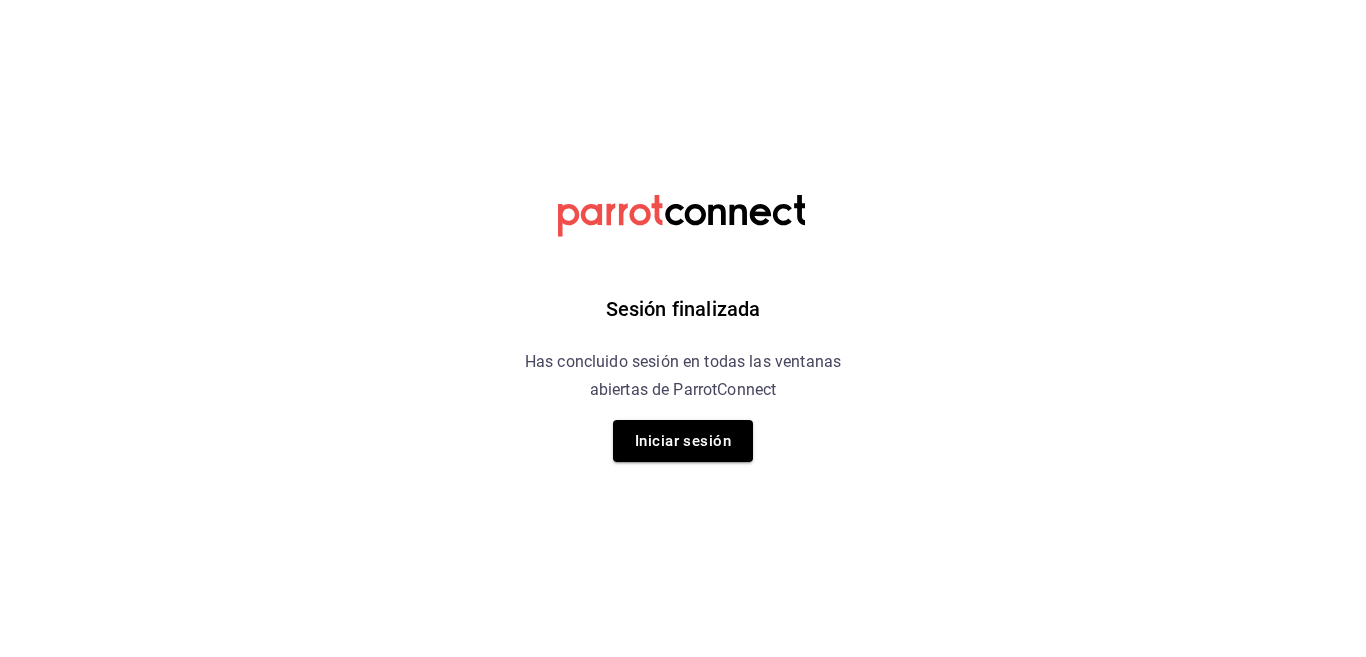 scroll, scrollTop: 0, scrollLeft: 0, axis: both 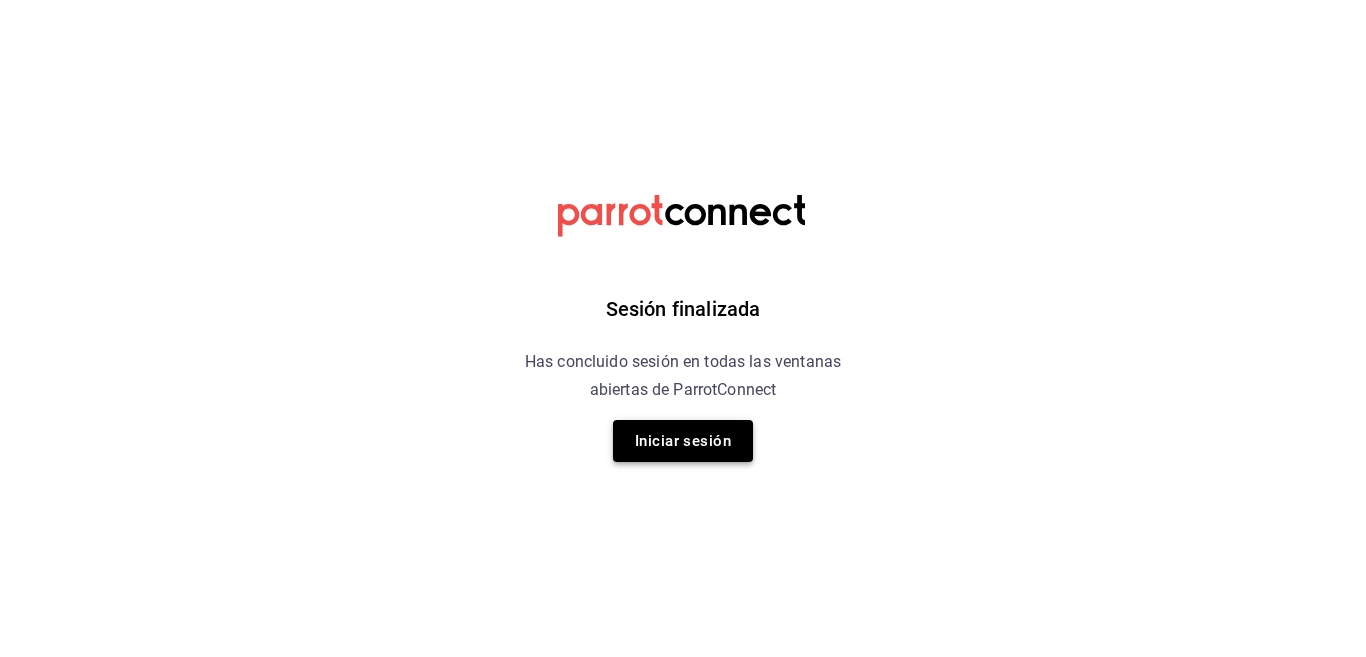 click on "Iniciar sesión" at bounding box center (683, 441) 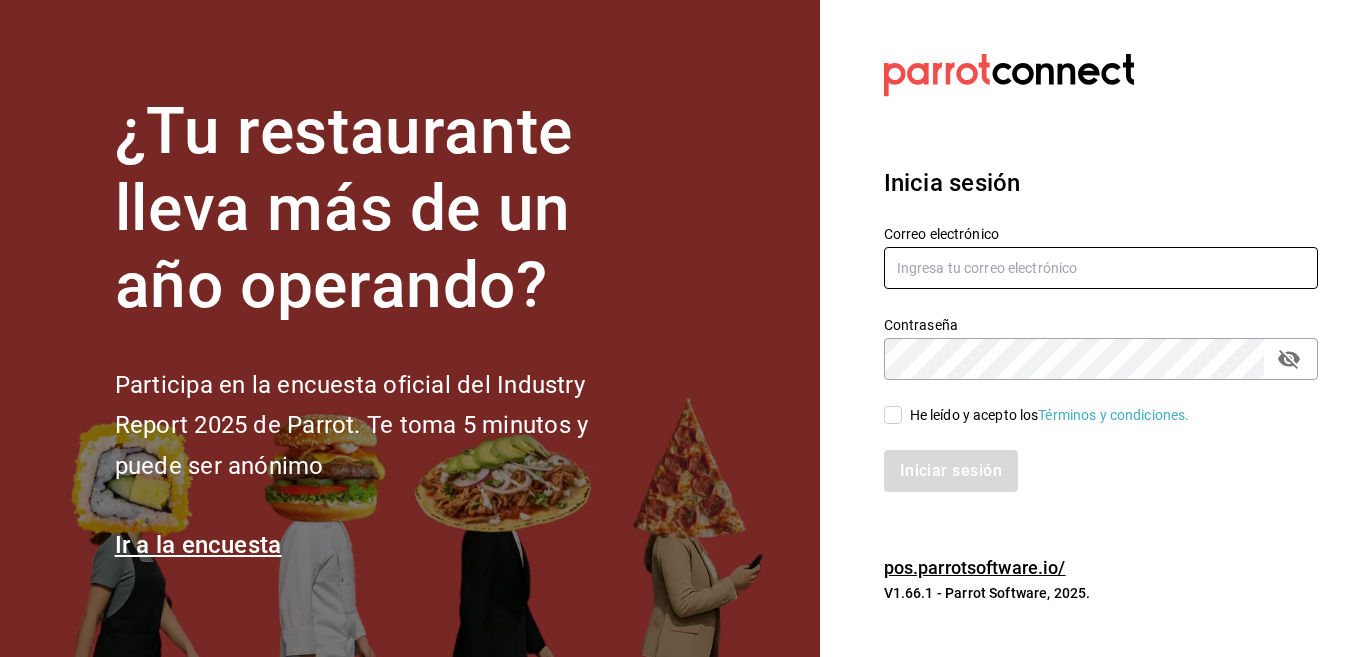type on "[USERNAME]@example.com" 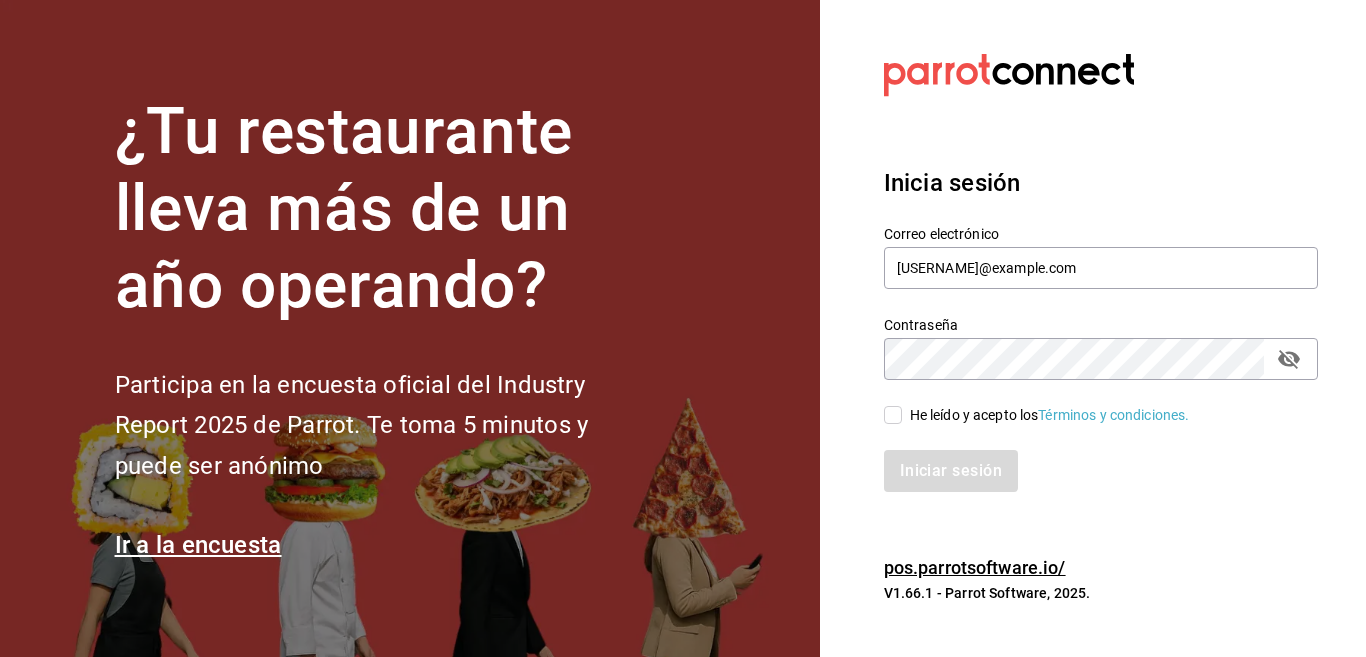 drag, startPoint x: 891, startPoint y: 417, endPoint x: 894, endPoint y: 427, distance: 10.440307 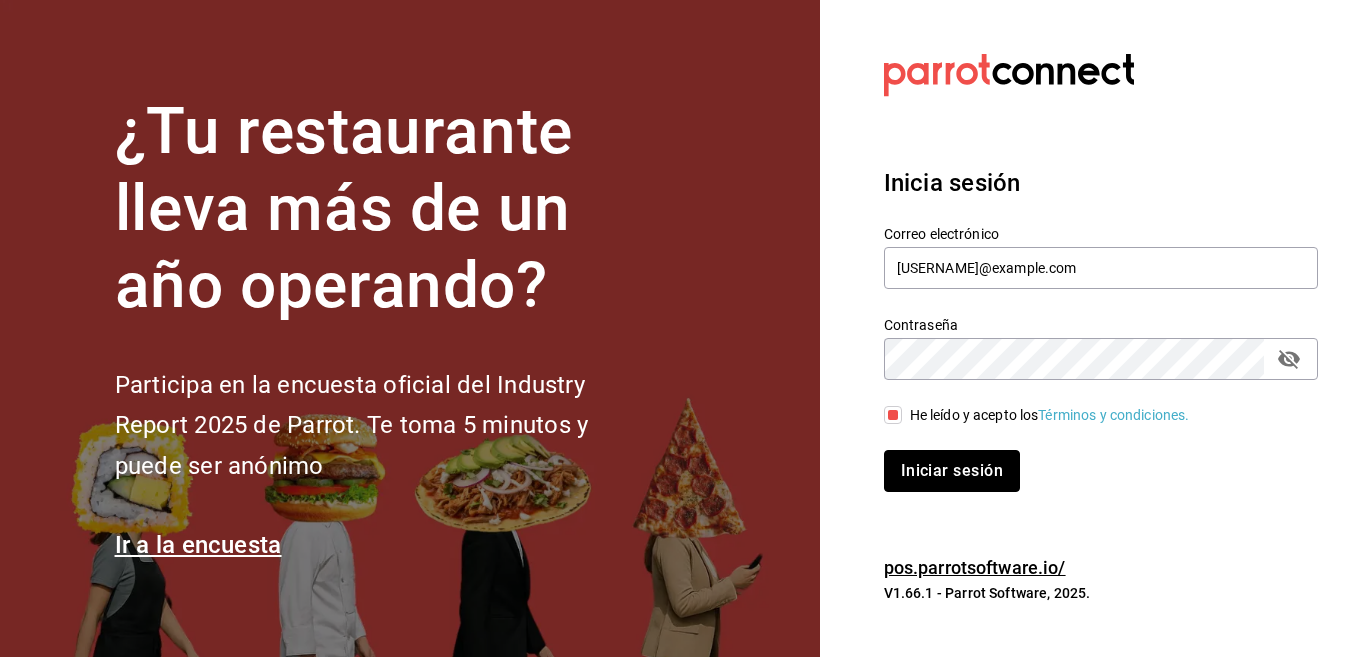 drag, startPoint x: 922, startPoint y: 467, endPoint x: 878, endPoint y: 434, distance: 55 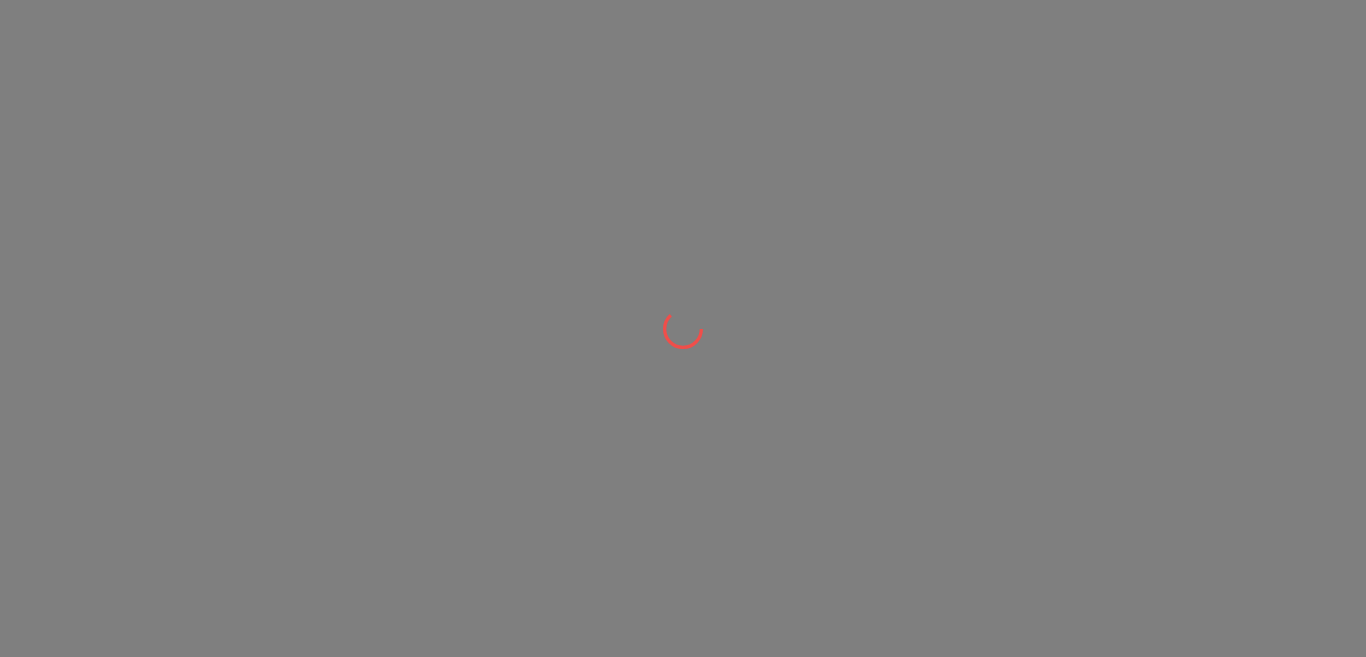 scroll, scrollTop: 0, scrollLeft: 0, axis: both 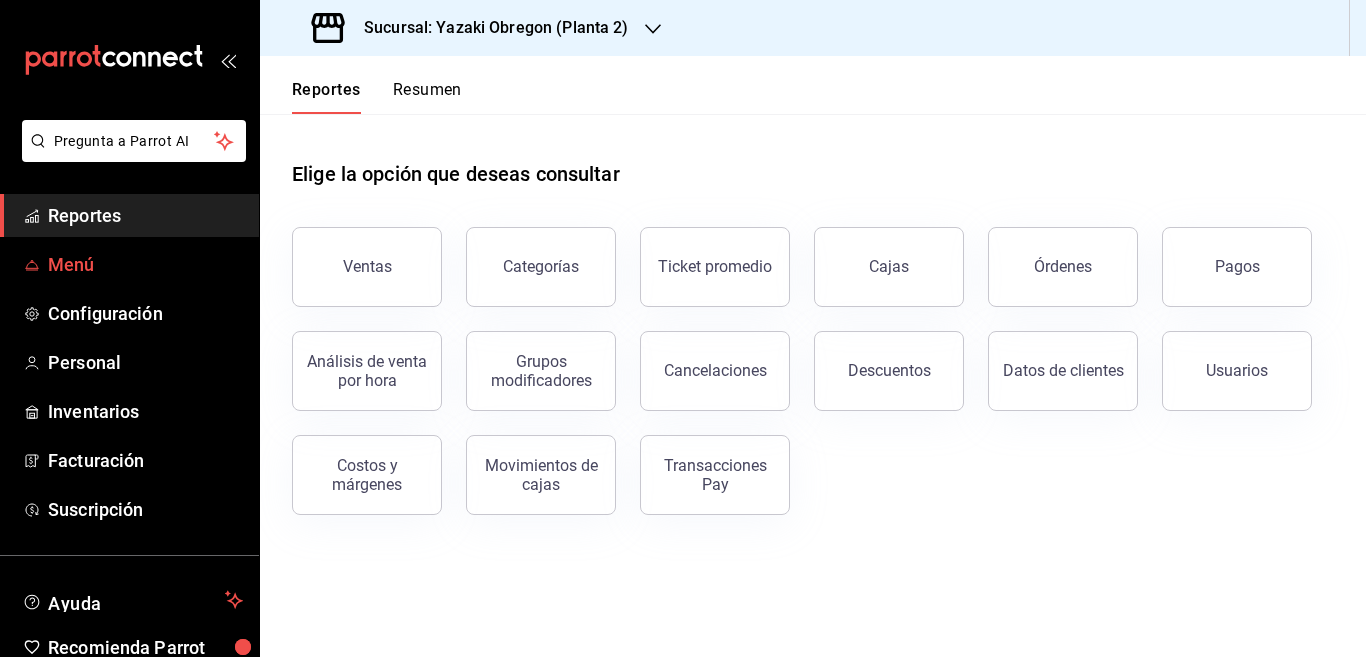 click on "Menú" at bounding box center [145, 264] 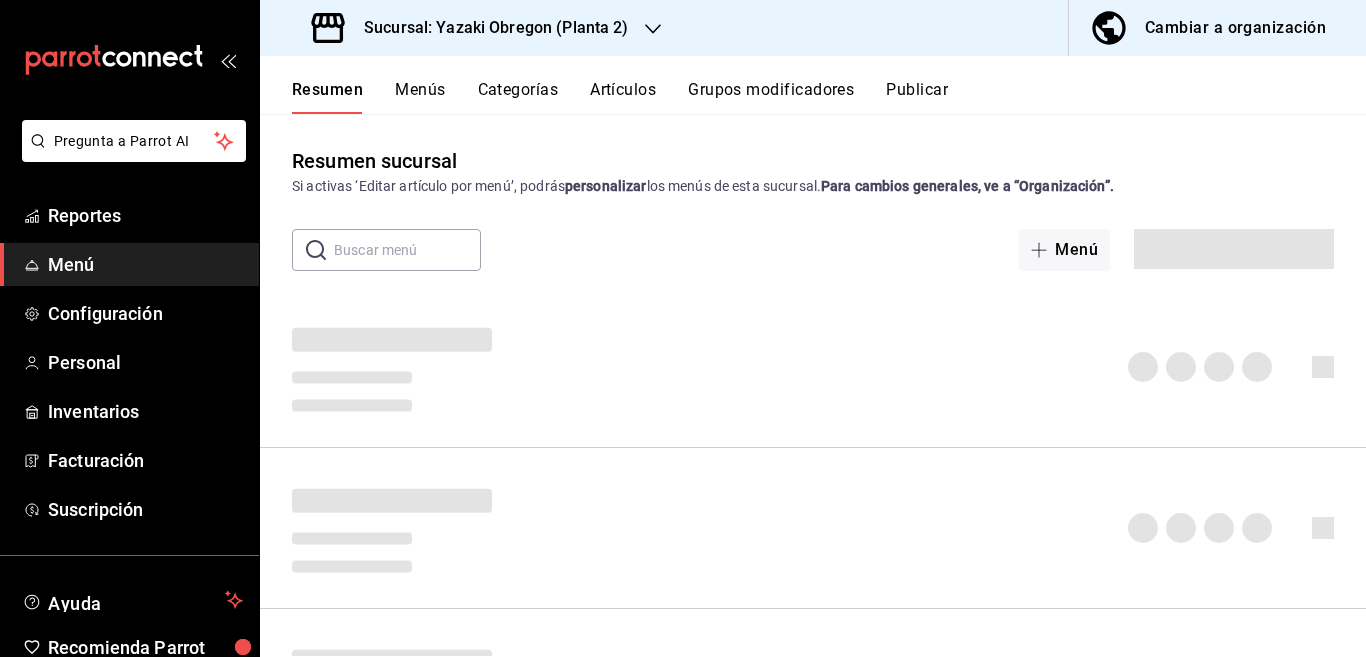 click on "Artículos" at bounding box center [623, 97] 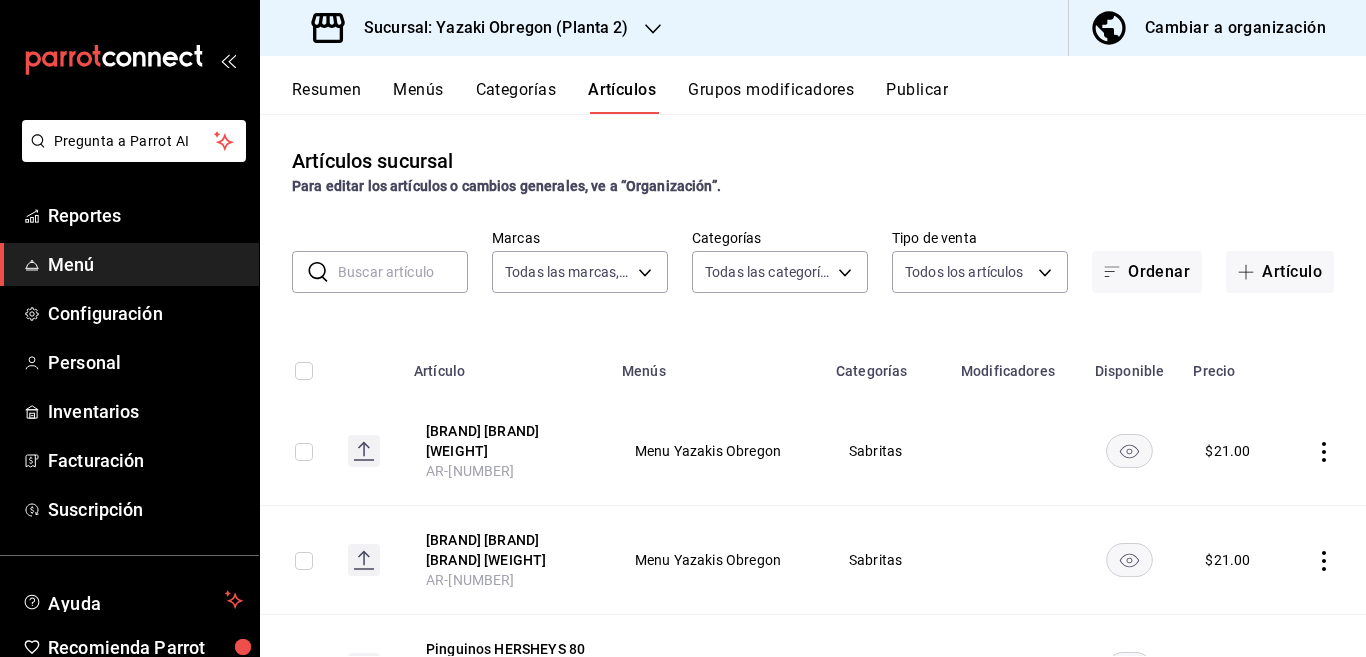 type on "[UUID]" 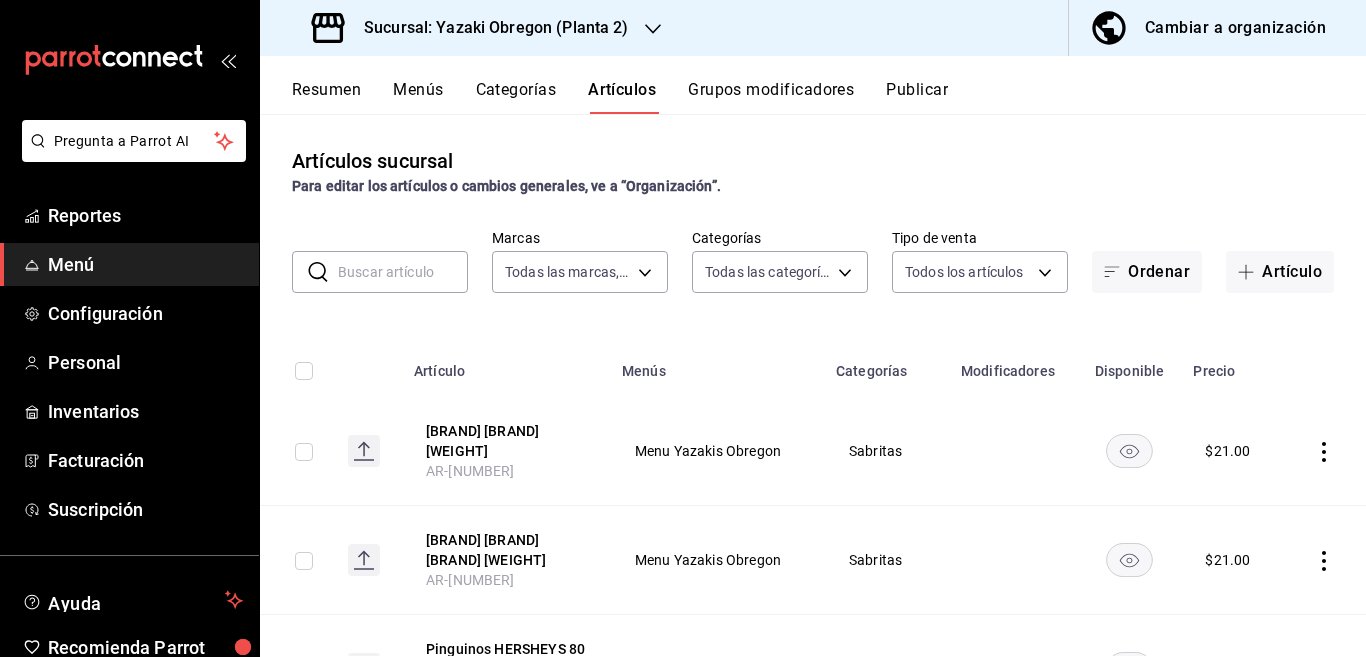 click at bounding box center [403, 272] 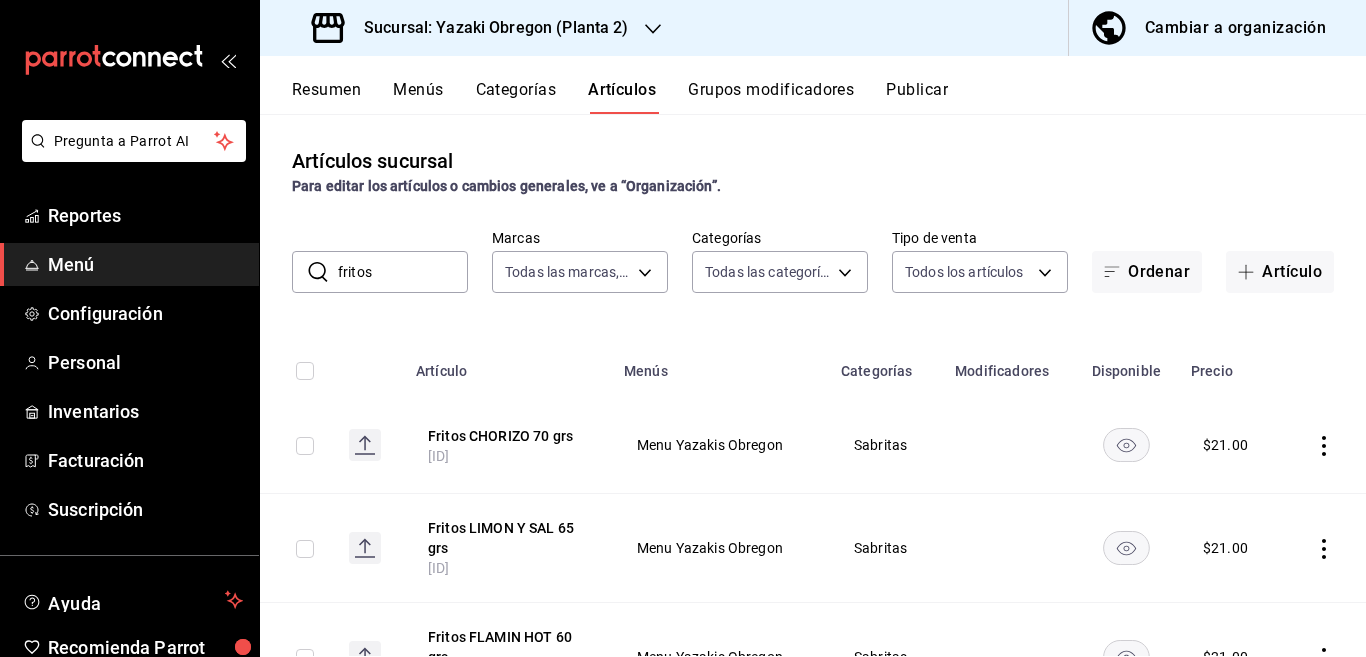 click at bounding box center (296, 365) 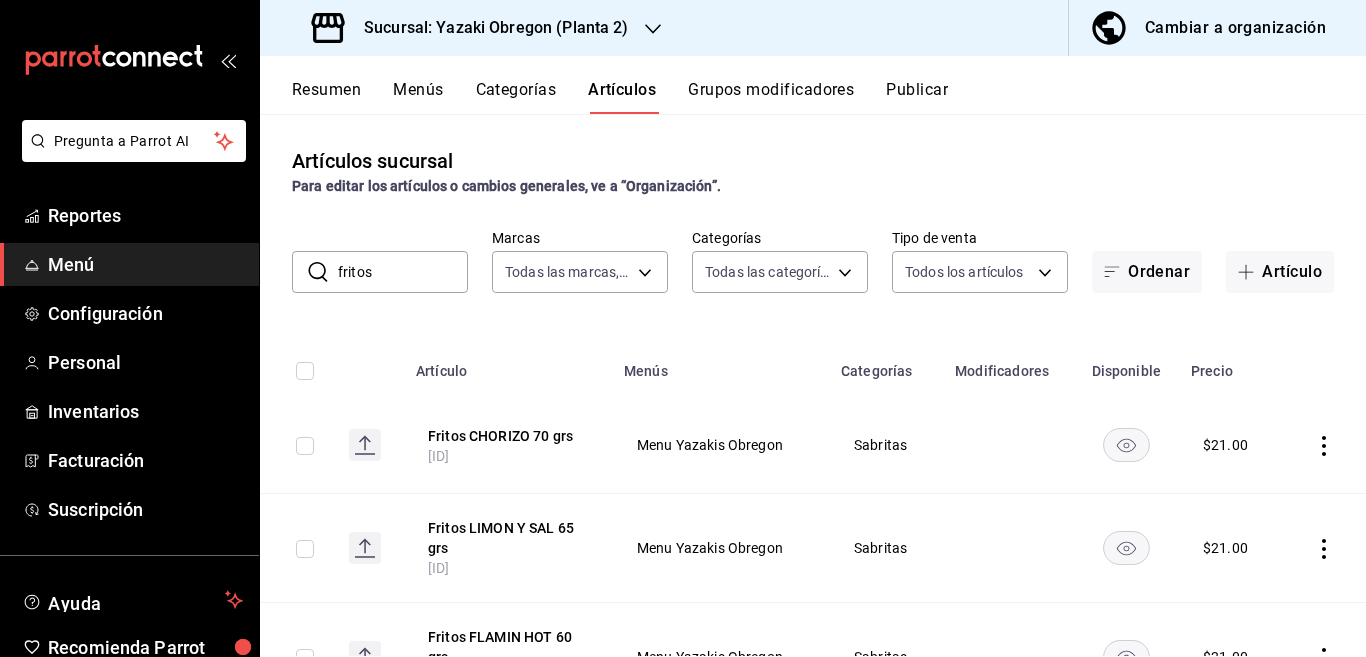 scroll, scrollTop: 0, scrollLeft: 0, axis: both 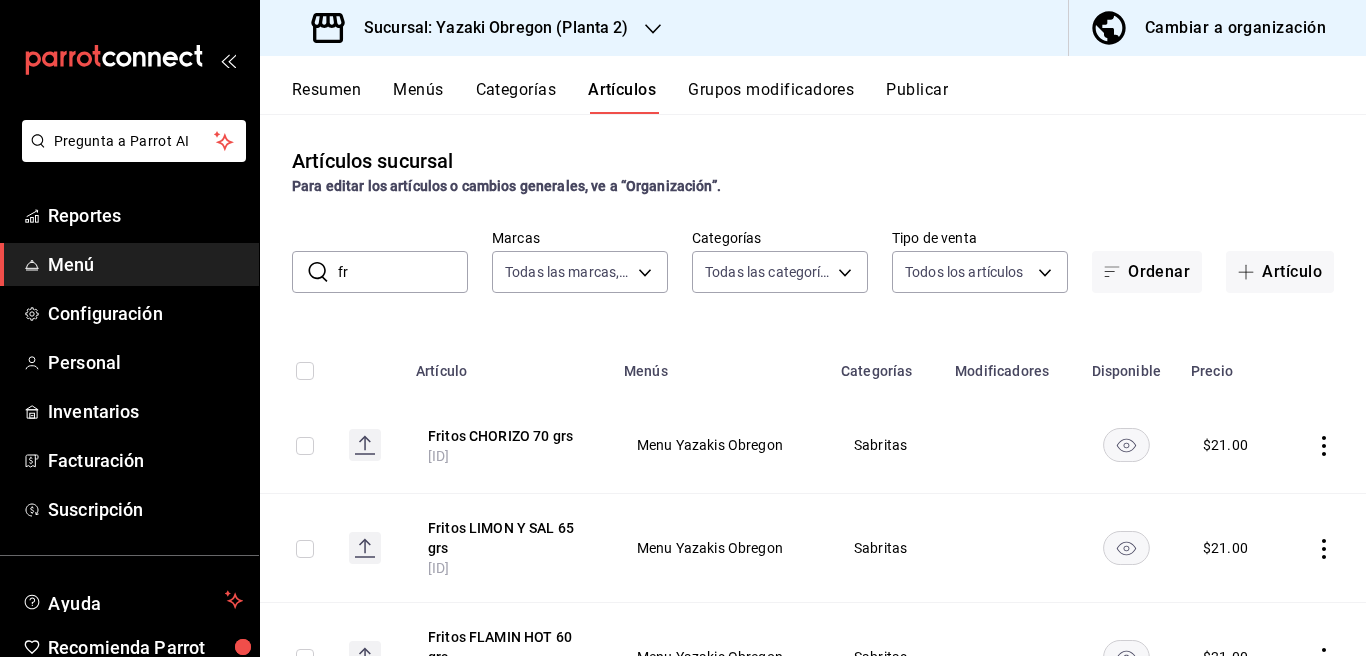 type on "f" 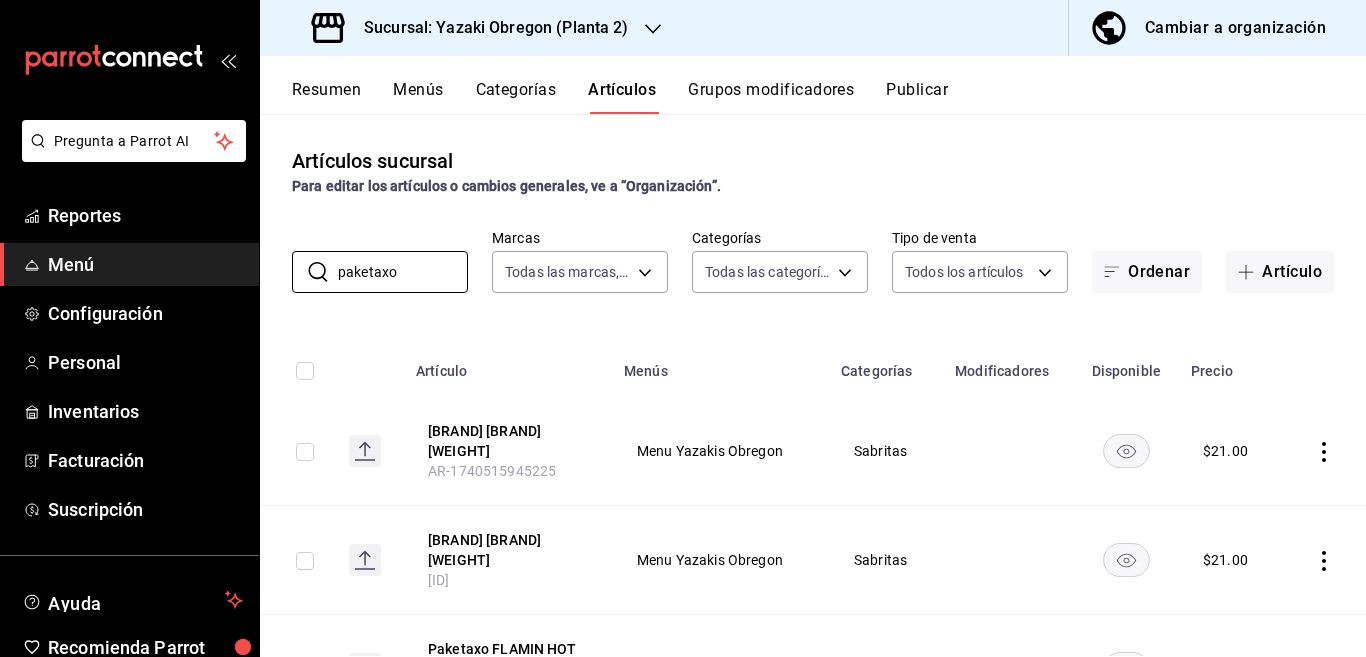 type on "paketaxo" 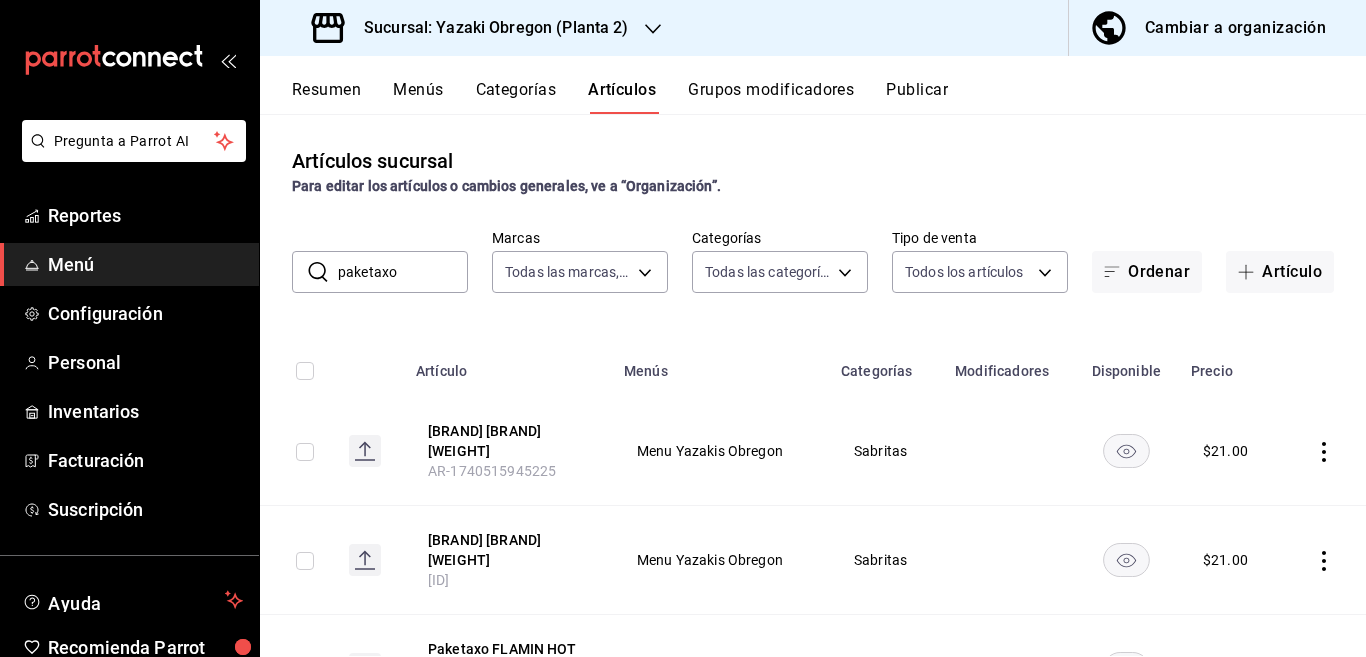 click on "Artículos sucursal Para editar los artículos o cambios generales, ve a “Organización”. ​ paketaxo ​ Marcas Todas las marcas, Sin marca [UUID] Categorías Todas las categorías, Sin categoría [UUID],[UUID],[UUID],[UUID],[UUID],[UUID],[UUID],[UUID],[UUID],[UUID] Tipo de venta Todos los artículos ALL Ordenar Artículo Artículo Menús Categorías Modificadores Disponible Precio Paketaxo DARK 88 grs AR-[NUMBER] Menu Yazakis Obregon Sabritas $ 21.00 Paketaxo BOTANERO 81 grs AR-[NUMBER] Menu Yazakis Obregon Sabritas $ 21.00 Paketaxo FLAMIN HOT 70 grs AR-[NUMBER] Menu Yazakis Obregon Sabritas $ 21.00 Paketaxo MEZCLADITO 81 grs AR-[NUMBER] Menu Yazakis Obregon" at bounding box center (813, 385) 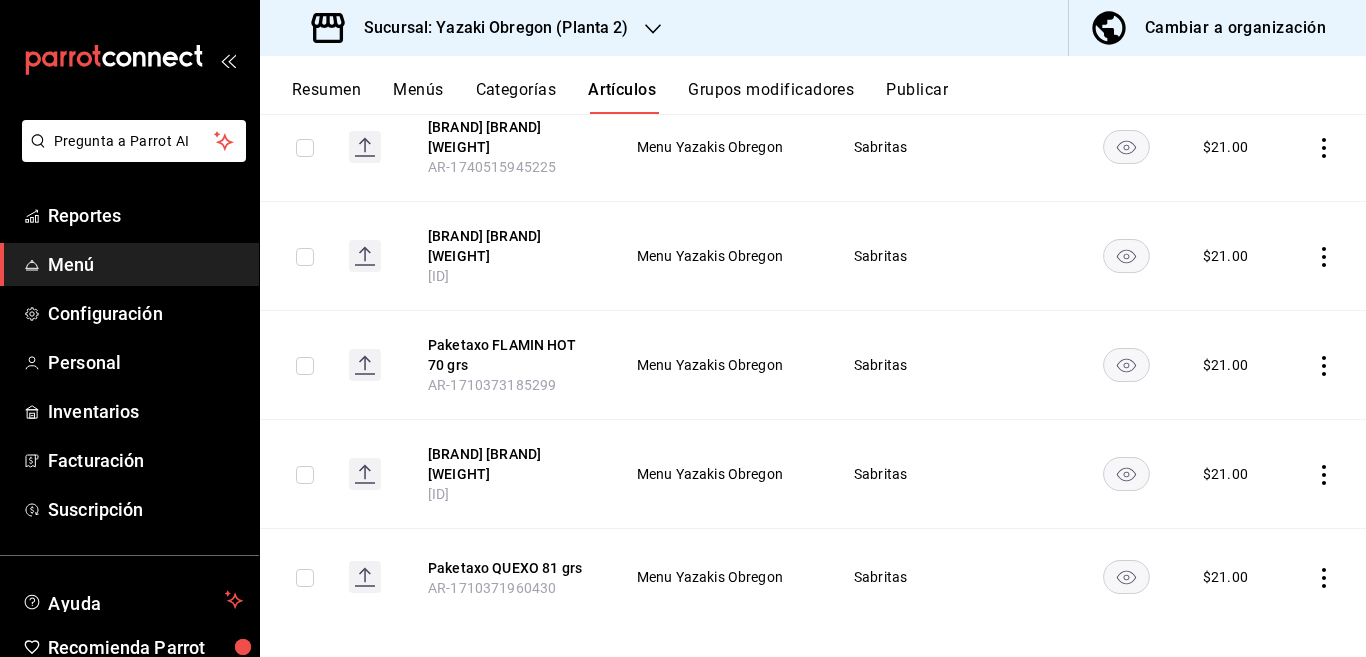 scroll, scrollTop: 309, scrollLeft: 0, axis: vertical 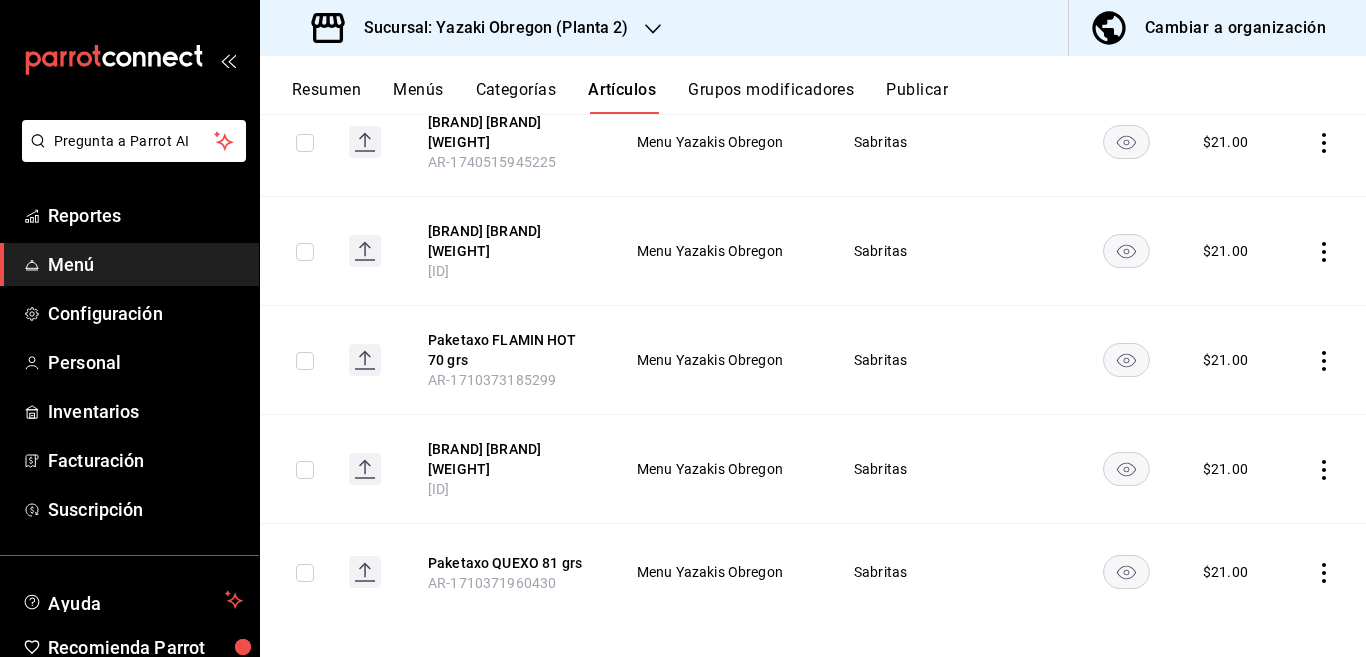 click 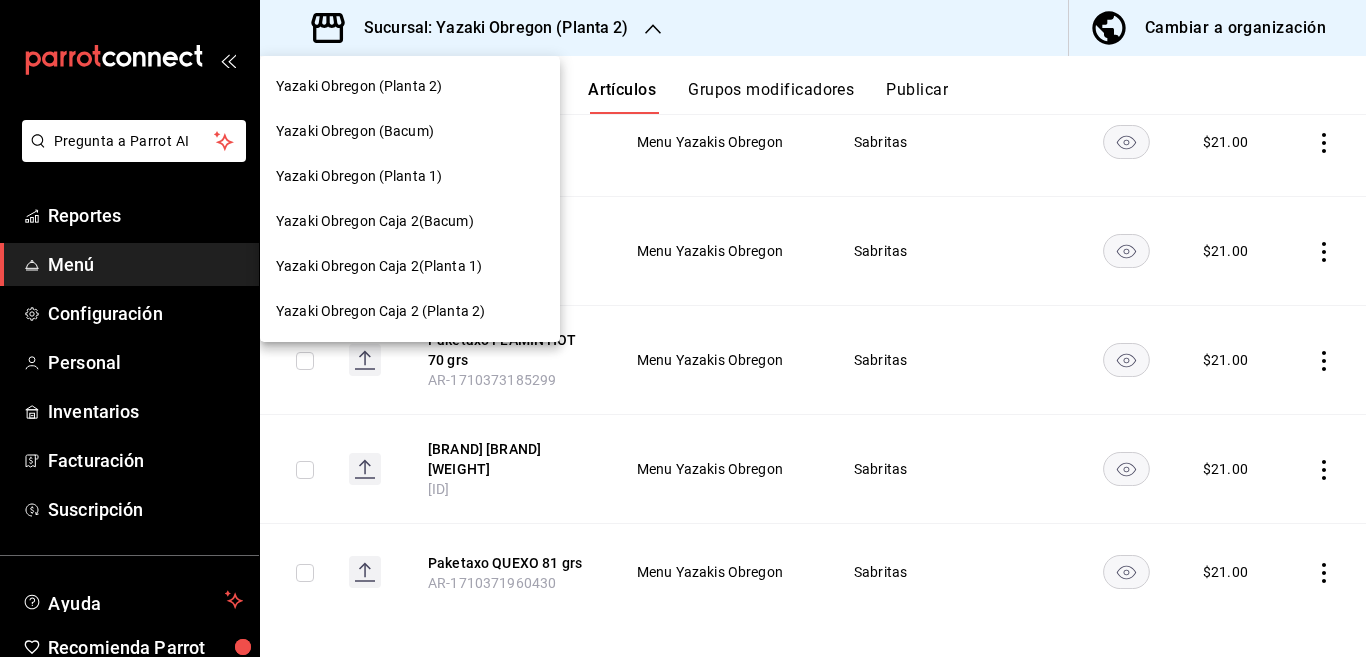 click on "Yazaki Obregon (Planta 1)" at bounding box center (359, 176) 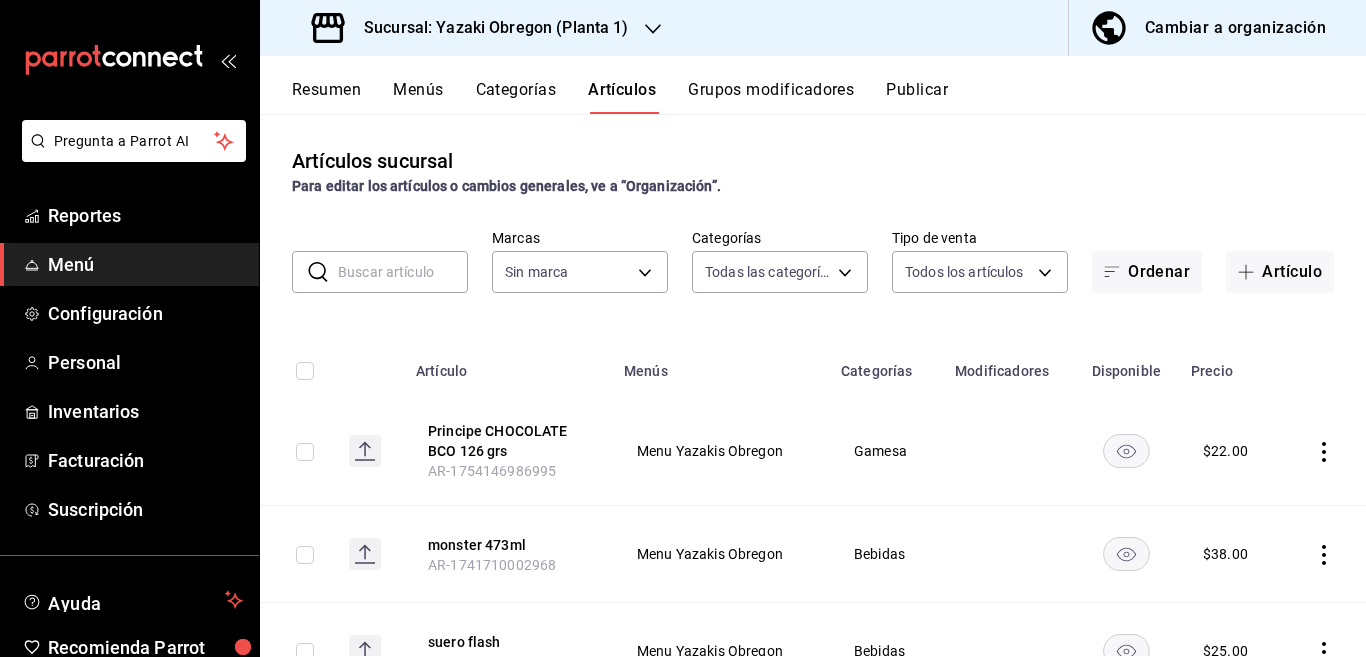 type on "356542c1-221e-4c94-a6b3-04d8f49dc375,278fd8ea-84ce-43bc-83ee-0ec6e24ae962,18fd2dfe-4e80-4e60-9c53-296de6bdcfa2,227d0265-6557-4cf9-8ff6-ebe719dbbc17,56cbe8c7-b430-4f23-afdb-4b082990f11a,bc3dd164-57c1-4963-b750-27e1bbd6ec73,2f063ebf-5179-47e1-8f93-71a0d7ba2339,605c8673-26b6-46fb-82b6-0098f3b3db8e,daf5d787-1d8d-4eb3-97c1-83bf72fe4acd,30bc5bb3-f599-4a59-b1ed-d861cf7a89ef,3fc7eec5-3d6d-487e-8a7b-7d8c82b04484,d882fcf2-de03-4d23-823a-5b68b486c99b,8ba6fcb1-82e6-4292-baf6-5f273a50ff98,356325ed-c1f3-4b2c-9b8a-470098a60ac3,5207fdb1-8a39-4438-8fd8-0226d44a795e,9652f810-aff9-416f-91da-aefae273305a" 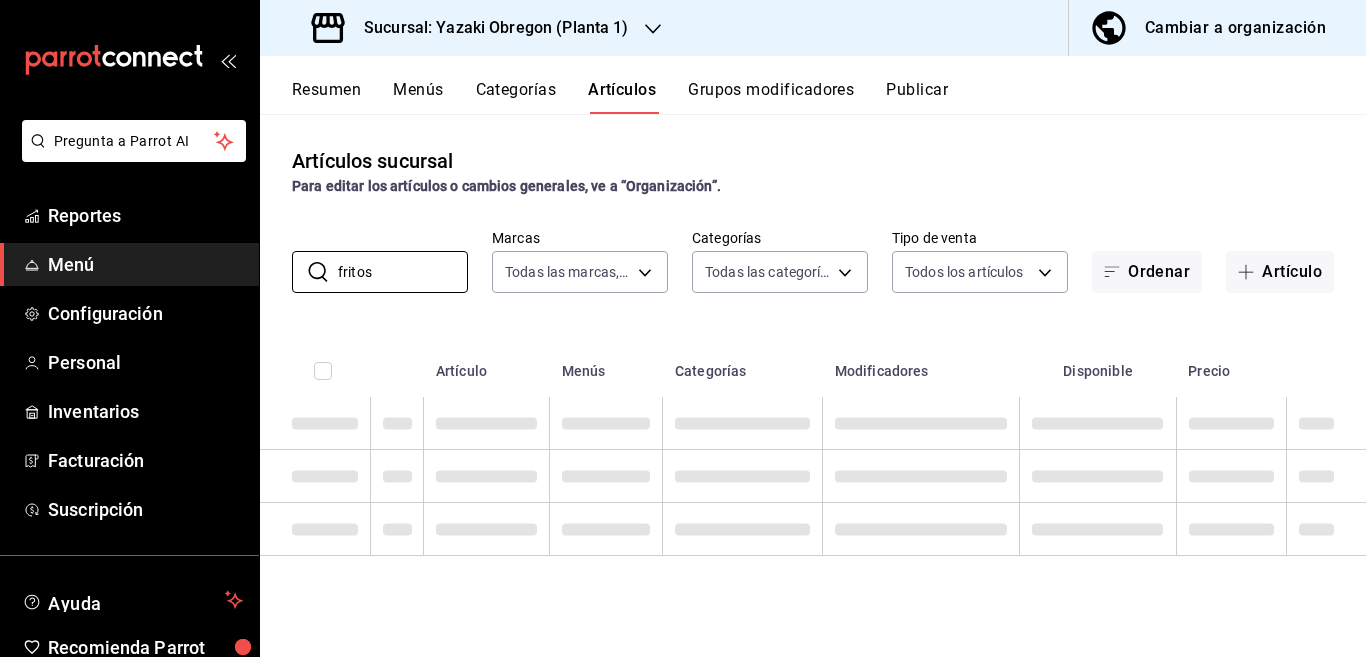 type on "fritos" 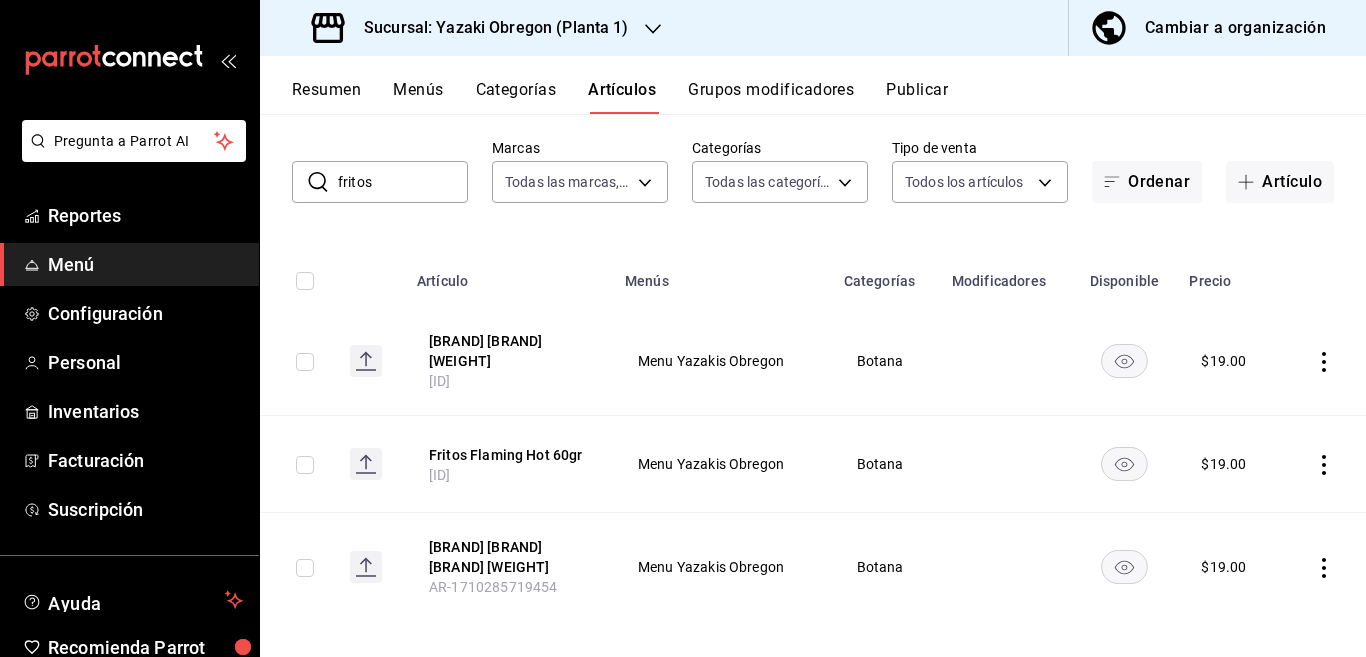 scroll, scrollTop: 91, scrollLeft: 0, axis: vertical 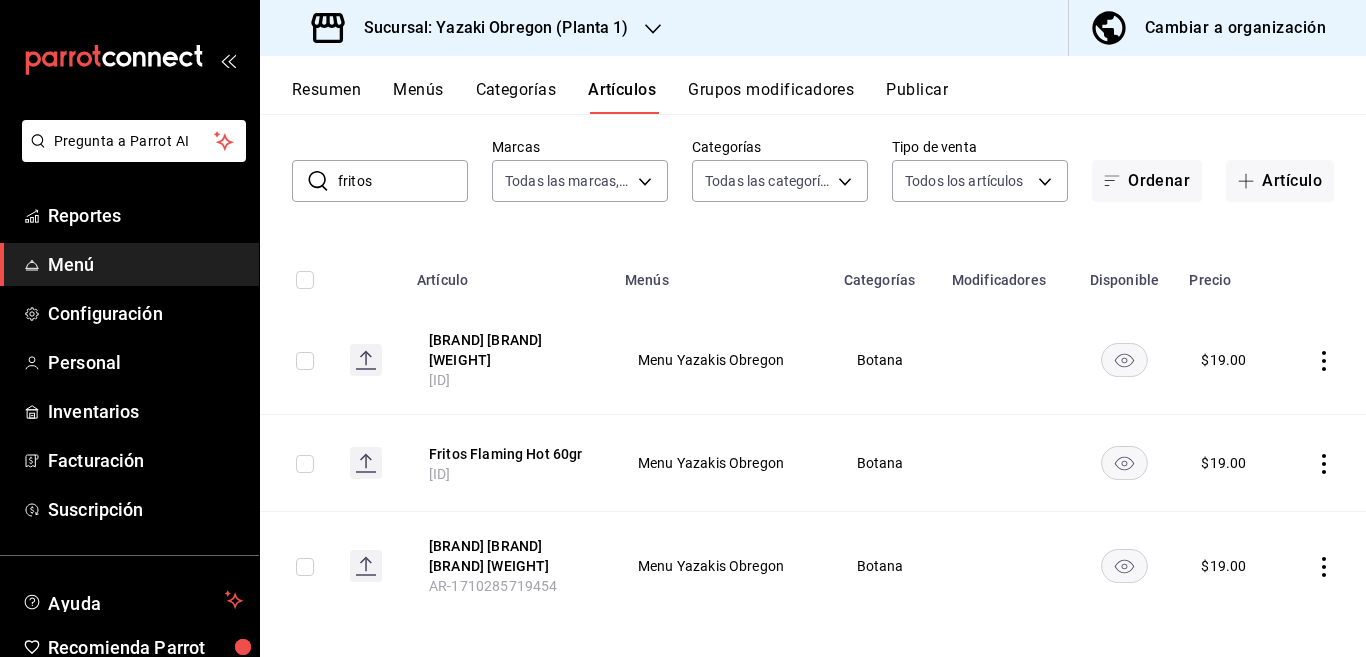 click 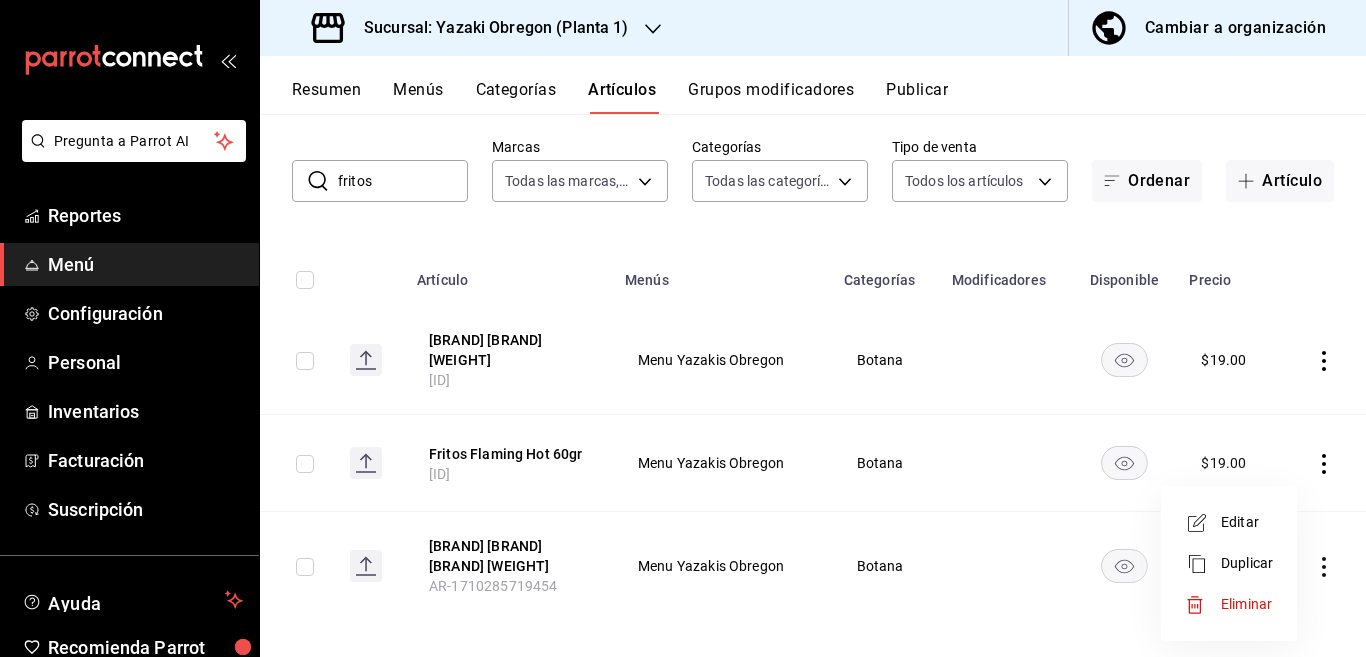 click on "Editar" at bounding box center (1247, 522) 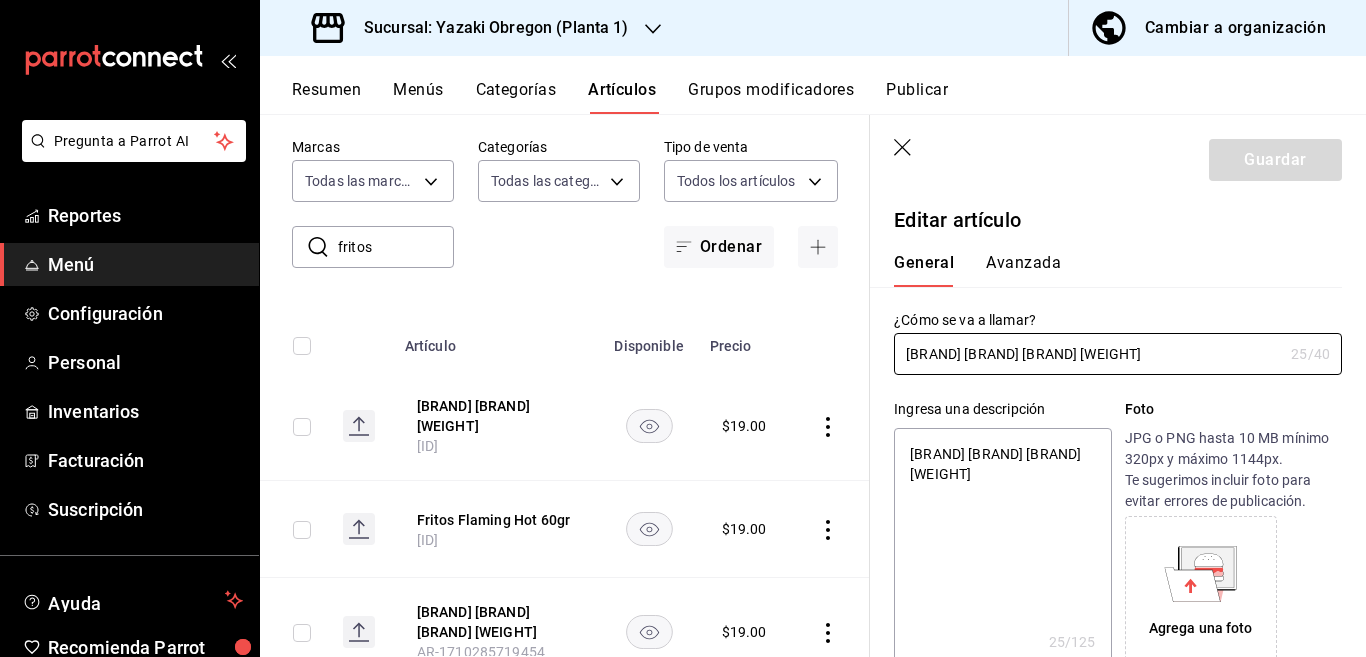 type on "x" 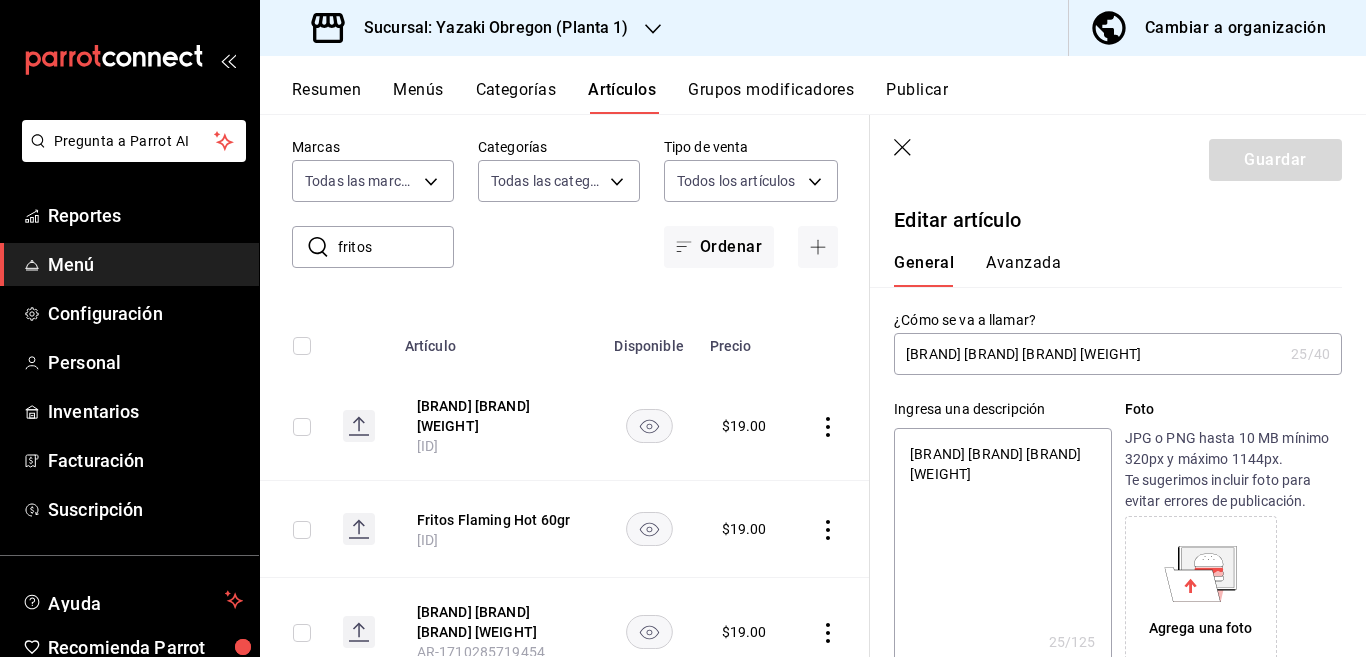 click on "[BRAND] [BRAND] [BRAND] [WEIGHT]" at bounding box center [1002, 548] 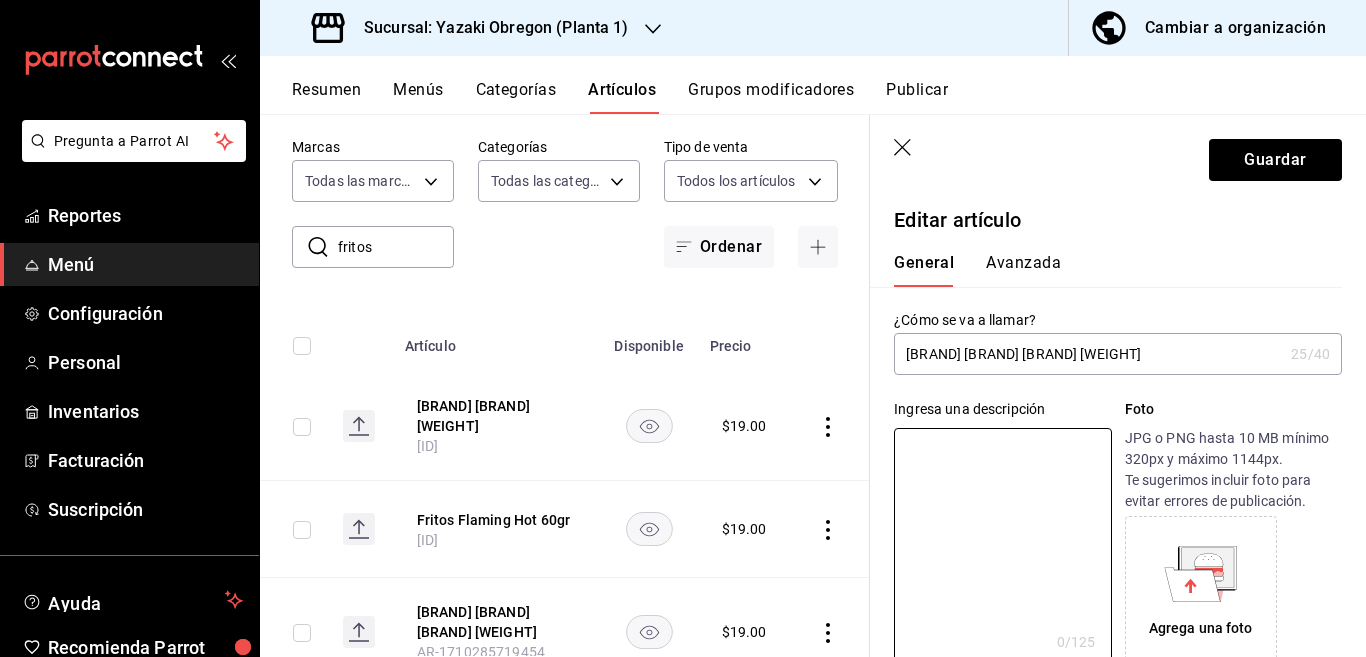 type 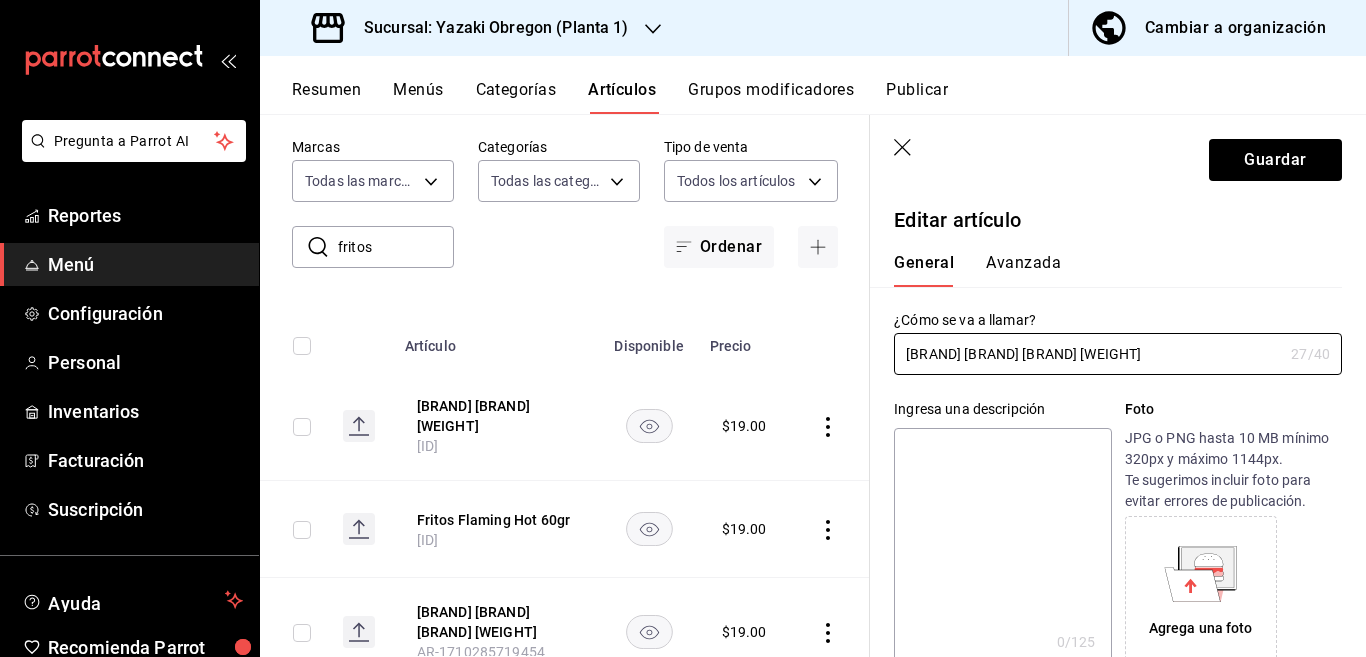 type on "[BRAND] [BRAND] [BRAND] [WEIGHT]" 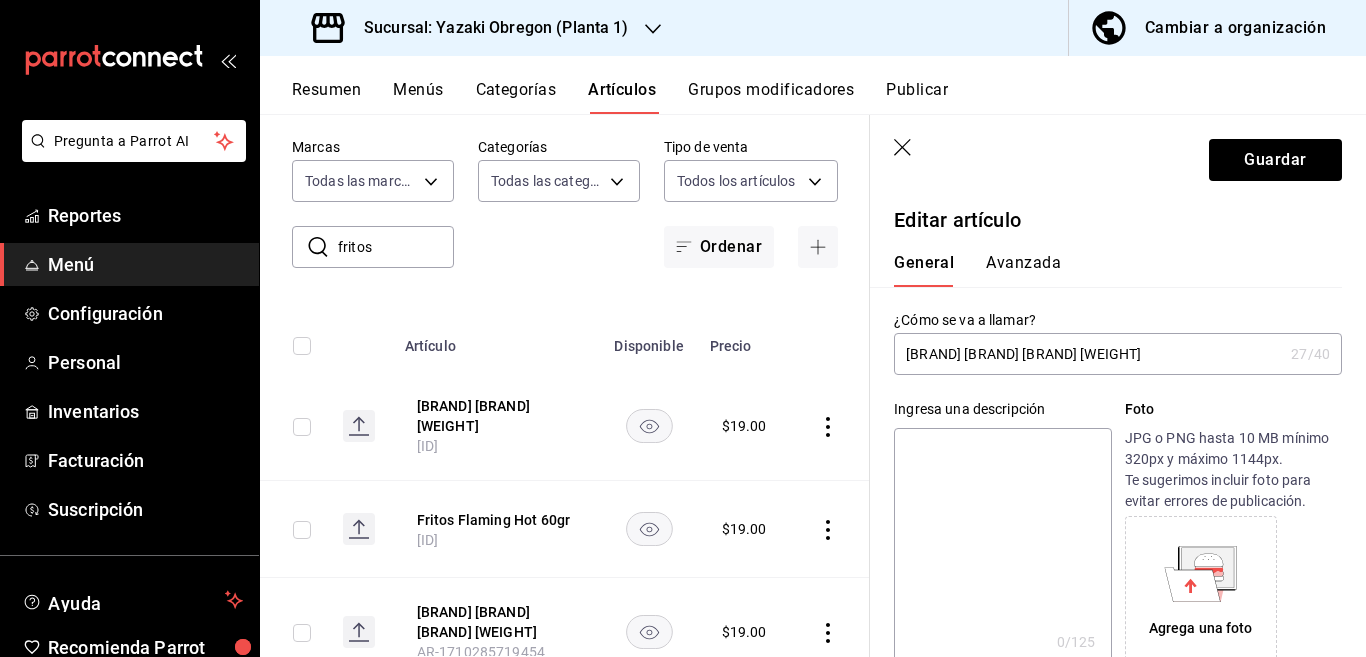 paste on "[BRAND] [BRAND] [BRAND] [WEIGHT]" 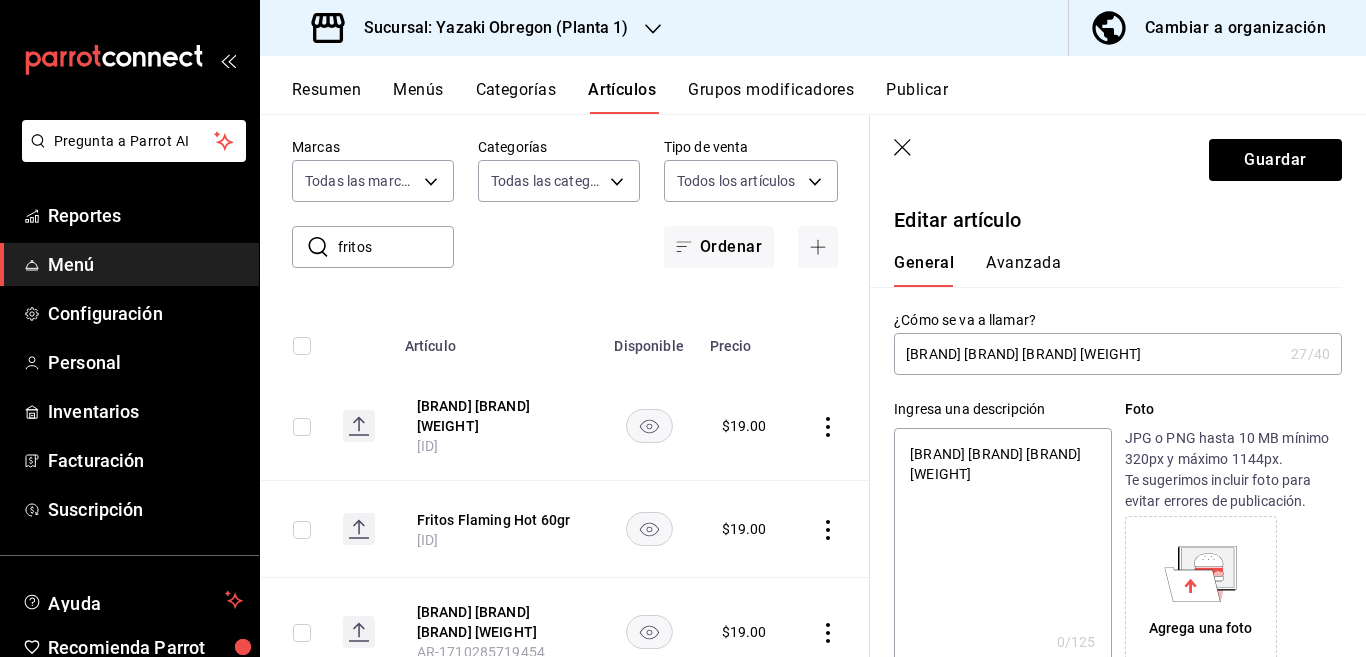 type on "x" 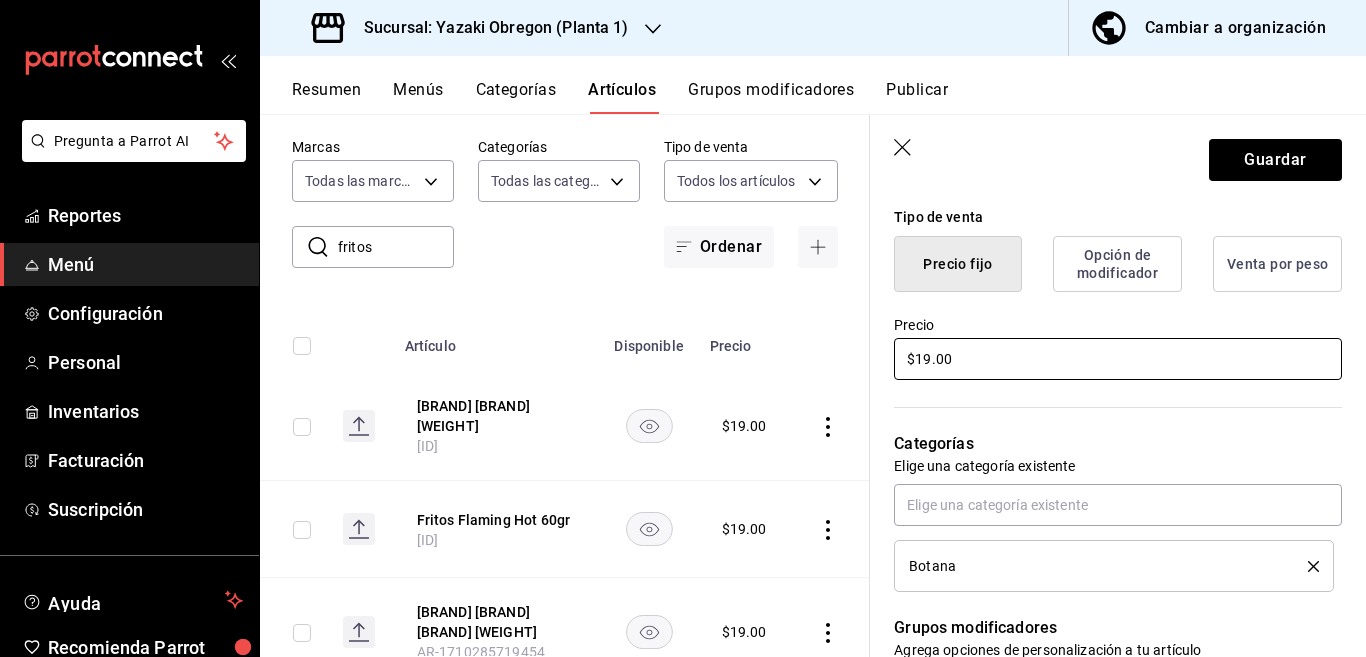 scroll, scrollTop: 487, scrollLeft: 0, axis: vertical 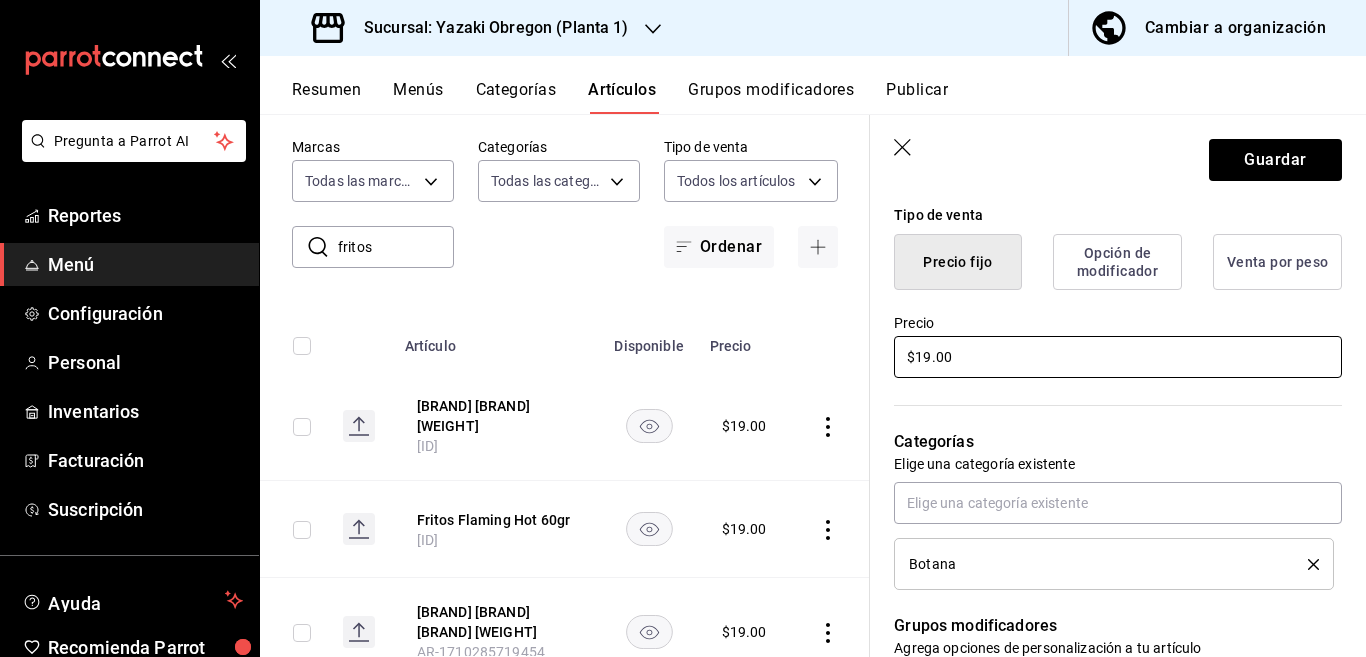 type on "[BRAND] [BRAND] [BRAND] [WEIGHT]" 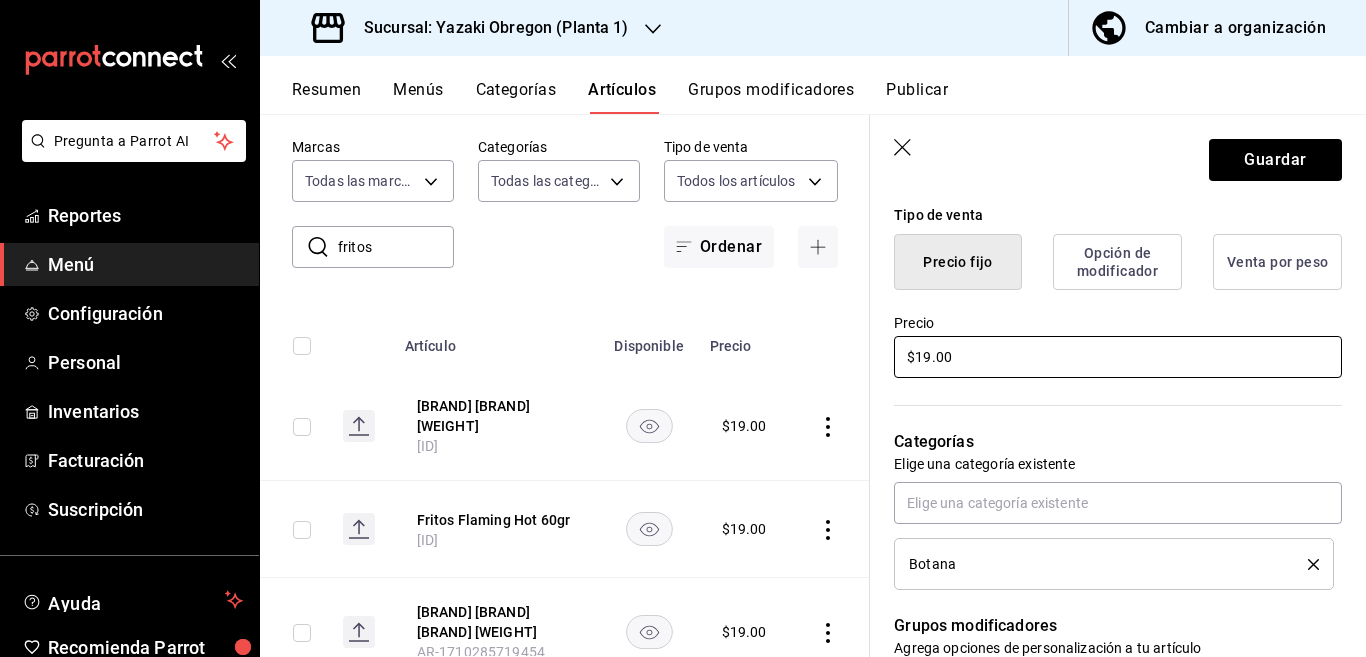 type on "x" 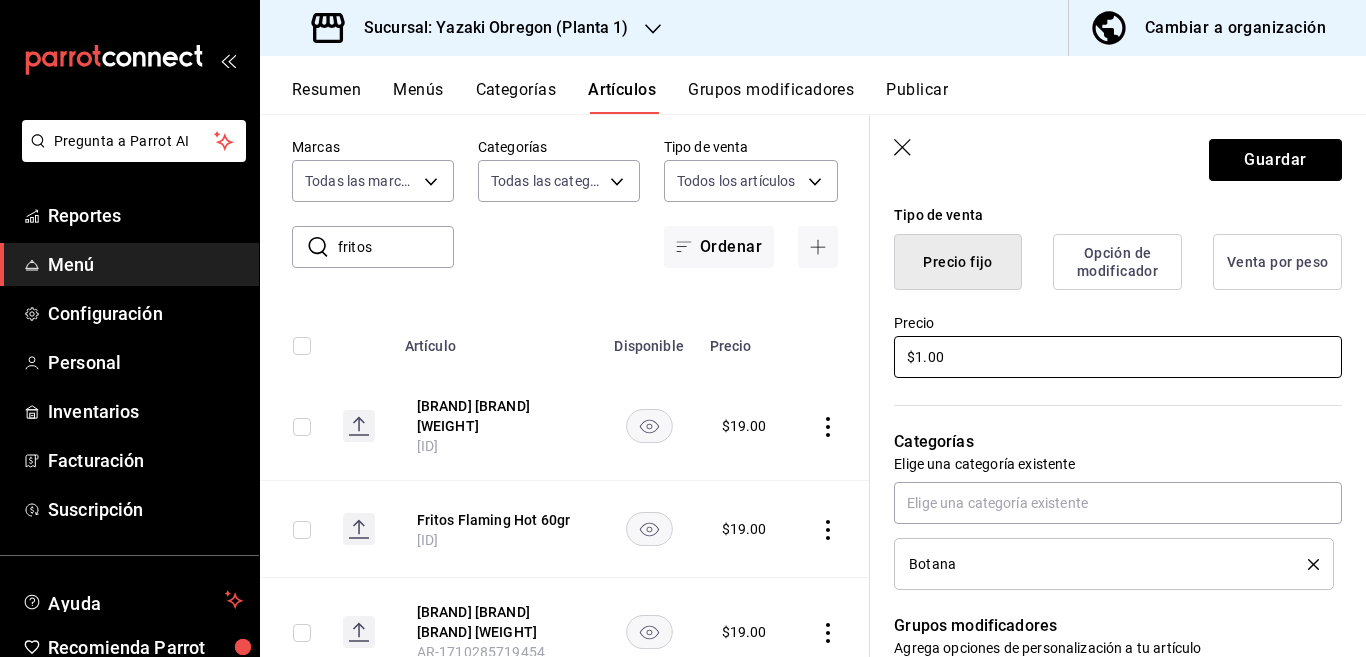 type 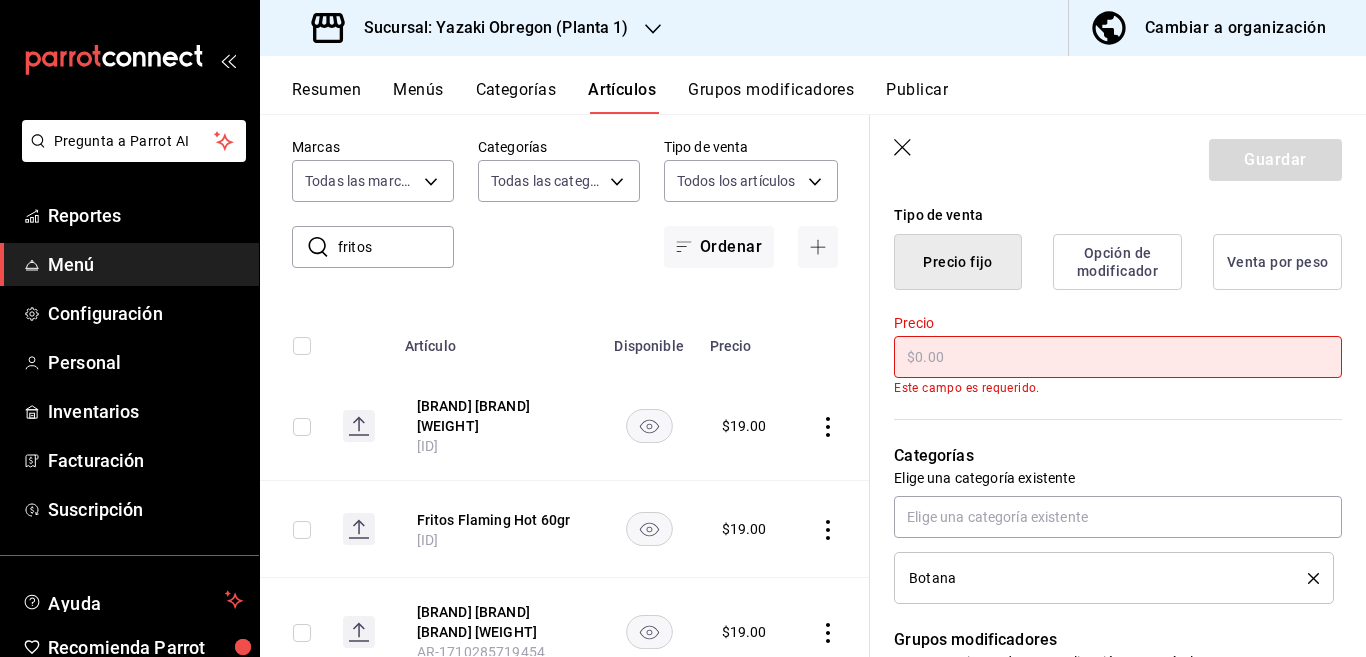 type on "x" 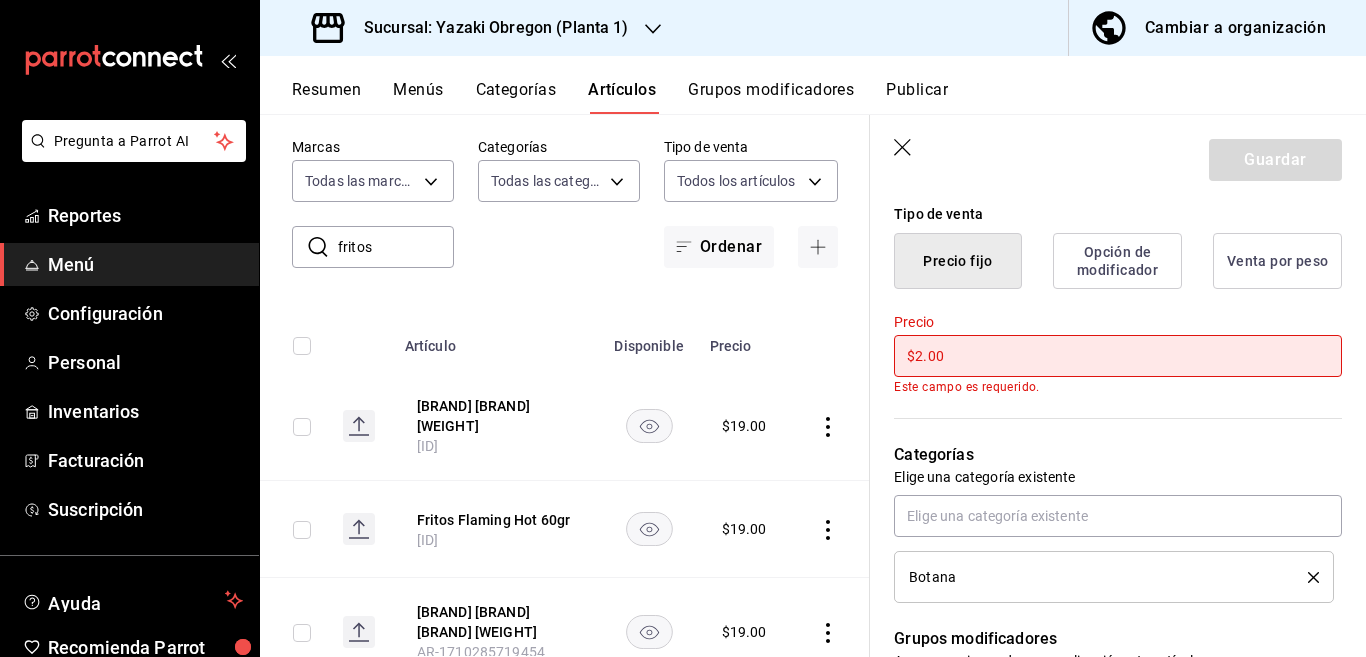 type on "$21.00" 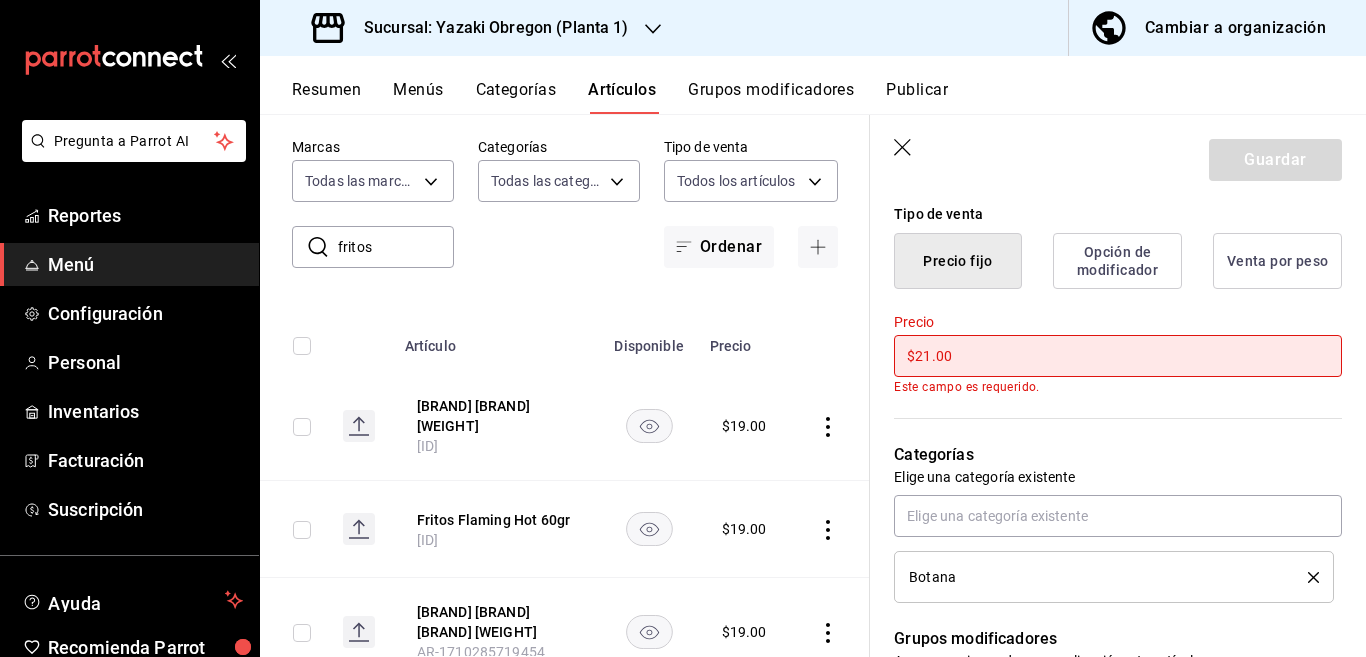 type on "x" 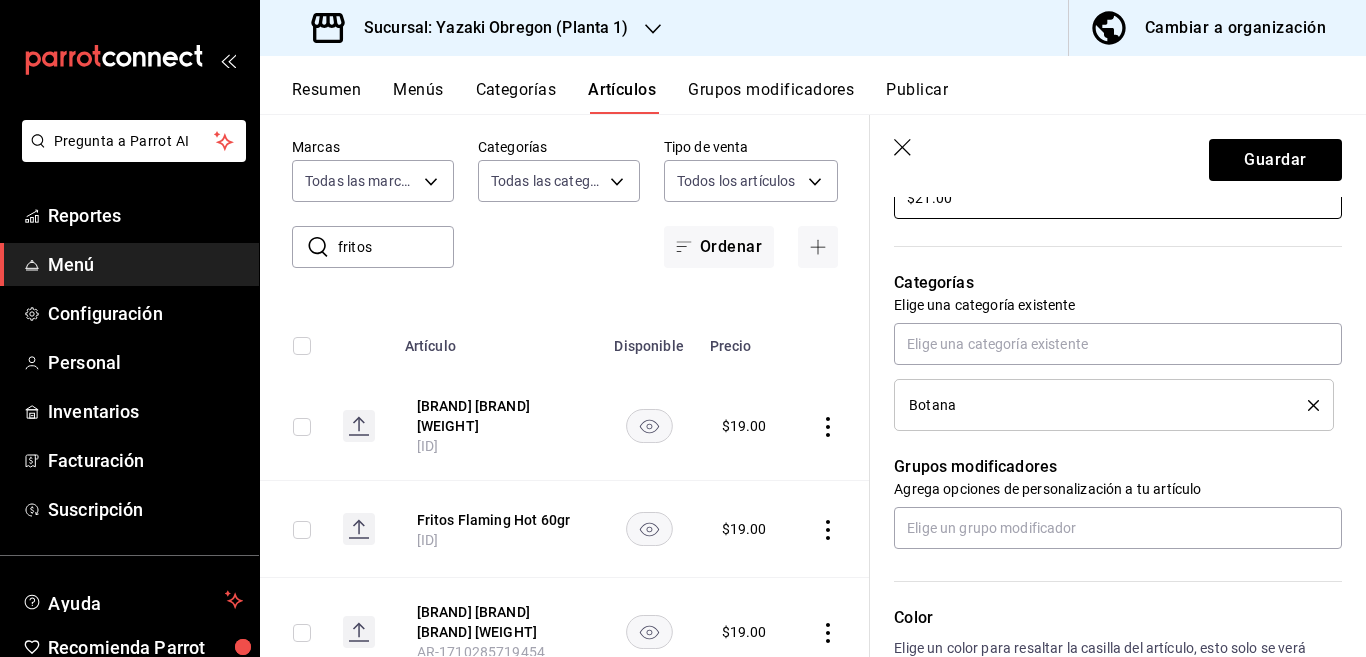 scroll, scrollTop: 650, scrollLeft: 0, axis: vertical 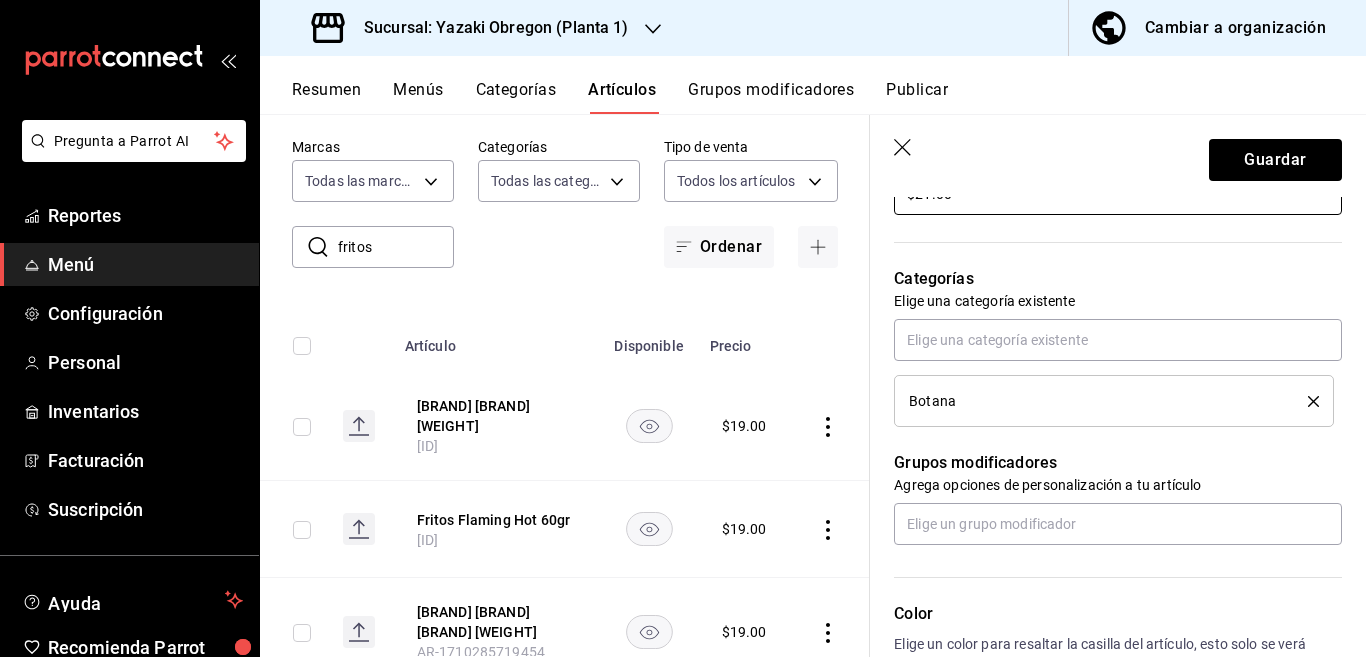 type on "$21.00" 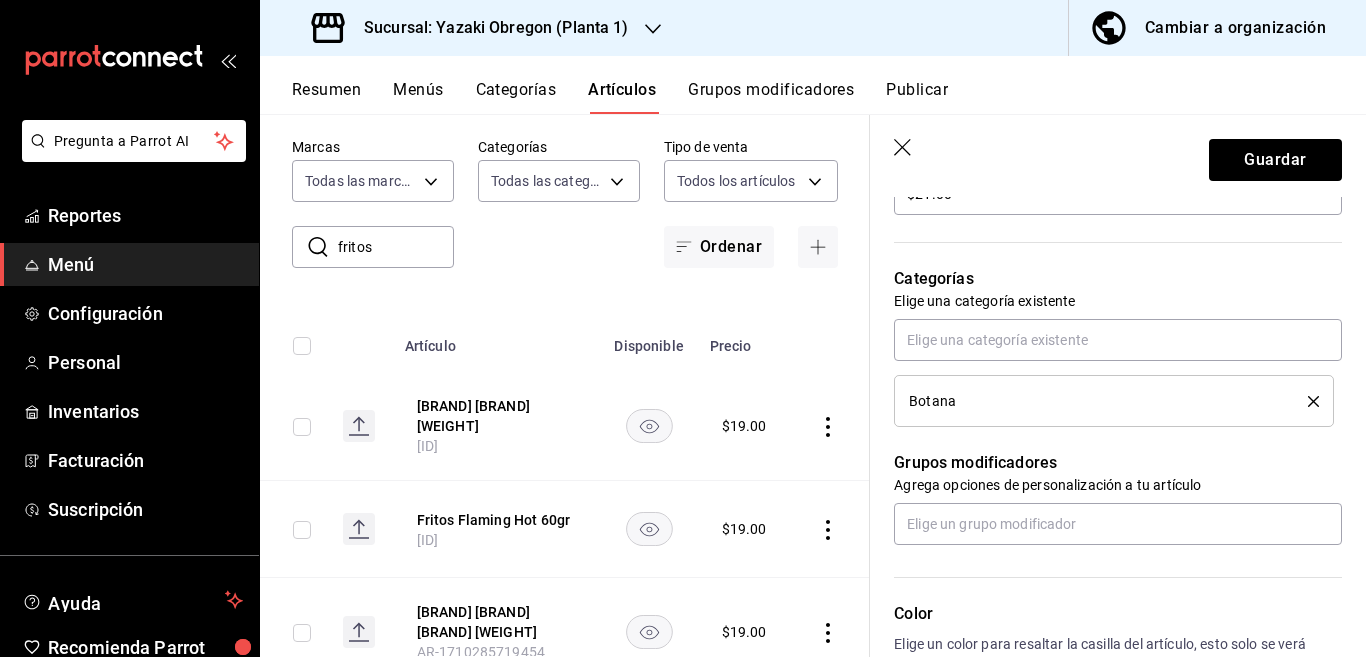 click at bounding box center (1306, 401) 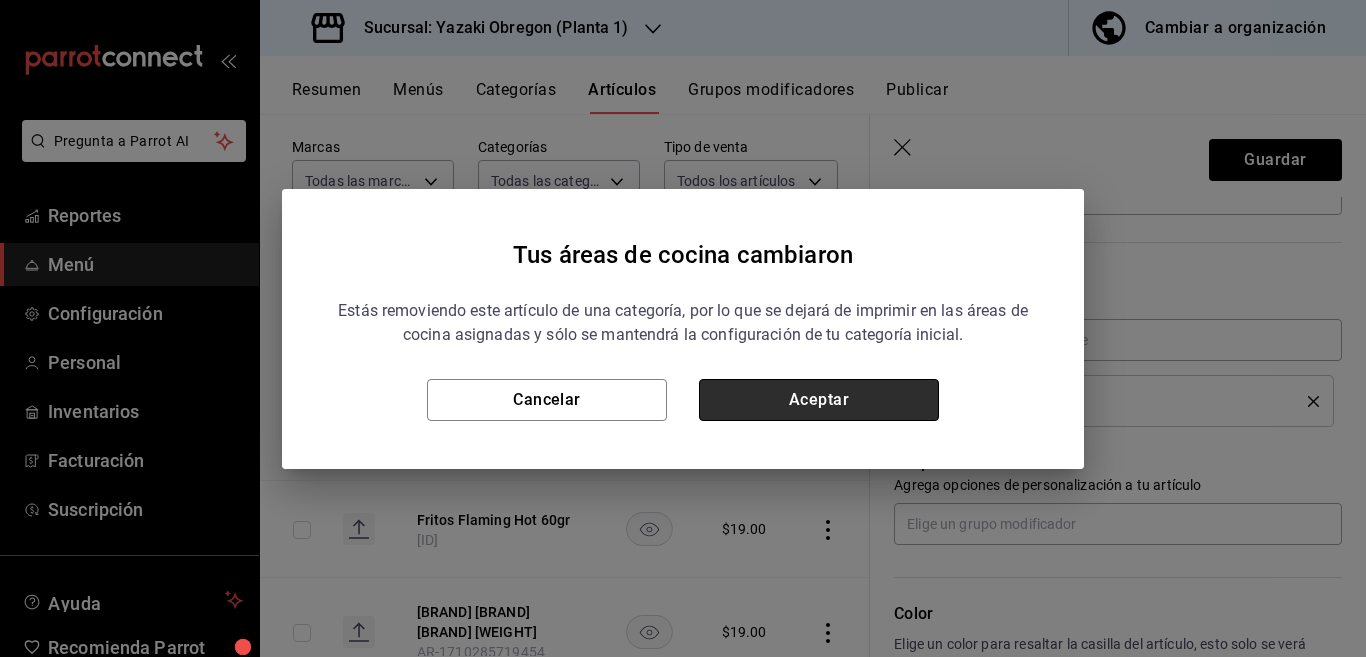 click on "Aceptar" at bounding box center [819, 400] 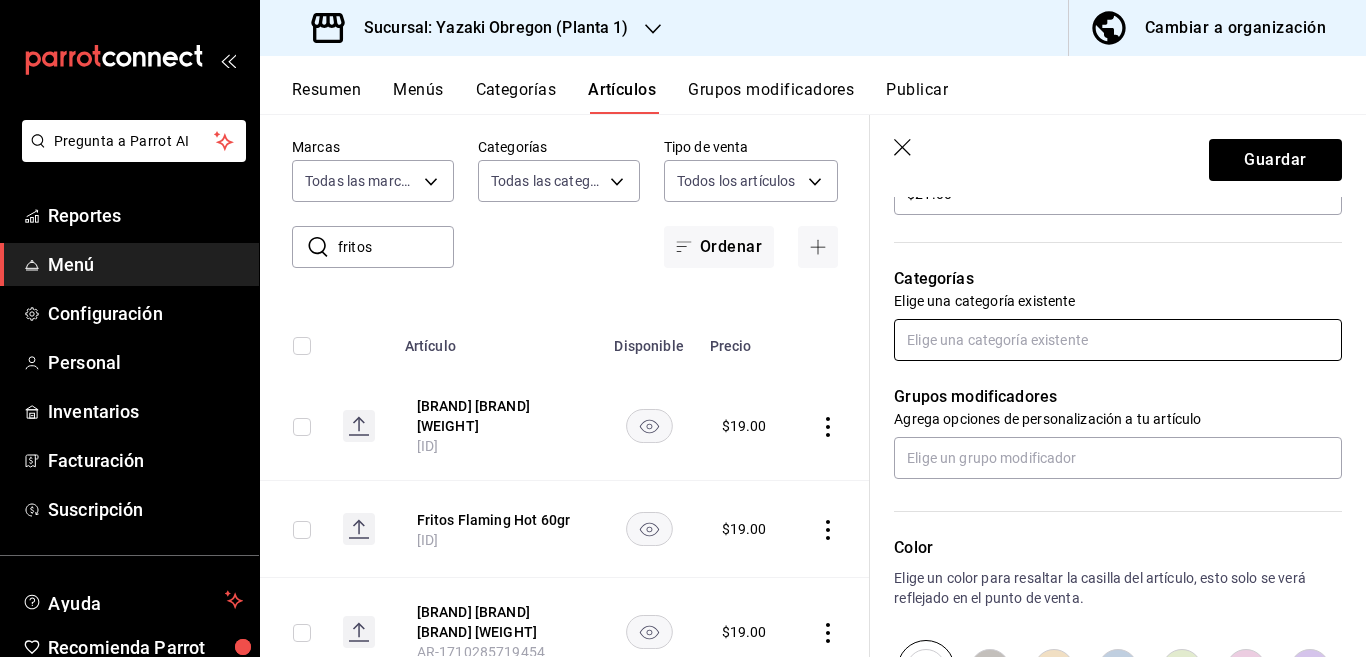 click at bounding box center (1118, 340) 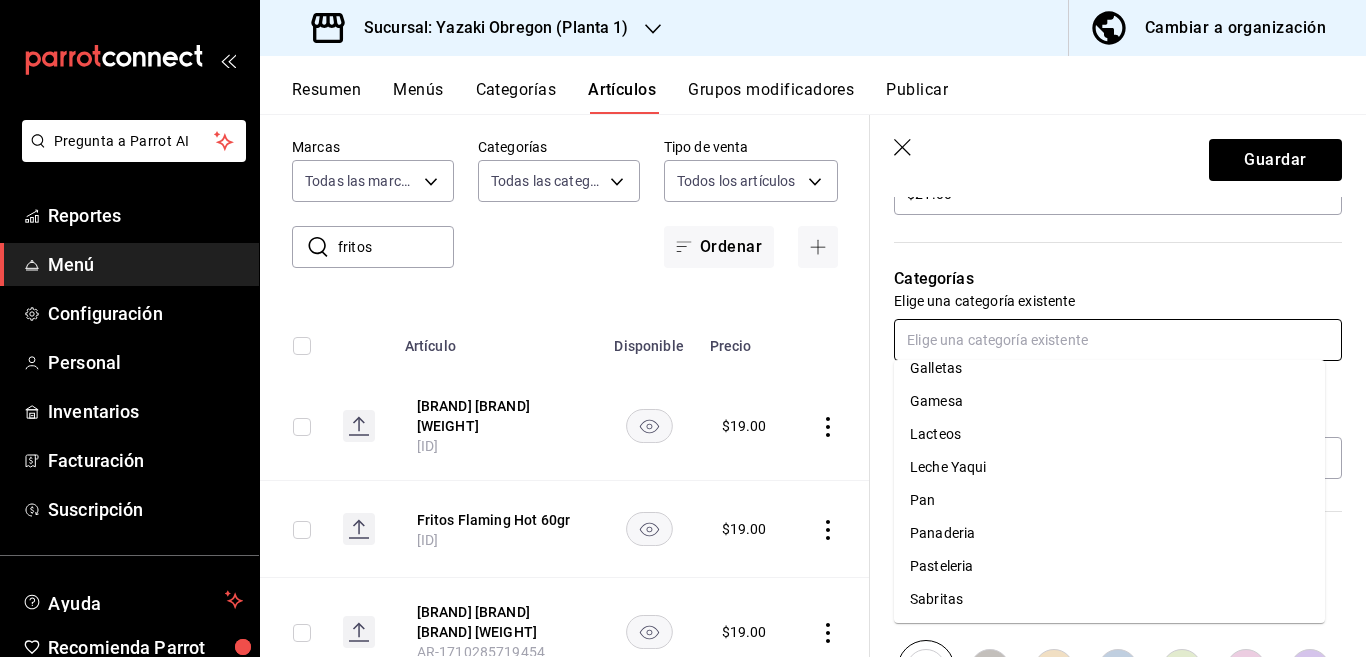 scroll, scrollTop: 281, scrollLeft: 0, axis: vertical 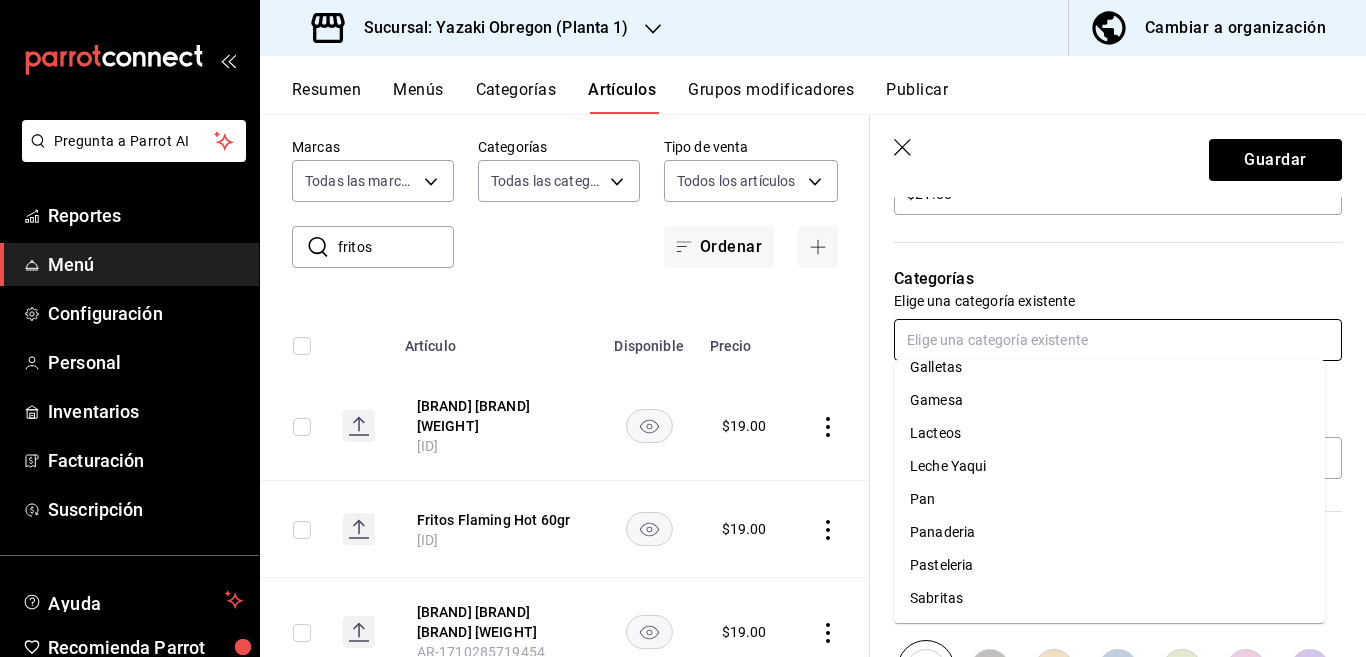 click on "Sabritas" at bounding box center [1109, 598] 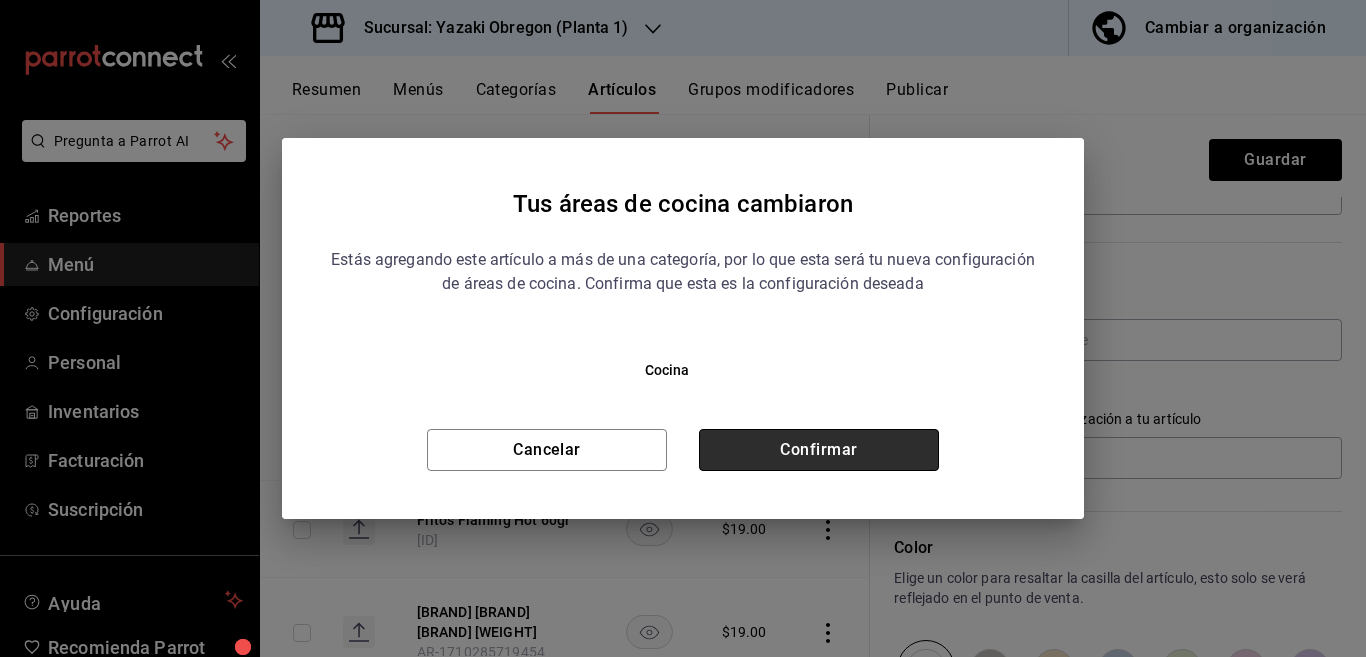 click on "Confirmar" at bounding box center [819, 450] 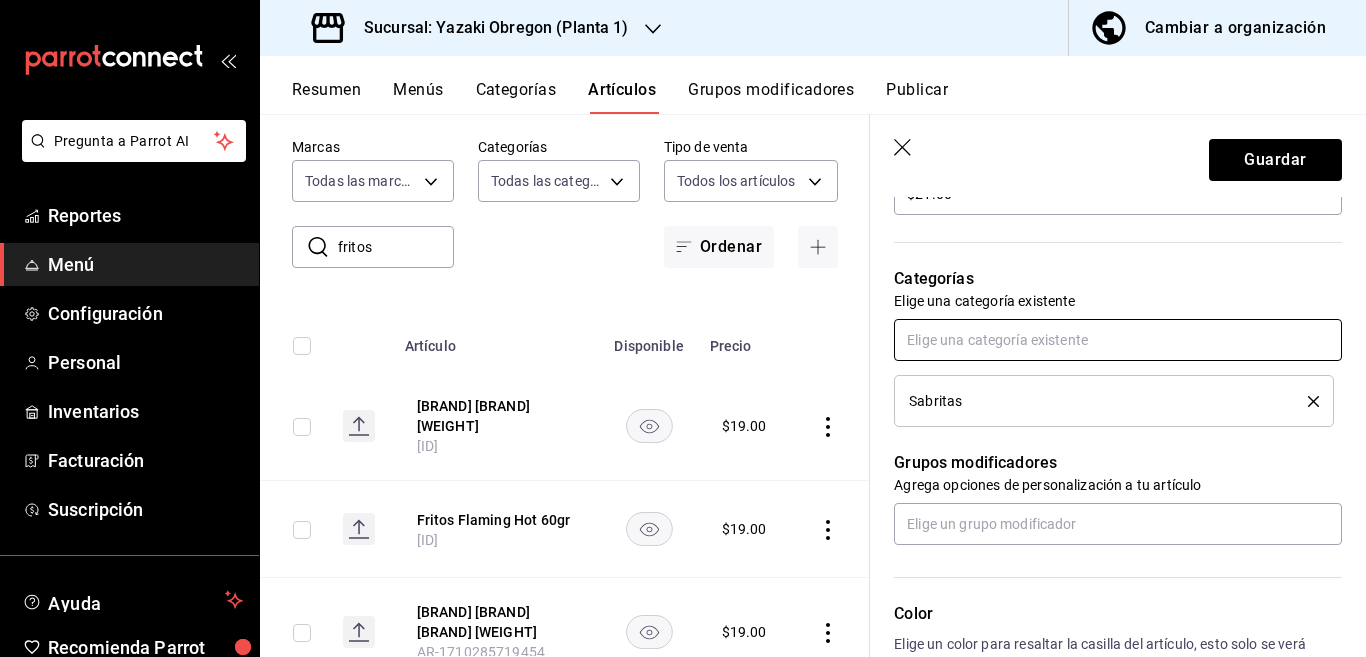 scroll, scrollTop: 651, scrollLeft: 0, axis: vertical 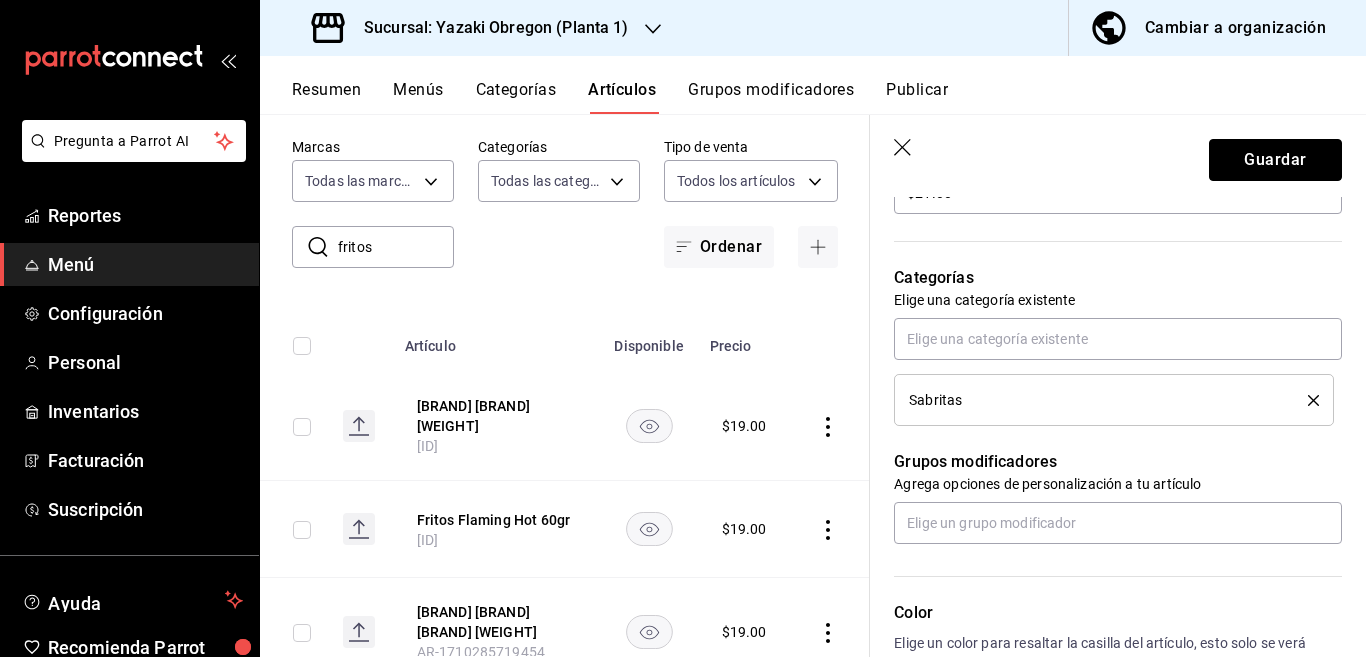 click on "Guardar" at bounding box center (1275, 160) 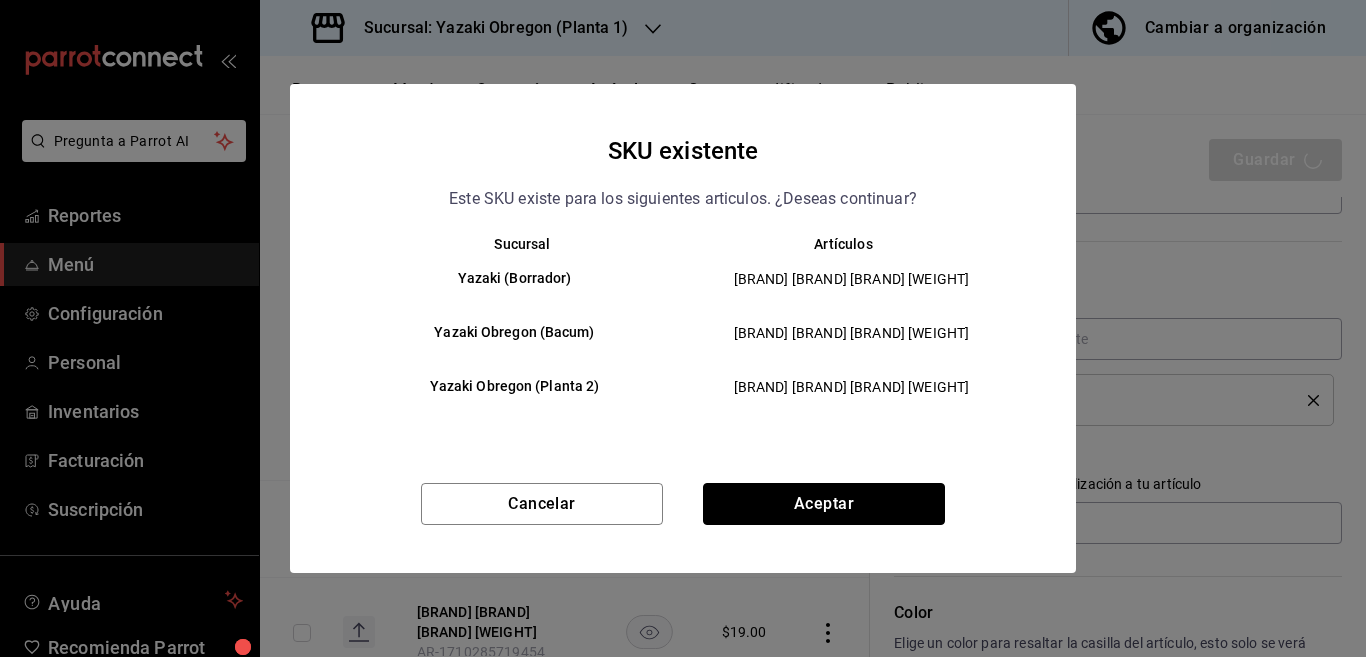 click on "Aceptar" at bounding box center [824, 504] 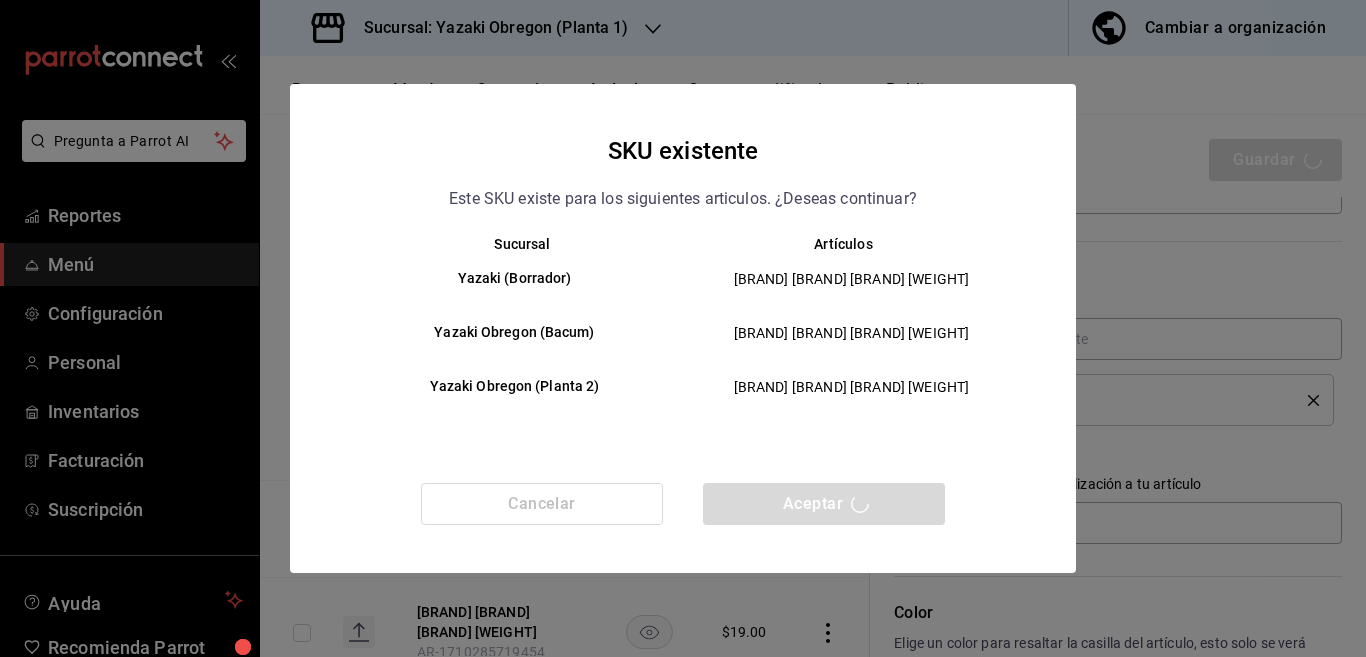 type on "x" 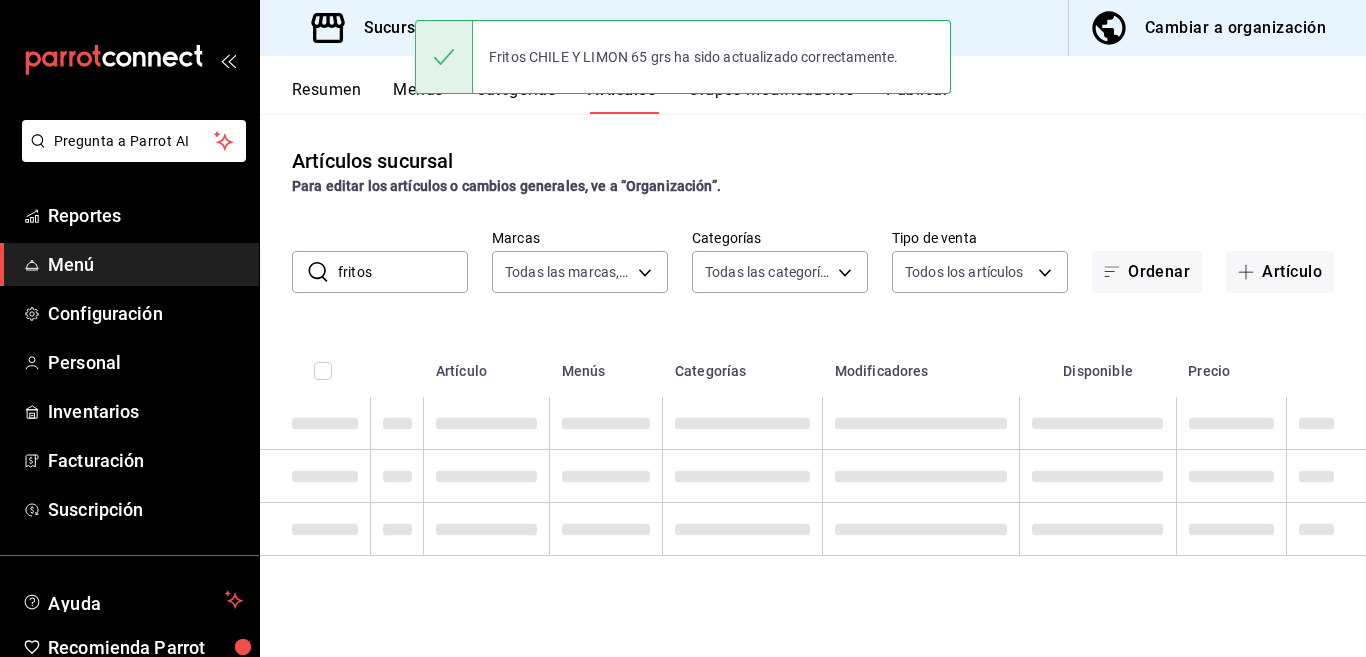 scroll, scrollTop: 0, scrollLeft: 0, axis: both 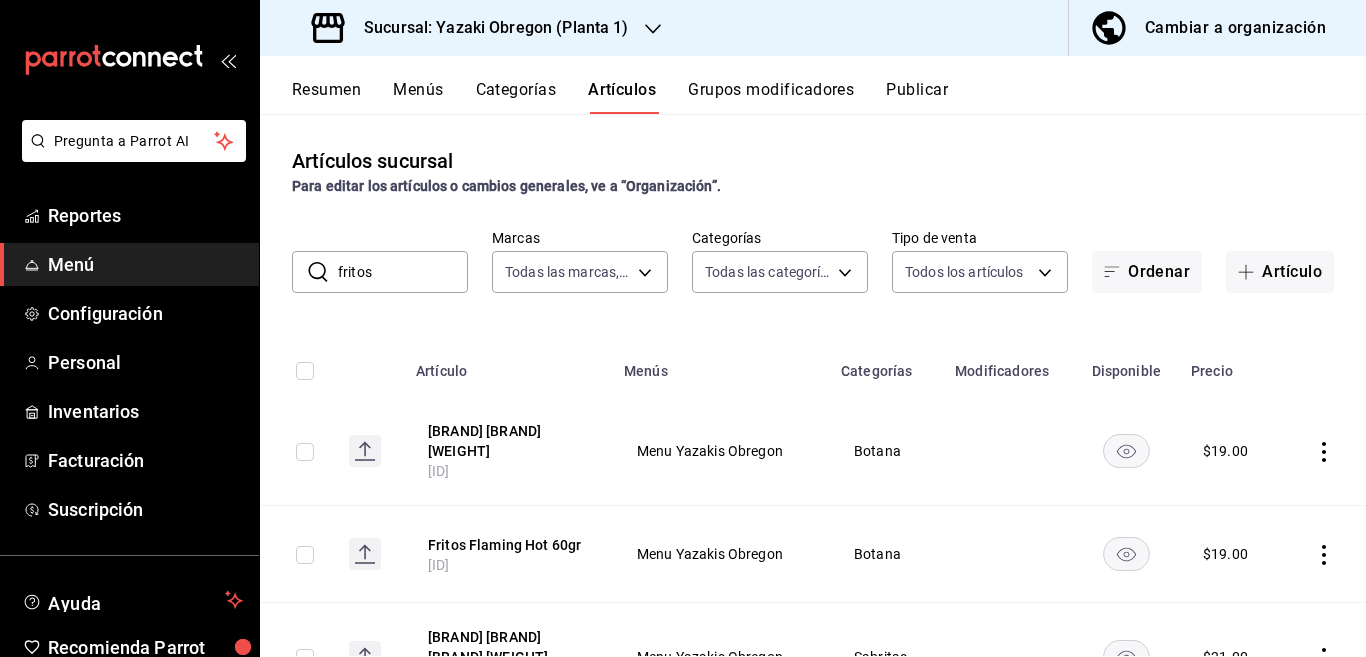 click 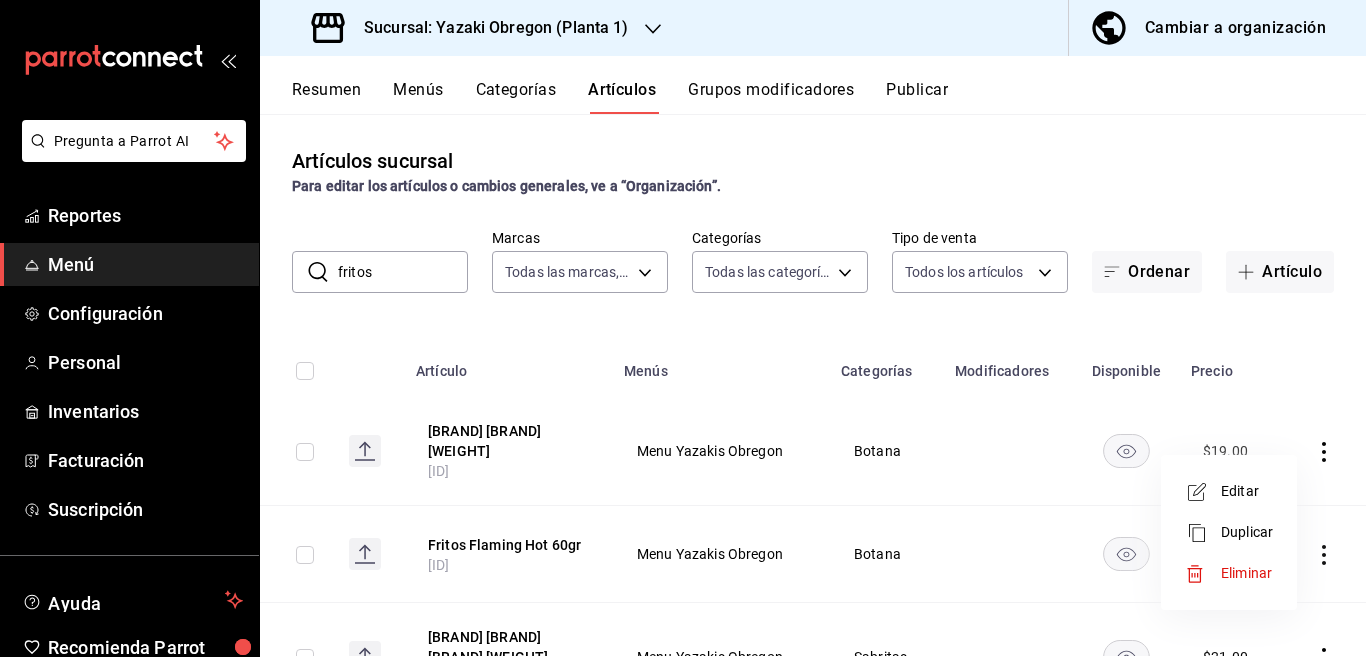 click on "Editar" at bounding box center [1247, 491] 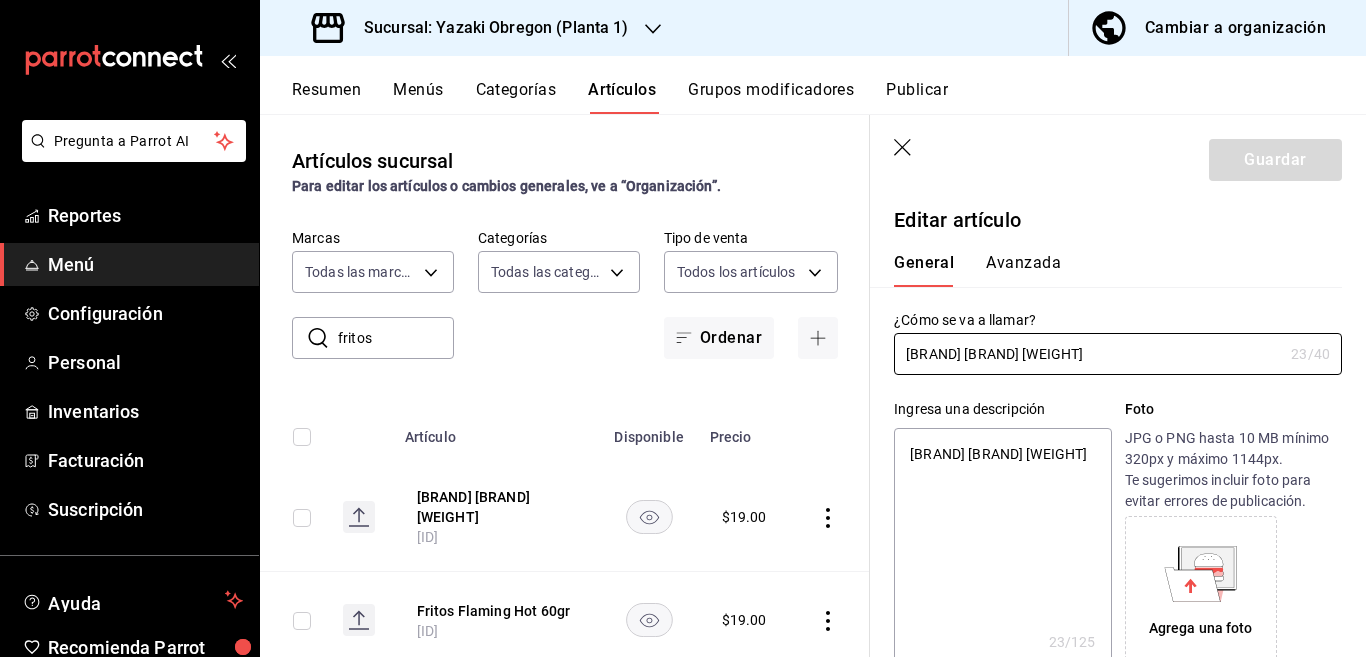type on "x" 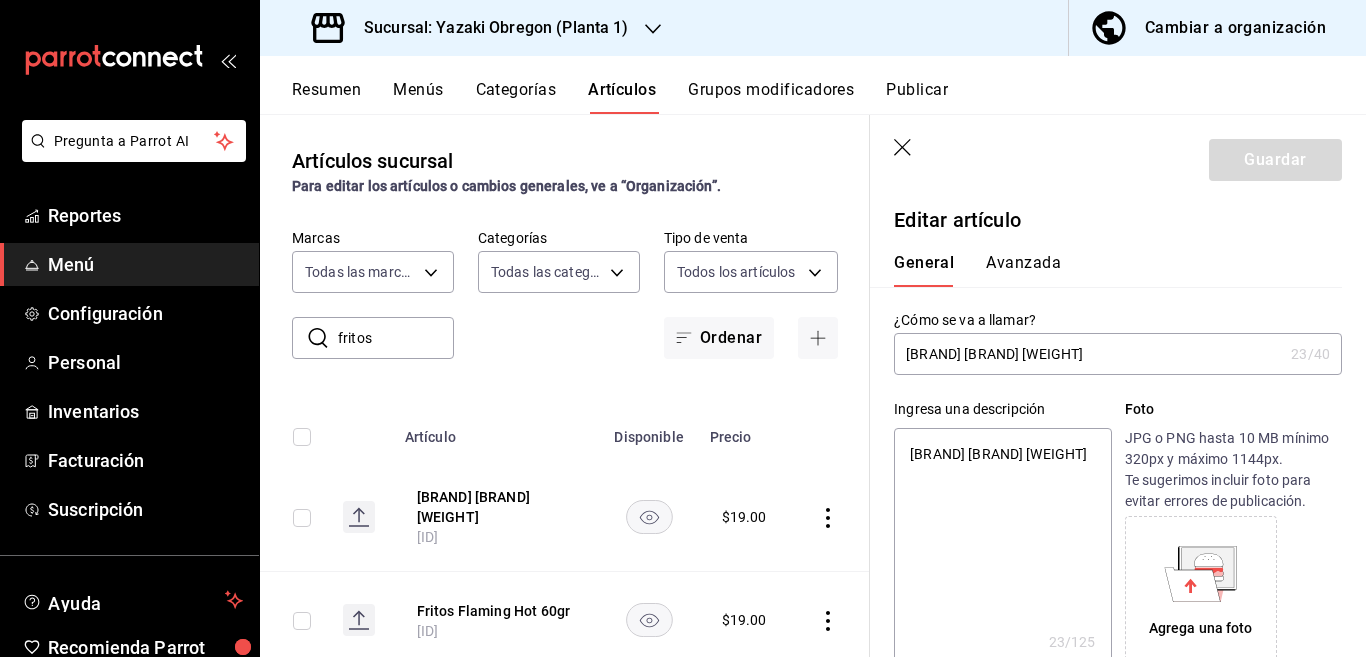 click on "[BRAND] [BRAND] [WEIGHT]" at bounding box center [1002, 548] 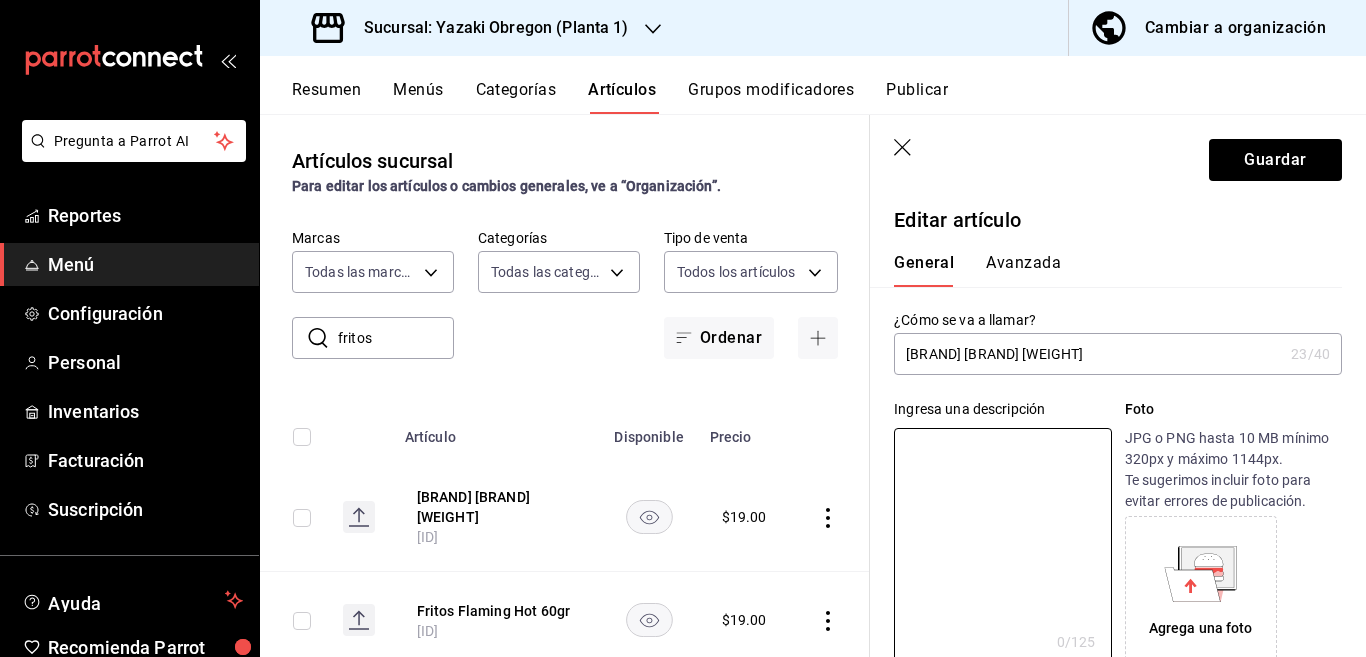 type 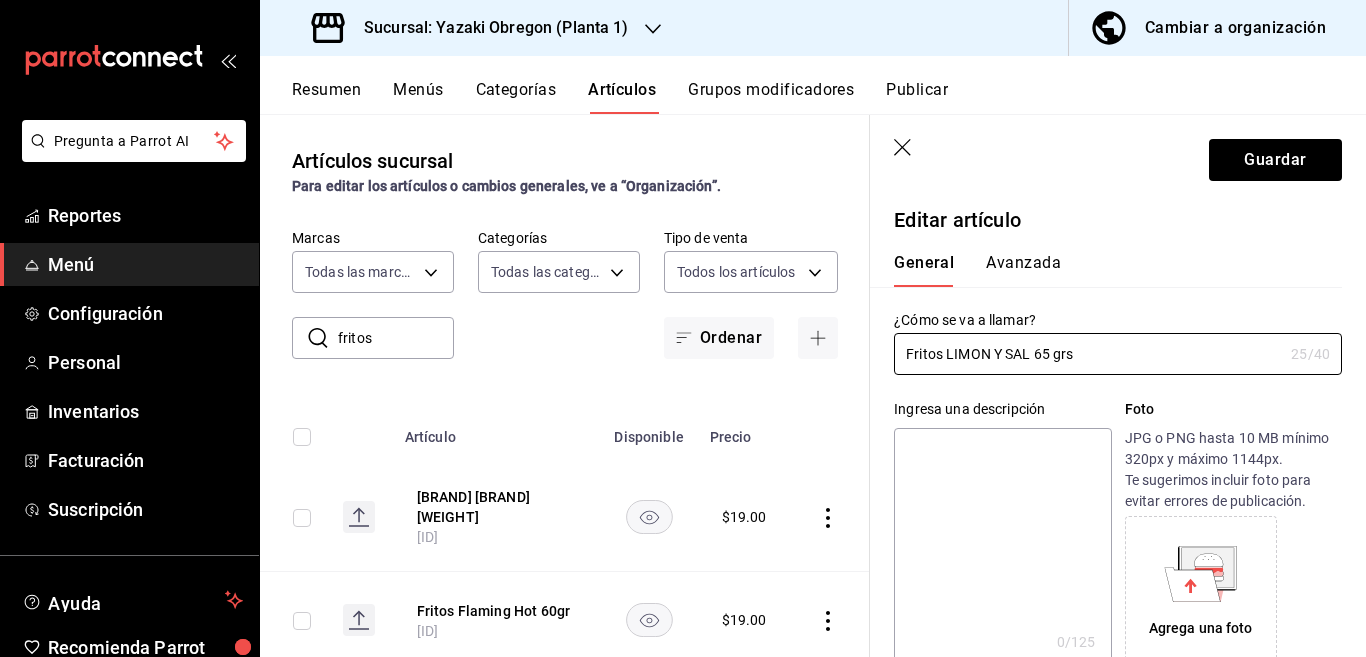 type on "Fritos LIMON Y SAL 65 grs" 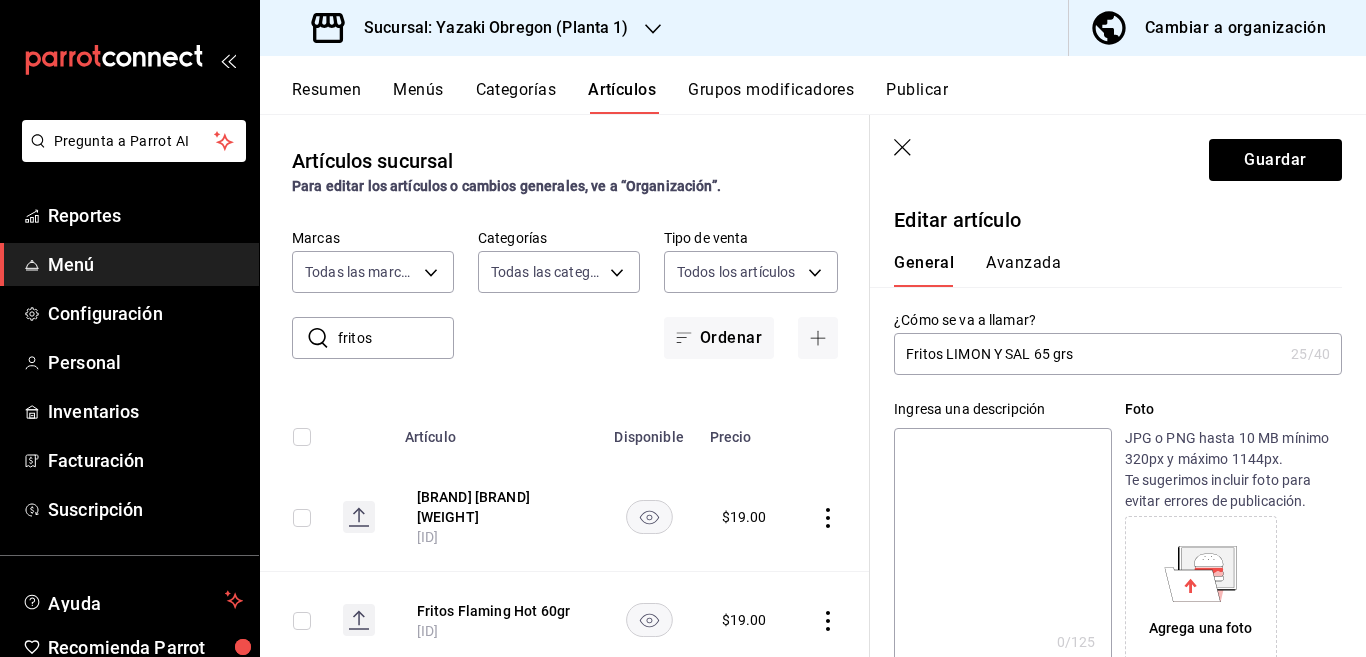 paste on "Fritos LIMON Y SAL 65 grs" 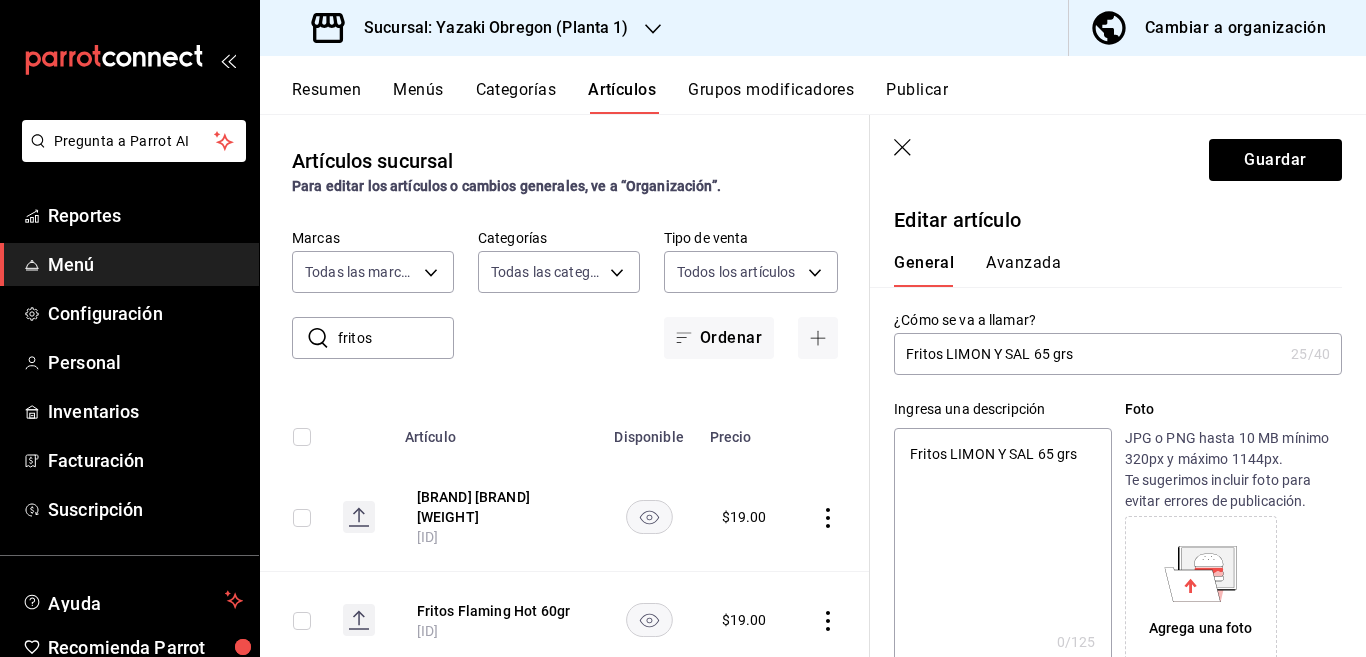 type on "x" 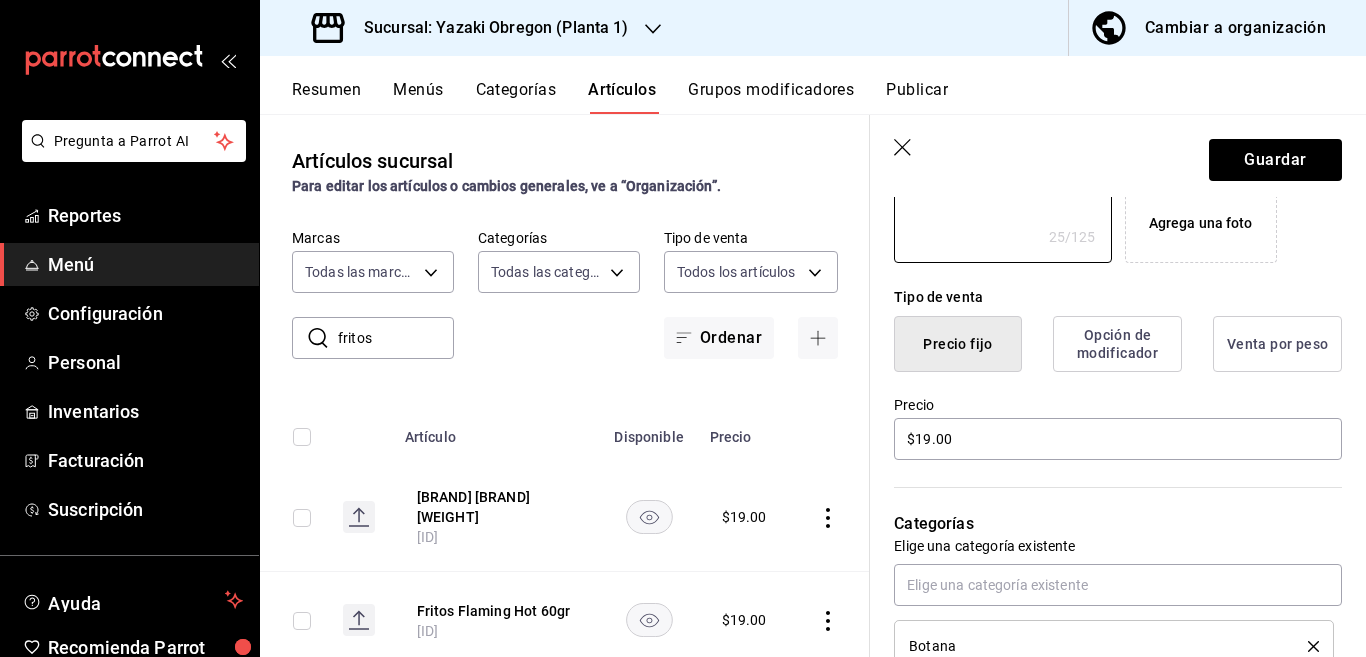 scroll, scrollTop: 406, scrollLeft: 0, axis: vertical 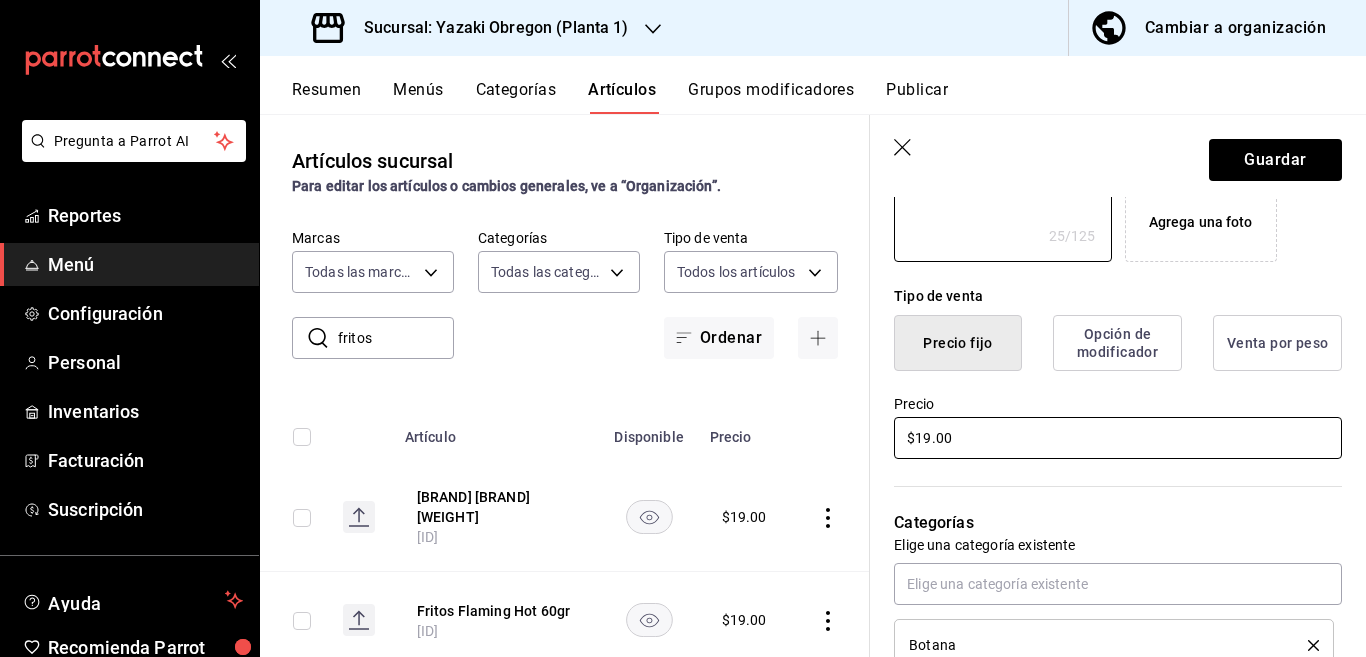 type on "Fritos LIMON Y SAL 65 grs" 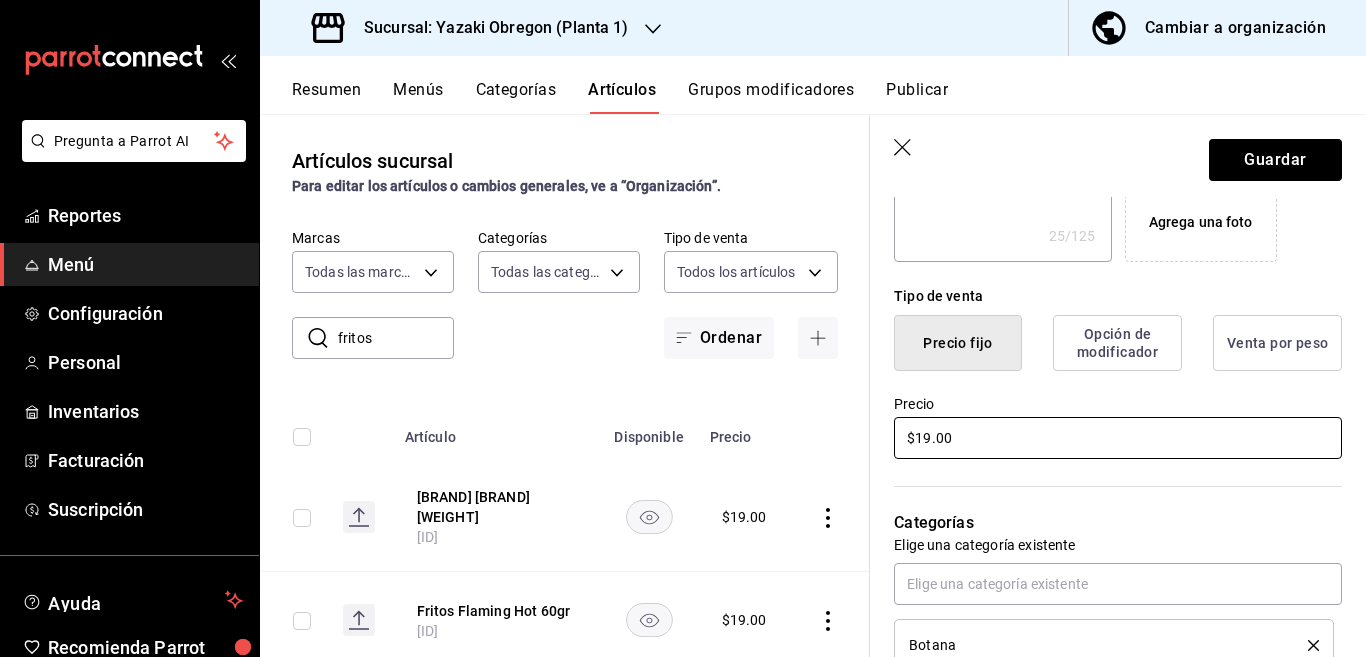type on "x" 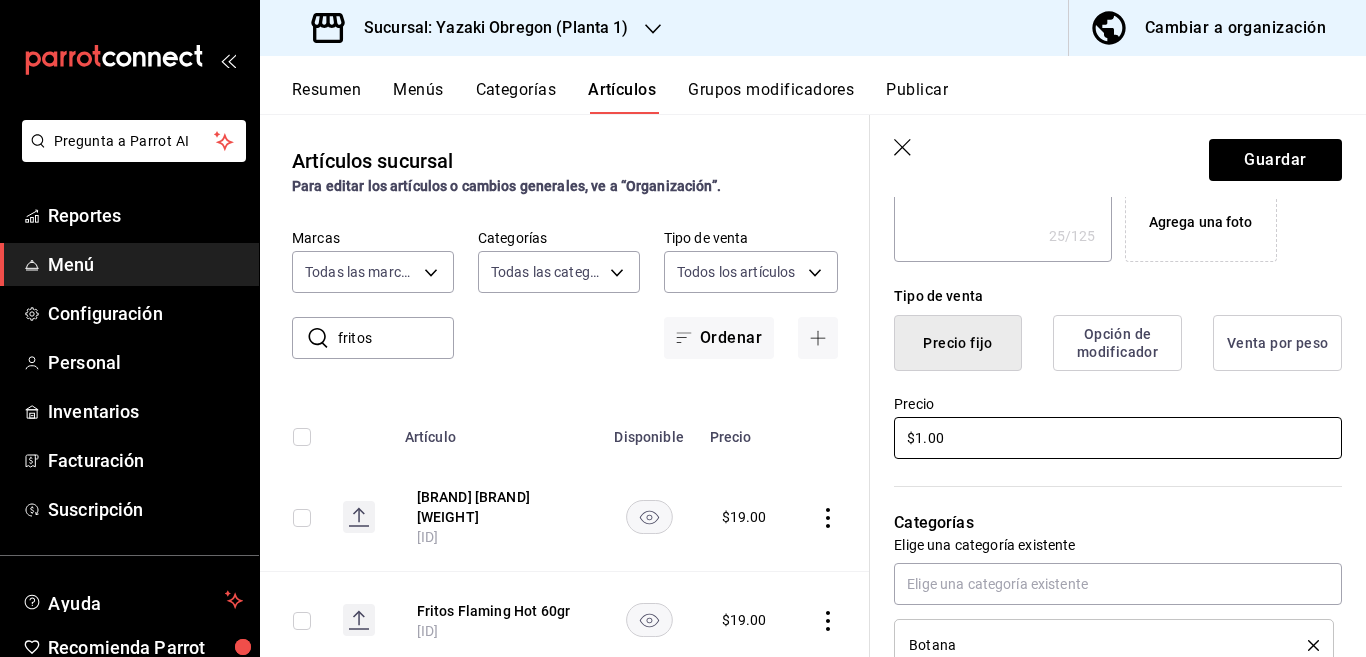 type 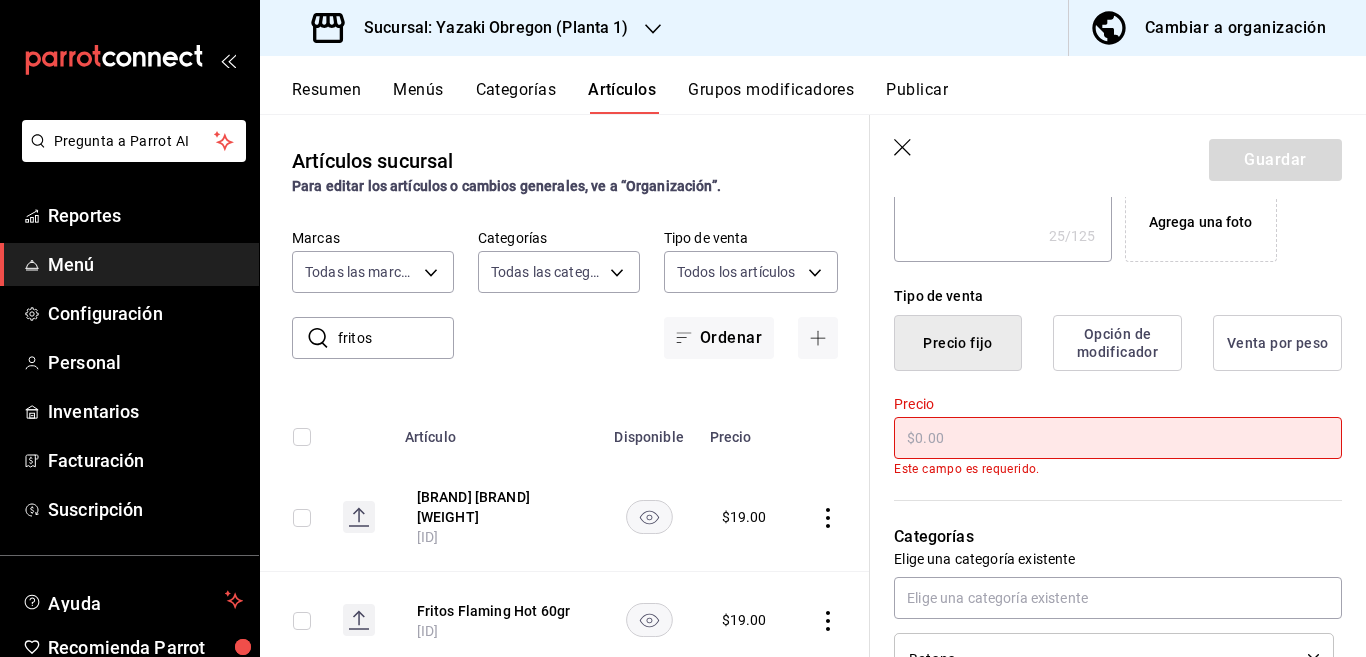 type on "x" 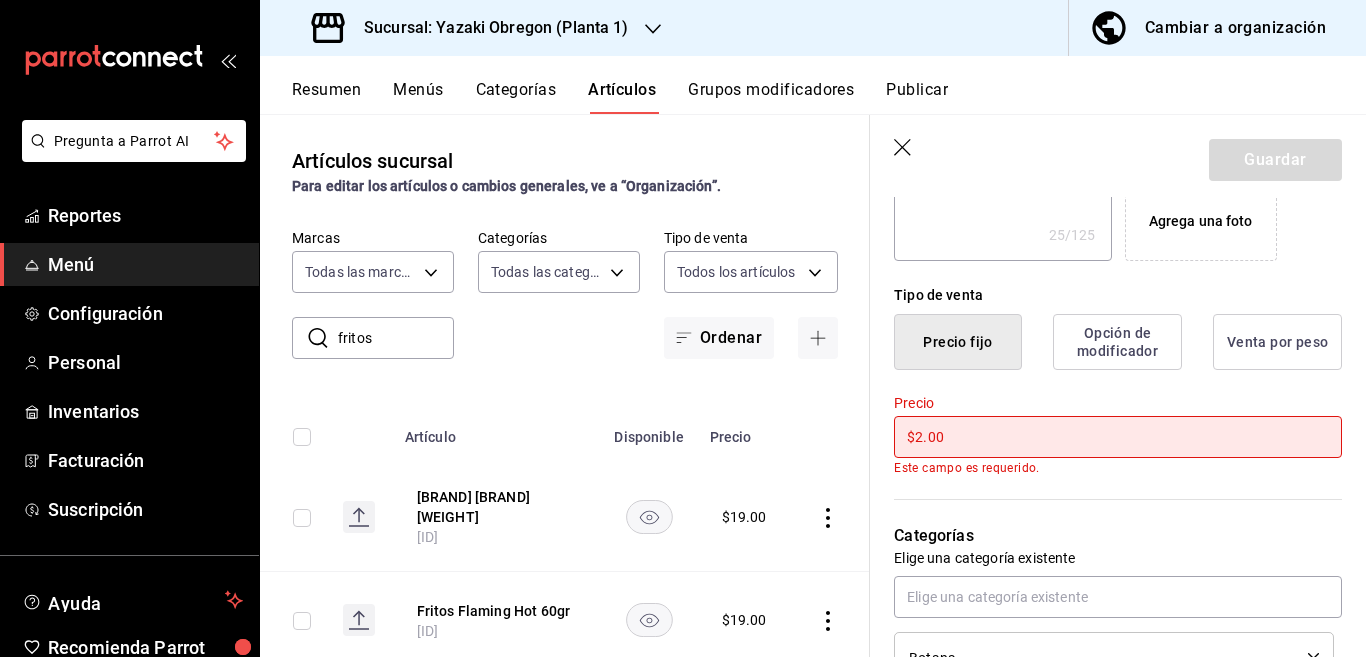 type on "$21.00" 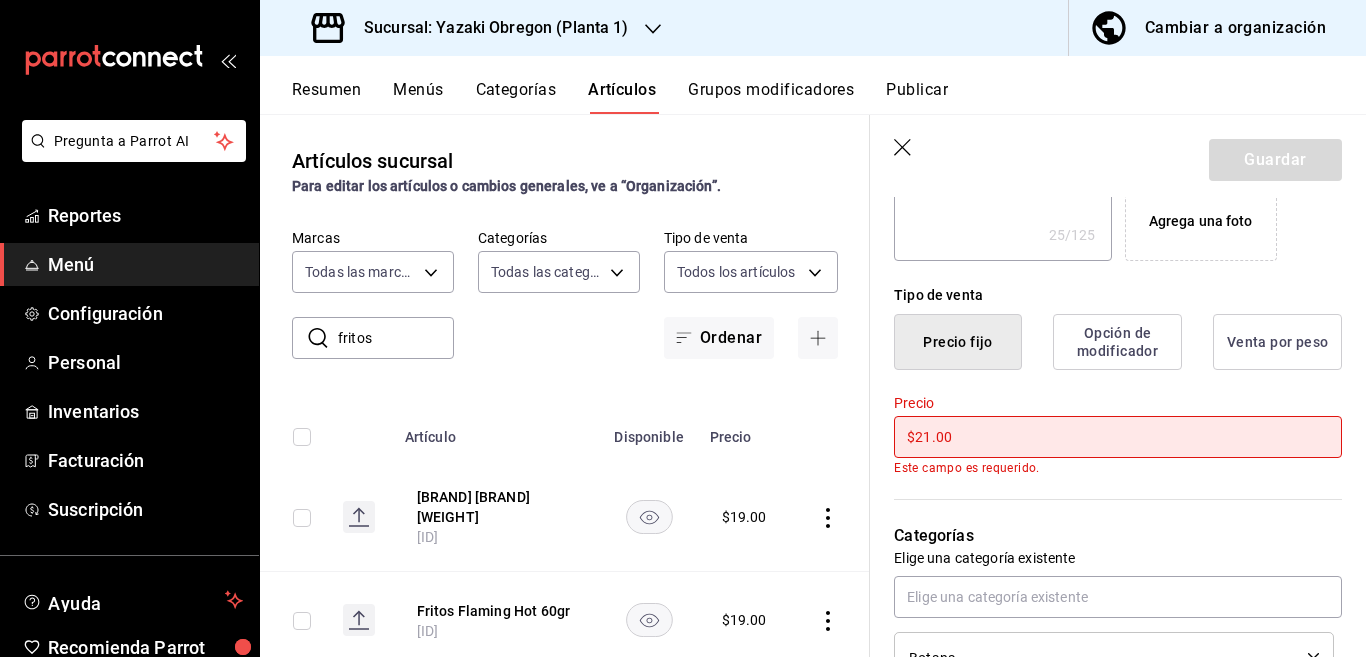 type on "x" 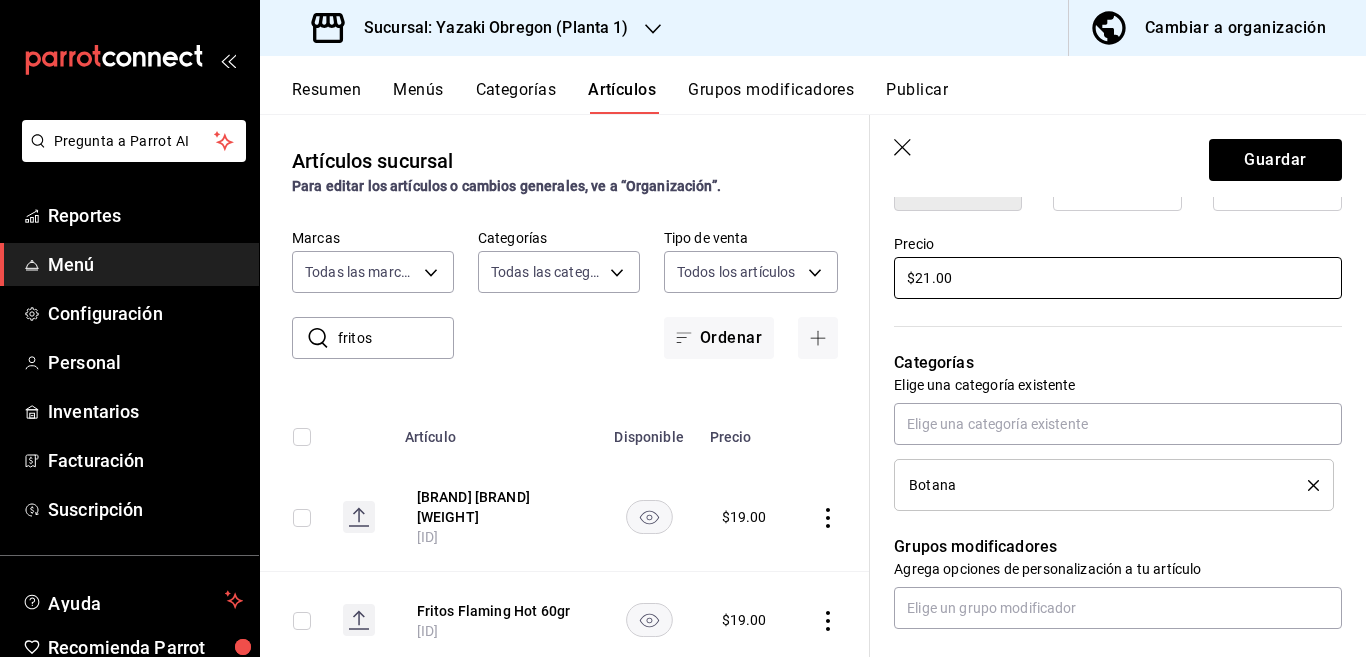 scroll, scrollTop: 569, scrollLeft: 0, axis: vertical 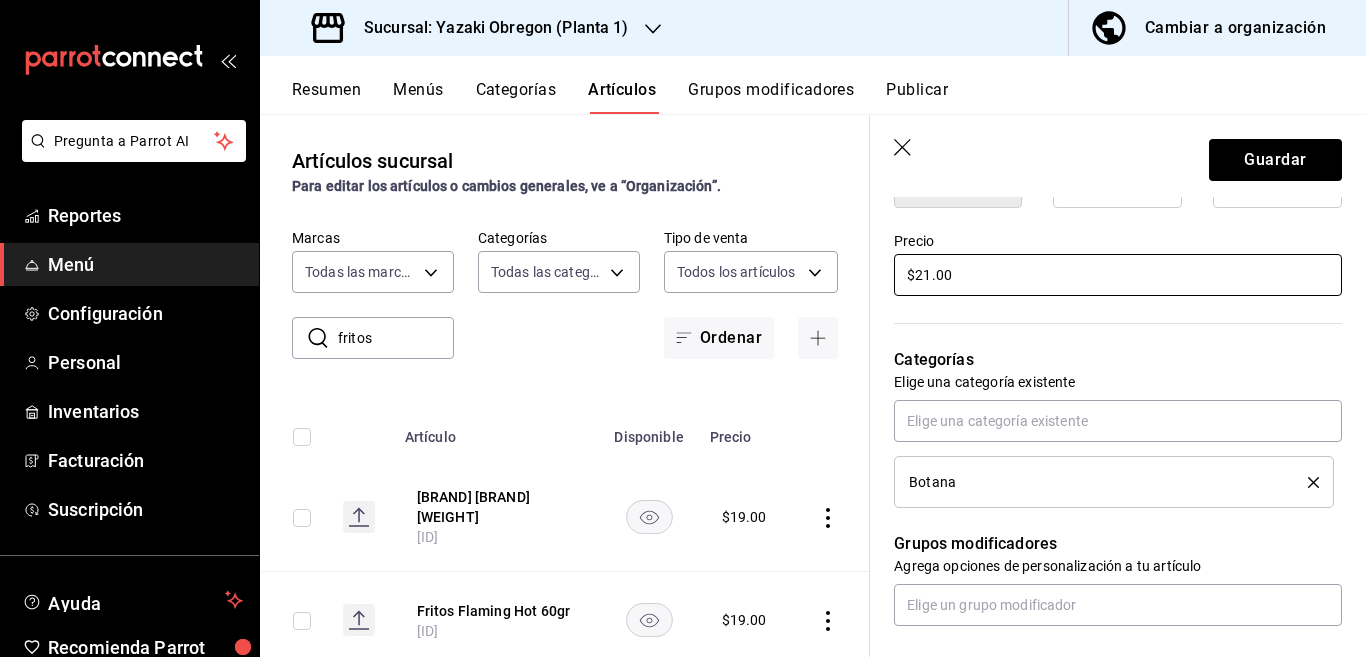 type on "$21.00" 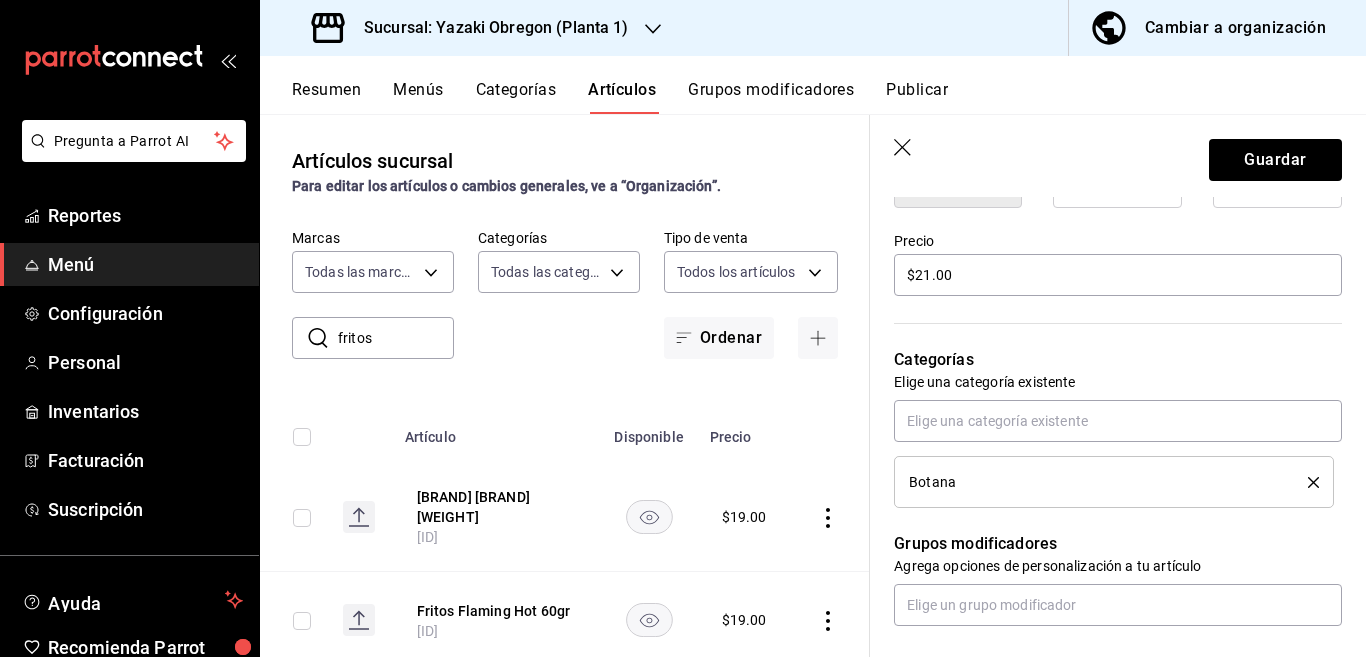 click 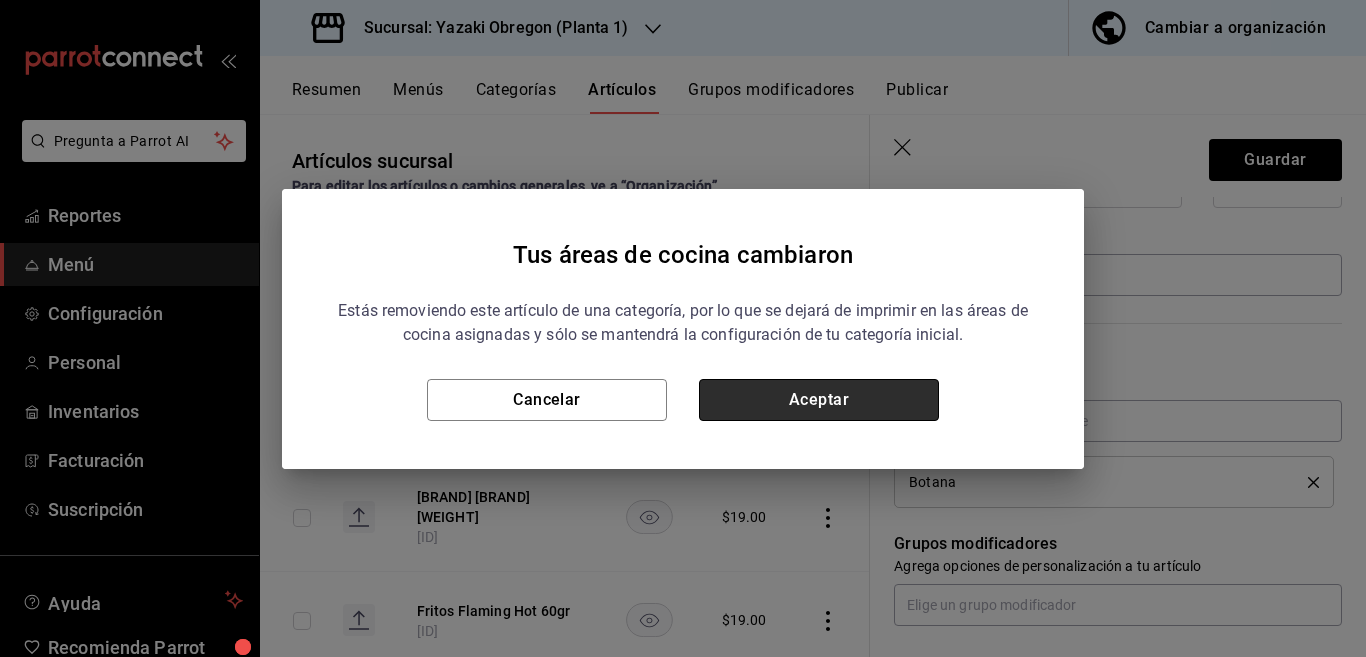 click on "Aceptar" at bounding box center (819, 400) 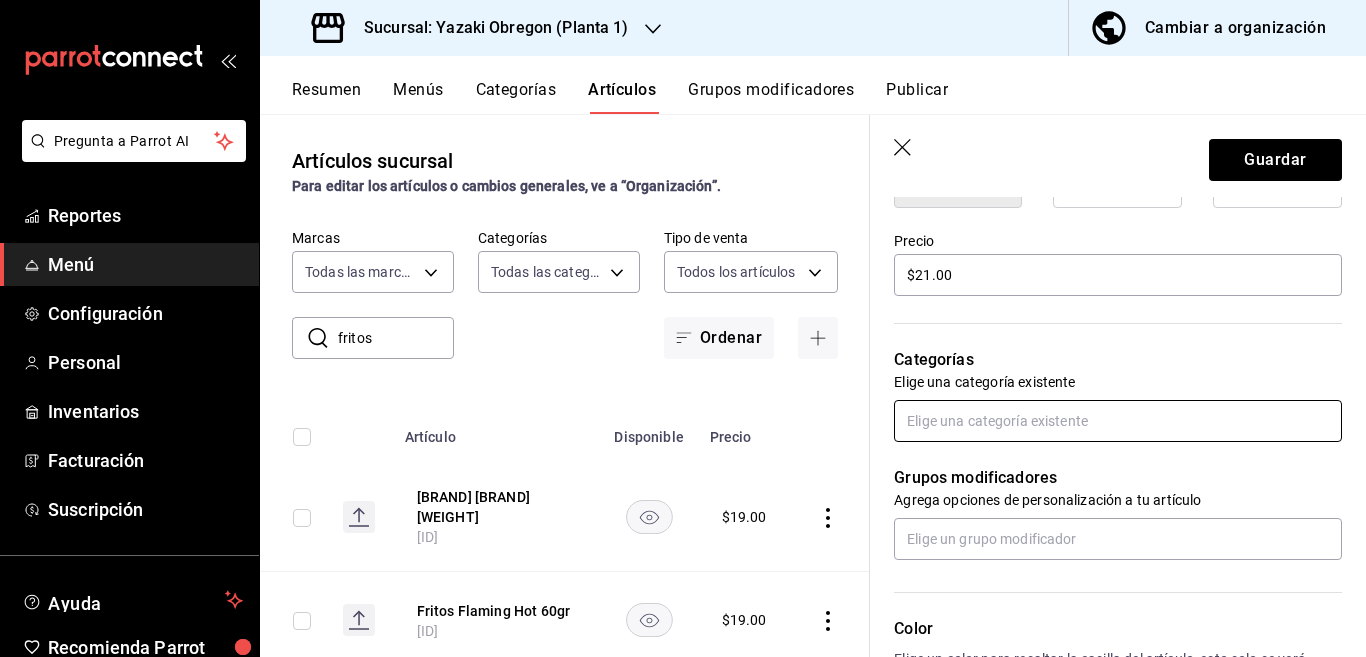 click at bounding box center (1118, 421) 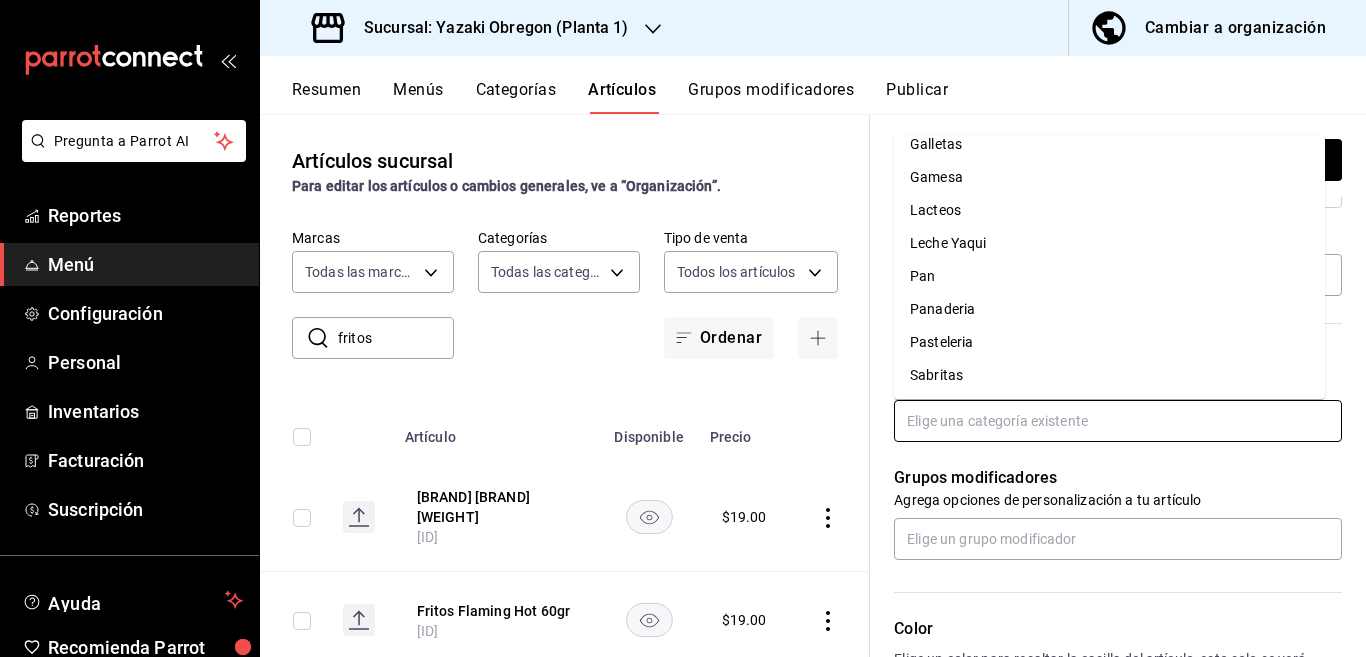 scroll, scrollTop: 281, scrollLeft: 0, axis: vertical 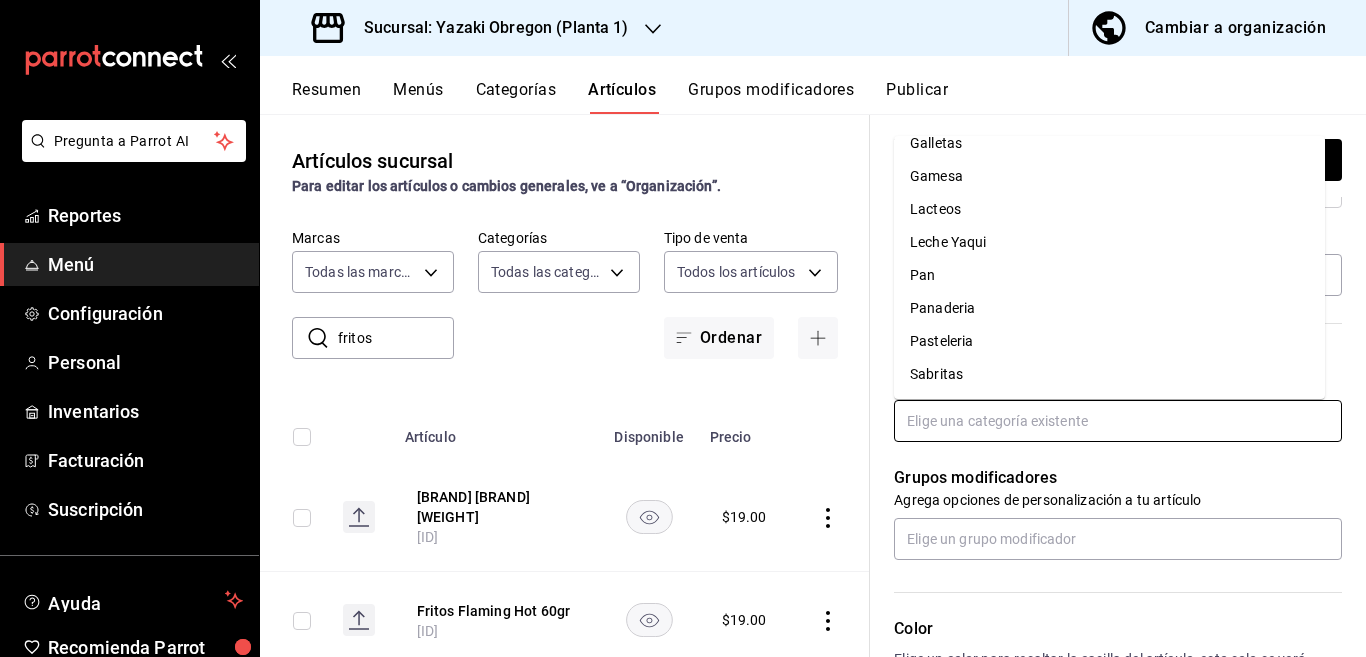 click on "Sabritas" at bounding box center [1109, 374] 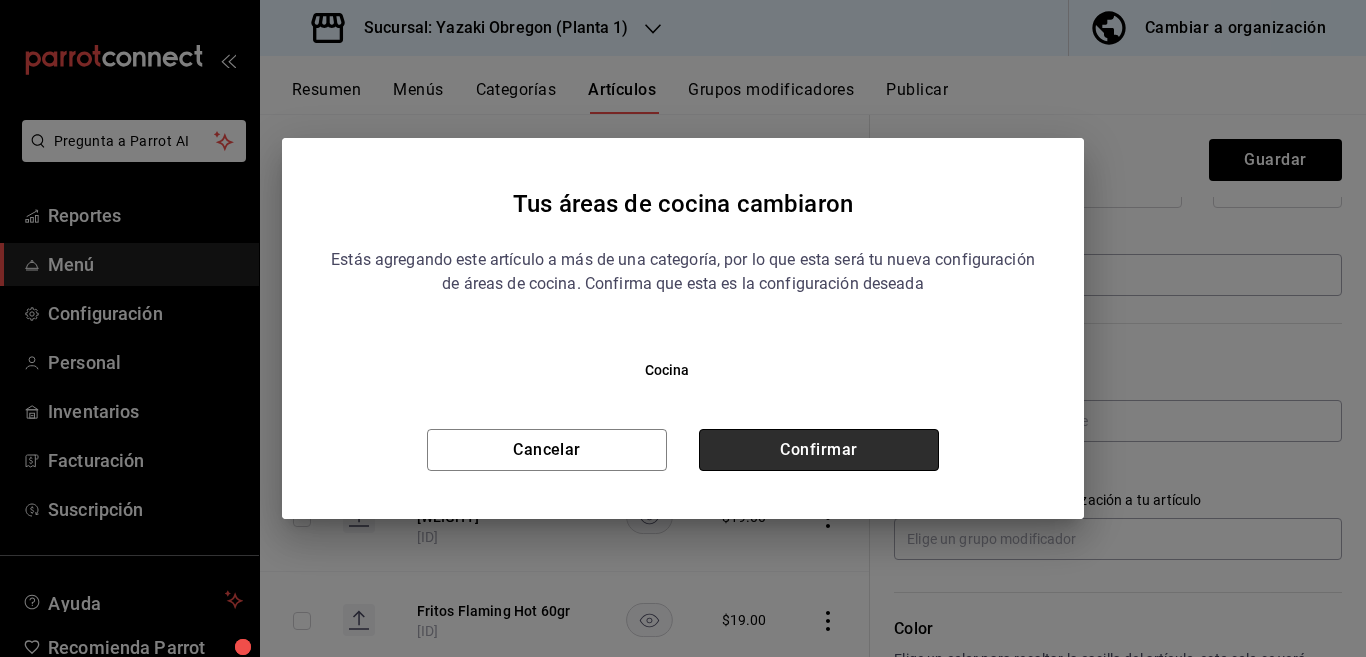 click on "Confirmar" at bounding box center [819, 450] 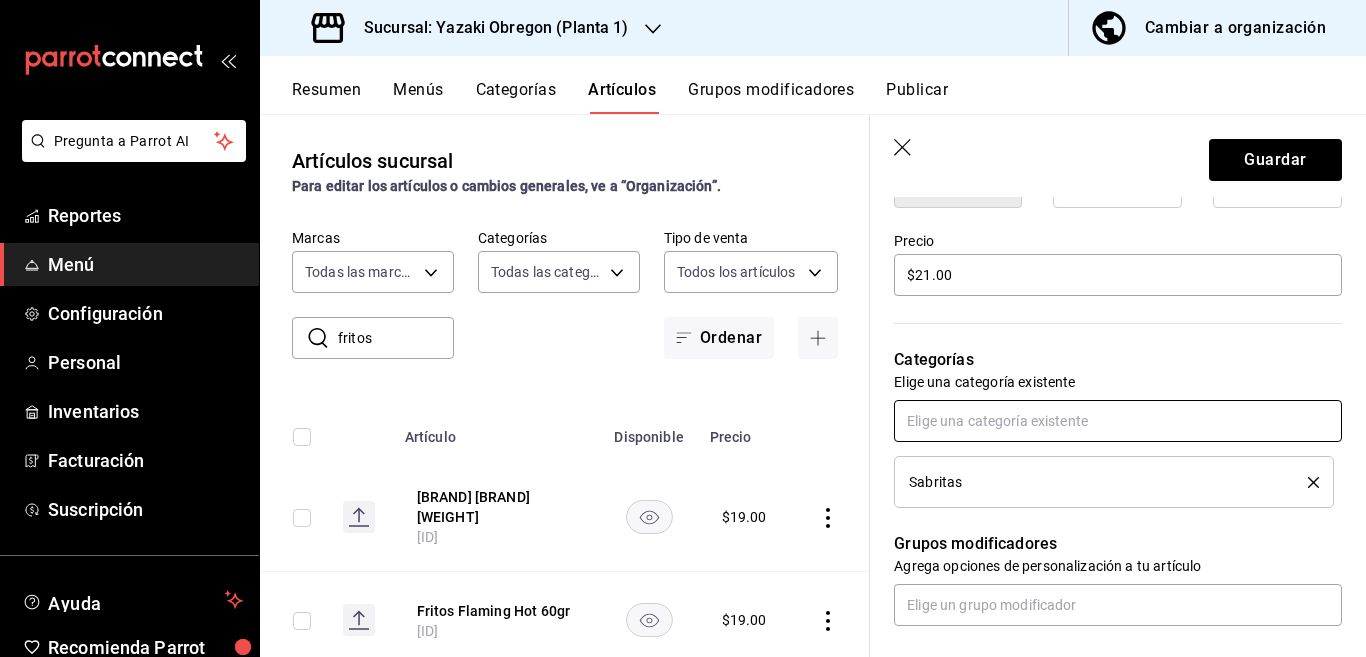 scroll, scrollTop: 570, scrollLeft: 0, axis: vertical 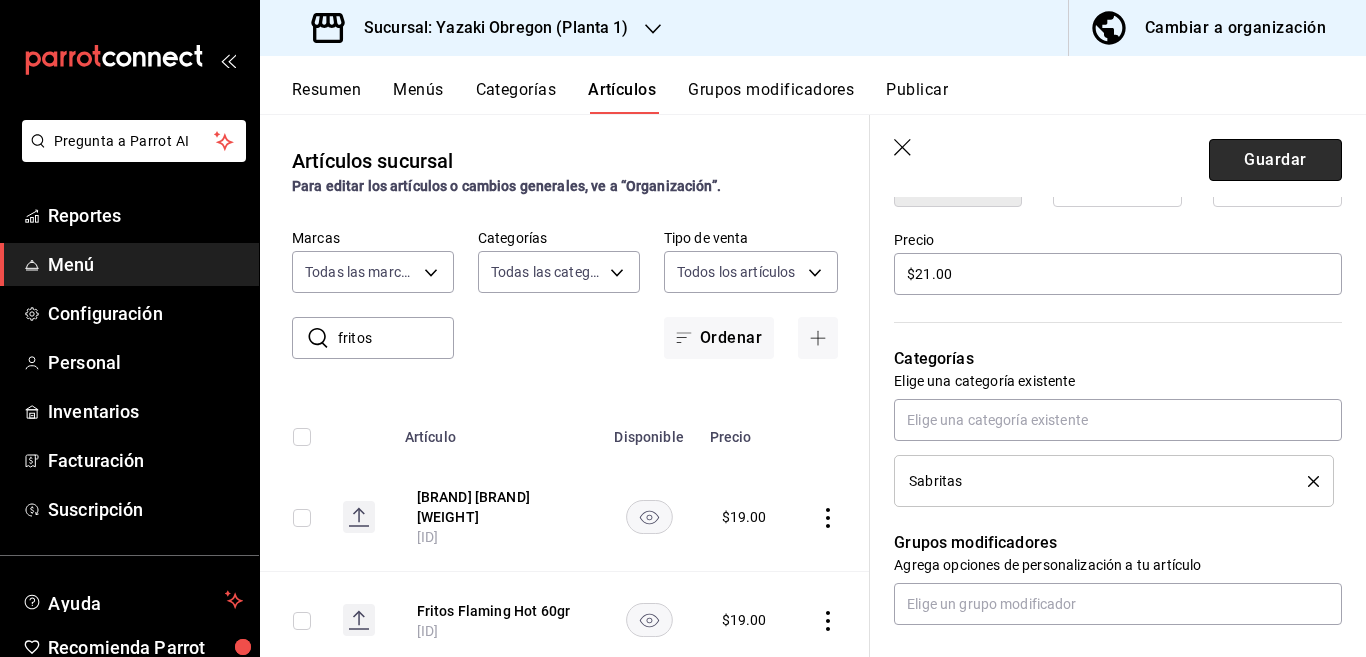 click on "Guardar" at bounding box center [1275, 160] 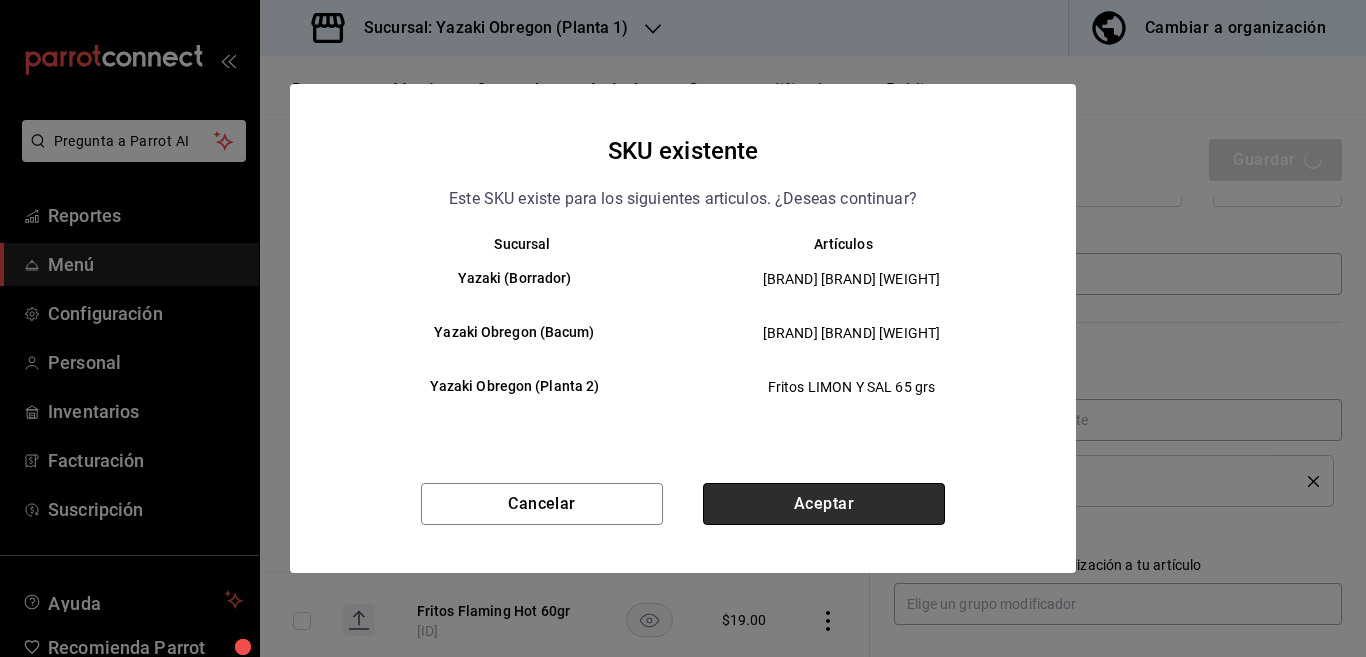 click on "Aceptar" at bounding box center [824, 504] 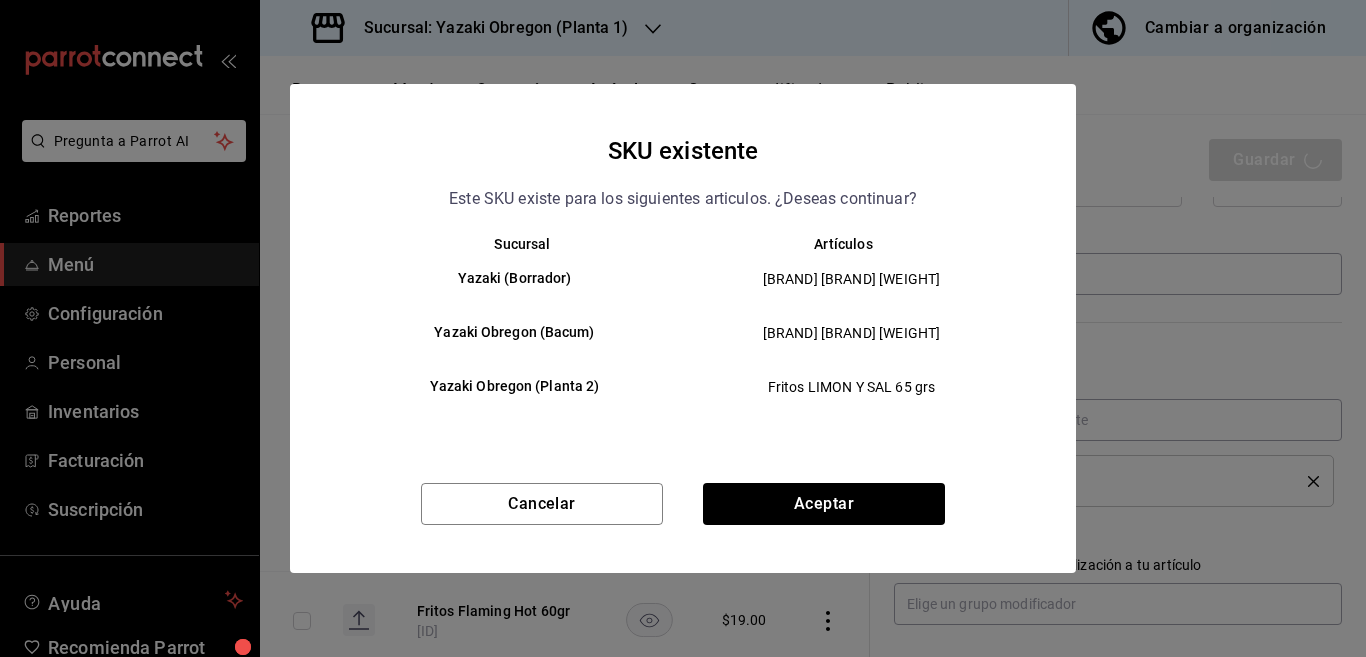 type on "x" 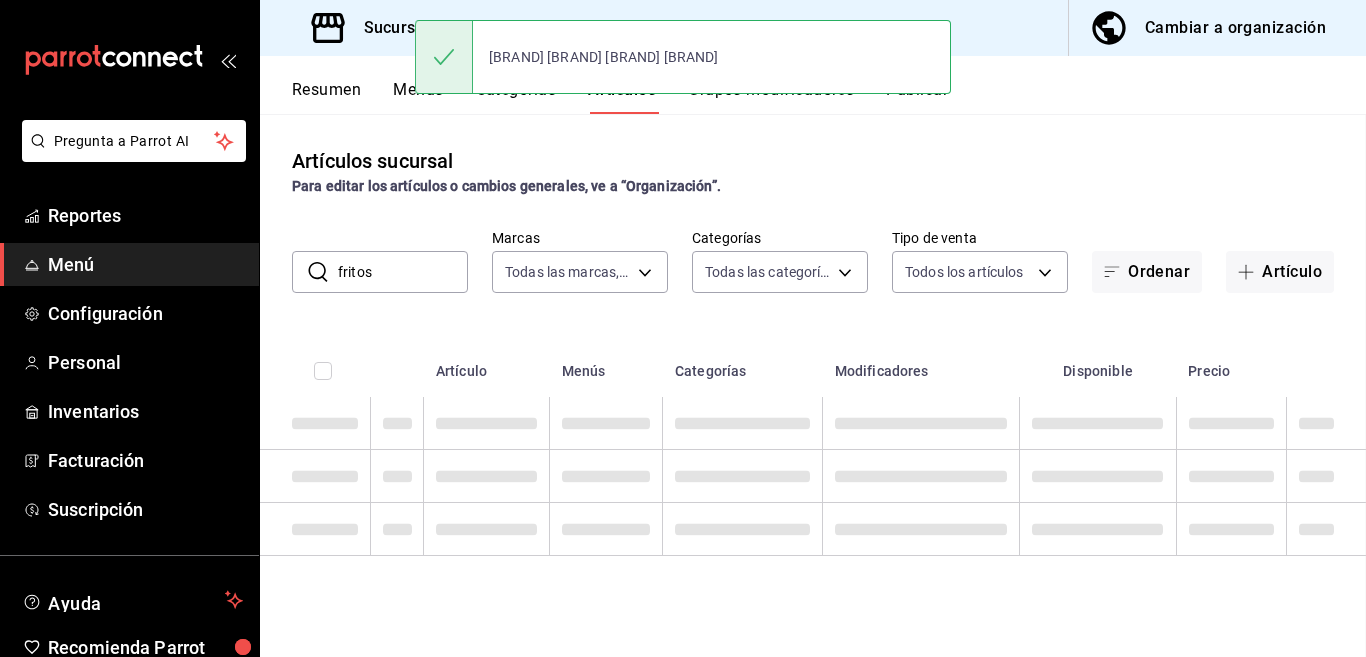 scroll, scrollTop: 0, scrollLeft: 0, axis: both 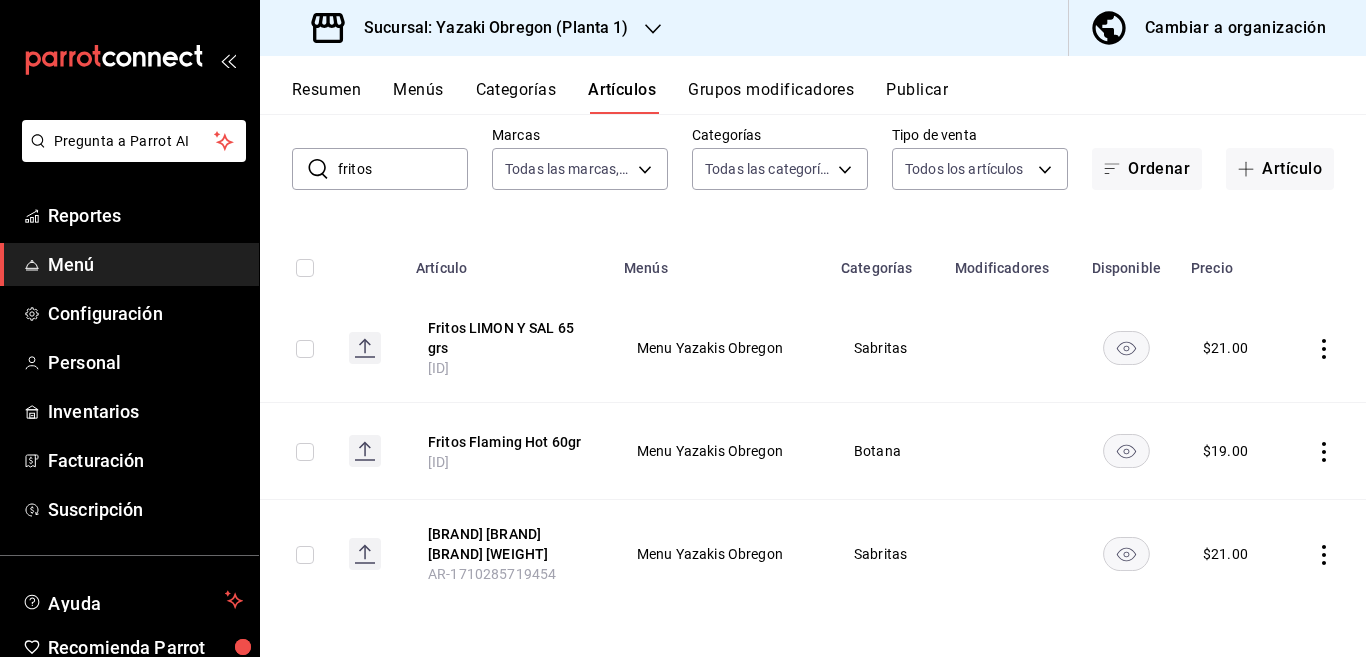 click 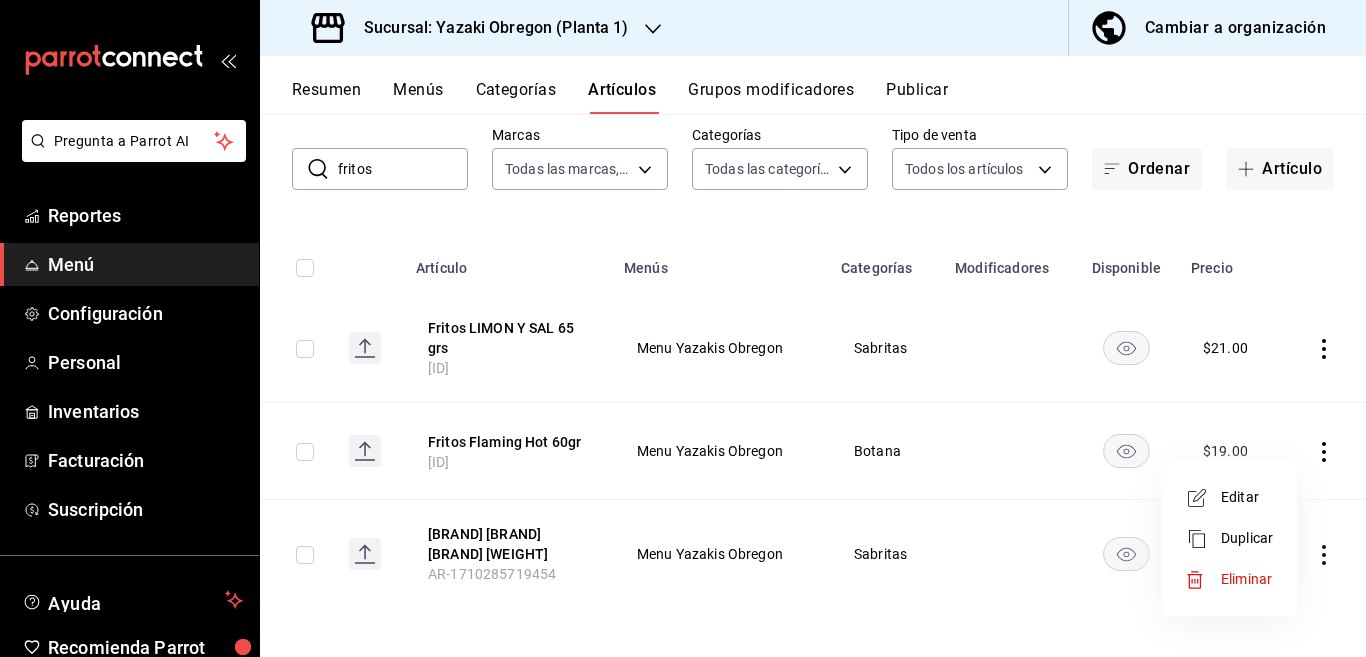 click on "Editar" at bounding box center (1247, 497) 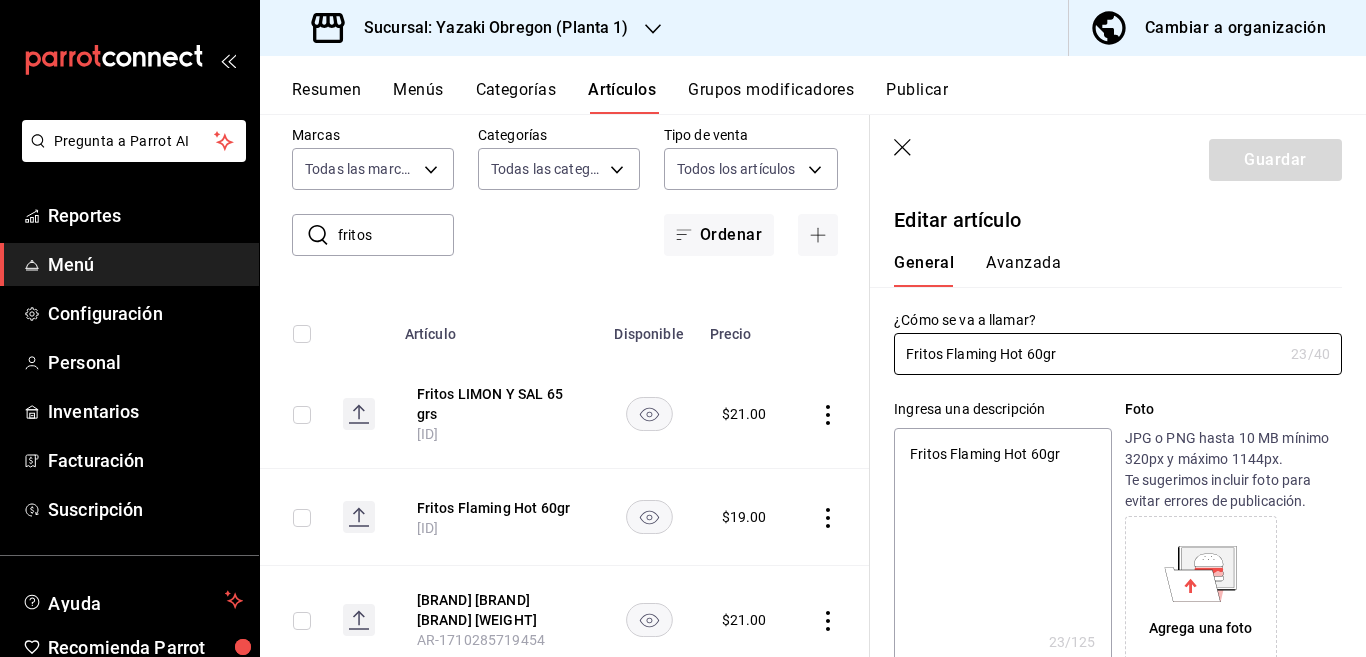 type on "x" 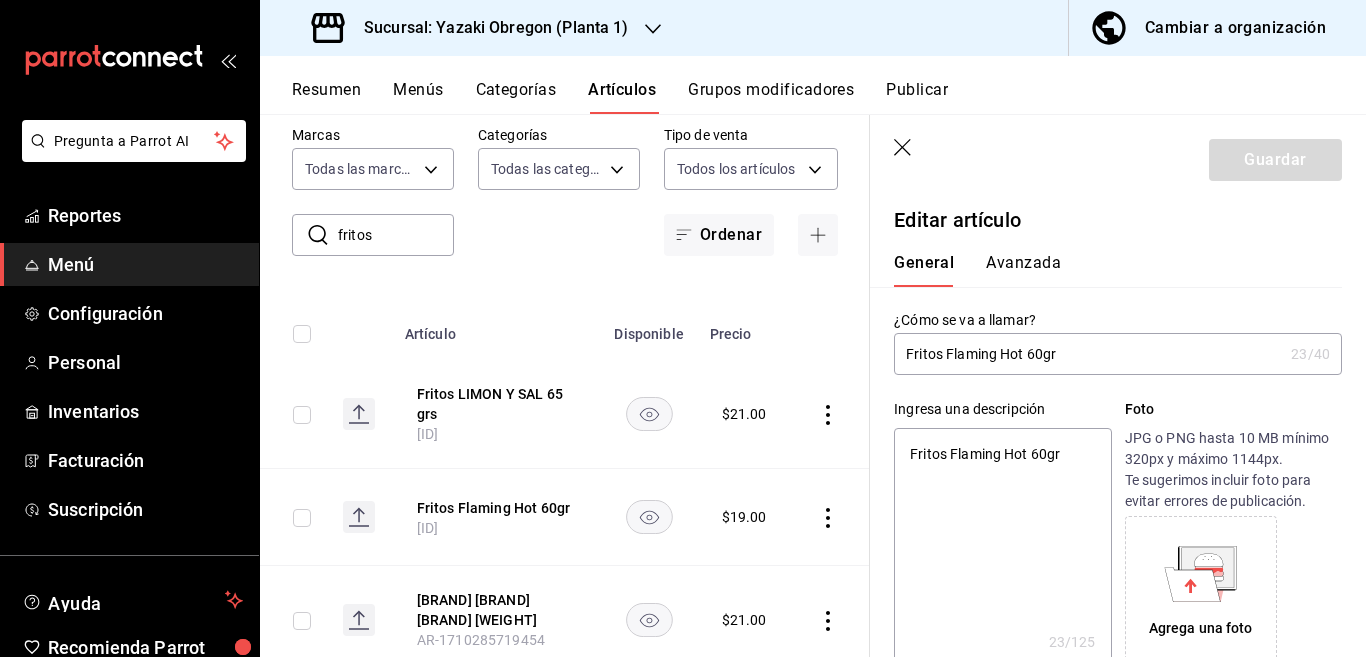 click on "Fritos Flaming Hot 60gr" at bounding box center (1002, 548) 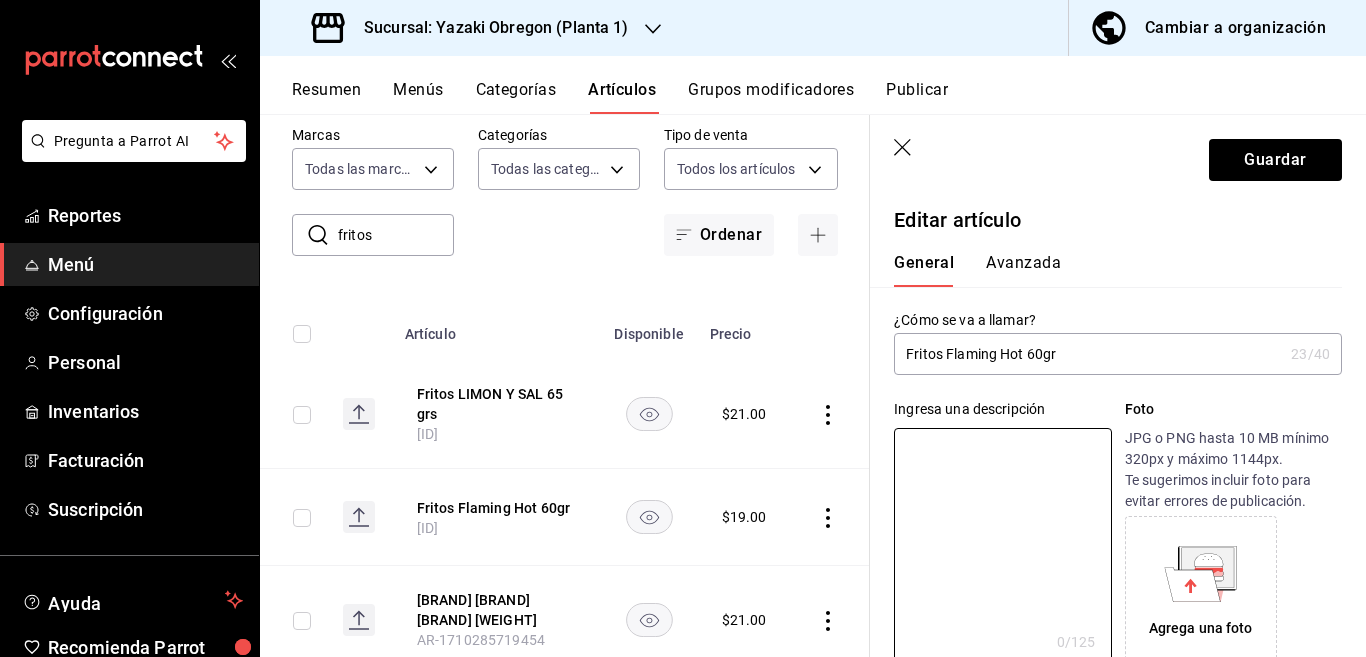 type 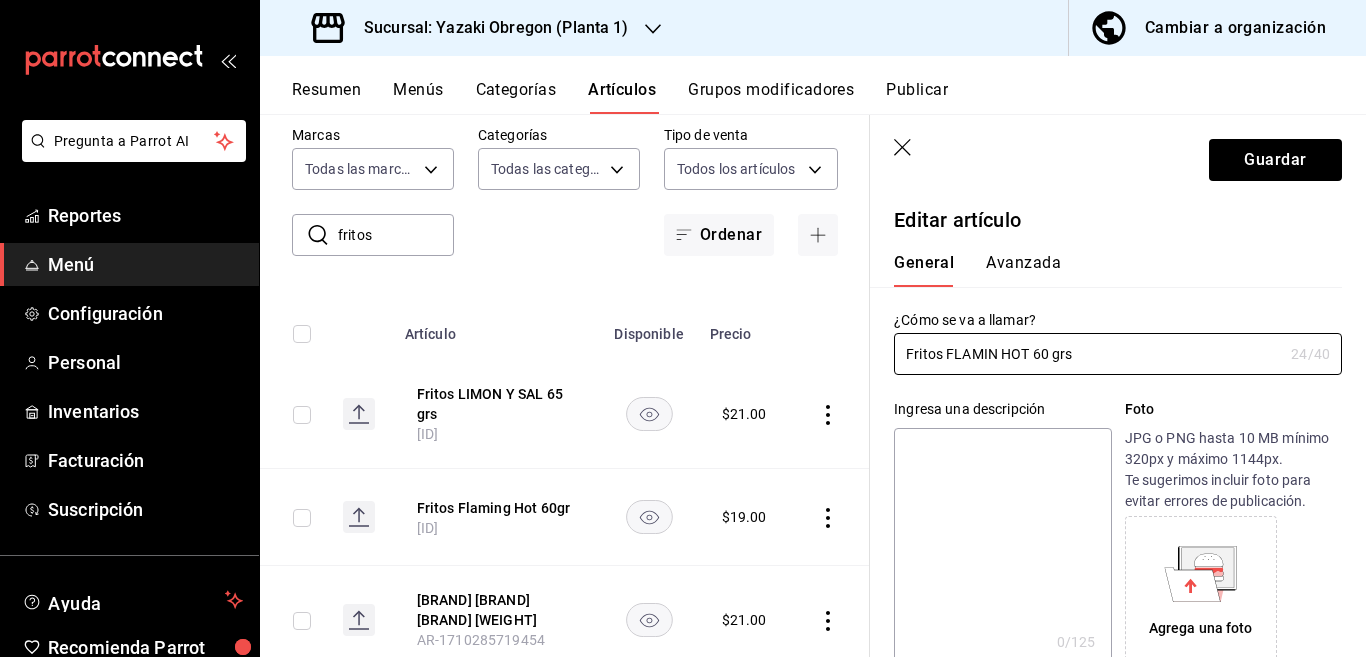 type on "Fritos FLAMIN HOT 60 grs" 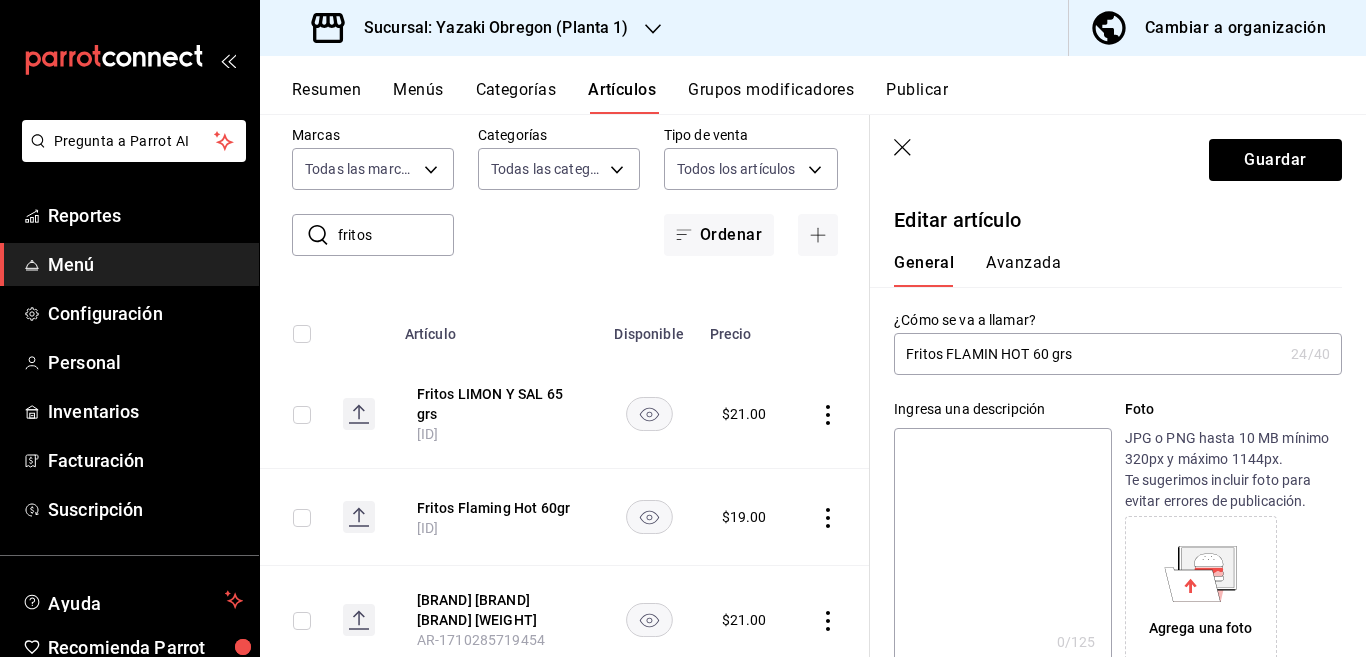 paste on "Fritos FLAMIN HOT 60 grs" 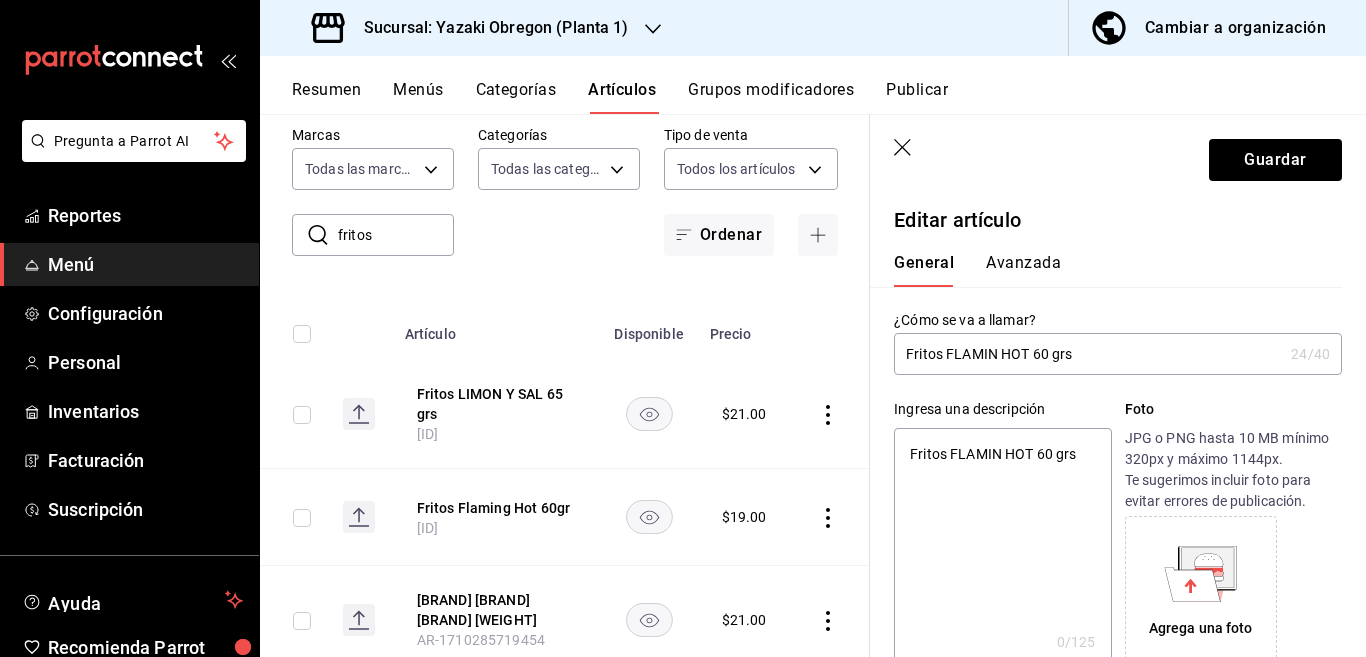 type on "x" 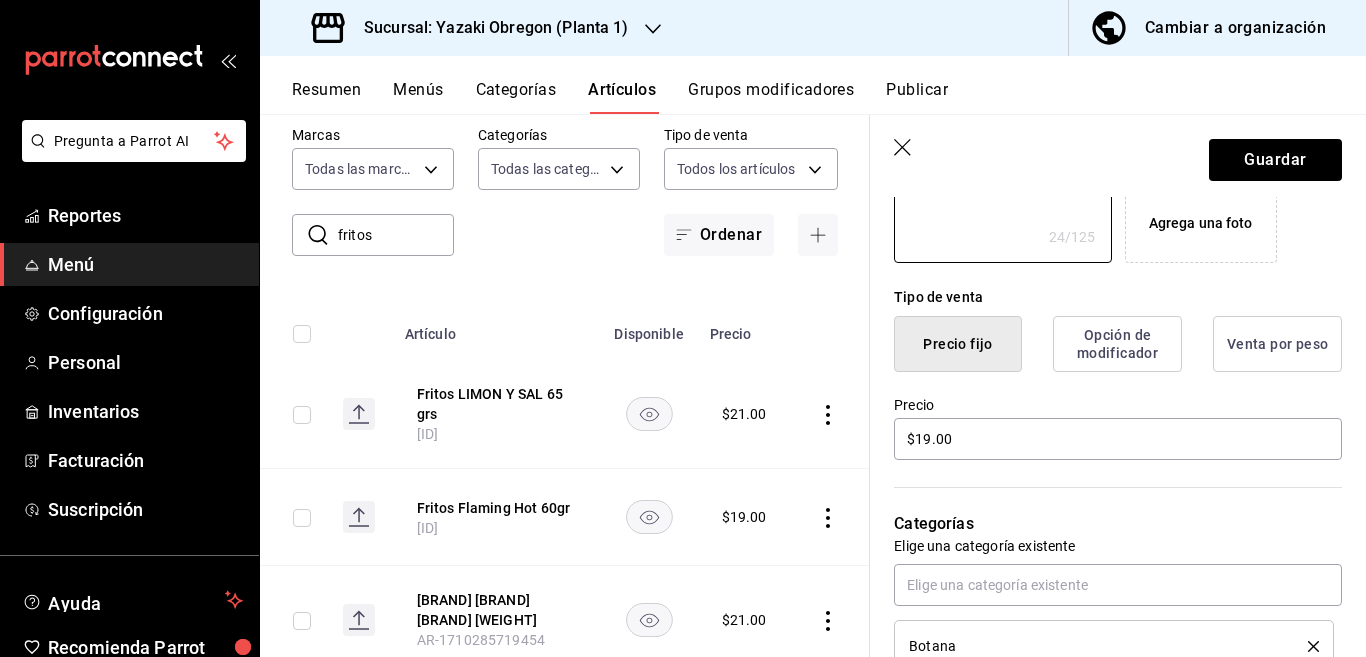 scroll, scrollTop: 406, scrollLeft: 0, axis: vertical 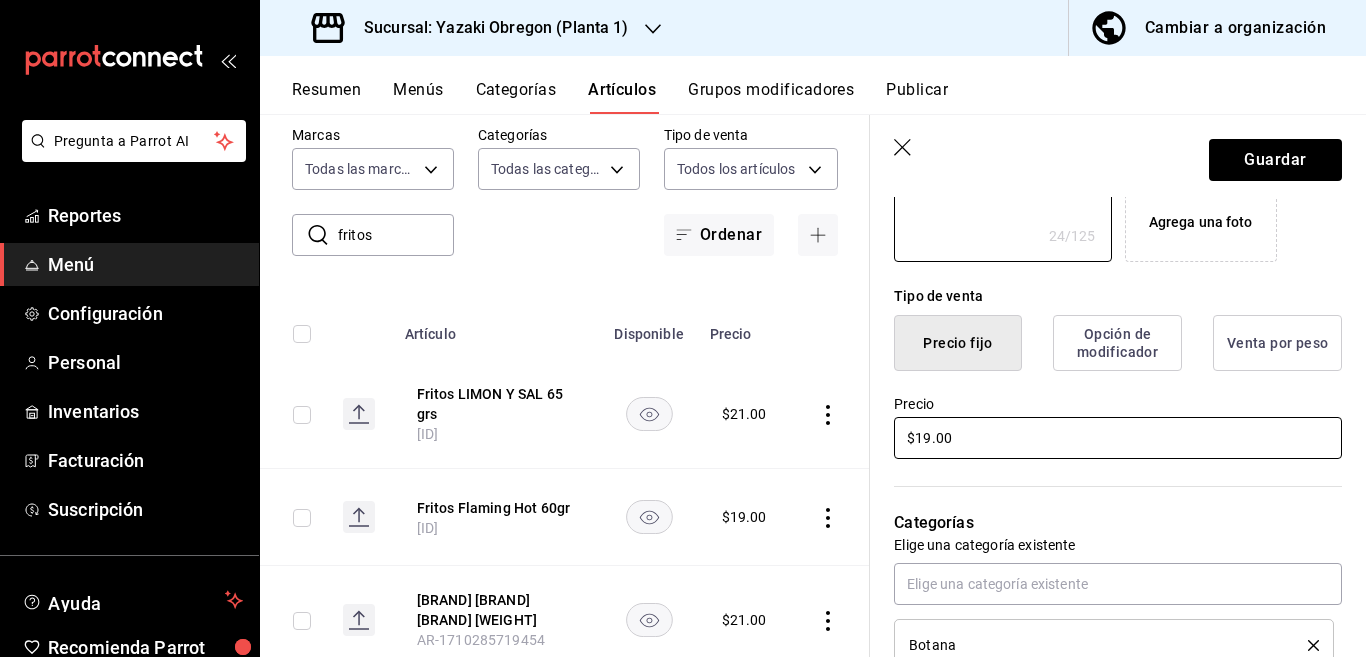 type on "Fritos FLAMIN HOT 60 grs" 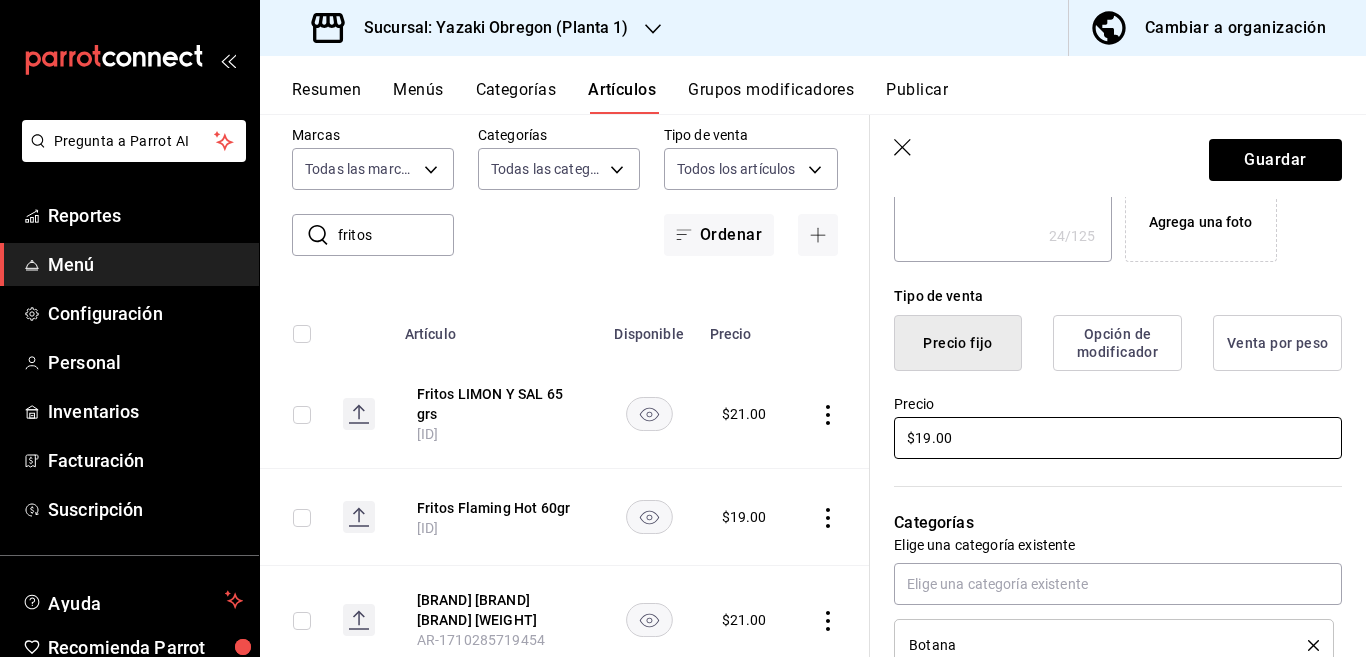 type on "x" 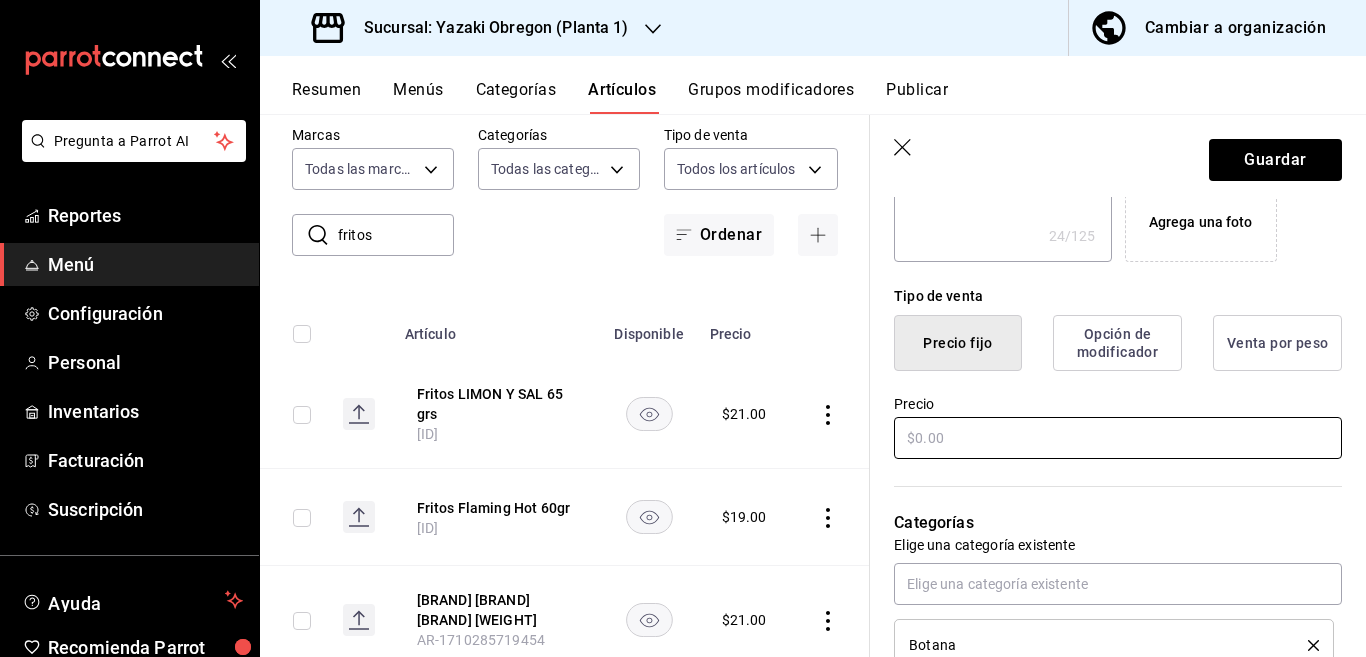 type on "$2.00" 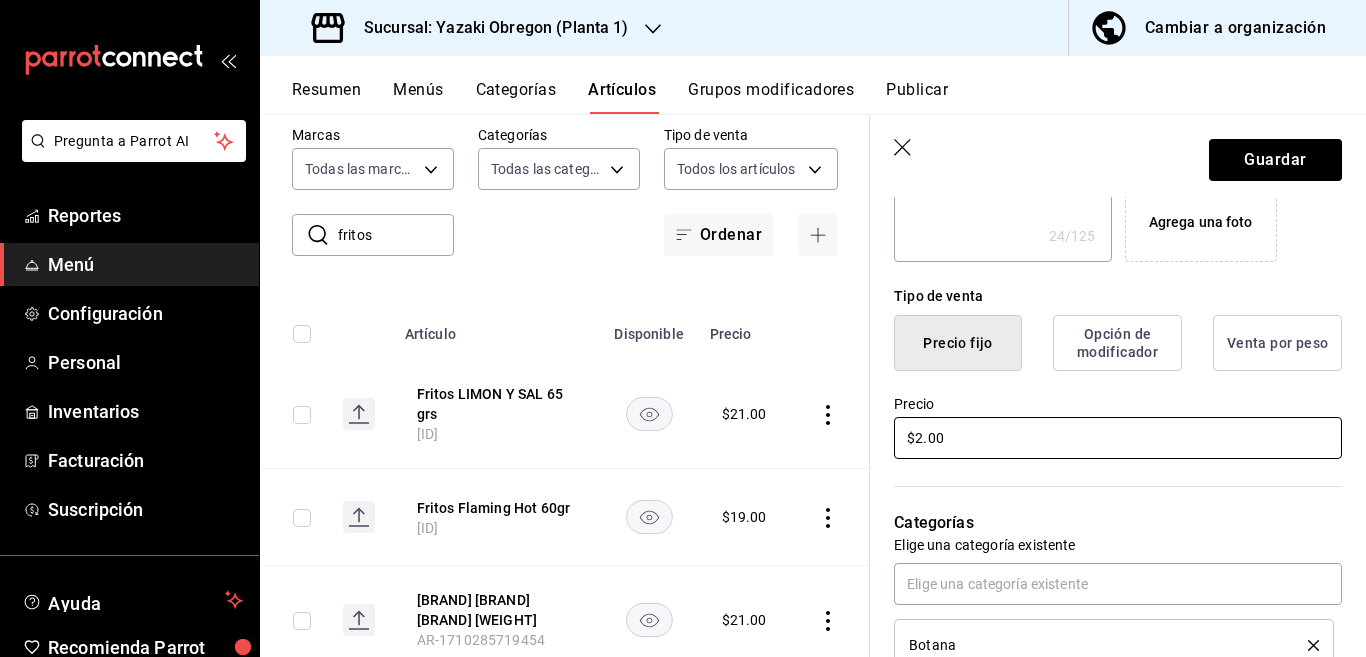 type on "x" 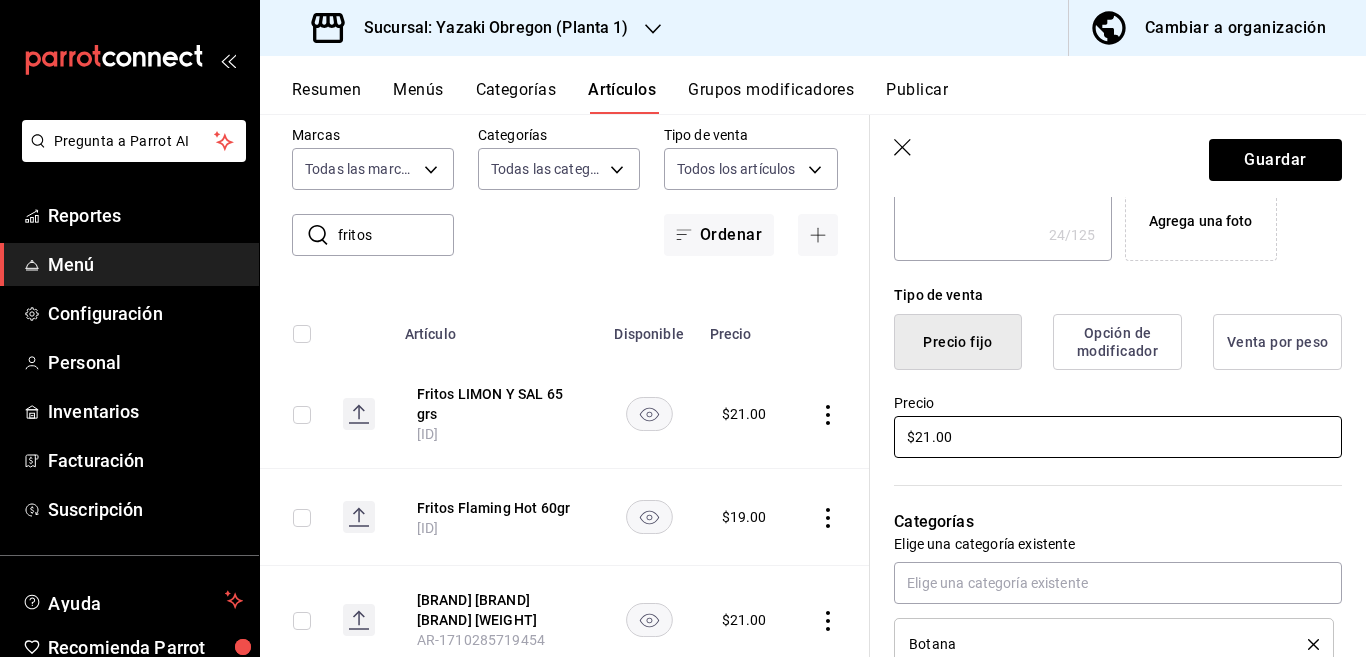 type on "x" 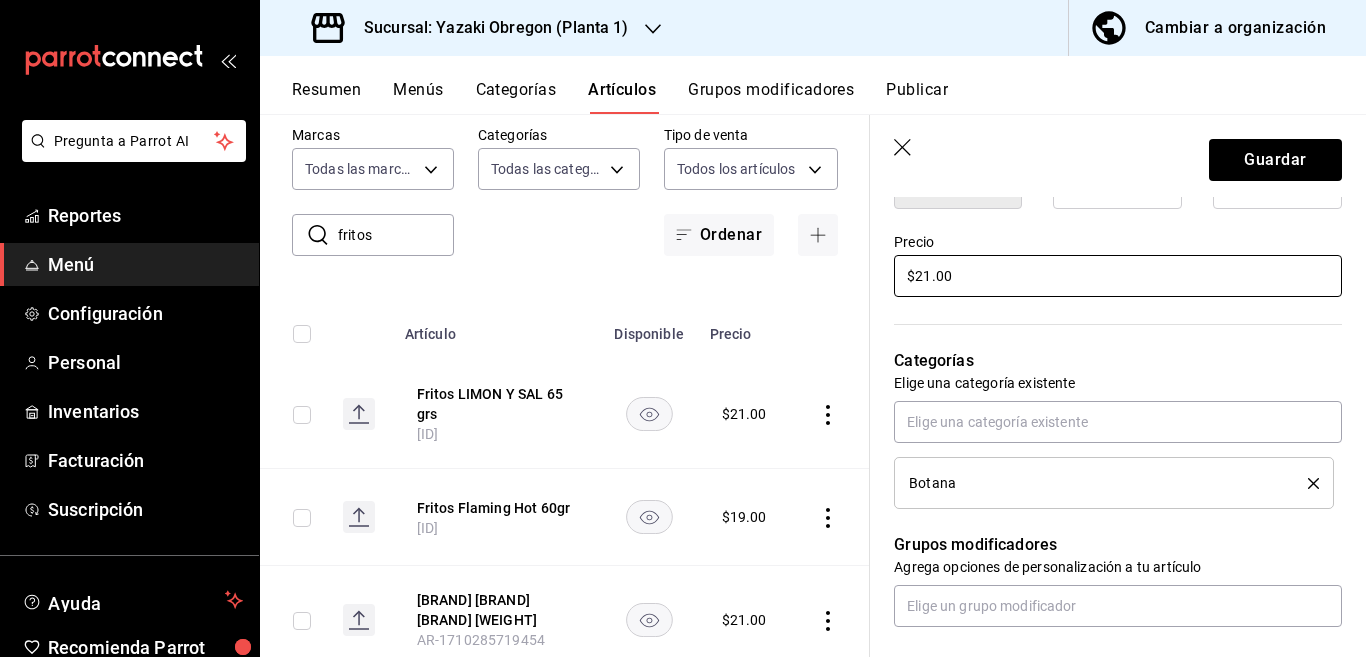 scroll, scrollTop: 569, scrollLeft: 0, axis: vertical 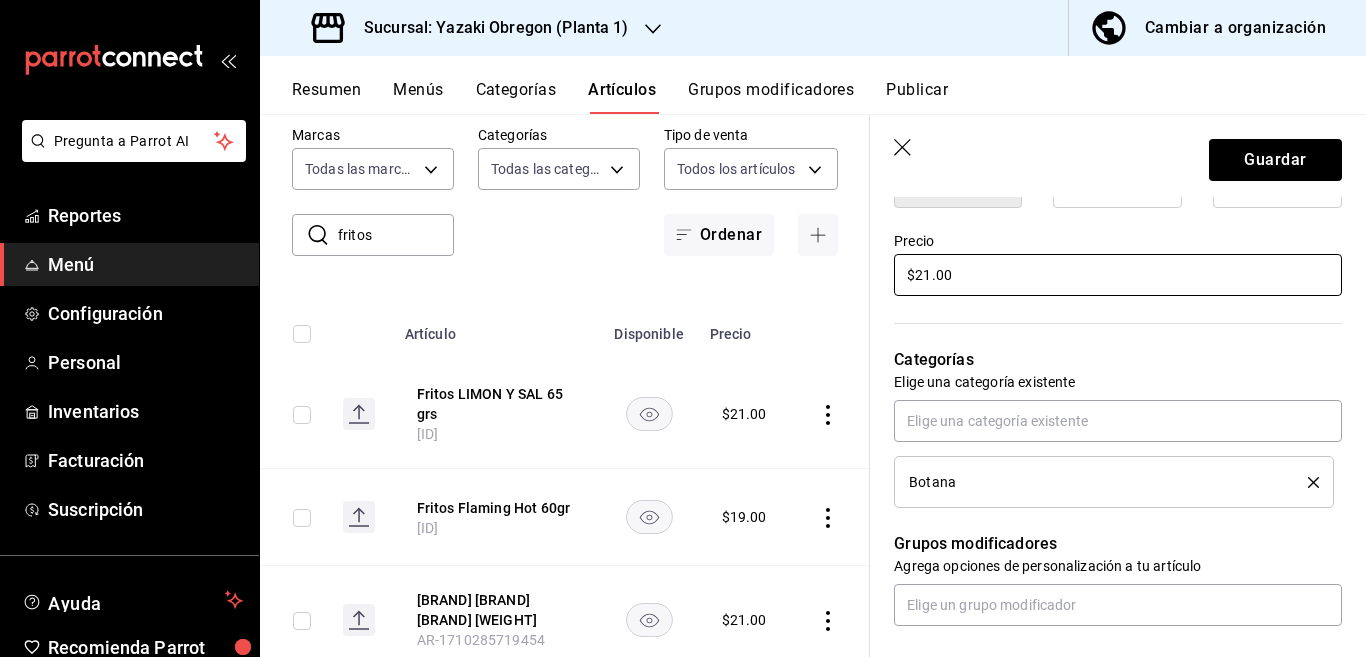 type on "$21.00" 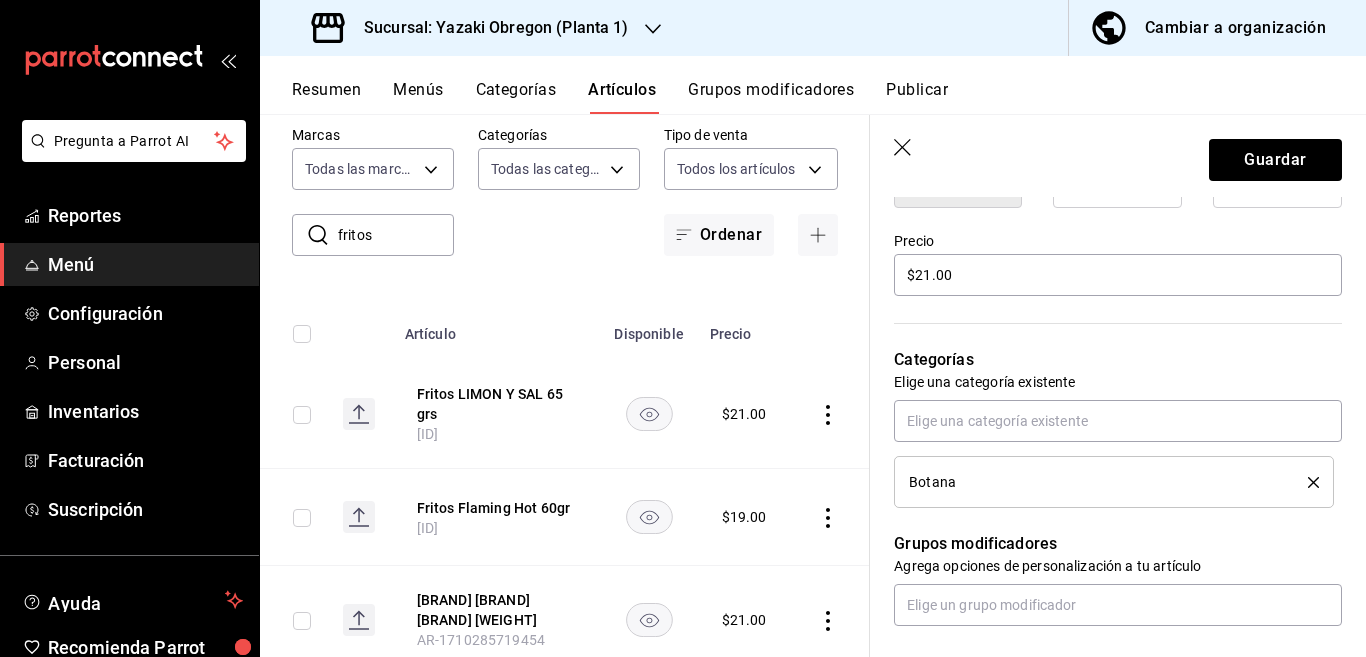 click 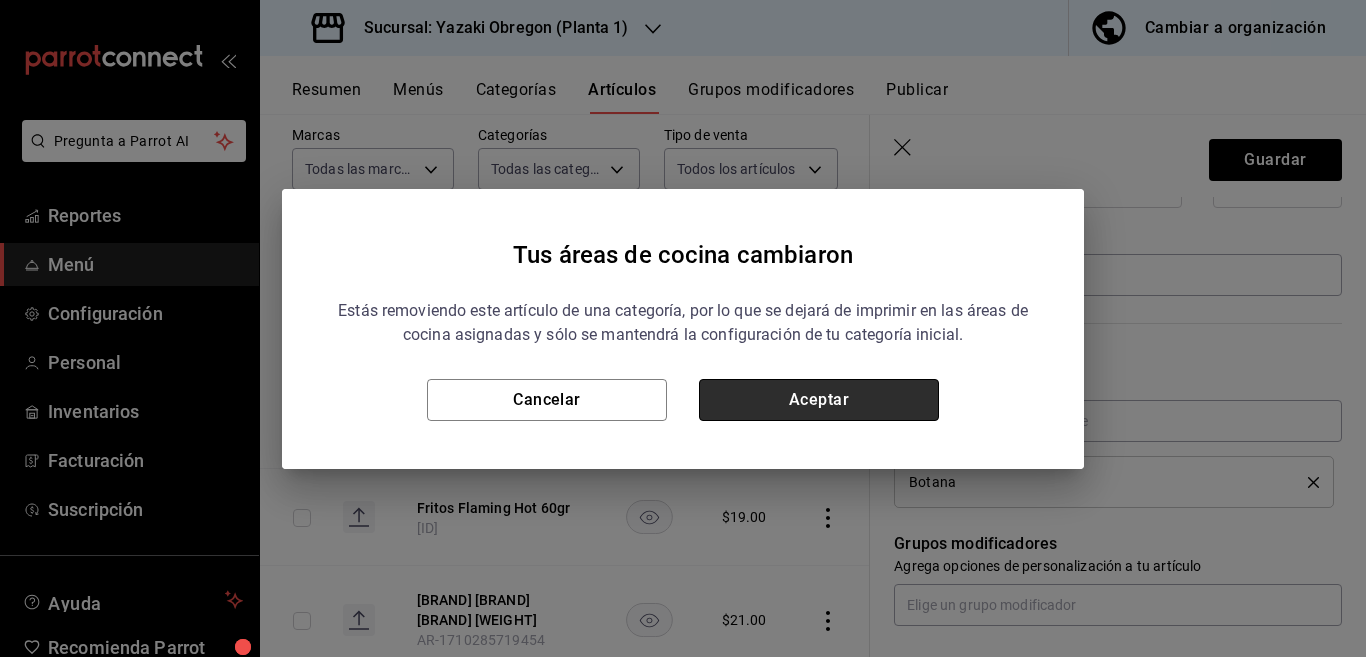 click on "Aceptar" at bounding box center (819, 400) 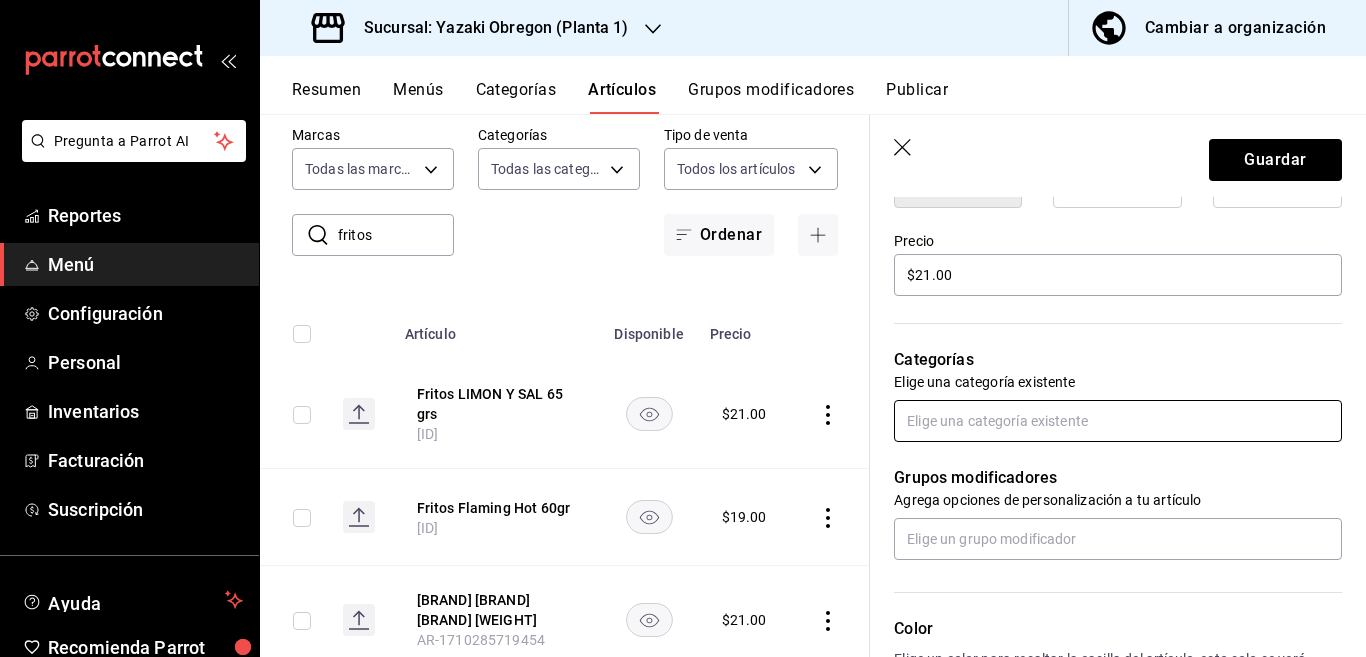 click at bounding box center [1118, 421] 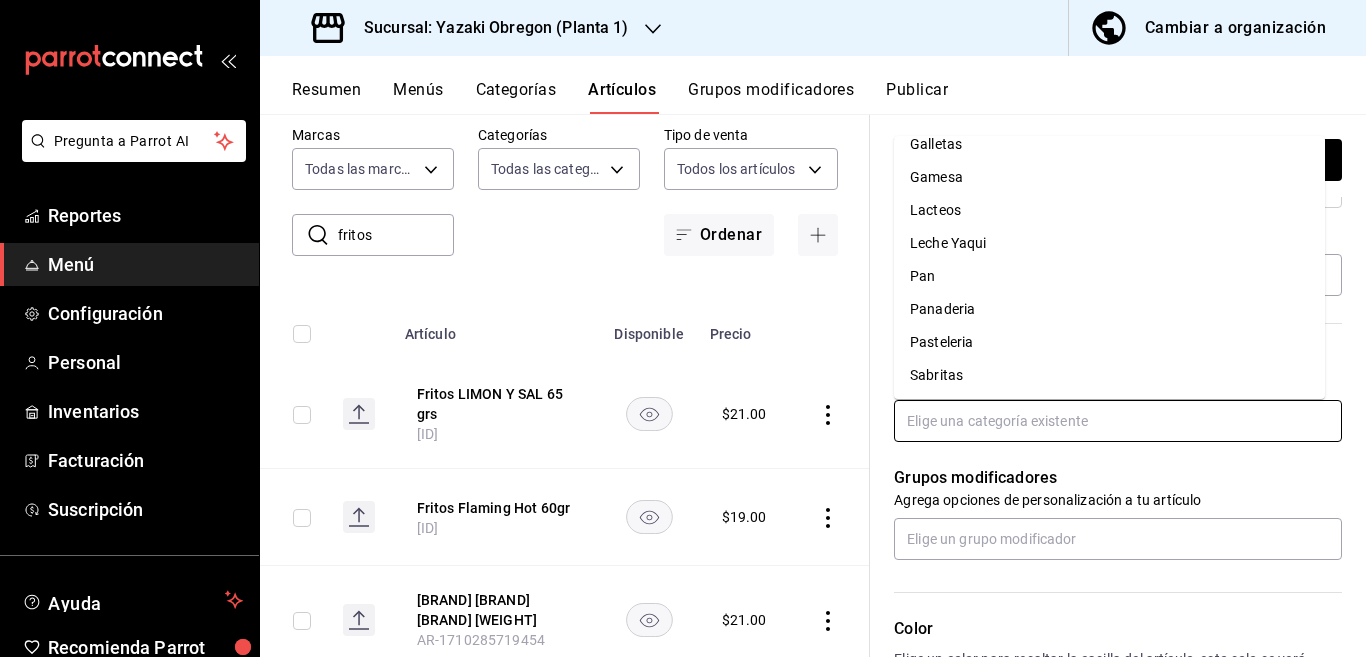 scroll, scrollTop: 281, scrollLeft: 0, axis: vertical 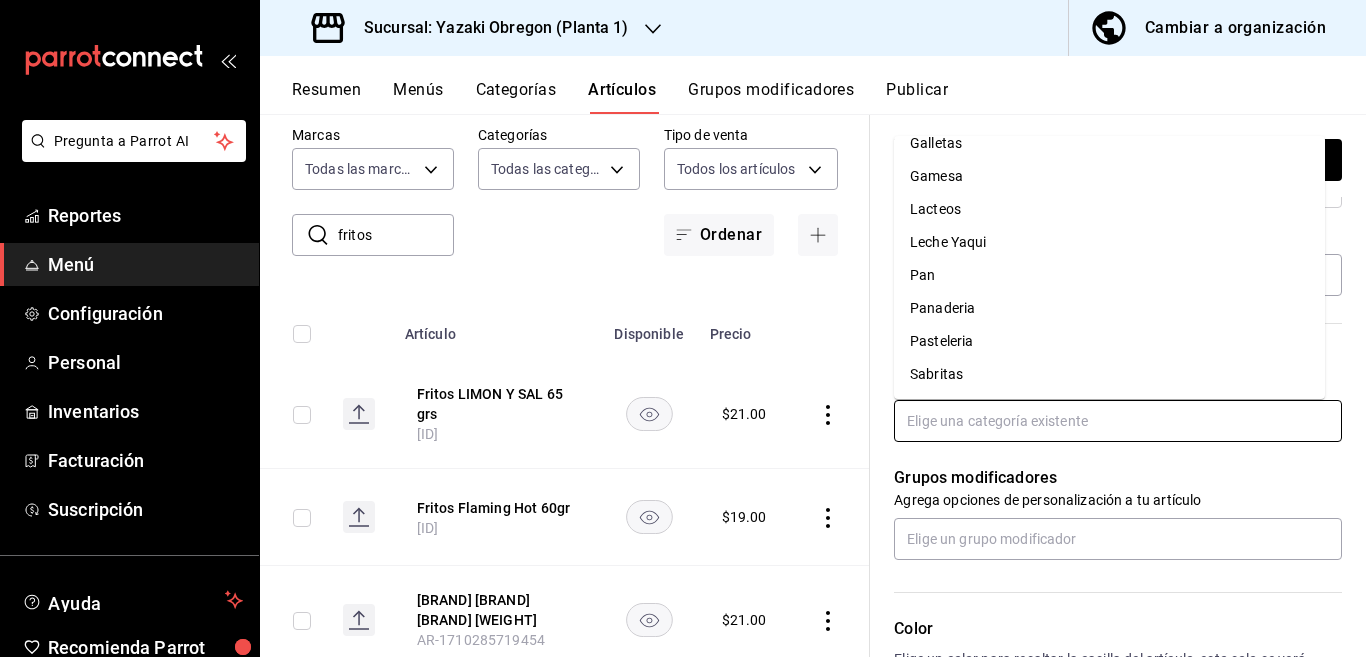 click on "Sabritas" at bounding box center (1109, 374) 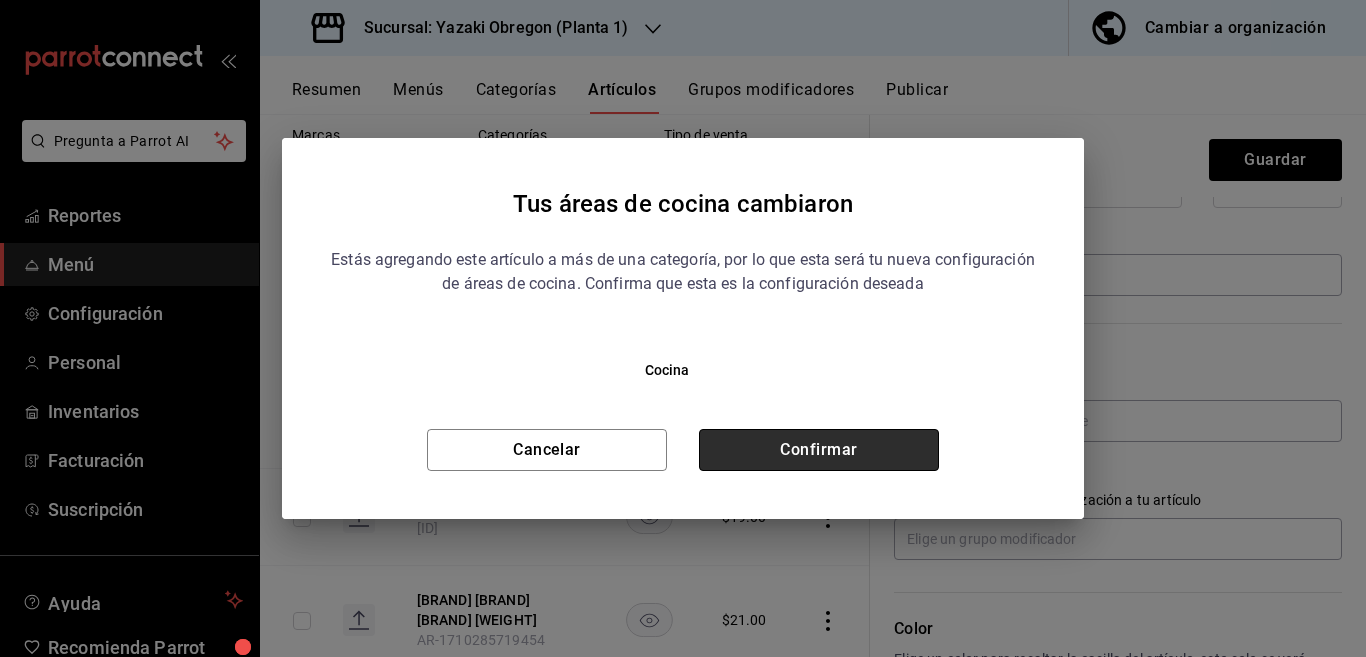 click on "Confirmar" at bounding box center (819, 450) 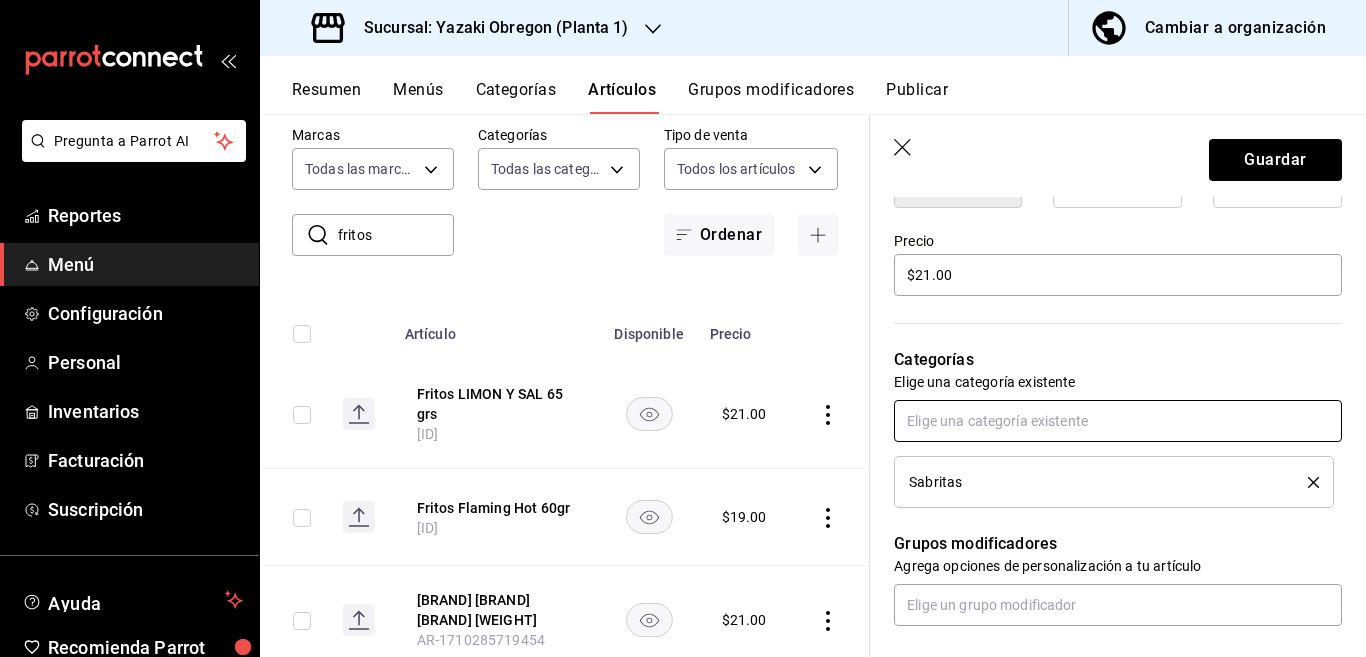scroll, scrollTop: 570, scrollLeft: 0, axis: vertical 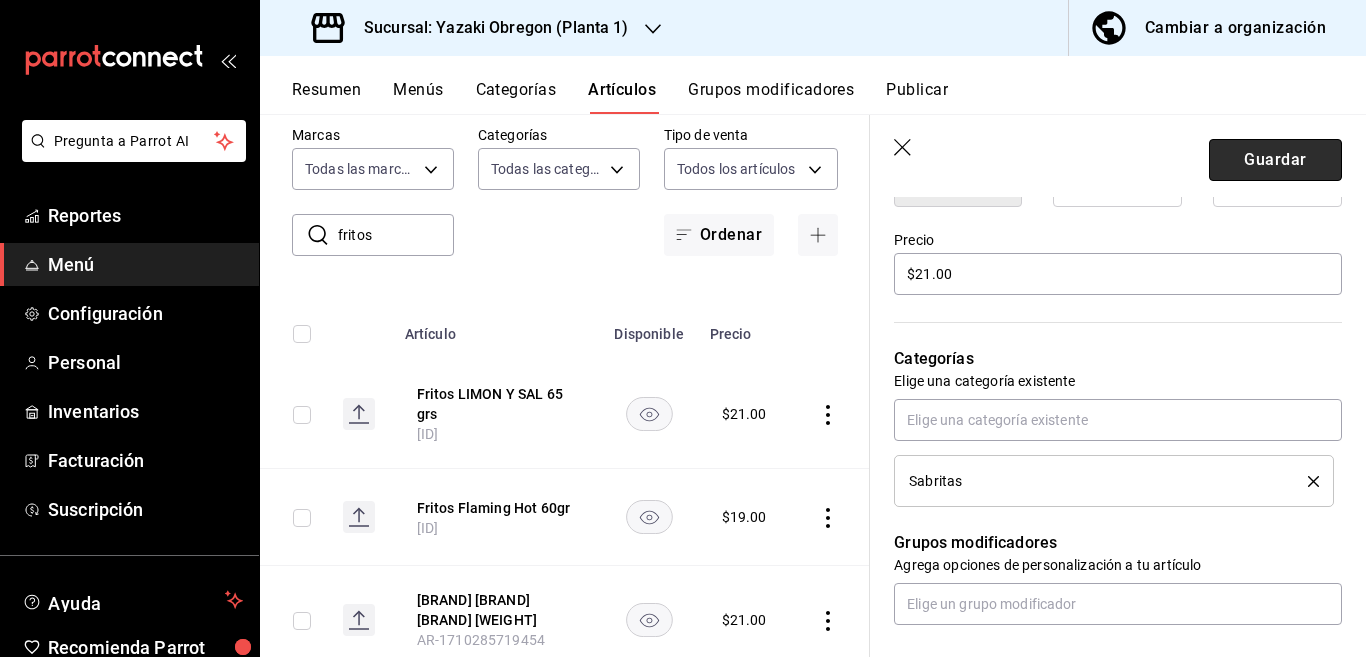 click on "Guardar" at bounding box center (1275, 160) 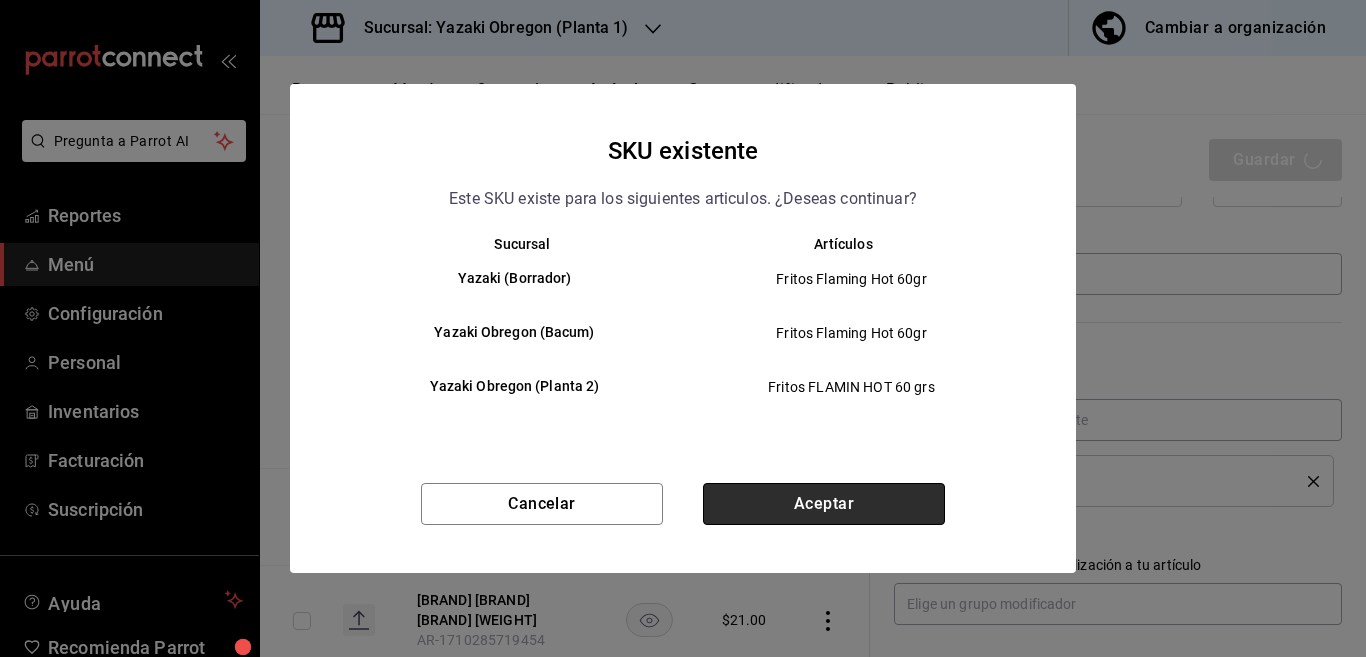 click on "Aceptar" at bounding box center (824, 504) 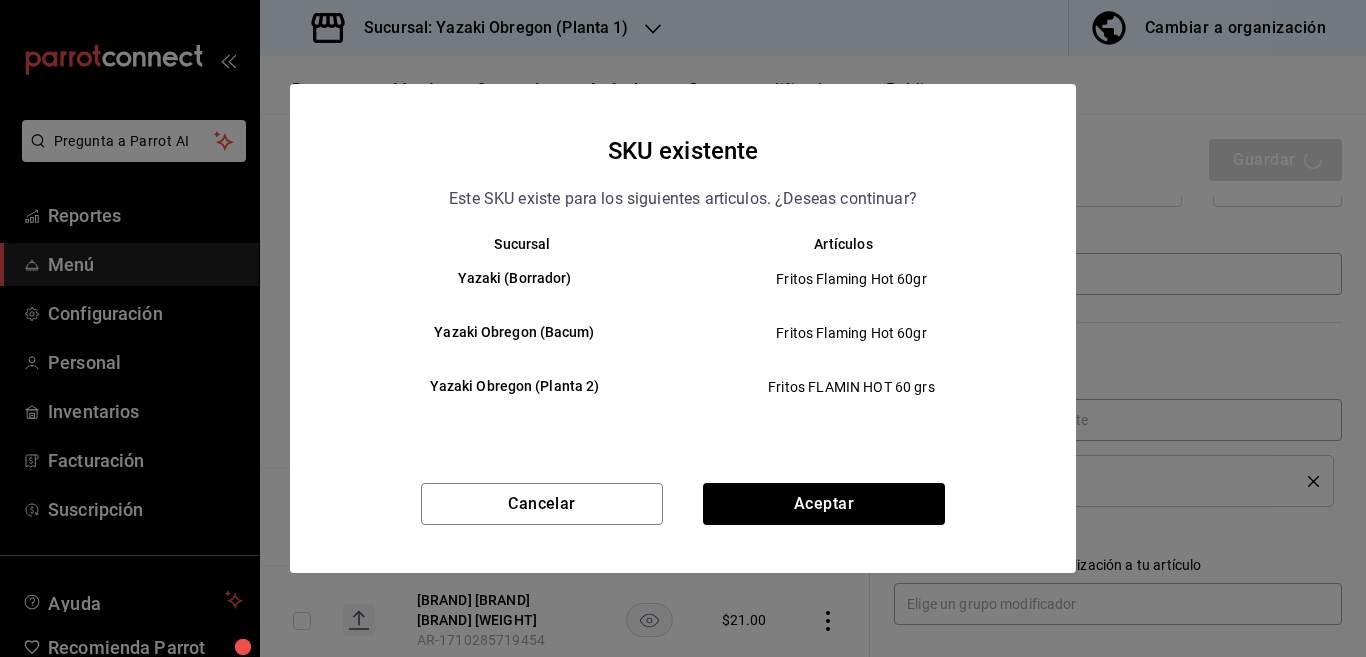 type on "x" 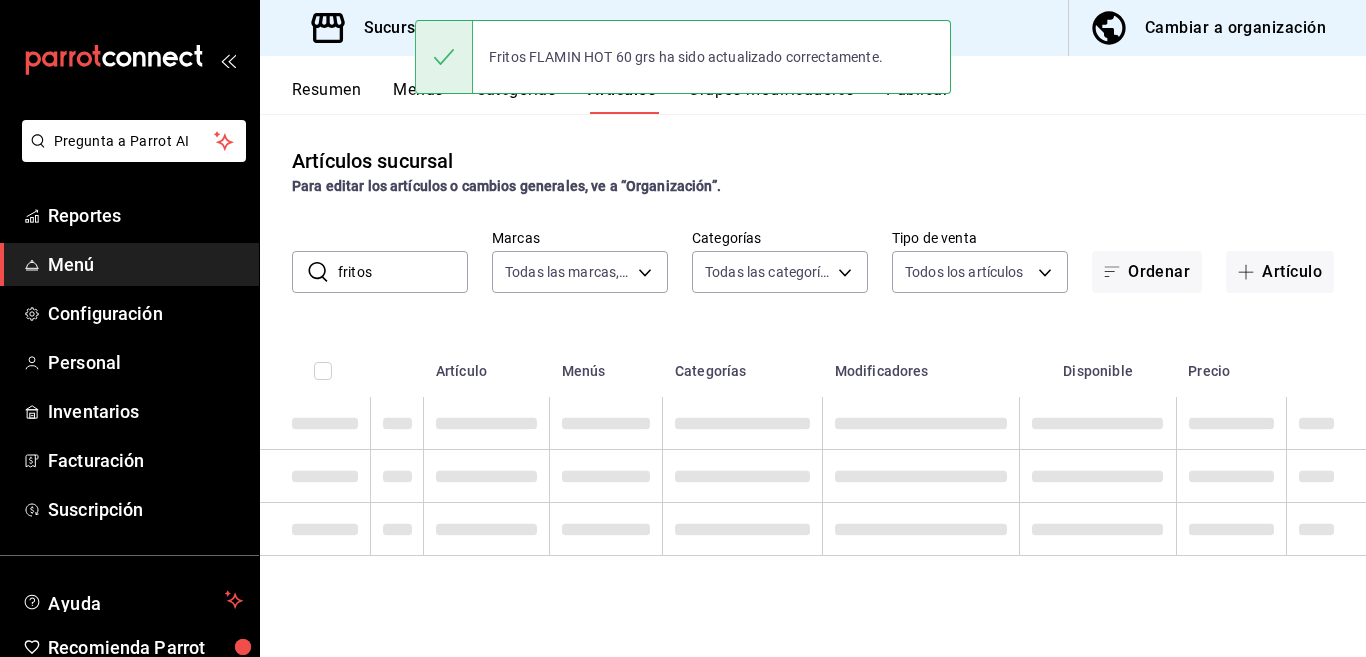 scroll, scrollTop: 0, scrollLeft: 0, axis: both 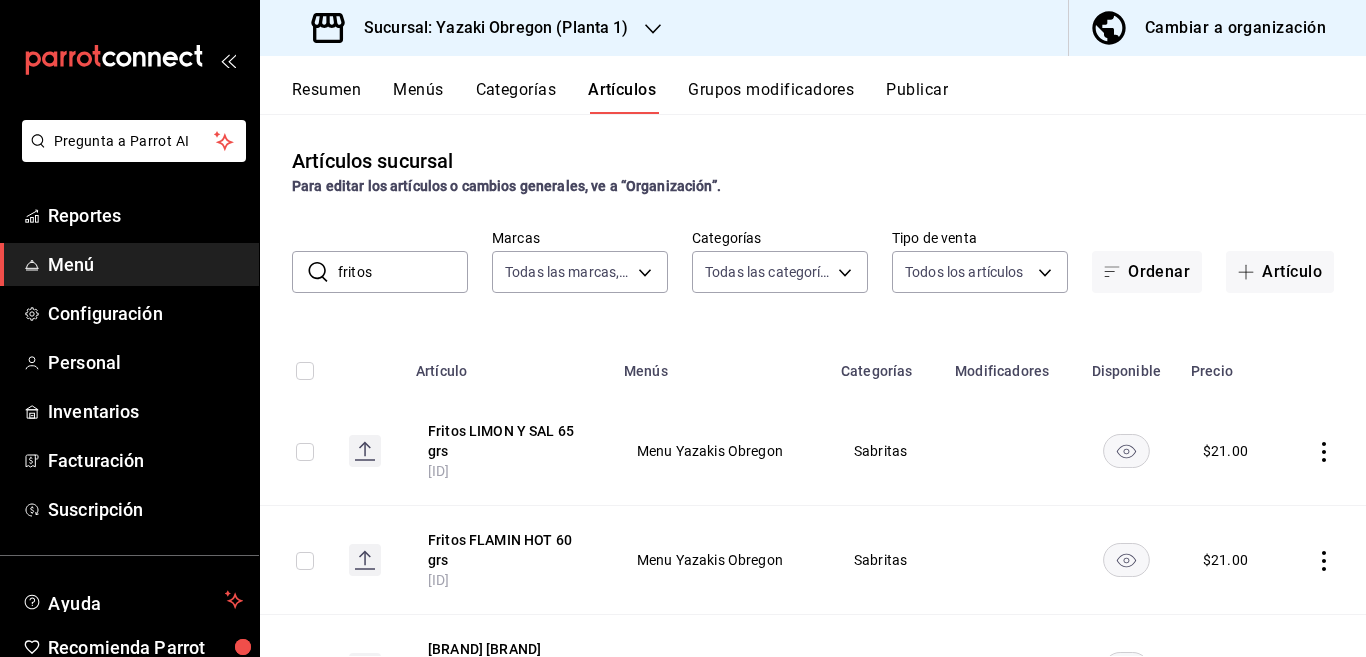 drag, startPoint x: 424, startPoint y: 257, endPoint x: 422, endPoint y: 272, distance: 15.132746 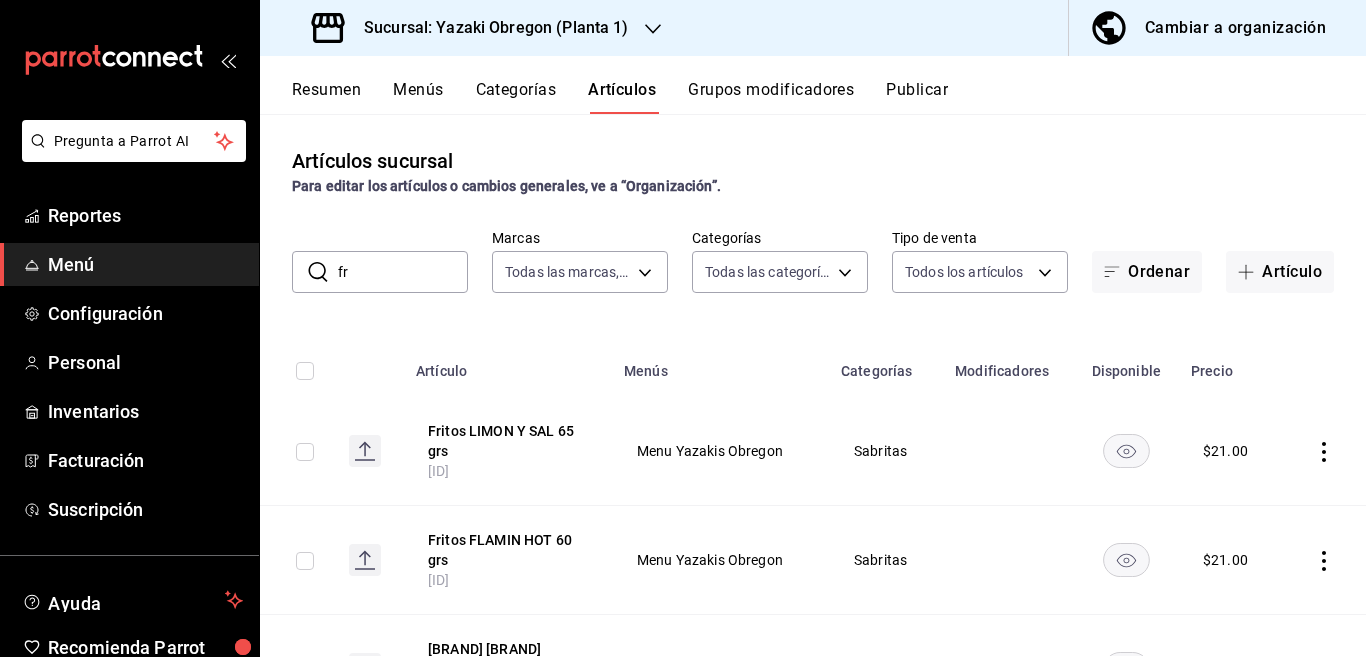 type on "f" 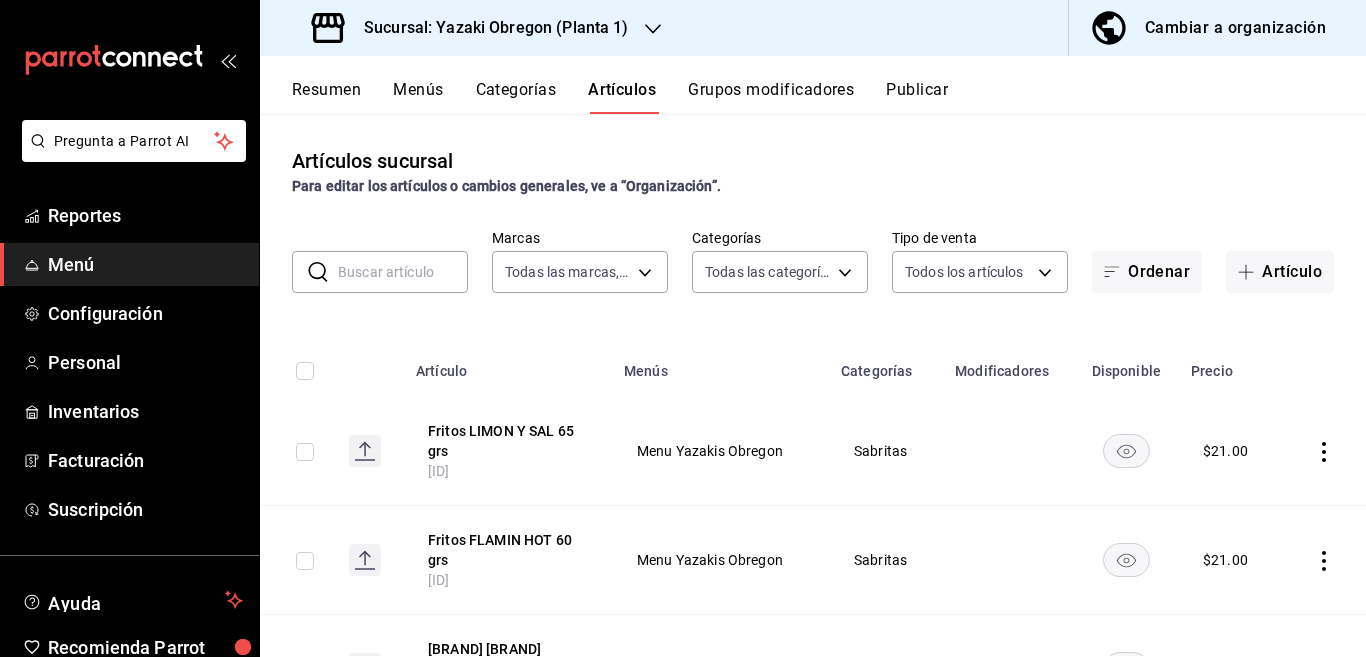 type on "P" 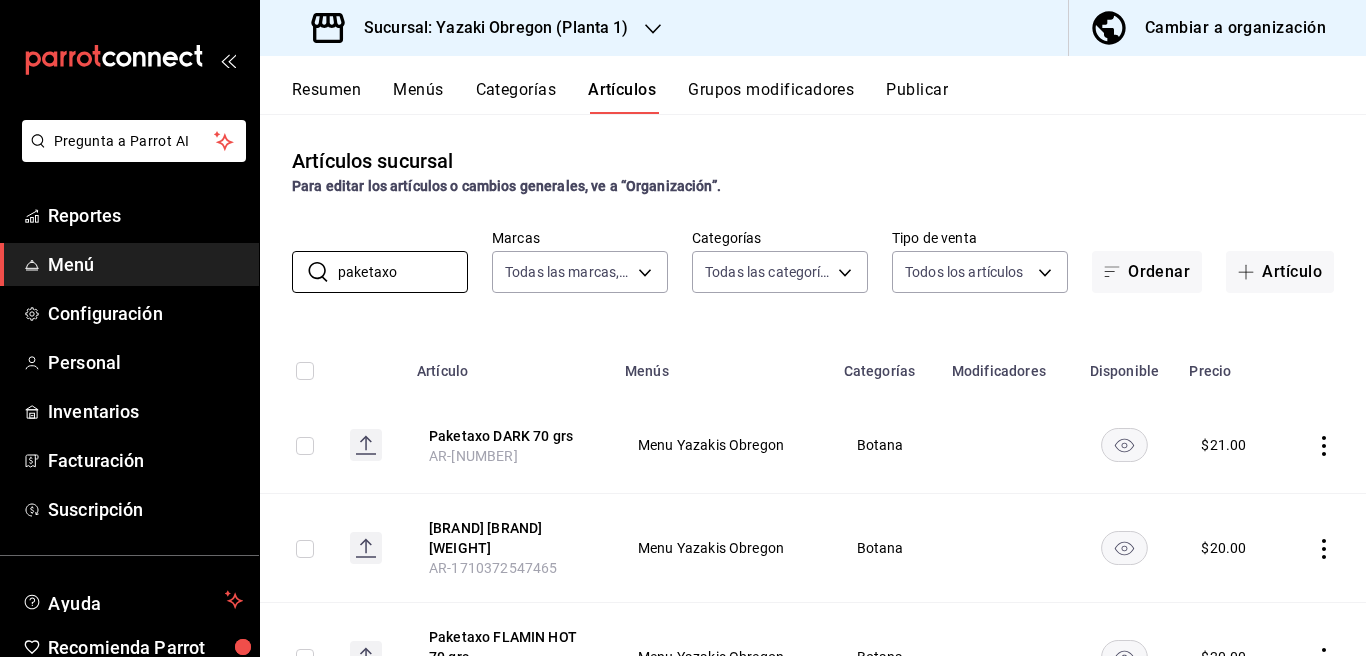 type on "paketaxo" 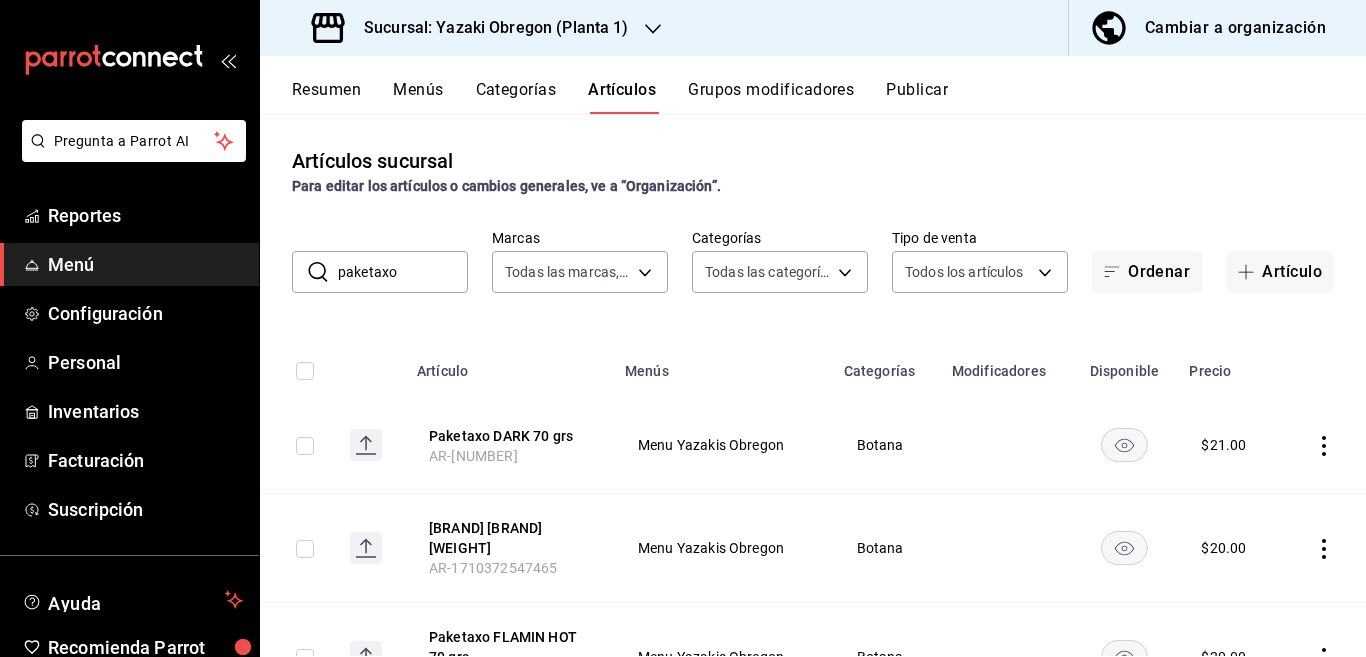 click on "Artículos sucursal Para editar los artículos o cambios generales, ve a “Organización”. ​ paketaxo ​ Marcas Todas las marcas, Sin marca [UUID] Categorías Todas las categorías, Sin categoría [UUID],[UUID],[UUID],[UUID],[UUID],[UUID],[UUID],[UUID],[UUID],[UUID],[UUID],[UUID],[UUID],[UUID],[UUID],[UUID] Tipo de venta Todos los artículos ALL Ordenar Artículo Artículo Menús Categorías Modificadores Disponible Precio Paketaxo DARK 70 grs AR-1739462722196 Menu Yazakis Obregon Botana $ 21.00 Botana" at bounding box center [813, 385] 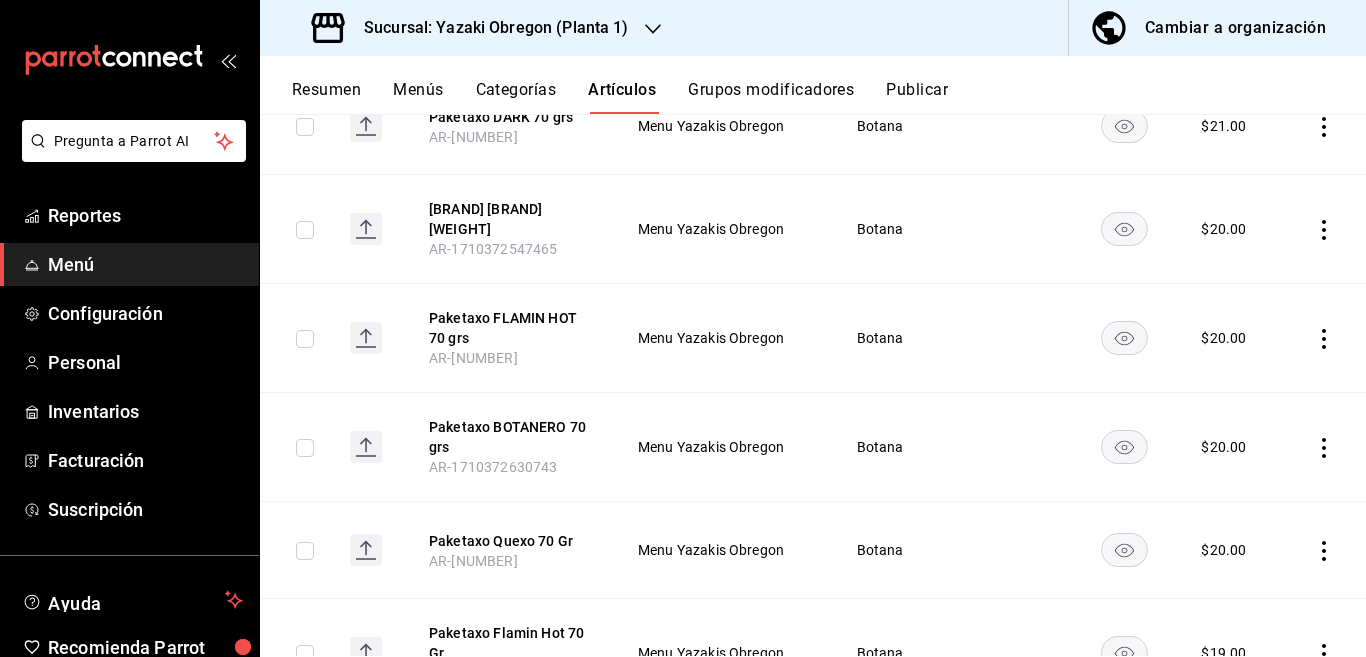 scroll, scrollTop: 325, scrollLeft: 0, axis: vertical 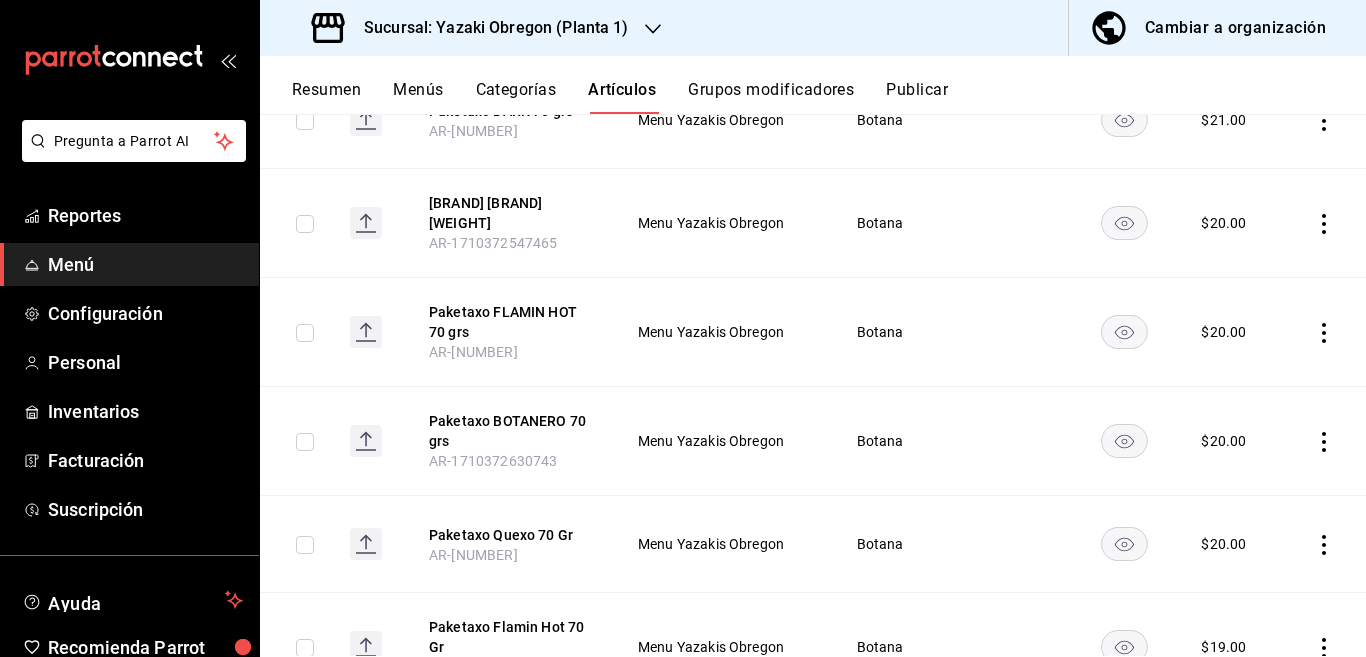 click 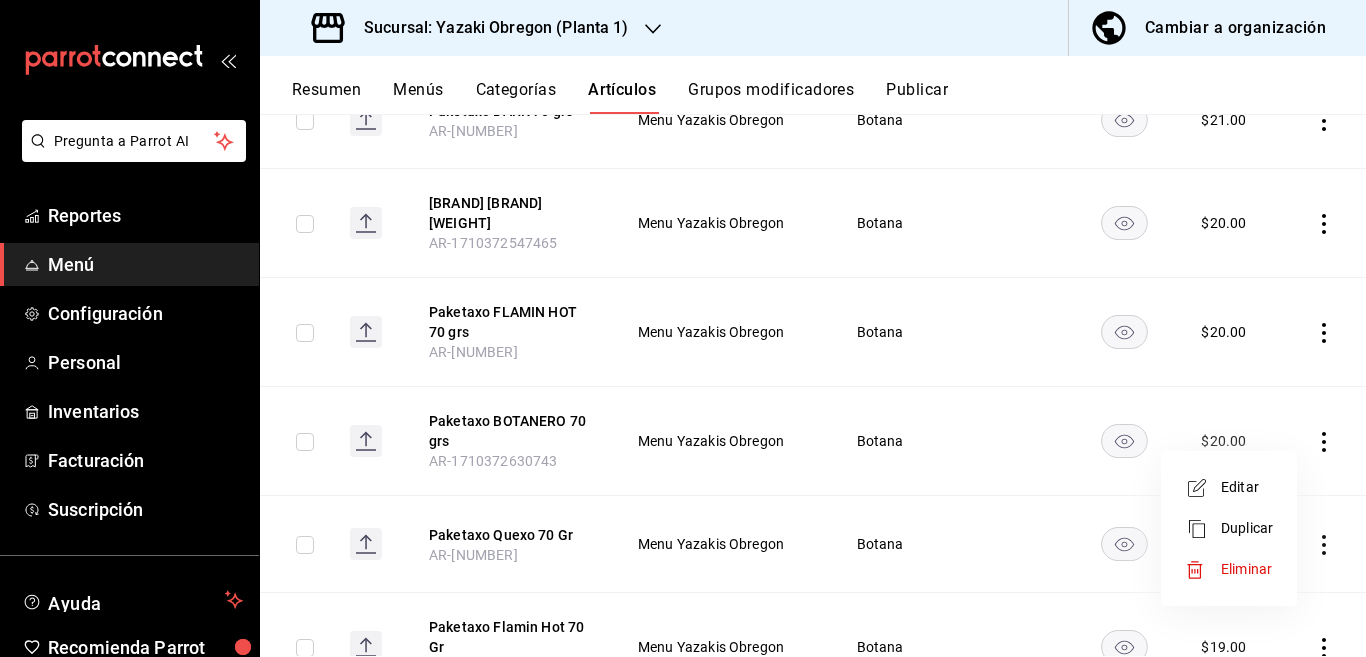 click on "Editar" at bounding box center (1247, 487) 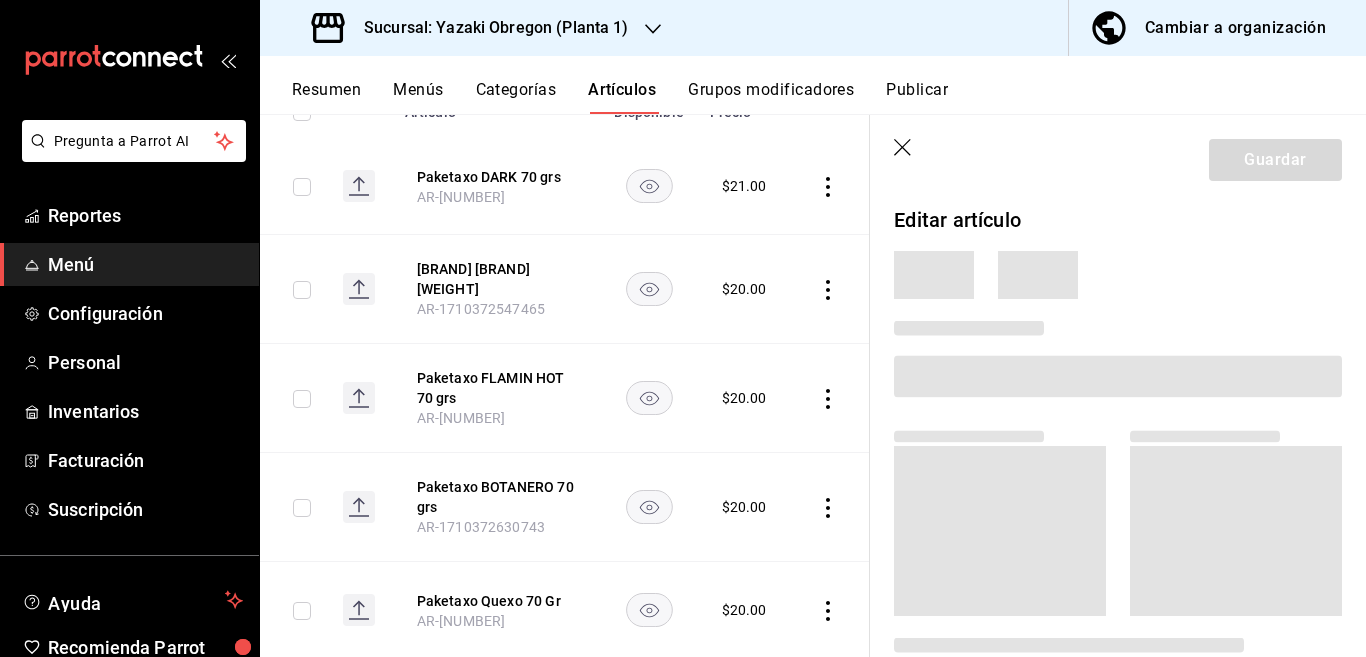 scroll, scrollTop: 325, scrollLeft: 0, axis: vertical 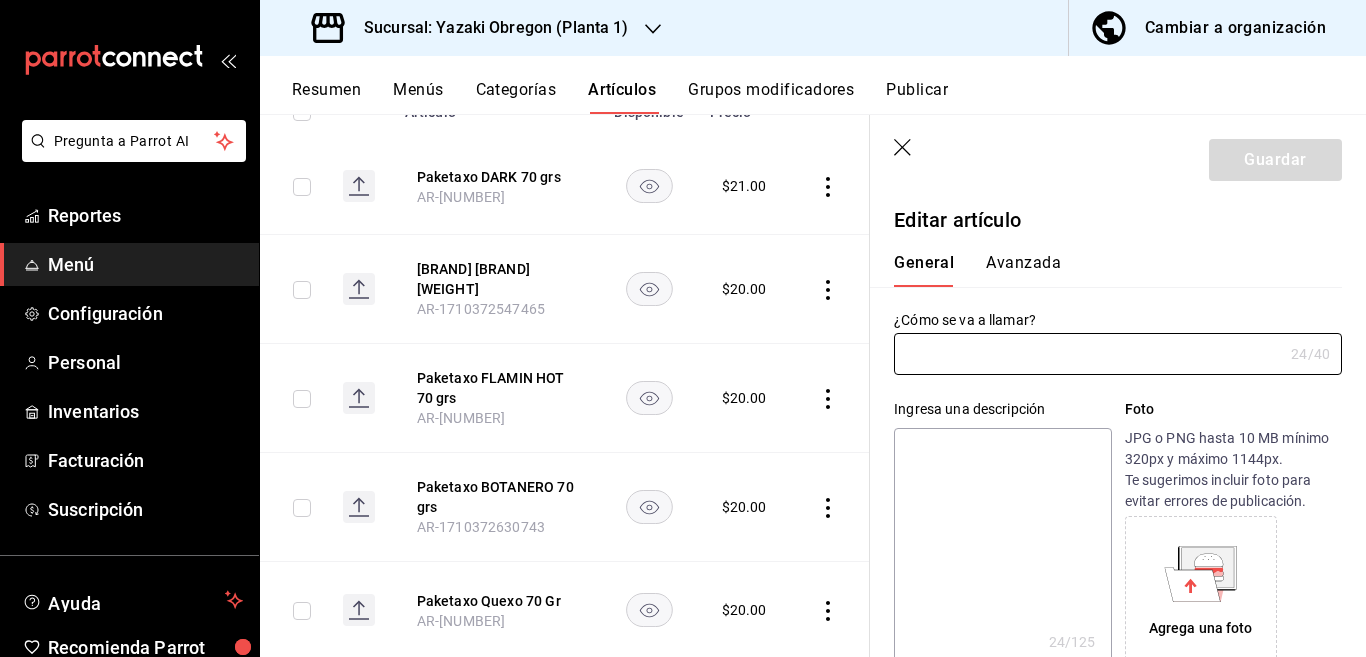 type on "Paketaxo BOTANERO 70 grs" 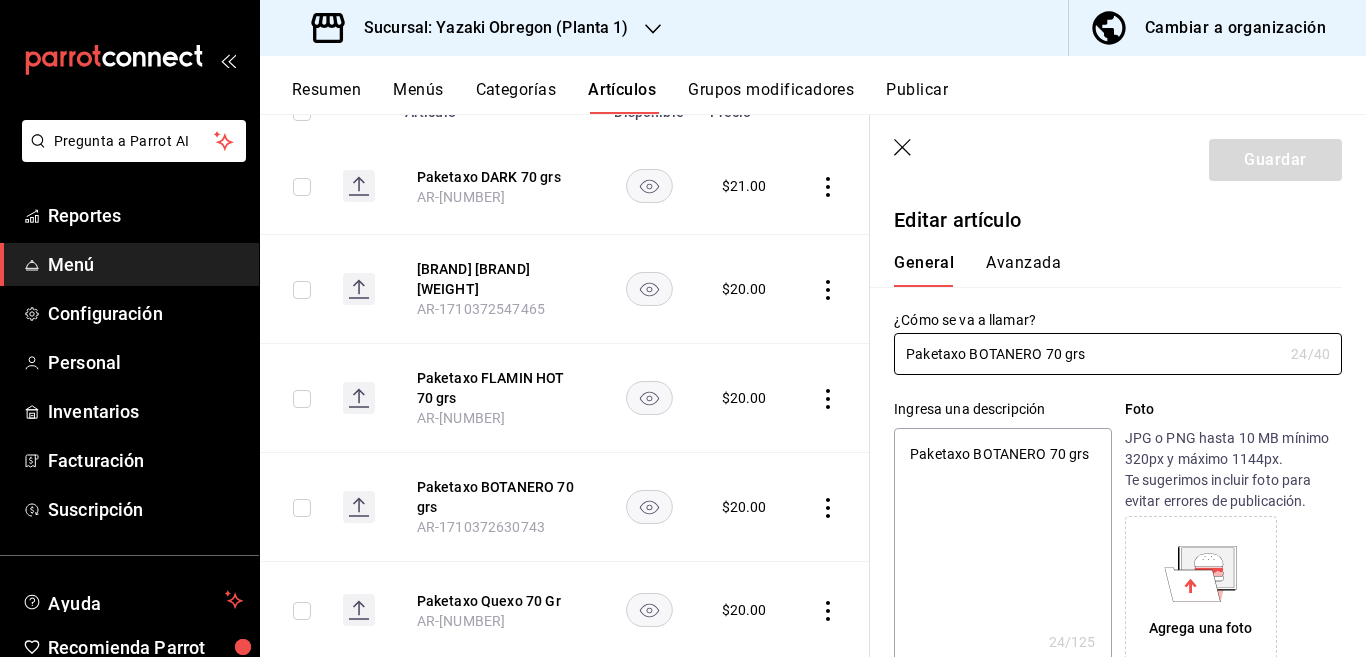 type on "x" 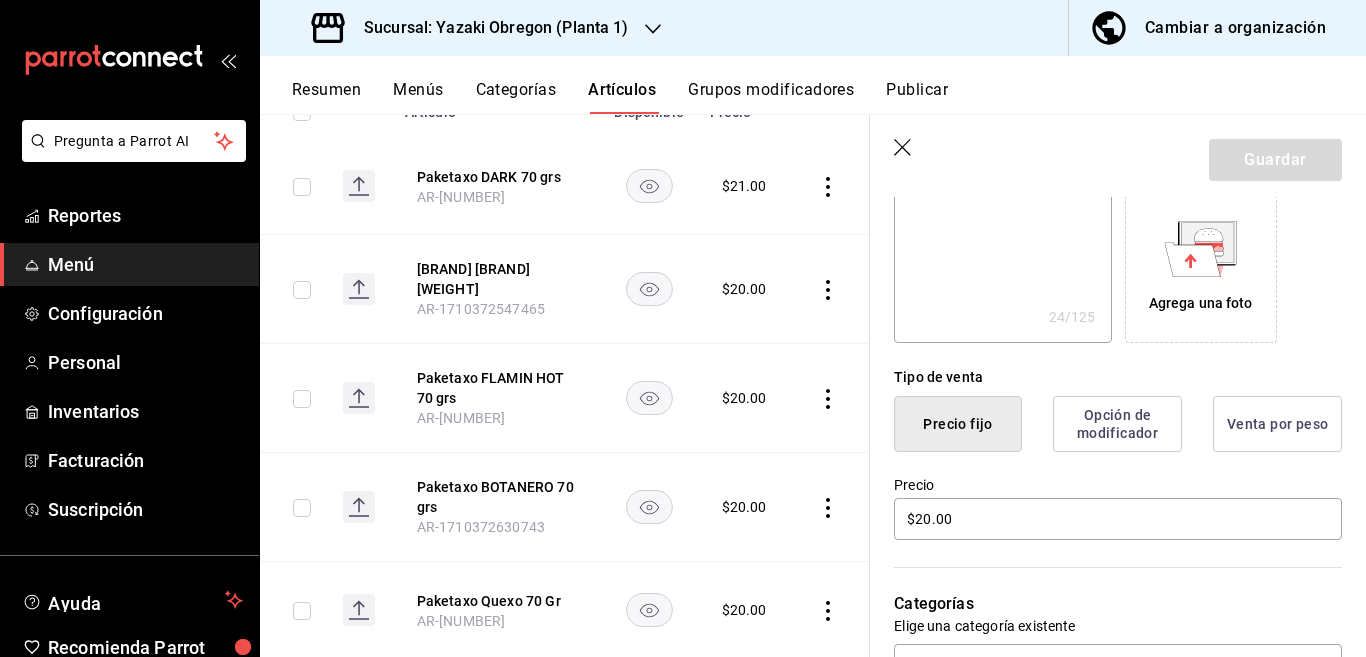 scroll, scrollTop: 325, scrollLeft: 0, axis: vertical 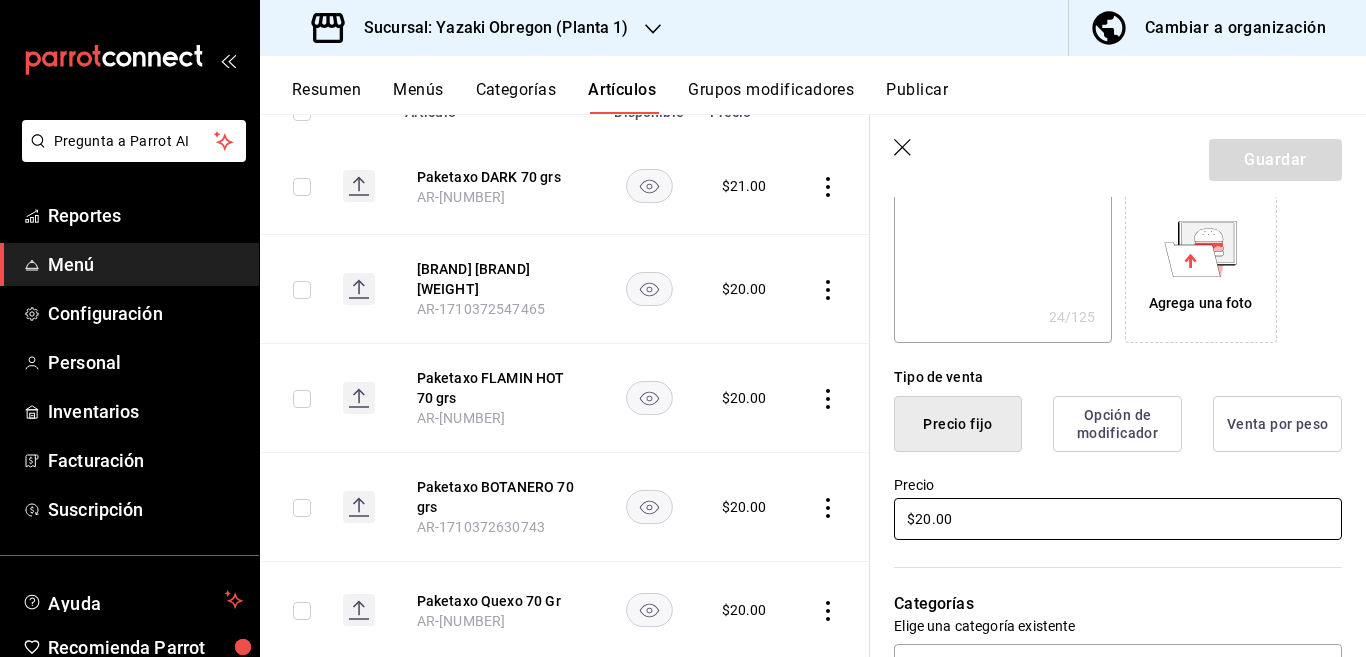 click on "$20.00" at bounding box center [1118, 519] 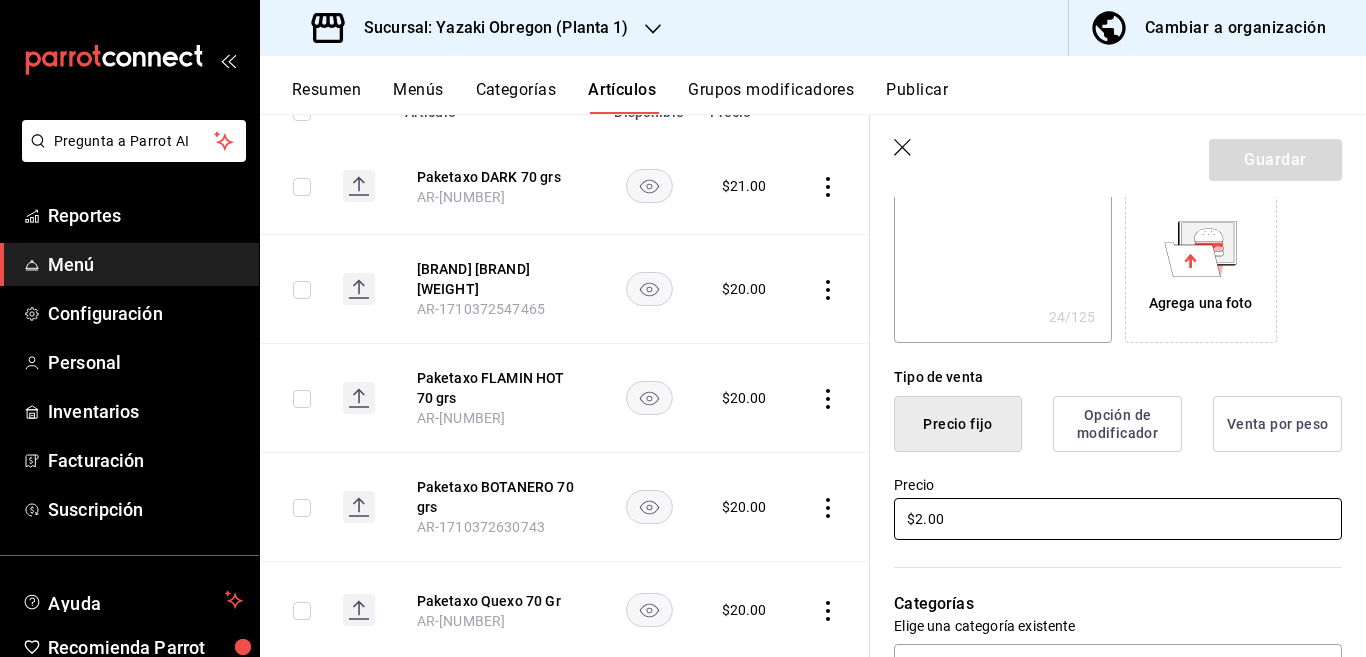 type on "$22.00" 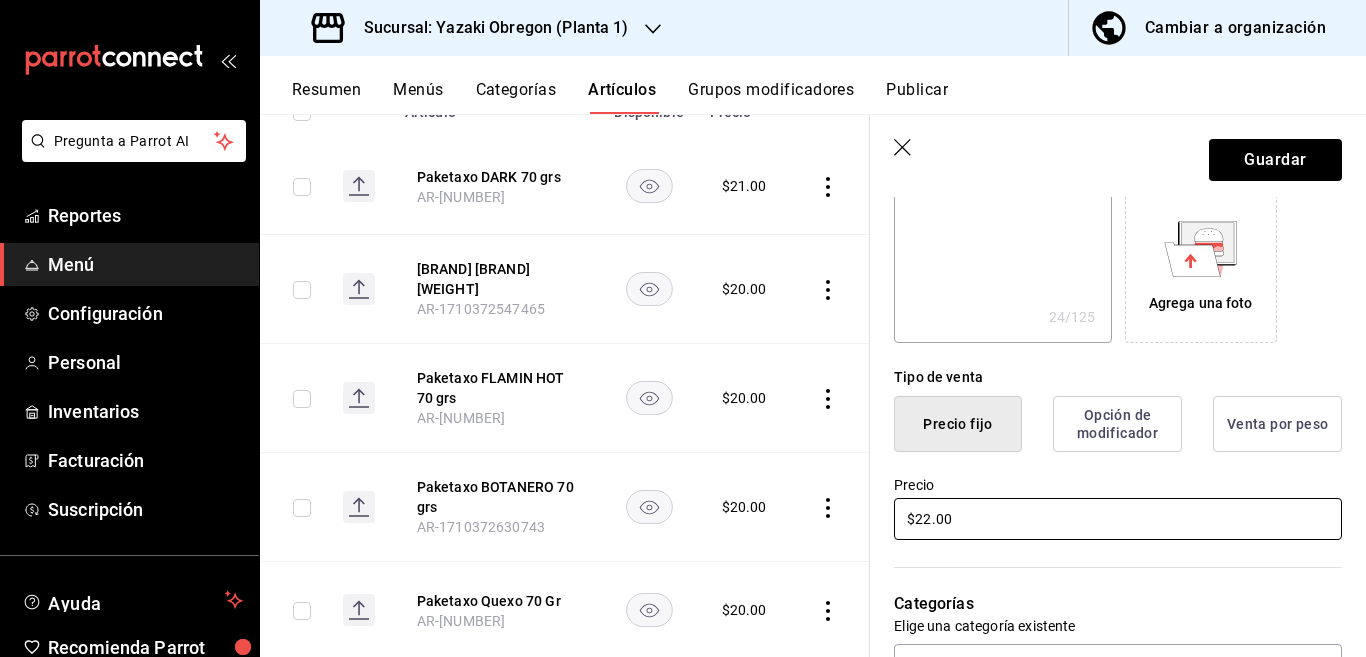 type on "x" 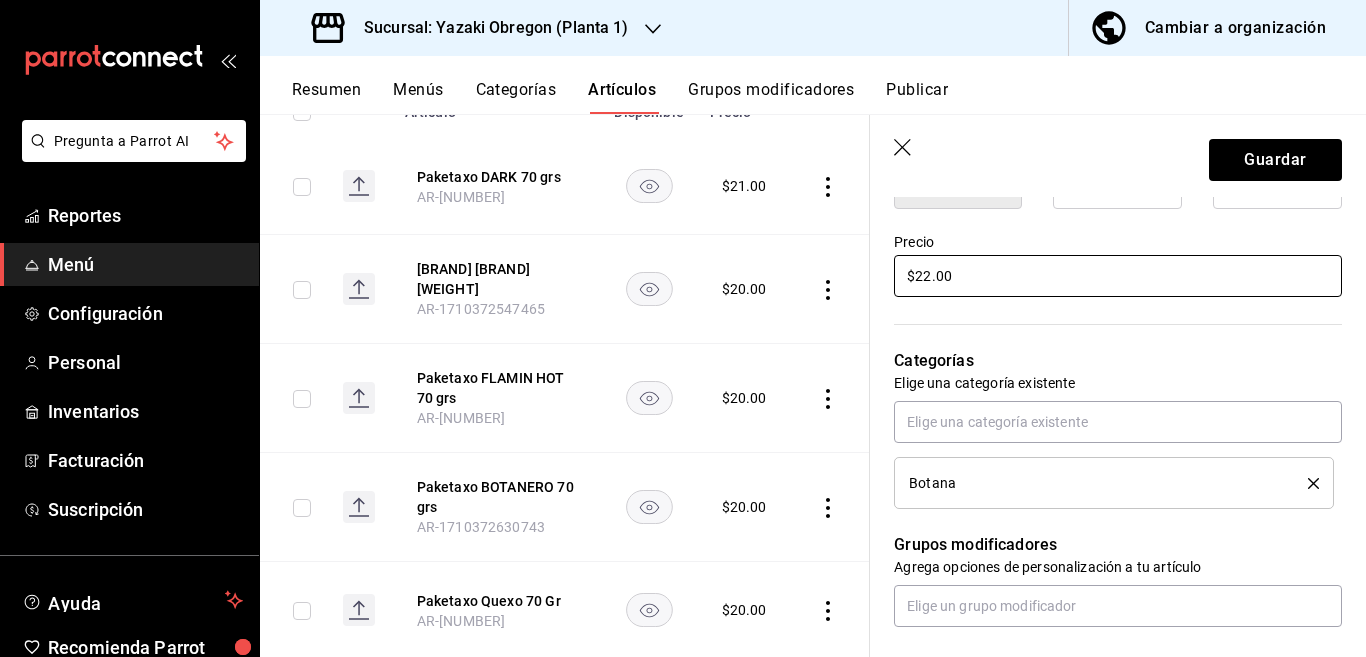 scroll, scrollTop: 568, scrollLeft: 0, axis: vertical 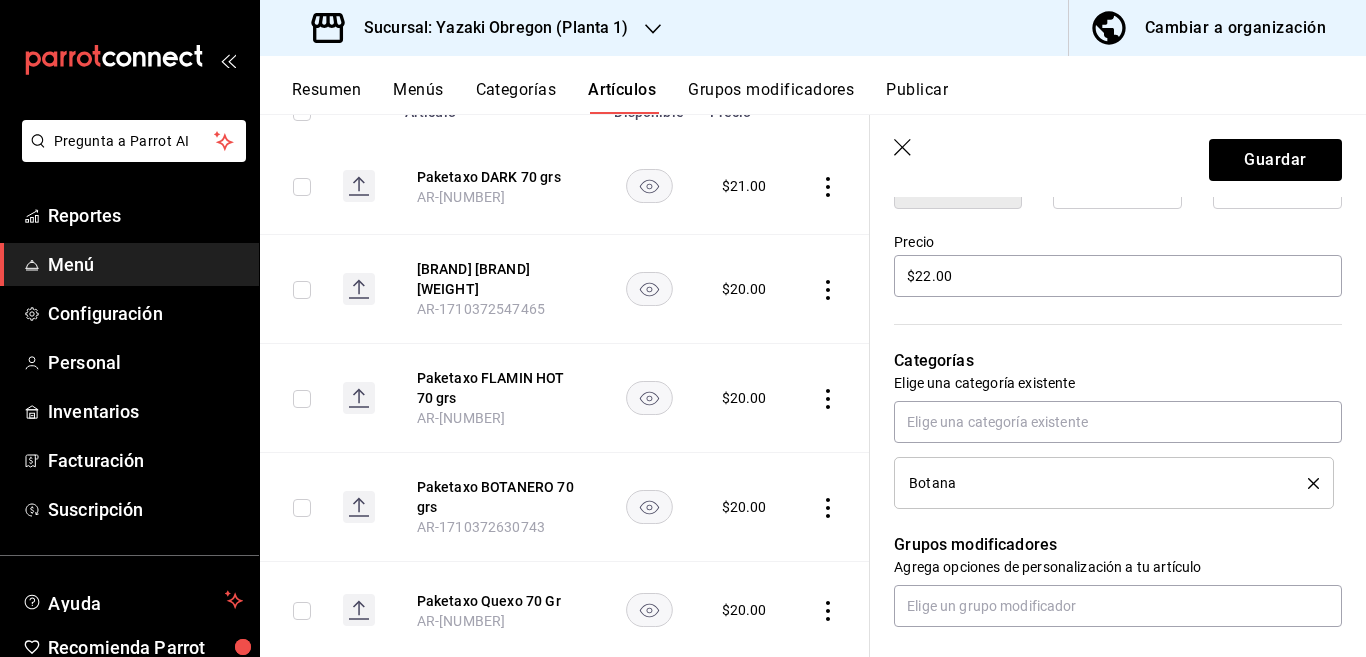 click 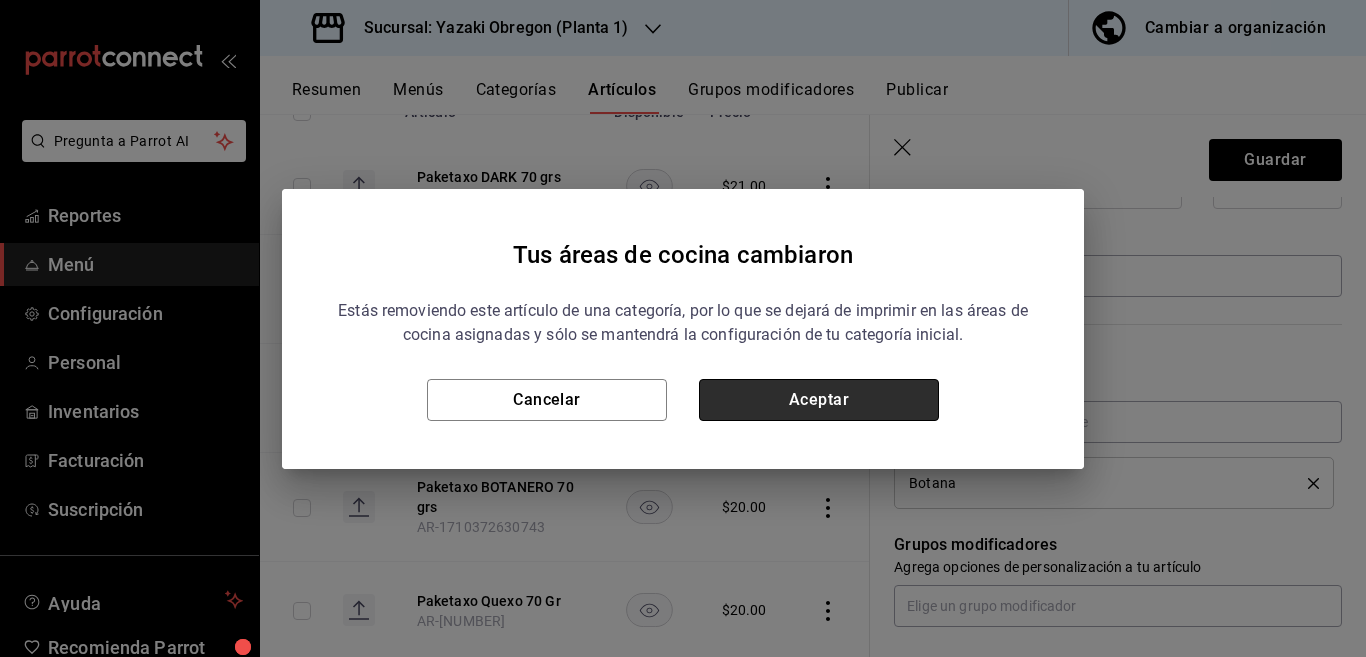 click on "Aceptar" at bounding box center (819, 400) 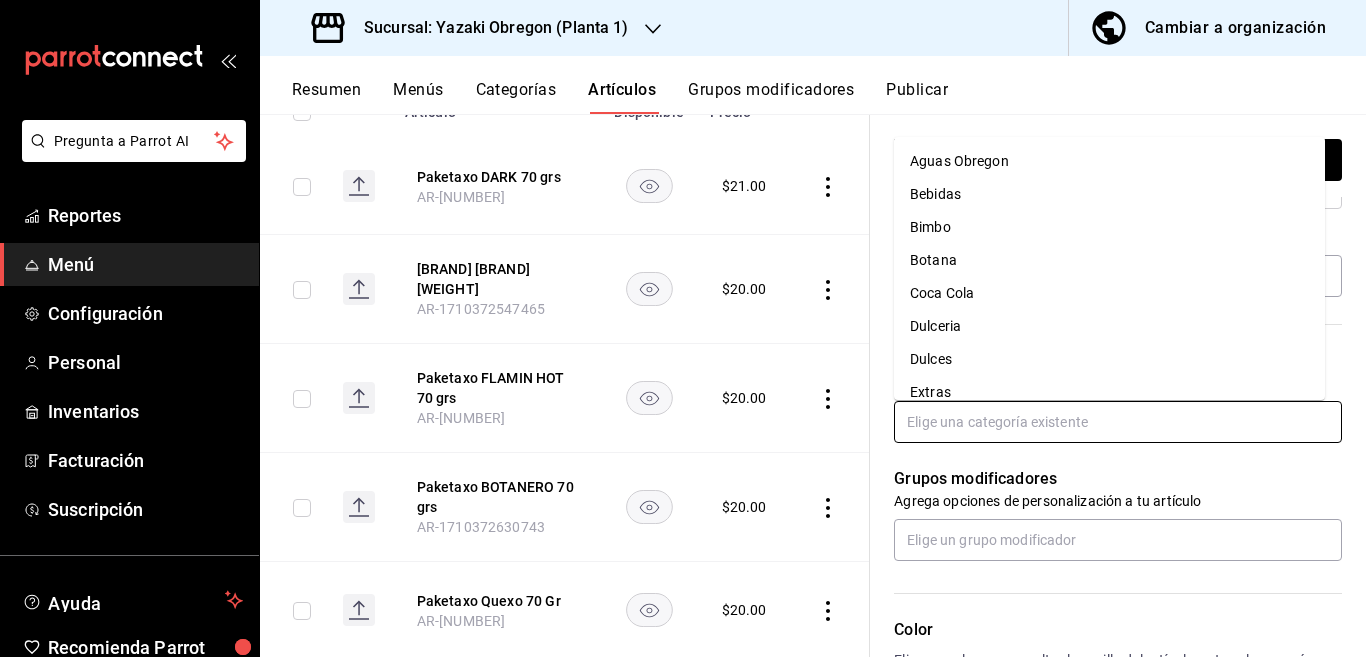click at bounding box center (1118, 422) 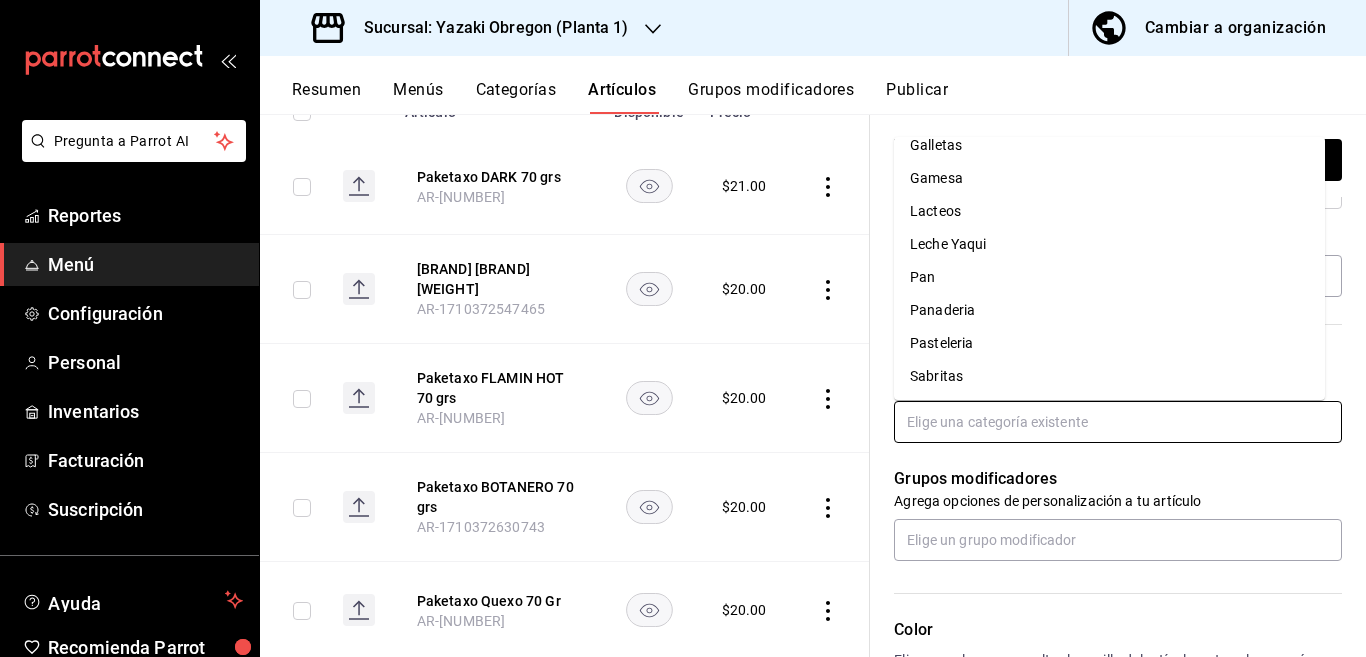scroll, scrollTop: 281, scrollLeft: 0, axis: vertical 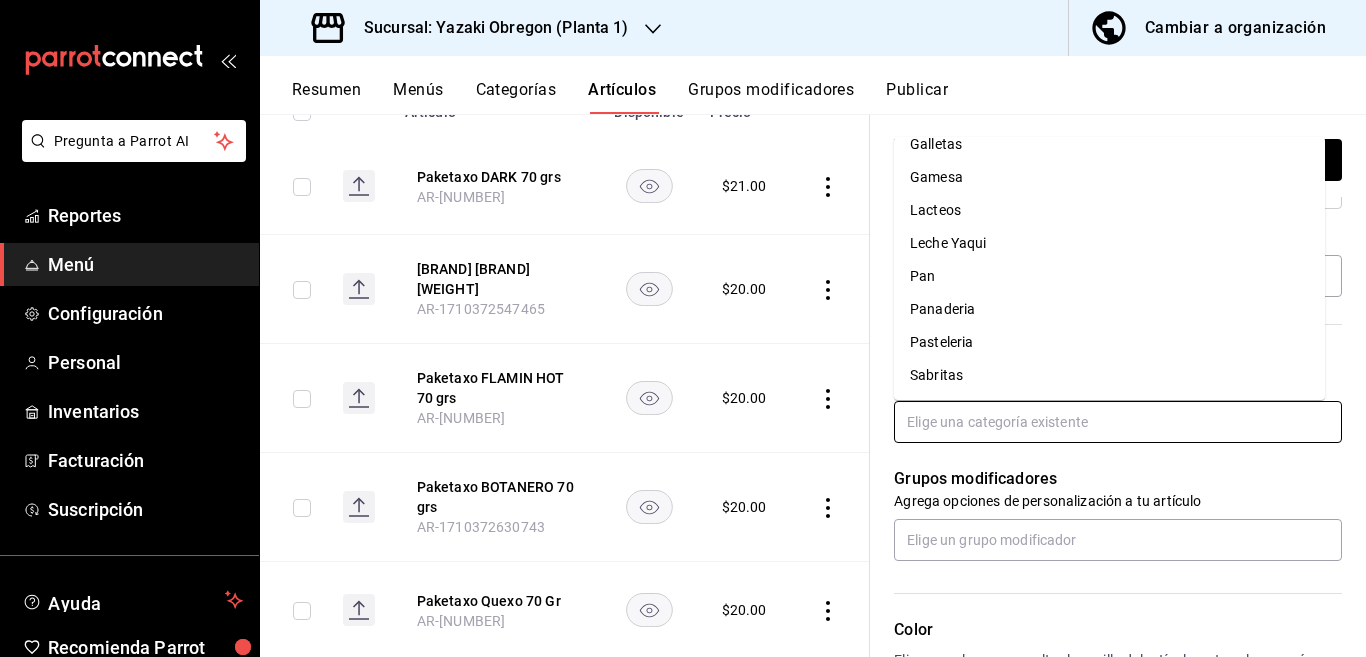 click on "Sabritas" at bounding box center (1109, 375) 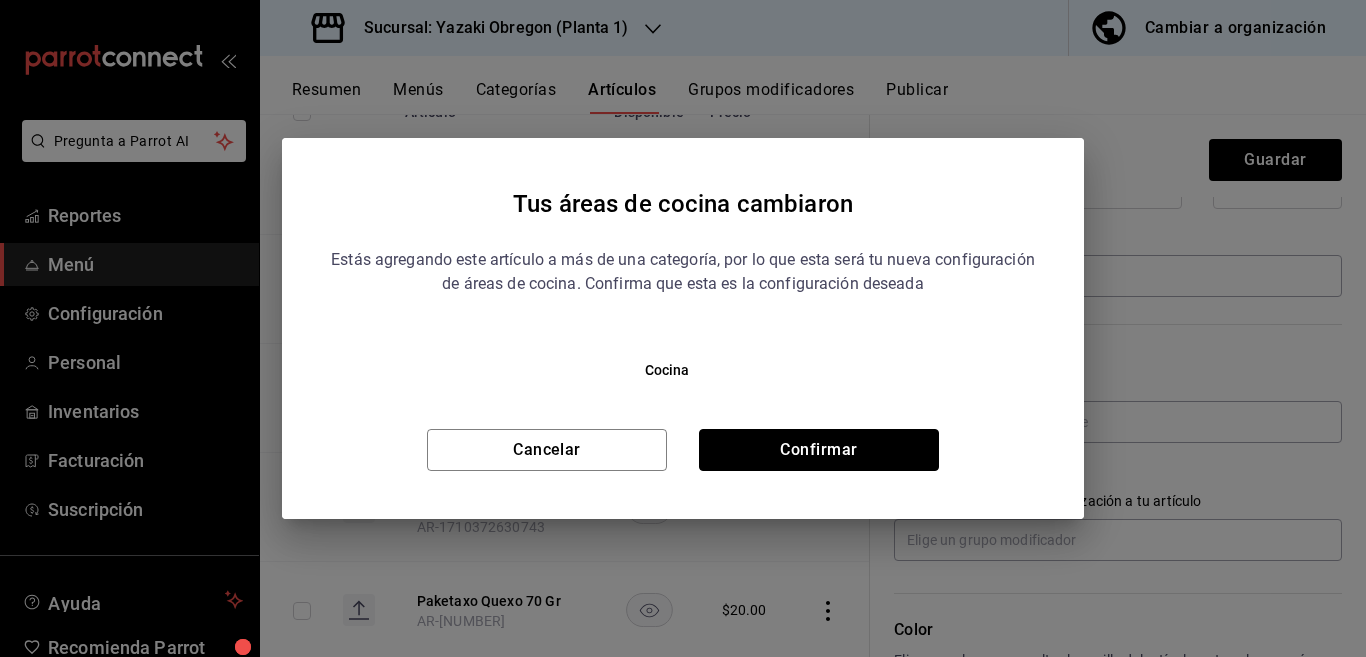 click on "Confirmar" at bounding box center (819, 450) 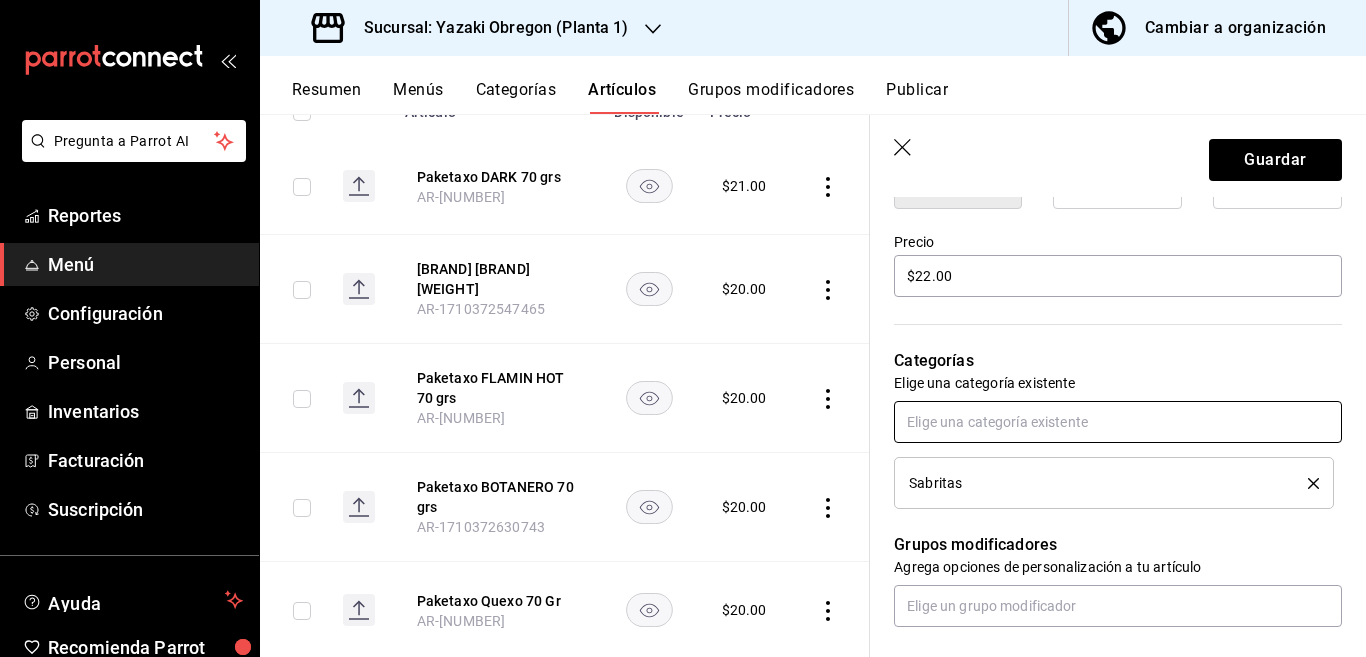 scroll, scrollTop: 569, scrollLeft: 0, axis: vertical 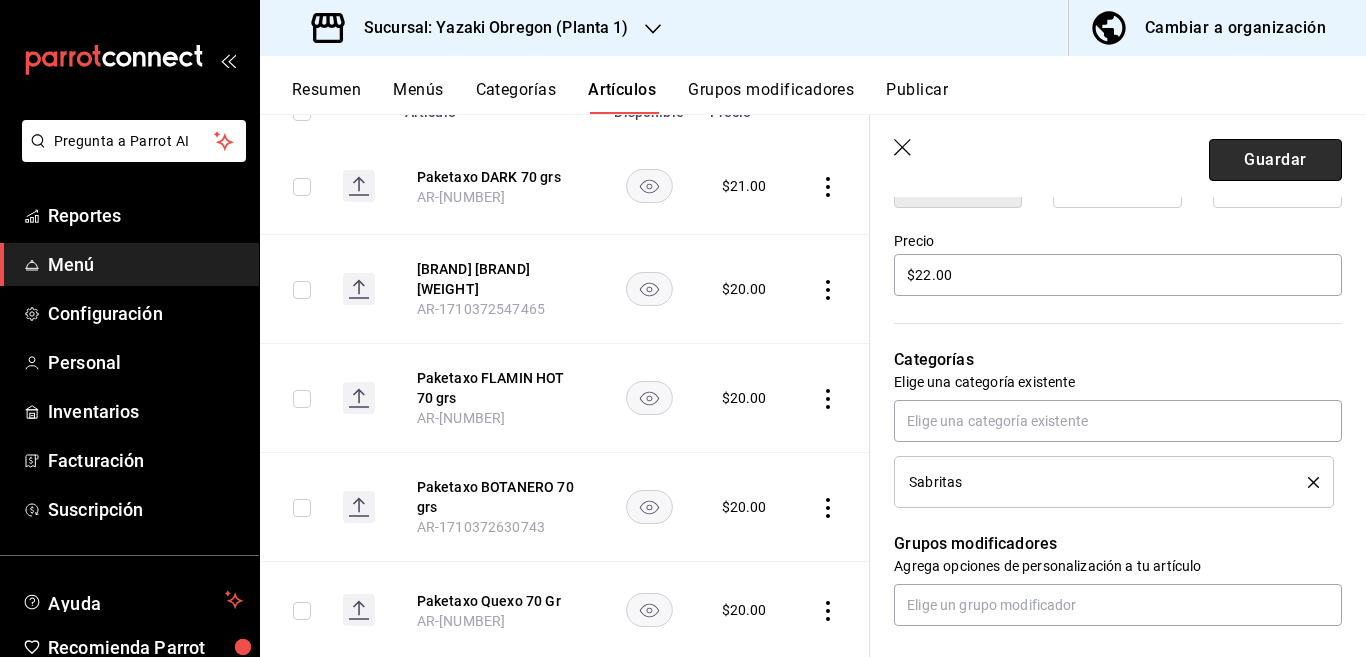 click on "Guardar" at bounding box center [1275, 160] 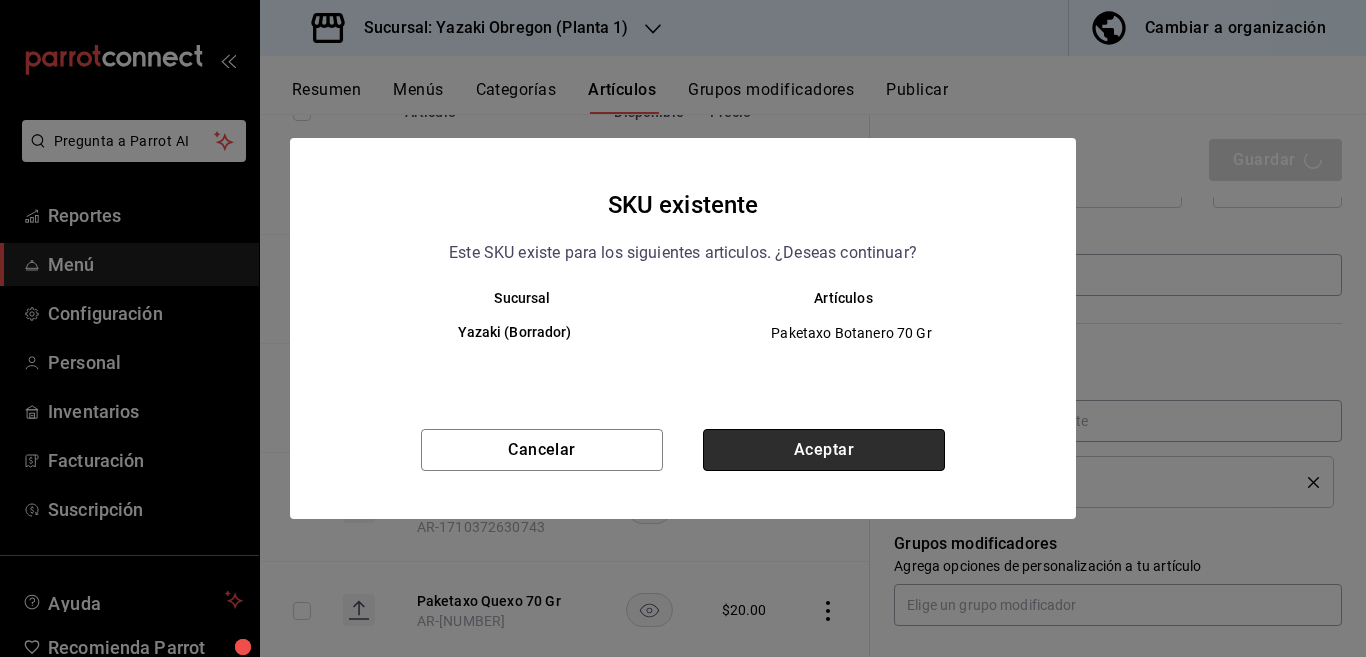 click on "Aceptar" at bounding box center (824, 450) 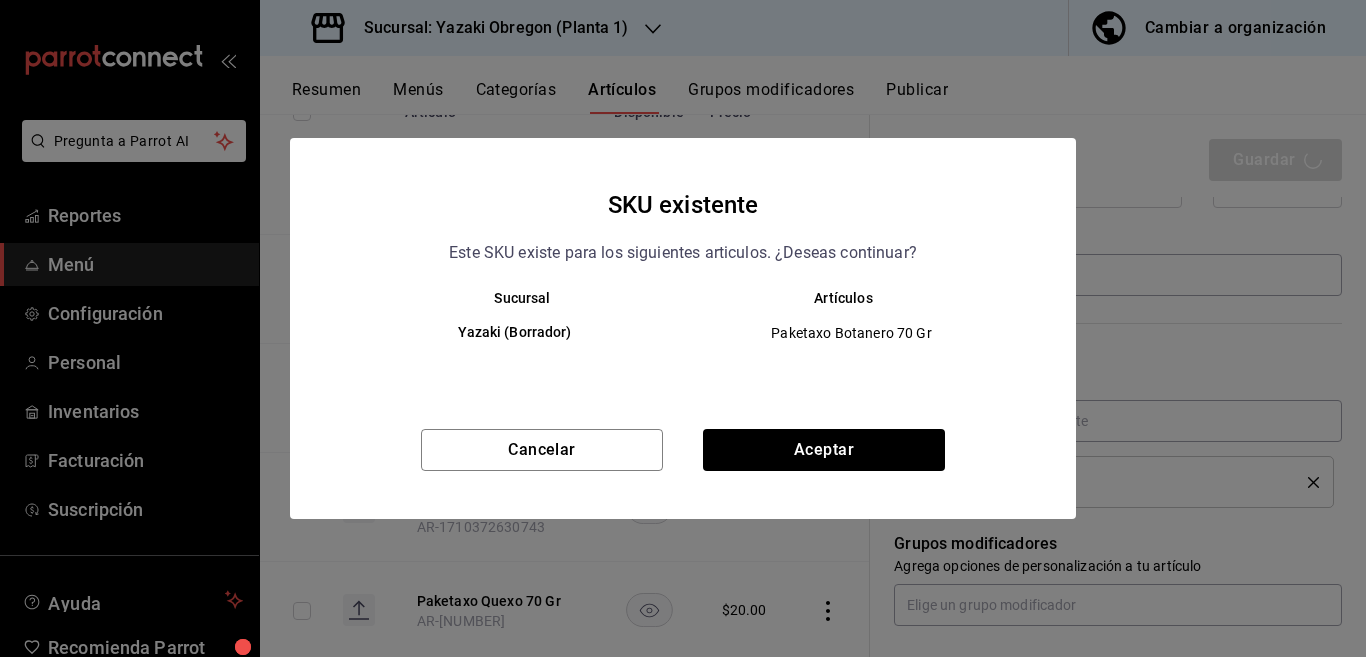 type on "x" 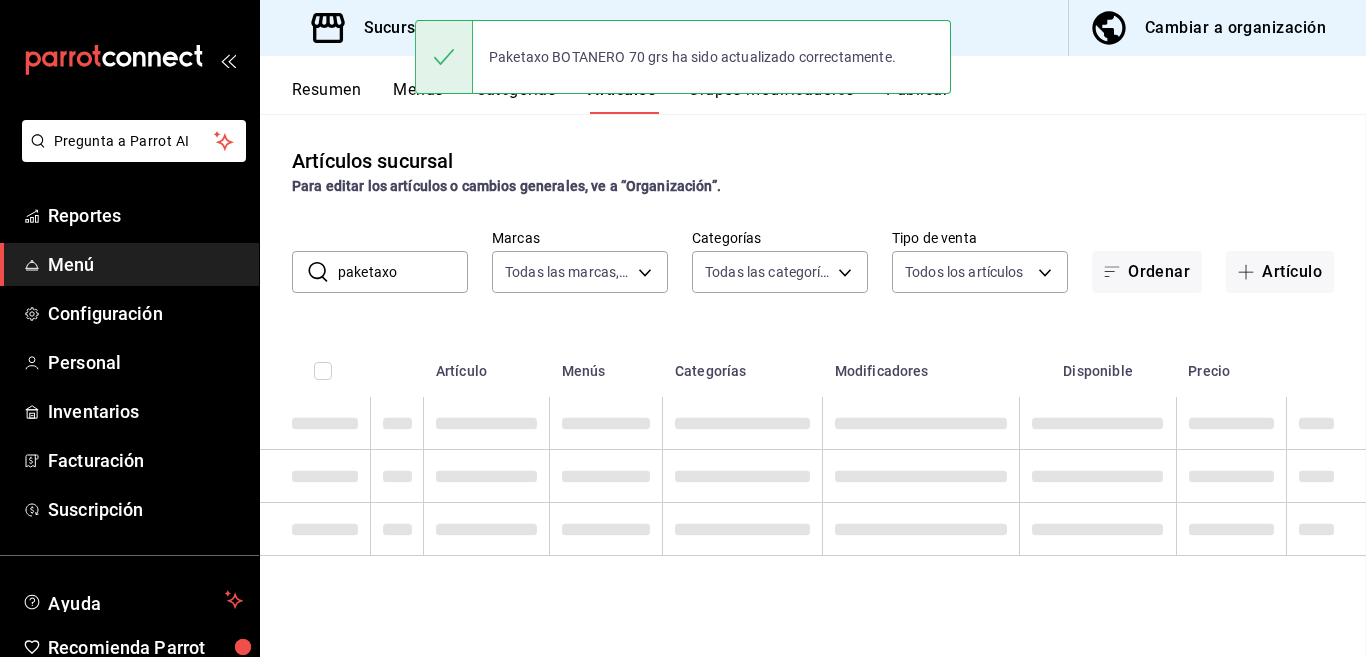 scroll, scrollTop: 0, scrollLeft: 0, axis: both 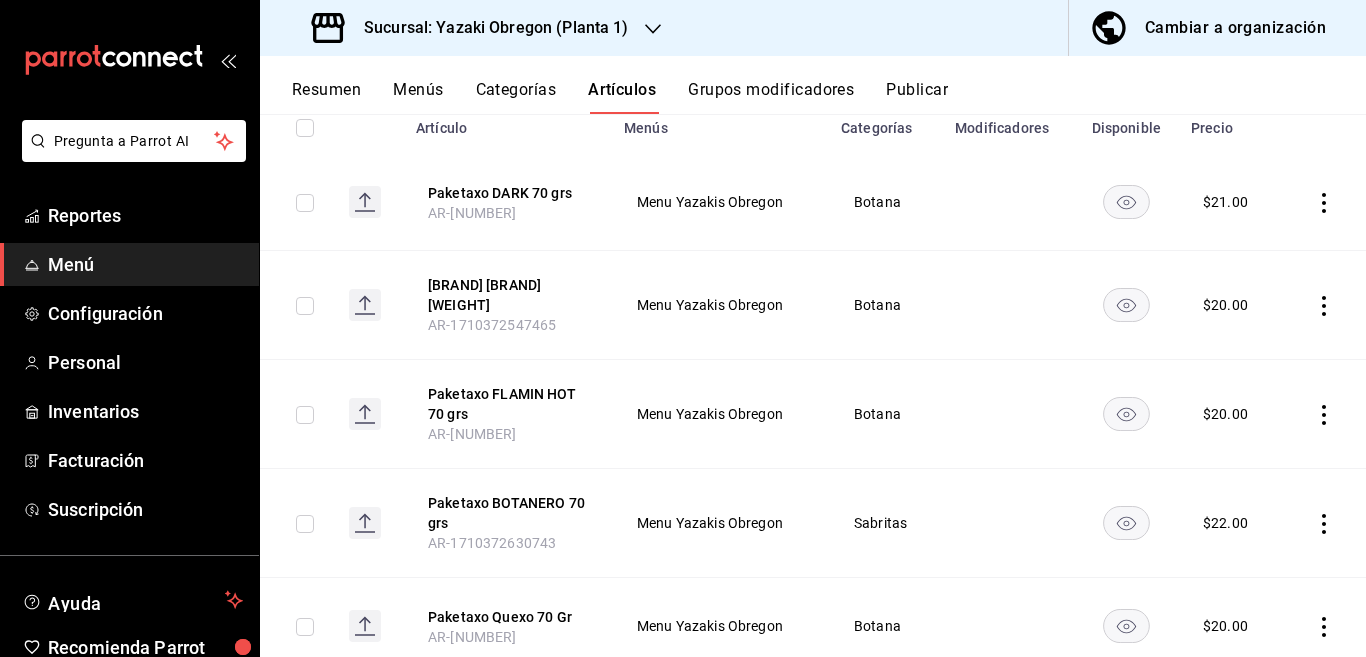 click 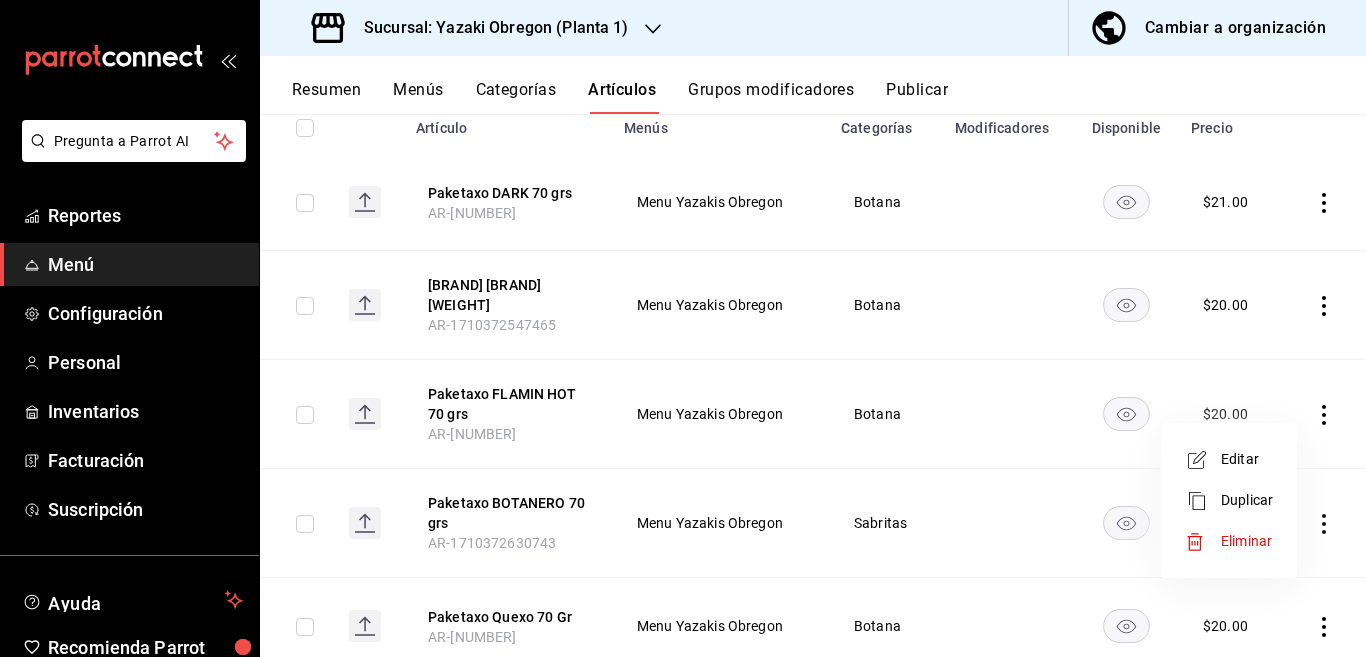 click on "Editar" at bounding box center (1247, 459) 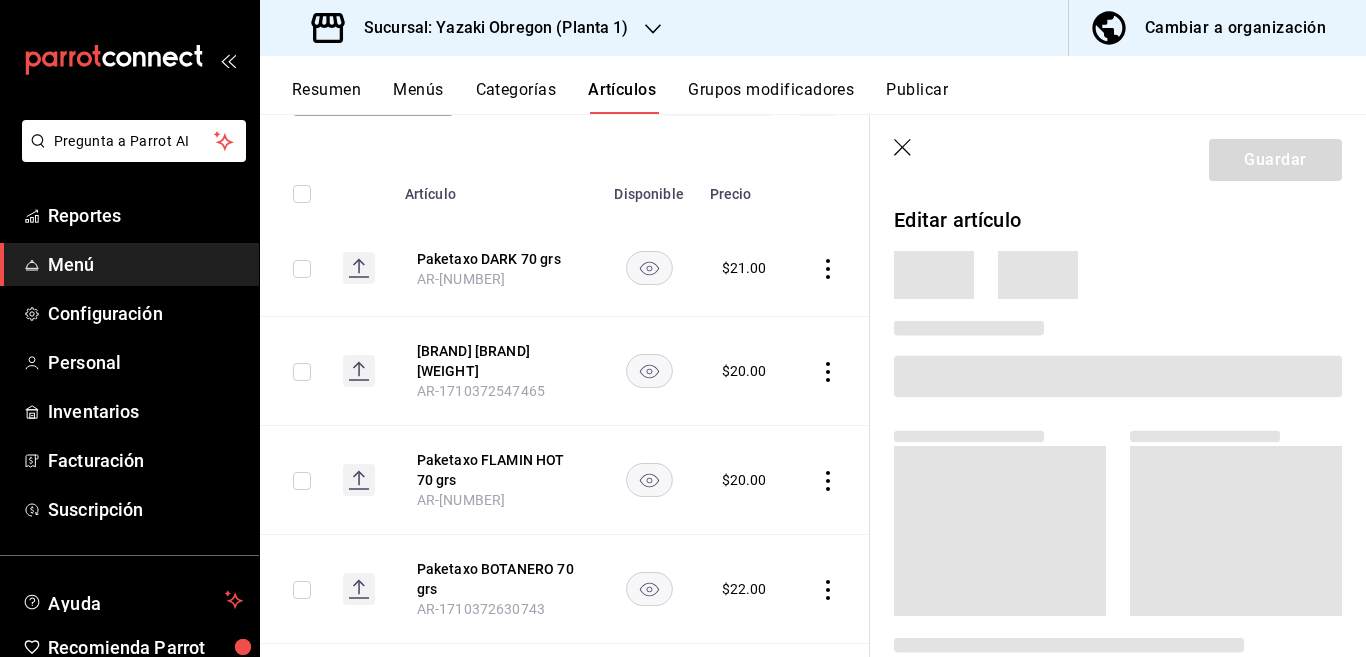scroll, scrollTop: 244, scrollLeft: 0, axis: vertical 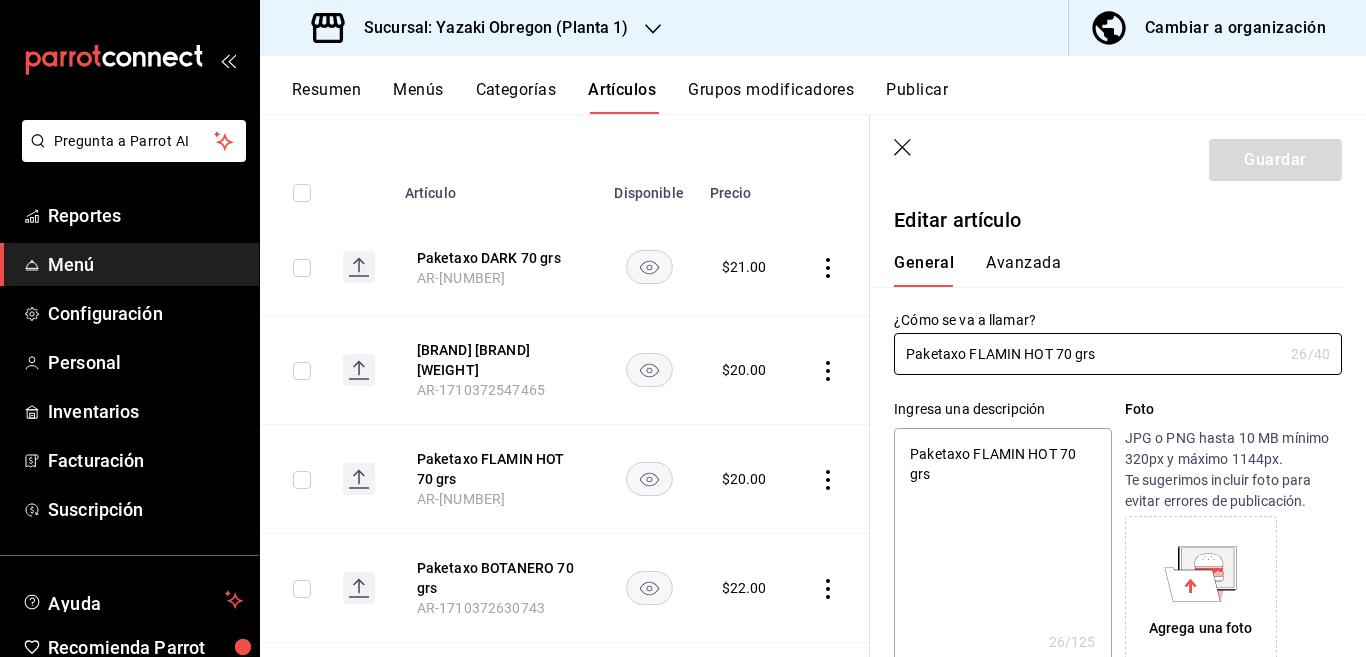 type on "x" 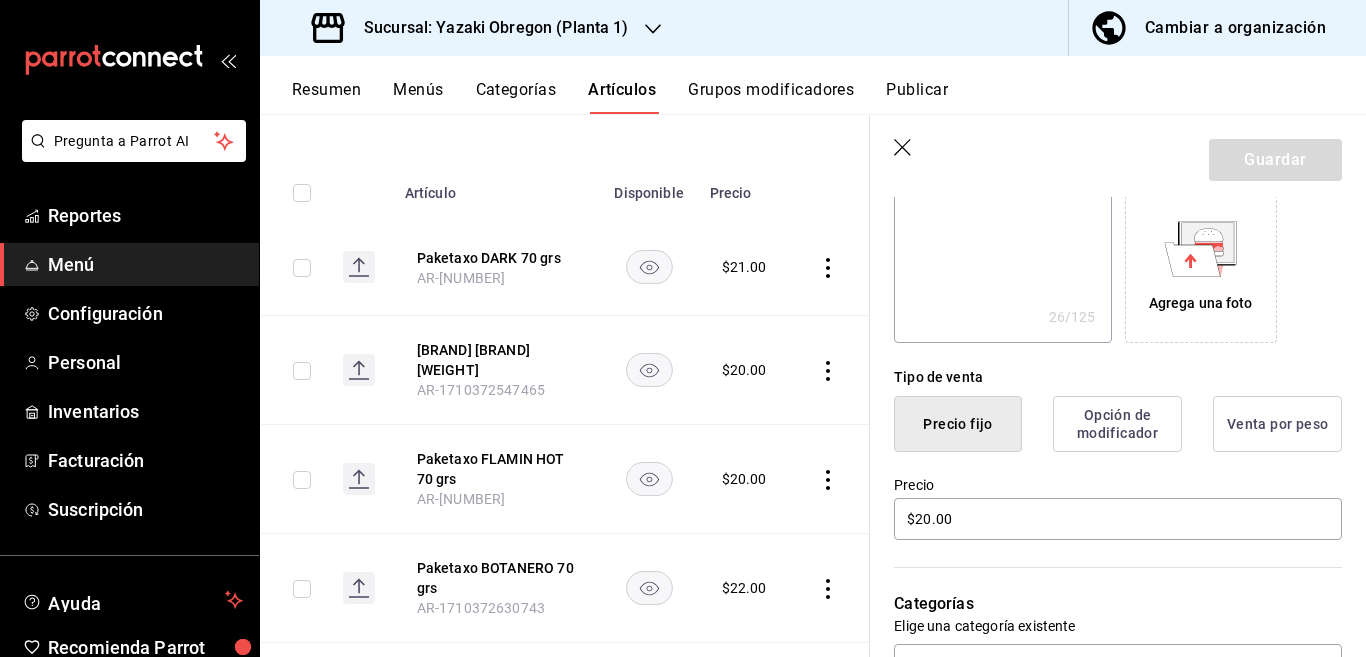 scroll, scrollTop: 325, scrollLeft: 0, axis: vertical 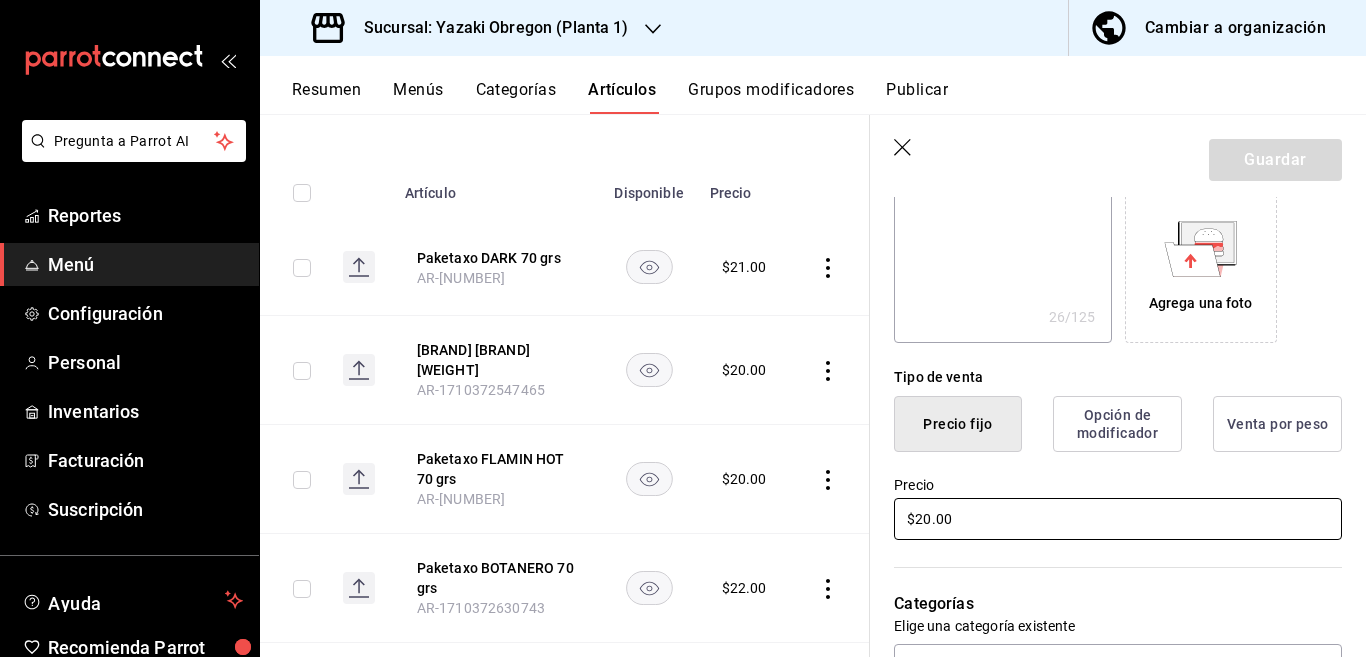 click on "$20.00" at bounding box center (1118, 519) 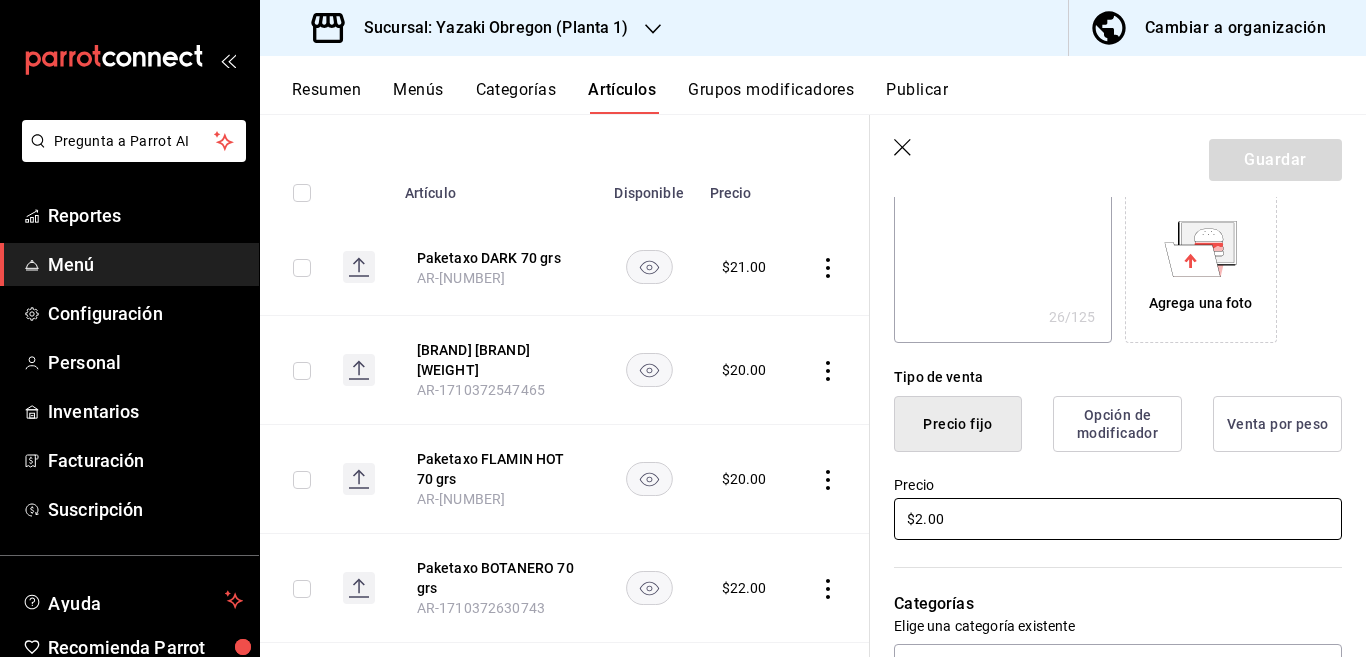 type on "$22.00" 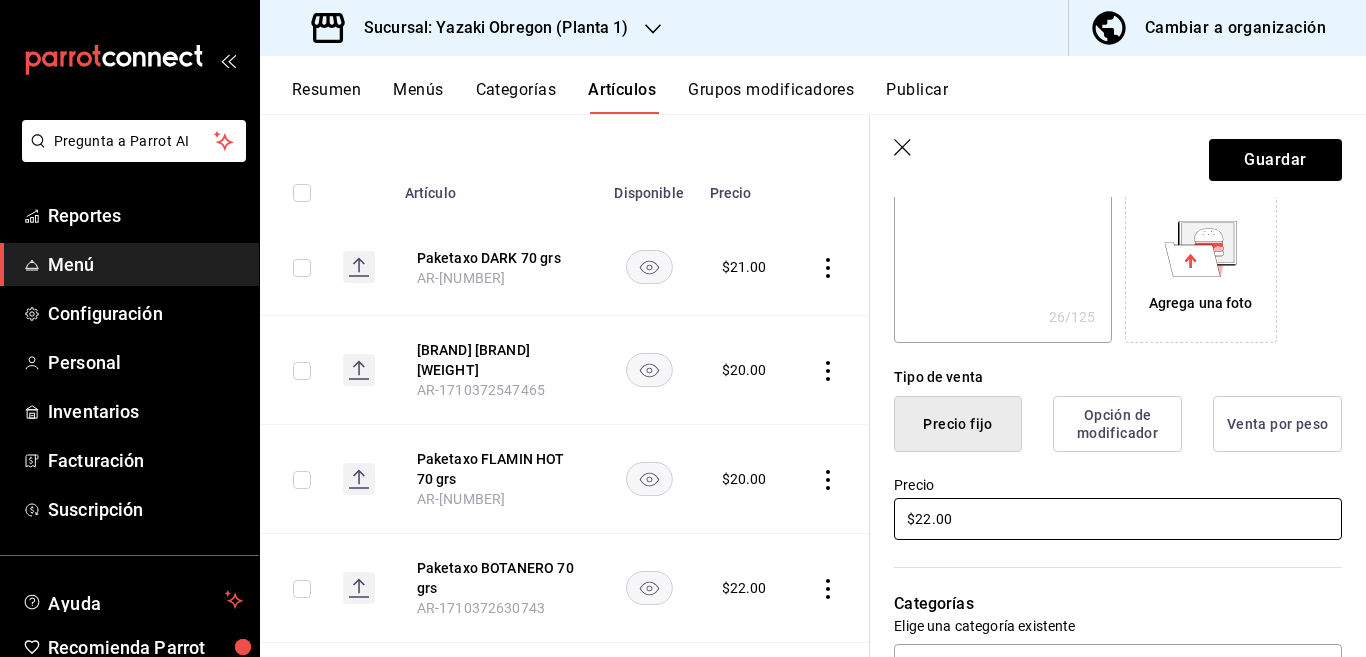 type on "x" 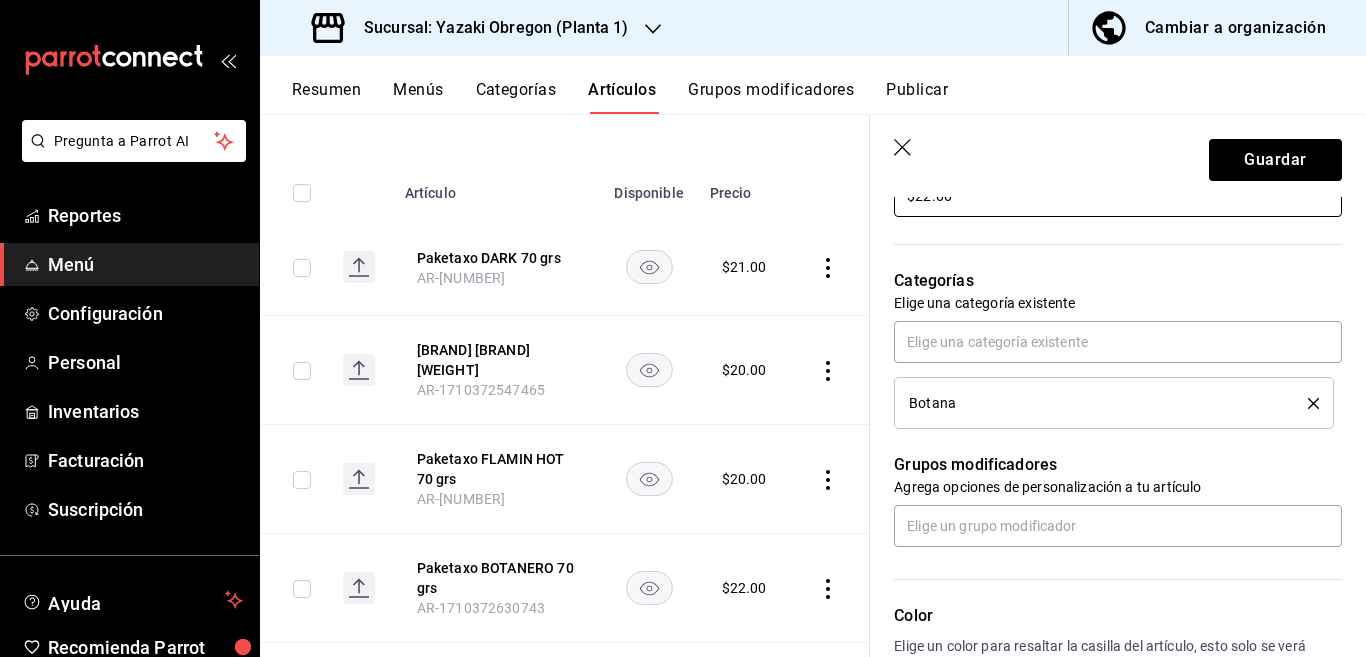 scroll, scrollTop: 650, scrollLeft: 0, axis: vertical 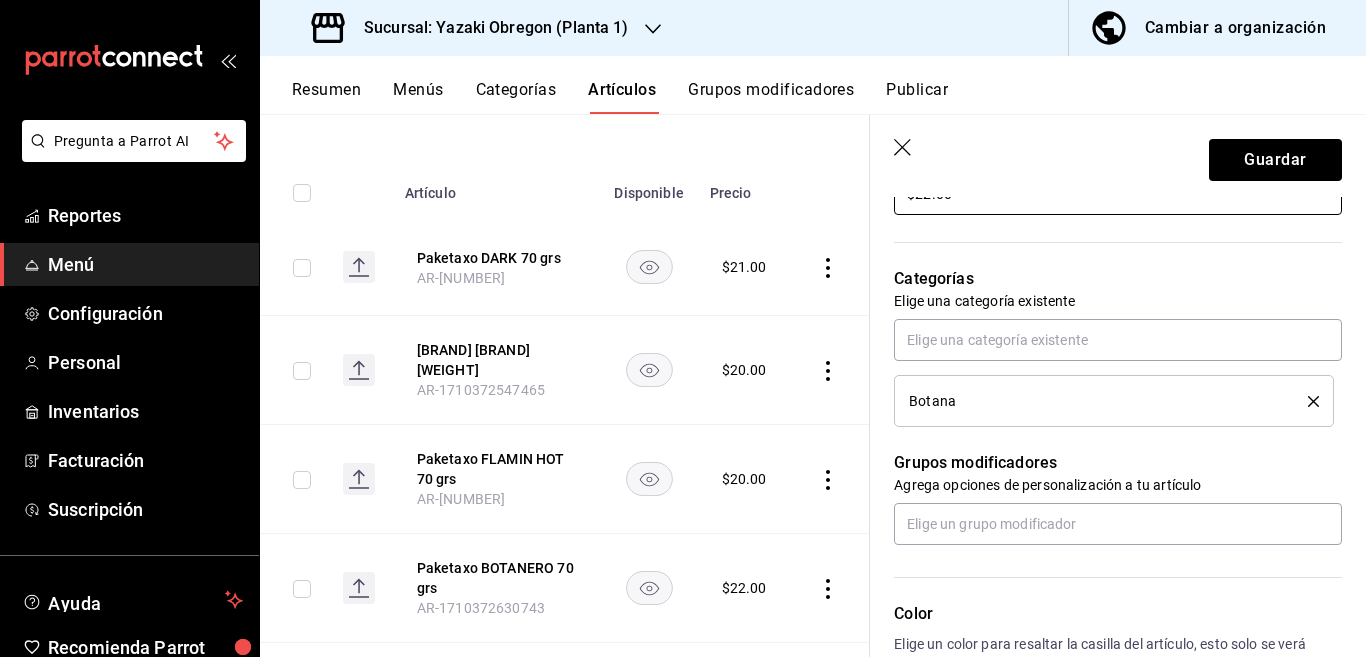 type on "$22.00" 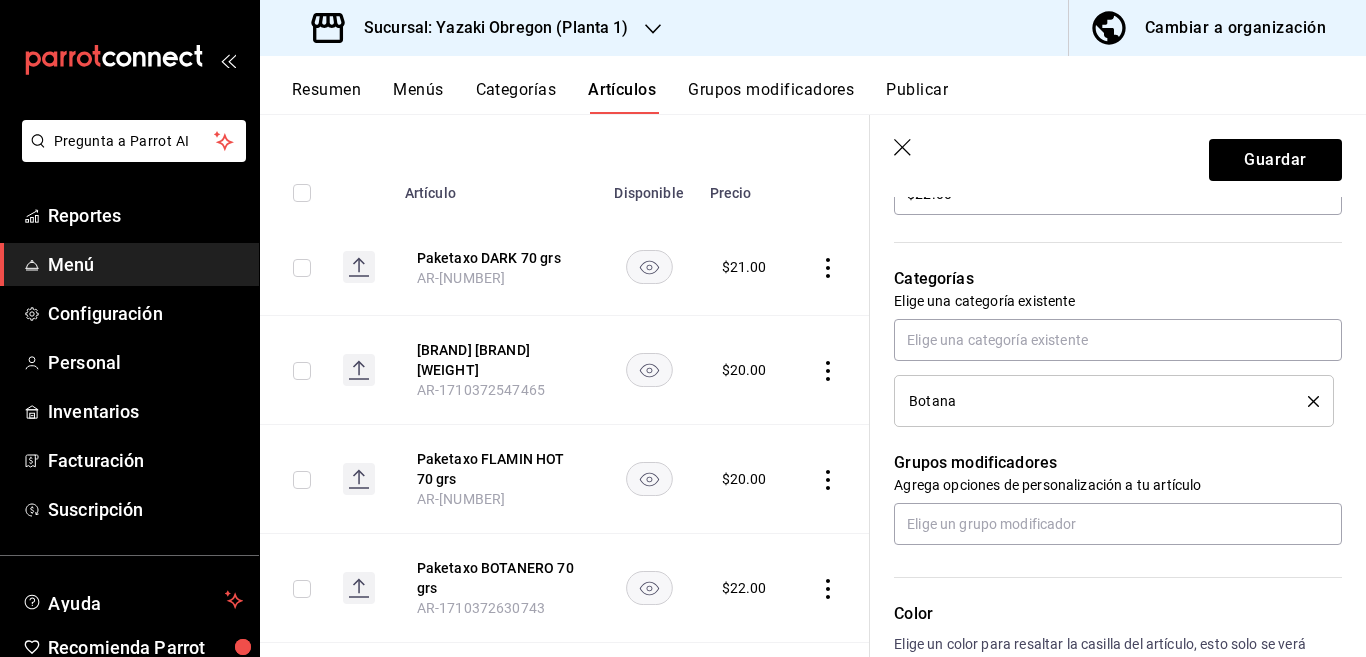 click 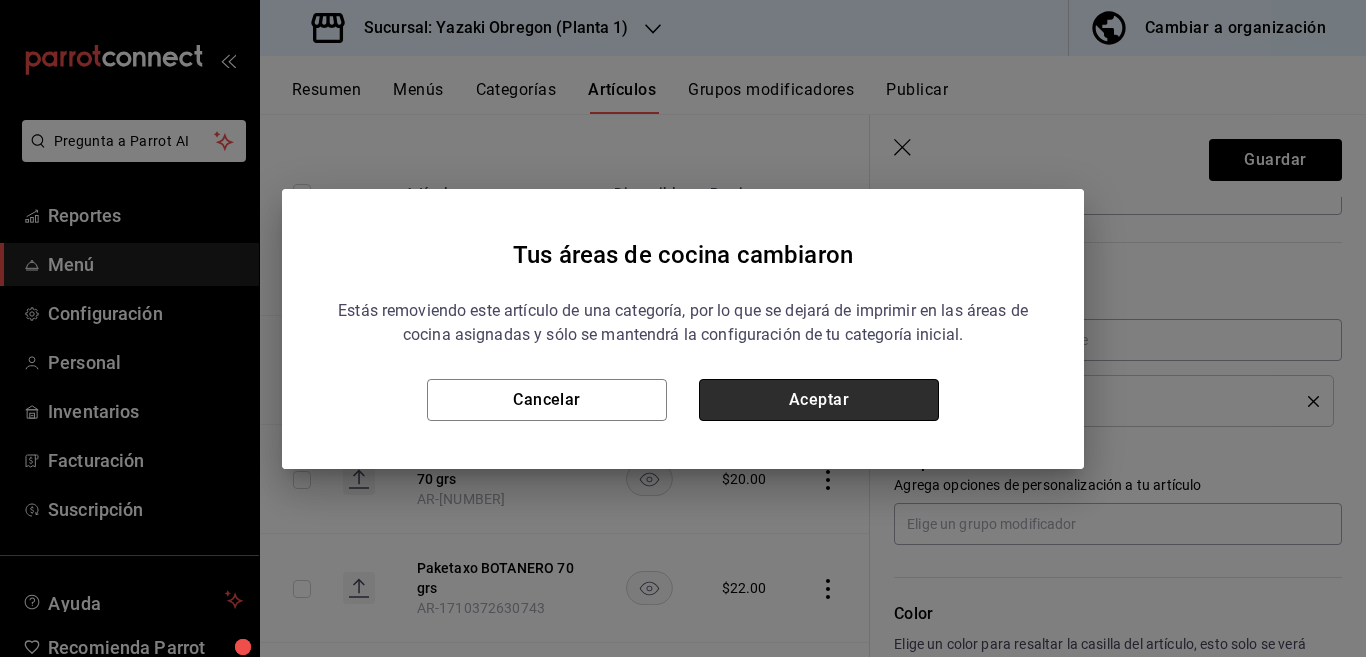click on "Aceptar" at bounding box center [819, 400] 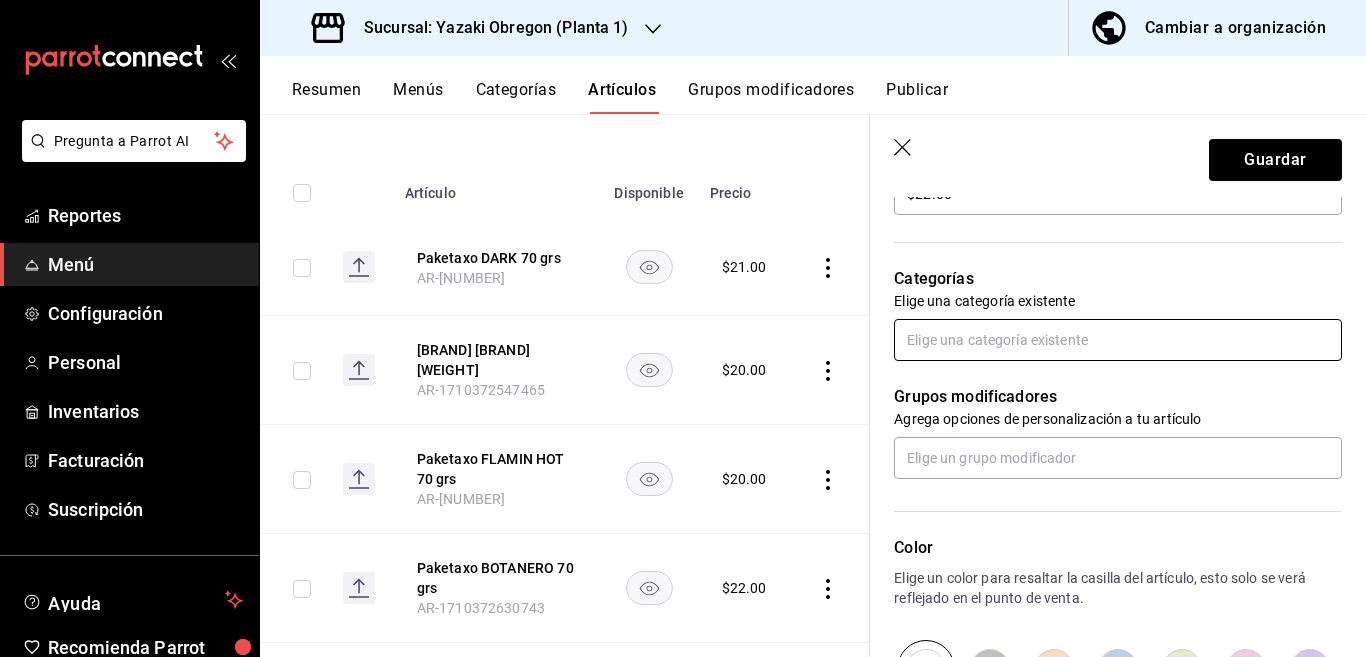 click at bounding box center (1118, 340) 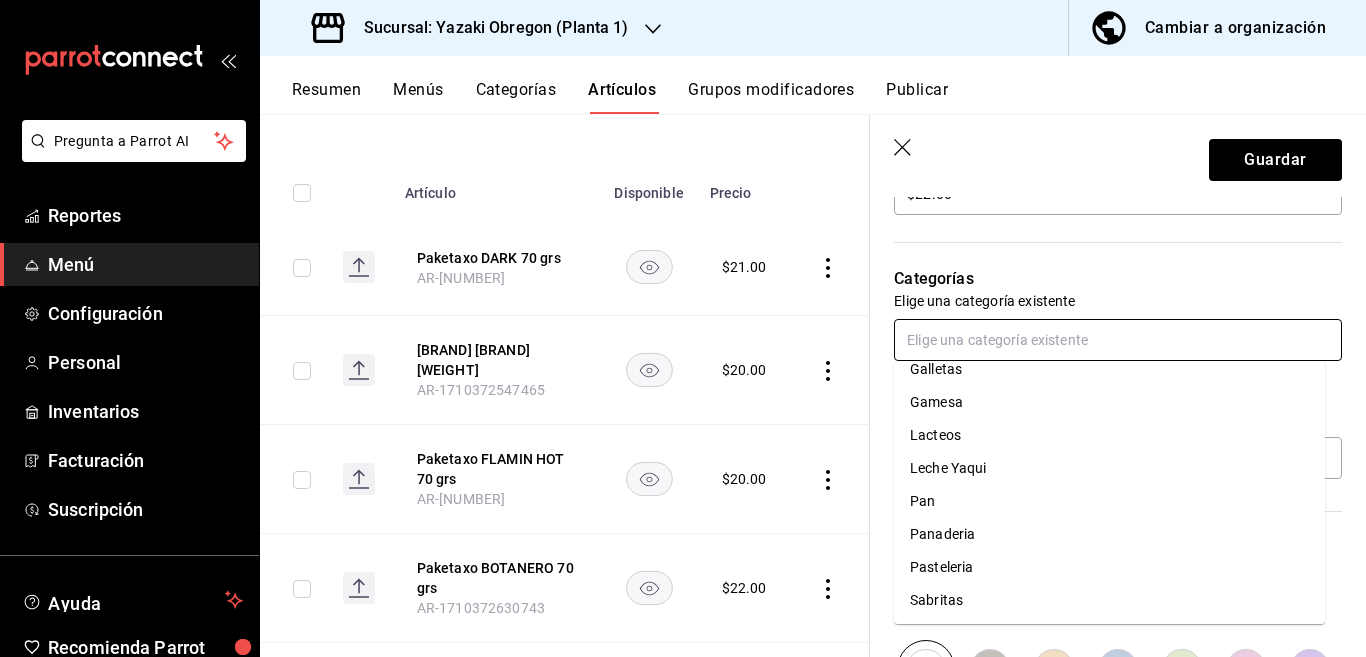 scroll, scrollTop: 281, scrollLeft: 0, axis: vertical 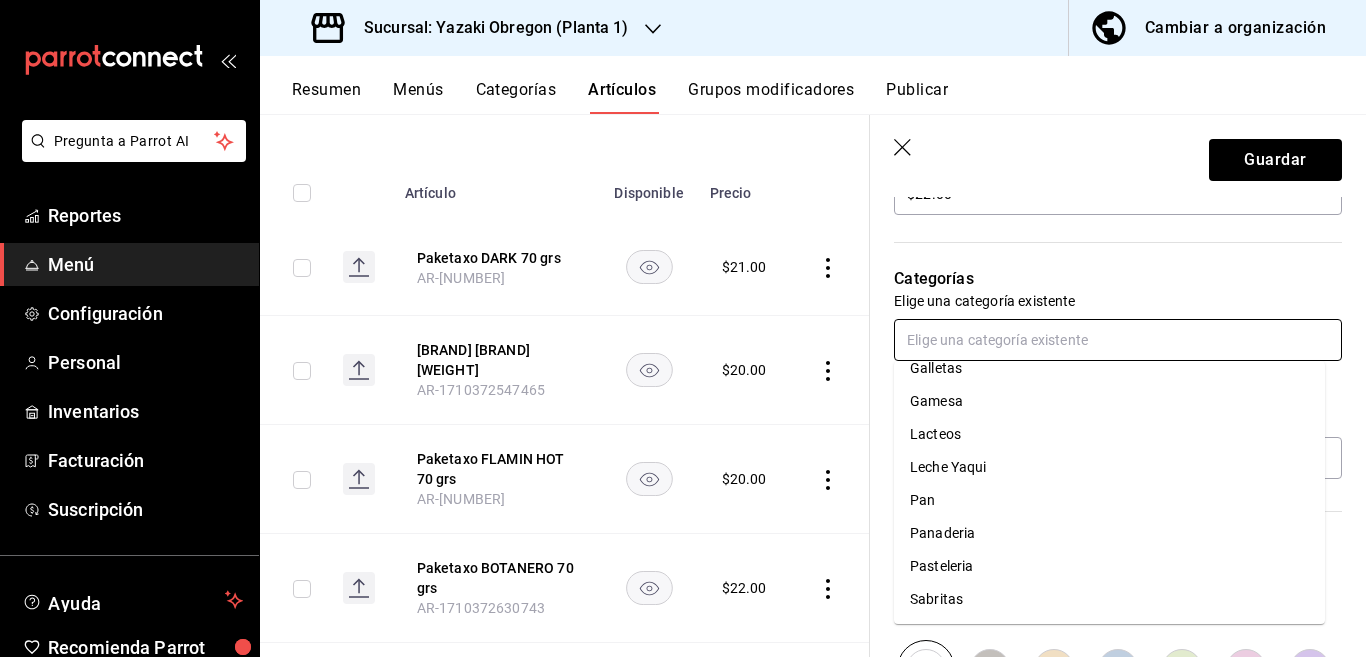 click on "Sabritas" at bounding box center [1109, 599] 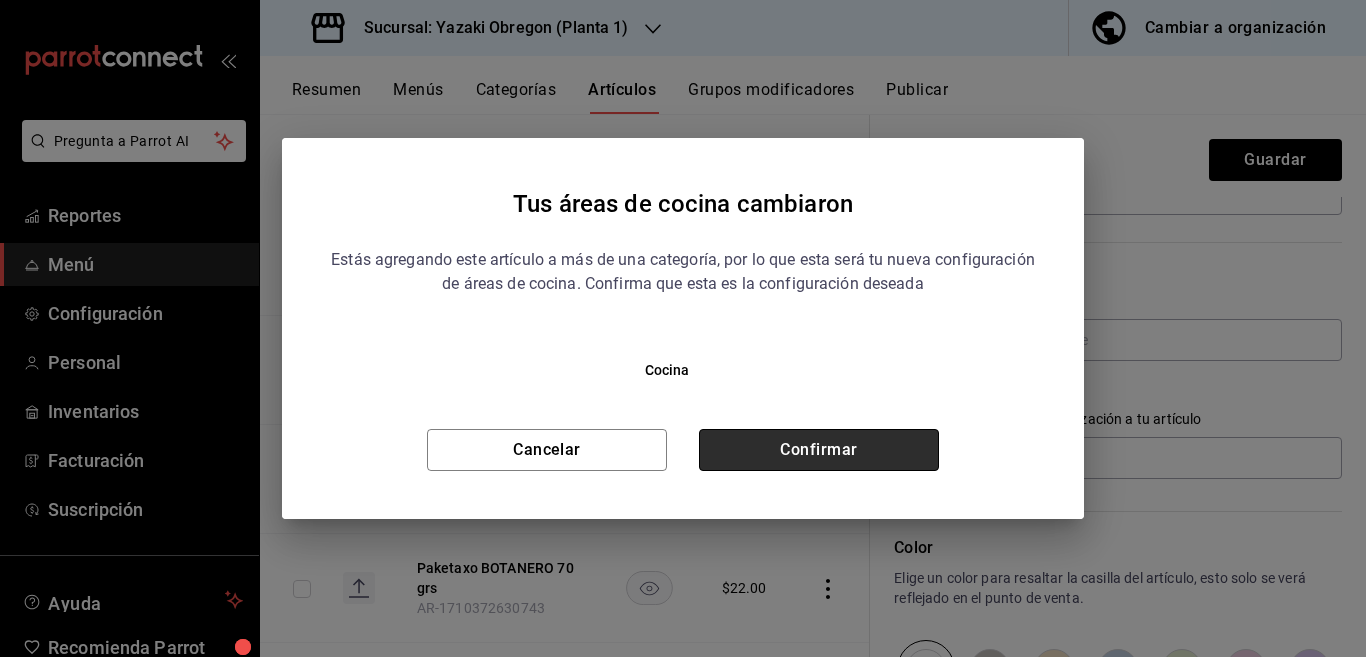 click on "Confirmar" at bounding box center (819, 450) 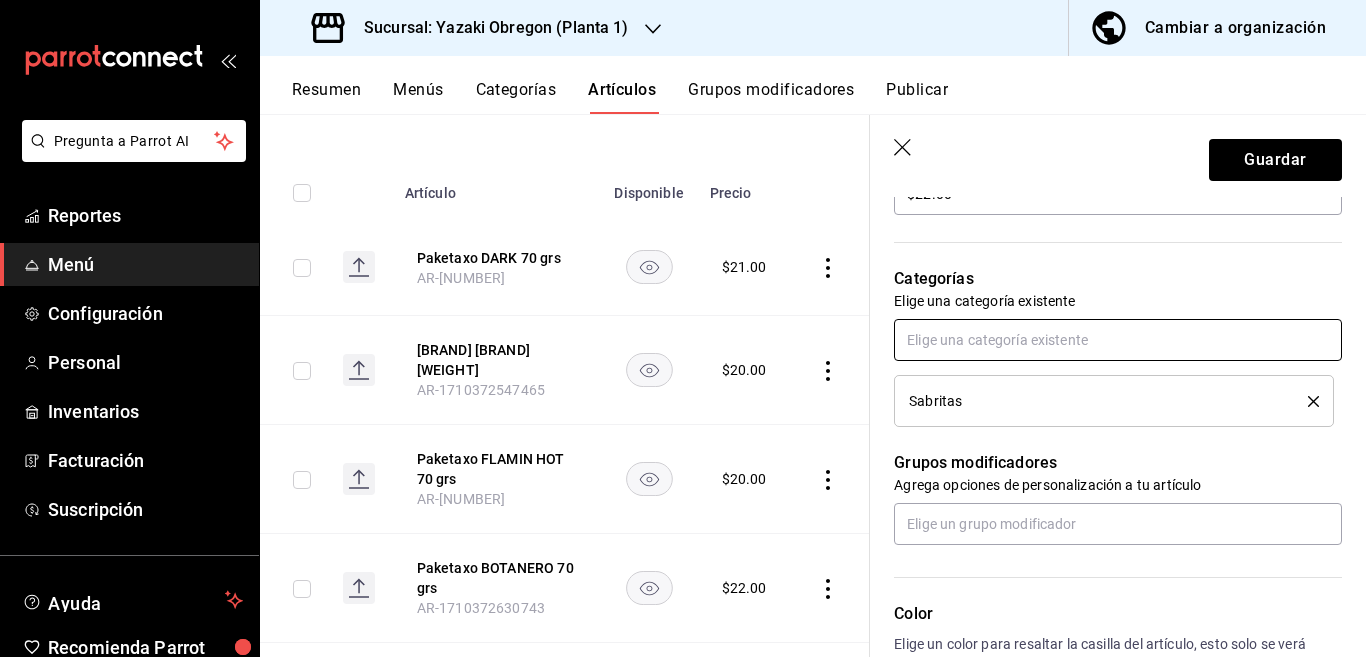 scroll, scrollTop: 650, scrollLeft: 0, axis: vertical 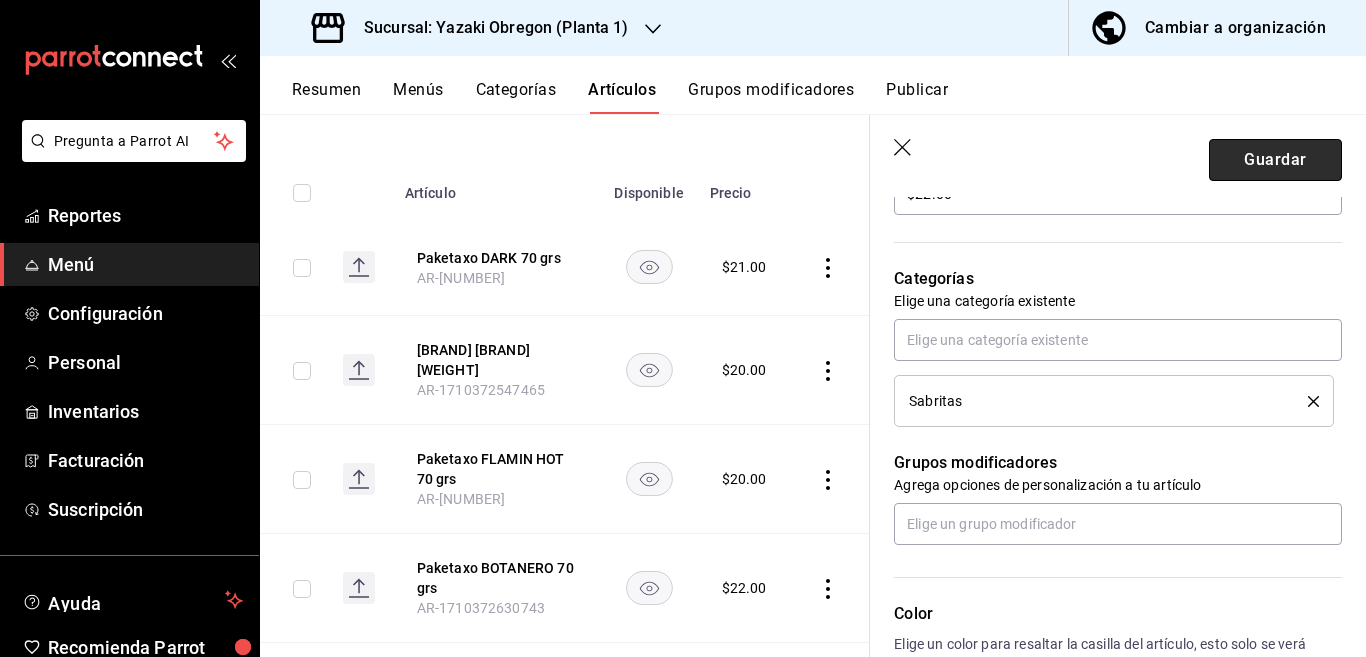 click on "Guardar" at bounding box center [1275, 160] 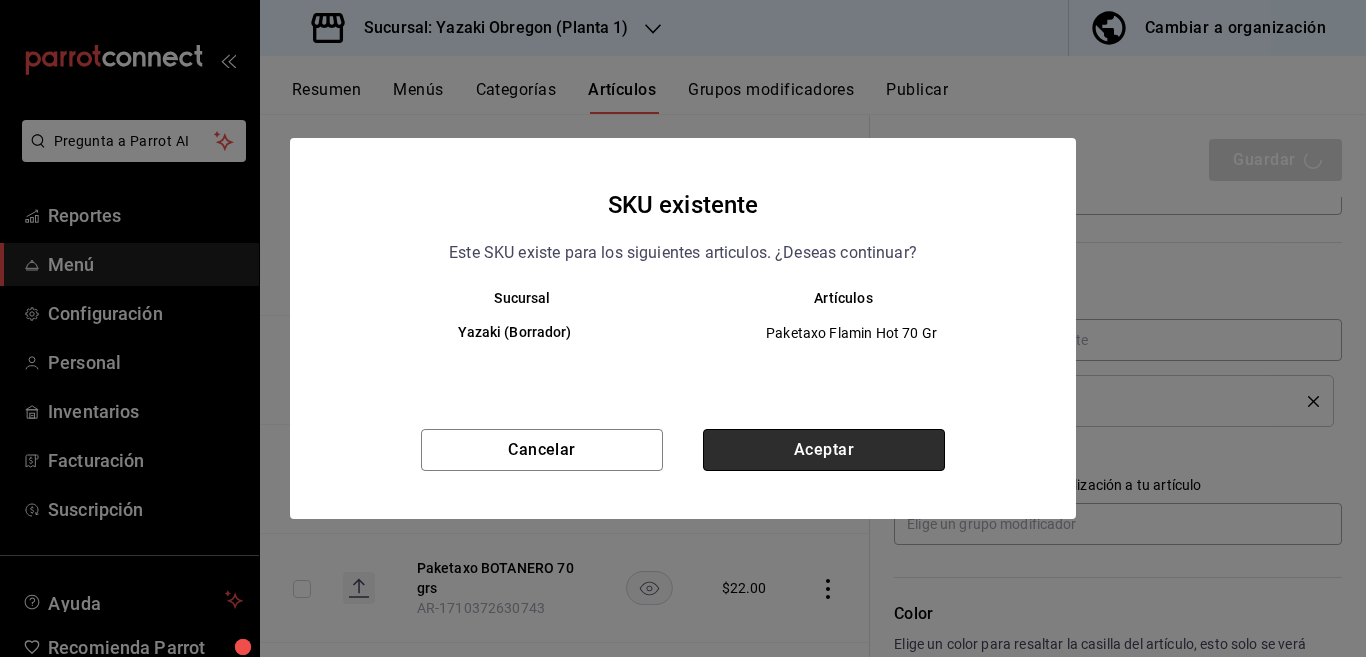 click on "Aceptar" at bounding box center (824, 450) 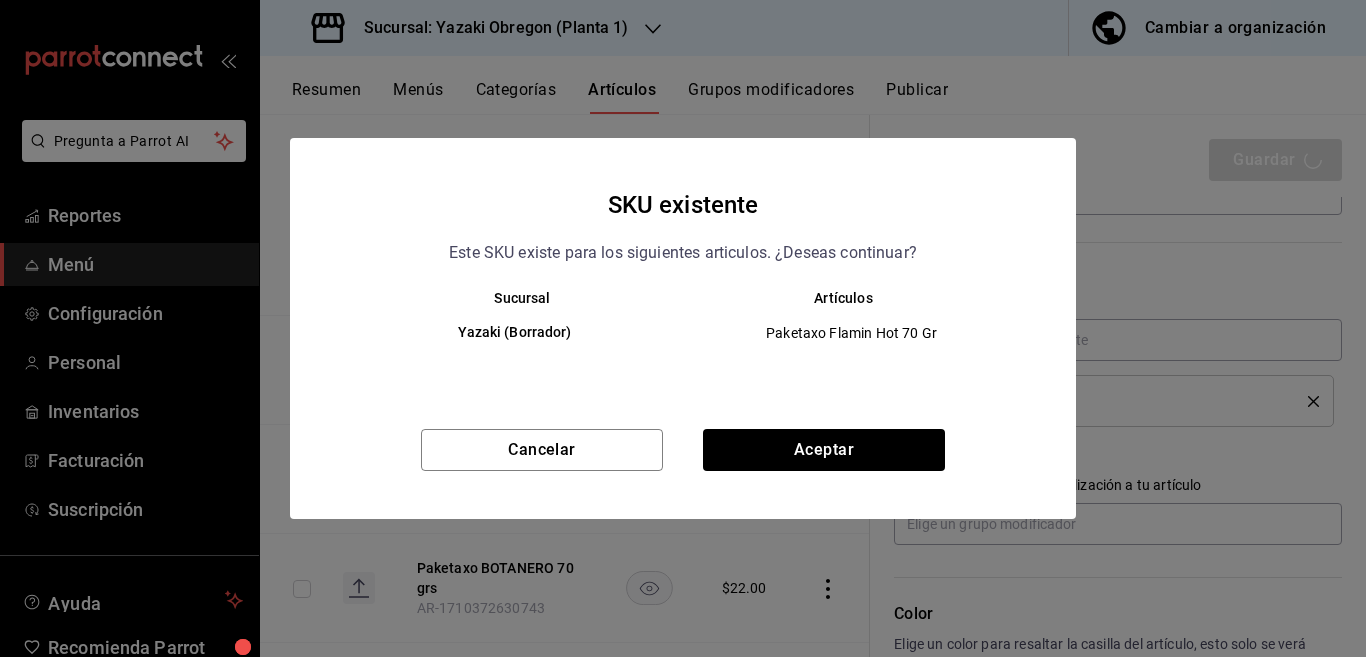 type on "x" 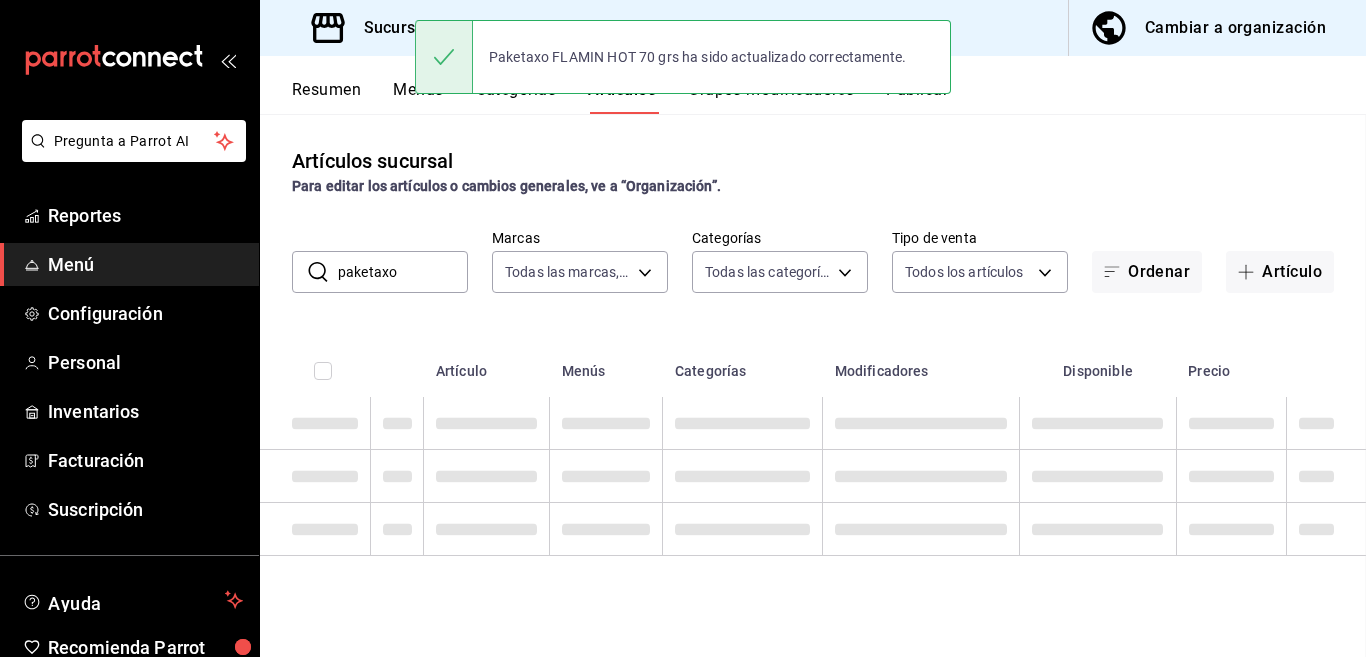 scroll, scrollTop: 0, scrollLeft: 0, axis: both 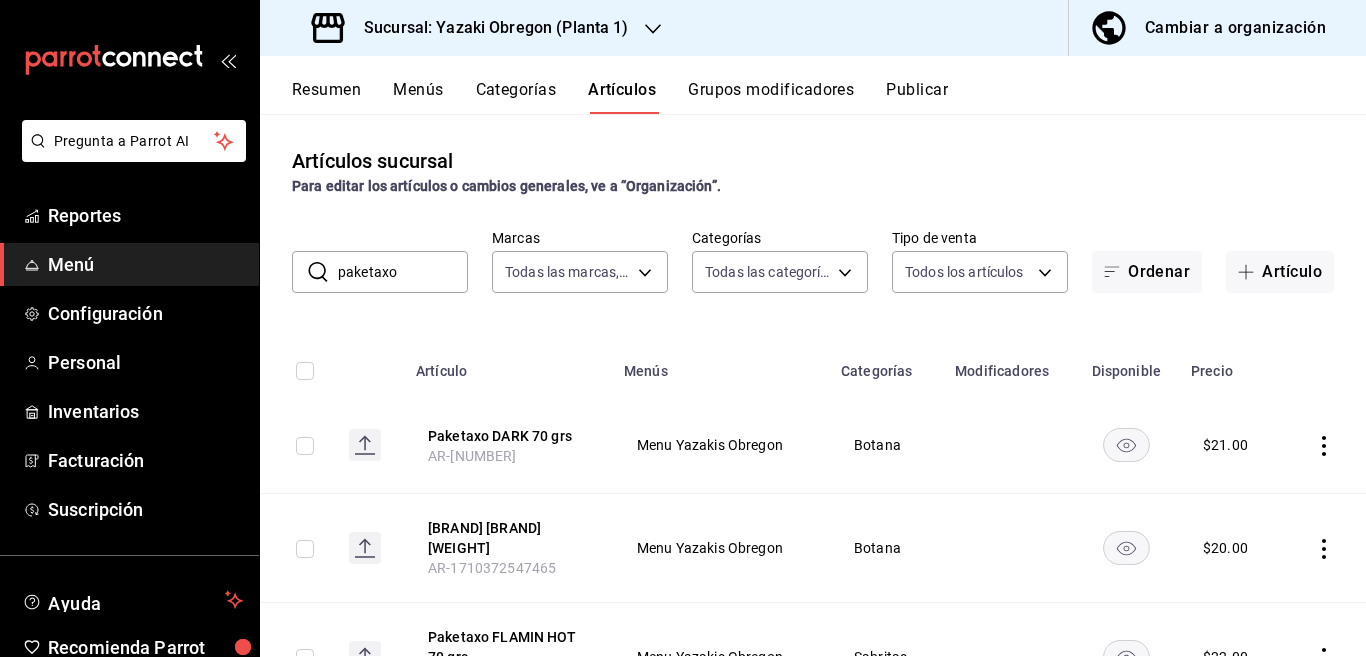 click 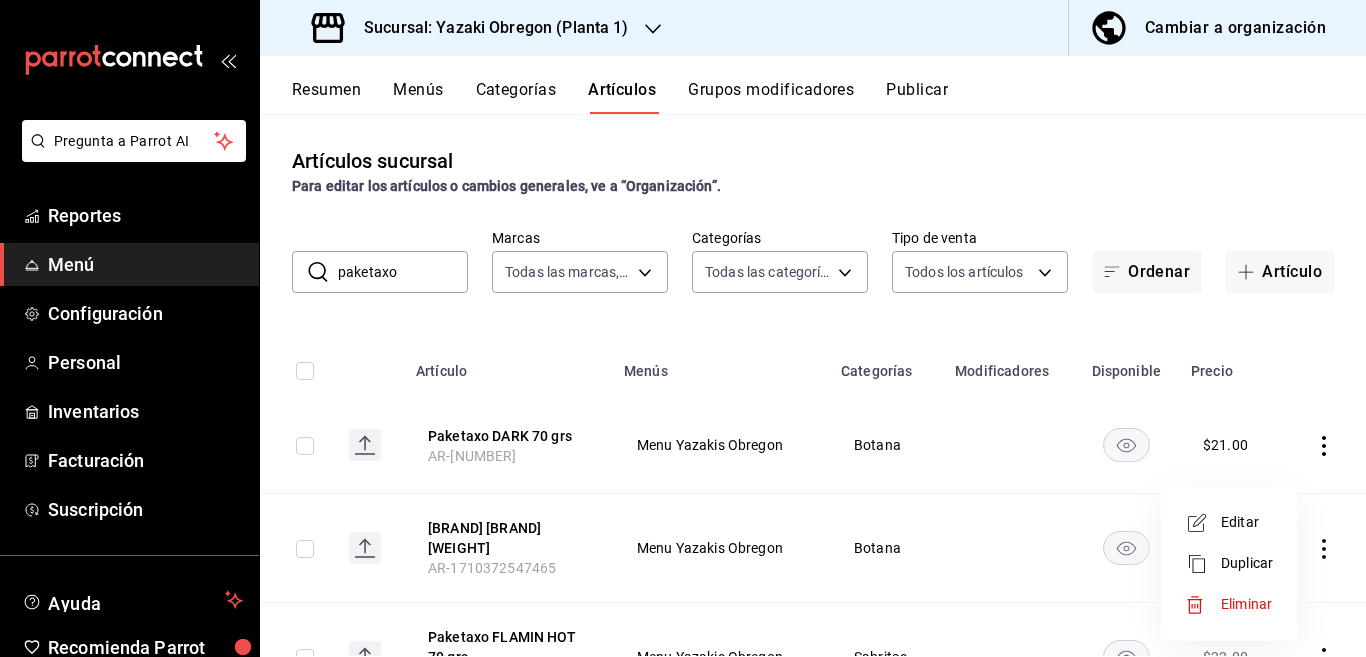 click on "Editar" at bounding box center (1247, 522) 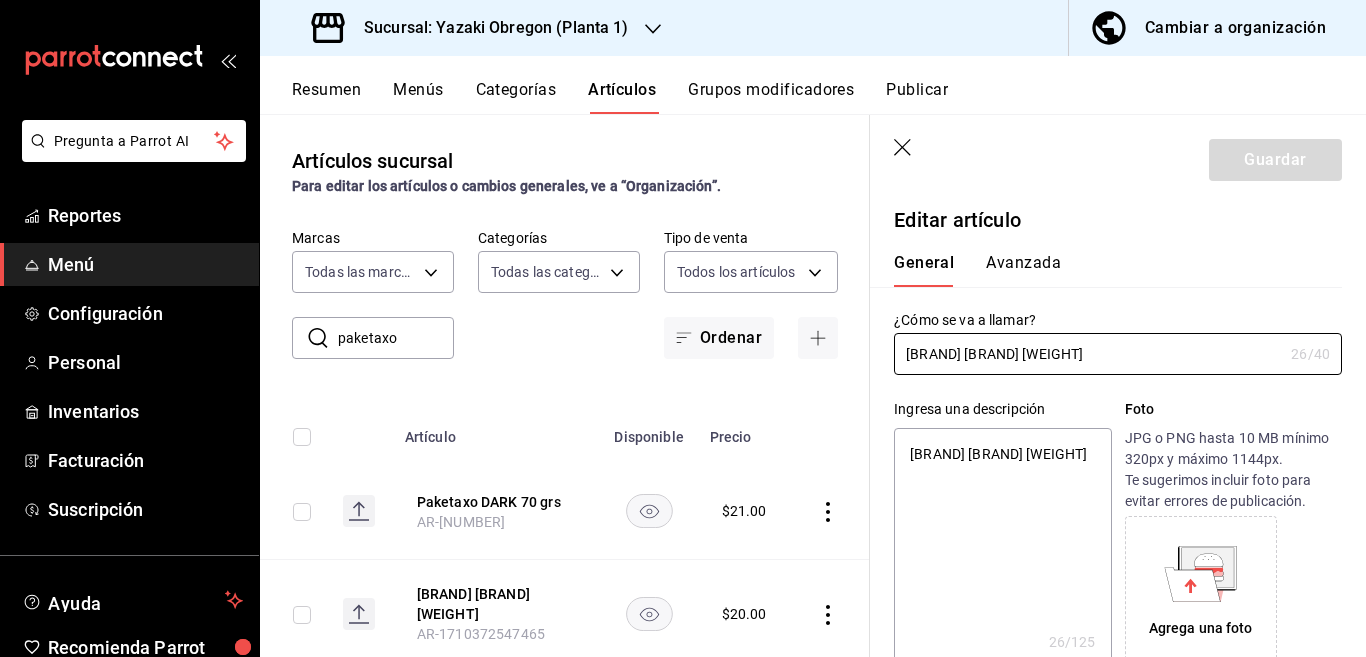 type on "x" 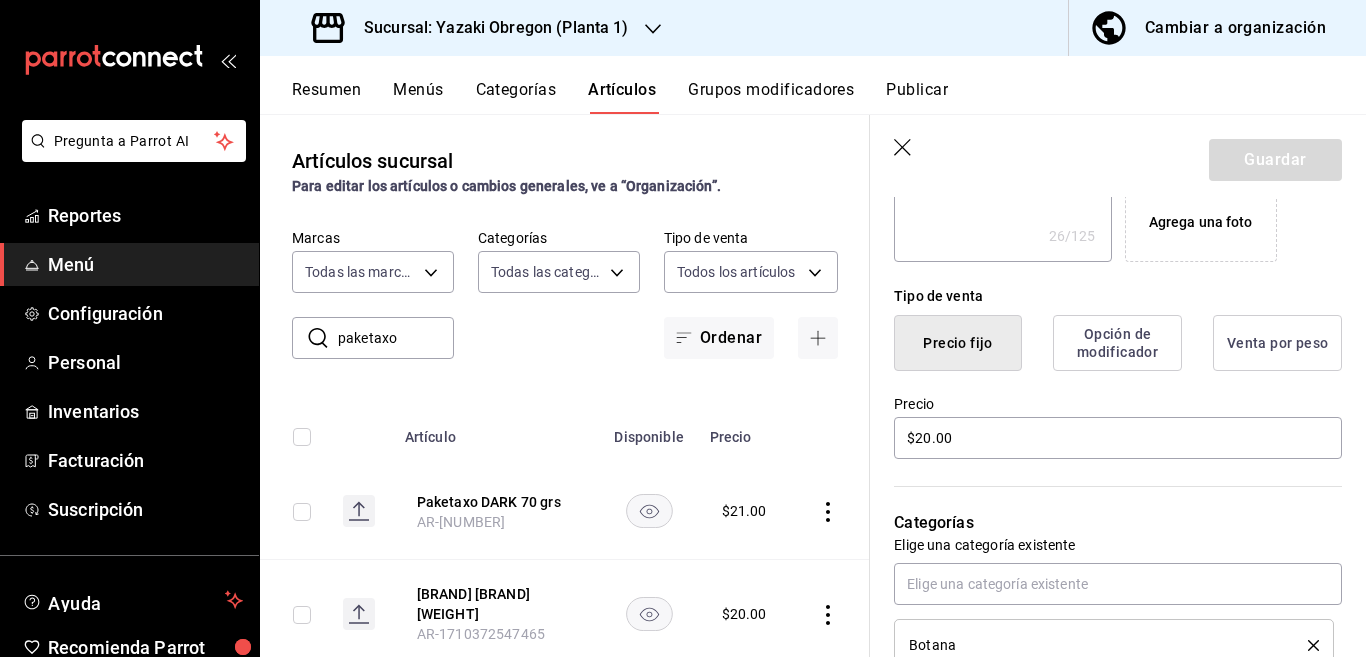 scroll, scrollTop: 406, scrollLeft: 0, axis: vertical 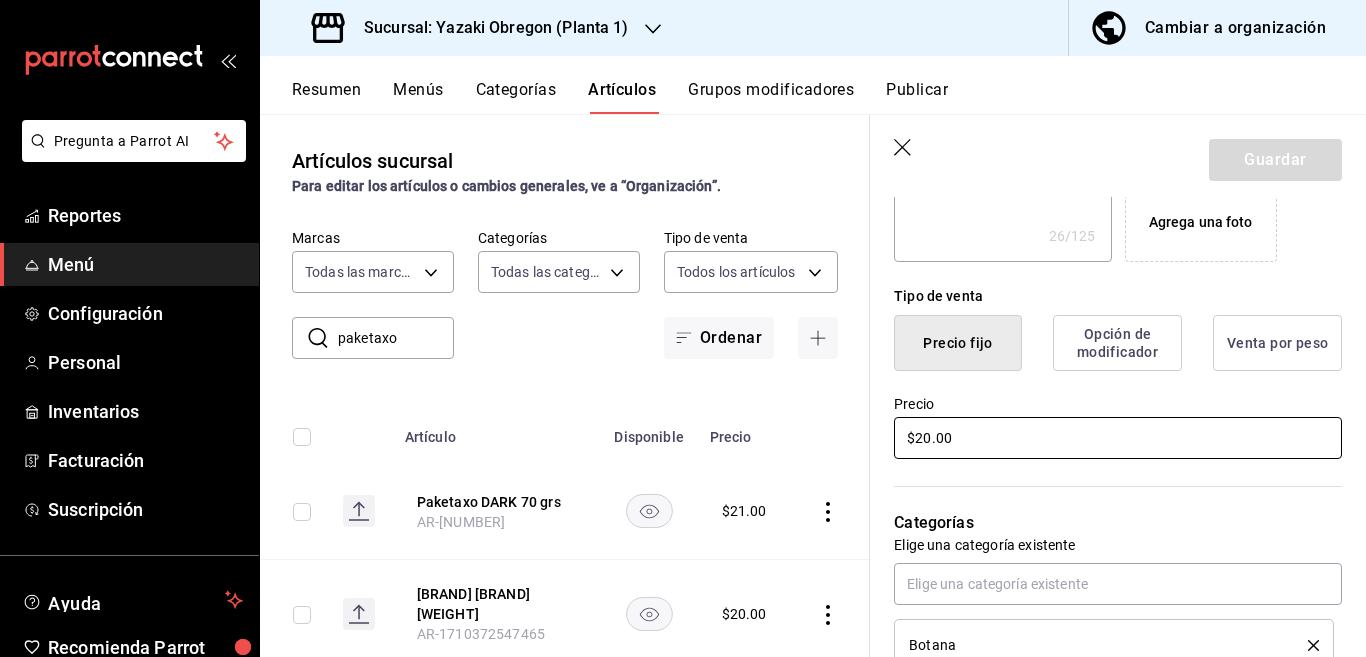 click on "$20.00" at bounding box center [1118, 438] 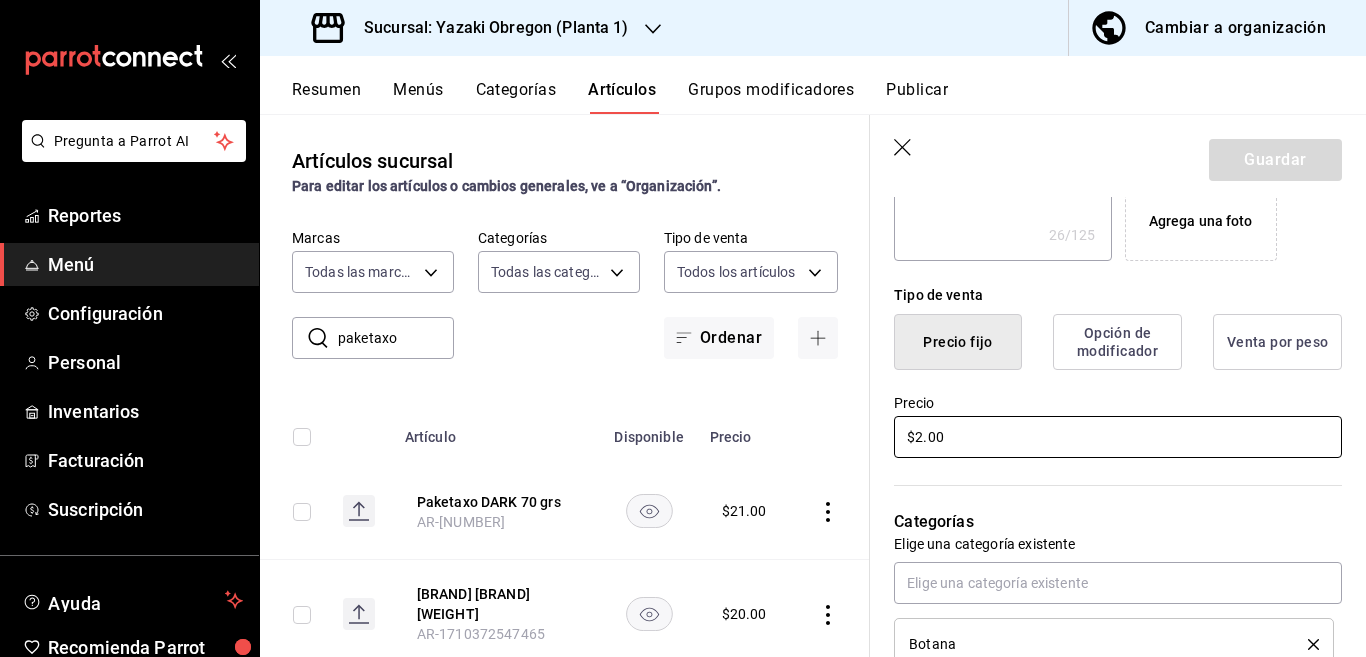 type on "$22.00" 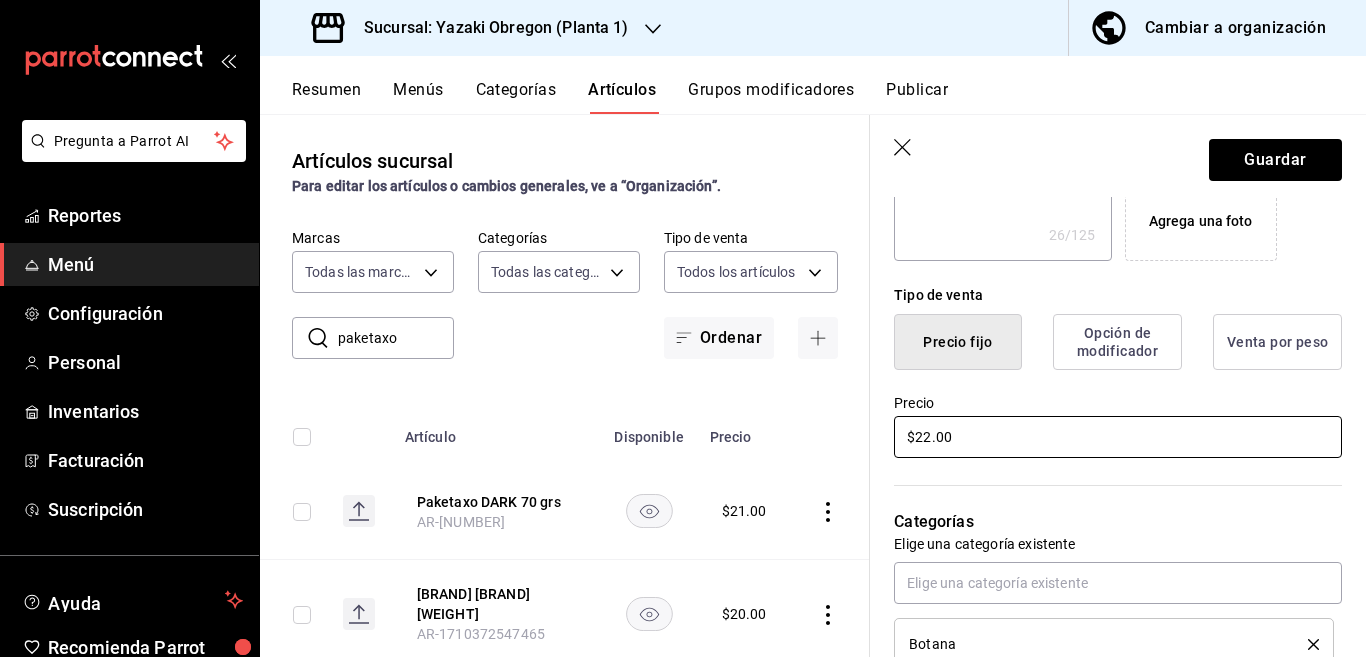 type on "x" 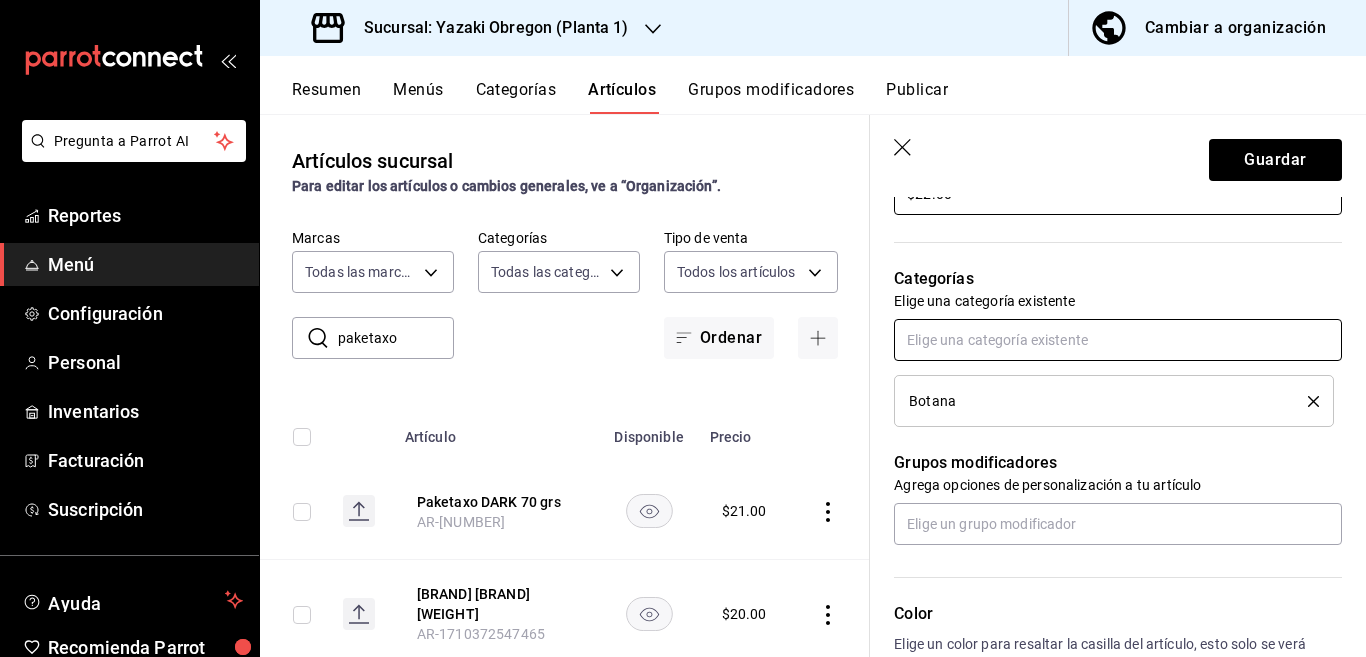 scroll, scrollTop: 650, scrollLeft: 0, axis: vertical 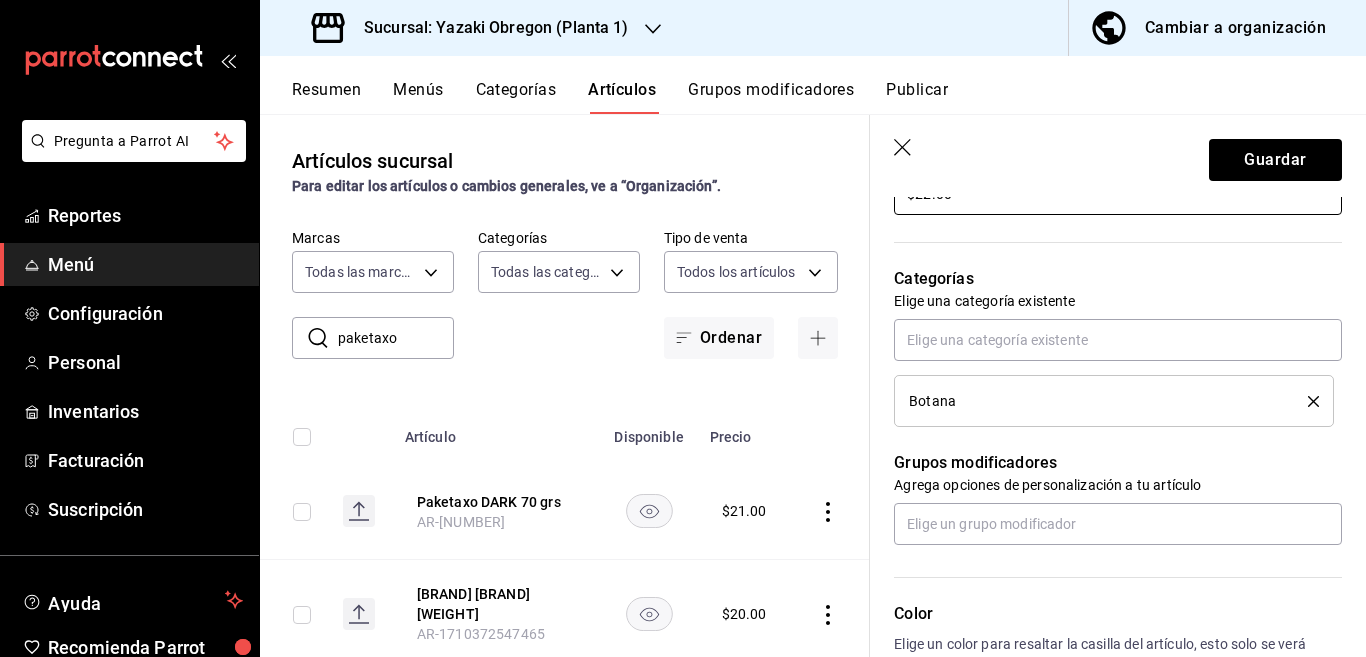 type on "$22.00" 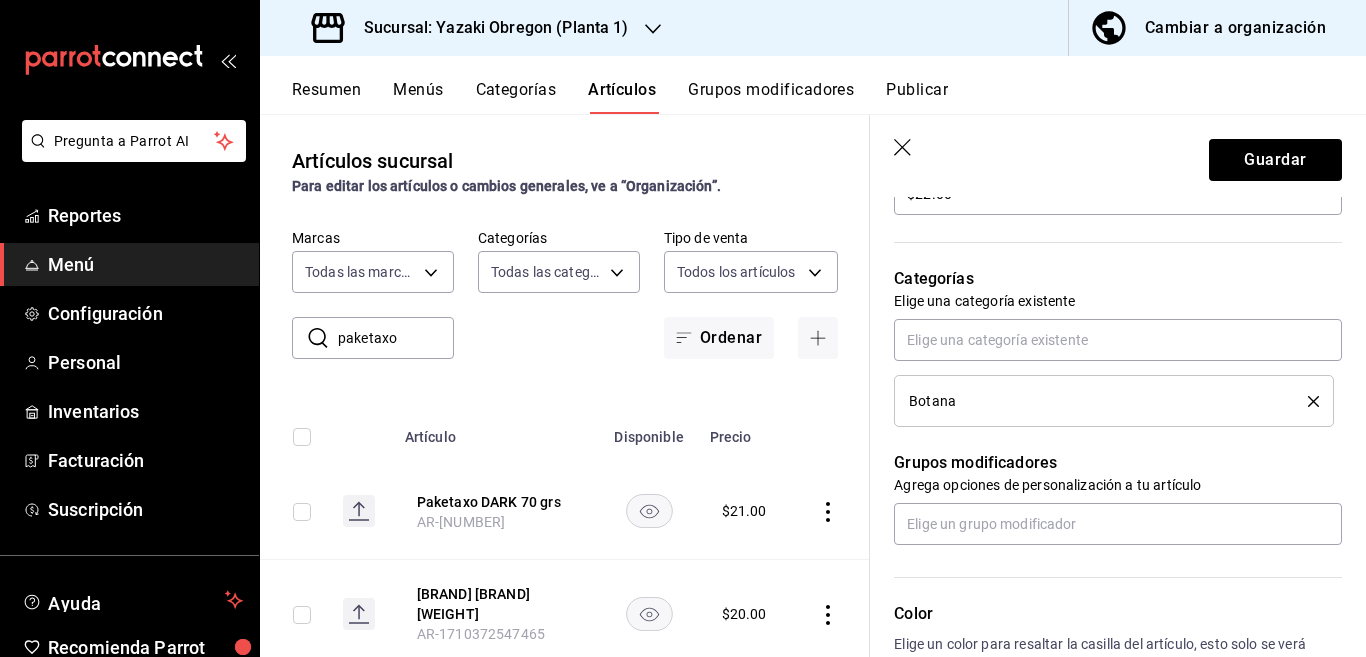 click 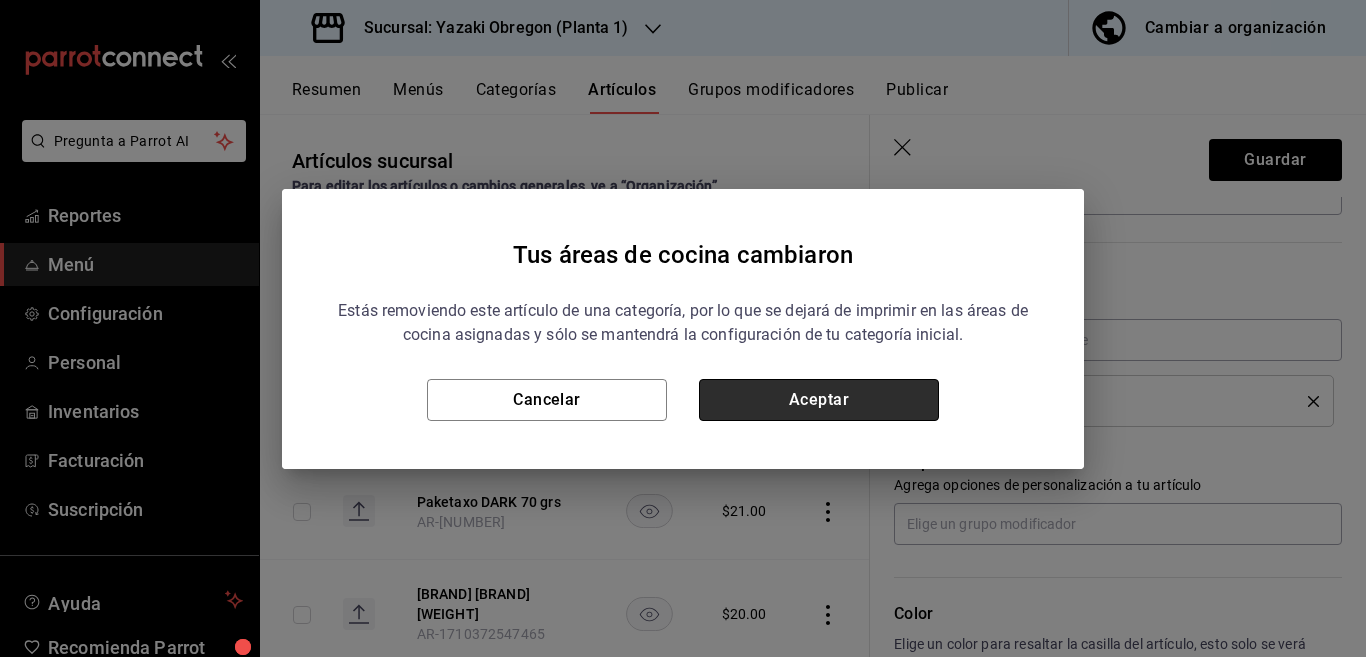 click on "Aceptar" at bounding box center [819, 400] 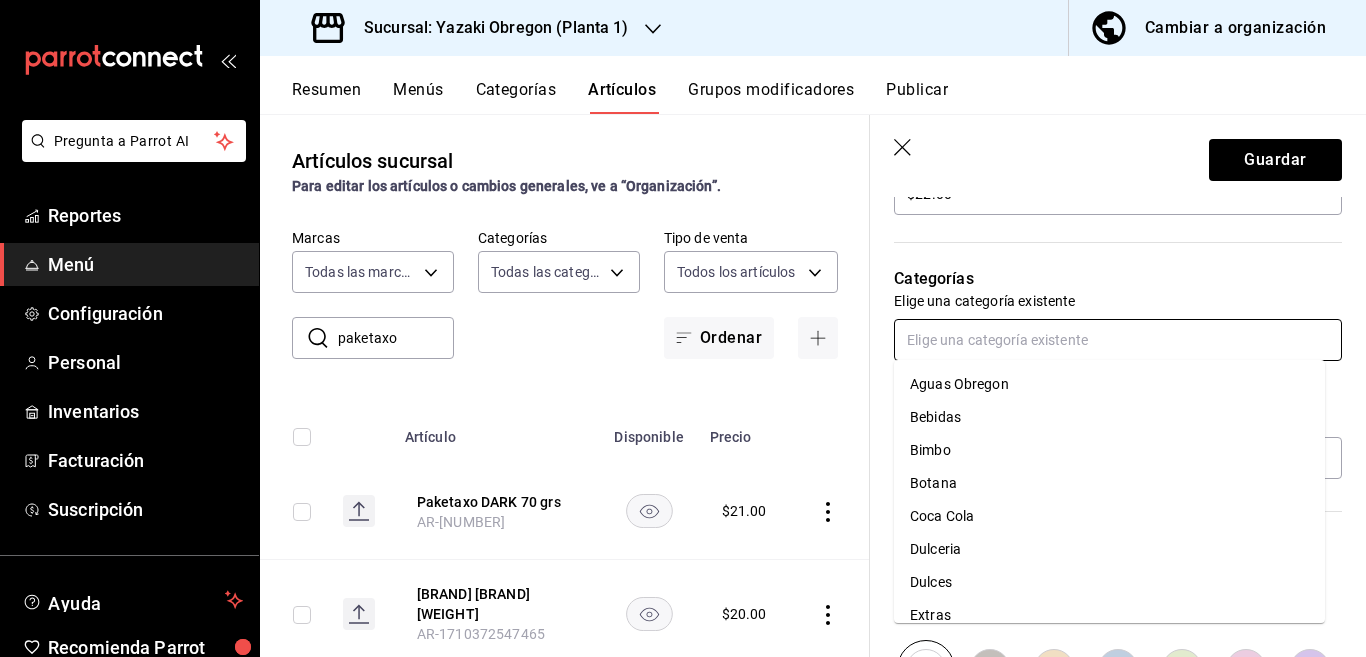 click at bounding box center [1118, 340] 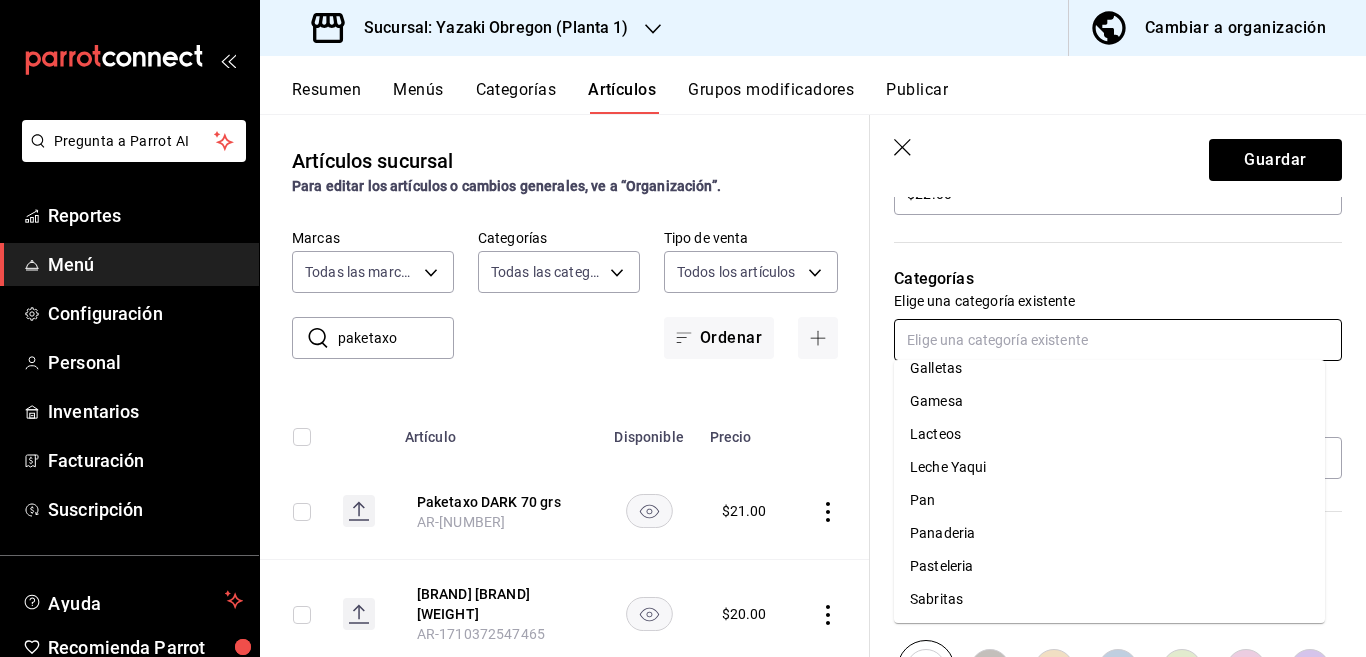 scroll, scrollTop: 281, scrollLeft: 0, axis: vertical 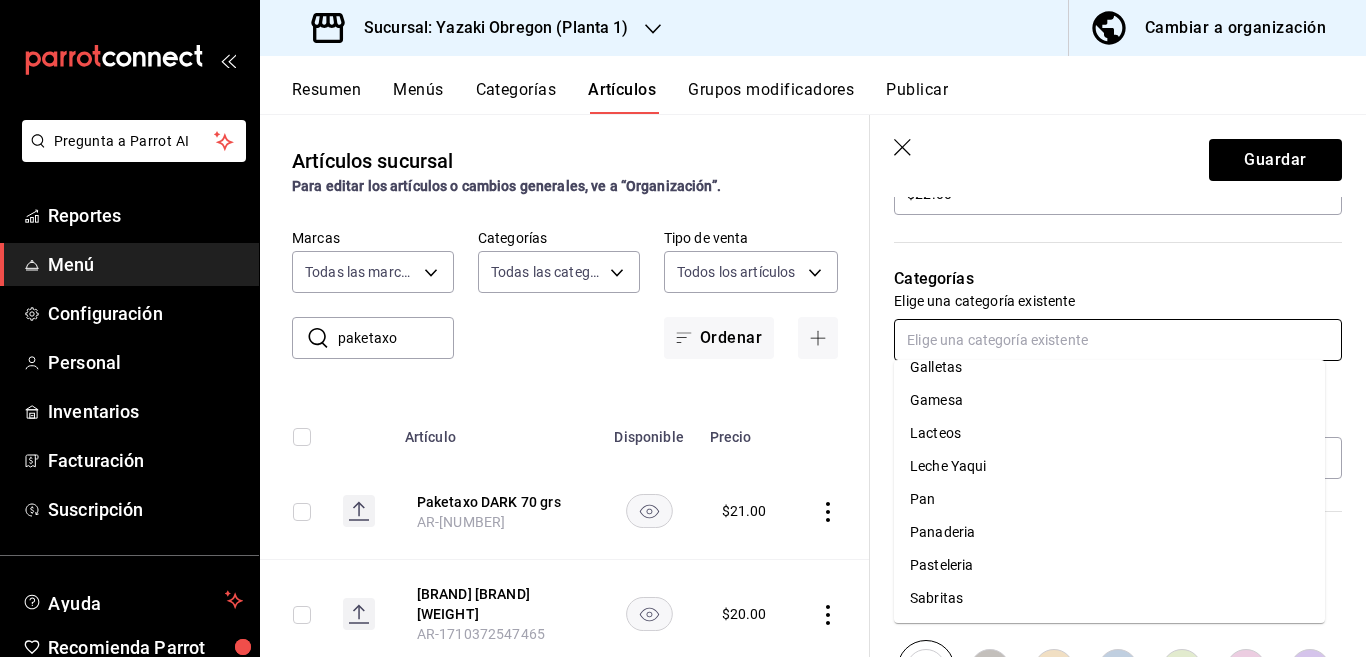 click on "Sabritas" at bounding box center (1109, 598) 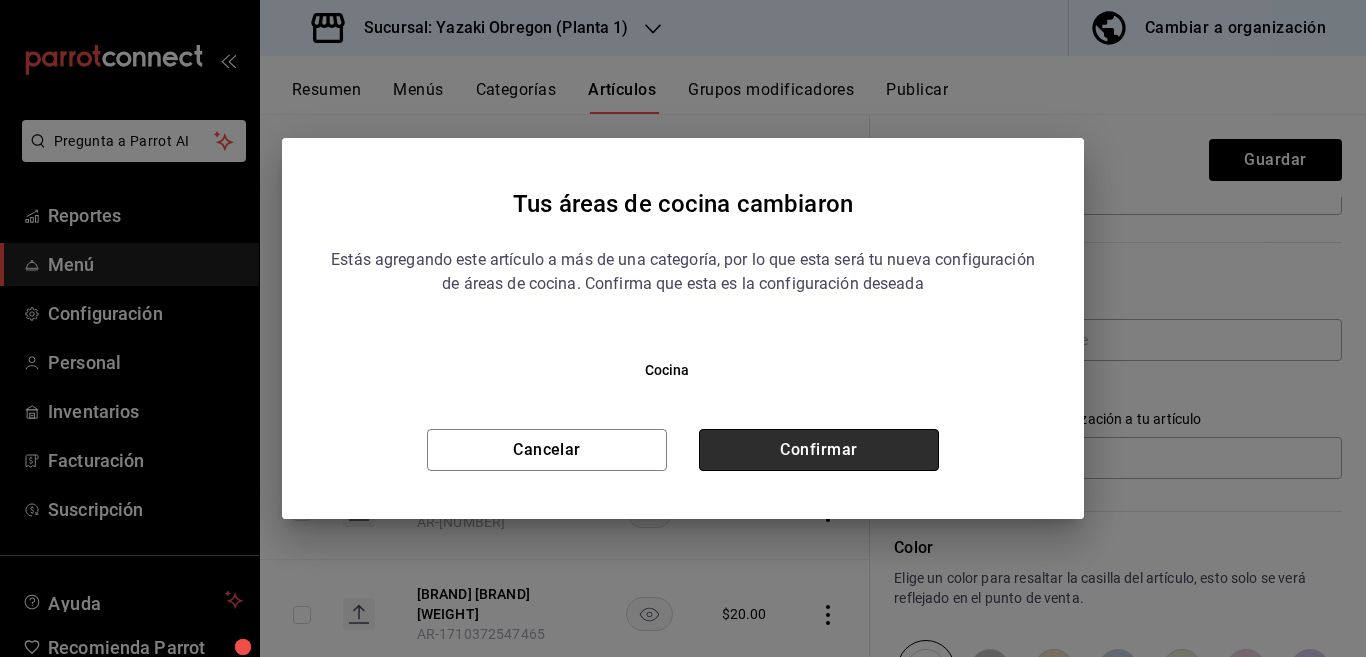 click on "Confirmar" at bounding box center (819, 450) 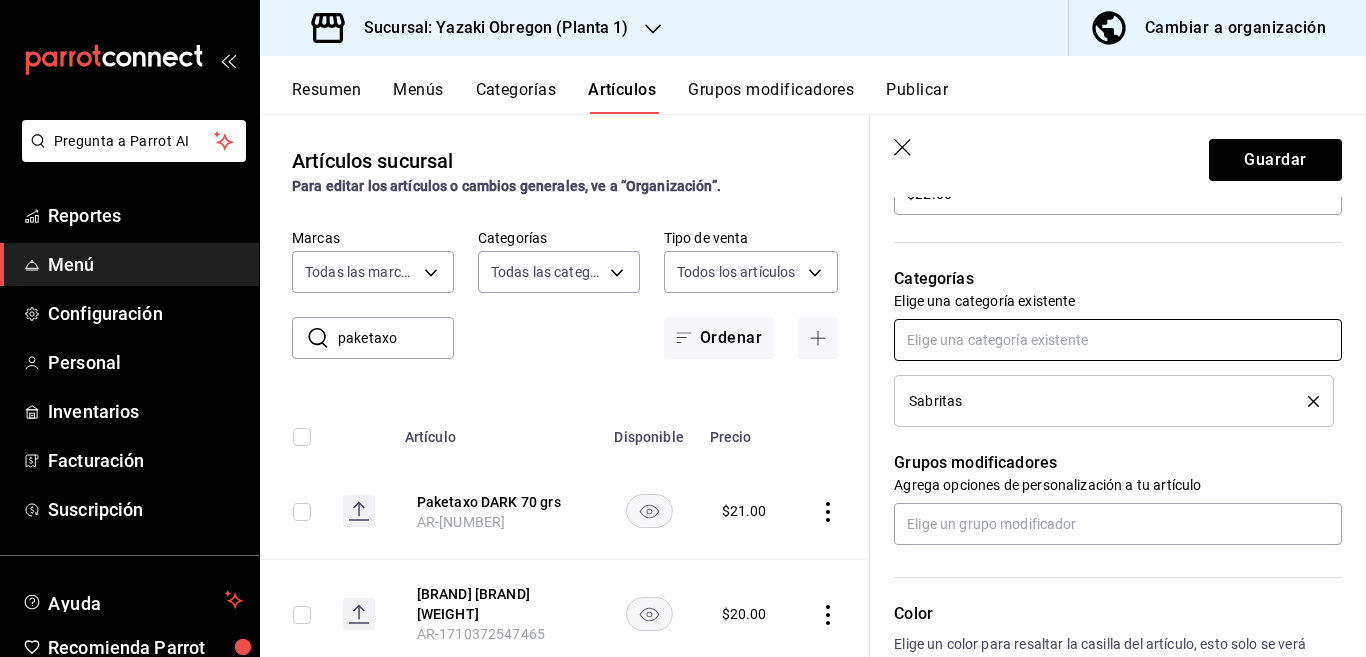 scroll, scrollTop: 651, scrollLeft: 0, axis: vertical 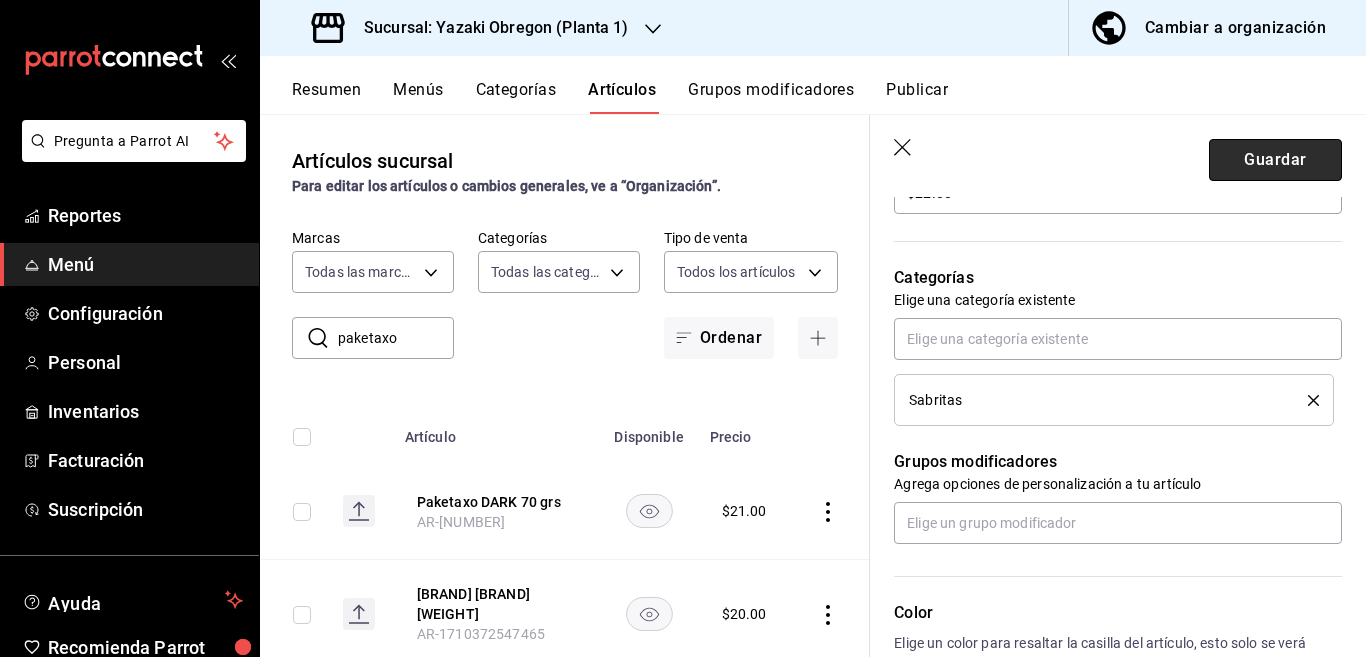 click on "Guardar" at bounding box center (1275, 160) 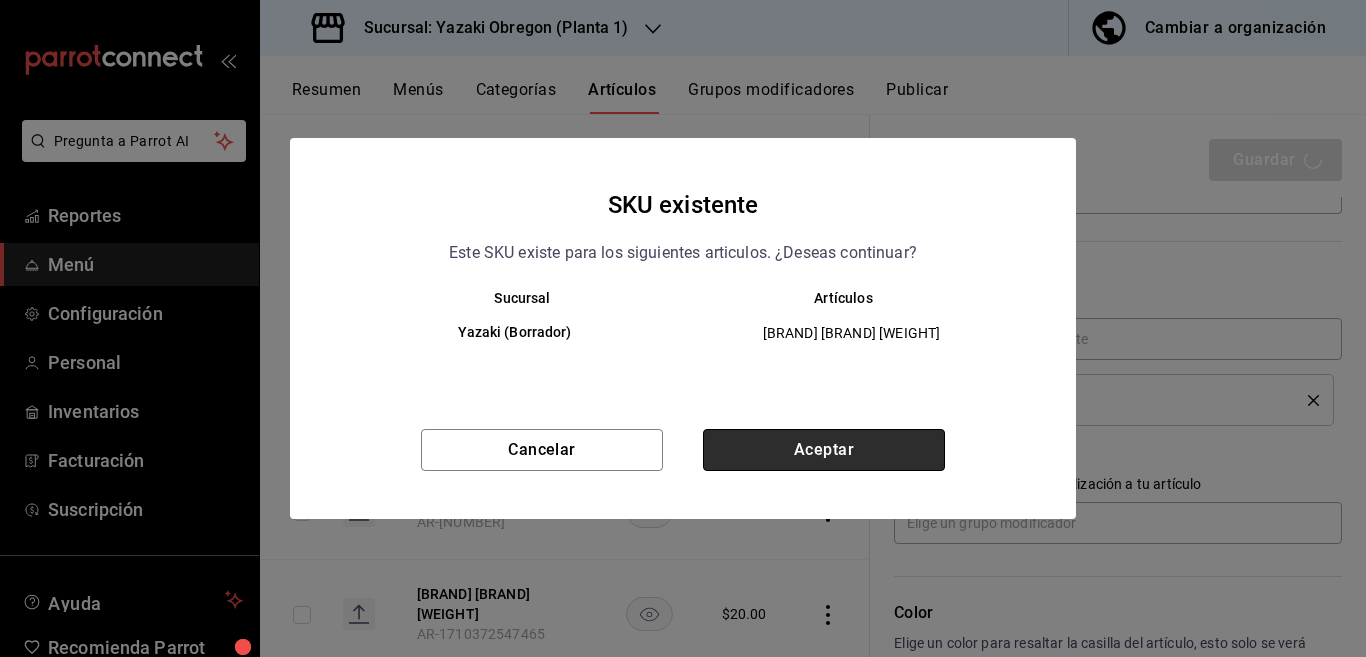 click on "Aceptar" at bounding box center (824, 450) 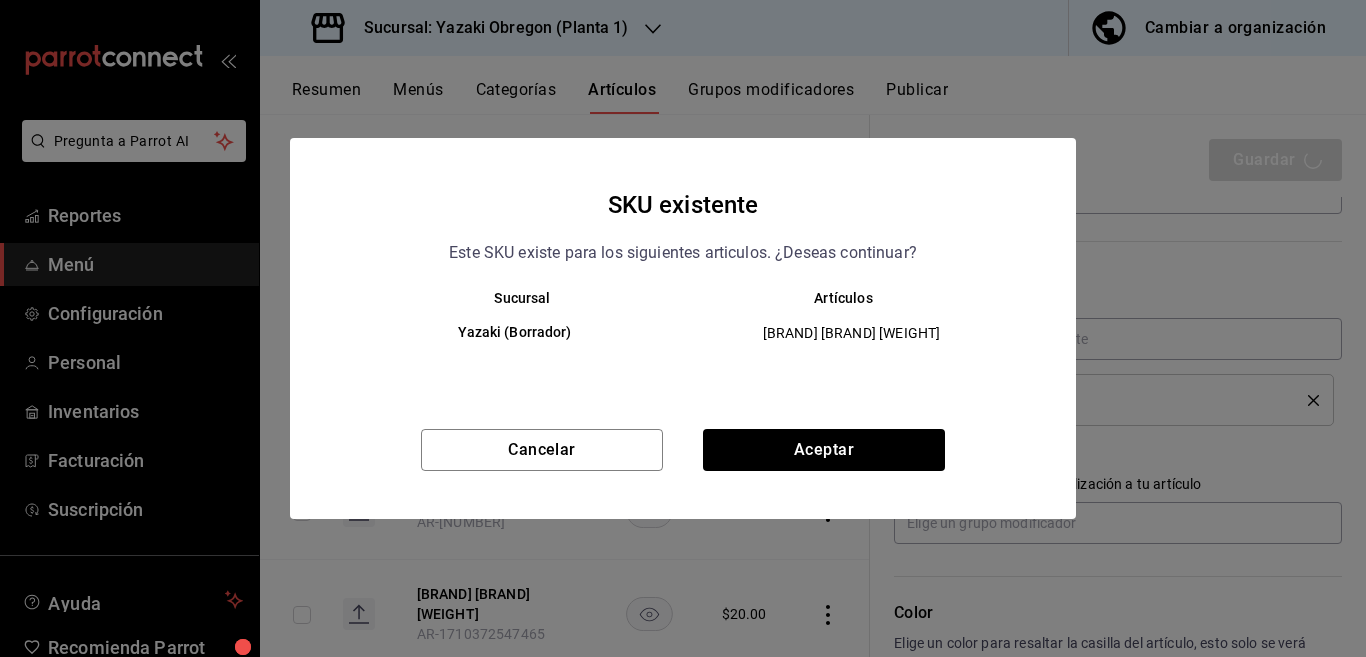 type on "x" 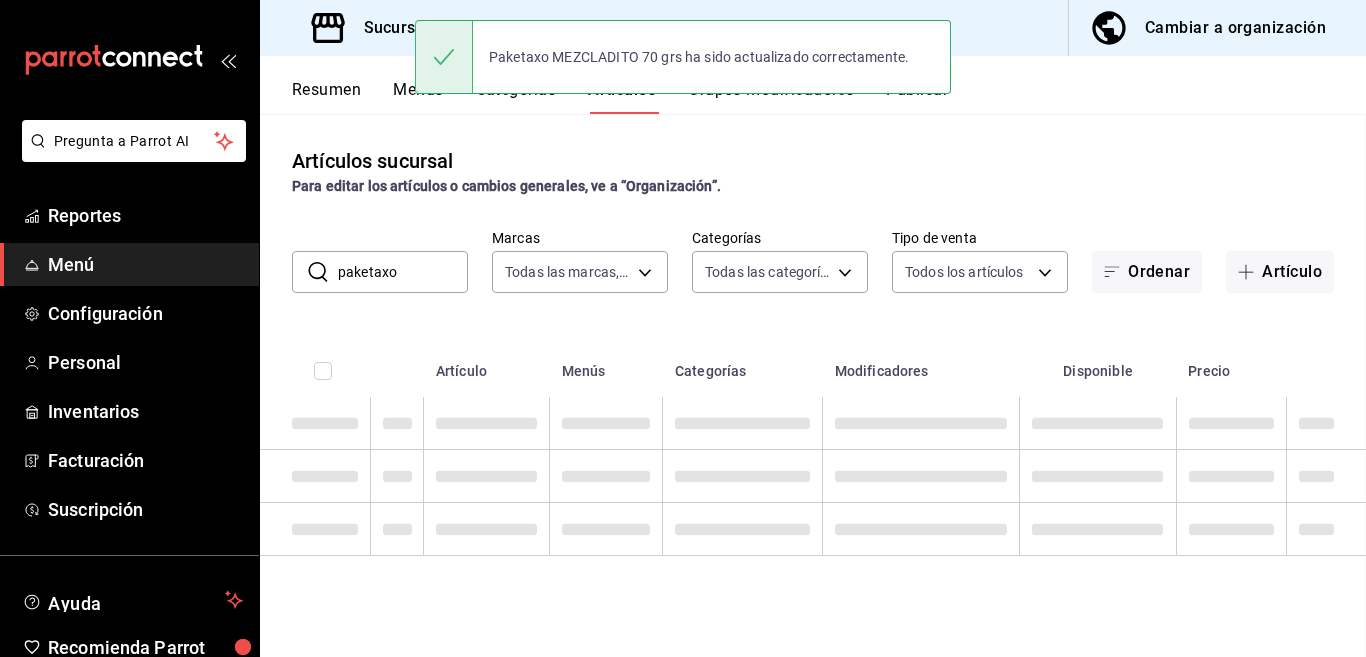 scroll, scrollTop: 0, scrollLeft: 0, axis: both 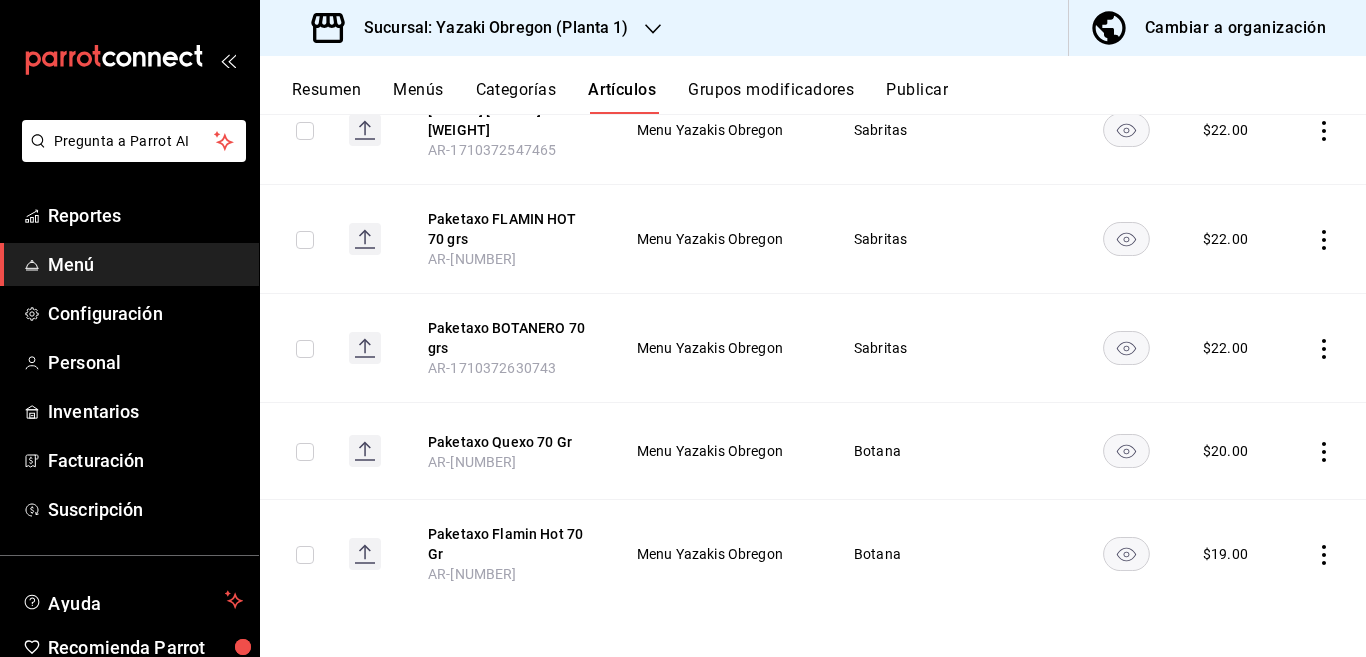 click 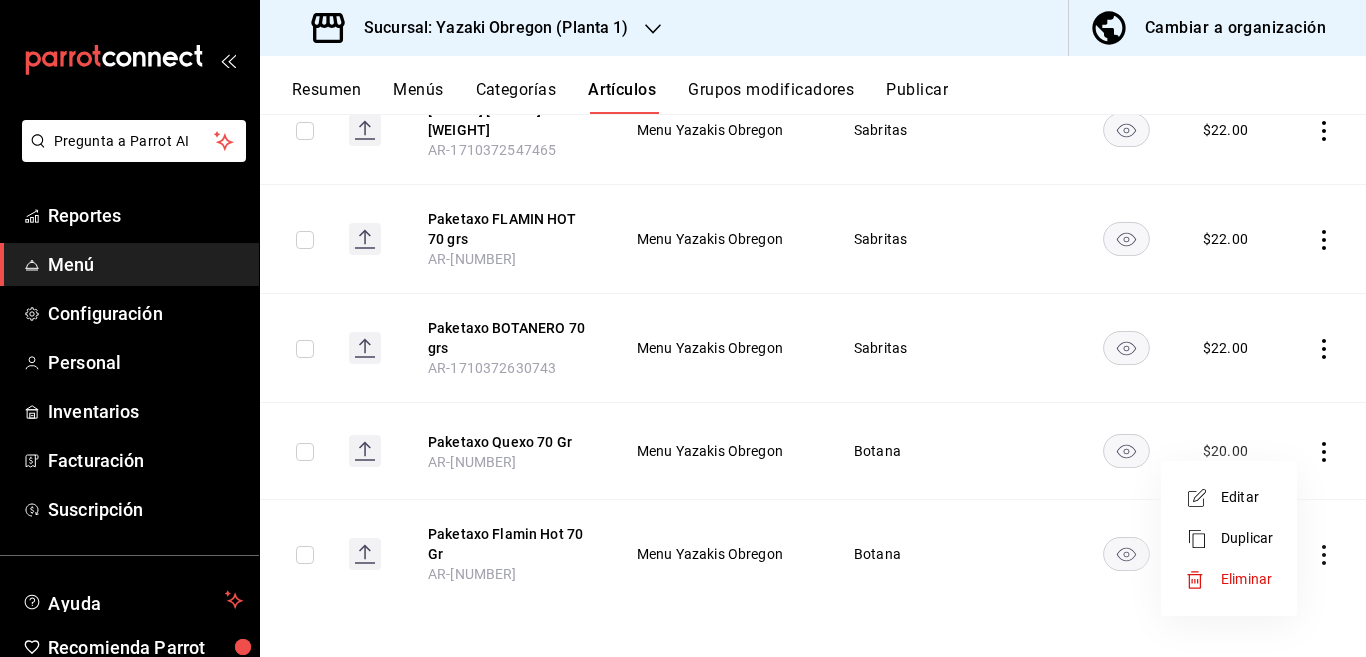 click on "Editar" at bounding box center (1247, 497) 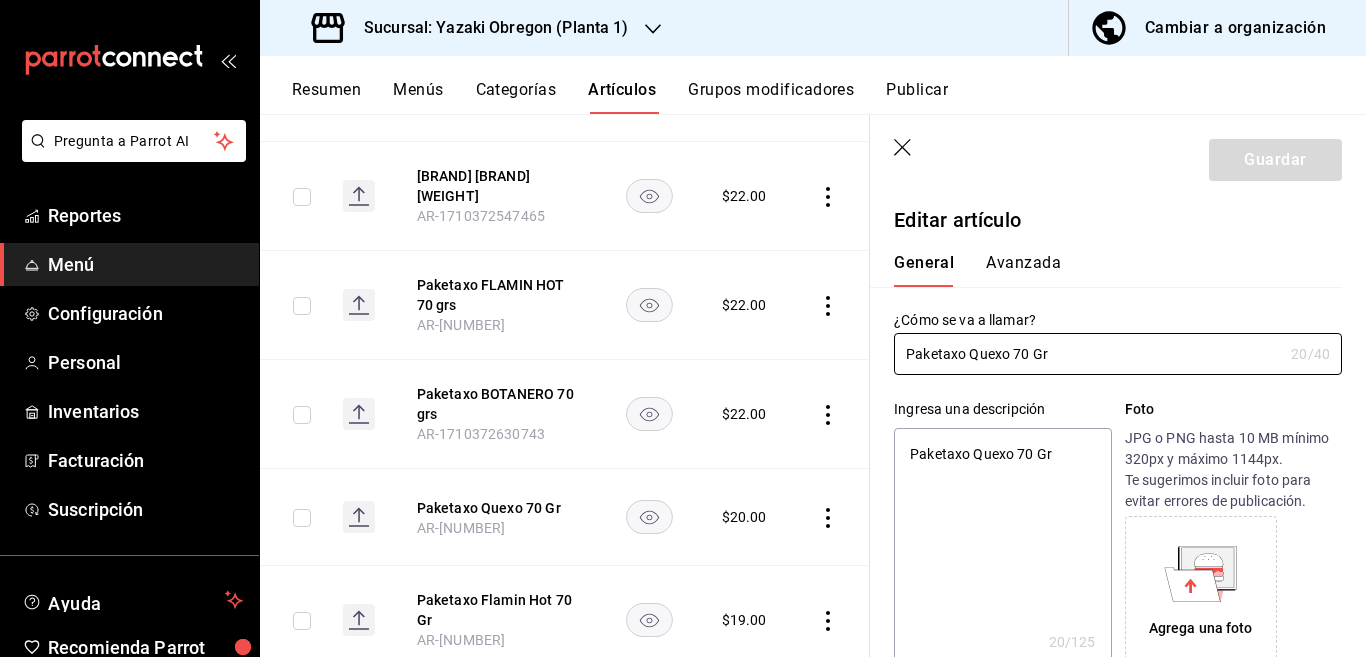 type on "x" 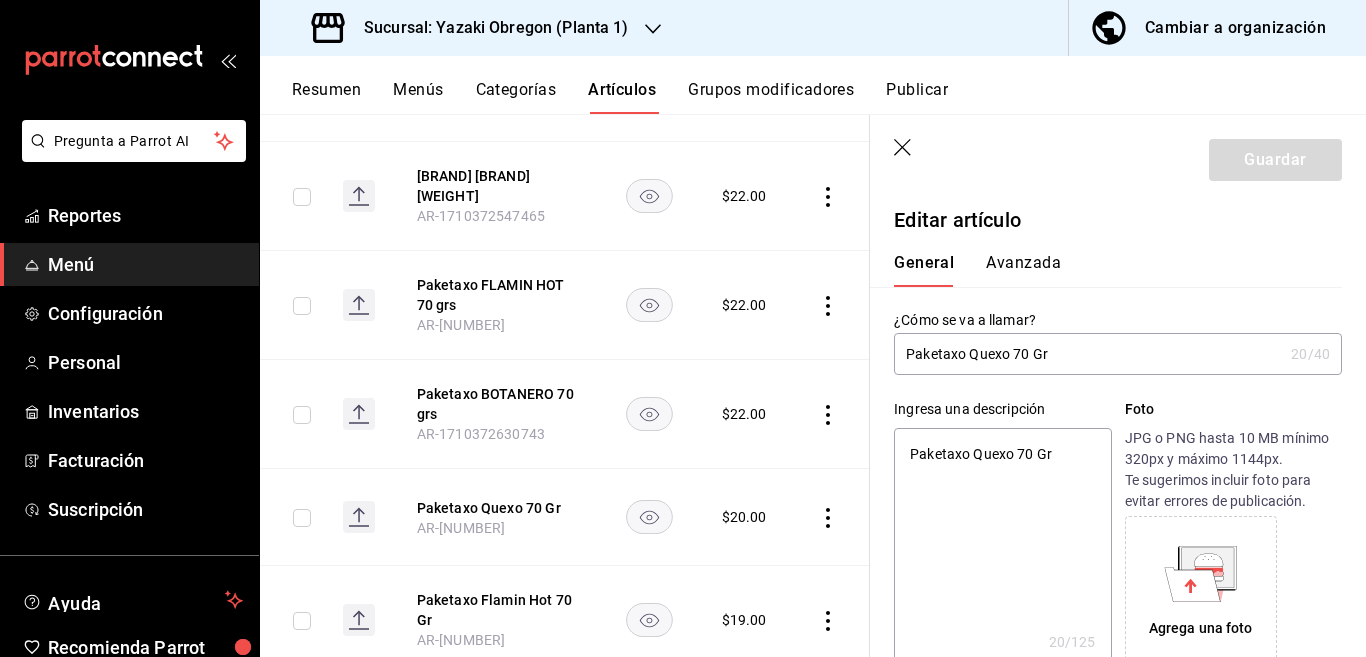 click on "Paketaxo Quexo 70 Gr" at bounding box center (1002, 548) 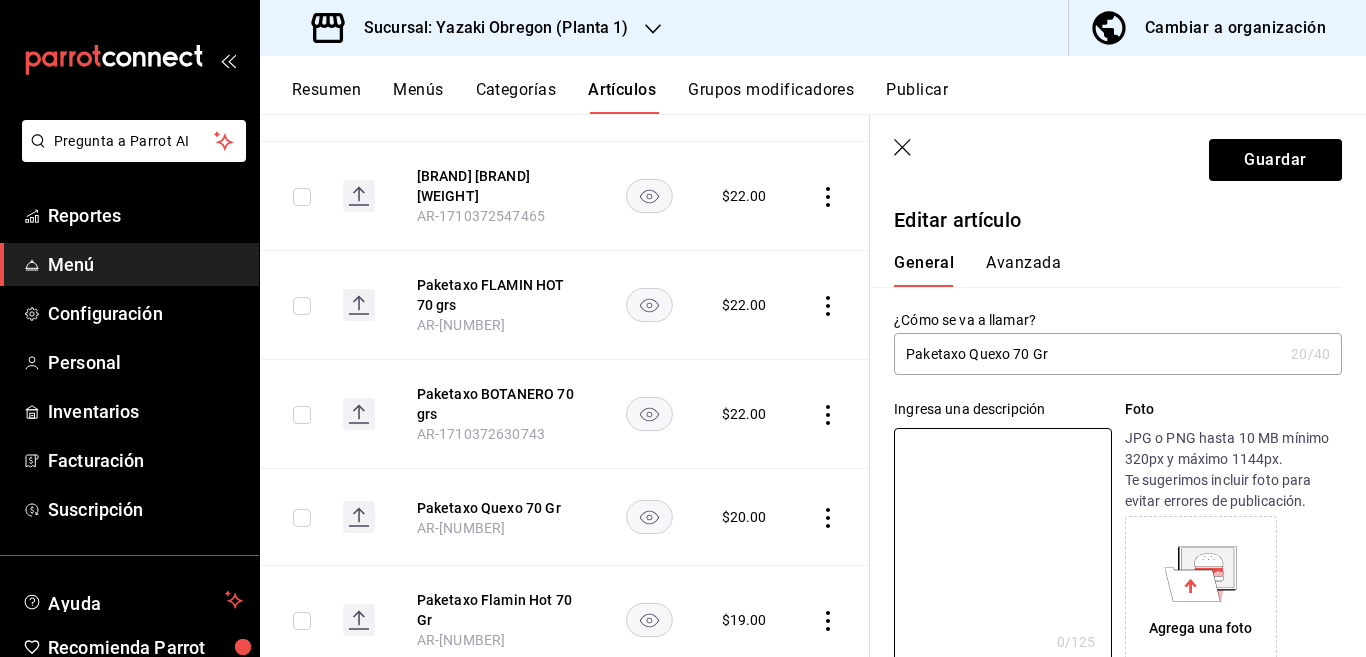 type 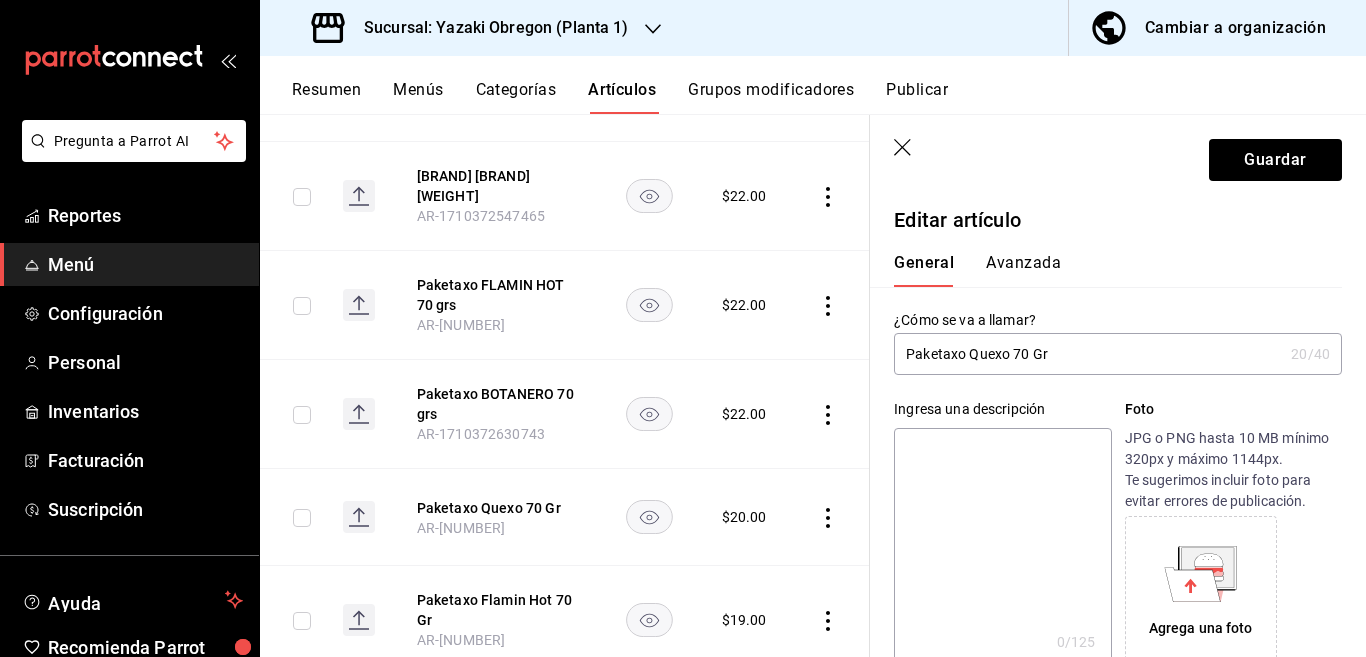 click on "Paketaxo Quexo 70 Gr" at bounding box center (1088, 354) 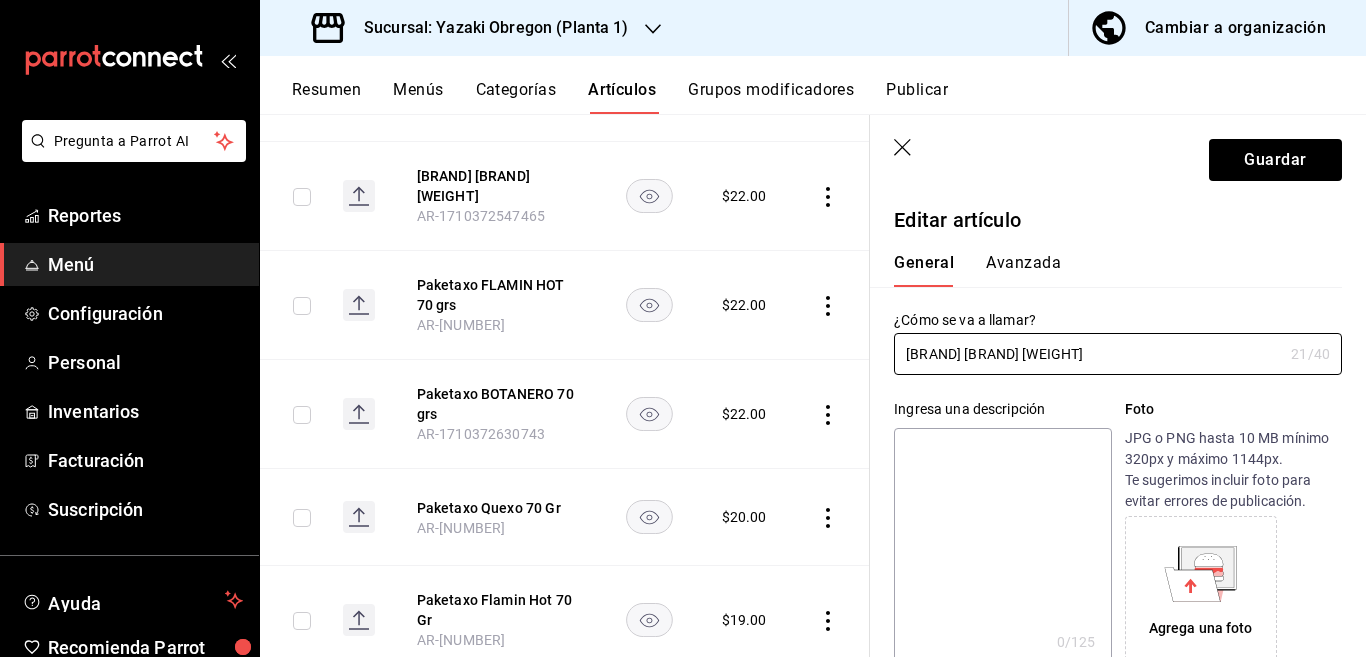 type on "[BRAND] [BRAND] [WEIGHT]" 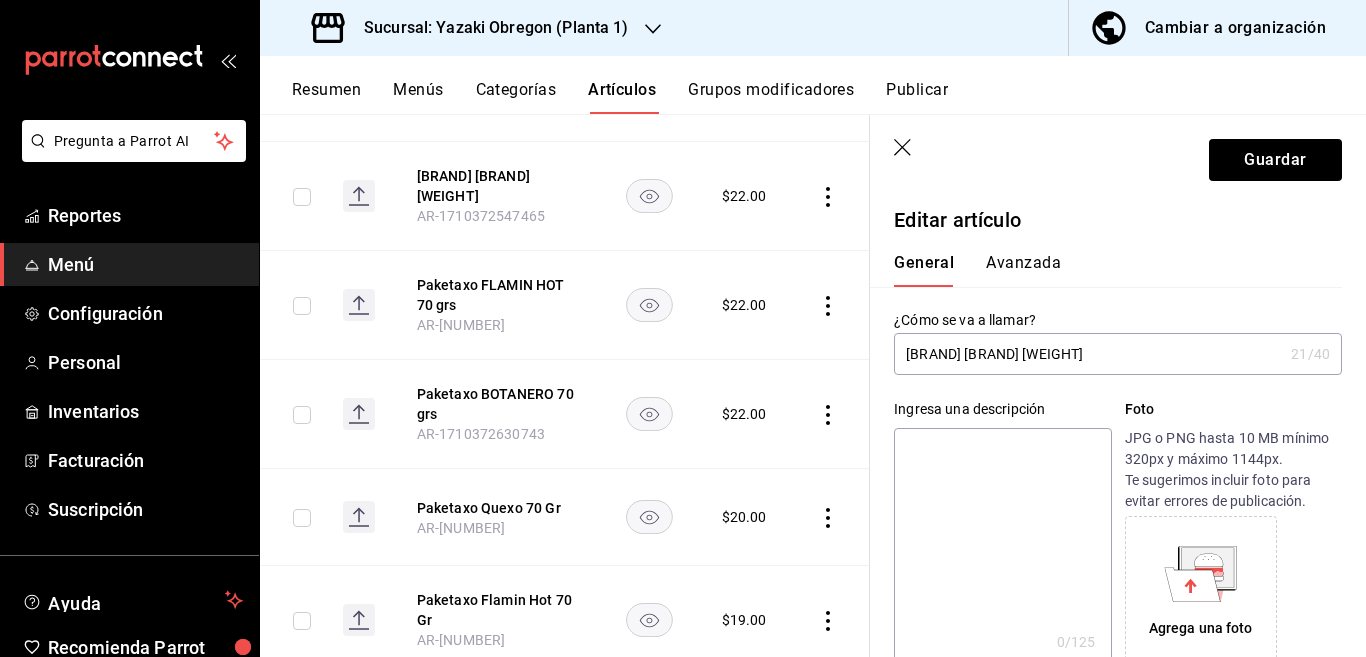 click at bounding box center [1002, 548] 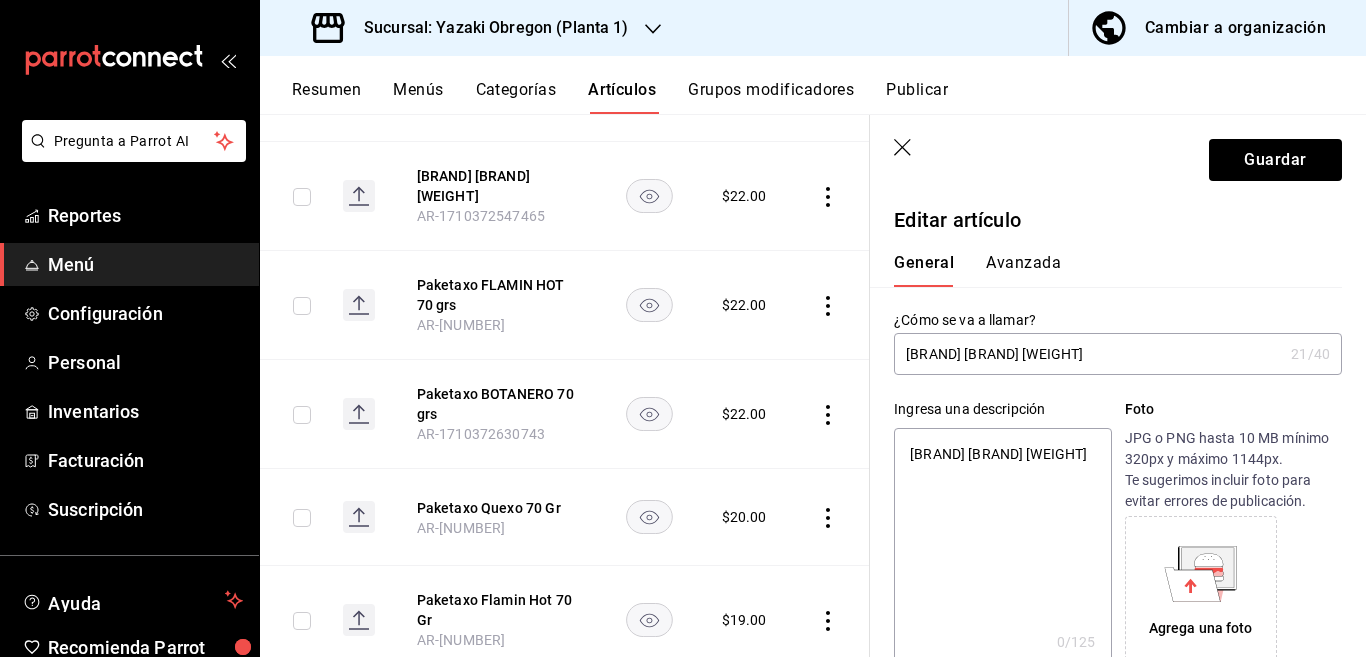 type on "x" 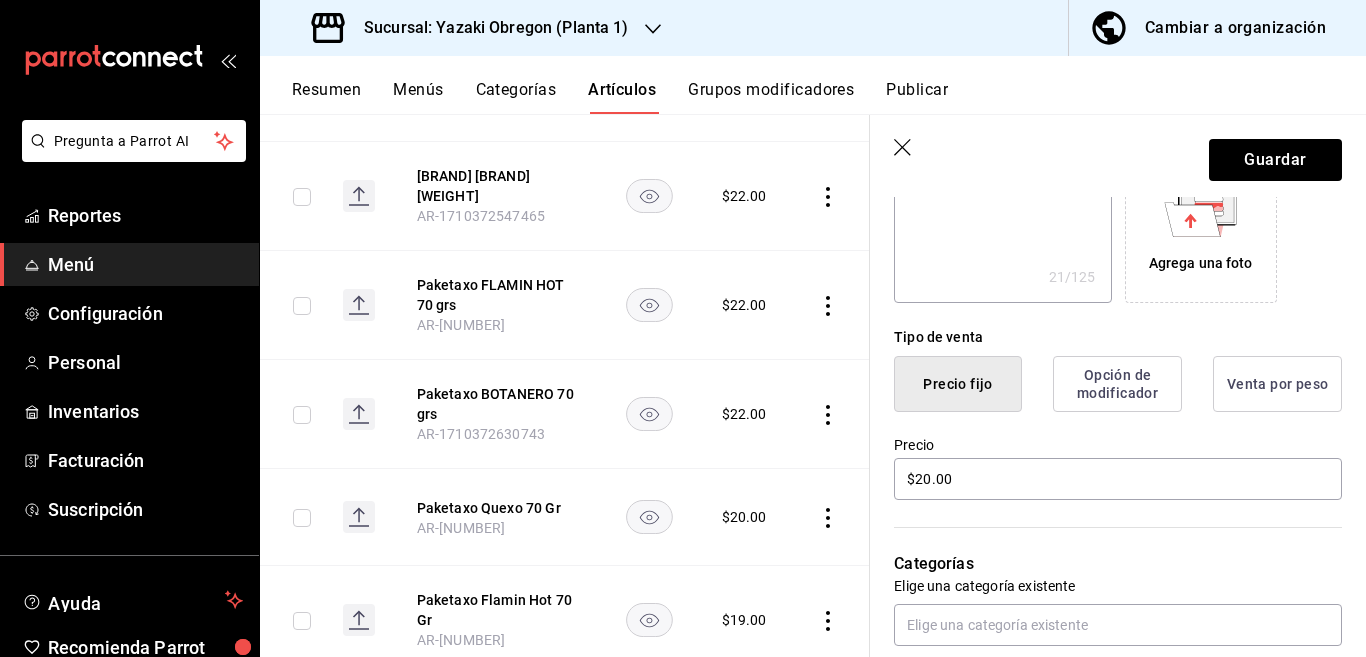 scroll, scrollTop: 406, scrollLeft: 0, axis: vertical 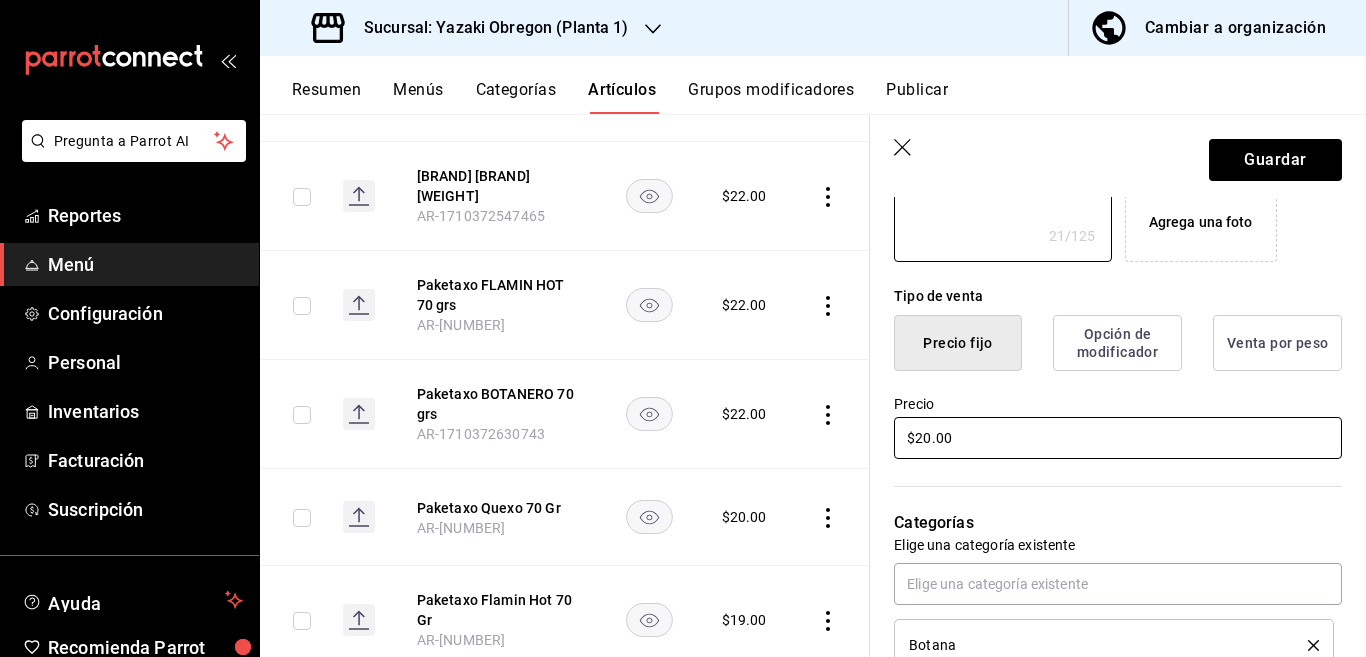 type on "[BRAND] [BRAND] [WEIGHT]" 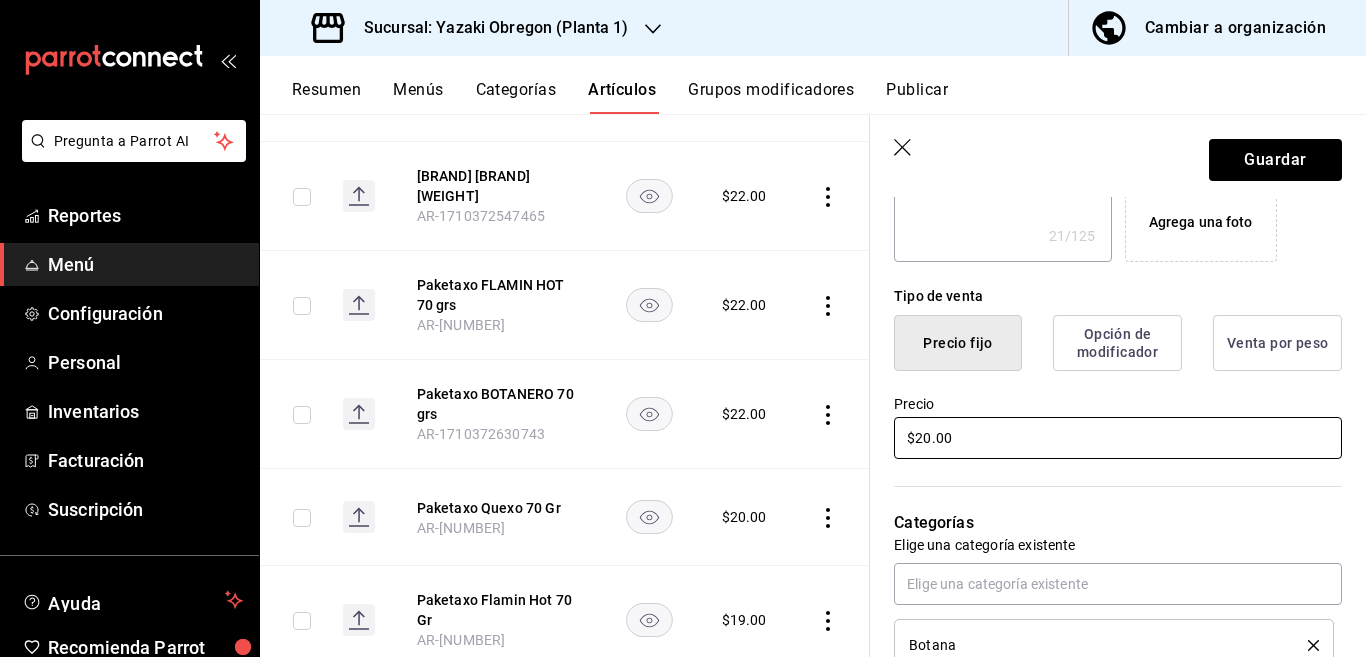 click on "$20.00" at bounding box center (1118, 438) 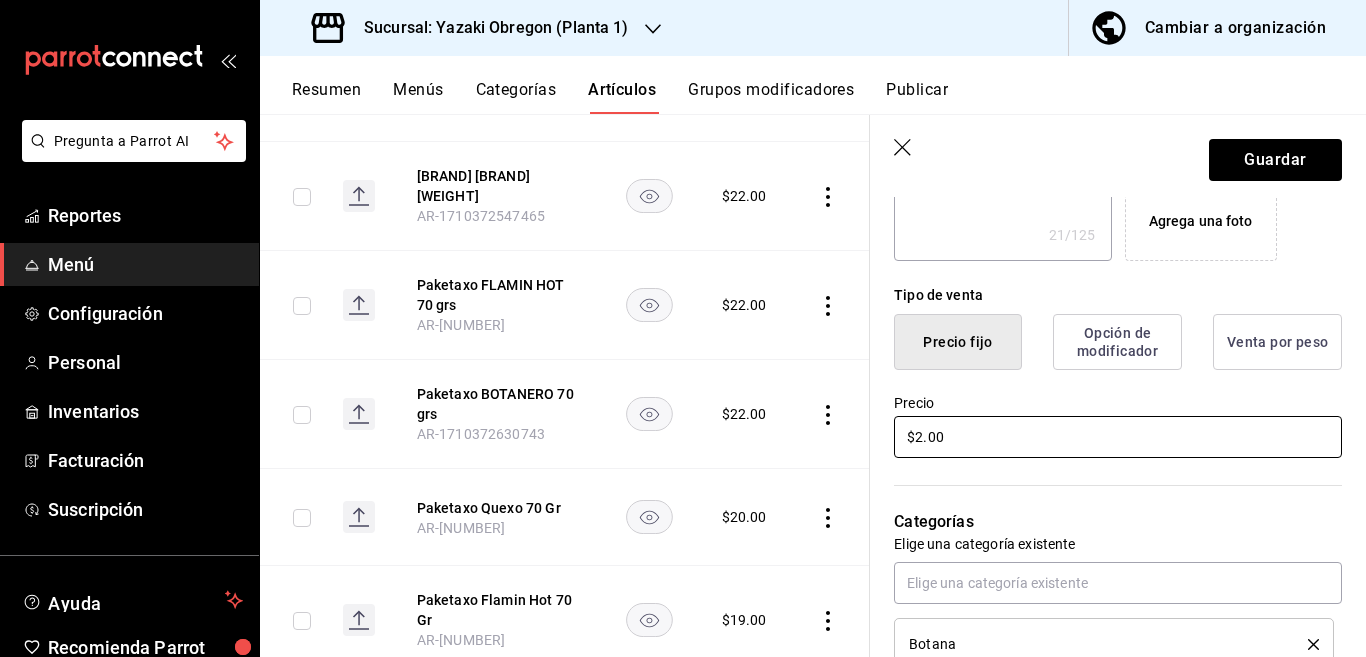 type on "$22.00" 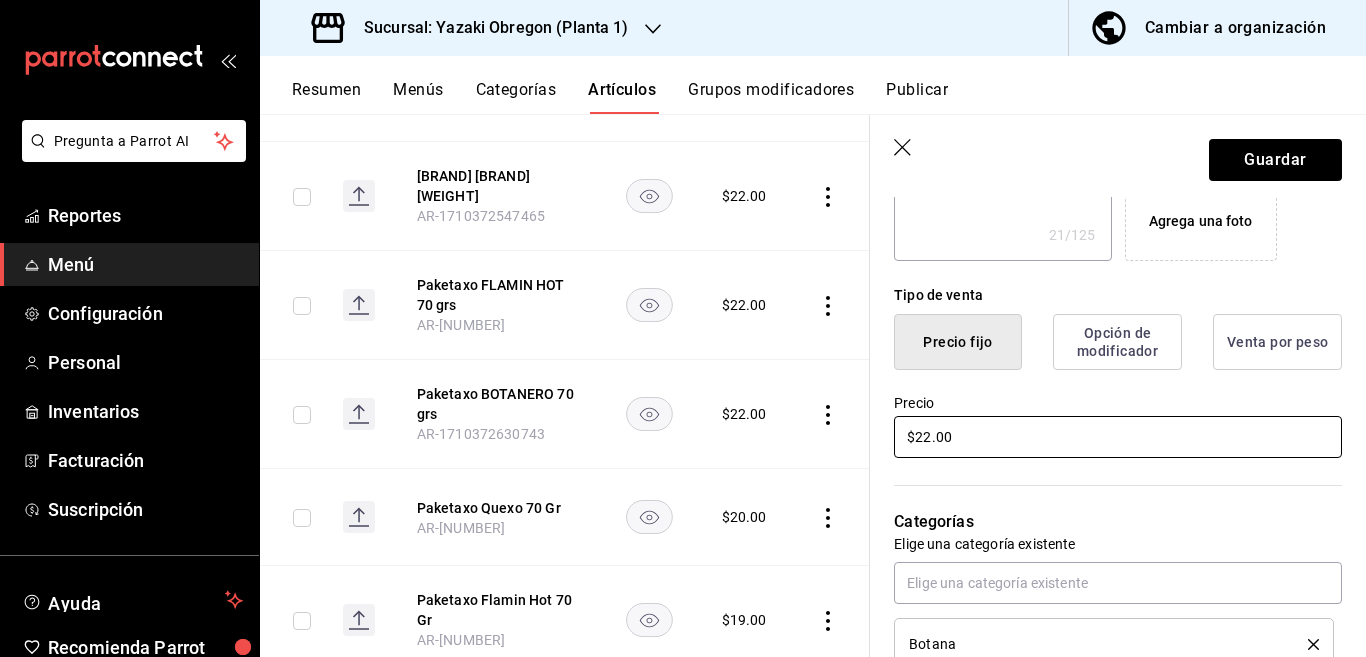 type on "x" 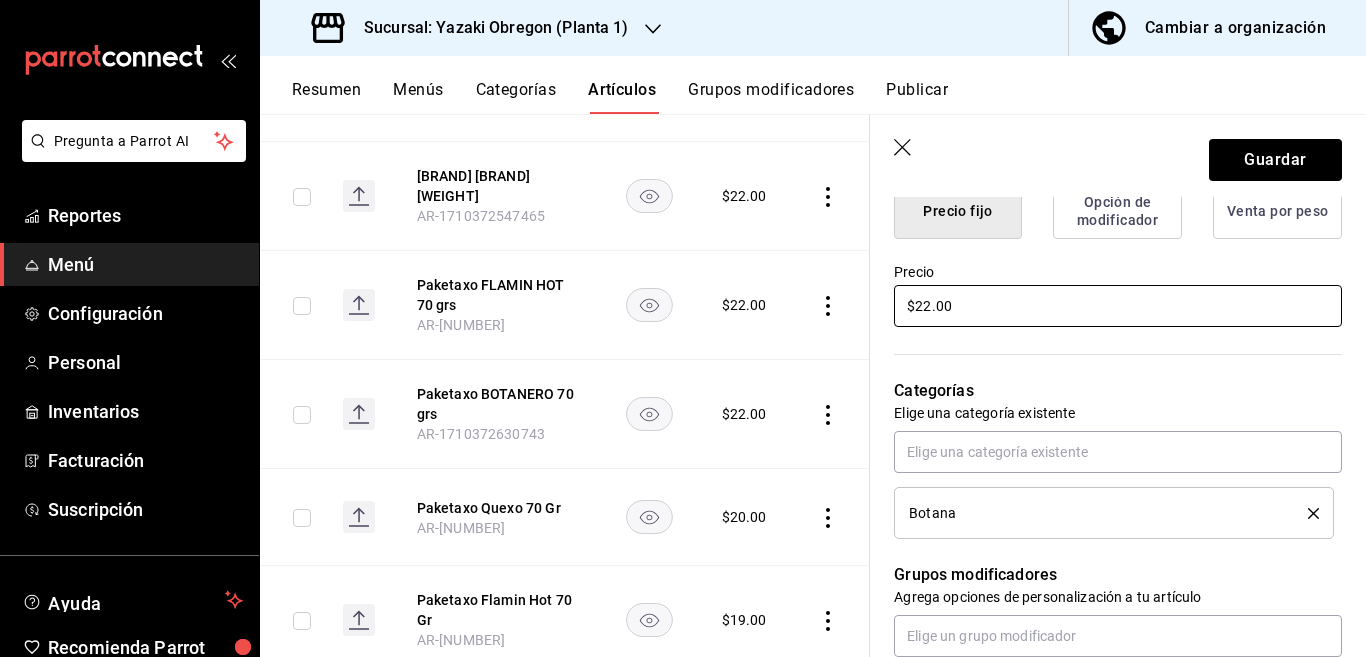 scroll, scrollTop: 569, scrollLeft: 0, axis: vertical 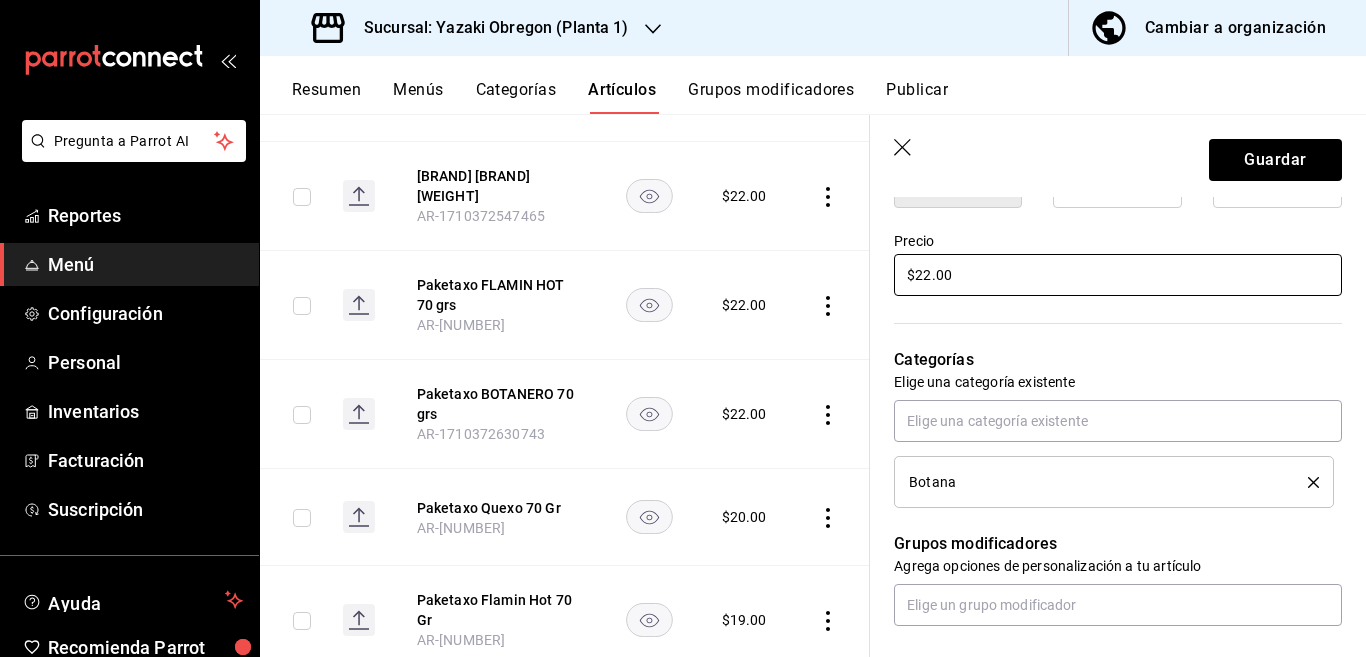 type on "$22.00" 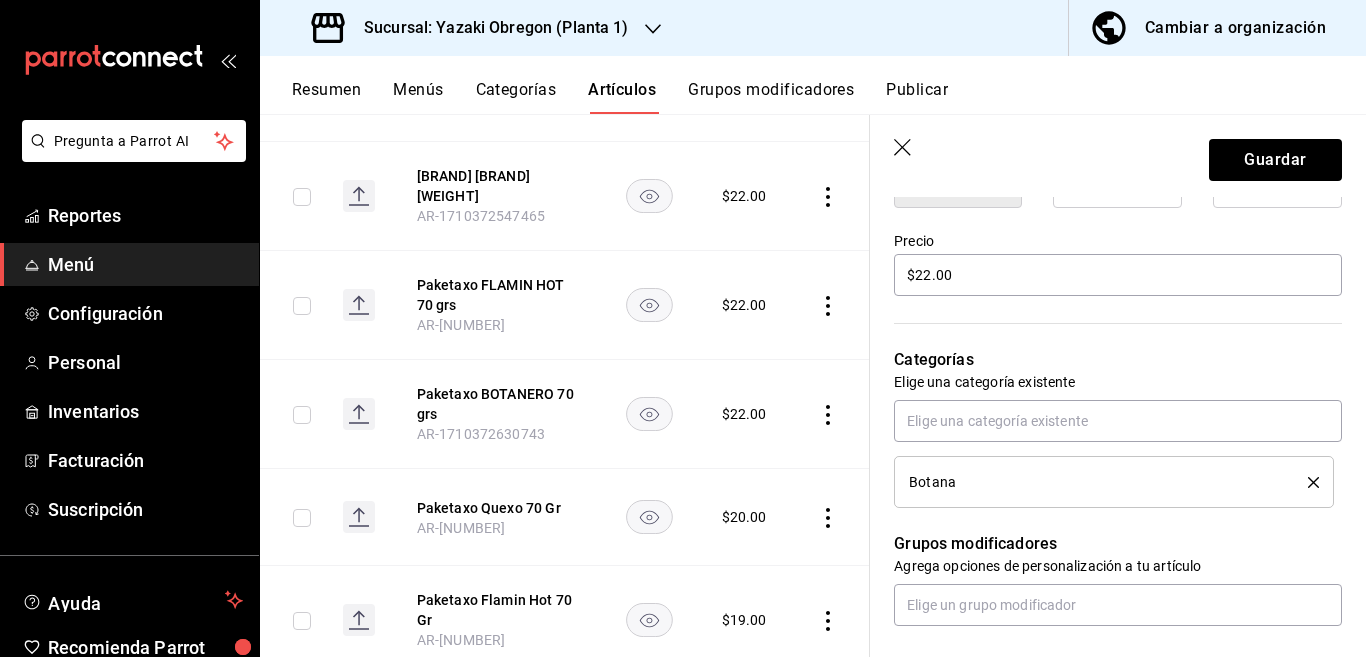 click 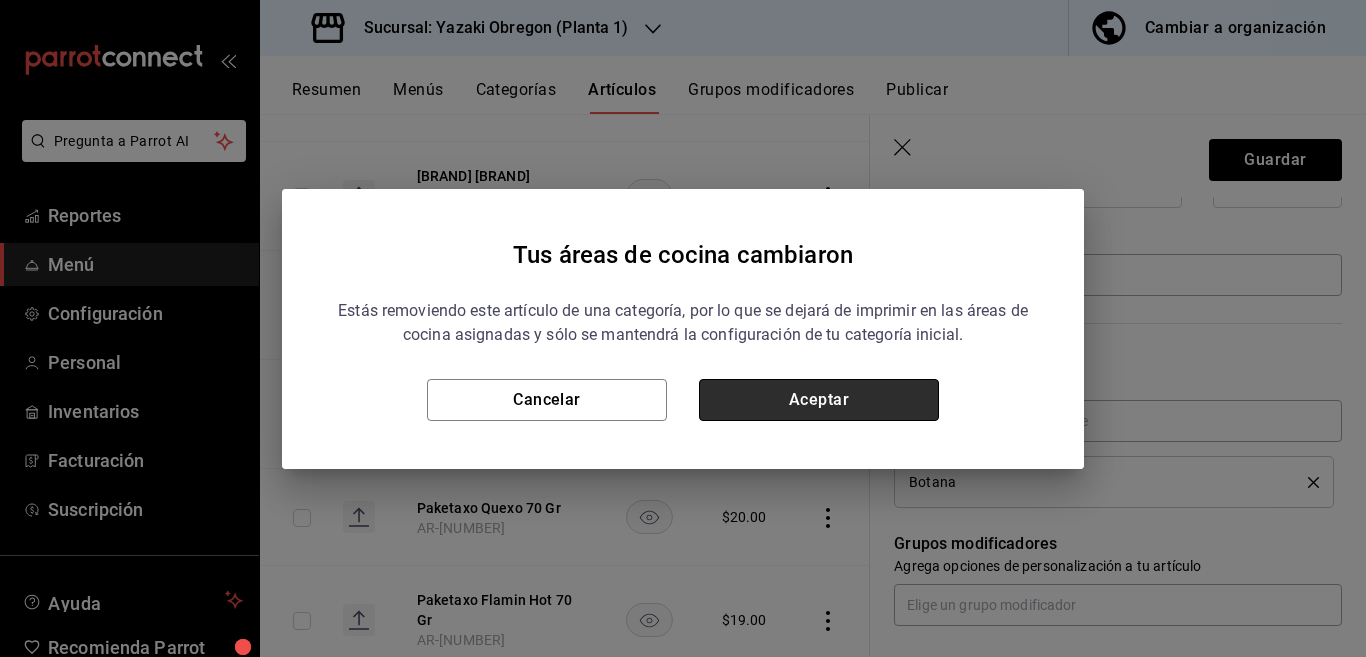 click on "Aceptar" at bounding box center (819, 400) 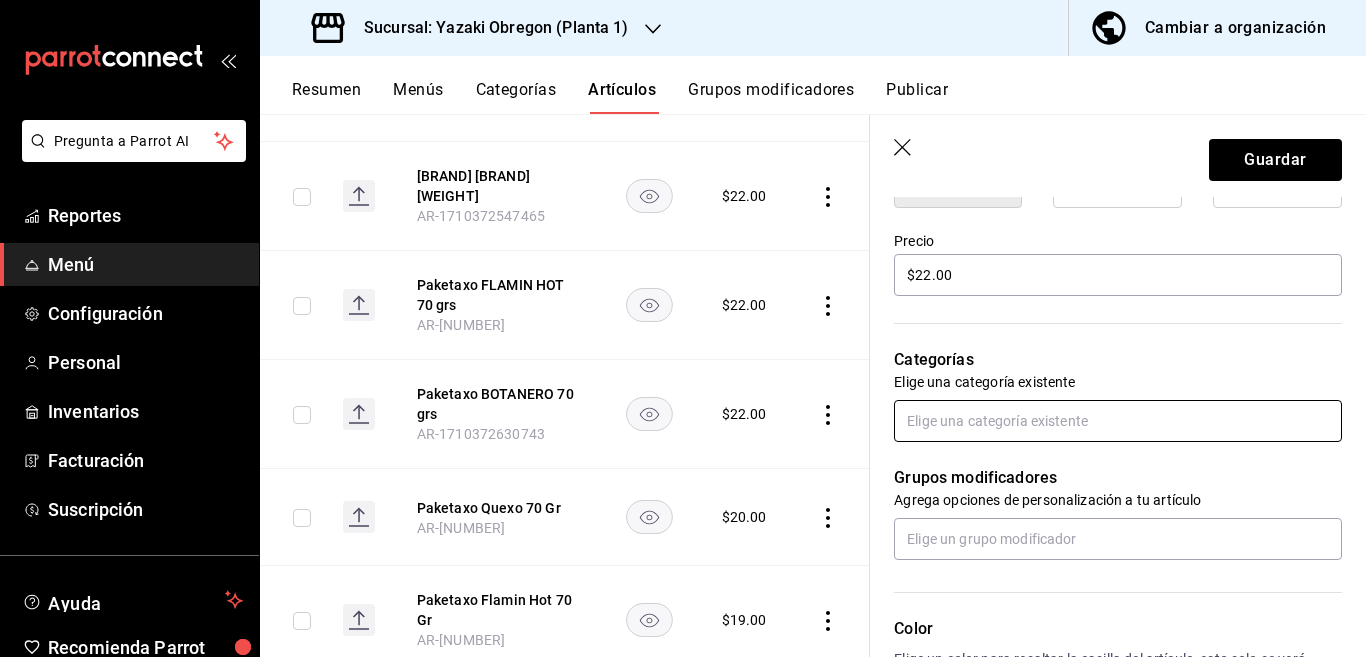click at bounding box center [1118, 421] 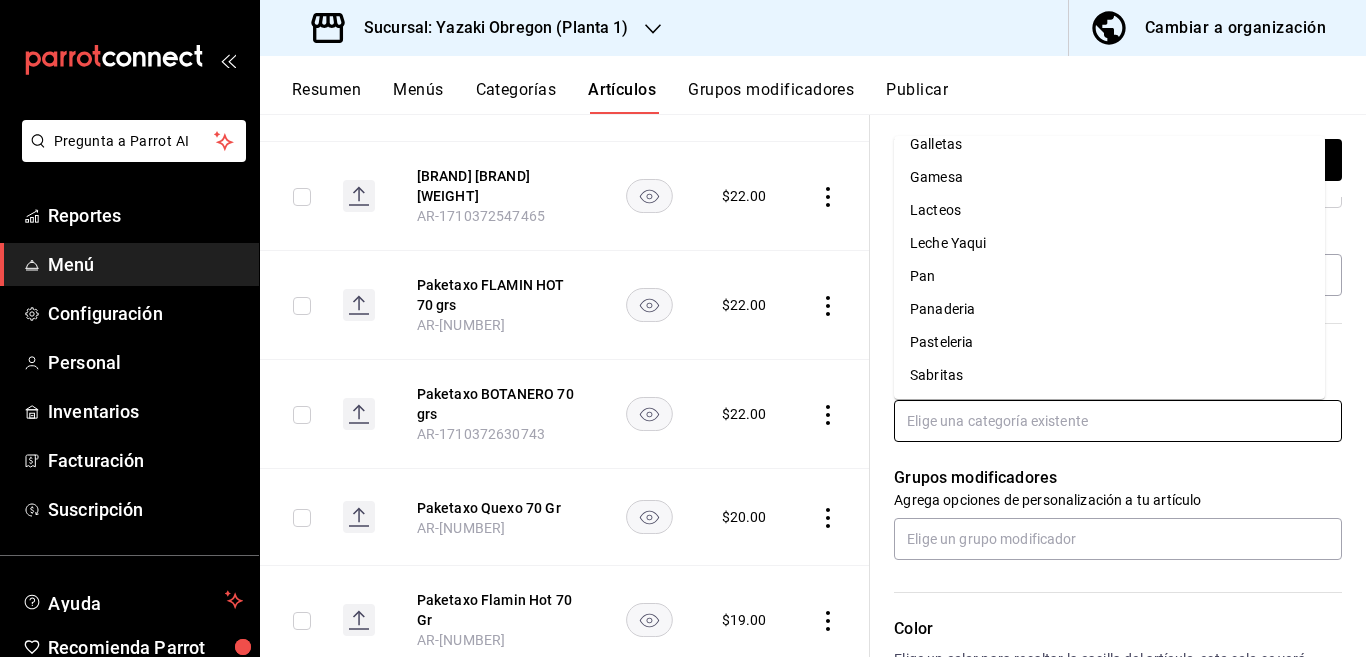 scroll, scrollTop: 281, scrollLeft: 0, axis: vertical 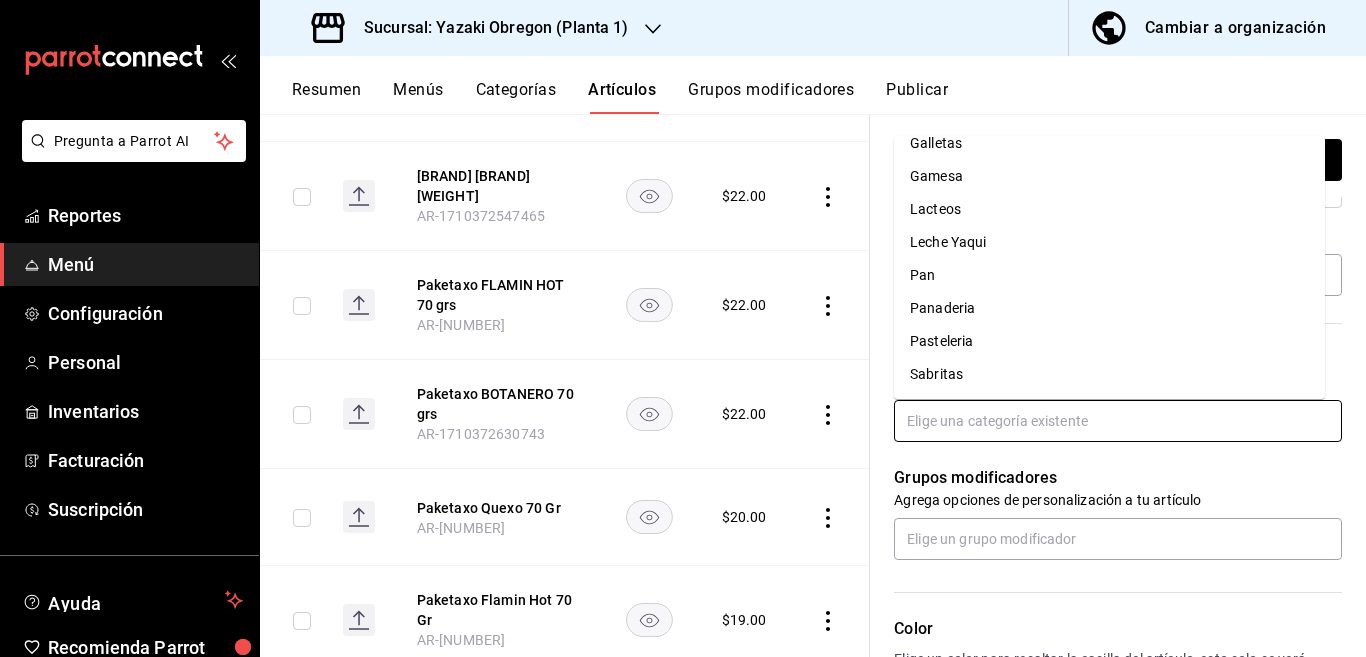 click on "Sabritas" at bounding box center [1109, 374] 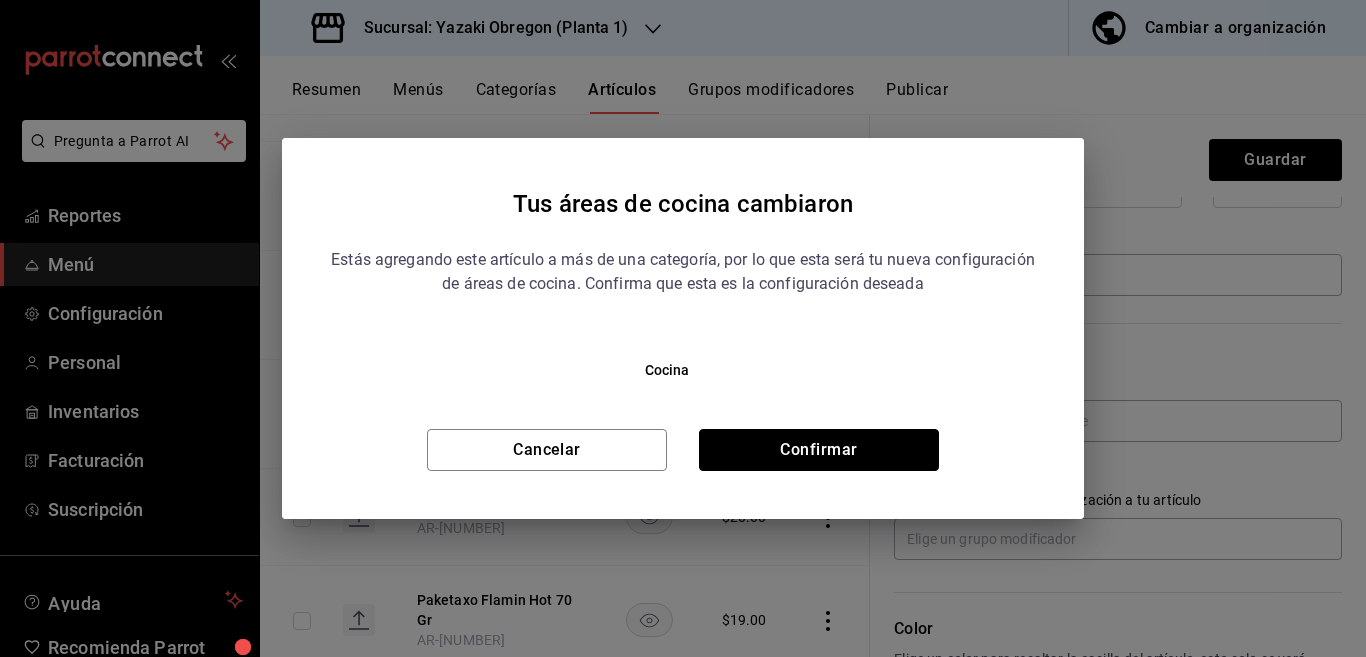click on "Confirmar" at bounding box center (819, 450) 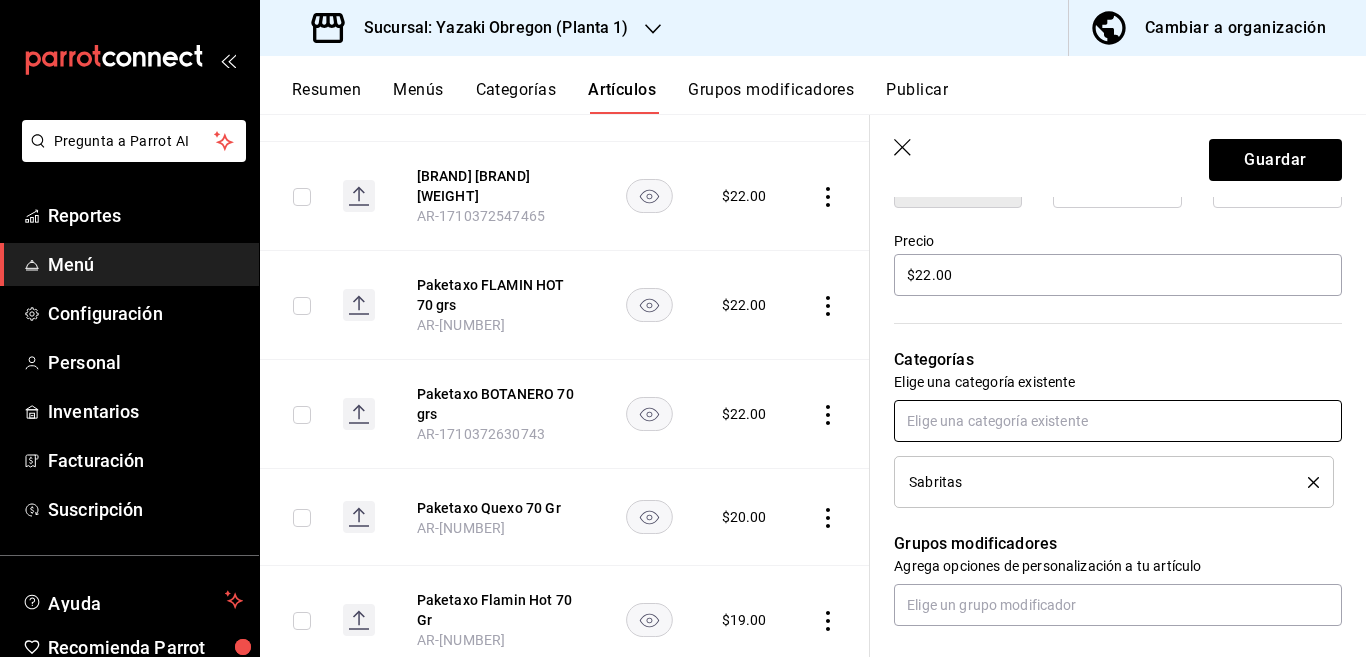 scroll, scrollTop: 570, scrollLeft: 0, axis: vertical 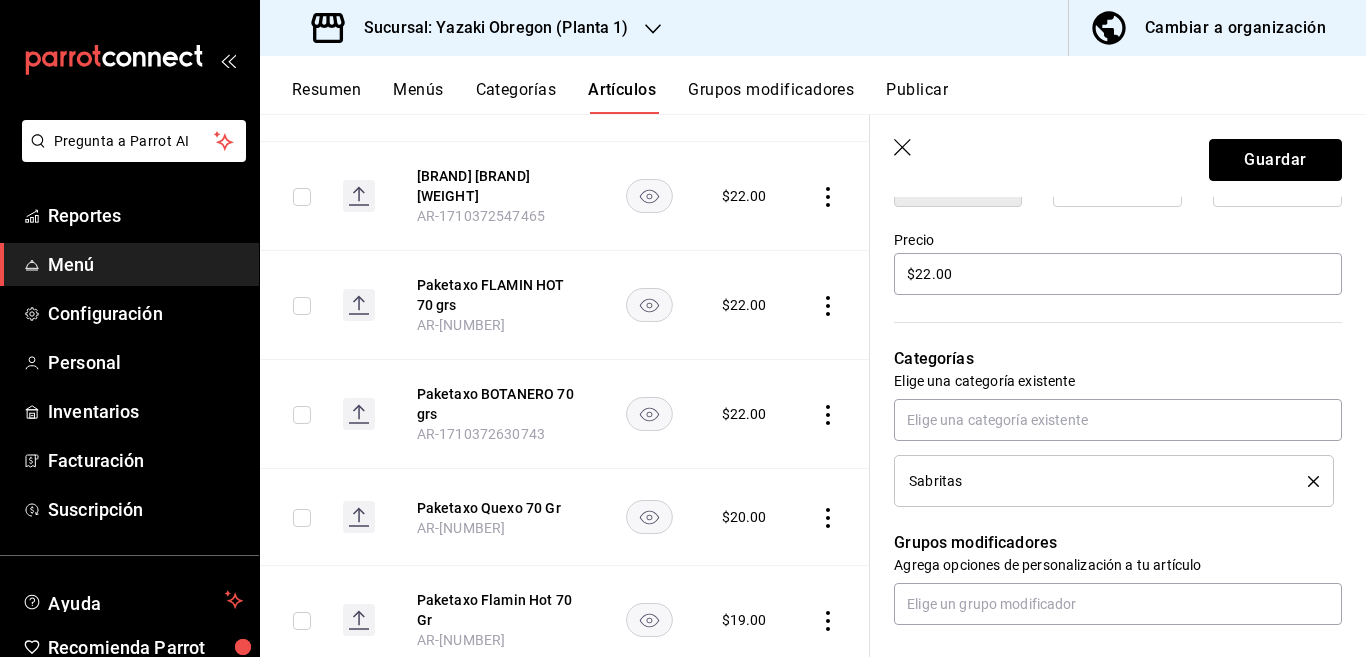 click on "Guardar" at bounding box center [1275, 160] 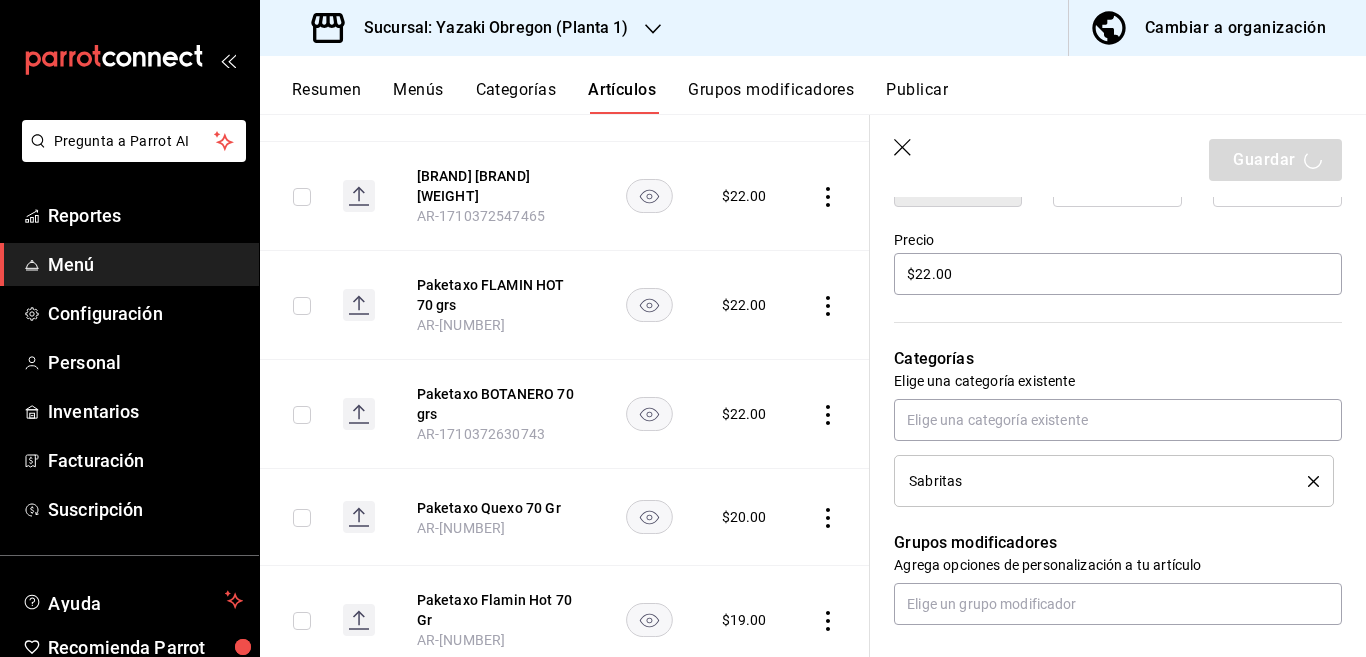 type on "x" 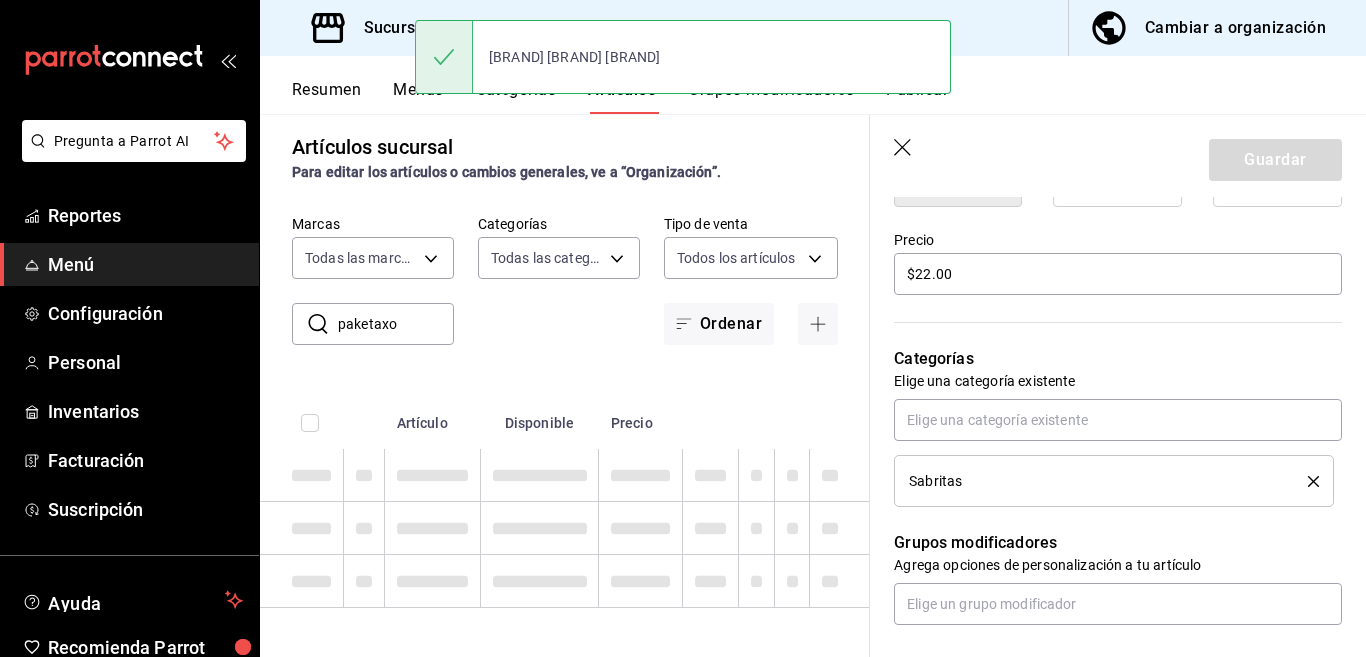 type 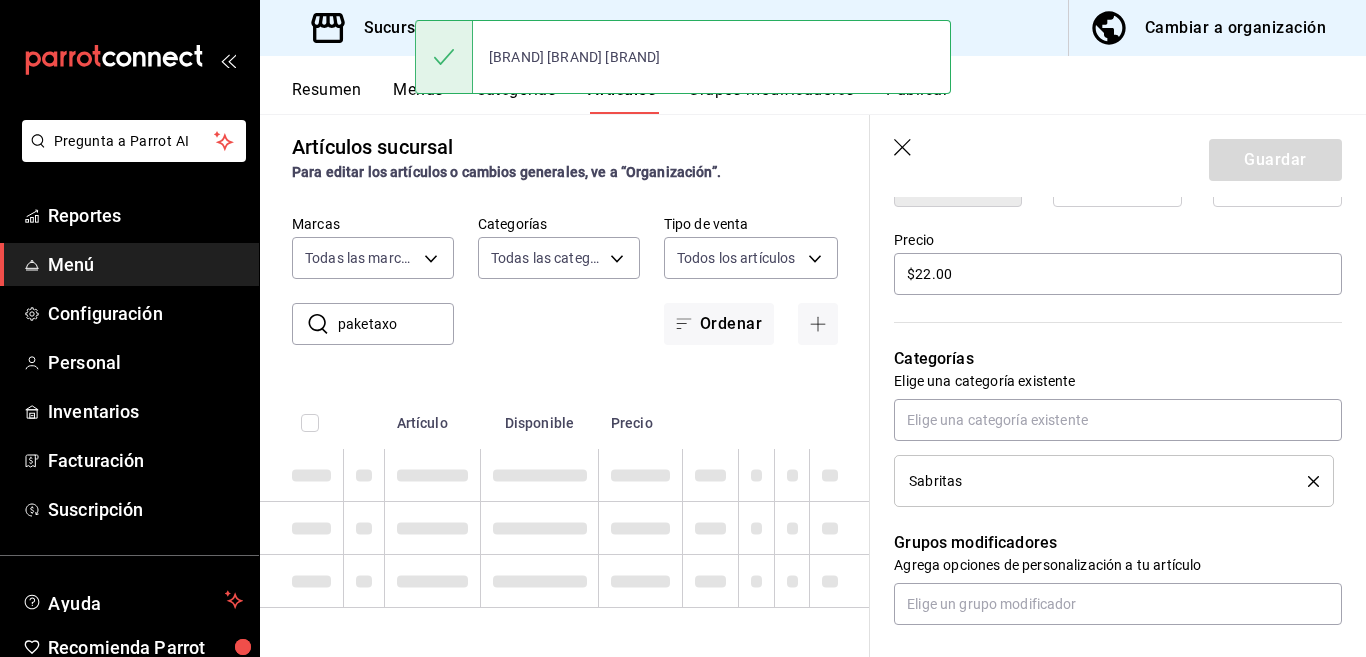 type 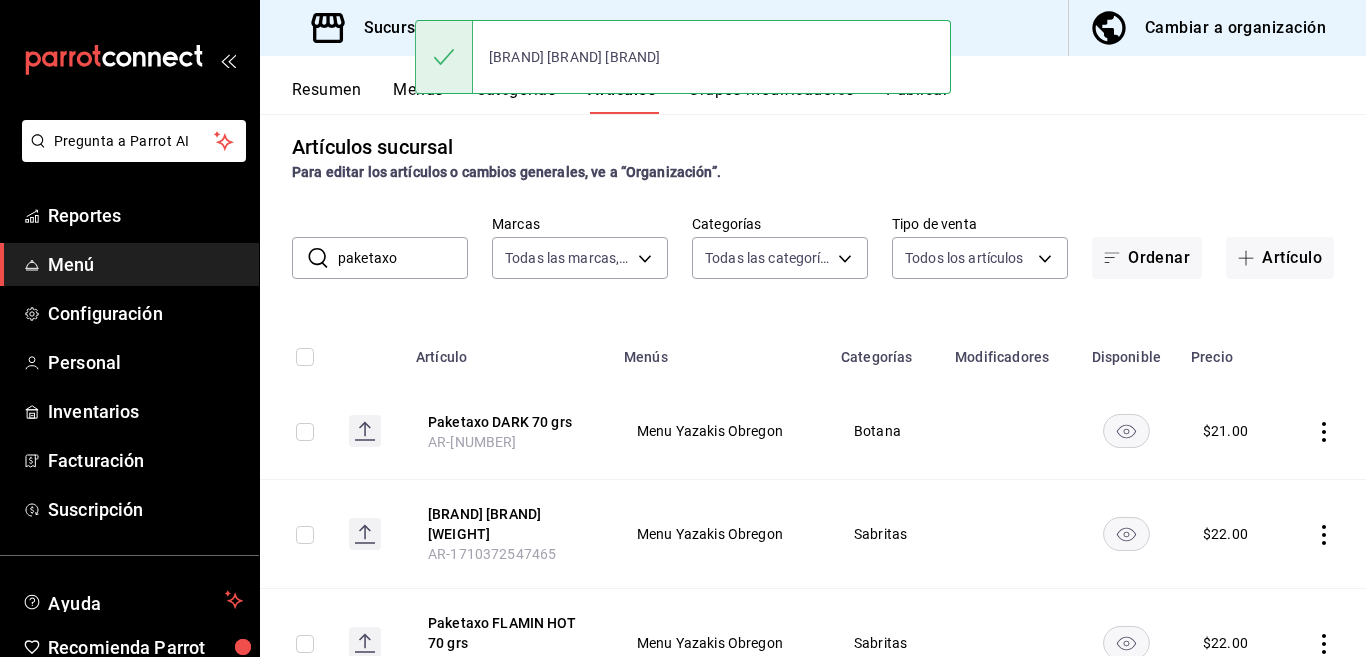 scroll, scrollTop: 0, scrollLeft: 0, axis: both 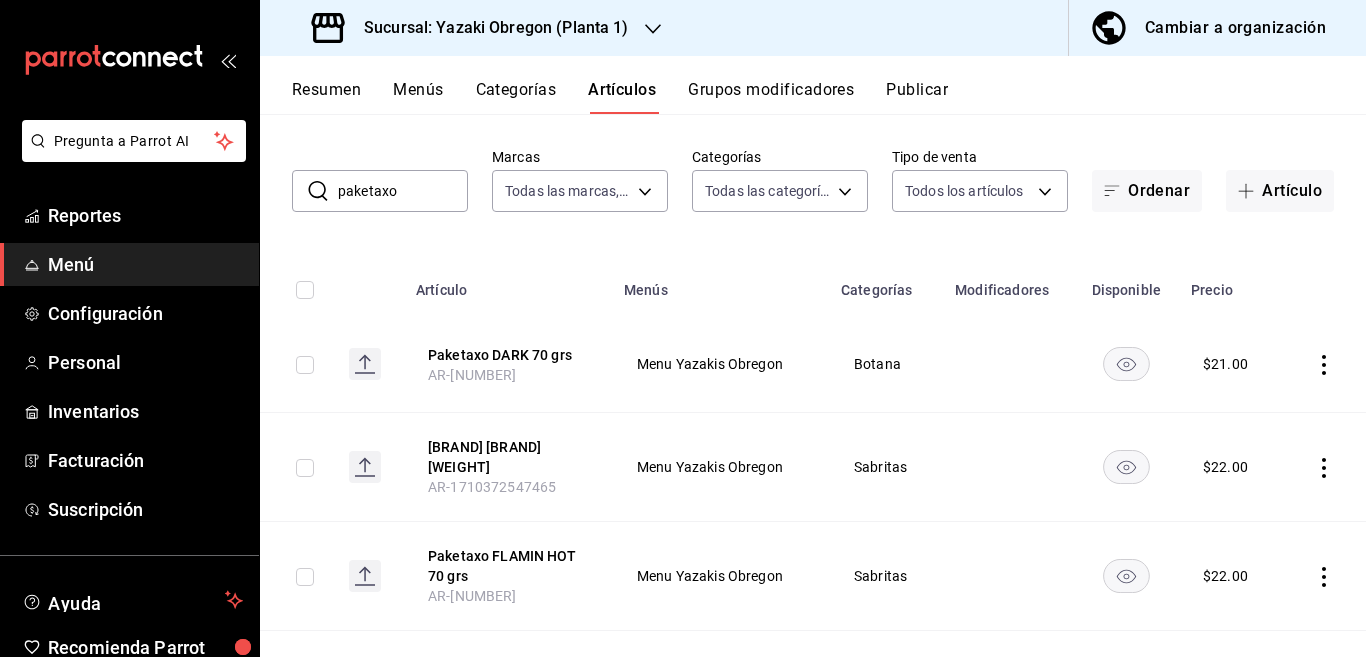 click 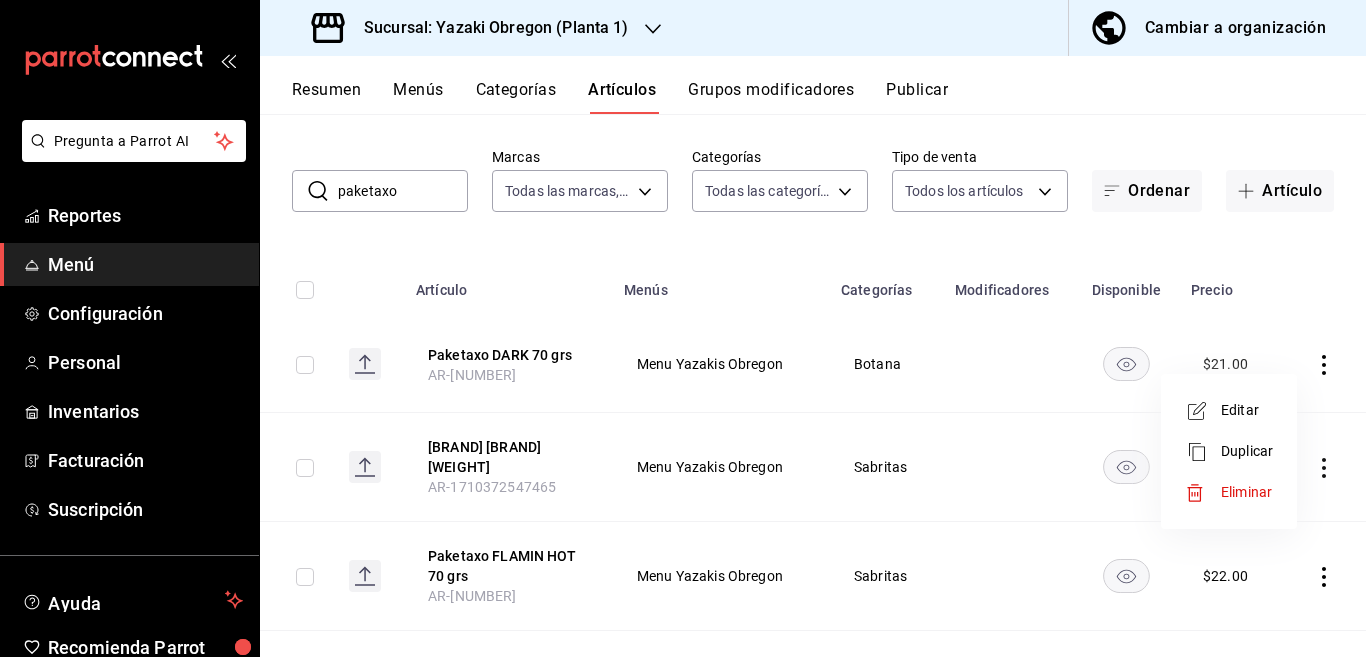 click on "Editar" at bounding box center (1247, 410) 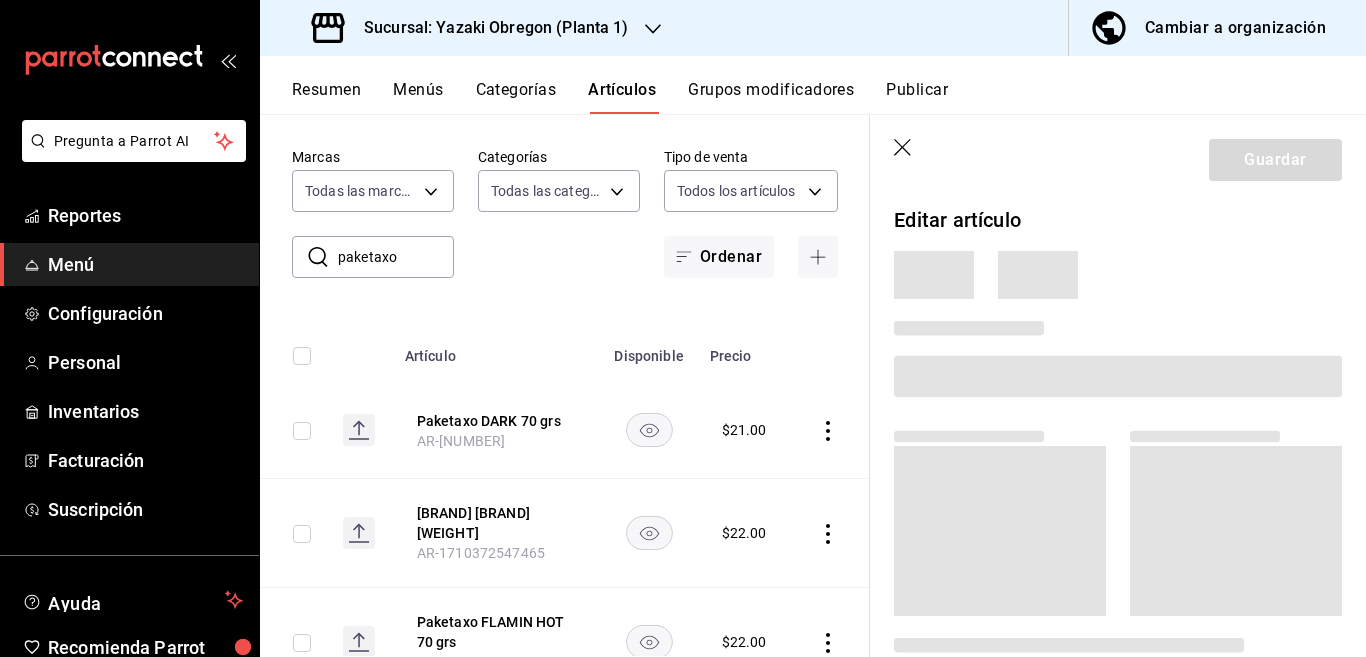 scroll, scrollTop: 81, scrollLeft: 0, axis: vertical 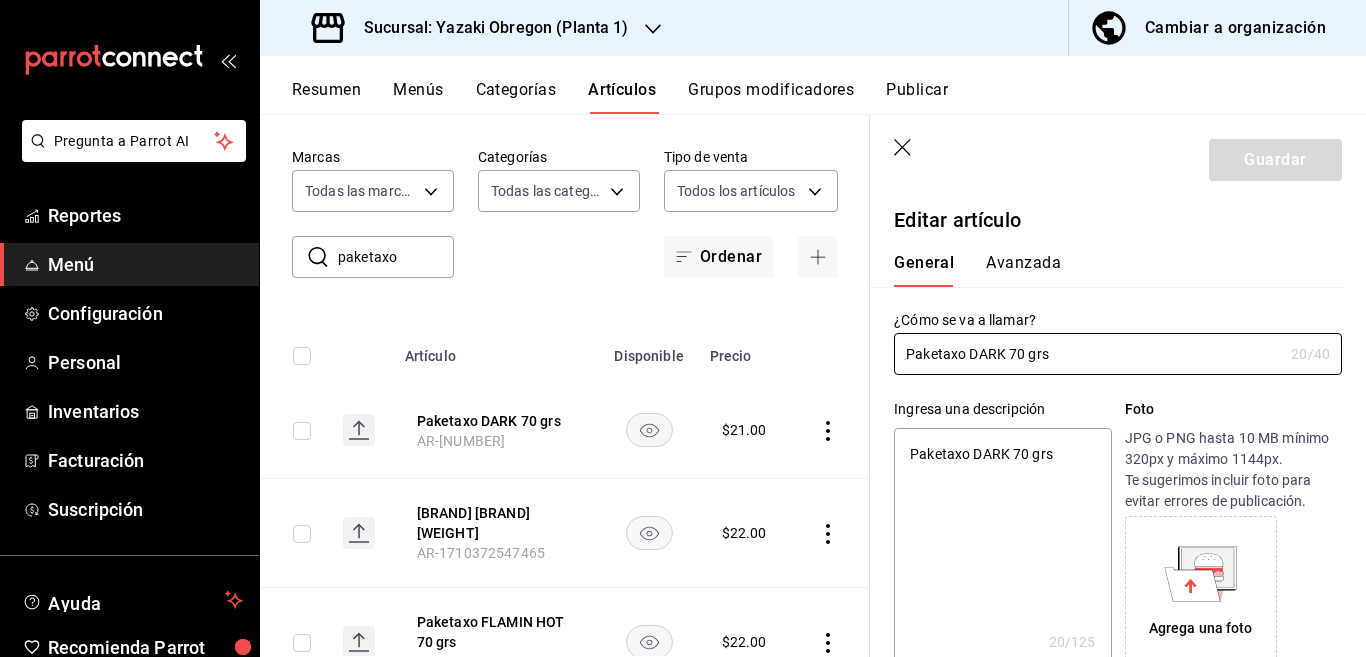 type on "x" 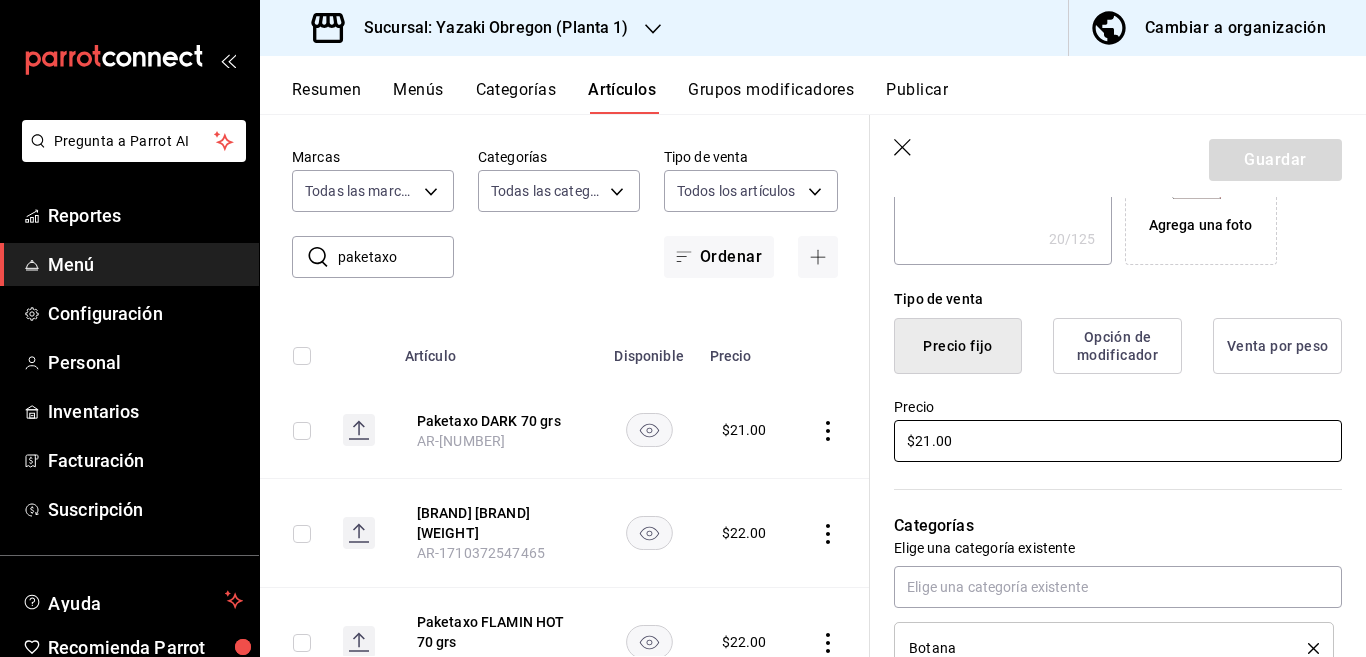 scroll, scrollTop: 406, scrollLeft: 0, axis: vertical 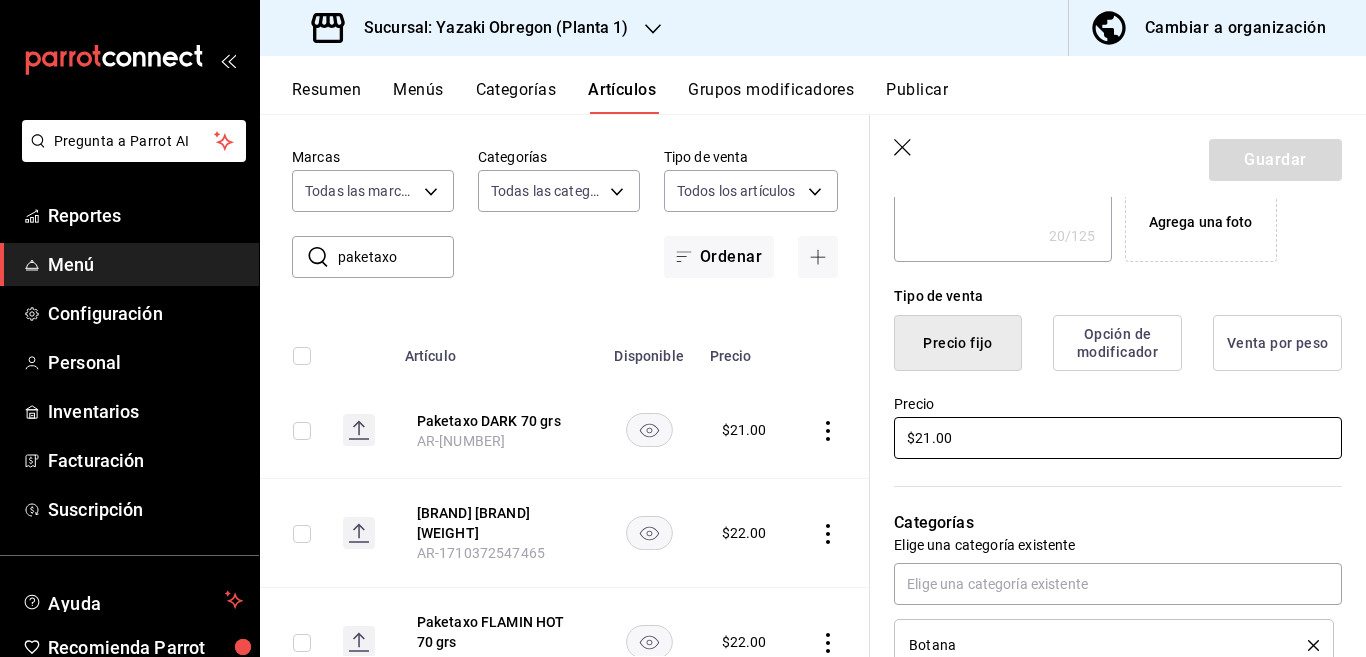 click on "$21.00" at bounding box center [1118, 438] 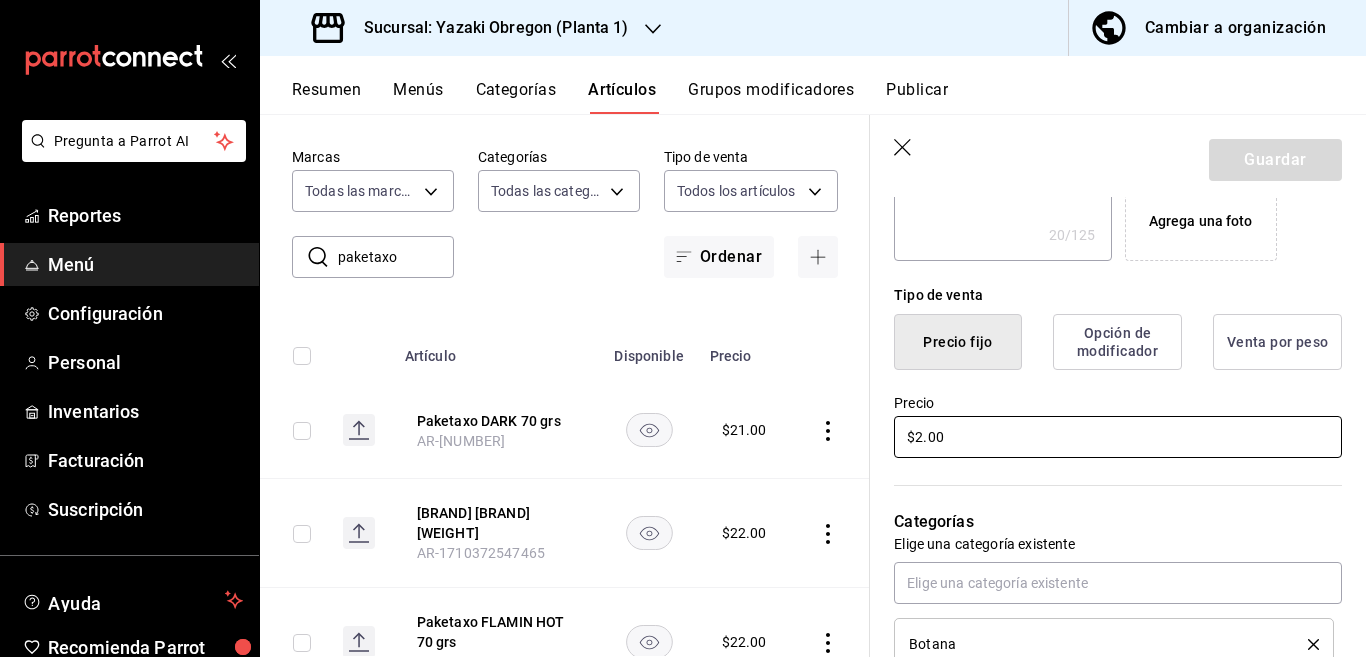 type on "$22.00" 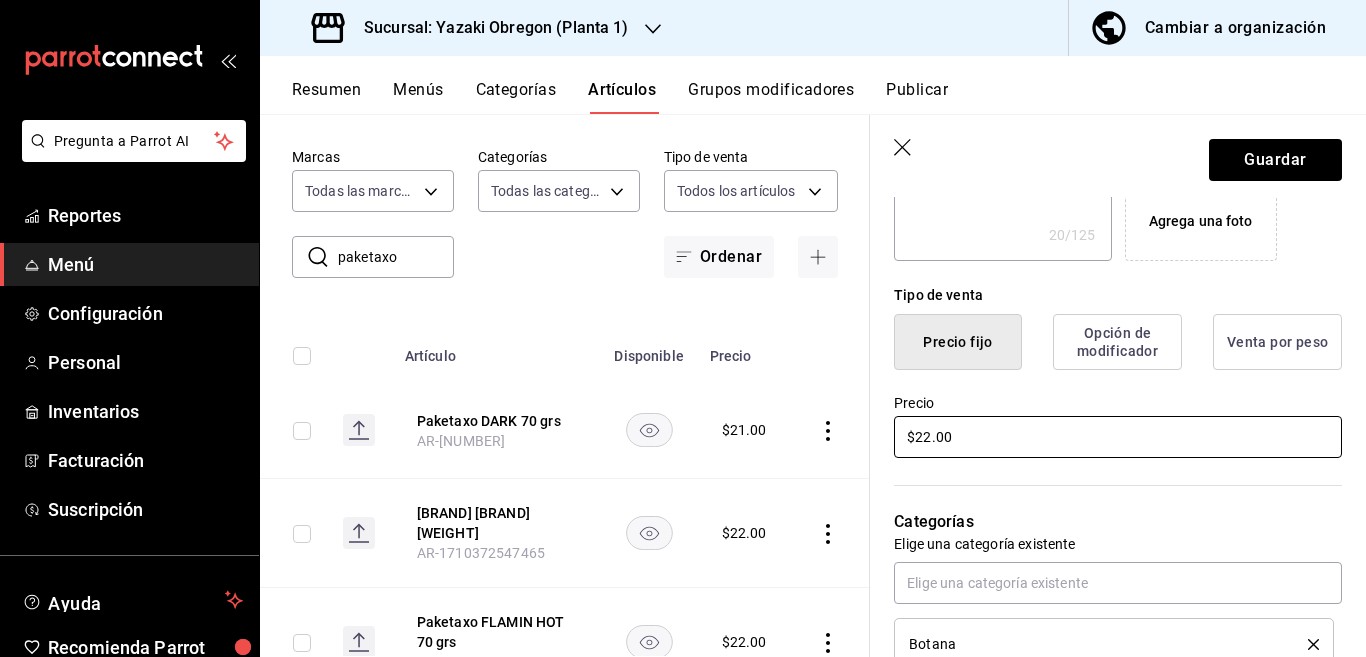 type on "x" 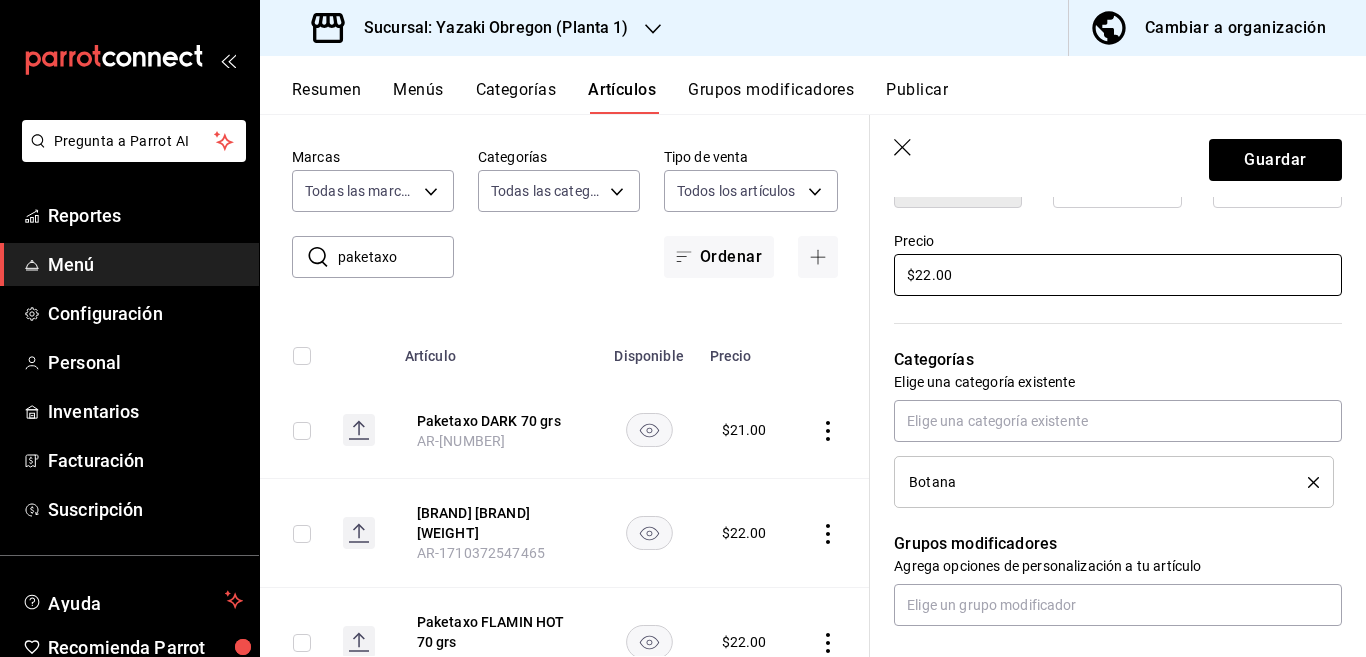 scroll, scrollTop: 569, scrollLeft: 0, axis: vertical 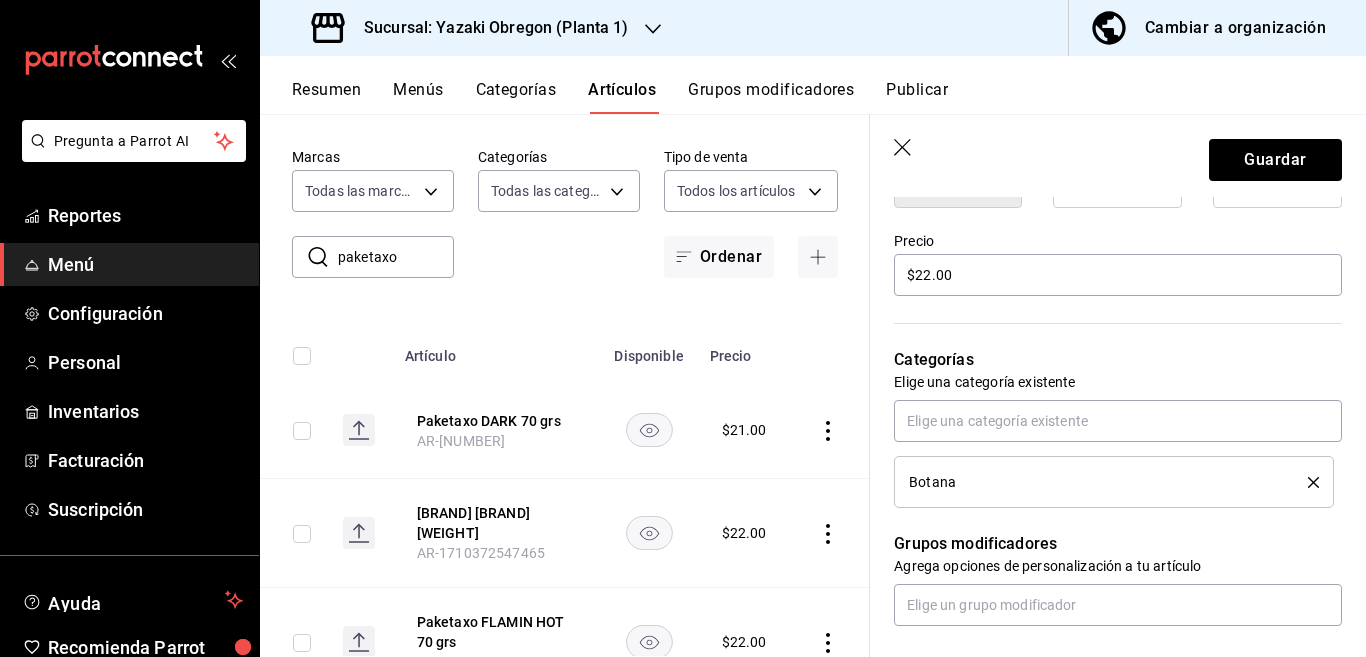 click 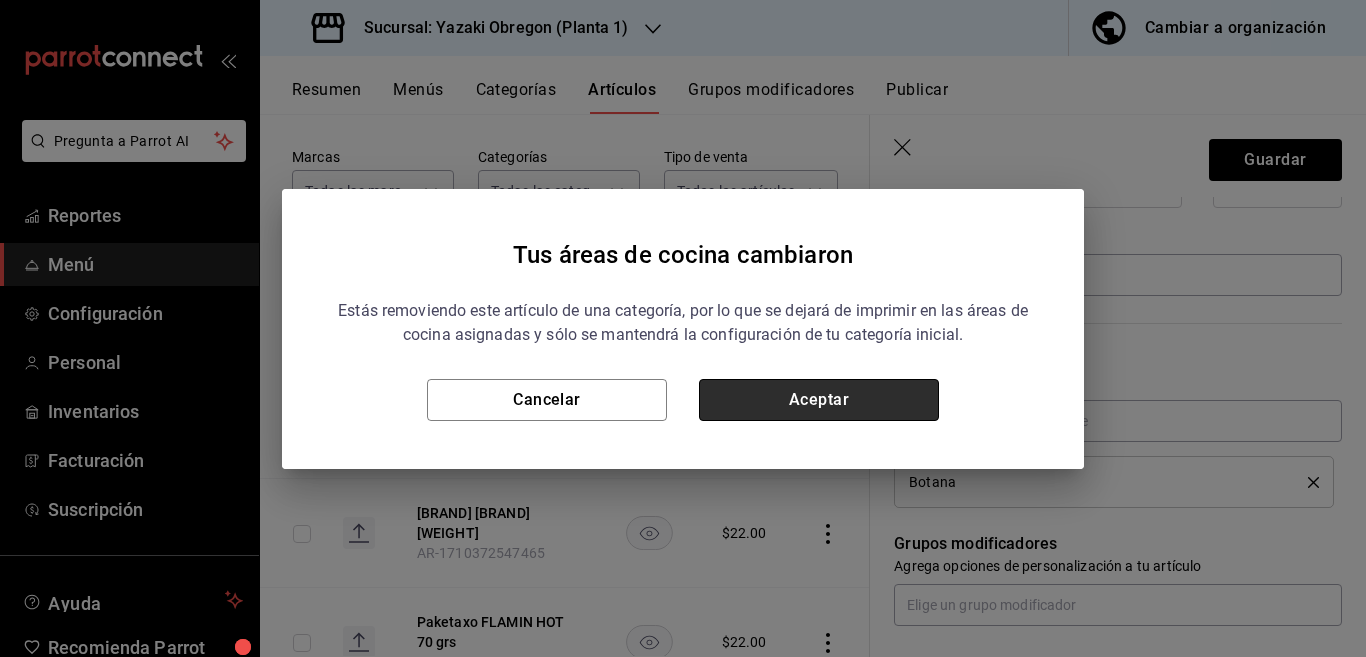click on "Aceptar" at bounding box center (819, 400) 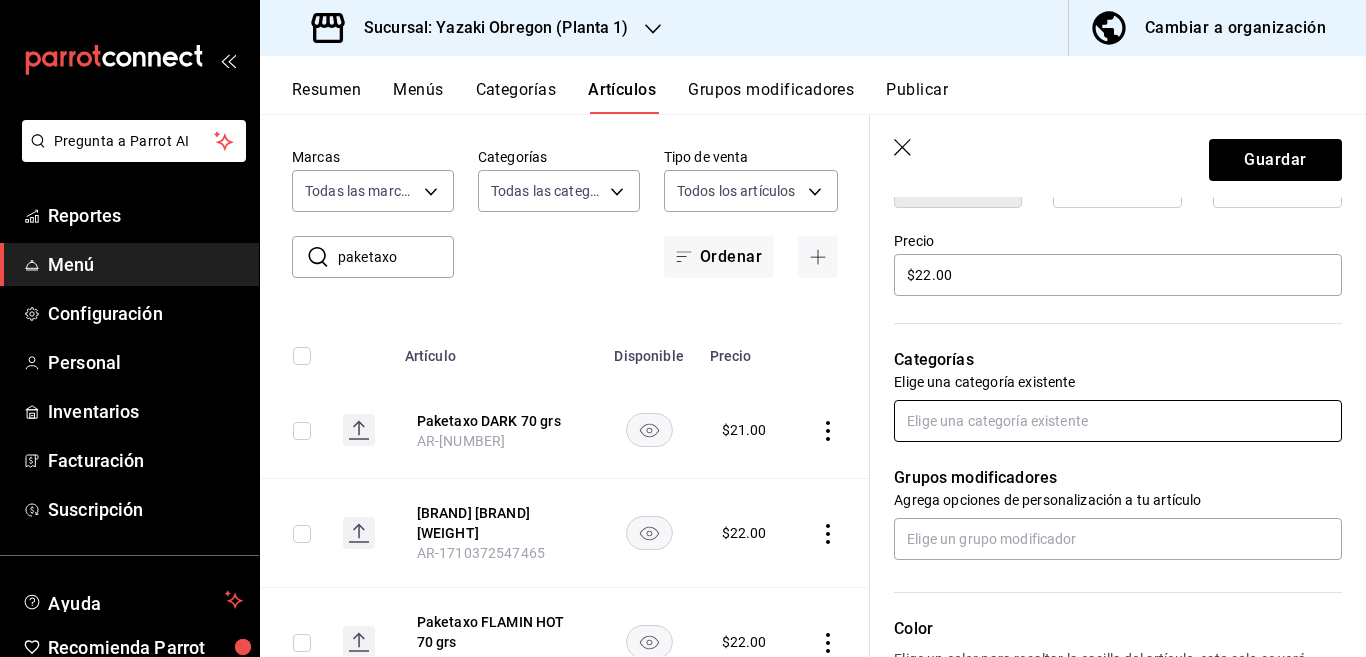 click at bounding box center [1118, 421] 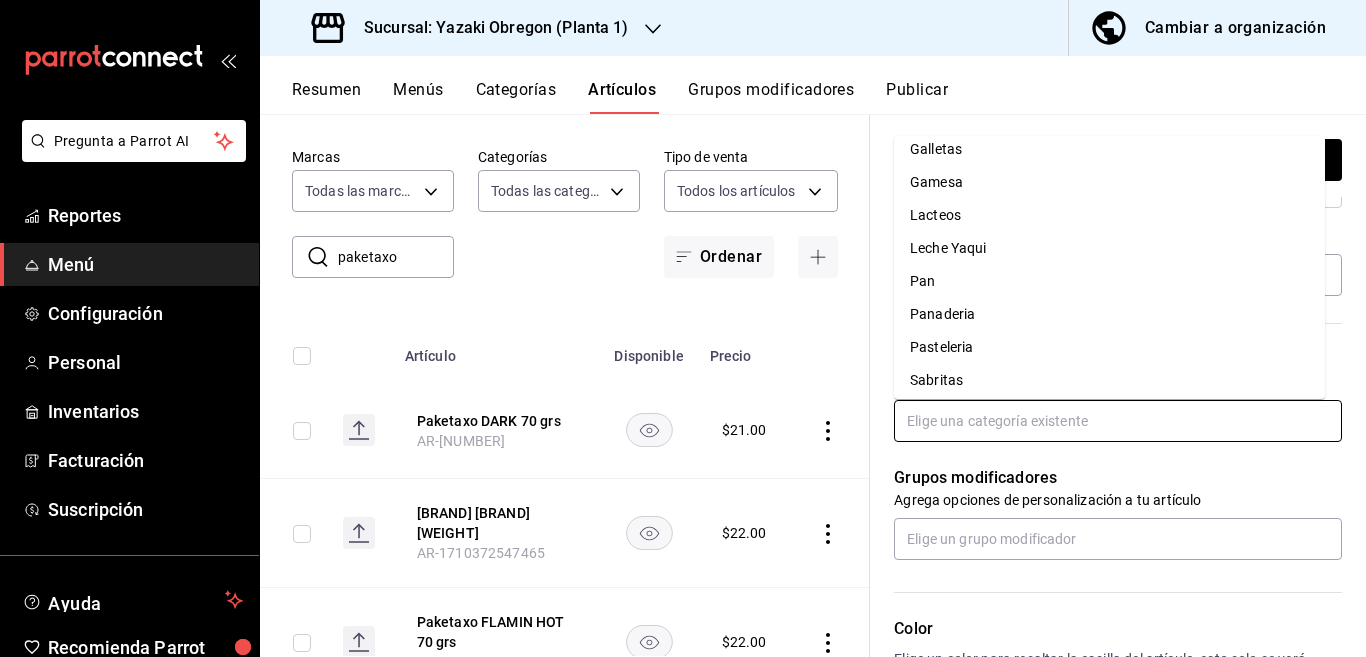 scroll, scrollTop: 281, scrollLeft: 0, axis: vertical 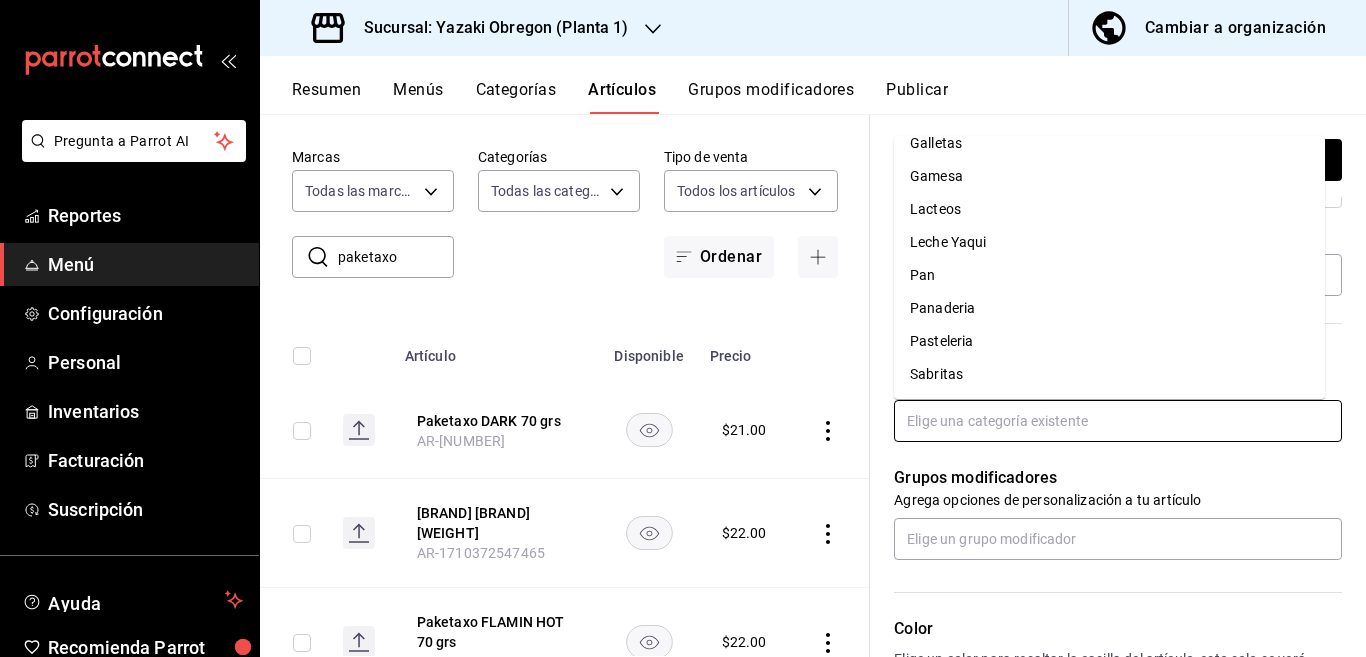 click on "Sabritas" at bounding box center [1109, 374] 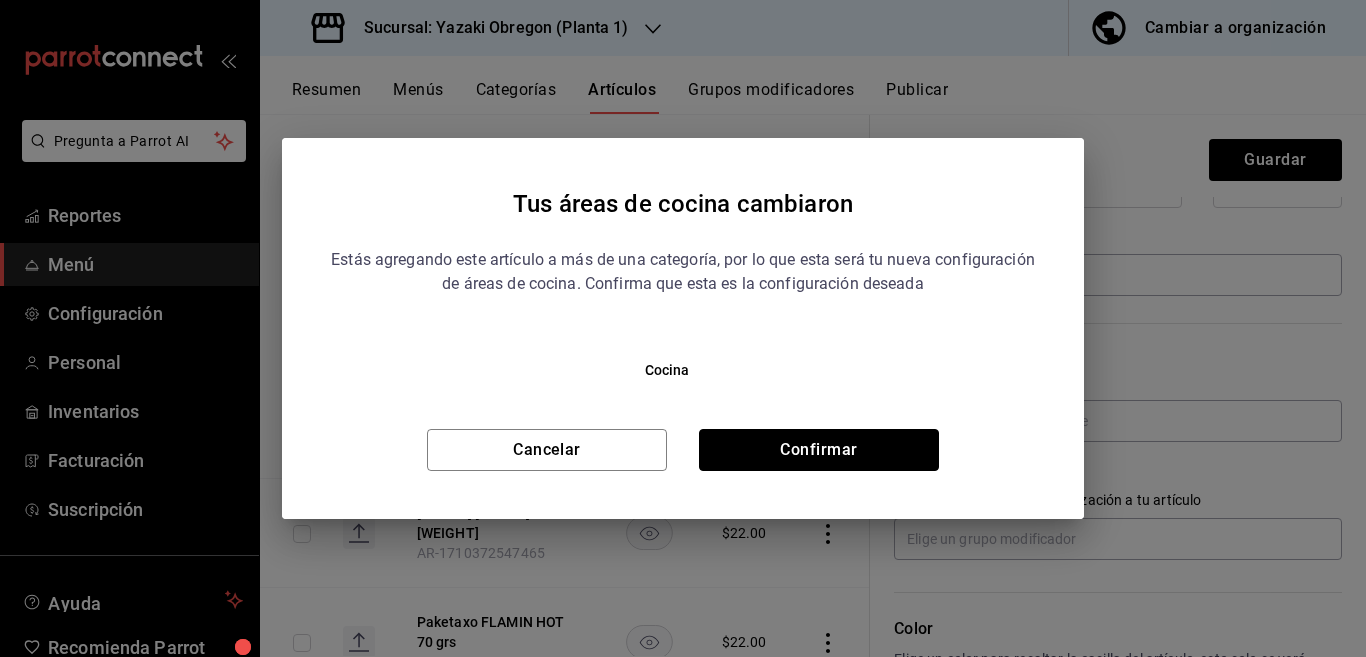 drag, startPoint x: 831, startPoint y: 450, endPoint x: 926, endPoint y: 361, distance: 130.1768 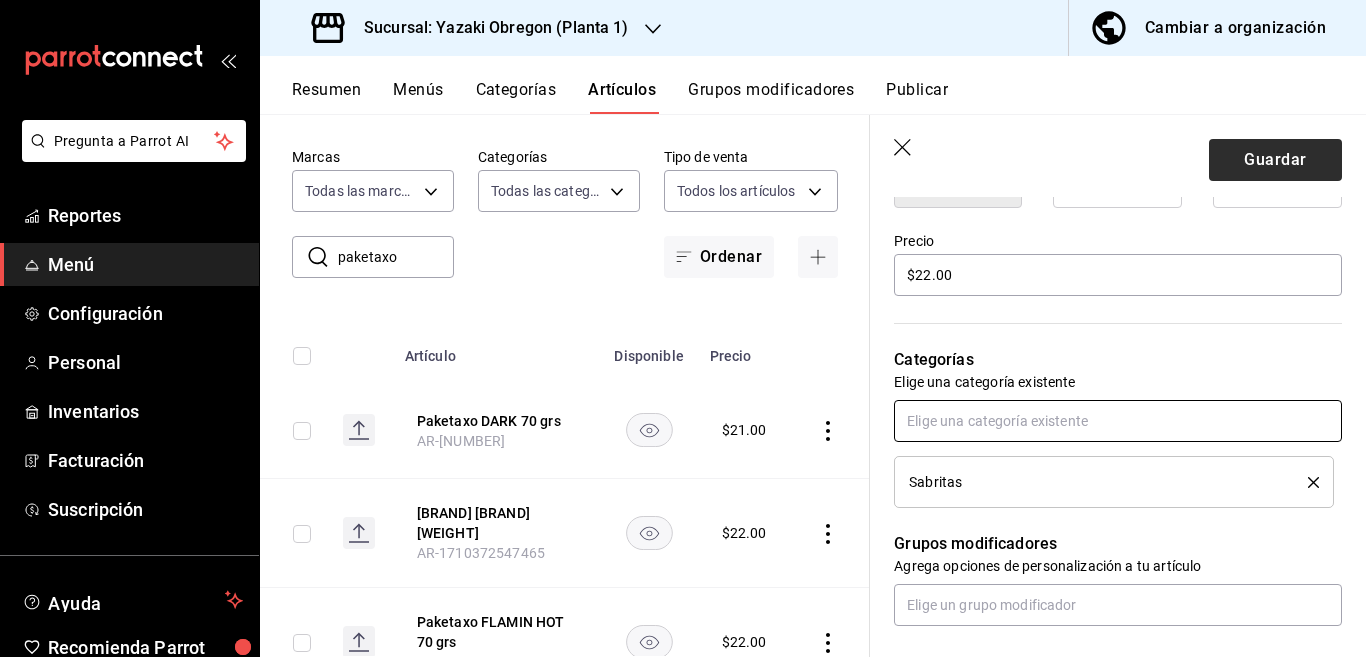 scroll, scrollTop: 570, scrollLeft: 0, axis: vertical 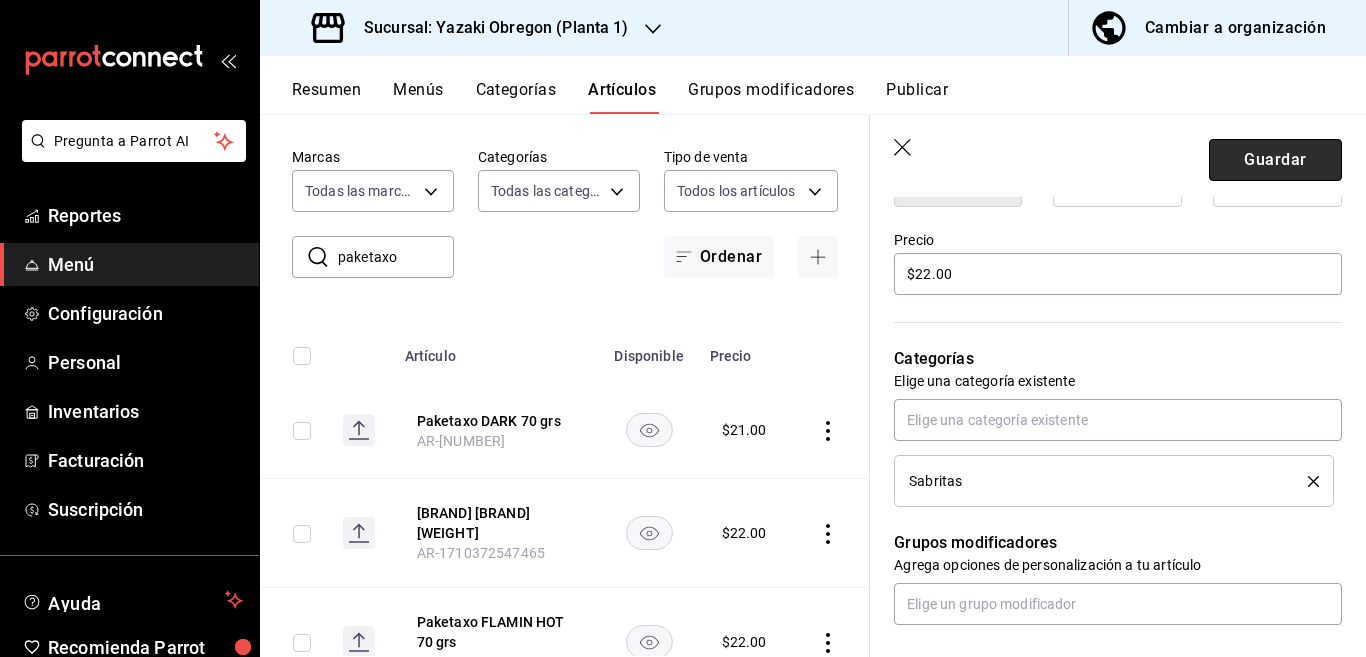 click on "Guardar" at bounding box center [1275, 160] 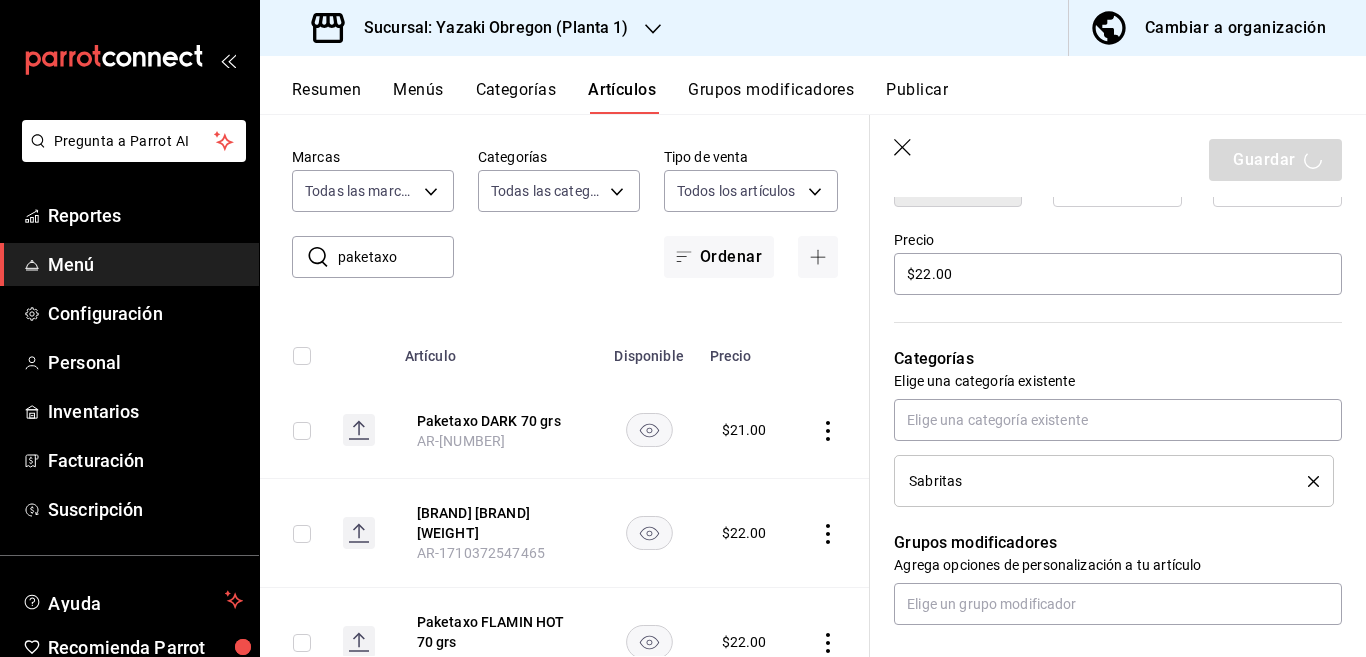 type on "x" 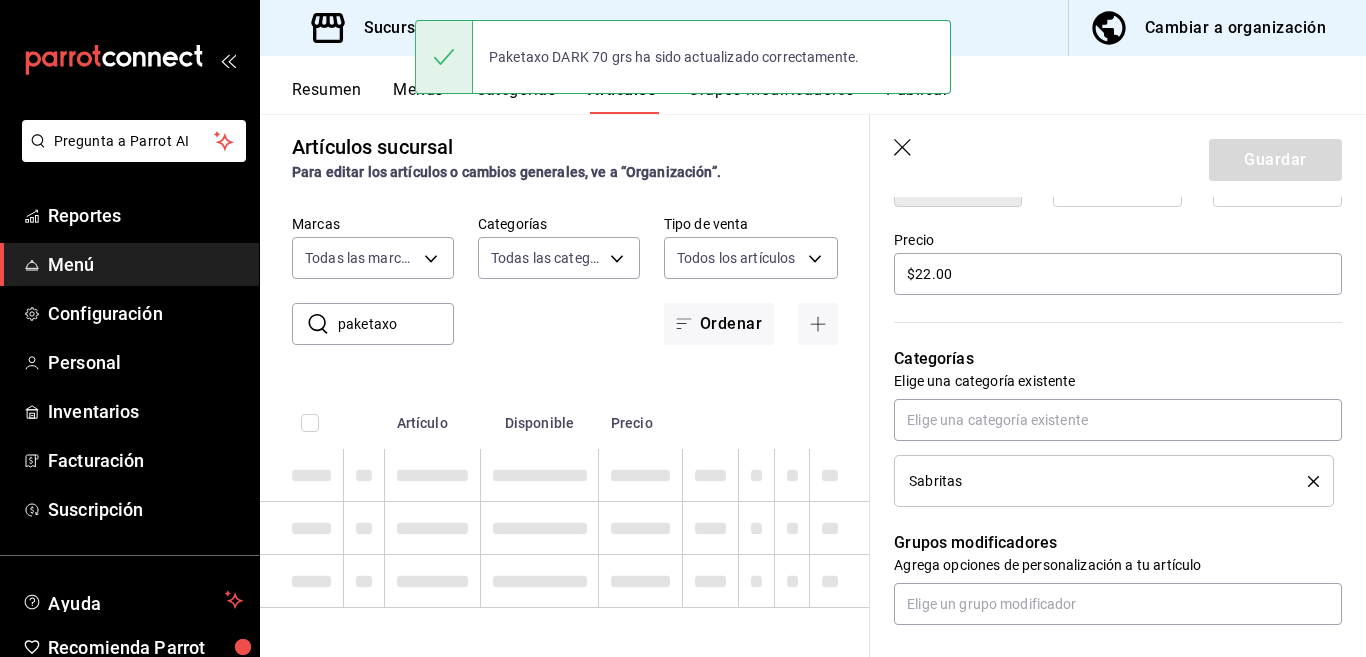 type 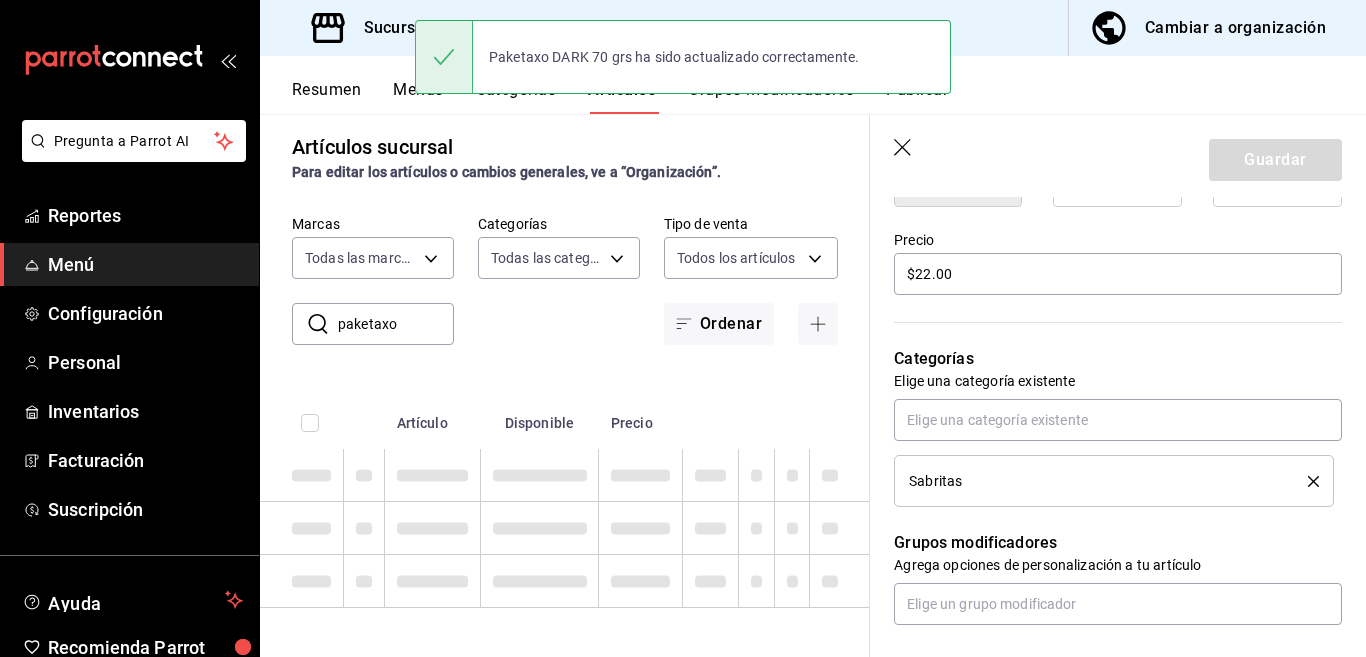 type 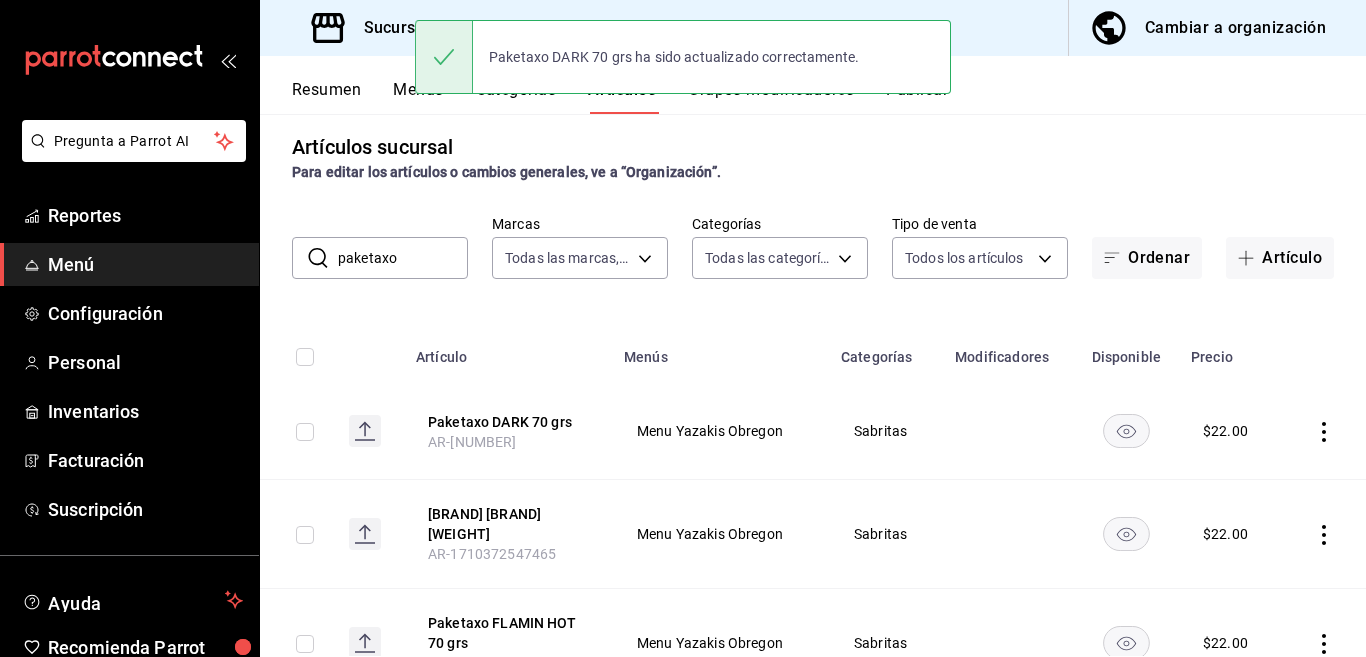 scroll, scrollTop: 0, scrollLeft: 0, axis: both 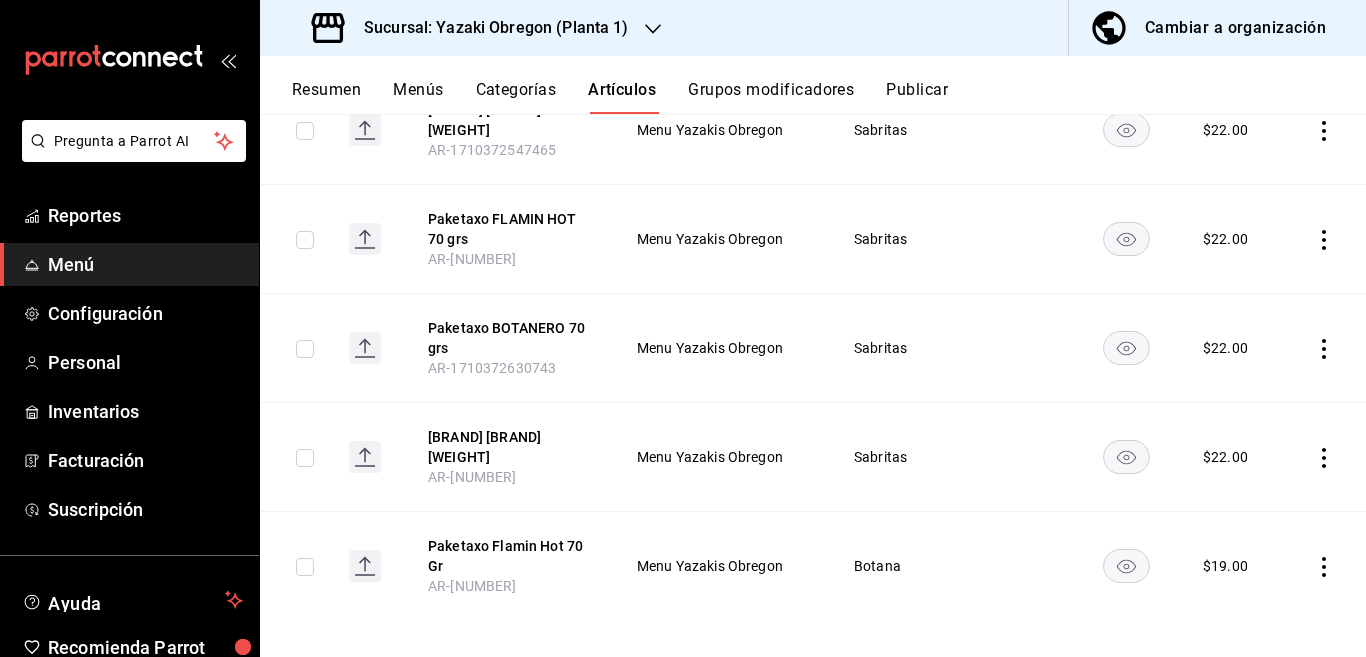 click 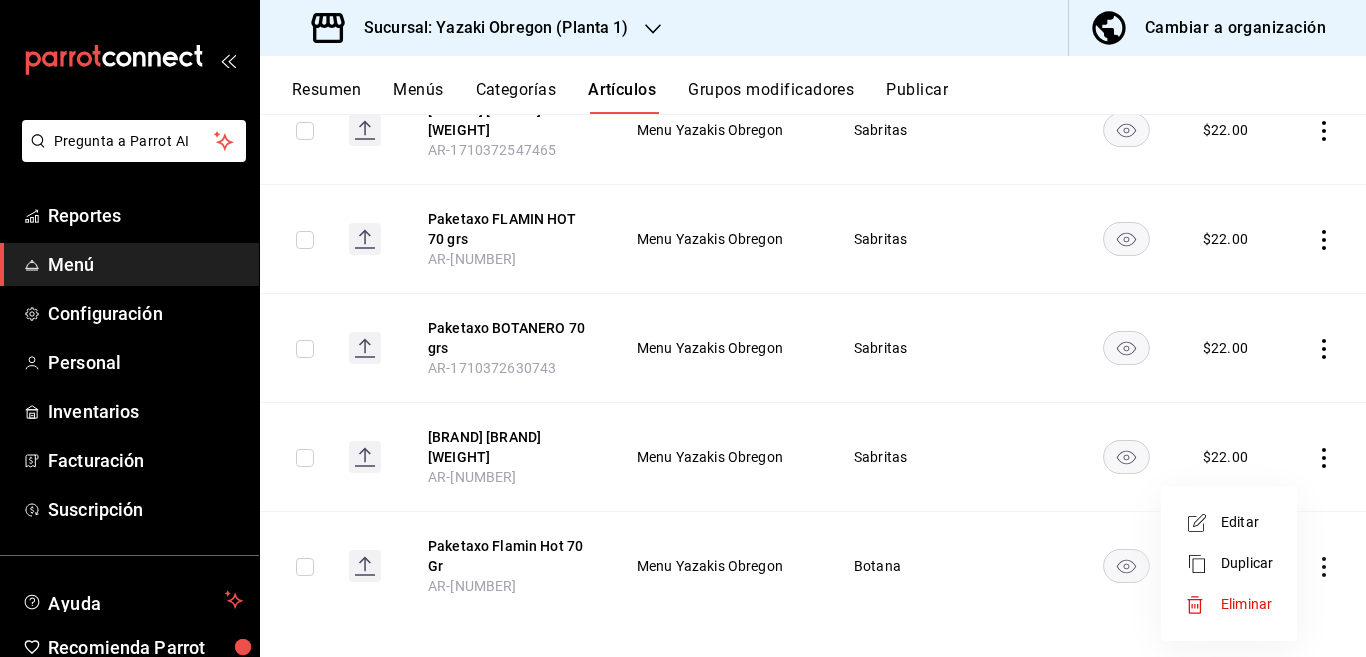 click on "Editar" at bounding box center (1247, 522) 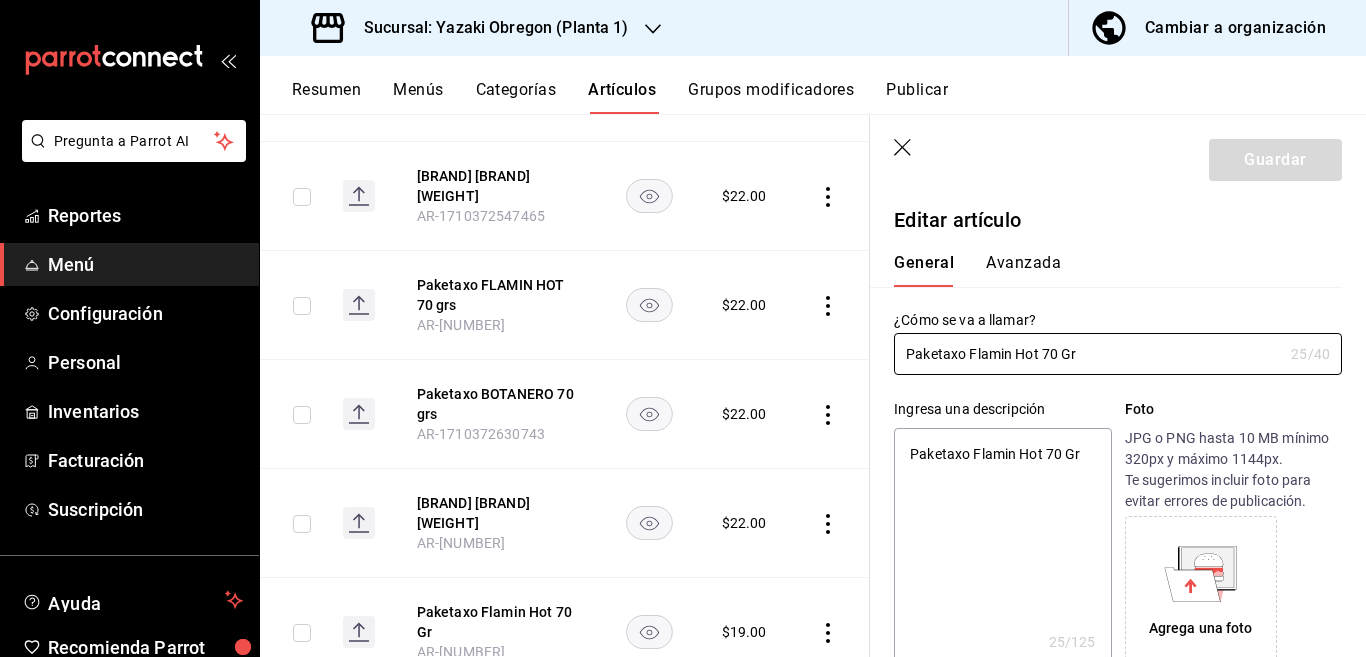 type on "x" 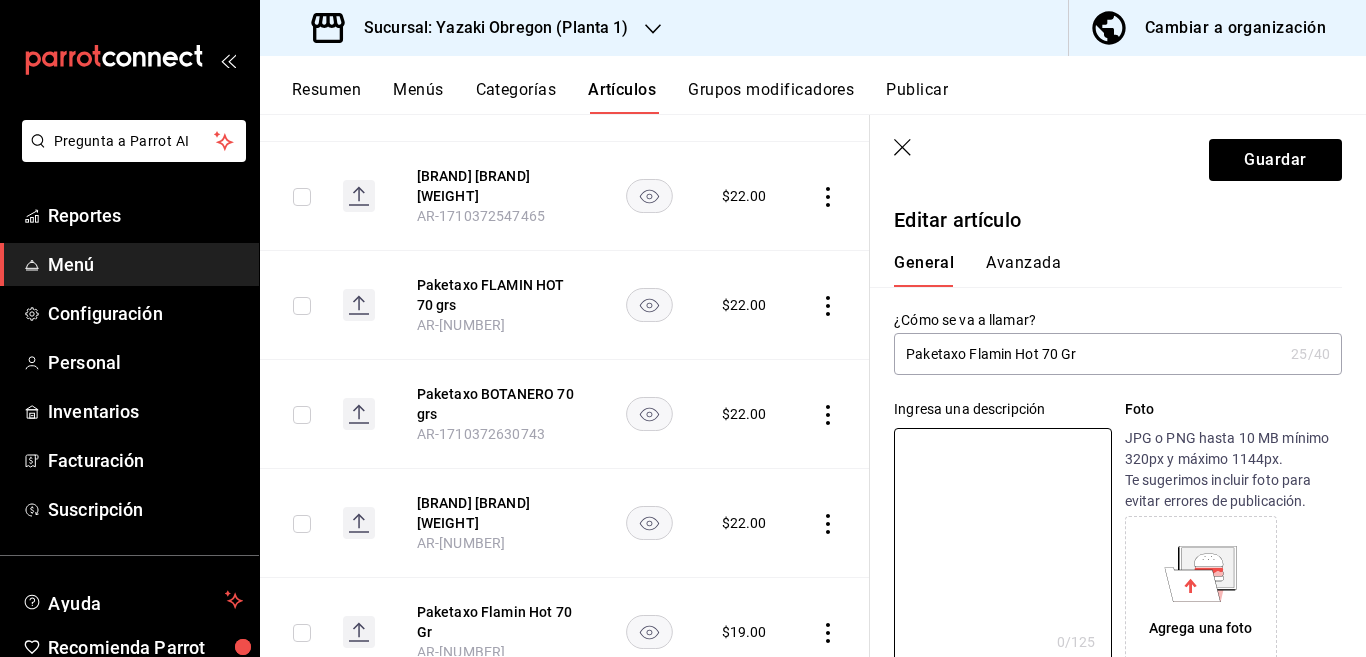 type 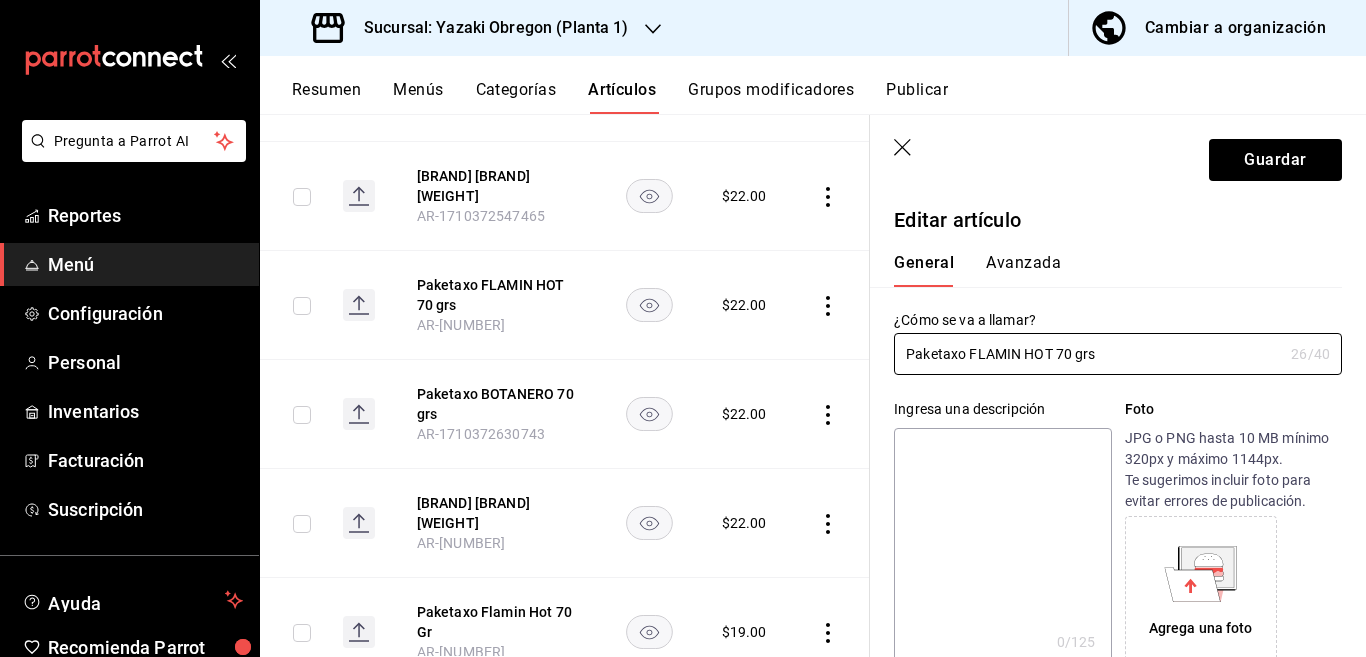 type on "Paketaxo FLAMIN HOT 70 grs" 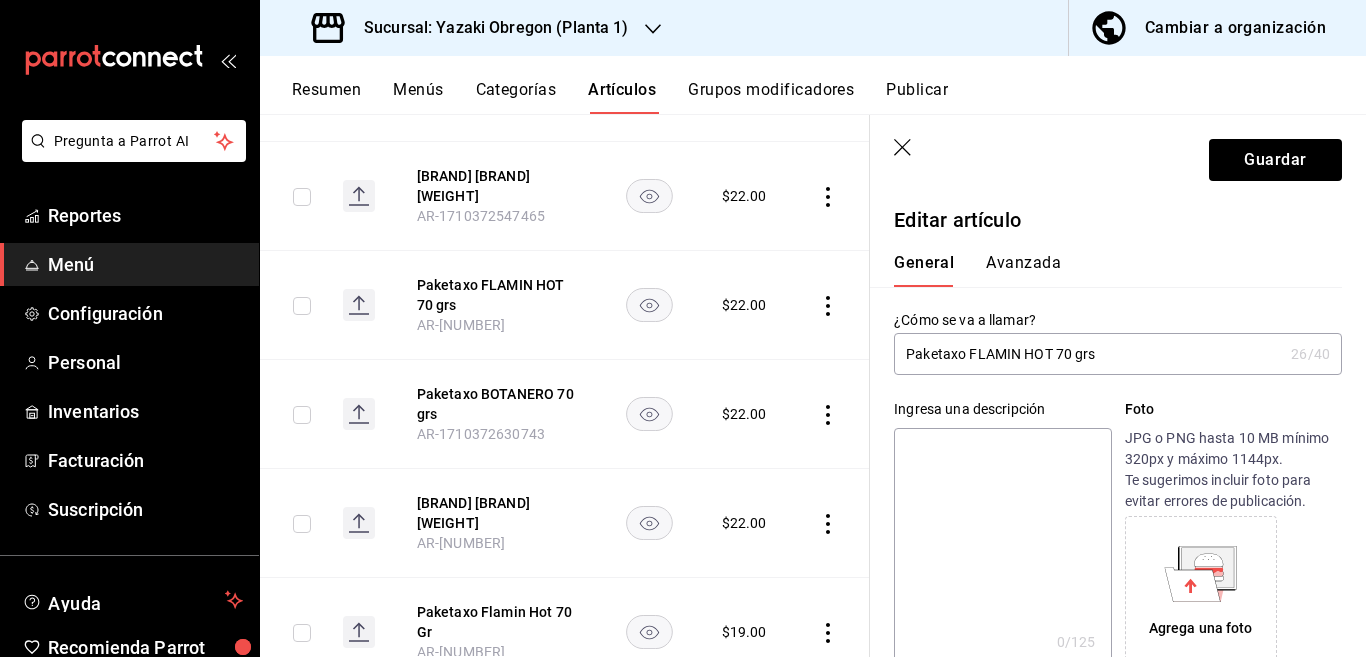 paste on "Paketaxo FLAMIN HOT 70 grs" 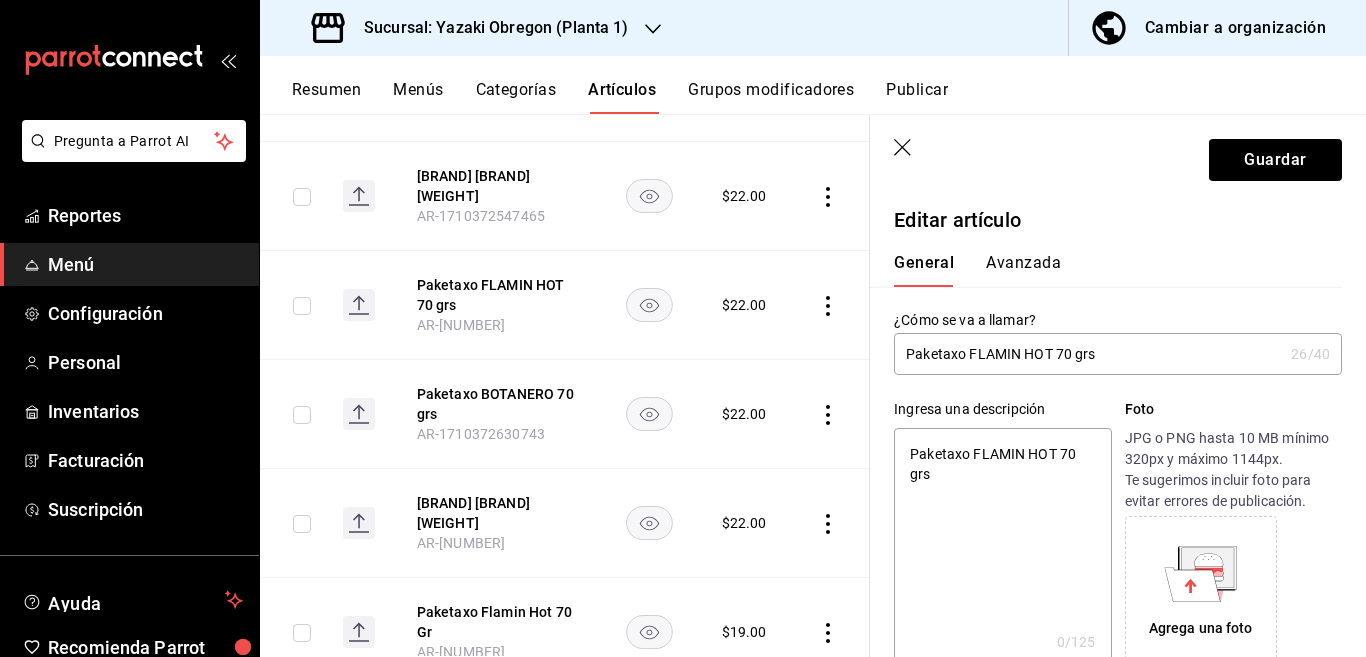 type on "x" 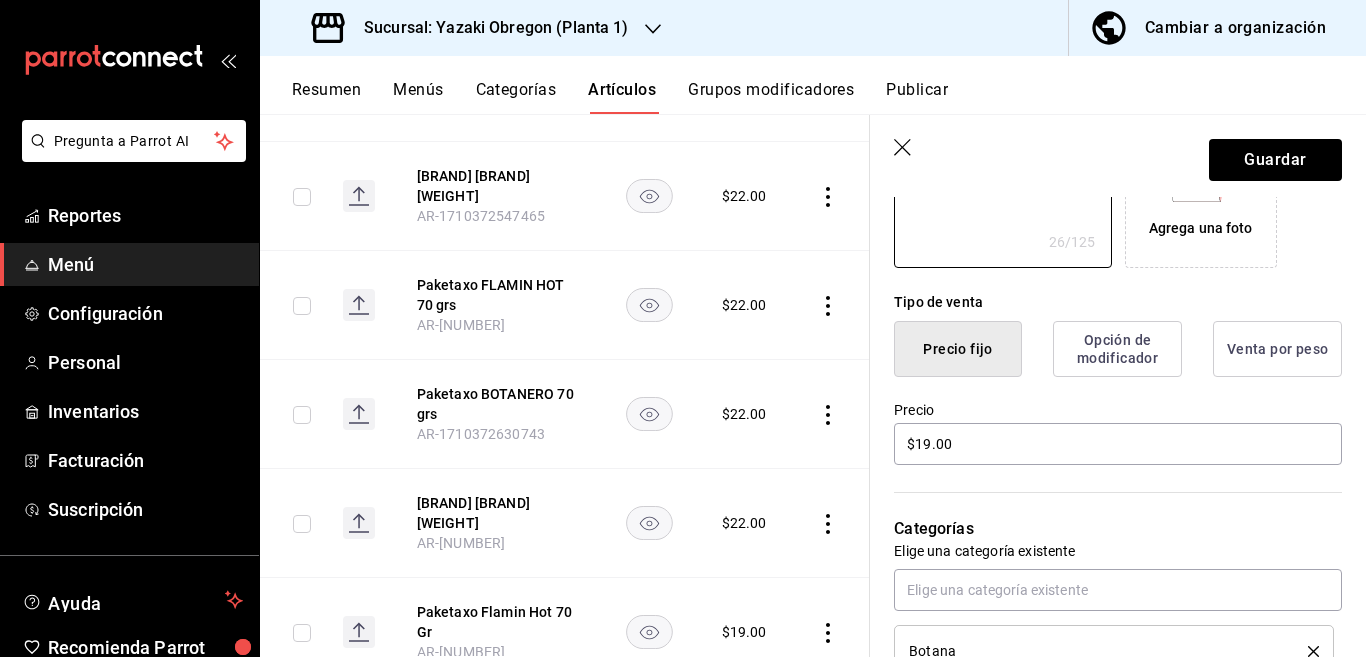 scroll, scrollTop: 406, scrollLeft: 0, axis: vertical 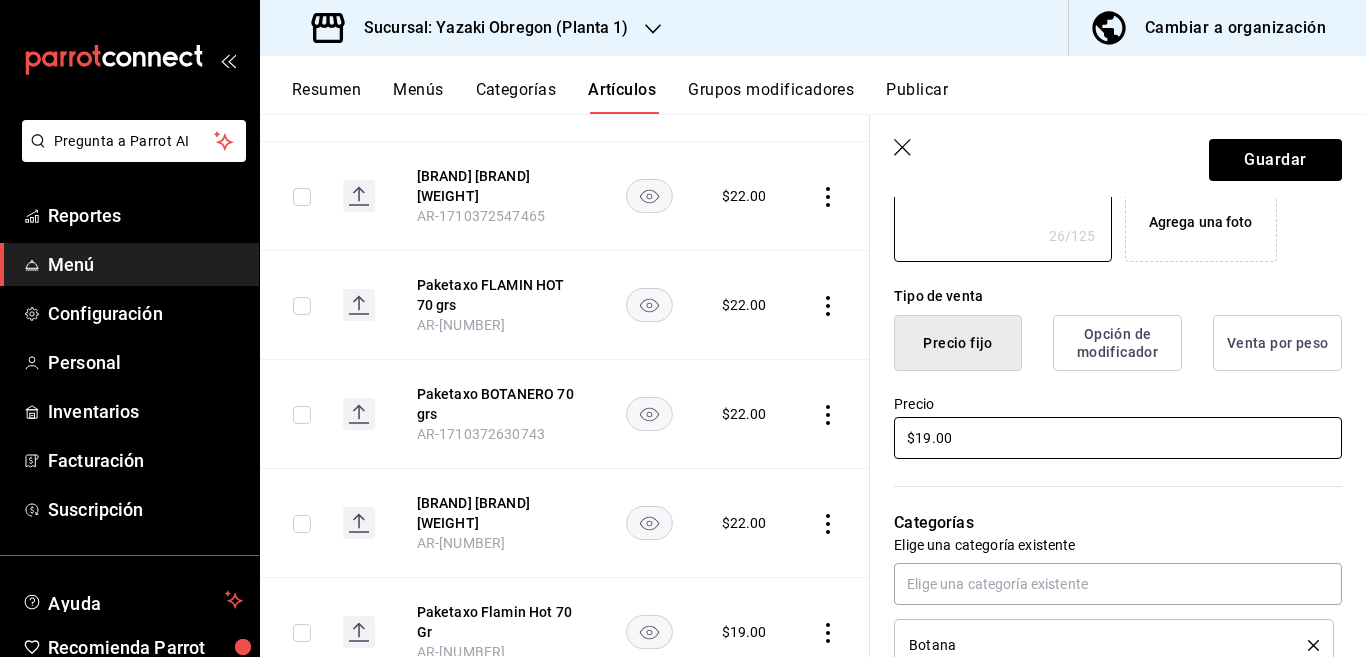 type on "Paketaxo FLAMIN HOT 70 grs" 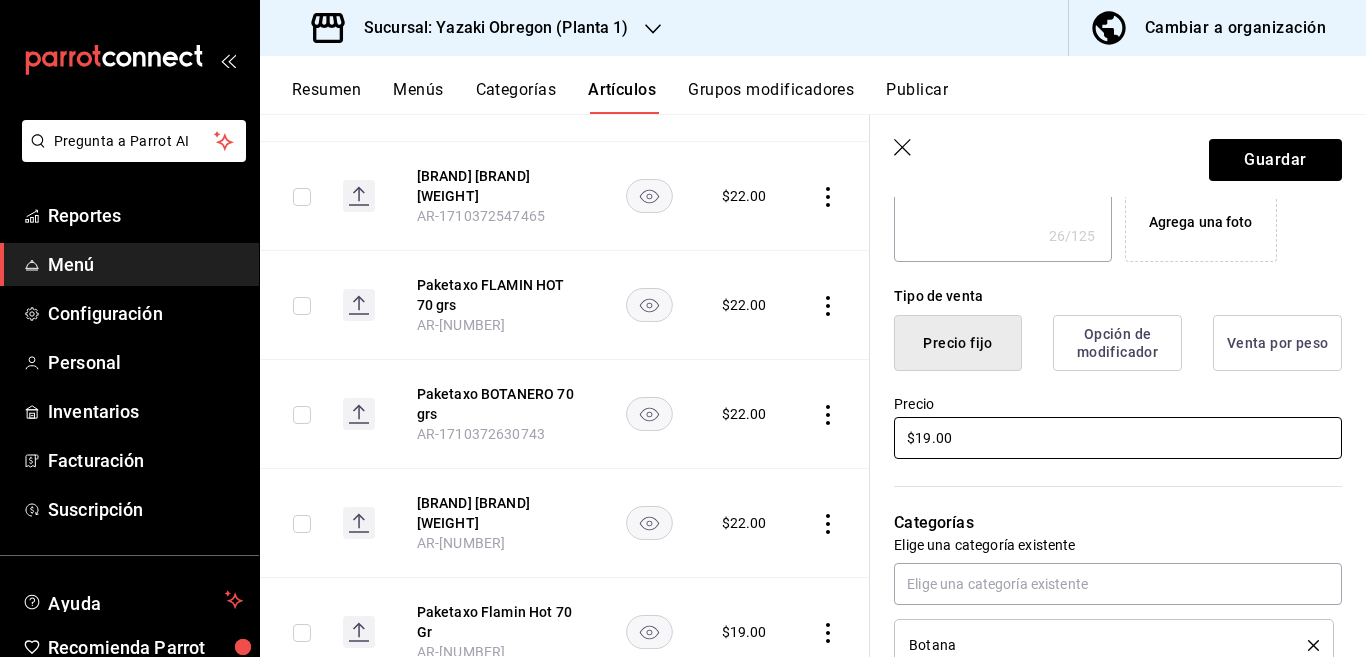 type on "x" 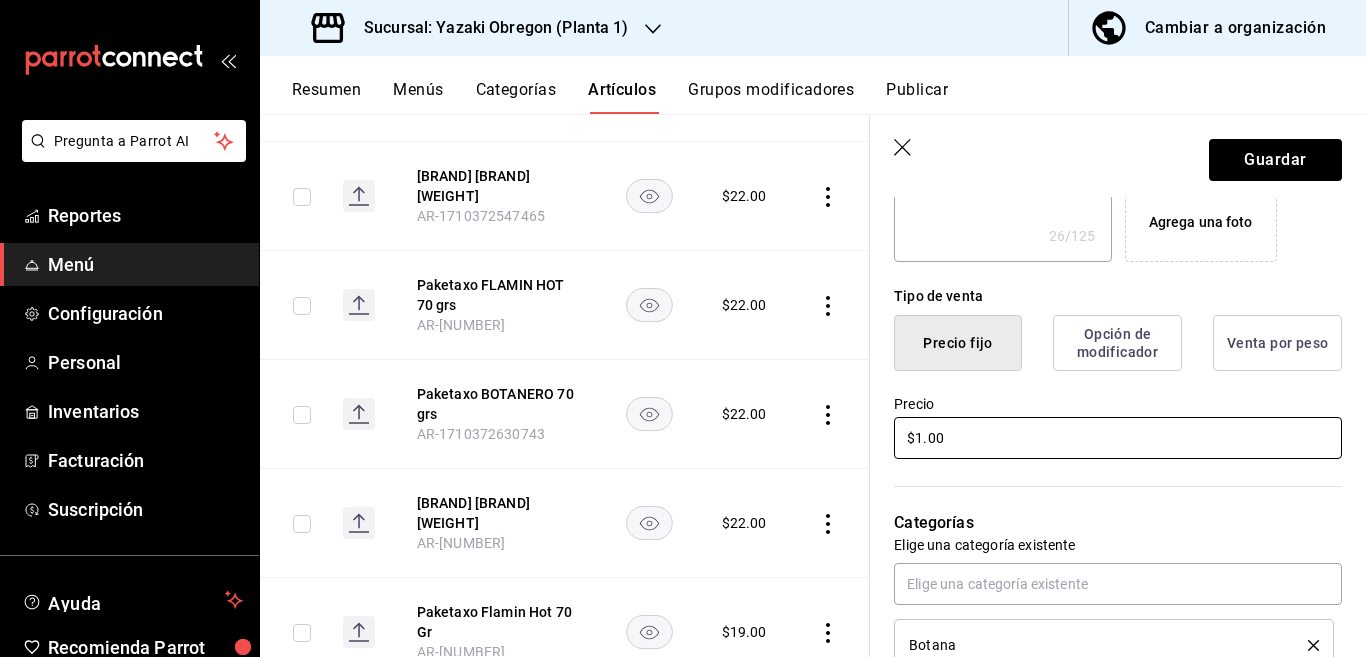 type 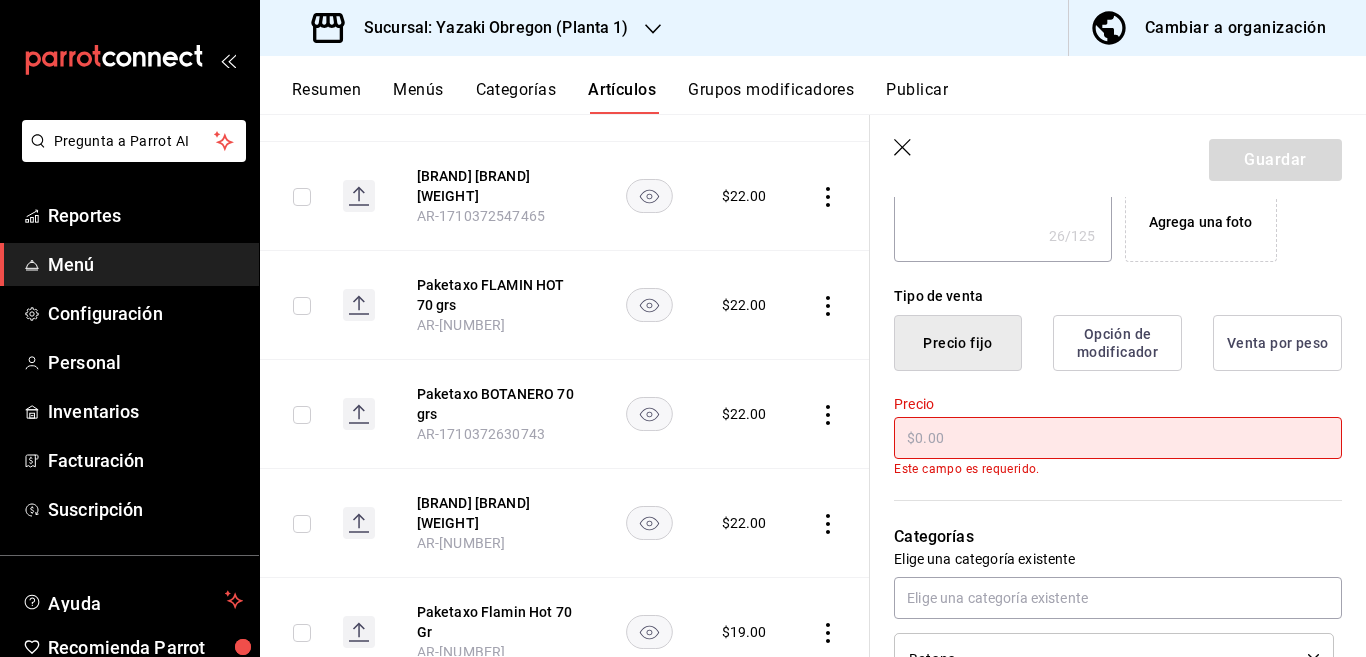 type on "x" 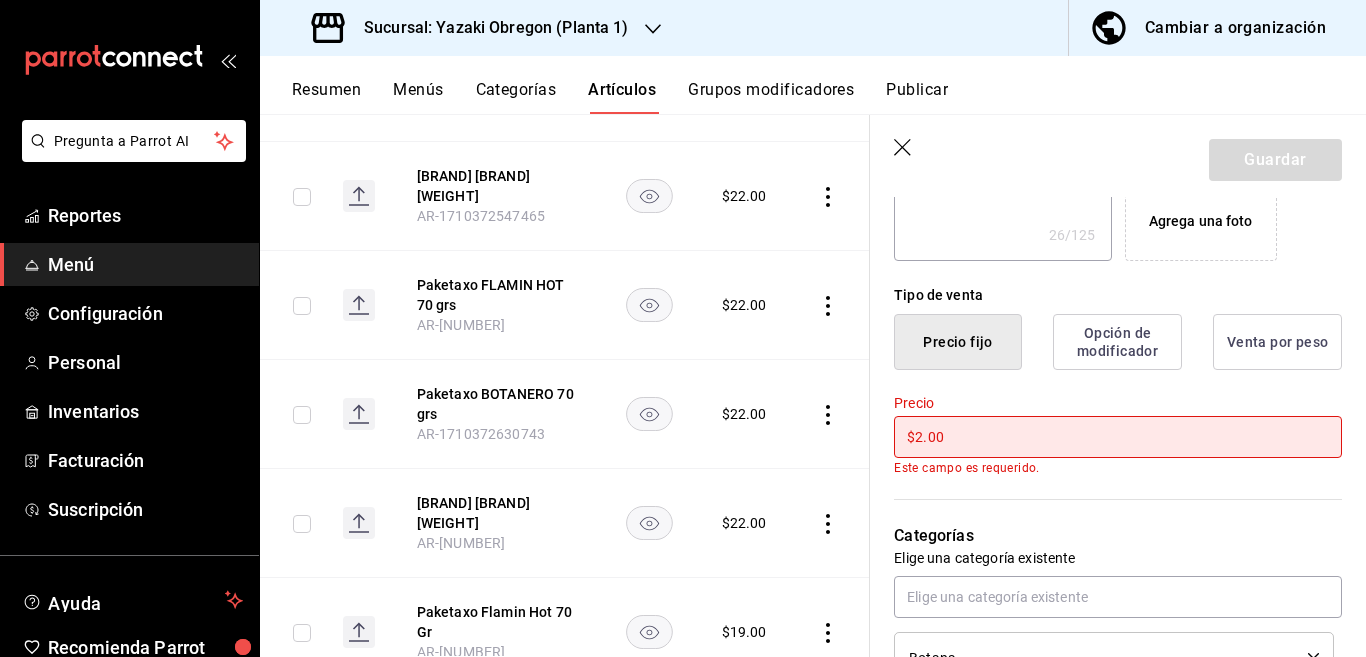 type on "$22.00" 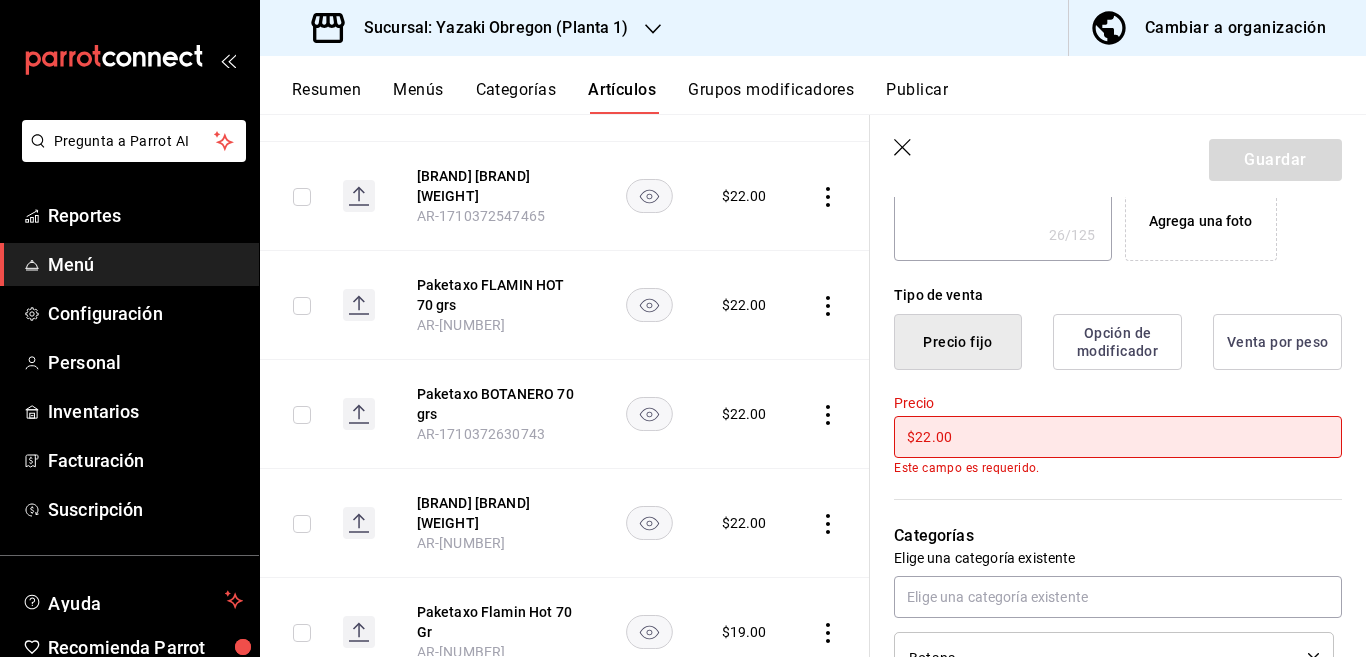 type on "x" 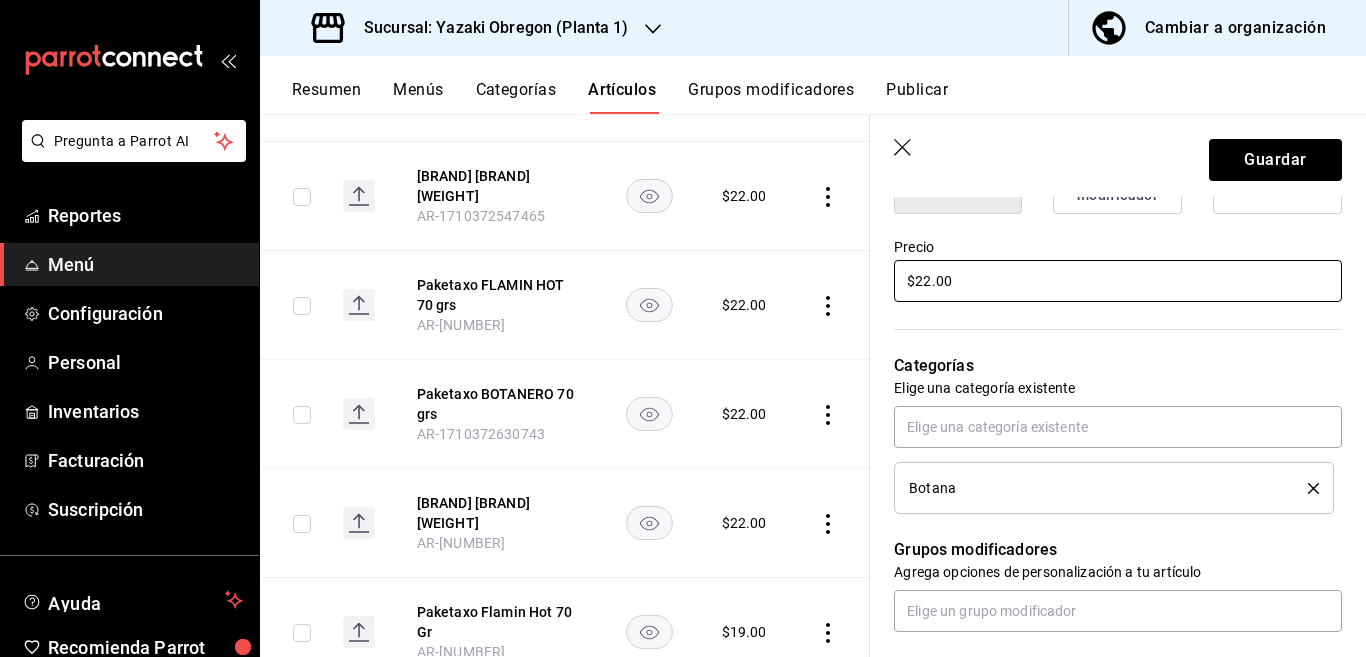 scroll, scrollTop: 569, scrollLeft: 0, axis: vertical 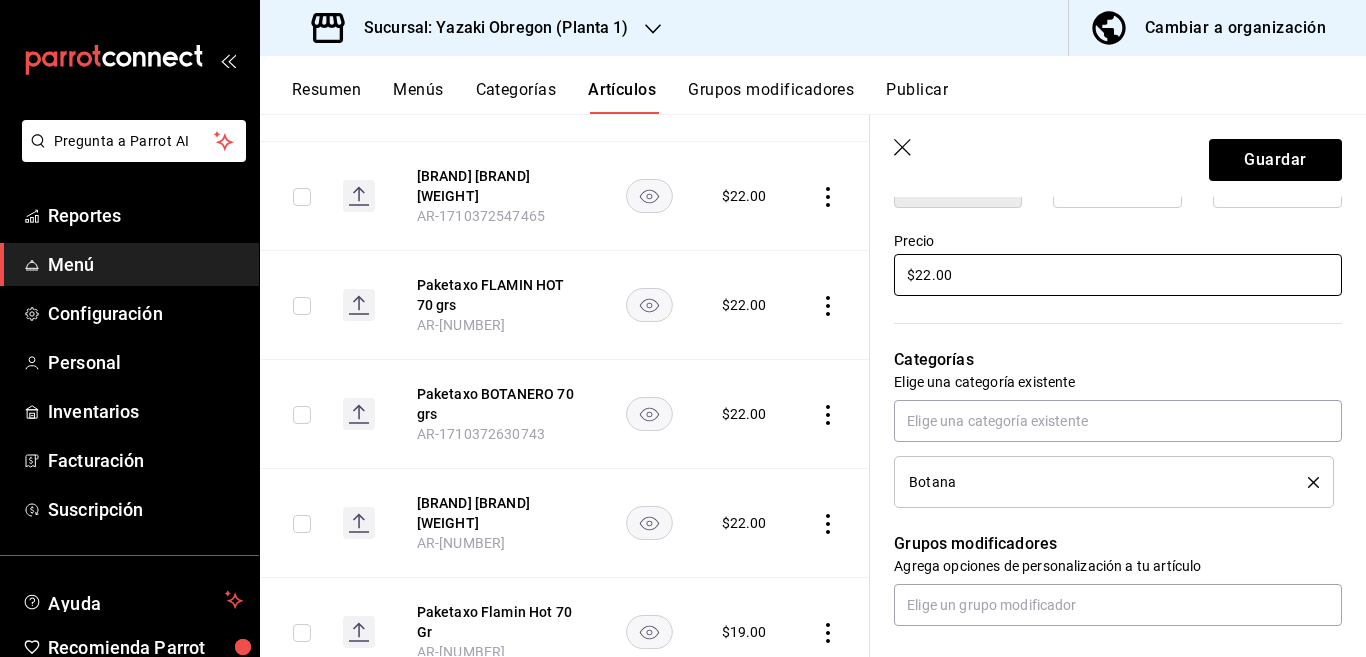 type on "$22.00" 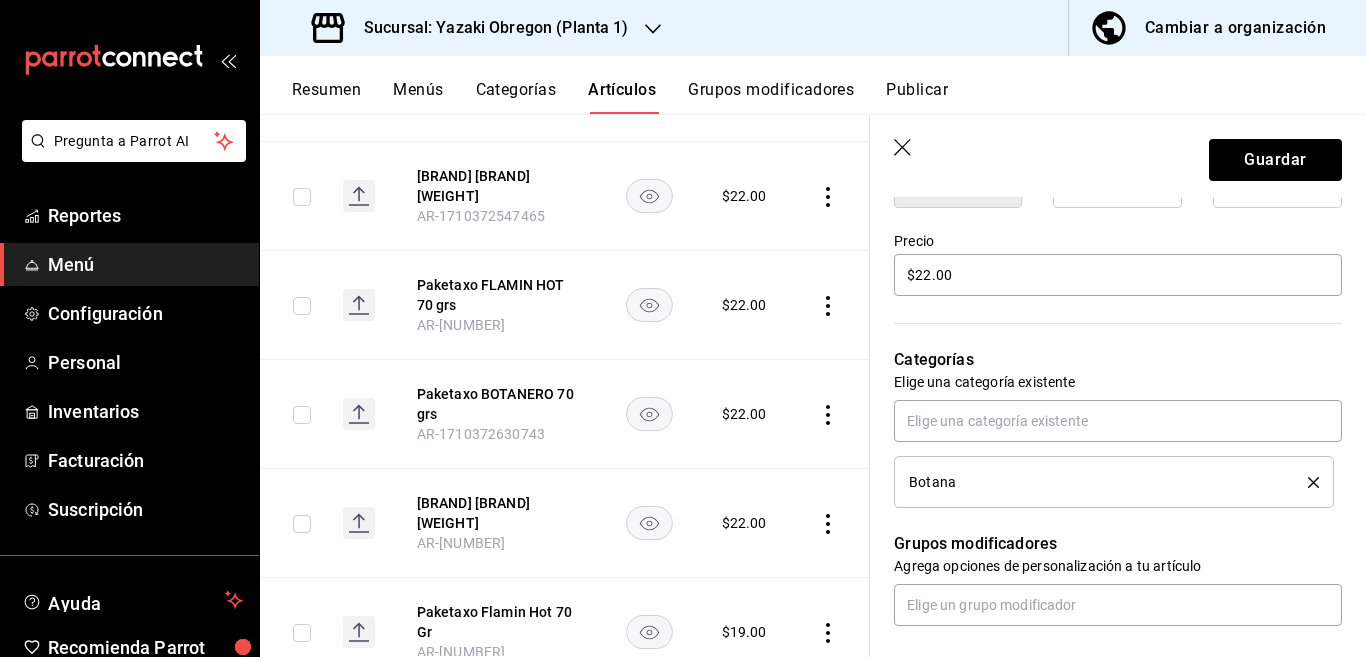 click 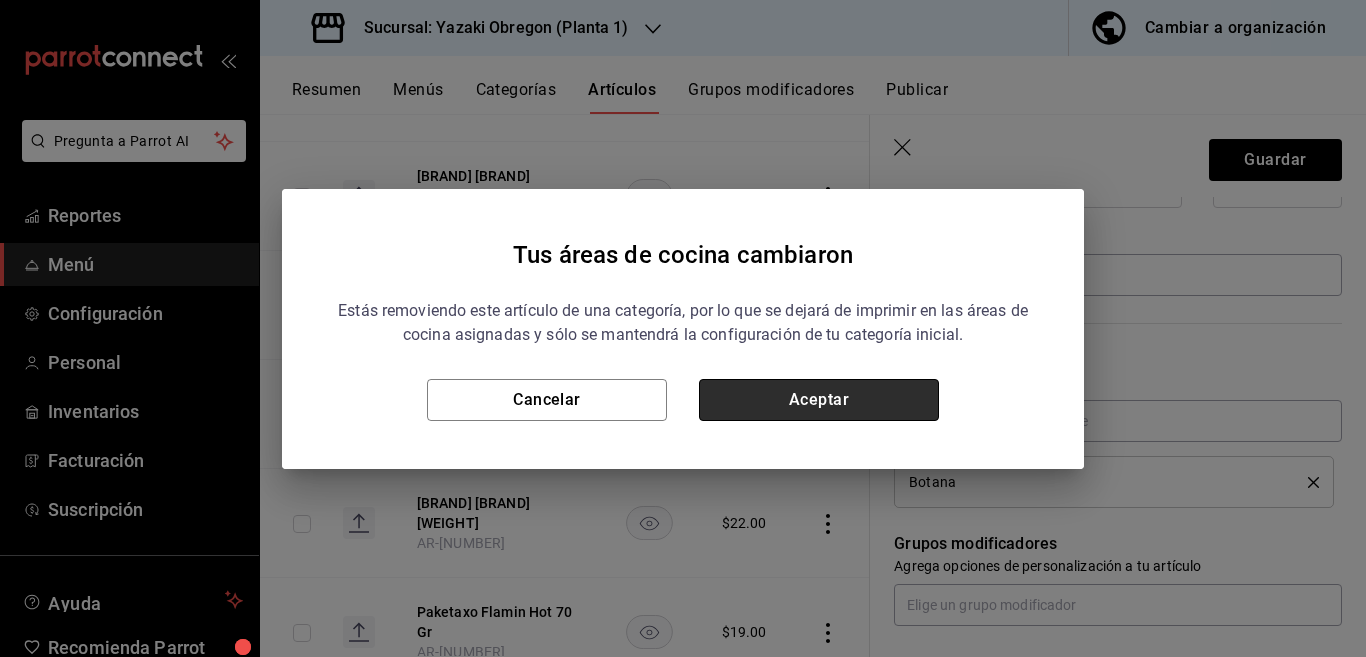 click on "Aceptar" at bounding box center [819, 400] 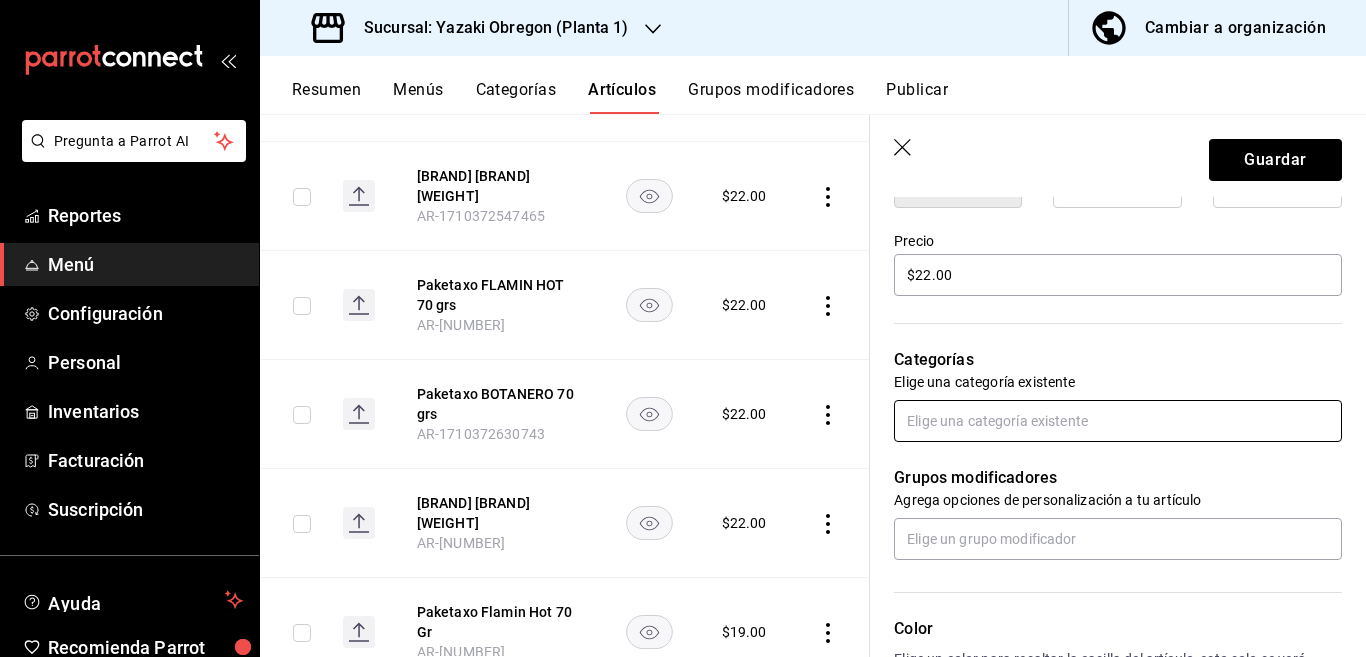 click at bounding box center [1118, 421] 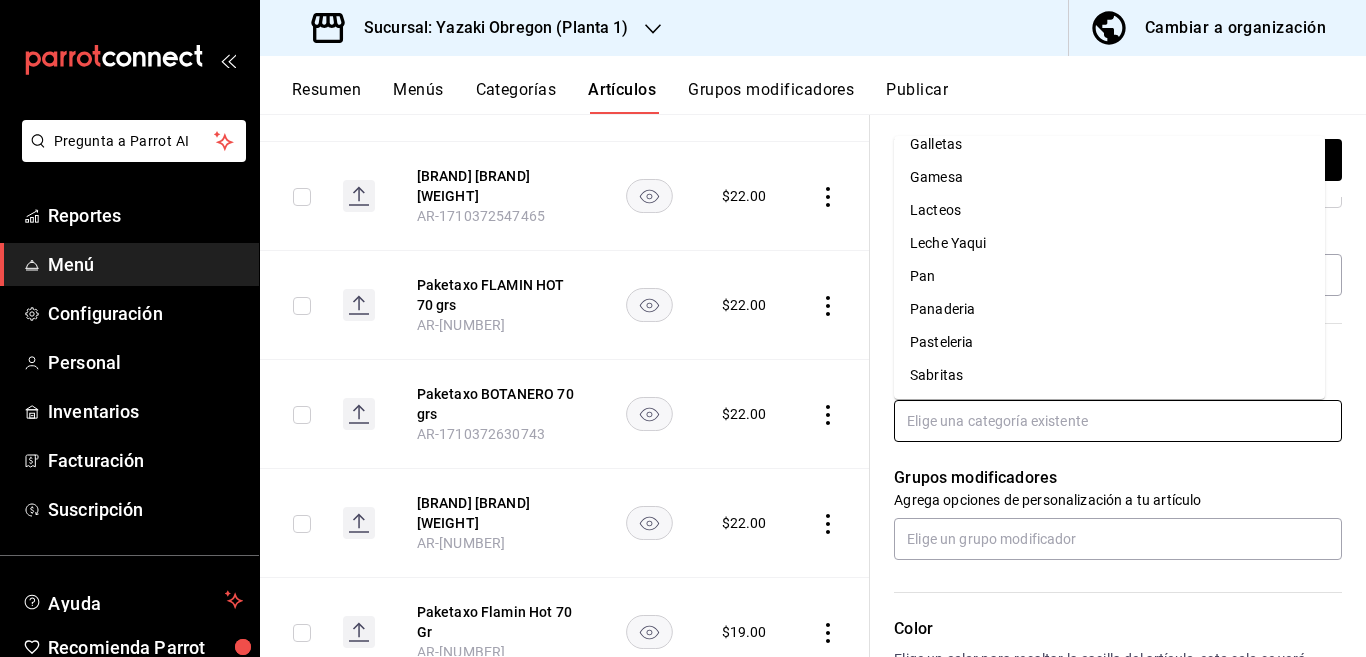 scroll, scrollTop: 281, scrollLeft: 0, axis: vertical 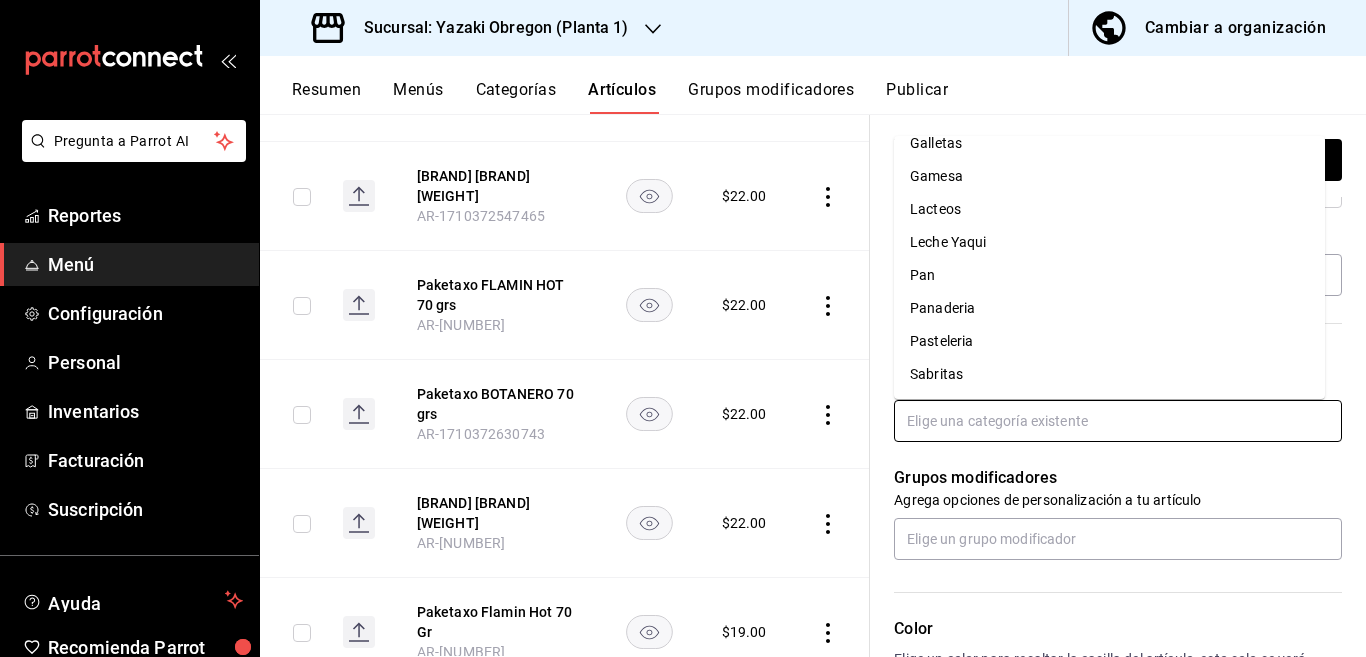 click on "Sabritas" at bounding box center [1109, 374] 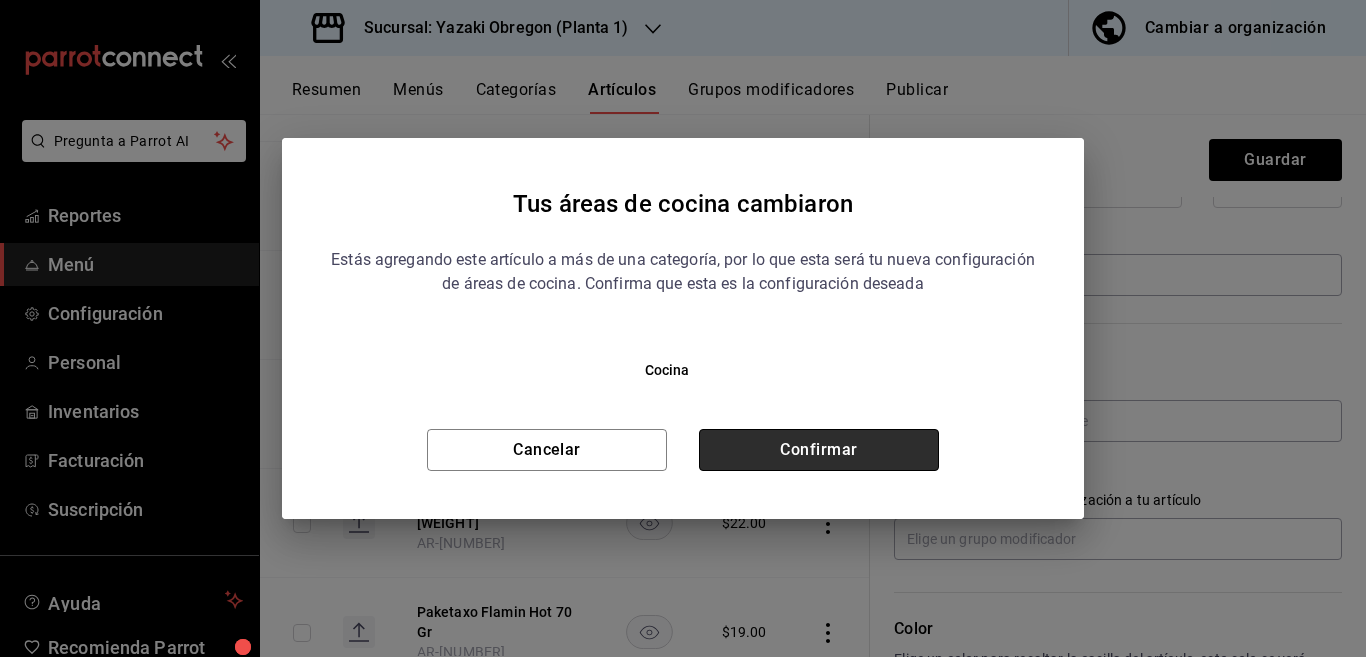click on "Confirmar" at bounding box center (819, 450) 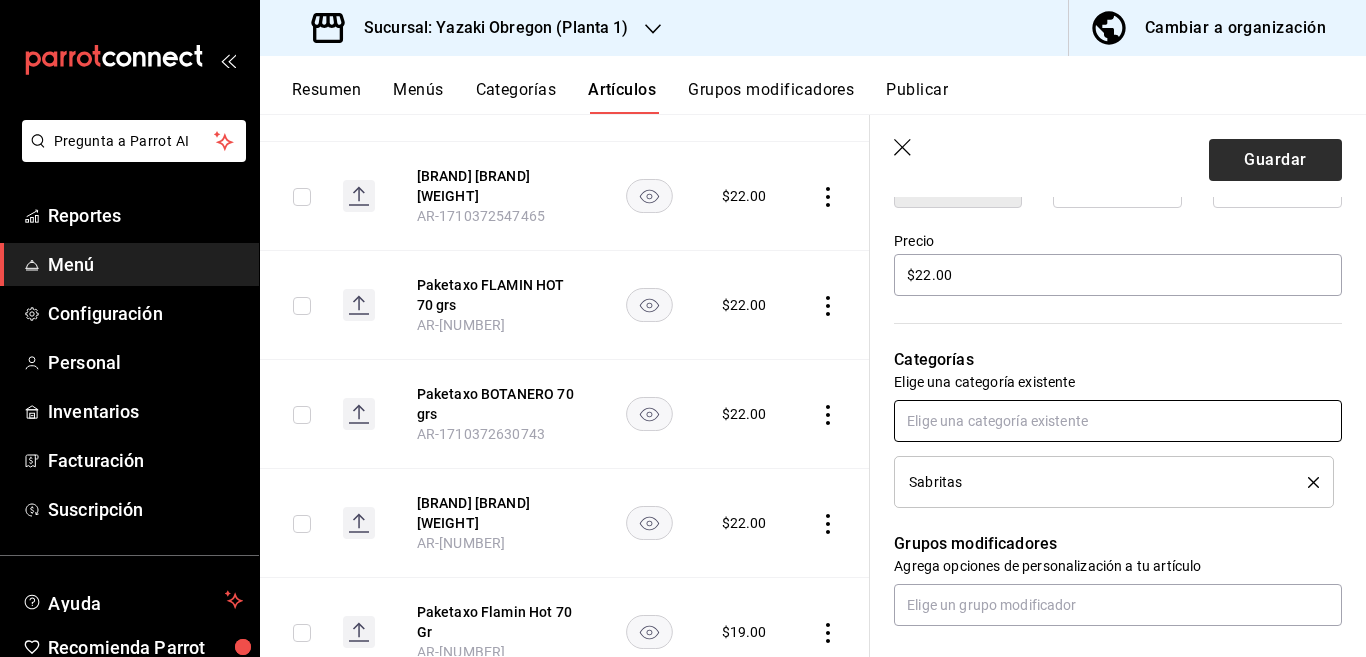scroll, scrollTop: 570, scrollLeft: 0, axis: vertical 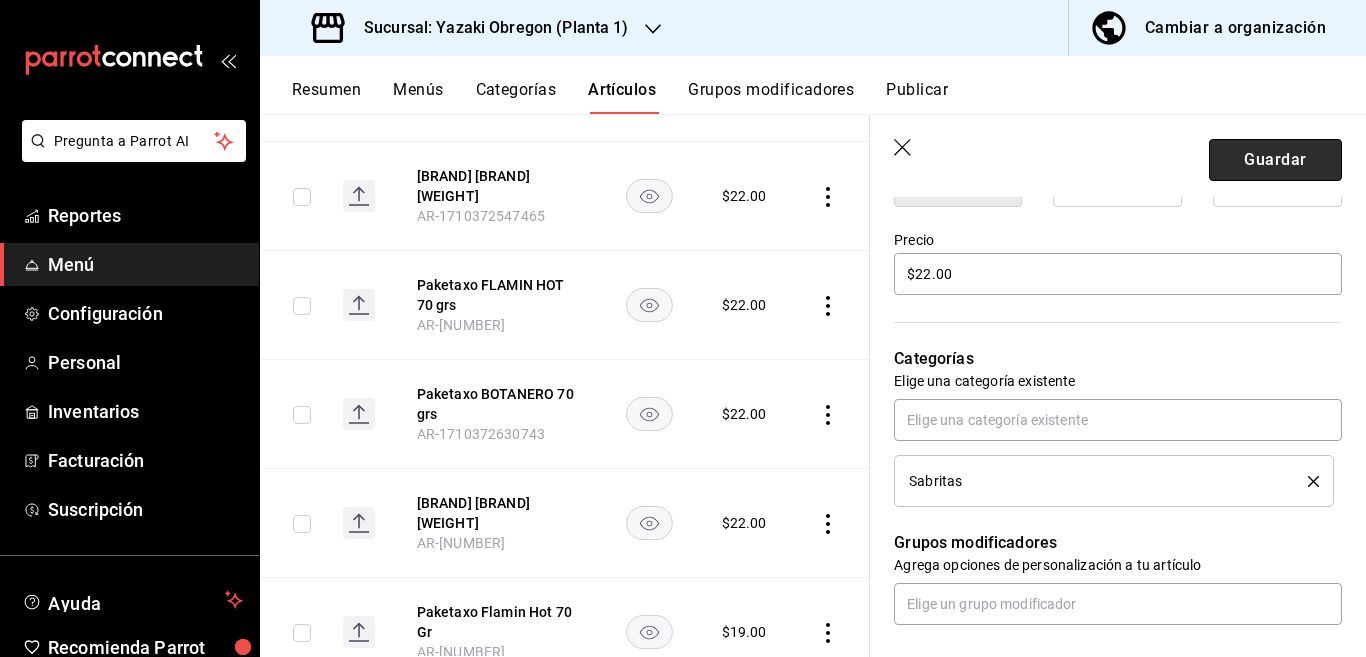 click on "Guardar" at bounding box center (1275, 160) 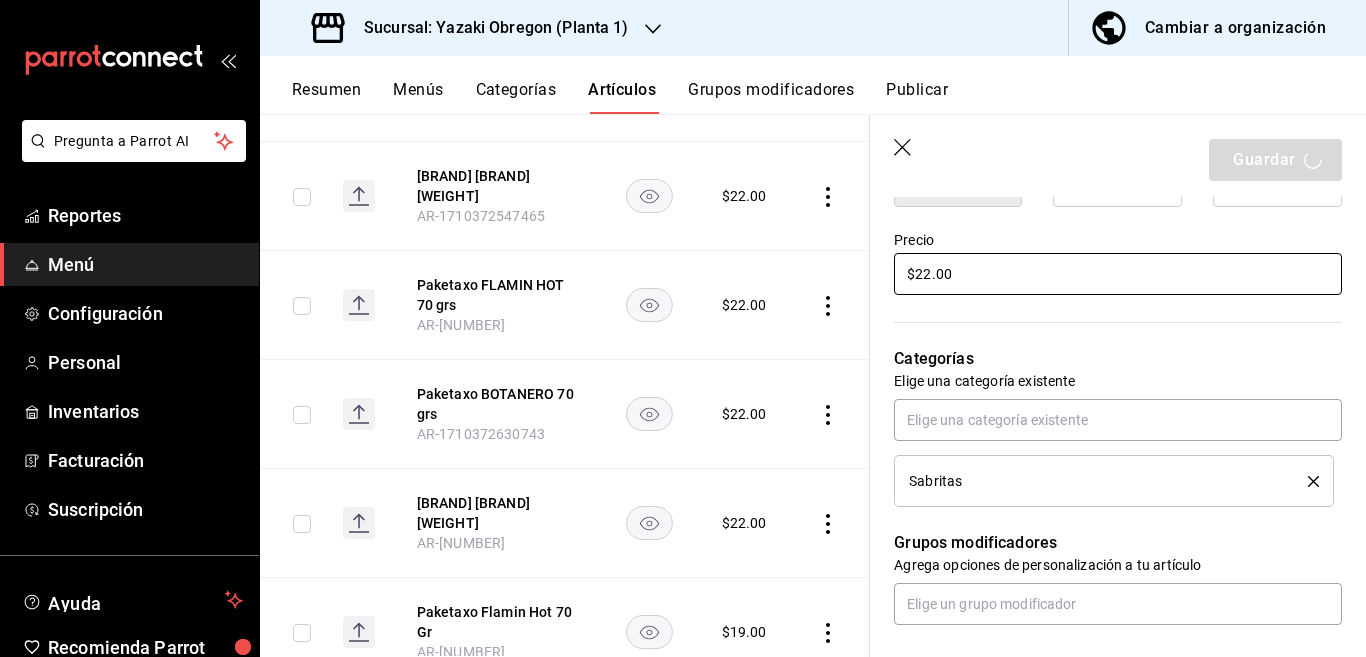 type on "x" 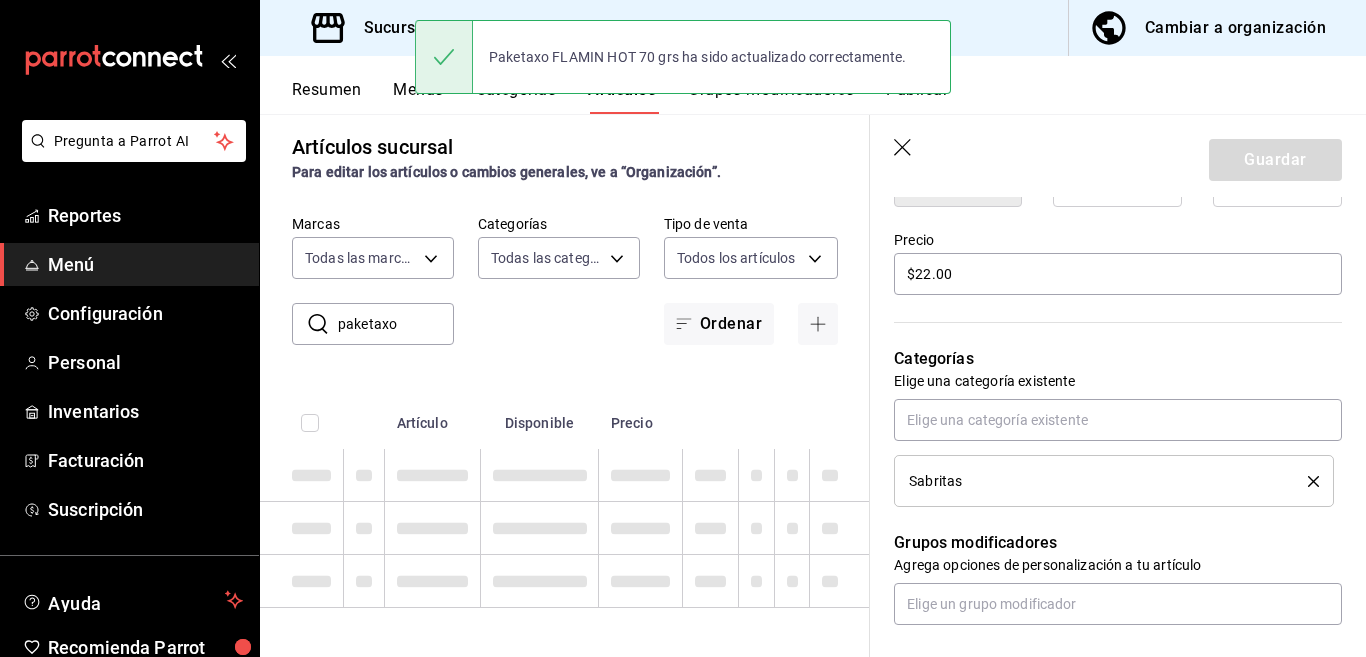 type 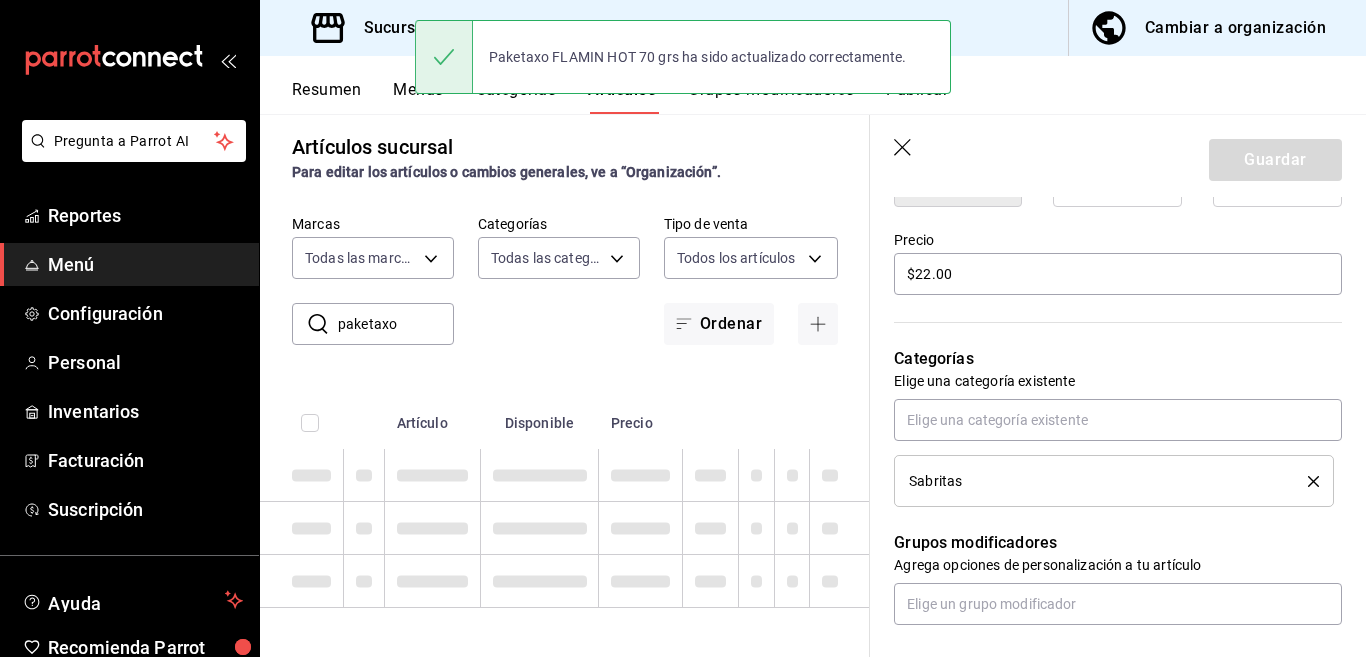 type on "x" 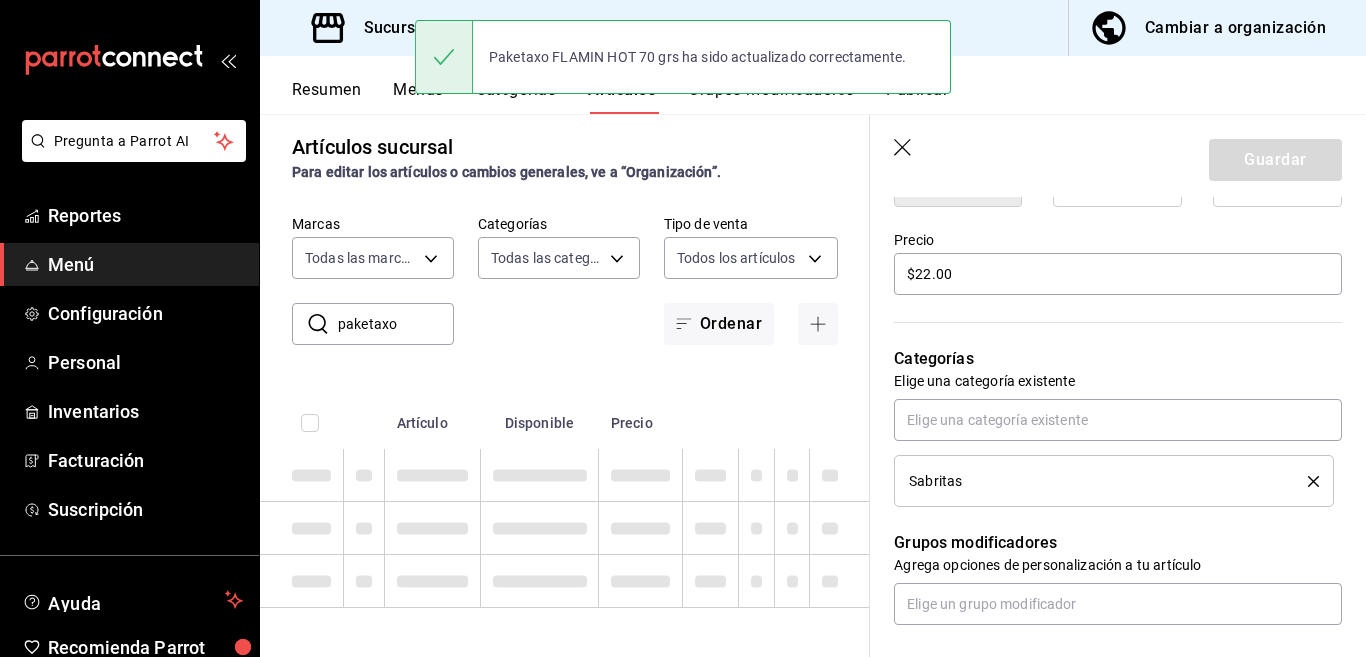 type on "[ID]" 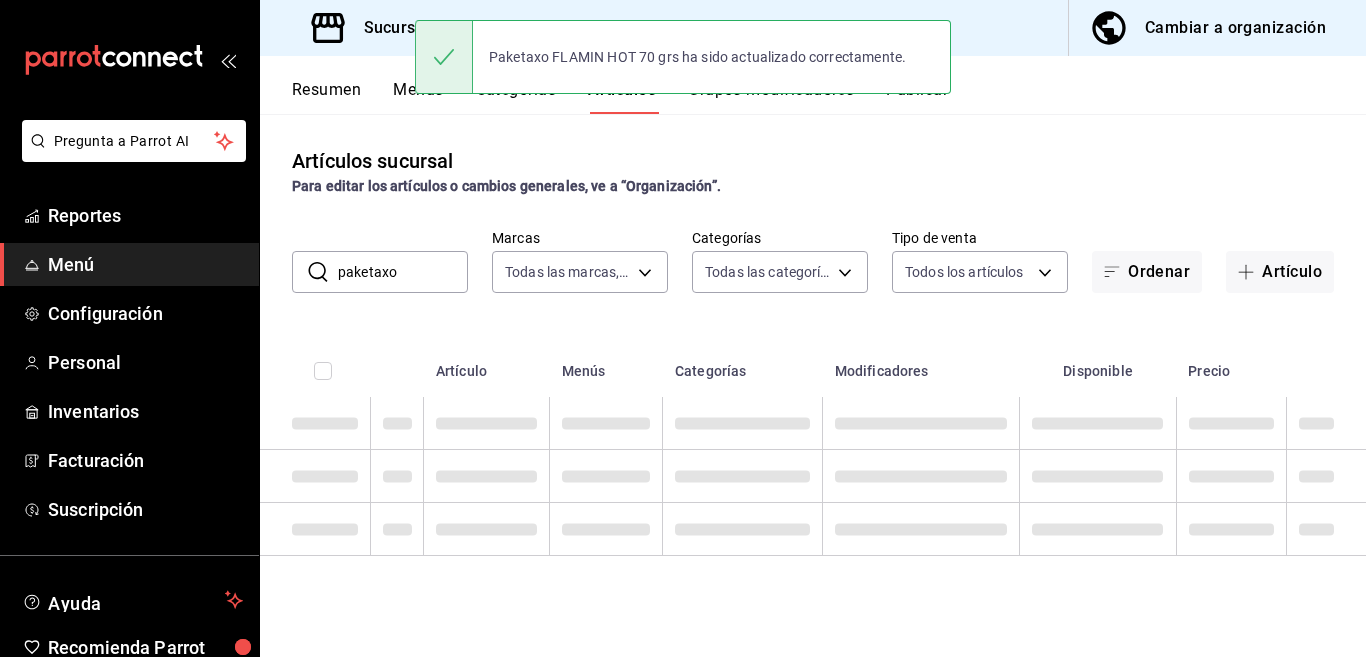 scroll, scrollTop: 0, scrollLeft: 0, axis: both 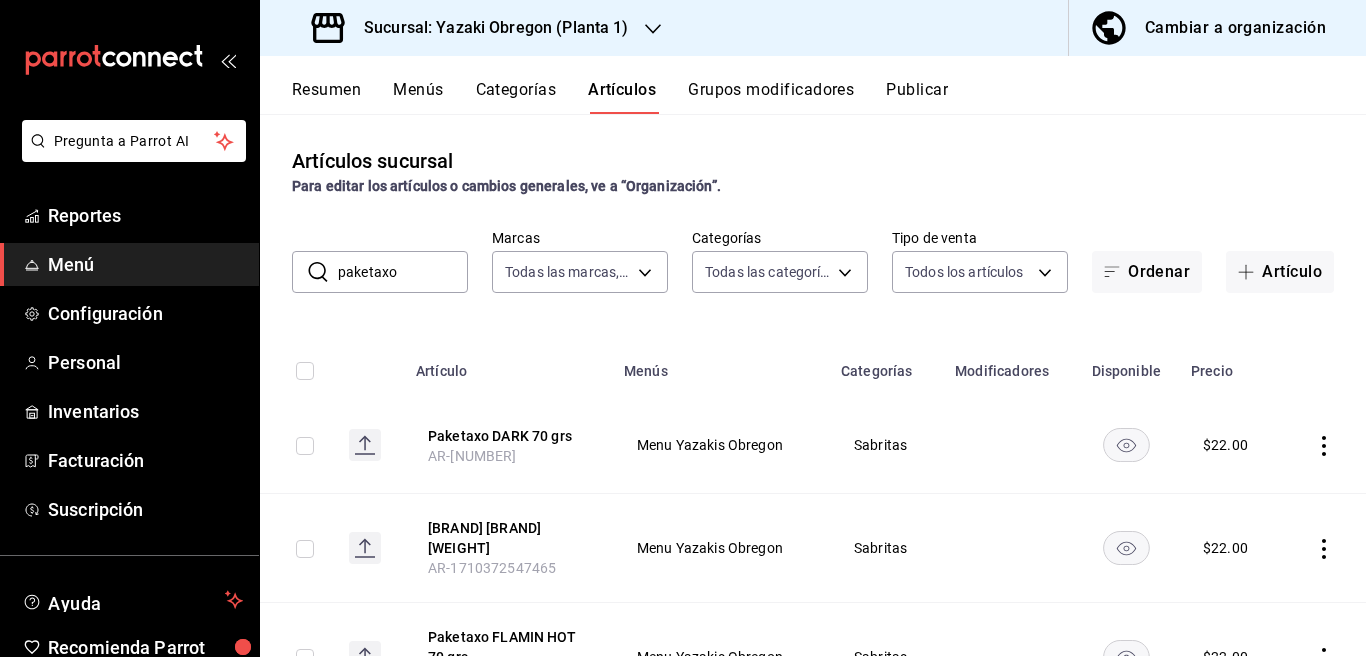 click on "paketaxo" at bounding box center [403, 272] 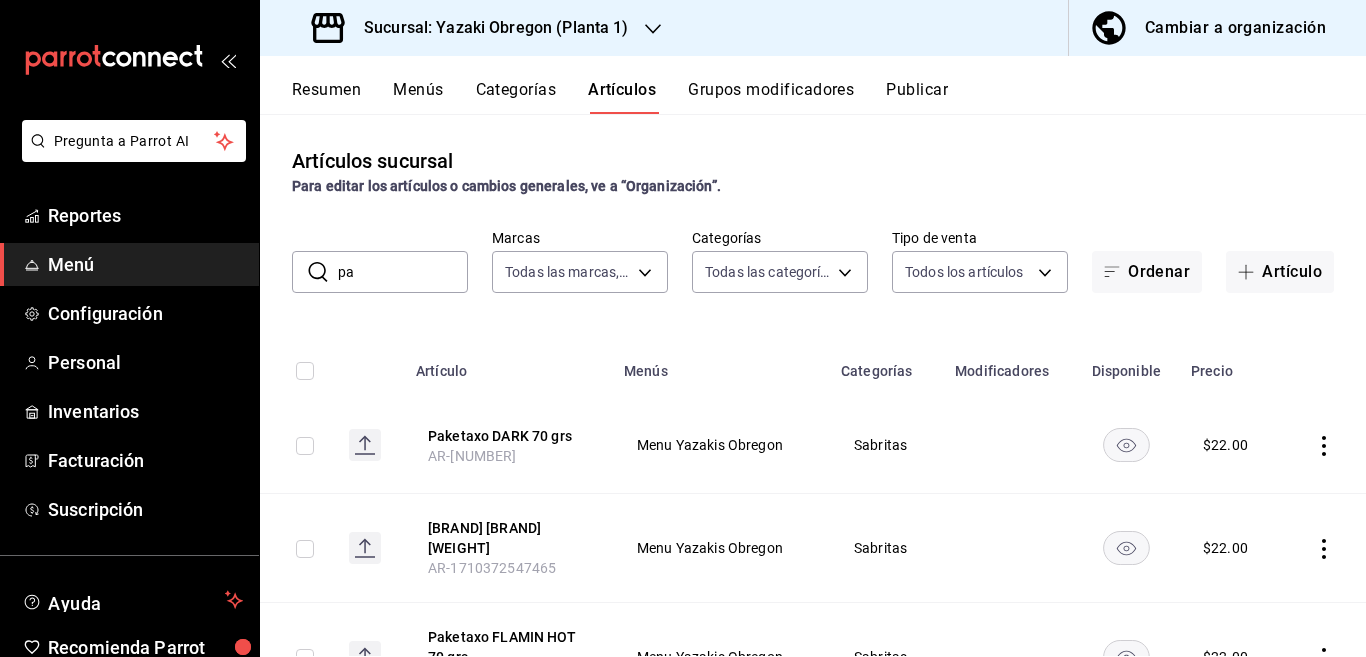 type on "p" 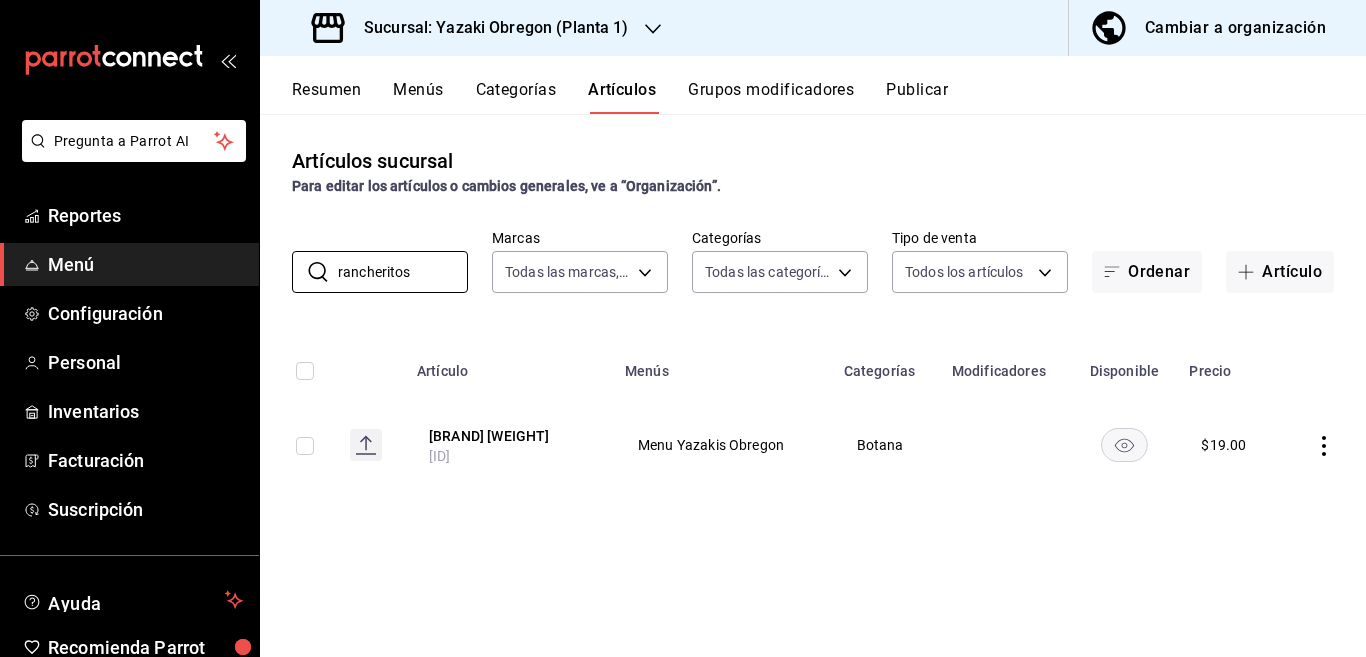 type on "rancheritos" 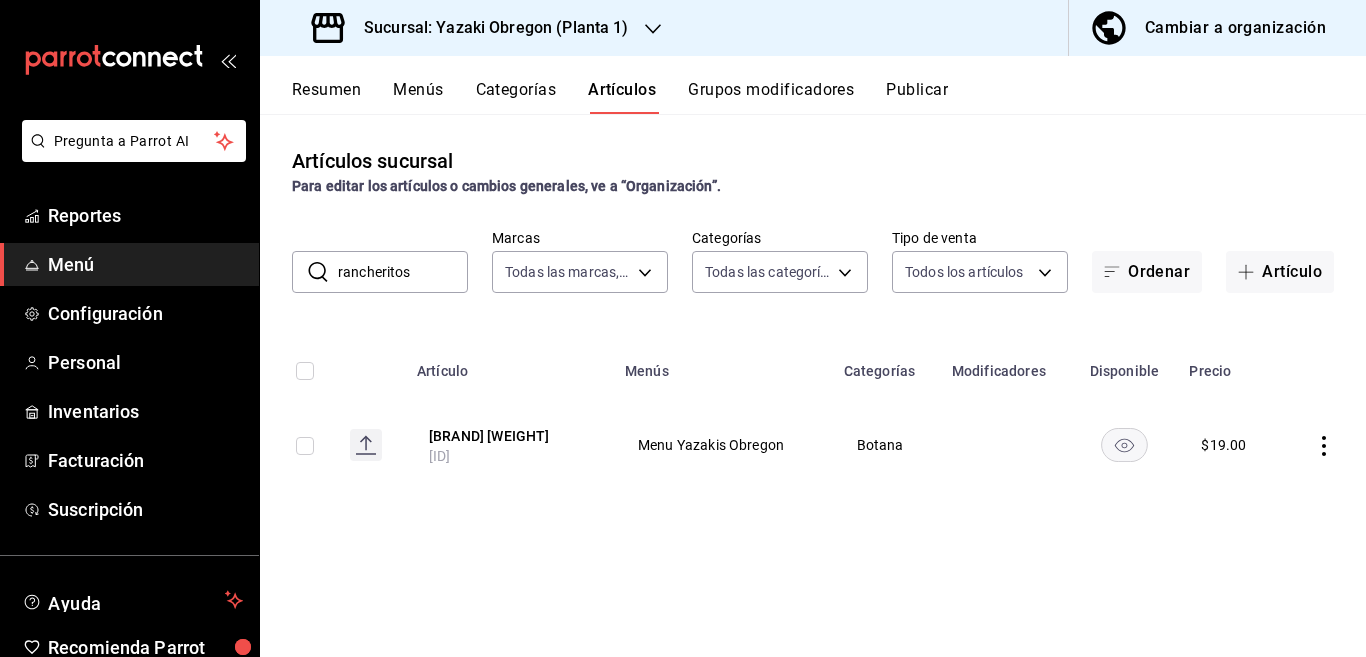 click 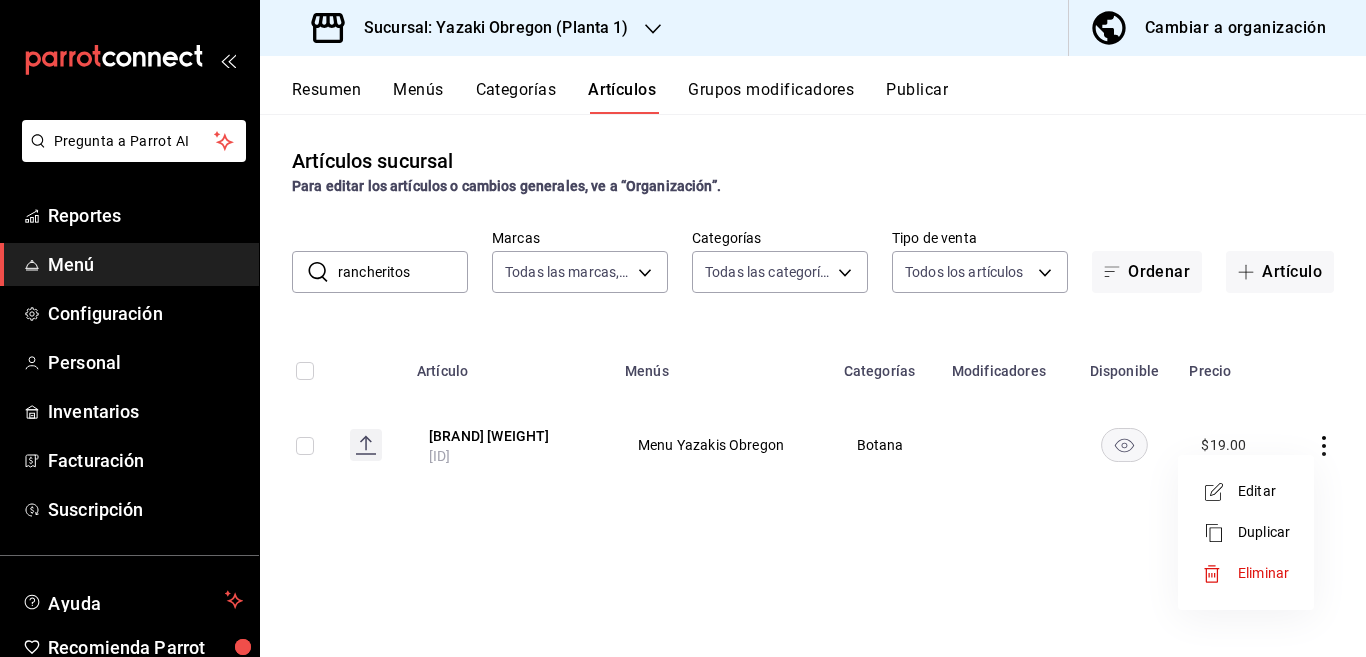 click on "Editar" at bounding box center (1264, 491) 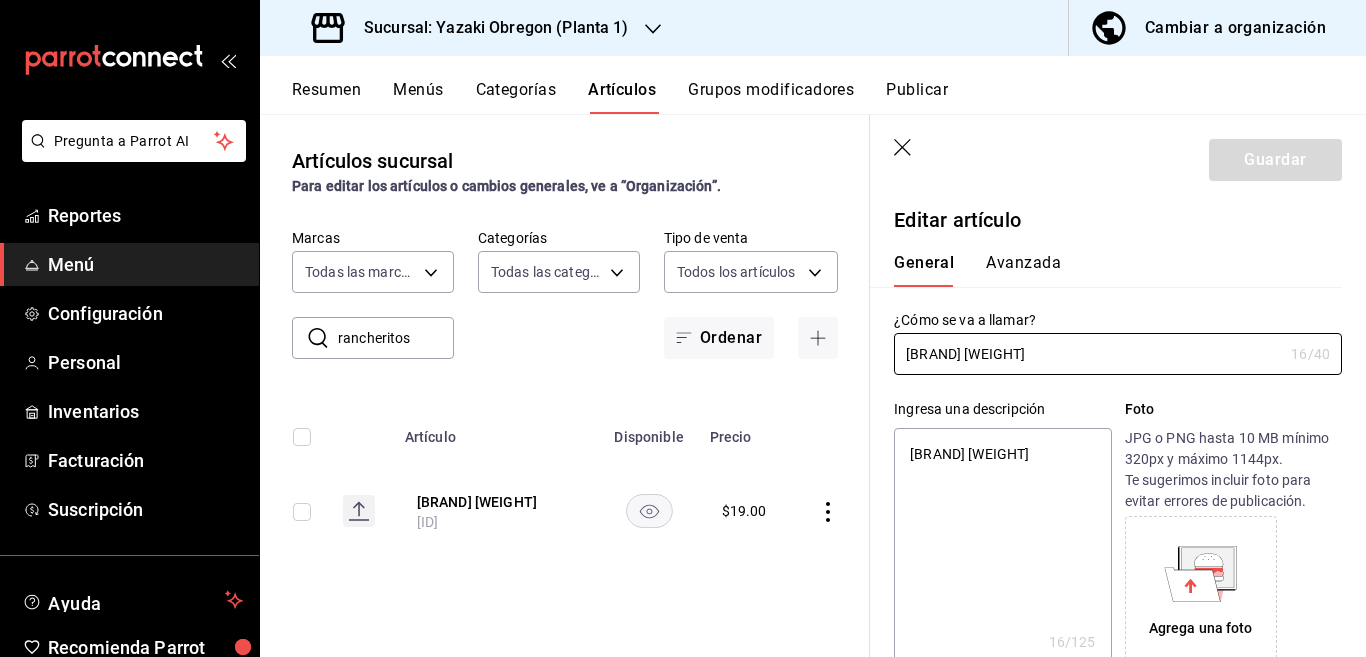 type on "x" 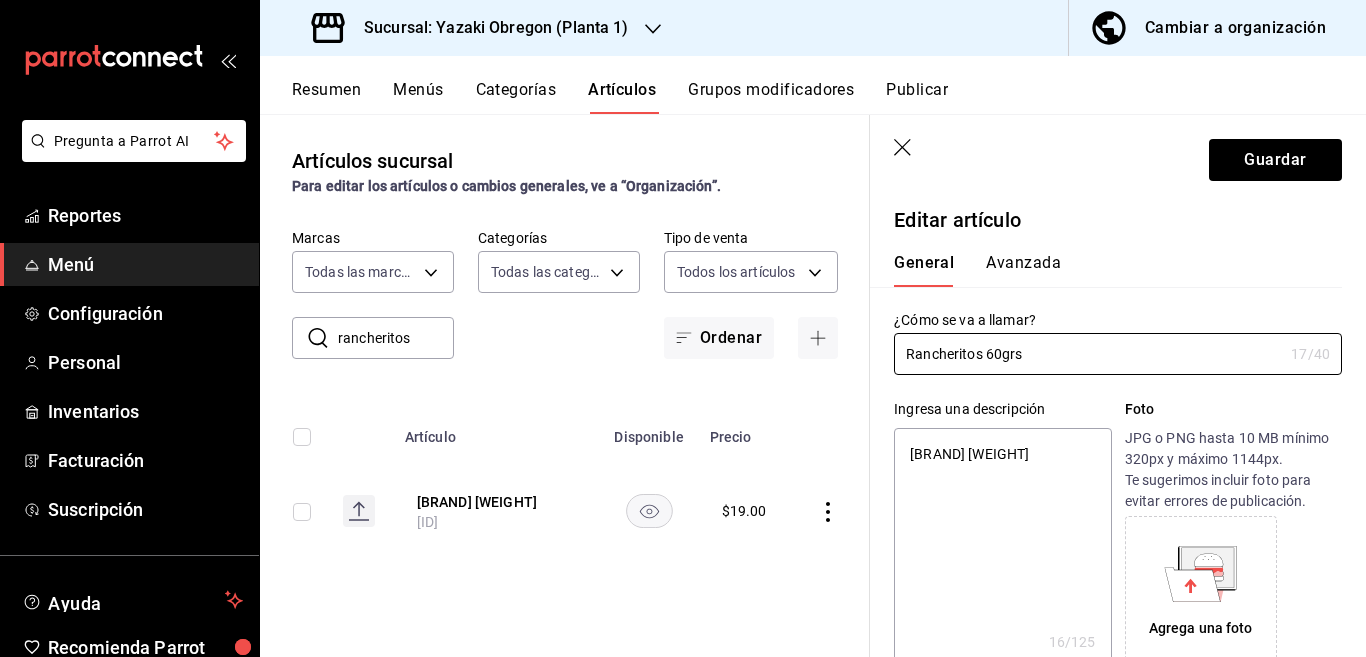 type on "x" 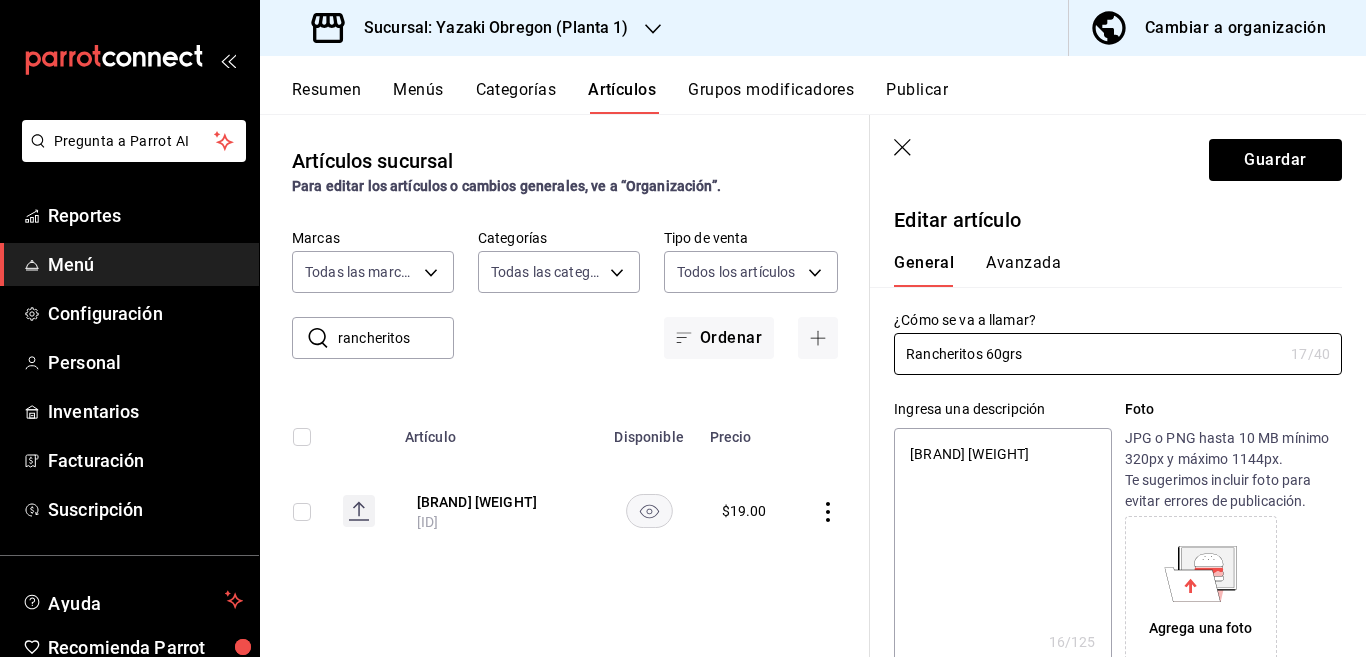 type on "[BRAND] [WEIGHT]" 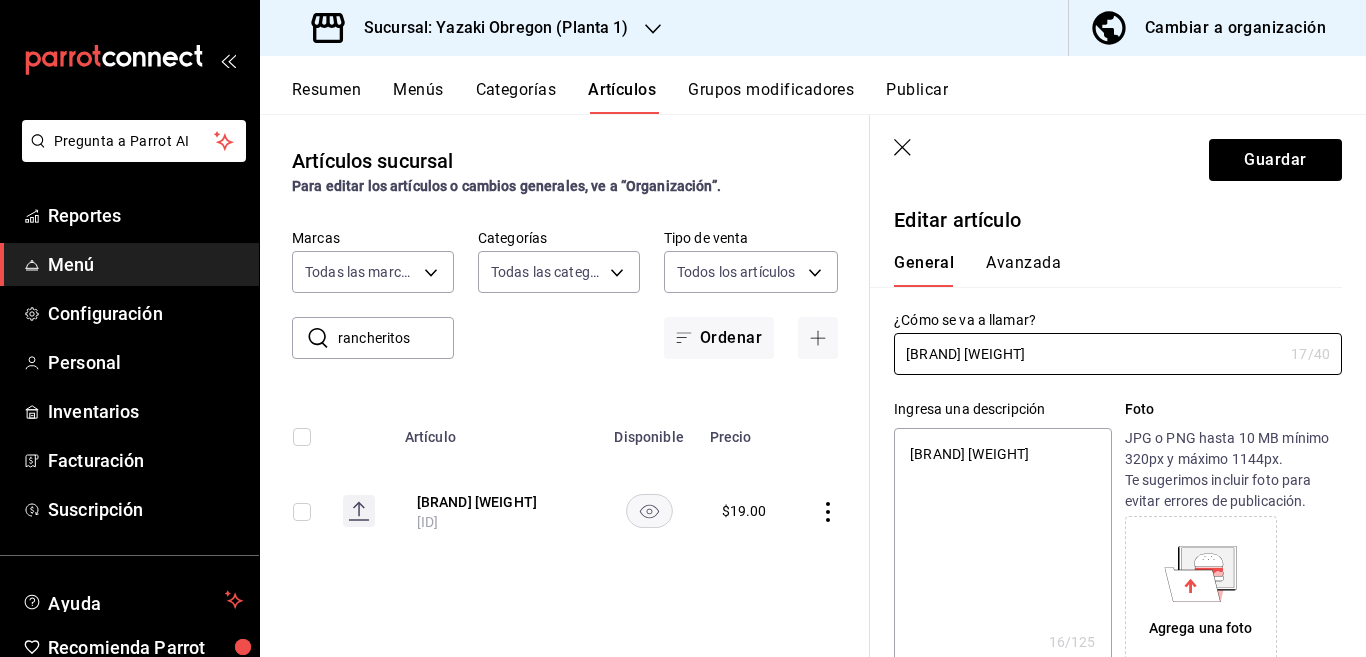 type on "x" 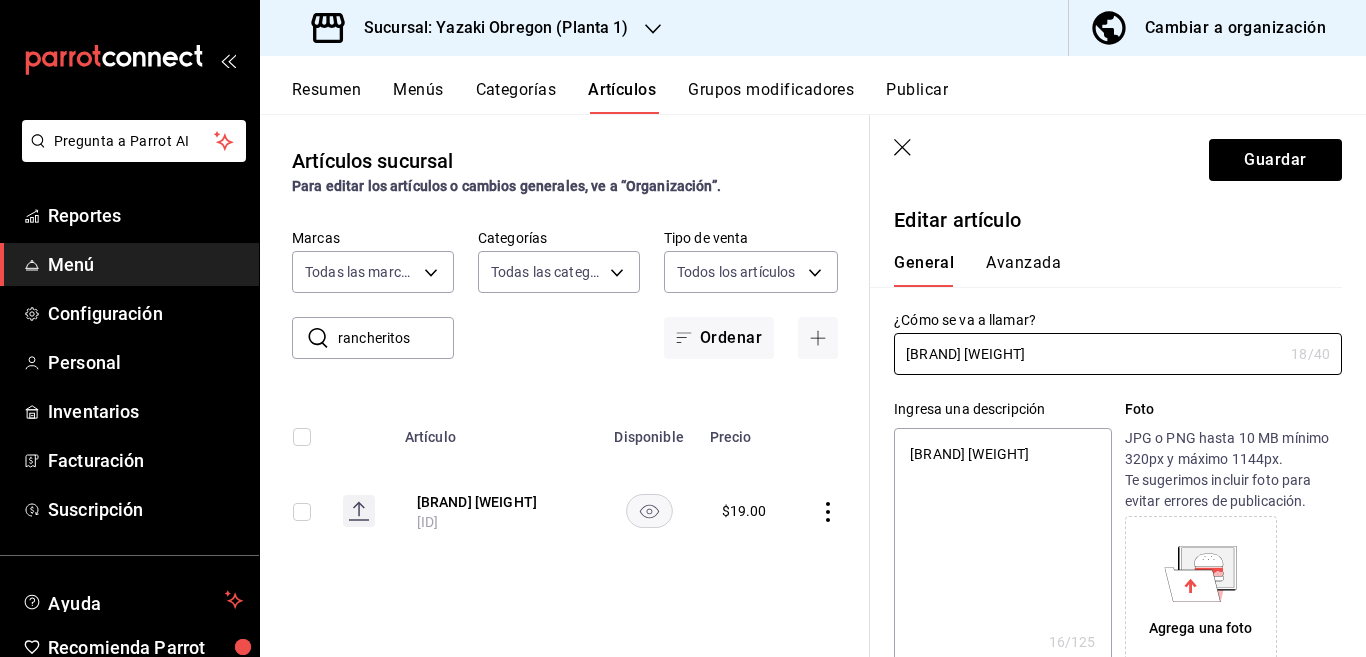 type on "[BRAND] [WEIGHT]" 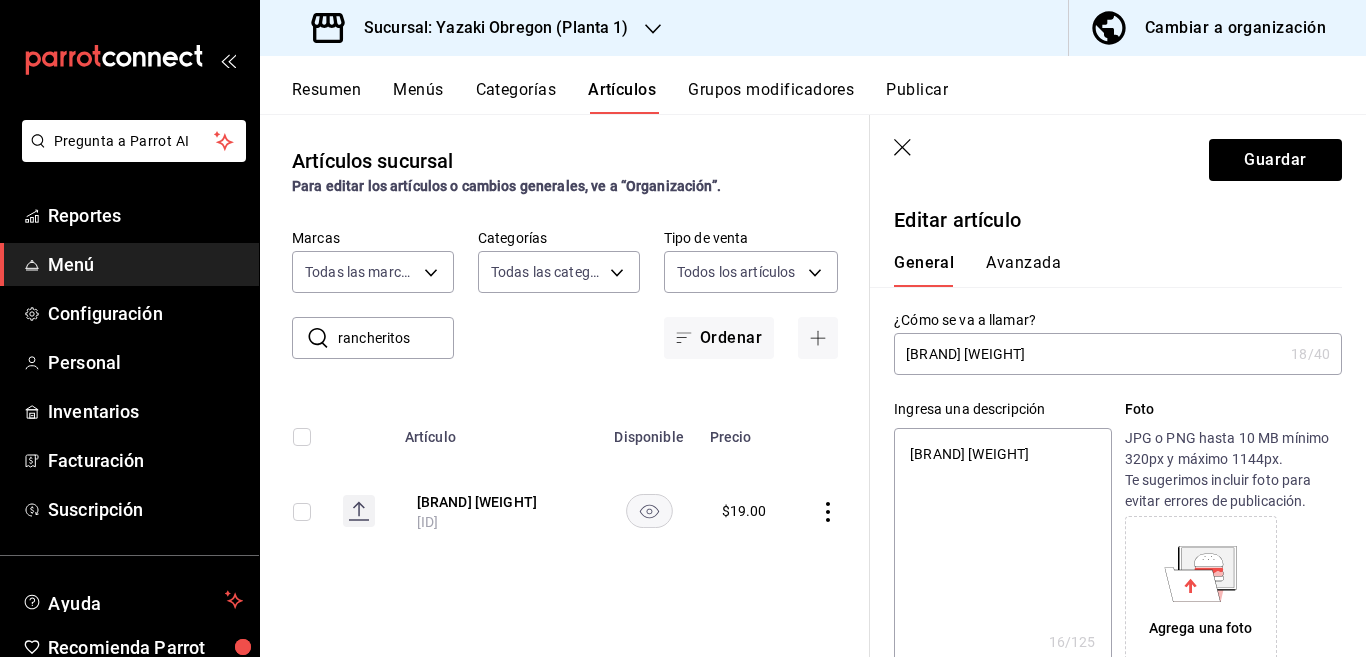 type on "Rancheritos 60grs" 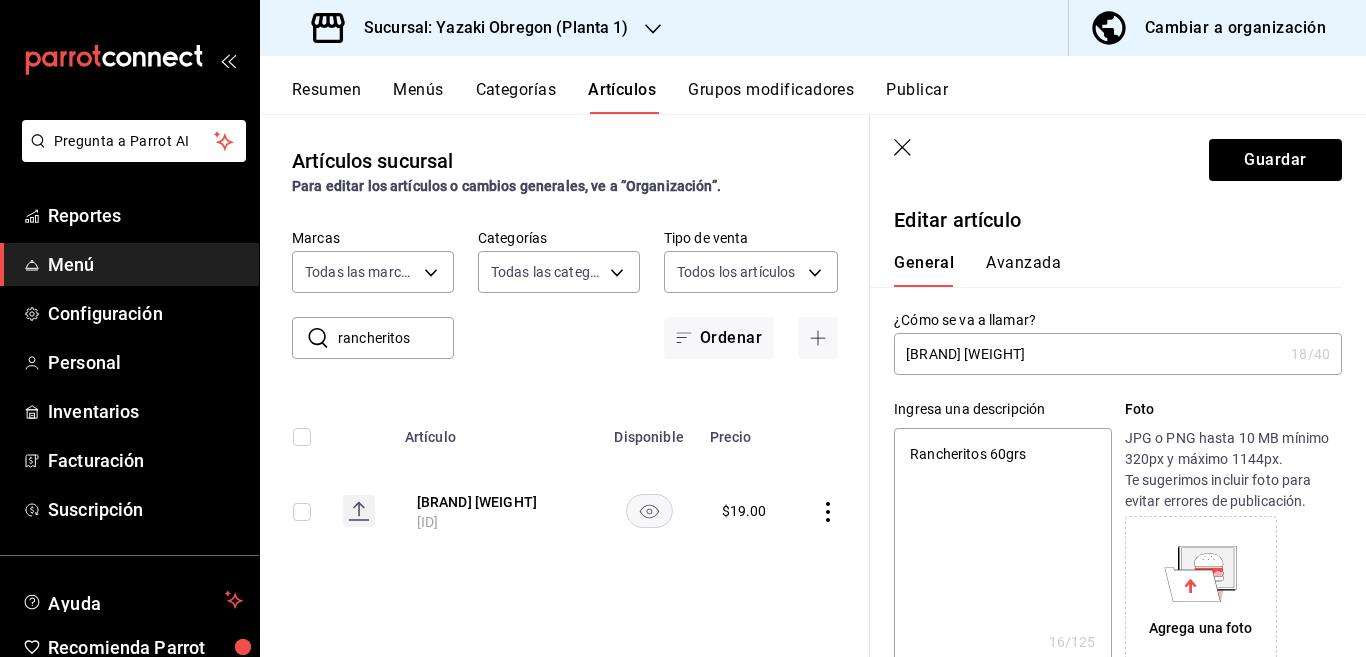 type on "x" 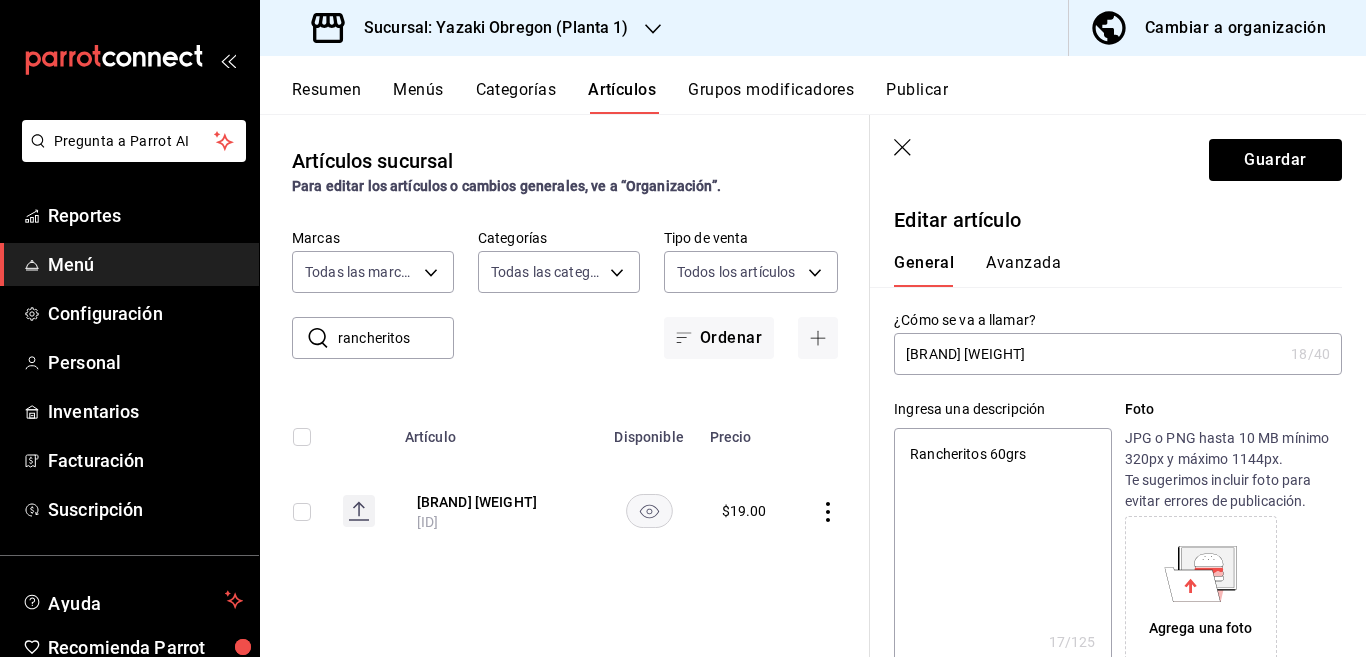 type on "[BRAND] [WEIGHT]" 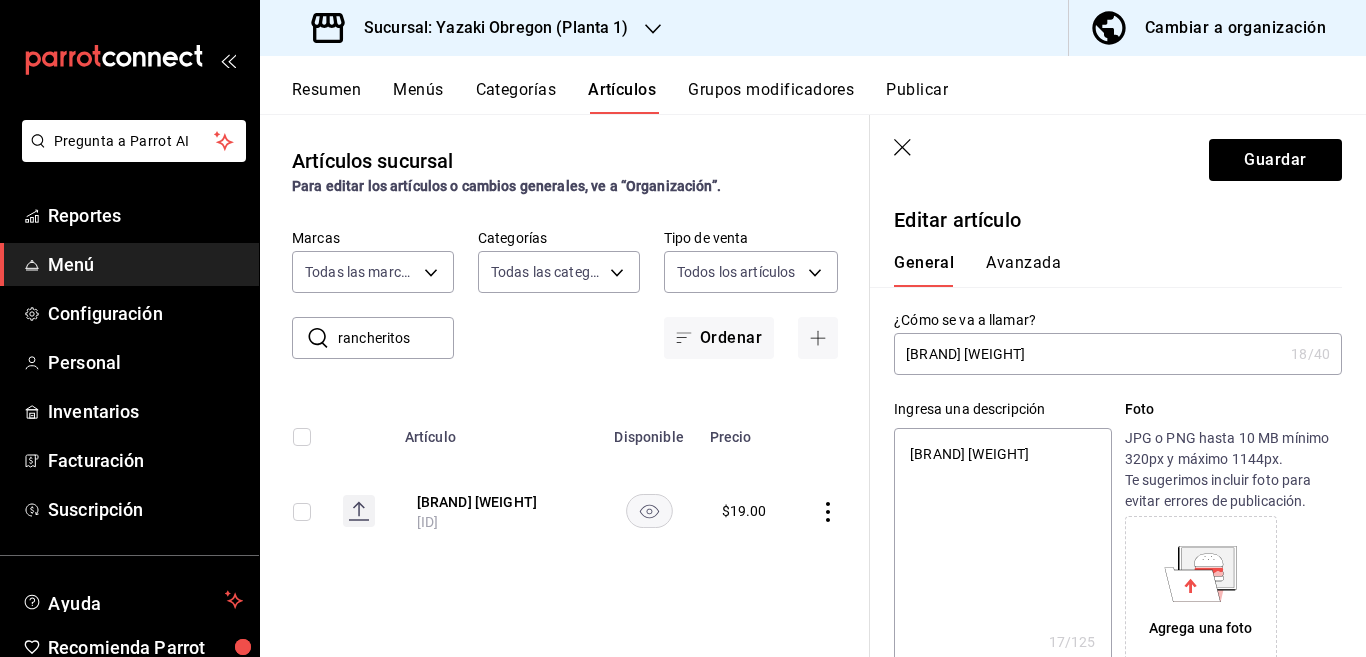 type on "x" 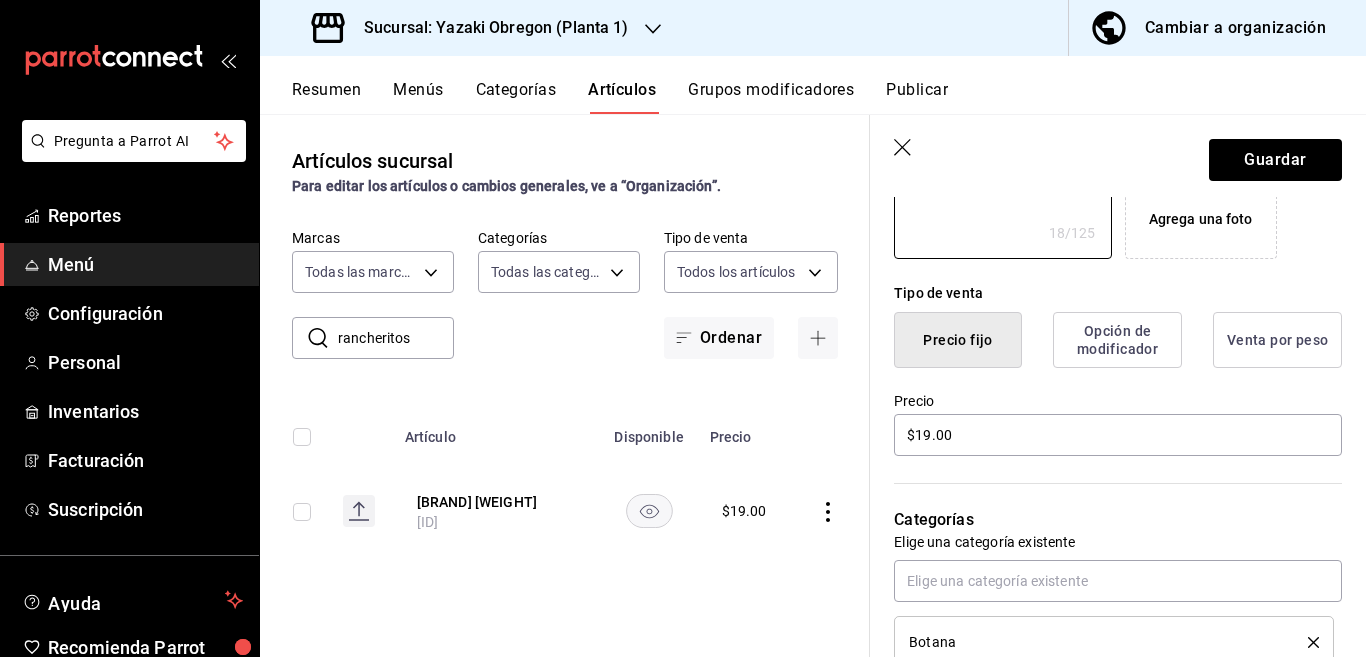 scroll, scrollTop: 406, scrollLeft: 0, axis: vertical 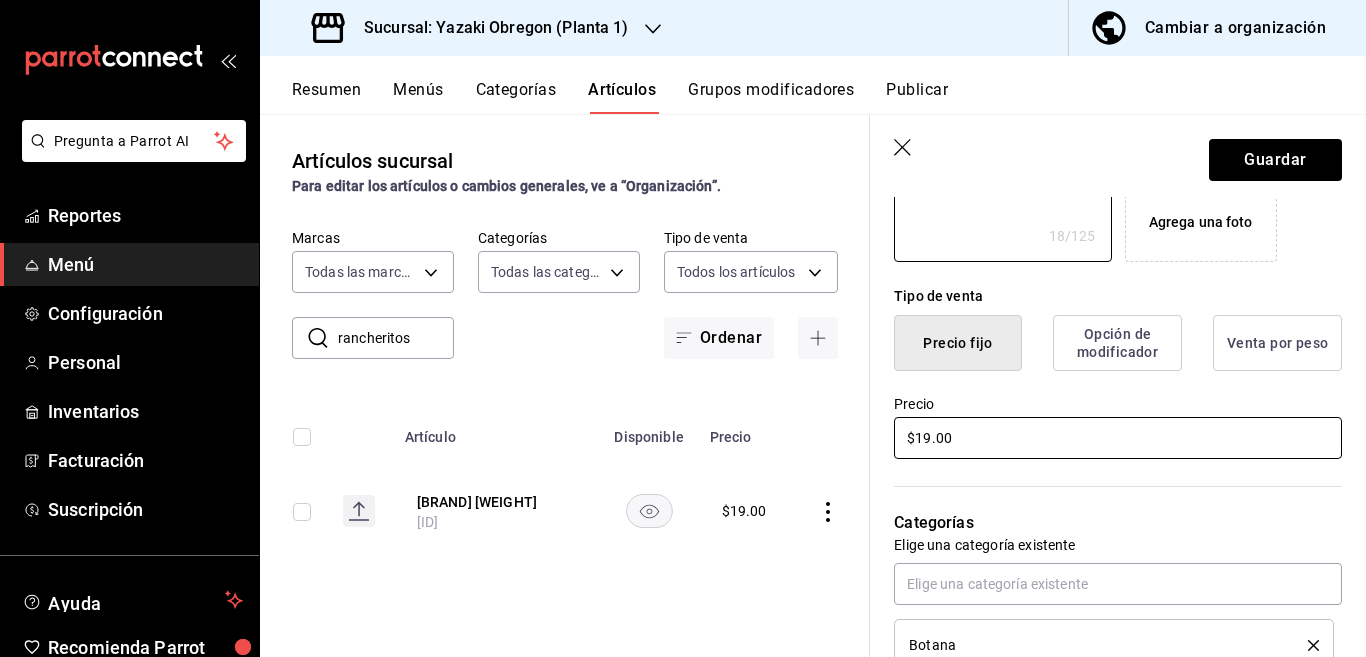 type on "[BRAND] [WEIGHT]" 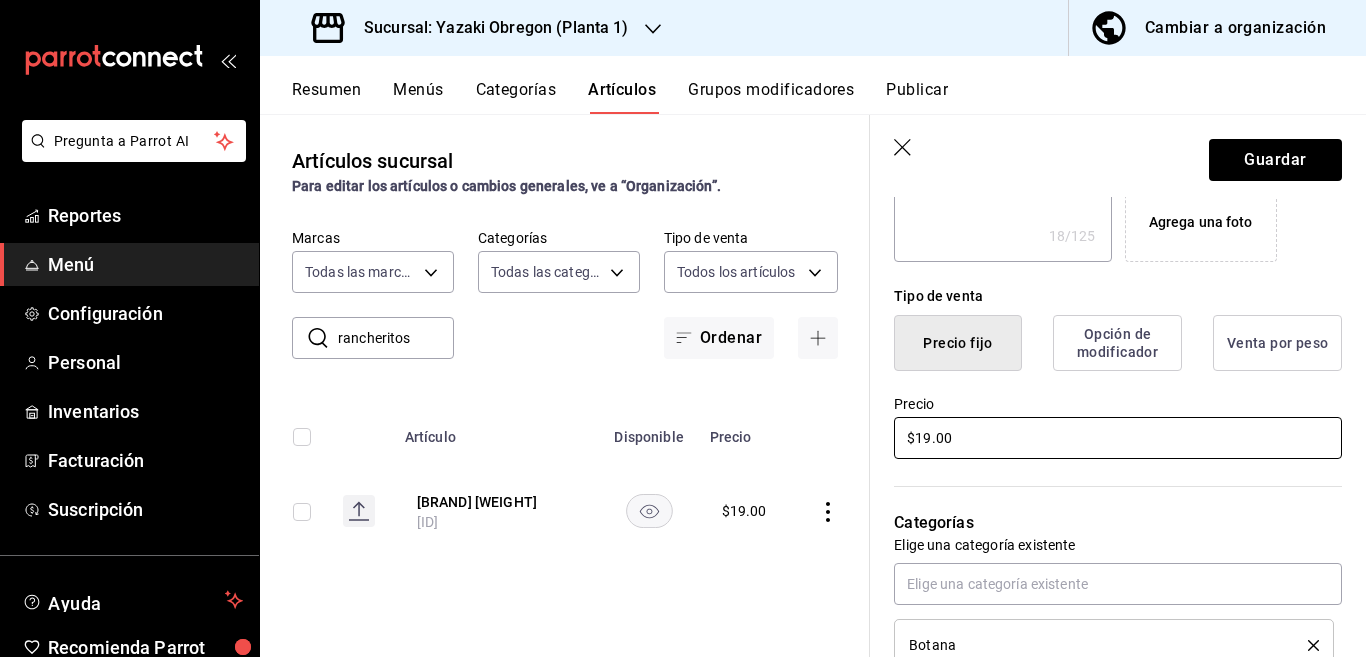 type on "x" 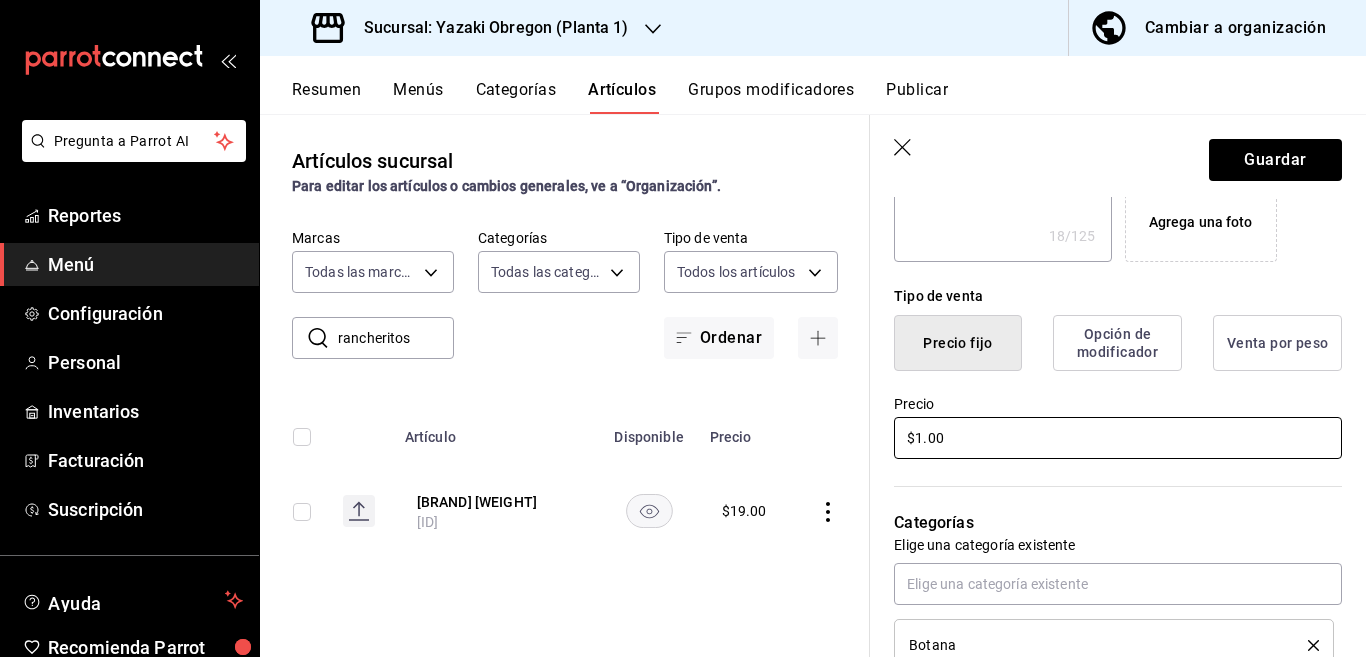type 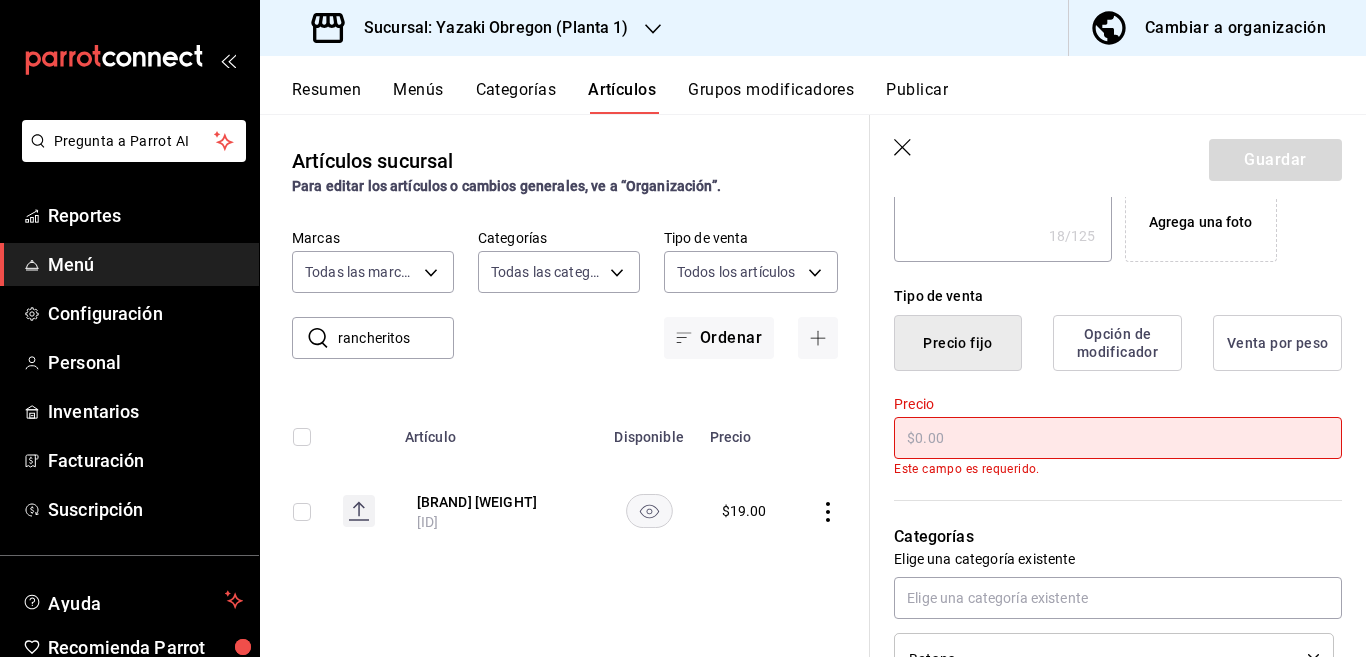 type on "x" 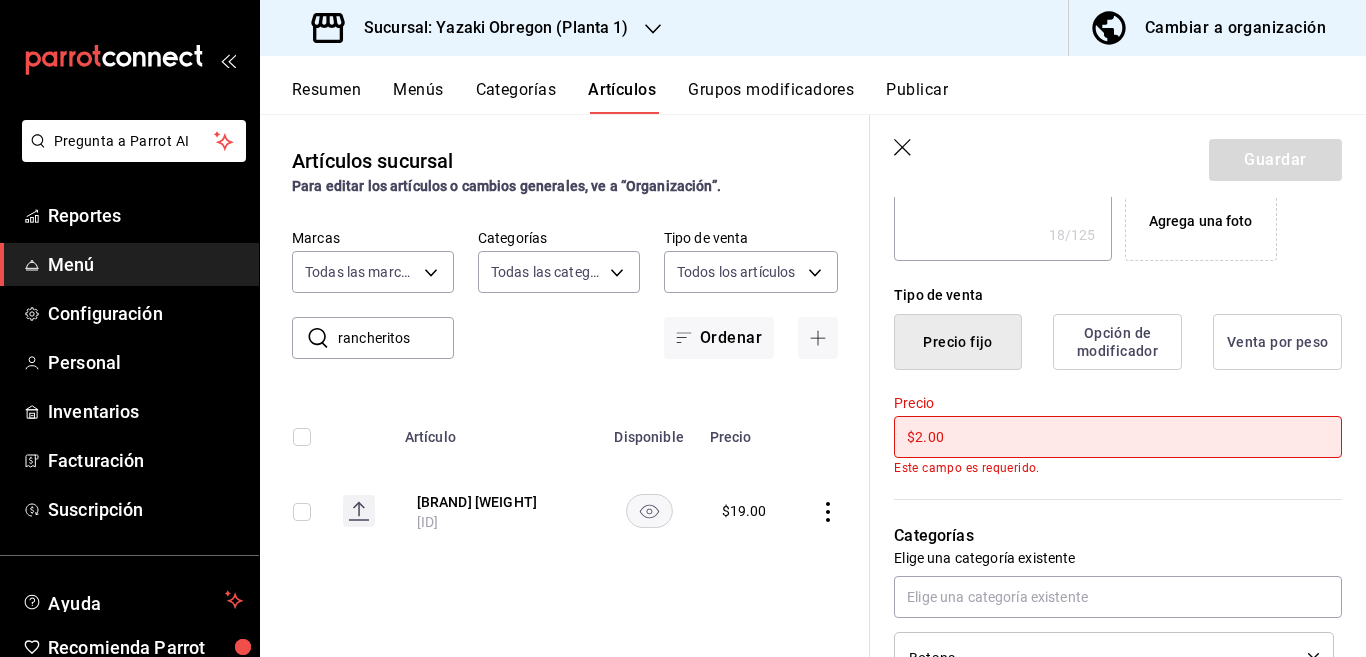 type on "$21.00" 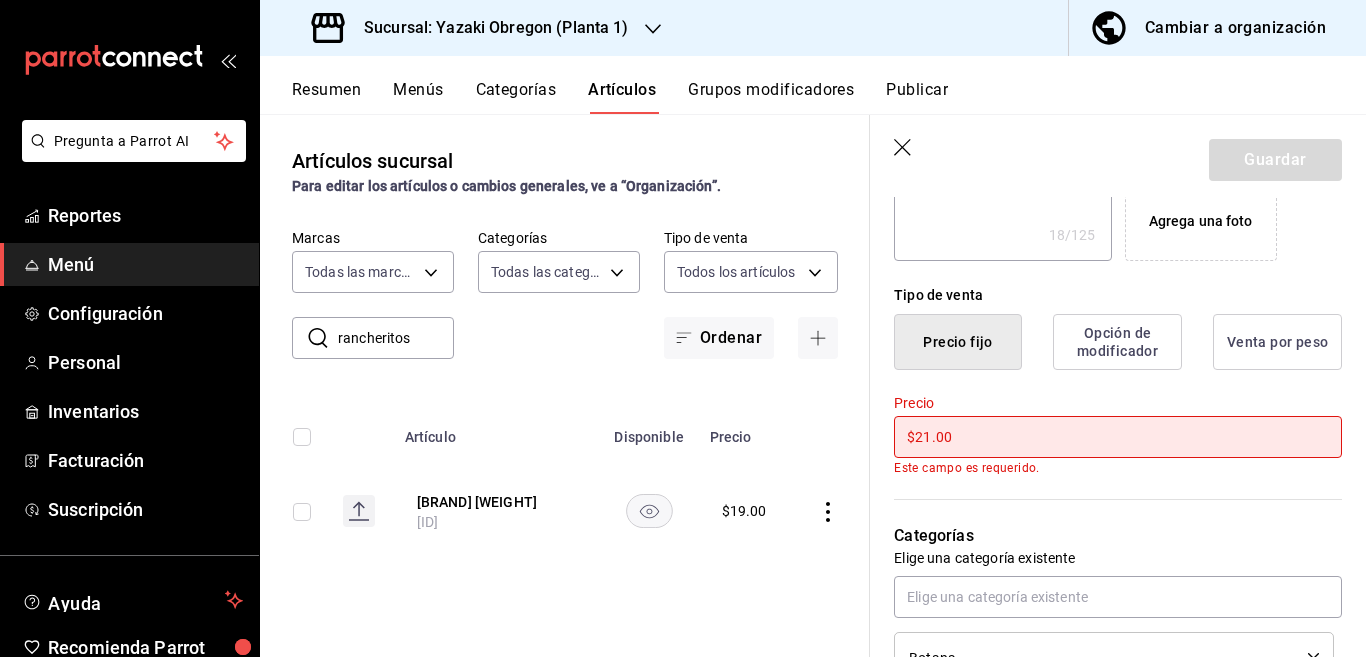 type on "x" 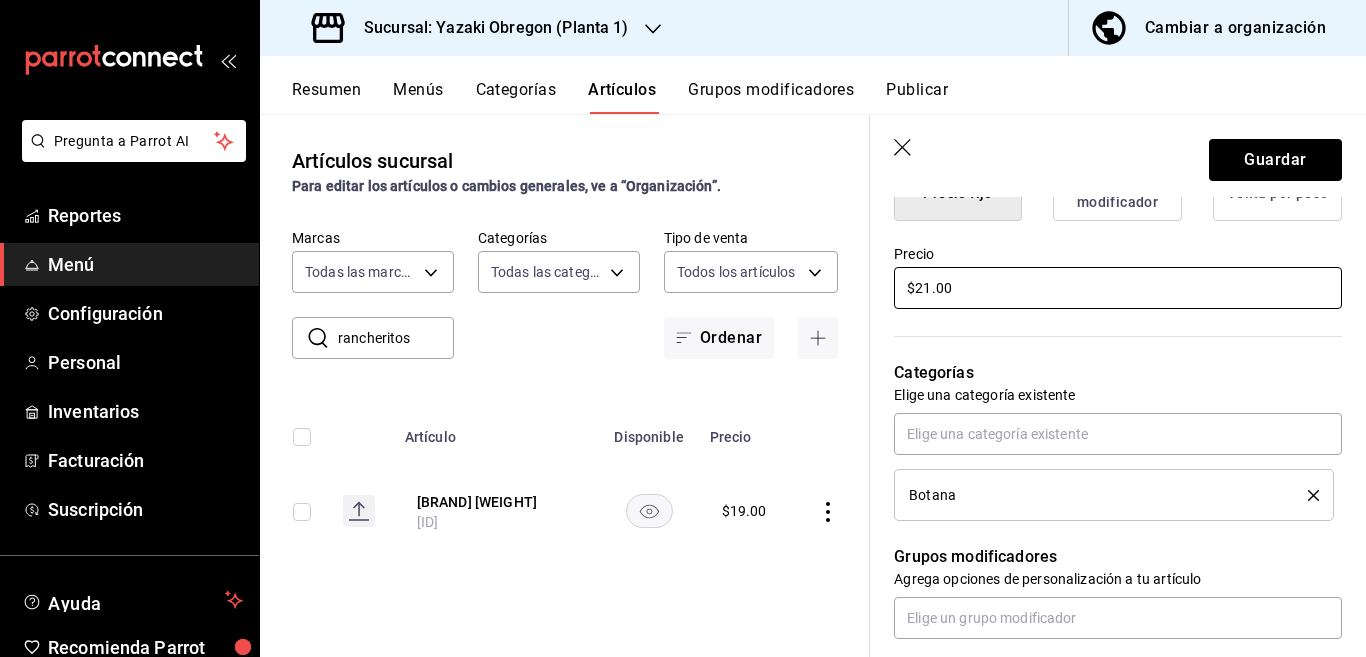 scroll, scrollTop: 569, scrollLeft: 0, axis: vertical 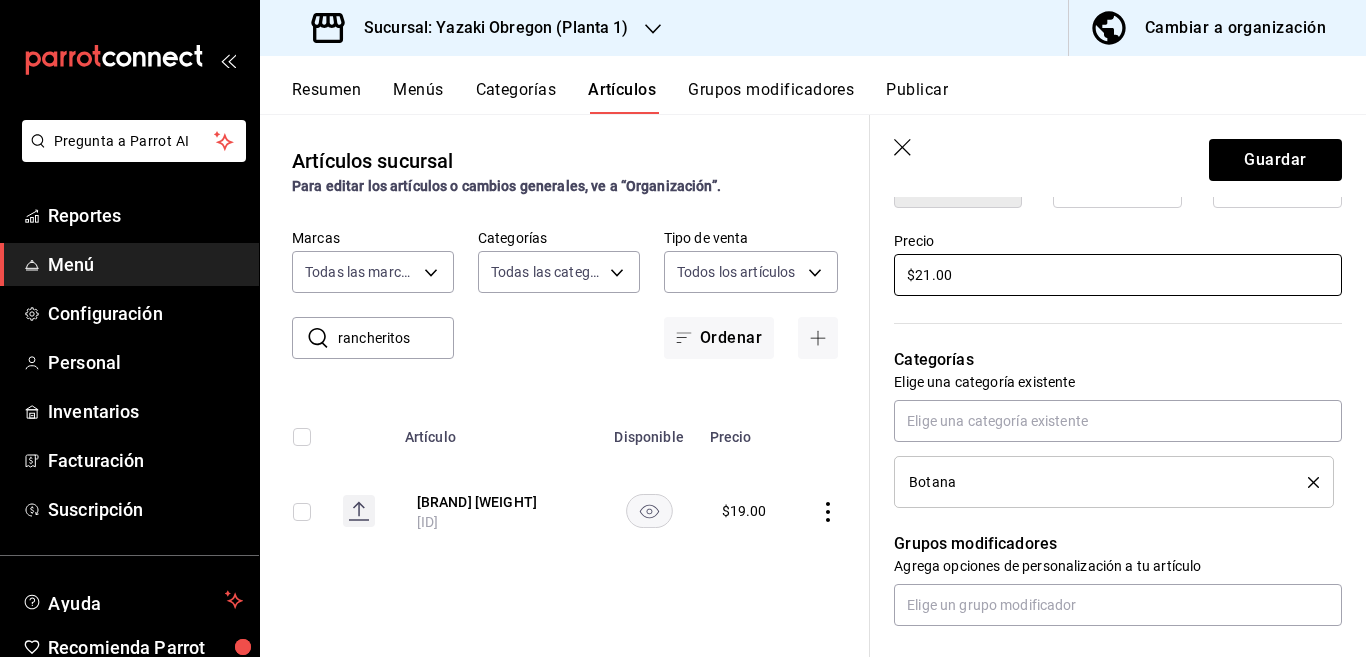 type on "$21.00" 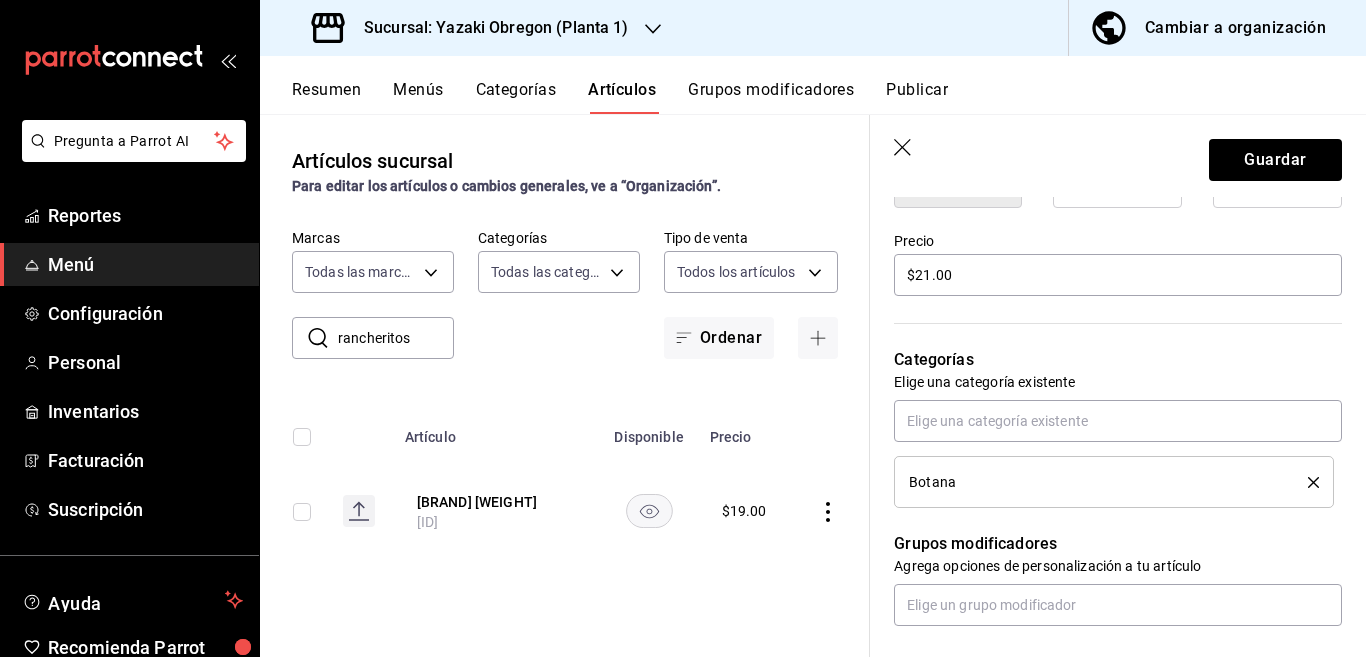 click 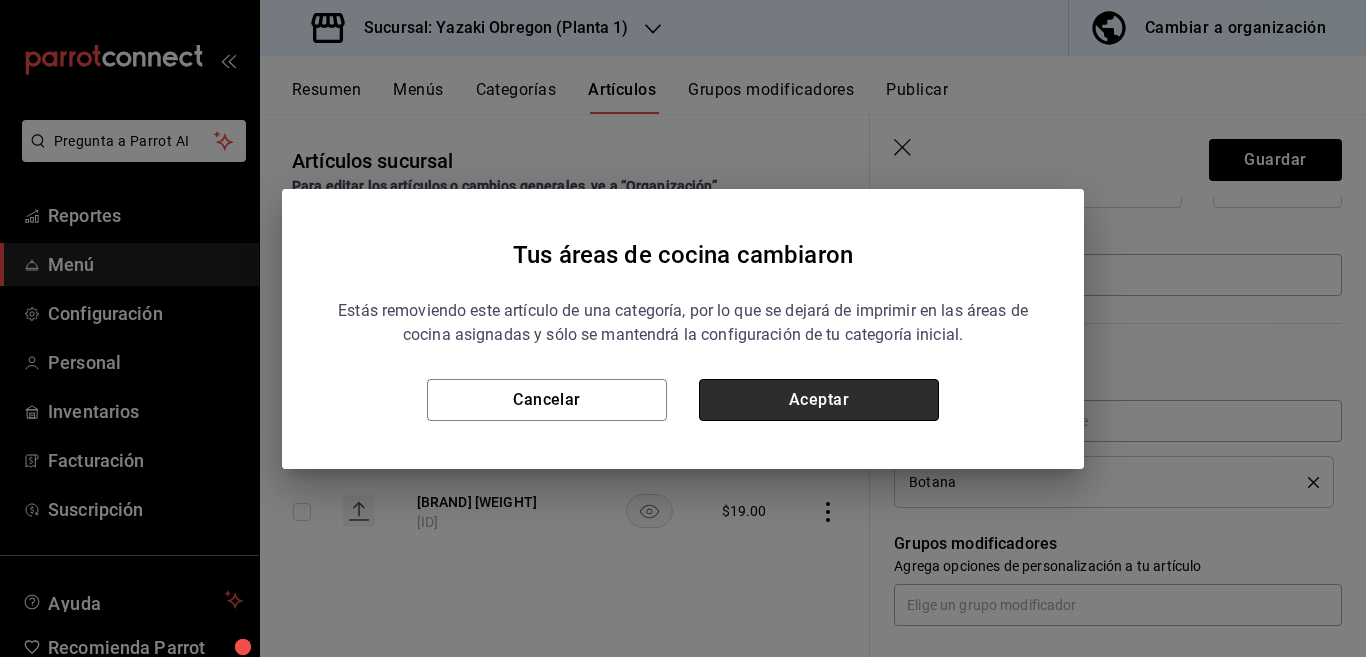 click on "Aceptar" at bounding box center [819, 400] 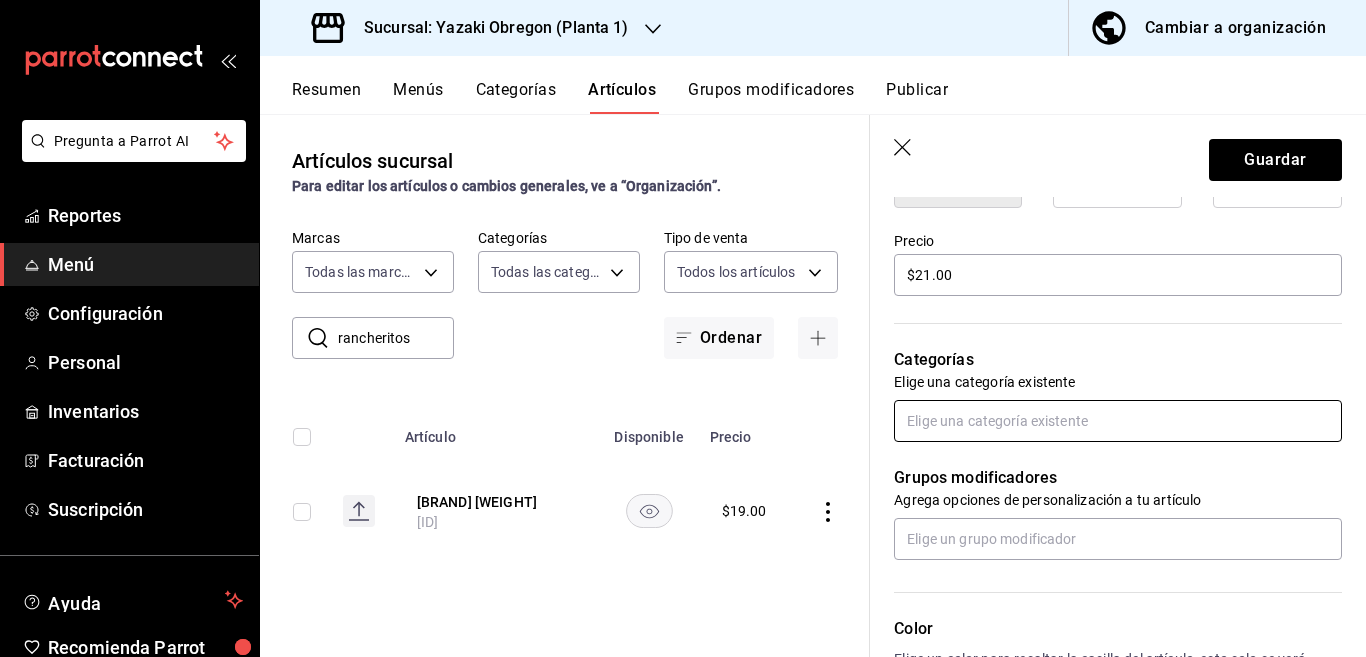 click at bounding box center (1118, 421) 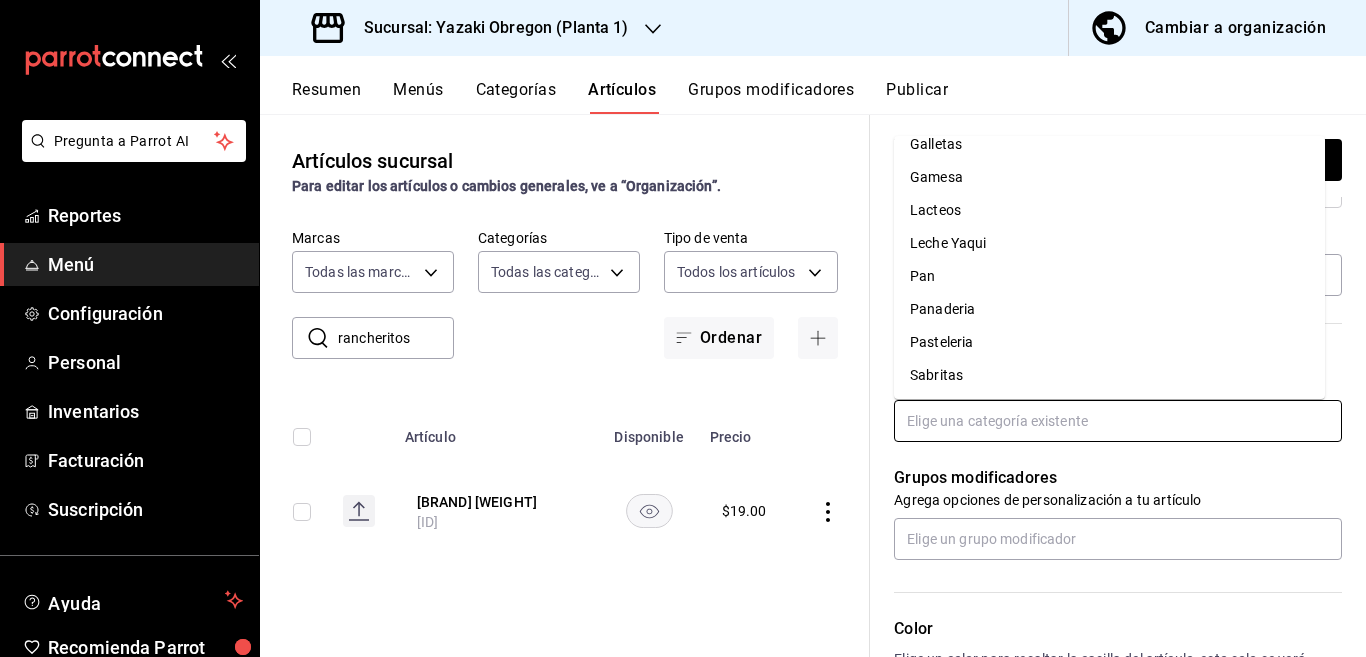 scroll, scrollTop: 281, scrollLeft: 0, axis: vertical 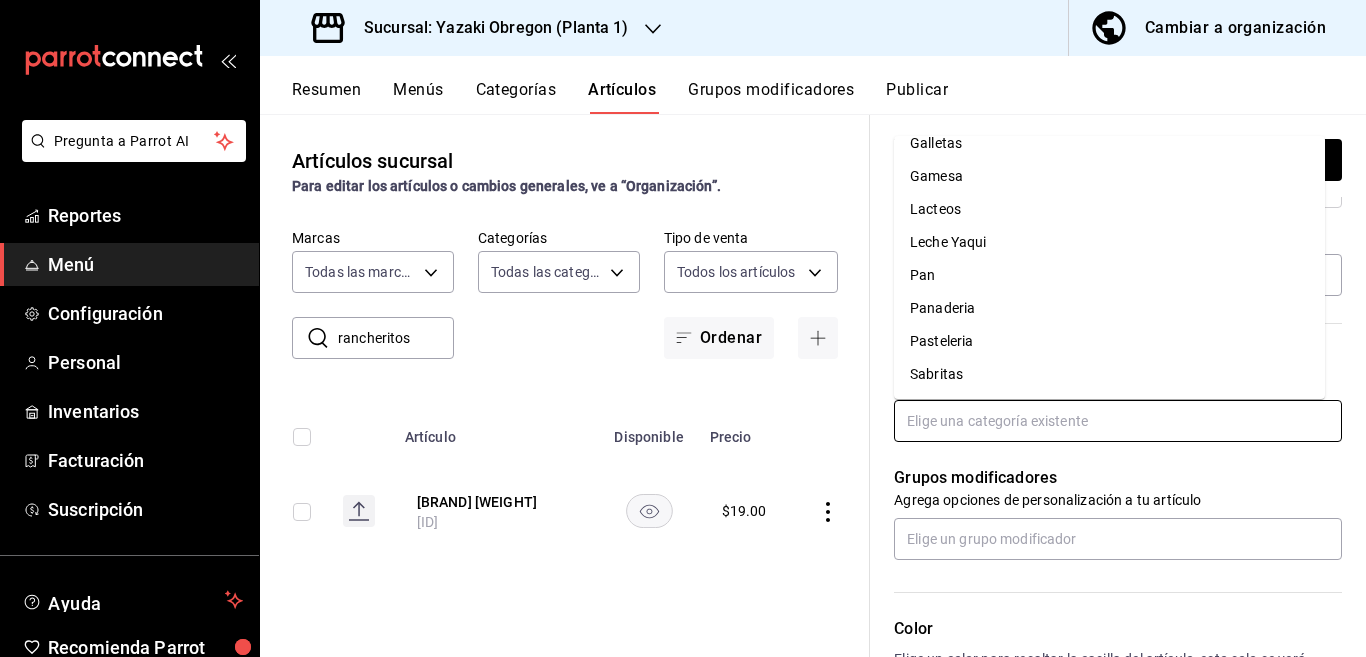 click on "Sabritas" at bounding box center (1109, 374) 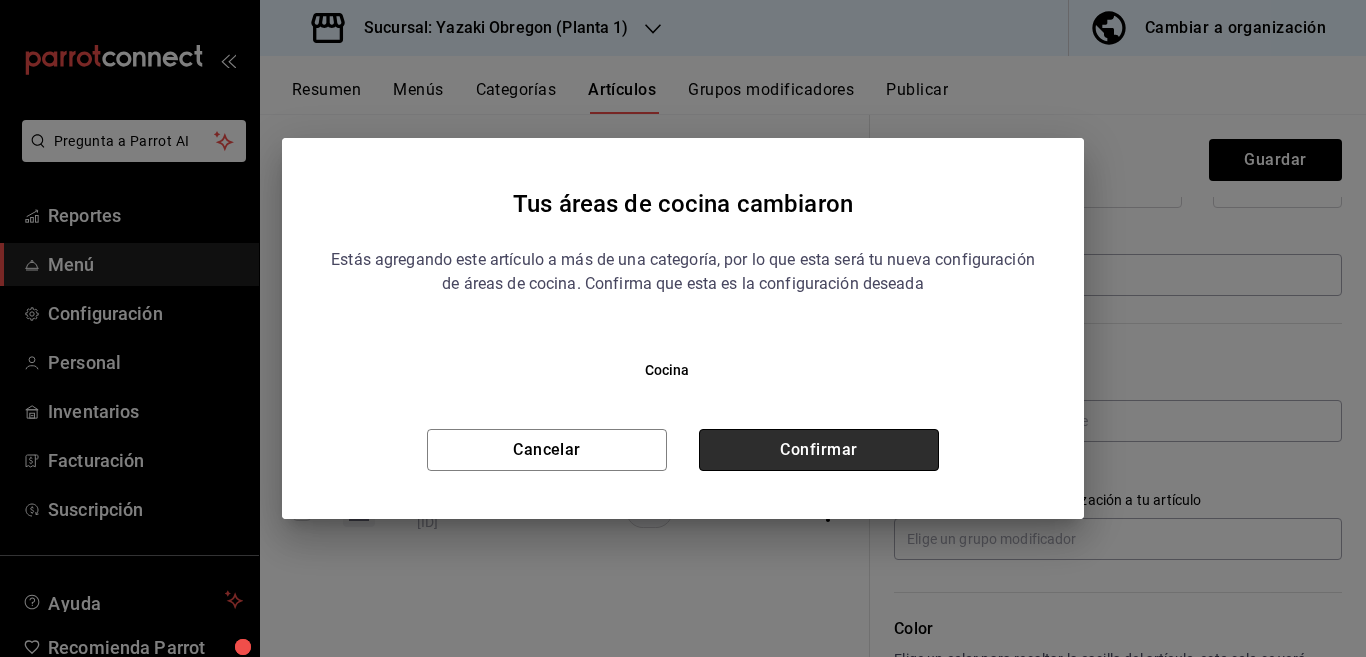 click on "Confirmar" at bounding box center [819, 450] 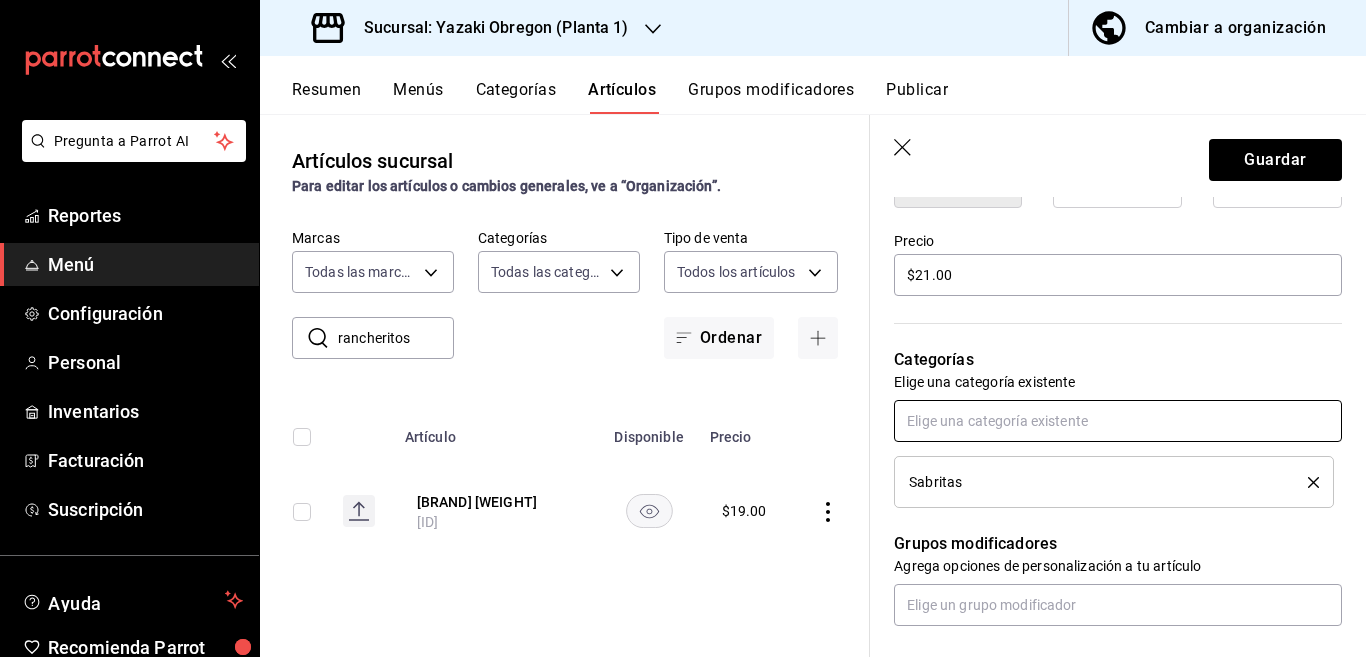 scroll, scrollTop: 570, scrollLeft: 0, axis: vertical 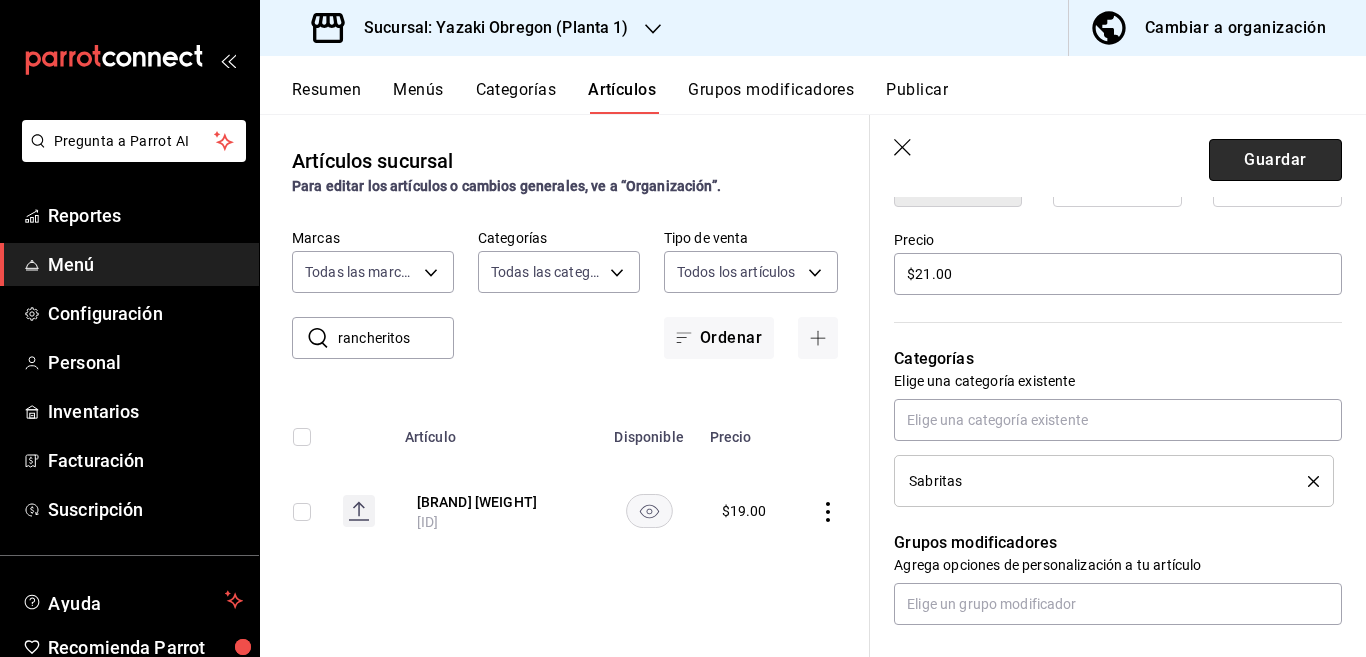 click on "Guardar" at bounding box center [1275, 160] 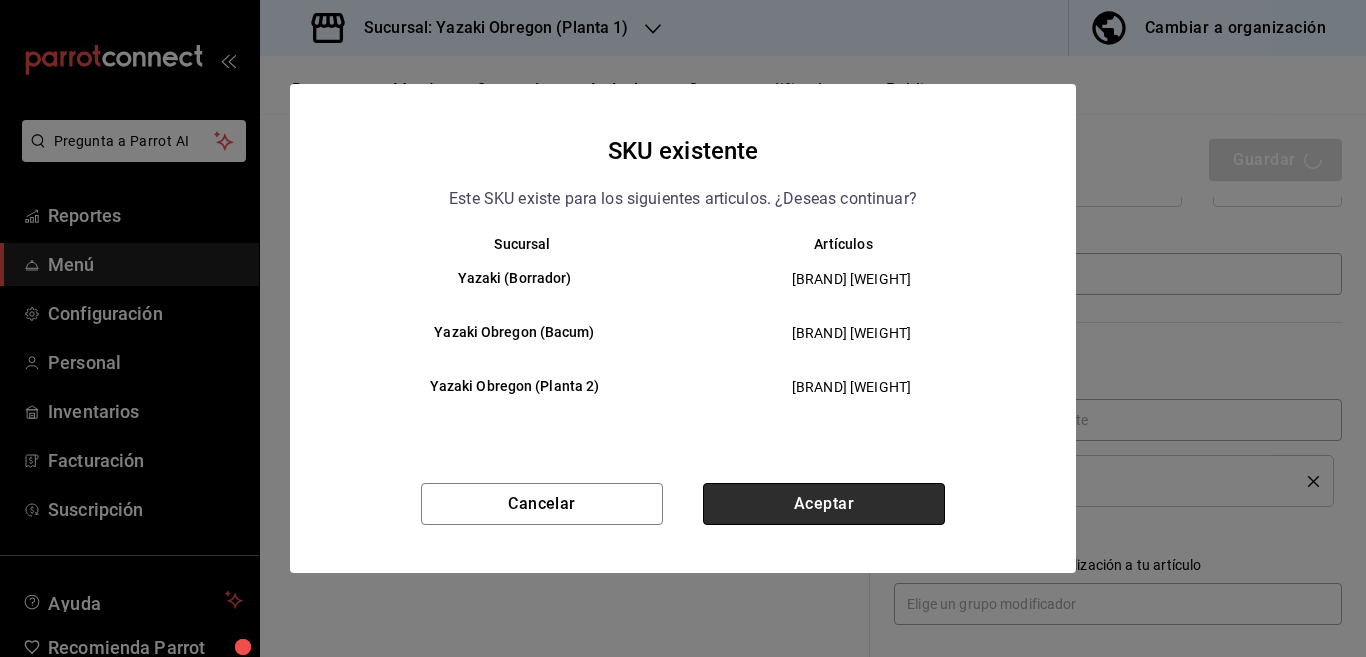 click on "Aceptar" at bounding box center [824, 504] 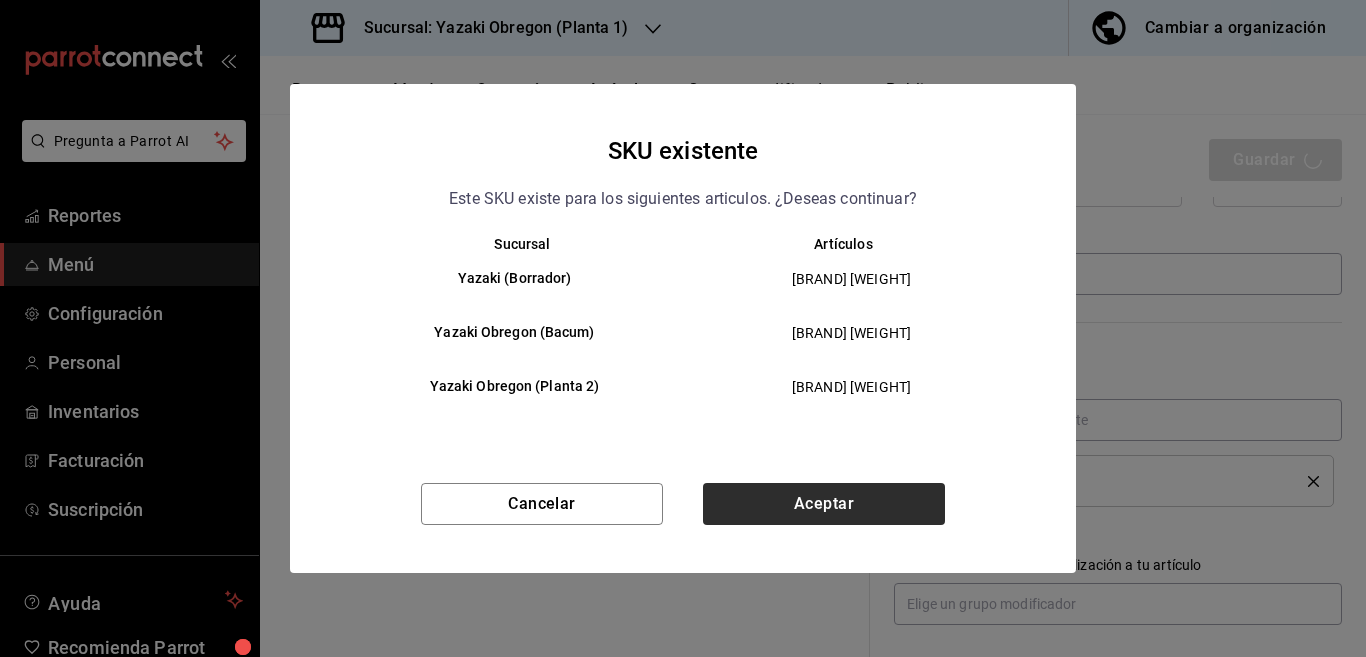 type on "x" 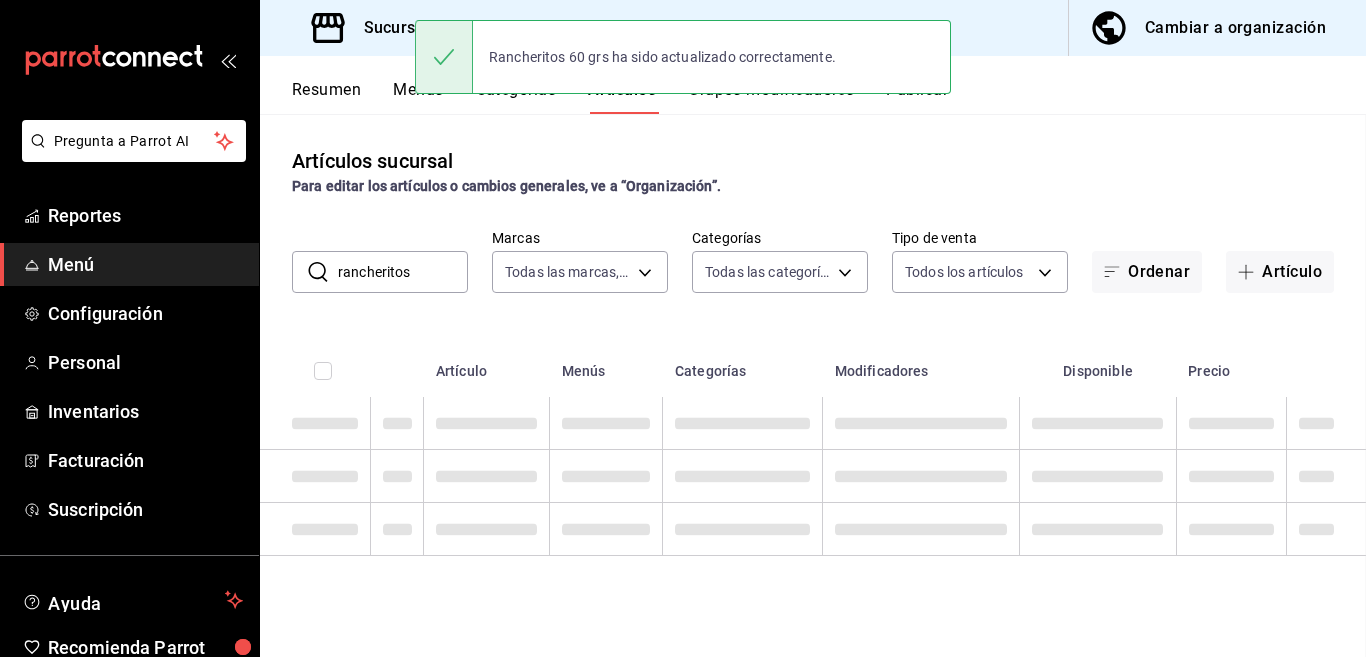 scroll, scrollTop: 0, scrollLeft: 0, axis: both 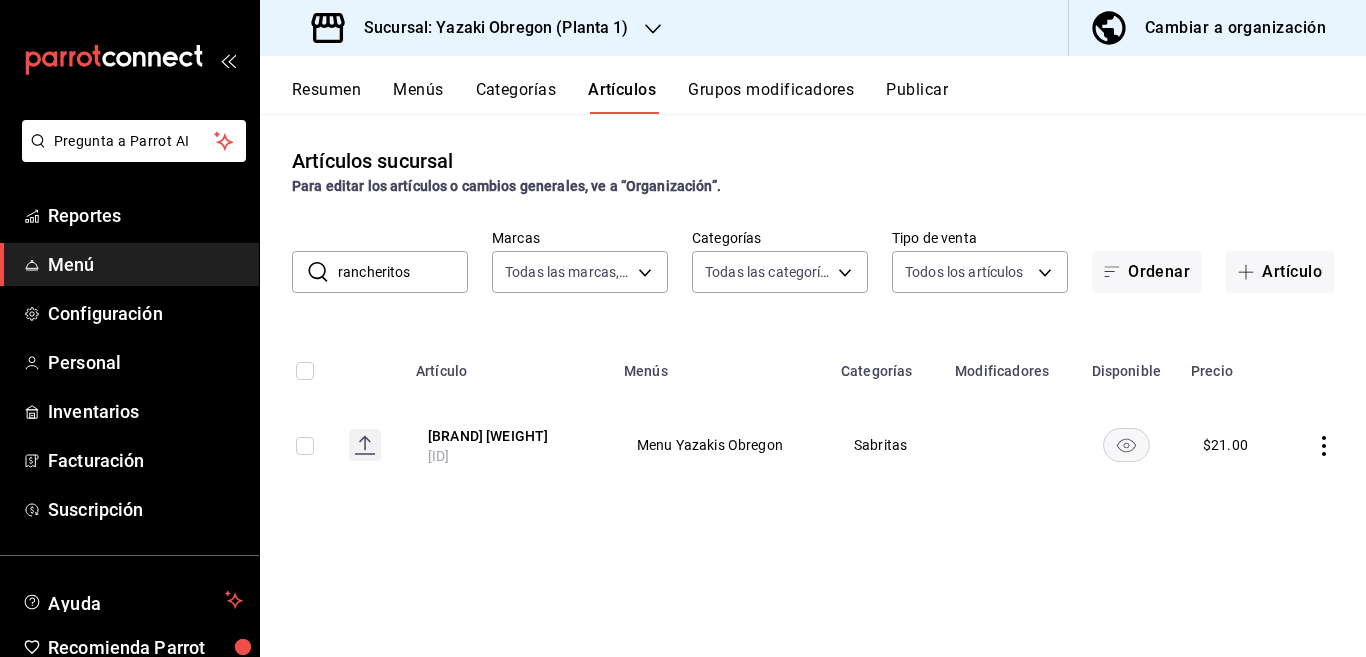 click on "rancheritos" at bounding box center (403, 272) 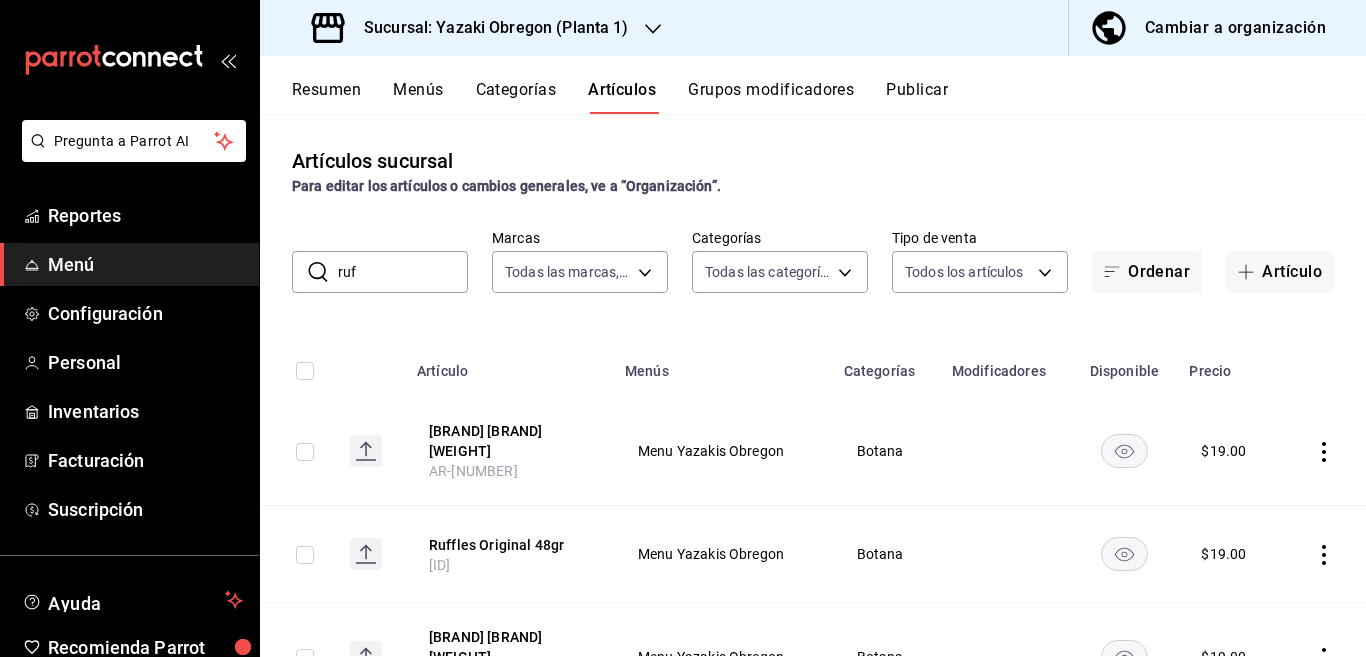 type on "ruffles" 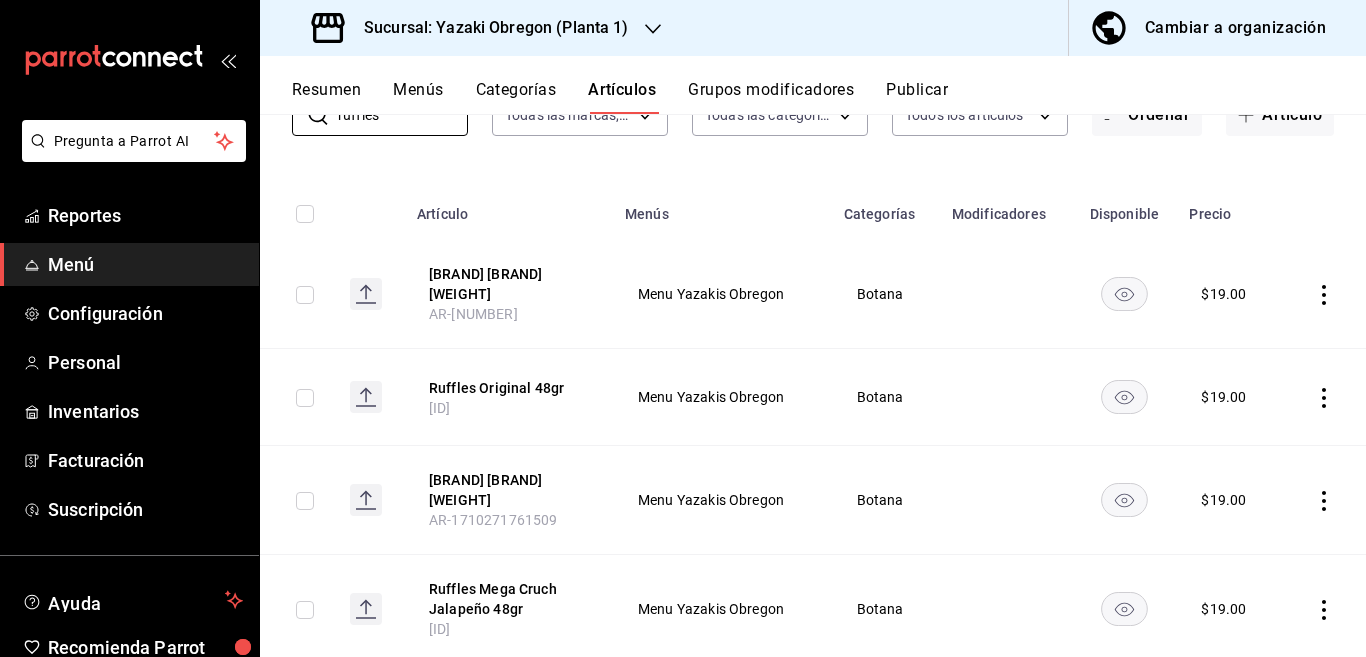 scroll, scrollTop: 162, scrollLeft: 0, axis: vertical 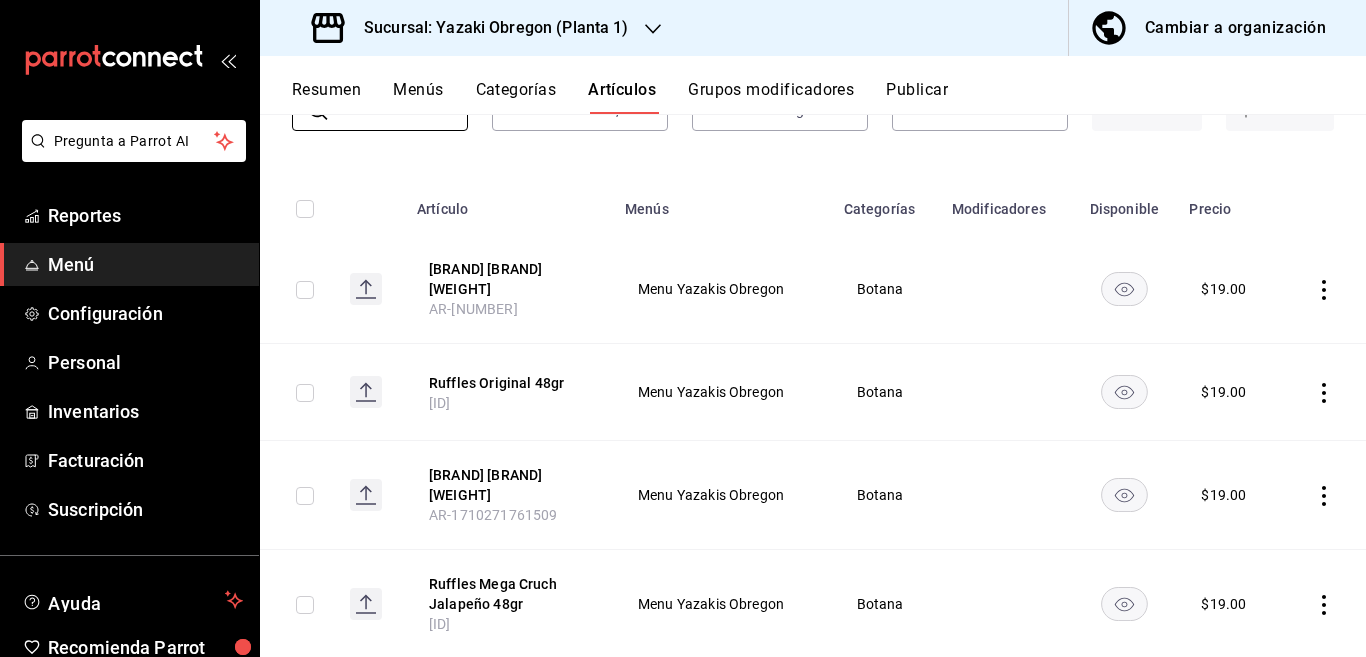click 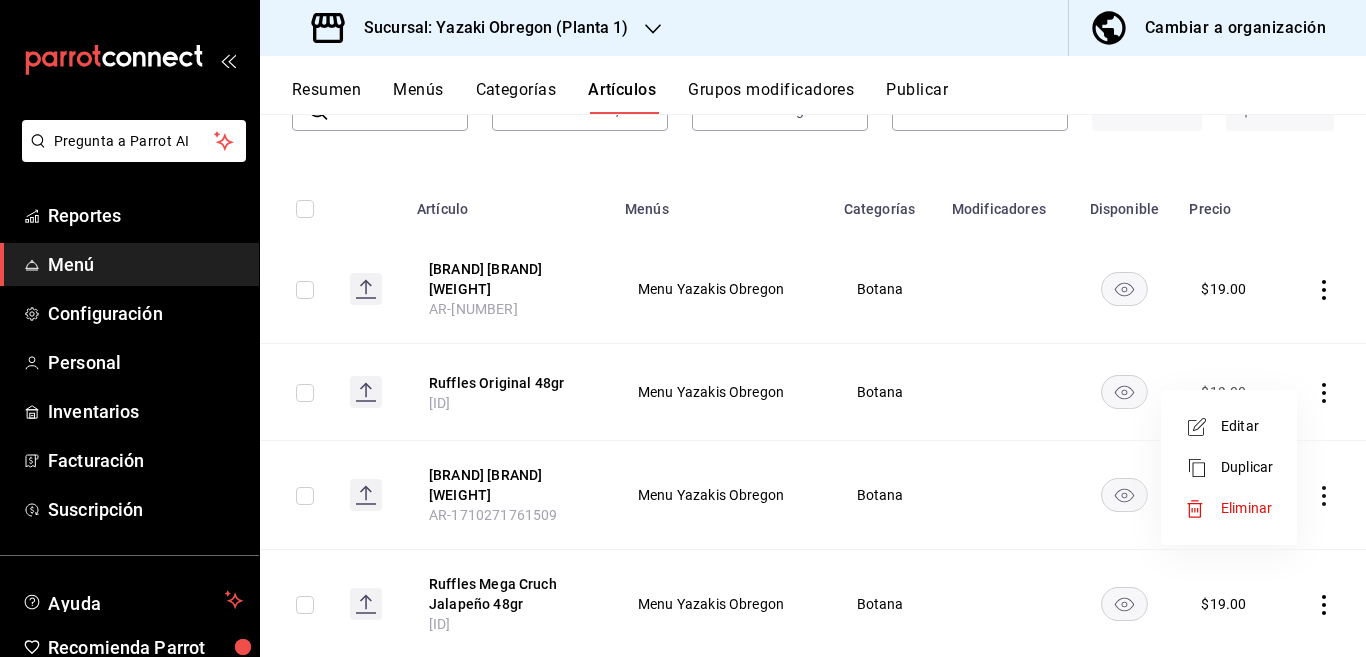 click on "Editar" at bounding box center [1247, 426] 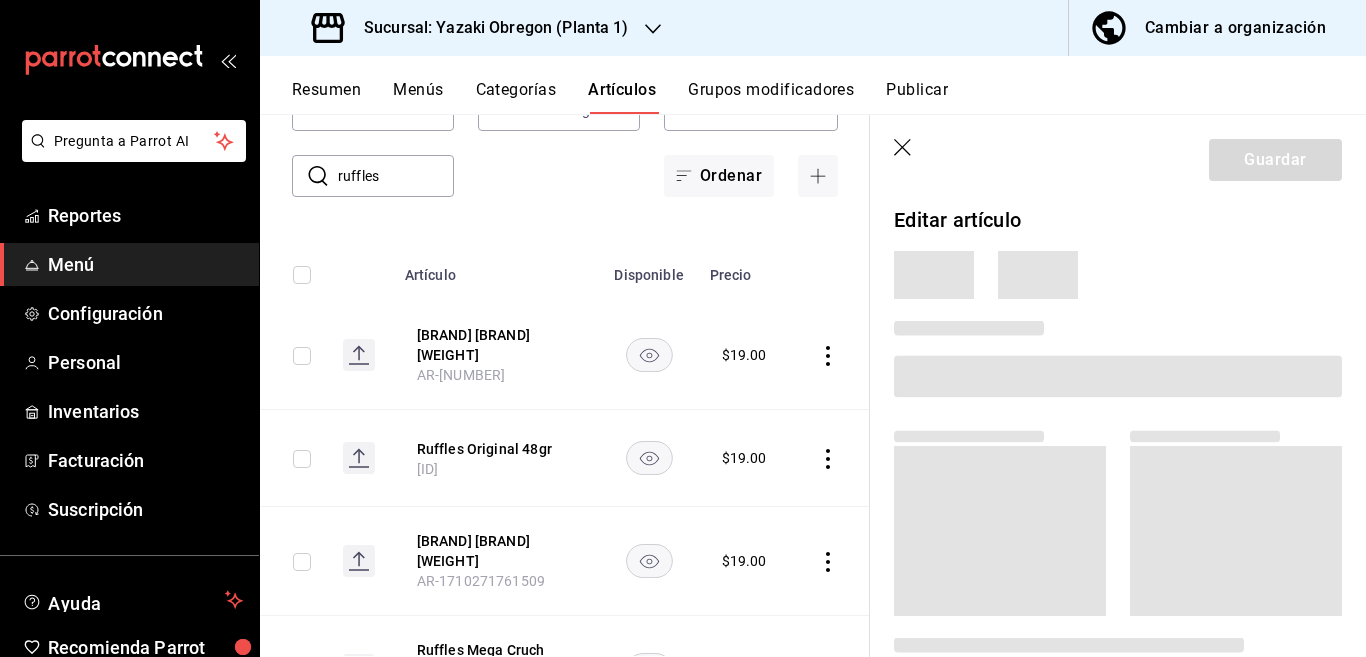 scroll, scrollTop: 163, scrollLeft: 0, axis: vertical 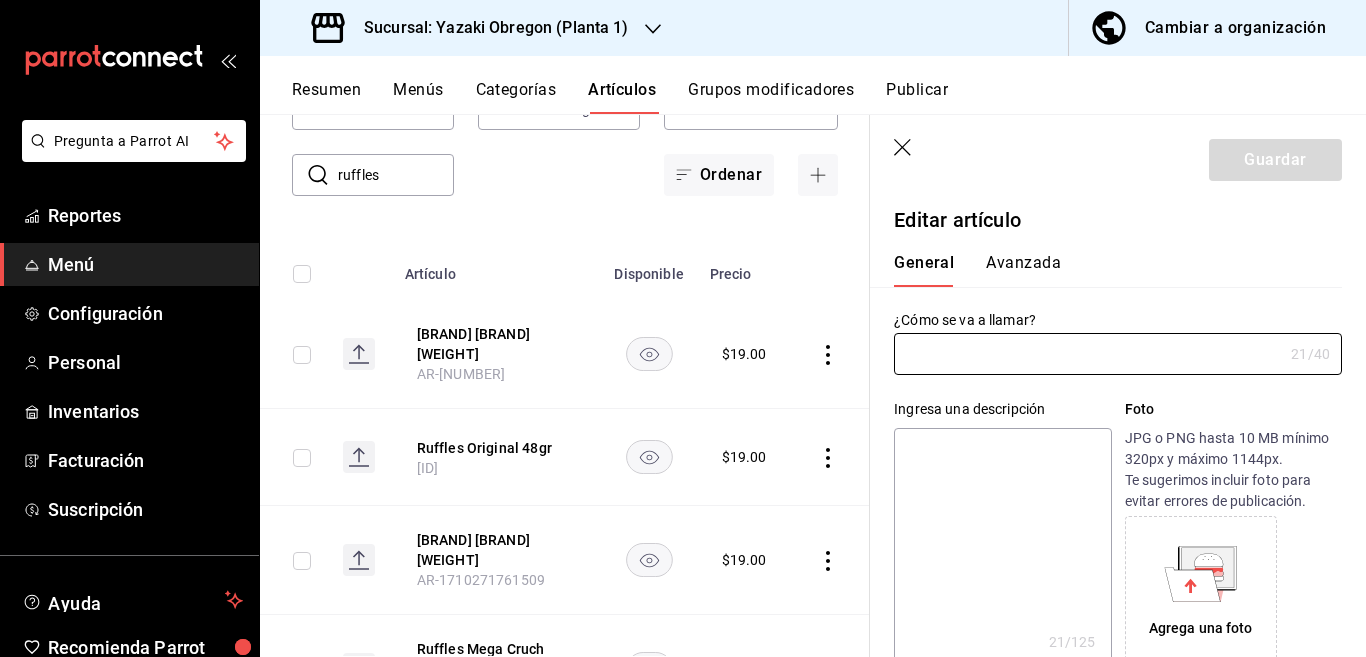 type on "Ruffles Original 48gr" 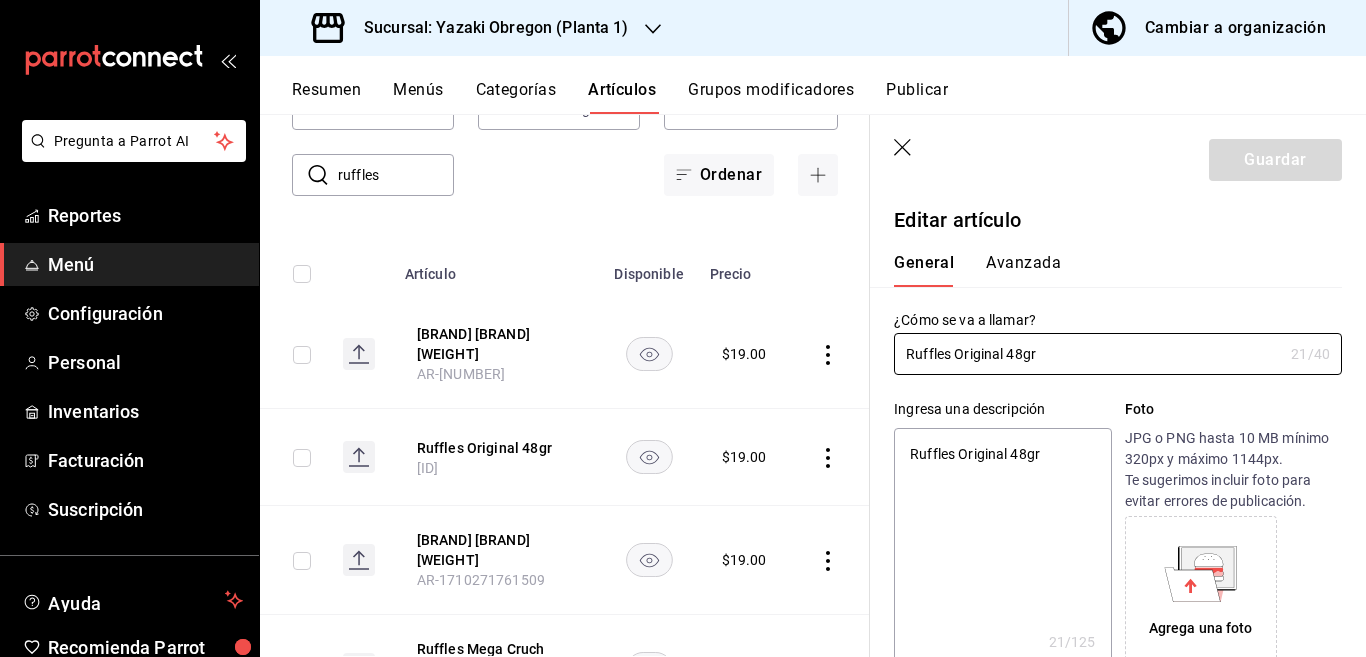 type on "x" 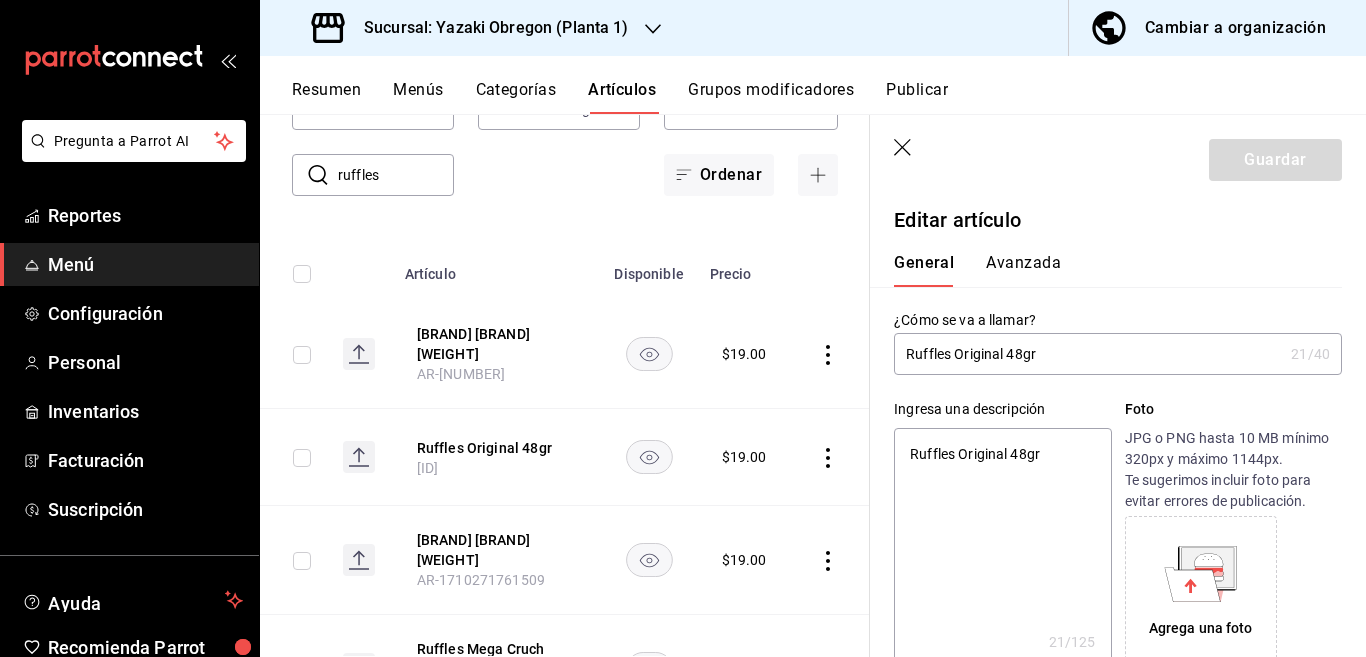 click on "Ruffles Original 48gr" at bounding box center (1002, 548) 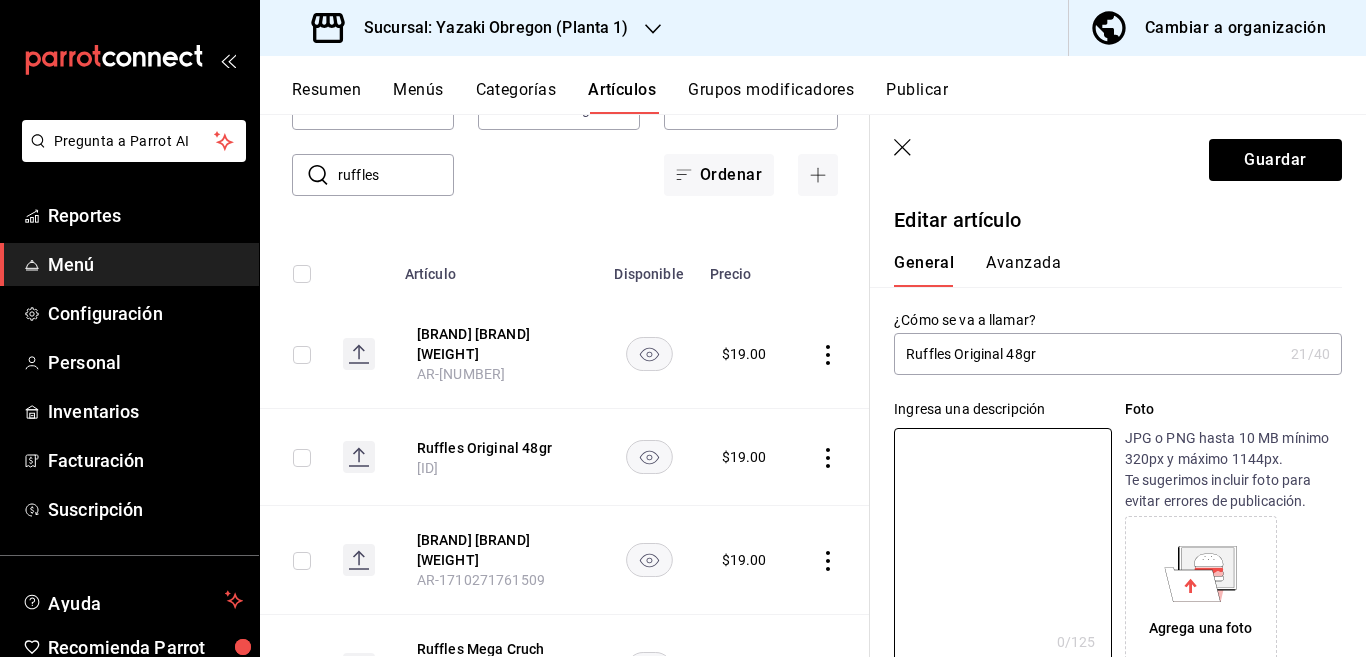 type 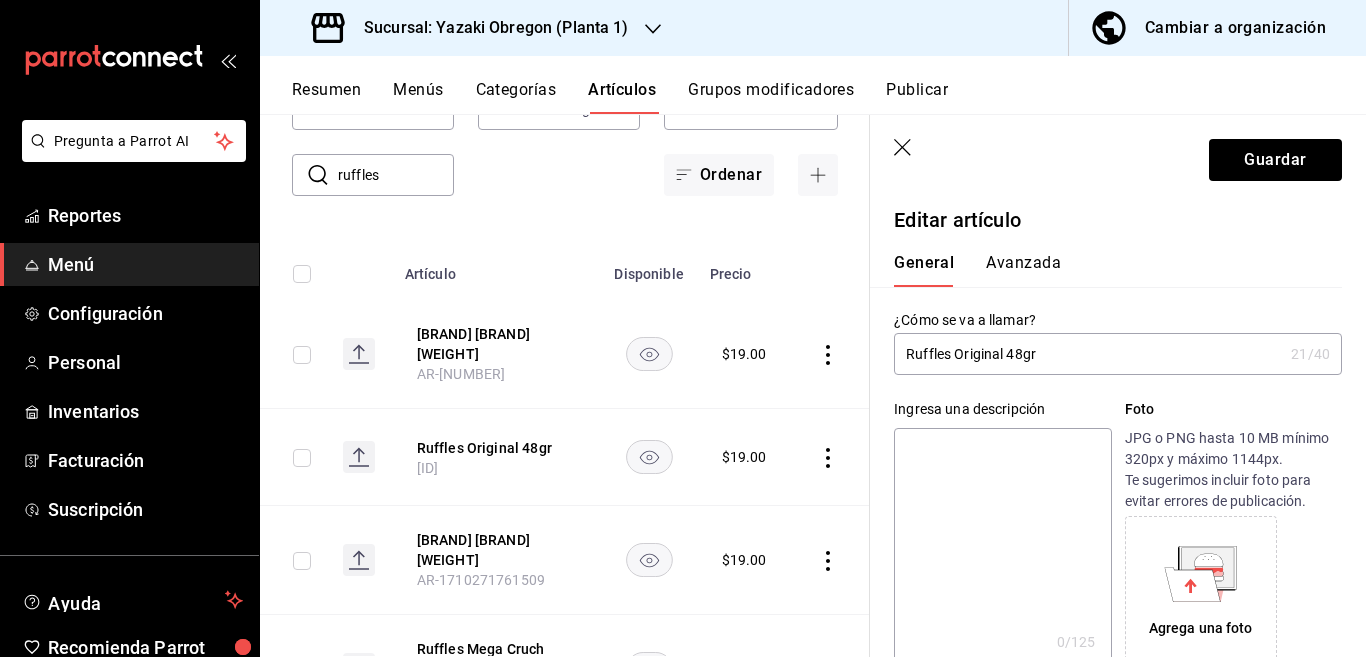 click on "Ruffles Original 48gr" at bounding box center (1088, 354) 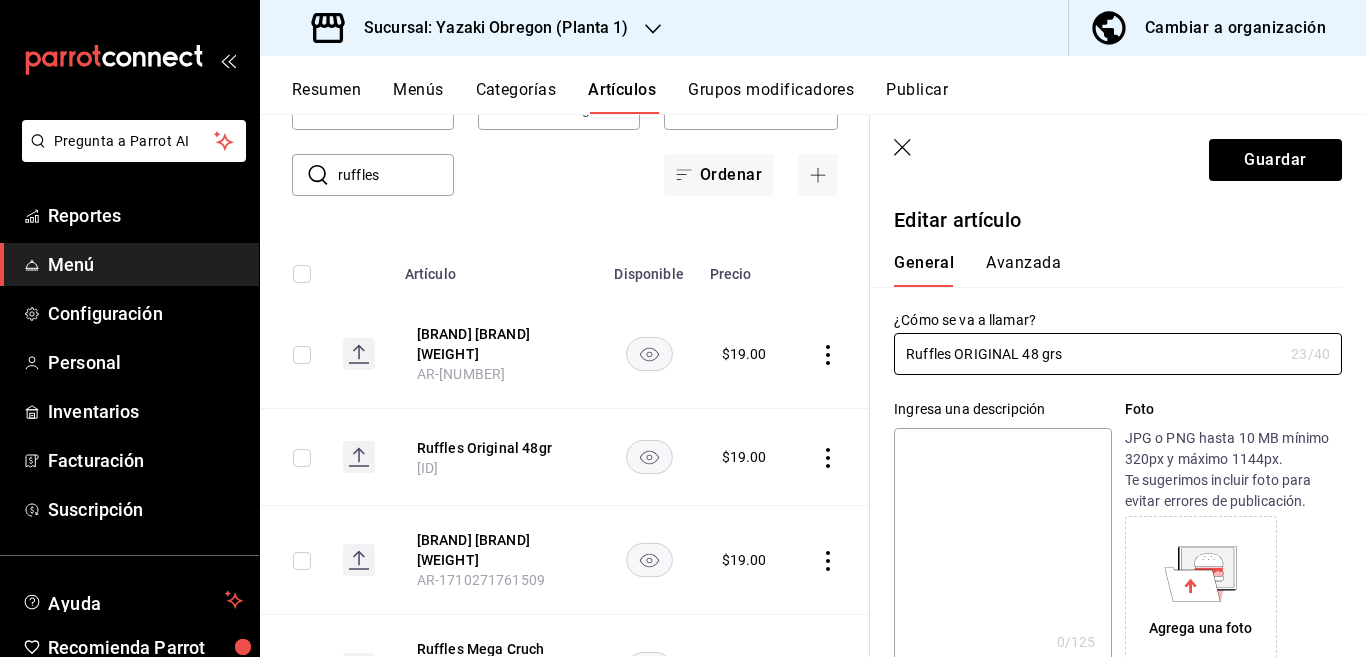 type on "Ruffles ORIGINAL 48 grs" 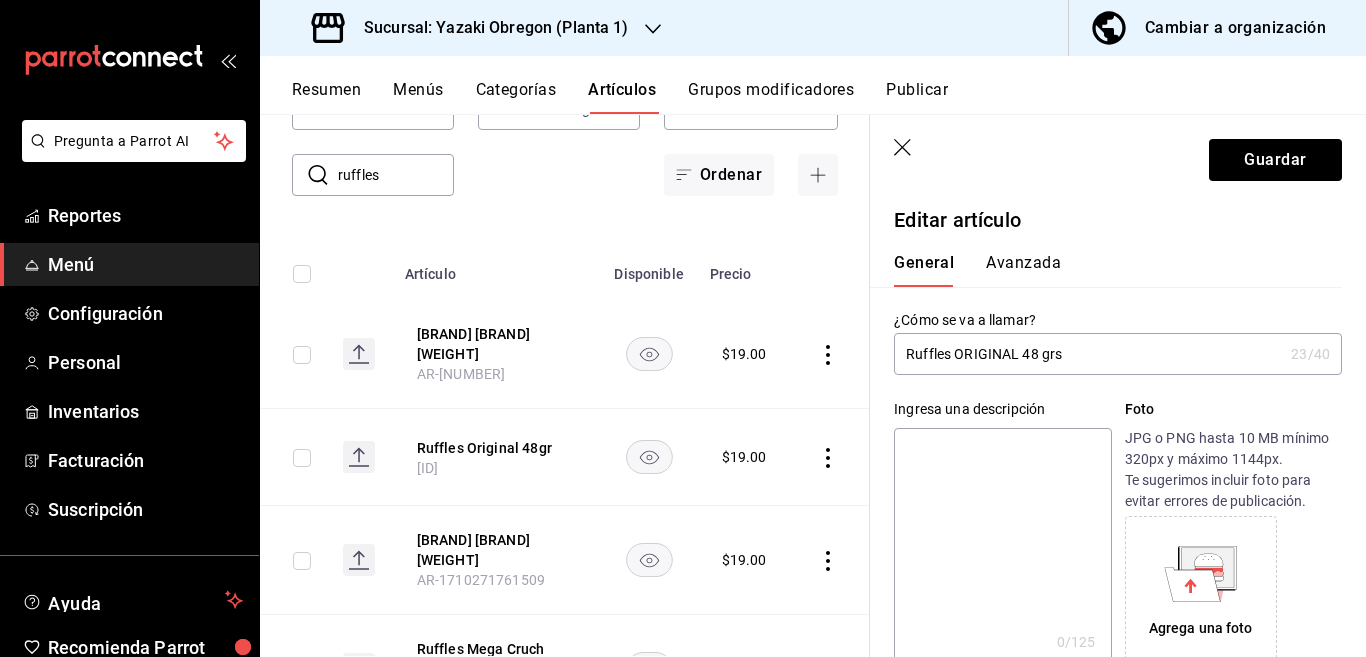 click at bounding box center (1002, 548) 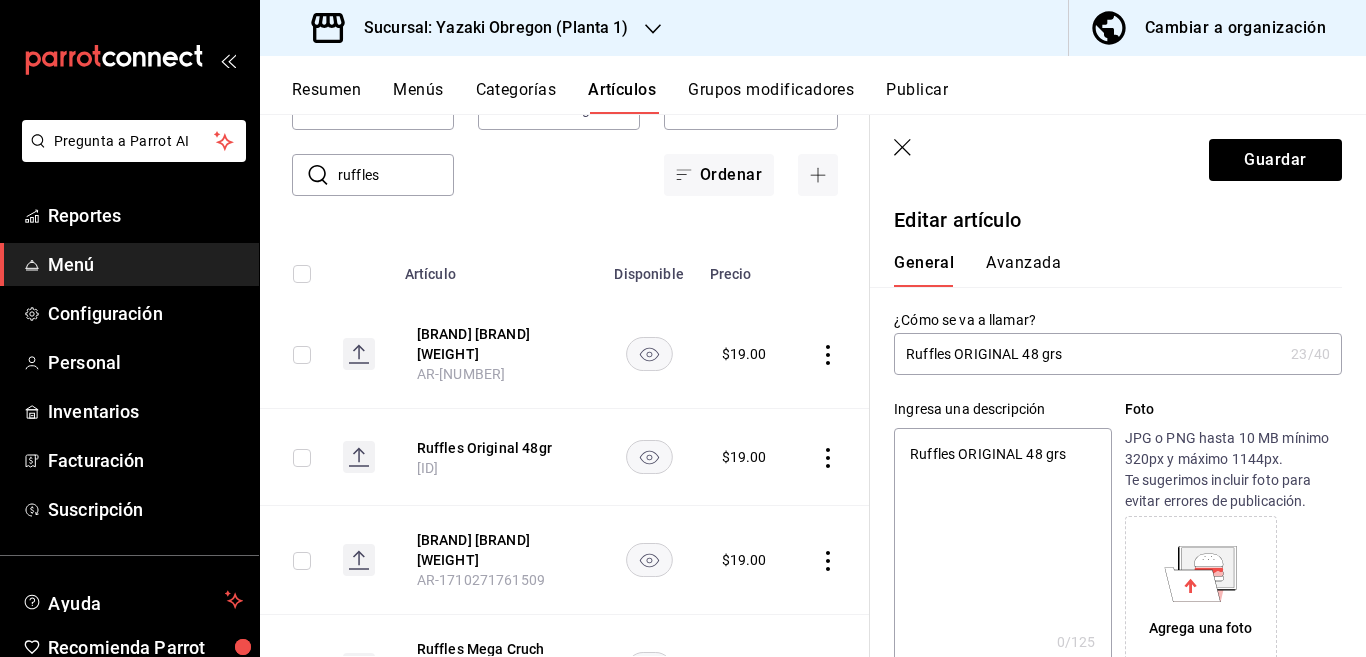 type on "x" 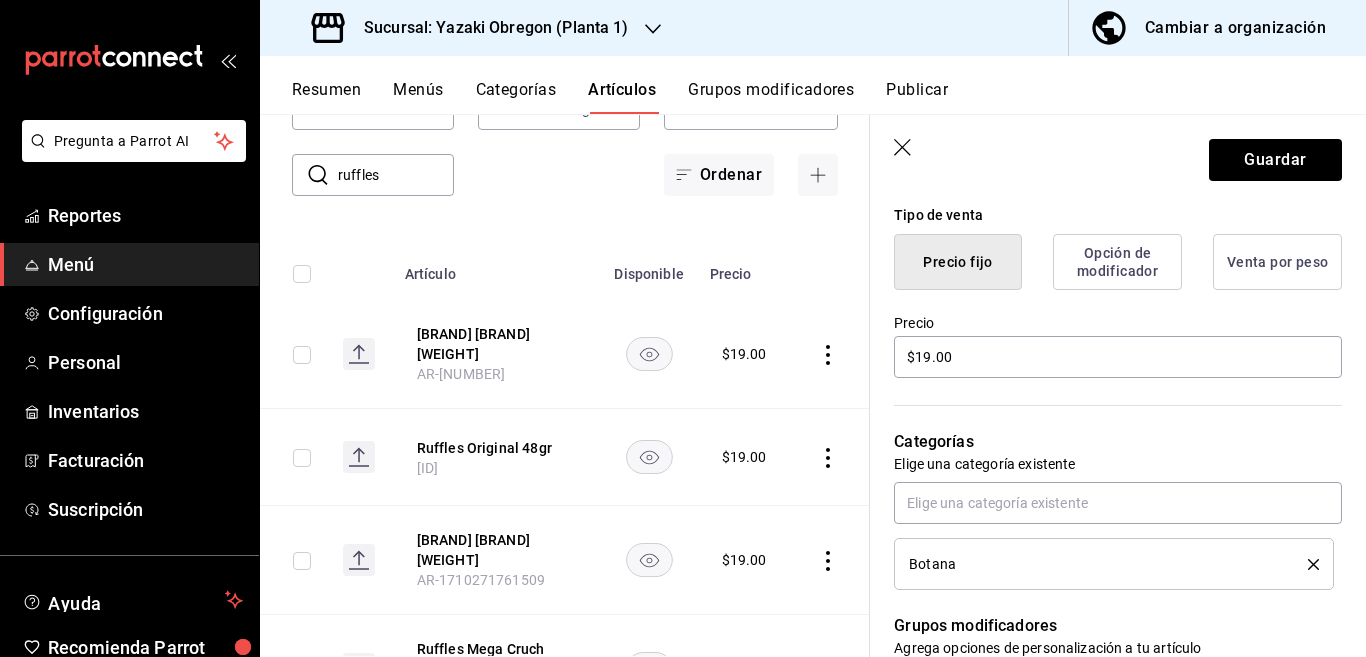 scroll, scrollTop: 487, scrollLeft: 0, axis: vertical 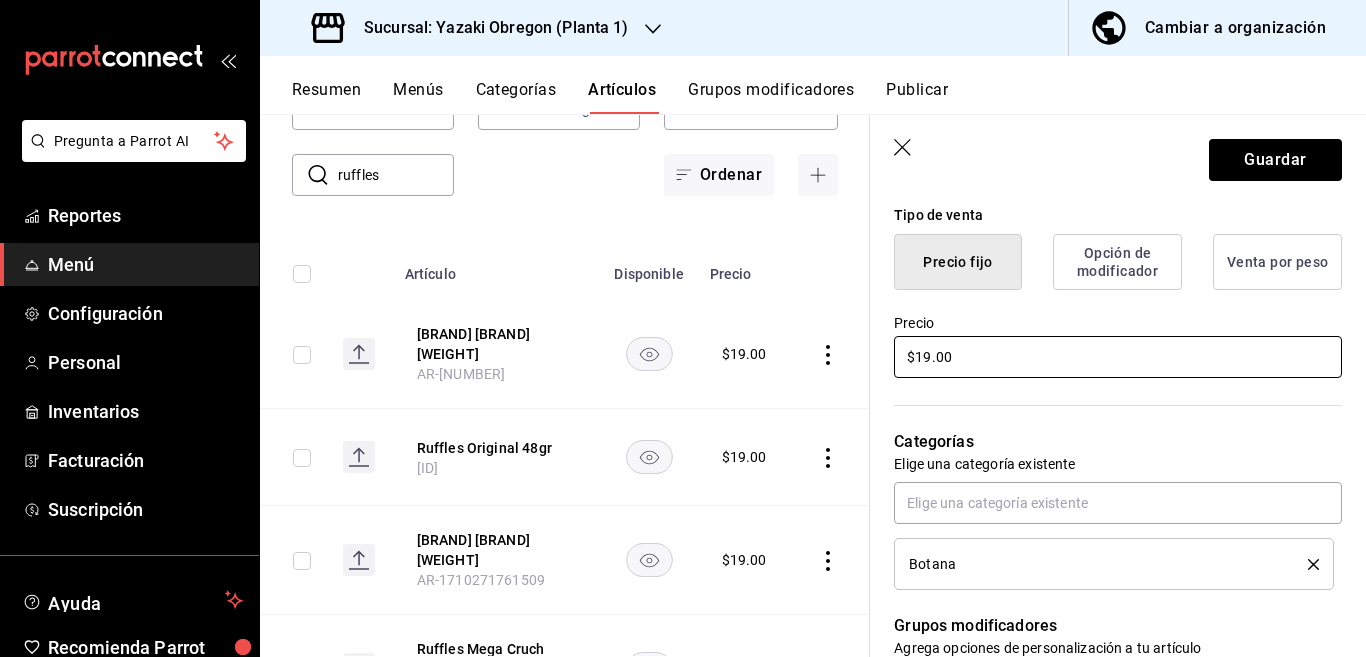 type on "Ruffles ORIGINAL 48 grs" 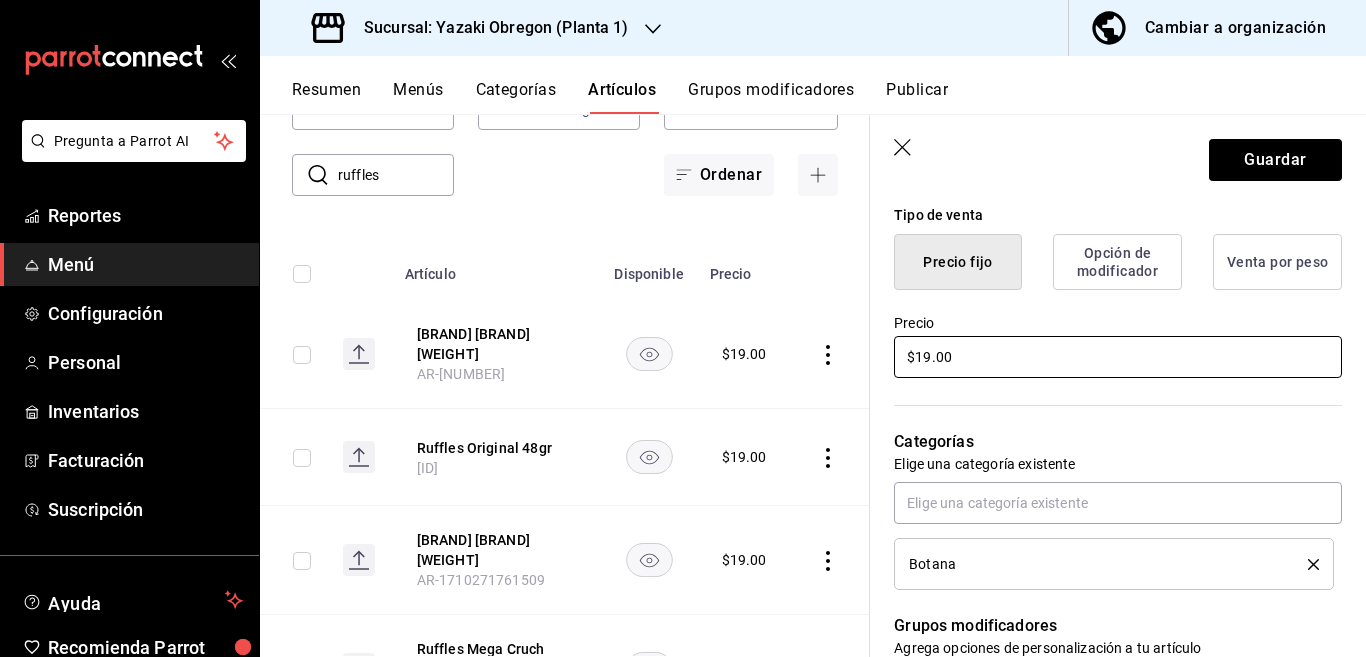 type on "x" 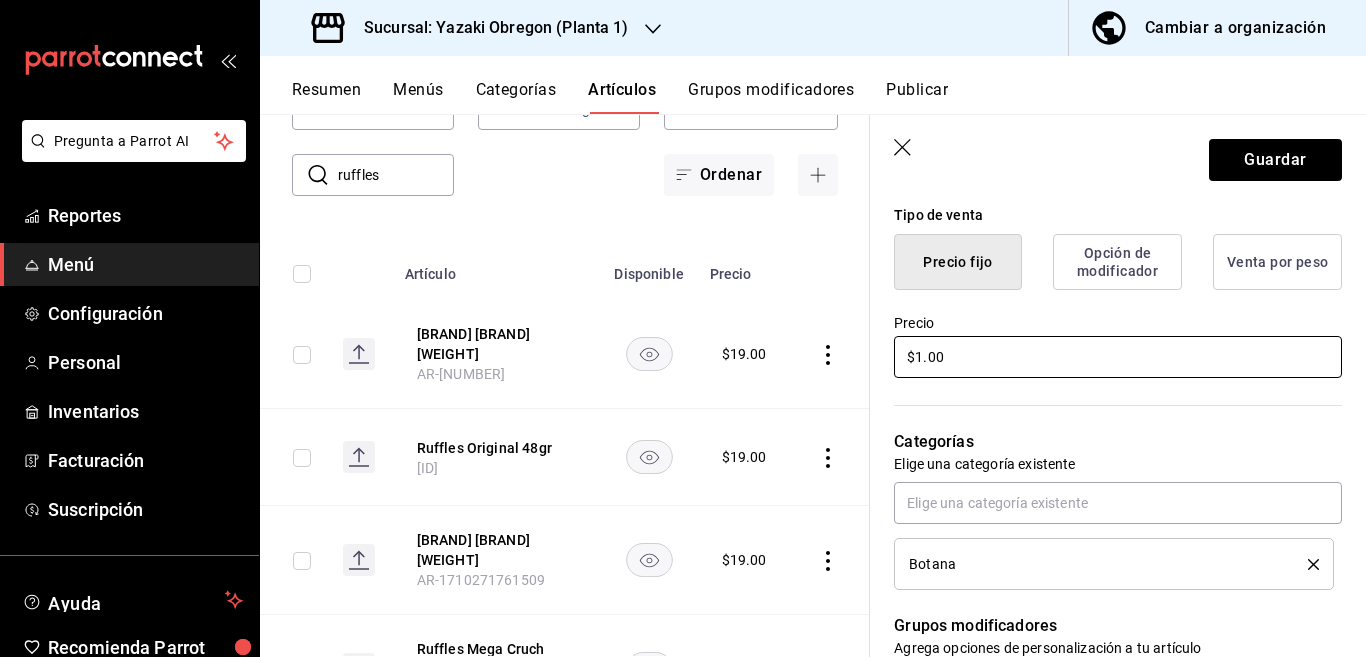 type 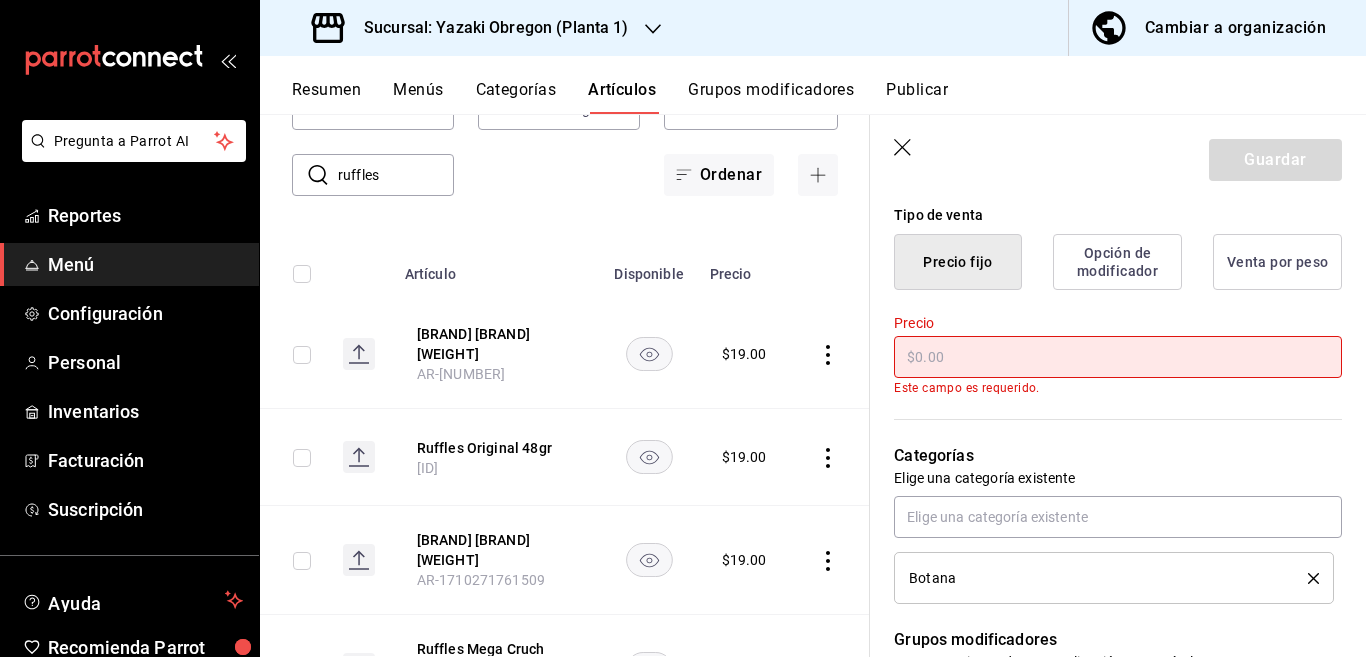 type on "x" 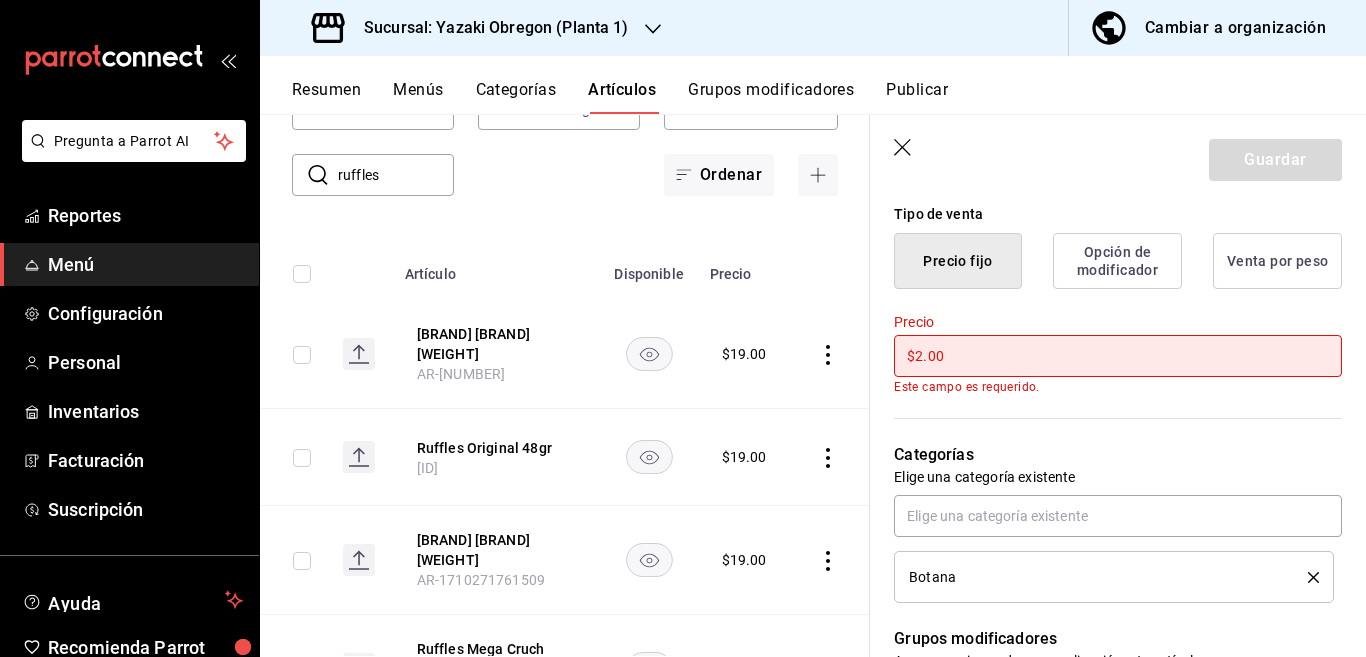type on "$21.00" 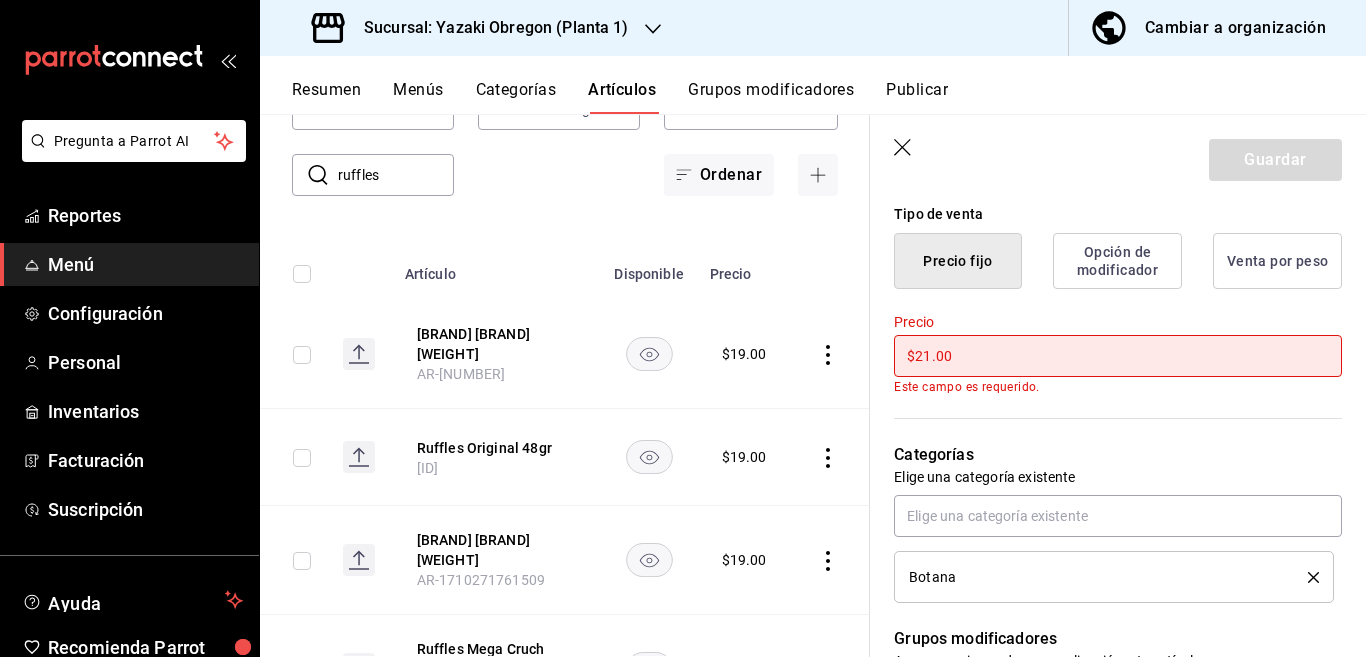type on "x" 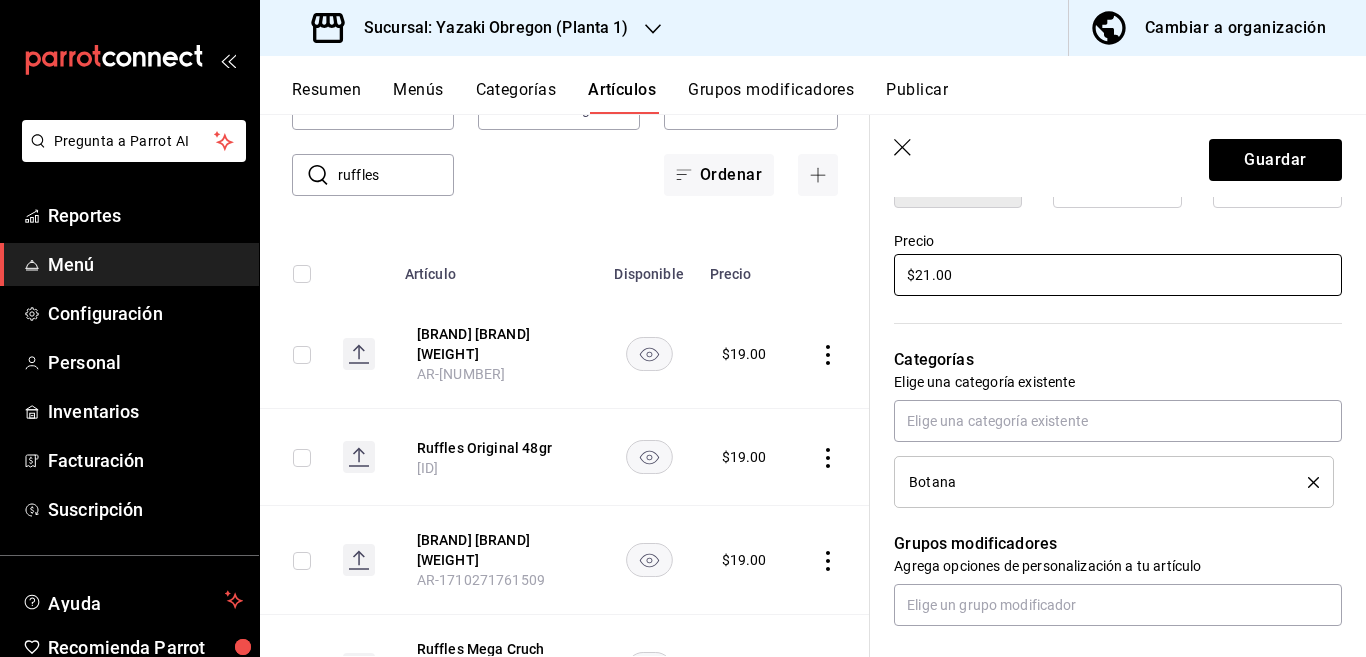 scroll, scrollTop: 650, scrollLeft: 0, axis: vertical 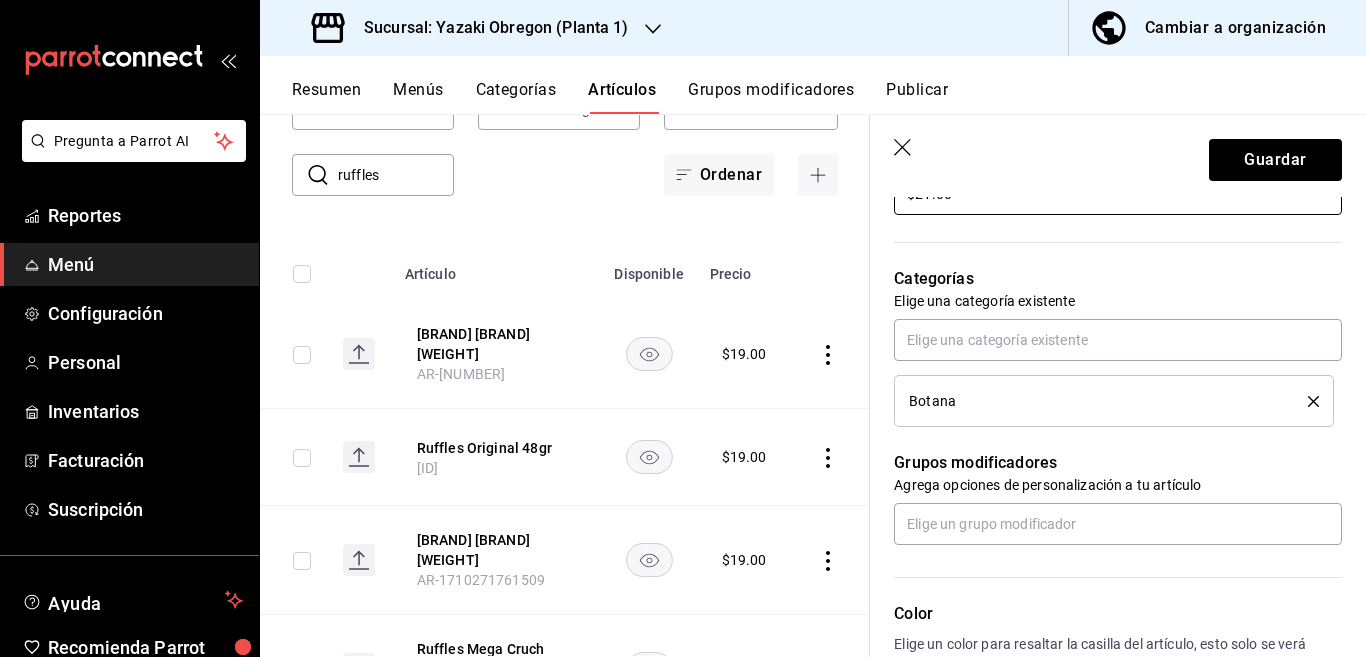 type on "$21.00" 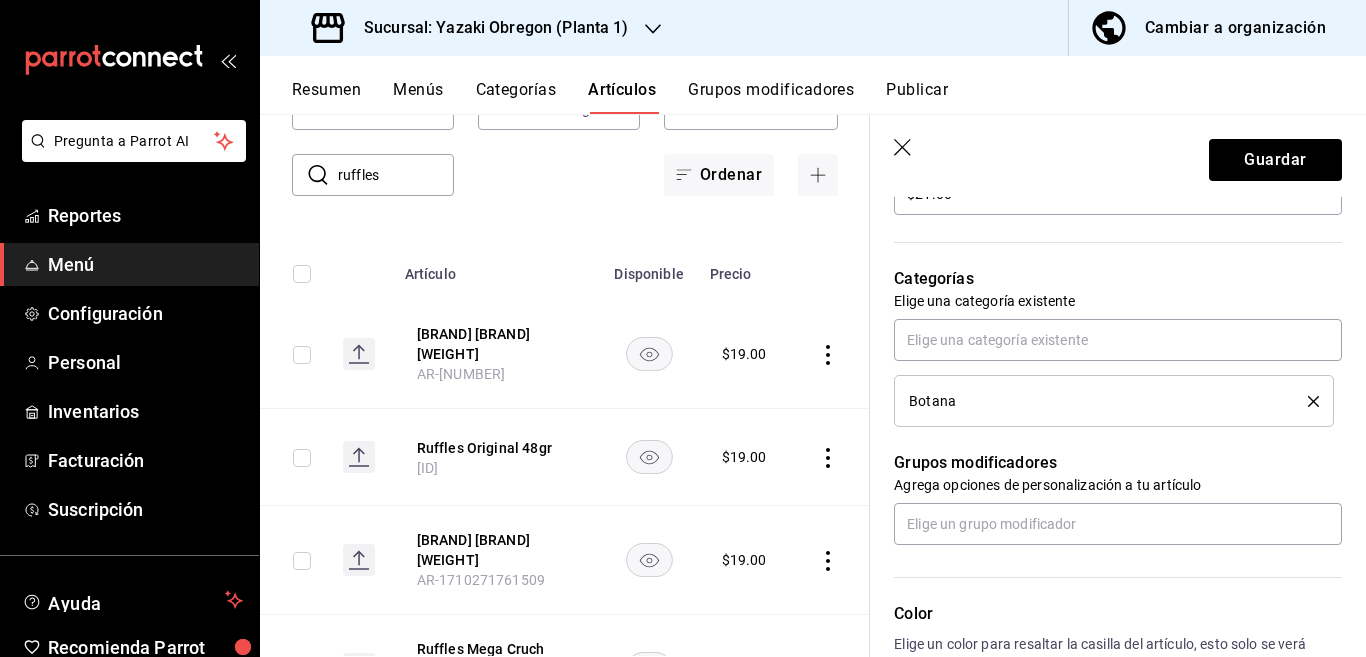 click 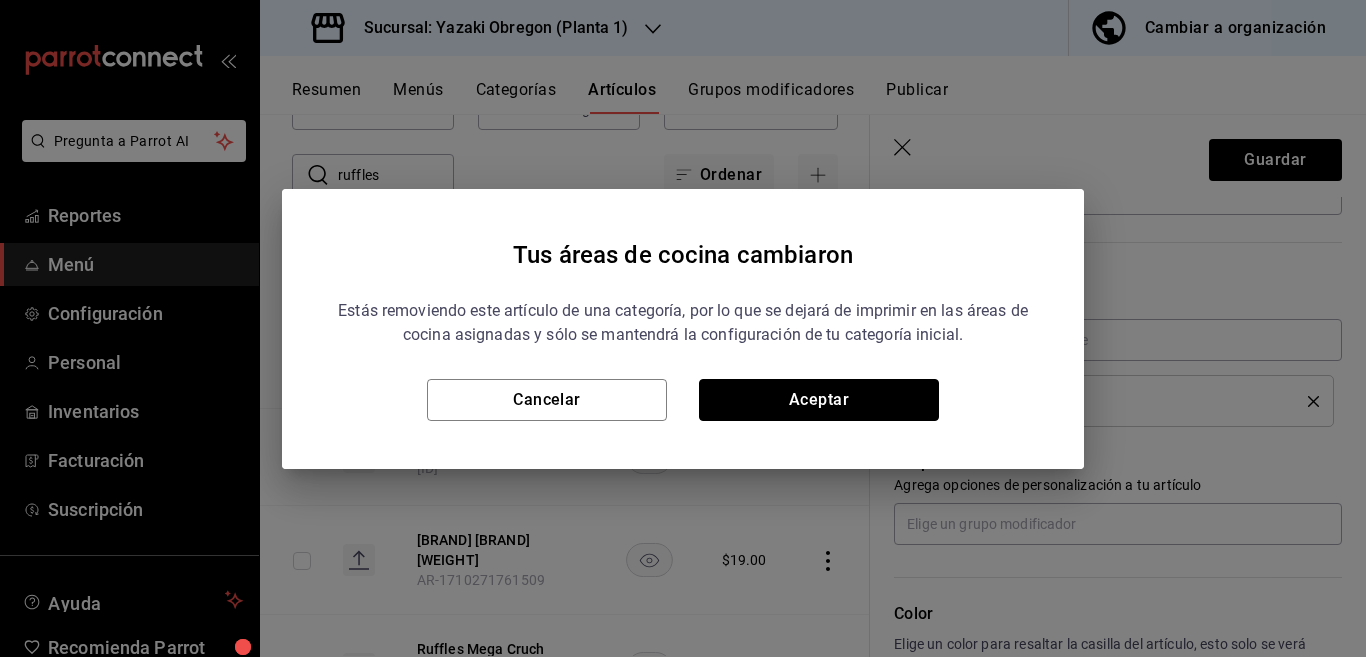 click on "Aceptar" at bounding box center [819, 400] 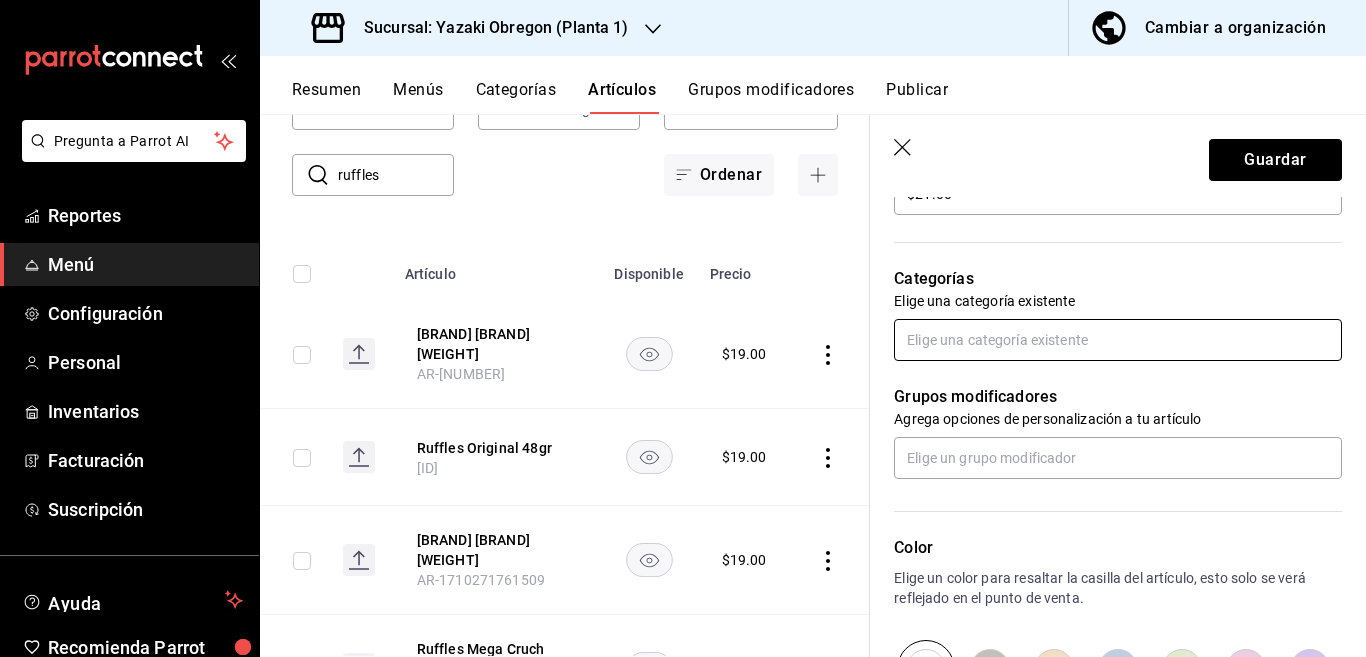 click at bounding box center [1118, 340] 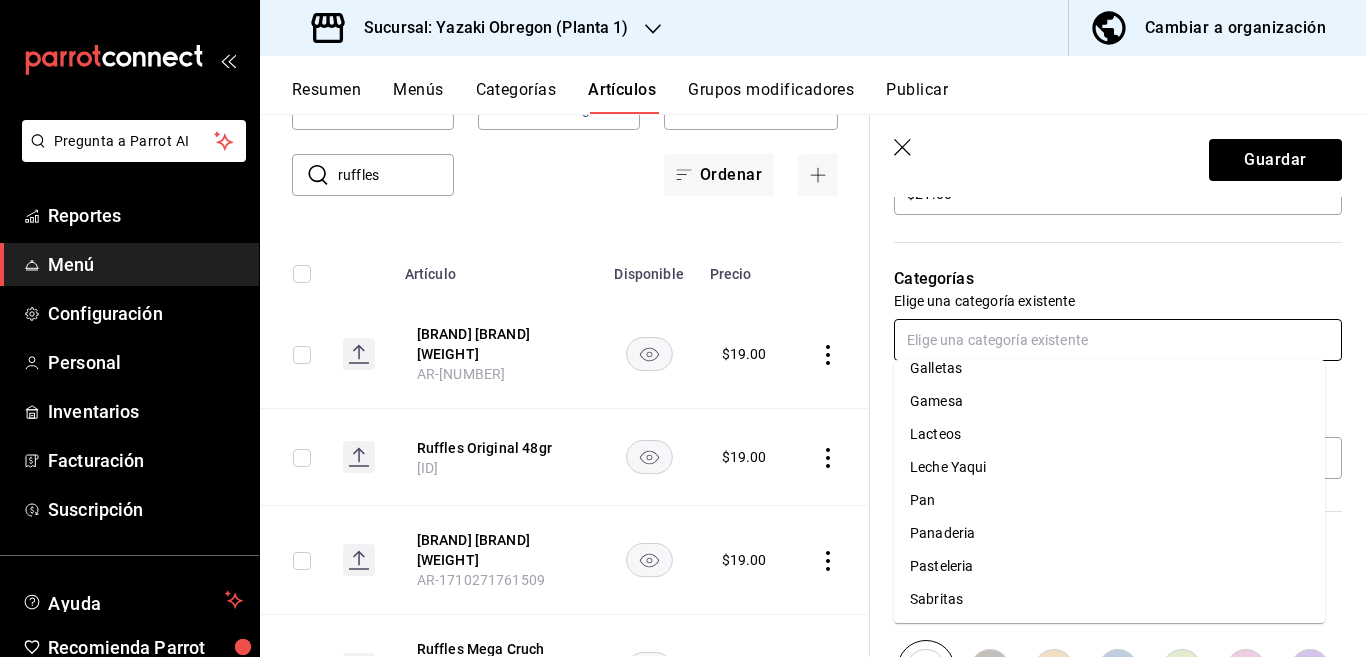scroll, scrollTop: 281, scrollLeft: 0, axis: vertical 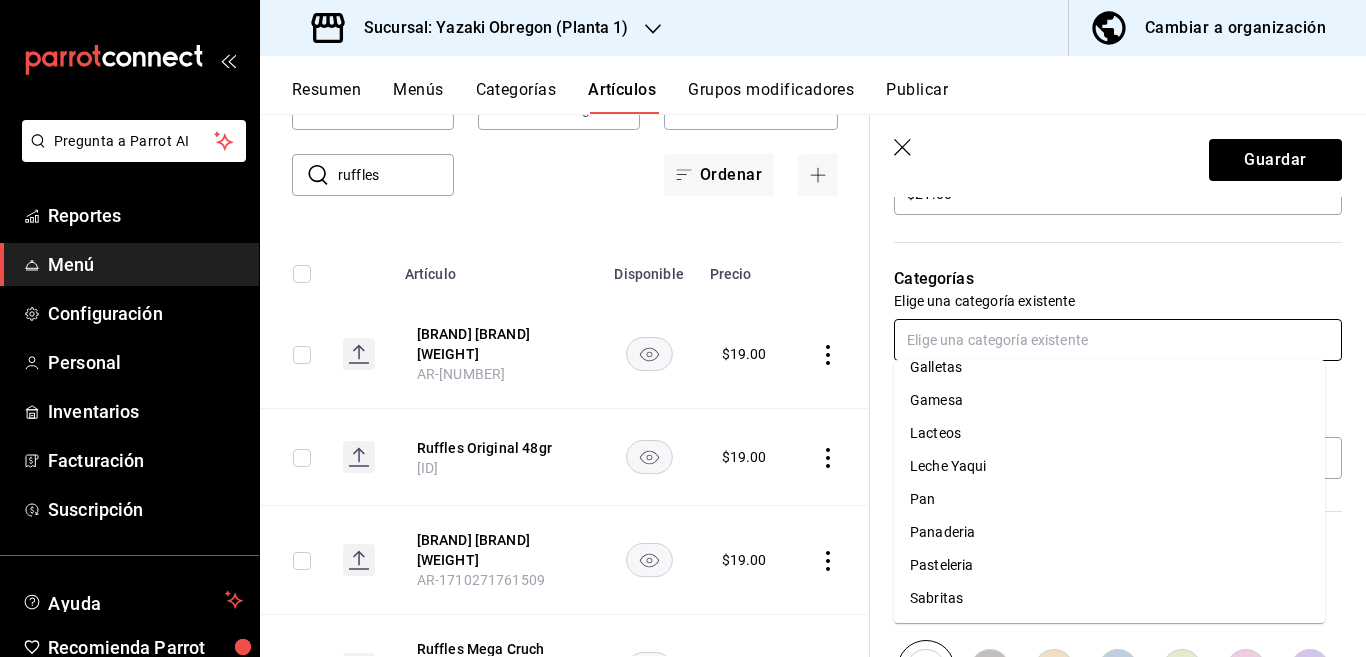 click on "Sabritas" at bounding box center [1109, 598] 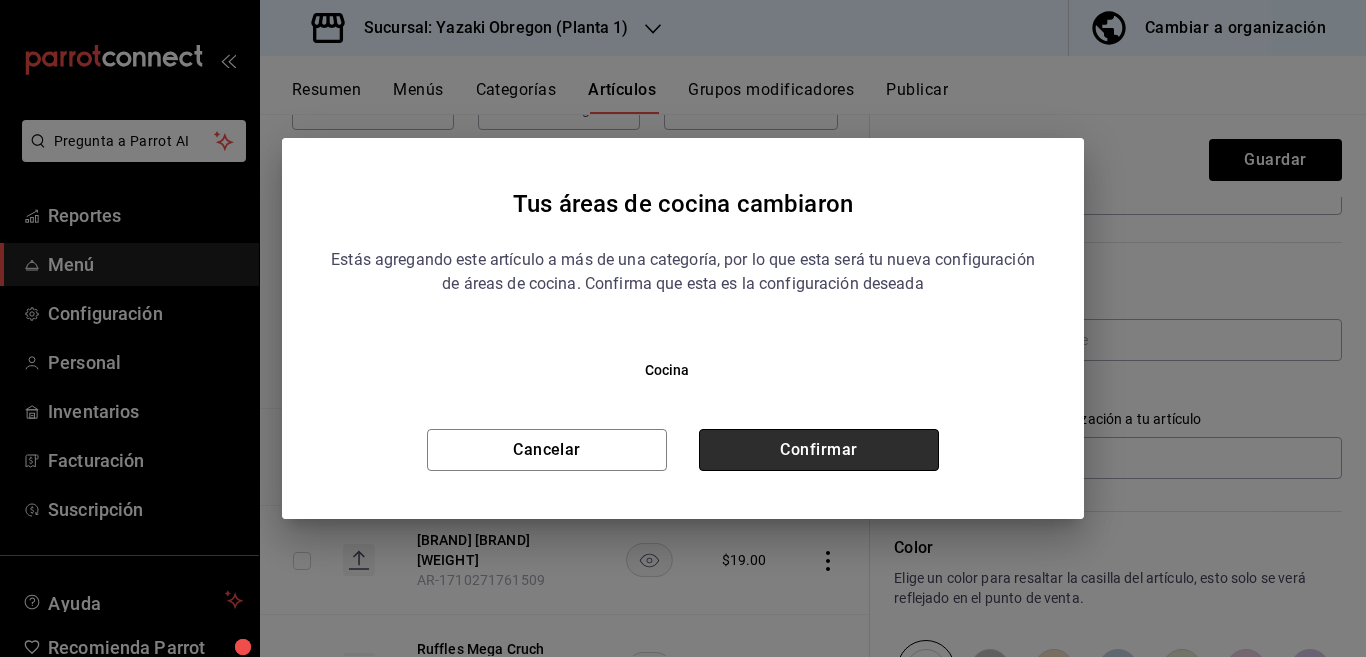 click on "Confirmar" at bounding box center [819, 450] 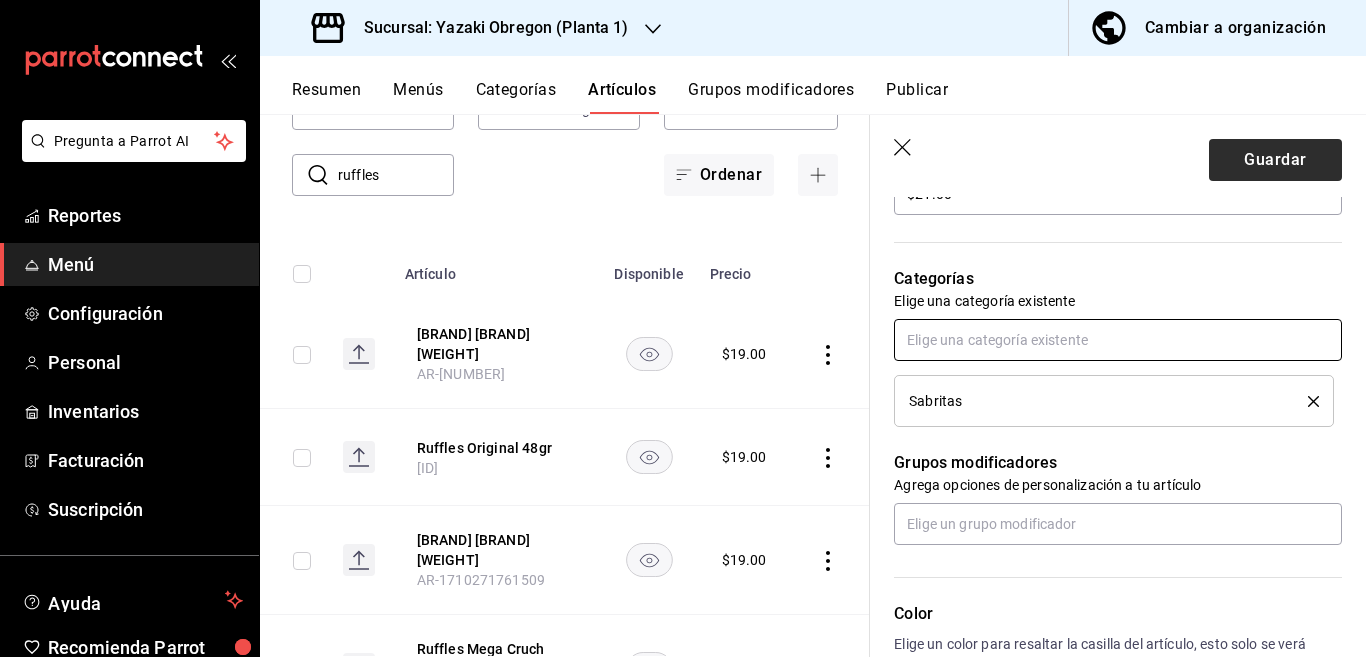 scroll, scrollTop: 651, scrollLeft: 0, axis: vertical 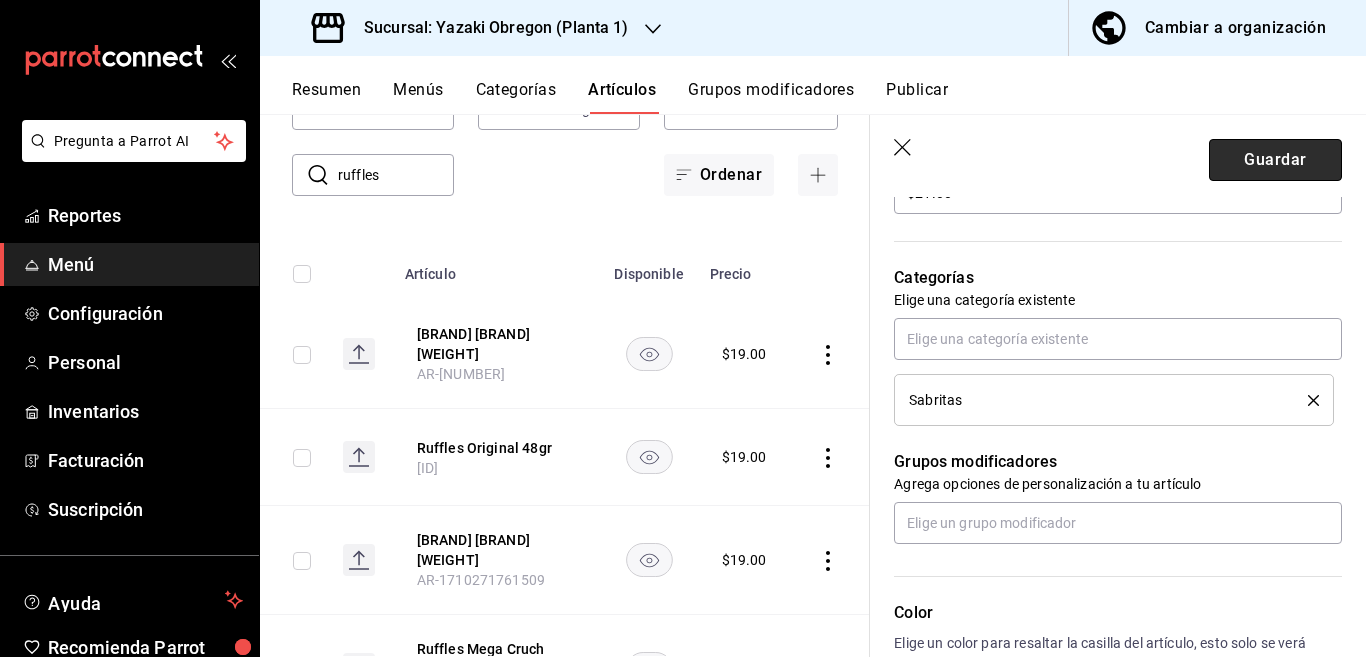 click on "Guardar" at bounding box center [1275, 160] 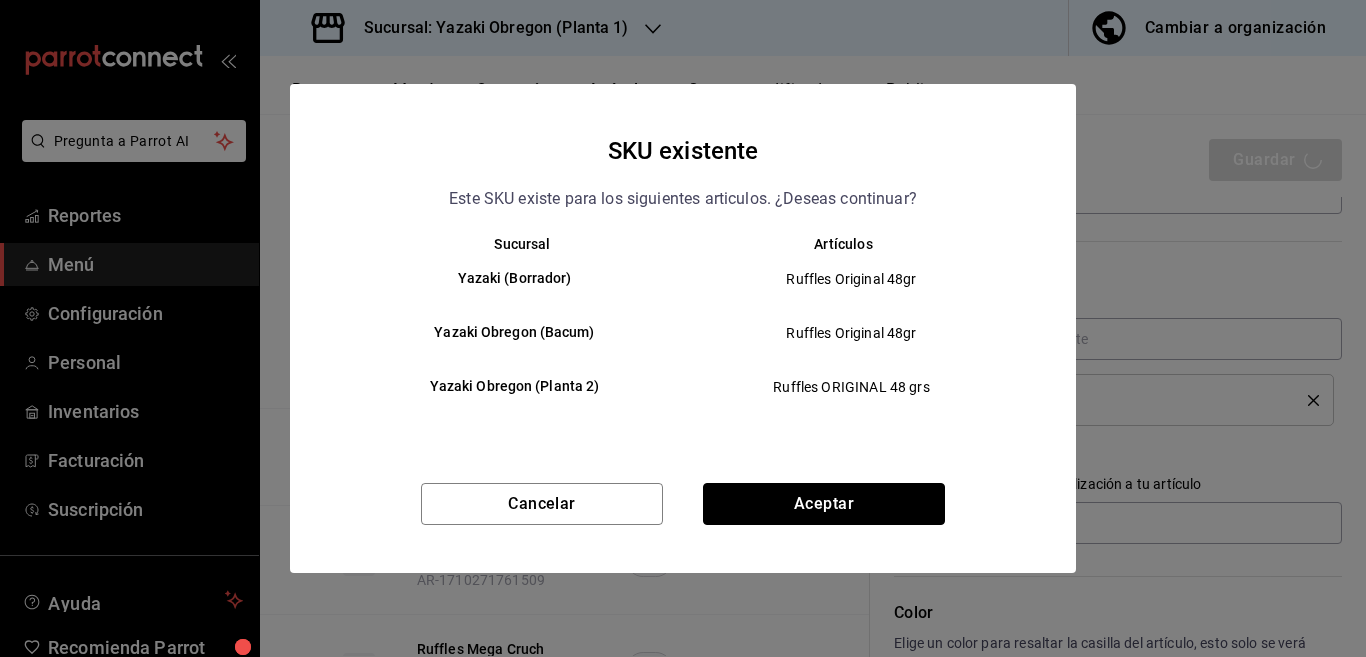 click on "Aceptar" at bounding box center [824, 504] 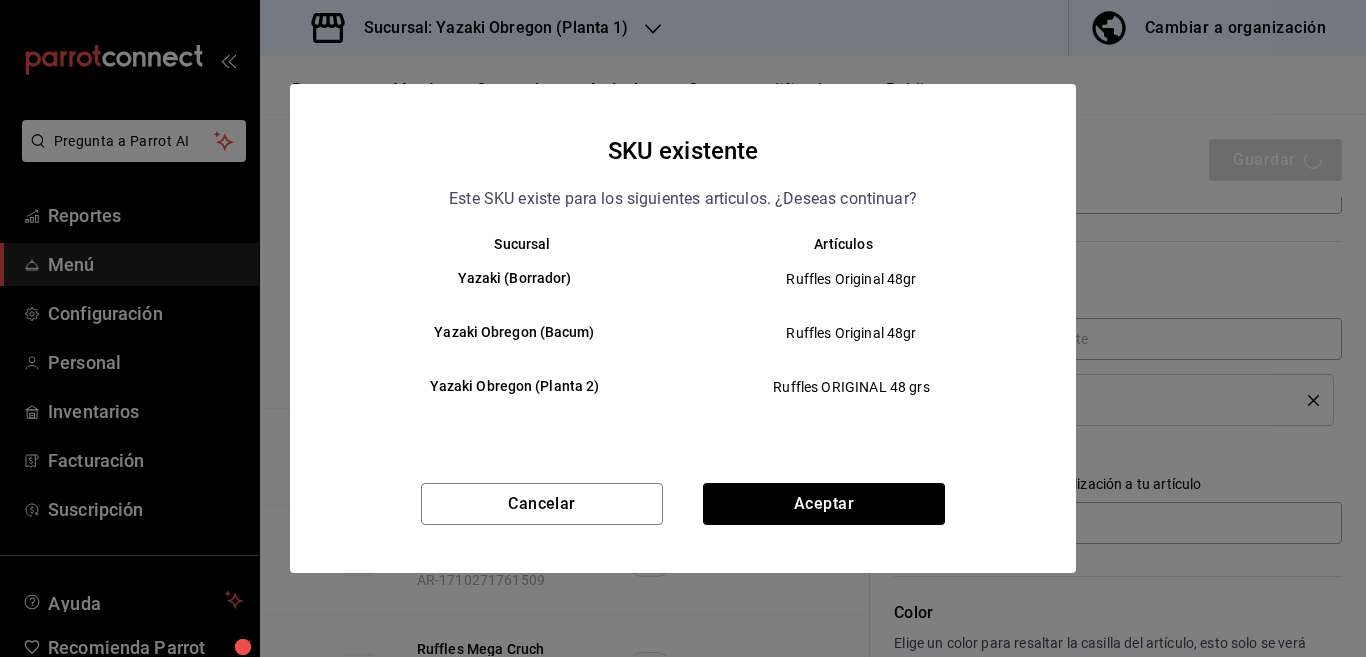 type on "x" 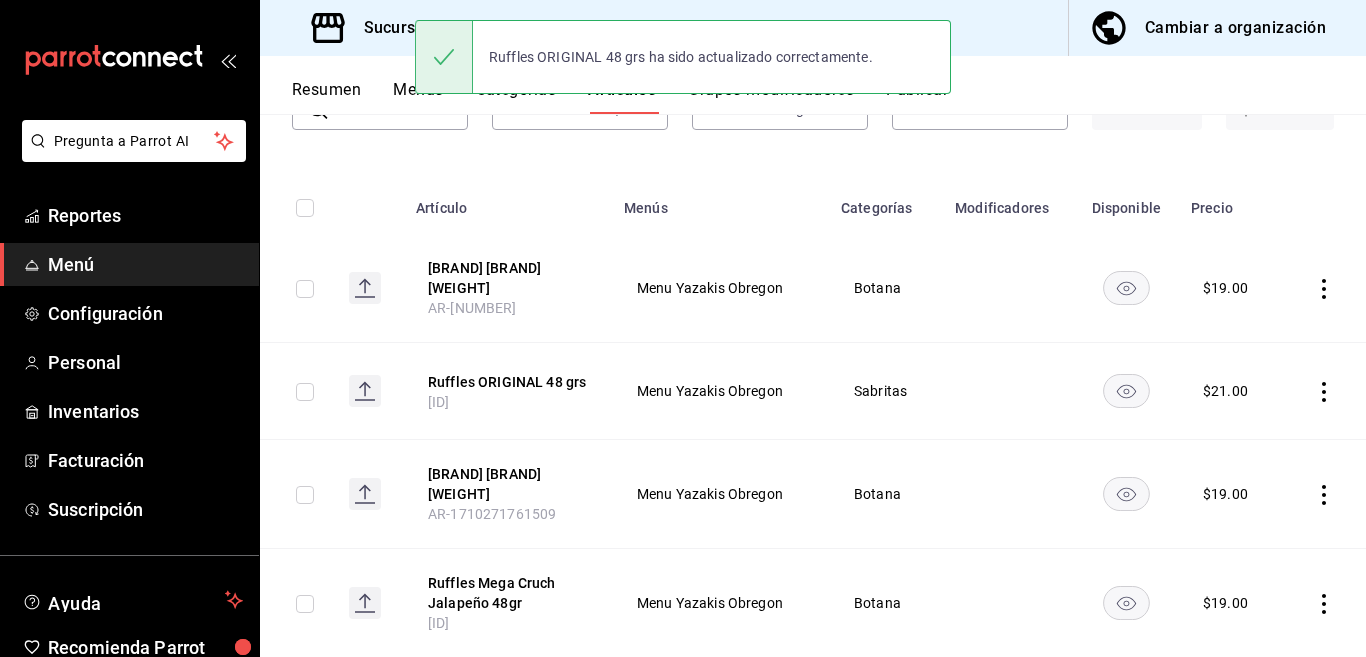 scroll, scrollTop: 0, scrollLeft: 0, axis: both 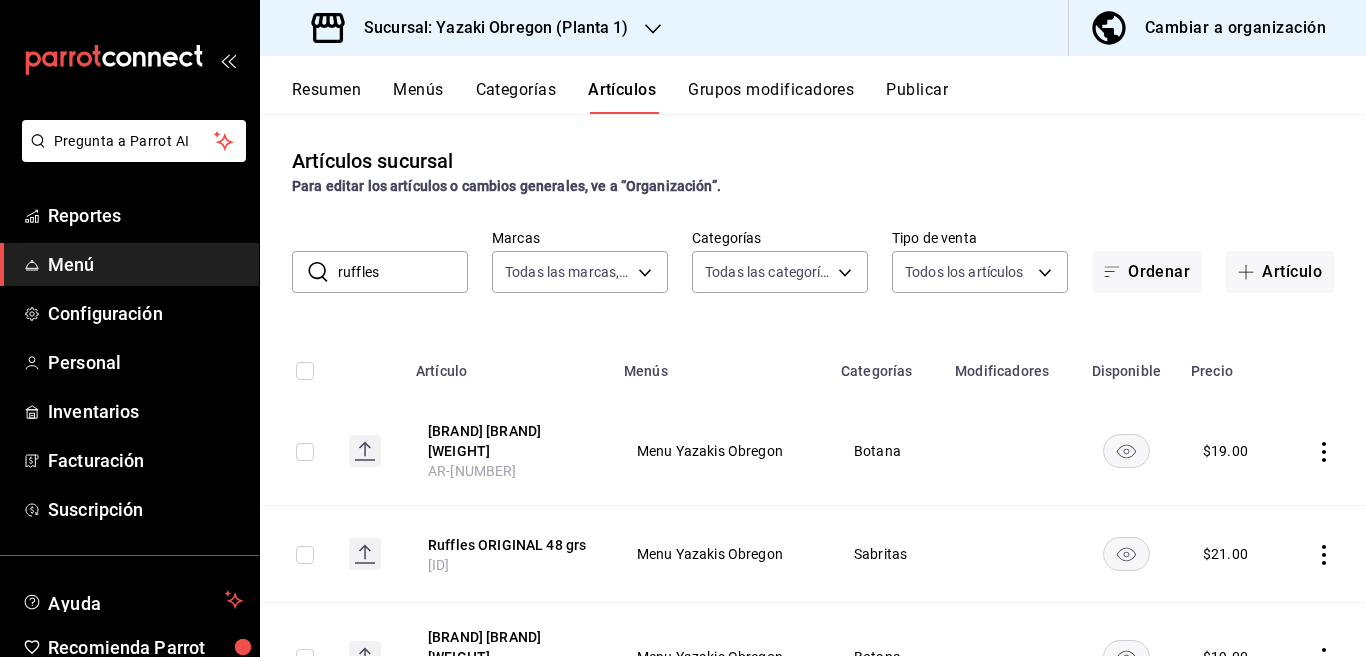 click 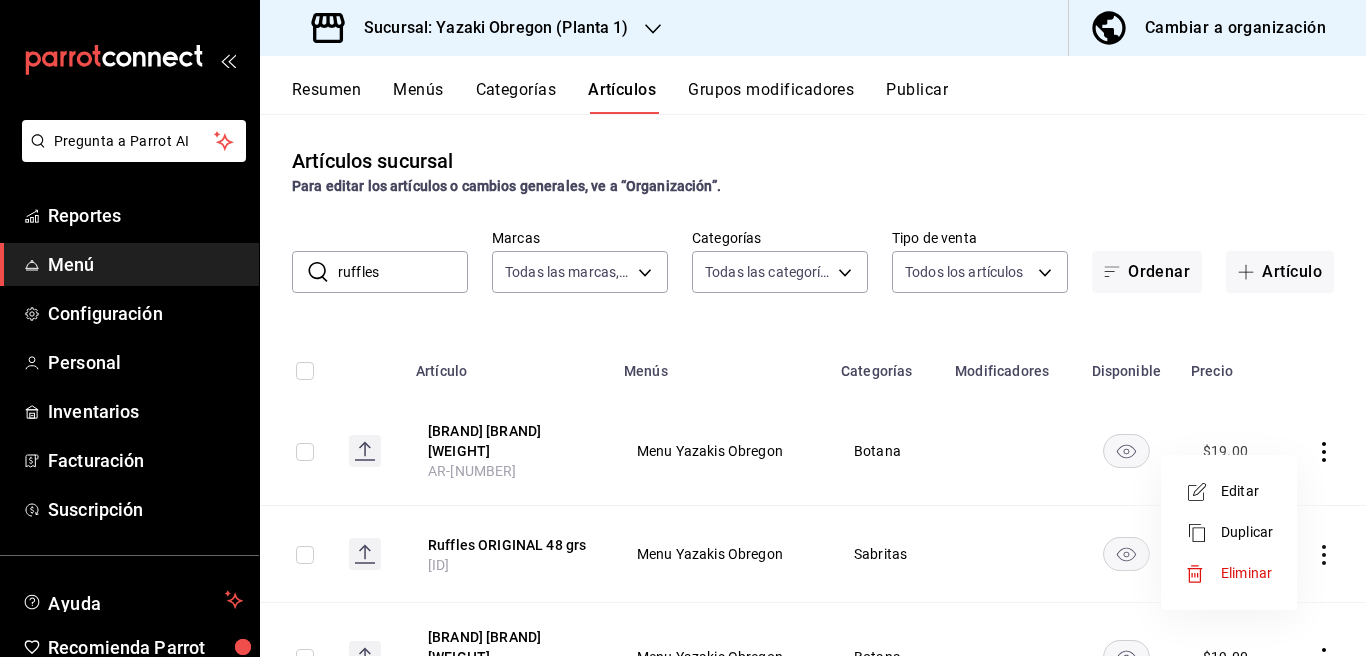 click on "Editar" at bounding box center (1247, 491) 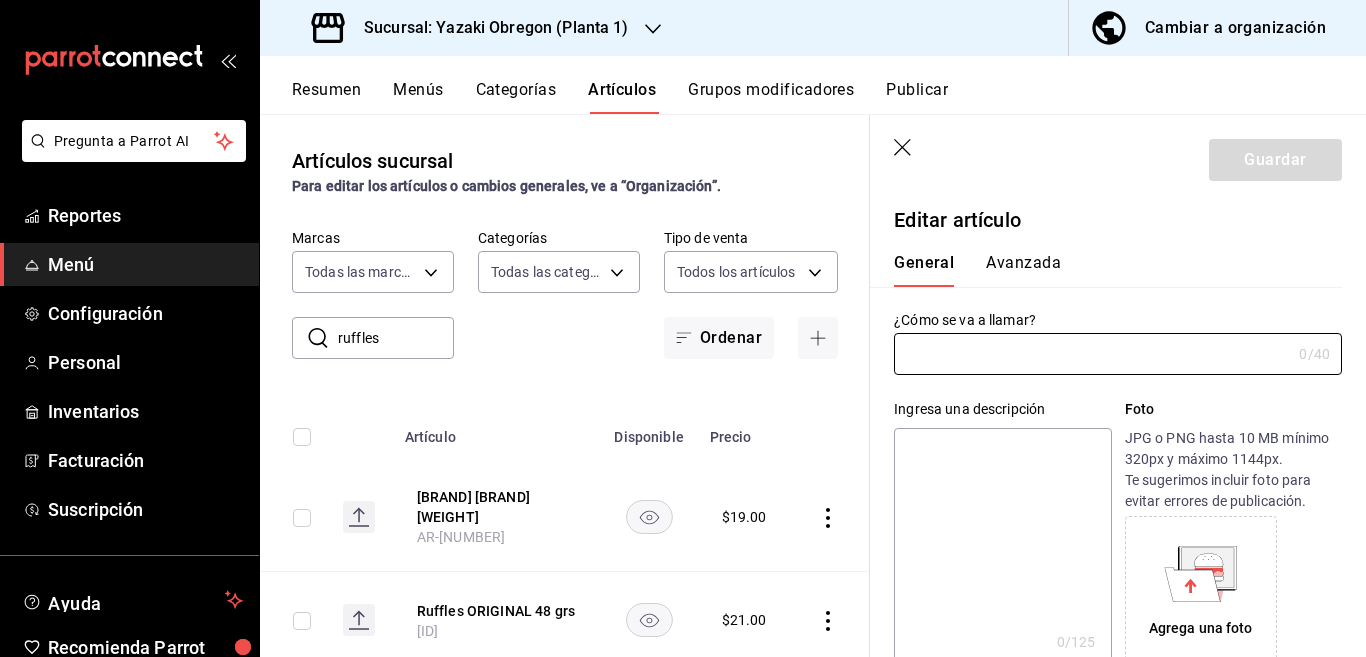 type on "[BRAND] [BRAND] [WEIGHT]" 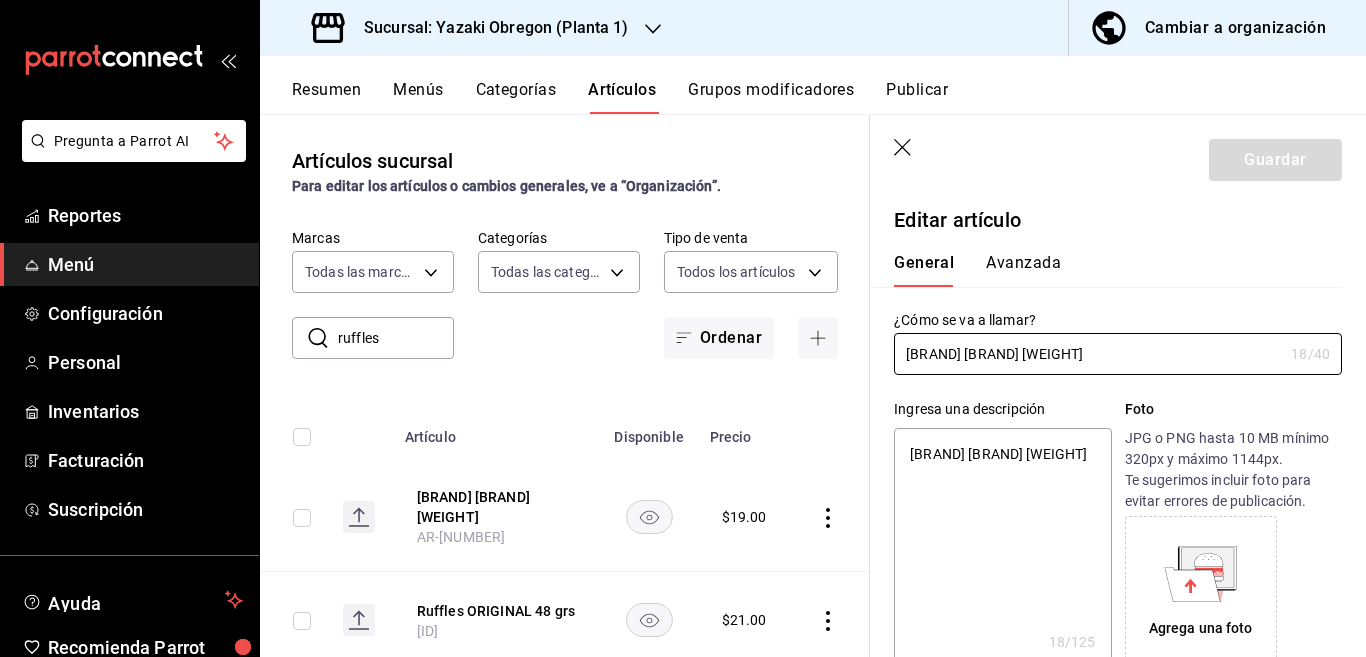 type on "x" 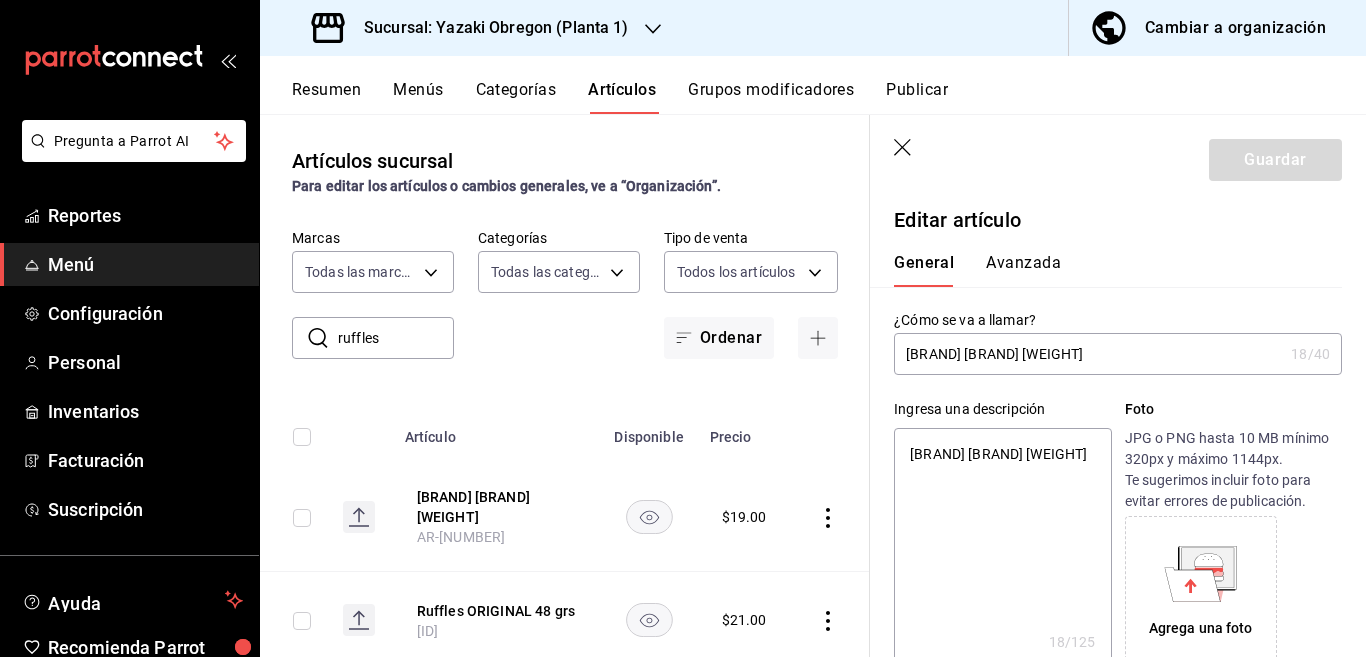 click on "[BRAND] [BRAND] [WEIGHT]" at bounding box center [1002, 548] 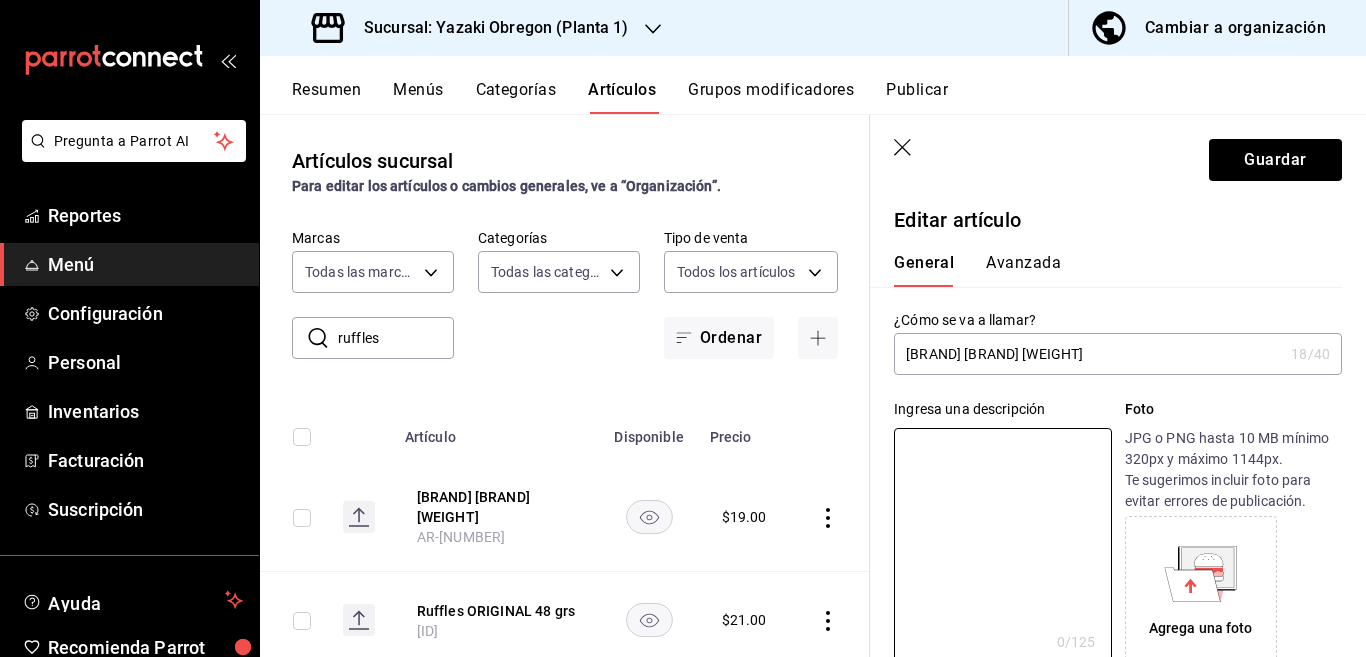 type 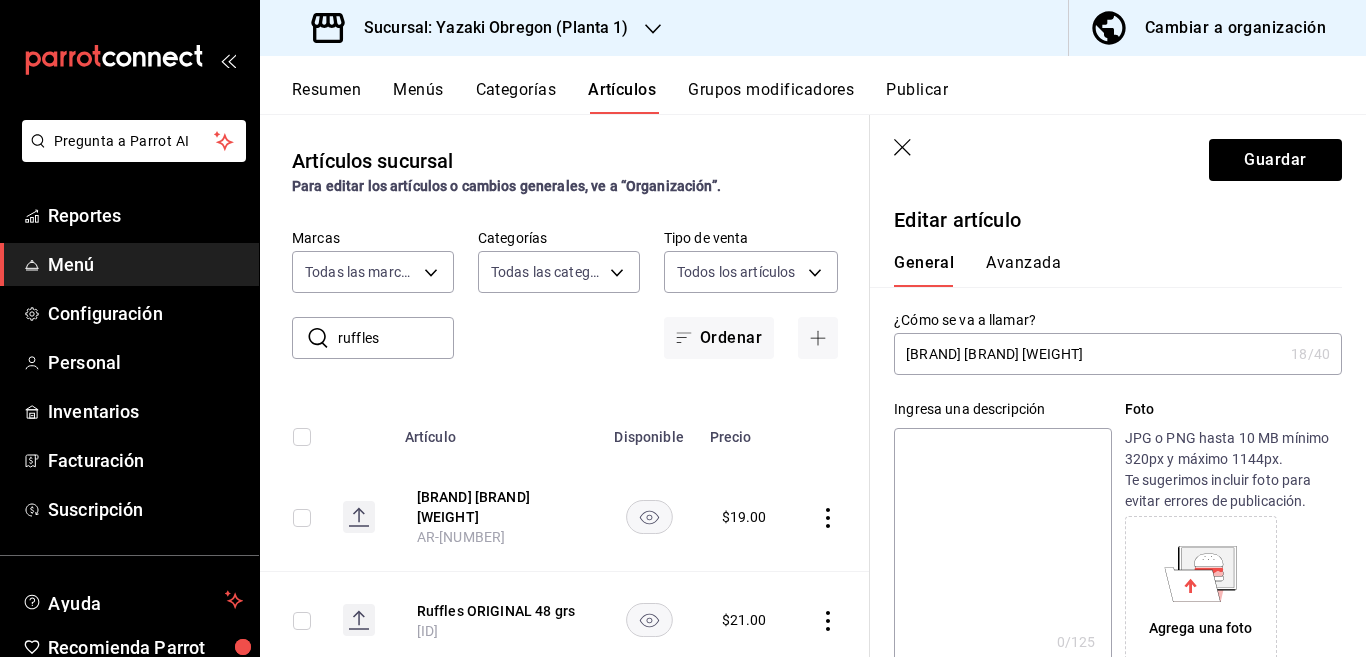 click on "[BRAND] [BRAND] [WEIGHT]" at bounding box center [1088, 354] 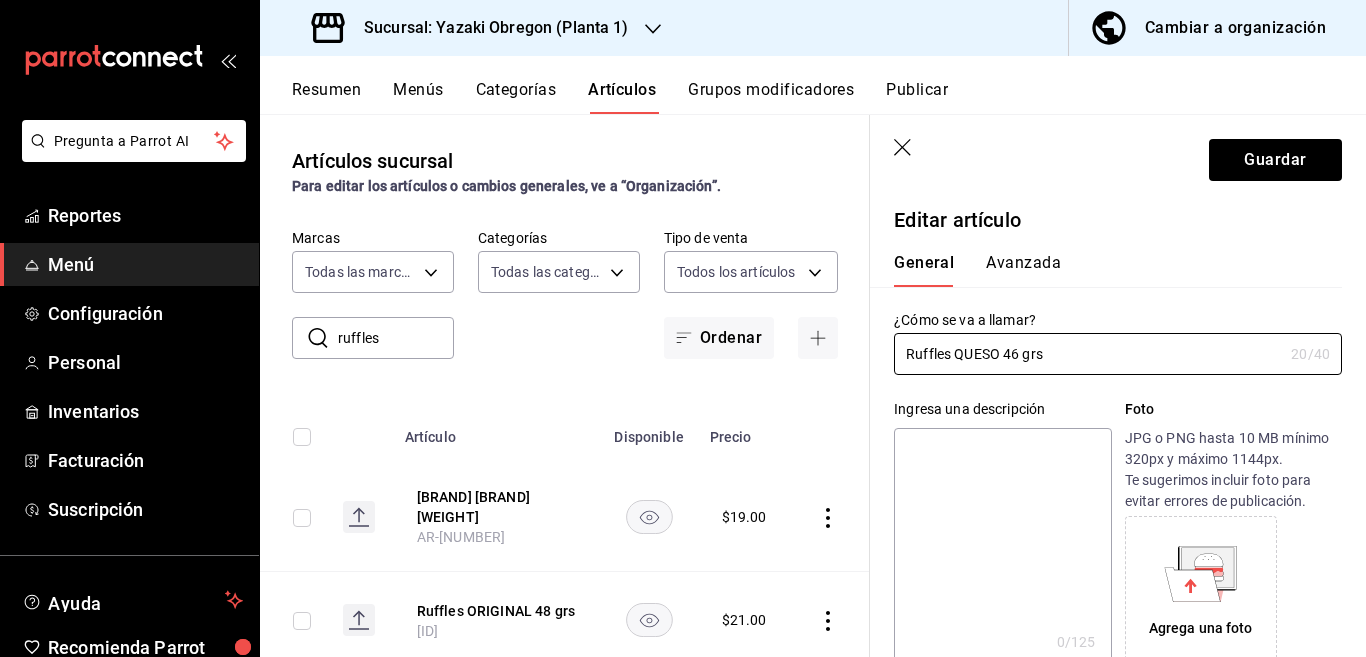 type on "Ruffles QUESO 46 grs" 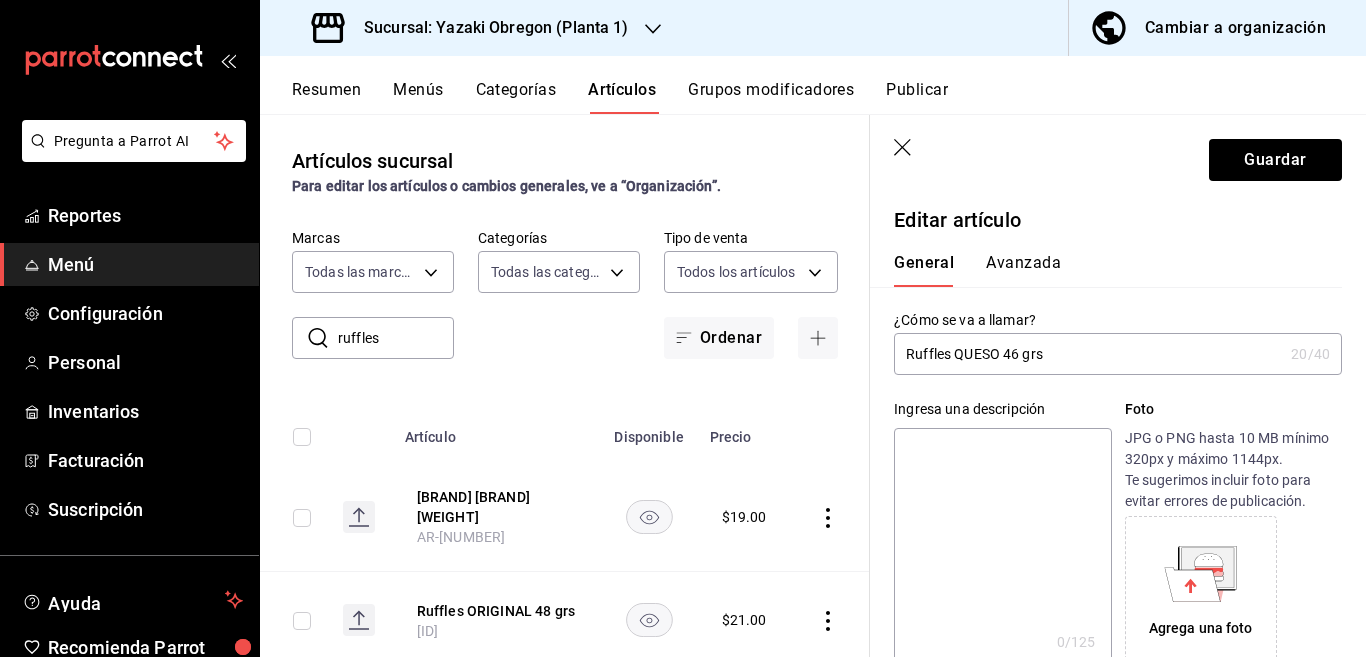 paste on "Ruffles QUESO 46 grs" 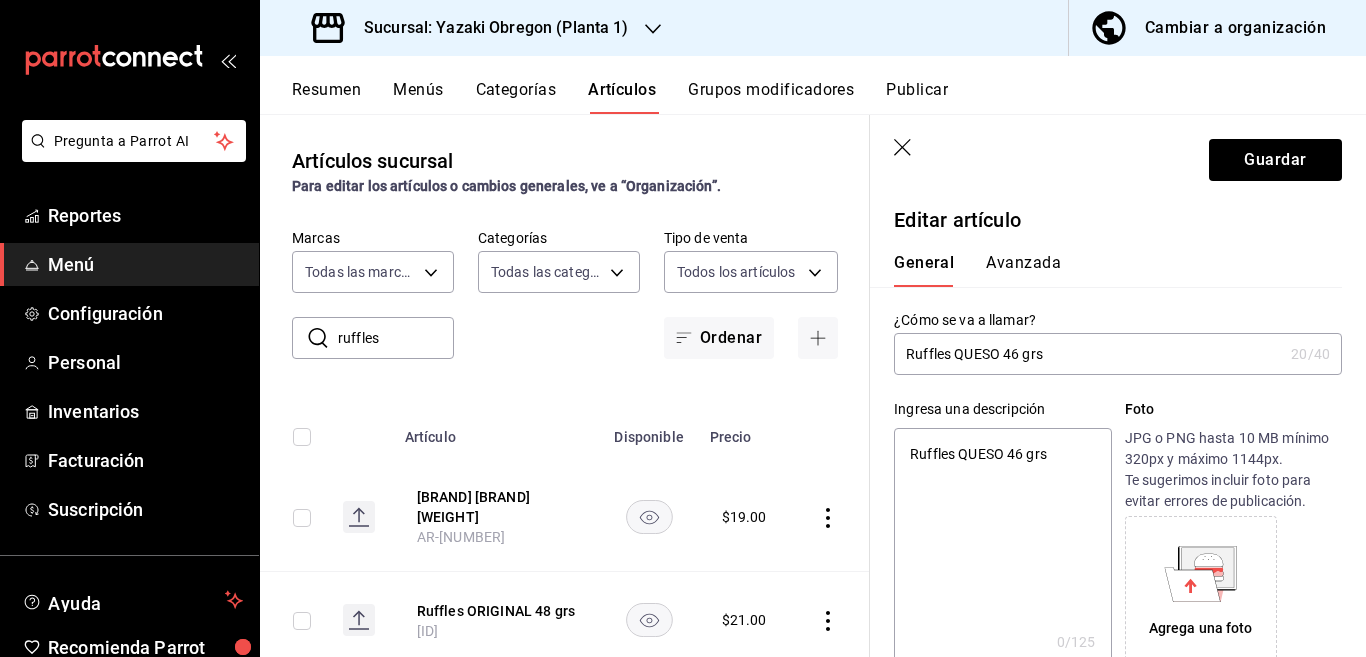 type on "x" 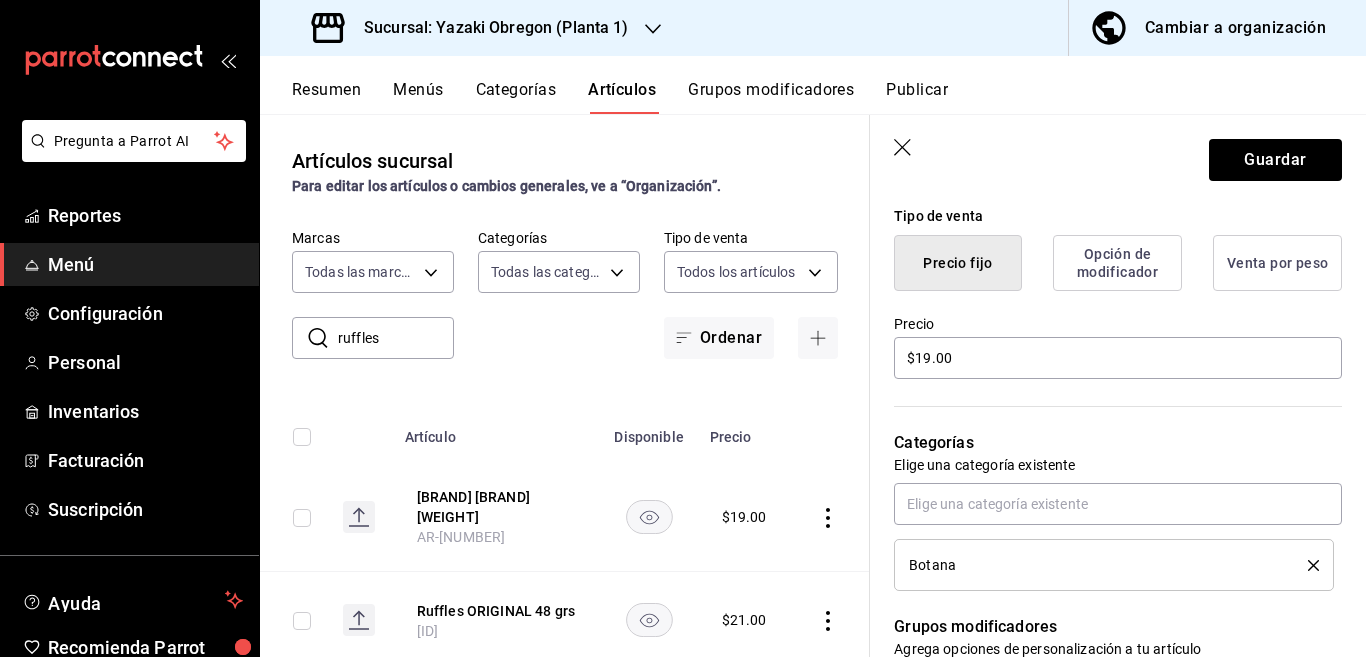 scroll, scrollTop: 487, scrollLeft: 0, axis: vertical 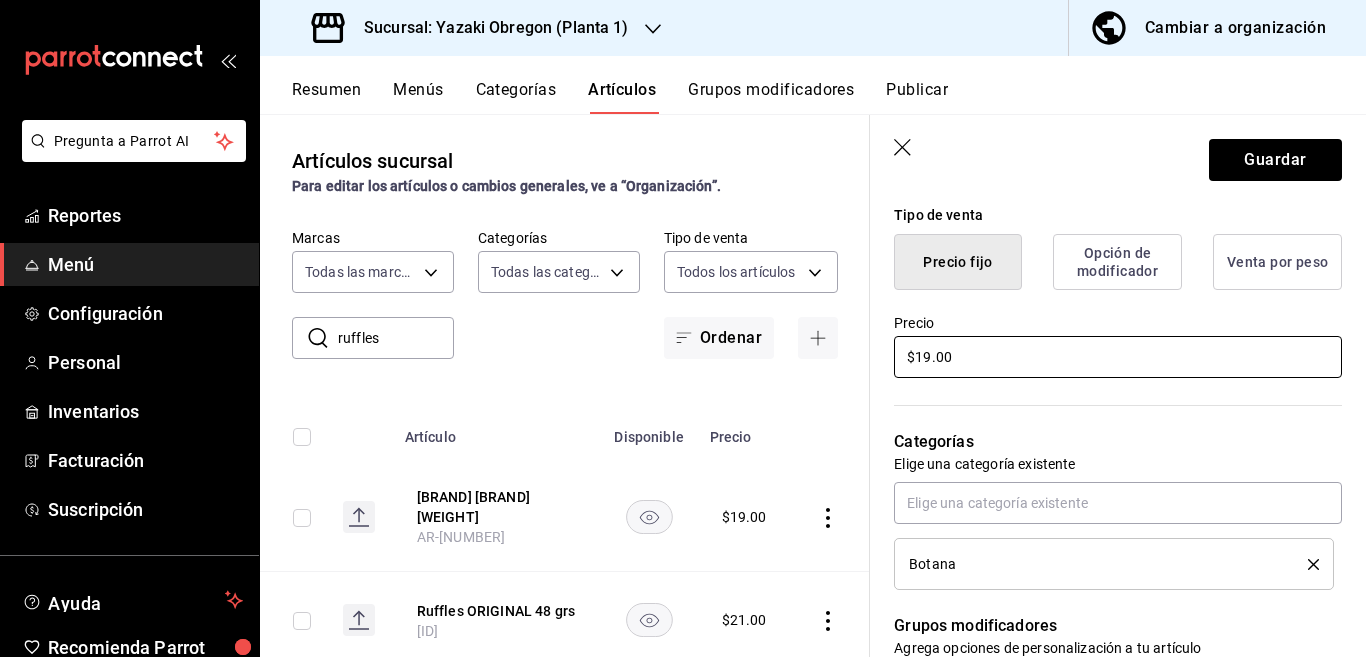 type on "Ruffles QUESO 46 grs" 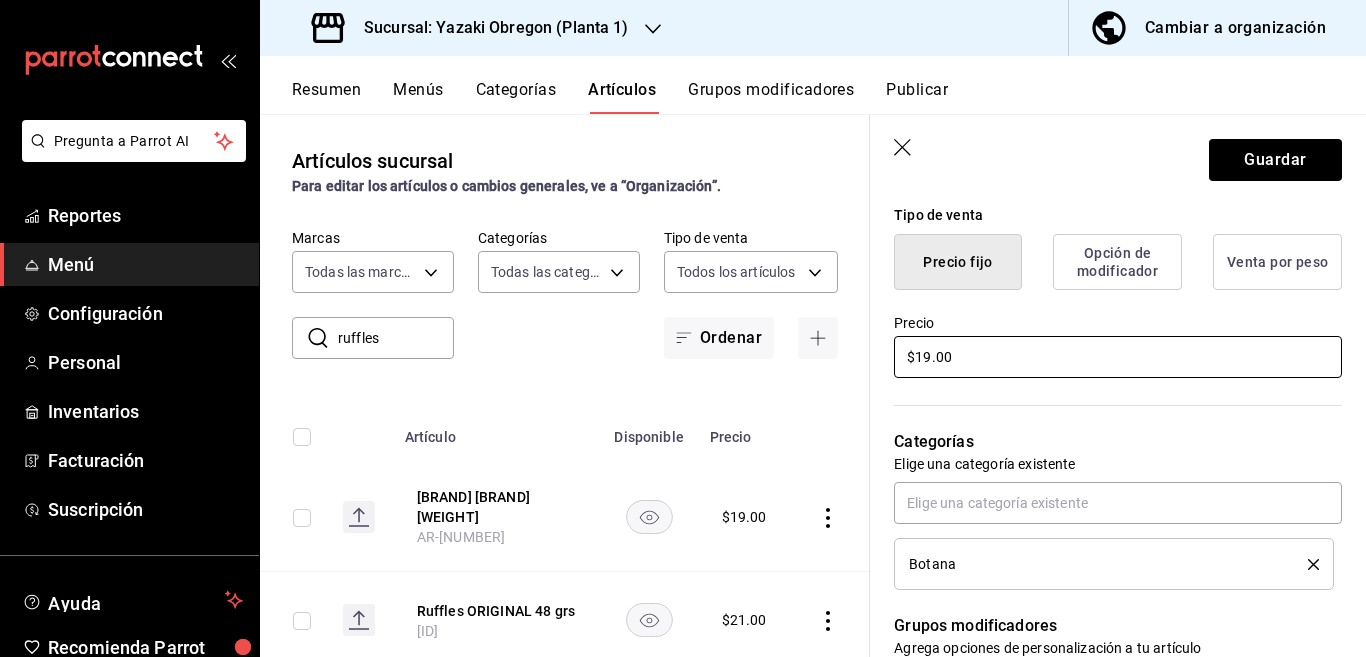 type on "x" 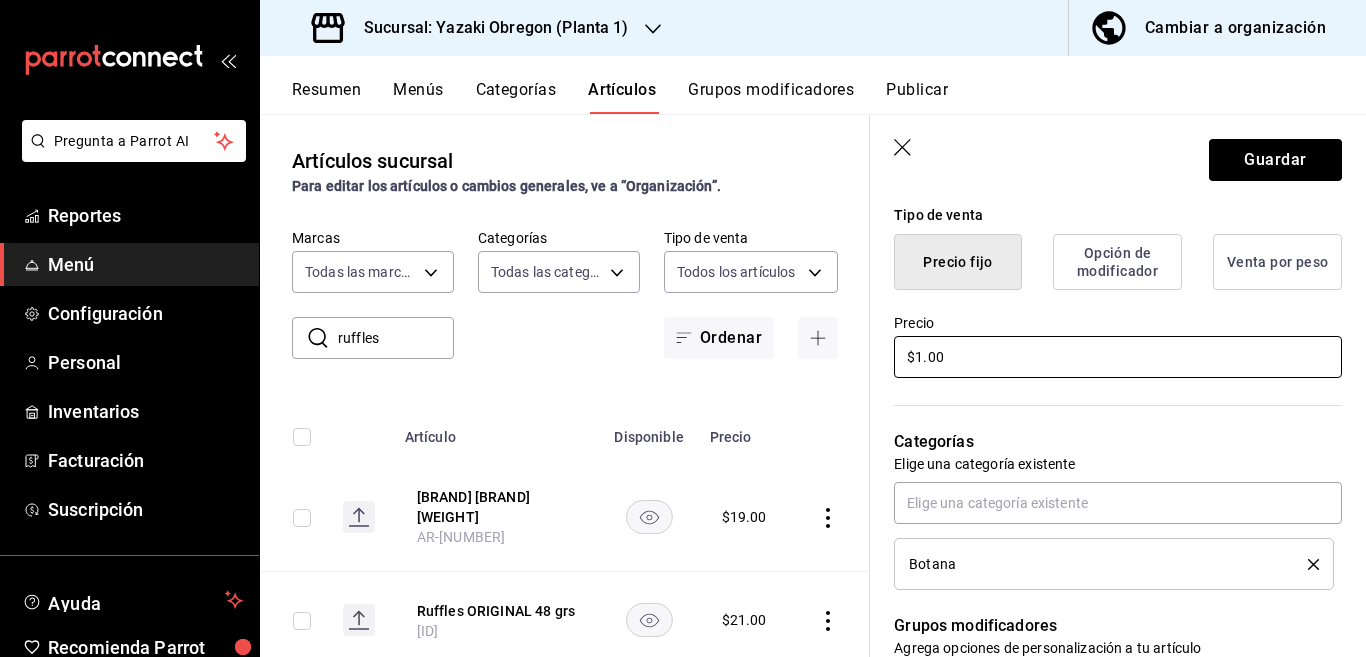 type 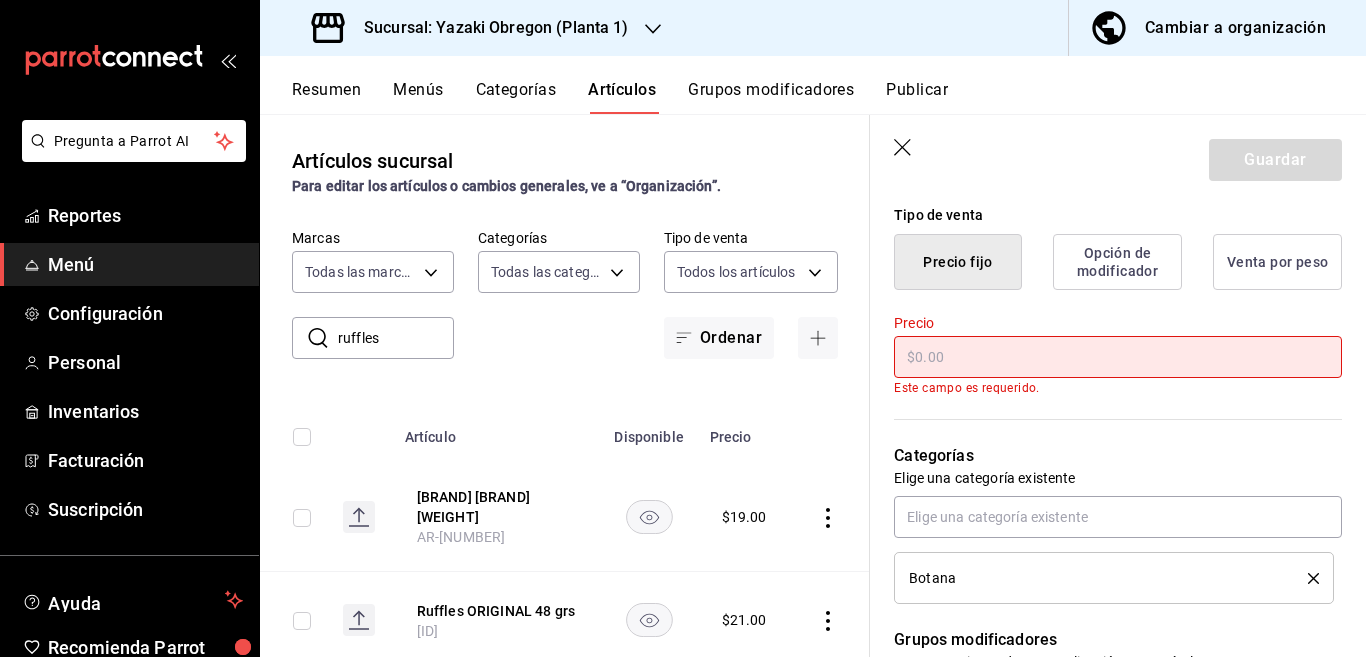 type on "x" 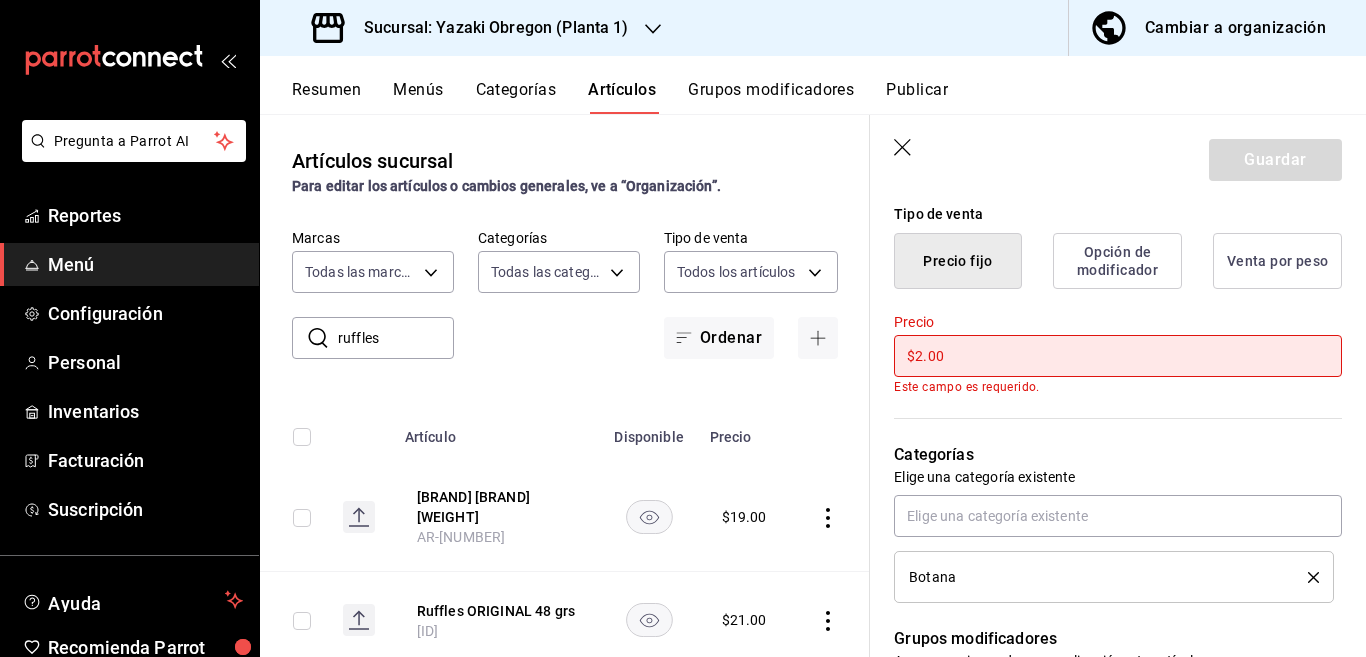 type on "$21.00" 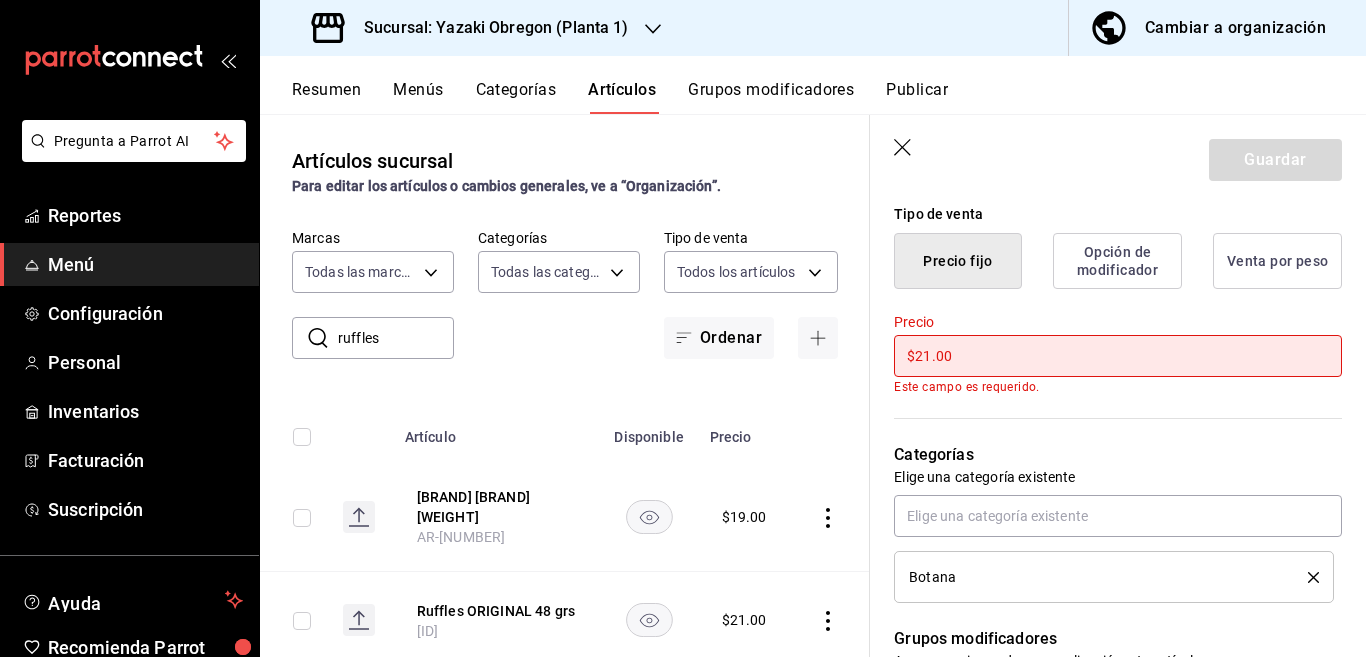 type on "x" 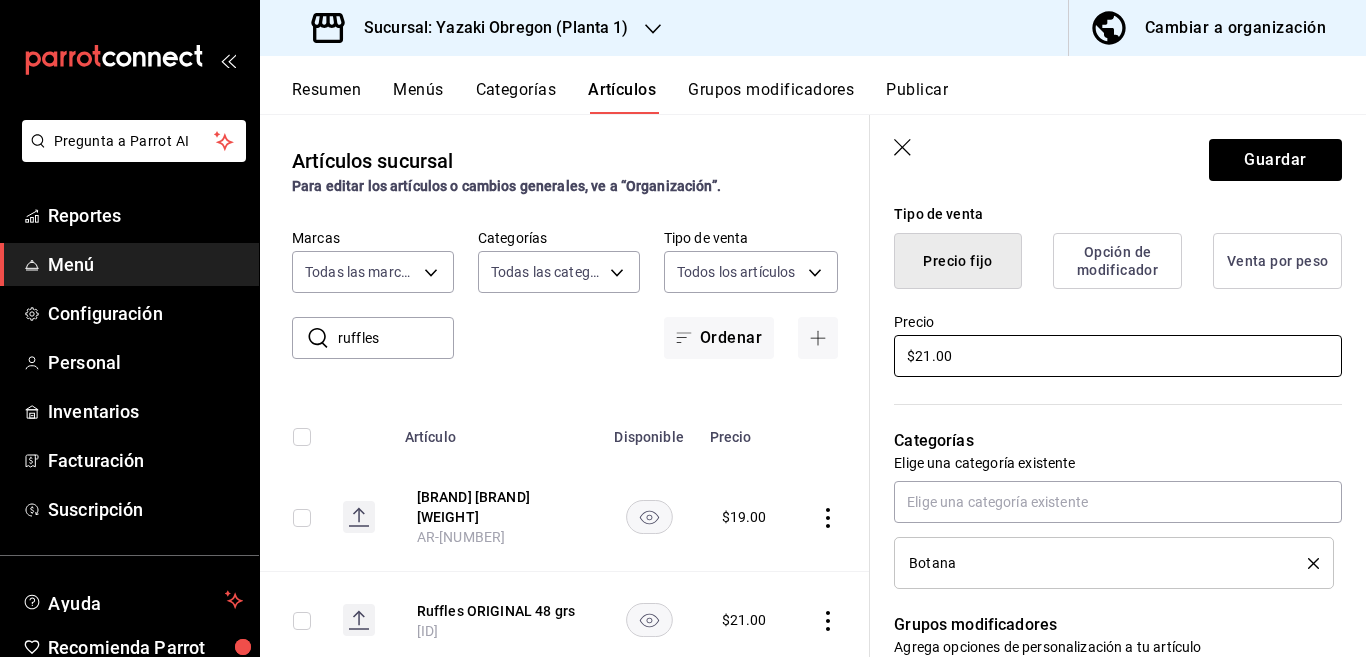 type on "$21.00" 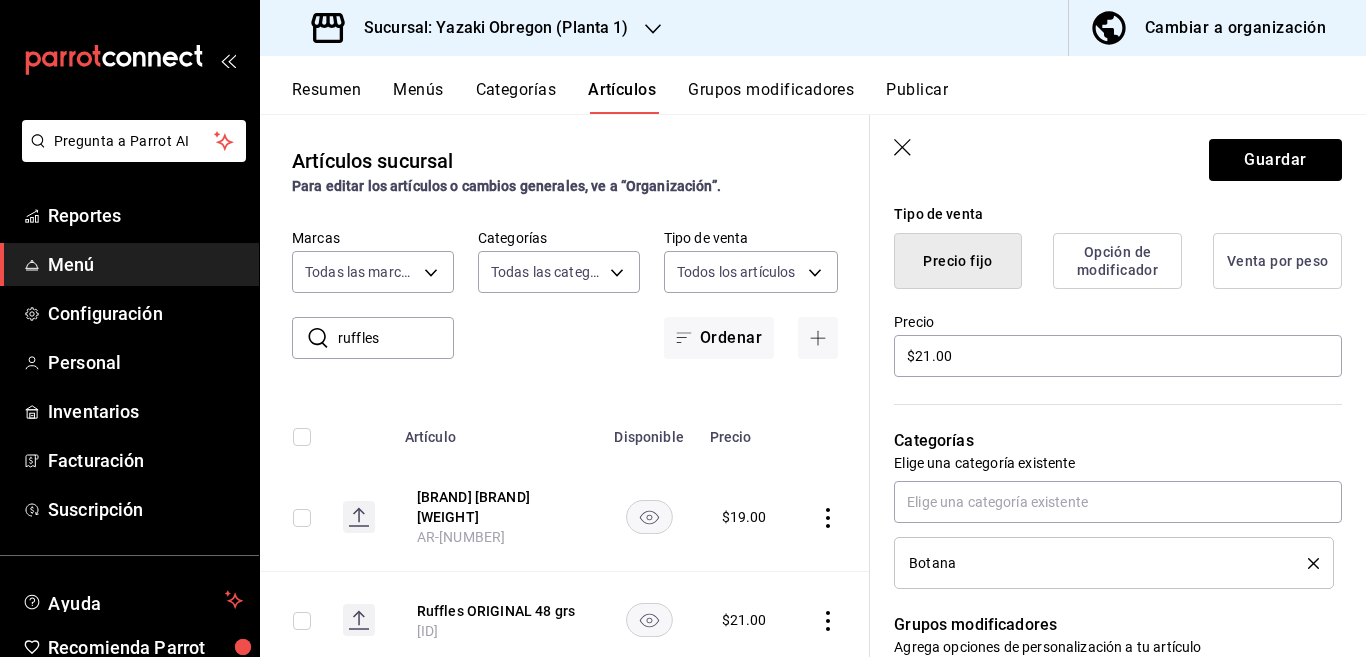 click 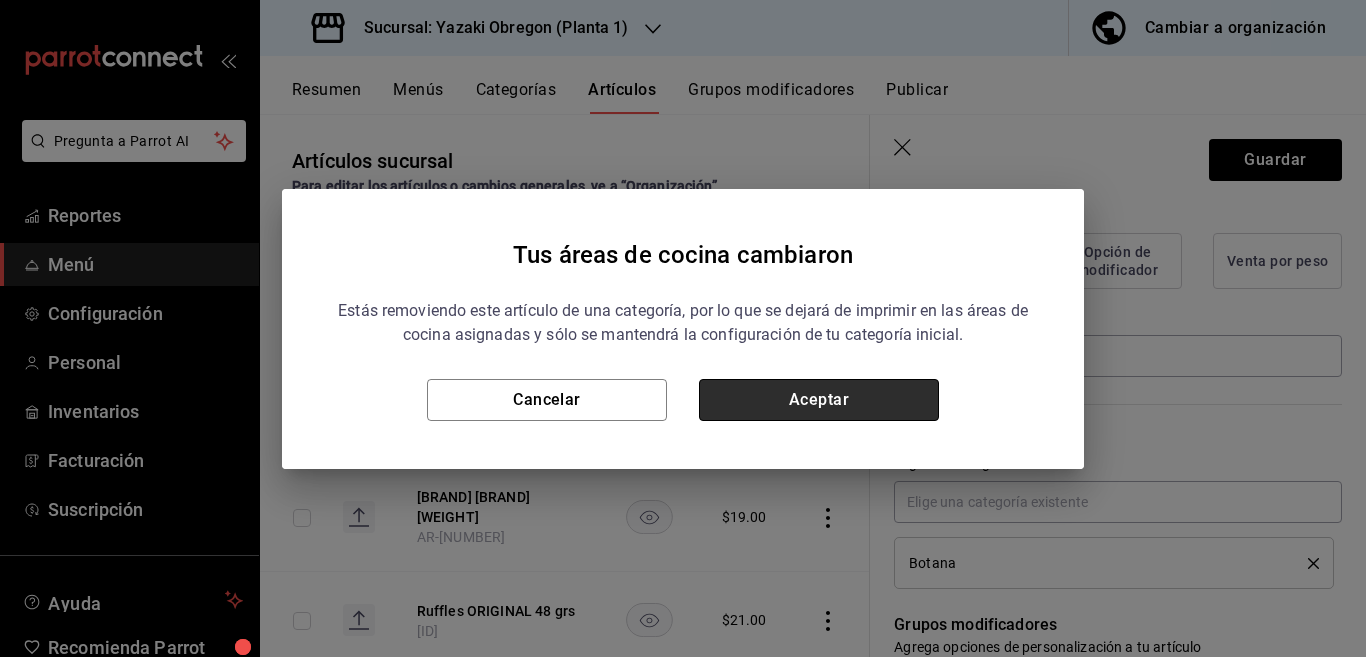 click on "Aceptar" at bounding box center [819, 400] 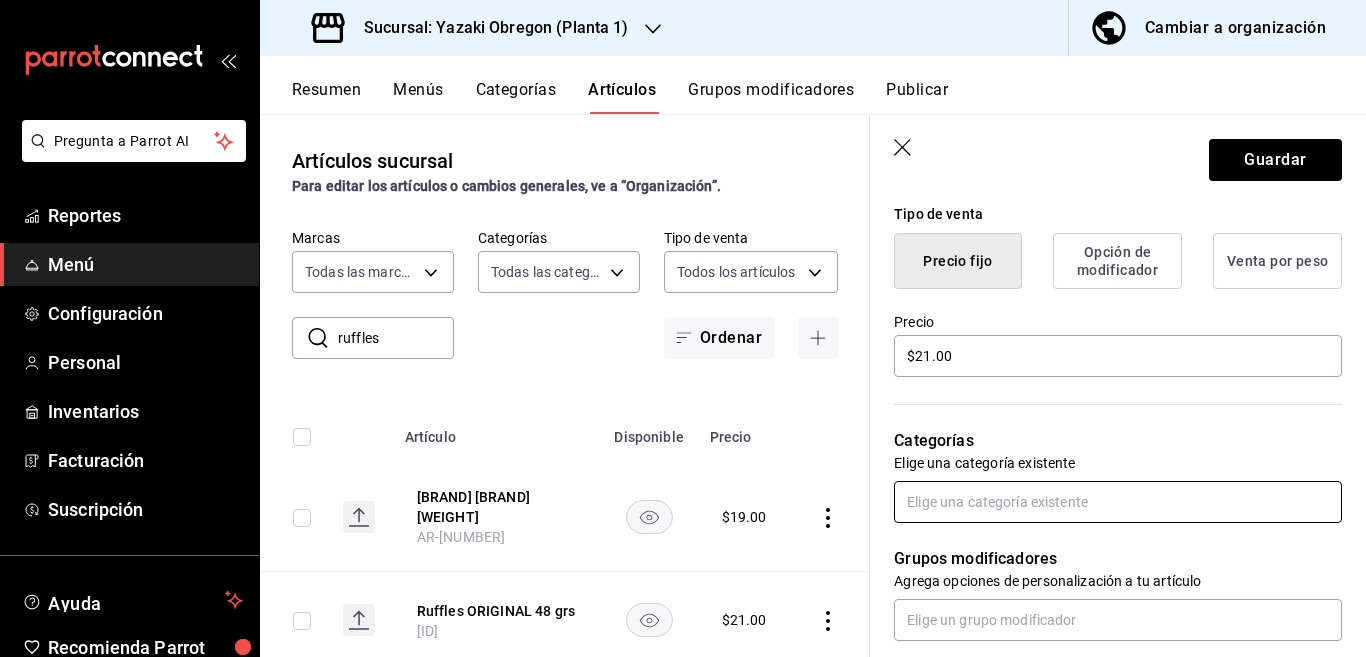 click at bounding box center [1118, 502] 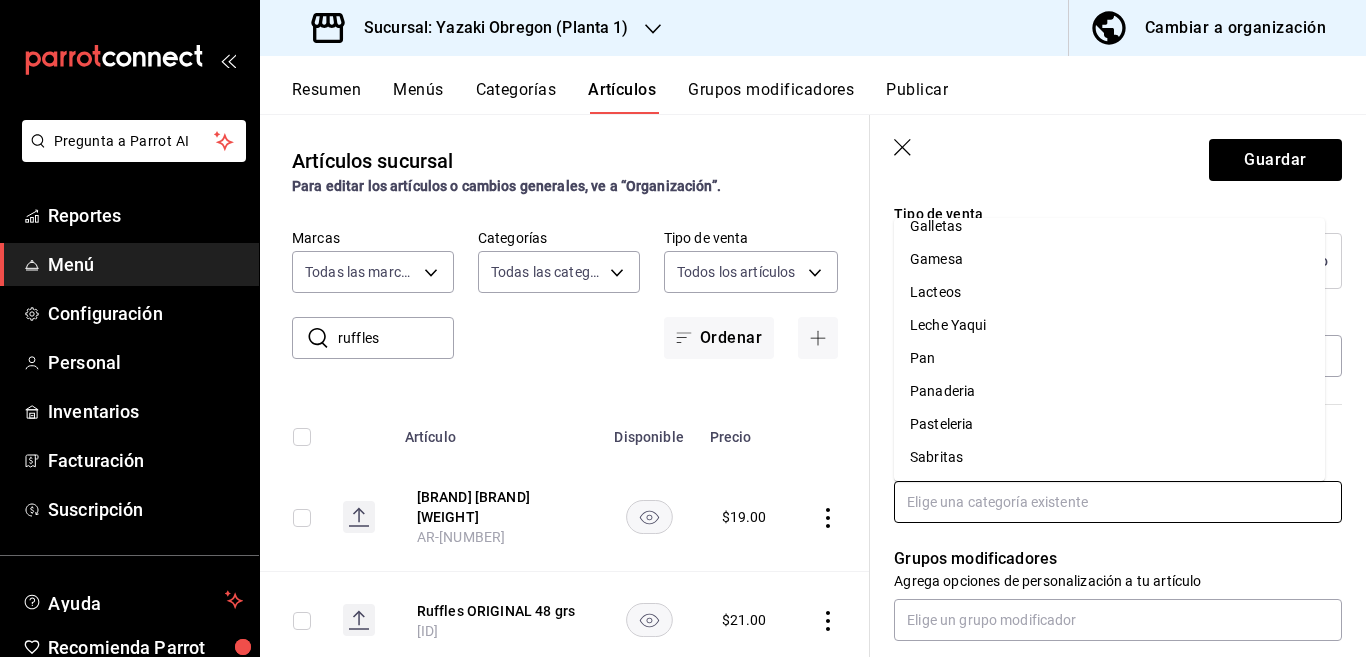 scroll, scrollTop: 281, scrollLeft: 0, axis: vertical 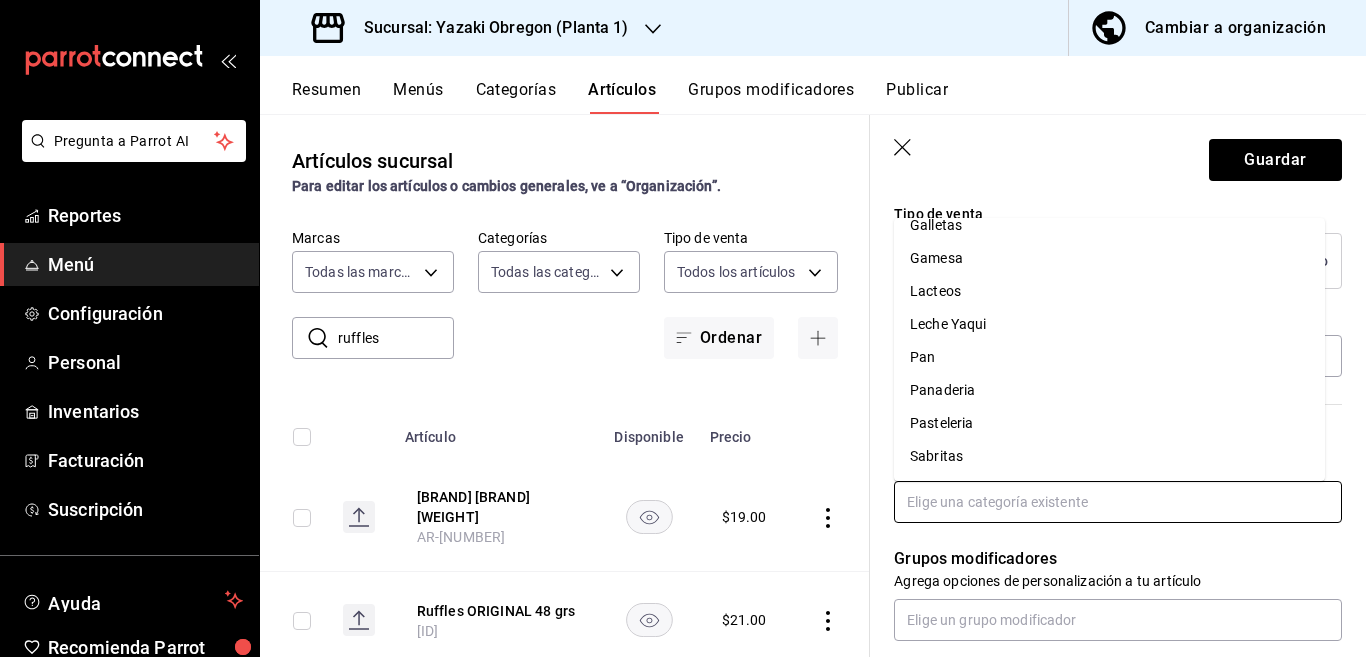 click on "Sabritas" at bounding box center (1109, 456) 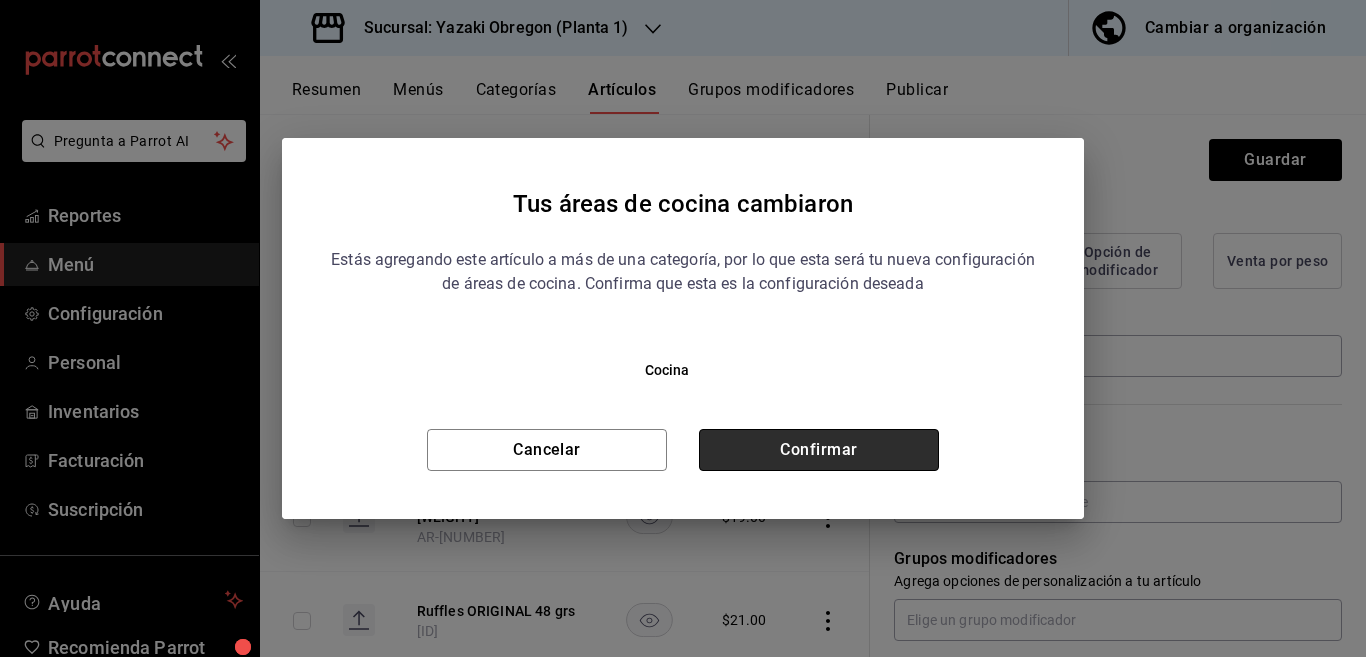 click on "Confirmar" at bounding box center (819, 450) 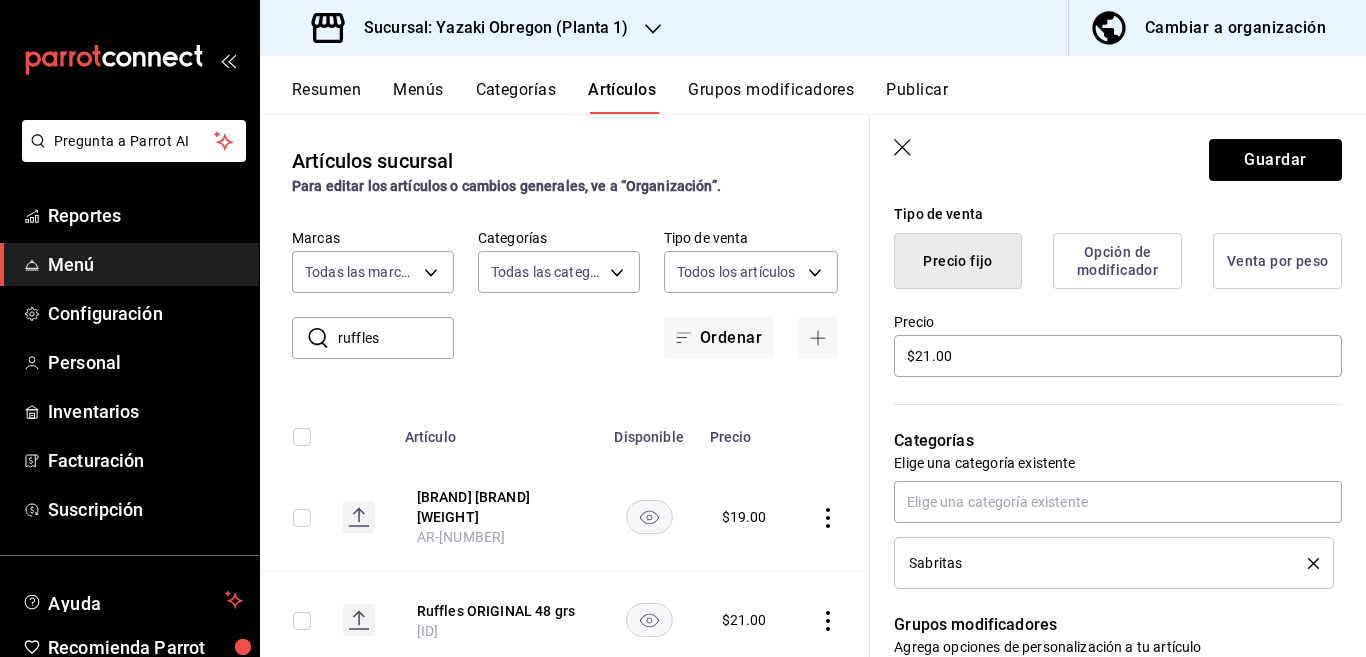 click on "Guardar" at bounding box center (1275, 160) 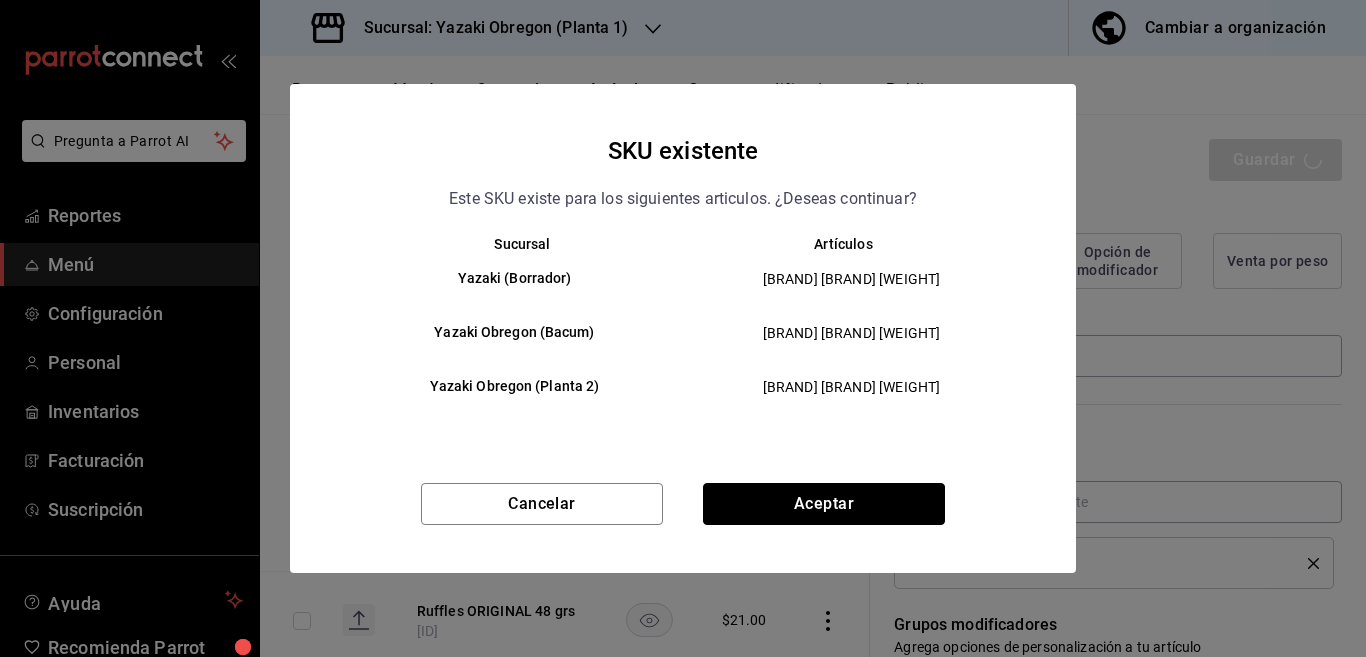 click on "Aceptar" at bounding box center [824, 504] 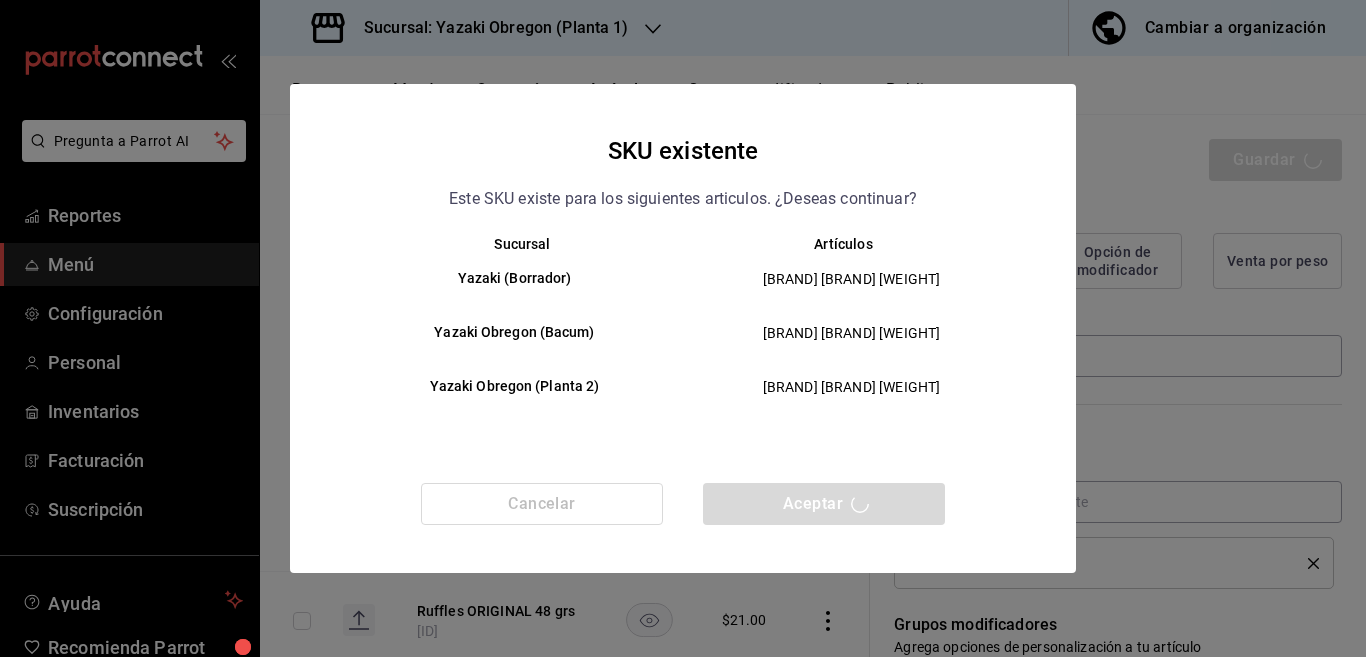 type on "x" 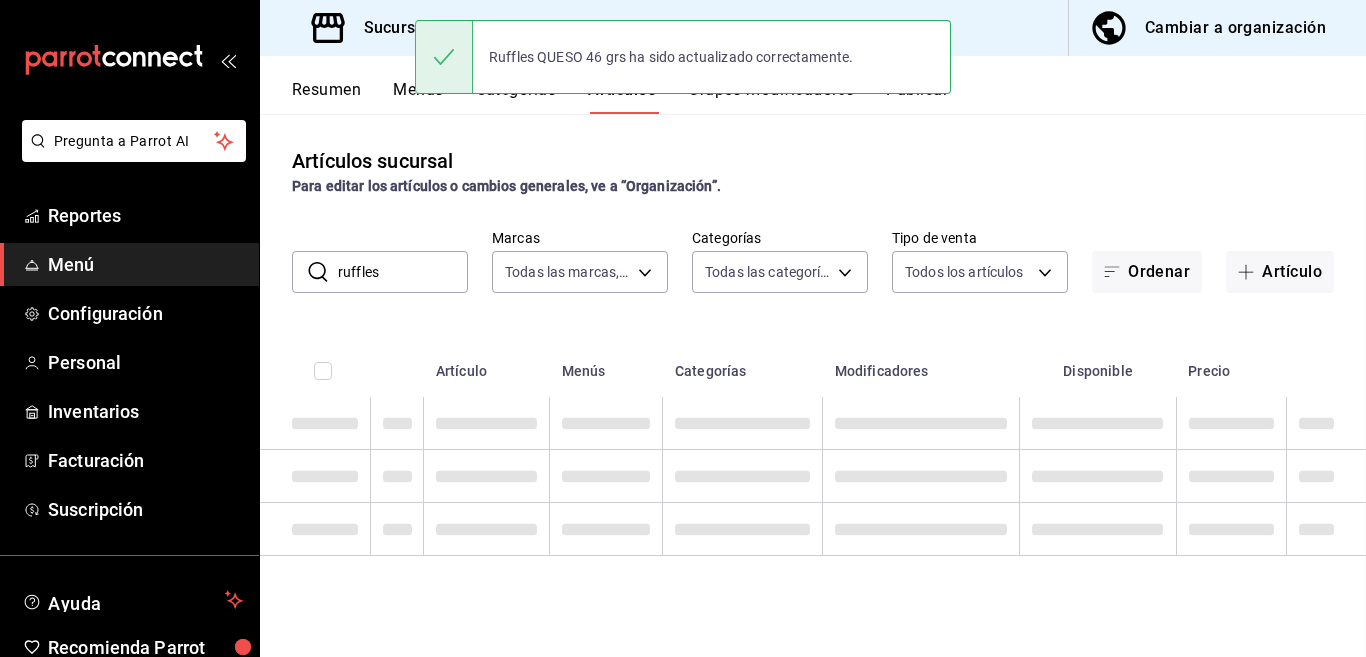 scroll, scrollTop: 0, scrollLeft: 0, axis: both 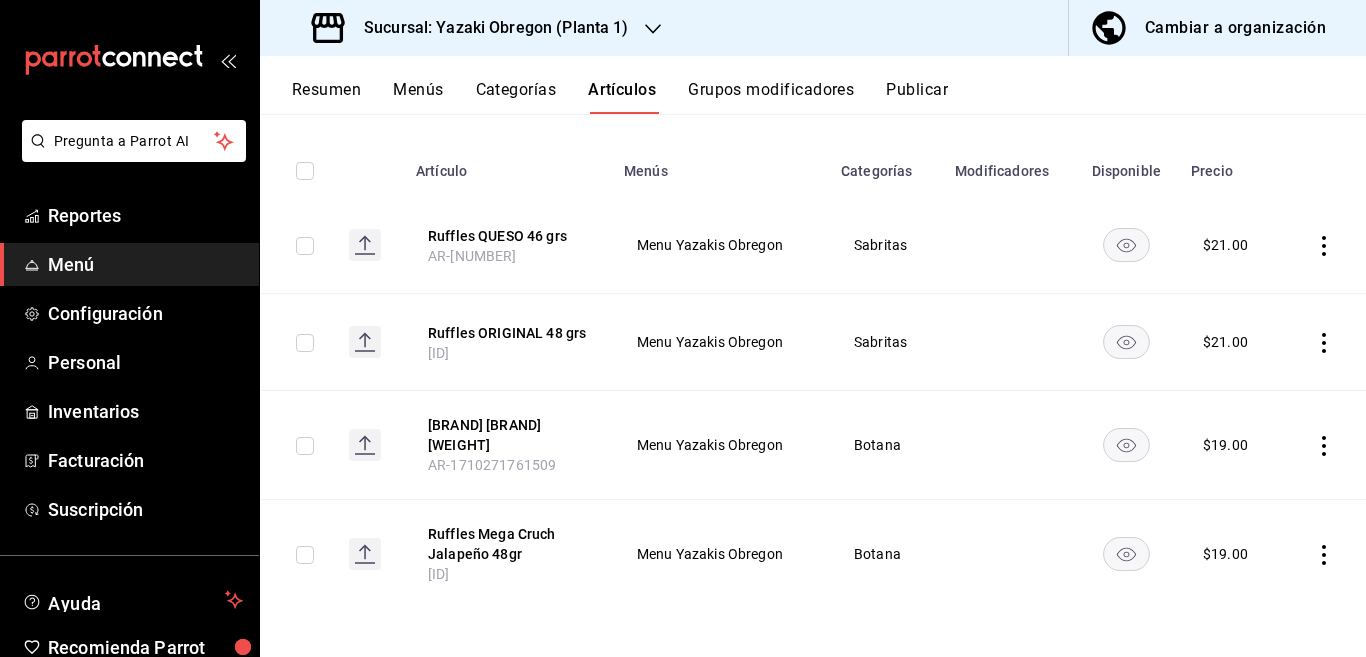click 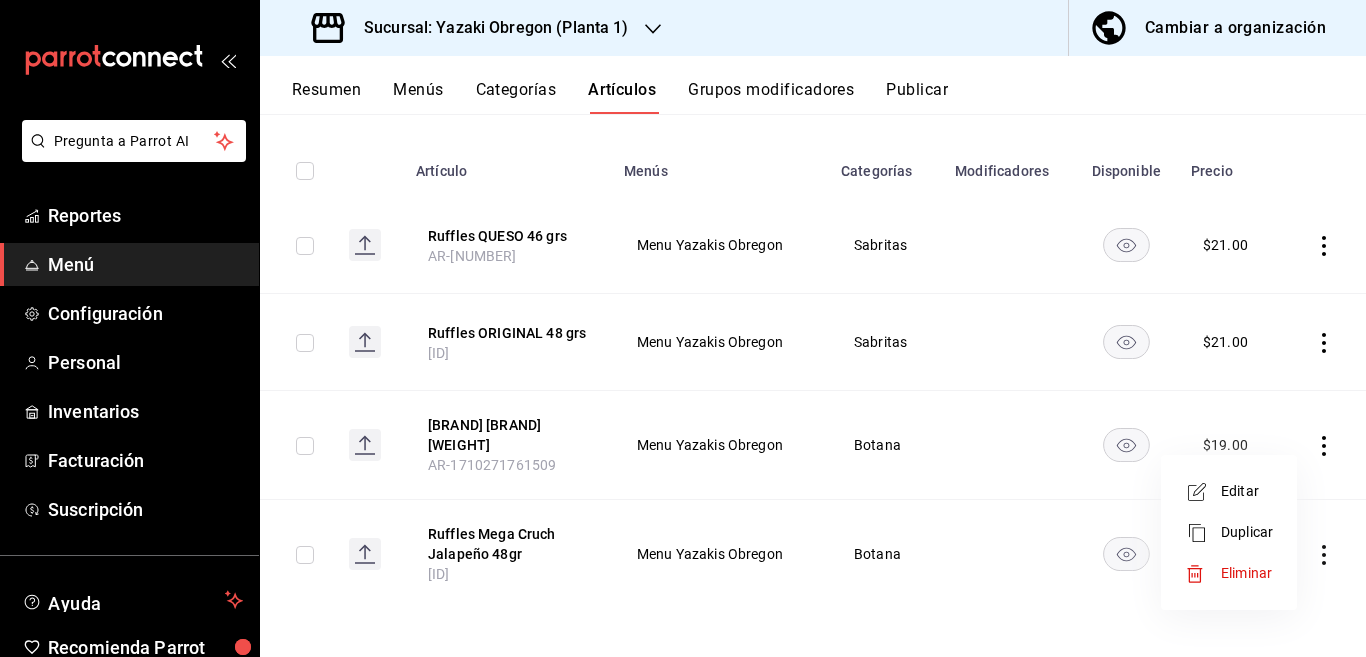 click on "Editar" at bounding box center (1247, 491) 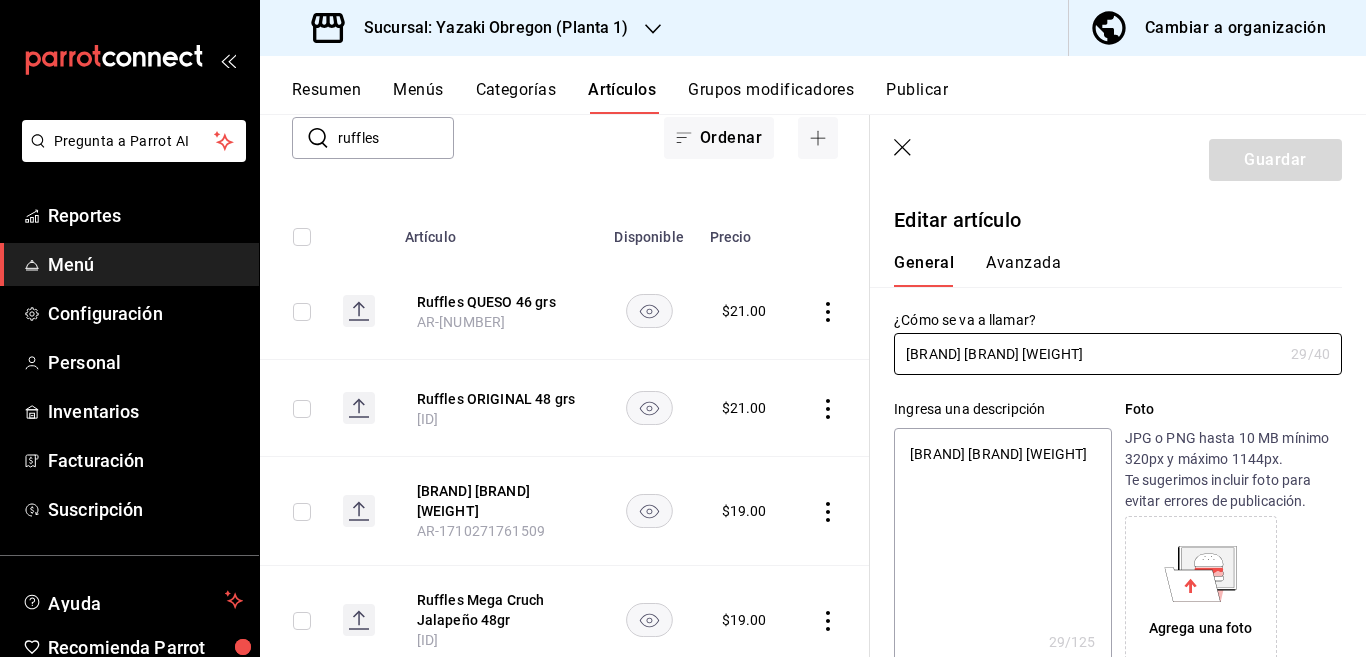 type on "x" 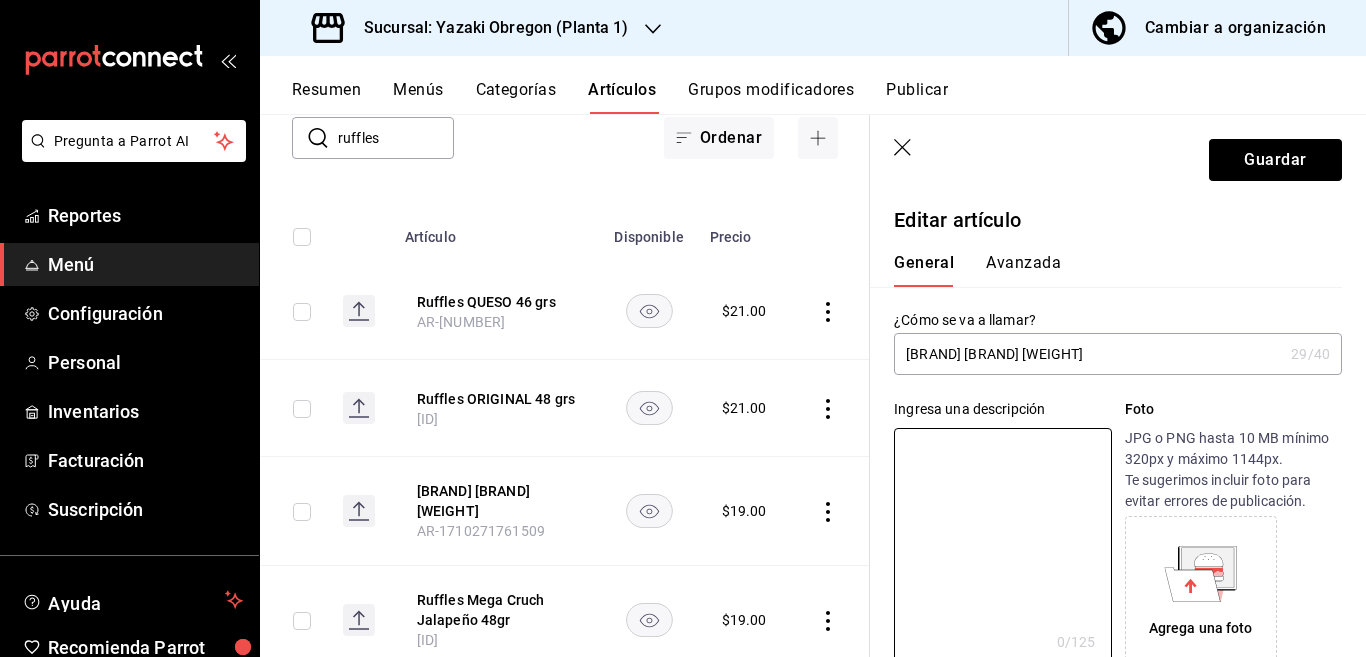 type 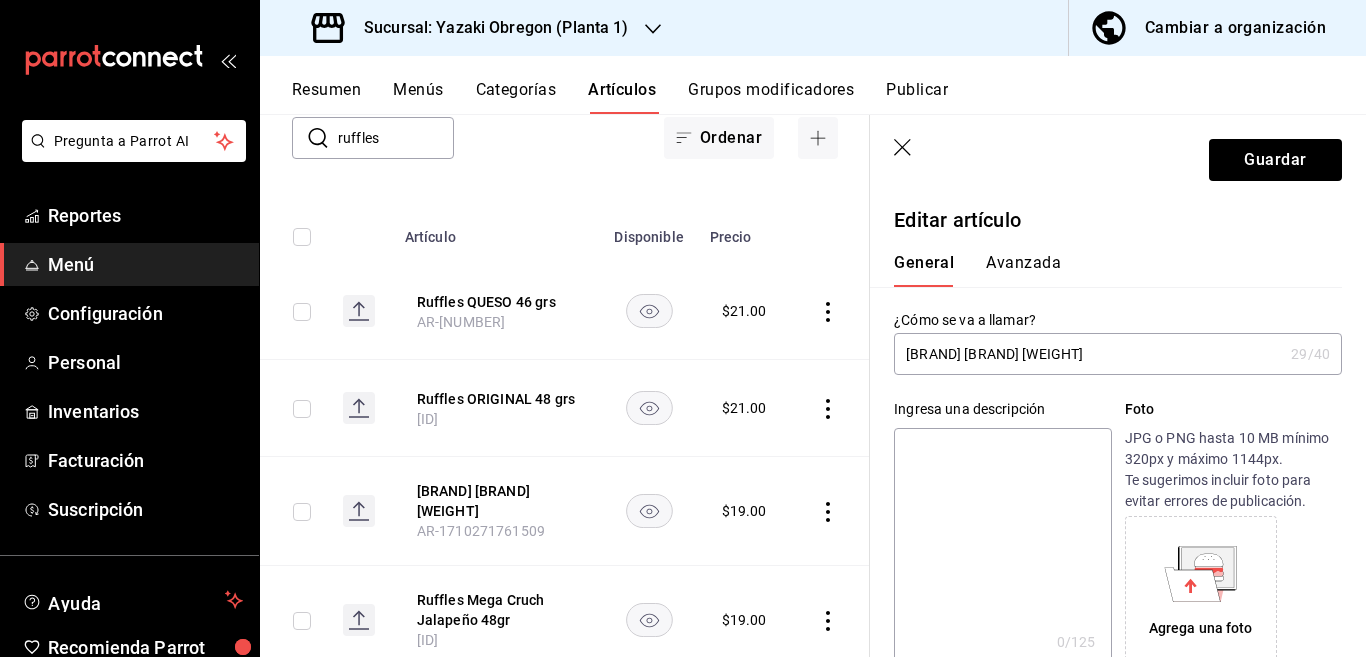 click on "[BRAND] [BRAND] [WEIGHT]" at bounding box center [1088, 354] 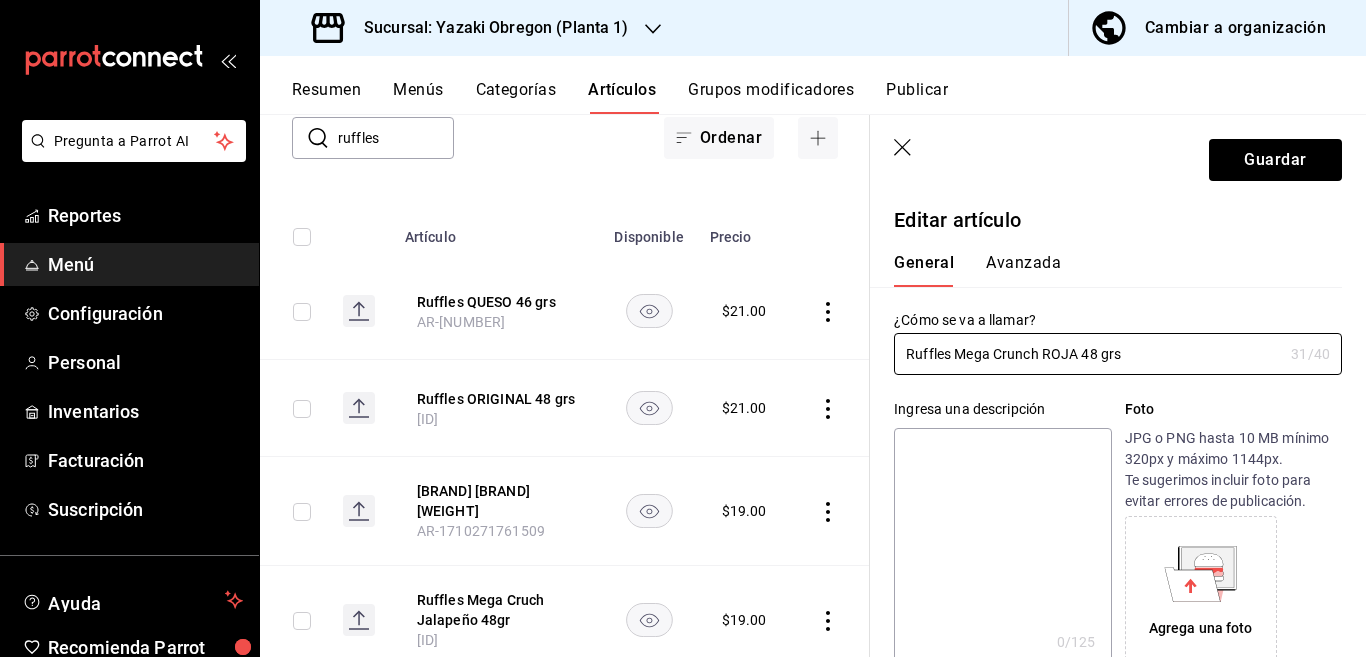 type on "Ruffles Mega Crunch ROJA 48 grs" 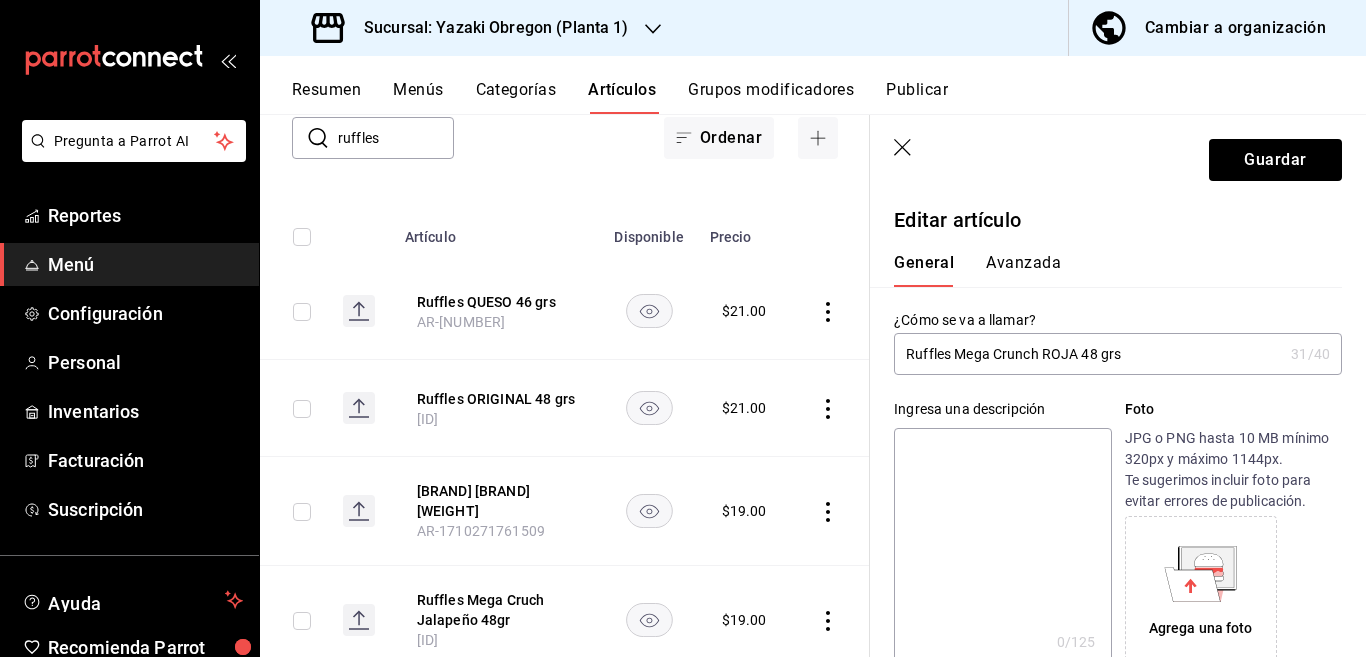 click at bounding box center (1002, 548) 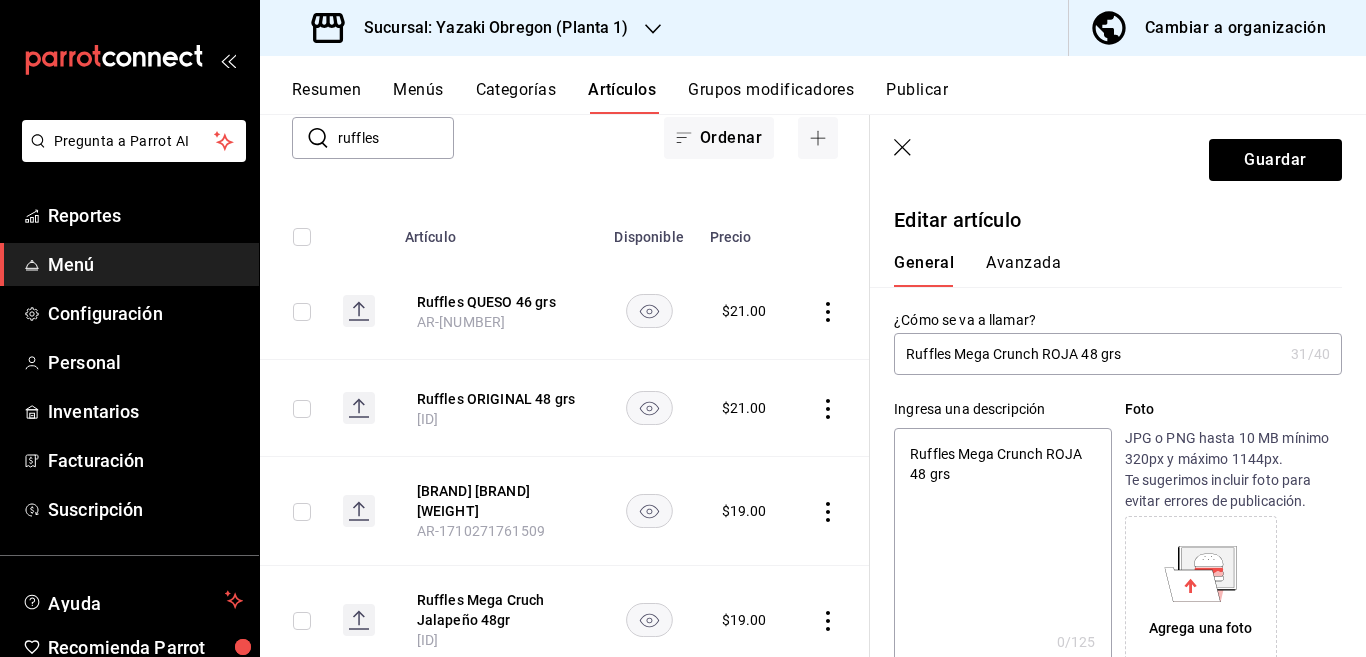 type on "x" 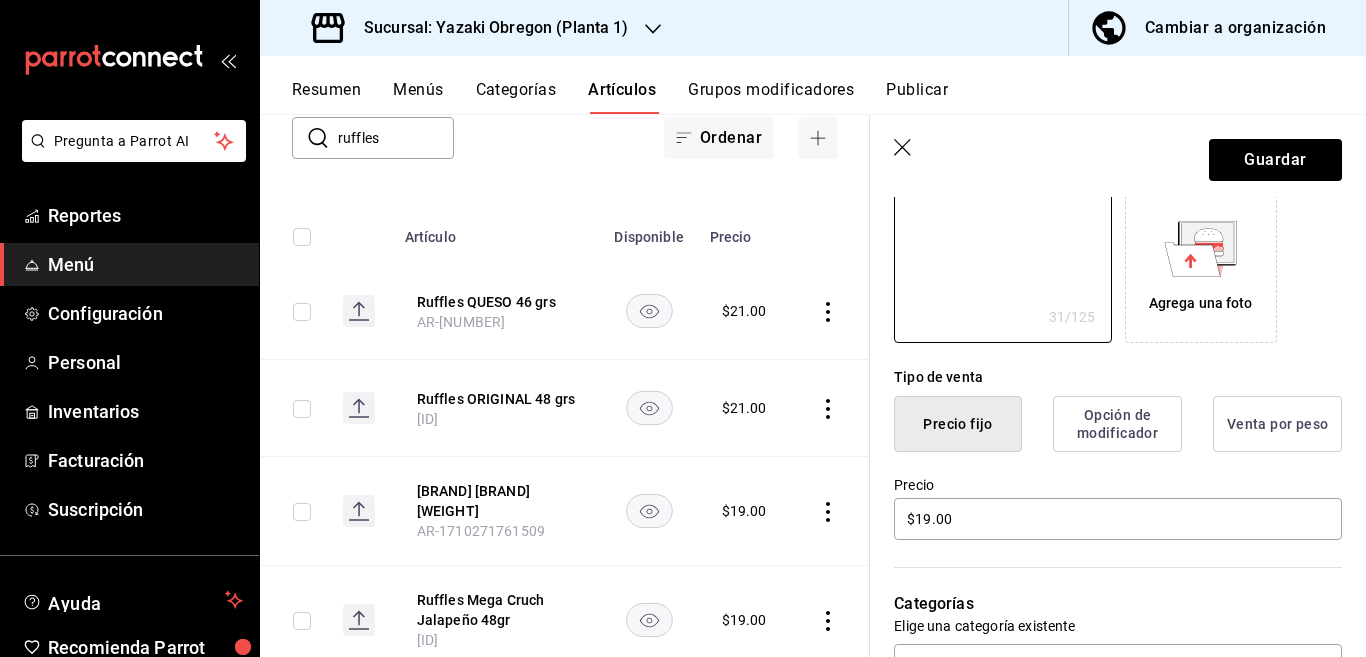 scroll, scrollTop: 325, scrollLeft: 0, axis: vertical 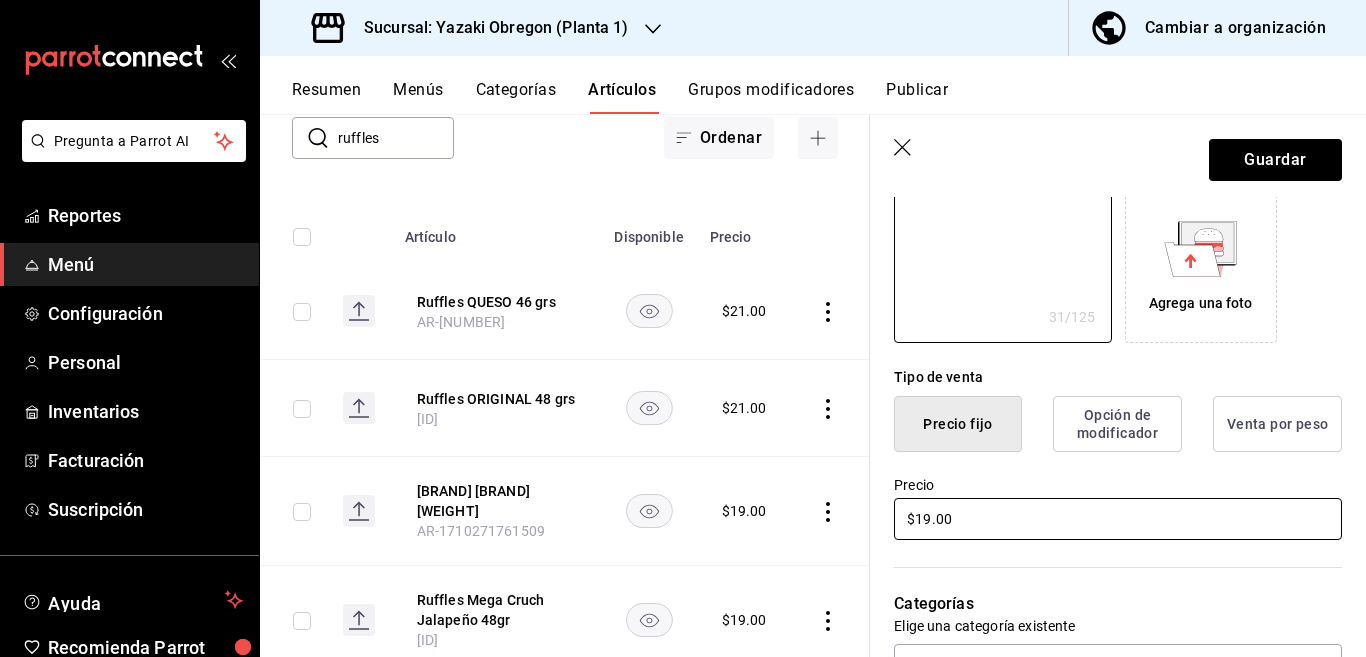 type on "Ruffles Mega Crunch ROJA 48 grs" 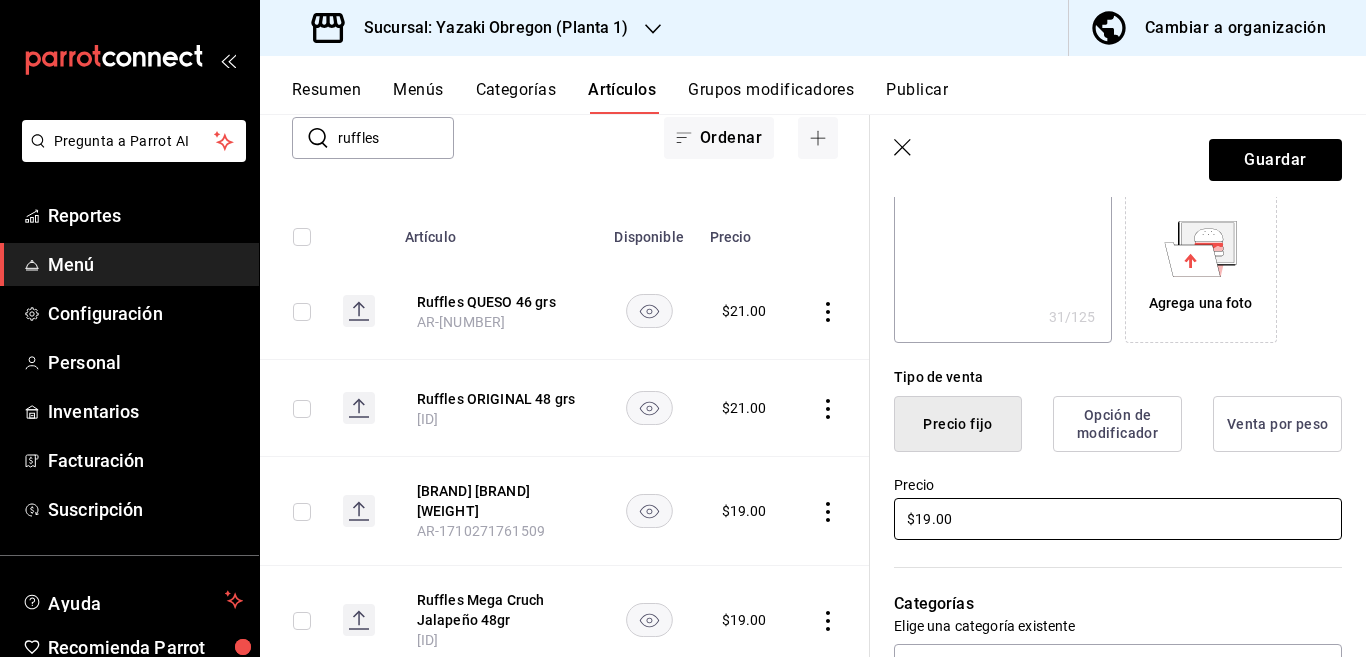 type on "x" 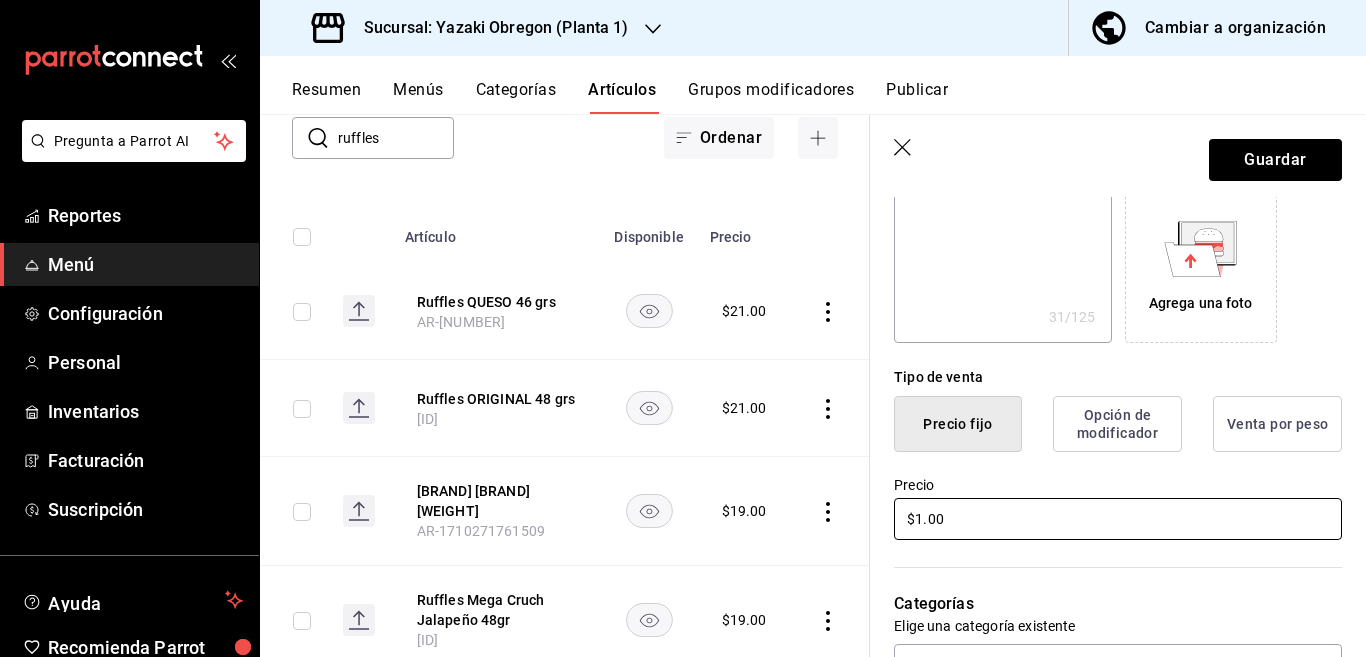 type 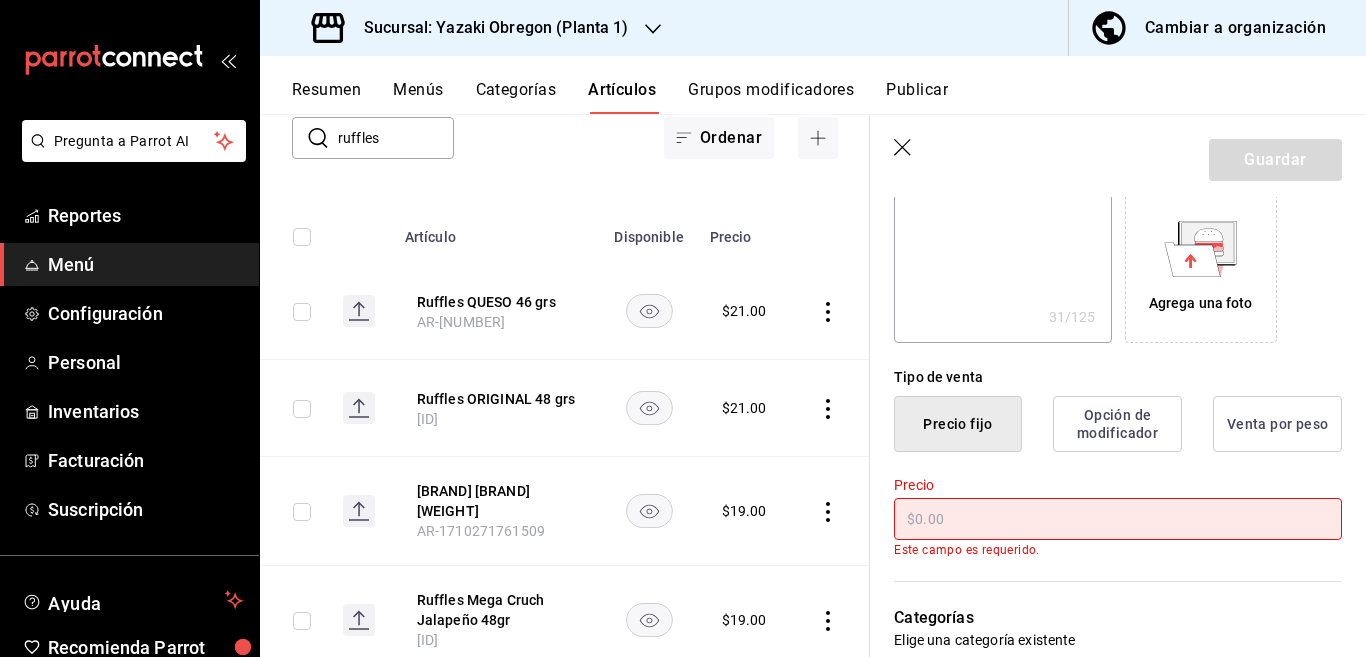 scroll, scrollTop: 325, scrollLeft: 0, axis: vertical 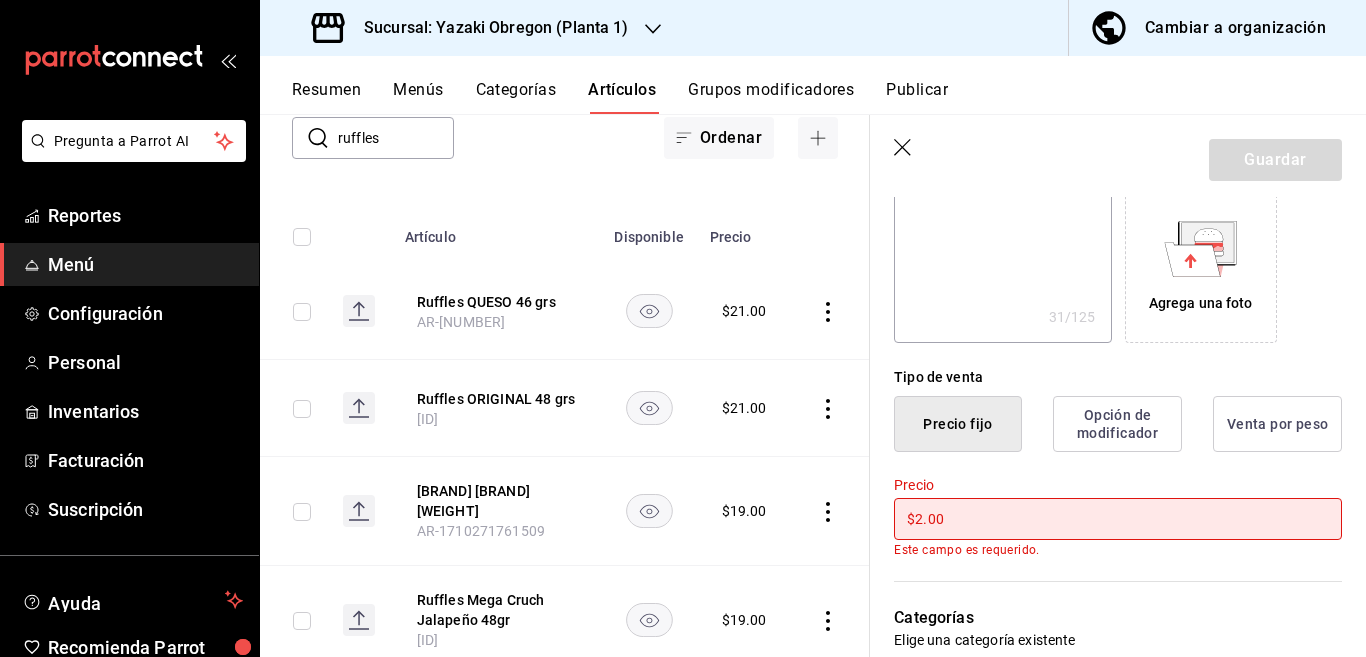 type 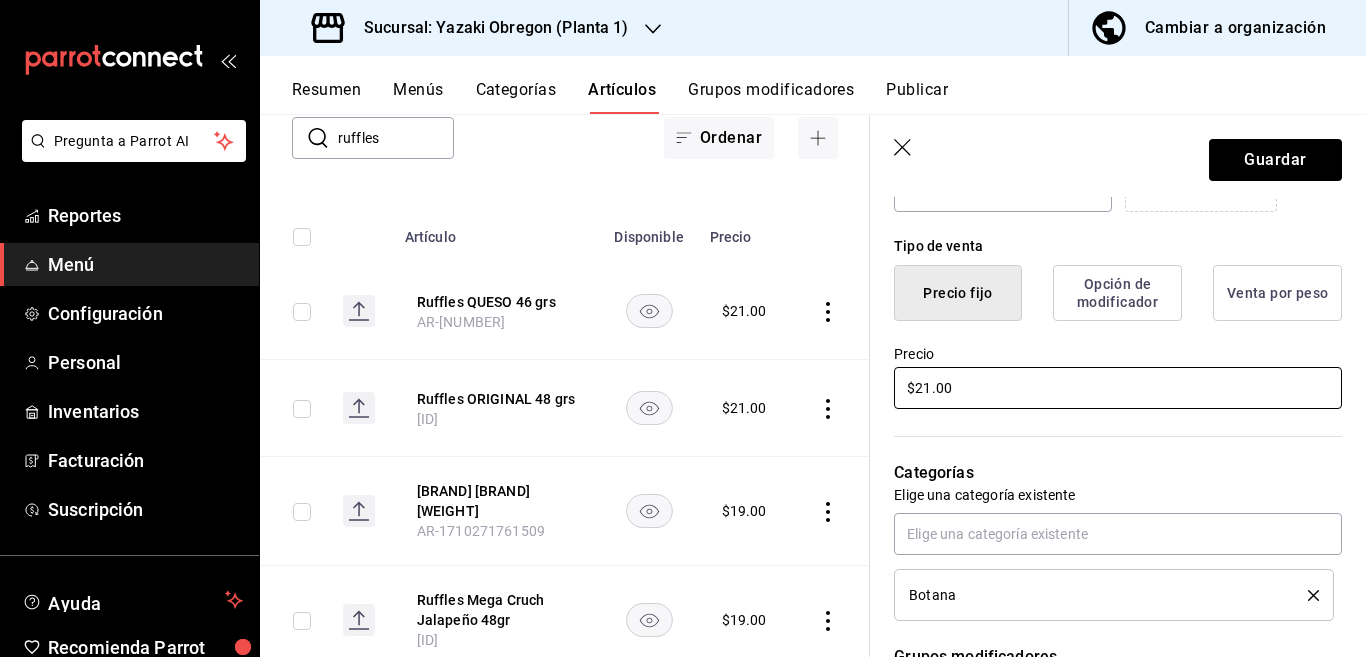 scroll, scrollTop: 568, scrollLeft: 0, axis: vertical 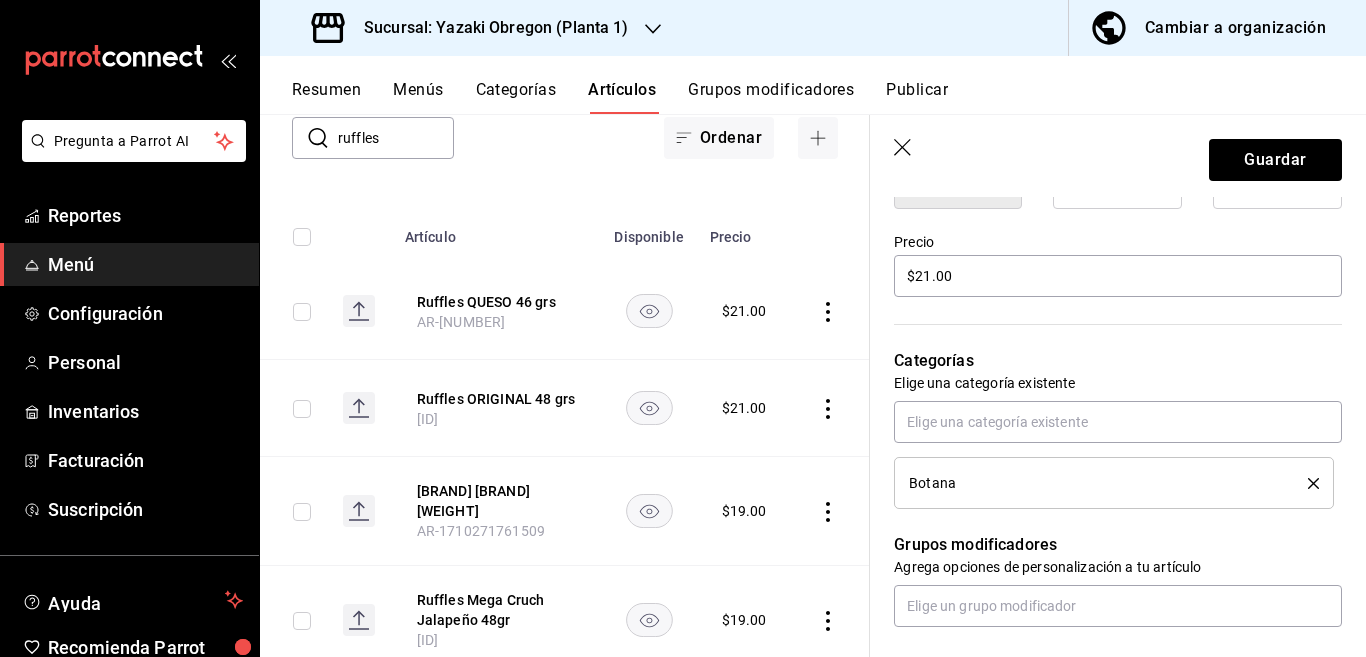 click 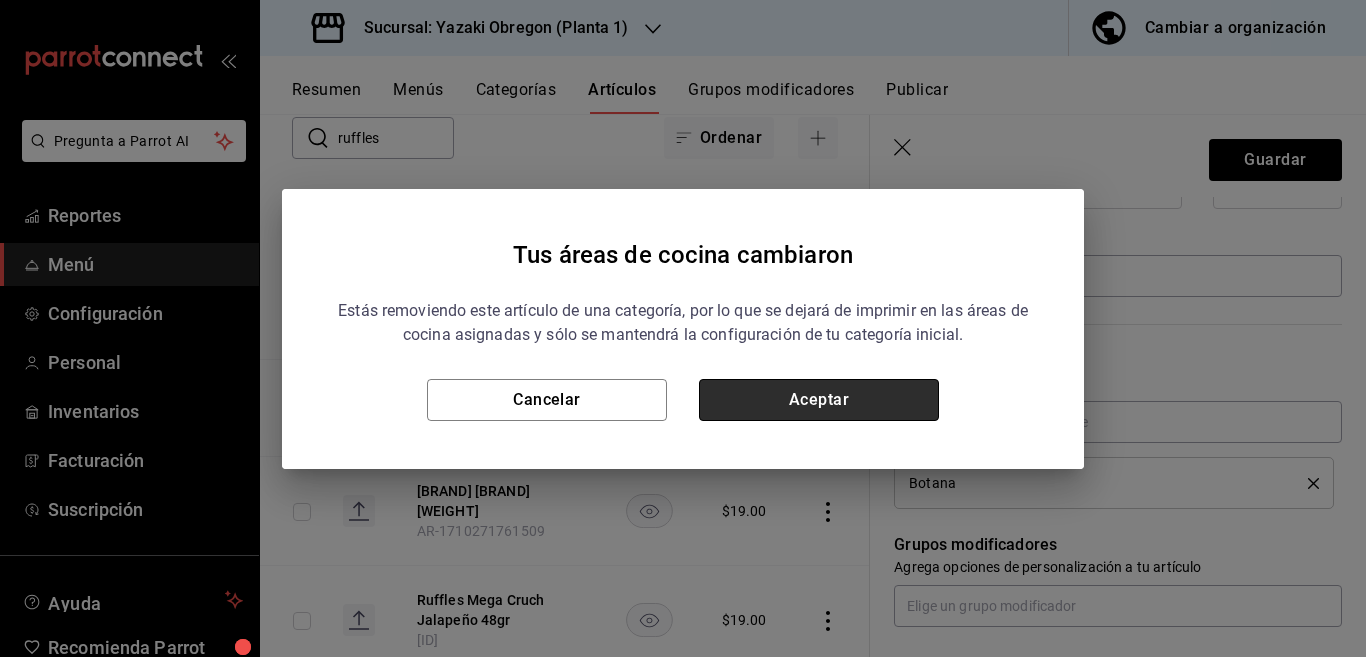 click on "Aceptar" at bounding box center [819, 400] 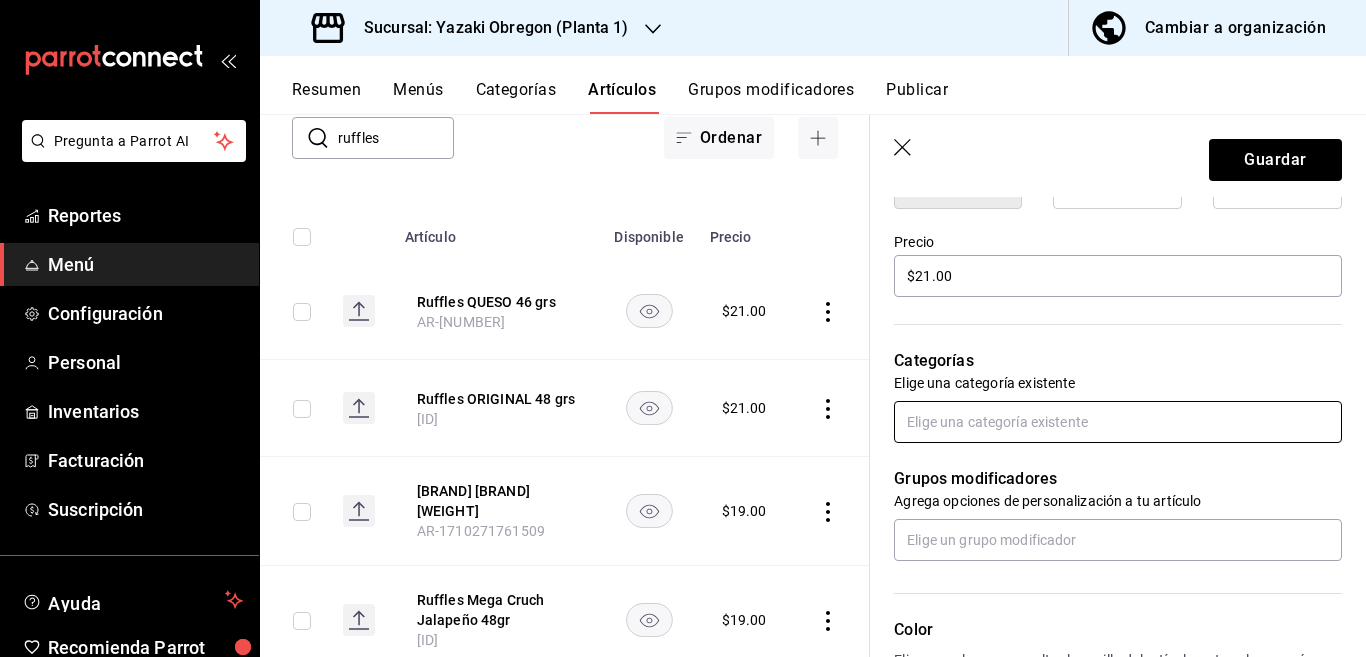 click at bounding box center [1118, 422] 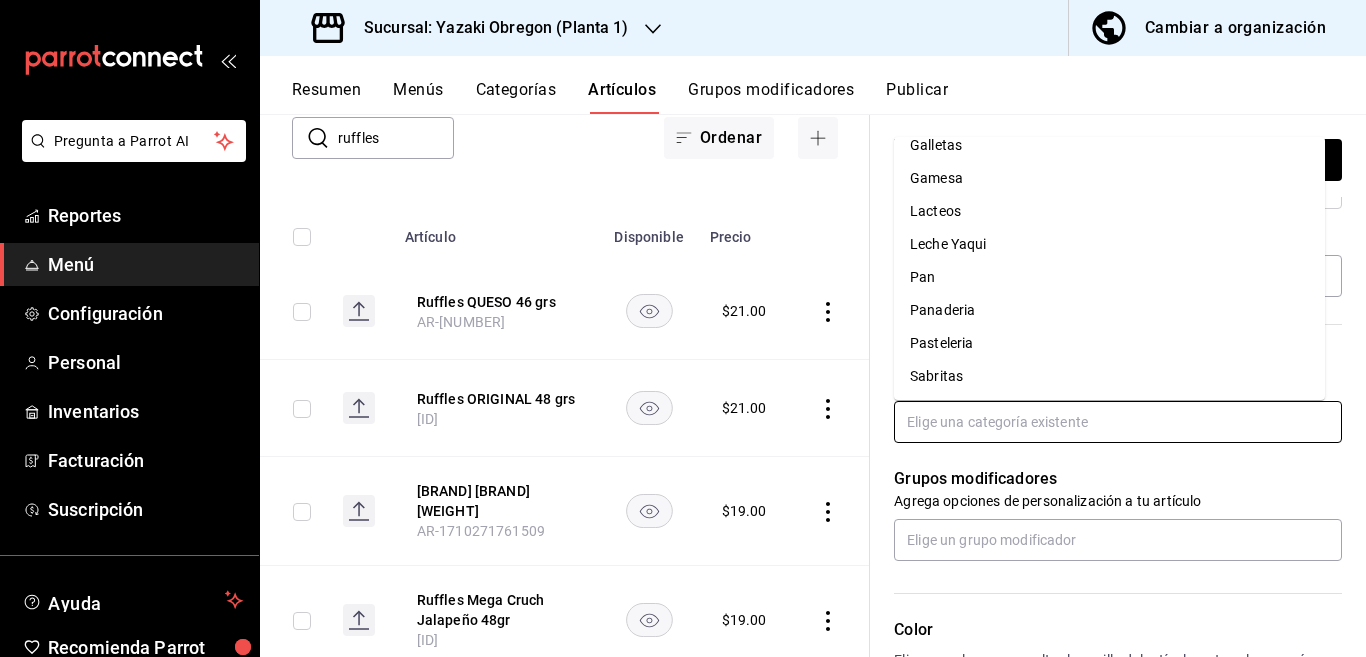 scroll, scrollTop: 281, scrollLeft: 0, axis: vertical 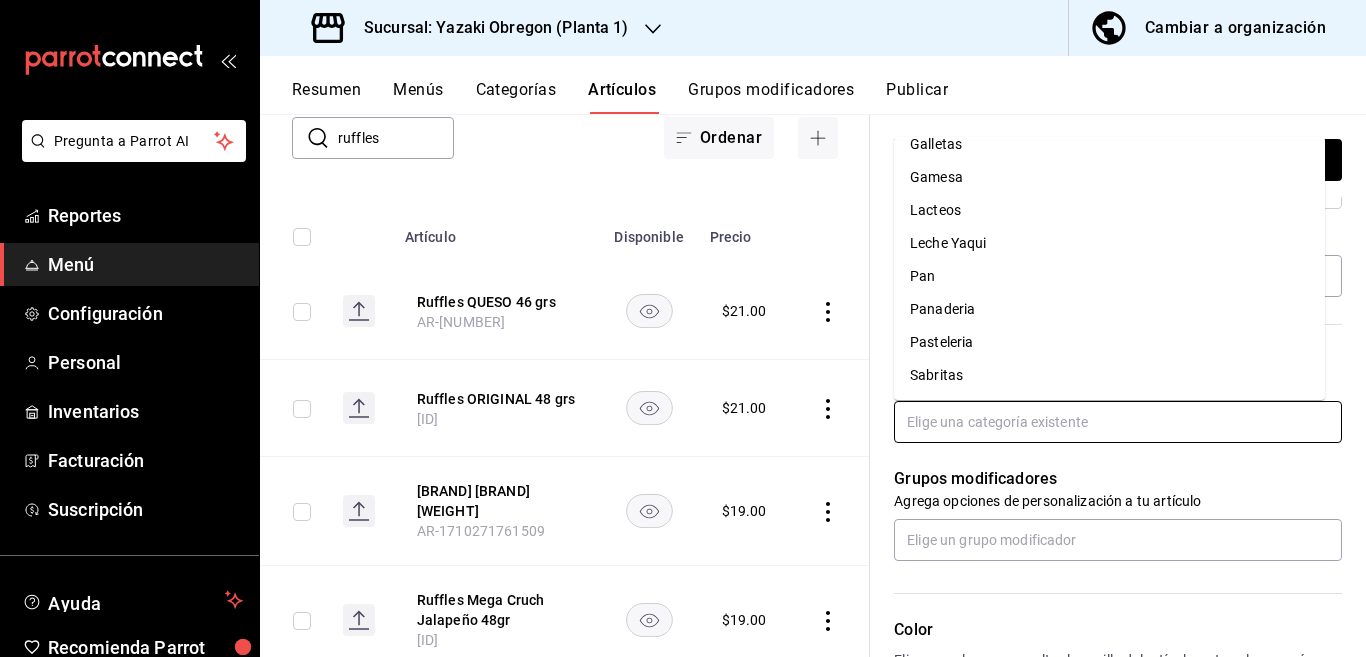 click on "Sabritas" at bounding box center [1109, 375] 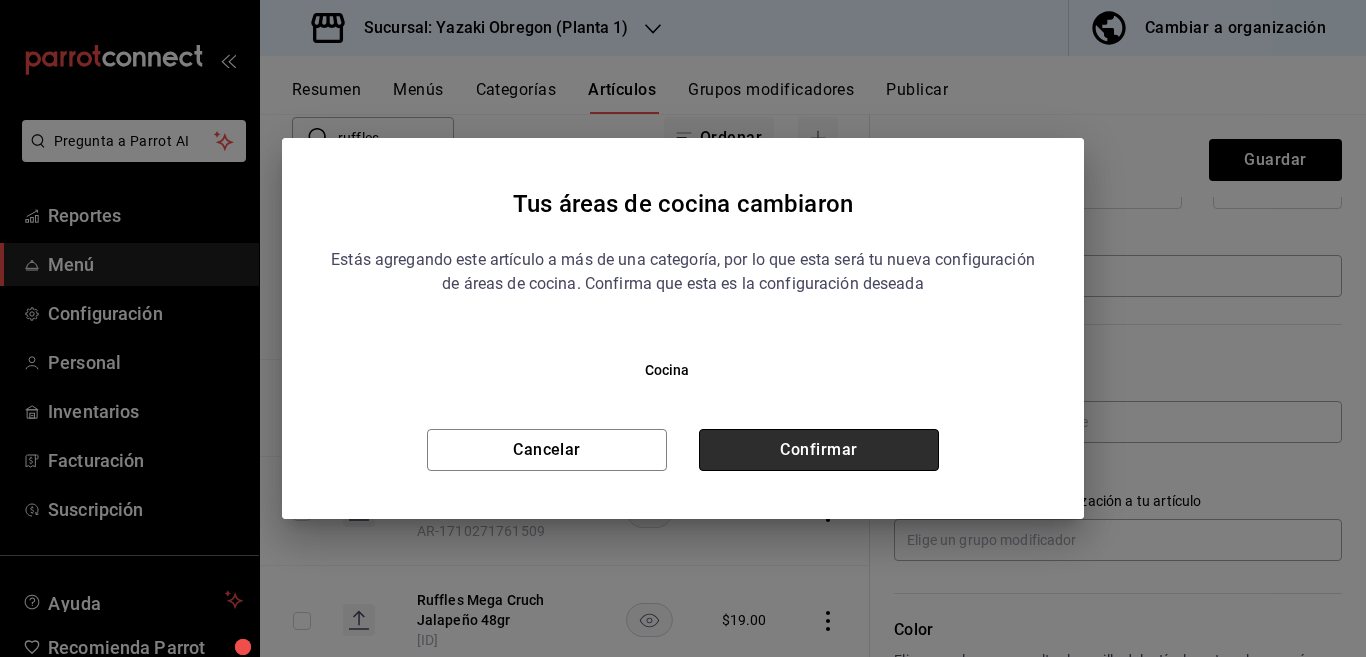 click on "Confirmar" at bounding box center (819, 450) 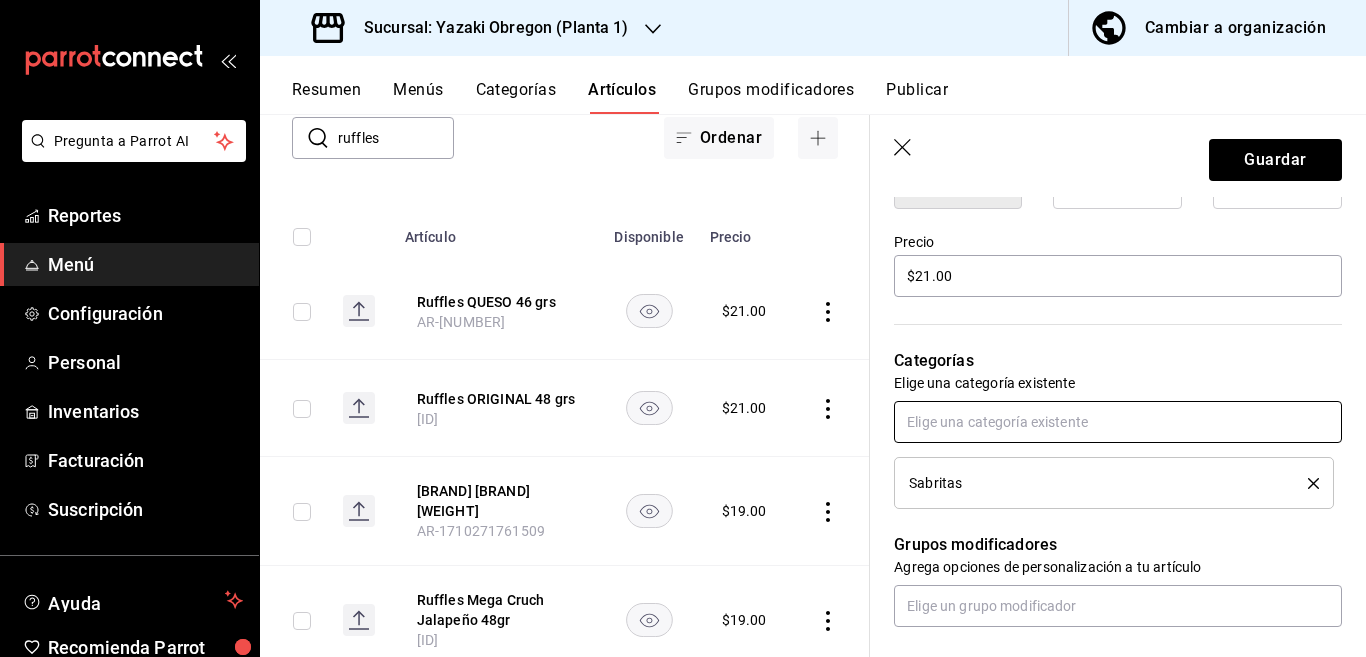 scroll, scrollTop: 569, scrollLeft: 0, axis: vertical 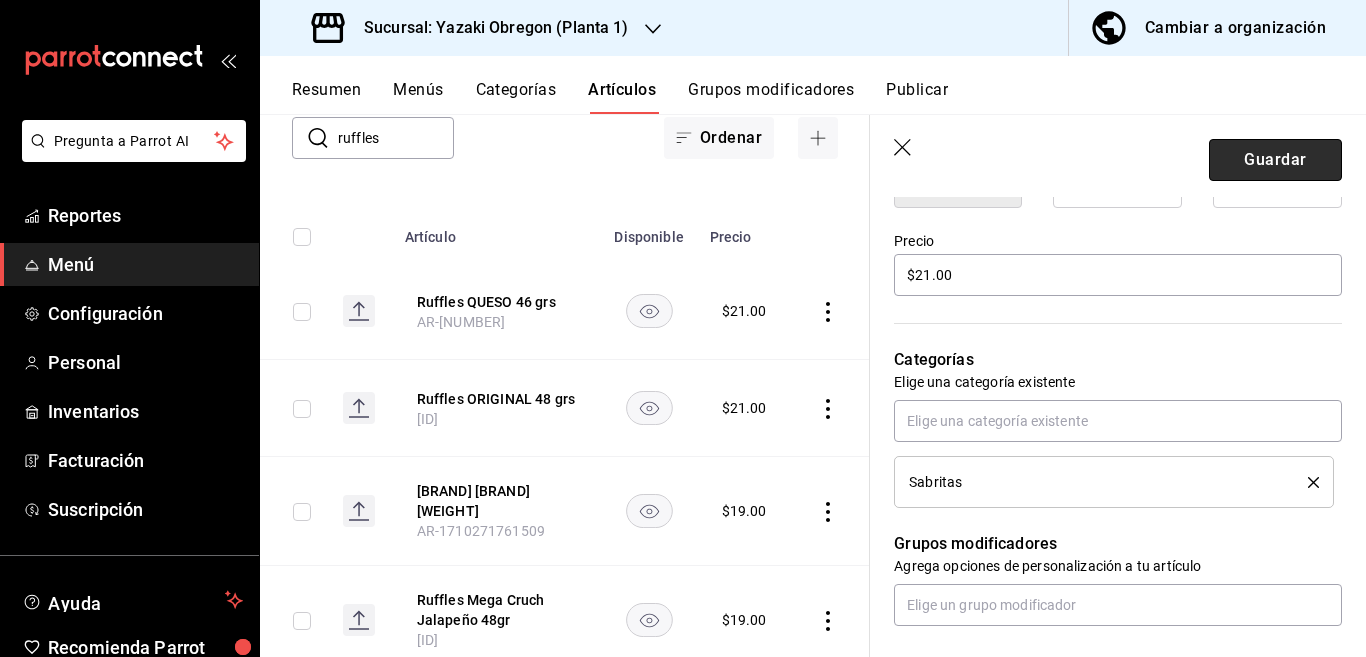 click on "Guardar" at bounding box center [1275, 160] 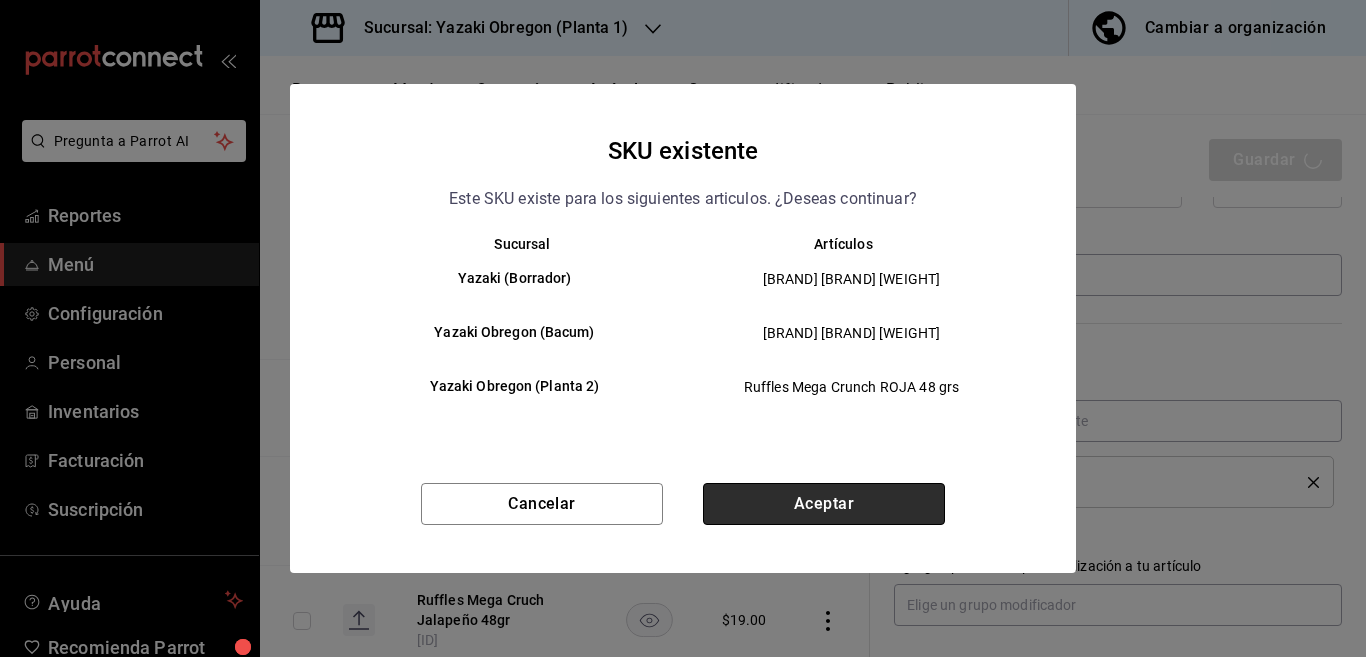click on "Aceptar" at bounding box center [824, 504] 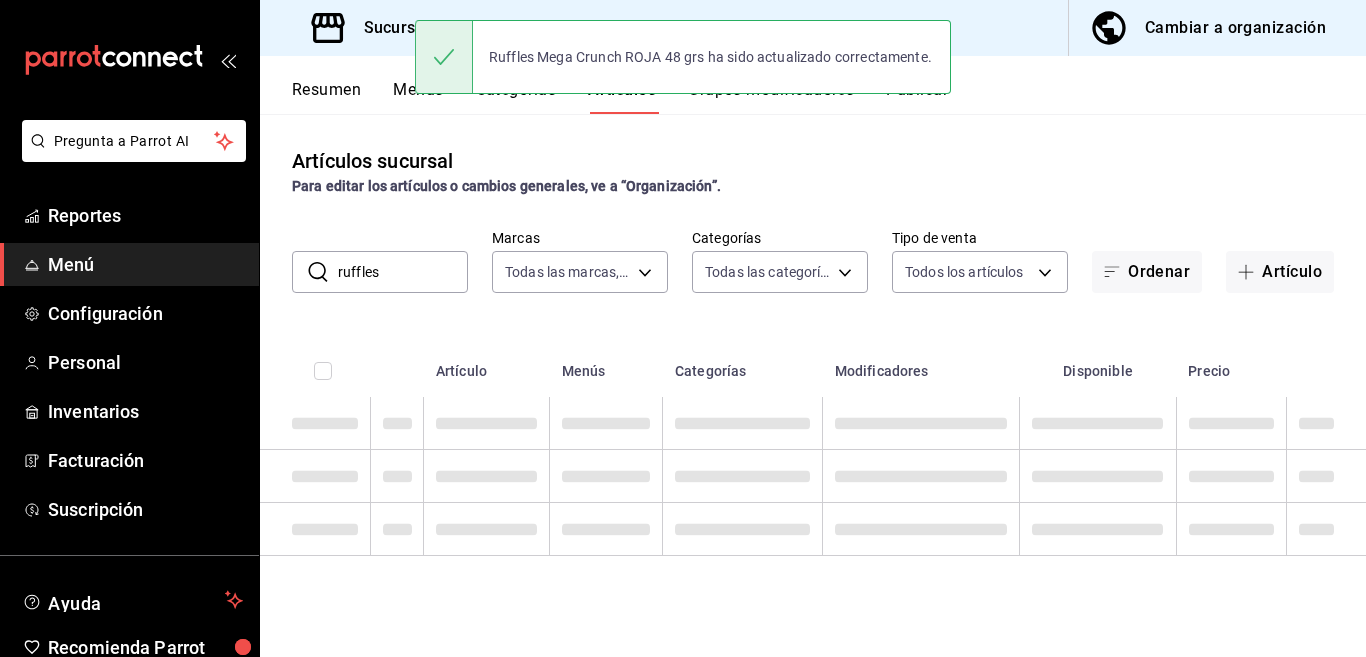 scroll, scrollTop: 0, scrollLeft: 0, axis: both 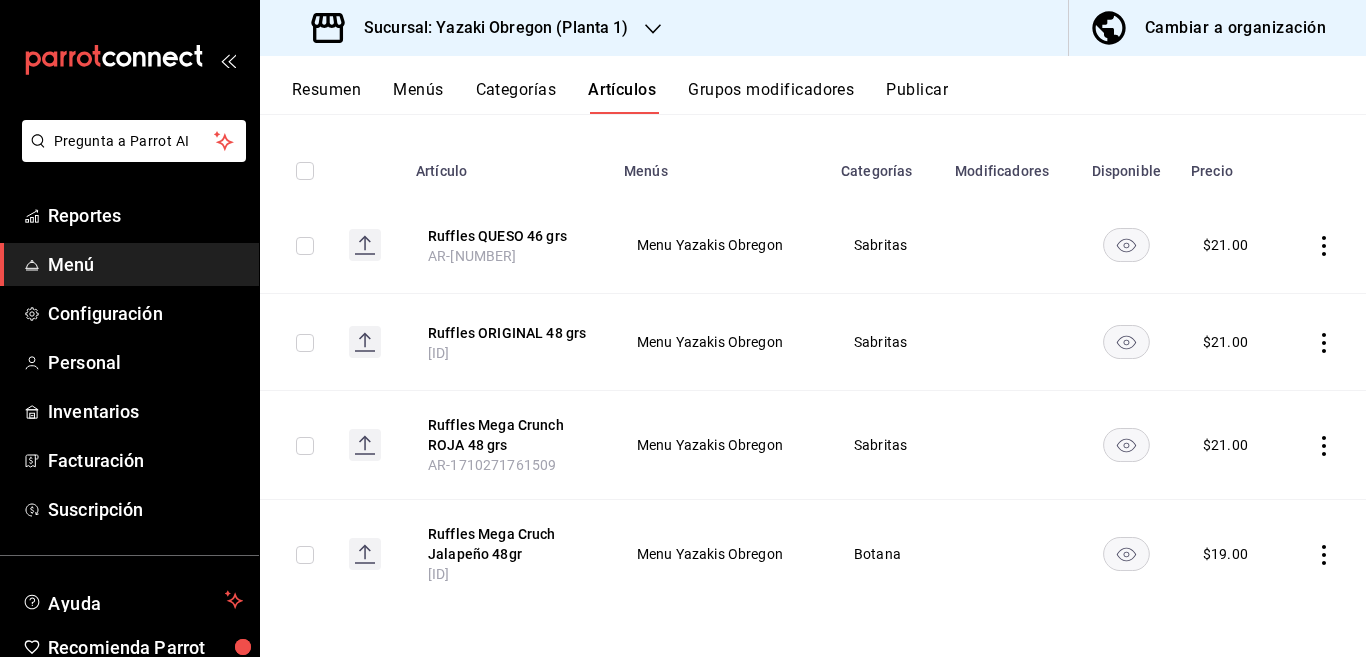 click 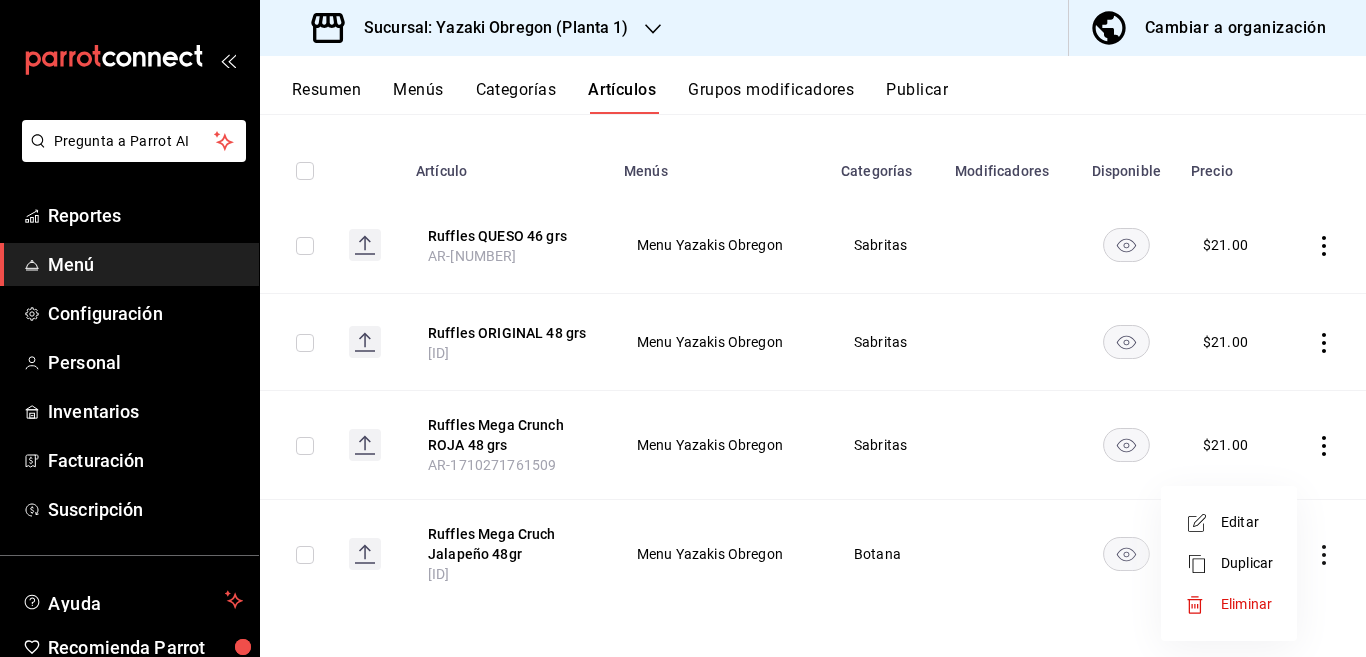 click on "Editar" at bounding box center (1247, 522) 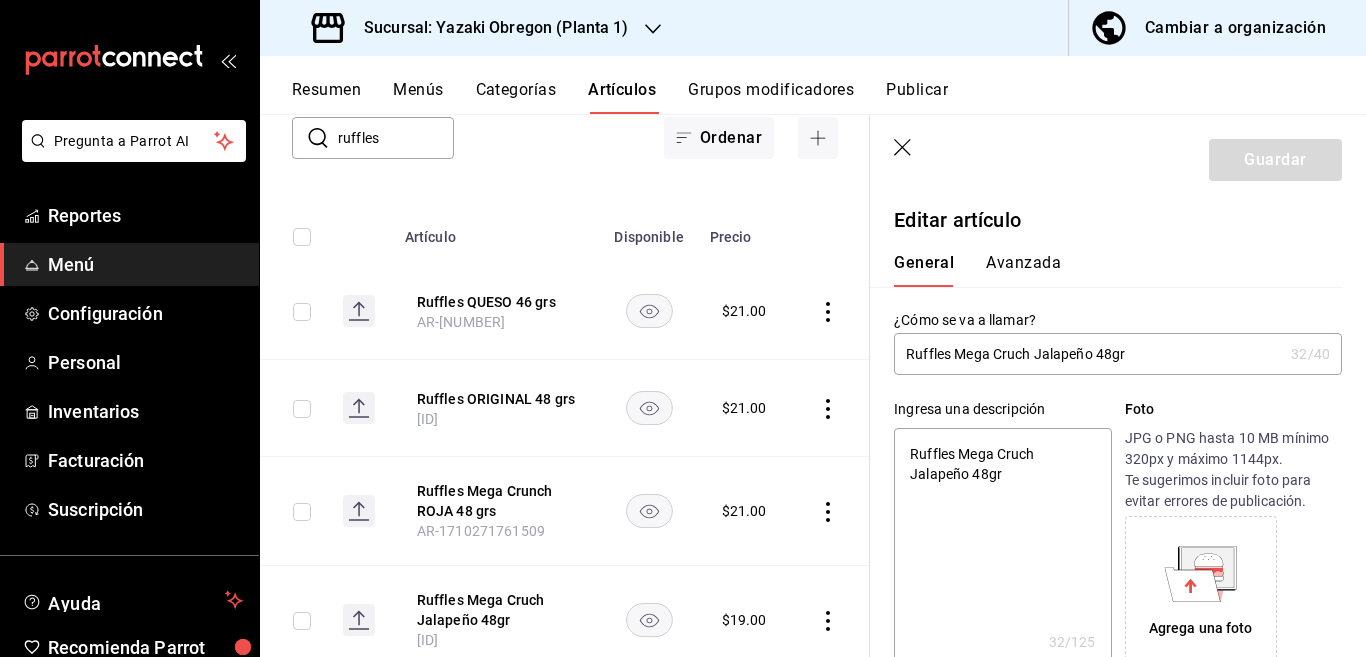 drag, startPoint x: 1039, startPoint y: 470, endPoint x: 1028, endPoint y: 478, distance: 13.601471 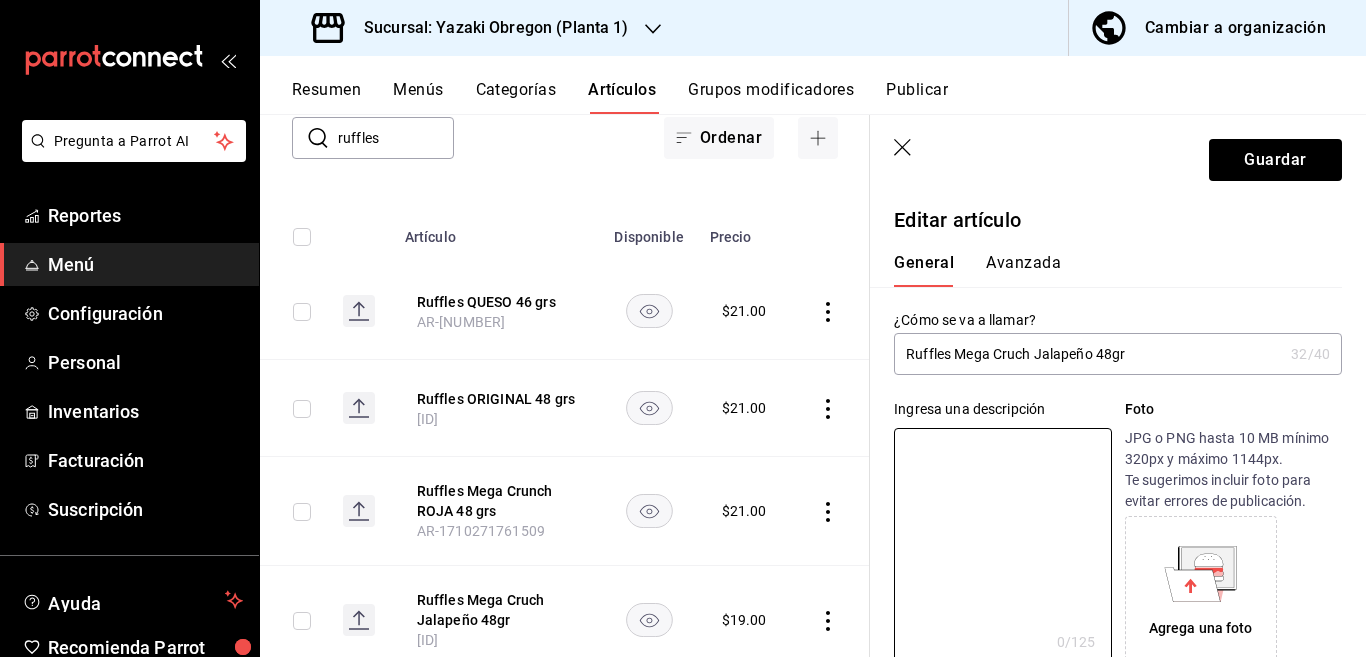 click on "Ruffles Mega Cruch Jalapeño 48gr" at bounding box center (1088, 354) 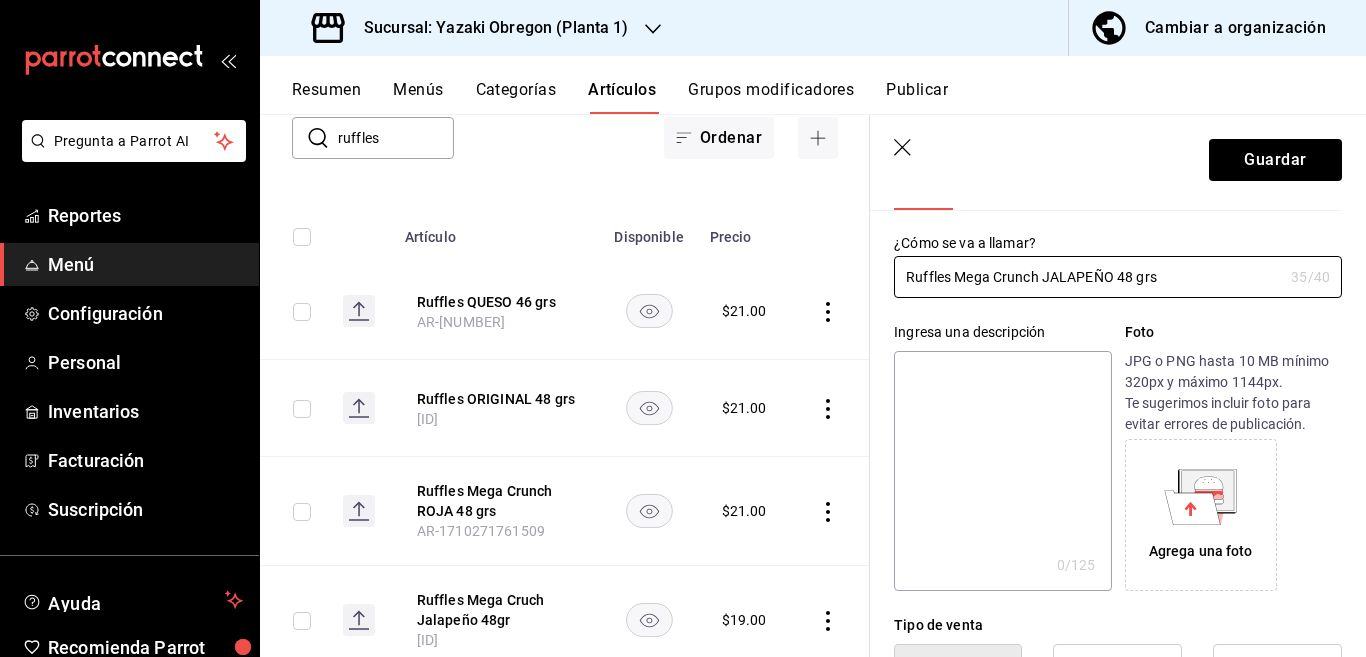 scroll, scrollTop: 81, scrollLeft: 0, axis: vertical 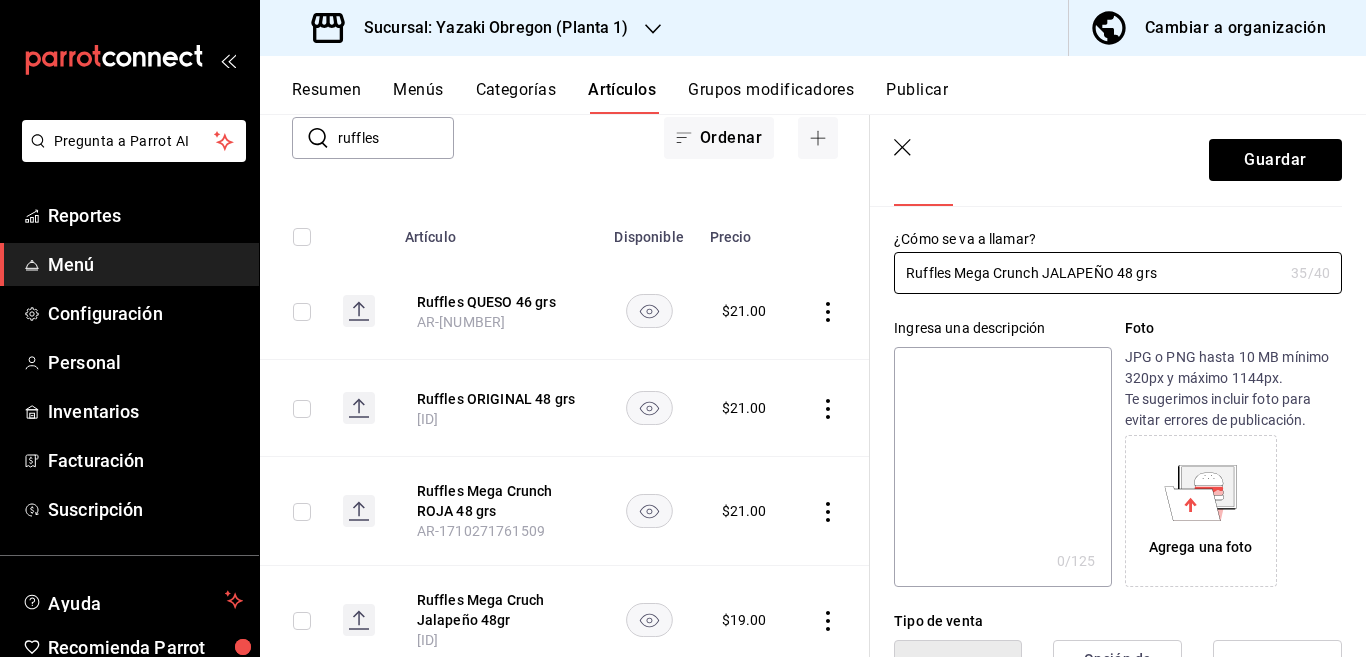 click at bounding box center [1002, 467] 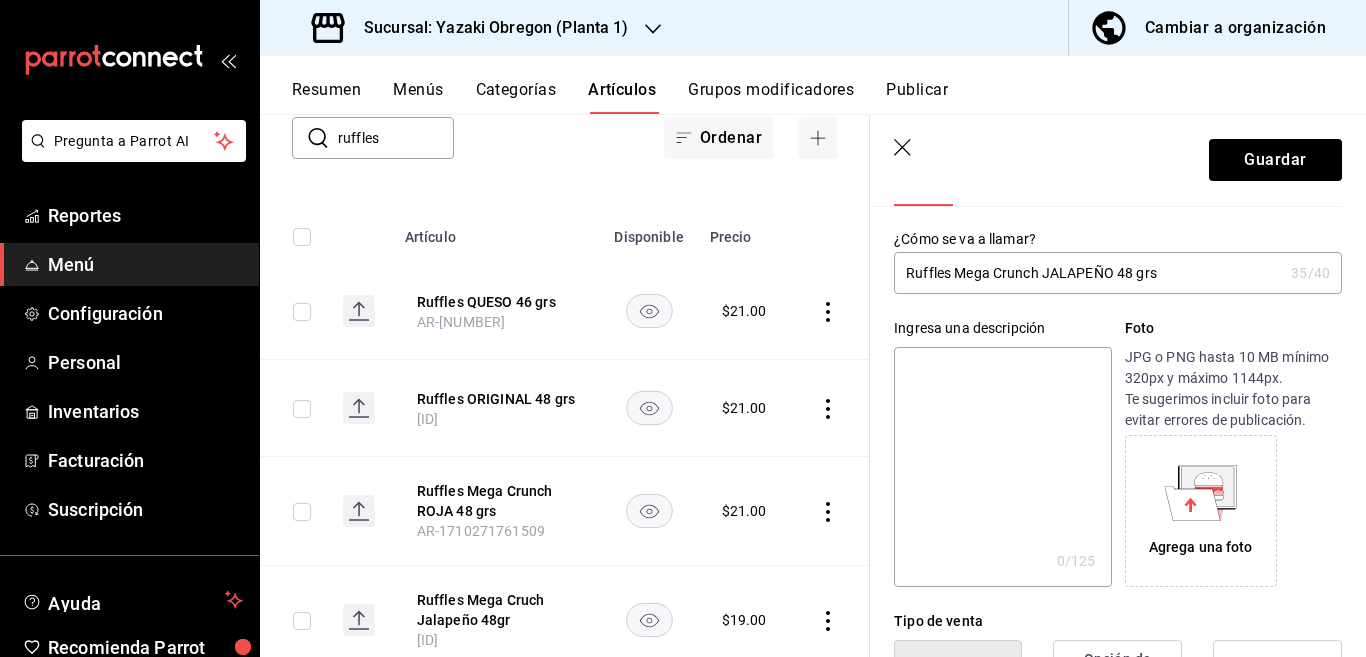 paste on "Ruffles Mega Crunch JALAPEÑO 48 grs" 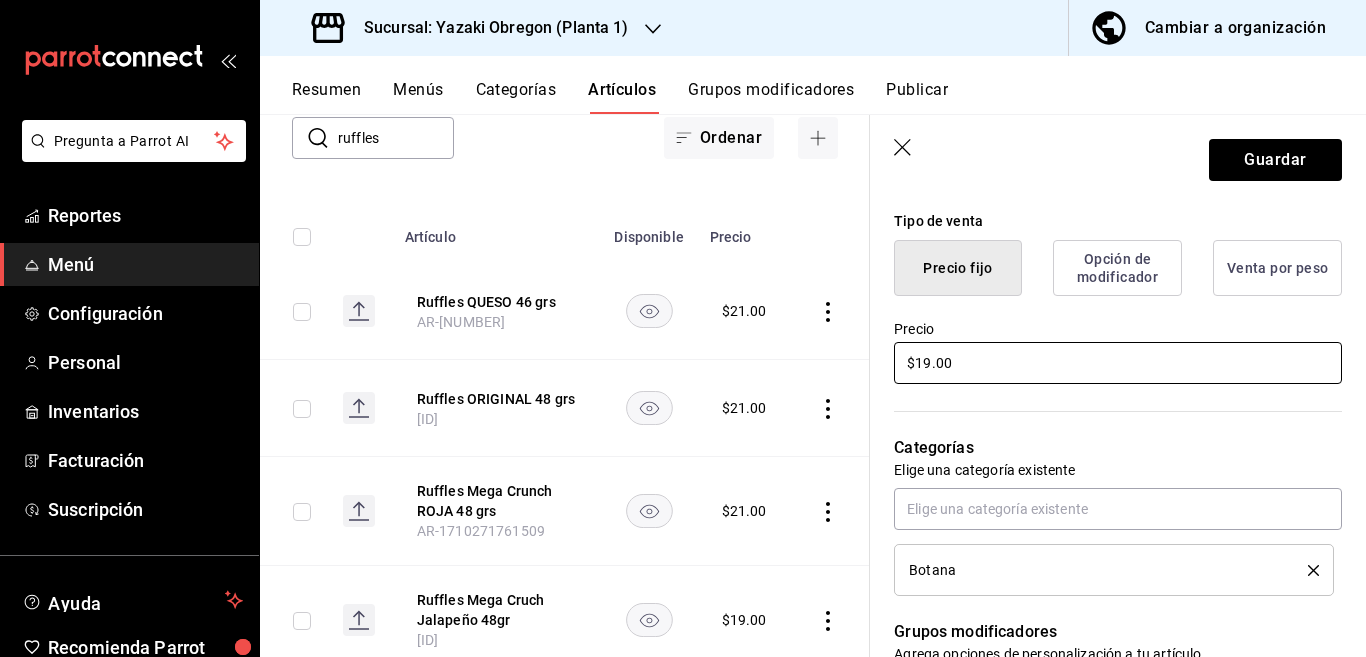 scroll, scrollTop: 487, scrollLeft: 0, axis: vertical 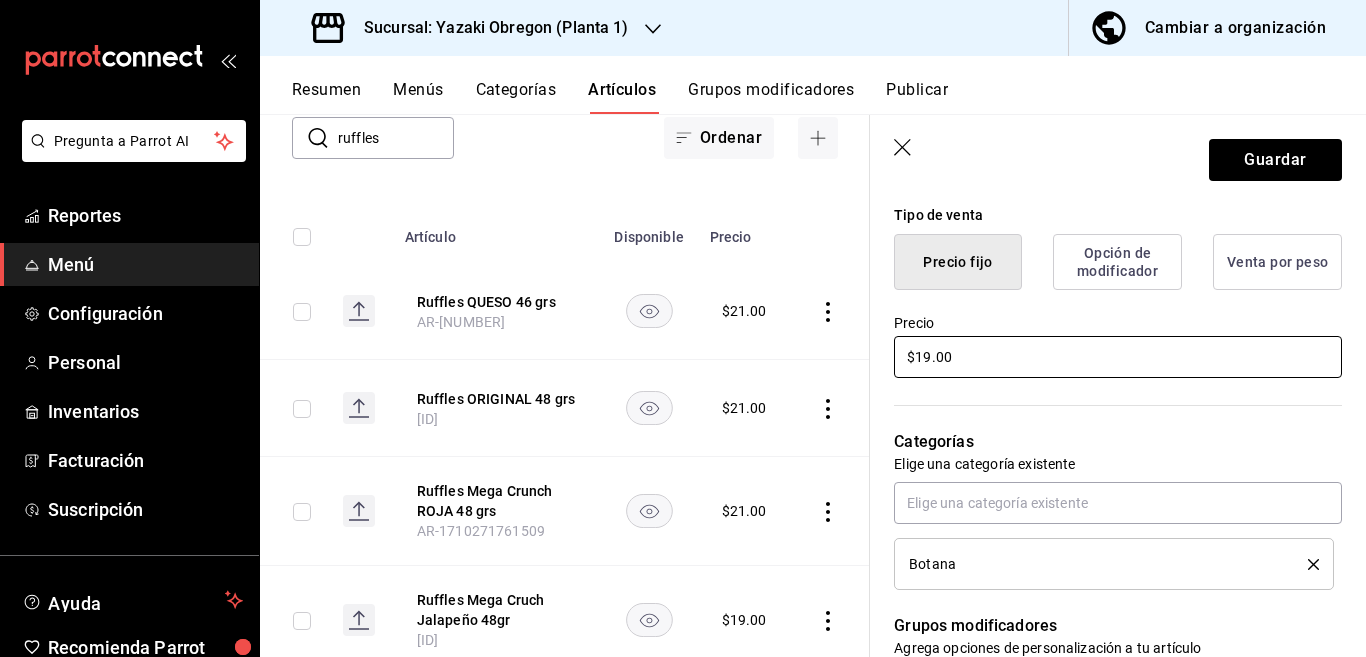 click on "$19.00" at bounding box center [1118, 357] 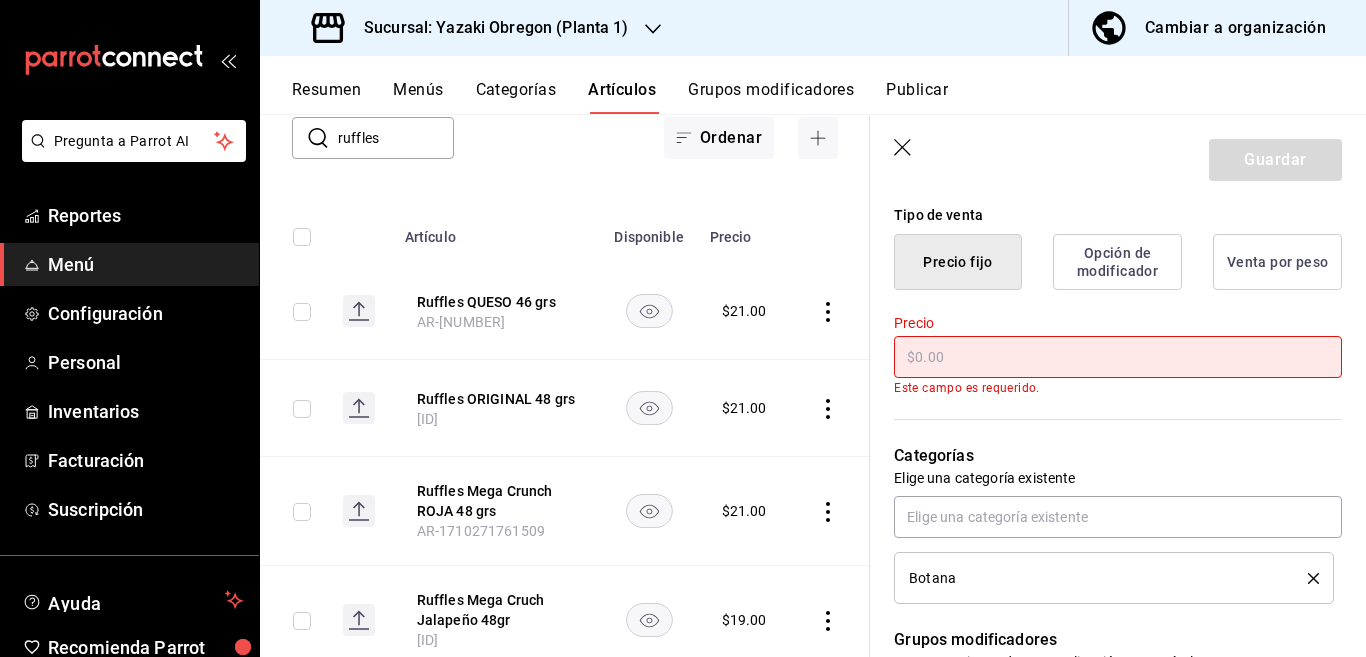 scroll, scrollTop: 488, scrollLeft: 0, axis: vertical 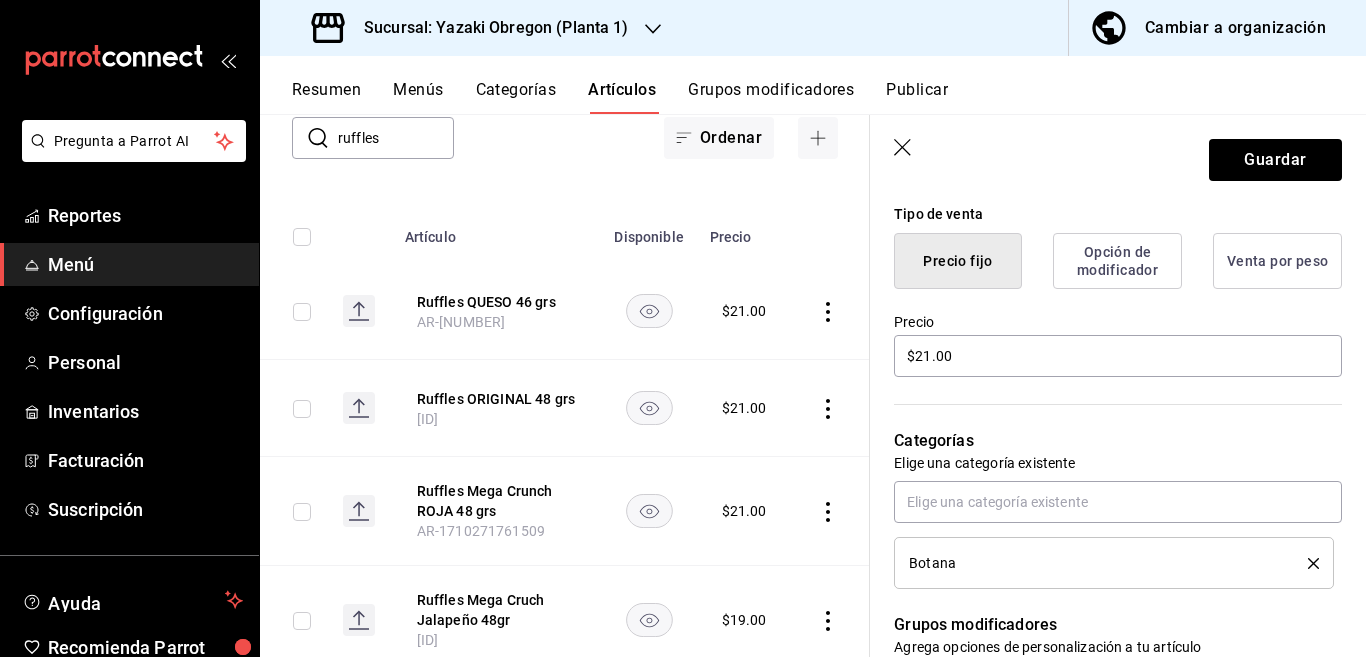 click 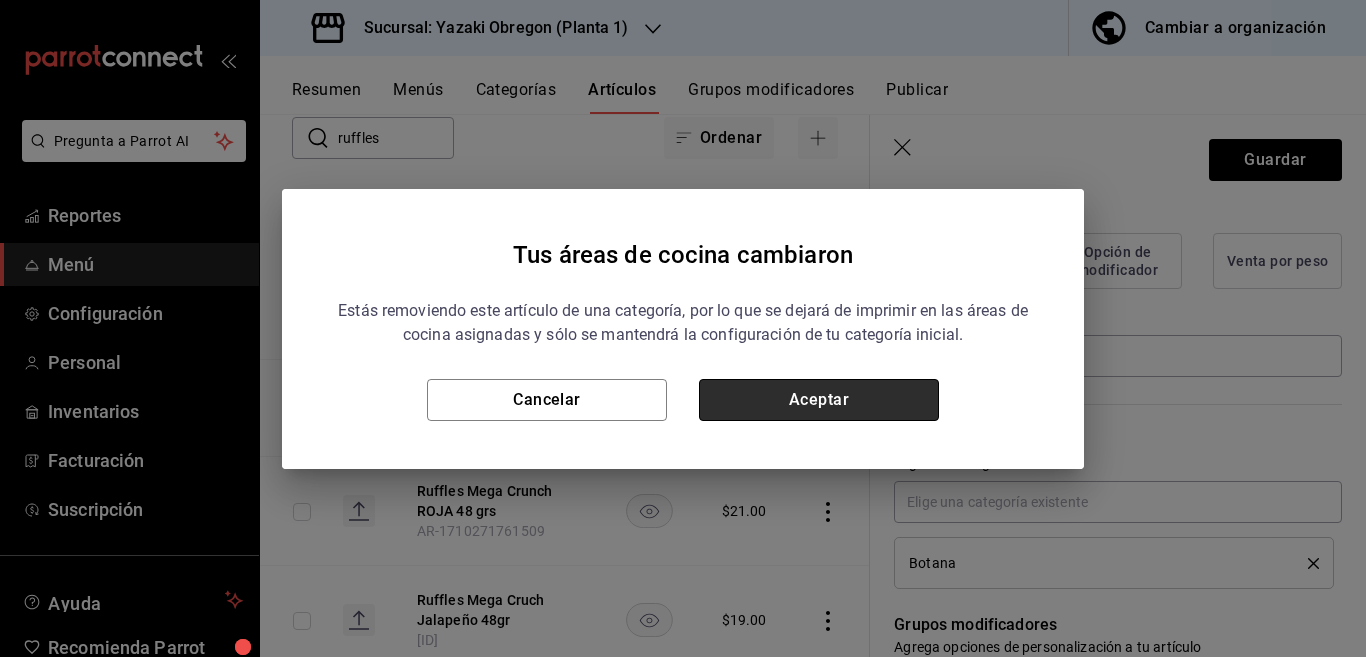 click on "Aceptar" at bounding box center [819, 400] 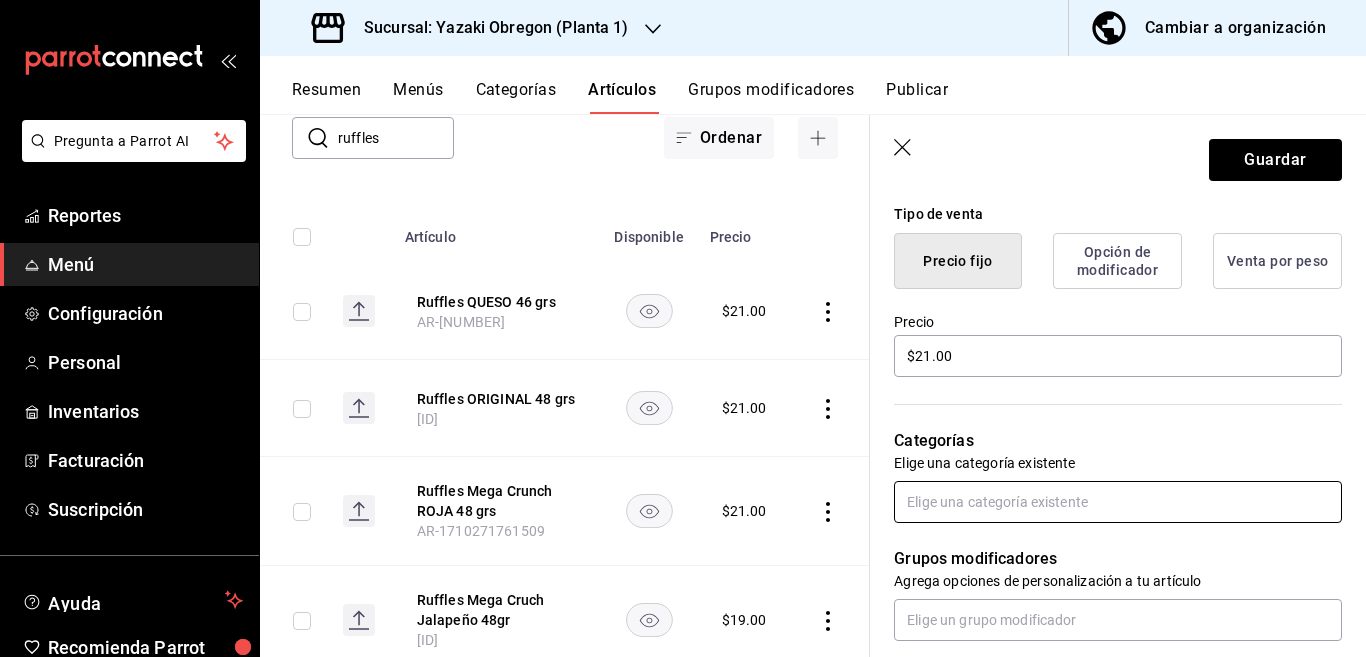 click at bounding box center (1118, 502) 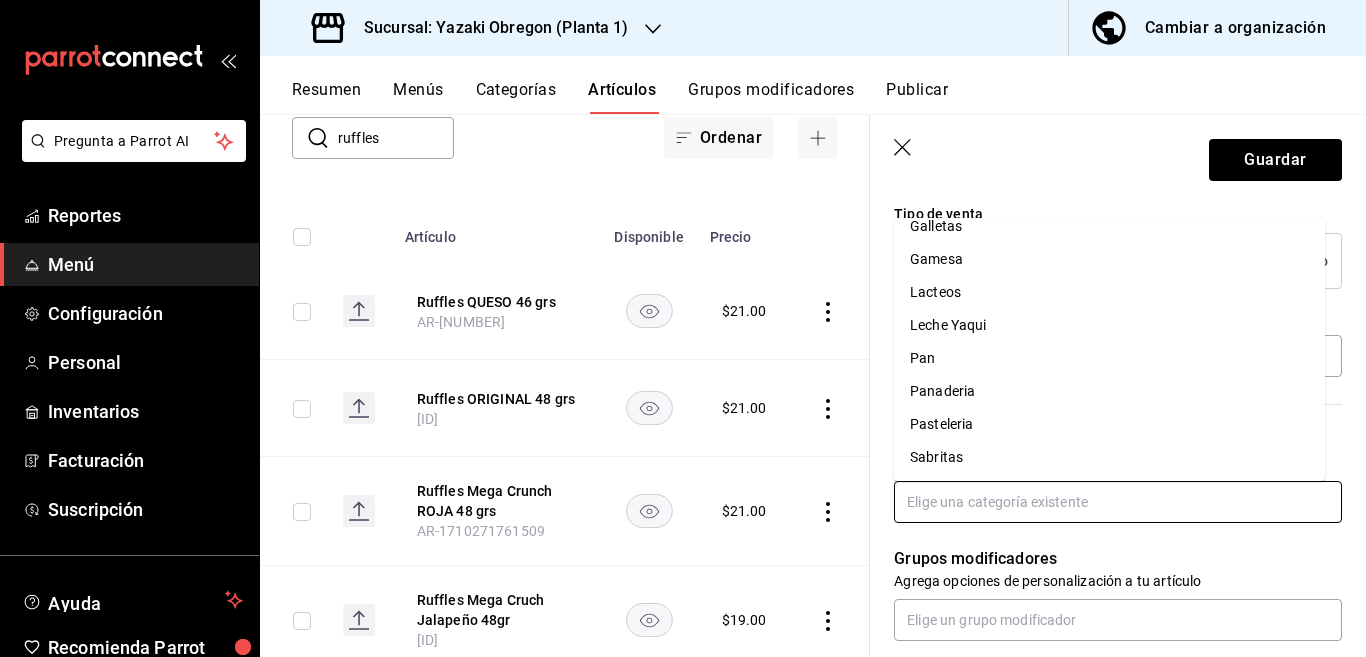 scroll, scrollTop: 281, scrollLeft: 0, axis: vertical 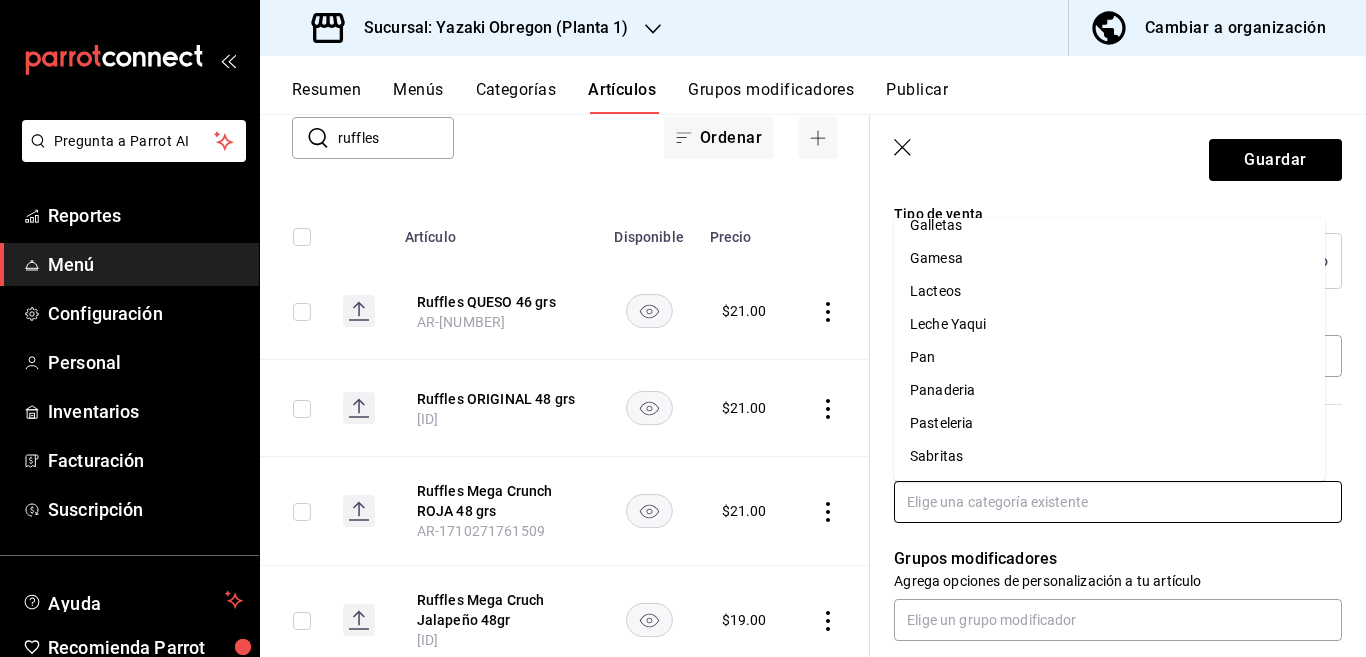 click on "Sabritas" at bounding box center (1109, 456) 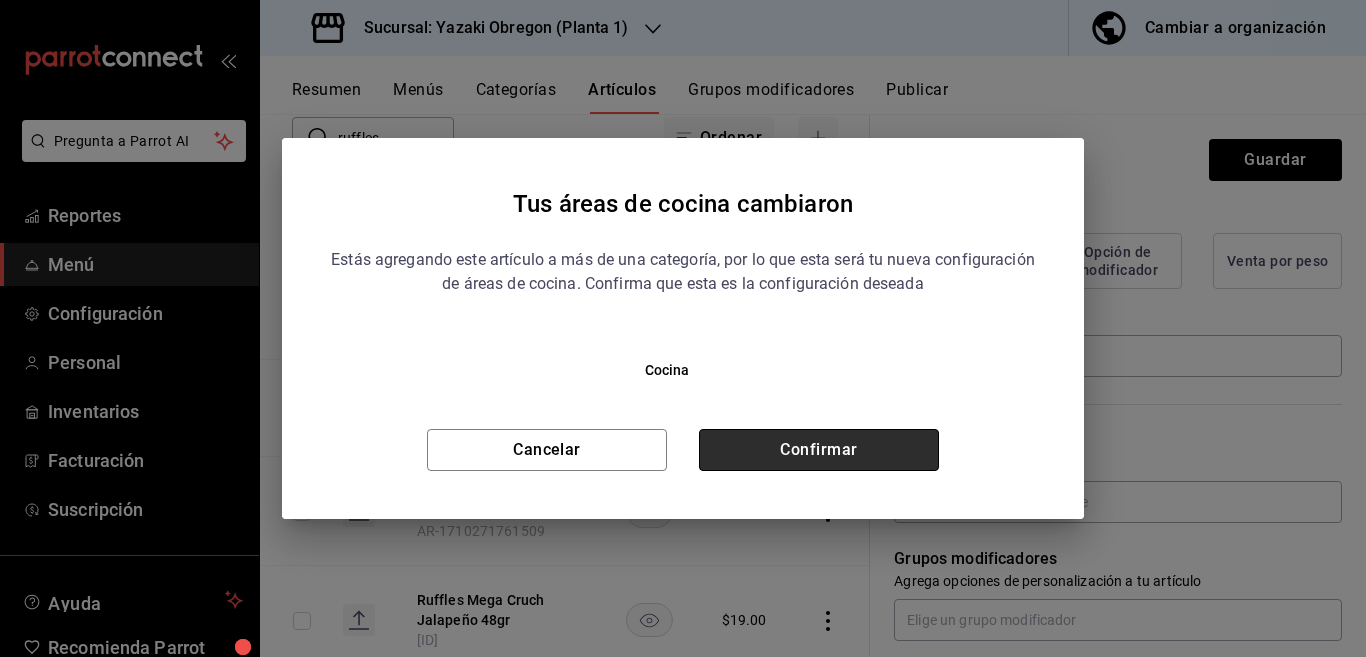 click on "Confirmar" at bounding box center [819, 450] 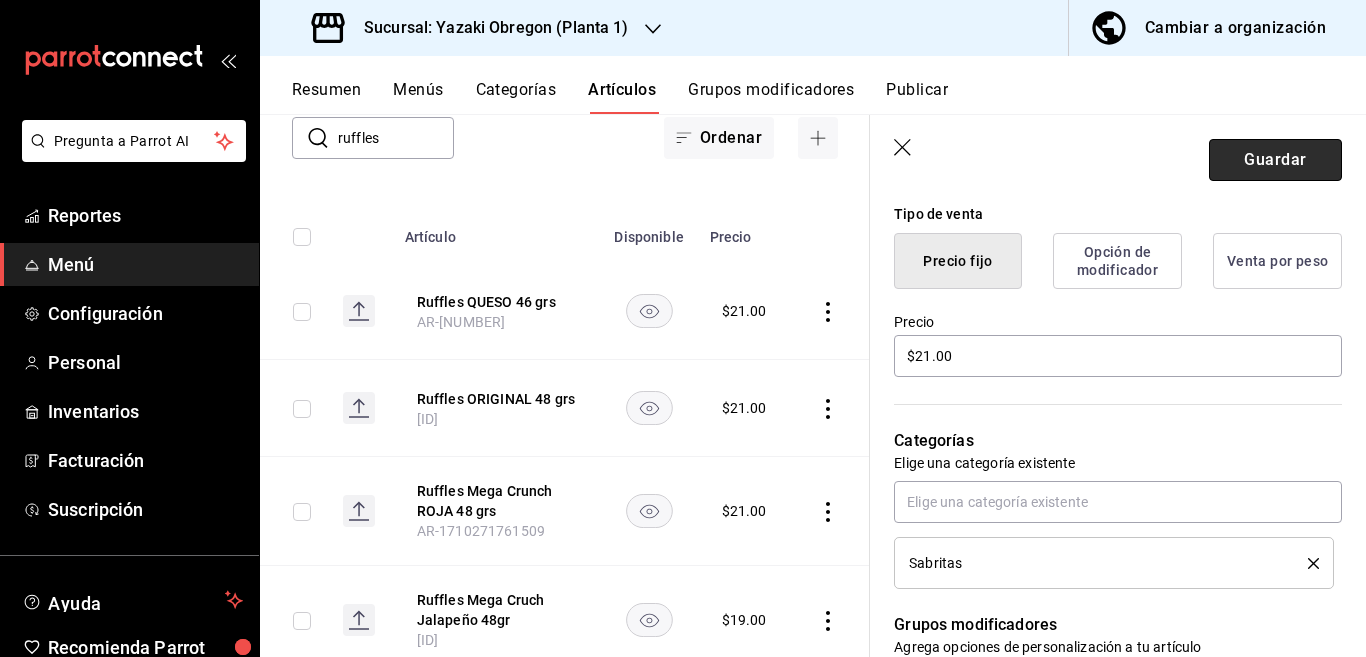 click on "Guardar" at bounding box center (1275, 160) 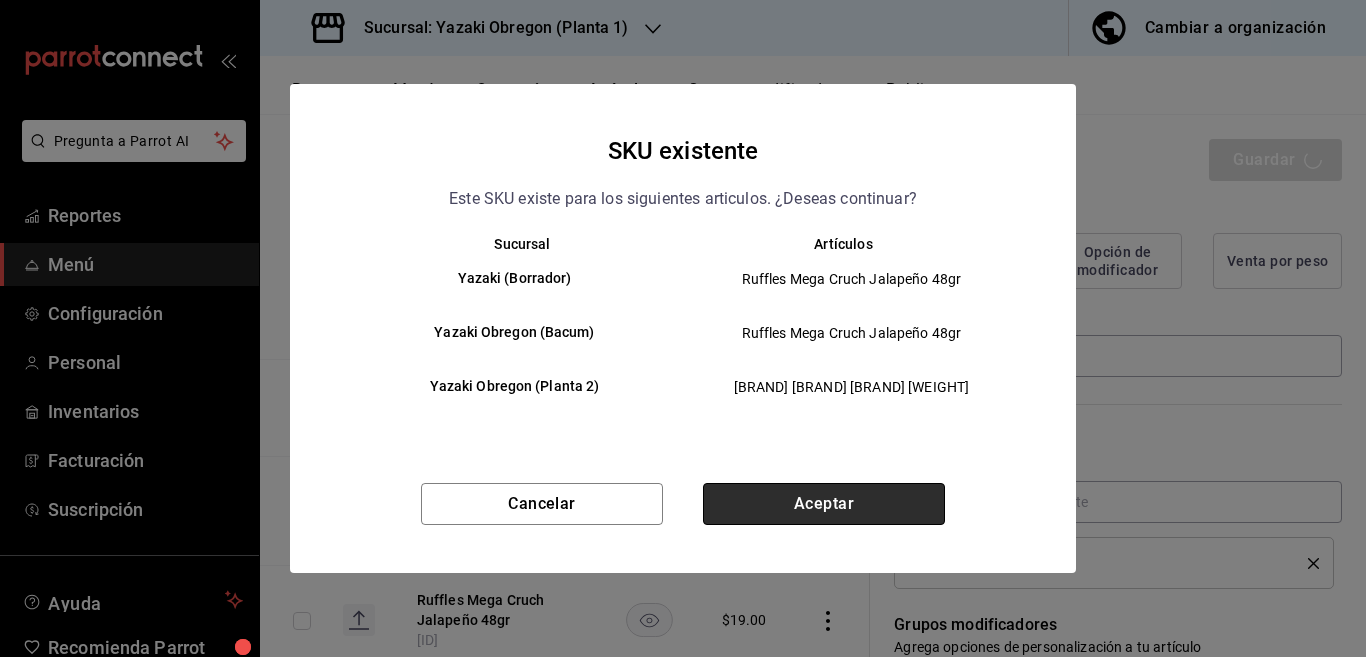 click on "Aceptar" at bounding box center (824, 504) 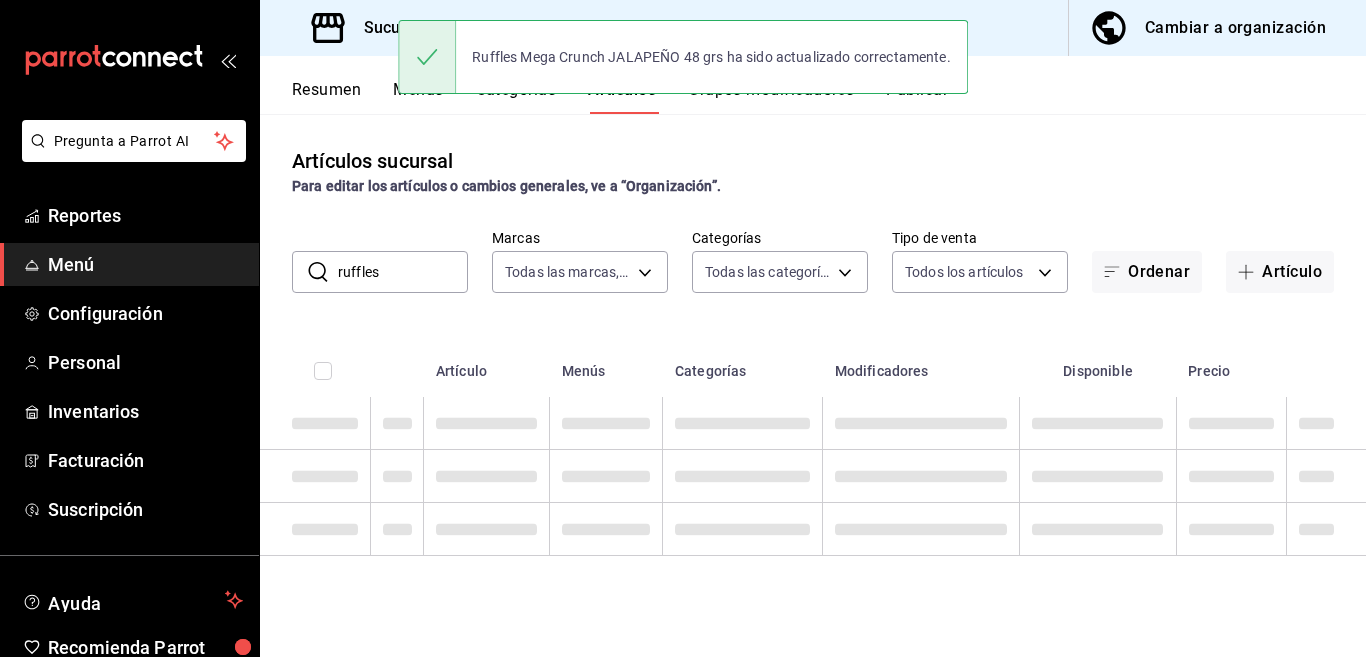 scroll, scrollTop: 0, scrollLeft: 0, axis: both 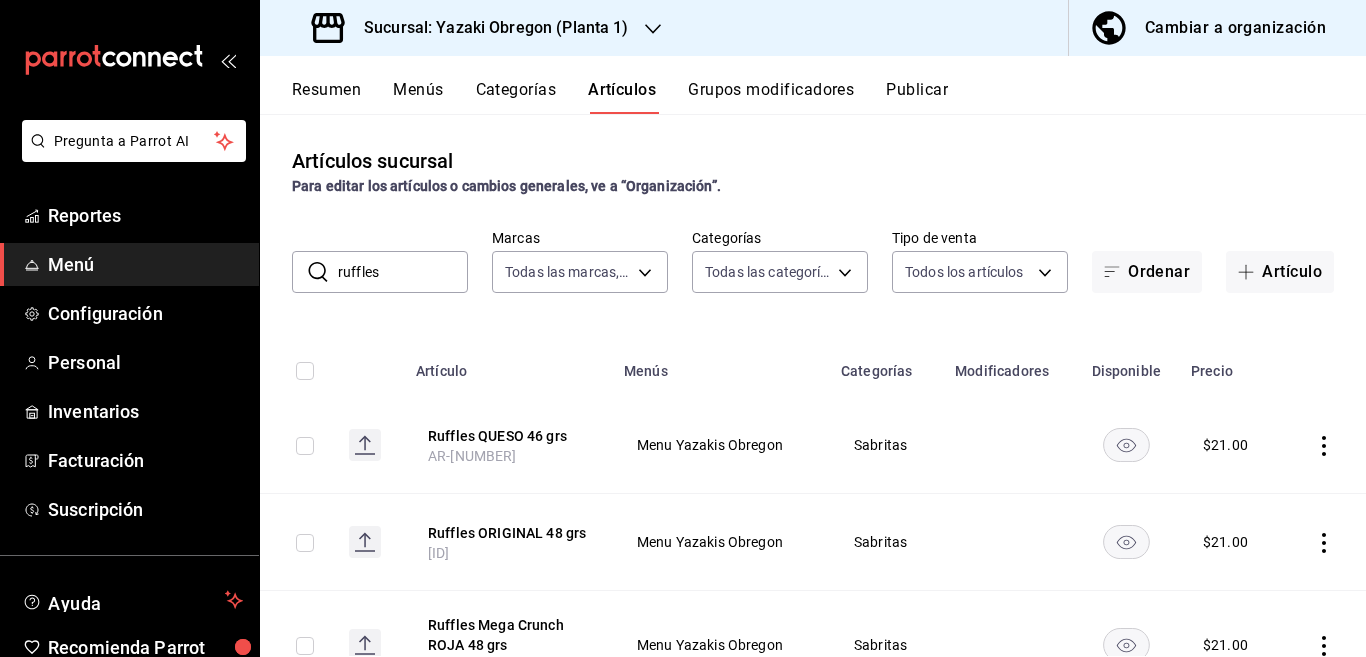 click on "ruffles" at bounding box center (403, 272) 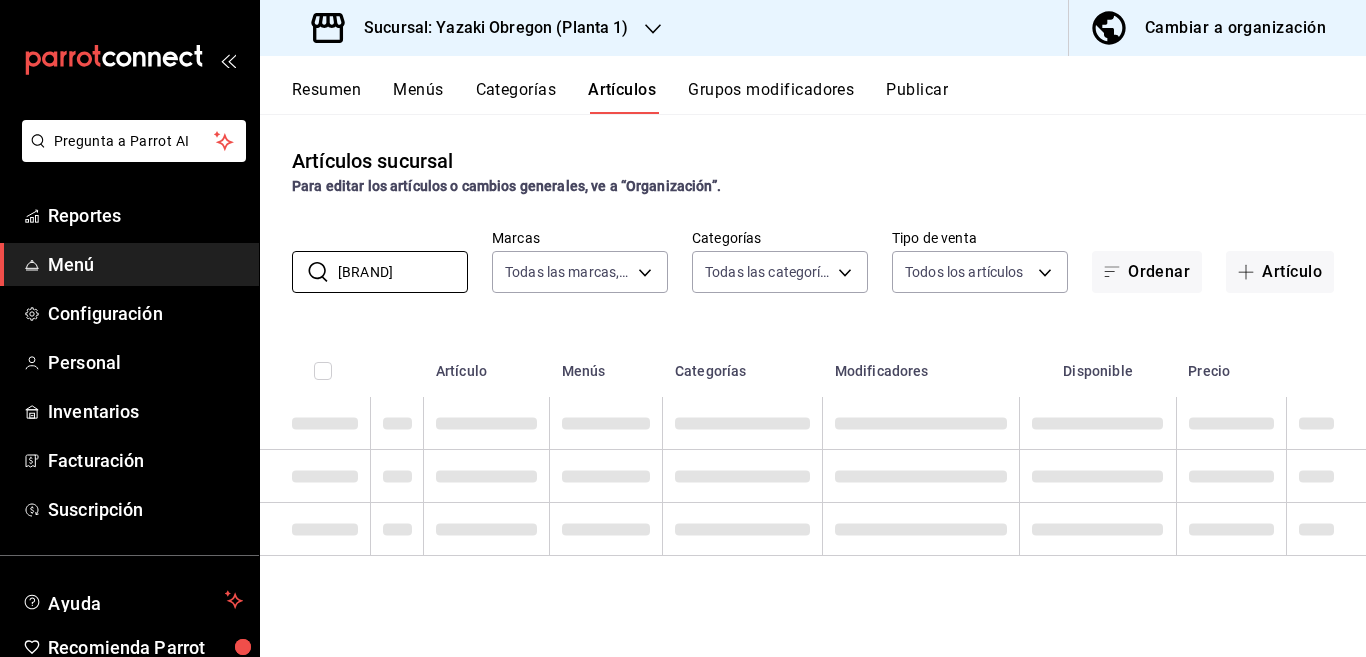click on "Artículos sucursal Para editar los artículos o cambios generales, ve a “Organización”. ​ sabritas ​ Marcas Todas las marcas, Sin marca [UUID] Categorías Todas las categorías, Sin categoría [UUID],[UUID],[UUID],[UUID],[UUID],[UUID],[UUID],[UUID],[UUID],[UUID],[UUID],[UUID],[UUID],[UUID],[UUID],[UUID] Tipo de venta Todos los artículos ALL Ordenar Artículo Artículo Menús Categorías Modificadores Disponible Precio" at bounding box center [813, 385] 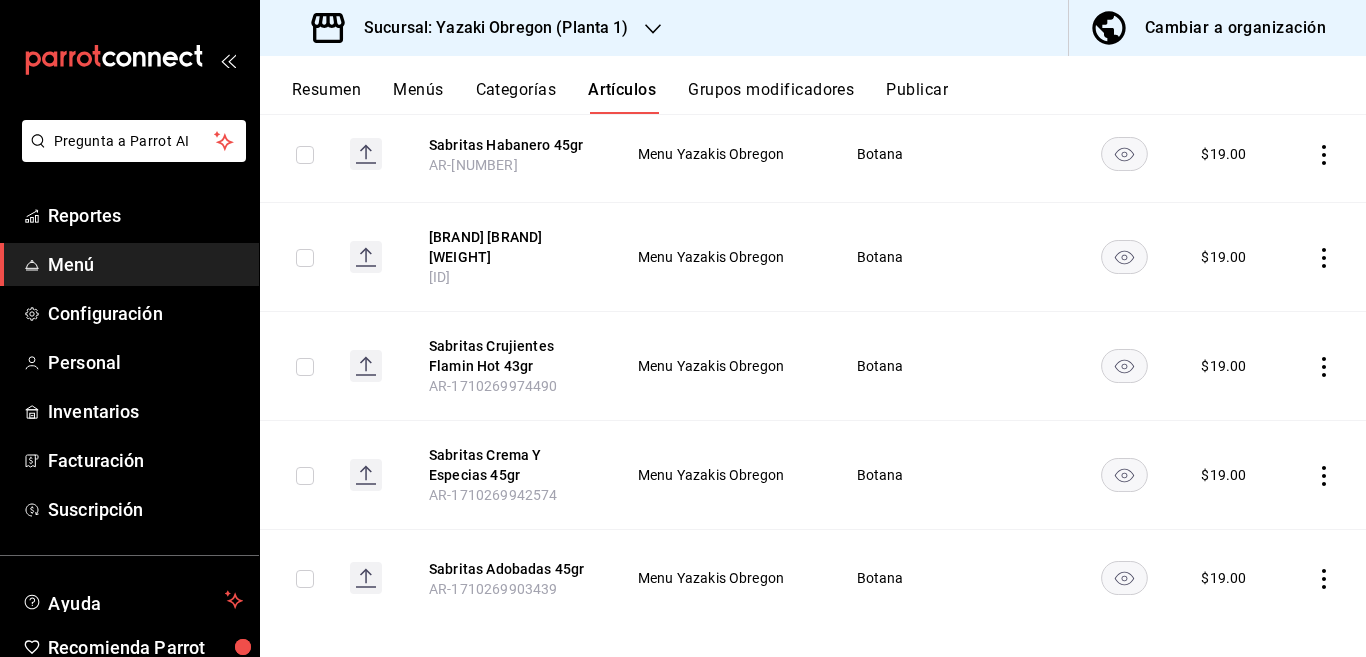 scroll, scrollTop: 818, scrollLeft: 0, axis: vertical 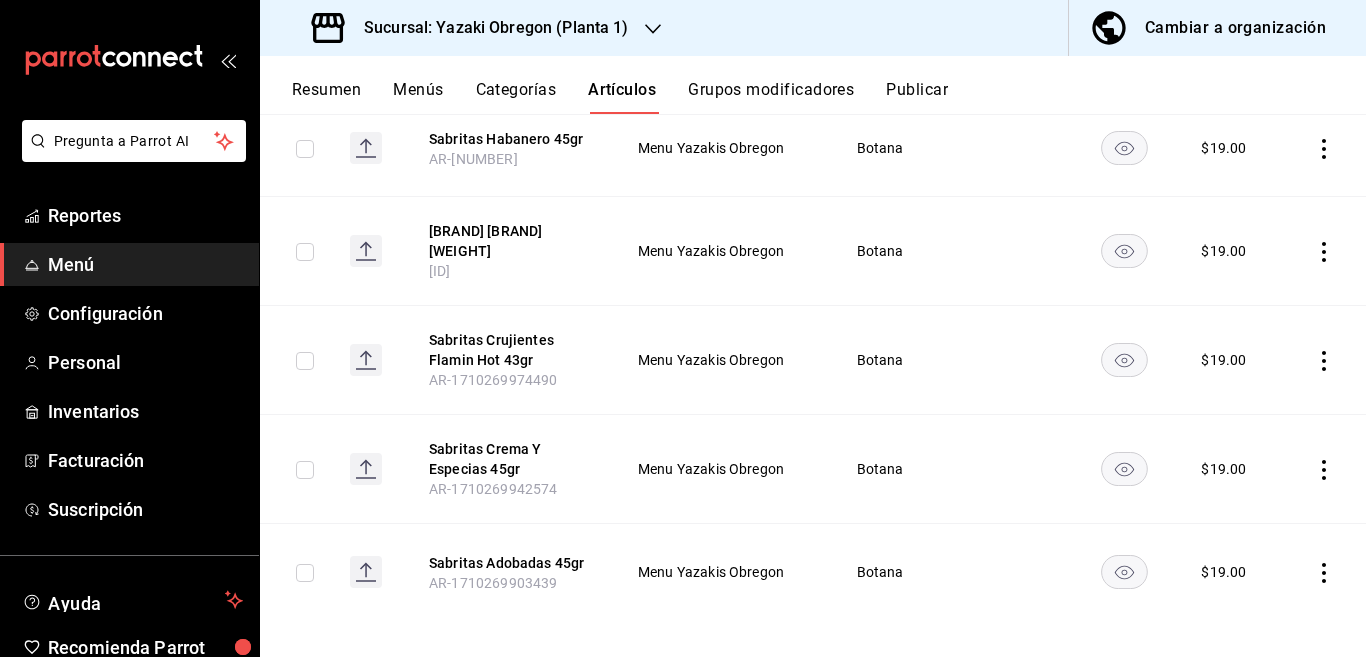 click 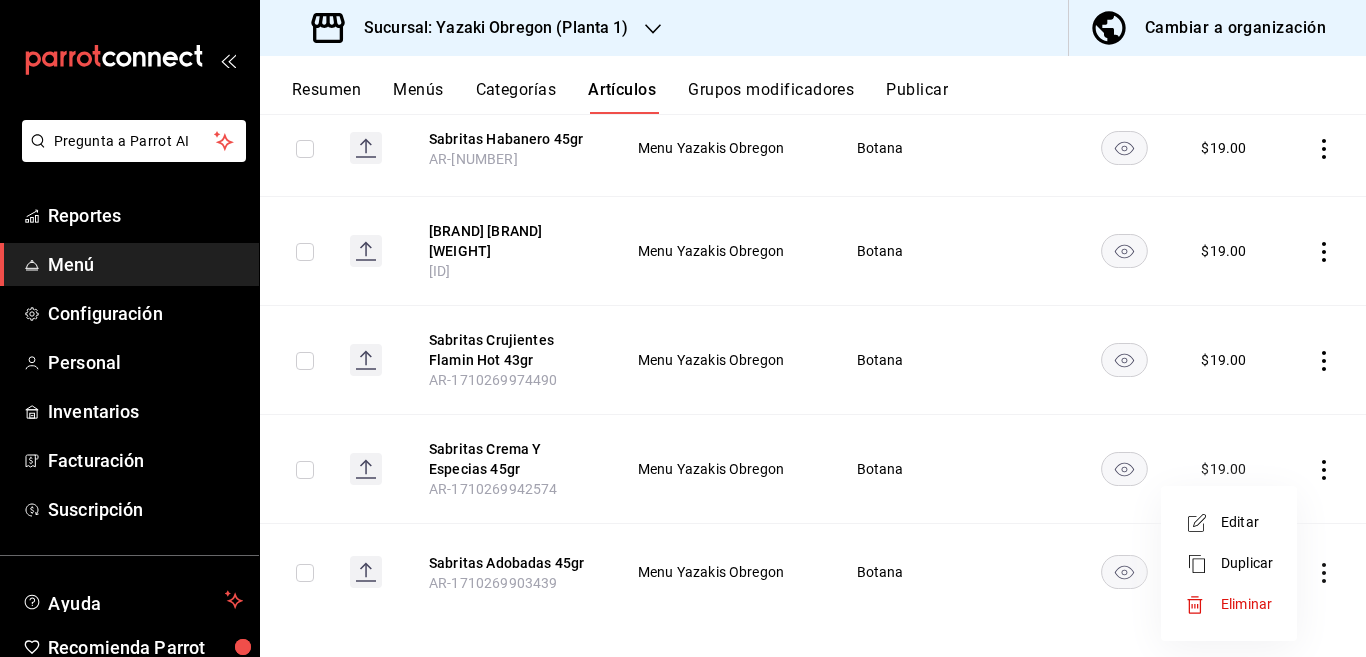 click on "Editar" at bounding box center [1247, 522] 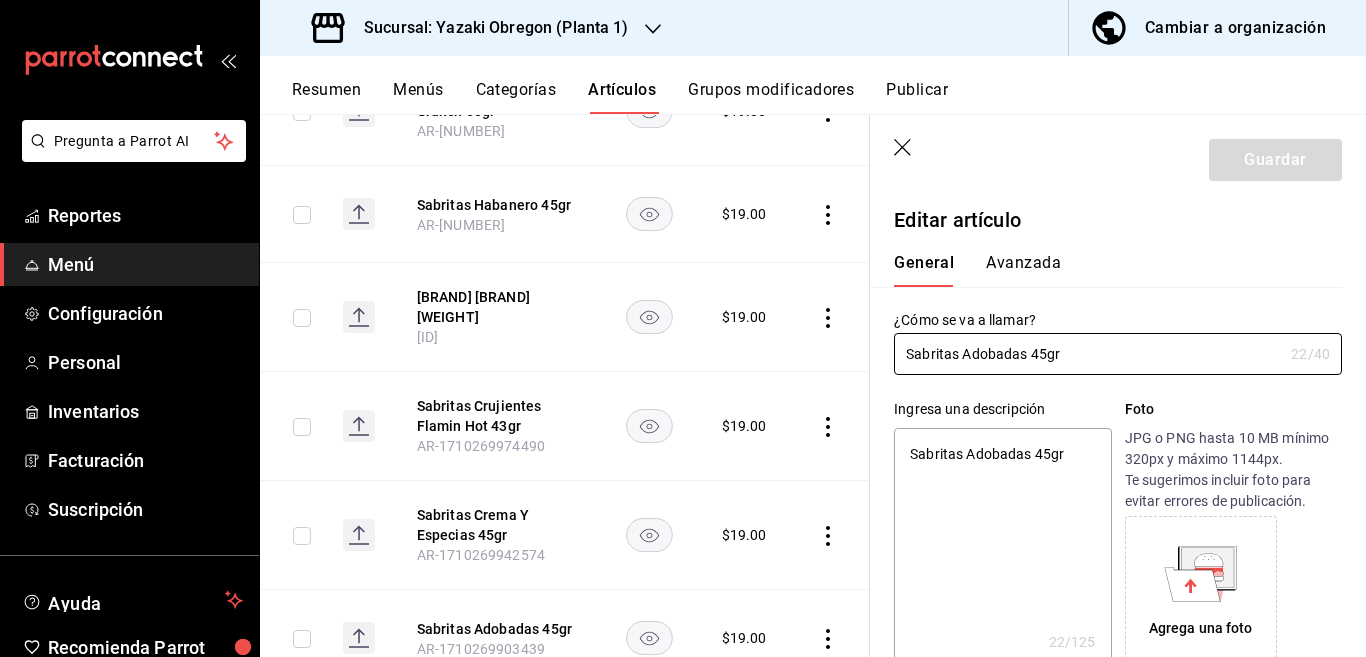 click on "Sabritas Adobadas 45gr" at bounding box center (1002, 548) 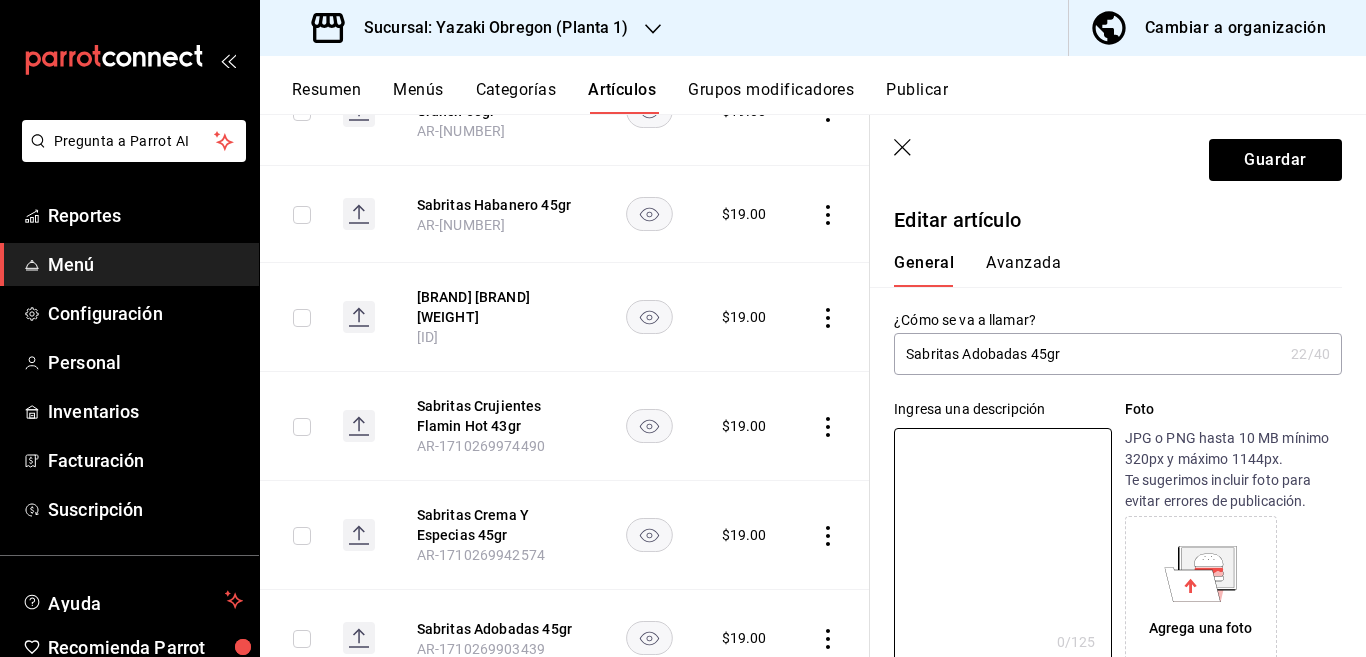 click on "Sabritas Adobadas 45gr" at bounding box center [1088, 354] 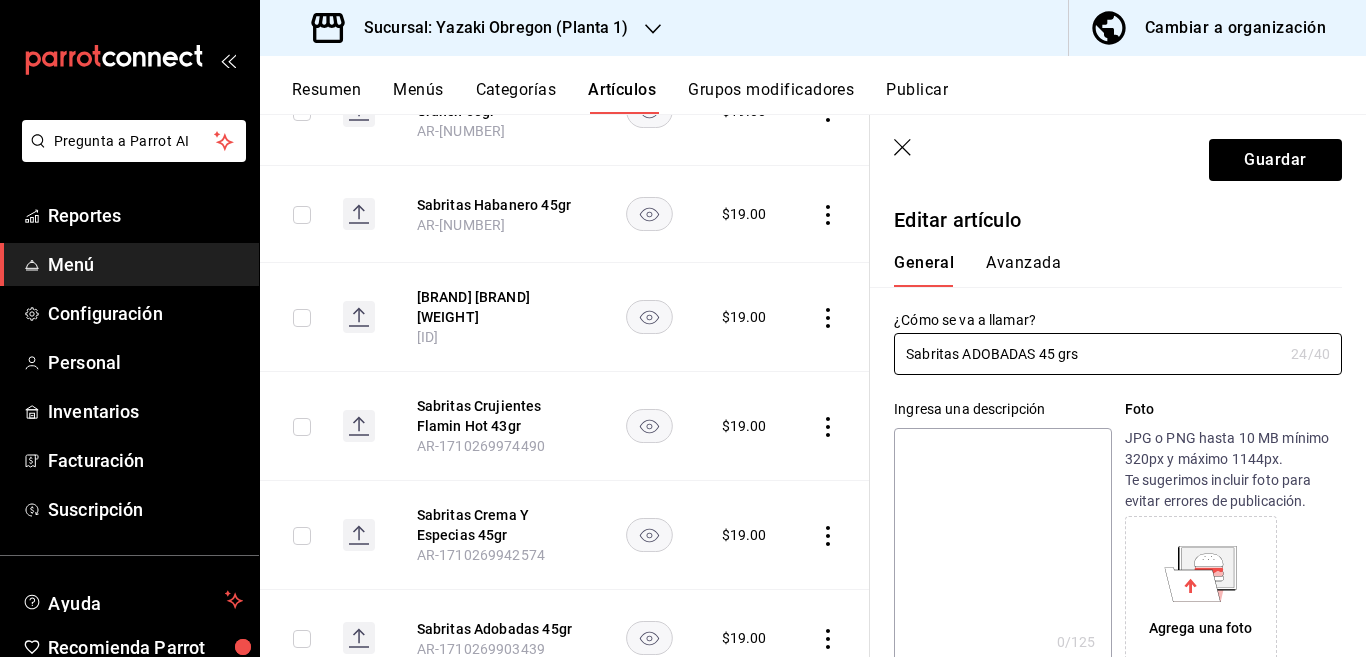 click at bounding box center (1002, 548) 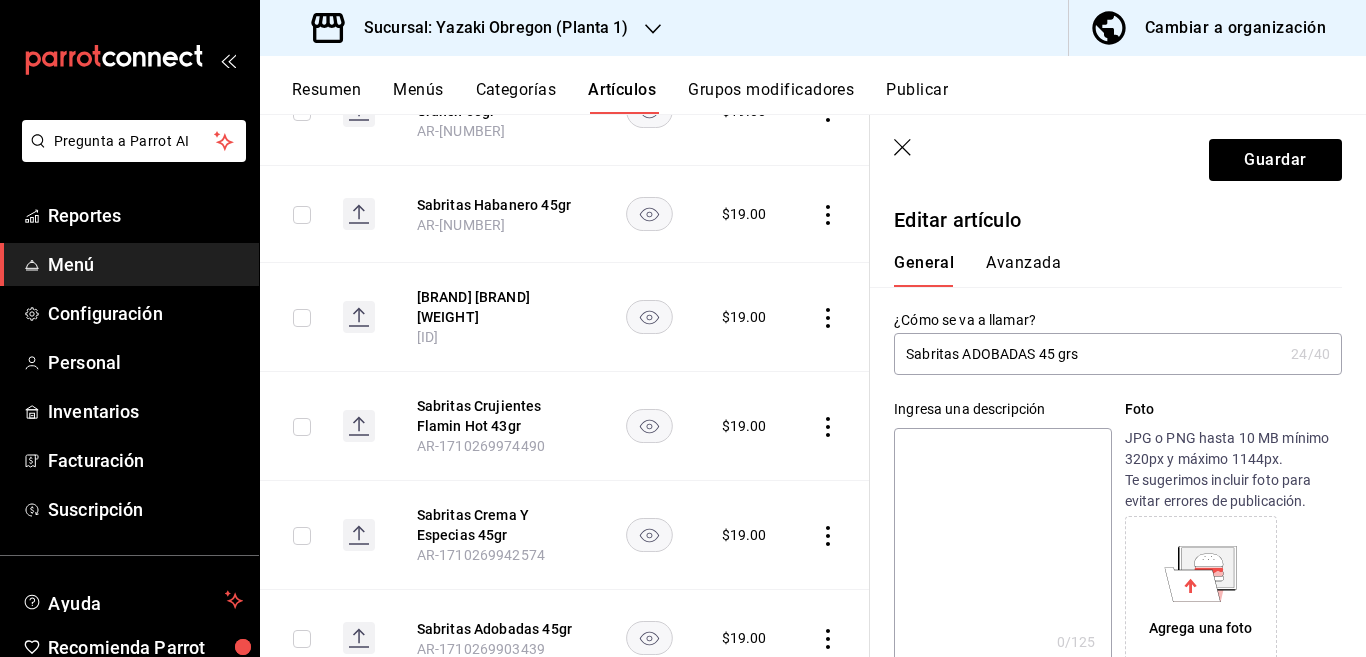 paste on "Sabritas ADOBADAS 45 grs" 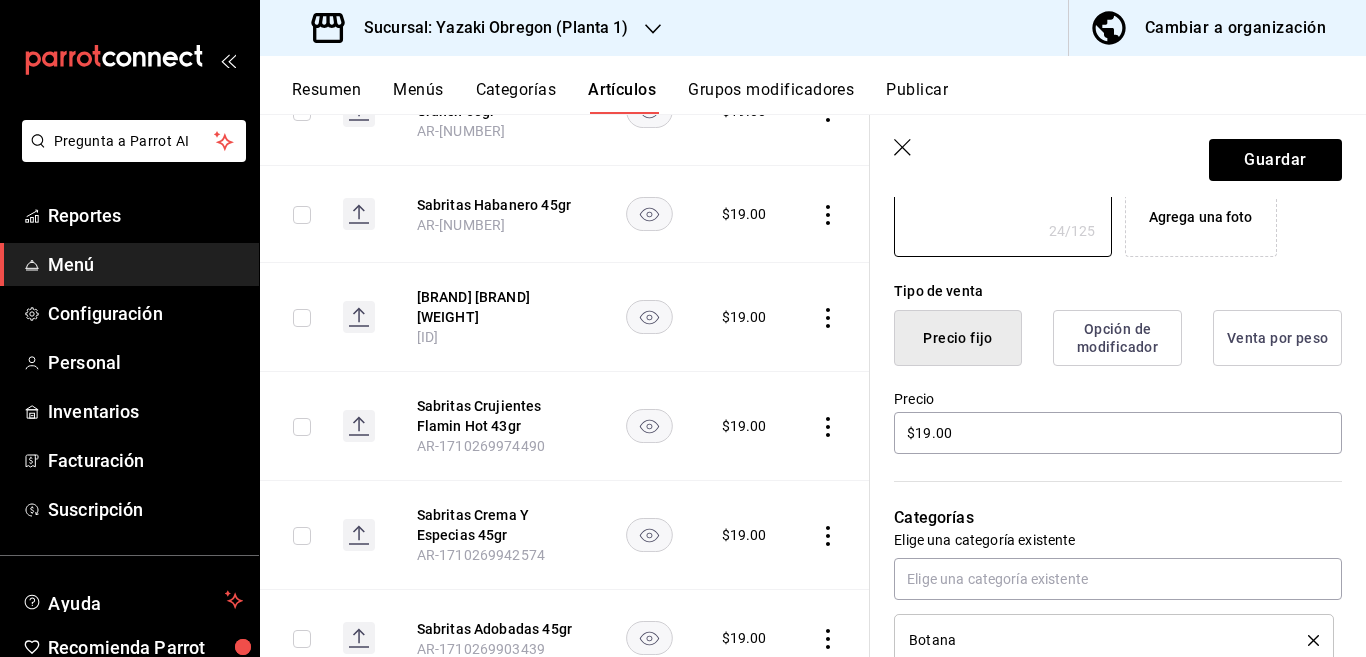 scroll, scrollTop: 487, scrollLeft: 0, axis: vertical 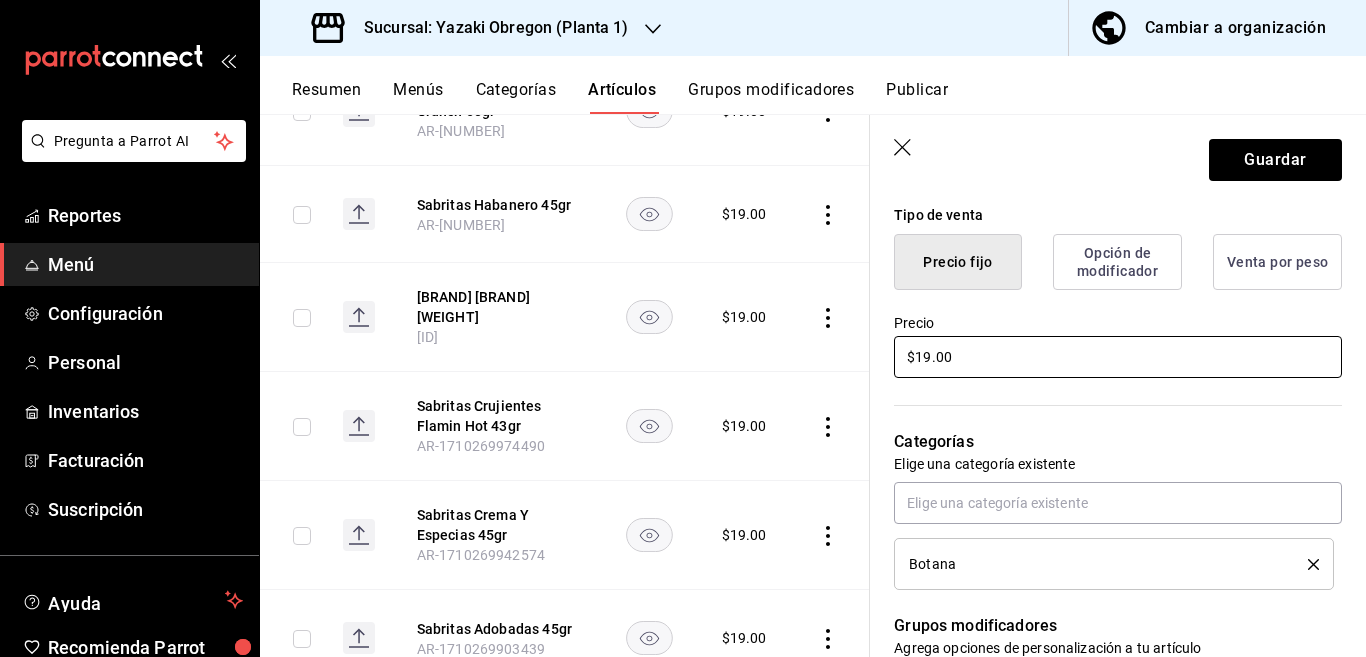 click on "$19.00" at bounding box center [1118, 357] 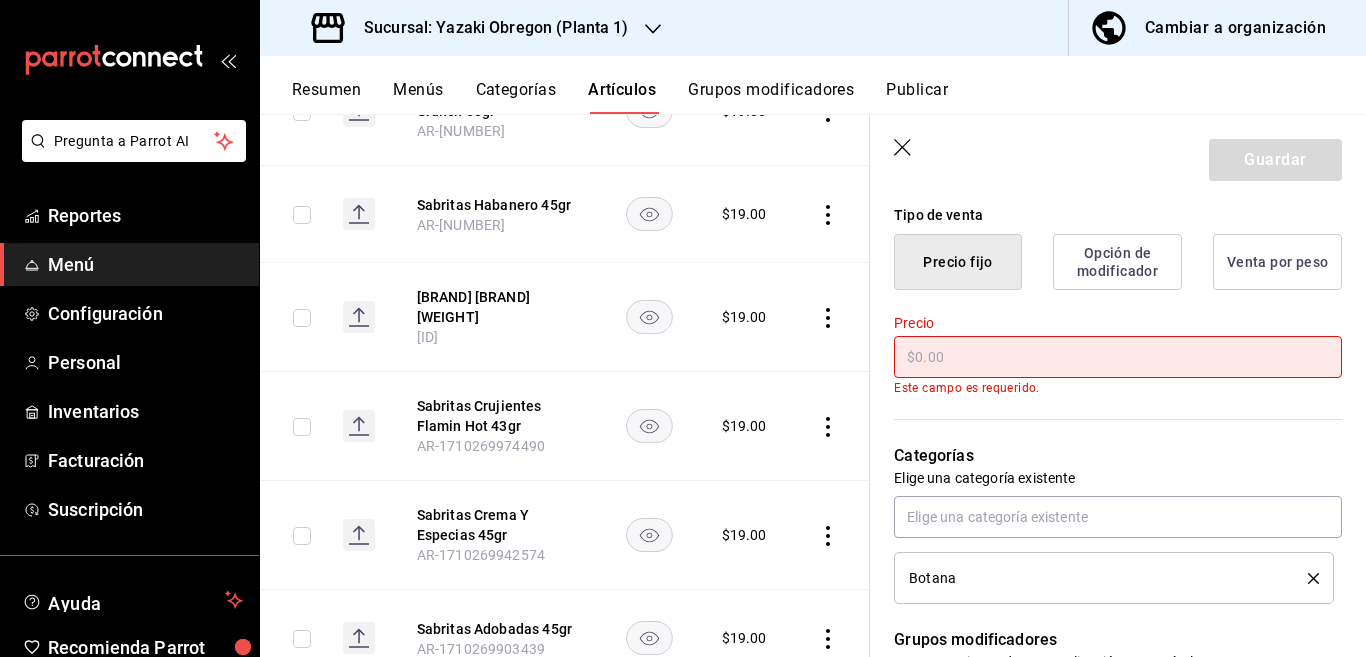 scroll, scrollTop: 488, scrollLeft: 0, axis: vertical 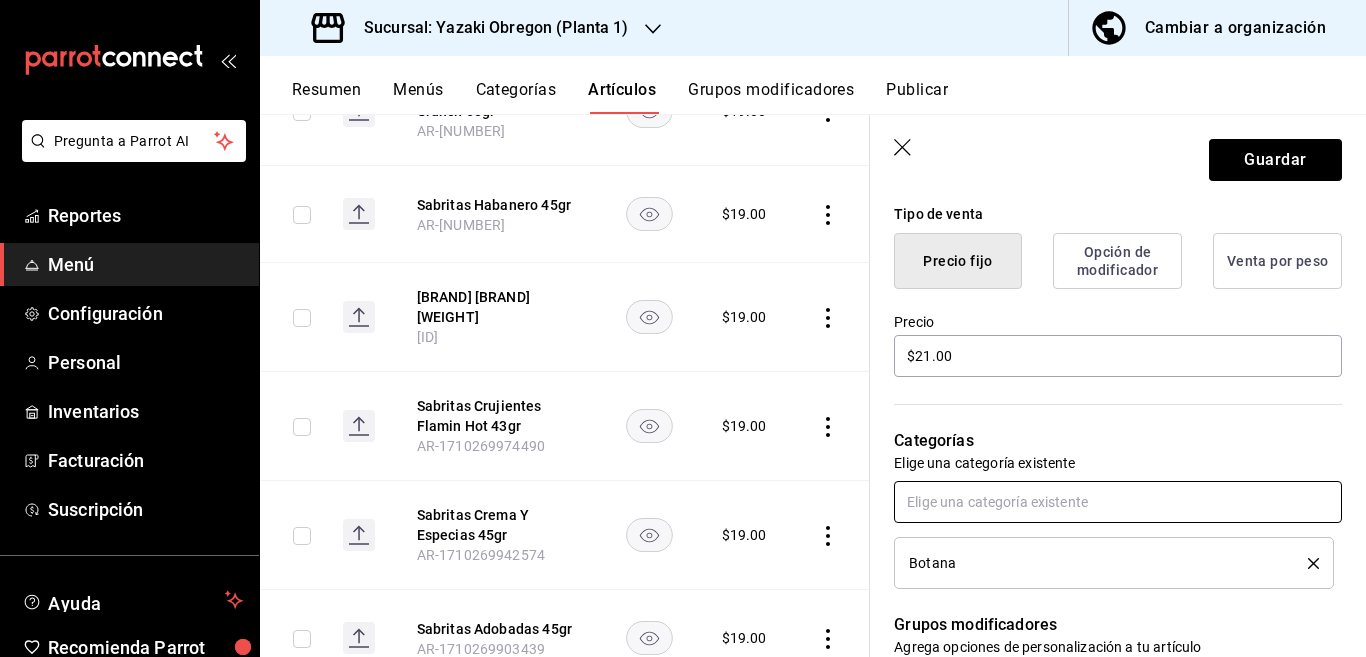 click at bounding box center [1118, 502] 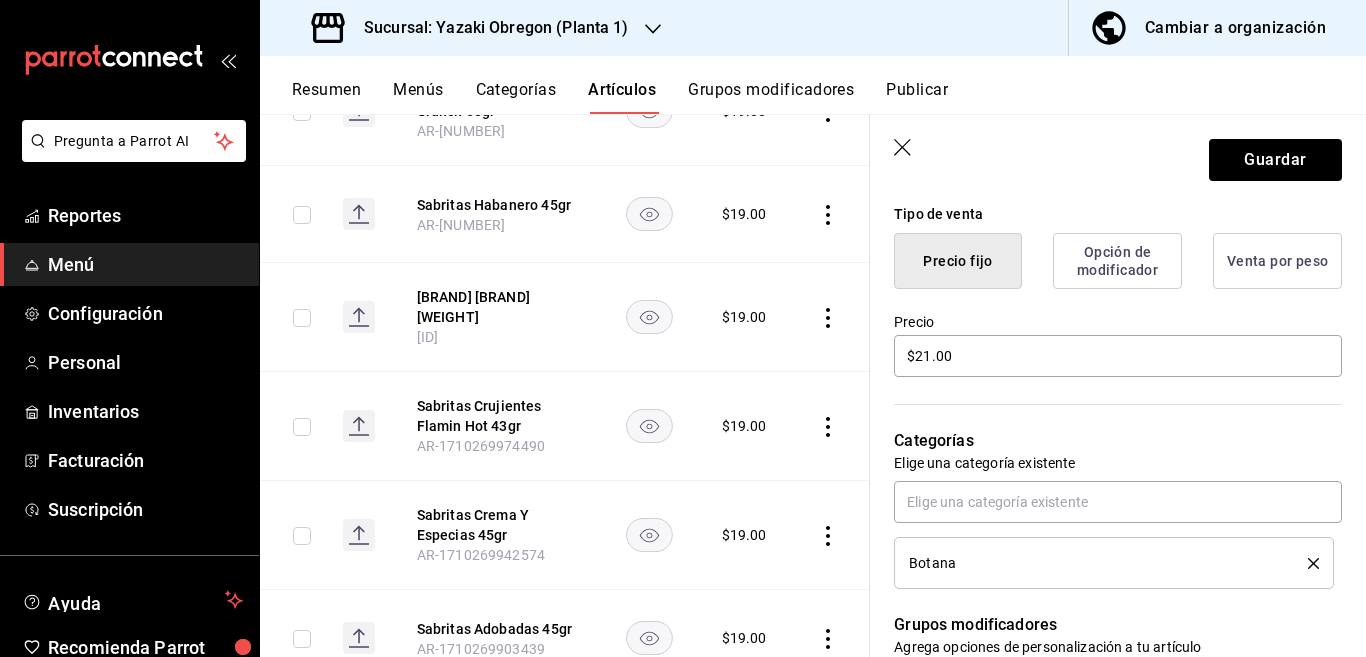 click 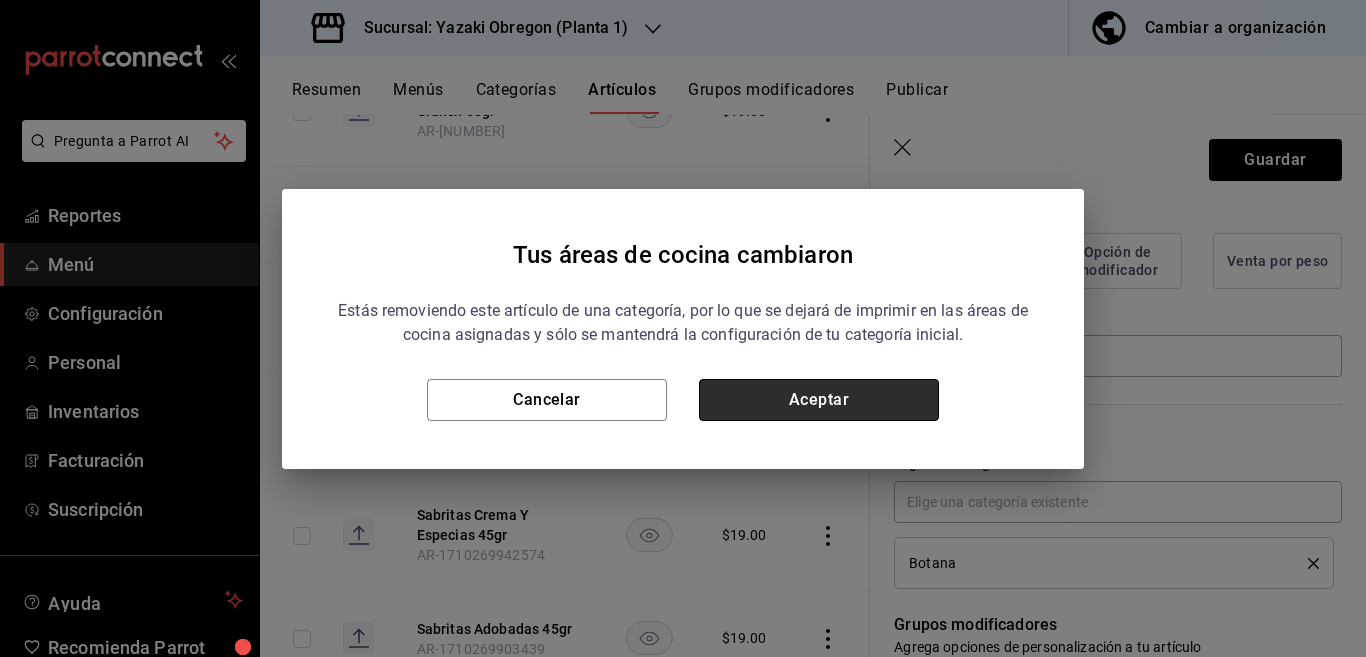 click on "Aceptar" at bounding box center (819, 400) 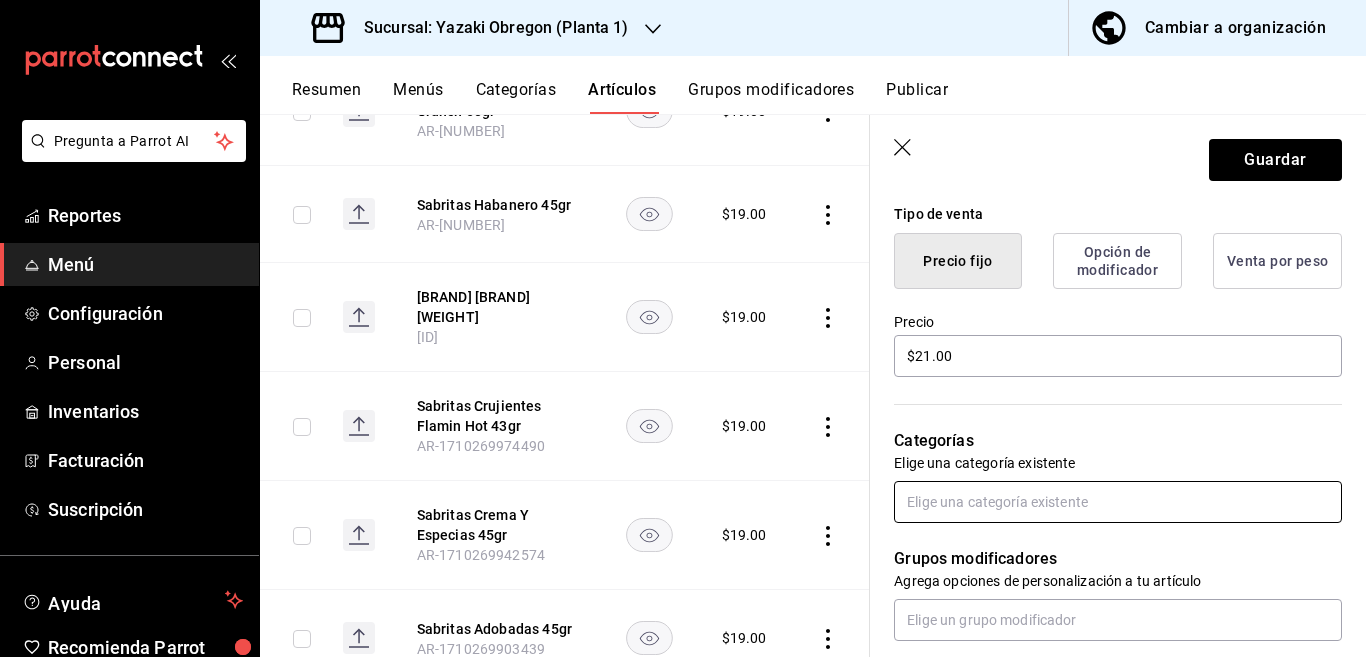 click at bounding box center [1118, 502] 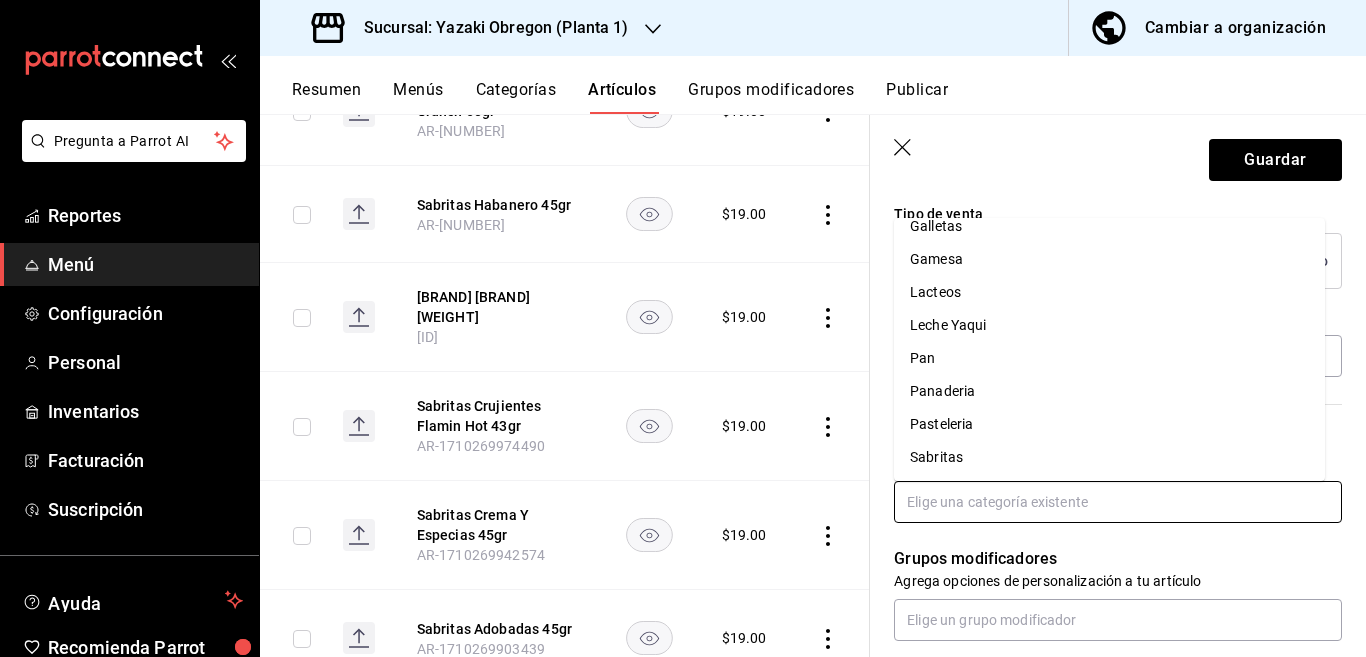 scroll, scrollTop: 281, scrollLeft: 0, axis: vertical 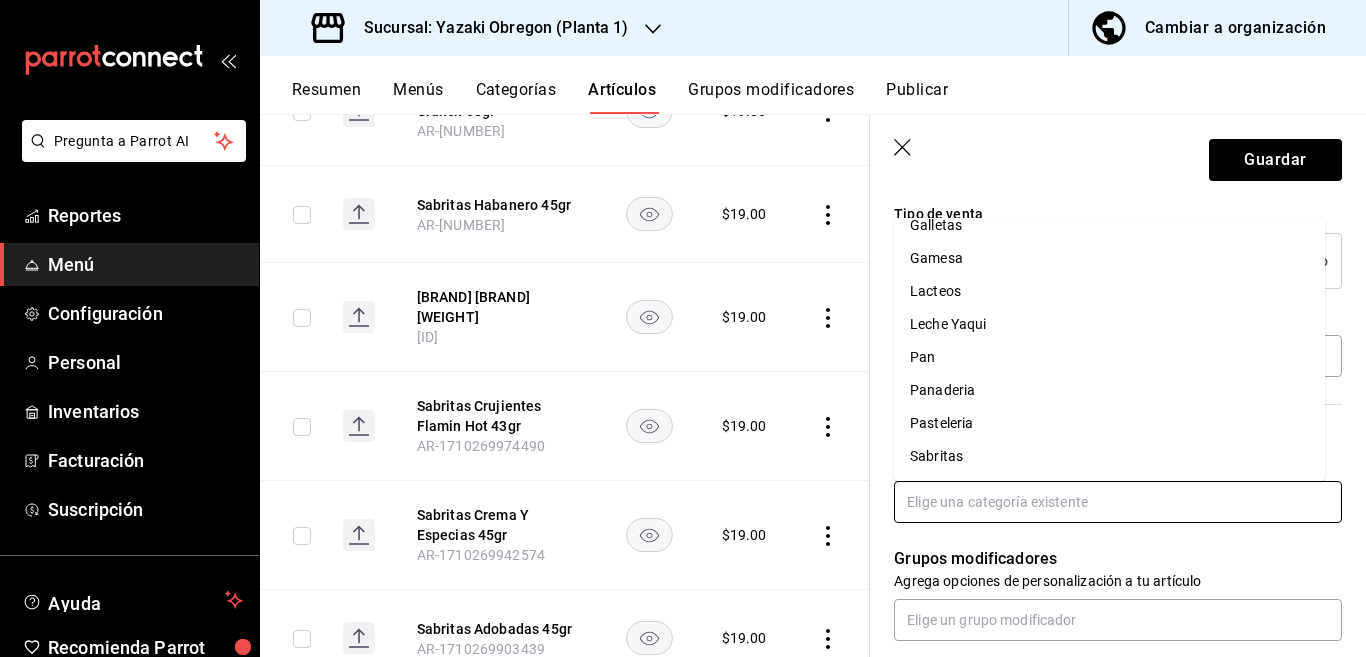 click on "Sabritas" at bounding box center (1109, 456) 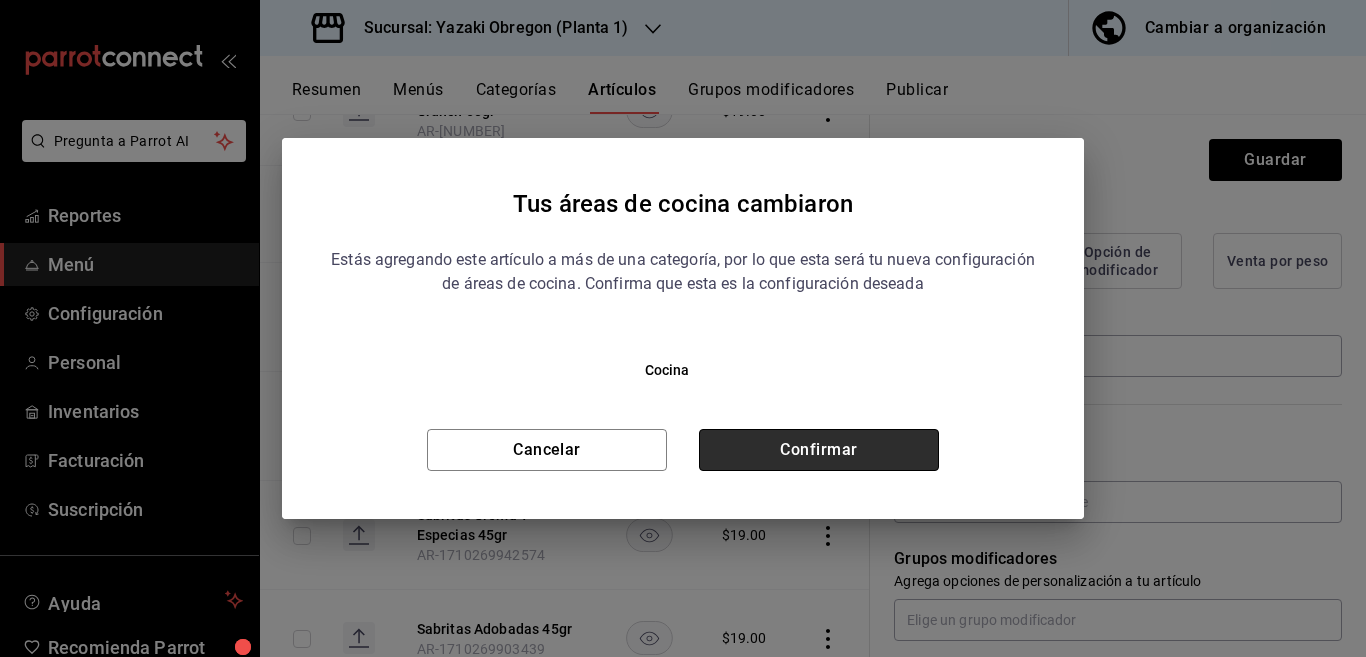 click on "Confirmar" at bounding box center (819, 450) 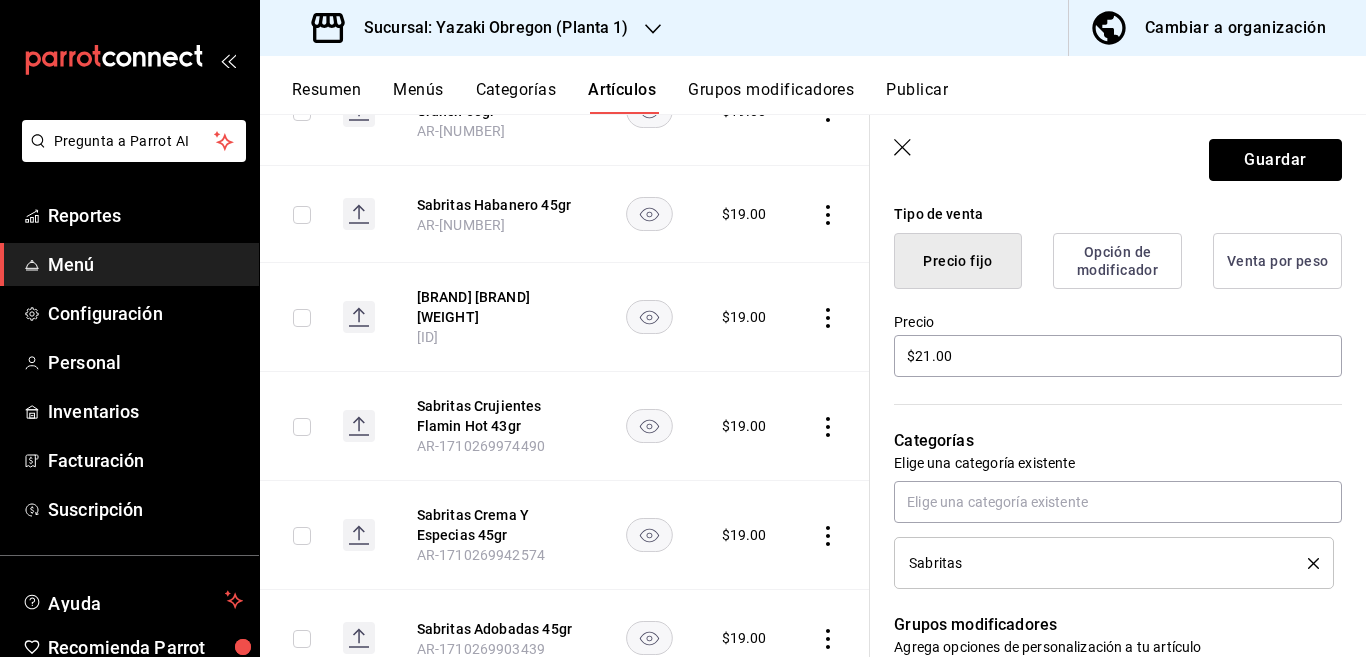 click on "Guardar" at bounding box center (1275, 160) 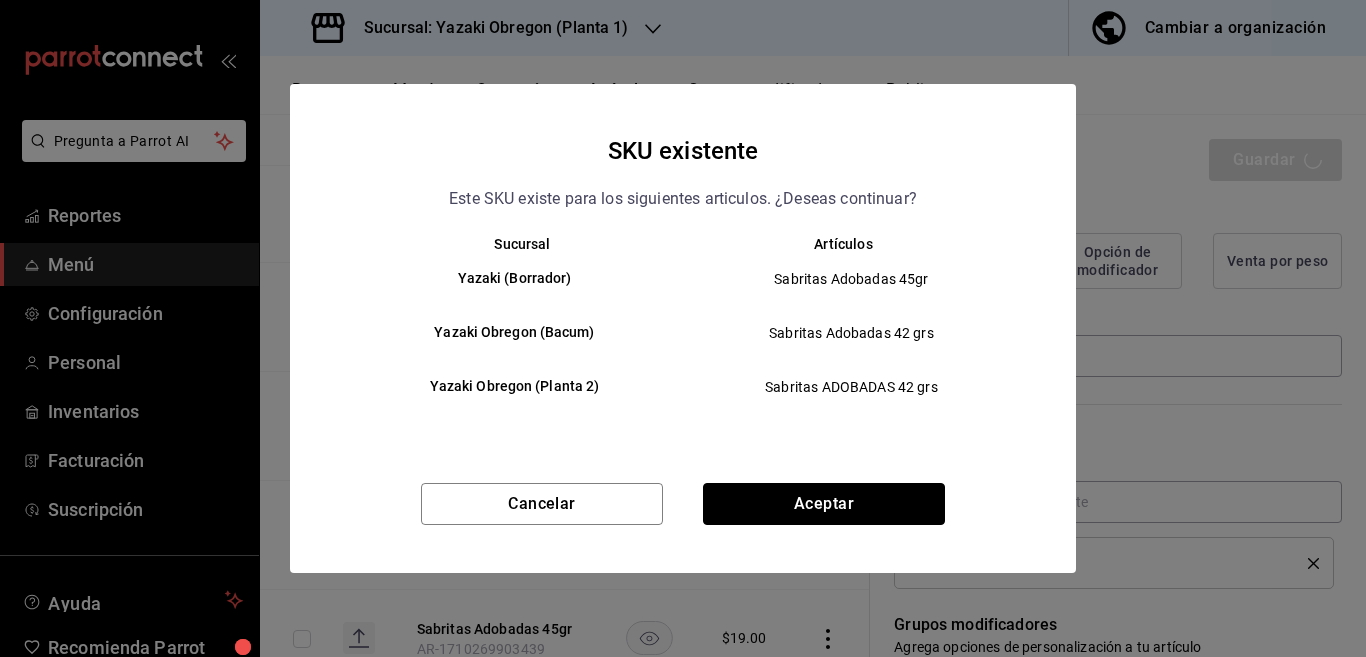 drag, startPoint x: 832, startPoint y: 498, endPoint x: 858, endPoint y: 482, distance: 30.528675 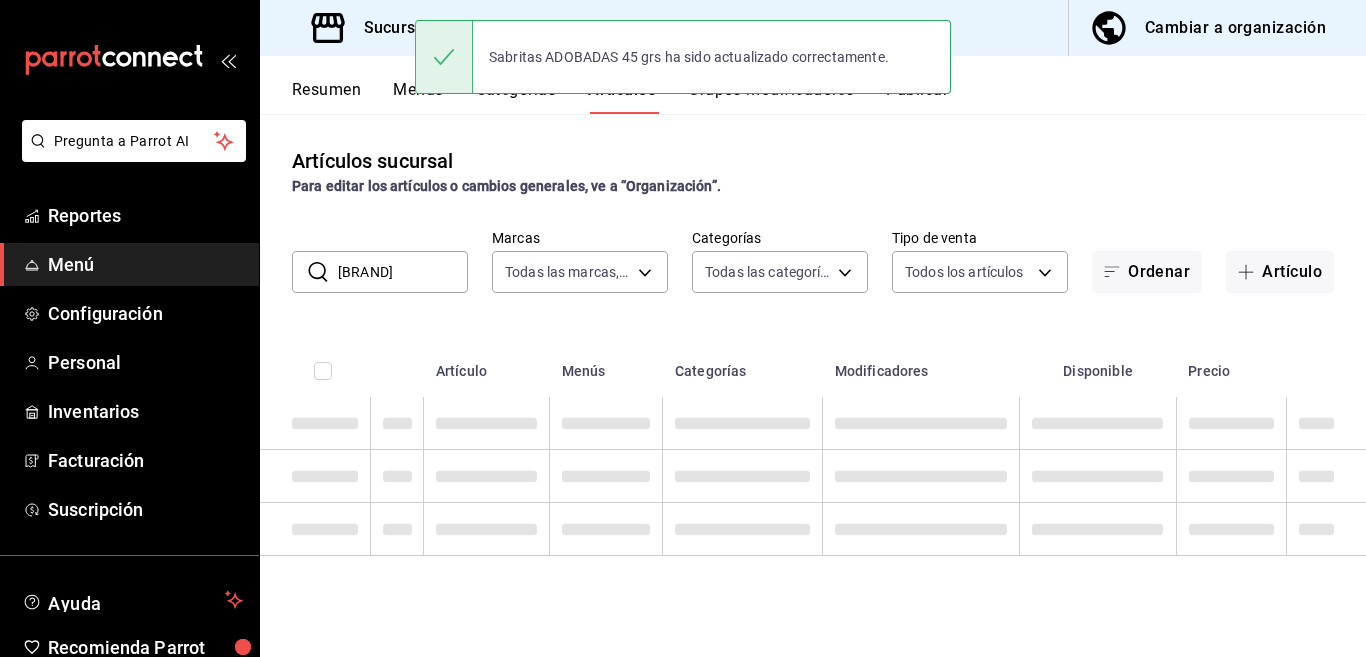 scroll, scrollTop: 0, scrollLeft: 0, axis: both 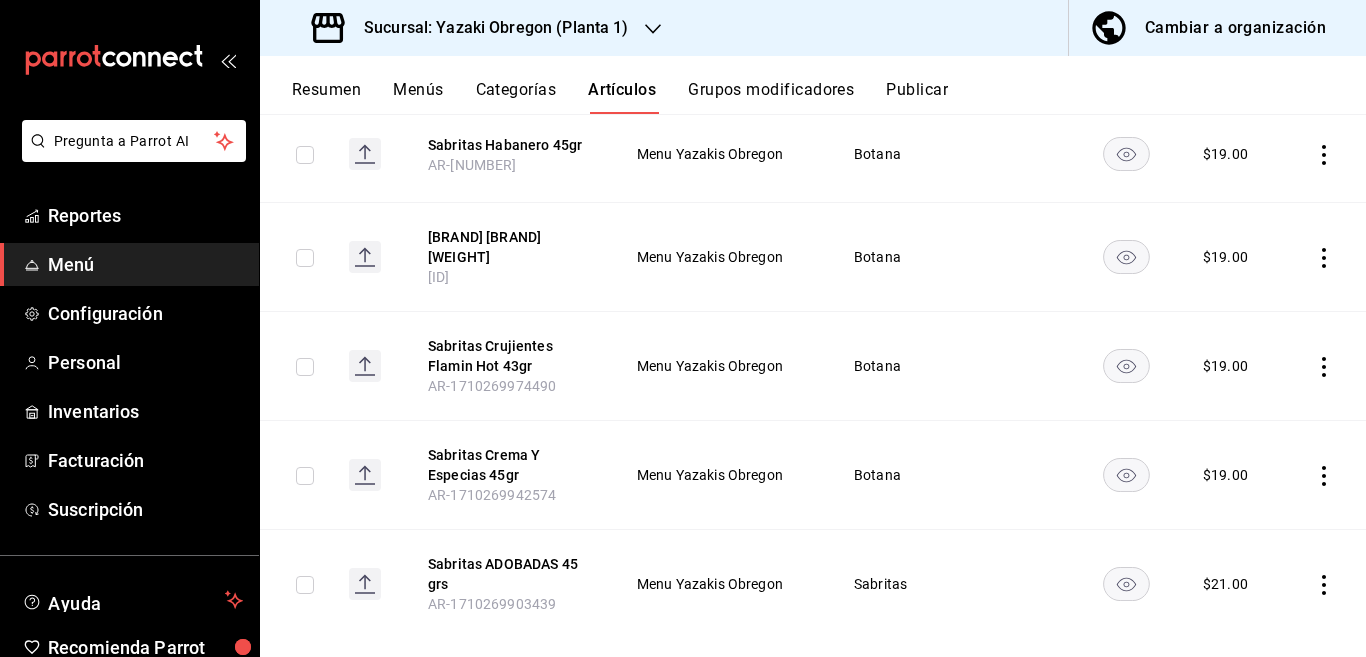 click 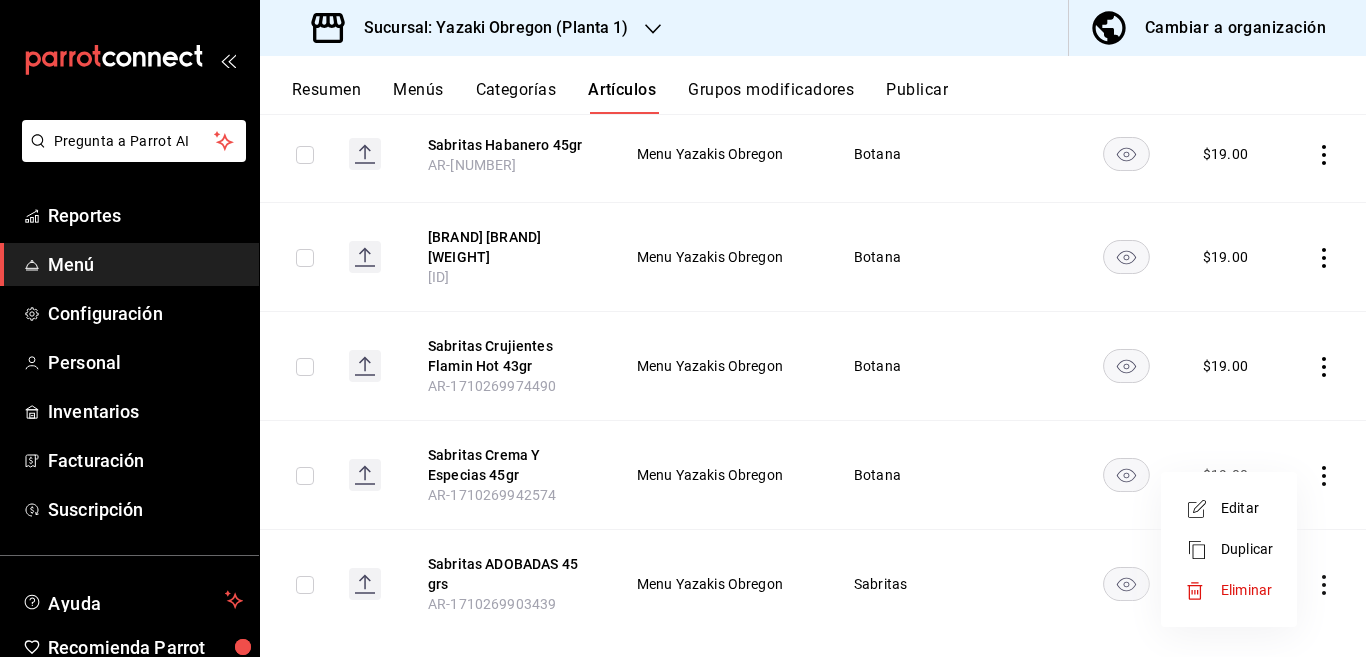 drag, startPoint x: 1231, startPoint y: 511, endPoint x: 1007, endPoint y: 444, distance: 233.80548 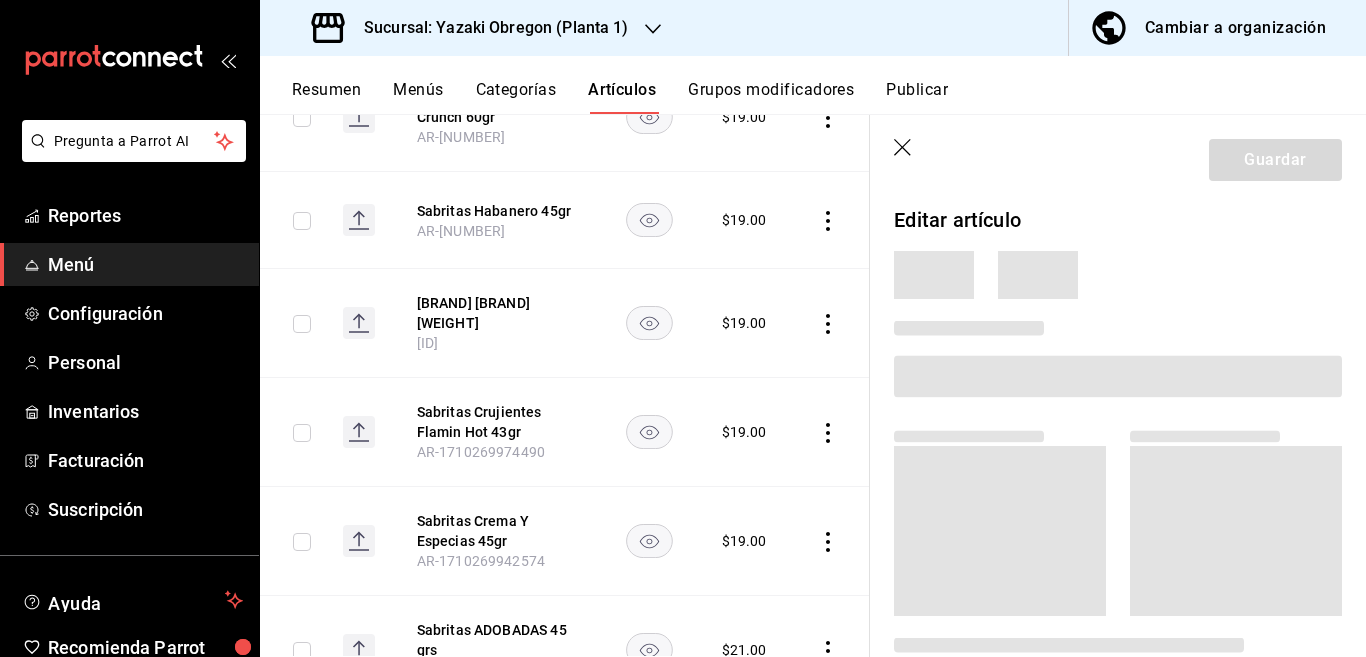 scroll, scrollTop: 813, scrollLeft: 0, axis: vertical 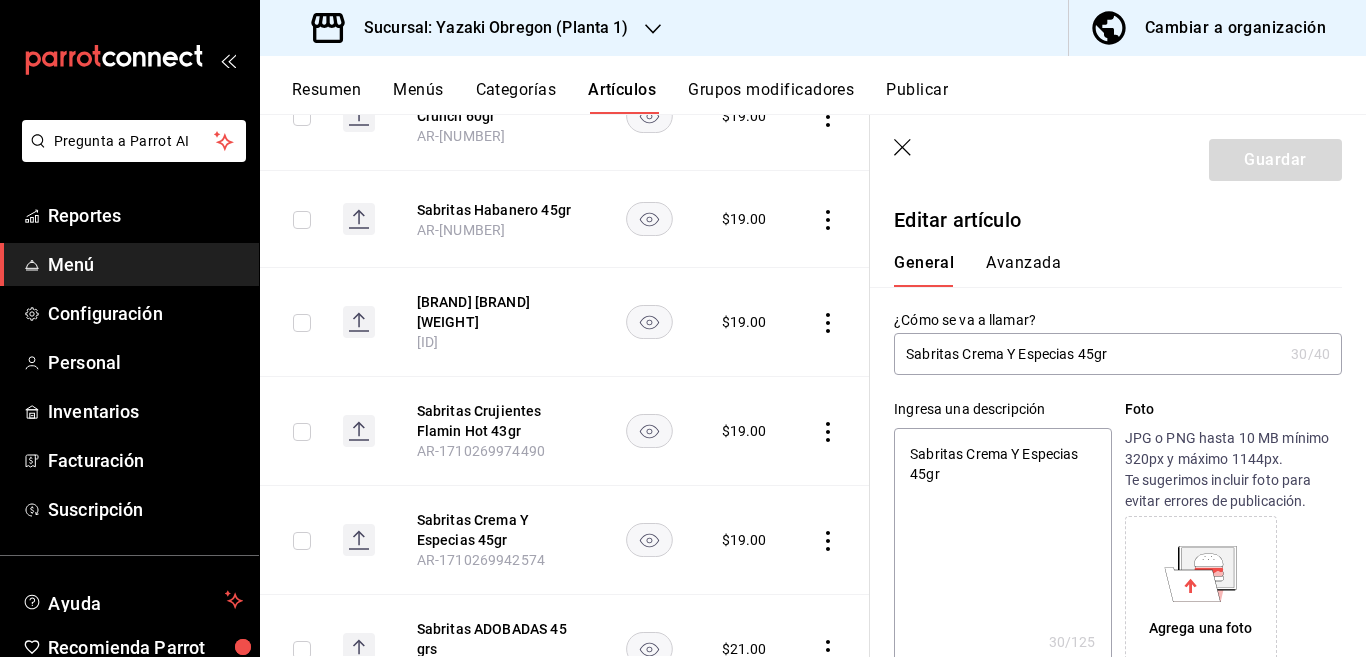 click on "Sabritas Crema Y Especias 45gr" at bounding box center (1002, 548) 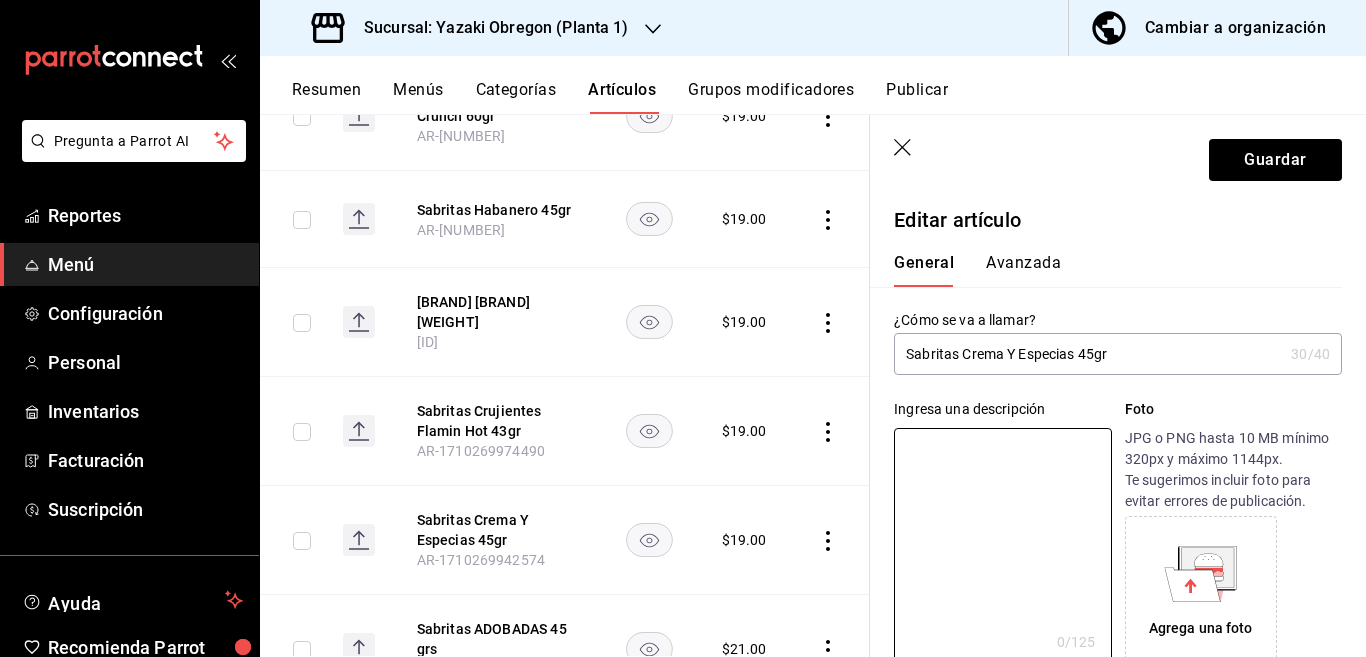 click on "Sabritas Crema Y Especias 45gr" at bounding box center (1088, 354) 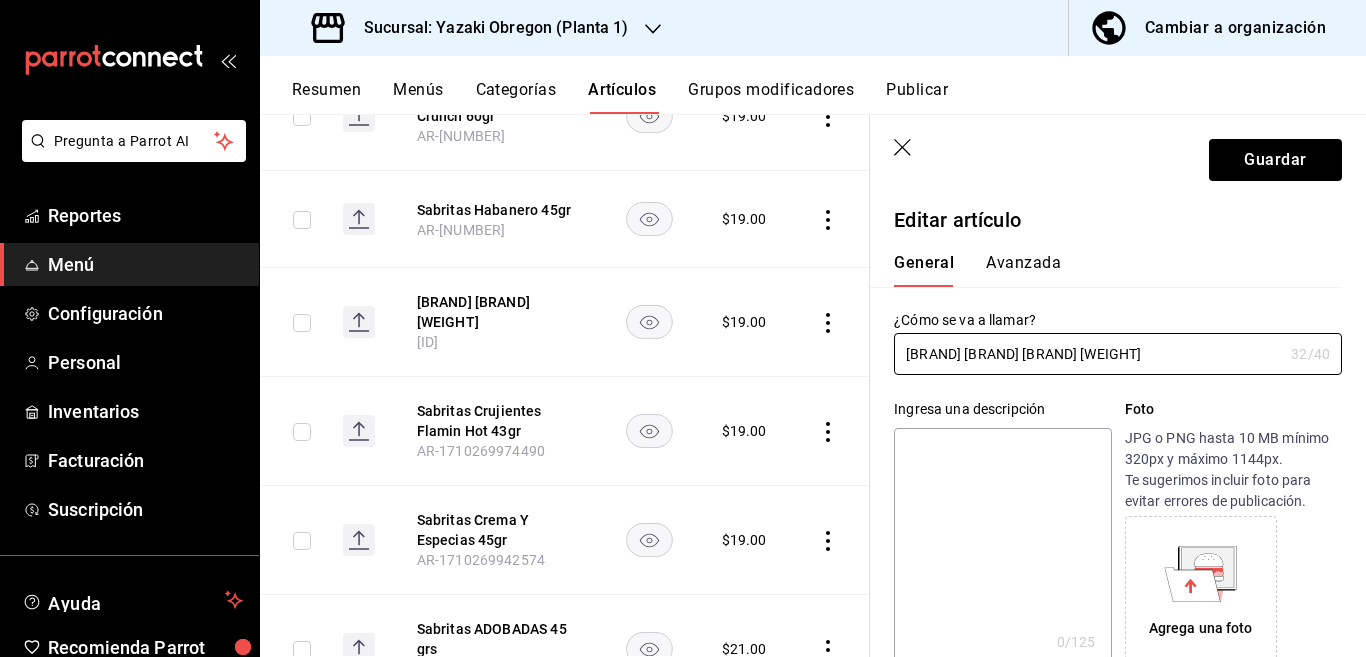 click at bounding box center (1002, 548) 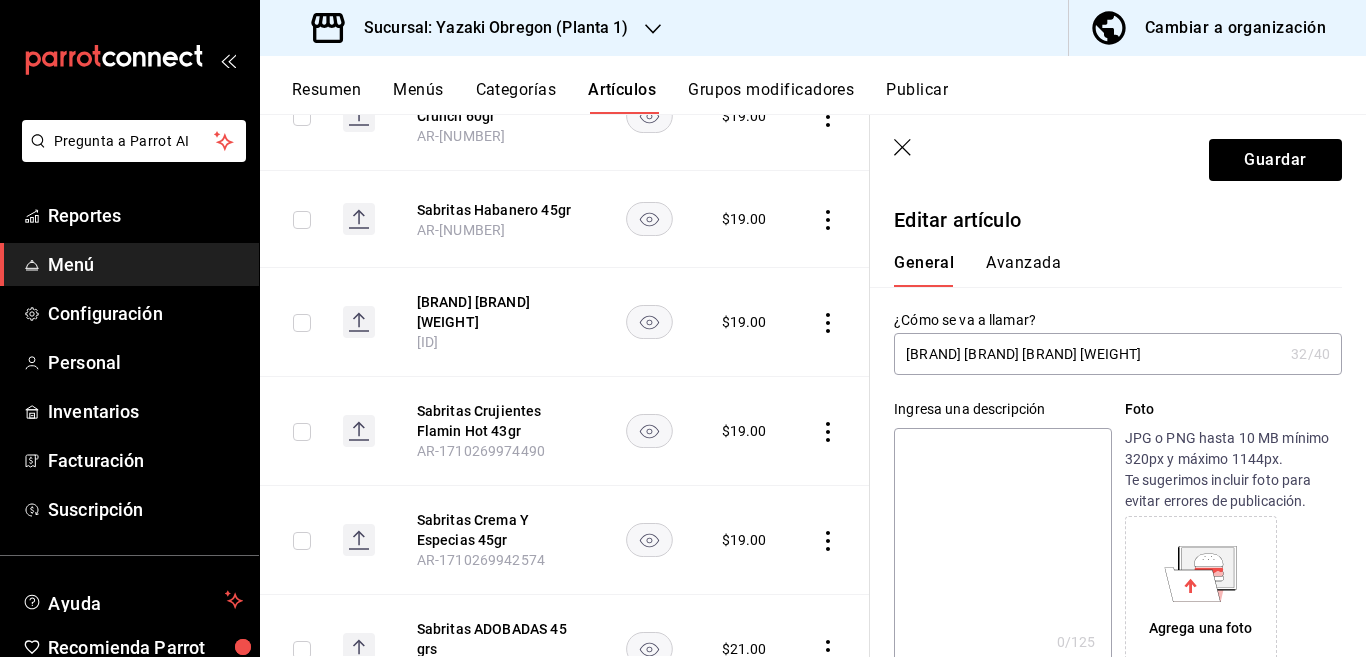 paste on "[BRAND] [BRAND] [BRAND] [WEIGHT]" 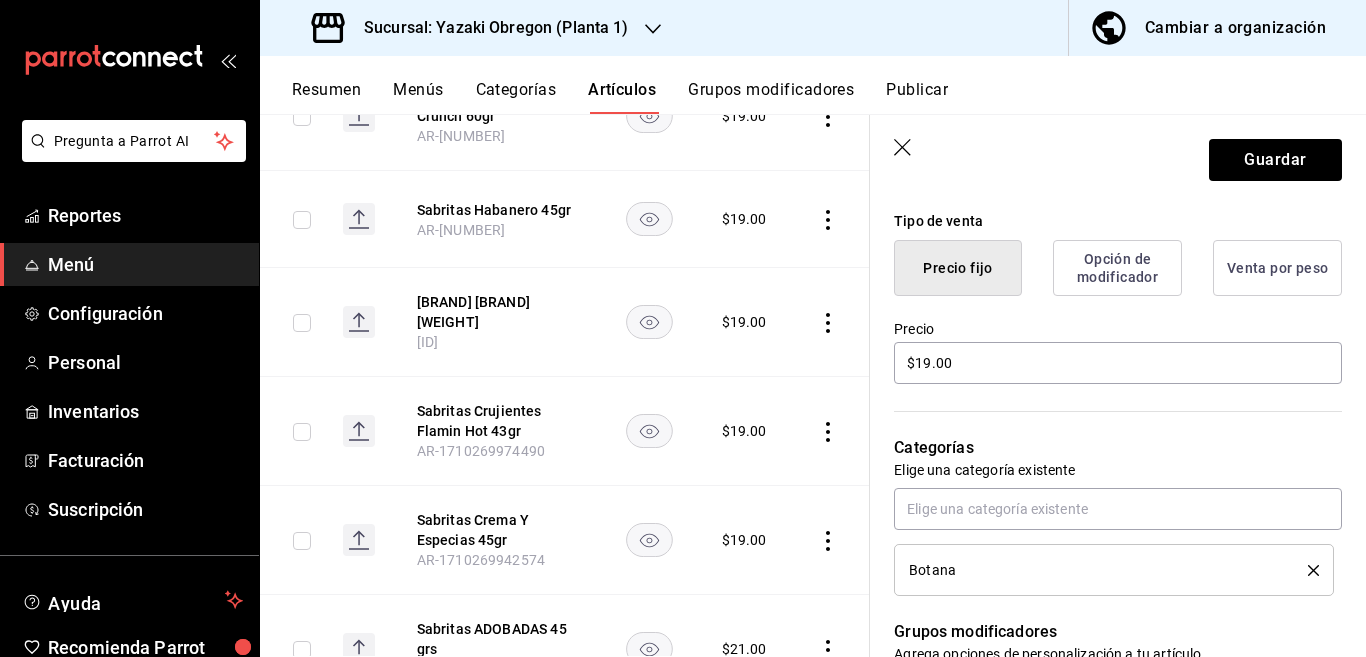 scroll, scrollTop: 487, scrollLeft: 0, axis: vertical 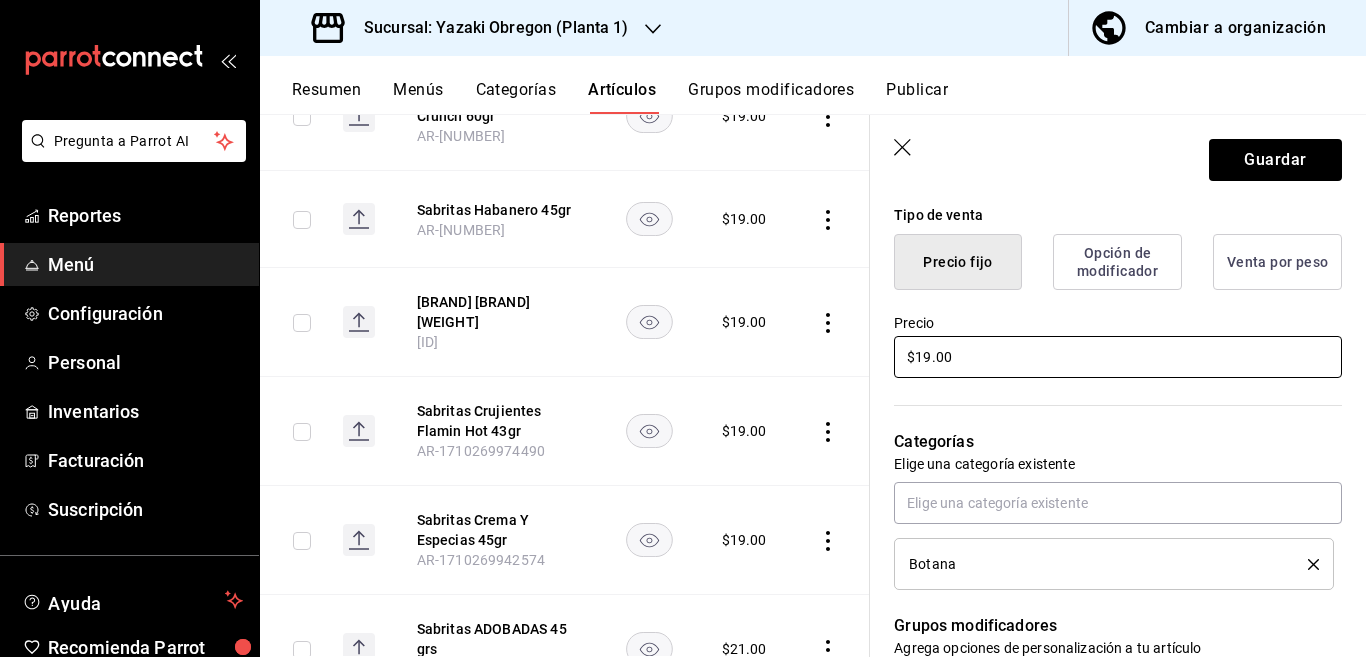 click on "$19.00" at bounding box center (1118, 357) 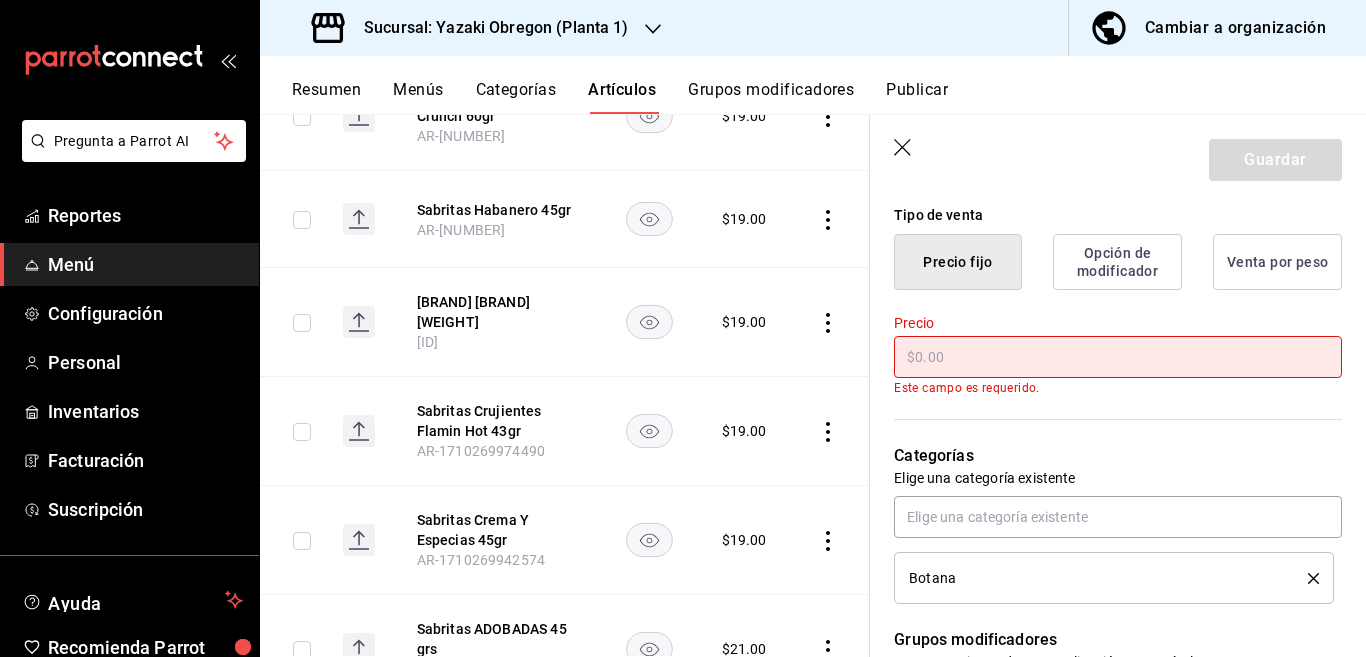 scroll, scrollTop: 488, scrollLeft: 0, axis: vertical 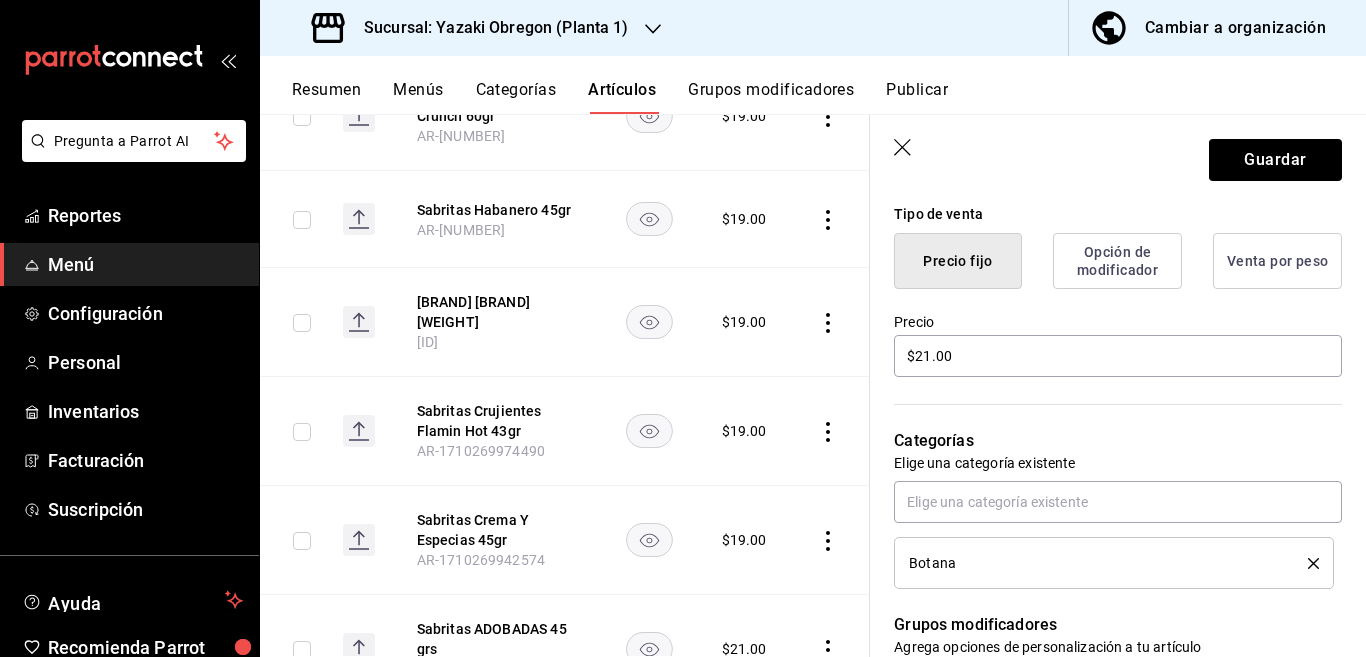 click 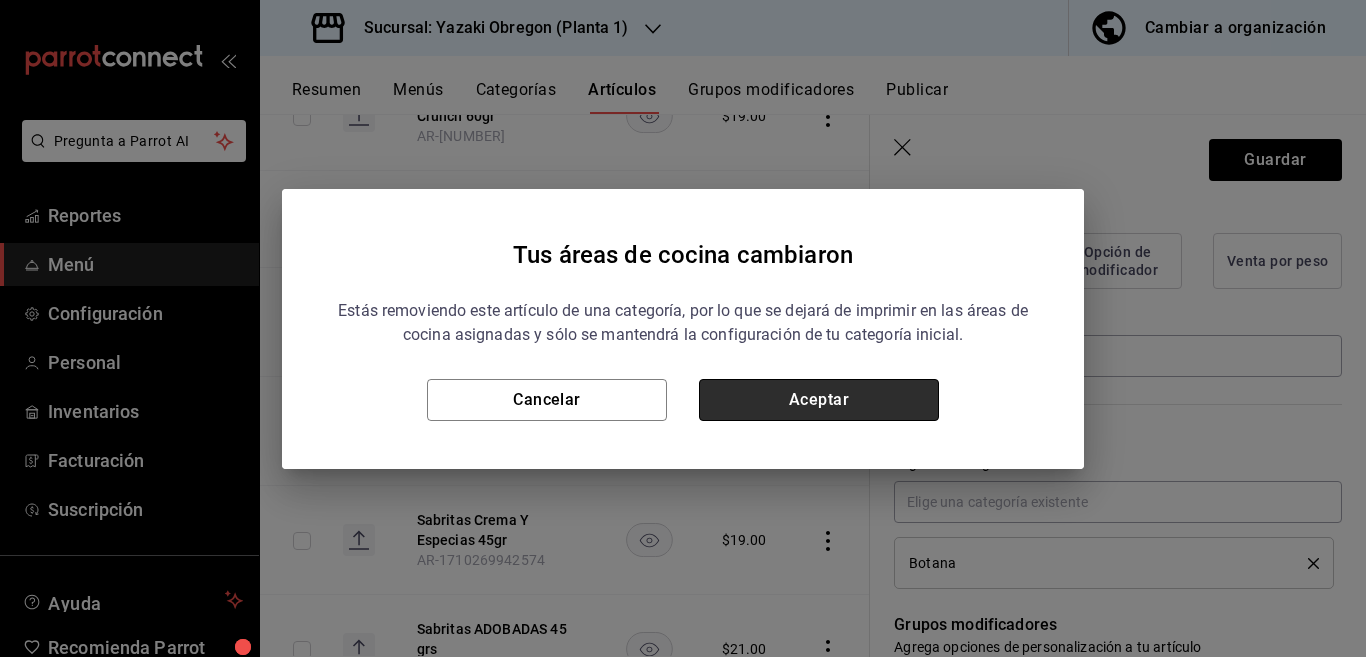 click on "Aceptar" at bounding box center (819, 400) 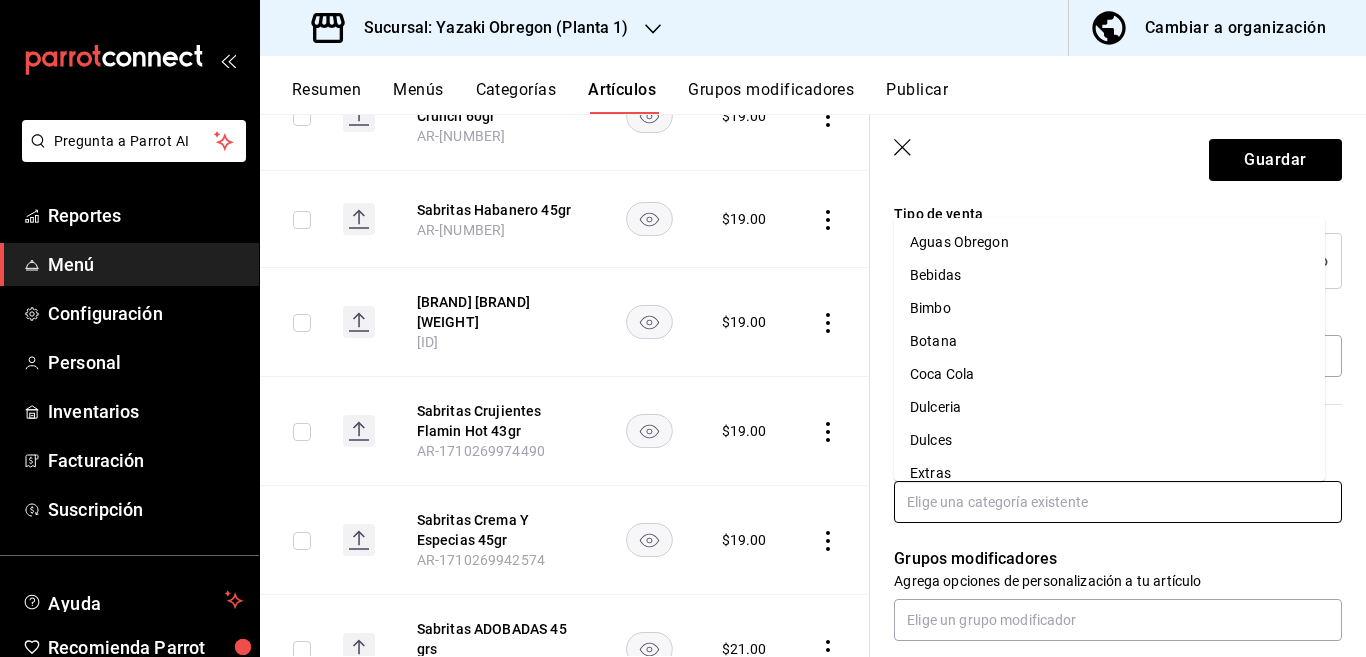click at bounding box center (1118, 502) 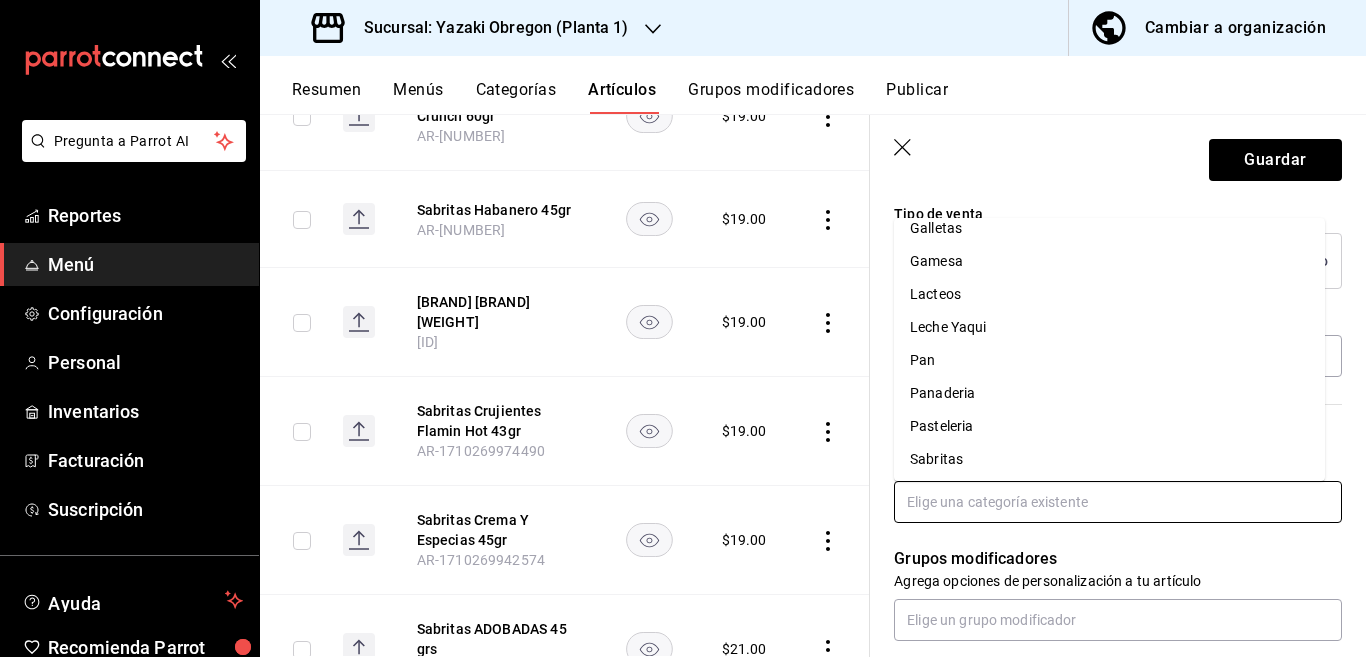 scroll, scrollTop: 281, scrollLeft: 0, axis: vertical 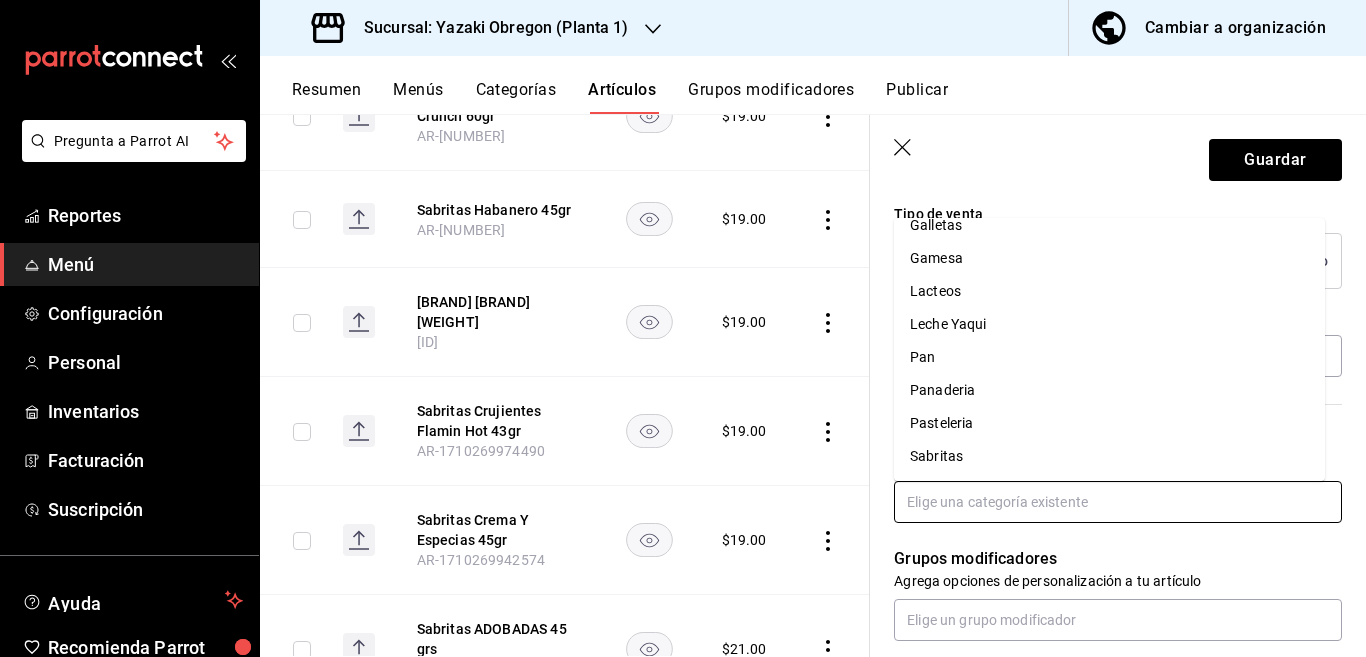 click on "Sabritas" at bounding box center (1109, 456) 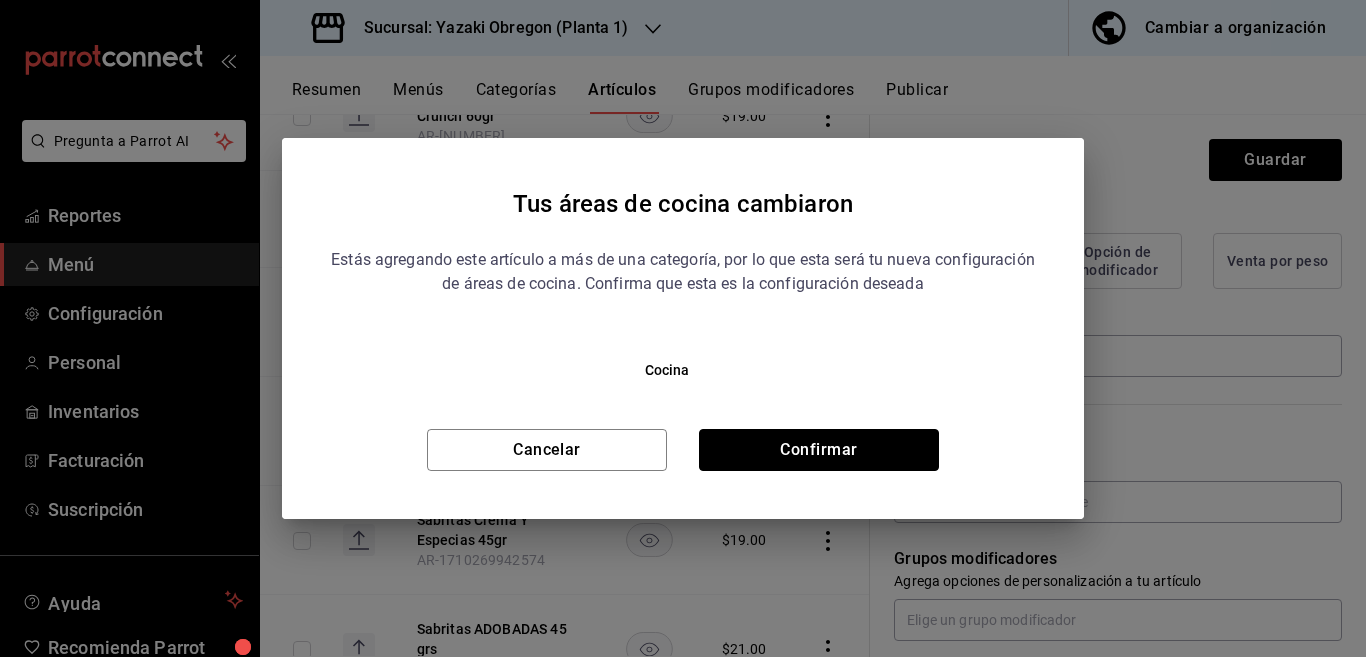 drag, startPoint x: 838, startPoint y: 440, endPoint x: 923, endPoint y: 401, distance: 93.52005 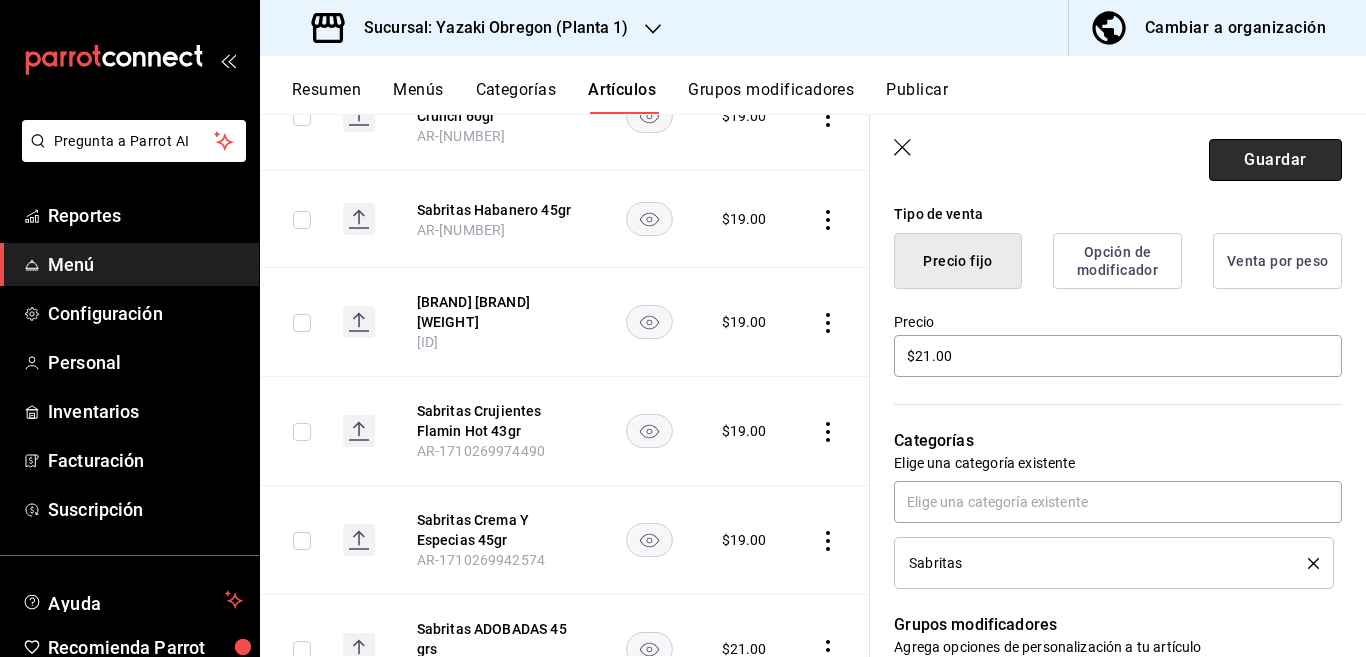 click on "Guardar" at bounding box center (1275, 160) 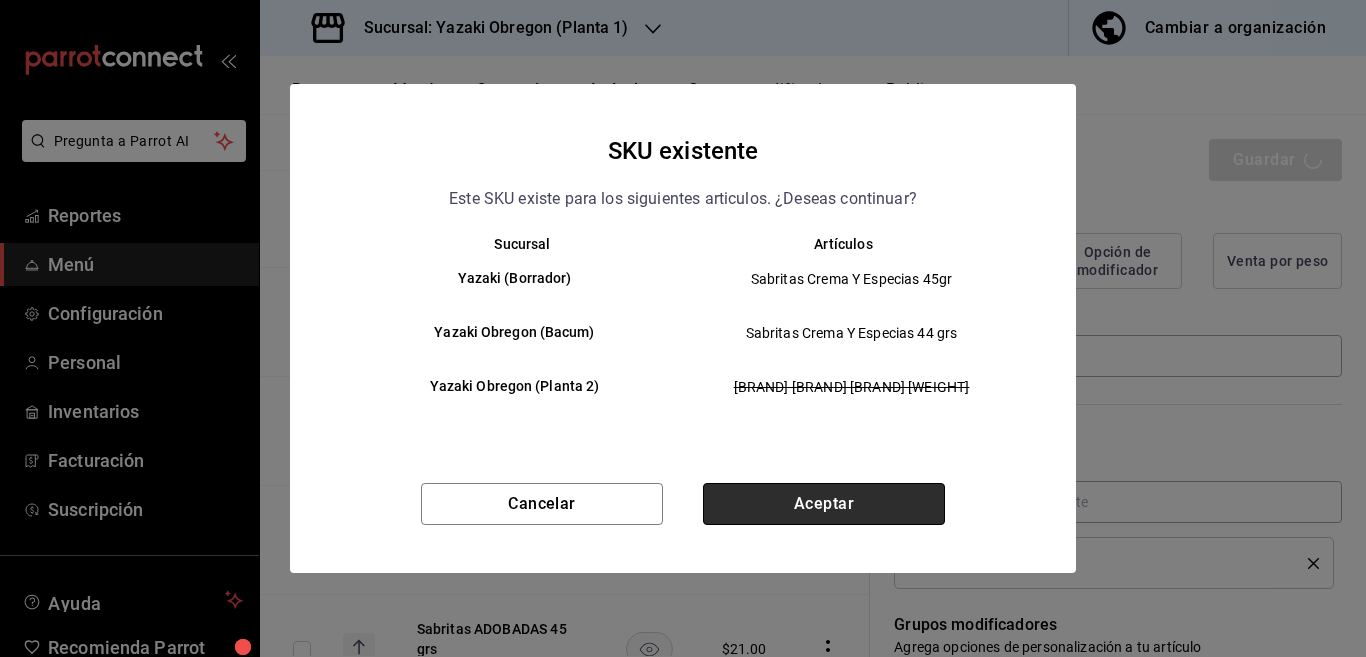 click on "Aceptar" at bounding box center [824, 504] 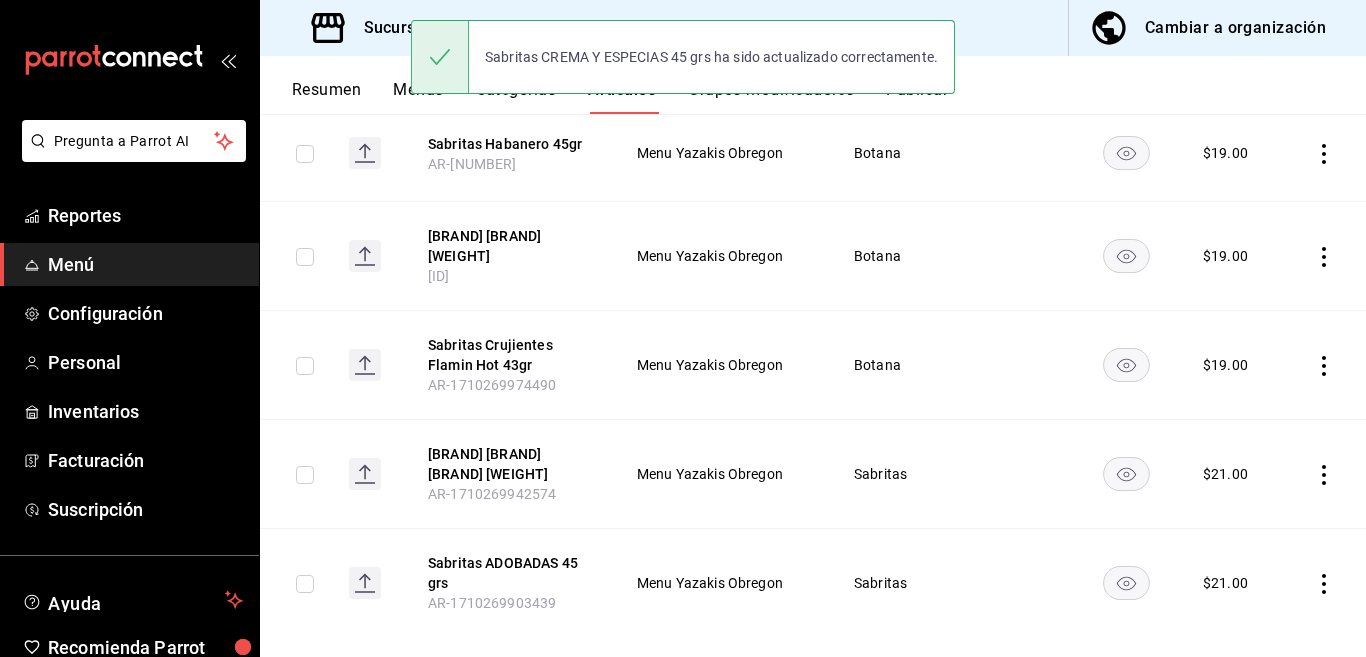 scroll, scrollTop: 0, scrollLeft: 0, axis: both 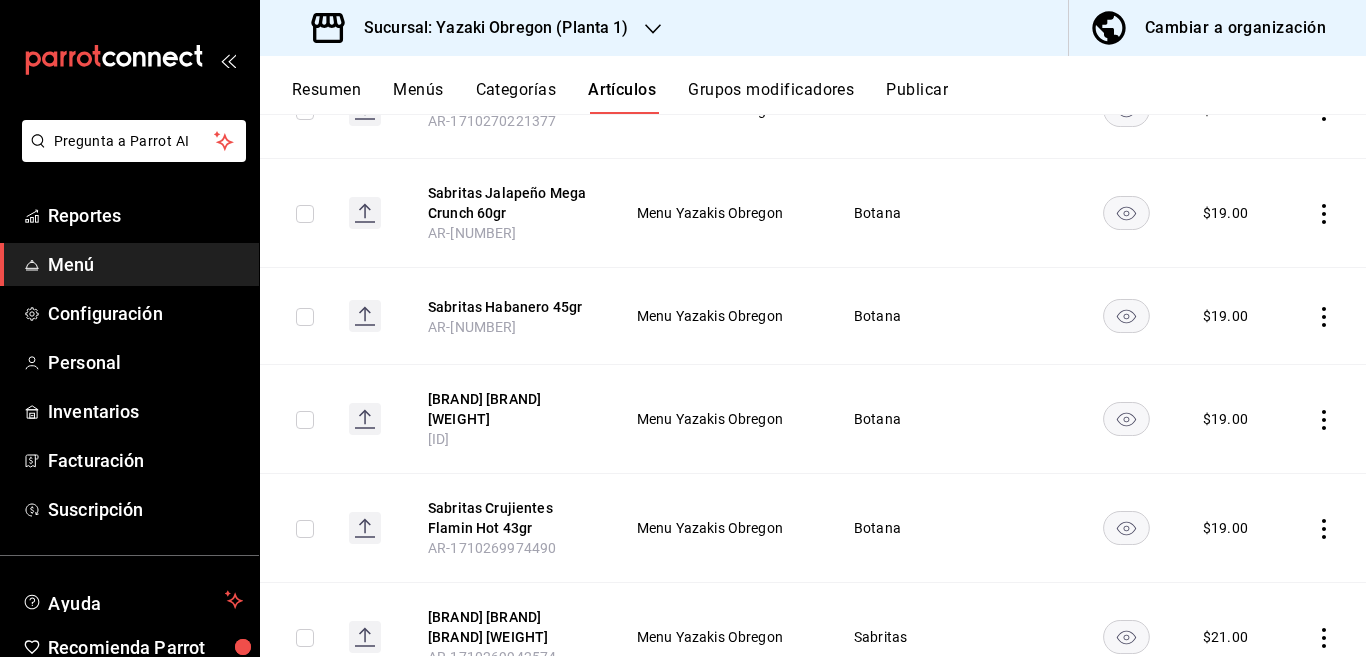 click 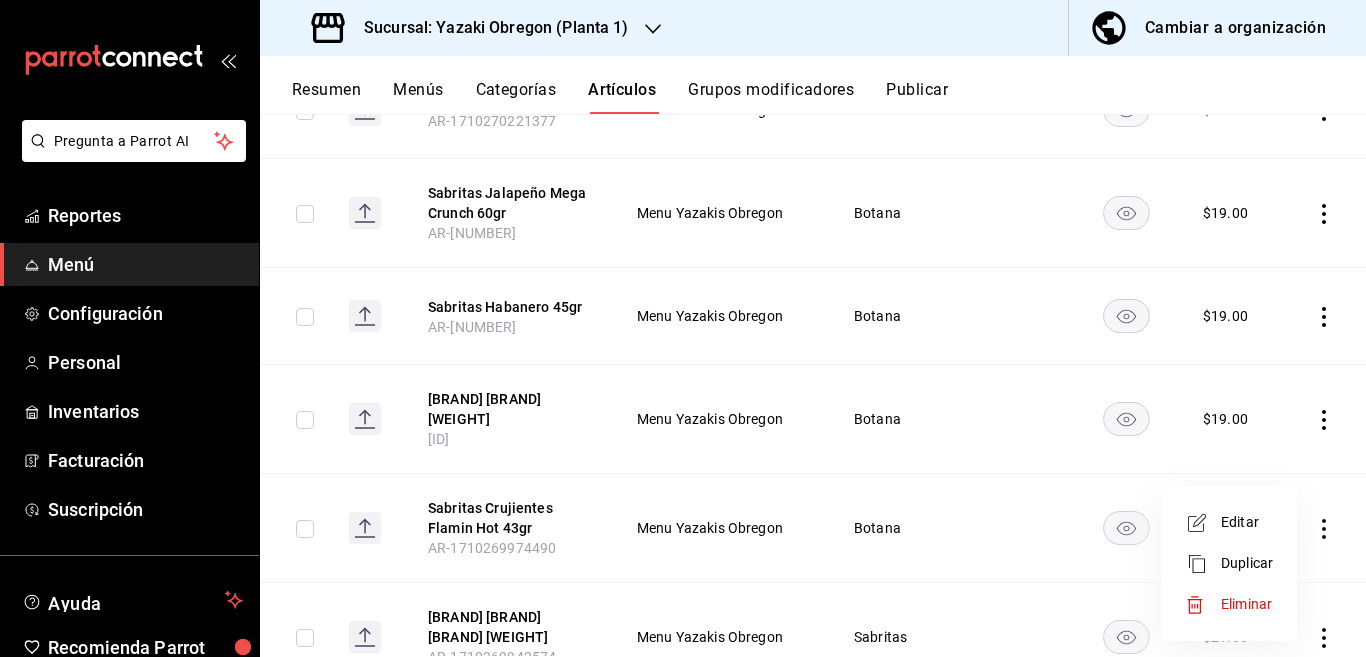 click on "Editar" at bounding box center (1247, 522) 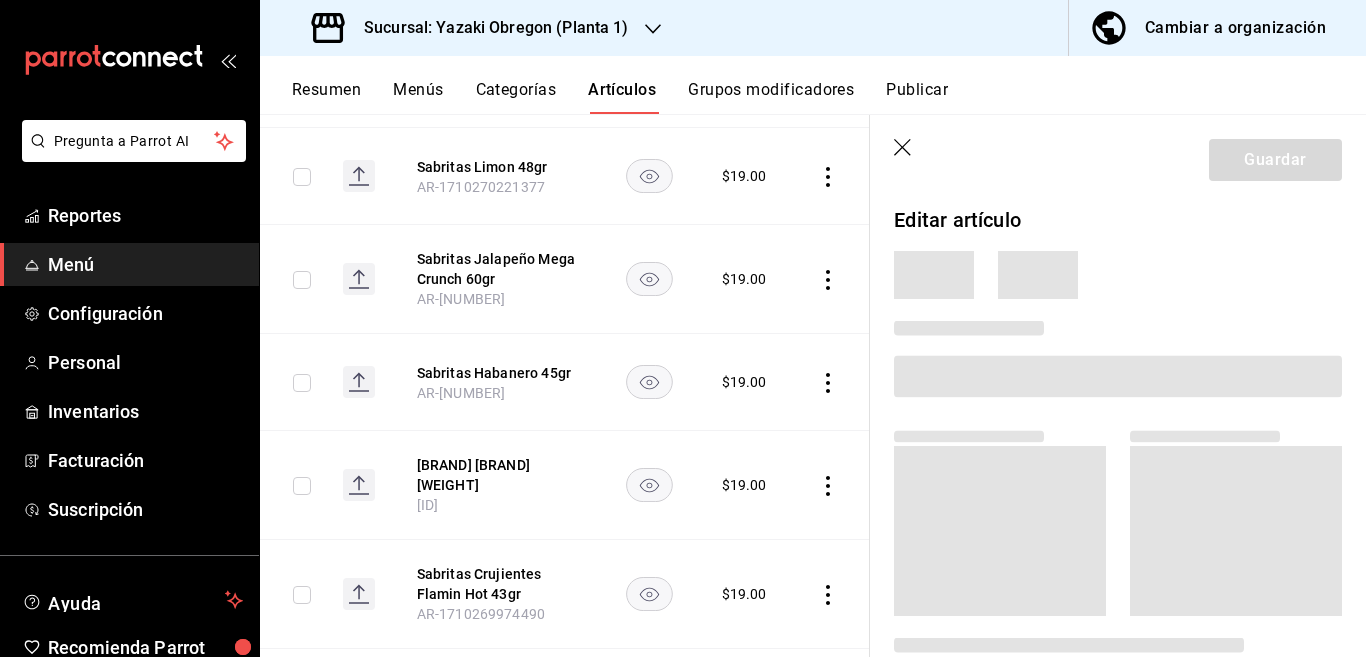 scroll, scrollTop: 650, scrollLeft: 0, axis: vertical 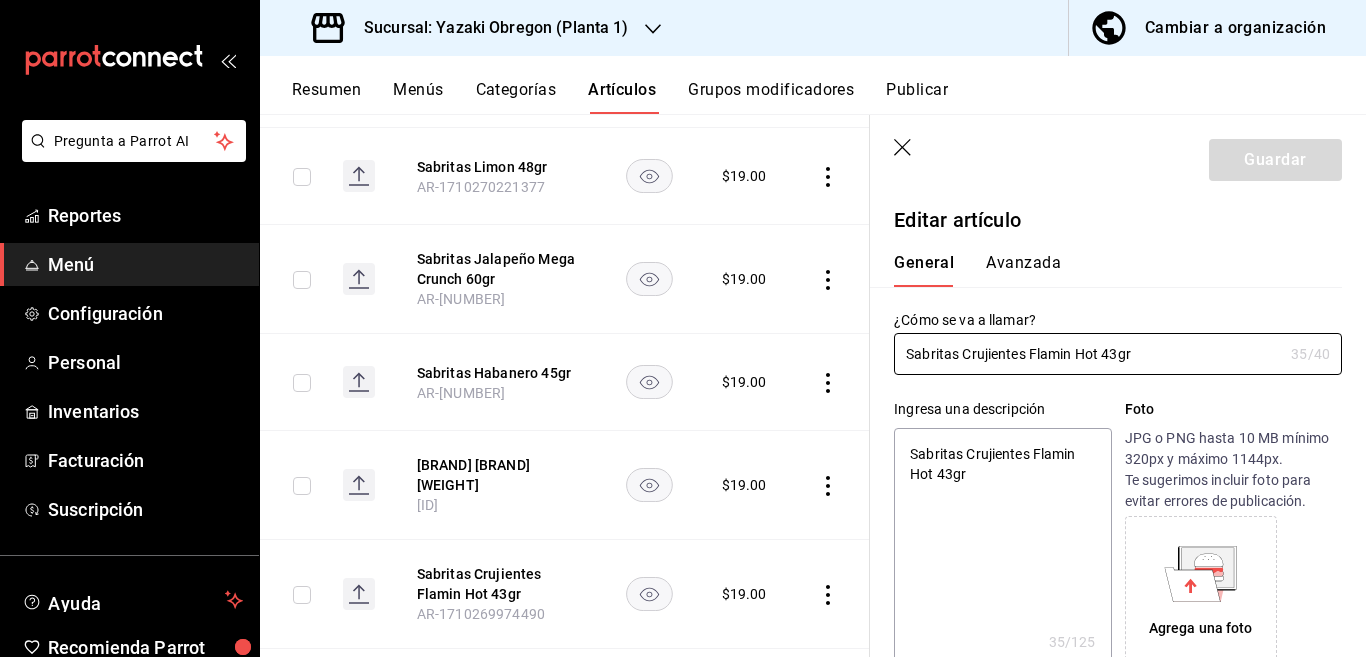 click on "Sabritas Crujientes Flamin Hot 43gr" at bounding box center [1002, 548] 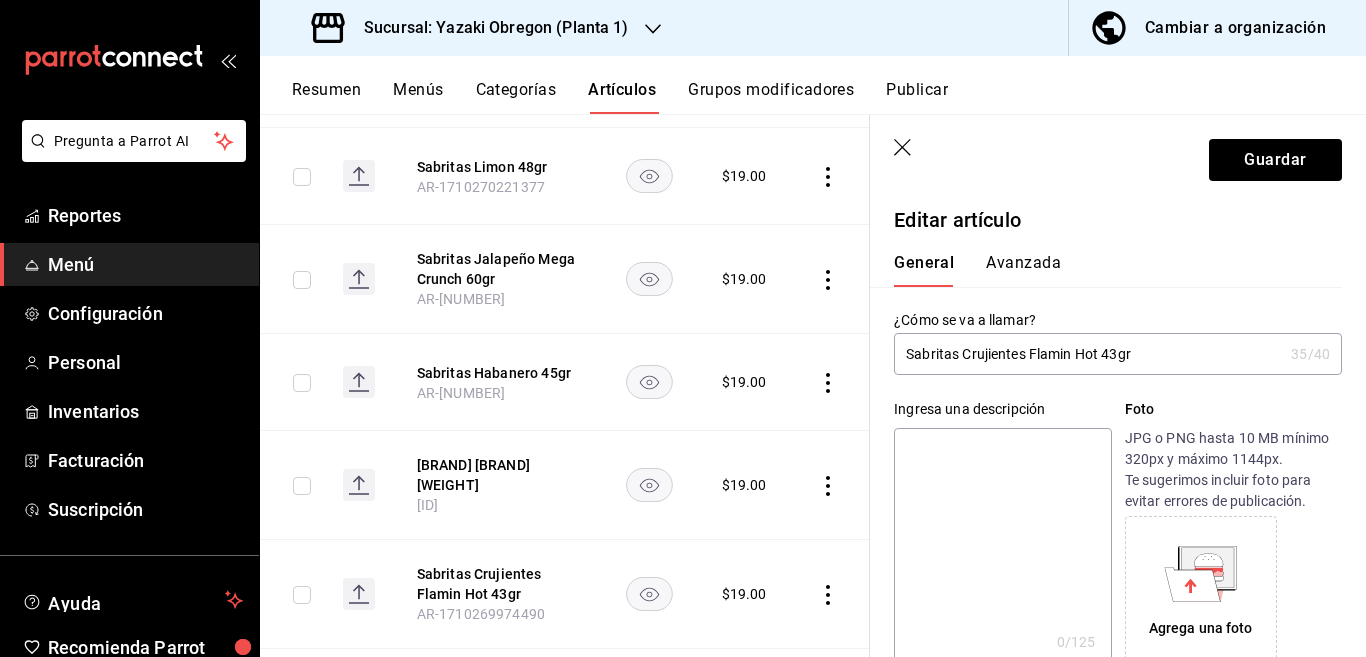 click on "Sabritas Crujientes Flamin Hot 43gr" at bounding box center [1088, 354] 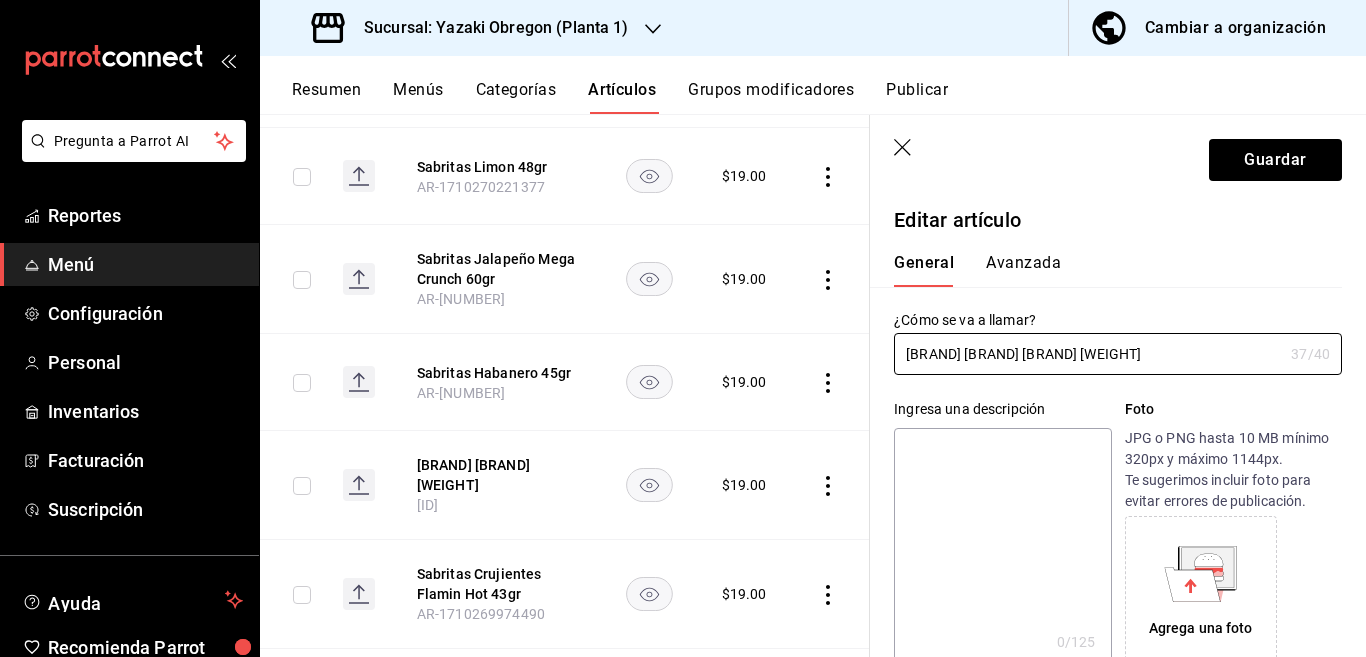 click at bounding box center [1002, 548] 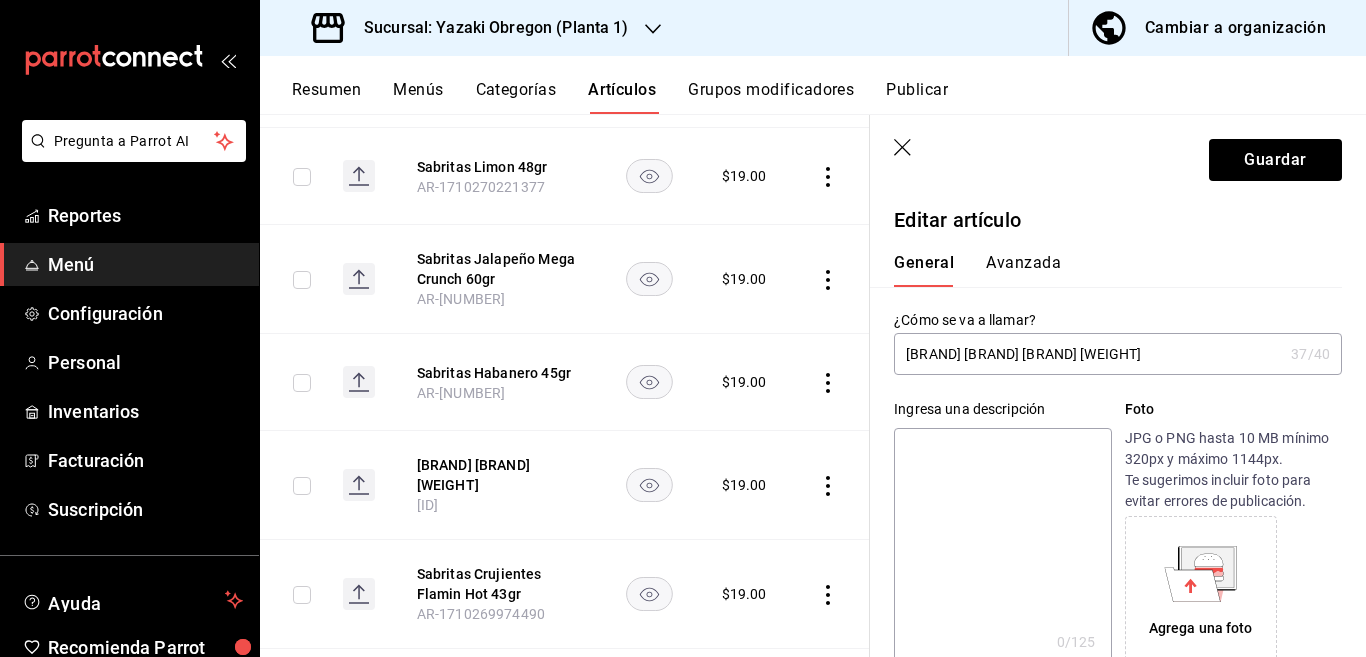 paste on "[BRAND] [BRAND] [BRAND] [WEIGHT]" 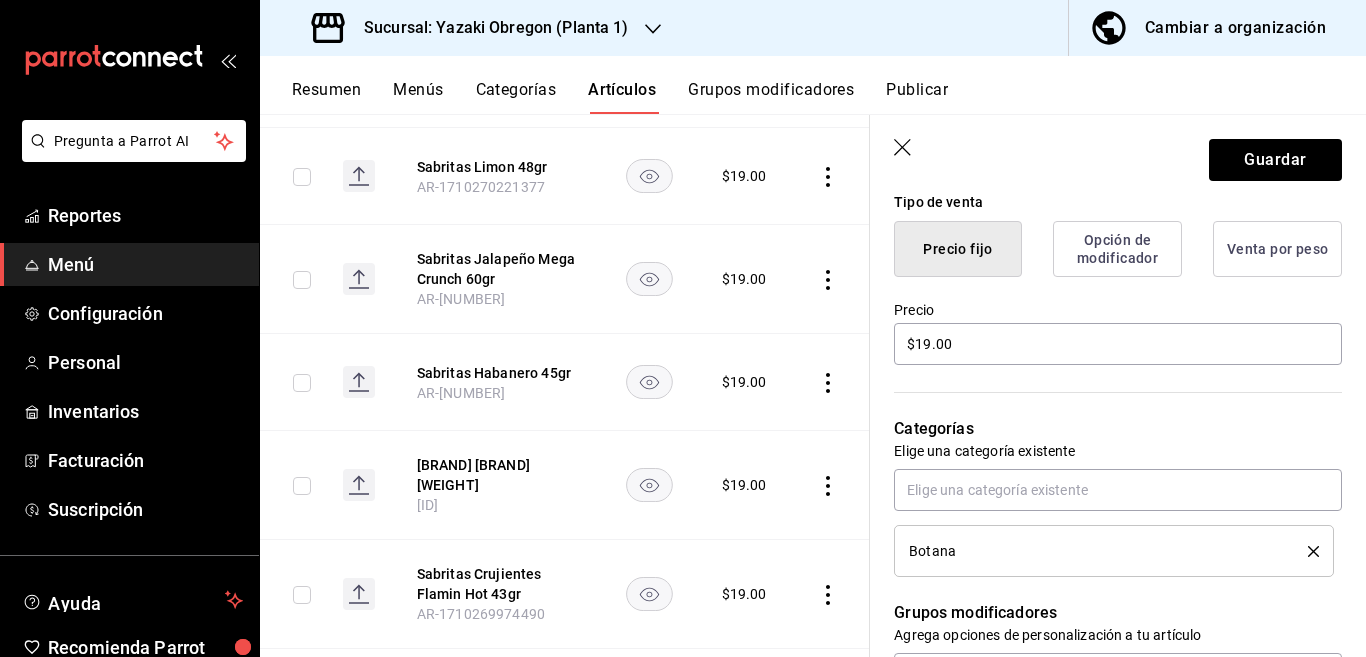 scroll, scrollTop: 569, scrollLeft: 0, axis: vertical 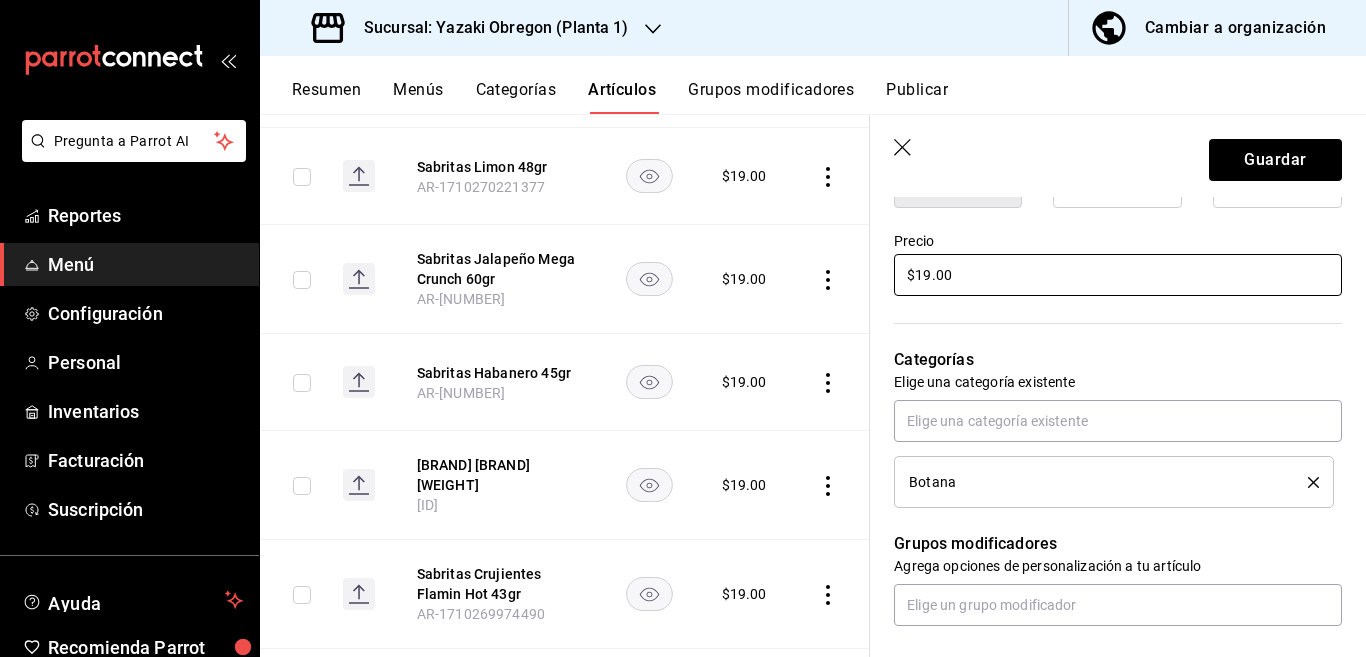 click on "$19.00" at bounding box center [1118, 275] 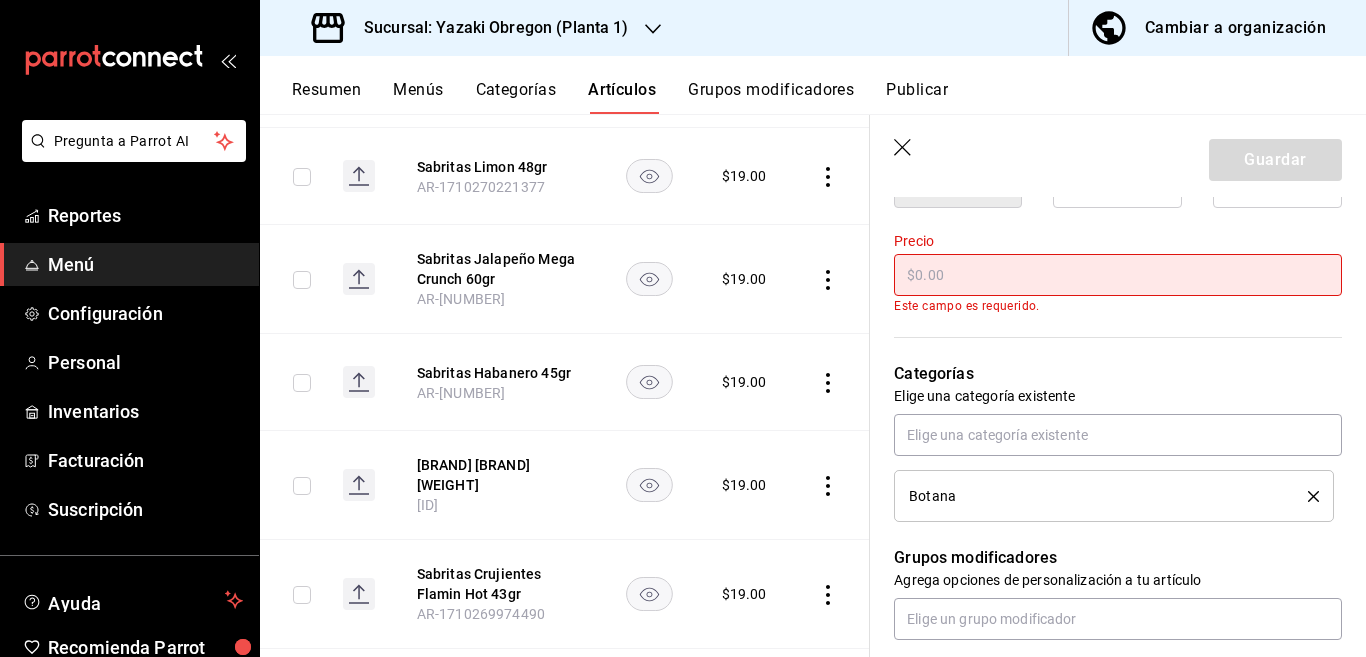 scroll, scrollTop: 569, scrollLeft: 0, axis: vertical 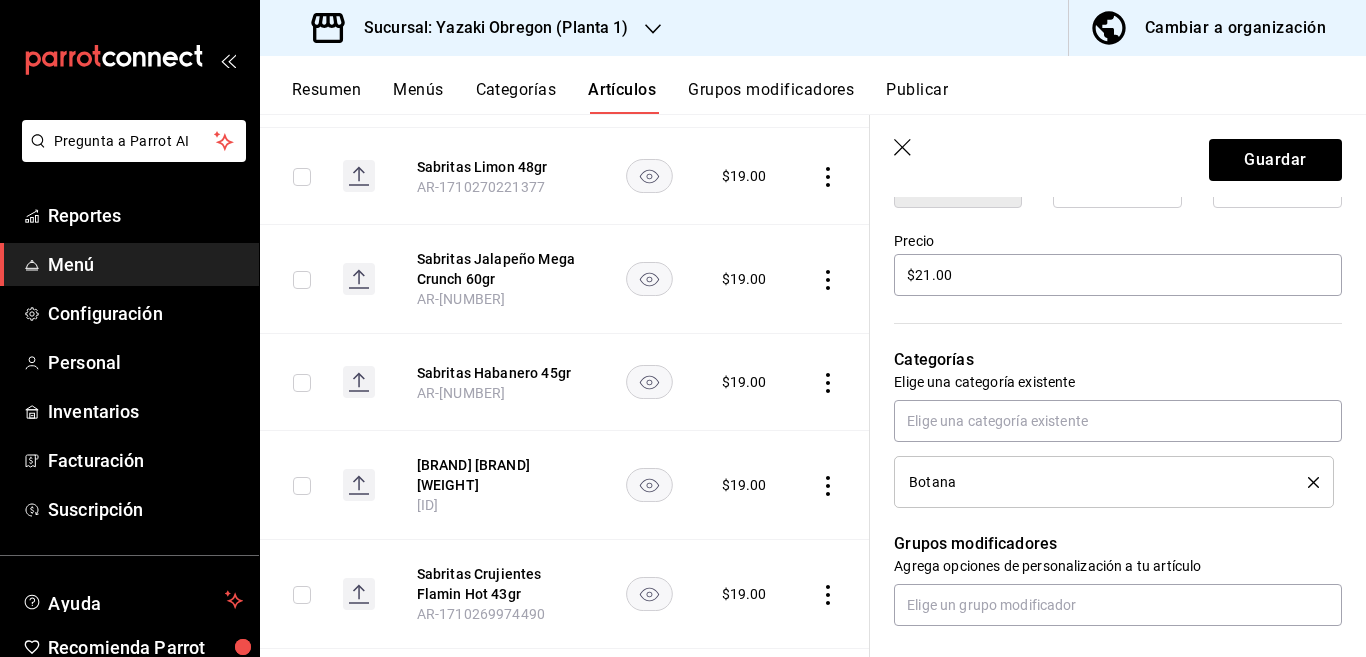 click 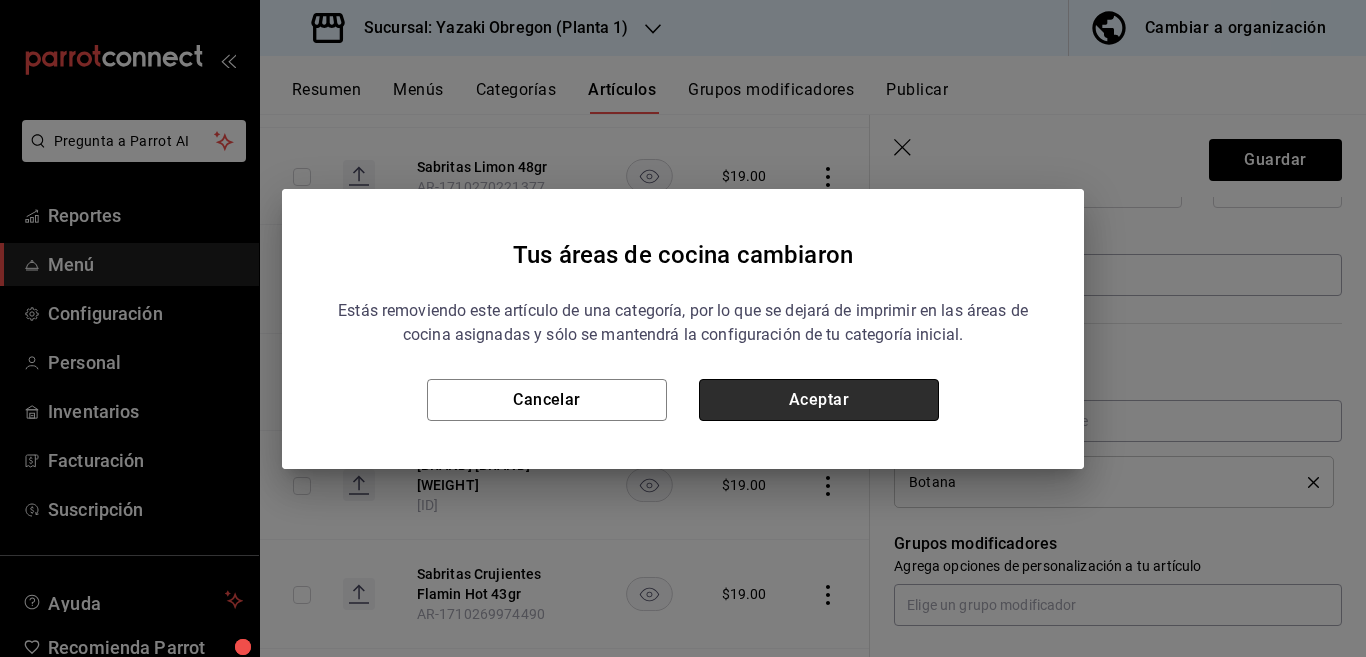 click on "Aceptar" at bounding box center (819, 400) 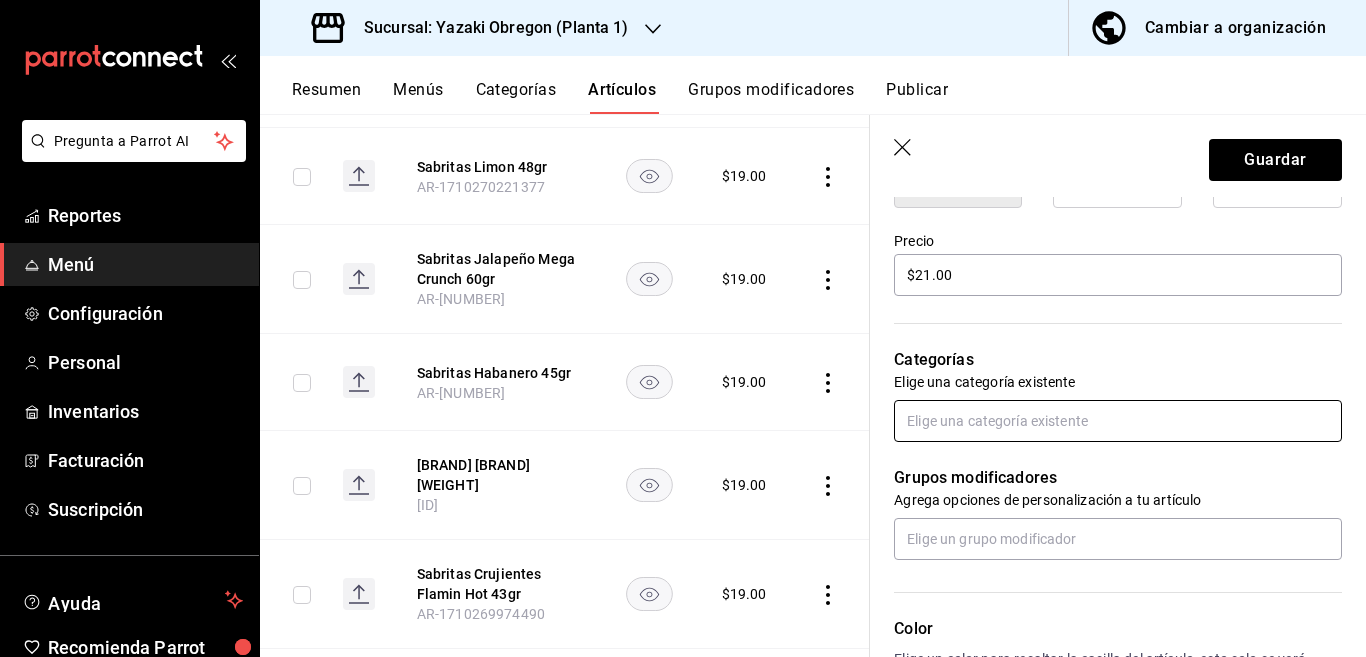 click at bounding box center (1118, 421) 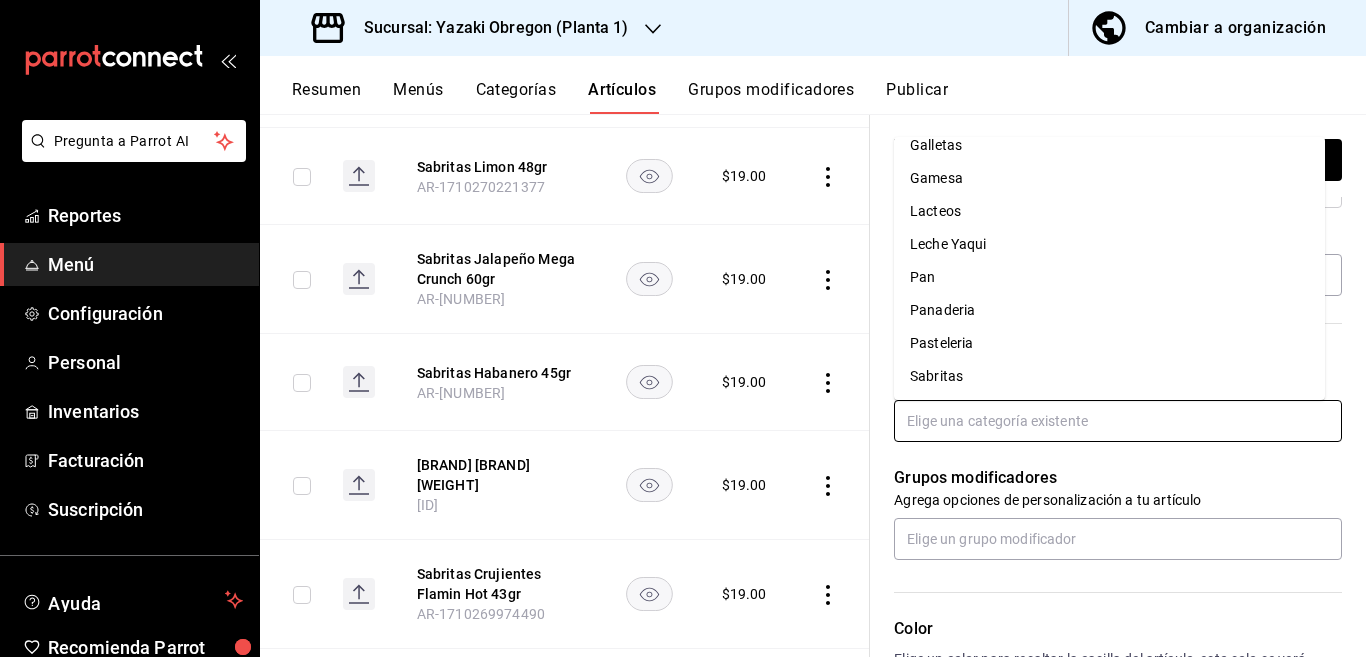scroll, scrollTop: 281, scrollLeft: 0, axis: vertical 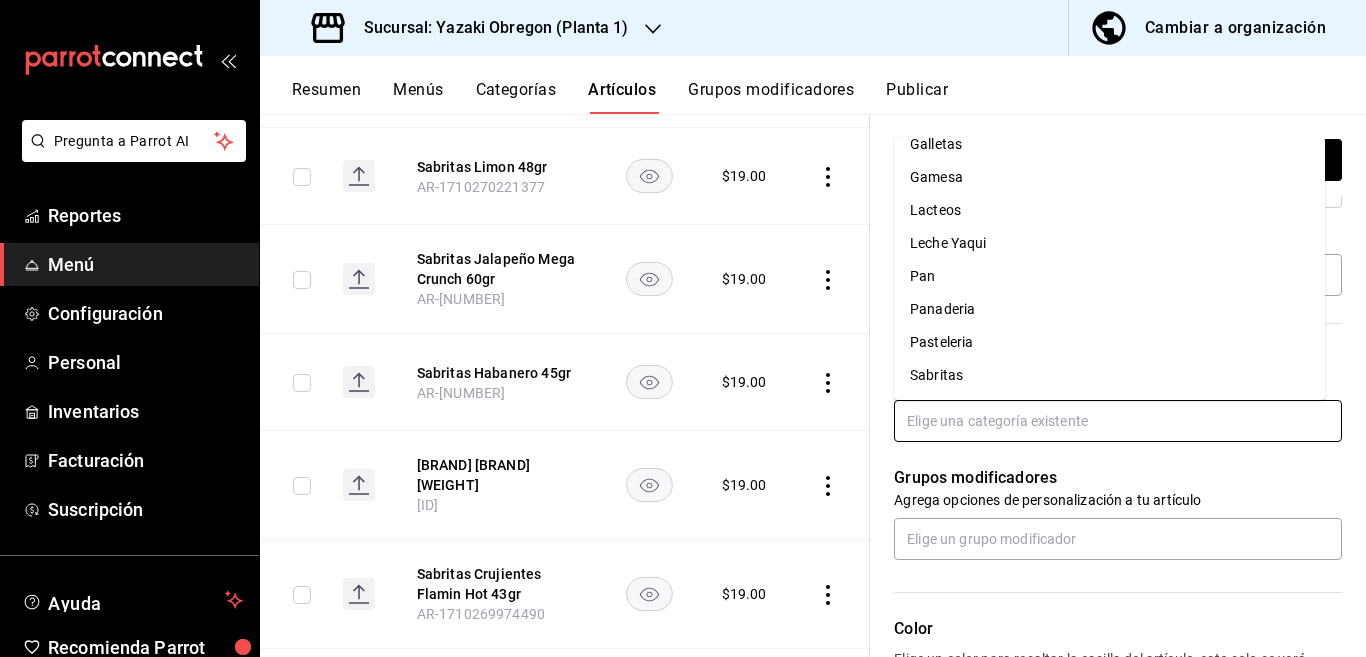 click on "Sabritas" at bounding box center [1109, 375] 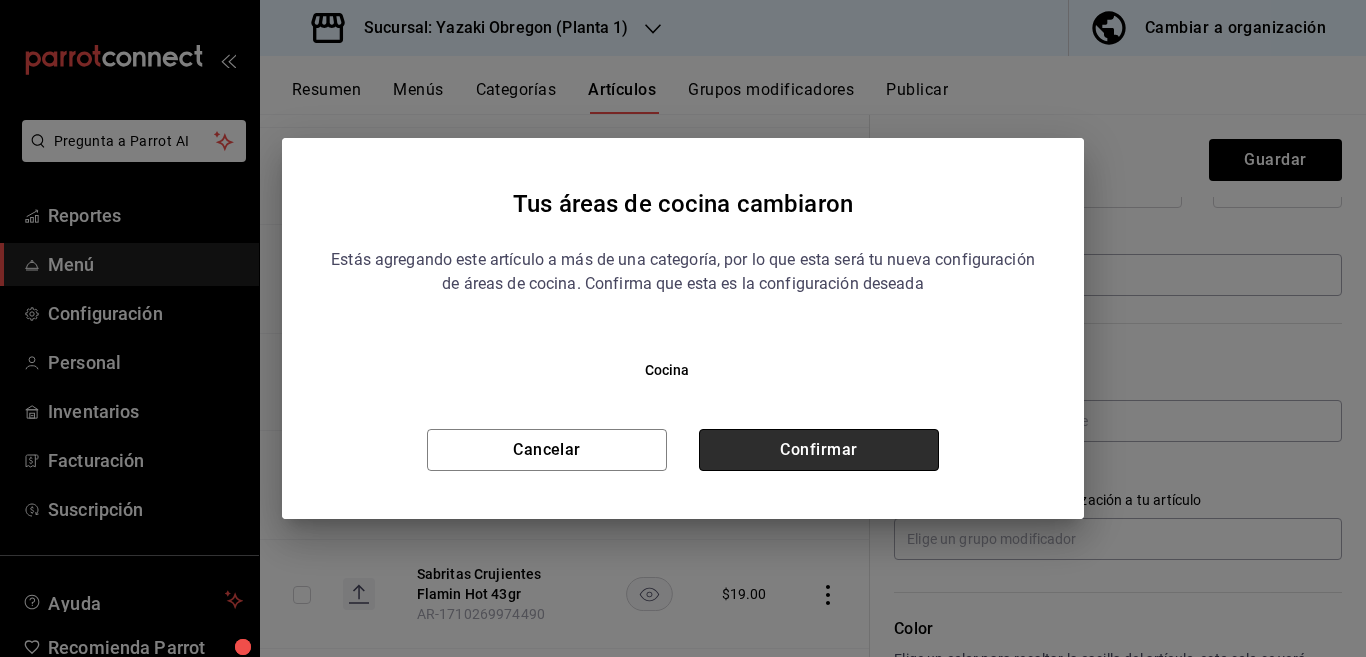 click on "Confirmar" at bounding box center [819, 450] 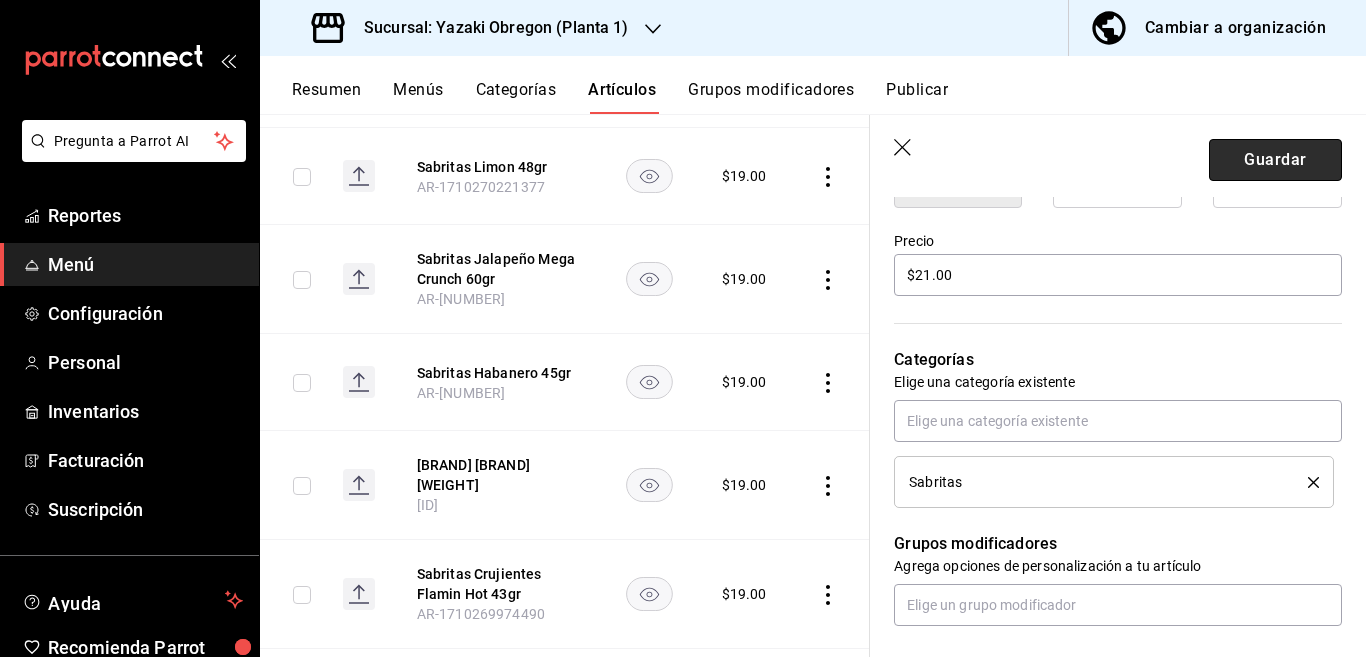click on "Guardar" at bounding box center (1275, 160) 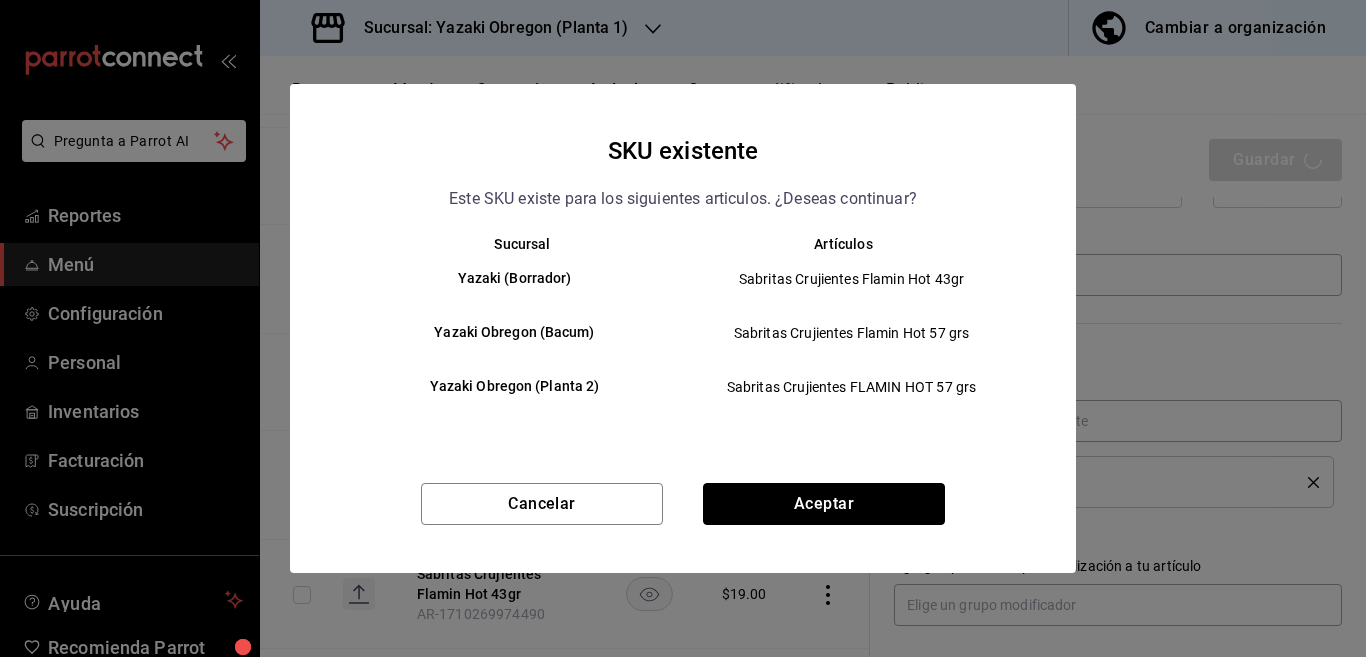 click on "Aceptar" at bounding box center (824, 504) 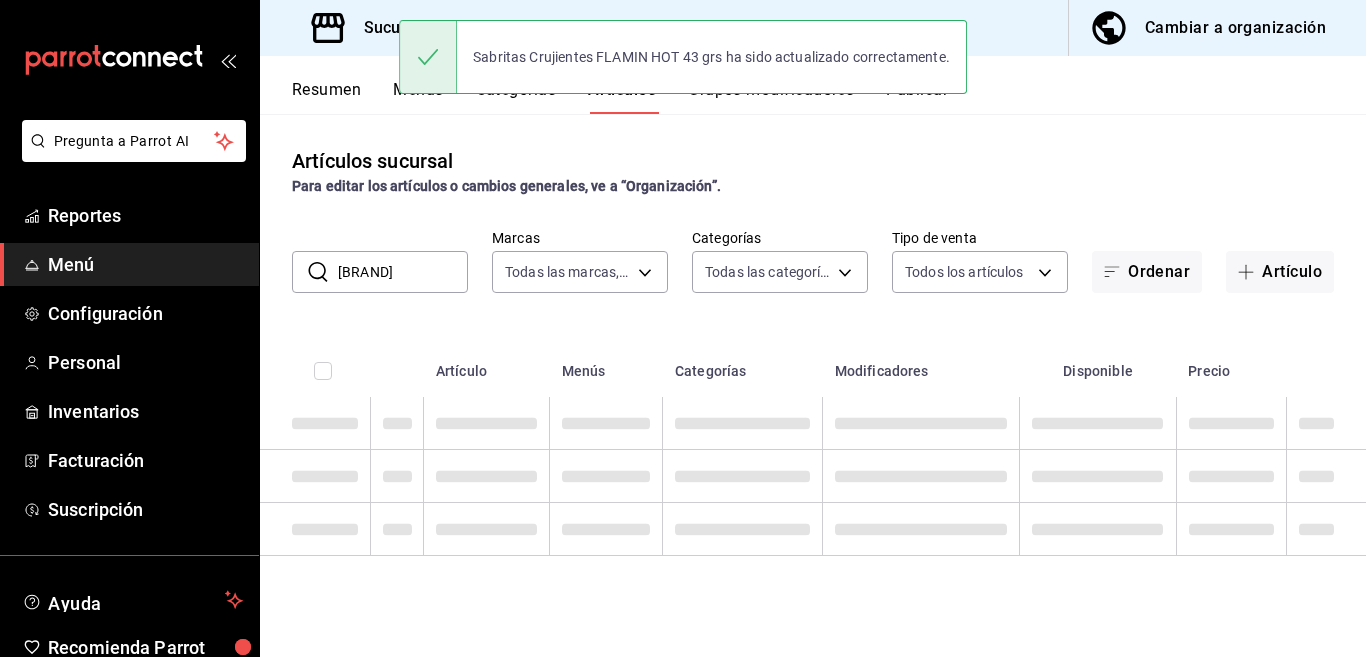 scroll, scrollTop: 0, scrollLeft: 0, axis: both 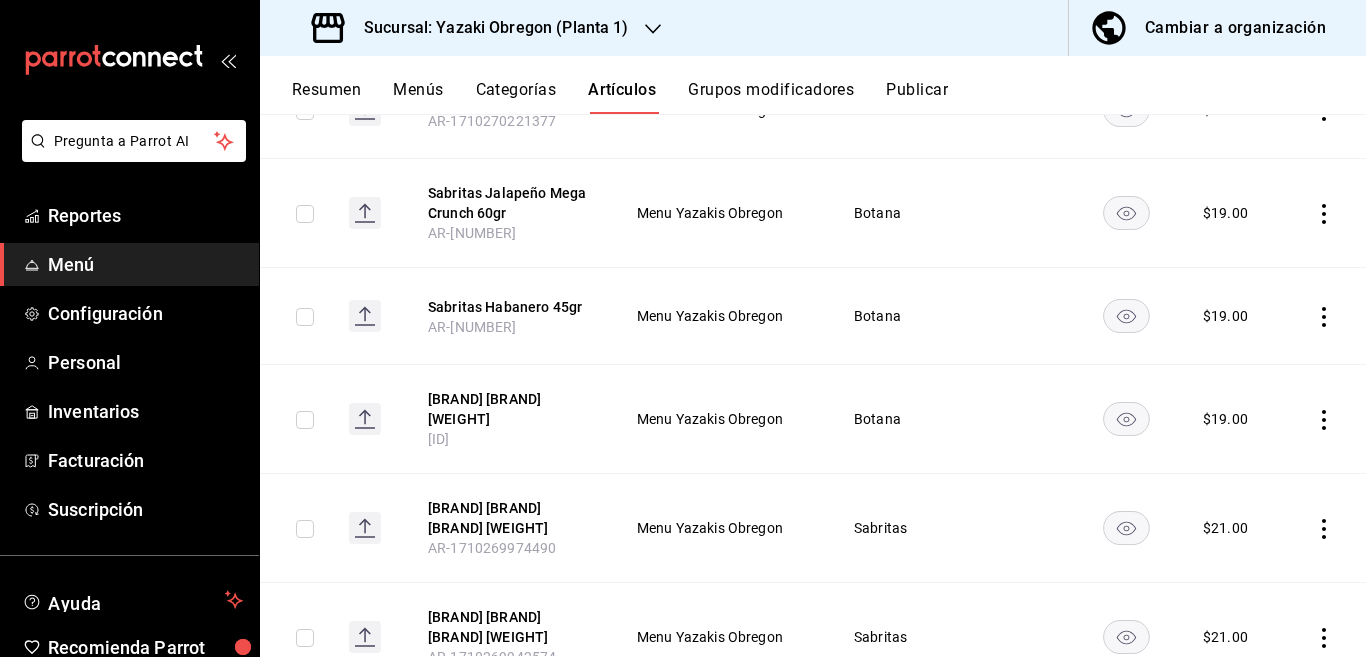 click 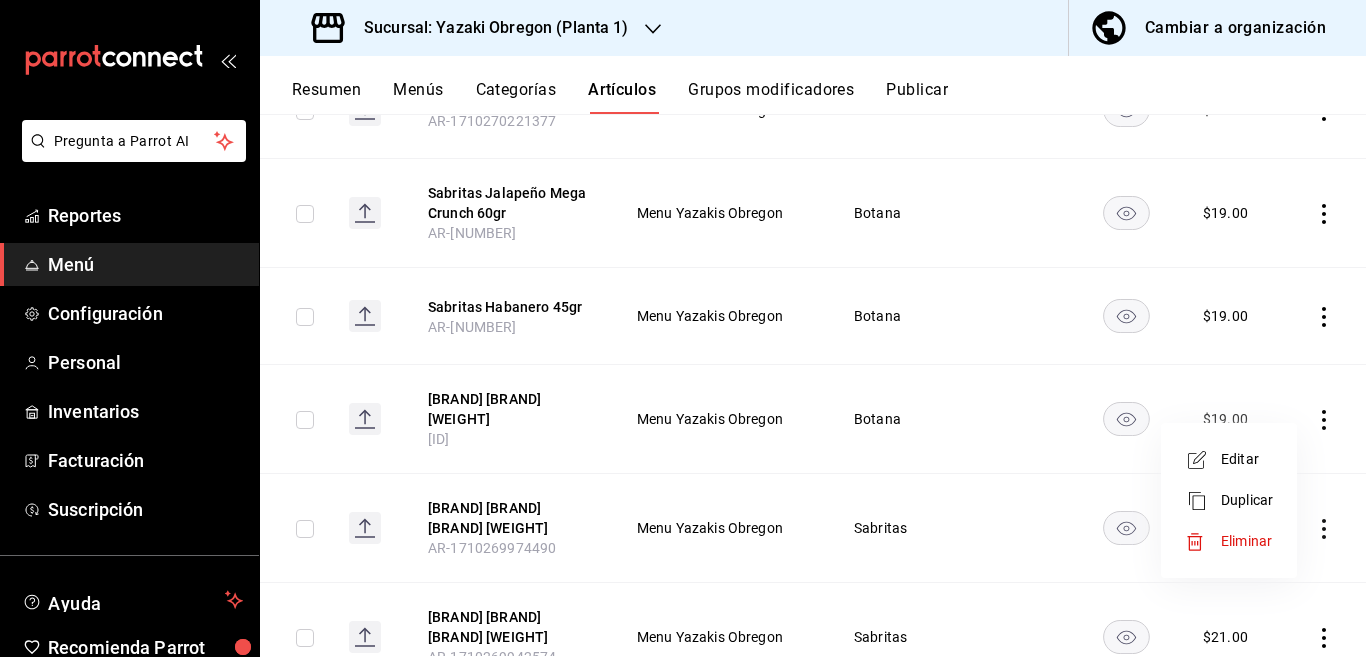 click on "Editar" at bounding box center (1247, 459) 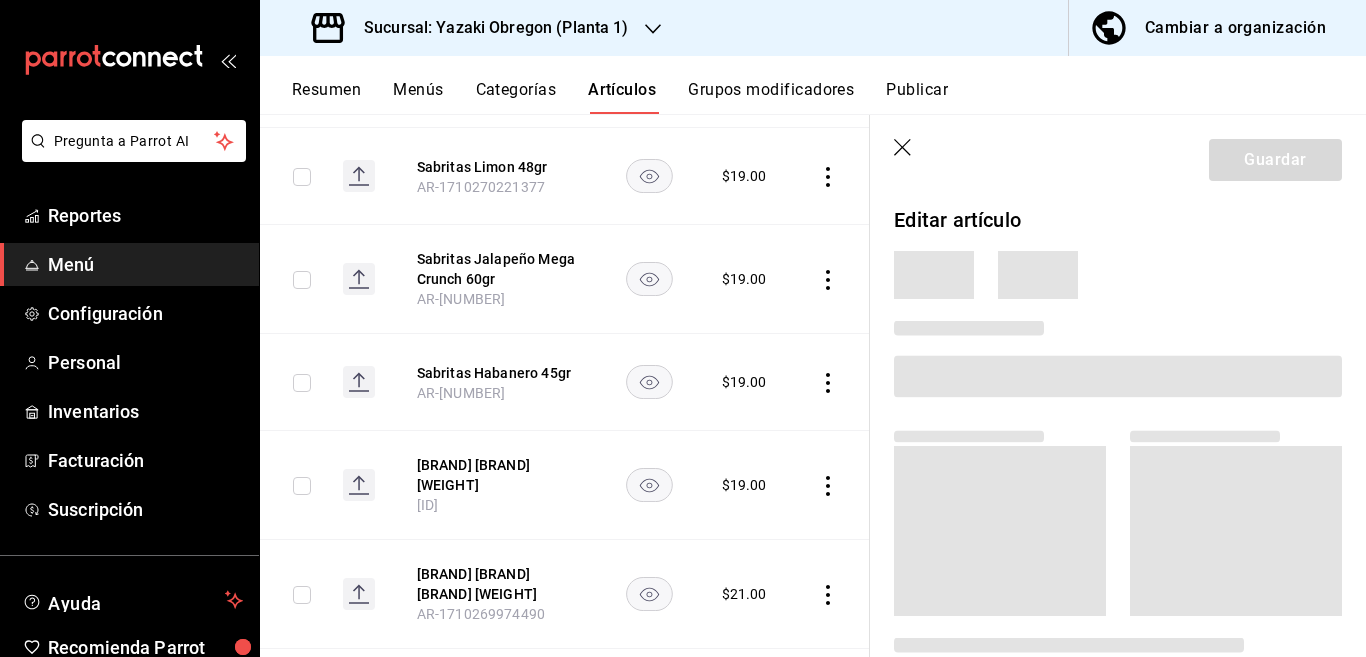 scroll, scrollTop: 650, scrollLeft: 0, axis: vertical 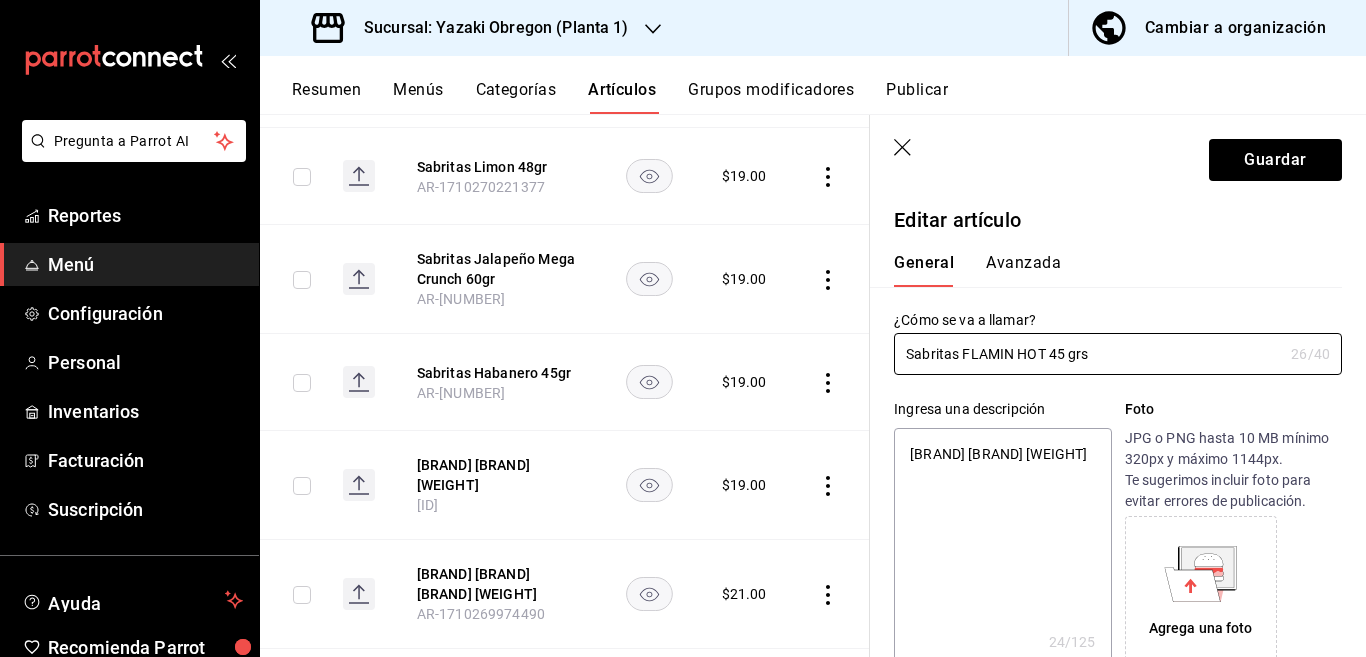 click on "[BRAND] [BRAND] [WEIGHT]" at bounding box center [1002, 548] 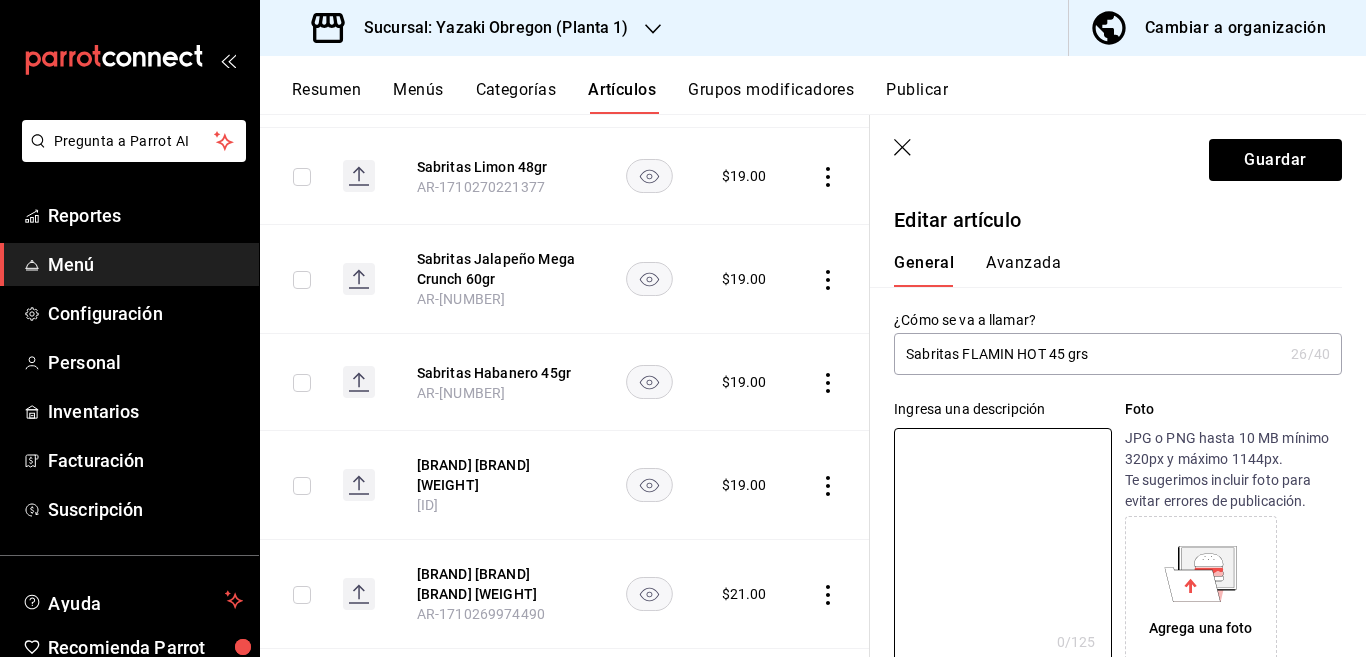 click on "Sabritas FLAMIN HOT 45 grs" at bounding box center [1088, 354] 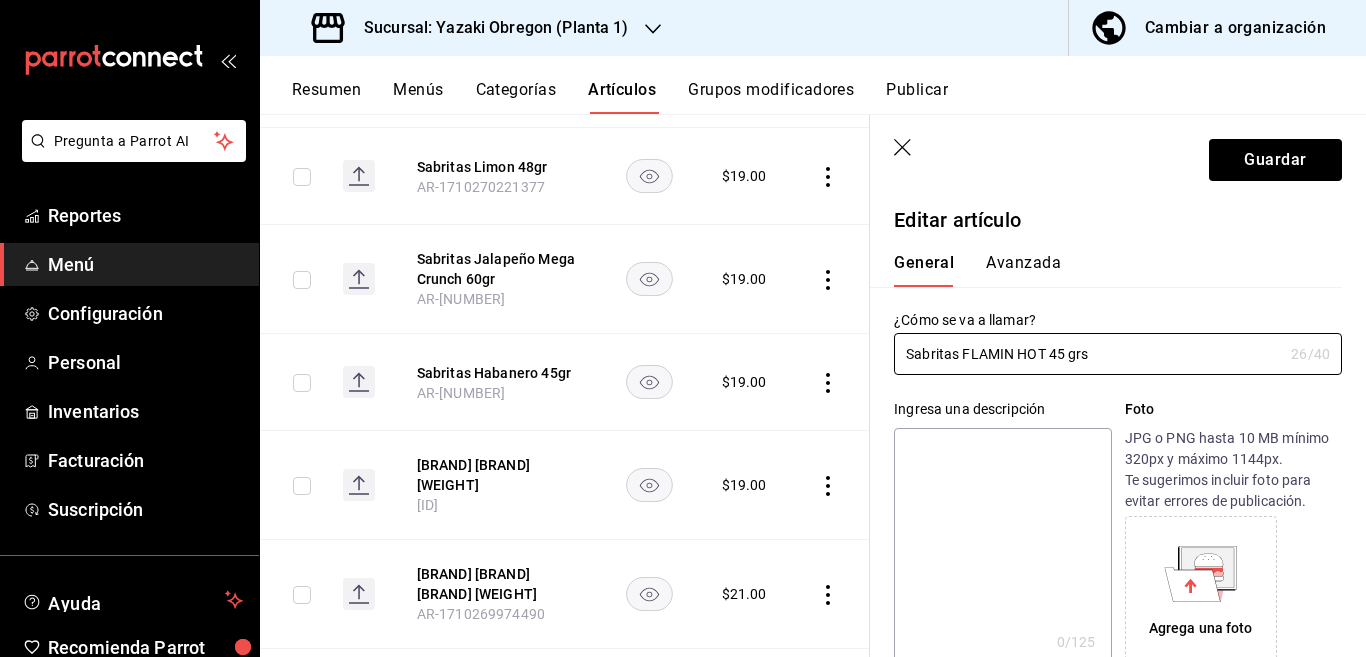 click at bounding box center (1002, 548) 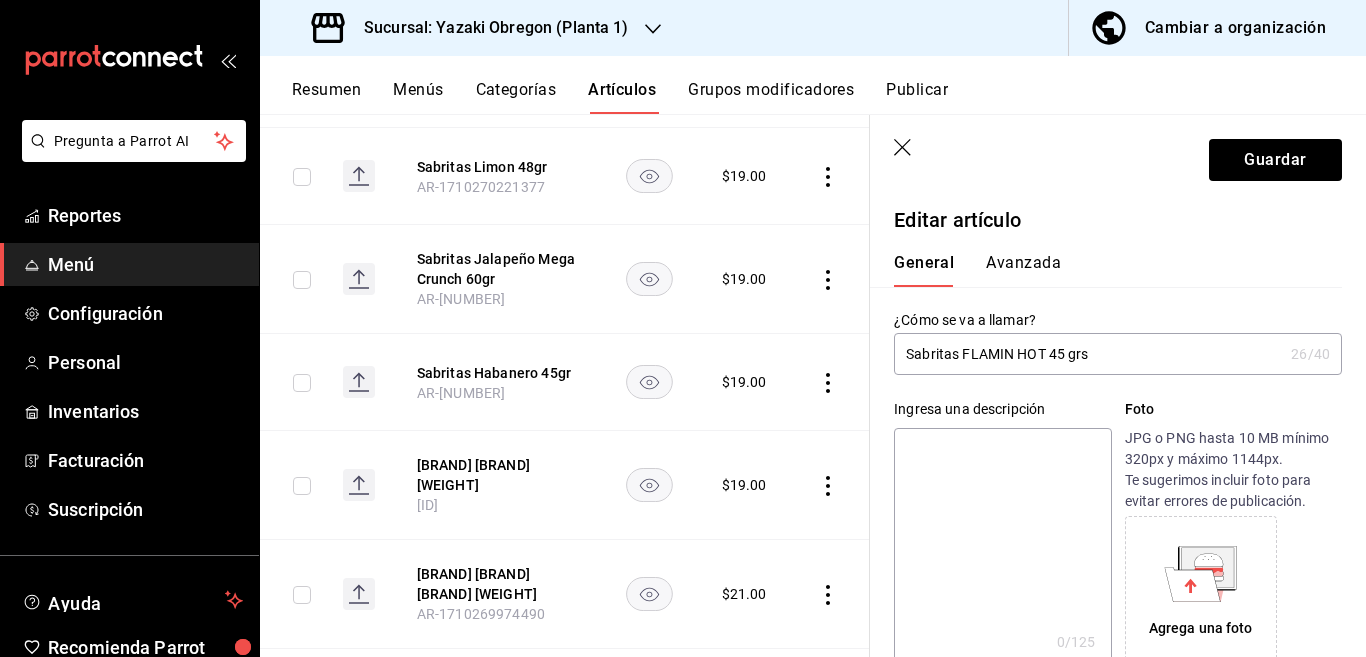 paste on "Sabritas FLAMIN HOT 45 grs" 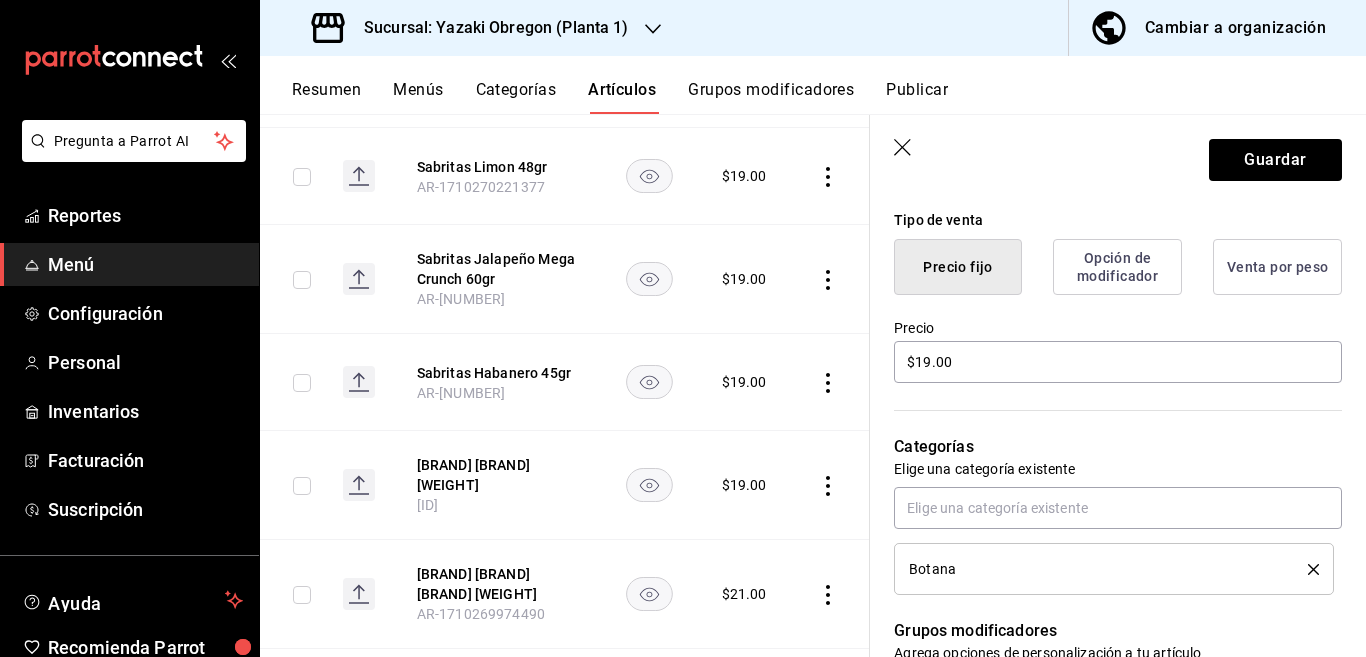 scroll, scrollTop: 487, scrollLeft: 0, axis: vertical 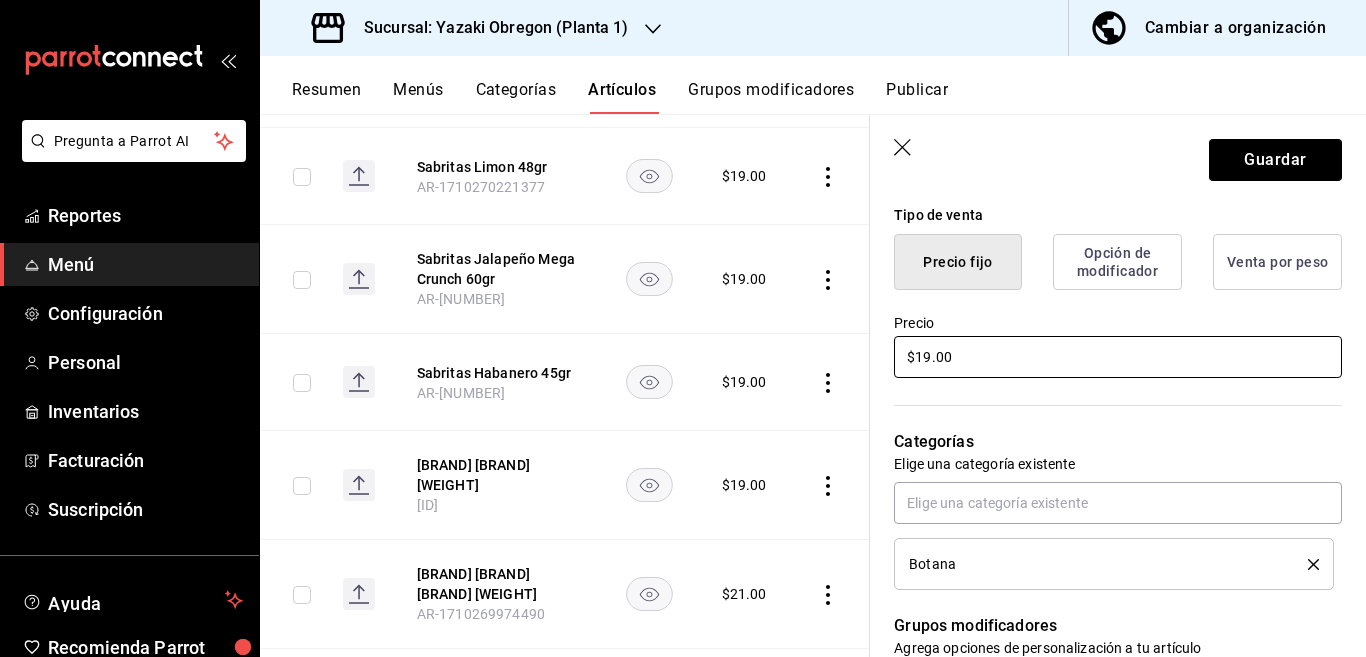click on "$19.00" at bounding box center (1118, 357) 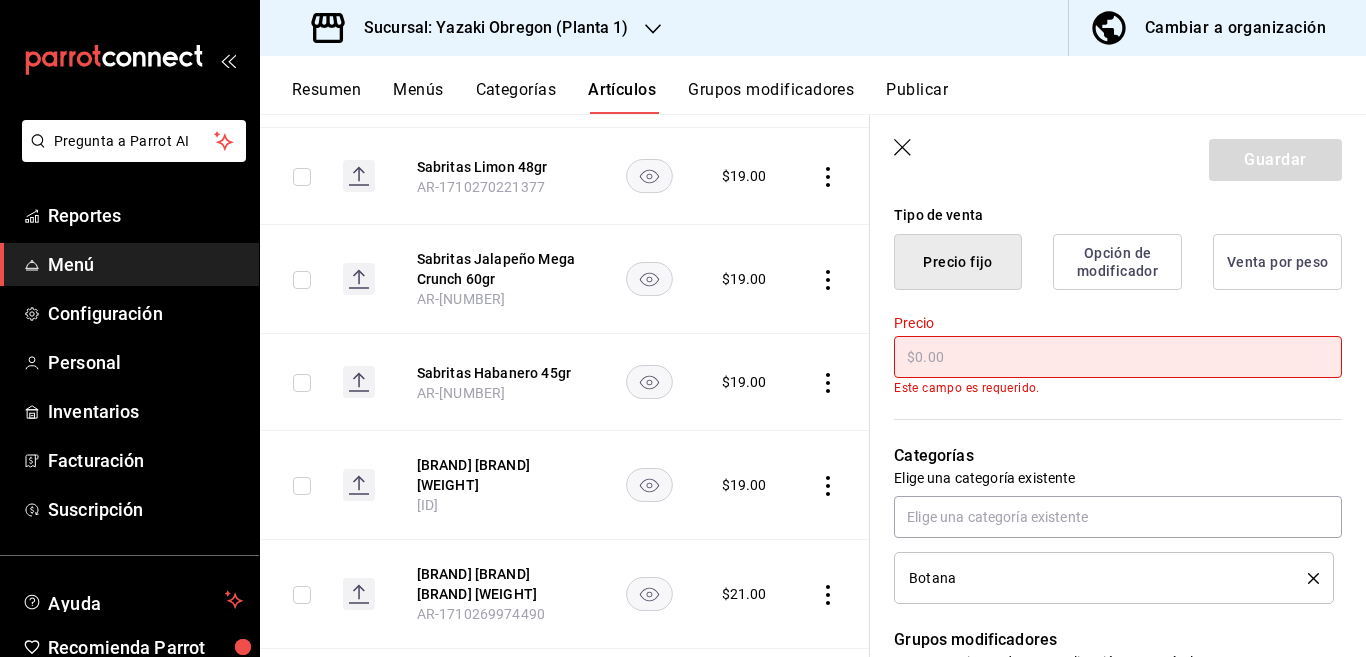 scroll, scrollTop: 488, scrollLeft: 0, axis: vertical 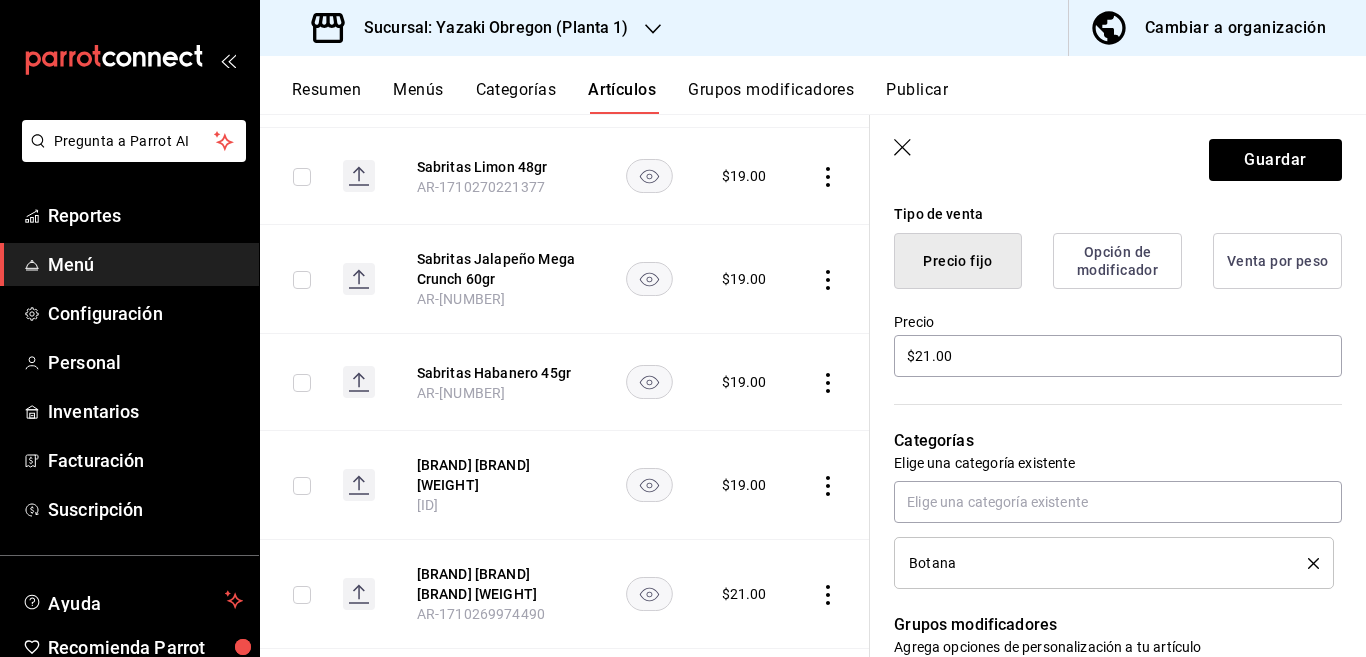 click 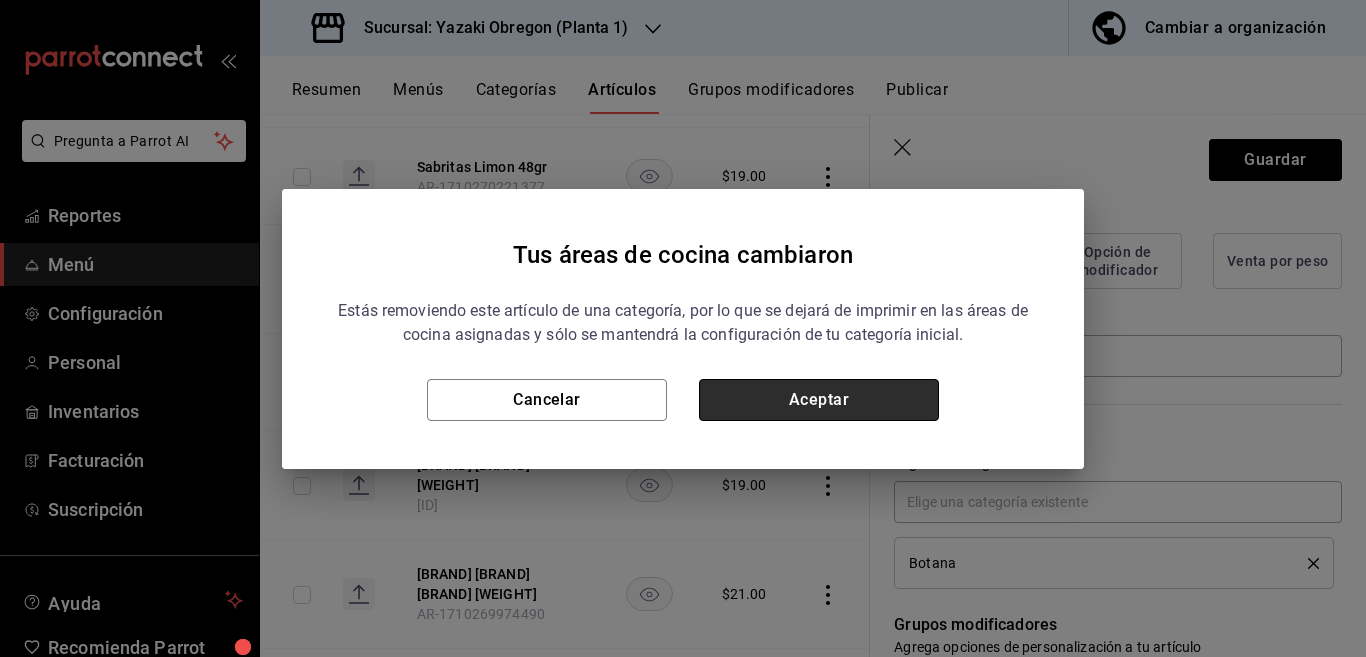 click on "Aceptar" at bounding box center (819, 400) 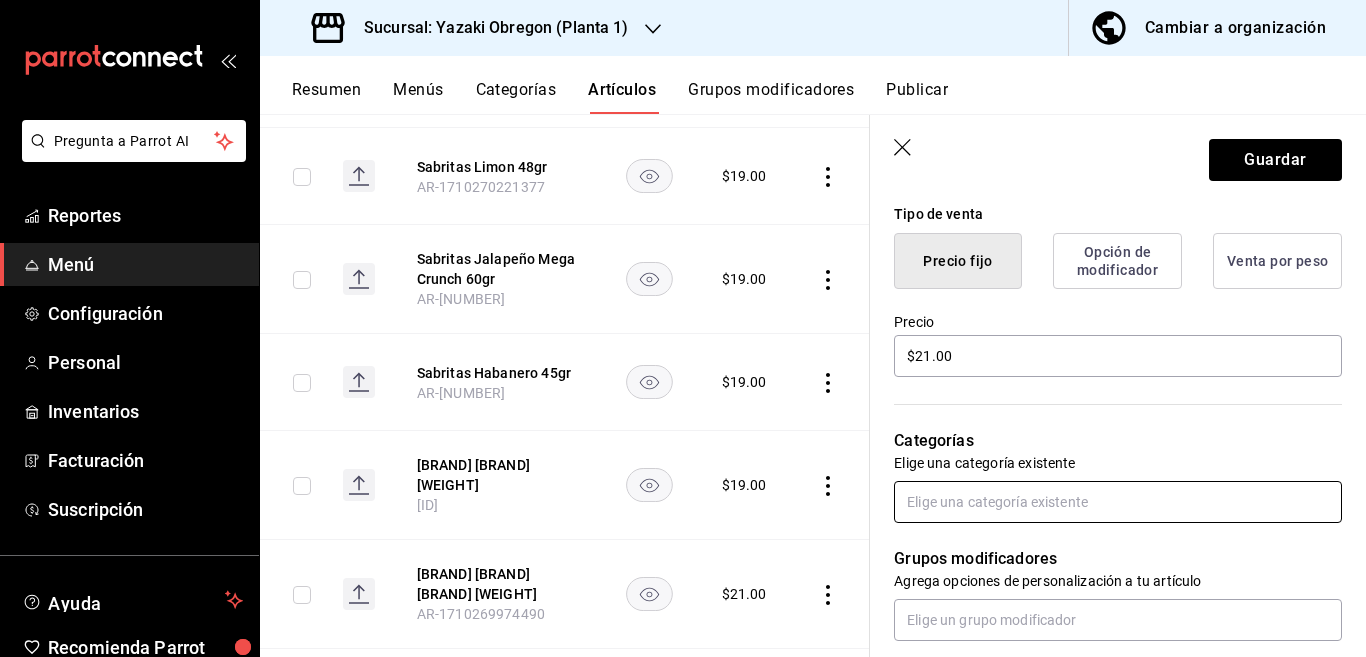 click at bounding box center (1118, 502) 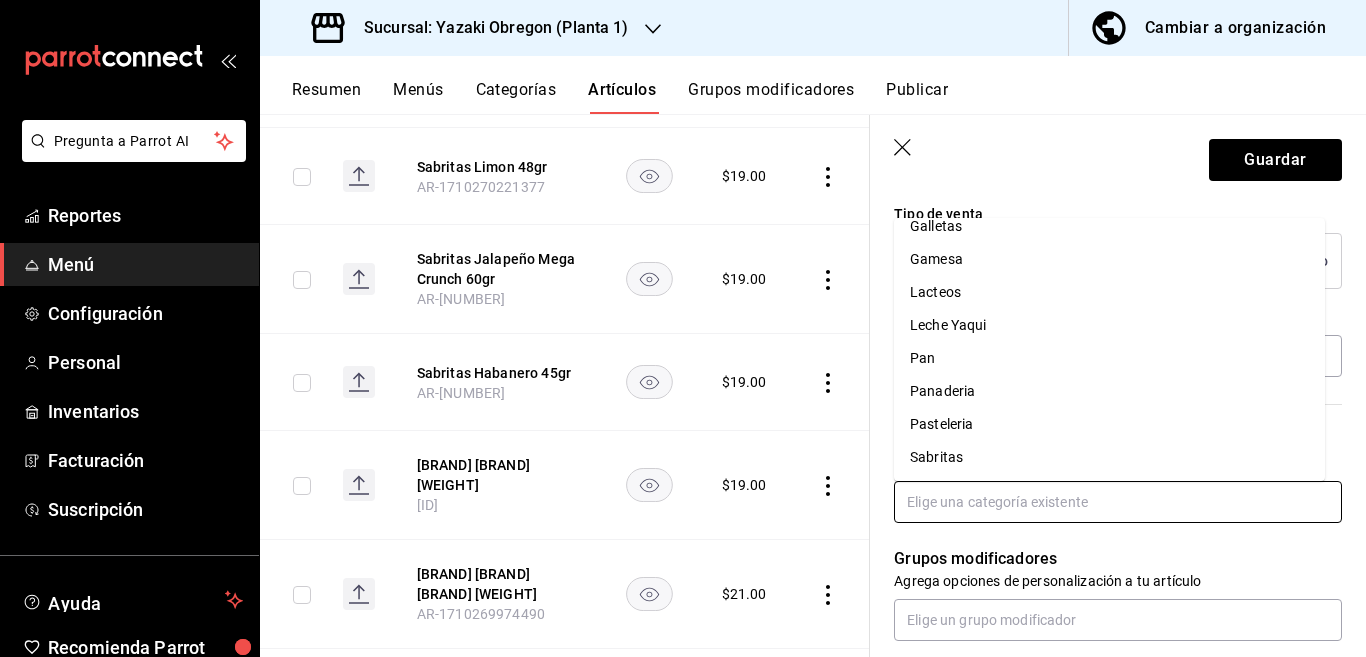 scroll, scrollTop: 281, scrollLeft: 0, axis: vertical 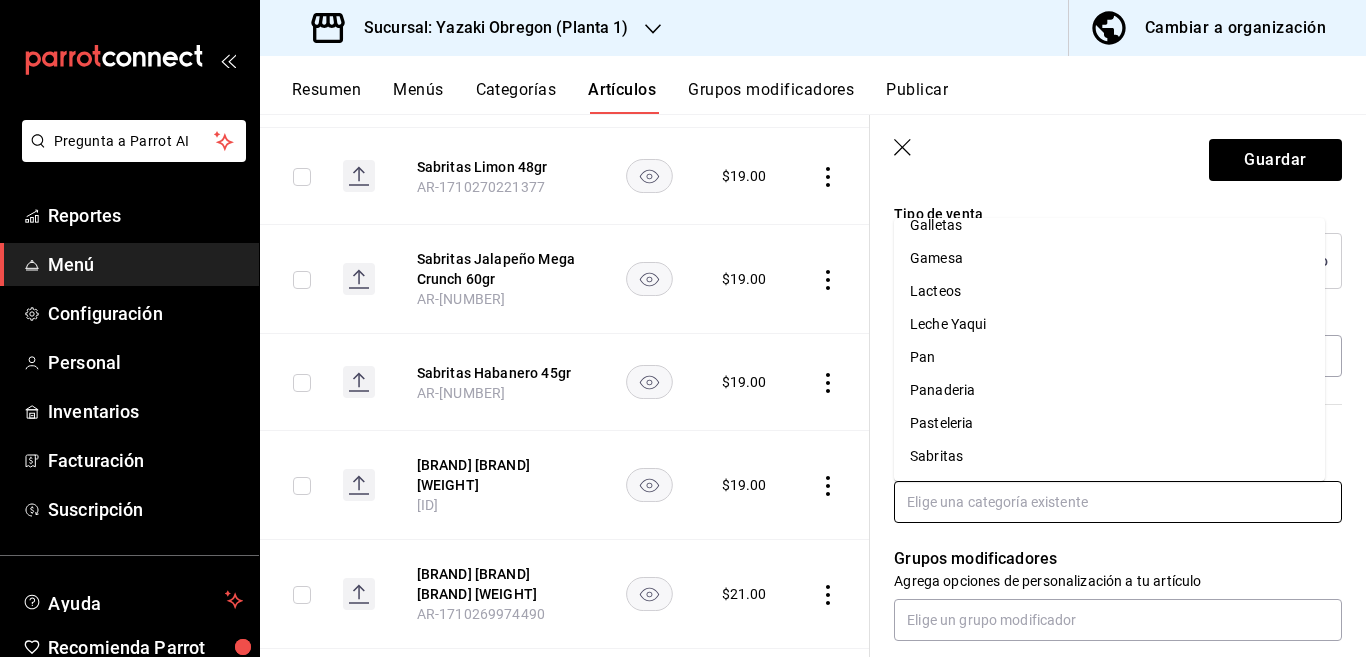 click on "Sabritas" at bounding box center [1109, 456] 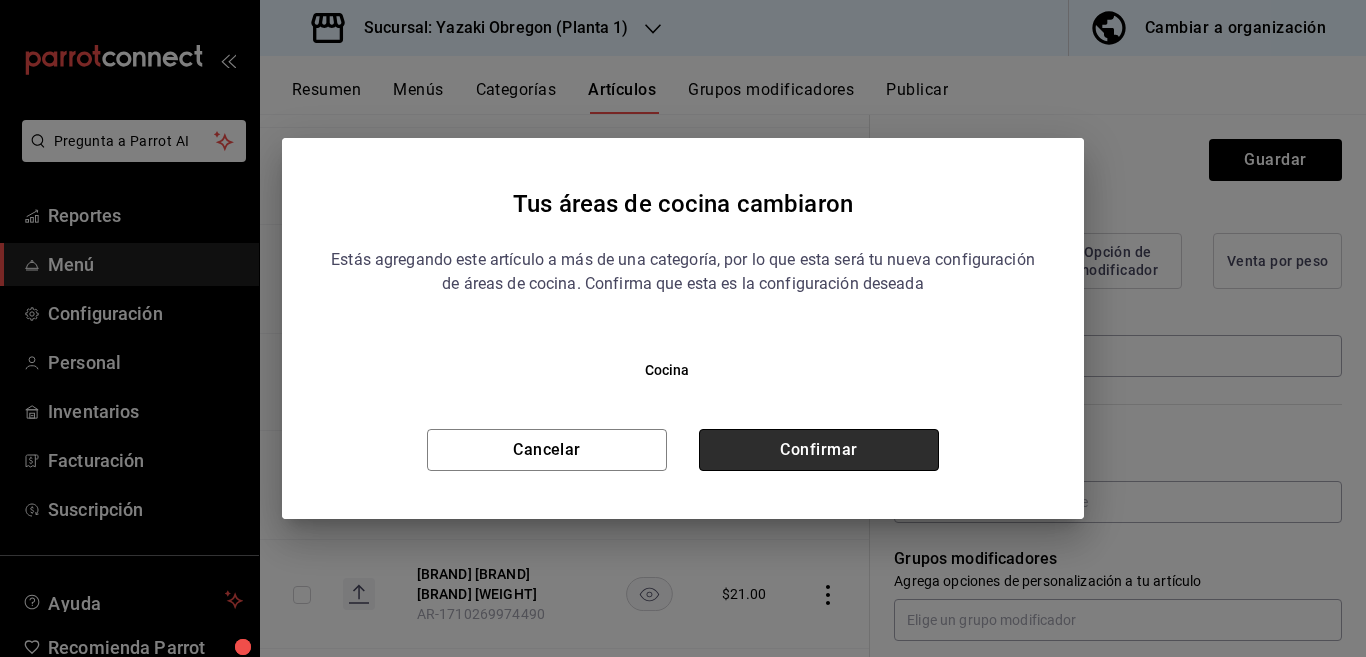 click on "Confirmar" at bounding box center (819, 450) 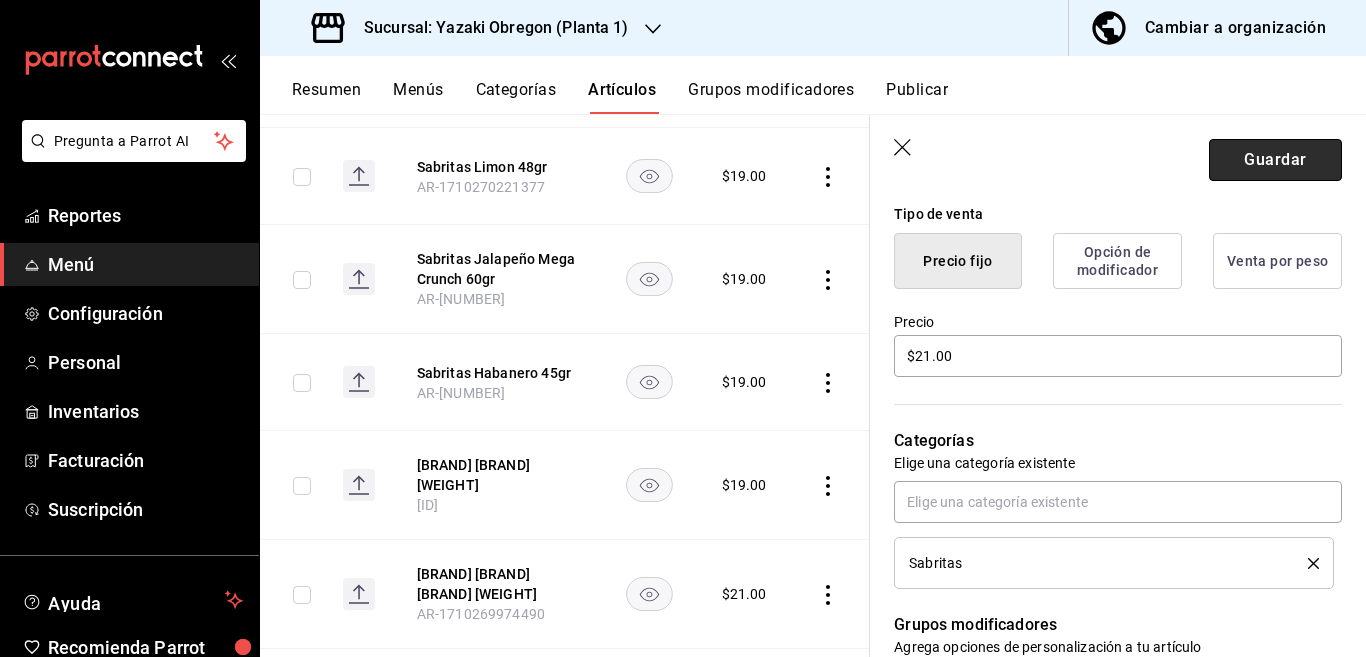 click on "Guardar" at bounding box center (1275, 160) 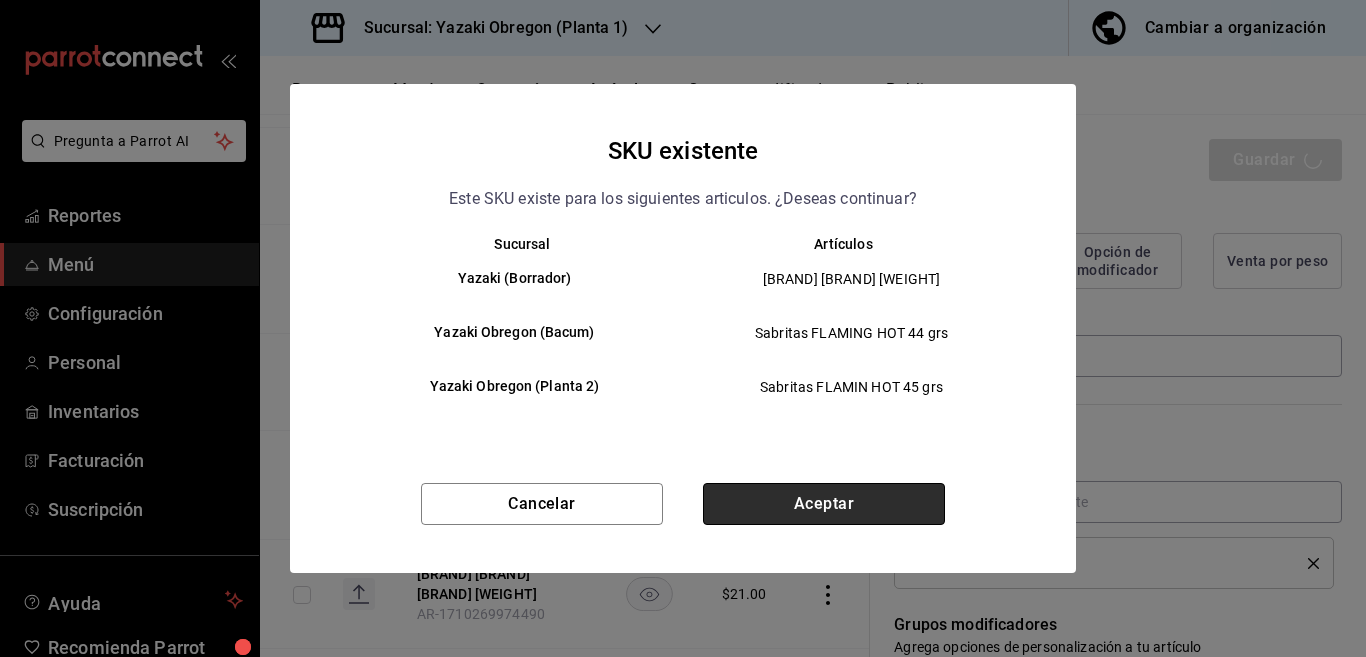 click on "Aceptar" at bounding box center (824, 504) 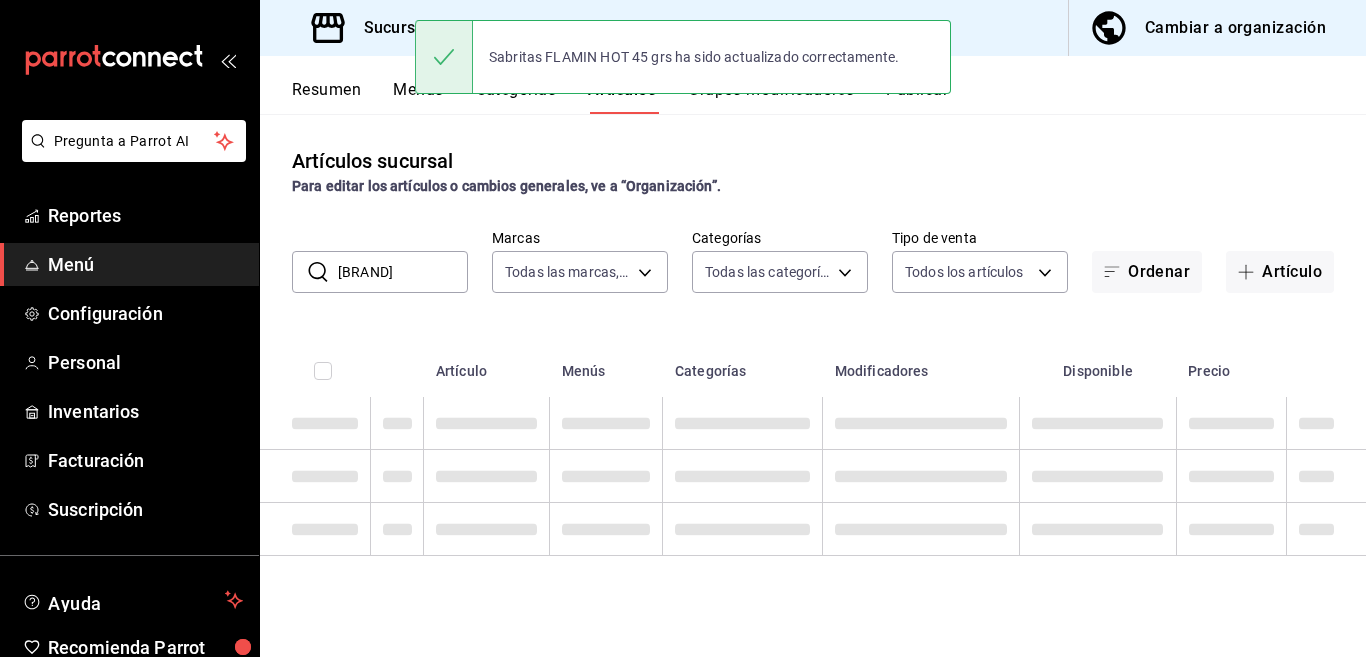 scroll, scrollTop: 0, scrollLeft: 0, axis: both 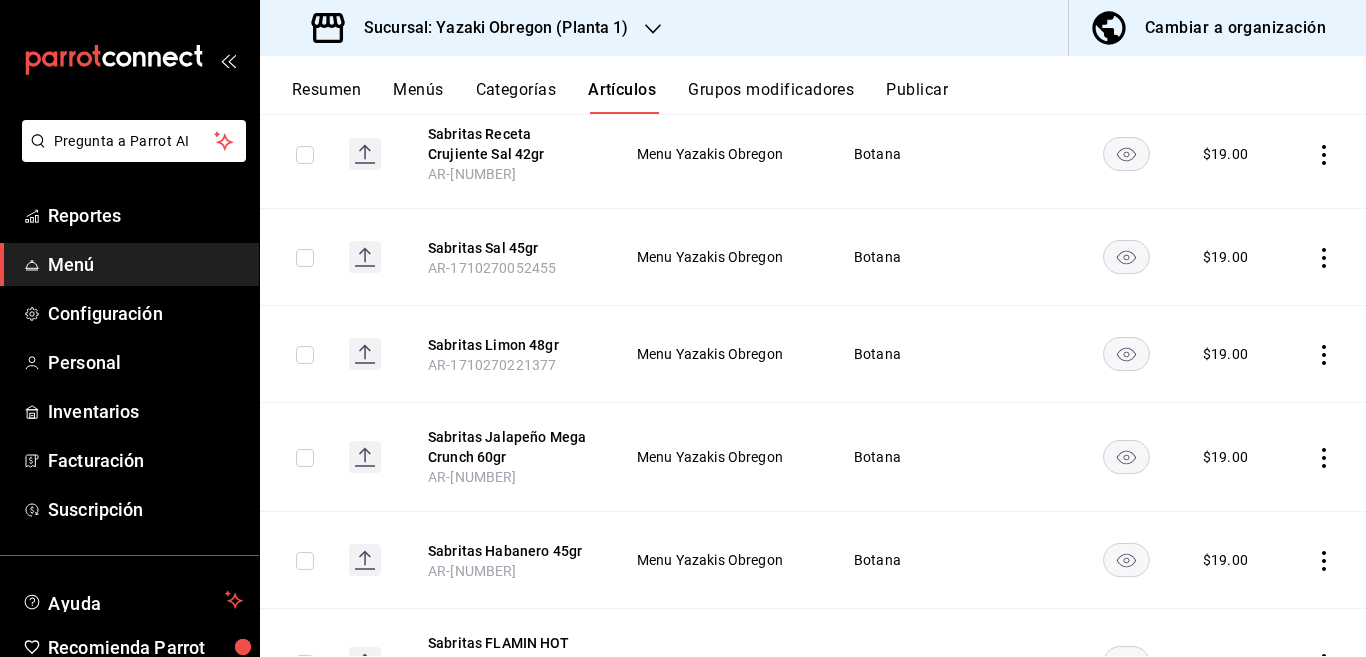 click 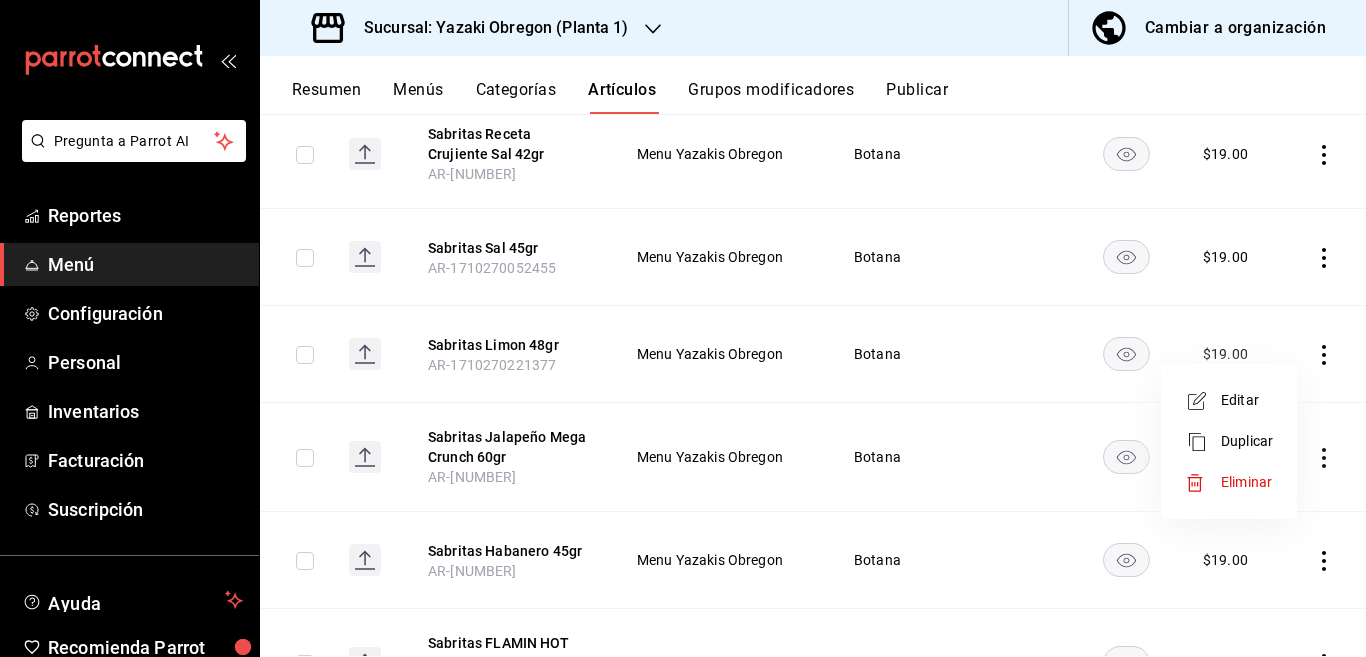 click on "Editar" at bounding box center [1247, 400] 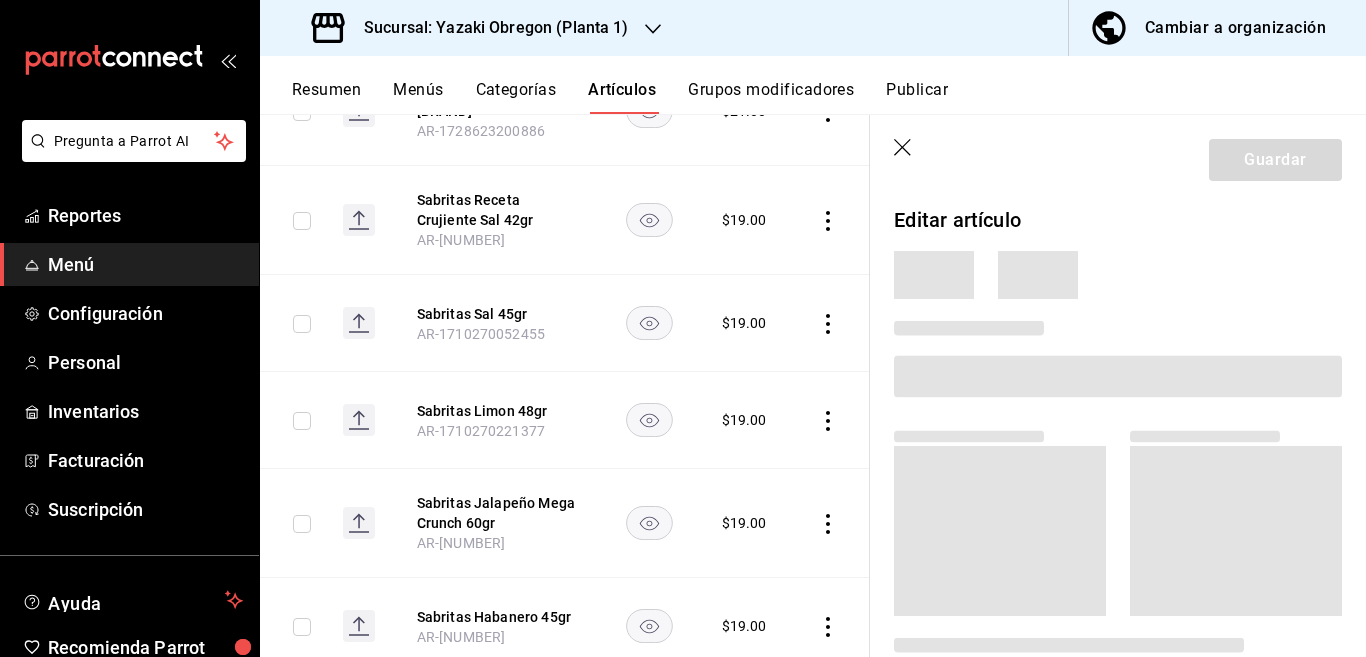 scroll, scrollTop: 407, scrollLeft: 0, axis: vertical 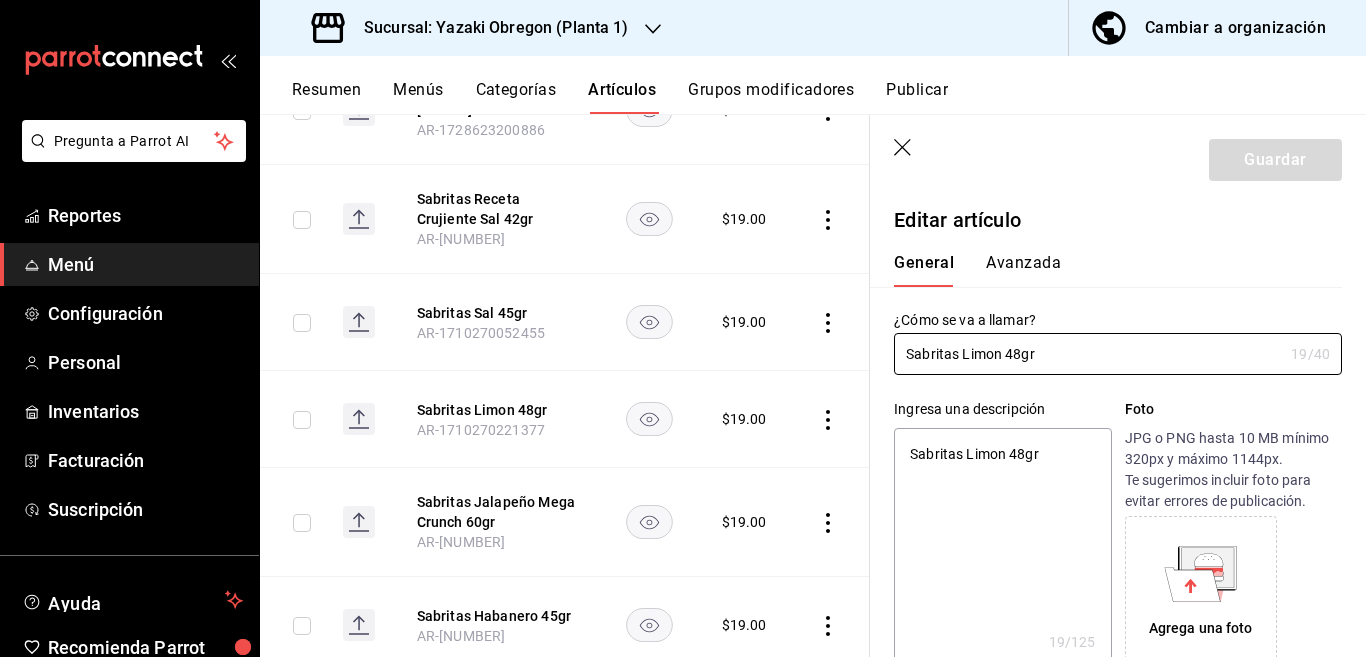 click on "Sabritas Limon 48gr" at bounding box center (1002, 548) 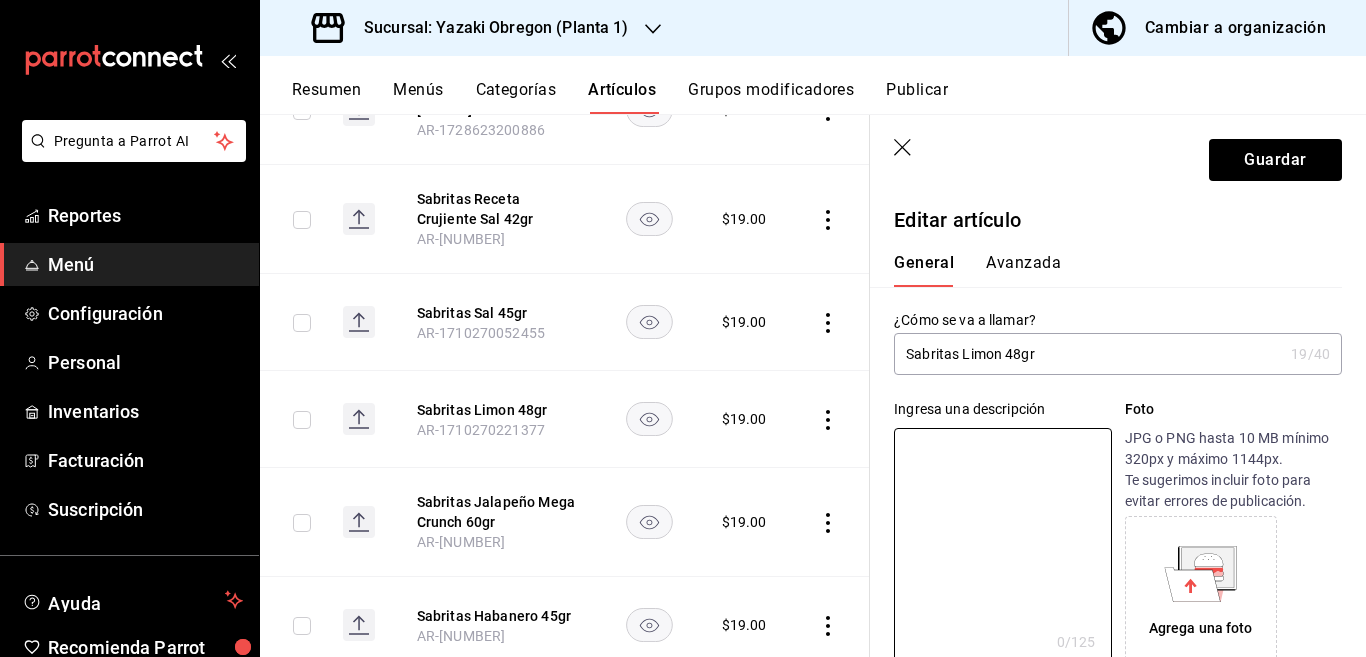 click on "Sabritas Limon 48gr" at bounding box center (1088, 354) 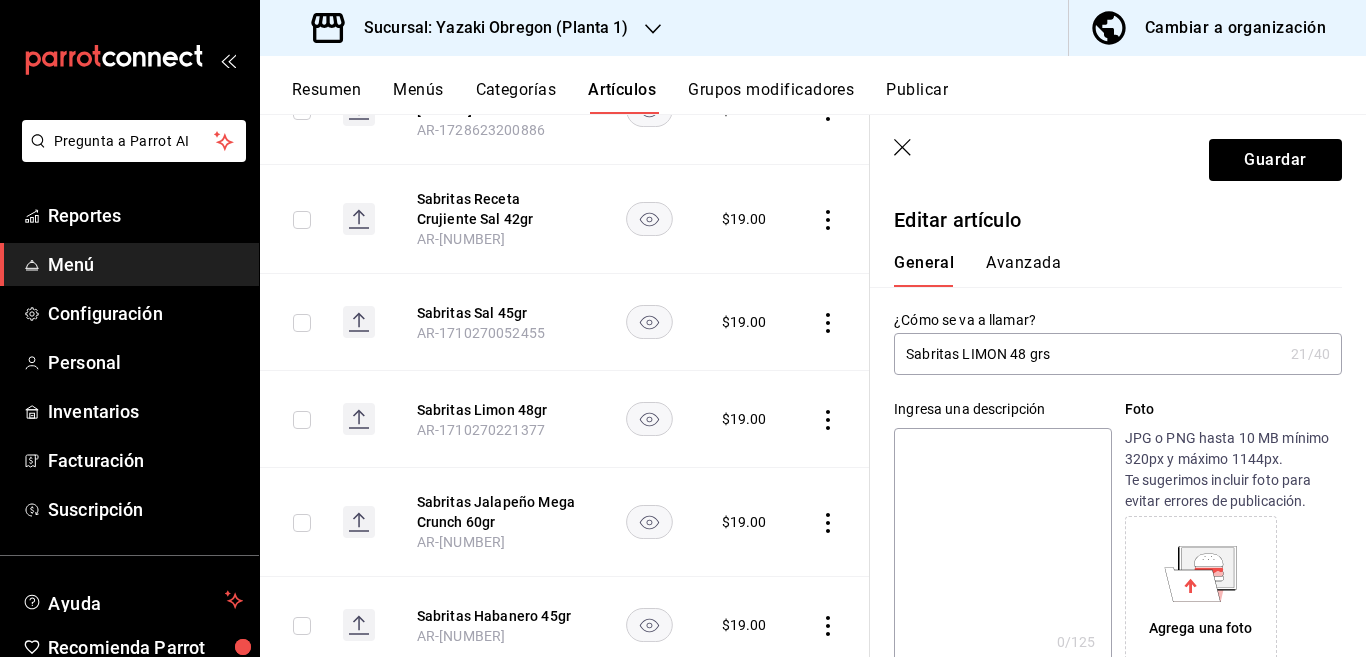 click at bounding box center [1002, 548] 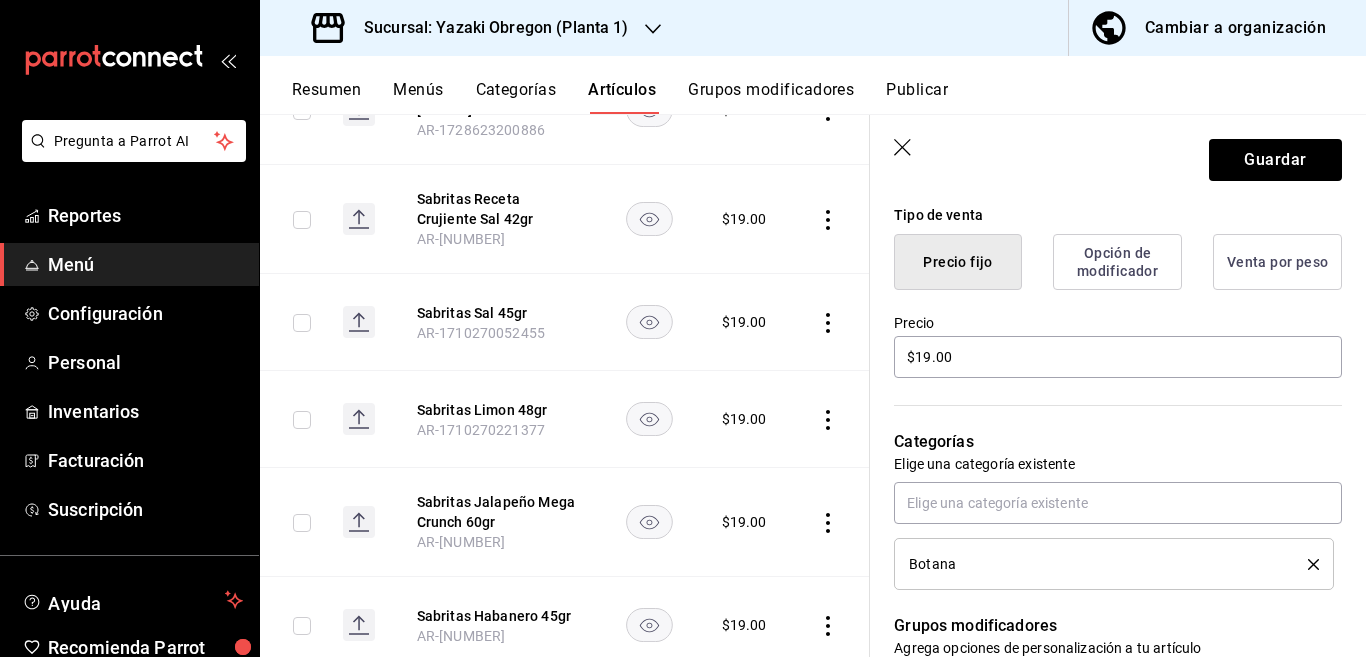 scroll, scrollTop: 569, scrollLeft: 0, axis: vertical 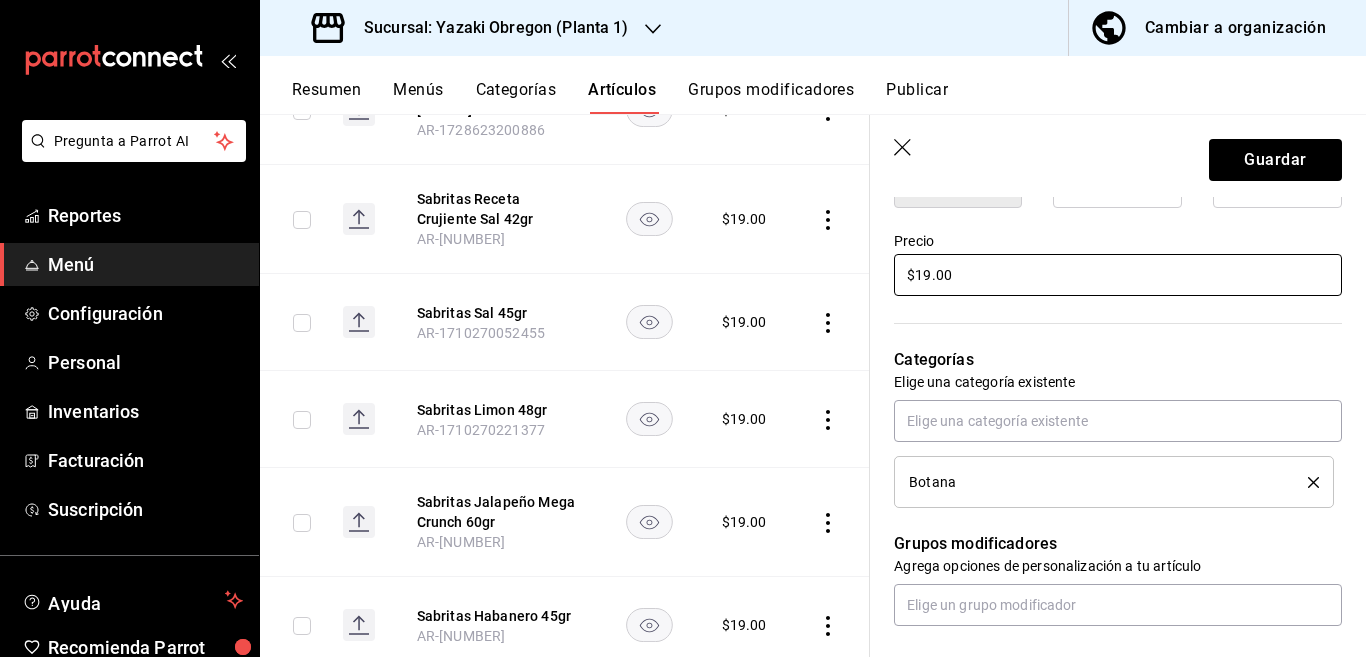 click on "$19.00" at bounding box center (1118, 275) 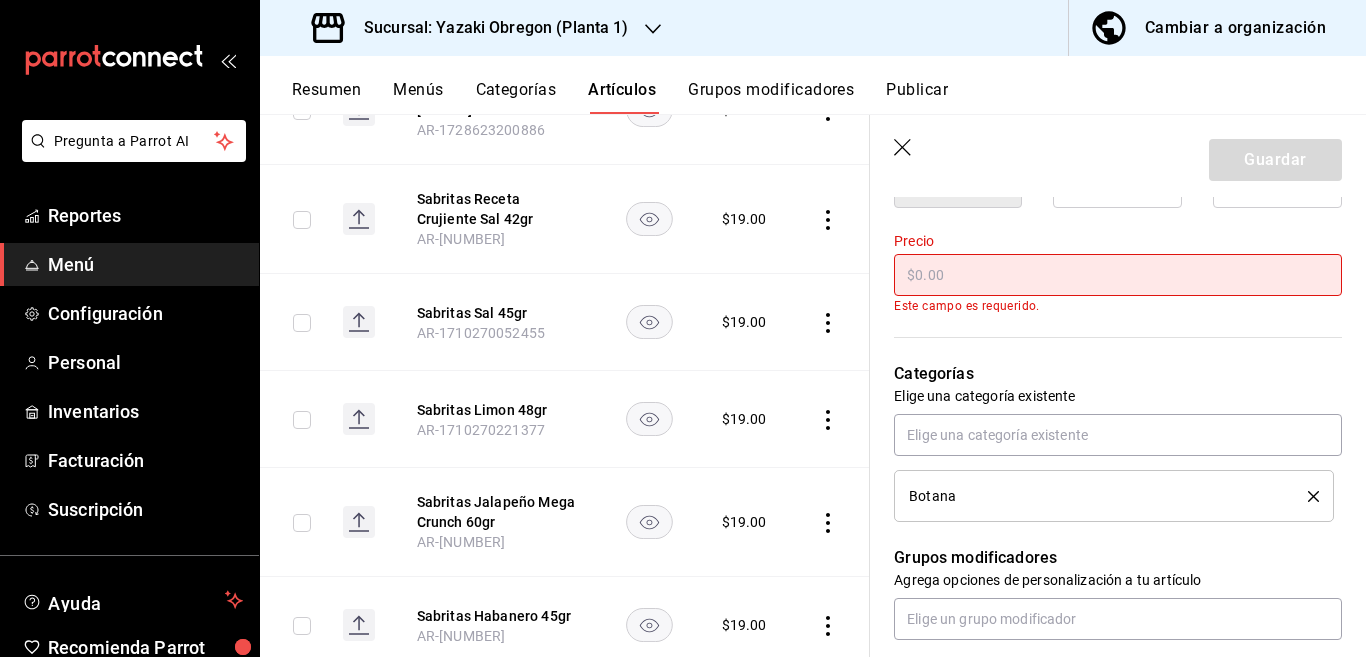 scroll, scrollTop: 569, scrollLeft: 0, axis: vertical 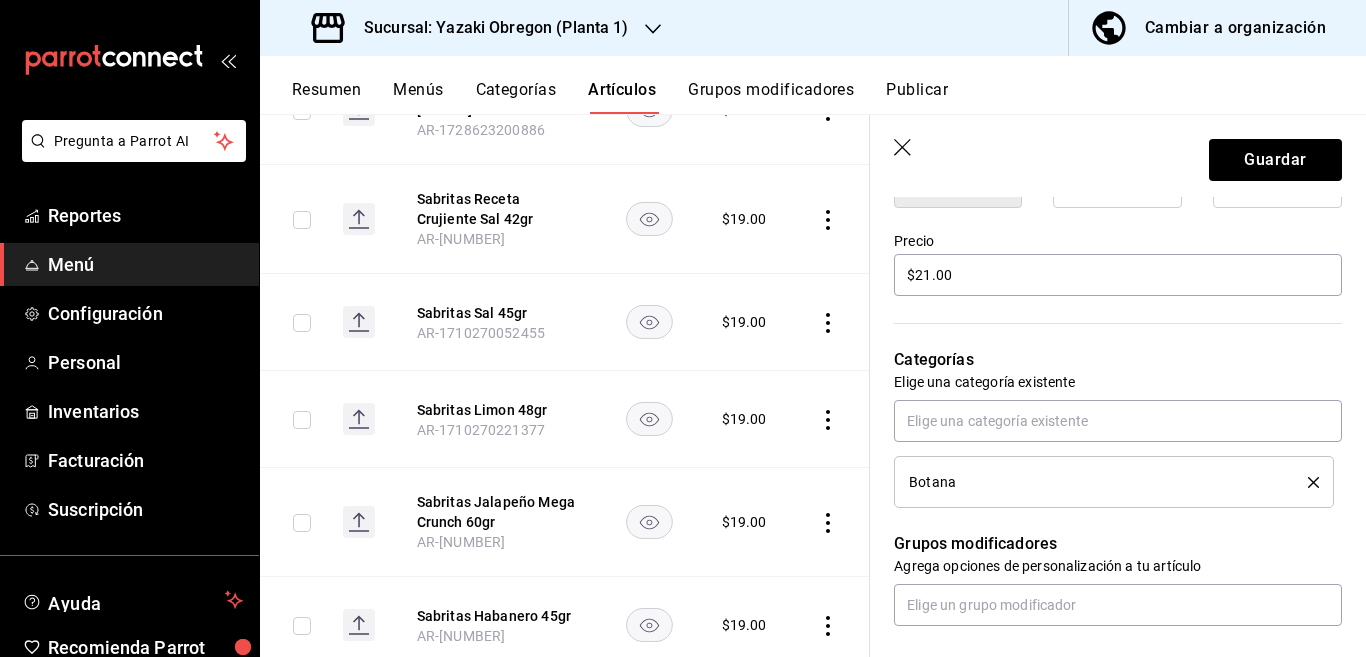 click 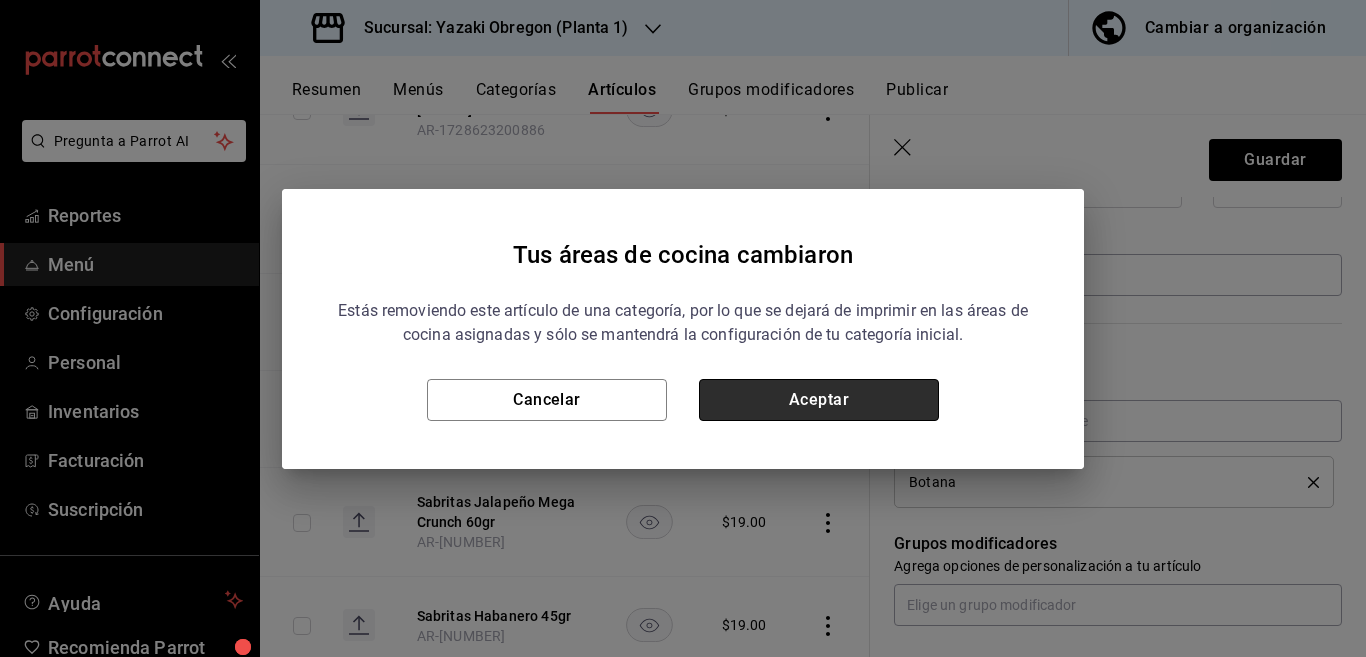 click on "Aceptar" at bounding box center [819, 400] 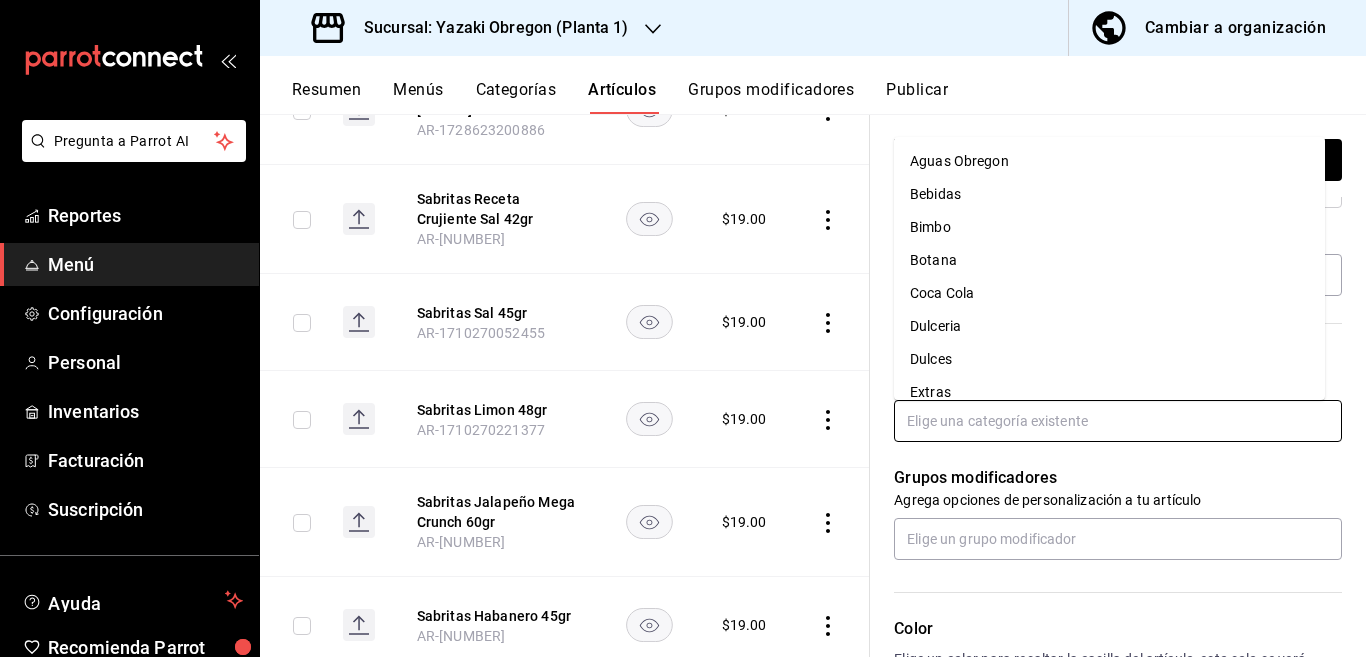 click at bounding box center [1118, 421] 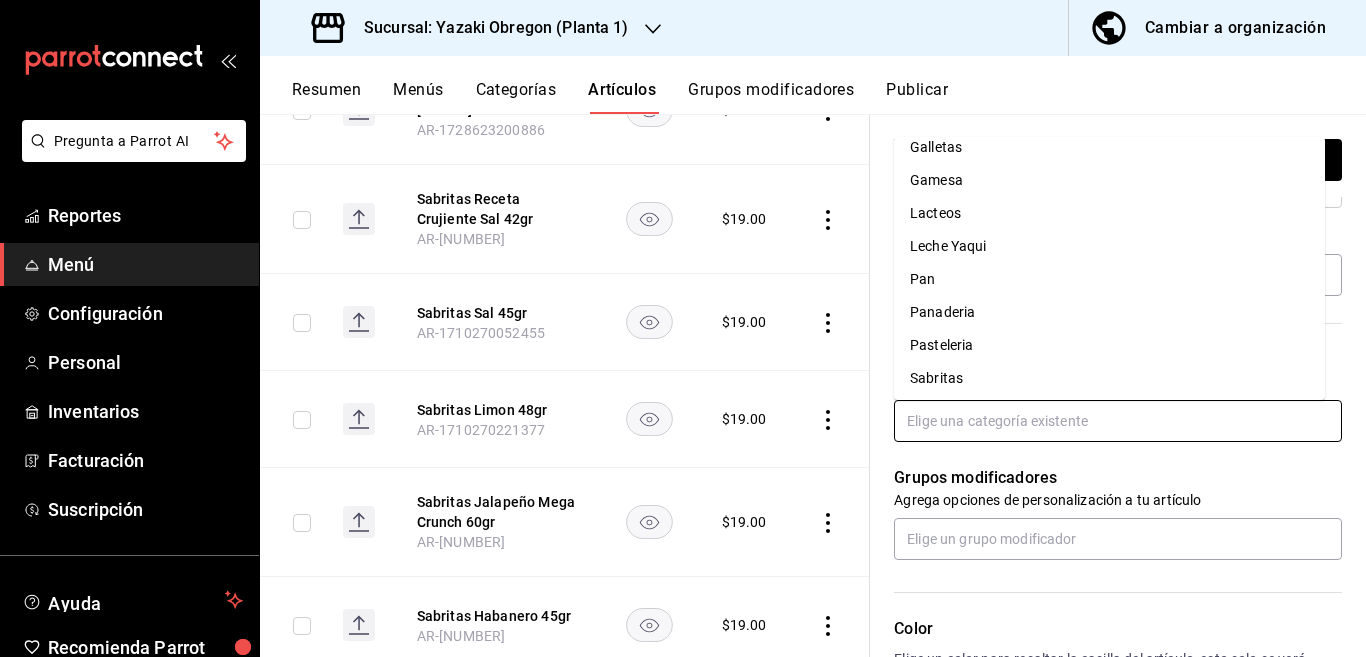 scroll, scrollTop: 281, scrollLeft: 0, axis: vertical 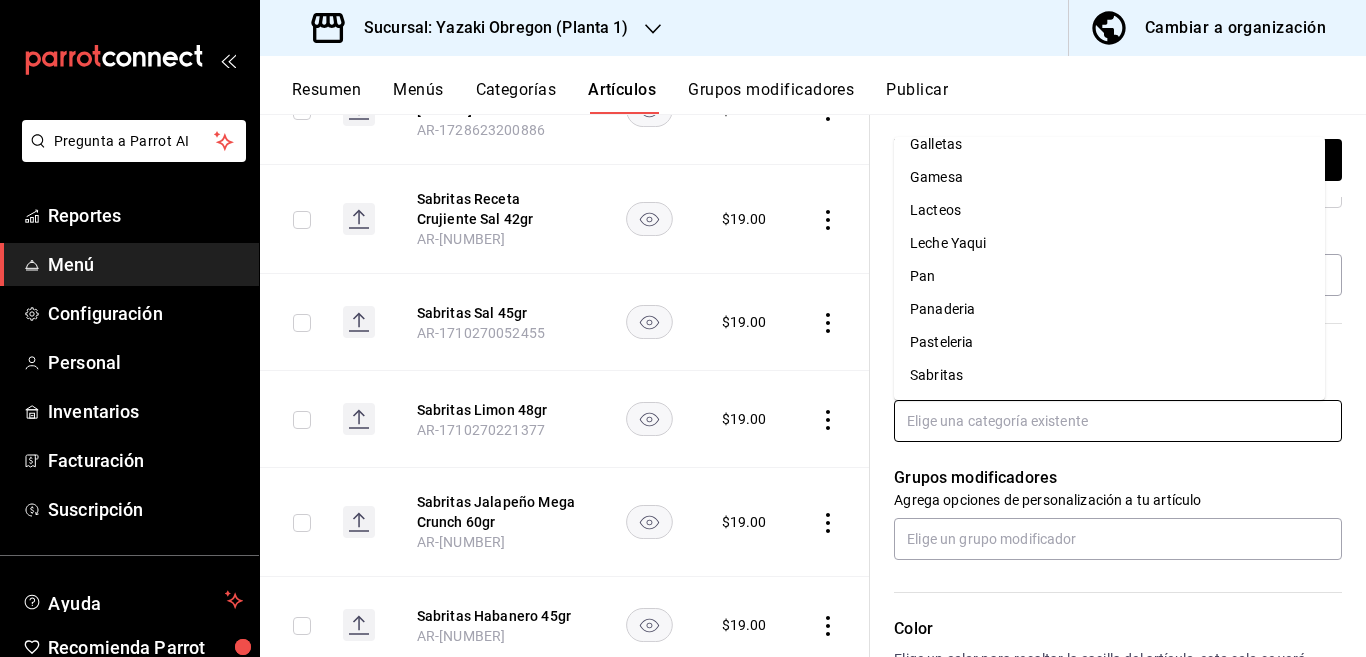 click on "Sabritas" at bounding box center (1109, 375) 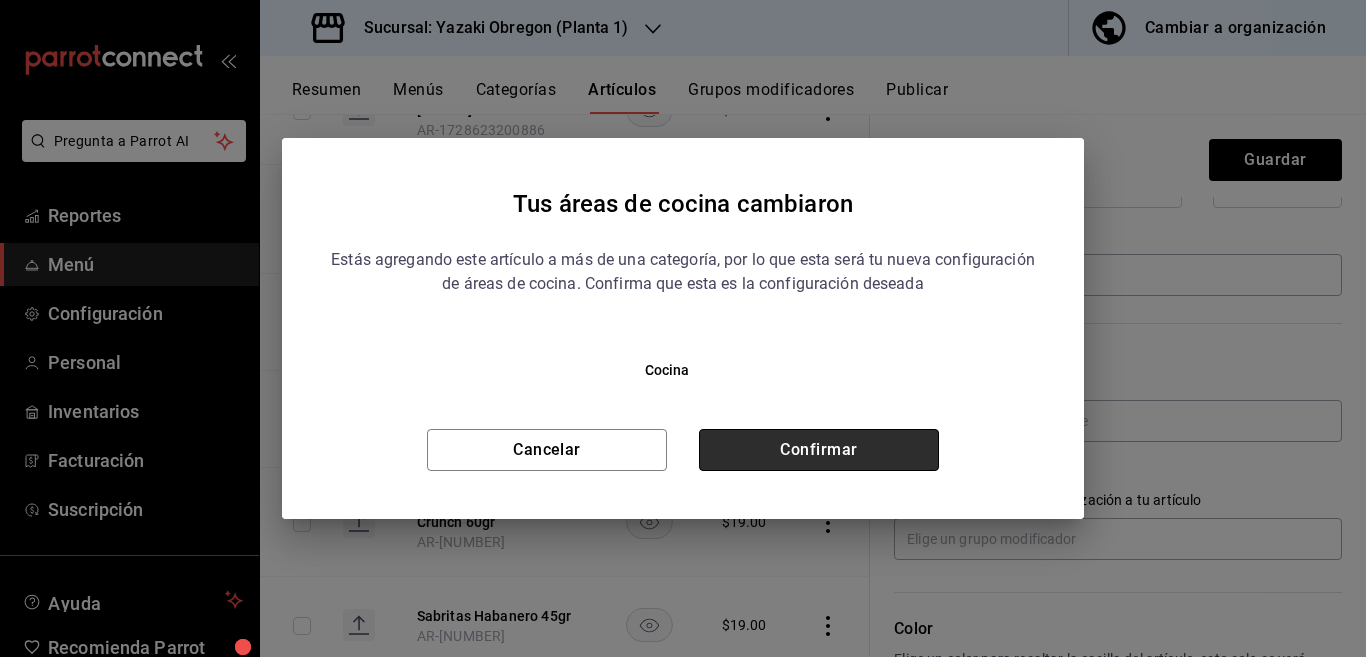click on "Confirmar" at bounding box center [819, 450] 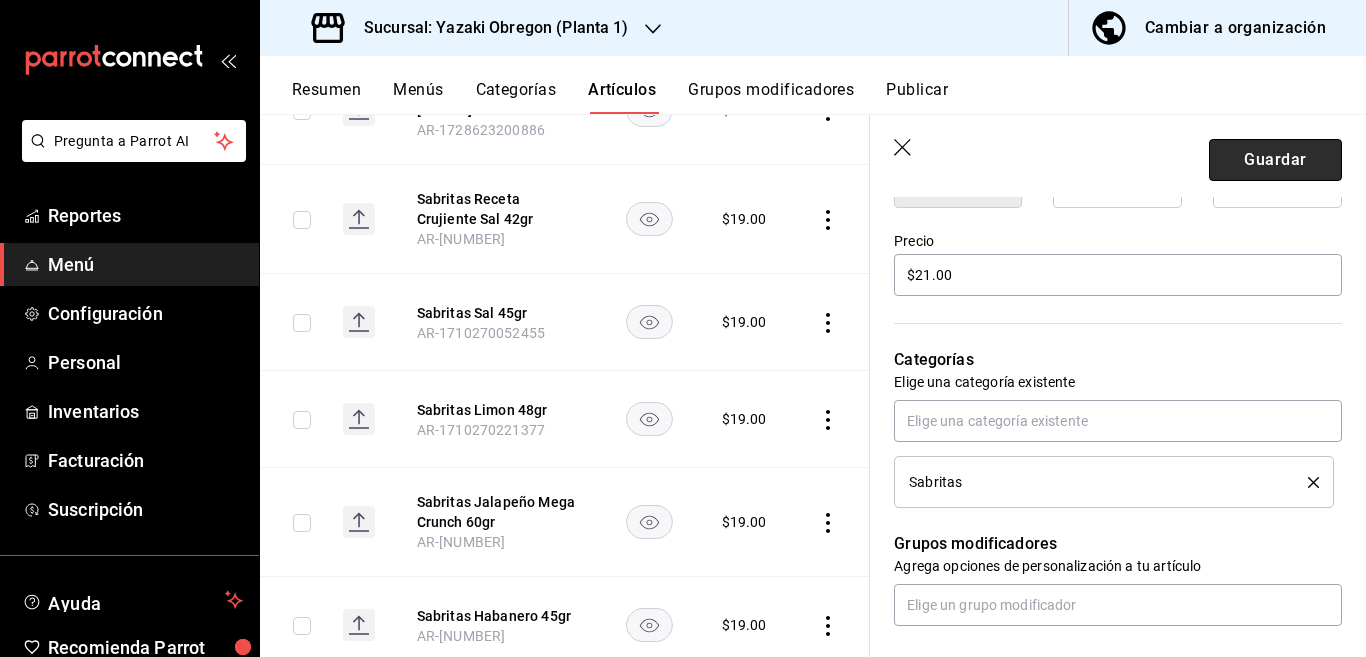 click on "Guardar" at bounding box center [1275, 160] 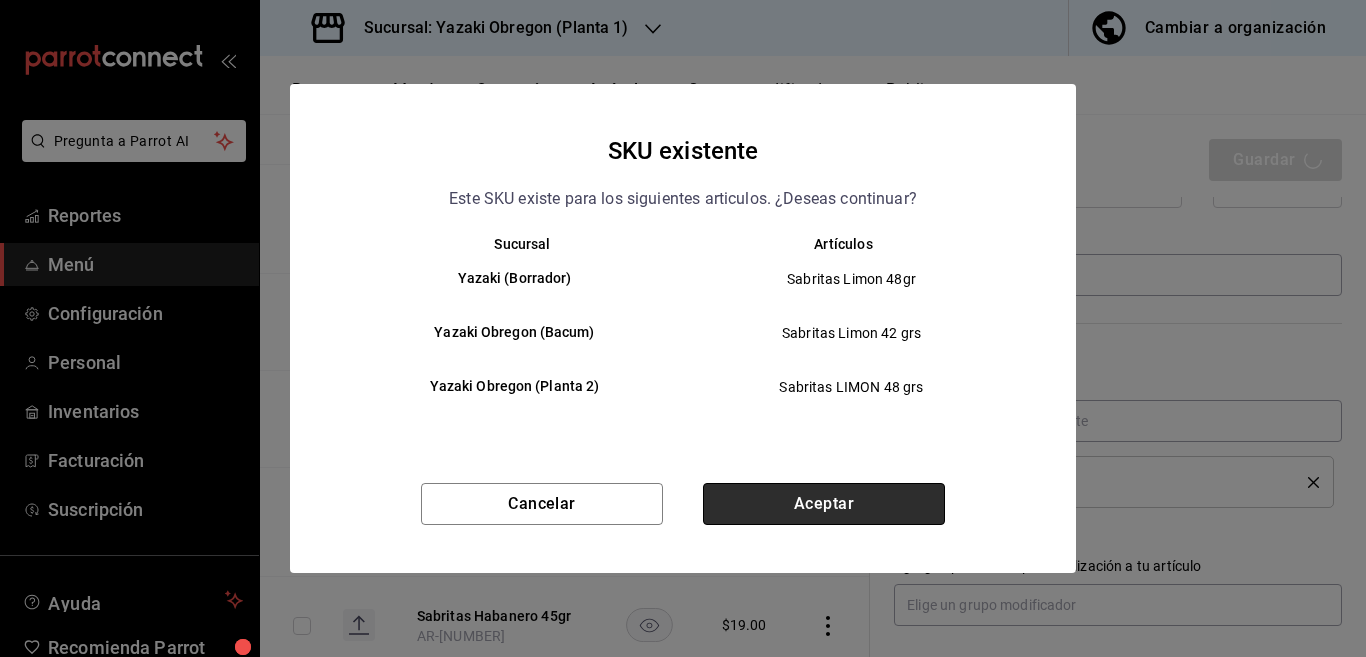 click on "Aceptar" at bounding box center [824, 504] 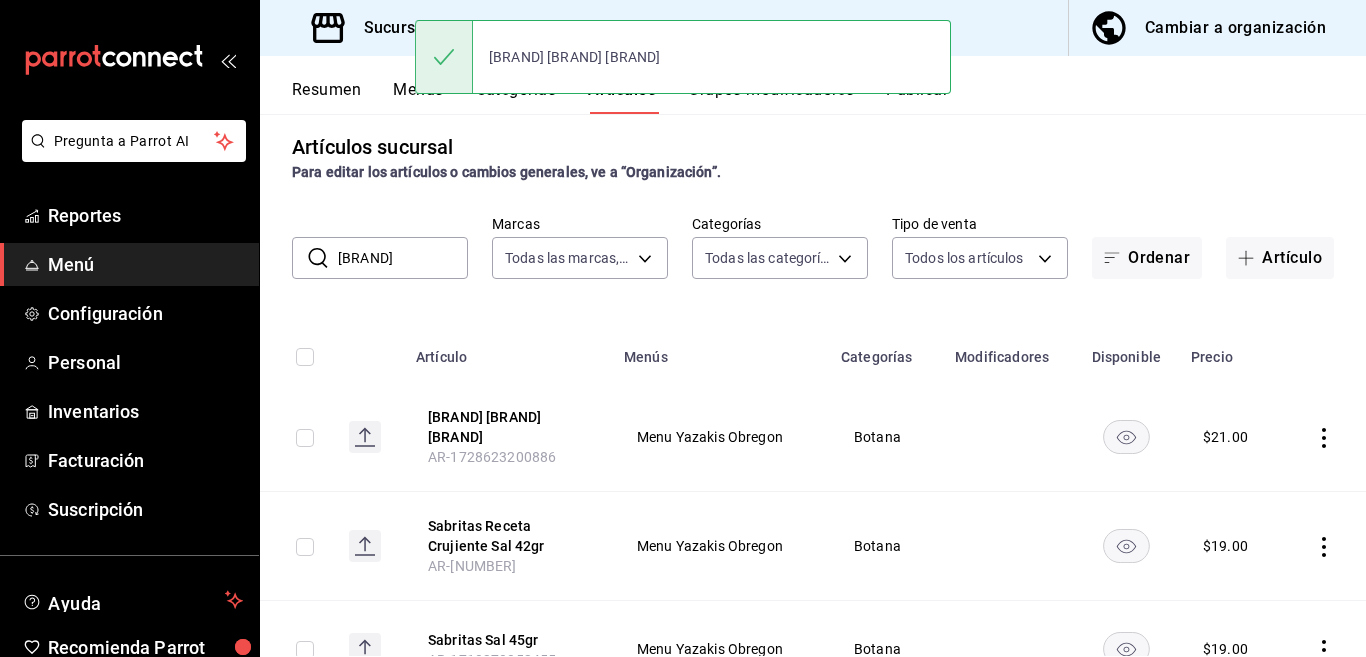 scroll, scrollTop: 0, scrollLeft: 0, axis: both 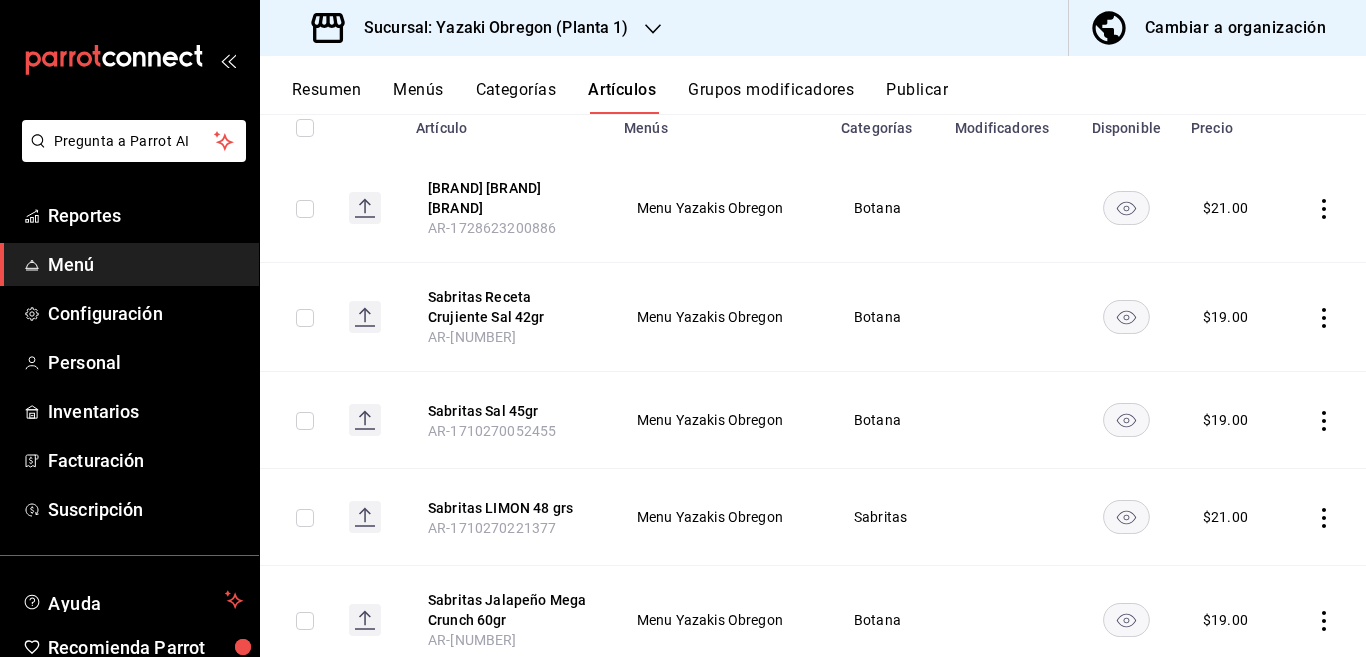 click 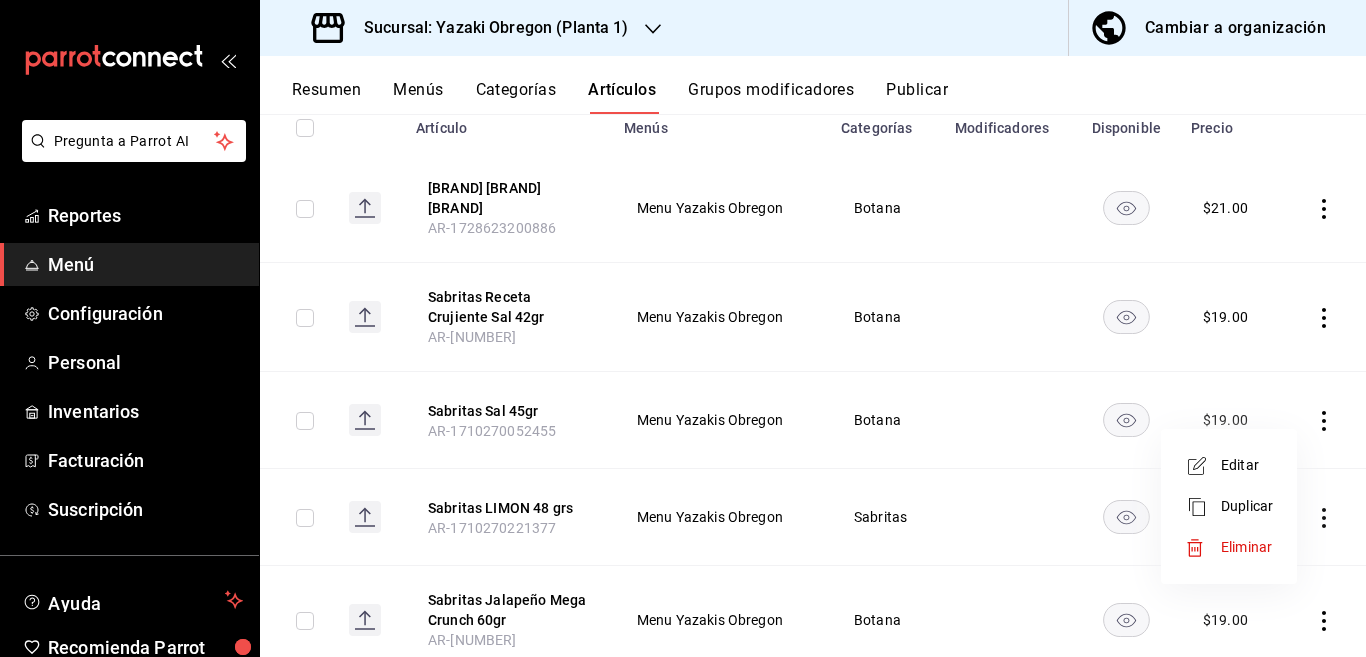 click on "Editar" at bounding box center (1247, 465) 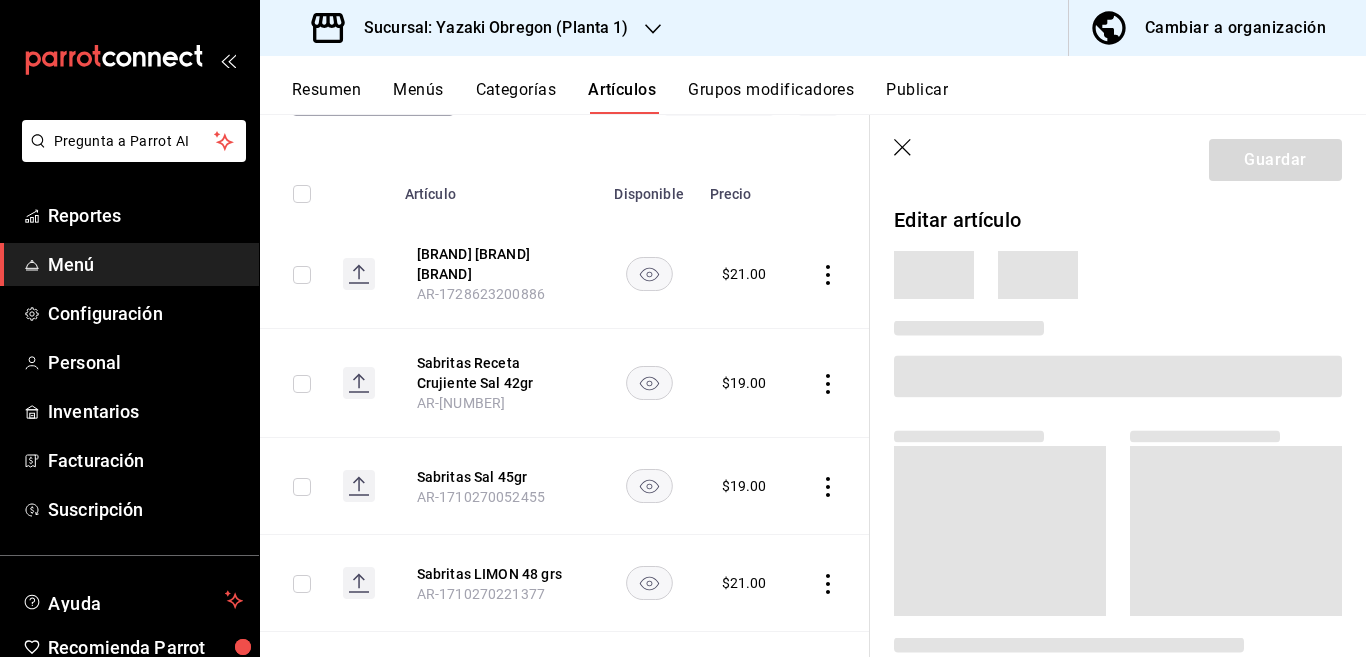 scroll, scrollTop: 244, scrollLeft: 0, axis: vertical 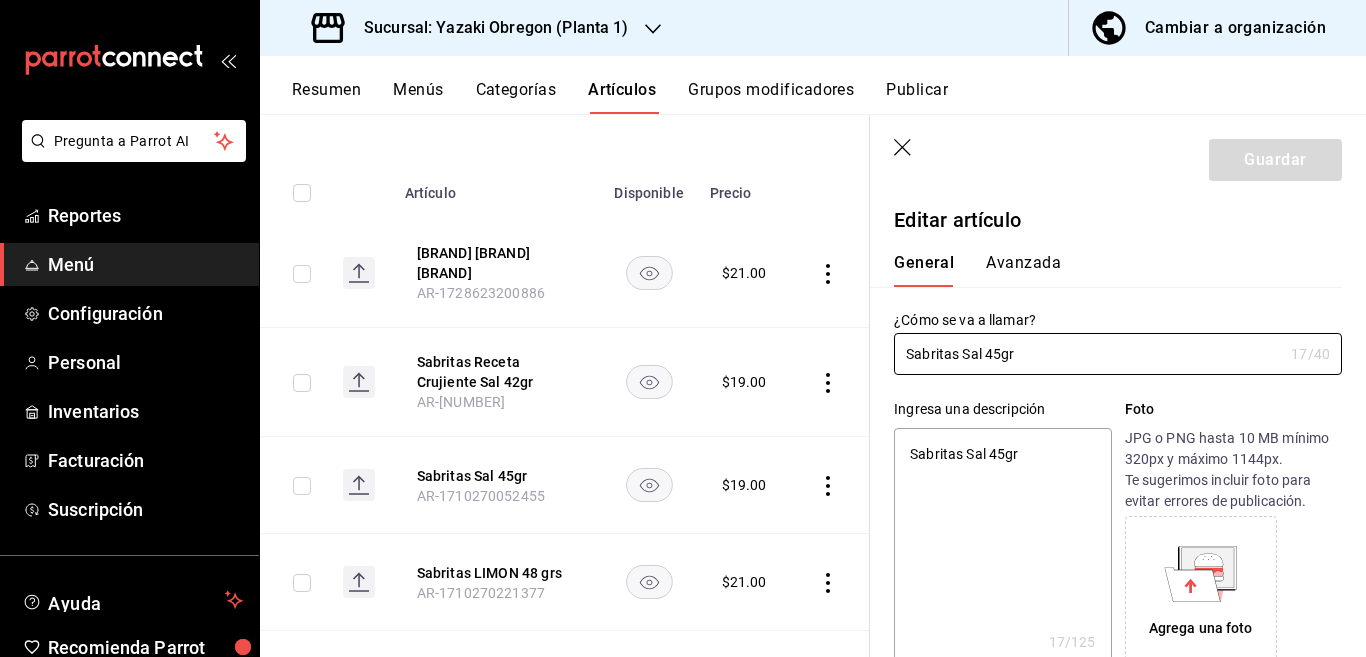 click on "Sabritas Sal 45gr" at bounding box center [1002, 548] 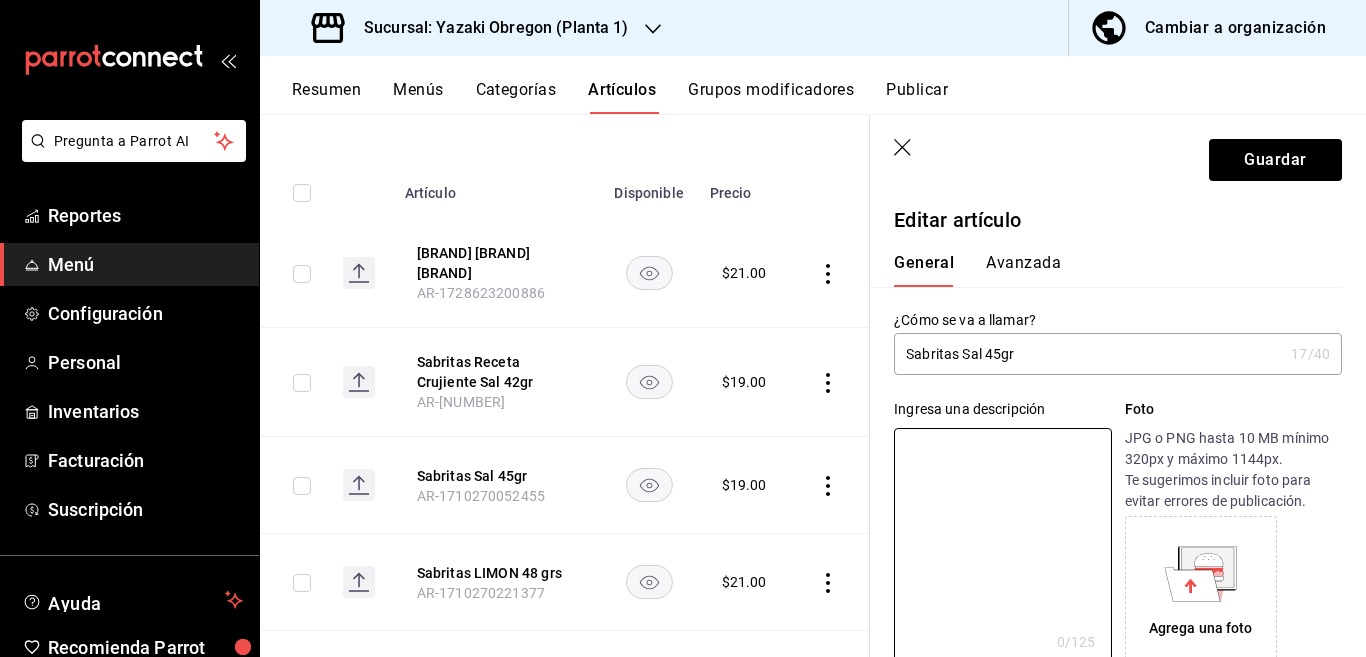 click on "Sabritas Sal 45gr" at bounding box center (1088, 354) 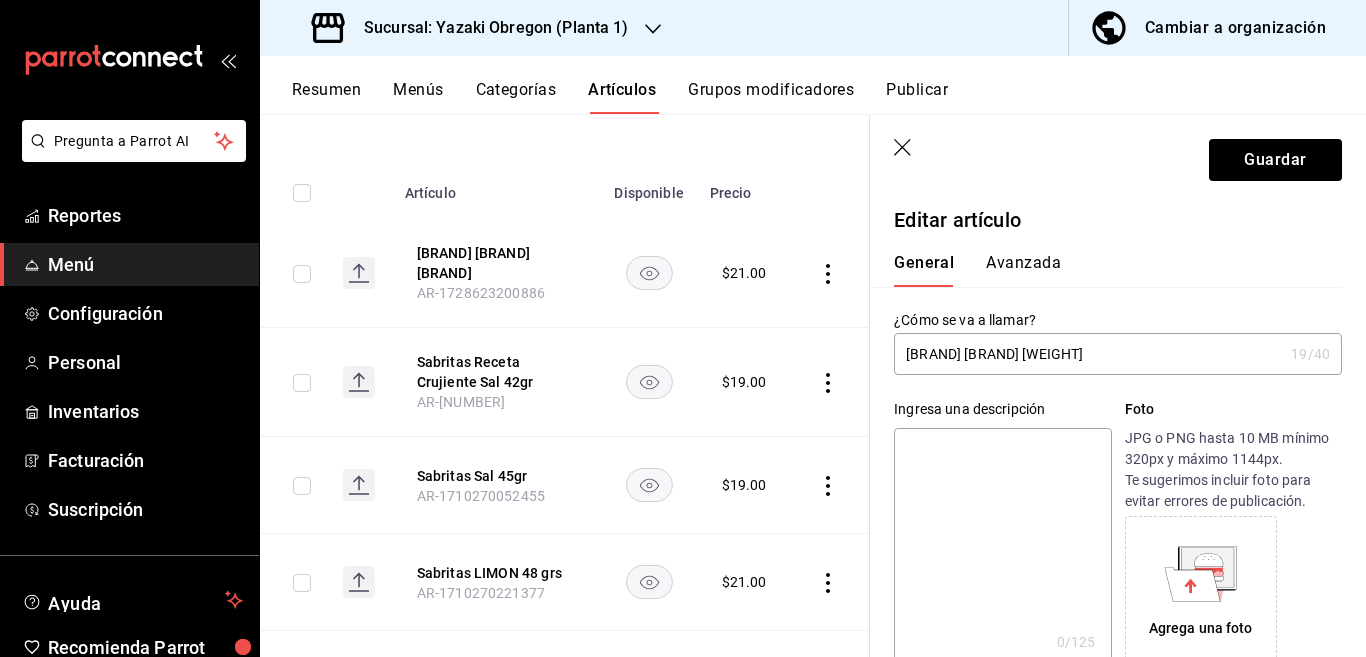 click at bounding box center [1002, 548] 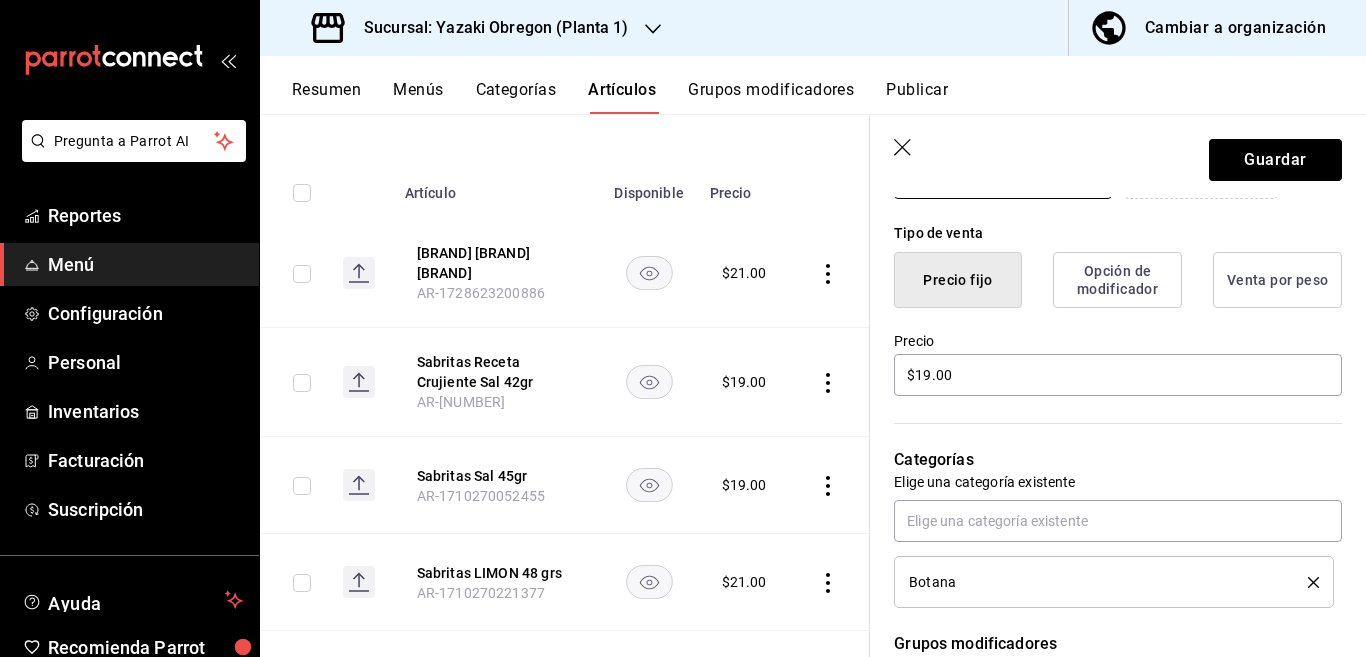 scroll, scrollTop: 487, scrollLeft: 0, axis: vertical 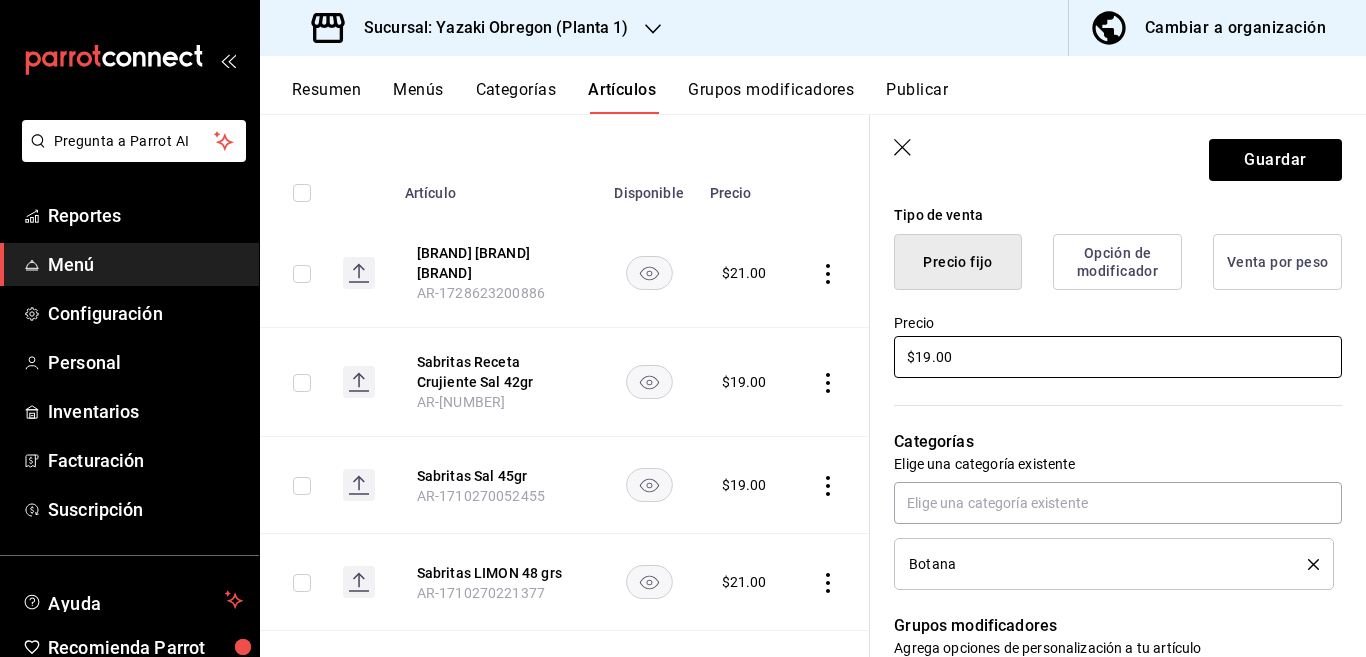 click on "$19.00" at bounding box center (1118, 357) 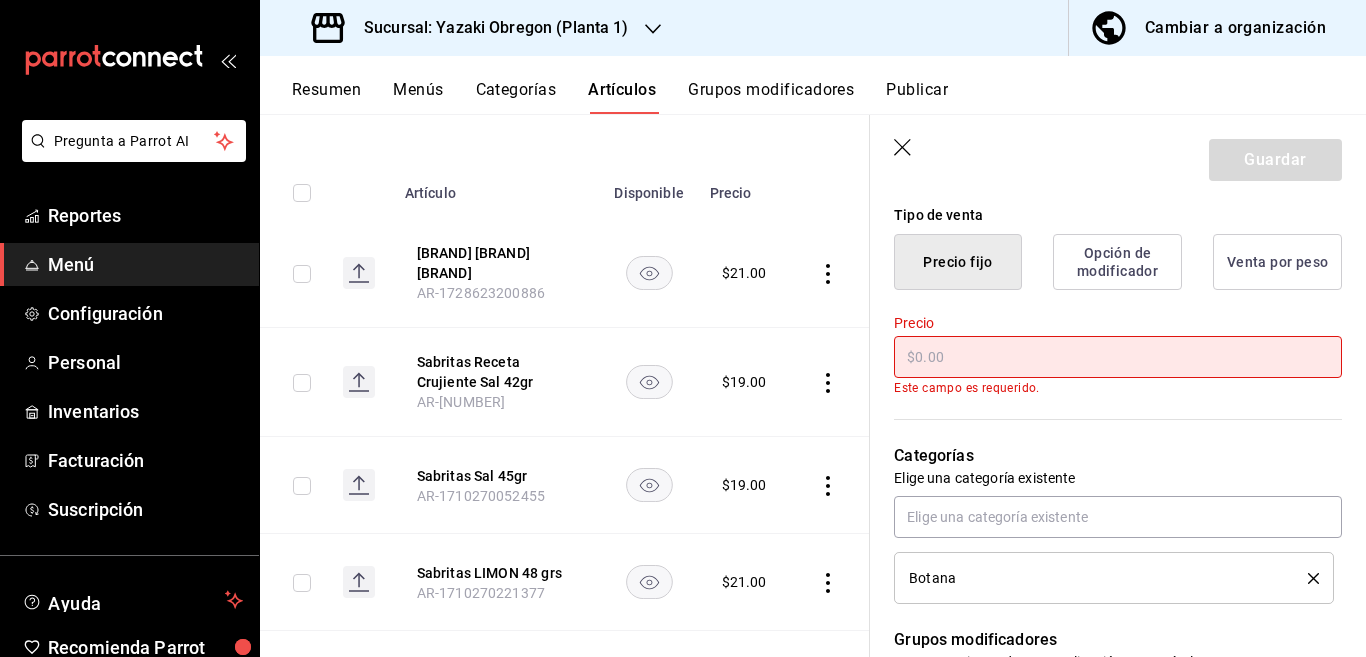scroll, scrollTop: 488, scrollLeft: 0, axis: vertical 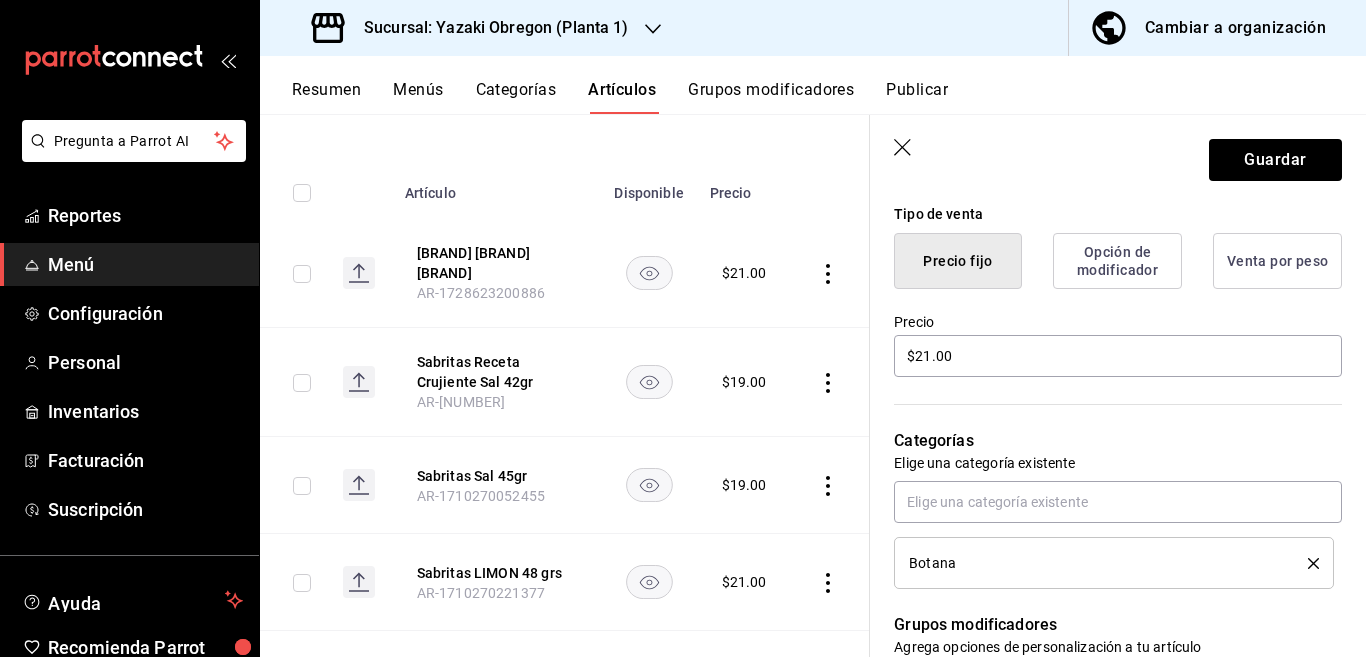 click 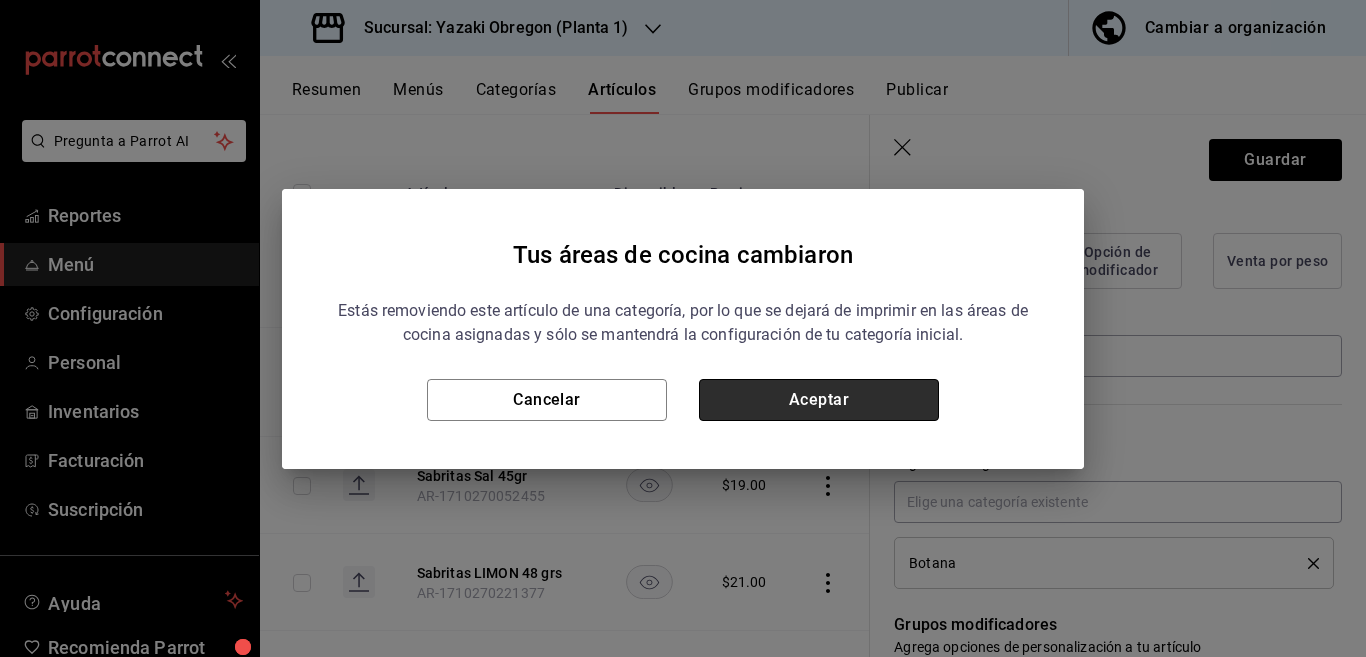 click on "Aceptar" at bounding box center (819, 400) 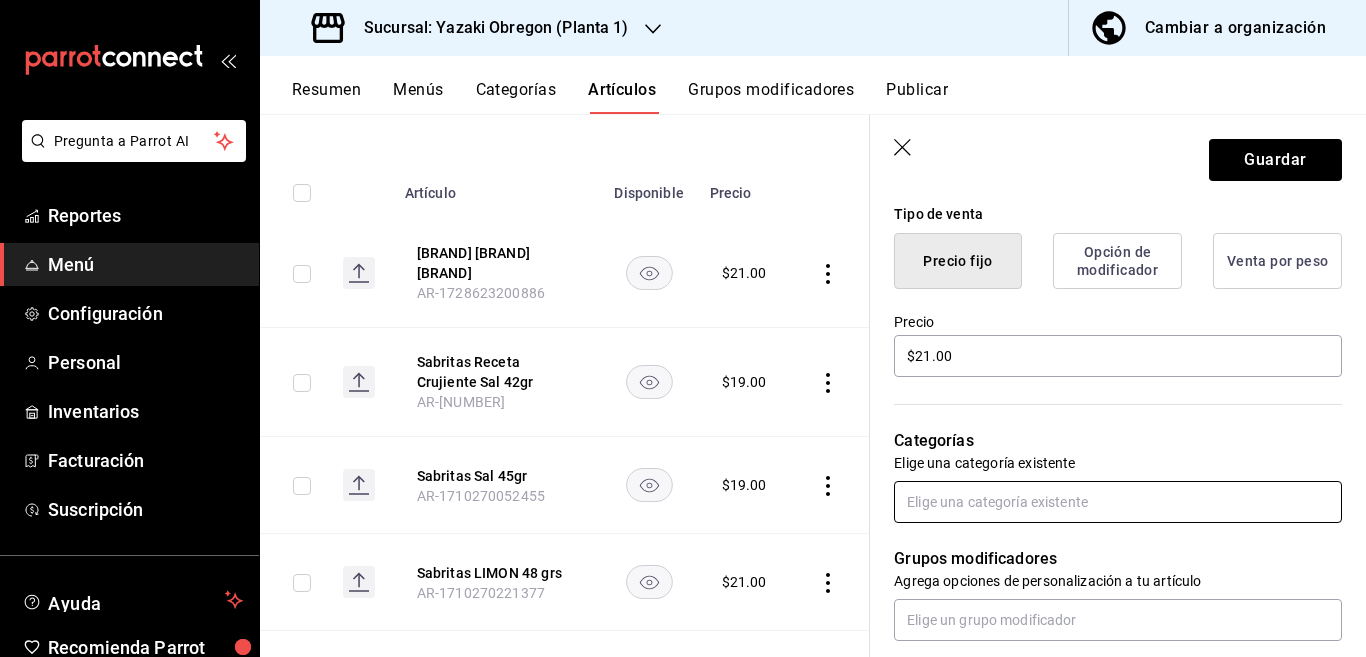click at bounding box center [1118, 502] 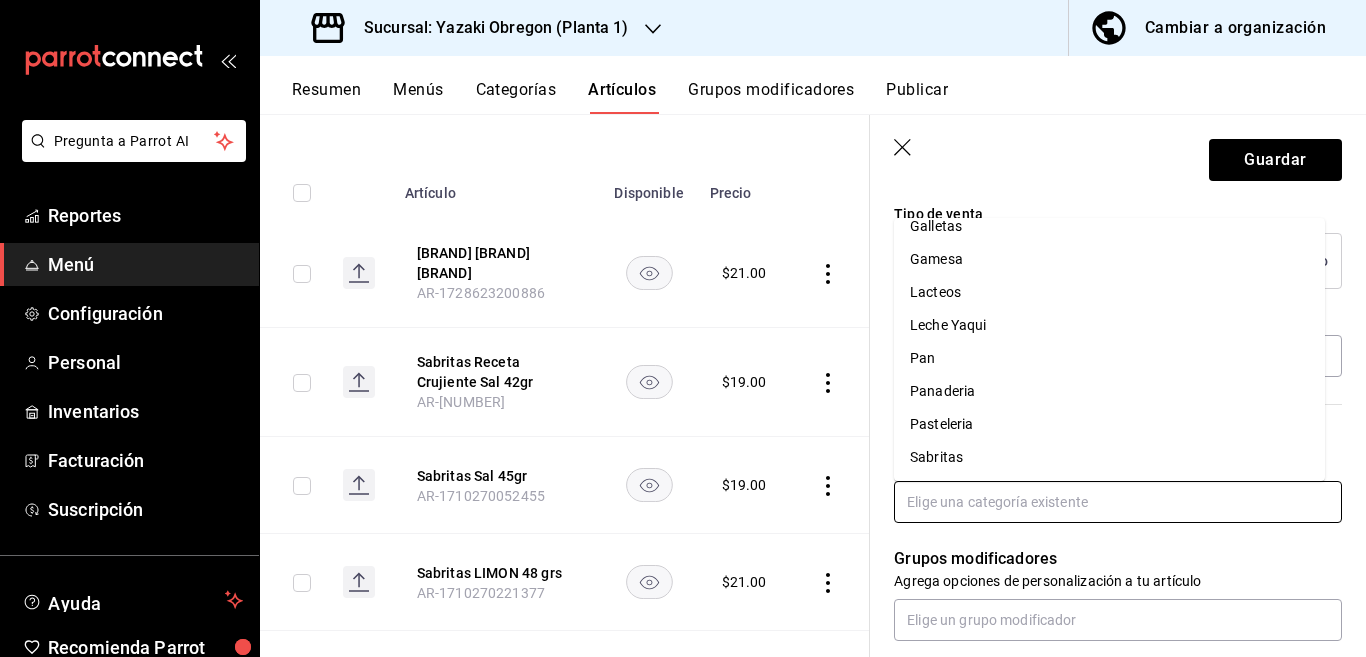scroll, scrollTop: 281, scrollLeft: 0, axis: vertical 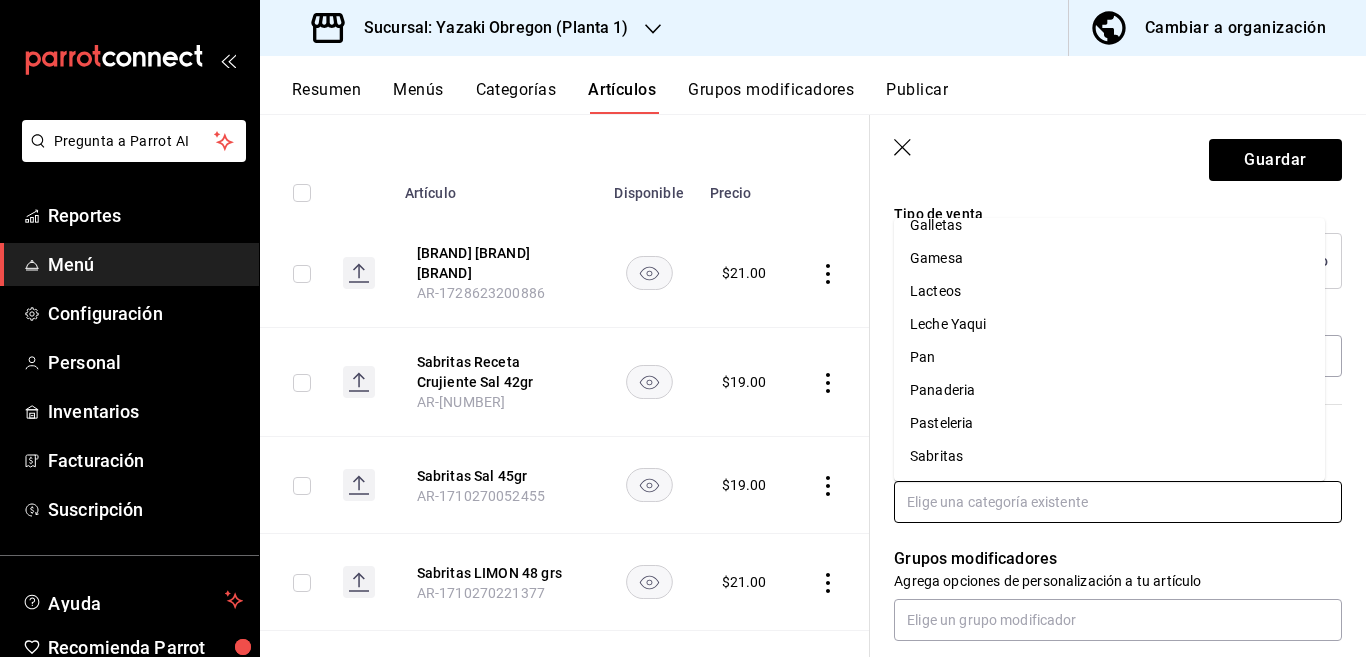 click on "Sabritas" at bounding box center (1109, 456) 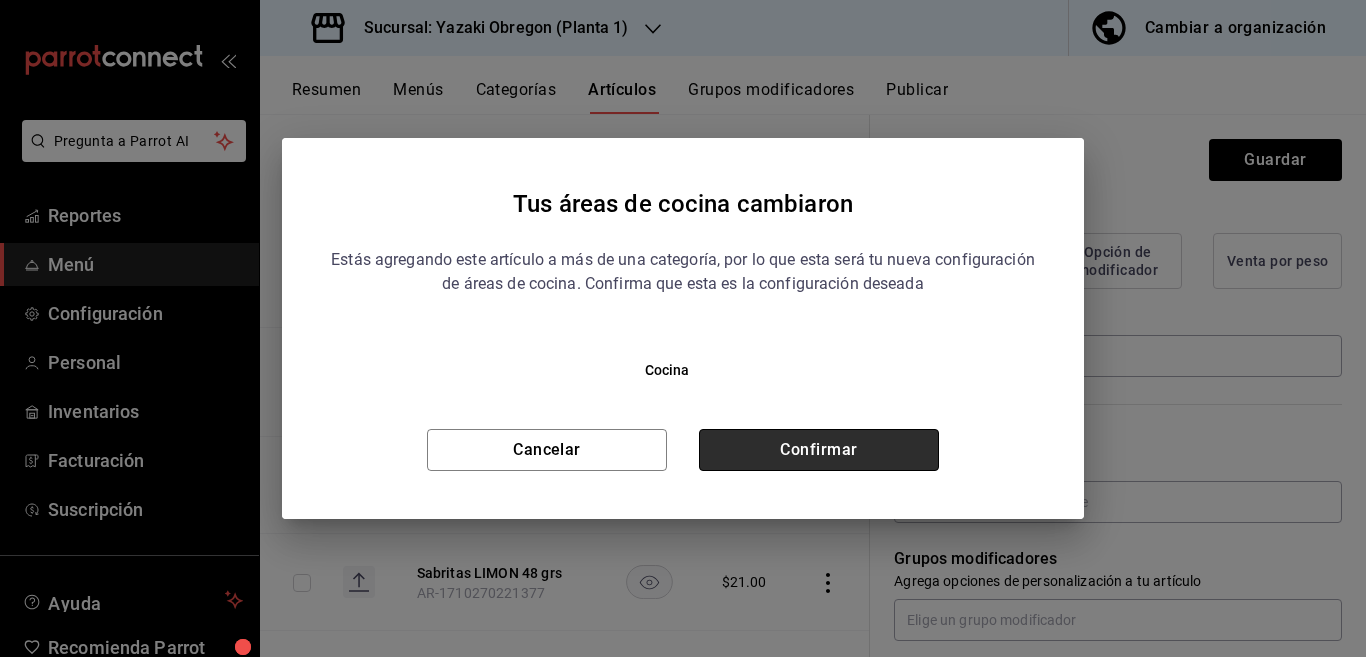 click on "Confirmar" at bounding box center (819, 450) 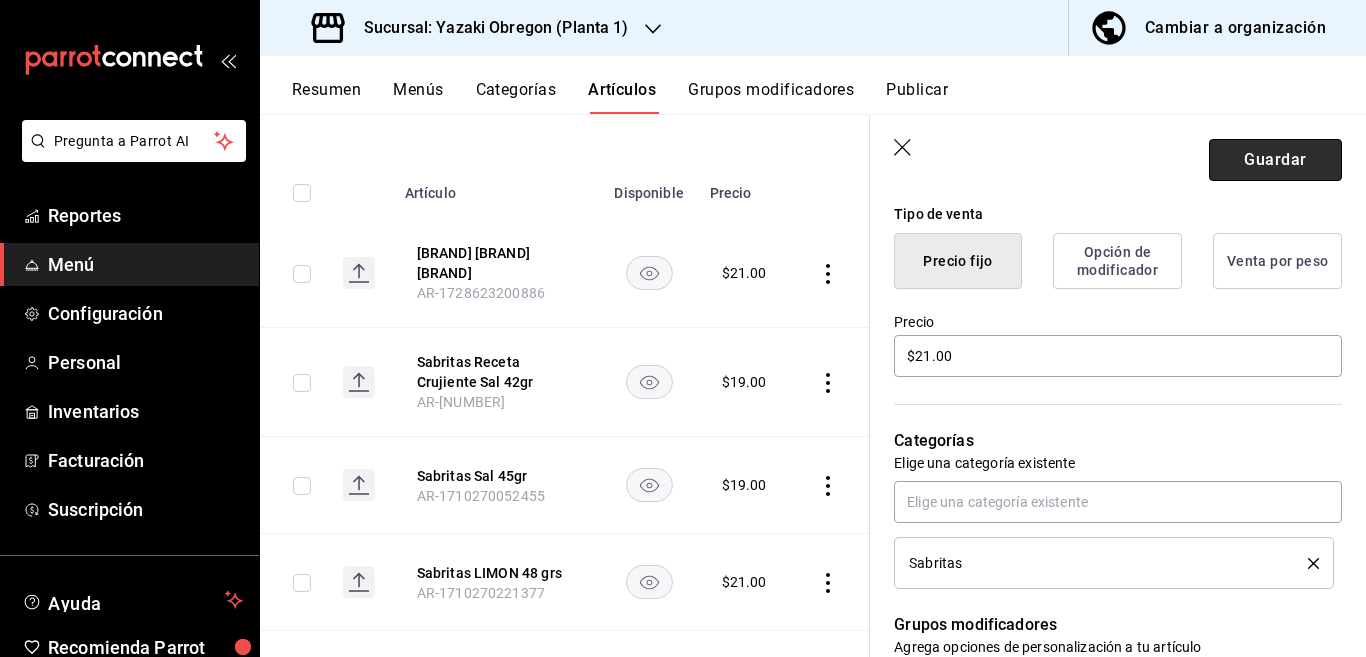 click on "Guardar" at bounding box center (1275, 160) 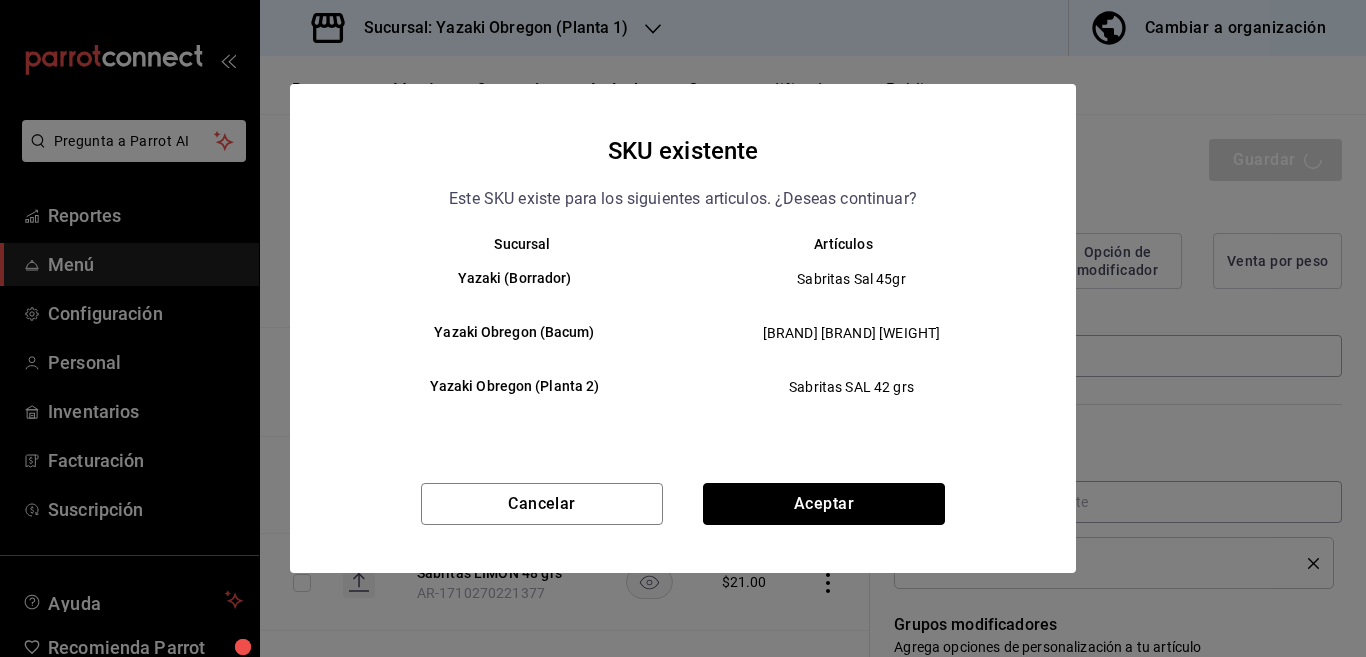 click on "Aceptar" at bounding box center [824, 504] 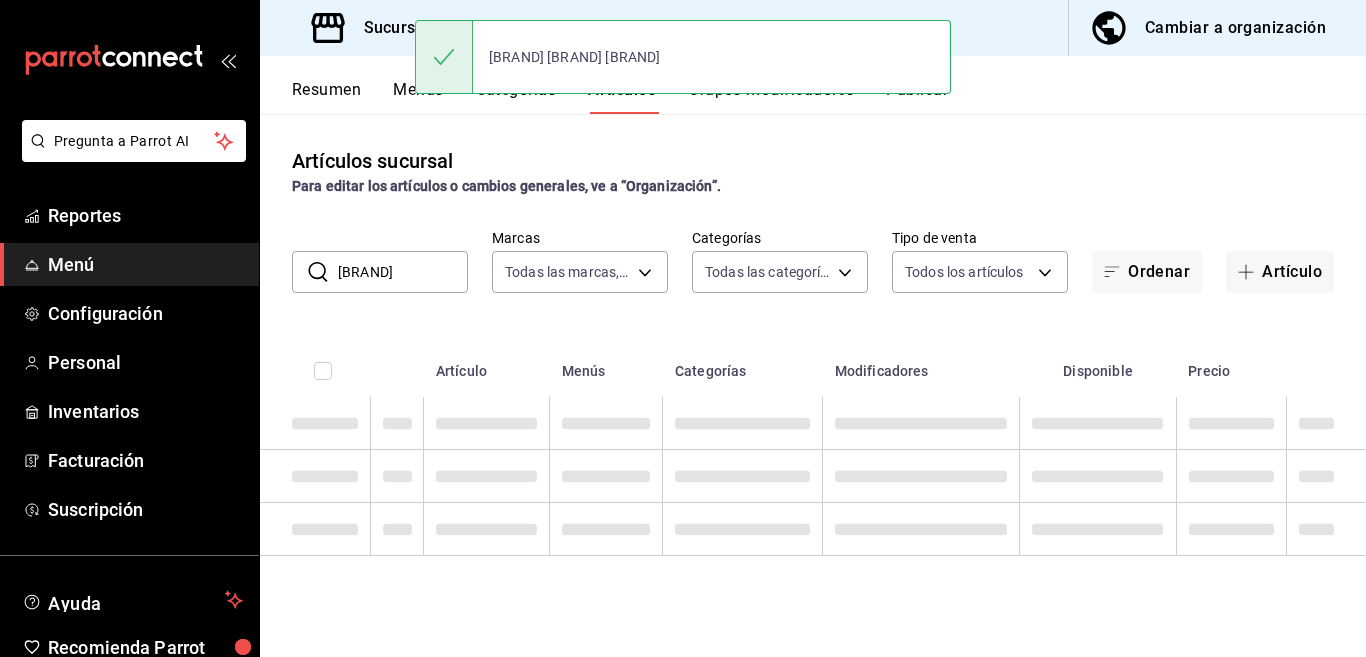 scroll, scrollTop: 0, scrollLeft: 0, axis: both 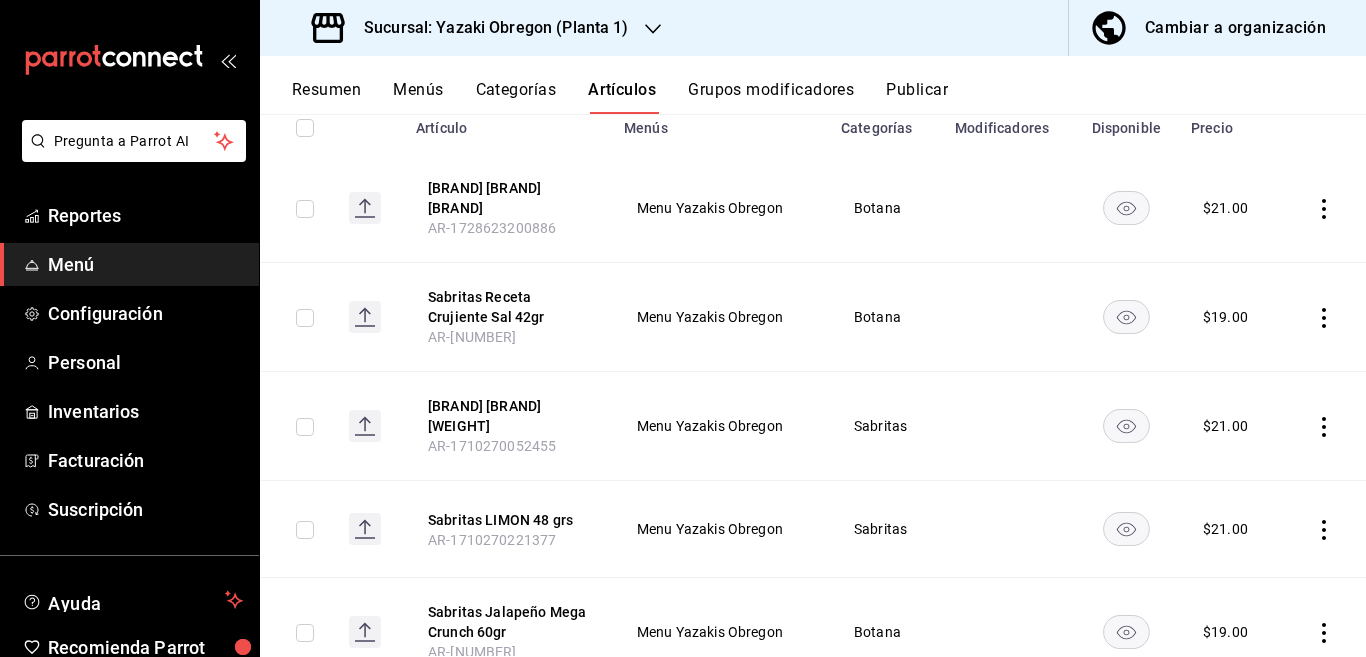 click 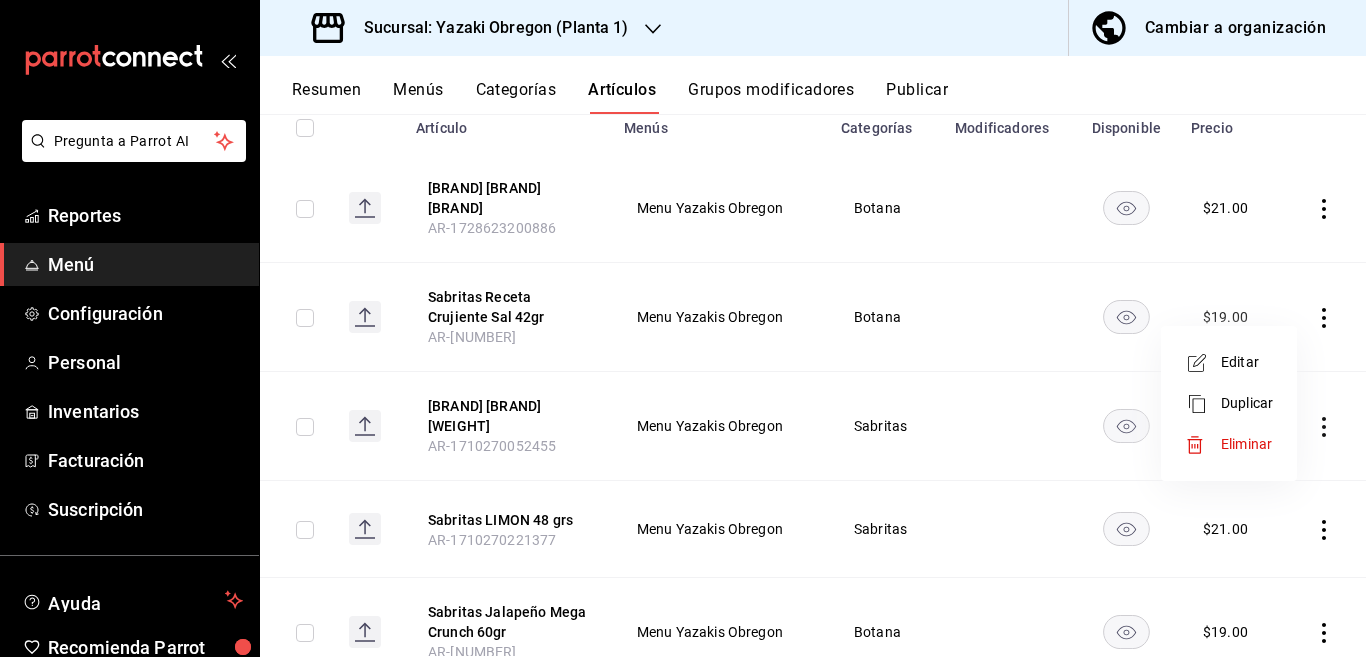 click on "Editar" at bounding box center [1247, 362] 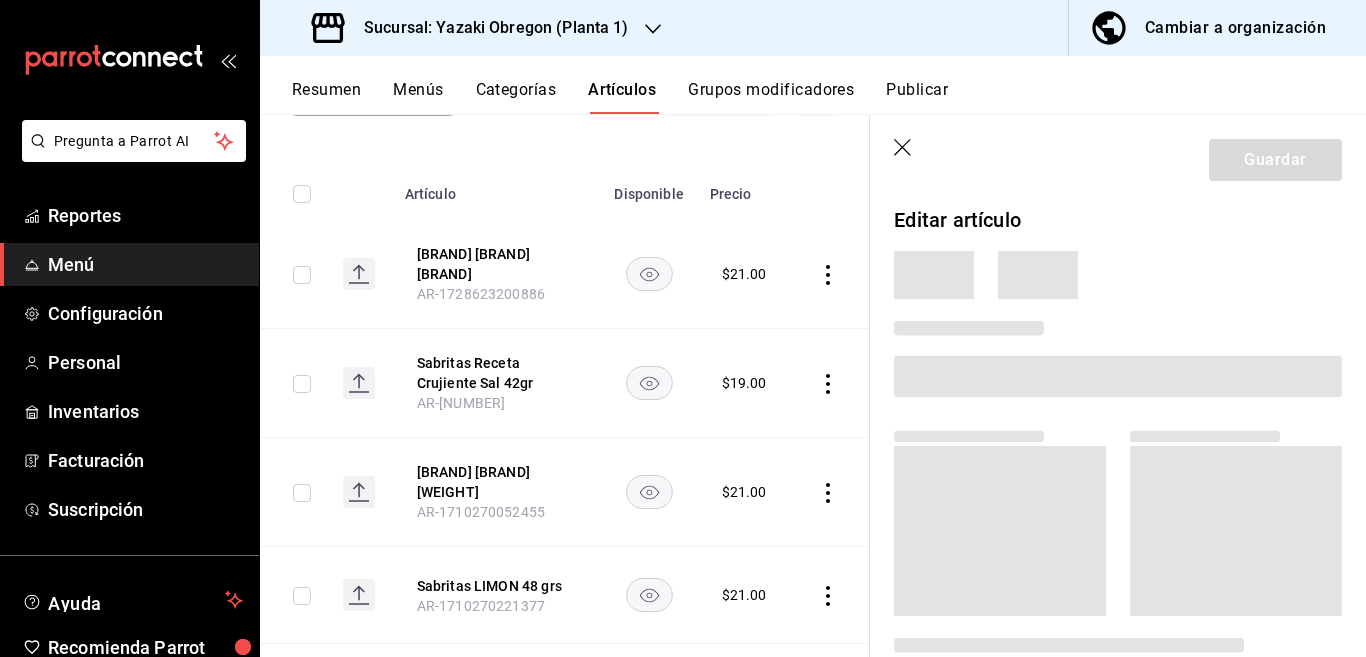 scroll, scrollTop: 244, scrollLeft: 0, axis: vertical 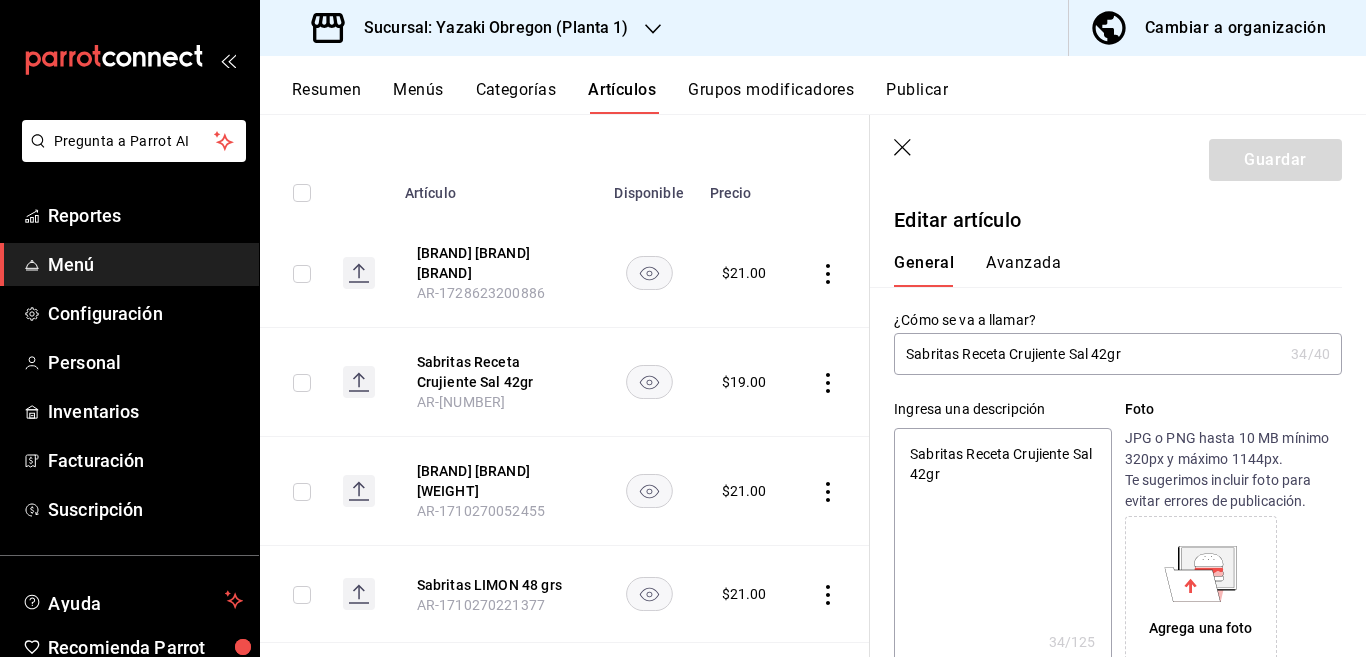 click on "Sabritas Receta Crujiente Sal 42gr" at bounding box center [1002, 548] 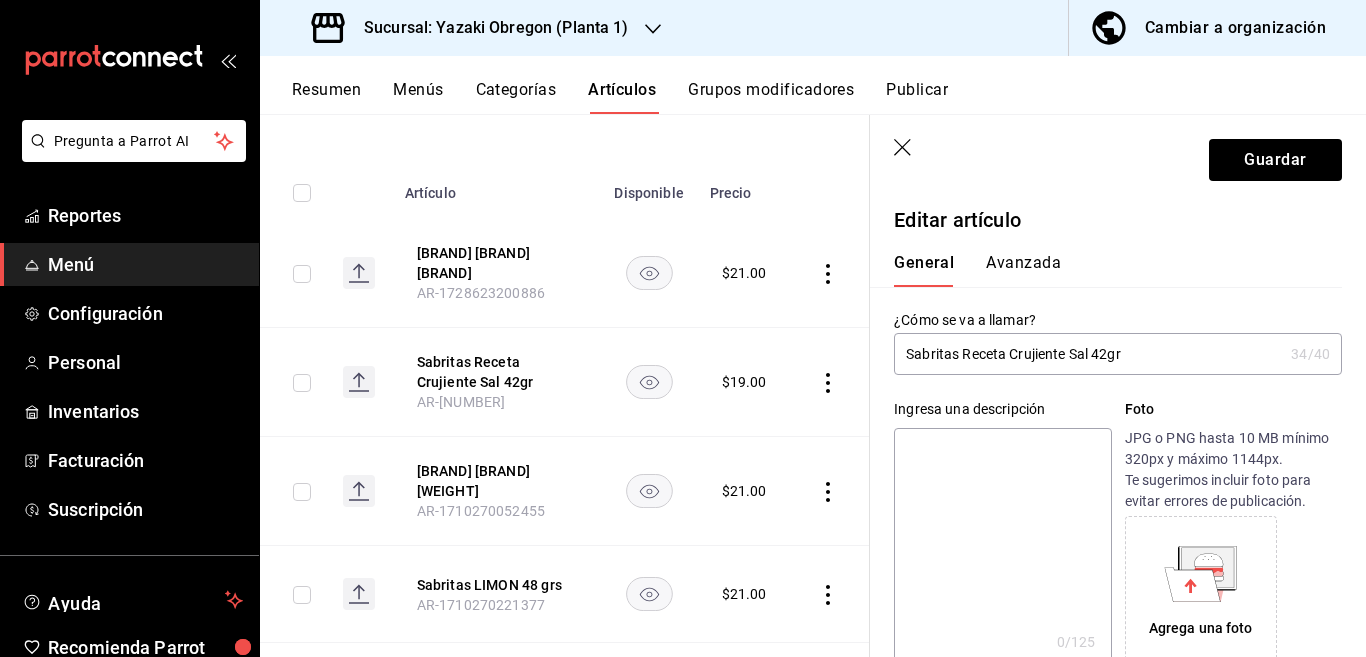 click on "Sabritas Receta Crujiente Sal 42gr" at bounding box center [1088, 354] 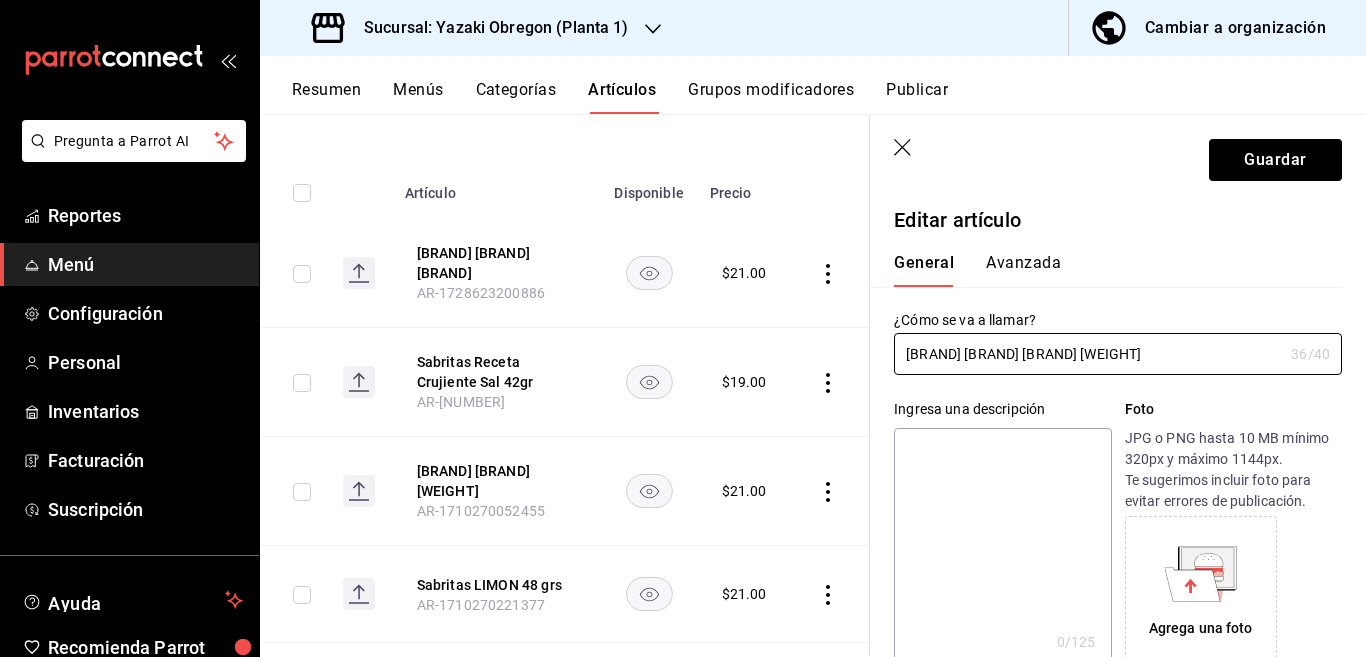 click at bounding box center [1002, 548] 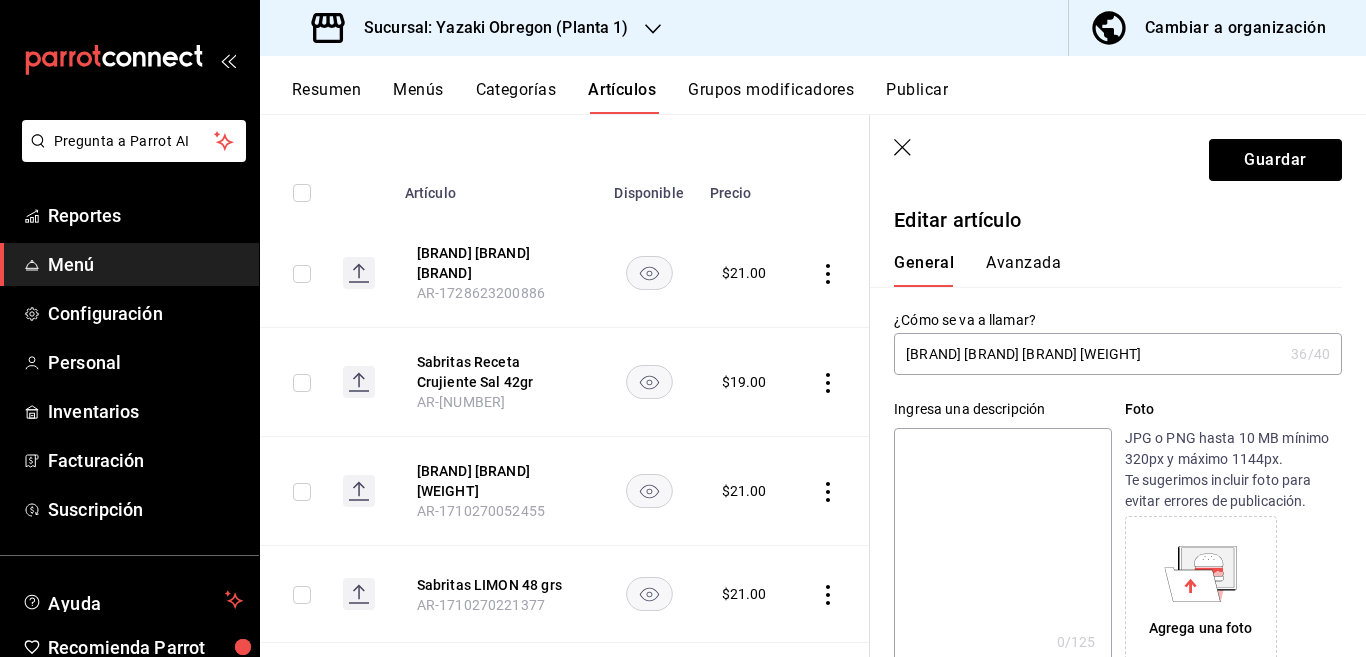 paste on "[BRAND] [BRAND] [BRAND] [WEIGHT]" 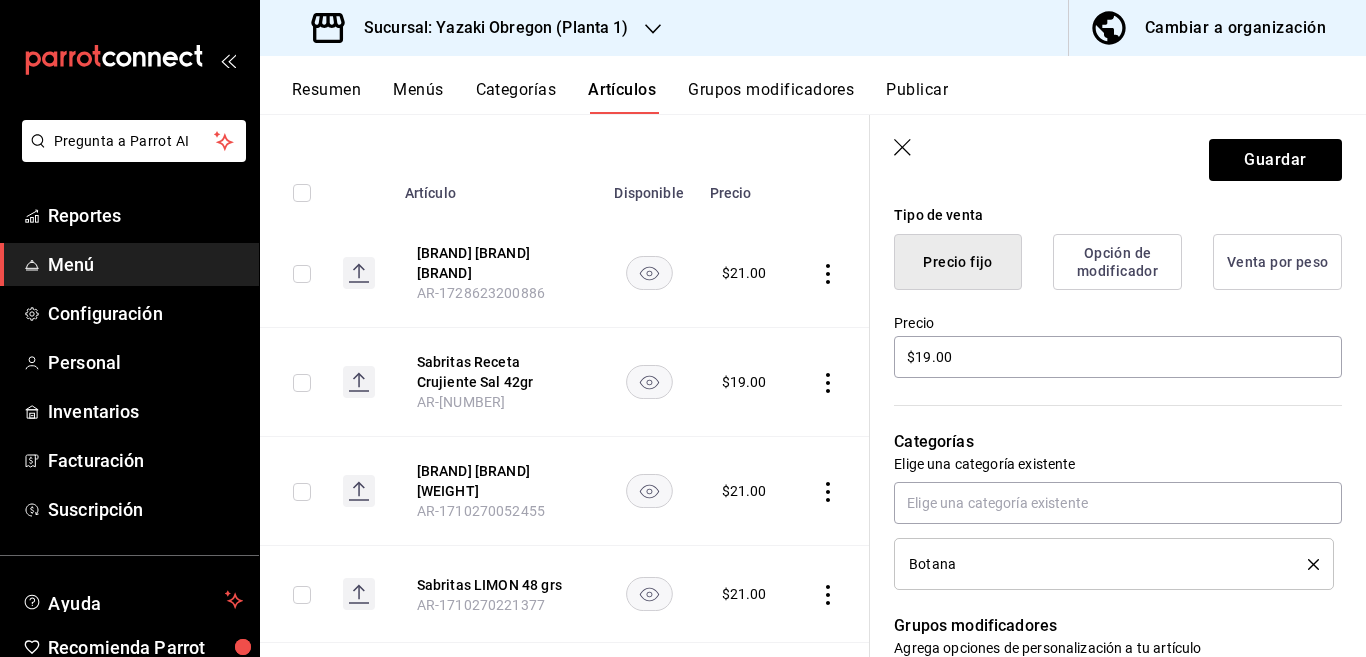 scroll, scrollTop: 569, scrollLeft: 0, axis: vertical 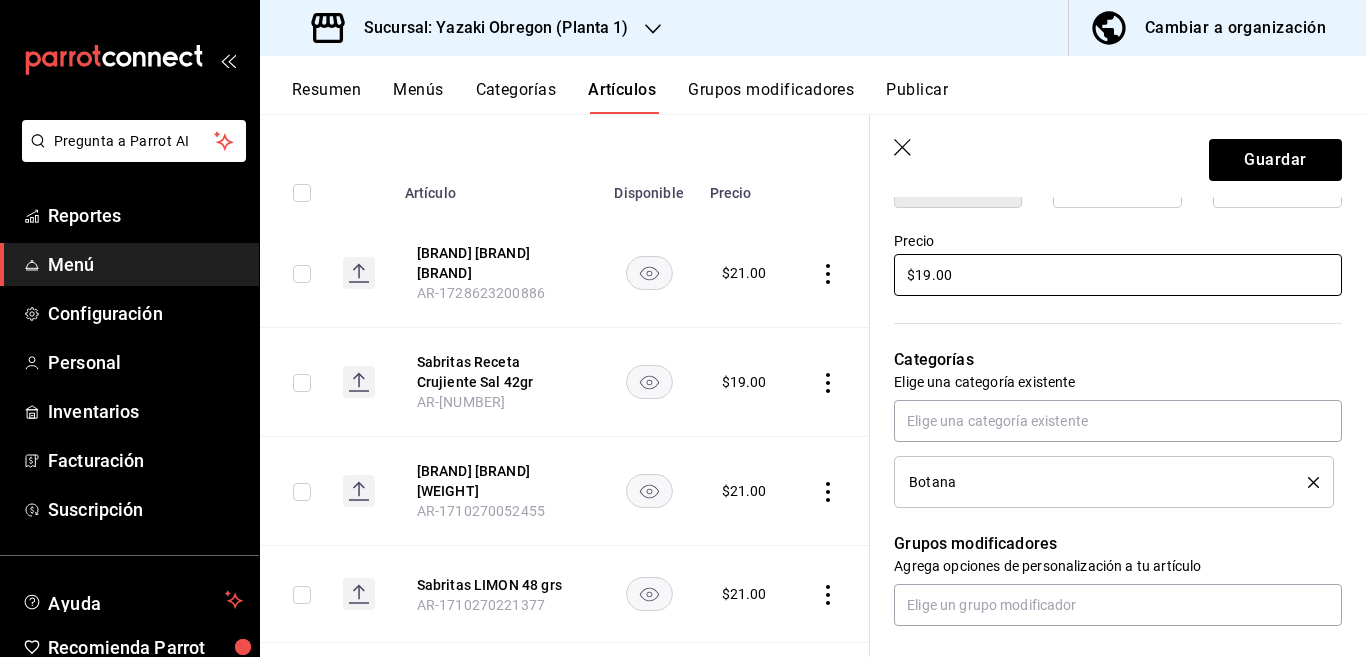 click on "$19.00" at bounding box center (1118, 275) 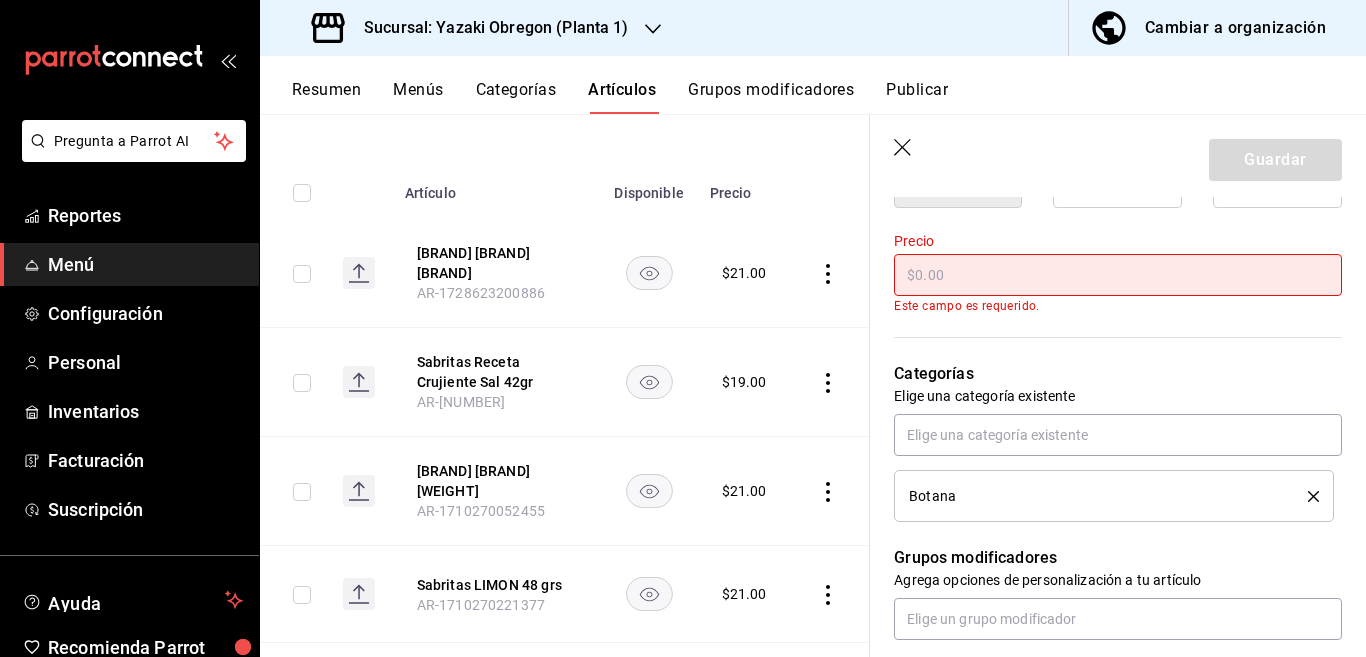 scroll, scrollTop: 569, scrollLeft: 0, axis: vertical 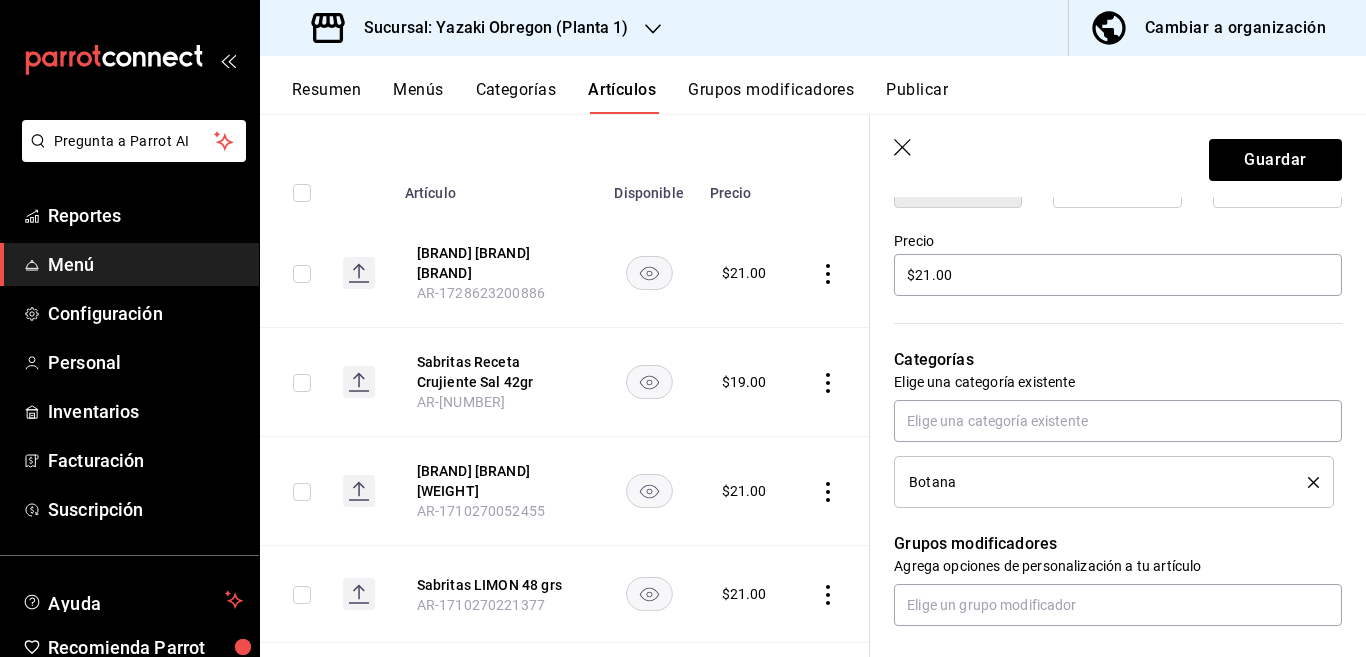 click 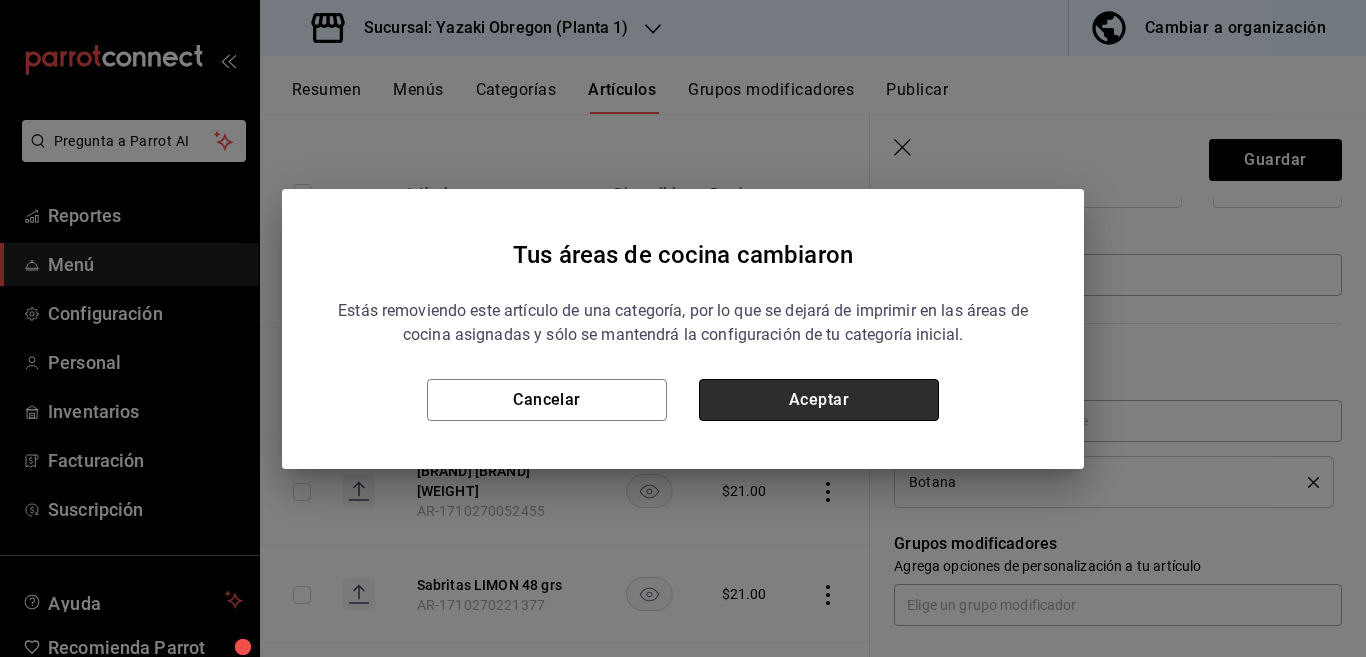 click on "Aceptar" at bounding box center [819, 400] 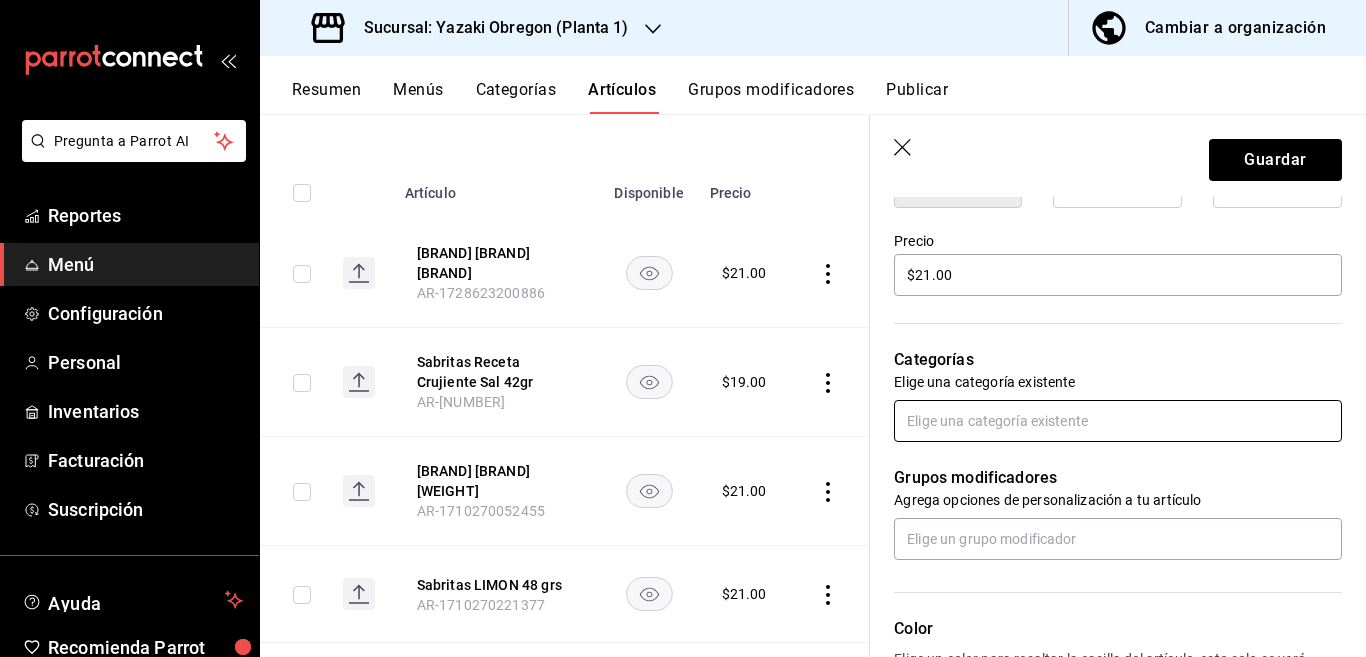 click at bounding box center [1118, 421] 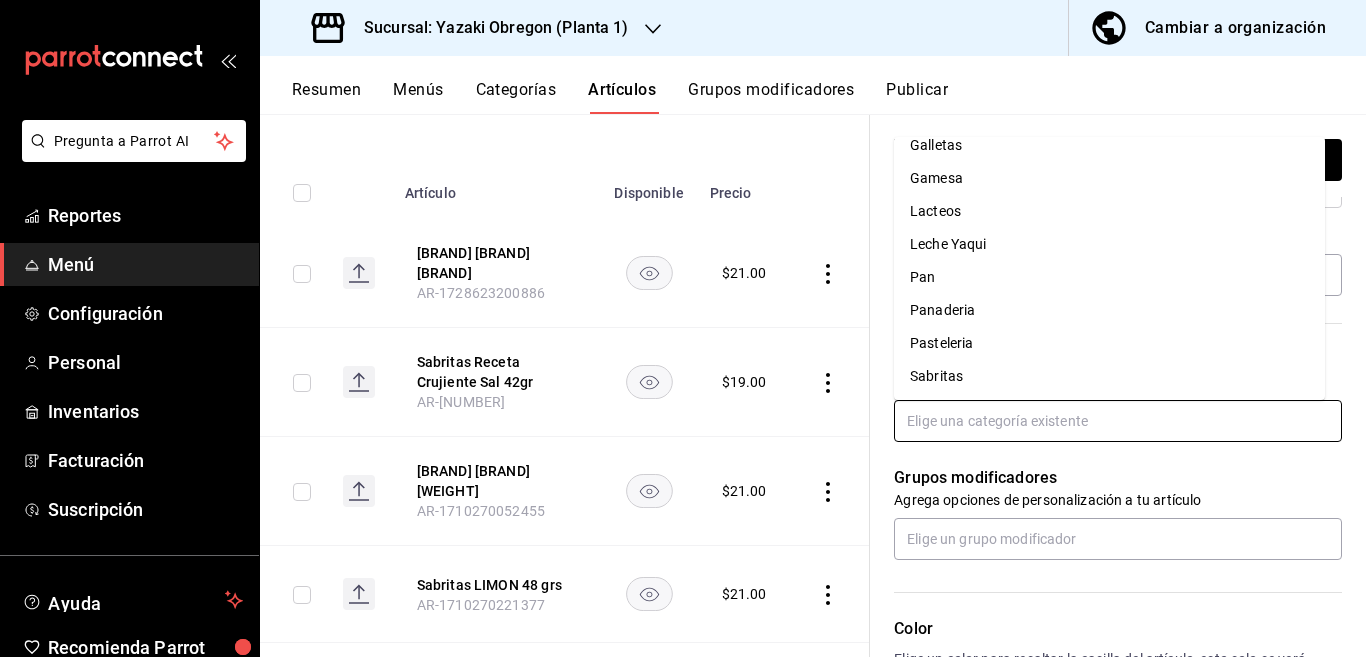 scroll, scrollTop: 281, scrollLeft: 0, axis: vertical 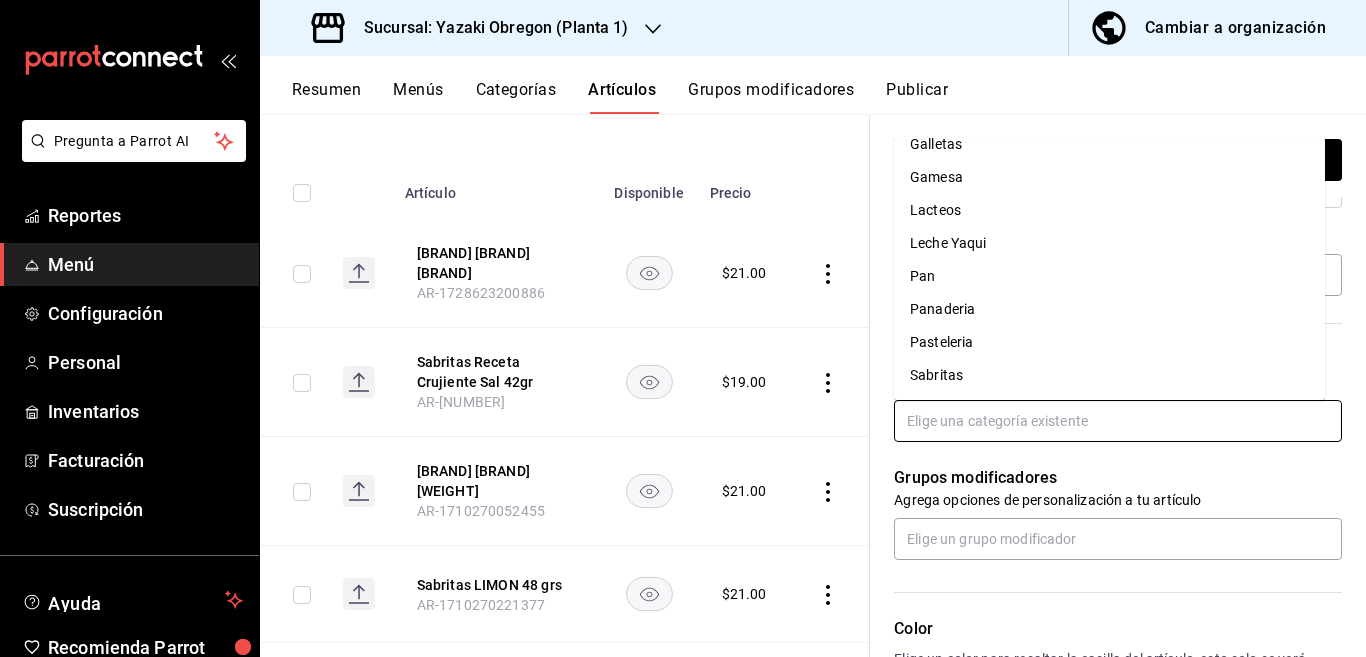click on "Sabritas" at bounding box center (1109, 375) 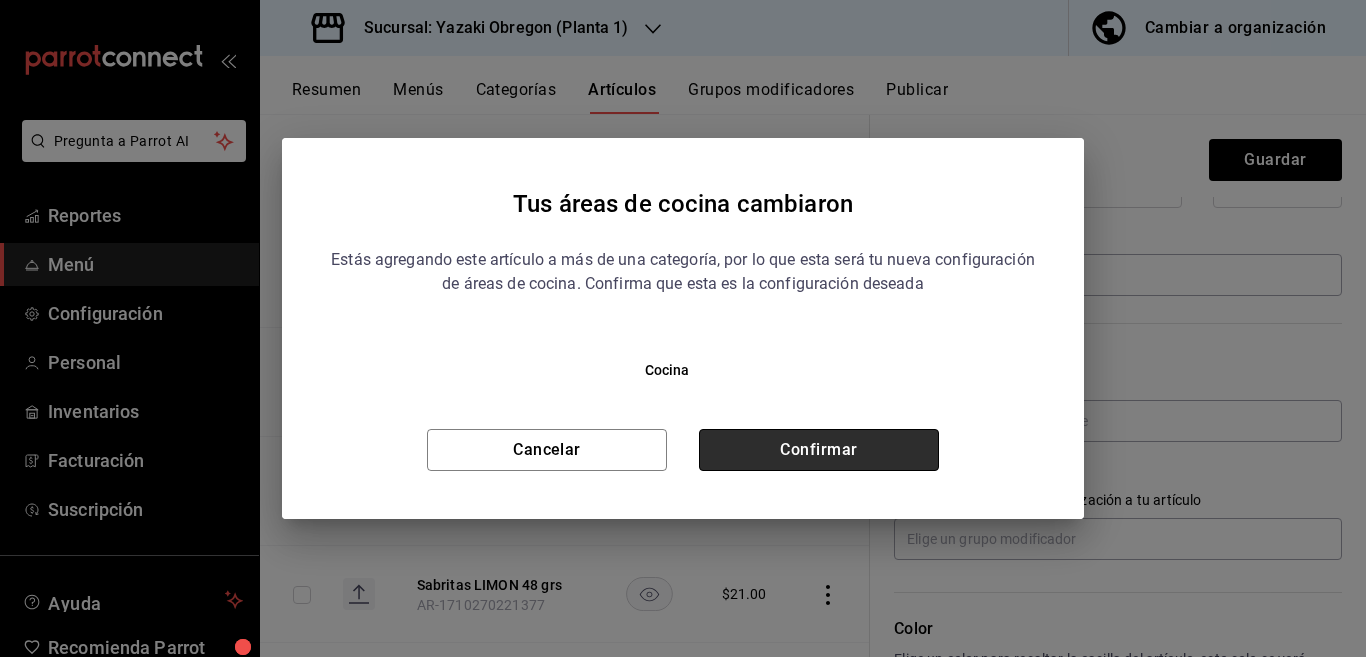 click on "Confirmar" at bounding box center [819, 450] 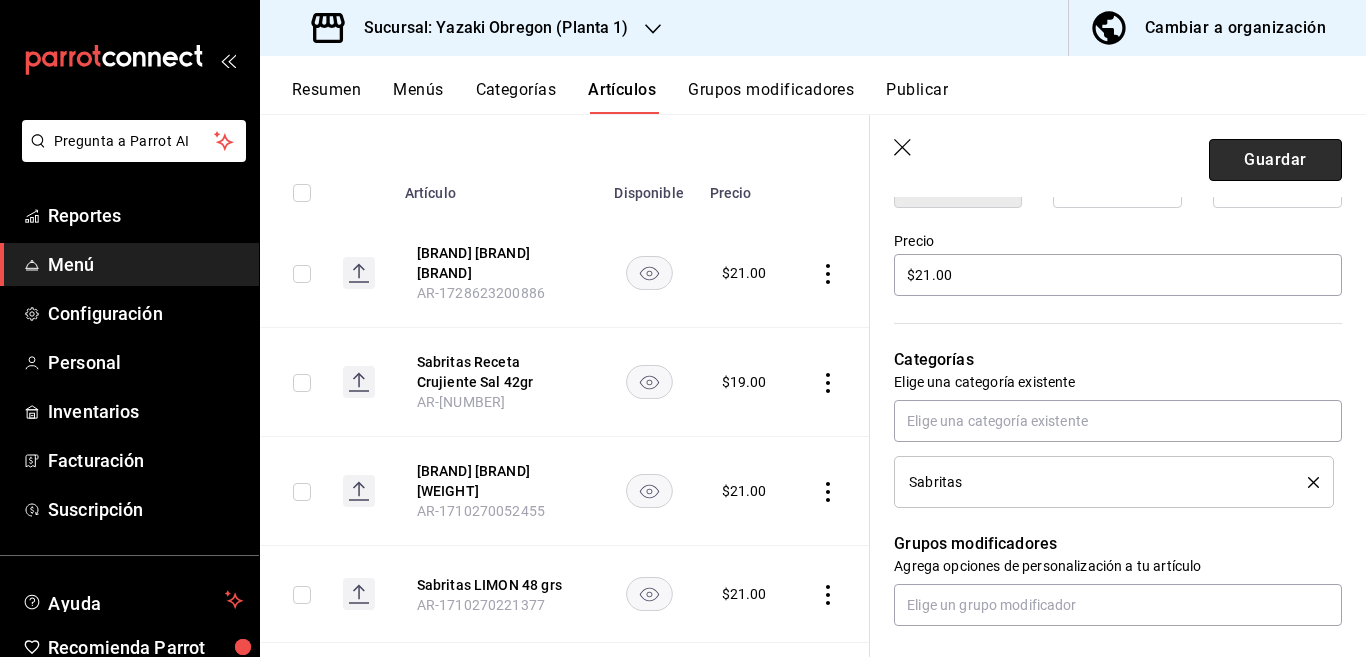 click on "Guardar" at bounding box center (1275, 160) 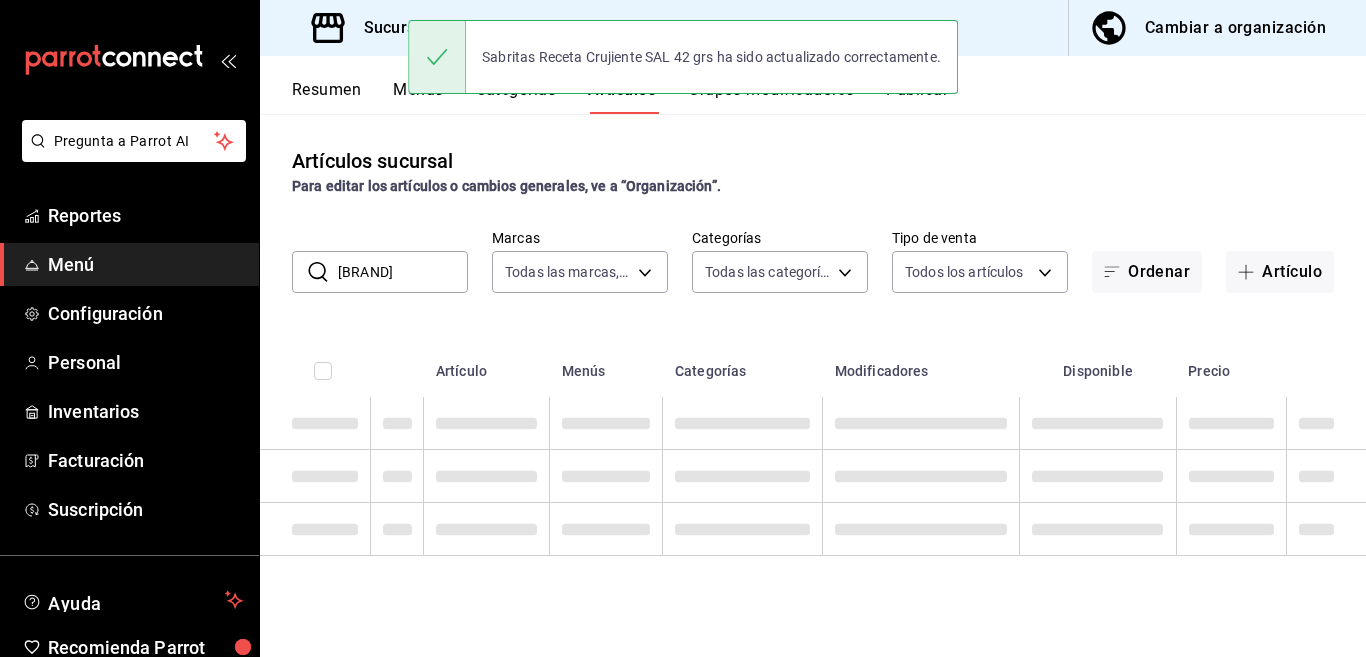 scroll, scrollTop: 0, scrollLeft: 0, axis: both 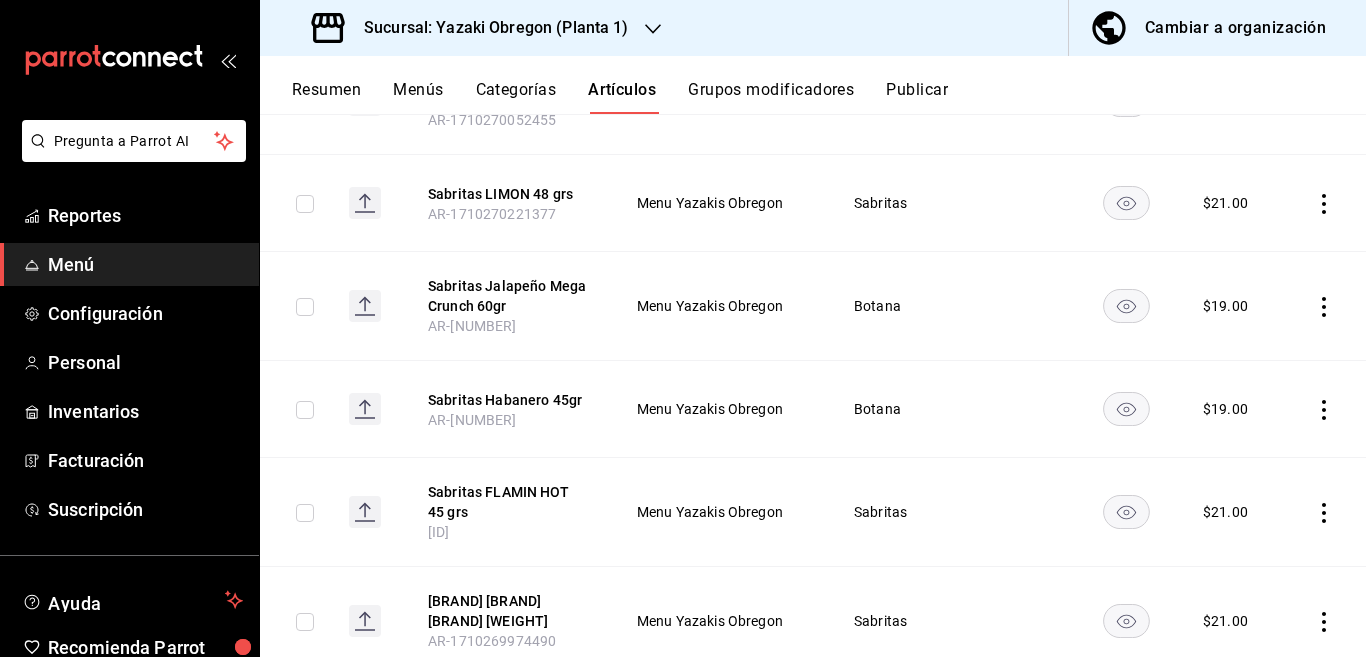 click 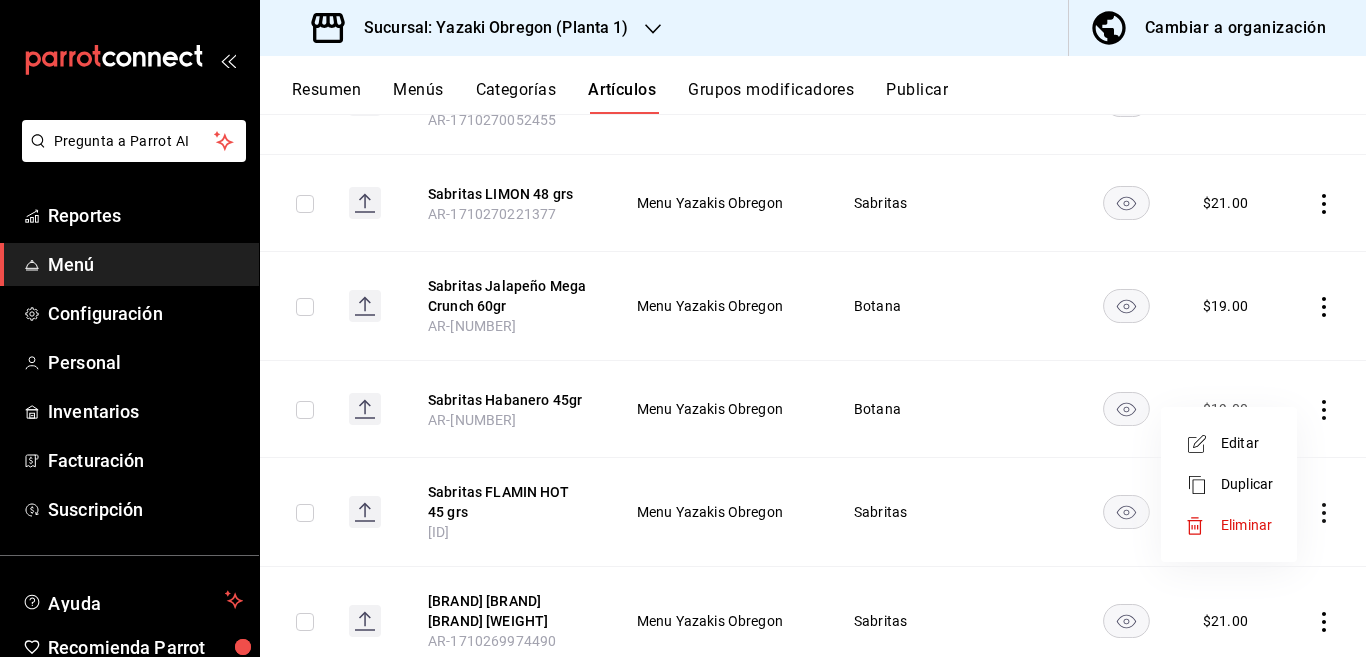 click on "Editar" at bounding box center (1247, 443) 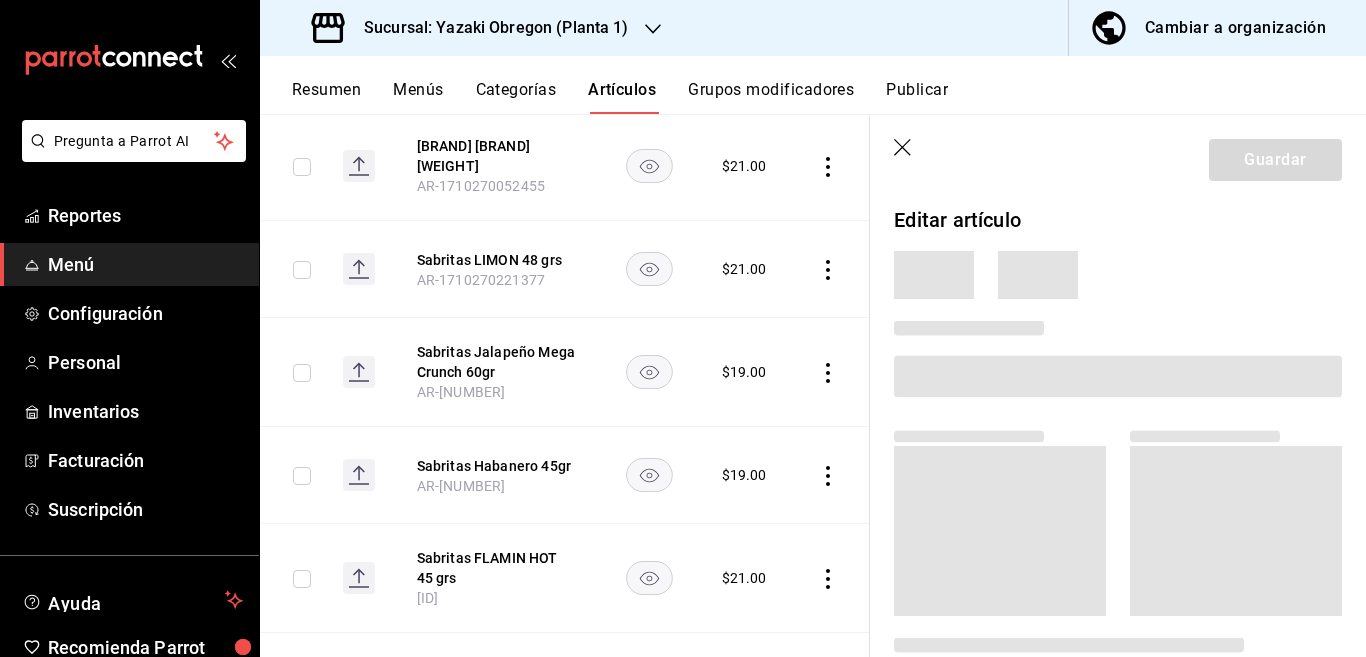 scroll, scrollTop: 569, scrollLeft: 0, axis: vertical 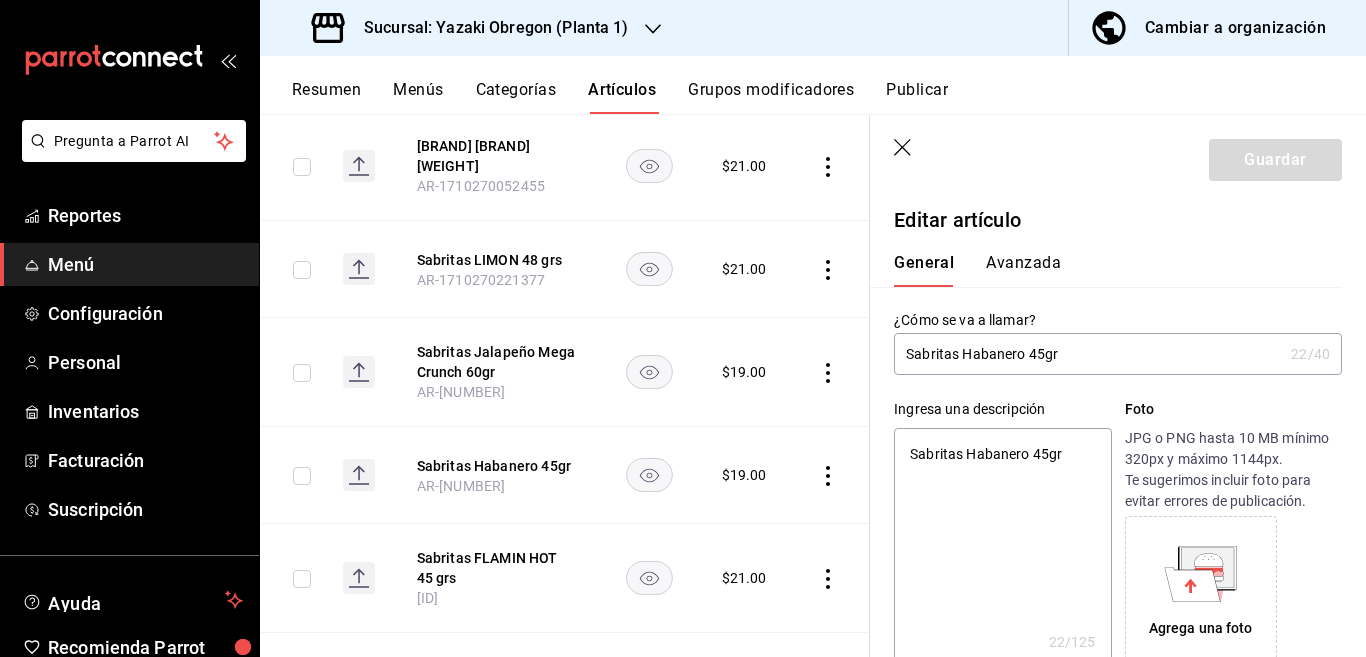 click on "Sabritas Habanero 45gr" at bounding box center [1002, 548] 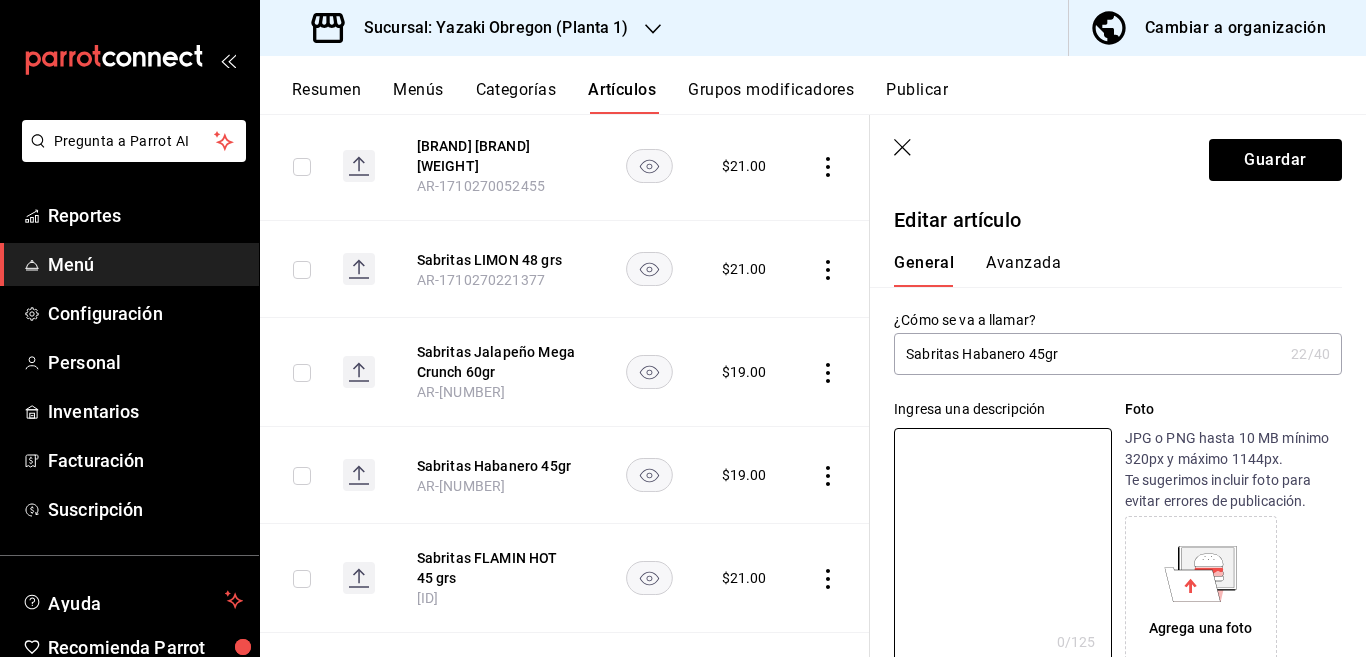 click on "Sabritas Habanero 45gr" at bounding box center [1088, 354] 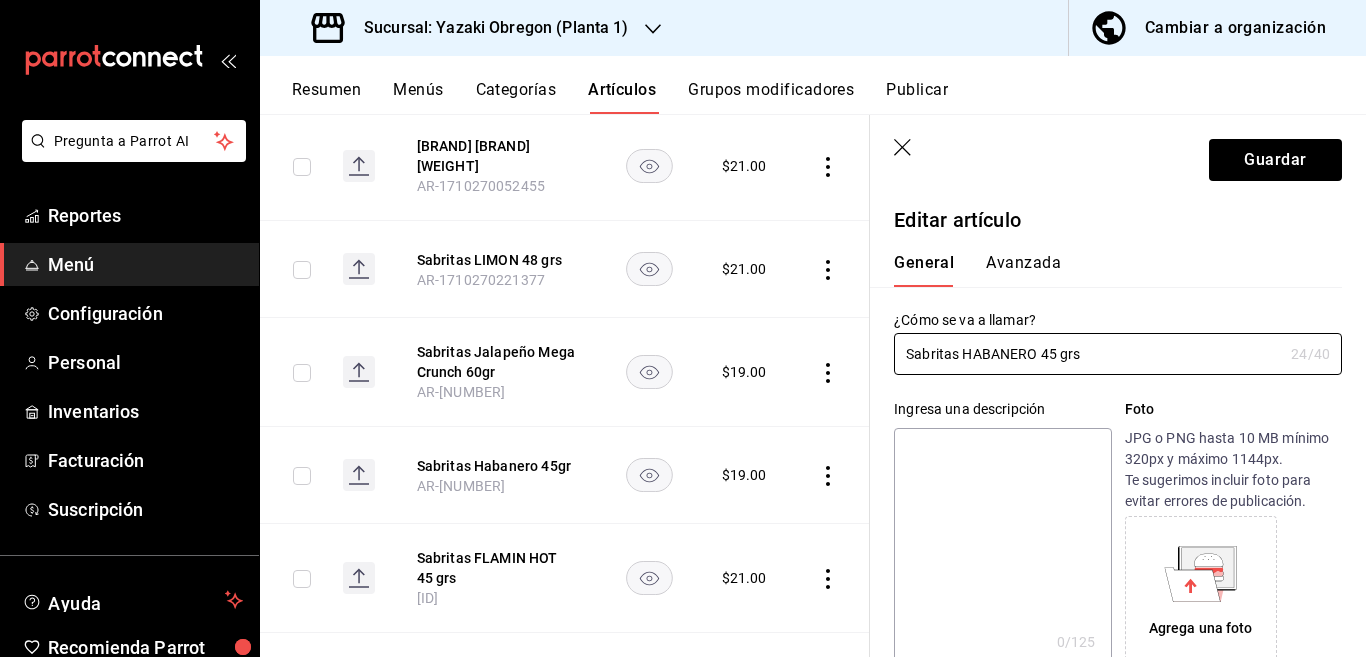 click at bounding box center (1002, 548) 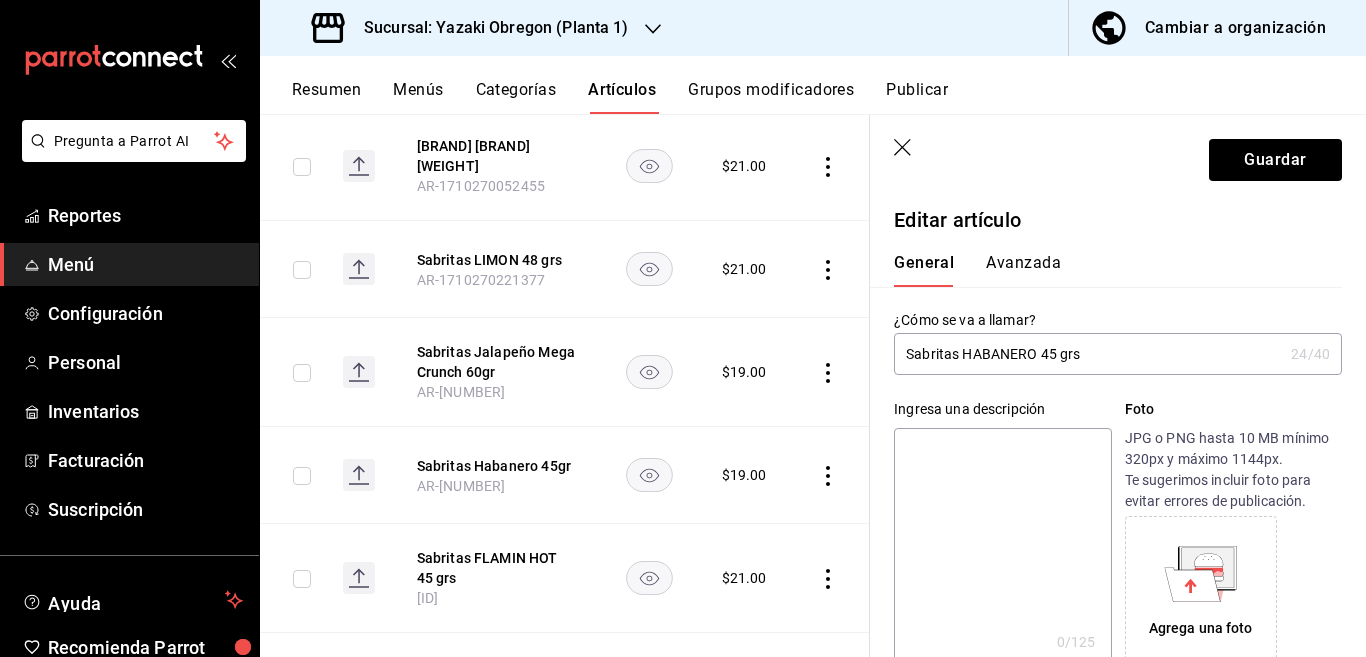 paste on "Sabritas HABANERO 45 grs" 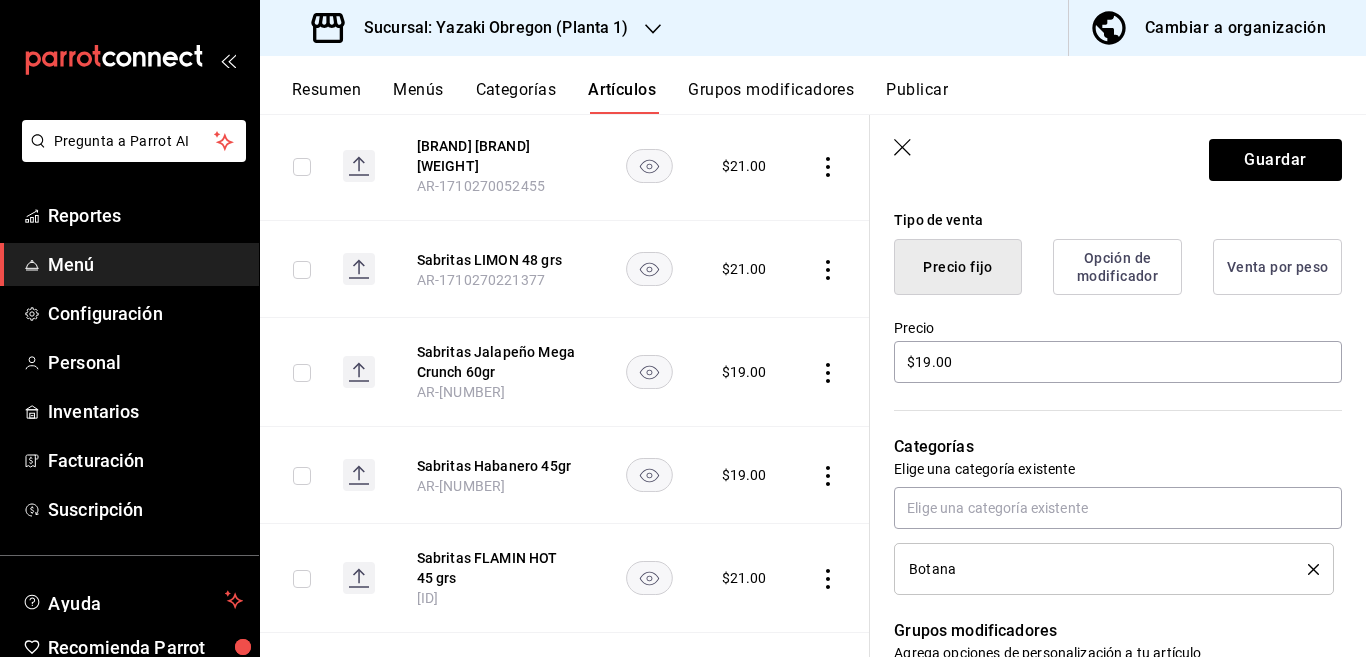 scroll, scrollTop: 487, scrollLeft: 0, axis: vertical 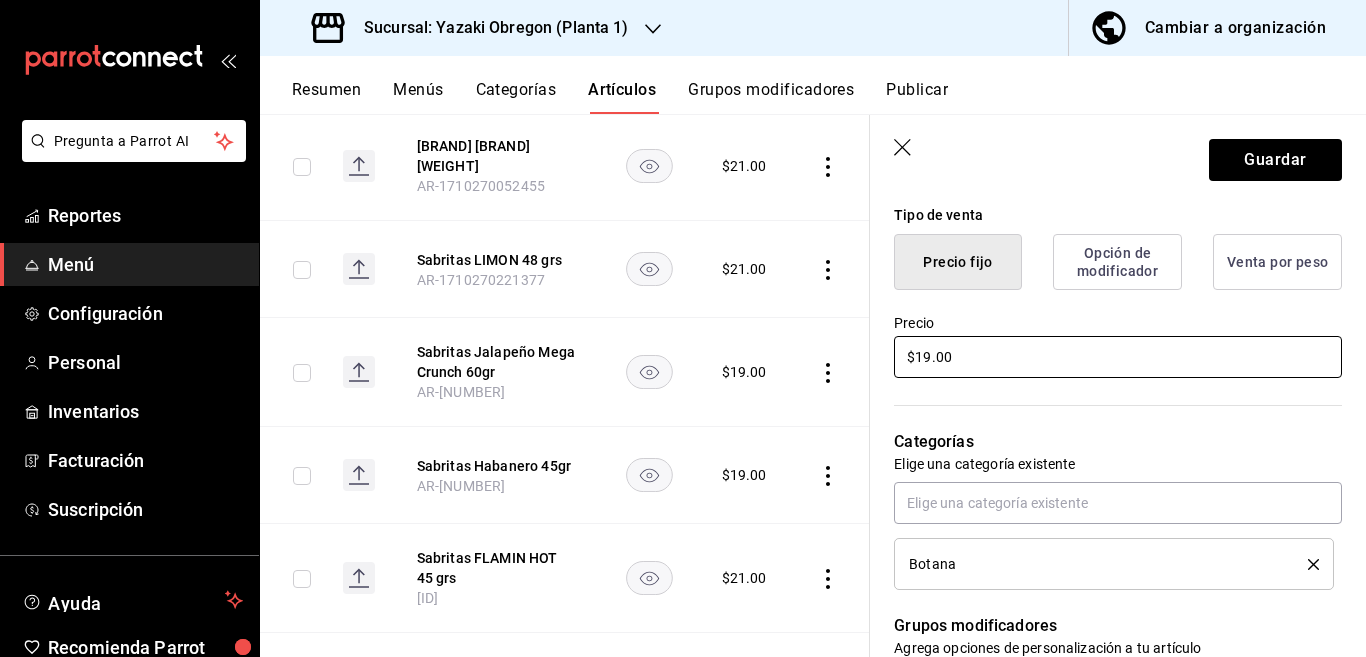 click on "$19.00" at bounding box center [1118, 357] 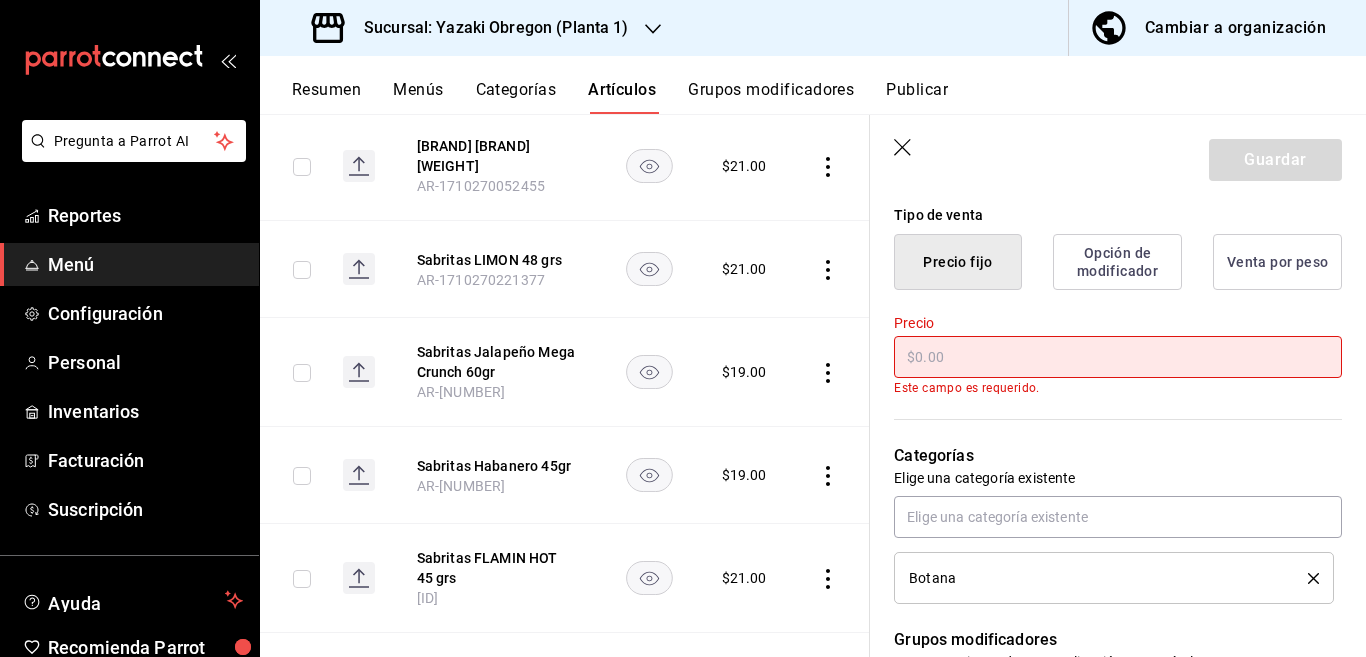 scroll, scrollTop: 488, scrollLeft: 0, axis: vertical 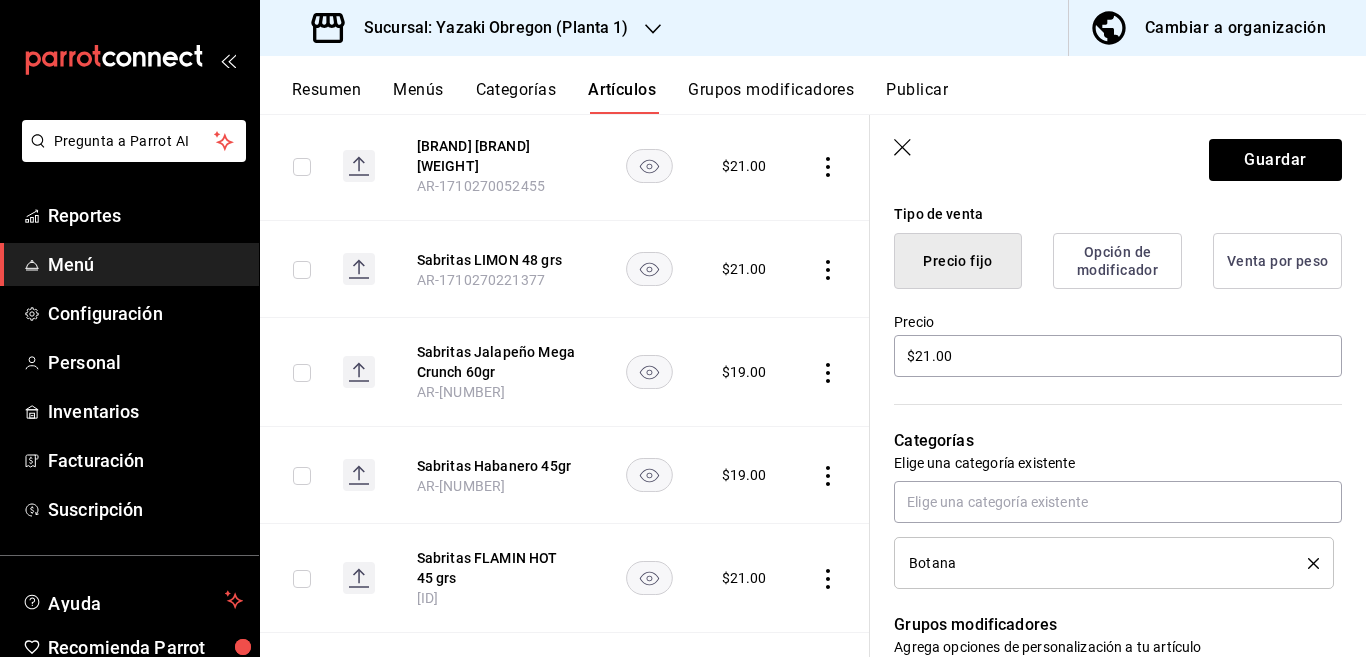 click 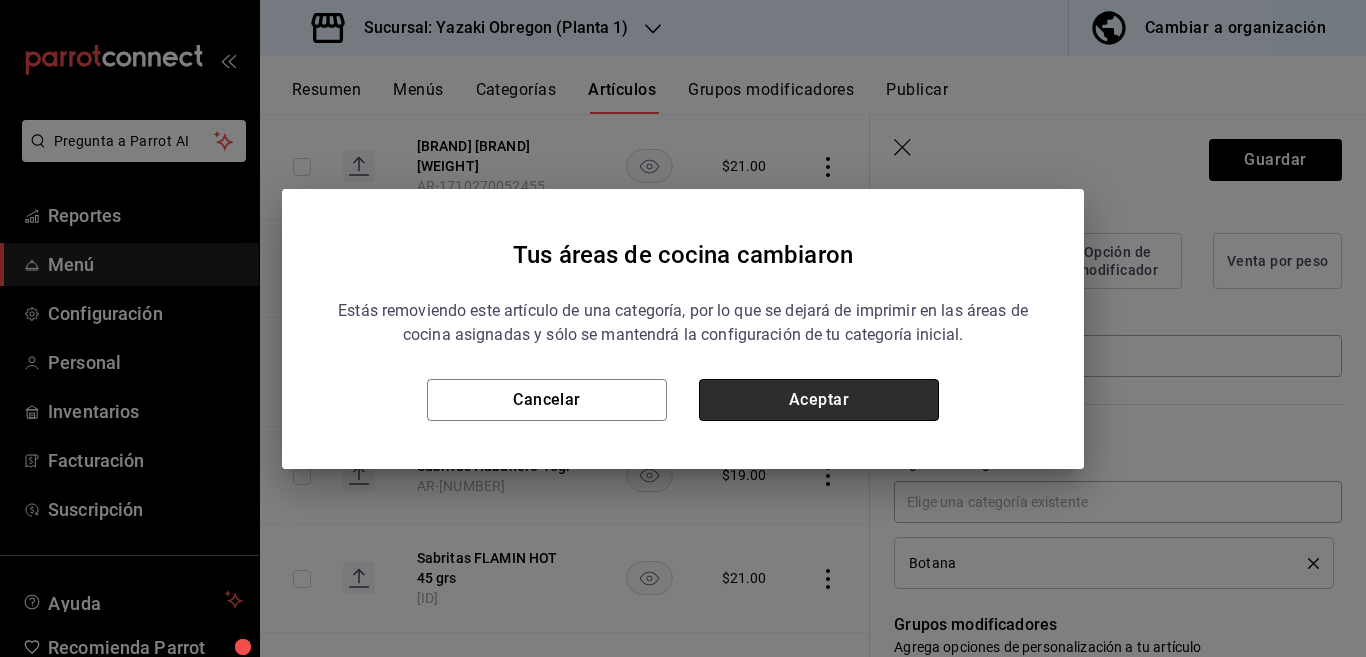 click on "Aceptar" at bounding box center (819, 400) 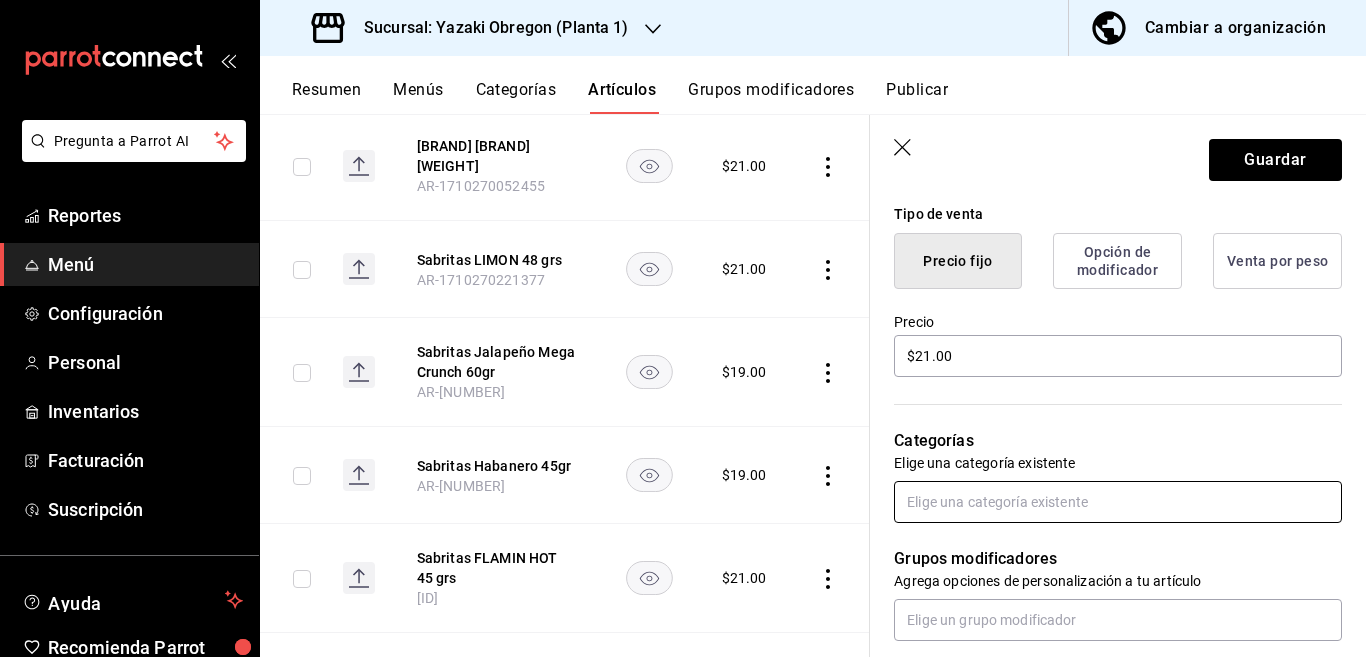 click at bounding box center (1118, 502) 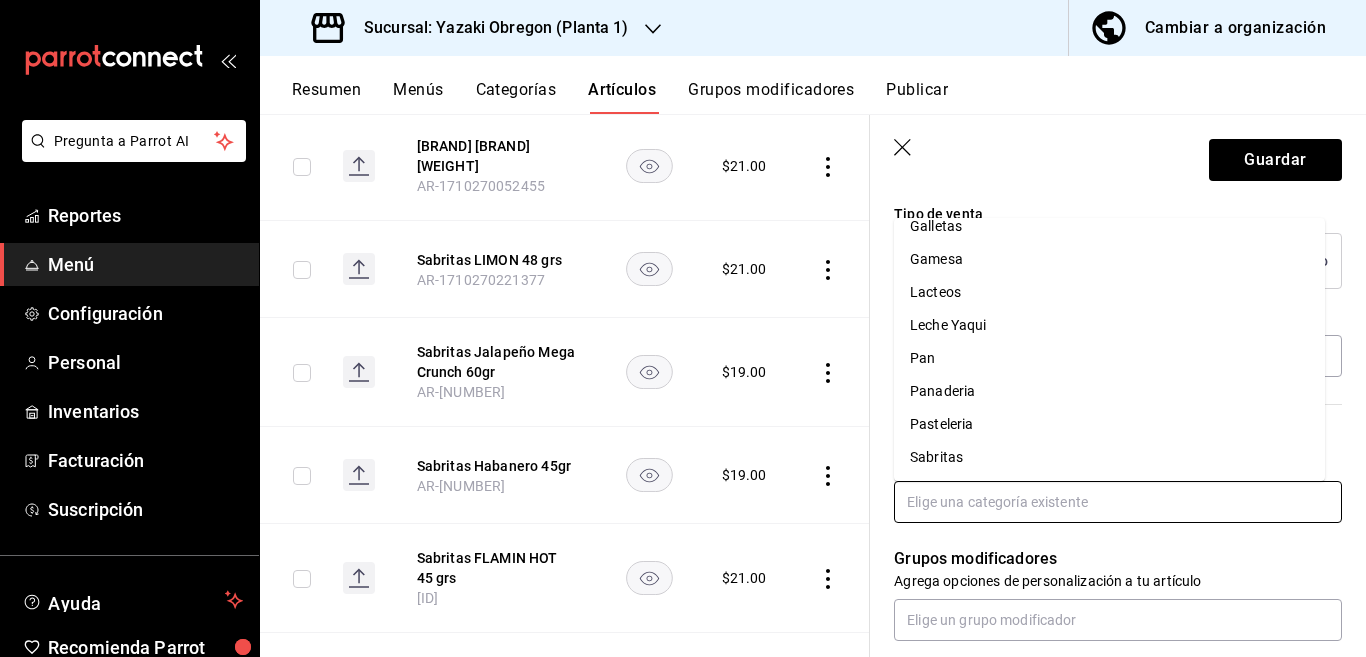 scroll, scrollTop: 281, scrollLeft: 0, axis: vertical 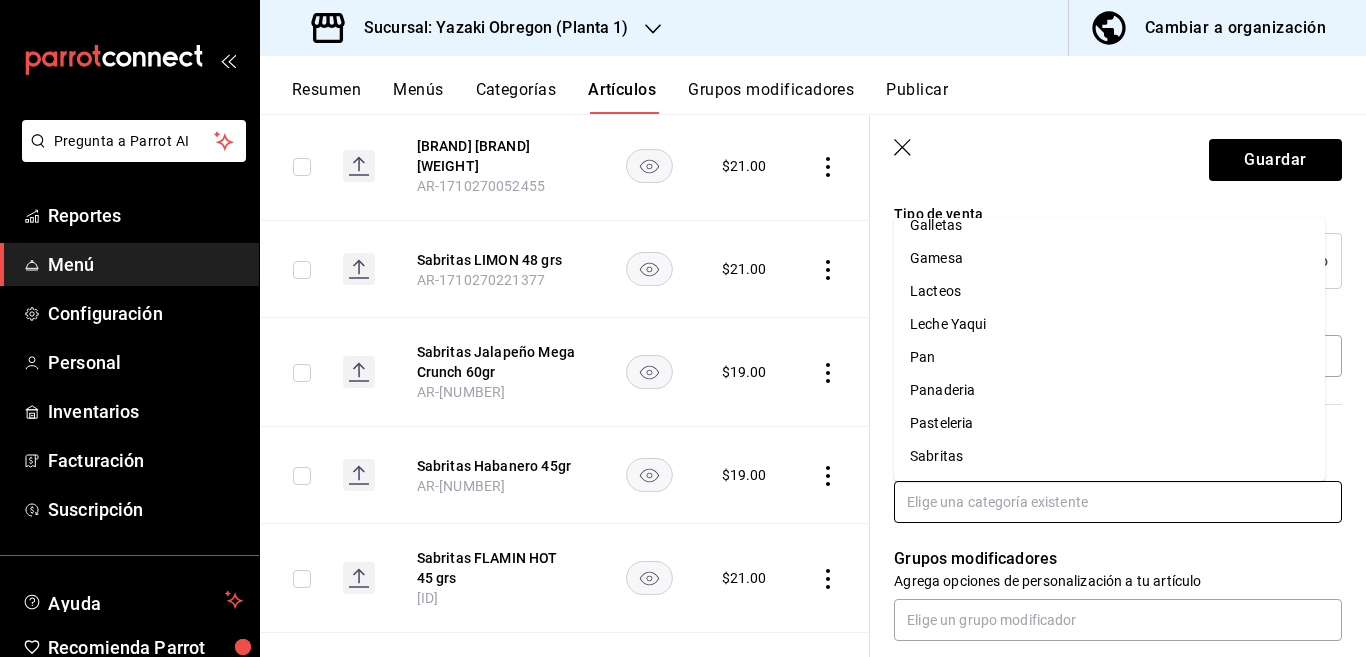 click on "Sabritas" at bounding box center [1109, 456] 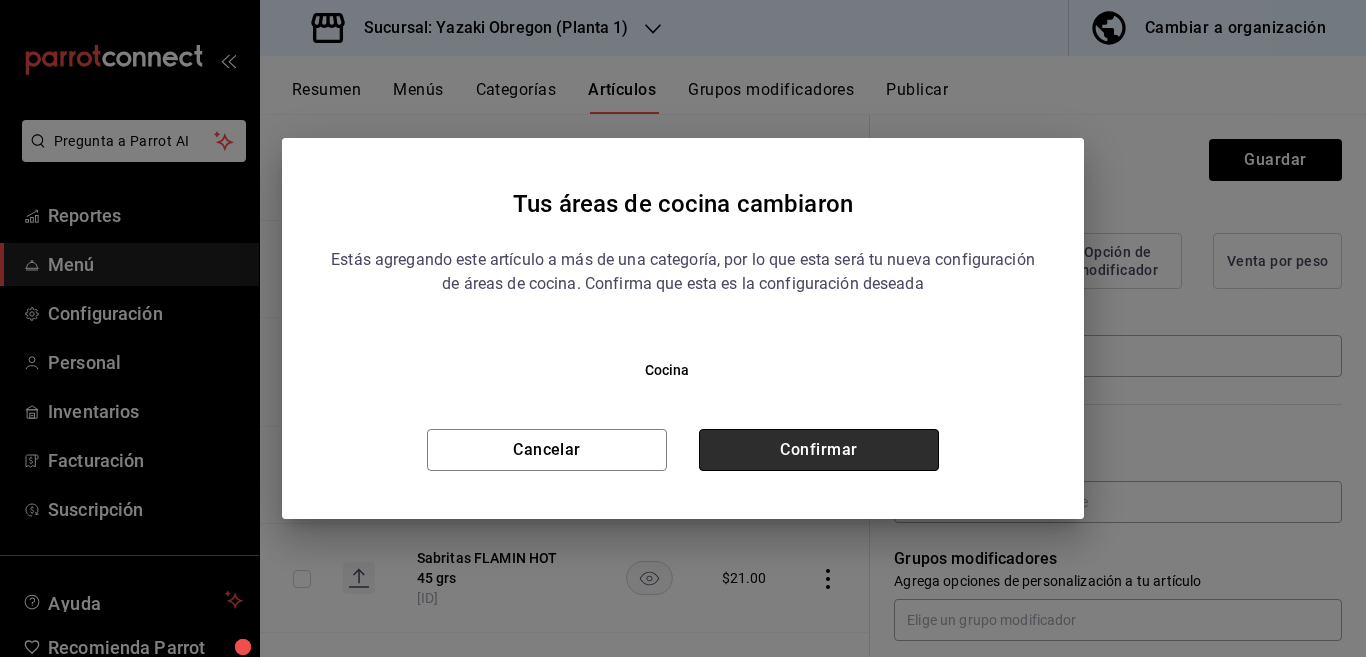 click on "Confirmar" at bounding box center (819, 450) 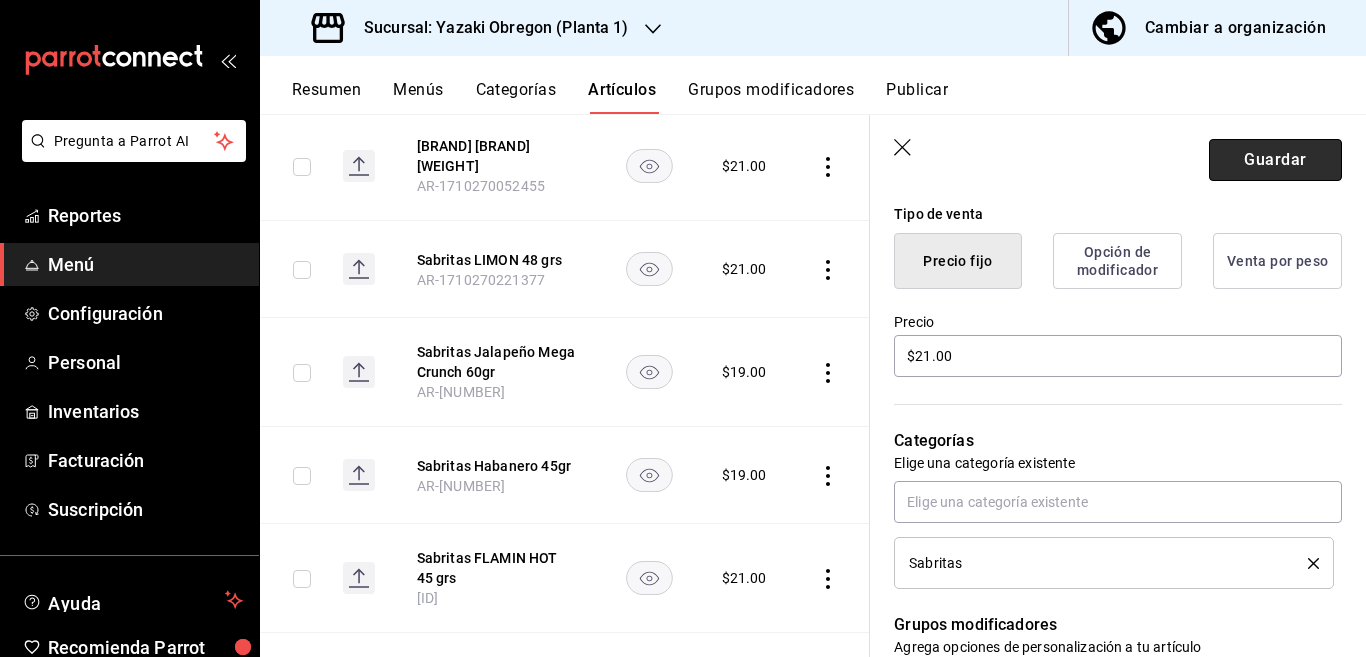 click on "Guardar" at bounding box center [1275, 160] 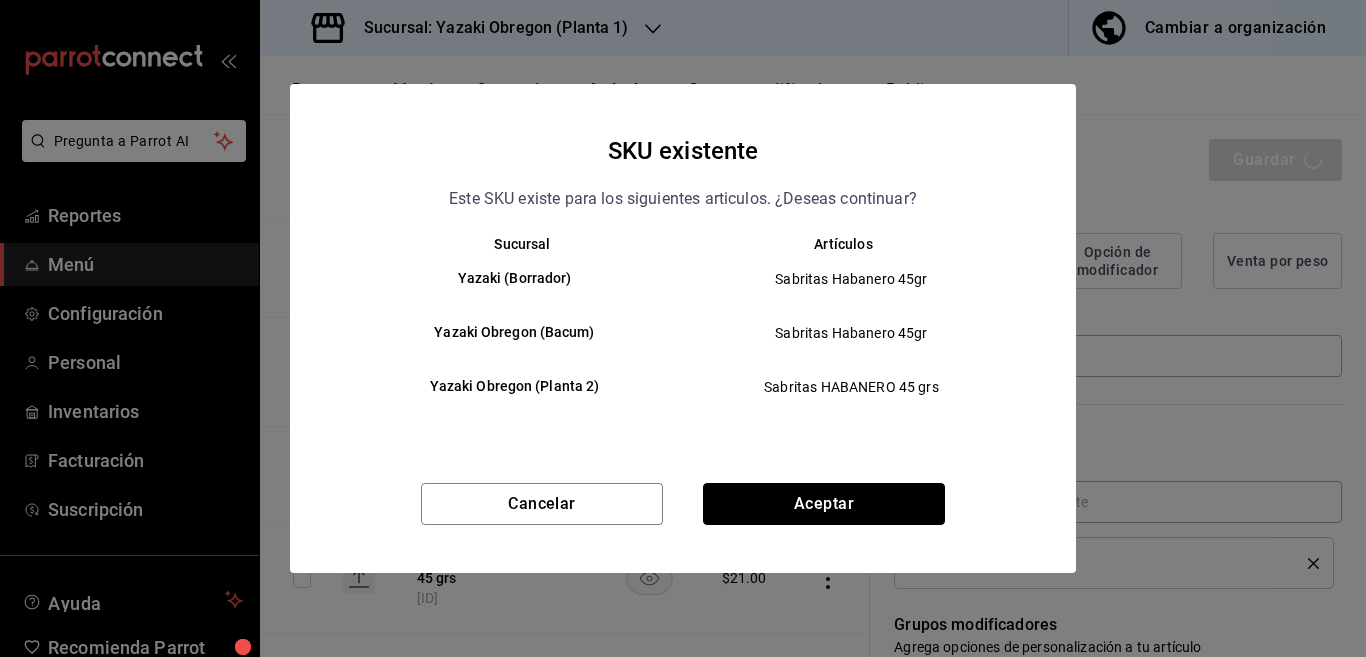 click on "Aceptar" at bounding box center (824, 504) 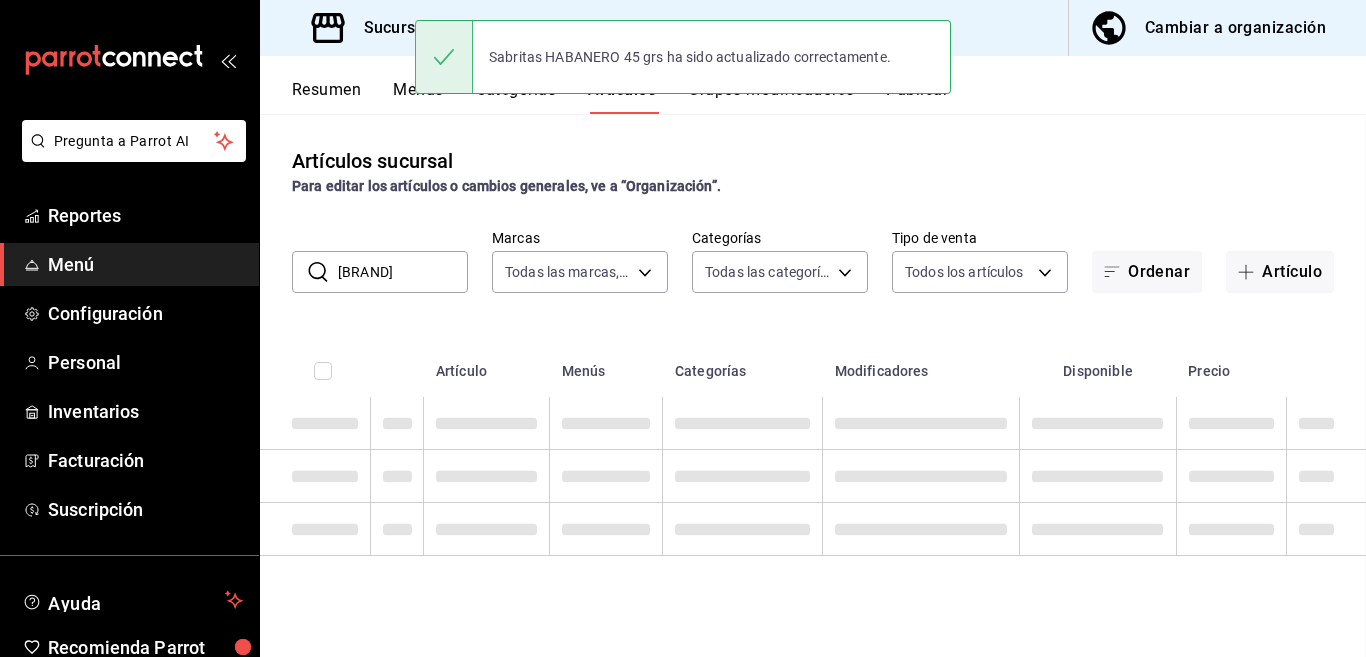 scroll, scrollTop: 0, scrollLeft: 0, axis: both 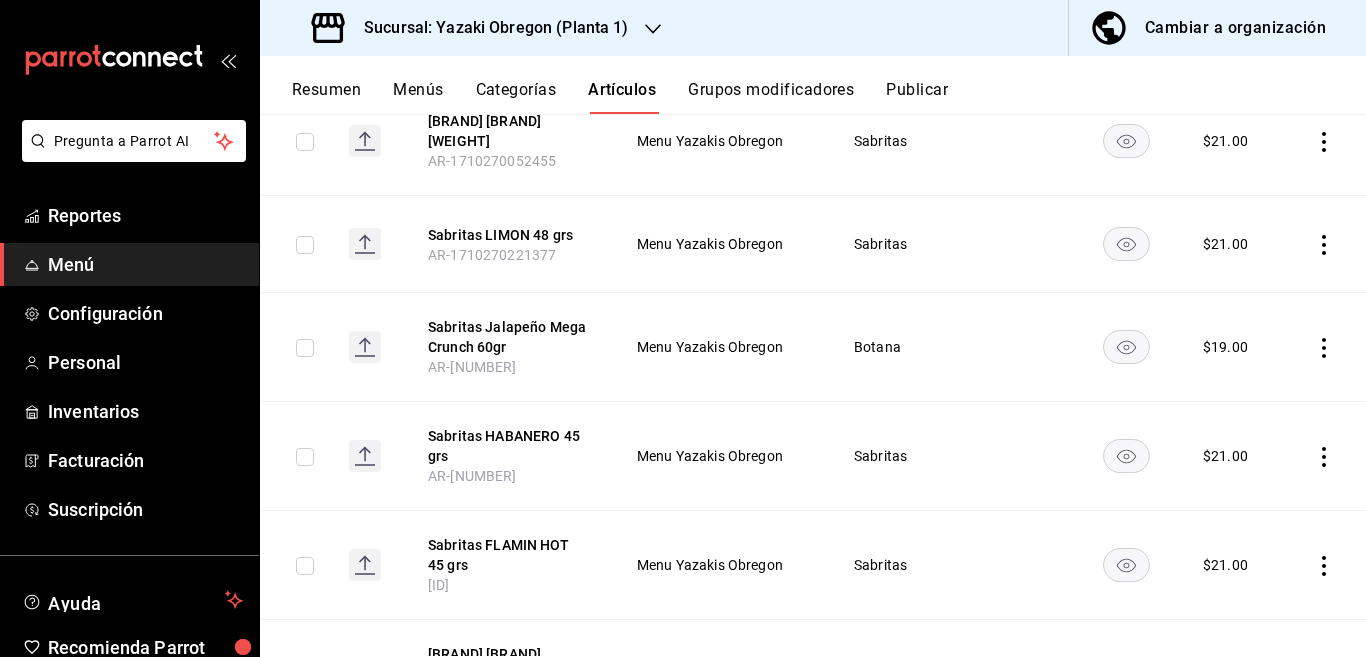 click 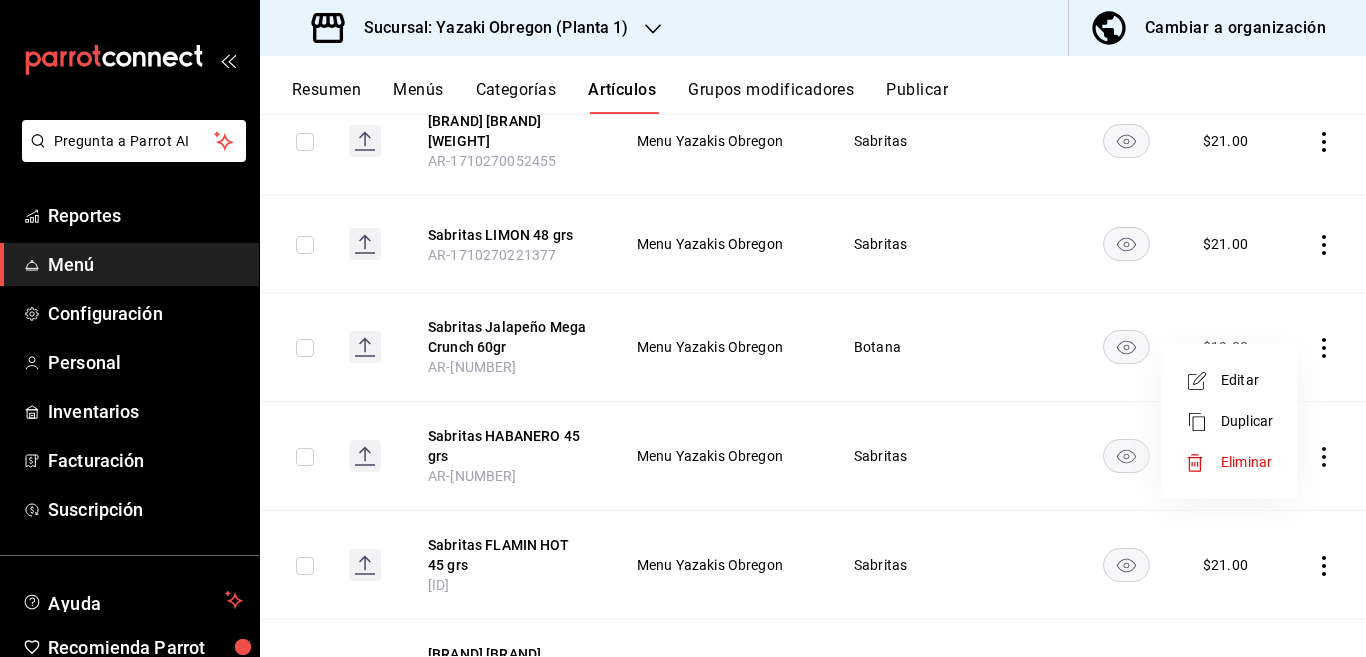click on "Eliminar" at bounding box center [1246, 462] 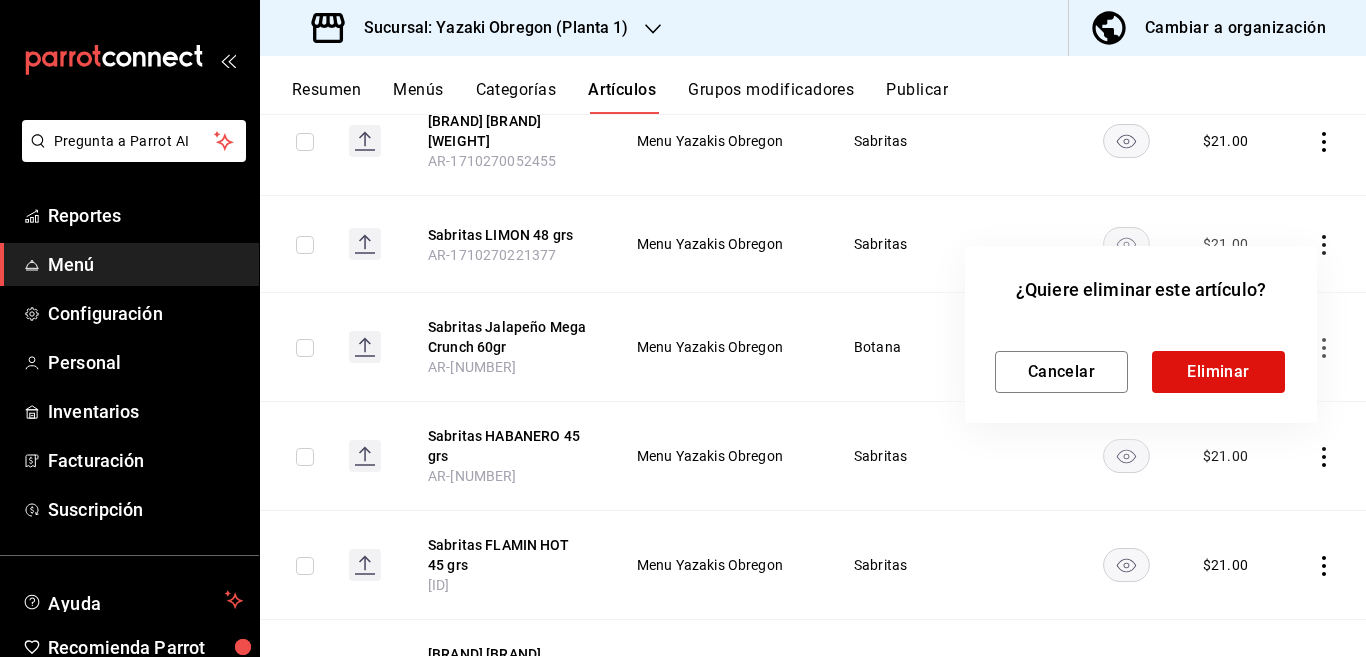 scroll, scrollTop: 529, scrollLeft: 0, axis: vertical 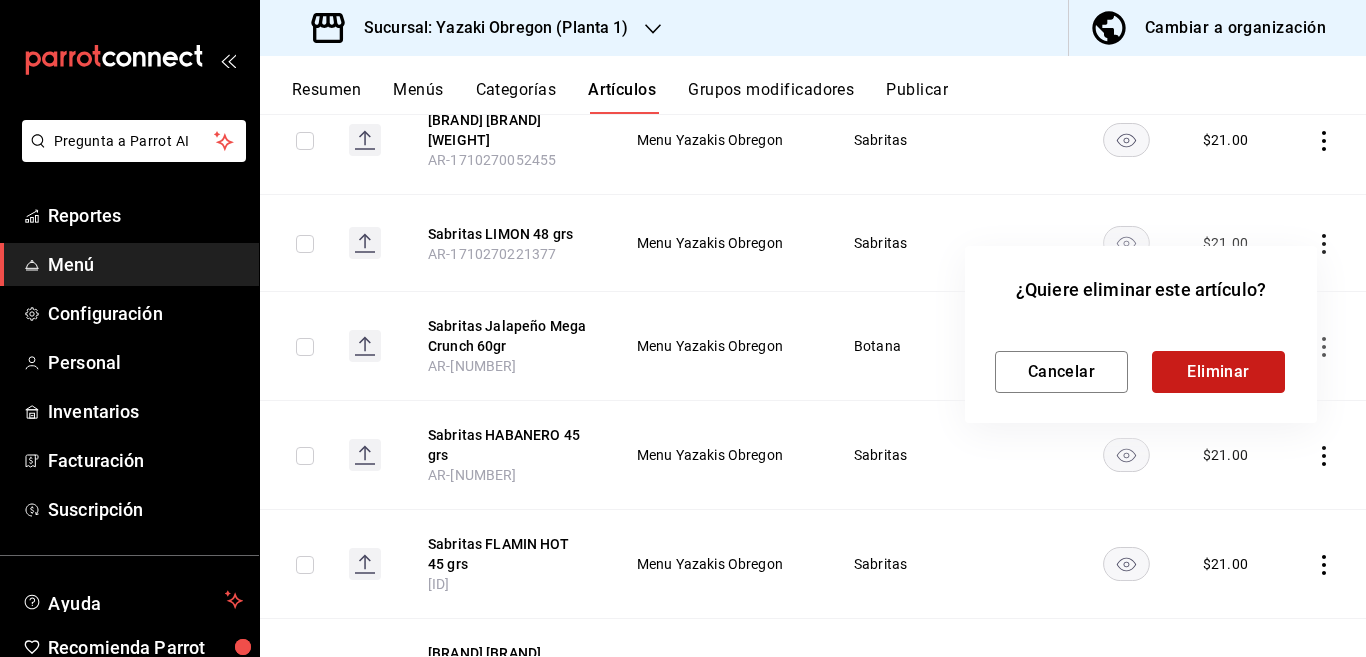 click on "Eliminar" at bounding box center (1218, 372) 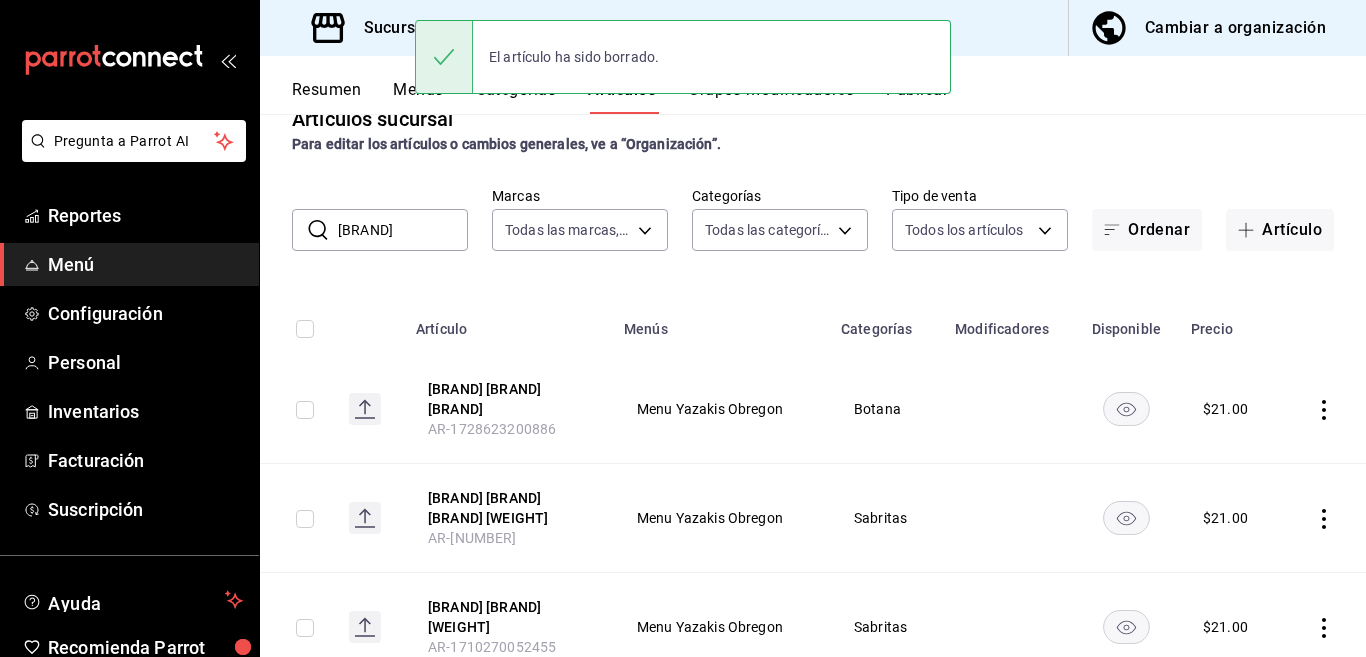 scroll, scrollTop: 41, scrollLeft: 0, axis: vertical 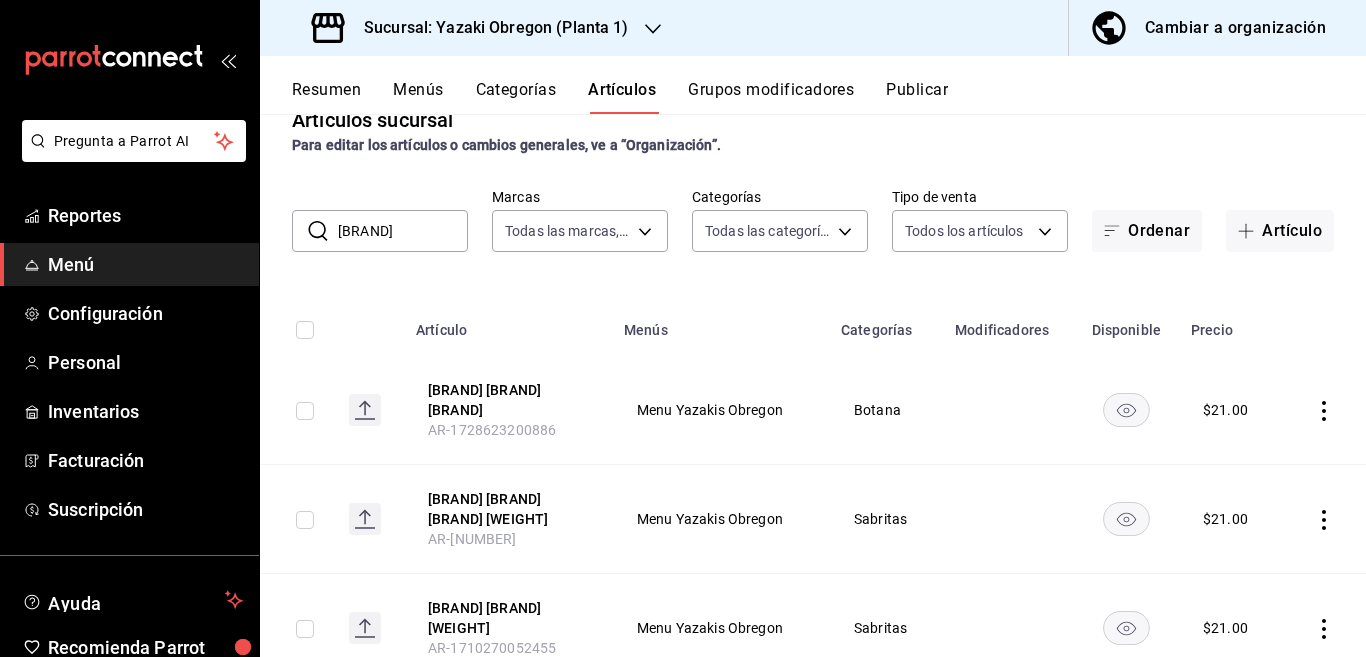 click 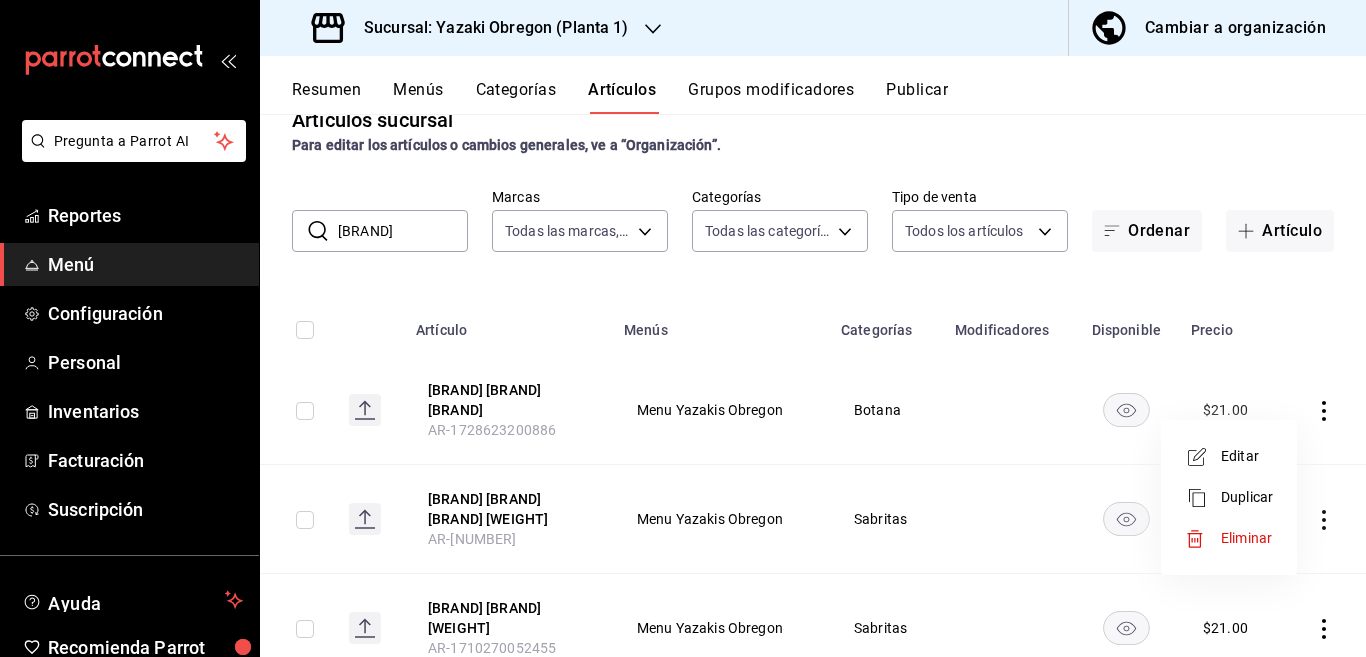 click on "Eliminar" at bounding box center (1246, 538) 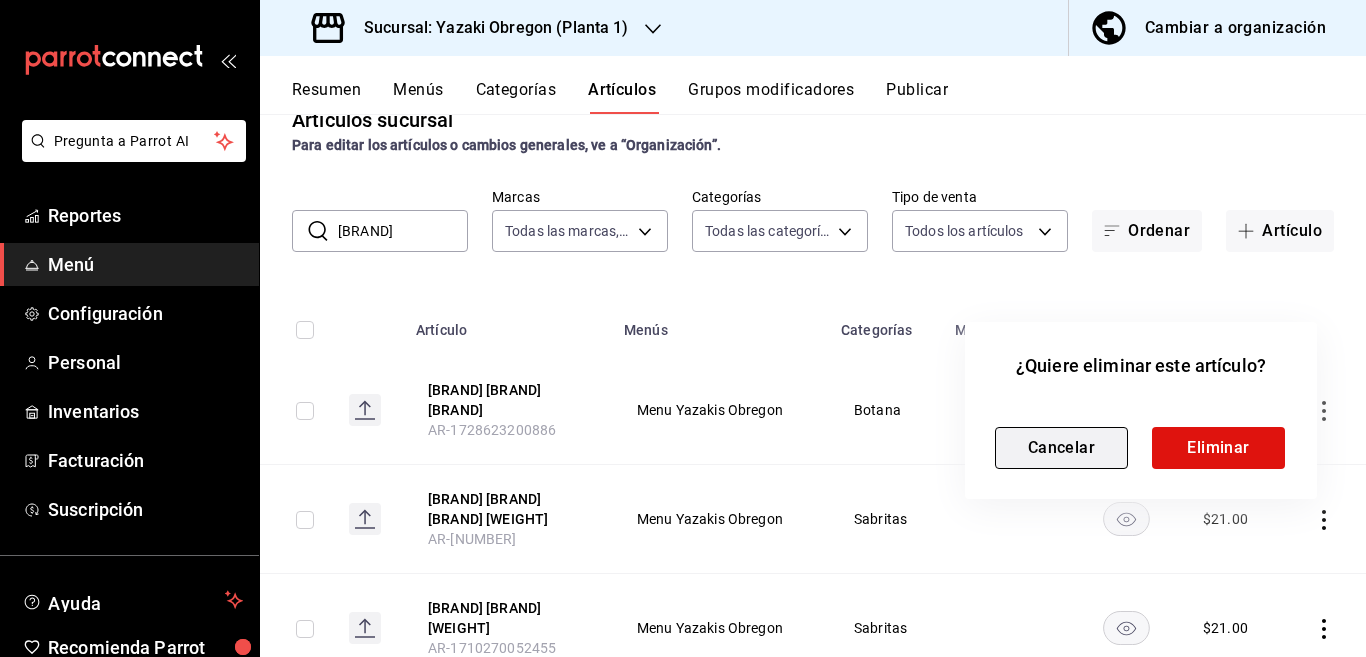 scroll, scrollTop: 41, scrollLeft: 0, axis: vertical 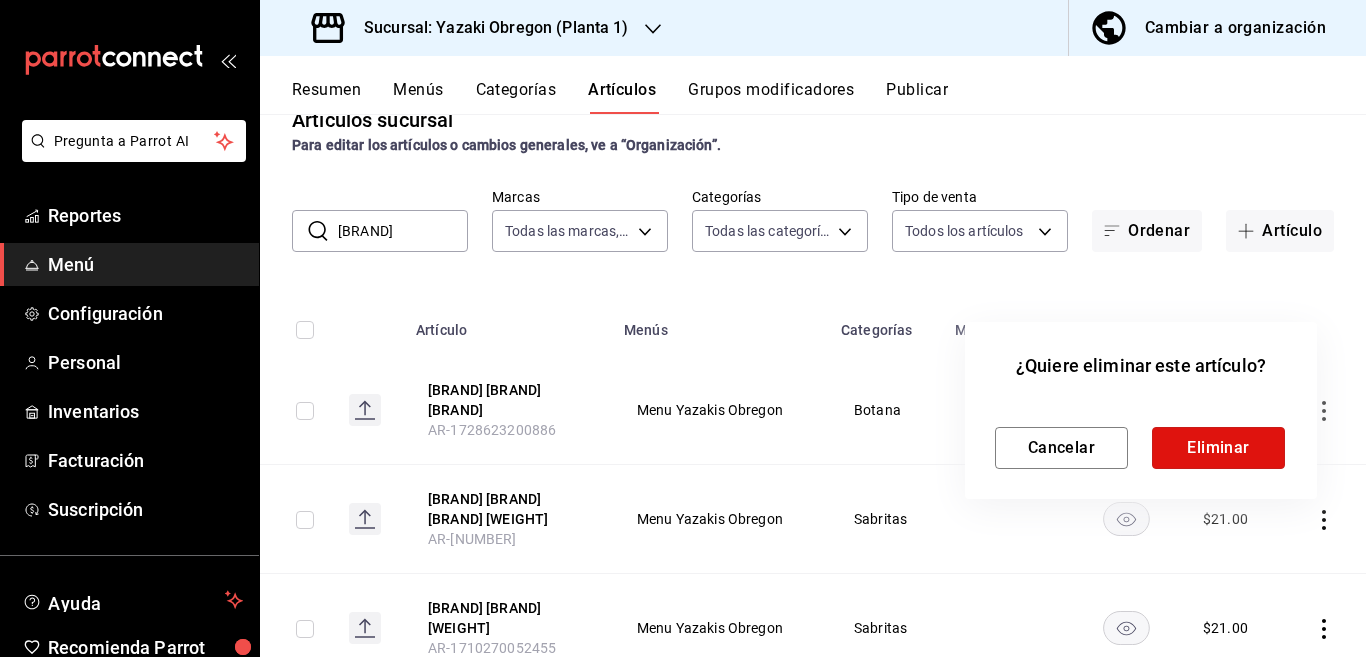 click on "Eliminar" at bounding box center [1218, 448] 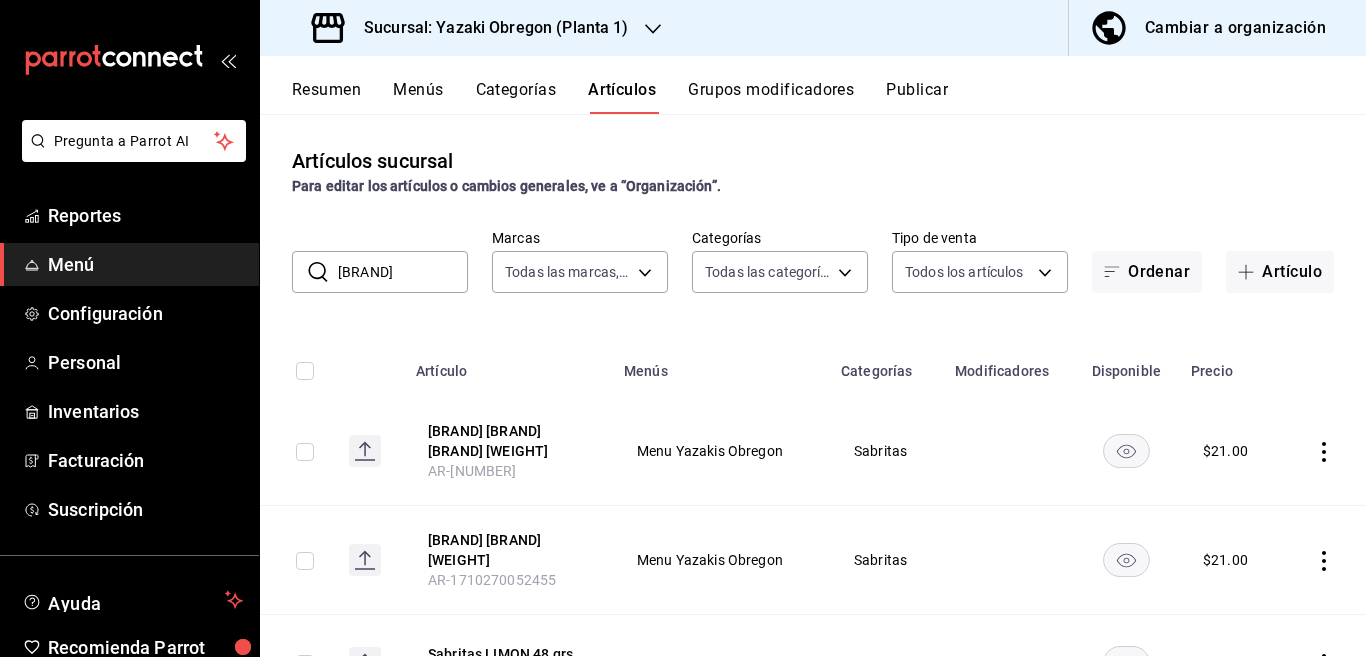 scroll, scrollTop: 0, scrollLeft: 0, axis: both 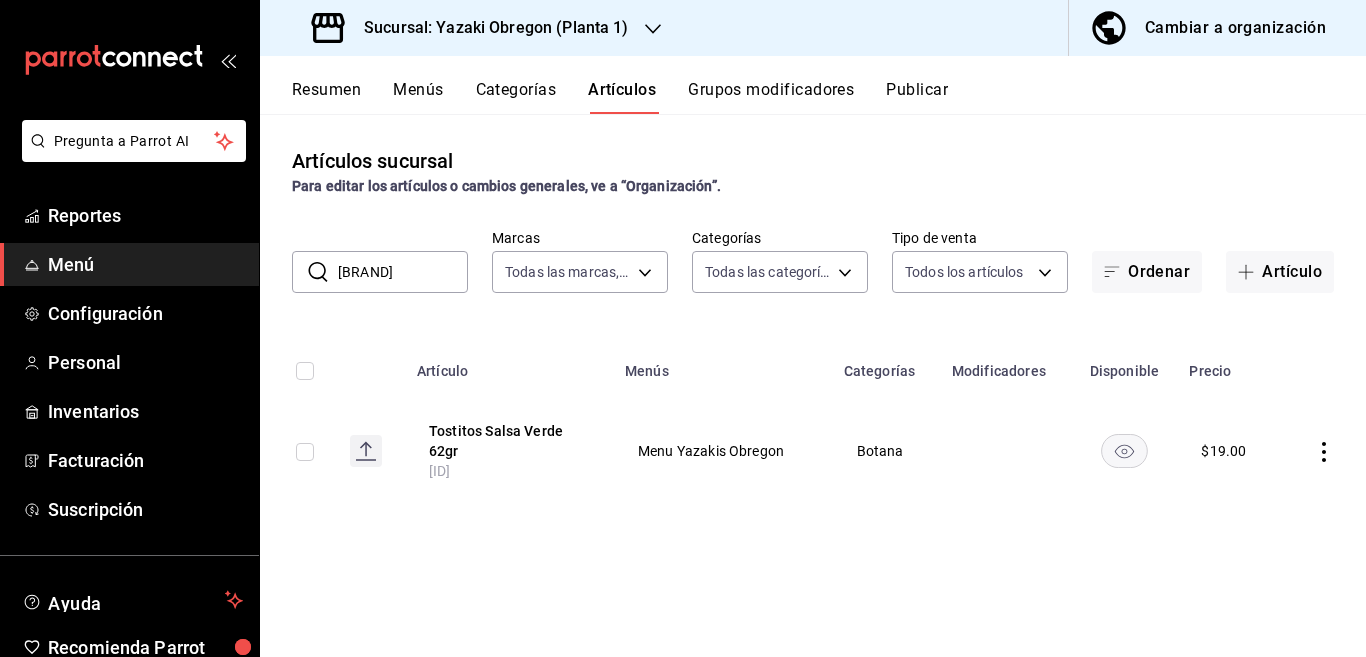 click 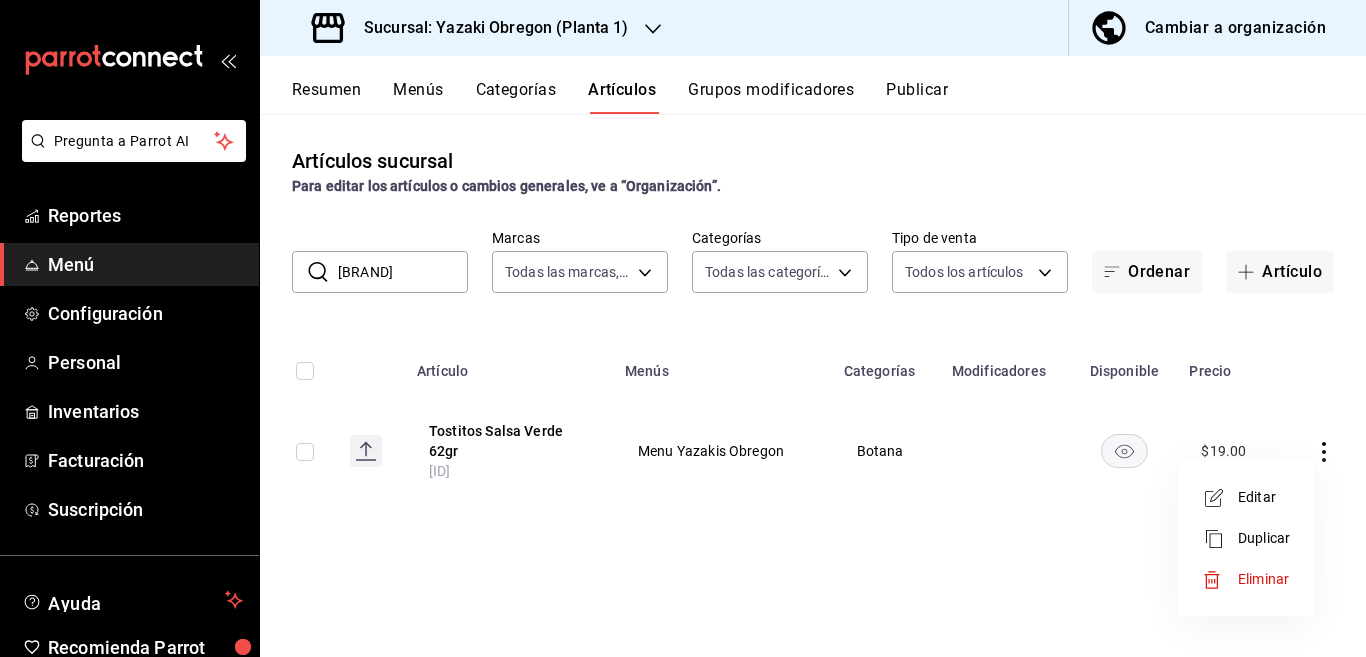 click on "Editar" at bounding box center (1264, 497) 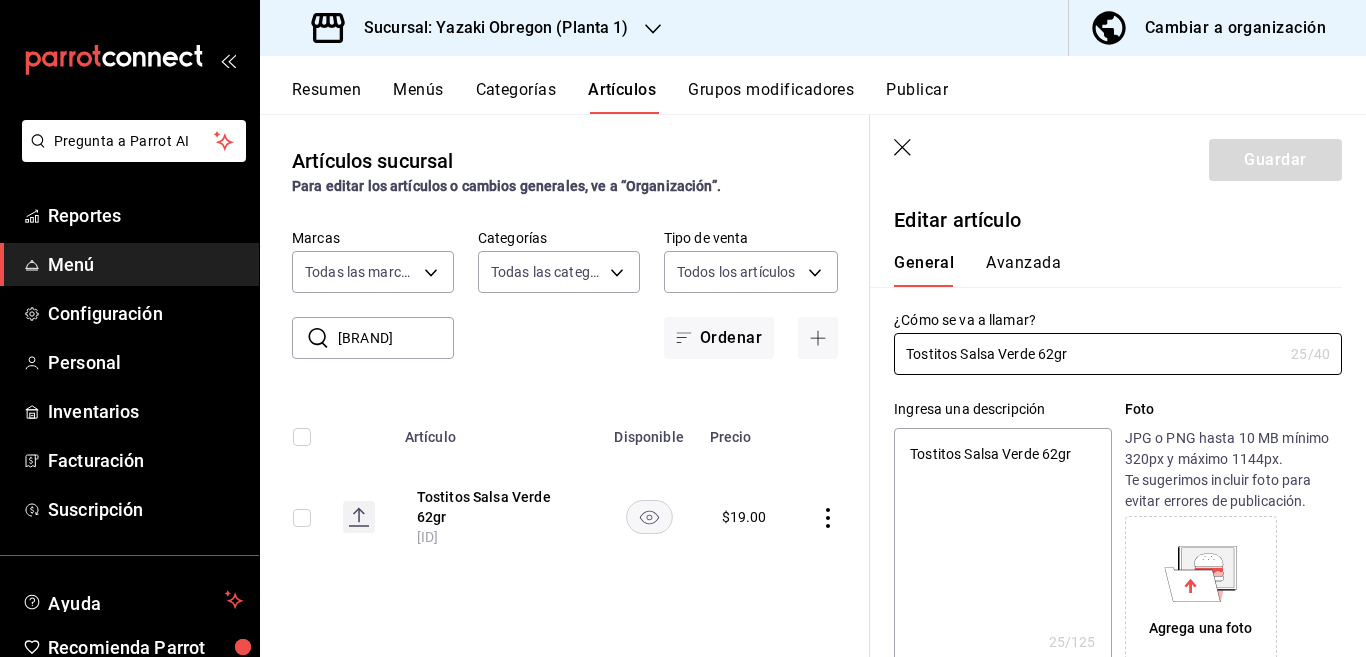 click on "Tostitos Salsa Verde 62gr" at bounding box center (1002, 548) 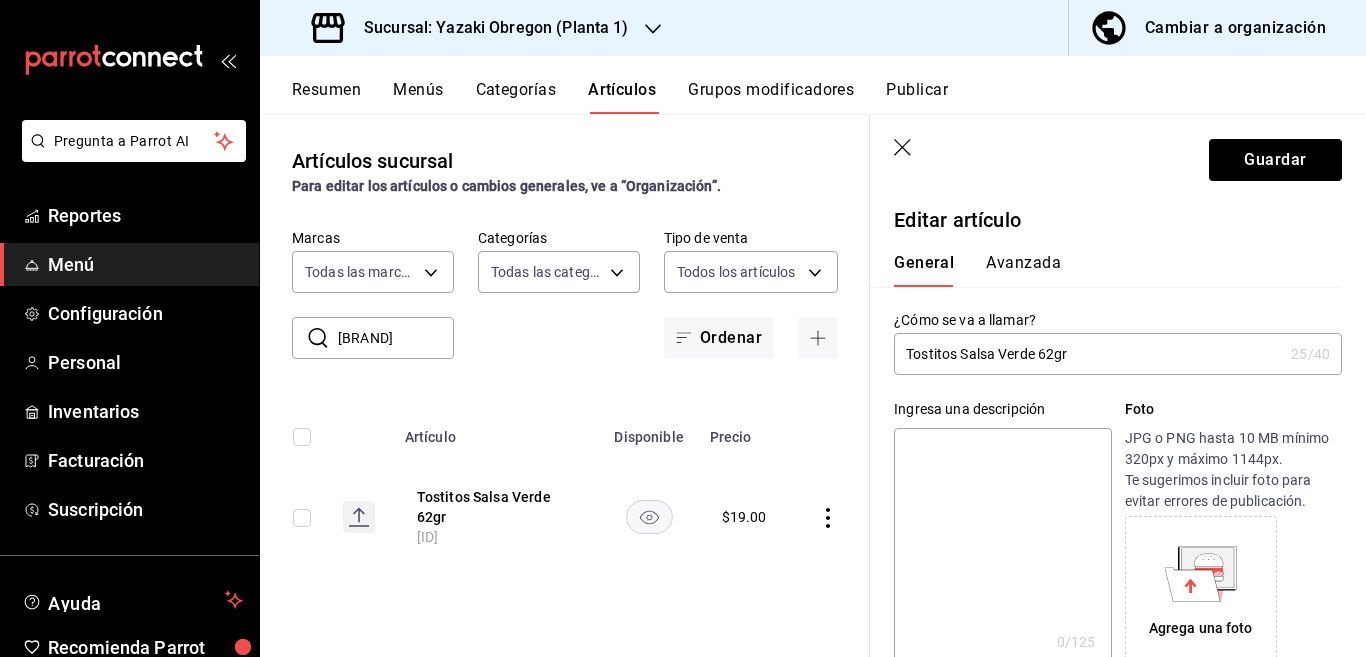 click on "Tostitos Salsa Verde 62gr" at bounding box center (1088, 354) 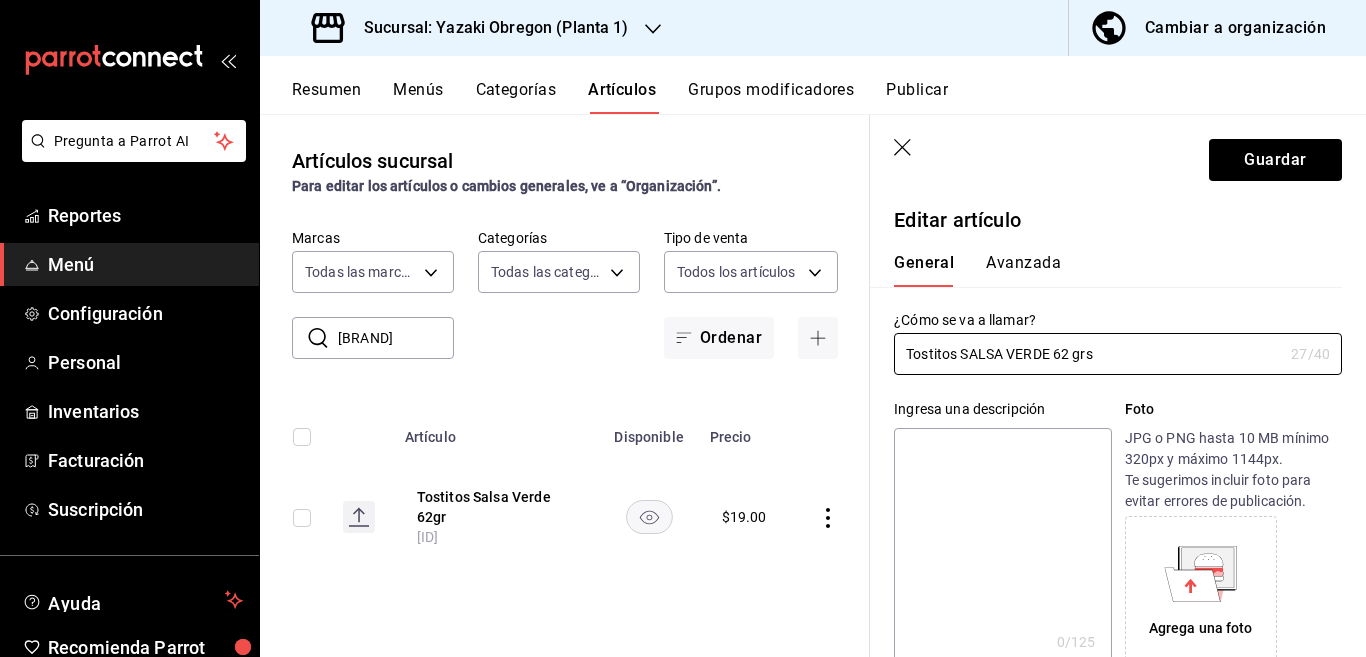 click at bounding box center [1002, 548] 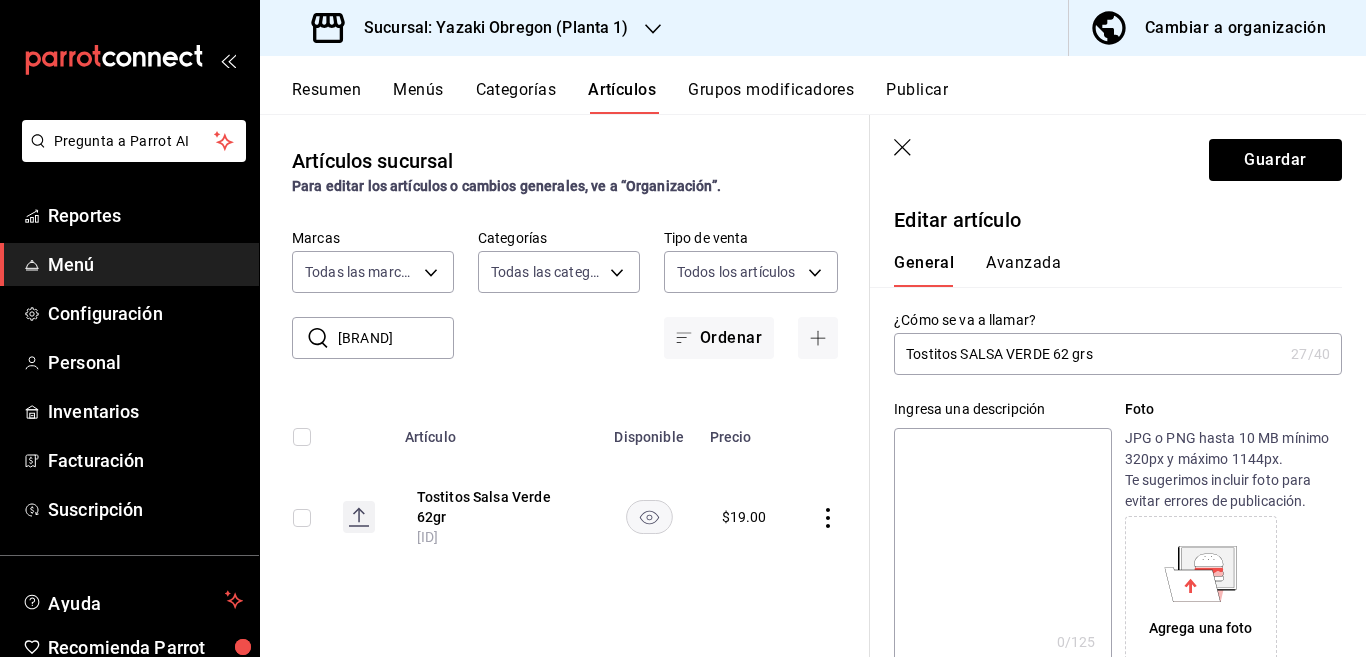 paste on "Tostitos SALSA VERDE 62 grs" 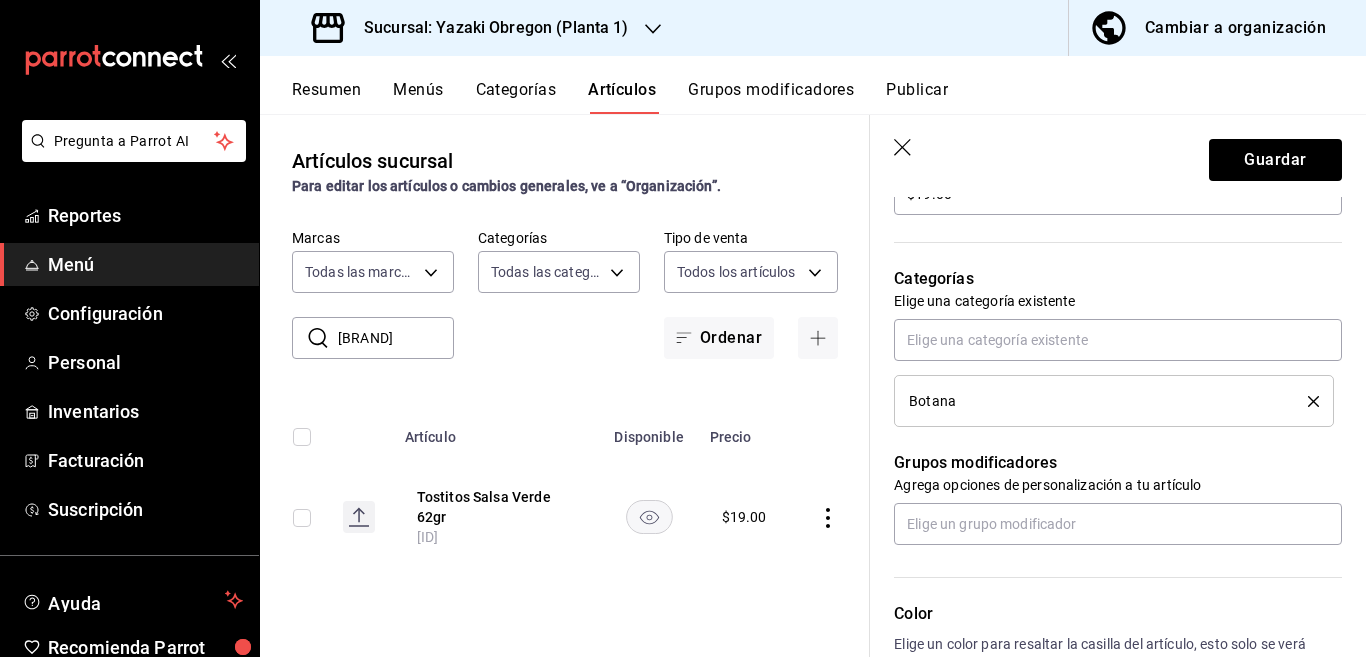 scroll, scrollTop: 569, scrollLeft: 0, axis: vertical 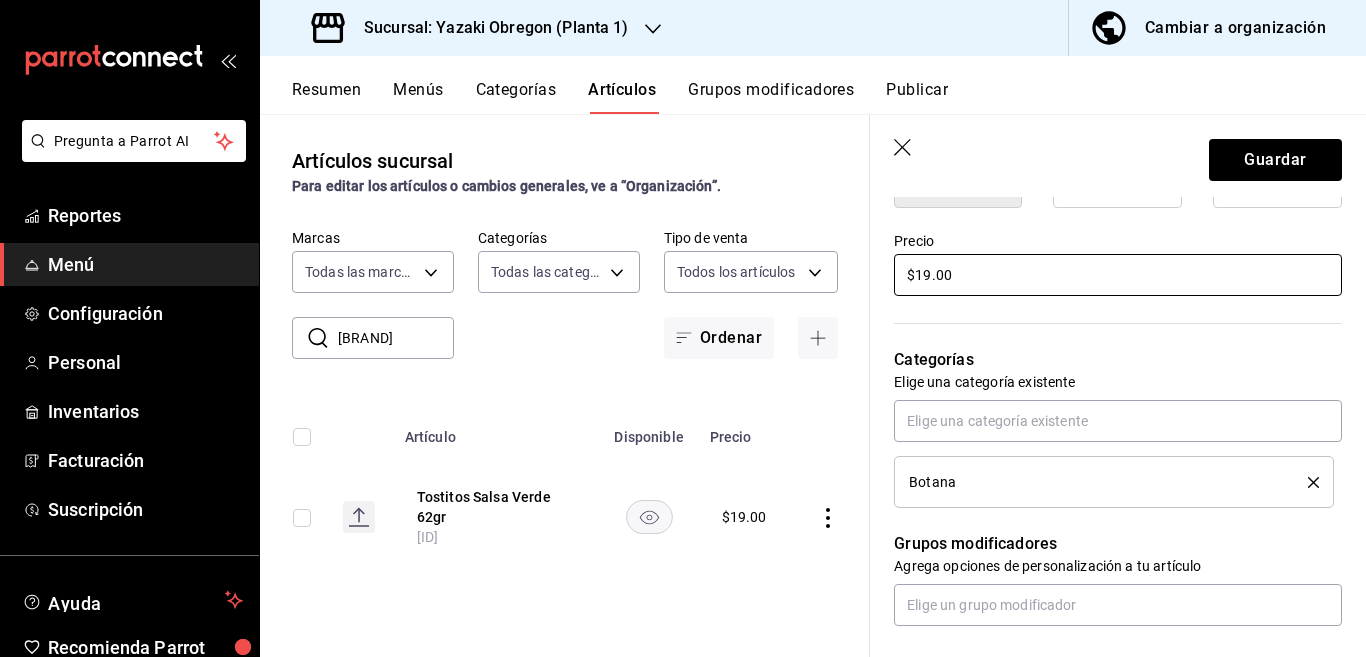 click on "$19.00" at bounding box center [1118, 275] 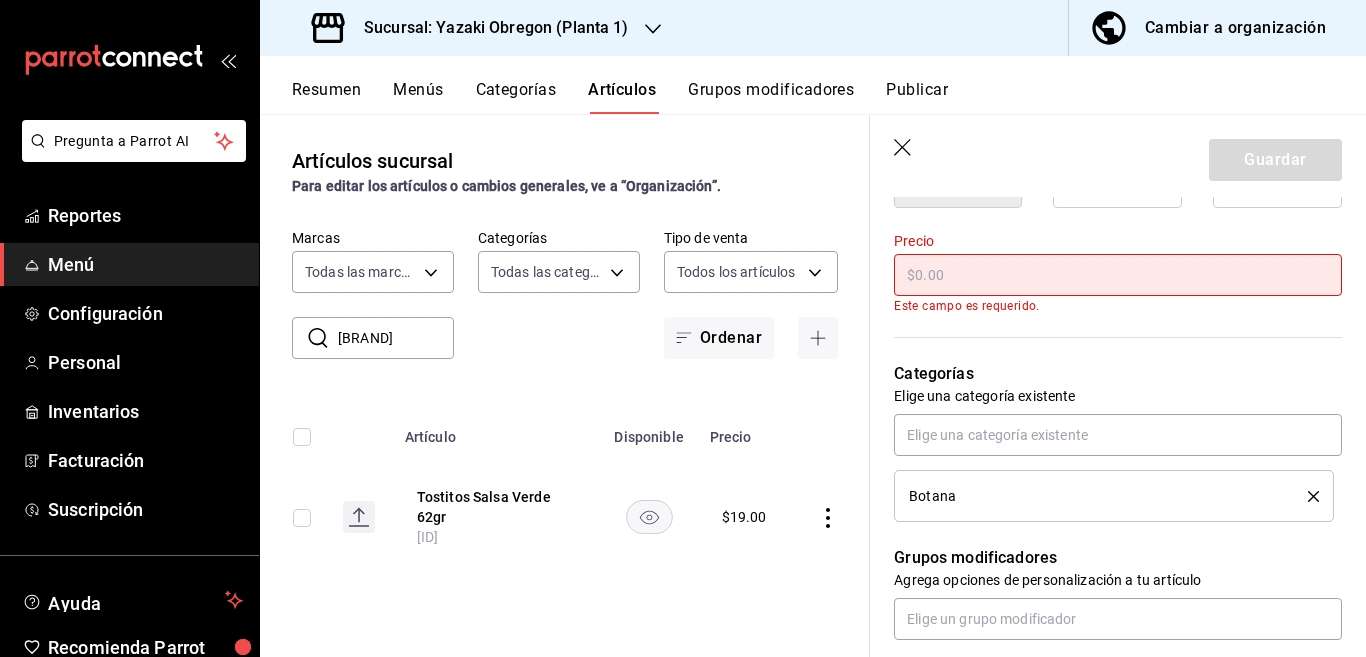 scroll, scrollTop: 569, scrollLeft: 0, axis: vertical 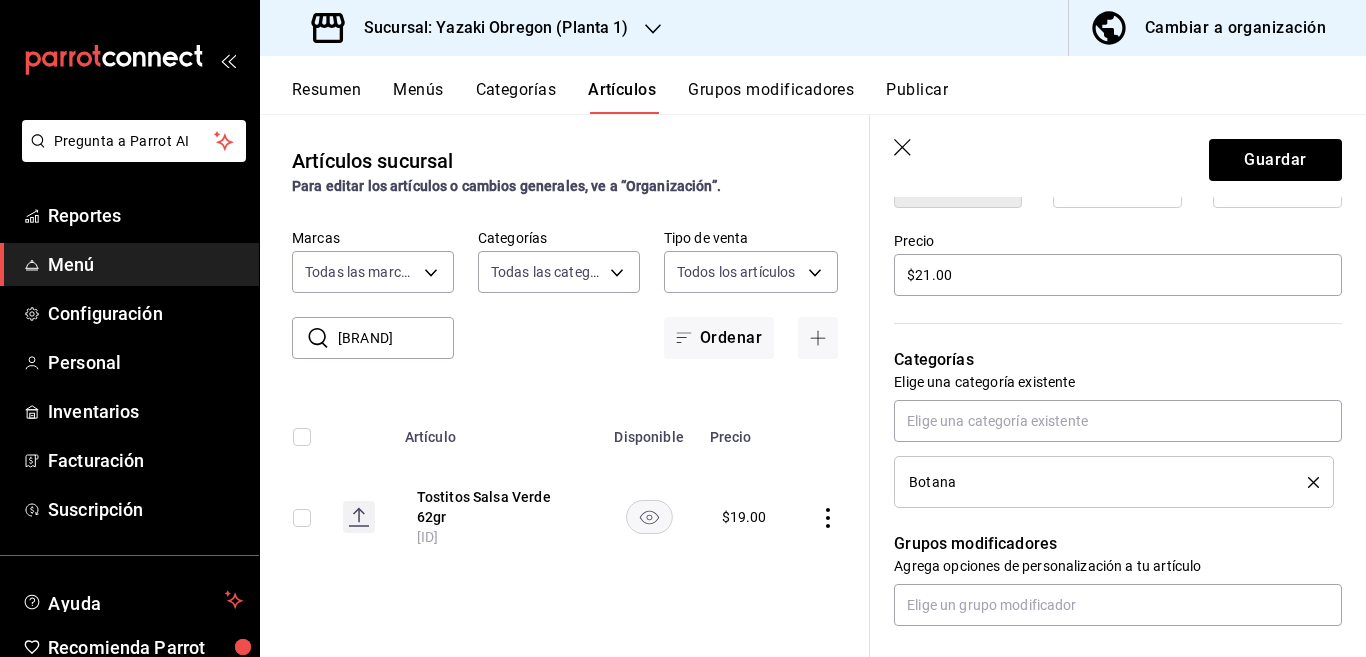 click 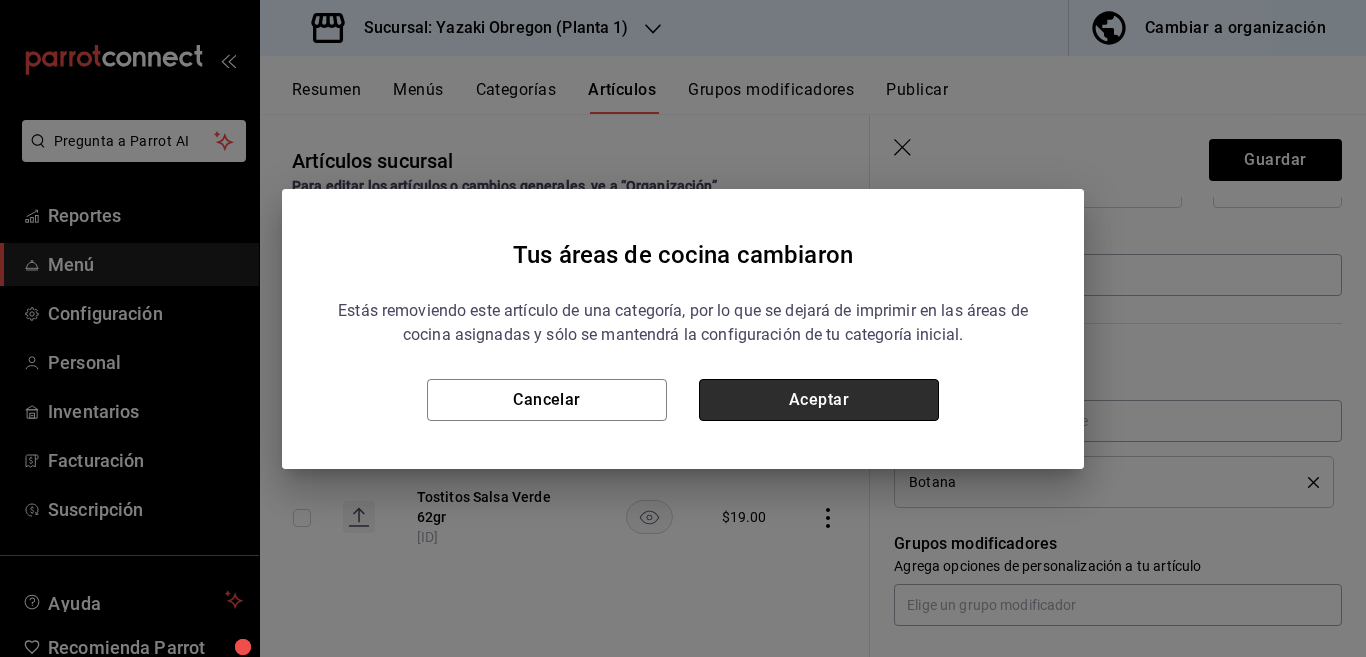 click on "Aceptar" at bounding box center [819, 400] 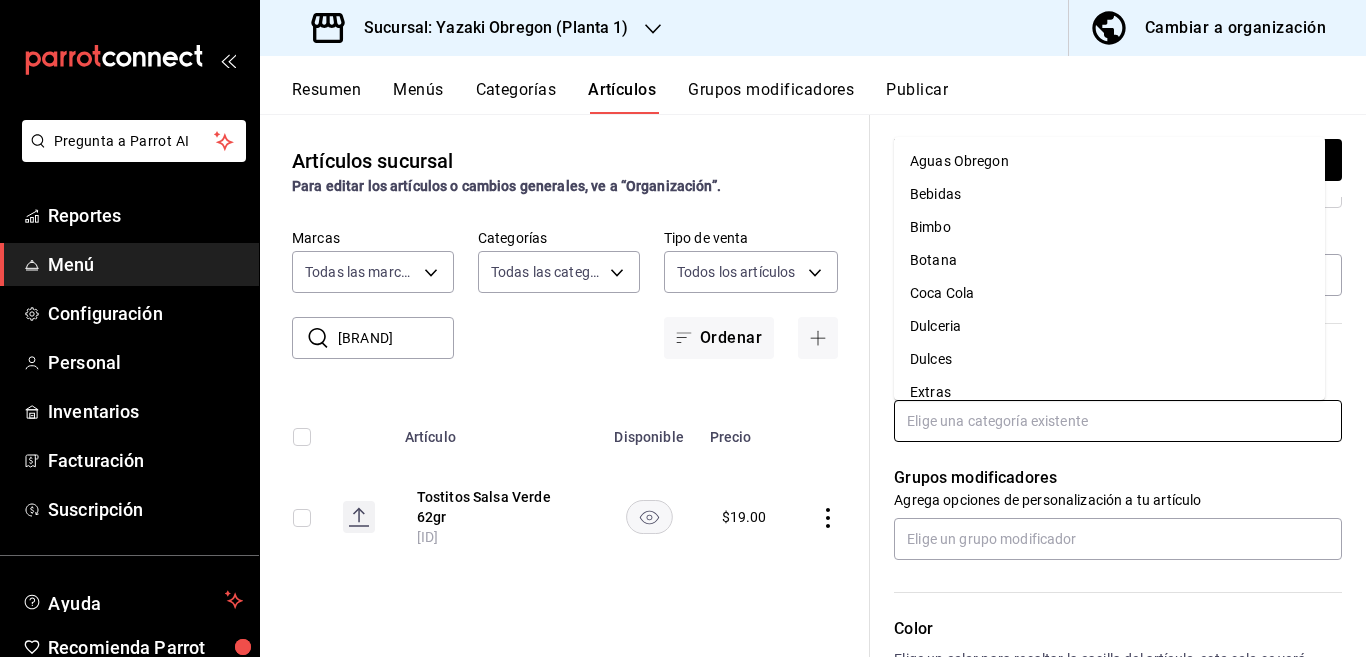 click at bounding box center [1118, 421] 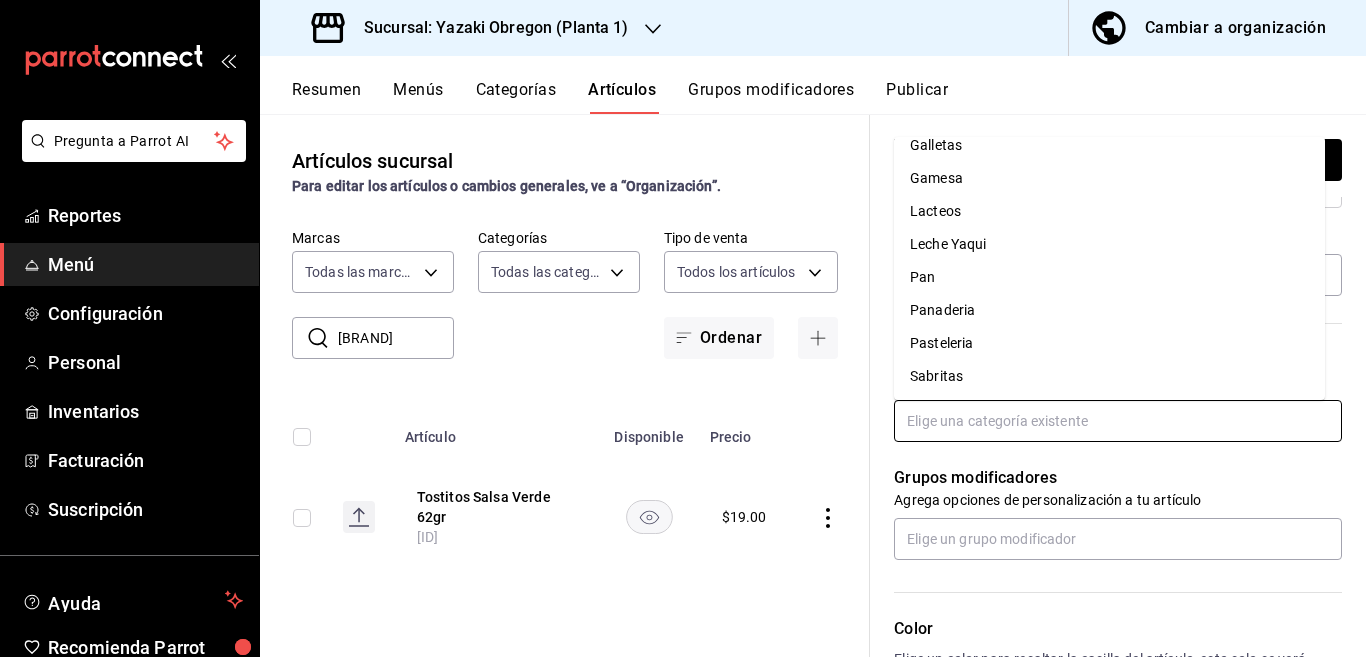 scroll, scrollTop: 281, scrollLeft: 0, axis: vertical 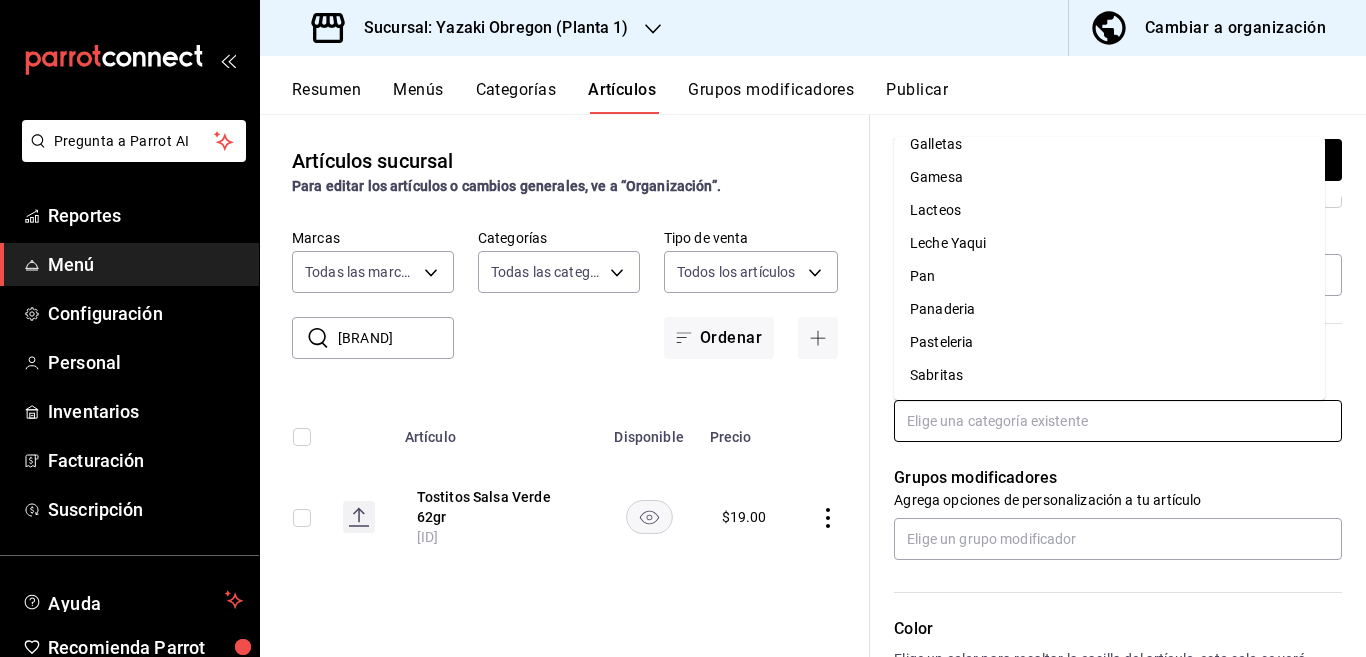 click on "Sabritas" at bounding box center [1109, 375] 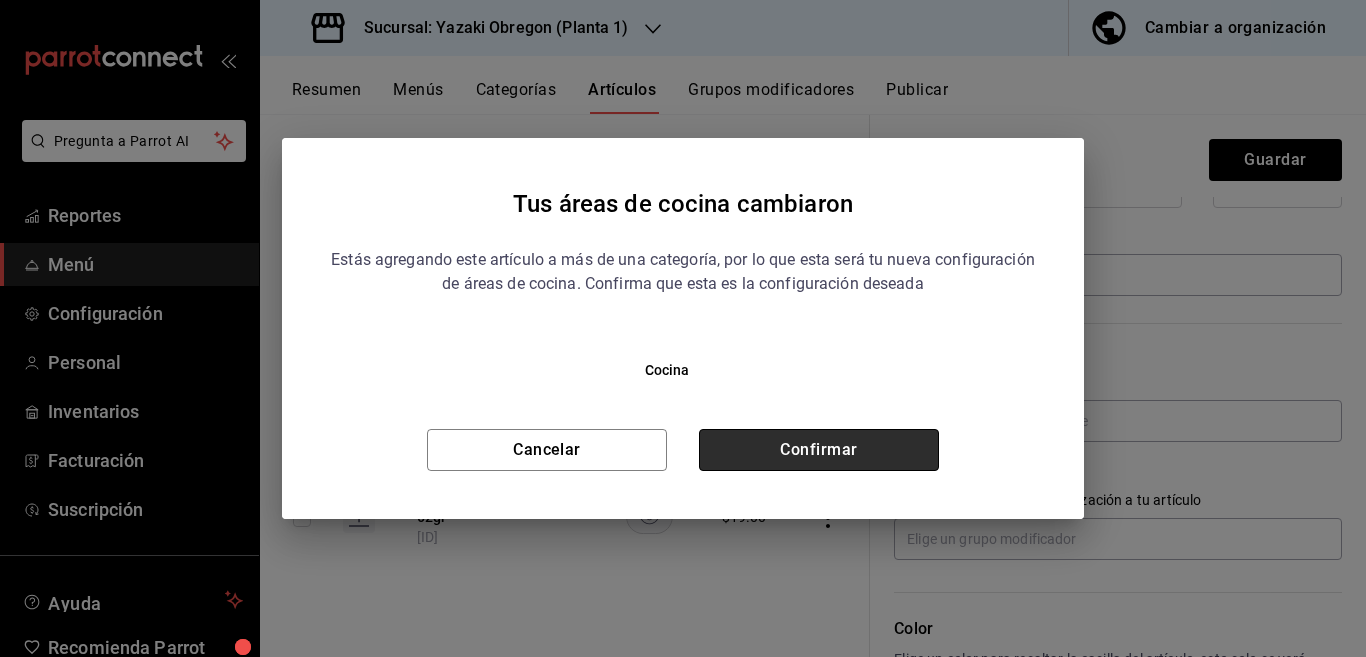 click on "Confirmar" at bounding box center [819, 450] 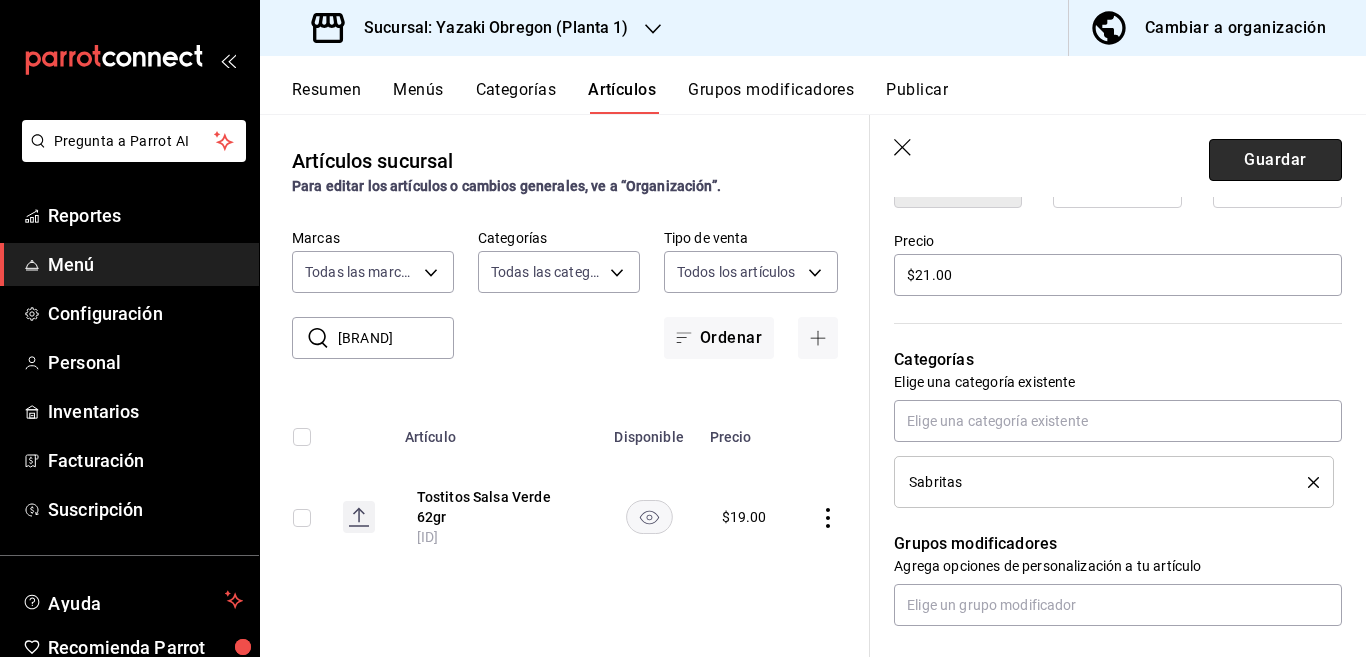 click on "Guardar" at bounding box center (1275, 160) 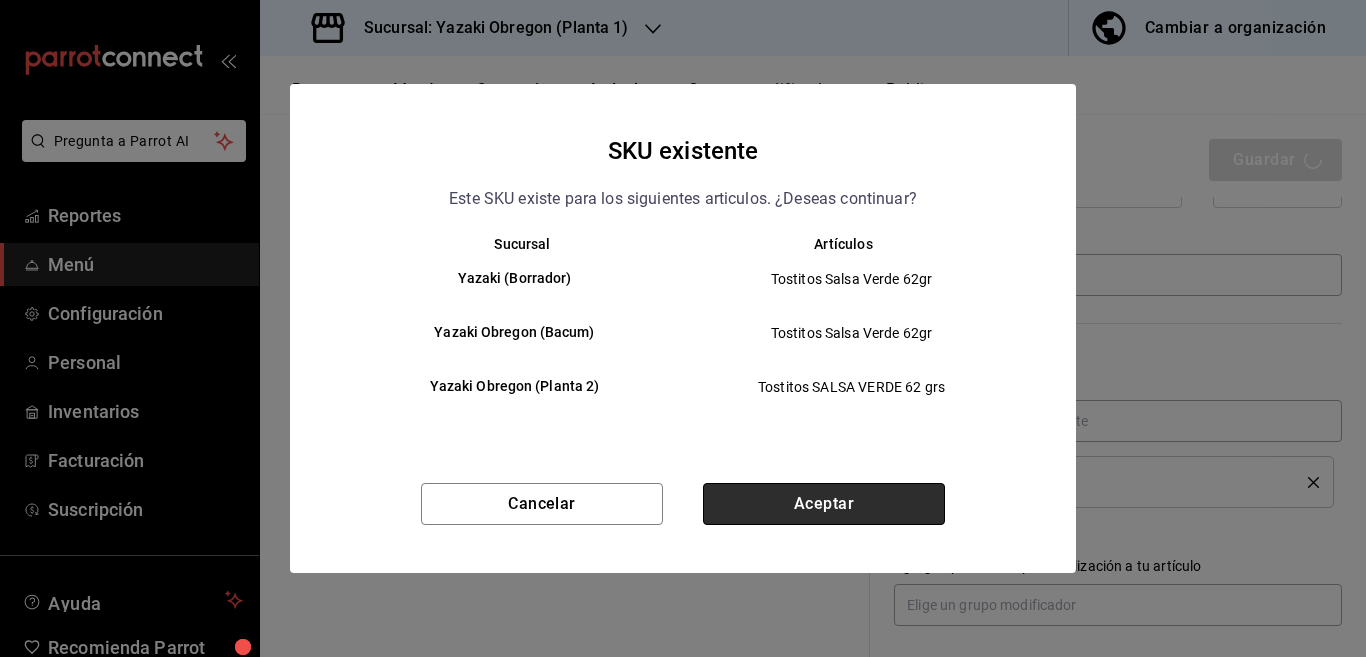 click on "Aceptar" at bounding box center [824, 504] 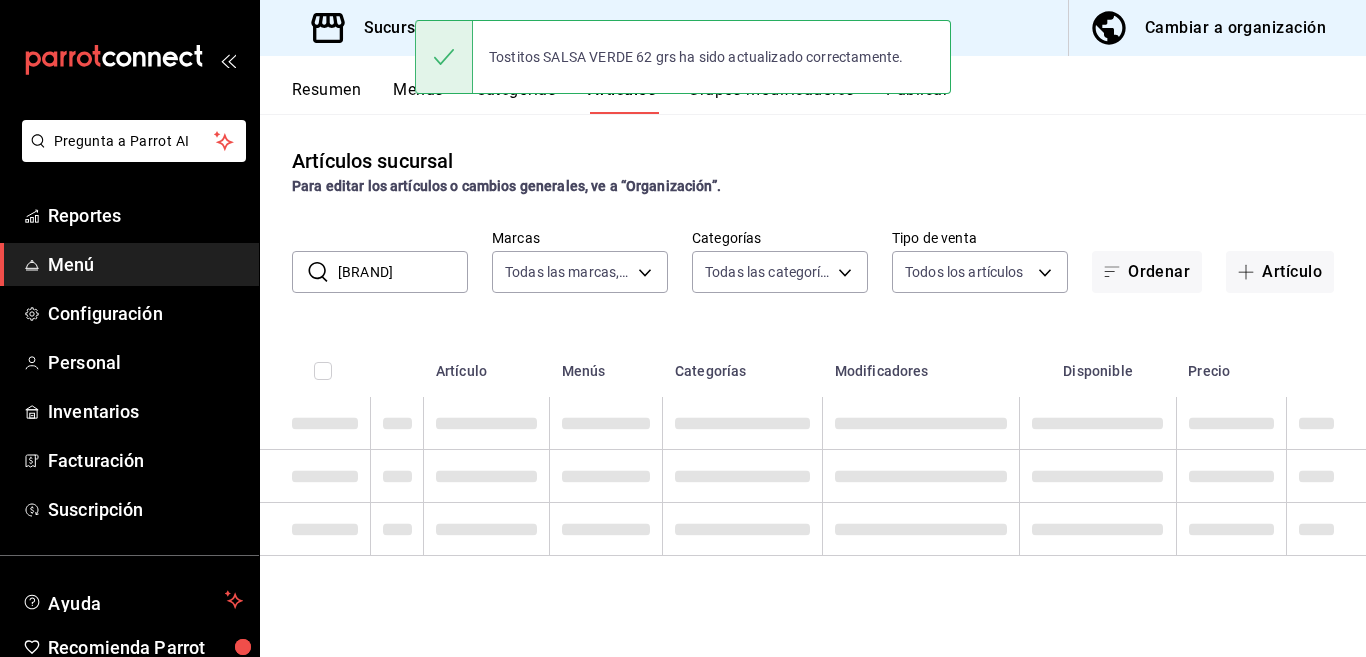 scroll, scrollTop: 0, scrollLeft: 0, axis: both 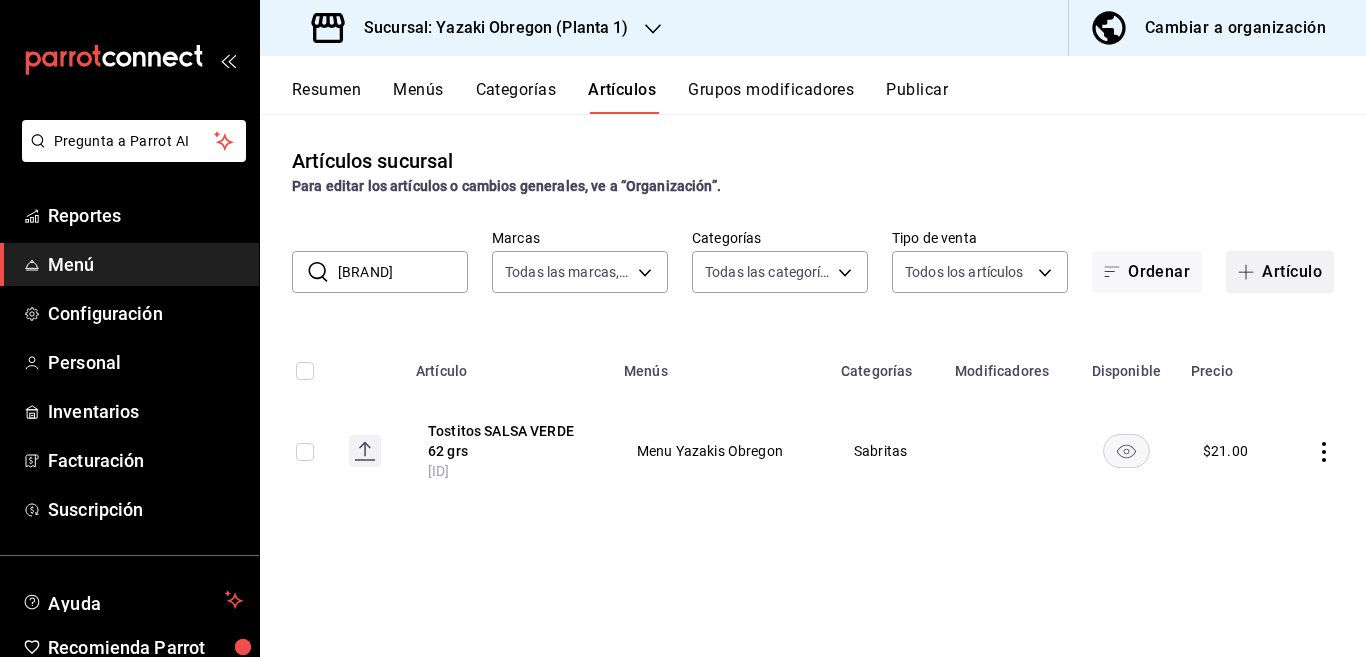click on "Artículo" at bounding box center (1280, 272) 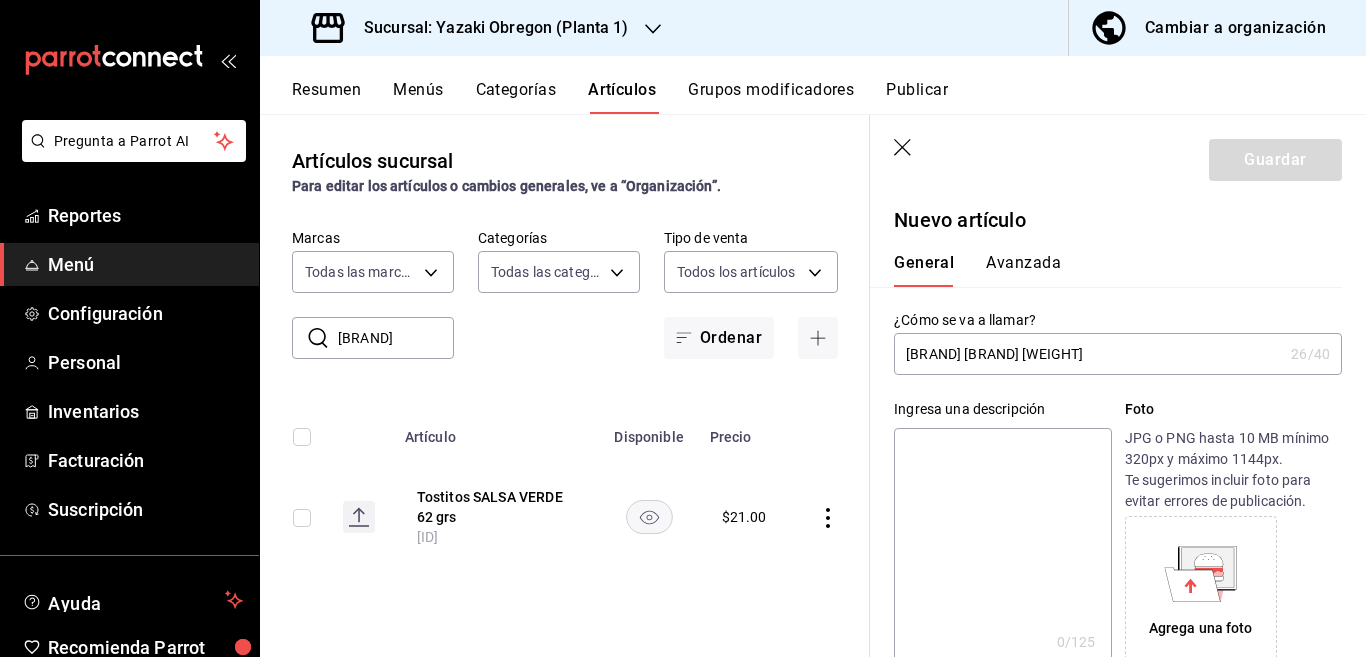 click at bounding box center [1002, 548] 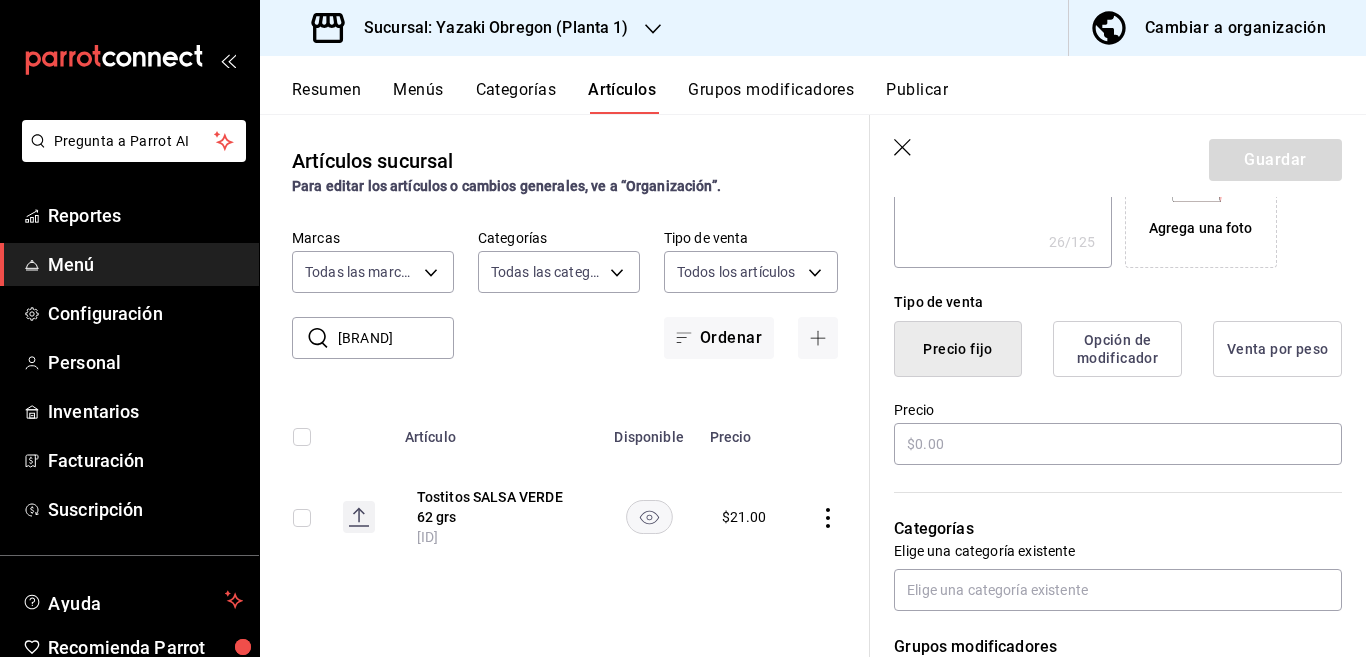 scroll, scrollTop: 406, scrollLeft: 0, axis: vertical 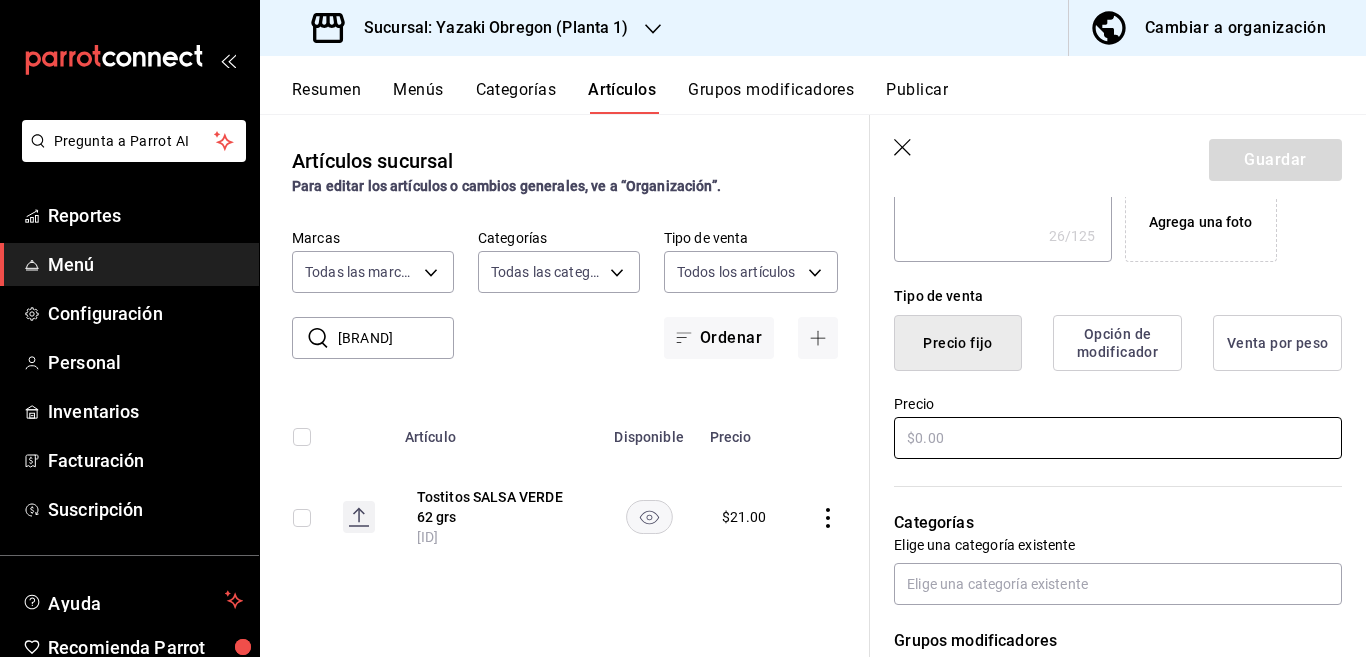 click at bounding box center [1118, 438] 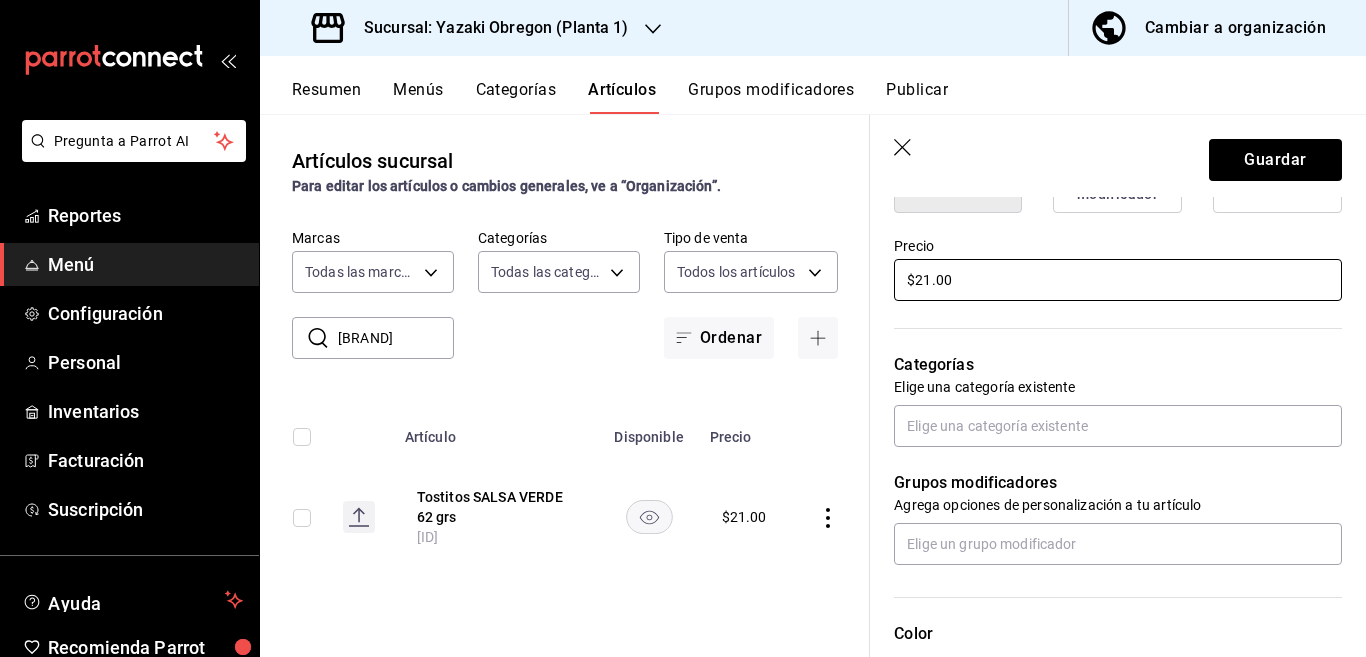 scroll, scrollTop: 569, scrollLeft: 0, axis: vertical 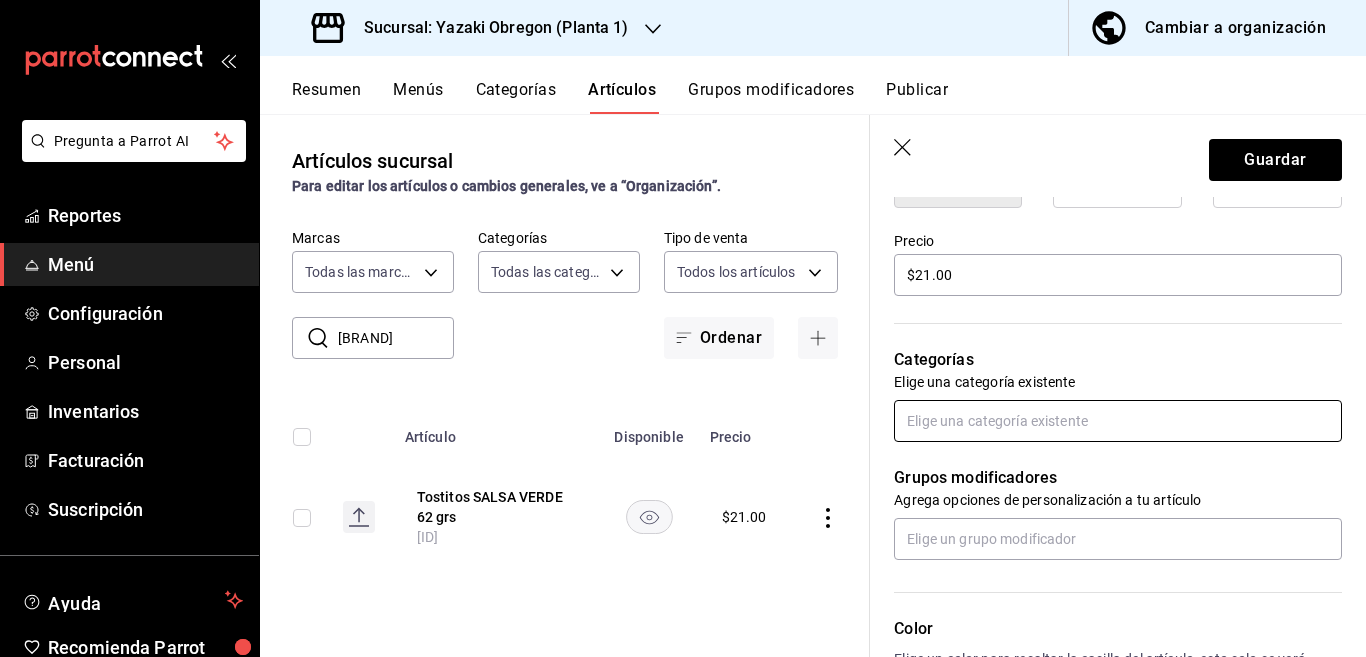click at bounding box center (1118, 421) 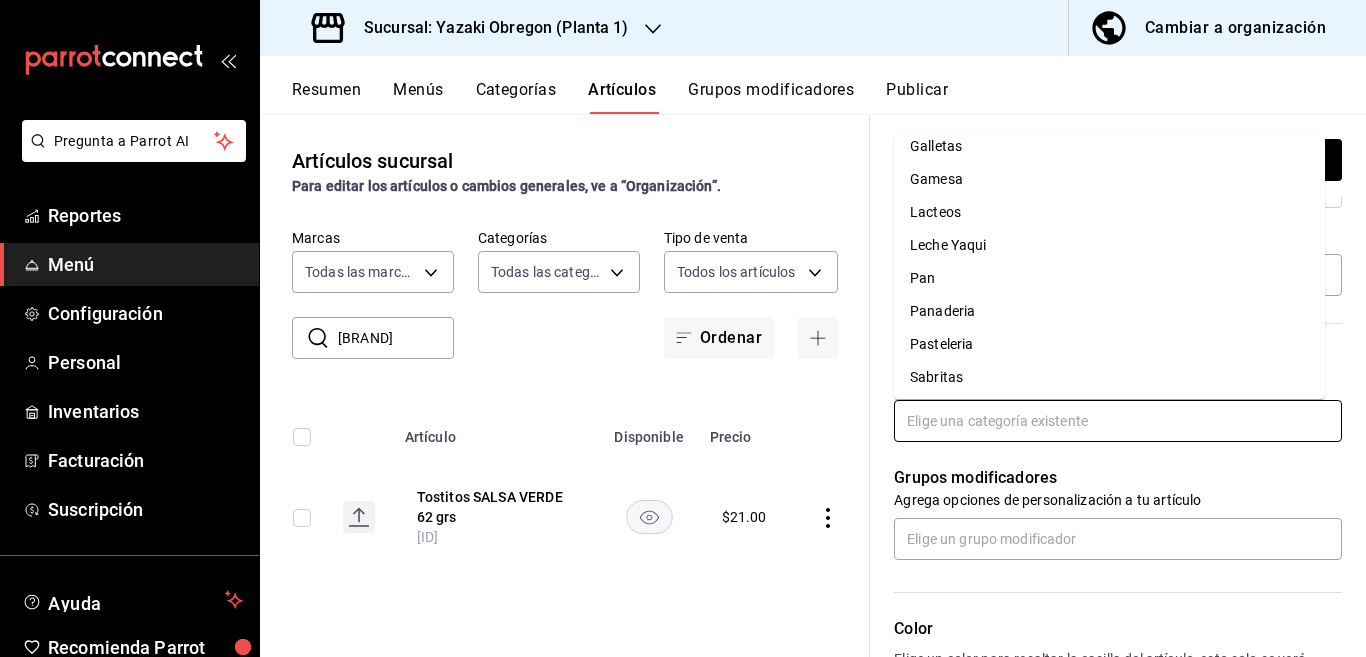 scroll, scrollTop: 281, scrollLeft: 0, axis: vertical 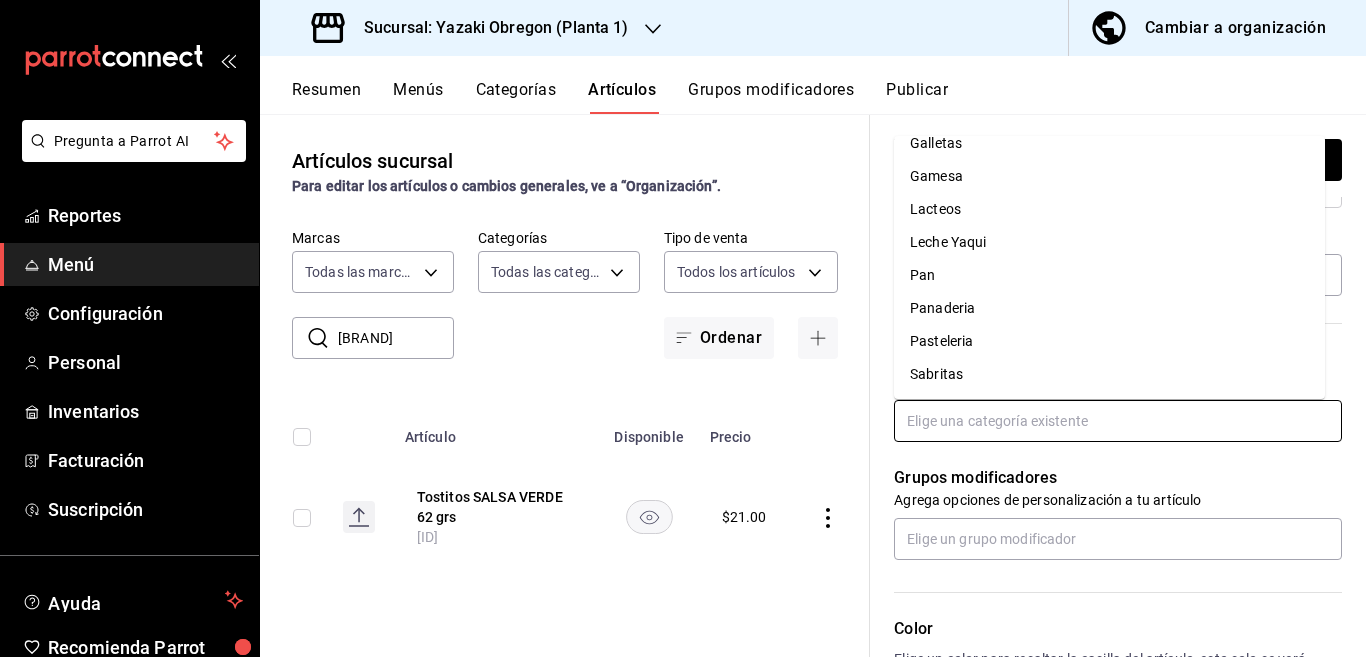click on "Sabritas" at bounding box center (1109, 374) 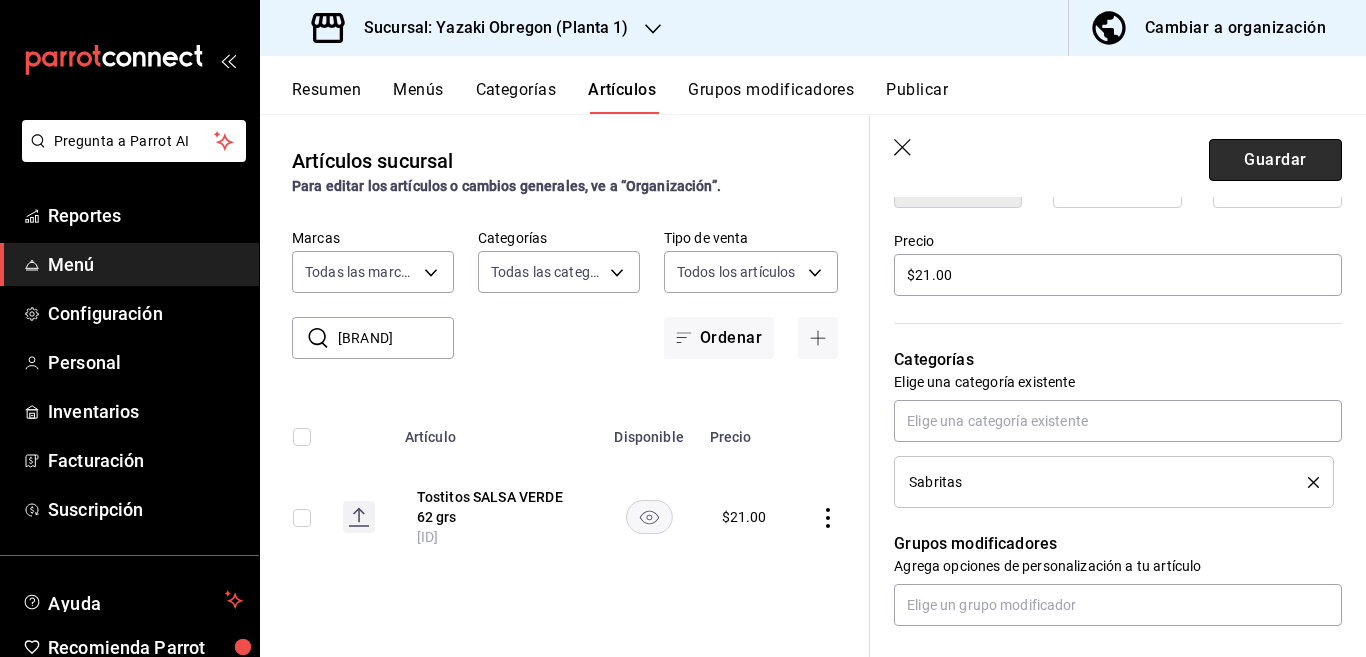 click on "Guardar" at bounding box center (1275, 160) 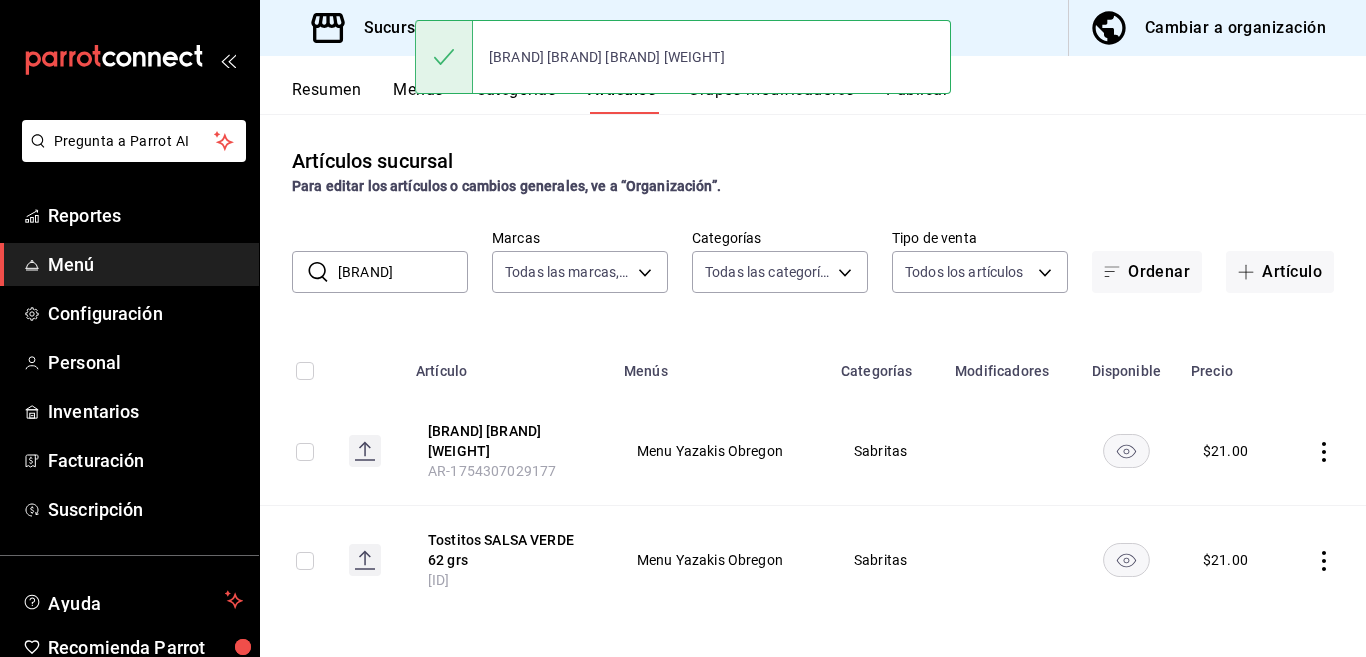 scroll, scrollTop: 0, scrollLeft: 0, axis: both 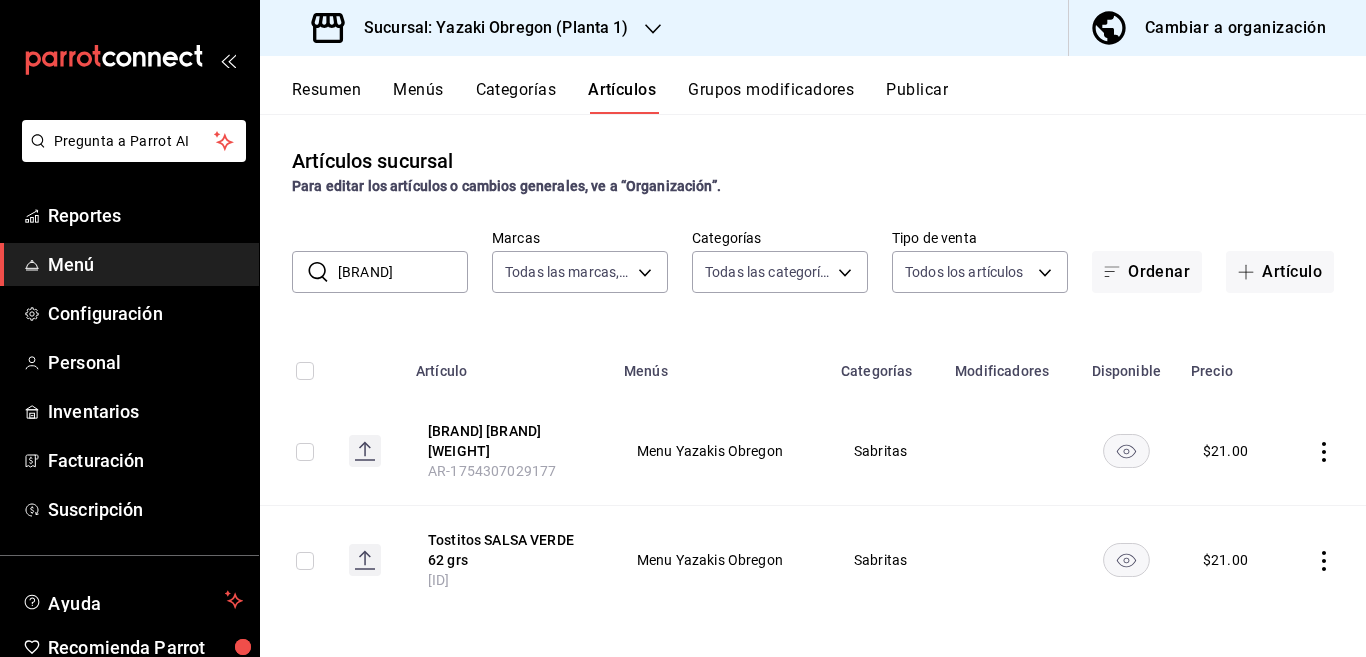 click on "Categorías" at bounding box center [516, 97] 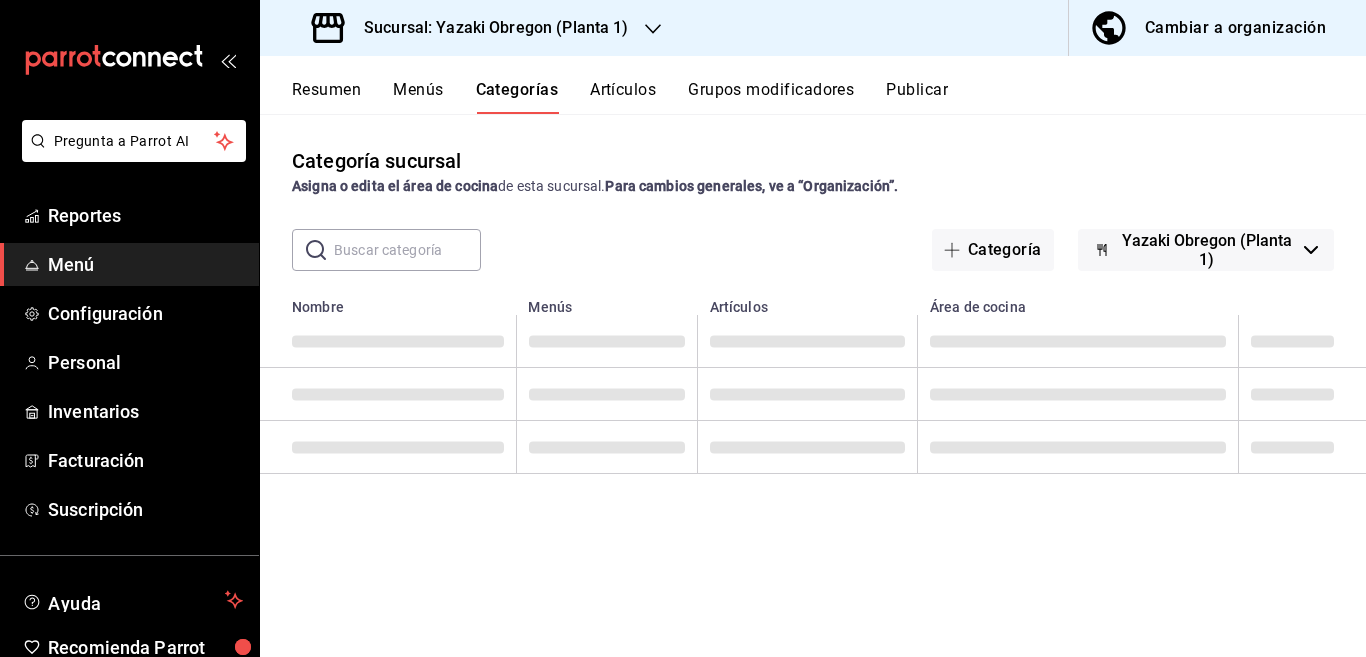 click on "Artículos" at bounding box center (623, 97) 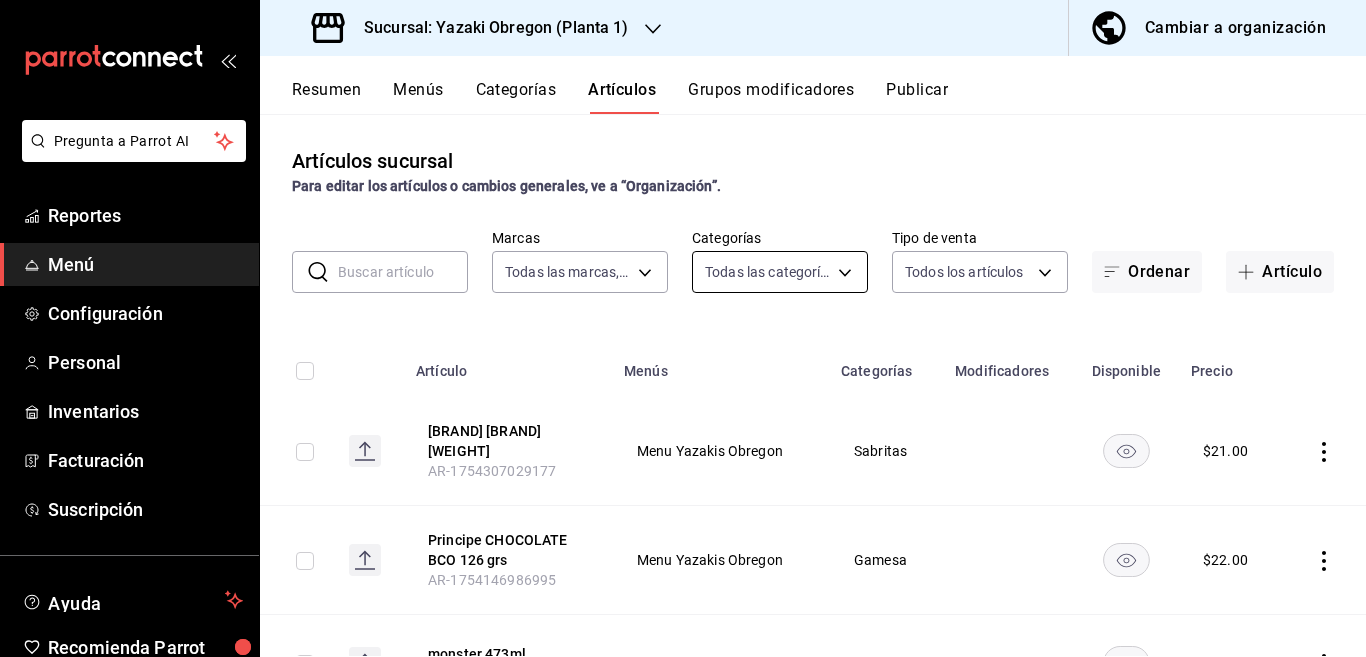 click on "Pregunta a Parrot AI Reportes   Menú   Configuración   Personal   Inventarios   Facturación   Suscripción   Ayuda Recomienda Parrot   Multiuser Parrot   Sugerir nueva función   Sucursal: [ORGANIZATION] (Planta 1) Cambiar a organización Resumen Menús Categorías Artículos Grupos modificadores Publicar Artículos sucursal Para editar los artículos o cambios generales, ve a “Organización”. ​ ​ Marcas Todas las marcas, Sin marca 0f3257ca-18d5-4715-a7b3-d9c79746efab Categorías Todas las categorías, Sin categoría Tipo de venta Todos los artículos ALL Ordenar Artículo Artículo Menús Categorías Modificadores Disponible Precio Tostitos FLAMIN HOT 62 grs AR-1754307029177 Menu [ORGANIZATION] Sabritas $ 21.00 Principe CHOCOLATE BCO 126 grs AR-1754146986995 Menu [ORGANIZATION] Gamesa $ 22.00 monster 473ml AR-1741710002968 Menu [ORGANIZATION] Bebidas $ 38.00 suero flash AR-1741708662931 Menu [ORGANIZATION] Bebidas $ 25.00 Monster AR-1740155544815 Menu [ORGANIZATION] Bebidas $ 38.00 Dulces $ $" at bounding box center (683, 328) 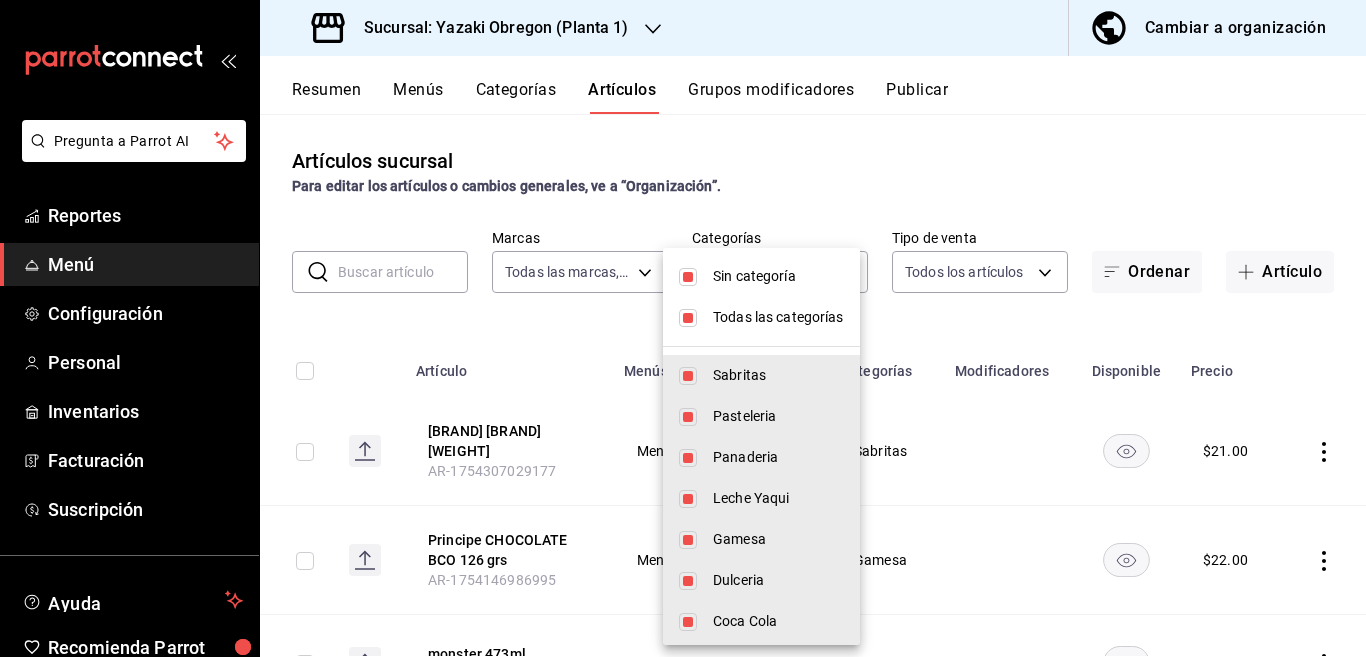 click at bounding box center (688, 277) 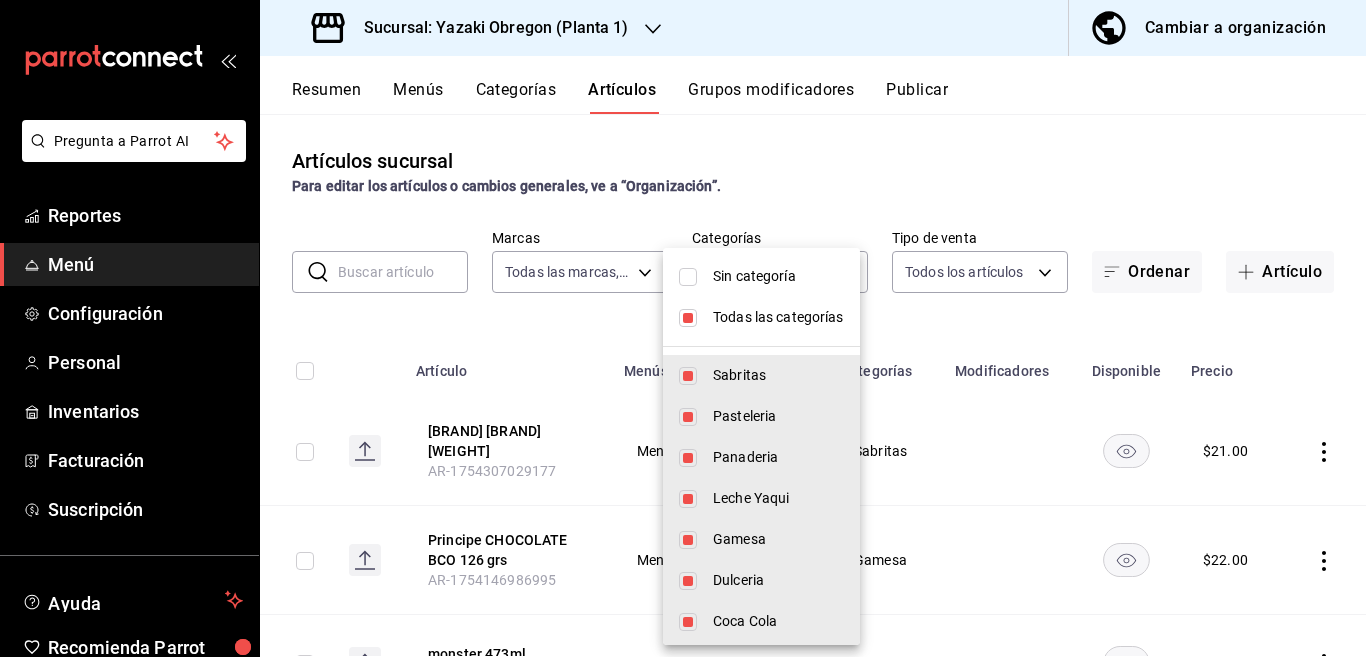 click on "Todas las categorías" at bounding box center (761, 317) 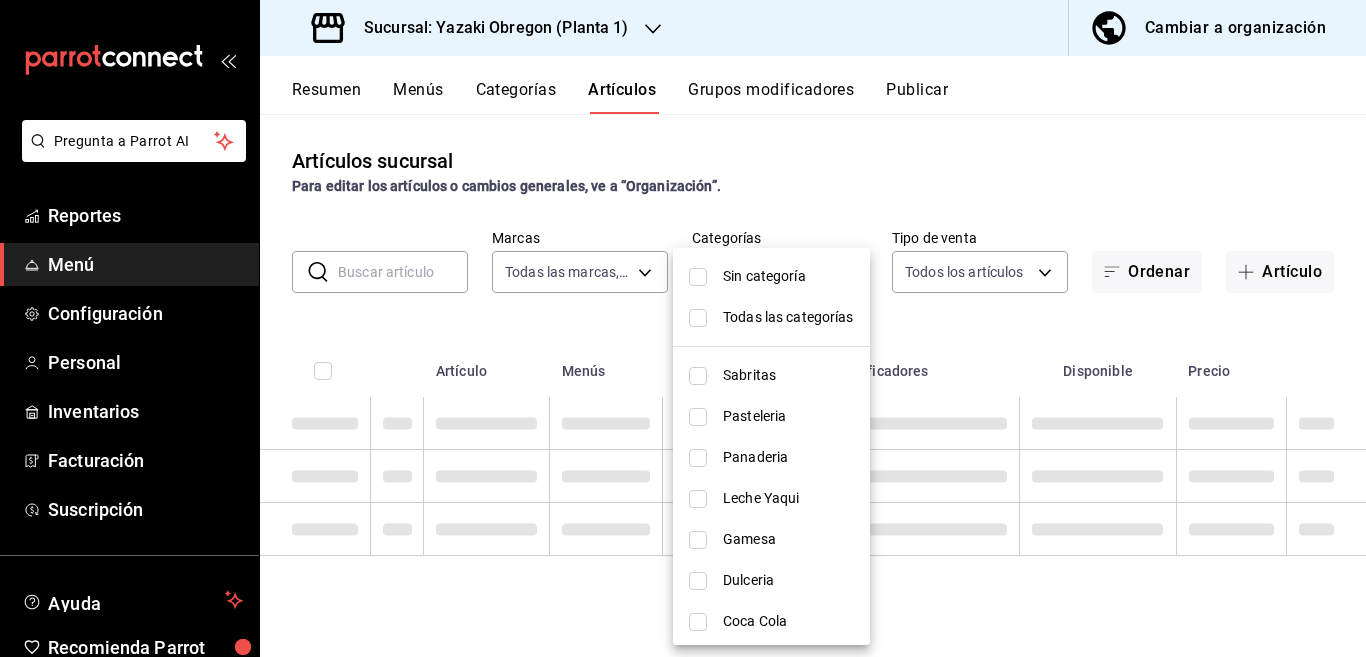 click at bounding box center [698, 277] 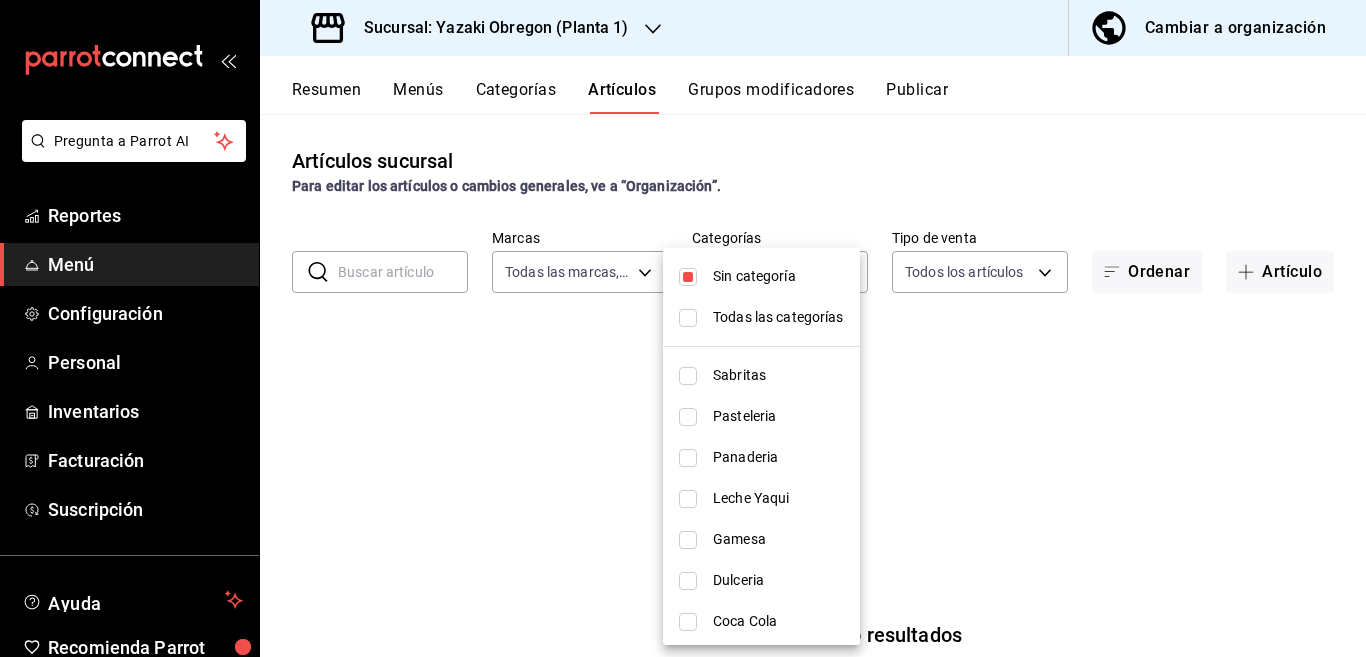 click at bounding box center (688, 277) 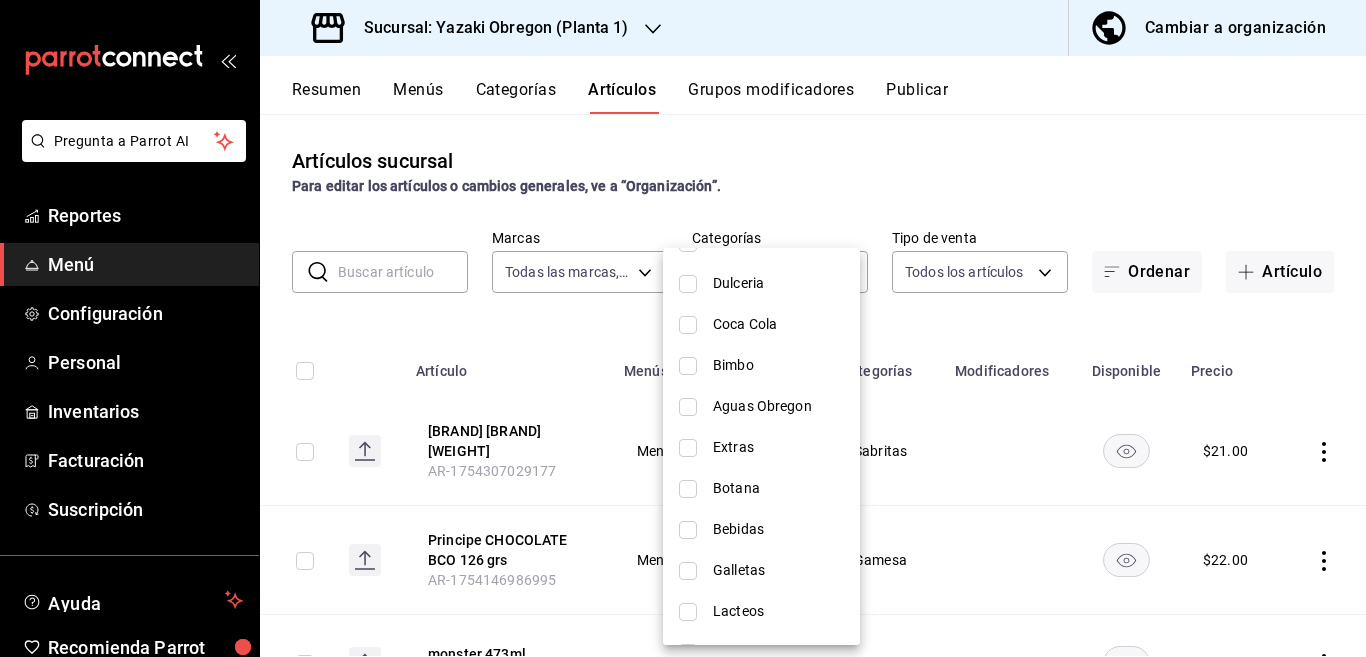 scroll, scrollTop: 357, scrollLeft: 0, axis: vertical 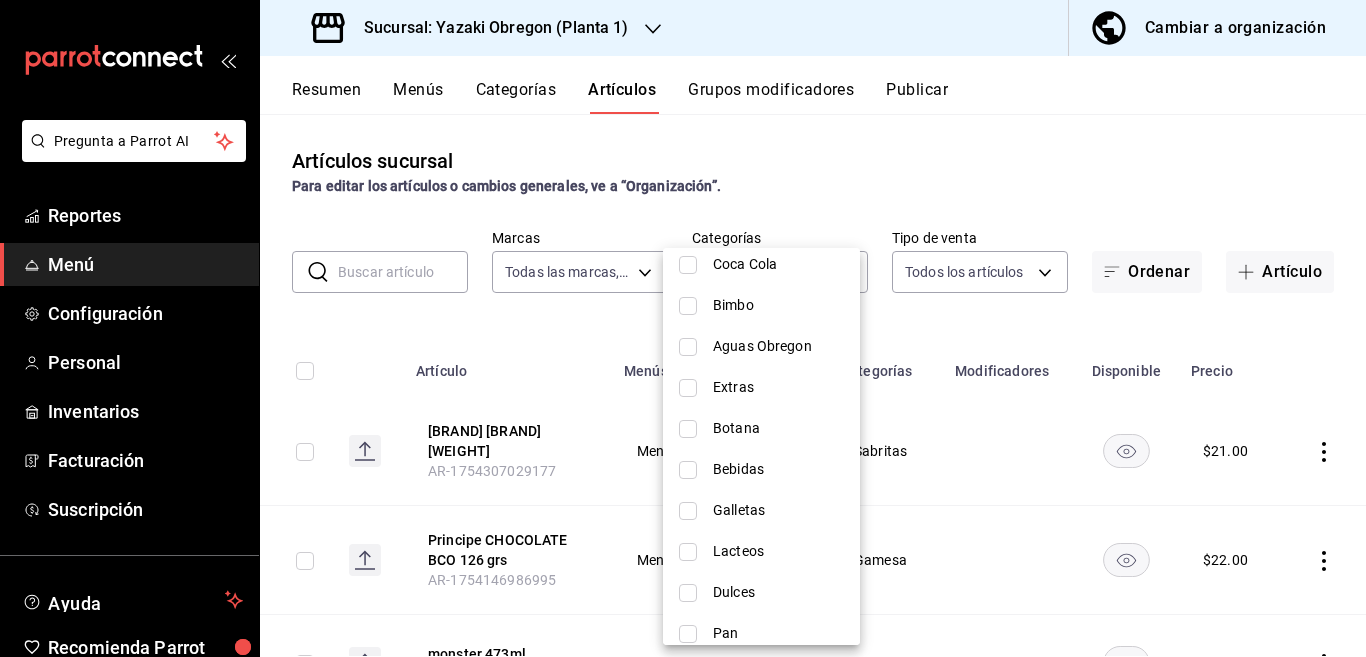 click at bounding box center (688, 388) 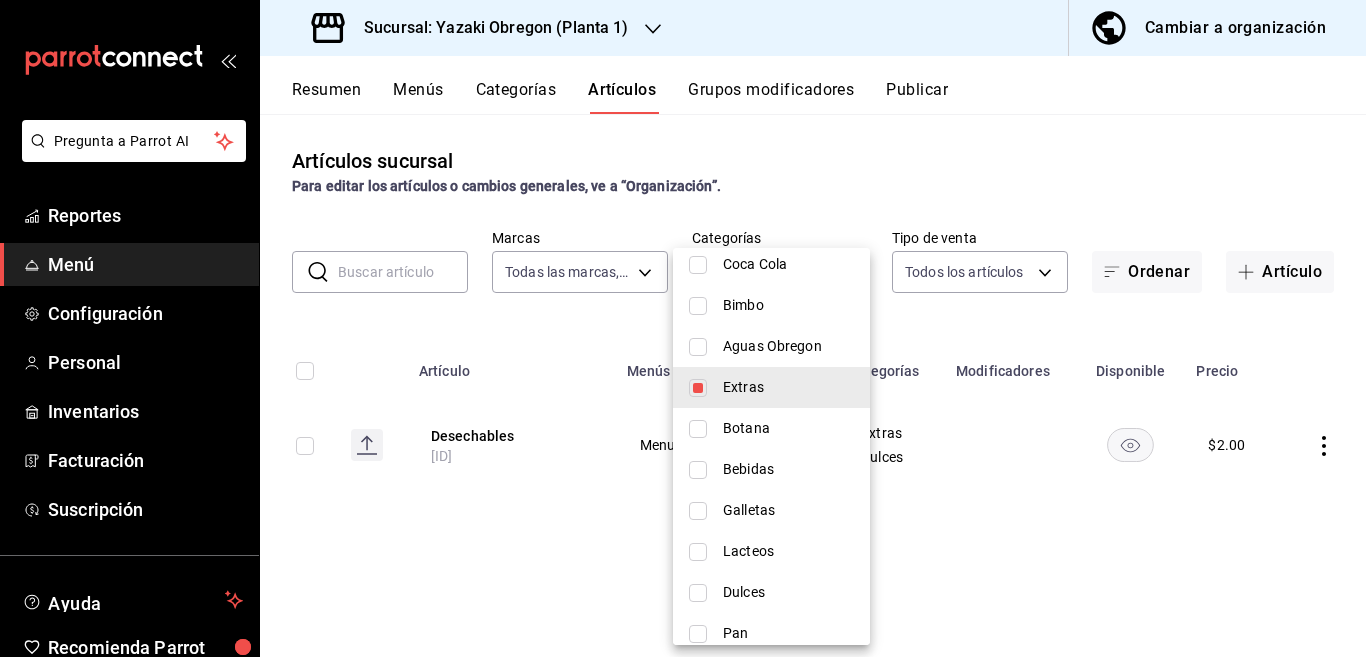 click at bounding box center (698, 388) 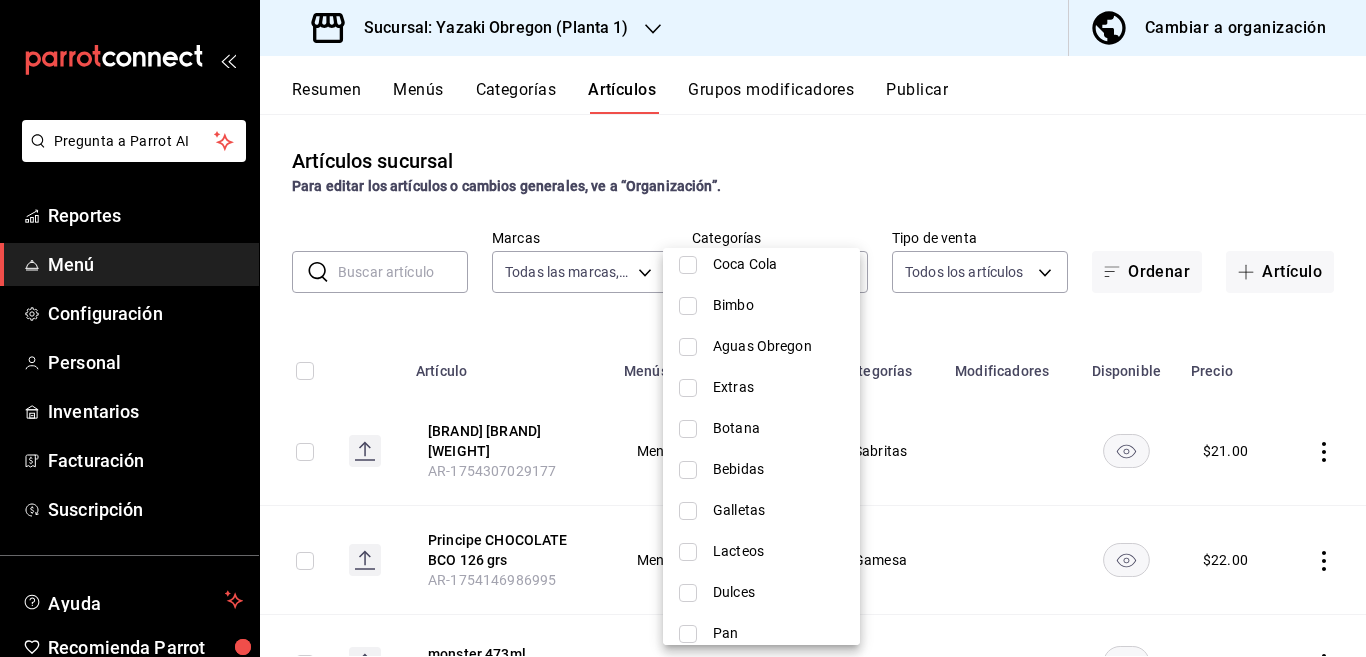 click on "Botana" at bounding box center [761, 428] 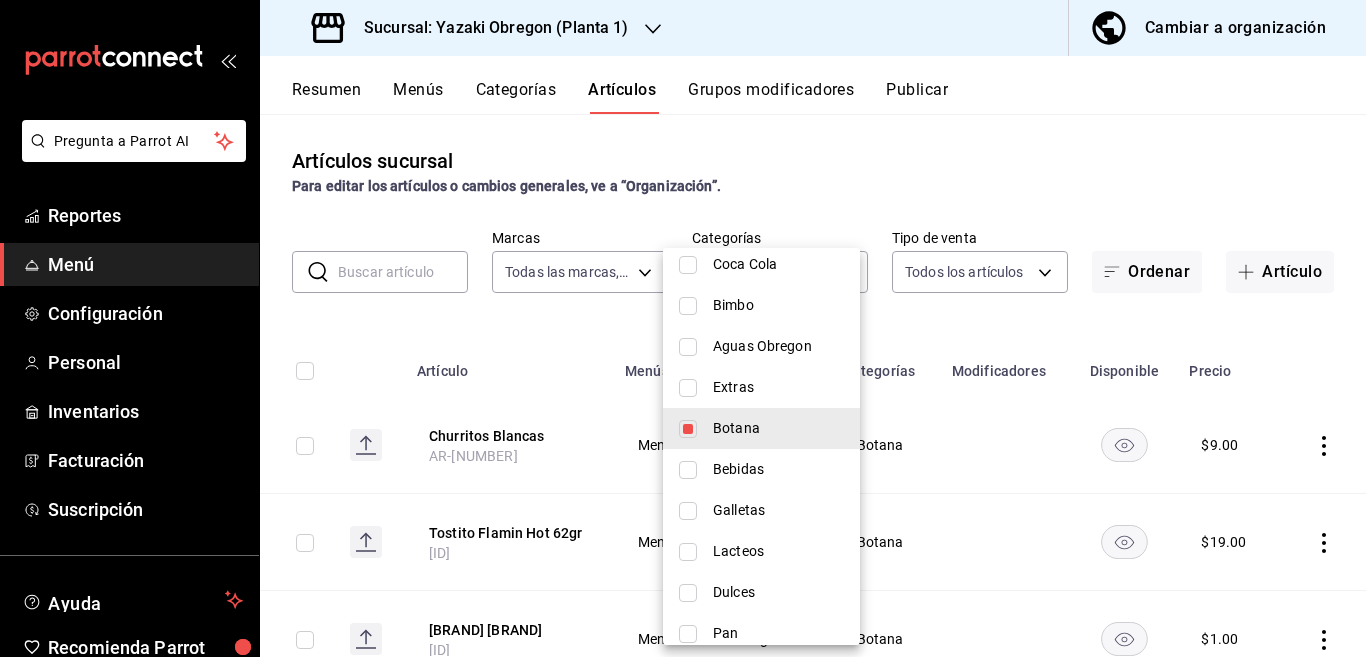 click at bounding box center [683, 328] 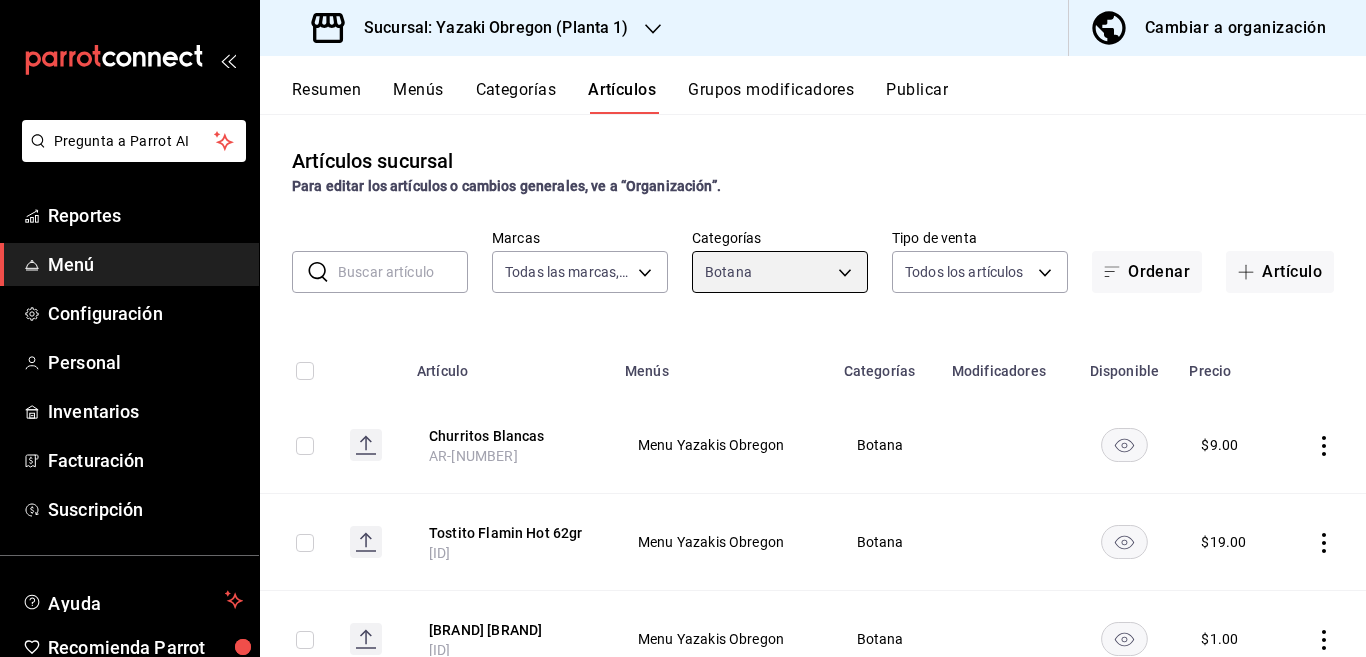 scroll, scrollTop: 357, scrollLeft: 0, axis: vertical 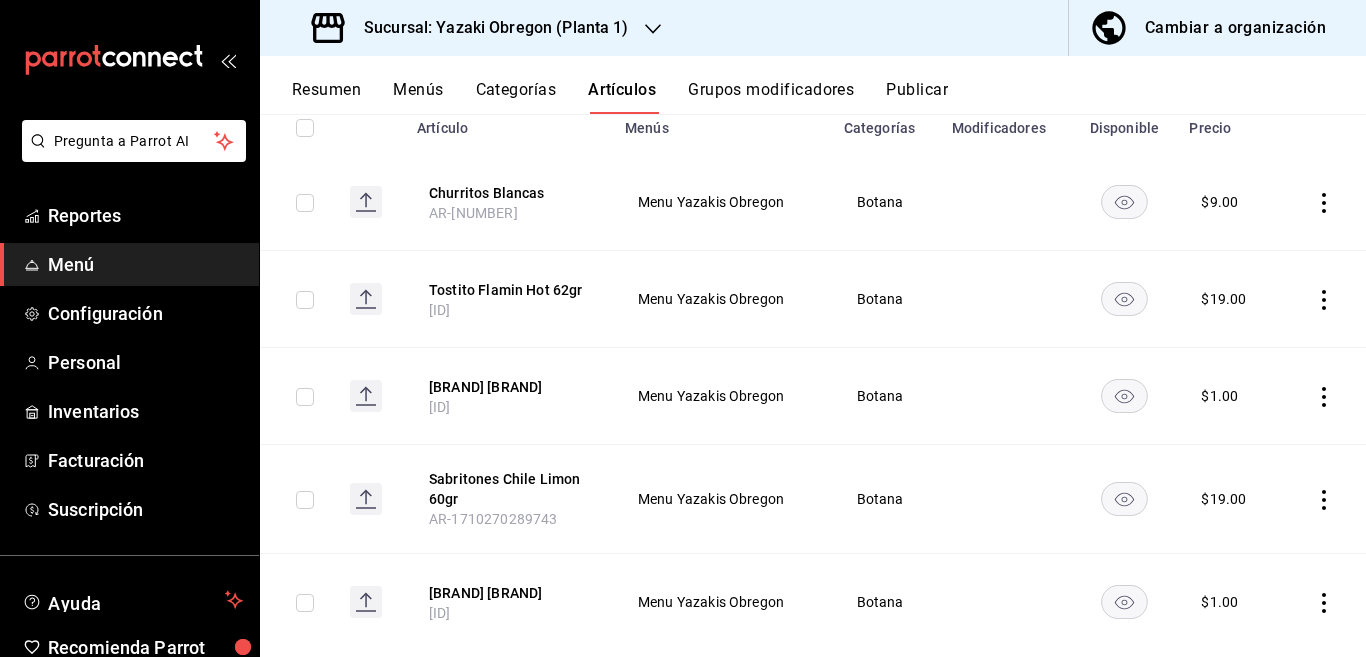 click 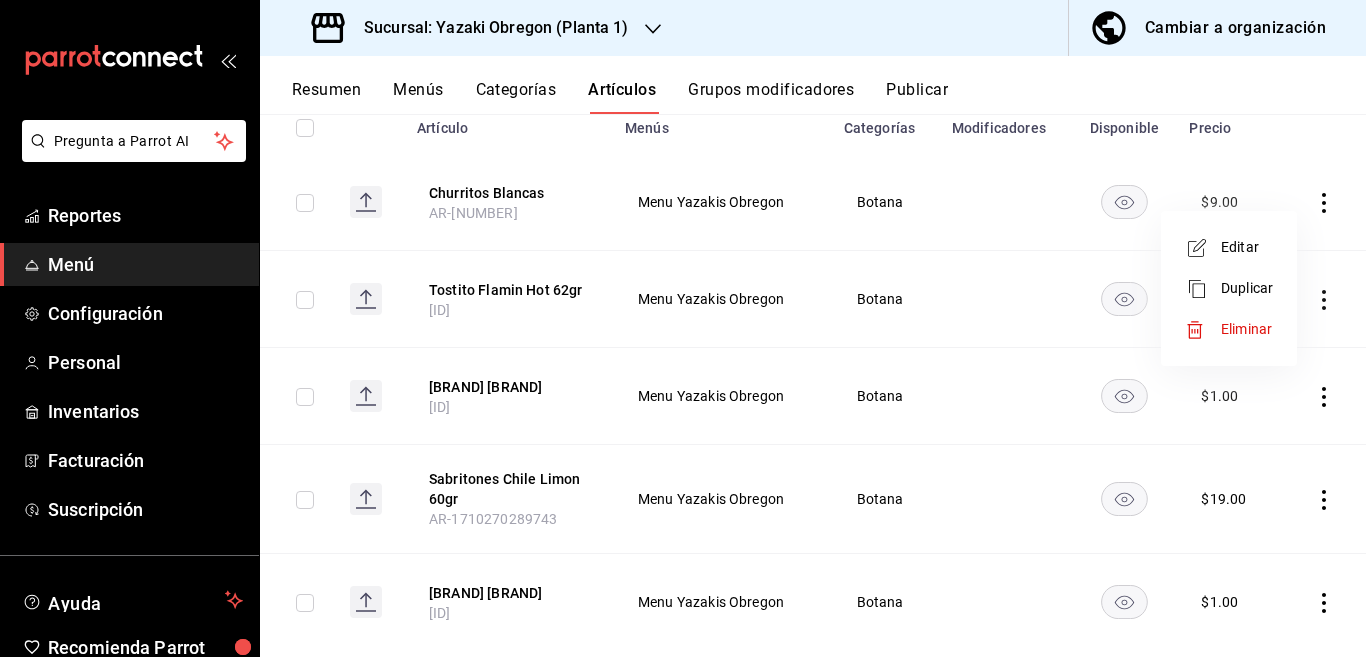 click on "Eliminar" at bounding box center [1246, 329] 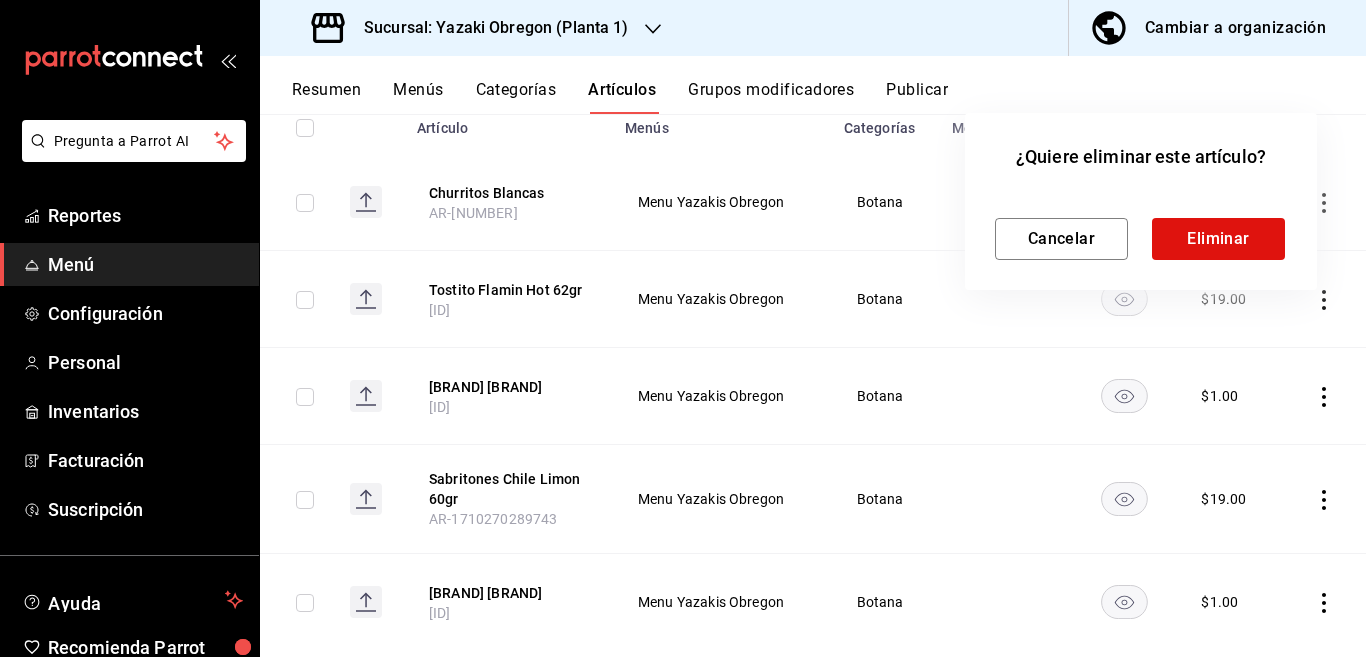 scroll, scrollTop: 244, scrollLeft: 0, axis: vertical 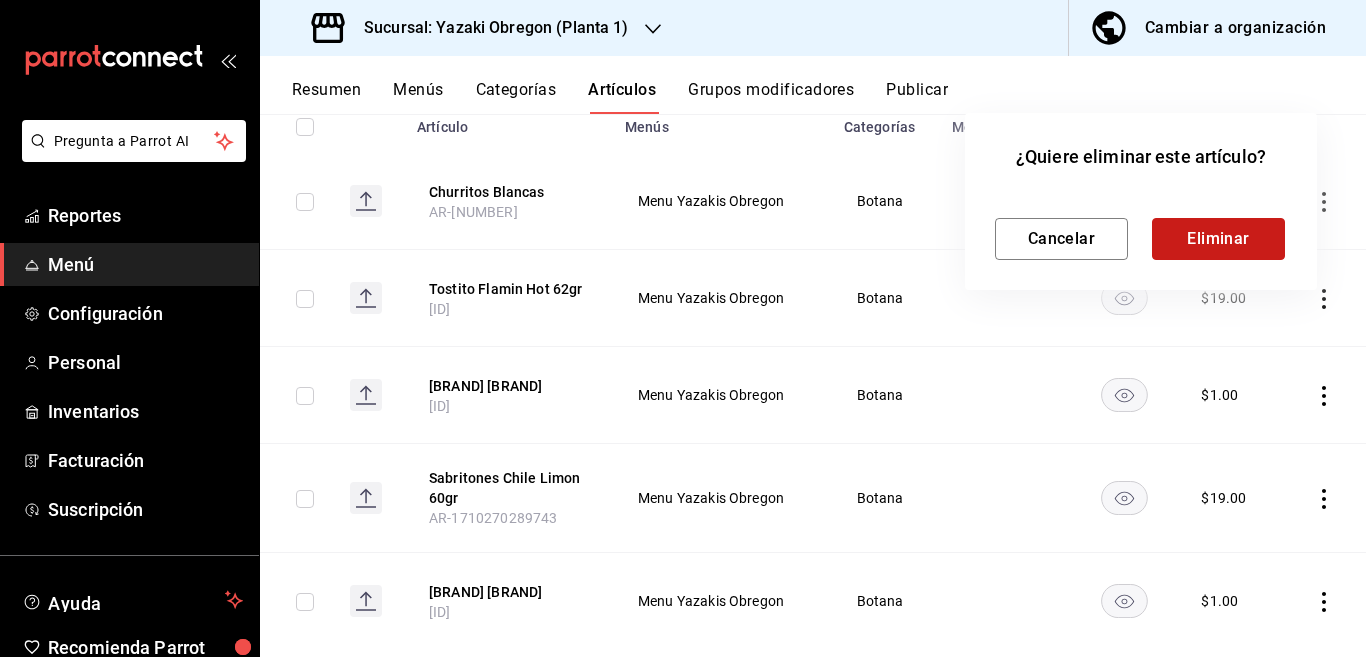 click on "Eliminar" at bounding box center [1218, 239] 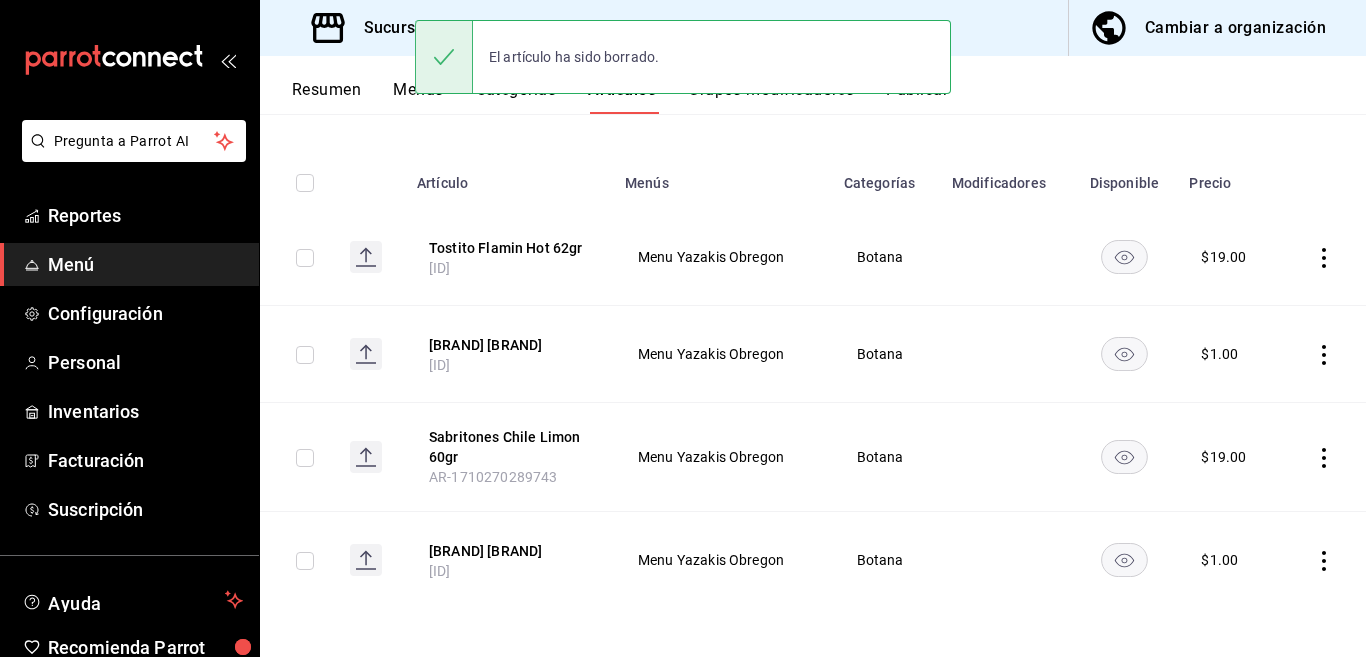scroll, scrollTop: 188, scrollLeft: 0, axis: vertical 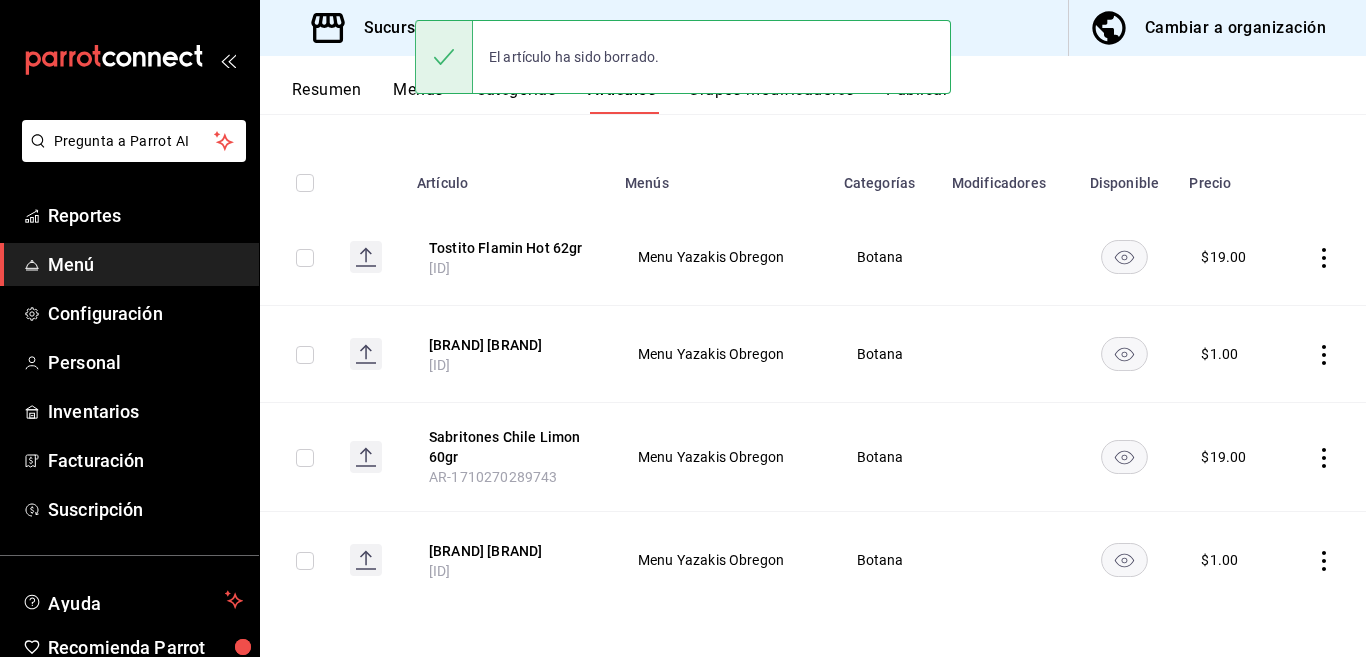 click 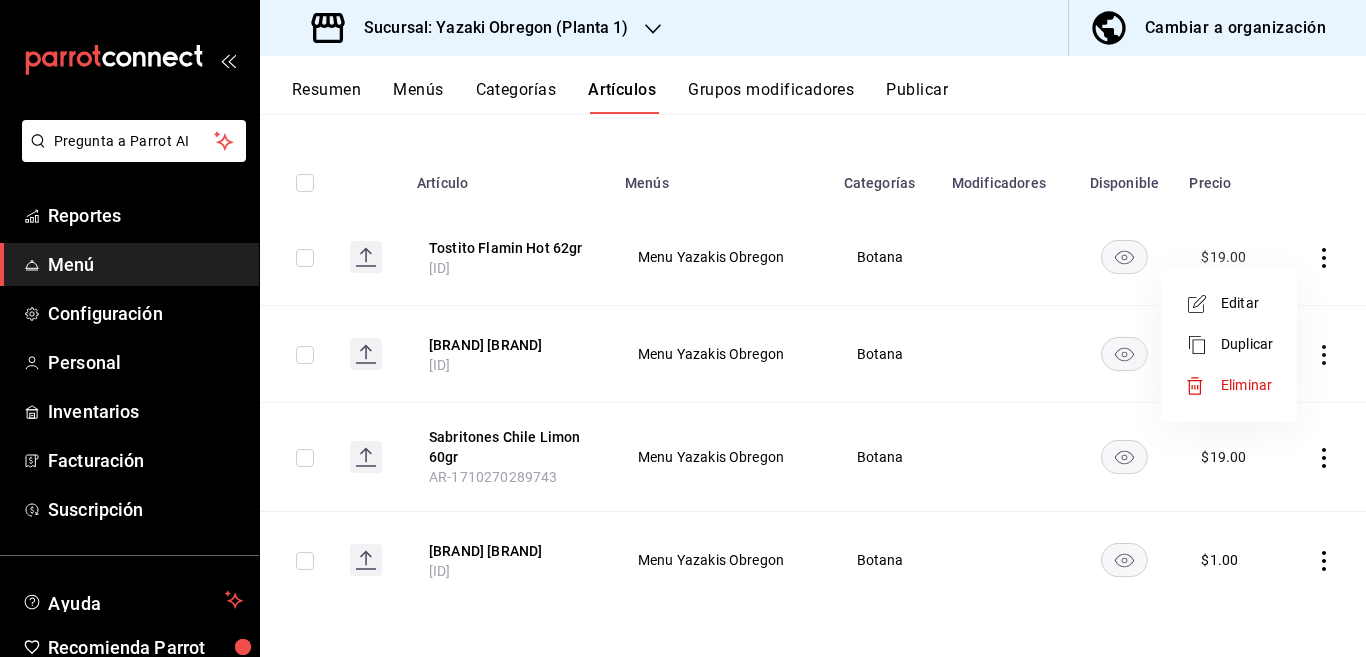 click on "Eliminar" at bounding box center (1246, 385) 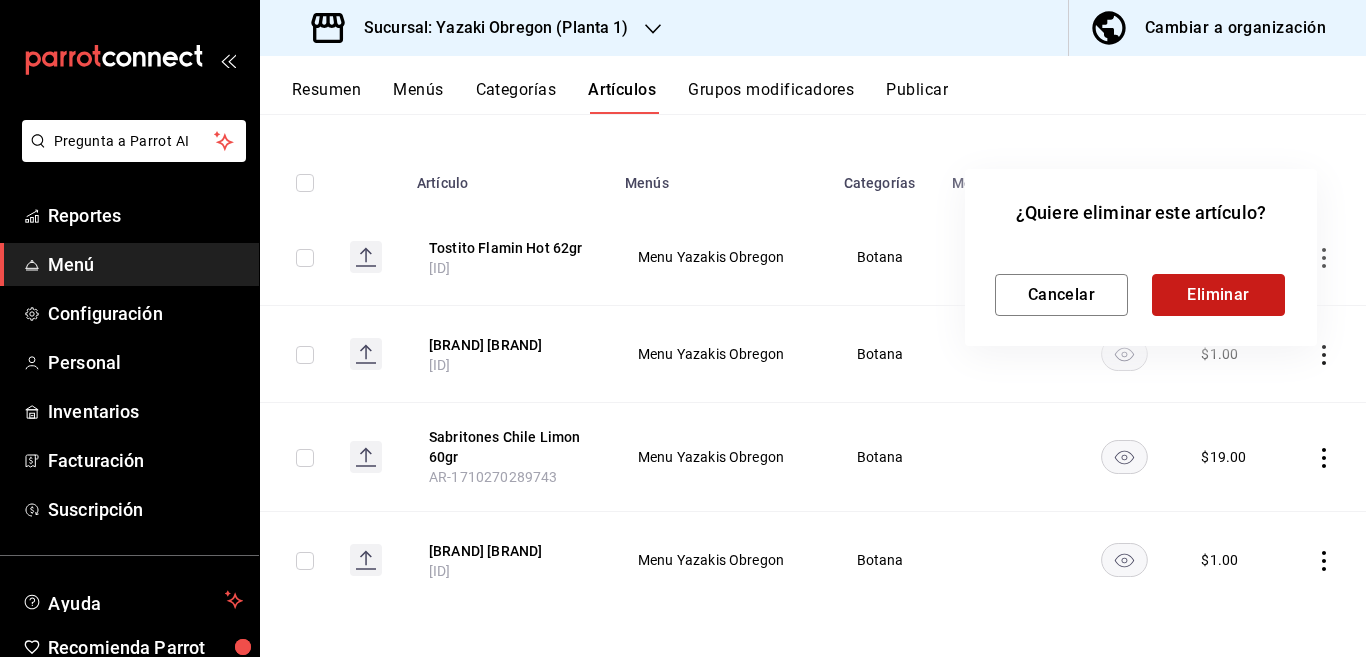 click on "Eliminar" at bounding box center (1218, 295) 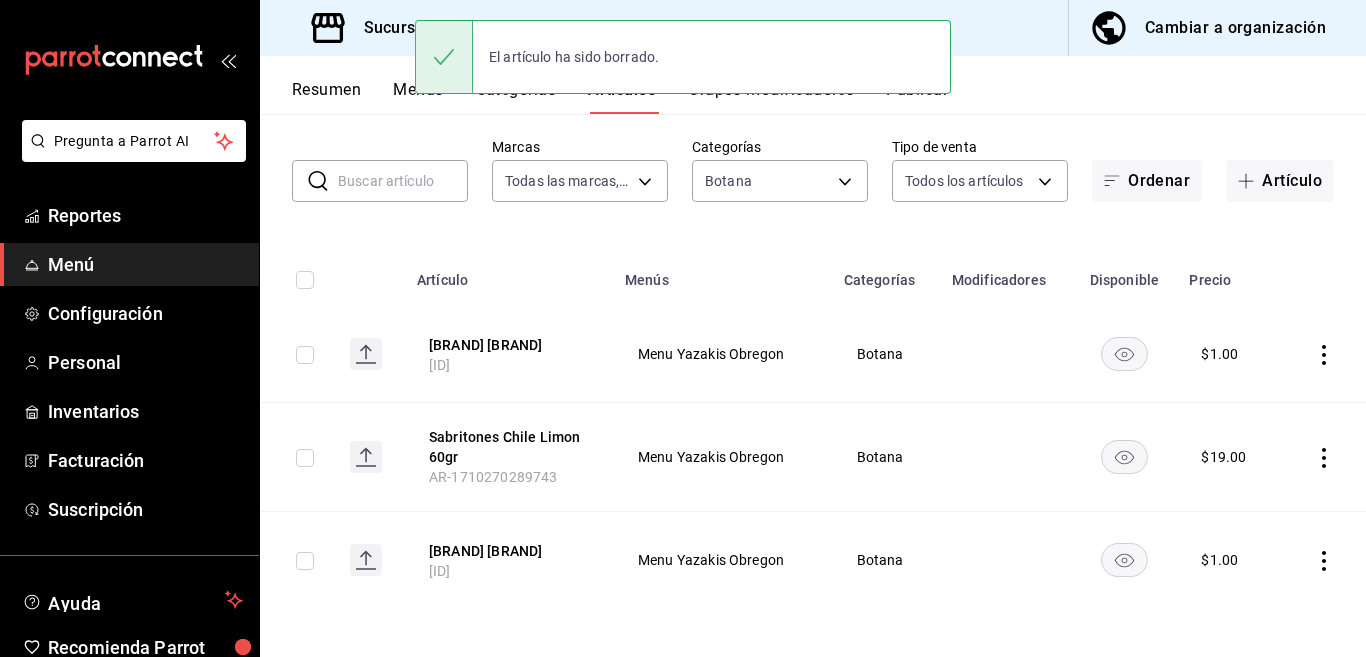 scroll, scrollTop: 91, scrollLeft: 0, axis: vertical 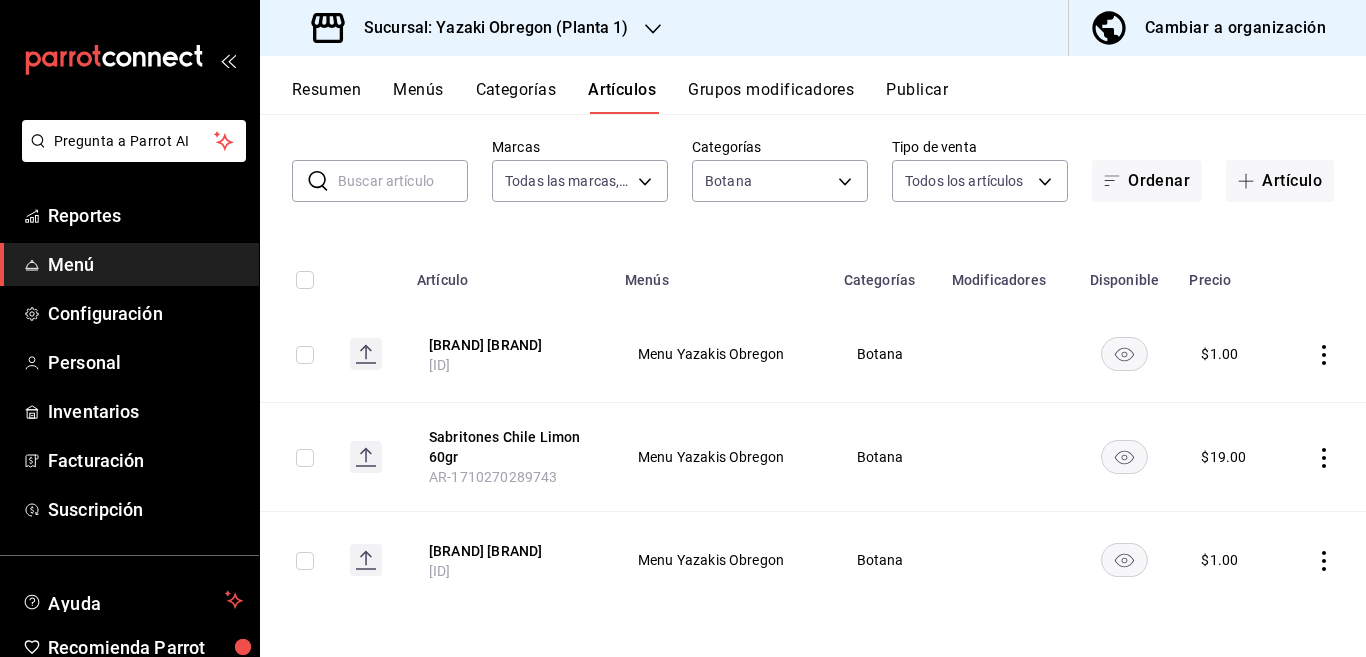 click 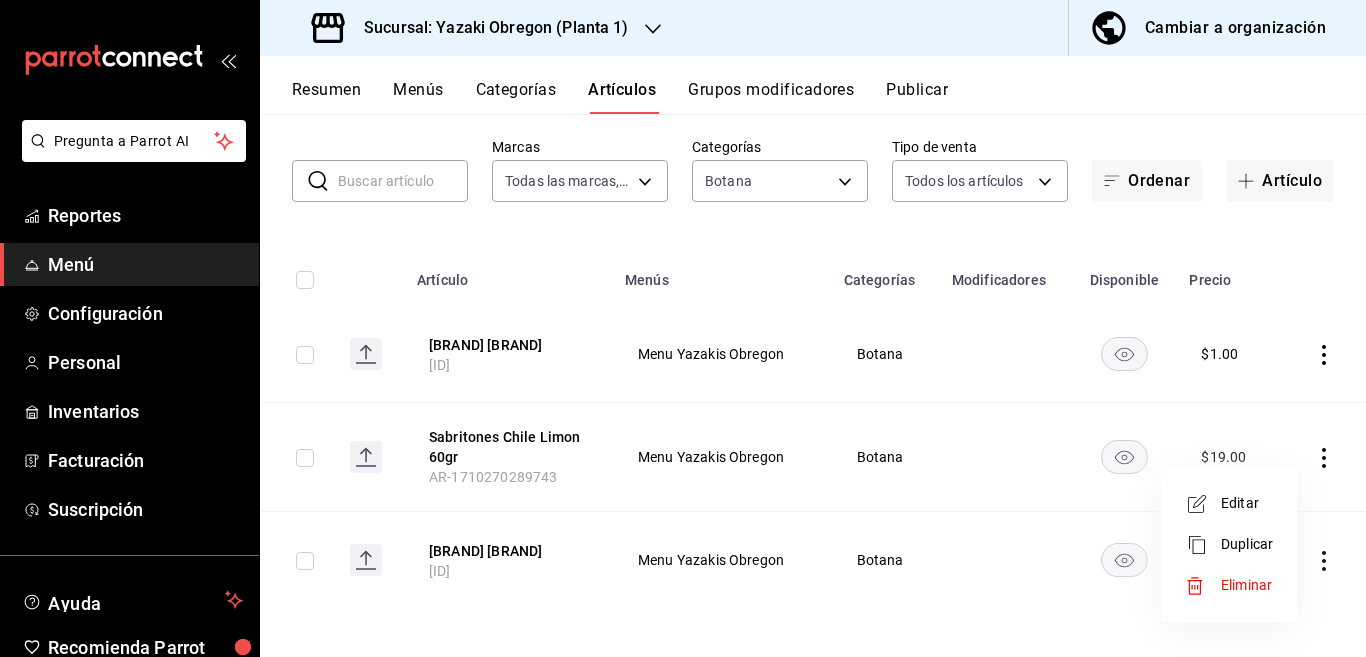 click on "Eliminar" at bounding box center (1246, 585) 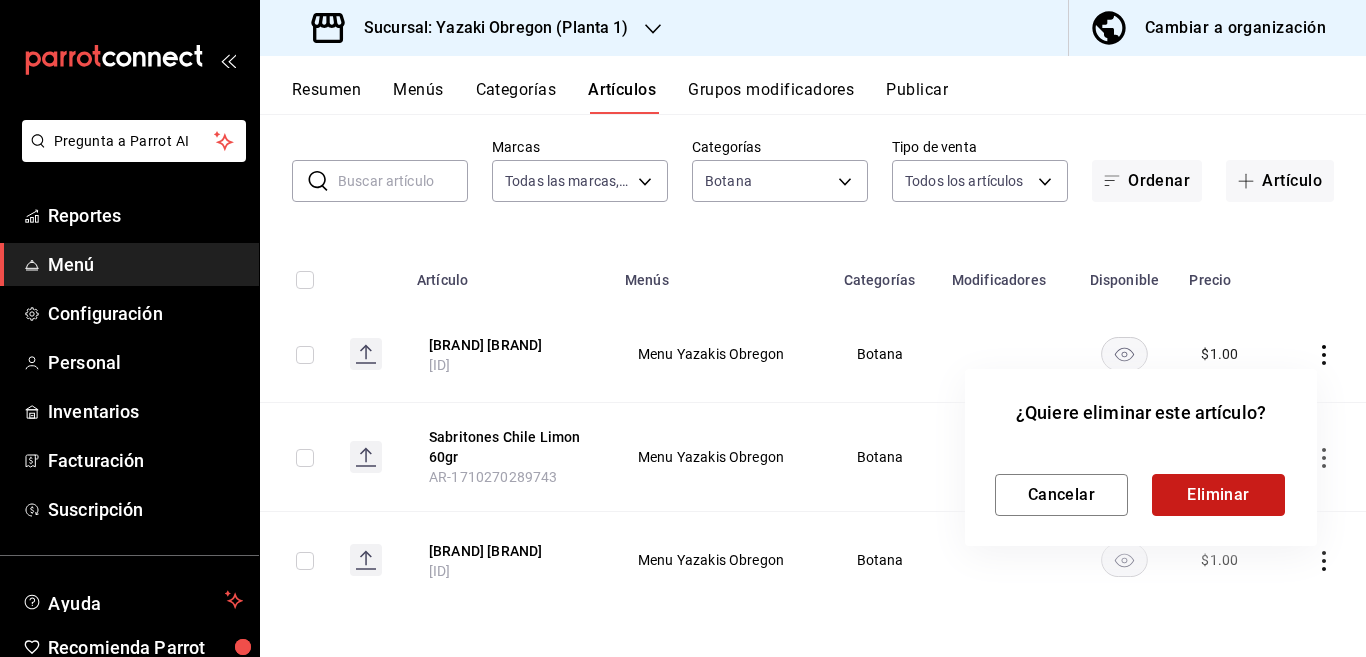 click on "Eliminar" at bounding box center [1218, 495] 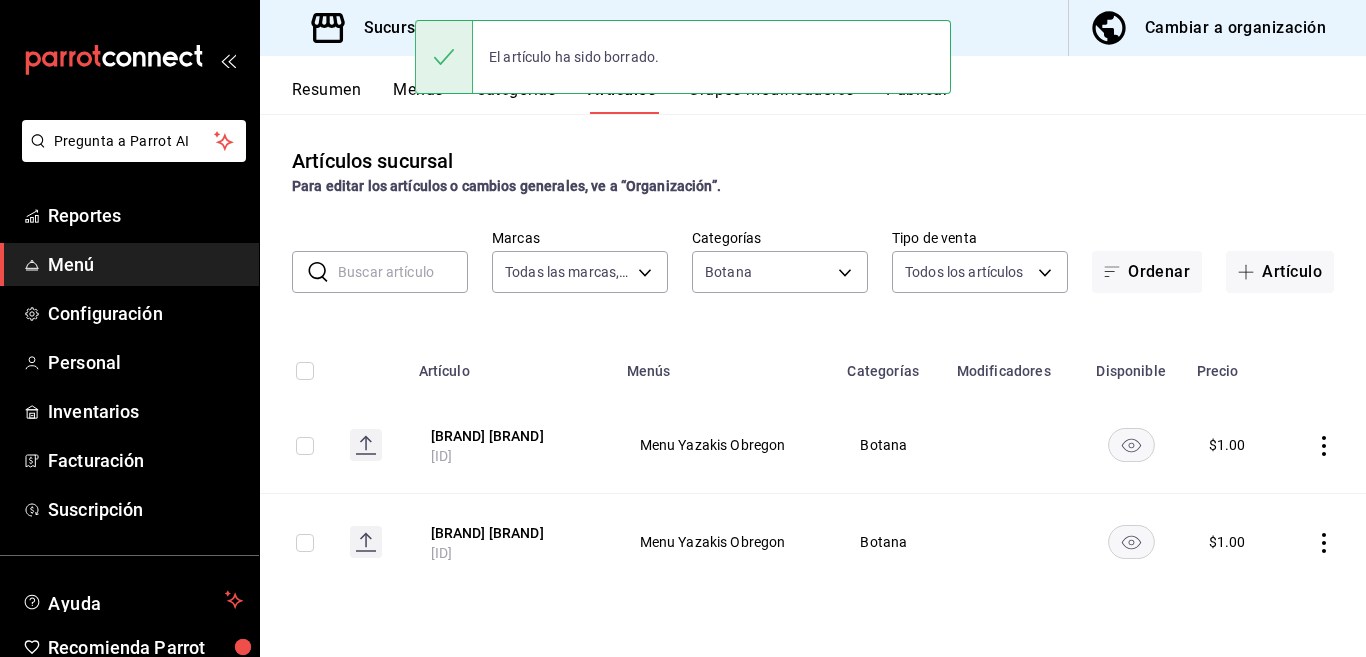 scroll, scrollTop: 0, scrollLeft: 0, axis: both 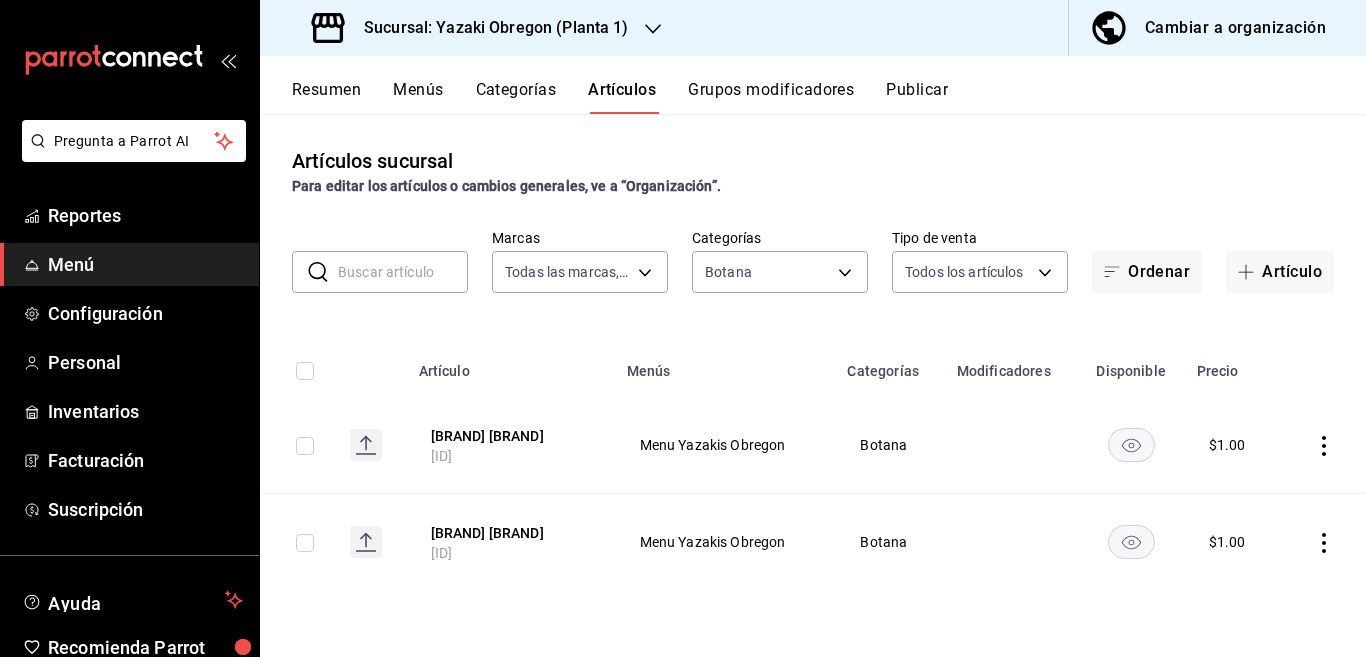 click 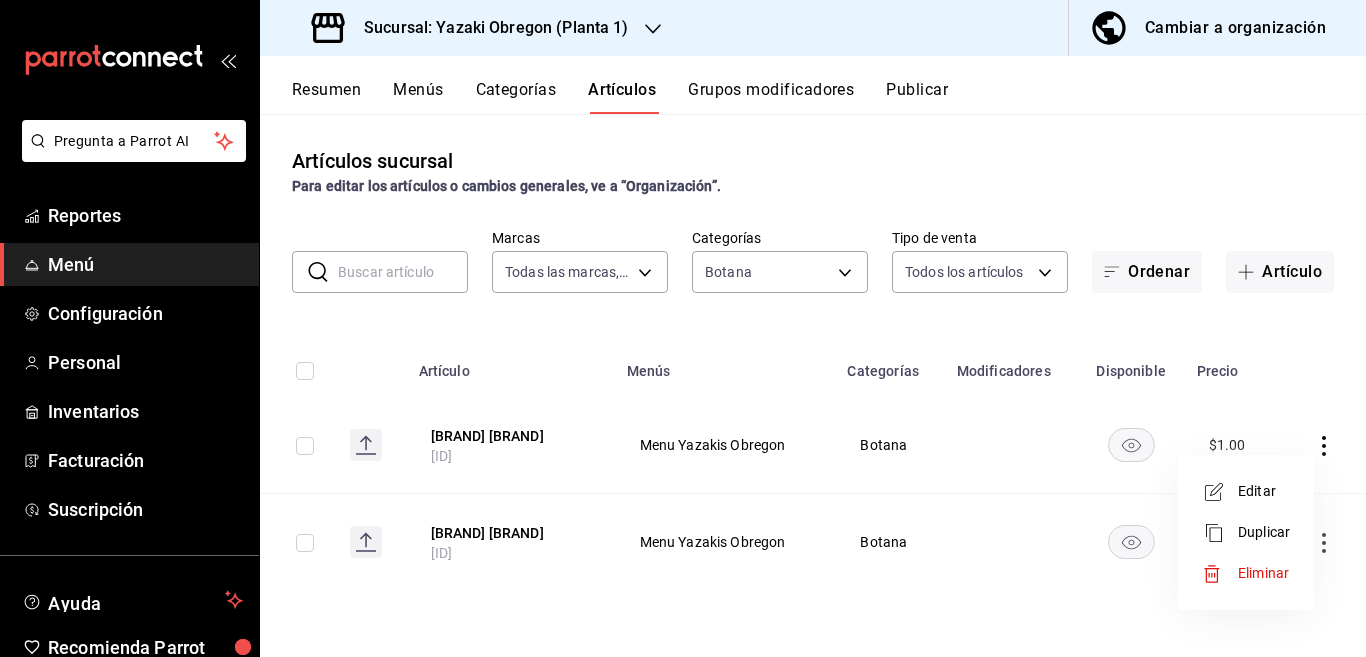 click on "Editar" at bounding box center [1264, 491] 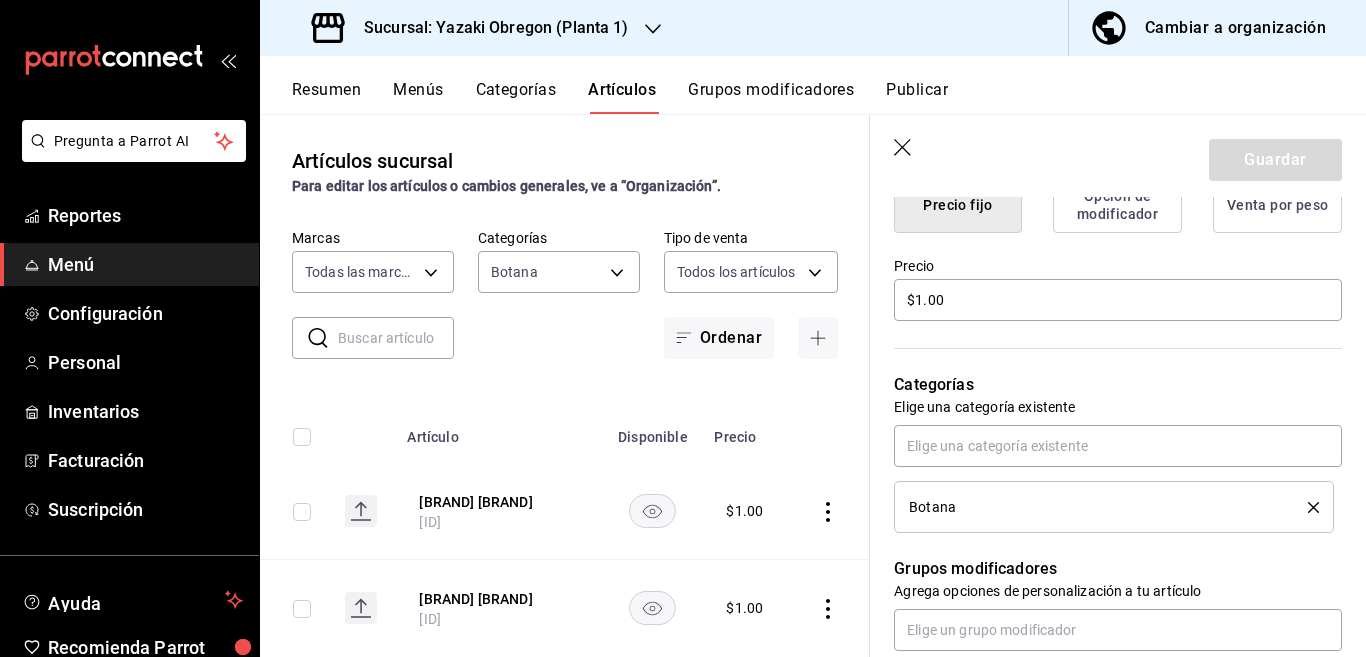 scroll, scrollTop: 569, scrollLeft: 0, axis: vertical 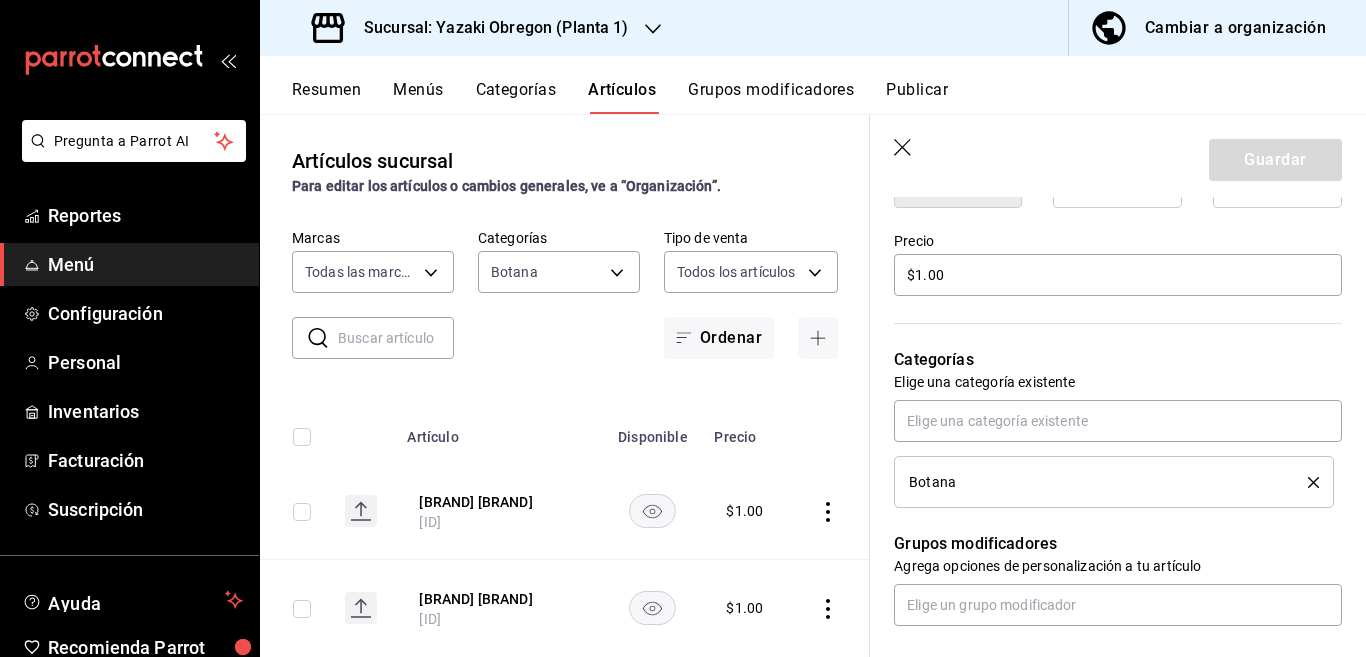 click 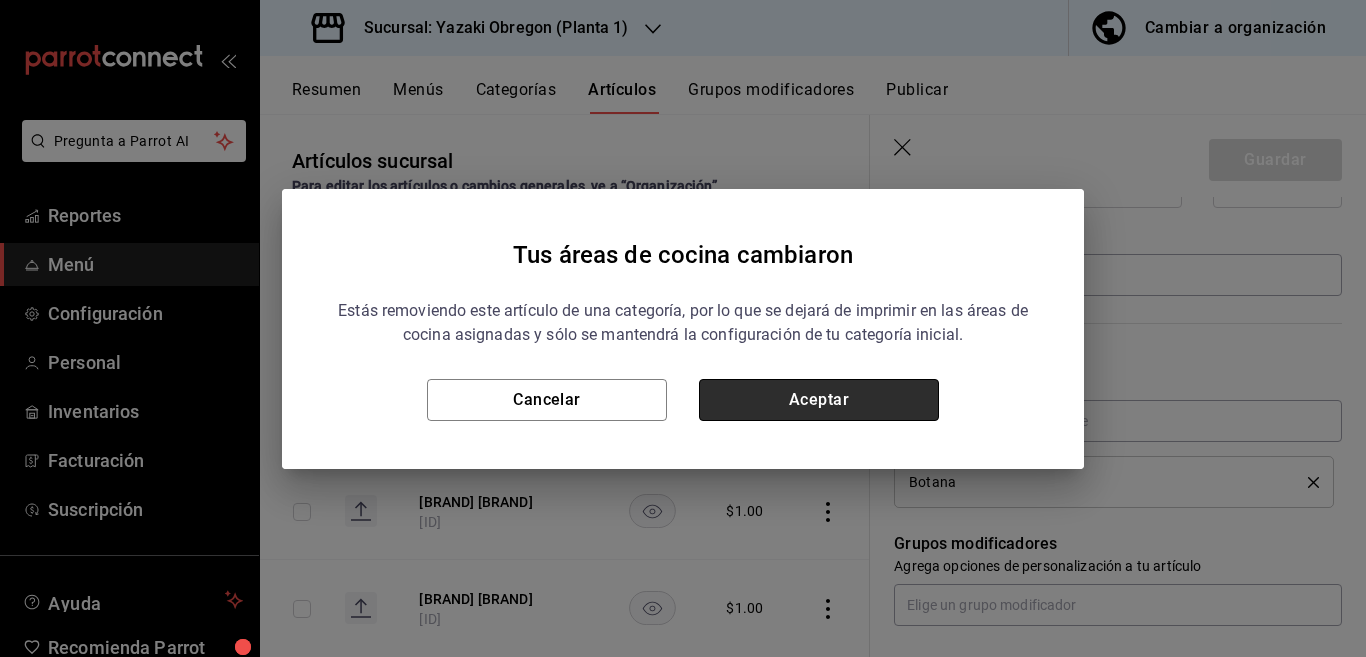 click on "Aceptar" at bounding box center (819, 400) 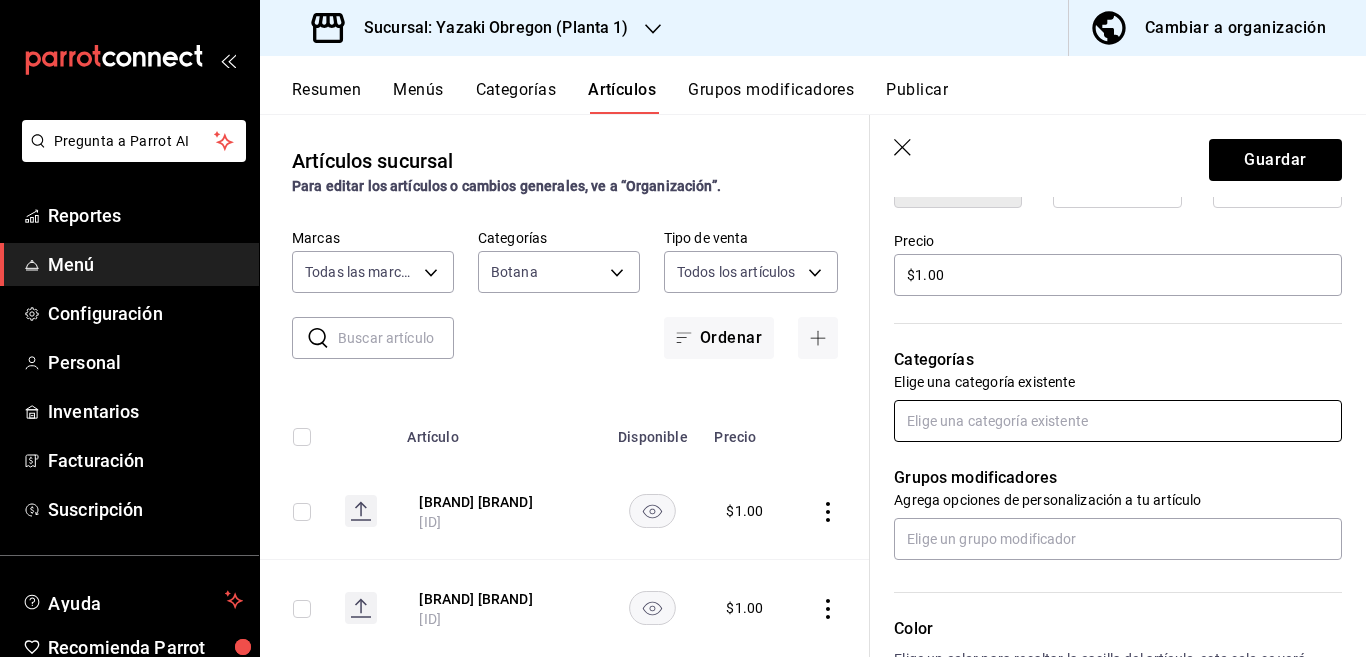 click at bounding box center [1118, 421] 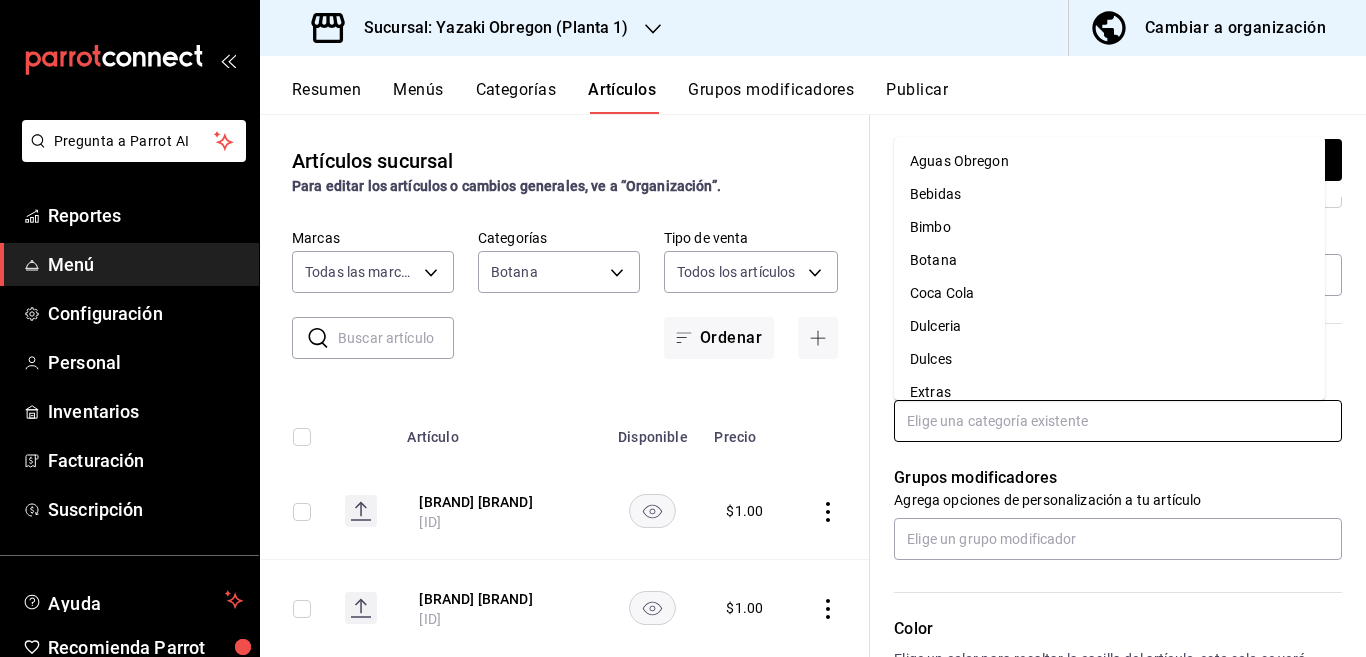 click on "Dulceria" at bounding box center (1109, 326) 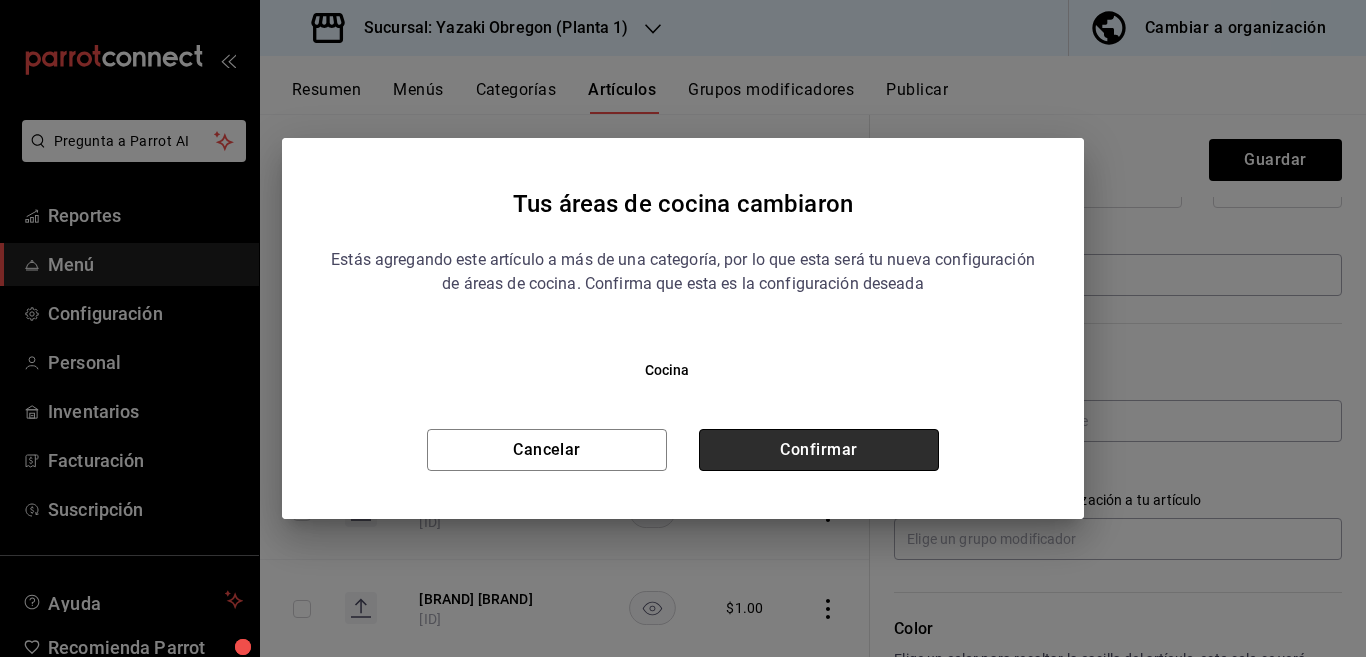 click on "Confirmar" at bounding box center [819, 450] 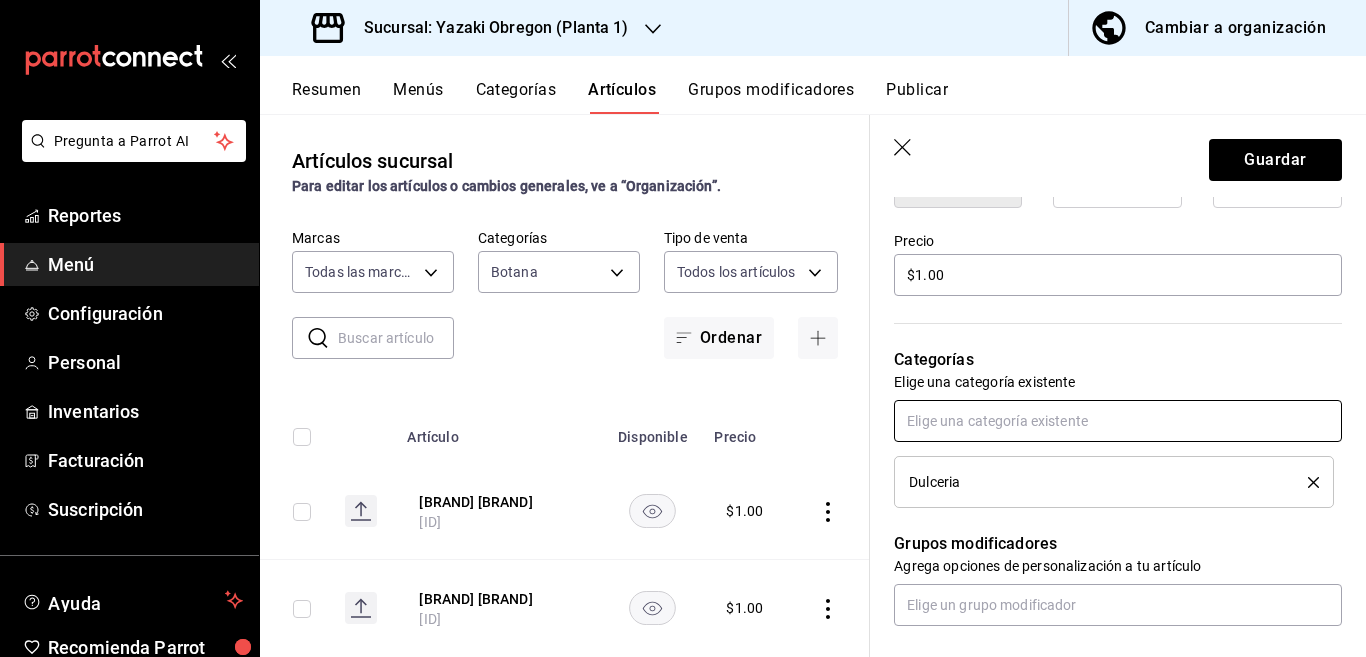 scroll, scrollTop: 569, scrollLeft: 0, axis: vertical 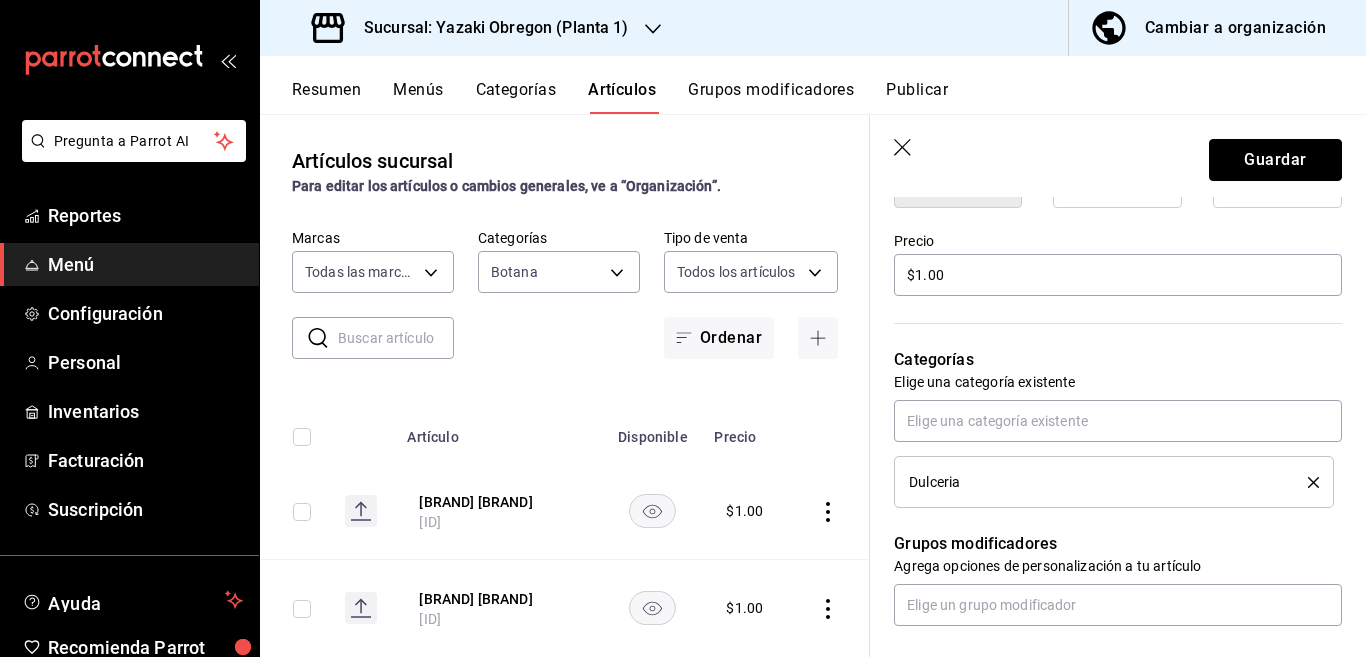 click on "Guardar" at bounding box center [1275, 160] 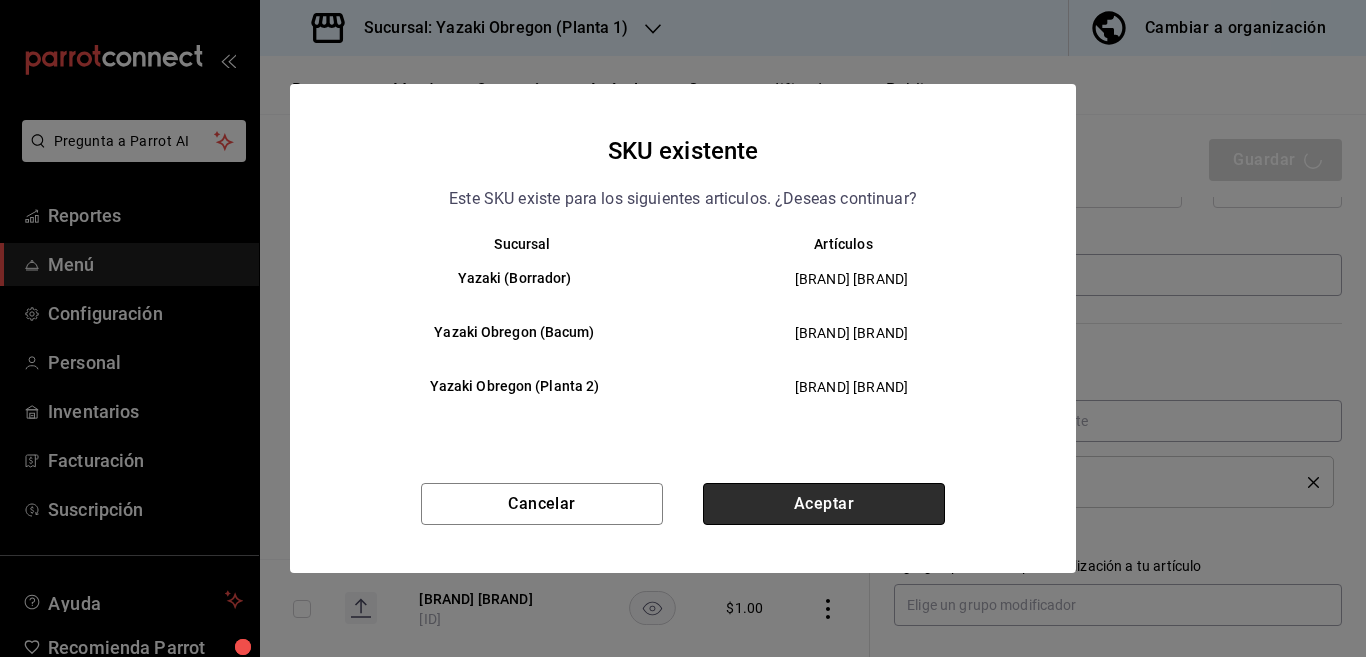 click on "Aceptar" at bounding box center (824, 504) 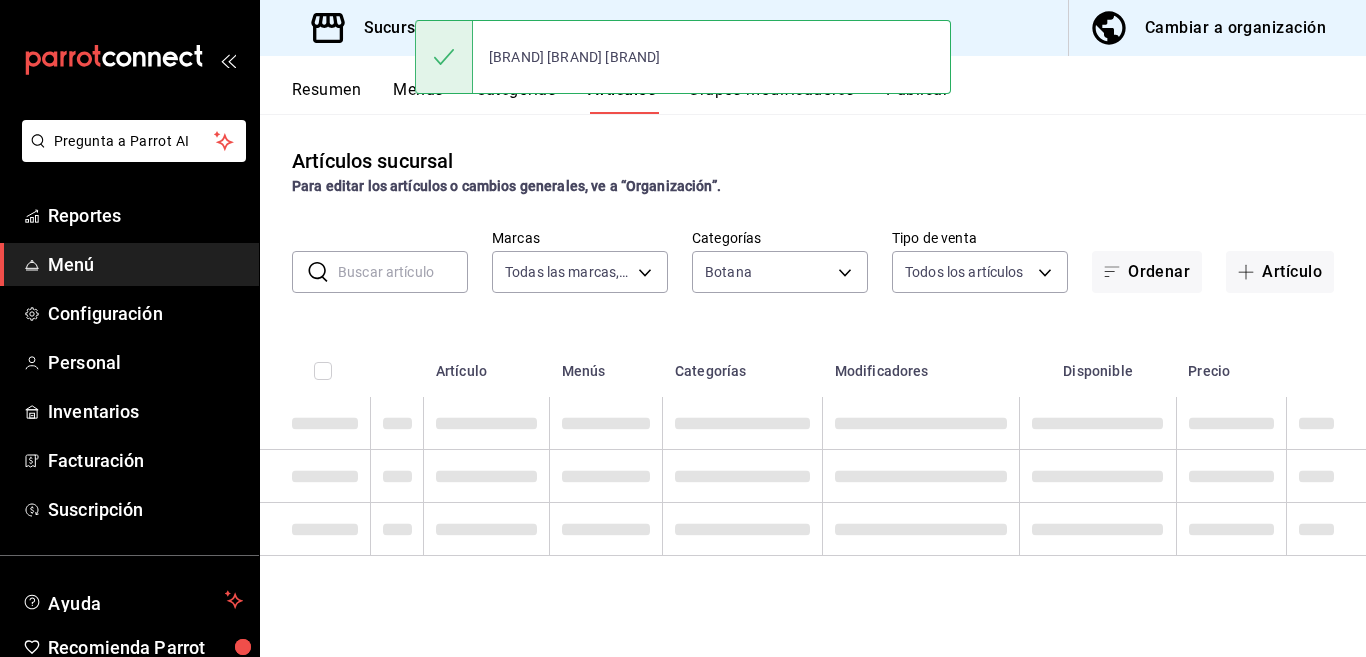 scroll, scrollTop: 0, scrollLeft: 0, axis: both 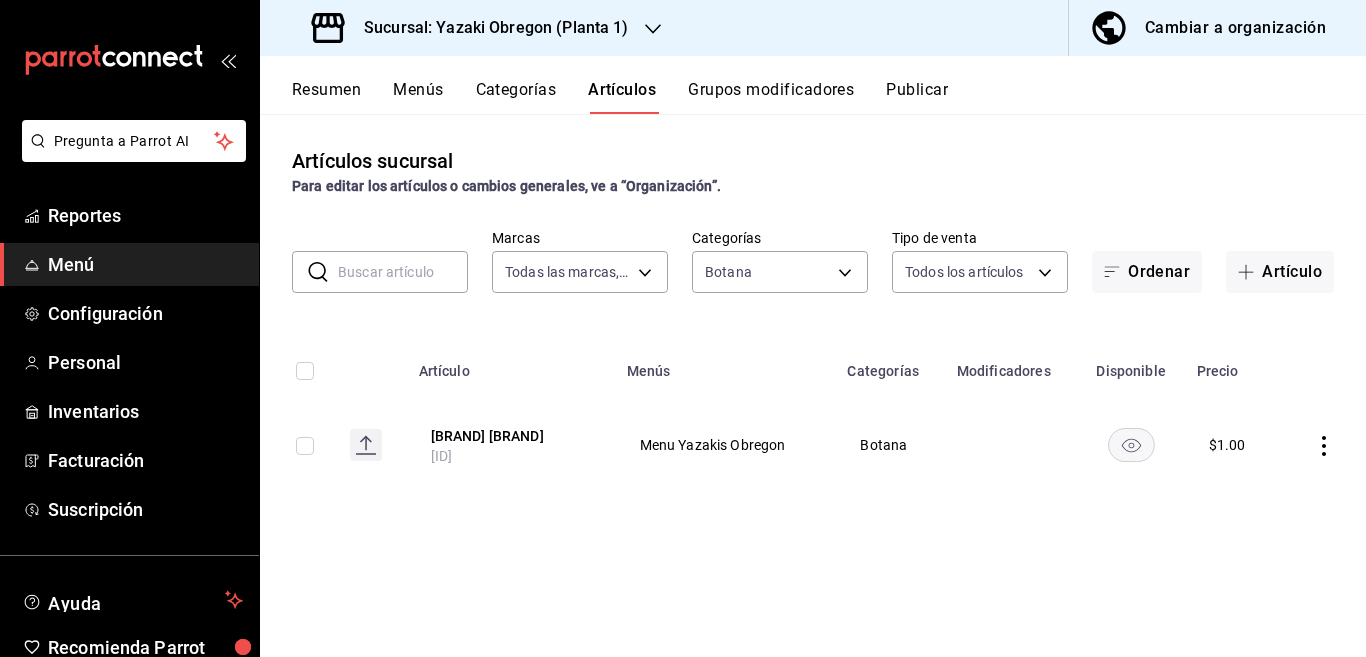 click 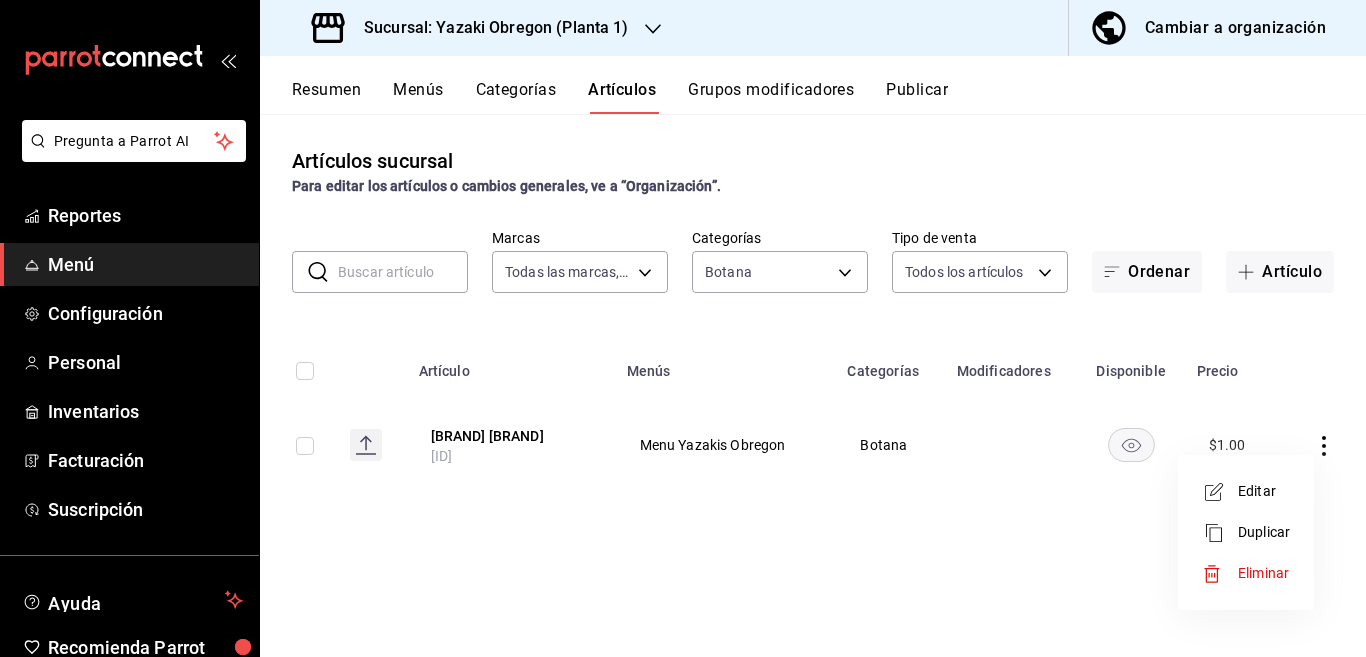 click on "Editar" at bounding box center [1264, 491] 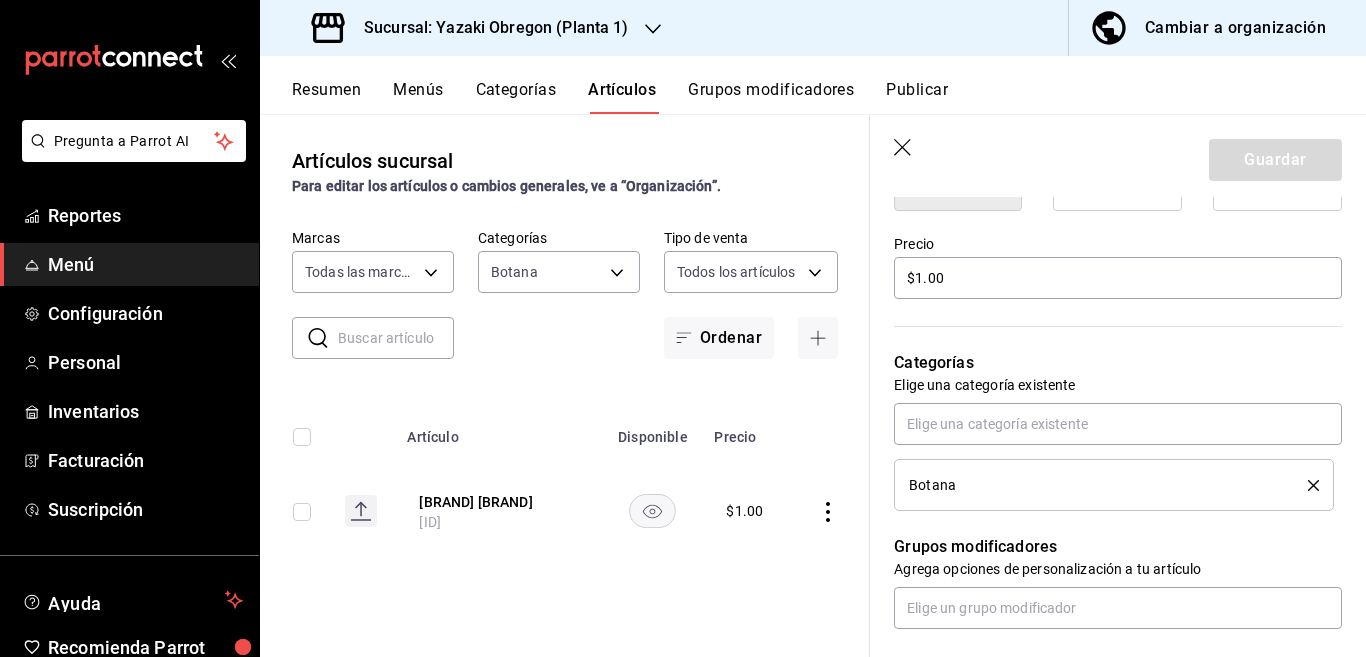 scroll, scrollTop: 569, scrollLeft: 0, axis: vertical 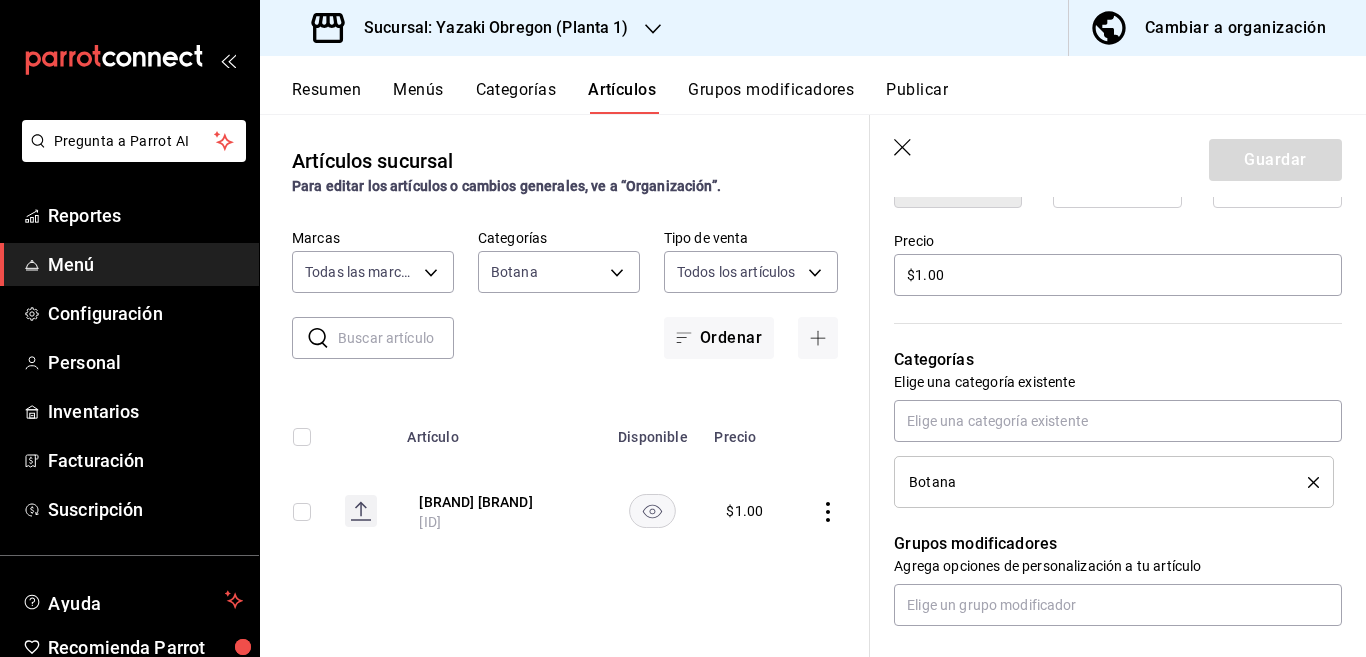 click 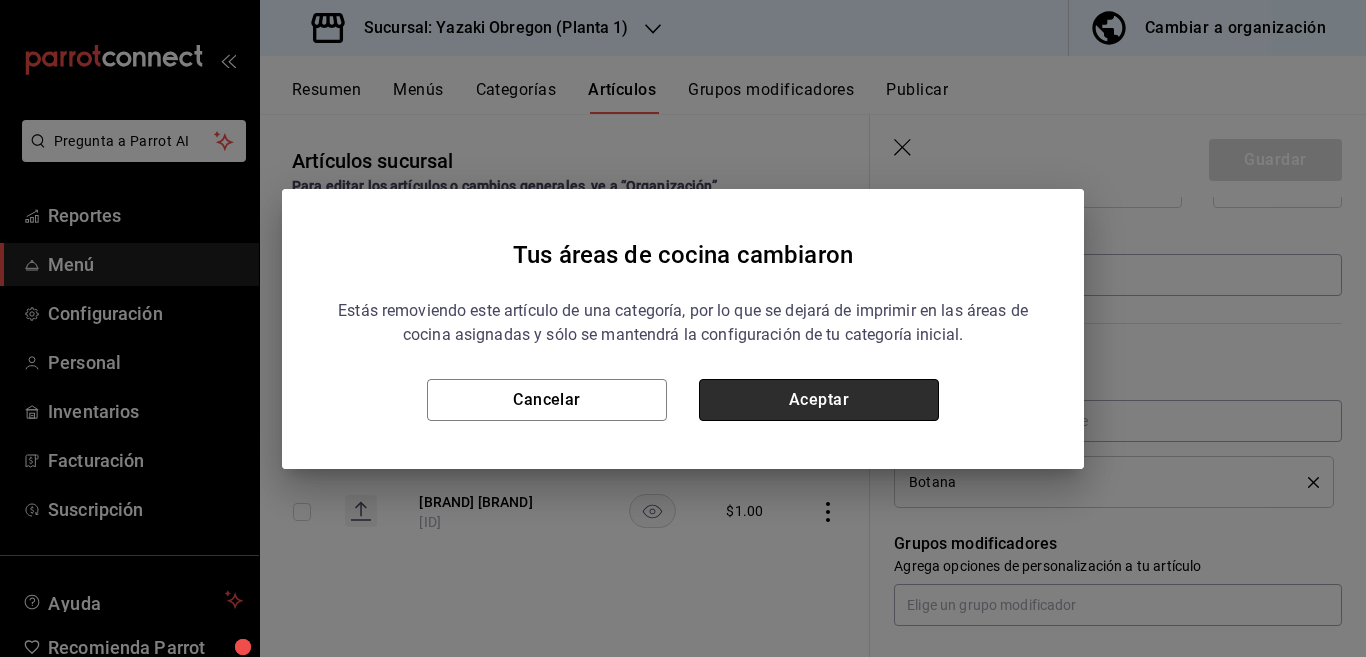 click on "Aceptar" at bounding box center (819, 400) 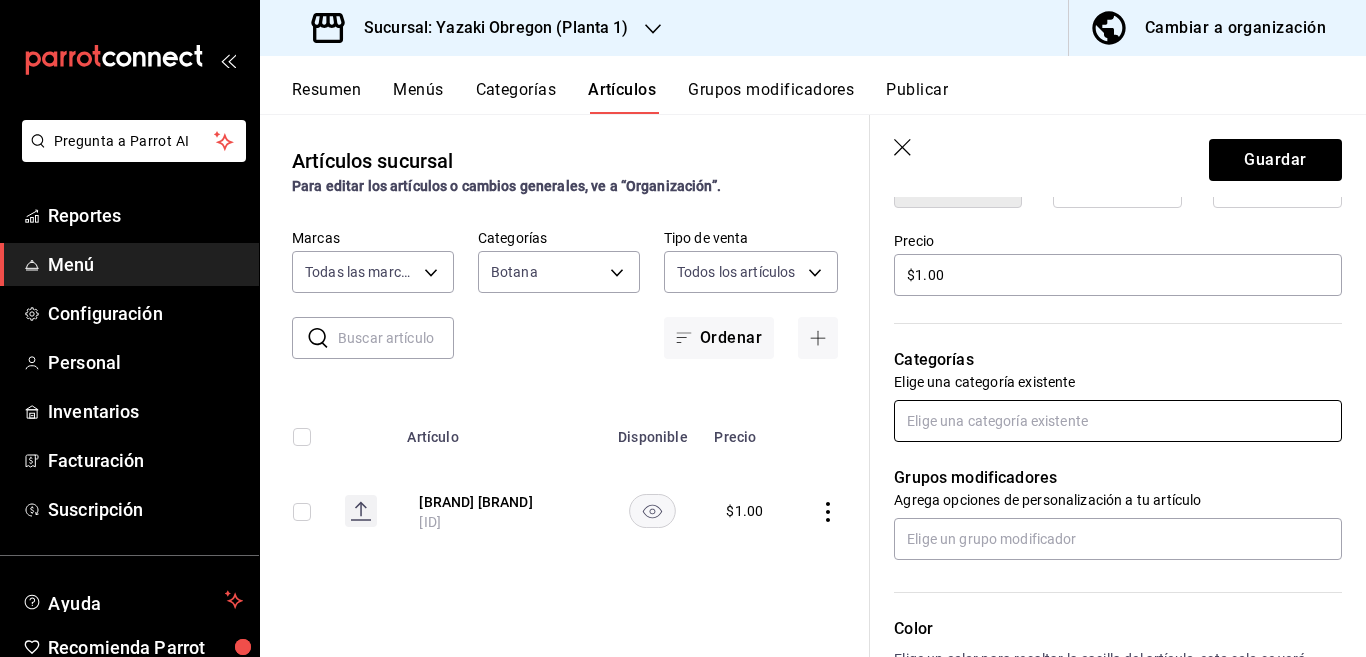 click at bounding box center [1118, 421] 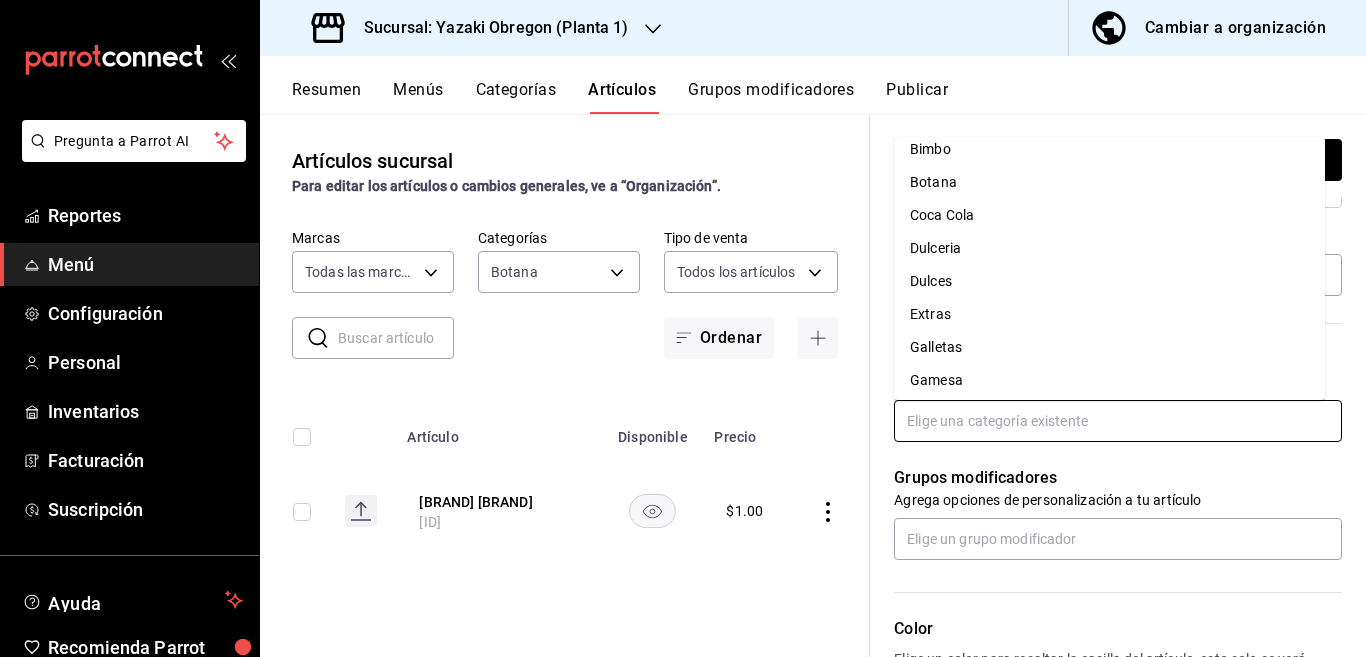 scroll, scrollTop: 78, scrollLeft: 0, axis: vertical 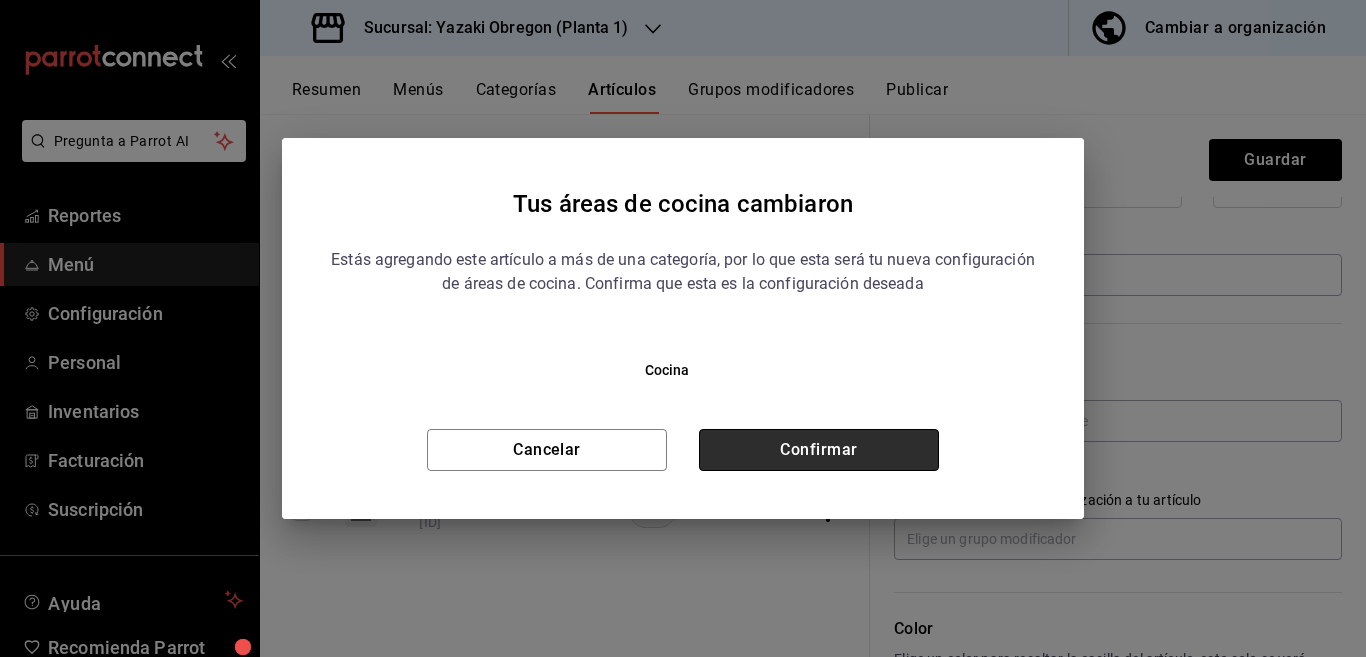 click on "Confirmar" at bounding box center (819, 450) 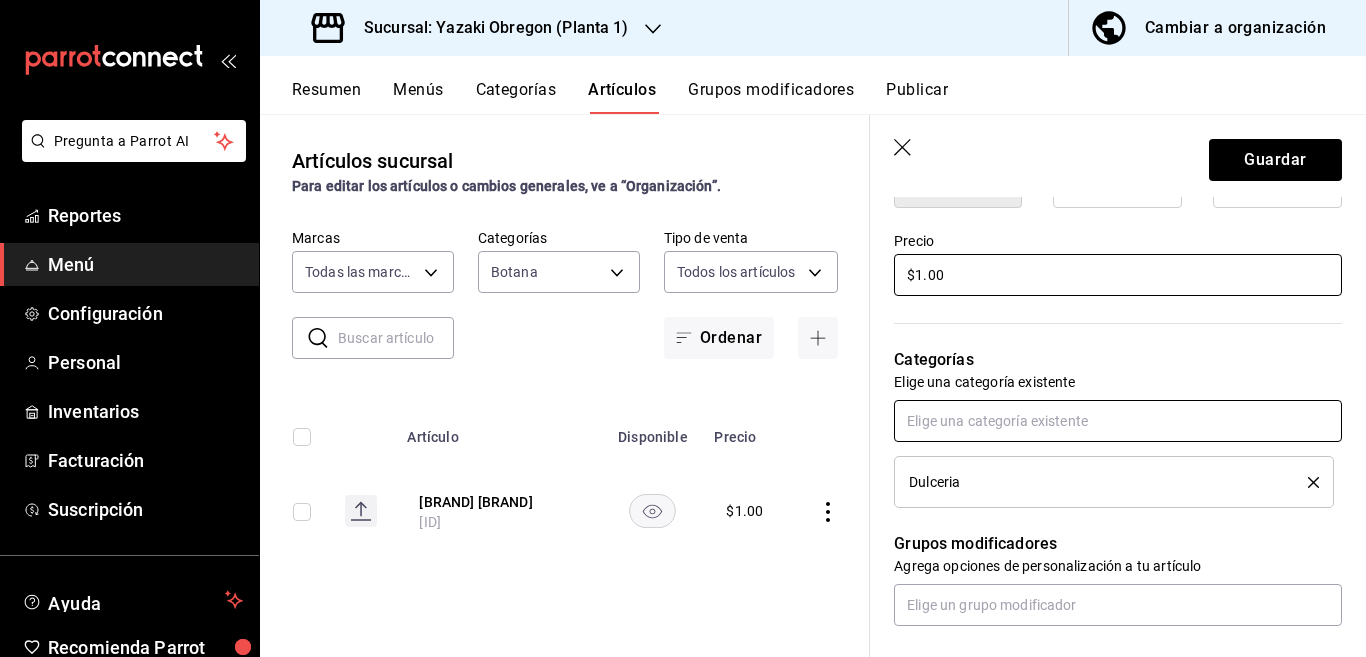 scroll, scrollTop: 569, scrollLeft: 0, axis: vertical 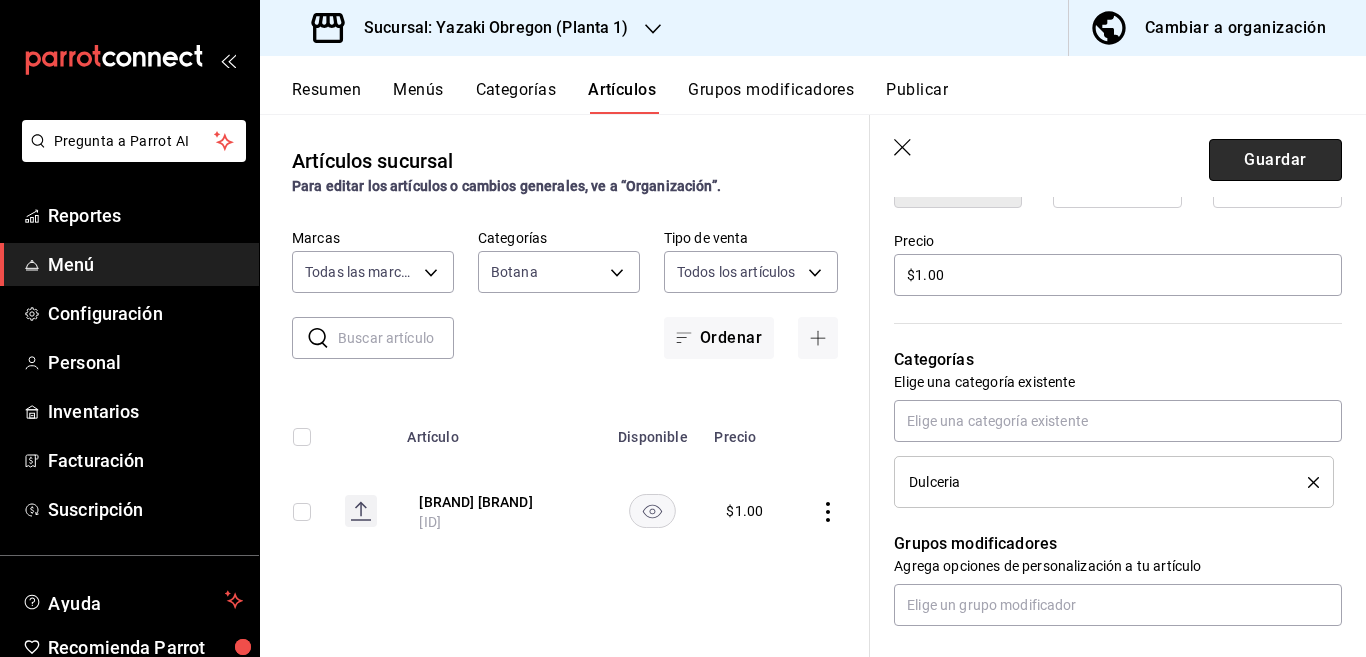 click on "Guardar" at bounding box center [1275, 160] 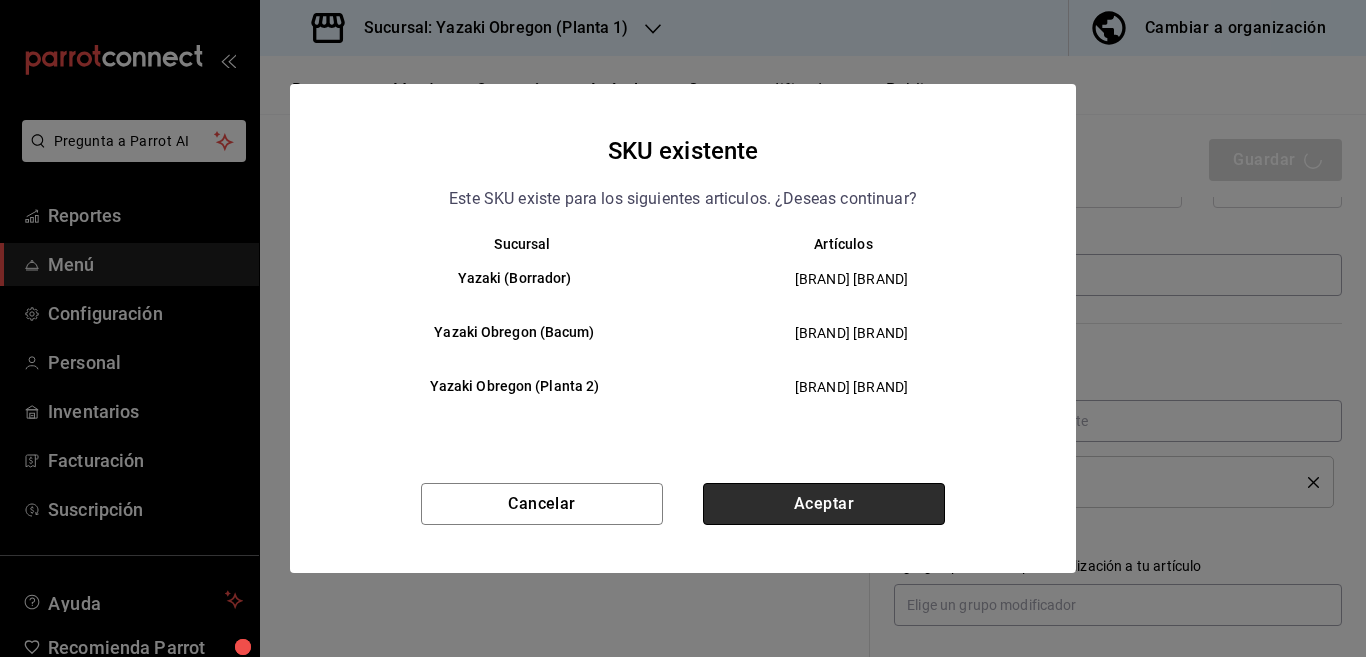 click on "Aceptar" at bounding box center (824, 504) 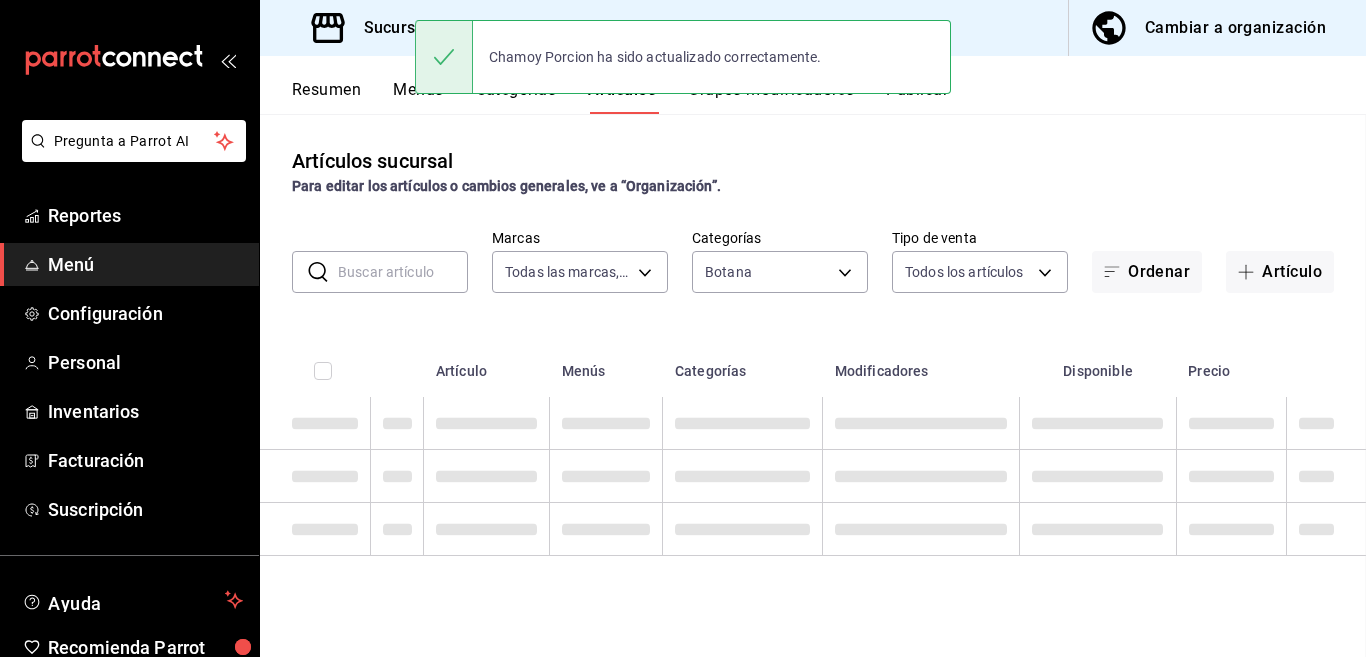 scroll, scrollTop: 0, scrollLeft: 0, axis: both 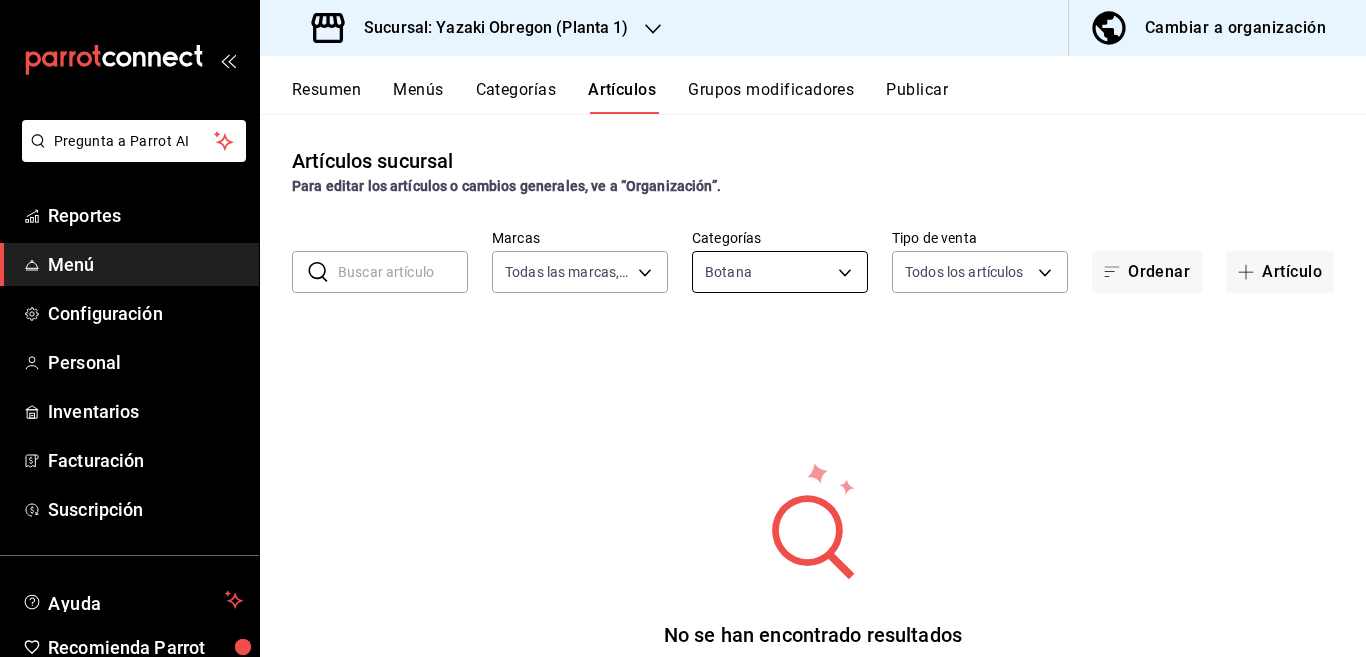click on "Pregunta a Parrot AI Reportes   Menú   Configuración   Personal   Inventarios   Facturación   Suscripción   Ayuda Recomienda Parrot   Multiuser Parrot   Sugerir nueva función   Sucursal: Yazaki Obregon (Planta 1) Cambiar a organización Resumen Menús Categorías Artículos Grupos modificadores Publicar Artículos sucursal Para editar los artículos o cambios generales, ve a “Organización”. ​ ​ Marcas Todas las marcas, Sin marca [UUID] Categorías Botana [UUID] Tipo de venta Todos los artículos ALL Ordenar Artículo No se han encontrado resultados Parece que no podemos encontrar ningún resultado basado en tu búsqueda, intenta de nuevo. Guardar GANA 1 MES GRATIS EN TU SUSCRIPCIÓN AQUÍ Ver video tutorial Ir a video Pregunta a Parrot AI Reportes   Menú   Configuración   Personal   Inventarios   Facturación   Suscripción   Ayuda Recomienda Parrot   Multiuser Parrot   Sugerir nueva función   Visitar centro de ayuda ([PHONE])" at bounding box center [683, 328] 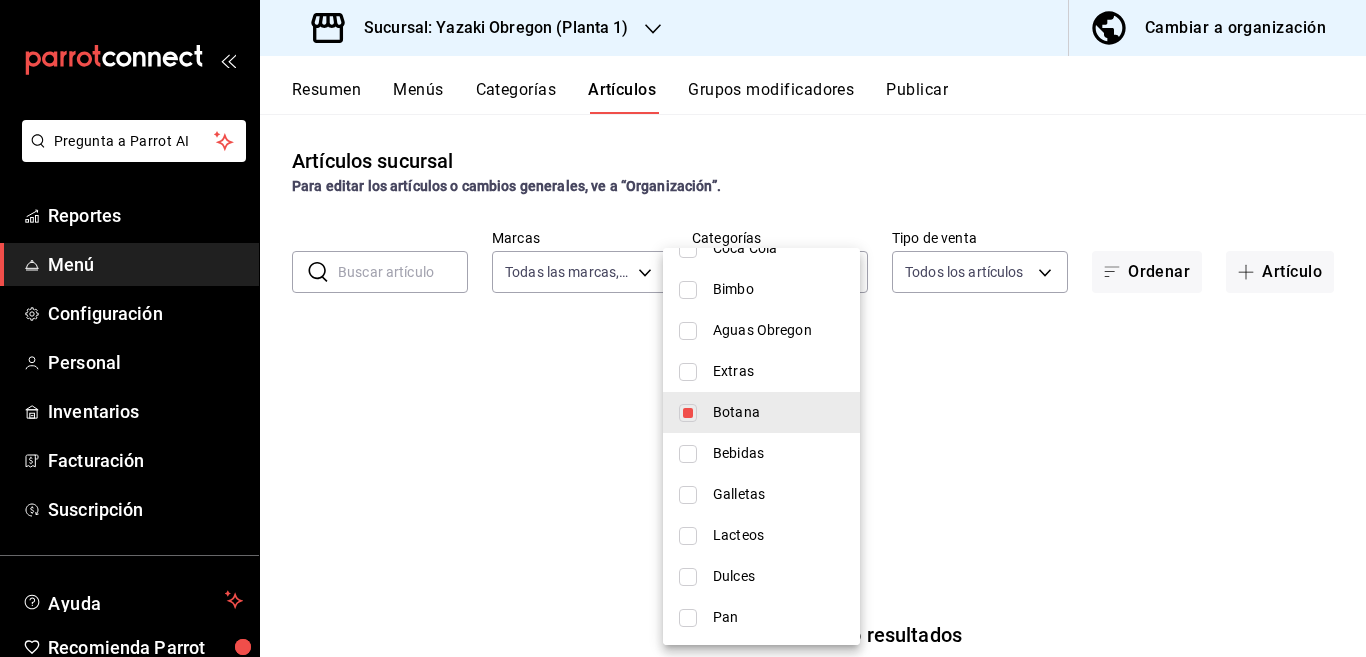 scroll, scrollTop: 374, scrollLeft: 0, axis: vertical 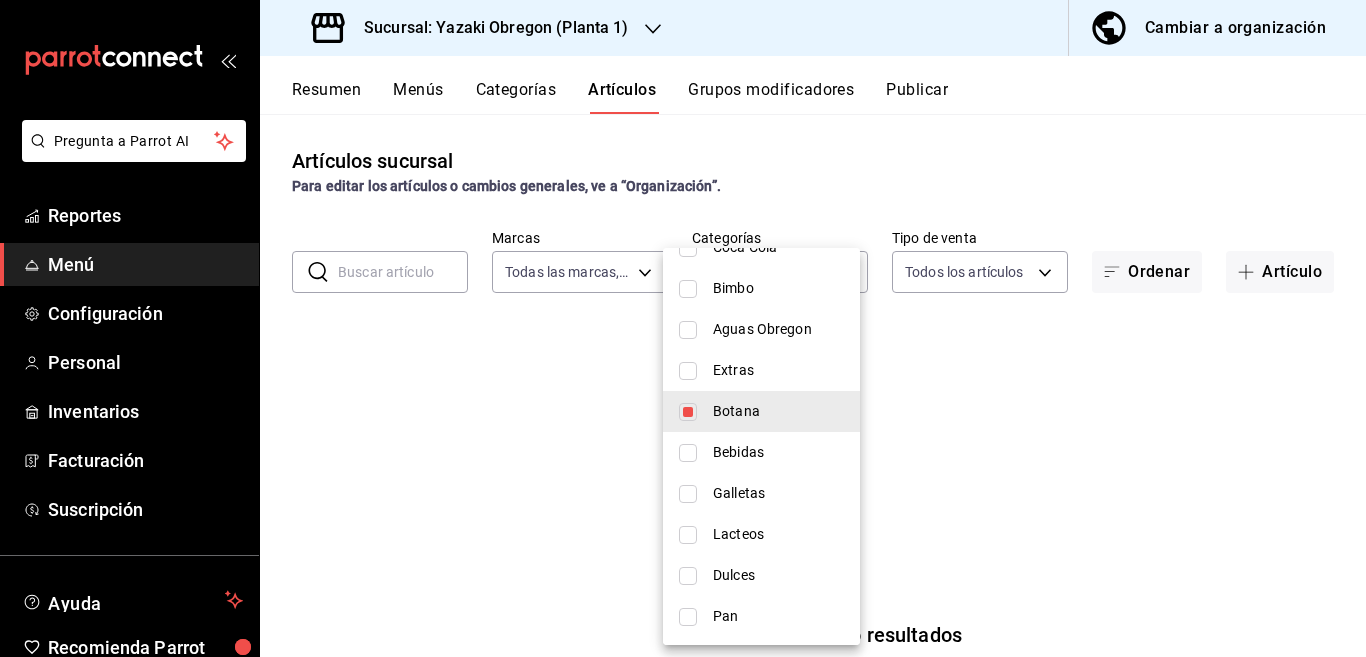 click at bounding box center [688, 412] 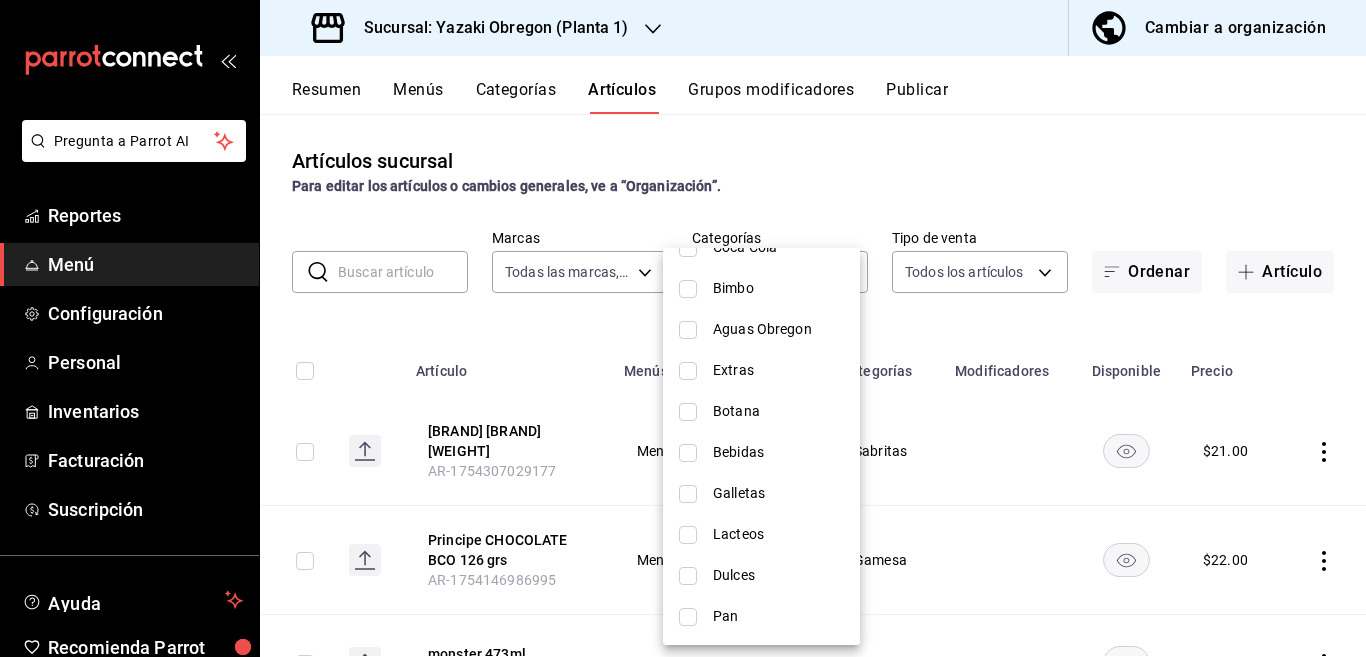 click at bounding box center [688, 453] 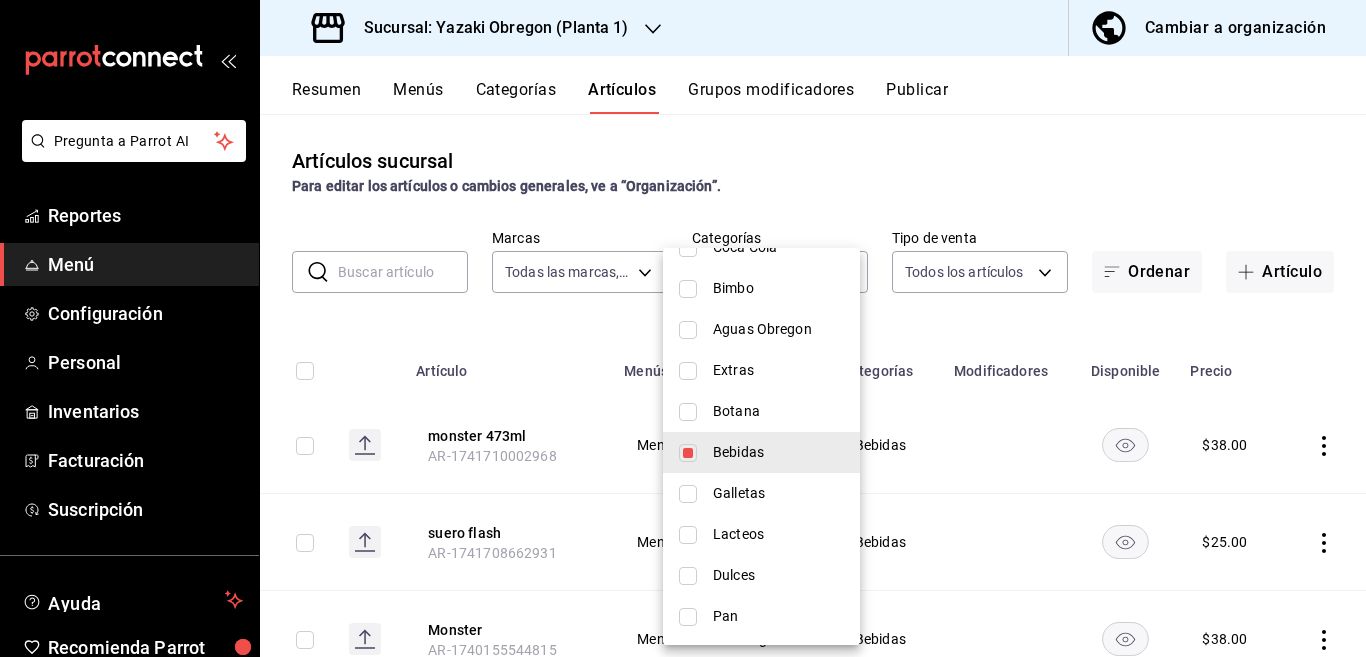 click at bounding box center (683, 328) 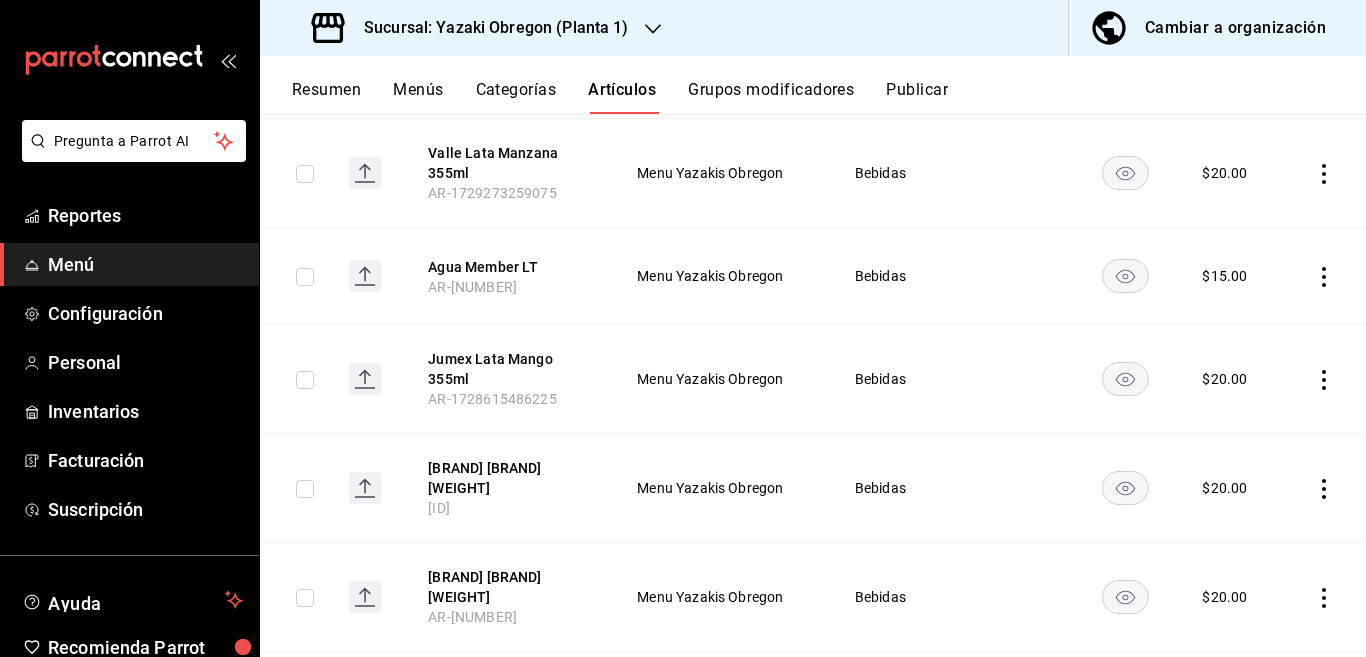 scroll, scrollTop: 650, scrollLeft: 0, axis: vertical 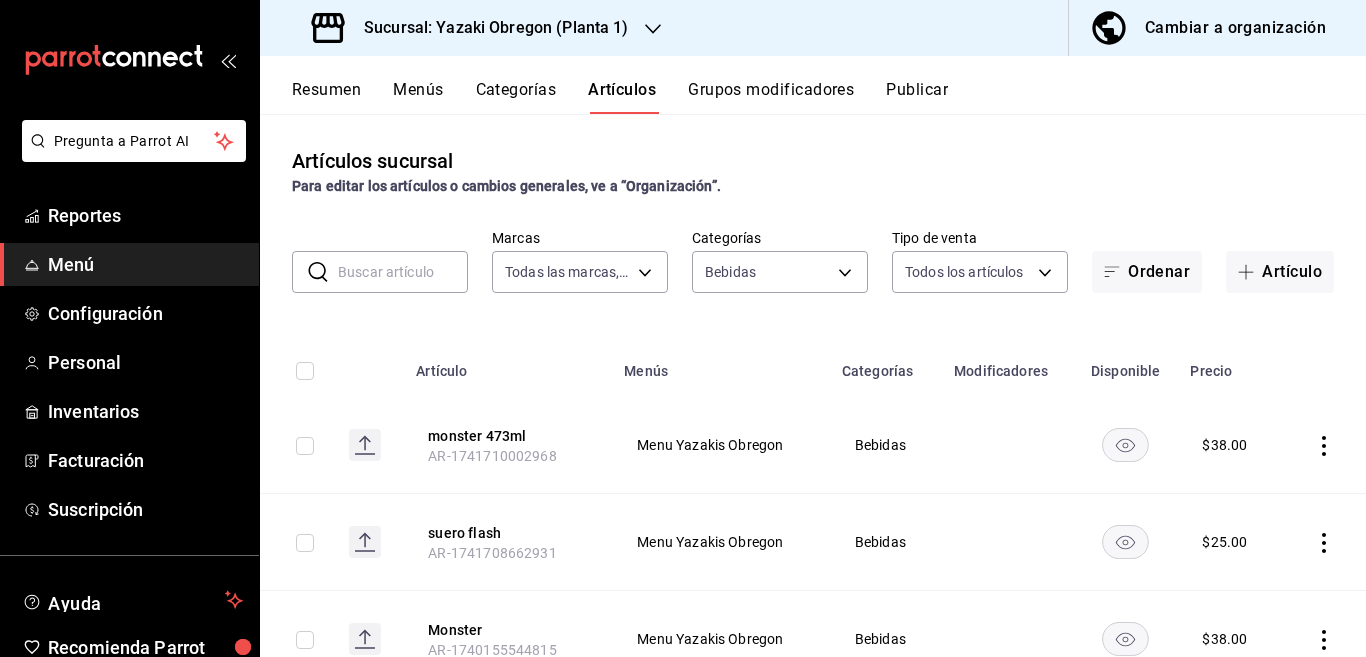 click 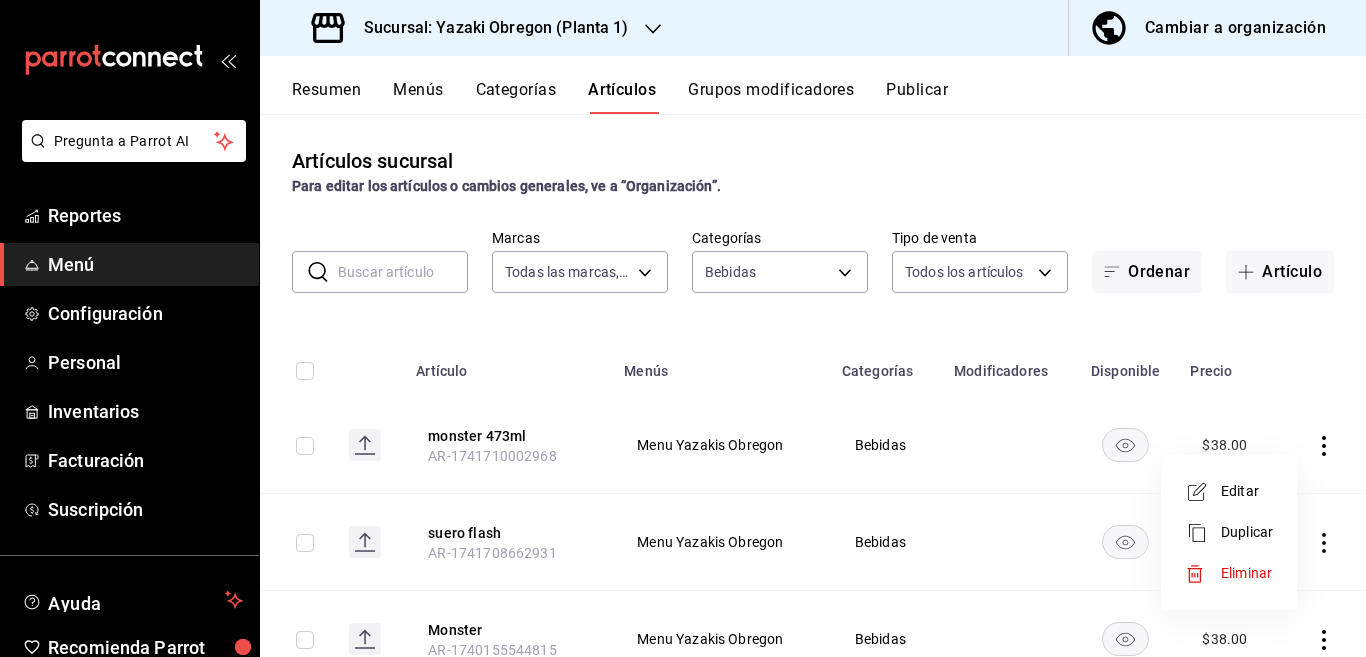 click on "Eliminar" at bounding box center [1246, 573] 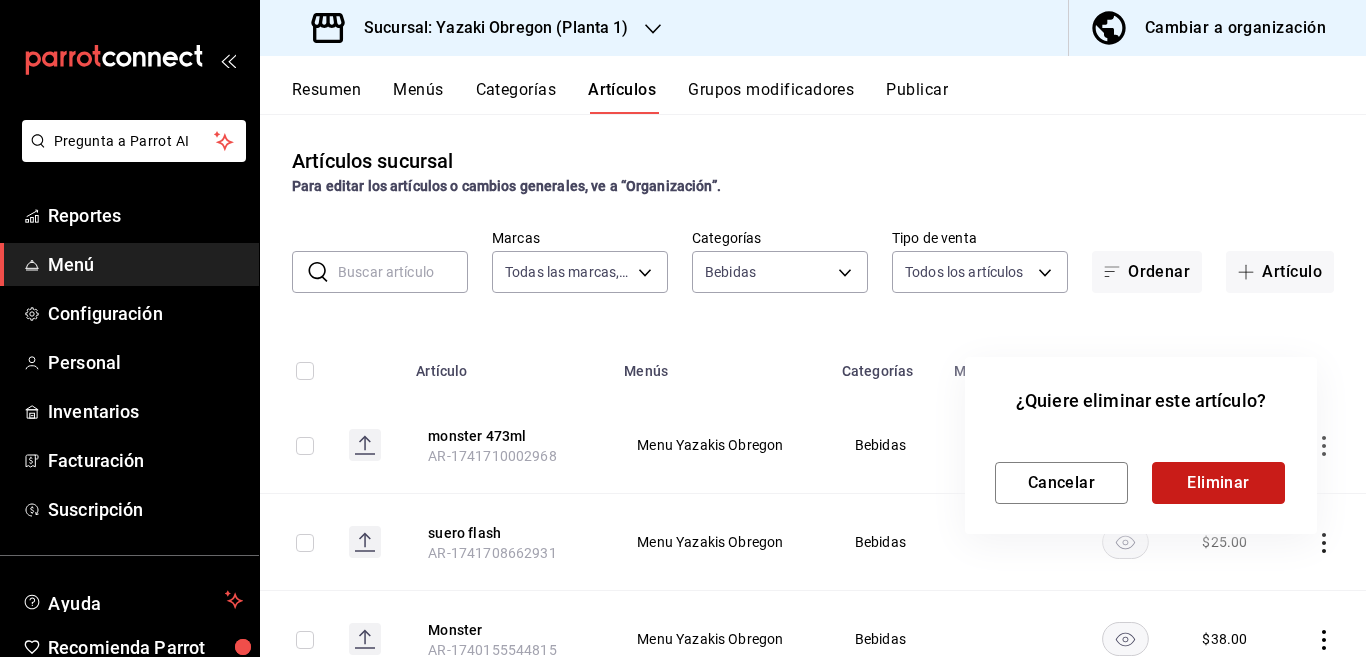 click on "Eliminar" at bounding box center [1218, 483] 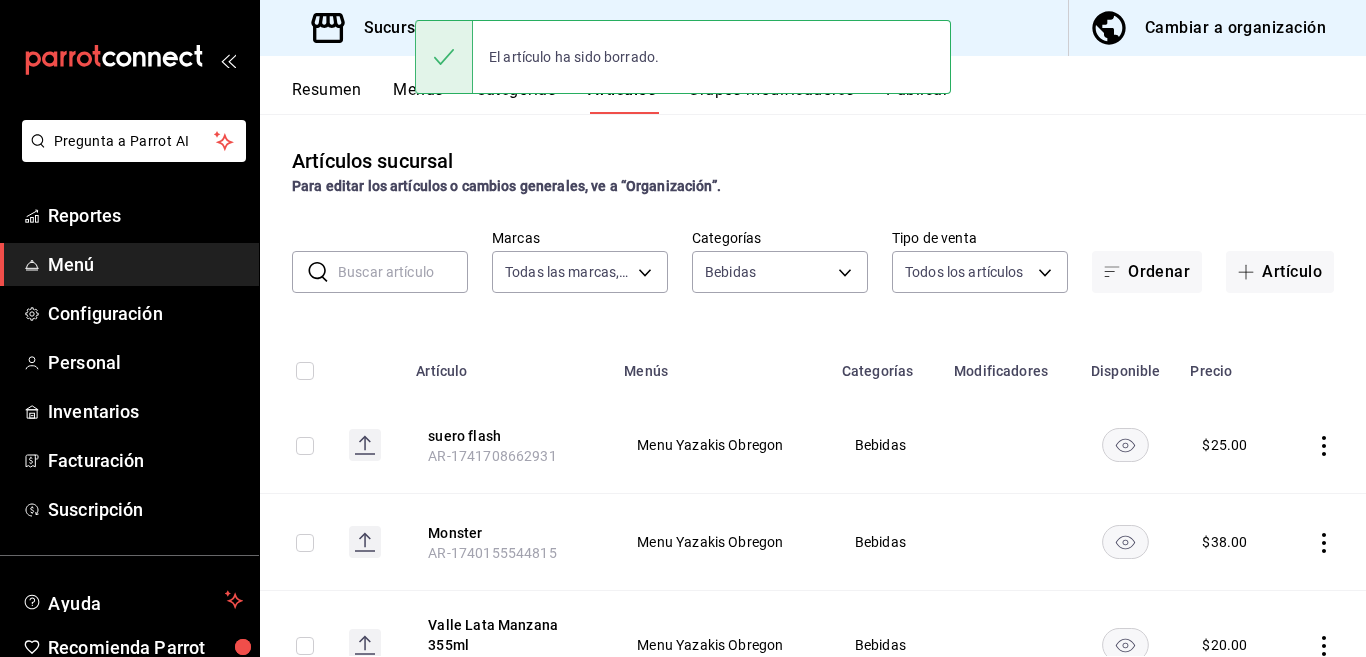 click 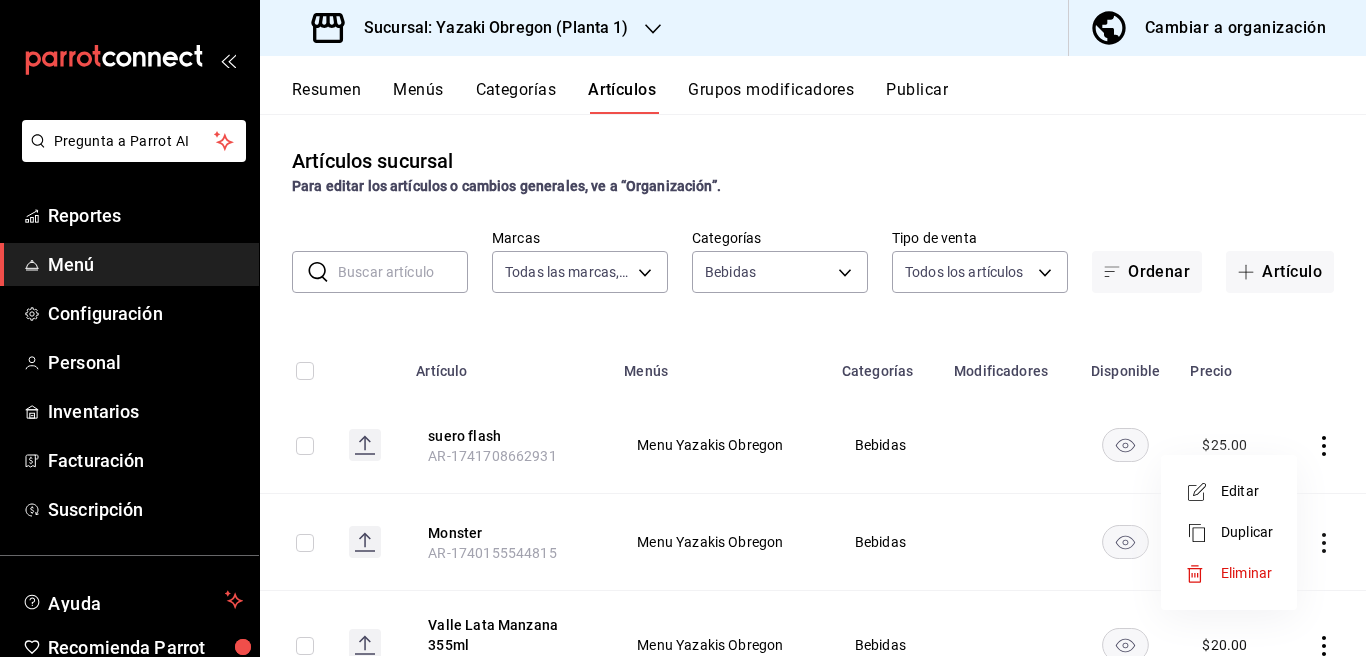 click on "Eliminar" at bounding box center (1246, 573) 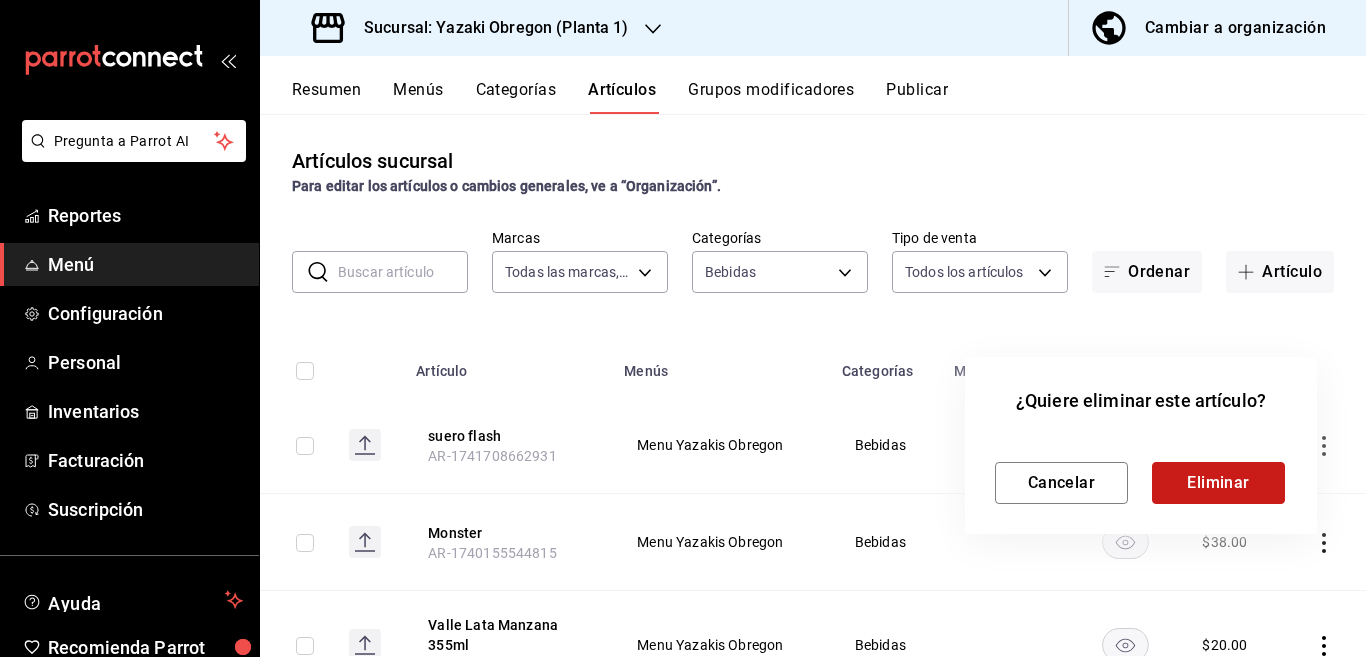 click on "Eliminar" at bounding box center [1218, 483] 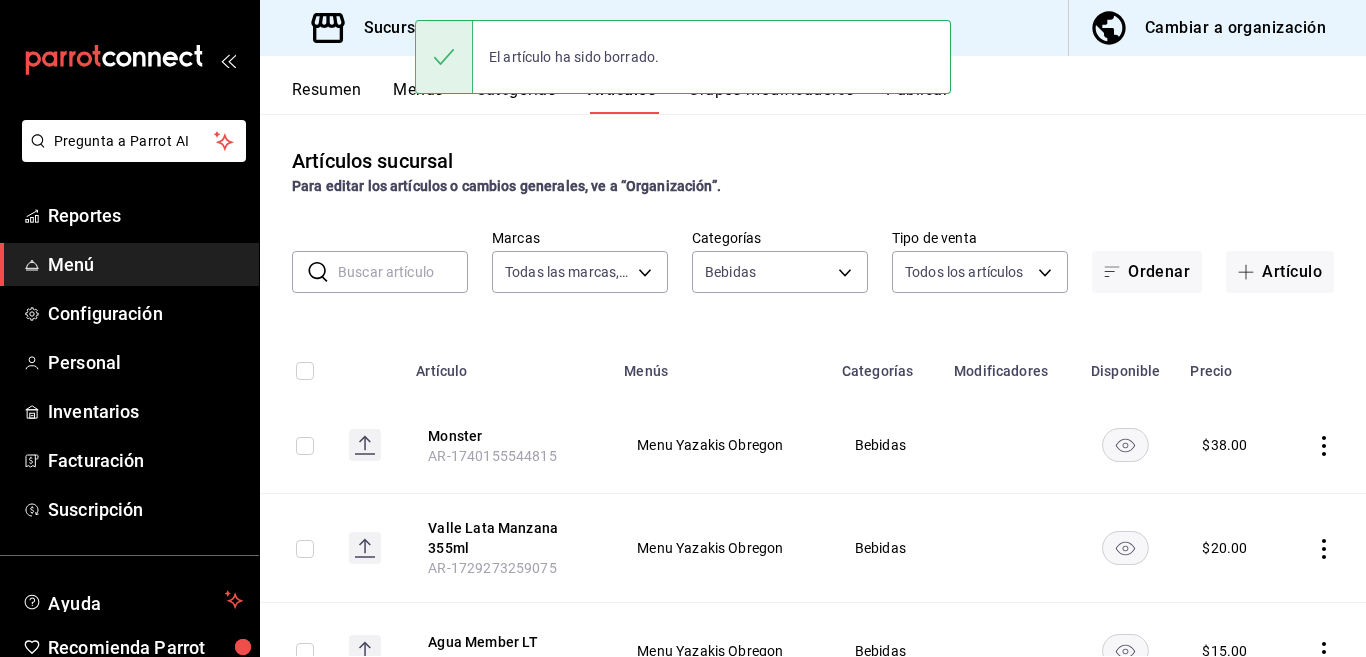 click 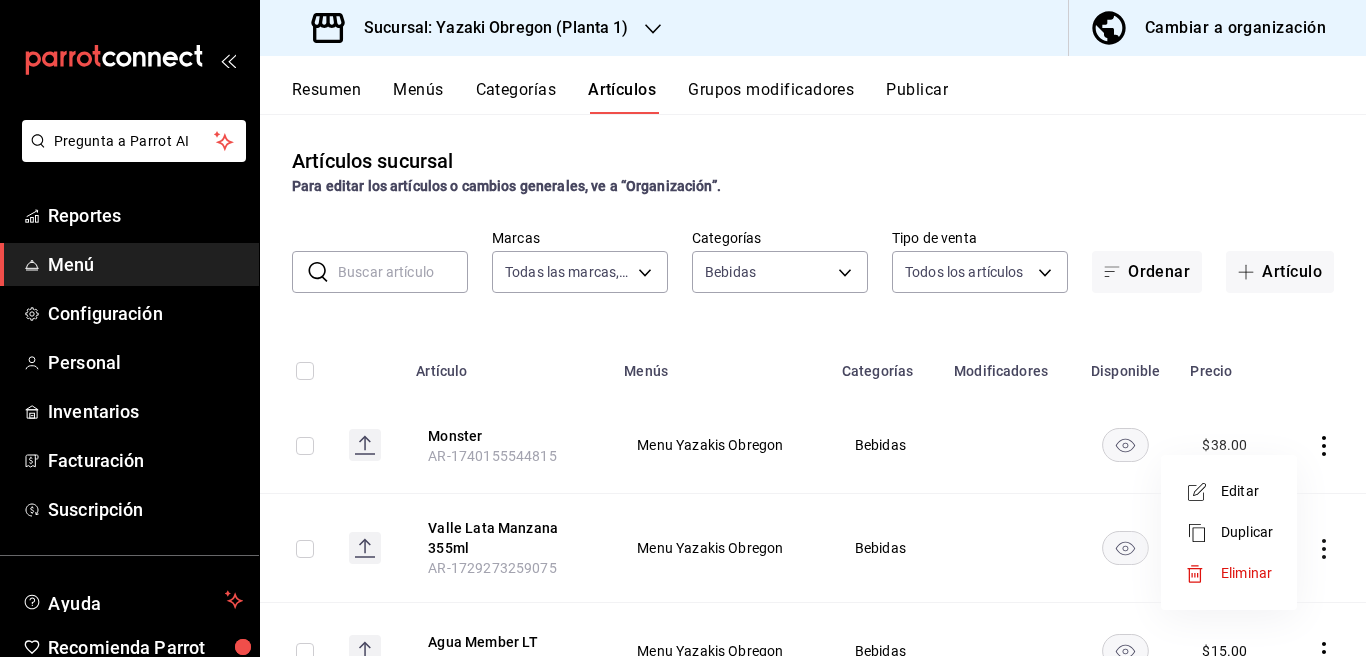 click on "Eliminar" at bounding box center (1246, 573) 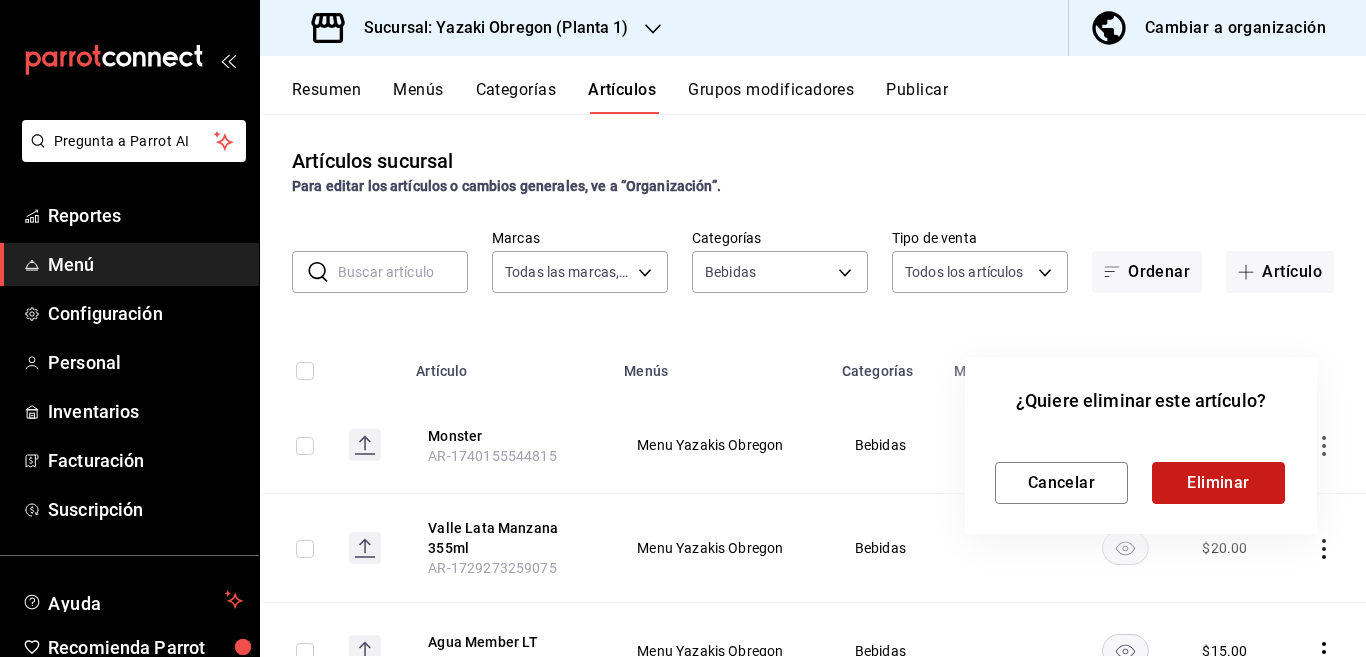 click on "Eliminar" at bounding box center (1218, 483) 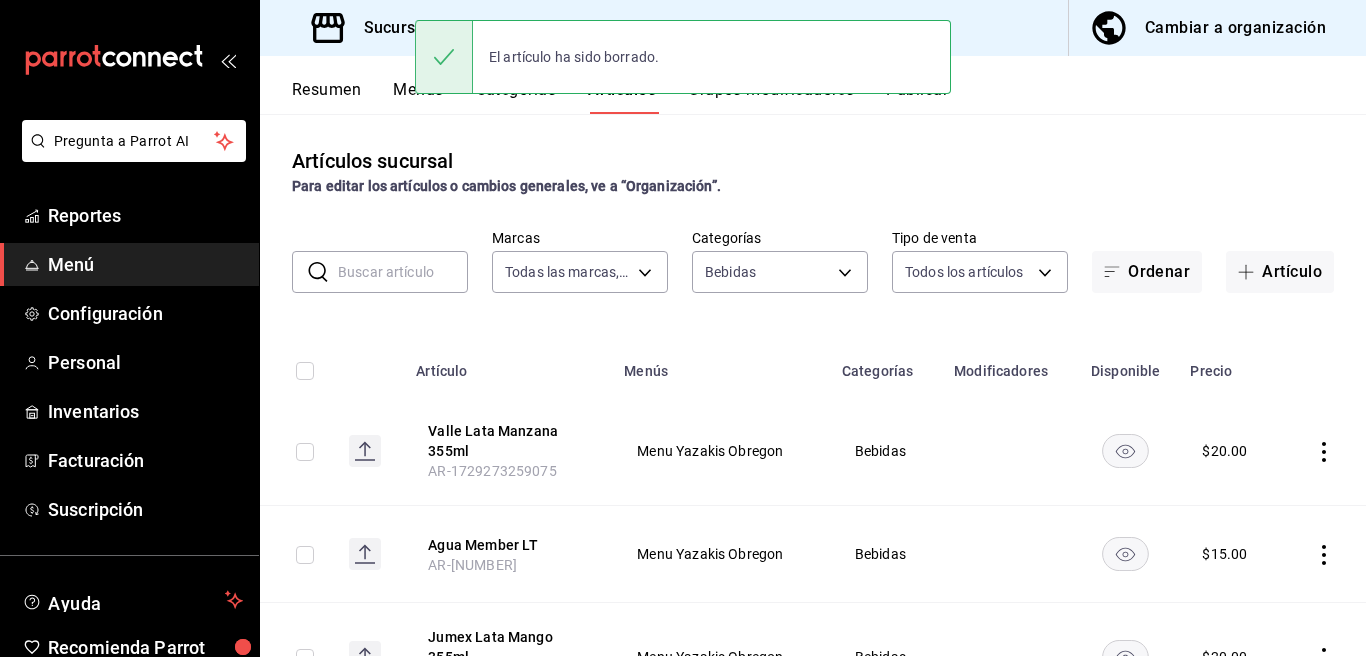 click 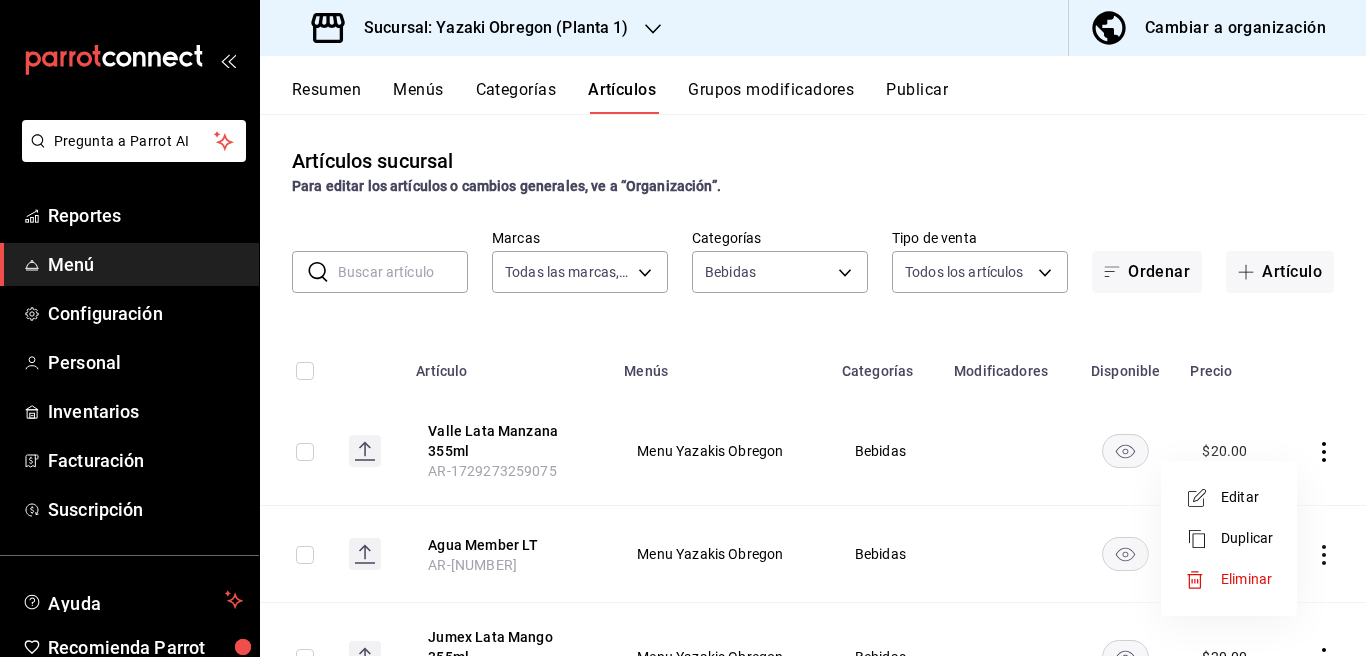 click on "Eliminar" at bounding box center [1246, 579] 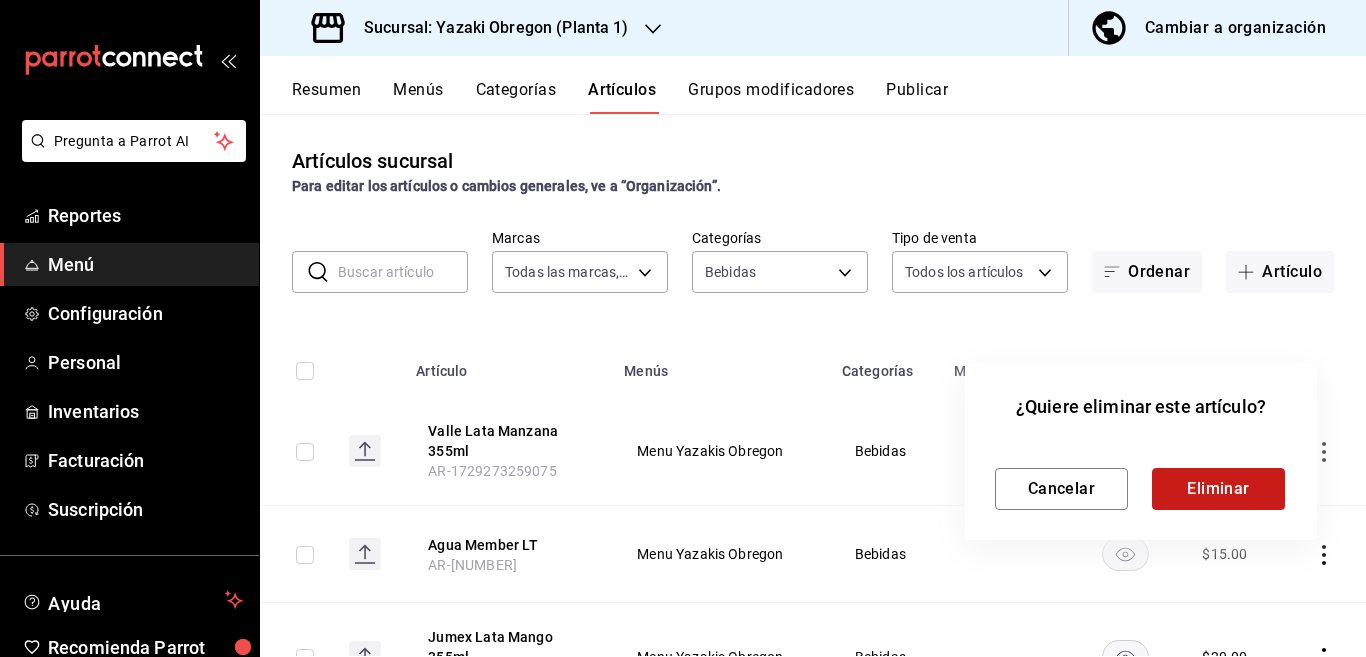 click on "Eliminar" at bounding box center [1218, 489] 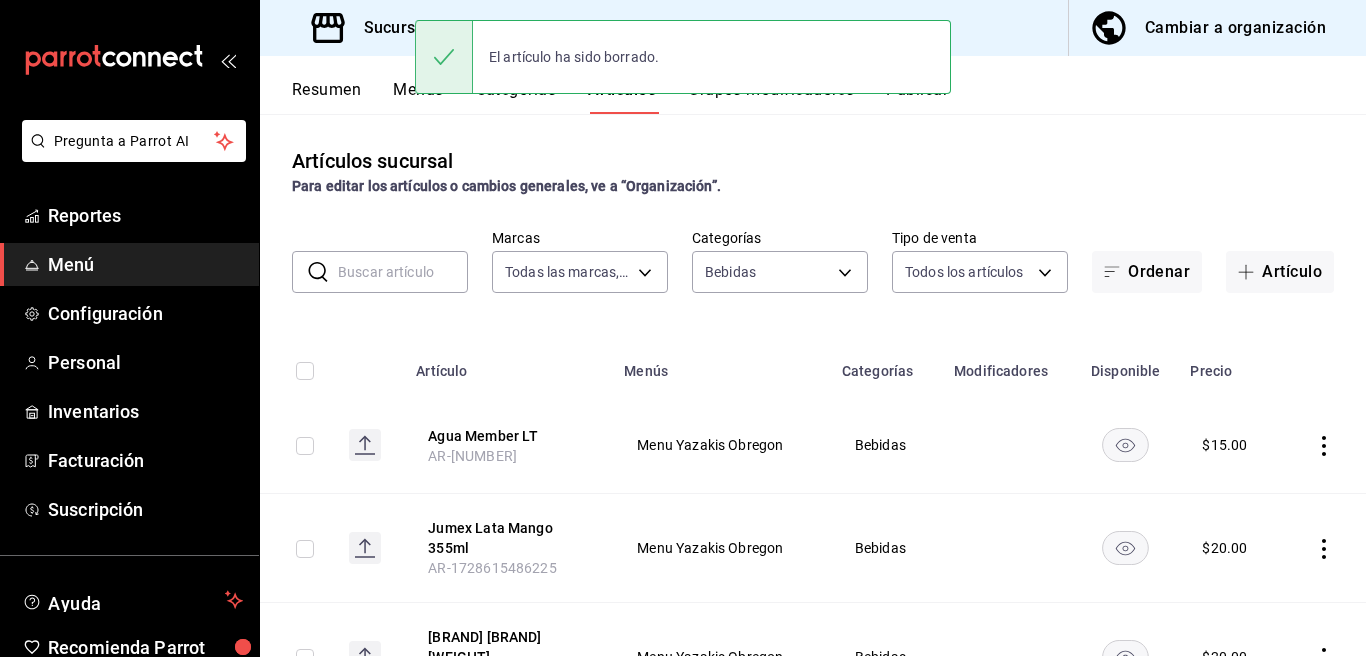 click 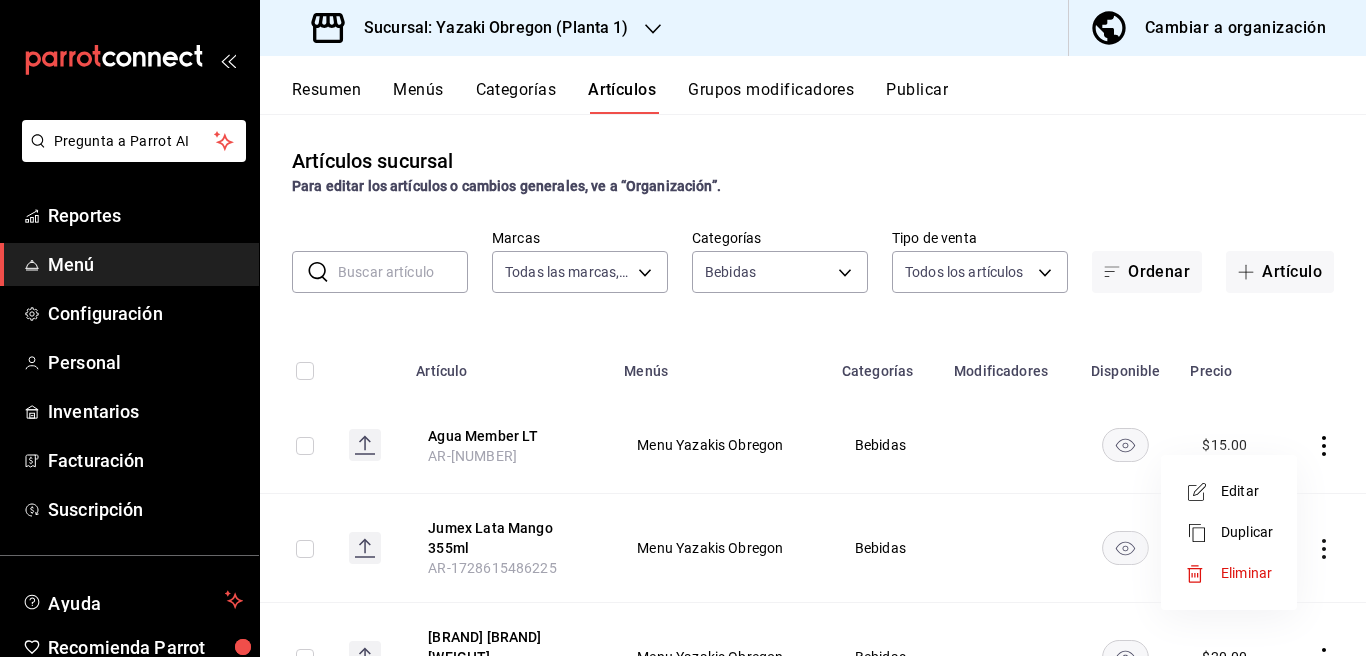 click on "Eliminar" at bounding box center (1246, 573) 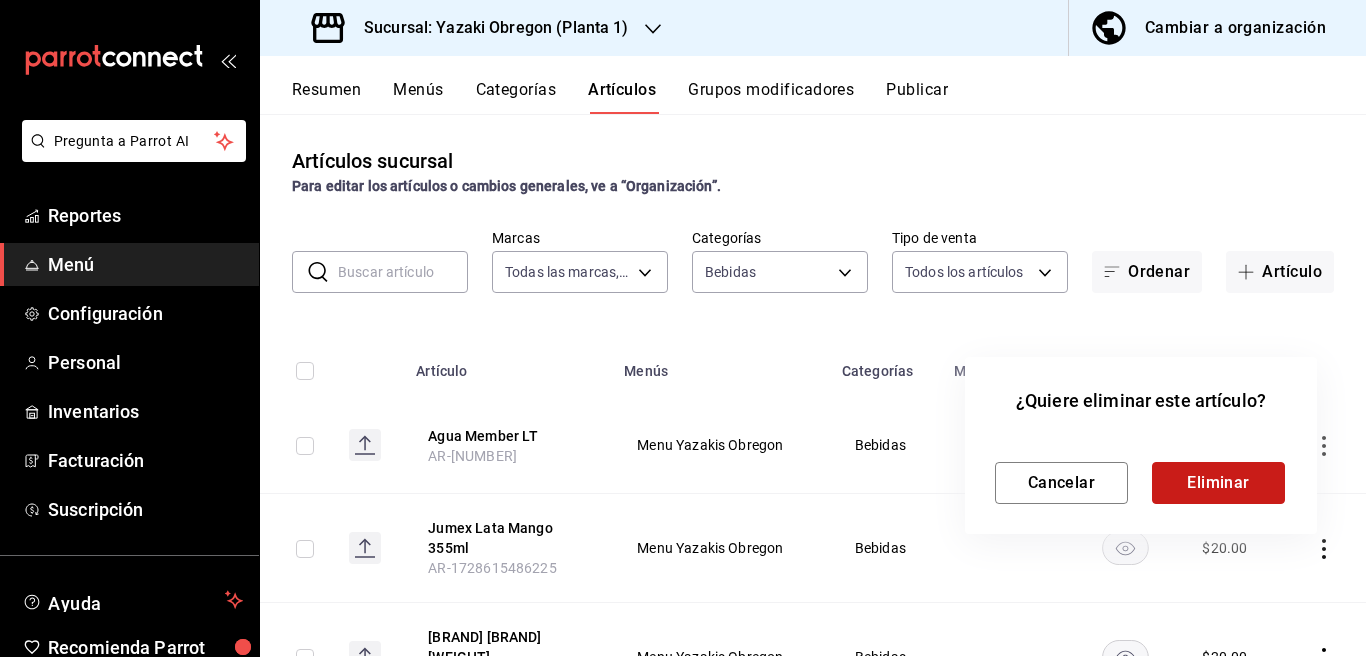 click on "Eliminar" at bounding box center (1218, 483) 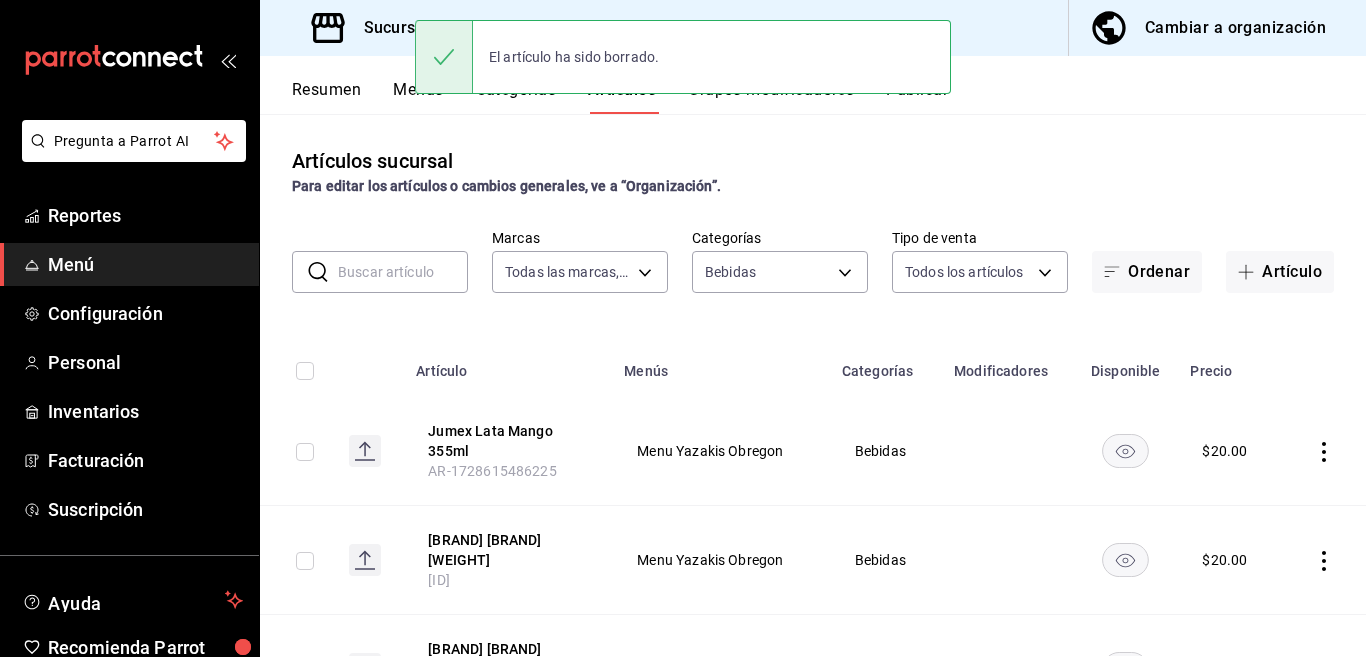 click 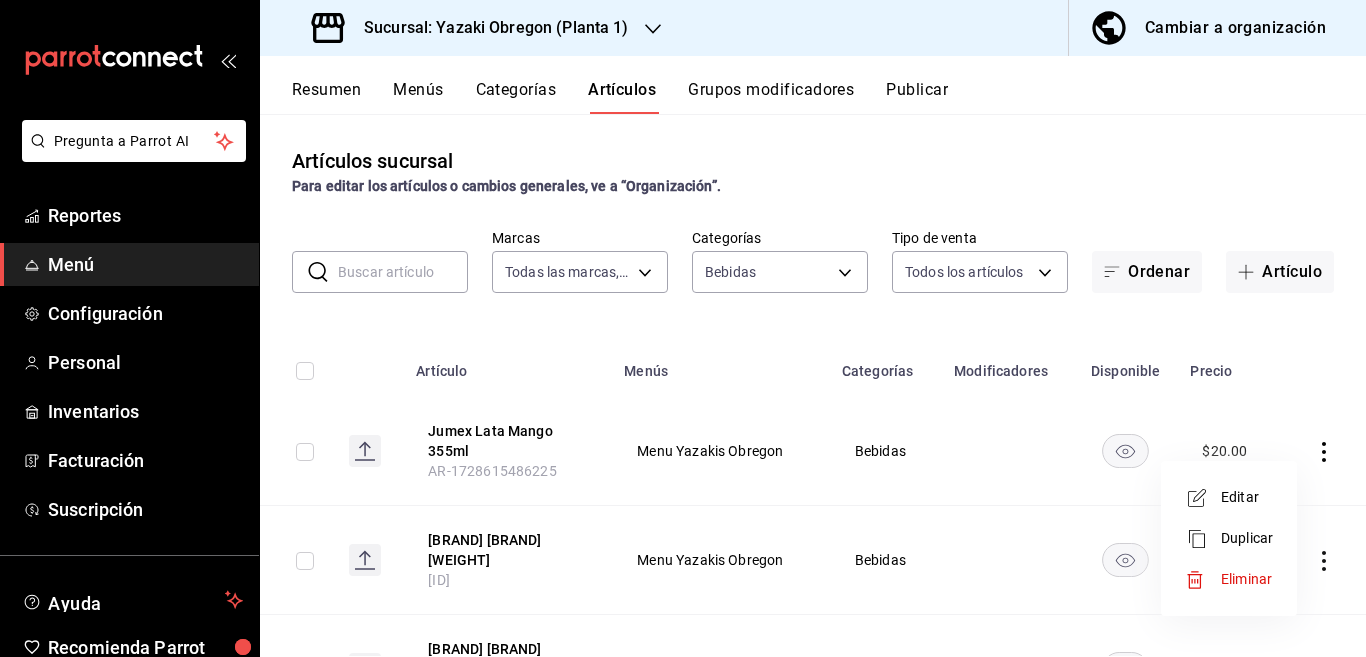 click on "Eliminar" at bounding box center (1246, 579) 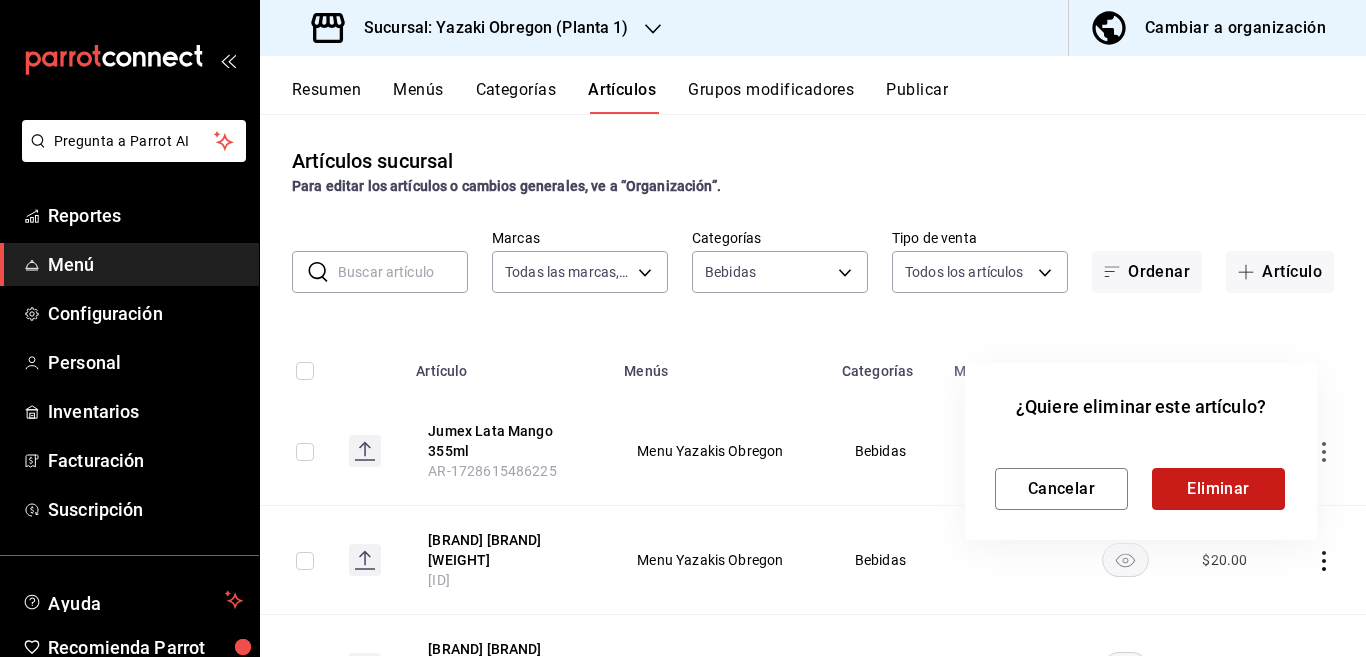 click on "Eliminar" at bounding box center (1218, 489) 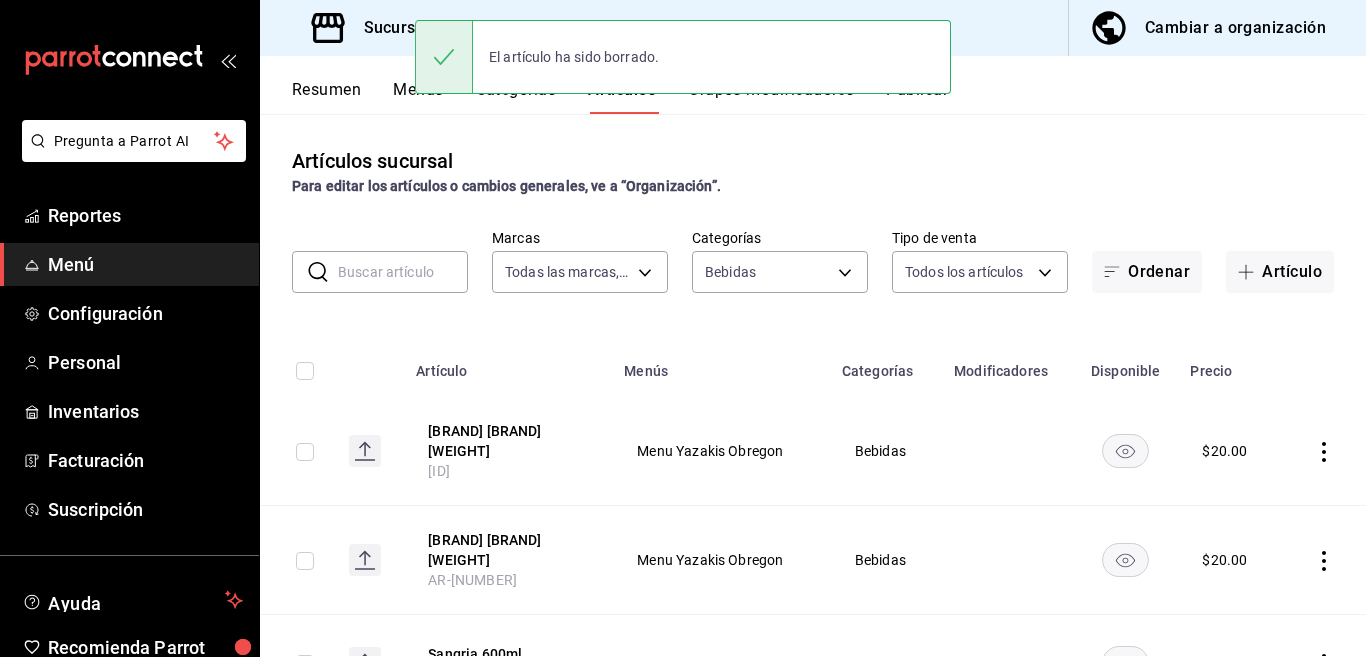 click 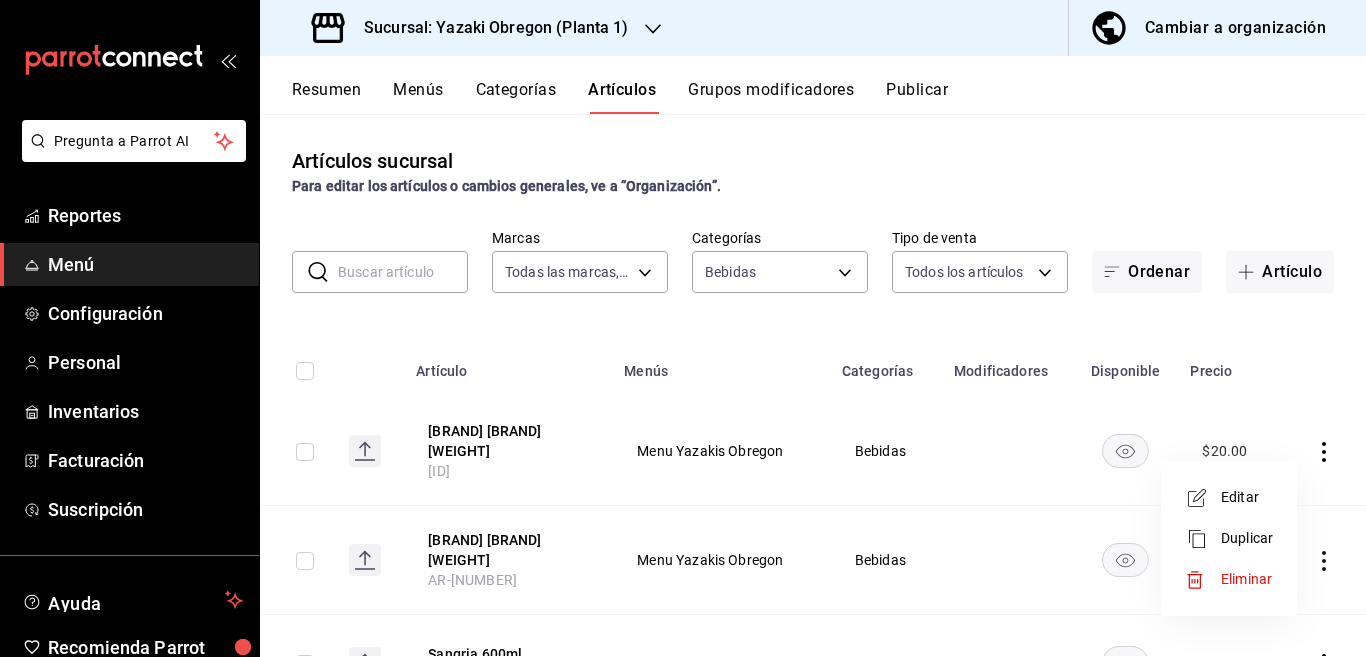 click on "Eliminar" at bounding box center (1246, 579) 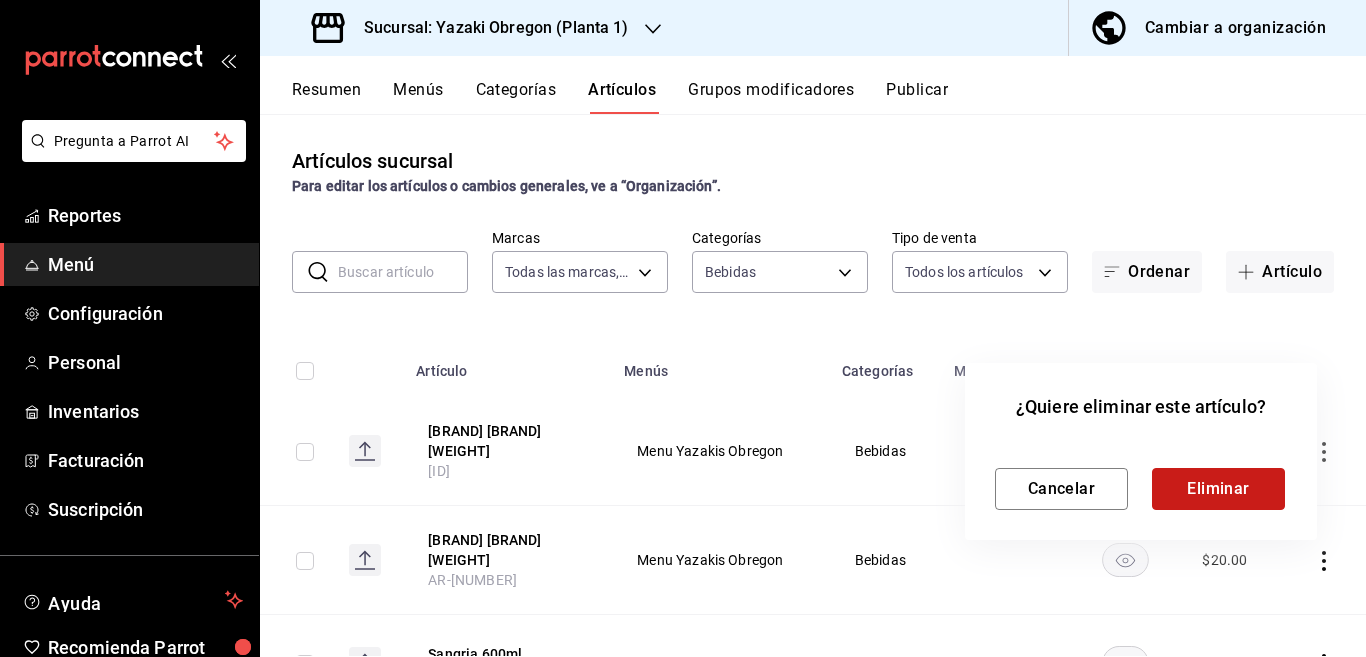 click on "Eliminar" at bounding box center [1218, 489] 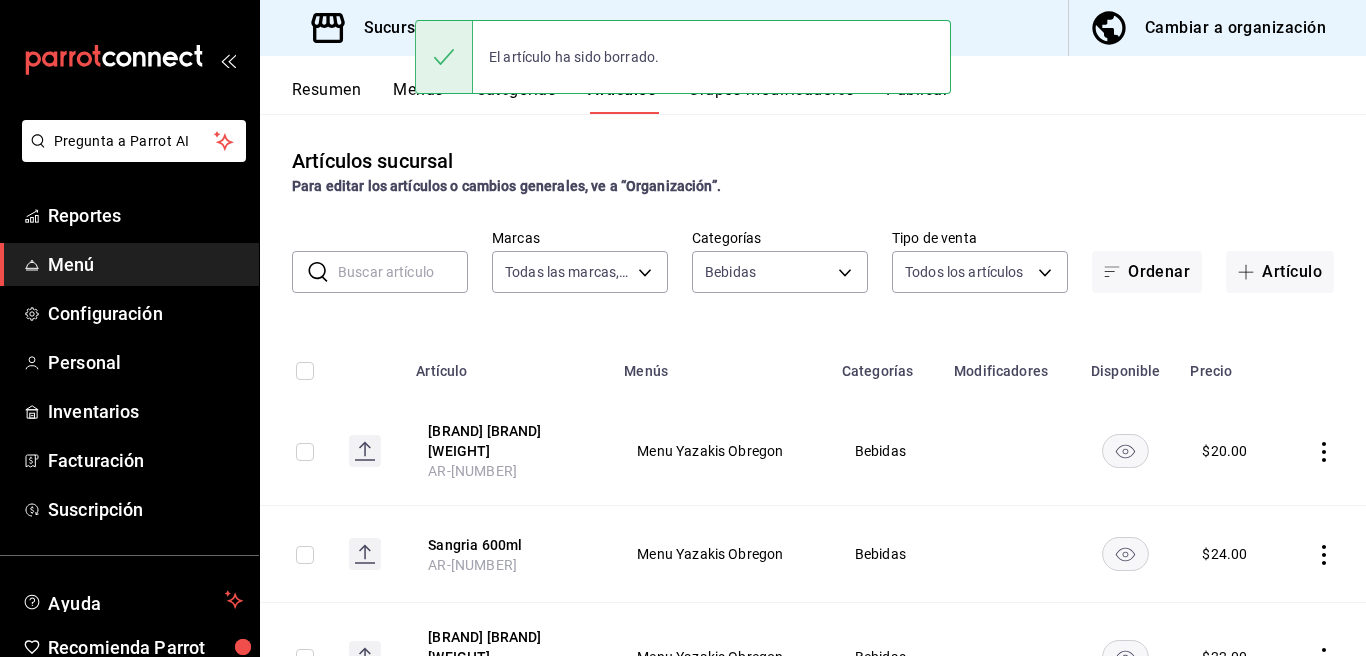 click 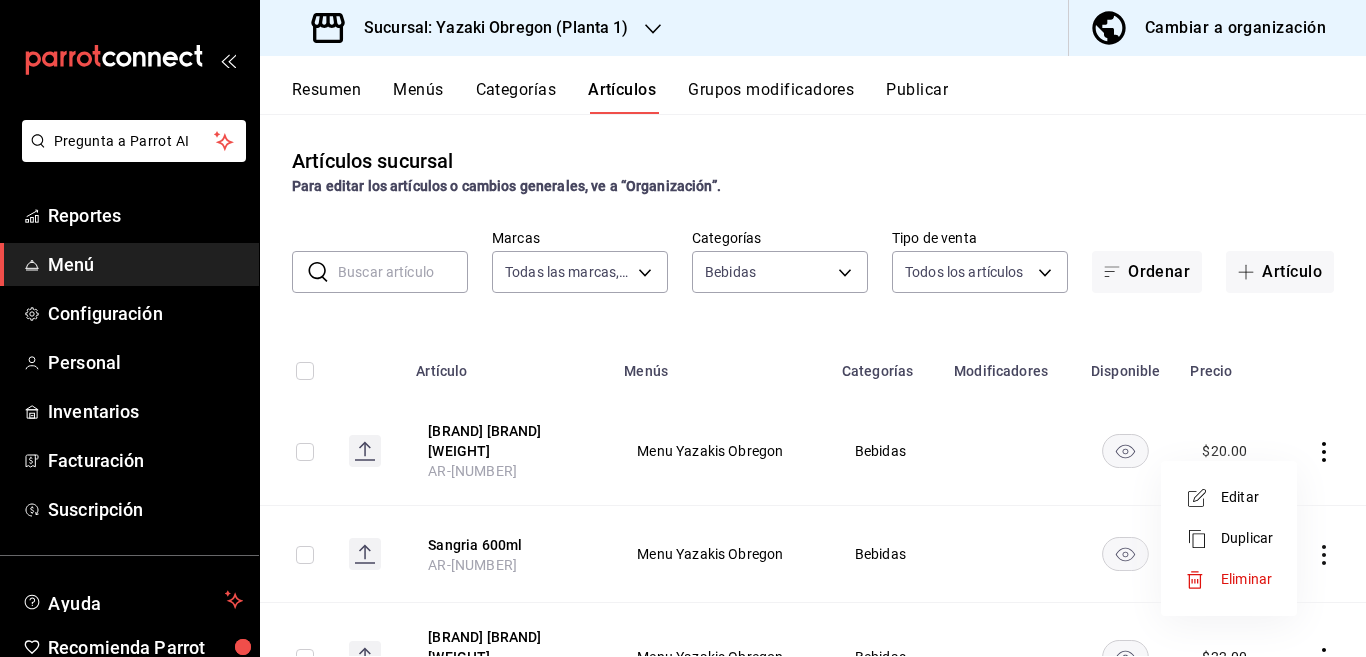 click on "Eliminar" at bounding box center (1246, 579) 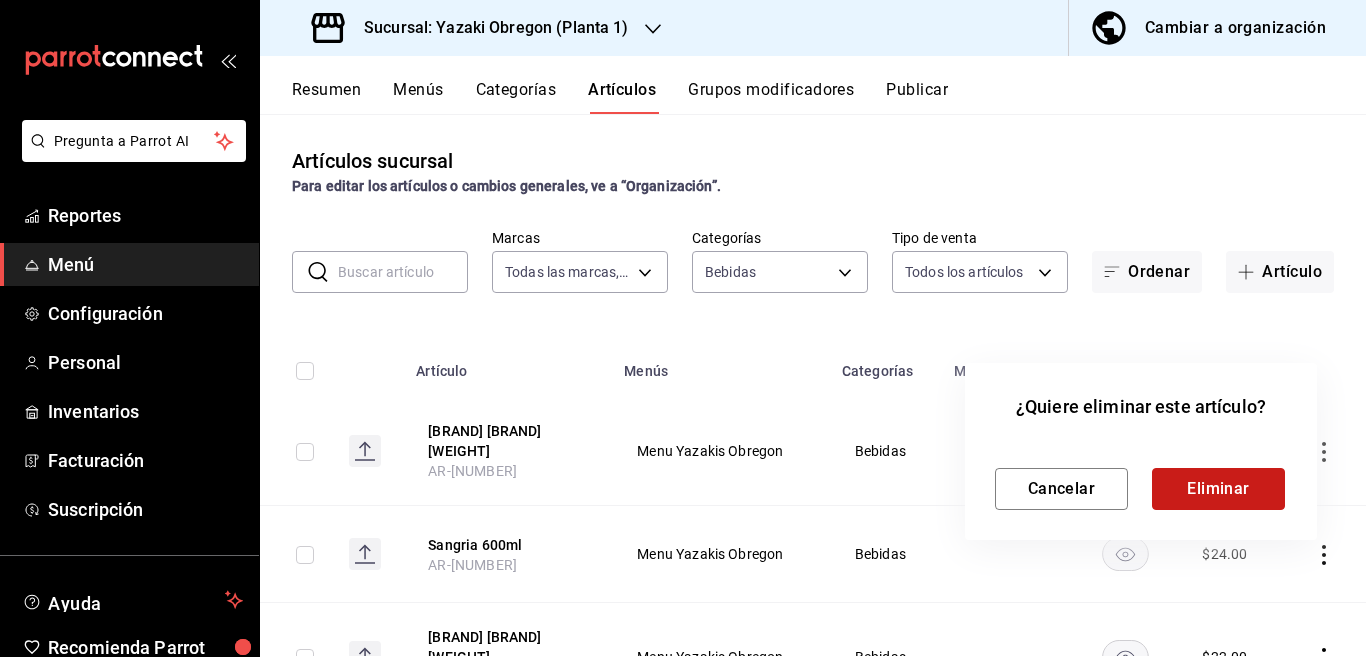 click on "Eliminar" at bounding box center [1218, 489] 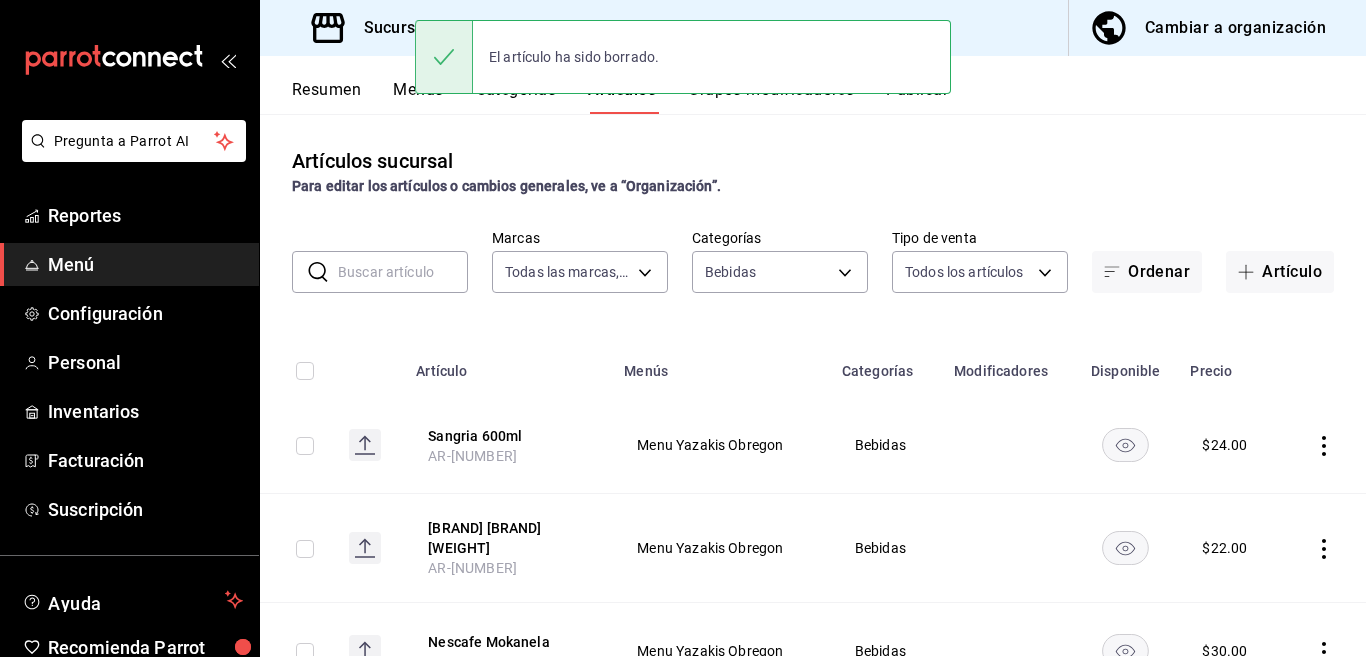 click 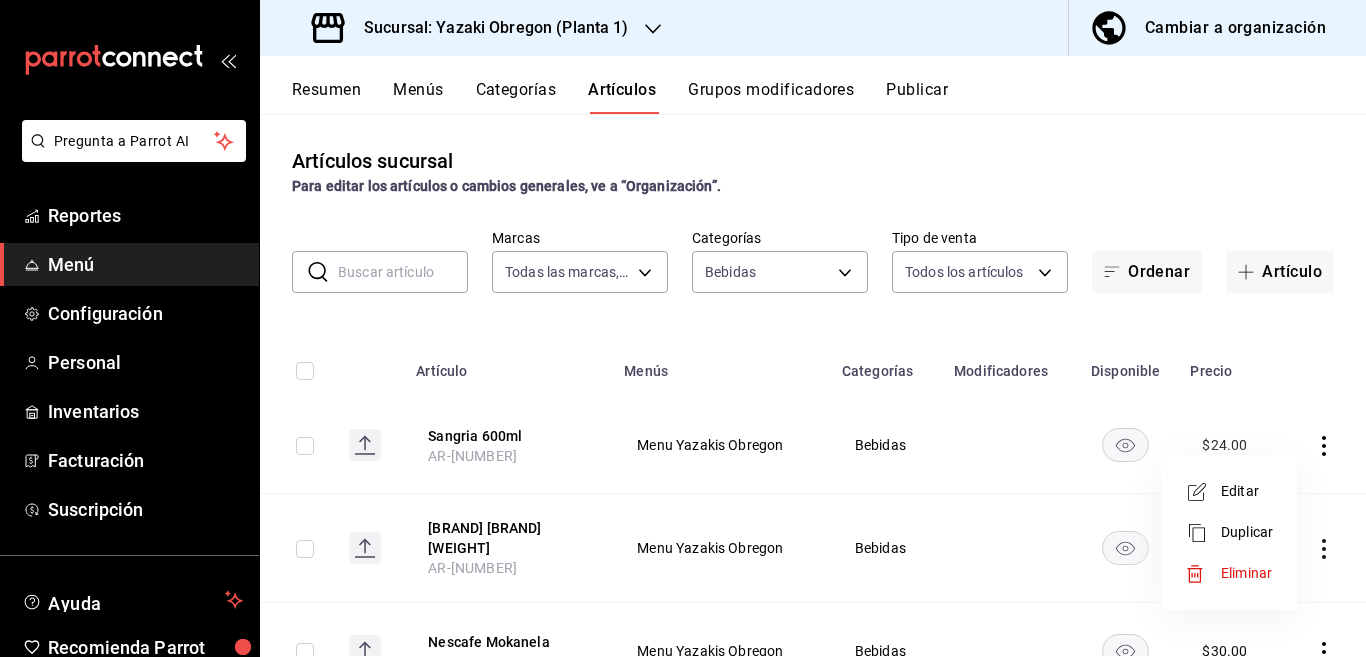 click on "Eliminar" at bounding box center [1246, 573] 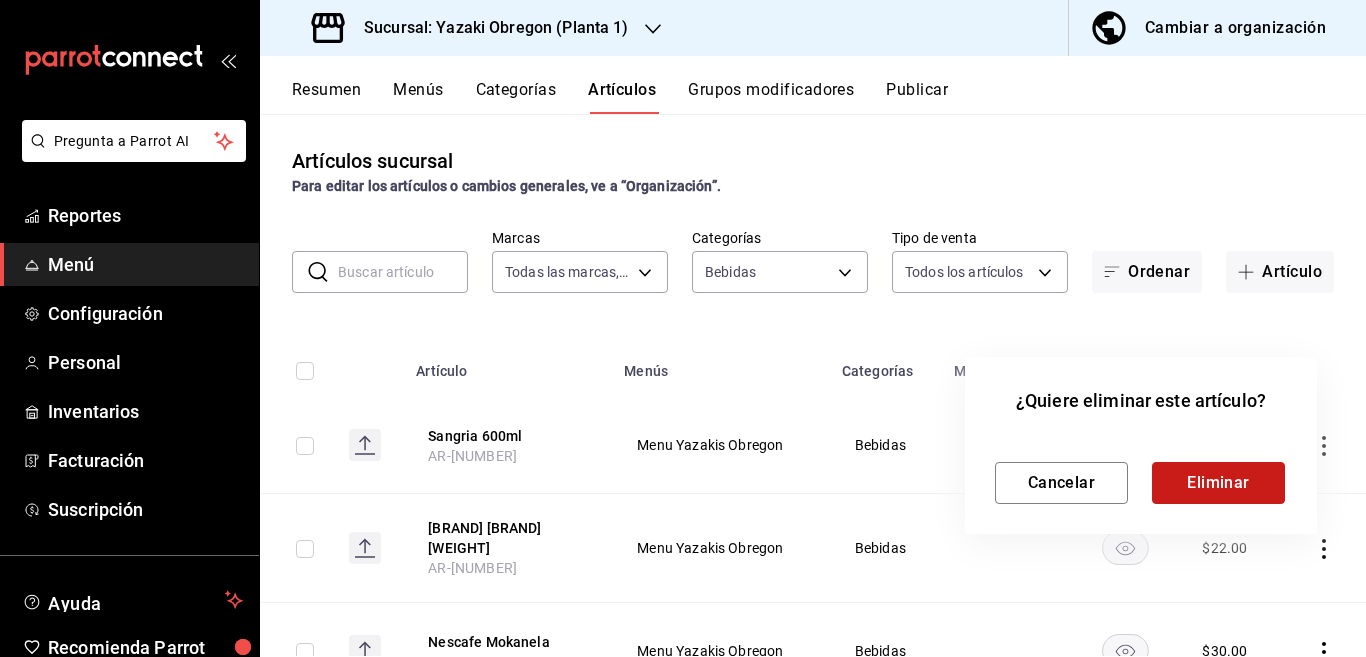 click on "Eliminar" at bounding box center (1218, 483) 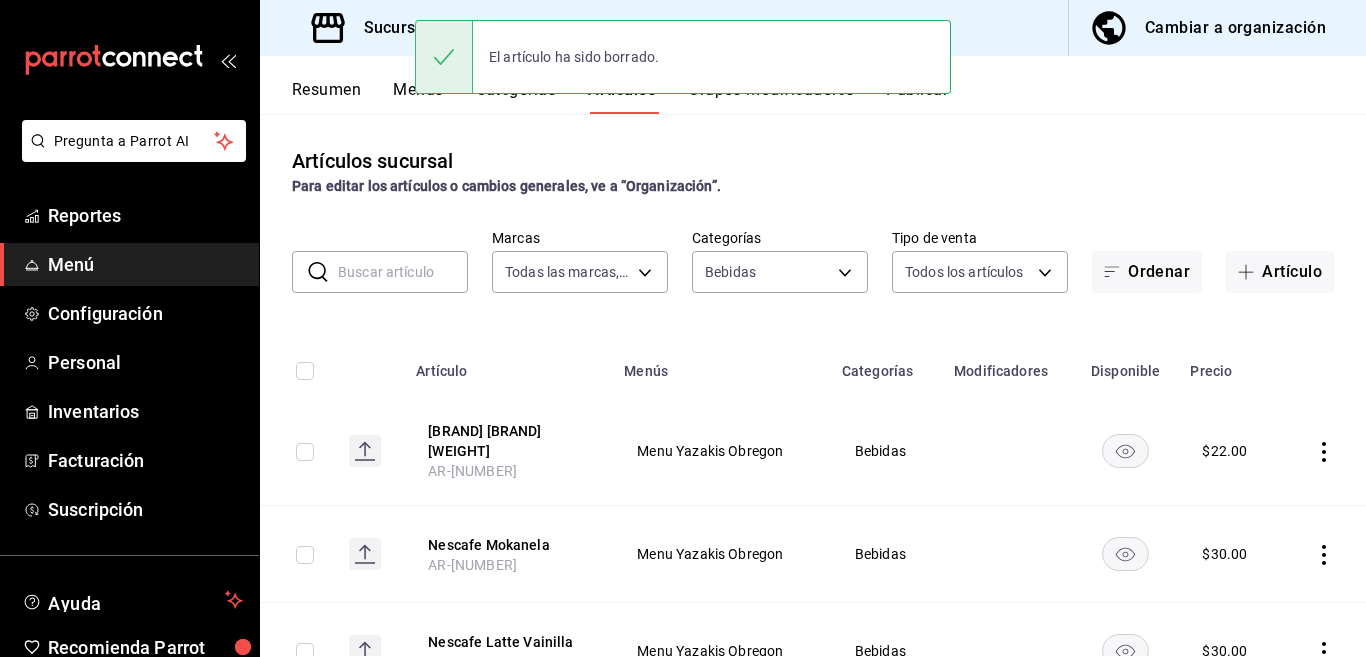 click 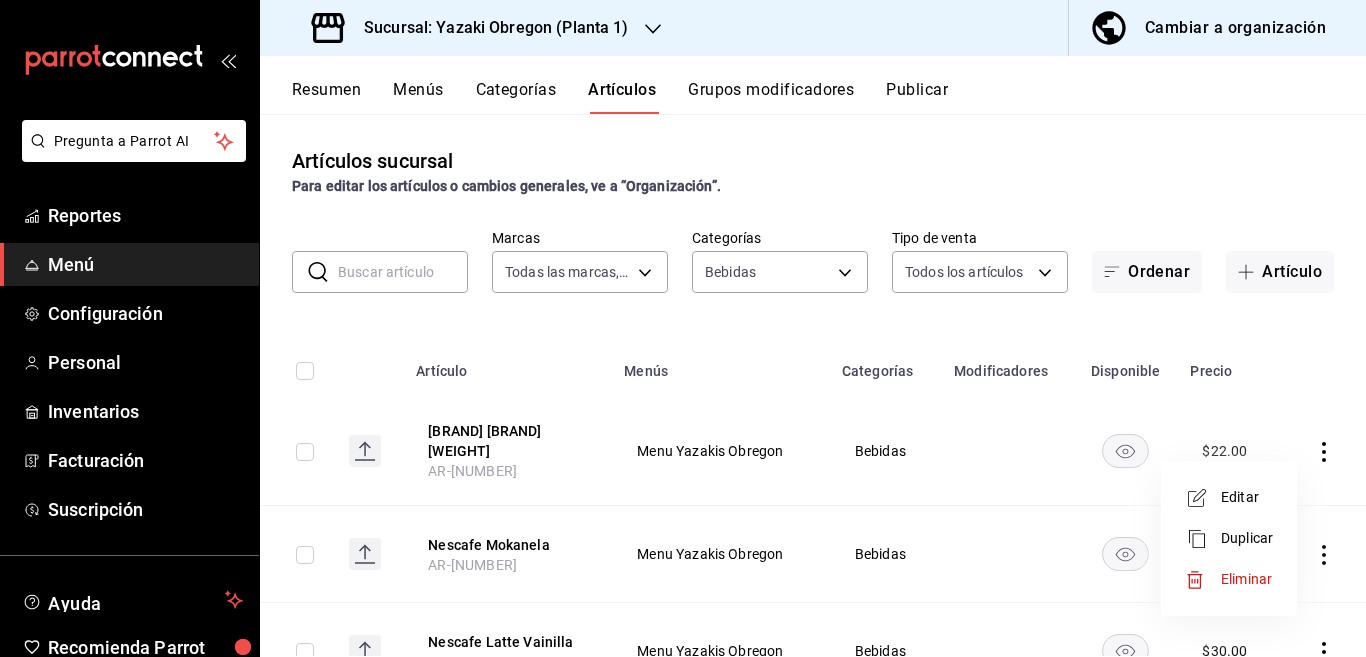click on "Eliminar" at bounding box center (1246, 579) 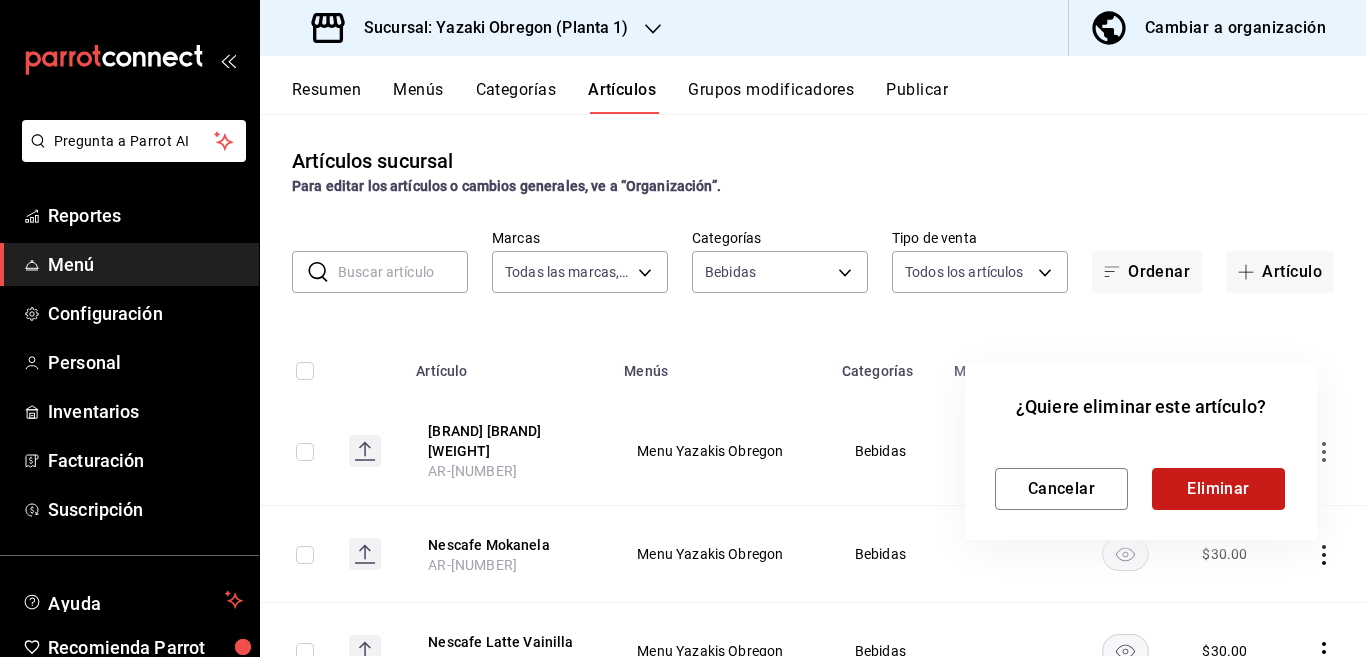 click on "Eliminar" at bounding box center [1218, 489] 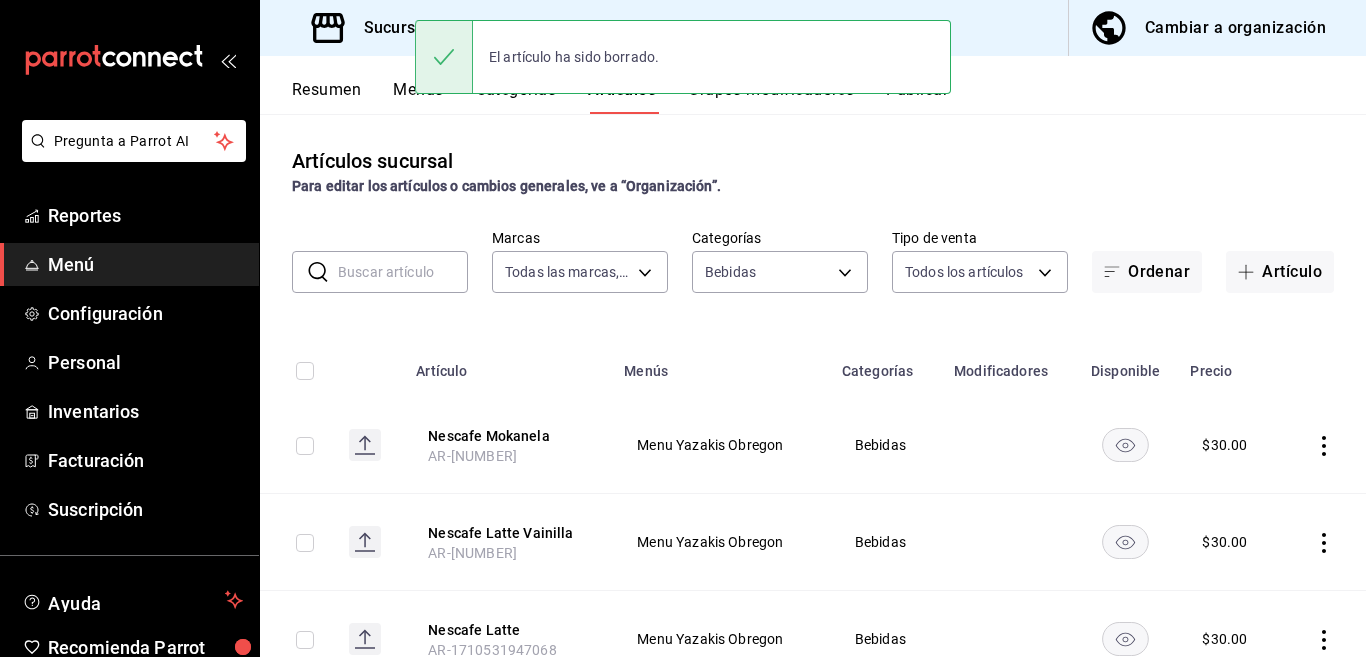 click 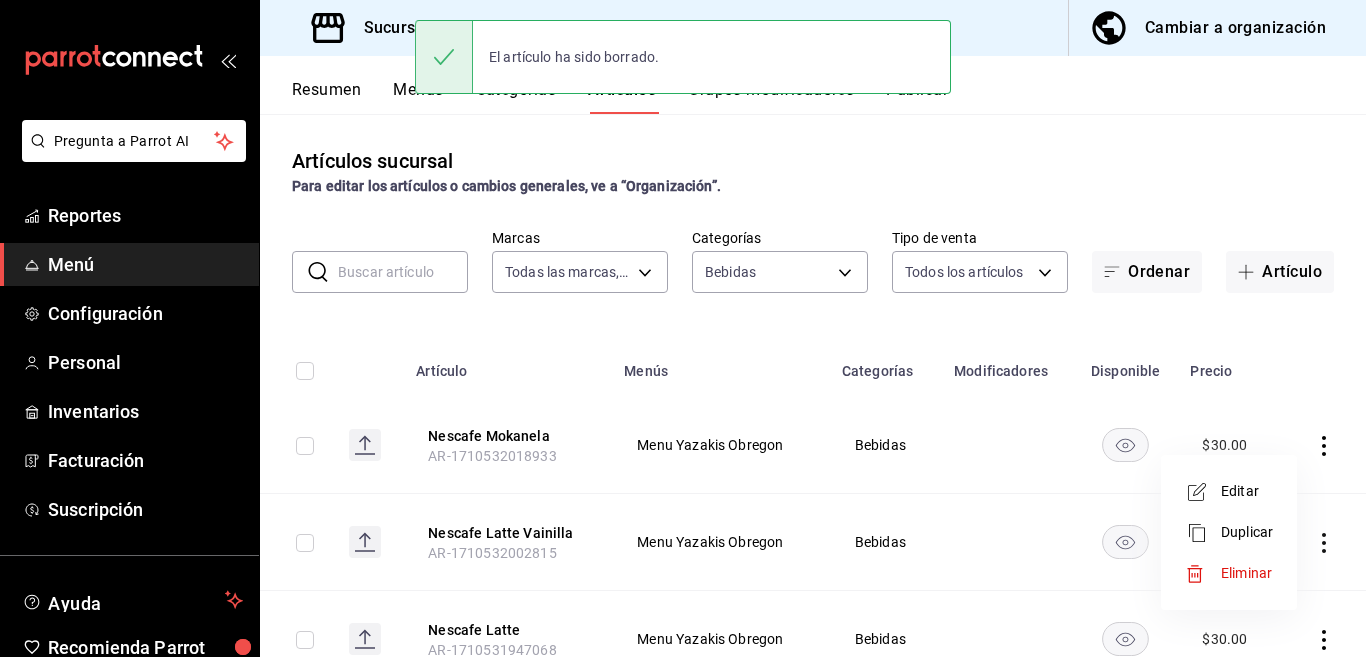 scroll, scrollTop: 0, scrollLeft: 0, axis: both 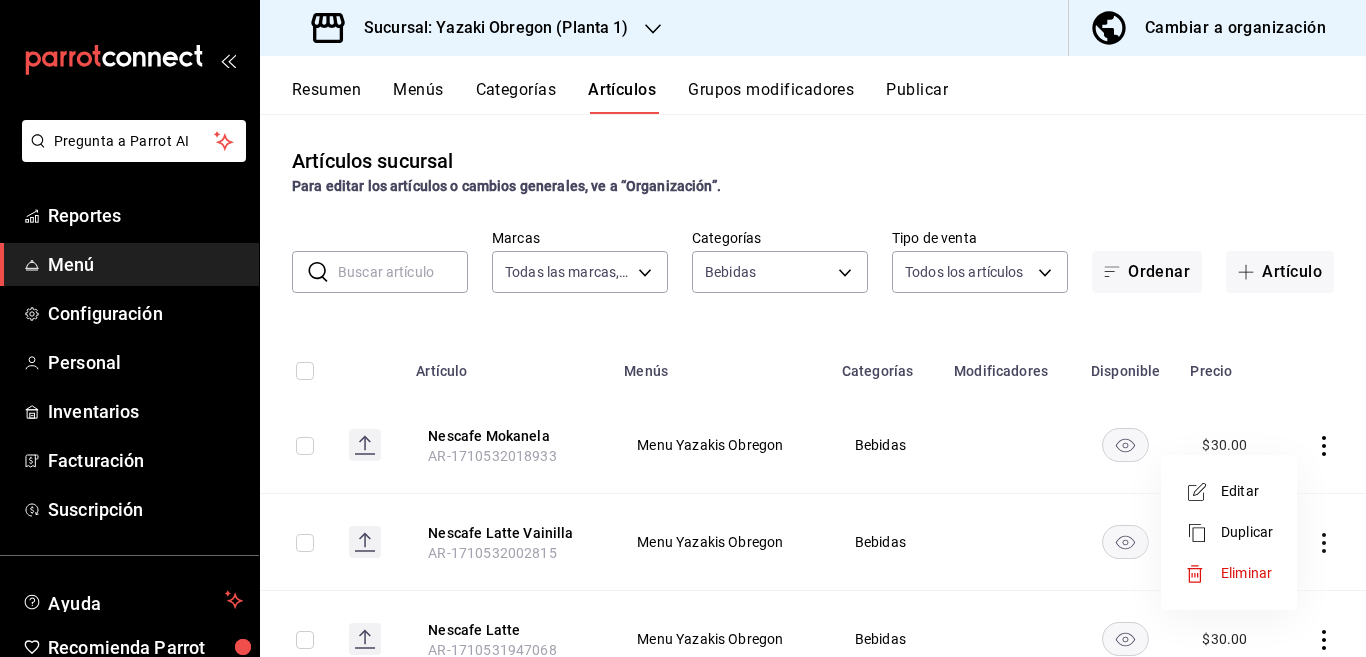 click on "Eliminar" at bounding box center [1246, 573] 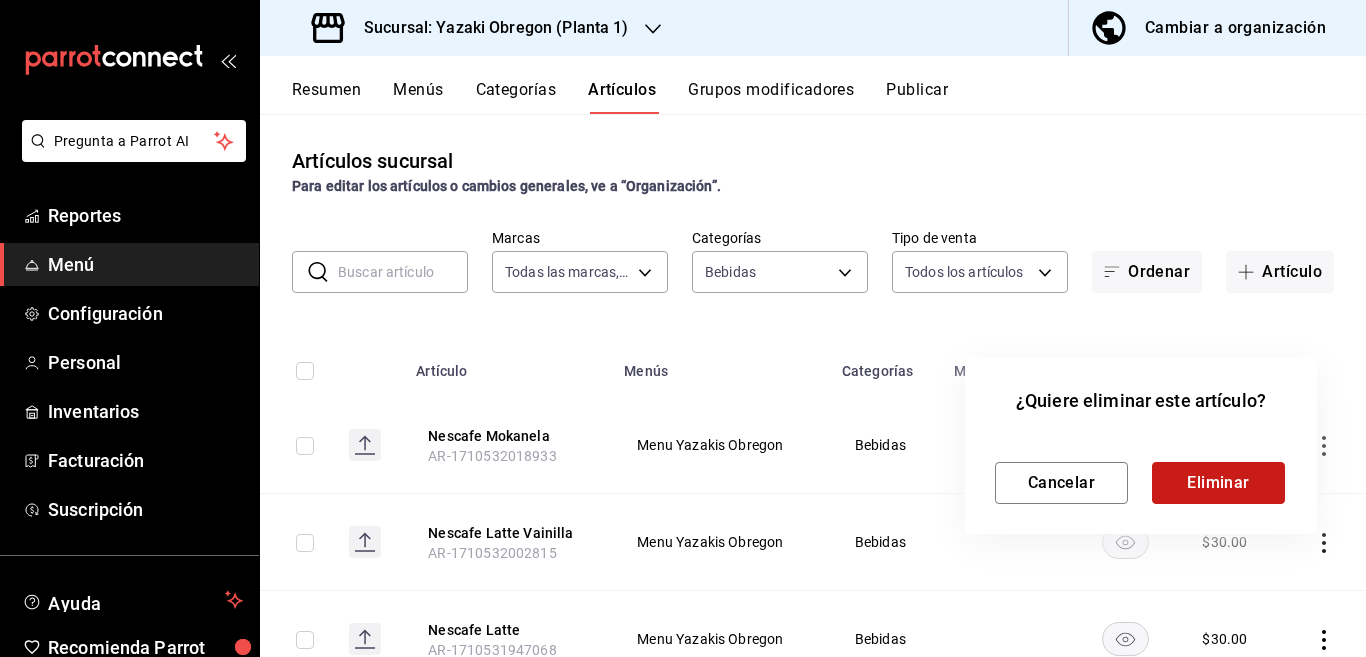 click on "Eliminar" at bounding box center (1218, 483) 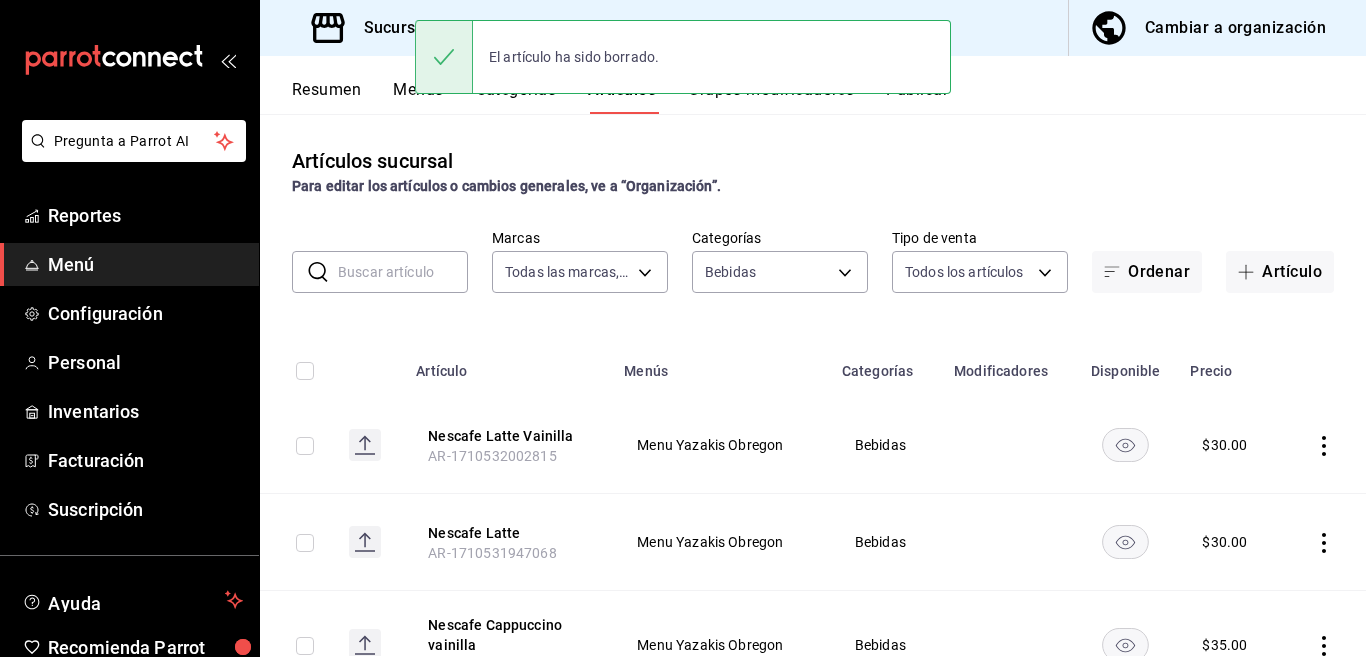 click 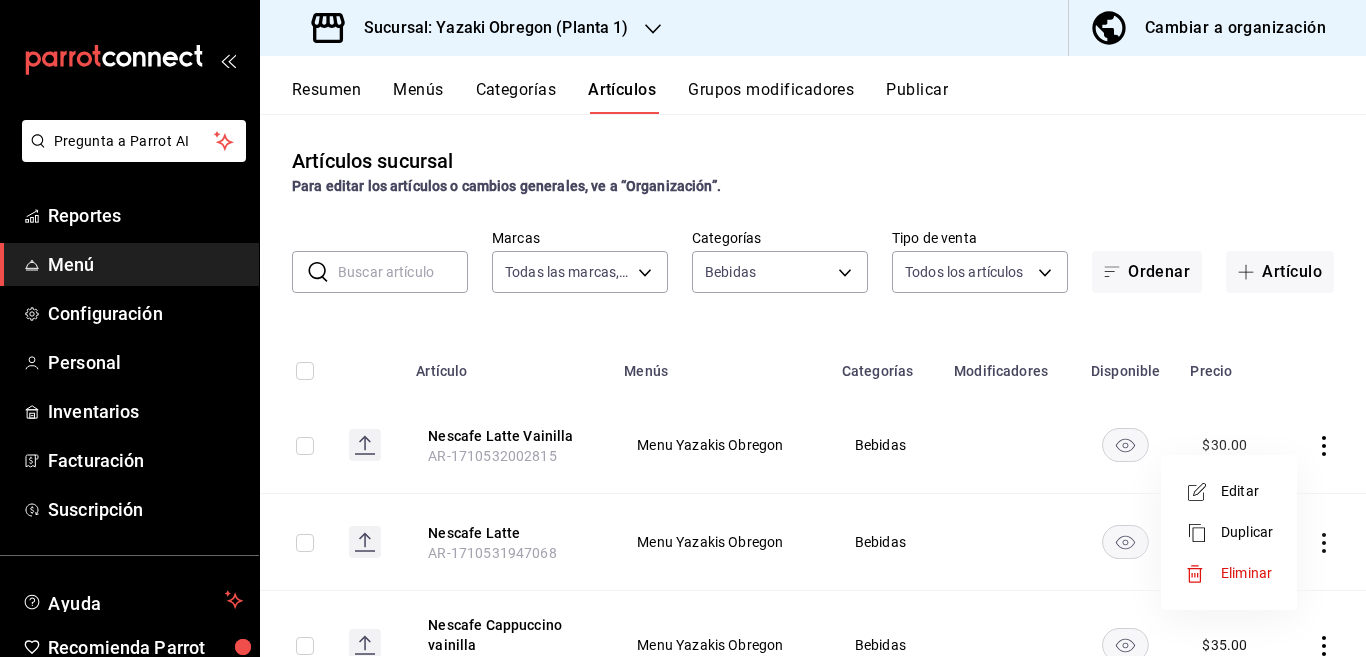click on "Eliminar" at bounding box center (1246, 573) 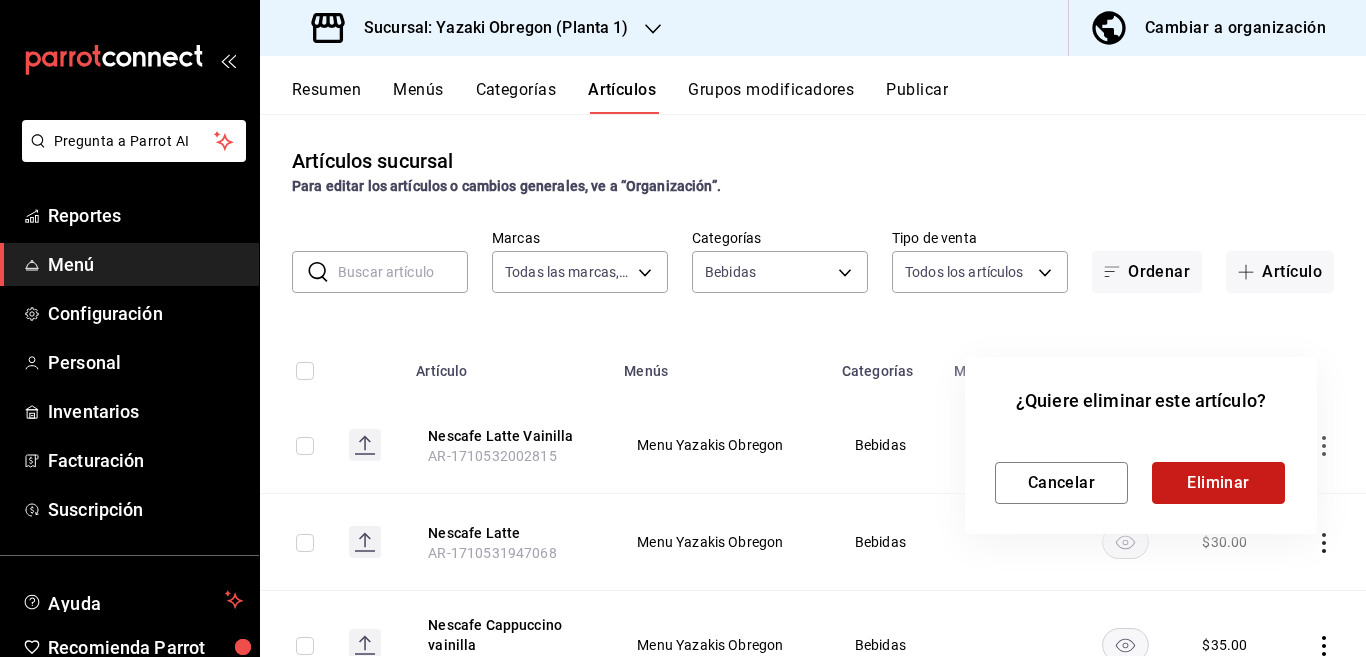 click on "Eliminar" at bounding box center [1218, 483] 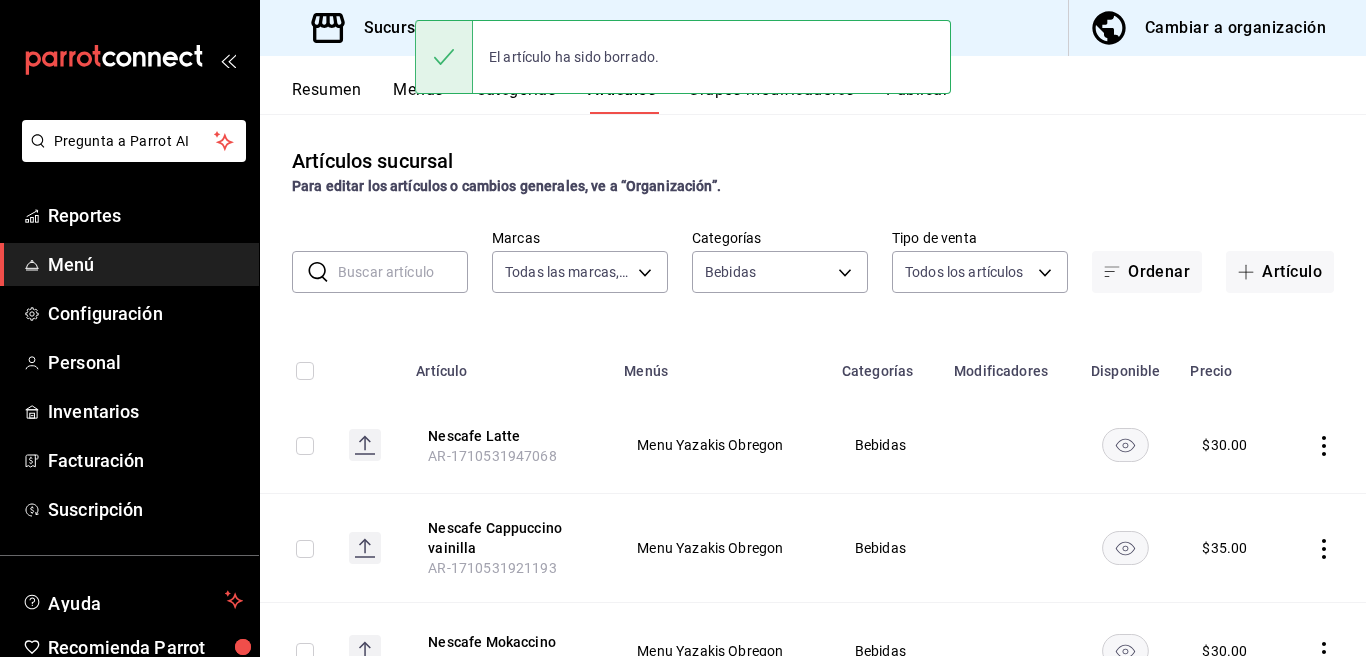 click 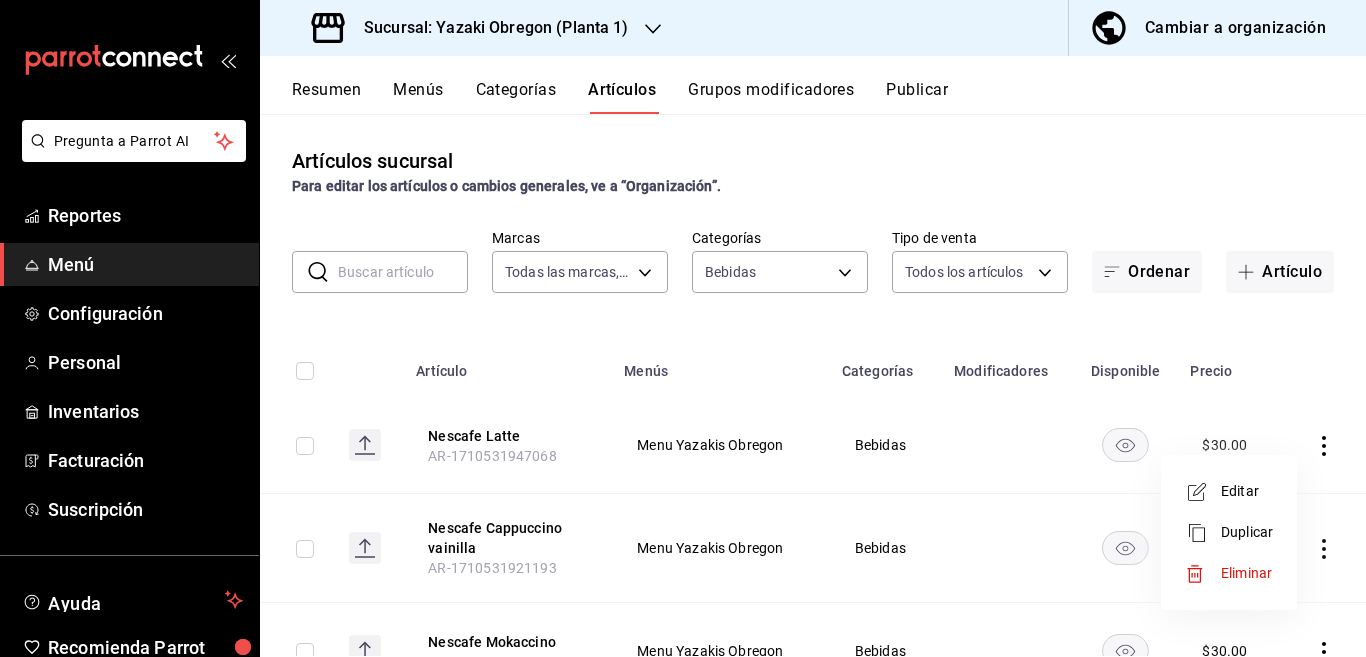 click on "Eliminar" at bounding box center [1246, 573] 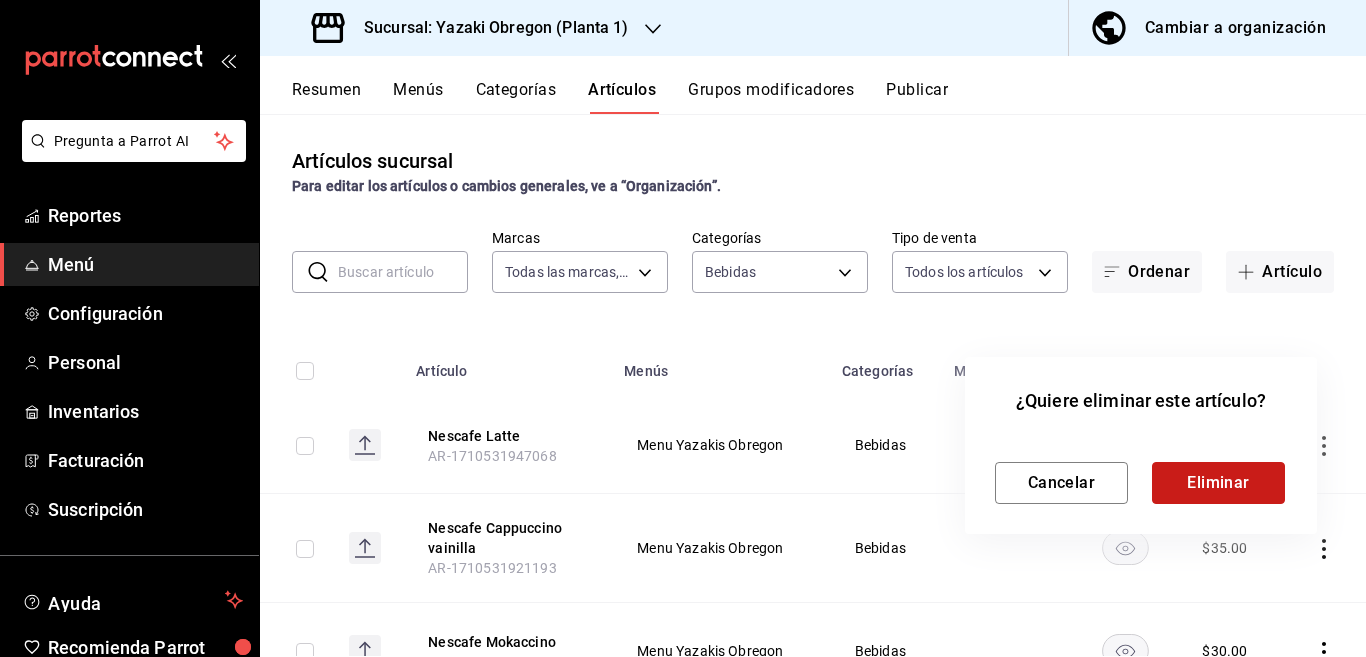 click on "Eliminar" at bounding box center (1218, 483) 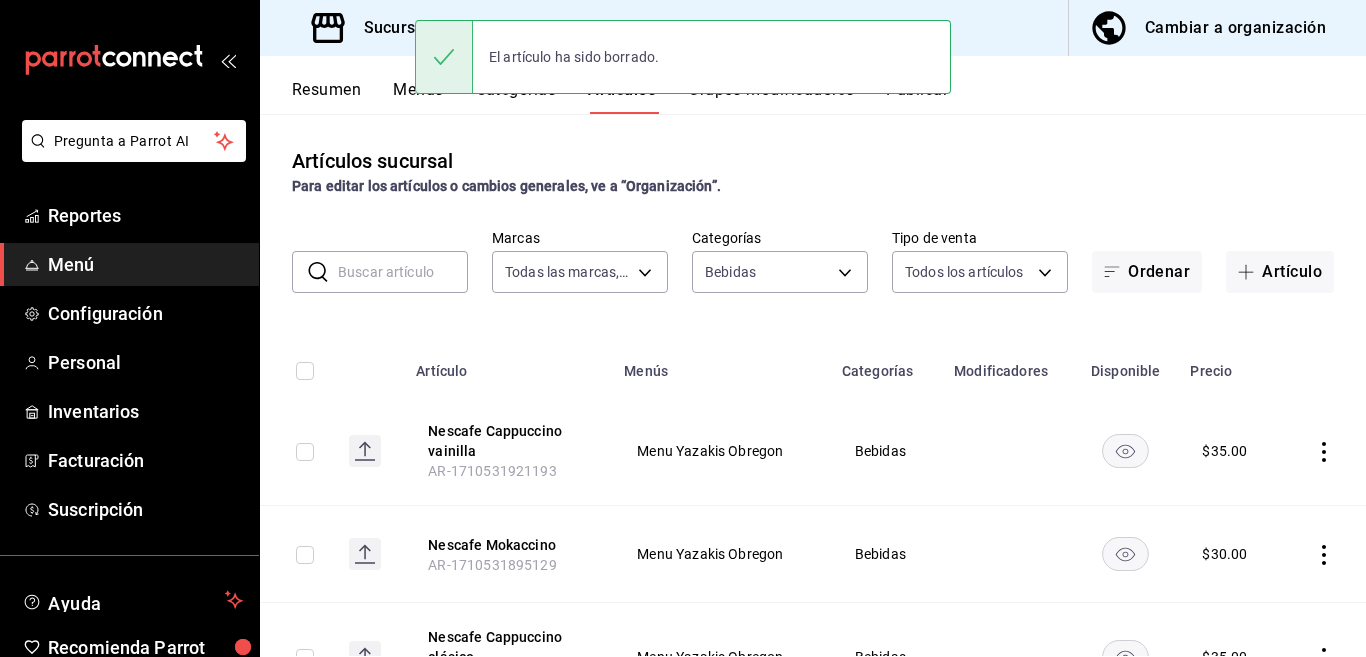 click 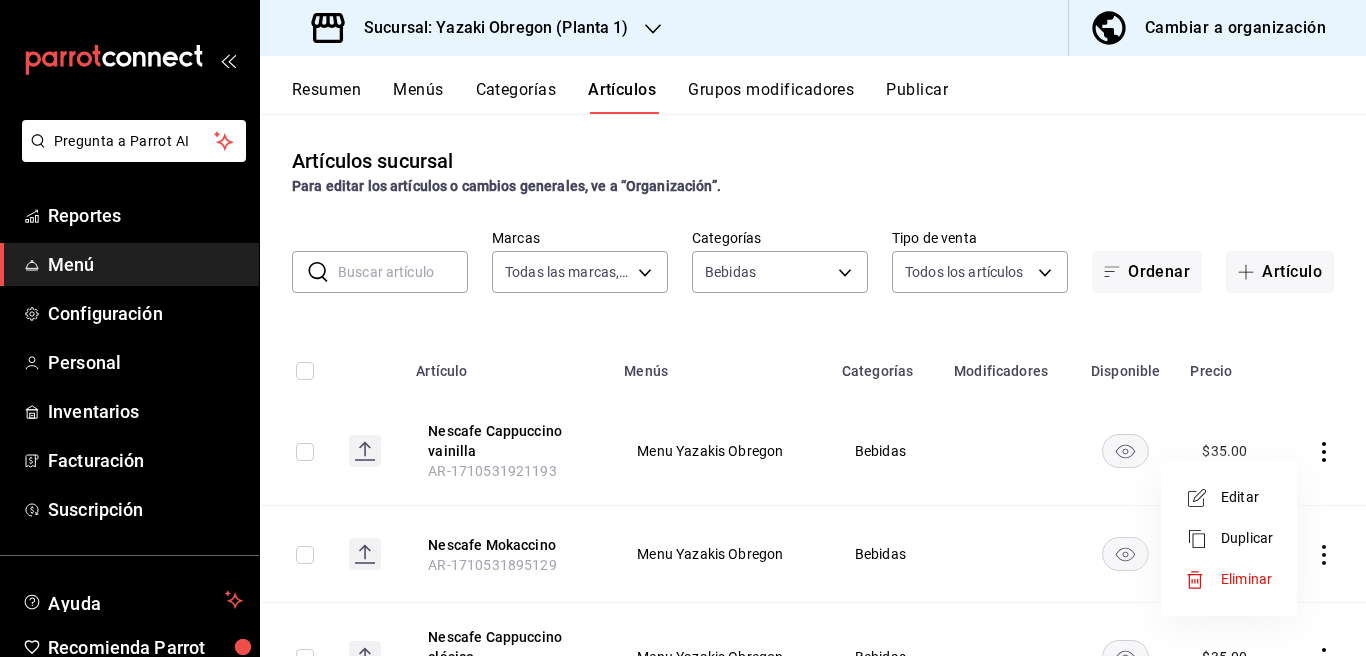 click on "Eliminar" at bounding box center (1247, 579) 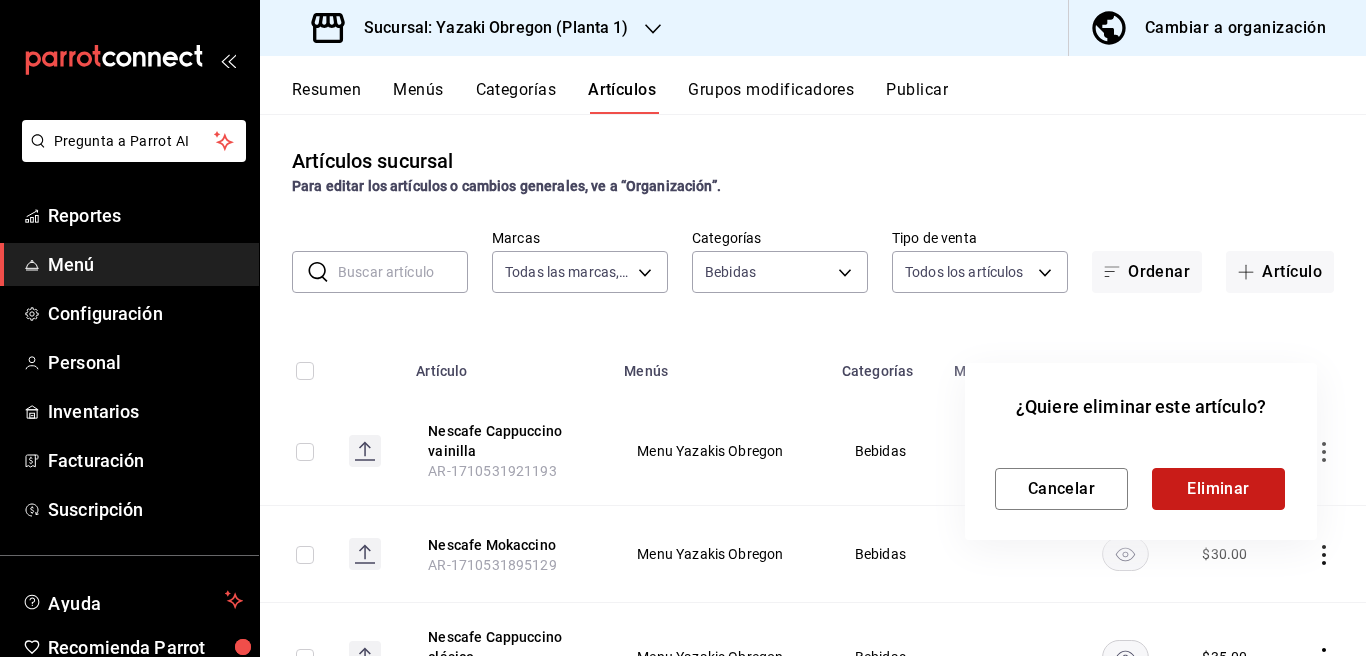 click on "Eliminar" at bounding box center (1218, 489) 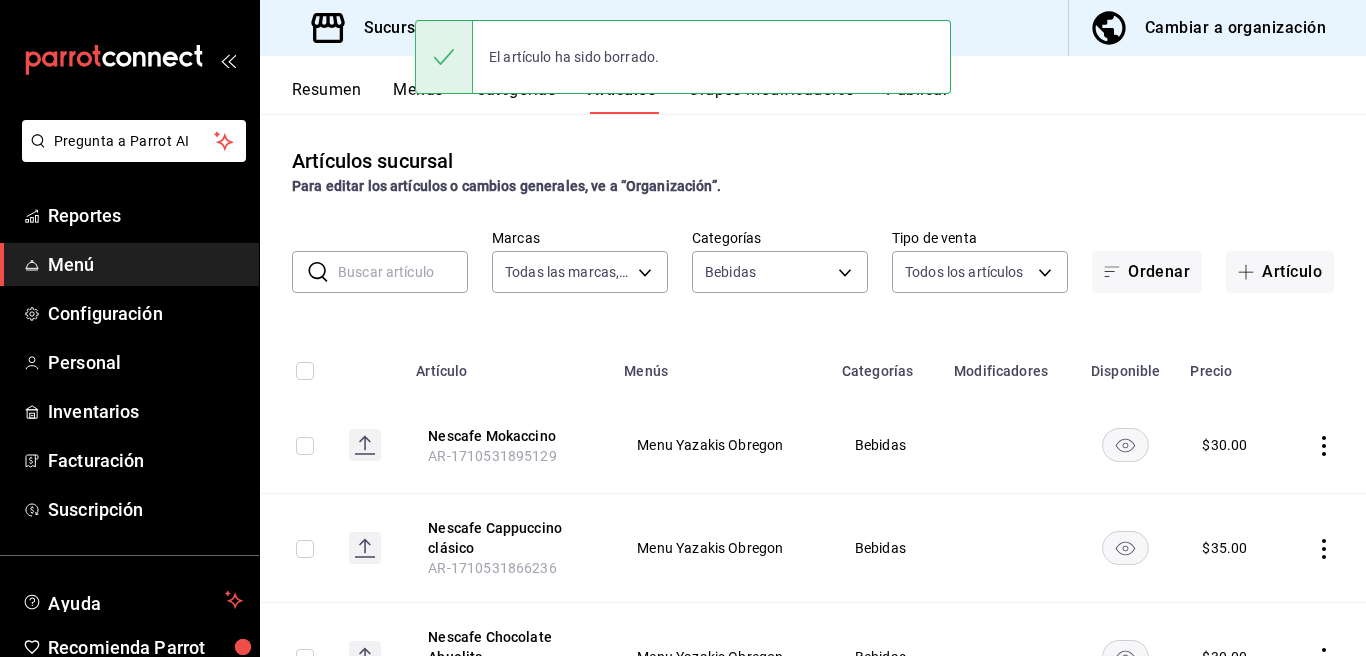 click 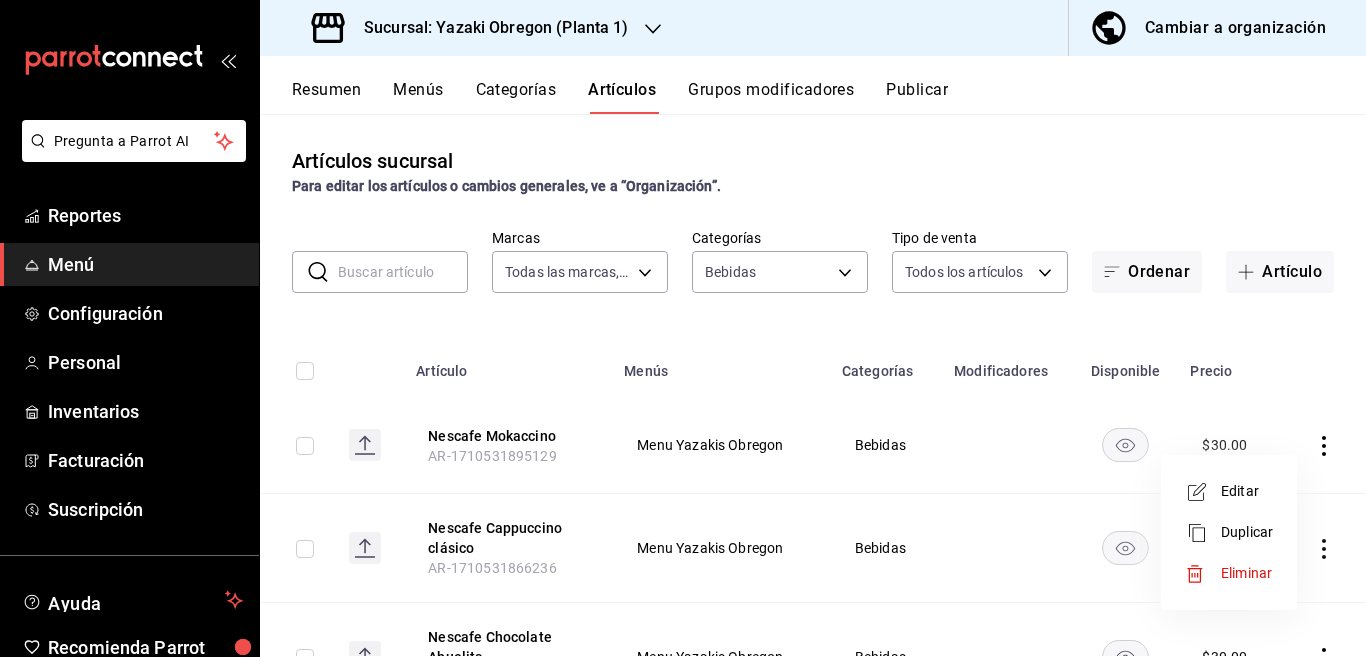 click on "Eliminar" at bounding box center [1246, 573] 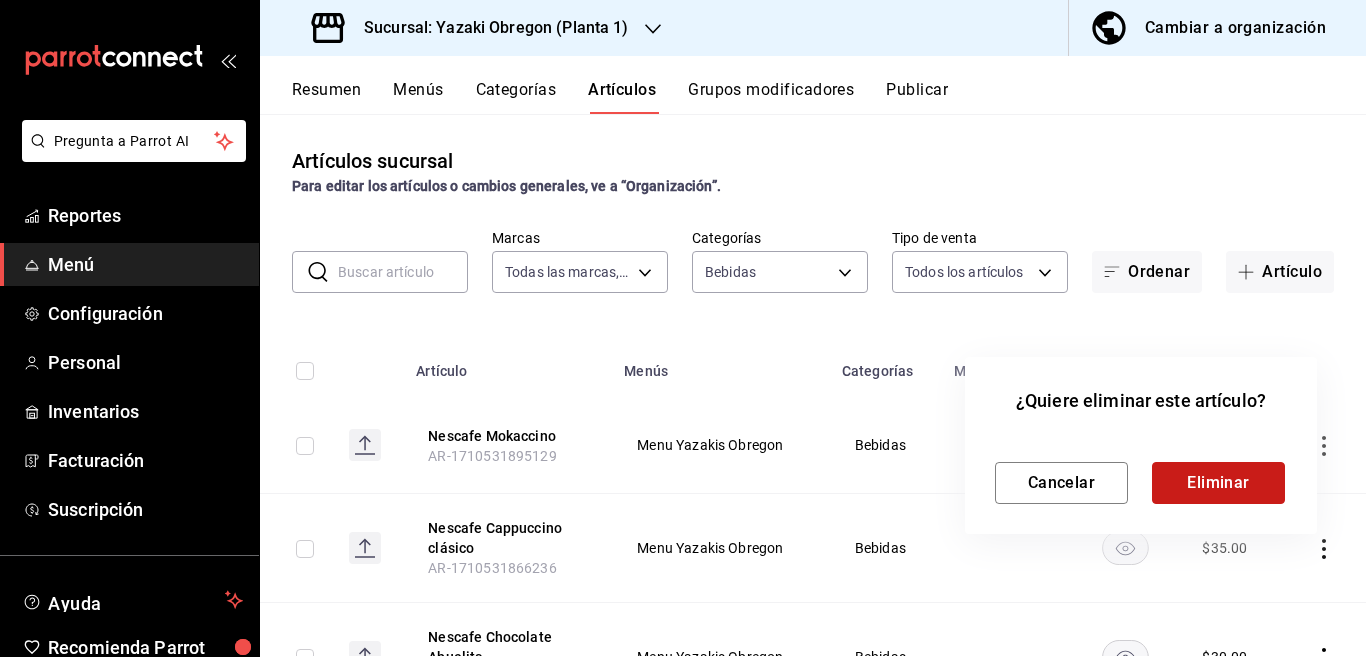 click on "Eliminar" at bounding box center [1218, 483] 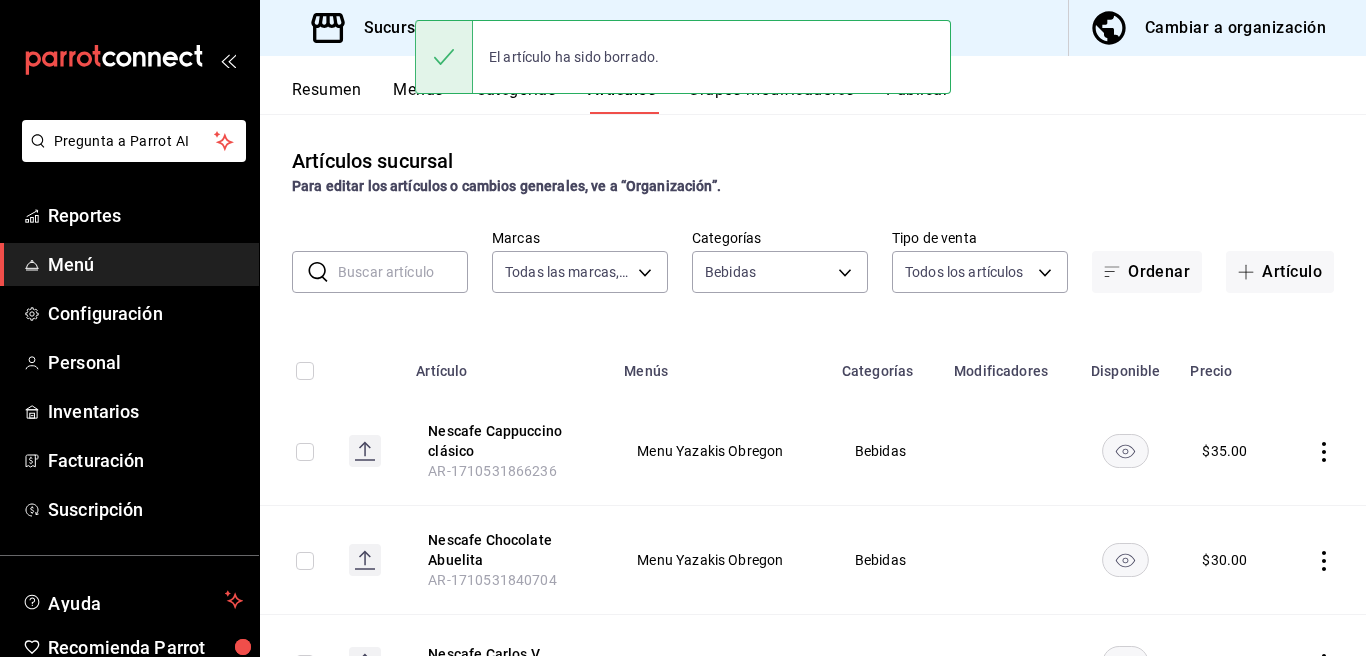 click 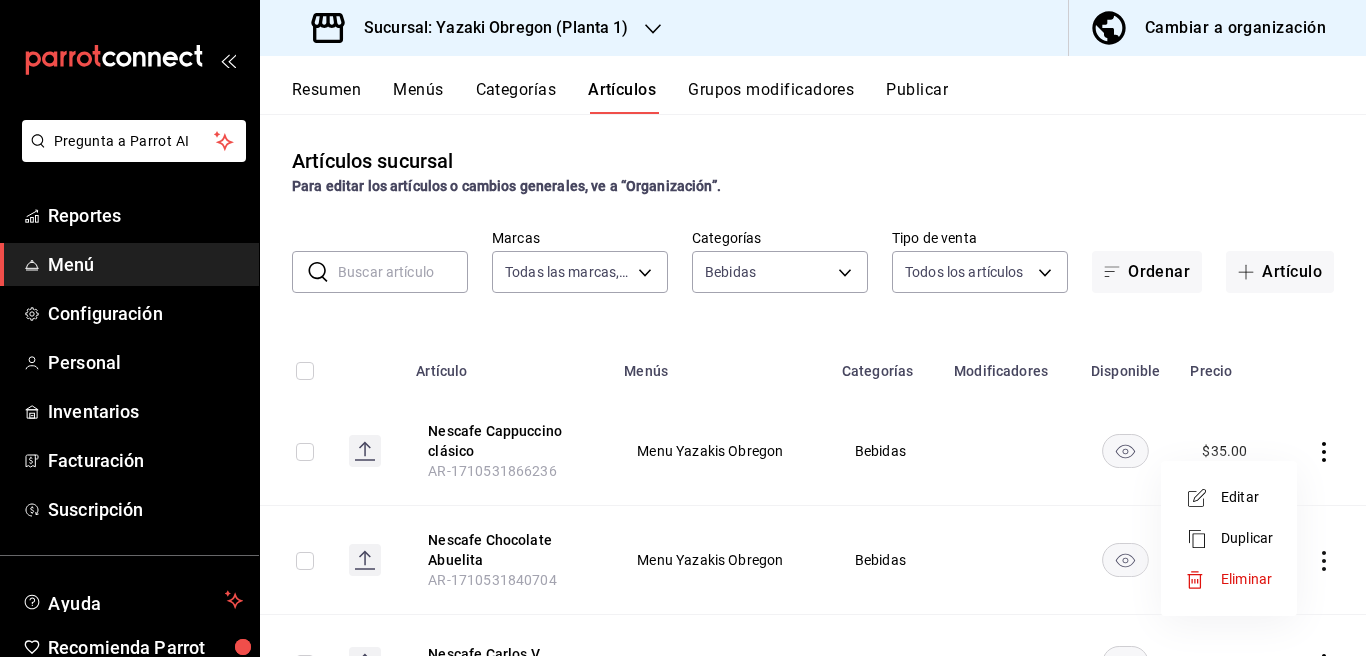 click on "Eliminar" at bounding box center [1246, 579] 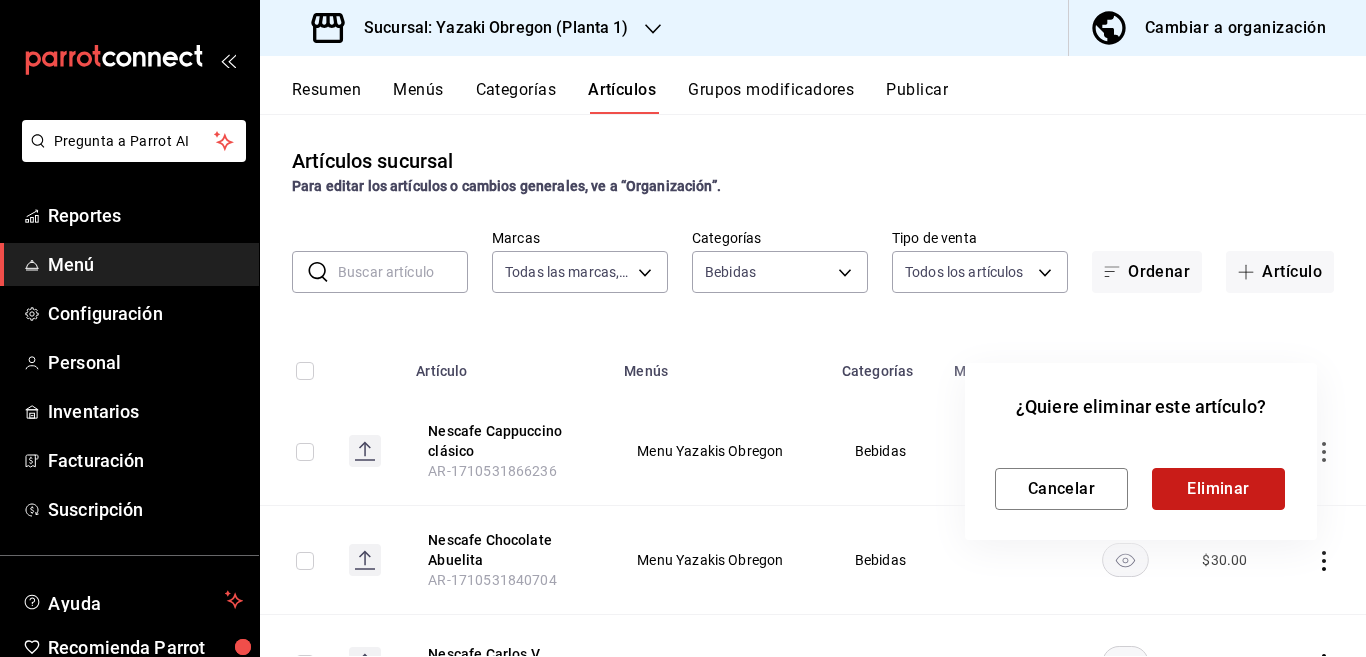 click on "Eliminar" at bounding box center (1218, 489) 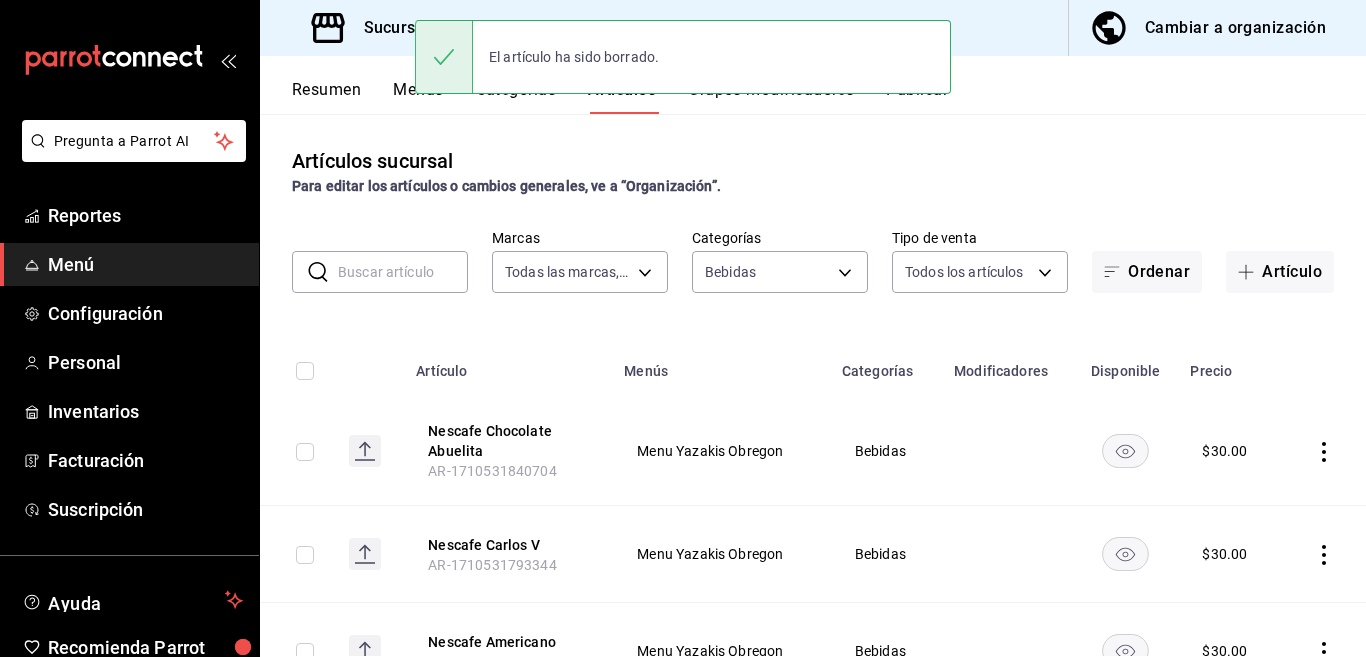 click 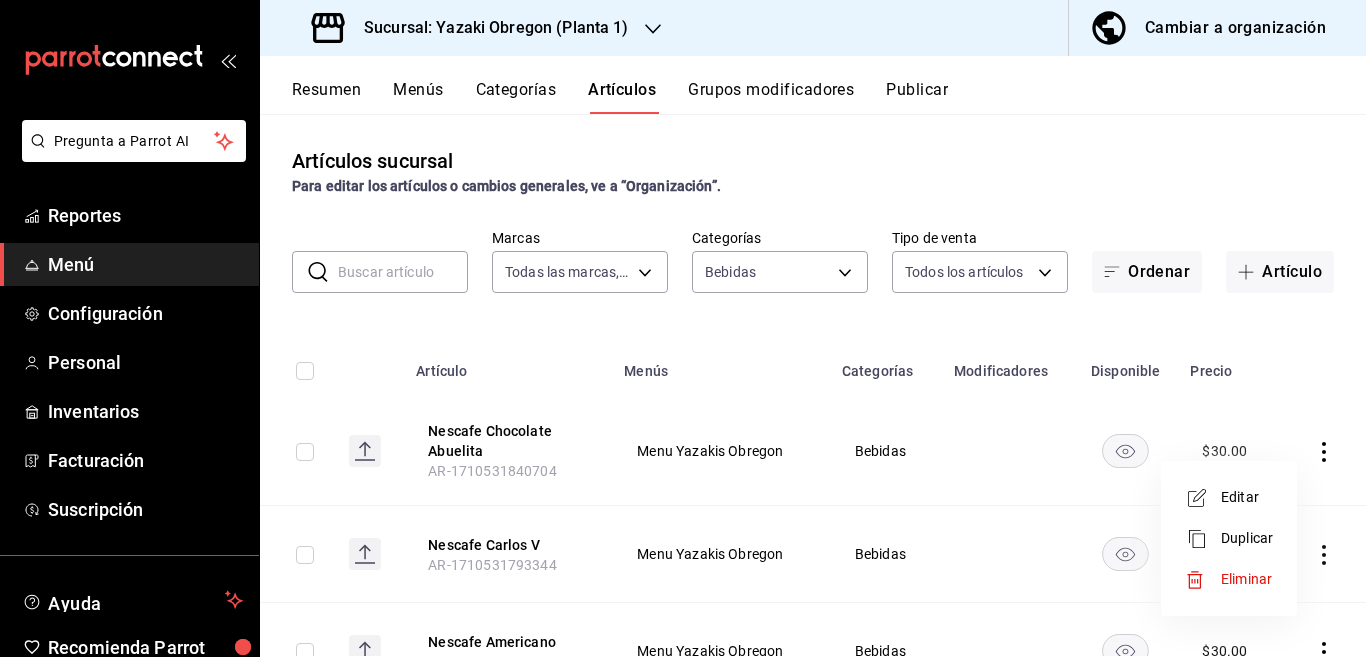 click on "Eliminar" at bounding box center [1246, 579] 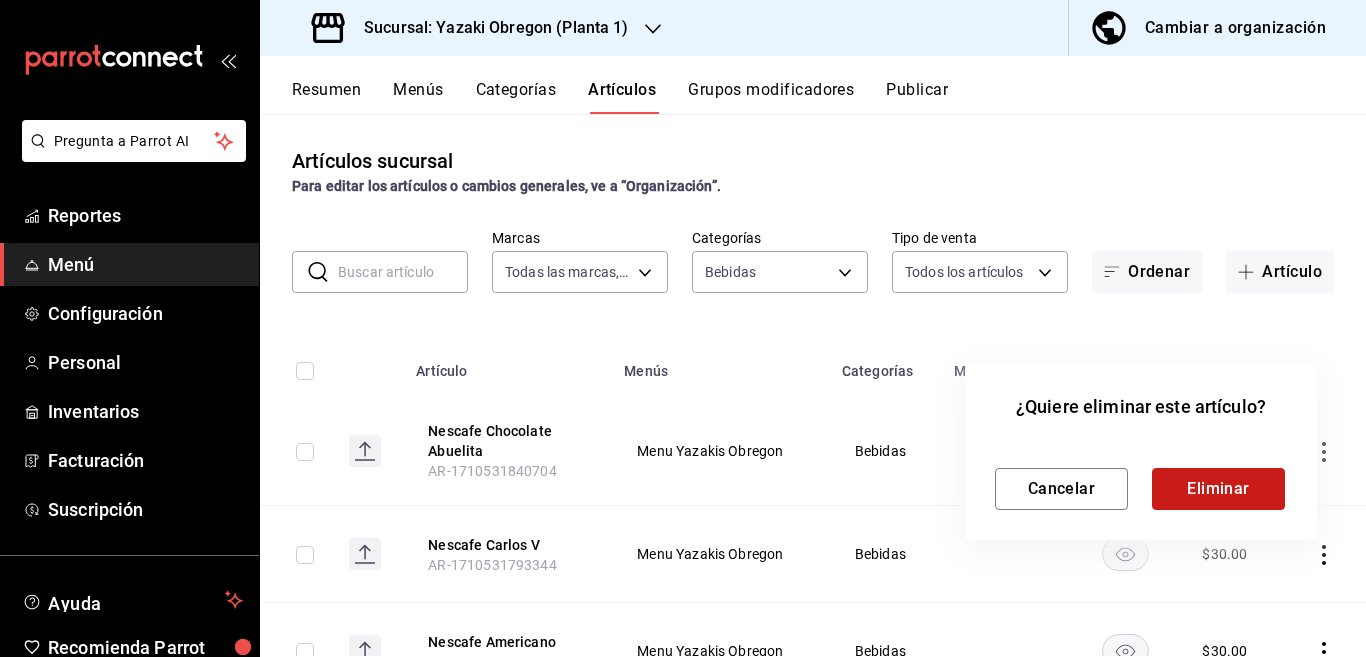 click on "Eliminar" at bounding box center (1218, 489) 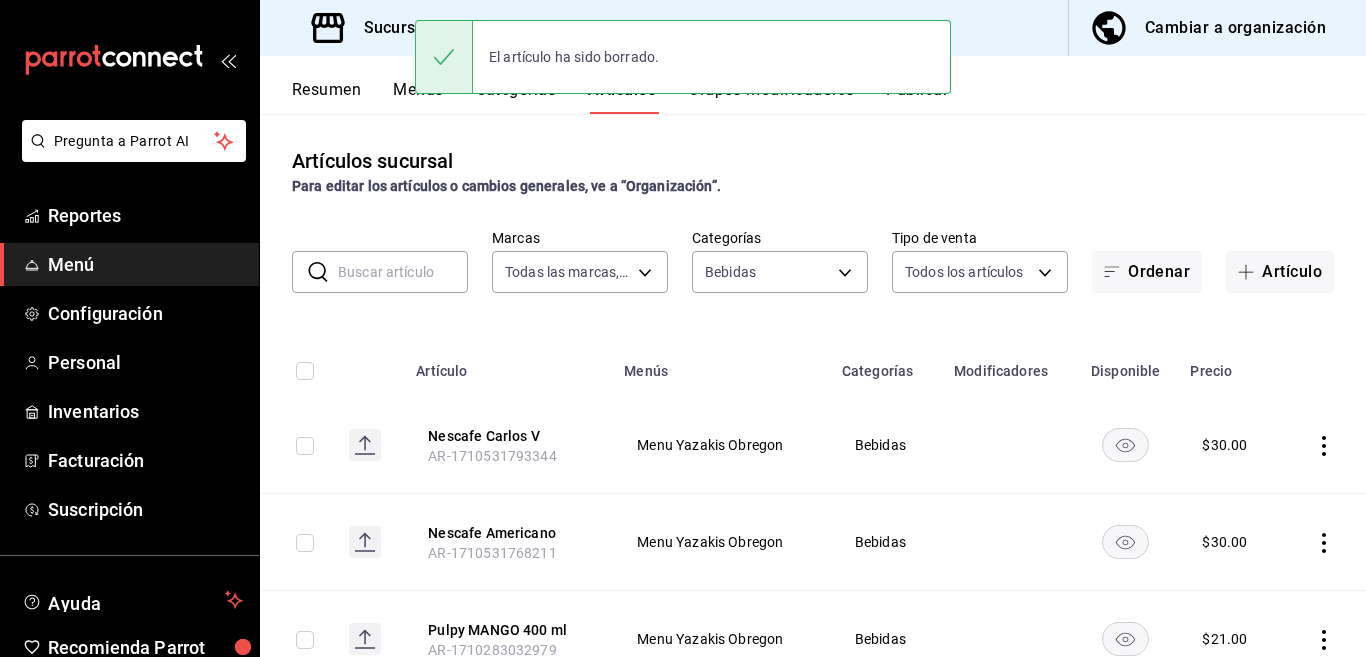 click 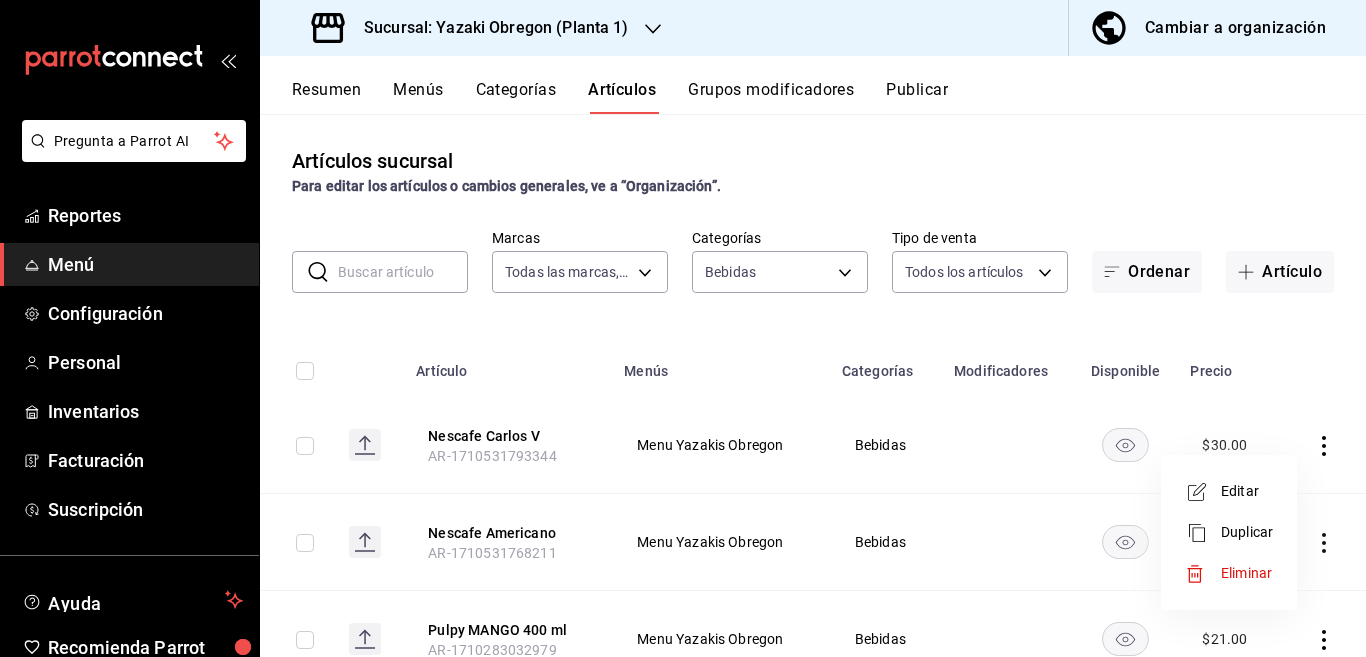 click on "Eliminar" at bounding box center [1246, 573] 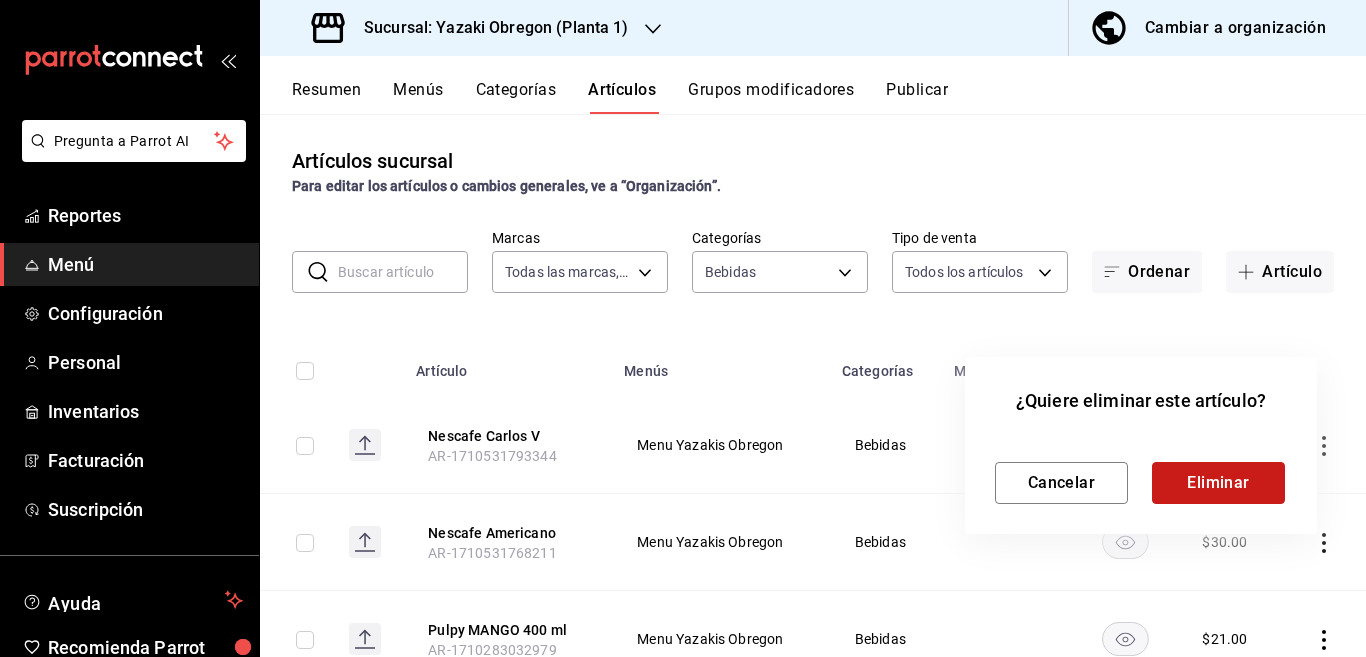 click on "Eliminar" at bounding box center [1218, 483] 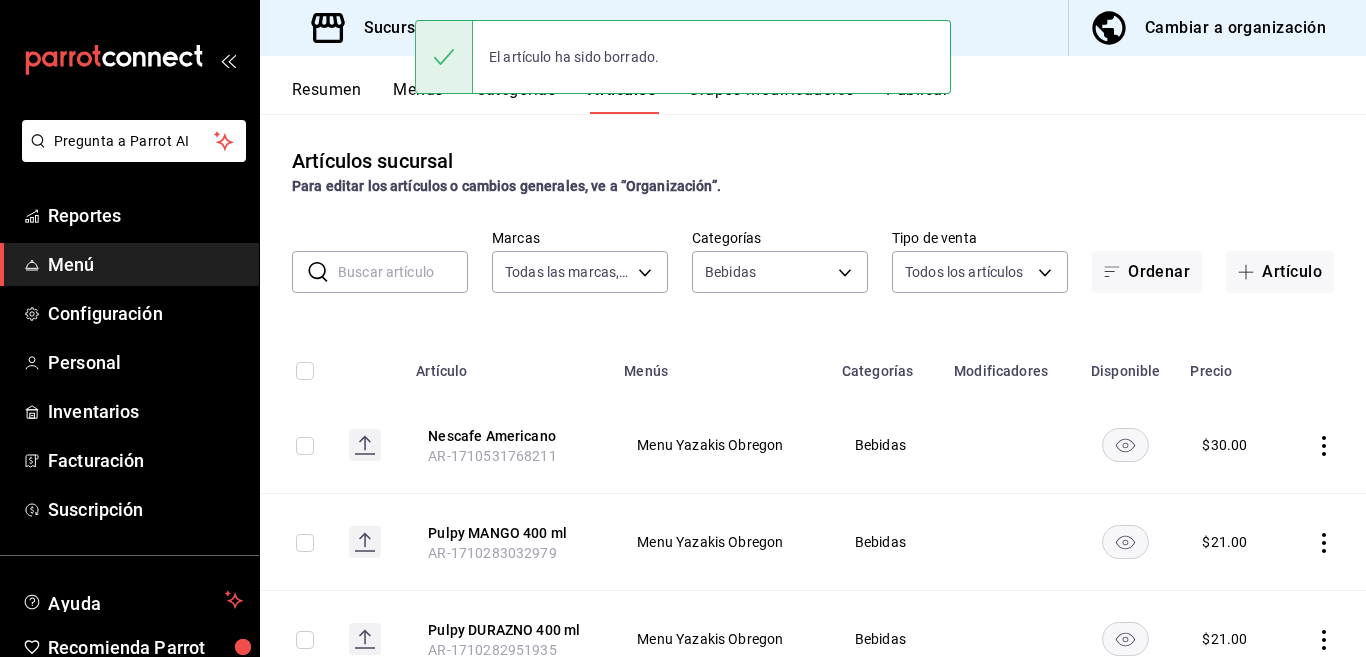 click 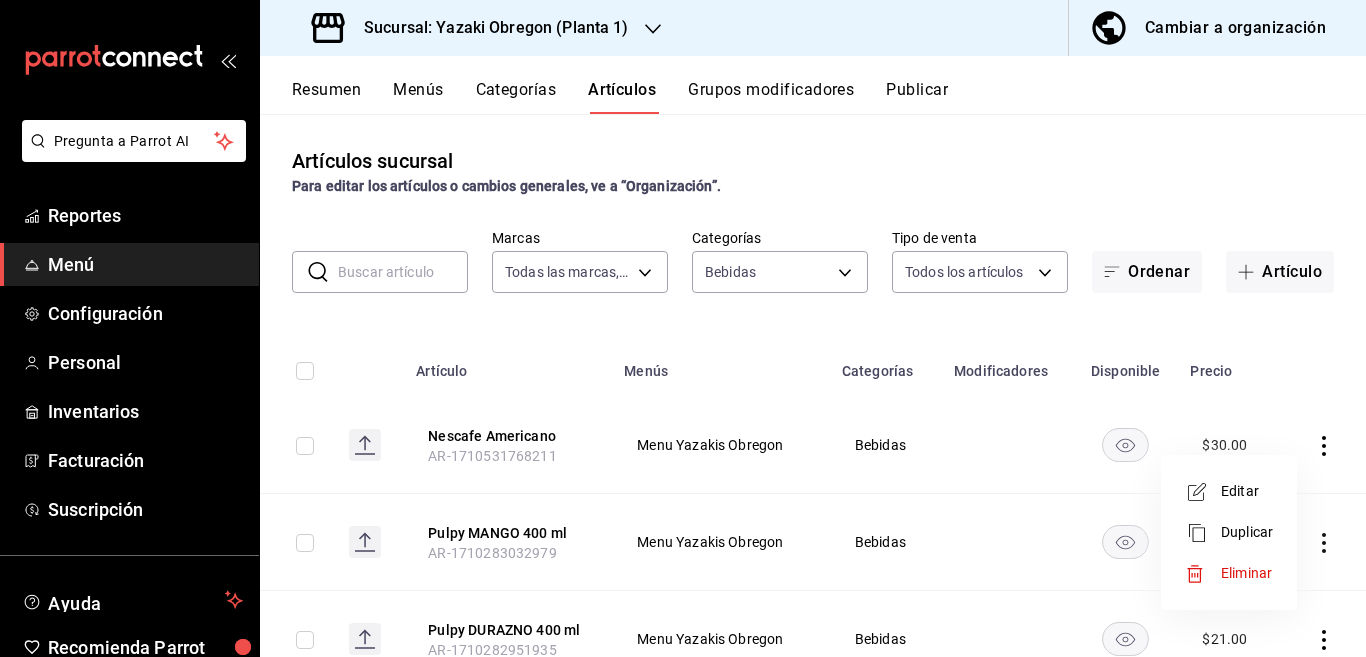 click on "Eliminar" at bounding box center [1246, 573] 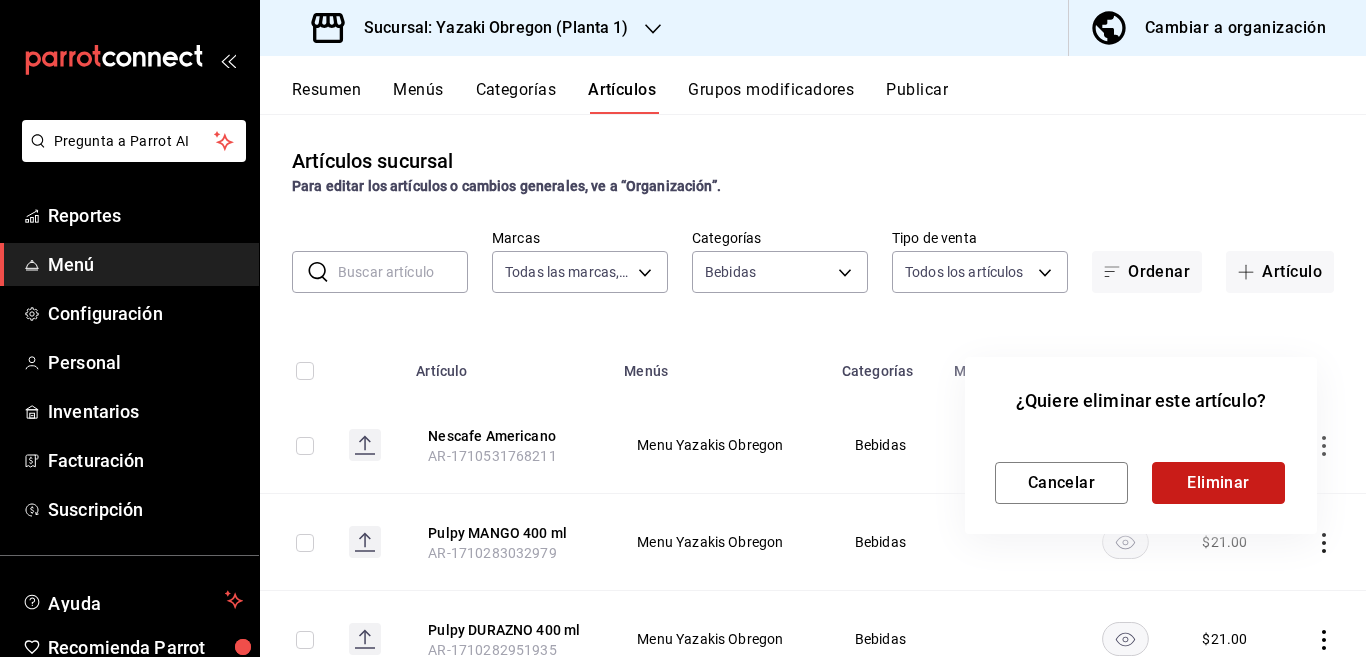 click on "Eliminar" at bounding box center [1218, 483] 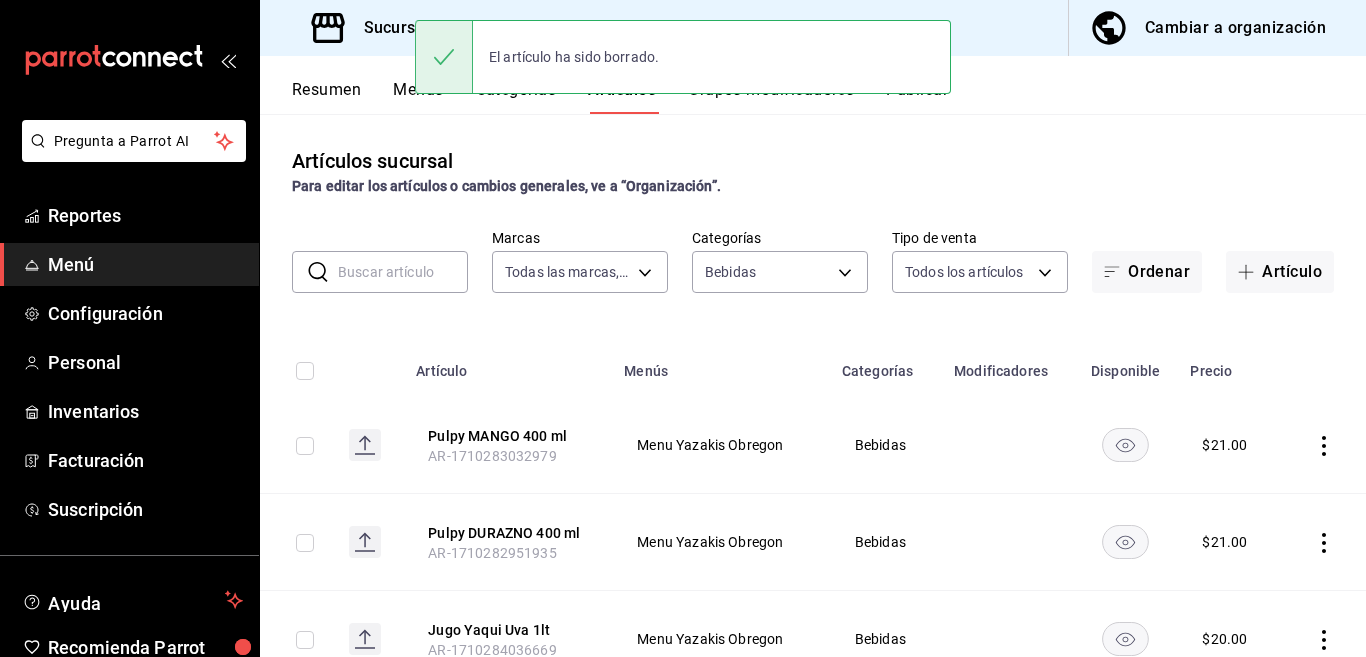 click 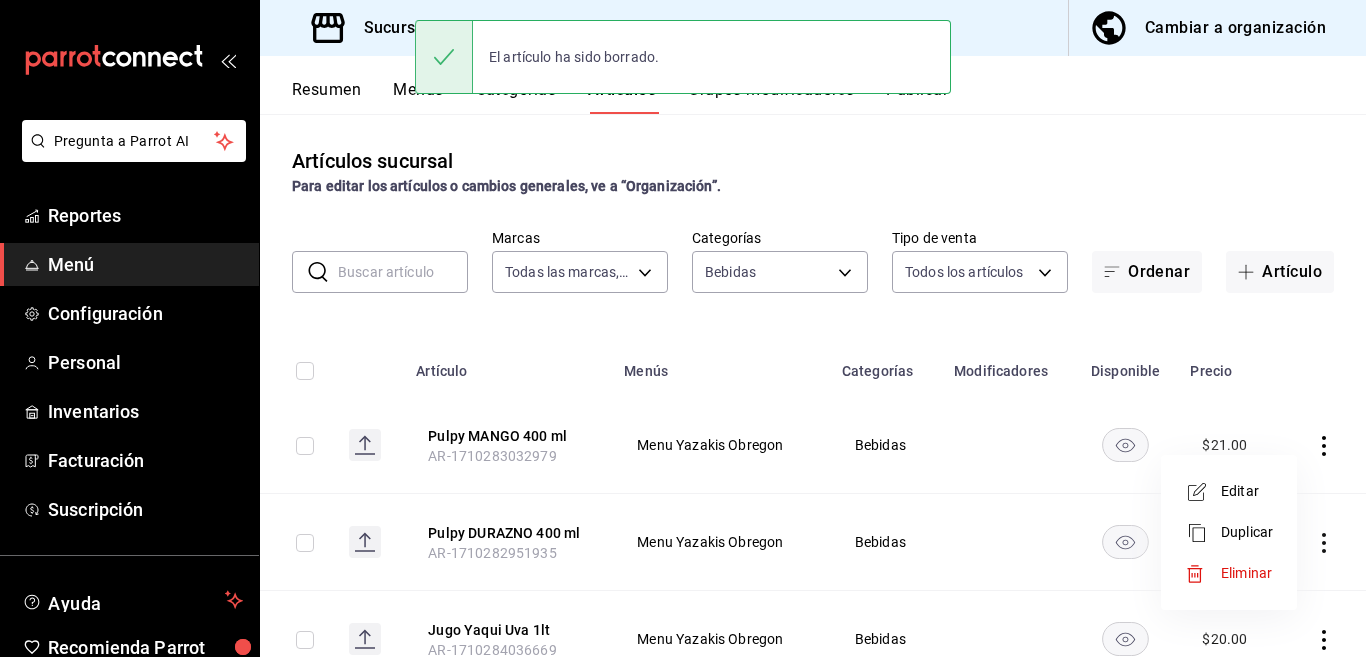 click on "Eliminar" at bounding box center (1246, 573) 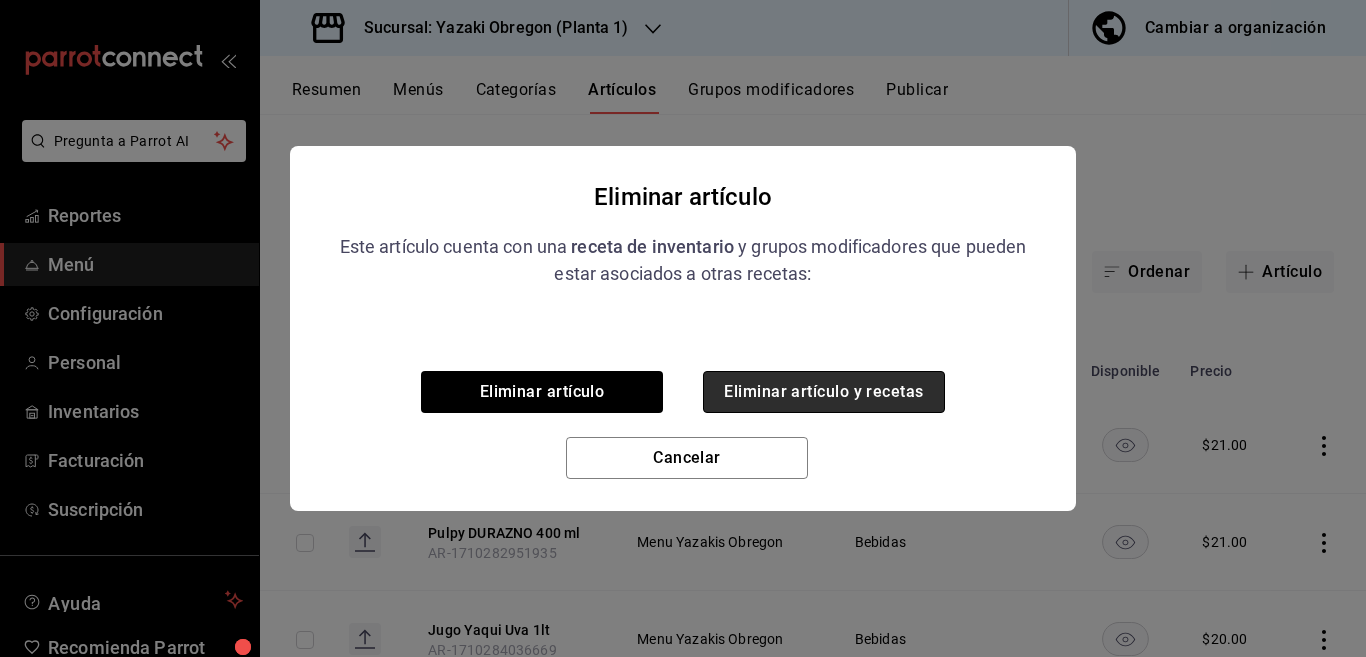 click on "Eliminar artículo y recetas" at bounding box center [824, 392] 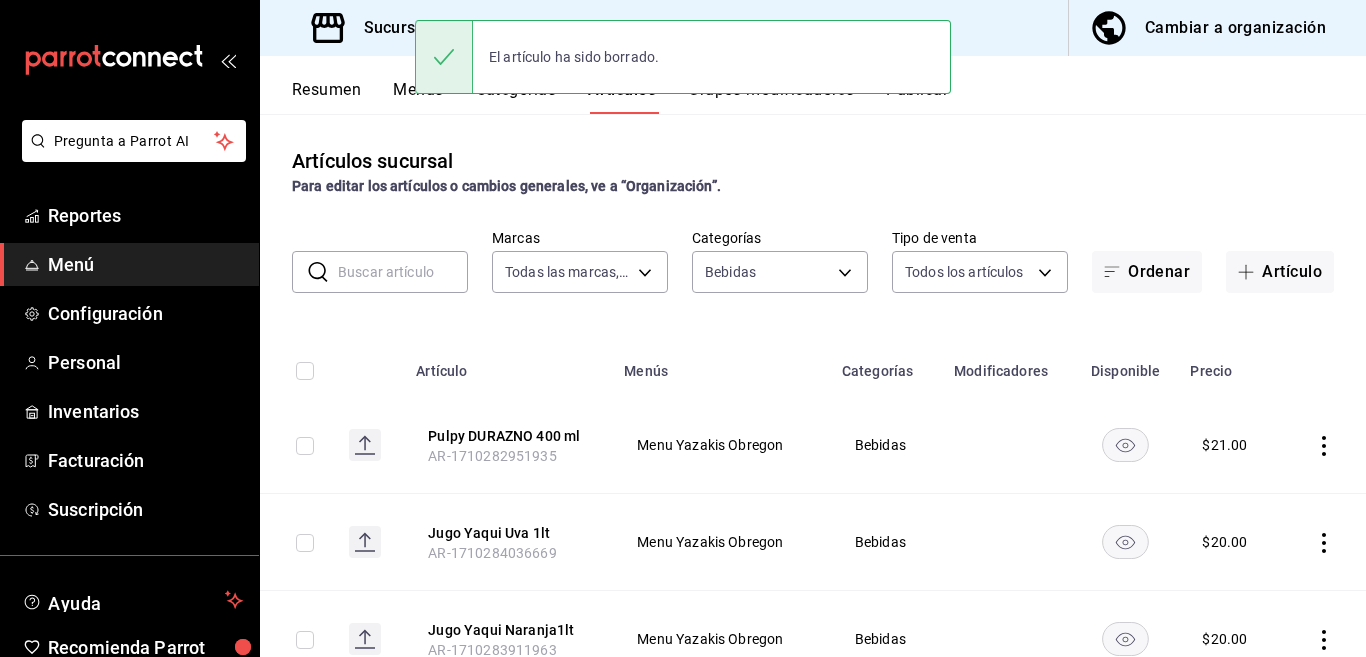 click 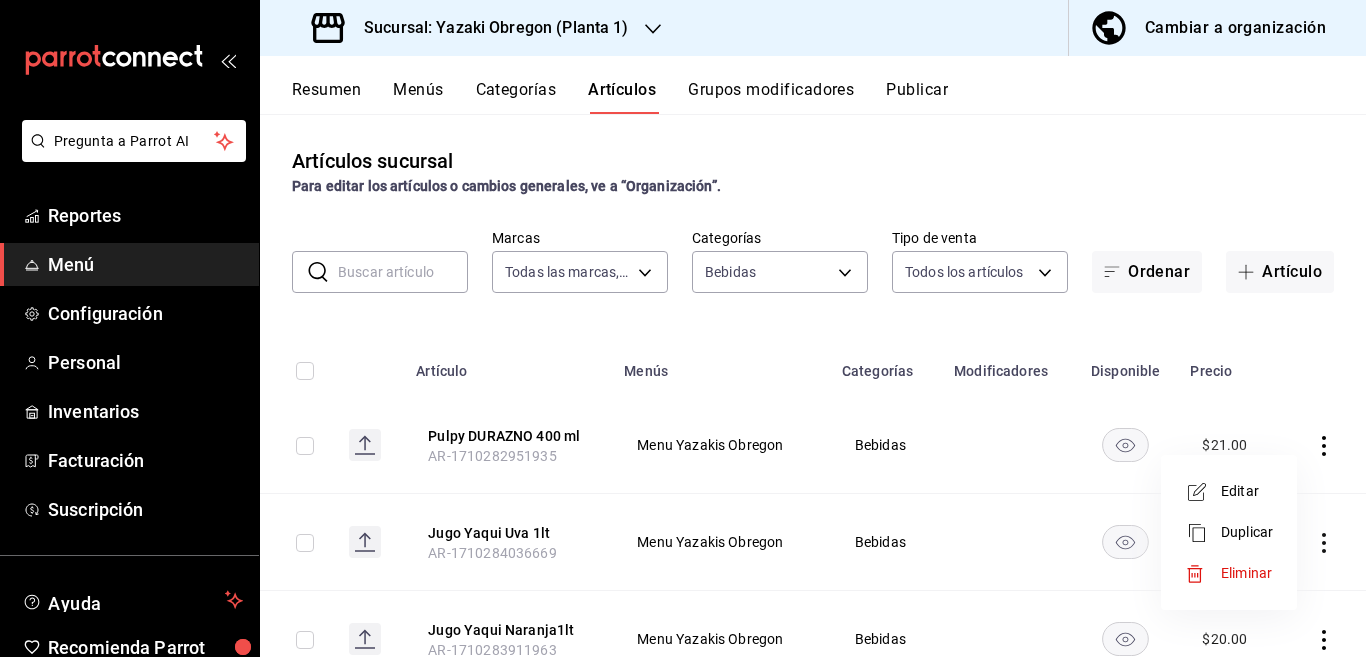click on "Eliminar" at bounding box center [1246, 573] 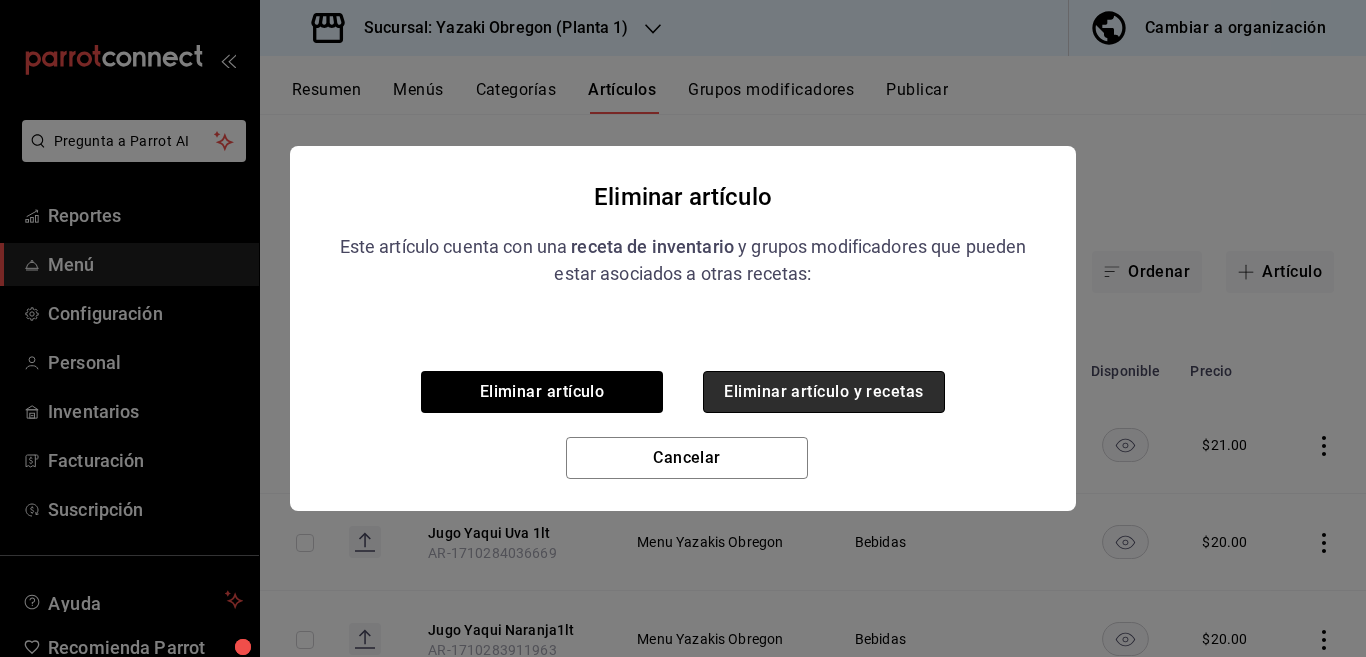 click on "Eliminar artículo y recetas" at bounding box center [824, 392] 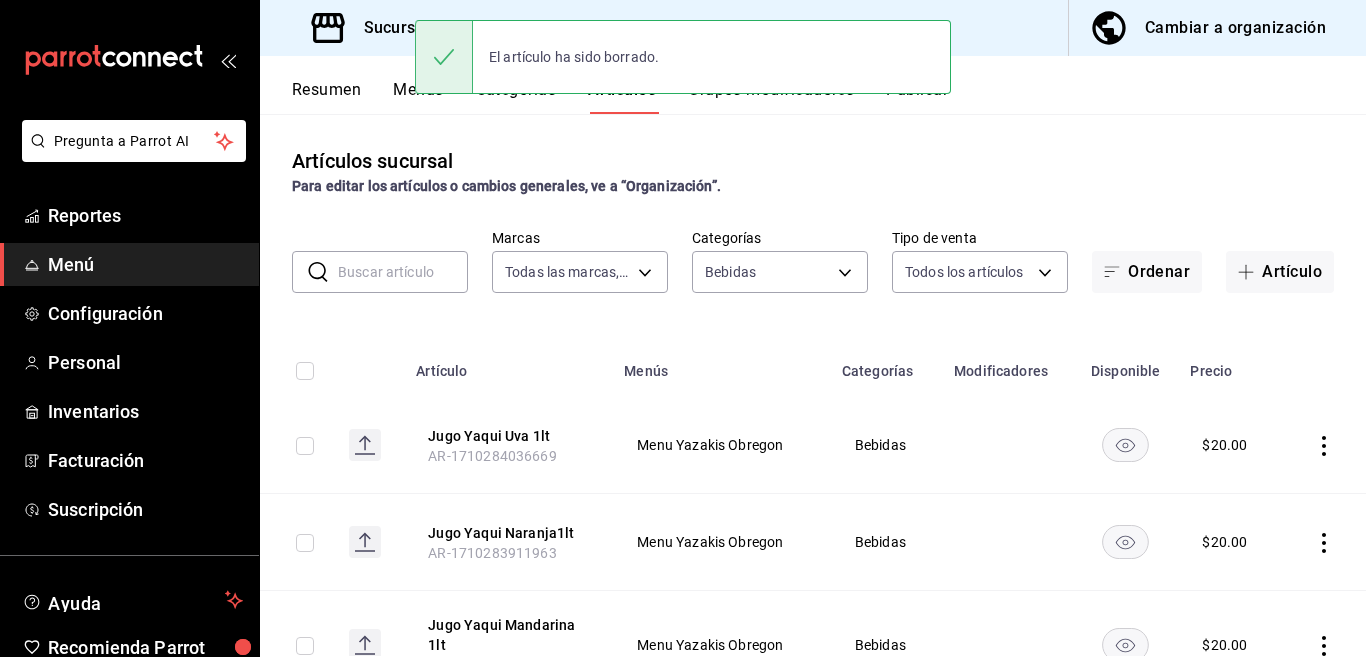 click 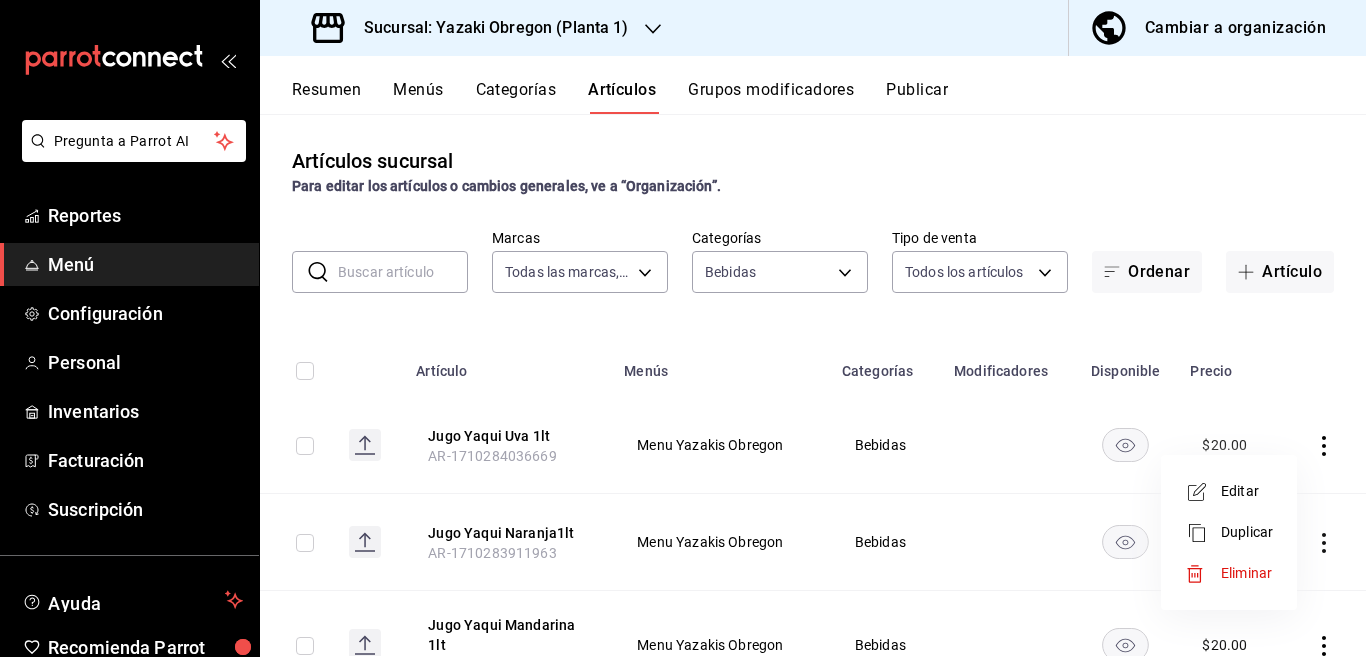 click on "Eliminar" at bounding box center (1246, 573) 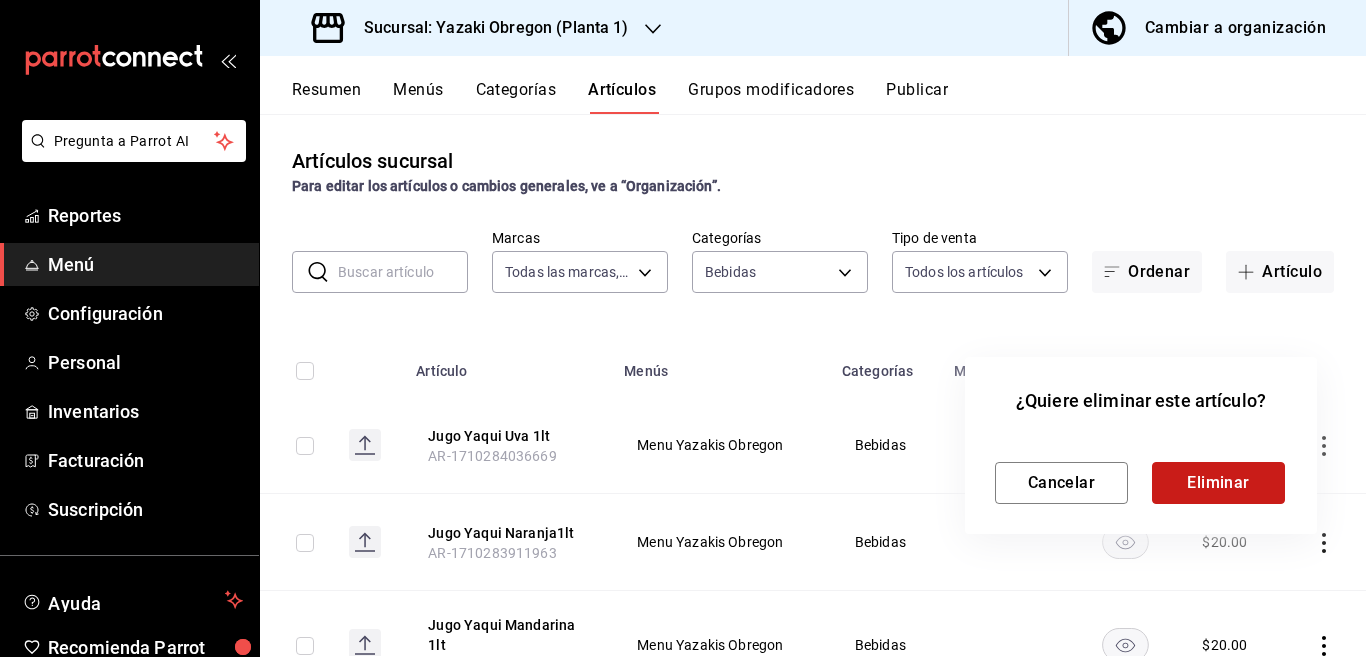 click on "Eliminar" at bounding box center [1218, 483] 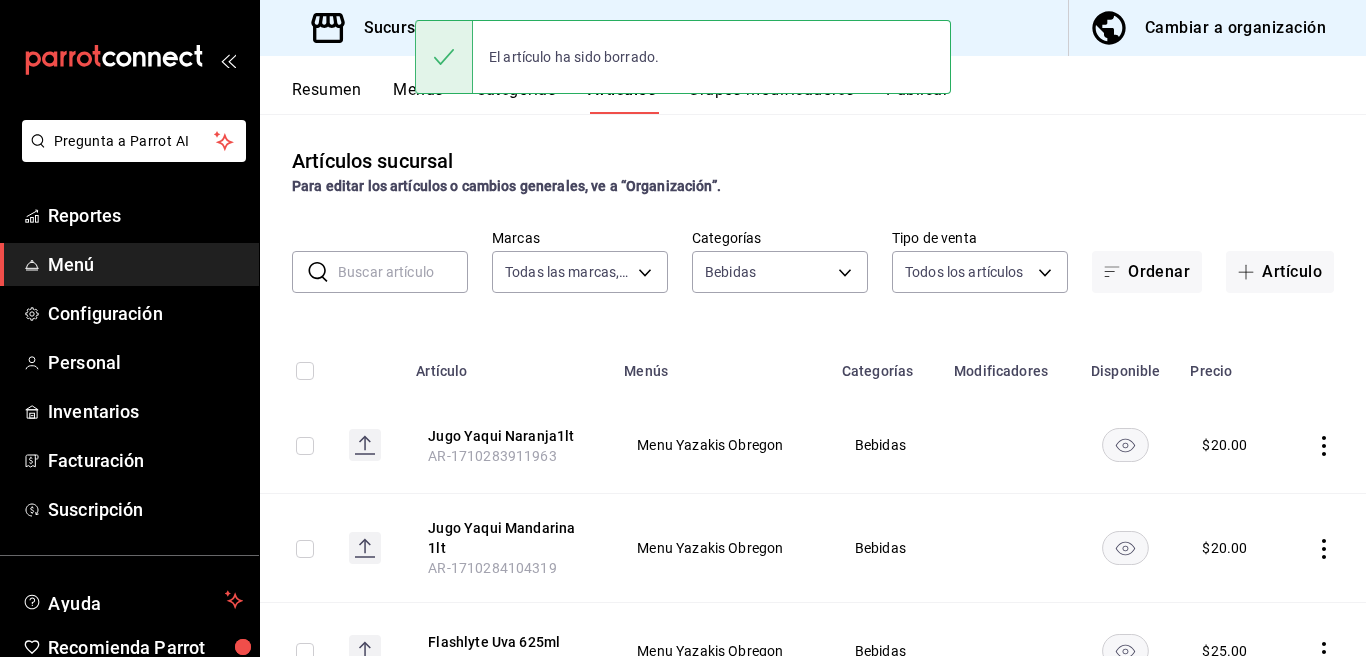 click 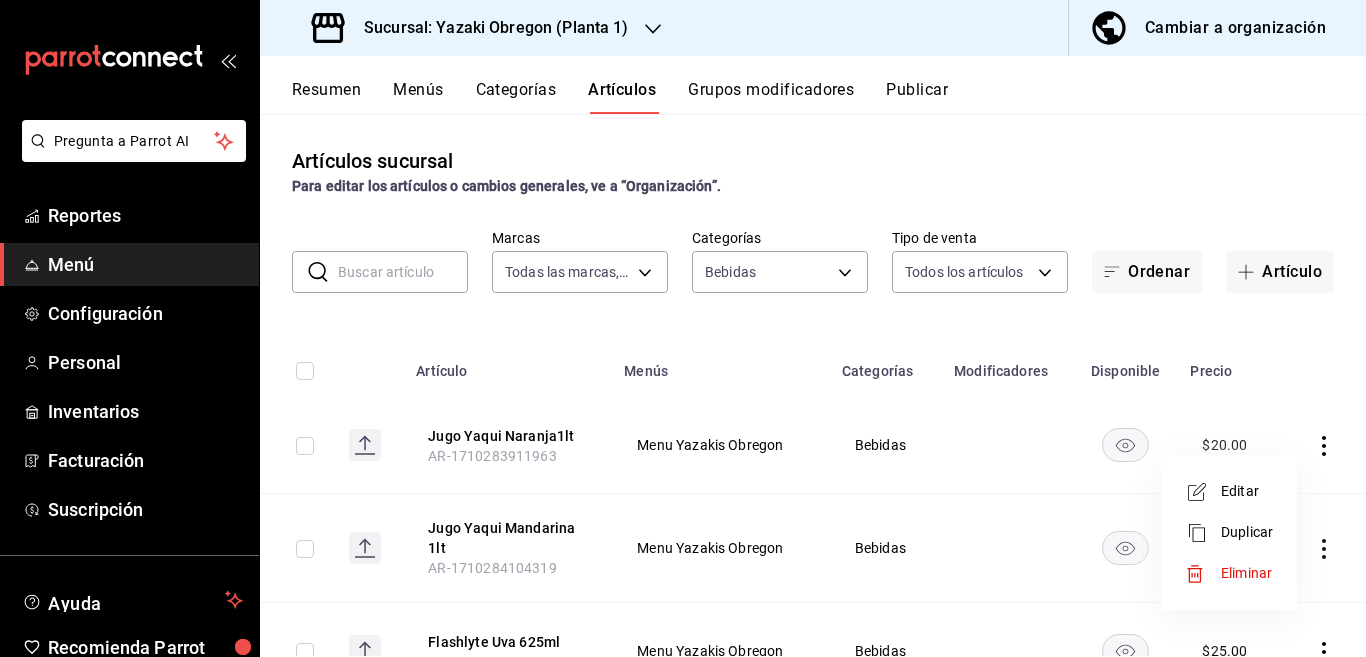 click on "Eliminar" at bounding box center (1246, 573) 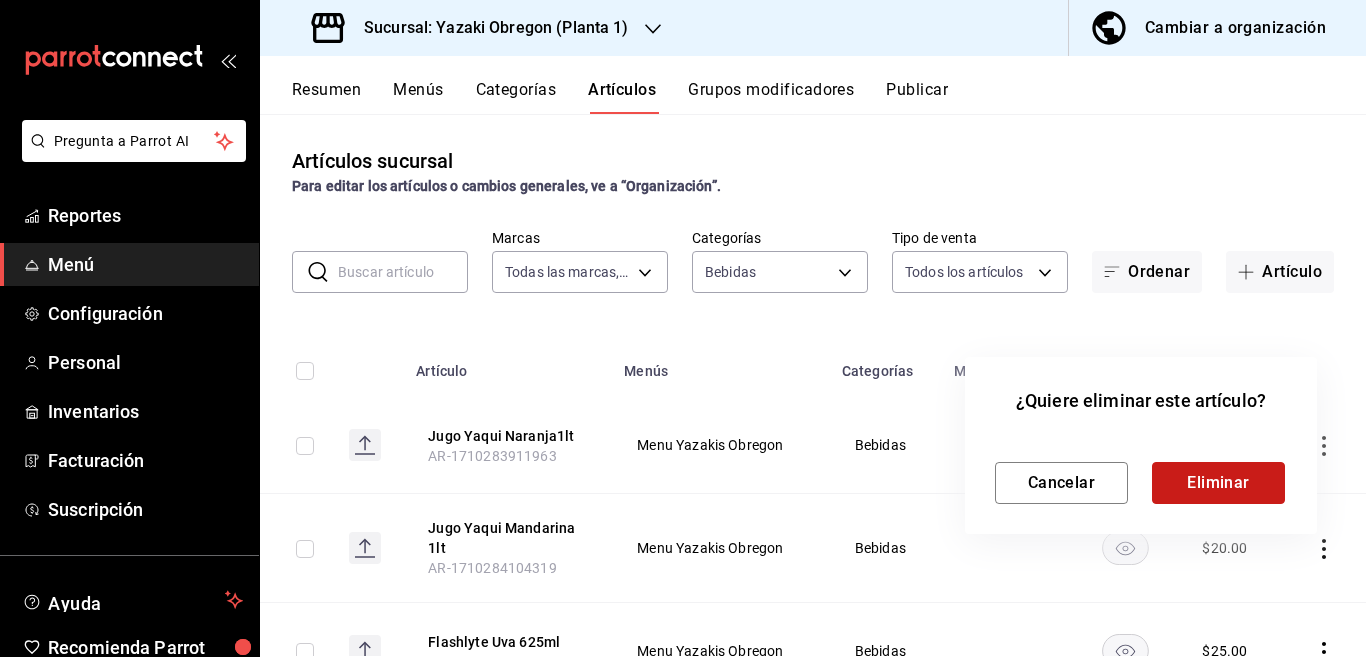 click on "Eliminar" at bounding box center [1218, 483] 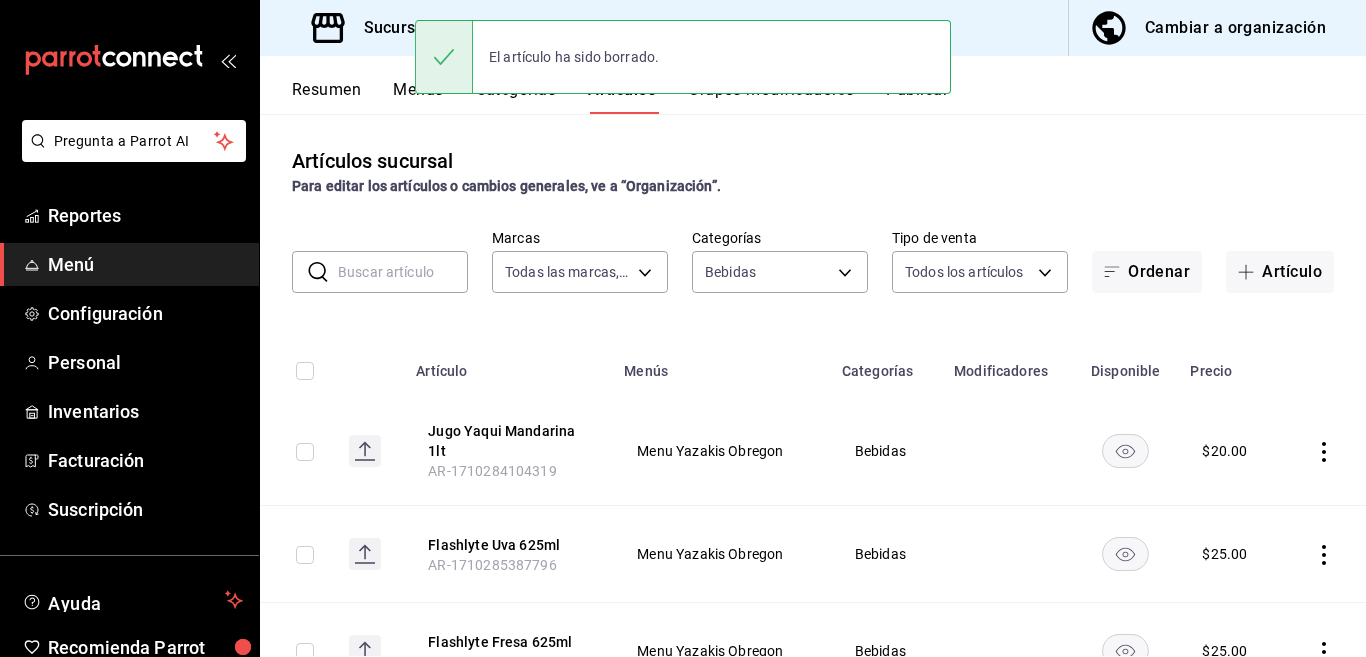 click 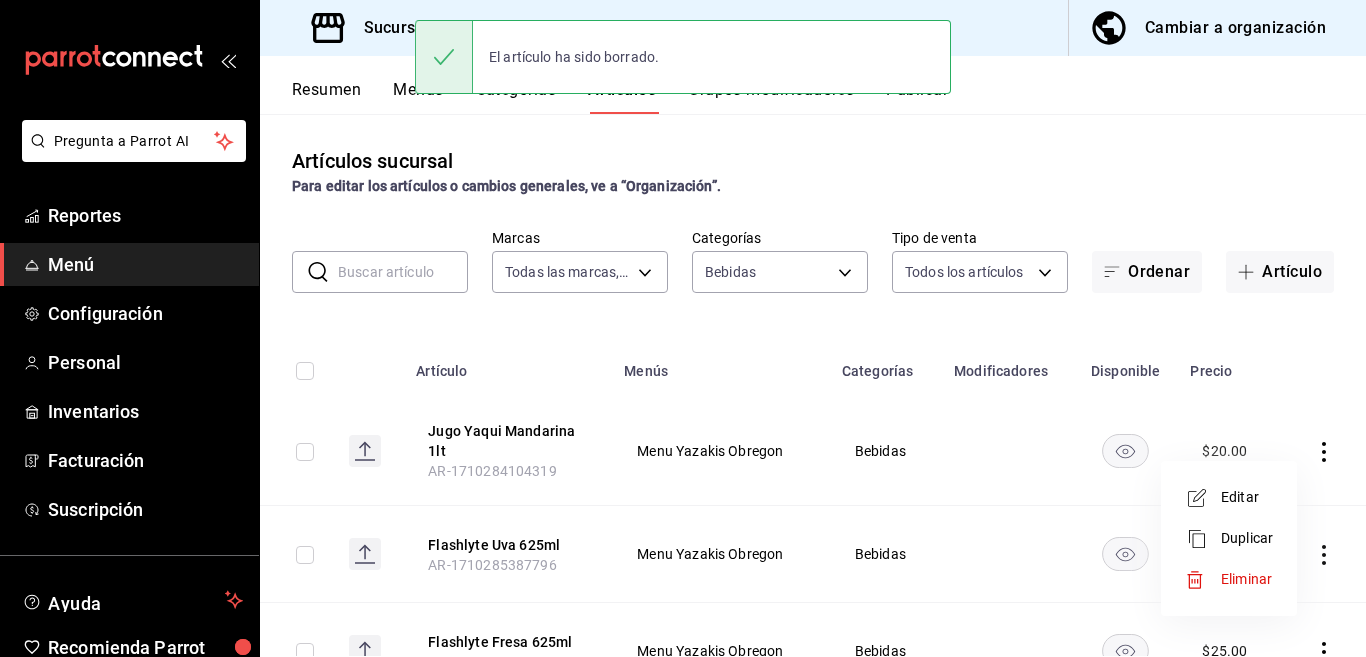 click on "Eliminar" at bounding box center (1246, 579) 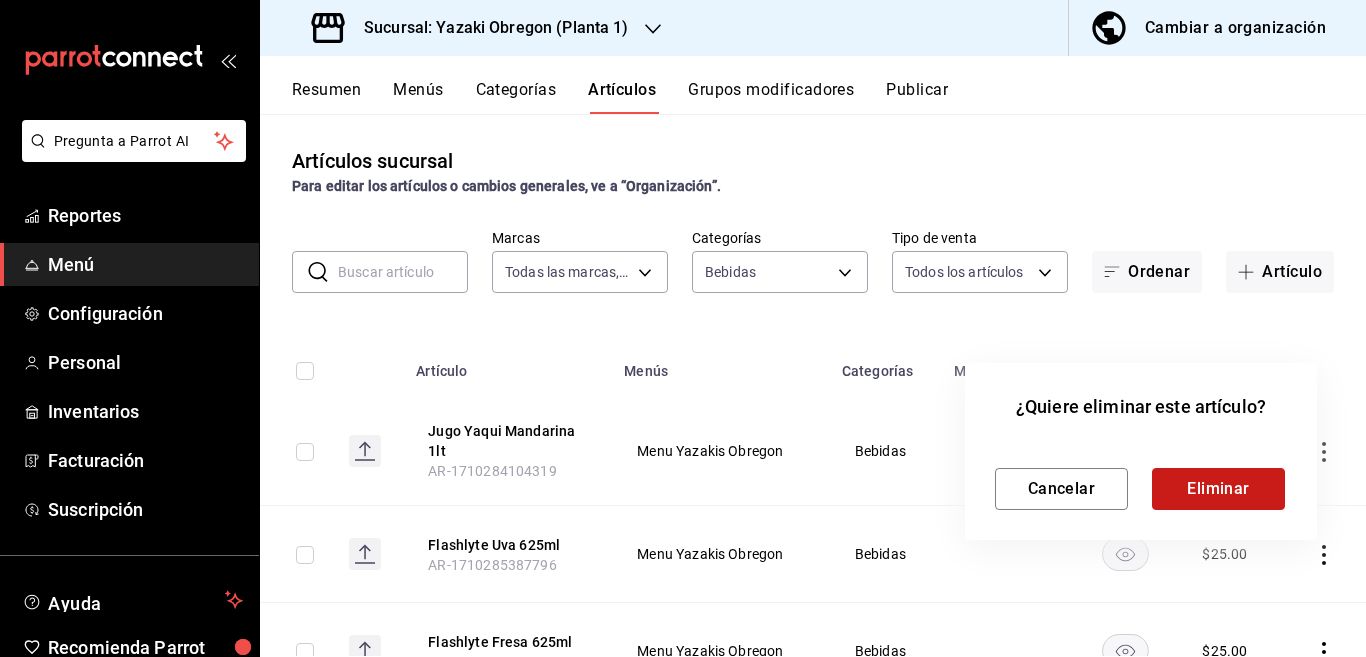 click on "Eliminar" at bounding box center (1218, 489) 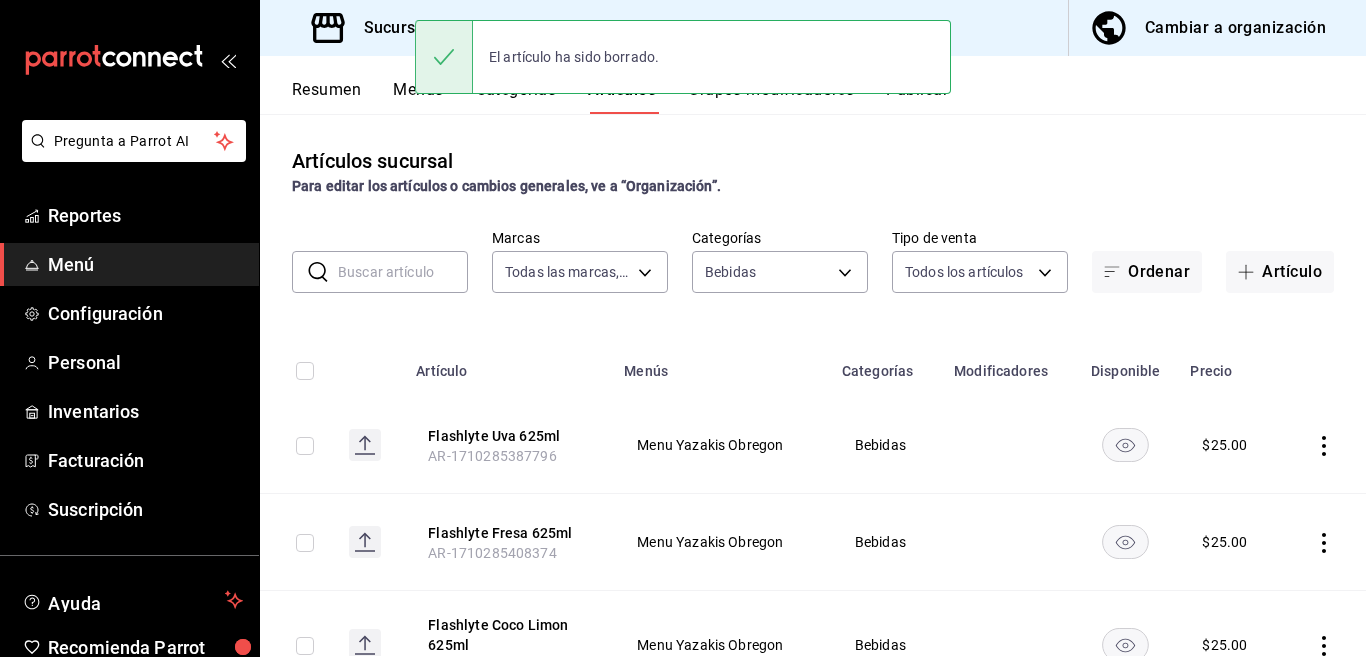 click 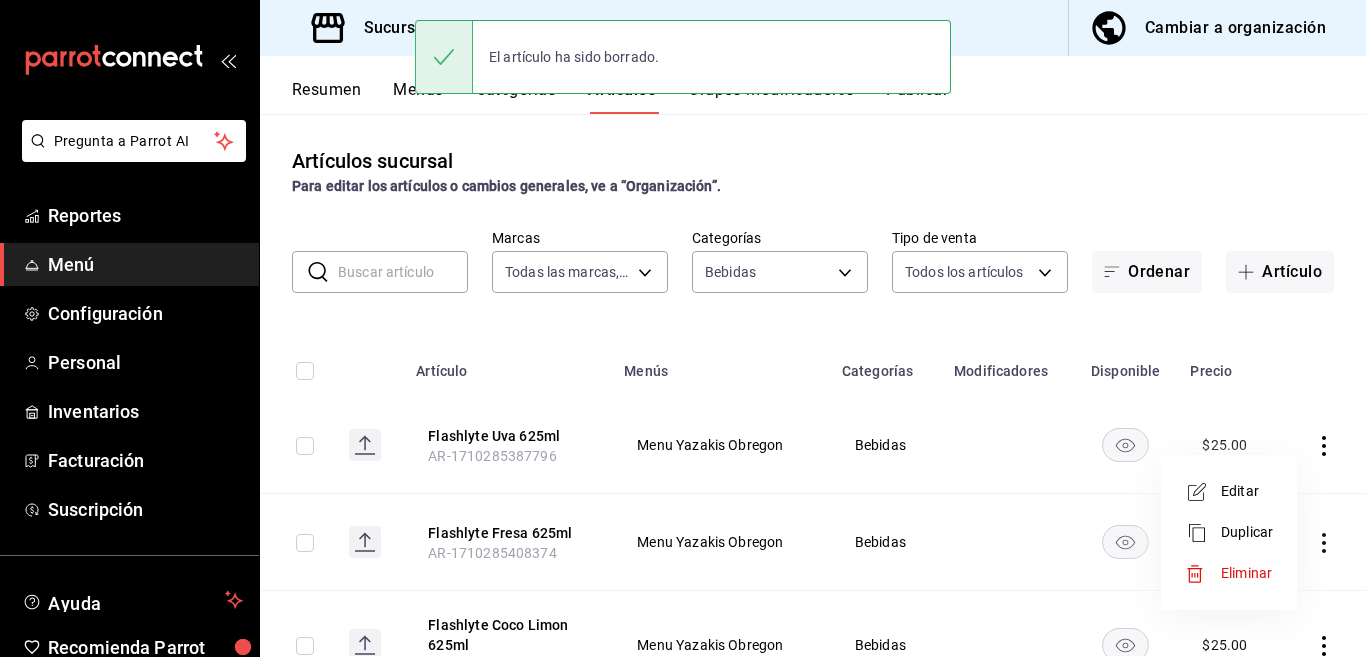 click on "Eliminar" at bounding box center (1246, 573) 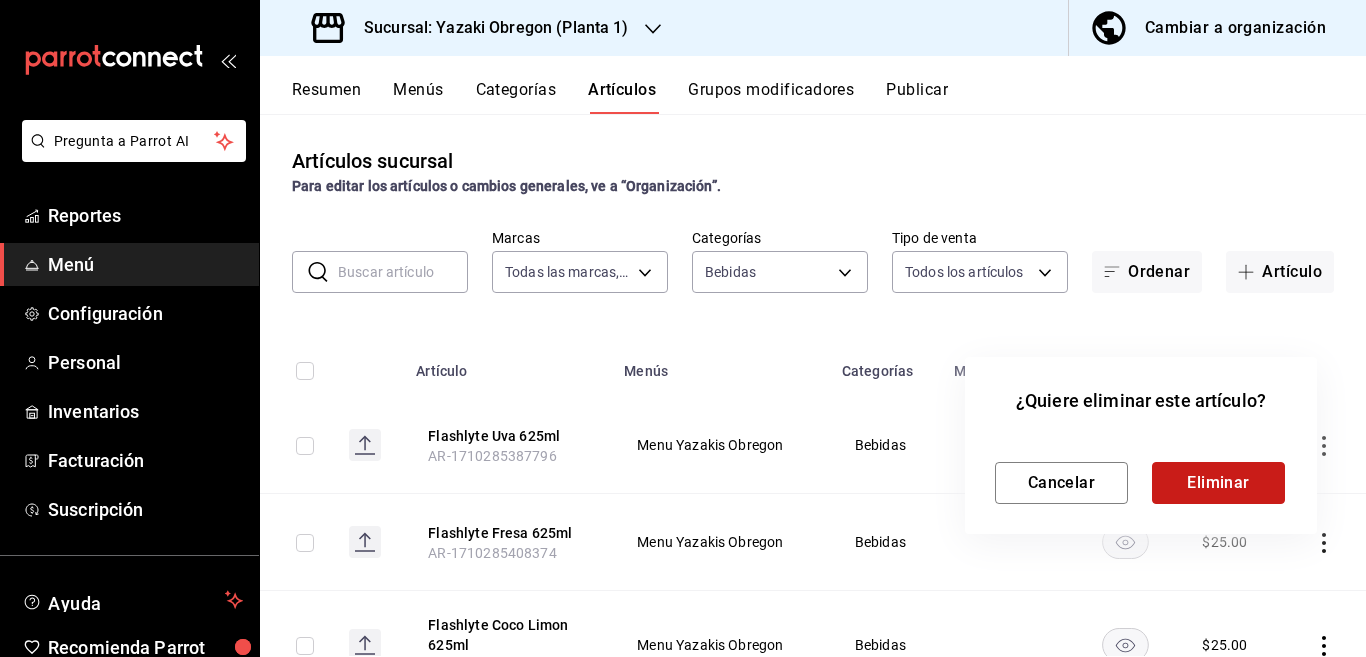 click on "Eliminar" at bounding box center [1218, 483] 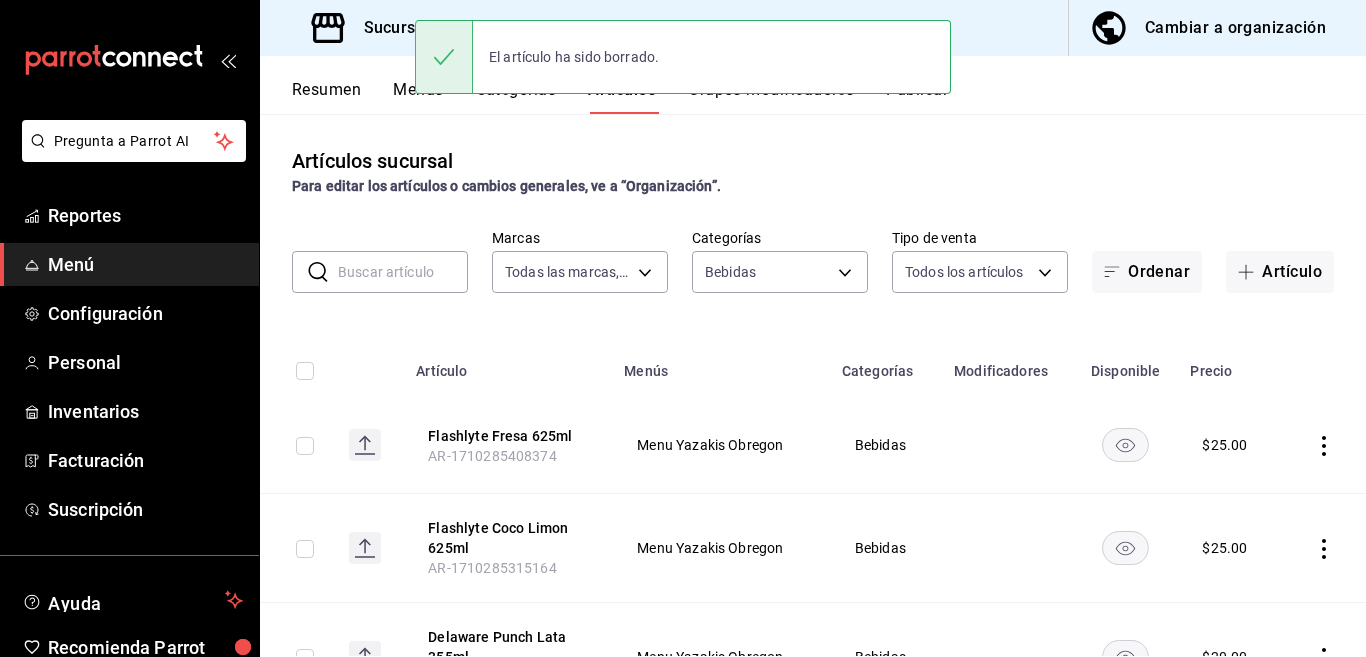 click 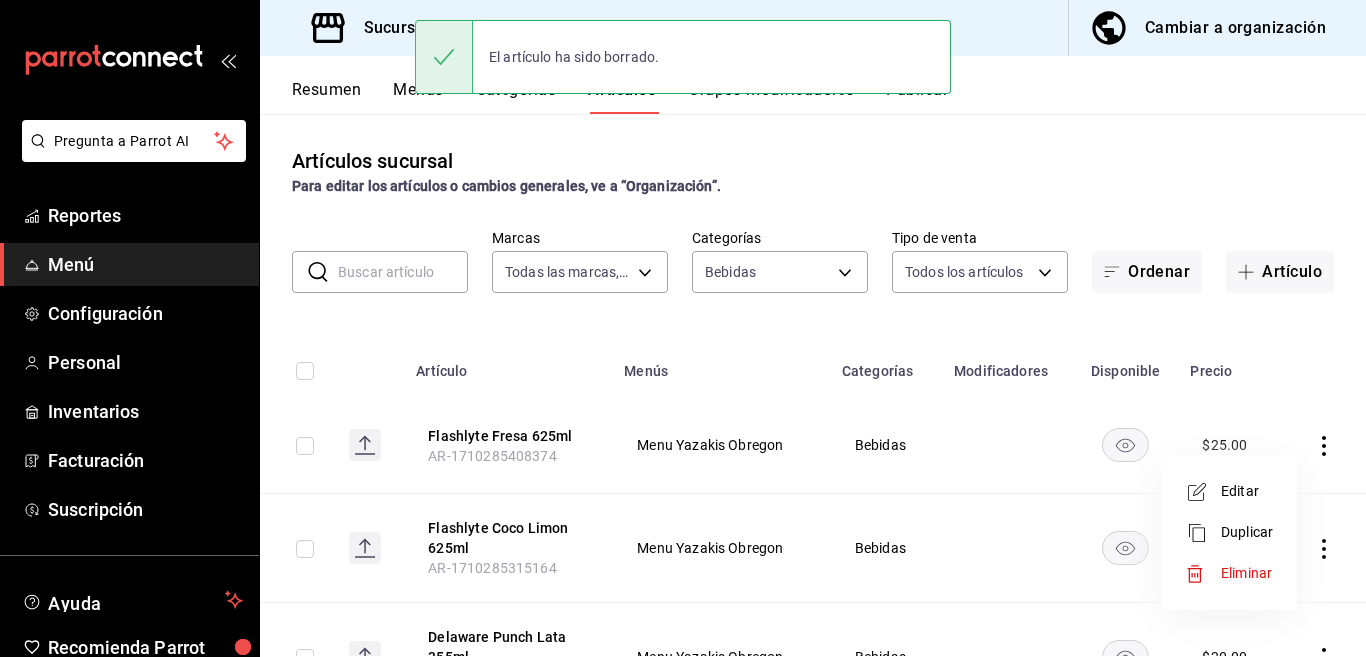click on "Eliminar" at bounding box center (1246, 573) 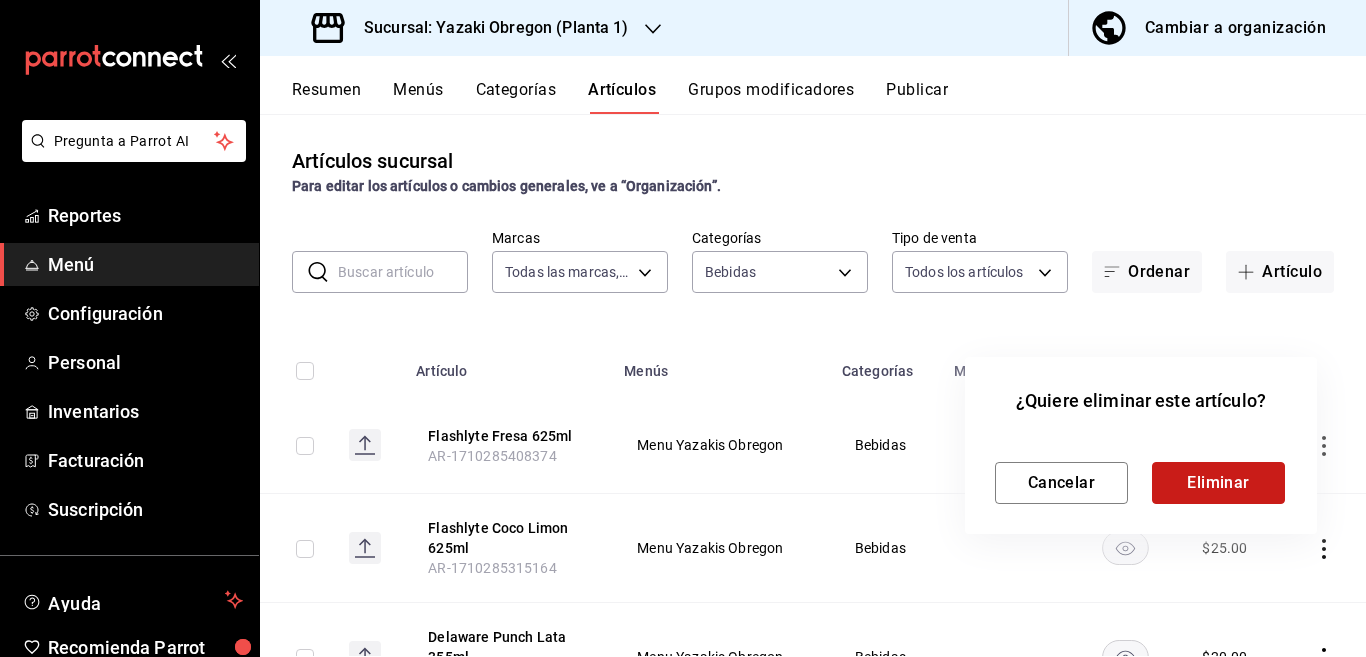 click on "Eliminar" at bounding box center (1218, 483) 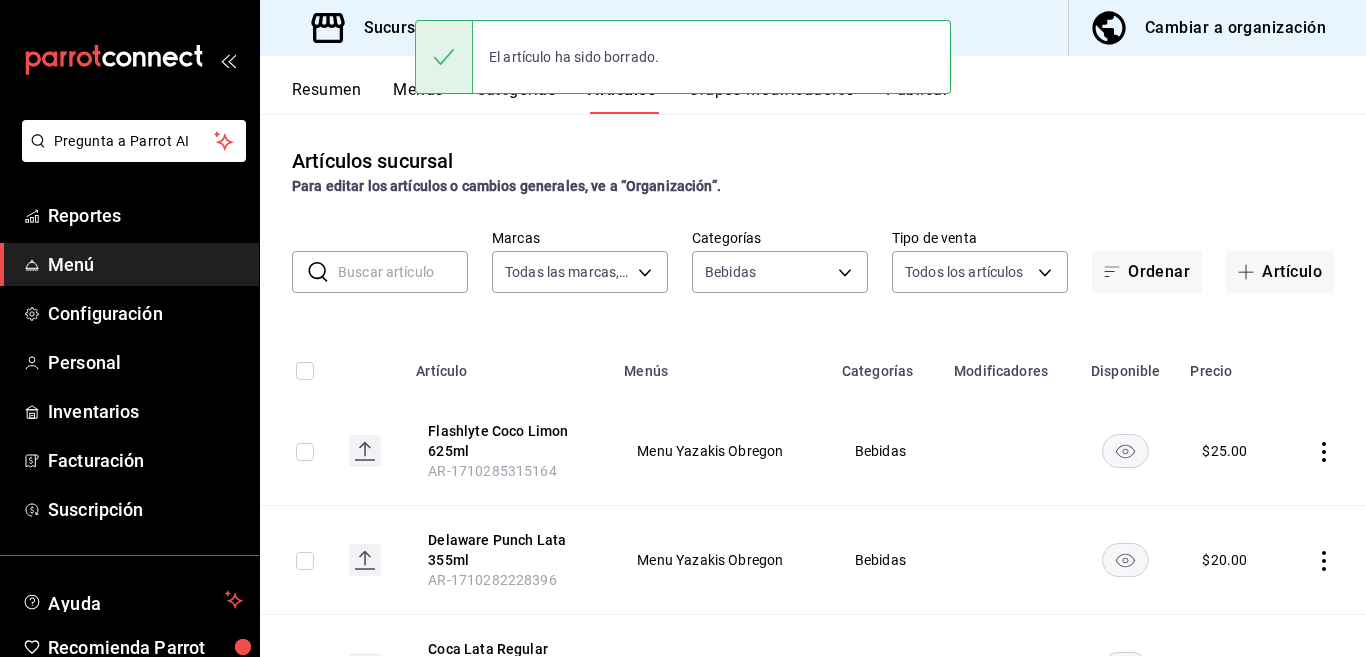 click 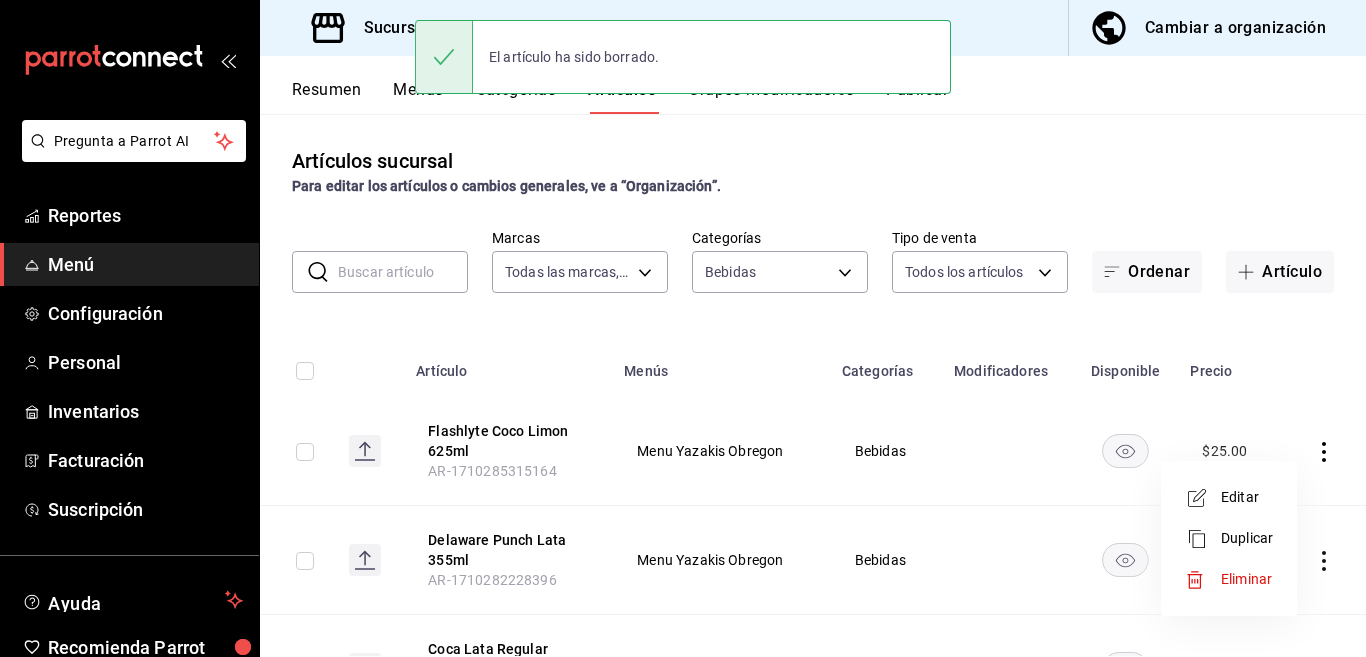 click on "Eliminar" at bounding box center [1246, 579] 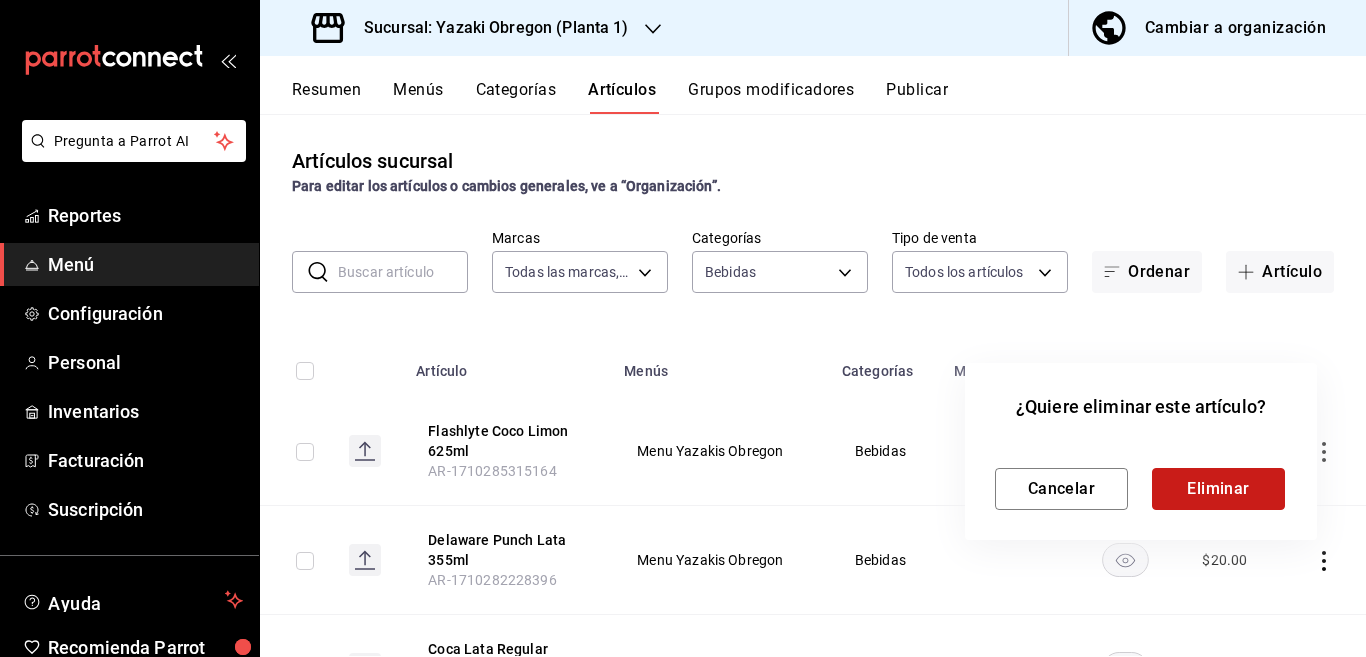 click on "Eliminar" at bounding box center (1218, 489) 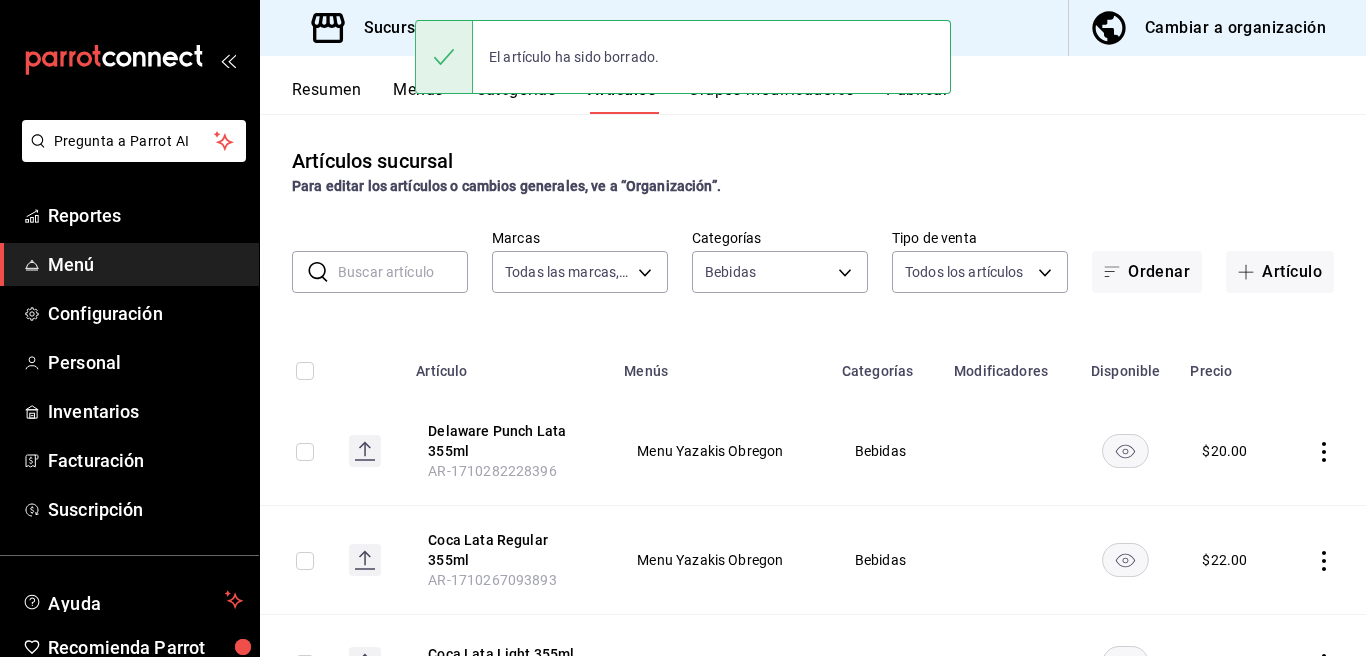 click 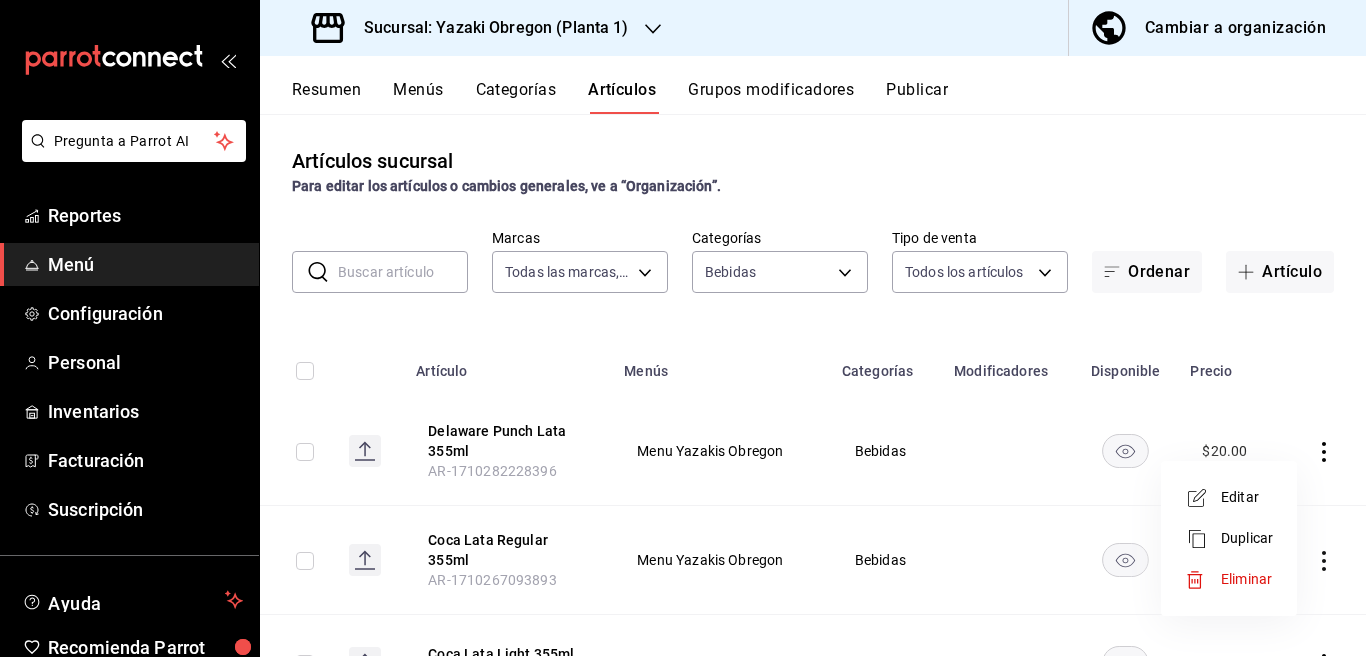 click on "Eliminar" at bounding box center (1246, 579) 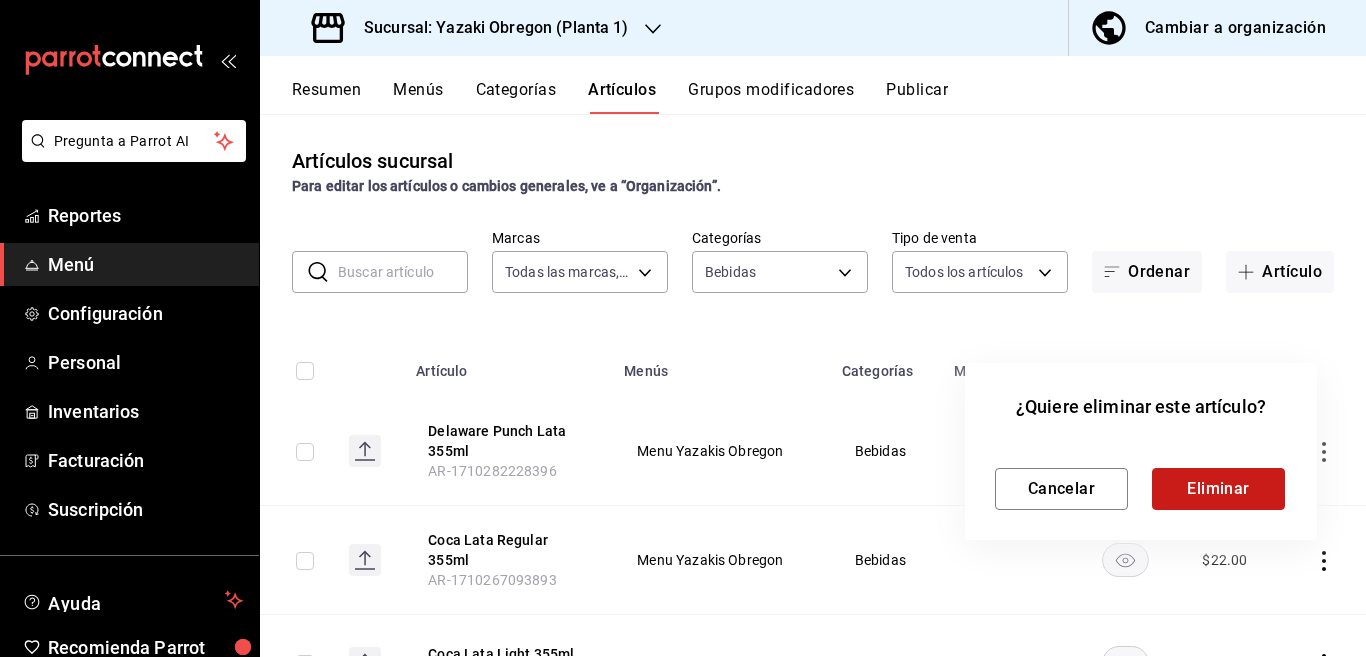 click on "Eliminar" at bounding box center [1218, 489] 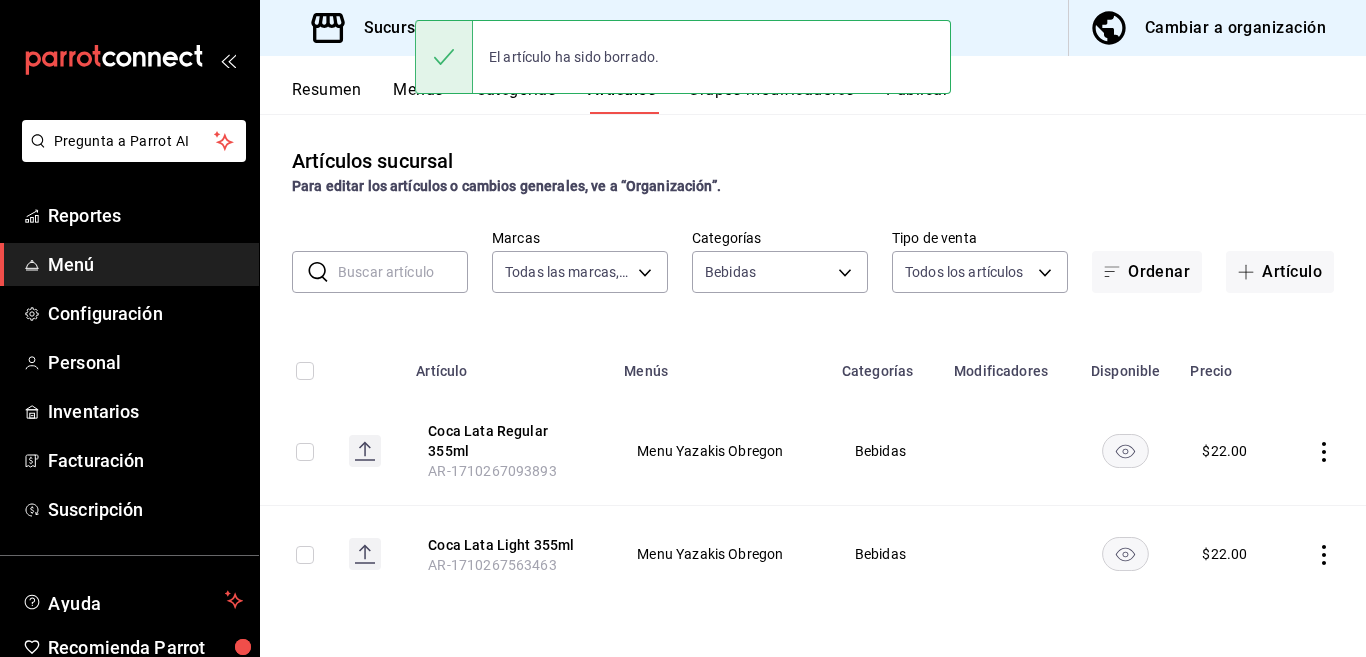 click 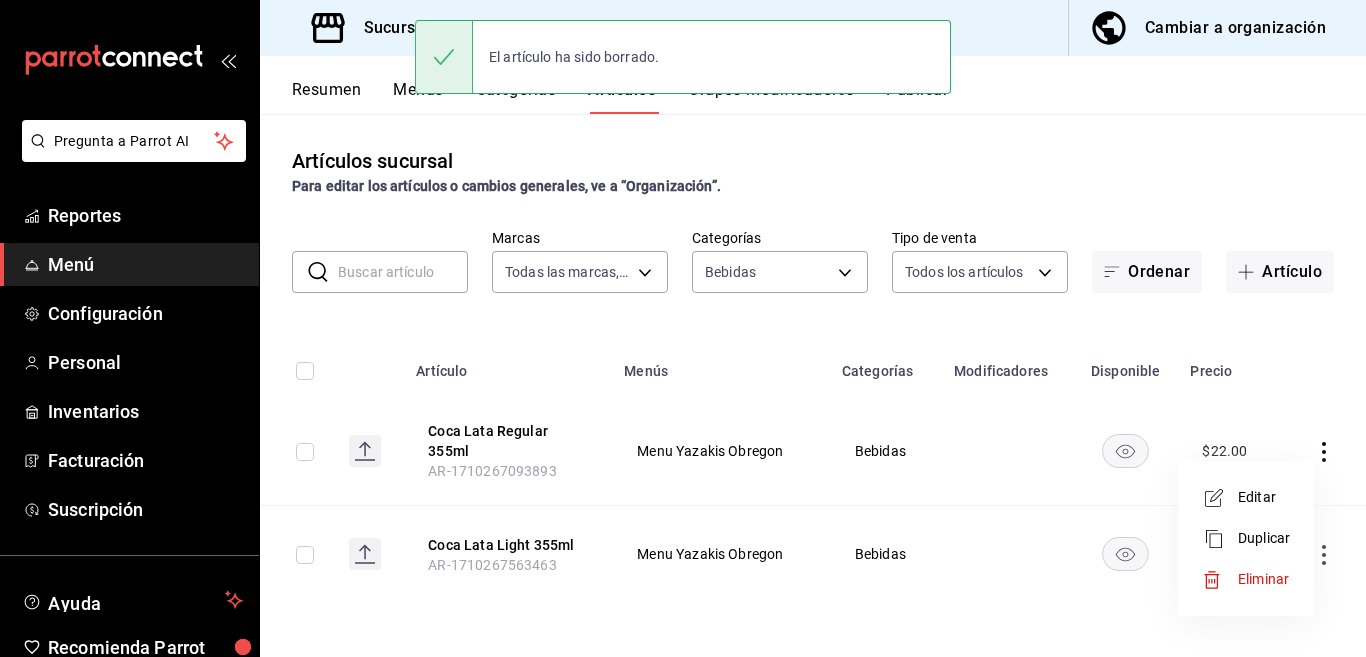 click on "Eliminar" at bounding box center (1263, 579) 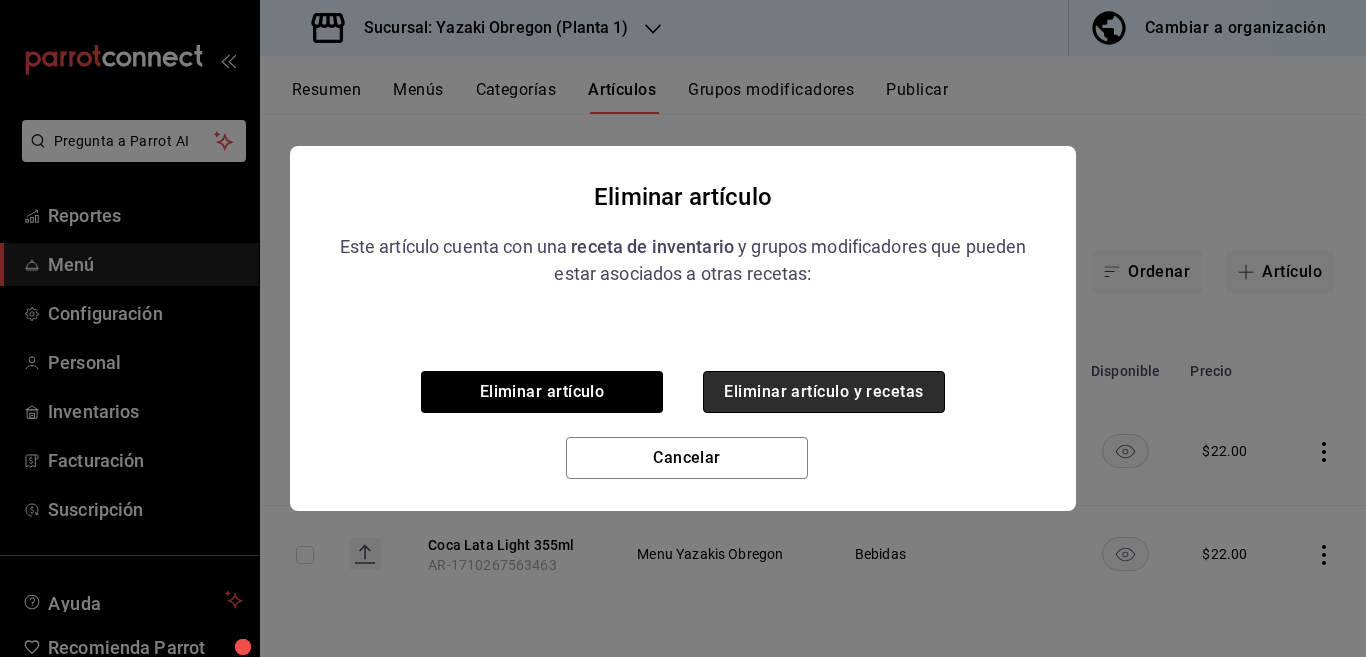 click on "Eliminar artículo y recetas" at bounding box center (824, 392) 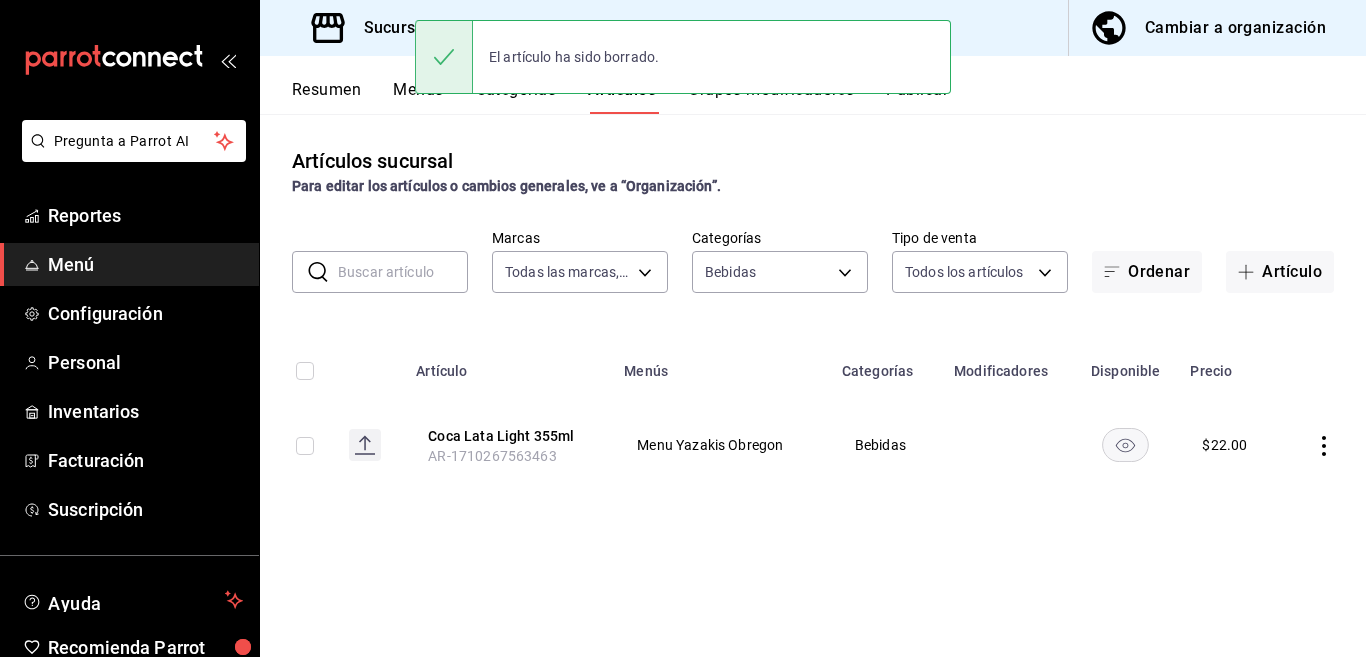 click 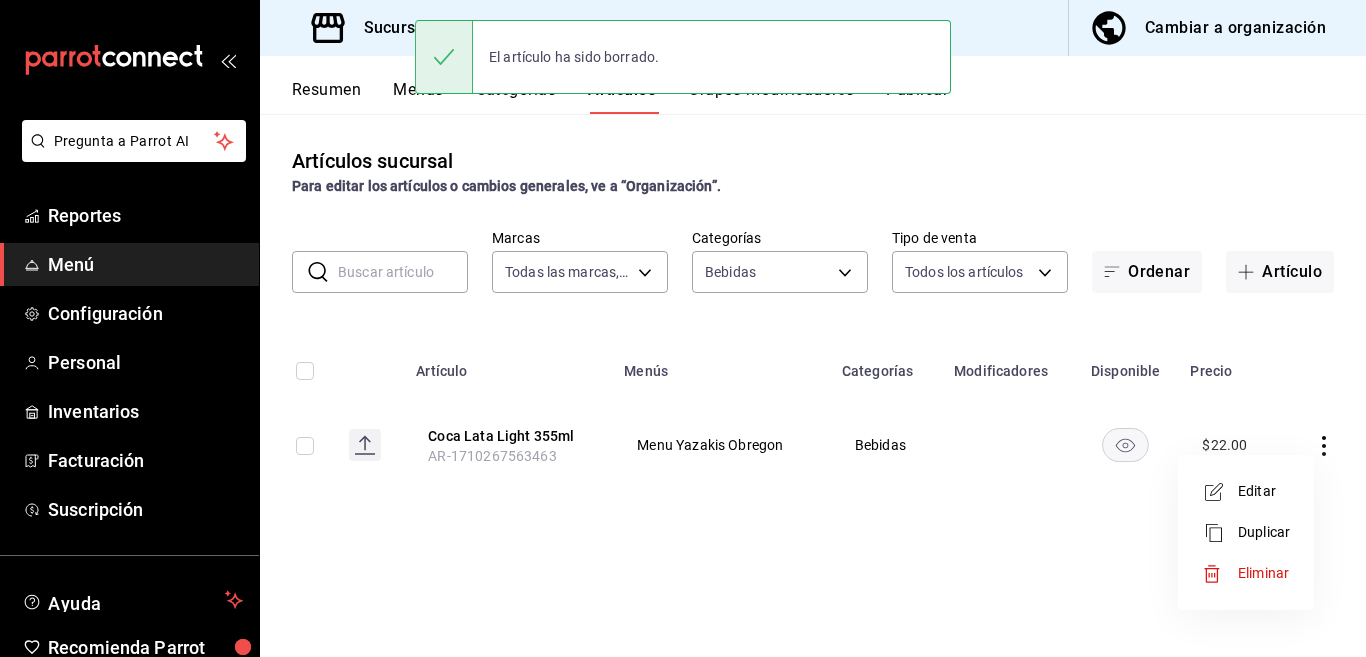 click on "Eliminar" at bounding box center (1263, 573) 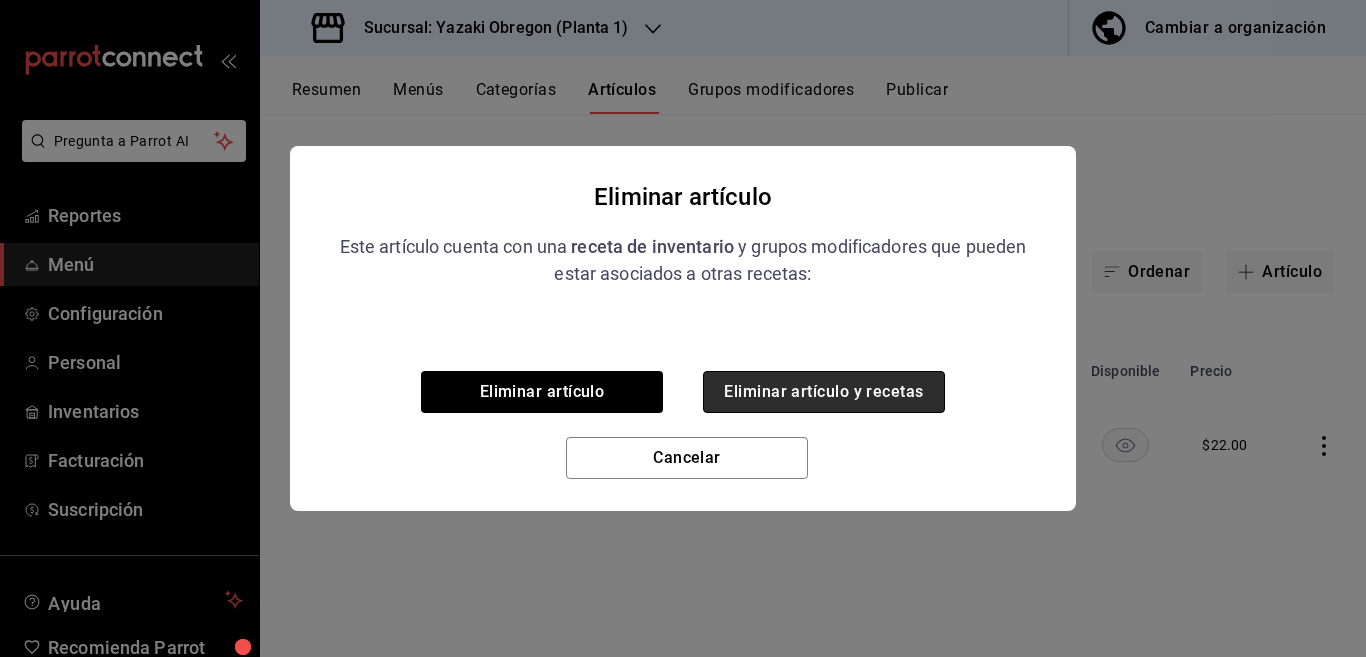 click on "Eliminar artículo y recetas" at bounding box center (824, 392) 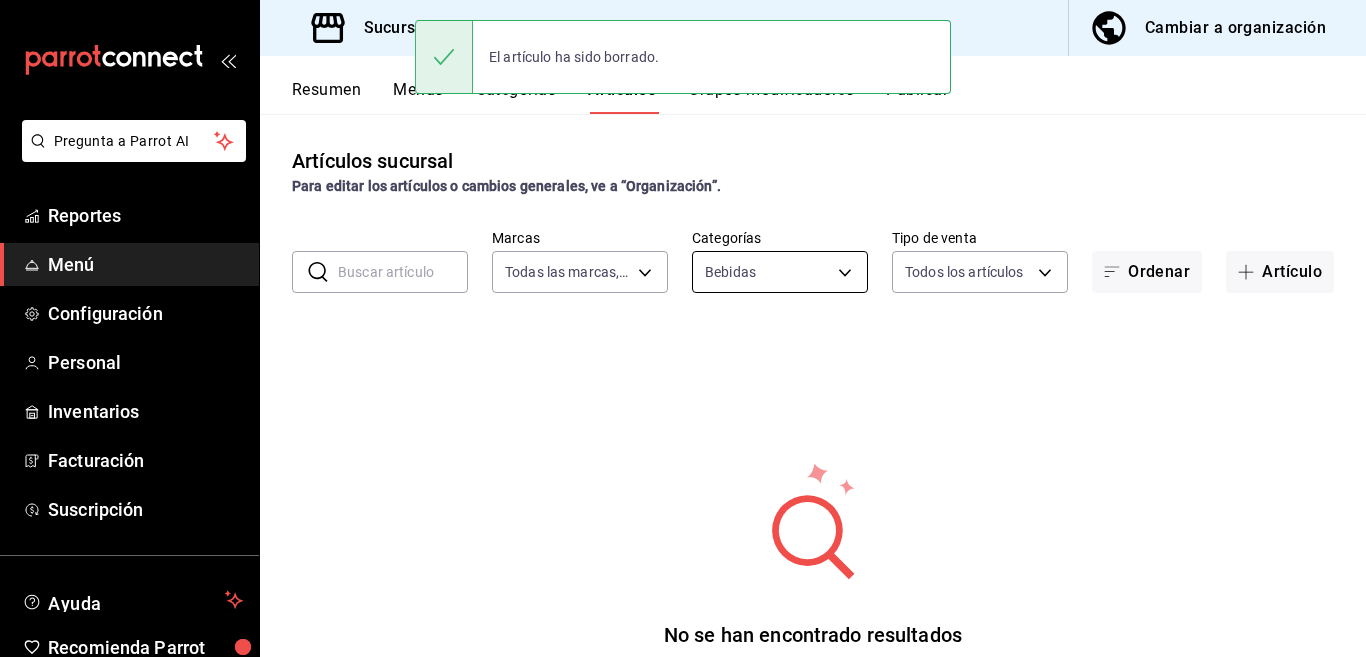 click on "Pregunta a Parrot AI Reportes   Menú   Configuración   Personal   Inventarios   Facturación   Suscripción   Ayuda Recomienda Parrot   Multiuser Parrot   Sugerir nueva función   Sucursal: Yazaki Obregon (Planta 1) Cambiar a organización Resumen Menús Categorías Artículos Grupos modificadores Publicar Artículos sucursal Para editar los artículos o cambios generales, ve a “Organización”. ​ ​ Marcas Todas las marcas, Sin marca 0f3257ca-18d5-4715-a7b3-d9c79746efab Categorías Bebidas d882fcf2-de03-4d23-823a-5b68b486c99b Tipo de venta Todos los artículos ALL Ordenar Artículo No se han encontrado resultados Parece que no podemos encontrar ningún resultado basado en tu búsqueda, intenta de nuevo. Guardar El artículo ha sido borrado. GANA 1 MES GRATIS EN TU SUSCRIPCIÓN AQUÍ Ver video tutorial Ir a video Pregunta a Parrot AI Reportes   Menú   Configuración   Personal   Inventarios   Facturación   Suscripción   Ayuda Recomienda Parrot   Multiuser Parrot   Sugerir nueva función" at bounding box center (683, 328) 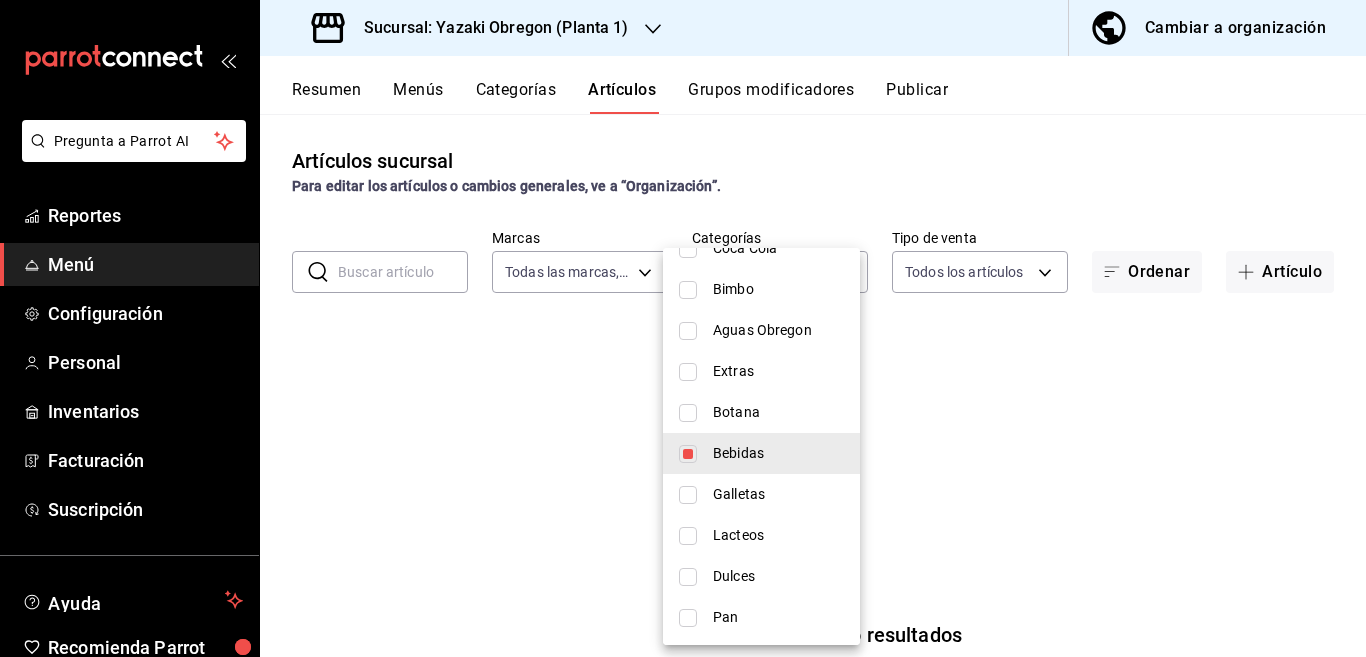 scroll, scrollTop: 374, scrollLeft: 0, axis: vertical 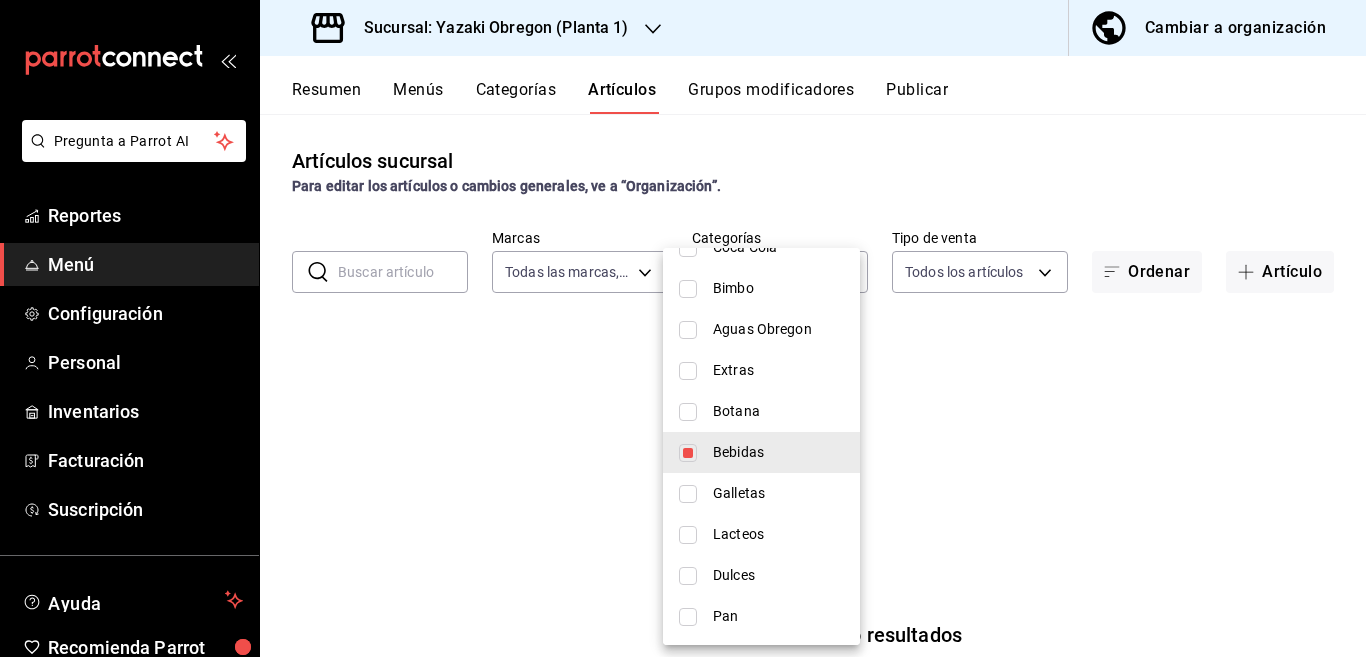 click at bounding box center (688, 453) 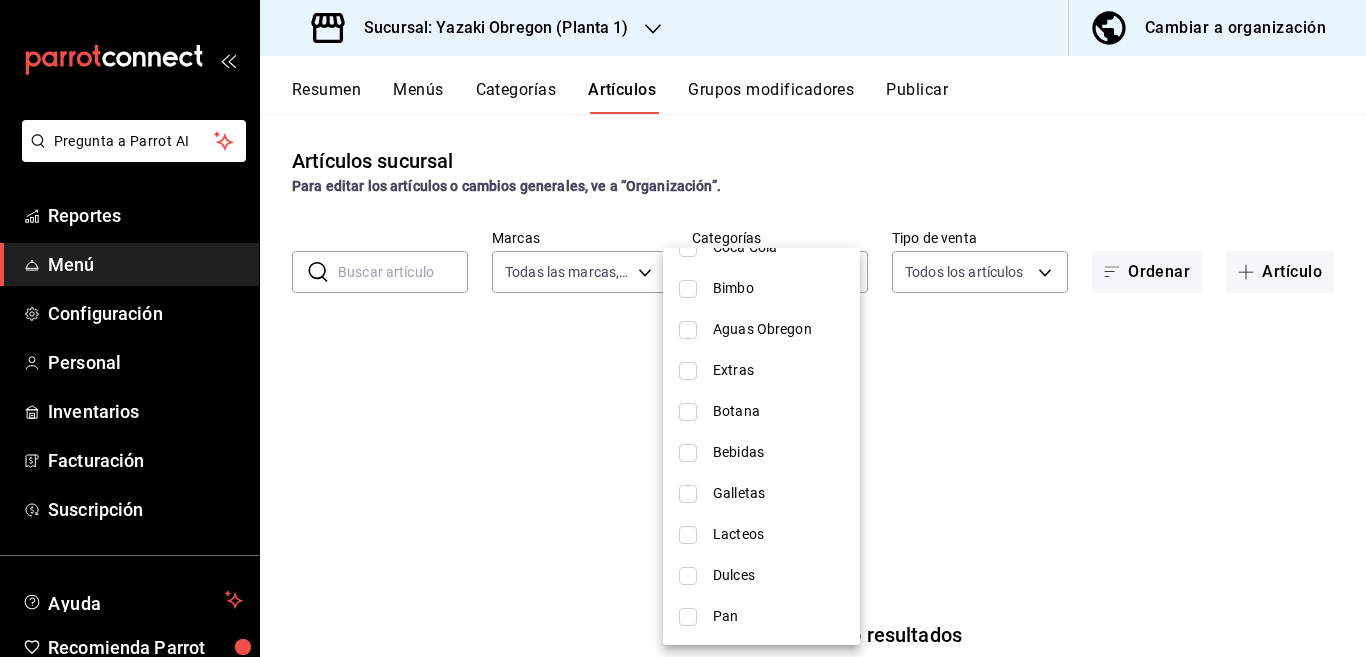 click at bounding box center [688, 494] 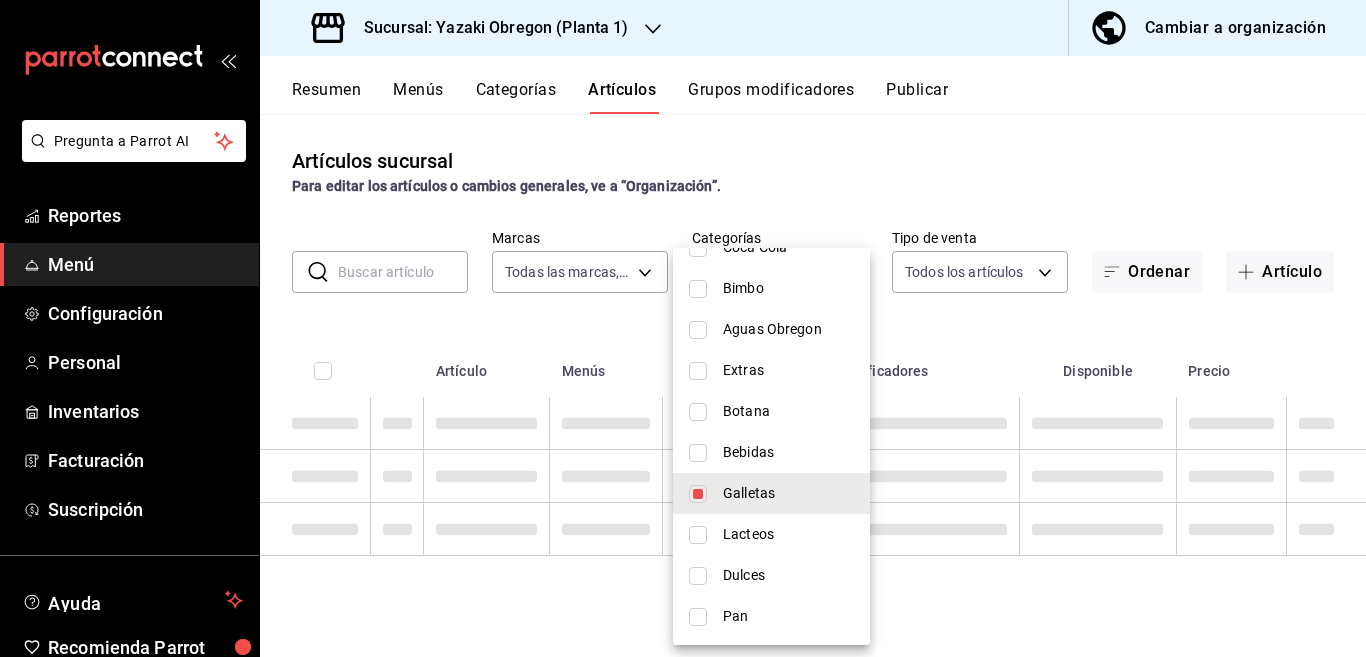 type on "8ba6fcb1-82e6-4292-baf6-5f273a50ff98" 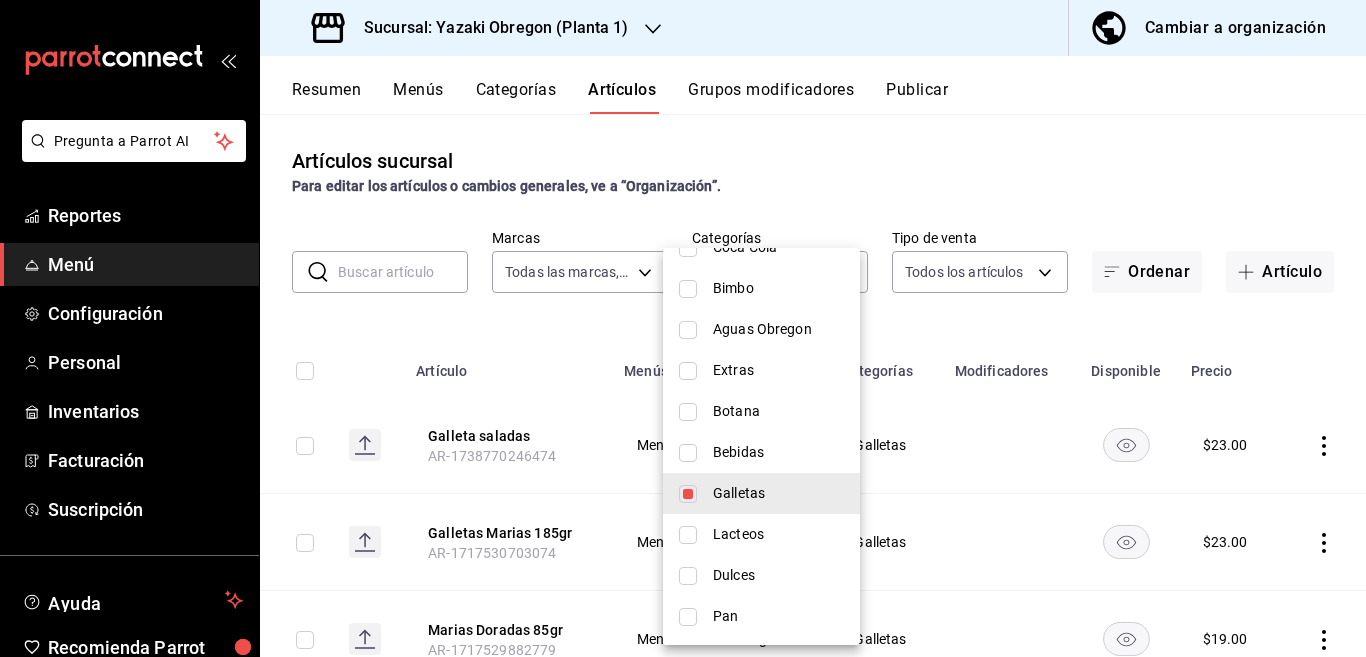 click at bounding box center [683, 328] 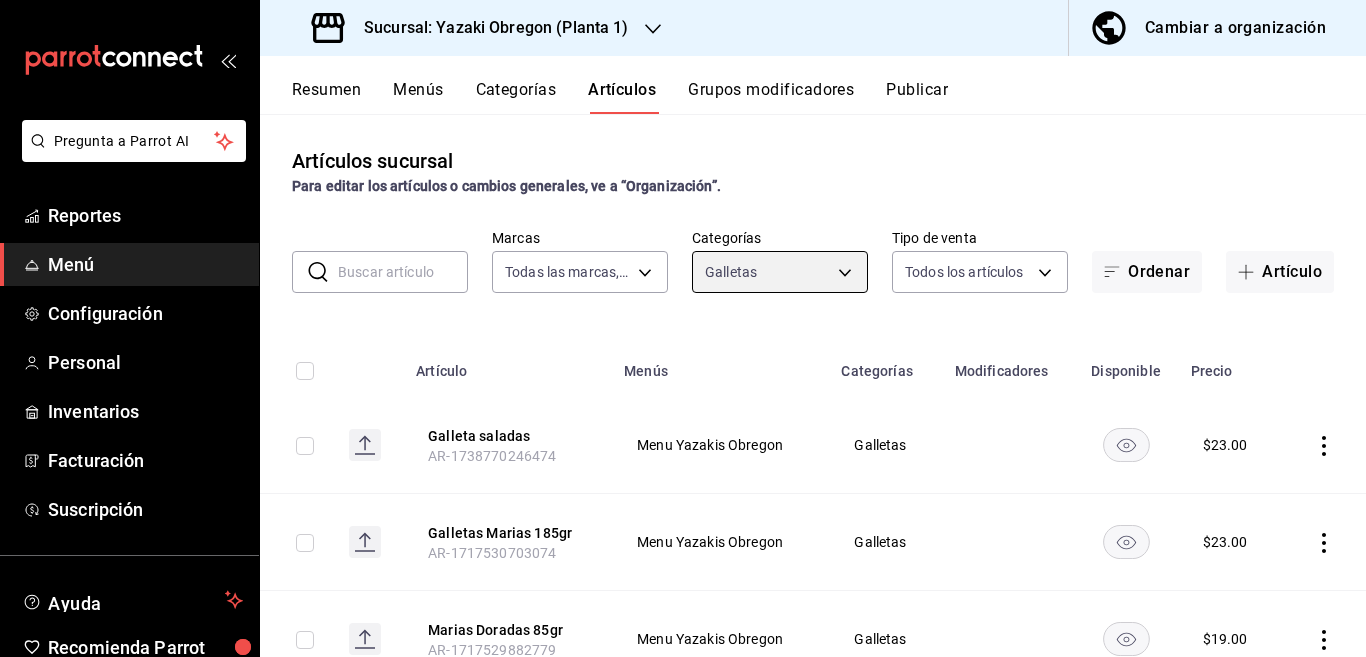 scroll, scrollTop: 0, scrollLeft: 0, axis: both 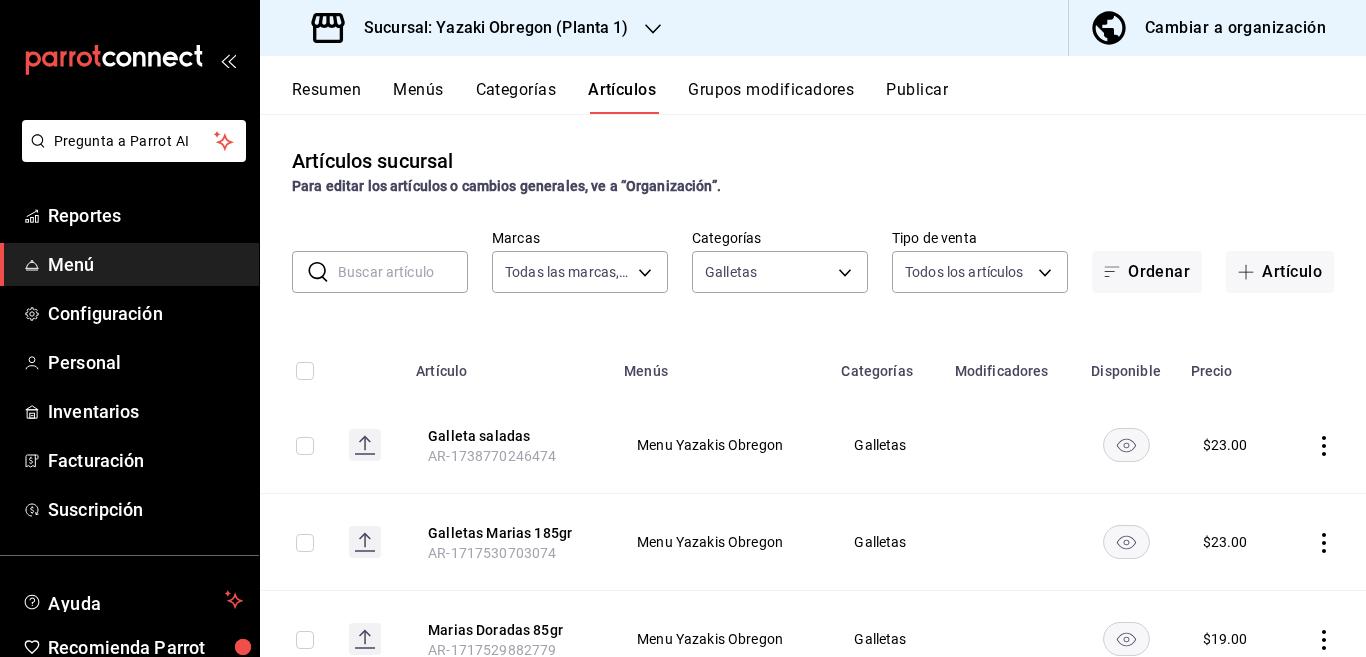 click 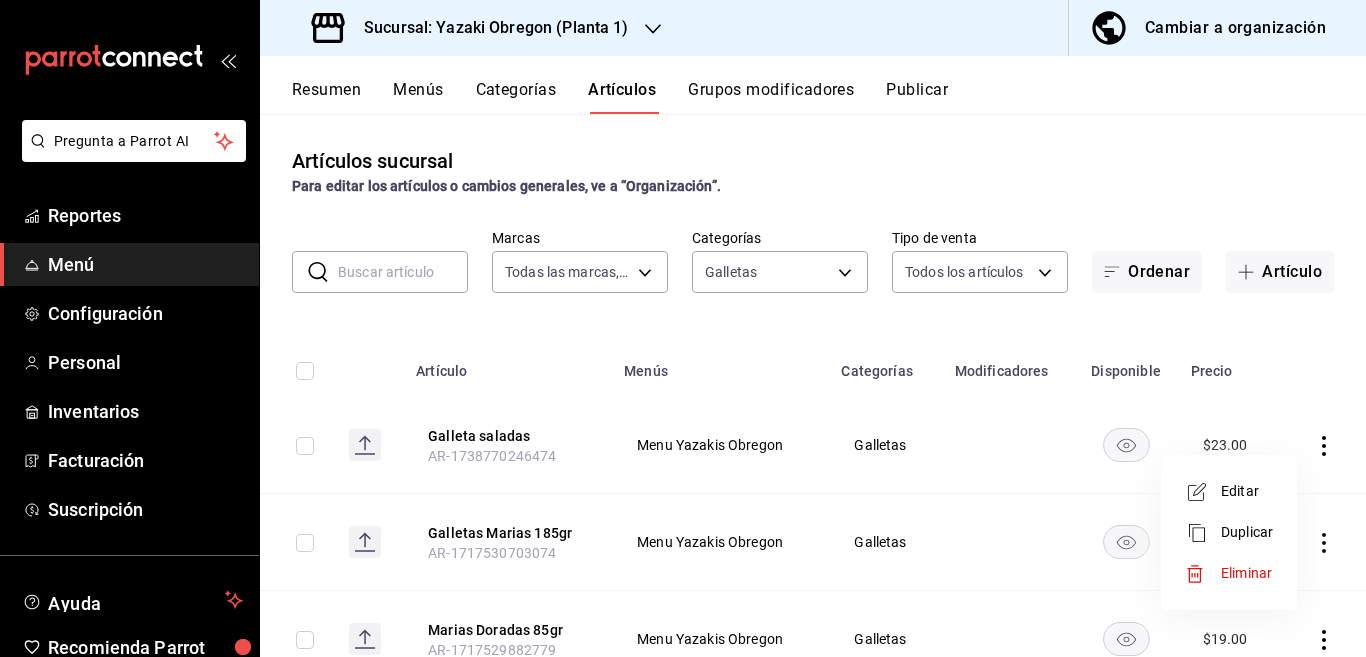 click on "Eliminar" at bounding box center [1246, 573] 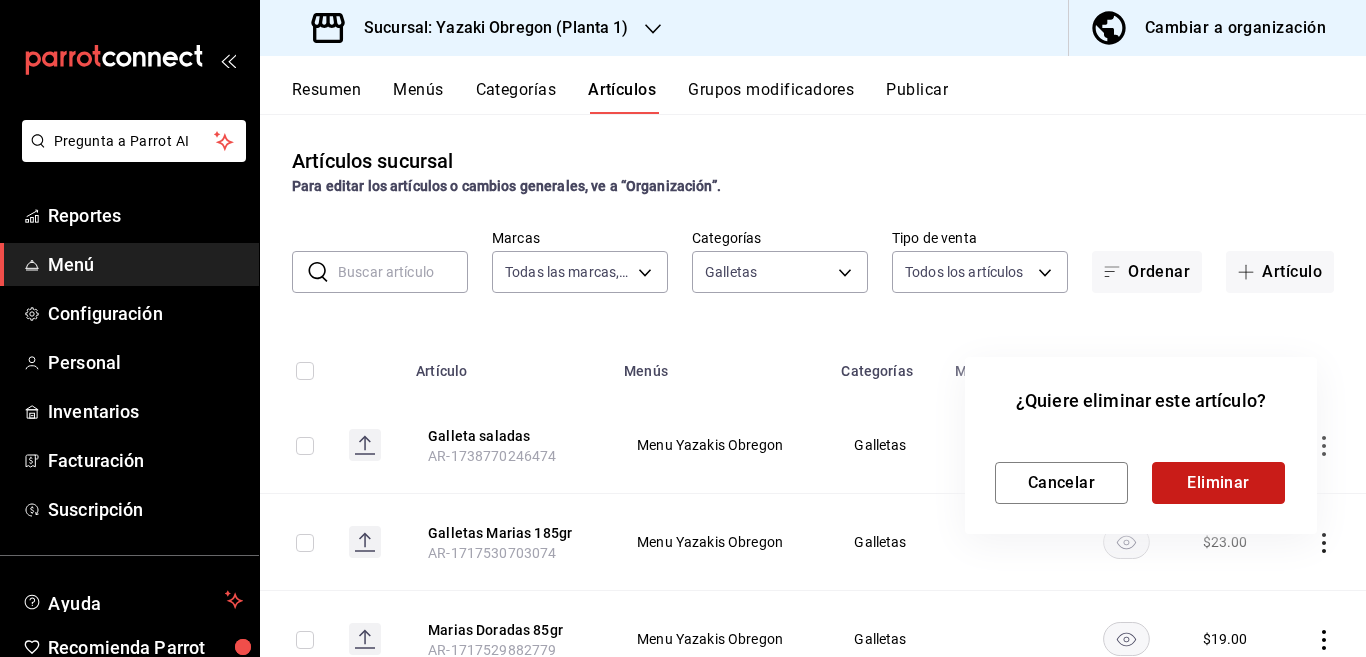 click on "Eliminar" at bounding box center [1218, 483] 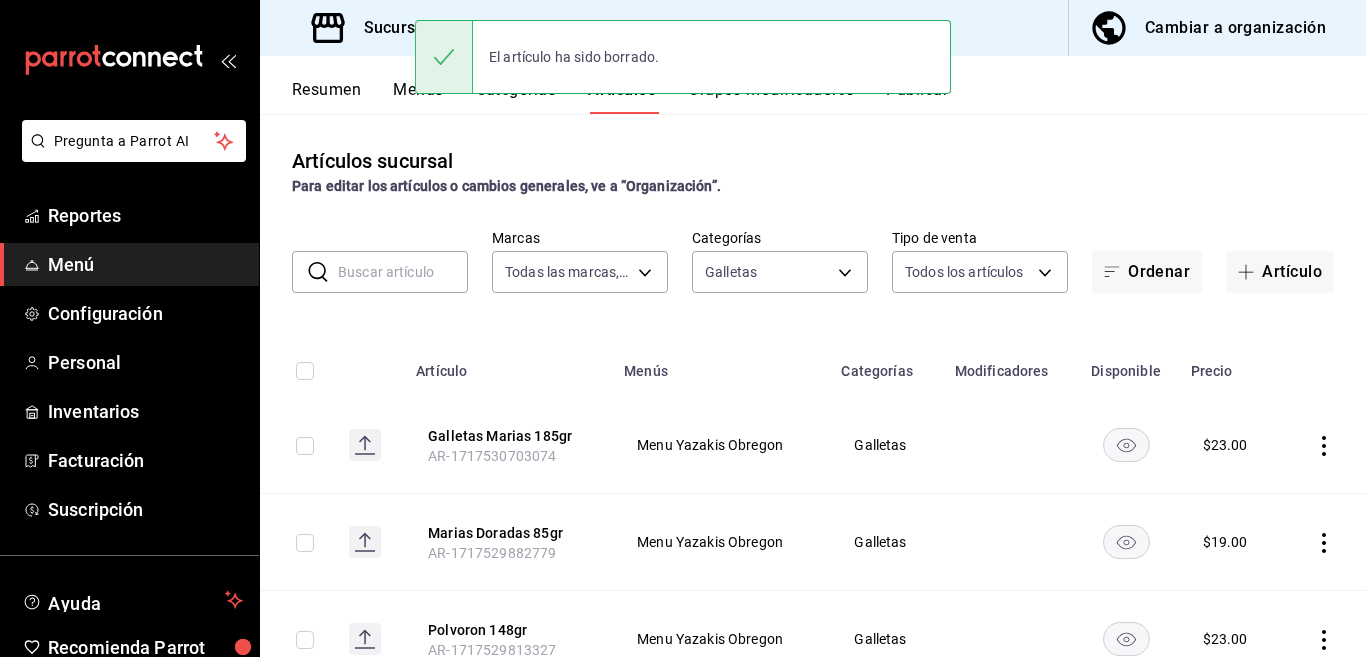 click at bounding box center (305, 446) 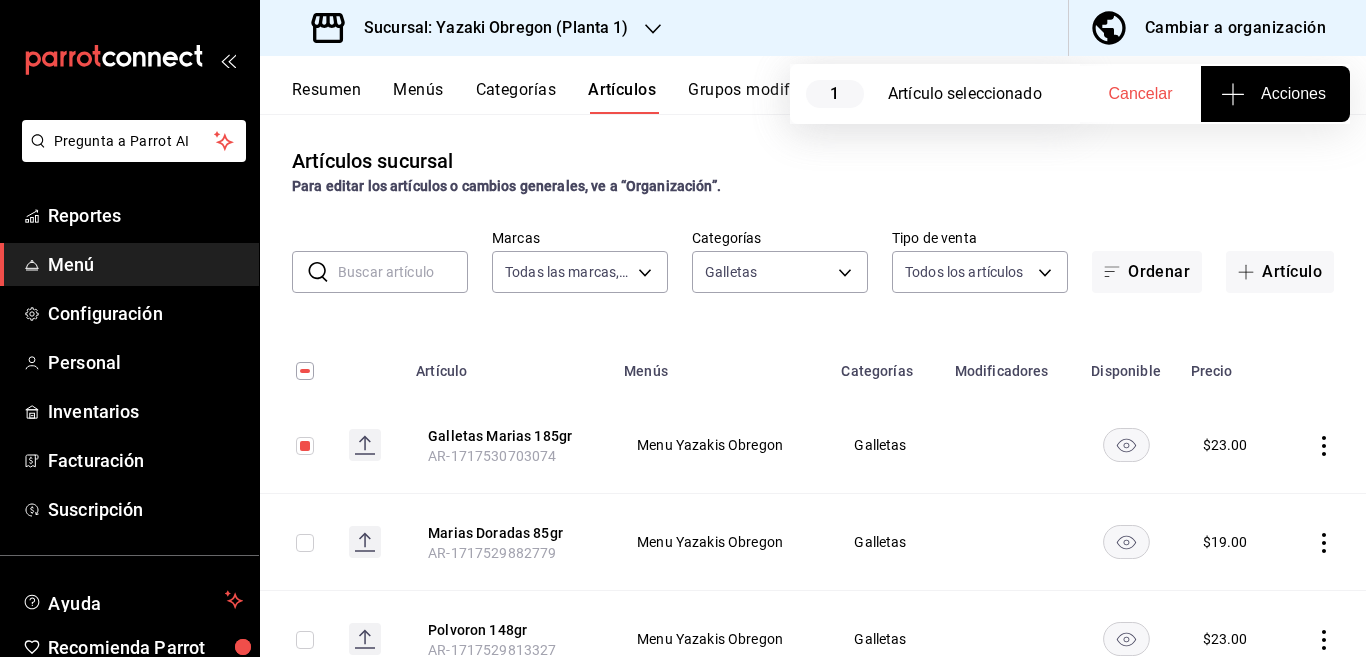 click at bounding box center (305, 543) 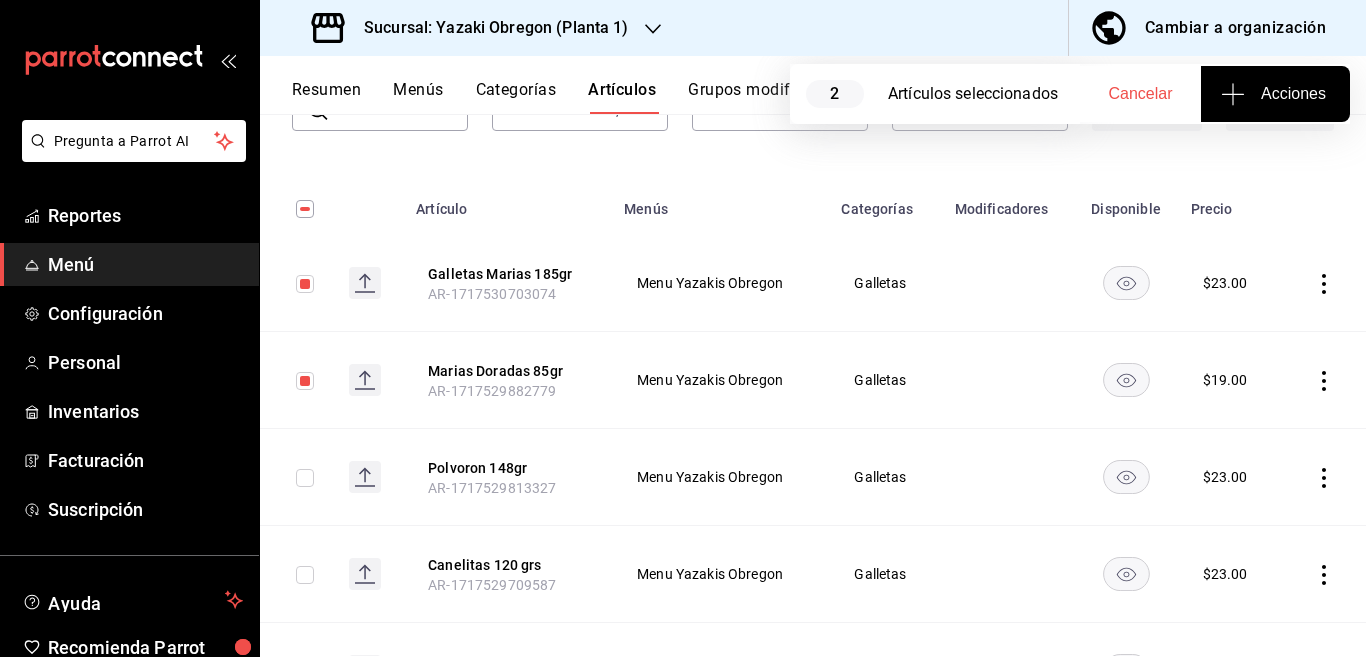 scroll, scrollTop: 243, scrollLeft: 0, axis: vertical 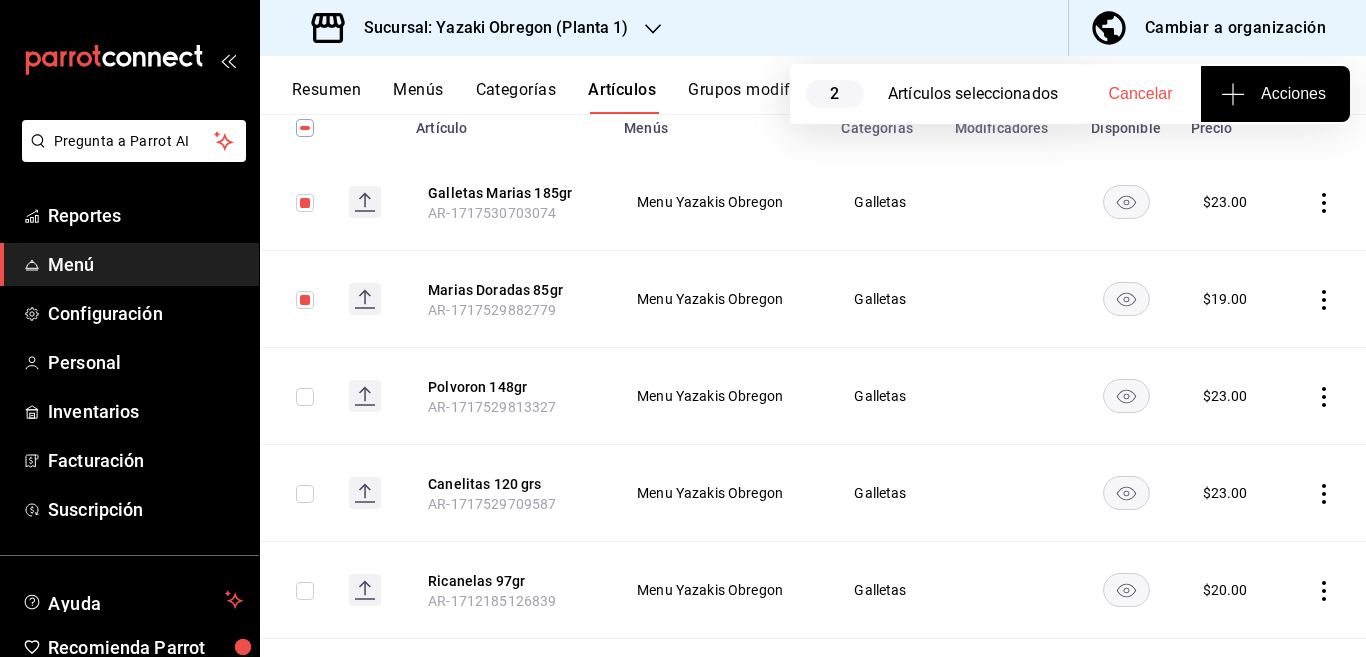 click at bounding box center [305, 397] 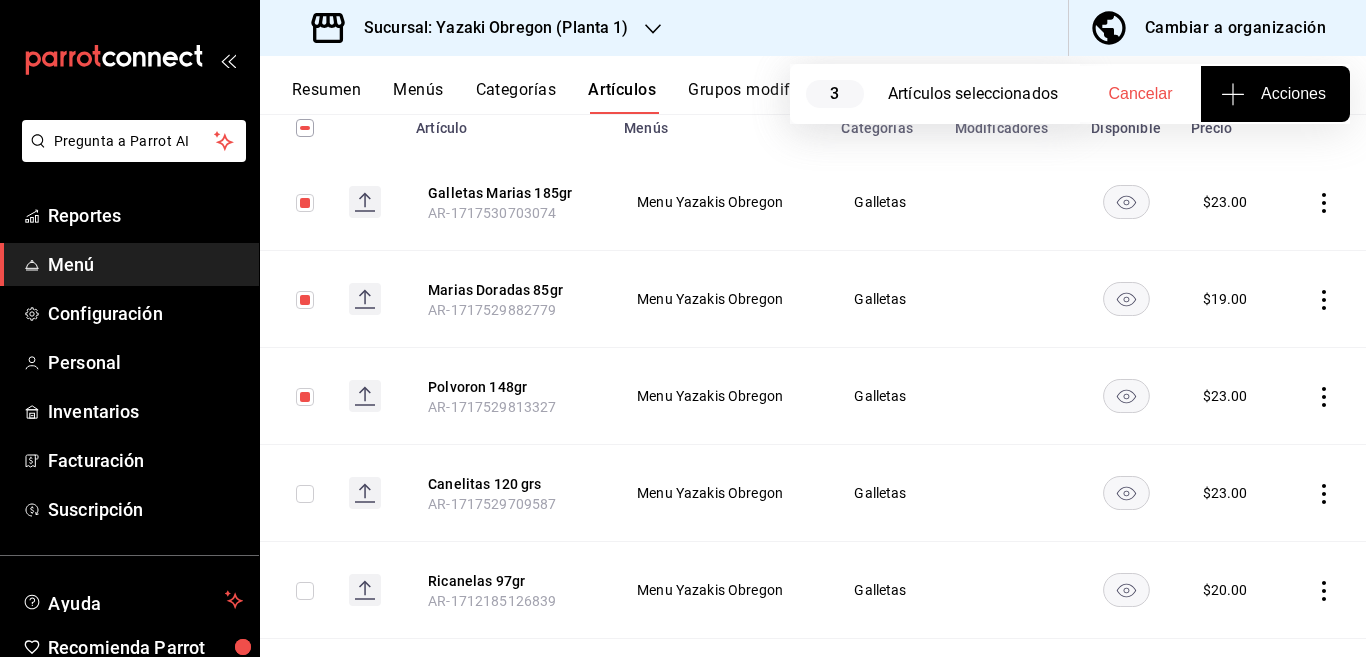 click at bounding box center (305, 494) 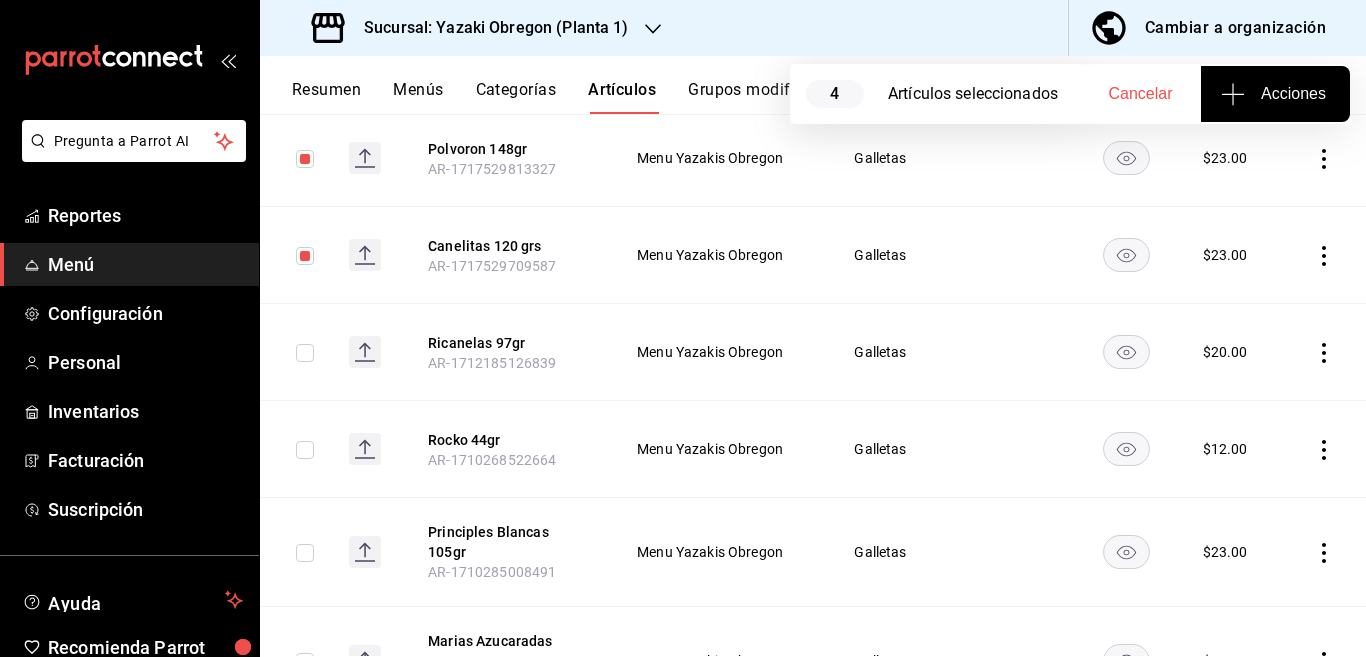 scroll, scrollTop: 487, scrollLeft: 0, axis: vertical 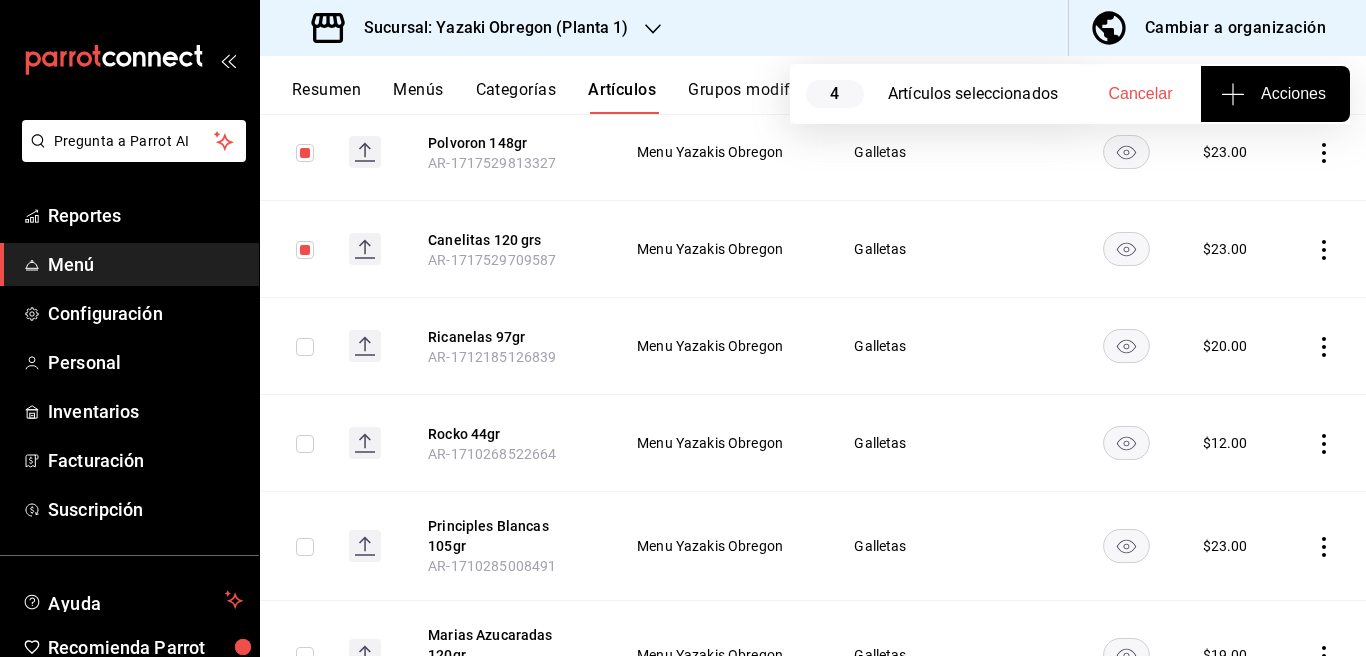 click at bounding box center (305, 347) 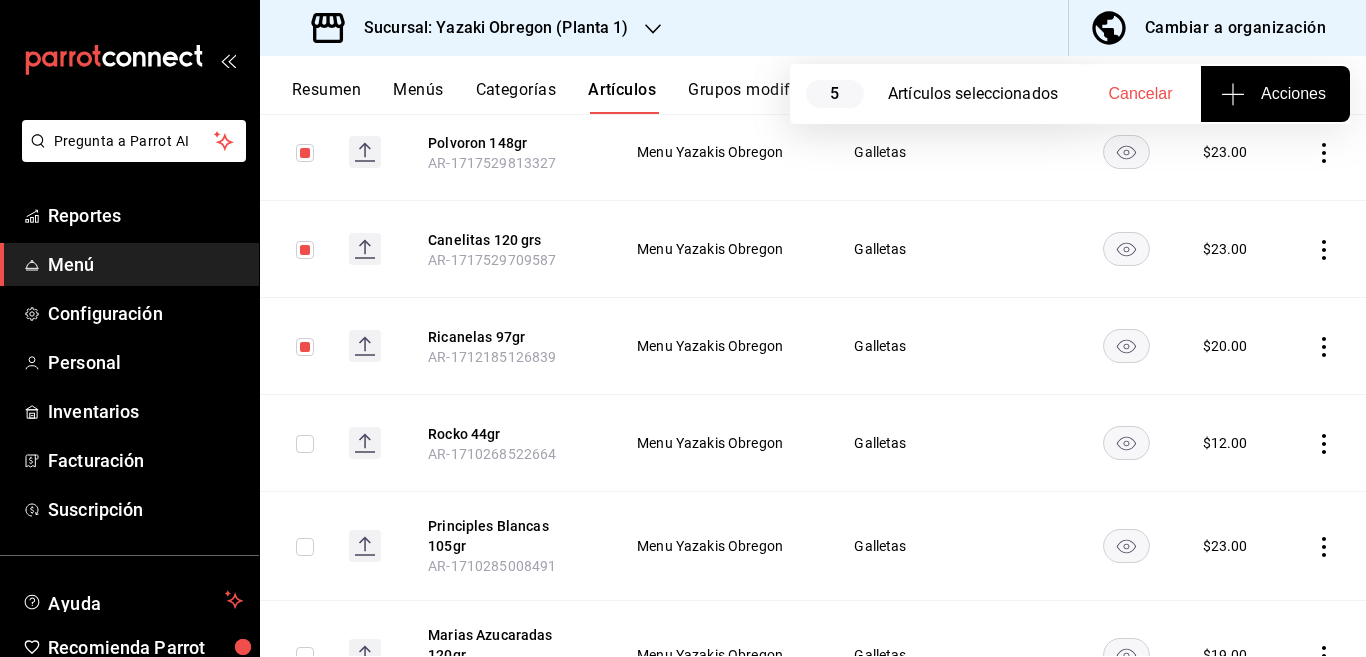 click at bounding box center (305, 444) 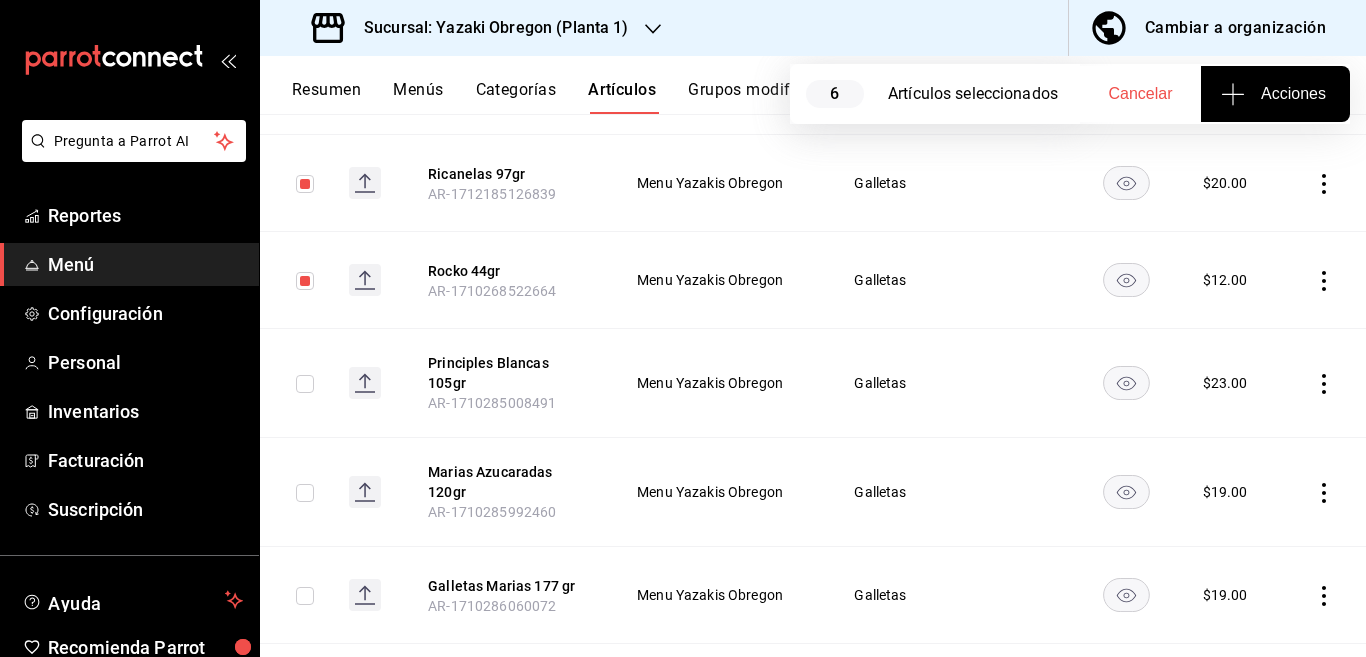 scroll, scrollTop: 731, scrollLeft: 0, axis: vertical 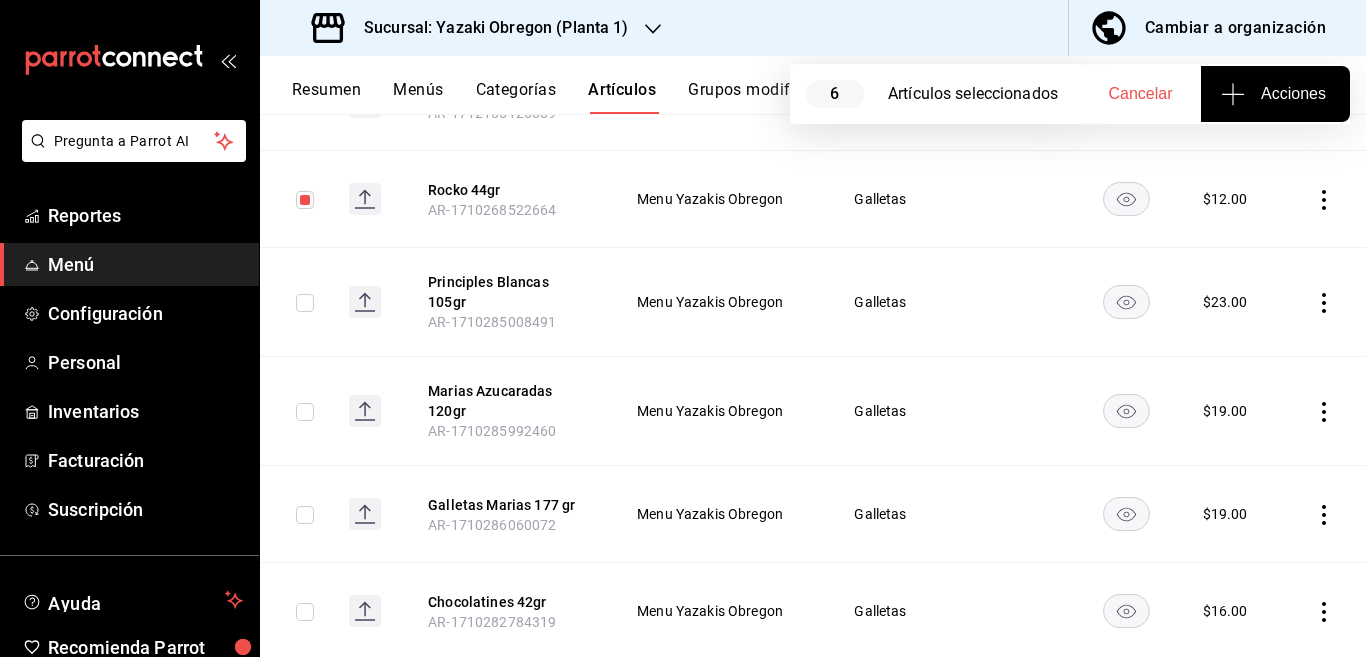 click at bounding box center (305, 303) 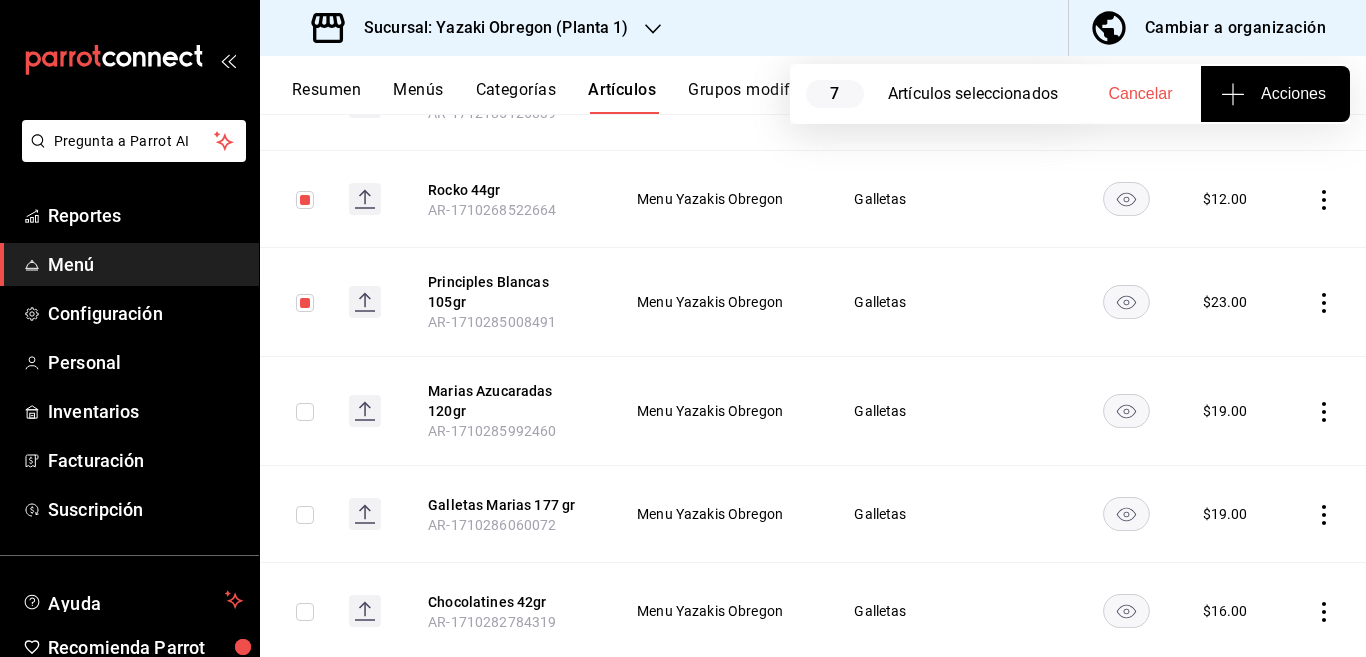 click at bounding box center (305, 412) 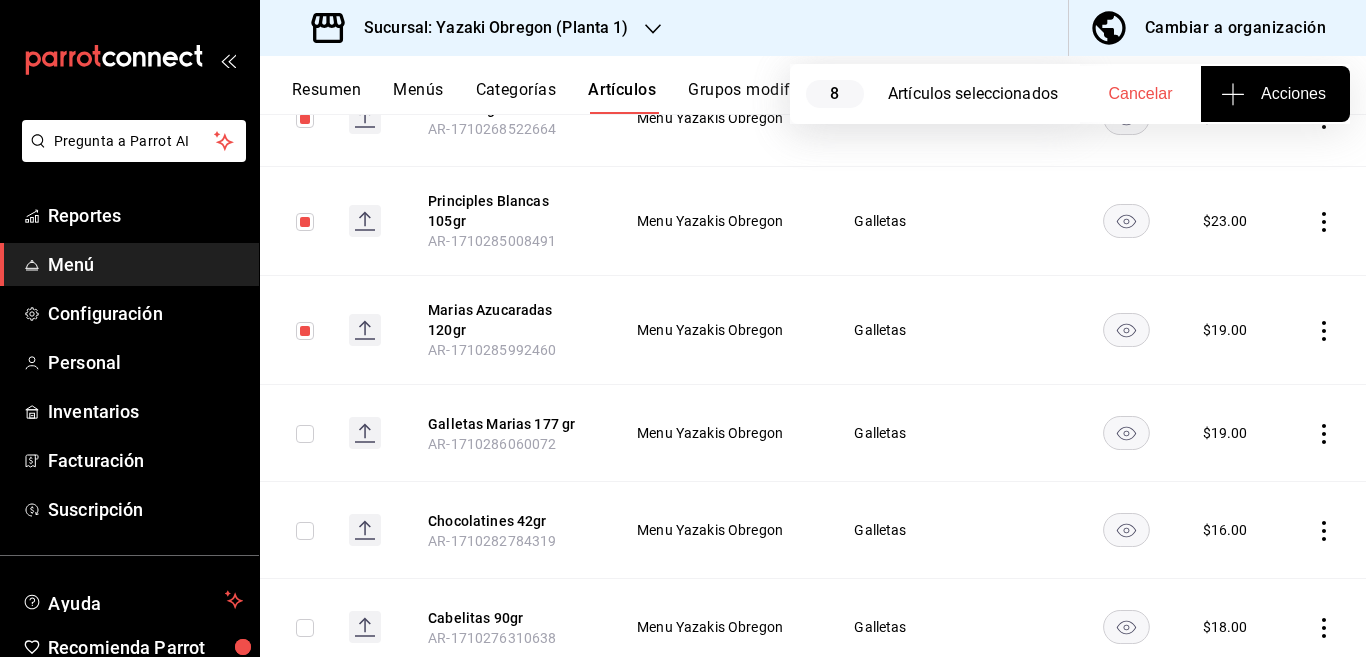 scroll, scrollTop: 867, scrollLeft: 0, axis: vertical 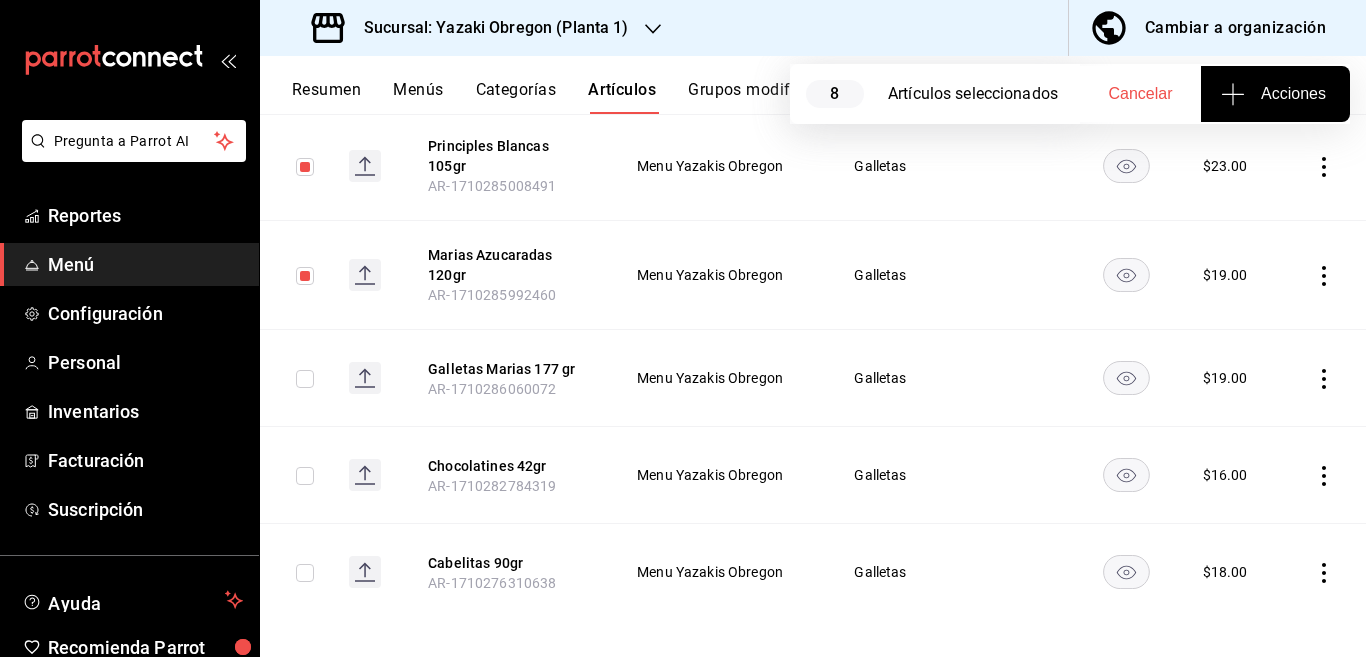 click at bounding box center [305, 379] 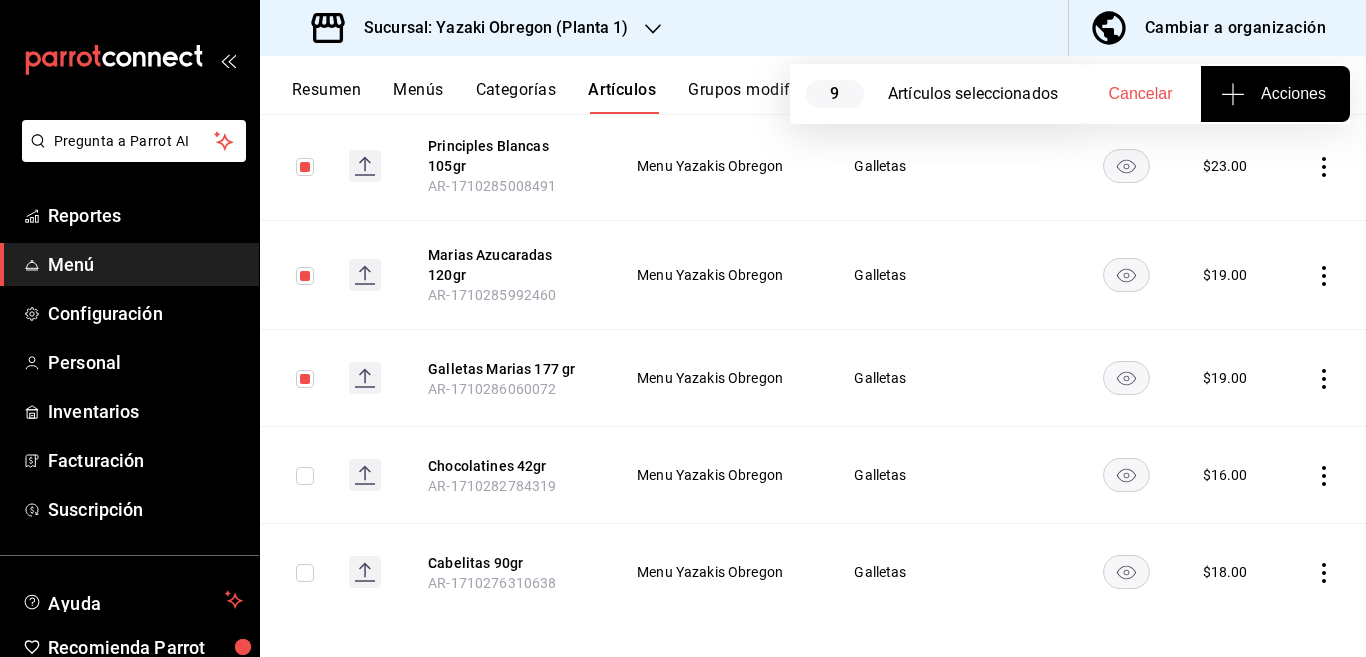 click at bounding box center (305, 476) 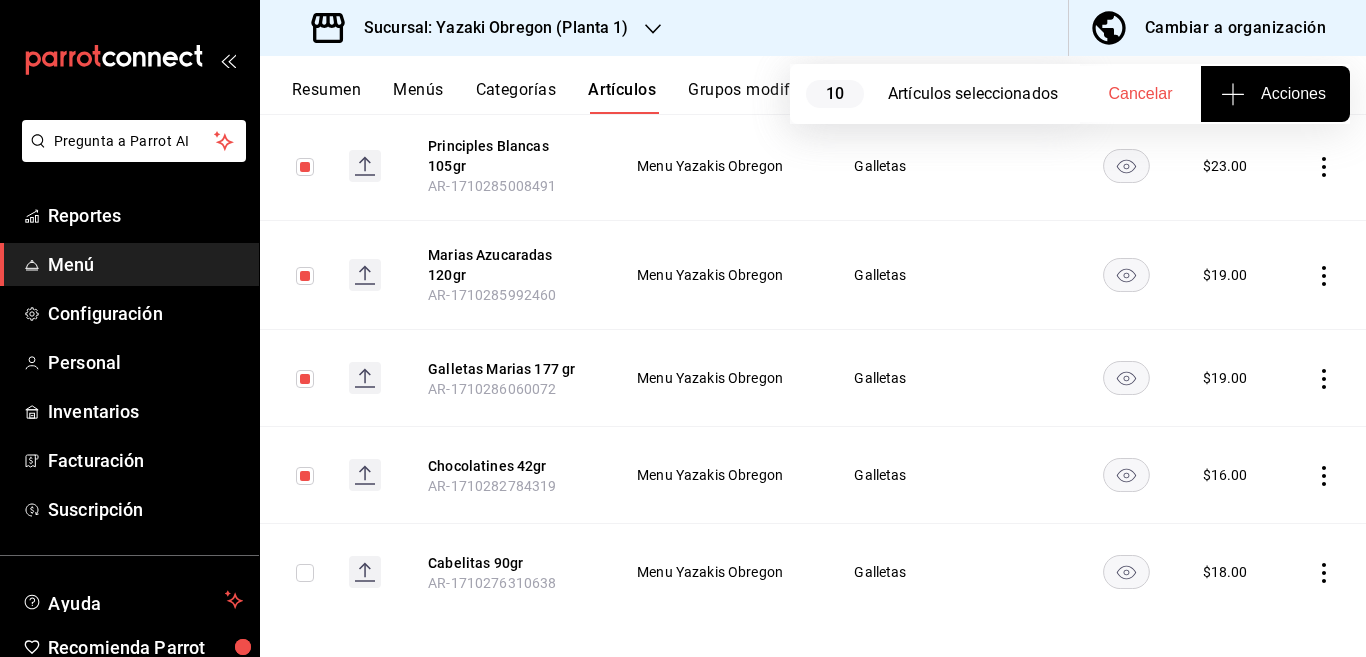 click at bounding box center [305, 573] 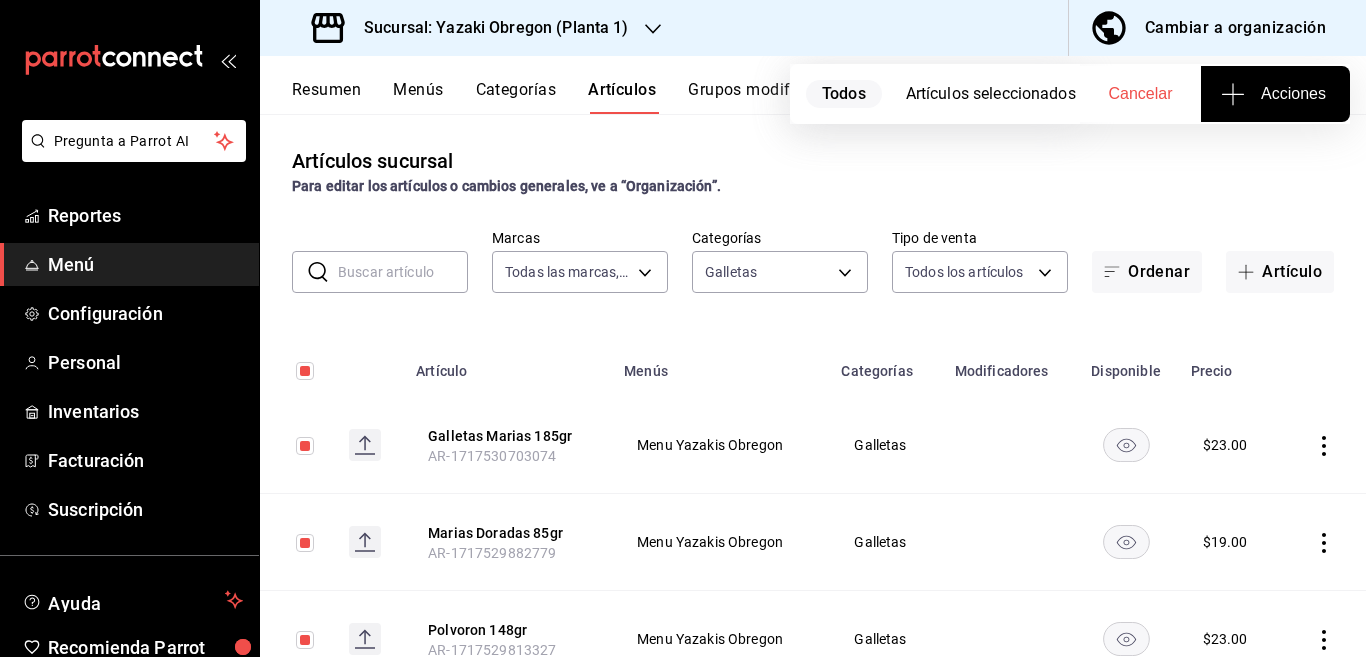 scroll, scrollTop: 0, scrollLeft: 0, axis: both 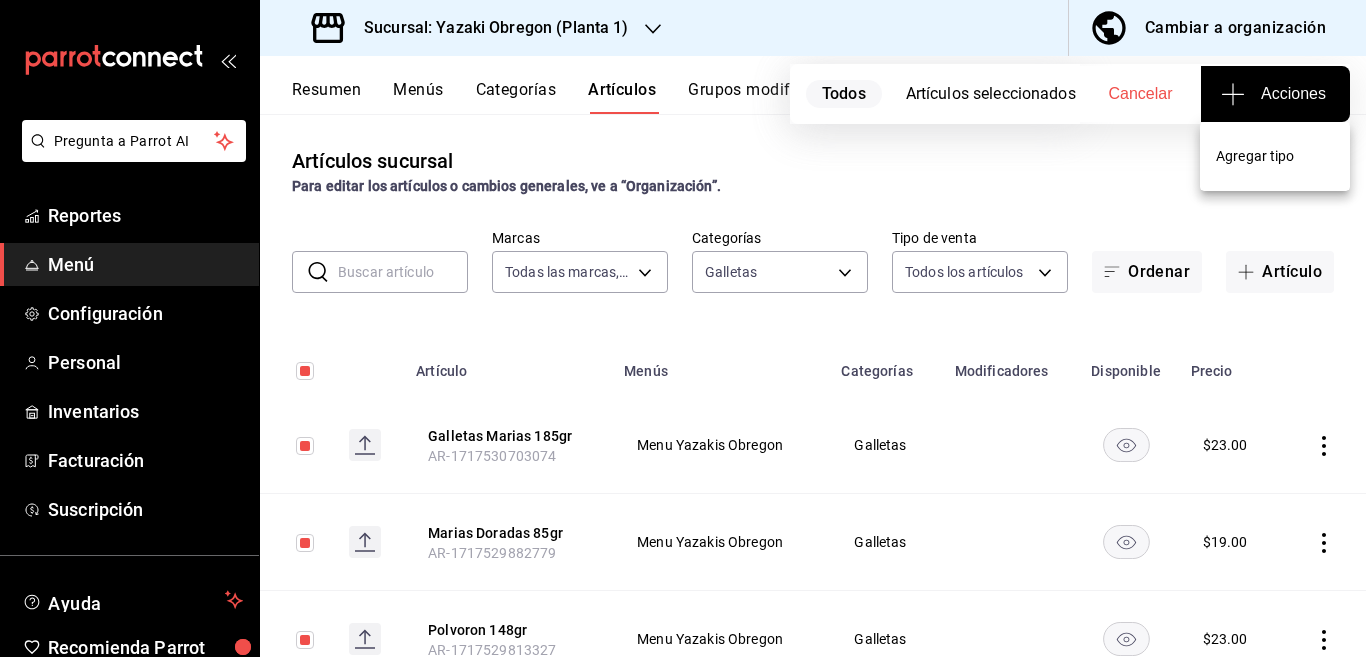 click at bounding box center (683, 328) 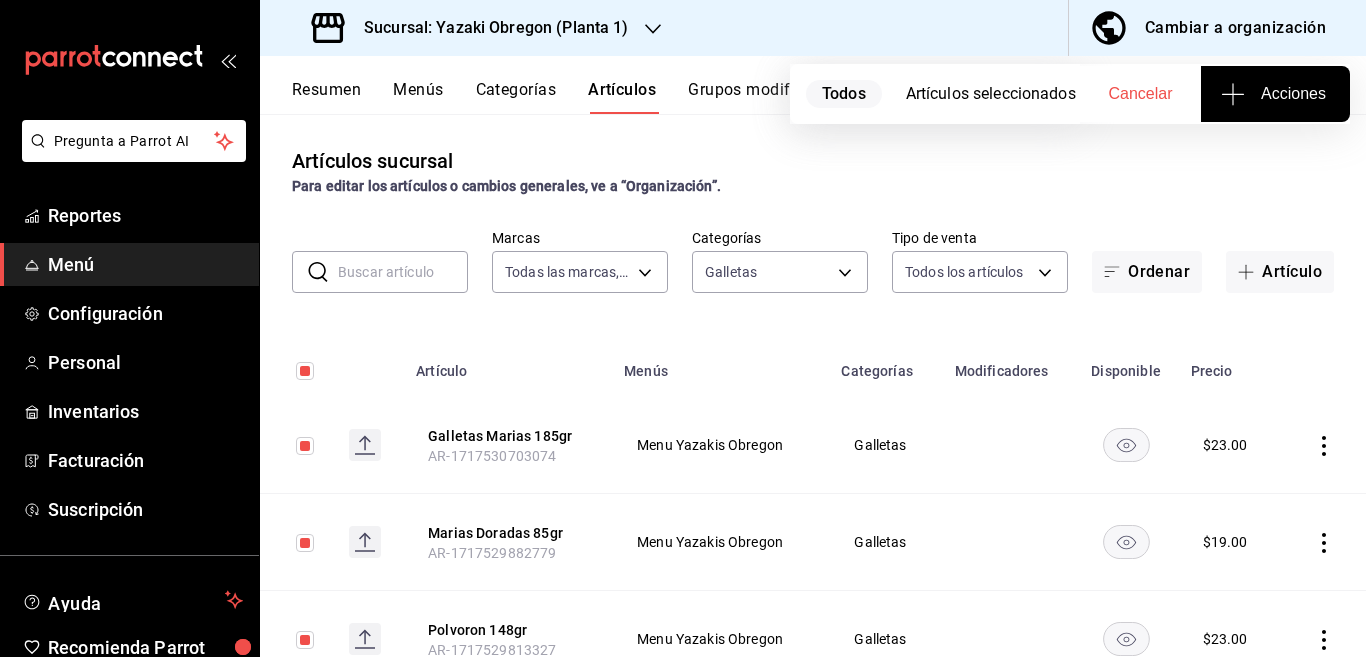 click 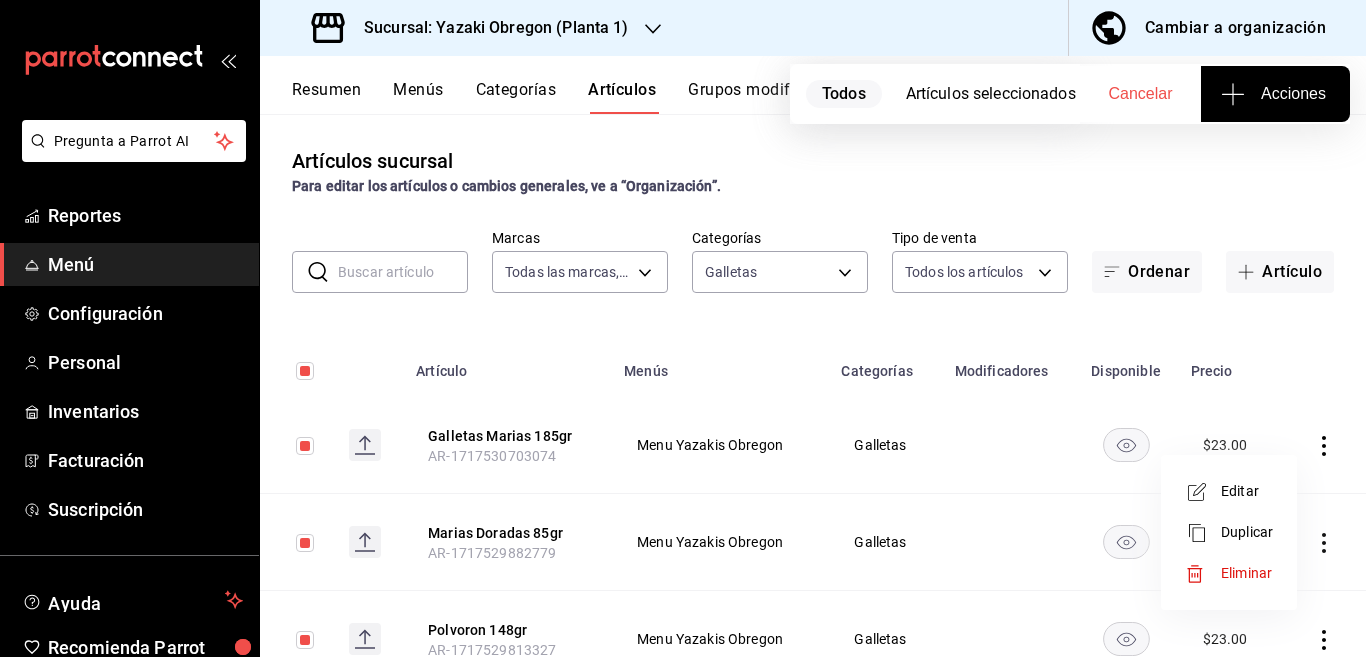 click on "Eliminar" at bounding box center [1246, 573] 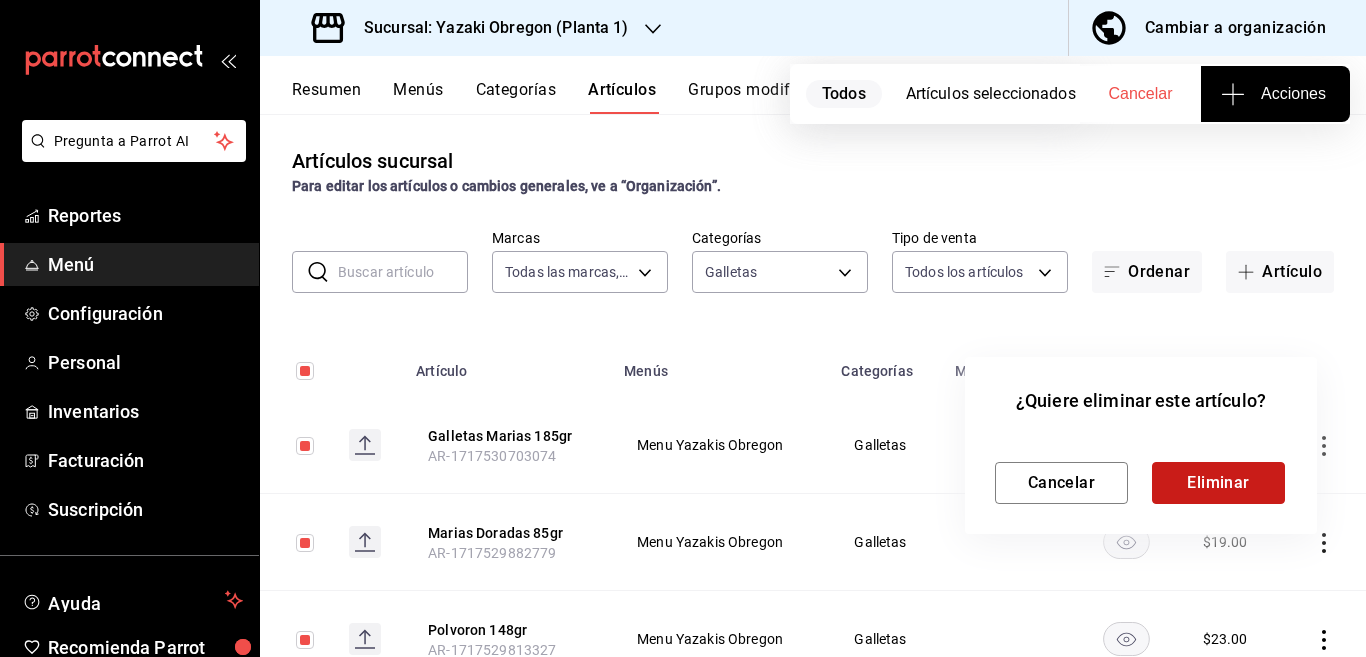 click on "Eliminar" at bounding box center (1218, 483) 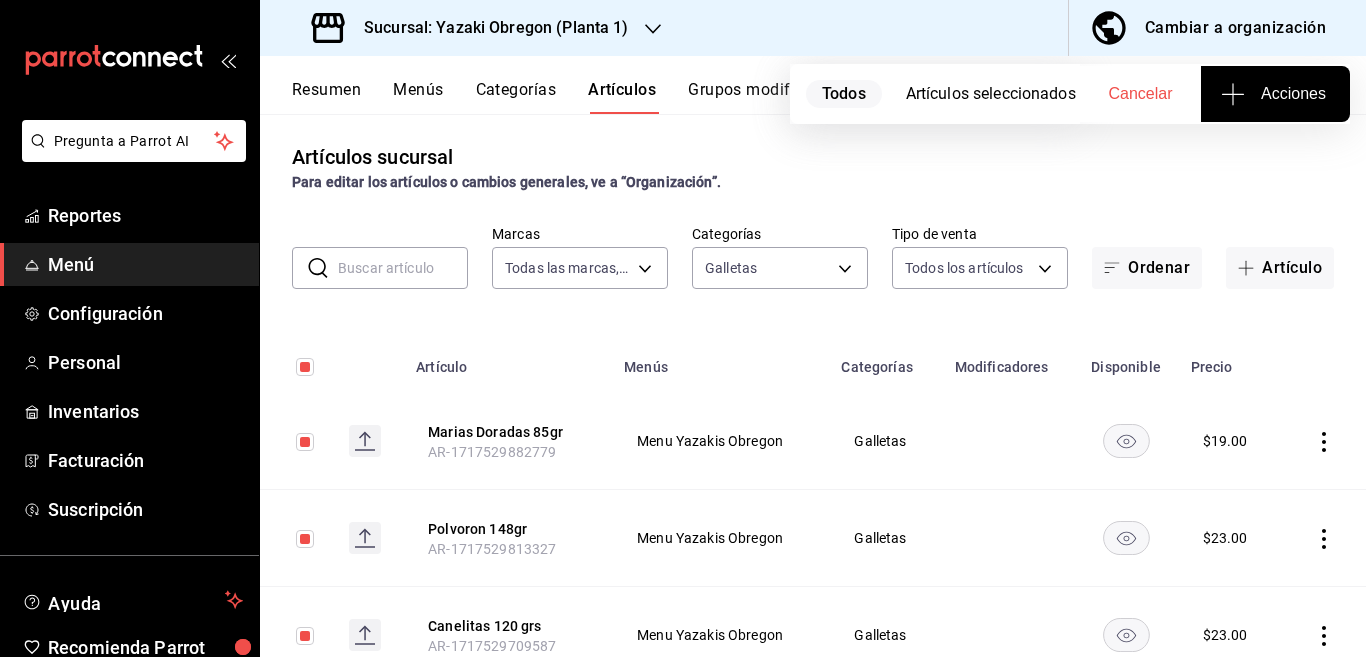 scroll, scrollTop: 0, scrollLeft: 0, axis: both 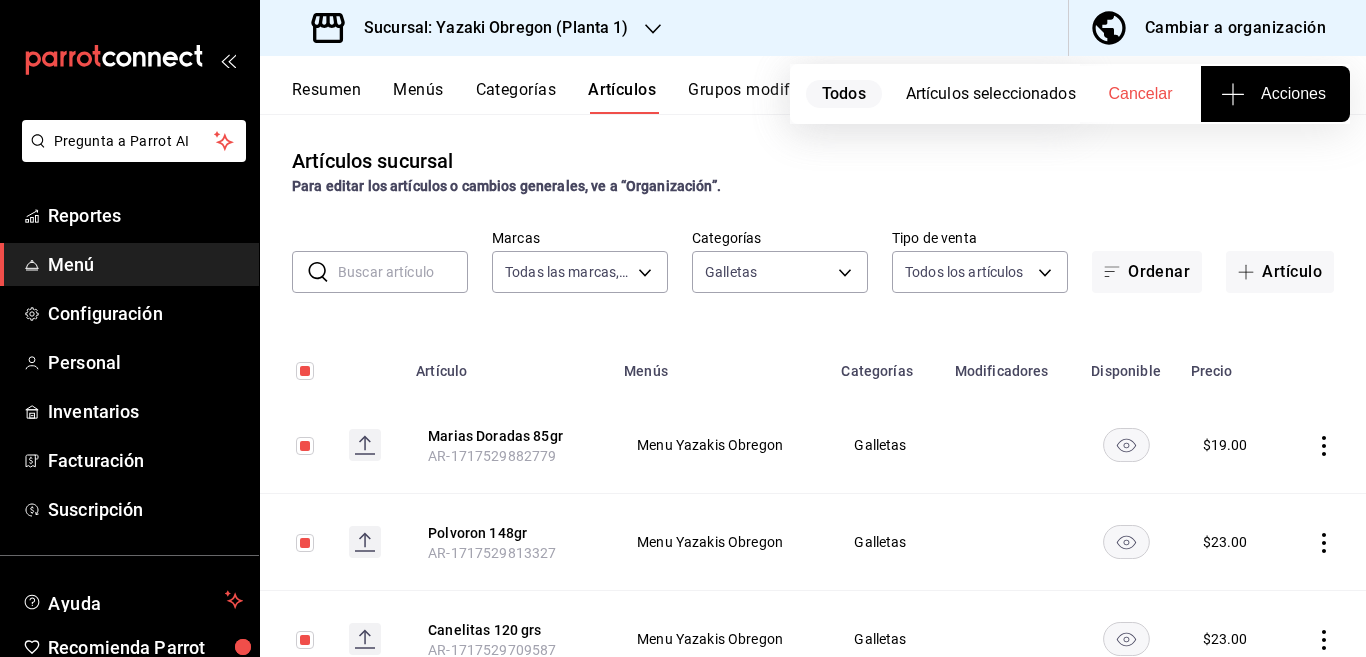 click 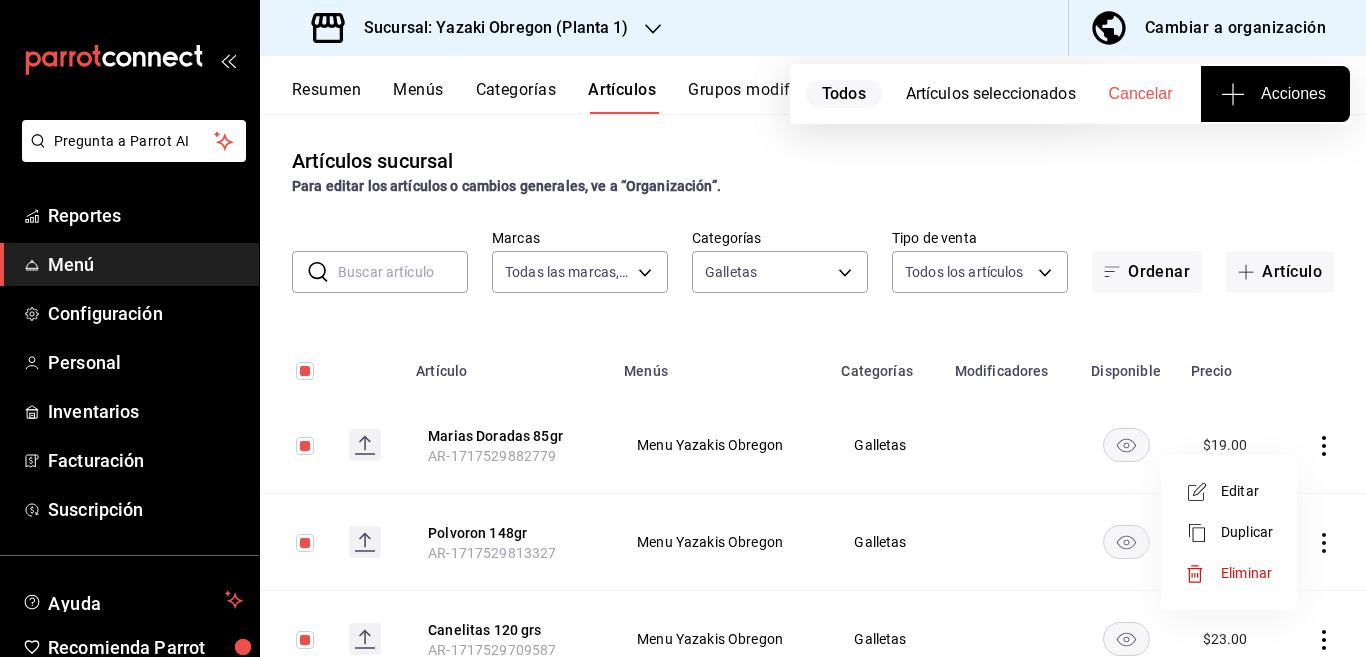 click on "Eliminar" at bounding box center [1246, 573] 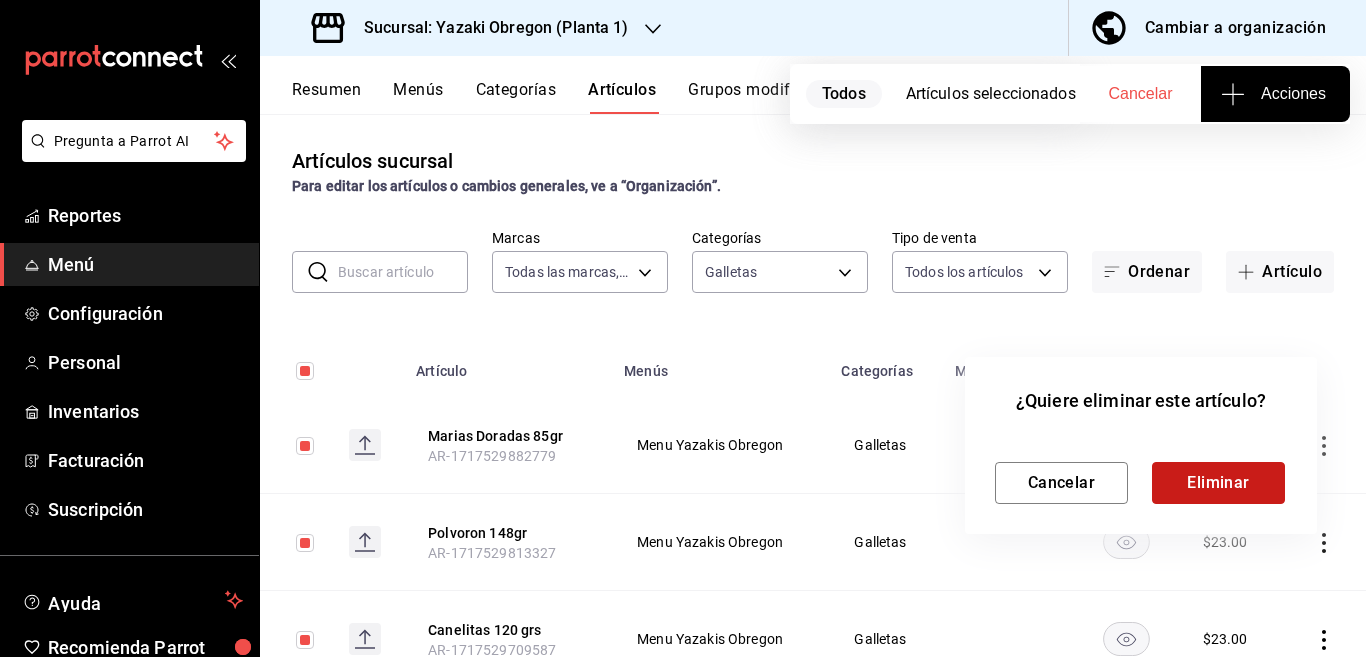click on "Eliminar" at bounding box center [1218, 483] 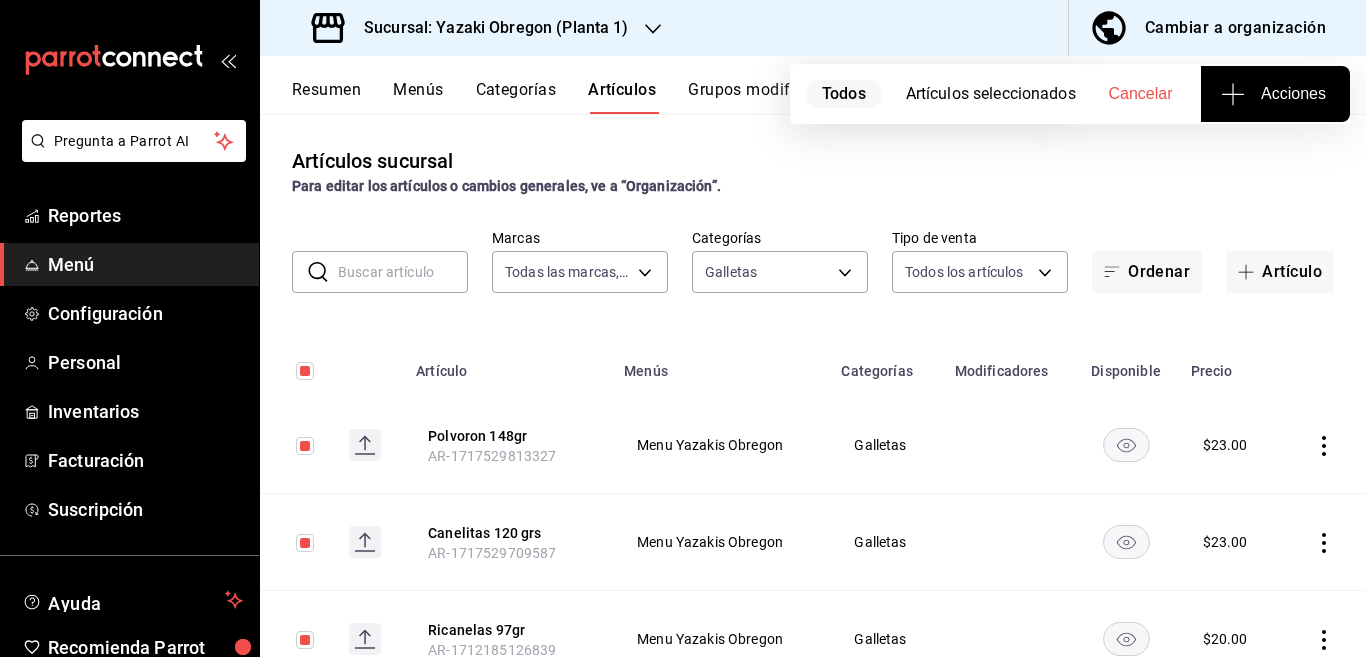 click 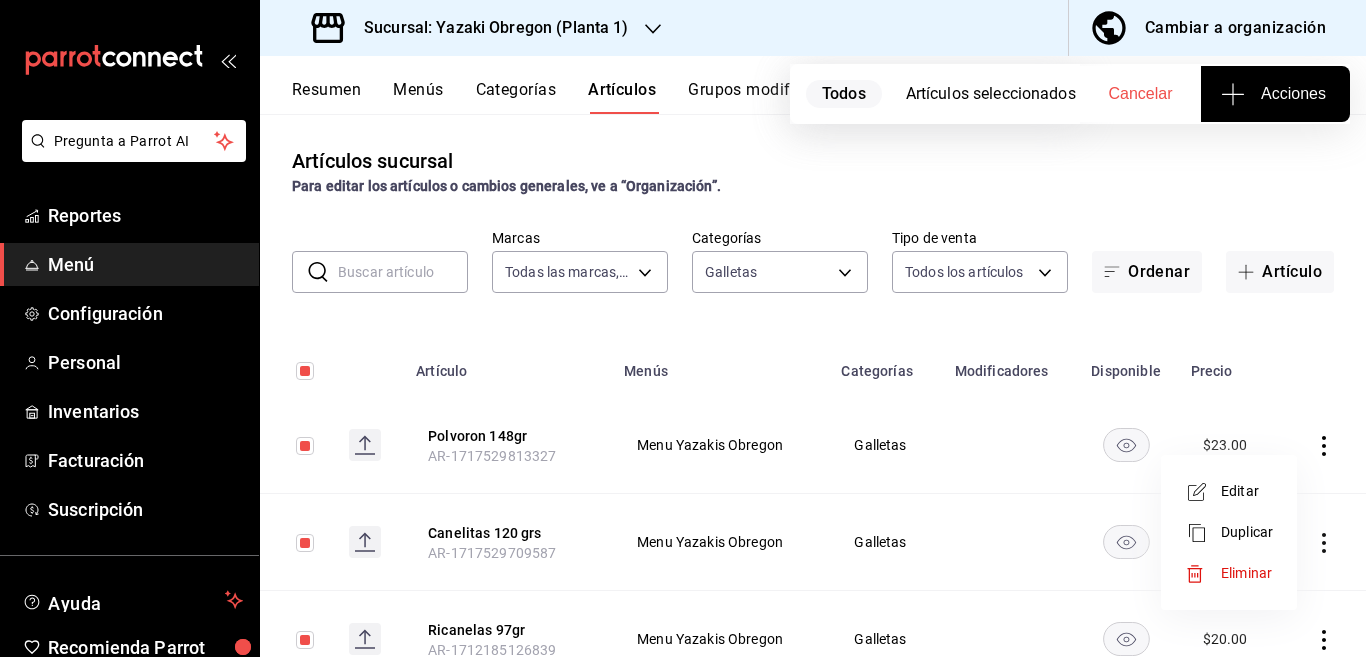 click on "Eliminar" at bounding box center (1246, 573) 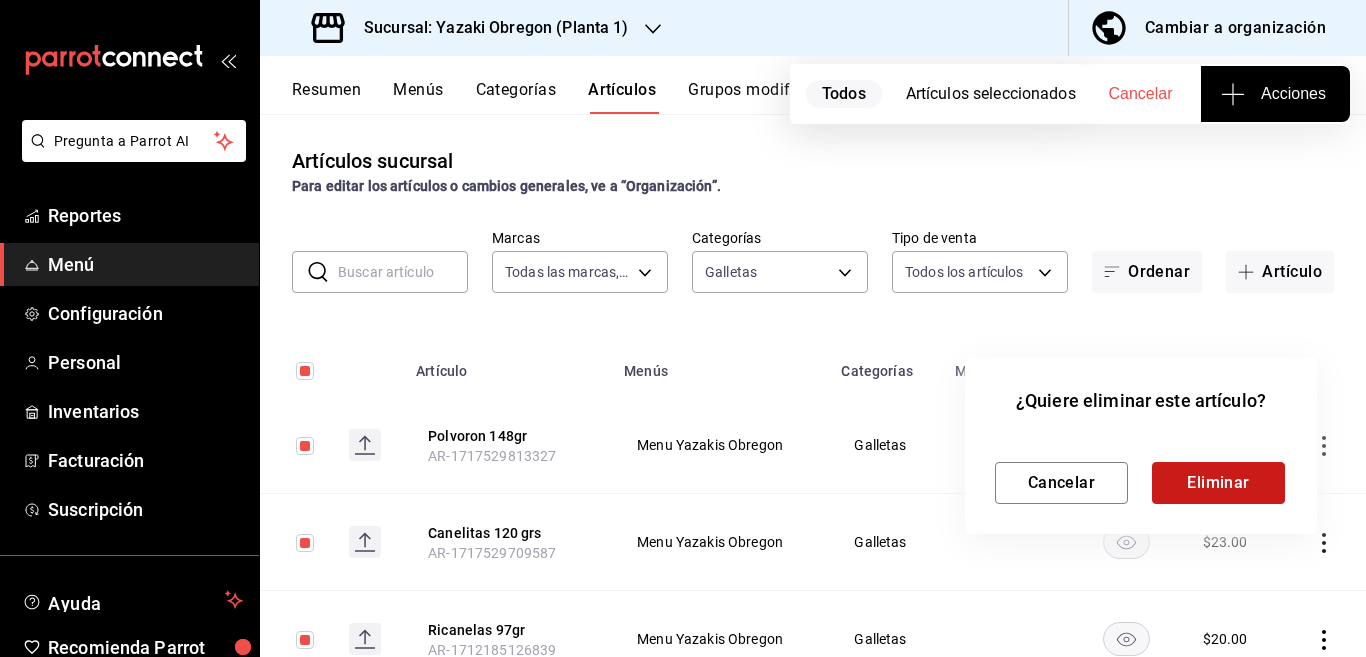 click on "Eliminar" at bounding box center (1218, 483) 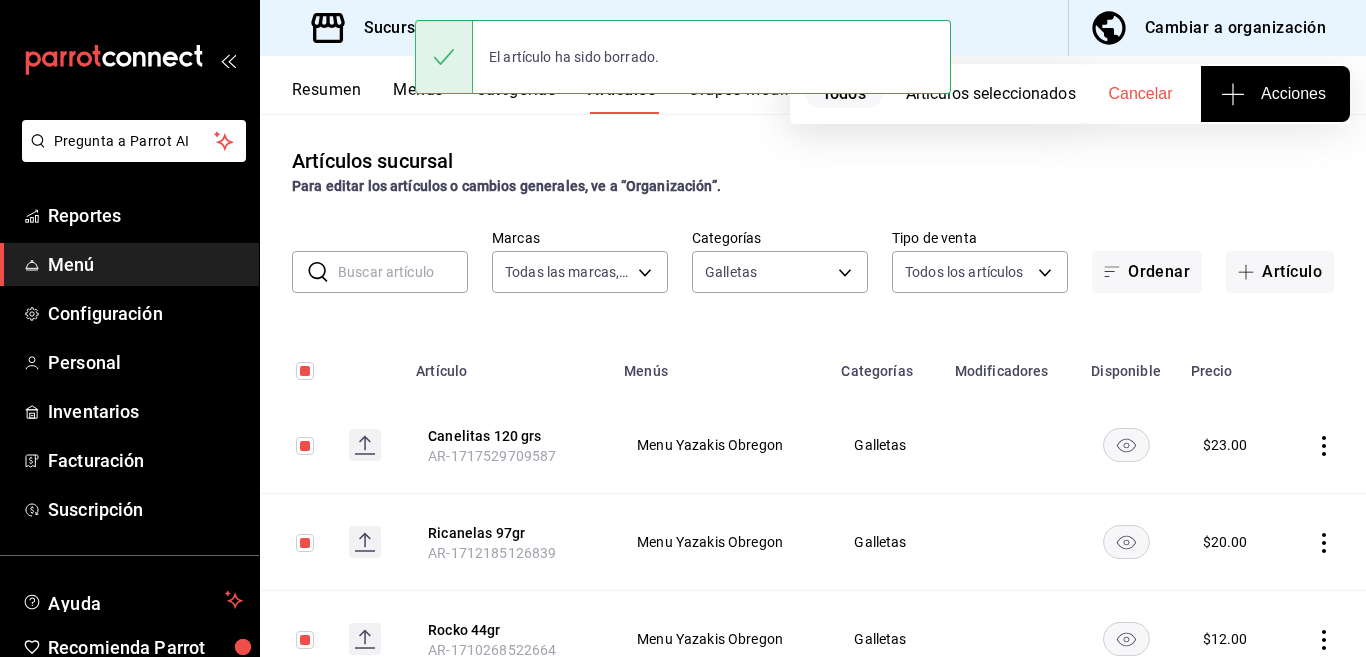 click 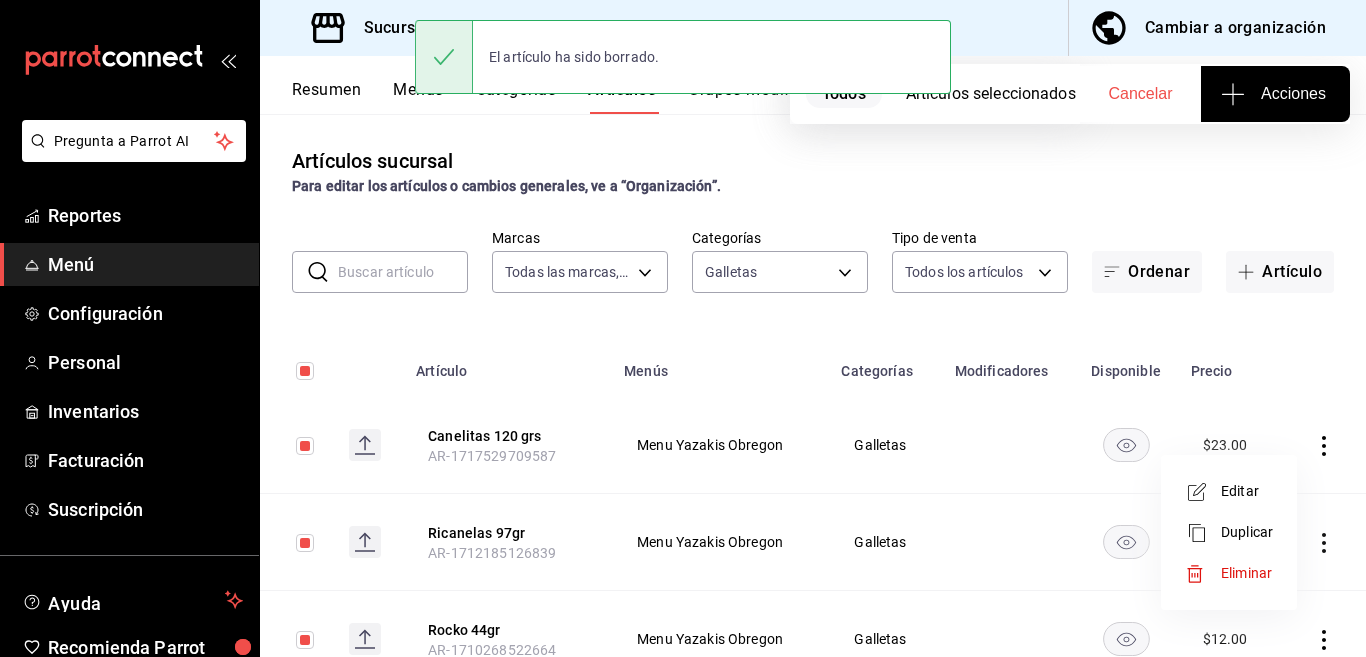 click on "Eliminar" at bounding box center (1246, 573) 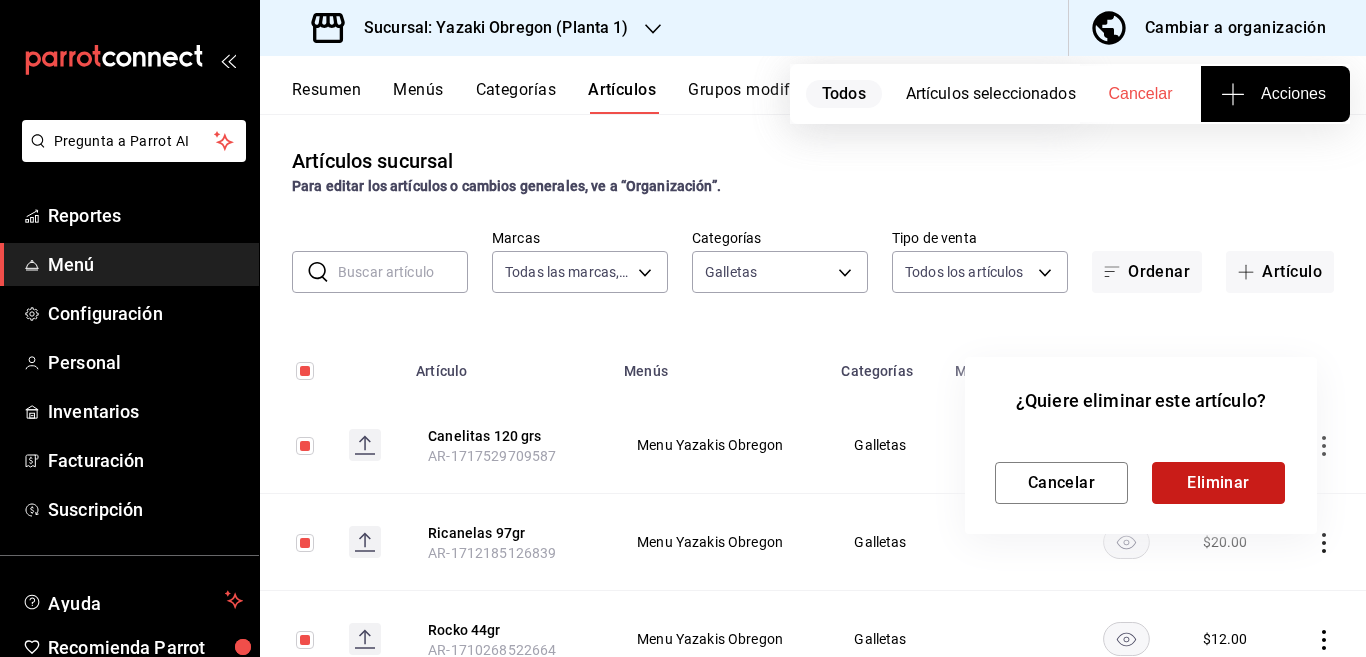 click on "Eliminar" at bounding box center (1218, 483) 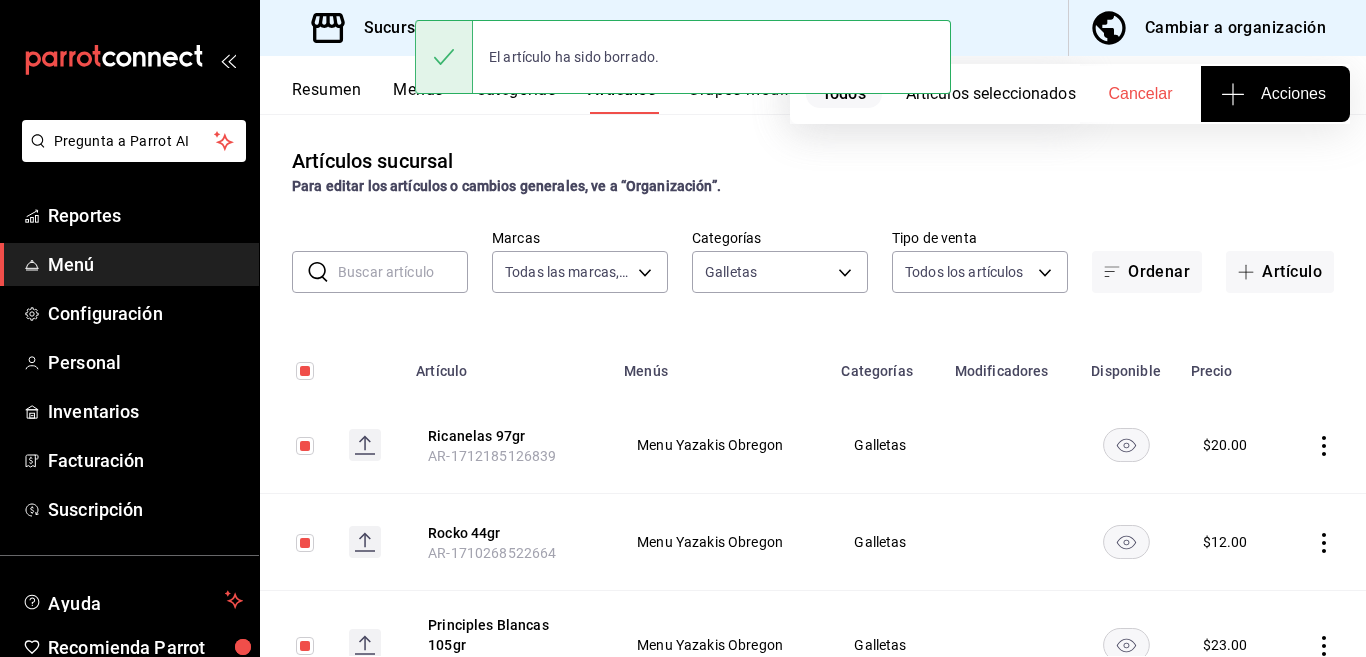 click 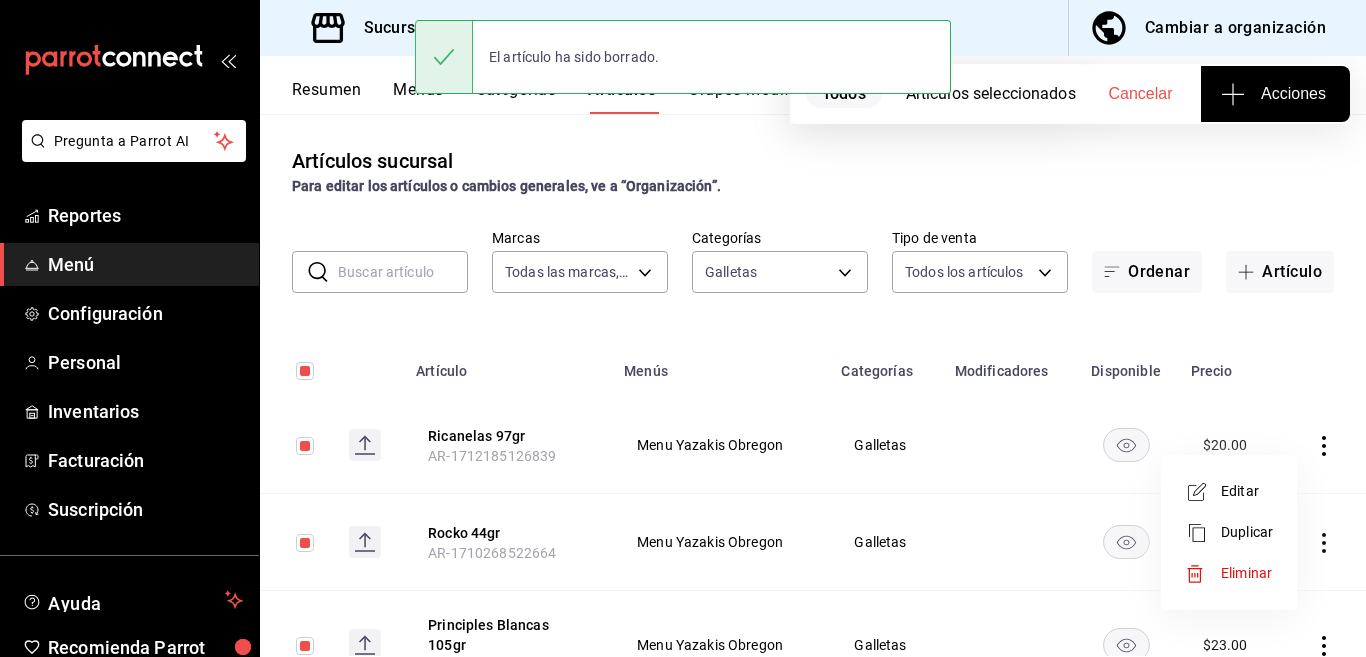 click on "Eliminar" at bounding box center [1246, 573] 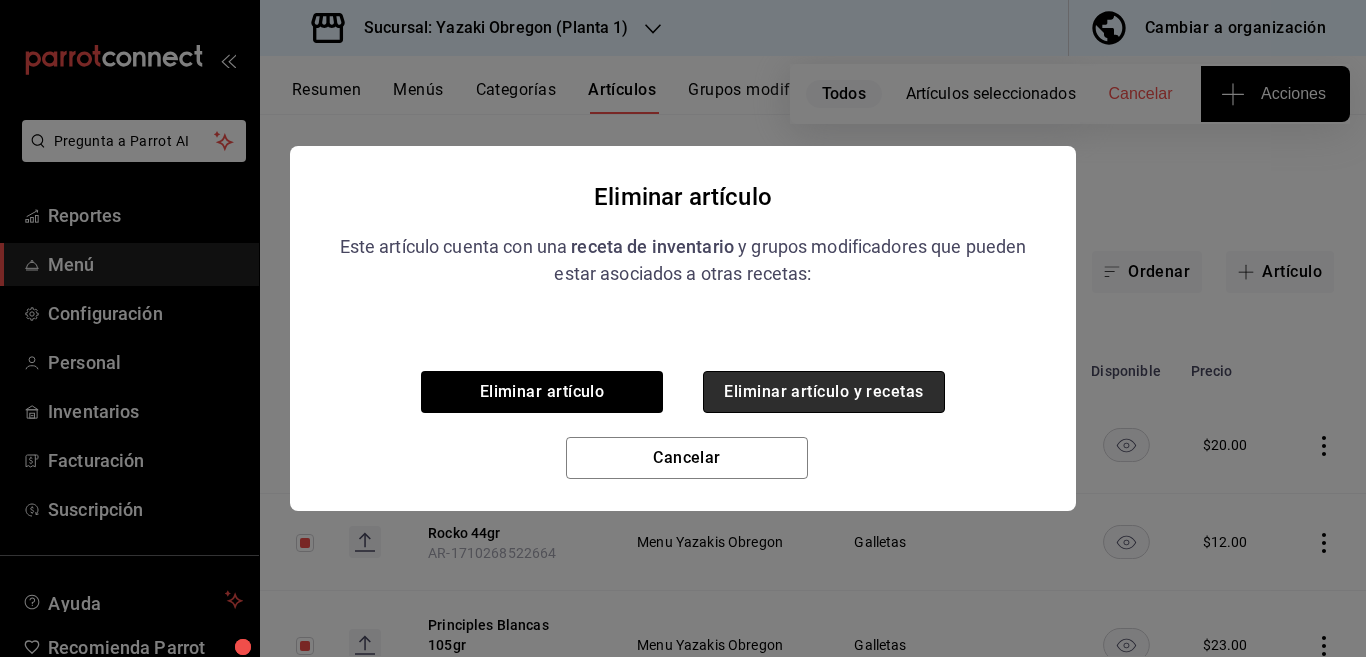 click on "Eliminar artículo y recetas" at bounding box center [824, 392] 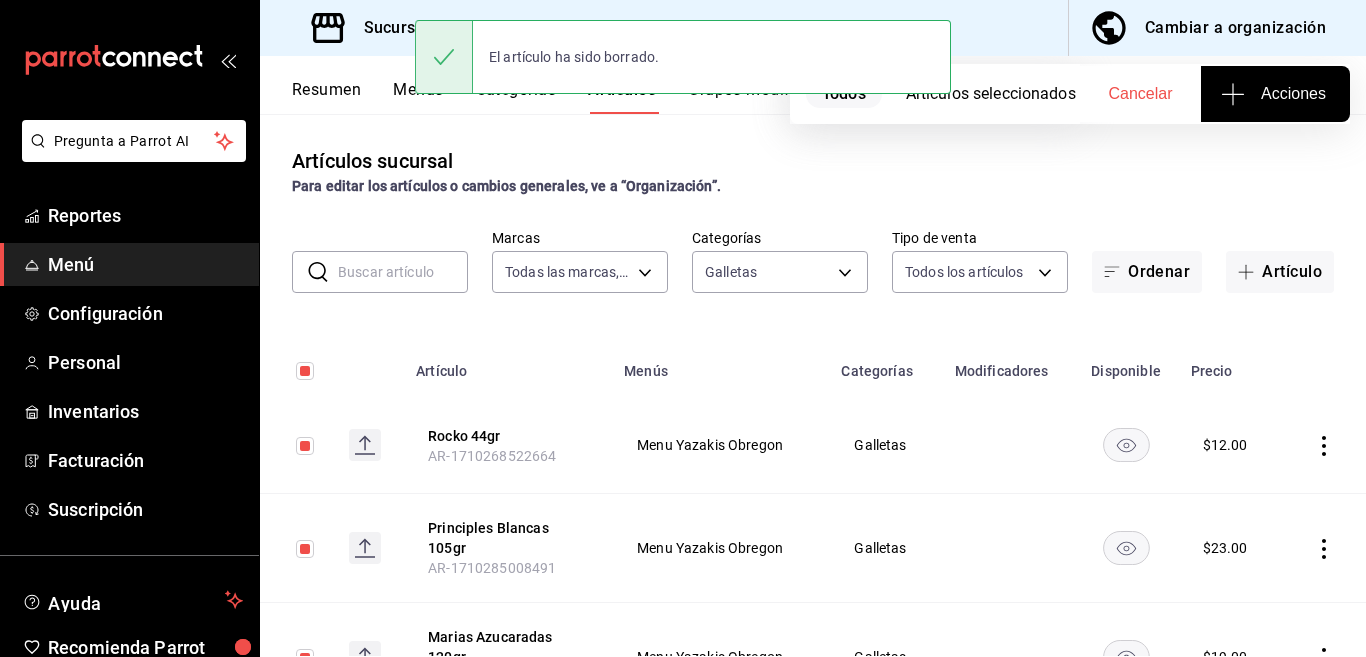 click 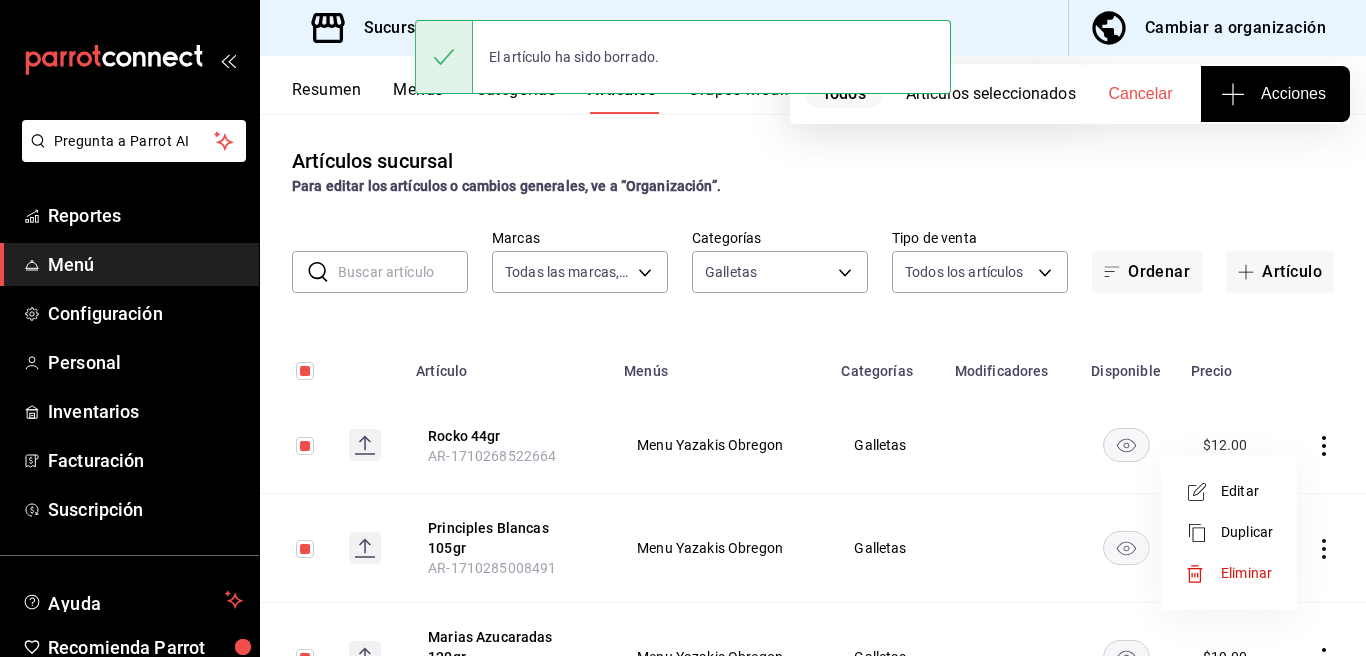 click on "Eliminar" at bounding box center [1246, 573] 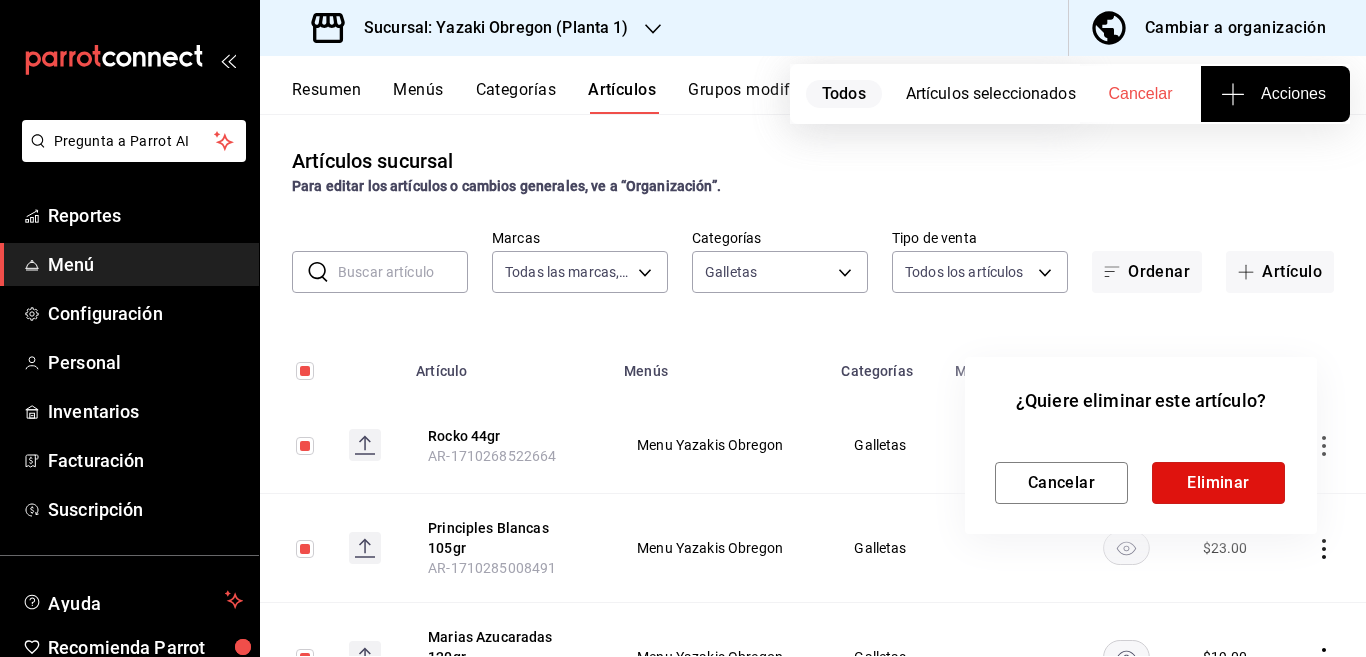 click on "Eliminar" at bounding box center (1218, 483) 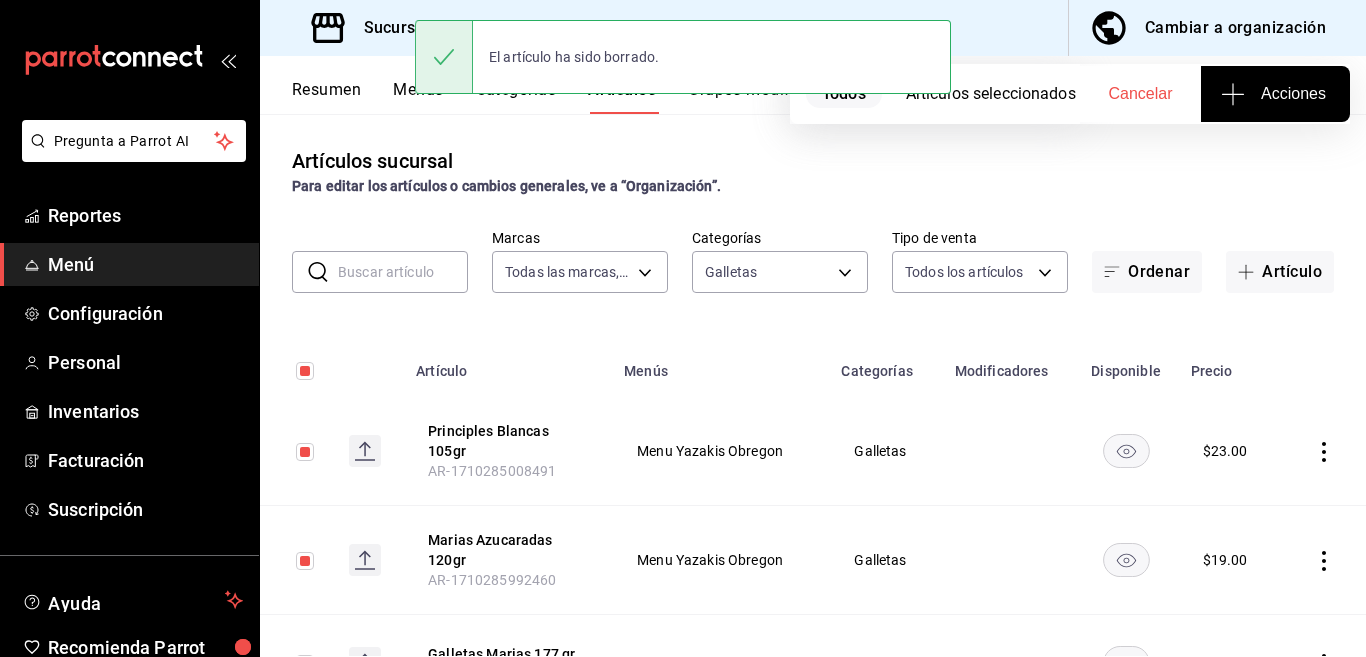 click 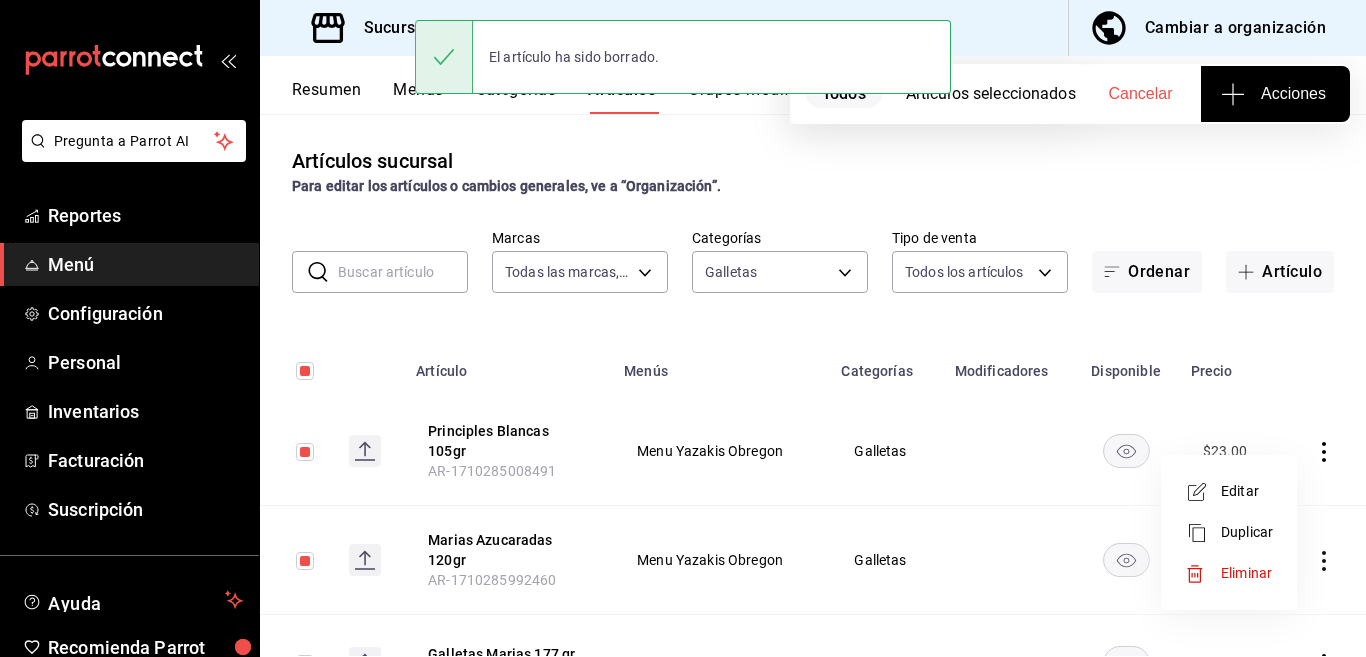 click on "Eliminar" at bounding box center (1246, 573) 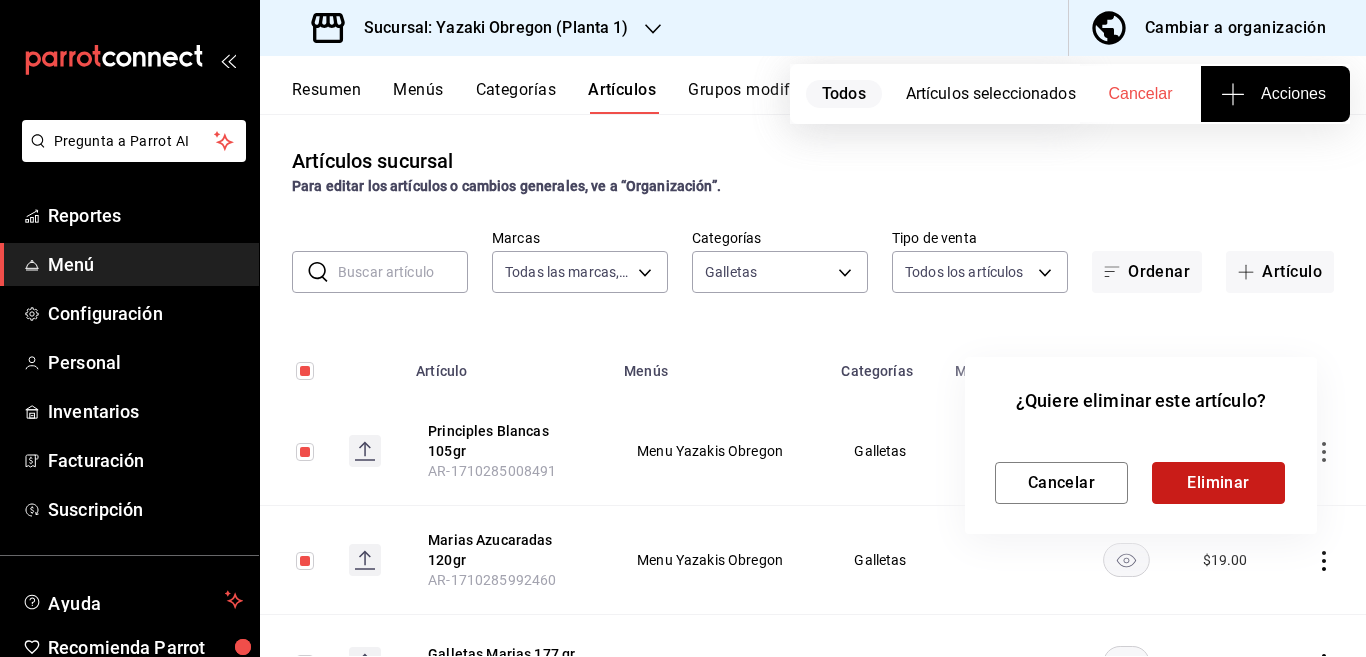 click on "Eliminar" at bounding box center [1218, 483] 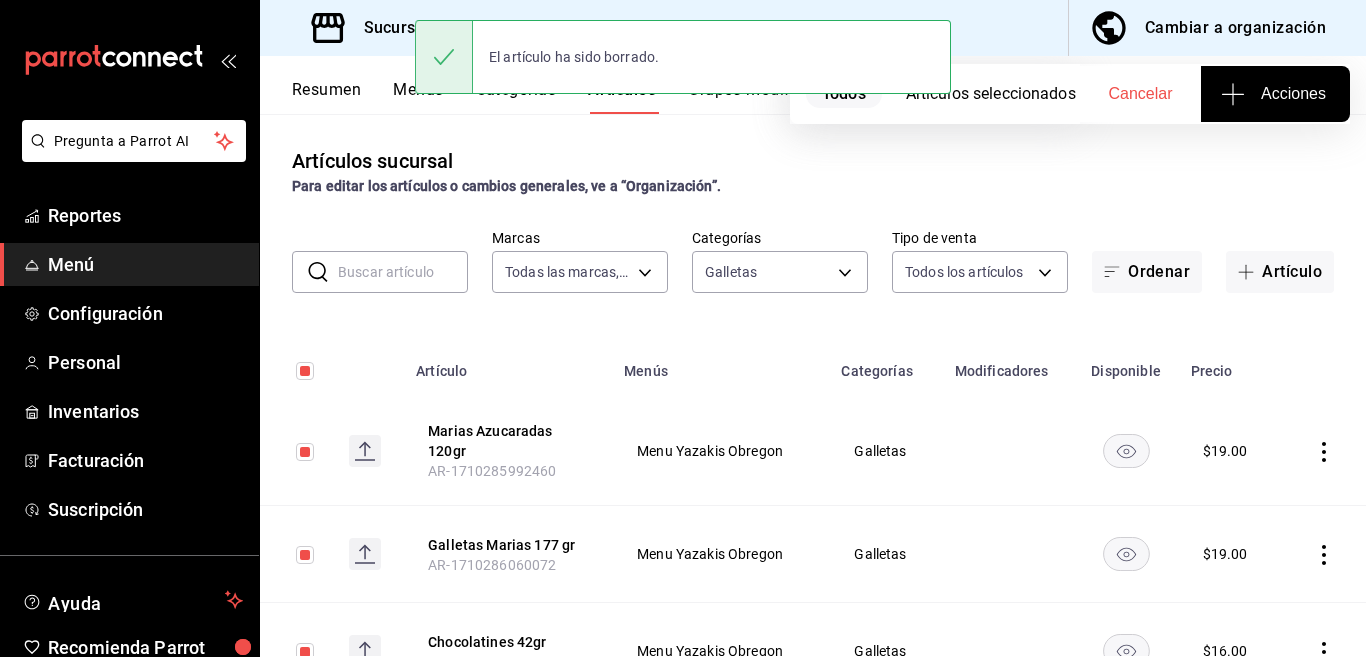 click 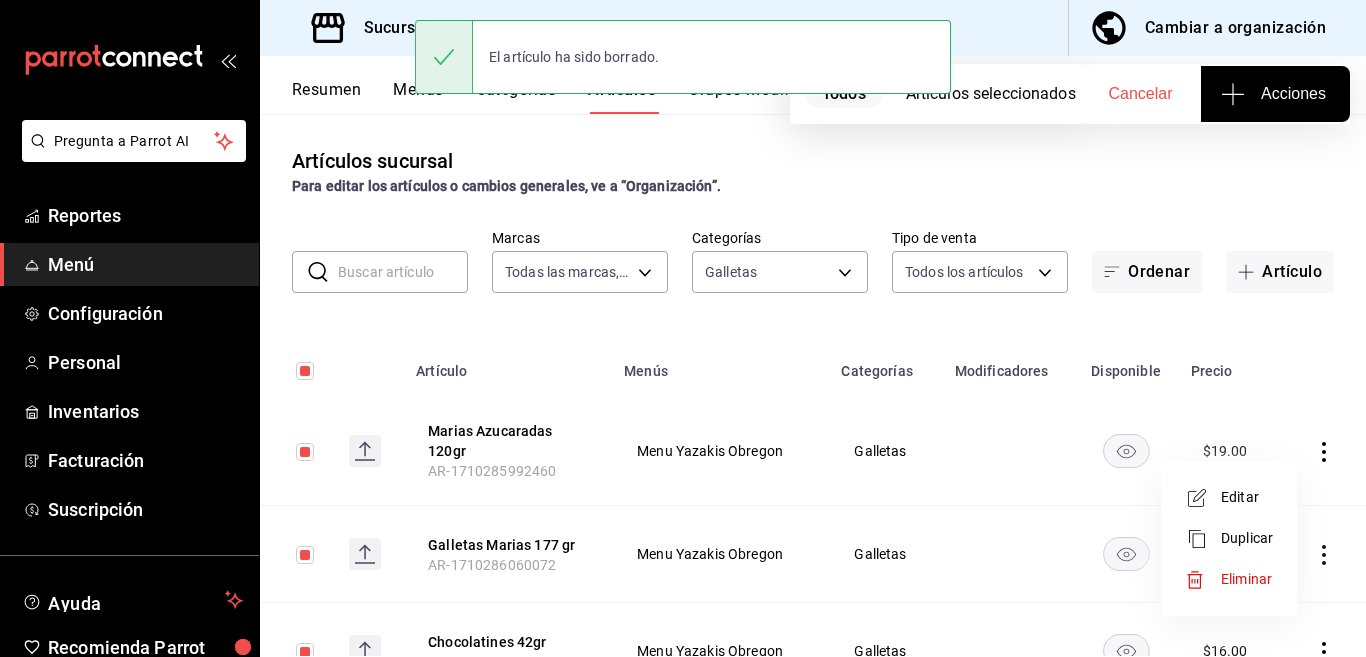 click on "Eliminar" at bounding box center [1246, 579] 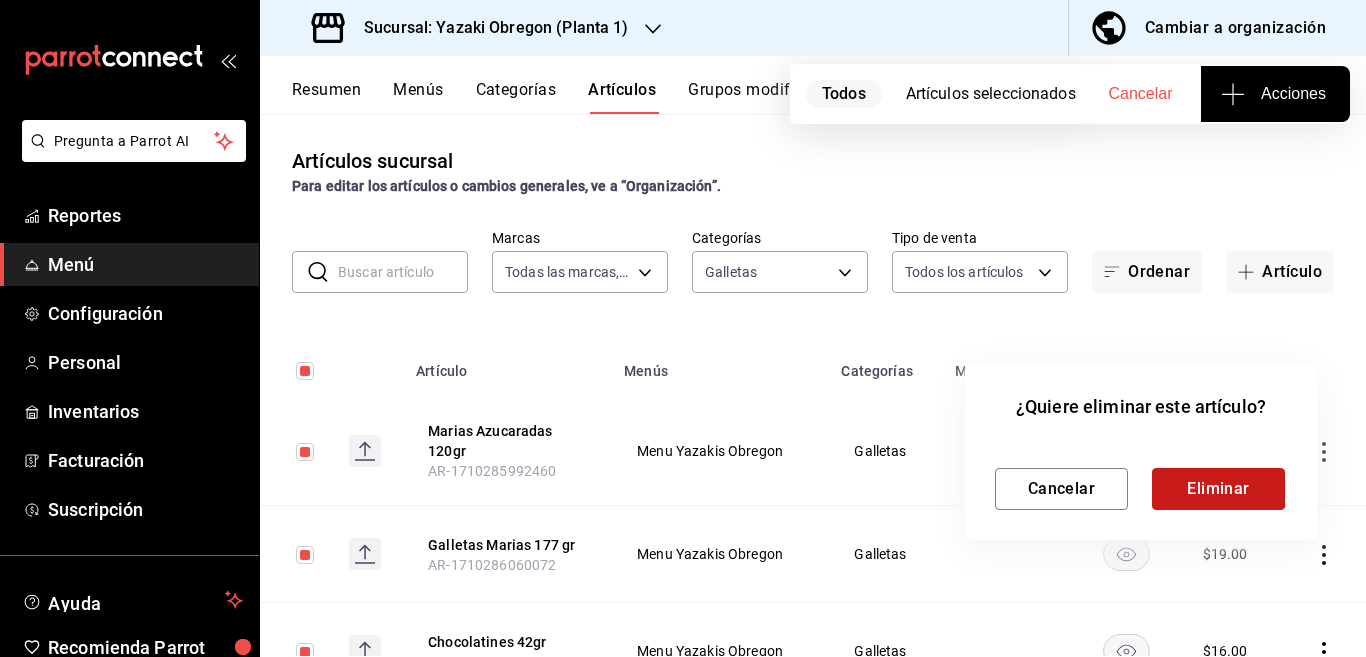 click on "Eliminar" at bounding box center [1218, 489] 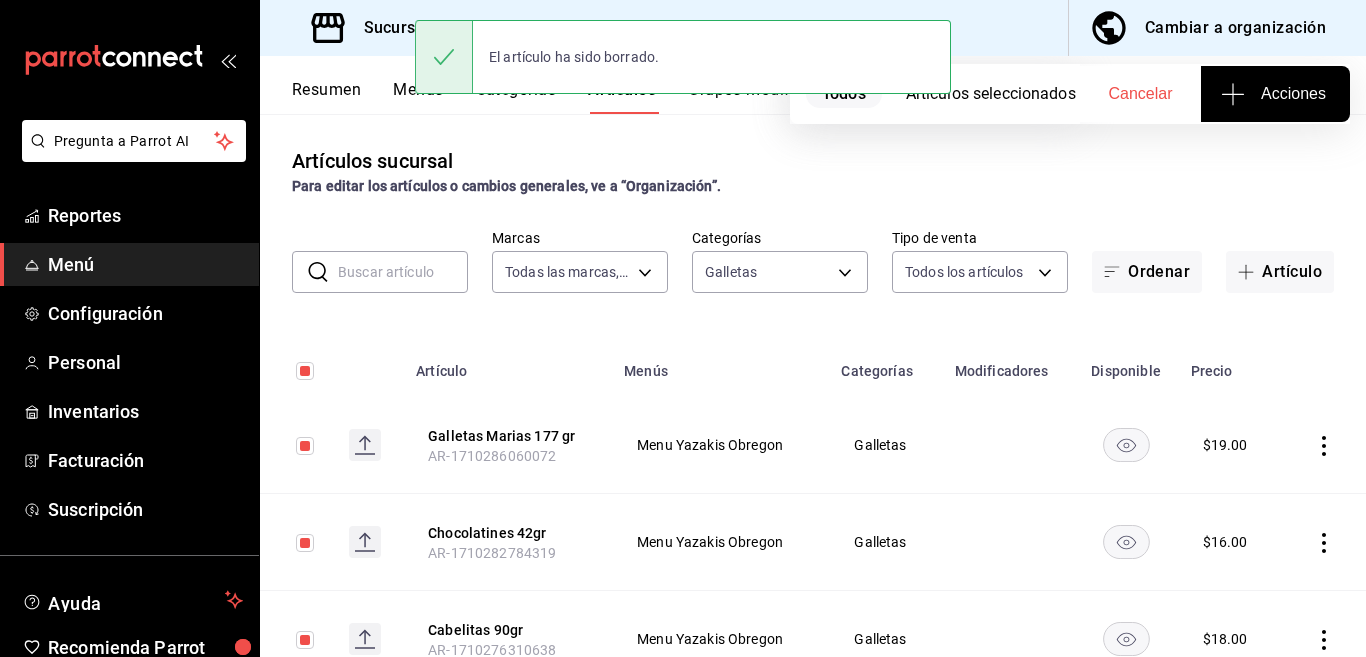 click 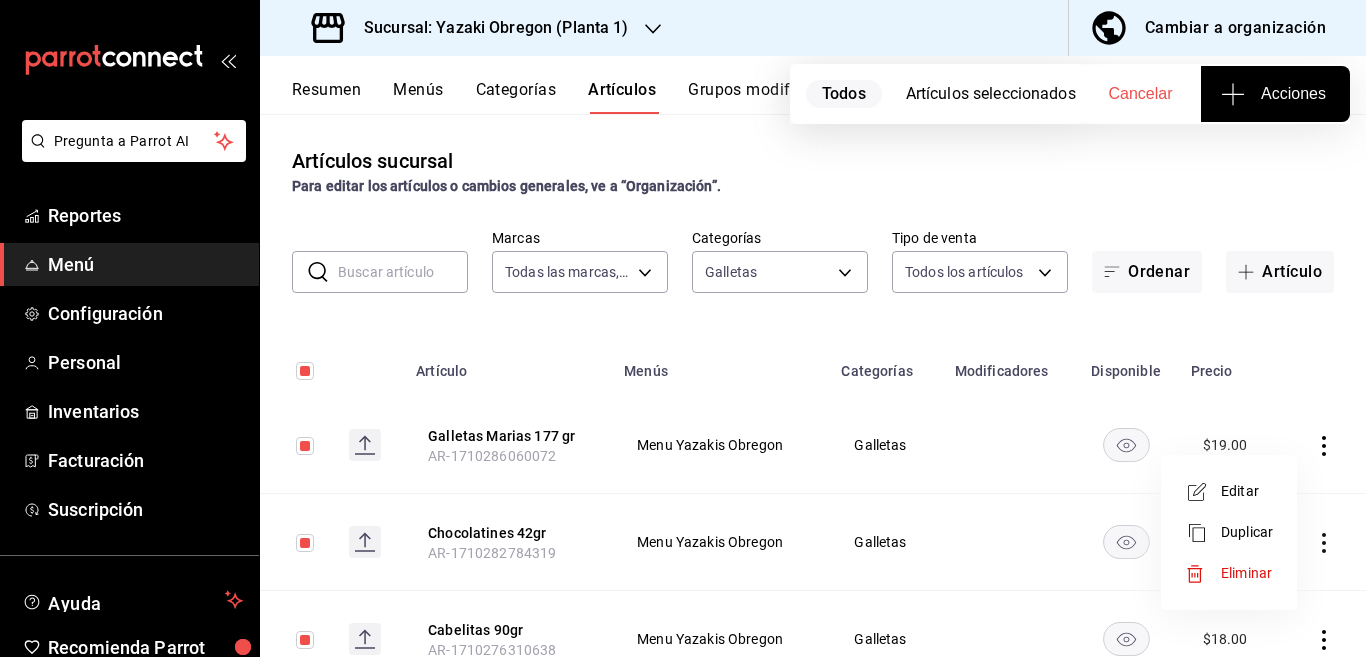 click on "Eliminar" at bounding box center [1246, 573] 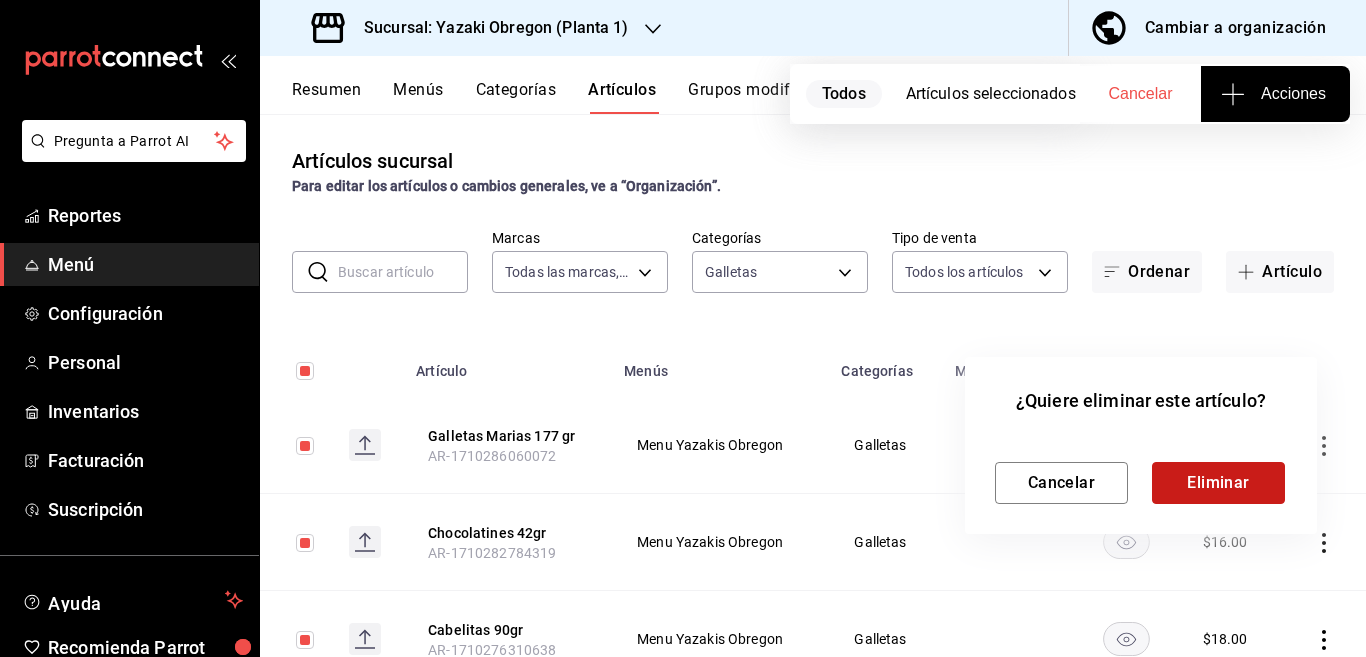 click on "Eliminar" at bounding box center [1218, 483] 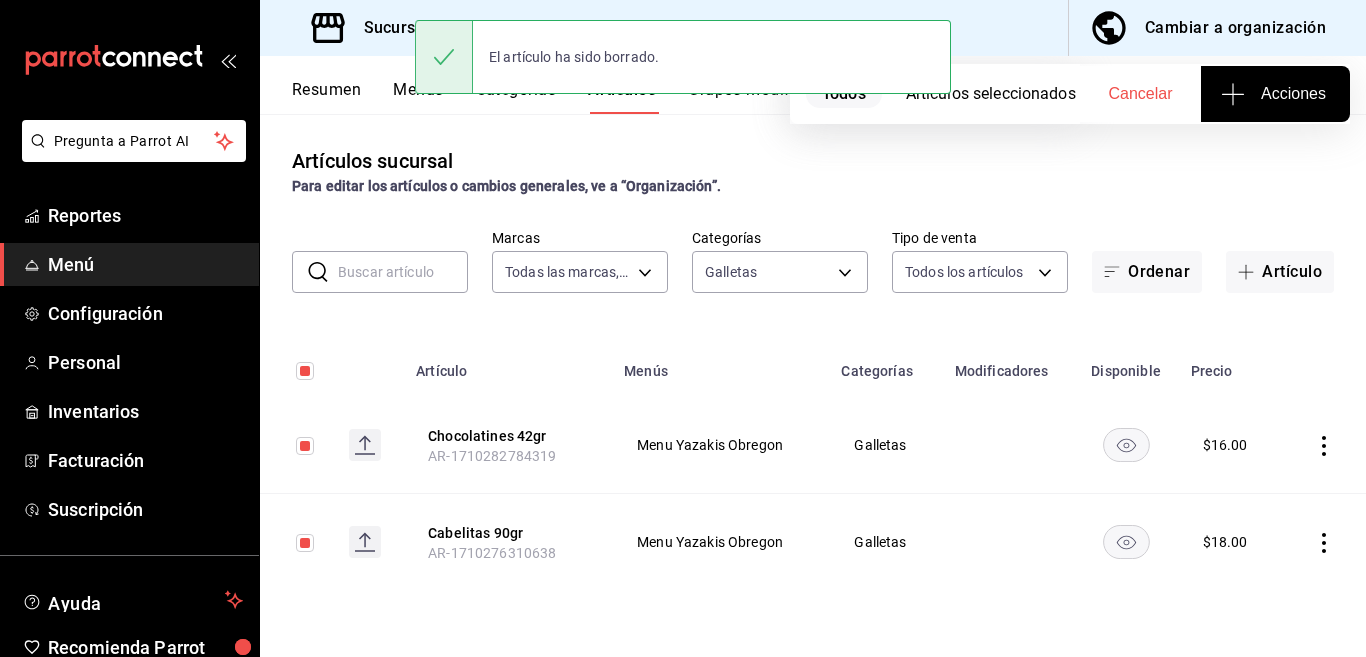click 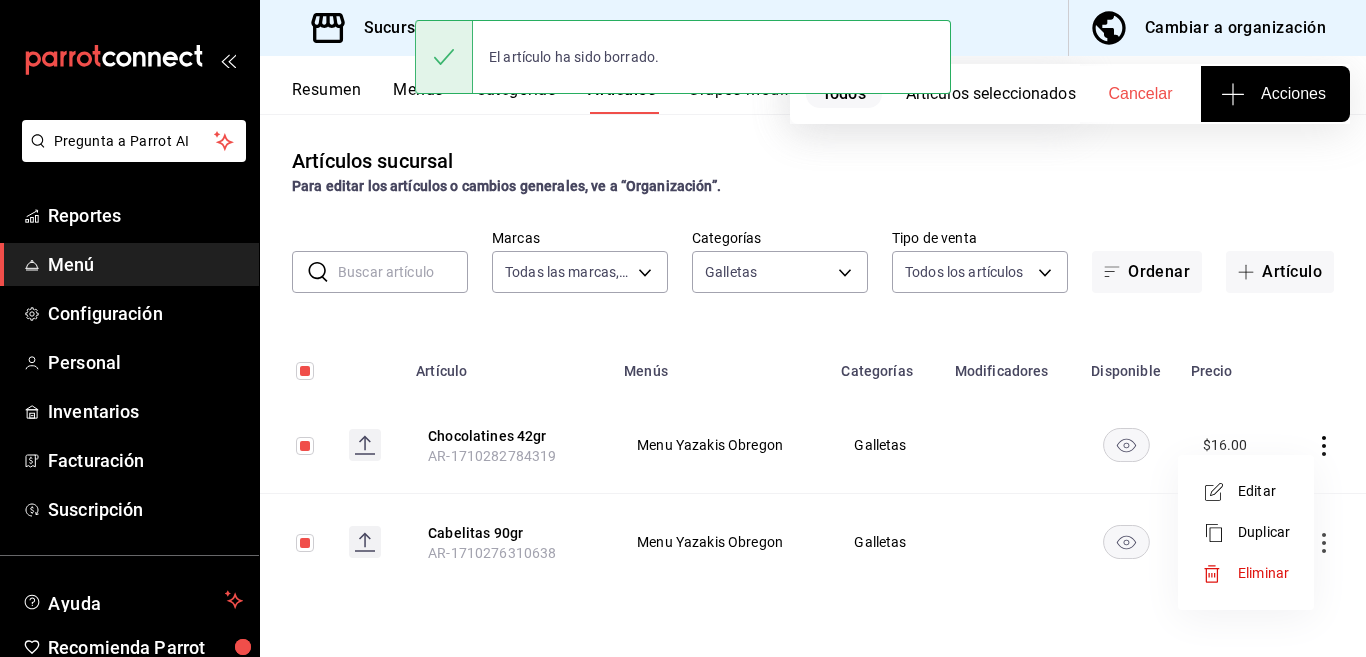 click on "Eliminar" at bounding box center [1263, 573] 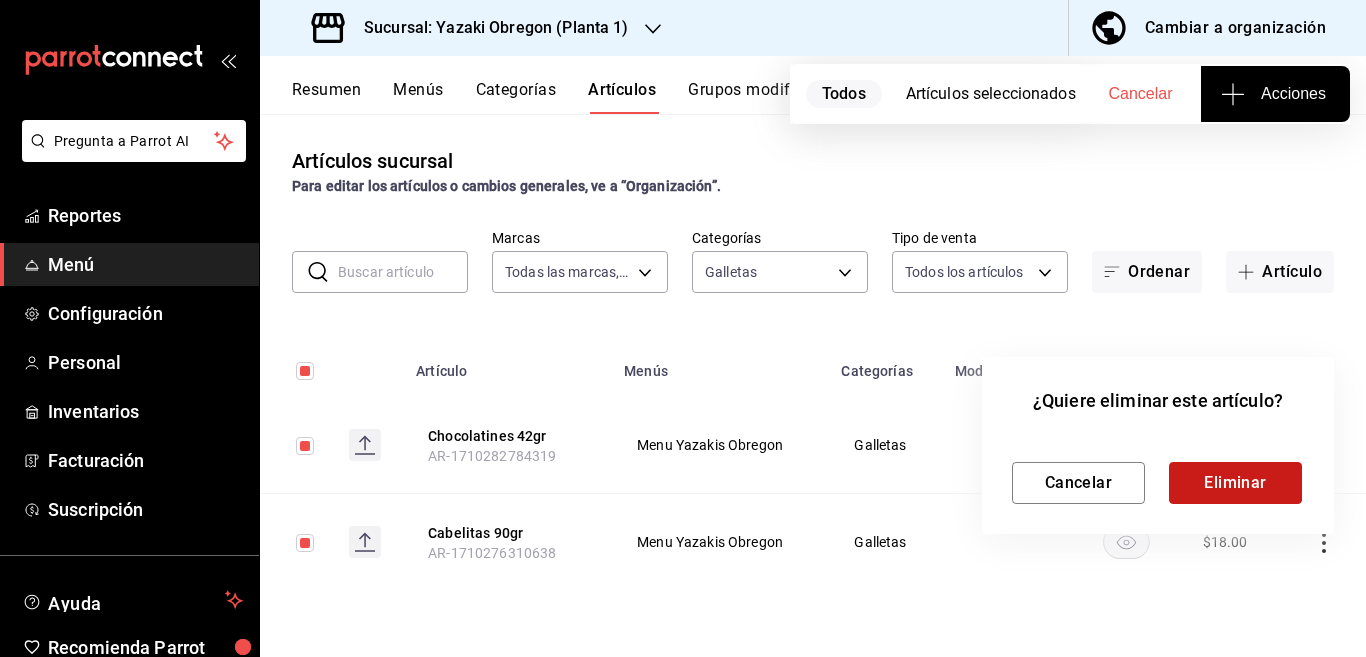 click on "Eliminar" at bounding box center [1235, 483] 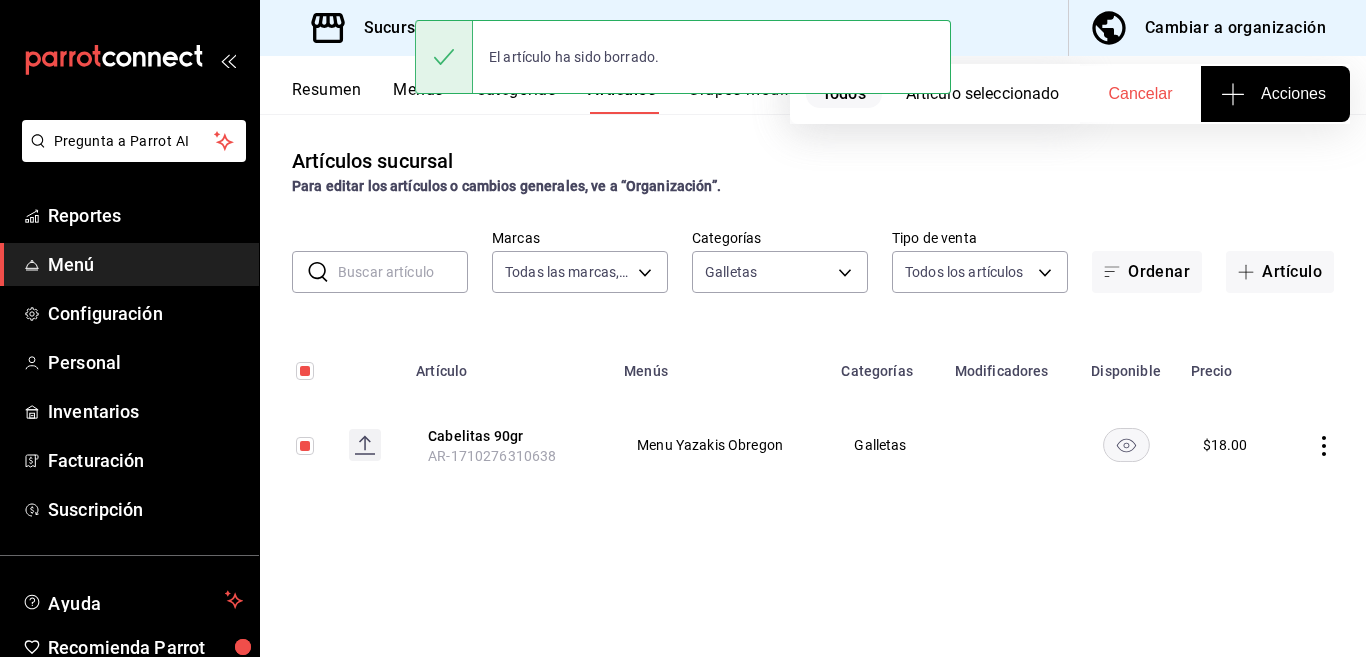 click 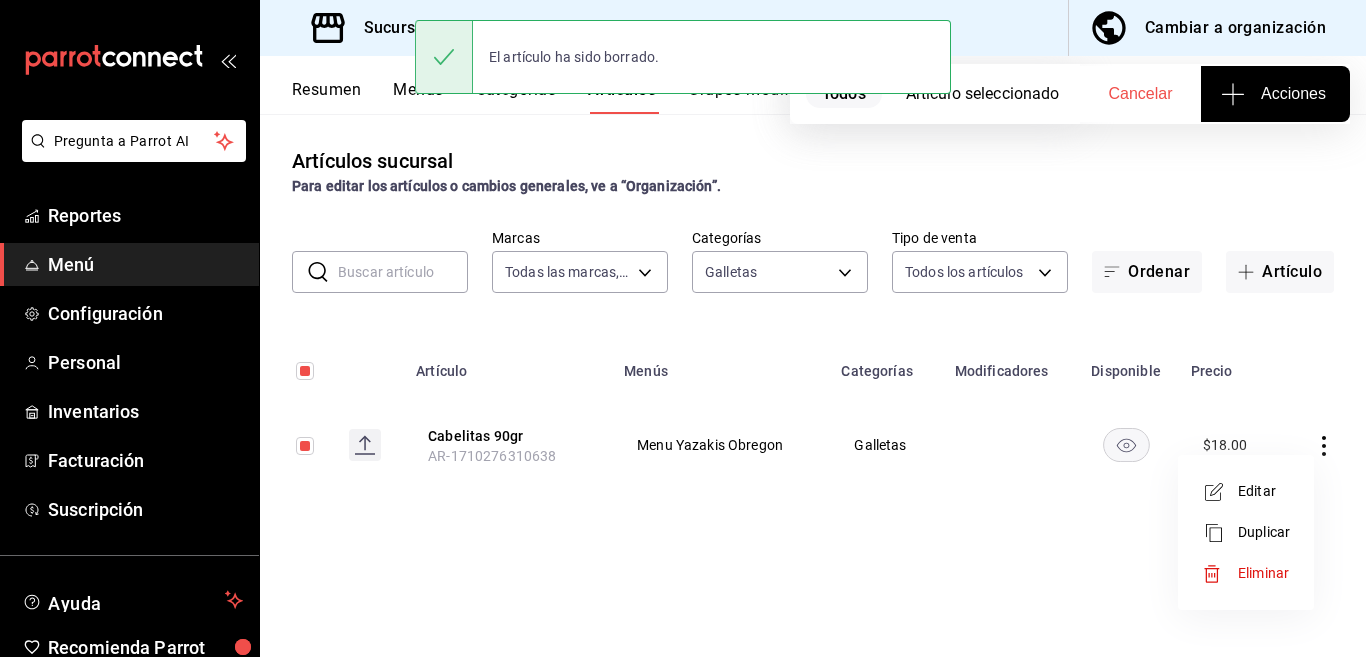 click on "Eliminar" at bounding box center [1263, 573] 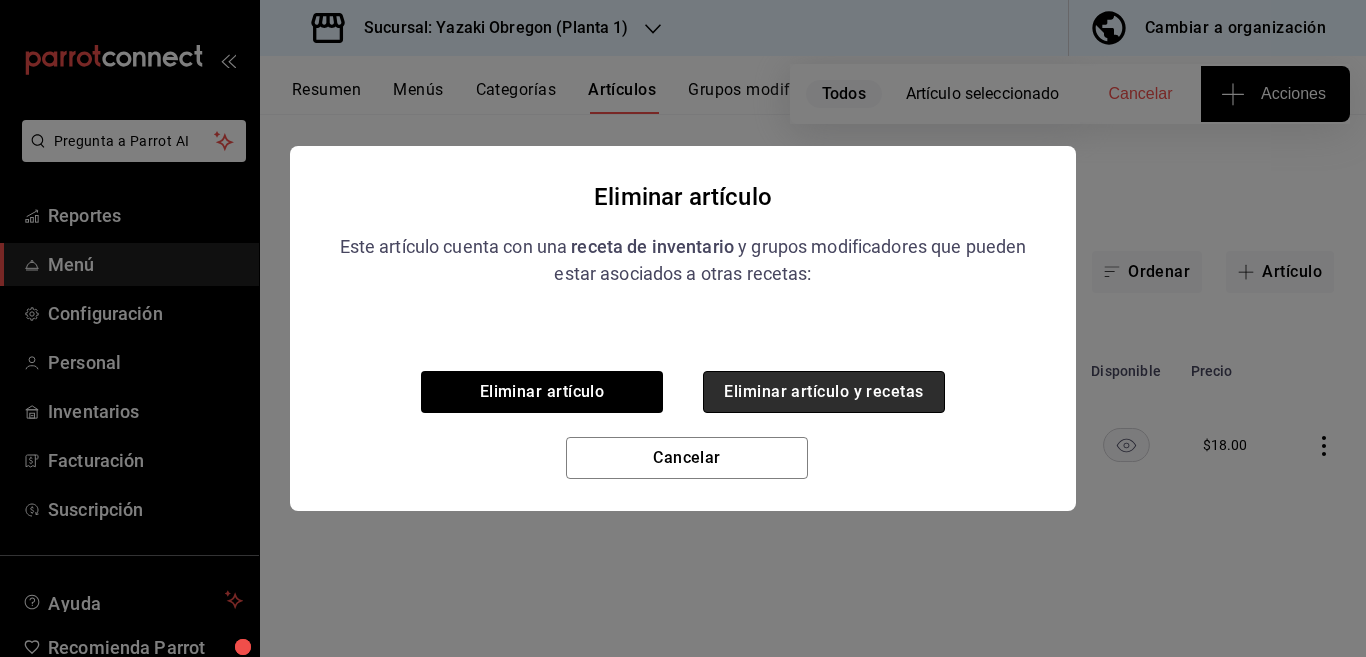 click on "Eliminar artículo y recetas" at bounding box center (824, 392) 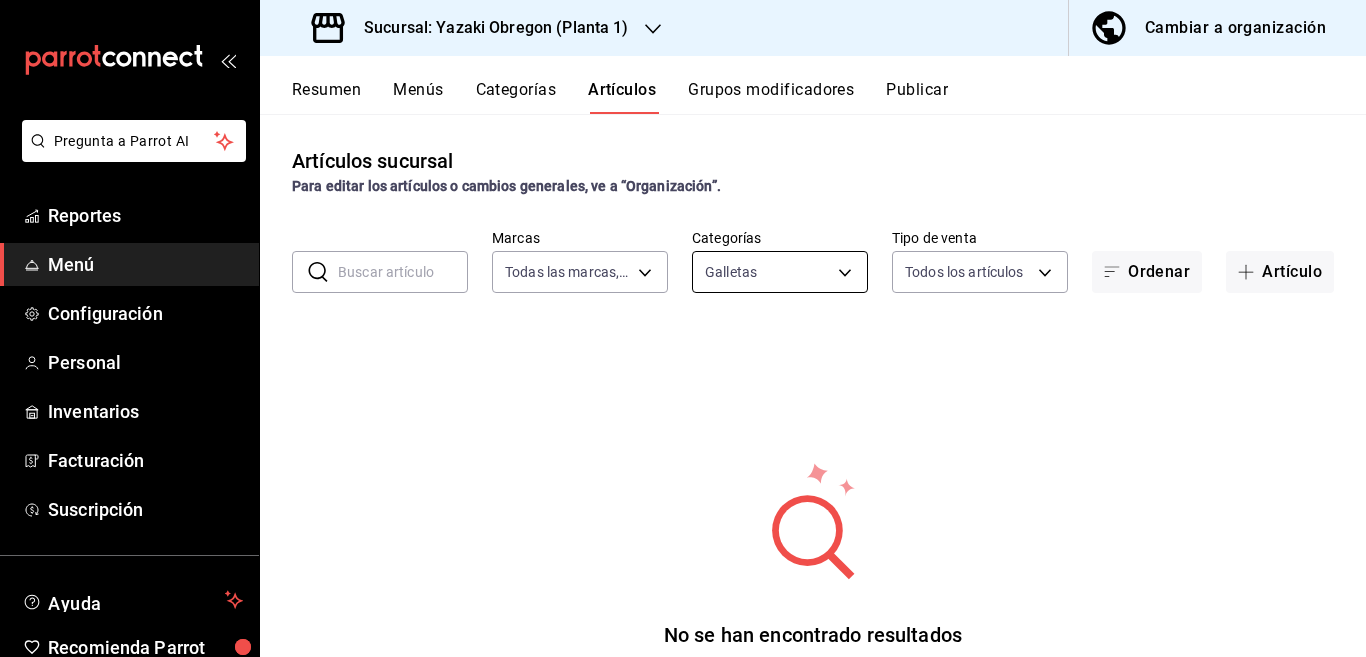 click on "Pregunta a Parrot AI Reportes   Menú   Configuración   Personal   Inventarios   Facturación   Suscripción   Ayuda Recomienda Parrot   Multiuser Parrot   Sugerir nueva función   Sucursal: Yazaki Obregon (Planta 1) Cambiar a organización Resumen Menús Categorías Artículos Grupos modificadores Publicar Artículos sucursal Para editar los artículos o cambios generales, ve a “Organización”. ​ ​ Marcas Todas las marcas, Sin marca 0f3257ca-18d5-4715-a7b3-d9c79746efab Categorías Galletas 8ba6fcb1-82e6-4292-baf6-5f273a50ff98 Tipo de venta Todos los artículos ALL Ordenar Artículo No se han encontrado resultados Parece que no podemos encontrar ningún resultado basado en tu búsqueda, intenta de nuevo. Guardar GANA 1 MES GRATIS EN TU SUSCRIPCIÓN AQUÍ Ver video tutorial Ir a video Pregunta a Parrot AI Reportes   Menú   Configuración   Personal   Inventarios   Facturación   Suscripción   Ayuda Recomienda Parrot   Multiuser Parrot   Sugerir nueva función   Visitar centro de ayuda (81) 2046 6363" at bounding box center [683, 328] 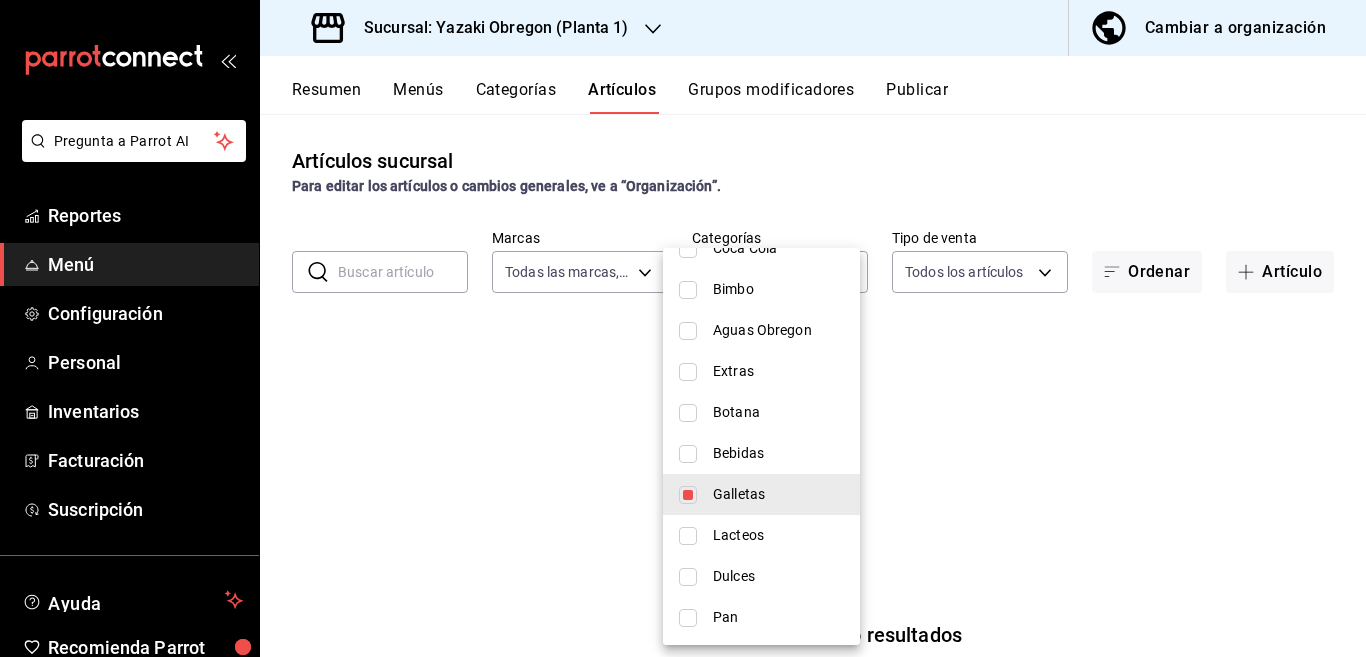 scroll, scrollTop: 374, scrollLeft: 0, axis: vertical 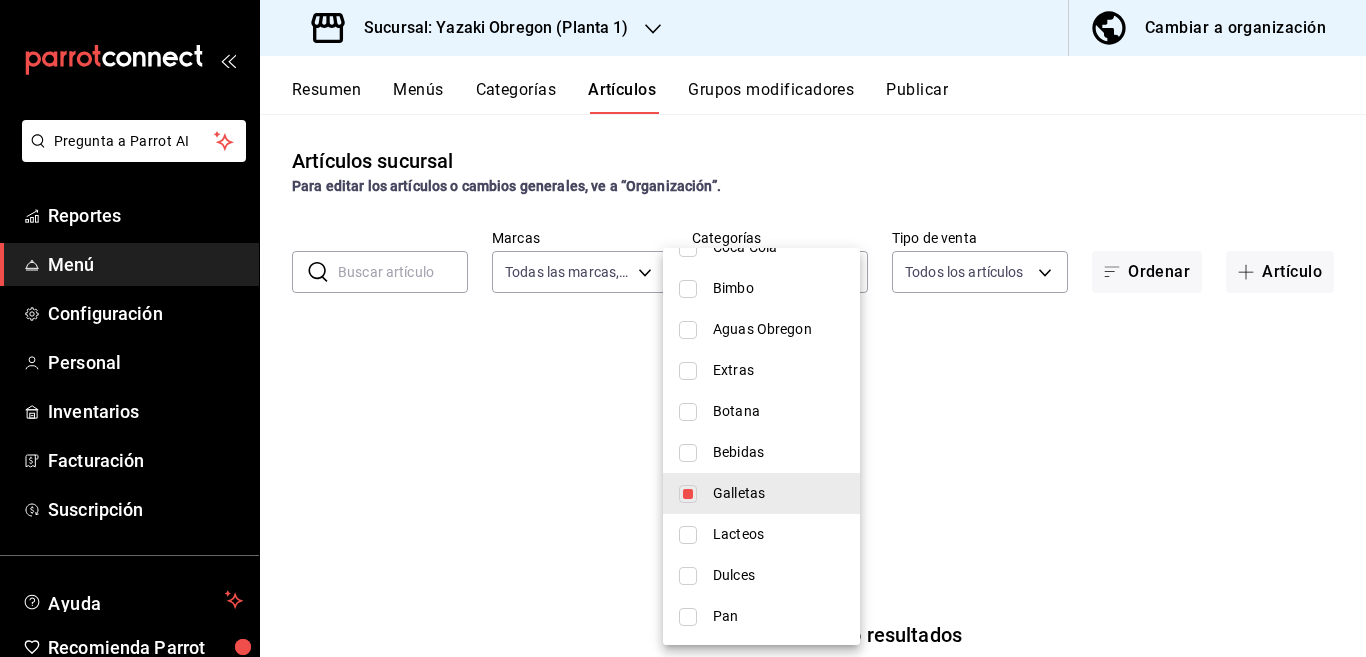 click at bounding box center (688, 494) 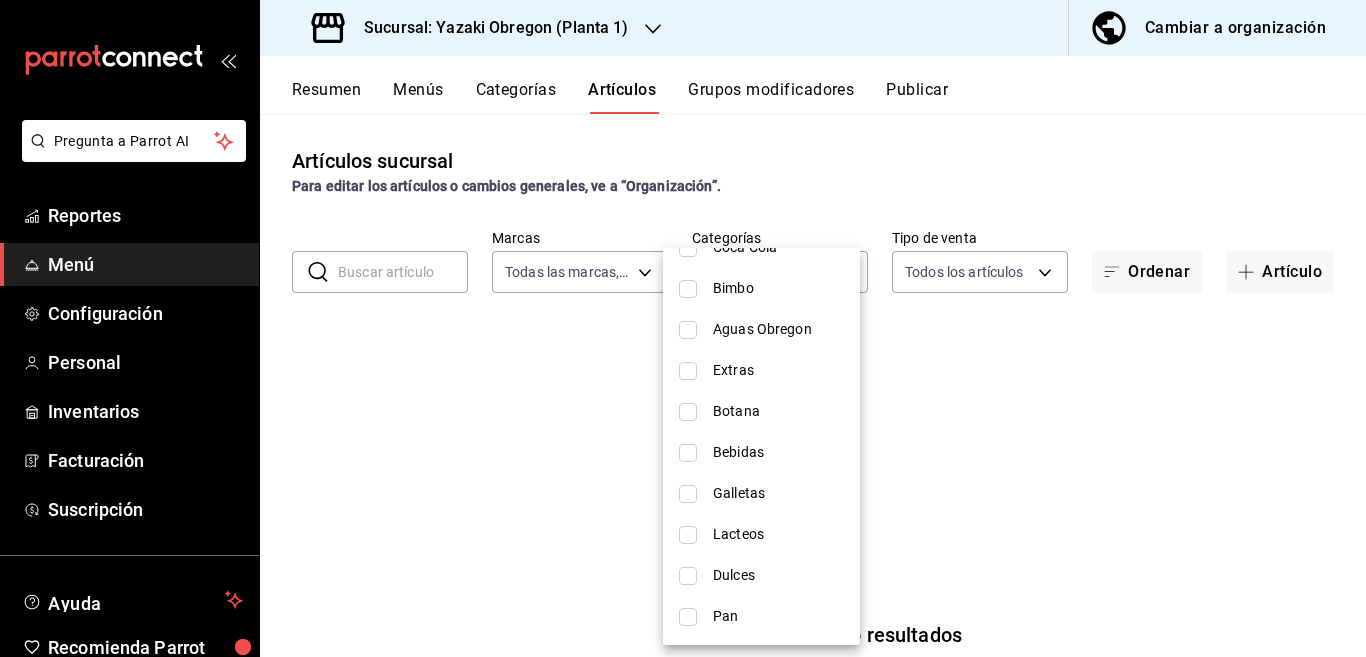 click at bounding box center (688, 535) 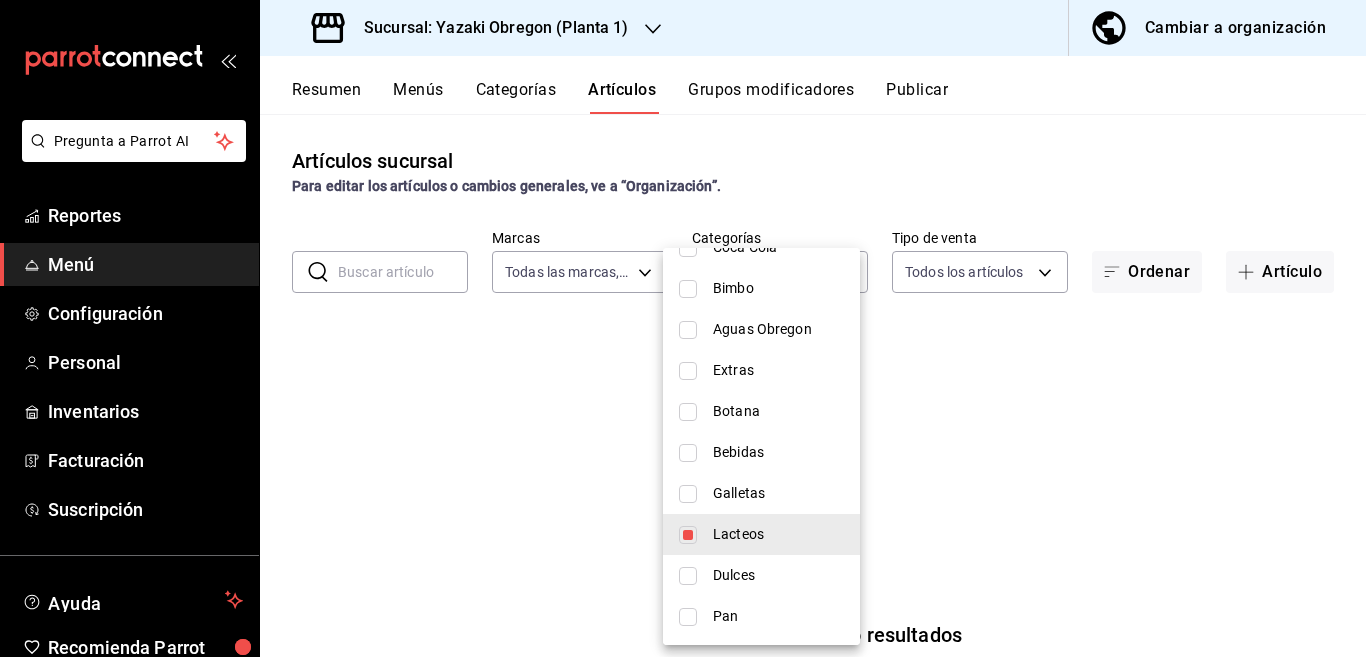 click at bounding box center (688, 576) 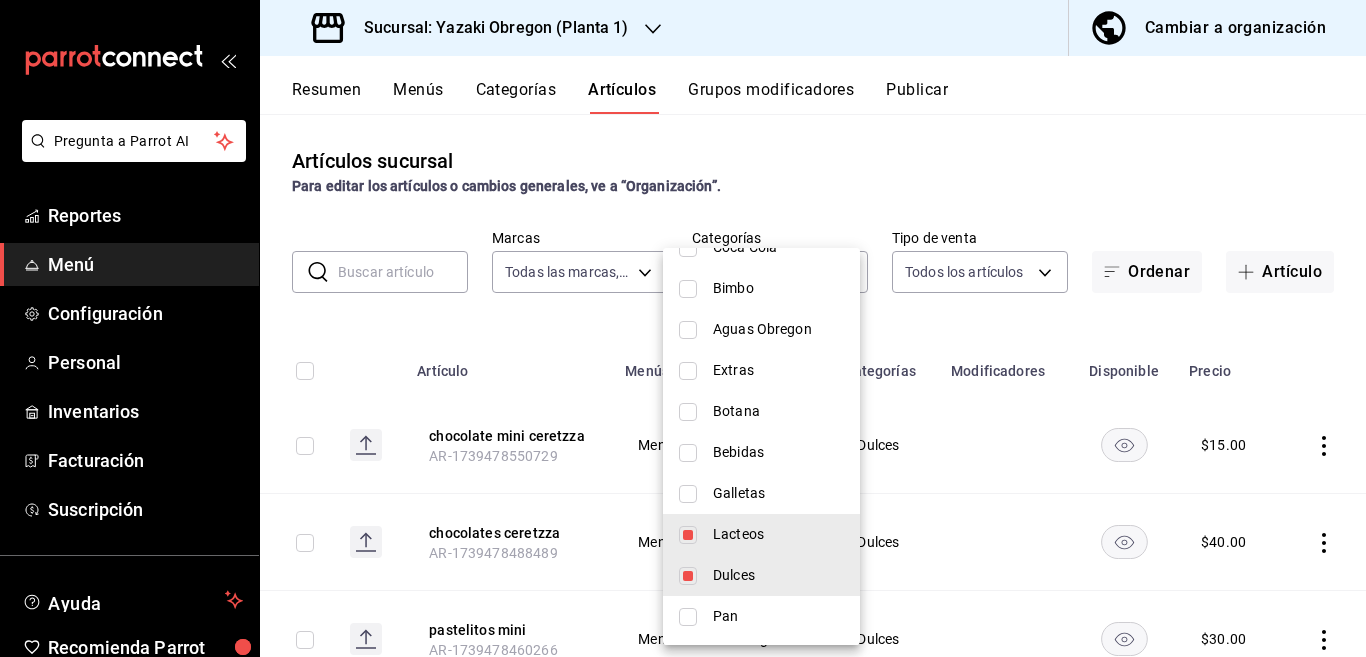 click at bounding box center (688, 535) 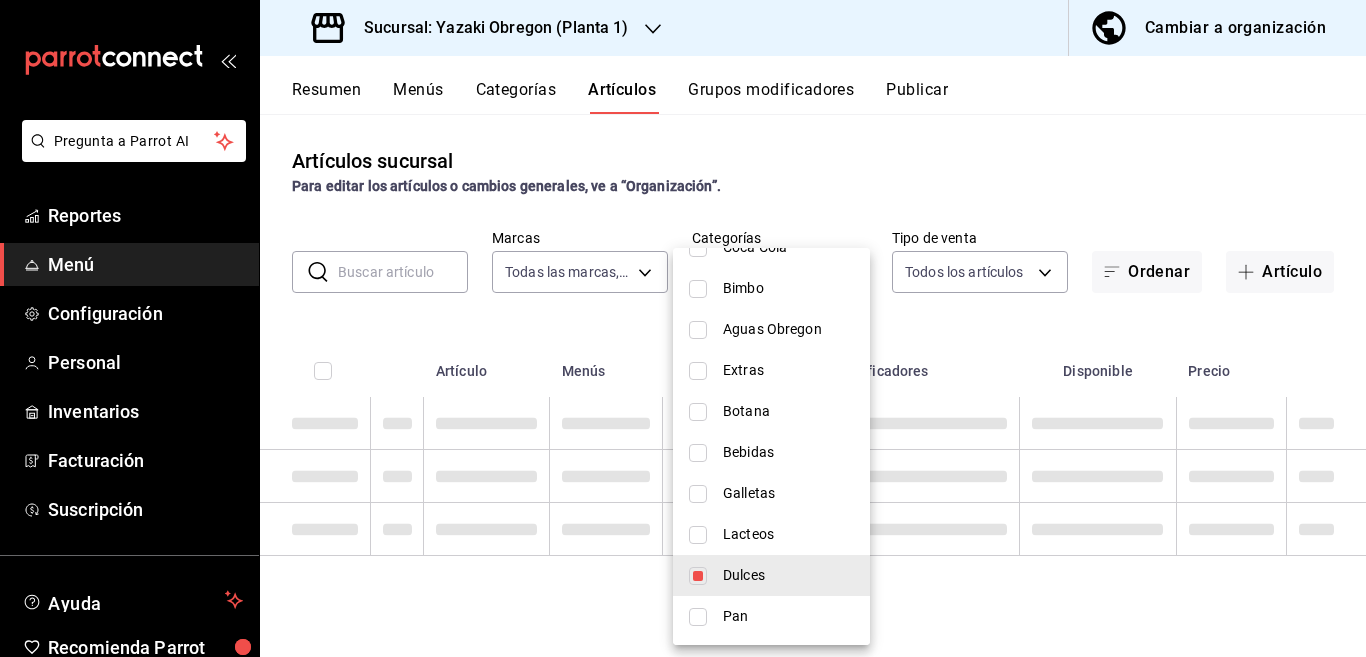 type on "5207fdb1-8a39-4438-8fd8-0226d44a795e" 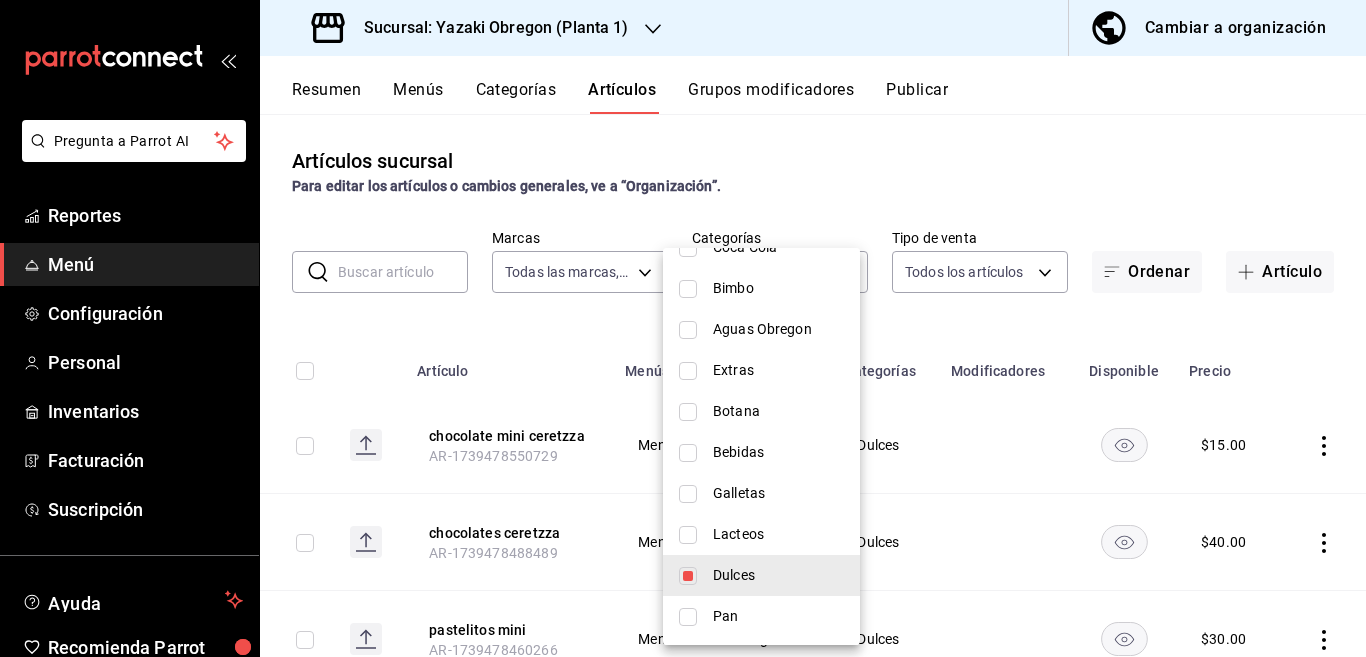 click at bounding box center (688, 576) 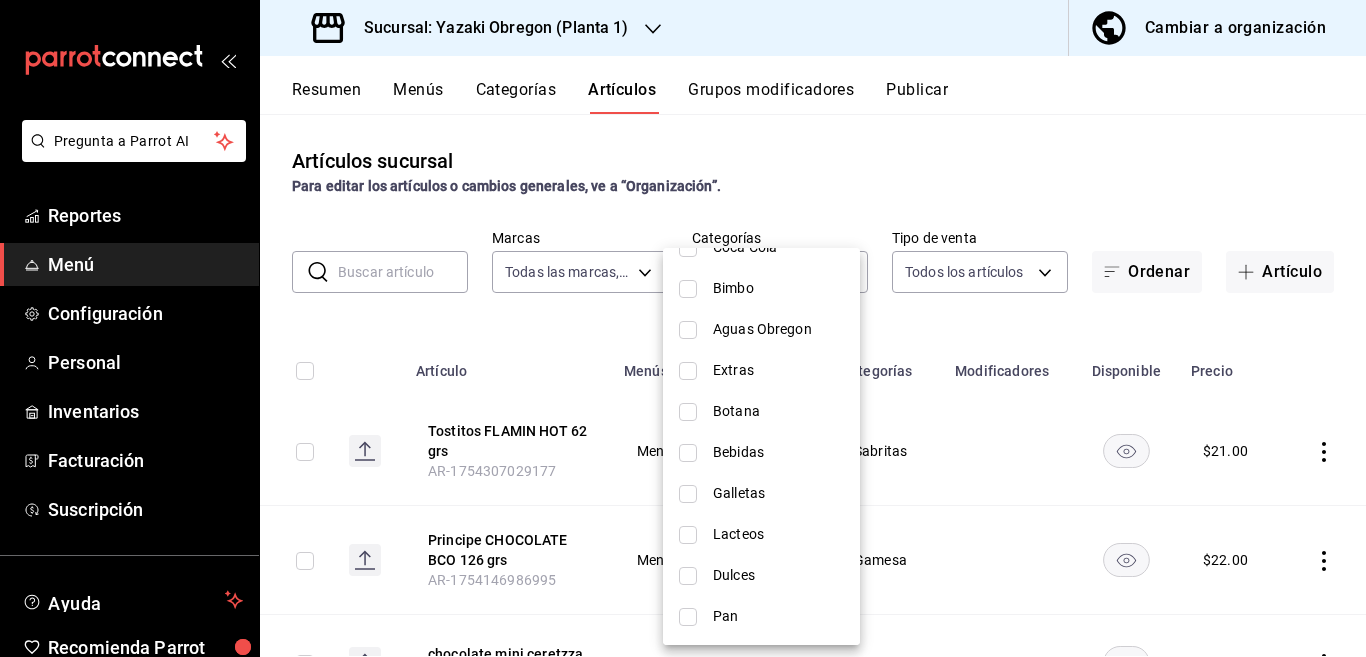 click on "Lacteos" at bounding box center (761, 534) 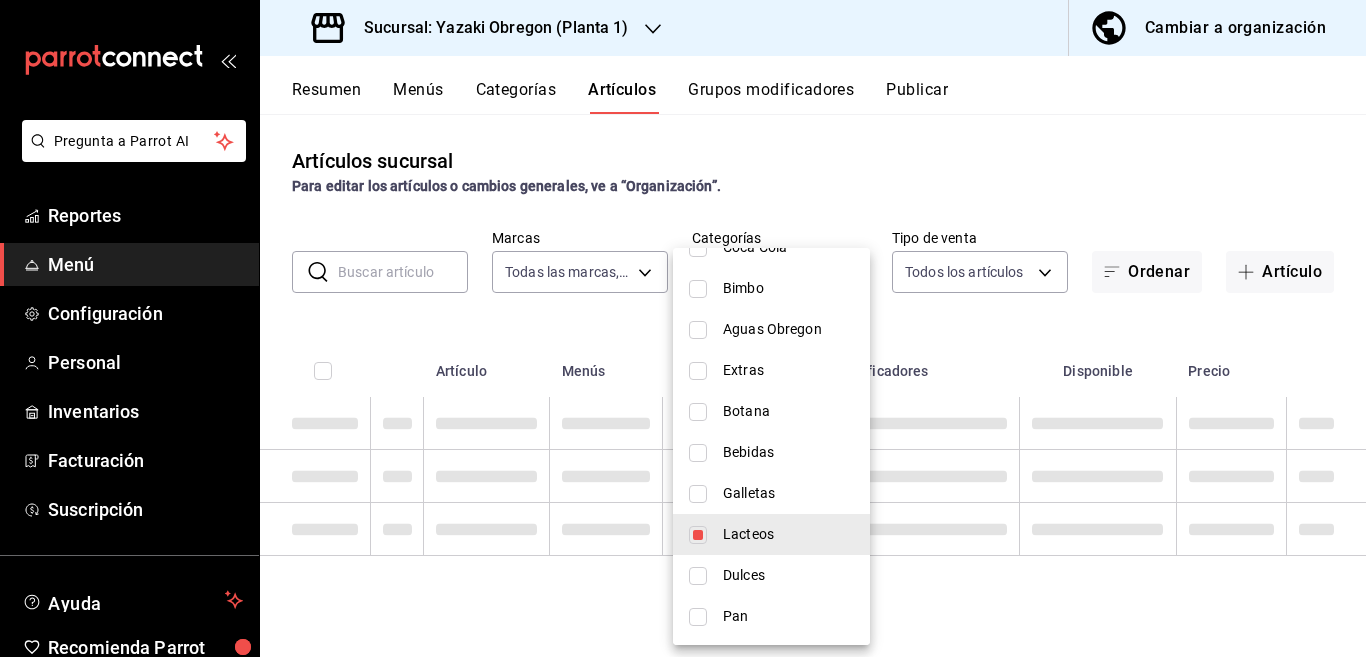type on "356325ed-c1f3-4b2c-9b8a-470098a60ac3" 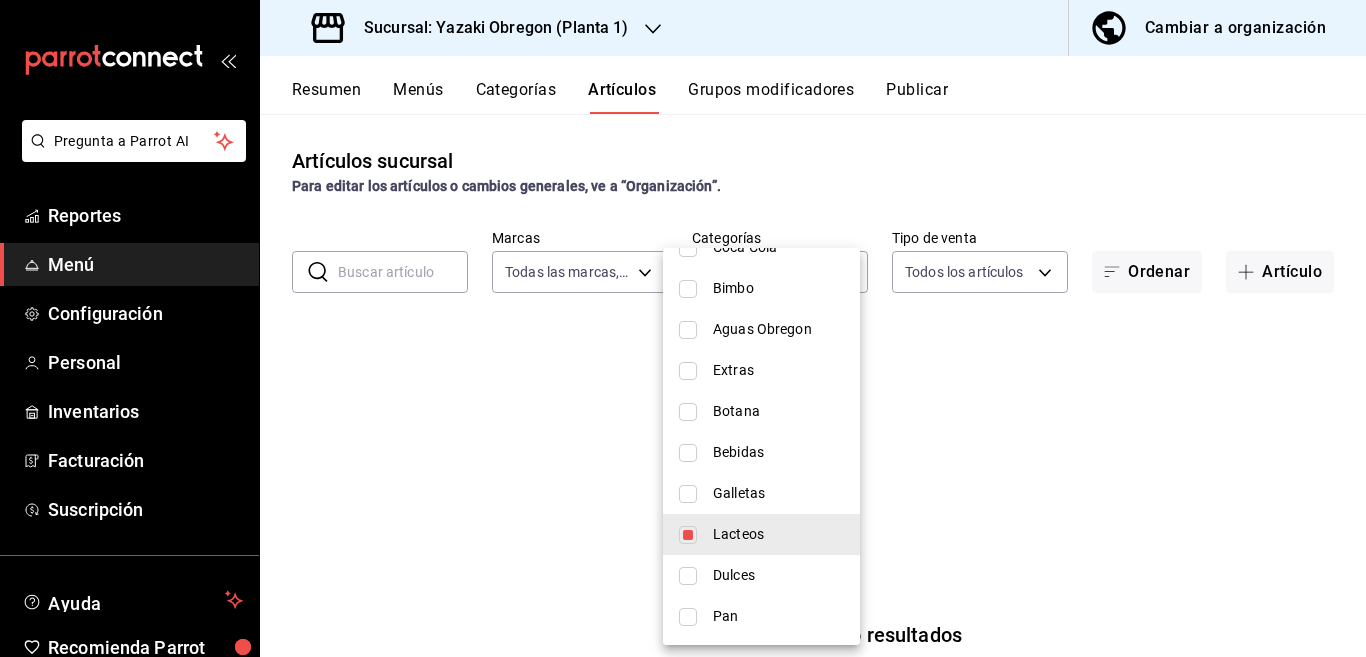 click at bounding box center [688, 535] 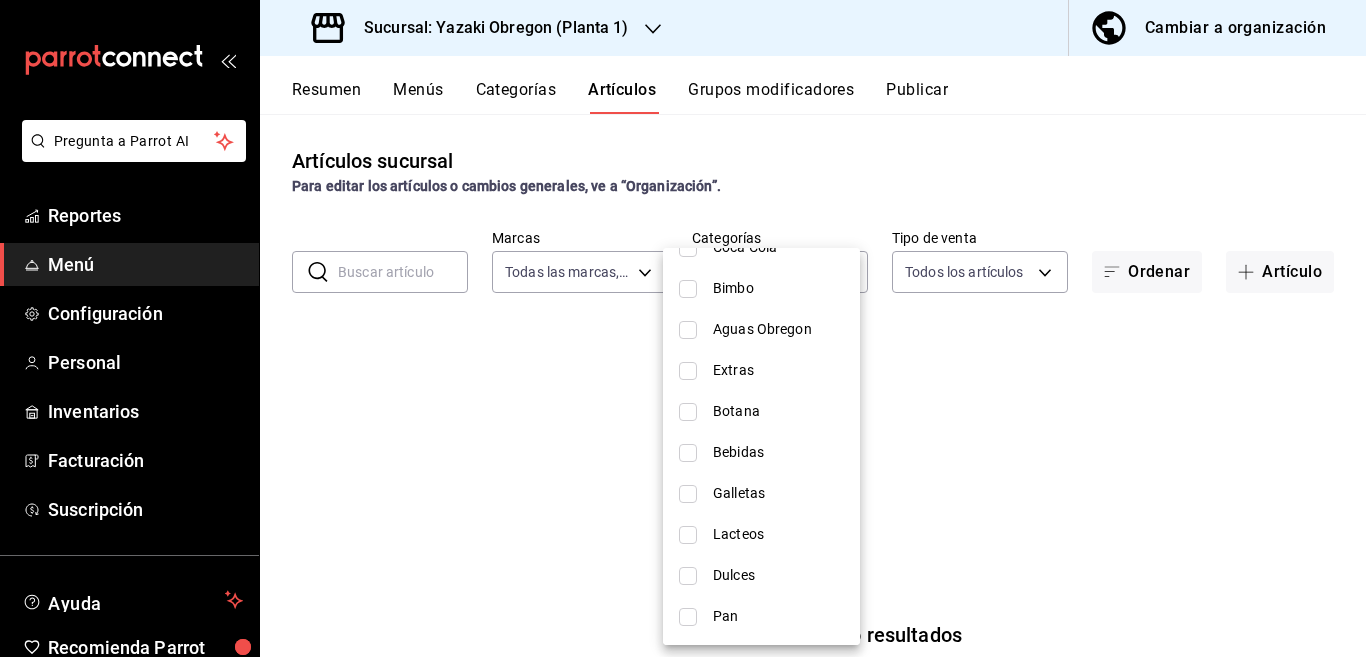 click at bounding box center [688, 576] 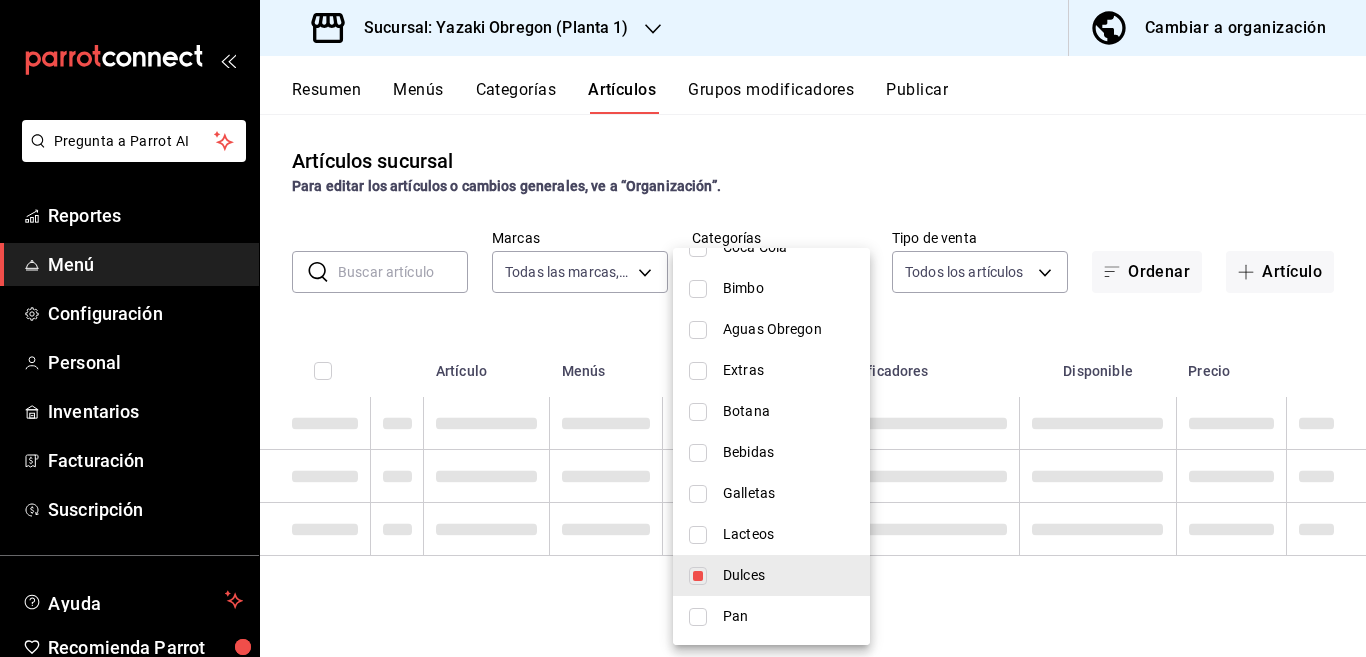 type on "5207fdb1-8a39-4438-8fd8-0226d44a795e" 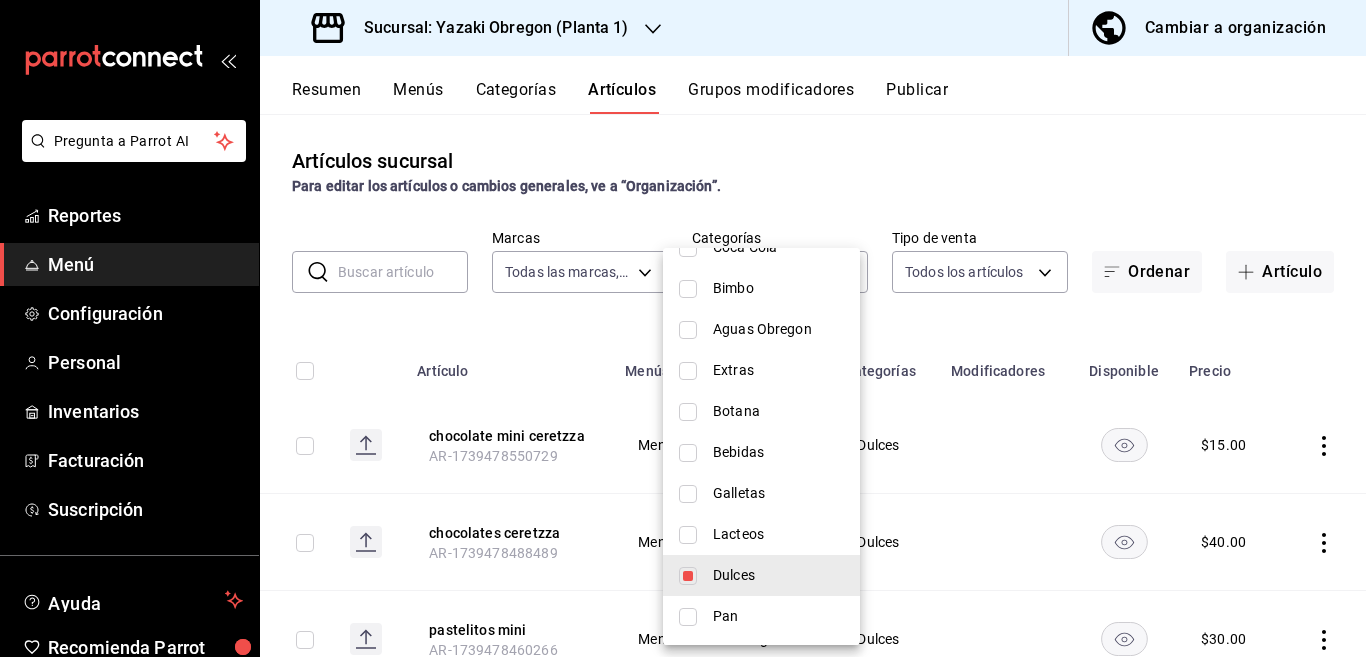 click at bounding box center [683, 328] 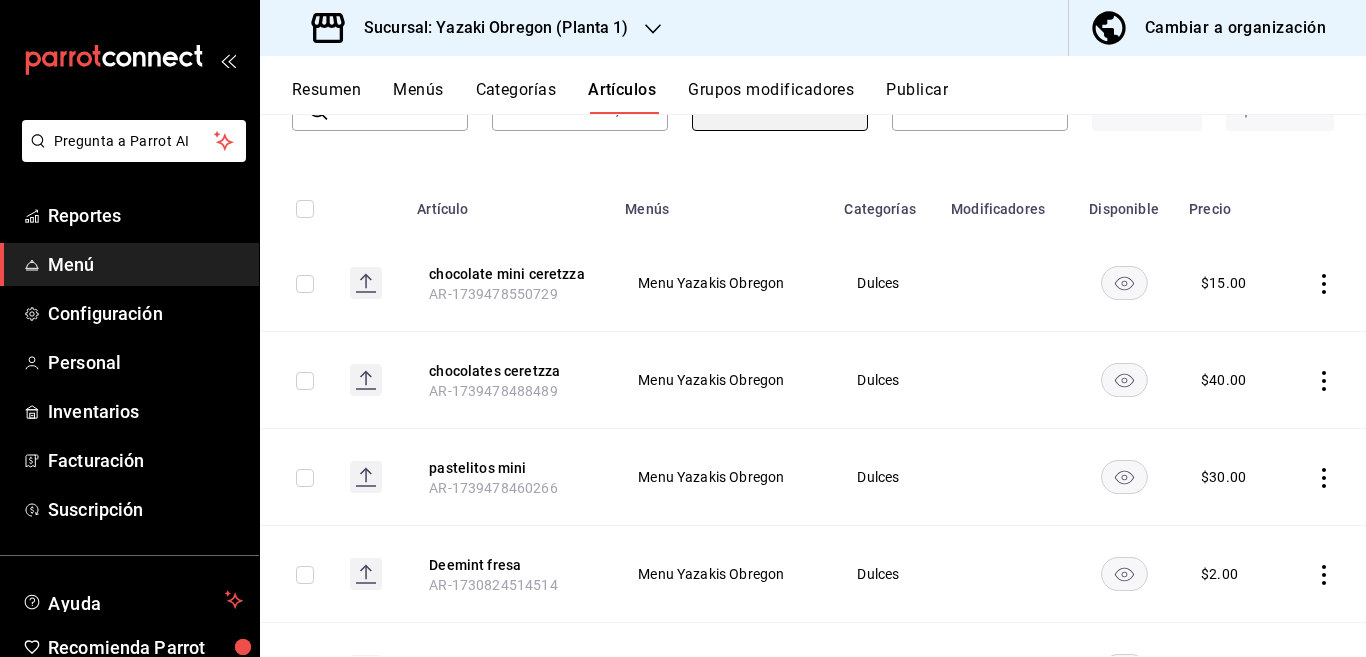 scroll, scrollTop: 243, scrollLeft: 0, axis: vertical 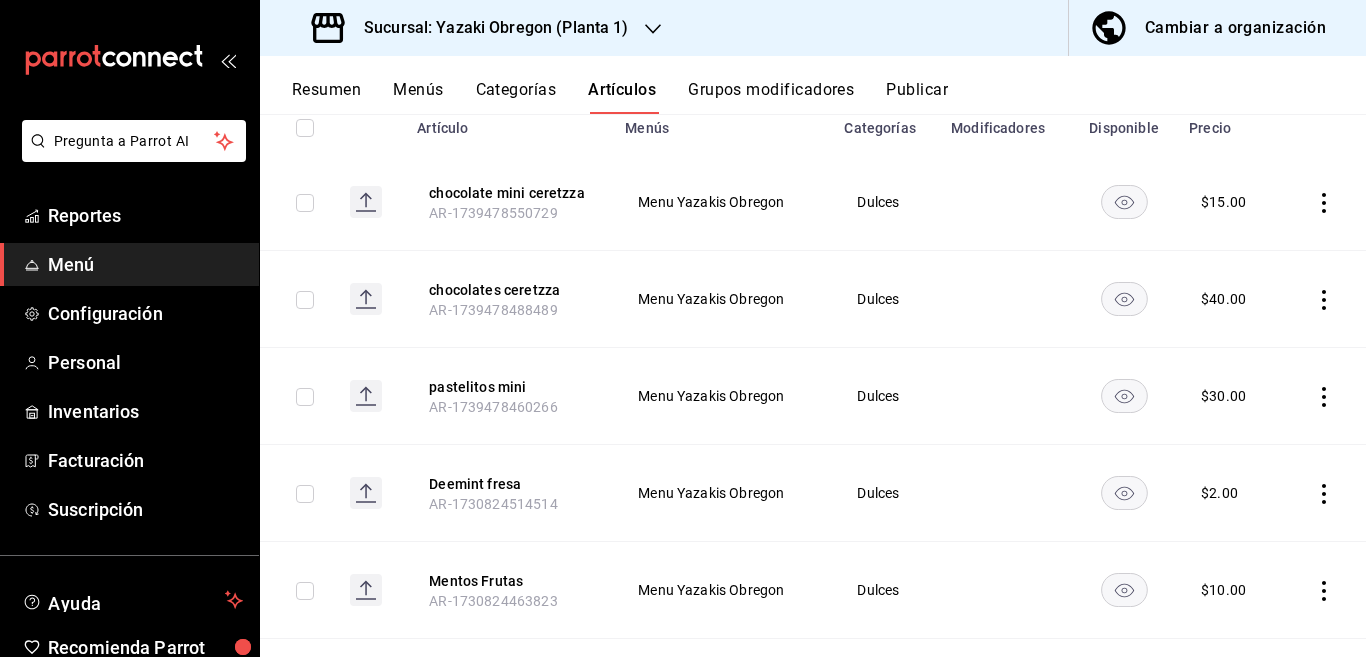 click 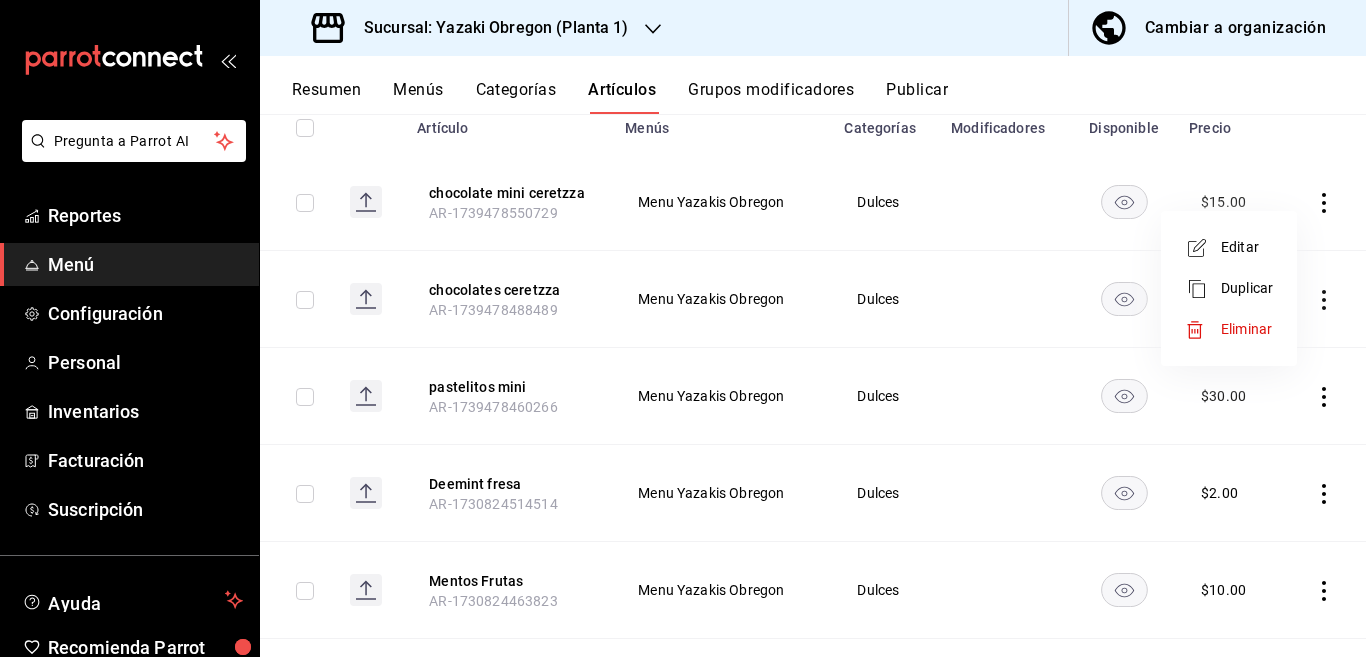 click on "Eliminar" at bounding box center (1246, 329) 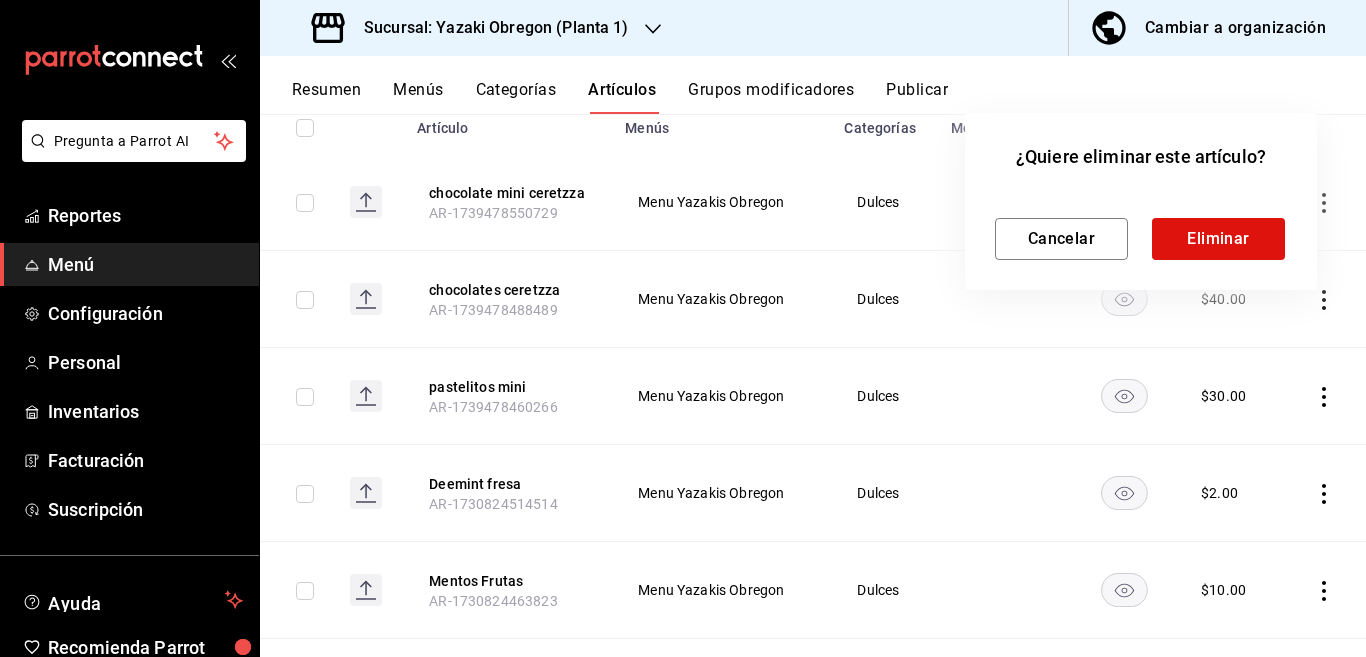 scroll, scrollTop: 244, scrollLeft: 0, axis: vertical 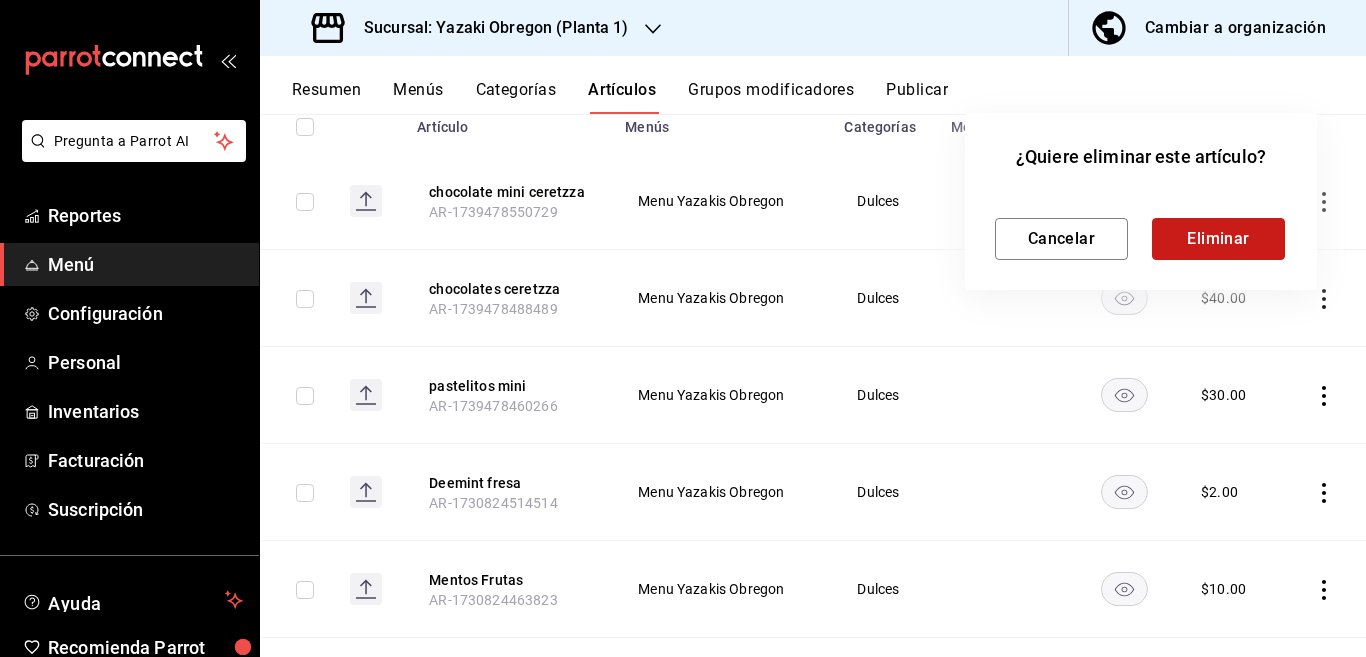 click on "Eliminar" at bounding box center (1218, 239) 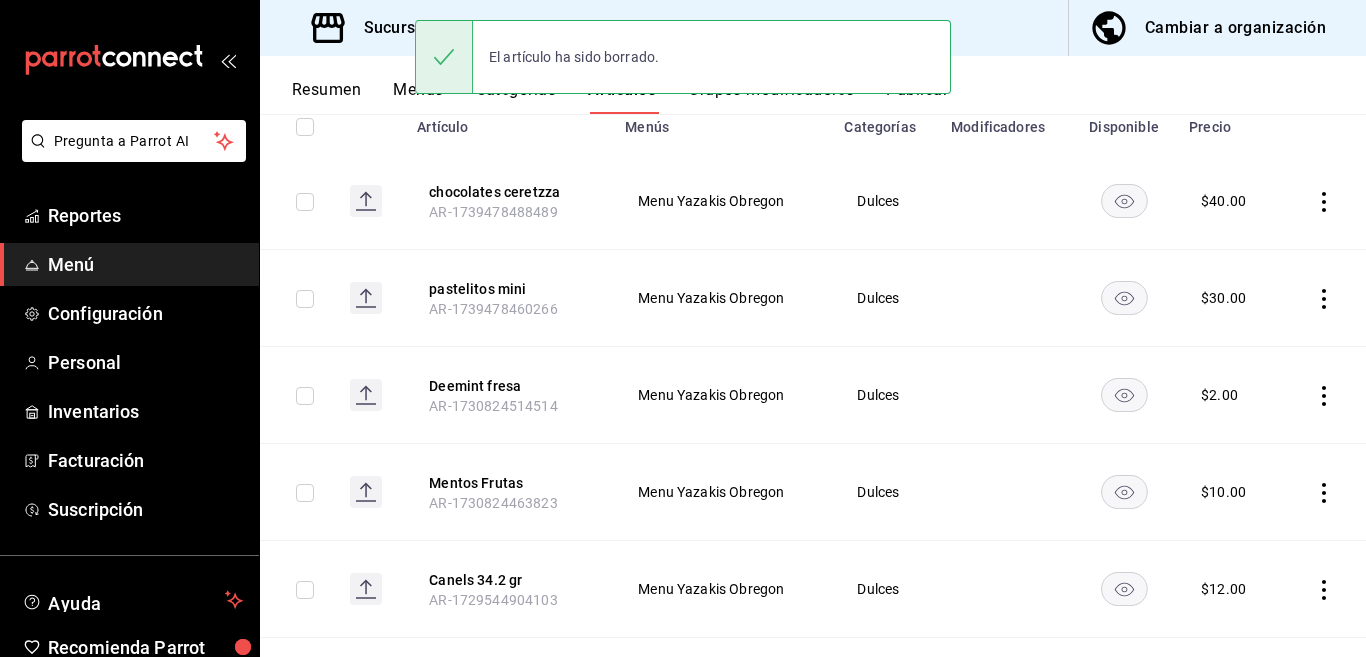 click 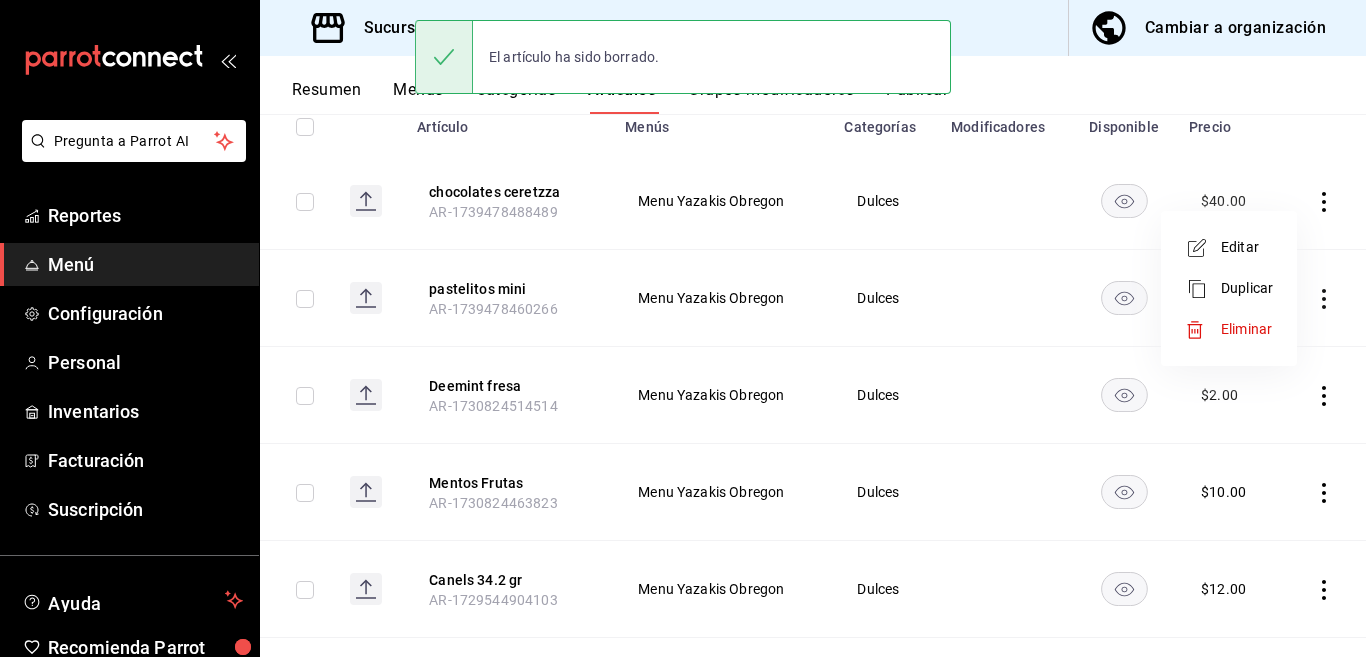 click on "Eliminar" at bounding box center [1246, 329] 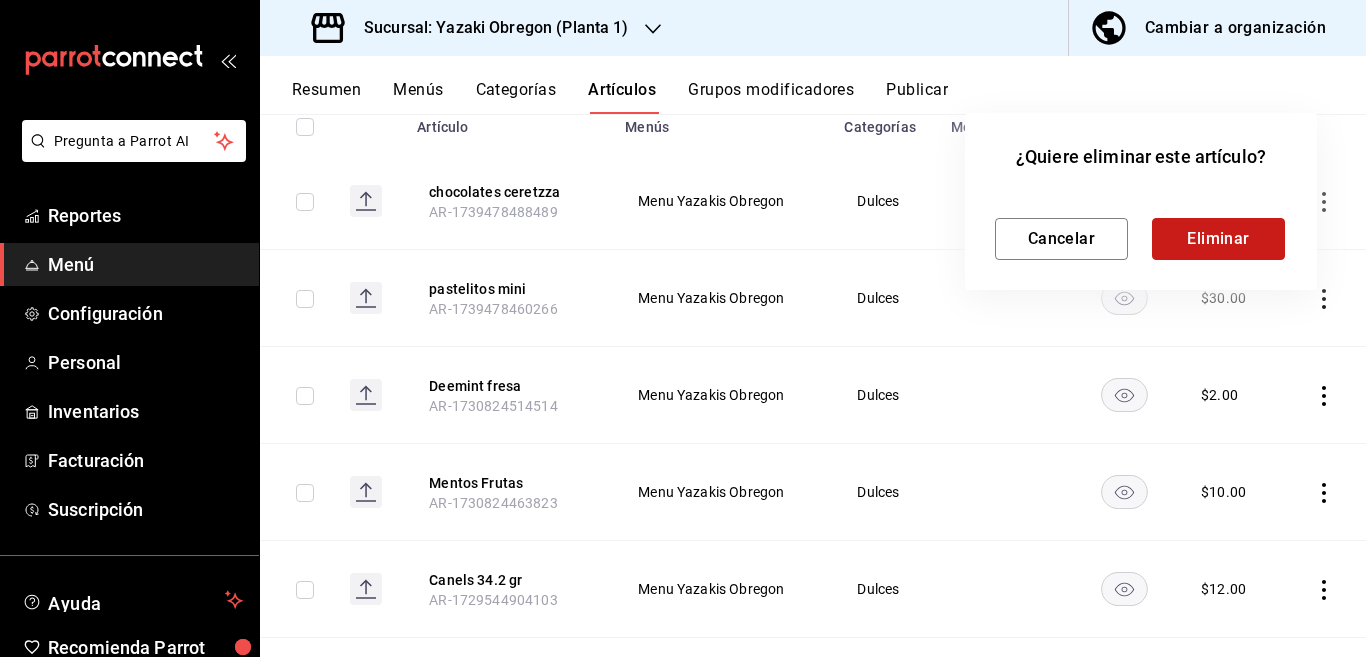 click on "Eliminar" at bounding box center (1218, 239) 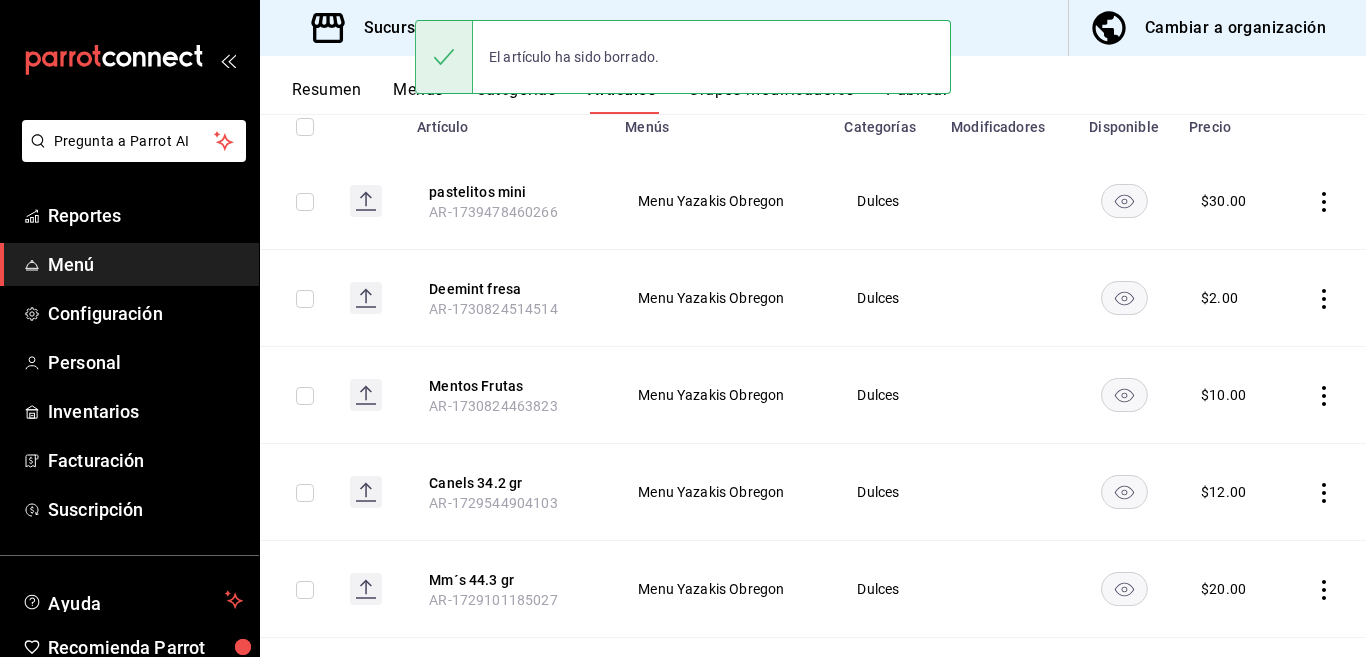 click 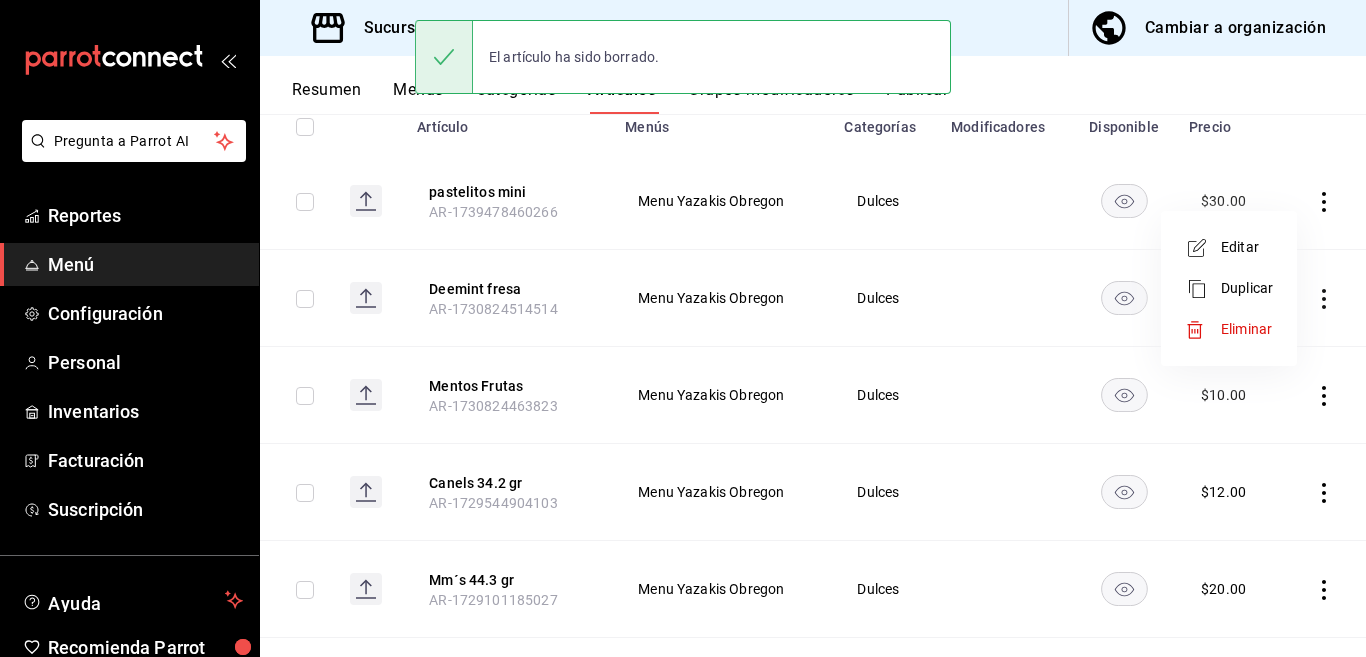 click on "Eliminar" at bounding box center [1246, 329] 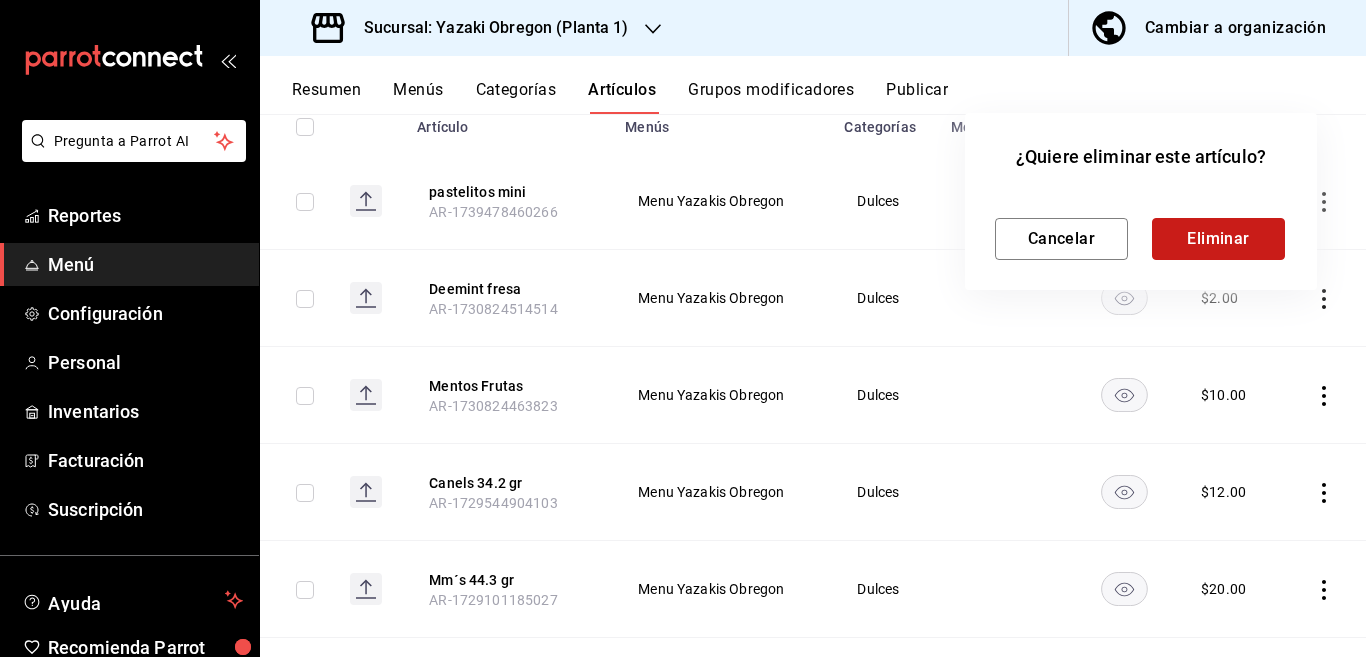 click on "Eliminar" at bounding box center [1218, 239] 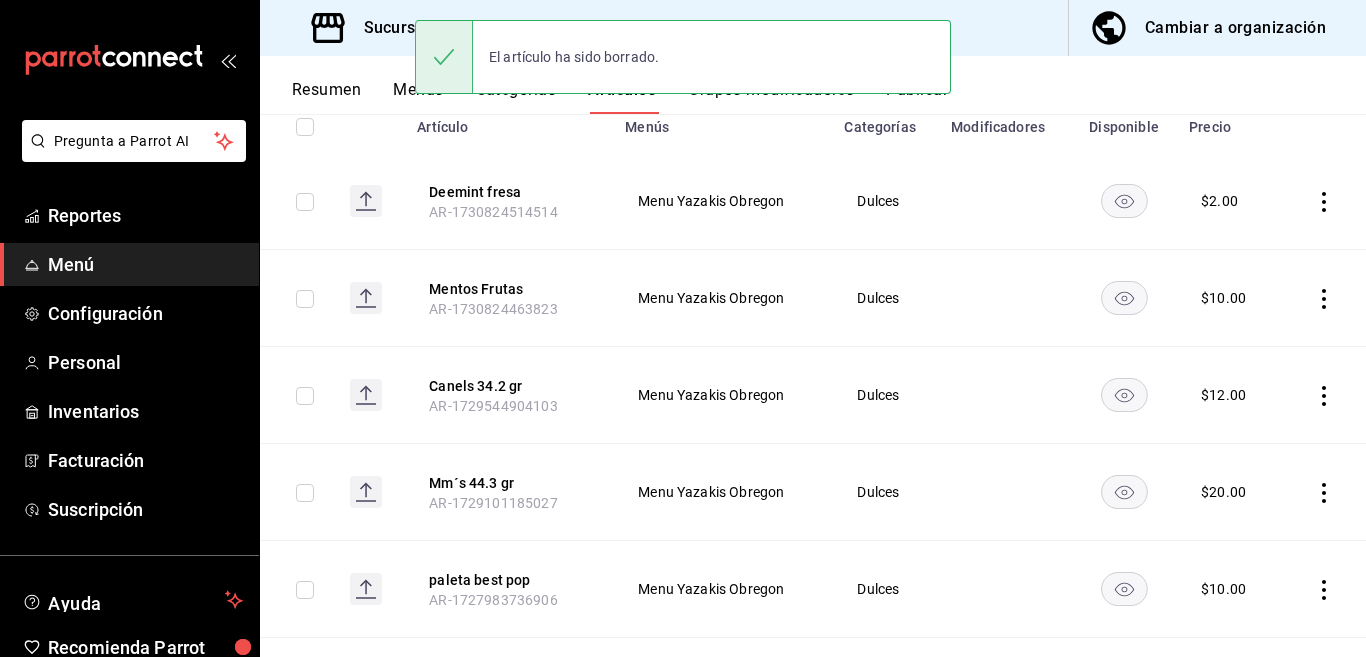 click 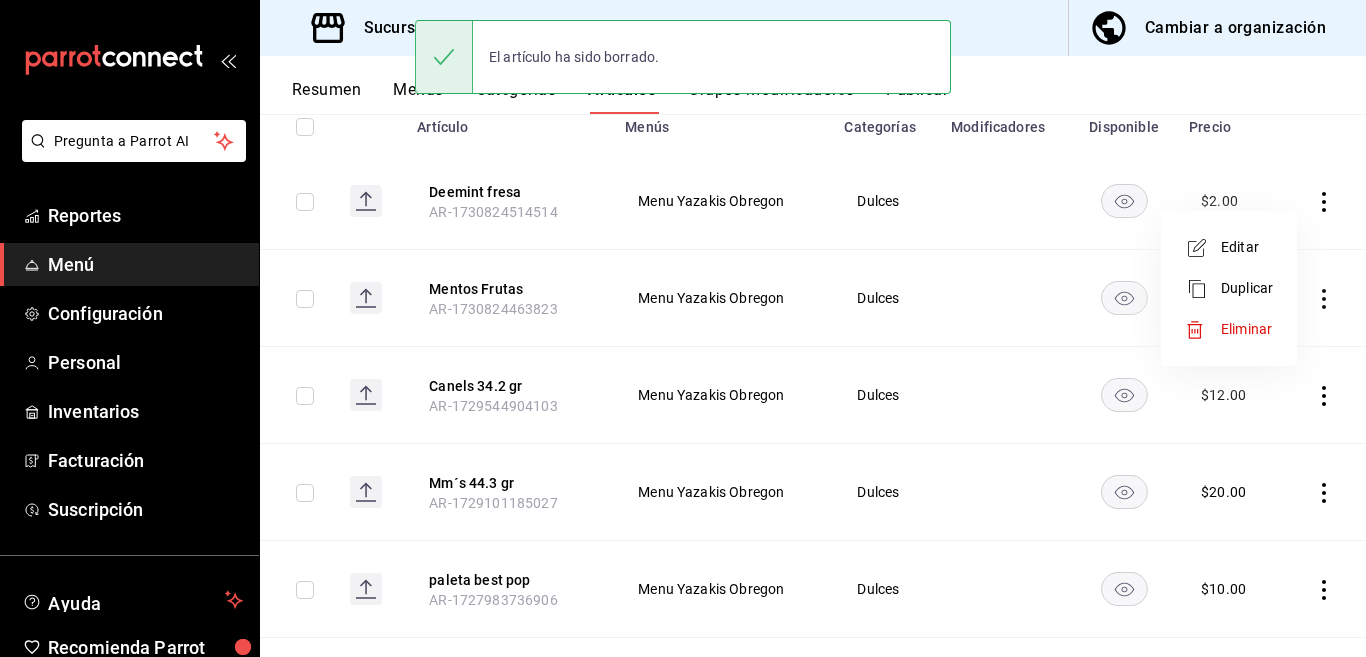 click on "Eliminar" at bounding box center (1246, 329) 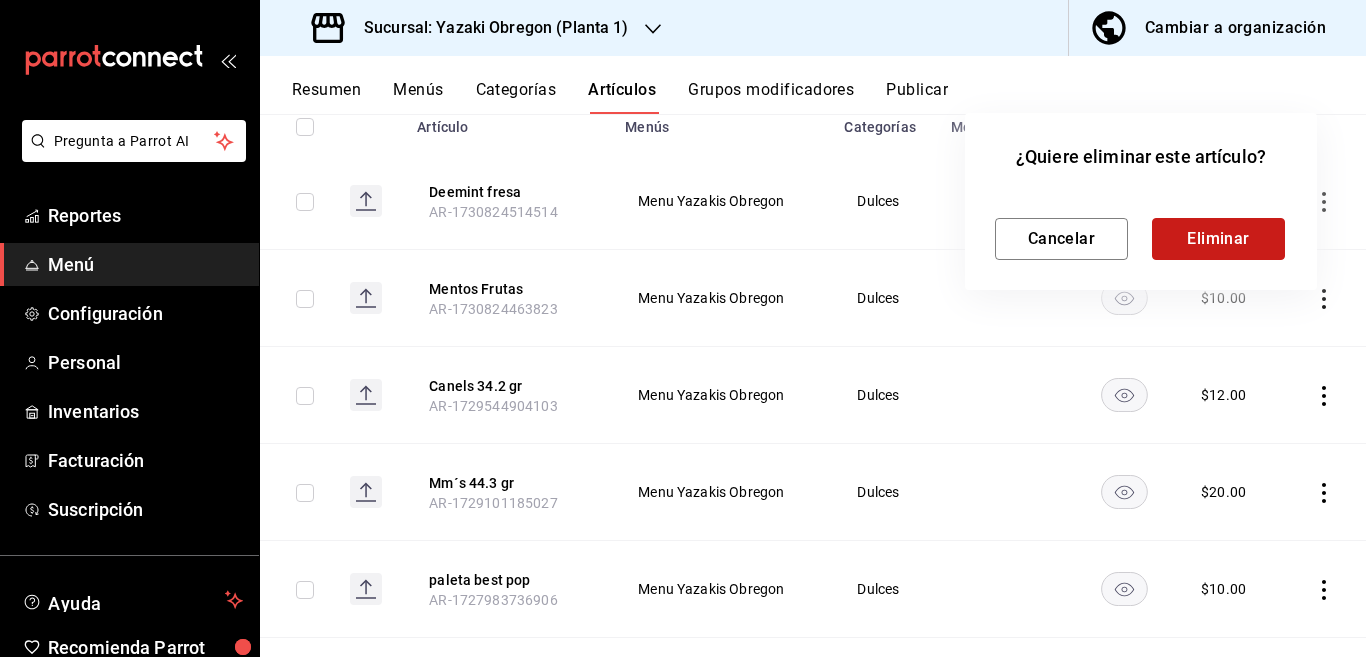 click on "Eliminar" at bounding box center [1218, 239] 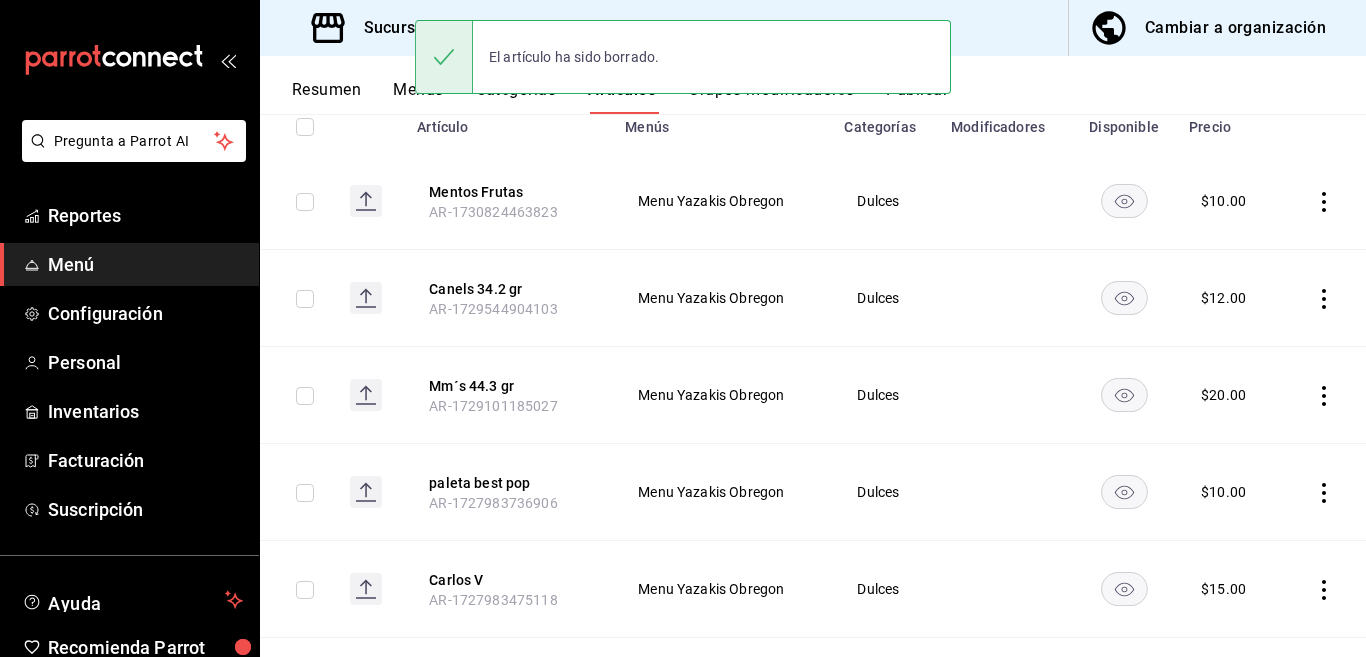 click 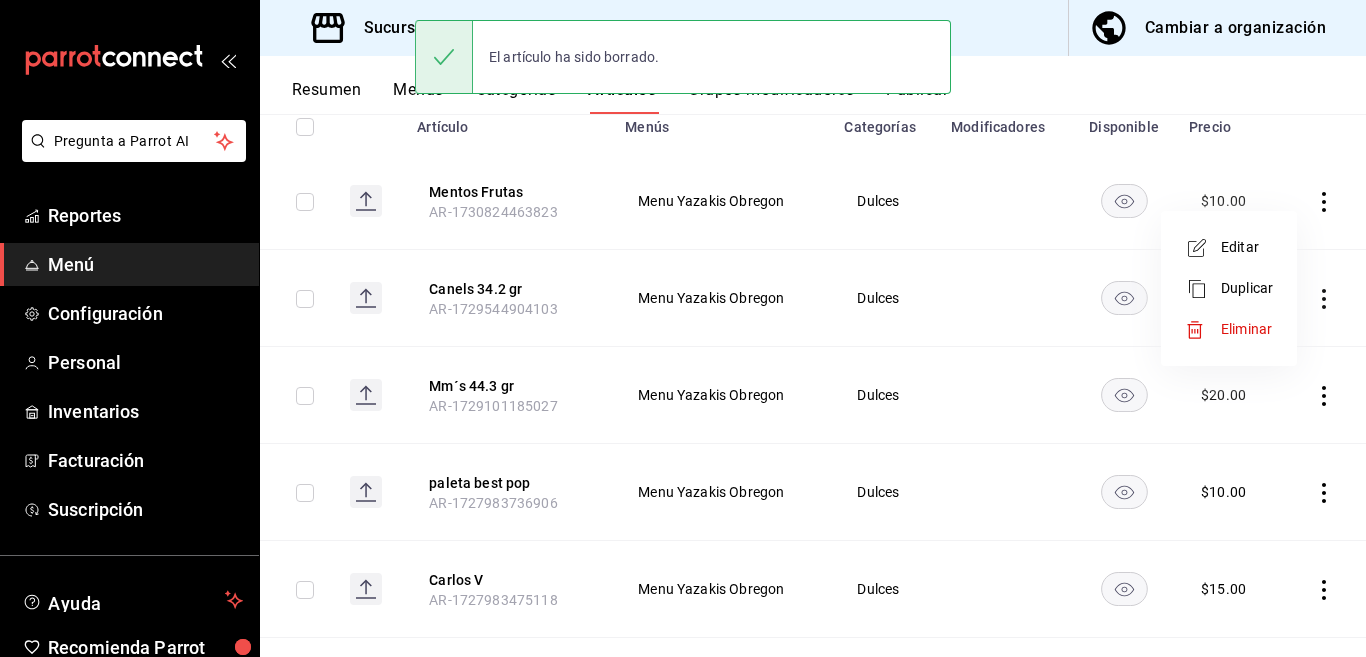 click on "Eliminar" at bounding box center [1246, 329] 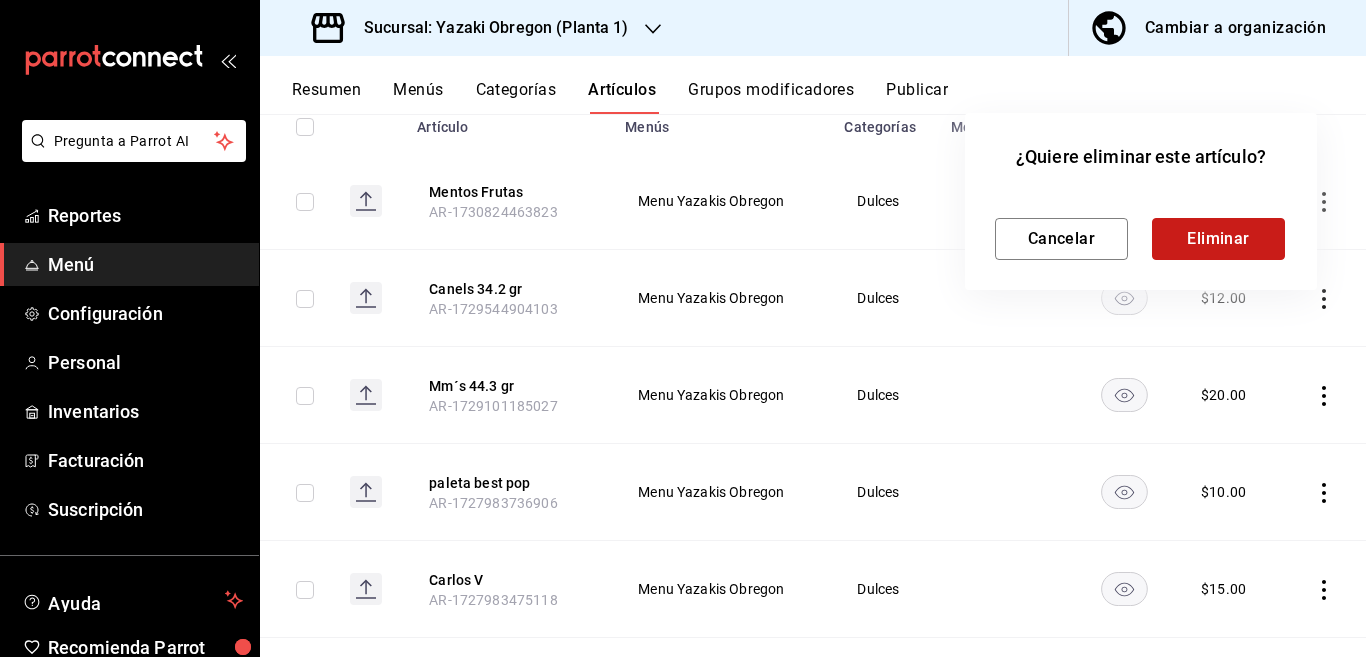 click on "Eliminar" at bounding box center [1218, 239] 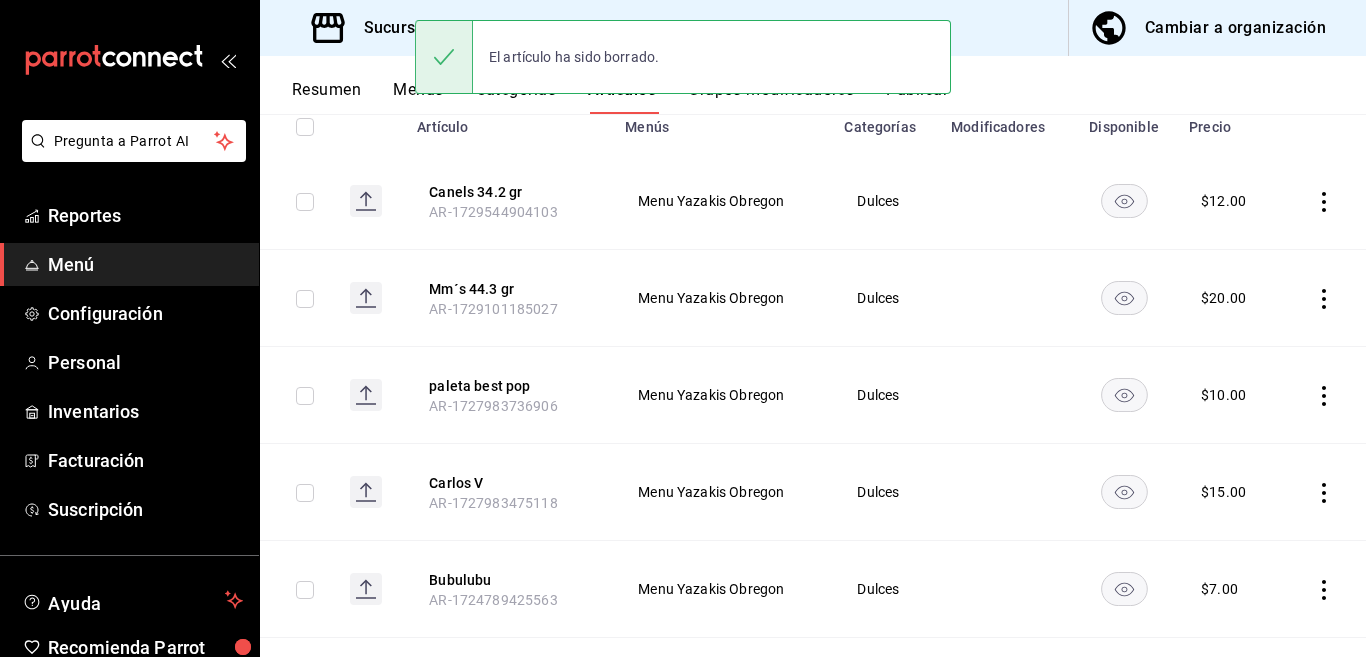 click 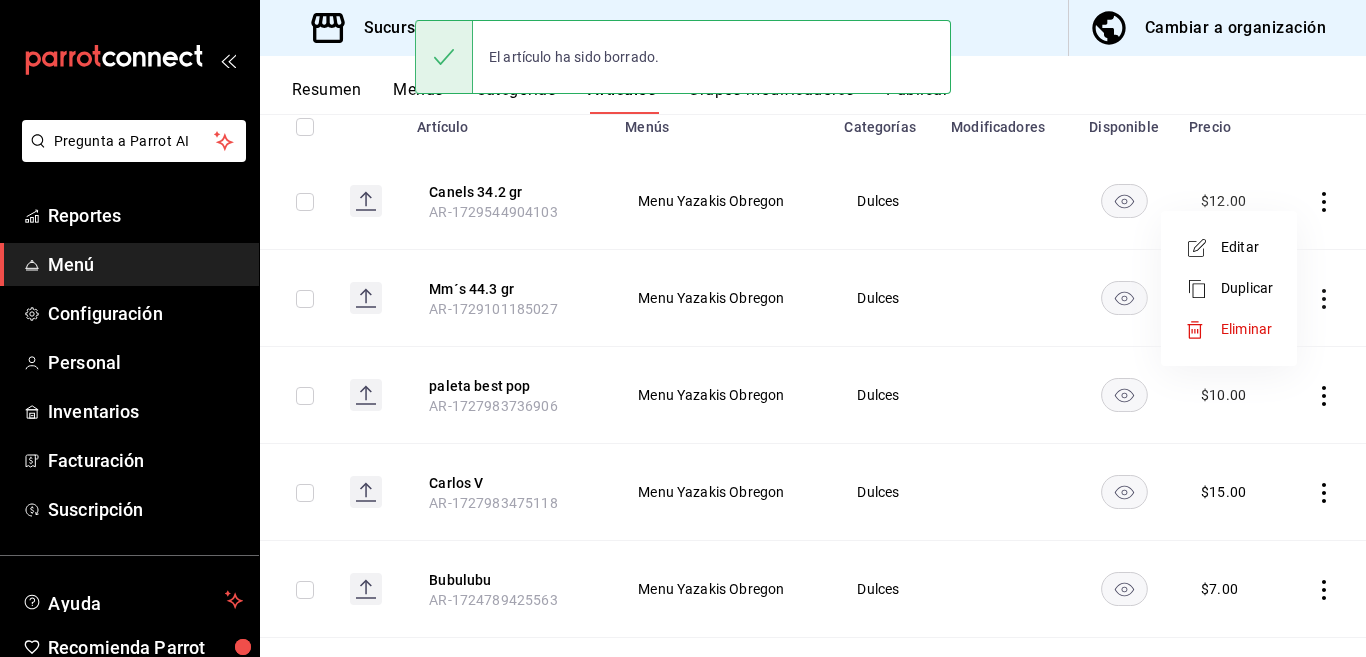 click on "Eliminar" at bounding box center (1246, 329) 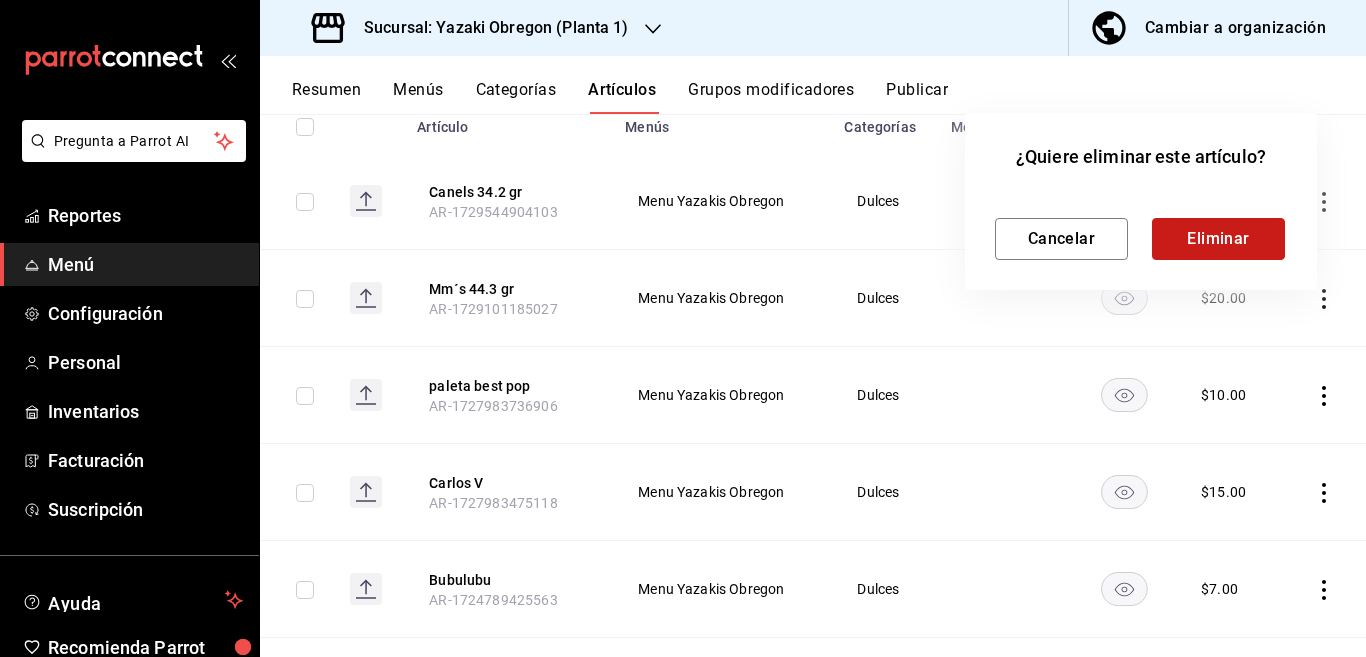 click on "Eliminar" at bounding box center (1218, 239) 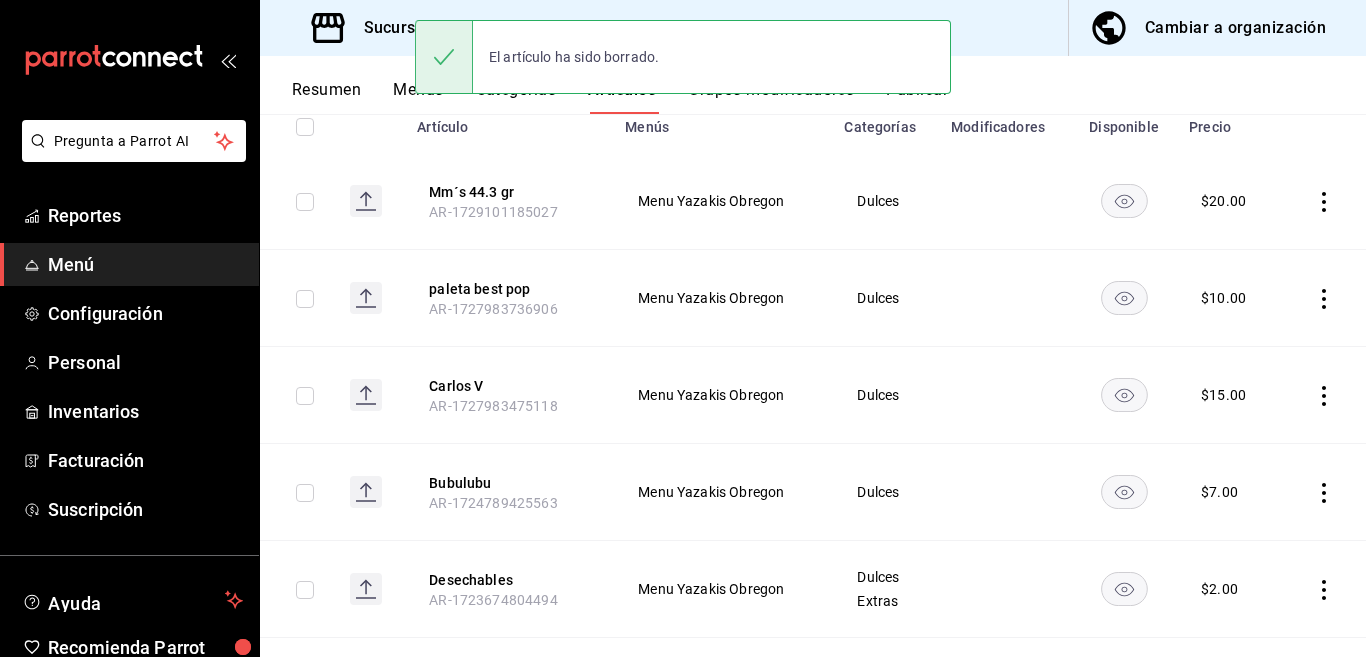 click 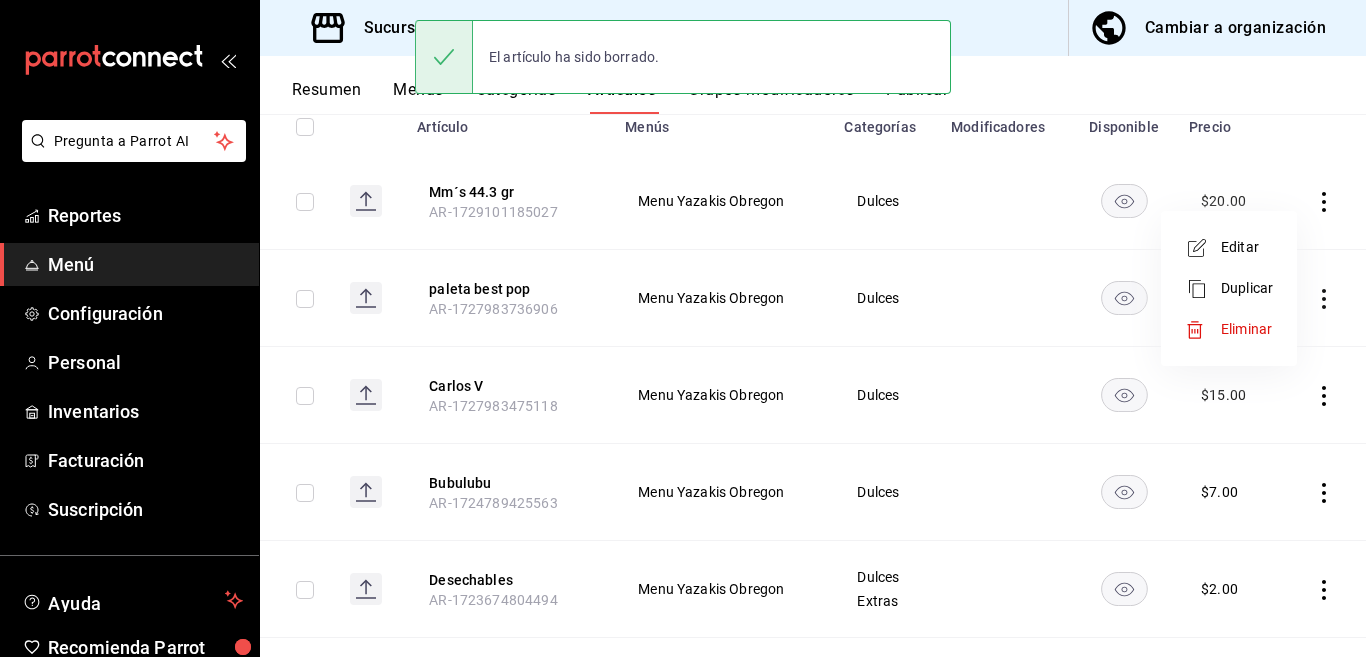 click on "Eliminar" at bounding box center [1246, 329] 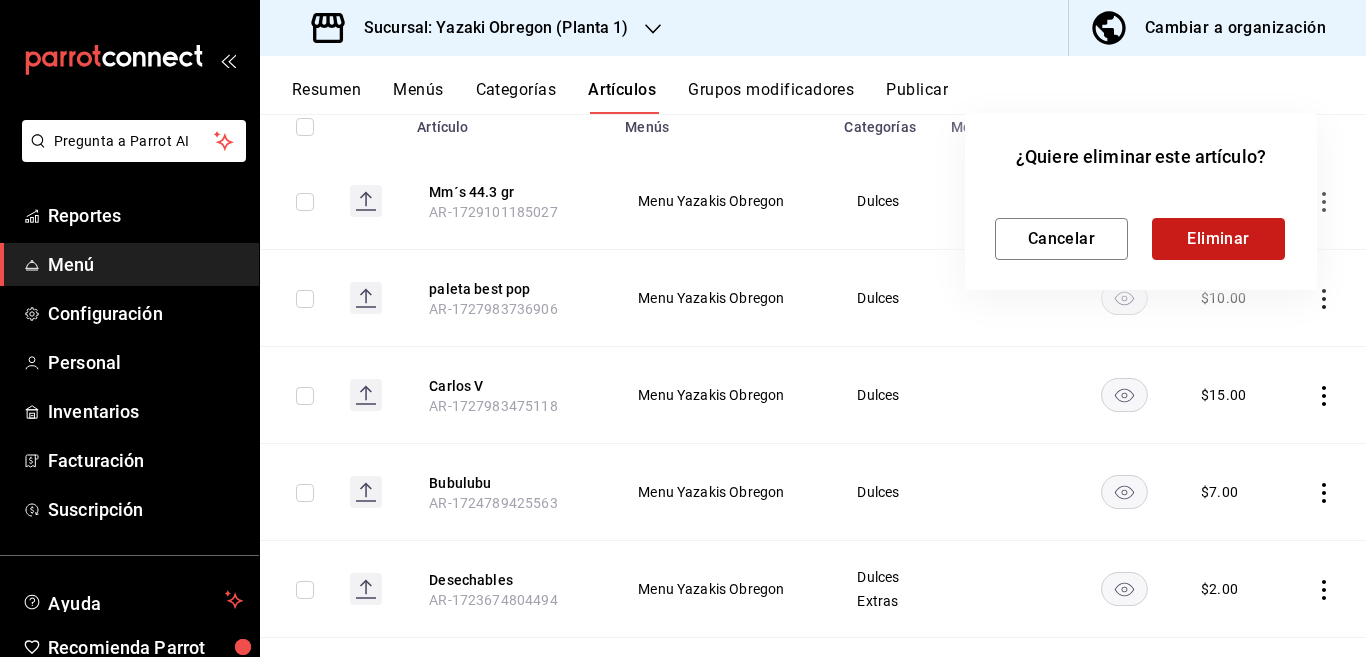 click on "Eliminar" at bounding box center (1218, 239) 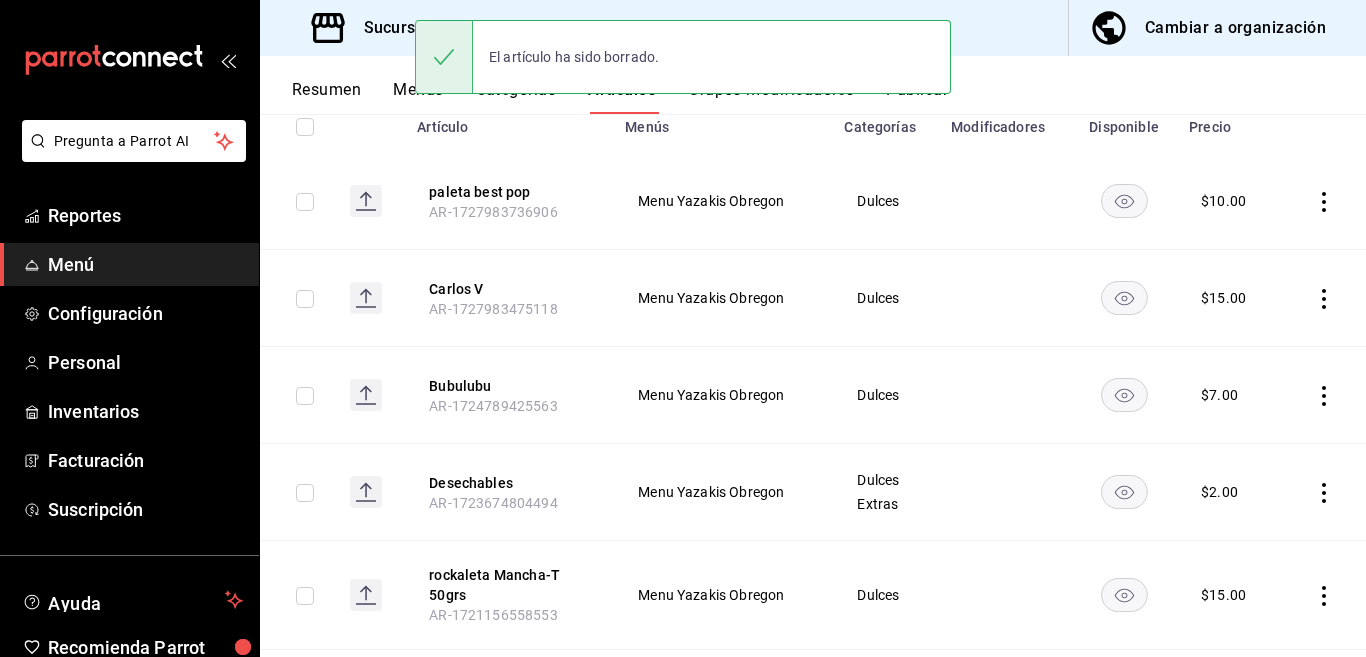 click 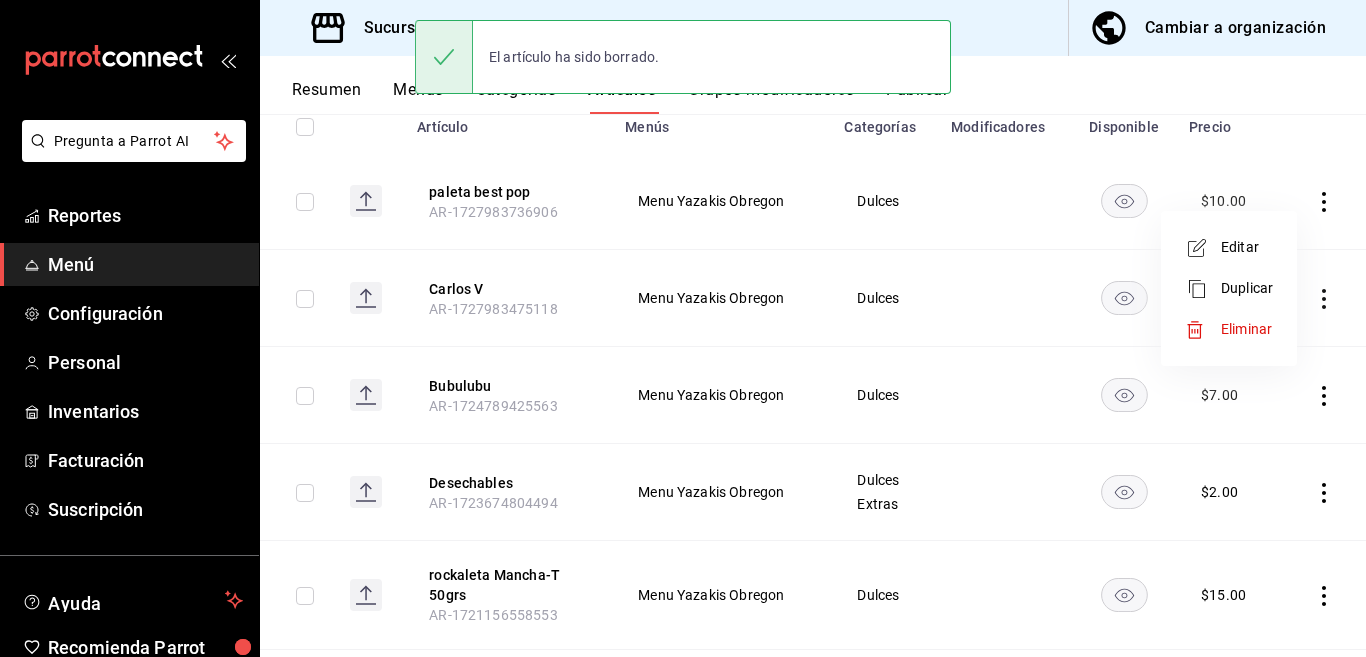 click on "Eliminar" at bounding box center (1246, 329) 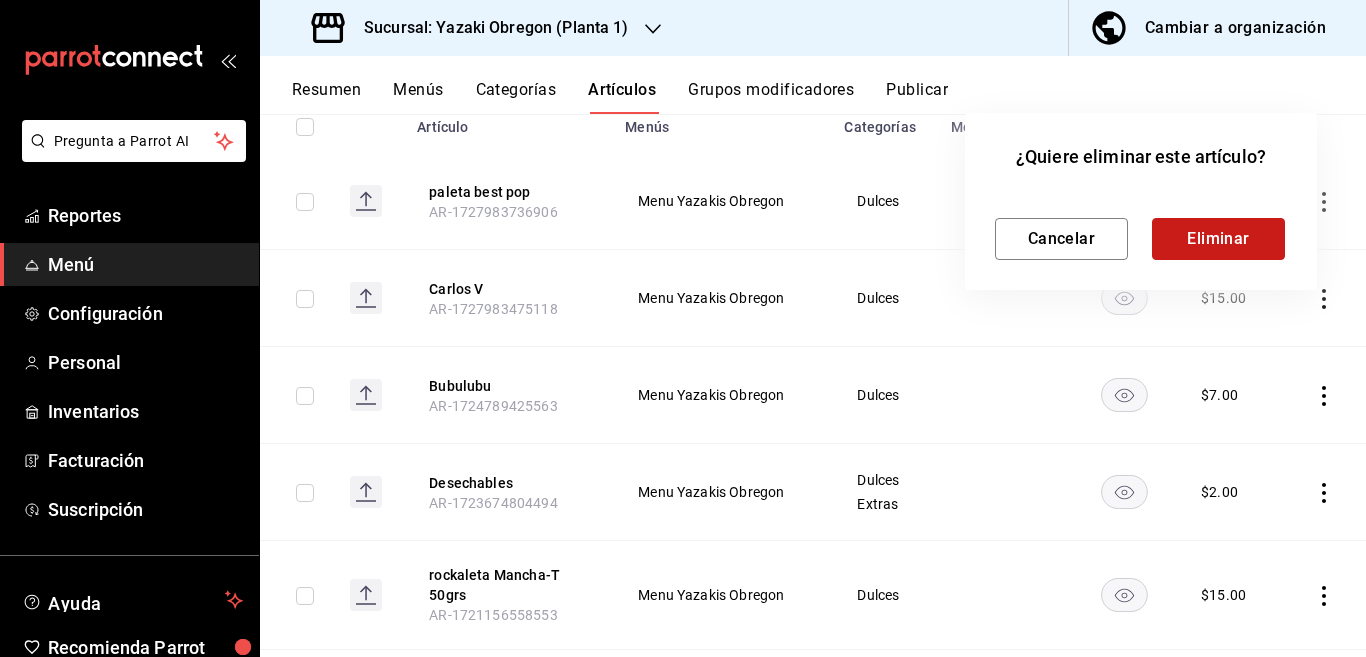 click on "Eliminar" at bounding box center (1218, 239) 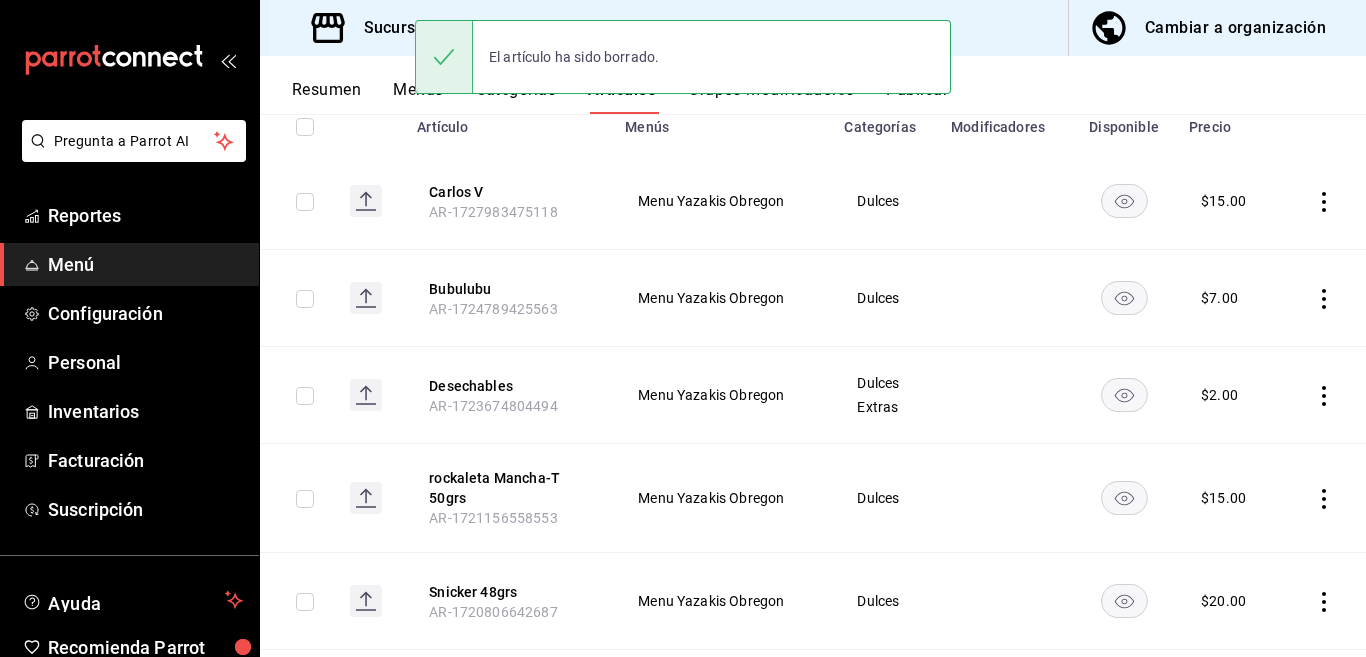 click 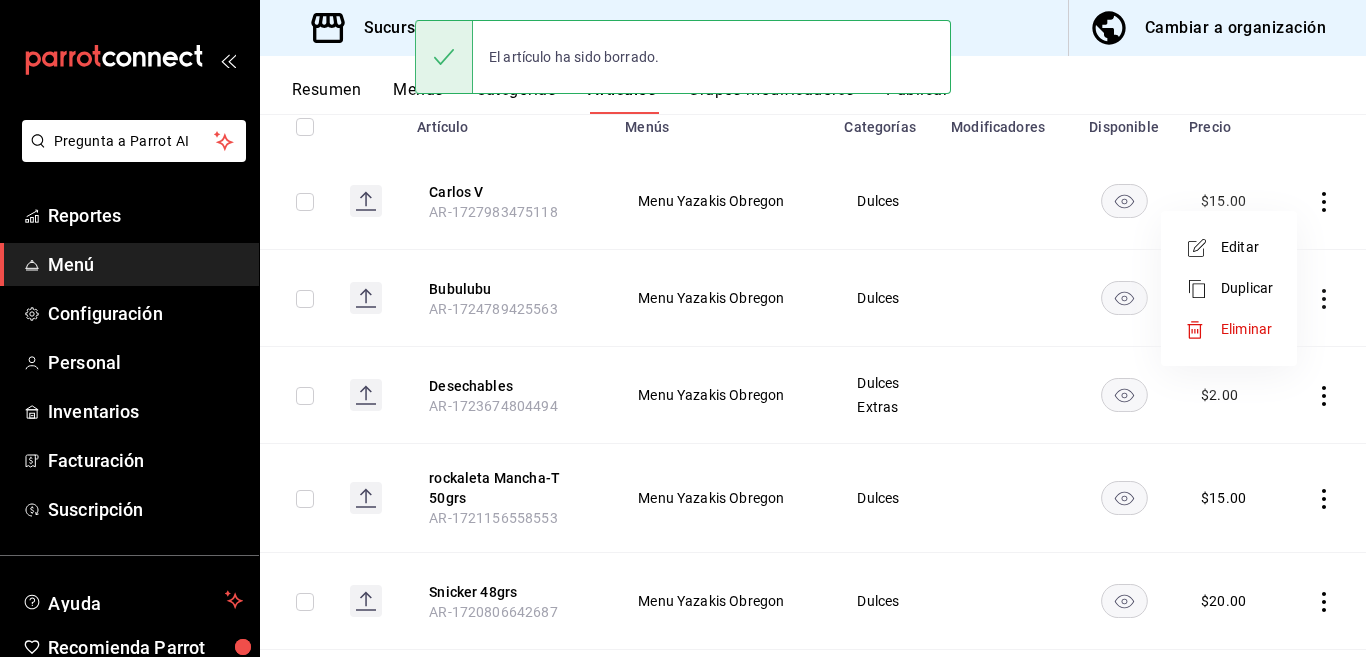 click on "Eliminar" at bounding box center (1246, 329) 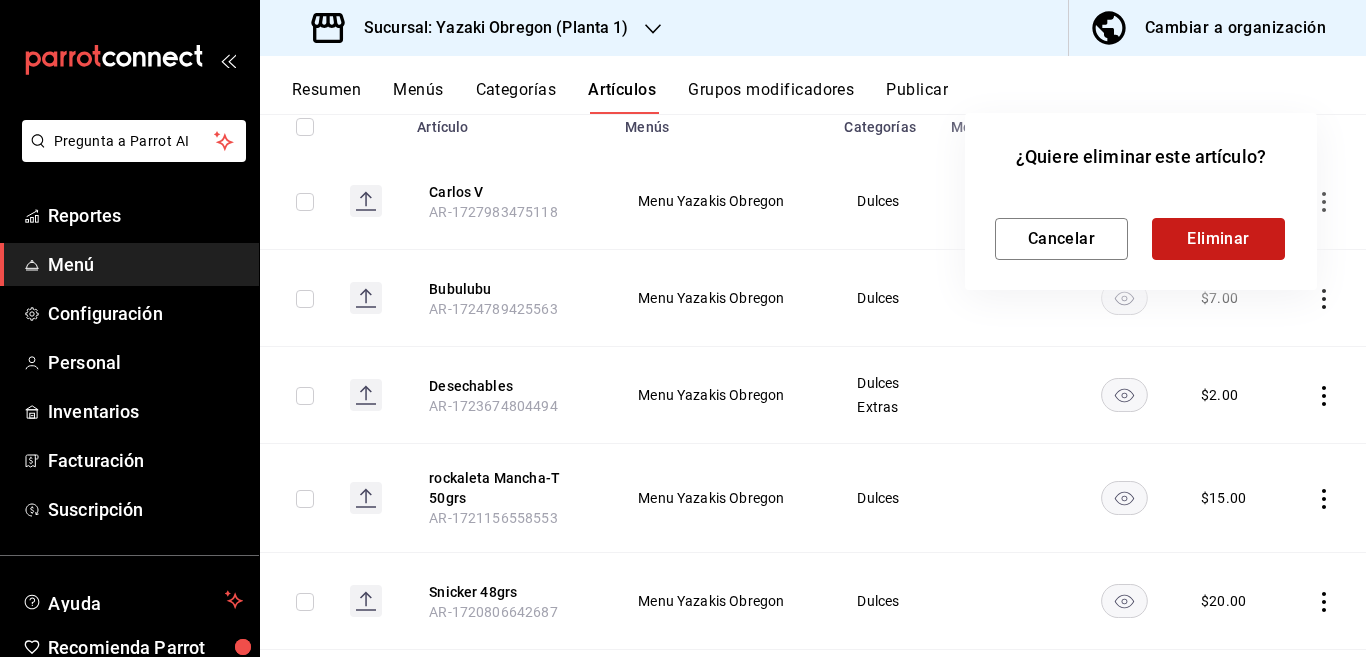 click on "Eliminar" at bounding box center [1218, 239] 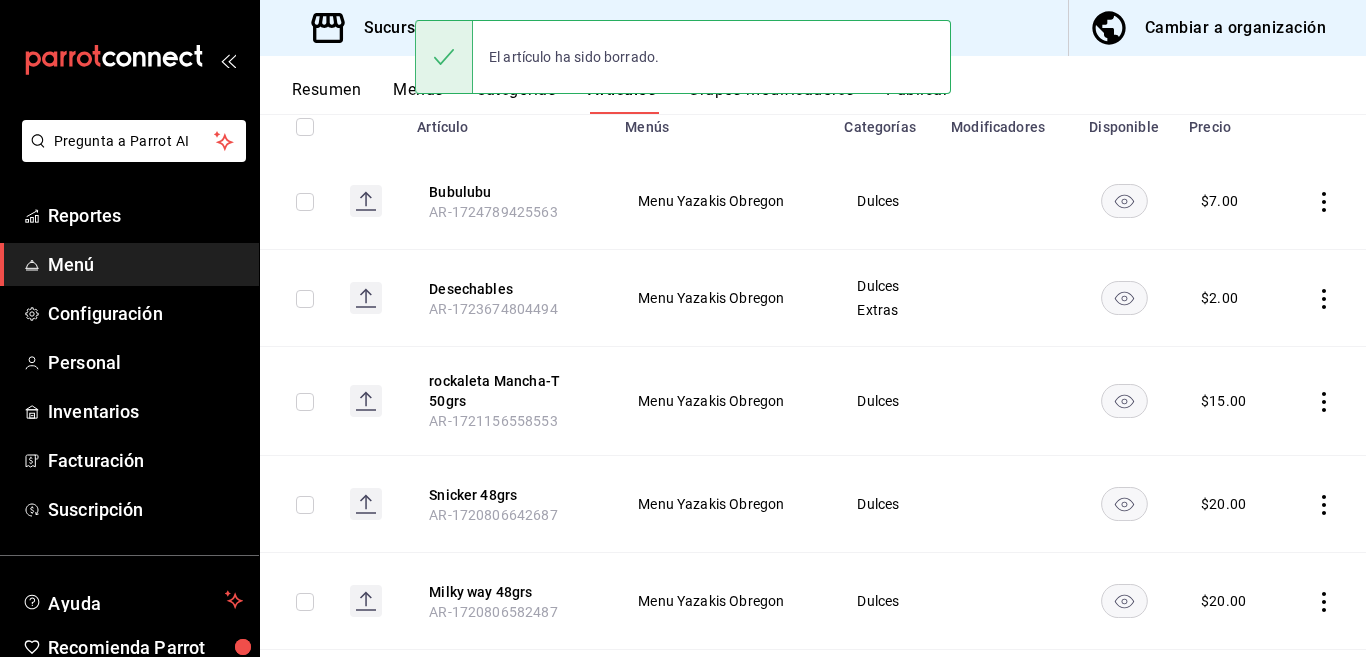 click 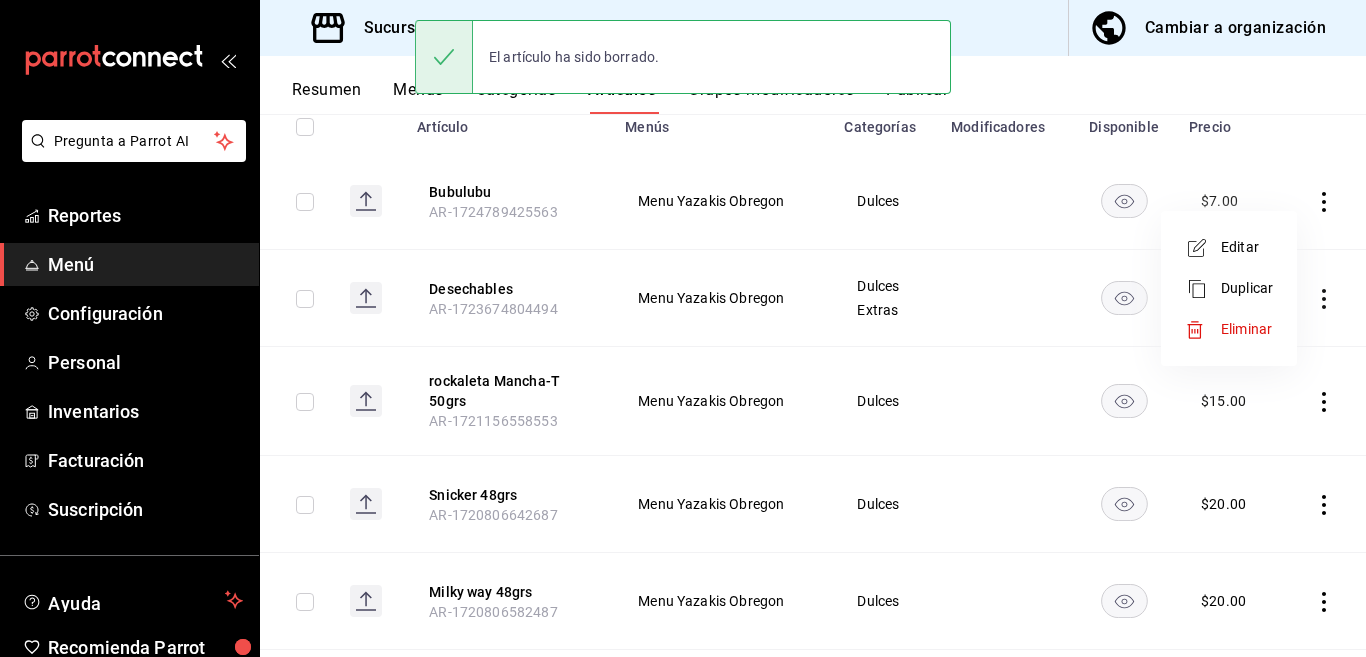 click on "Eliminar" at bounding box center (1246, 329) 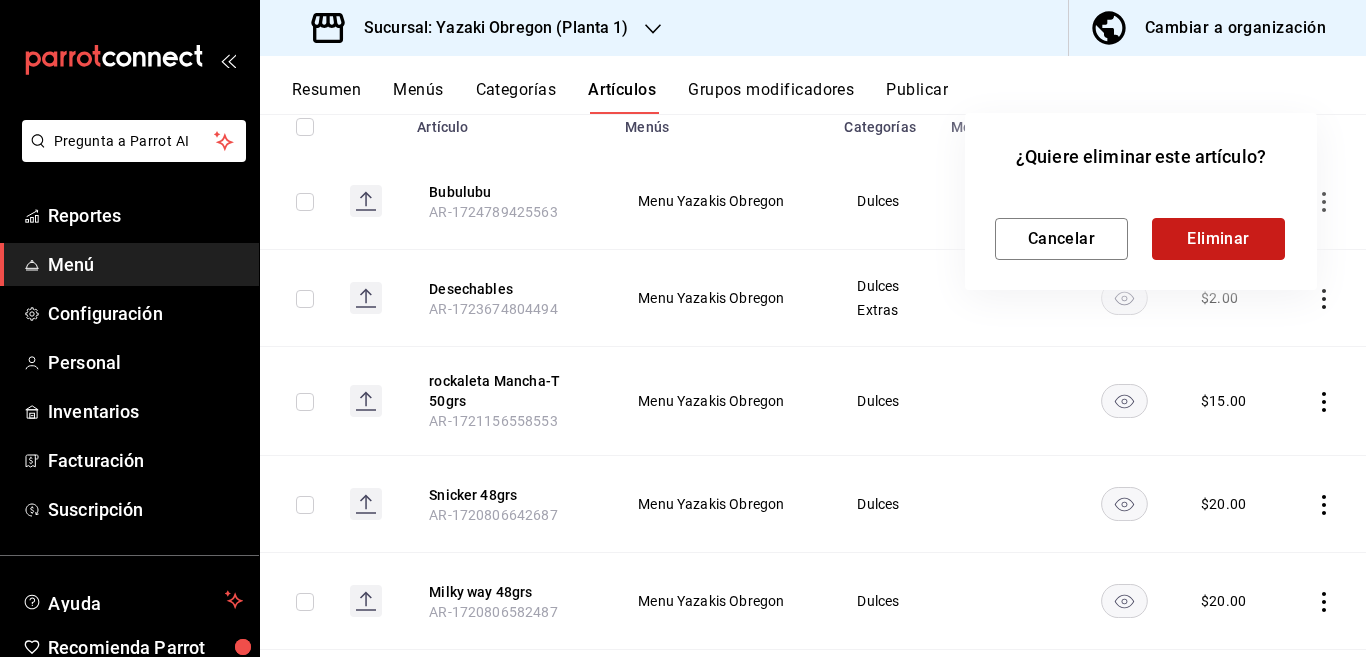 click on "Eliminar" at bounding box center (1218, 239) 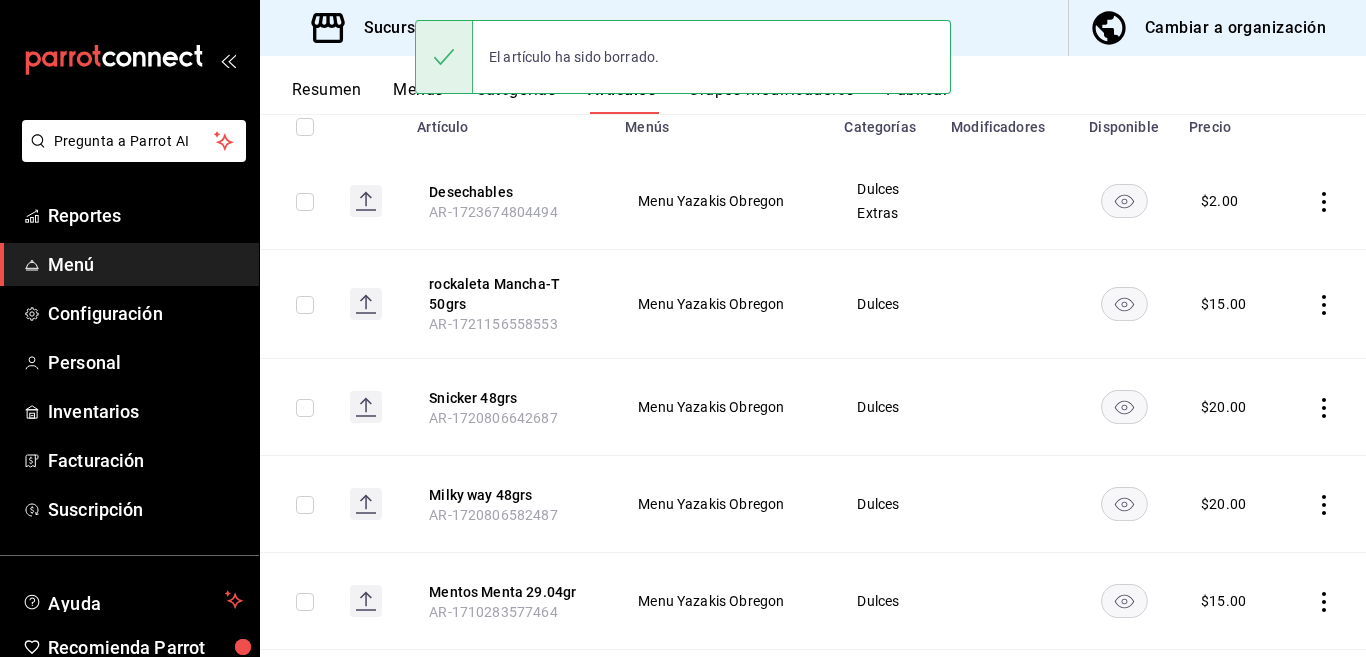 click 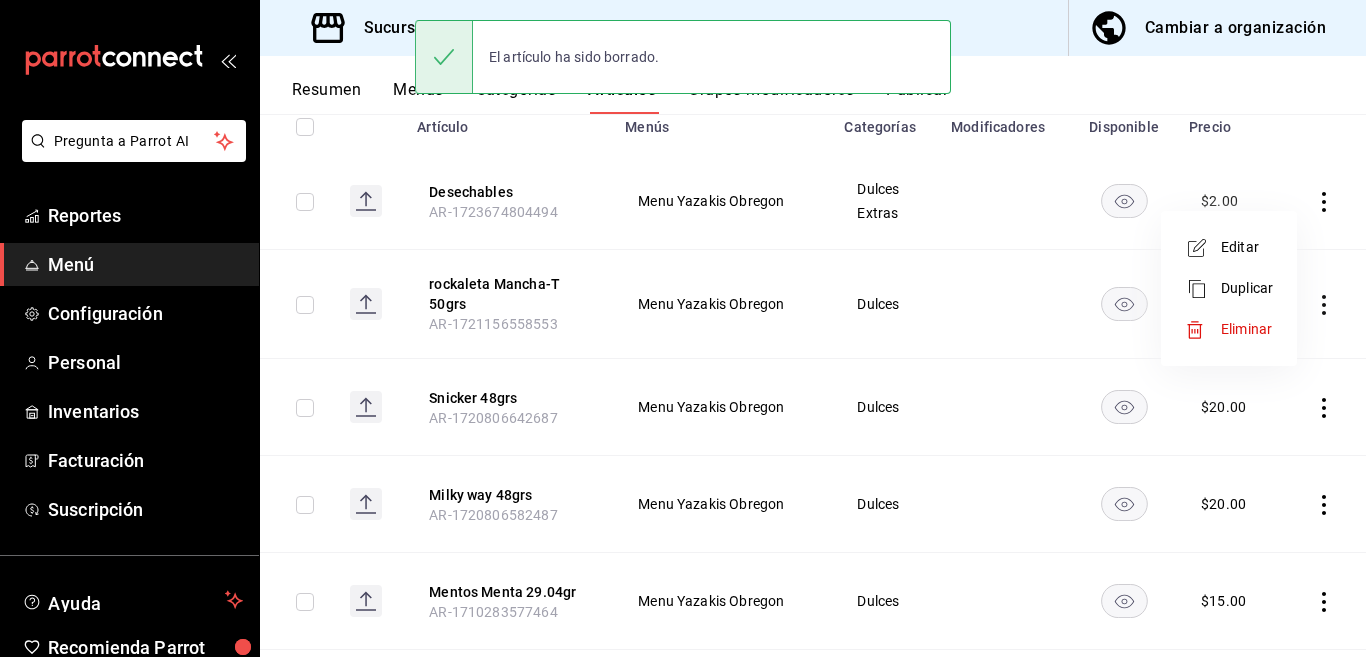 click on "Eliminar" at bounding box center (1246, 329) 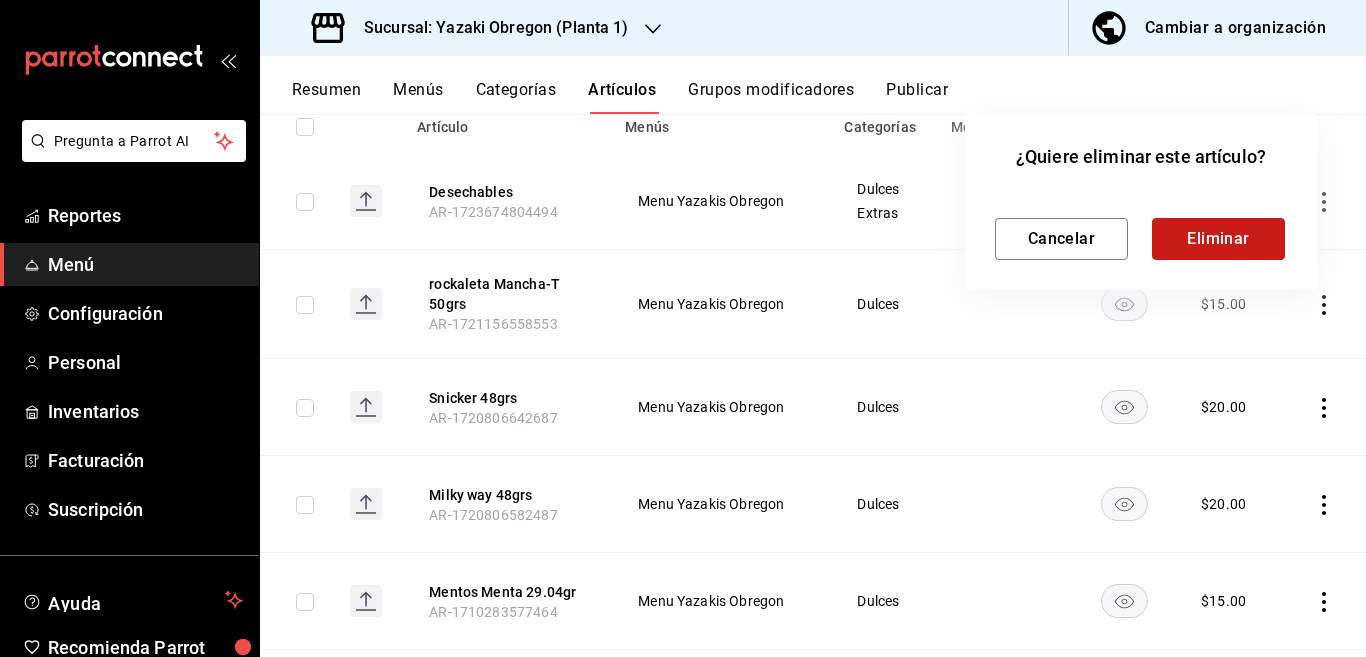 click on "Eliminar" at bounding box center (1218, 239) 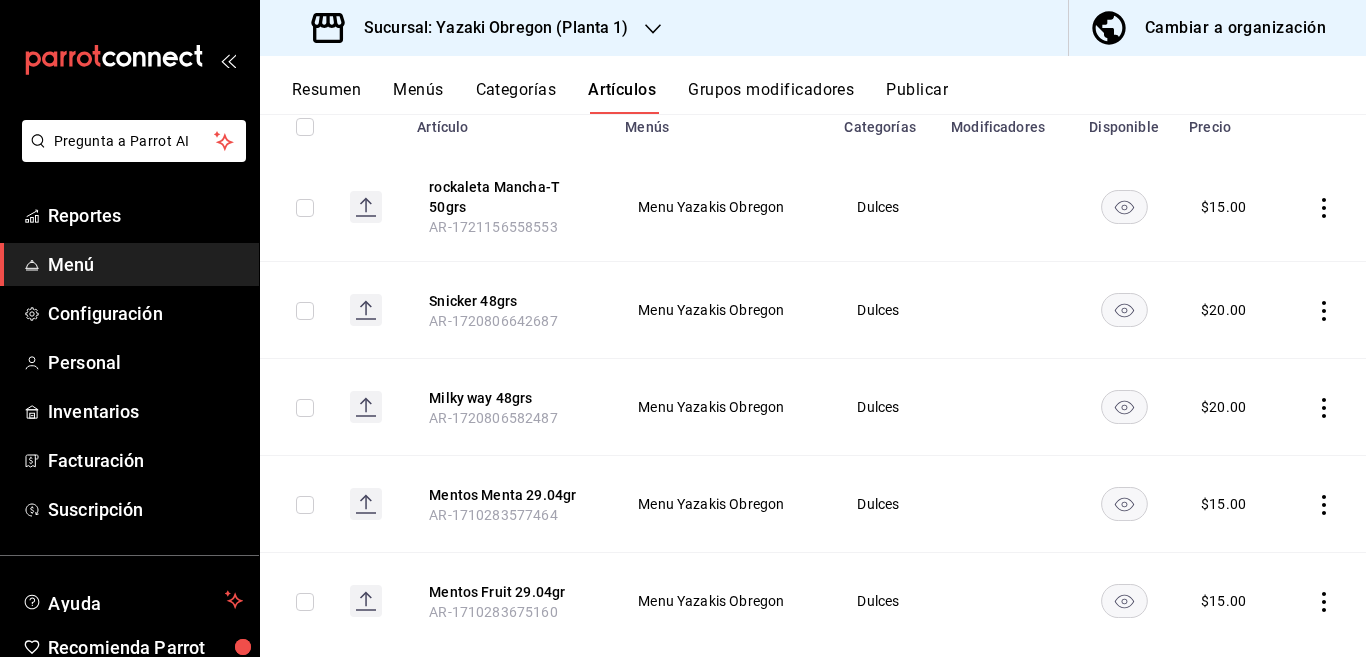 click 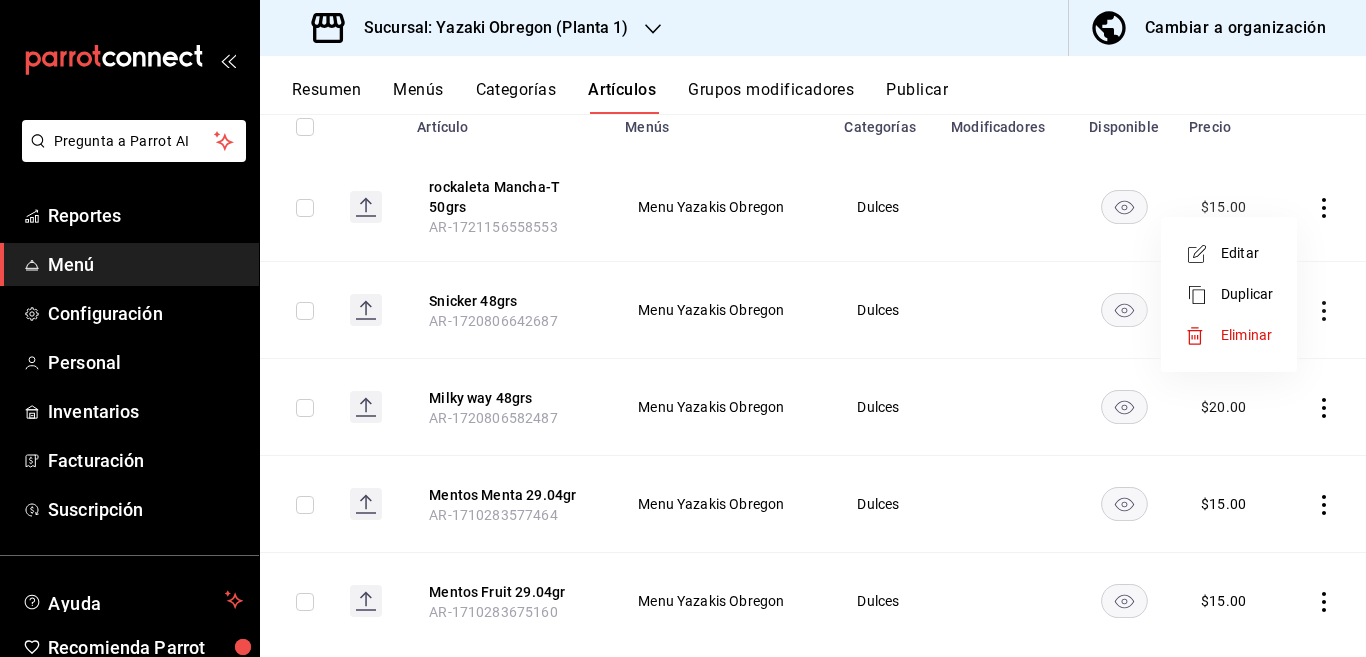 click on "Eliminar" at bounding box center [1246, 335] 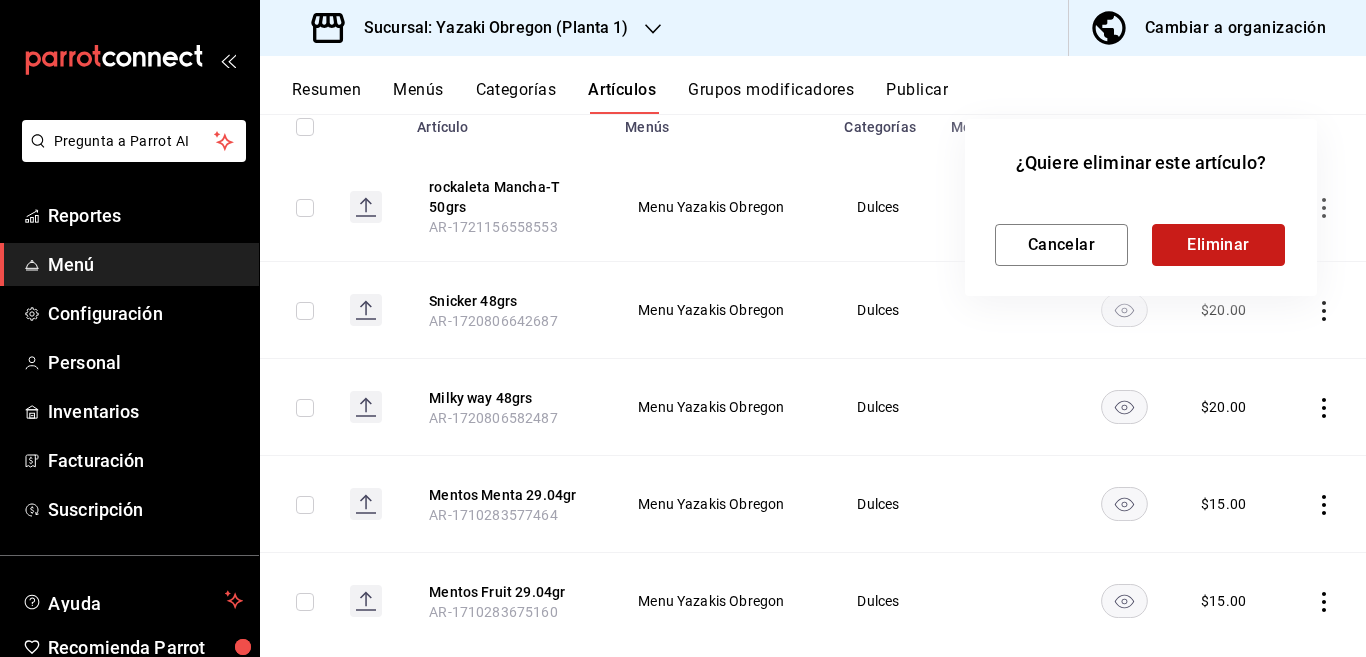 click on "Eliminar" at bounding box center [1218, 245] 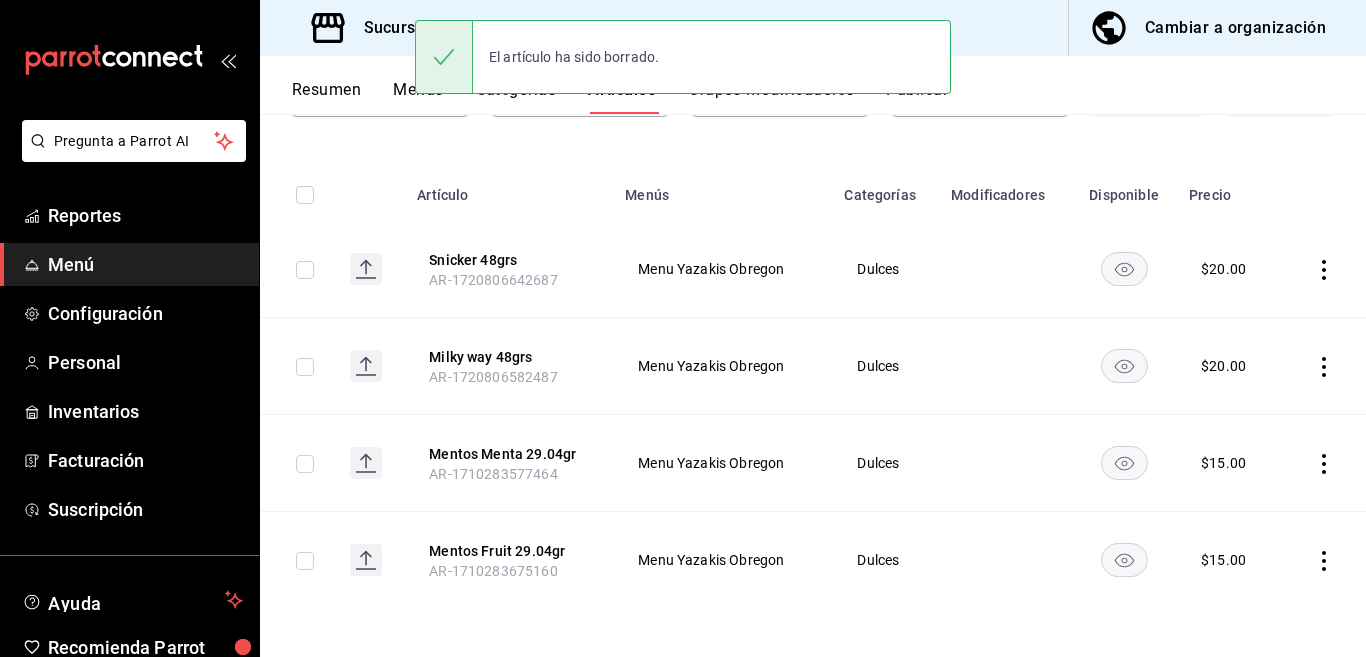 scroll, scrollTop: 176, scrollLeft: 0, axis: vertical 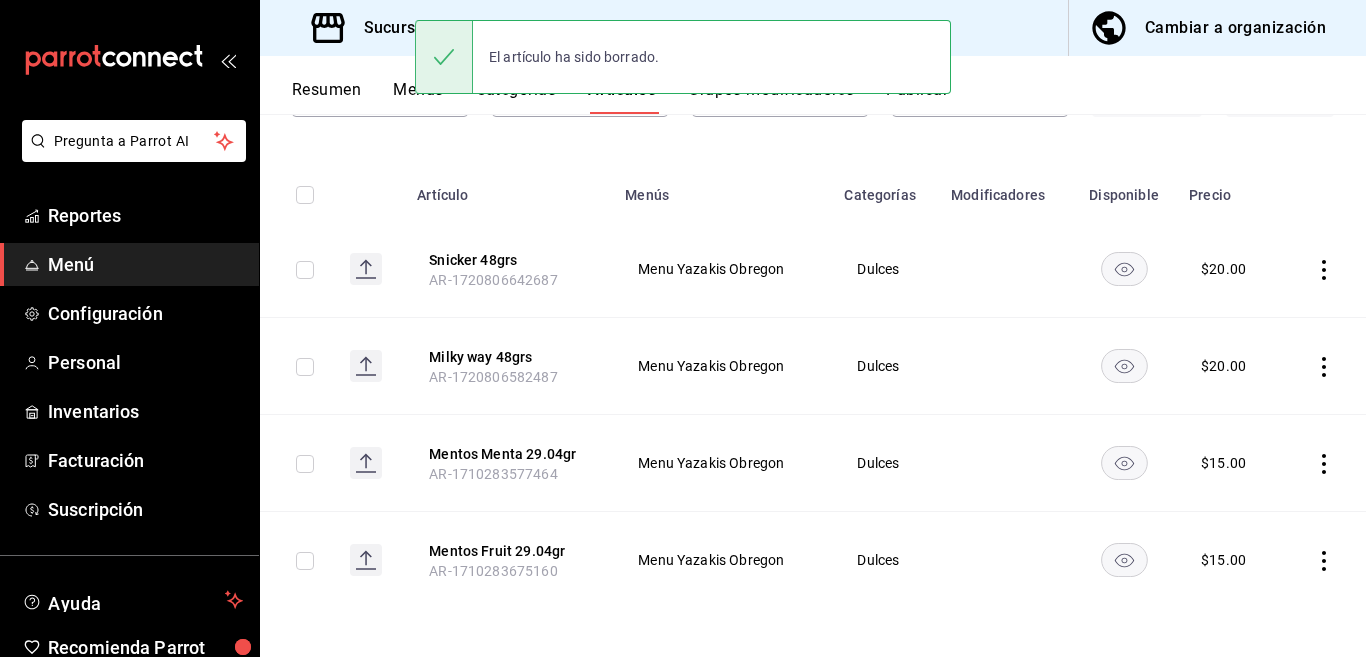 click at bounding box center [1323, 189] 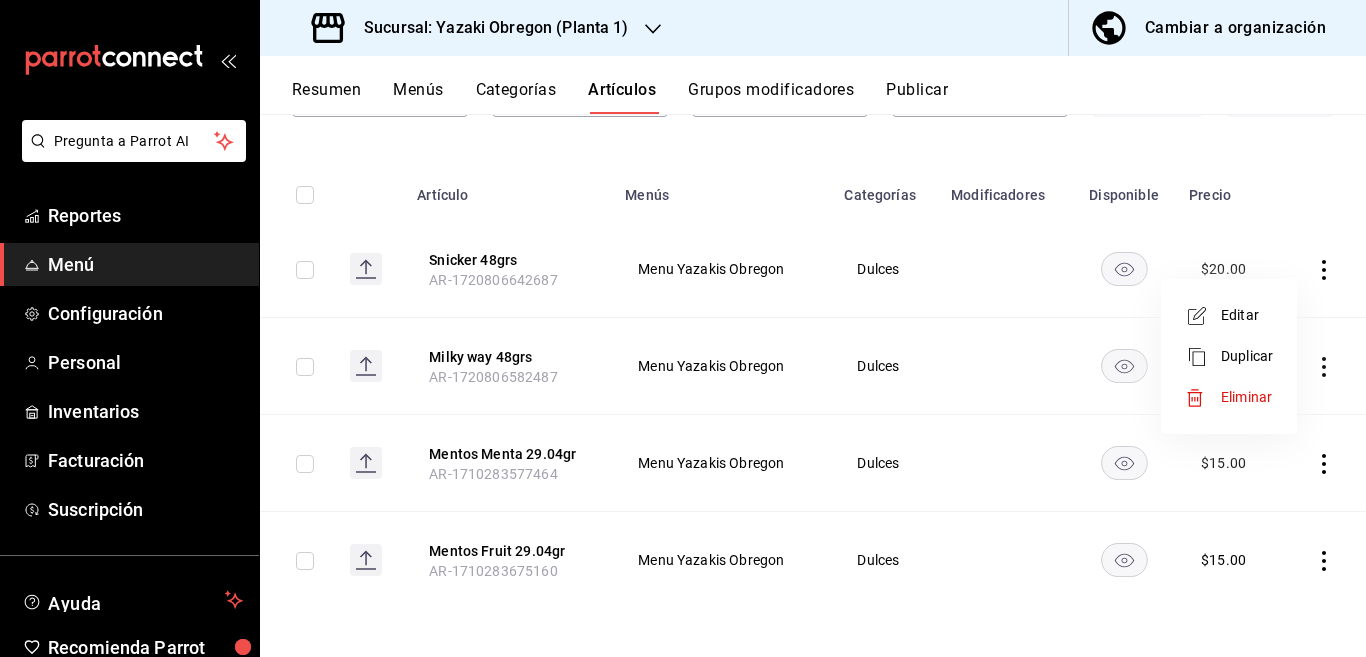 click on "Eliminar" at bounding box center [1246, 397] 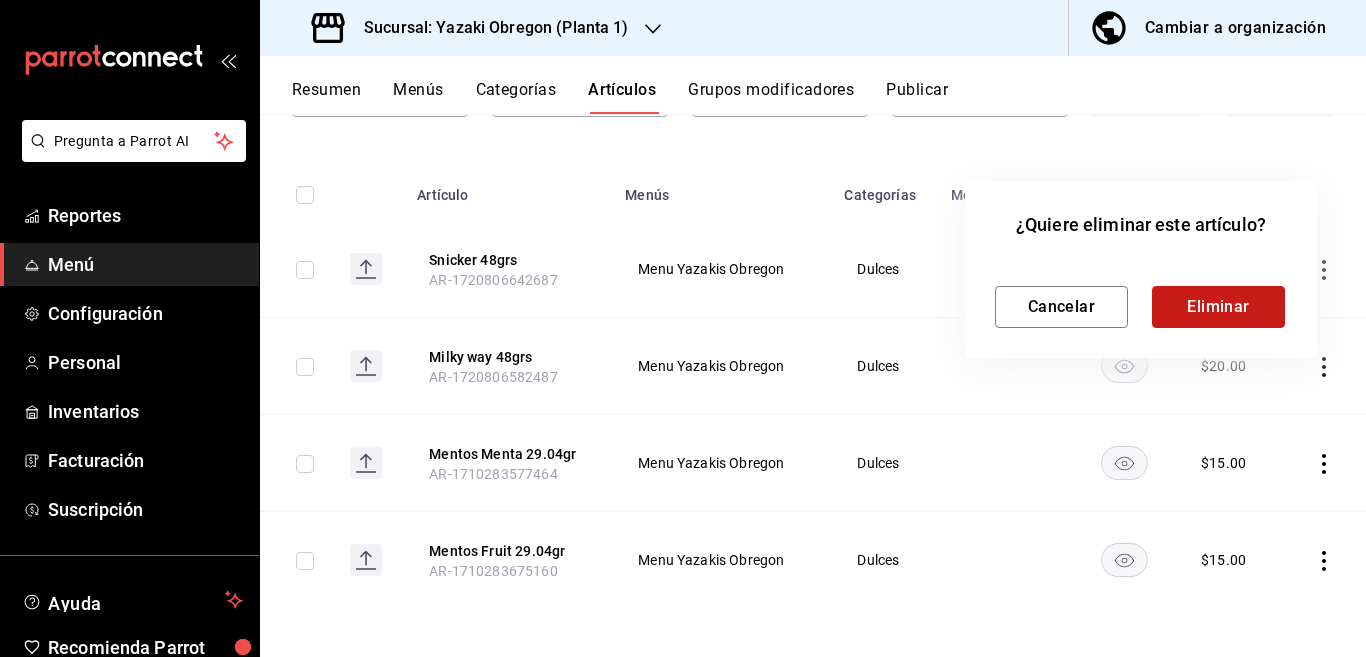 click on "Eliminar" at bounding box center [1218, 307] 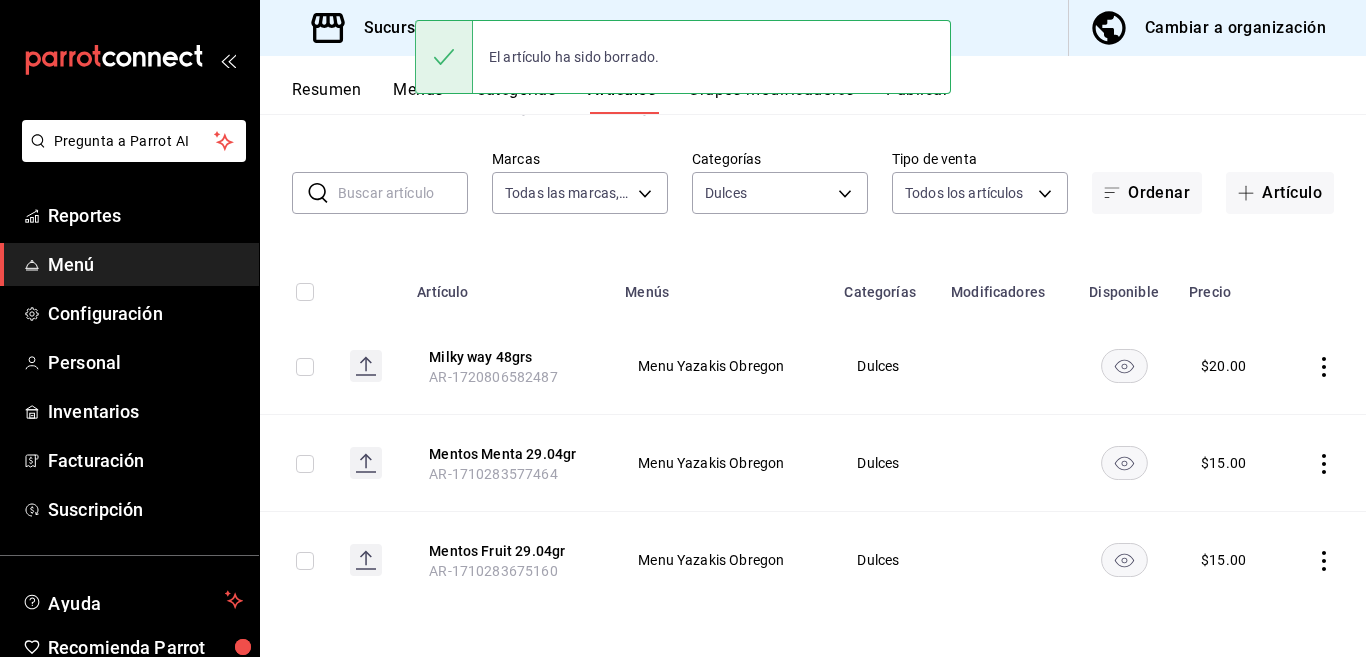 scroll, scrollTop: 79, scrollLeft: 0, axis: vertical 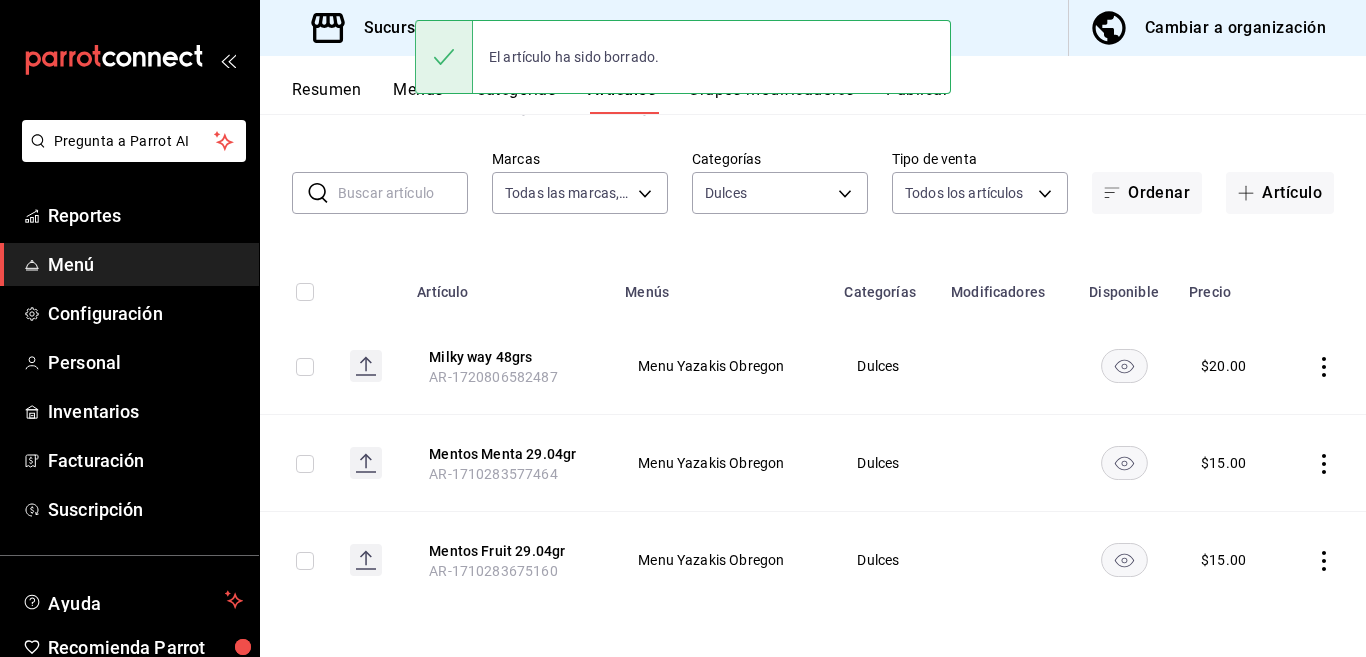 click 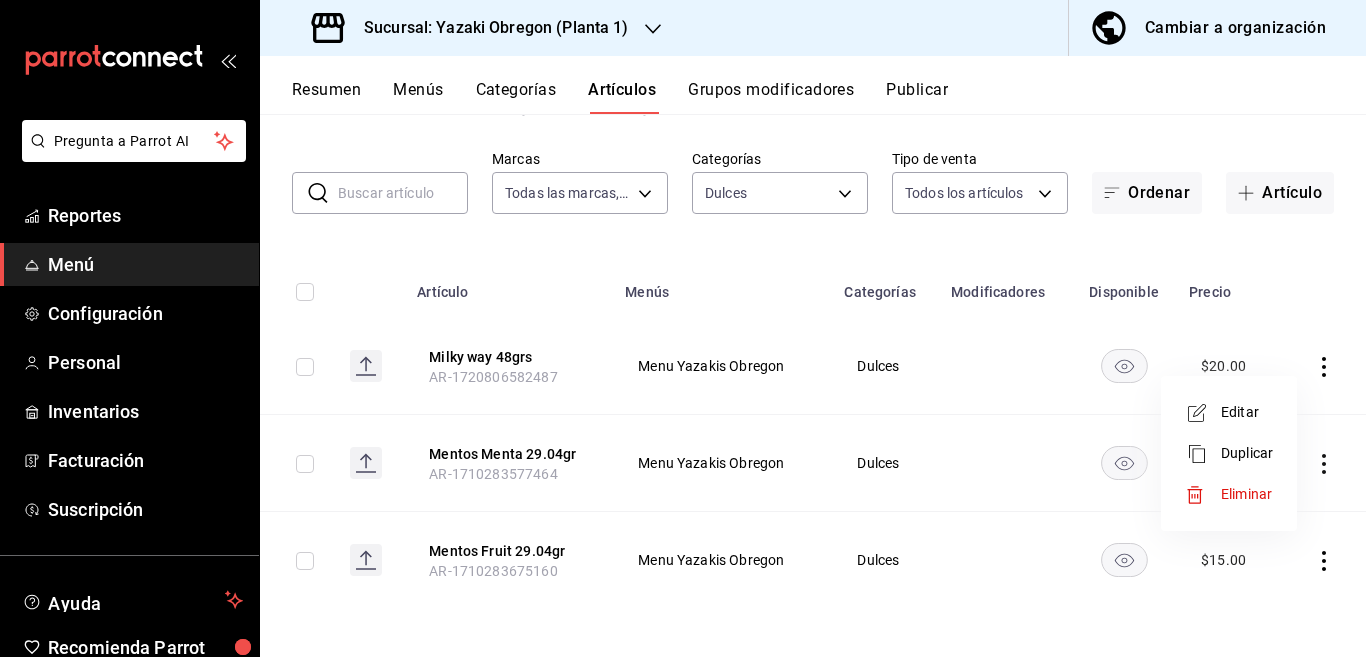 click on "Eliminar" at bounding box center (1246, 494) 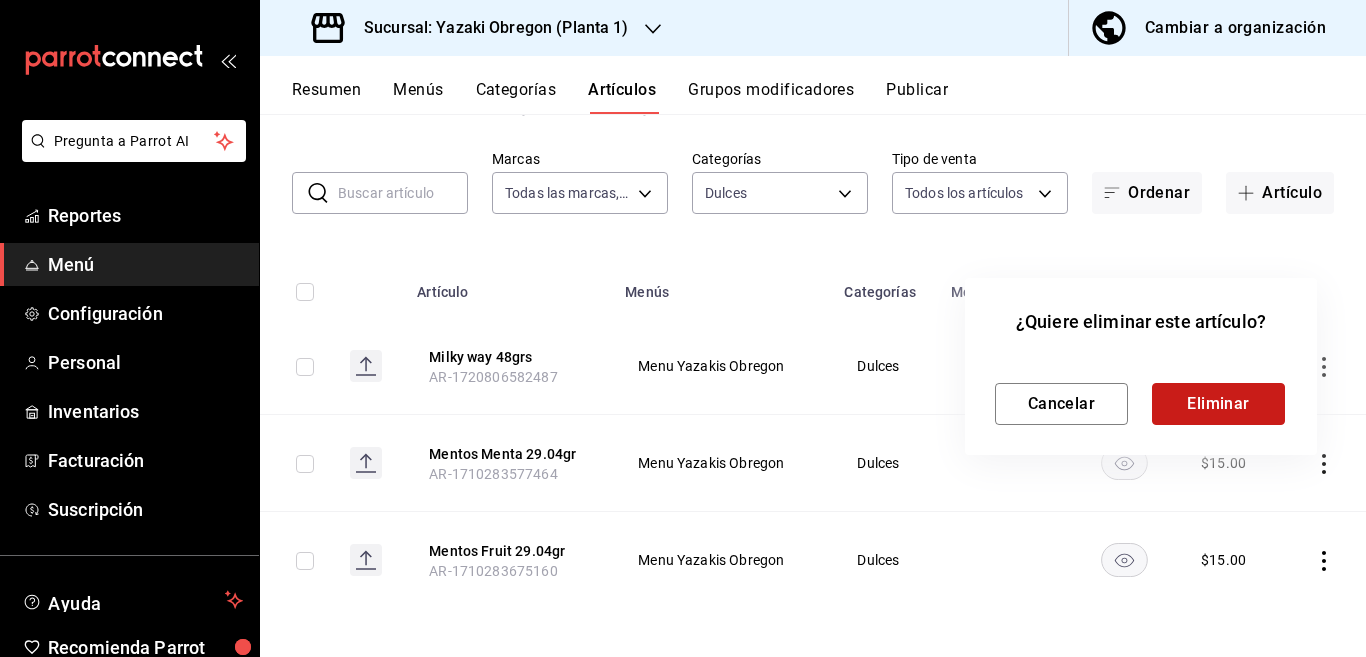 click on "Eliminar" at bounding box center [1218, 404] 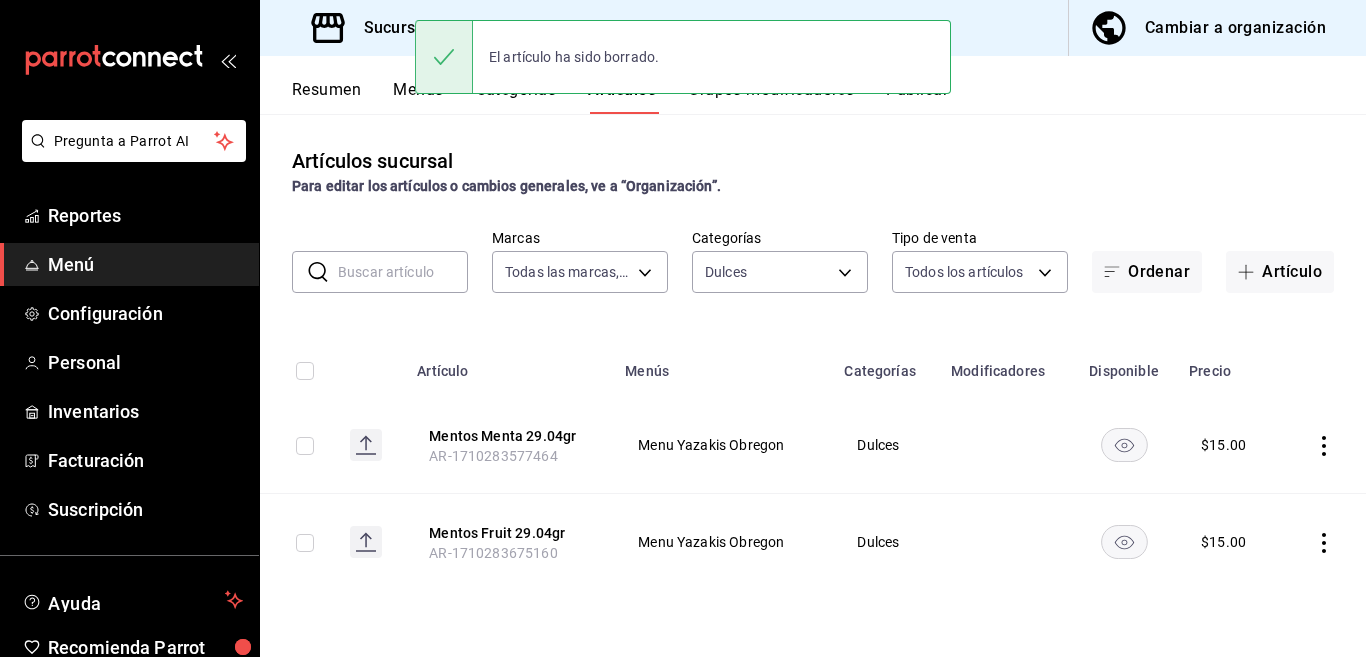 scroll, scrollTop: 0, scrollLeft: 0, axis: both 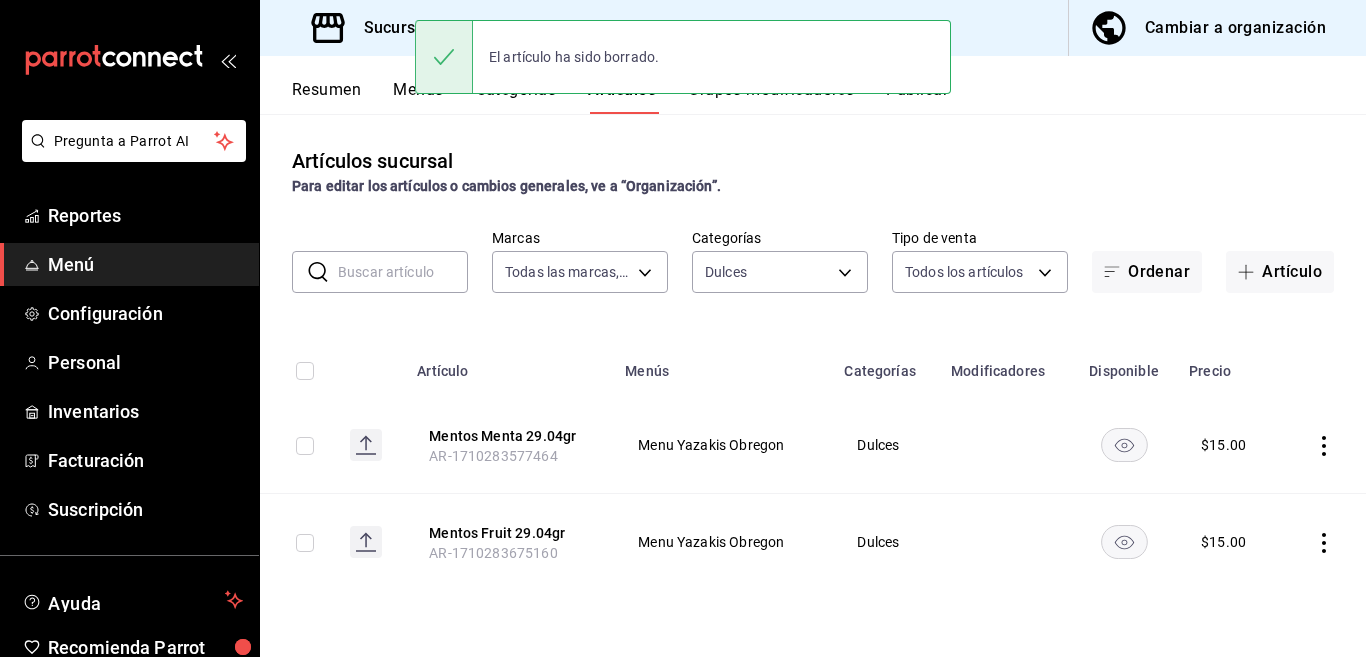 click 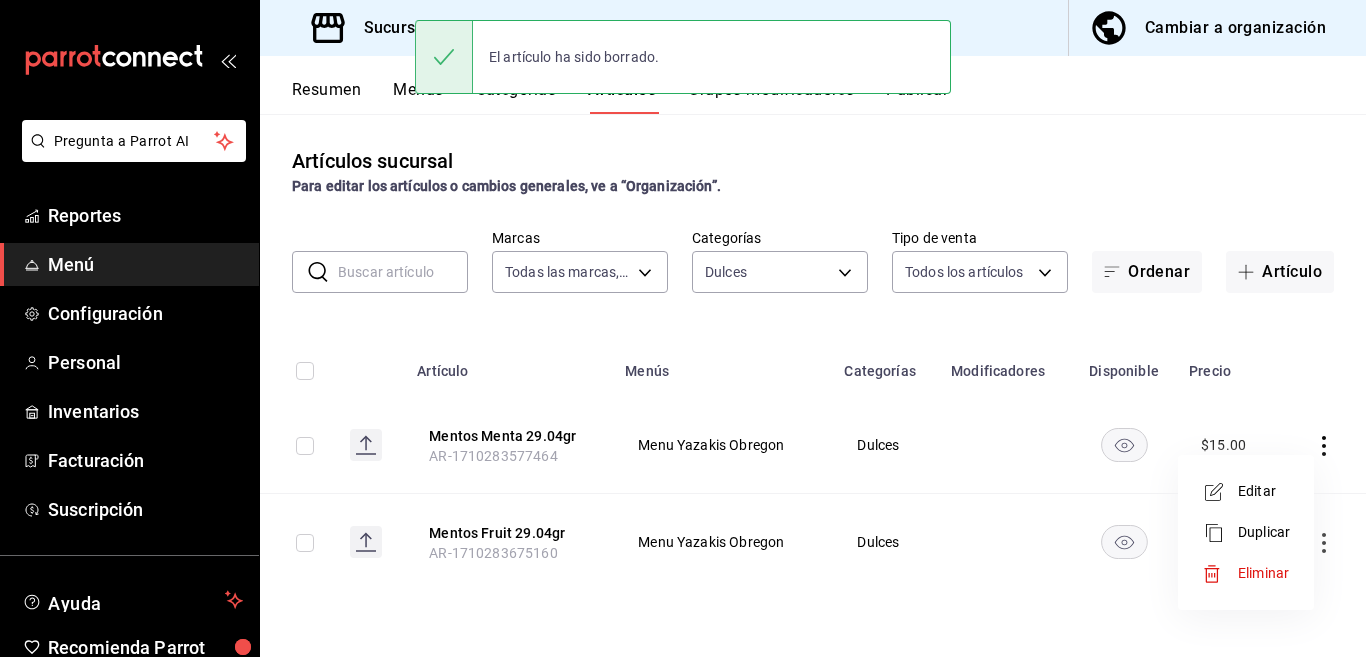 click on "Eliminar" at bounding box center (1263, 573) 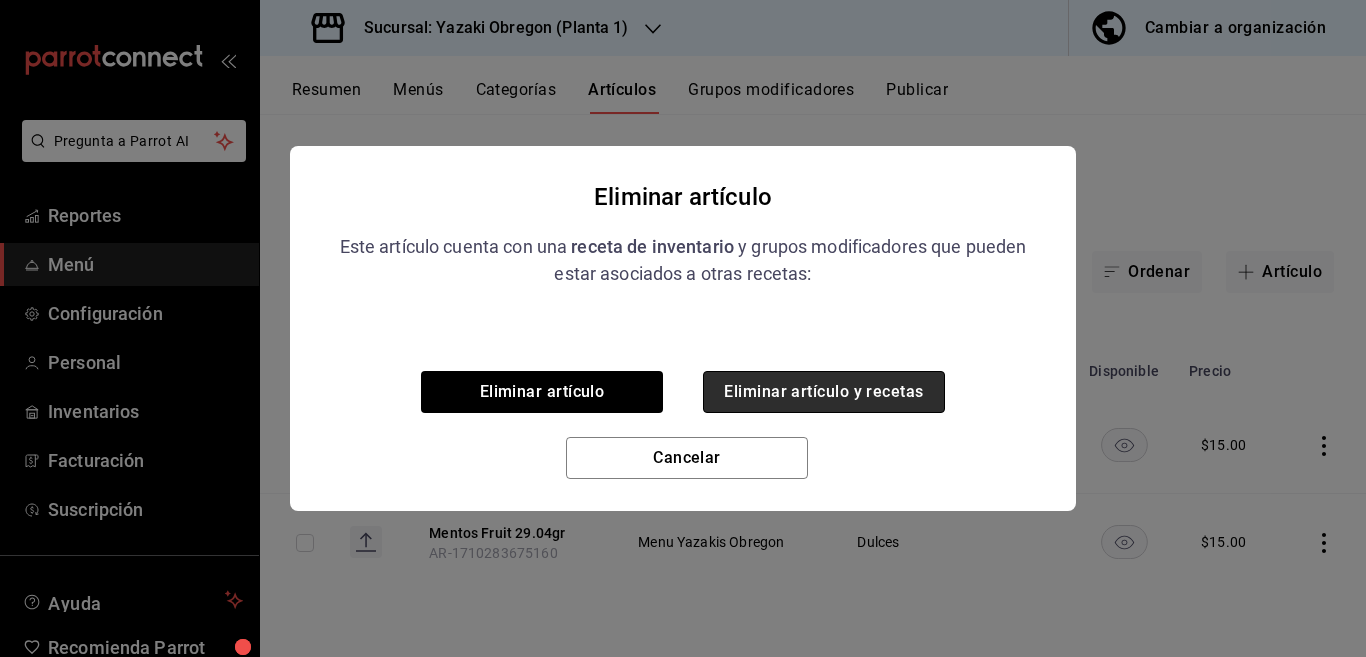 click on "Eliminar artículo y recetas" at bounding box center (824, 392) 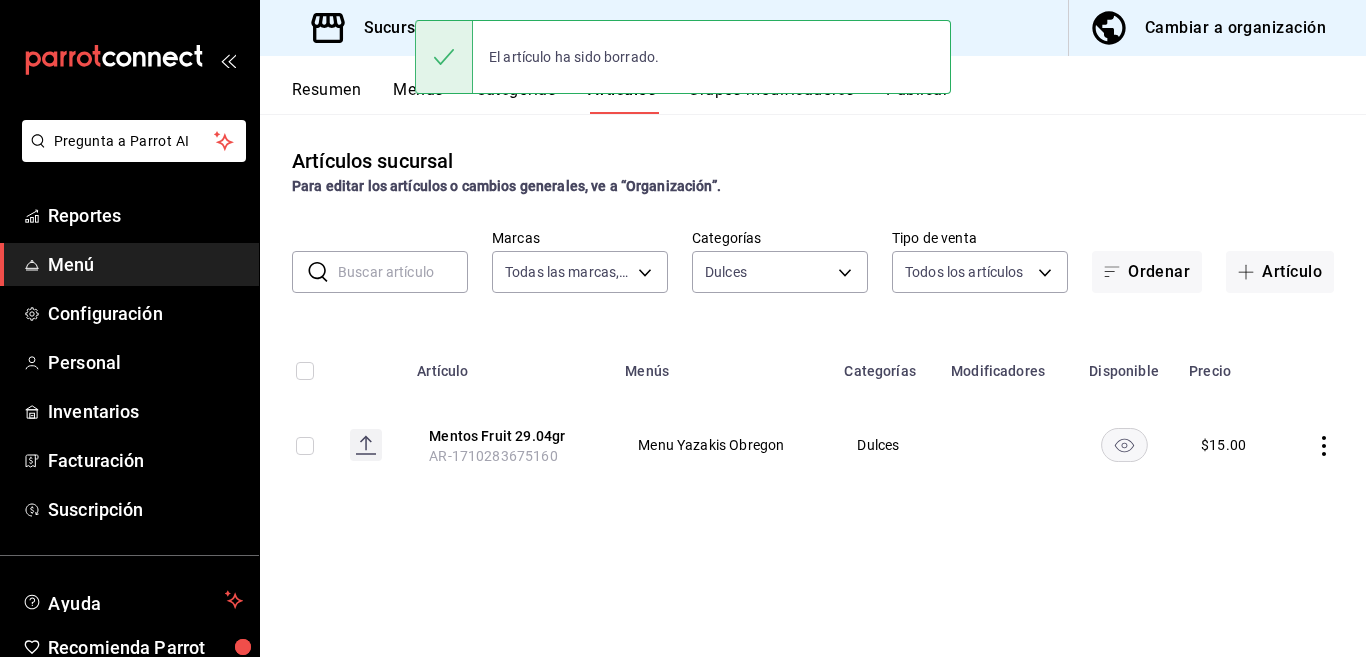 click 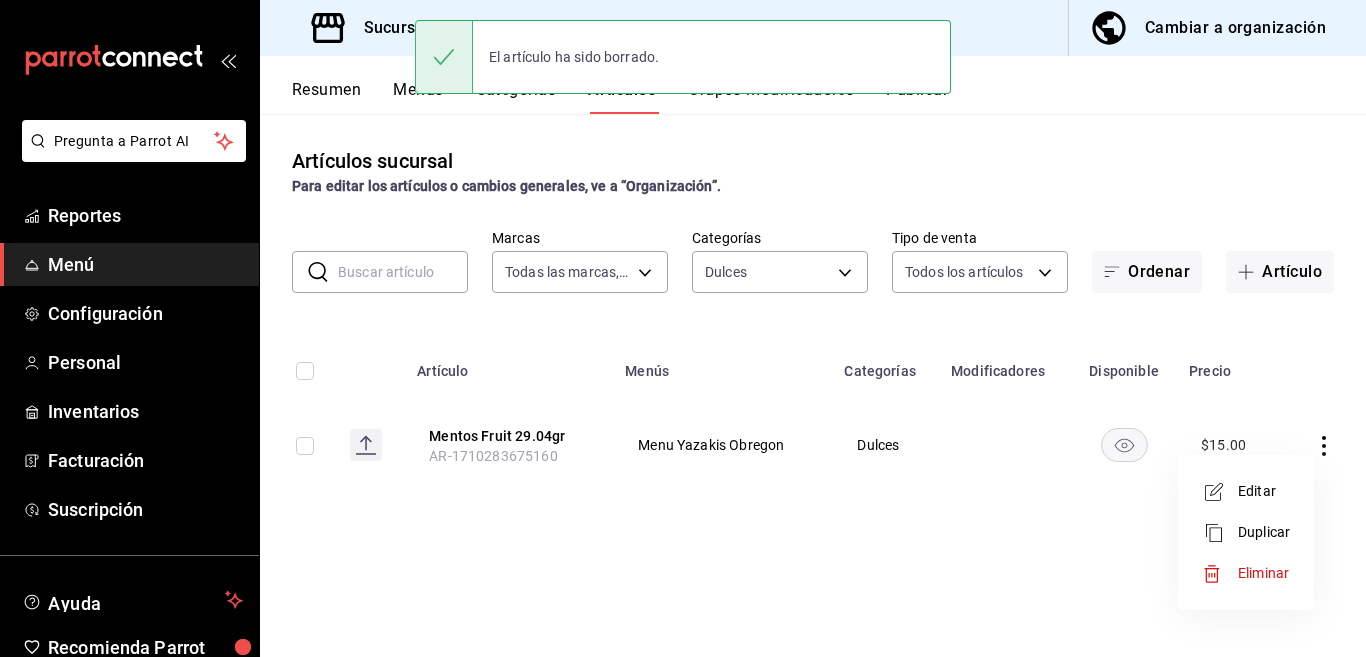 click on "Eliminar" at bounding box center (1263, 573) 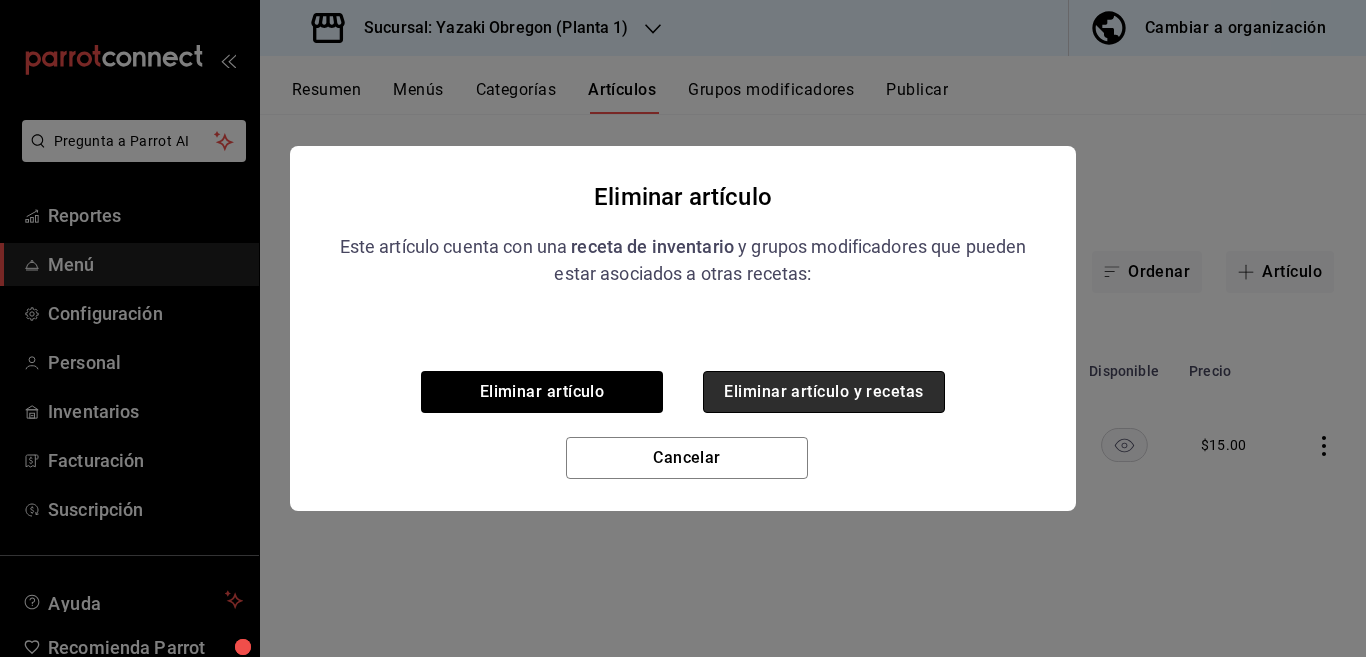 click on "Eliminar artículo y recetas" at bounding box center (824, 392) 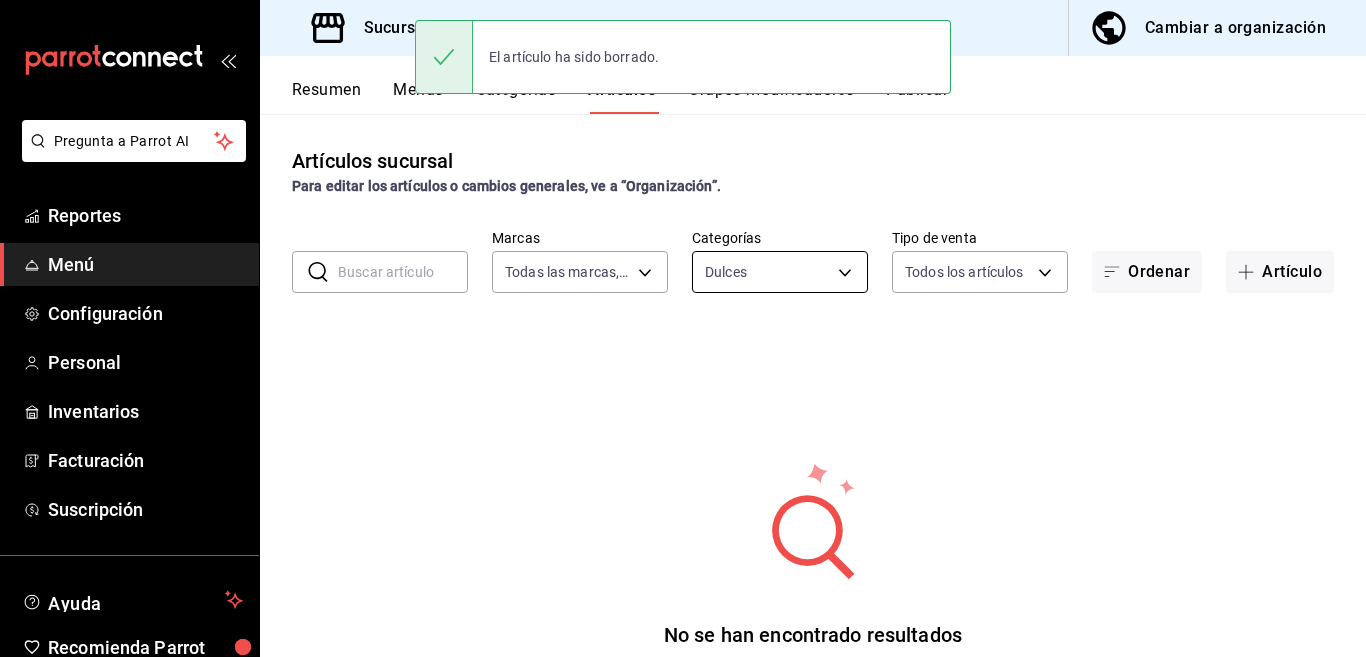 click on "Pregunta a Parrot AI Reportes   Menú   Configuración   Personal   Inventarios   Facturación   Suscripción   Ayuda Recomienda Parrot   Multiuser Parrot   Sugerir nueva función   Sucursal: Yazaki Obregon (Planta 1) Cambiar a organización Resumen Menús Categorías Artículos Grupos modificadores Publicar Artículos sucursal Para editar los artículos o cambios generales, ve a “Organización”. ​ ​ Marcas Todas las marcas, Sin marca 0f3257ca-18d5-4715-a7b3-d9c79746efab Categorías Dulces 5207fdb1-8a39-4438-8fd8-0226d44a795e Tipo de venta Todos los artículos ALL Ordenar Artículo No se han encontrado resultados Parece que no podemos encontrar ningún resultado basado en tu búsqueda, intenta de nuevo. Guardar El artículo ha sido borrado. GANA 1 MES GRATIS EN TU SUSCRIPCIÓN AQUÍ Ver video tutorial Ir a video Pregunta a Parrot AI Reportes   Menú   Configuración   Personal   Inventarios   Facturación   Suscripción   Ayuda Recomienda Parrot   Multiuser Parrot   Sugerir nueva función" at bounding box center [683, 328] 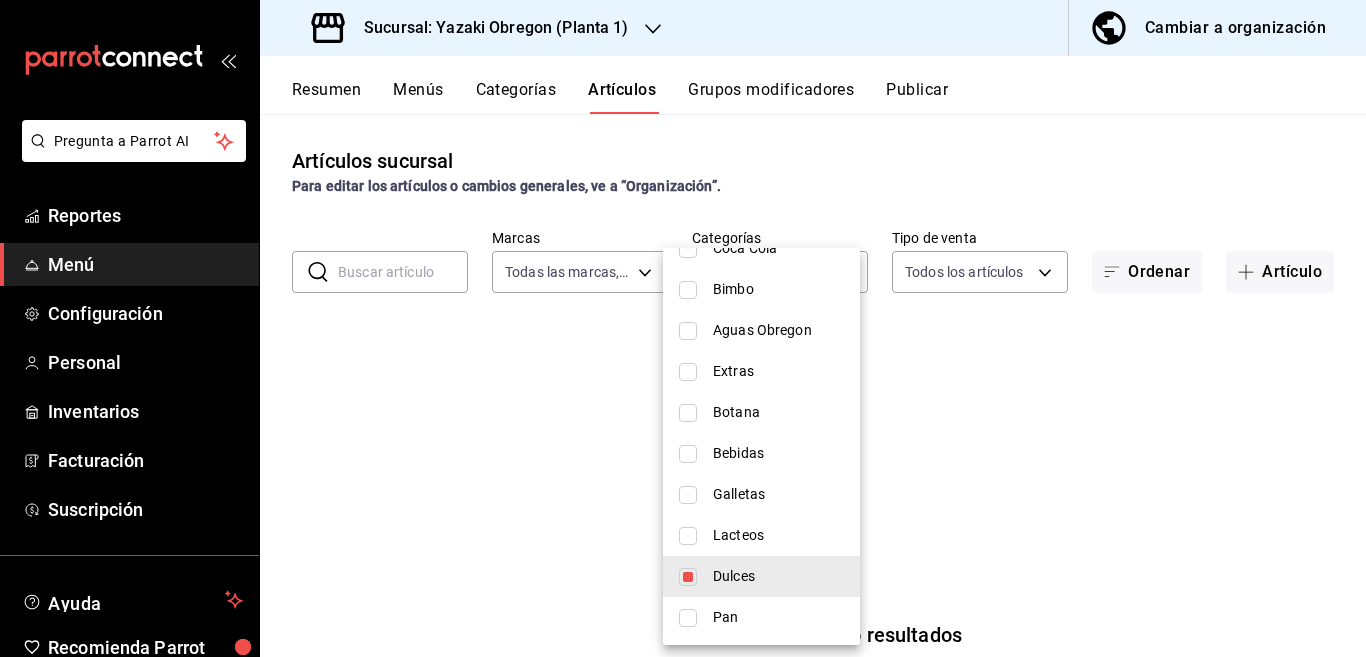 scroll, scrollTop: 374, scrollLeft: 0, axis: vertical 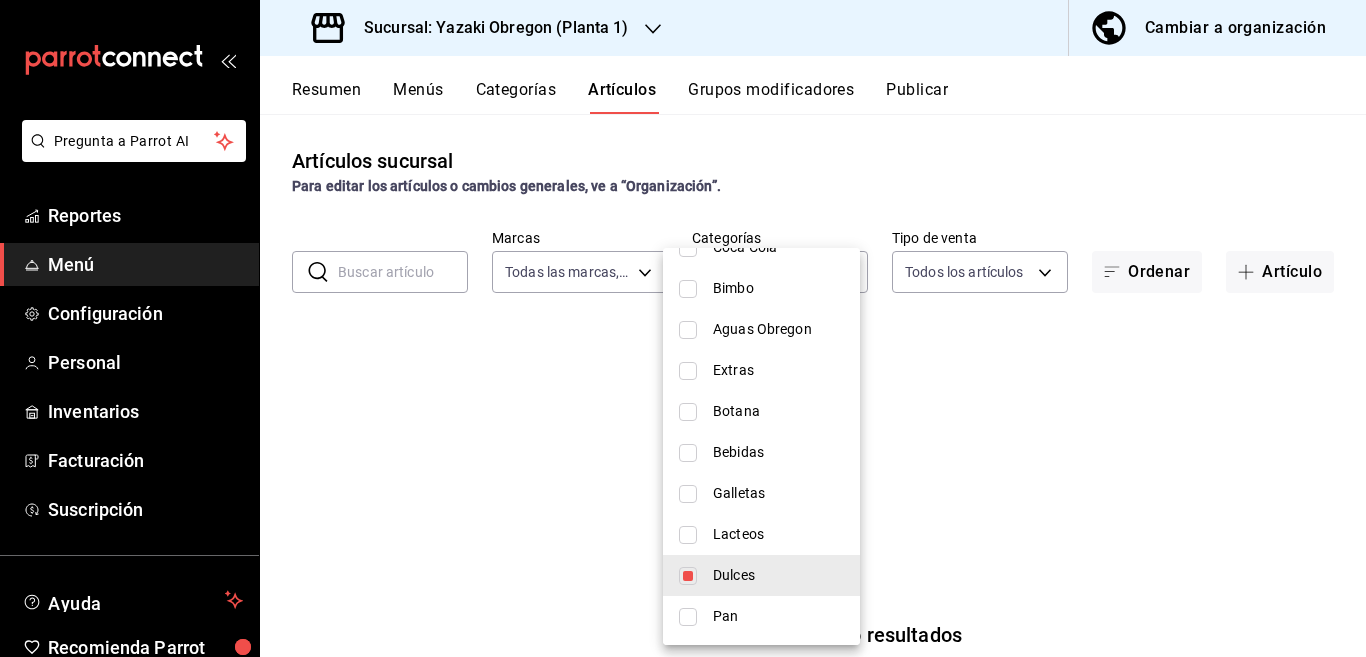 click at bounding box center (688, 617) 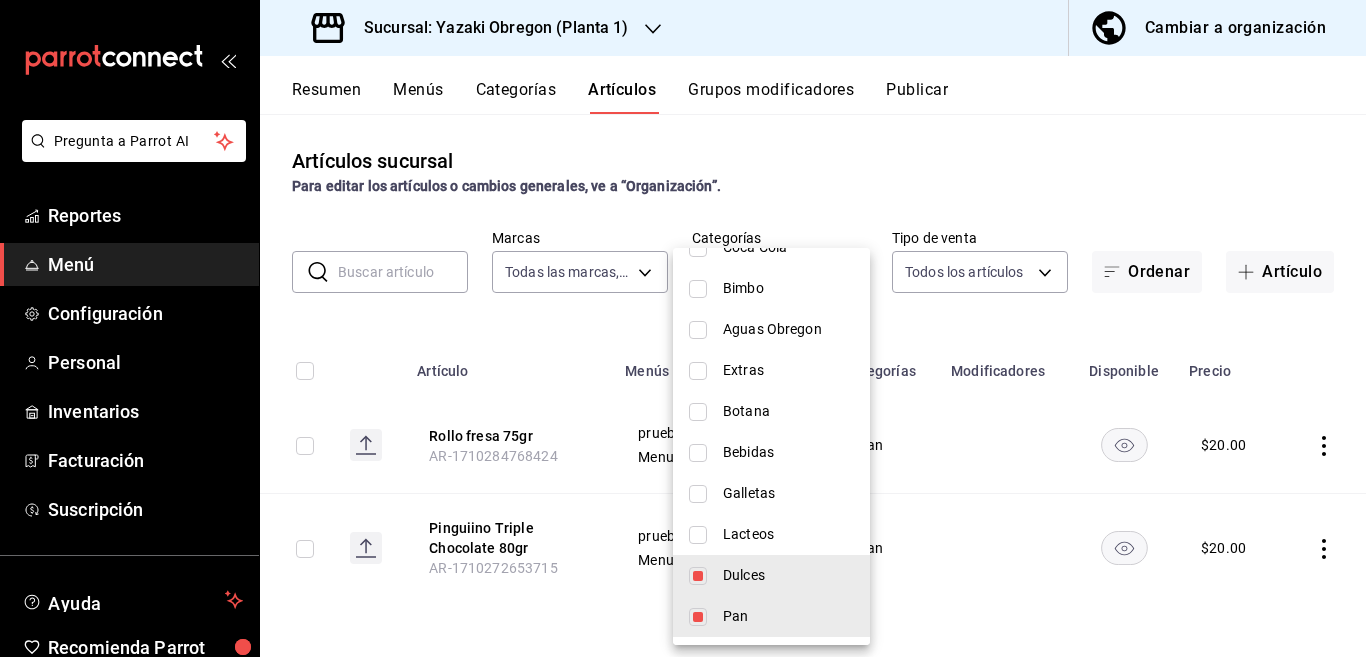 click at bounding box center [698, 576] 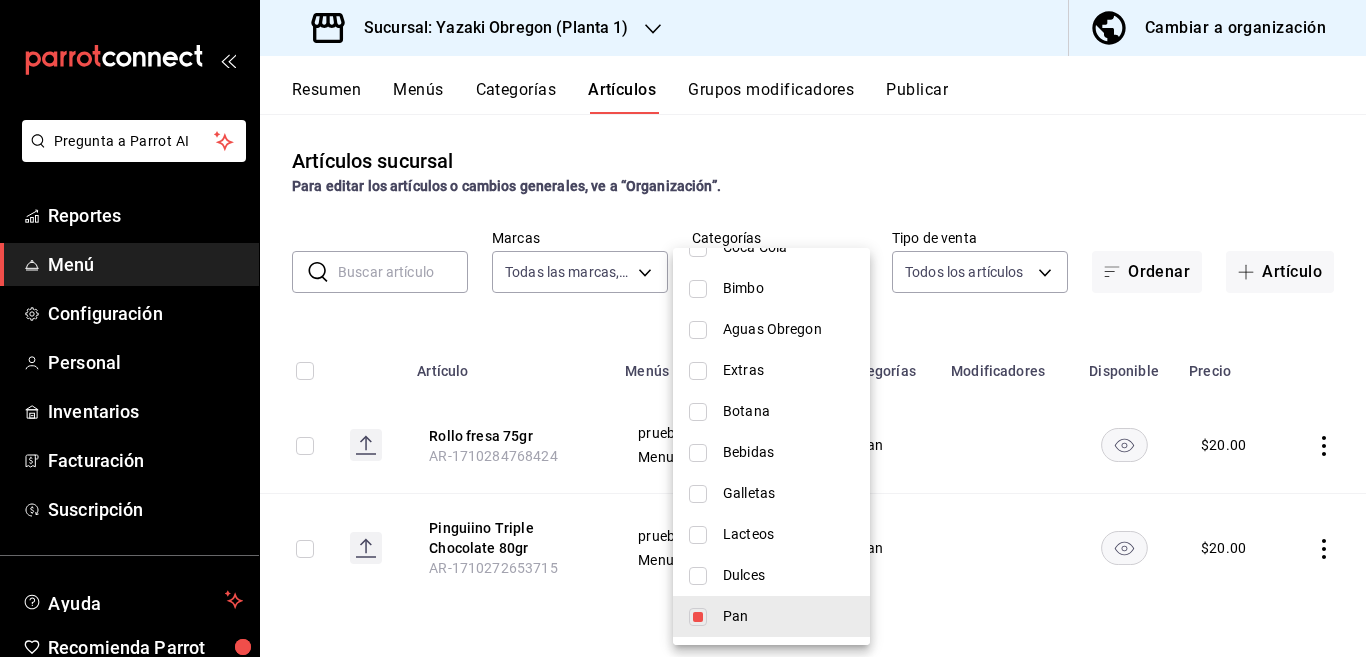 click at bounding box center [683, 328] 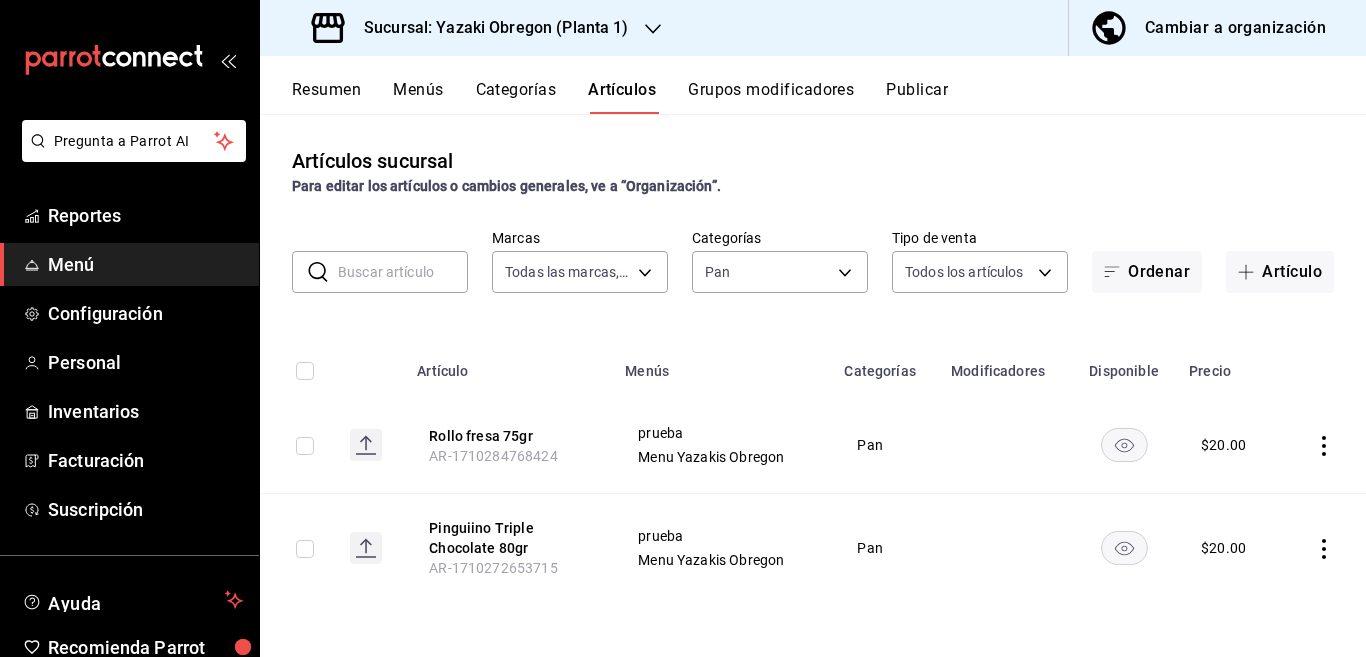 click 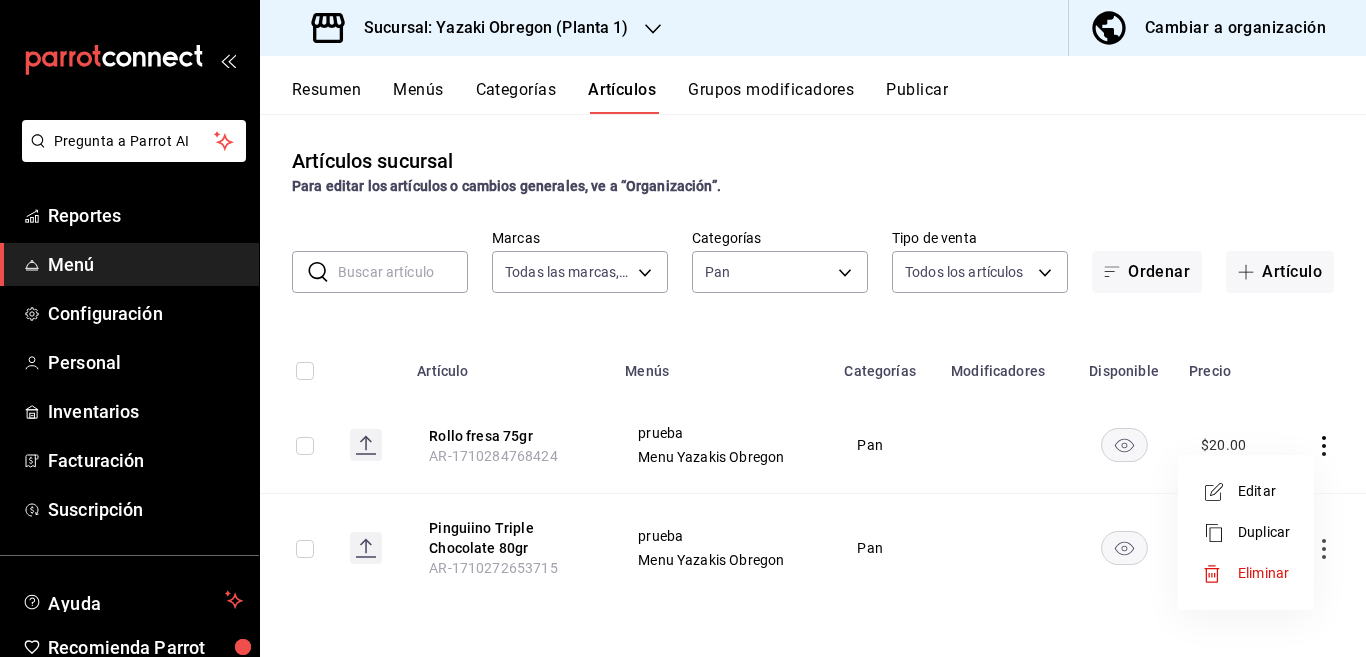 click on "Eliminar" at bounding box center [1263, 573] 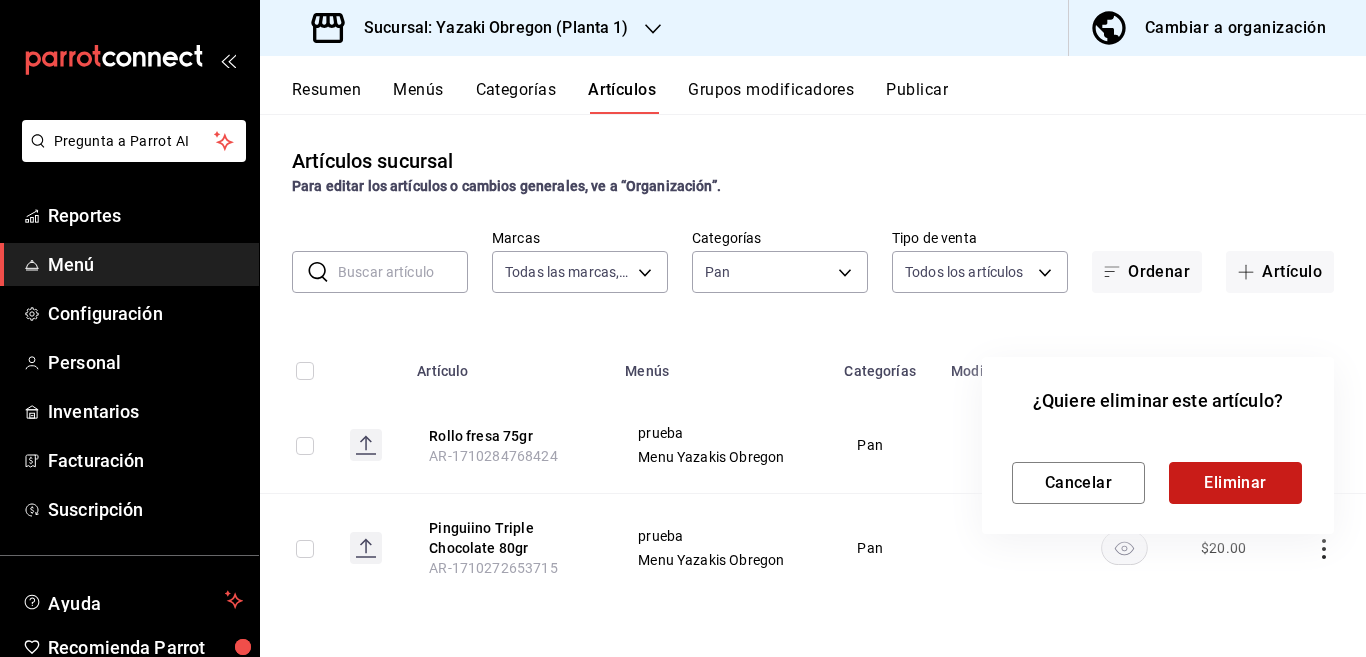 click on "Eliminar" at bounding box center [1235, 483] 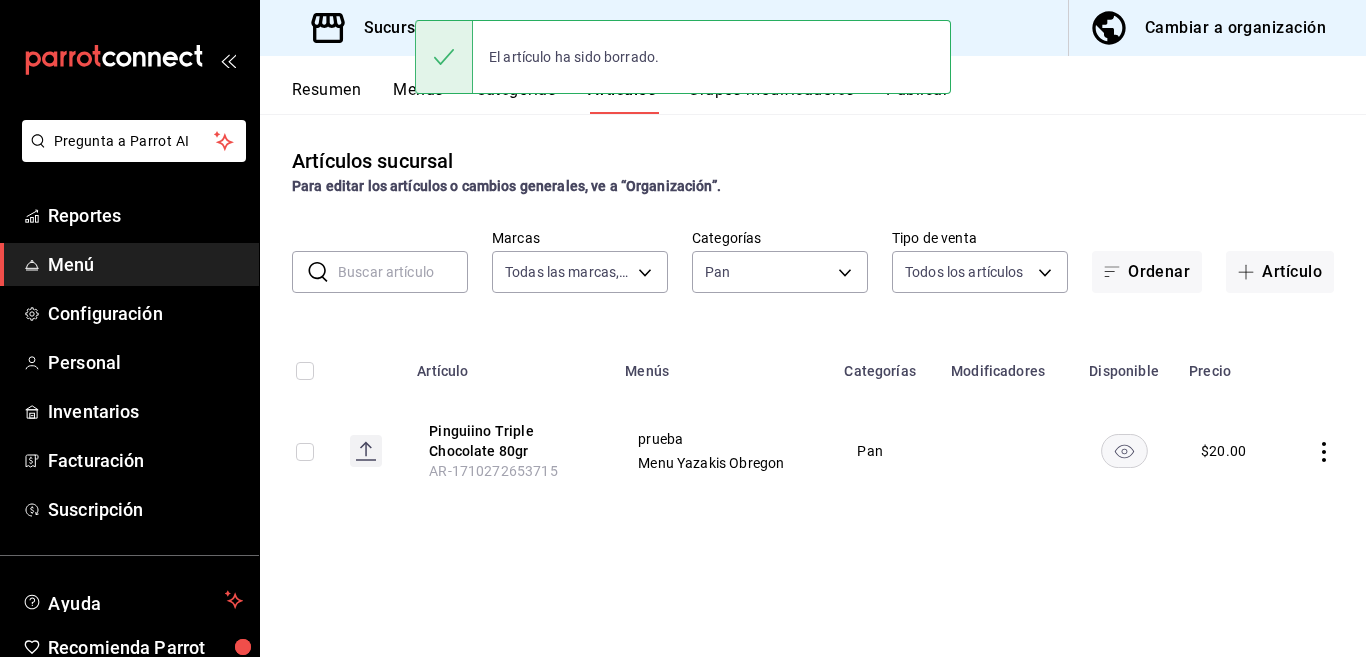 click 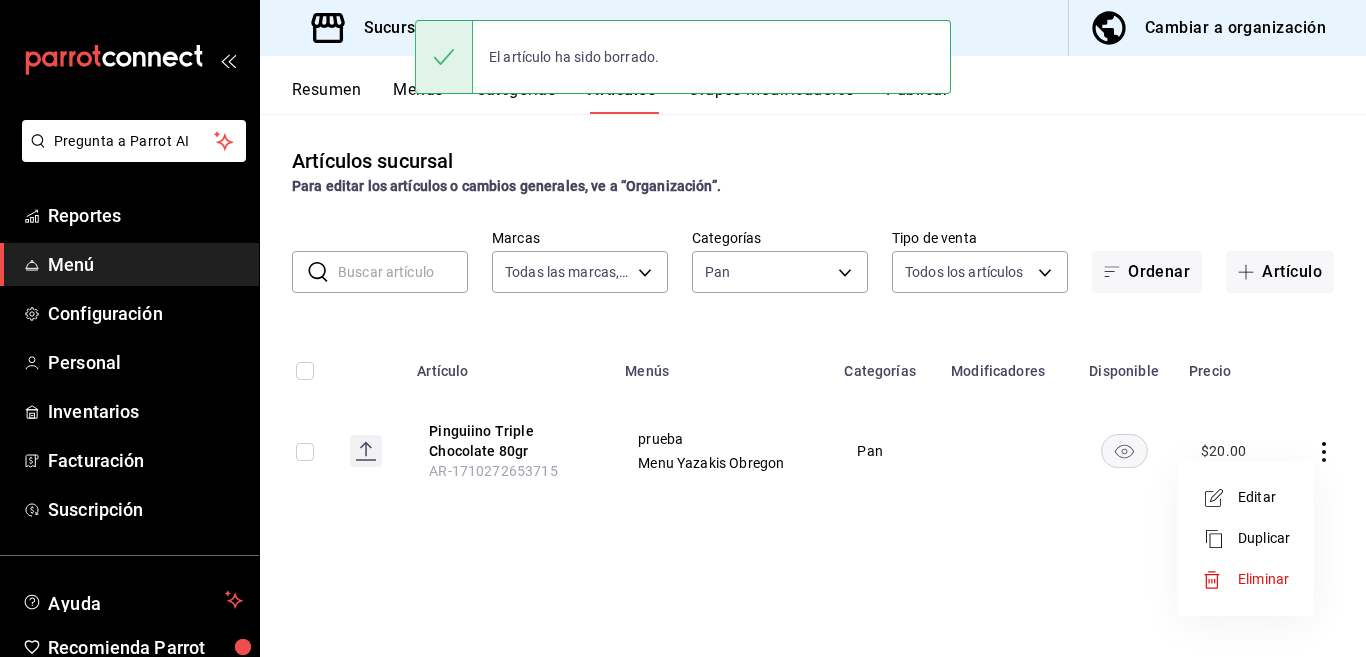 click on "Eliminar" at bounding box center [1263, 579] 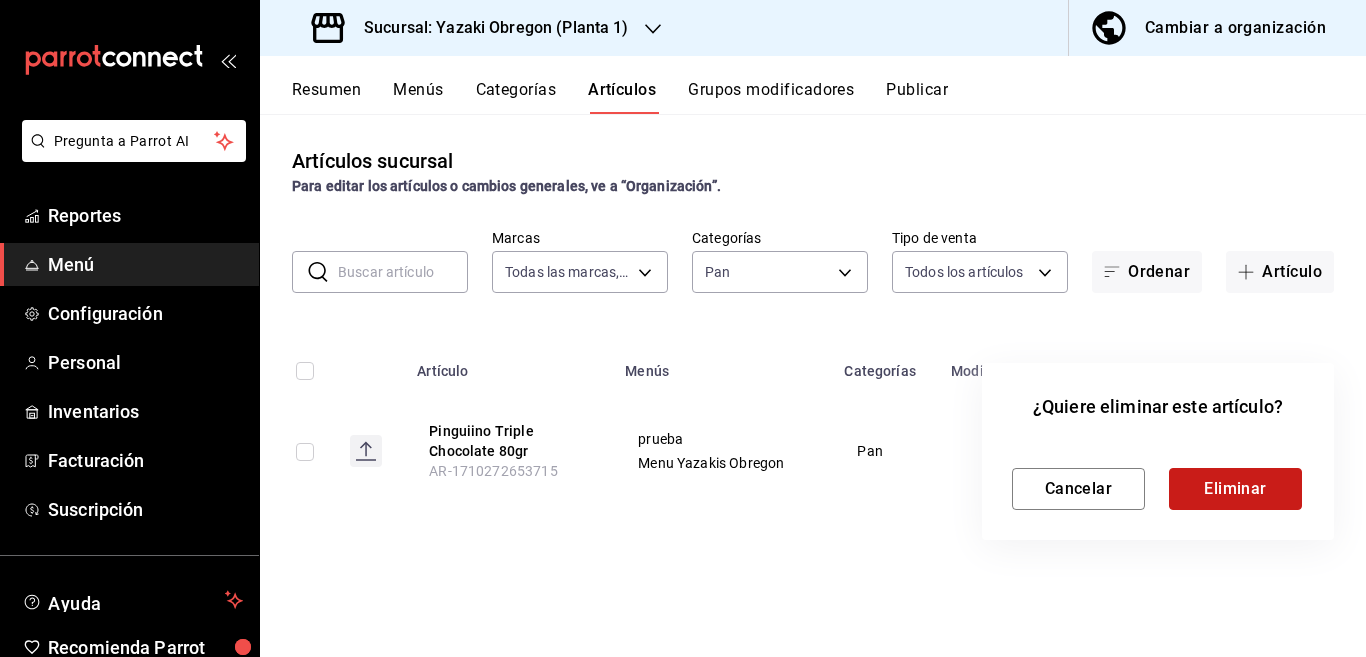 click on "Eliminar" at bounding box center [1235, 489] 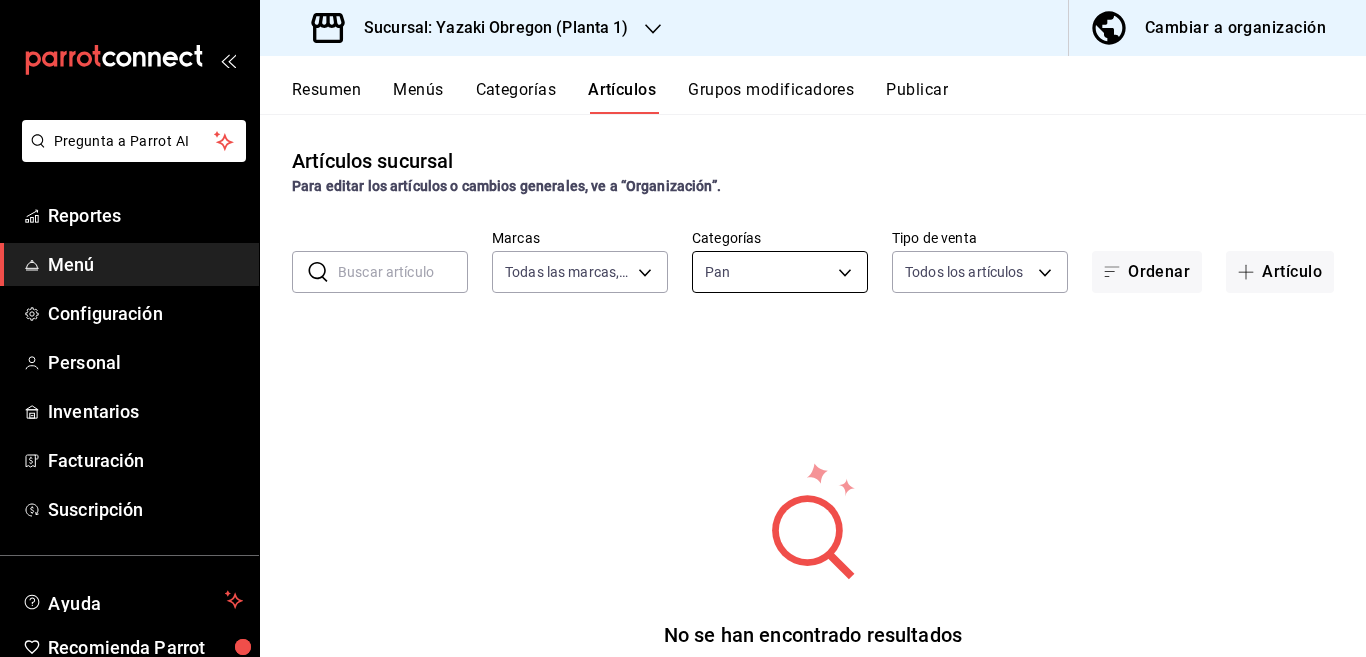 click on "Pregunta a Parrot AI Reportes   Menú   Configuración   Personal   Inventarios   Facturación   Suscripción   Ayuda Recomienda Parrot   Multiuser Parrot   Sugerir nueva función   Sucursal: Yazaki Obregon (Planta 1) Cambiar a organización Resumen Menús Categorías Artículos Grupos modificadores Publicar Artículos sucursal Para editar los artículos o cambios generales, ve a “Organización”. ​ ​ Marcas Todas las marcas, Sin marca 0f3257ca-18d5-4715-a7b3-d9c79746efab Categorías Pan 9652f810-aff9-416f-91da-aefae273305a Tipo de venta Todos los artículos ALL Ordenar Artículo No se han encontrado resultados Parece que no podemos encontrar ningún resultado basado en tu búsqueda, intenta de nuevo. Guardar GANA 1 MES GRATIS EN TU SUSCRIPCIÓN AQUÍ Ver video tutorial Ir a video Pregunta a Parrot AI Reportes   Menú   Configuración   Personal   Inventarios   Facturación   Suscripción   Ayuda Recomienda Parrot   Multiuser Parrot   Sugerir nueva función   Visitar centro de ayuda (81) 2046 6363" at bounding box center (683, 328) 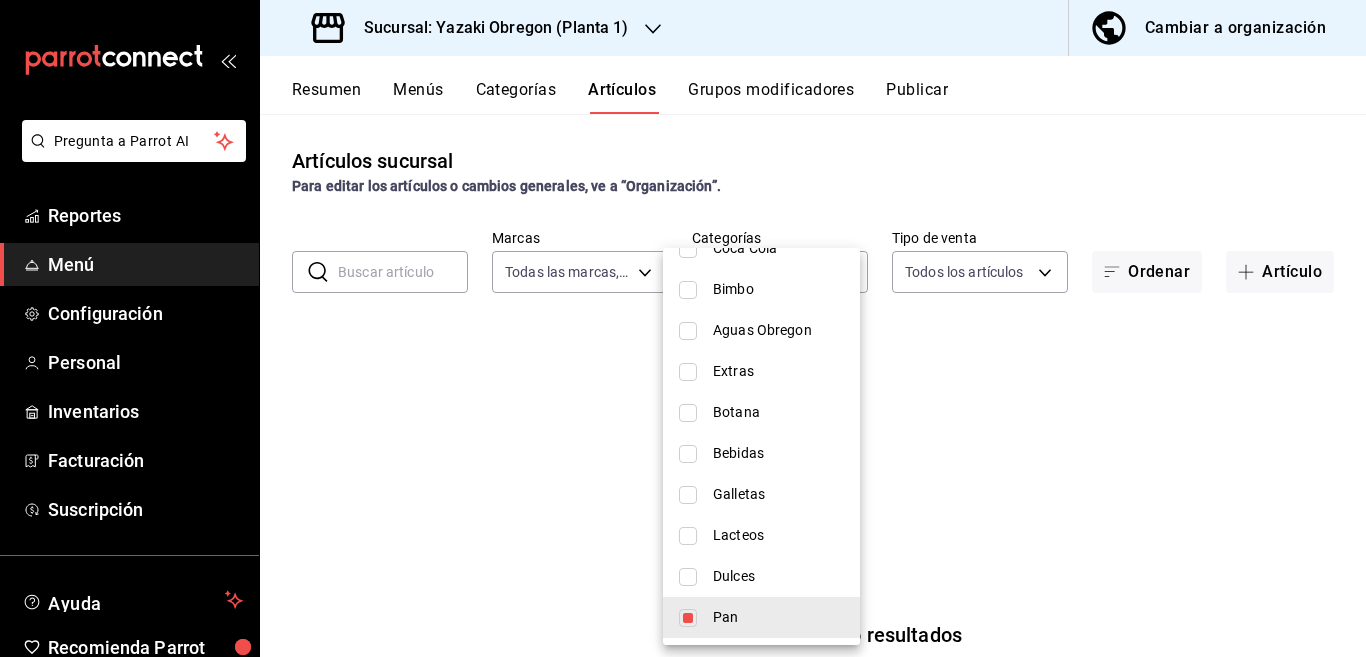 scroll, scrollTop: 374, scrollLeft: 0, axis: vertical 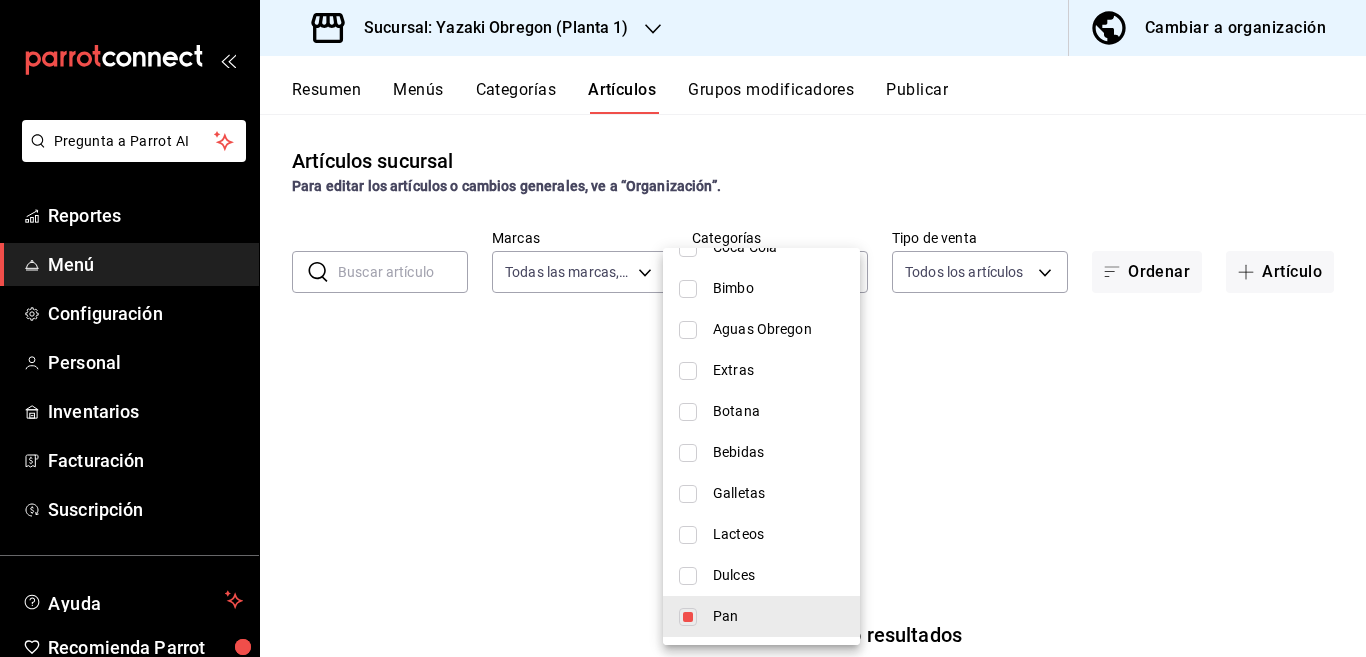 click at bounding box center [688, 617] 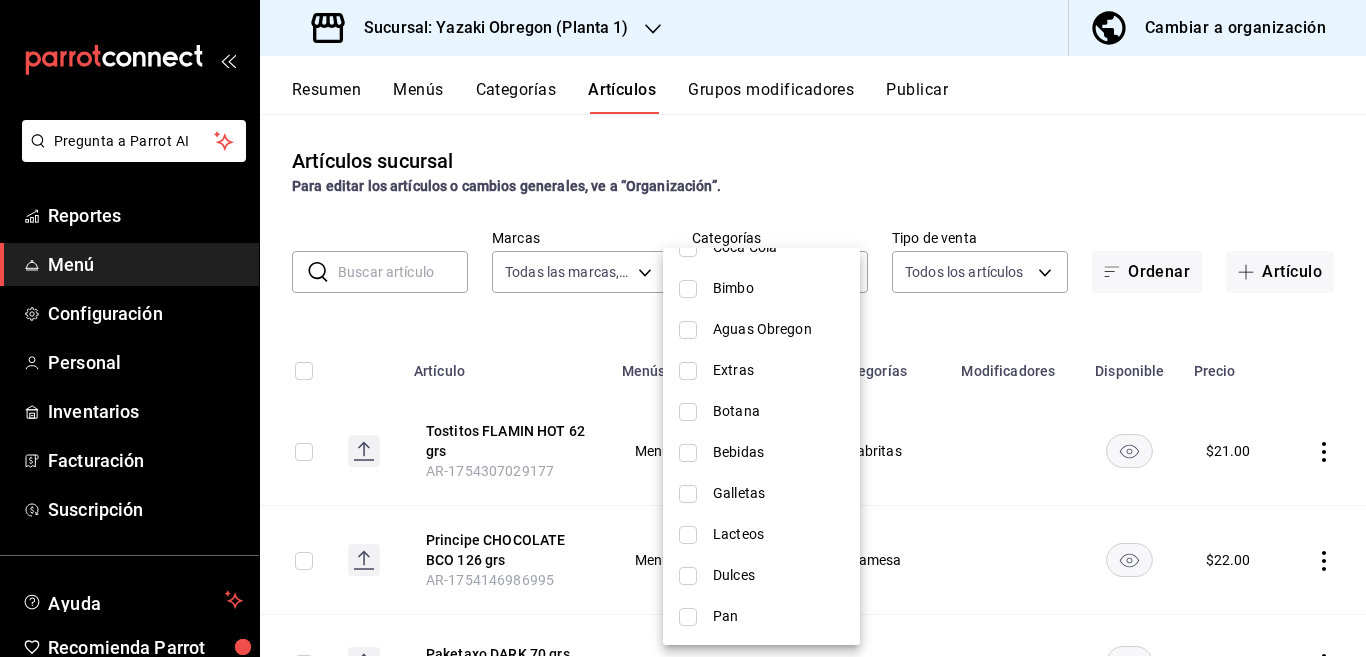 click at bounding box center (683, 328) 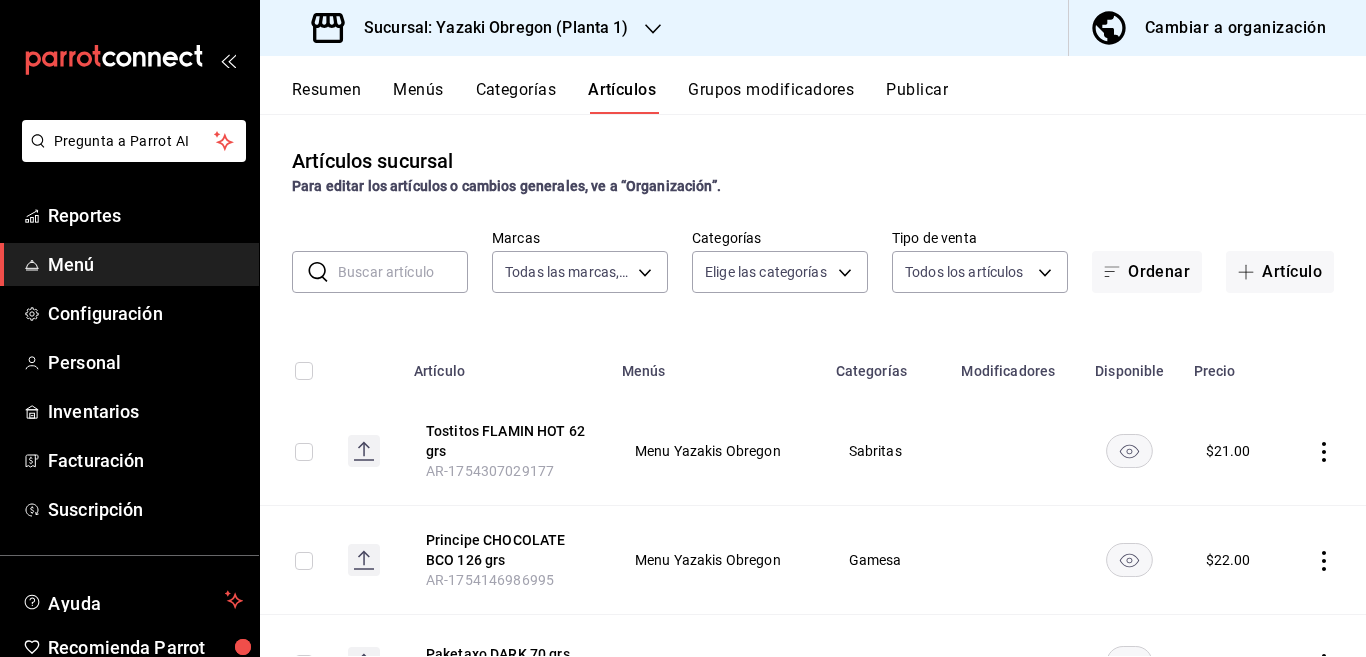 click on "Categorías" at bounding box center [516, 97] 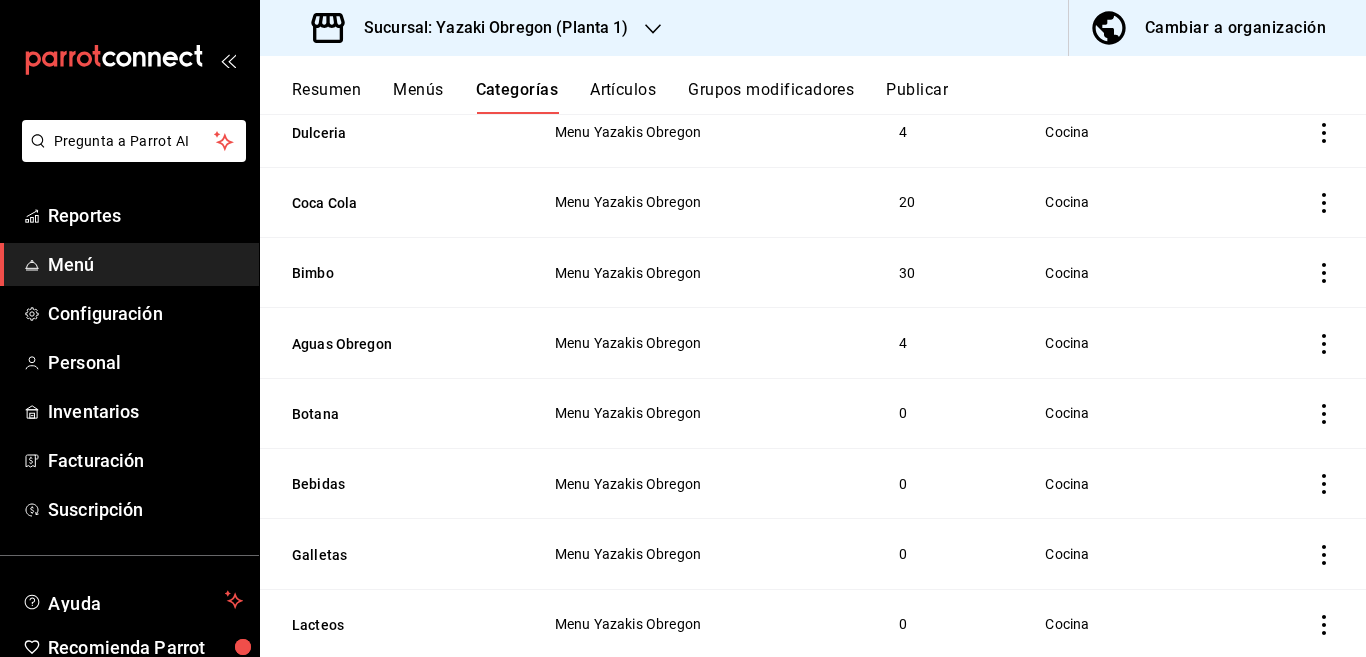 scroll, scrollTop: 650, scrollLeft: 0, axis: vertical 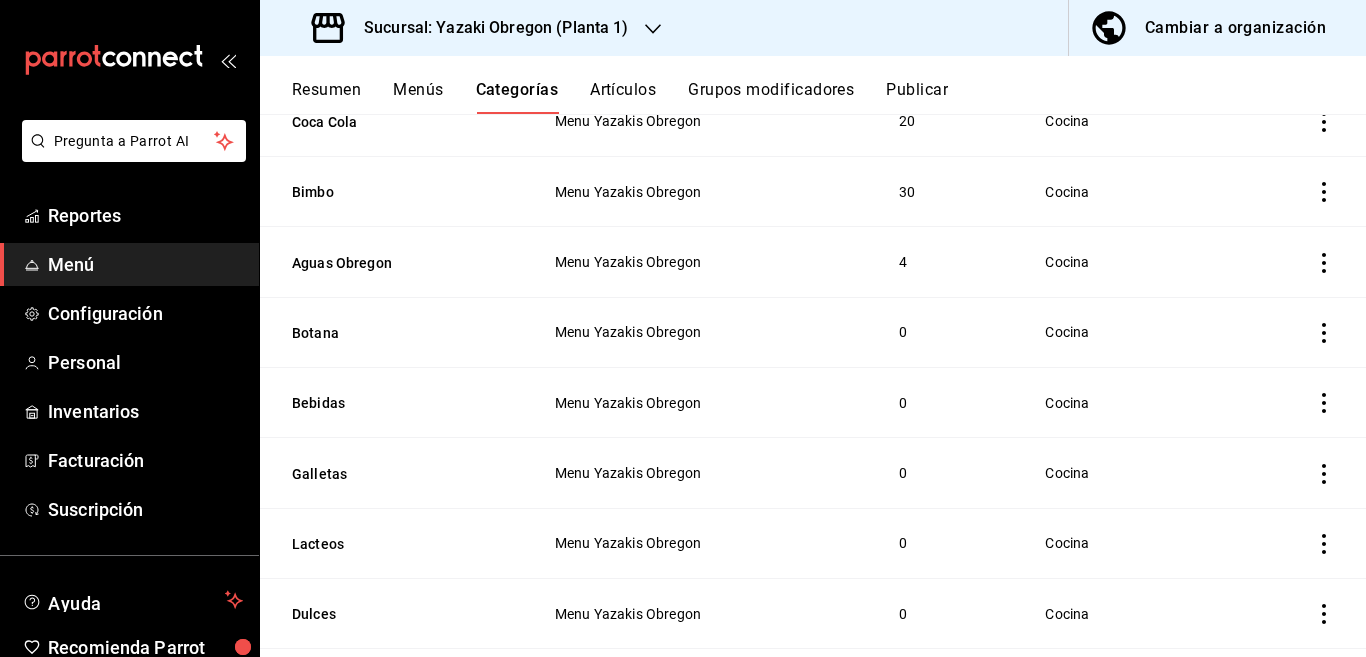 click 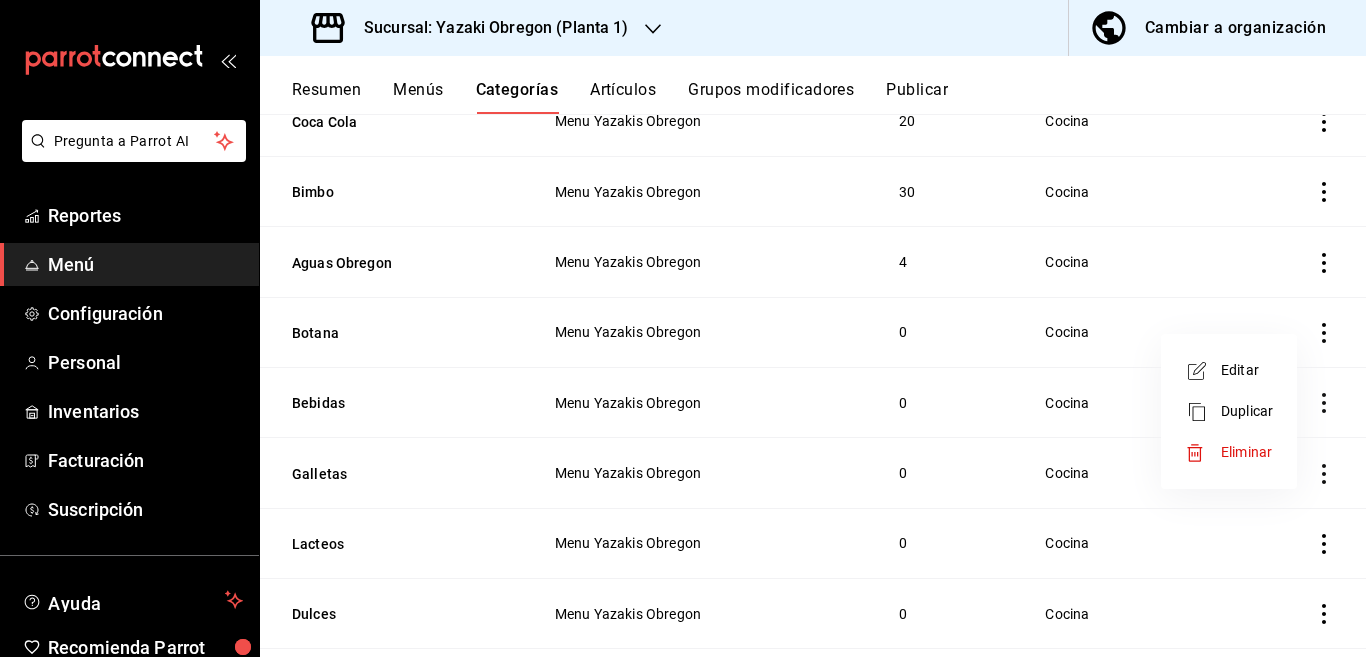 click on "Eliminar" at bounding box center [1246, 452] 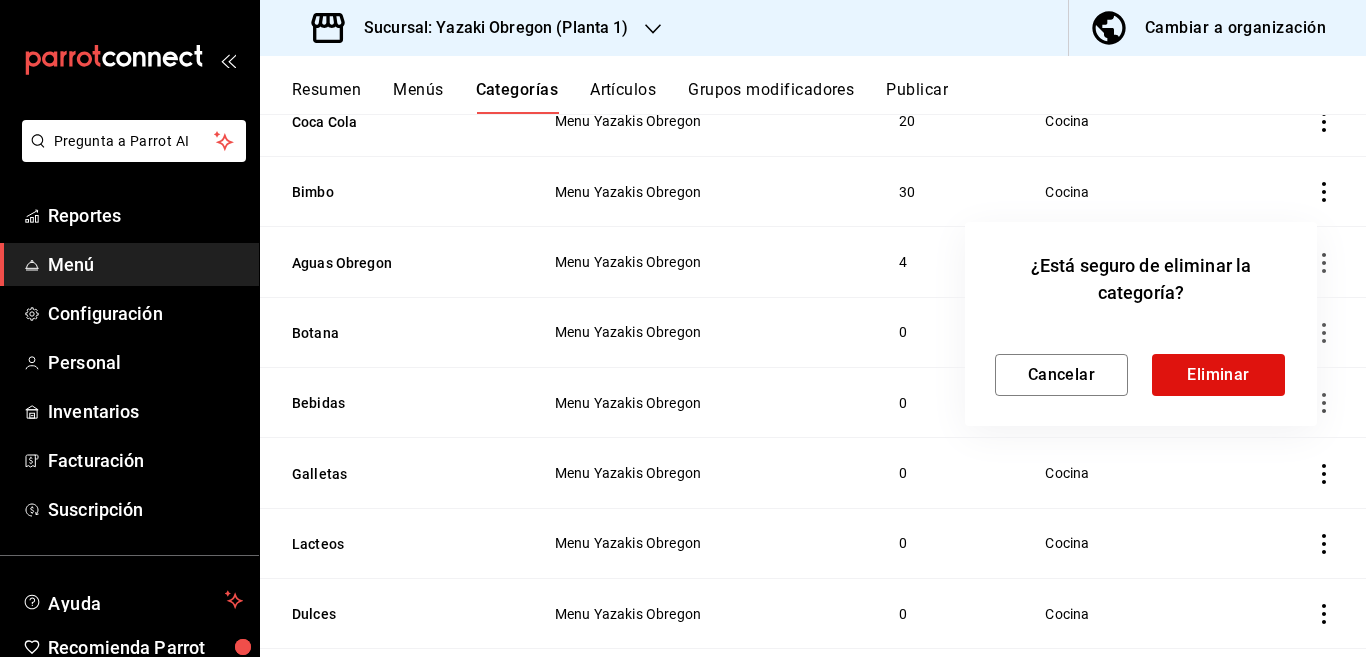 scroll, scrollTop: 650, scrollLeft: 0, axis: vertical 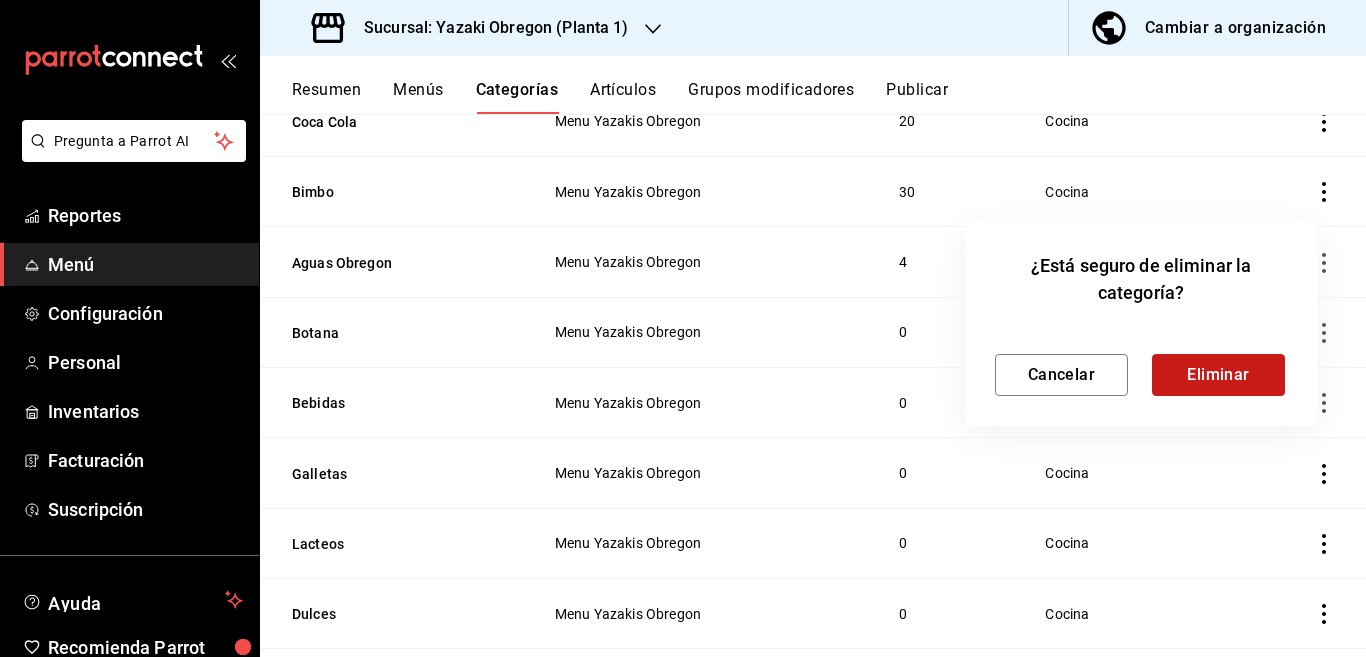 click on "Eliminar" at bounding box center (1218, 375) 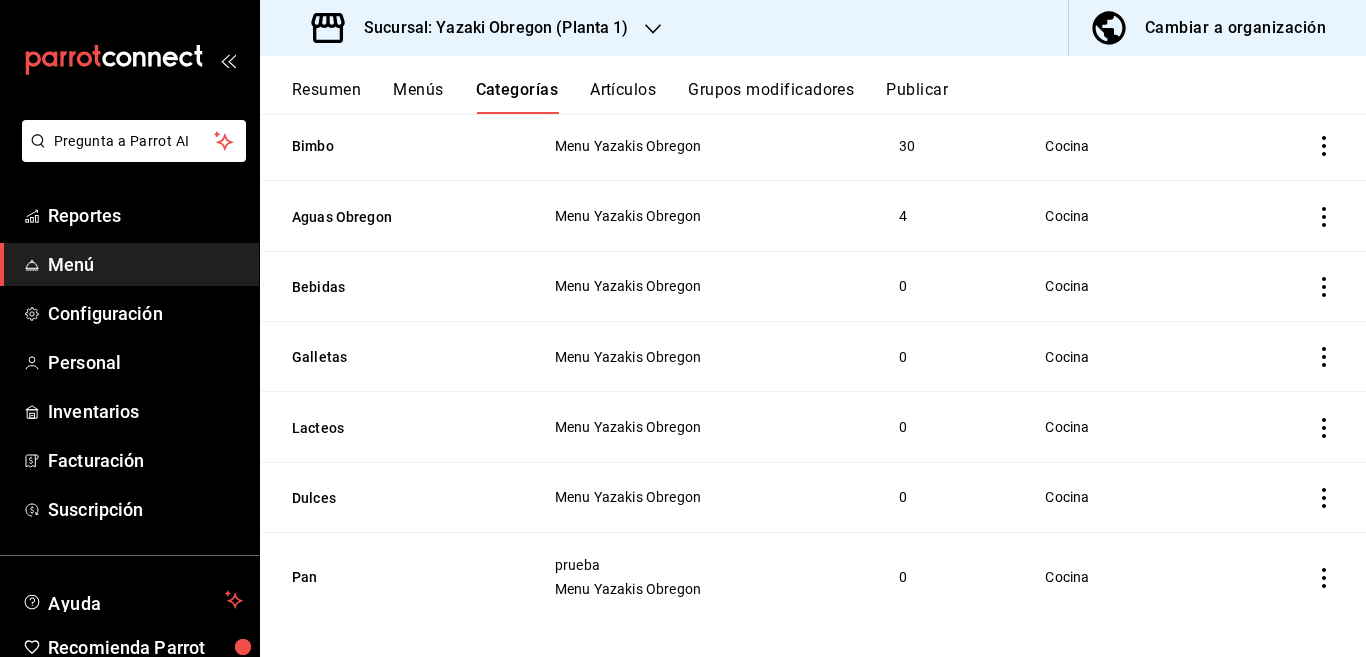 scroll, scrollTop: 697, scrollLeft: 0, axis: vertical 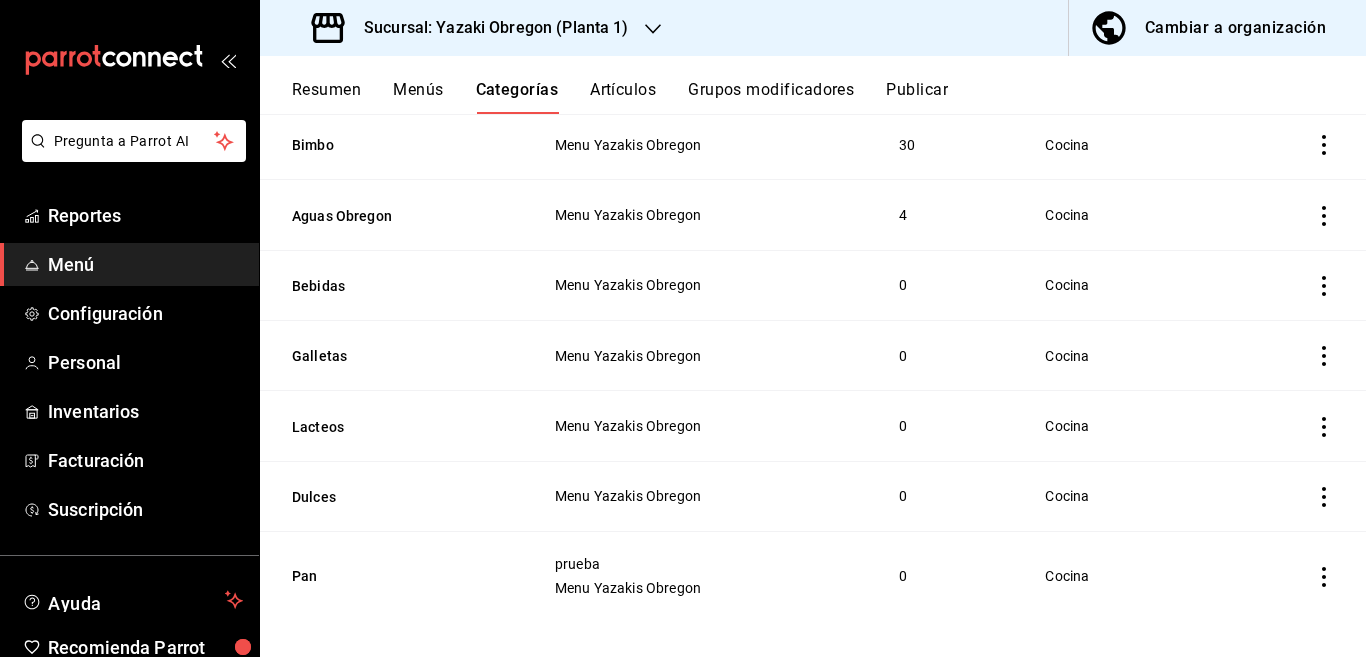 click 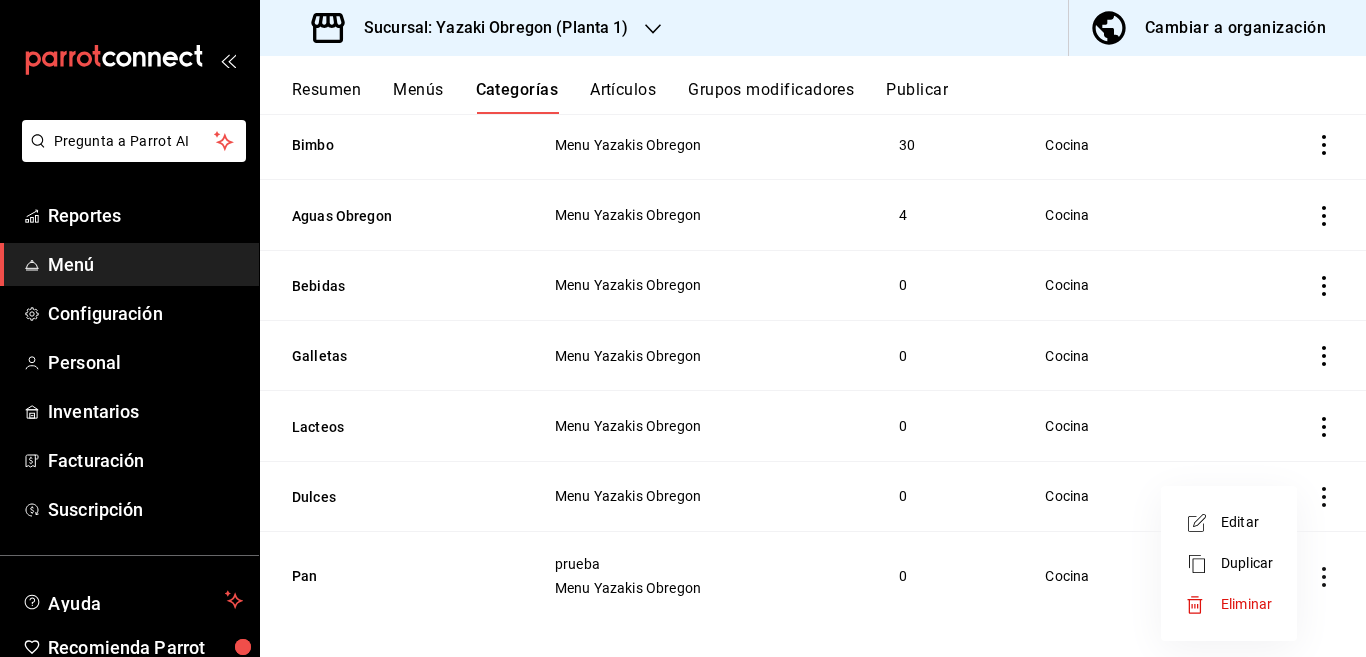 click on "Eliminar" at bounding box center (1246, 604) 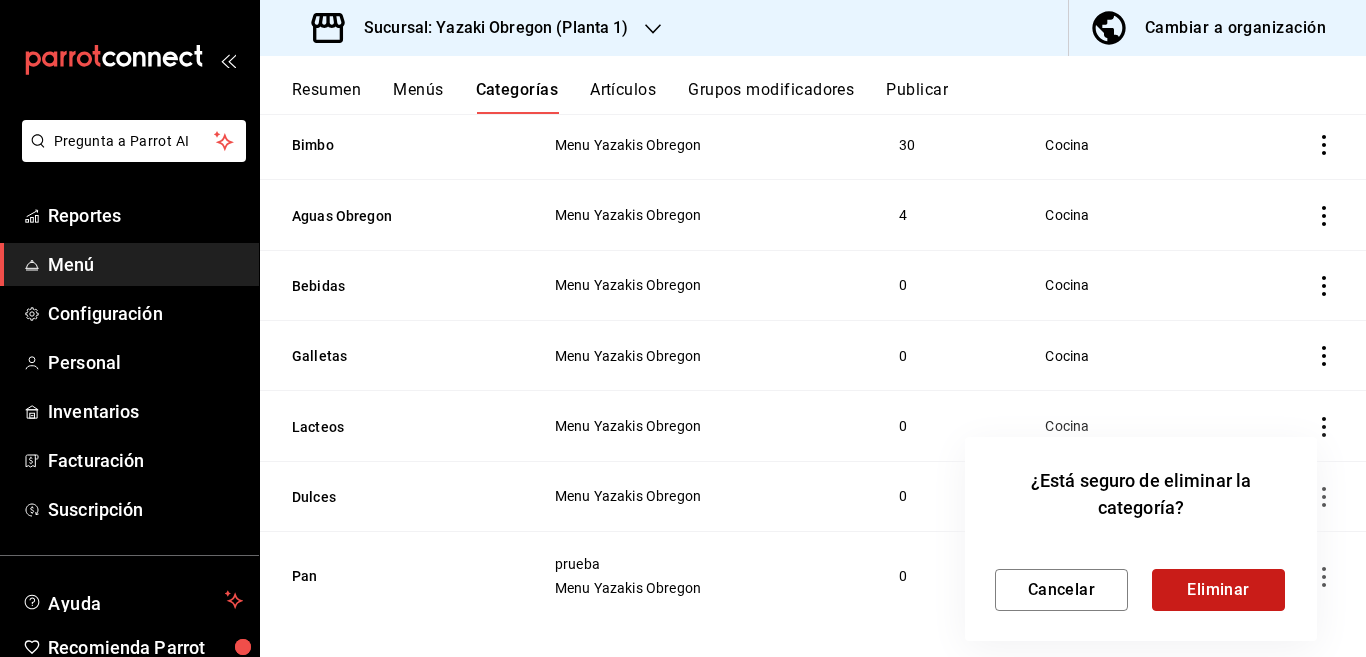 click on "Eliminar" at bounding box center (1218, 590) 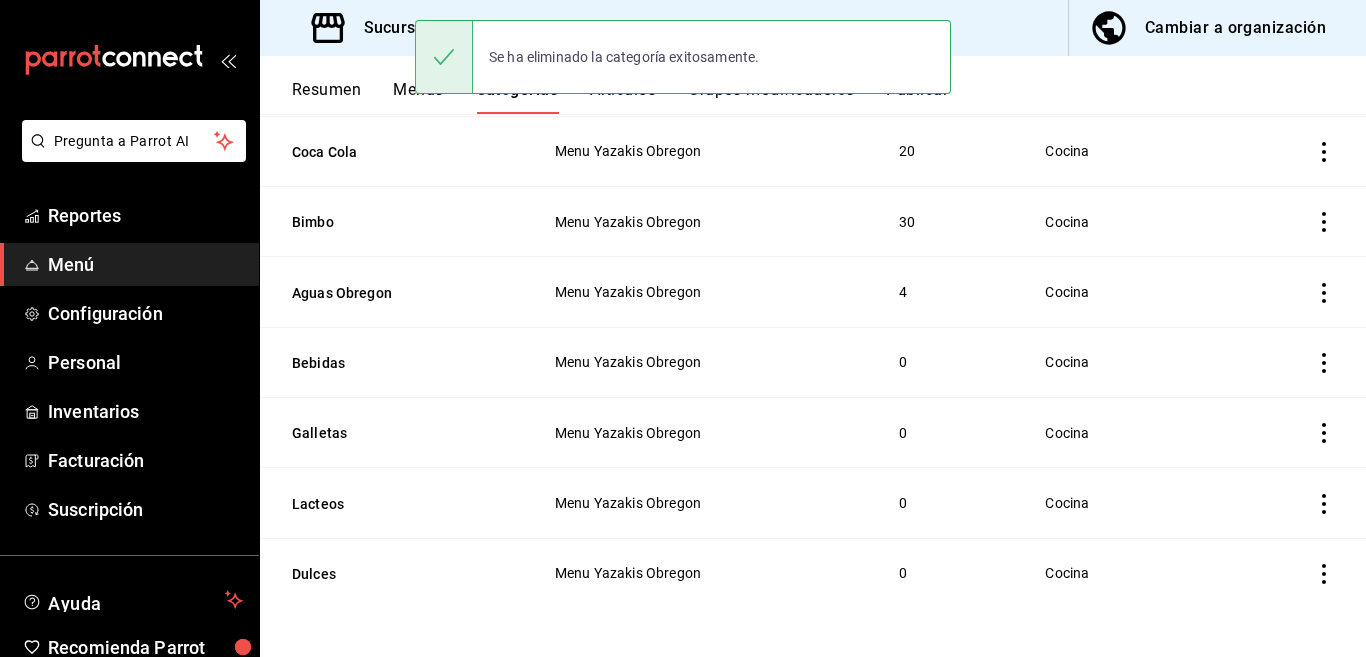 scroll, scrollTop: 608, scrollLeft: 0, axis: vertical 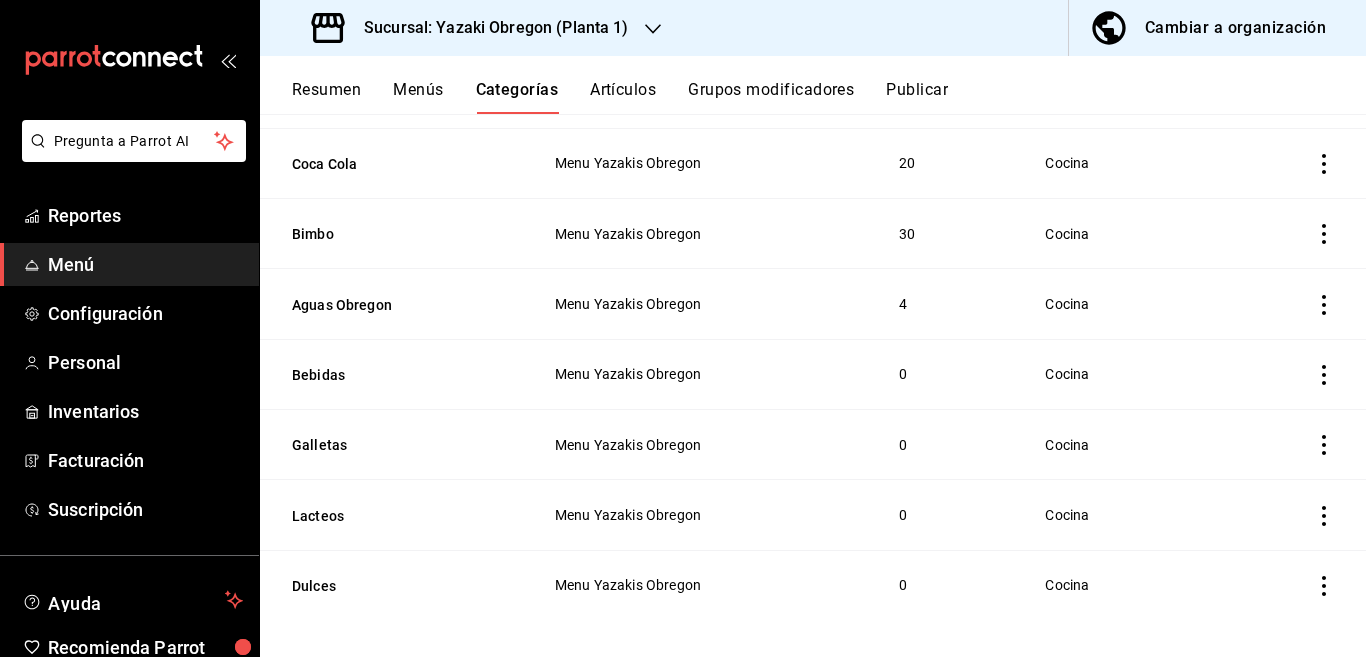 click 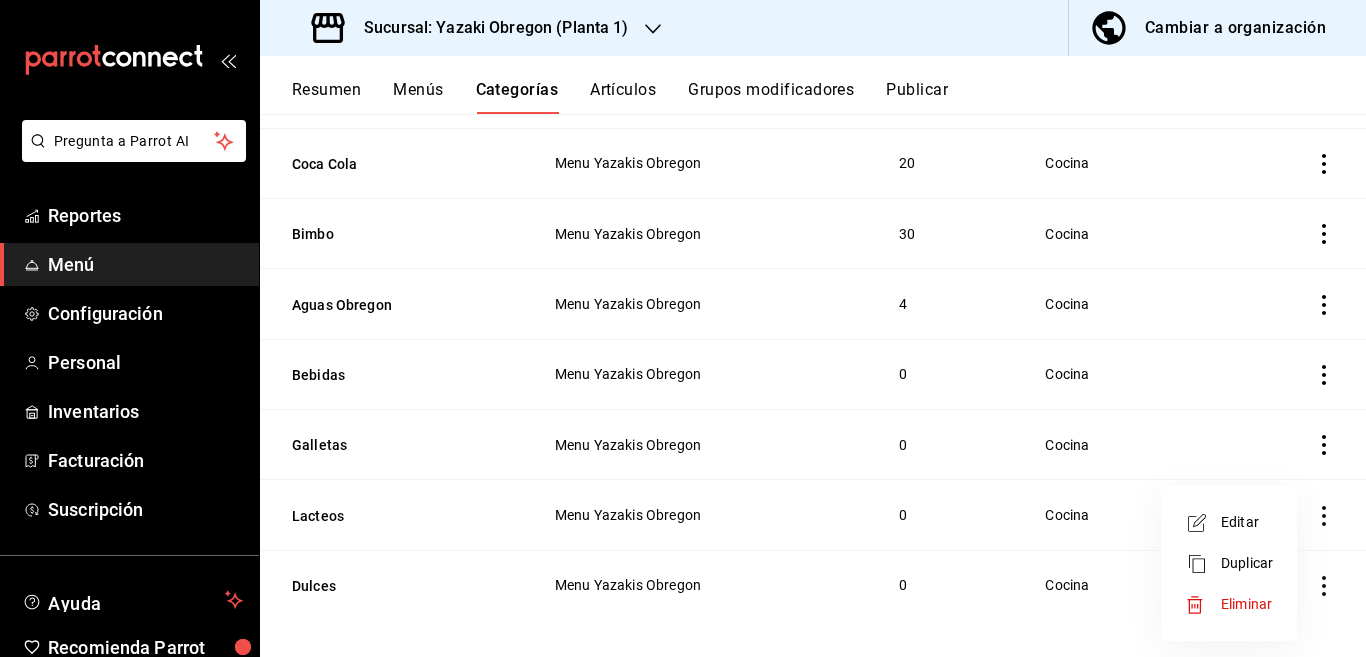 click on "Eliminar" at bounding box center (1246, 604) 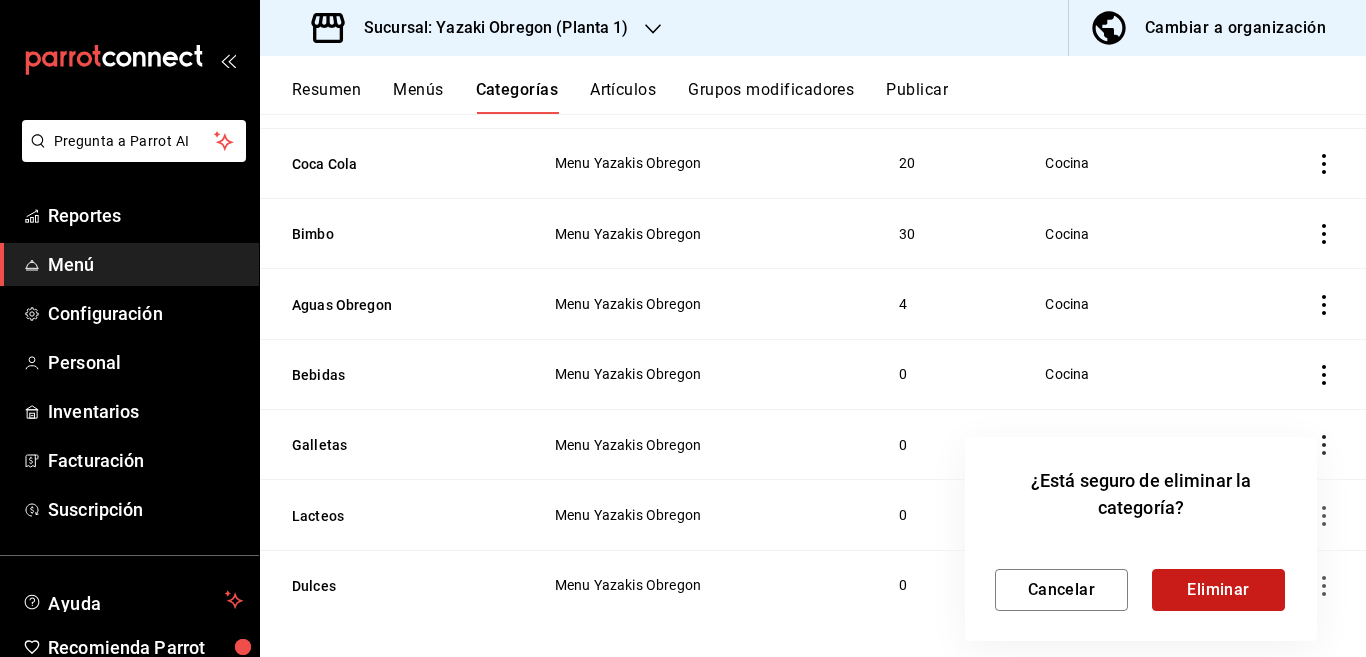 click on "Eliminar" at bounding box center [1218, 590] 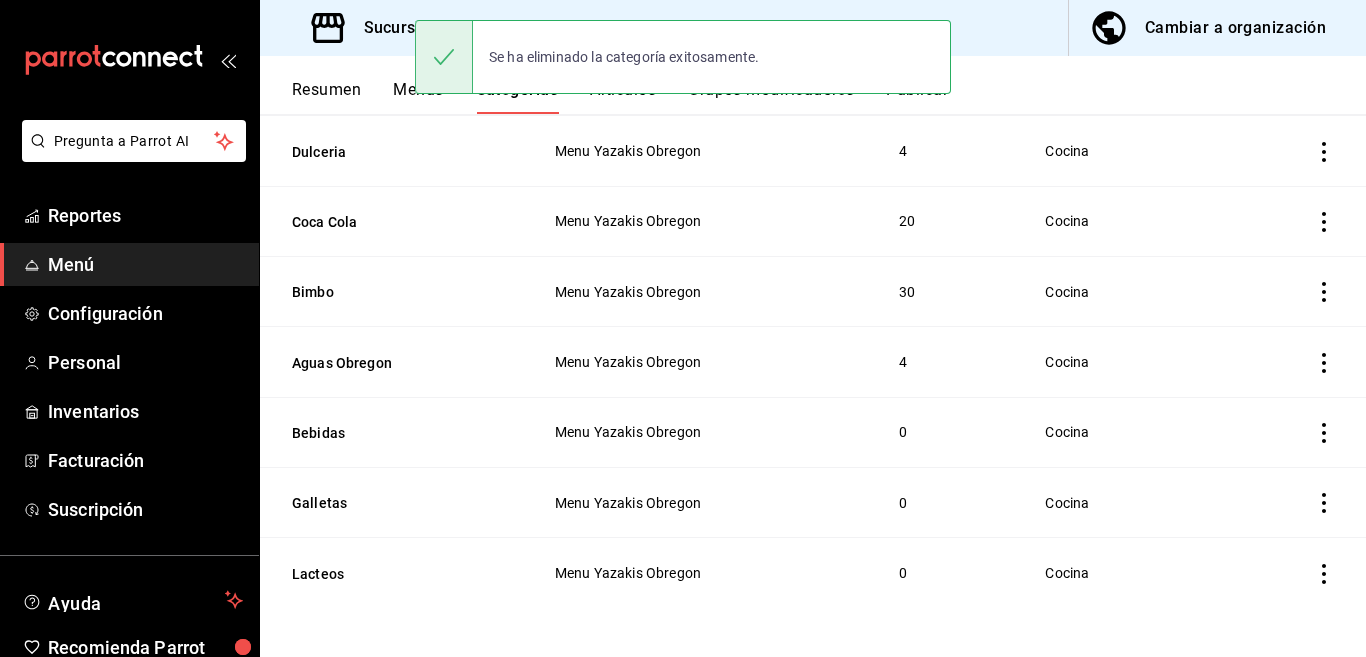 scroll, scrollTop: 539, scrollLeft: 0, axis: vertical 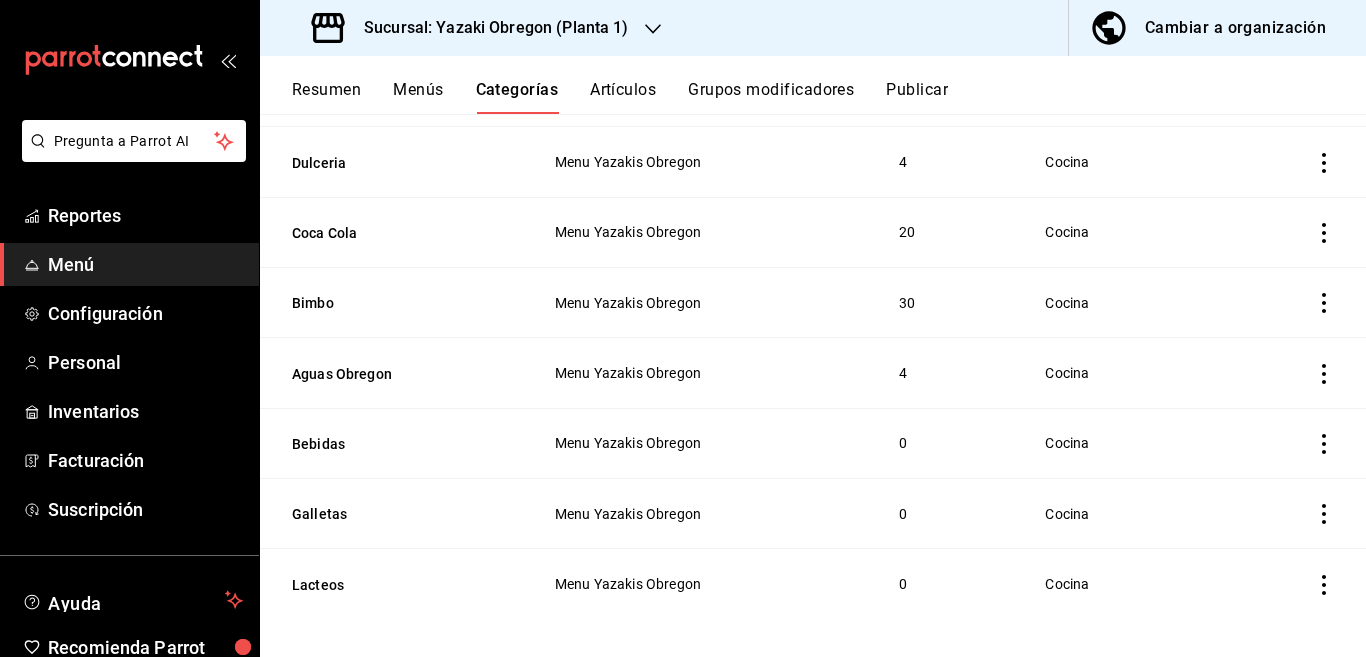click 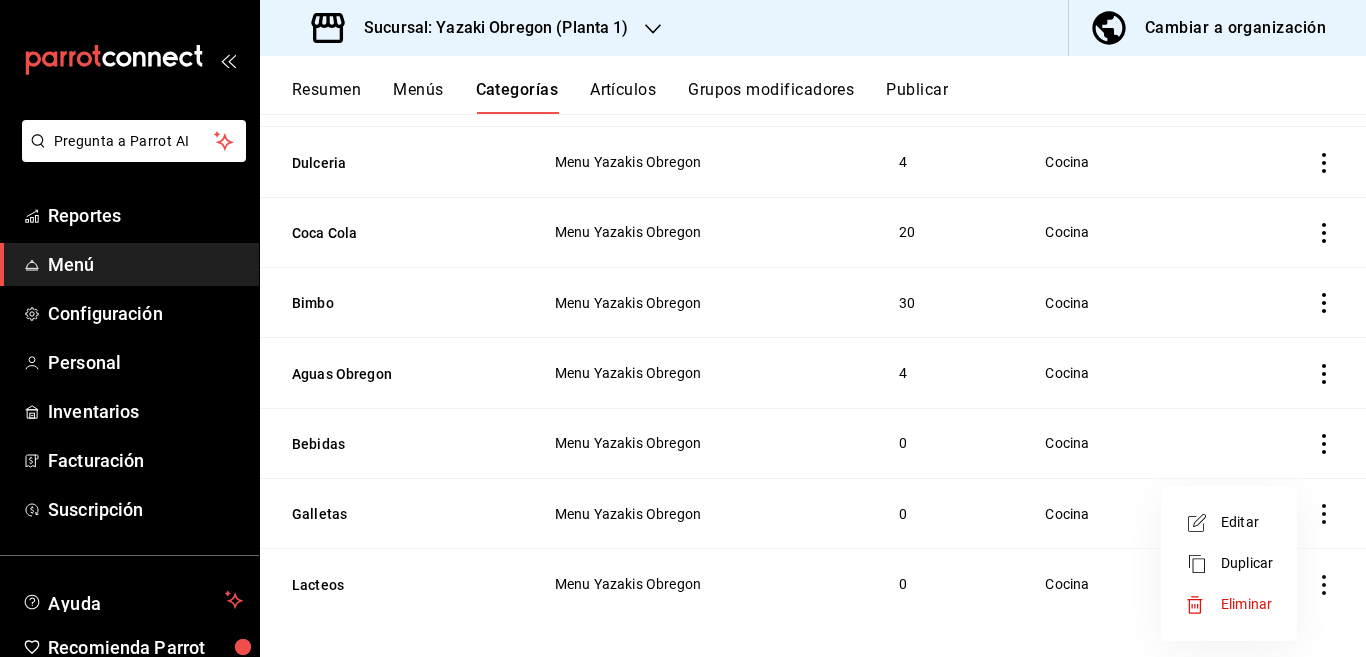 click on "Eliminar" at bounding box center (1246, 604) 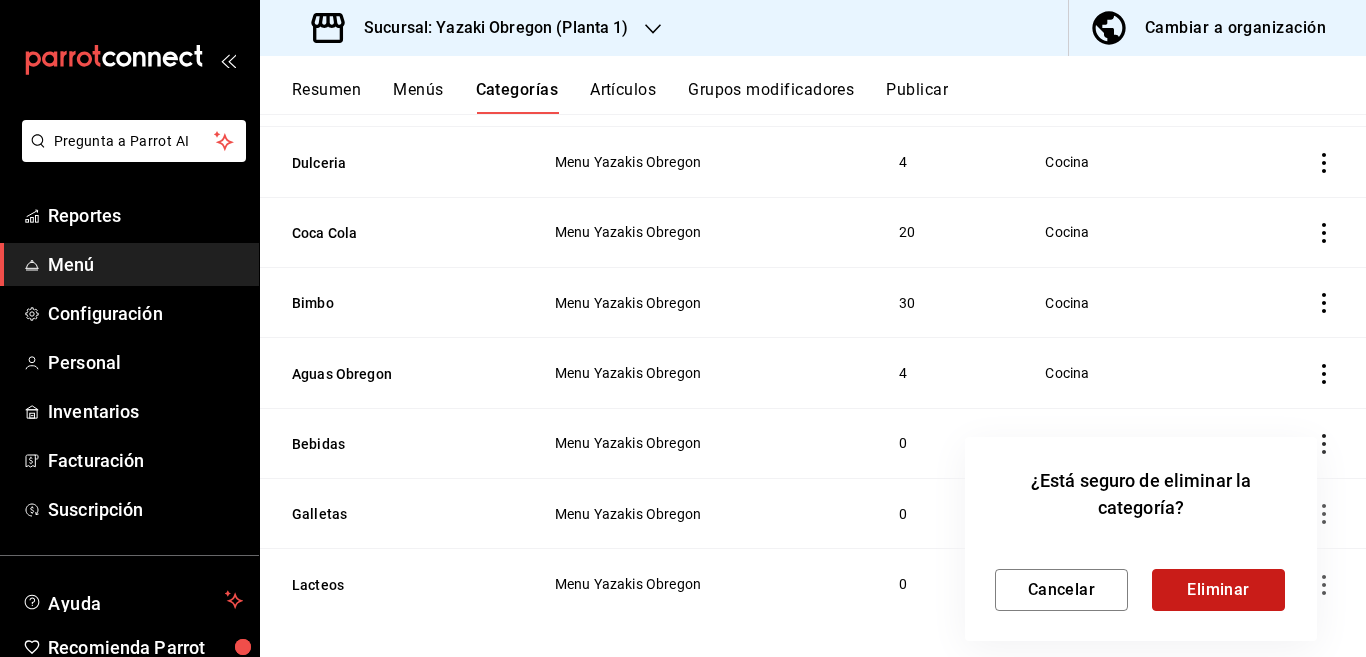 click on "Eliminar" at bounding box center [1218, 590] 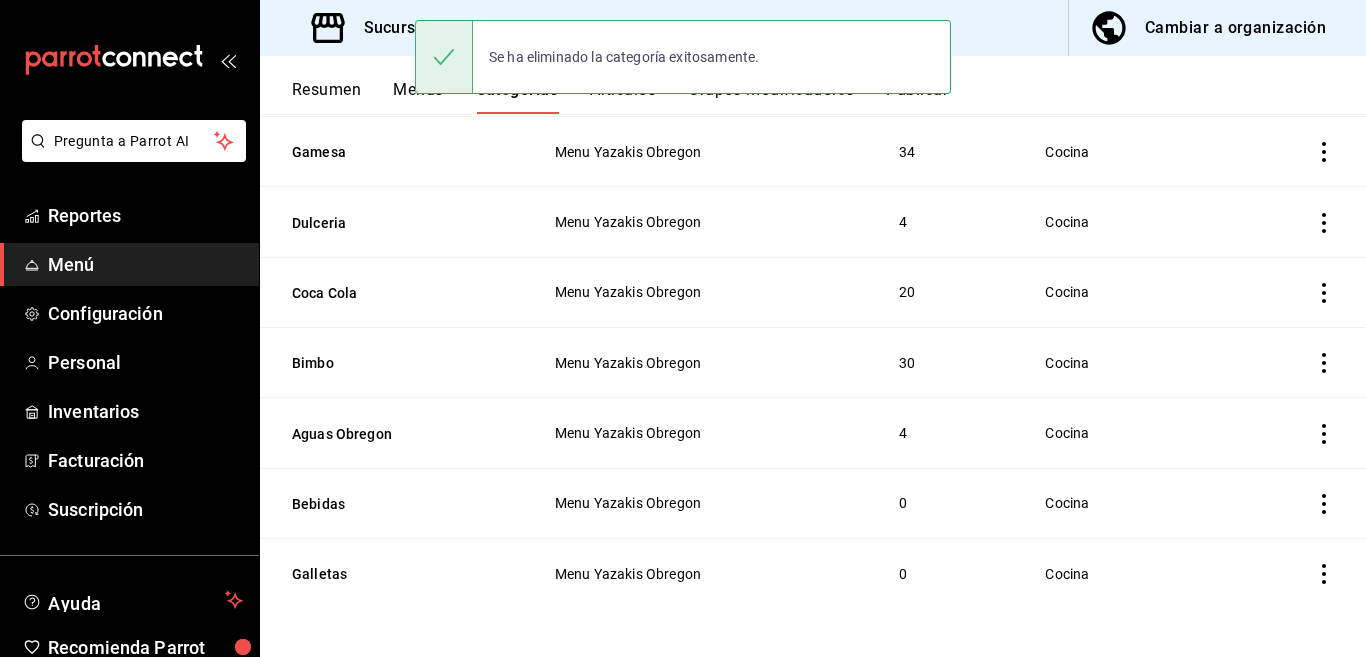 scroll, scrollTop: 469, scrollLeft: 0, axis: vertical 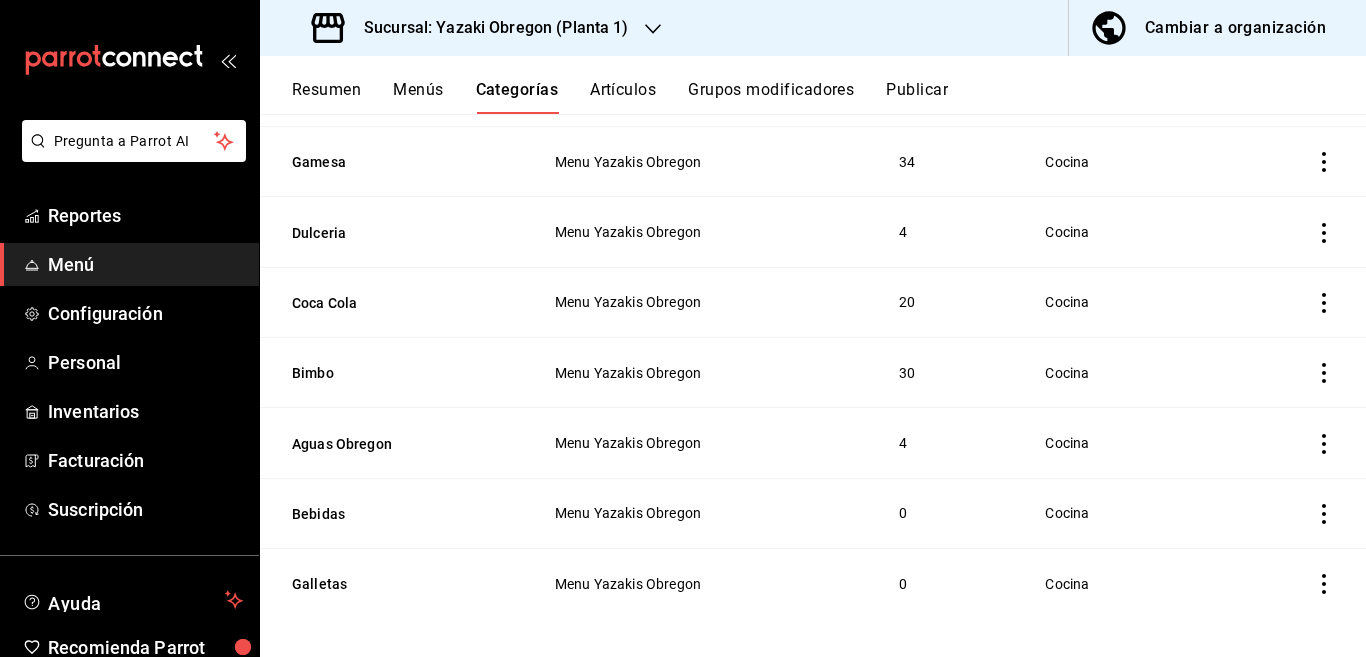 click 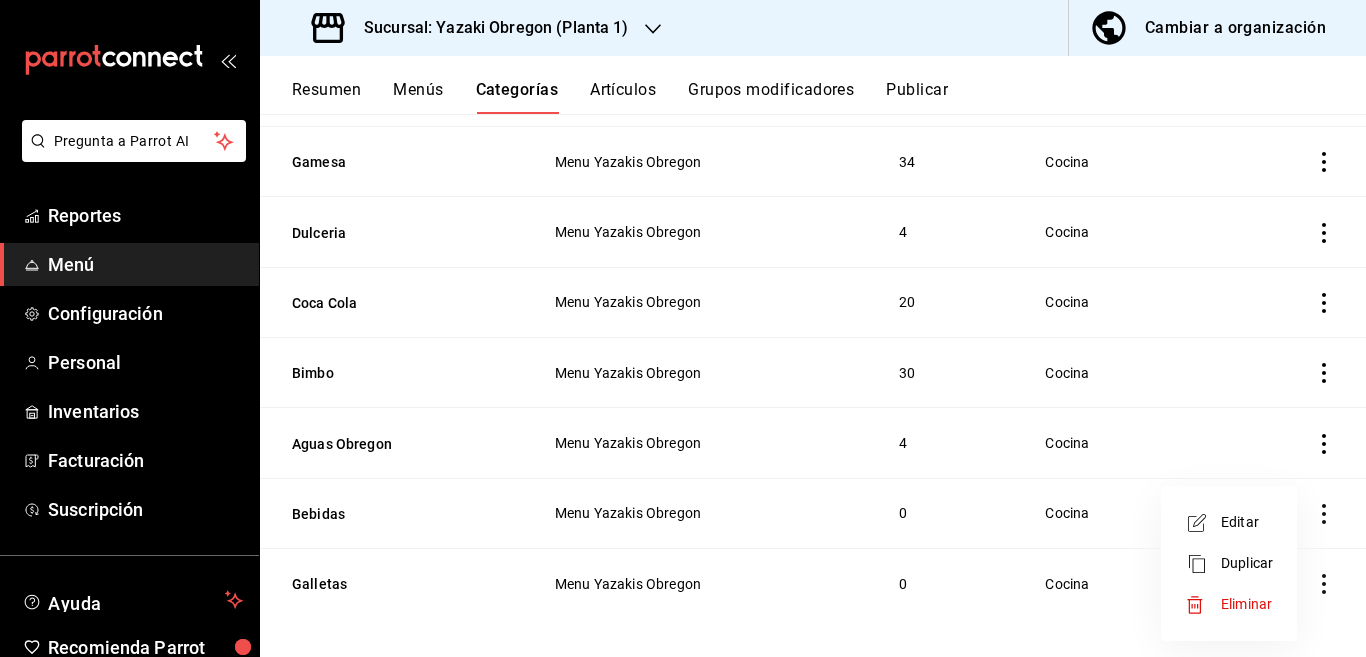 click on "Eliminar" at bounding box center [1246, 604] 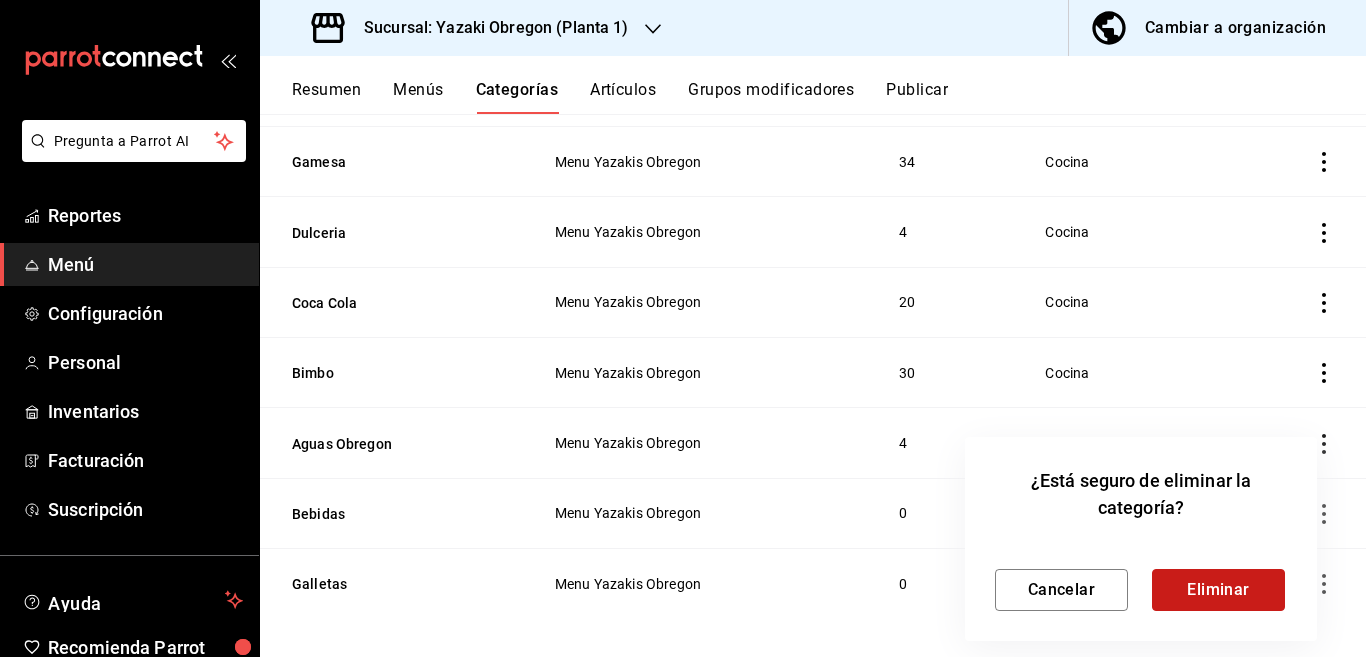 click on "Eliminar" at bounding box center (1218, 590) 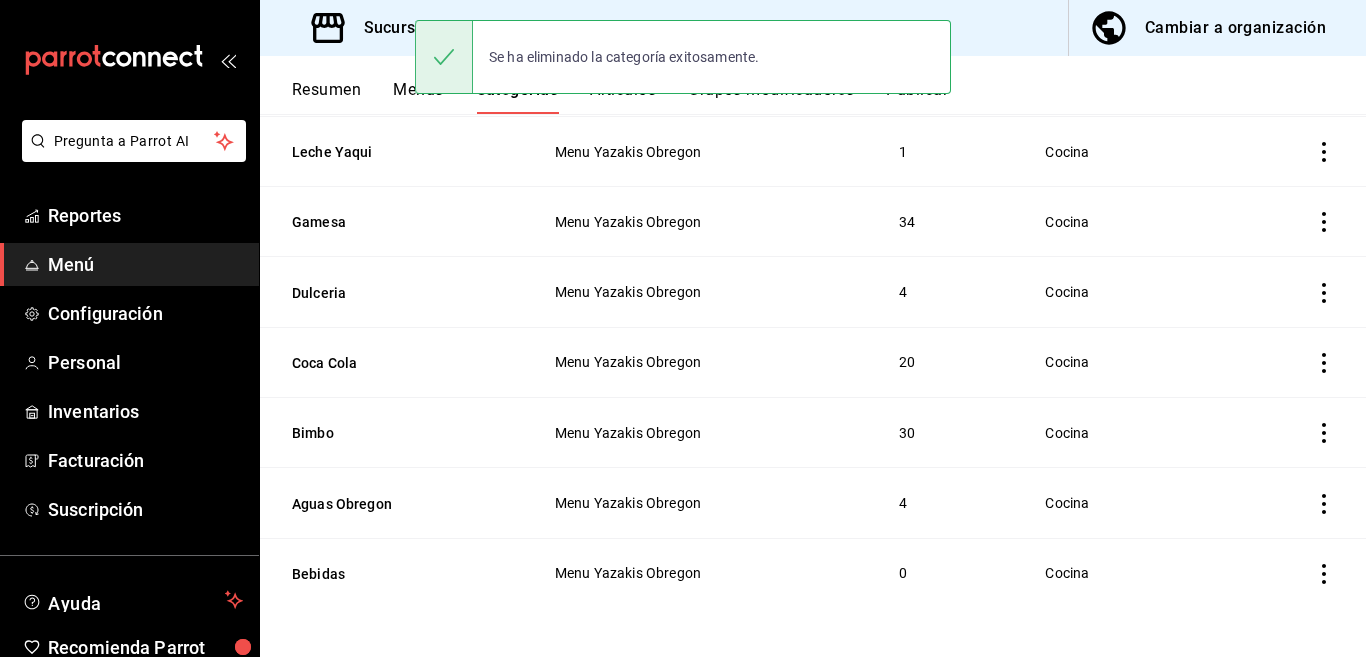 scroll, scrollTop: 400, scrollLeft: 0, axis: vertical 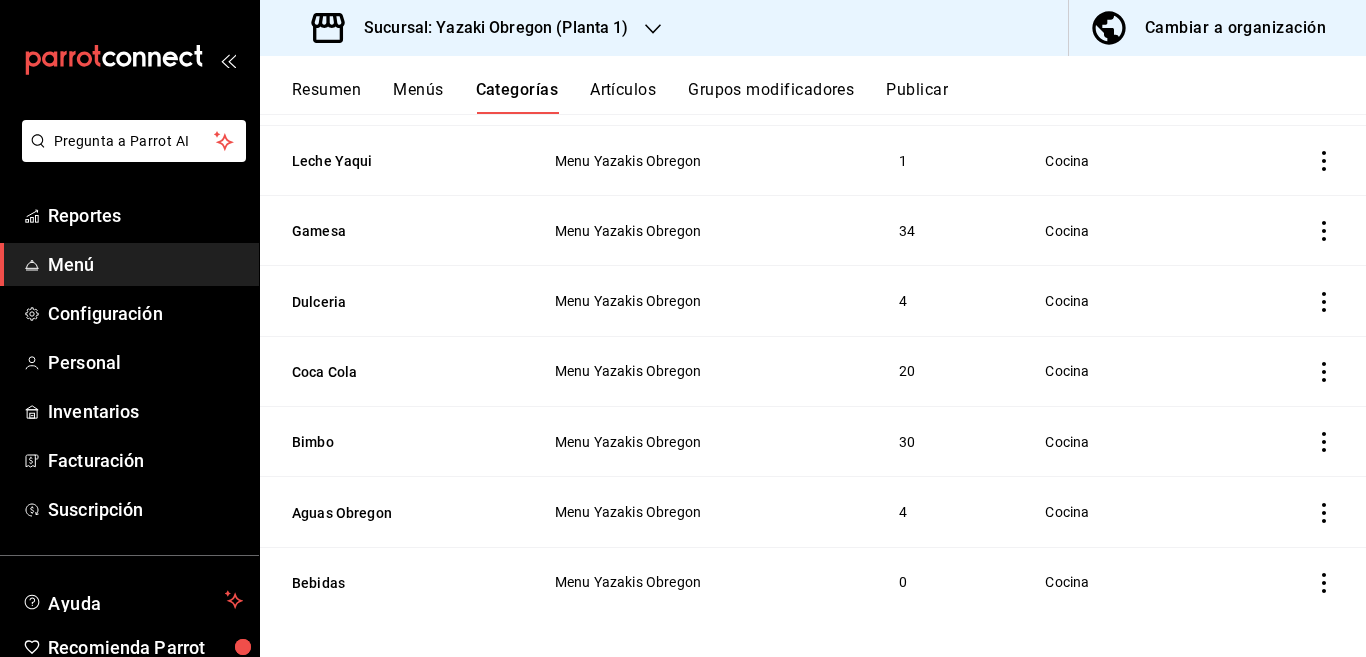 click 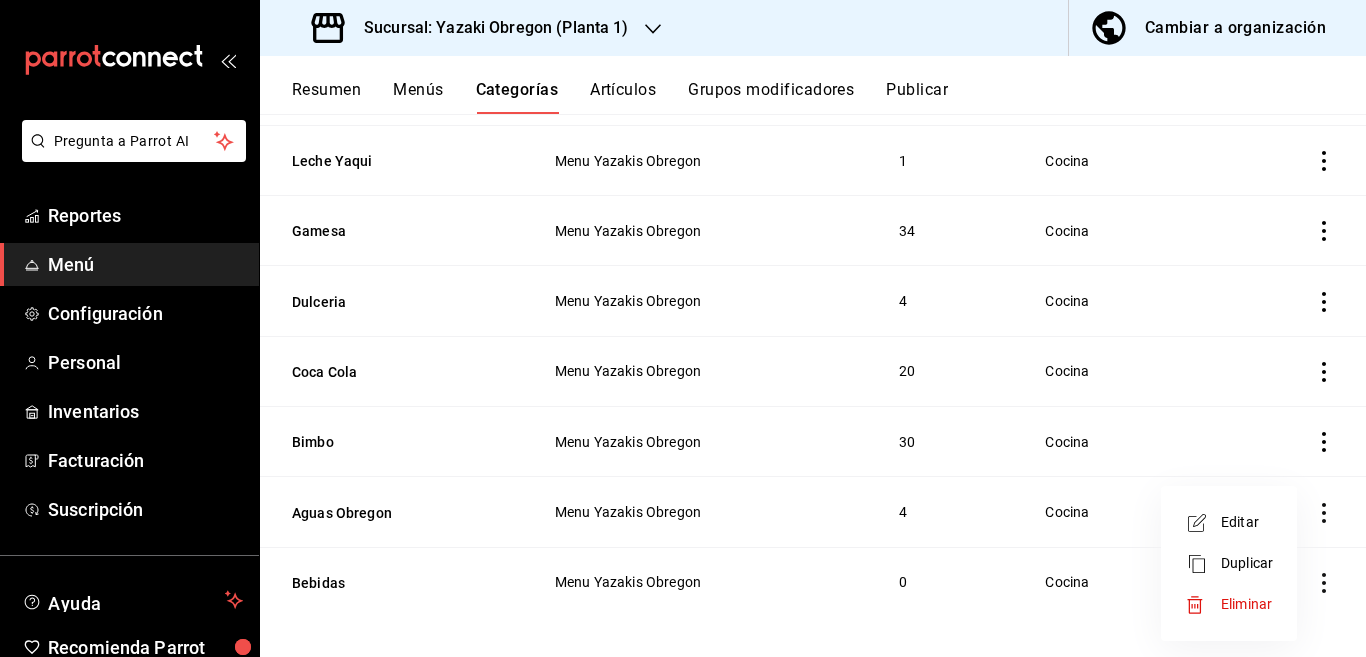 click on "Eliminar" at bounding box center (1246, 604) 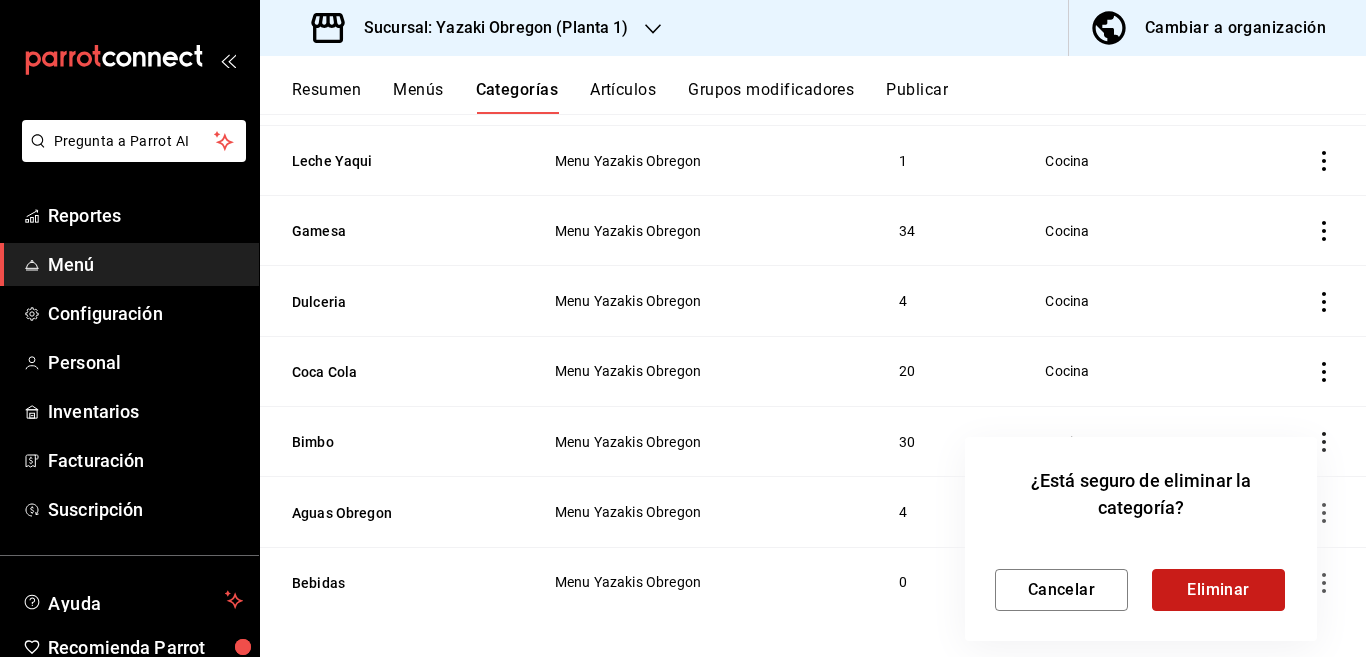 click on "Eliminar" at bounding box center [1218, 590] 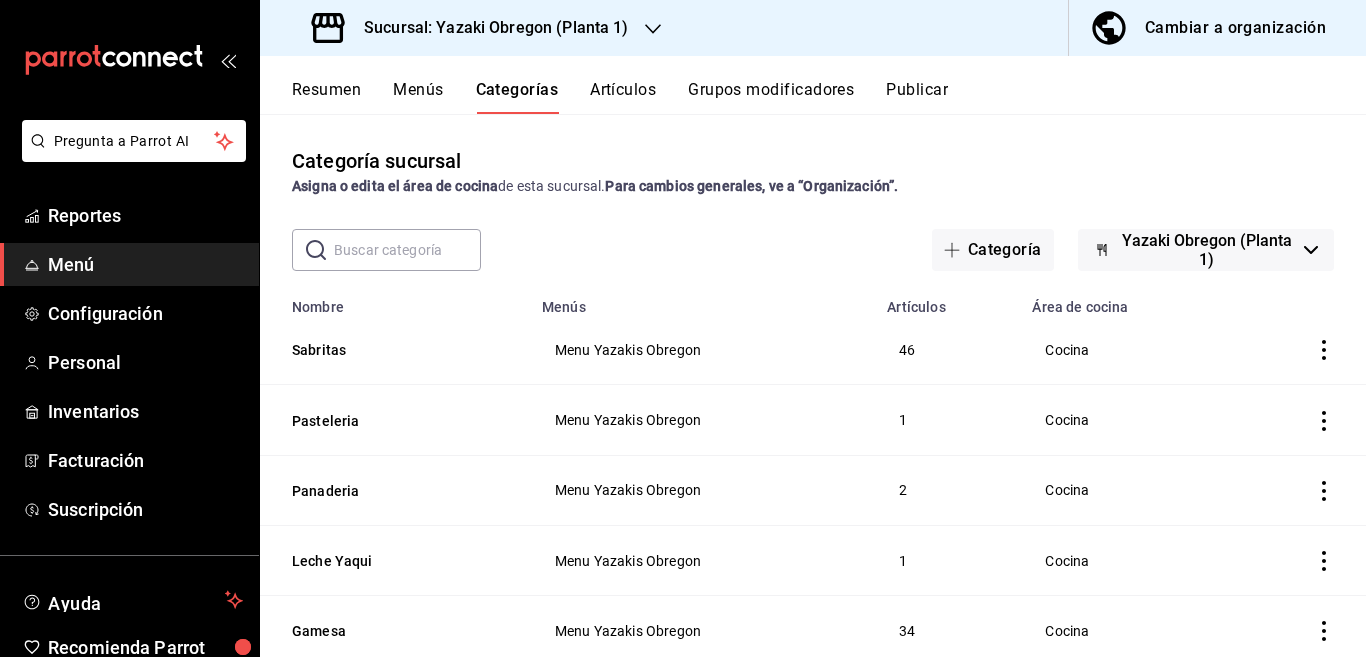 scroll, scrollTop: 0, scrollLeft: 0, axis: both 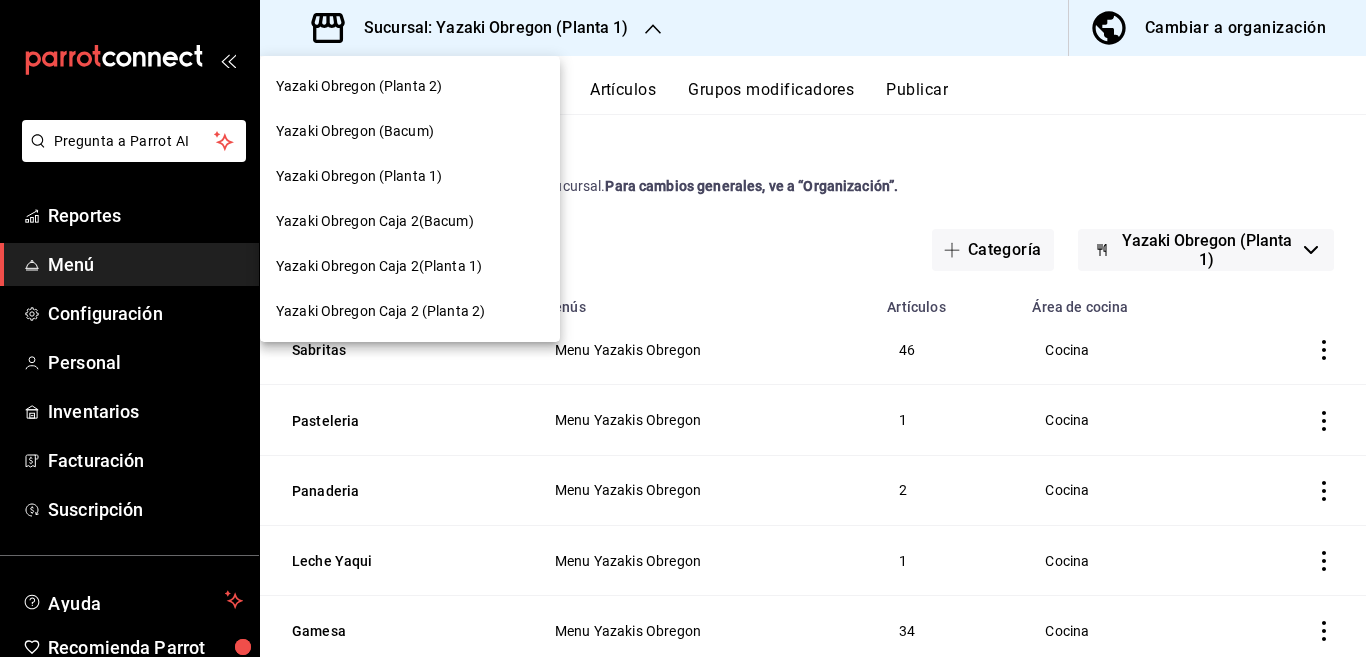 click on "Yazaki Obregon (Bacum)" at bounding box center (355, 131) 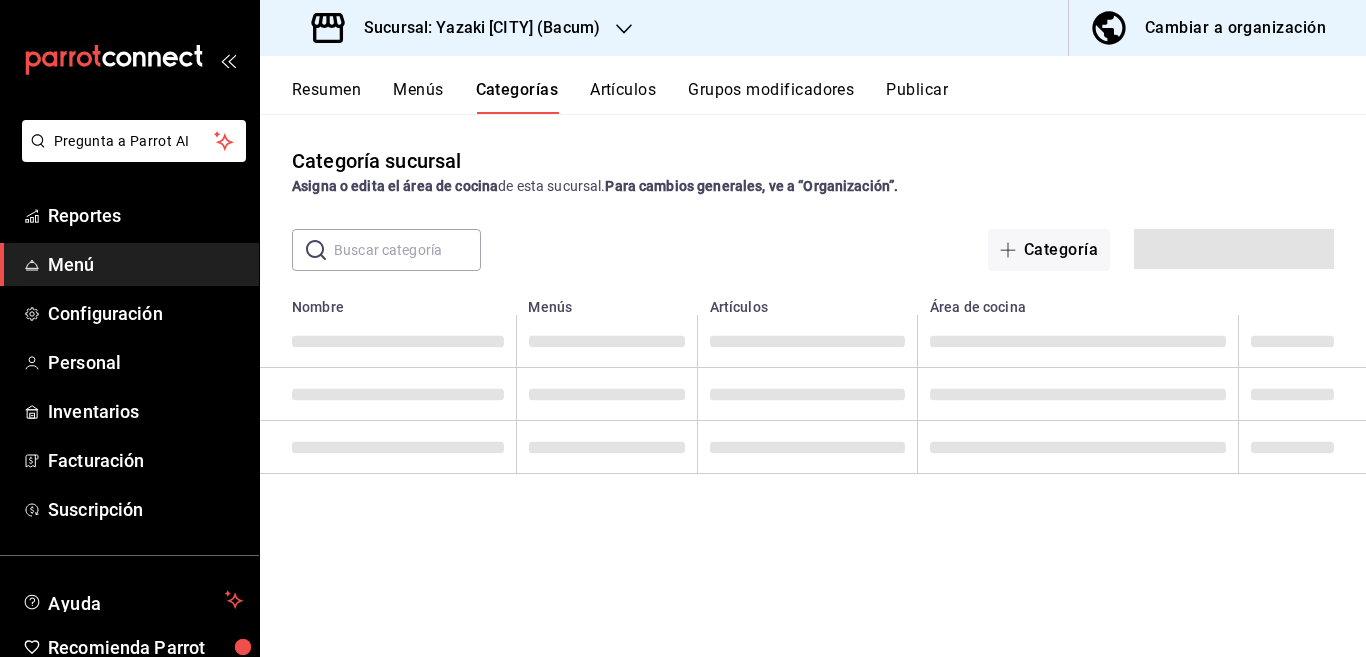 click on "Categorías" at bounding box center (517, 97) 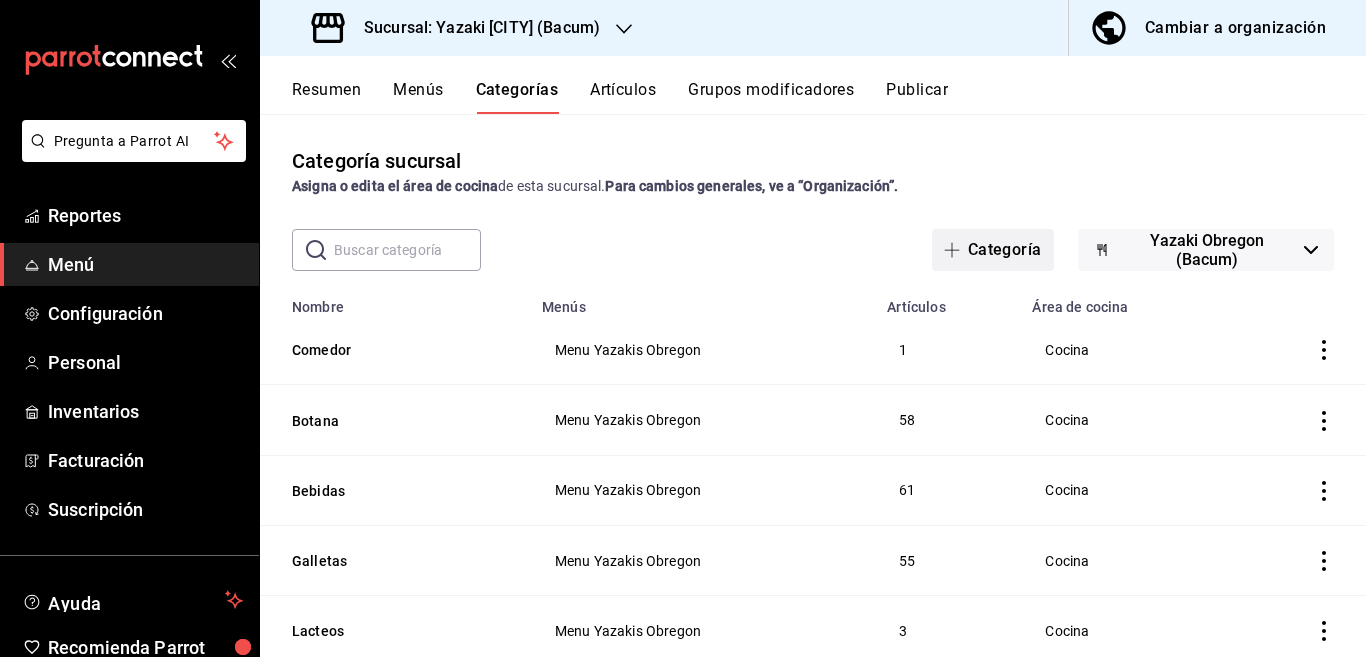 click on "Categoría" at bounding box center (993, 250) 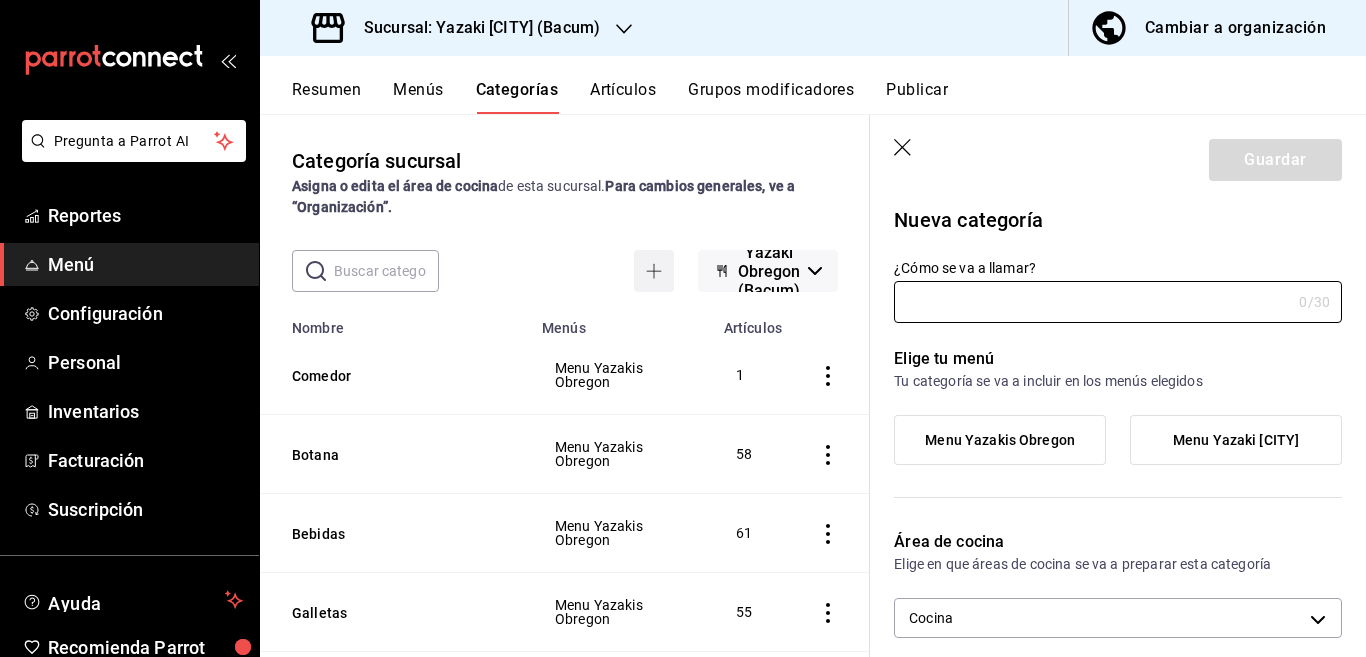 type on "9f18fdfc-54cc-431c-a746-d40adc1d9b93" 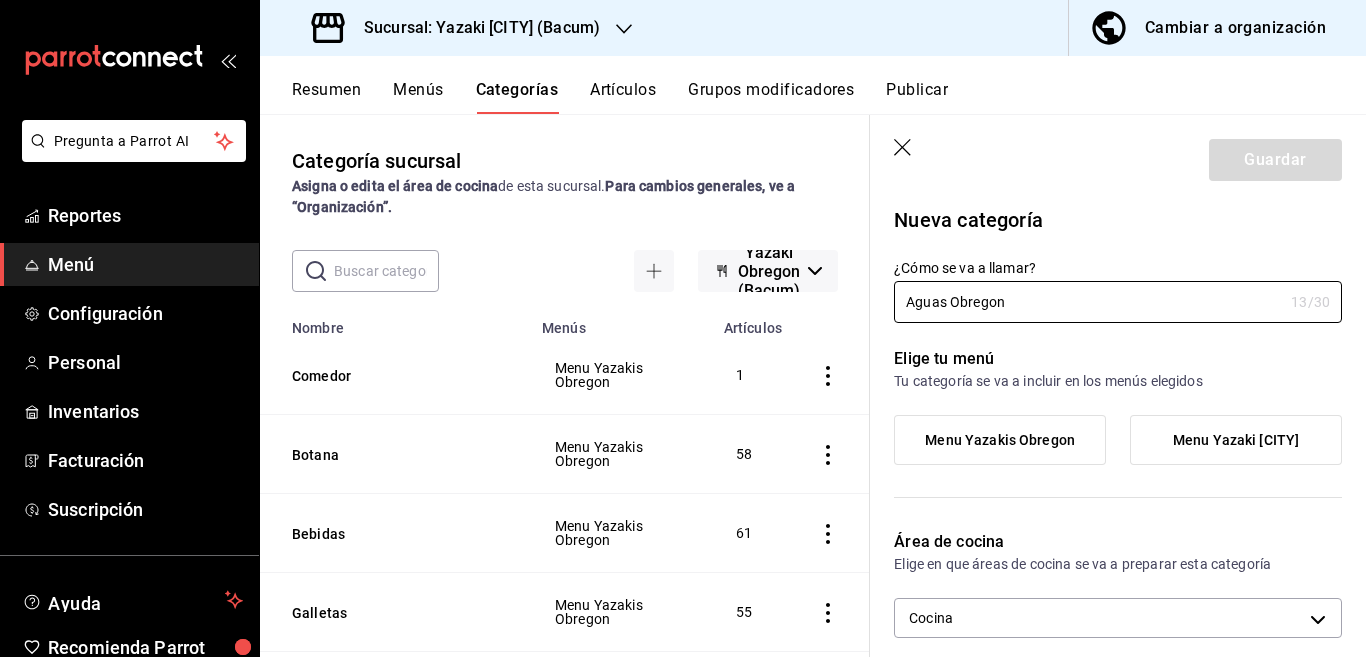 type on "Aguas Obregon" 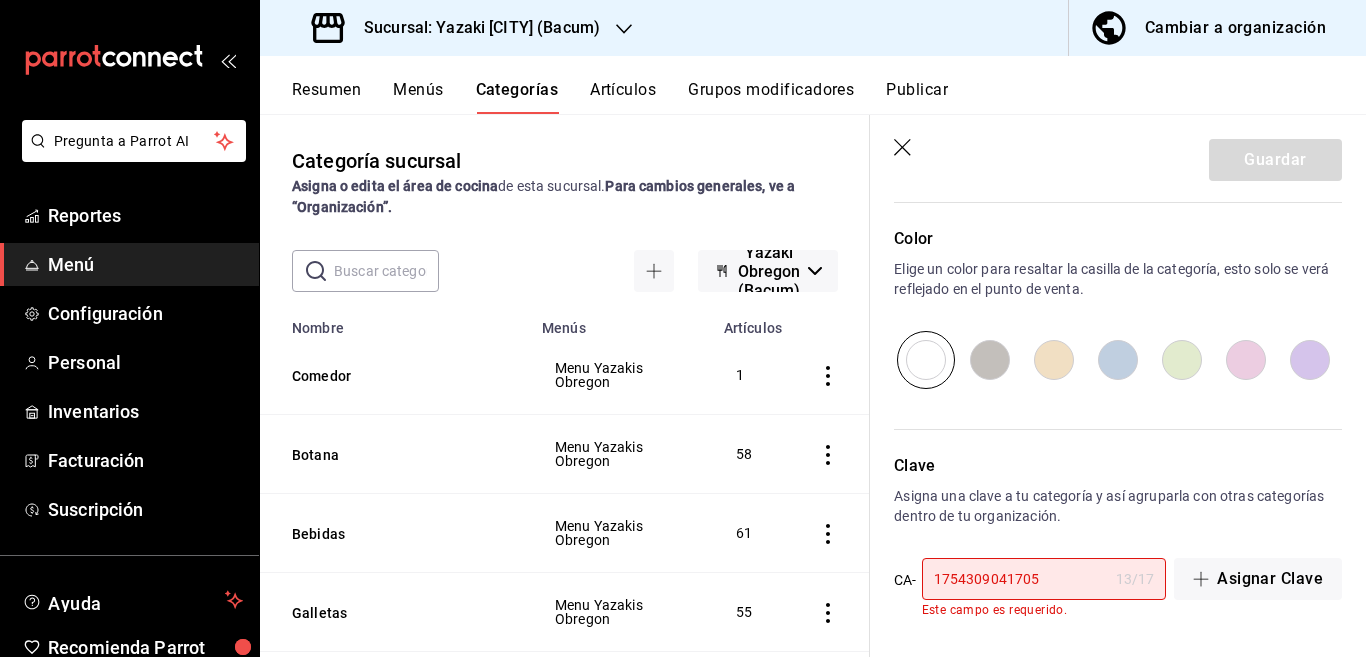 scroll, scrollTop: 672, scrollLeft: 0, axis: vertical 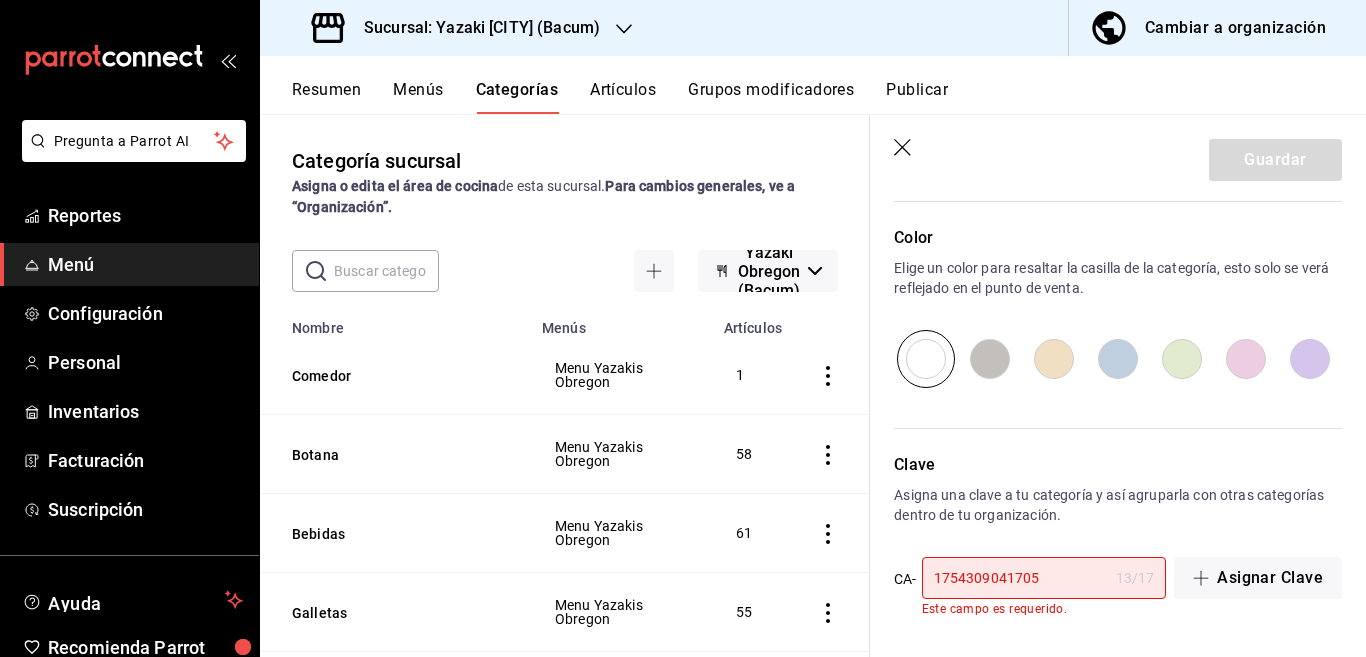 click on "1754309041705" at bounding box center (1015, 578) 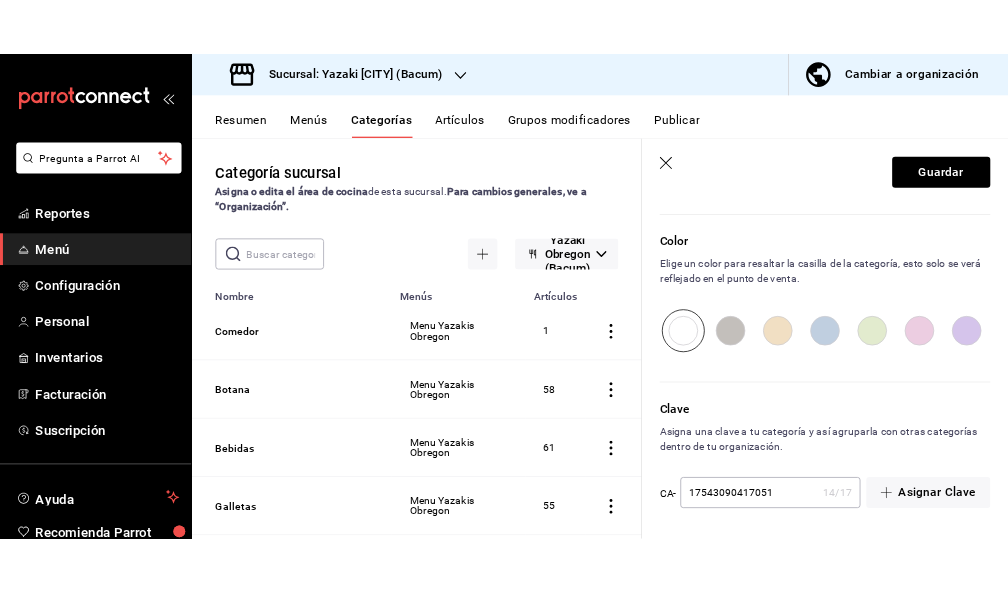 scroll, scrollTop: 656, scrollLeft: 0, axis: vertical 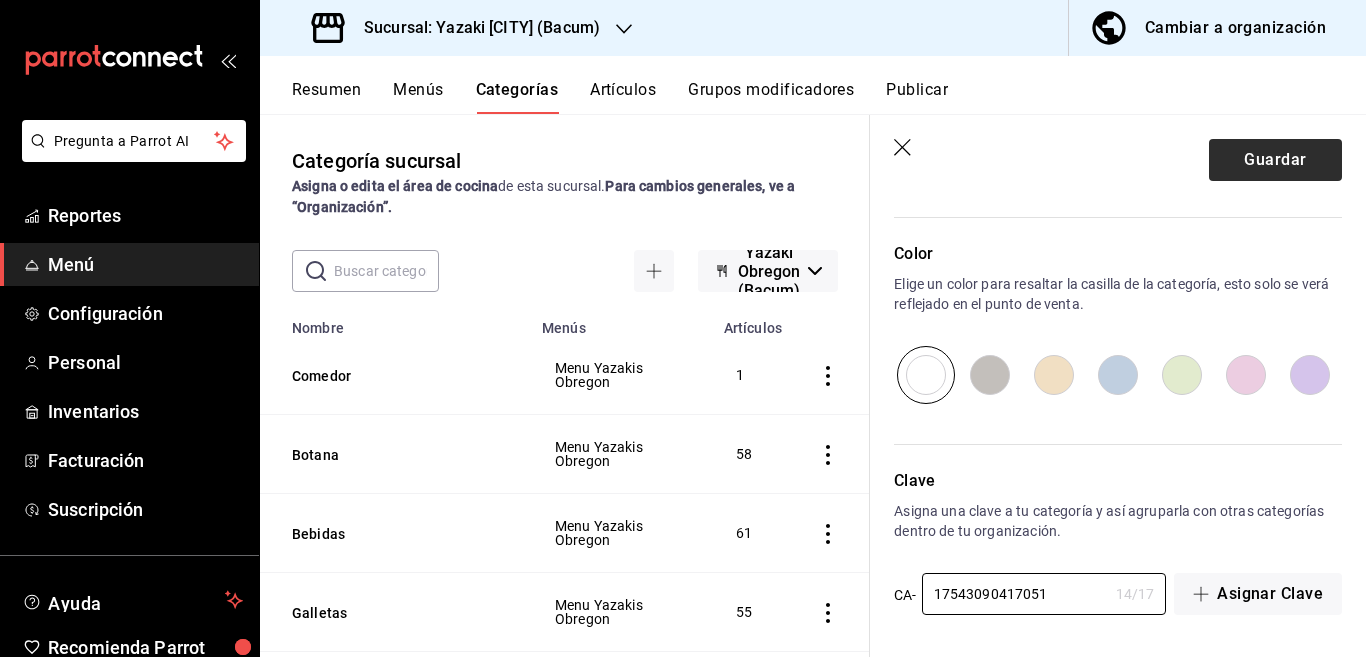 type on "17543090417051" 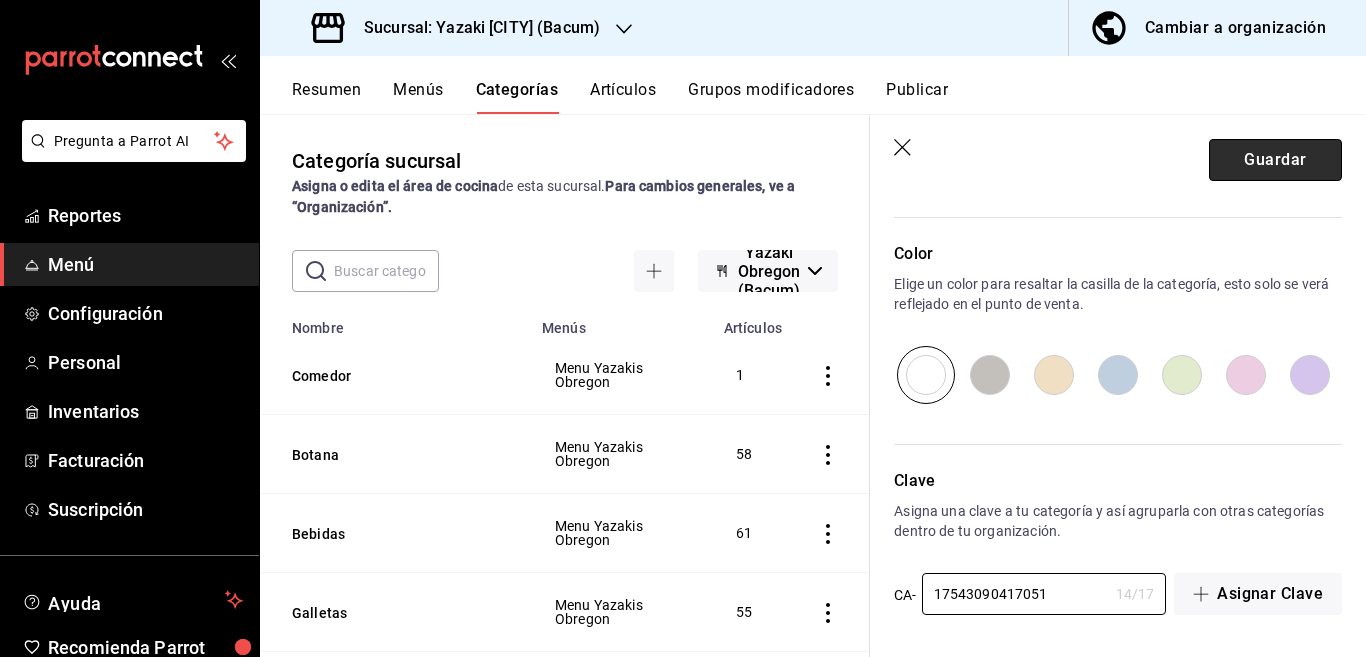 click on "Guardar" at bounding box center (1275, 160) 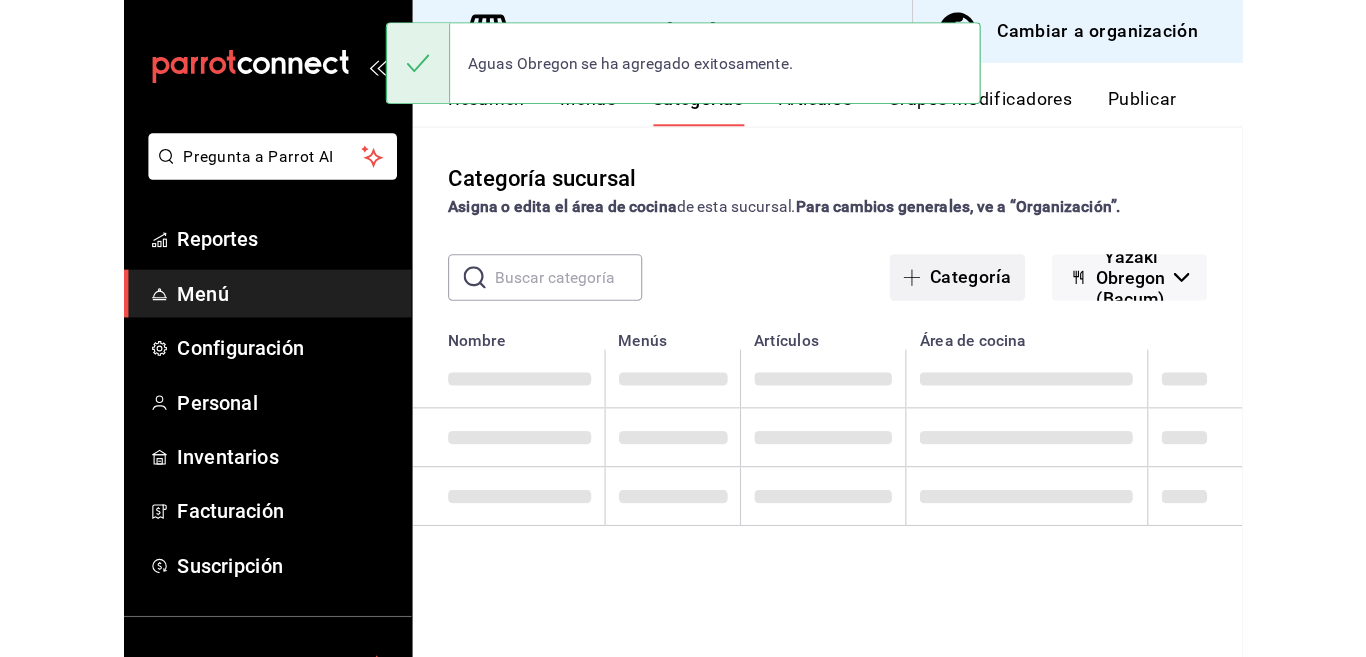 scroll, scrollTop: 0, scrollLeft: 0, axis: both 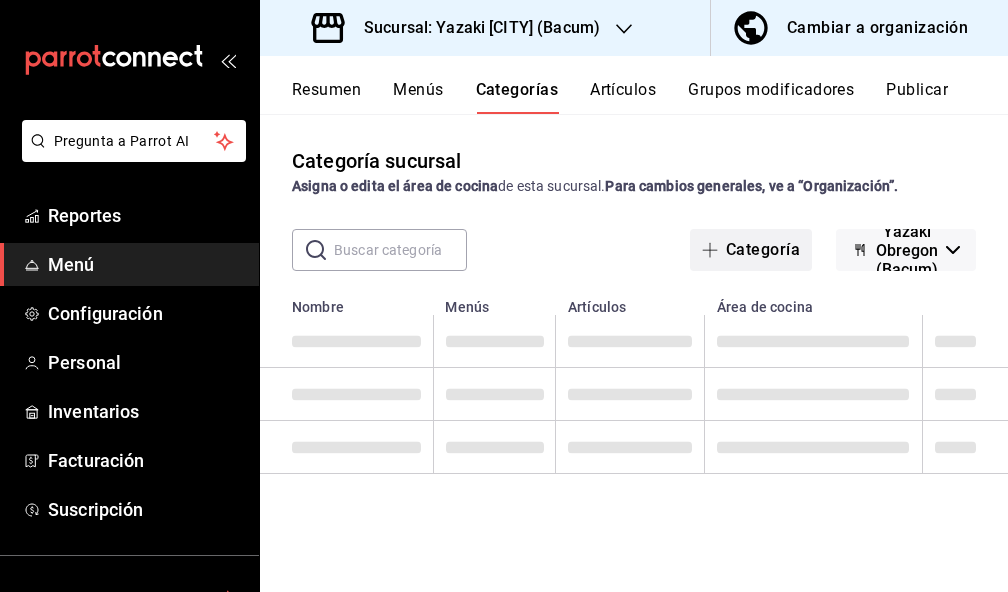 click on "Categoría" at bounding box center [751, 250] 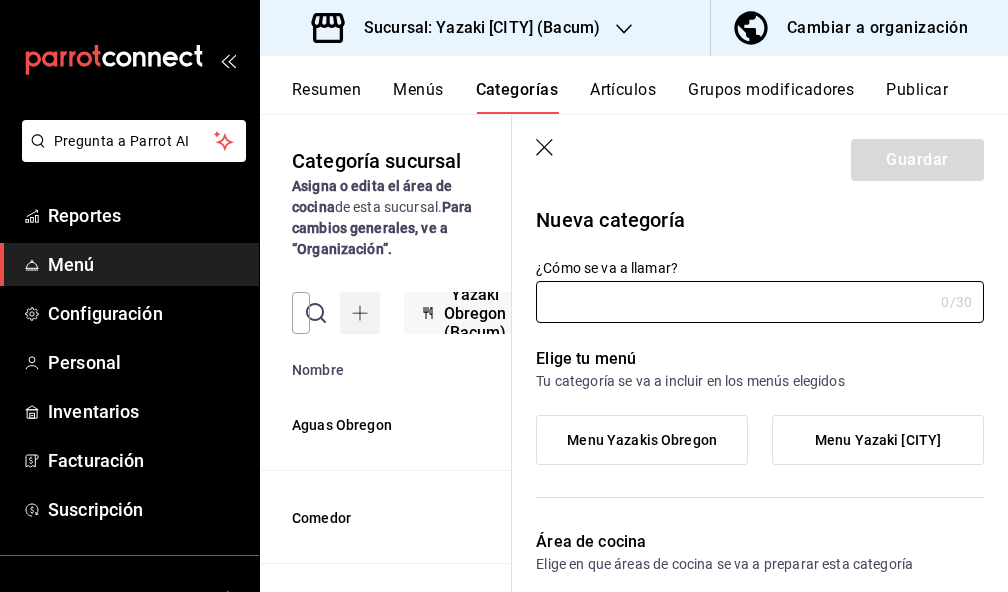 type on "9f18fdfc-54cc-431c-a746-d40adc1d9b93" 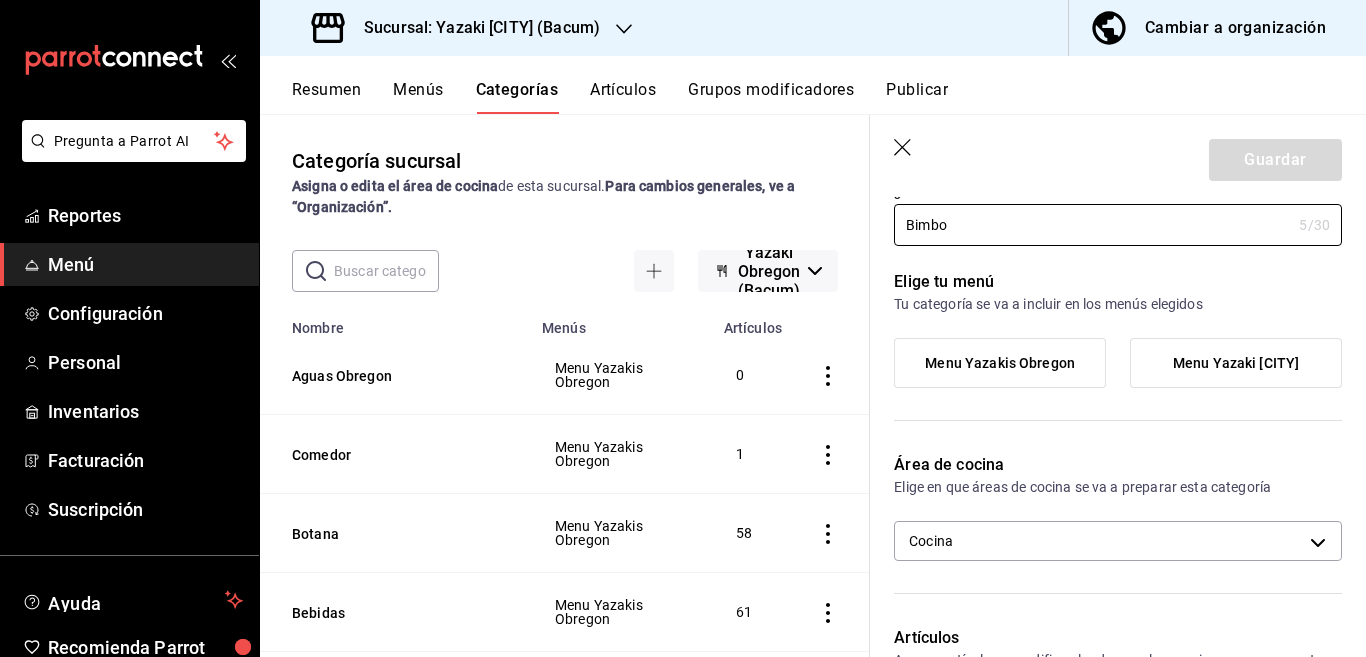 scroll, scrollTop: 81, scrollLeft: 0, axis: vertical 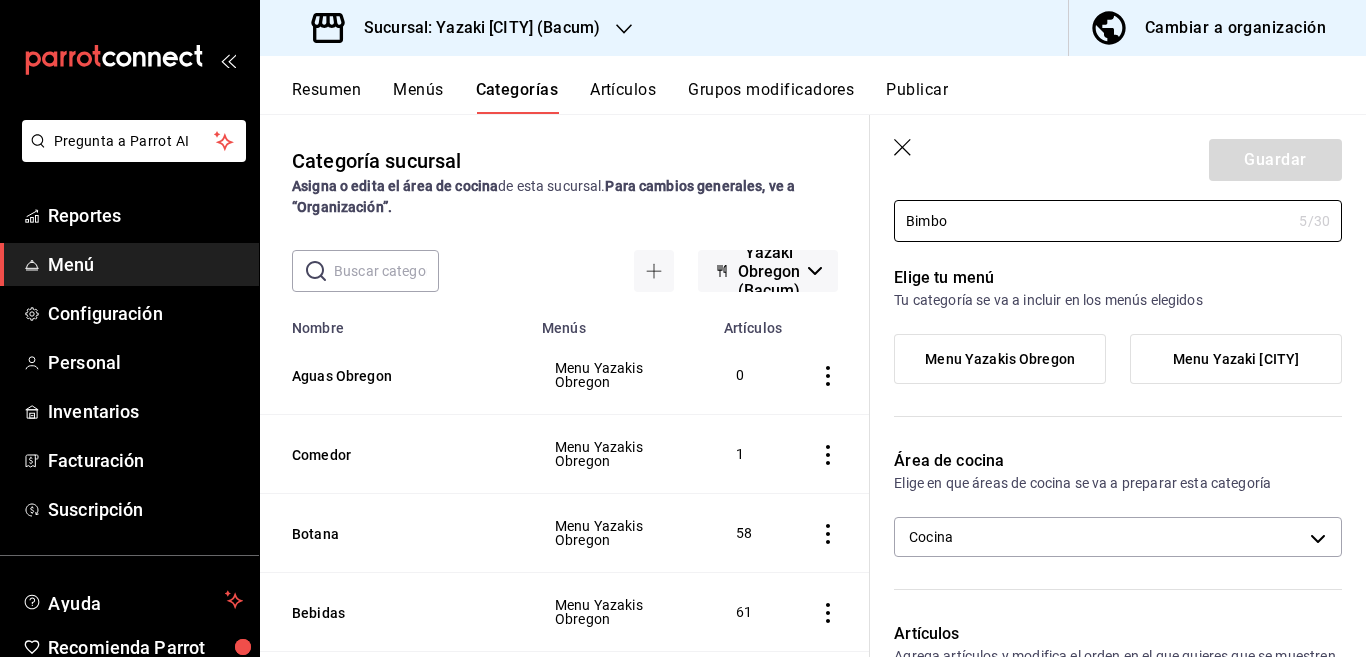 type on "Bimbo" 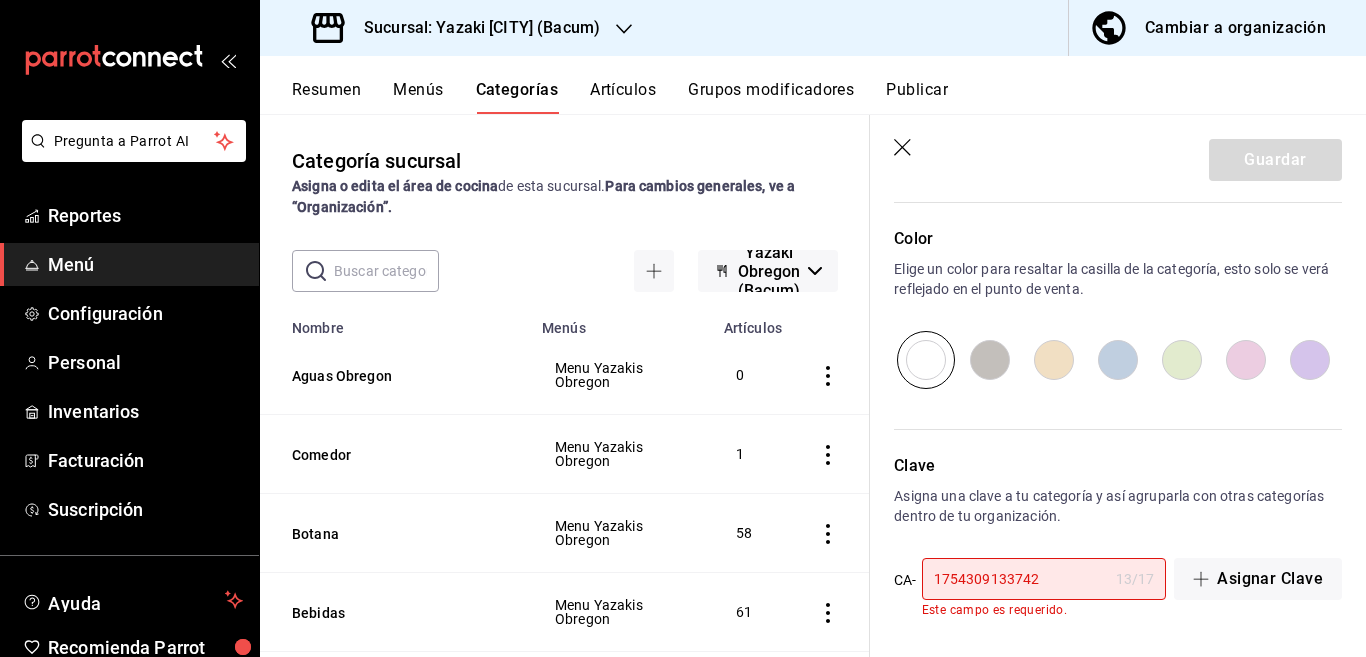 scroll, scrollTop: 672, scrollLeft: 0, axis: vertical 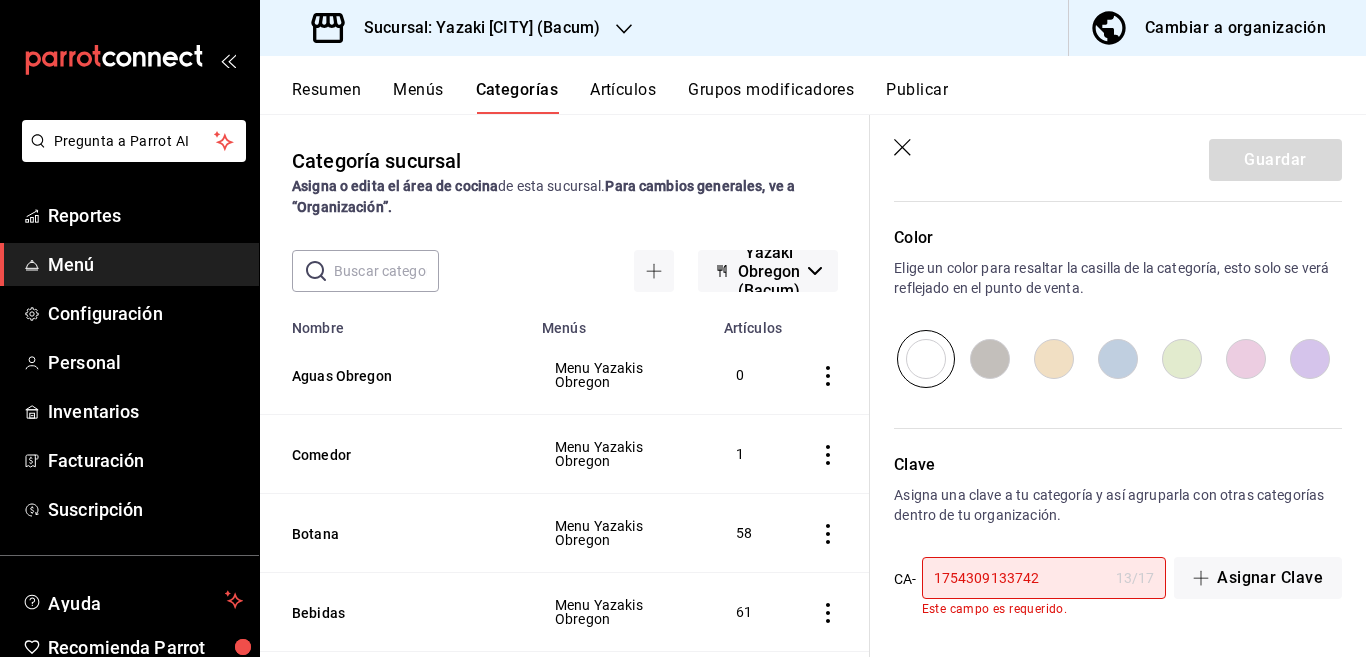 click on "1754309133742" at bounding box center [1015, 578] 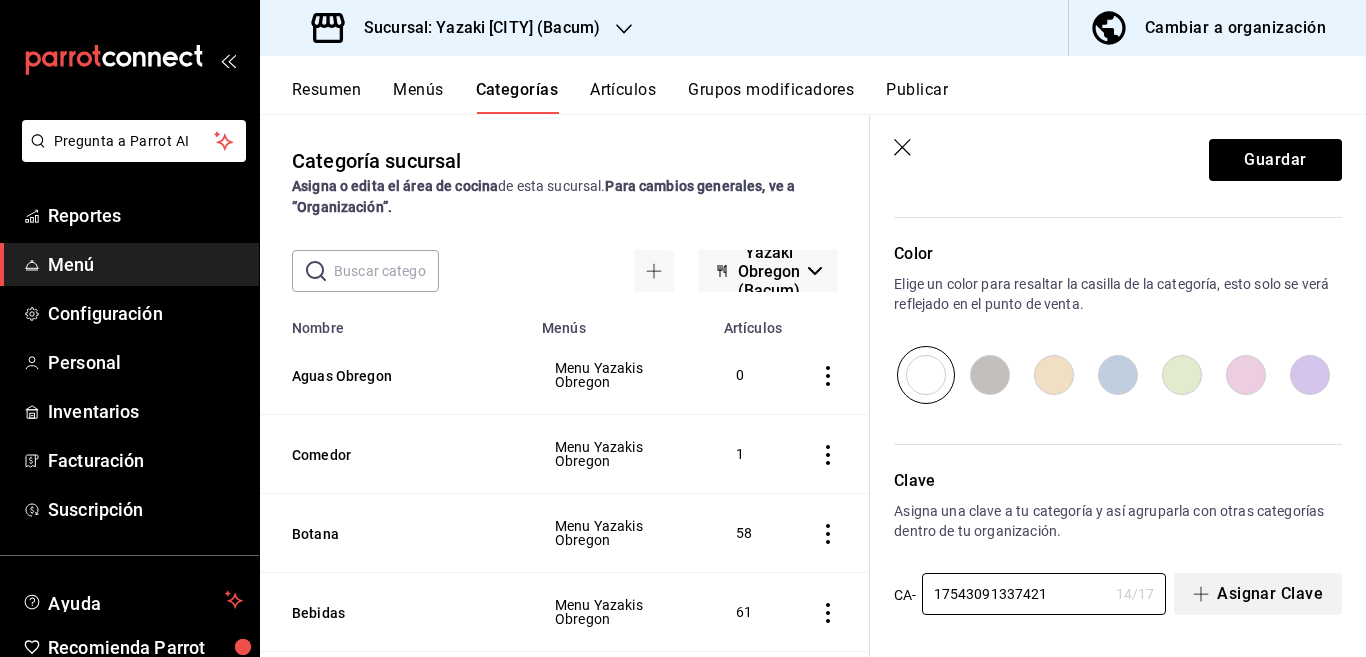 scroll, scrollTop: 656, scrollLeft: 0, axis: vertical 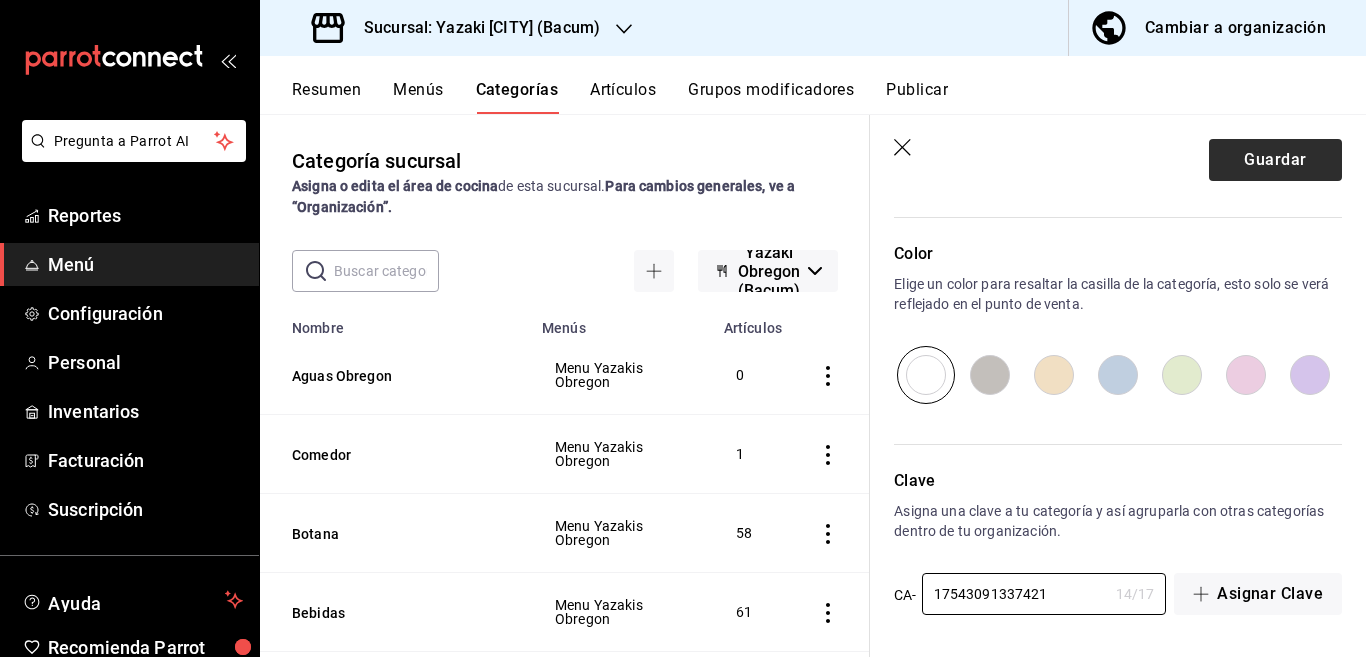 type on "17543091337421" 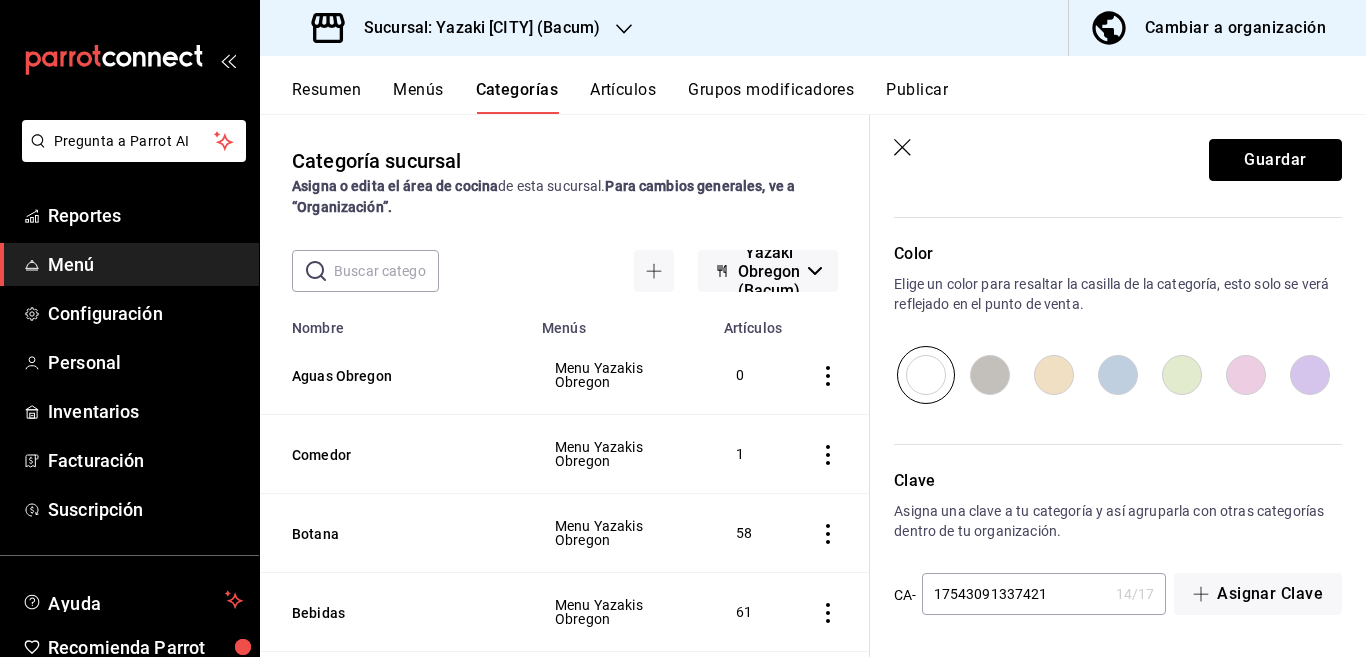 click on "Guardar" at bounding box center [1275, 160] 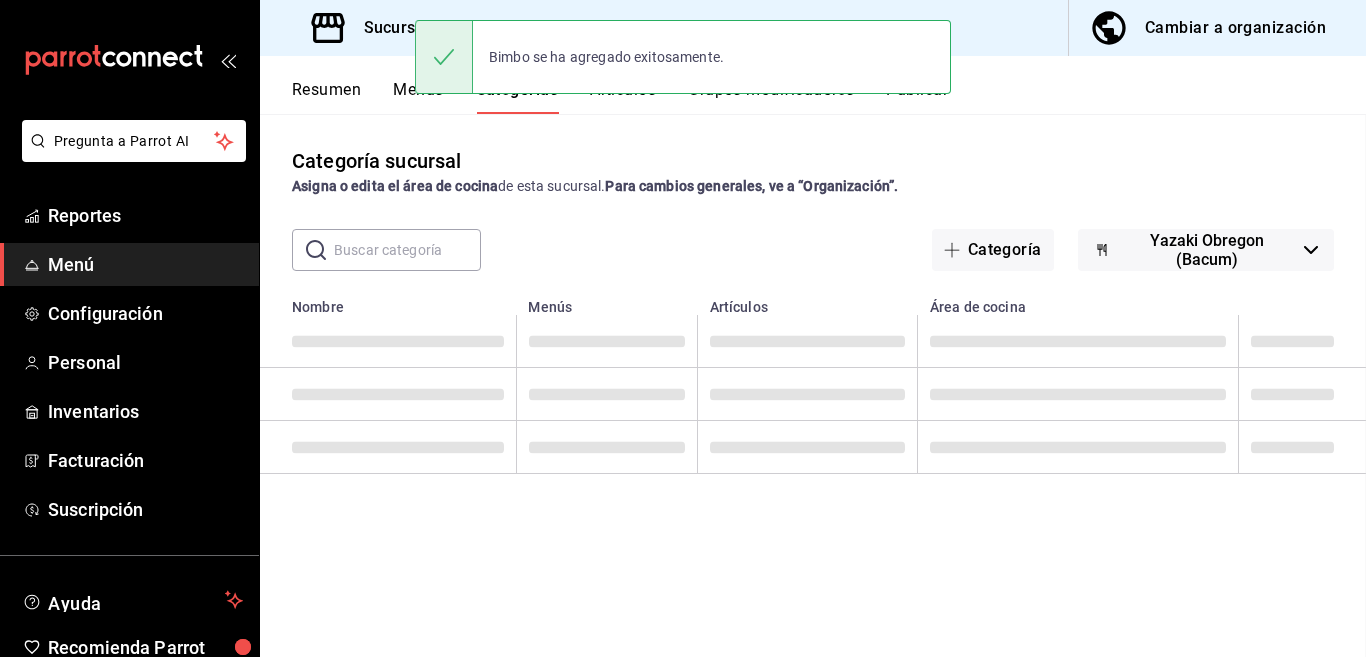 scroll, scrollTop: 0, scrollLeft: 0, axis: both 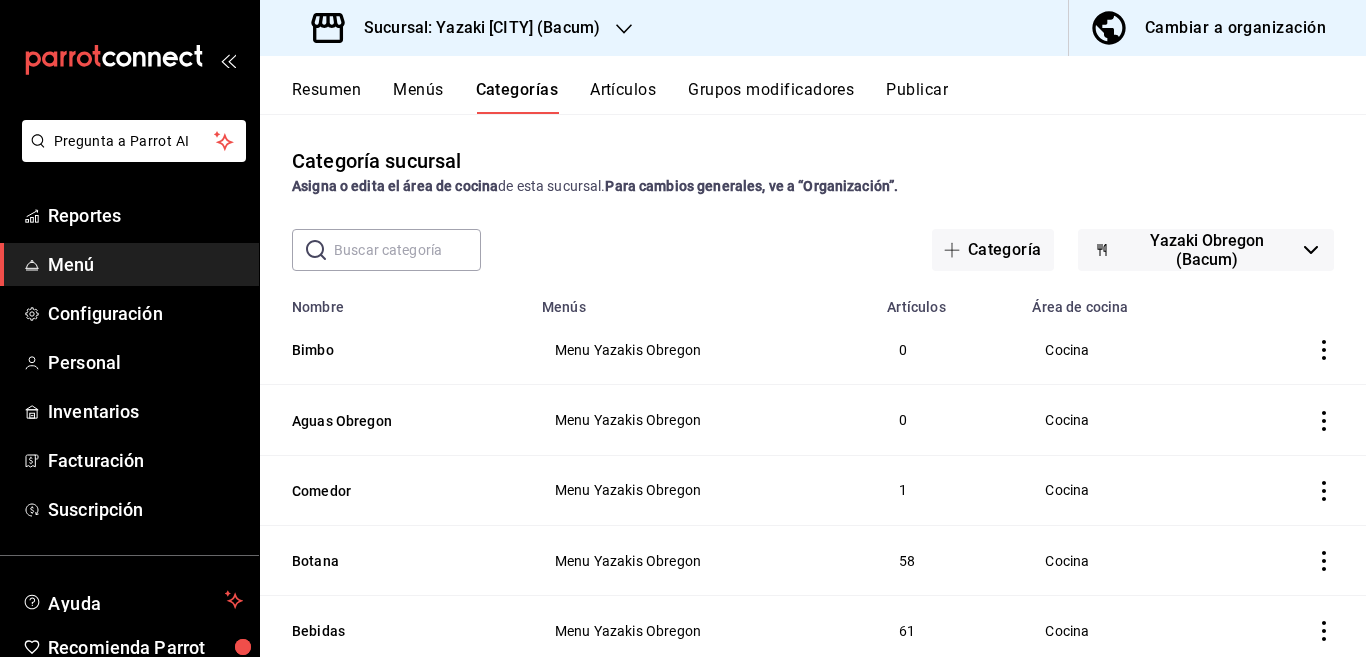 click on "Artículos" at bounding box center [623, 97] 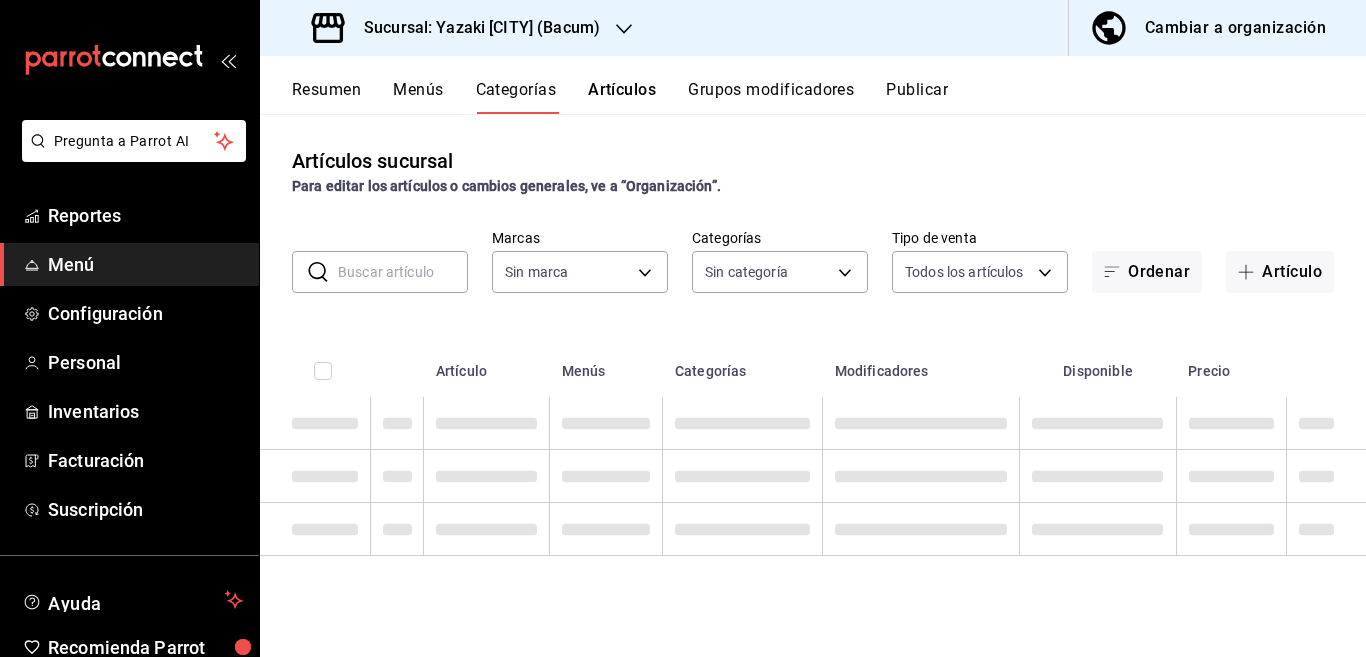 click at bounding box center [403, 272] 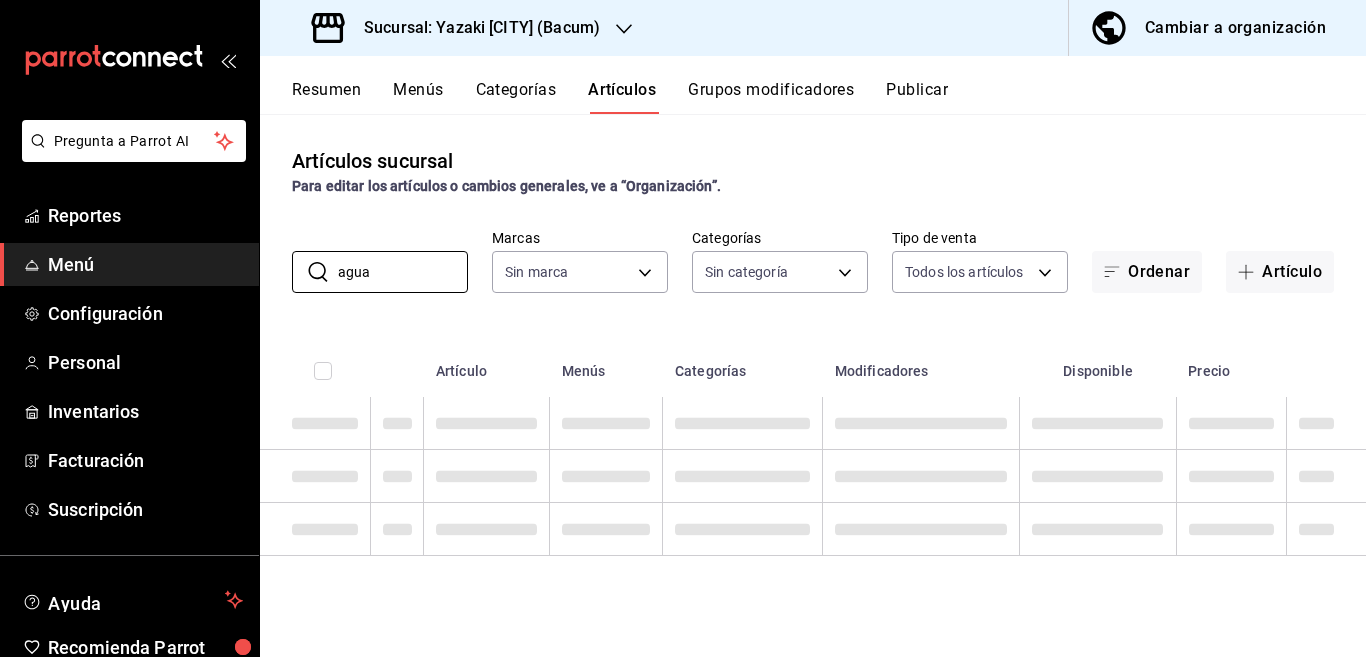 type on "agua" 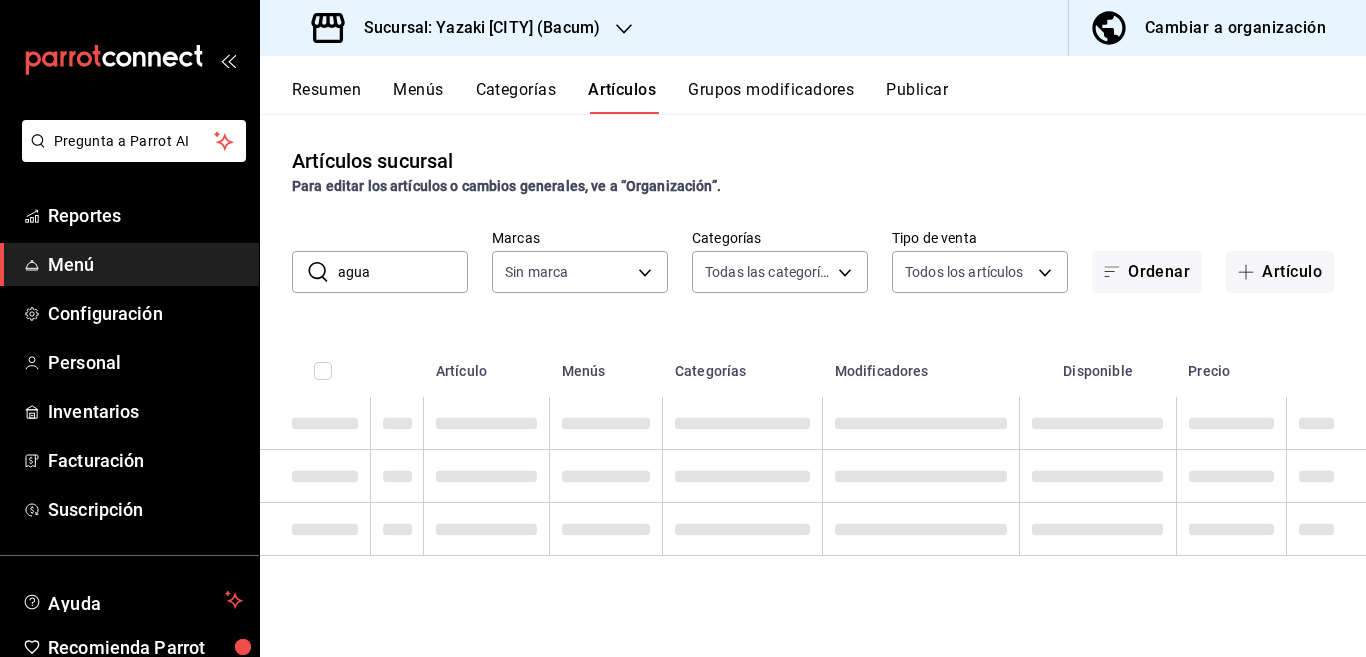 type on "9c52625c-fb7e-4748-94f7-28671a206f5e,4cfa0d4e-065a-4b3b-b5e0-b4c73182f252,42042cb6-8be8-4fca-a0f1-b909df4357e6,7fc62974-f061-41d6-9cb8-3faa51939906,c6d1e102-ecc3-4866-bddd-aeeb7d320cfd,8d0804d6-ae70-4f99-82d8-409871a3c134,b090cc74-a4e3-4f54-8e08-53230da21298,1efa193a-150e-4716-8876-9d2404790ad9,53b1d459-e3b3-4160-a1d7-b8513e62ee31" 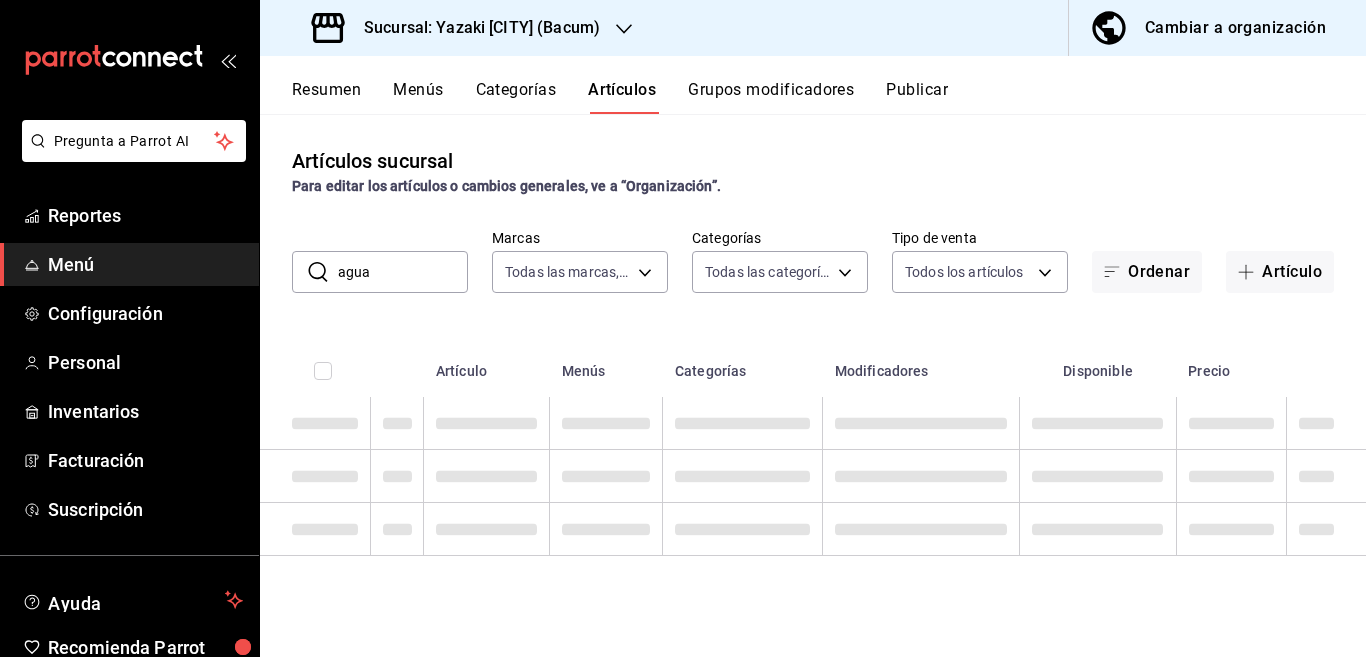type on "d9131804-351d-4d94-a190-6ea00eea3cd4" 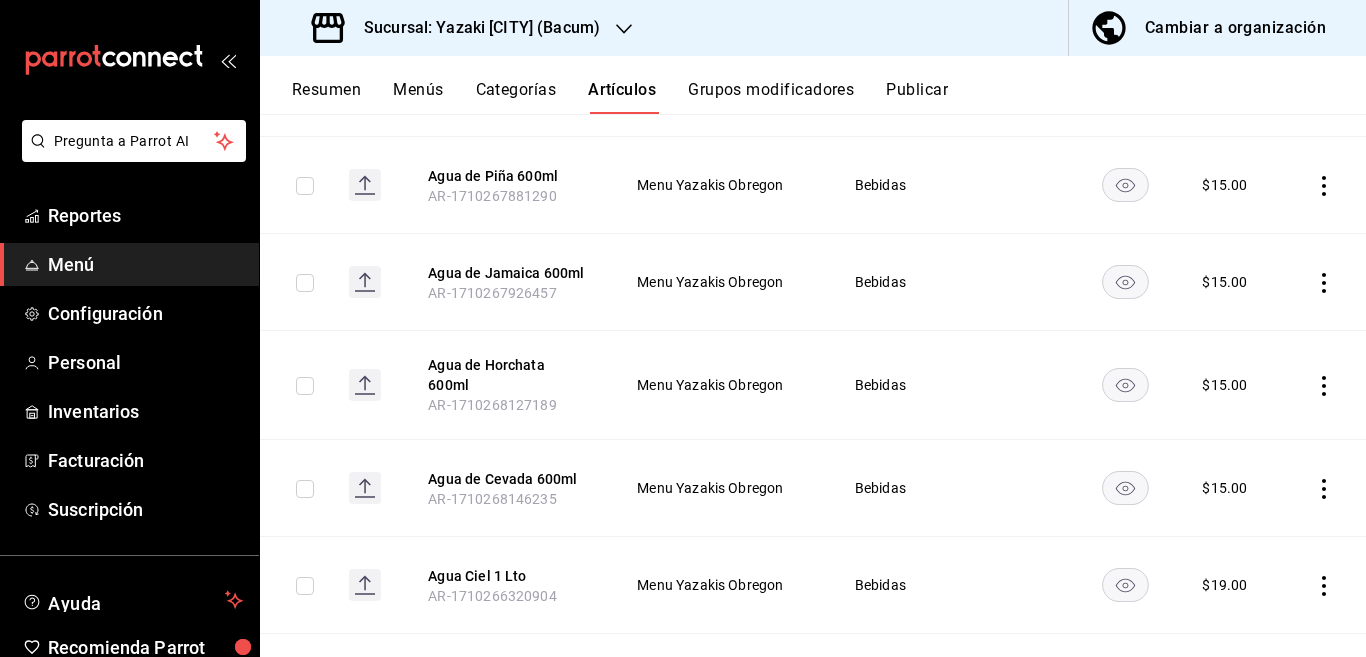 scroll, scrollTop: 569, scrollLeft: 0, axis: vertical 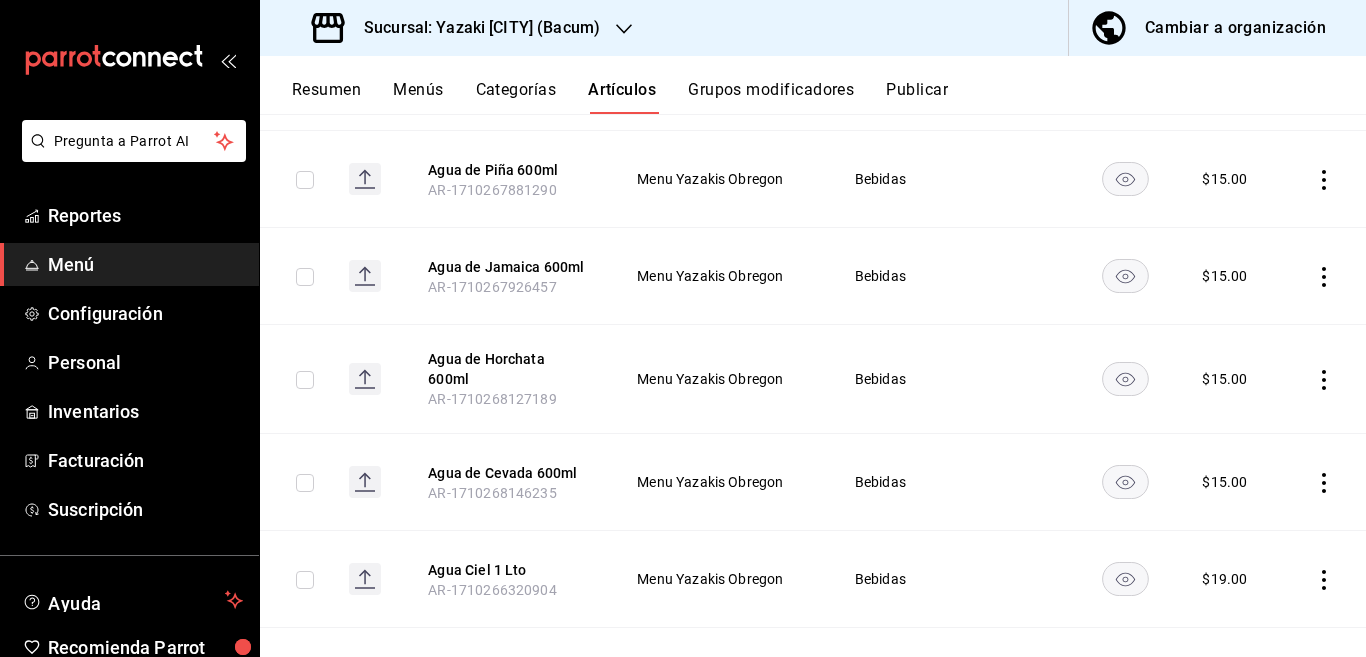 click 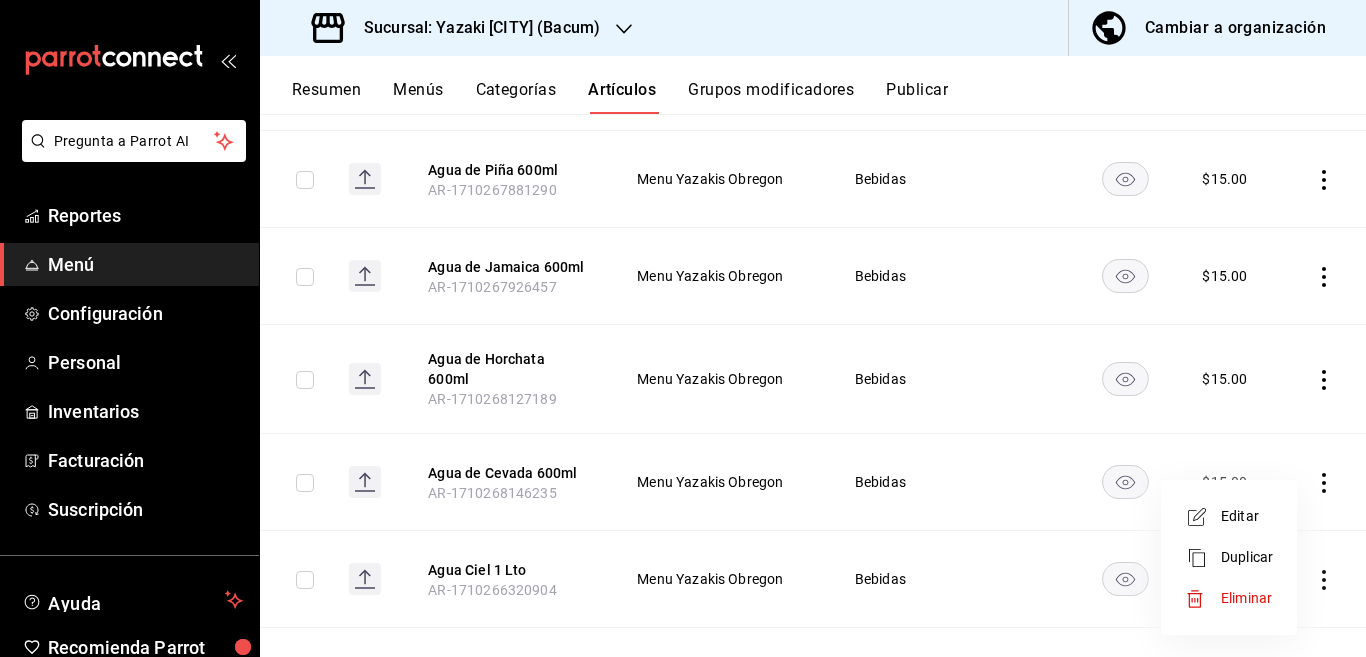 click on "Editar" at bounding box center (1247, 516) 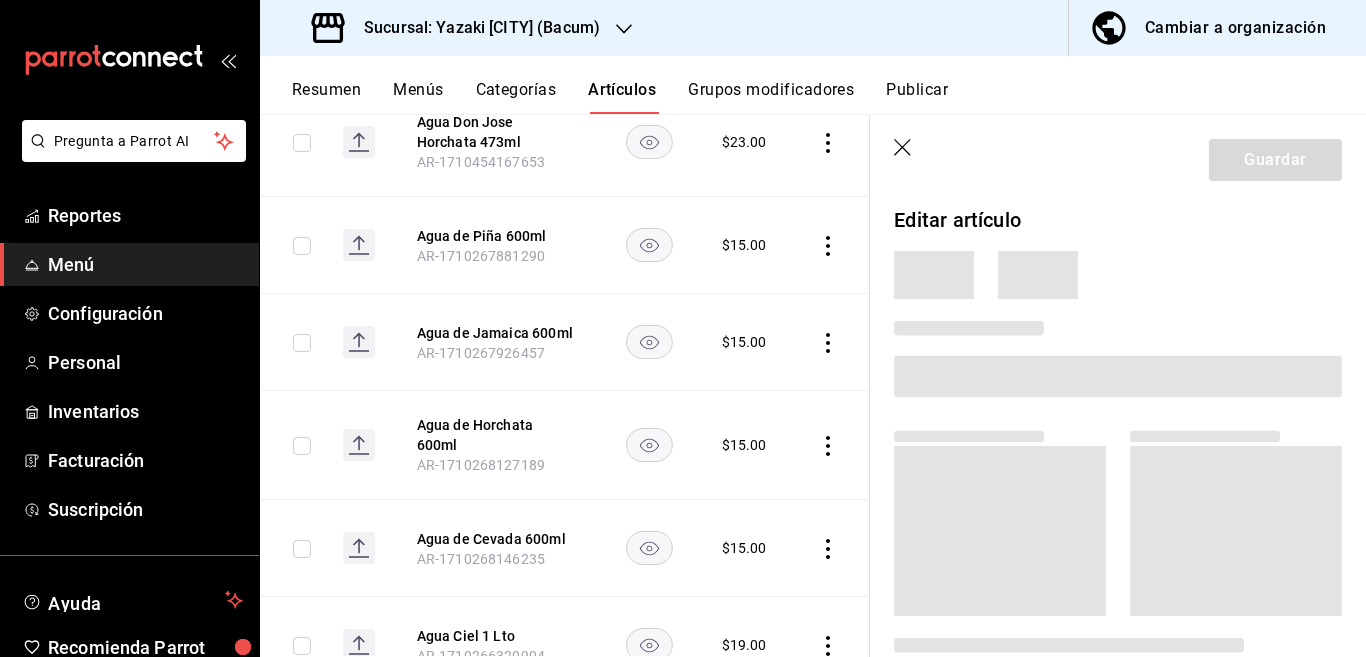 scroll, scrollTop: 569, scrollLeft: 0, axis: vertical 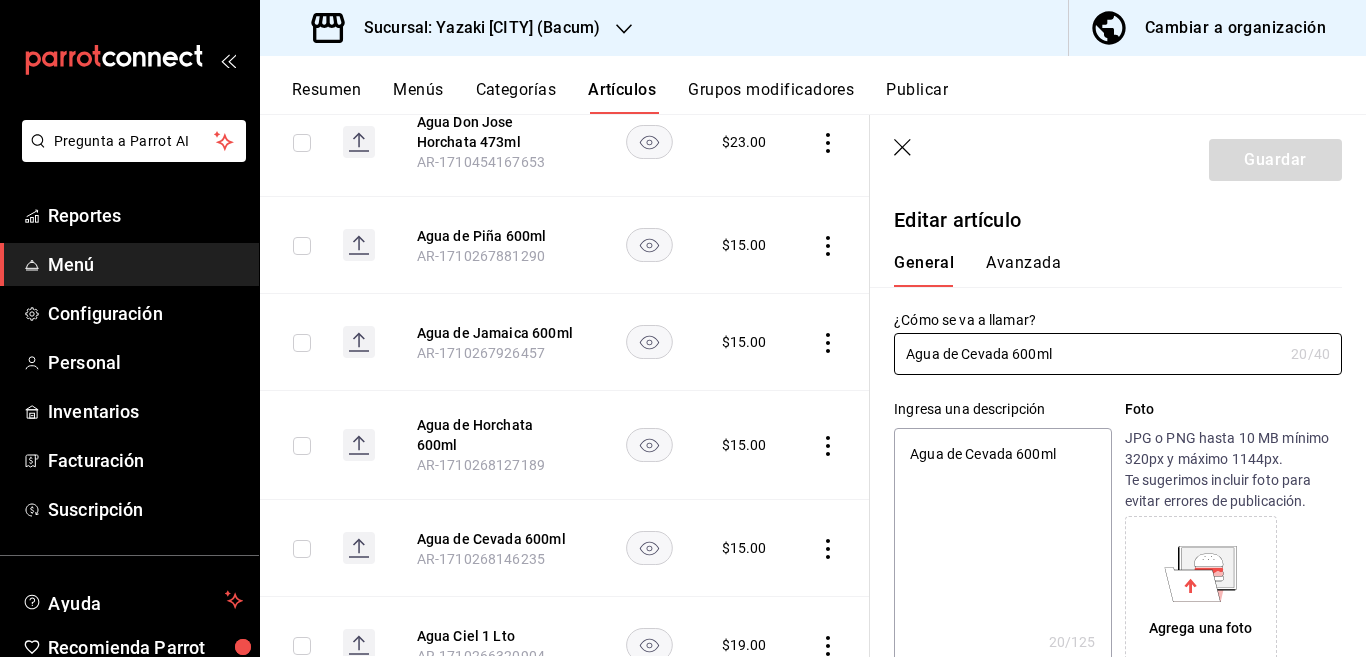 type on "x" 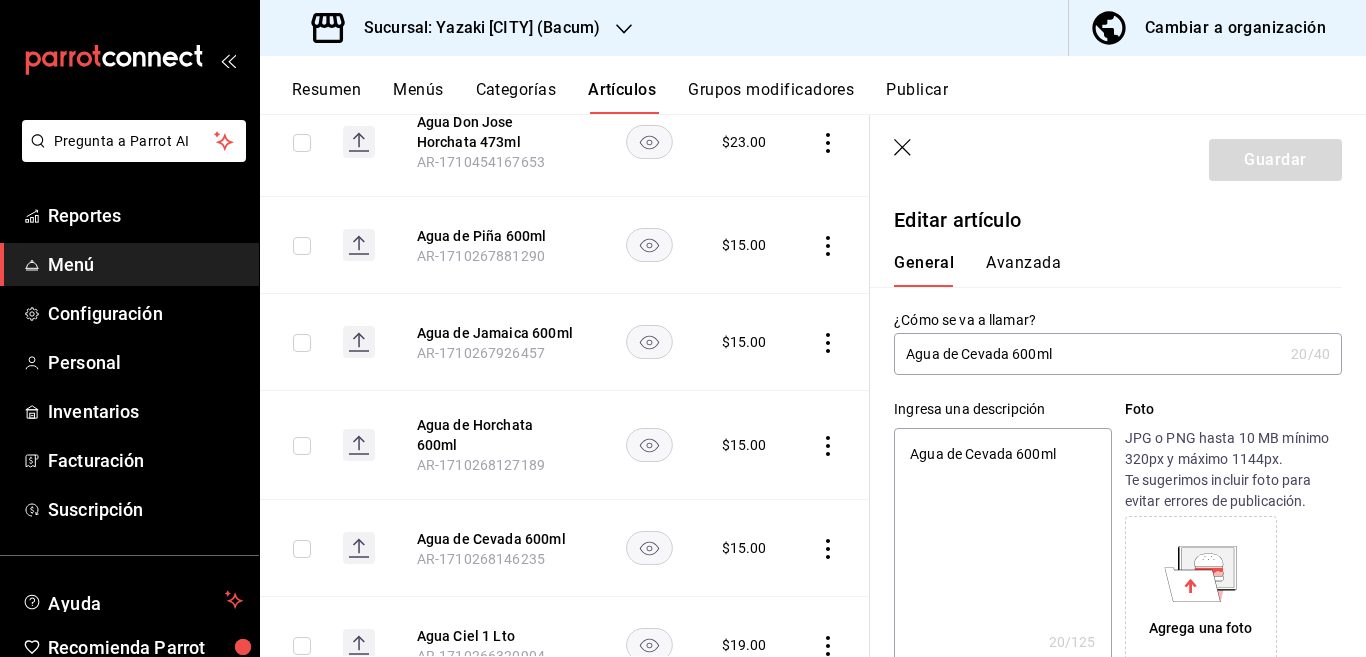 click on "Agua de Cevada 600ml" at bounding box center [1002, 548] 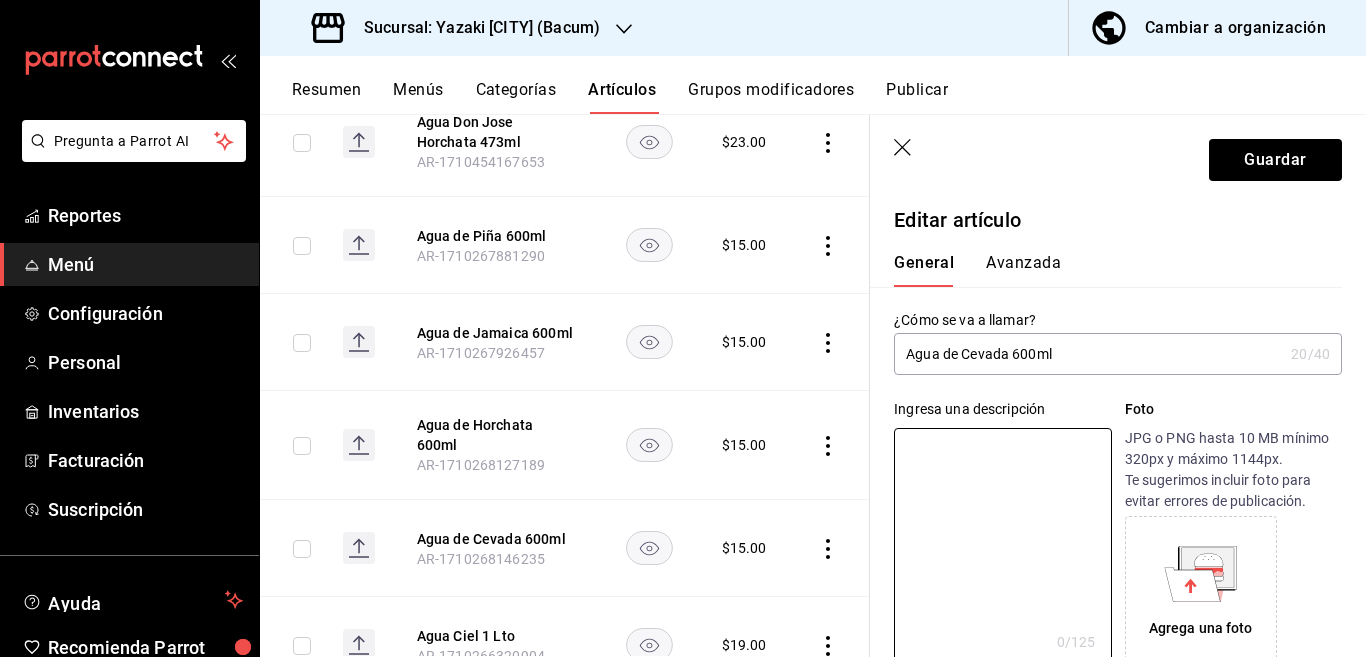 type 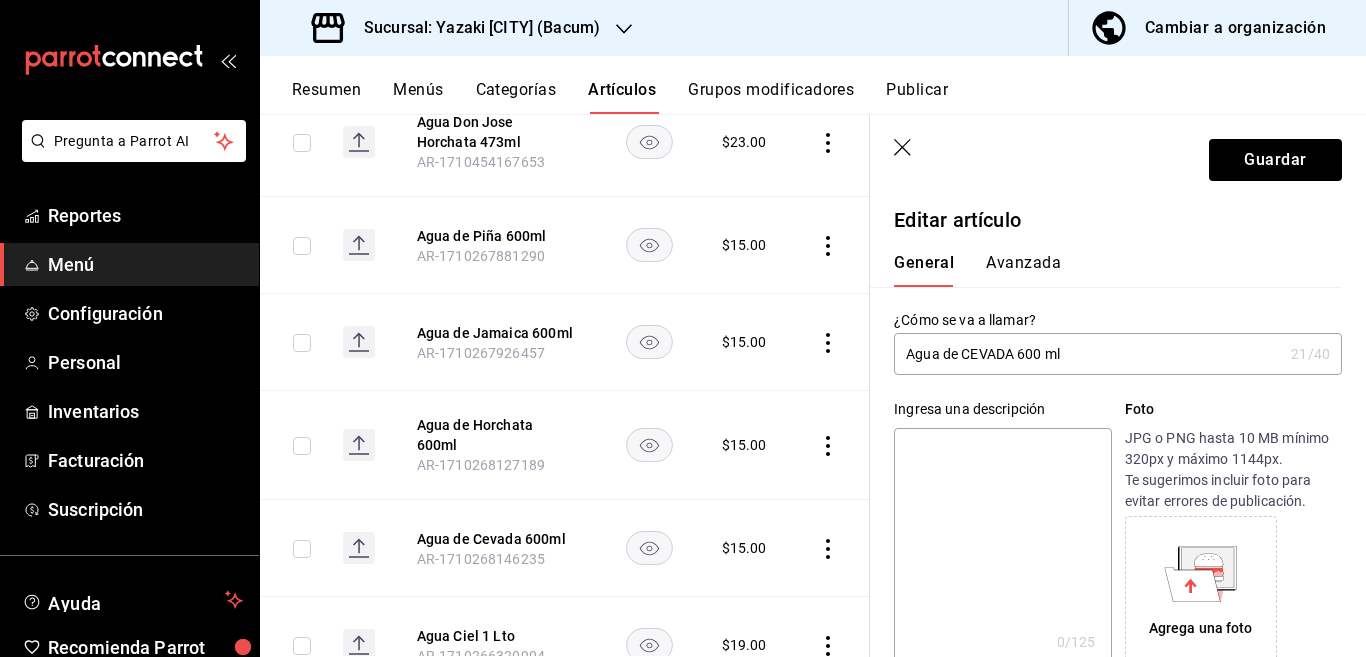 click on "Agua de CEVADA 600 ml" at bounding box center (1088, 354) 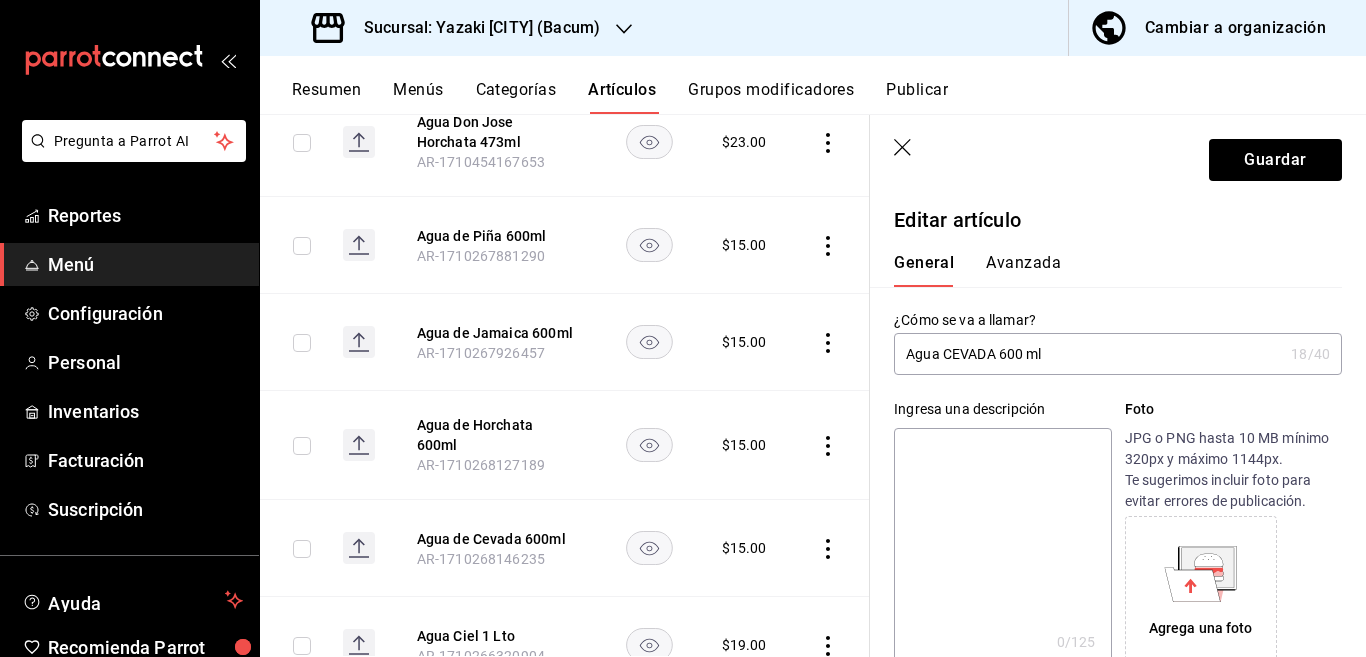 click on "Agua CEVADA 600 ml" at bounding box center [1088, 354] 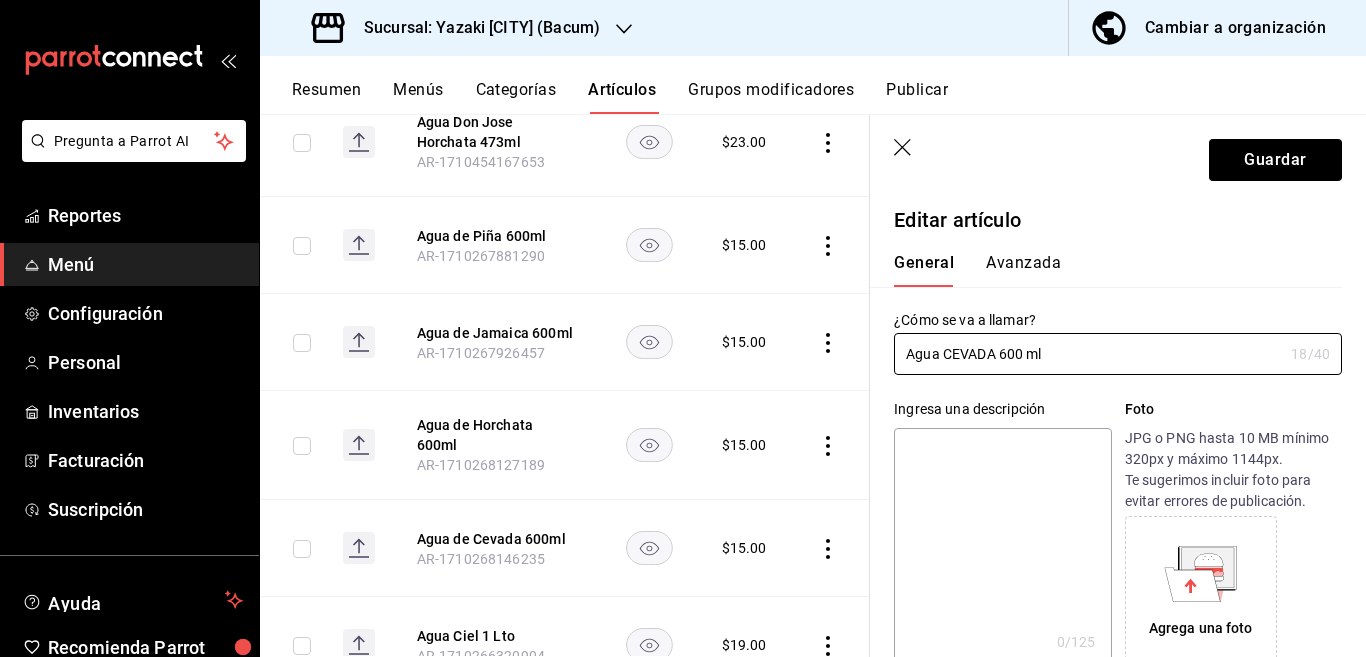 type on "Agua CEVADA 600 ml" 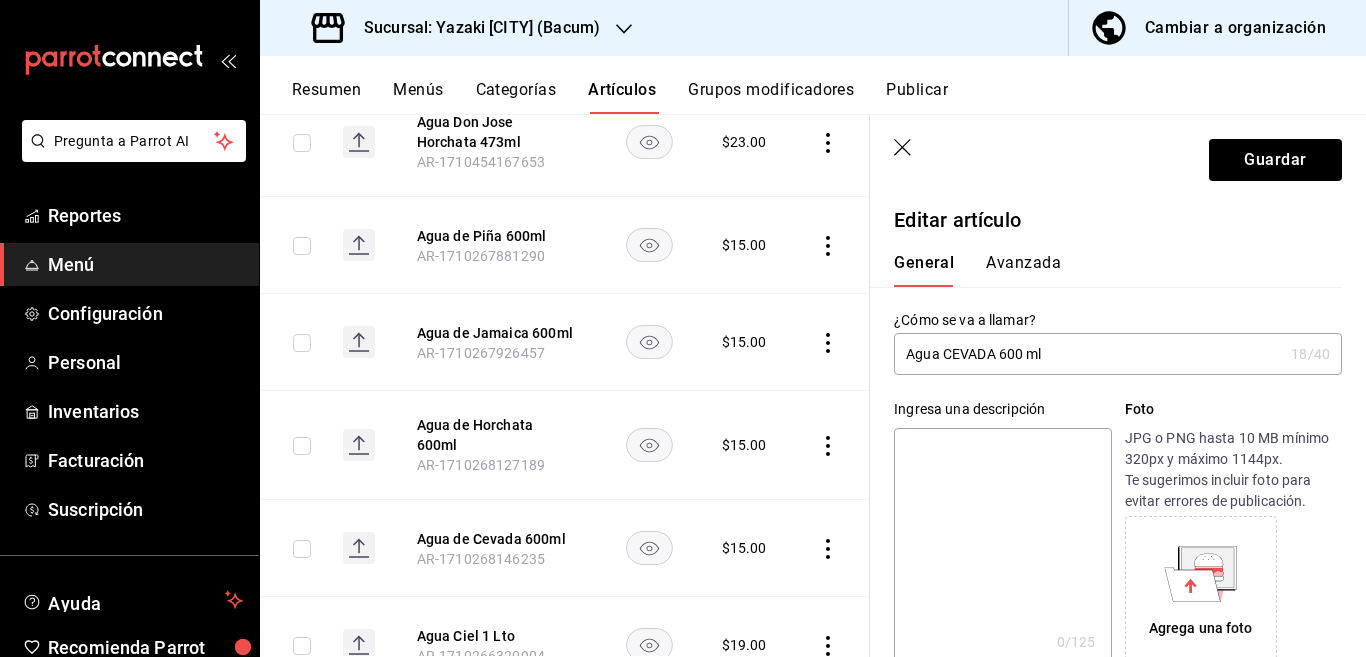 paste on "Agua CEVADA 600 ml" 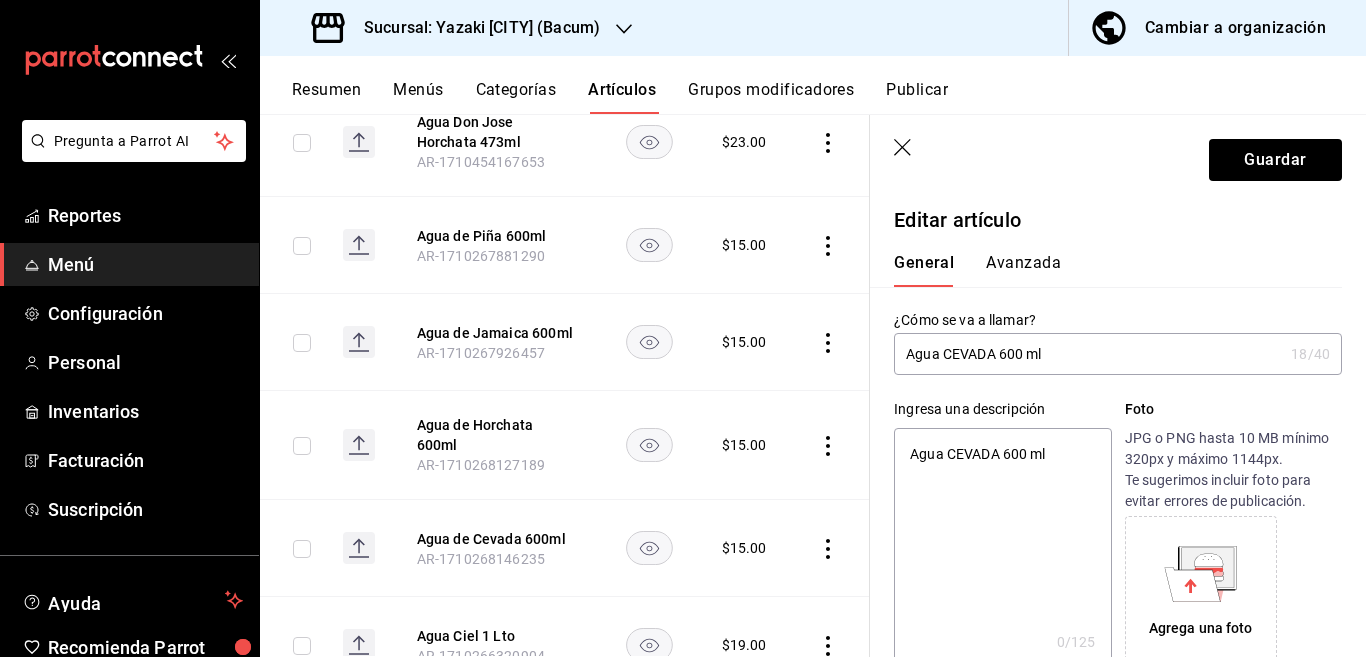 type on "x" 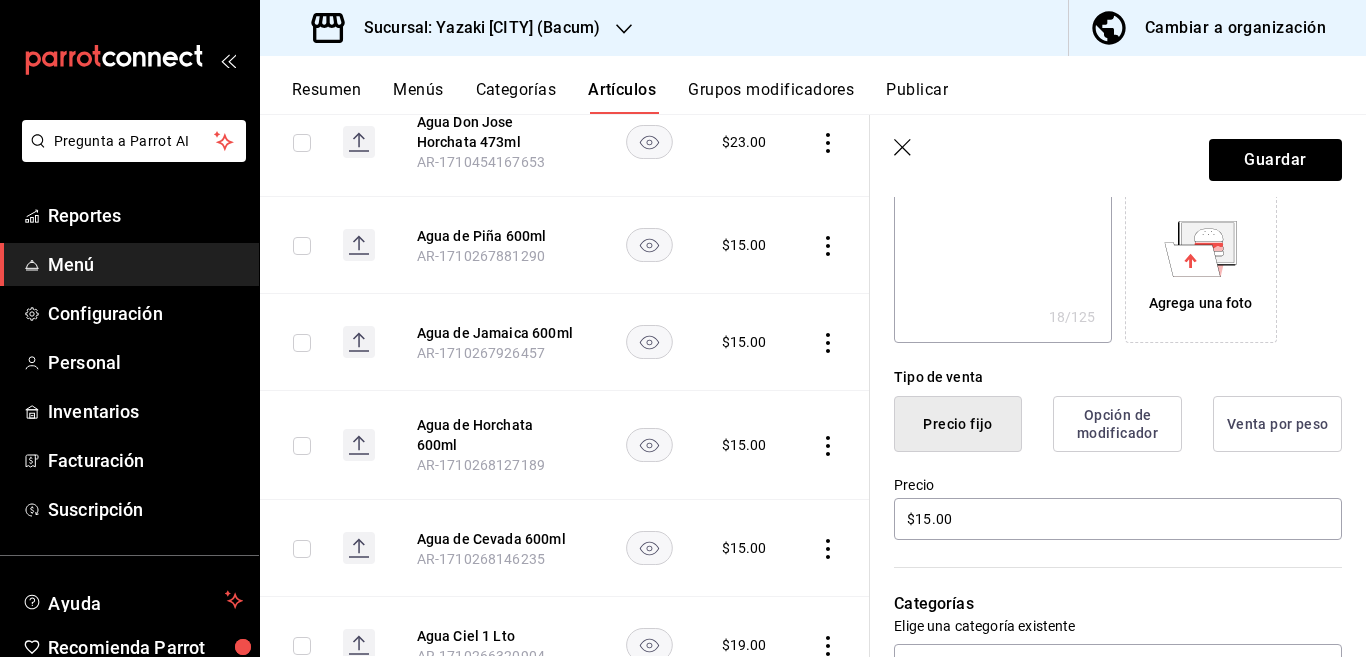 scroll, scrollTop: 406, scrollLeft: 0, axis: vertical 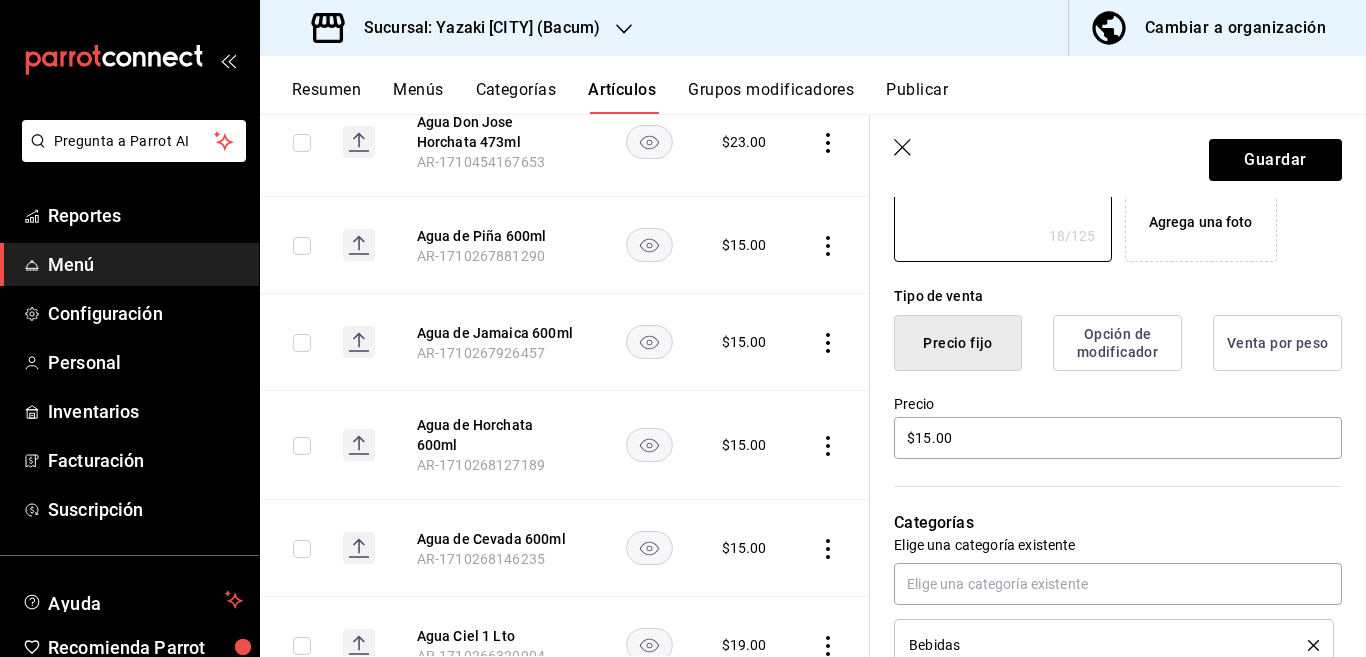 type on "Agua CEVADA 600 ml" 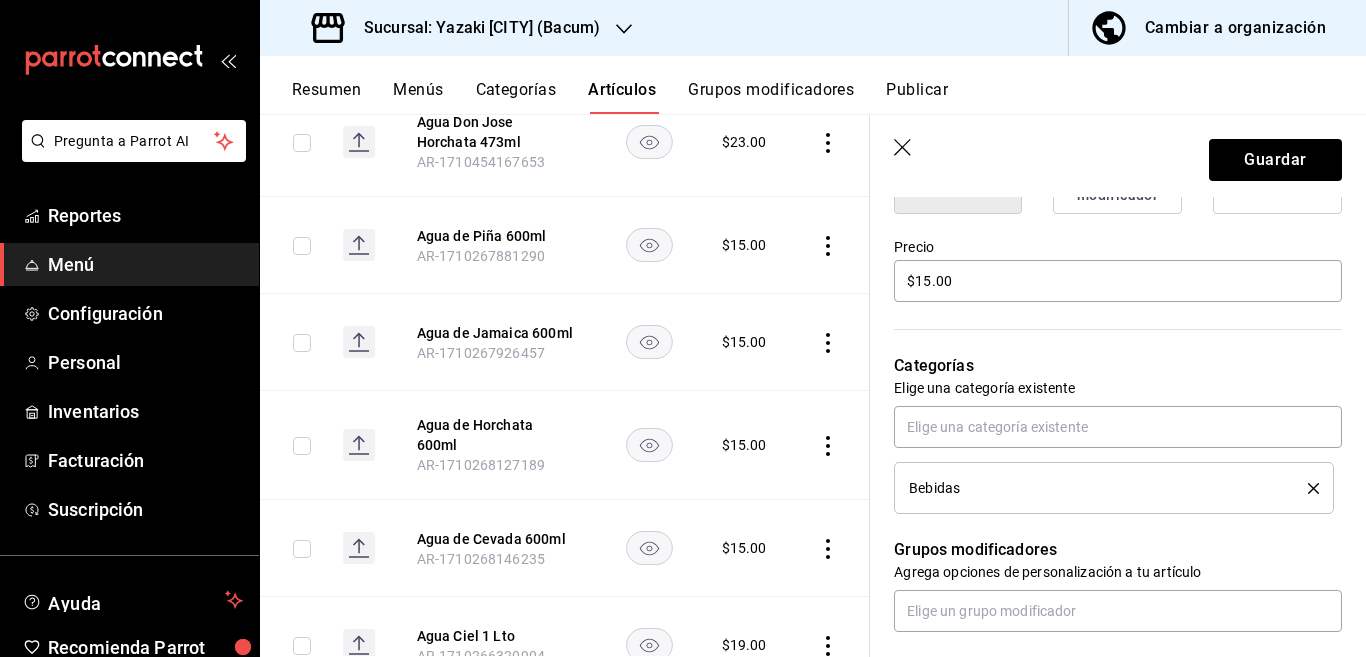 scroll, scrollTop: 569, scrollLeft: 0, axis: vertical 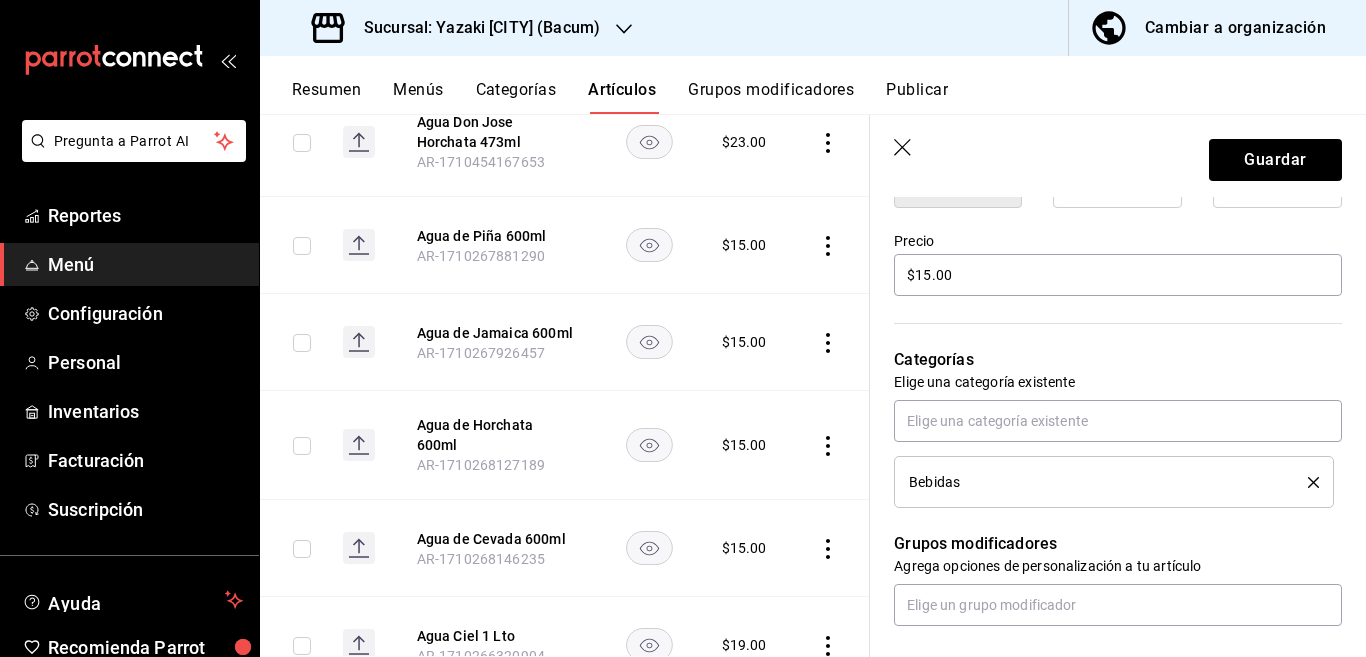 click 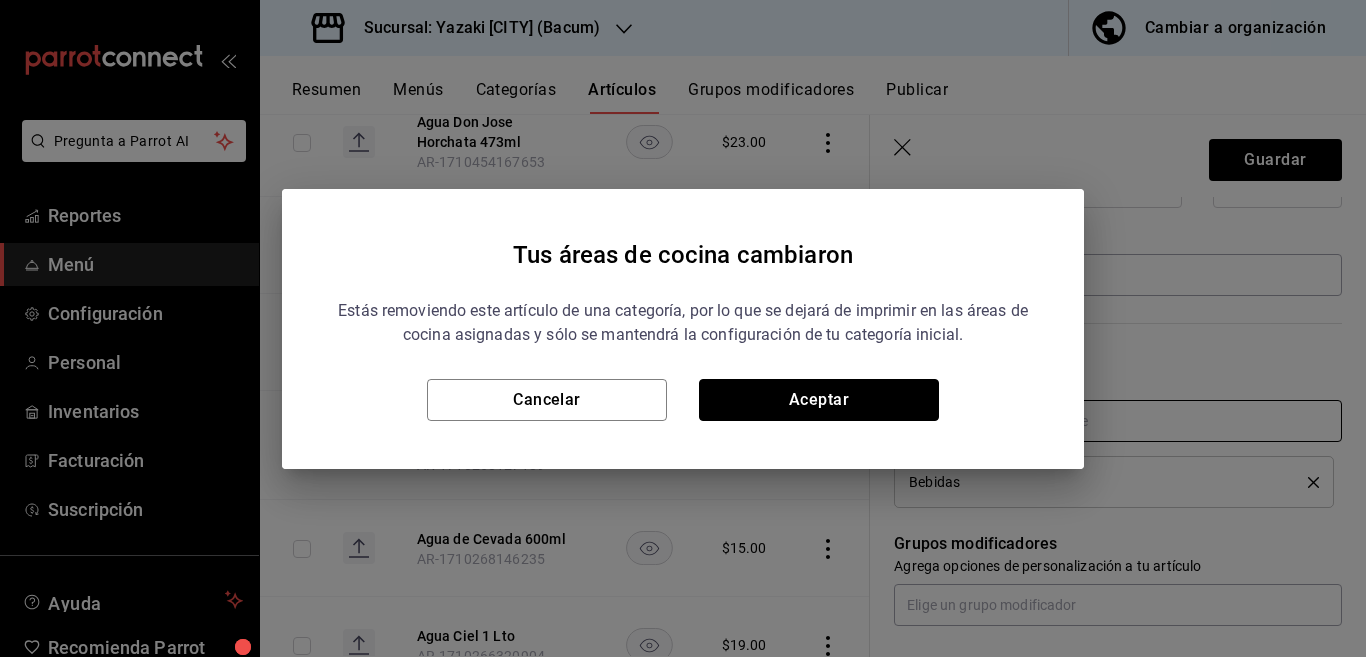 drag, startPoint x: 855, startPoint y: 402, endPoint x: 946, endPoint y: 439, distance: 98.23441 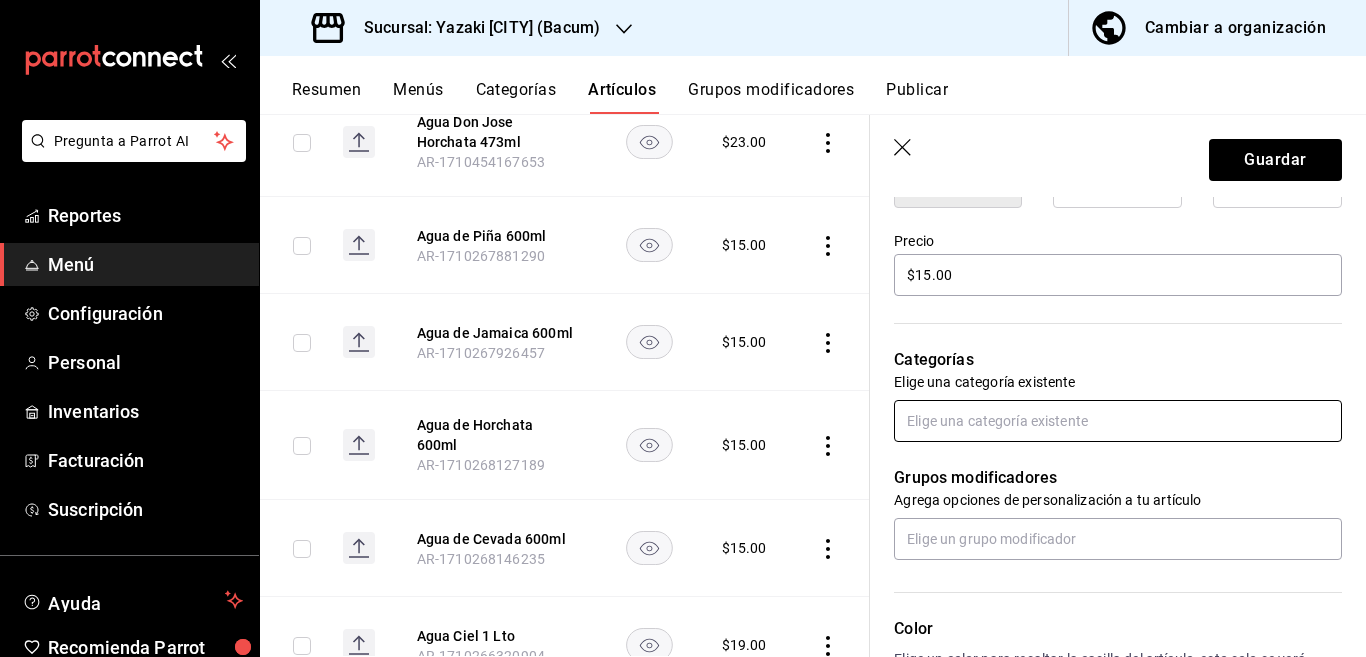 click at bounding box center [1118, 421] 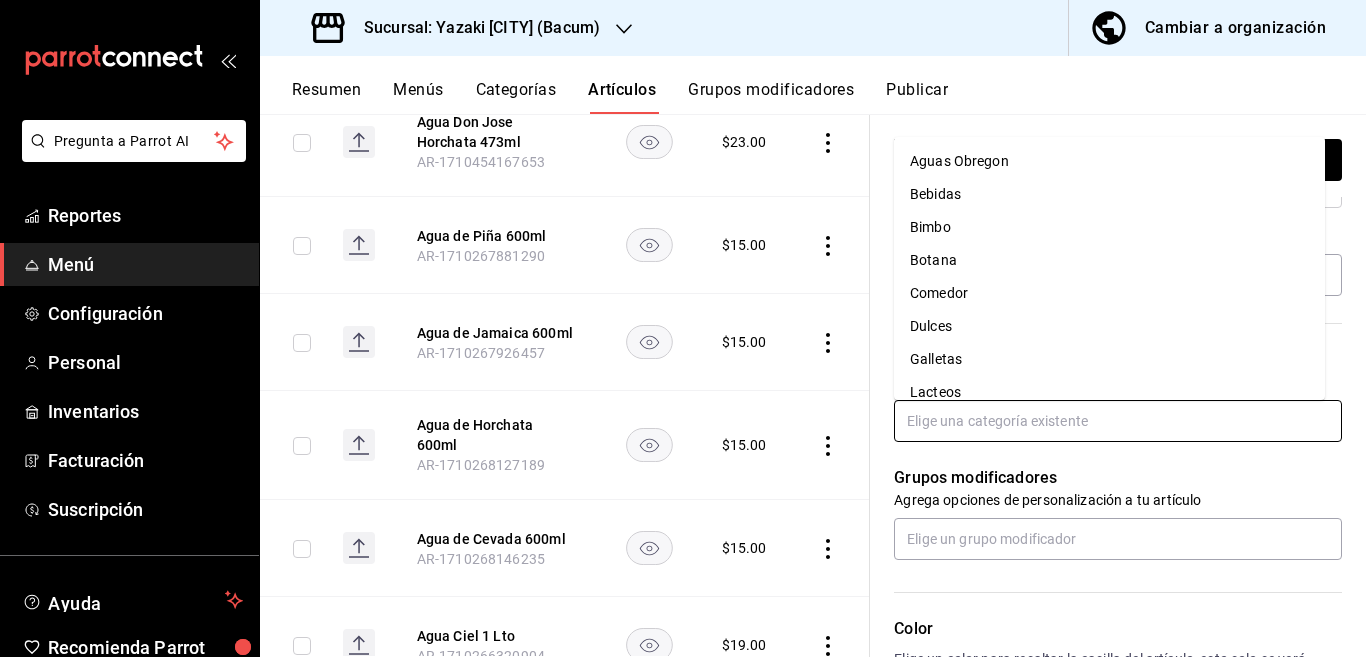 click on "Aguas Obregon" at bounding box center [1109, 161] 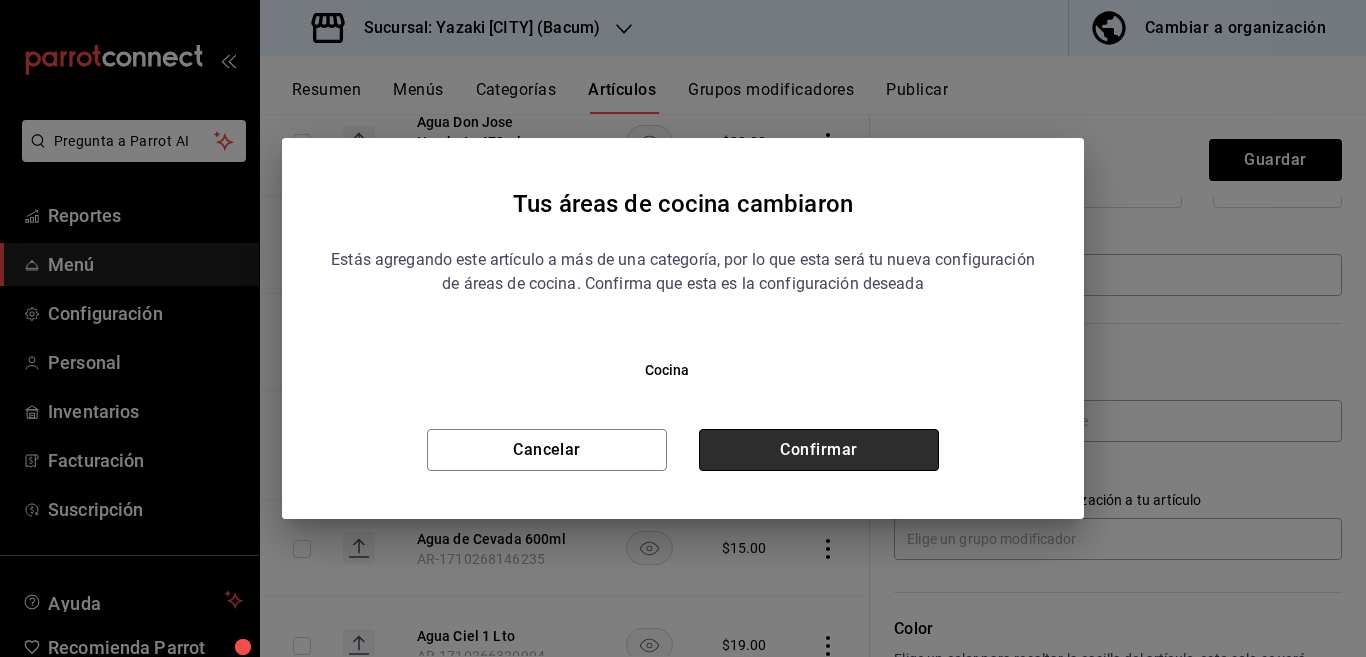click on "Confirmar" at bounding box center (819, 450) 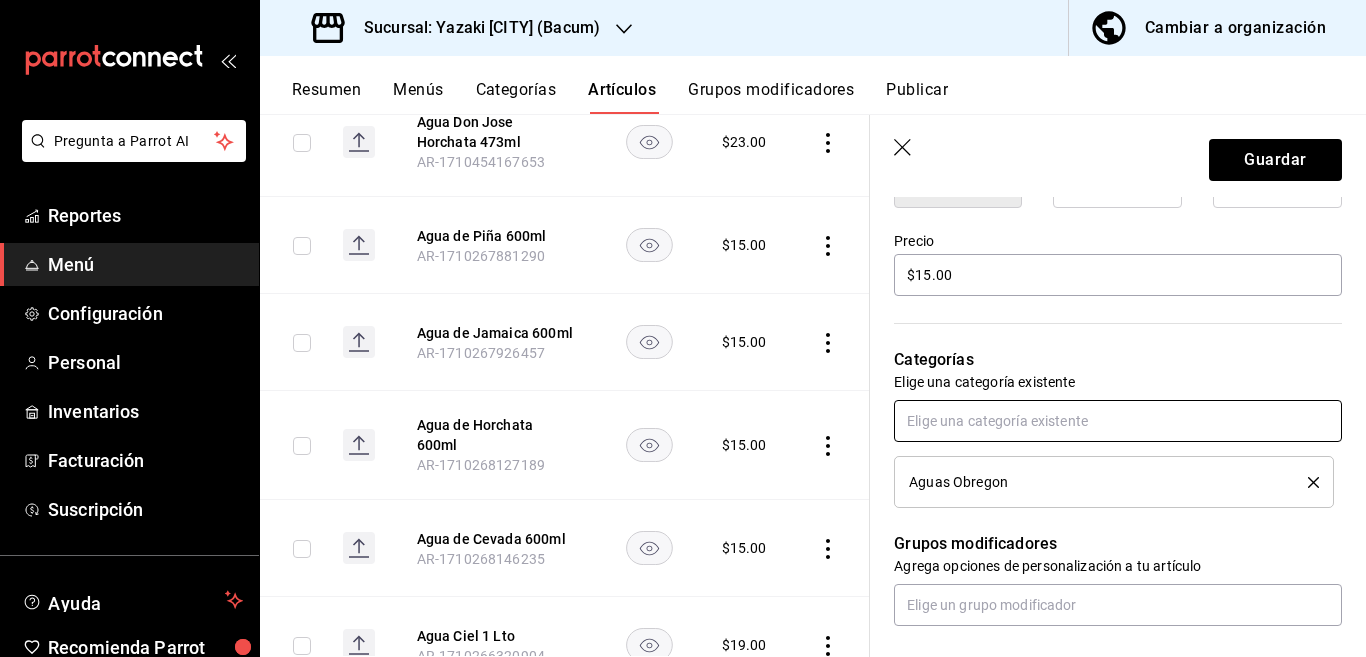 scroll, scrollTop: 569, scrollLeft: 0, axis: vertical 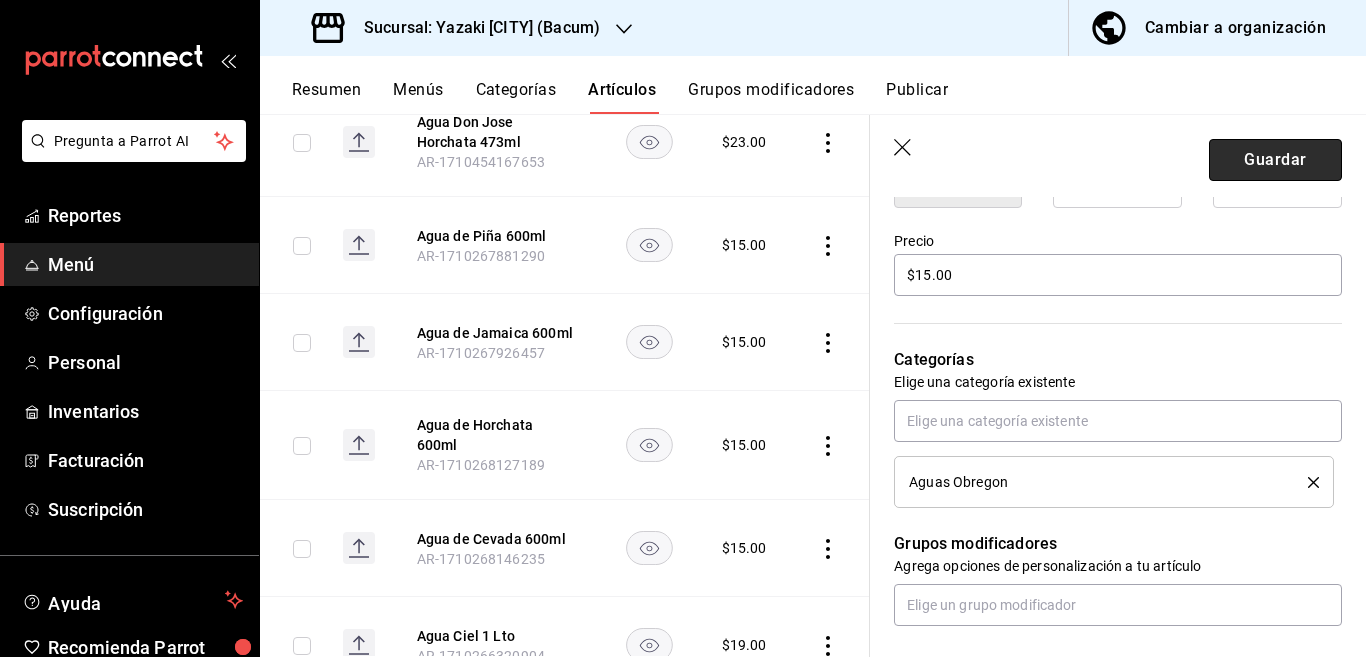 click on "Guardar" at bounding box center [1275, 160] 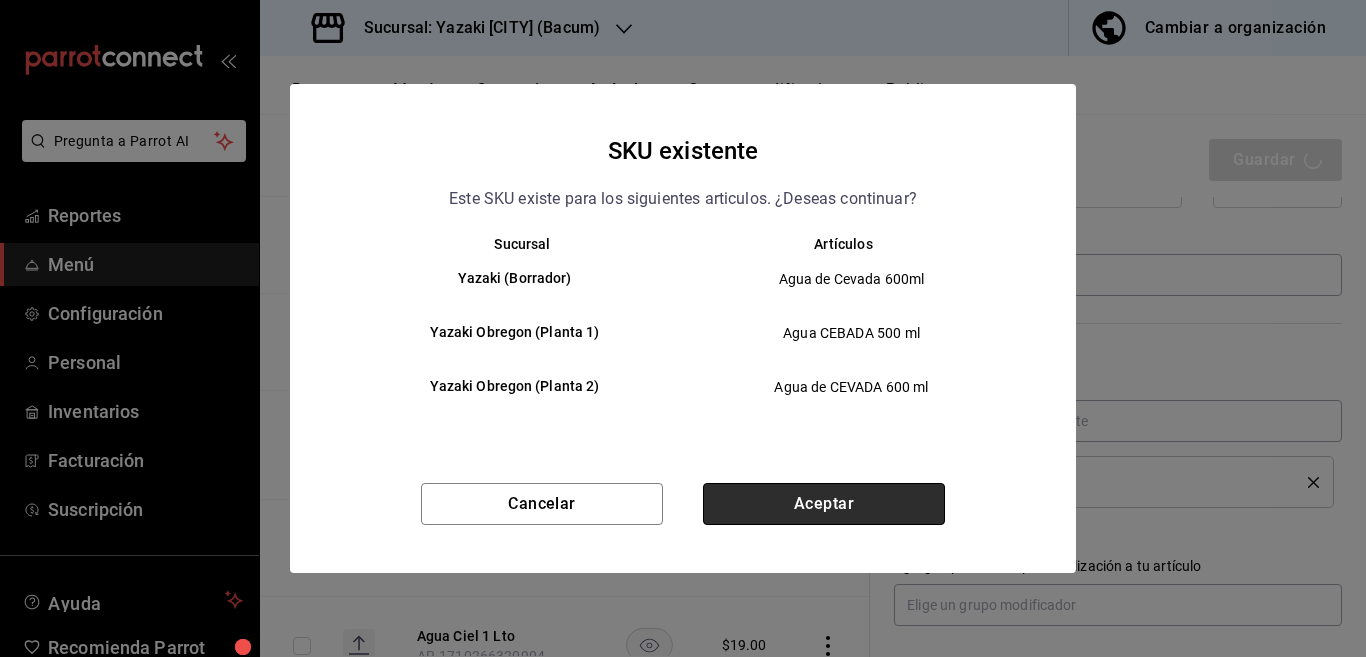 click on "Aceptar" at bounding box center [824, 504] 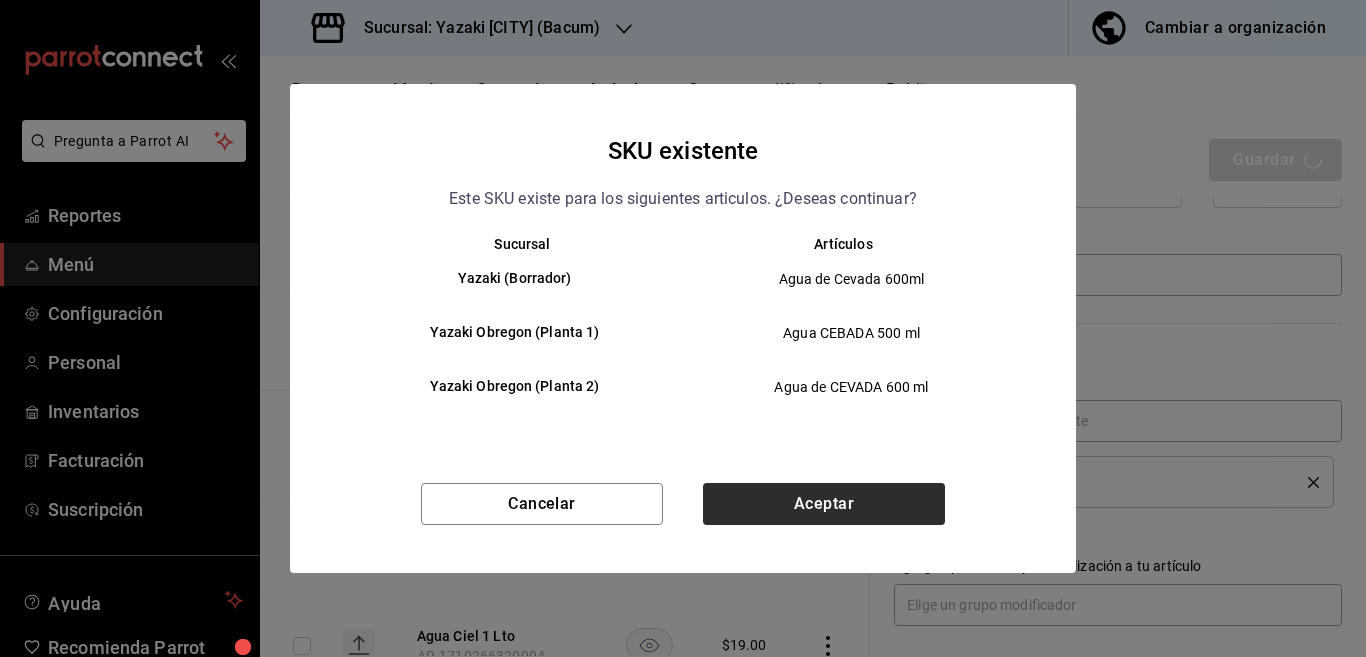 type on "x" 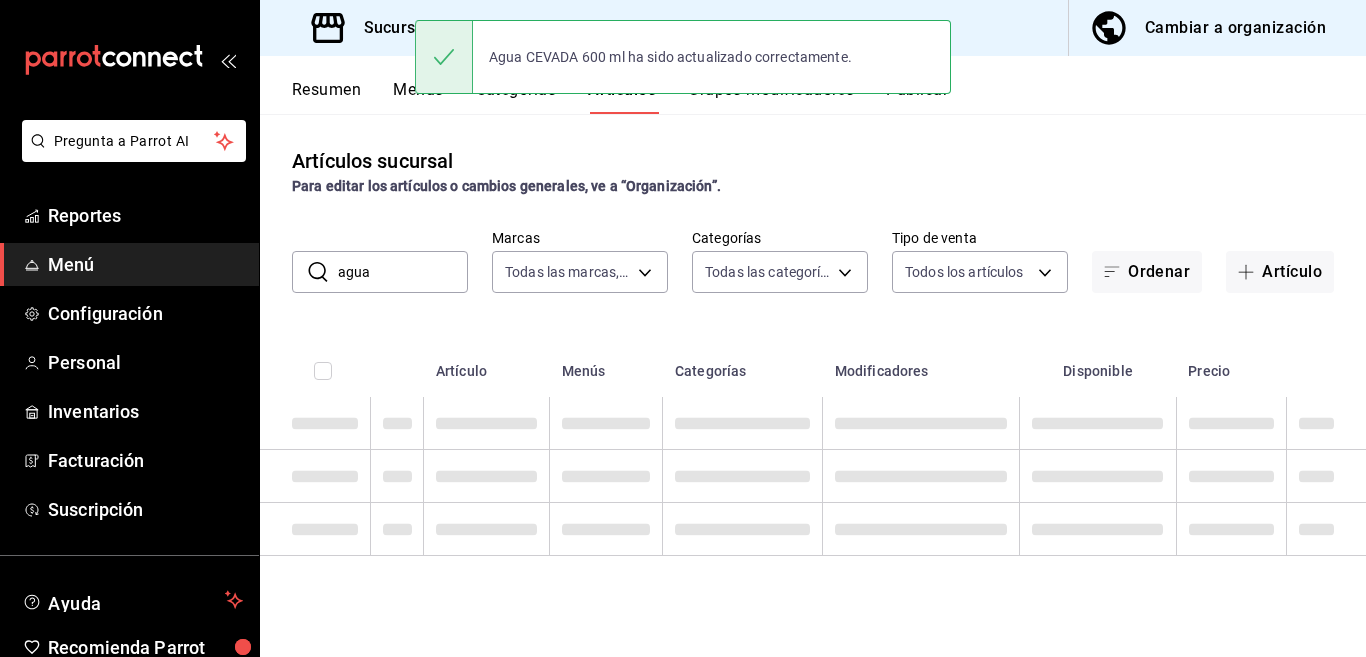 scroll, scrollTop: 0, scrollLeft: 0, axis: both 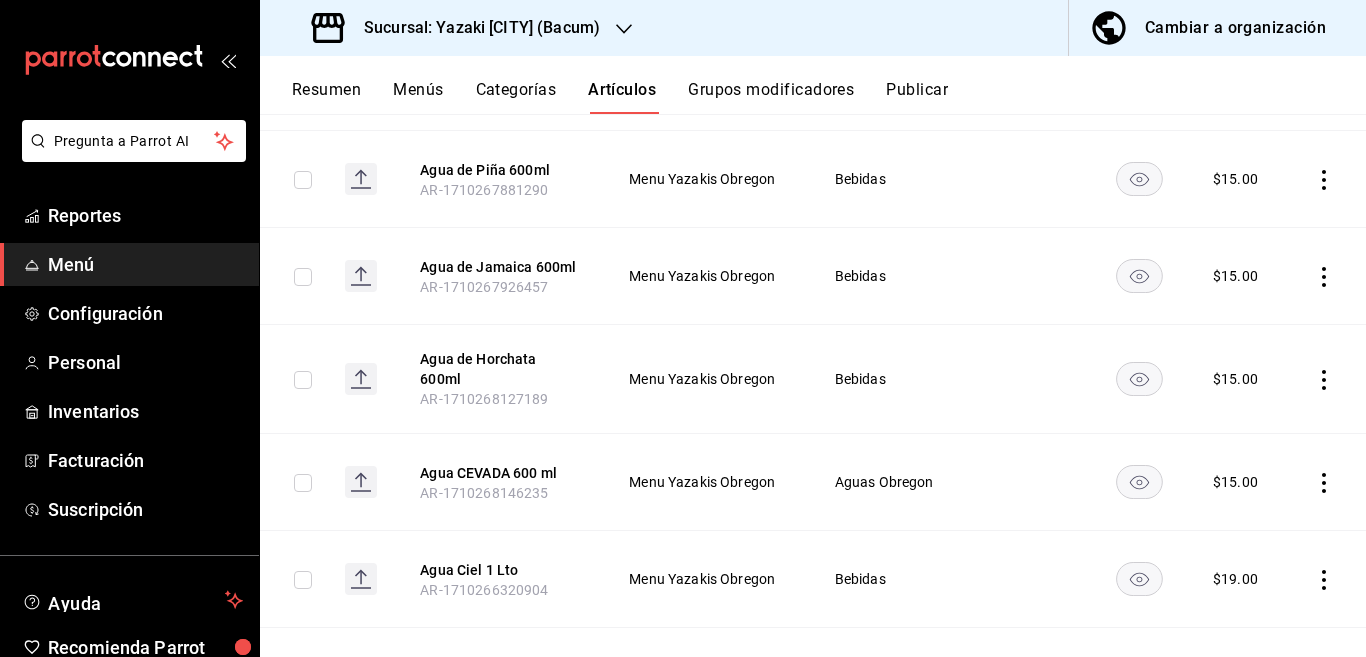 click 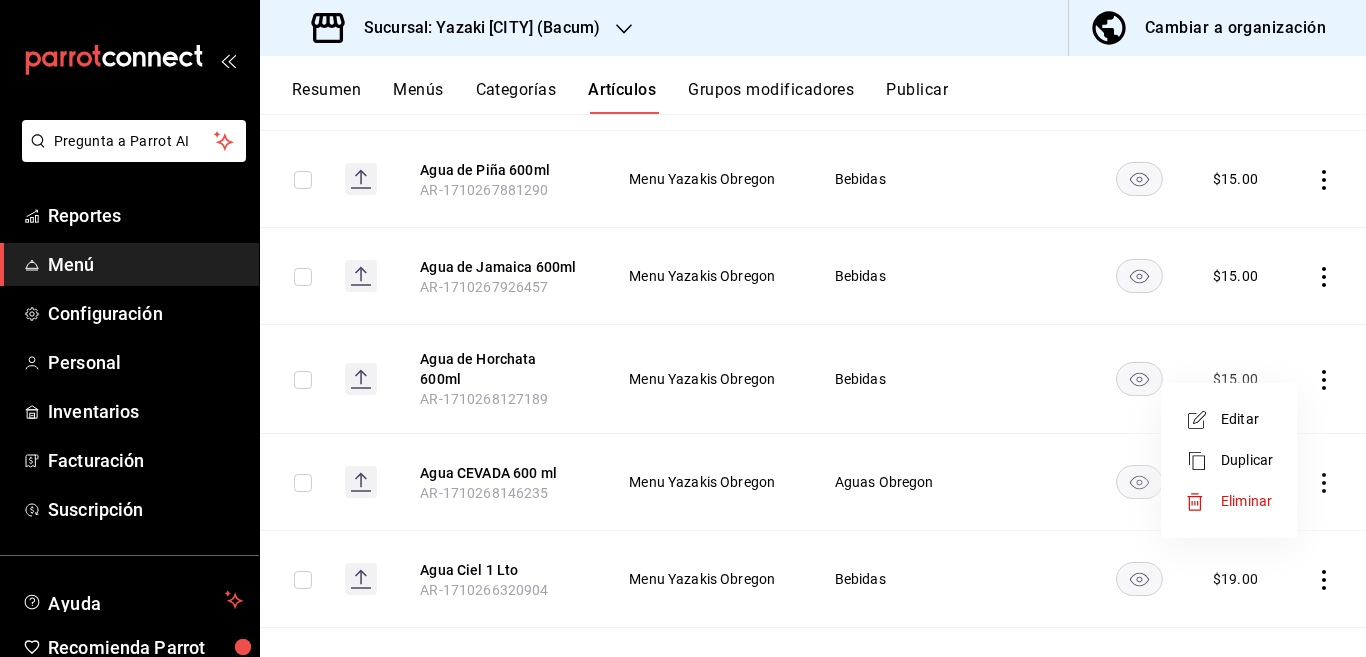 click on "Editar" at bounding box center [1247, 419] 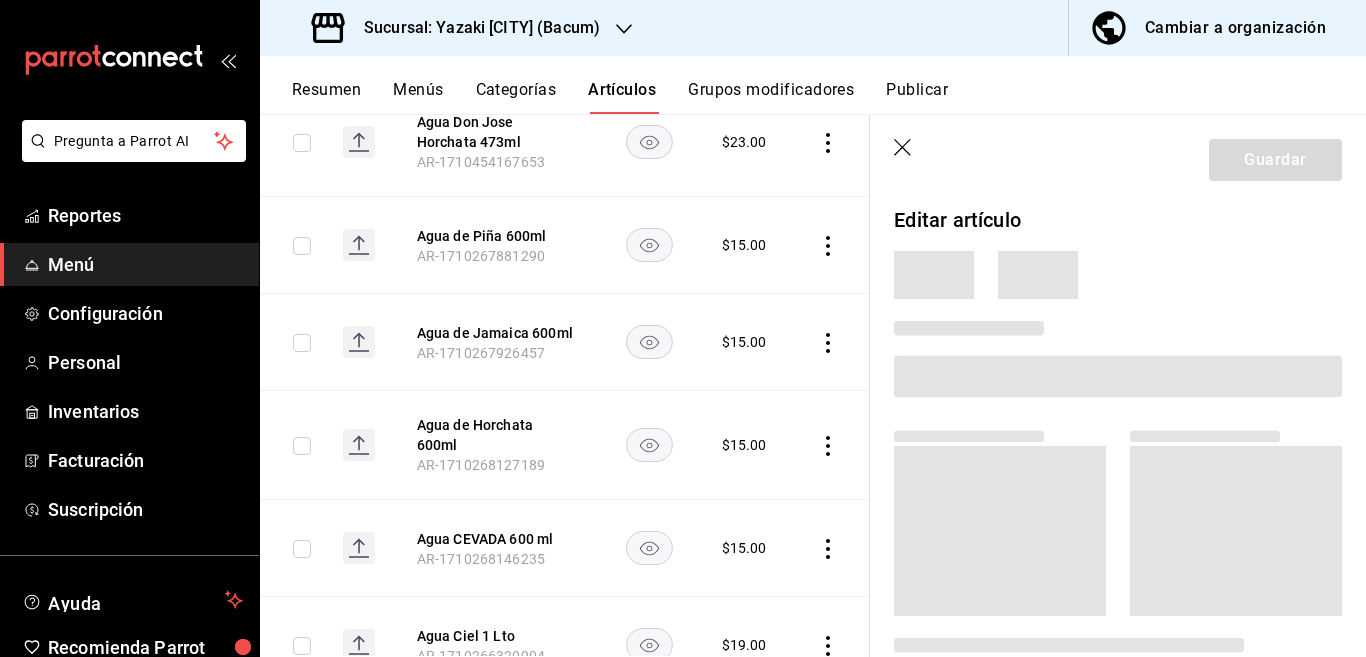 scroll, scrollTop: 569, scrollLeft: 0, axis: vertical 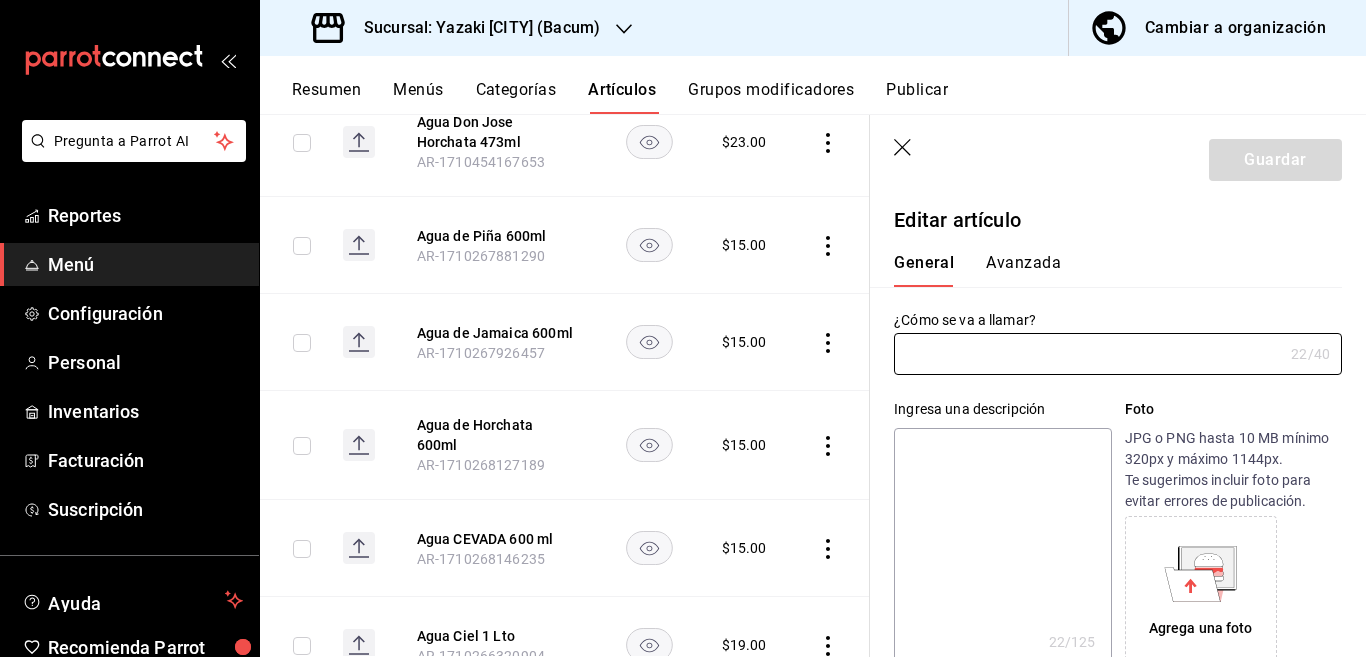type on "Agua de Horchata 600ml" 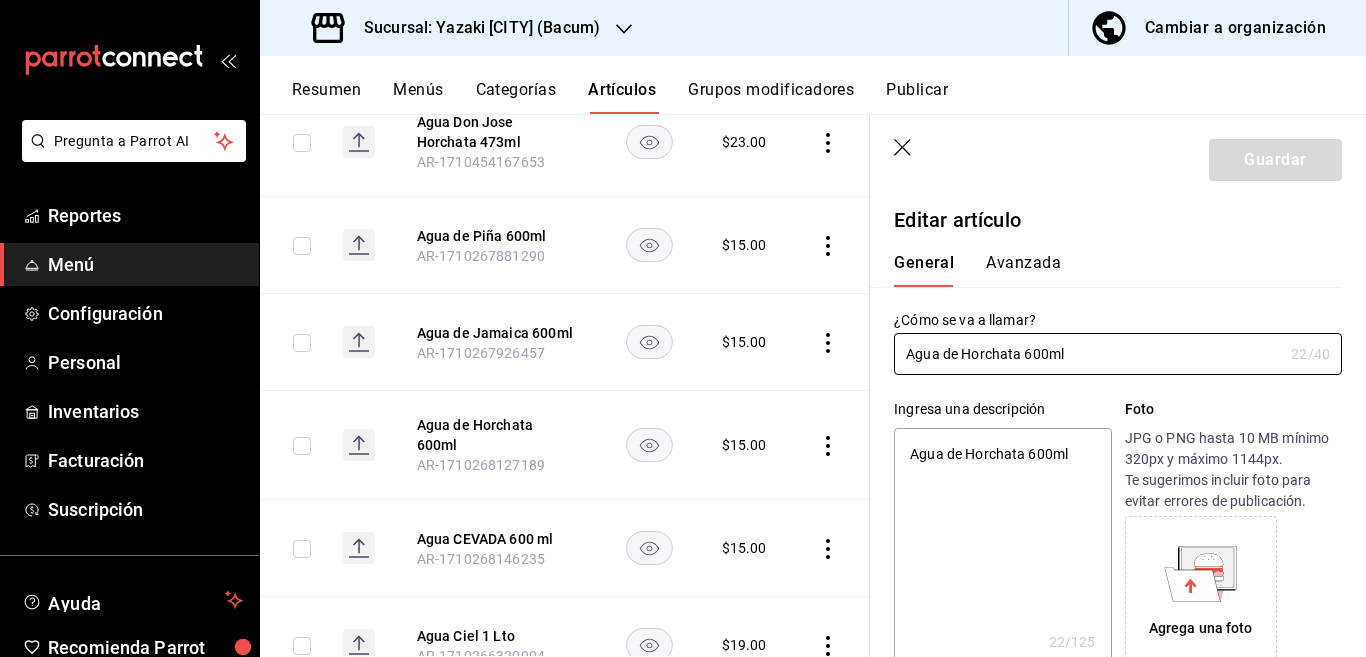 type on "x" 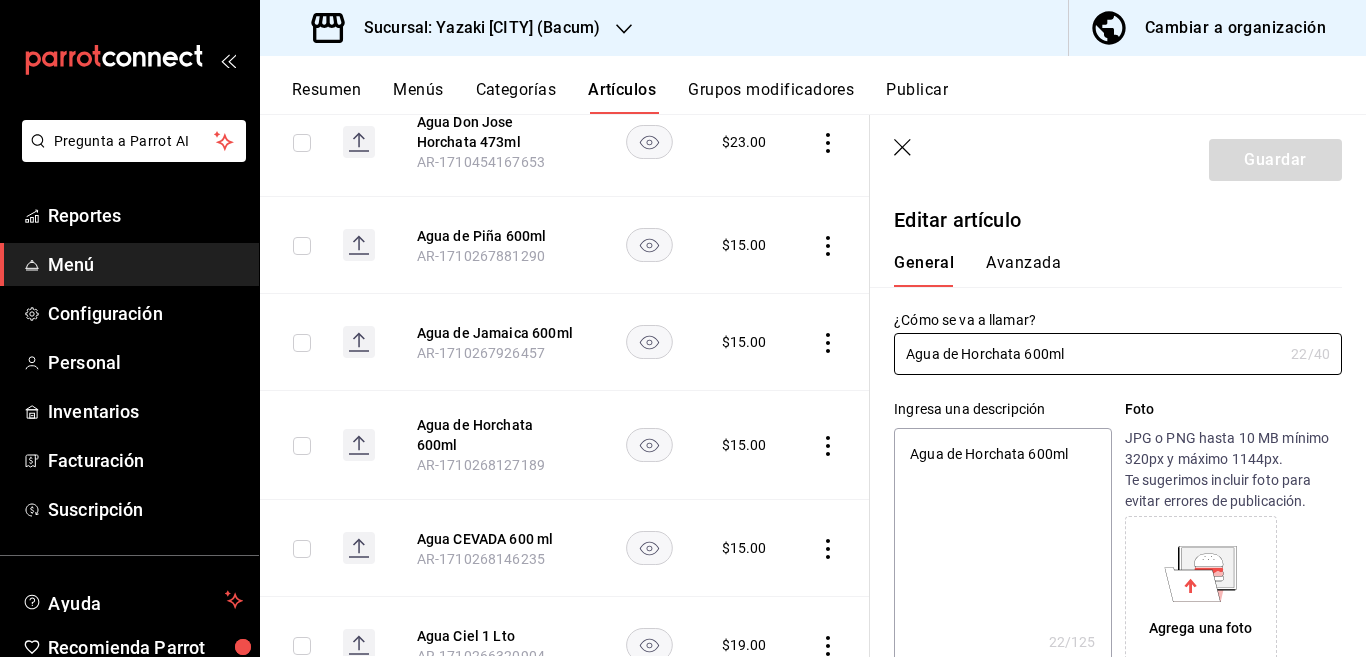 type on "x" 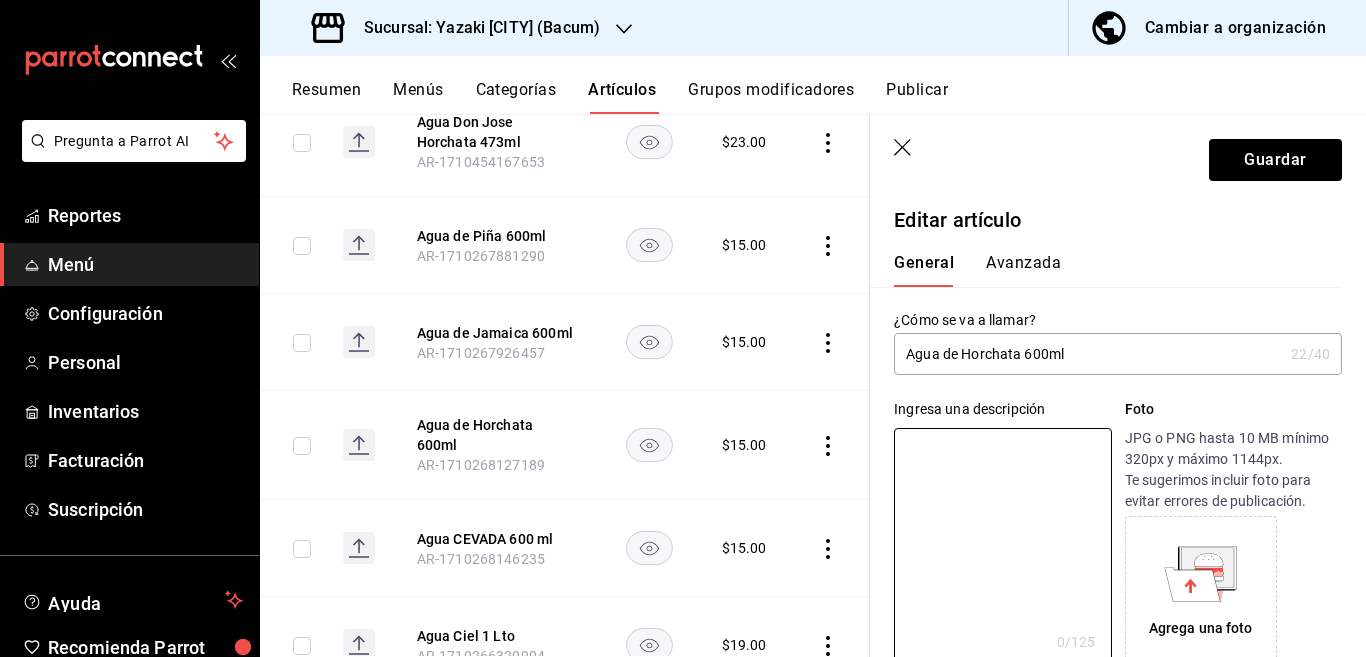 type 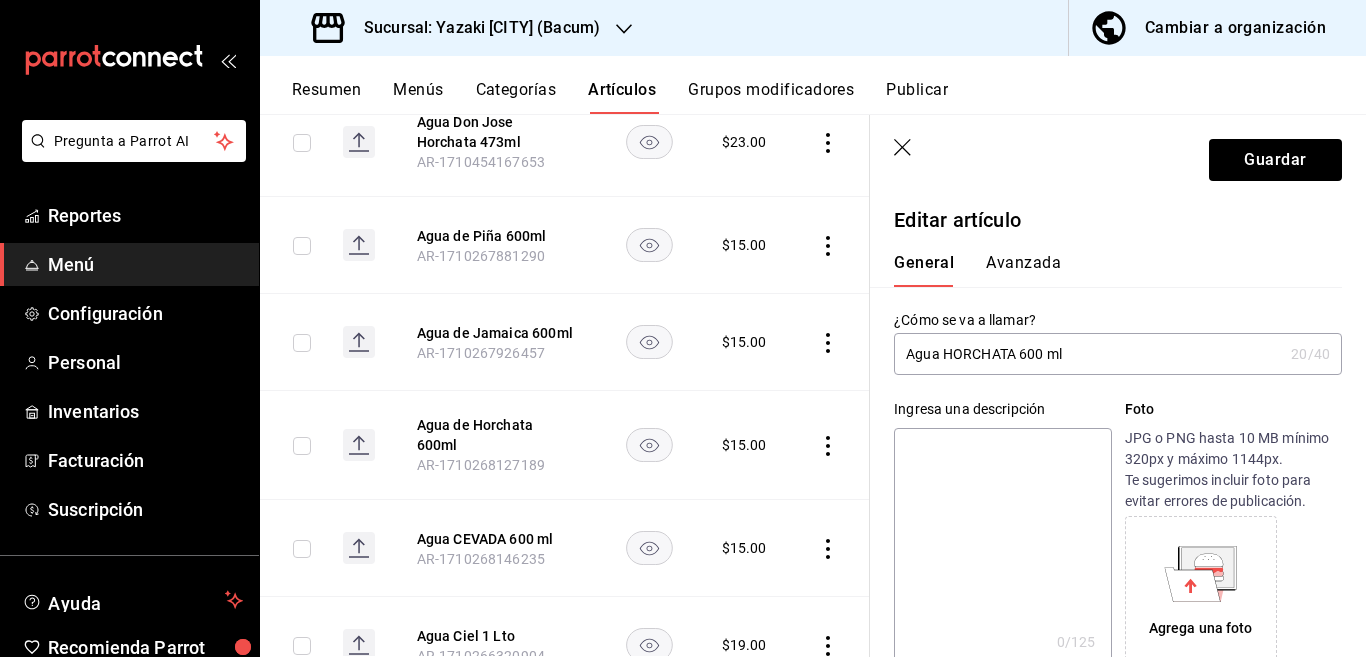 click on "Agua HORCHATA 600 ml" at bounding box center [1088, 354] 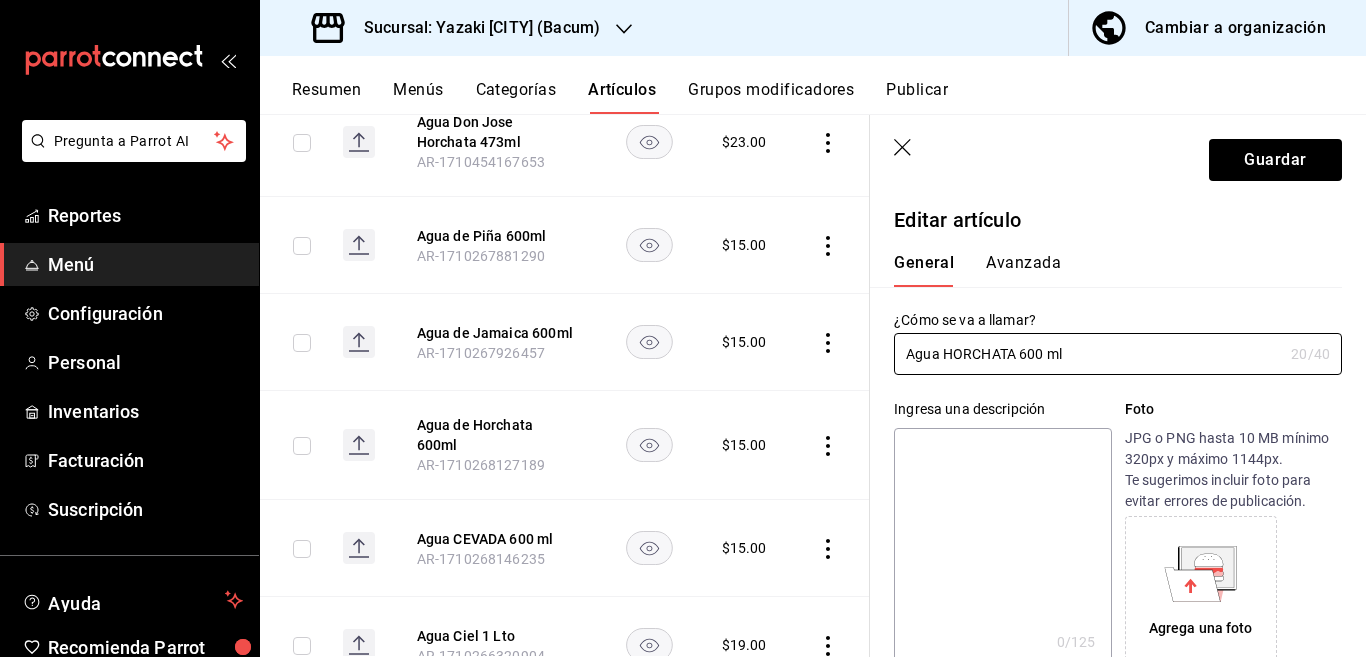 type on "Agua HORCHATA 600 ml" 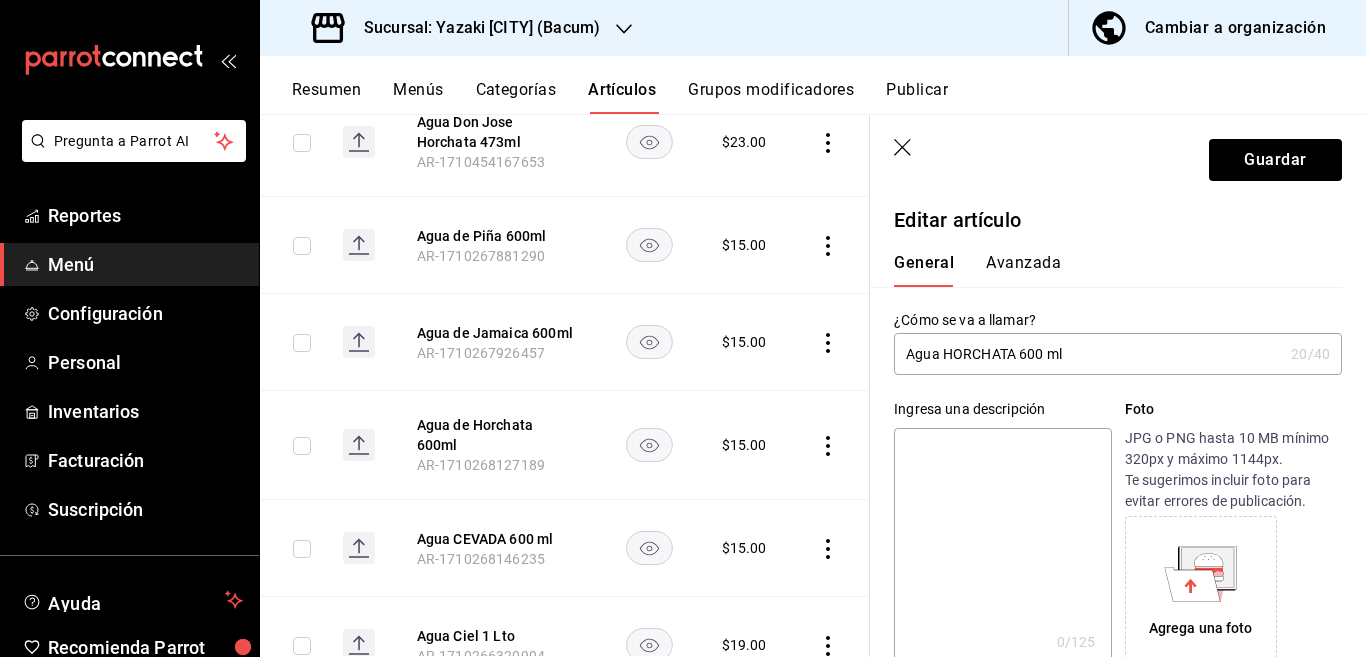 paste on "Agua HORCHATA 600 ml" 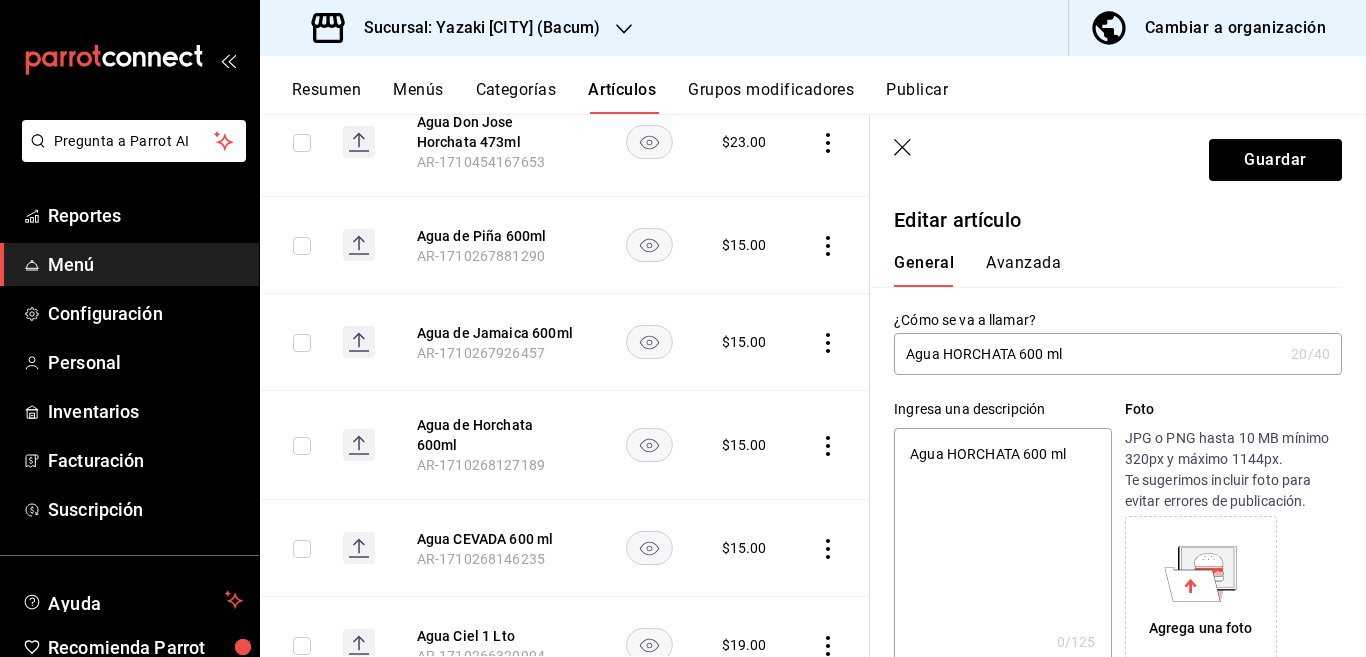 type on "x" 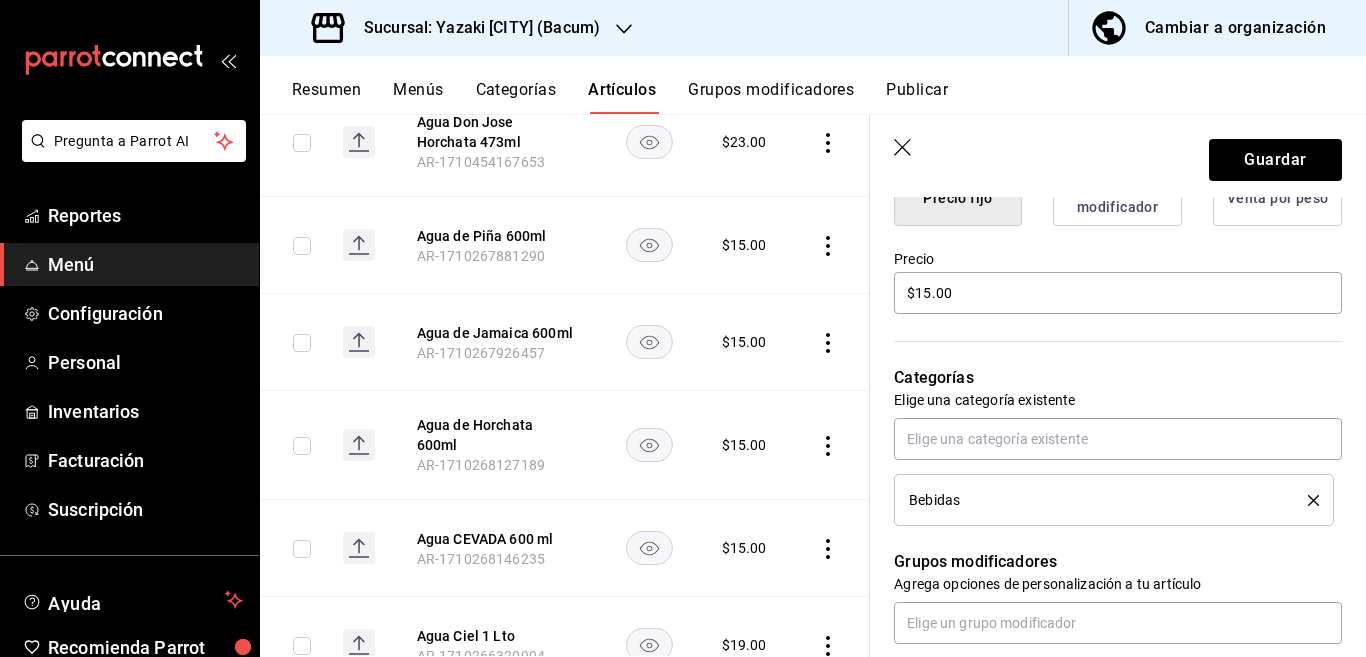 scroll, scrollTop: 569, scrollLeft: 0, axis: vertical 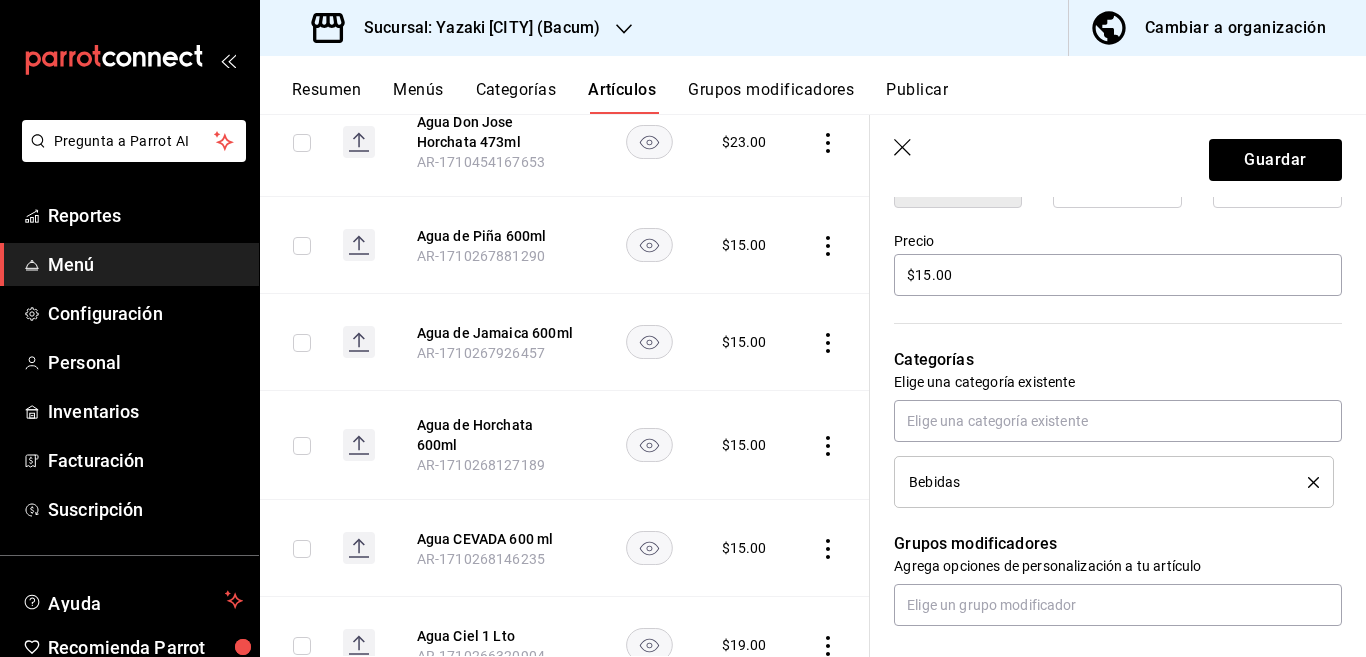 type on "Agua HORCHATA 600 ml" 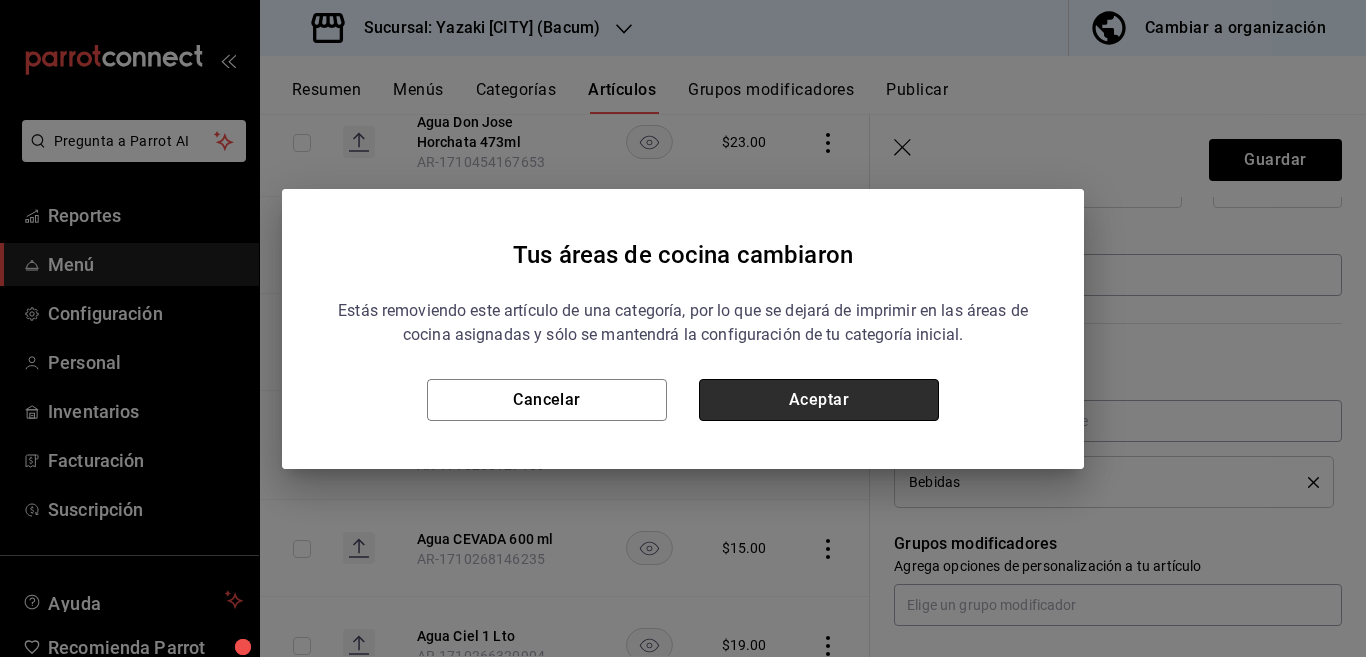 click on "Aceptar" at bounding box center [819, 400] 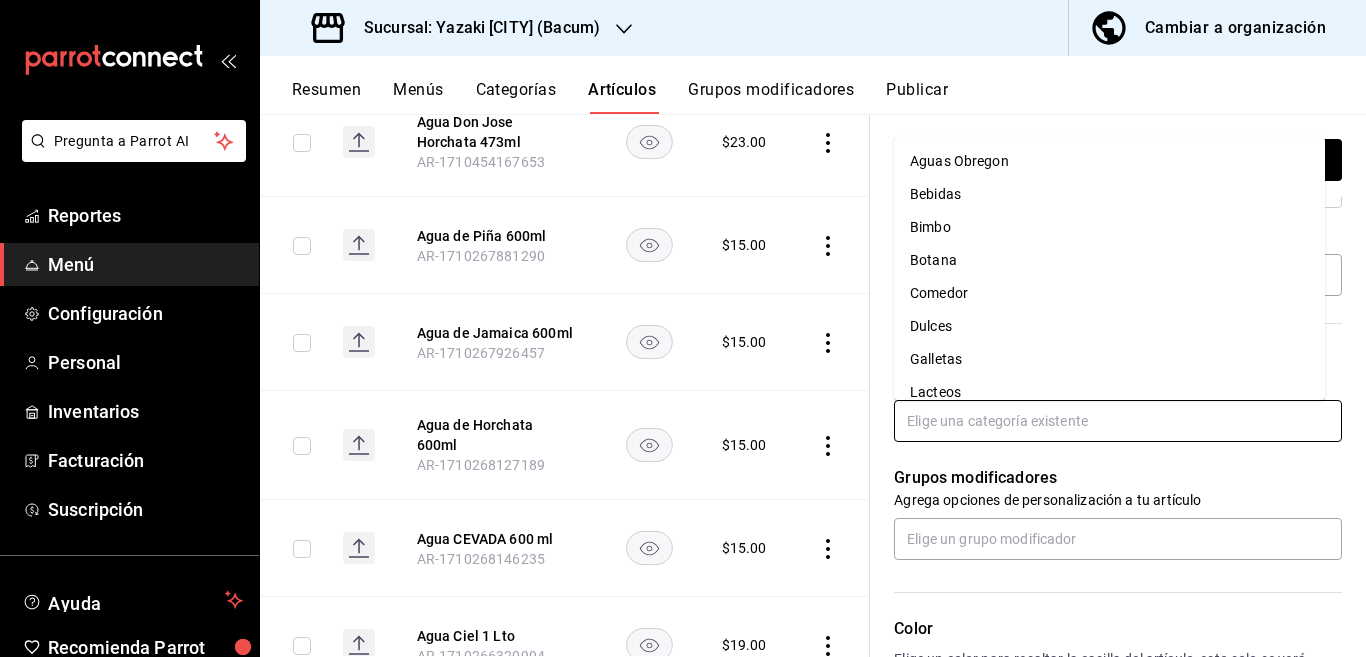 click at bounding box center [1118, 421] 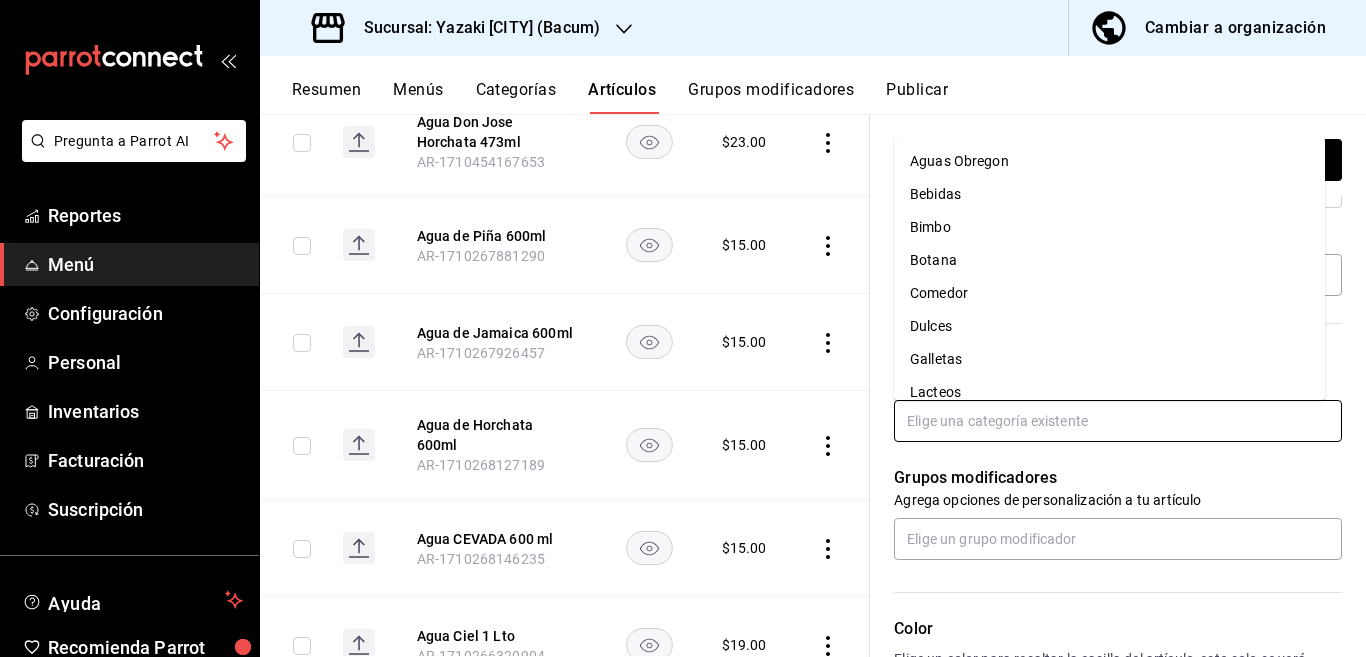 click on "Aguas Obregon" at bounding box center [1109, 161] 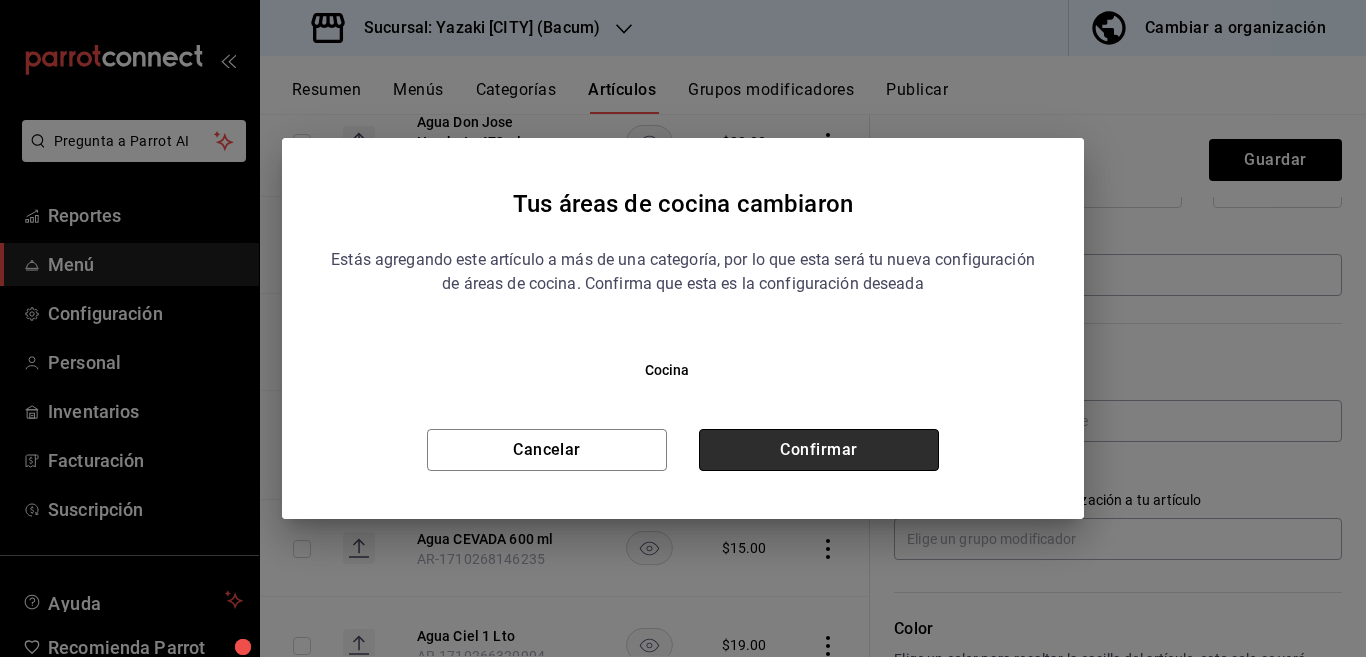 click on "Confirmar" at bounding box center [819, 450] 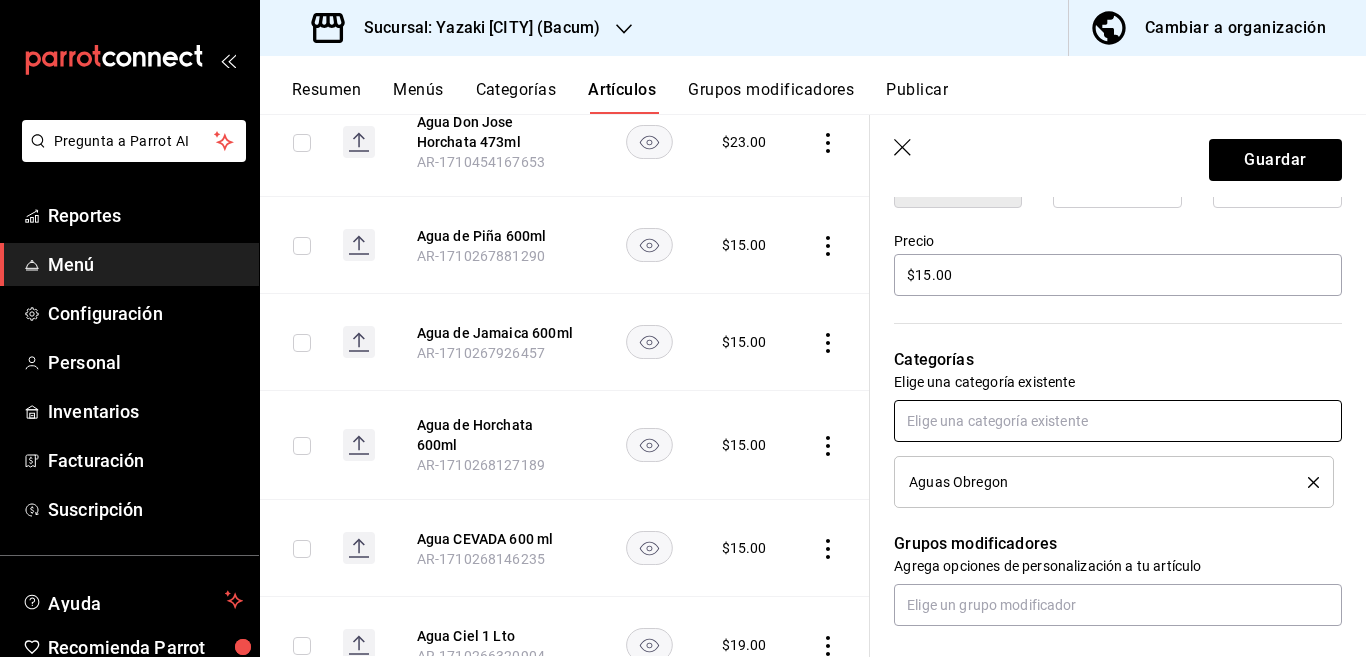 scroll, scrollTop: 569, scrollLeft: 0, axis: vertical 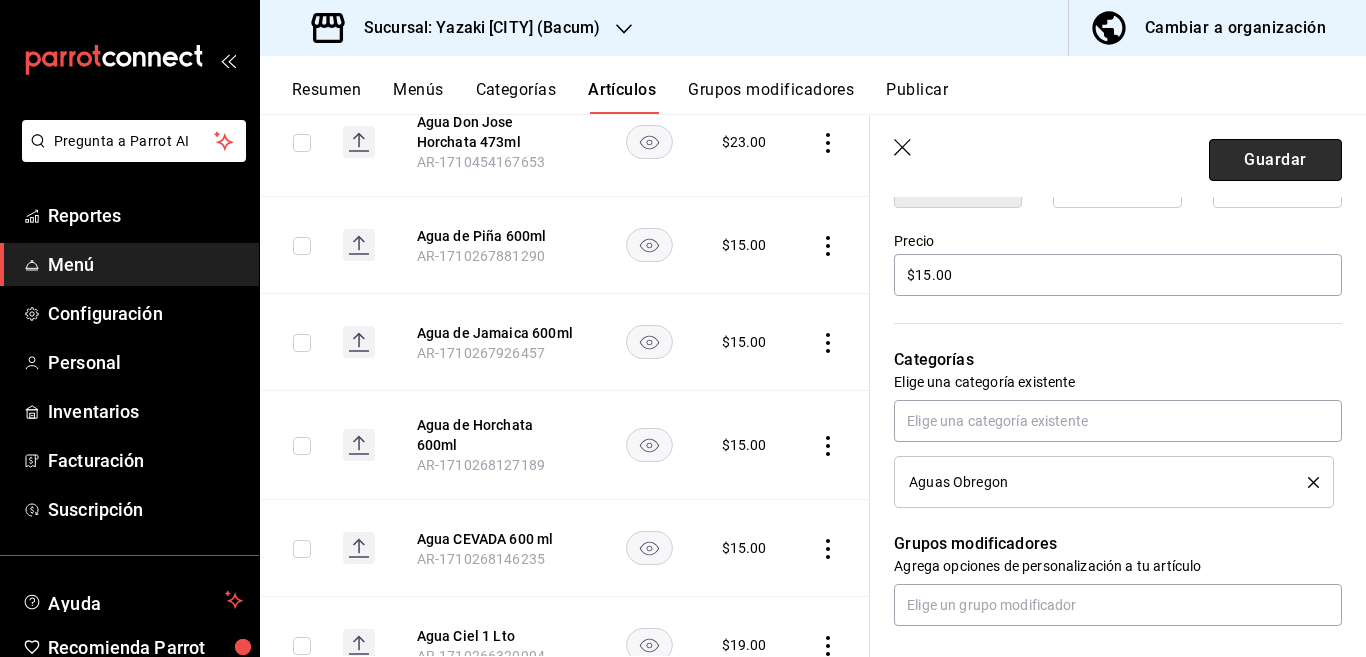 click on "Guardar" at bounding box center [1275, 160] 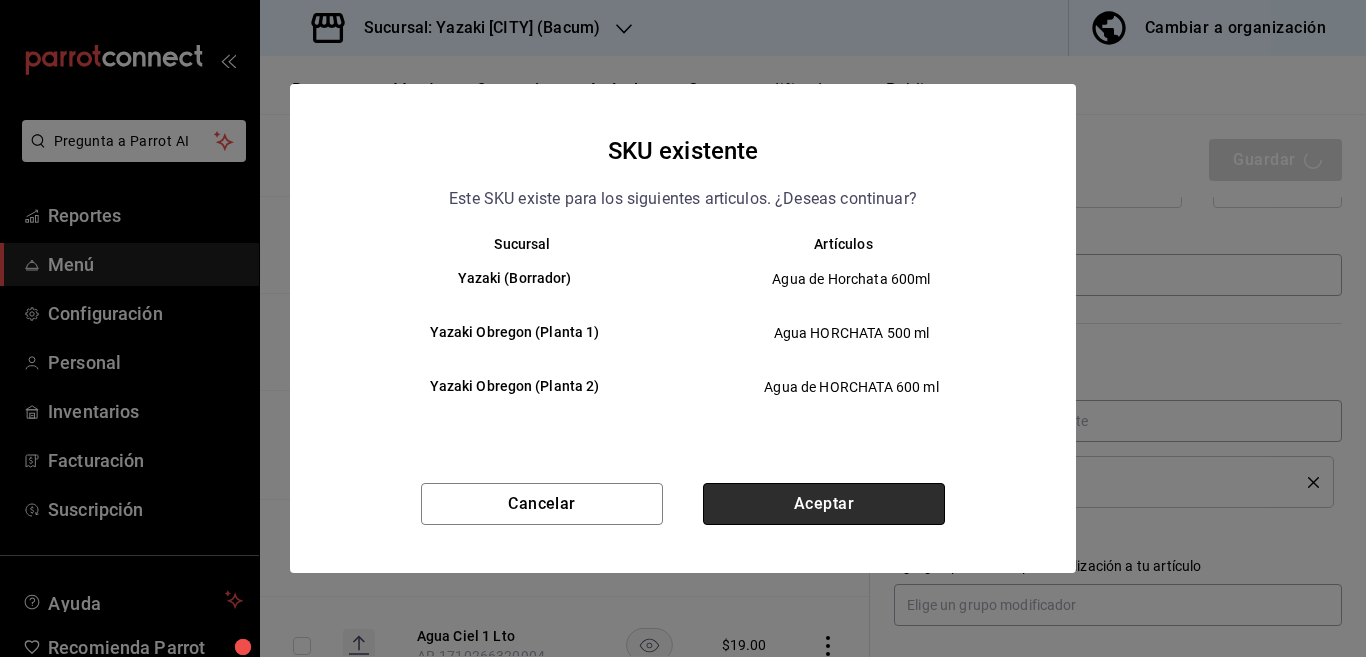 click on "Aceptar" at bounding box center [824, 504] 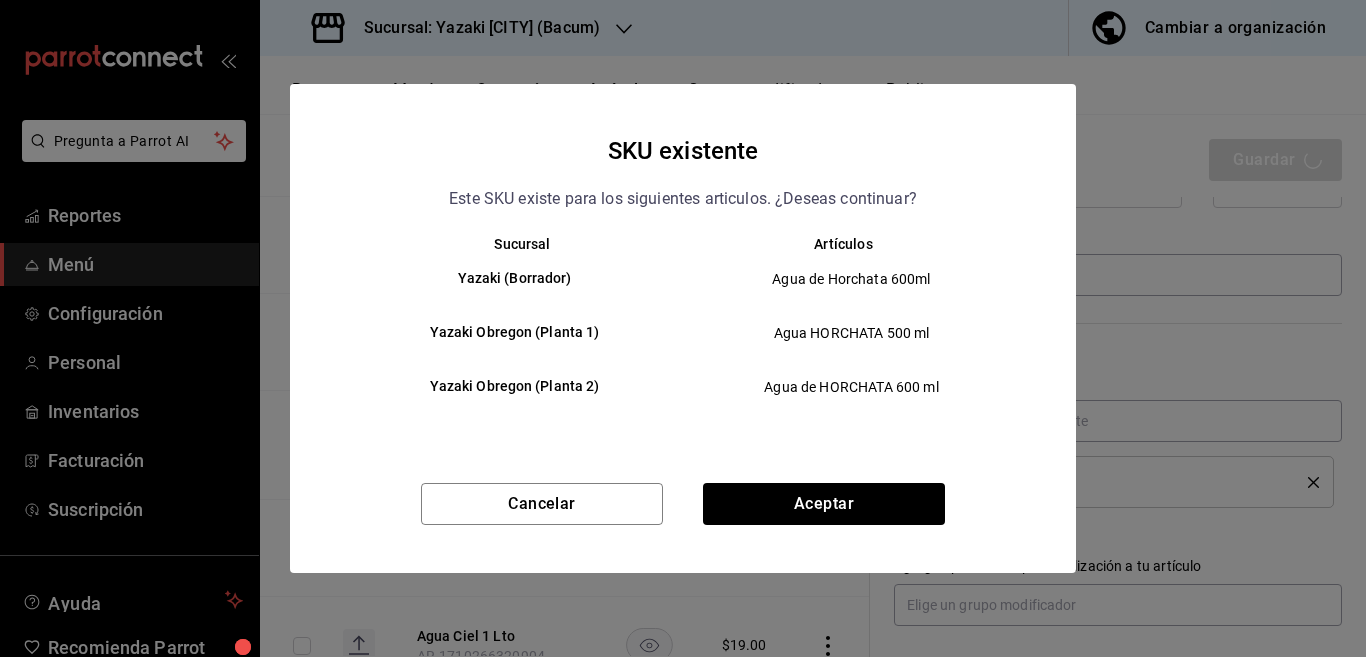 type on "x" 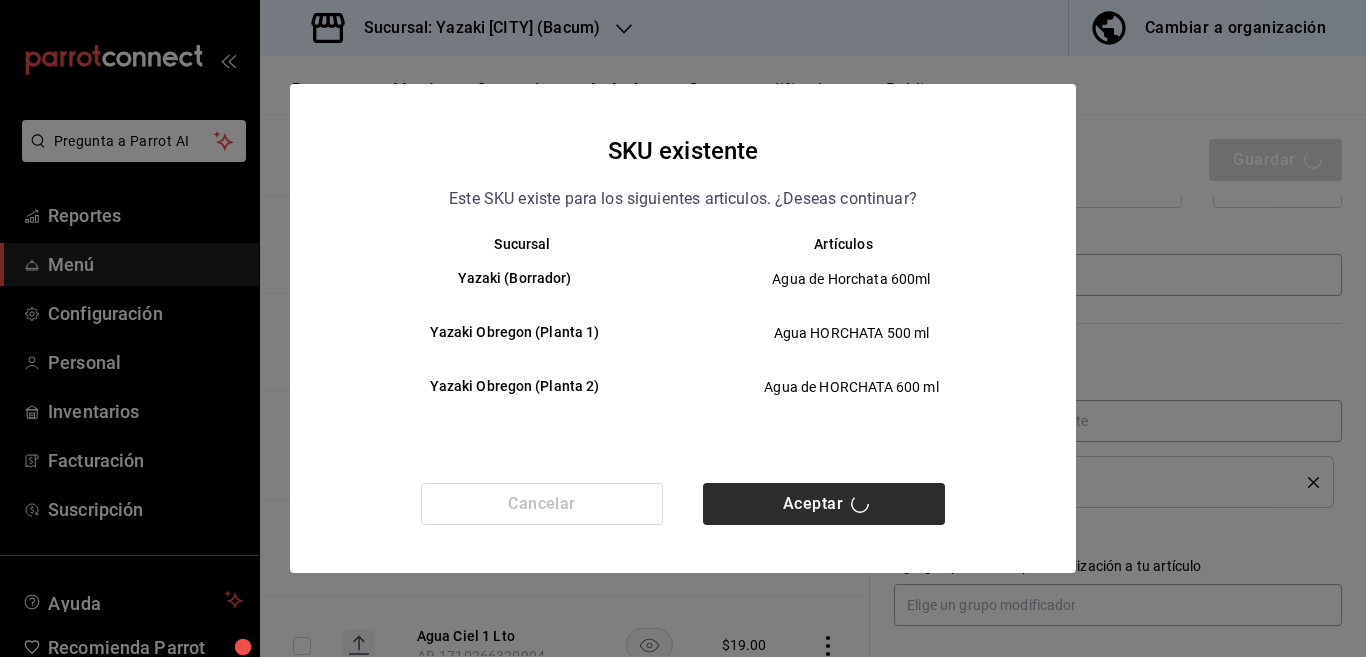 type 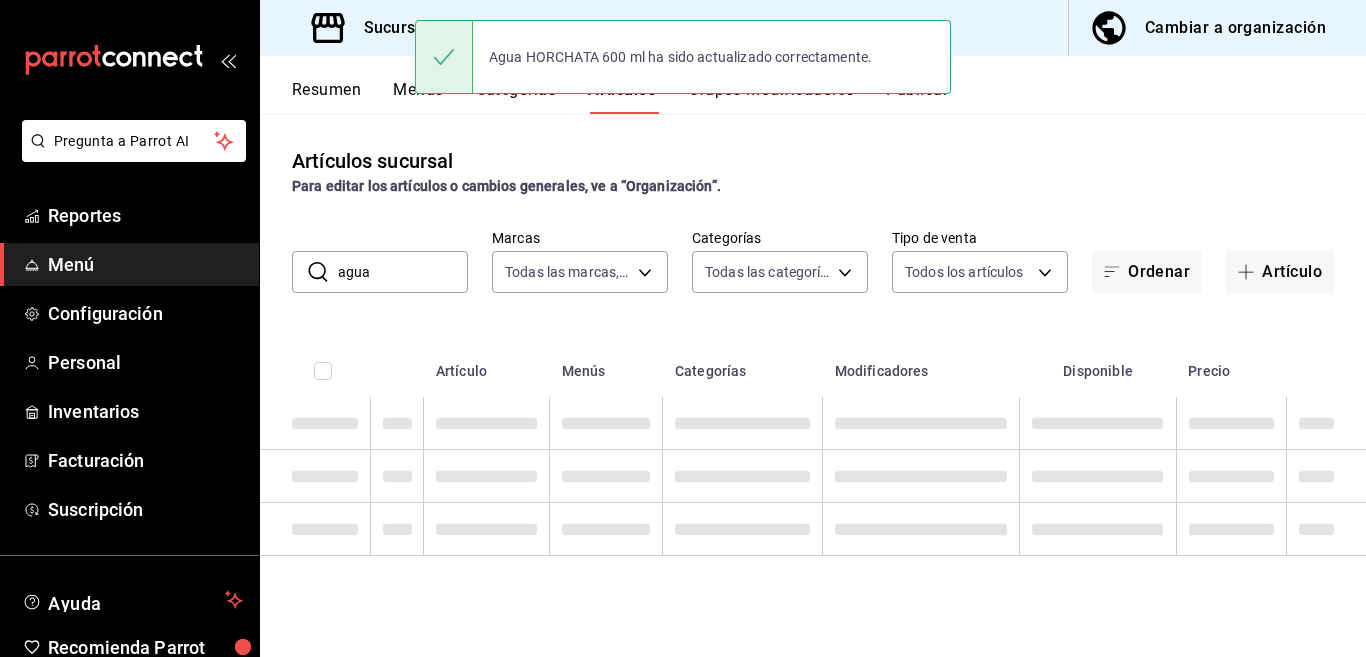 scroll, scrollTop: 0, scrollLeft: 0, axis: both 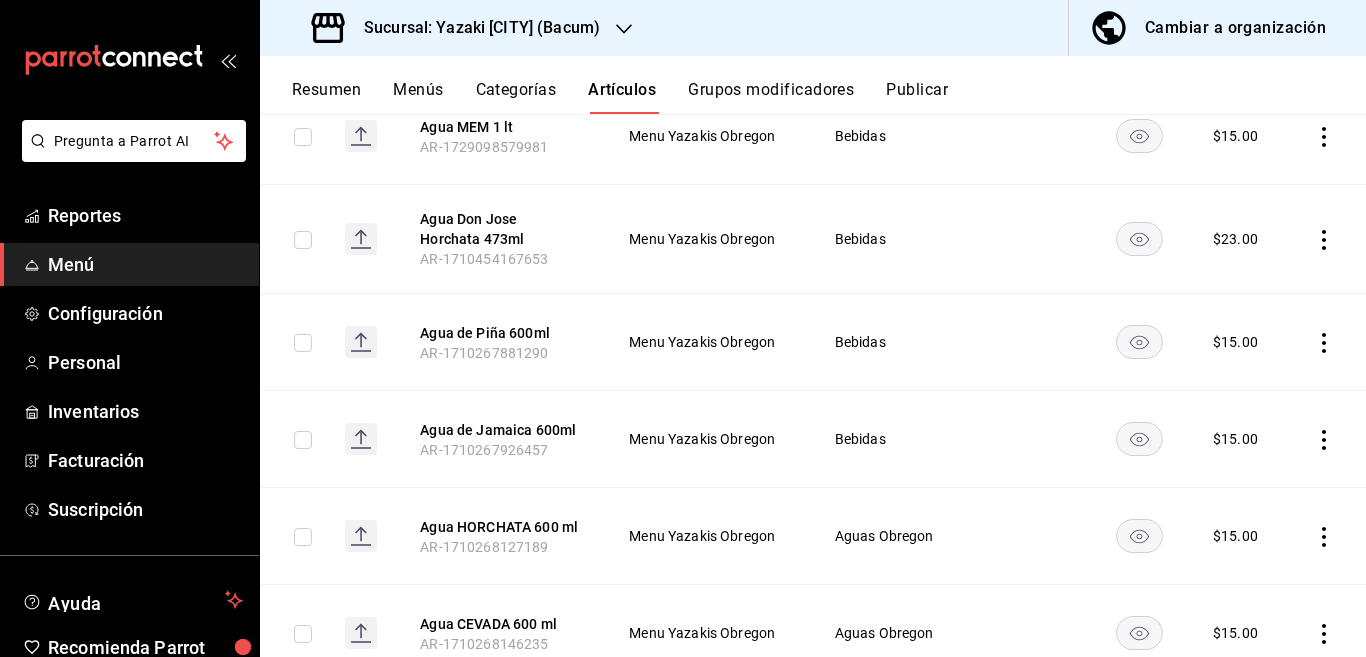 click 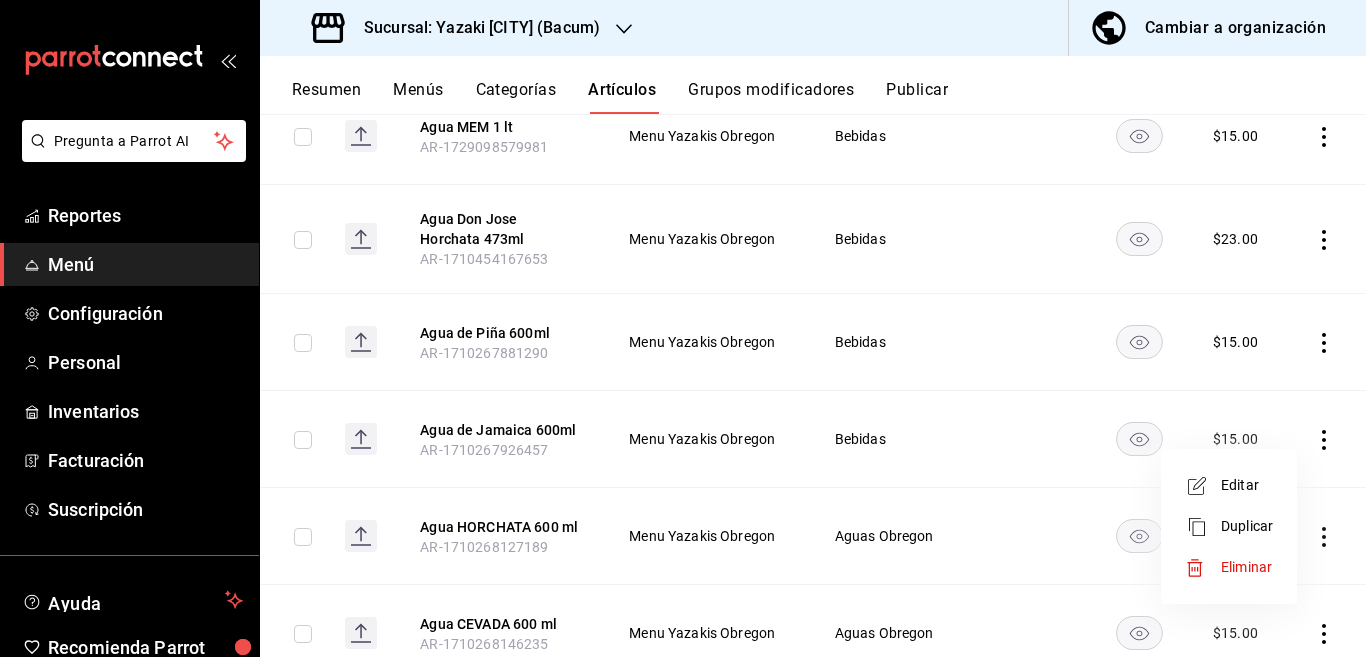 click on "Editar" at bounding box center [1247, 485] 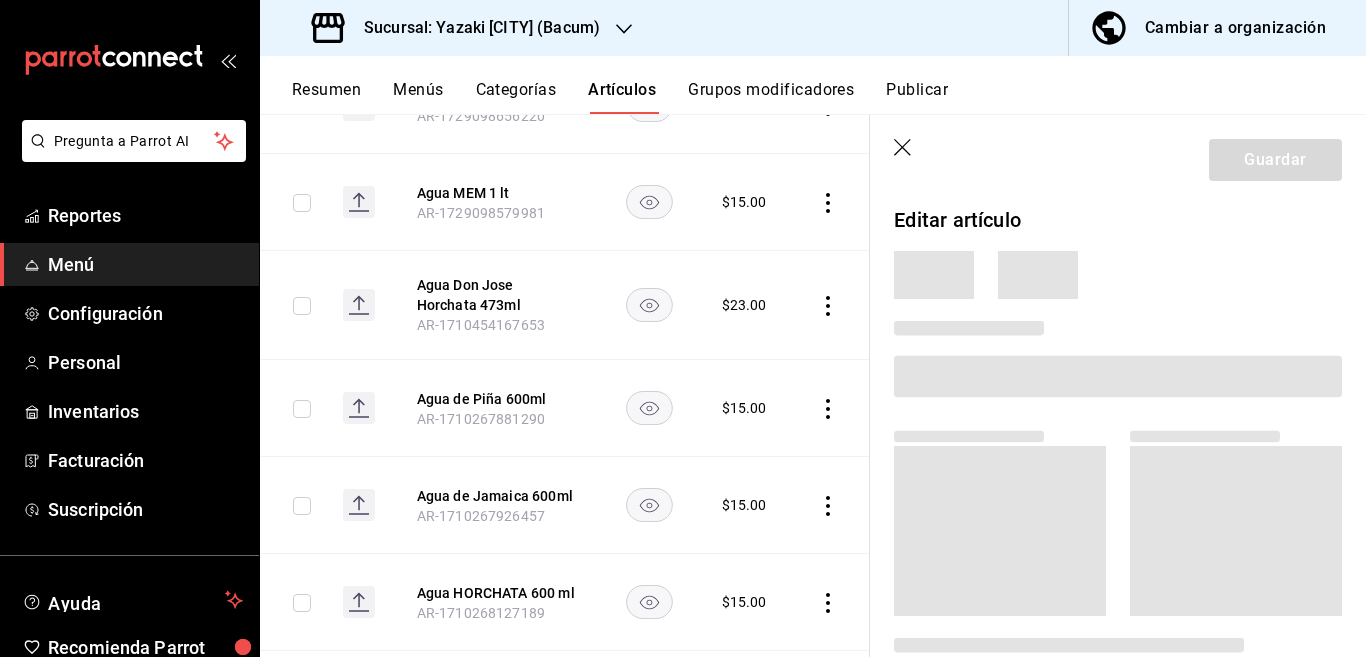 scroll, scrollTop: 407, scrollLeft: 0, axis: vertical 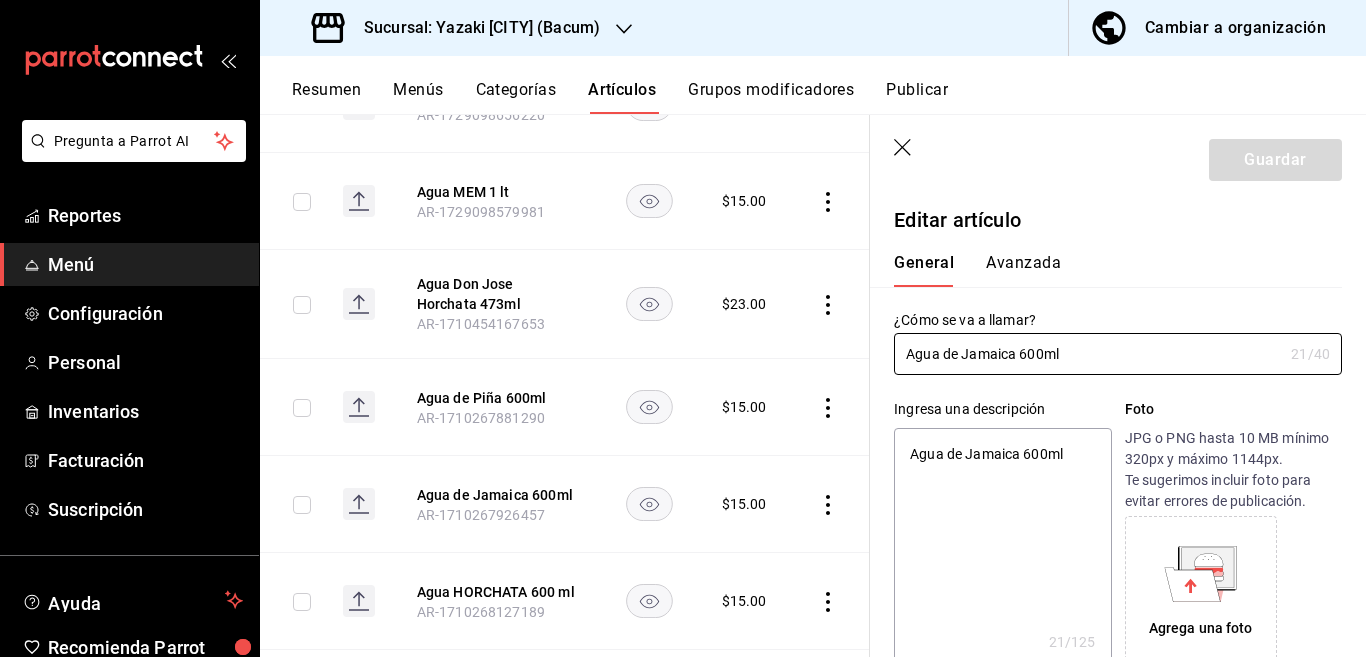 type on "x" 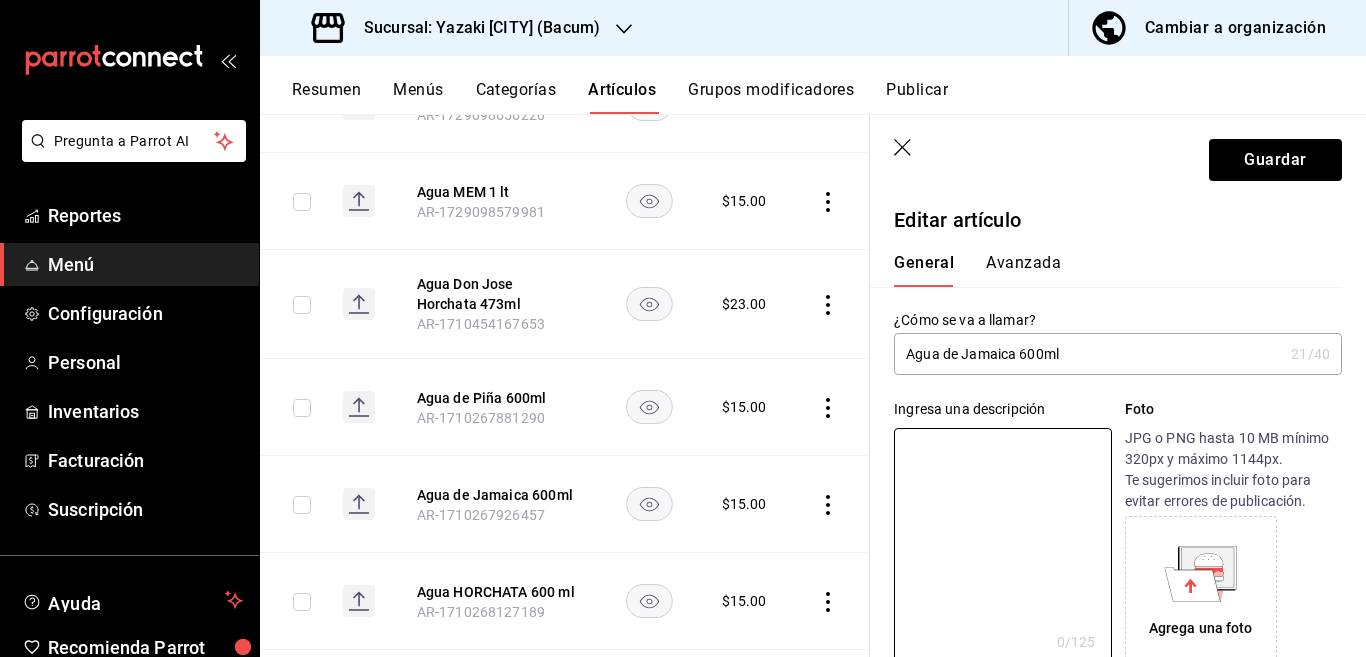 type 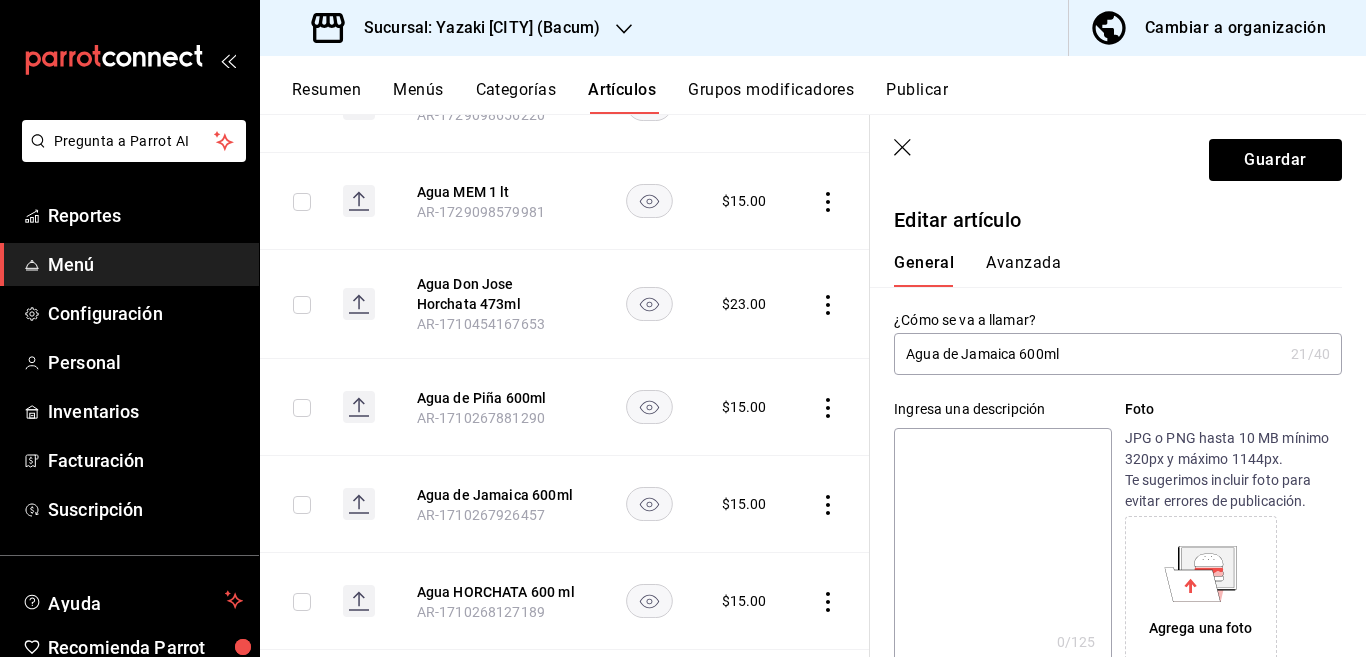 click on "Agua de Jamaica 600ml" at bounding box center [1088, 354] 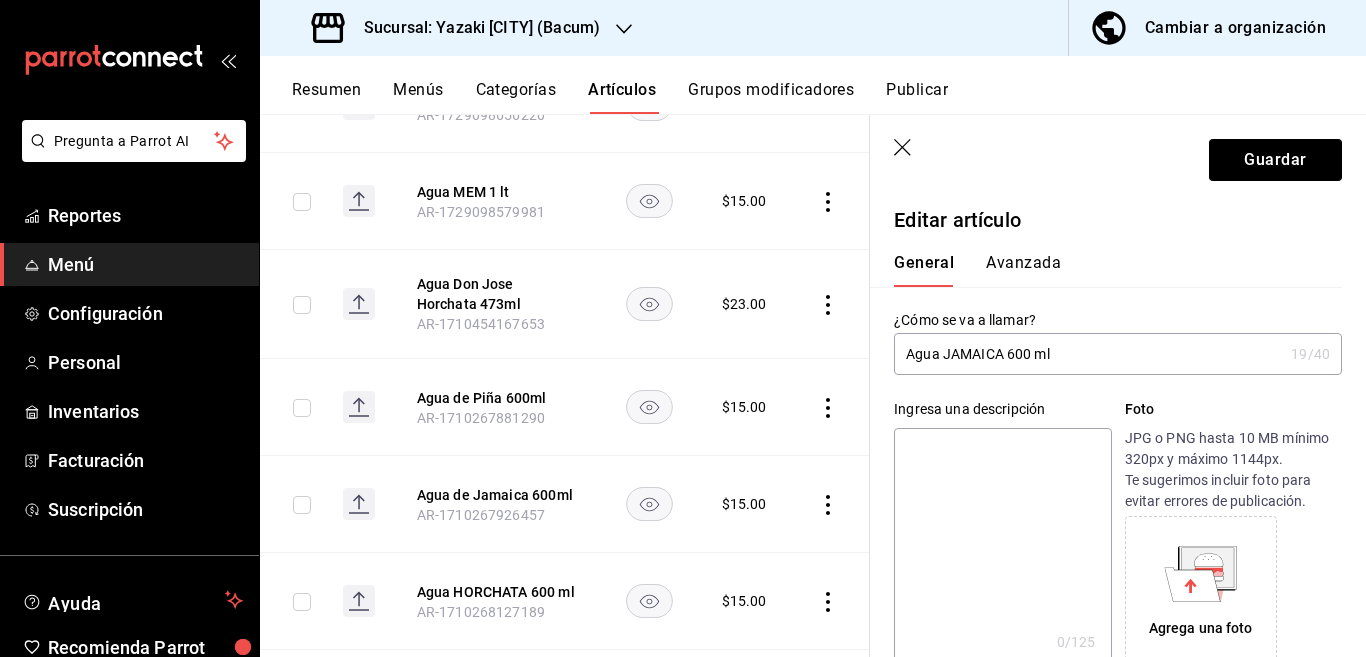click on "Agua JAMAICA 600 ml" at bounding box center (1088, 354) 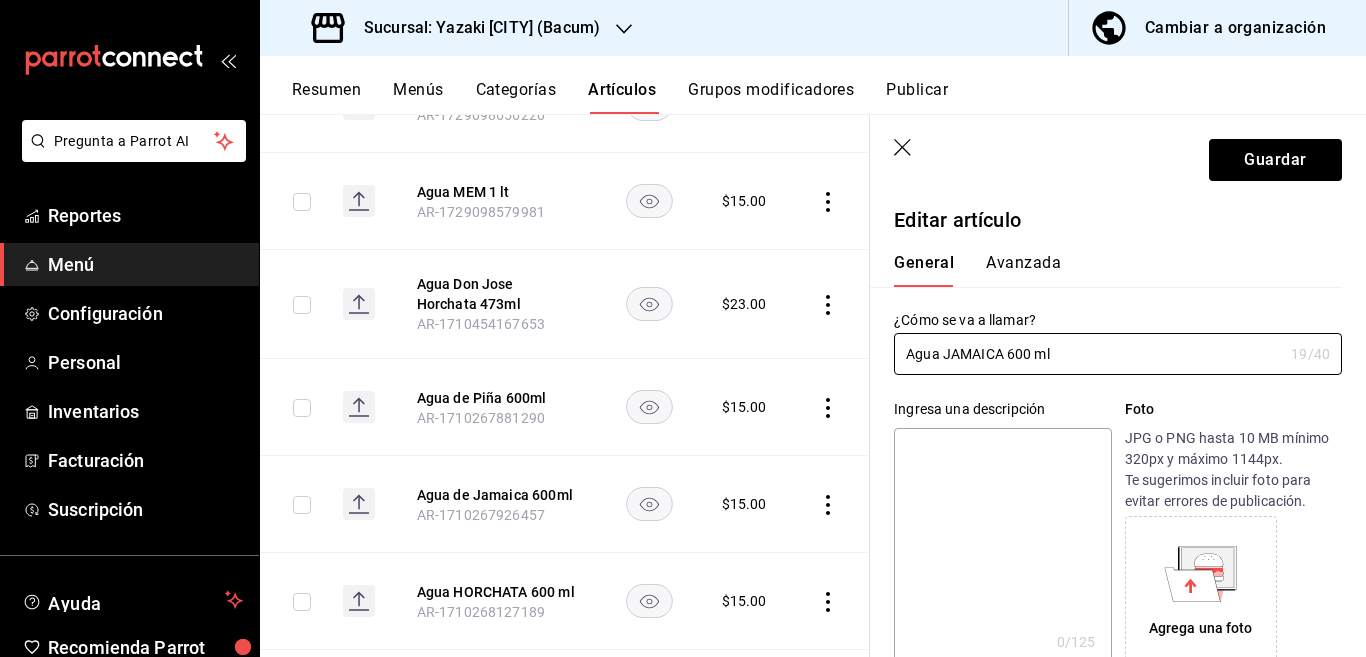 type on "Agua JAMAICA 600 ml" 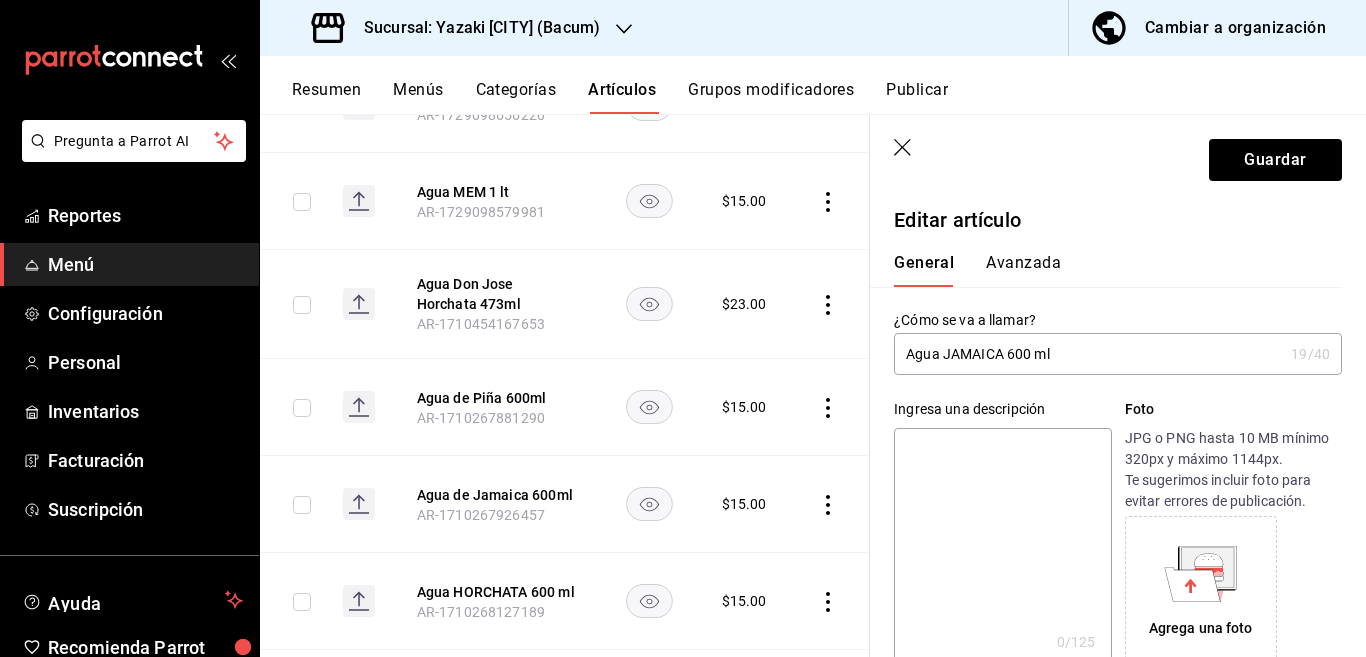 paste on "Agua JAMAICA 600 ml" 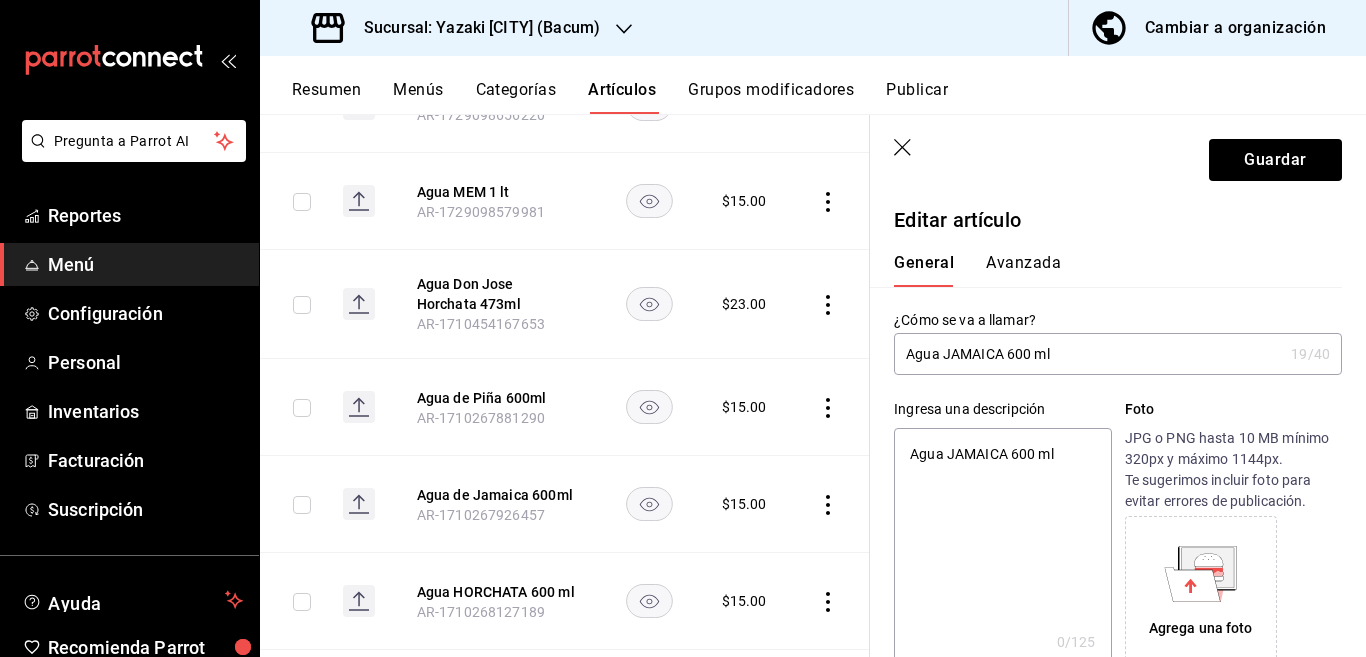 type on "x" 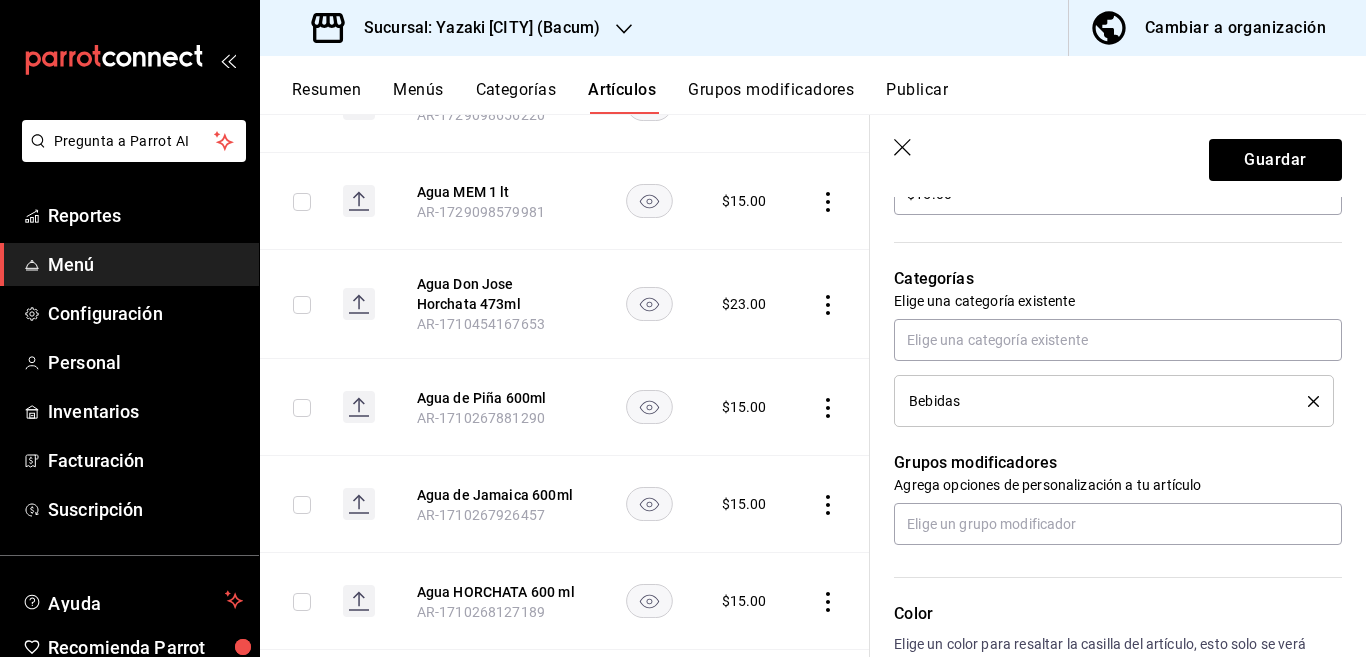 scroll, scrollTop: 650, scrollLeft: 0, axis: vertical 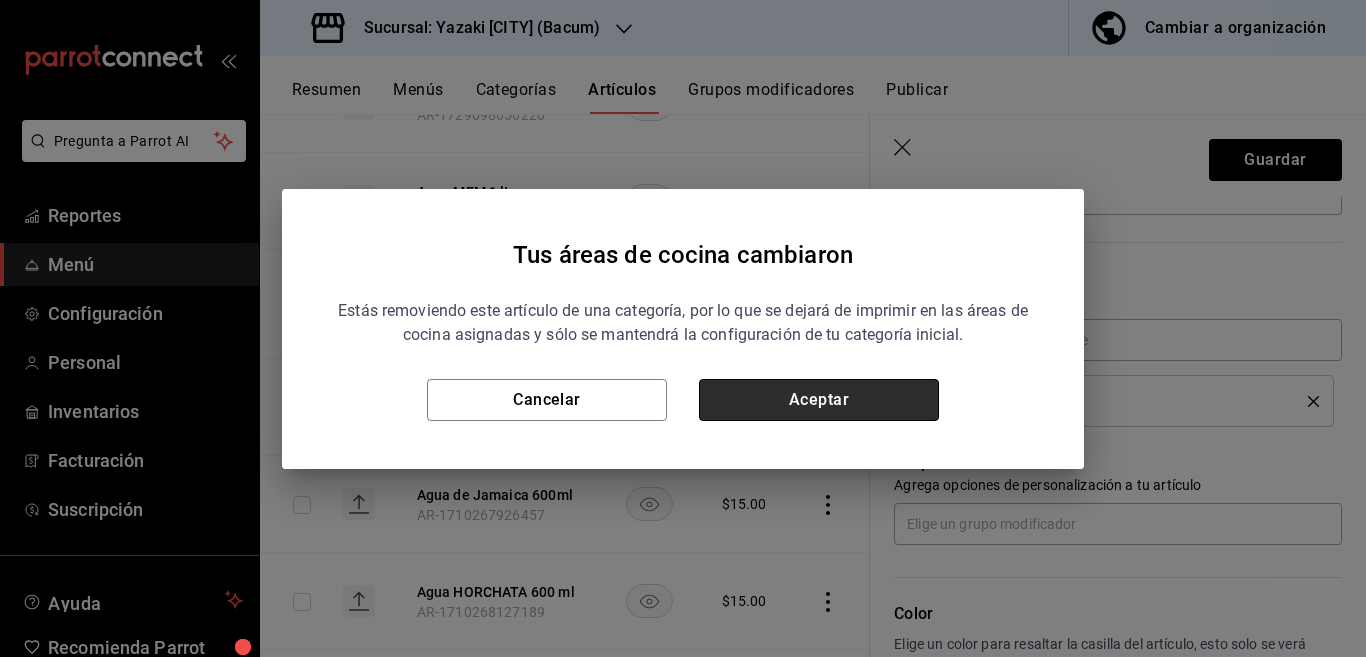 click on "Aceptar" at bounding box center (819, 400) 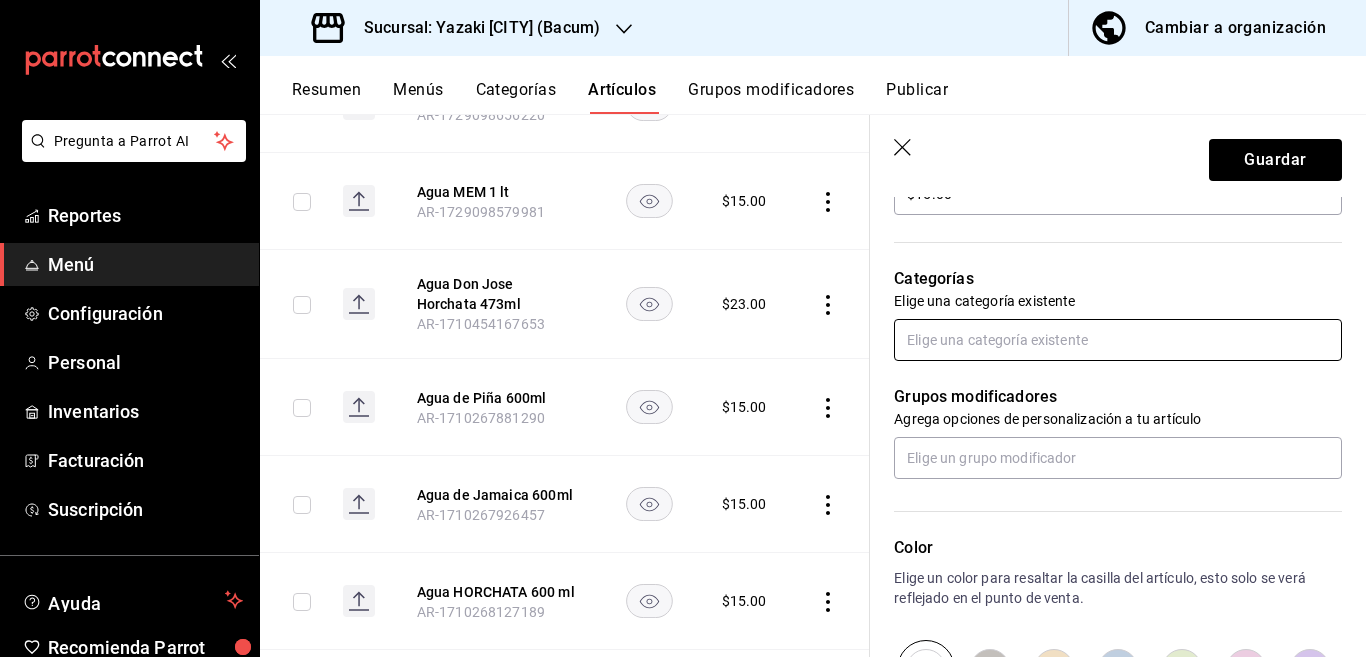 click at bounding box center [1118, 340] 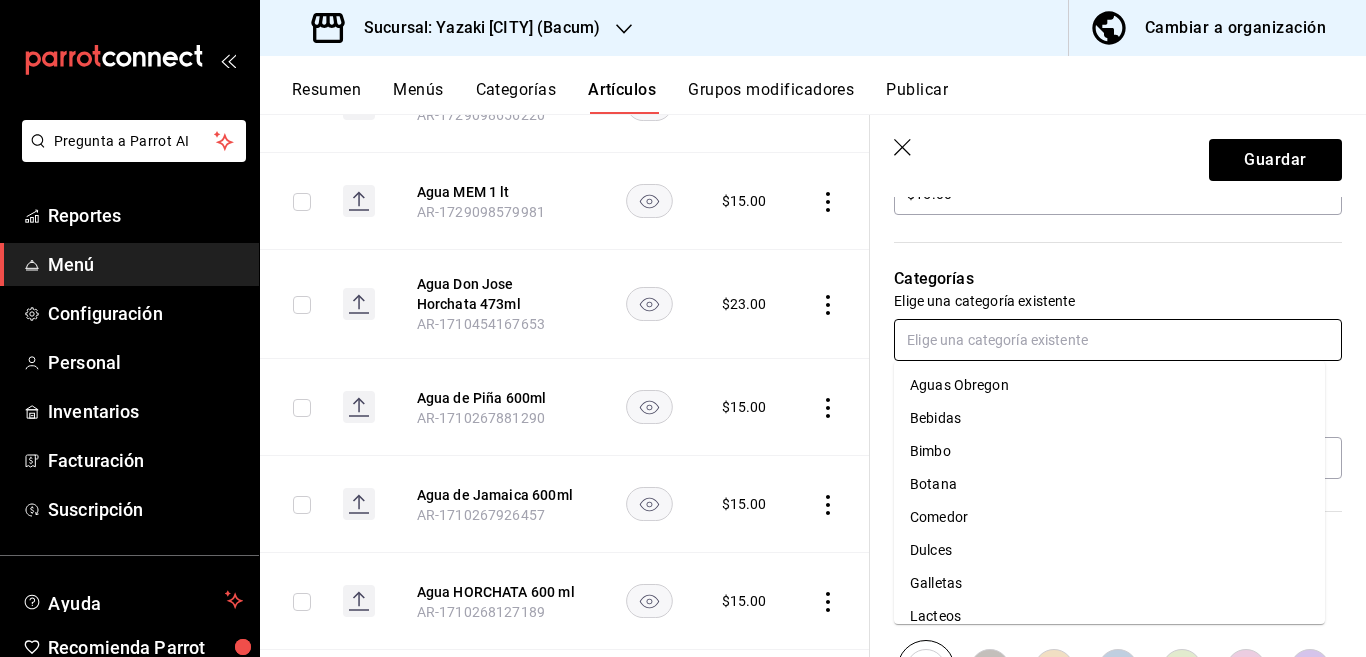 scroll, scrollTop: 0, scrollLeft: 0, axis: both 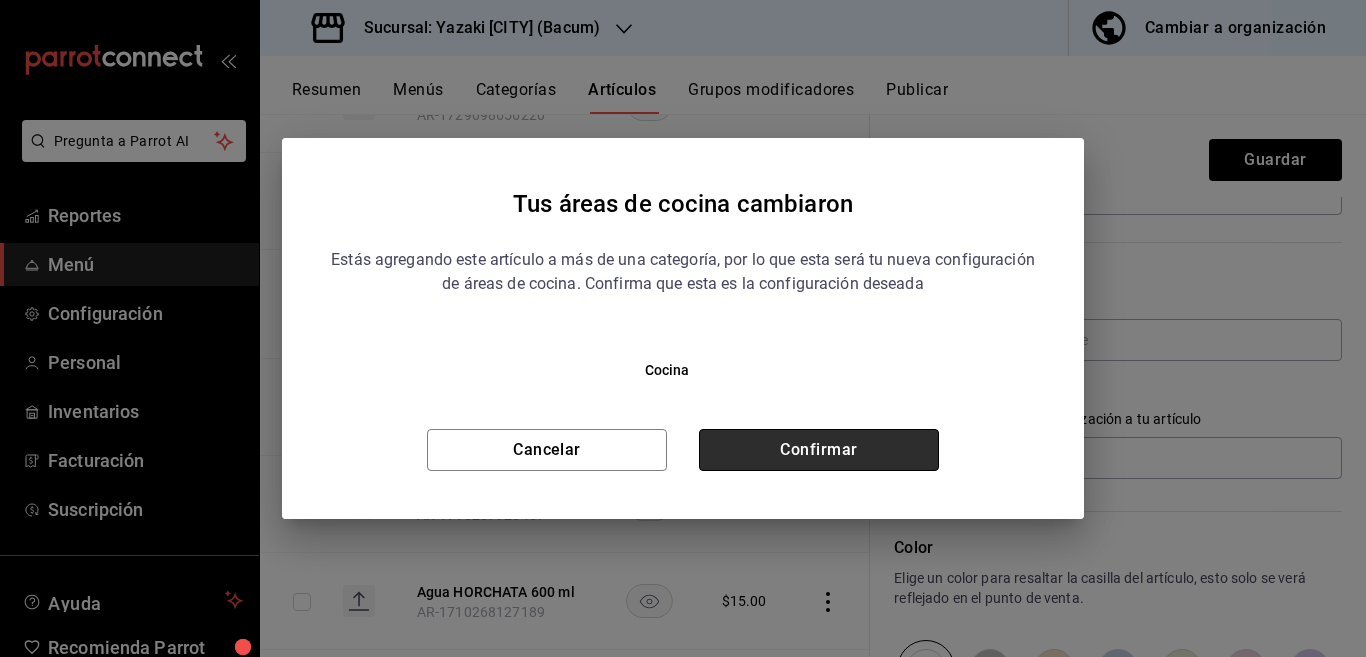 click on "Confirmar" at bounding box center [819, 450] 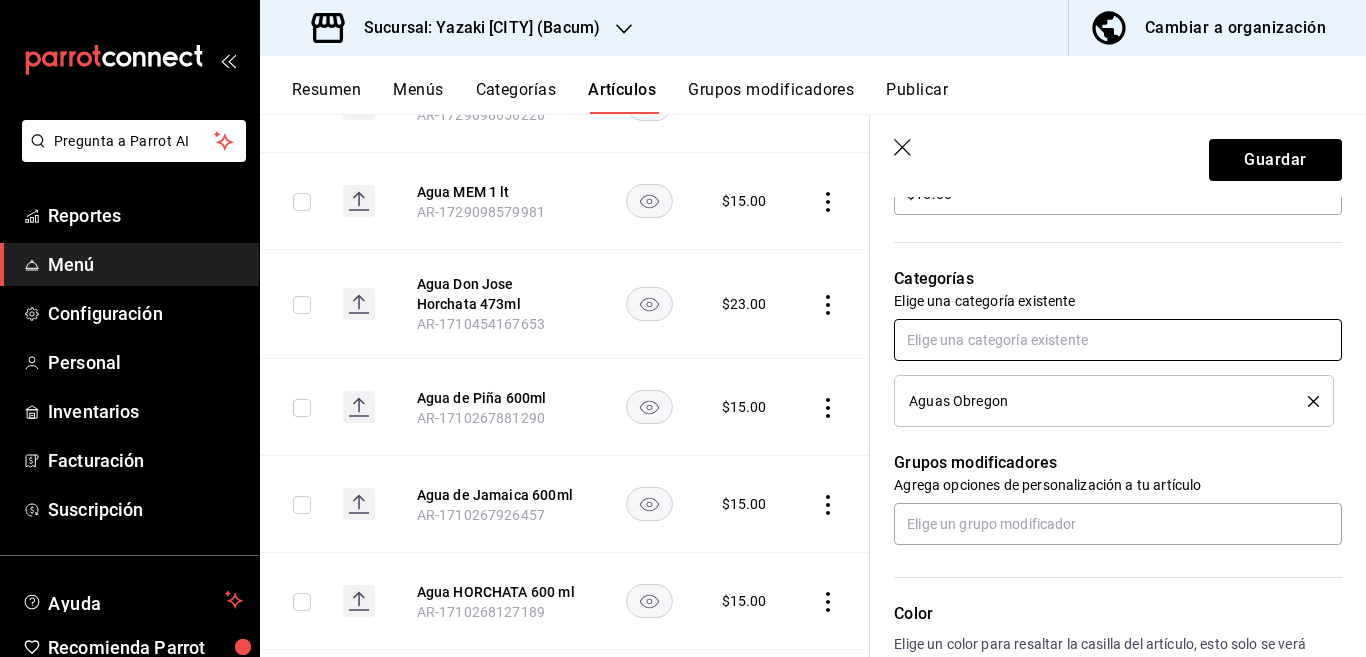scroll, scrollTop: 650, scrollLeft: 0, axis: vertical 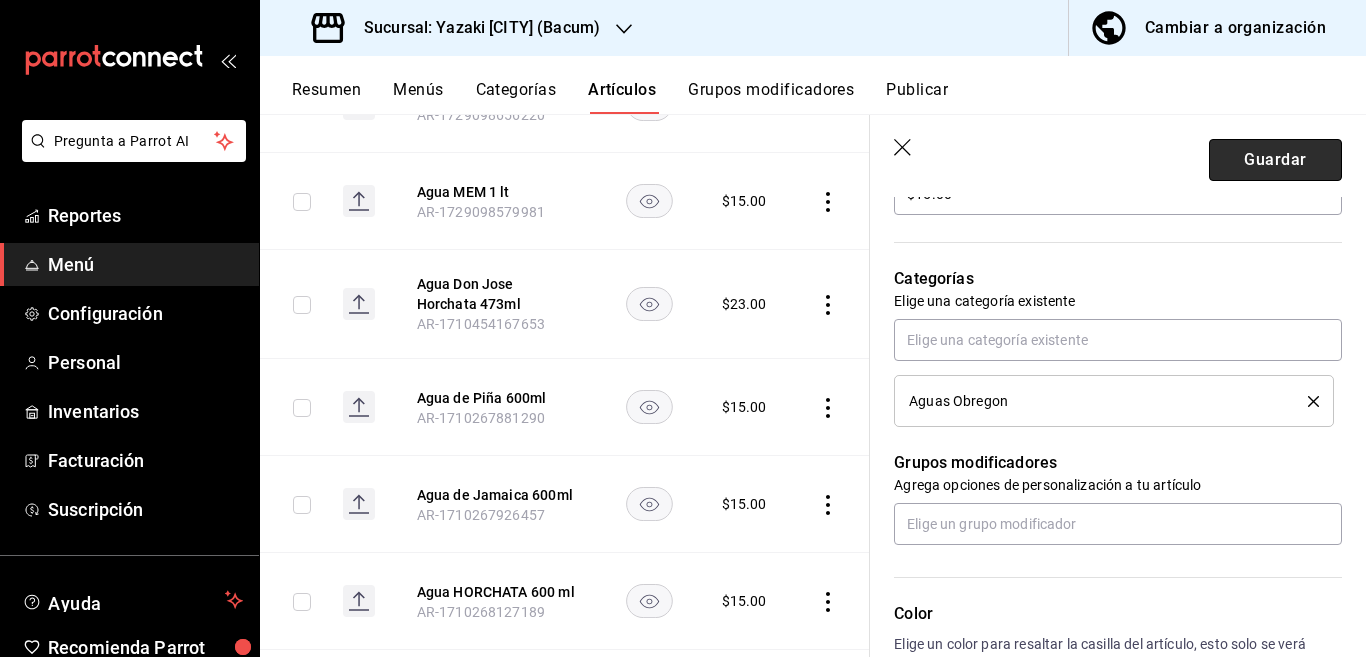 click on "Guardar" at bounding box center [1275, 160] 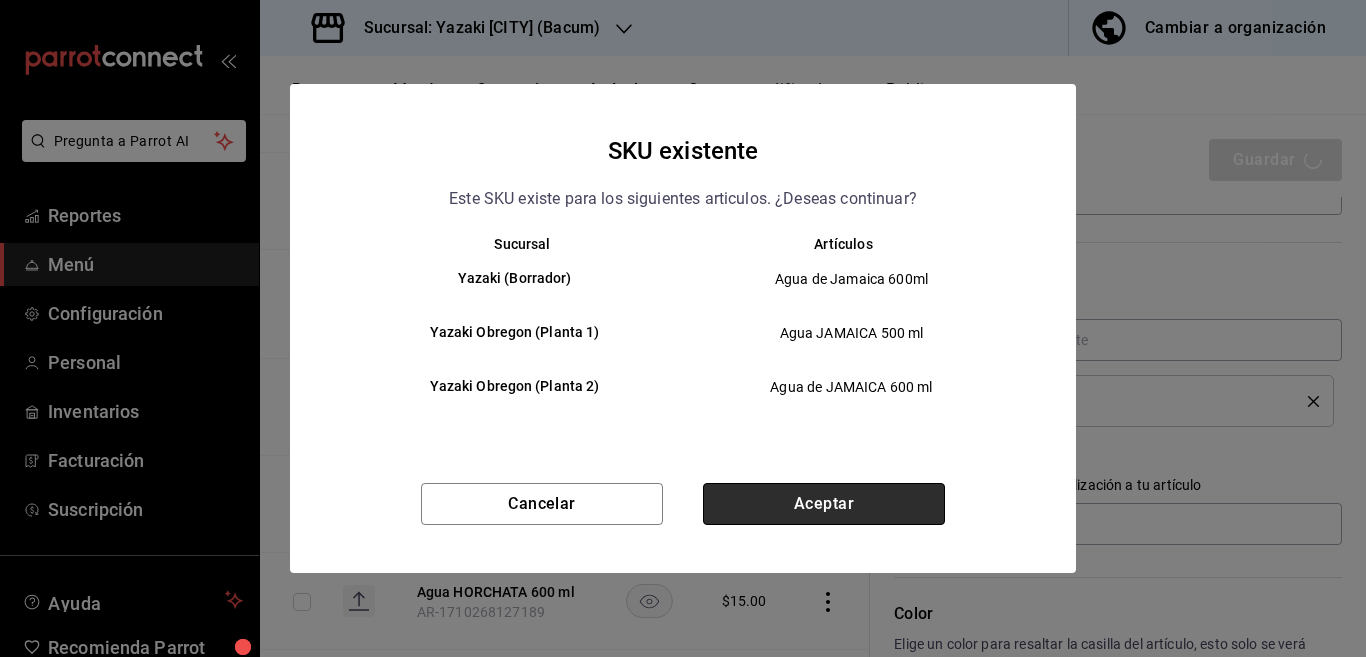 click on "Aceptar" at bounding box center (824, 504) 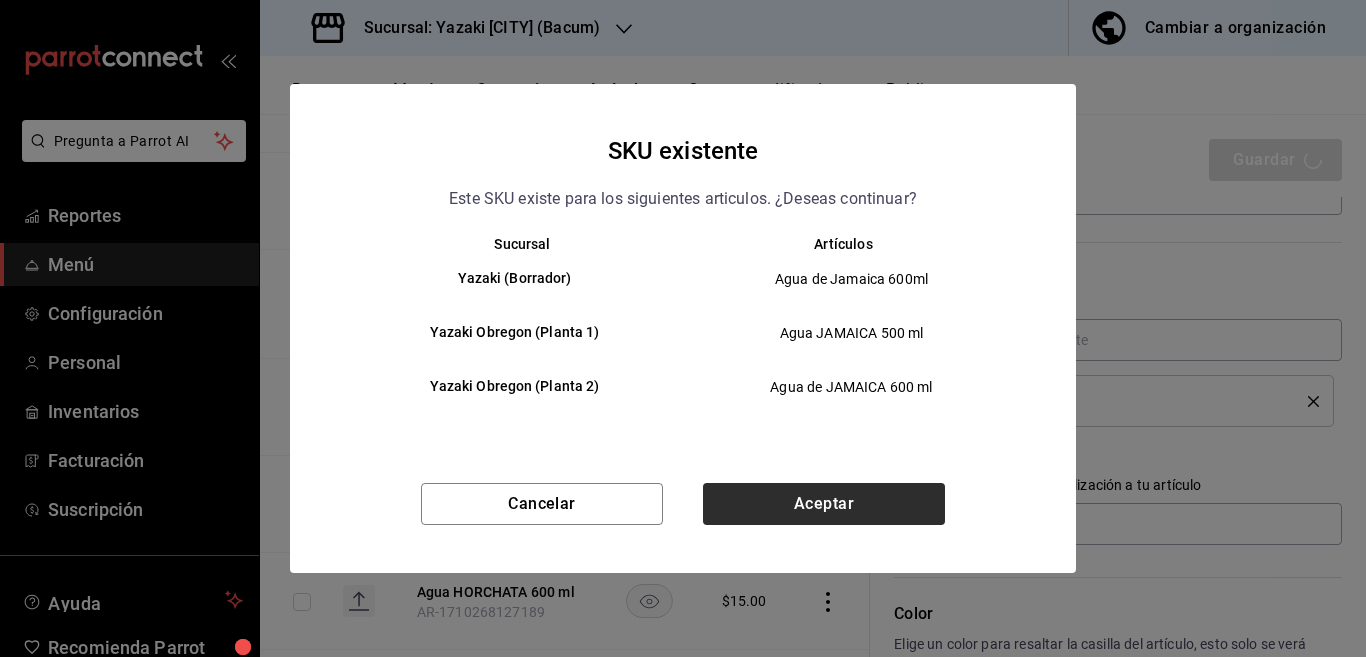 type on "x" 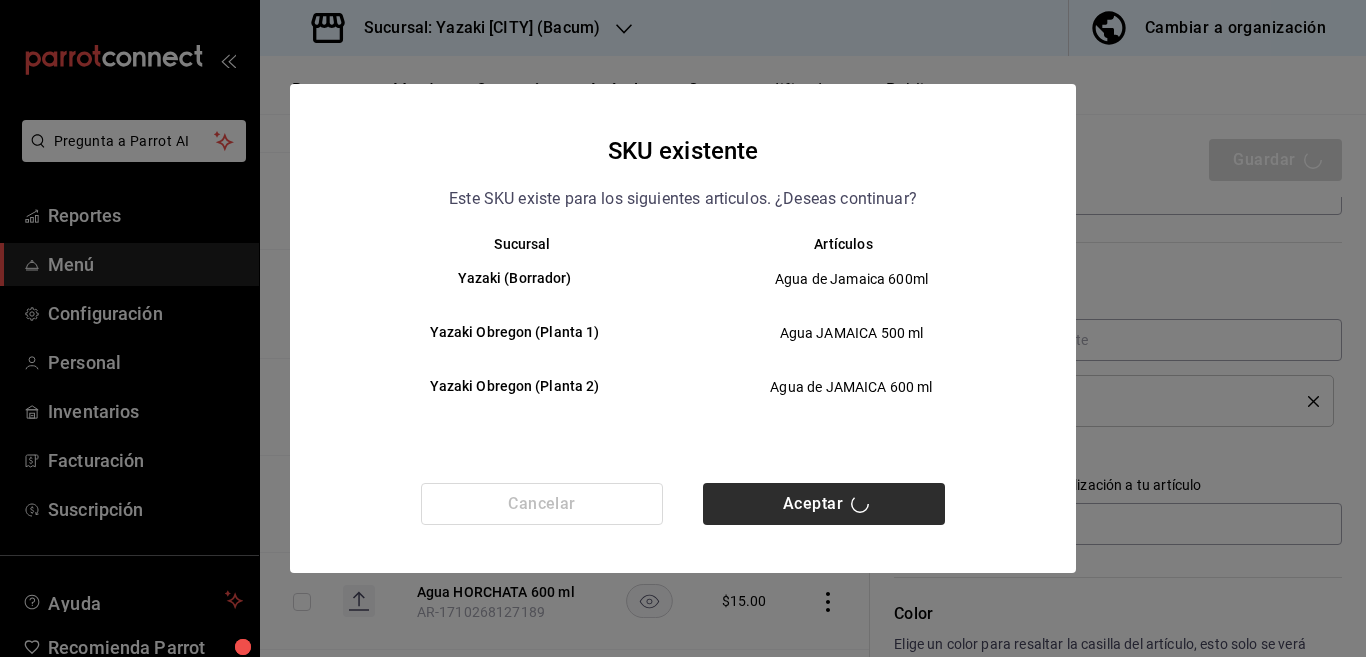 type 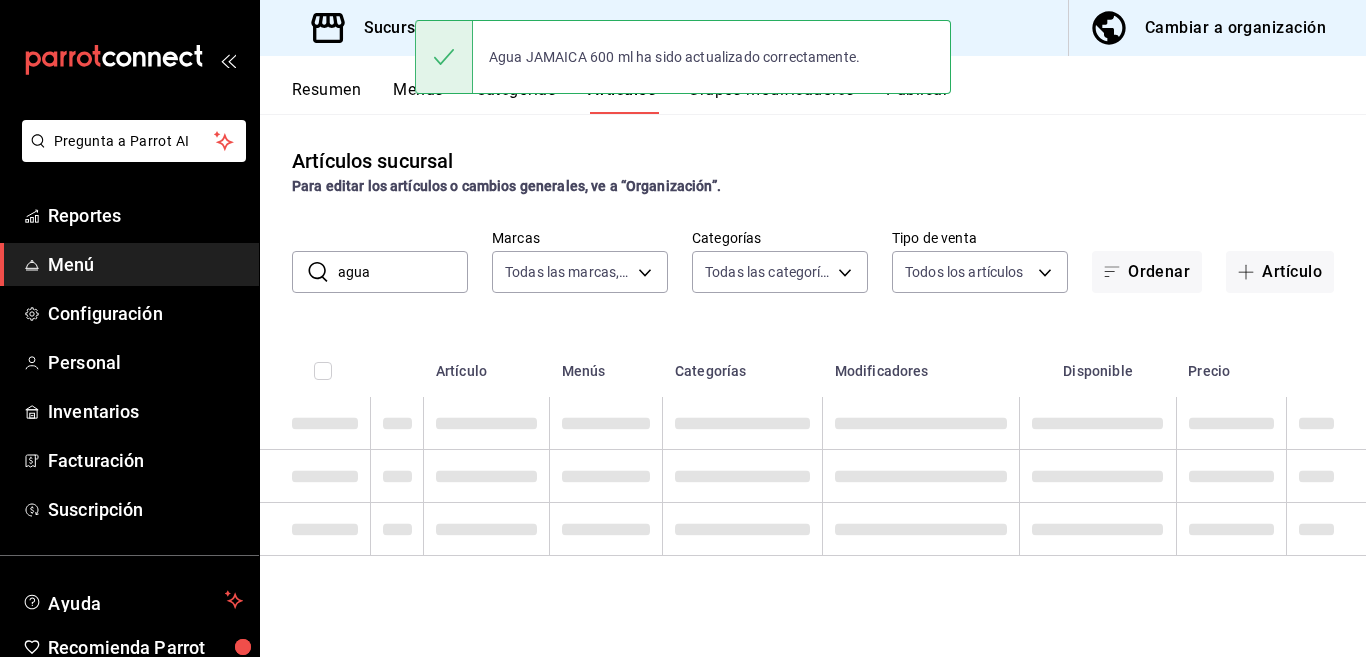 scroll, scrollTop: 0, scrollLeft: 0, axis: both 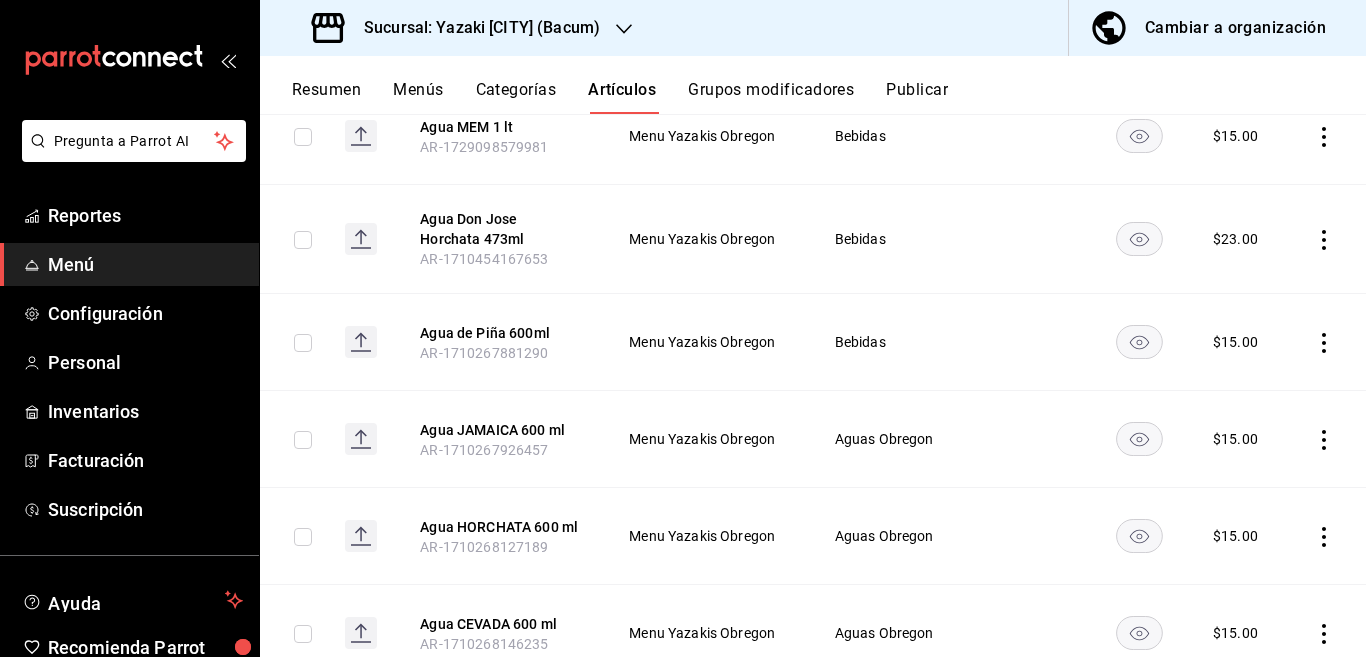 click 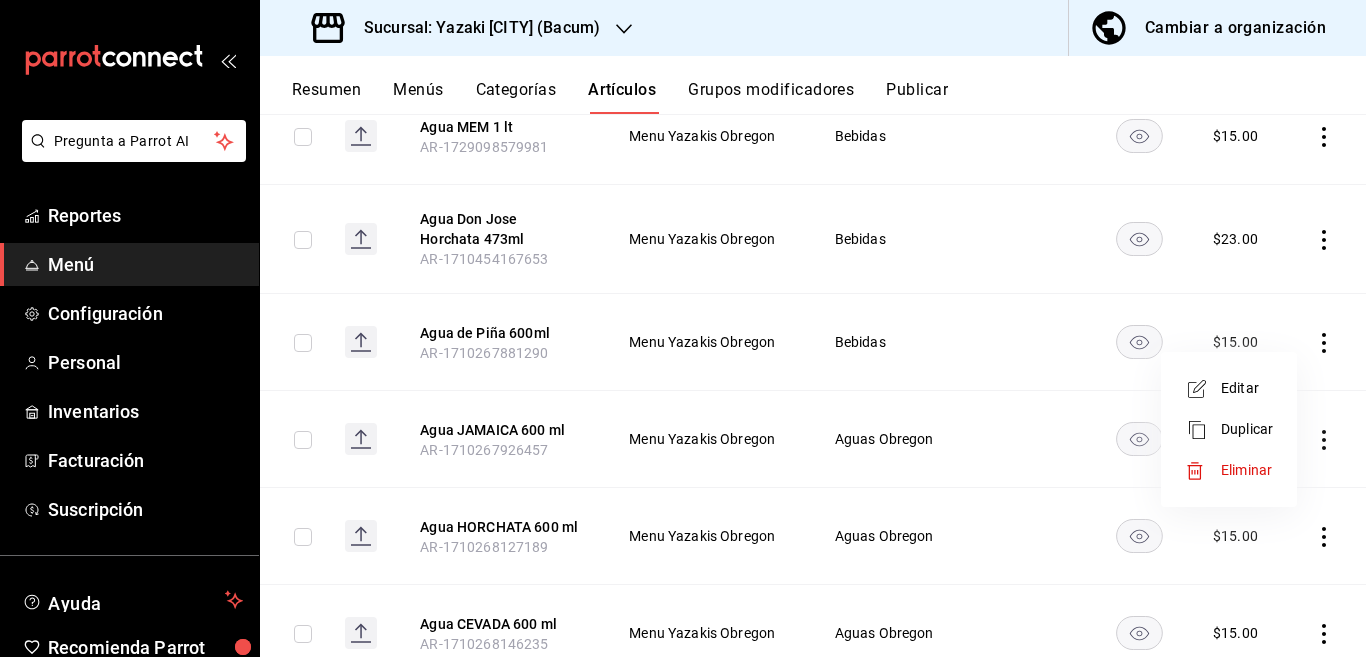 click on "Editar" at bounding box center (1247, 388) 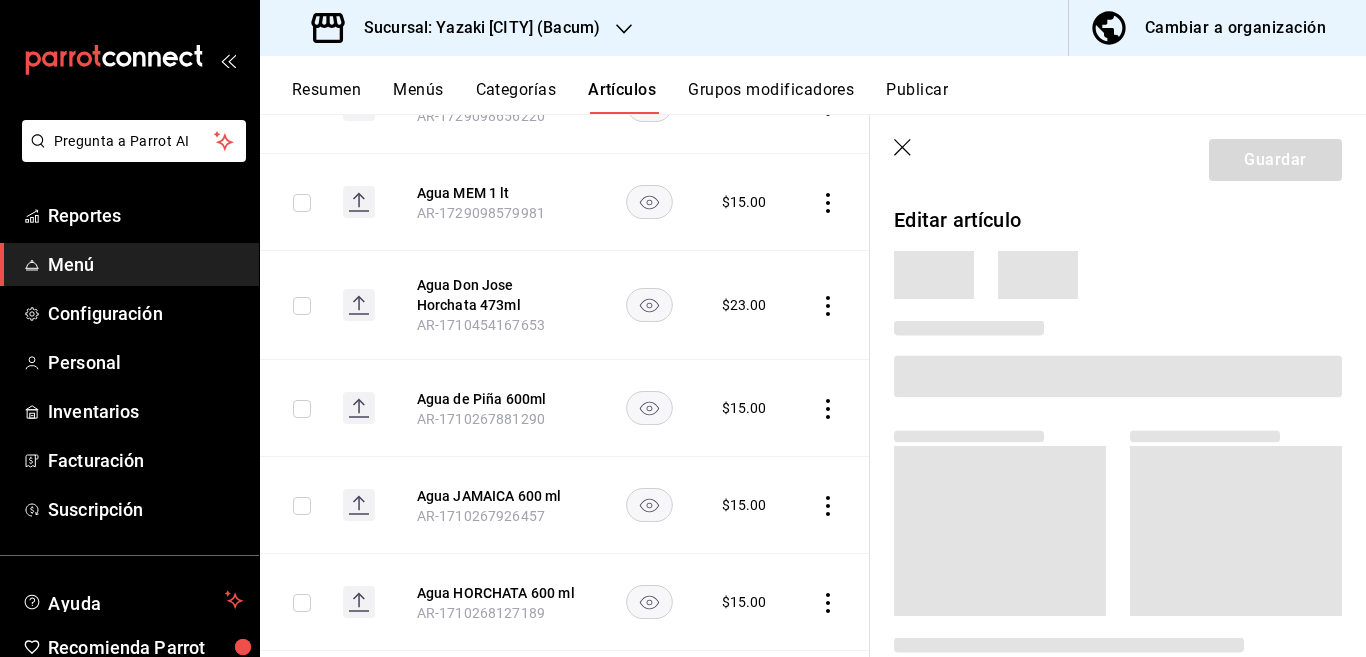 scroll, scrollTop: 407, scrollLeft: 0, axis: vertical 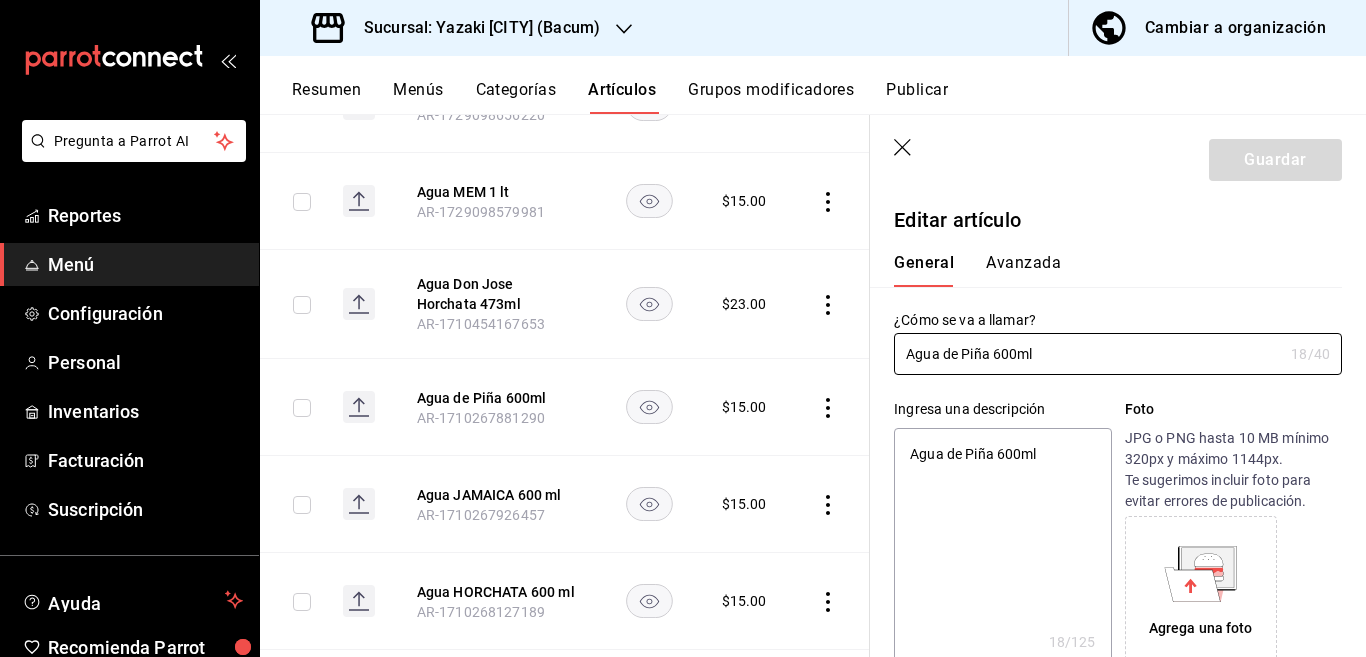 type on "x" 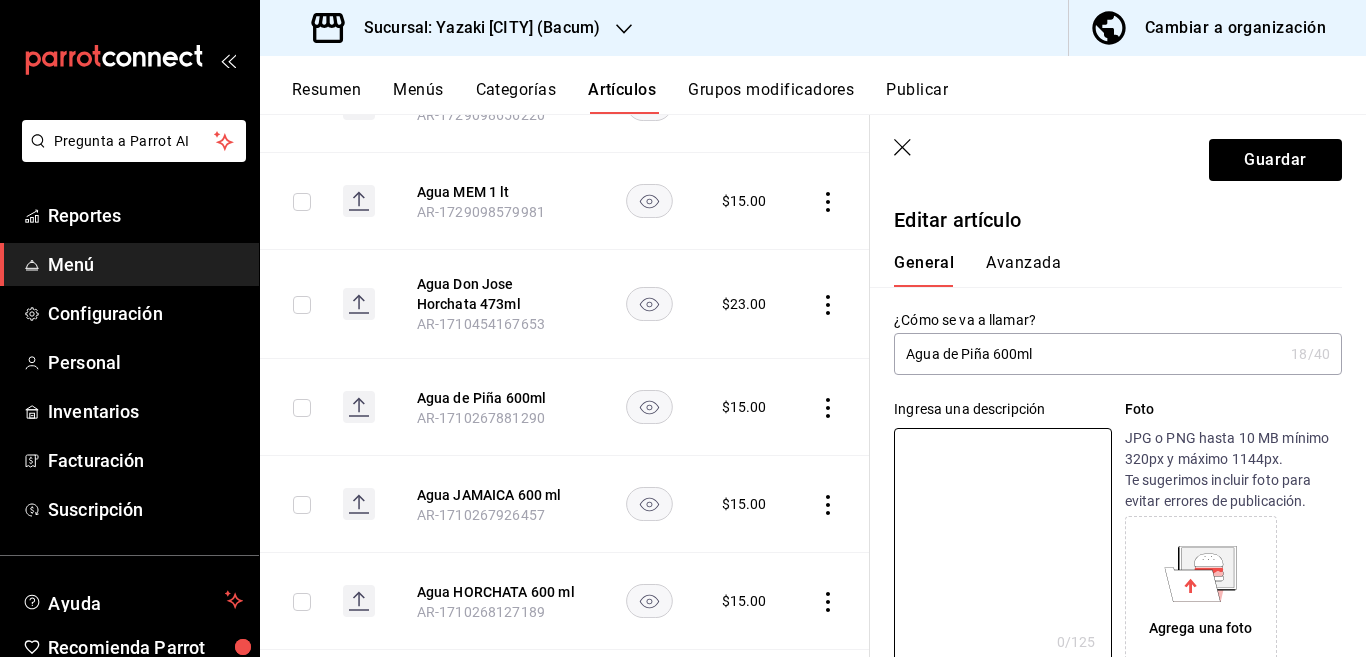 type 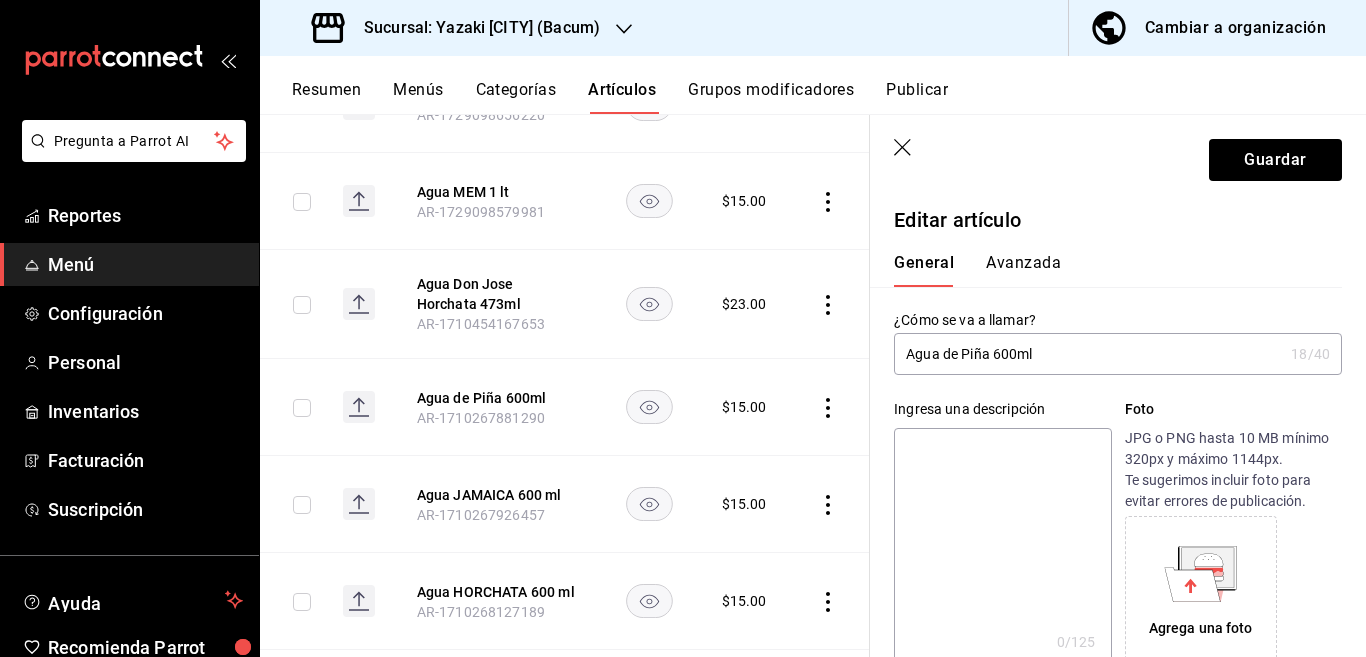 click on "Agua de Piña 600ml" at bounding box center [1088, 354] 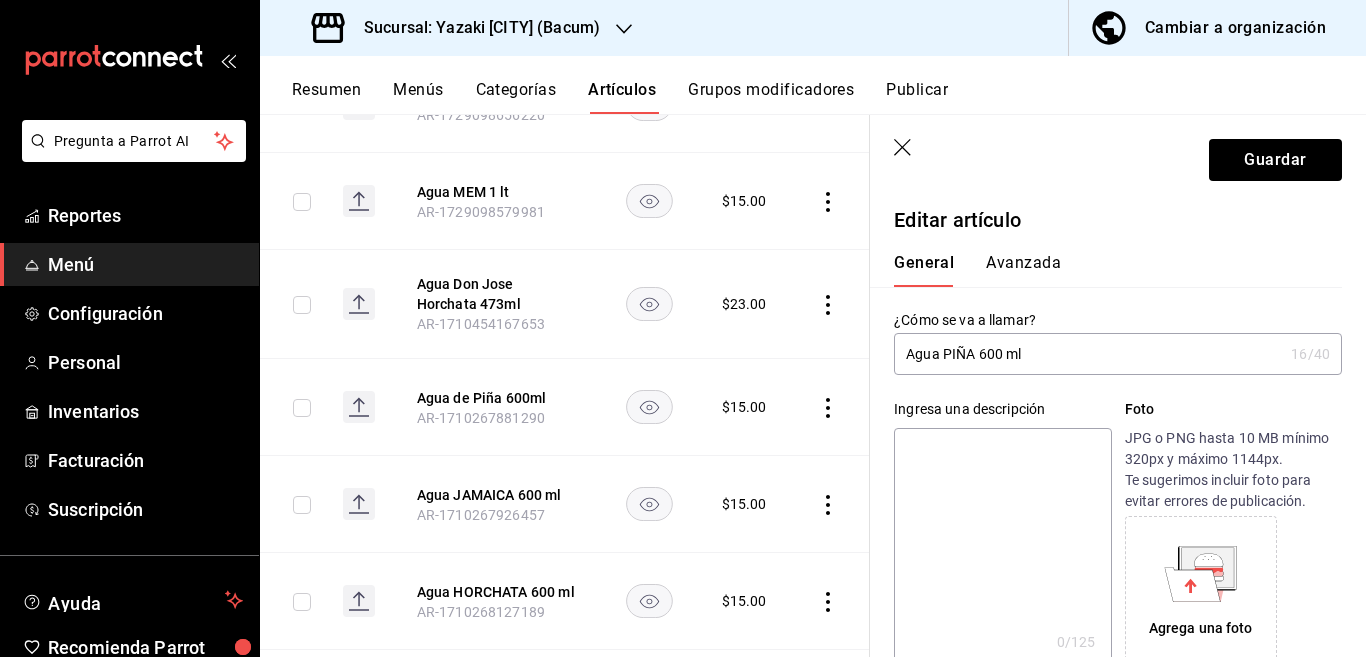 click on "Agua PIÑA 600 ml" at bounding box center (1088, 354) 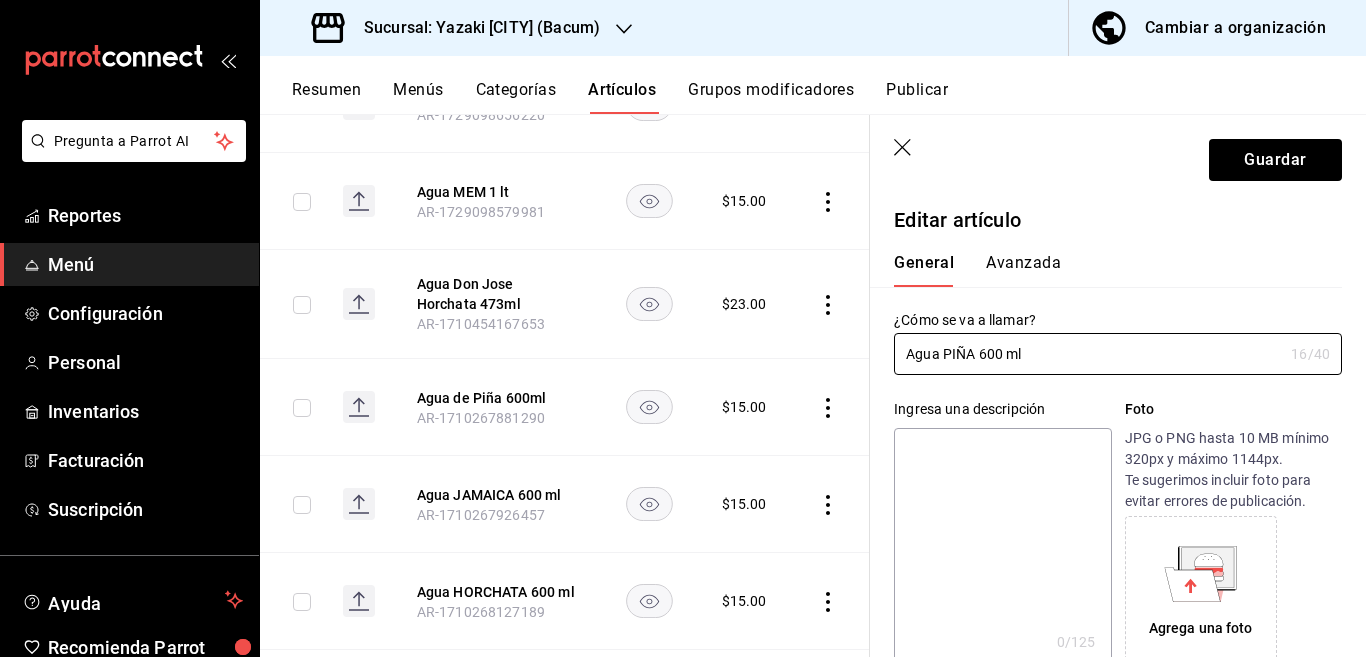 type on "Agua PIÑA 600 ml" 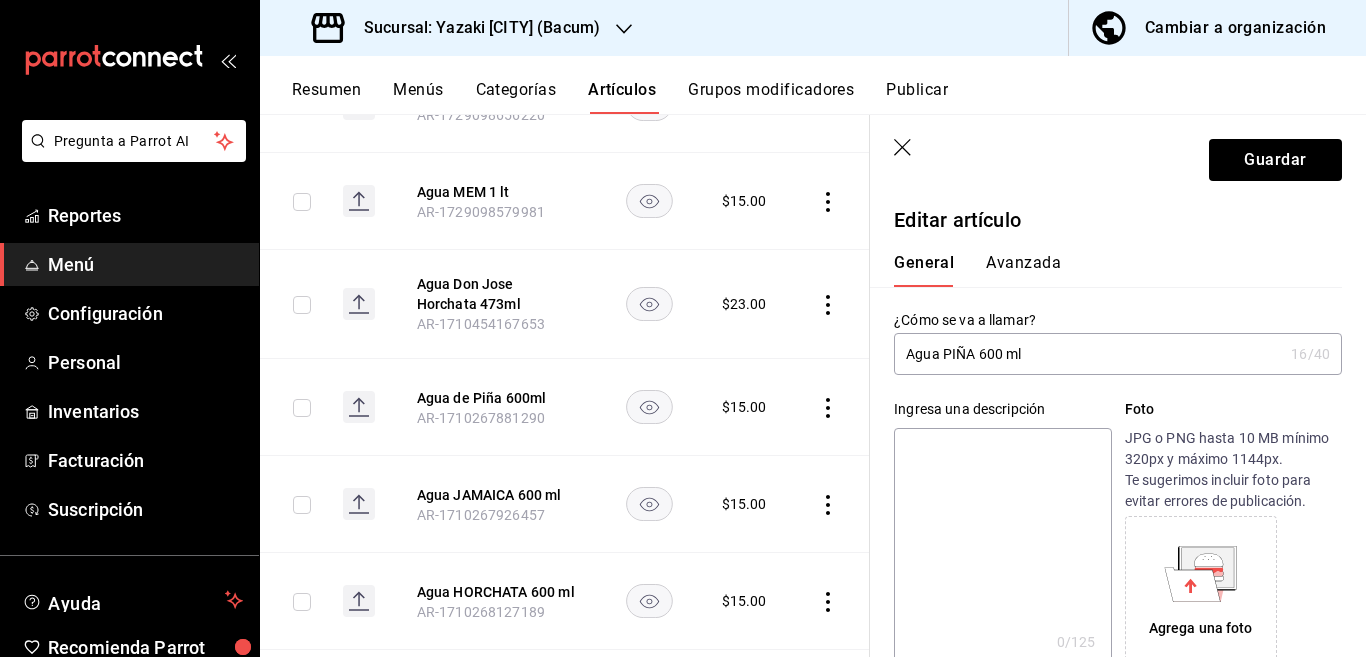 click at bounding box center (1002, 548) 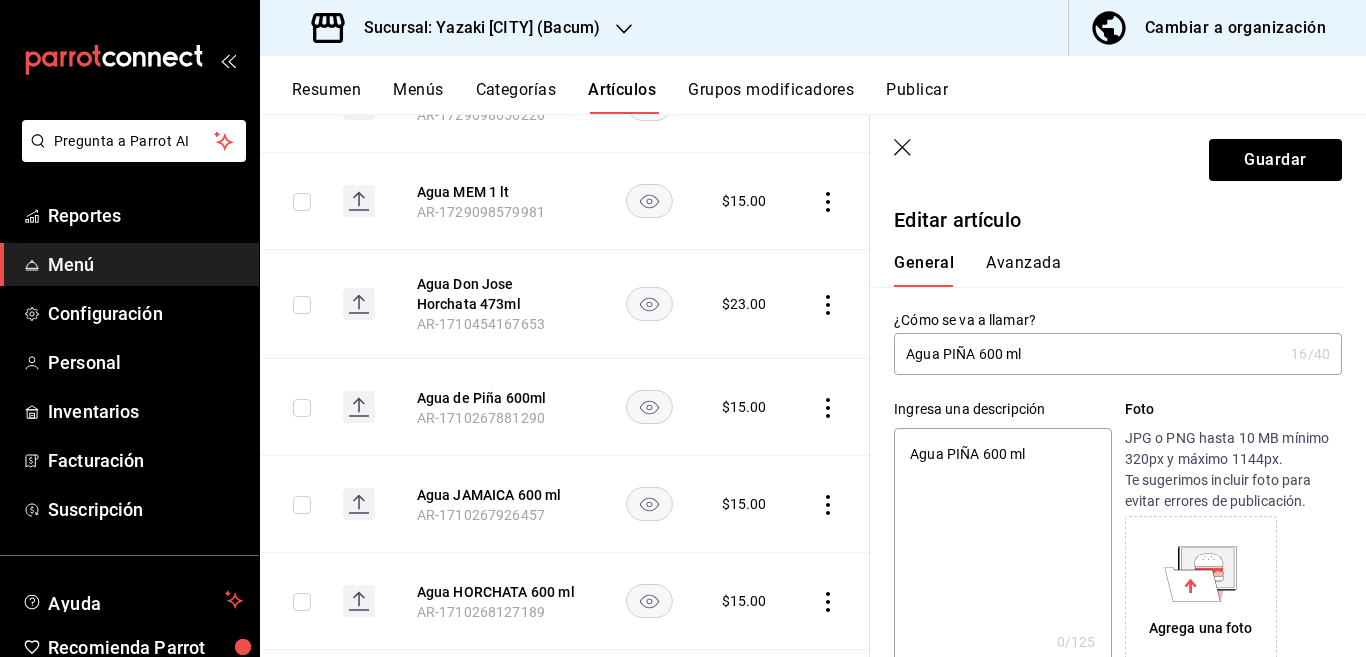 type on "x" 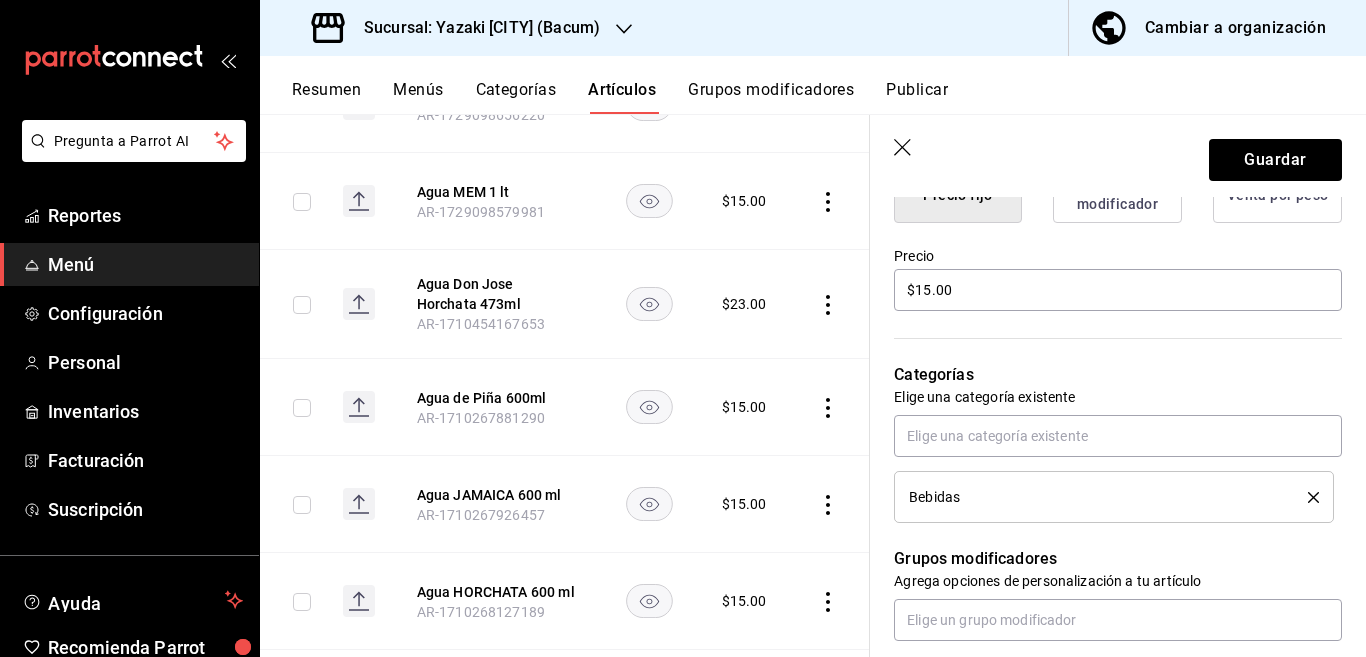 scroll, scrollTop: 569, scrollLeft: 0, axis: vertical 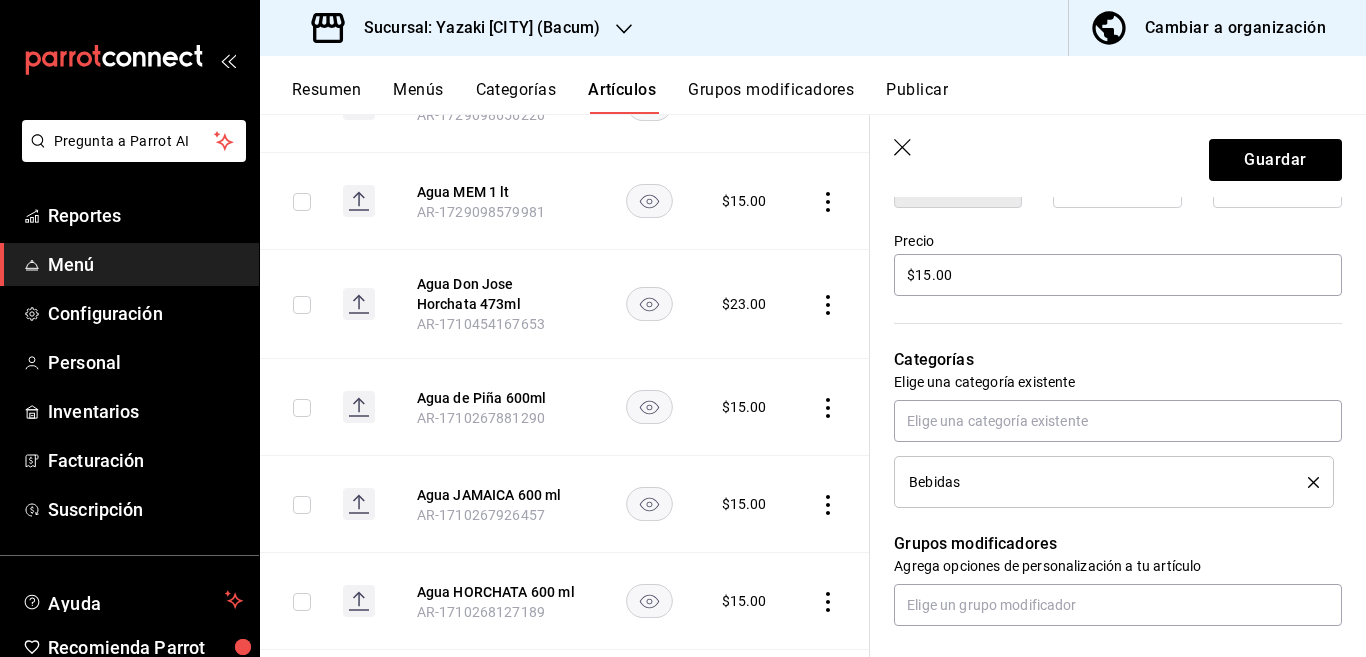 type on "Agua PIÑA 600 ml" 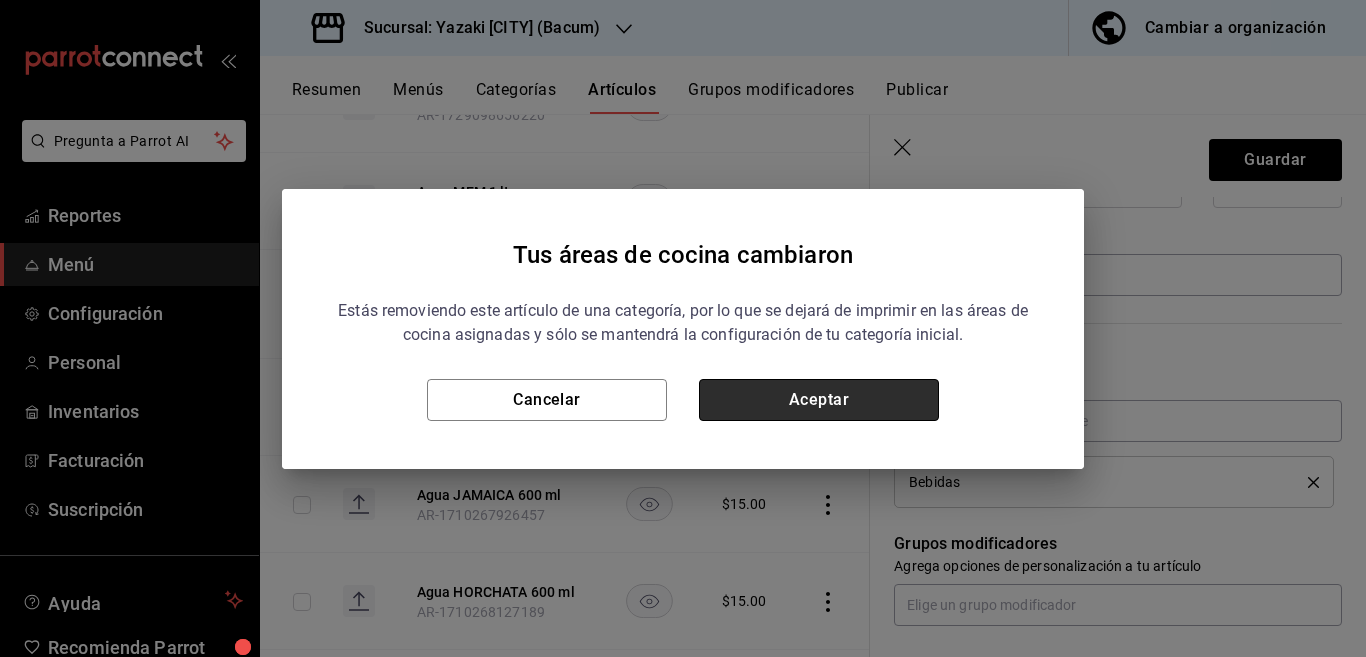 click on "Aceptar" at bounding box center [819, 400] 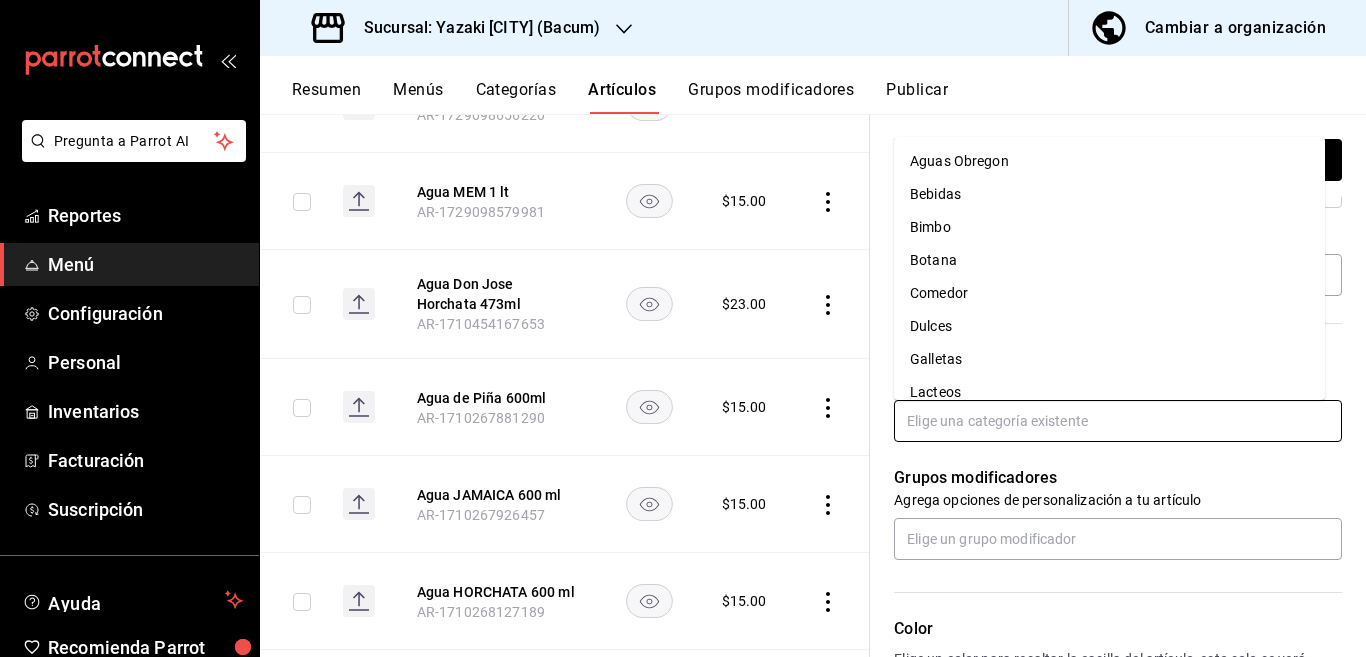 click at bounding box center (1118, 421) 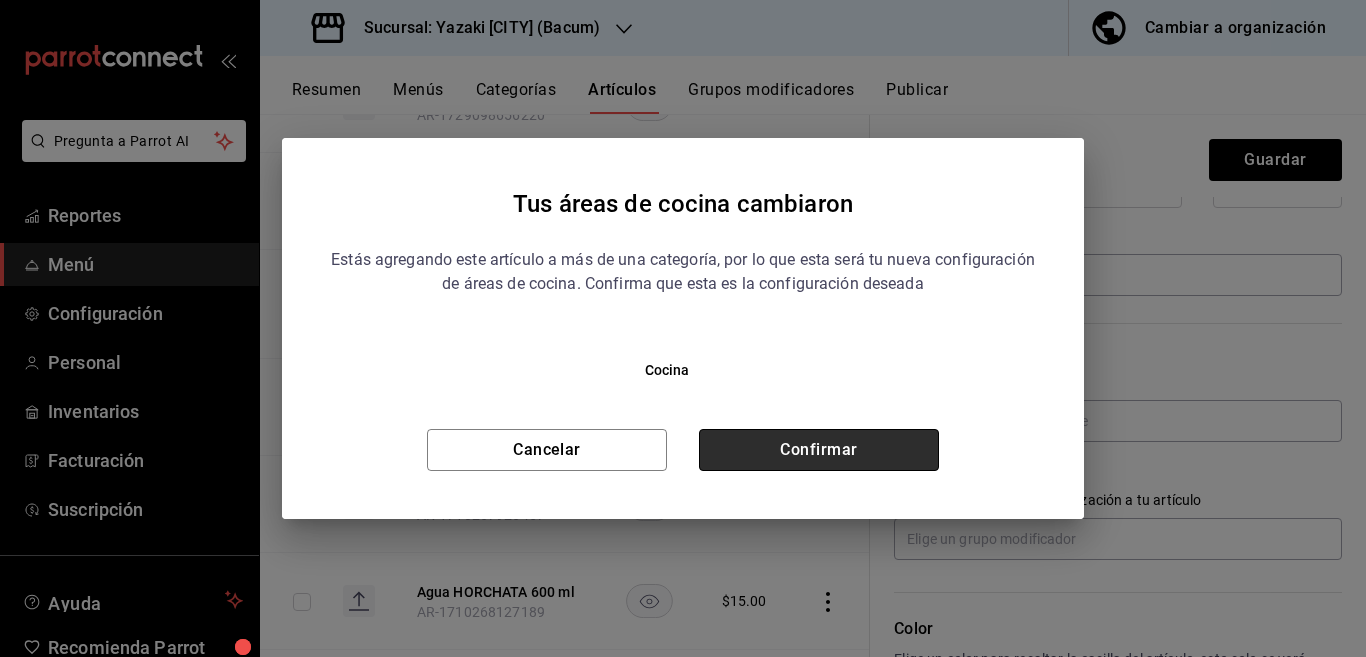click on "Confirmar" at bounding box center (819, 450) 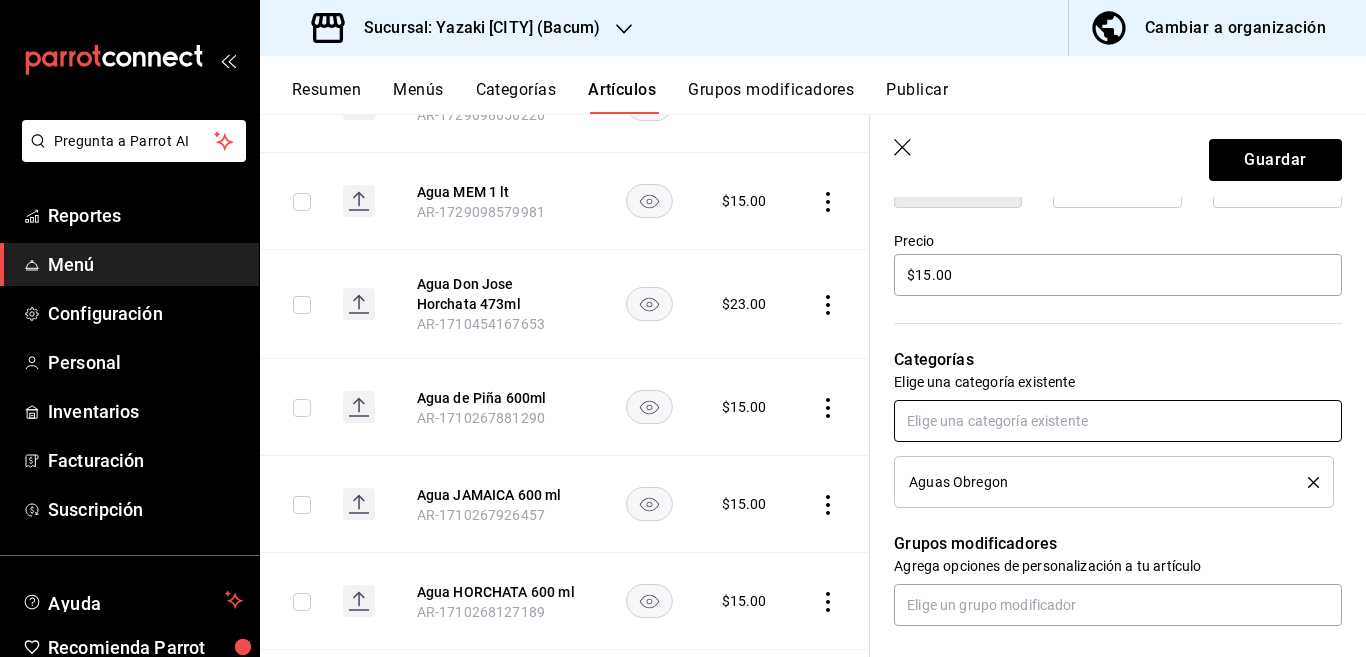 scroll, scrollTop: 569, scrollLeft: 0, axis: vertical 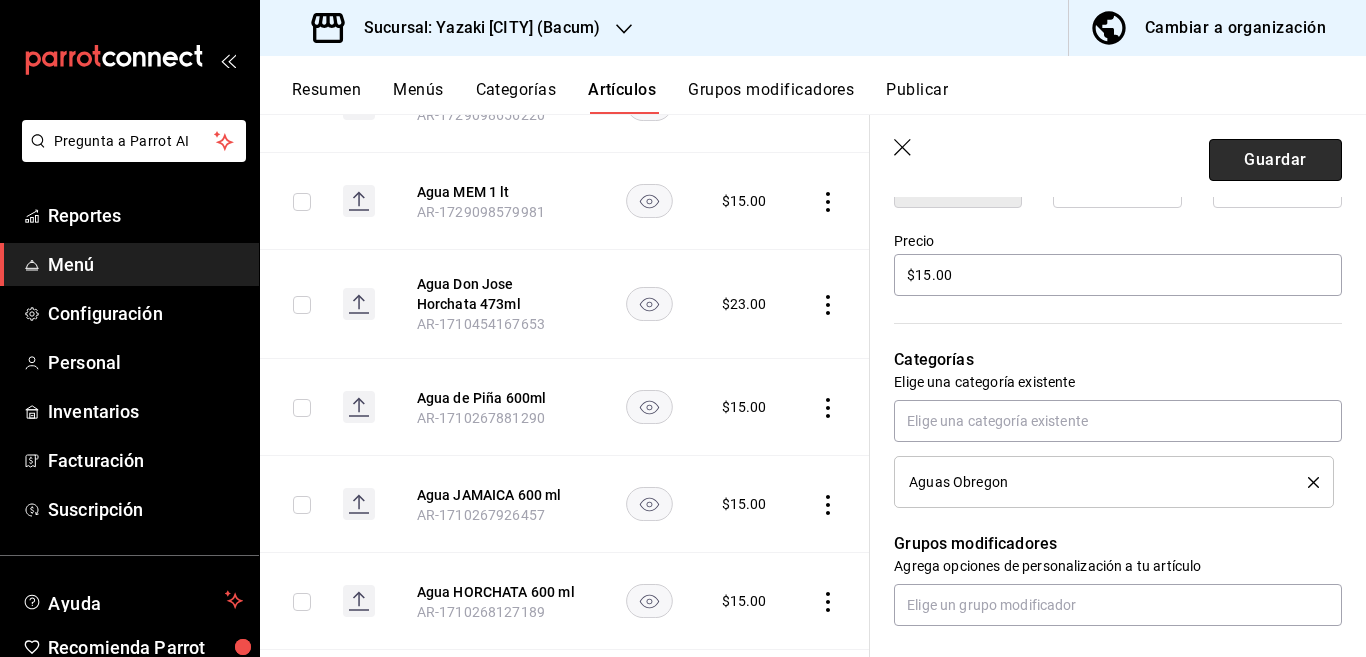 click on "Guardar" at bounding box center [1275, 160] 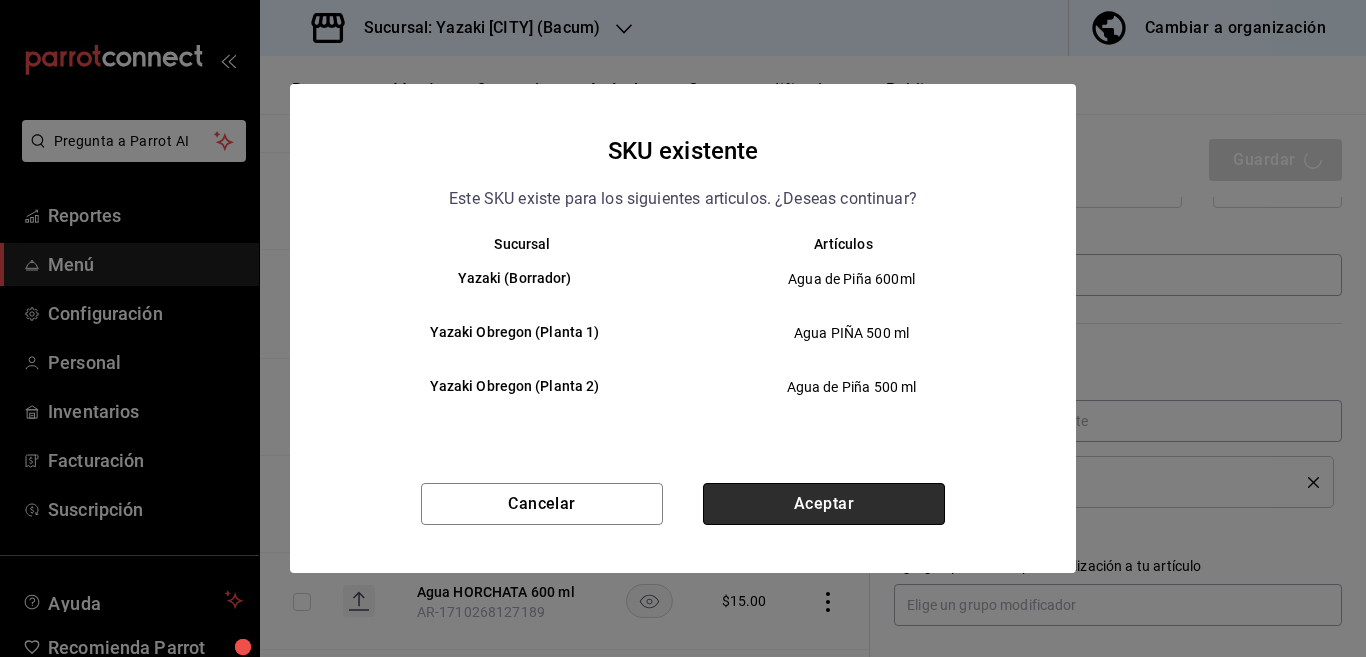 click on "Aceptar" at bounding box center [824, 504] 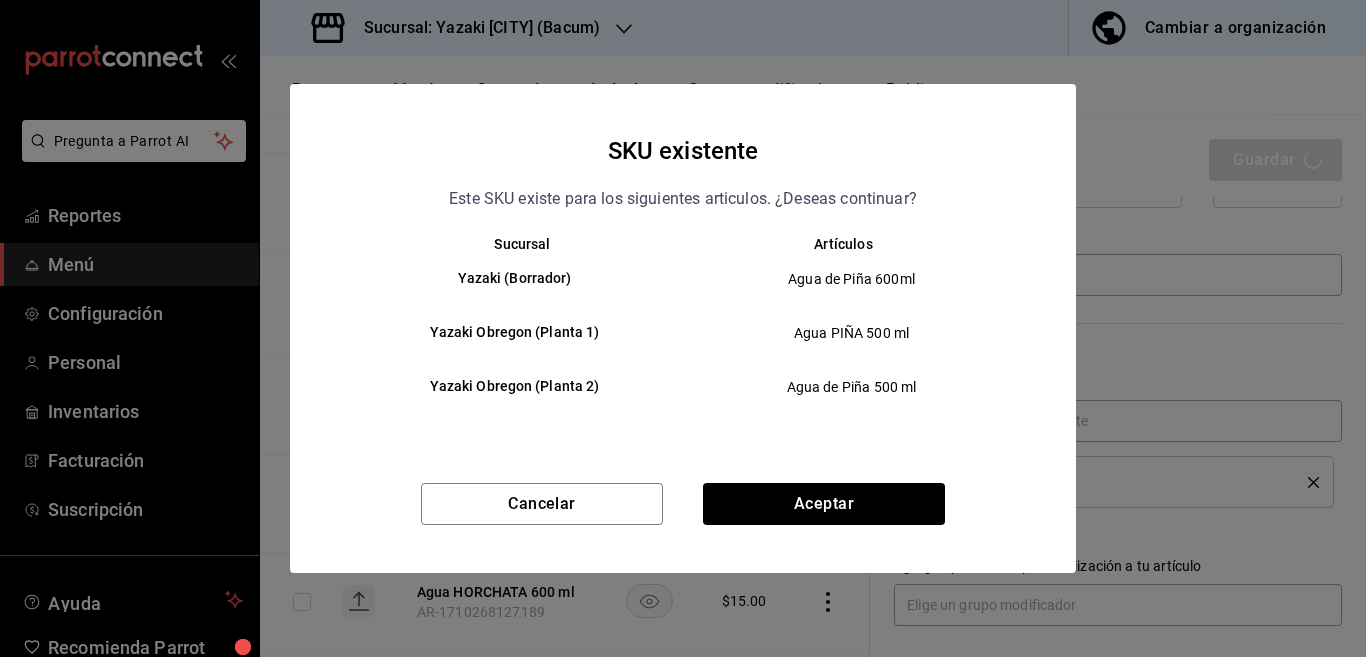 type on "x" 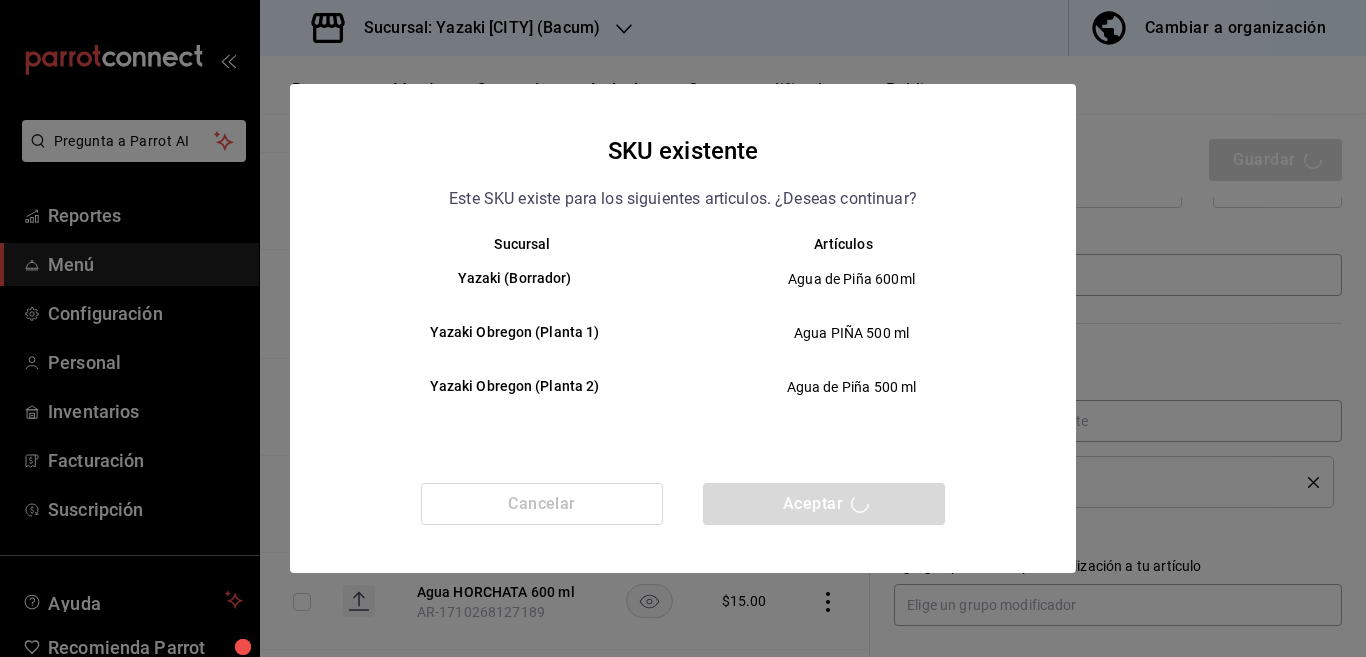 type 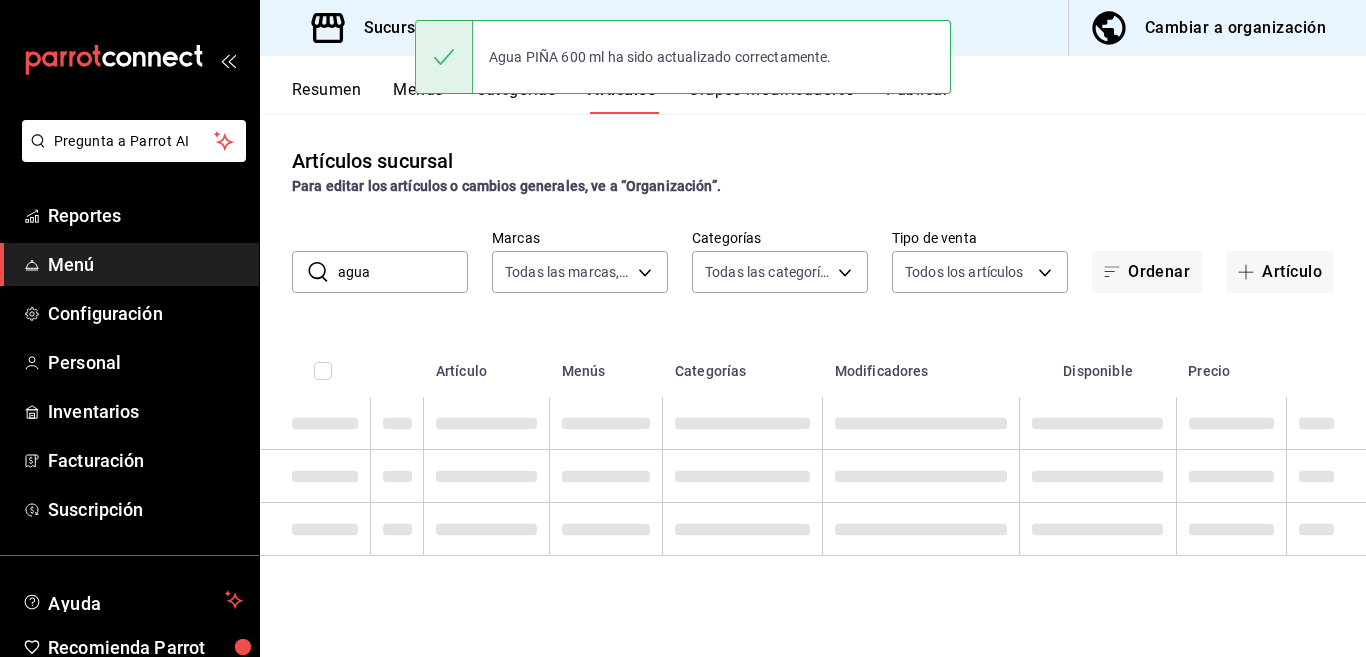 scroll, scrollTop: 0, scrollLeft: 0, axis: both 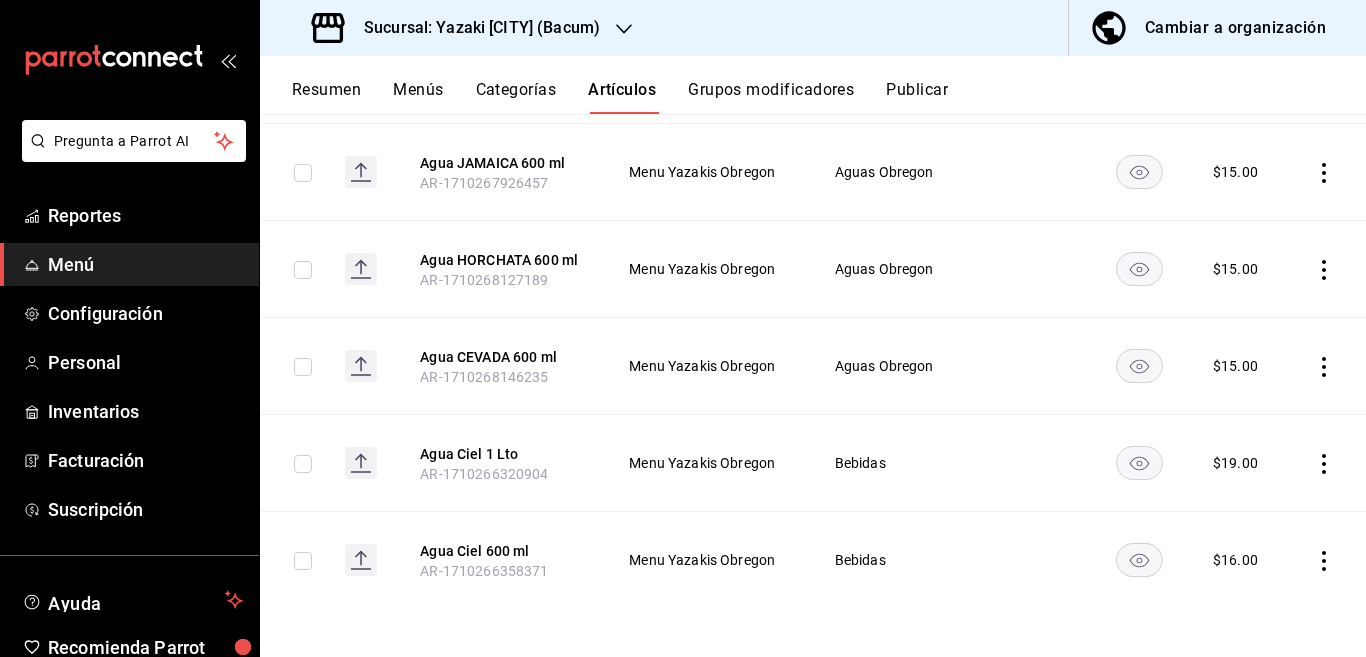 click 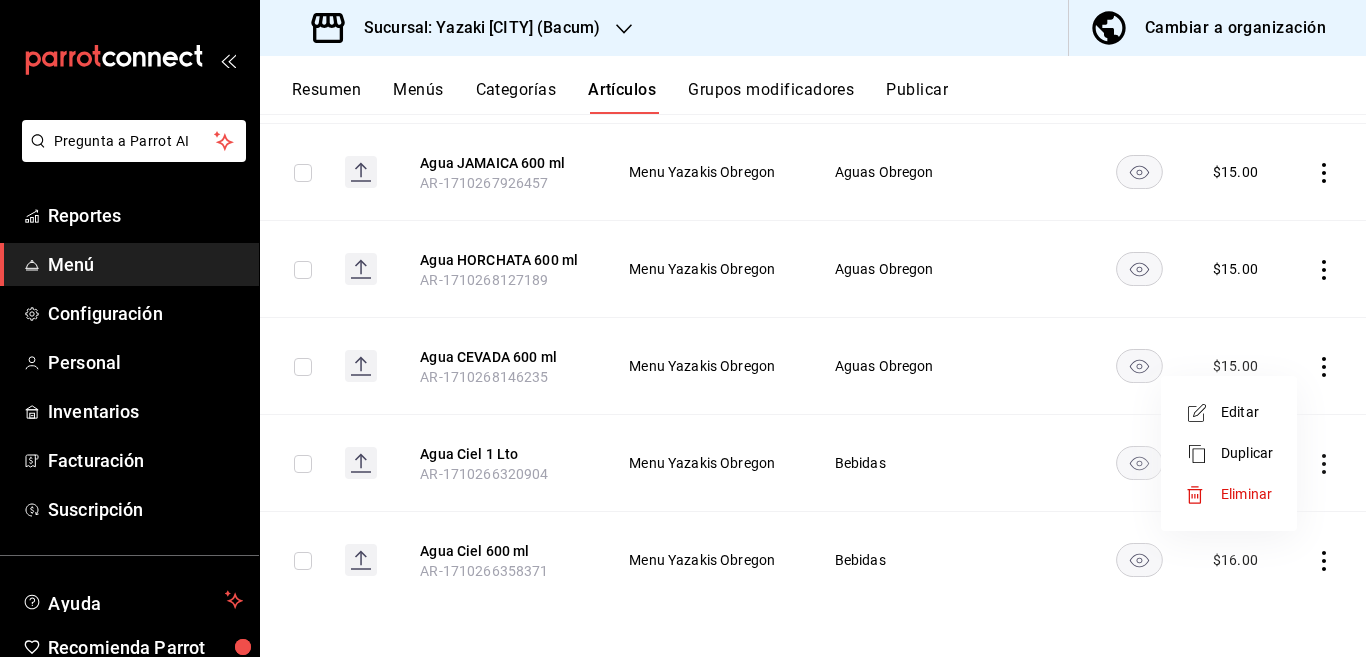 click on "Editar" at bounding box center (1247, 412) 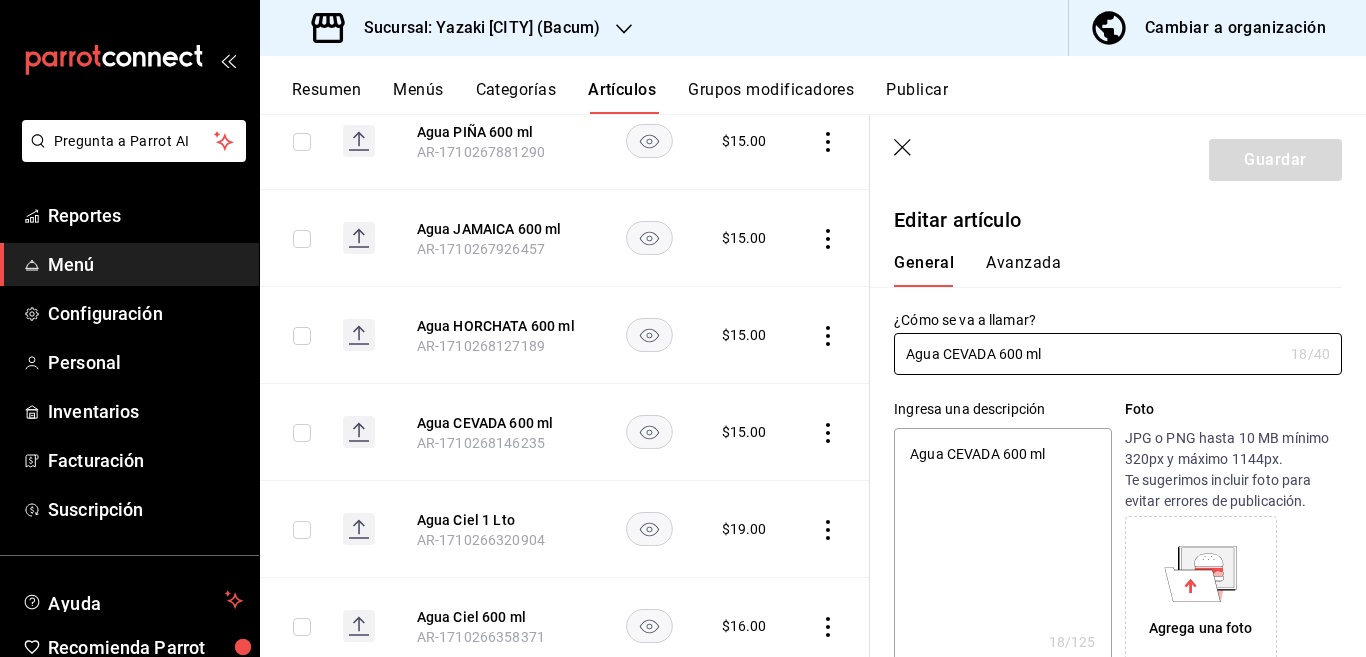 type on "x" 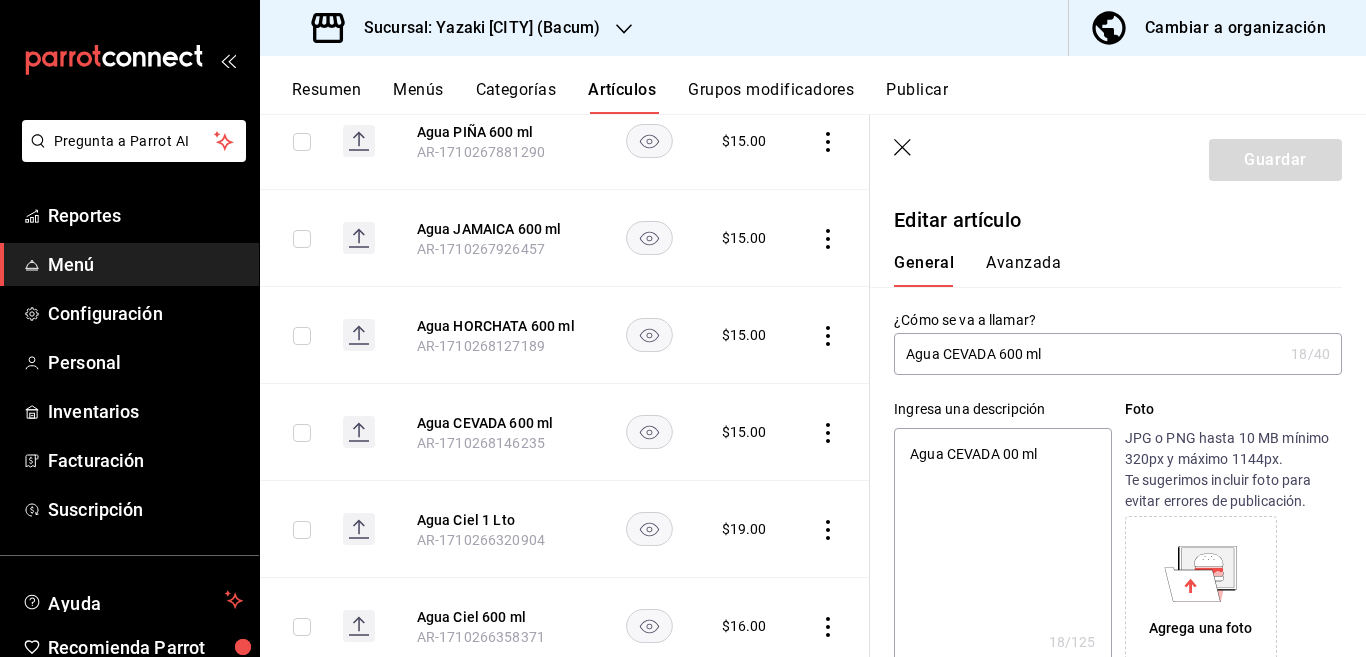 type on "Agua CEVADA 500 ml" 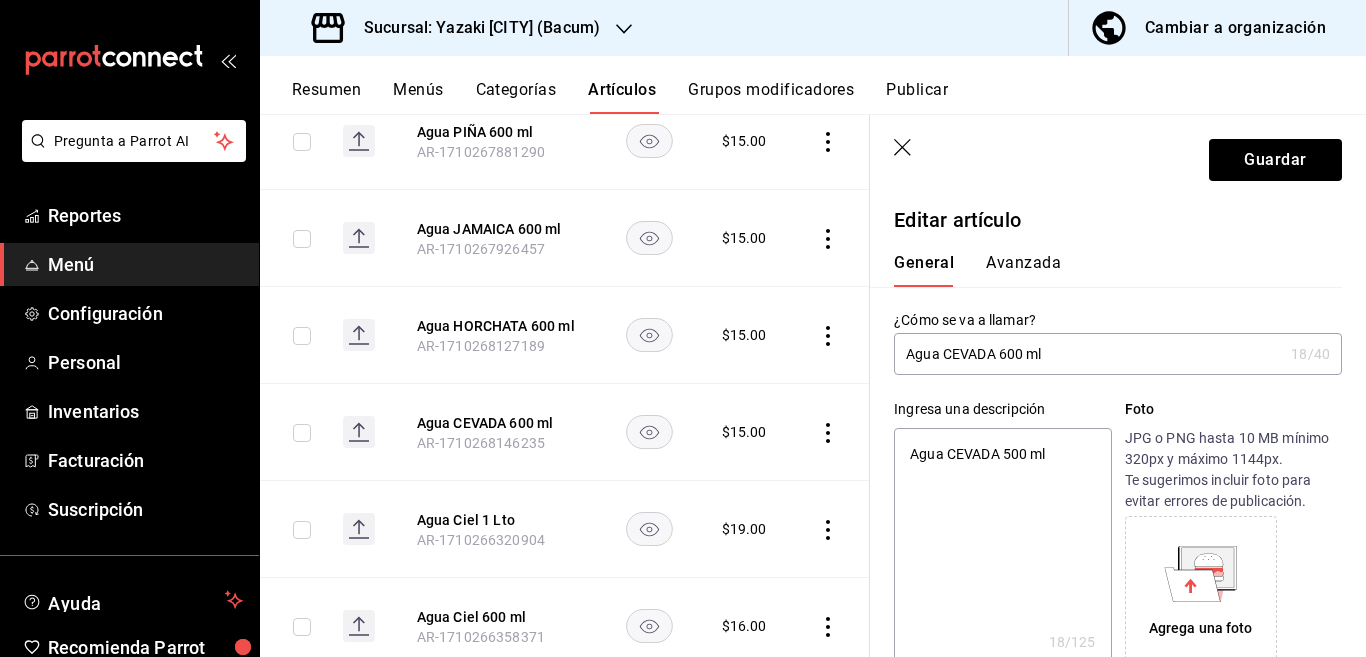 type on "x" 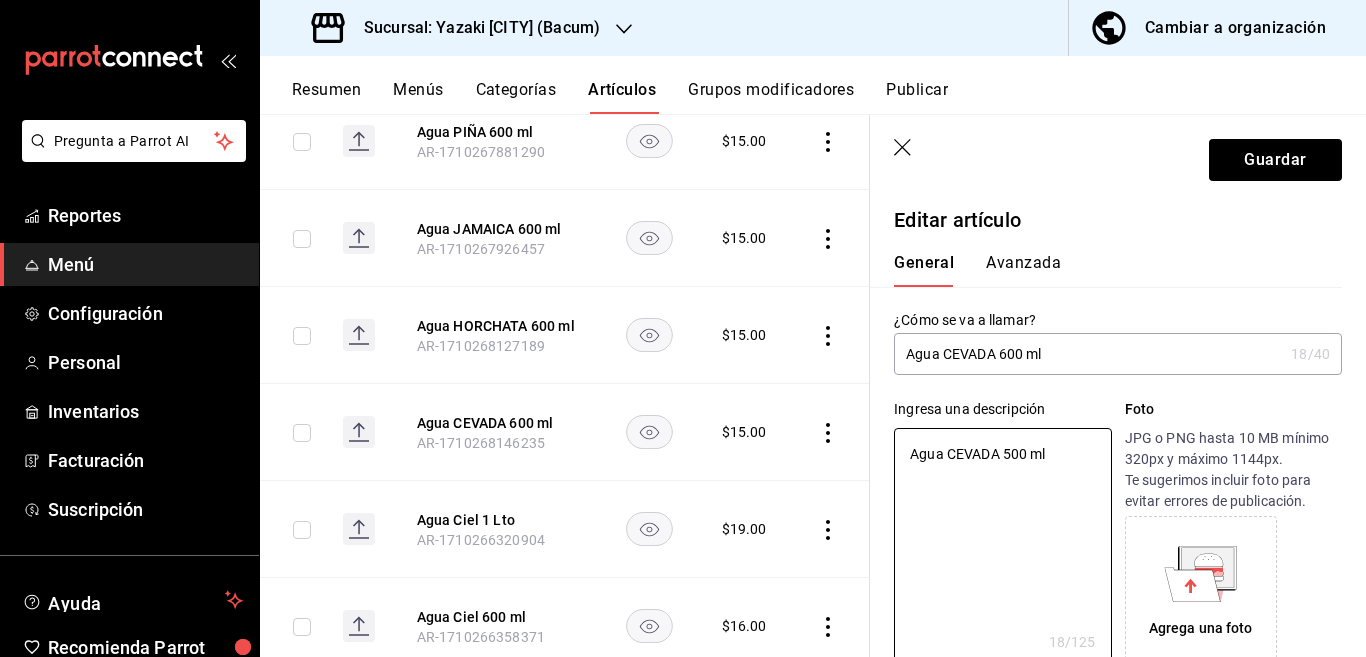 type on "Agua CEVADA 500 ml" 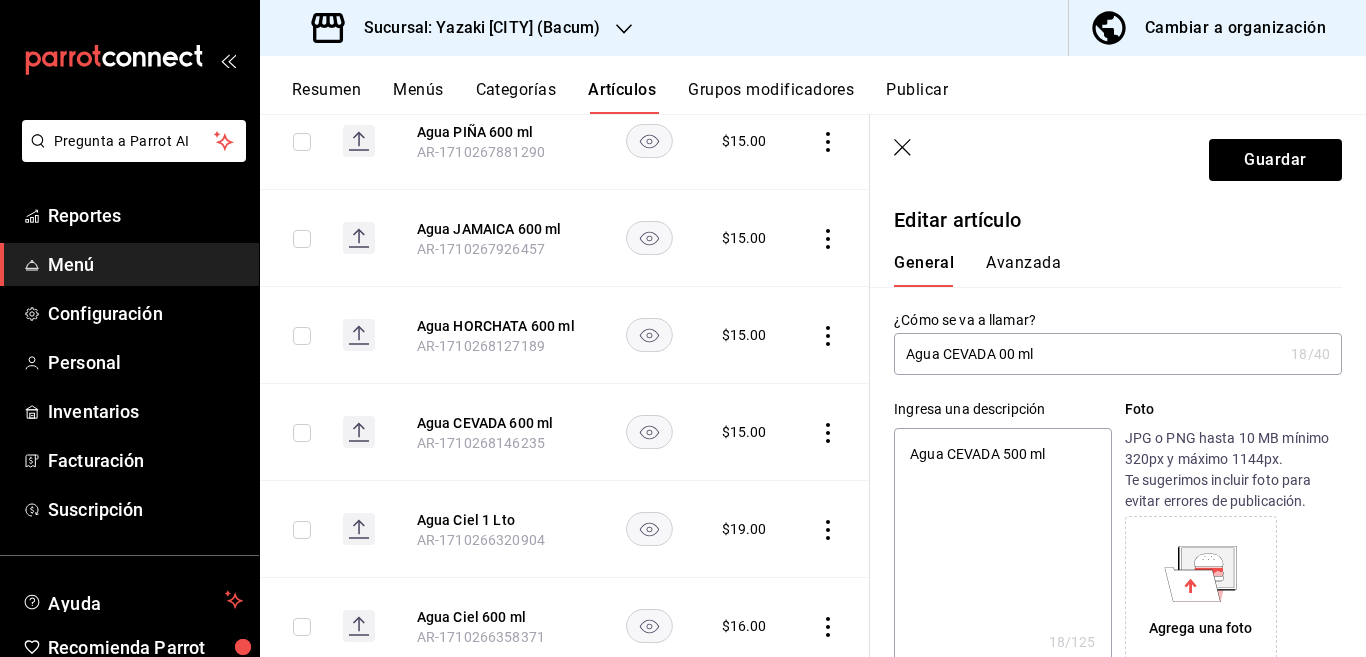 type on "Agua CEVADA 500 ml" 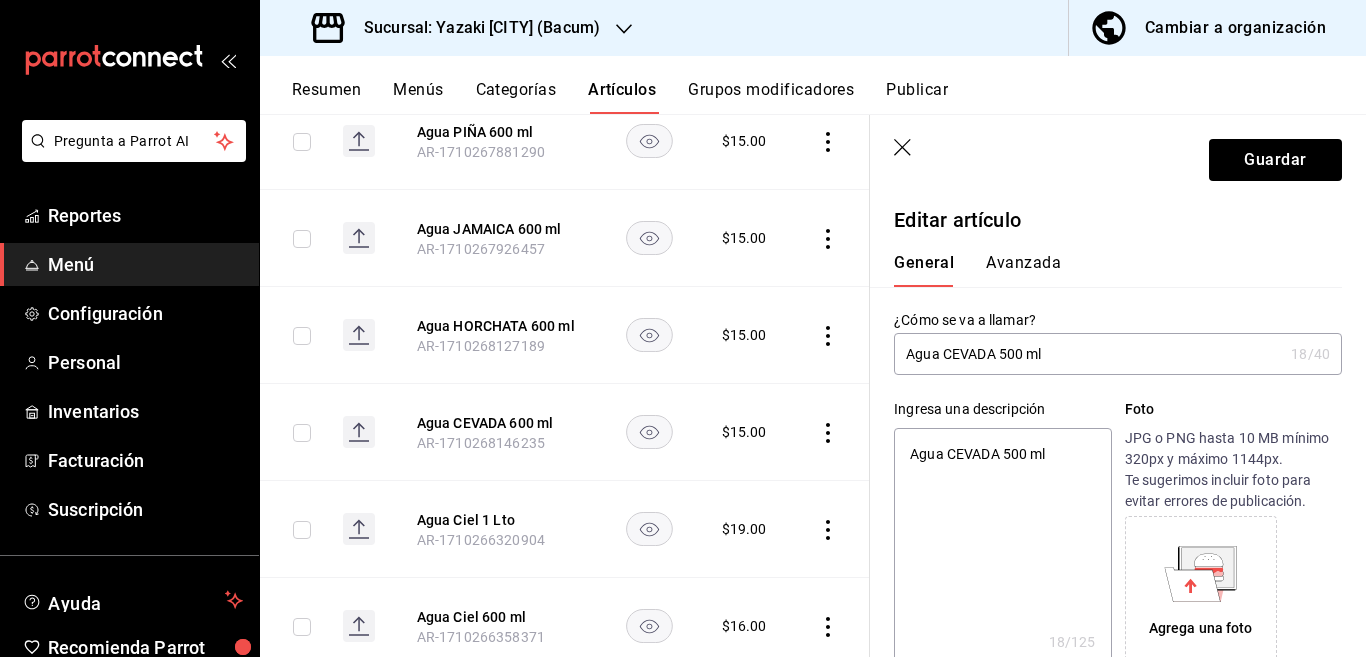 type on "x" 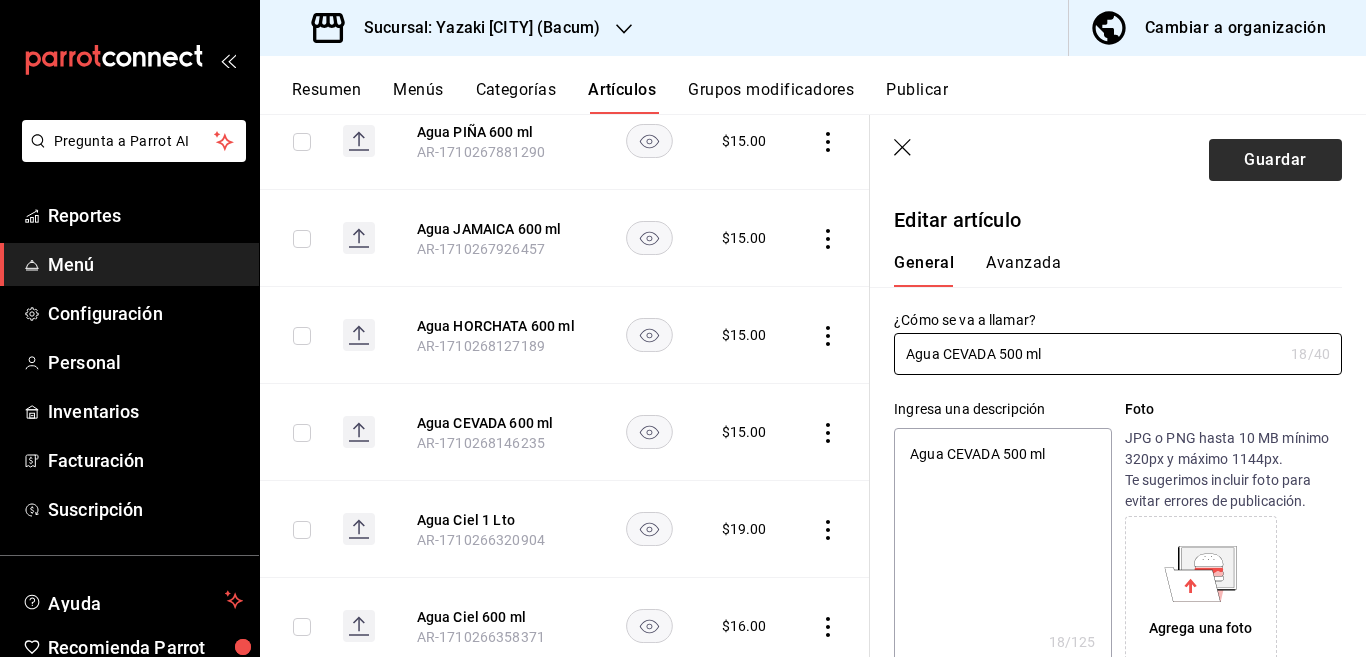 type on "Agua CEVADA 500 ml" 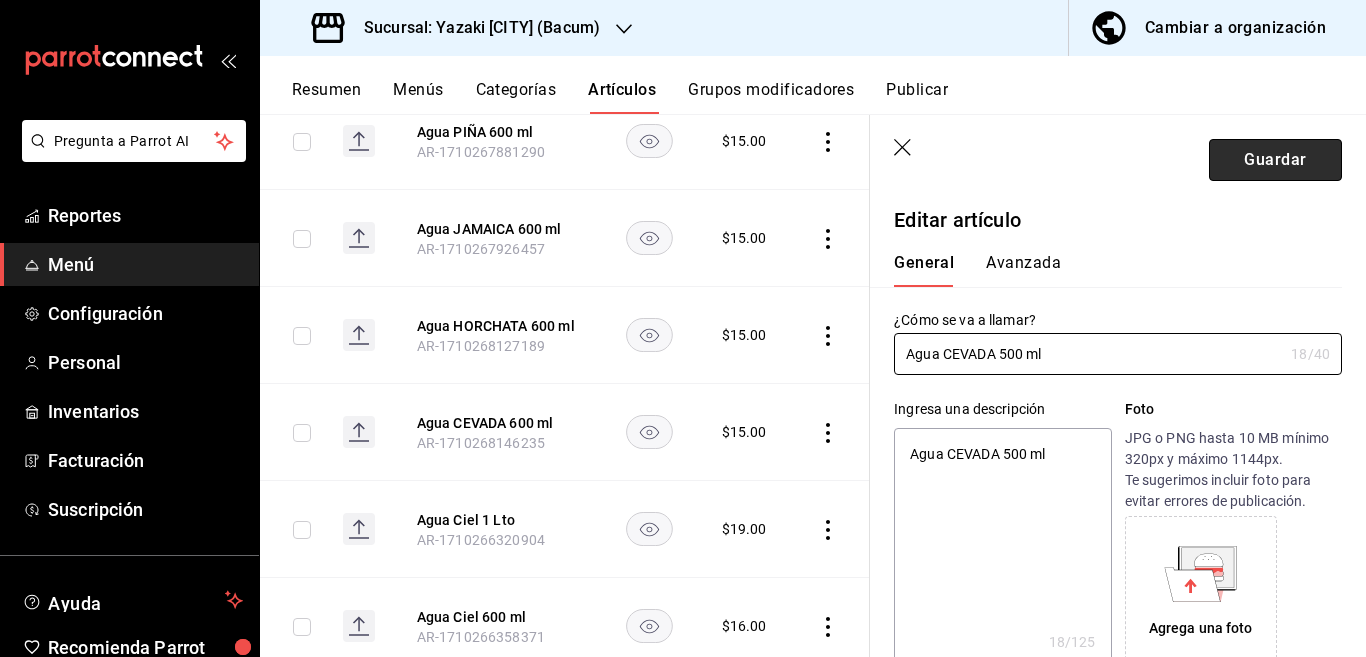 click on "Guardar" at bounding box center (1275, 160) 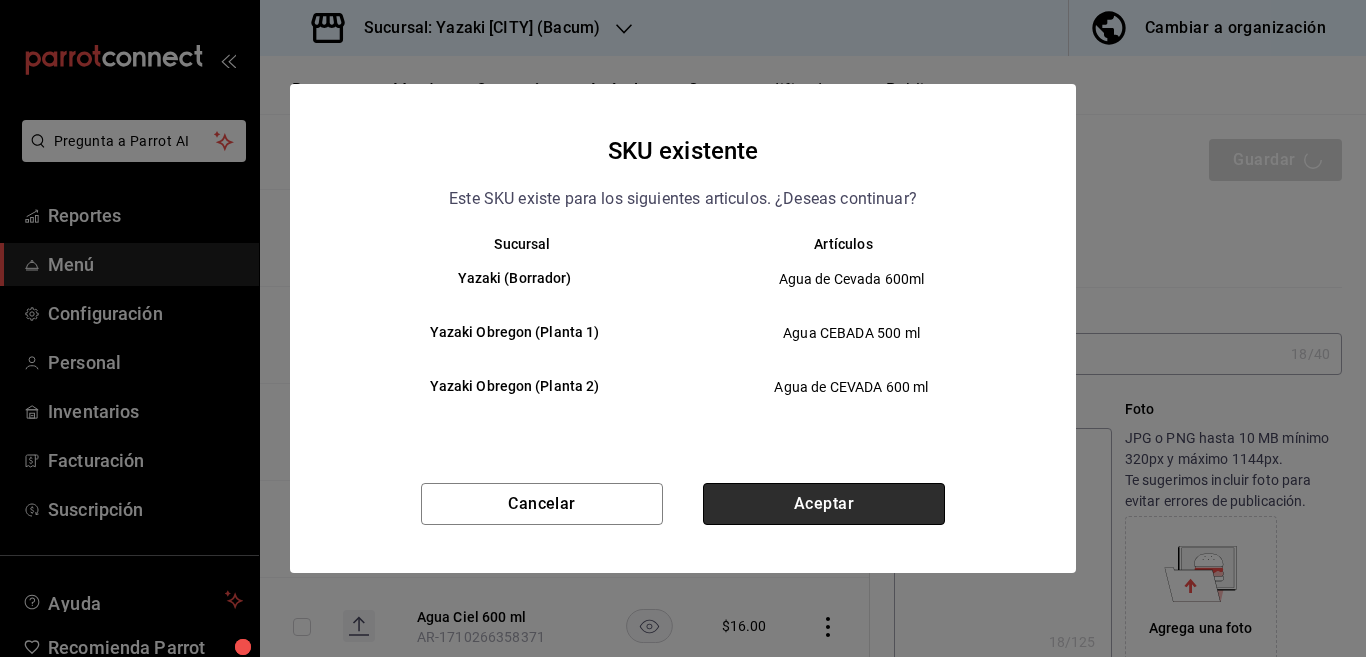 click on "Aceptar" at bounding box center [824, 504] 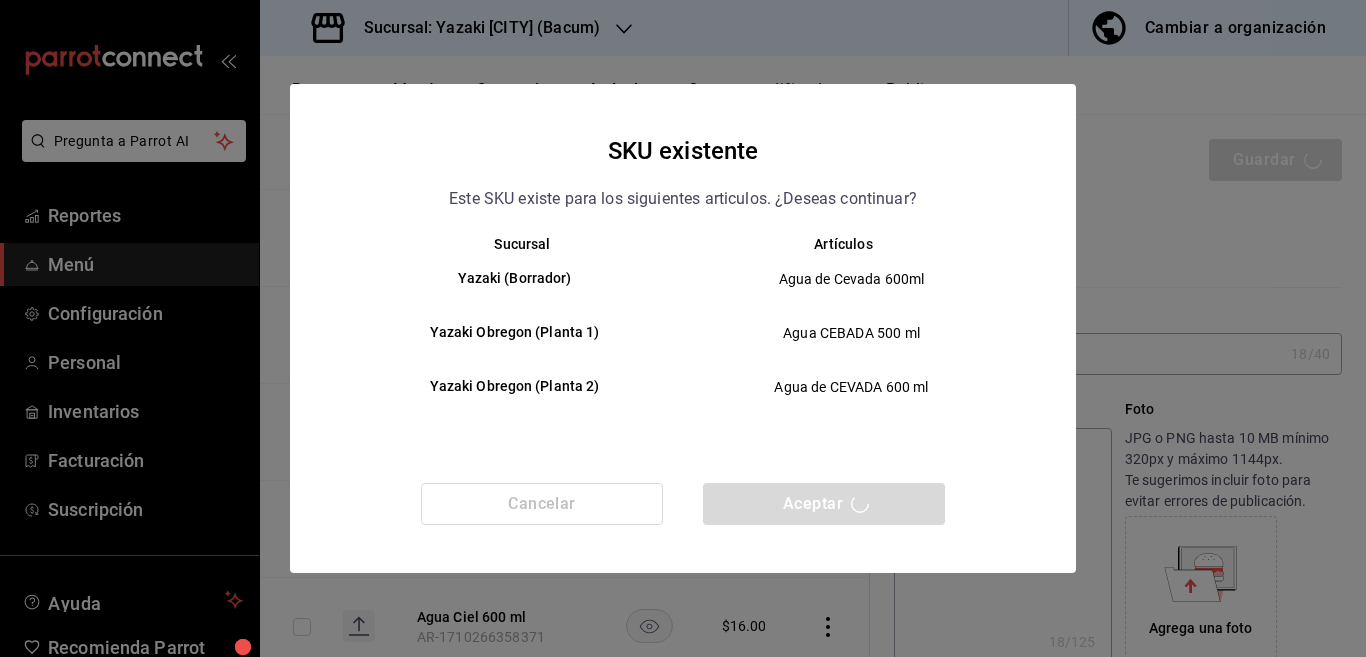 type on "x" 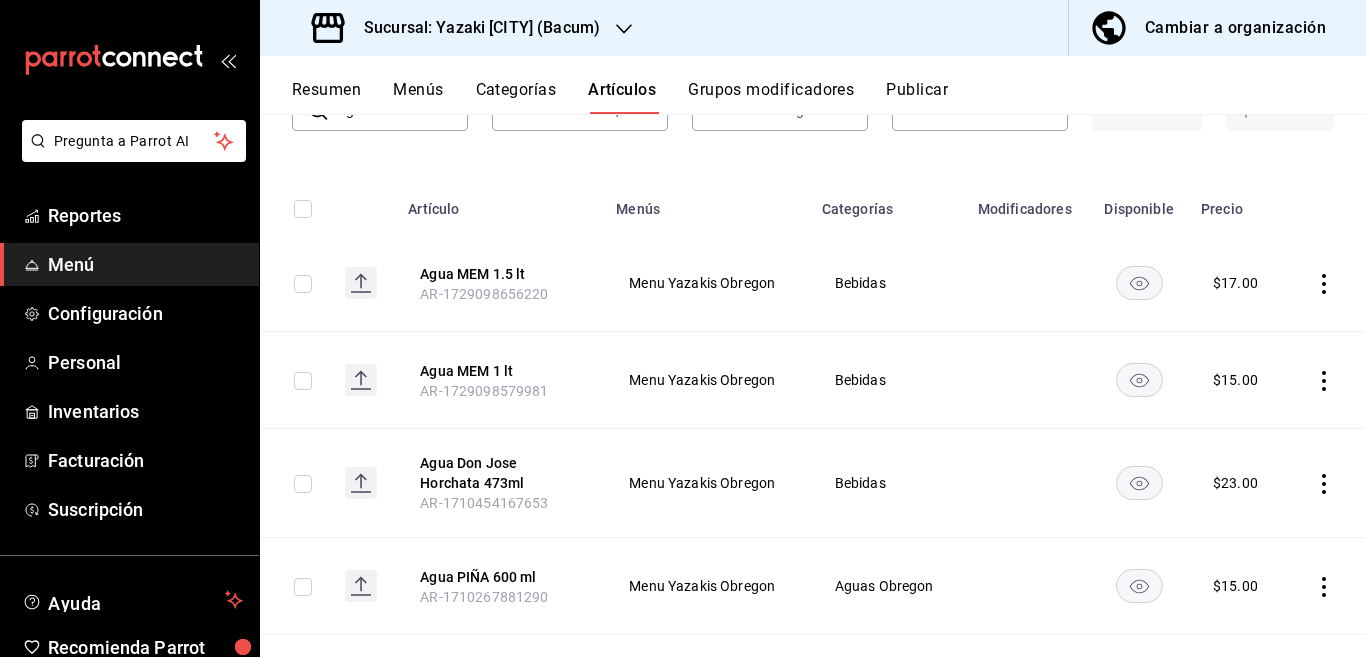 scroll, scrollTop: 243, scrollLeft: 0, axis: vertical 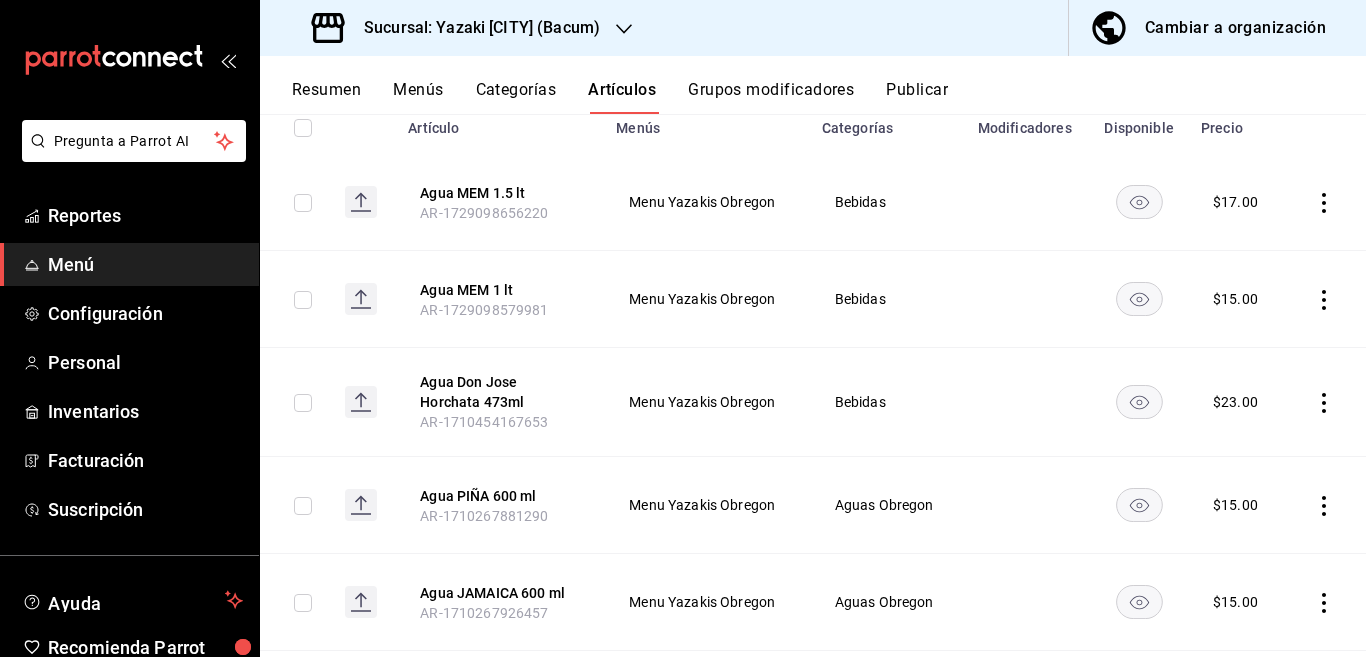 click 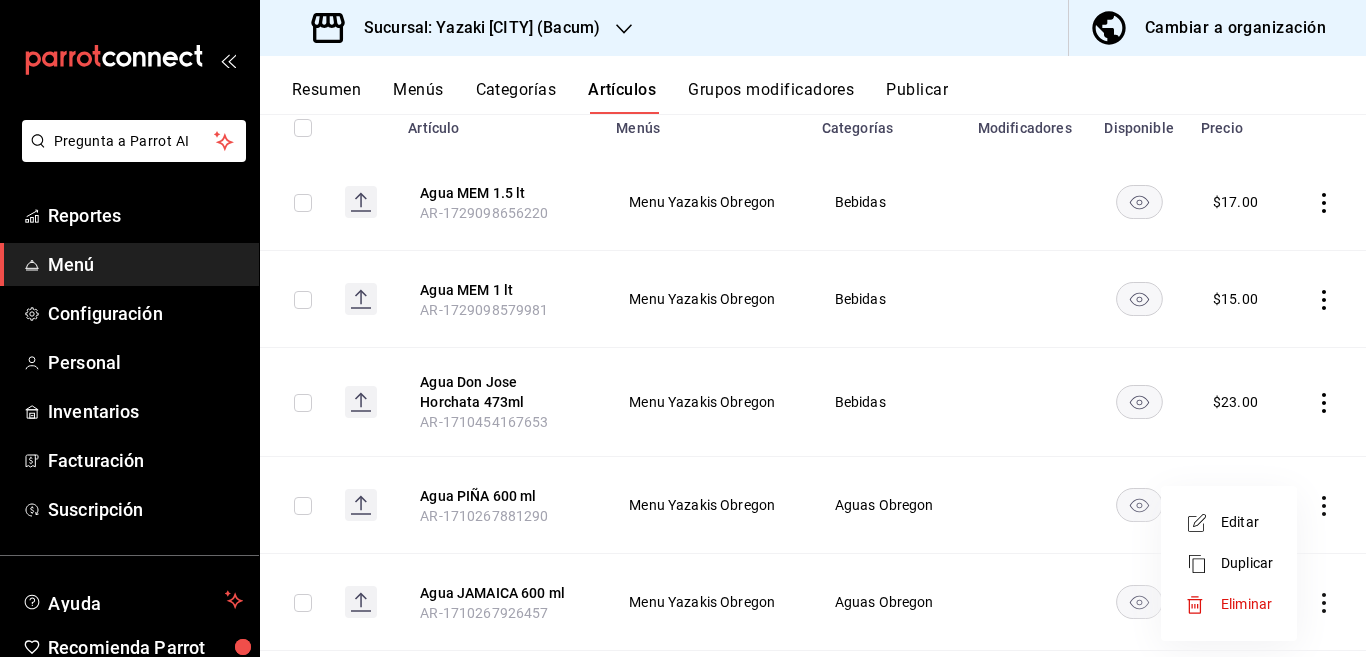 click on "Editar" at bounding box center [1247, 522] 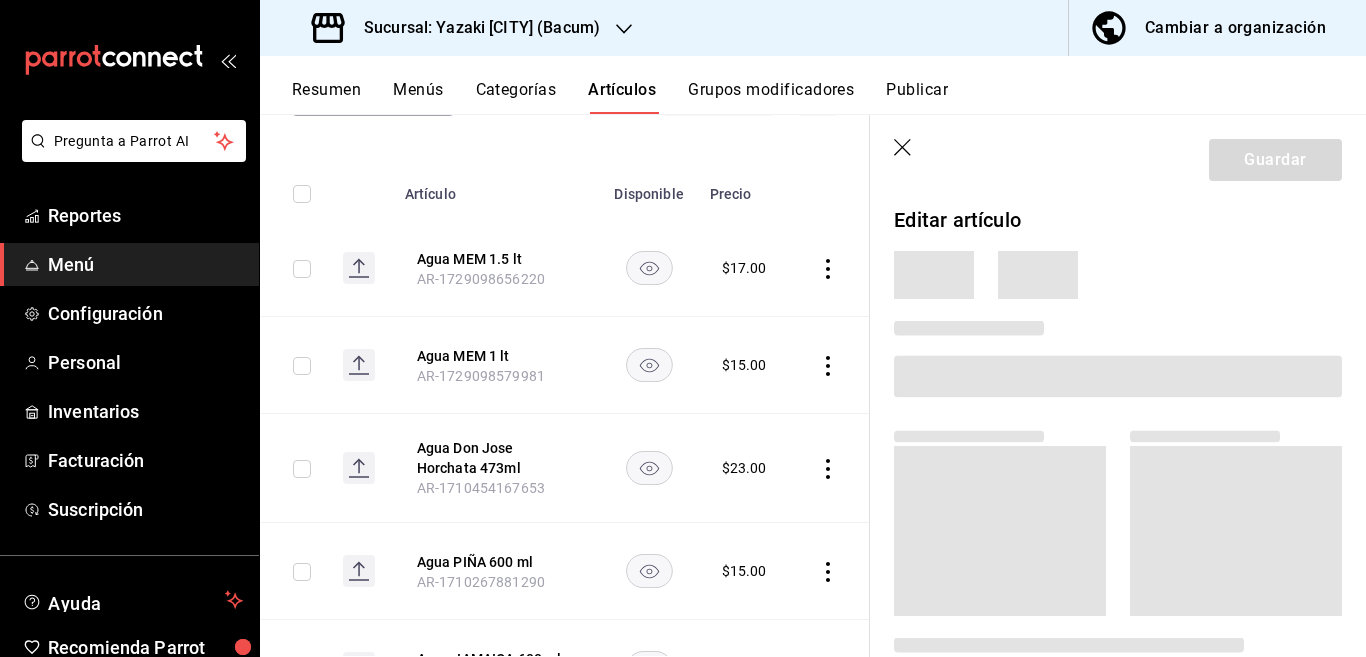 scroll, scrollTop: 244, scrollLeft: 0, axis: vertical 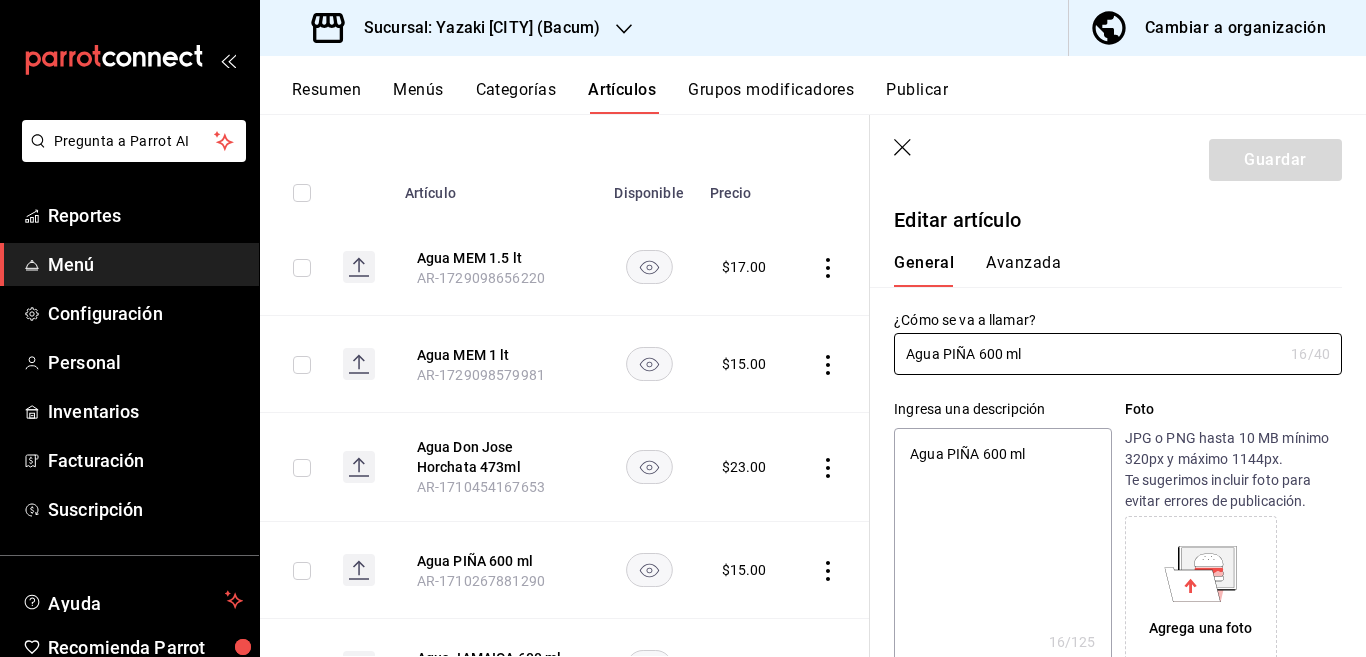 type on "x" 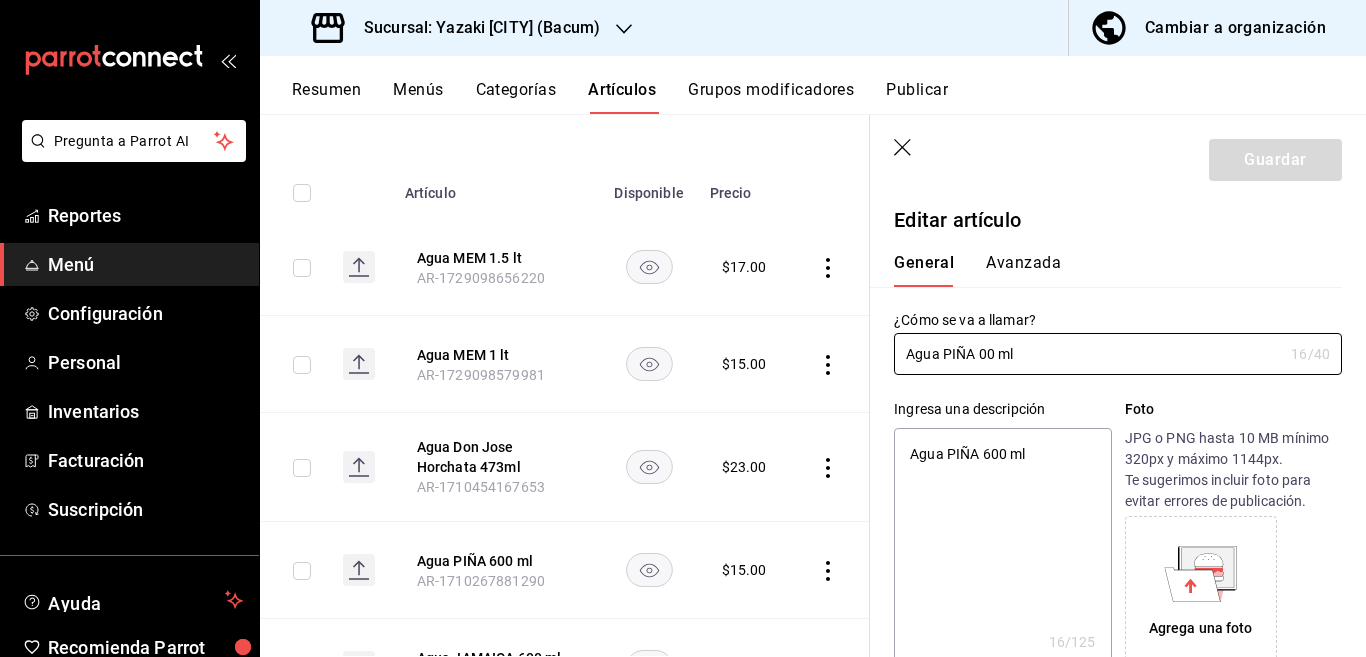 type on "Agua PIÑA 500 ml" 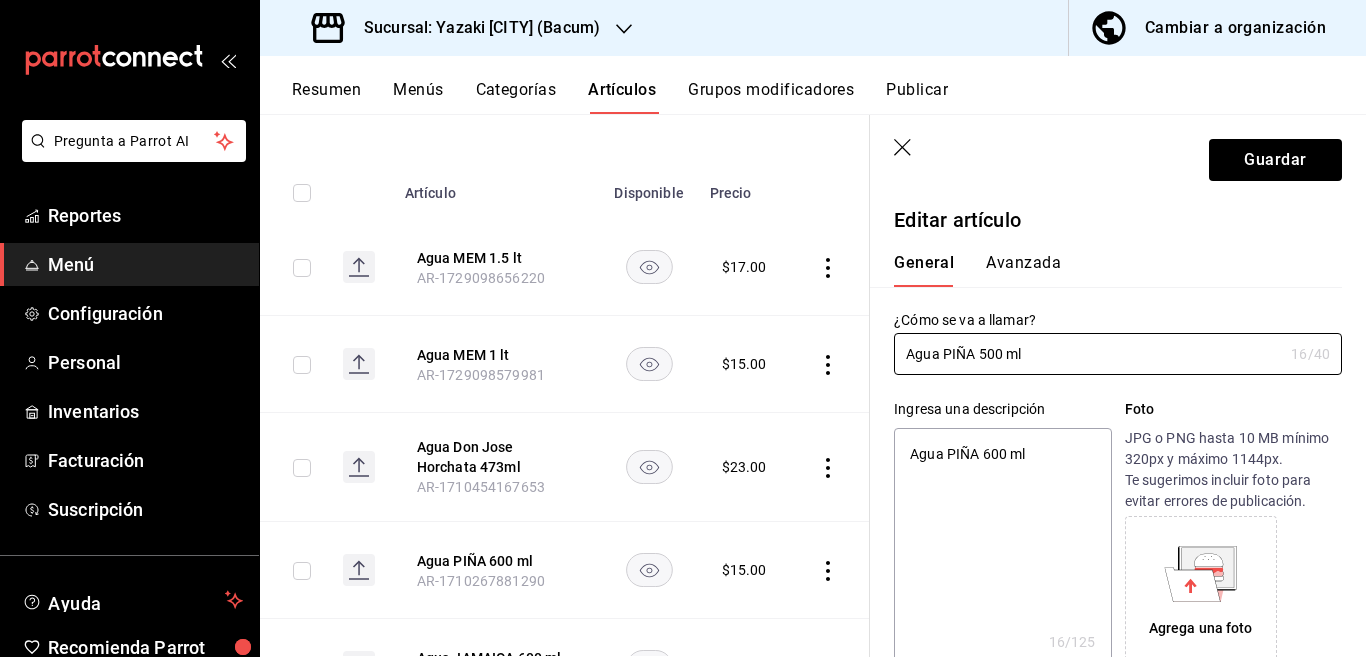 type on "x" 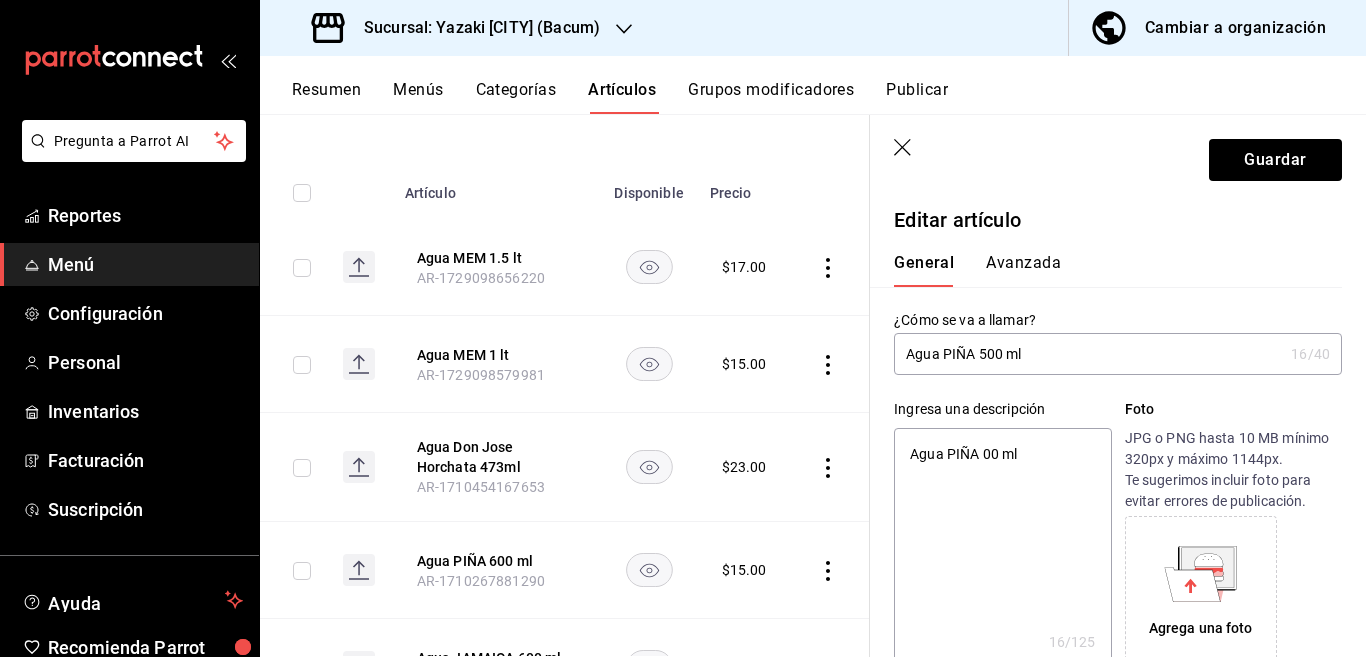 type on "Agua PIÑA 500 ml" 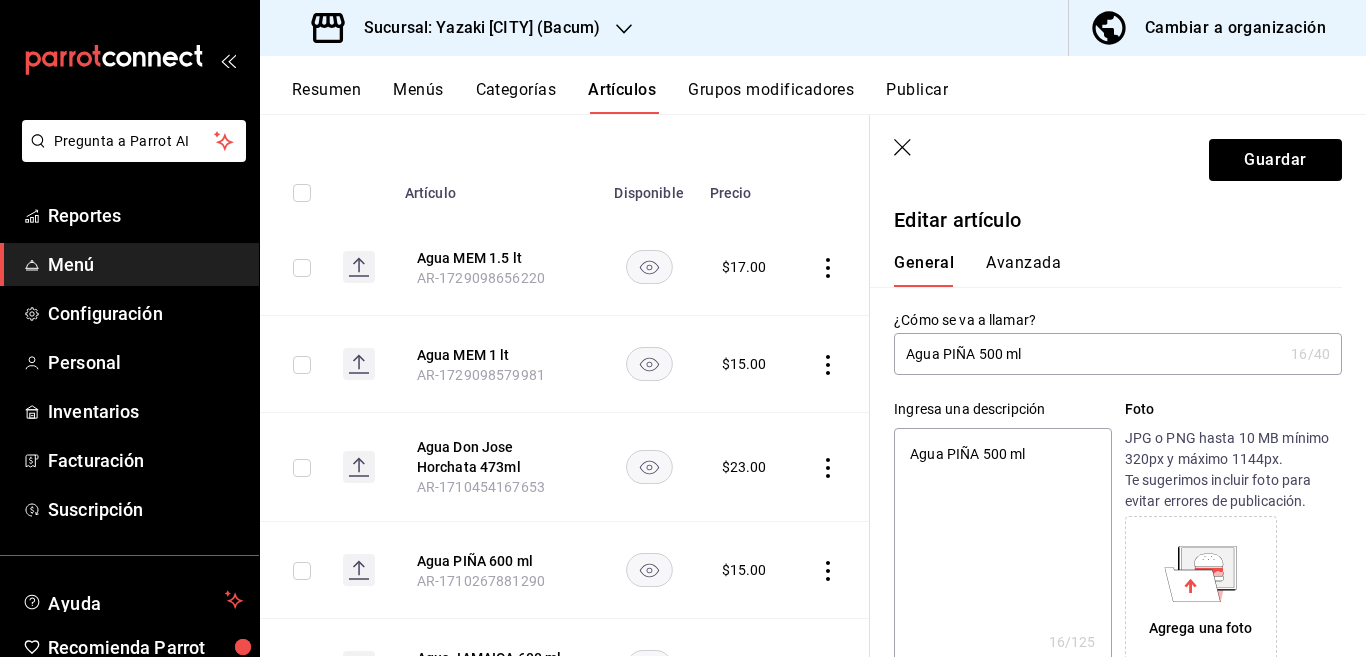 type on "x" 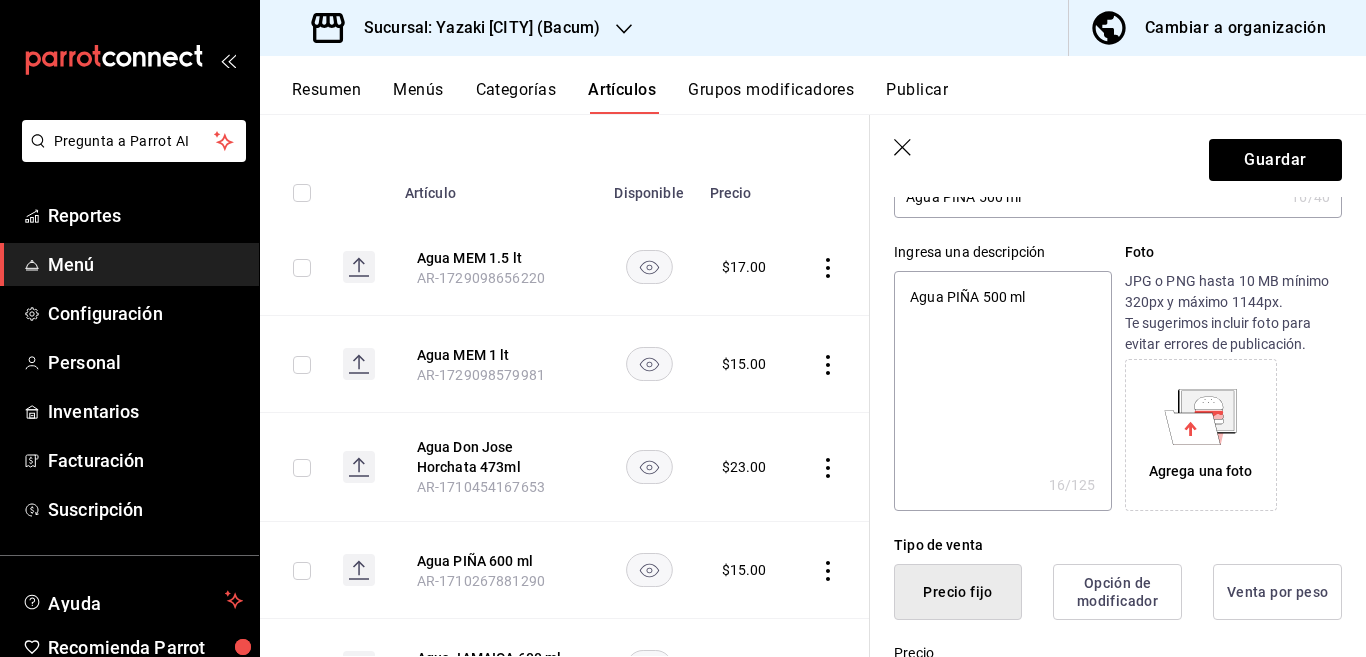scroll, scrollTop: 162, scrollLeft: 0, axis: vertical 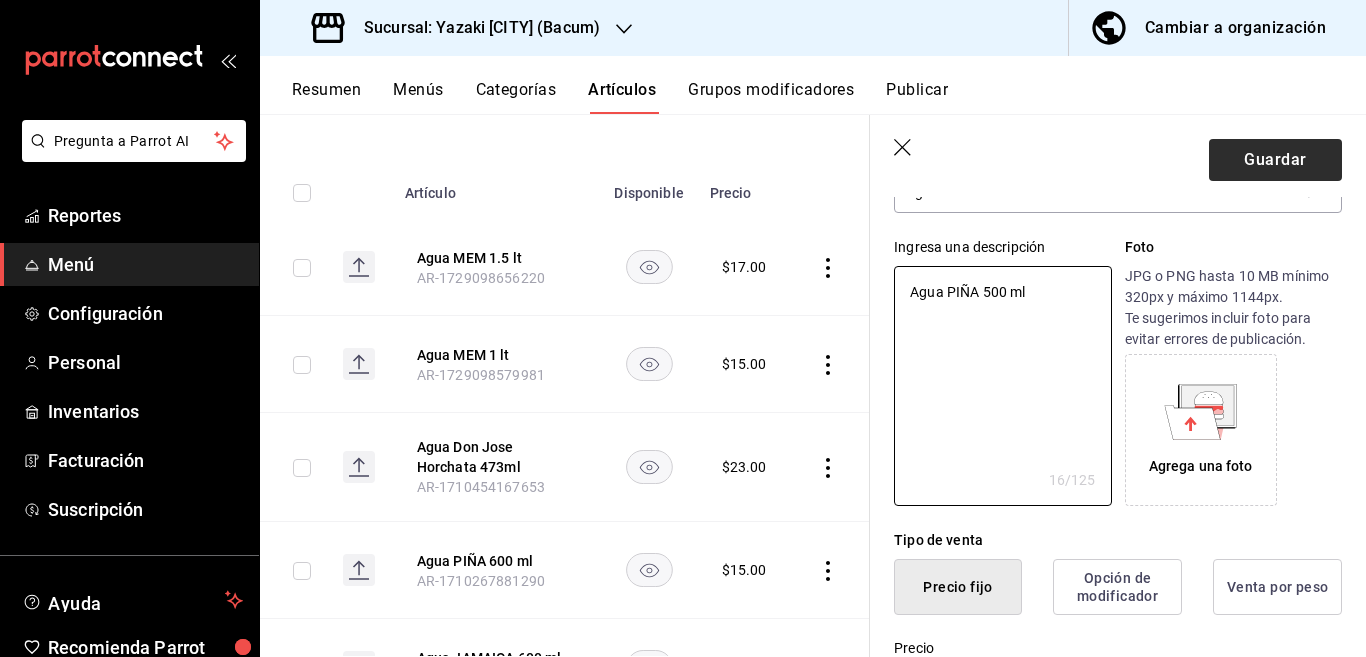 type on "Agua PIÑA 500 ml" 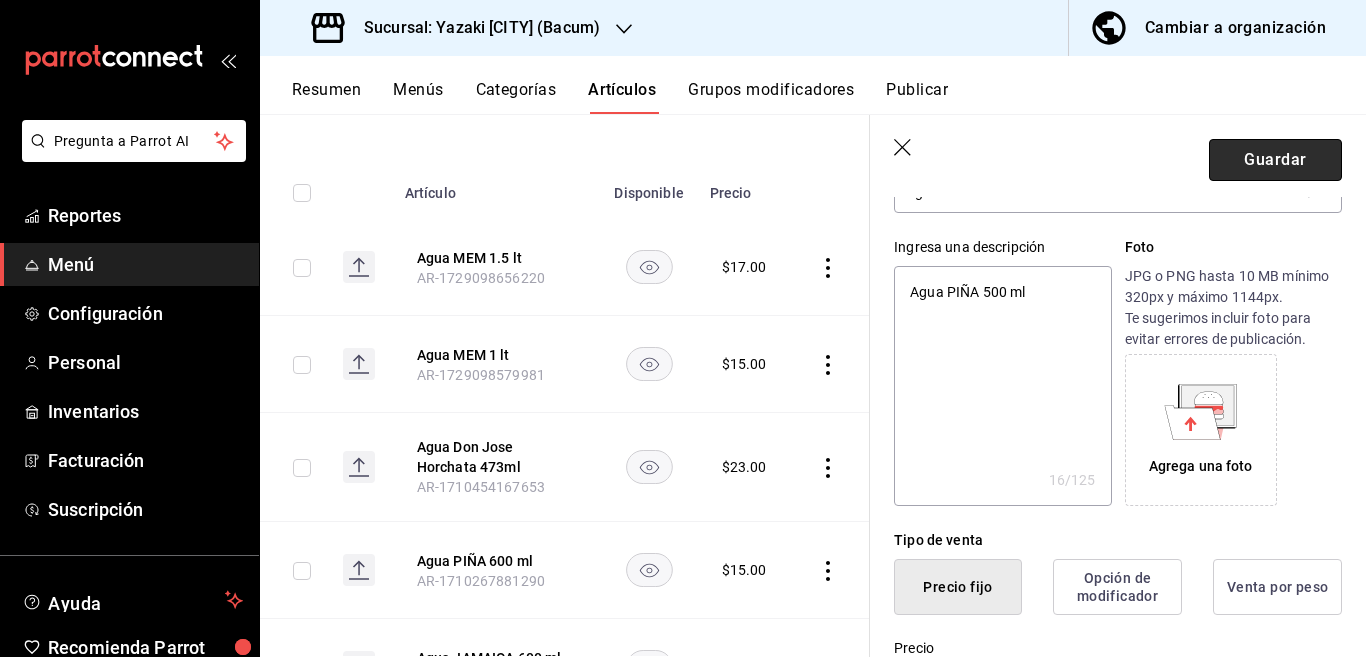click on "Guardar" at bounding box center (1275, 160) 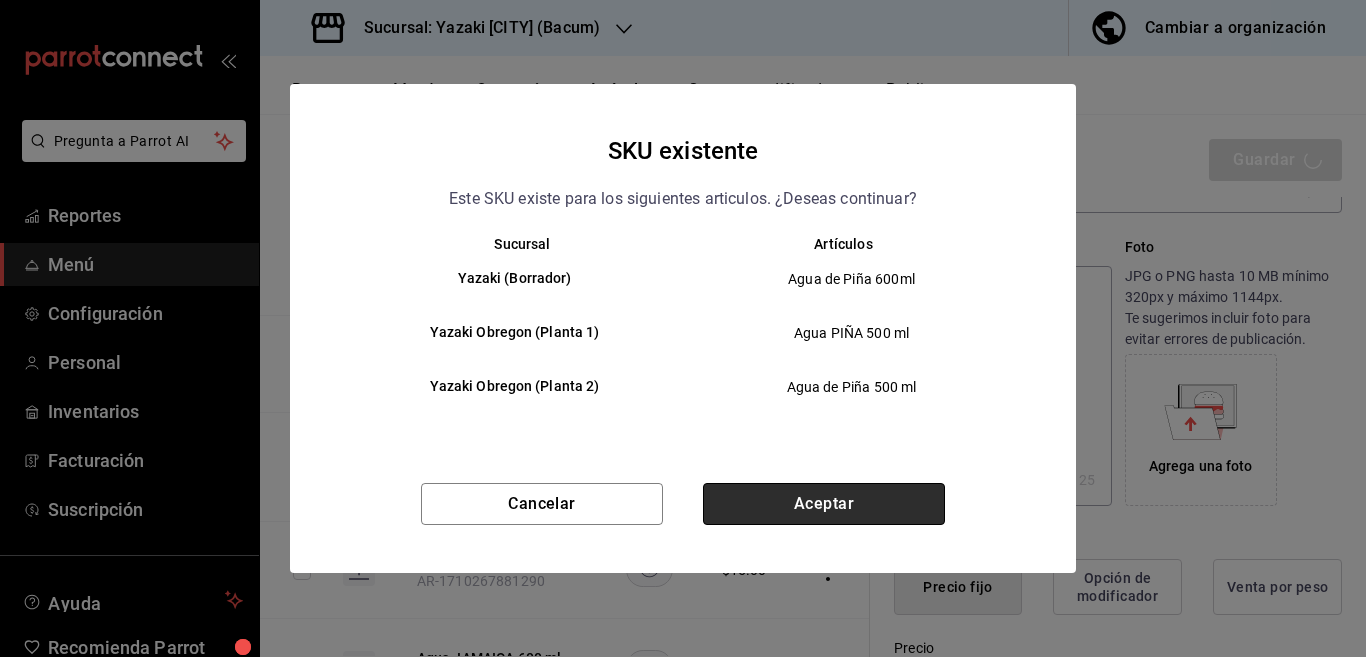 click on "Aceptar" at bounding box center [824, 504] 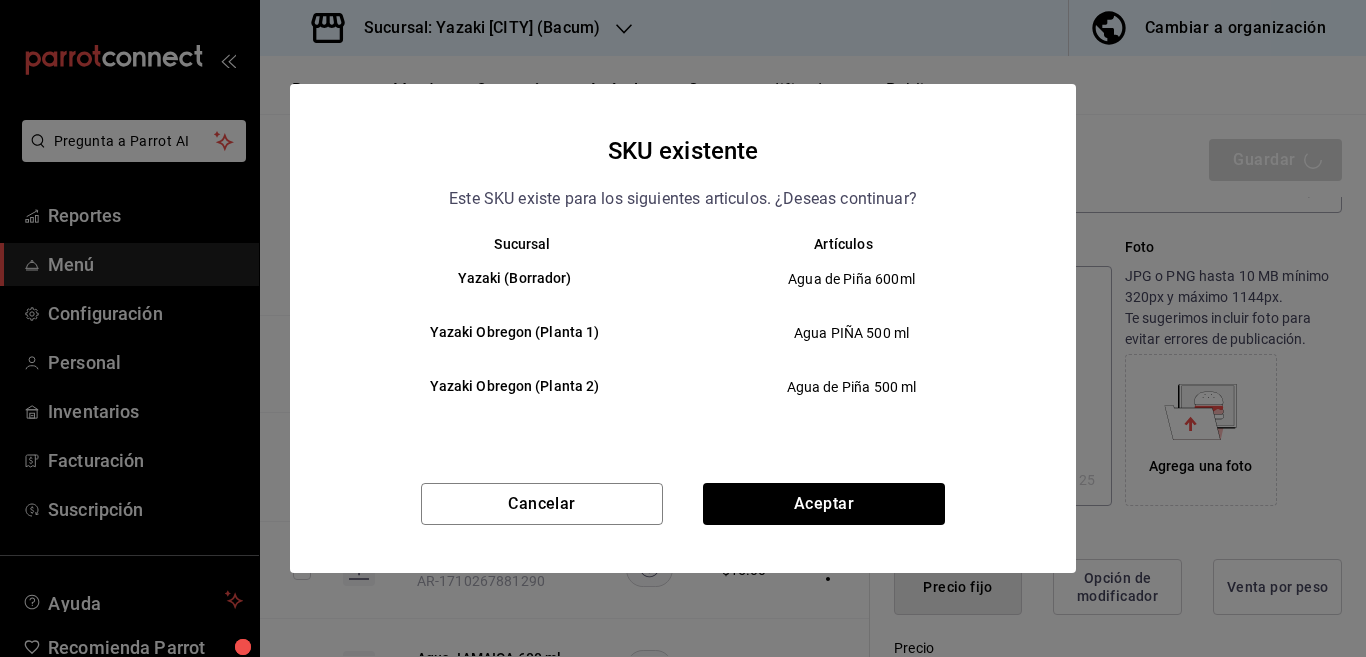 type on "x" 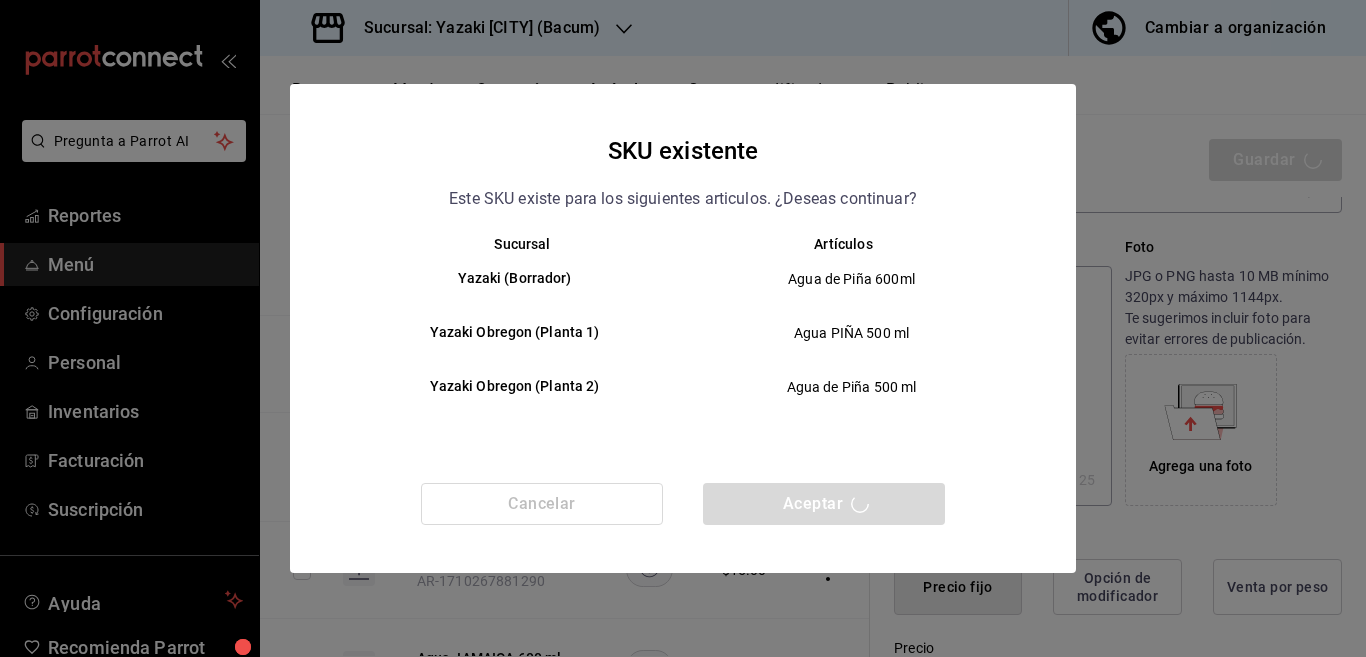type 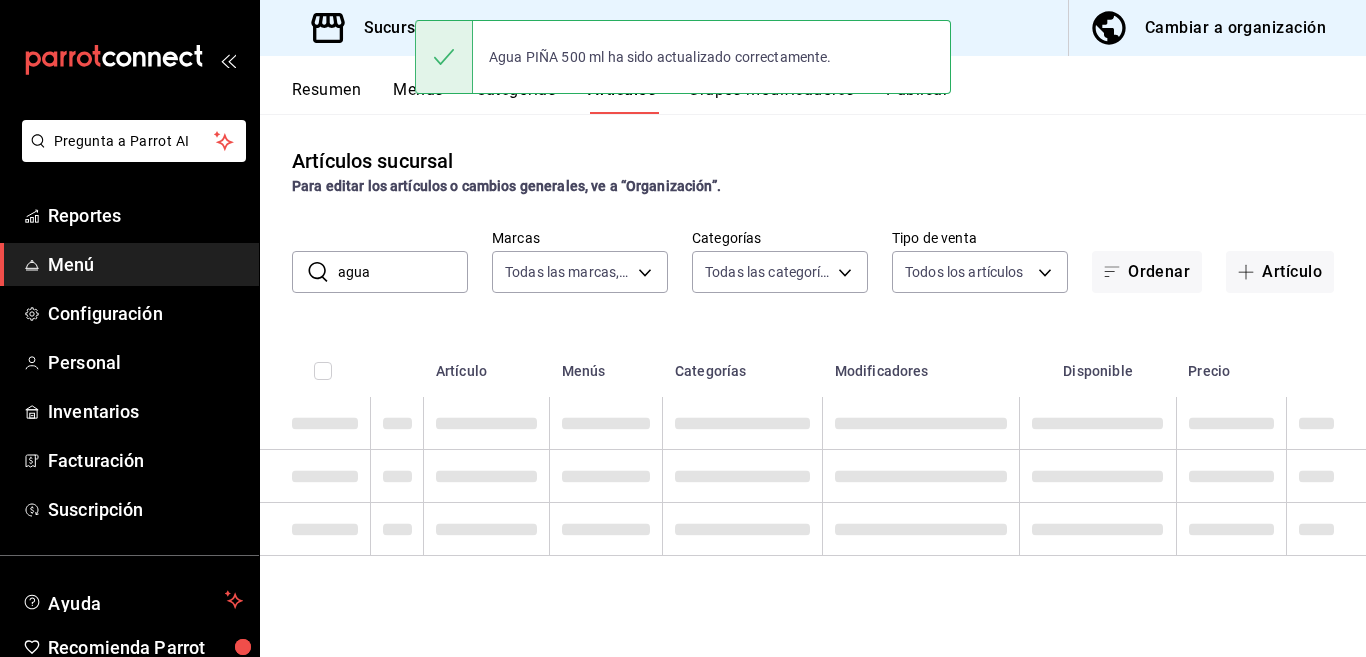 scroll, scrollTop: 0, scrollLeft: 0, axis: both 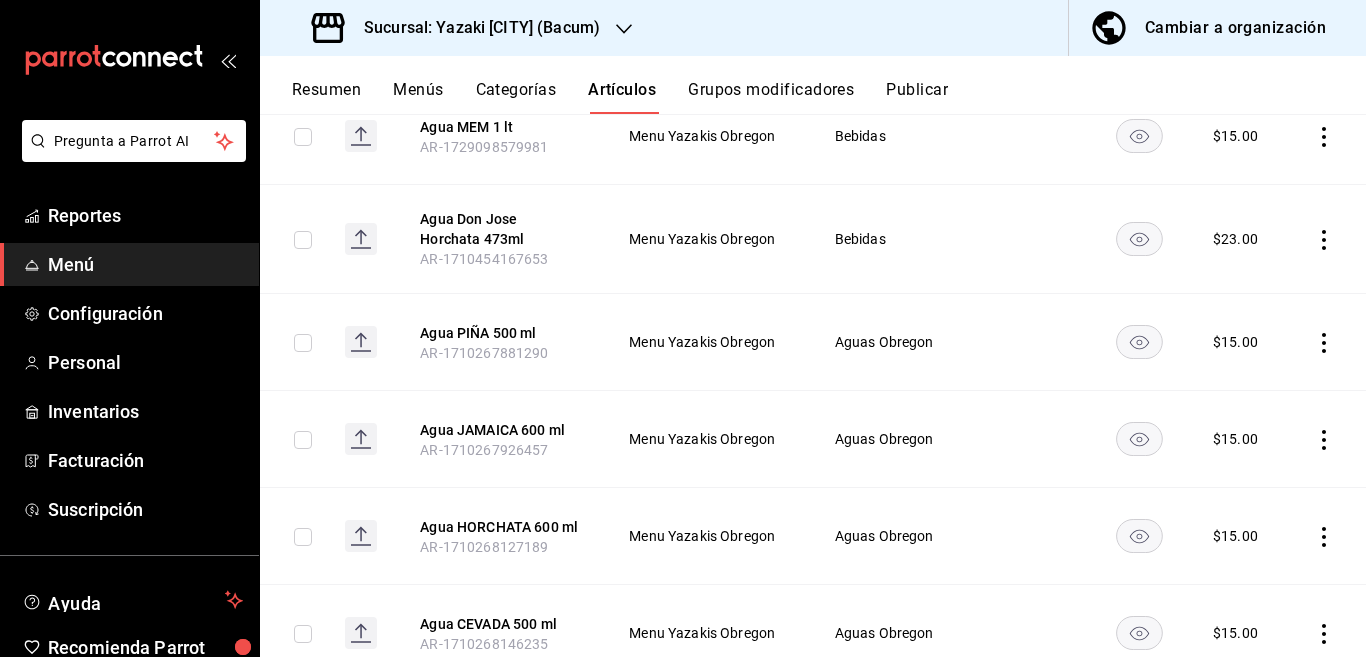 click 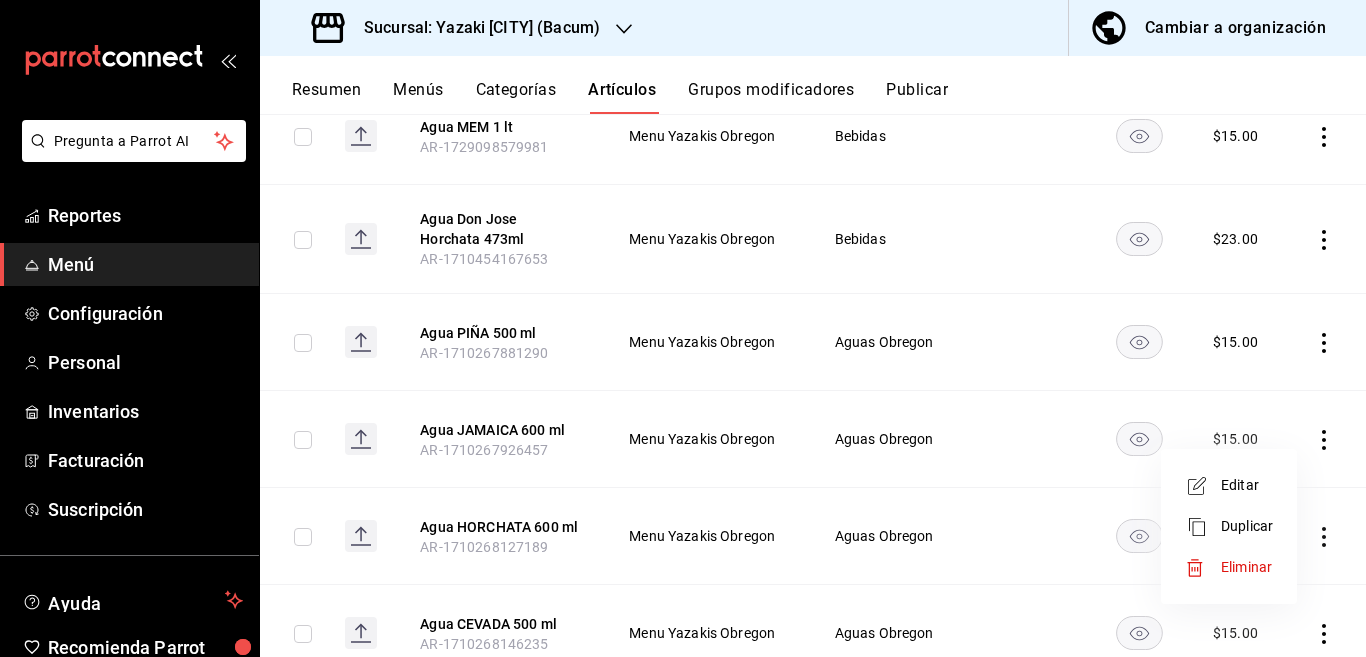 click on "Editar" at bounding box center (1247, 485) 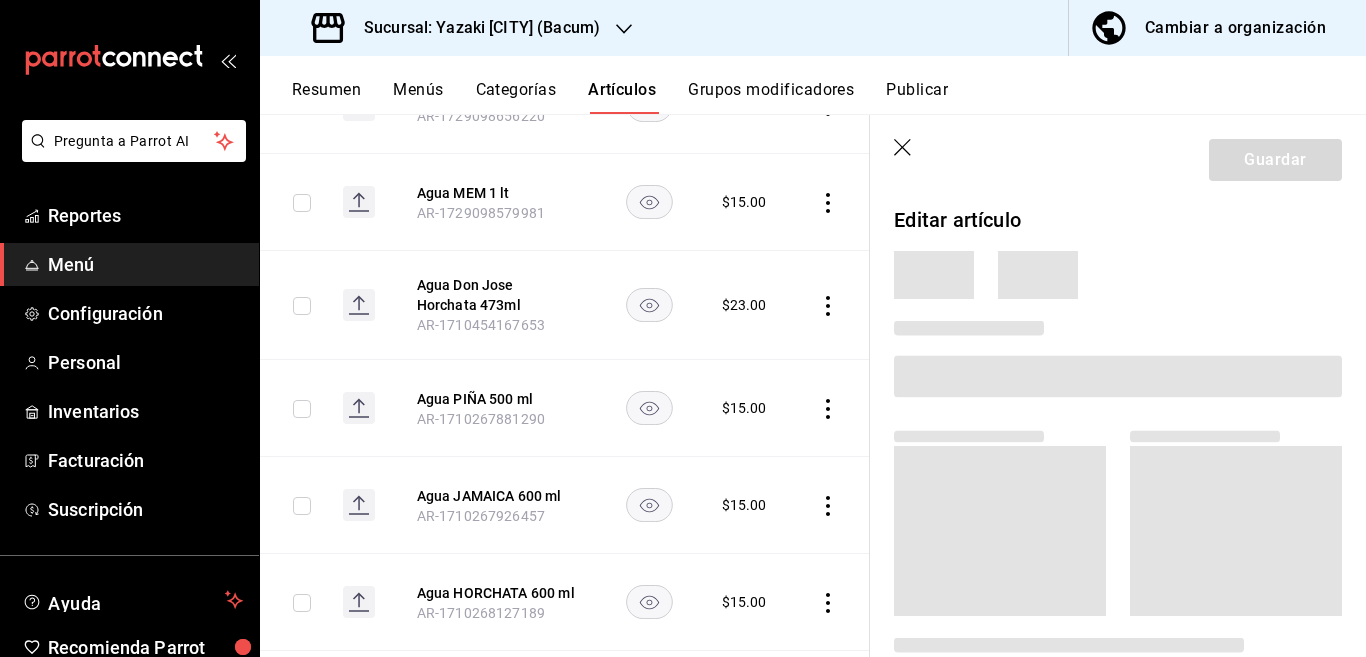 scroll, scrollTop: 407, scrollLeft: 0, axis: vertical 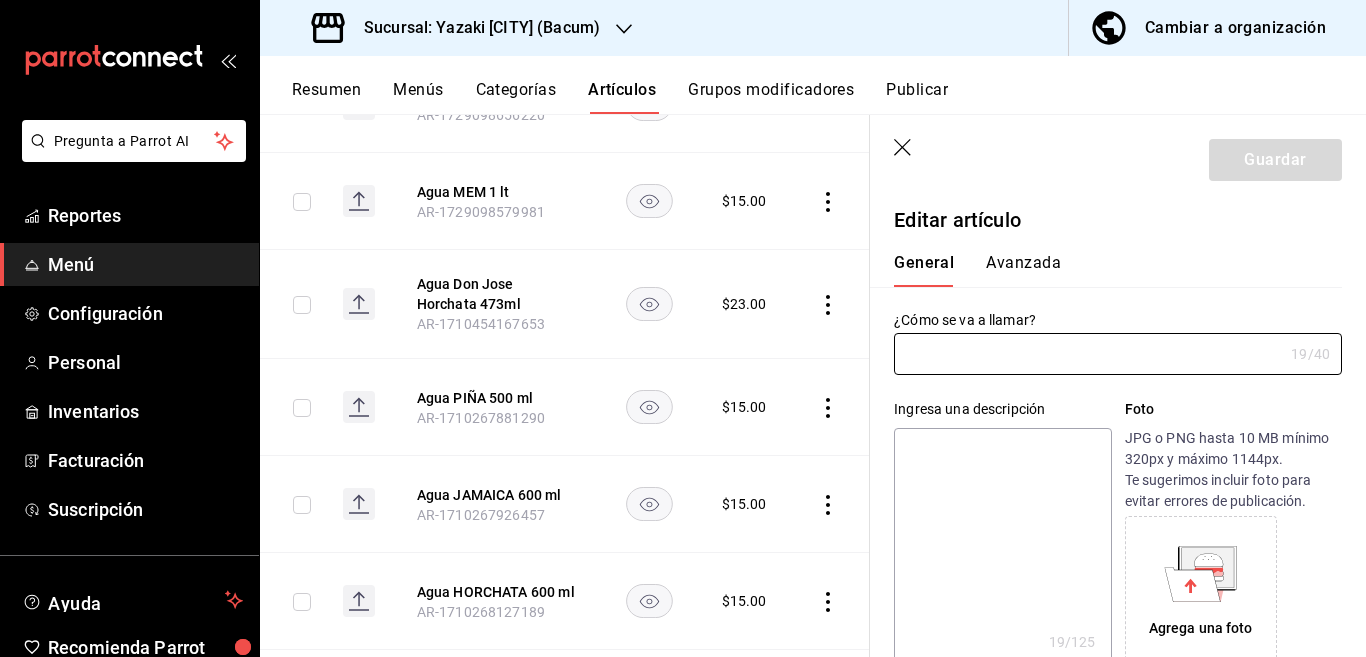 type on "Agua JAMAICA 600 ml" 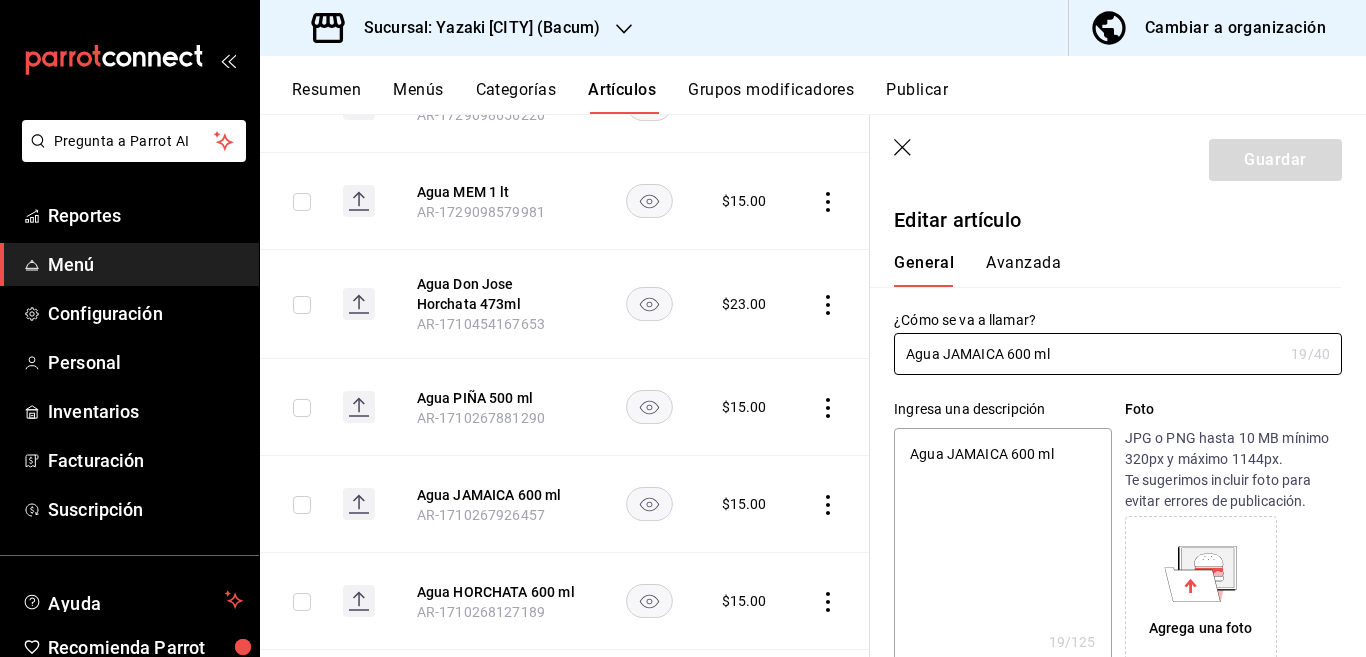 type on "x" 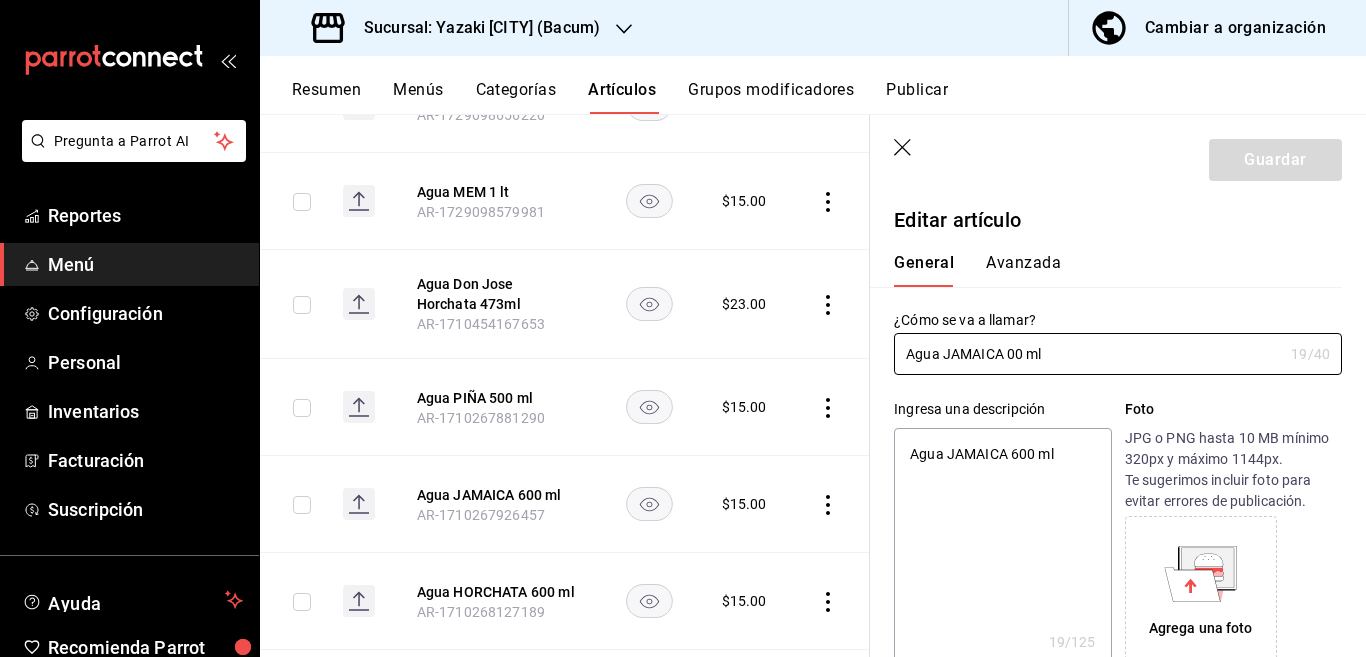 type on "Agua JAMAICA 500 ml" 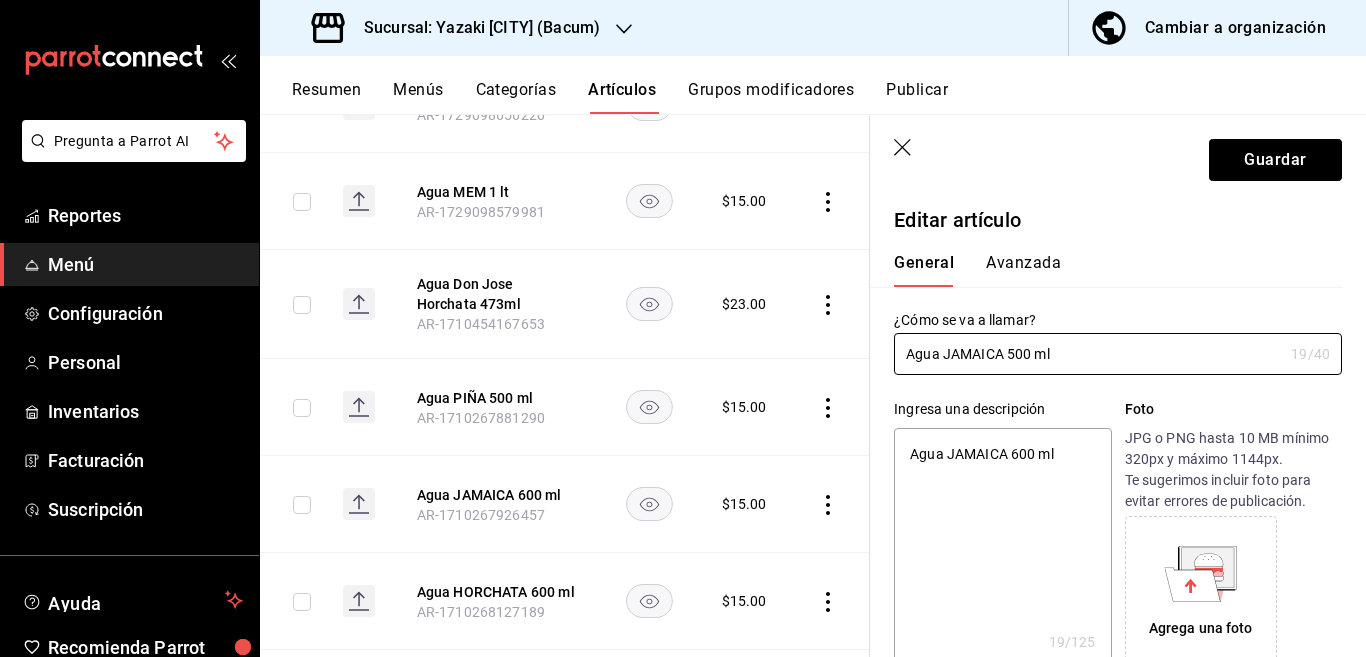 type on "x" 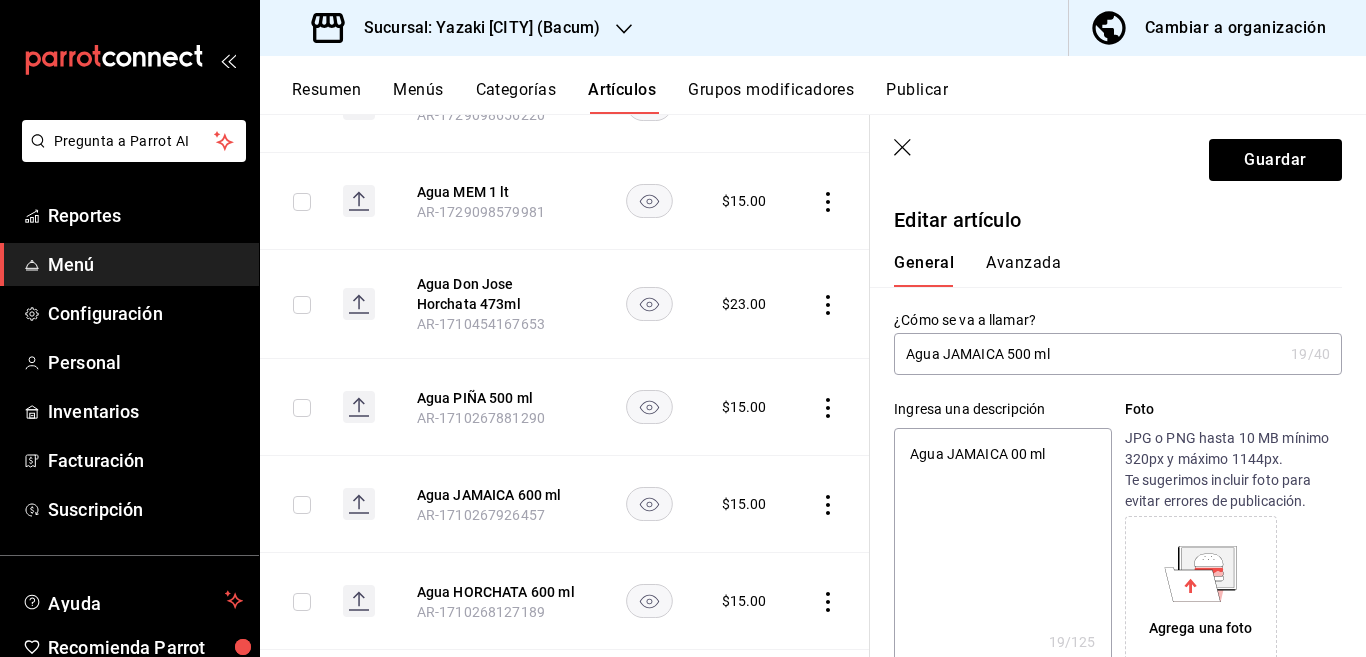 type on "Agua JAMAICA 500 ml" 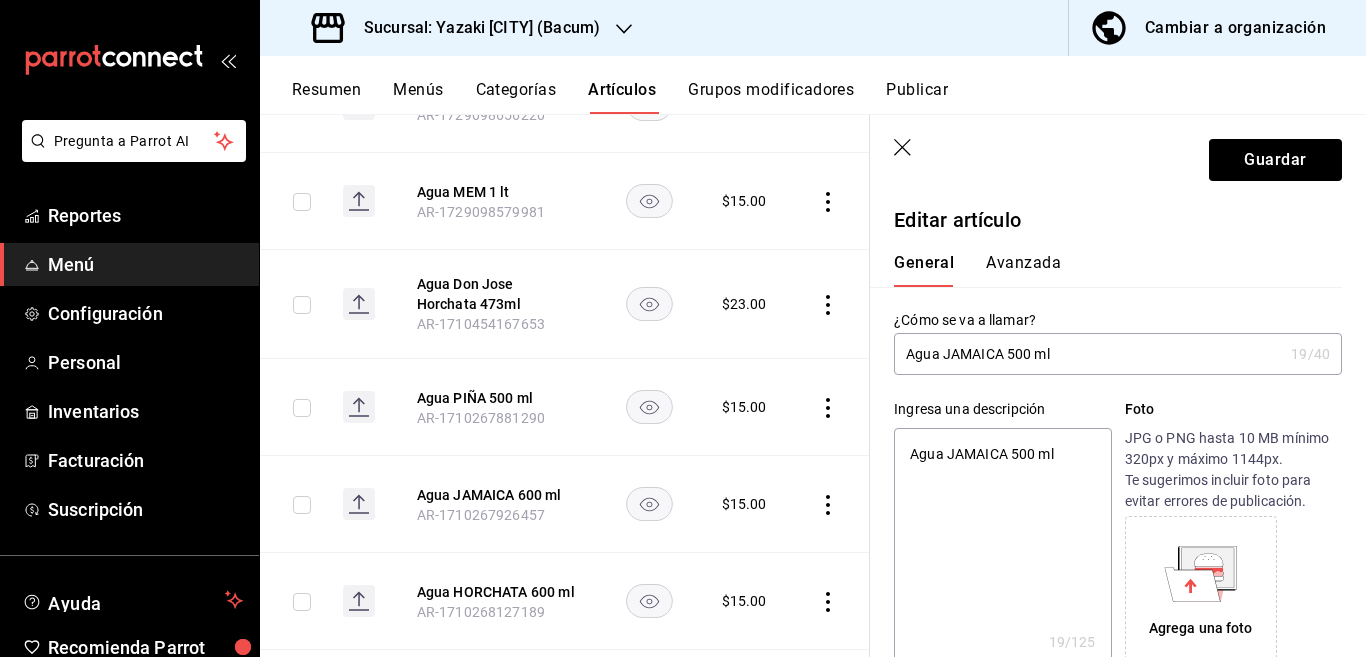 type on "x" 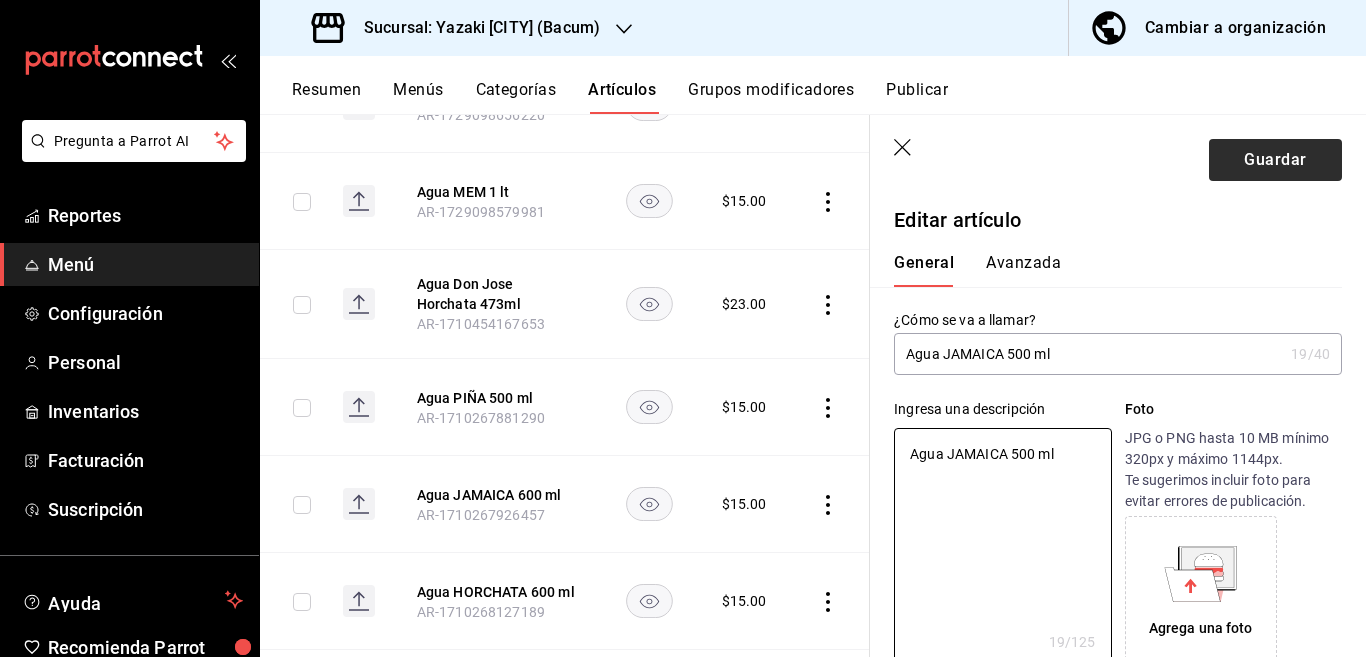 type on "Agua JAMAICA 500 ml" 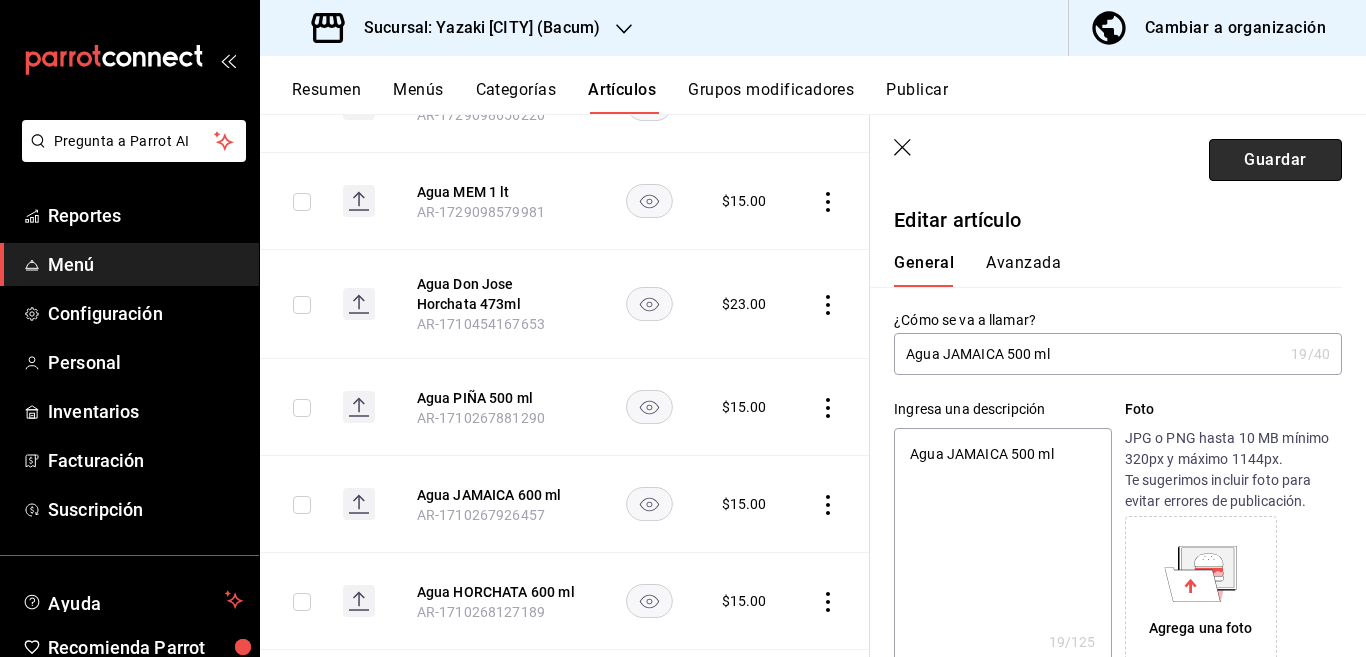 click on "Guardar" at bounding box center (1275, 160) 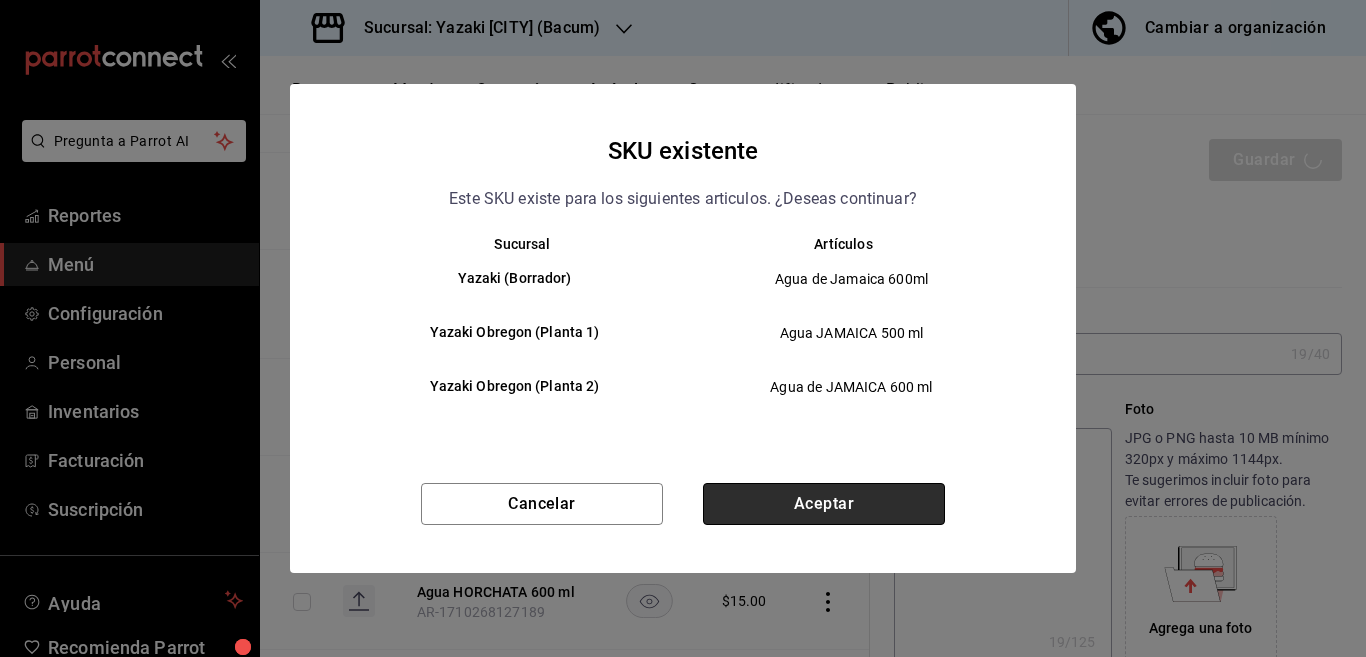 click on "Aceptar" at bounding box center [824, 504] 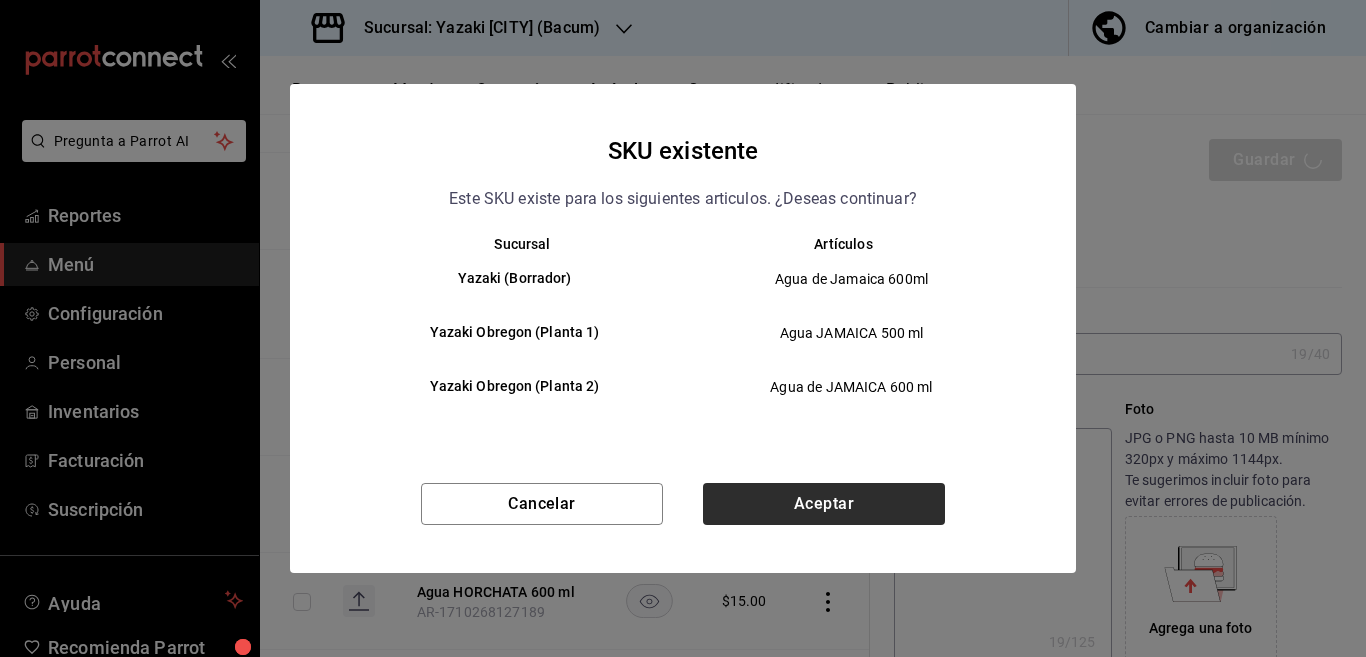 type on "x" 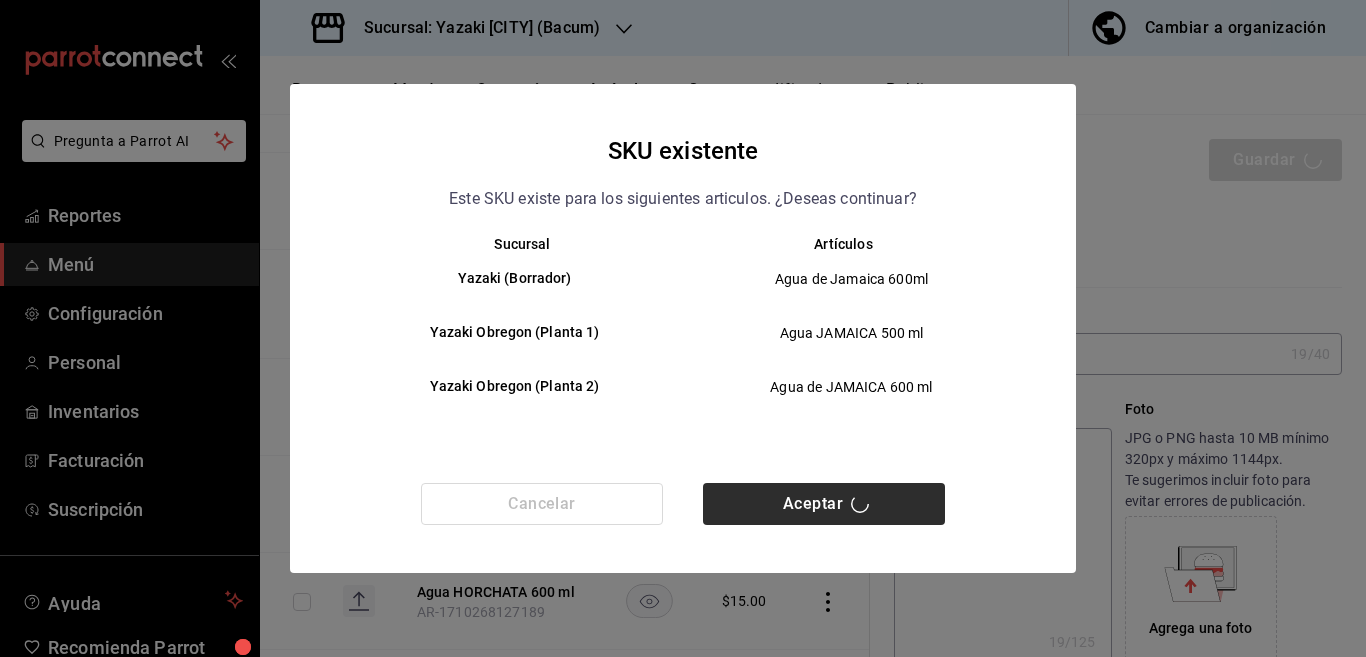 type 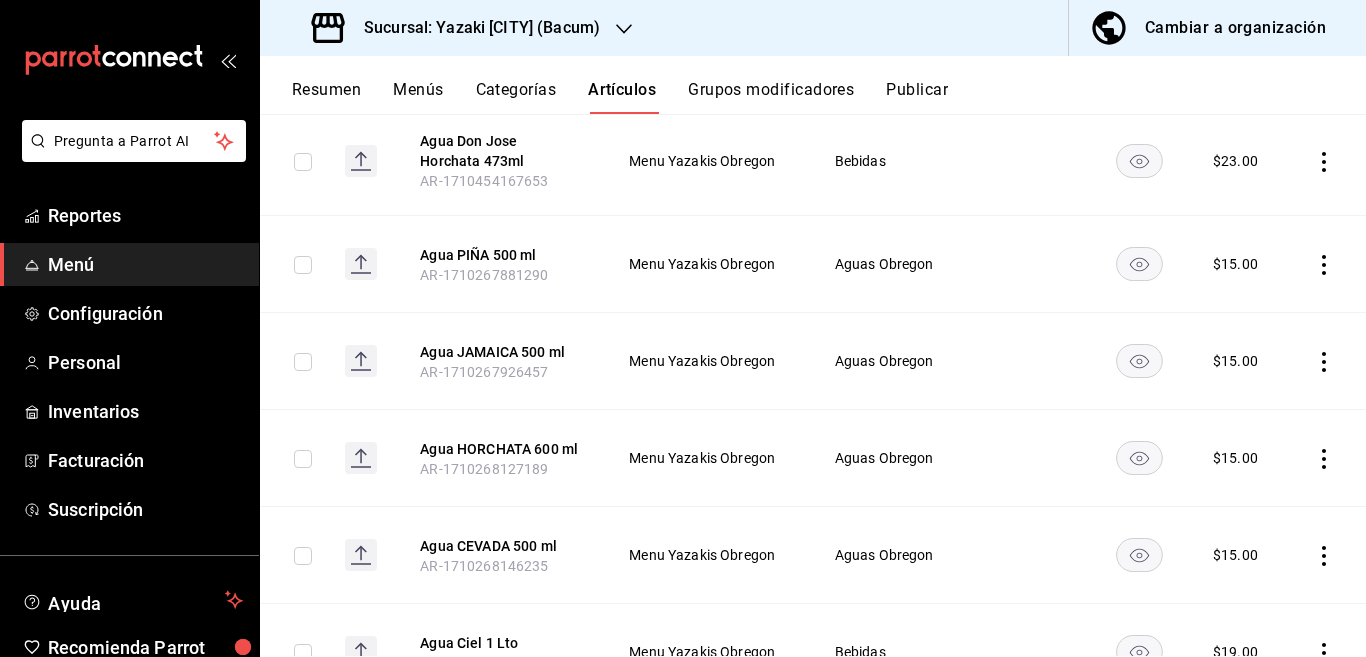 scroll, scrollTop: 487, scrollLeft: 0, axis: vertical 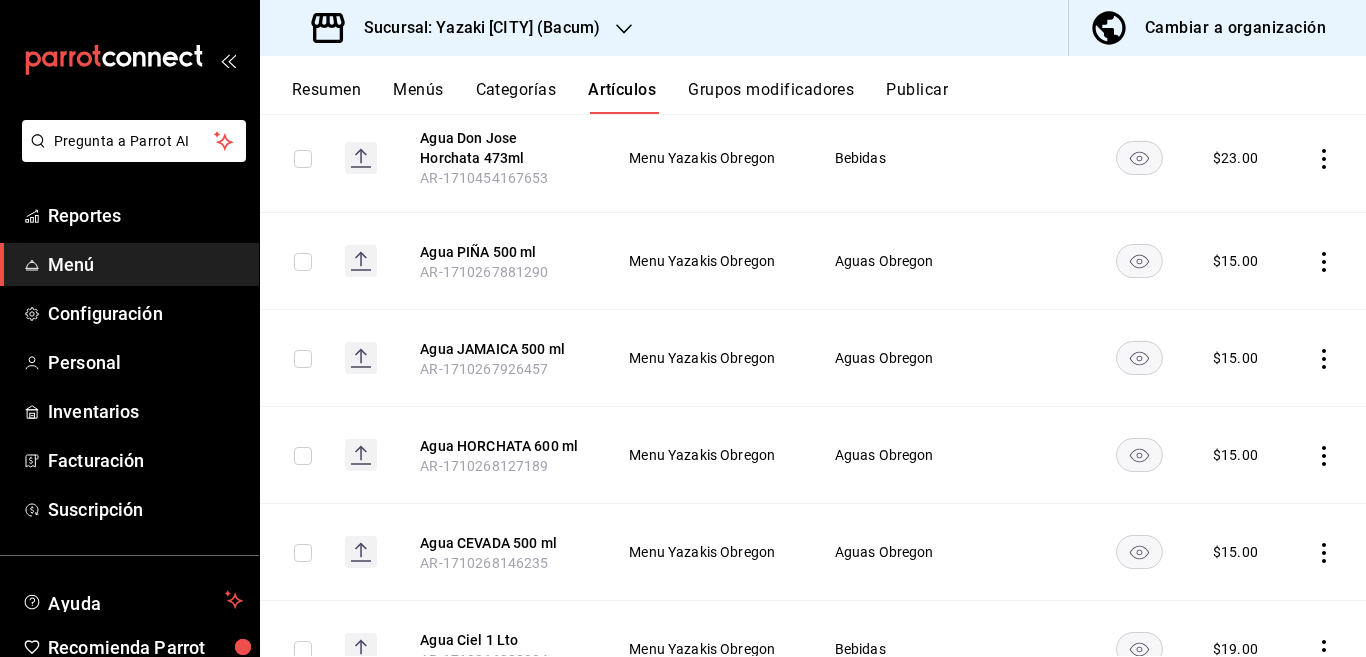 click 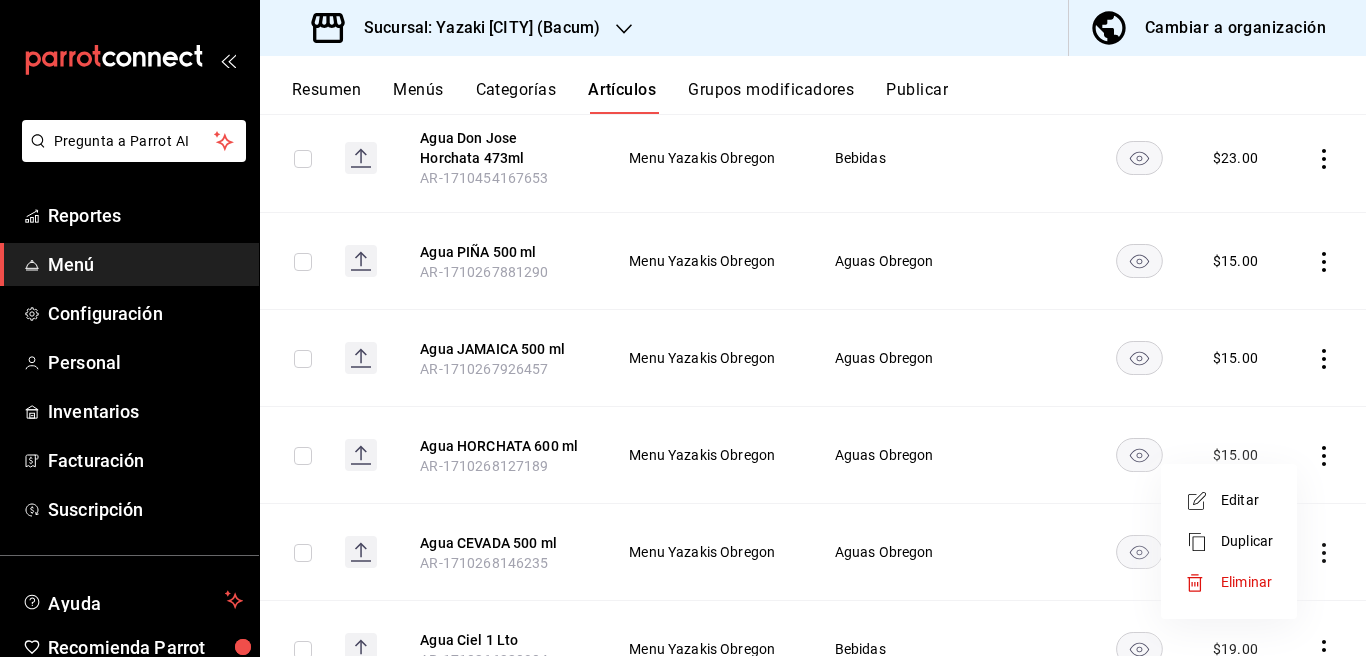 click on "Editar" at bounding box center [1247, 500] 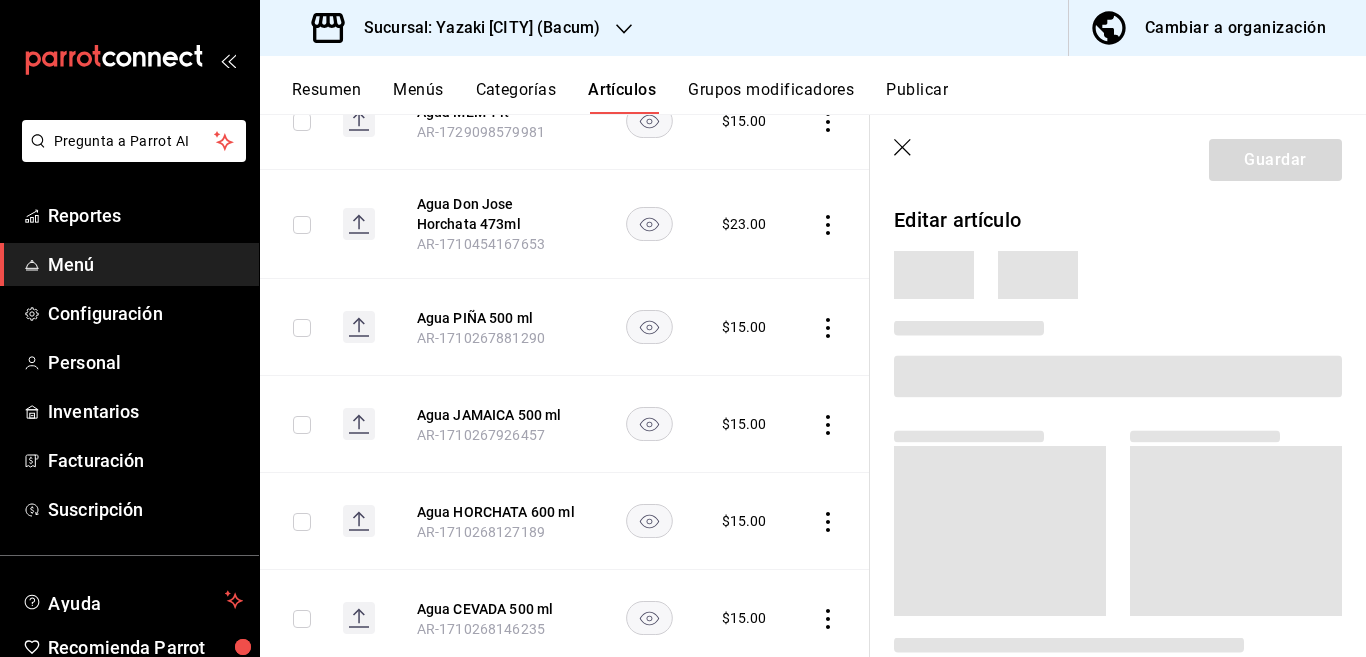 scroll, scrollTop: 488, scrollLeft: 0, axis: vertical 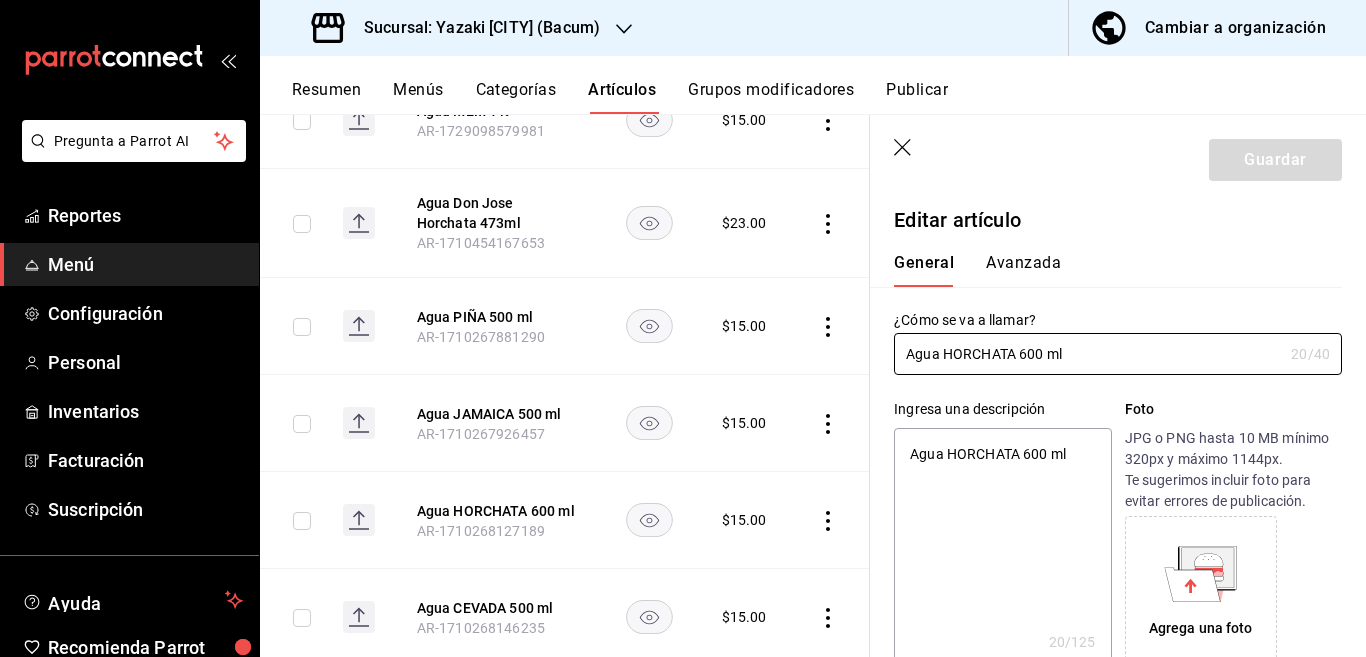 type on "x" 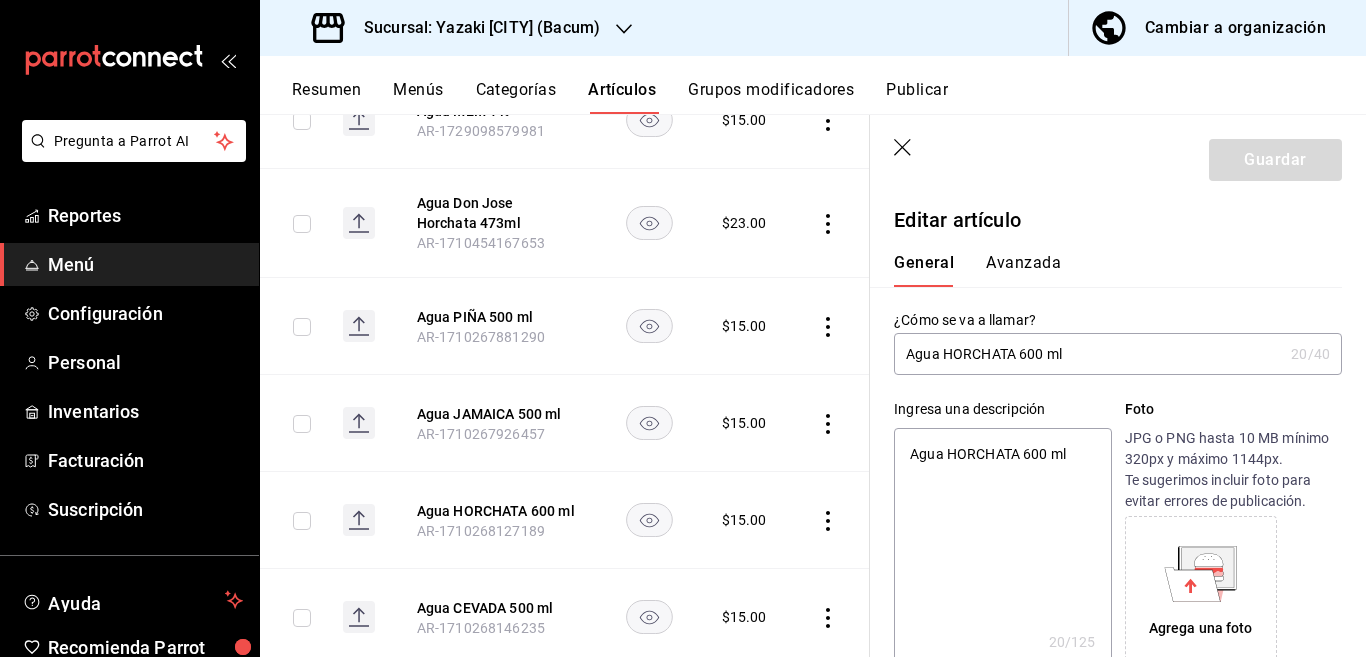 click on "Agua HORCHATA 600 ml" at bounding box center [1002, 548] 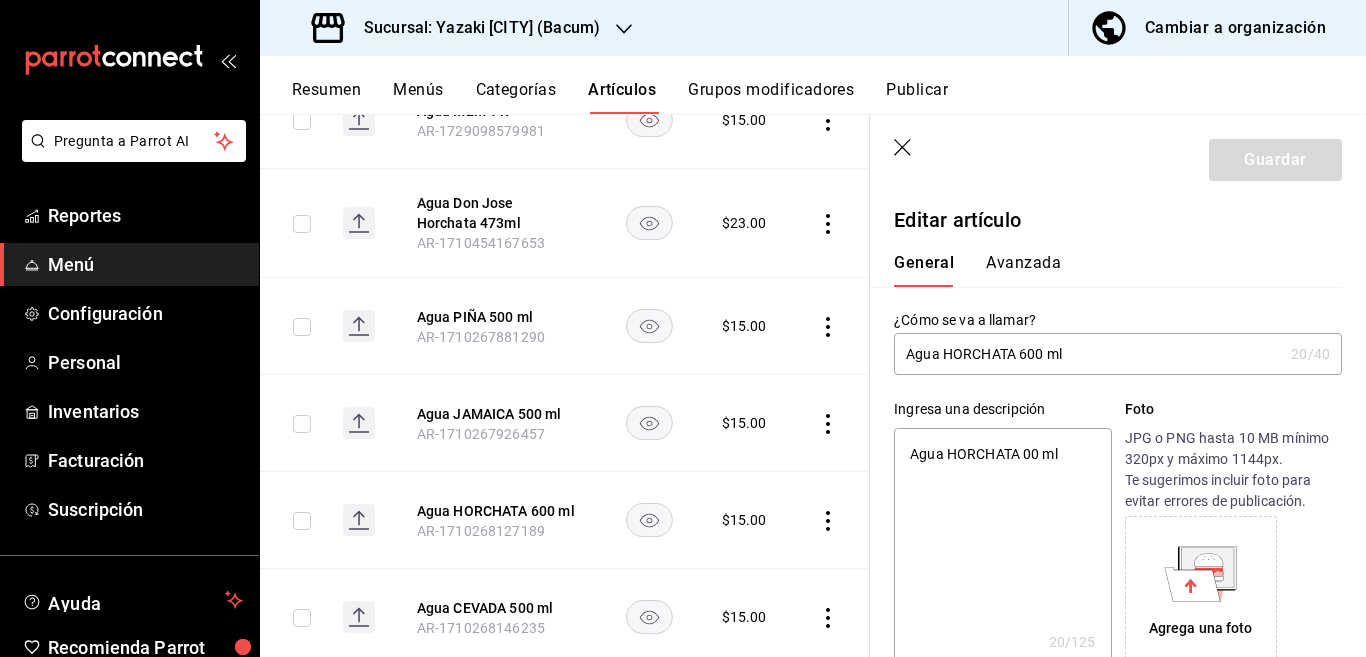 type on "Agua HORCHATA 500 ml" 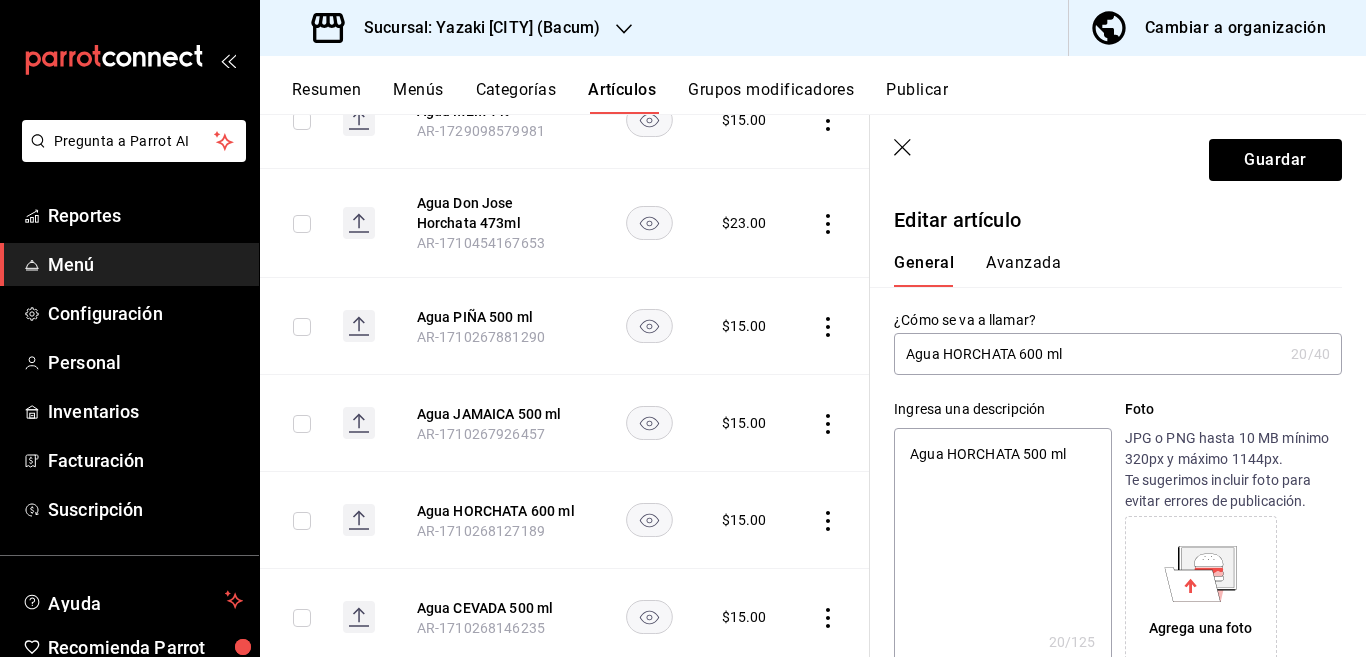 type on "x" 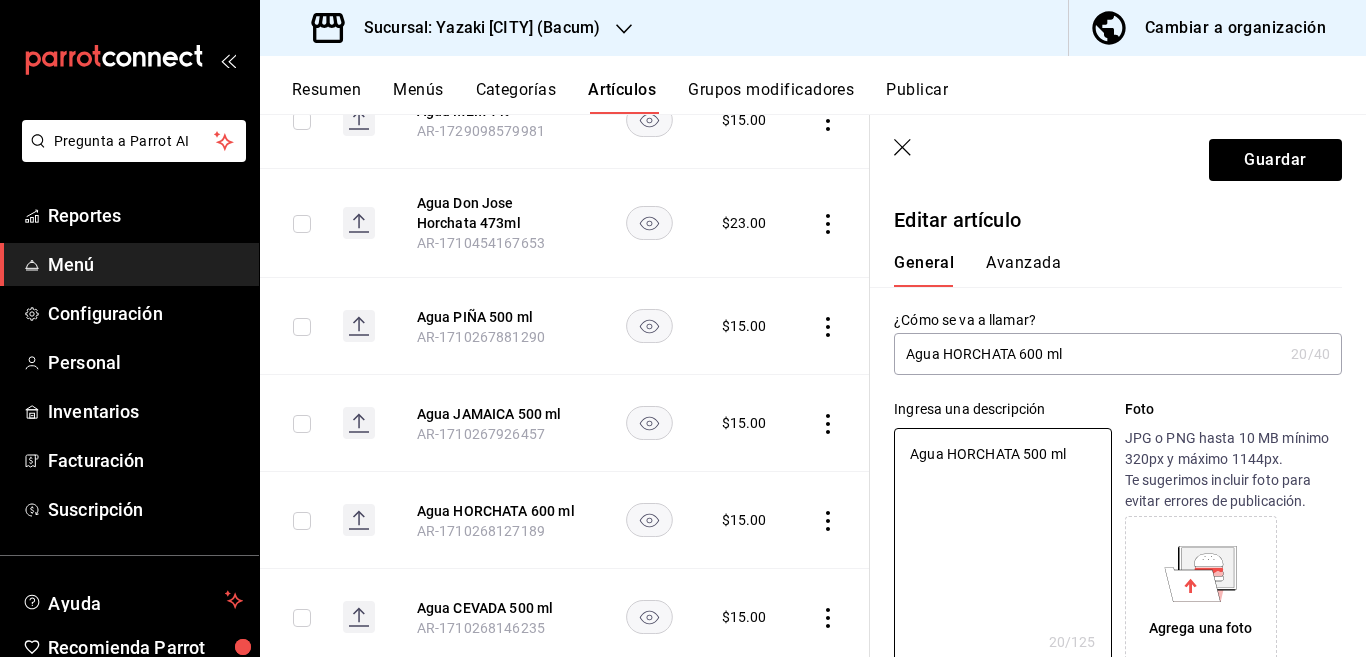 type on "Agua HORCHATA 500 ml" 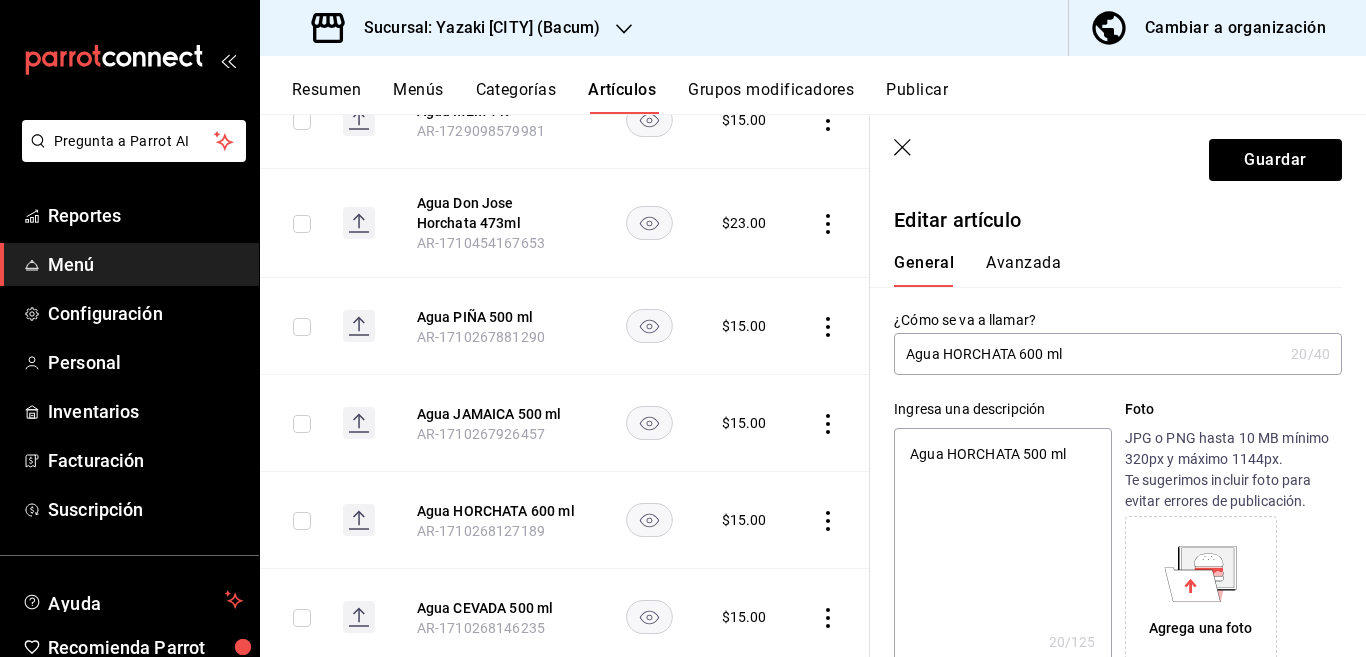 click on "Agua HORCHATA 600 ml" at bounding box center [1088, 354] 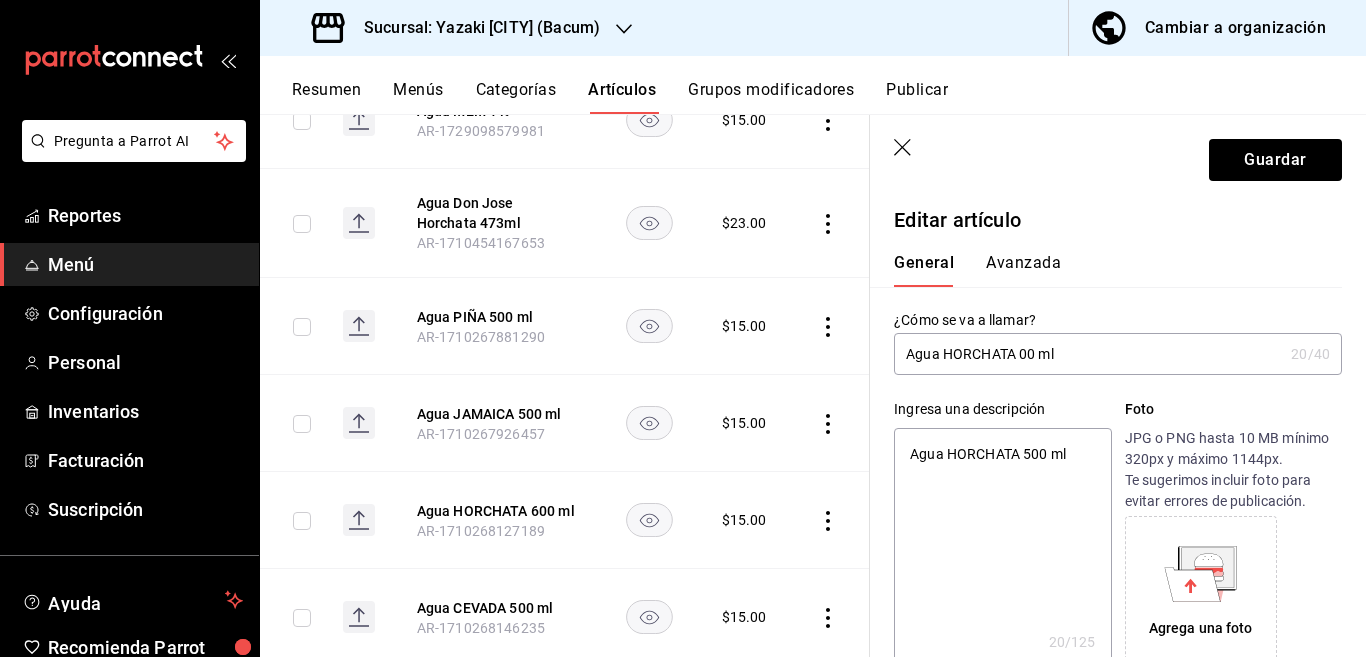 type on "Agua HORCHATA 500 ml" 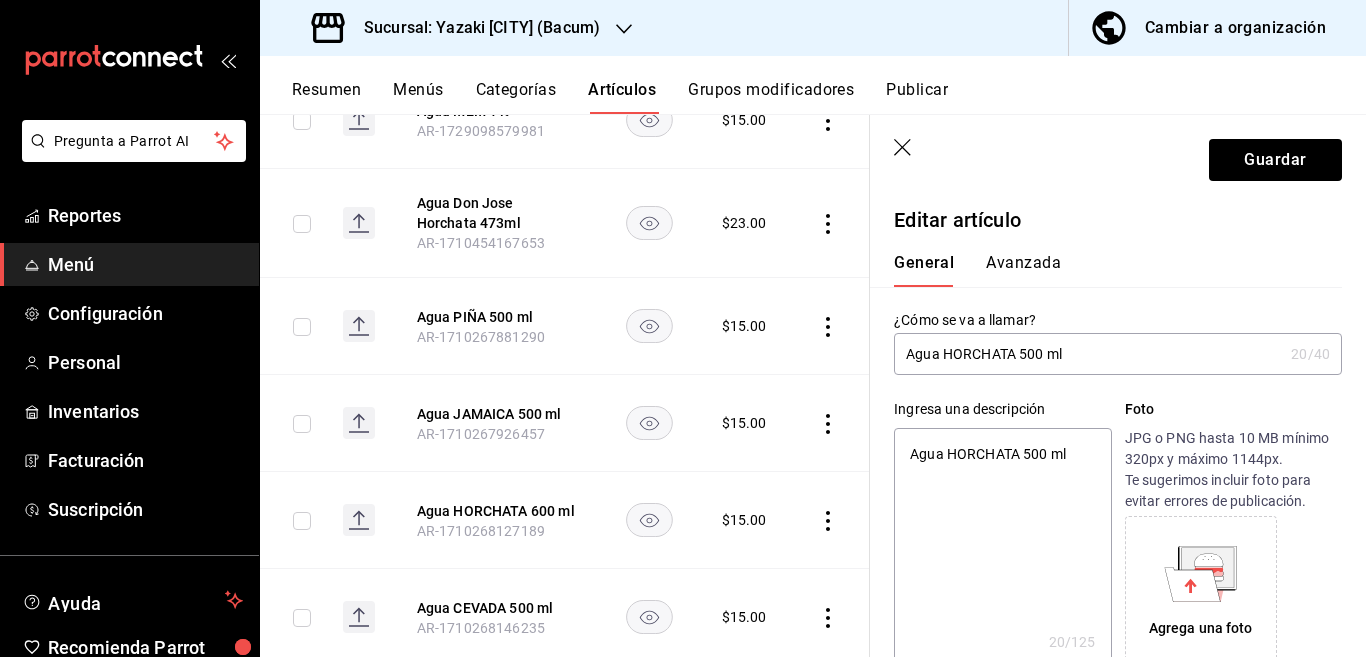 type on "x" 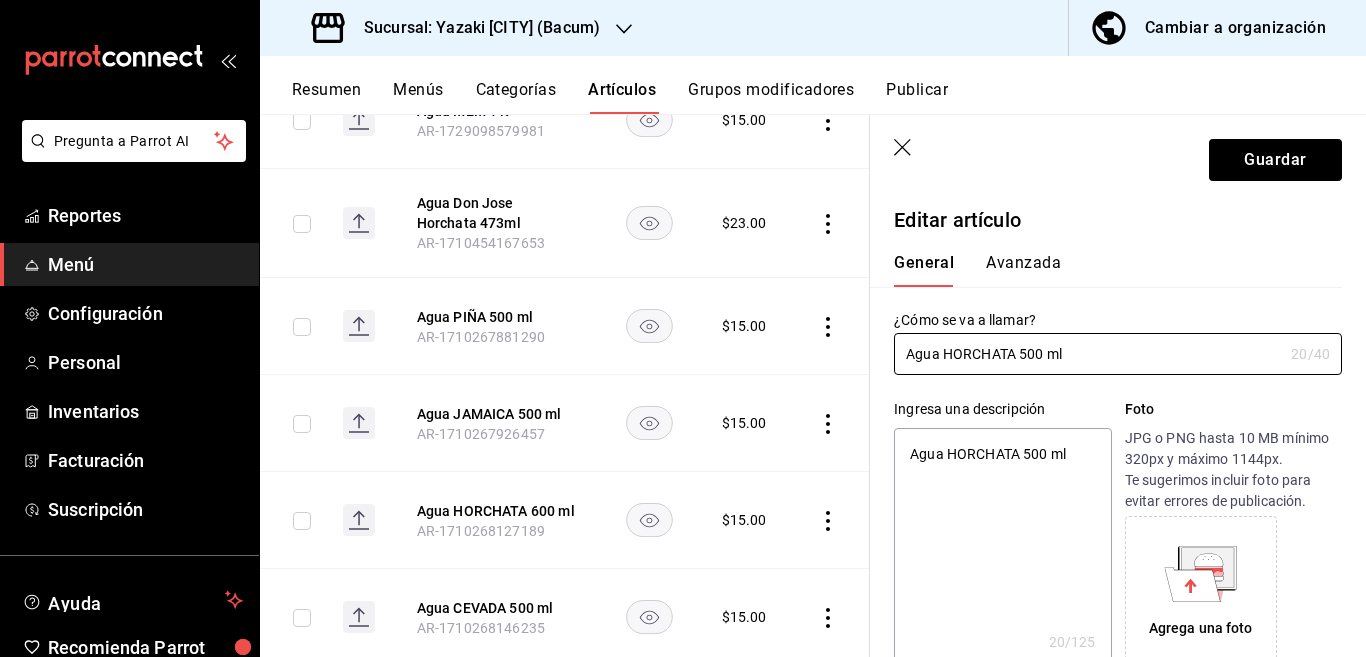 drag, startPoint x: 1140, startPoint y: 349, endPoint x: 1163, endPoint y: 300, distance: 54.129475 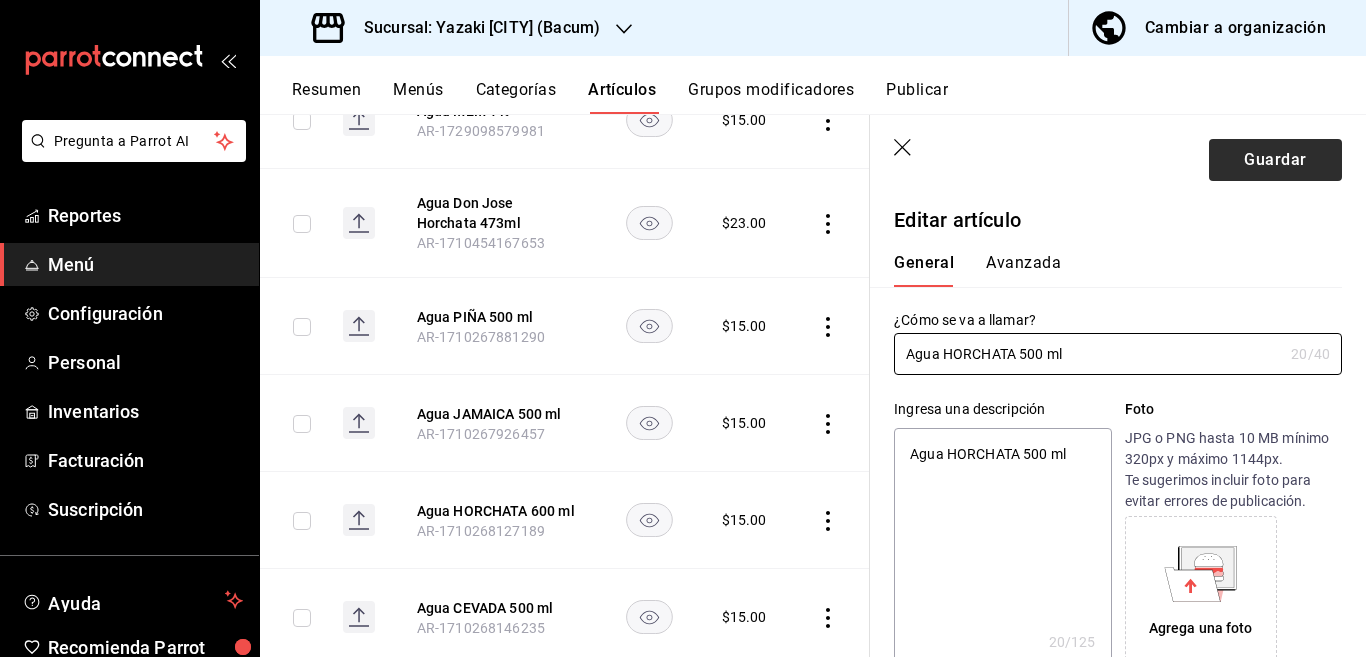 type on "Agua HORCHATA 500 ml" 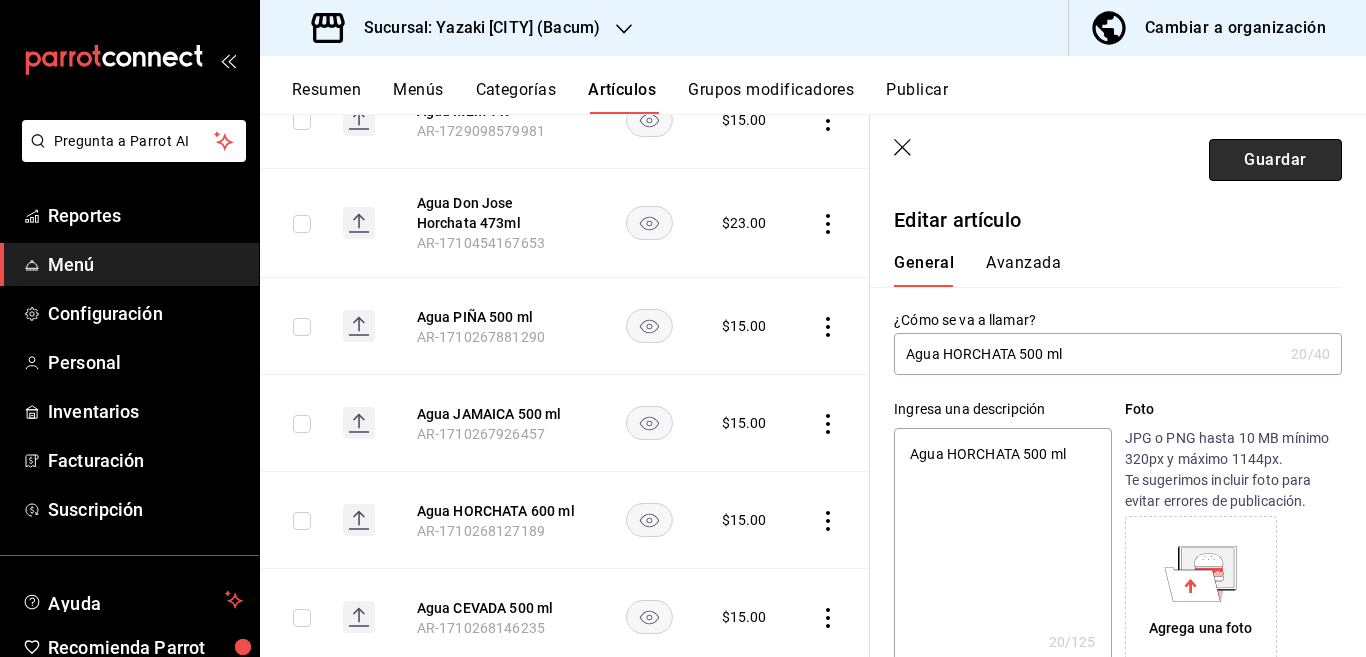 click on "Guardar" at bounding box center [1275, 160] 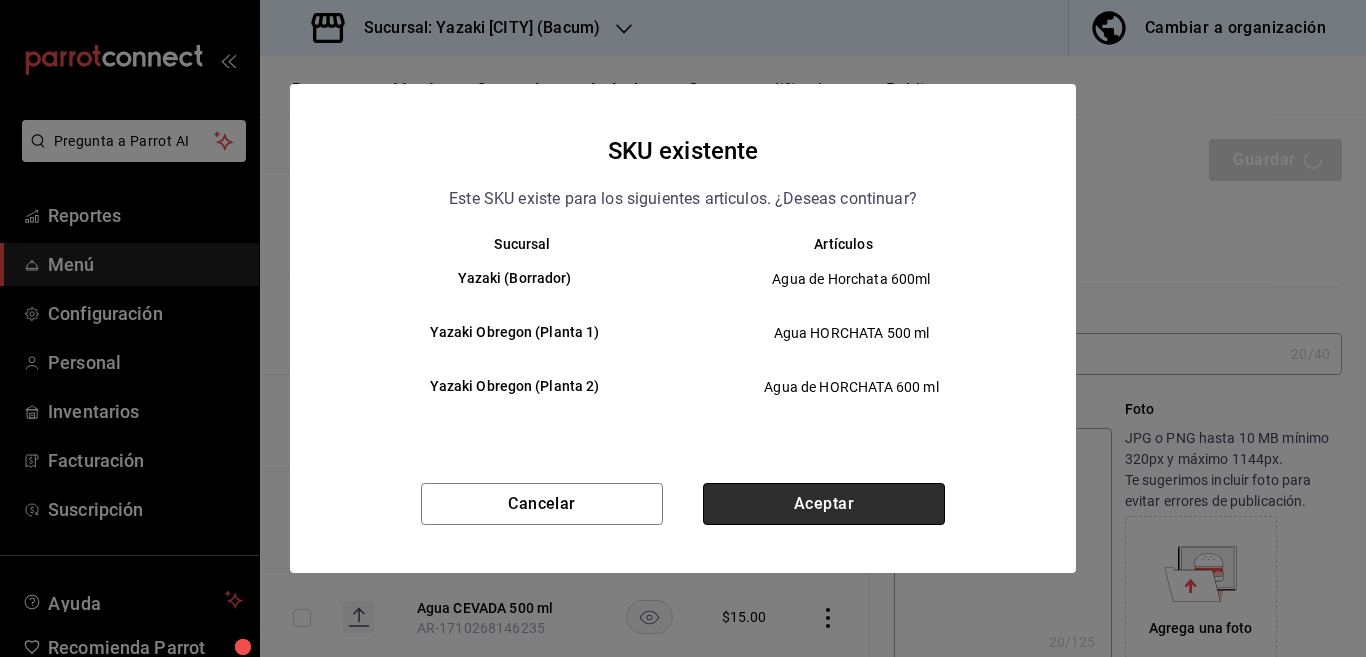 click on "Aceptar" at bounding box center (824, 504) 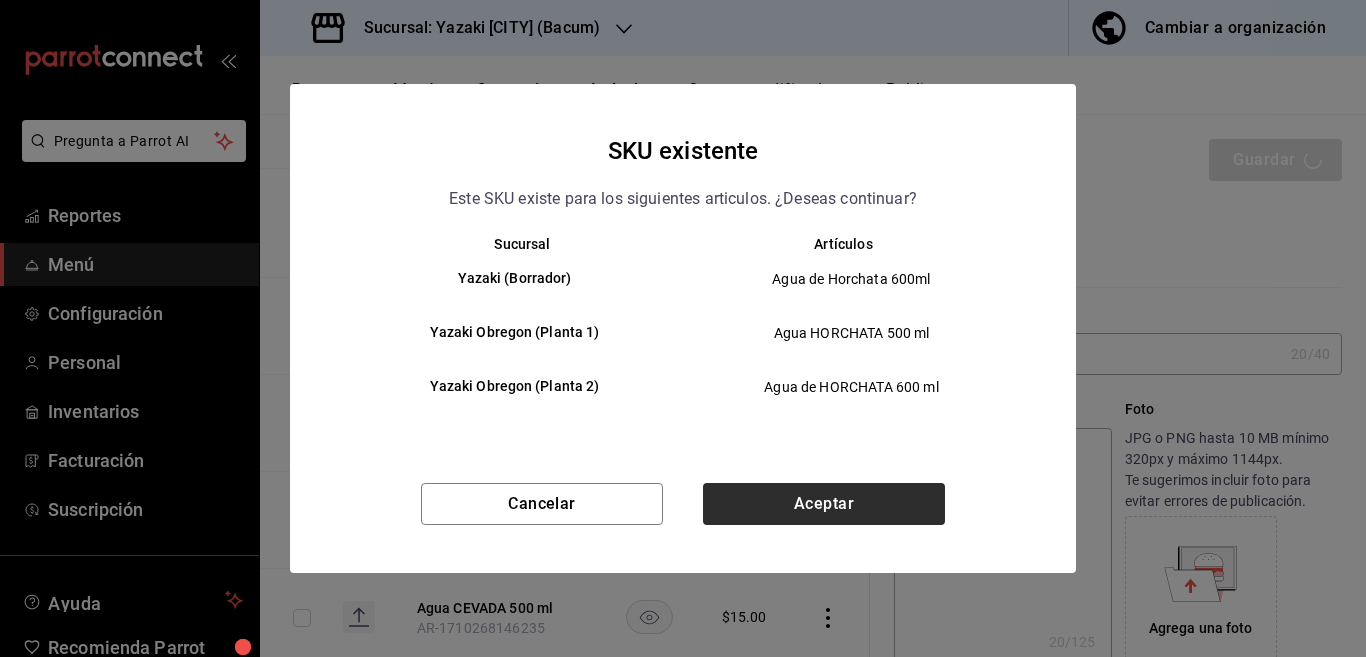 type on "x" 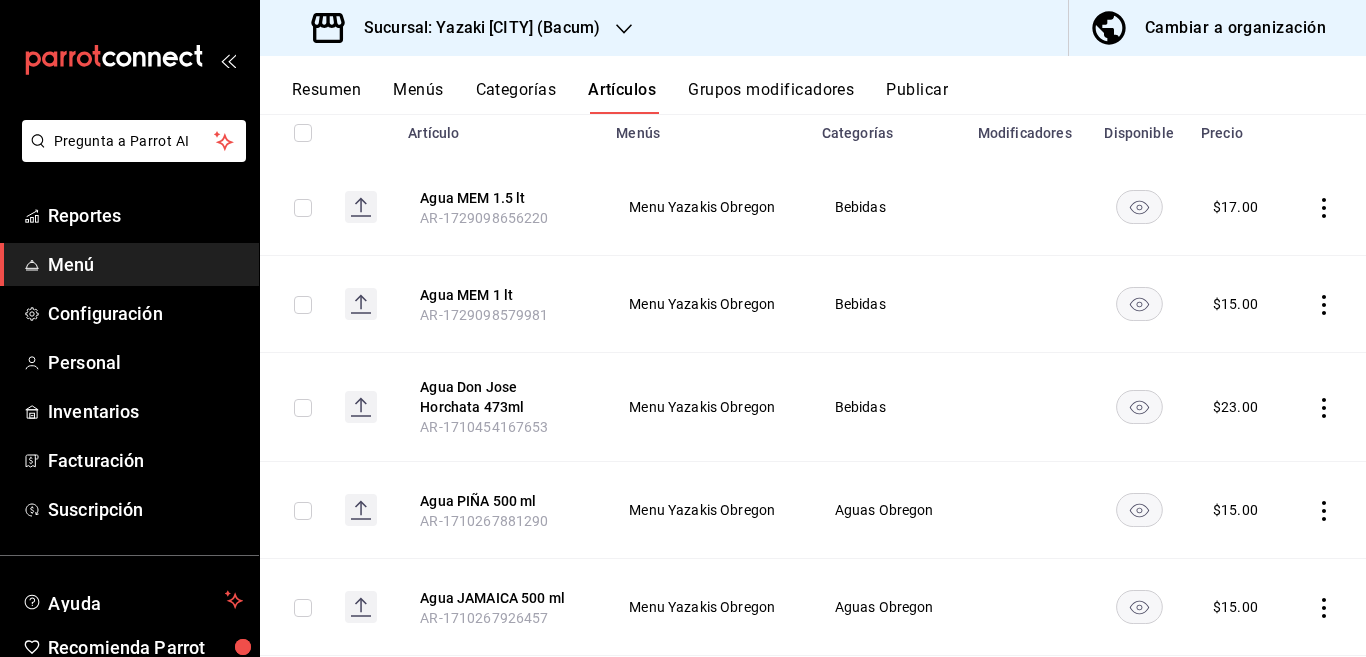 scroll, scrollTop: 243, scrollLeft: 0, axis: vertical 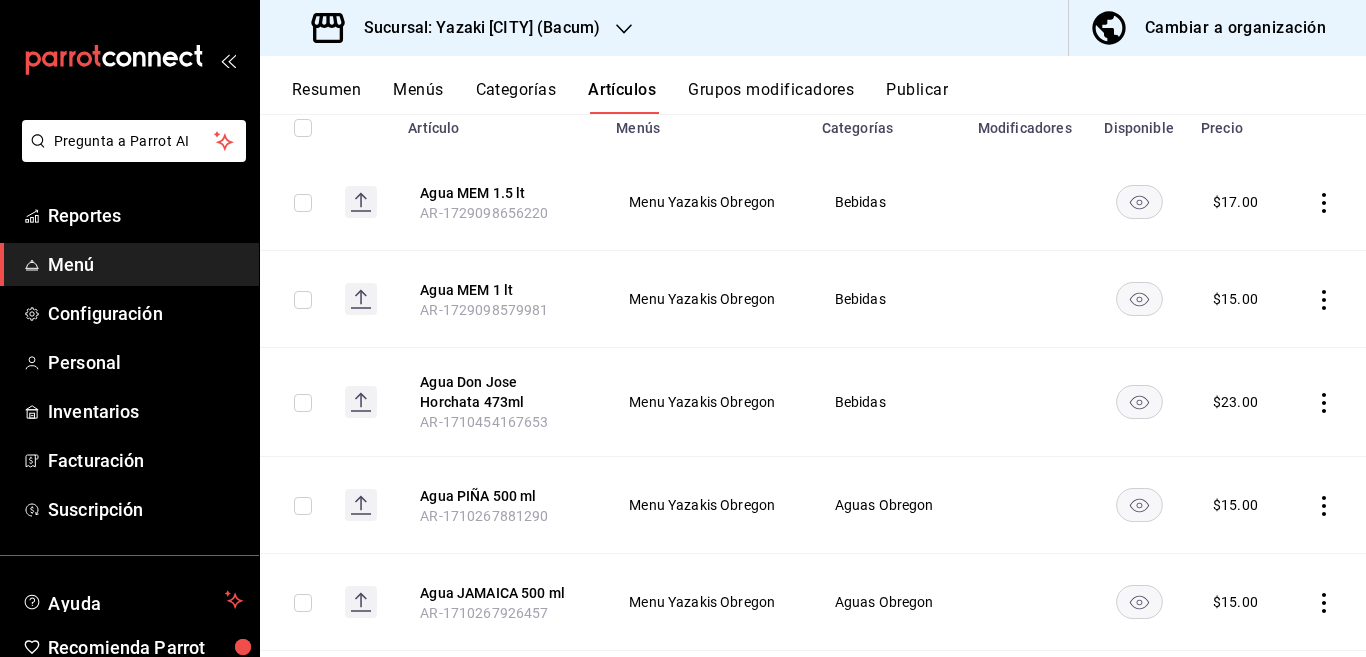click 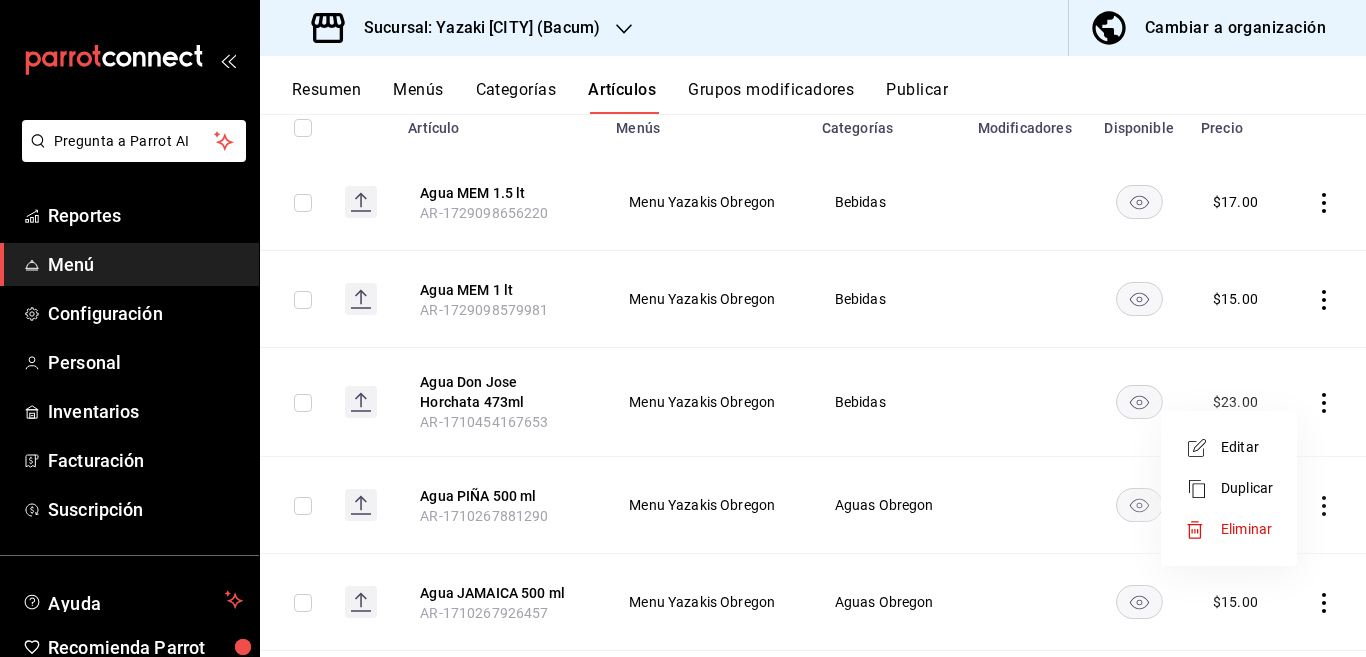 click at bounding box center (683, 328) 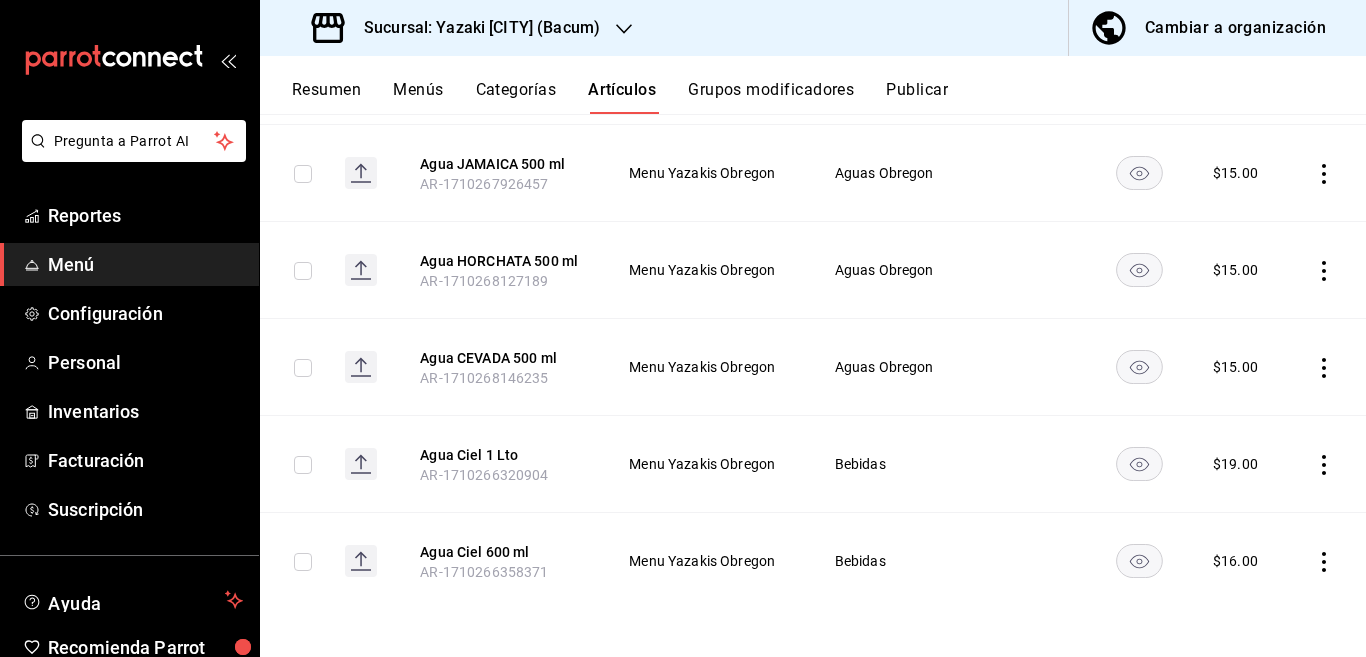 scroll, scrollTop: 673, scrollLeft: 0, axis: vertical 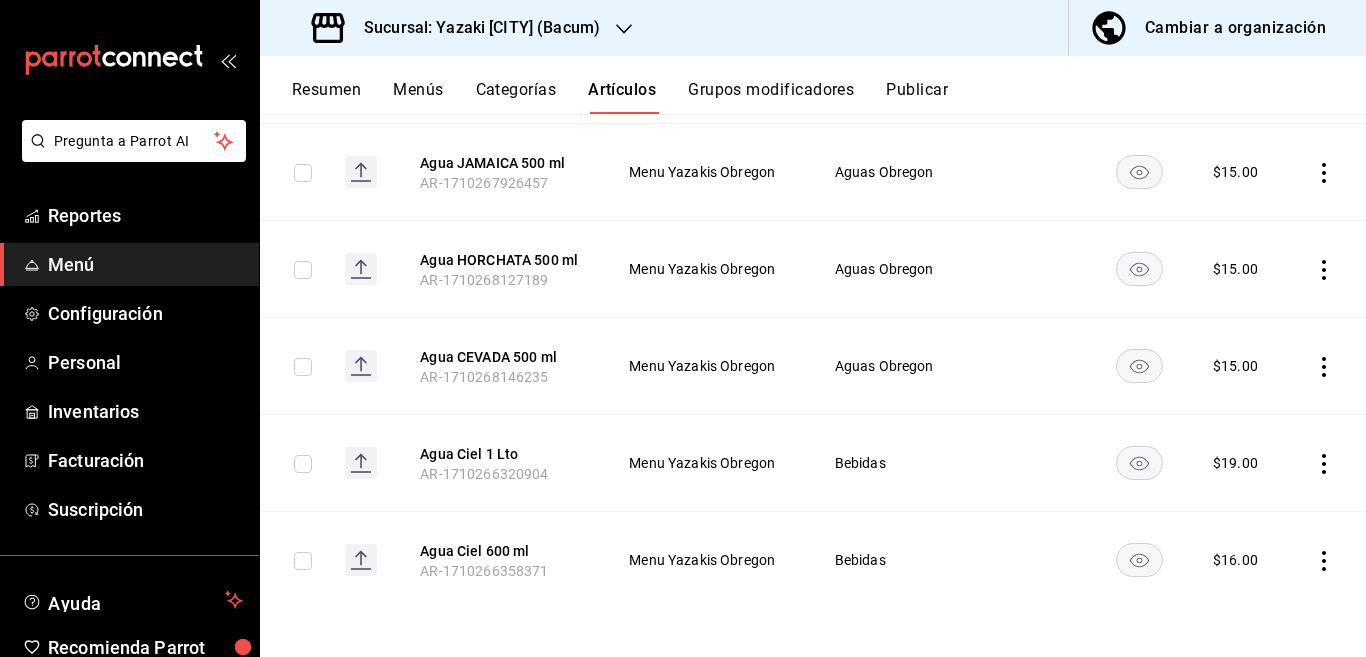 click on "agua" at bounding box center [403, -401] 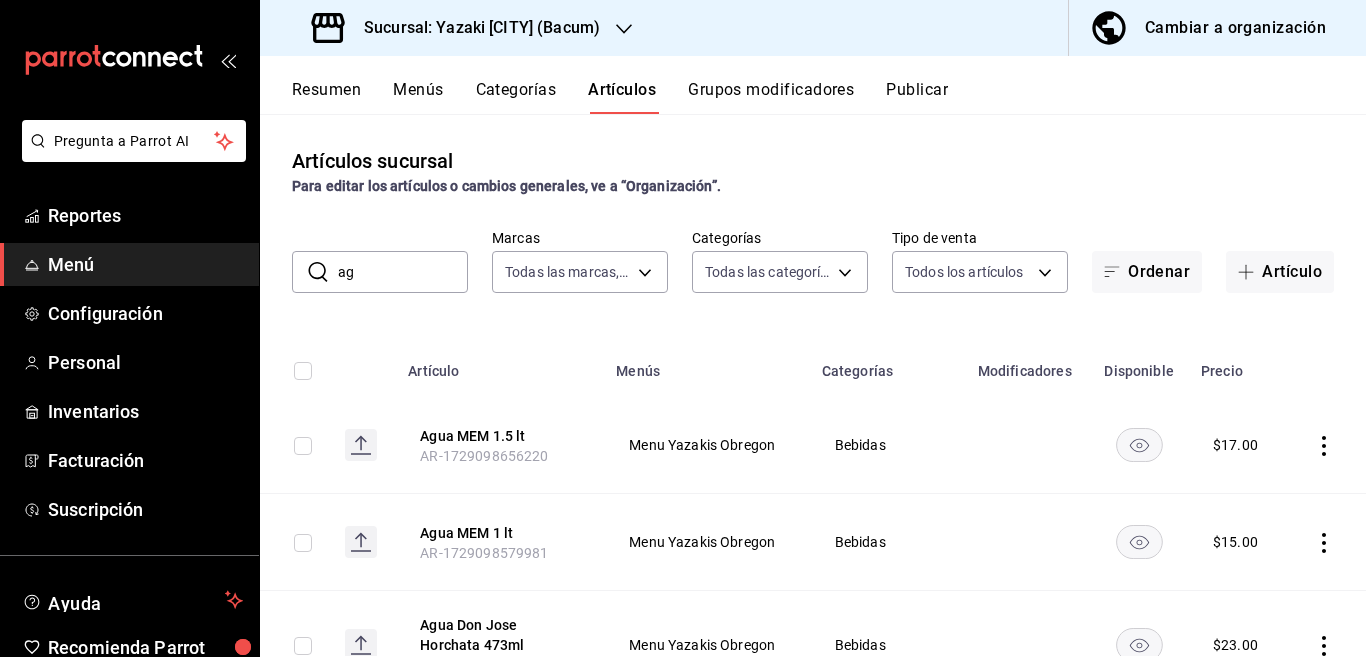 type on "a" 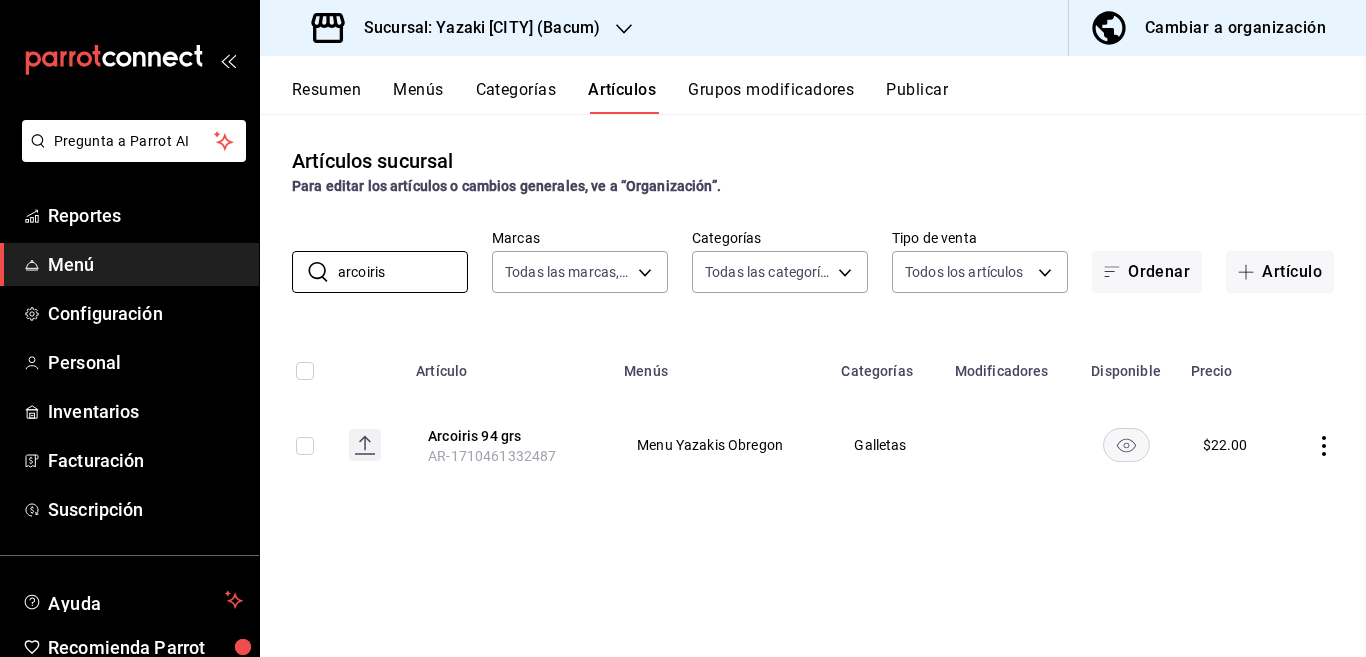 type on "arcoiris" 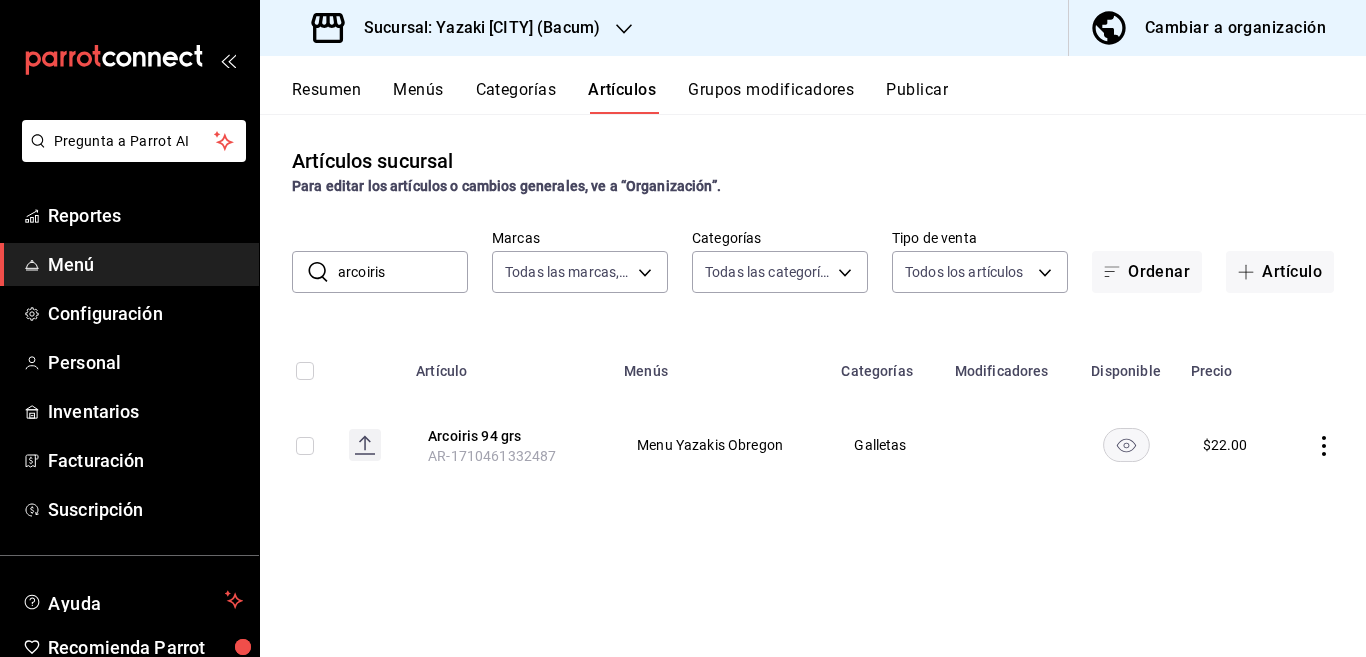 click 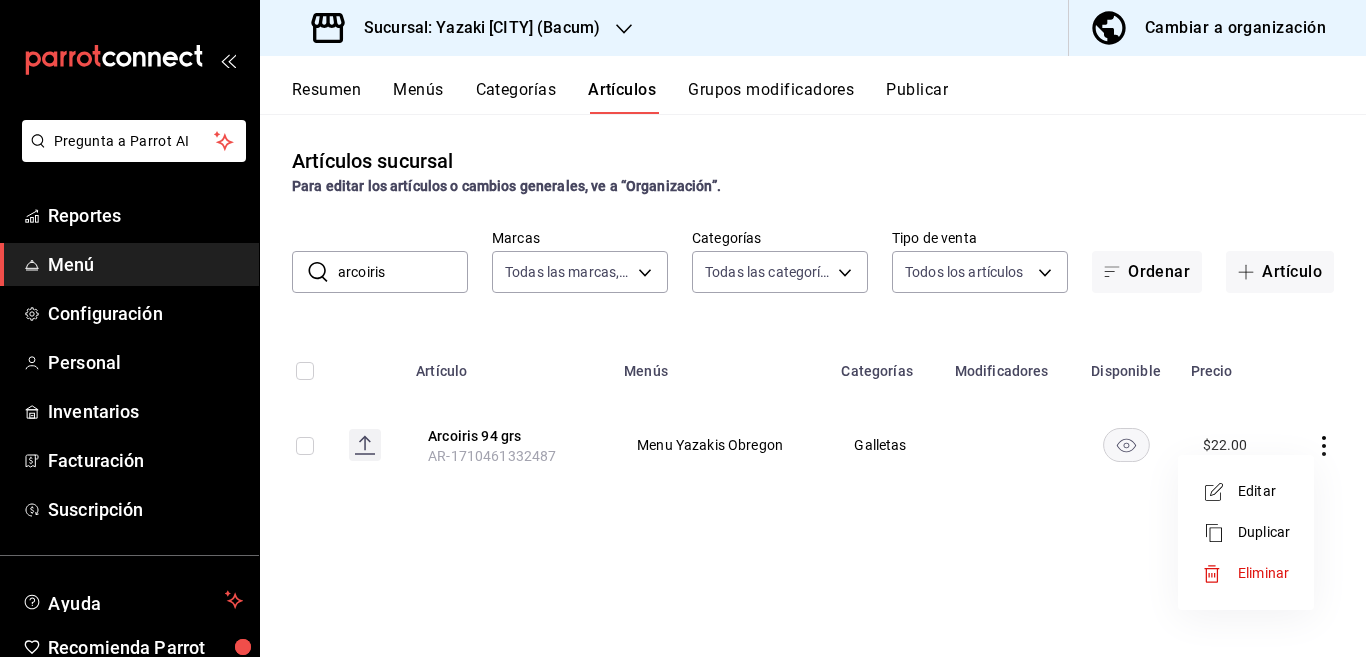 click on "Editar" at bounding box center [1264, 491] 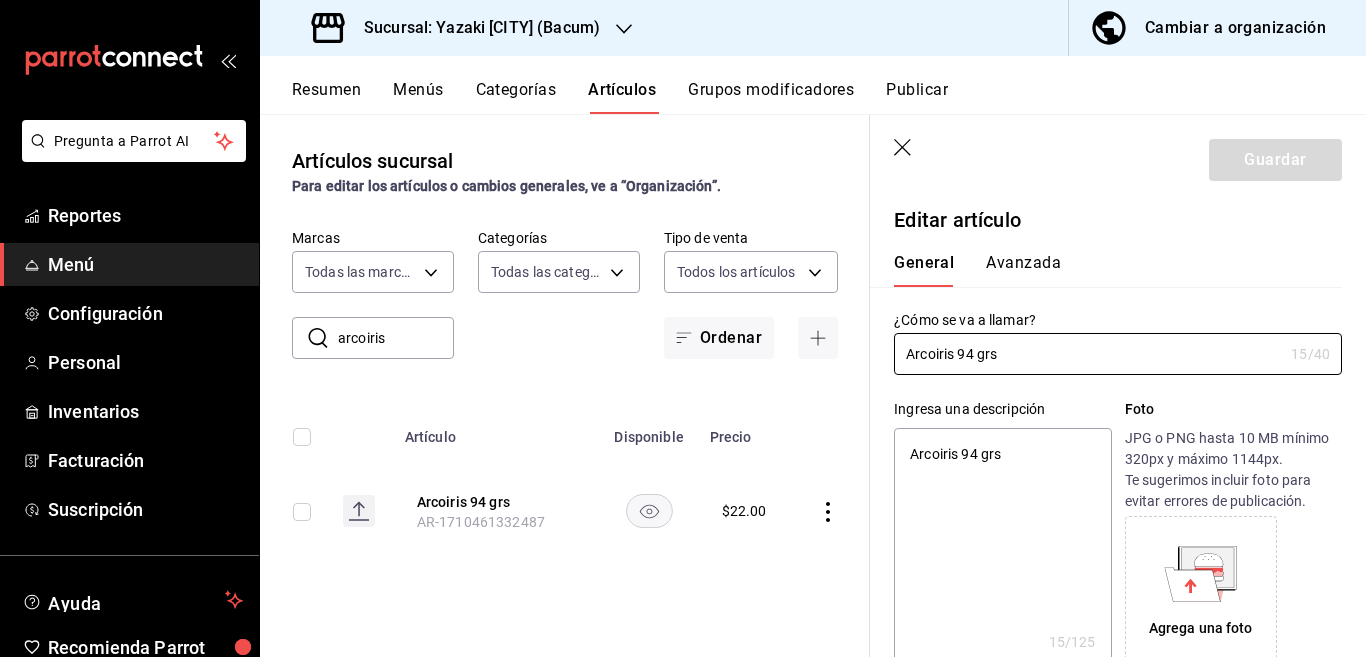 type on "x" 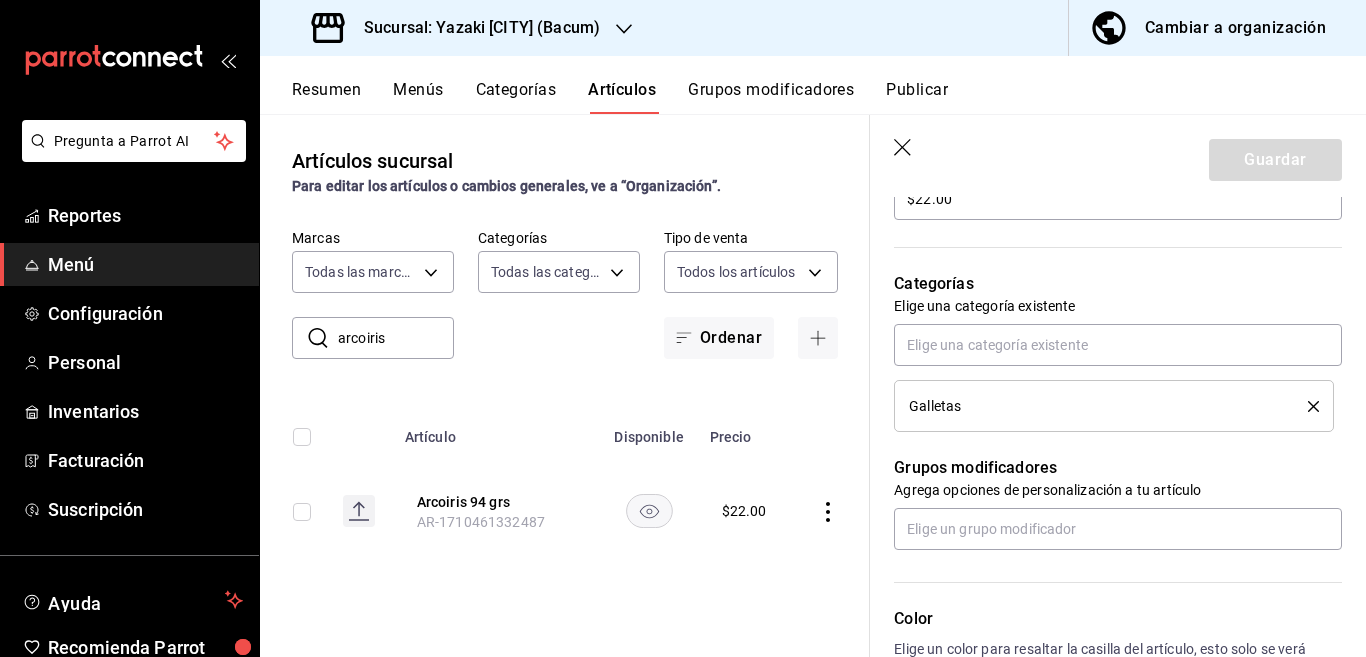scroll, scrollTop: 650, scrollLeft: 0, axis: vertical 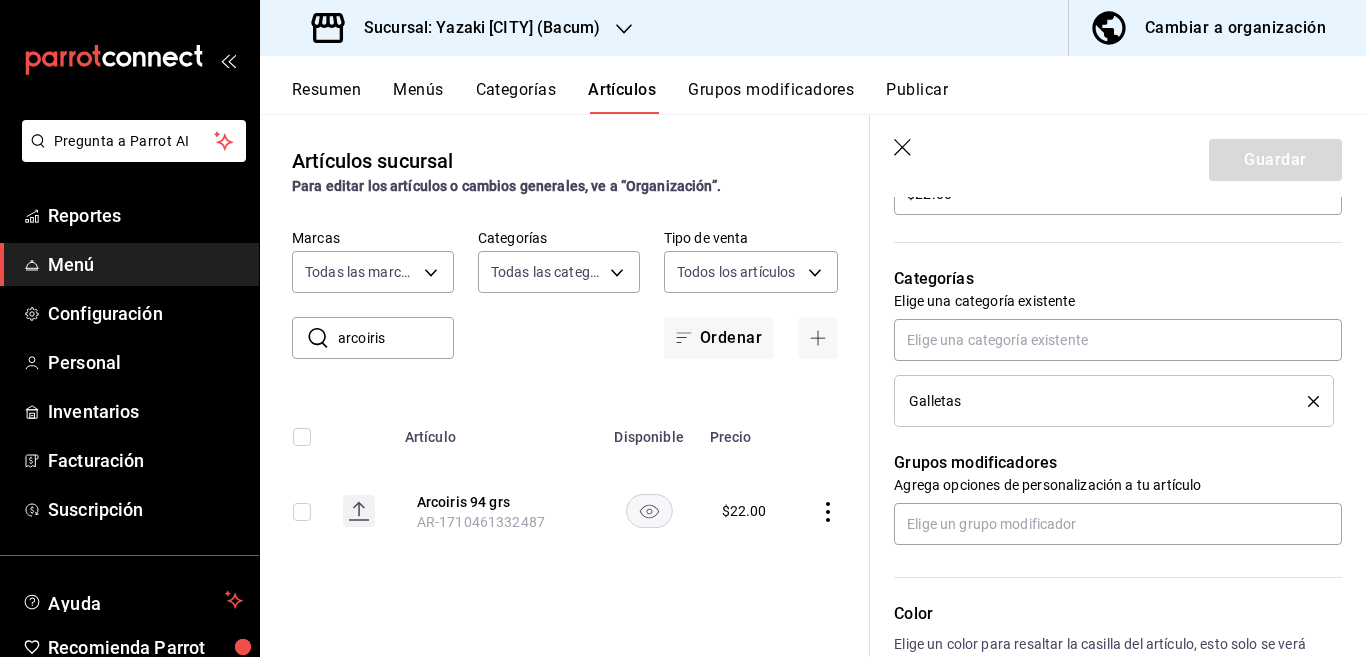 click 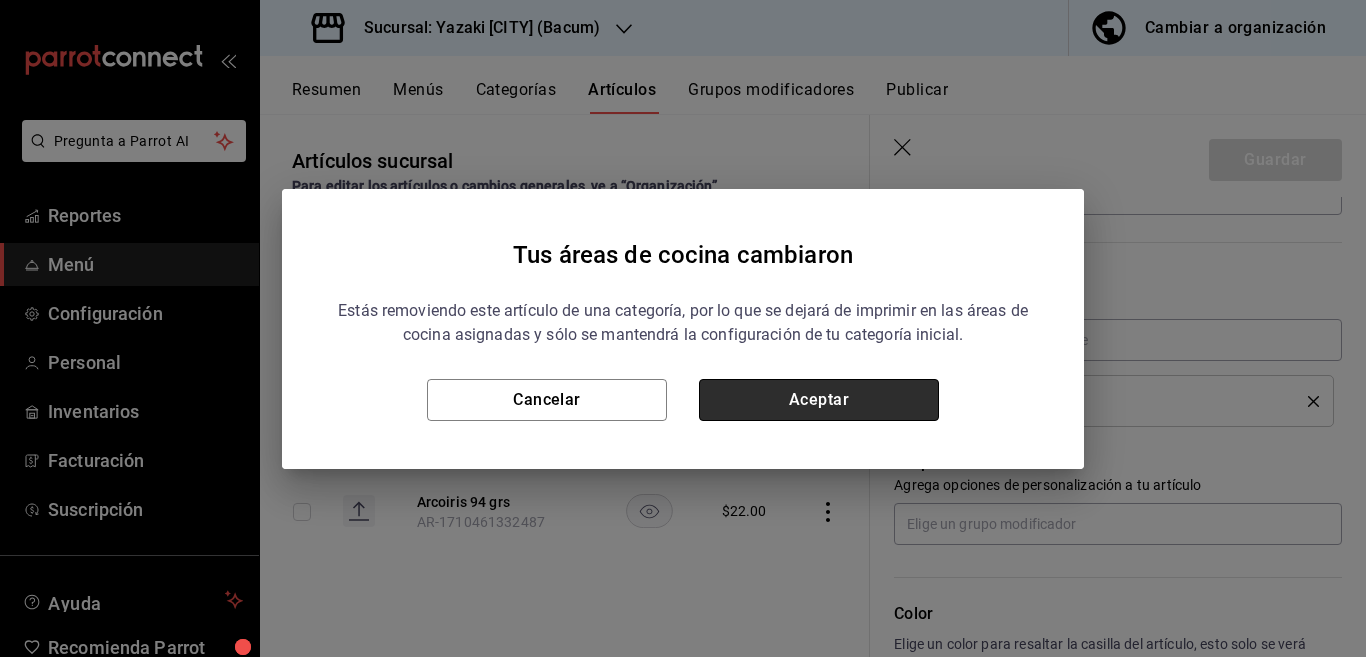 click on "Aceptar" at bounding box center (819, 400) 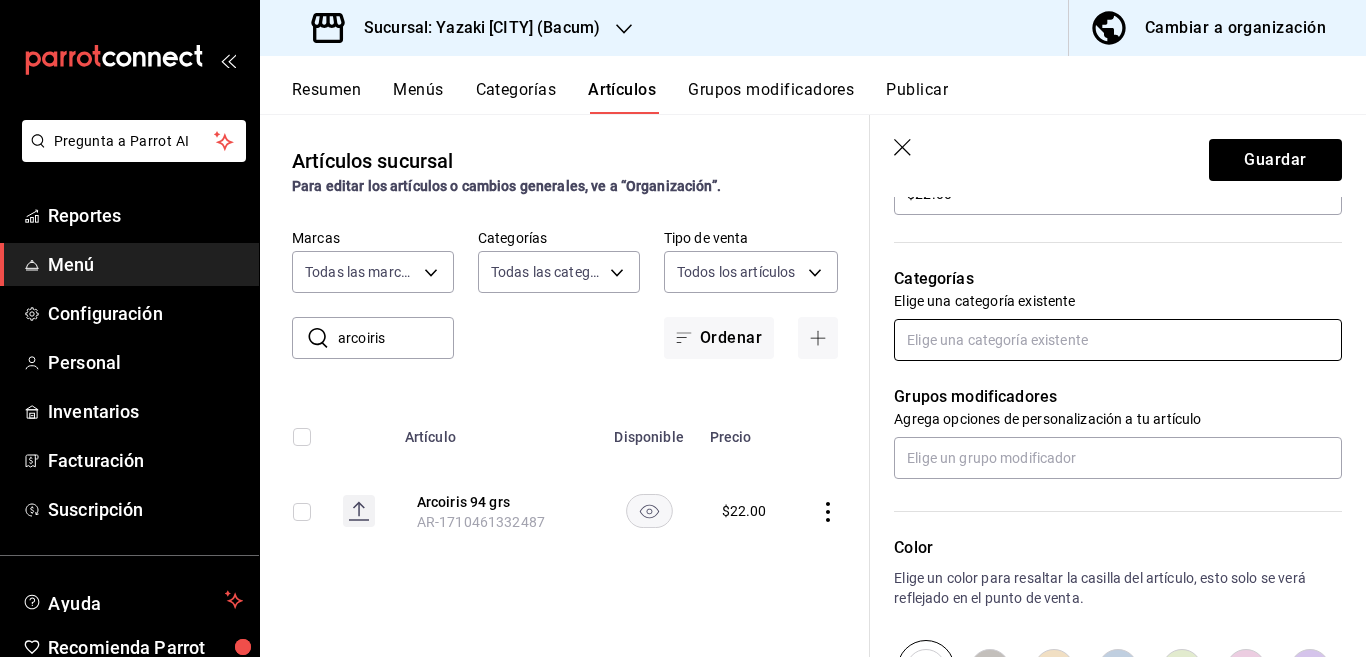 click at bounding box center (1118, 340) 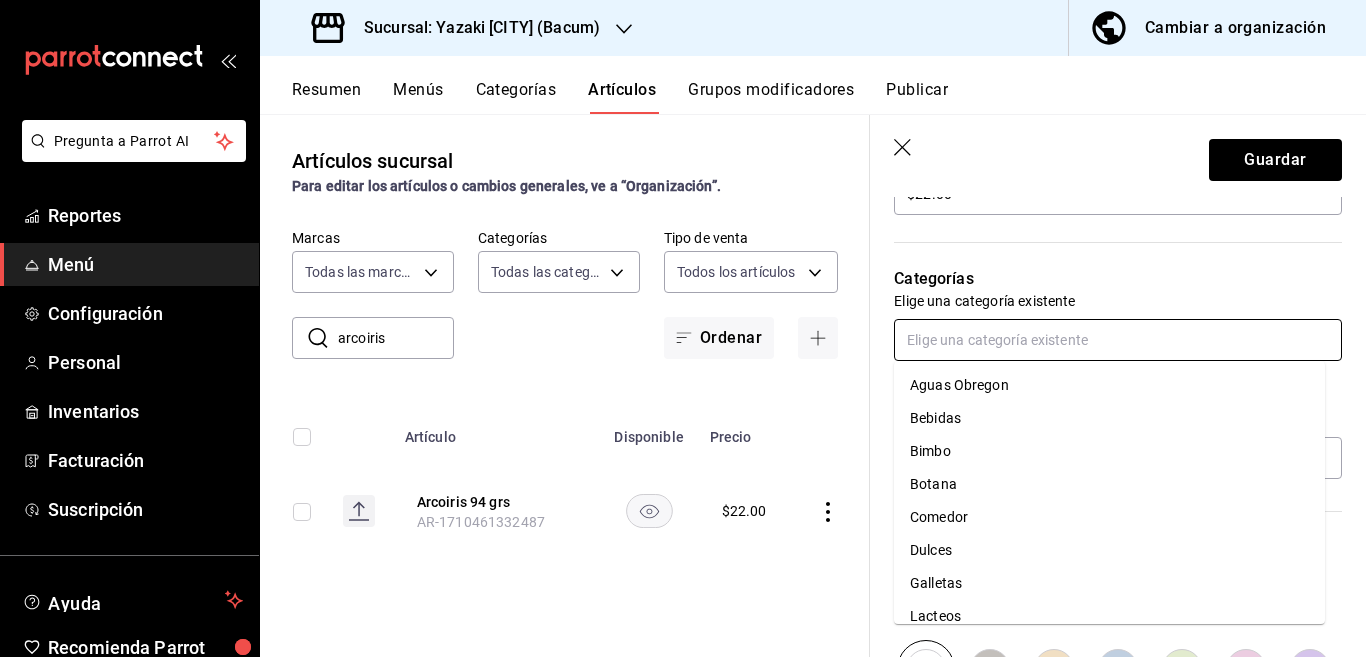 scroll, scrollTop: 0, scrollLeft: 0, axis: both 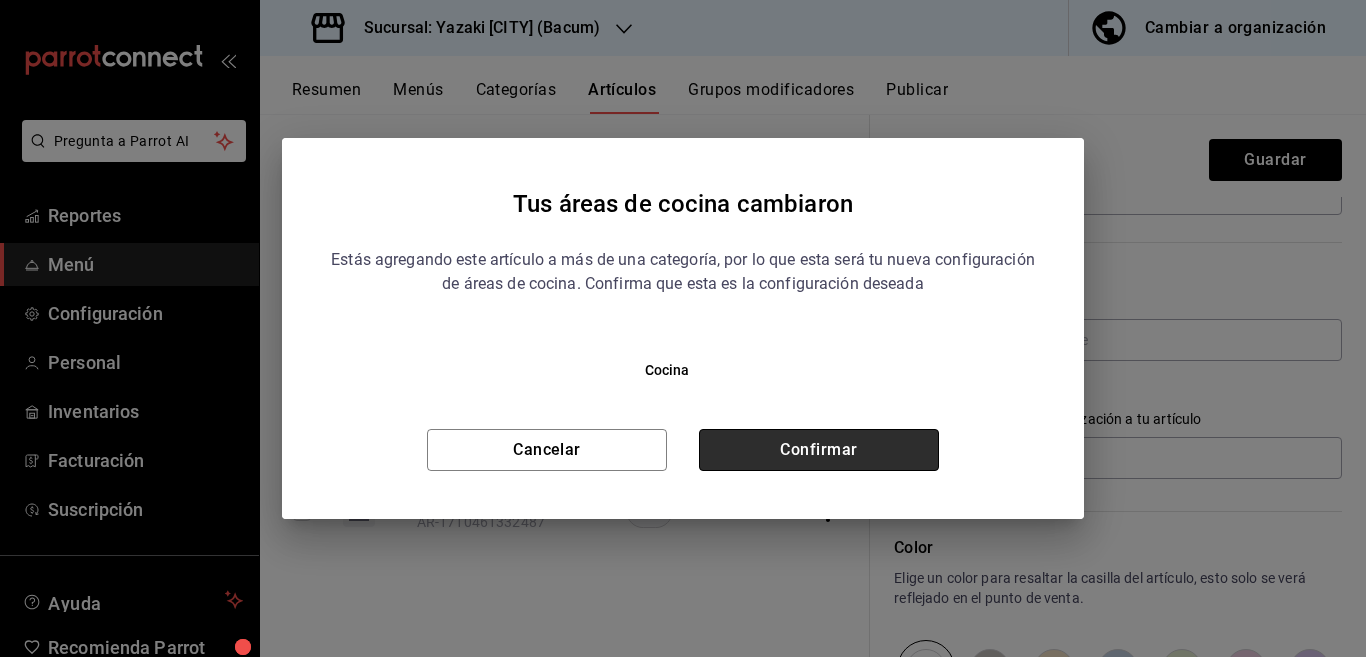 click on "Confirmar" at bounding box center [819, 450] 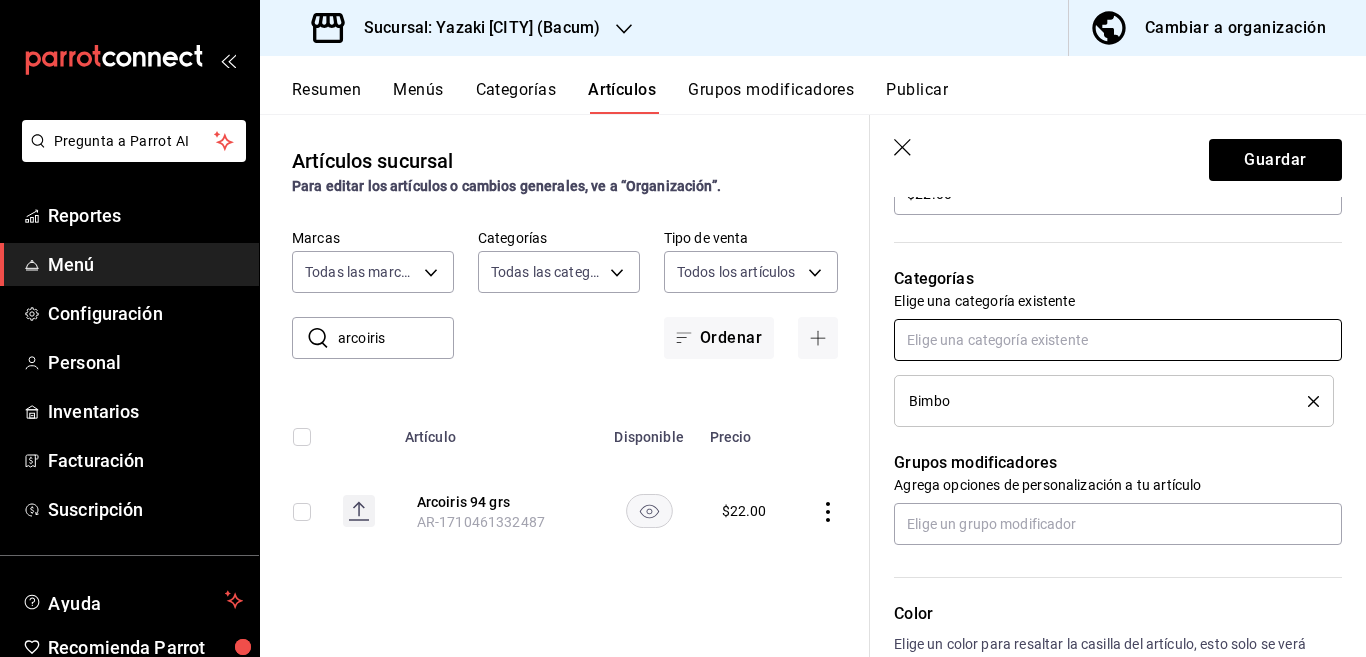 scroll, scrollTop: 650, scrollLeft: 0, axis: vertical 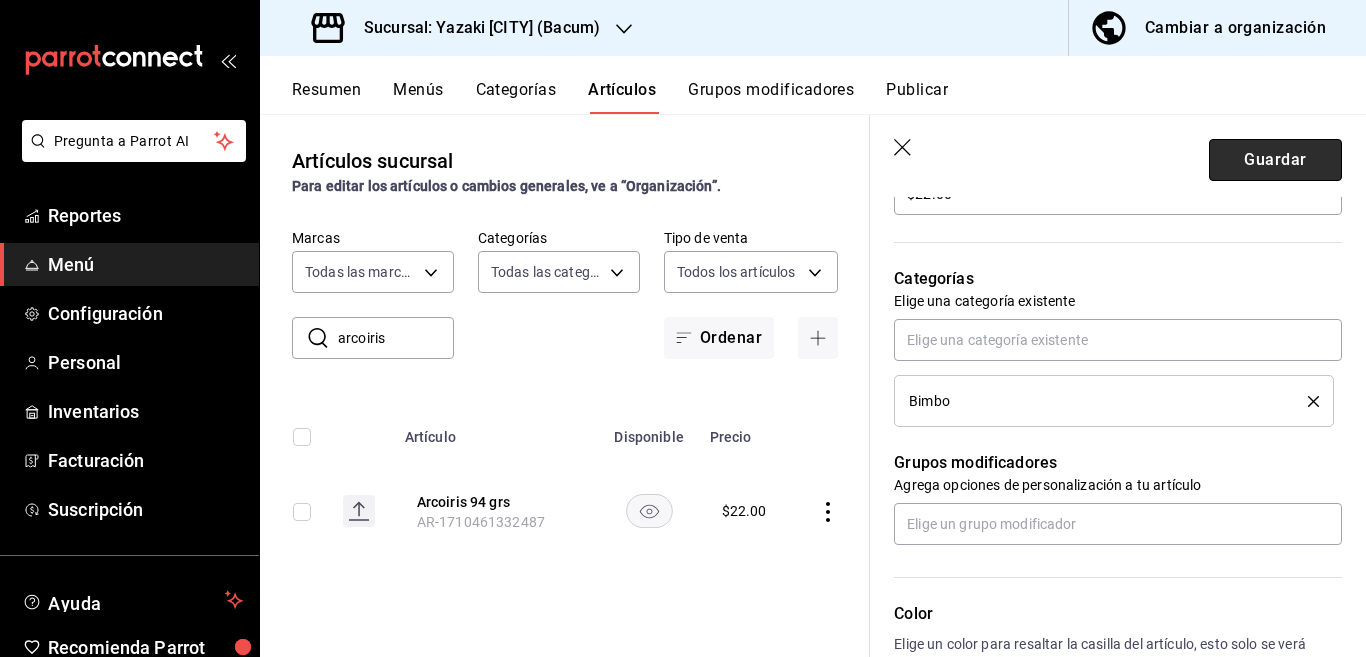 click on "Guardar" at bounding box center [1275, 160] 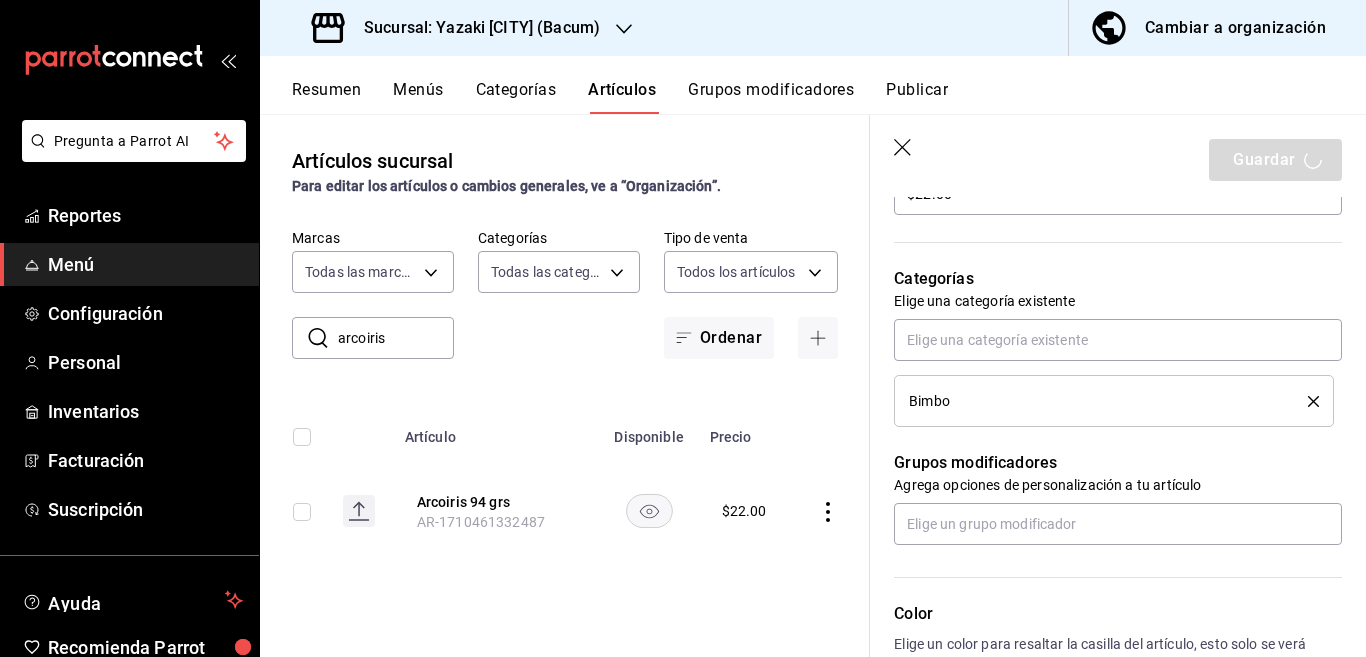 type on "x" 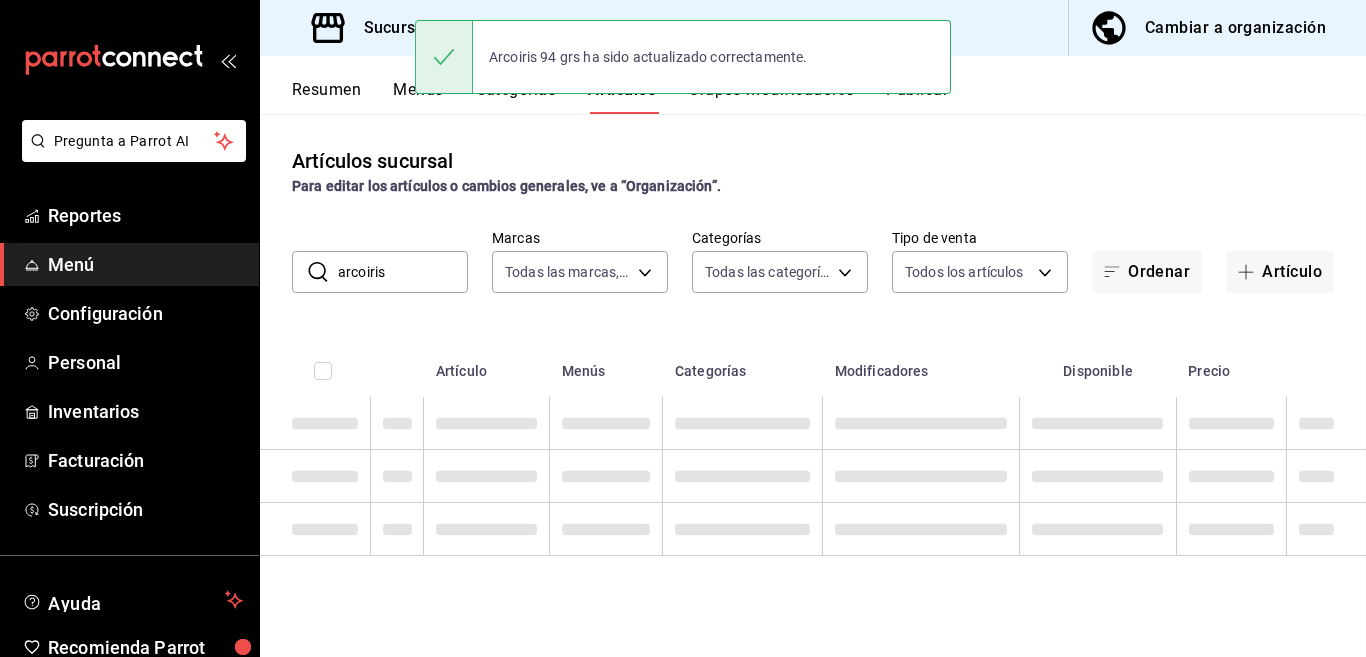 scroll, scrollTop: 0, scrollLeft: 0, axis: both 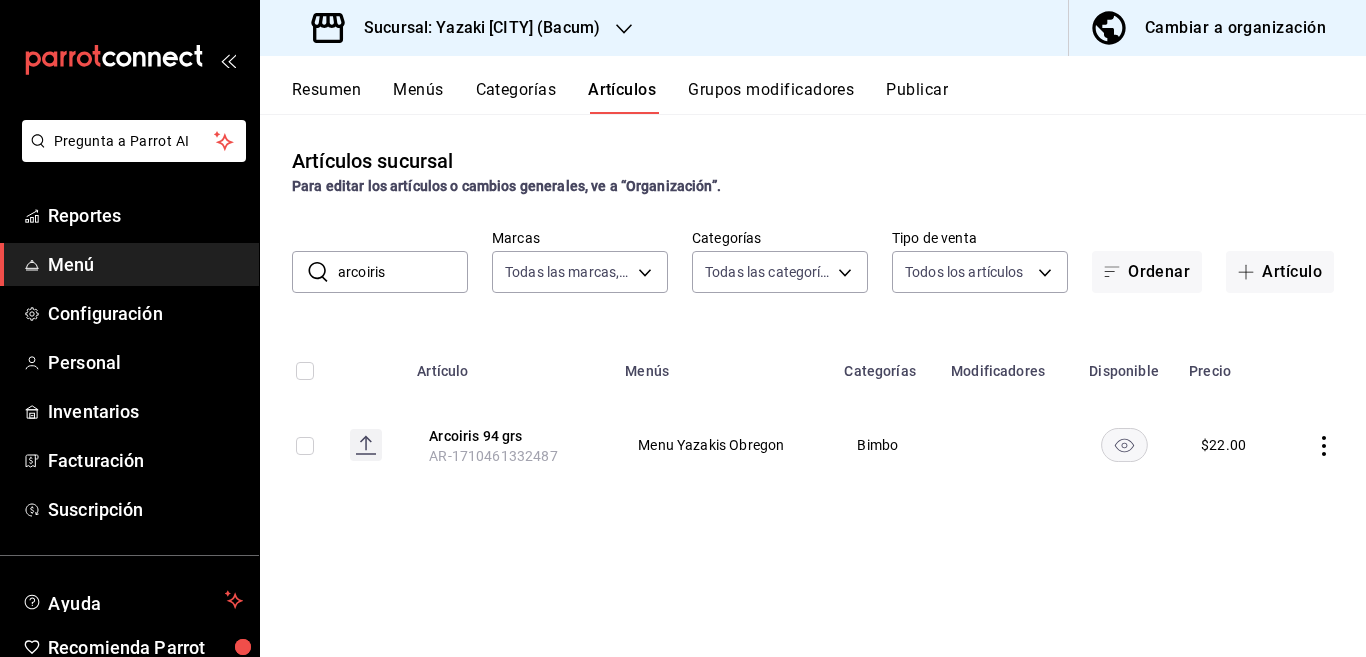 click on "arcoiris" at bounding box center (403, 272) 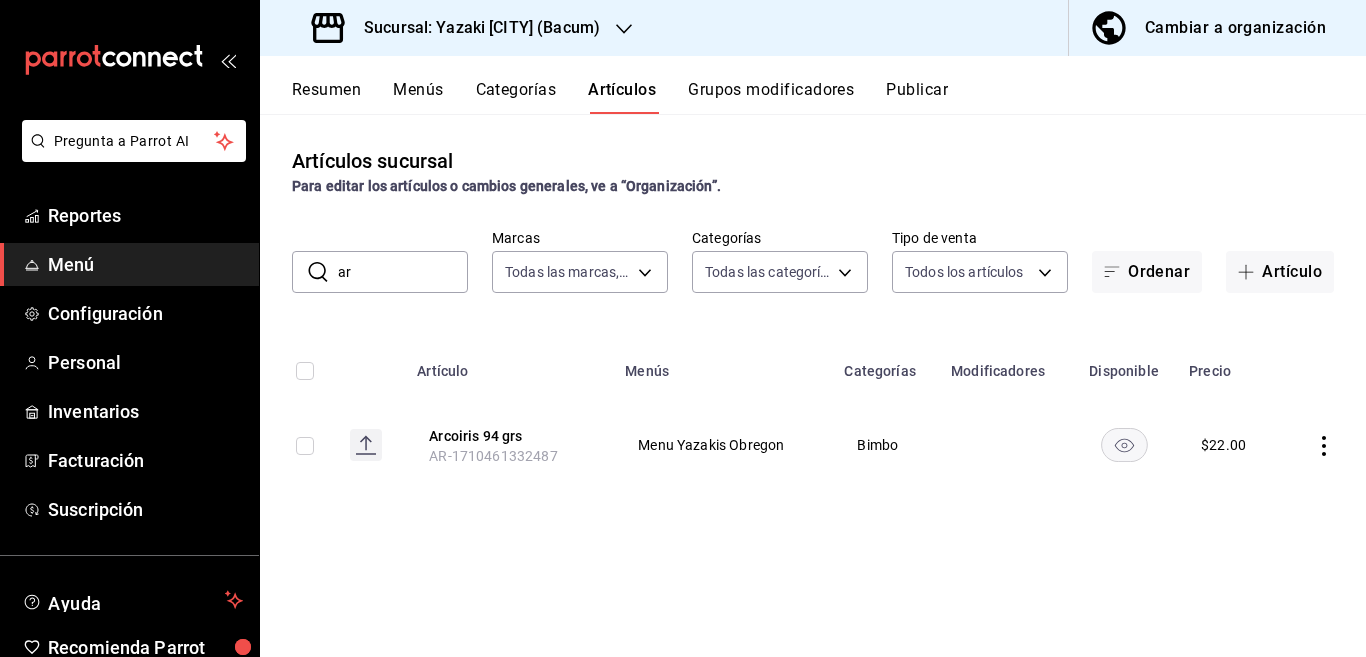 type on "a" 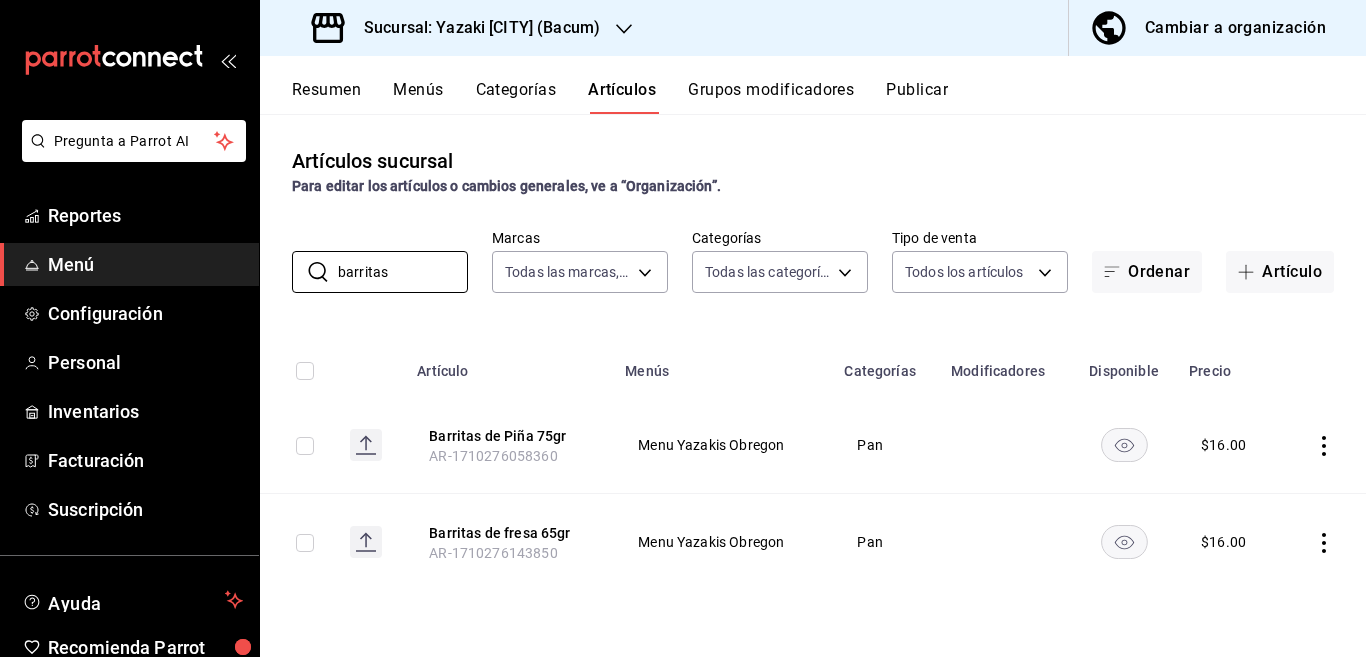 type on "barritas" 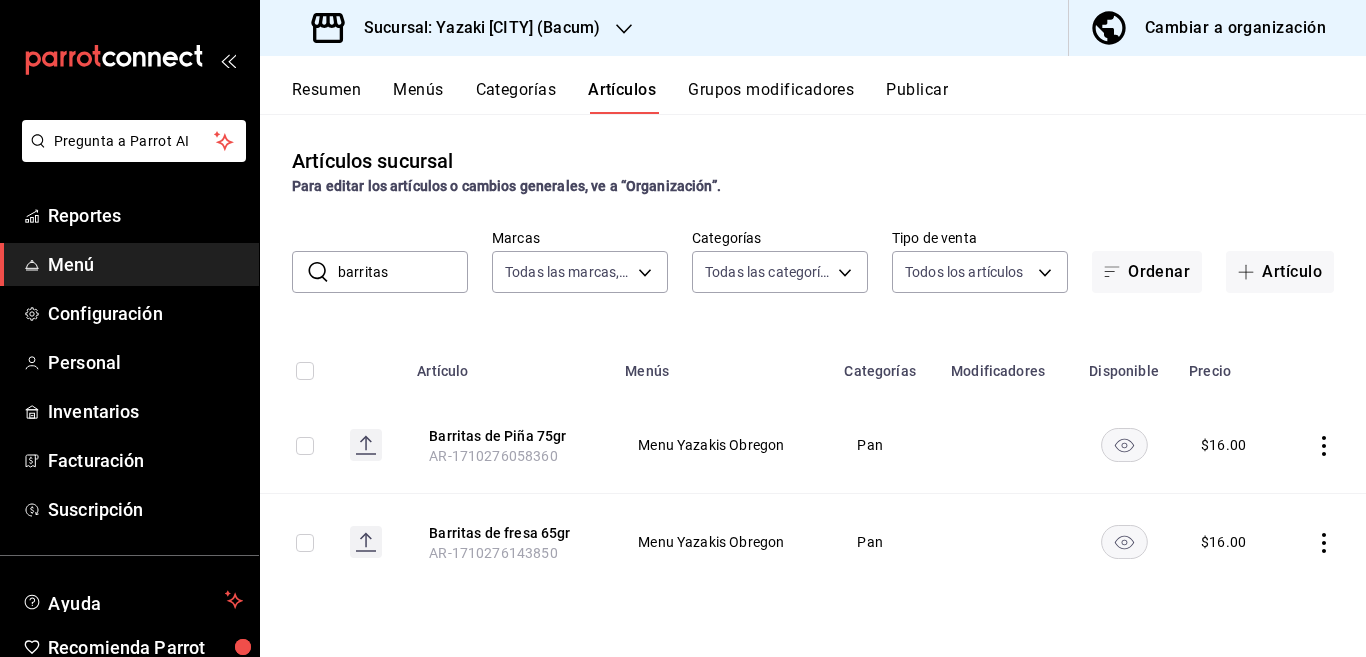 click 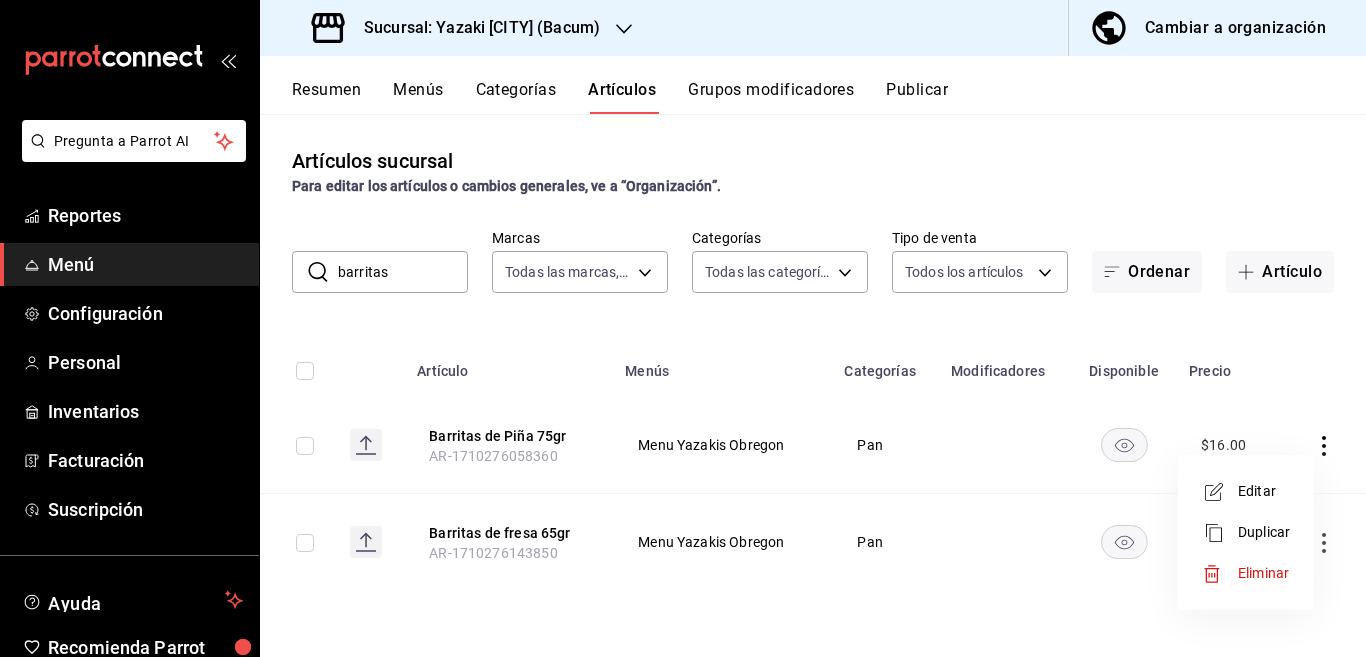 click on "Editar" at bounding box center [1264, 491] 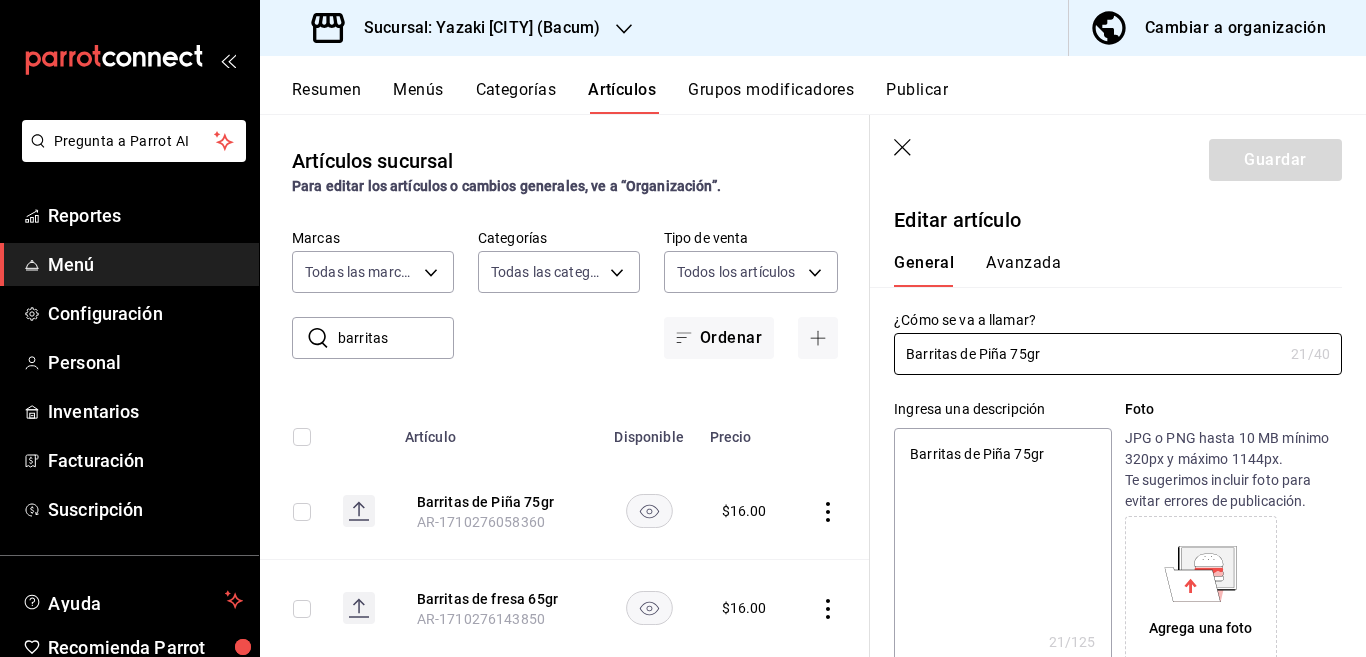 type on "x" 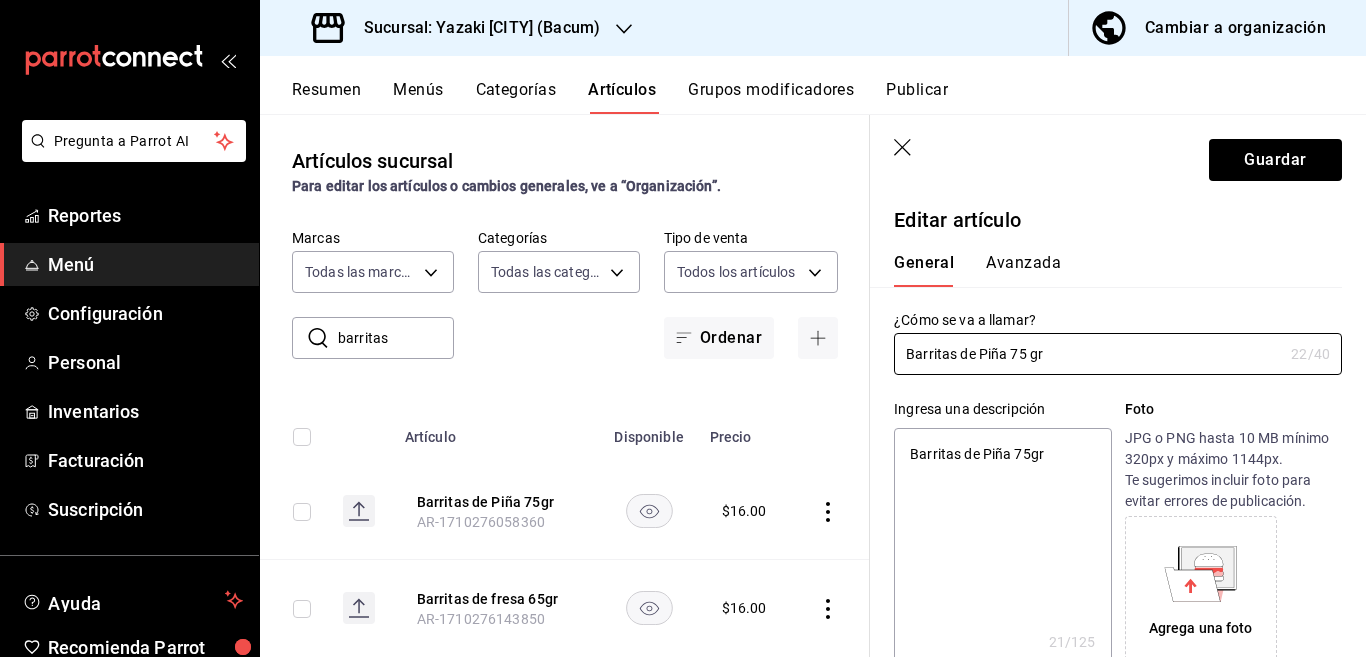 type on "x" 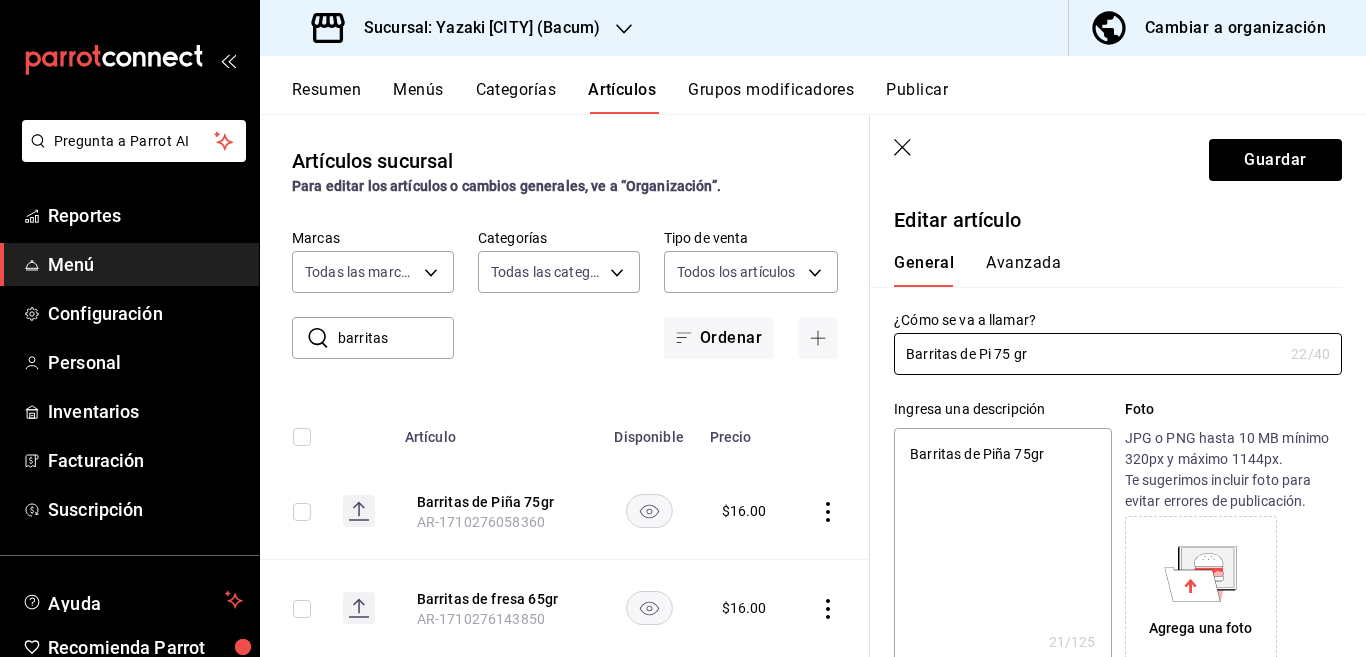 type on "Barritas de P 75 gr" 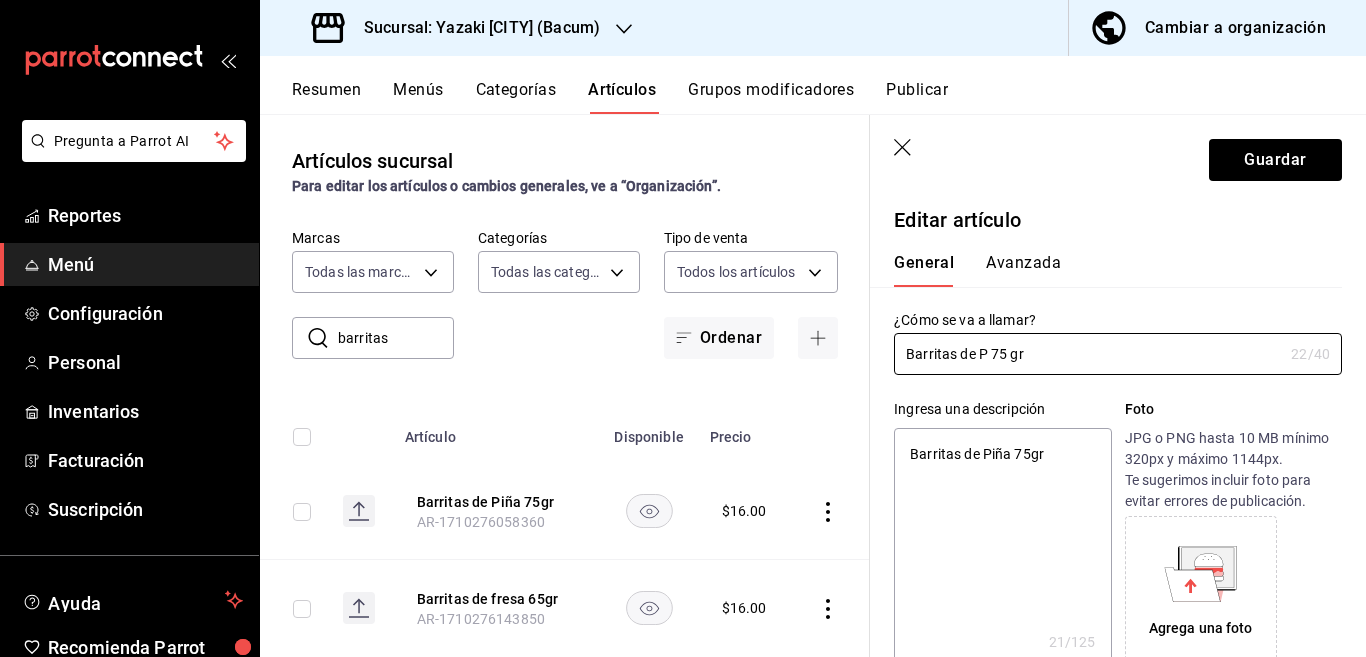 type on "x" 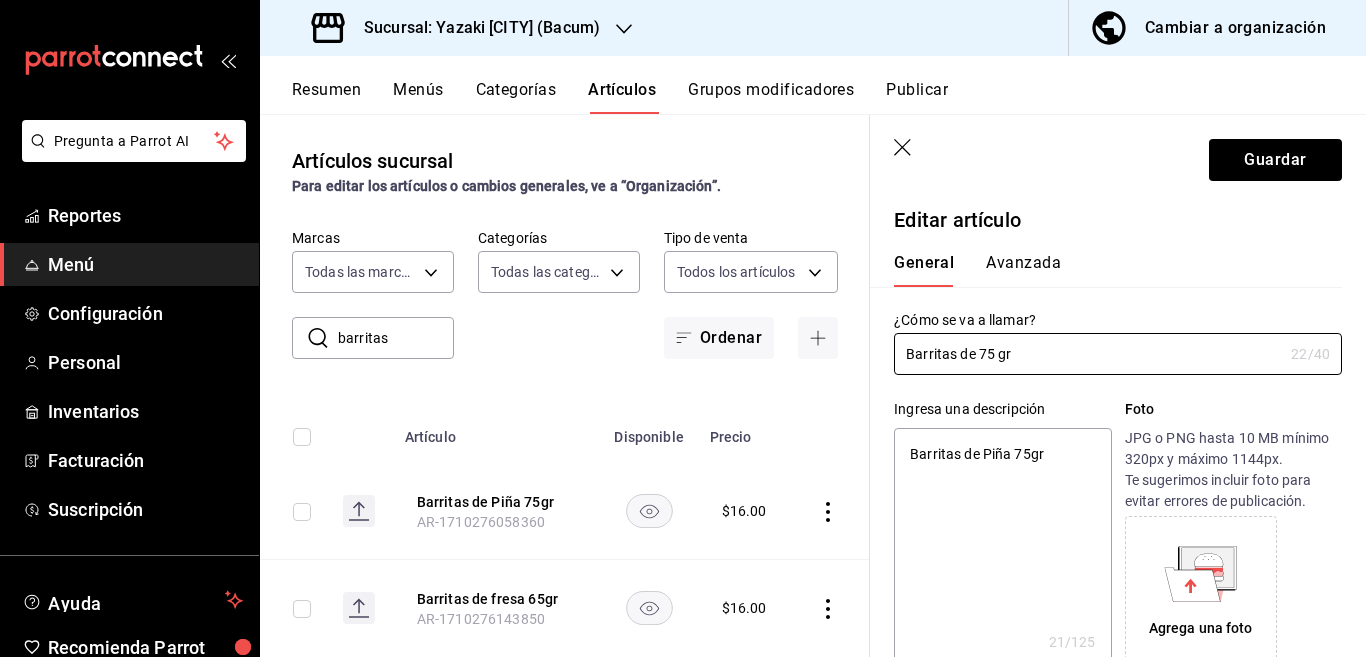 type on "Barritas d 75 gr" 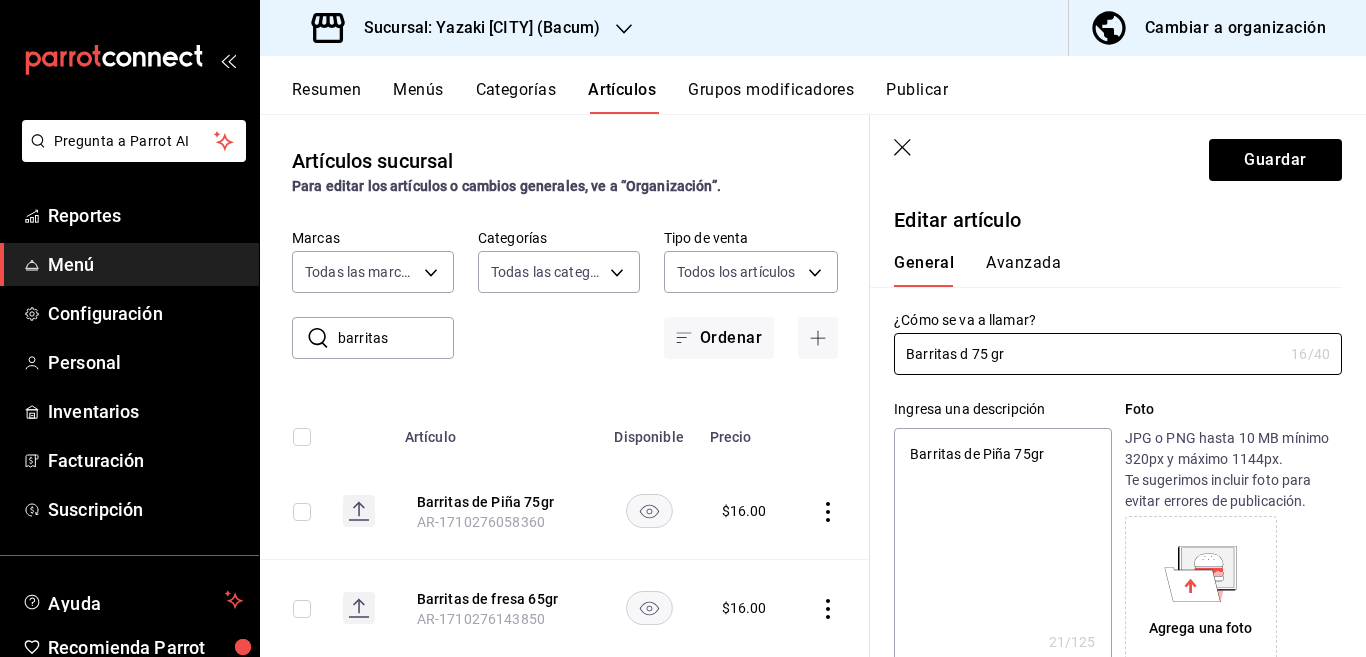 type on "x" 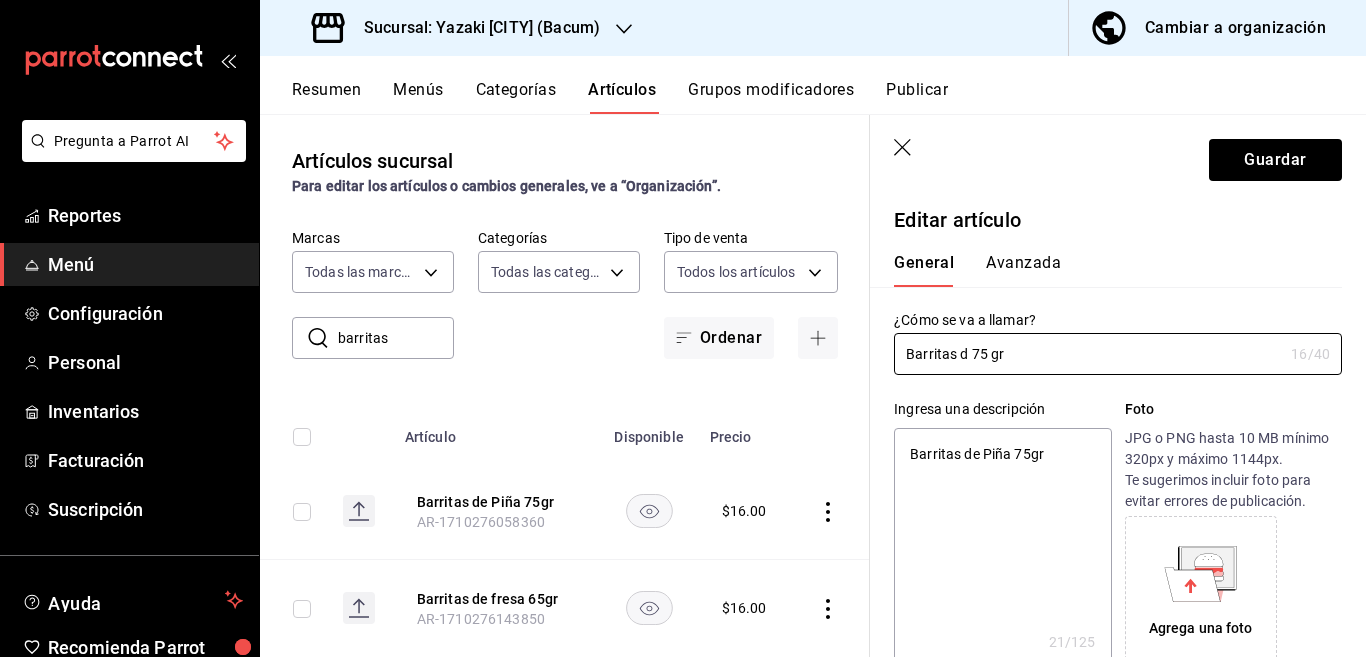 type on "Barritas  75 gr" 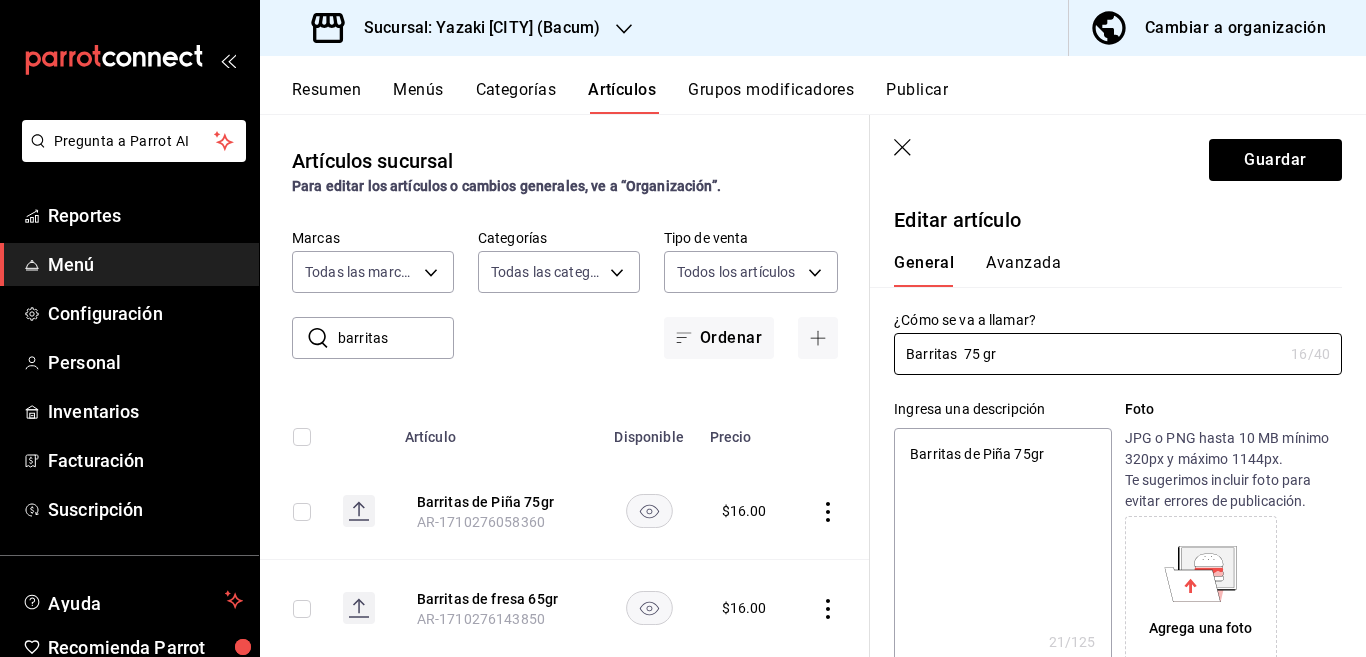 type on "x" 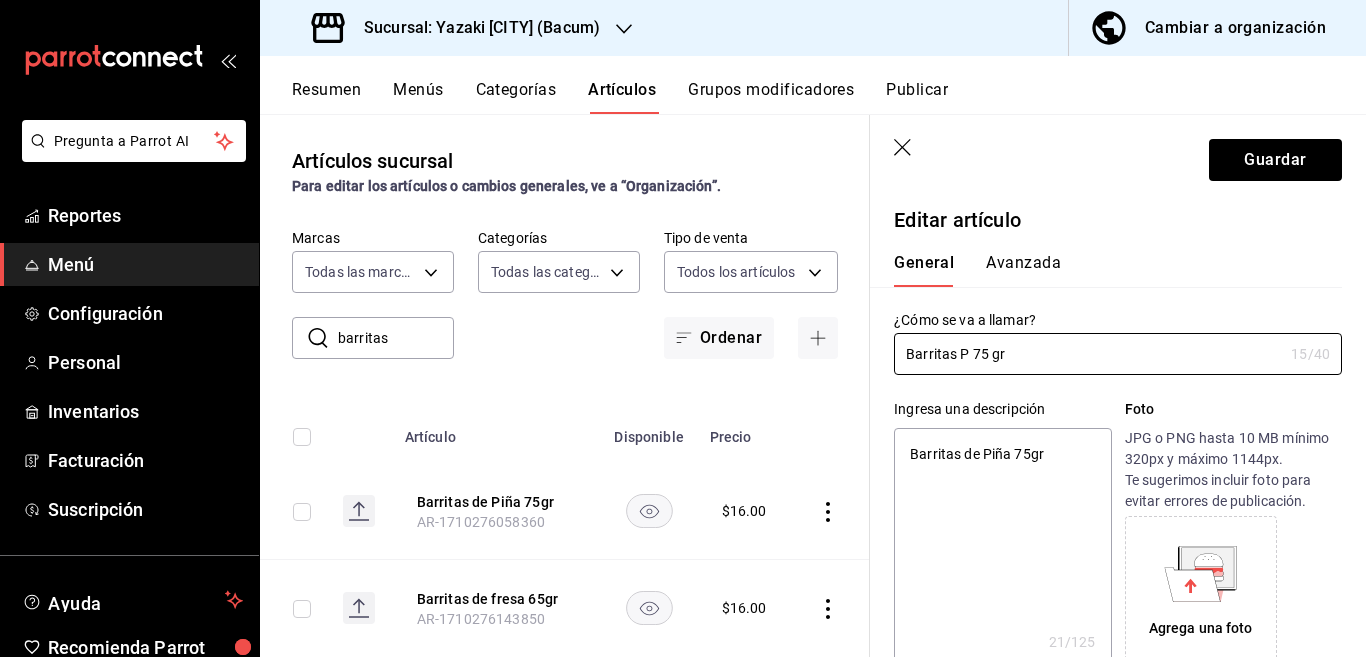 type on "Barritas PI 75 gr" 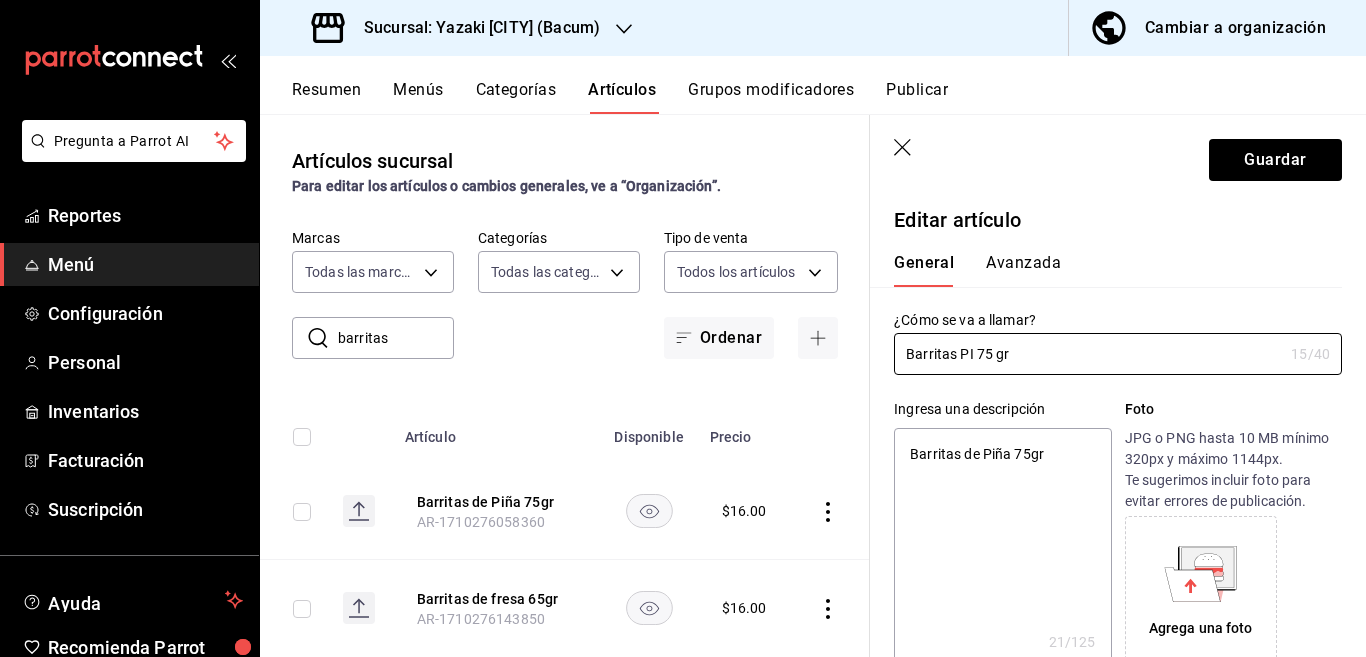 type on "x" 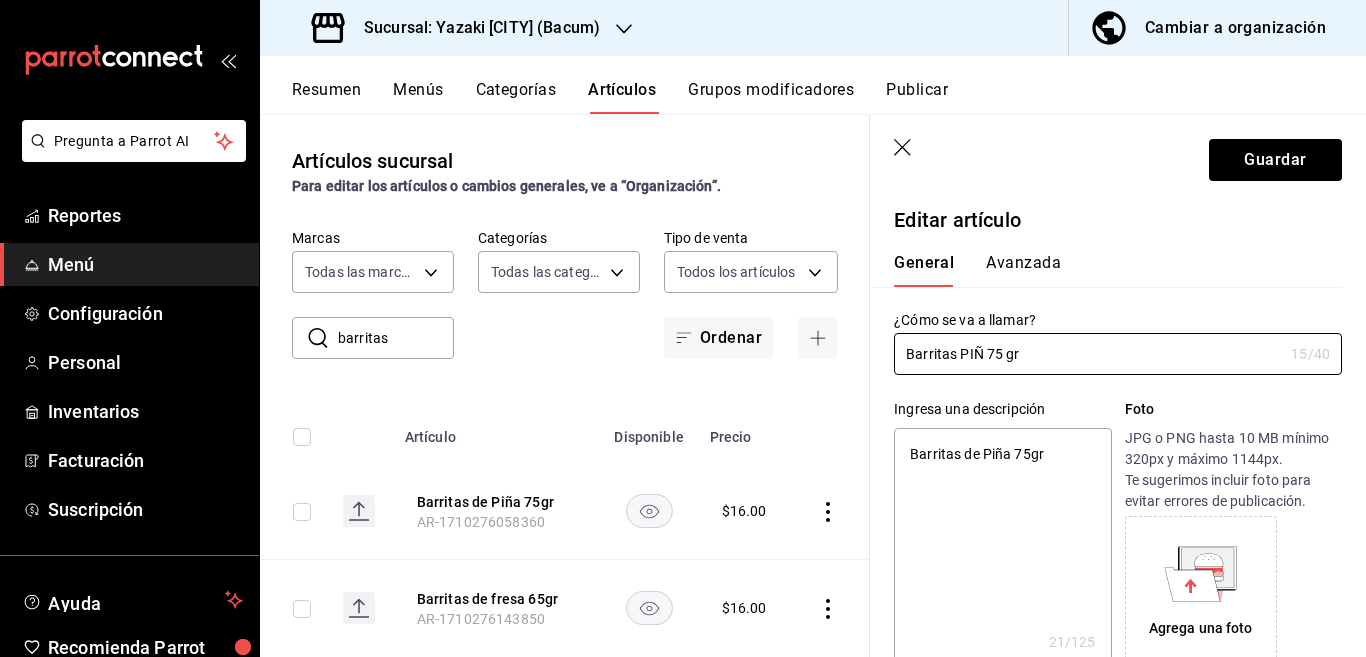 type on "Barritas PIÑA 75 gr" 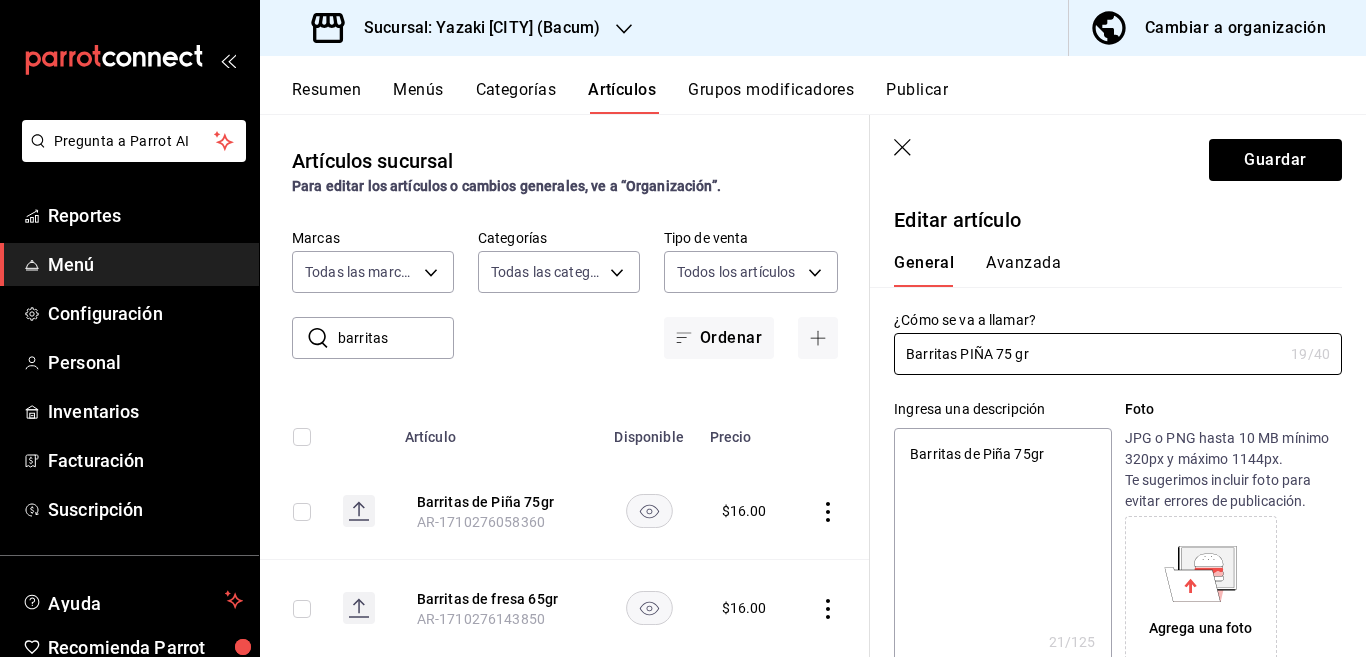 type on "x" 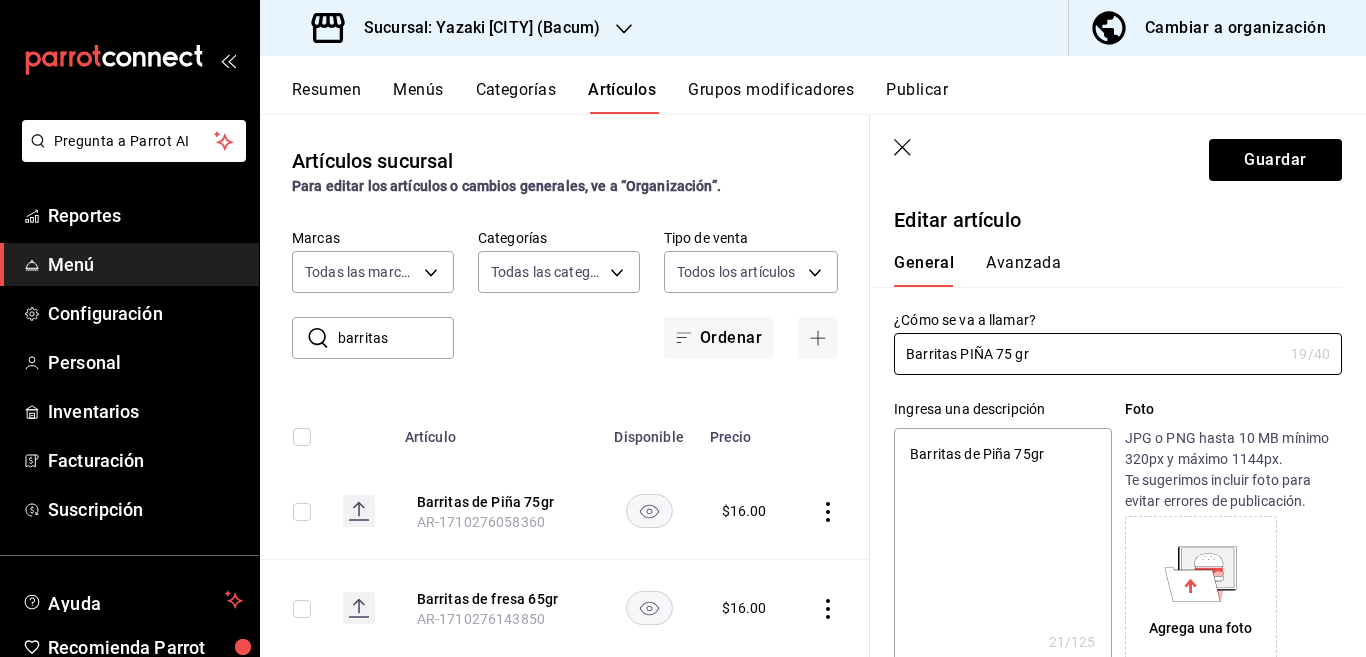 type on "Barritas PIÑA 75 gr" 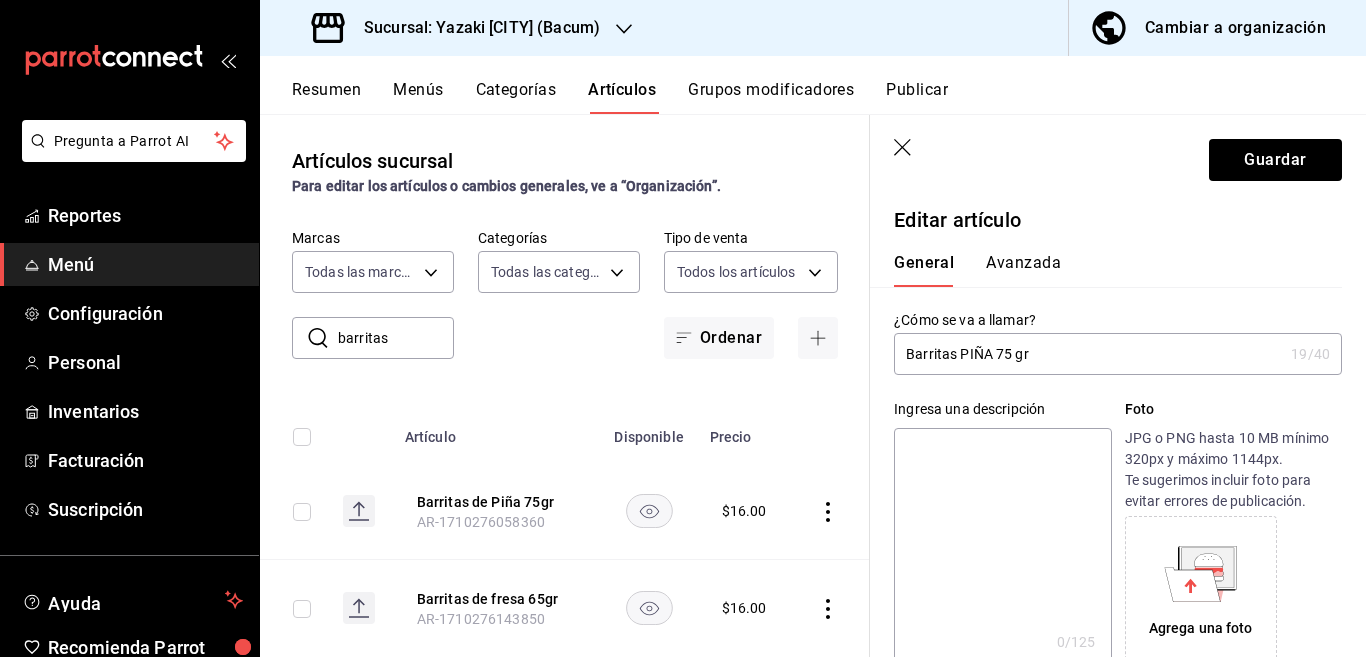 click on "Barritas PIÑA 75 gr" at bounding box center (1088, 354) 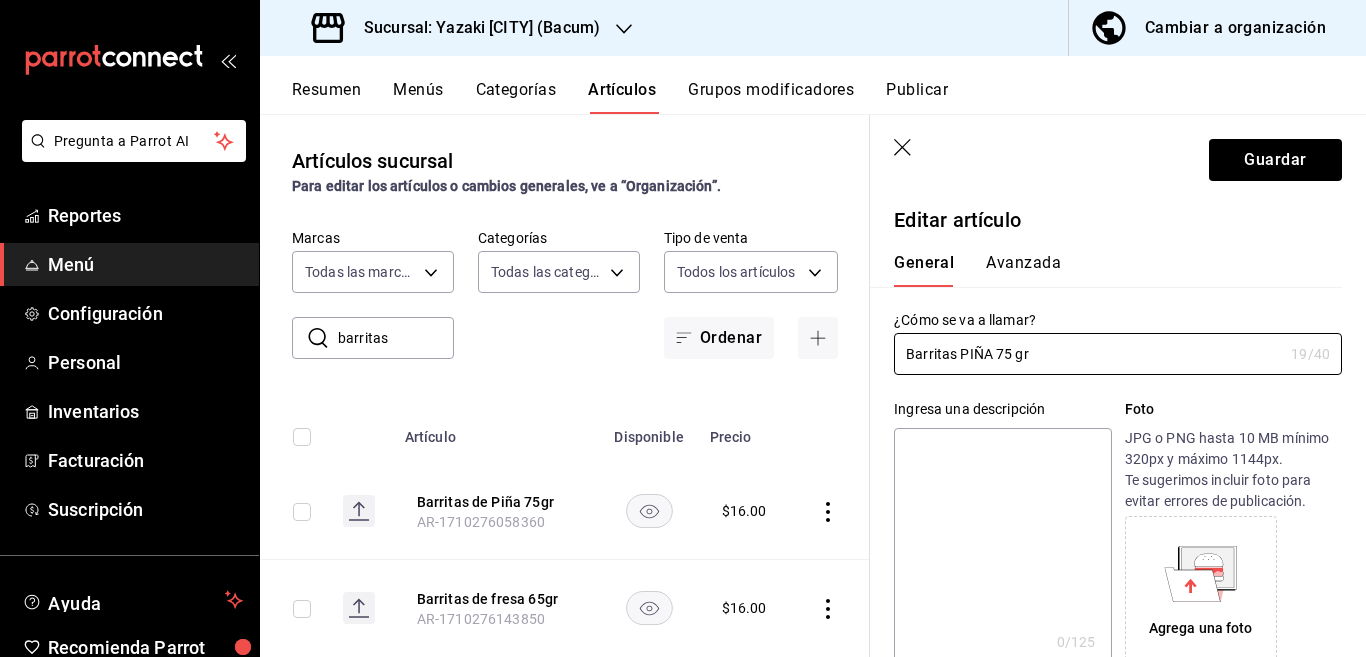 click at bounding box center [1002, 548] 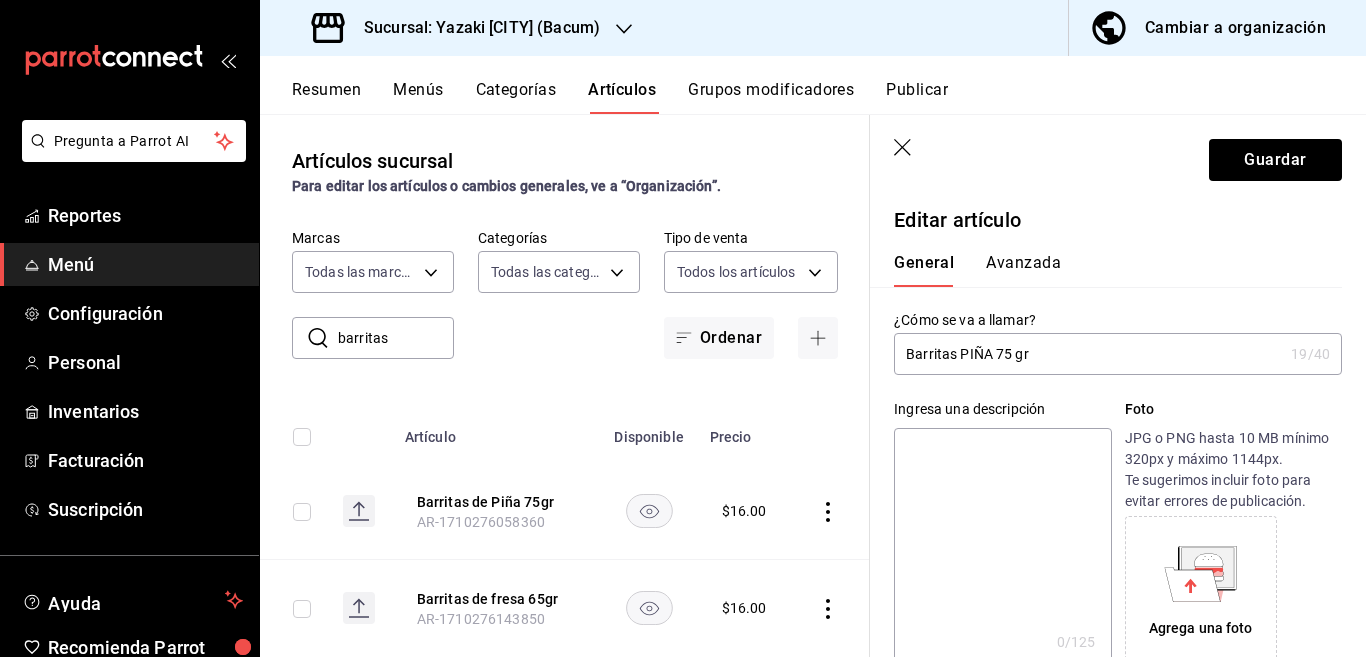 paste on "Barritas PIÑA 75 gr" 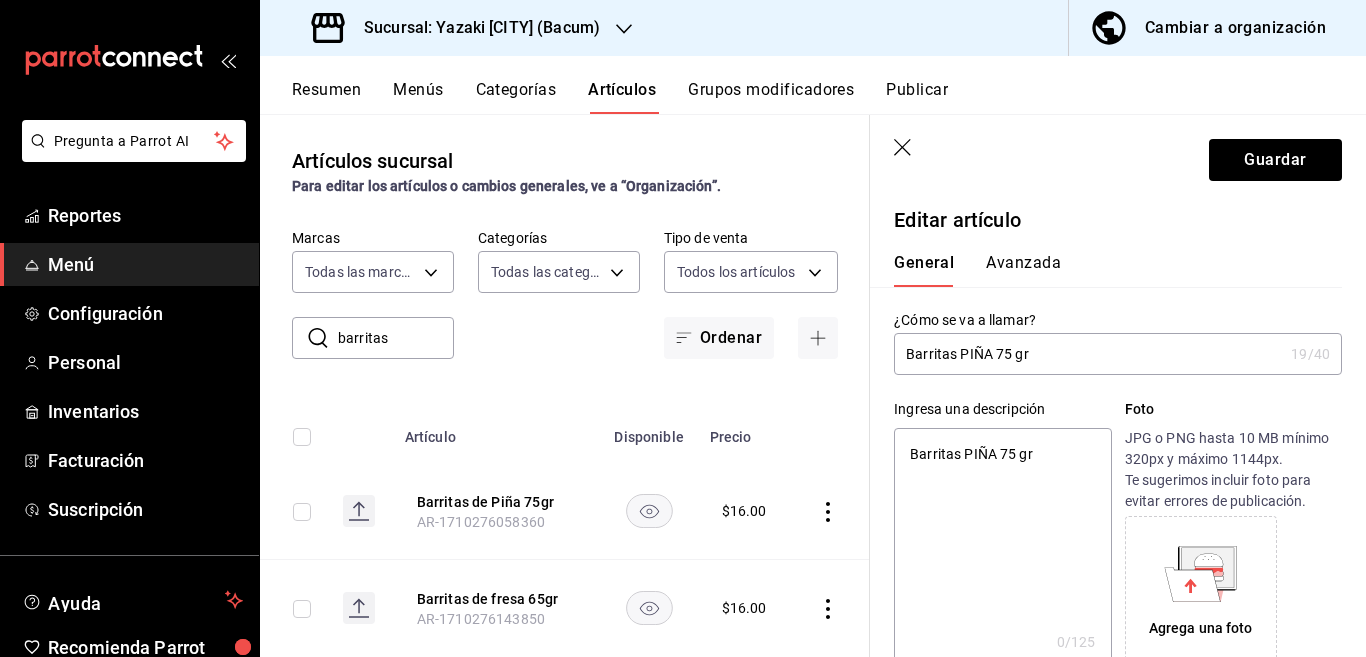type on "x" 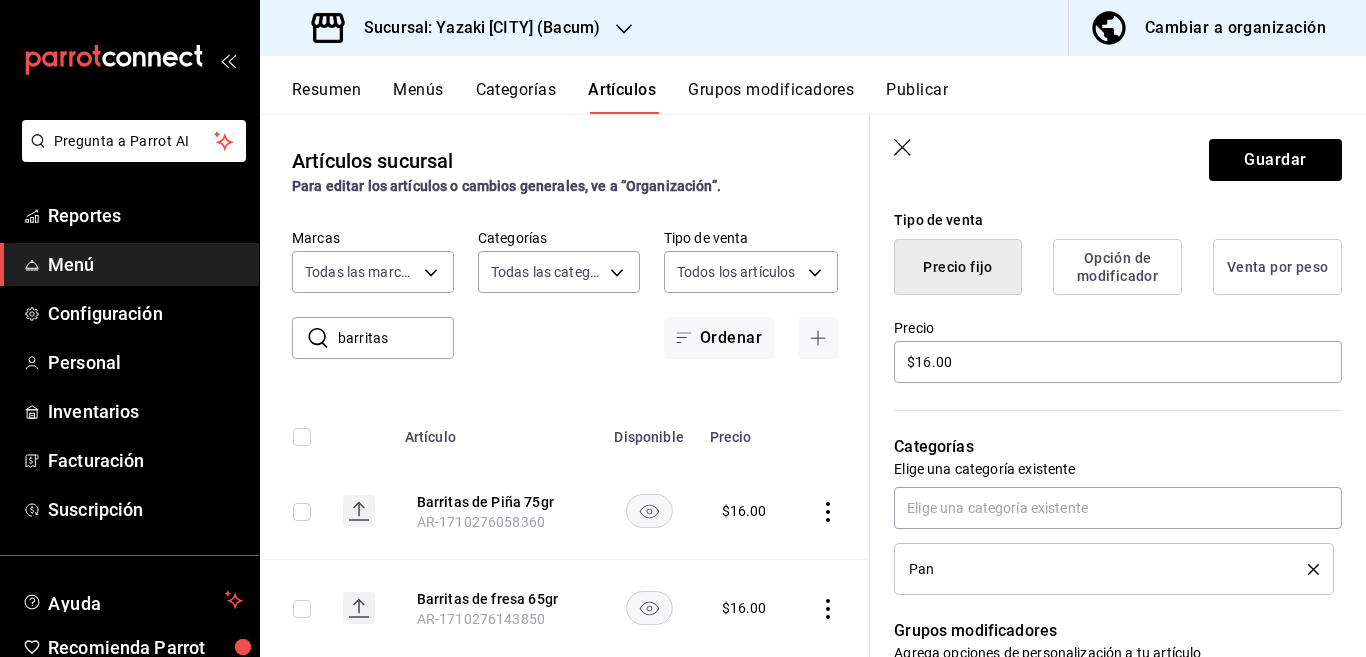 scroll, scrollTop: 487, scrollLeft: 0, axis: vertical 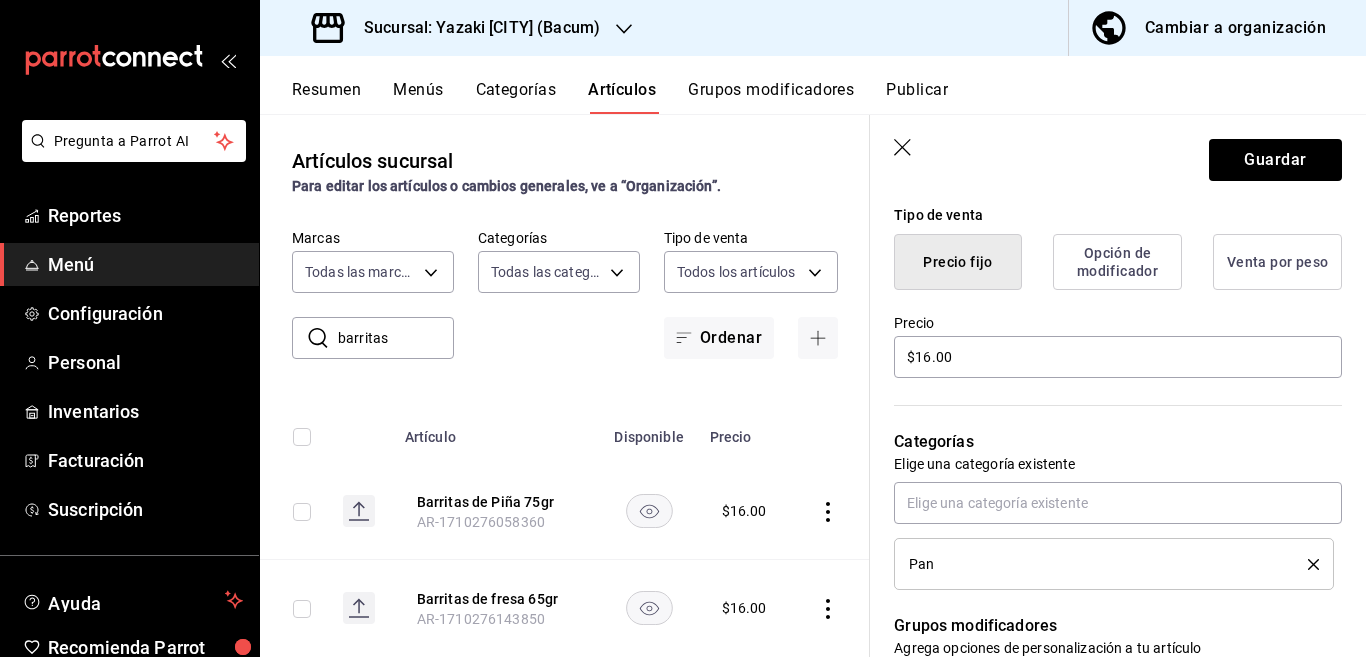 type on "Barritas PIÑA 75 gr" 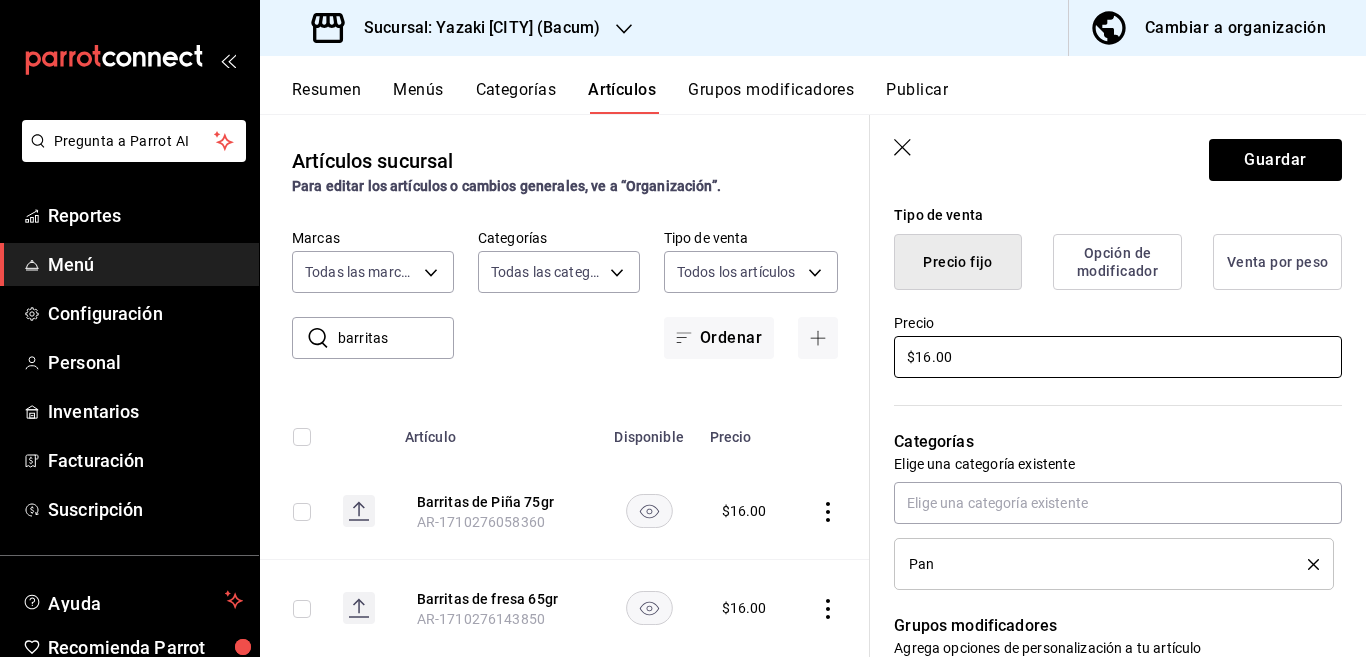 type on "x" 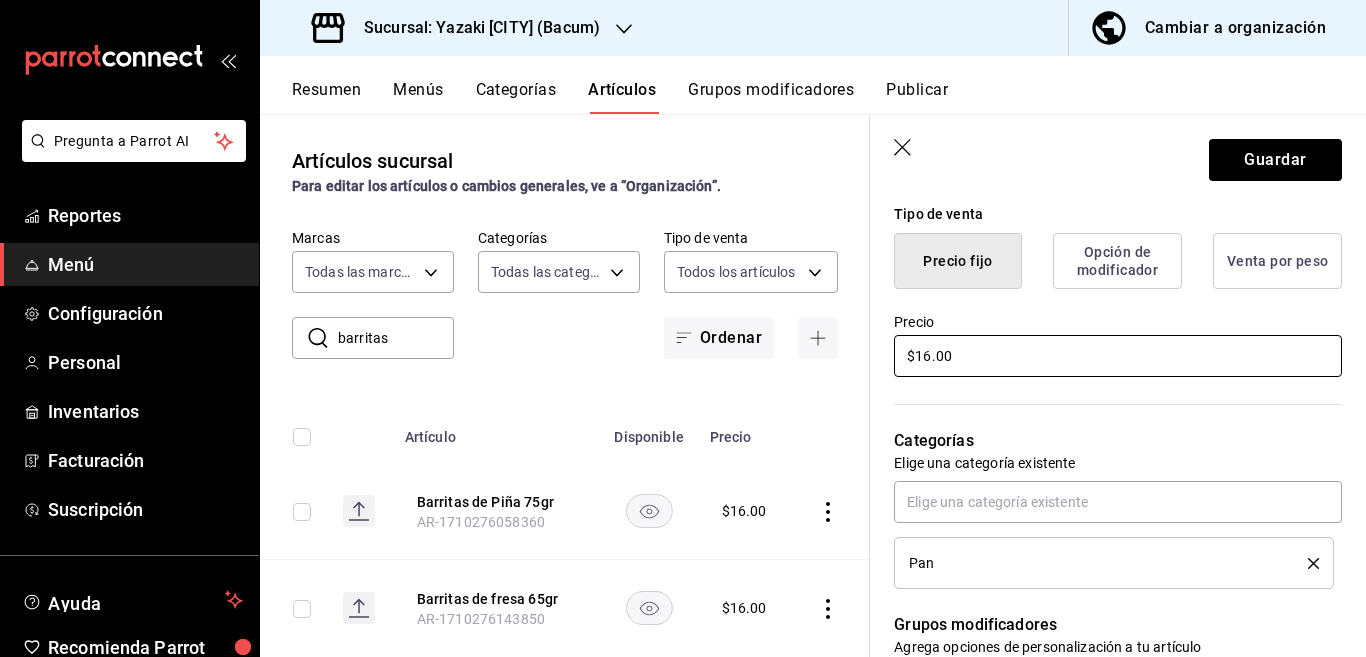 type on "$1.00" 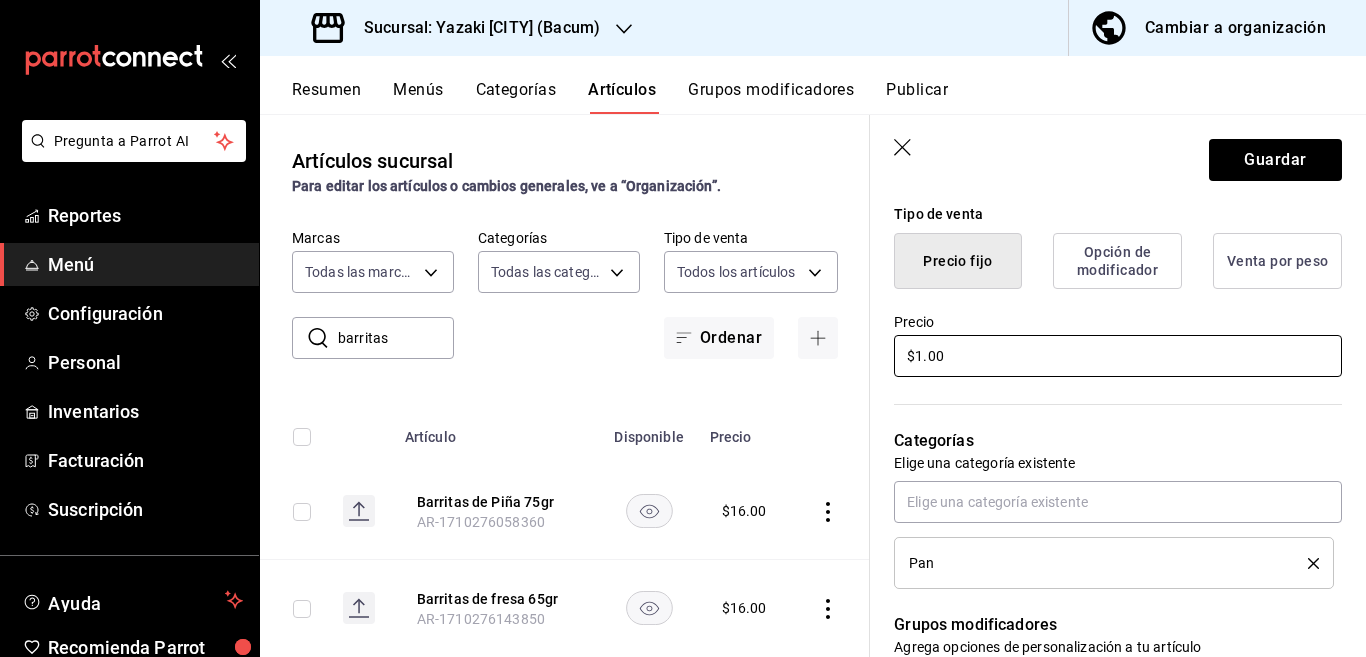 type on "x" 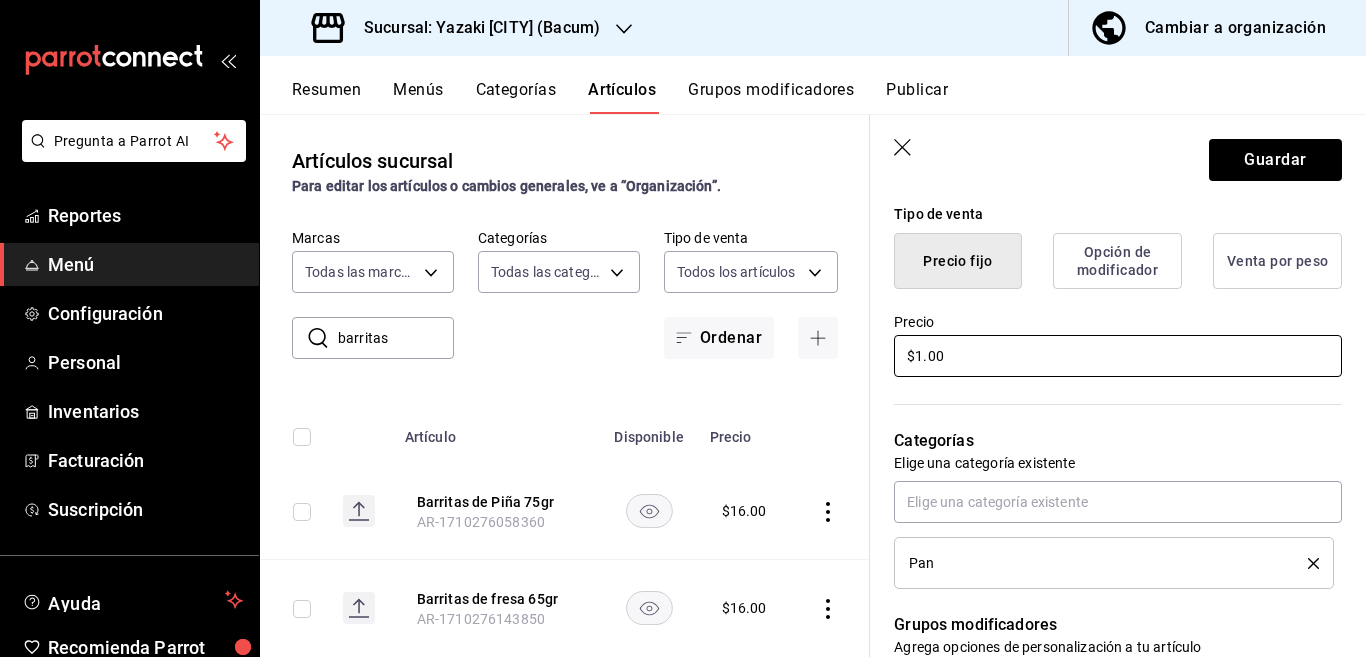 type on "$19.00" 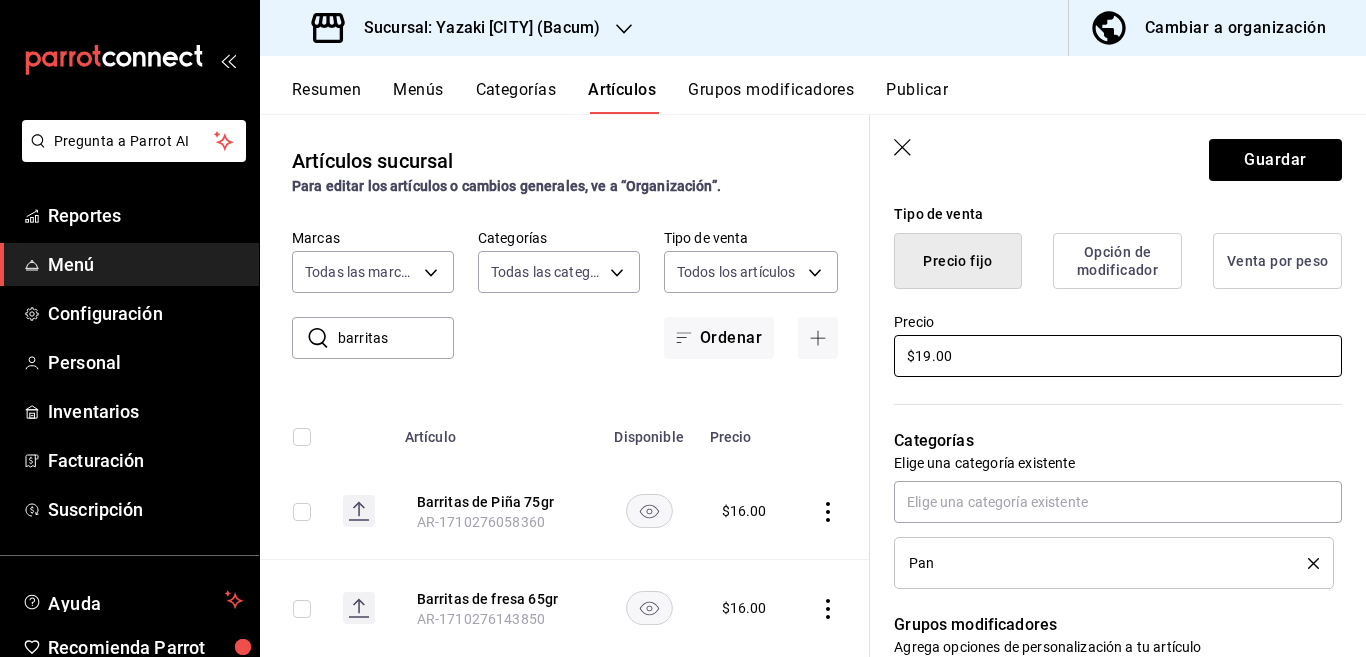 type on "x" 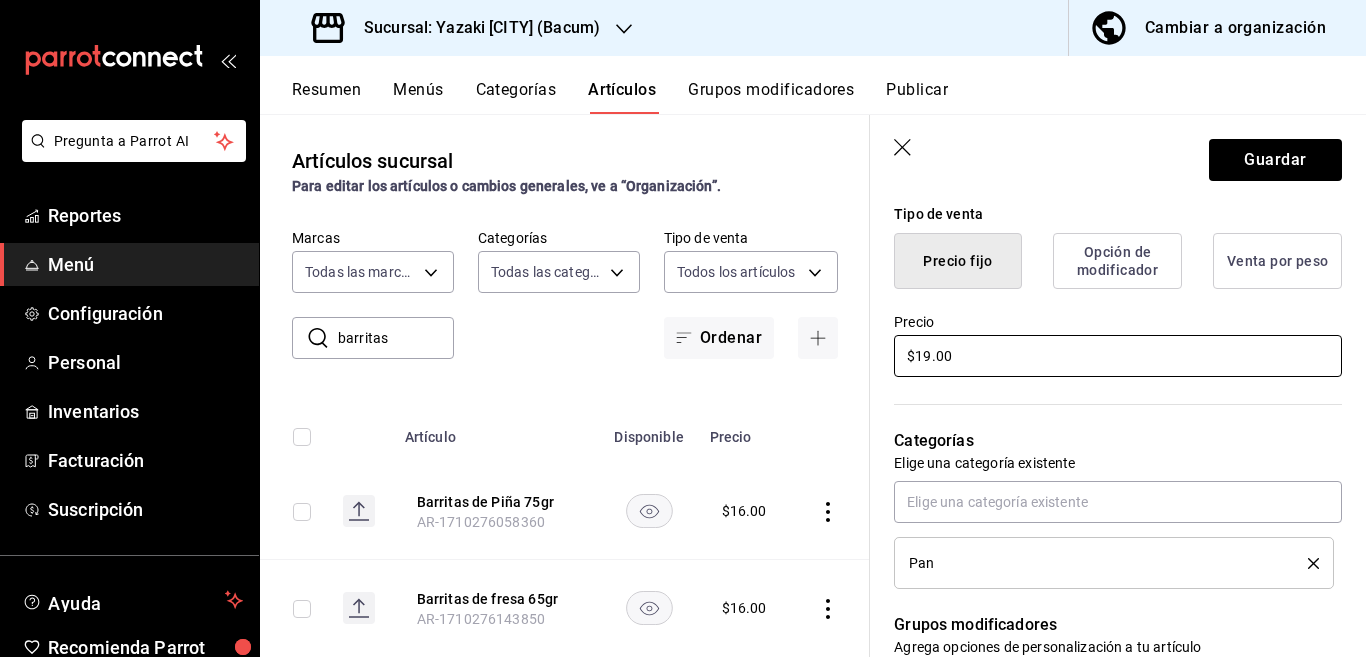 type on "$19.00" 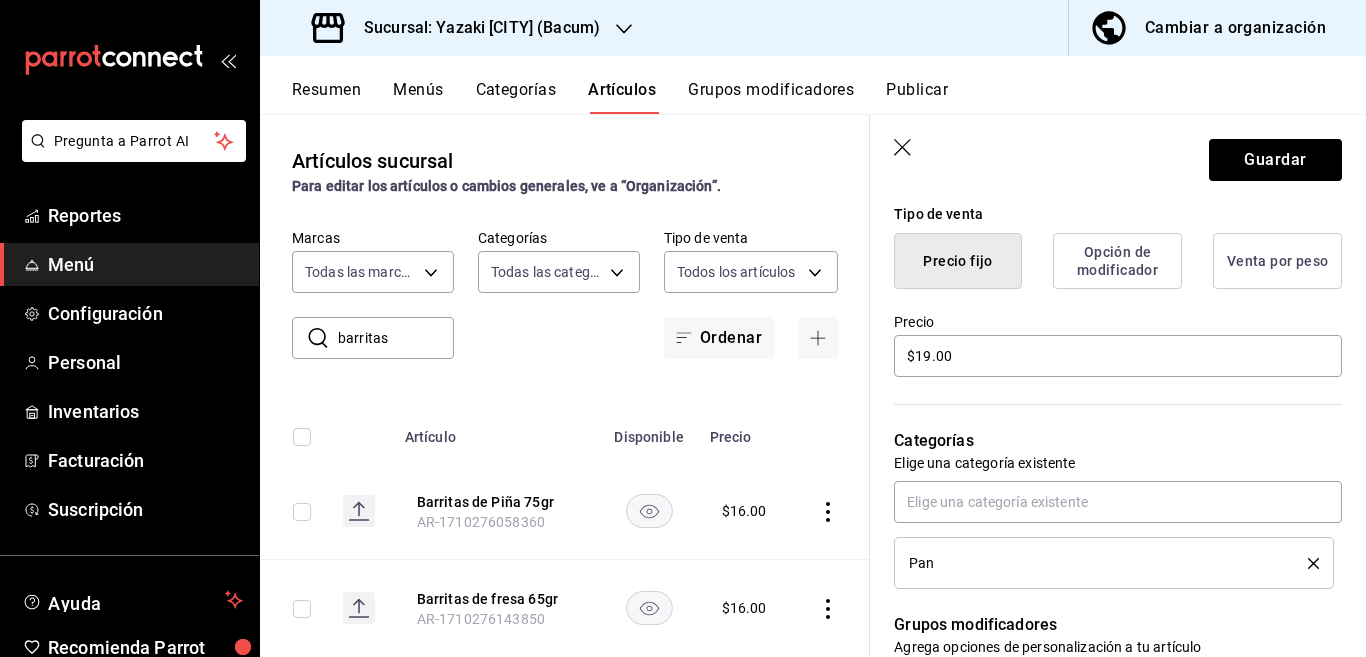 click 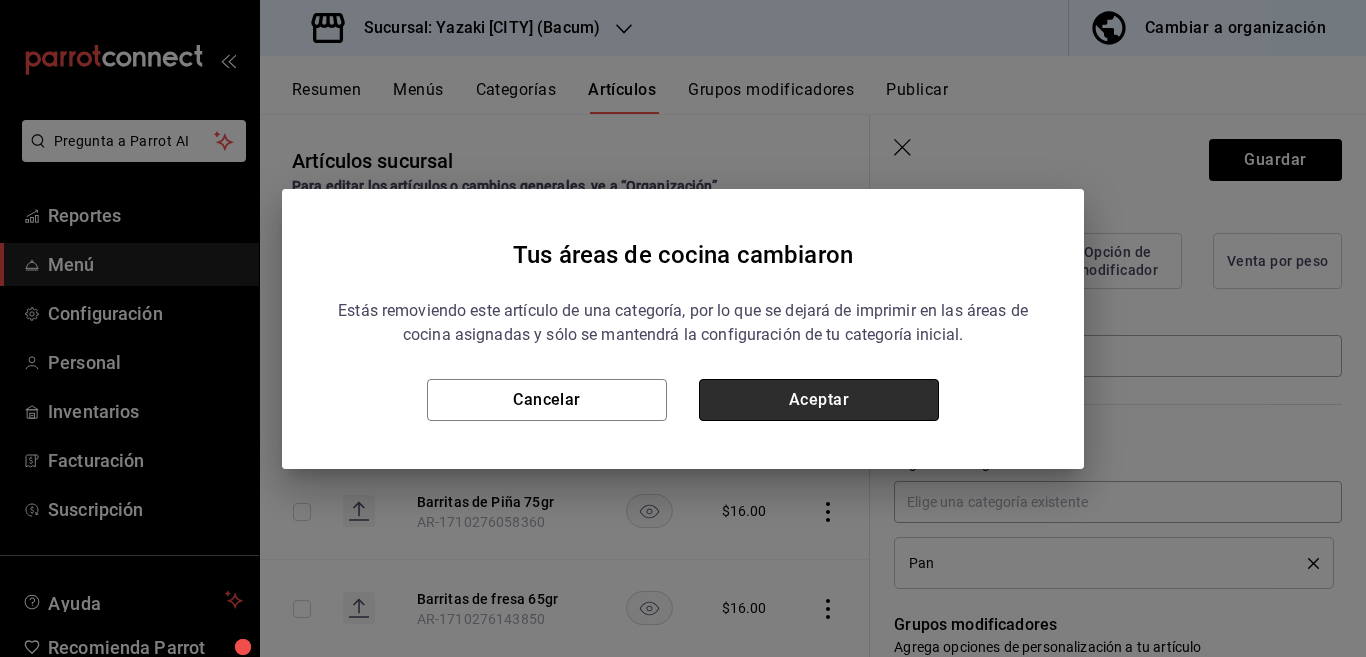 click on "Aceptar" at bounding box center (819, 400) 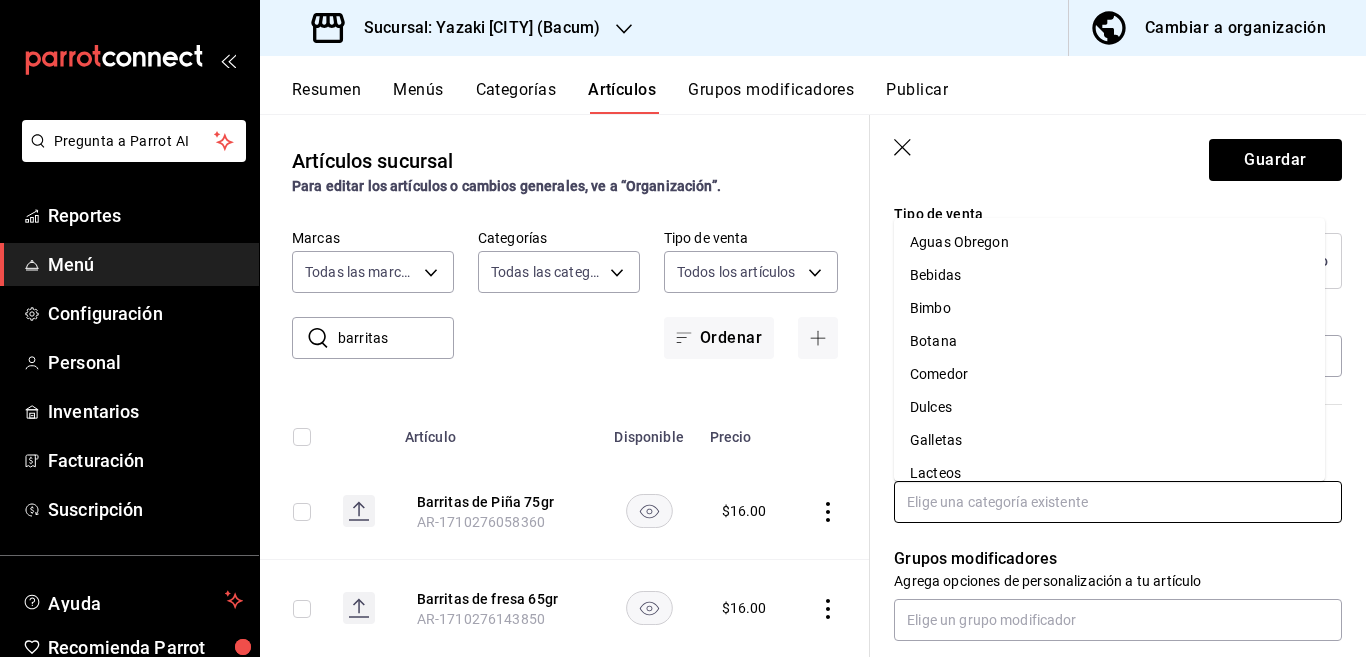 click at bounding box center (1118, 502) 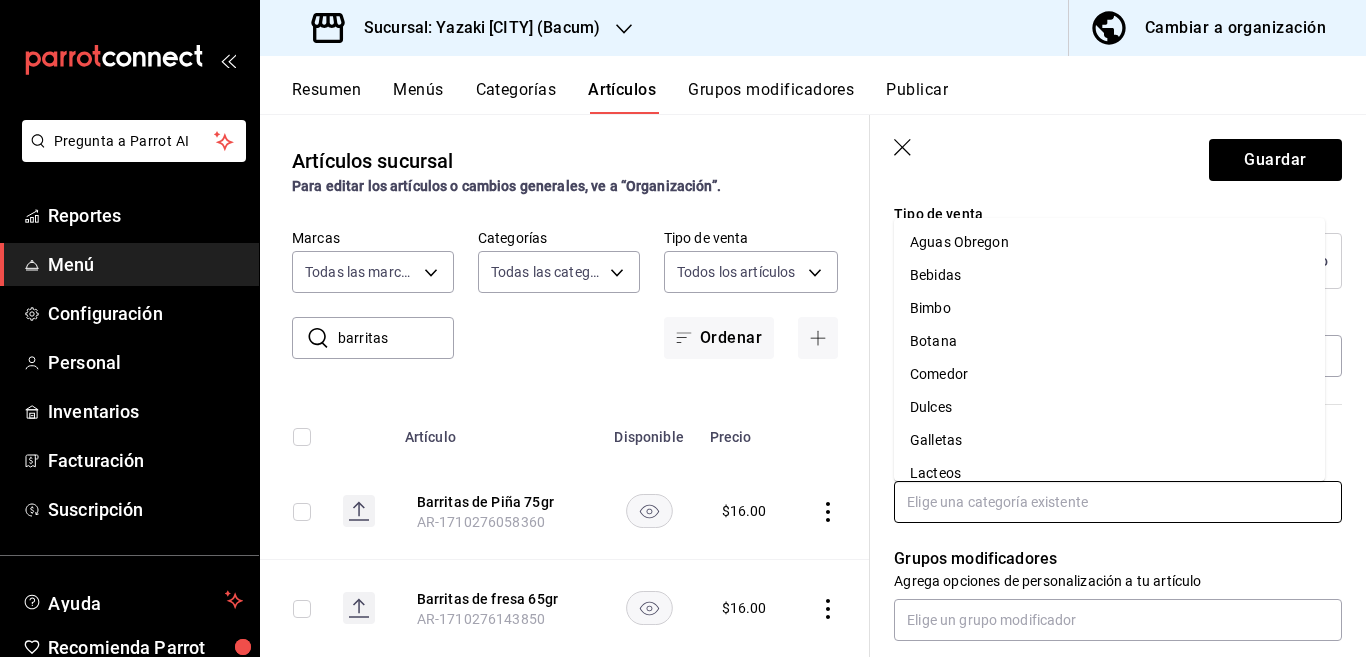 click on "Bimbo" at bounding box center (1109, 308) 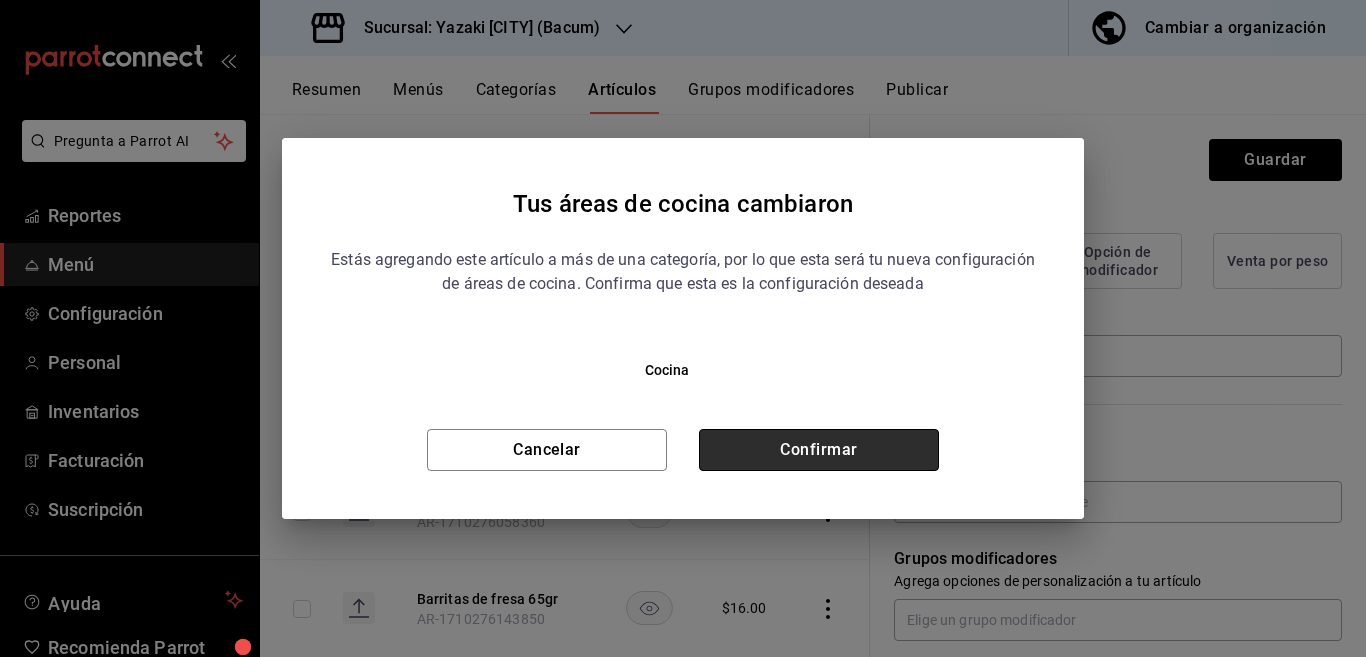 click on "Confirmar" at bounding box center [819, 450] 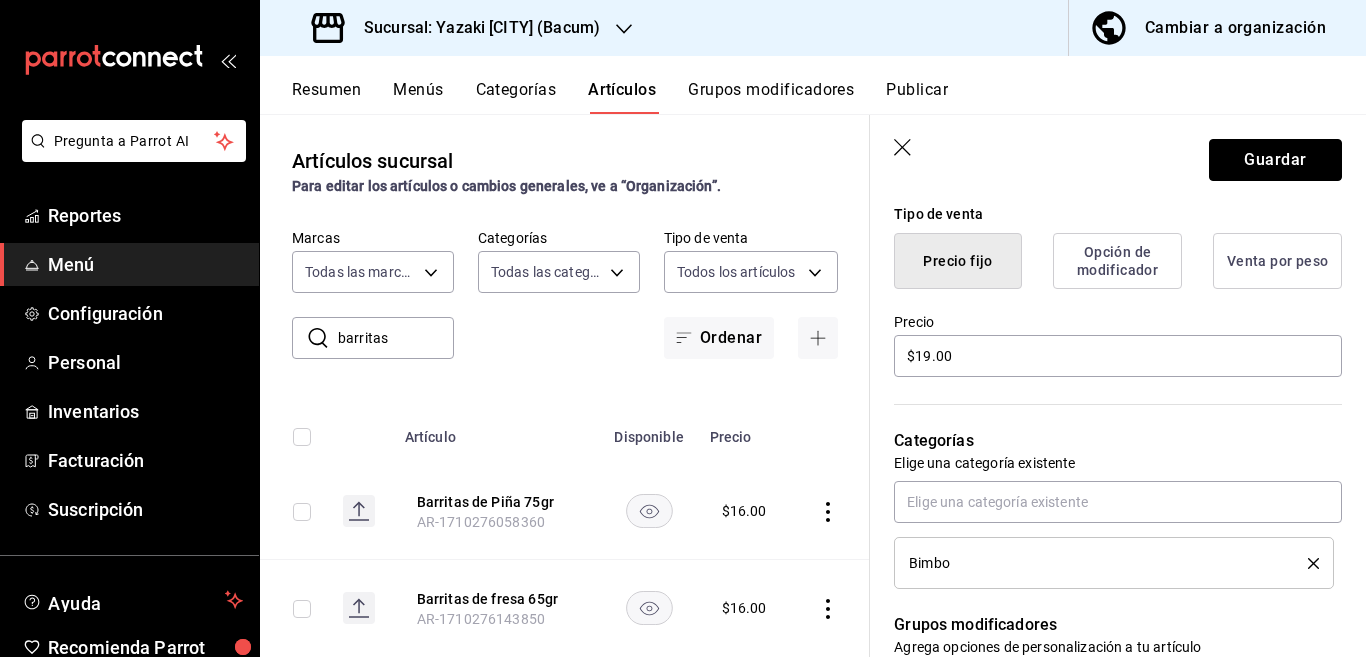click on "Guardar" at bounding box center [1275, 160] 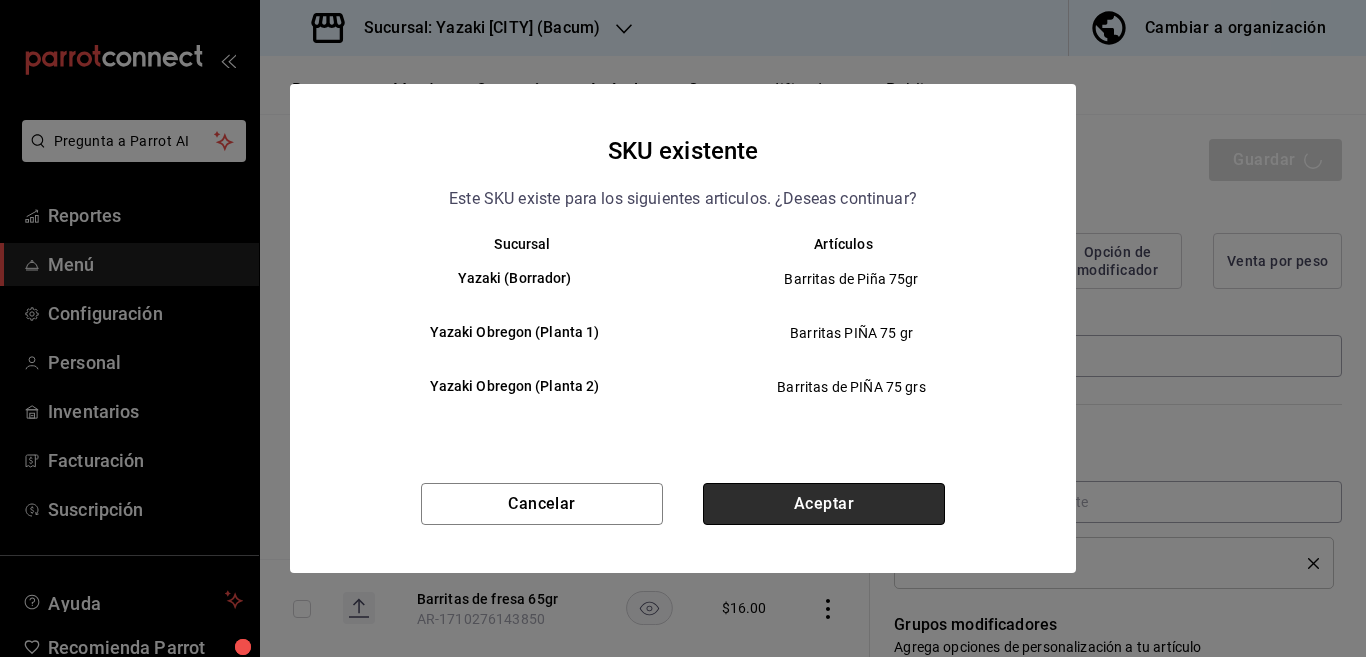 click on "Aceptar" at bounding box center [824, 504] 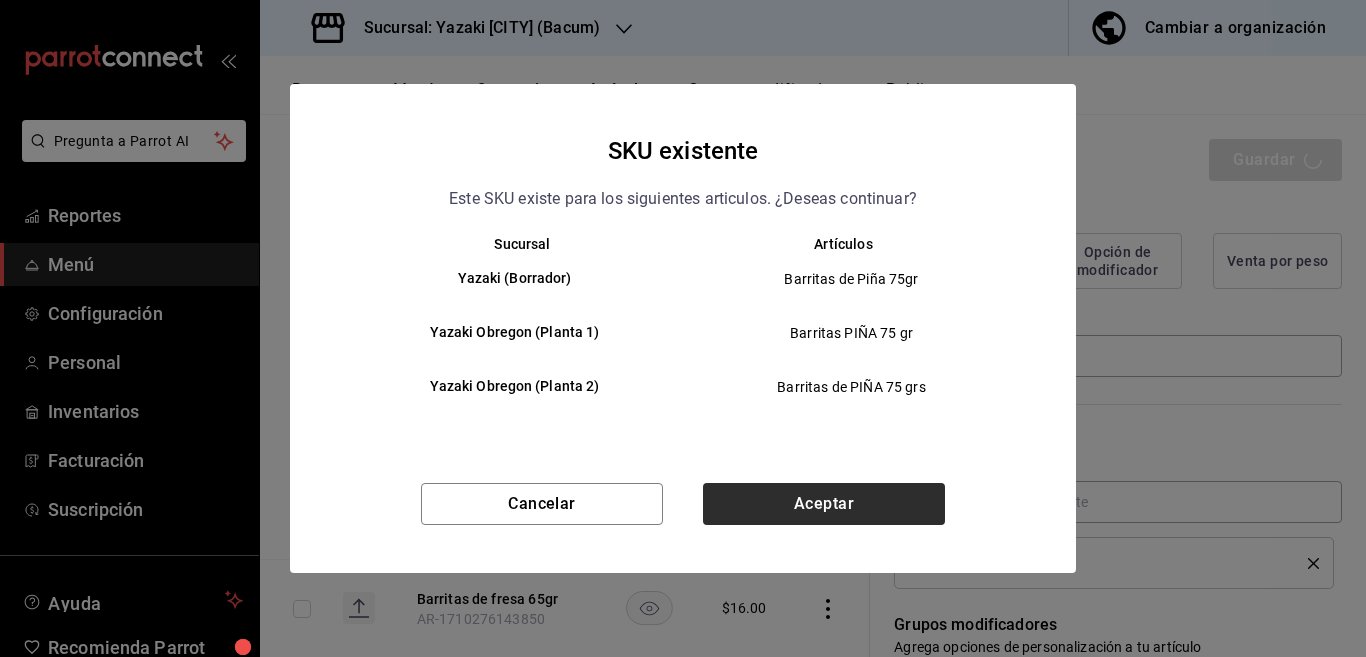 type on "x" 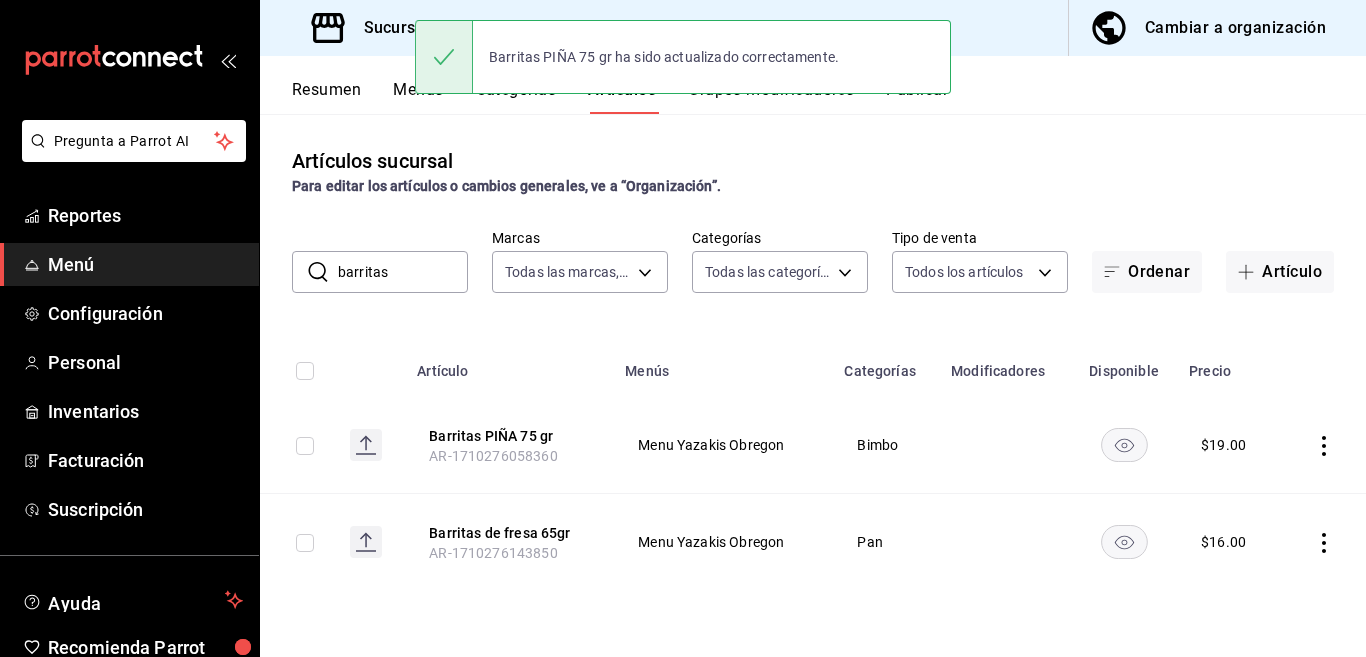 scroll, scrollTop: 0, scrollLeft: 0, axis: both 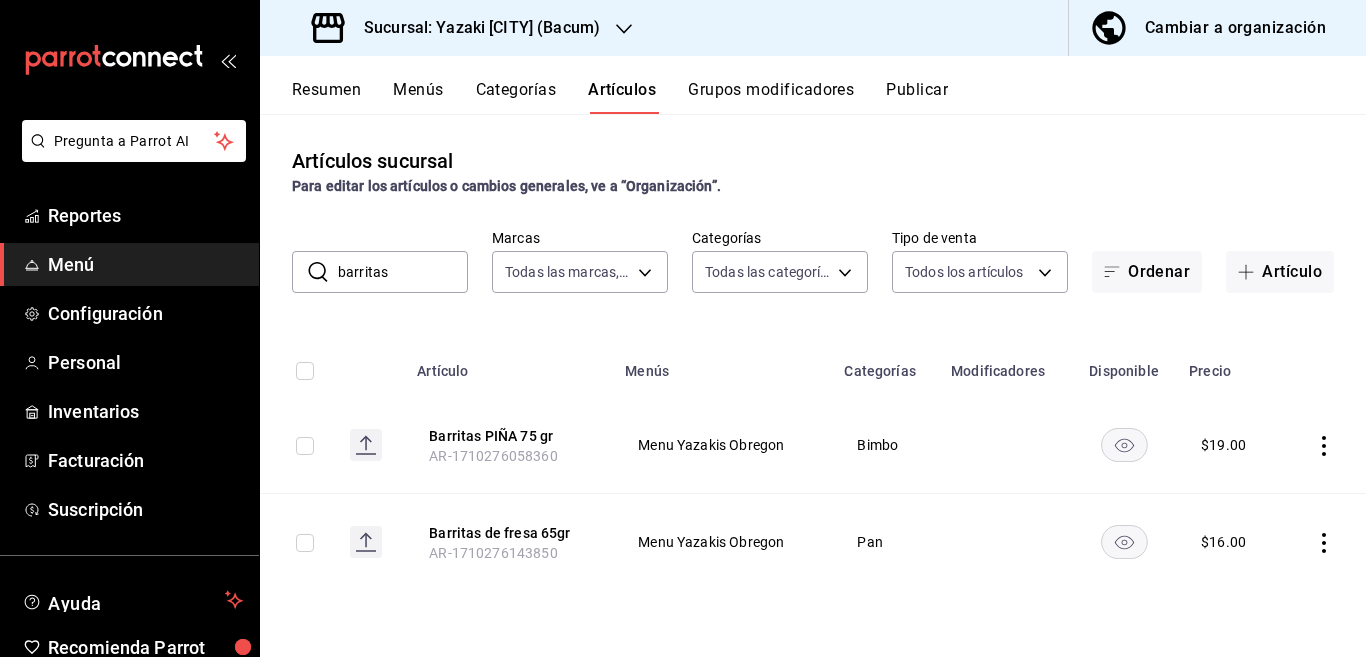 click 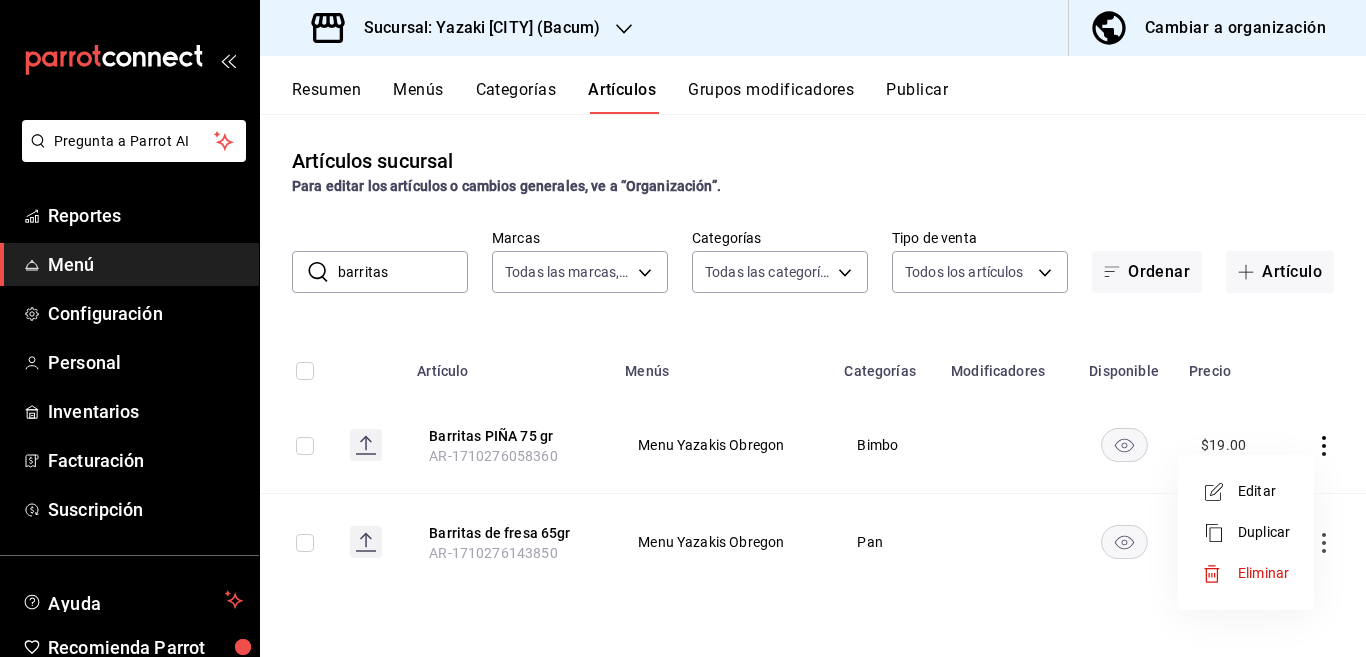 click on "Editar" at bounding box center (1264, 491) 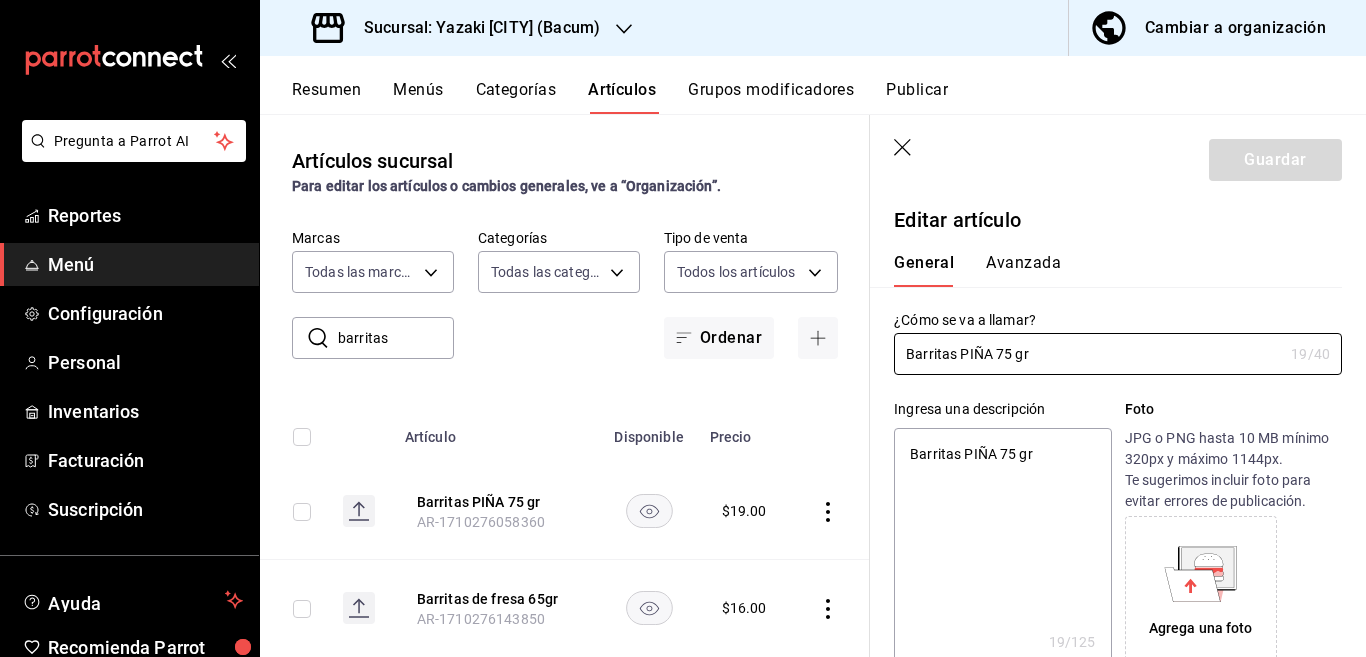 type on "x" 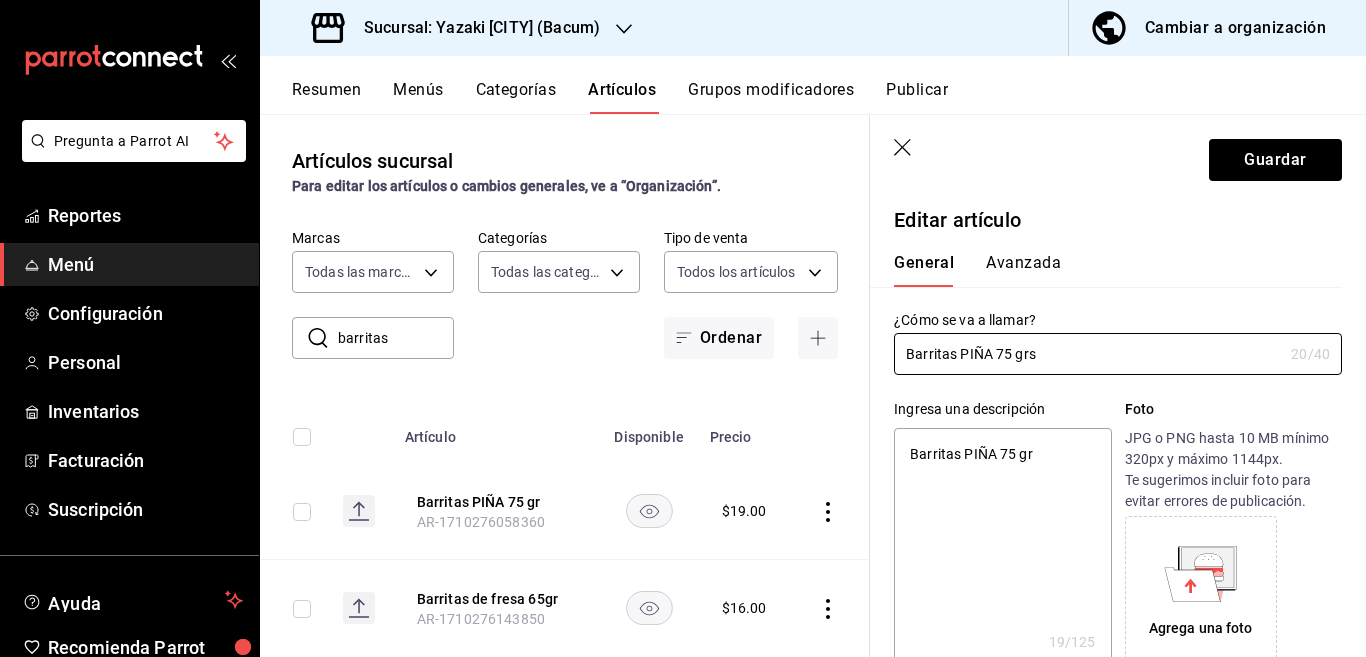 type on "x" 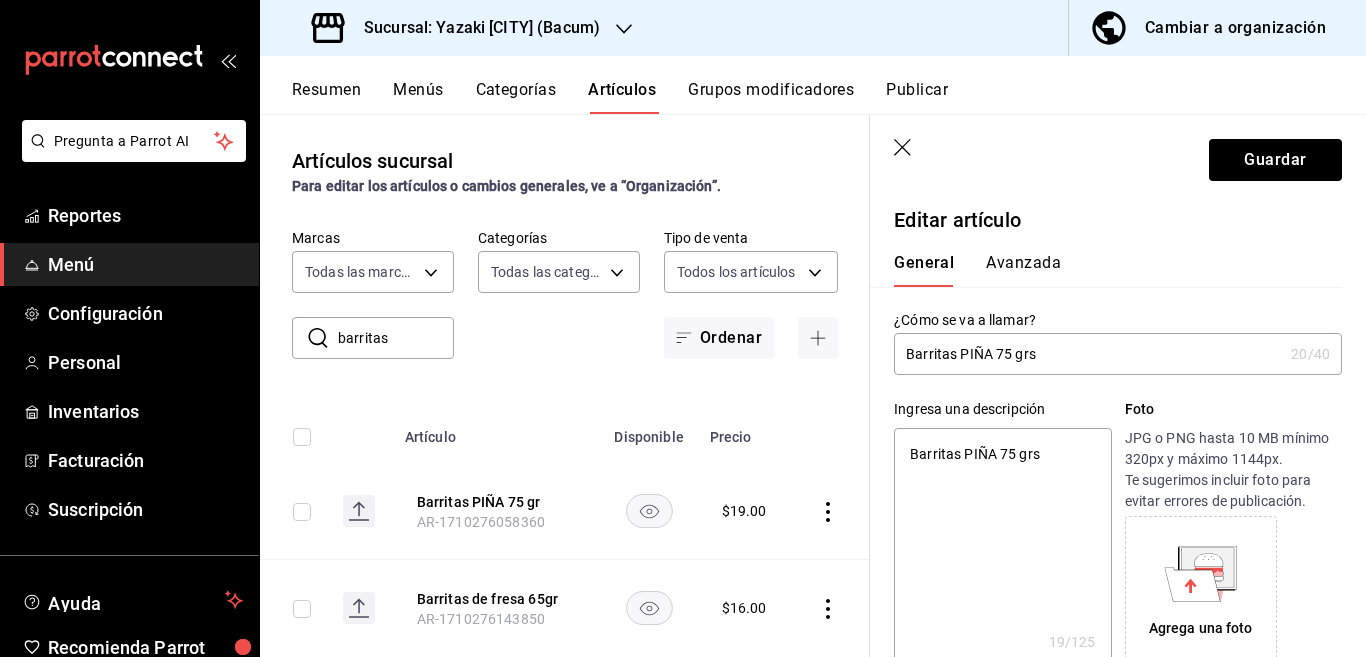 type on "x" 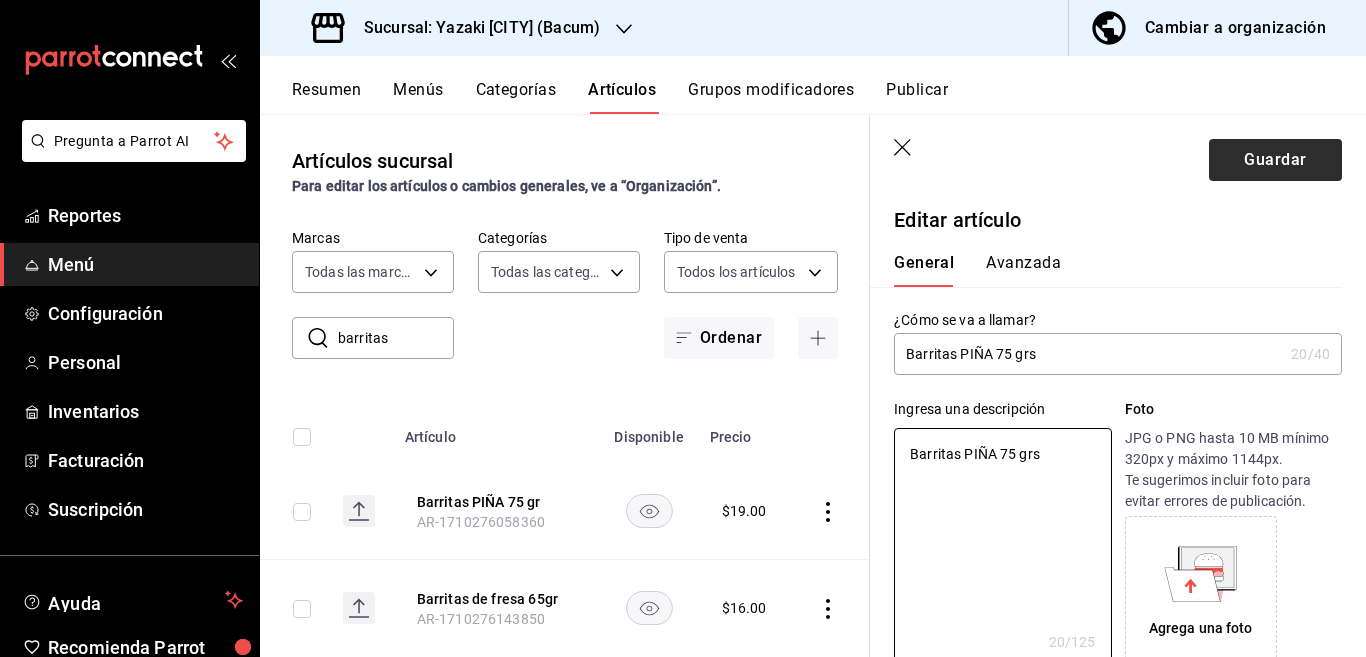 type on "Barritas PIÑA 75 grs" 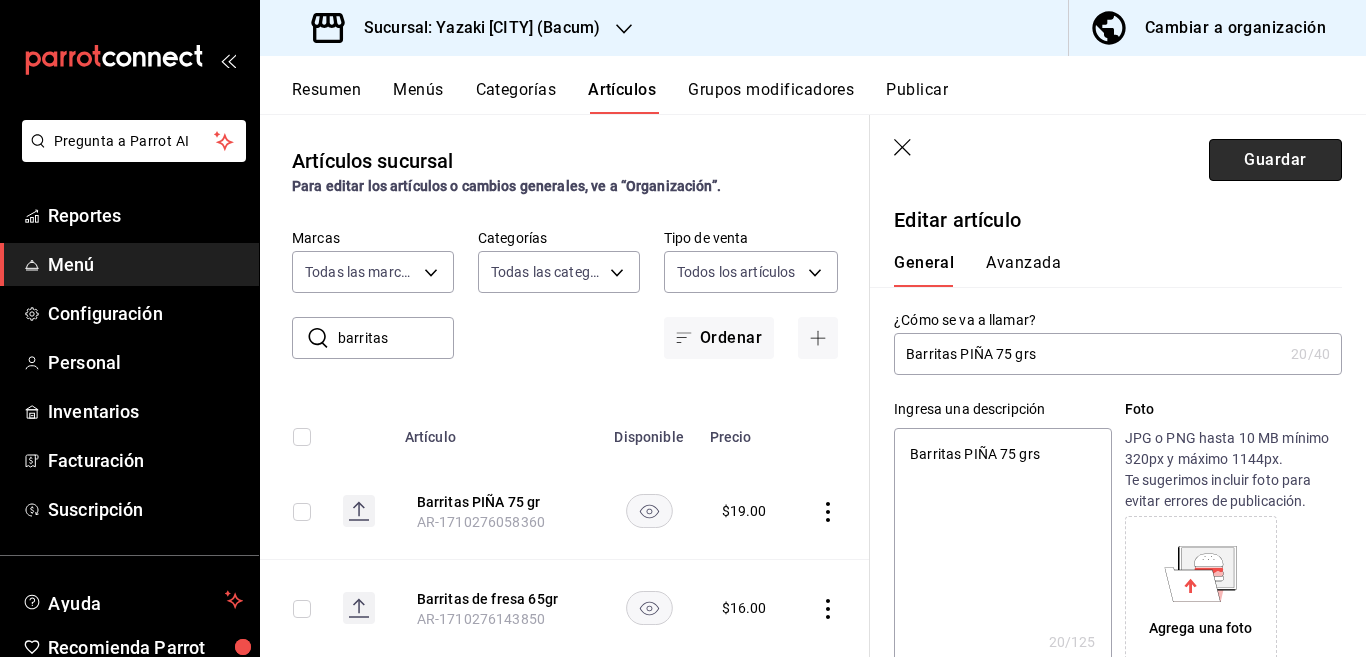 click on "Guardar" at bounding box center (1275, 160) 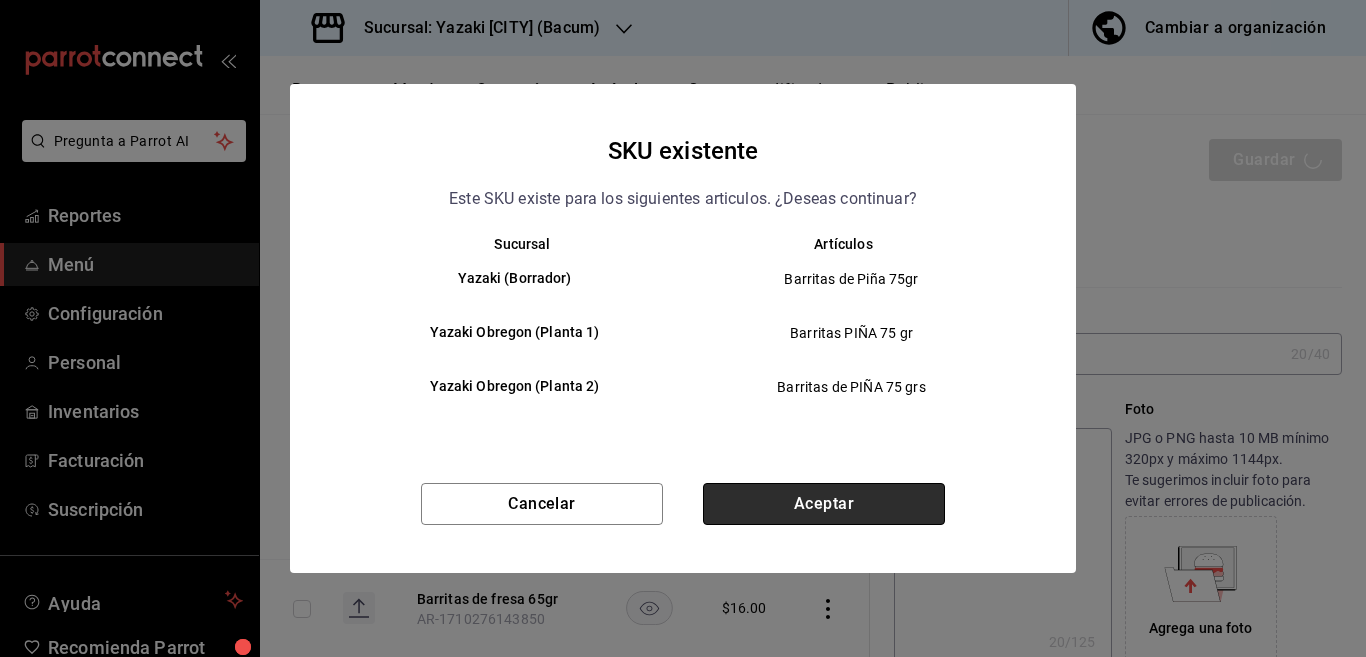 click on "Aceptar" at bounding box center (824, 504) 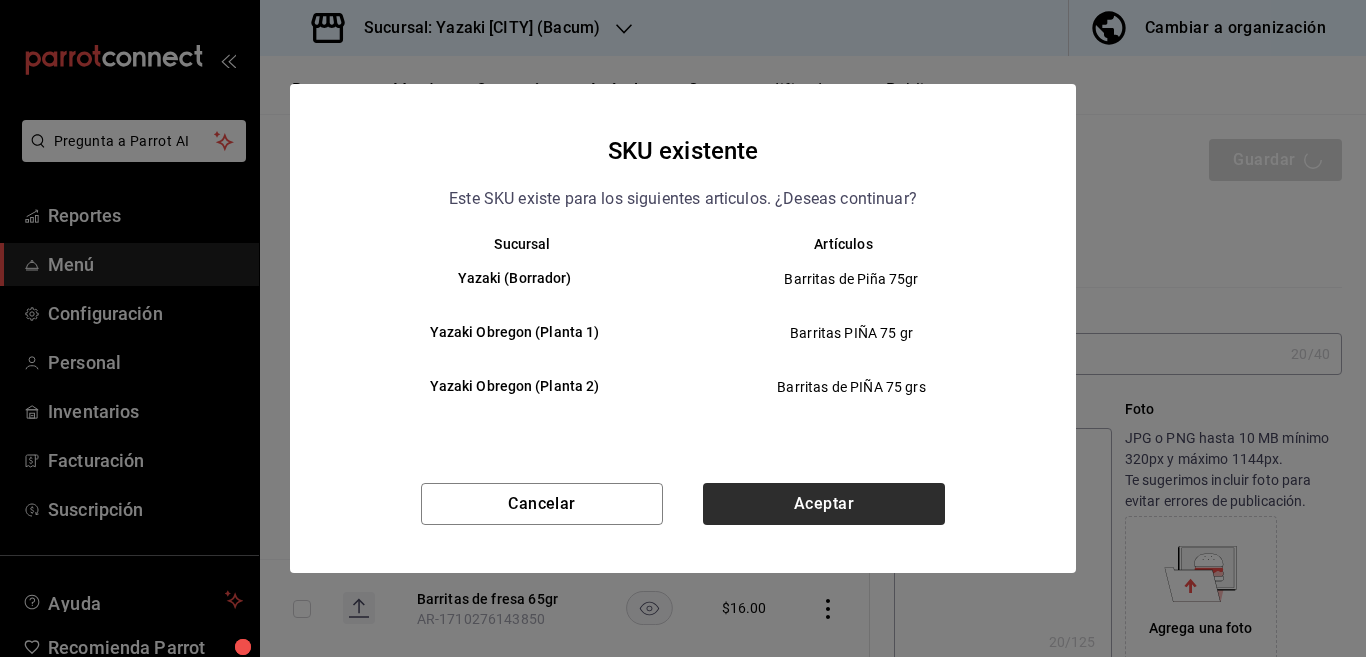 type on "x" 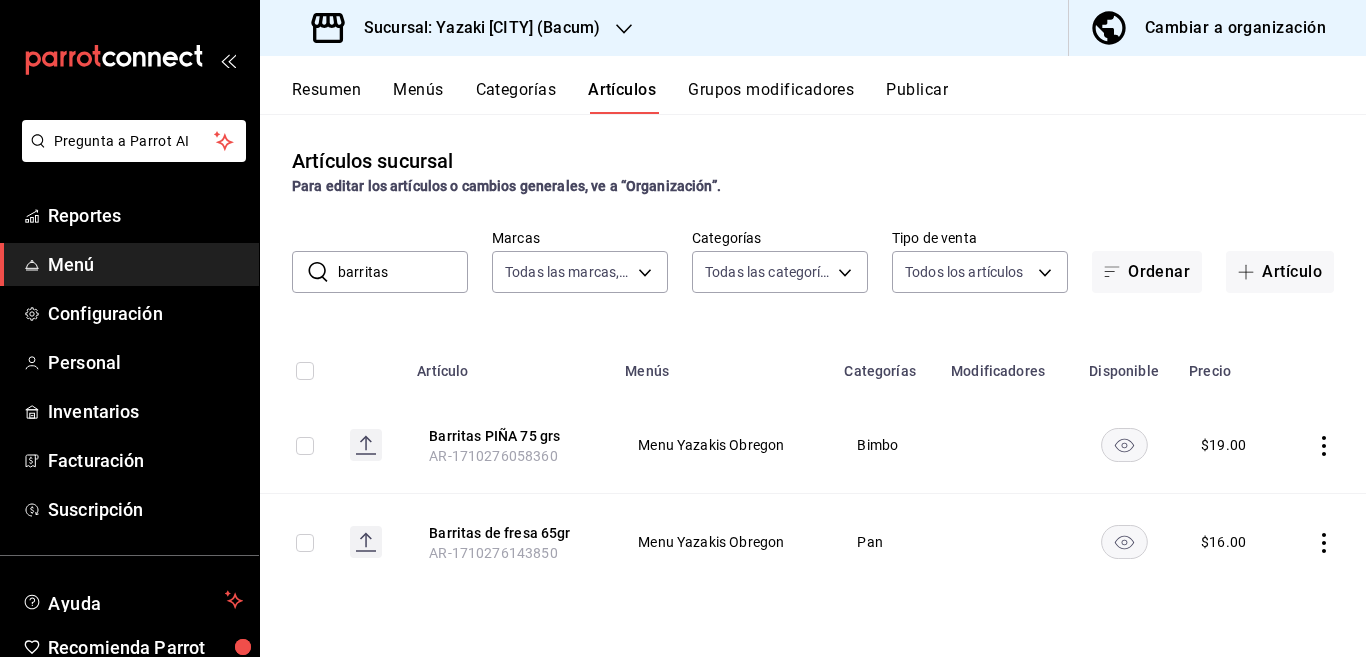 click 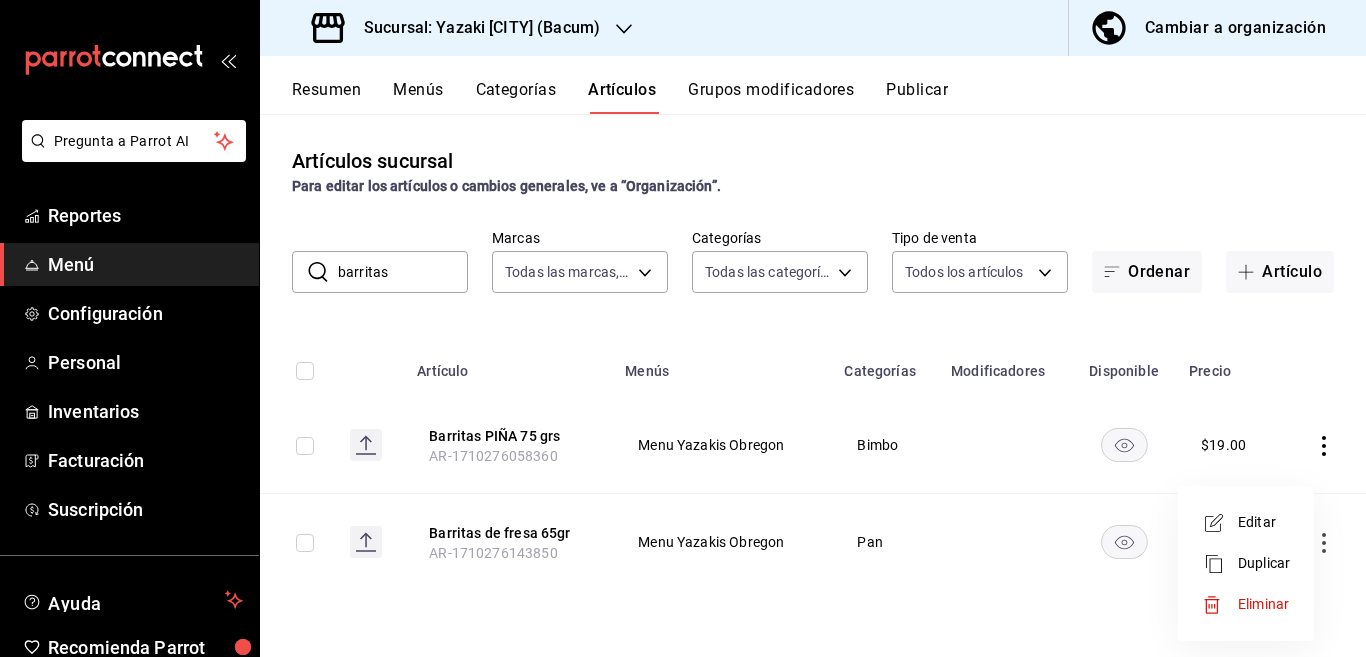 drag, startPoint x: 1263, startPoint y: 519, endPoint x: 835, endPoint y: 510, distance: 428.0946 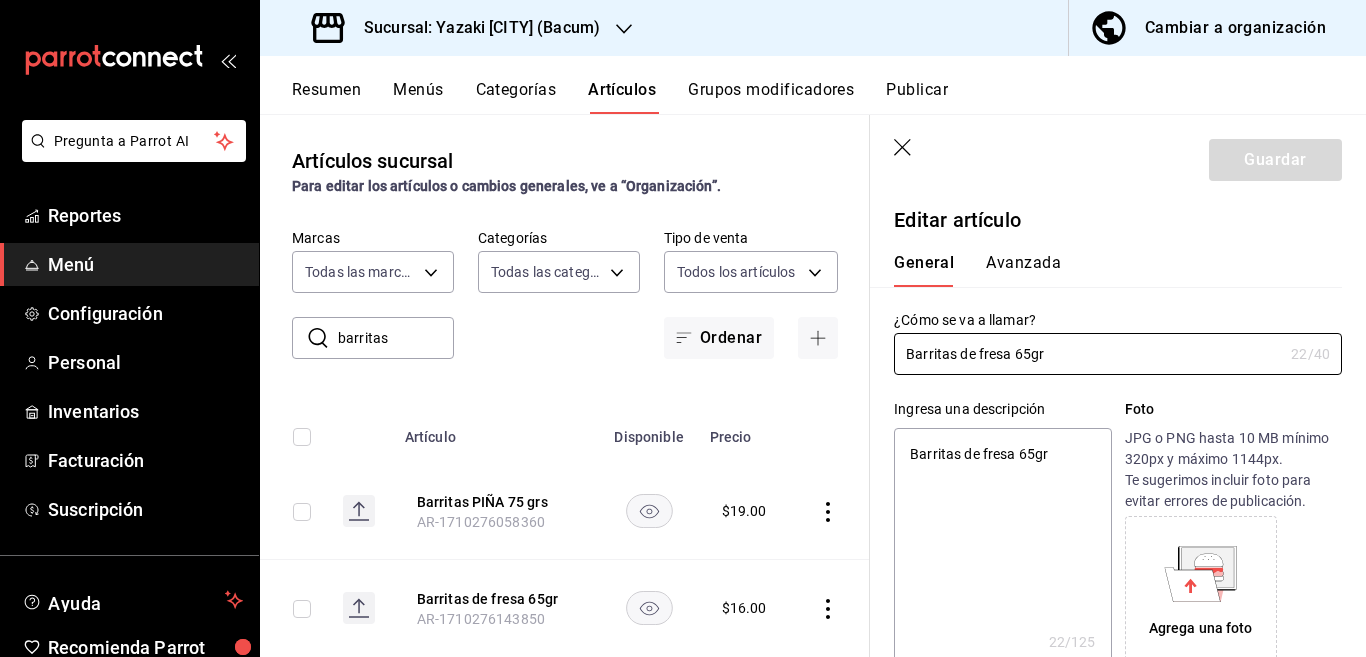 type on "x" 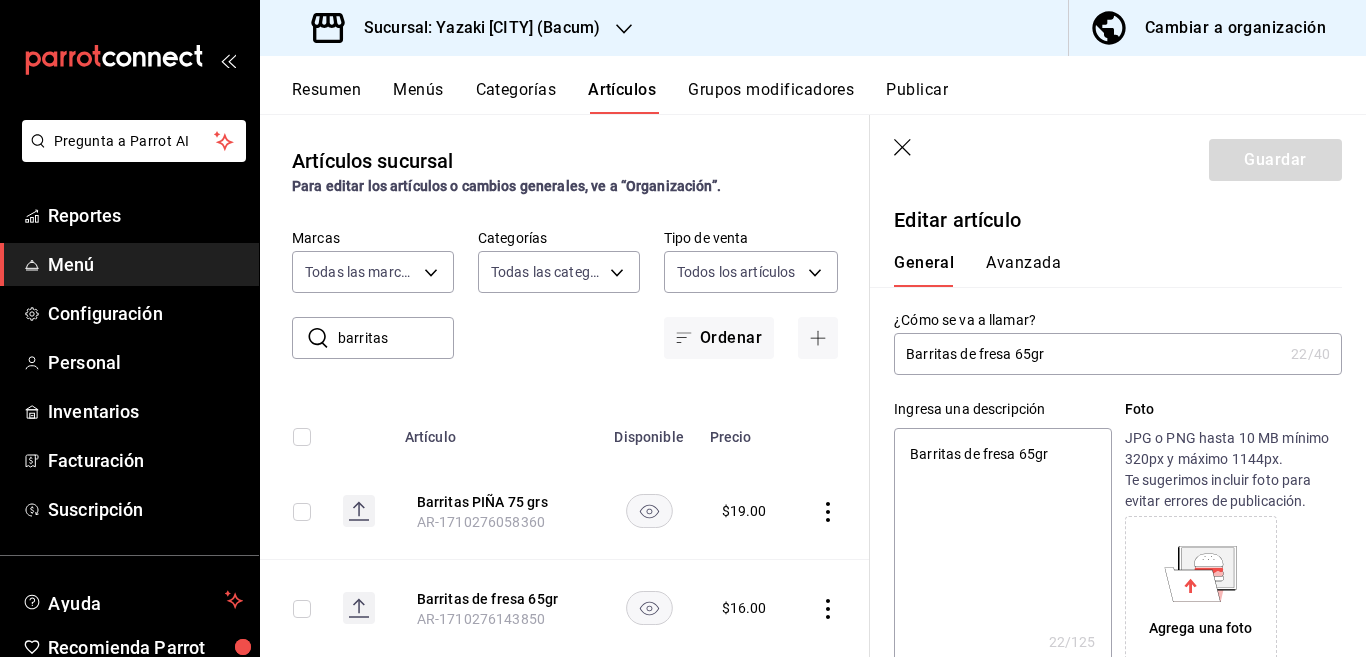 click on "Barritas de fresa 65gr" at bounding box center [1002, 548] 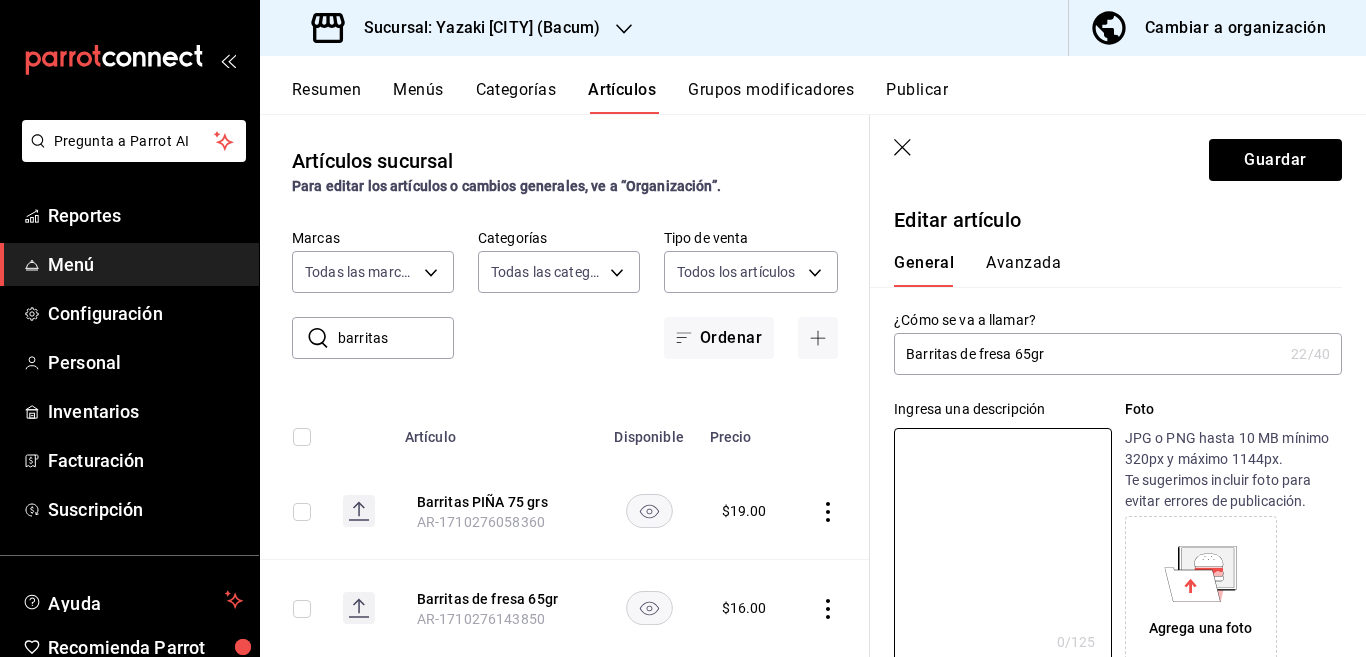 click on "Barritas de fresa 65gr" at bounding box center (1088, 354) 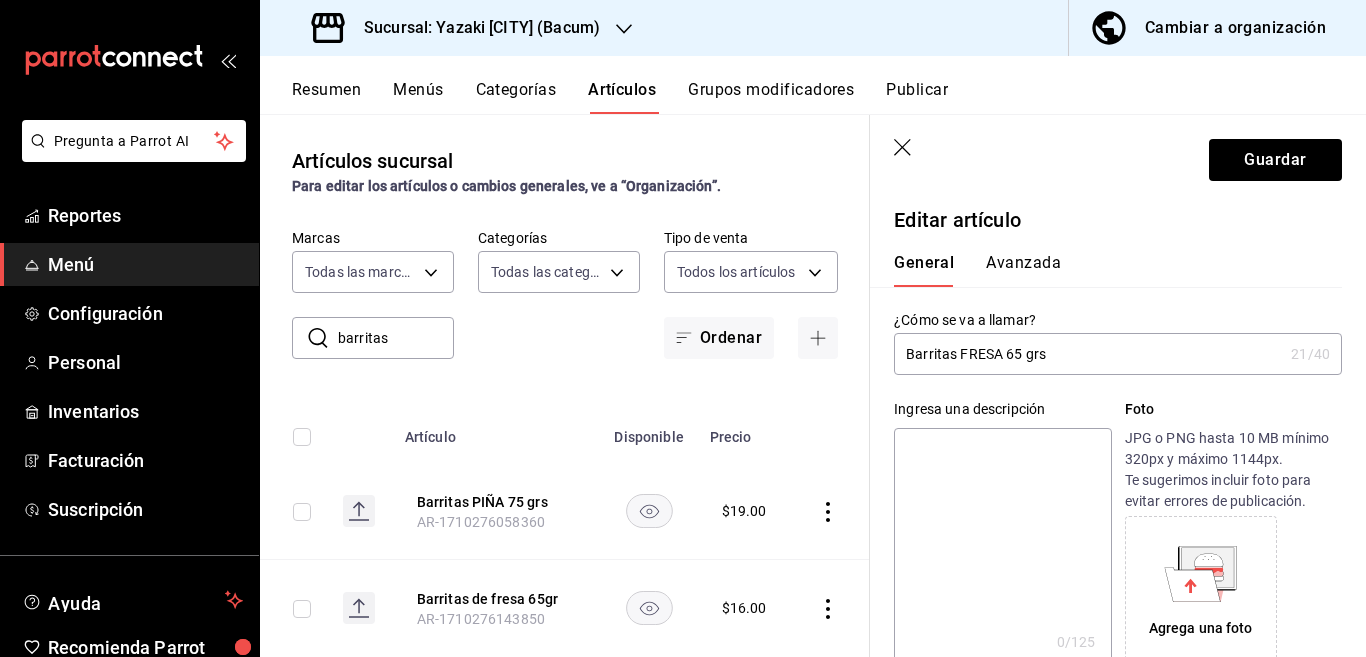click at bounding box center [1002, 548] 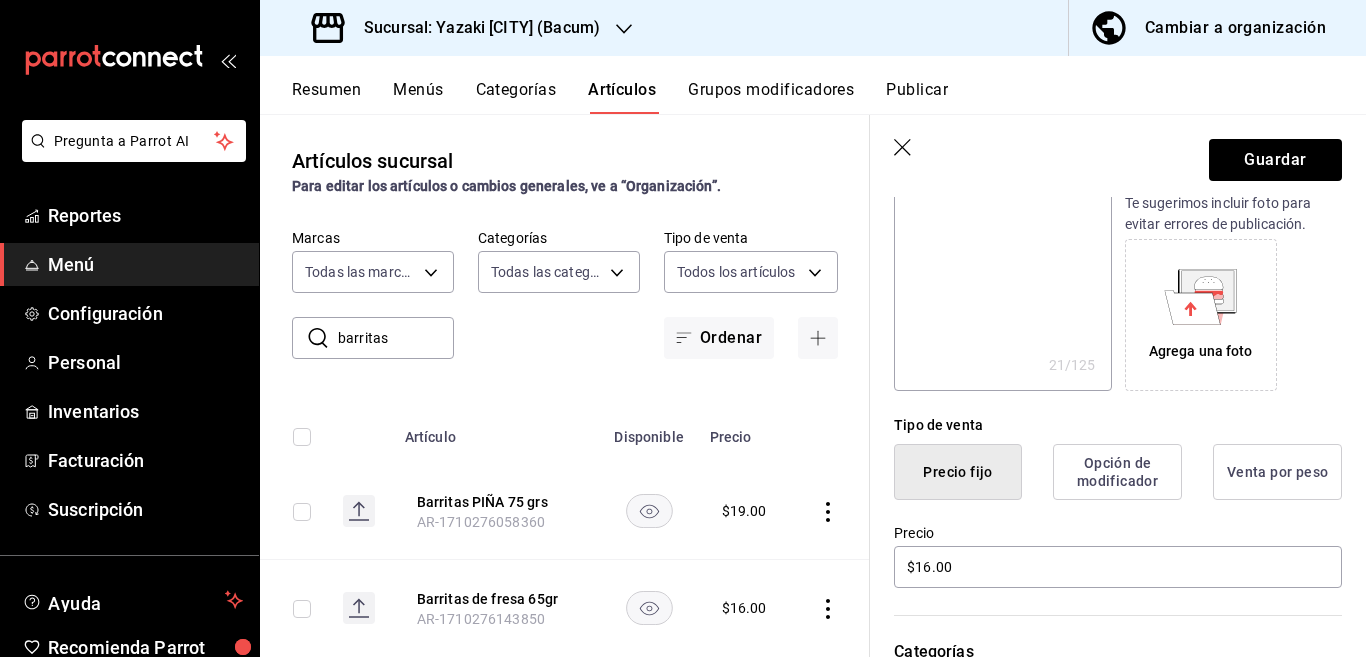 scroll, scrollTop: 325, scrollLeft: 0, axis: vertical 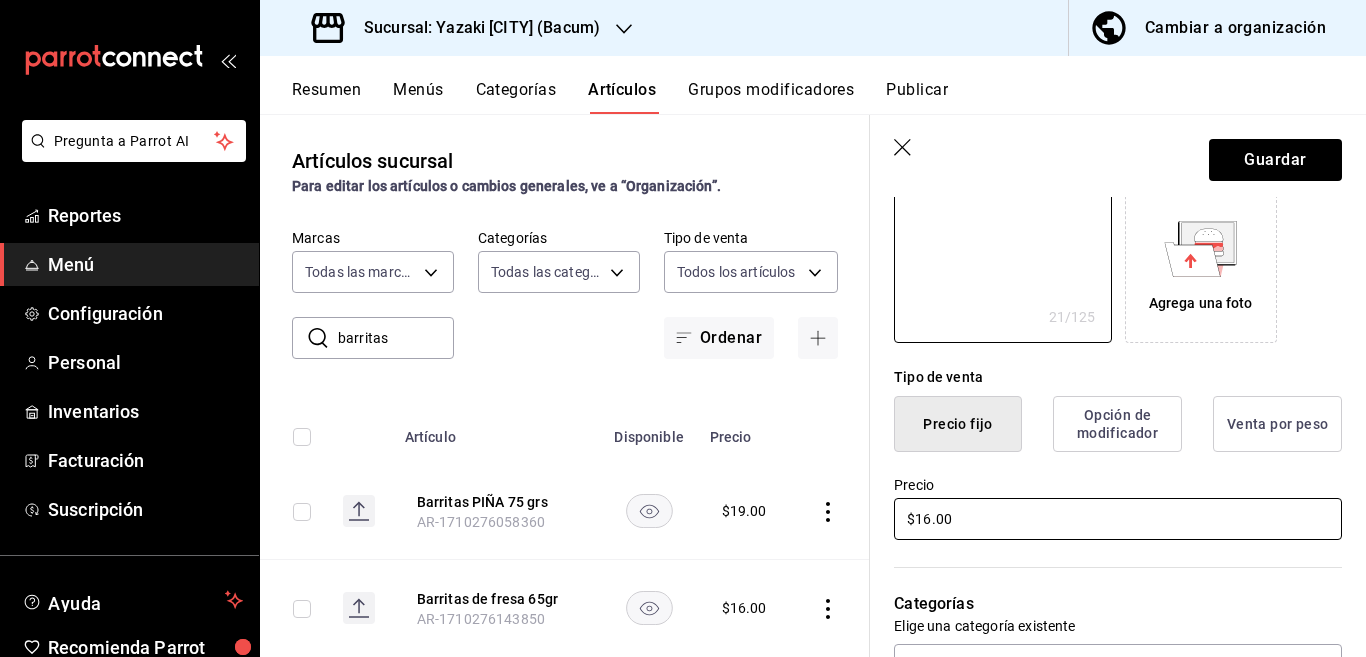 click on "$16.00" at bounding box center [1118, 519] 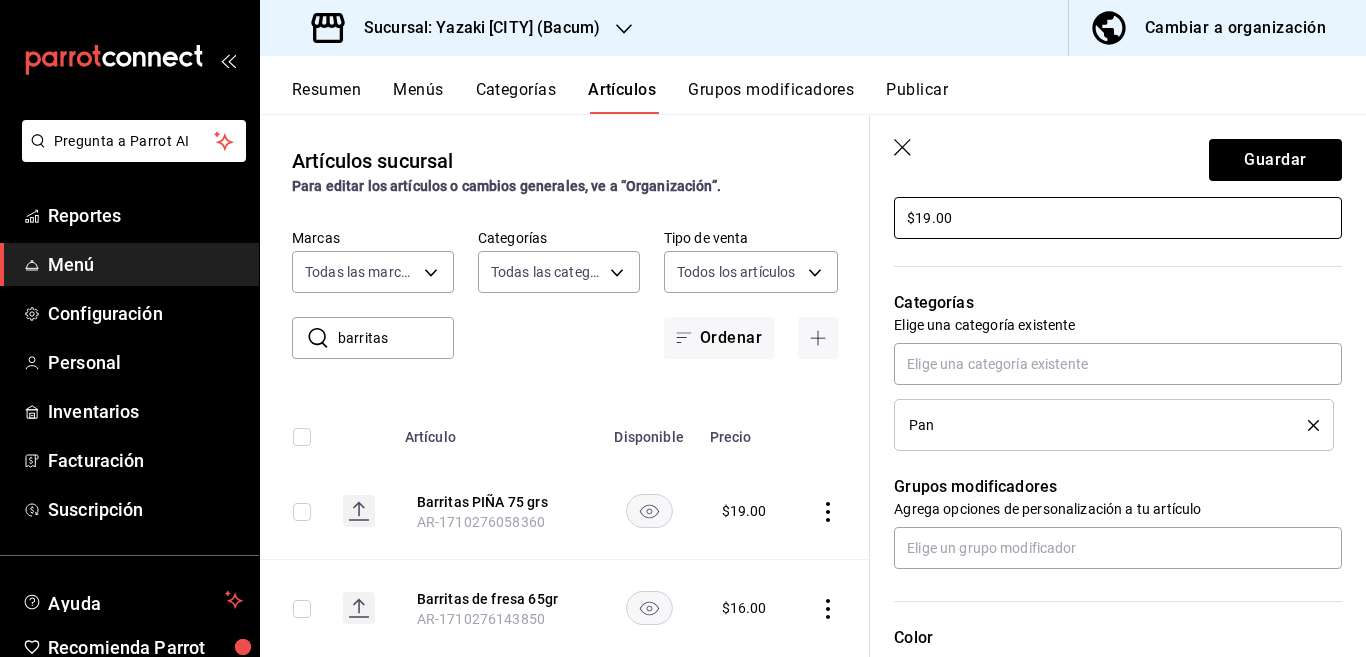 scroll, scrollTop: 650, scrollLeft: 0, axis: vertical 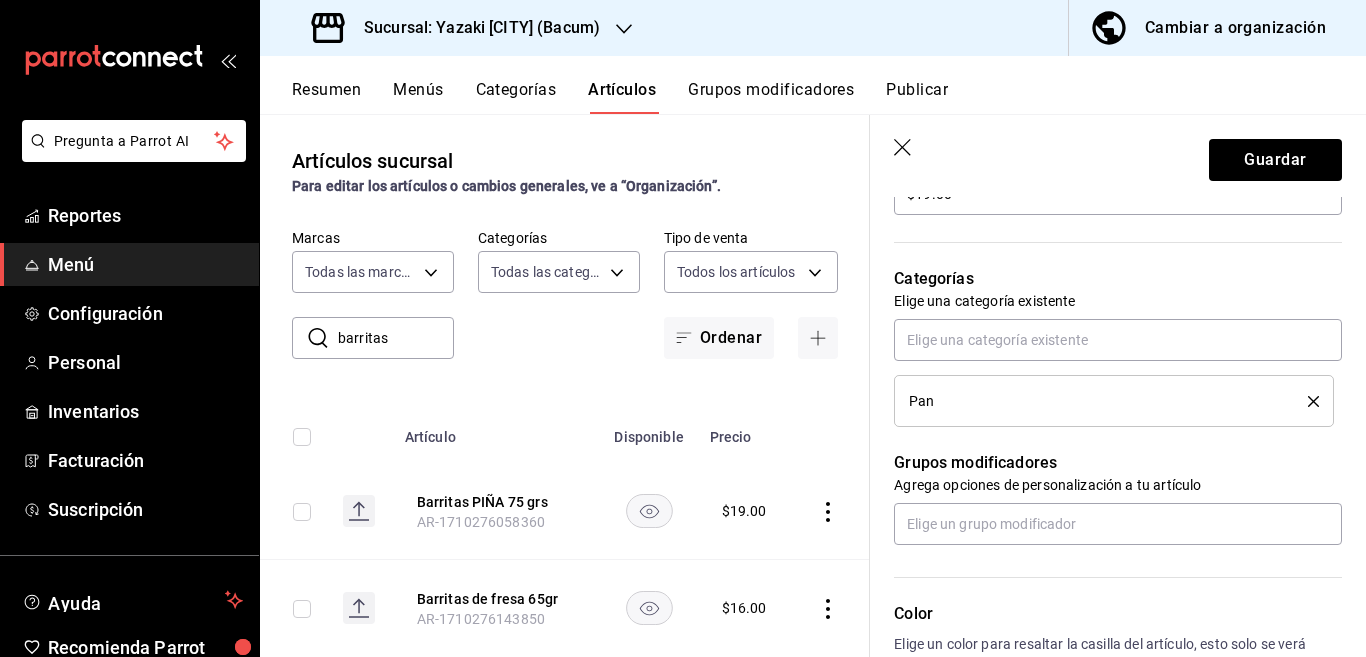 click 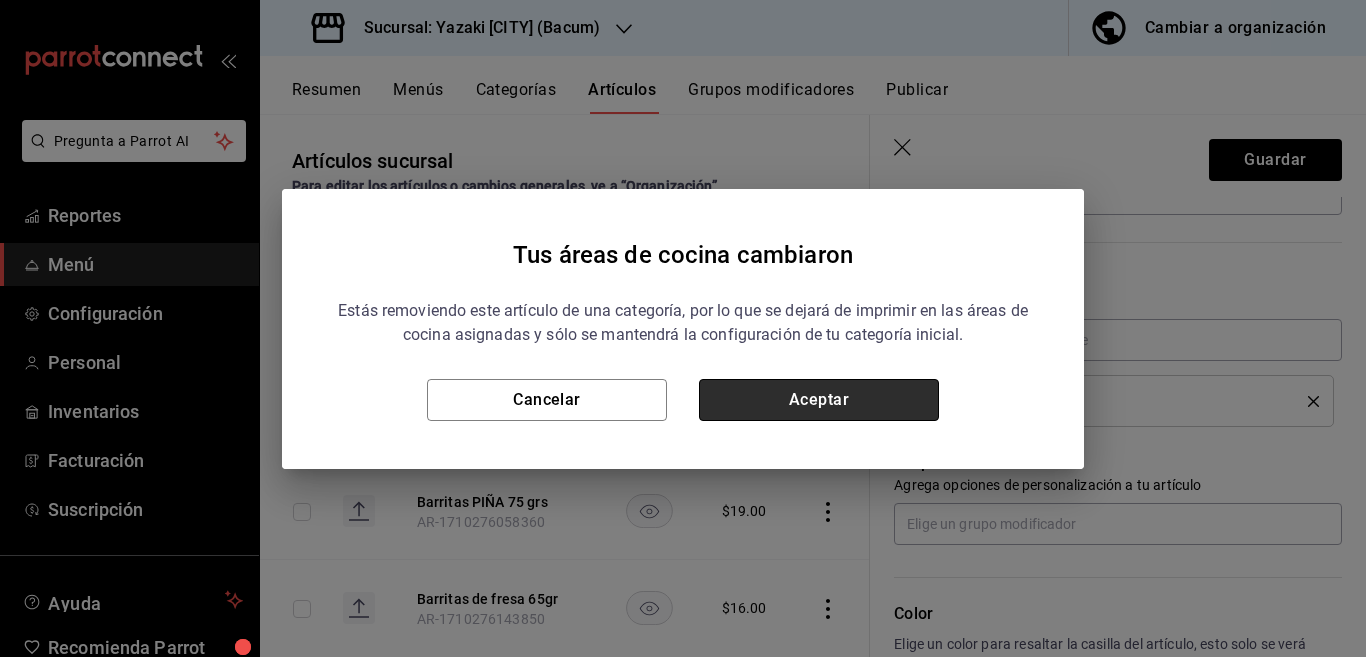 click on "Aceptar" at bounding box center [819, 400] 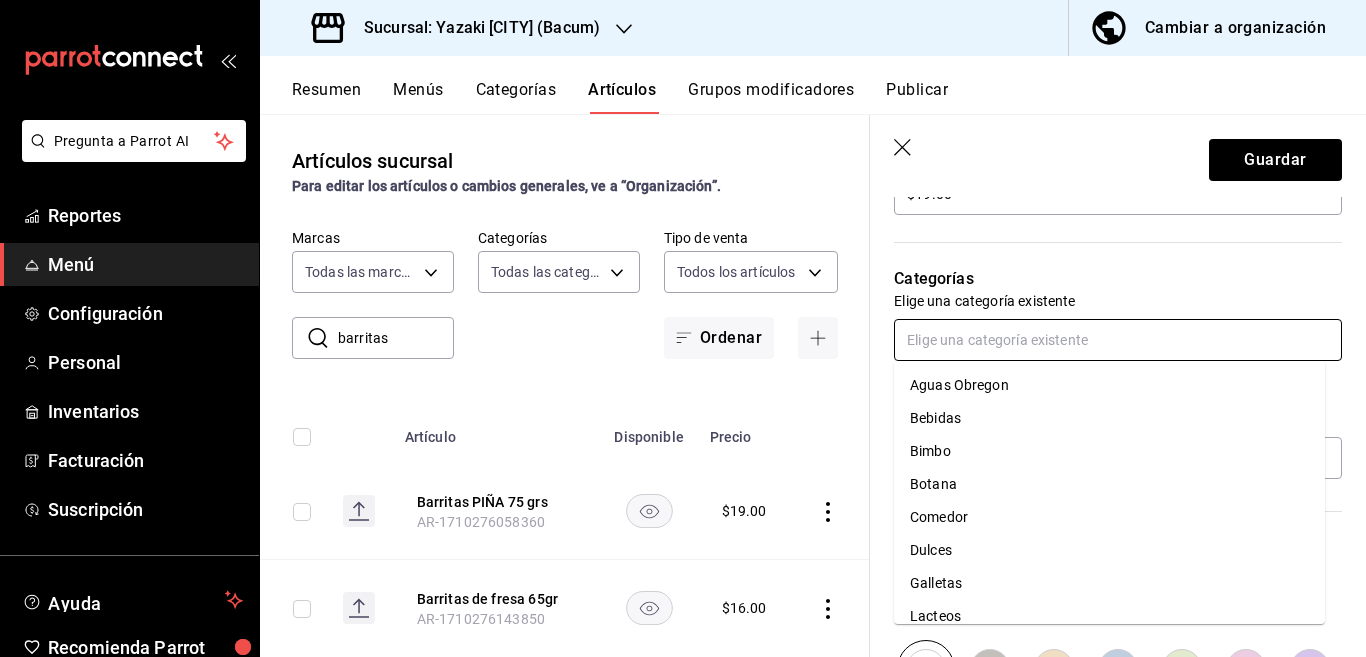 click at bounding box center (1118, 340) 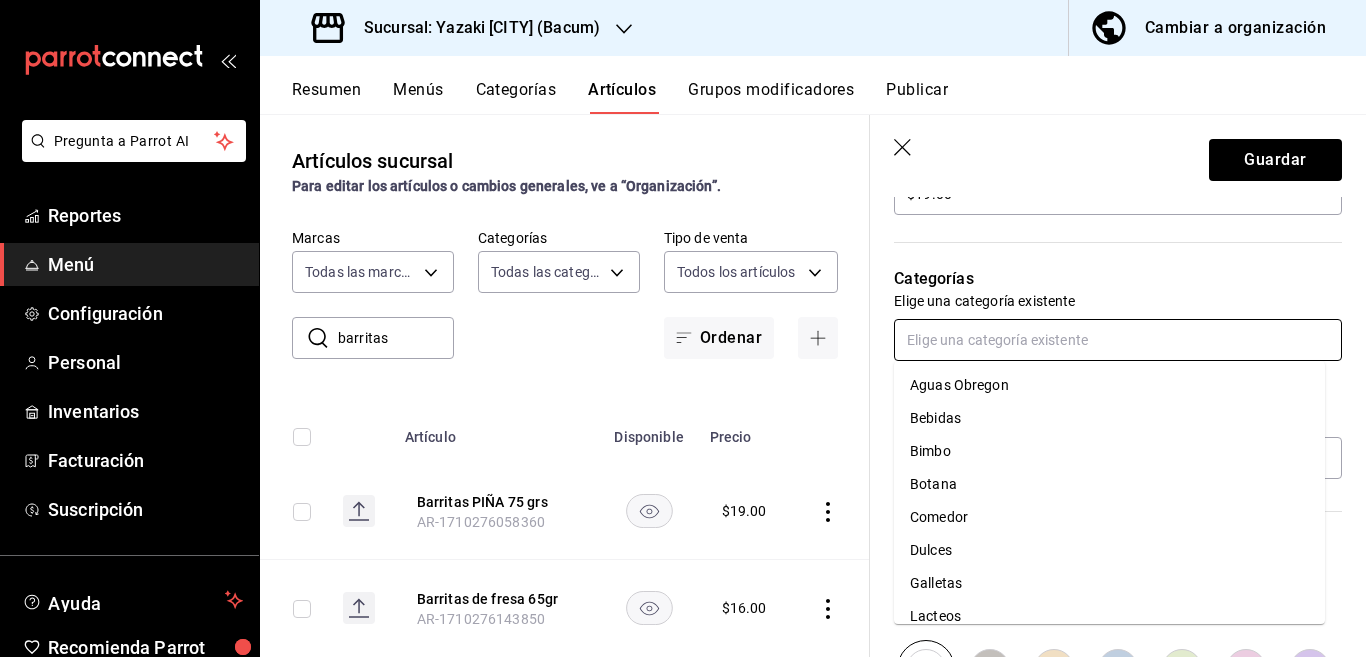 scroll, scrollTop: 0, scrollLeft: 0, axis: both 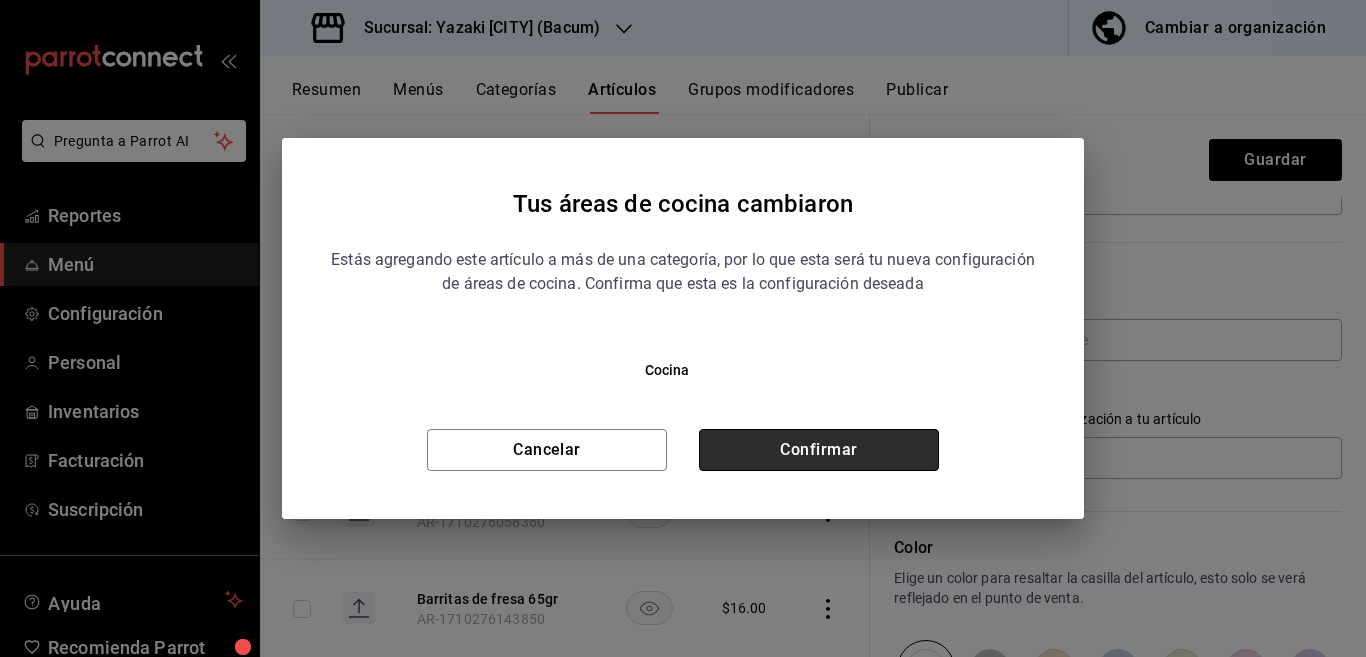click on "Confirmar" at bounding box center [819, 450] 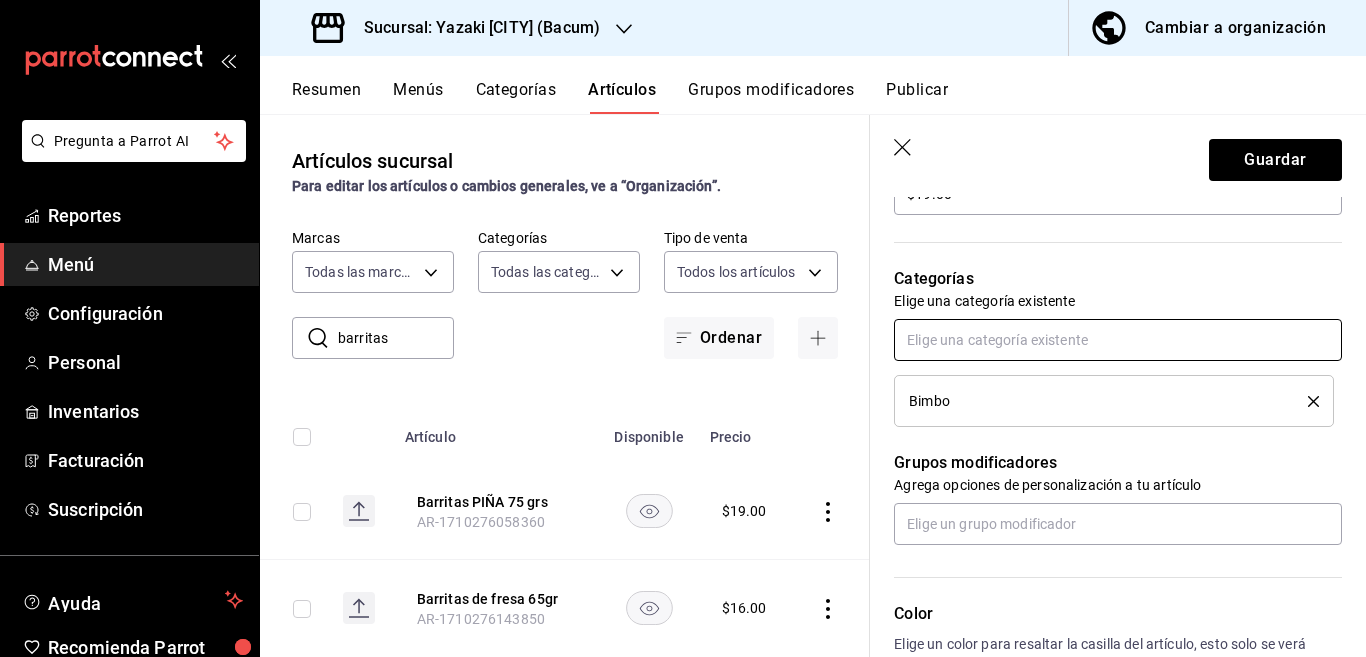 scroll, scrollTop: 650, scrollLeft: 0, axis: vertical 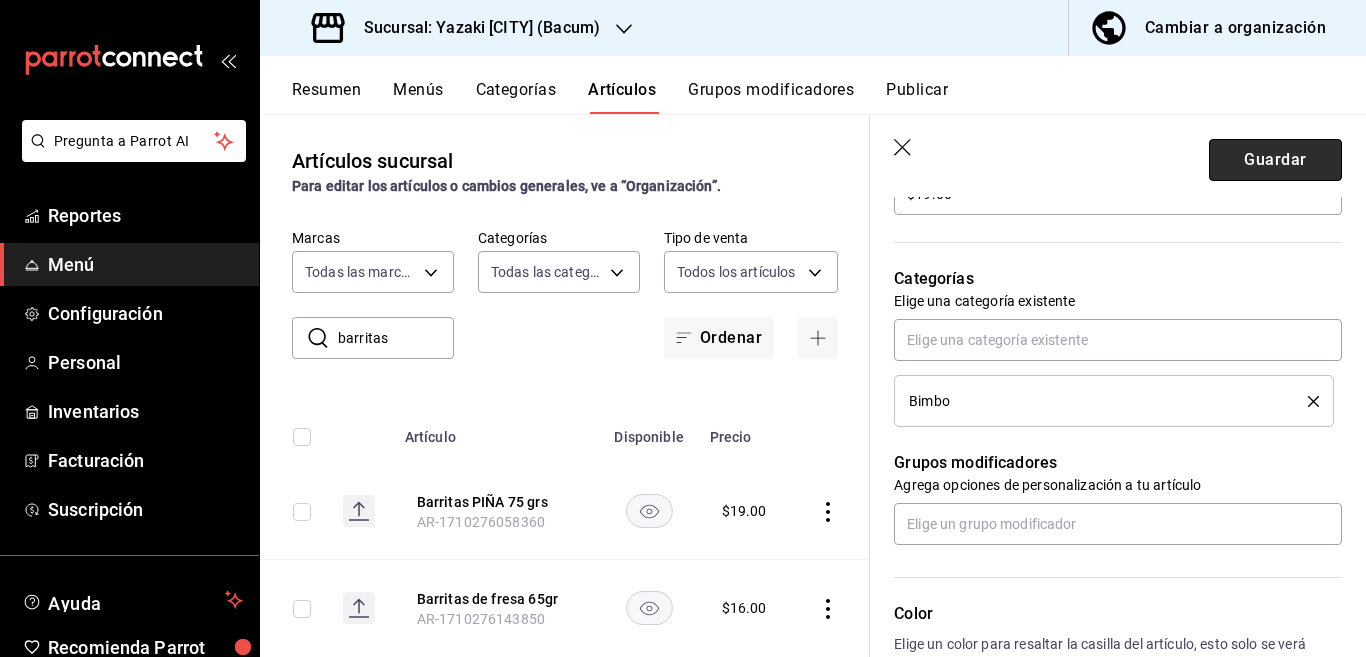 click on "Guardar" at bounding box center [1275, 160] 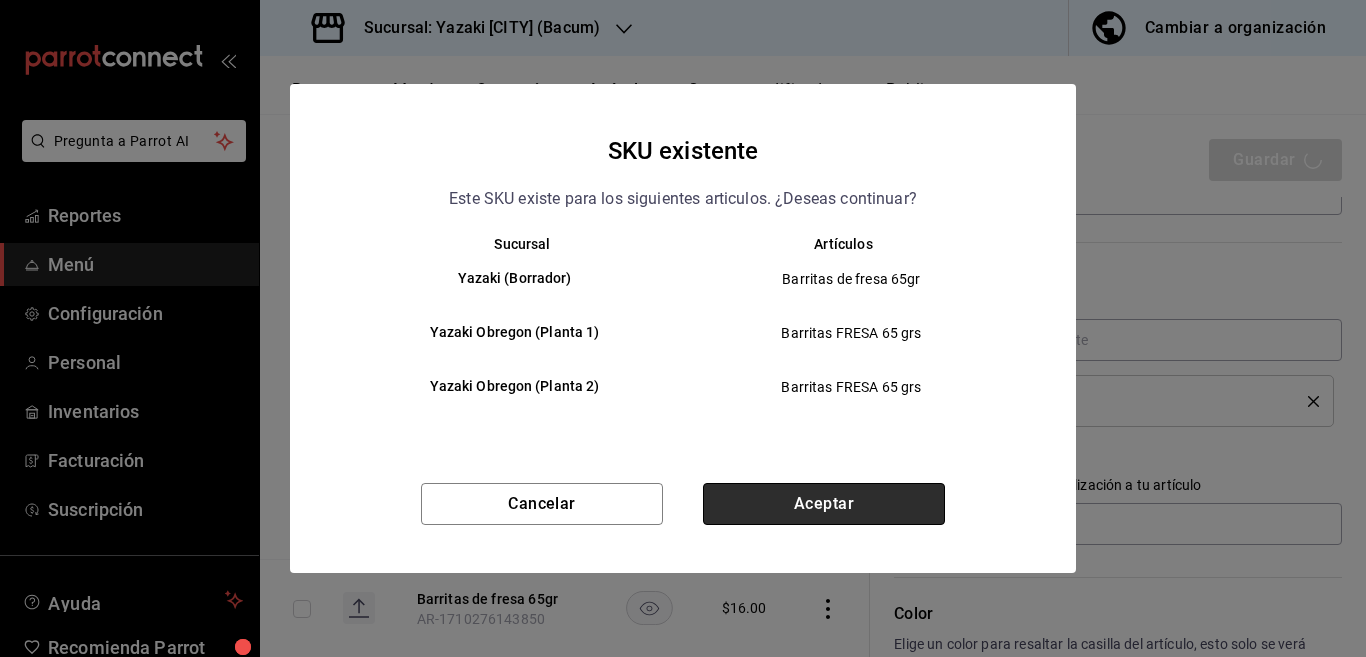 click on "Aceptar" at bounding box center (824, 504) 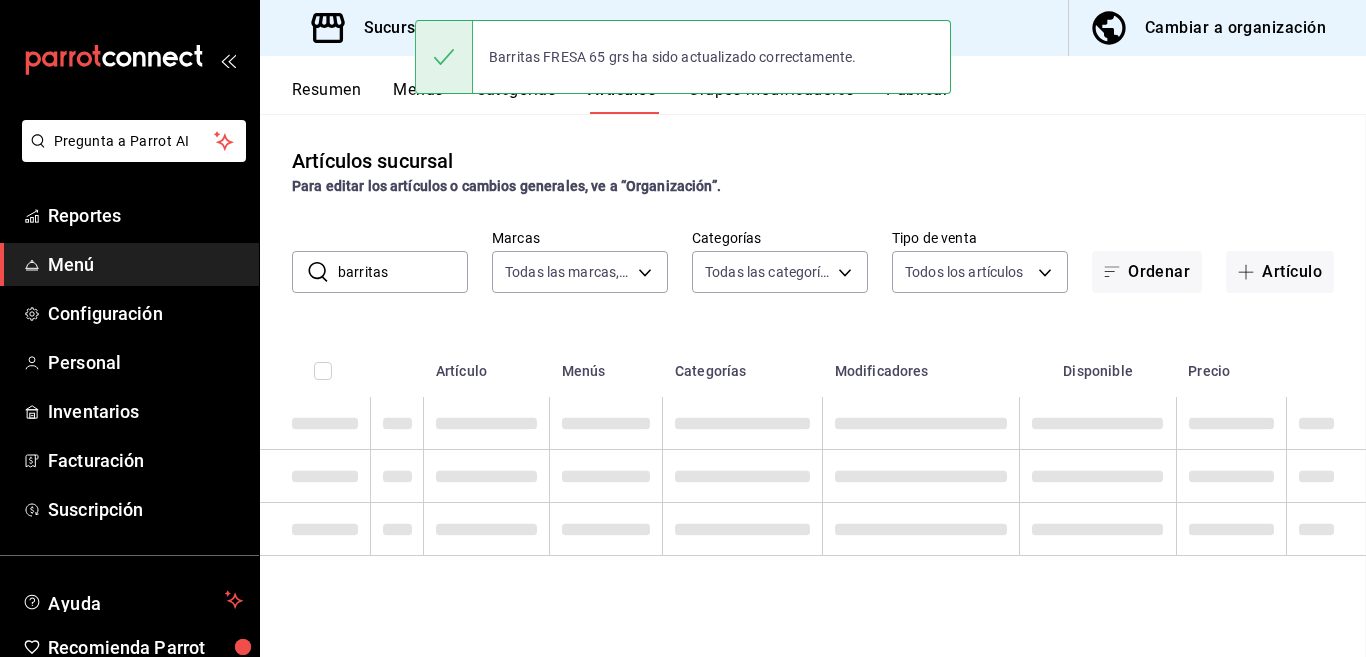 scroll, scrollTop: 0, scrollLeft: 0, axis: both 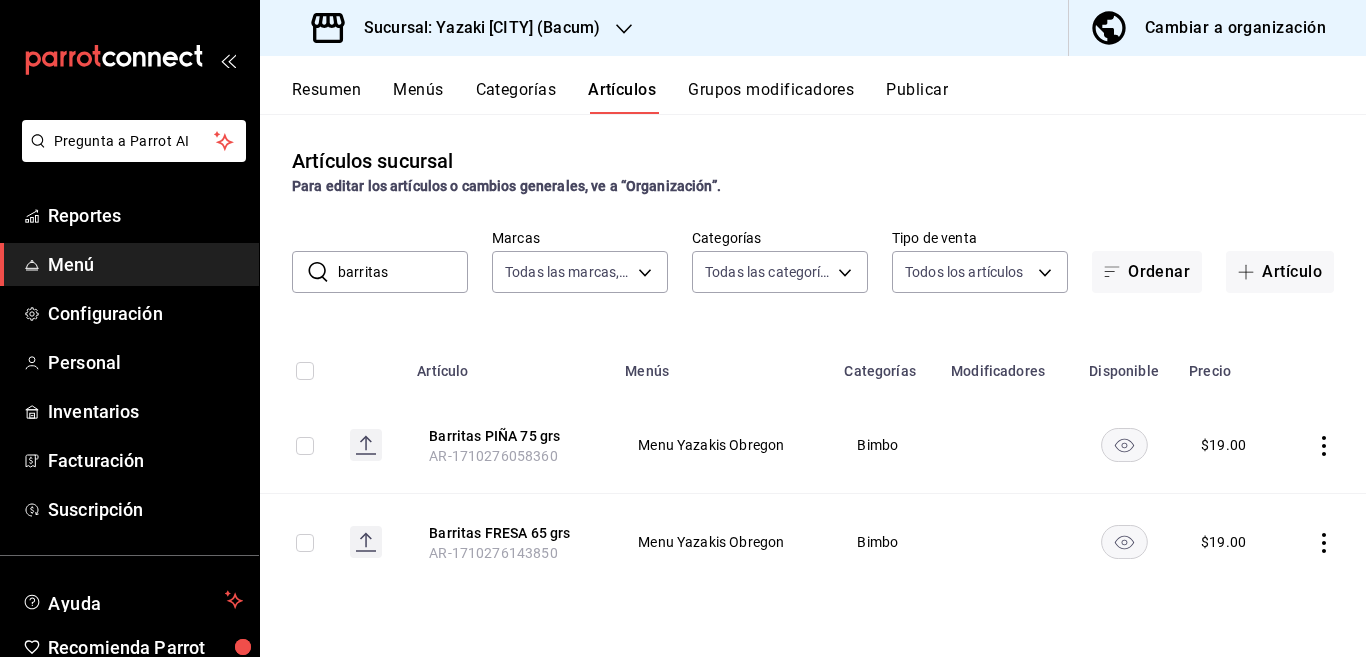 click on "barritas" at bounding box center [403, 272] 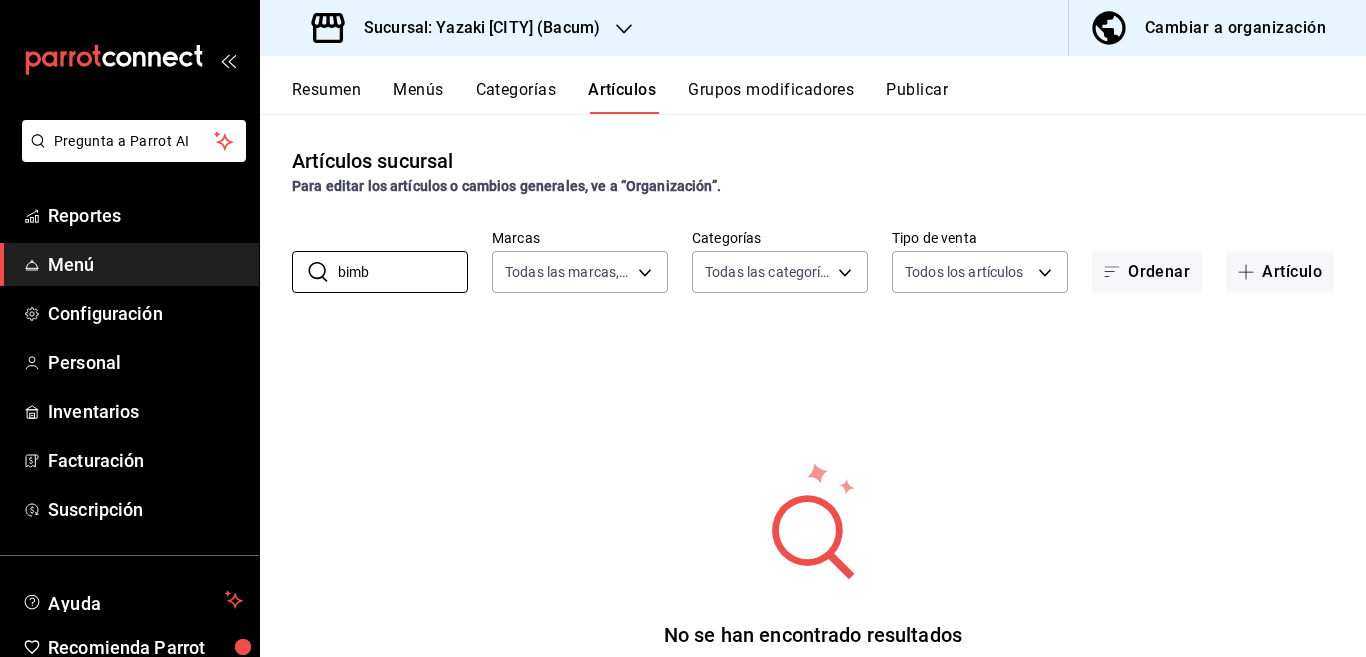 click on "No se han encontrado resultados Parece que no podemos encontrar ningún resultado basado en tu búsqueda, intenta de nuevo." at bounding box center (813, 583) 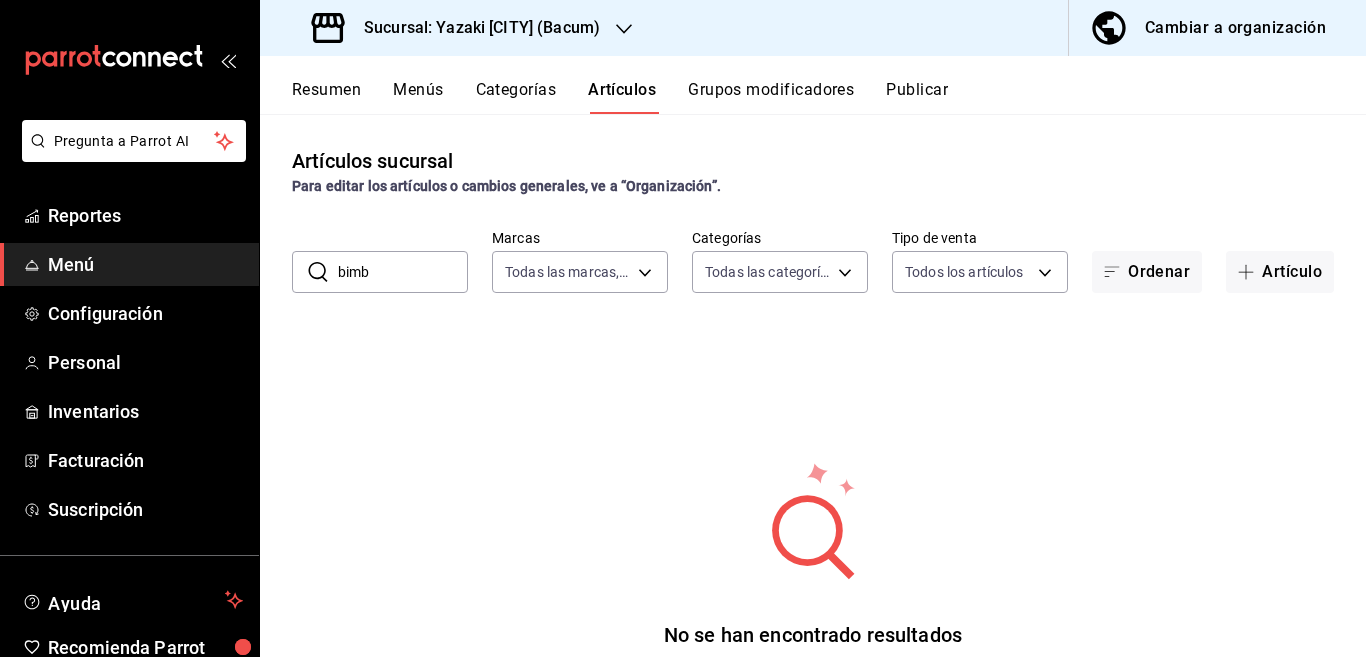 click on "bimb" at bounding box center [403, 272] 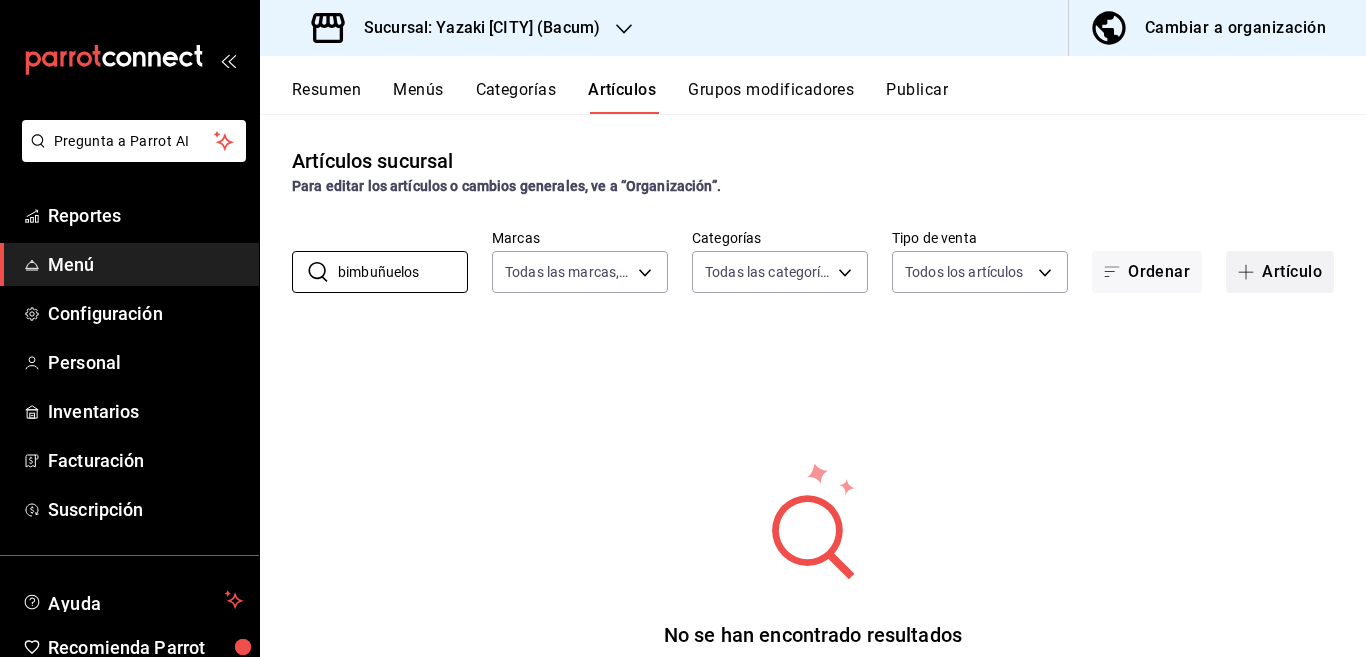 click on "Artículo" at bounding box center (1280, 272) 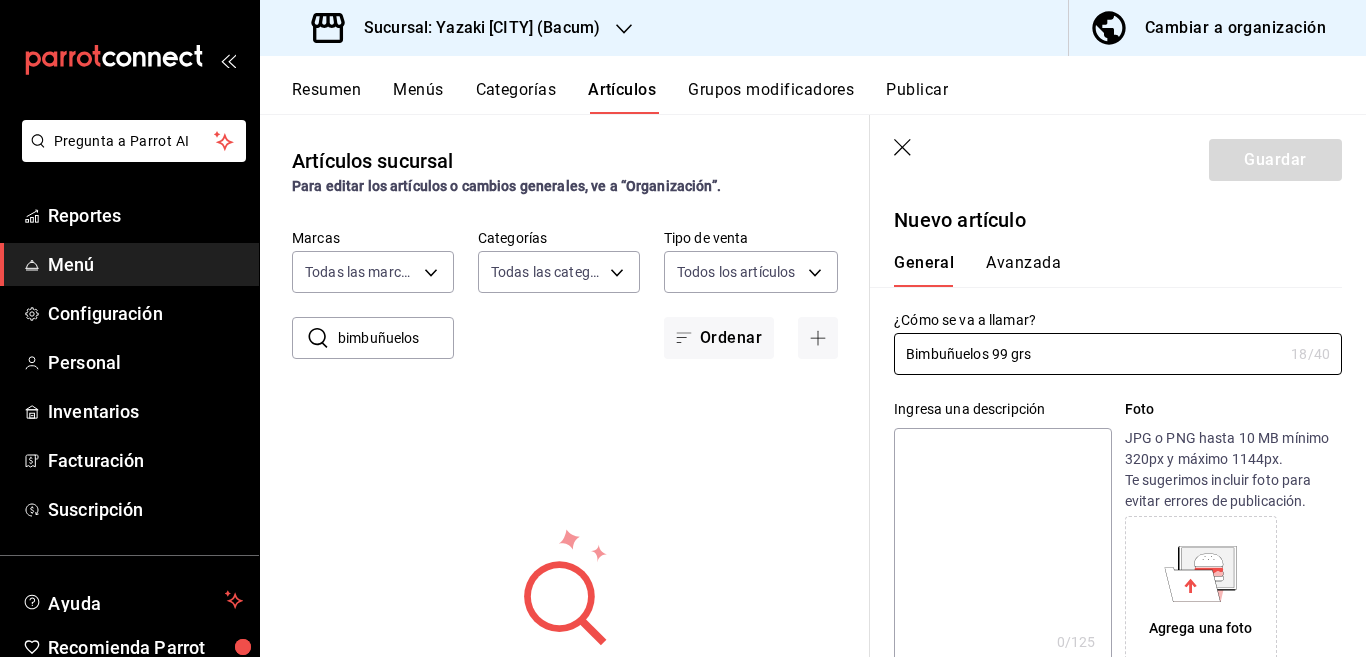 click at bounding box center (1002, 548) 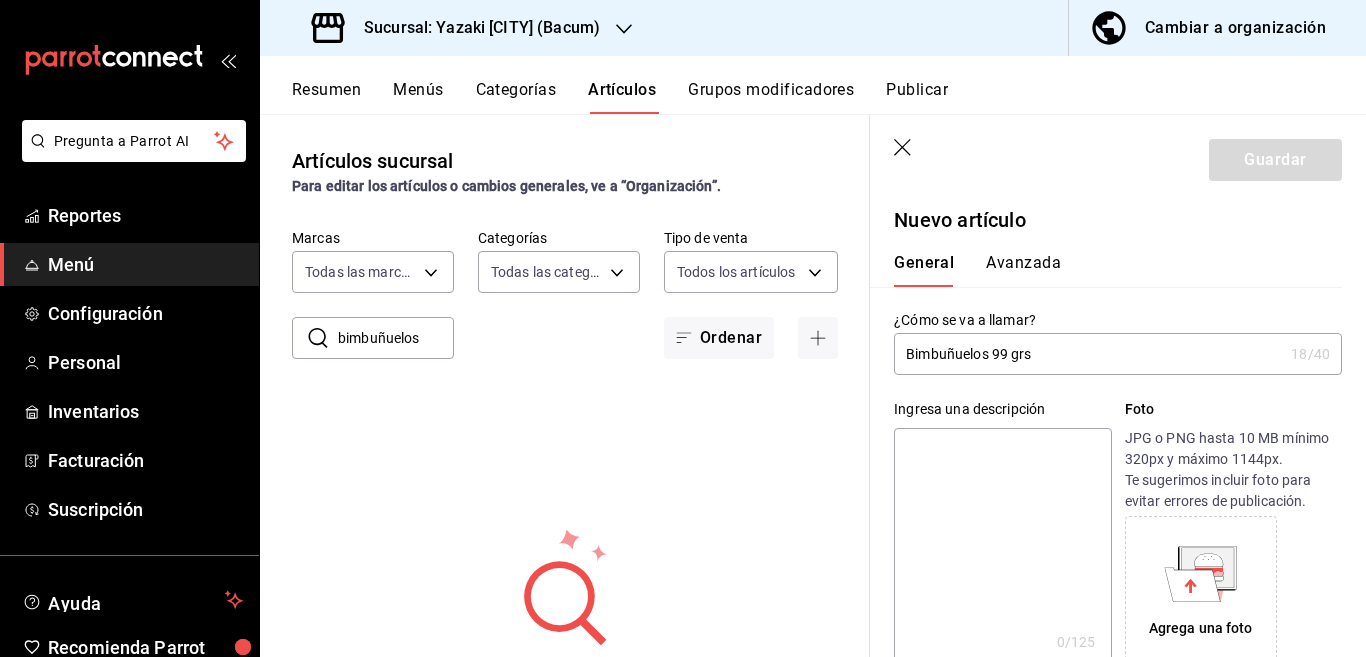 paste on "Bimbuñuelos 99 grs" 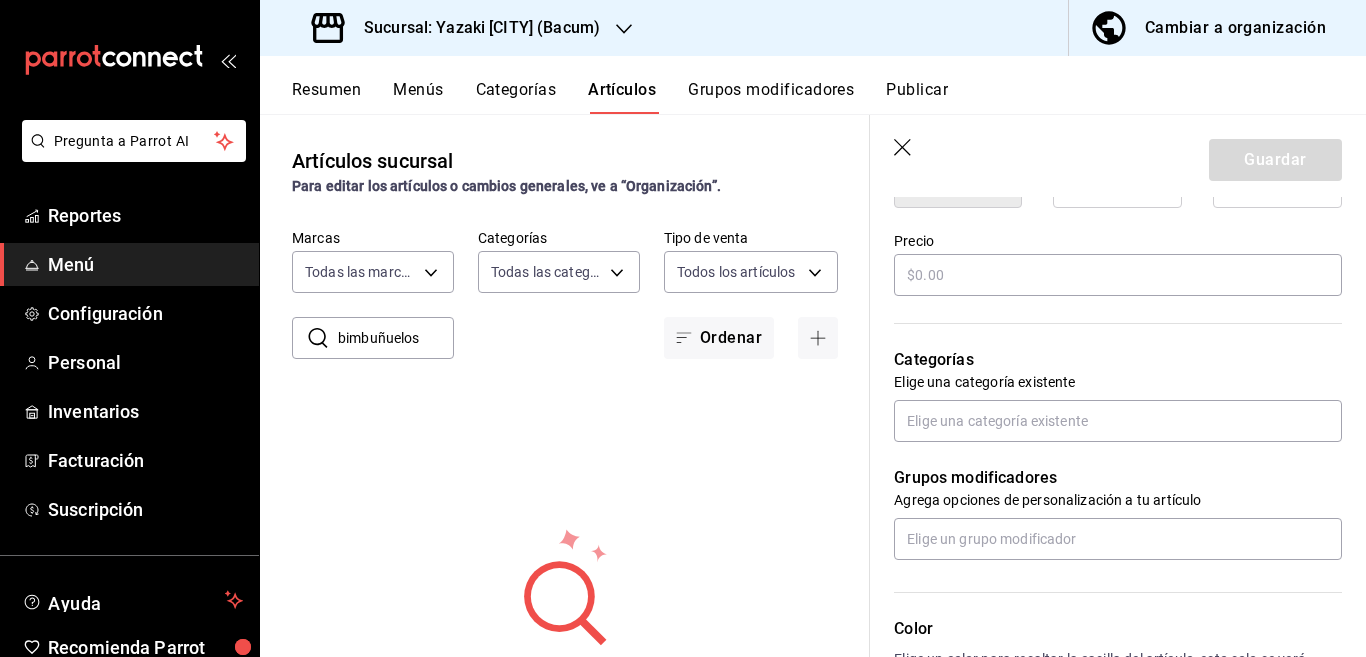 scroll, scrollTop: 569, scrollLeft: 0, axis: vertical 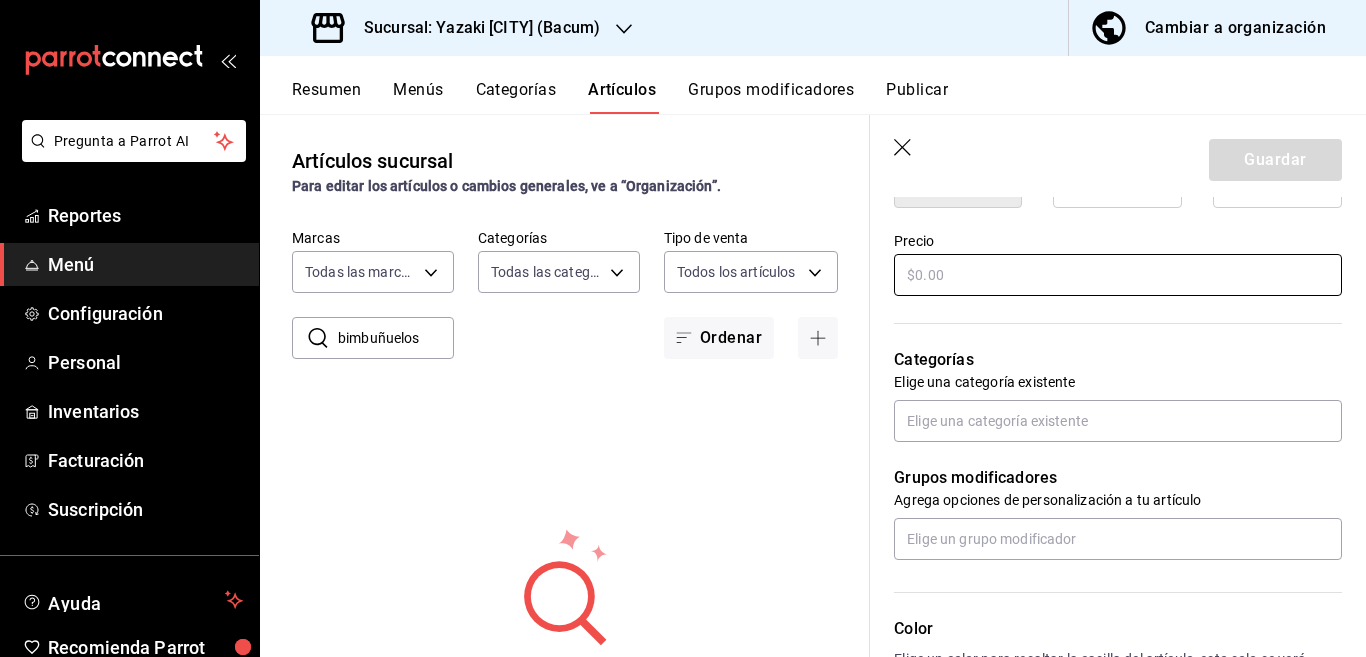 click at bounding box center (1118, 275) 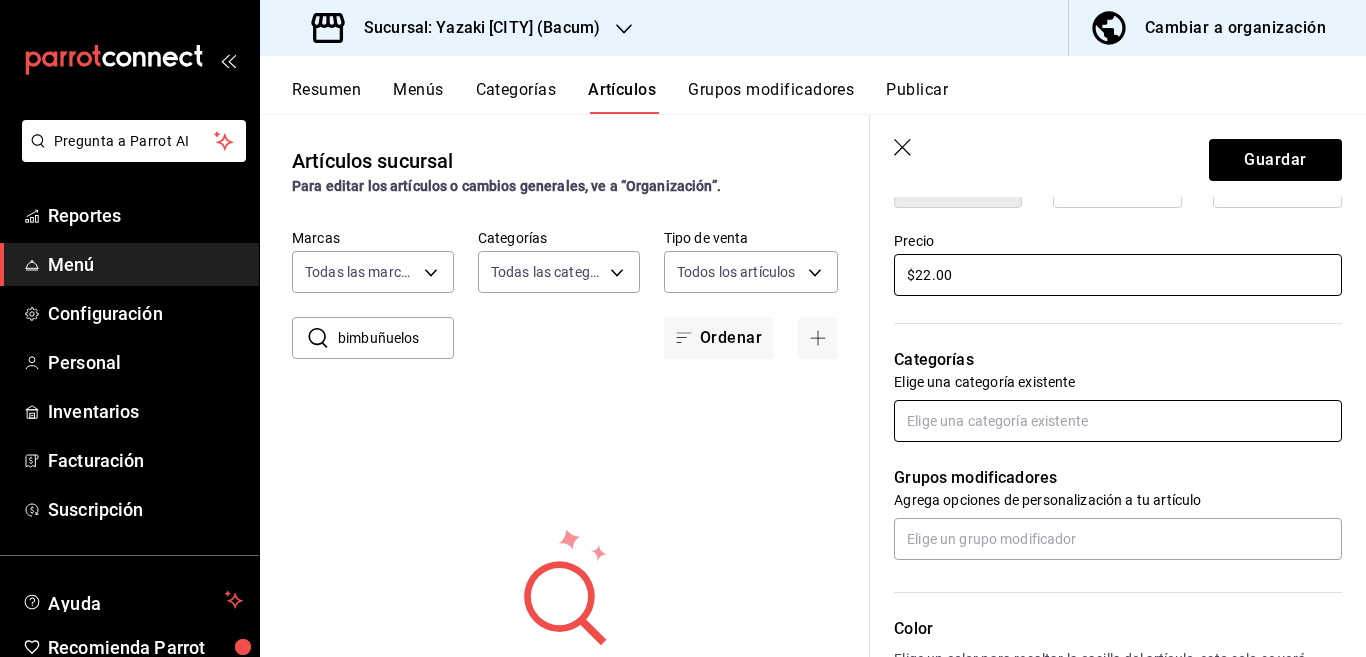 scroll, scrollTop: 569, scrollLeft: 0, axis: vertical 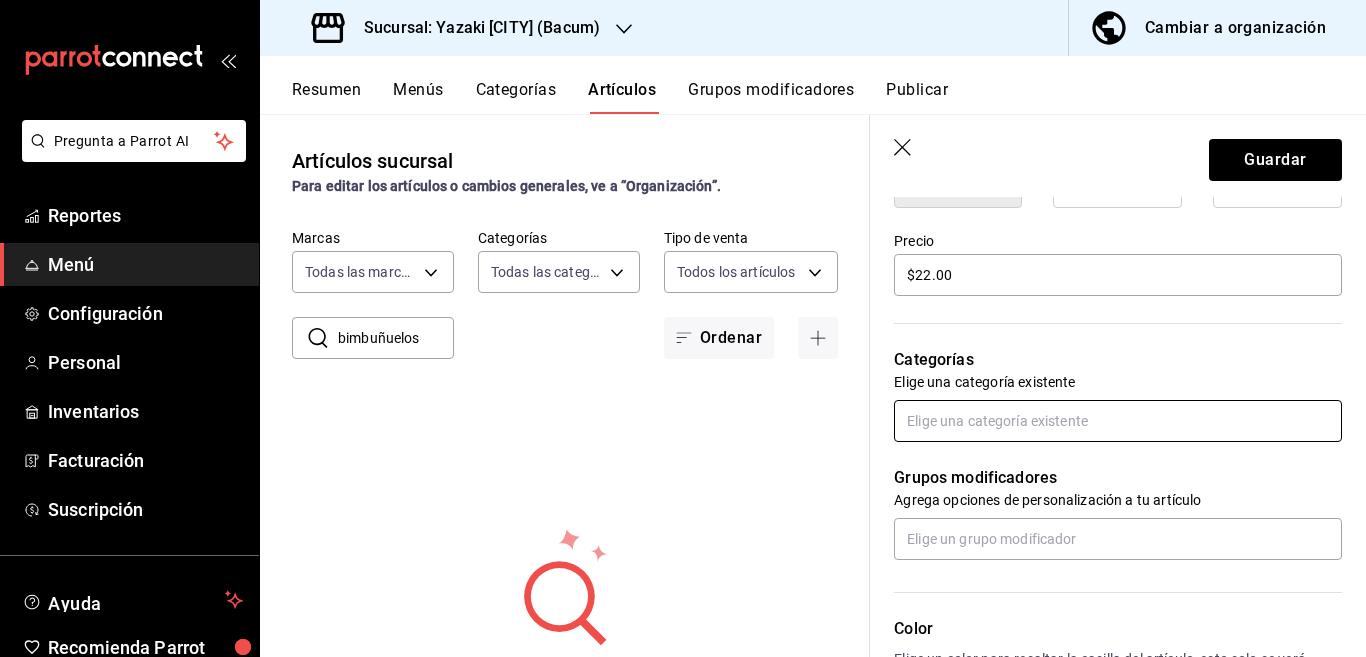 click at bounding box center [1118, 421] 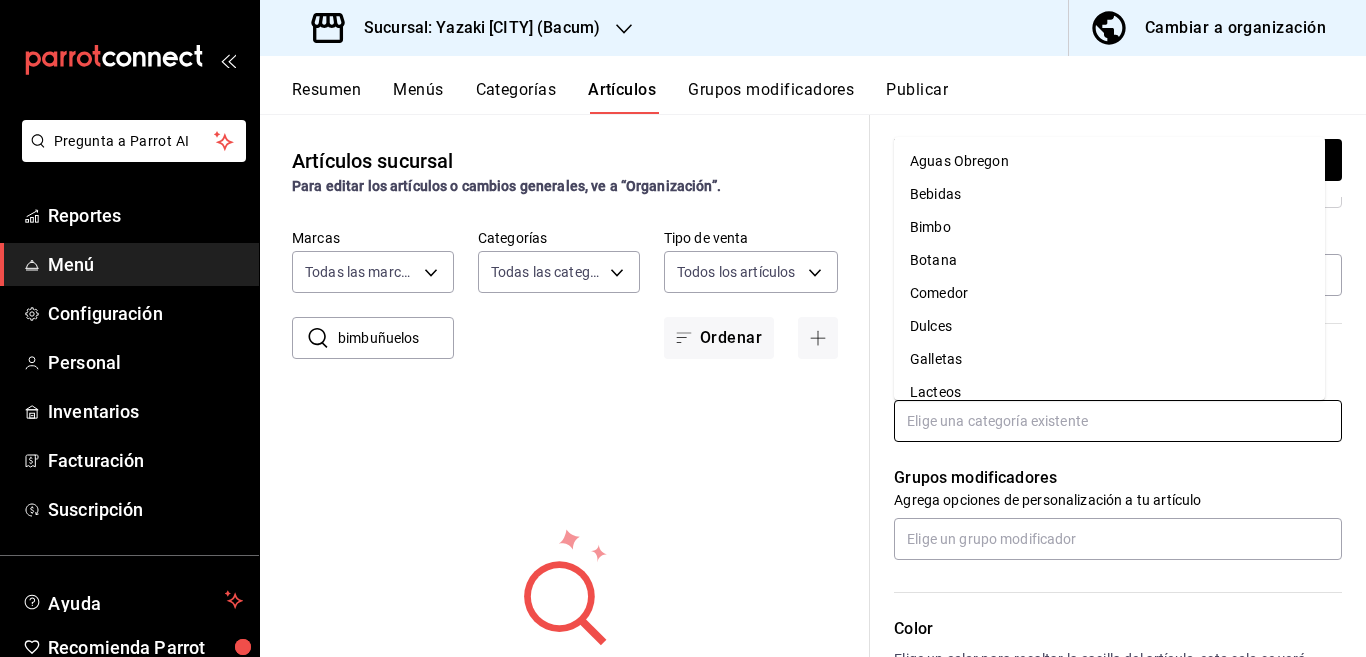 click on "Bimbo" at bounding box center (1109, 227) 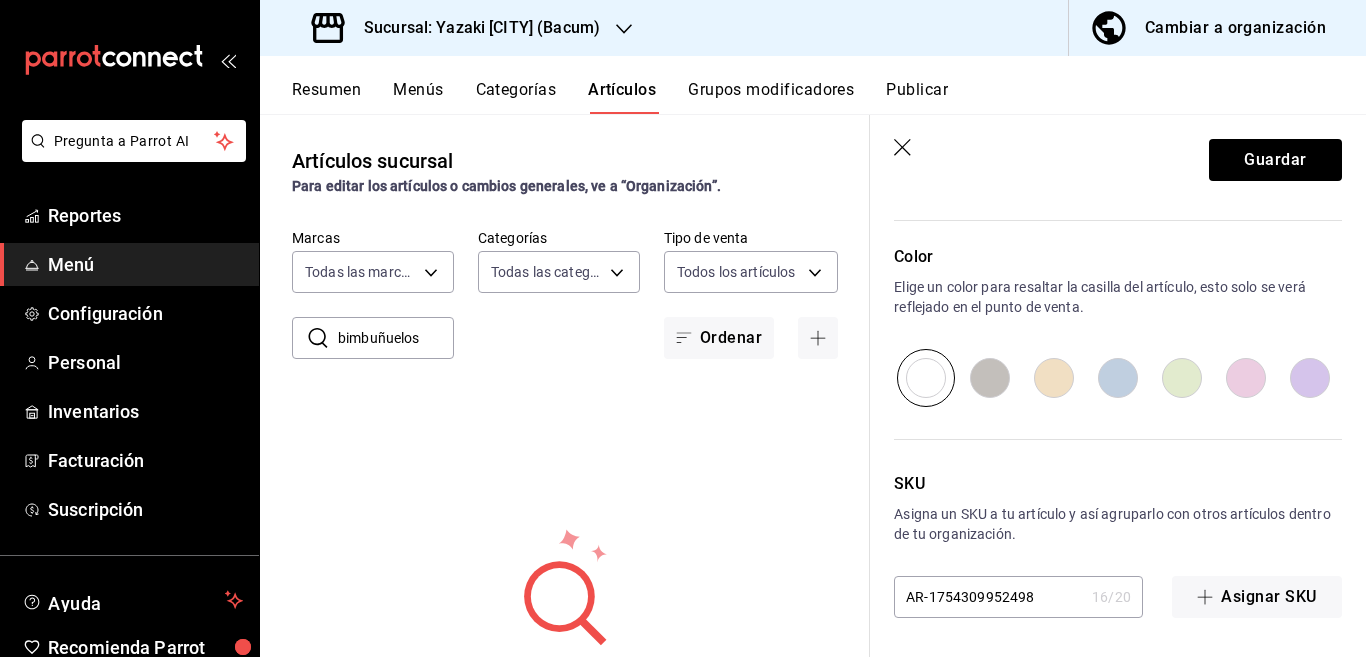 scroll, scrollTop: 1008, scrollLeft: 0, axis: vertical 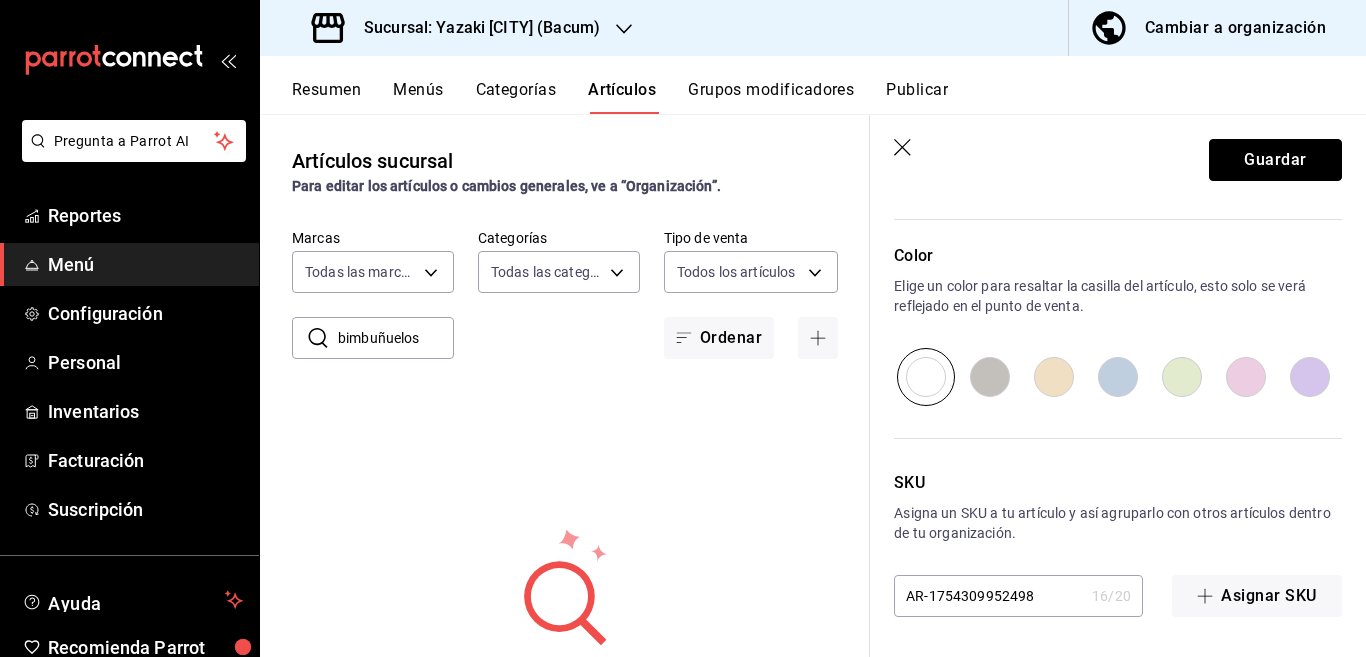 click on "Guardar" at bounding box center [1275, 160] 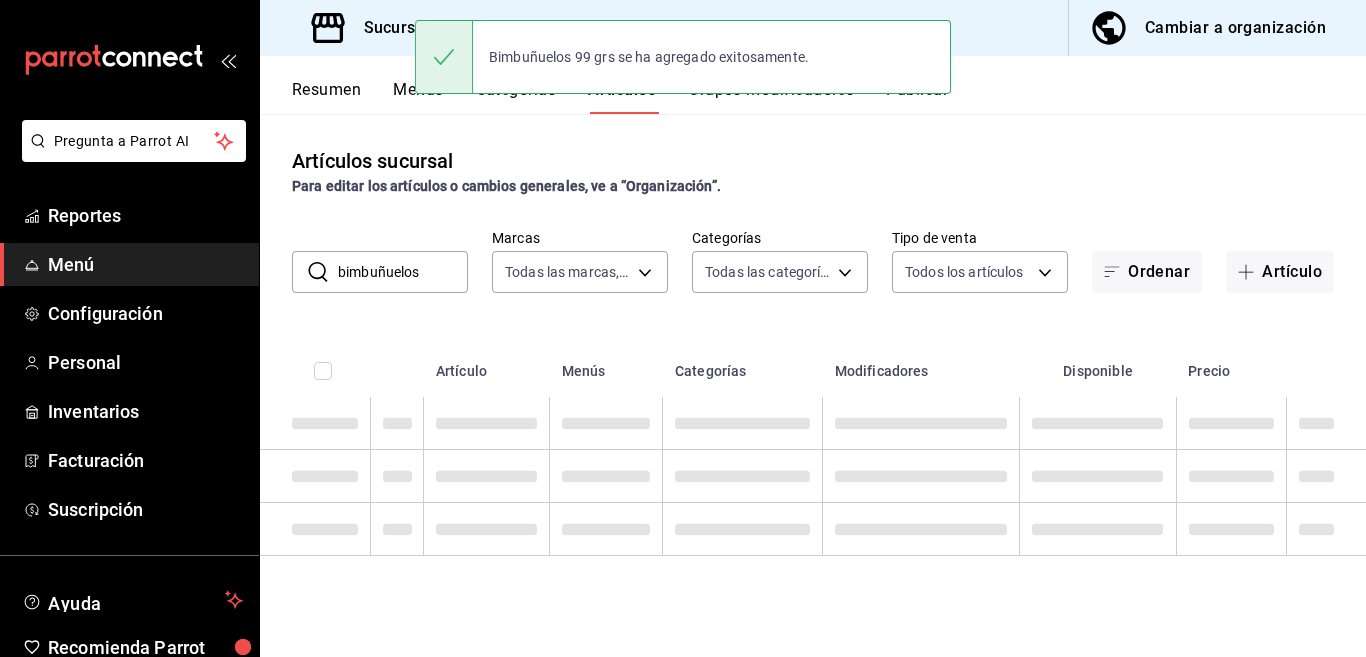 scroll, scrollTop: 0, scrollLeft: 0, axis: both 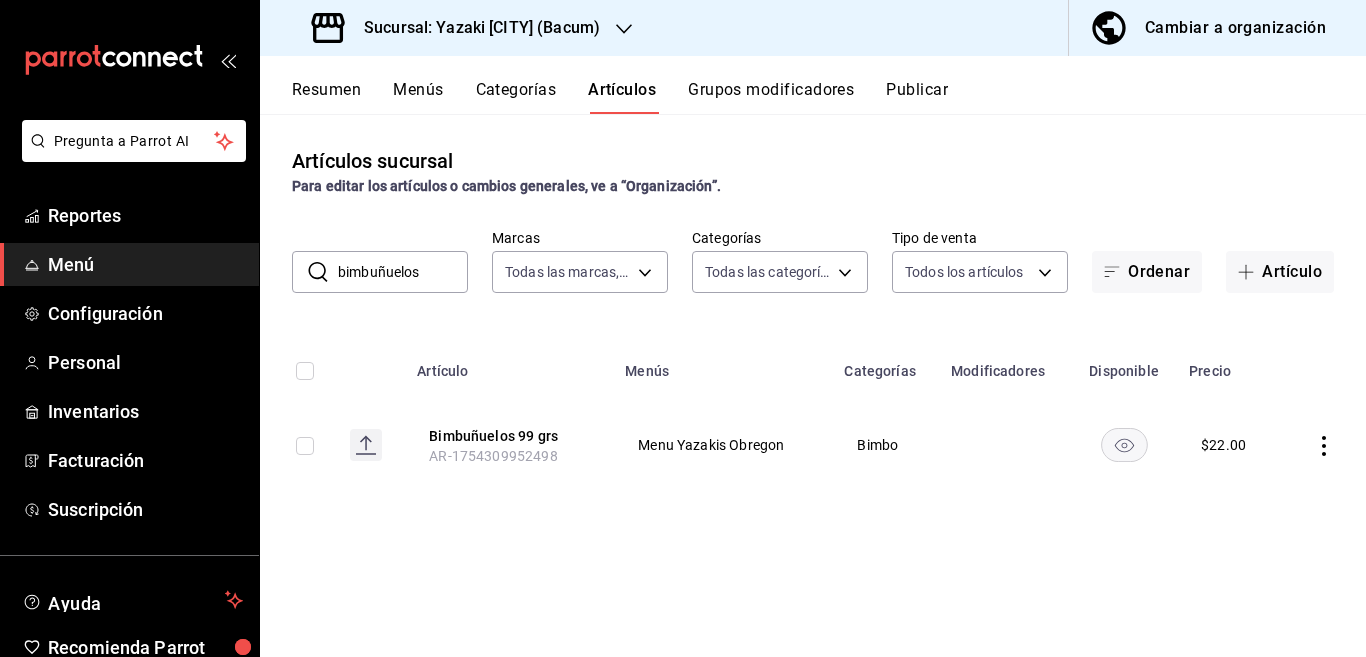 click on "bimbuñuelos" at bounding box center [403, 272] 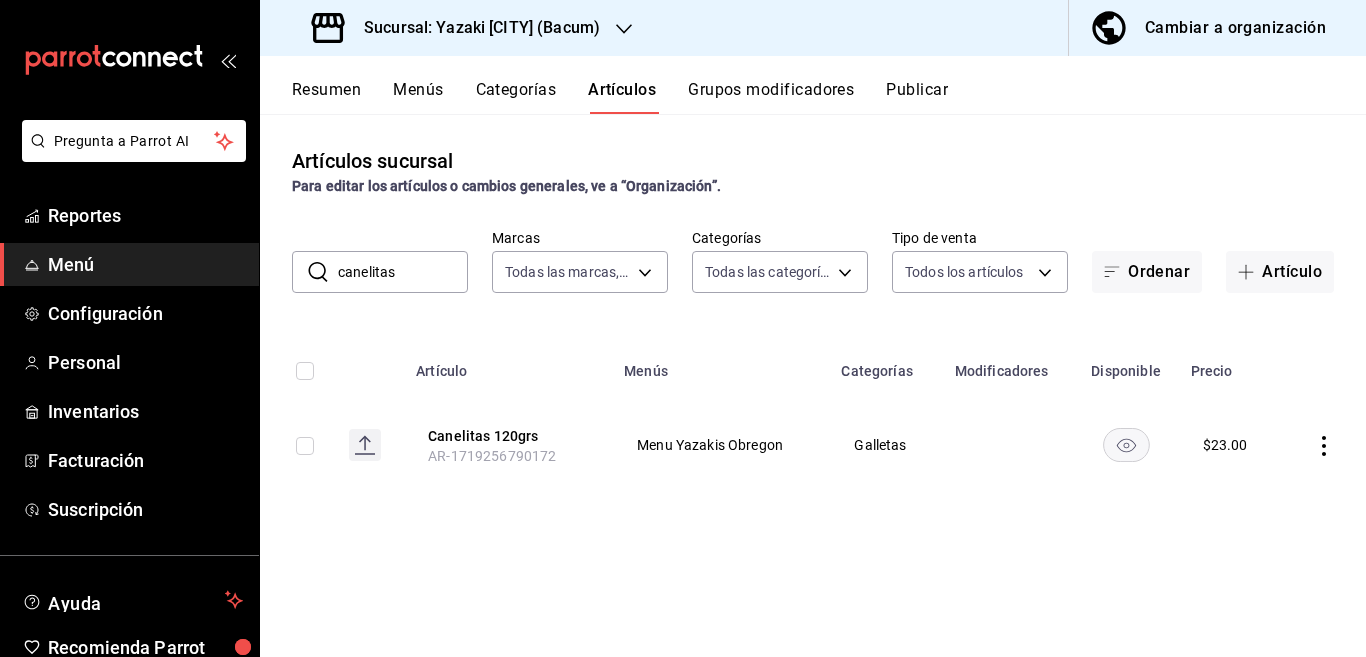 click 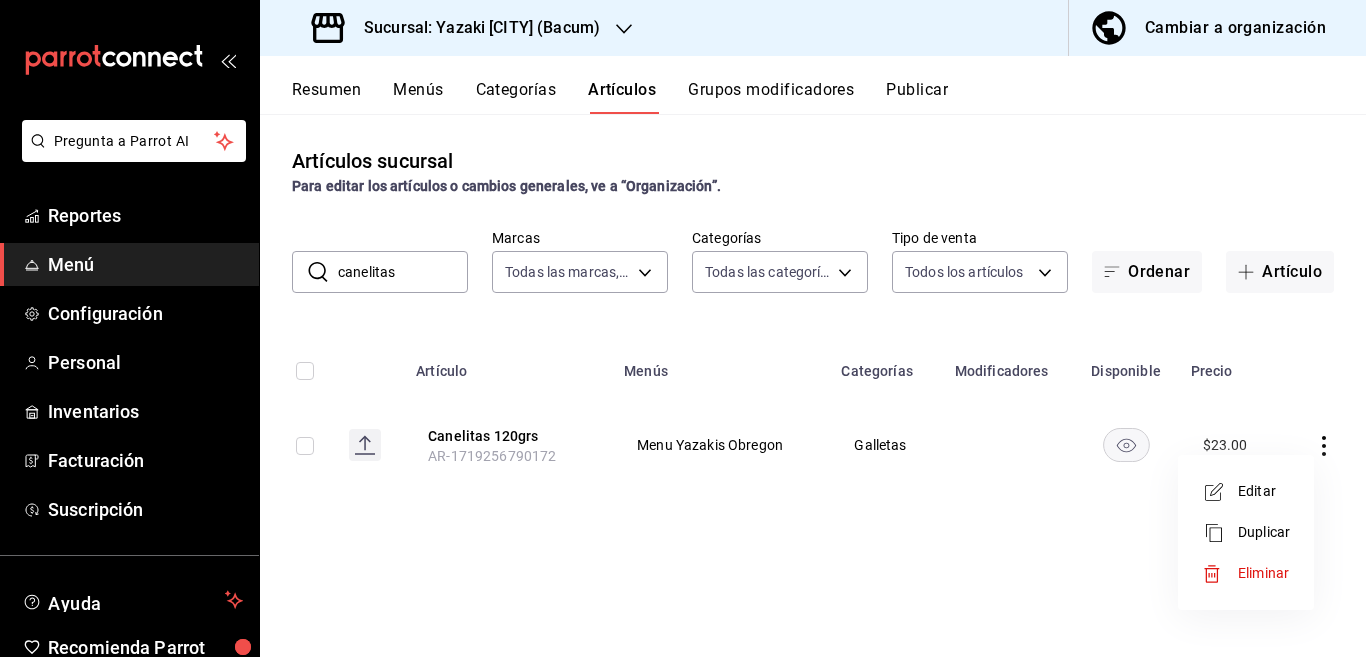 click on "Editar" at bounding box center [1264, 491] 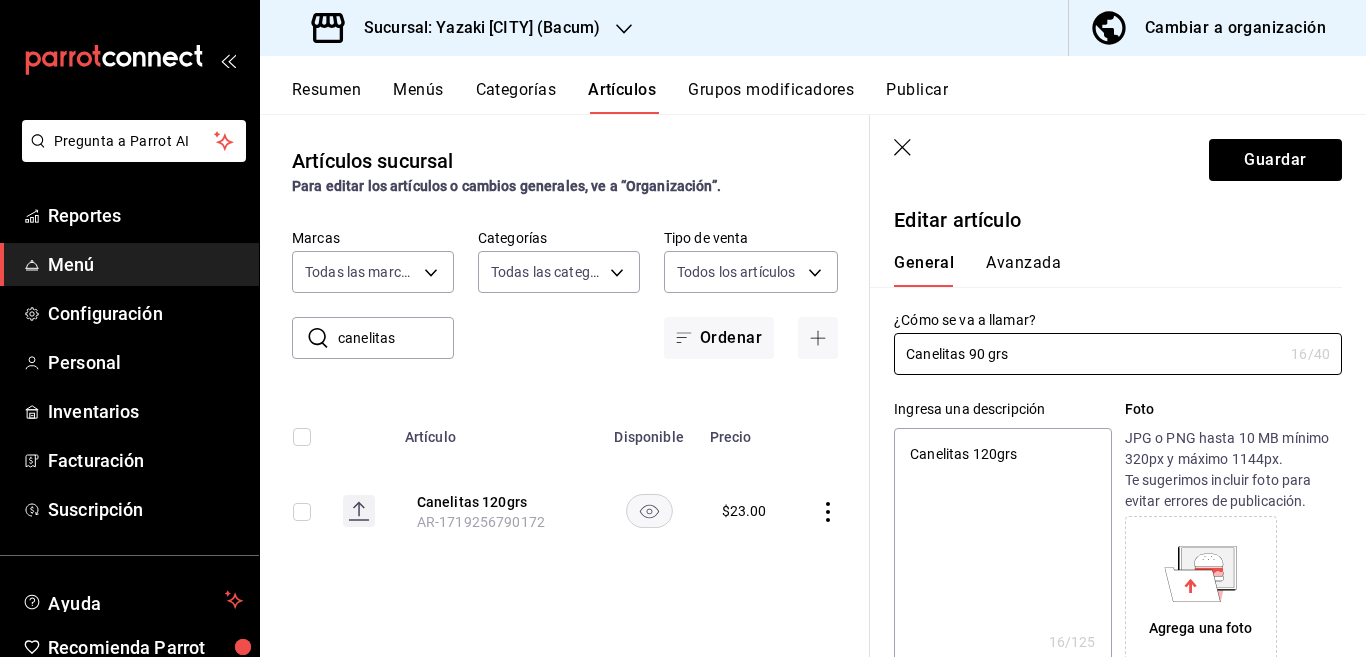 click on "Canelitas 120grs" at bounding box center [1002, 548] 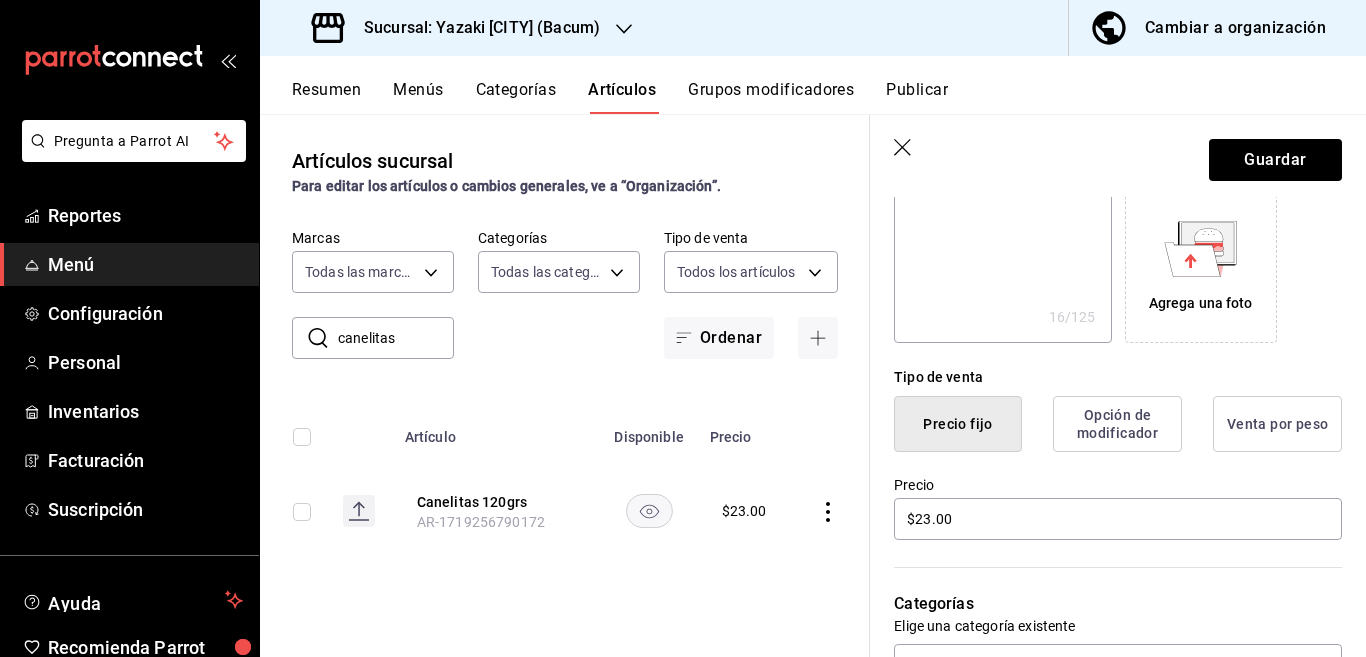 scroll, scrollTop: 325, scrollLeft: 0, axis: vertical 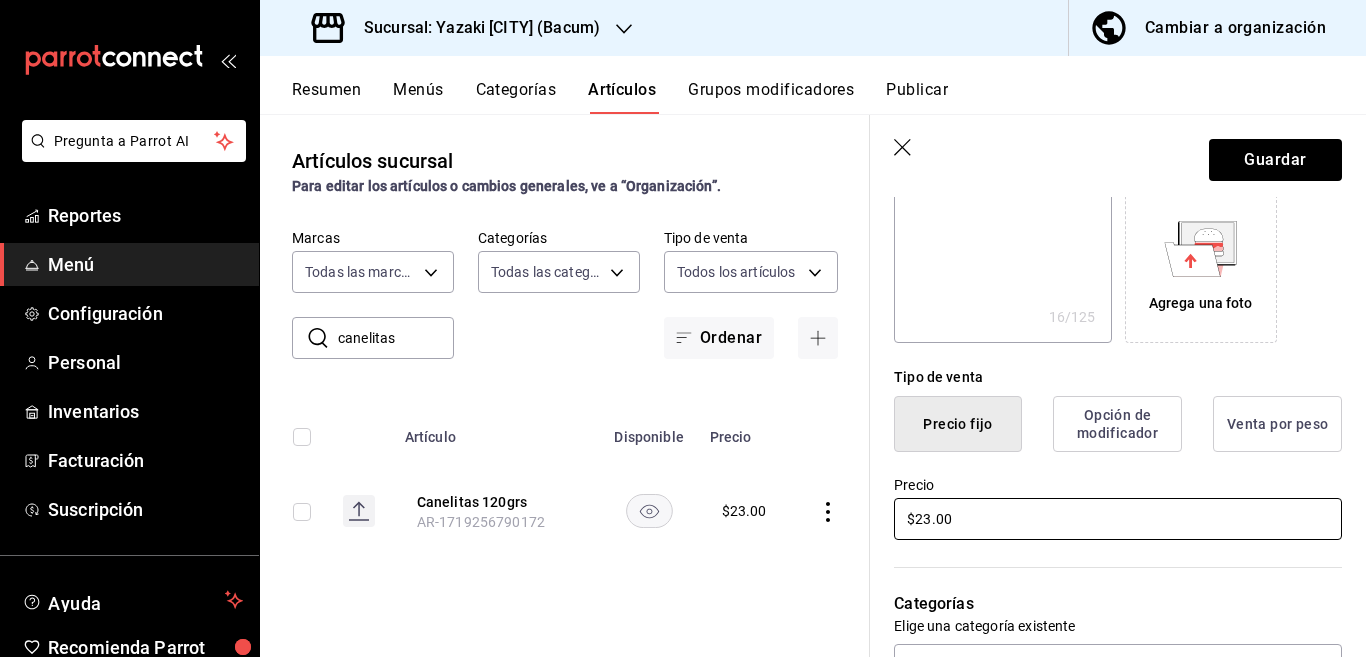 click on "$23.00" at bounding box center (1118, 519) 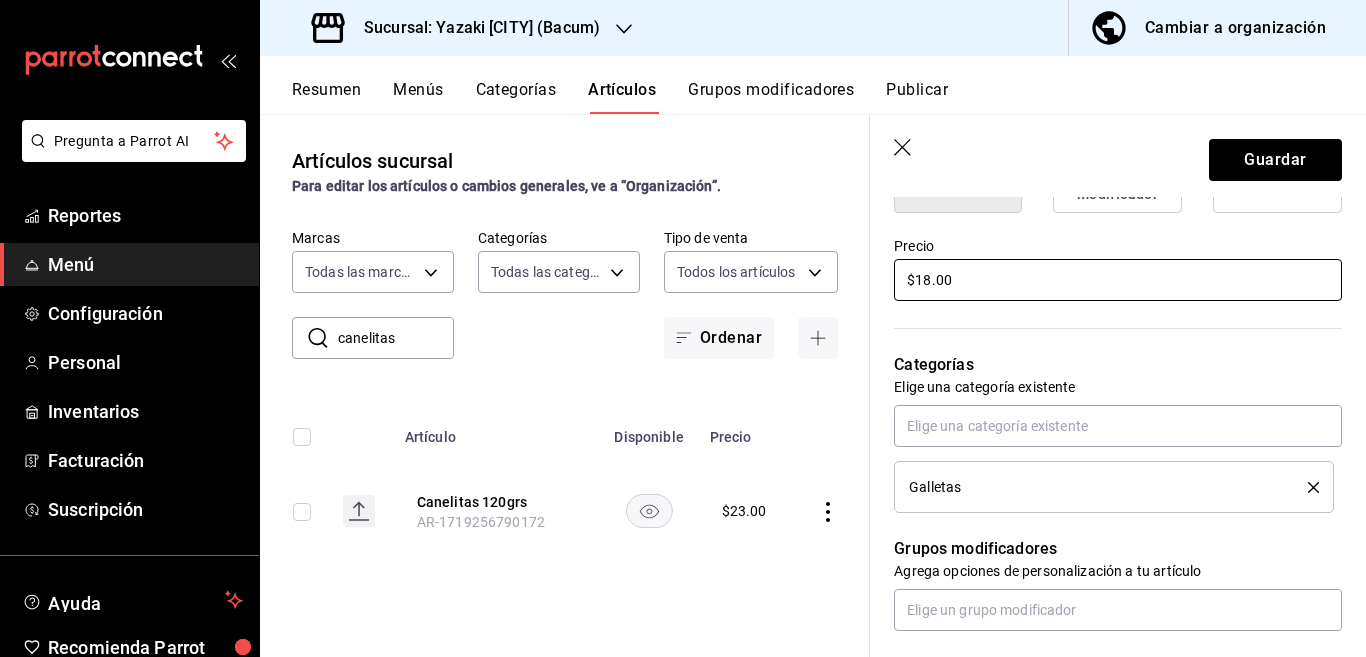 scroll, scrollTop: 568, scrollLeft: 0, axis: vertical 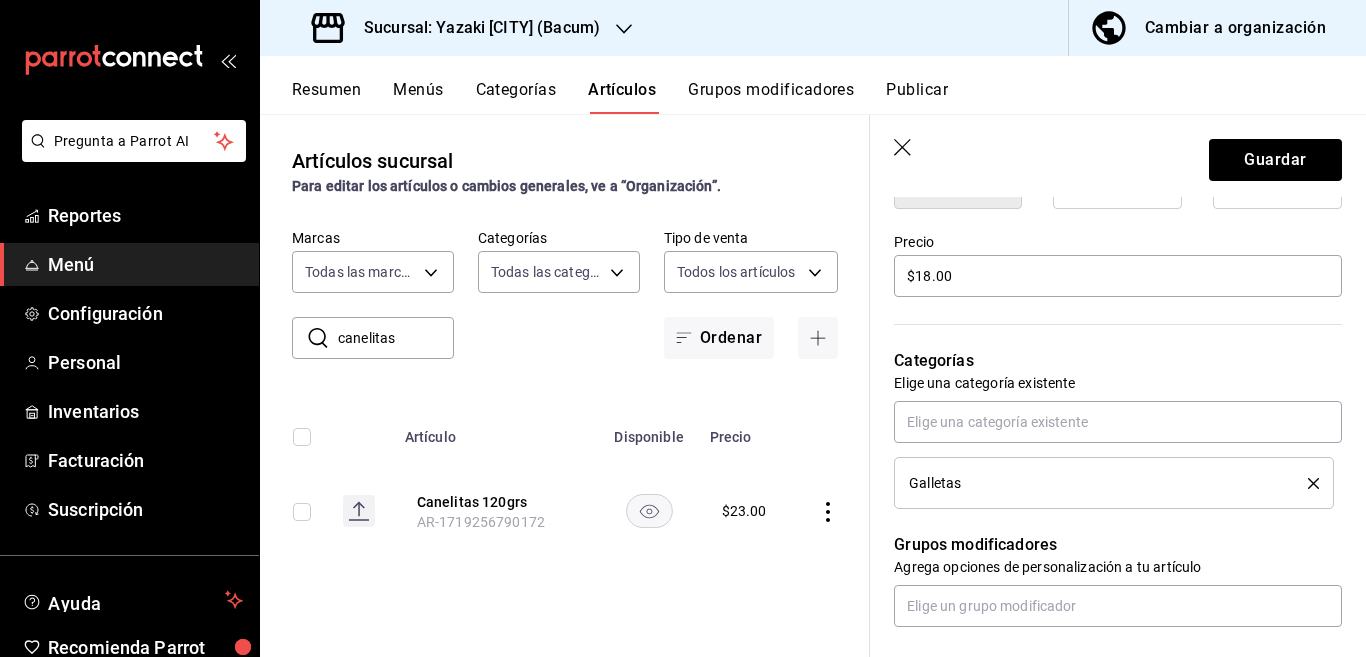 click 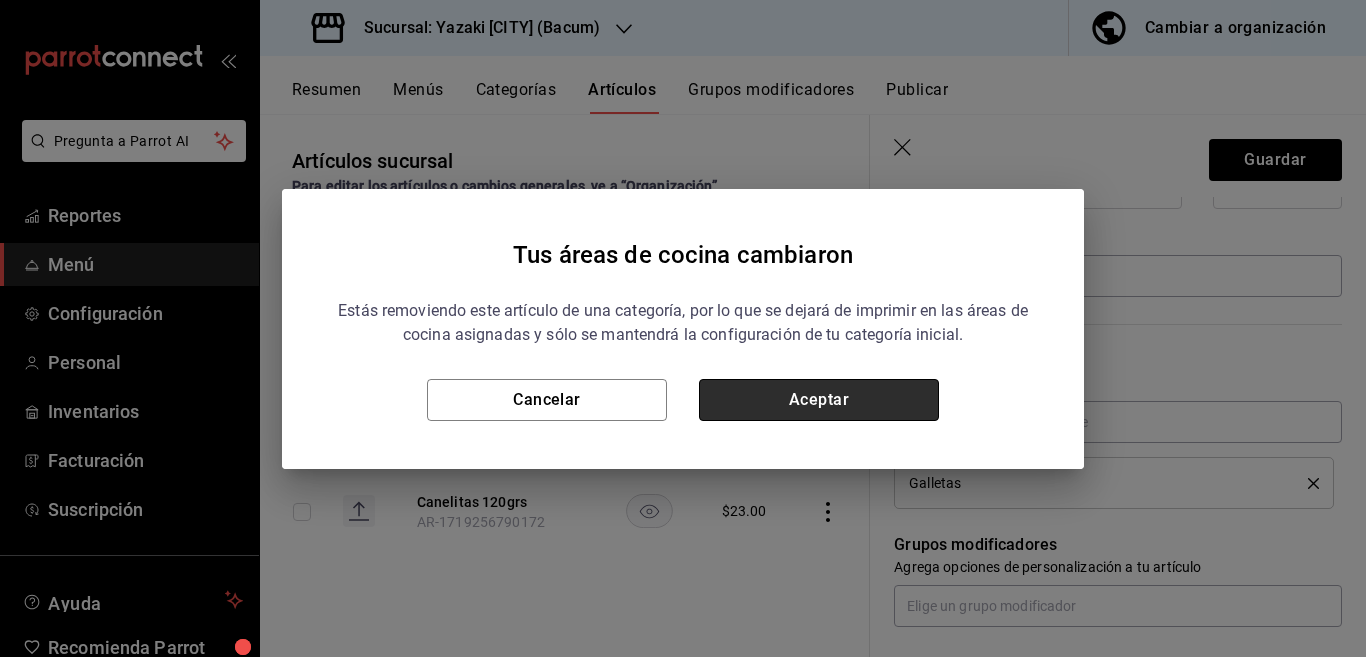 click on "Aceptar" at bounding box center [819, 400] 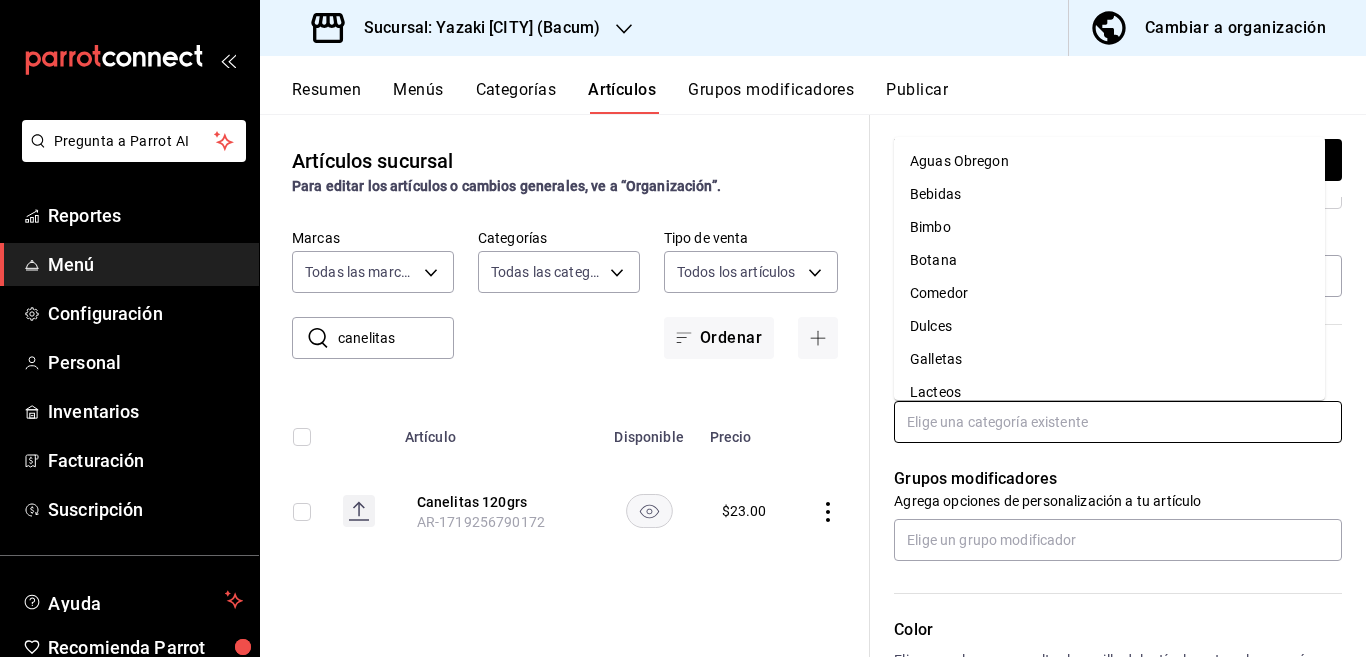 click at bounding box center (1118, 422) 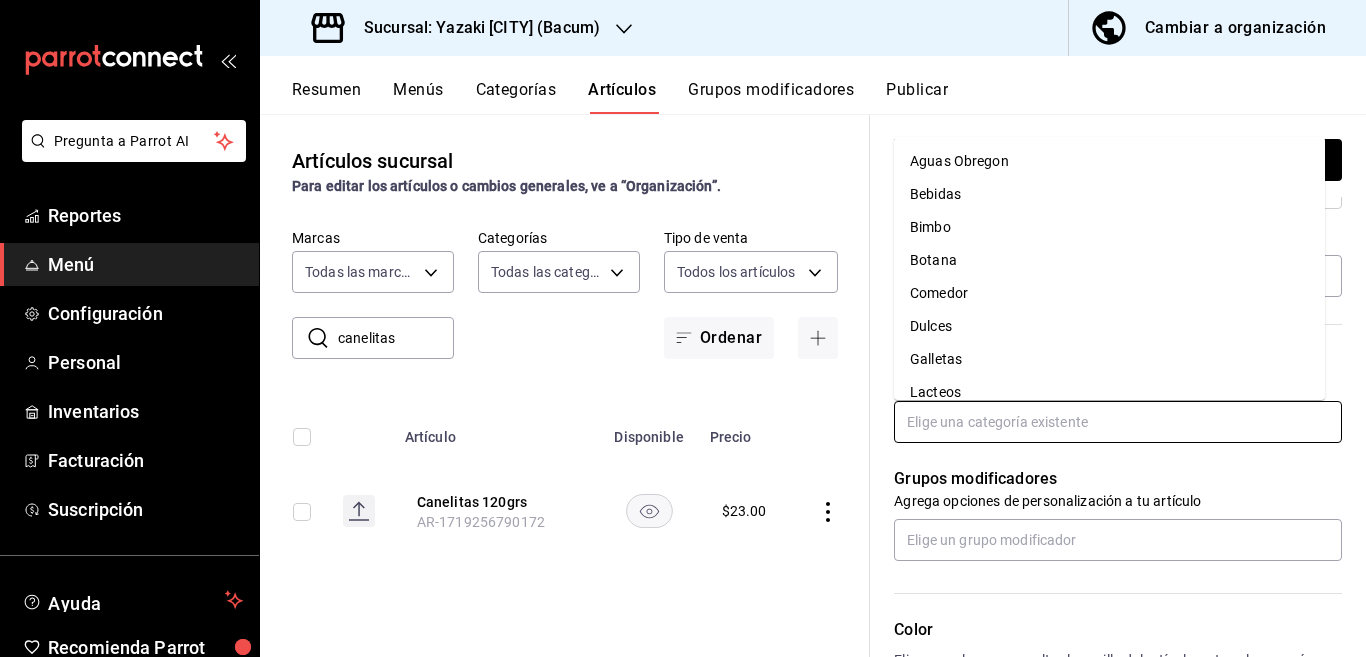 scroll, scrollTop: 0, scrollLeft: 0, axis: both 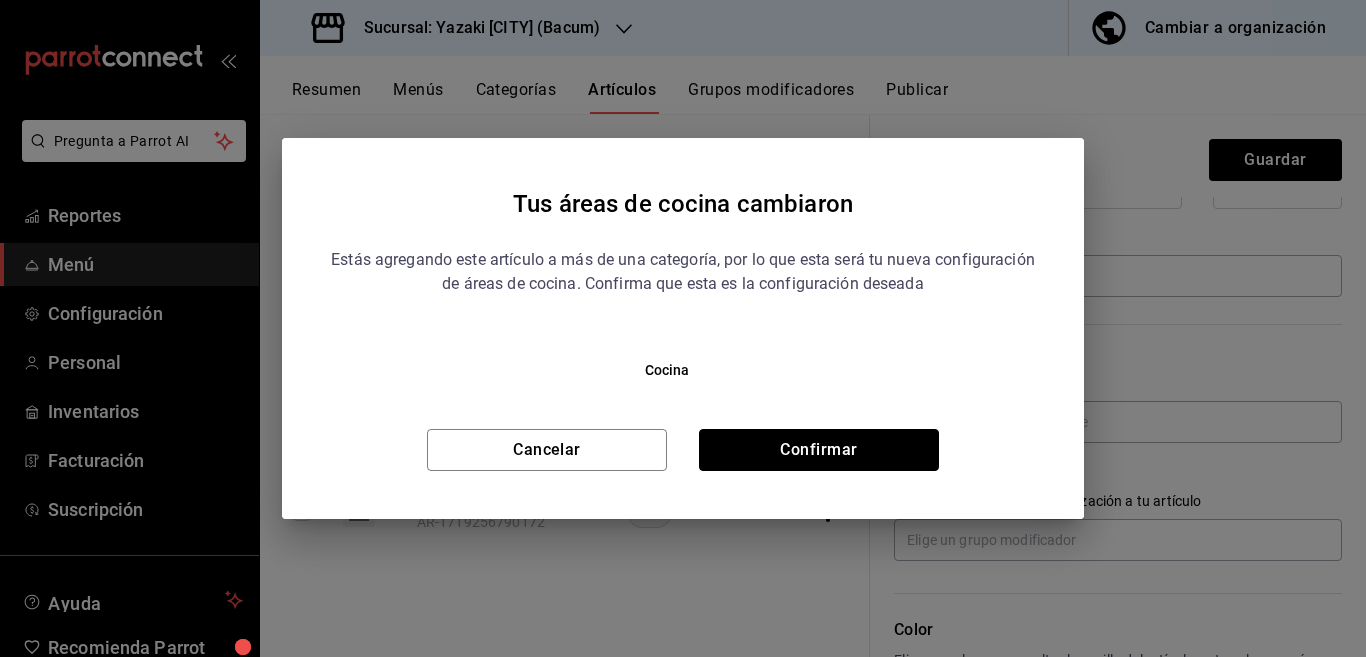 click on "Confirmar" at bounding box center (819, 450) 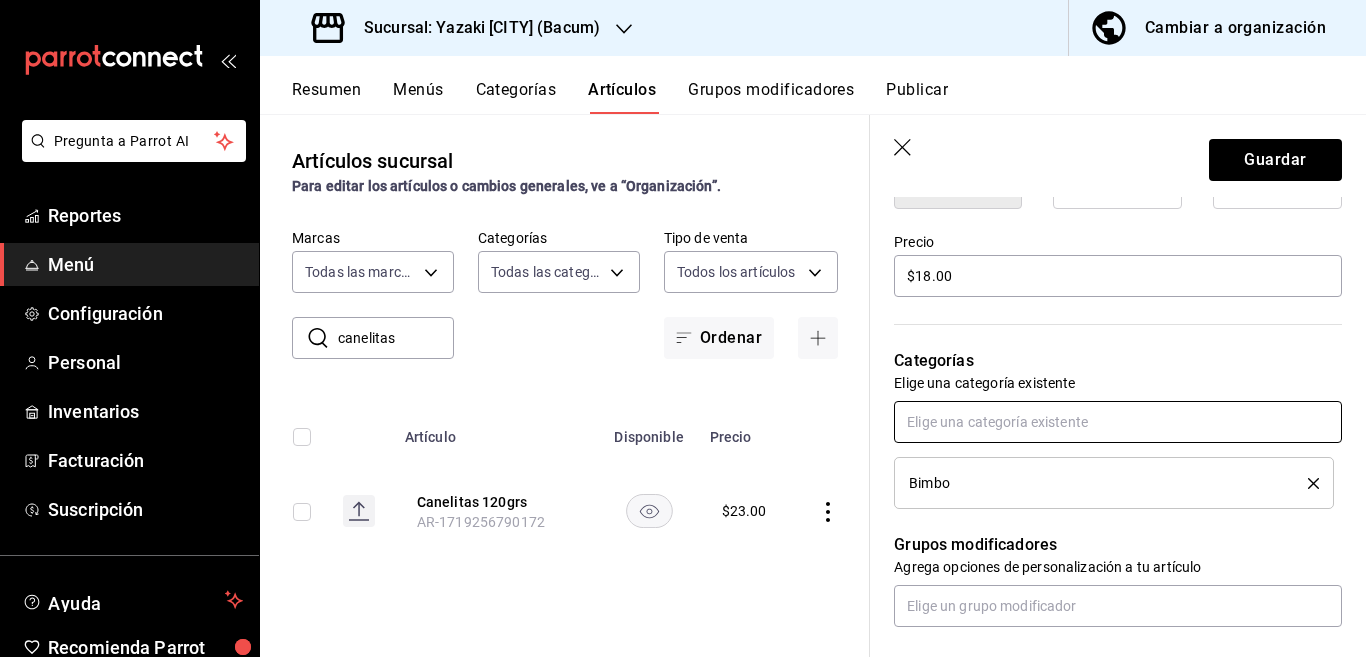 scroll, scrollTop: 569, scrollLeft: 0, axis: vertical 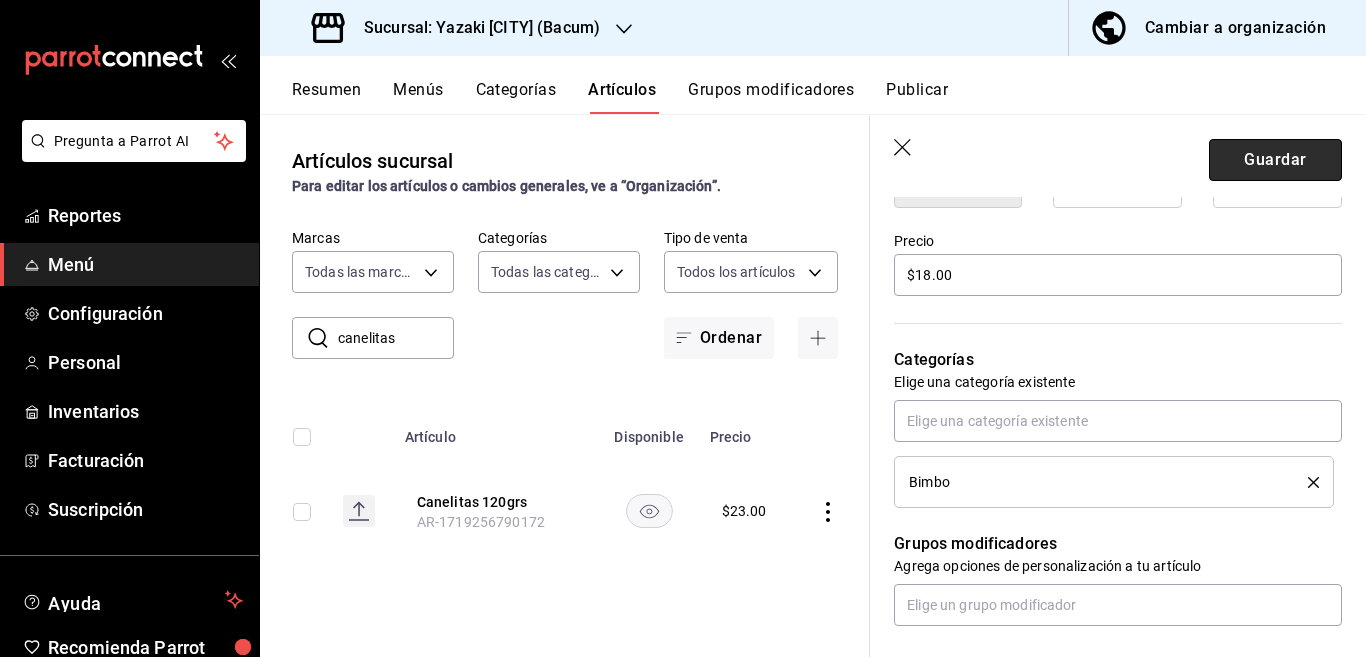 click on "Guardar" at bounding box center (1275, 160) 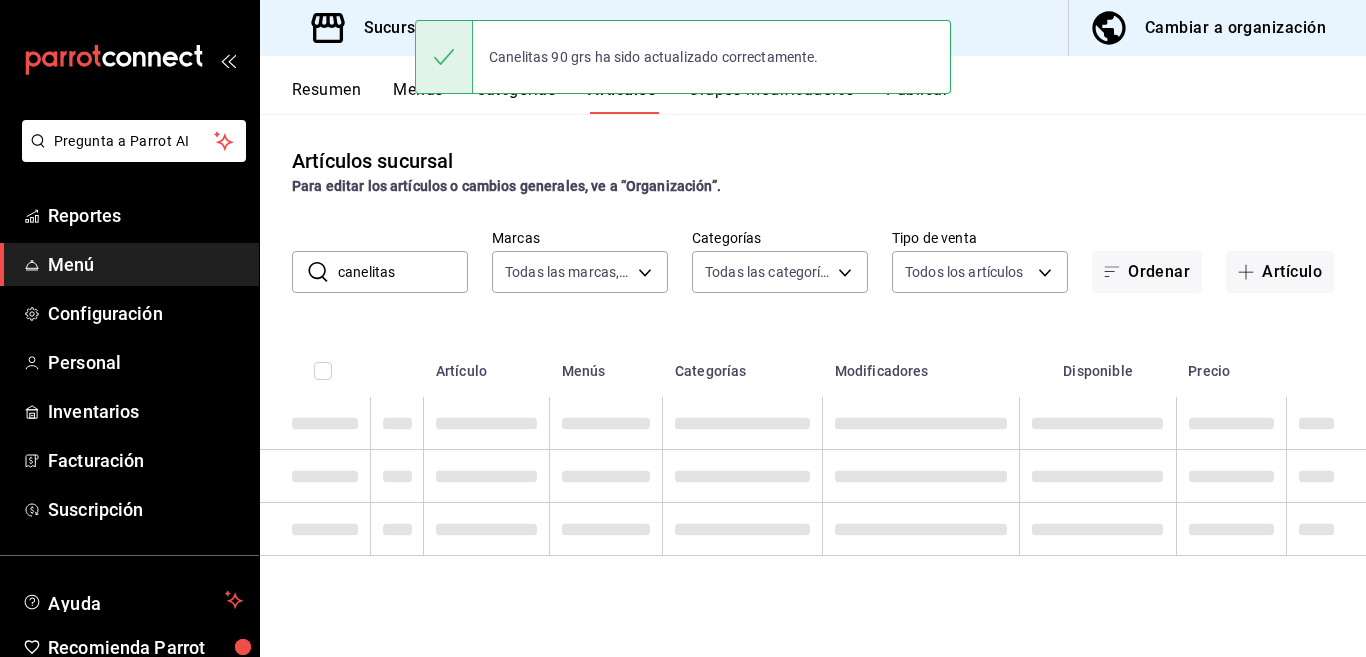 scroll, scrollTop: 0, scrollLeft: 0, axis: both 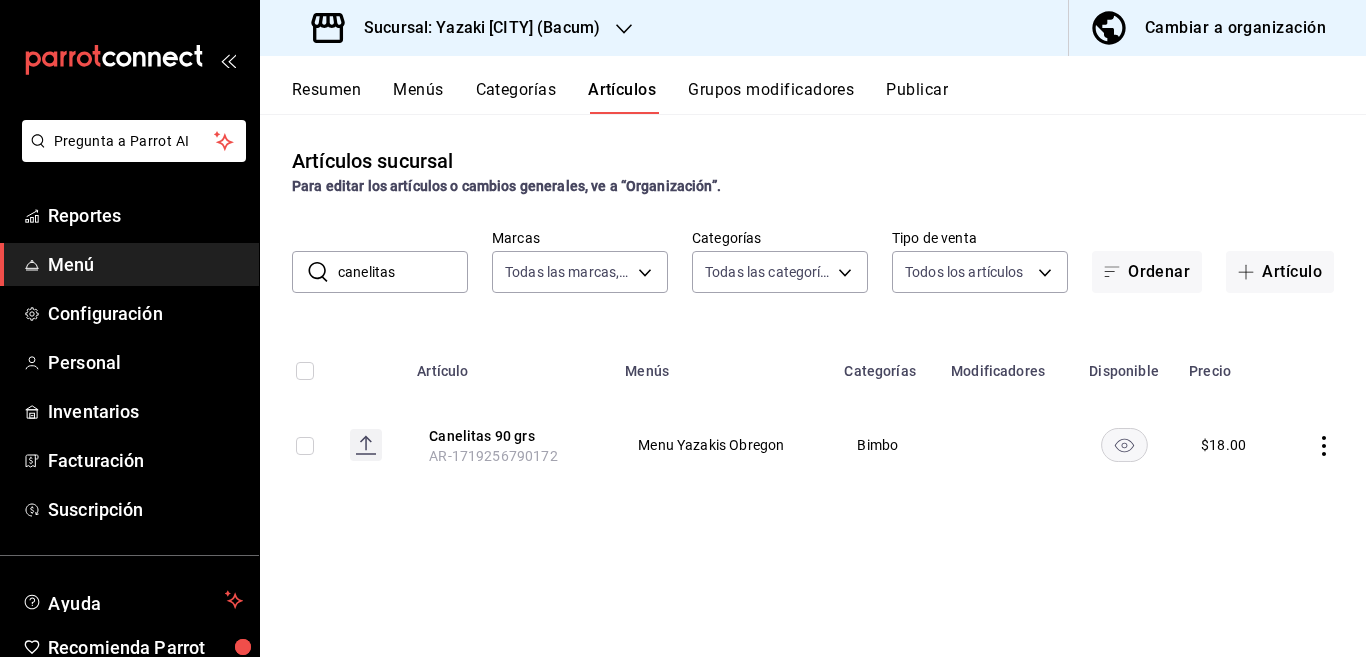 click on "canelitas" at bounding box center (403, 272) 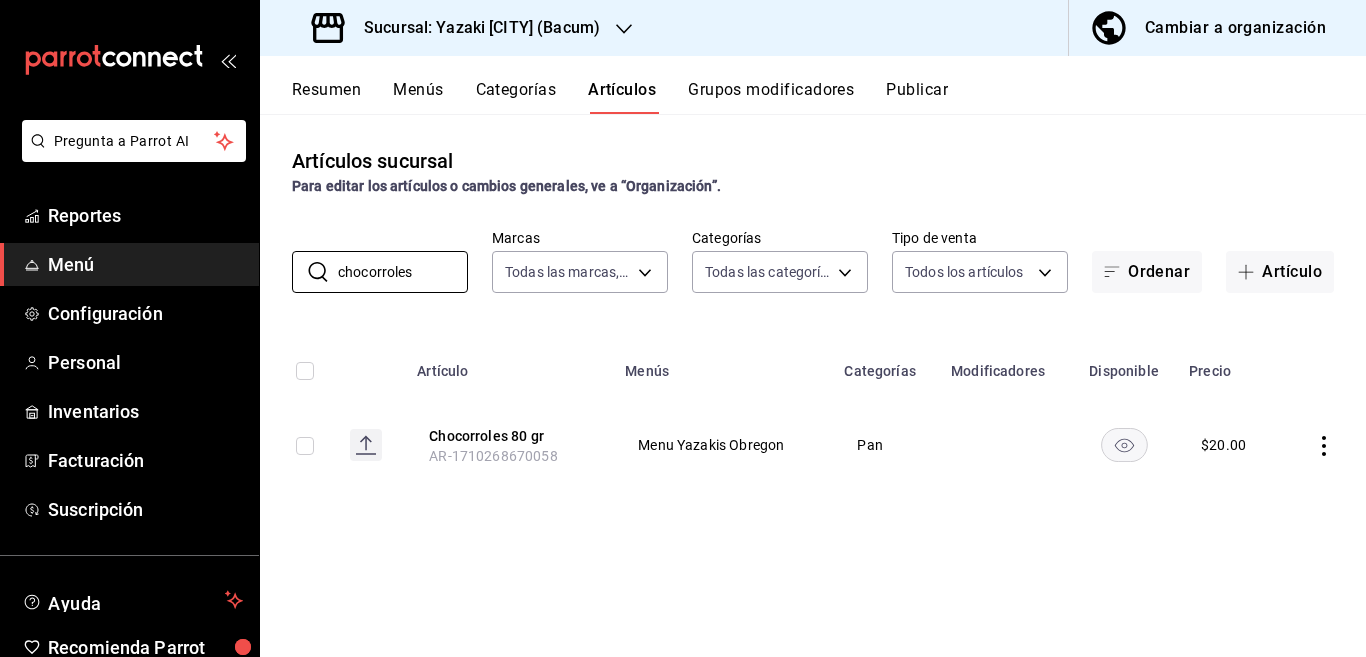 click 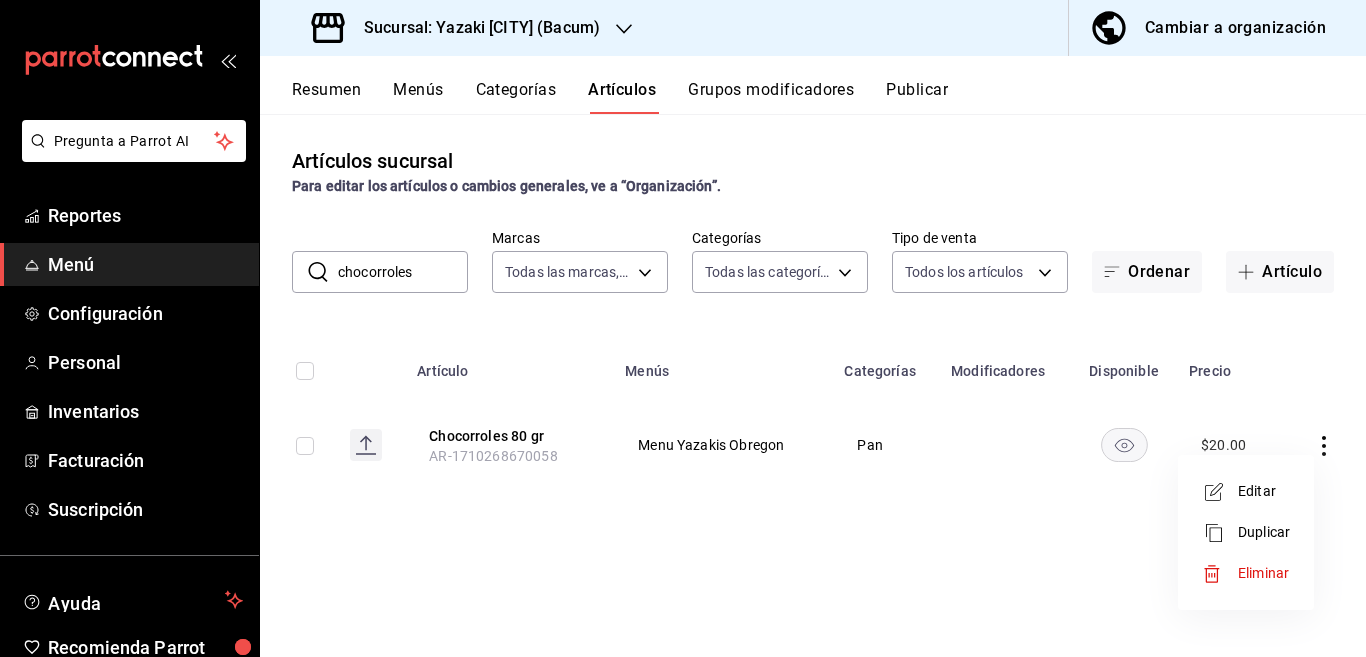 click on "Editar" at bounding box center (1264, 491) 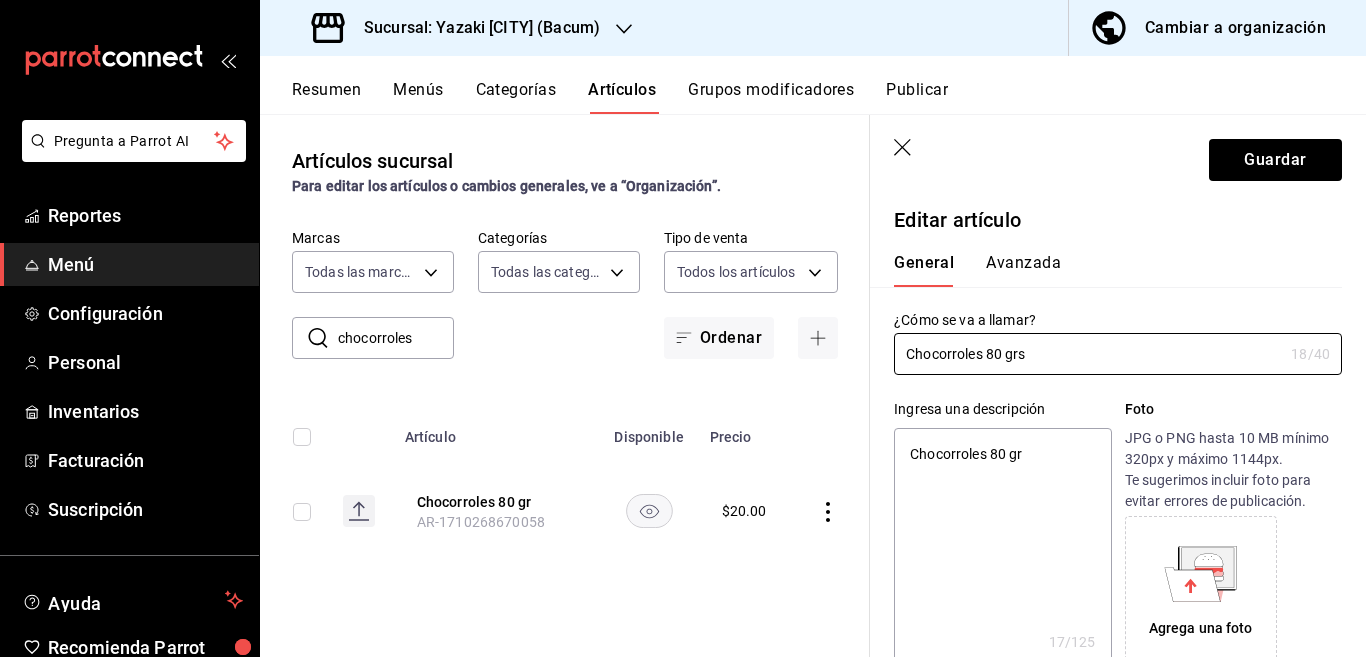 click on "Chocorroles 80 gr" at bounding box center (1002, 548) 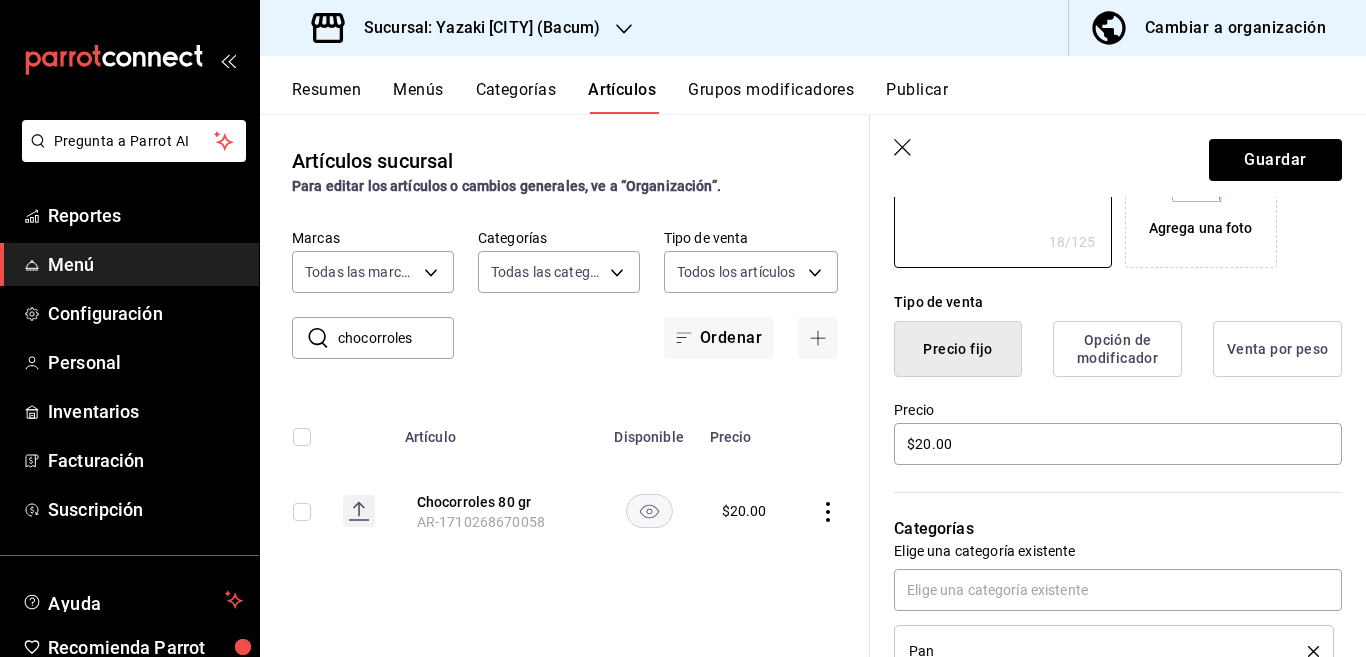 scroll, scrollTop: 406, scrollLeft: 0, axis: vertical 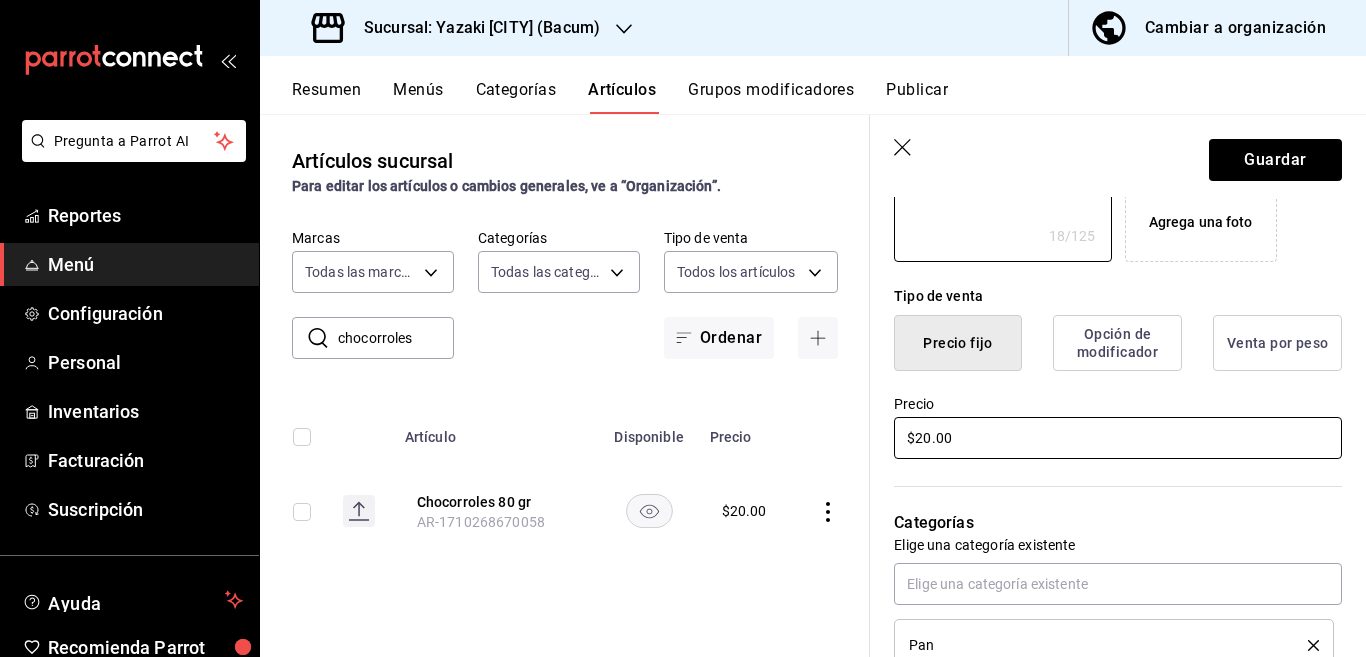 click on "$20.00" at bounding box center (1118, 438) 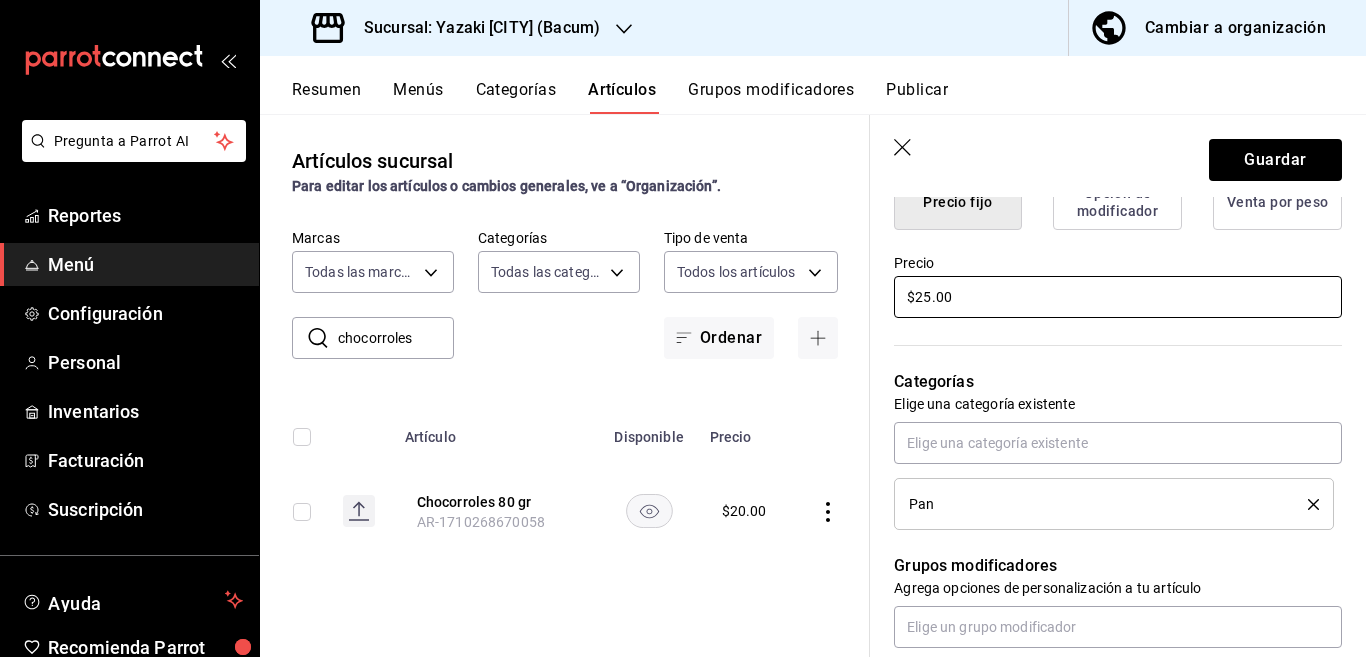scroll, scrollTop: 569, scrollLeft: 0, axis: vertical 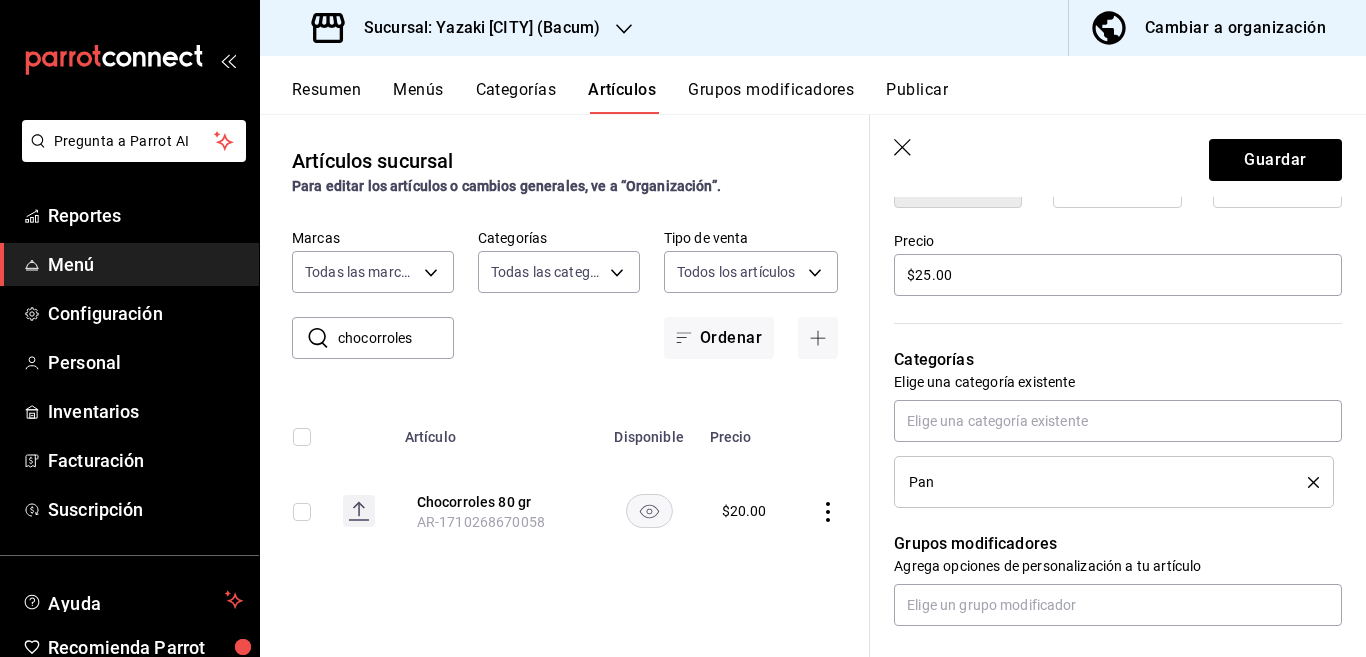 click 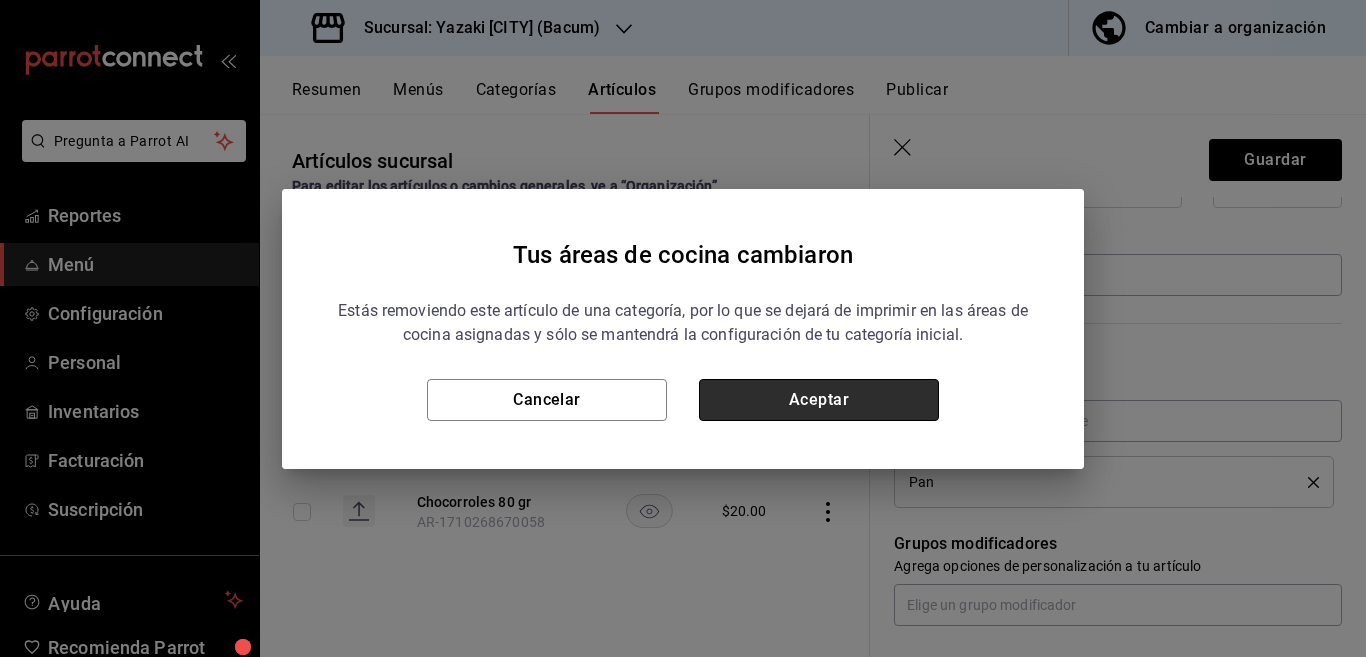 click on "Aceptar" at bounding box center [819, 400] 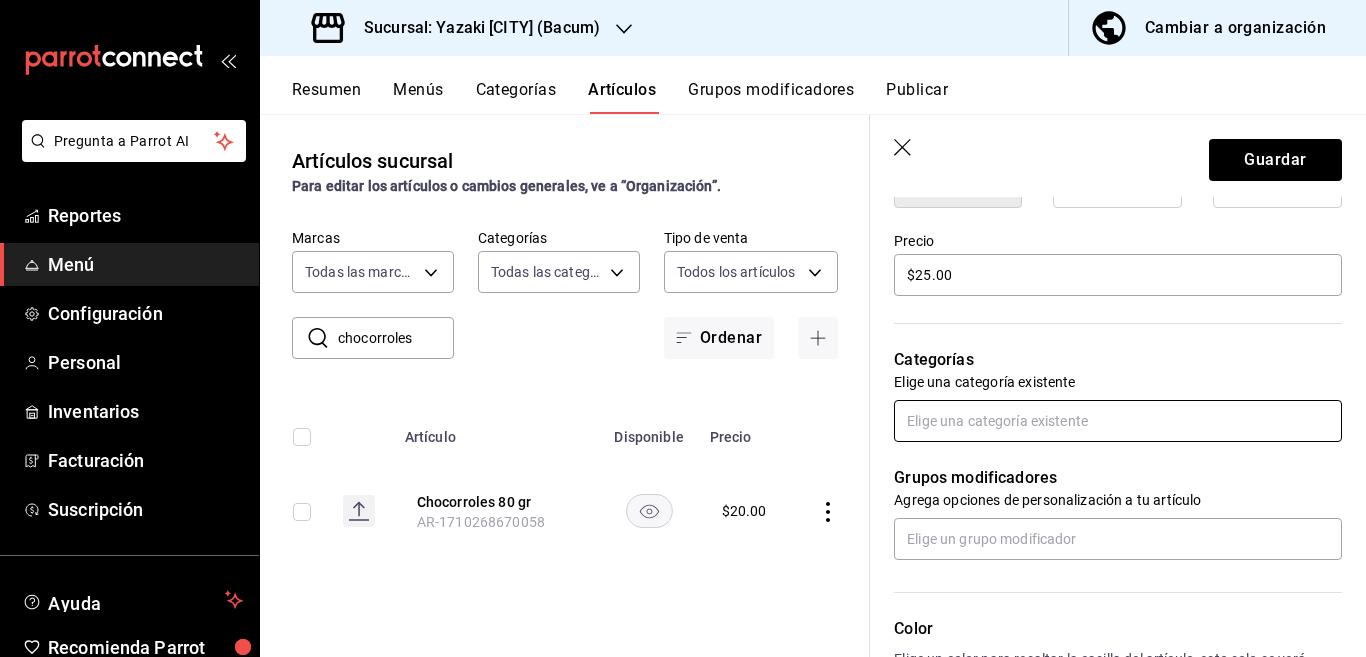 click at bounding box center [1118, 421] 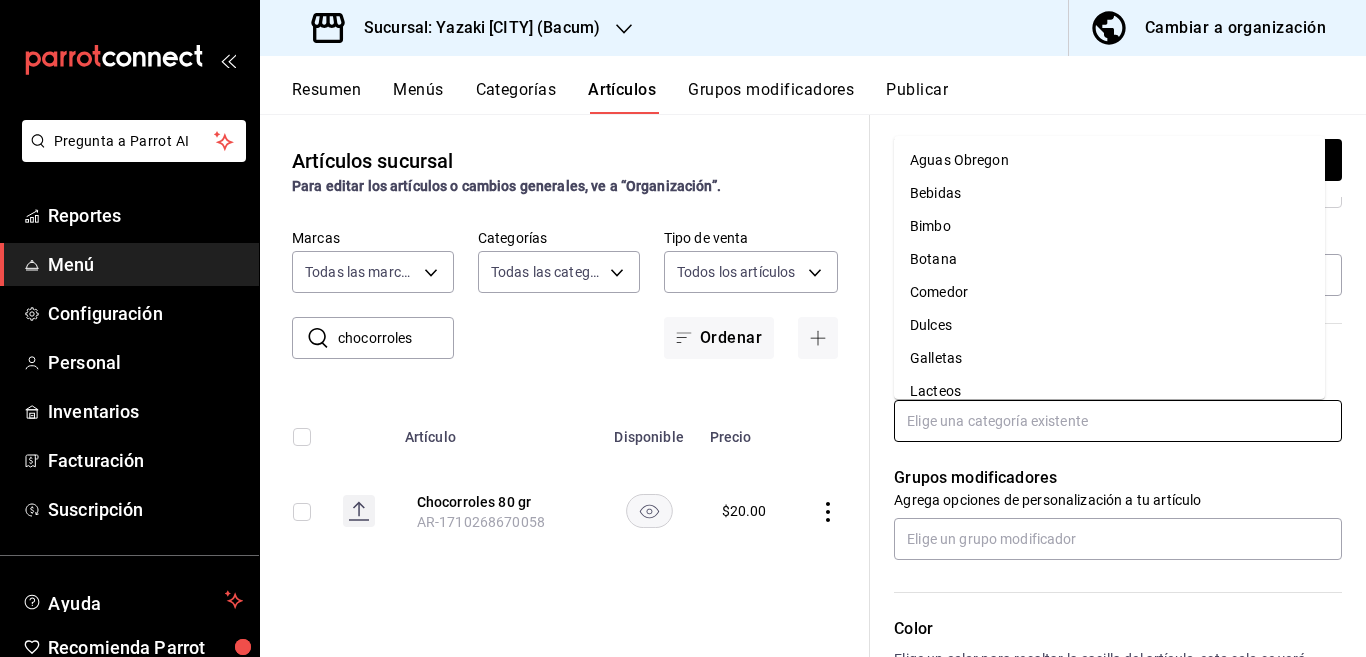 click on "Bimbo" at bounding box center (1109, 226) 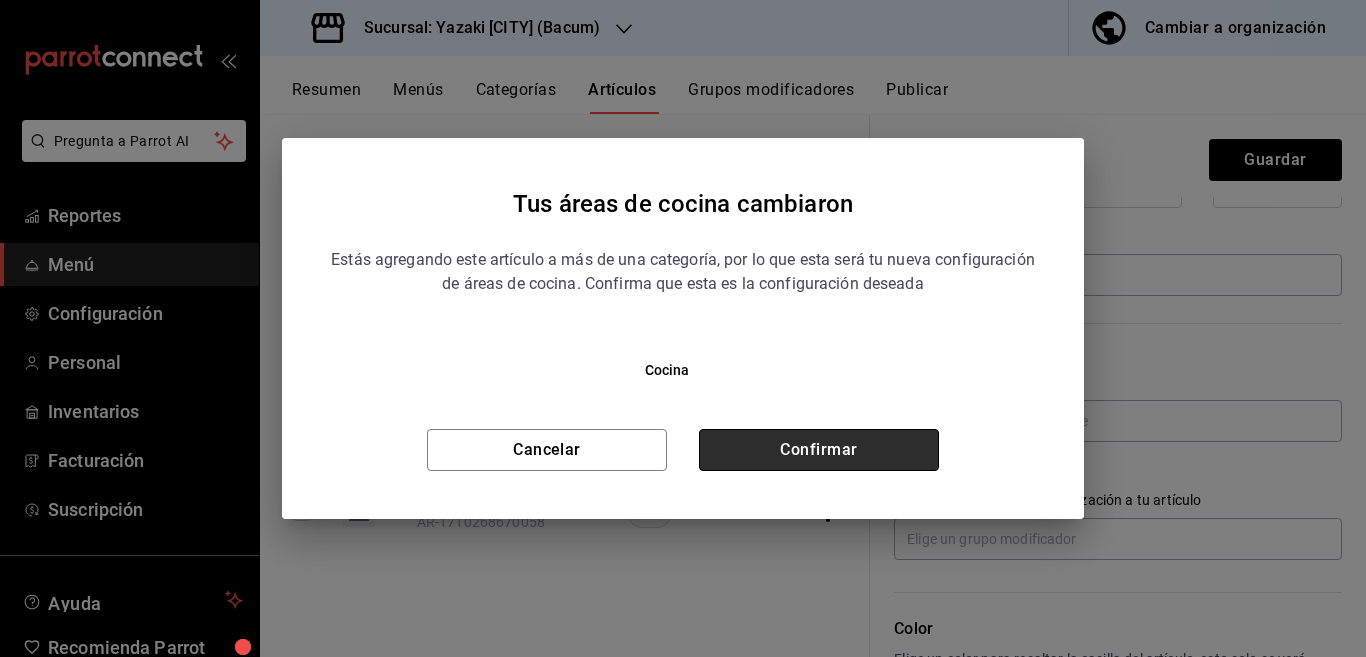 click on "Confirmar" at bounding box center [819, 450] 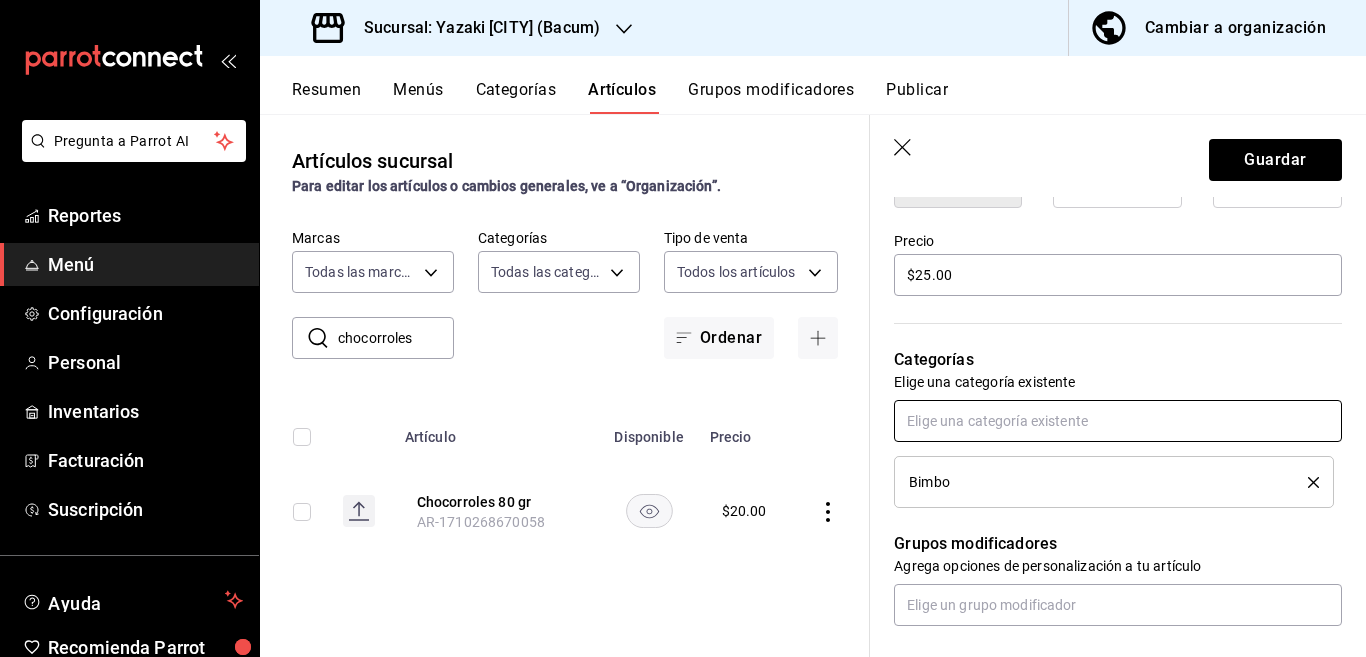 scroll, scrollTop: 570, scrollLeft: 0, axis: vertical 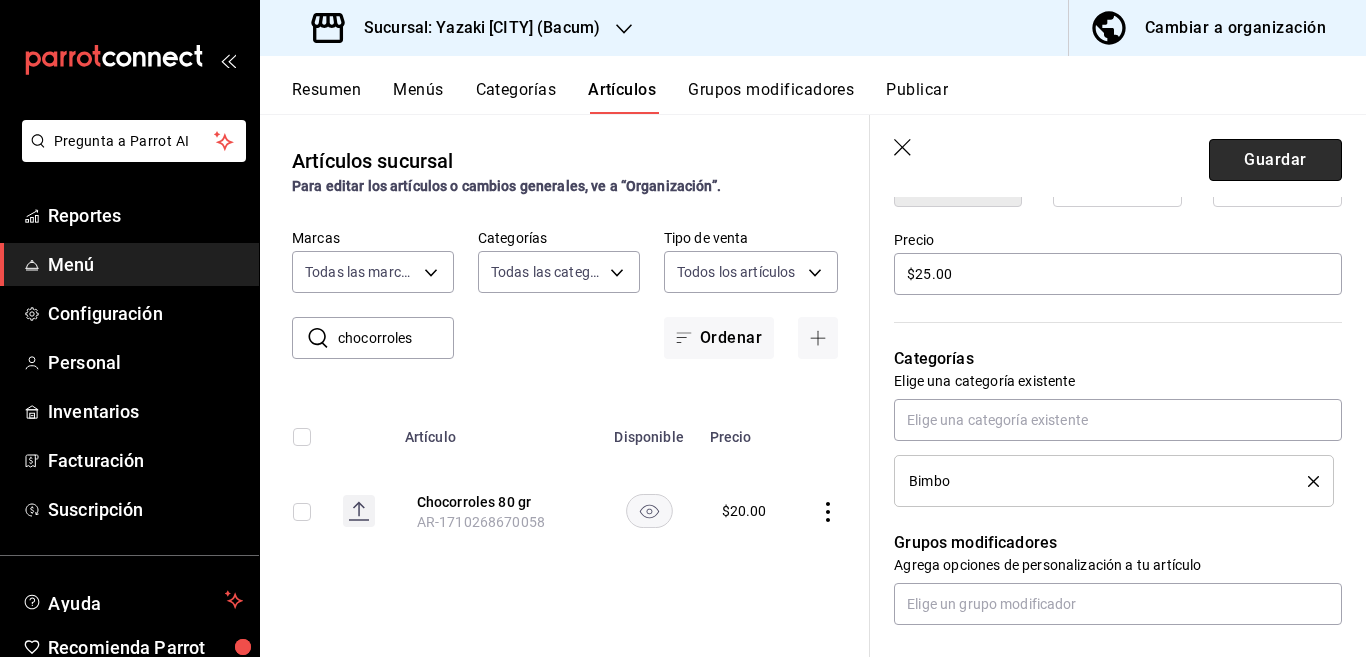 click on "Guardar" at bounding box center (1275, 160) 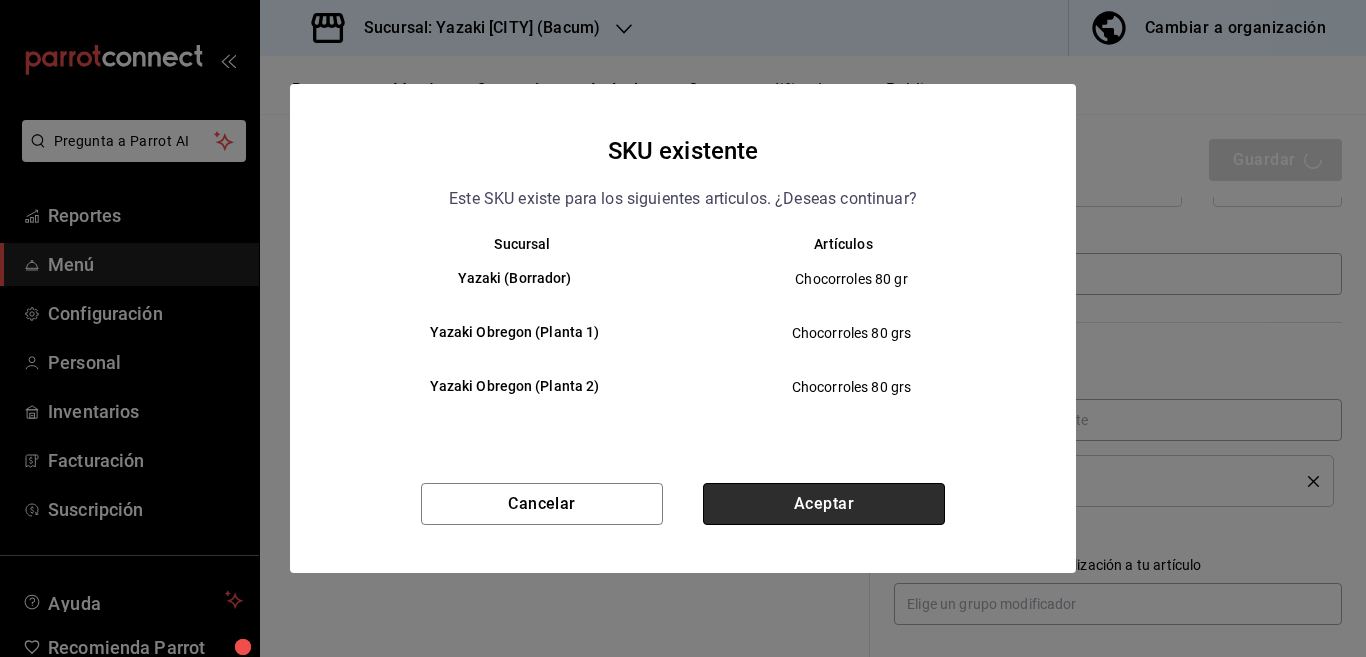 click on "Aceptar" at bounding box center (824, 504) 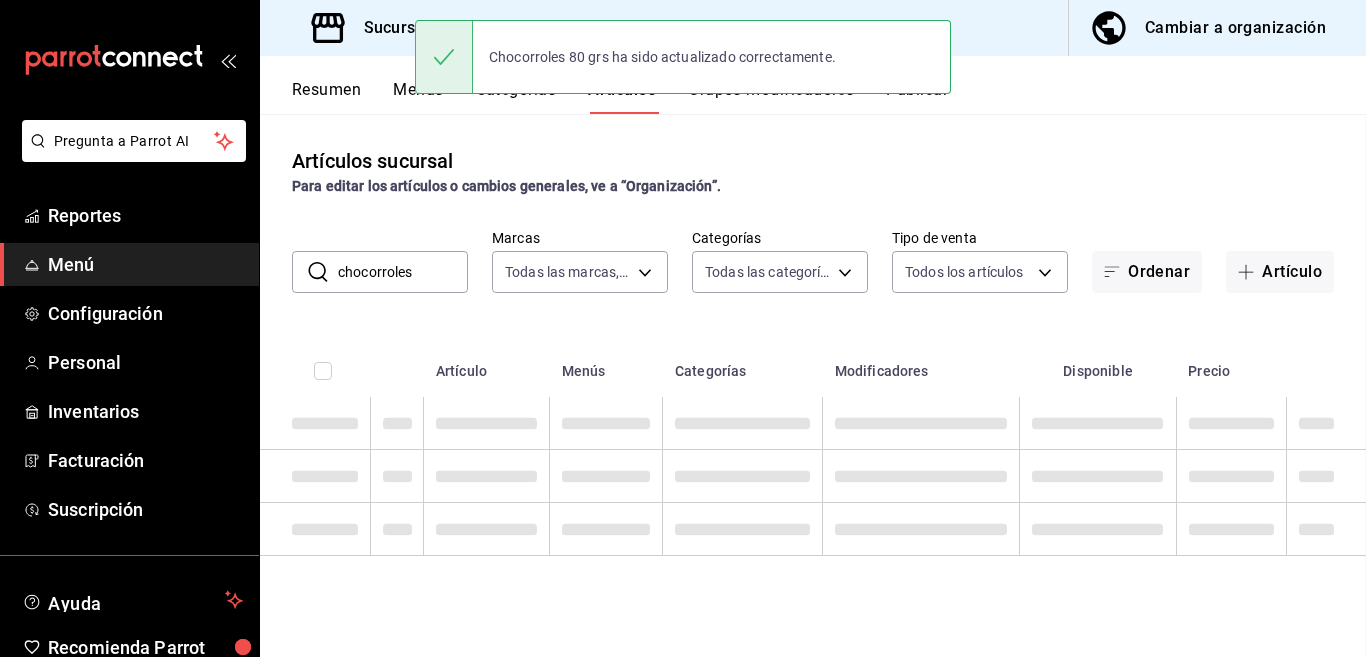 scroll, scrollTop: 0, scrollLeft: 0, axis: both 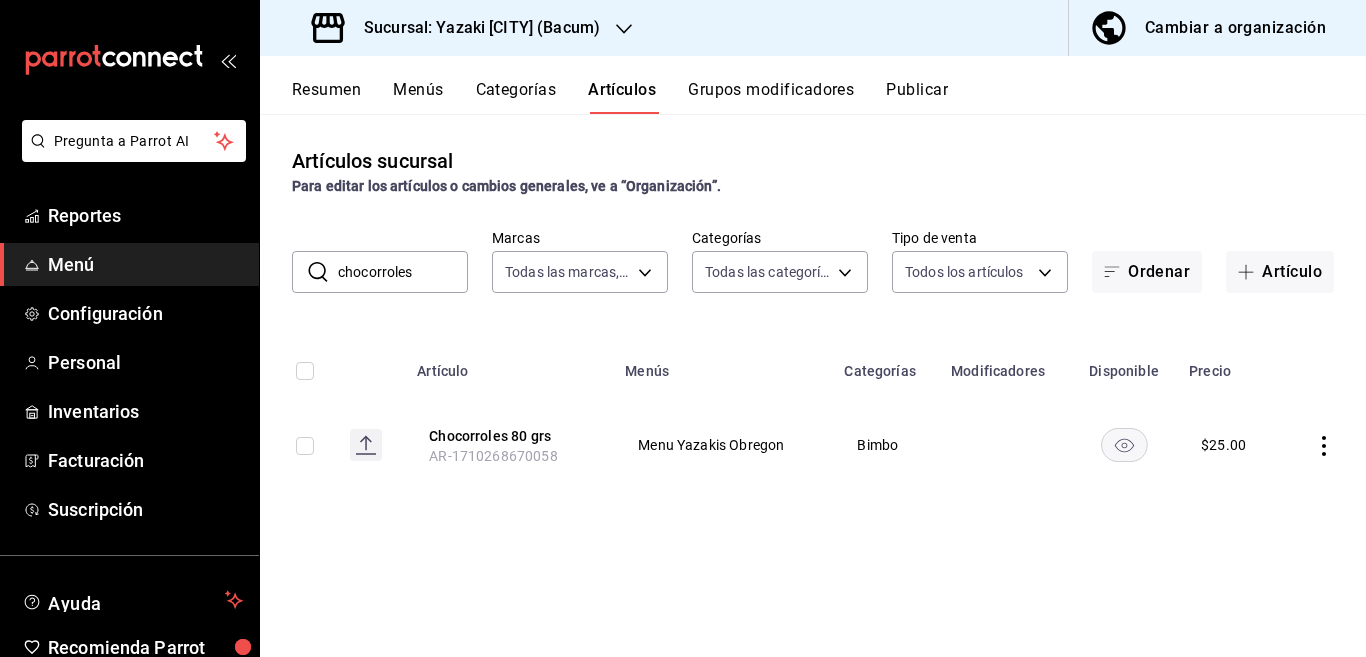 drag, startPoint x: 439, startPoint y: 256, endPoint x: 435, endPoint y: 282, distance: 26.305893 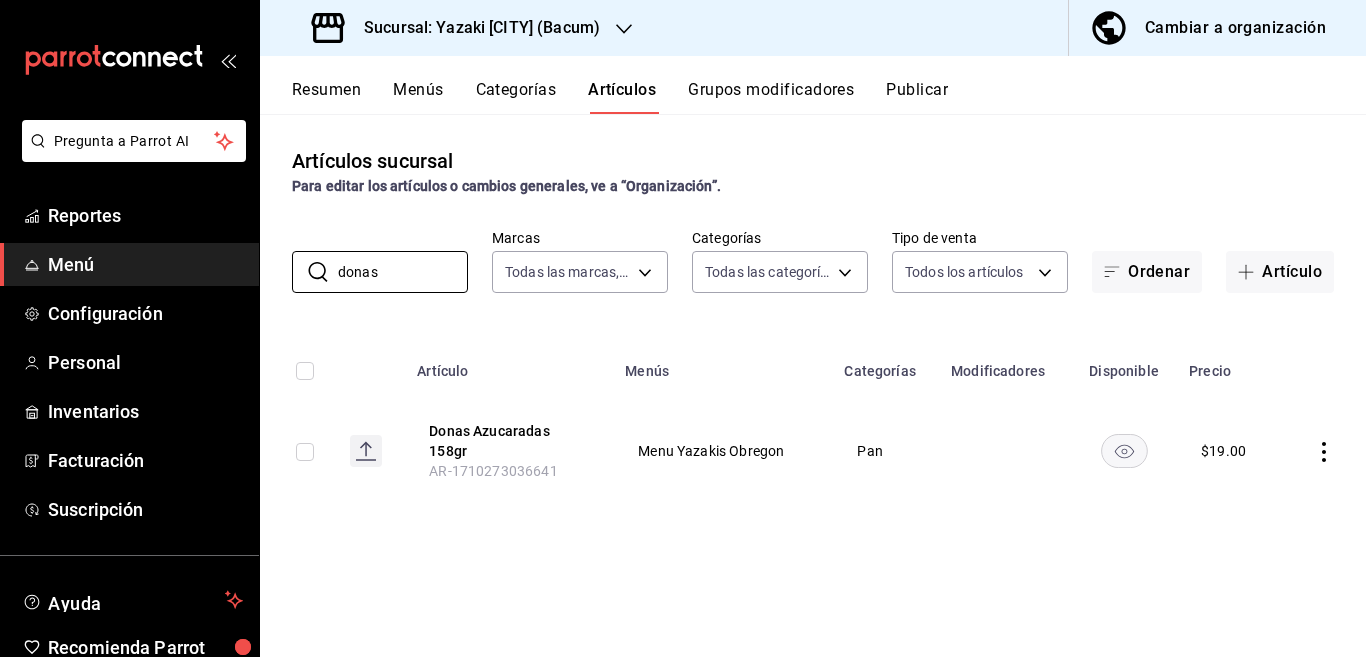 click on "Artículos sucursal Para editar los artículos o cambios generales, ve a “Organización”. ​ donas ​ Marcas Todas las marcas, Sin marca d9131804-351d-4d94-a190-6ea00eea3cd4 Categorías Todas las categorías, Sin categoría 9c52625c-fb7e-4748-94f7-28671a206f5e,4cfa0d4e-065a-4b3b-b5e0-b4c73182f252,42042cb6-8be8-4fca-a0f1-b909df4357e6,7fc62974-f061-41d6-9cb8-3faa51939906,c6d1e102-ecc3-4866-bddd-aeeb7d320cfd,8d0804d6-ae70-4f99-82d8-409871a3c134,b090cc74-a4e3-4f54-8e08-53230da21298,1efa193a-150e-4716-8876-9d2404790ad9,53b1d459-e3b3-4160-a1d7-b8513e62ee31 Tipo de venta Todos los artículos ALL Ordenar Artículo Artículo Menús Categorías Modificadores Disponible Precio Donas Azucaradas 158gr AR-1710273036641 Menu Yazakis Obregon Pan $ 19.00" at bounding box center [813, 385] 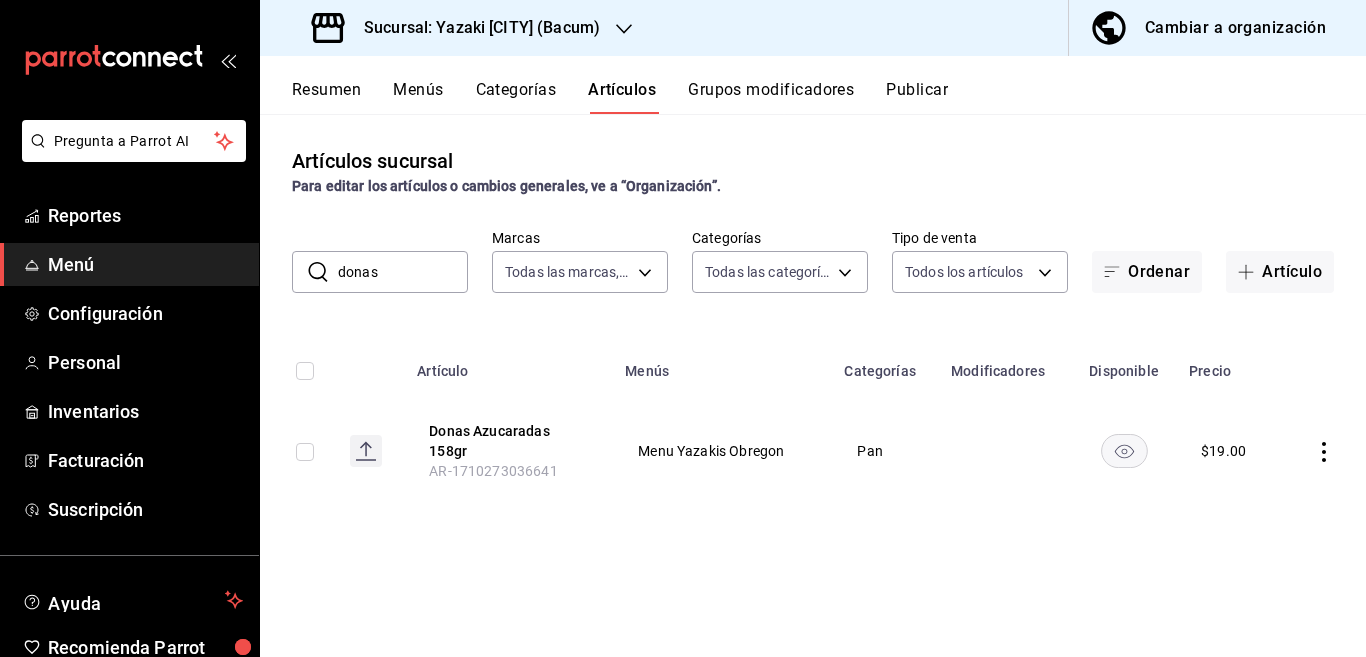 click 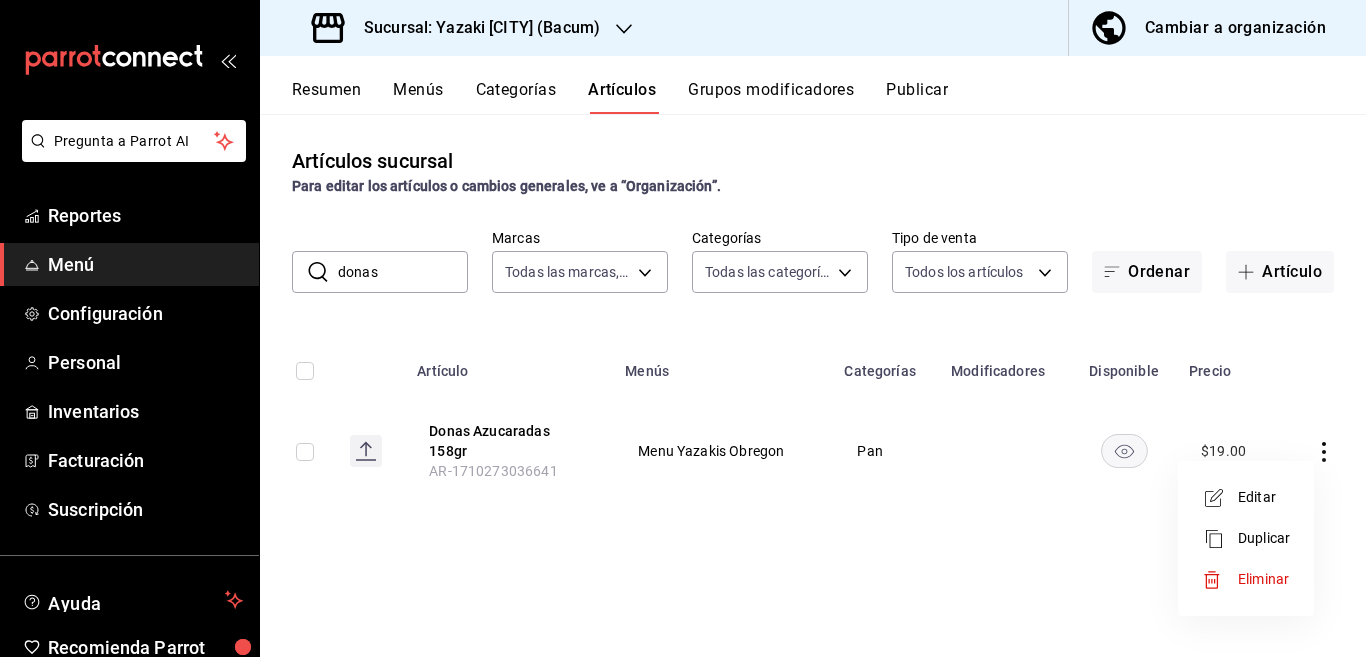 click on "Editar" at bounding box center [1264, 497] 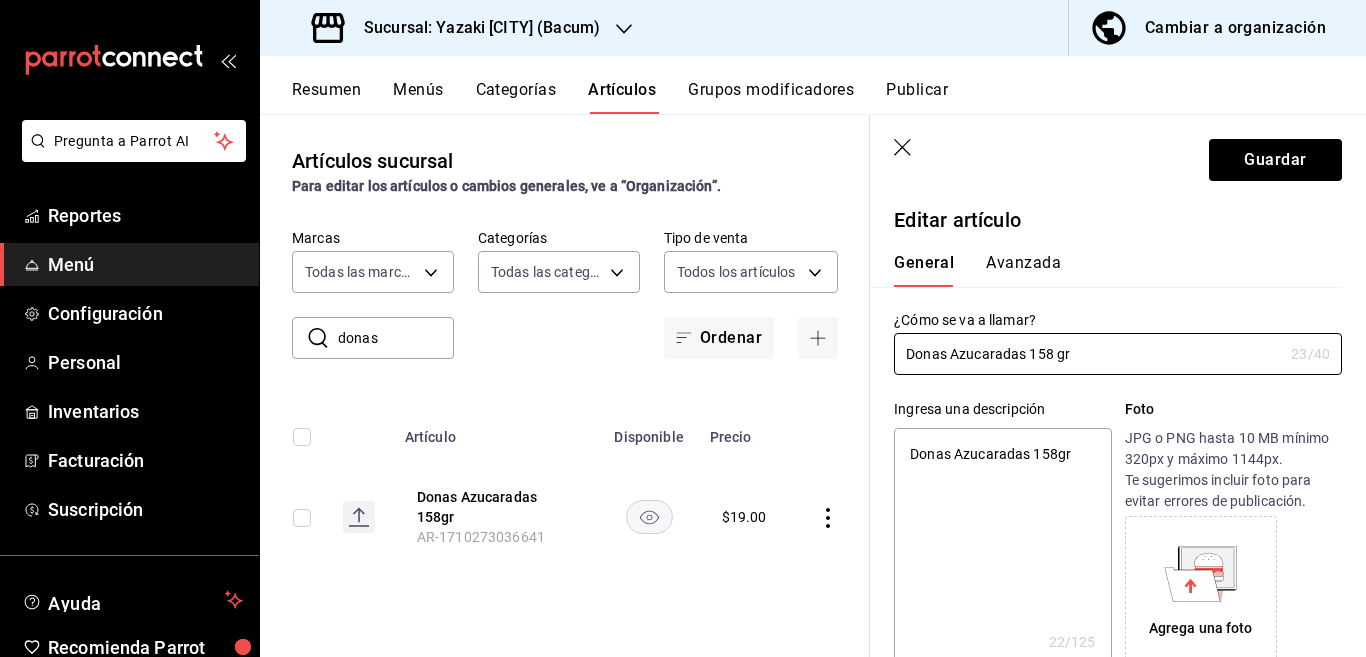 click on "Donas Azucaradas 158gr" at bounding box center [1002, 548] 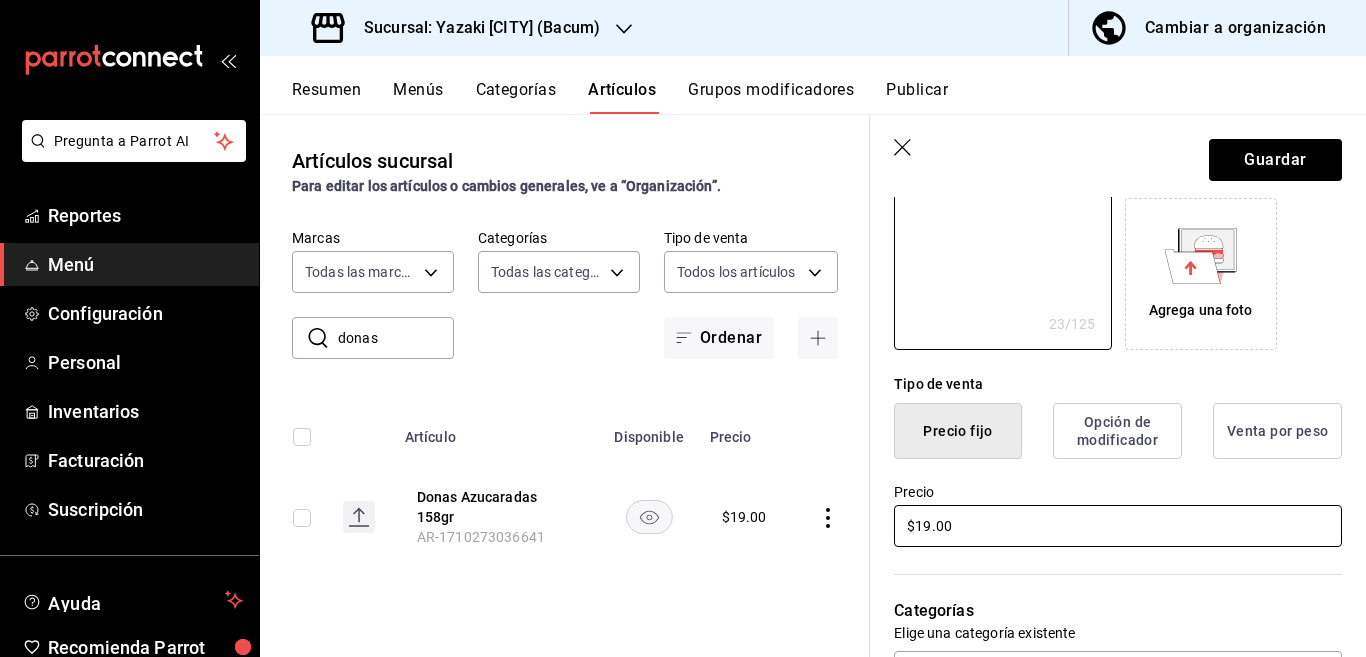 scroll, scrollTop: 325, scrollLeft: 0, axis: vertical 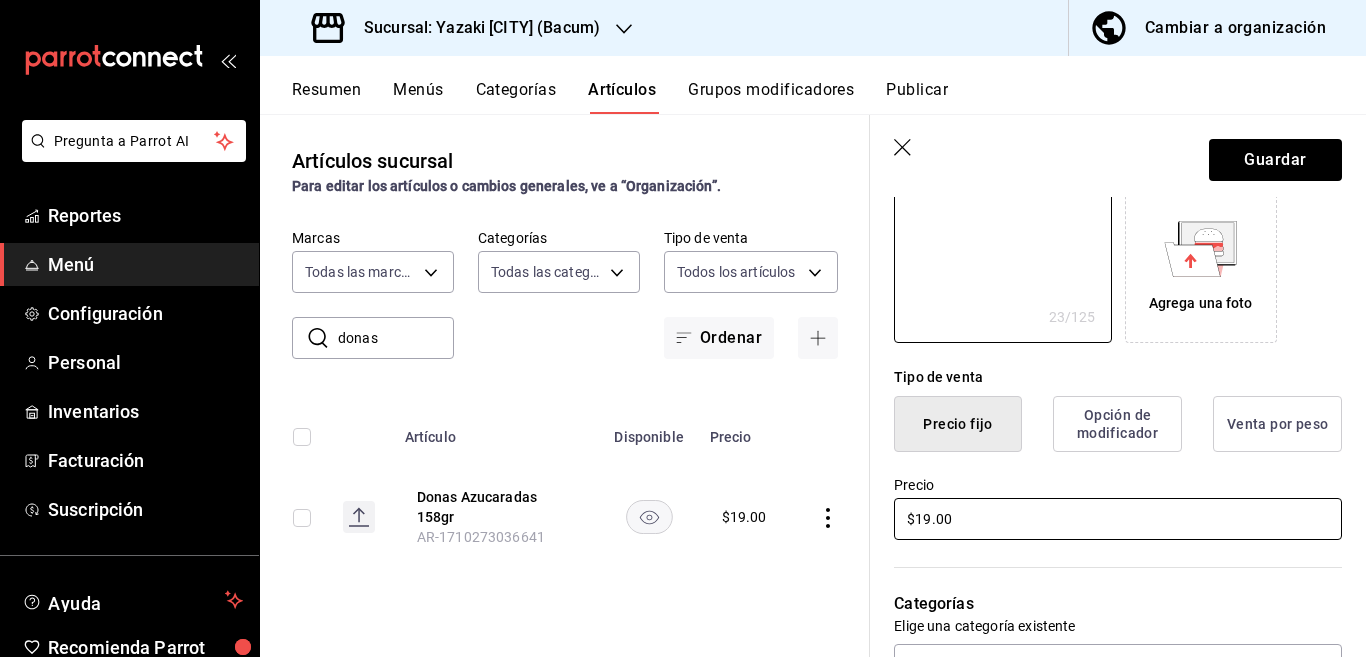 click on "$19.00" at bounding box center [1118, 519] 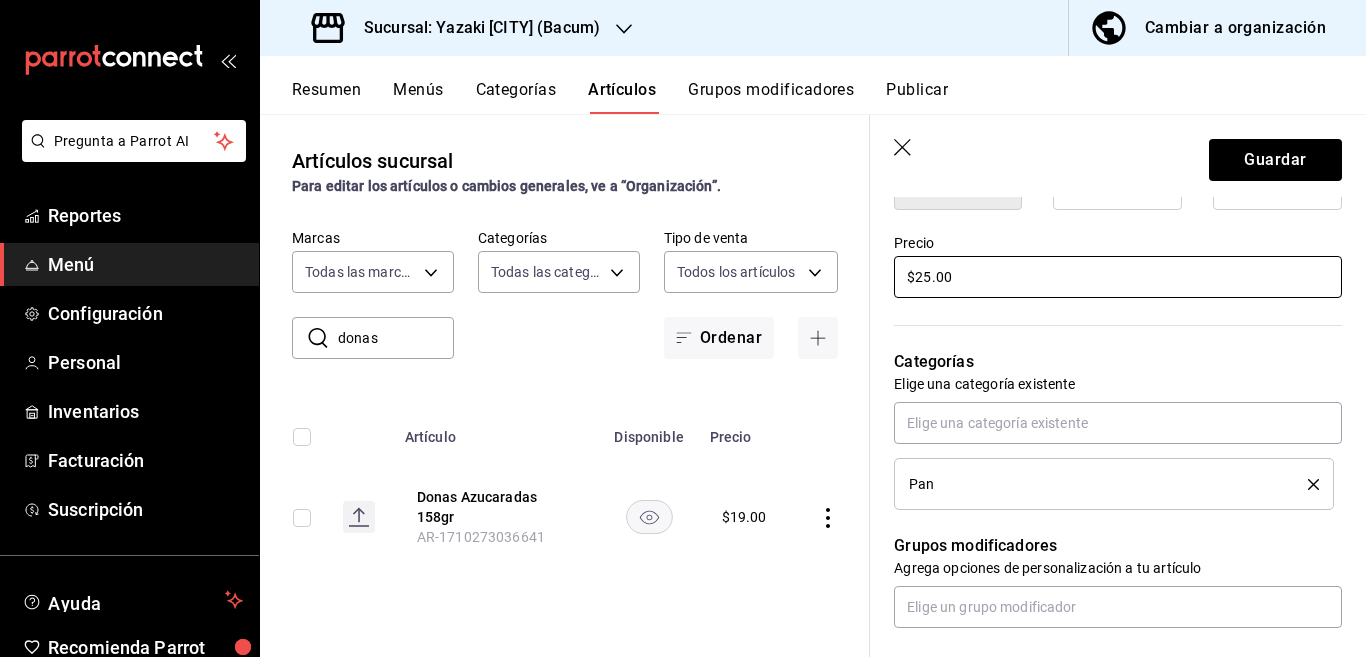 scroll, scrollTop: 650, scrollLeft: 0, axis: vertical 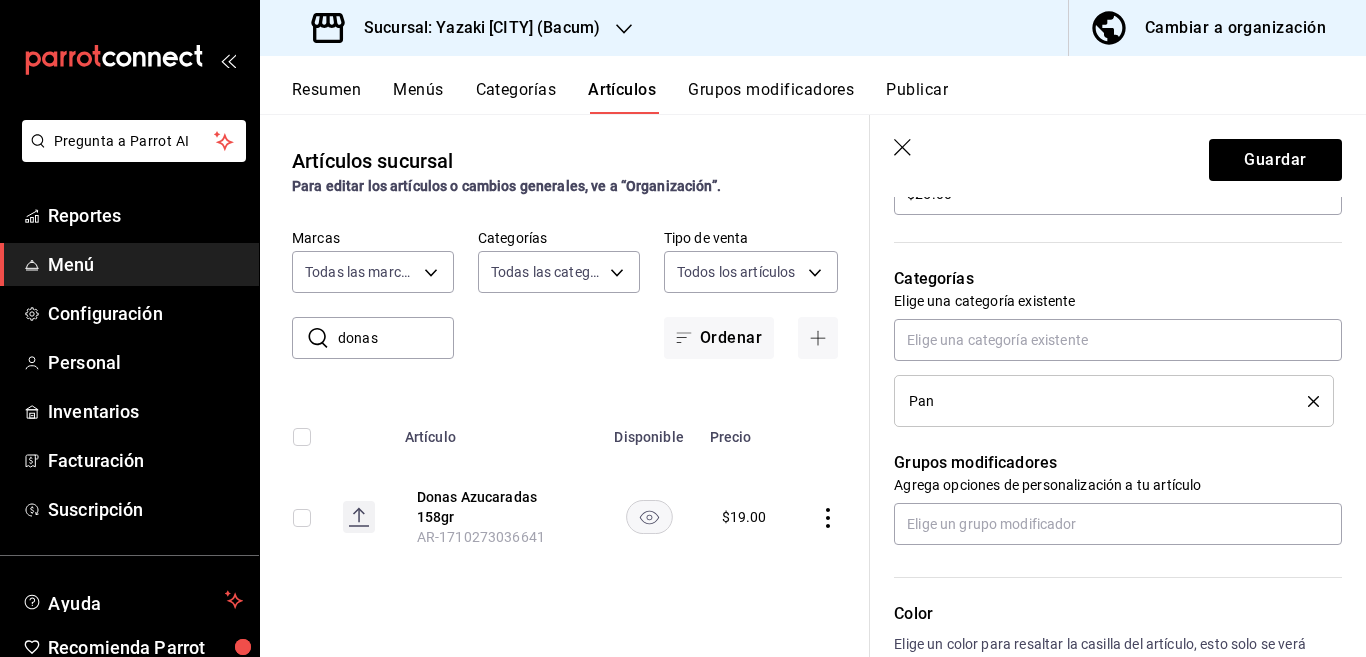 click 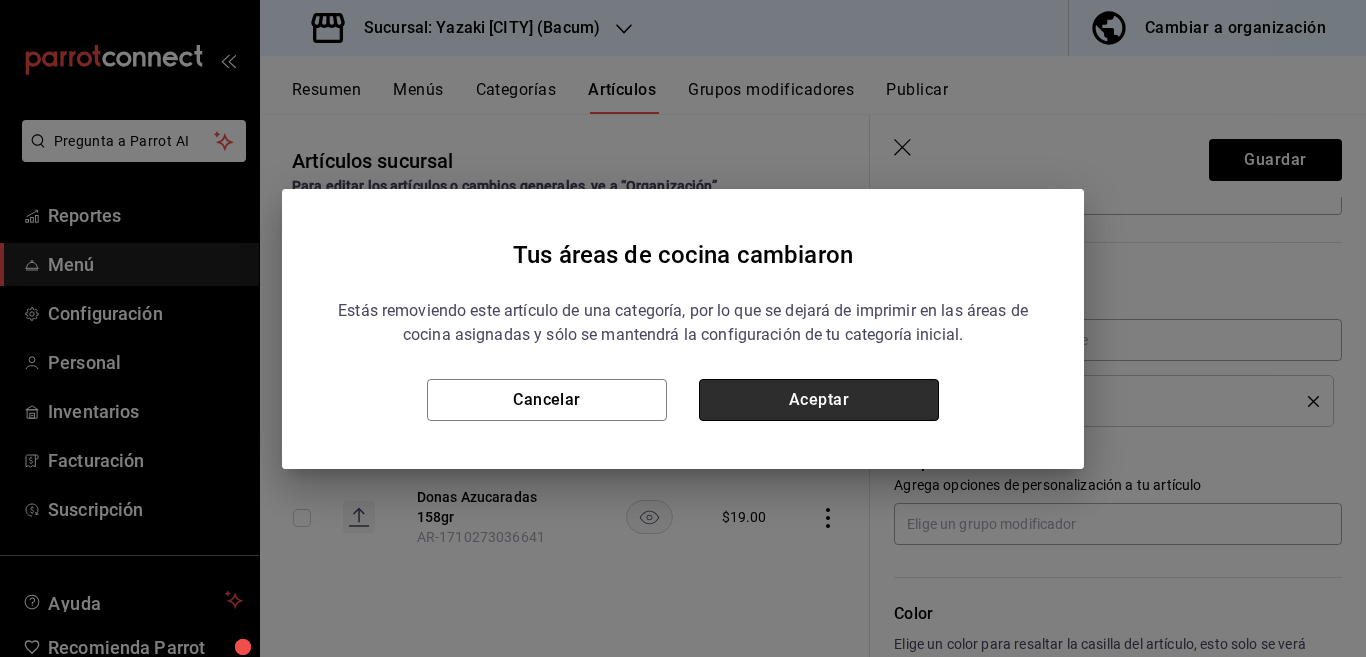 click on "Aceptar" at bounding box center [819, 400] 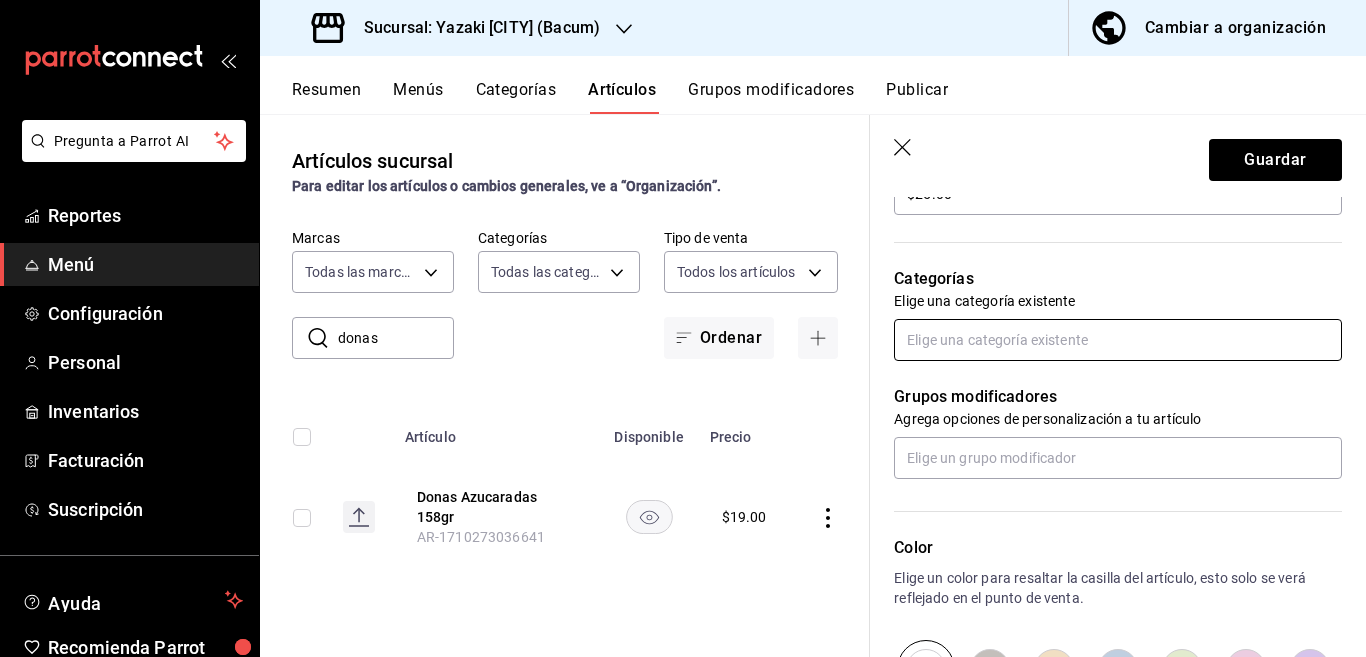 click at bounding box center [1118, 340] 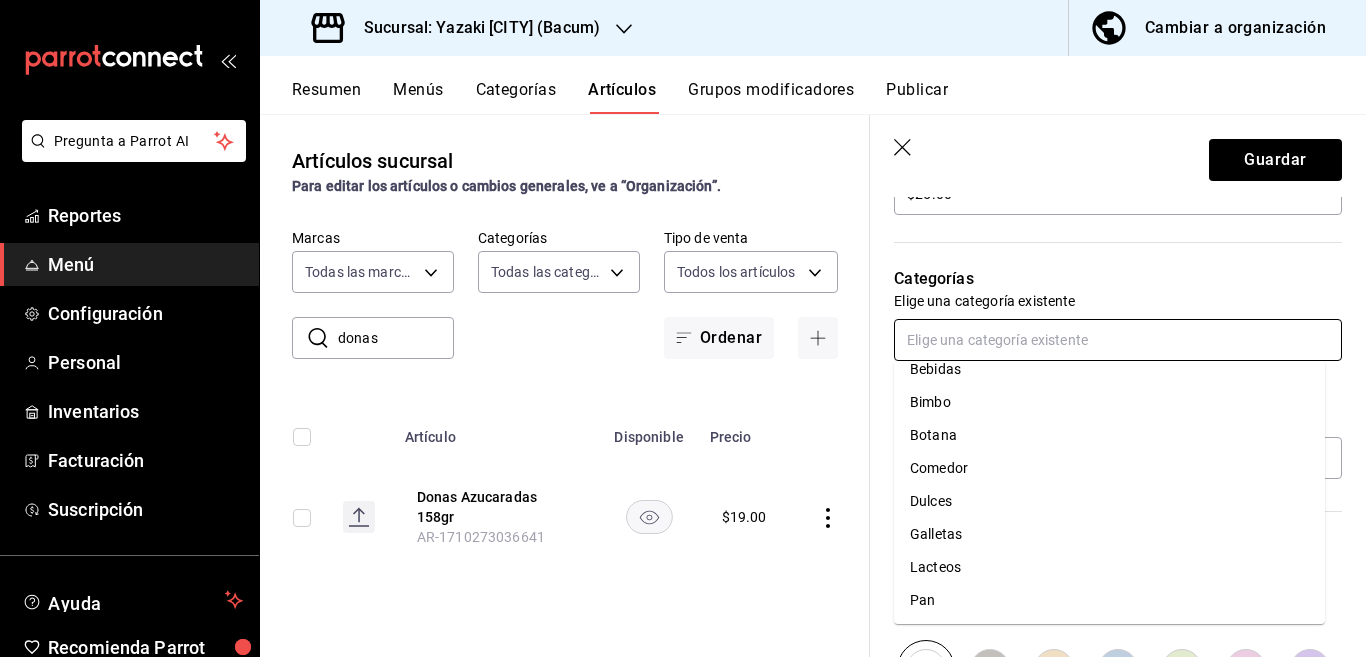 scroll, scrollTop: 50, scrollLeft: 0, axis: vertical 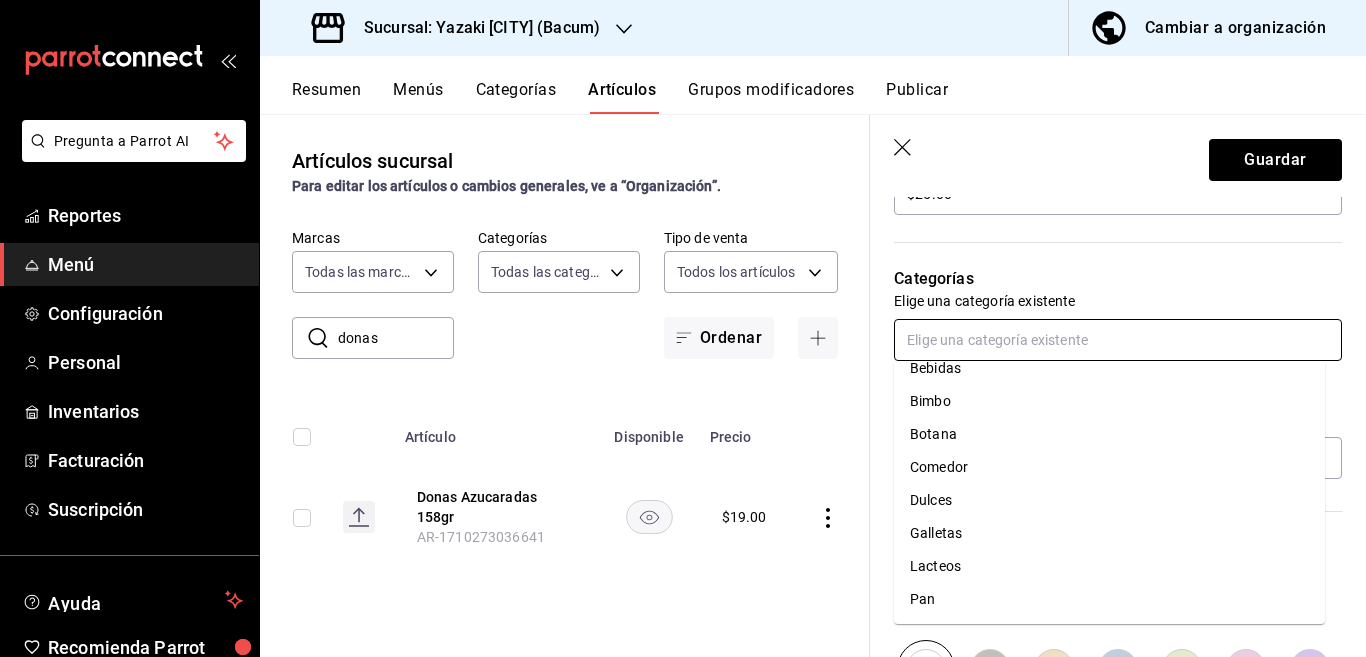 click on "Bimbo" at bounding box center [1109, 401] 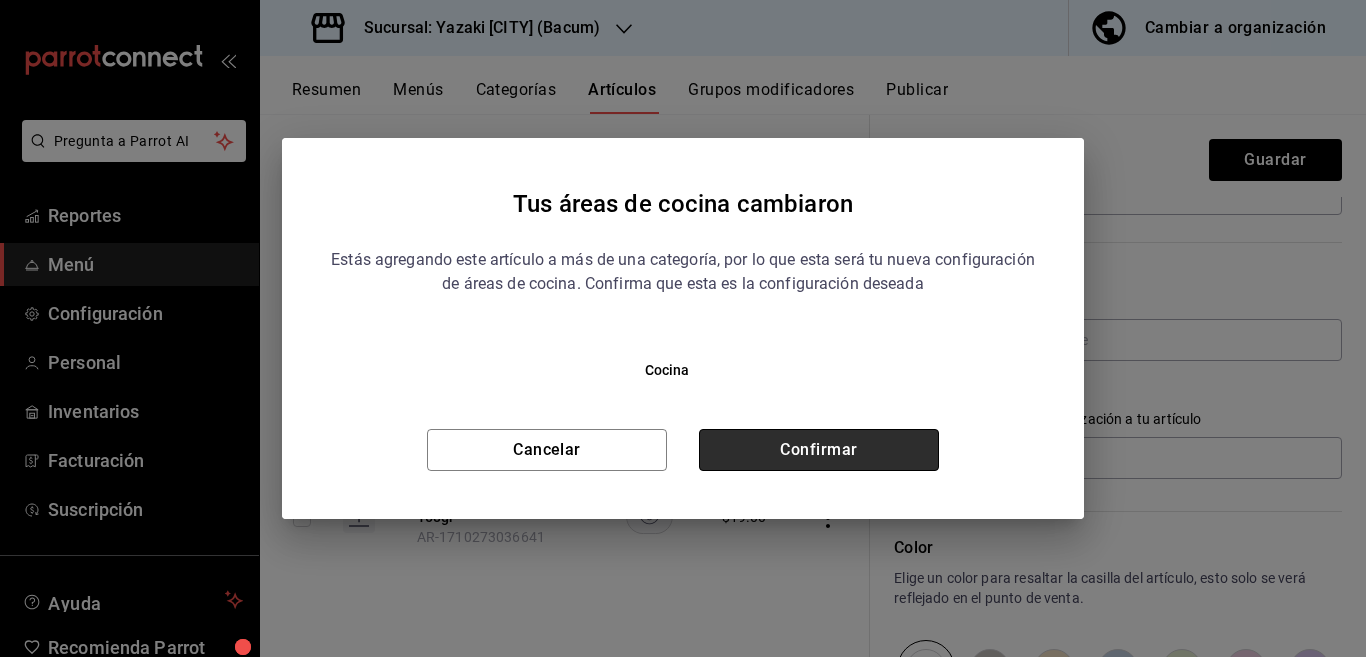 click on "Confirmar" at bounding box center [819, 450] 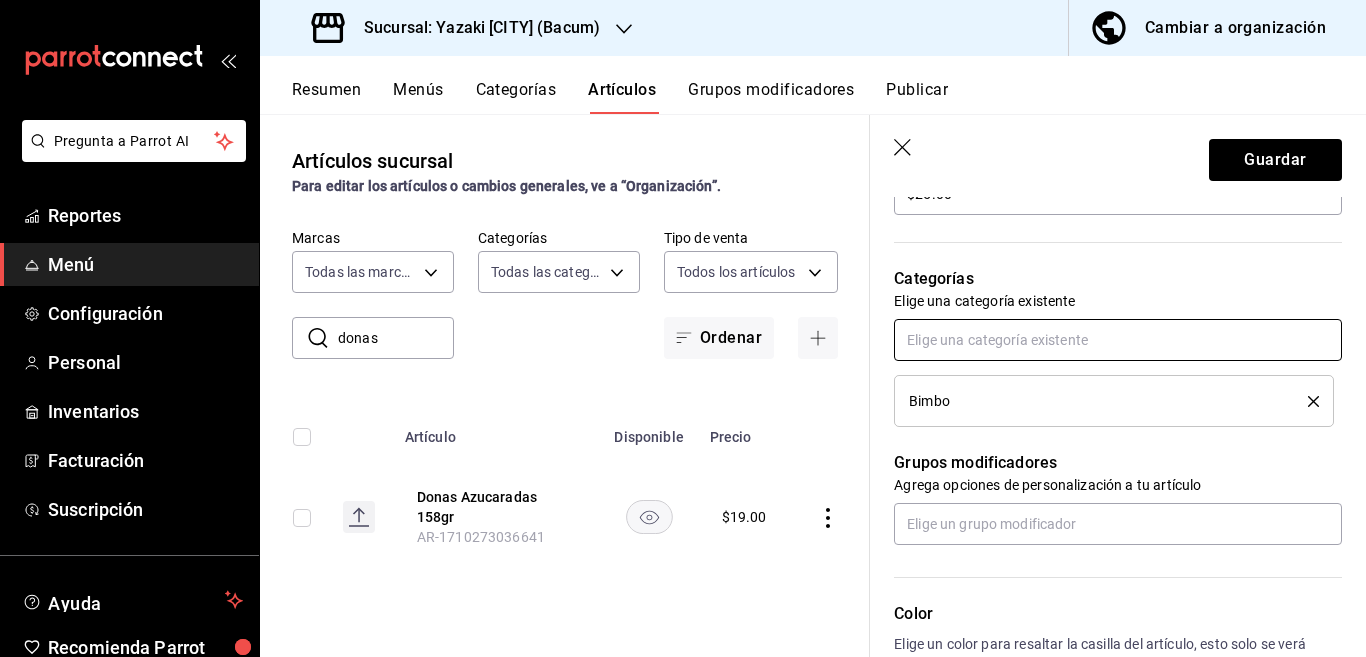 scroll, scrollTop: 650, scrollLeft: 0, axis: vertical 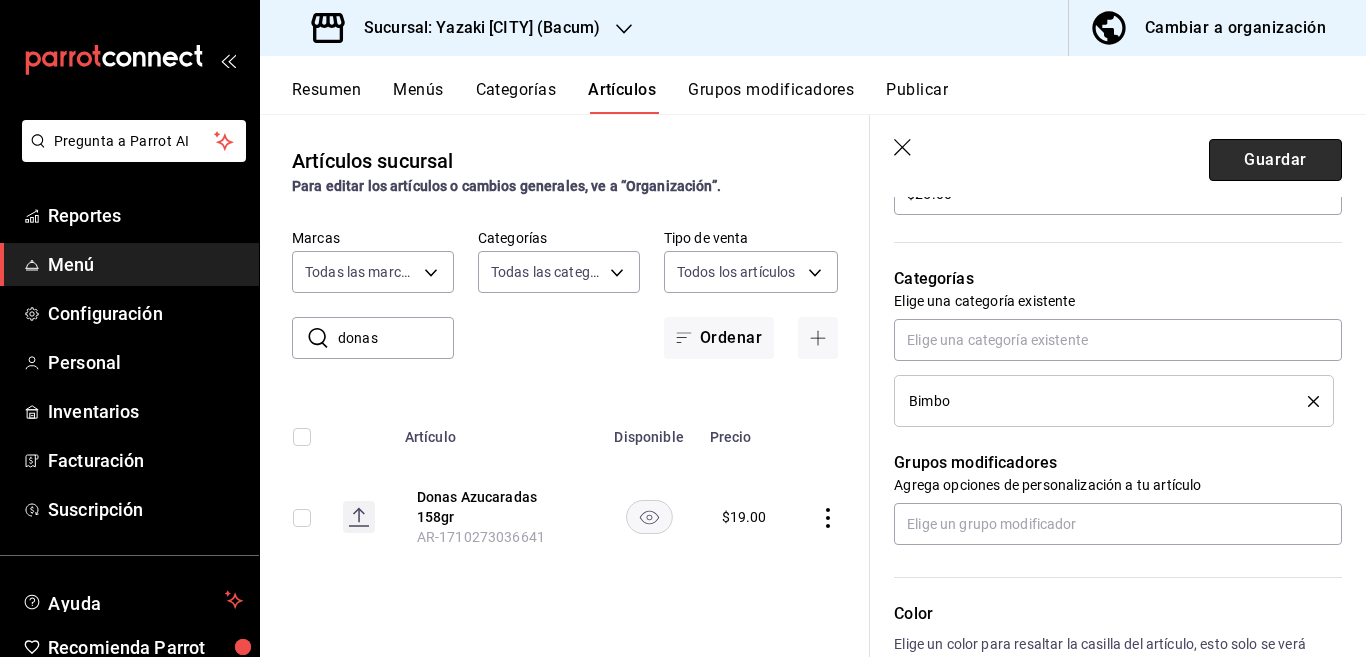 click on "Guardar" at bounding box center [1275, 160] 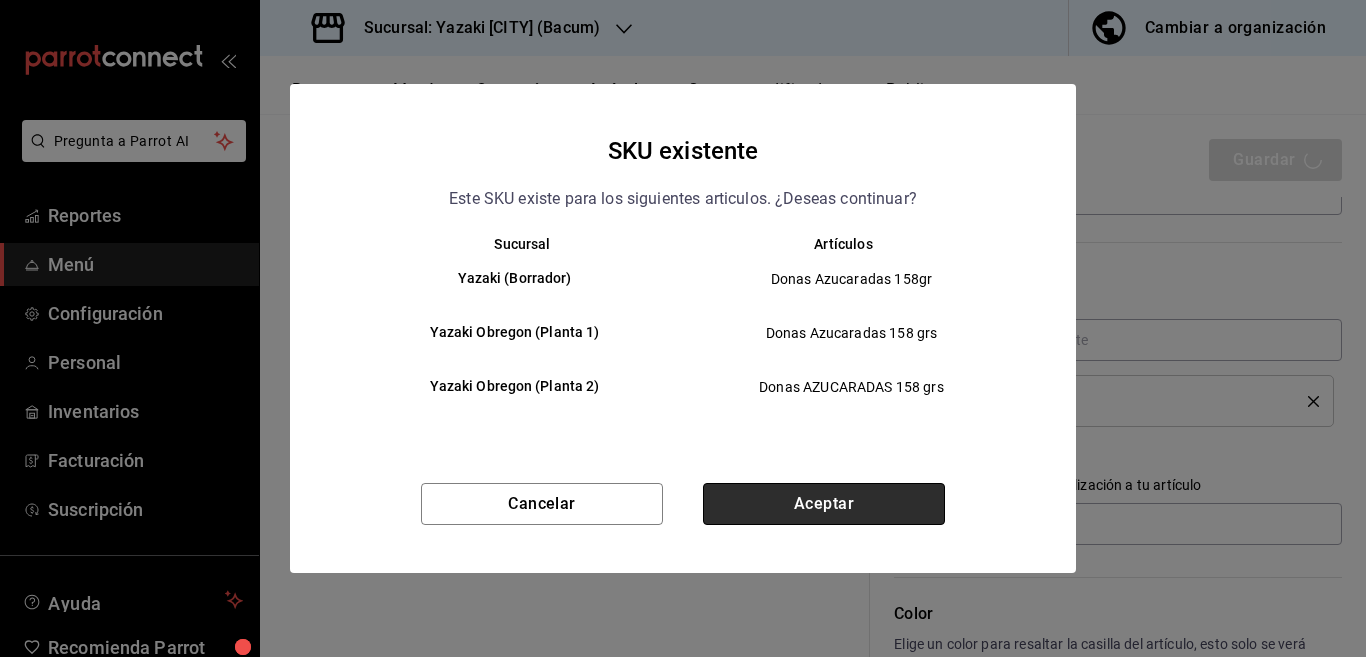 click on "Aceptar" at bounding box center [824, 504] 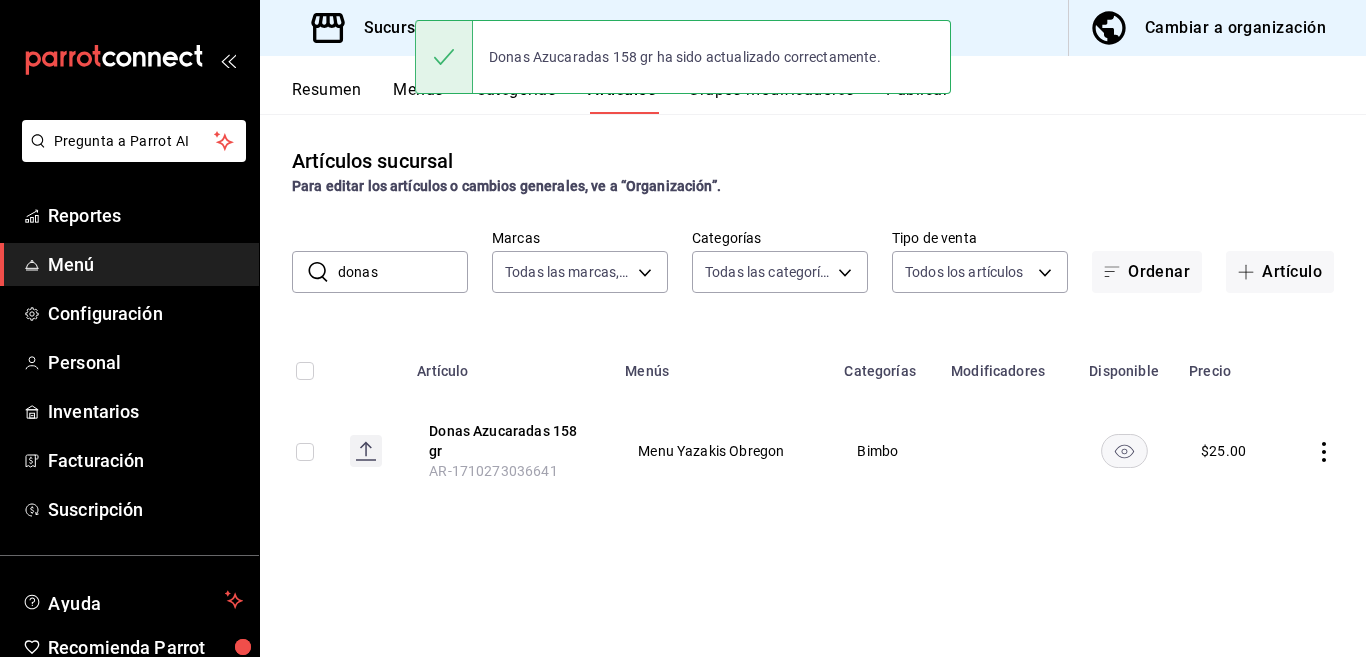 scroll, scrollTop: 0, scrollLeft: 0, axis: both 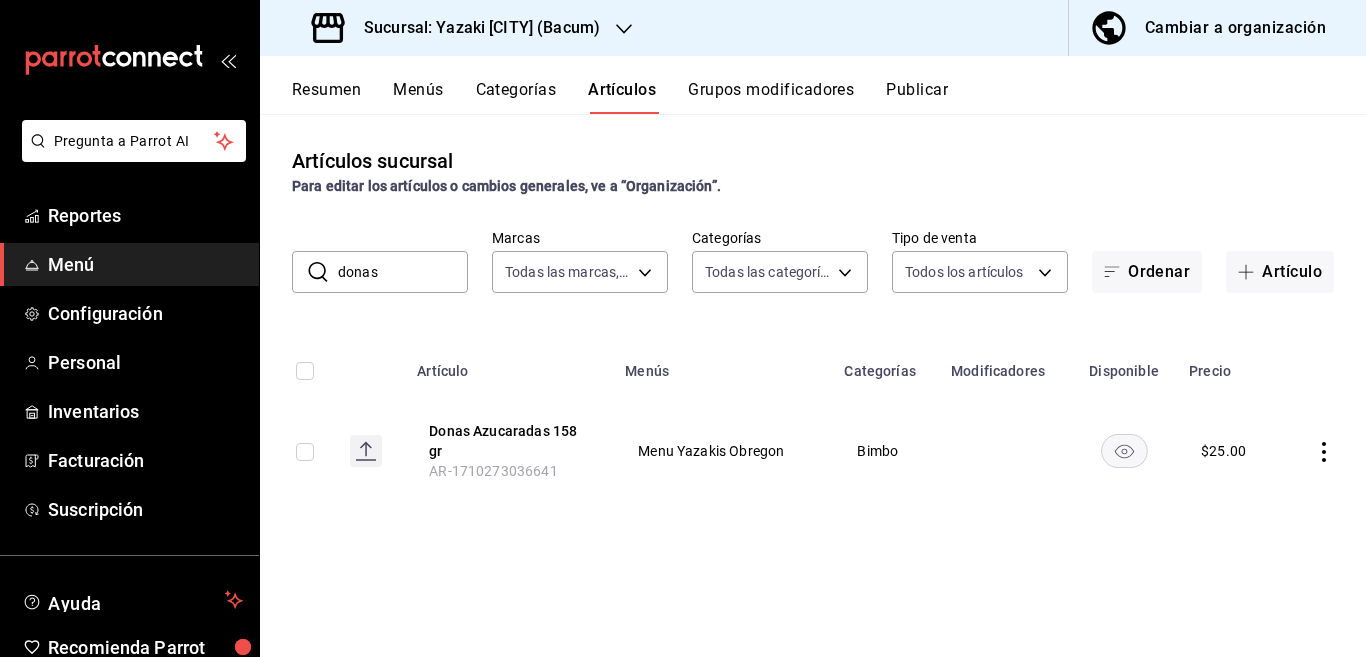 click 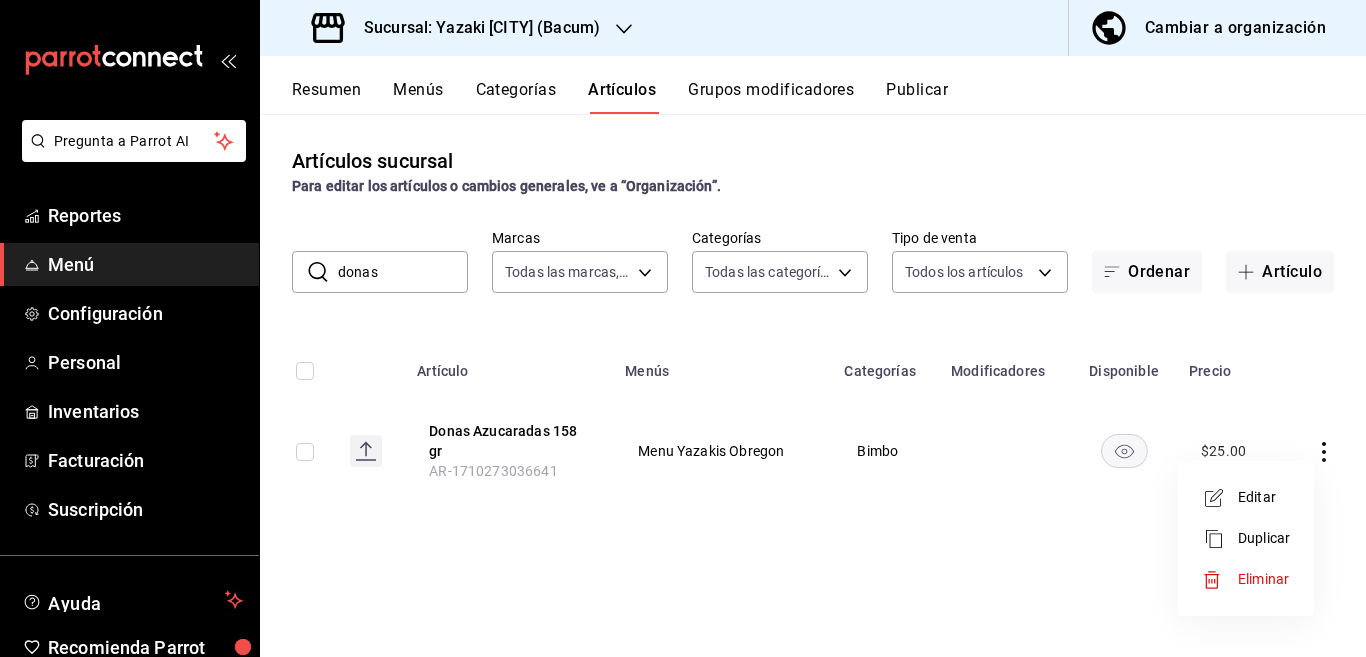 click on "Editar" at bounding box center (1264, 497) 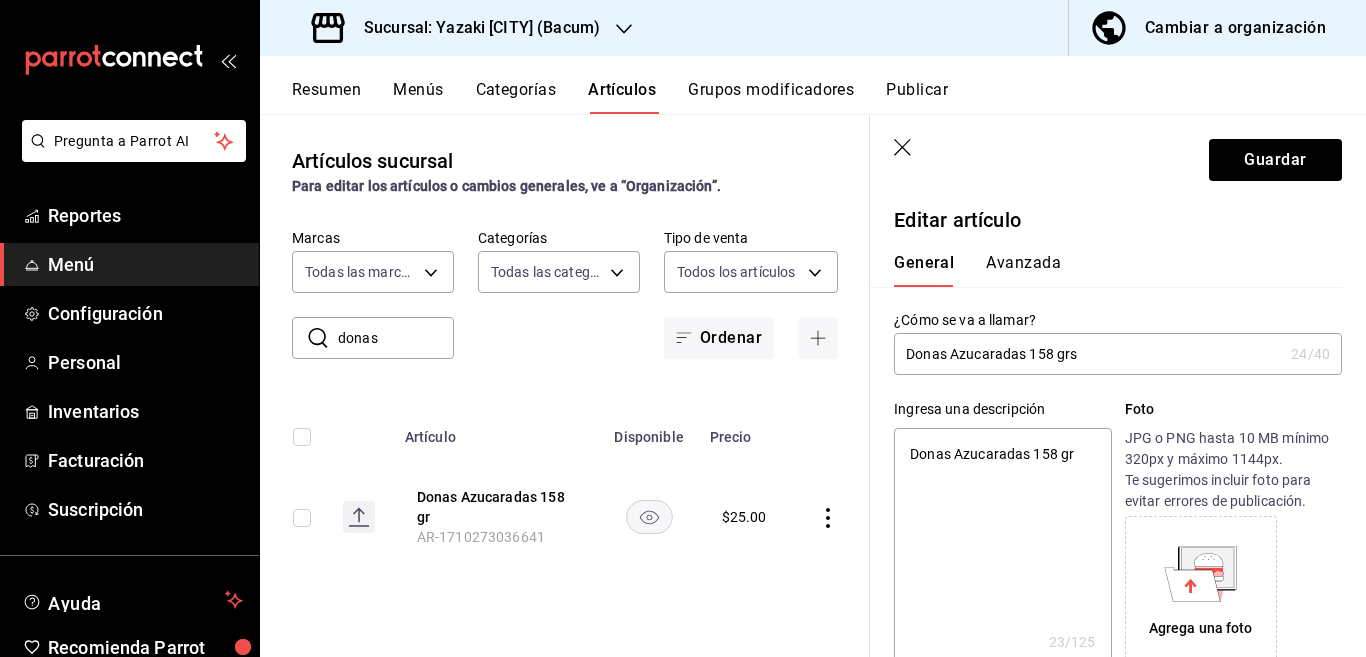 click on "Donas Azucaradas 158 gr" at bounding box center [1002, 548] 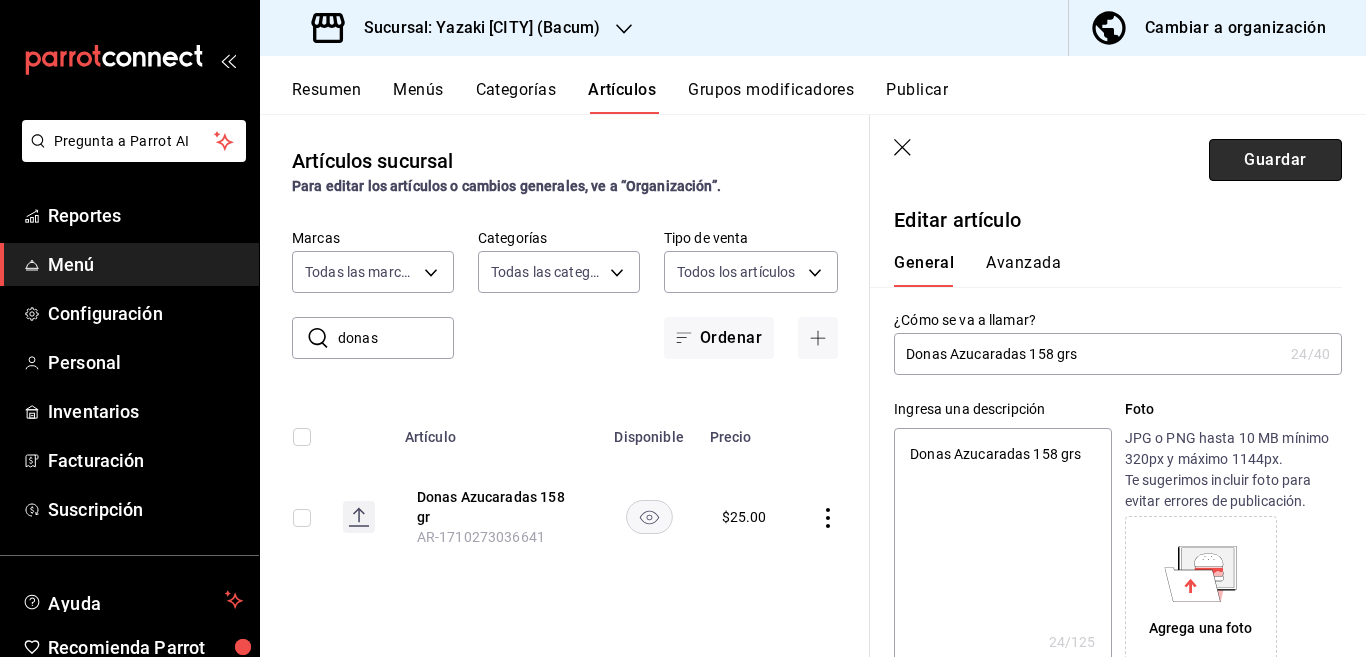click on "Guardar" at bounding box center (1275, 160) 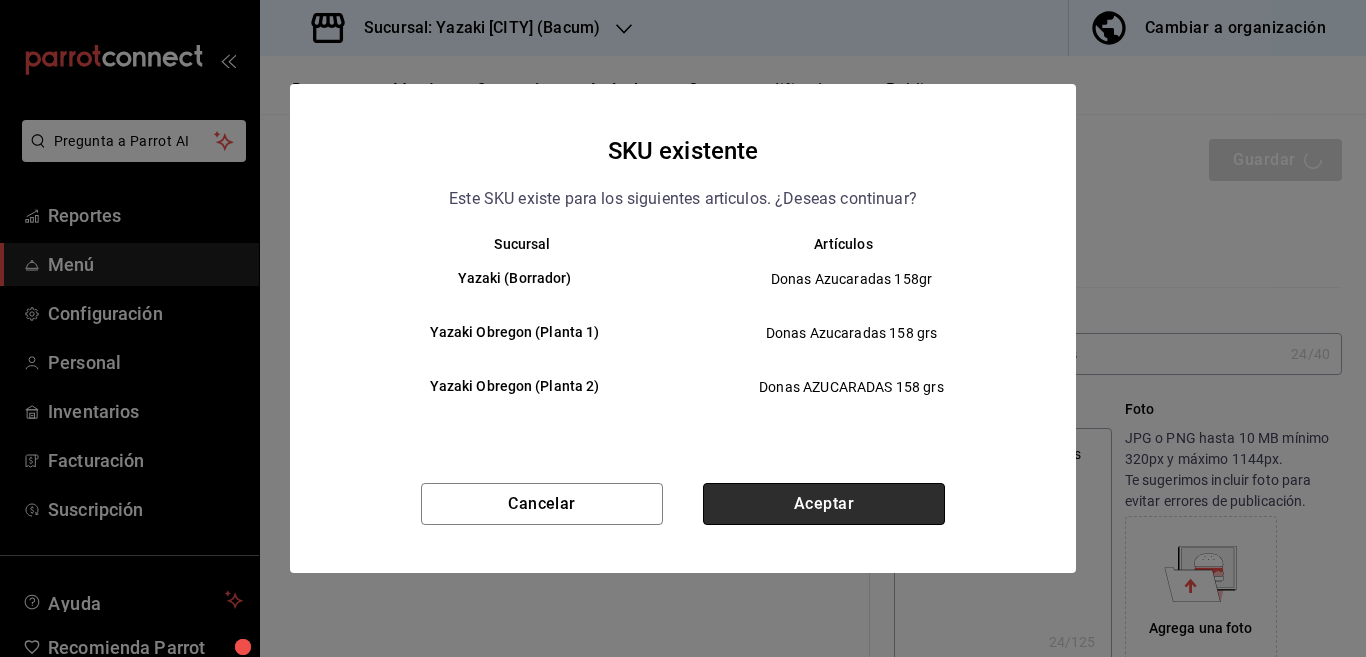 click on "Aceptar" at bounding box center [824, 504] 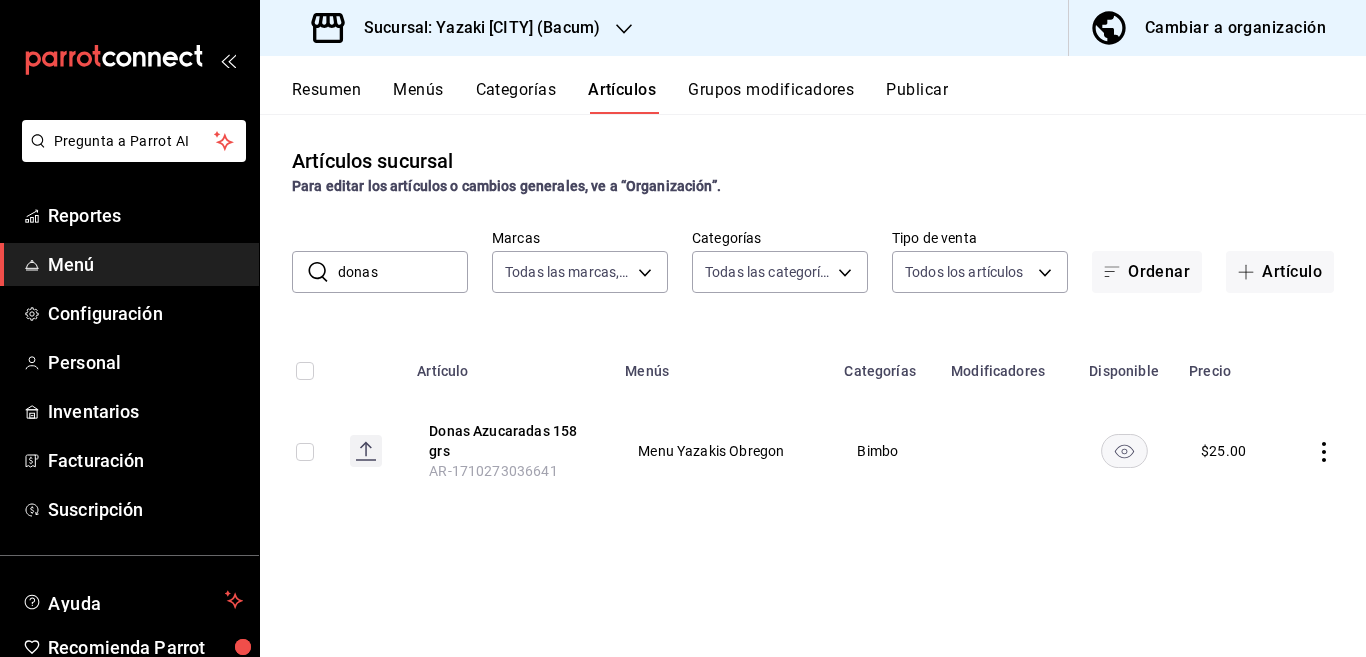 click on "donas" at bounding box center [403, 272] 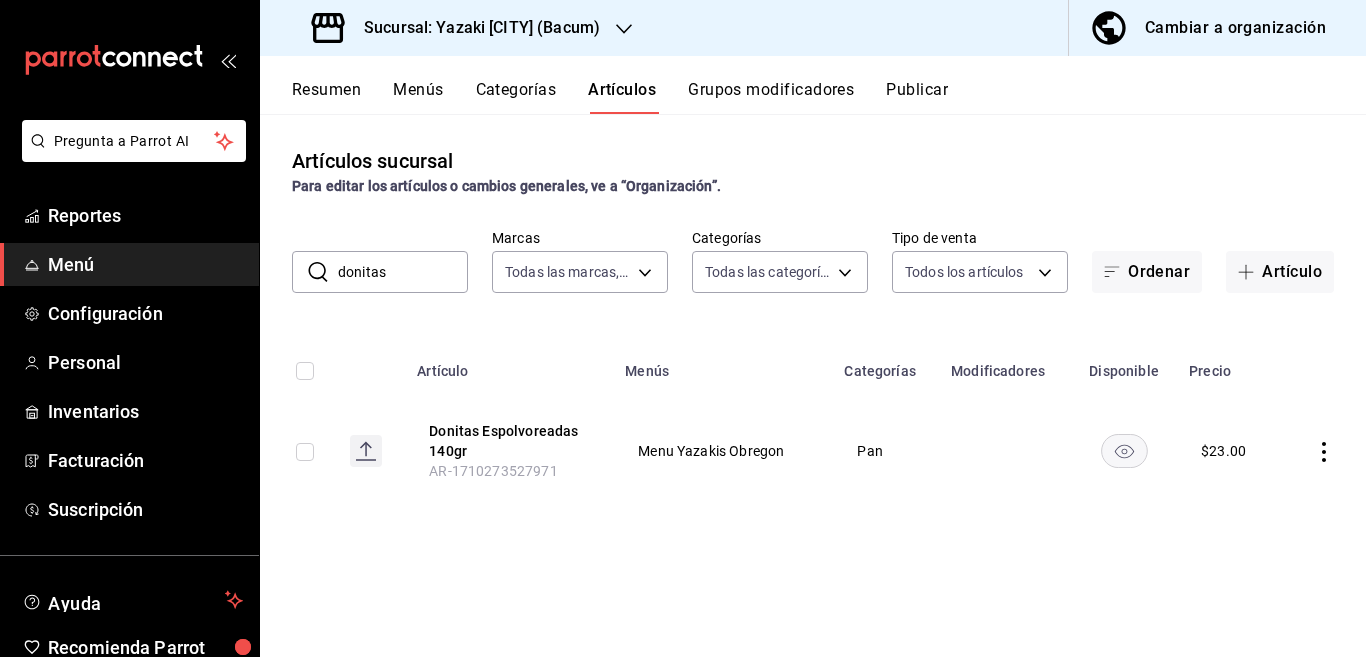 click 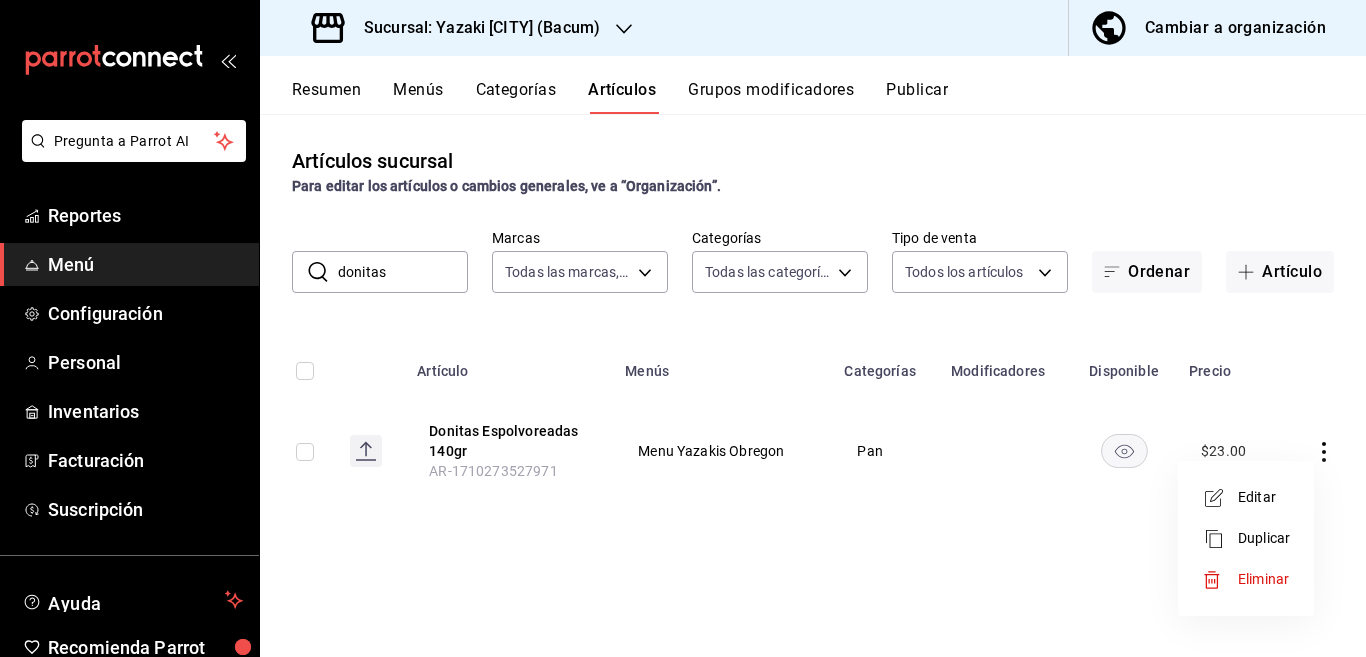 click on "Editar" at bounding box center [1264, 497] 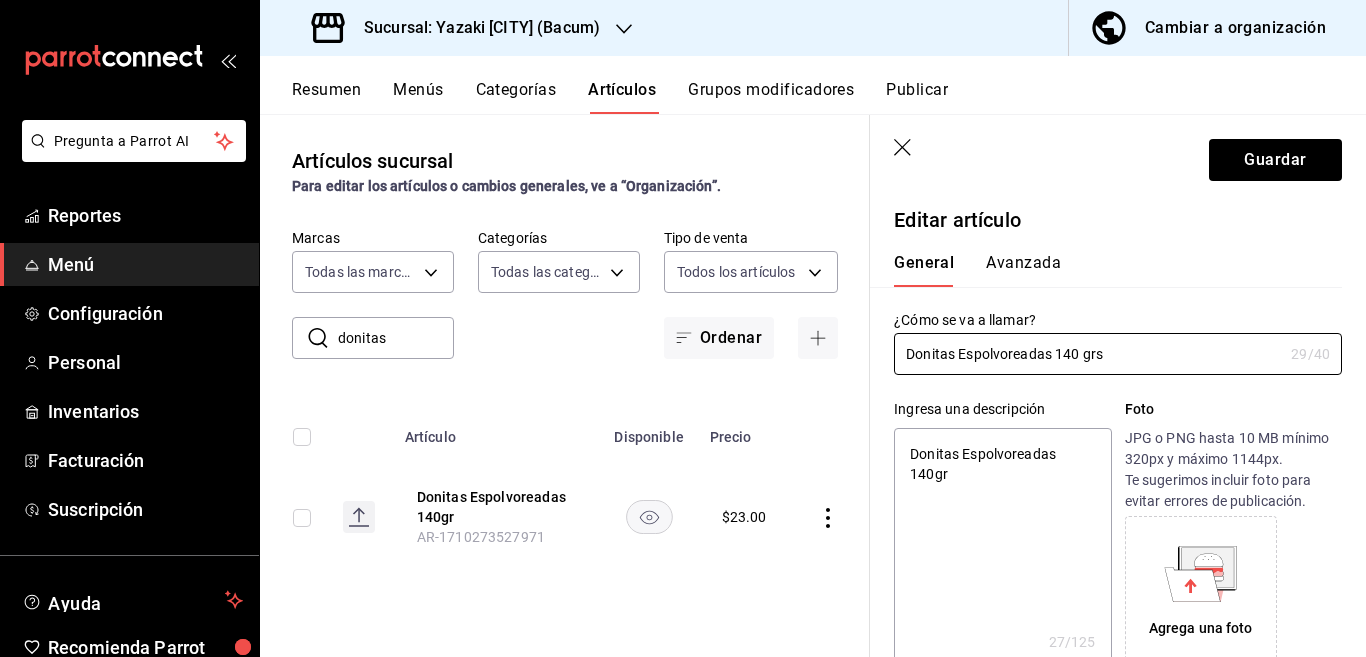 click on "Donitas Espolvoreadas 140gr" at bounding box center (1002, 548) 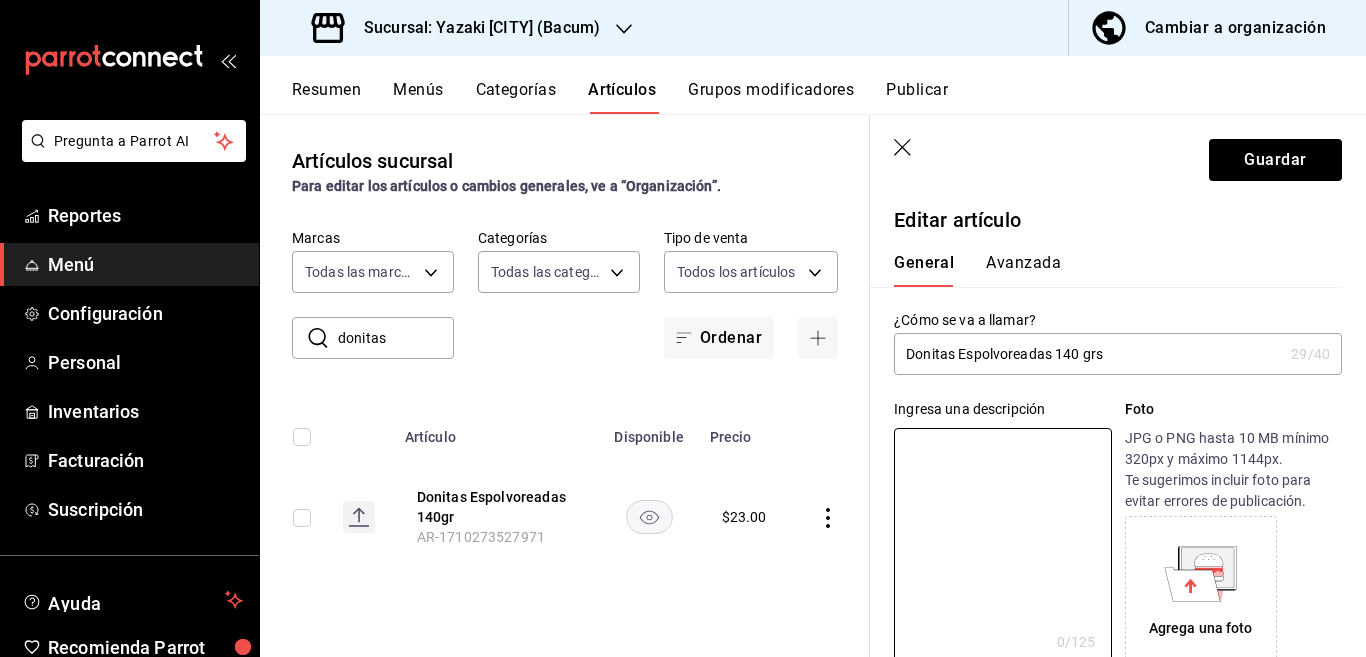 click on "Donitas Espolvoreadas 140 grs" at bounding box center (1088, 354) 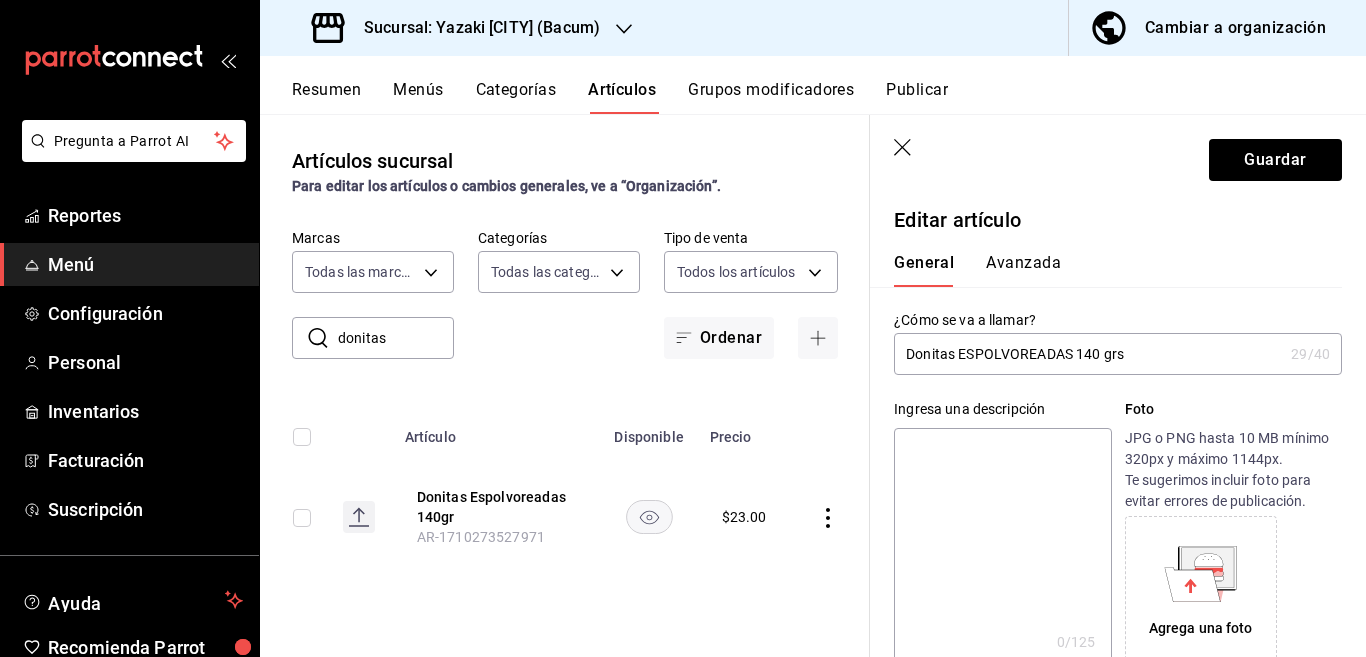 click at bounding box center [1002, 548] 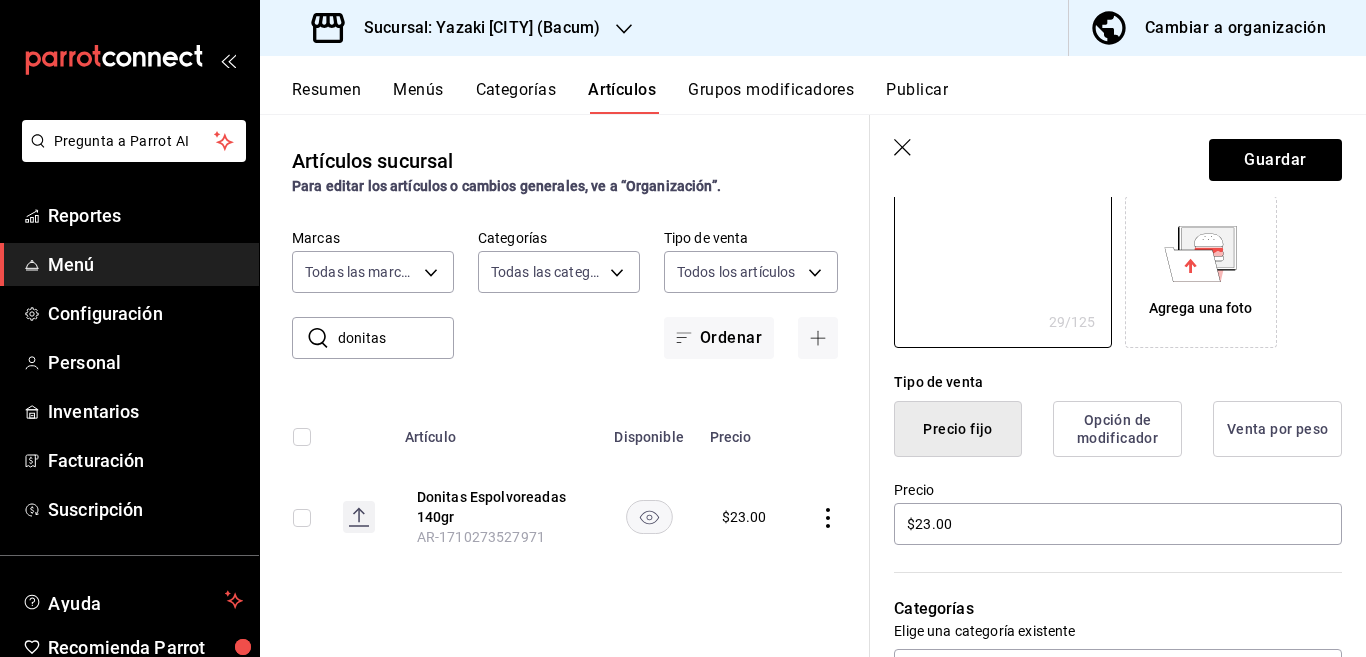 scroll, scrollTop: 325, scrollLeft: 0, axis: vertical 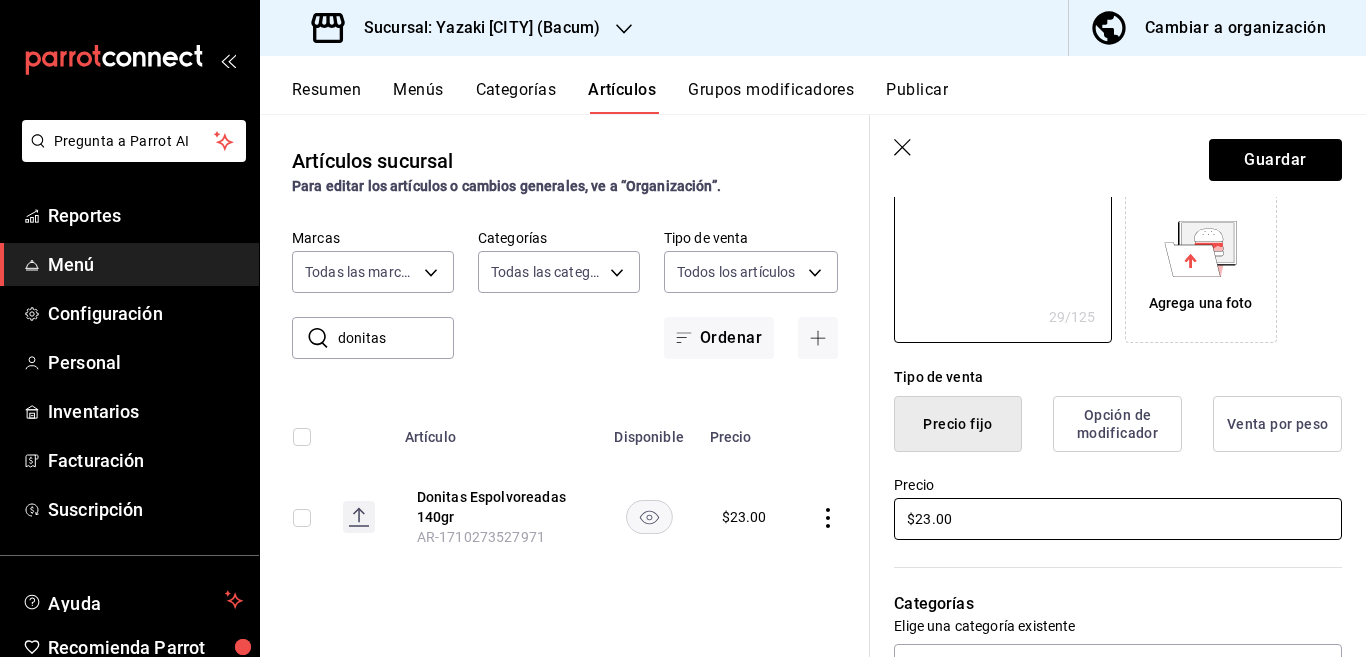 click on "$23.00" at bounding box center [1118, 519] 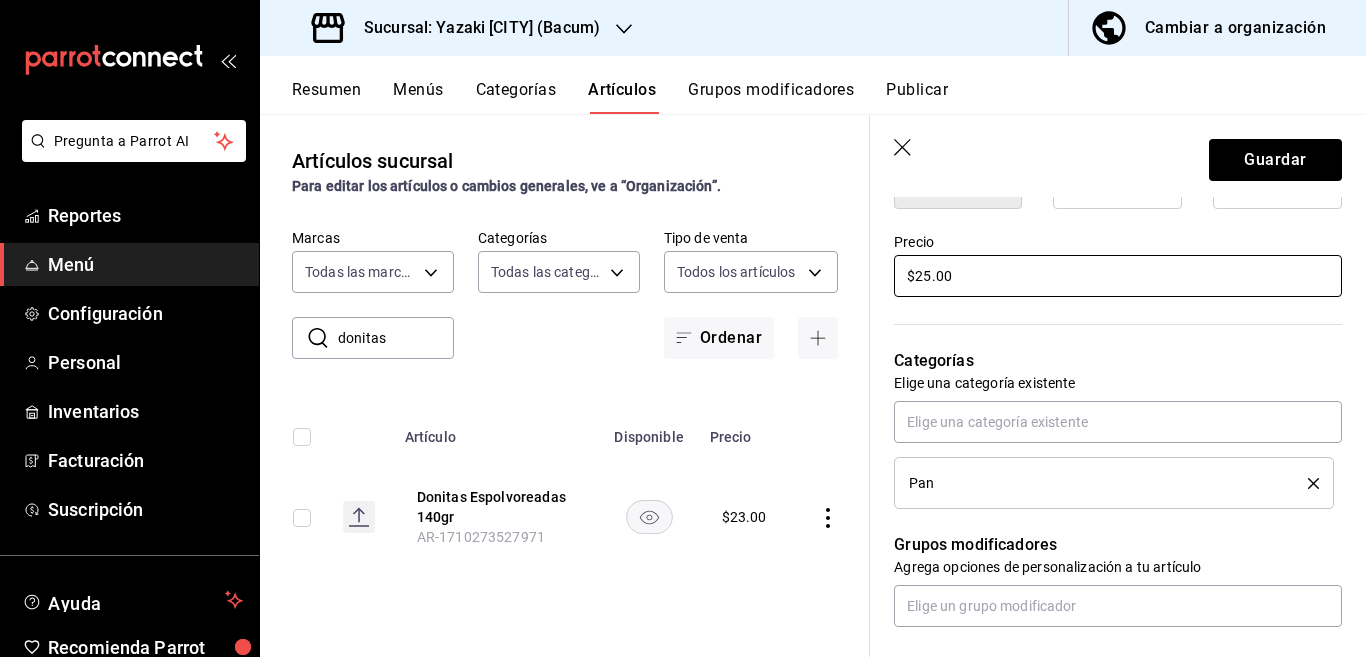 scroll, scrollTop: 568, scrollLeft: 0, axis: vertical 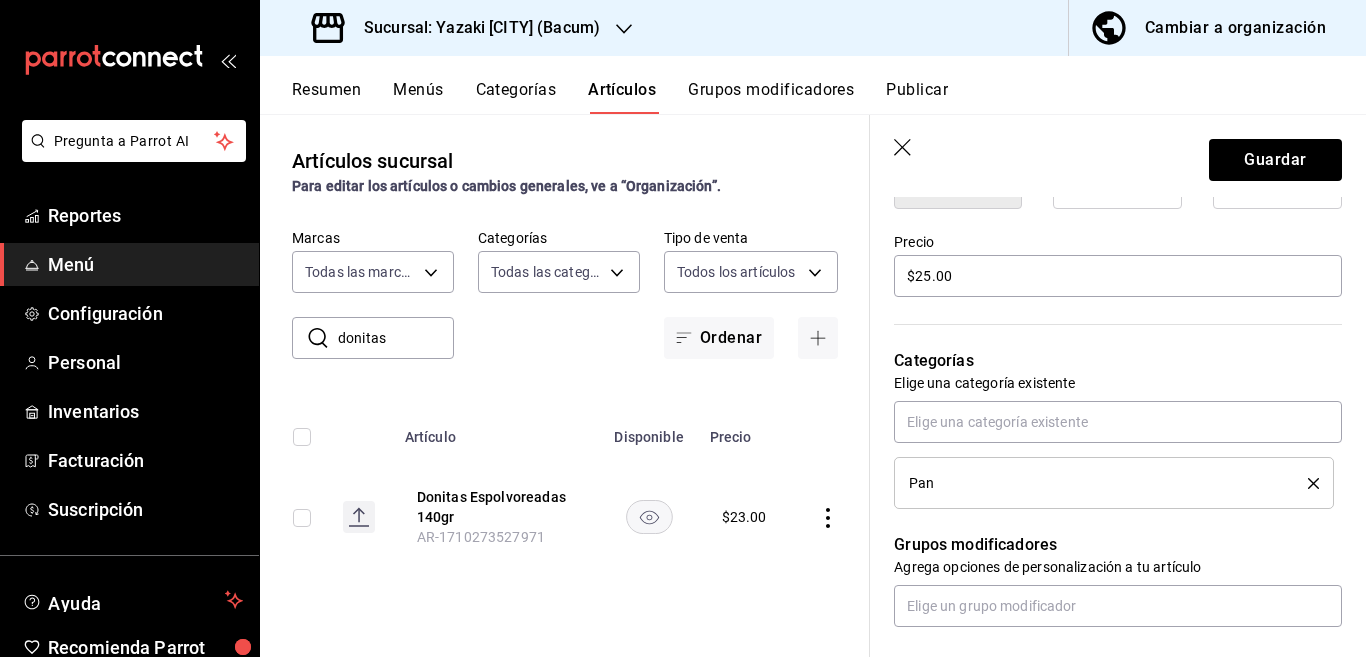 click 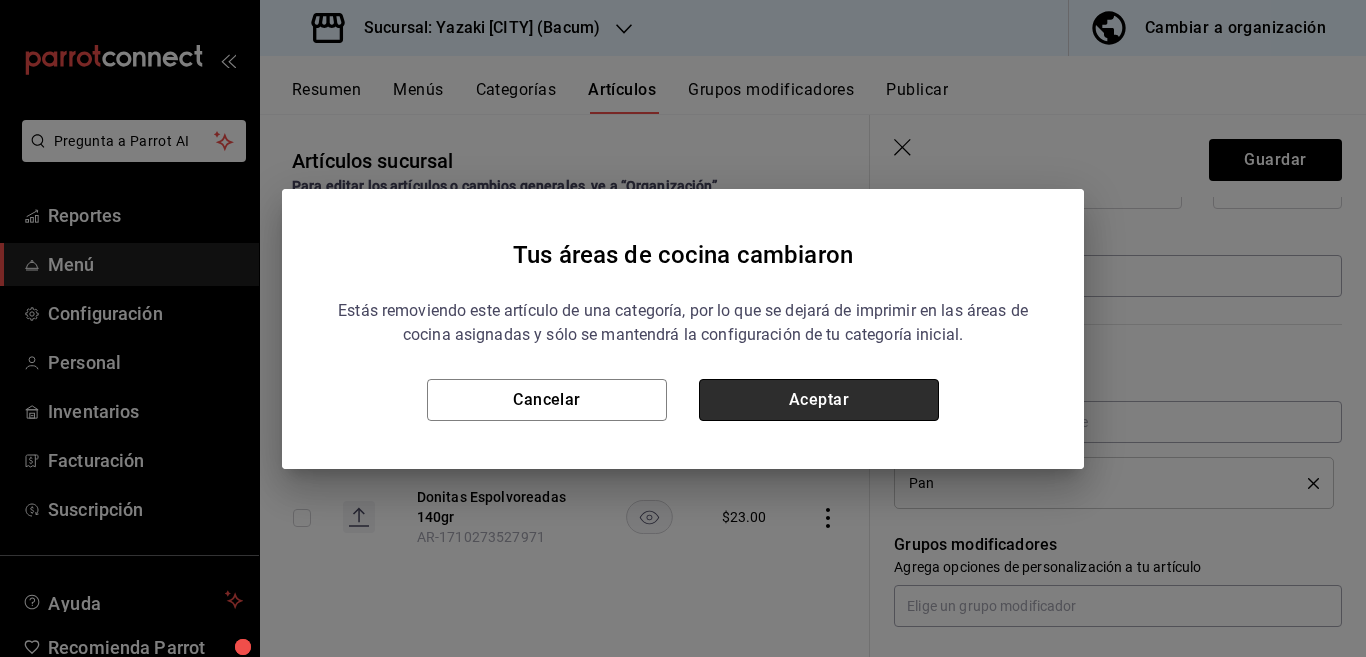 click on "Aceptar" at bounding box center (819, 400) 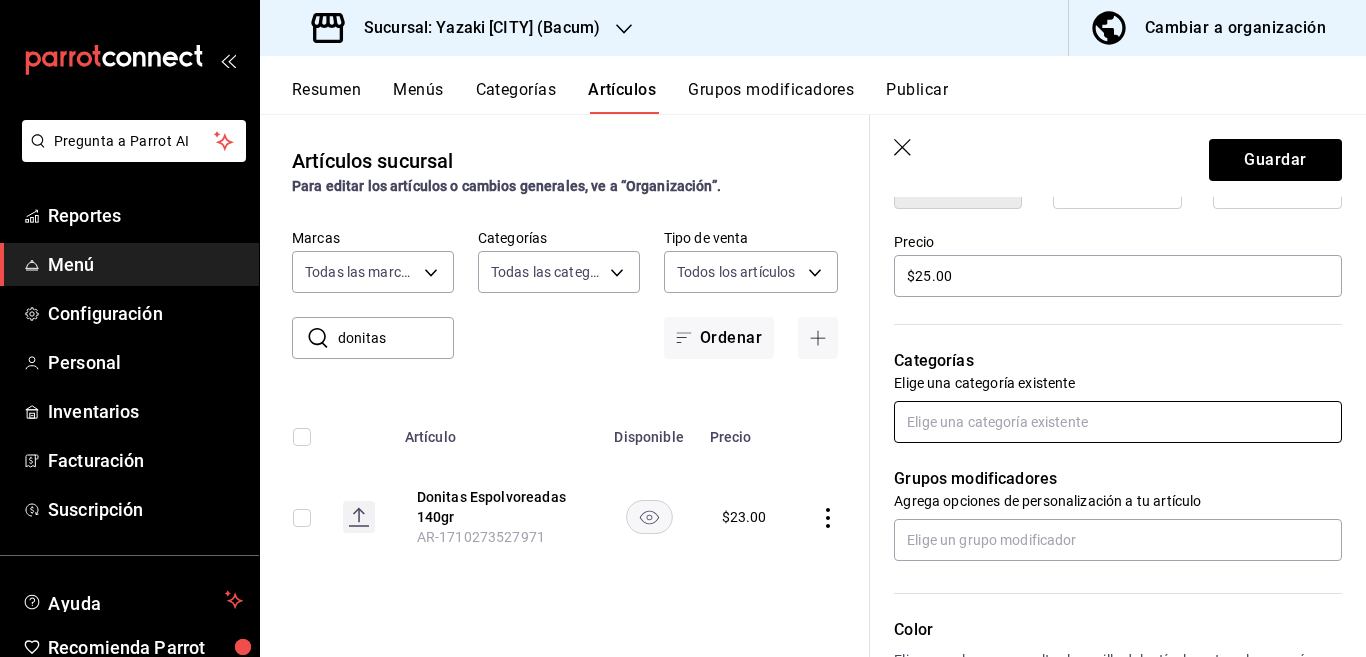 click at bounding box center (1118, 422) 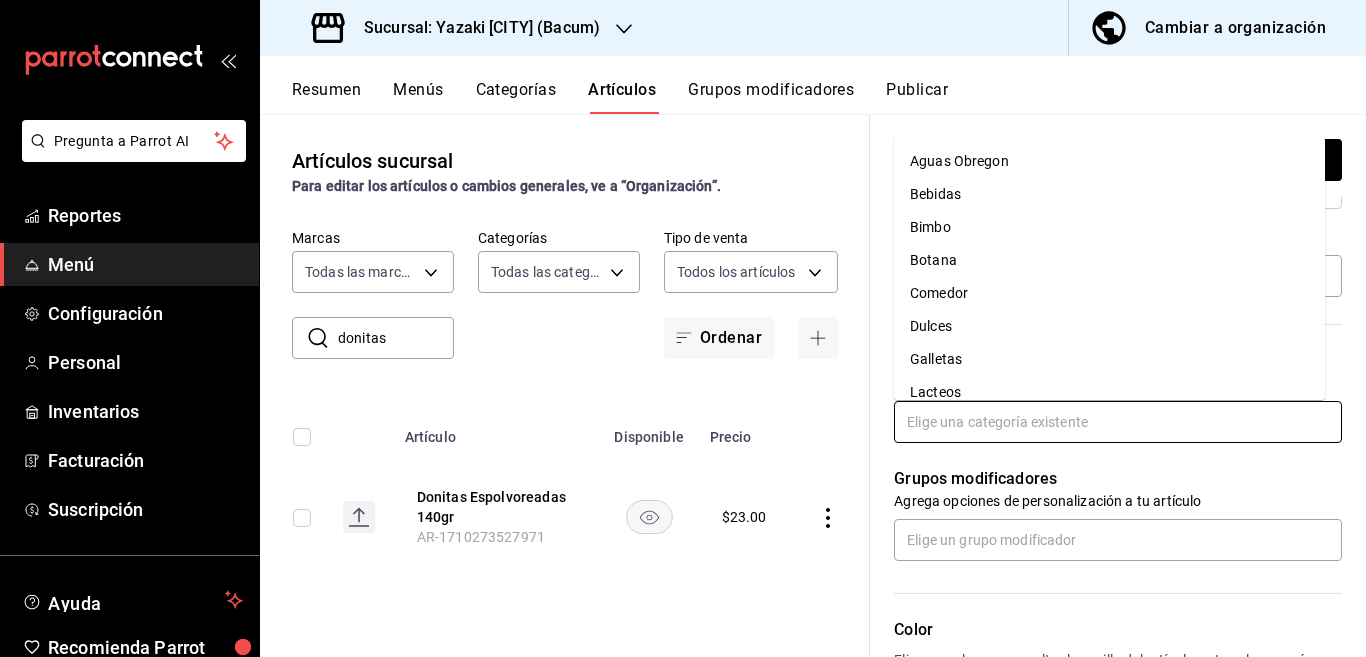 click on "Bimbo" at bounding box center (1109, 227) 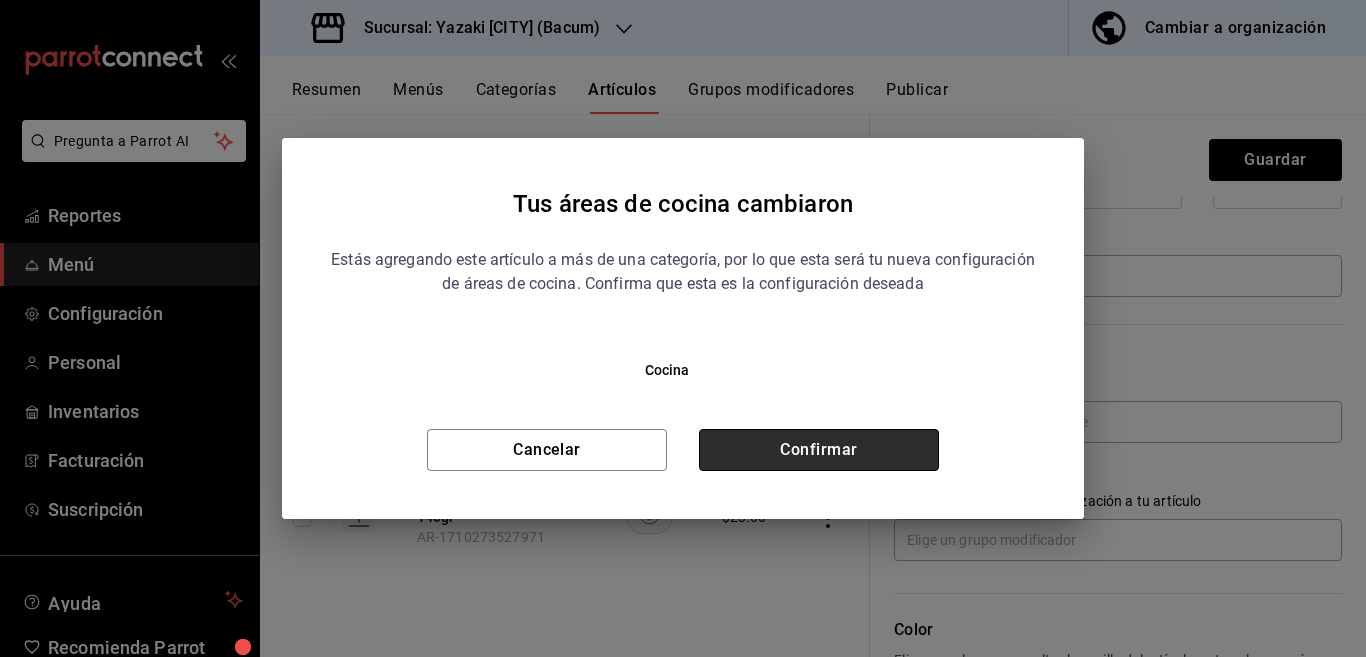 click on "Confirmar" at bounding box center (819, 450) 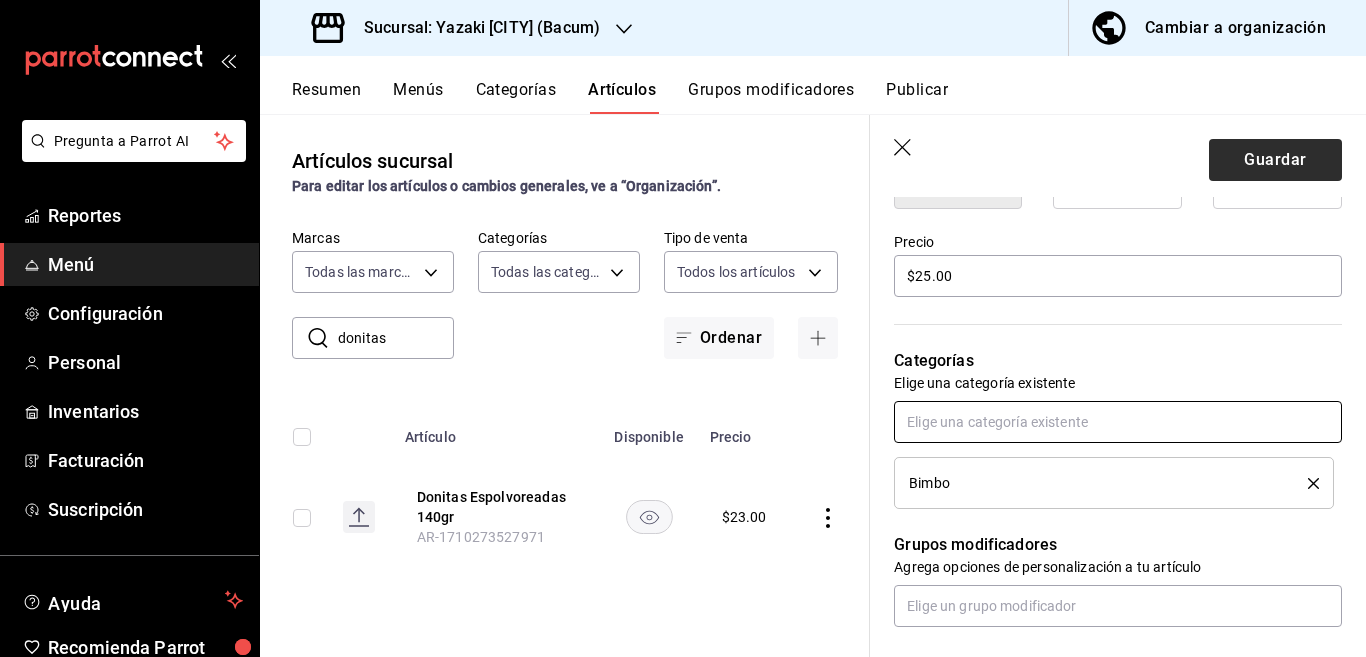 scroll, scrollTop: 569, scrollLeft: 0, axis: vertical 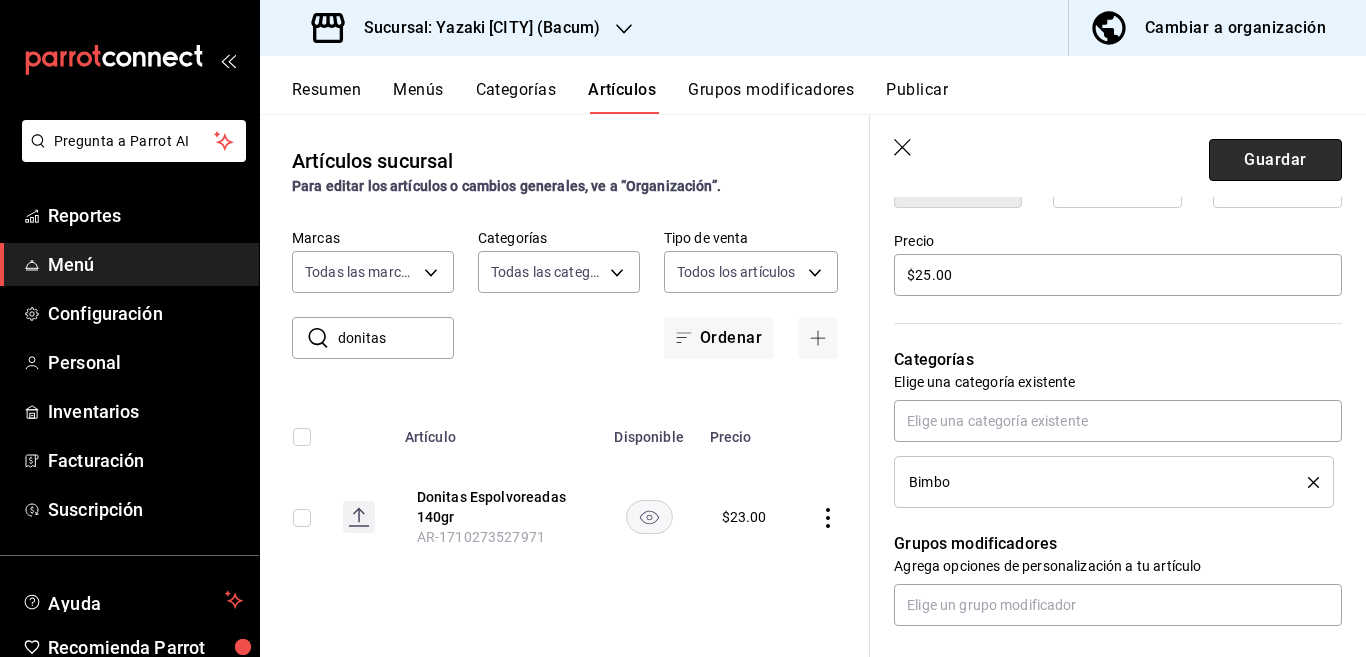 click on "Guardar" at bounding box center (1275, 160) 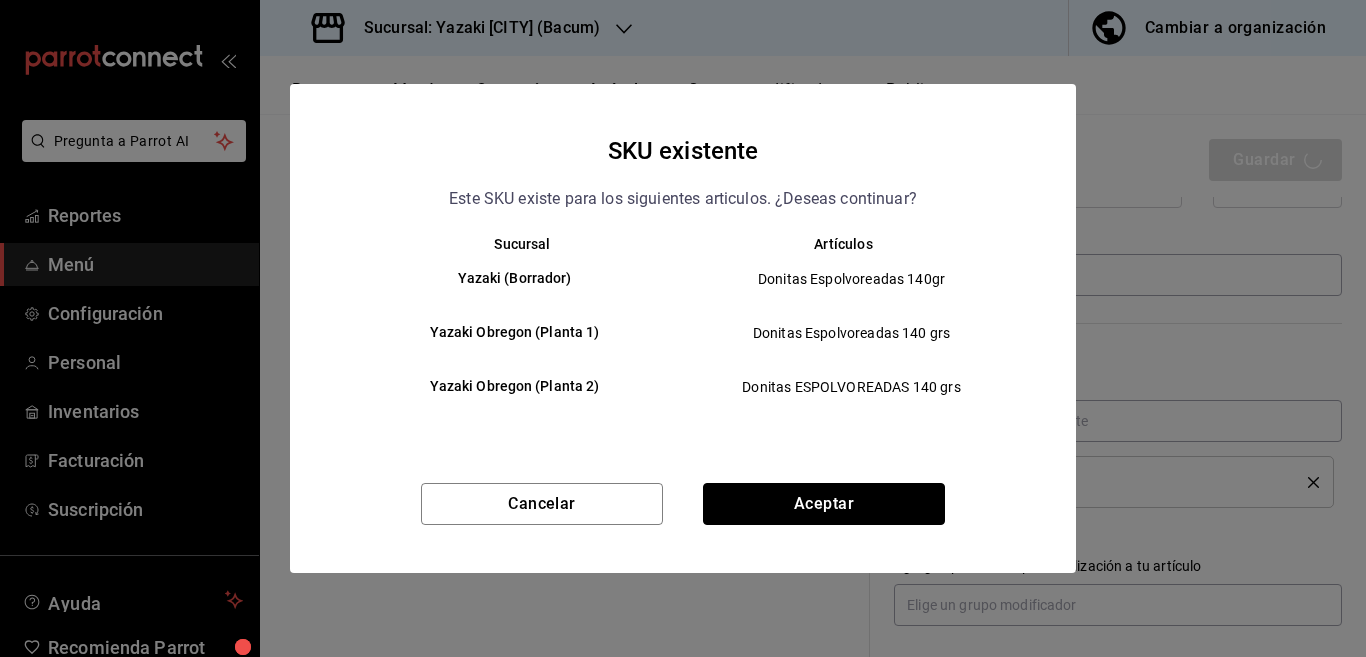 click on "Aceptar" at bounding box center (824, 504) 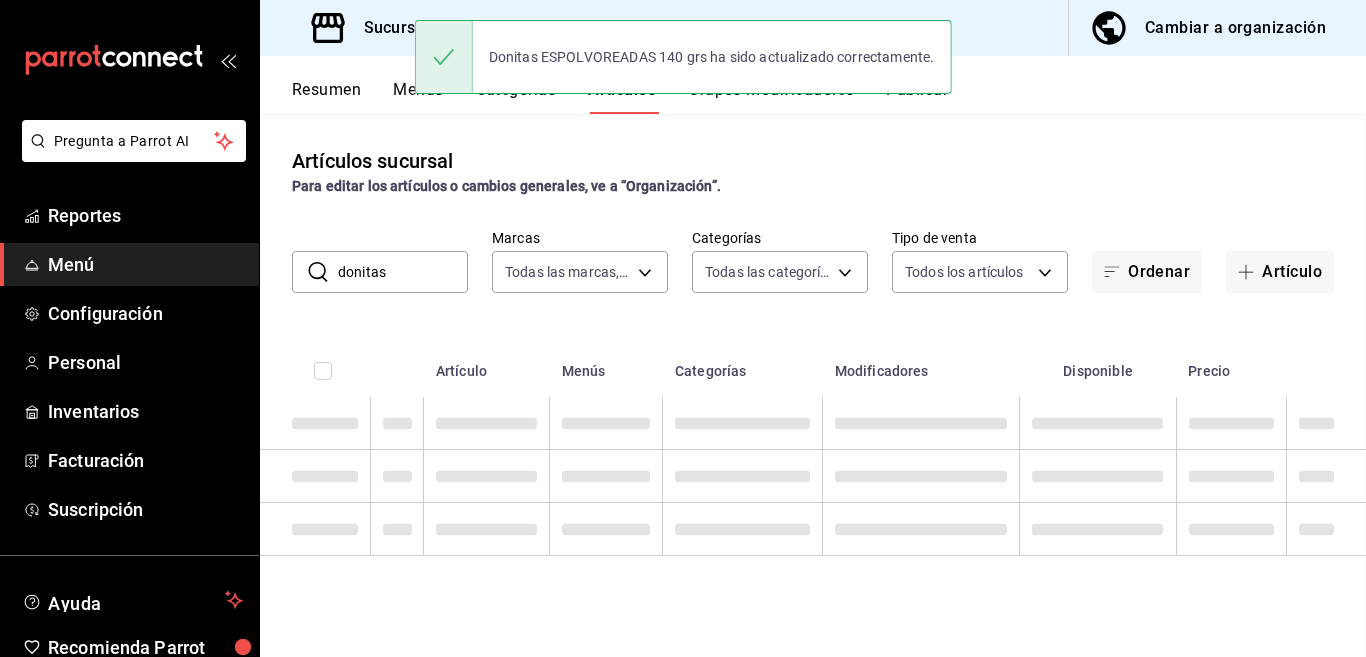 scroll, scrollTop: 0, scrollLeft: 0, axis: both 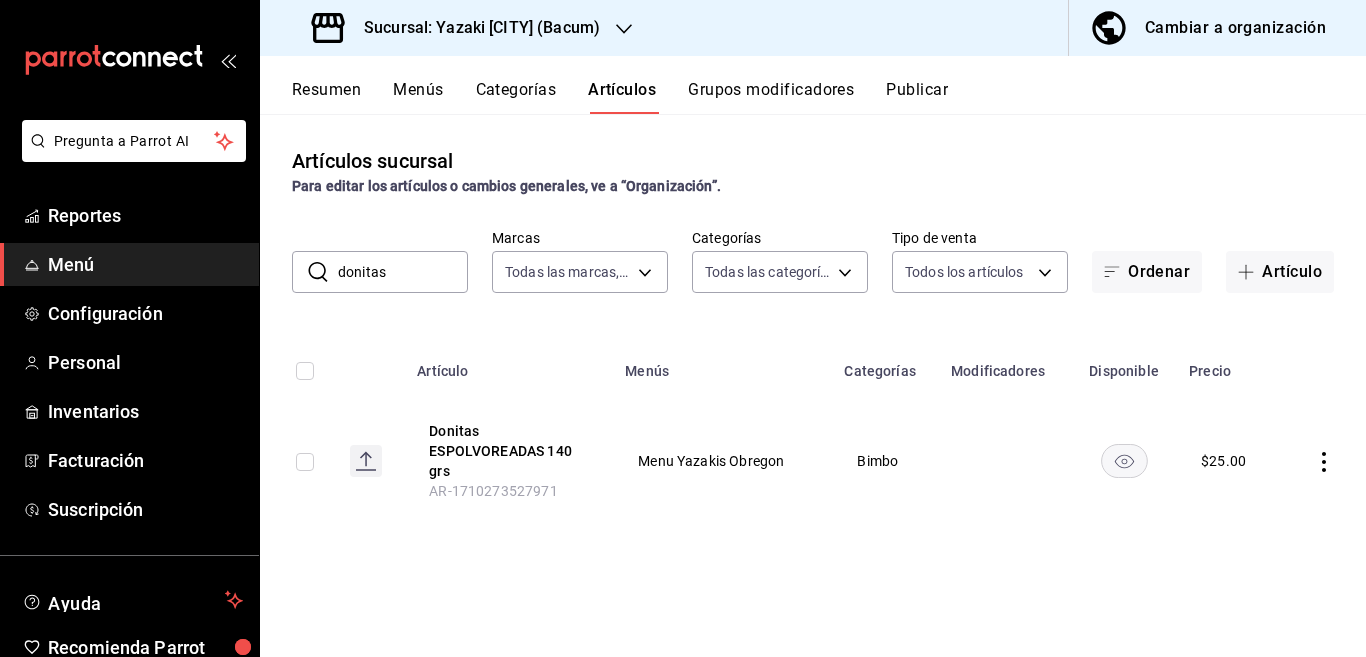click on "donitas" at bounding box center [403, 272] 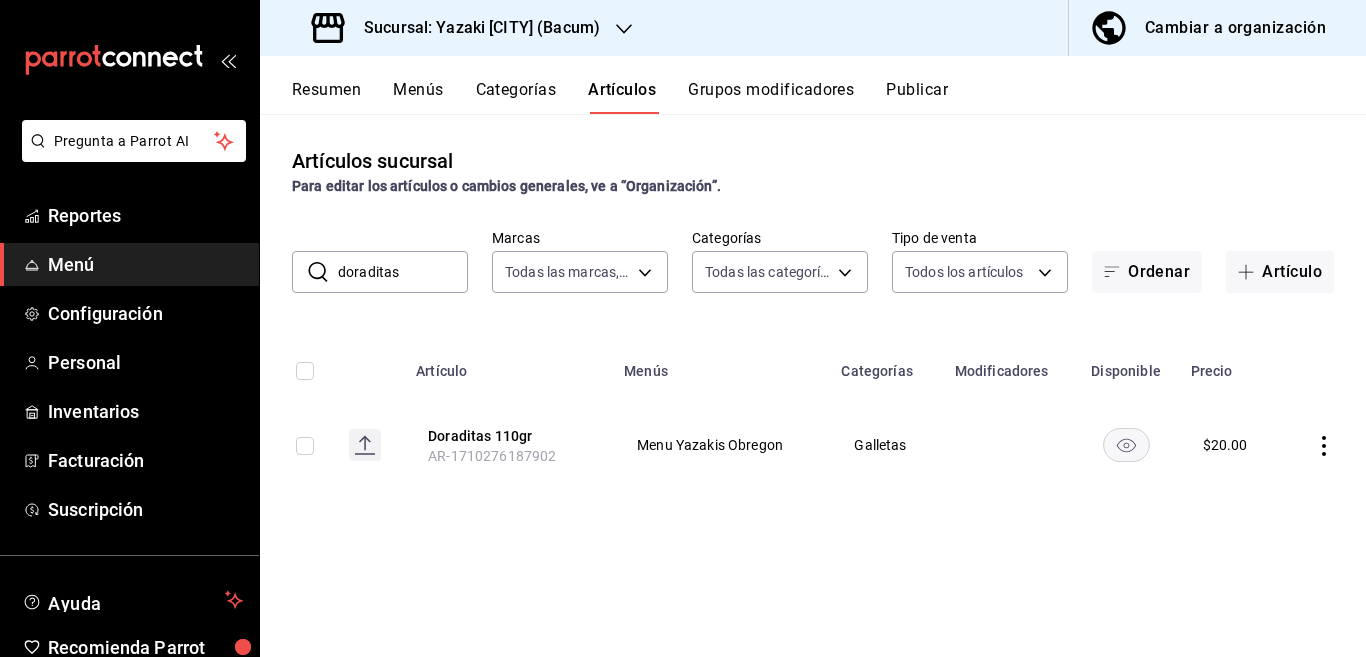 click 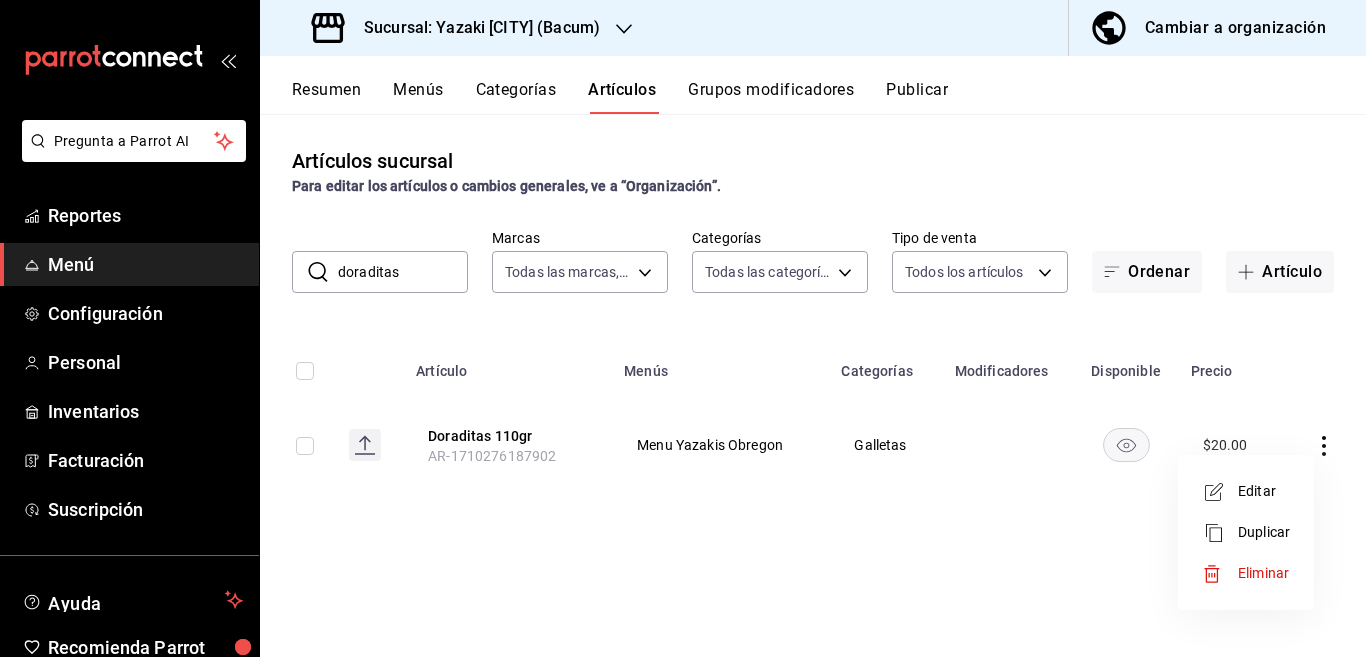 click on "Editar" at bounding box center [1264, 491] 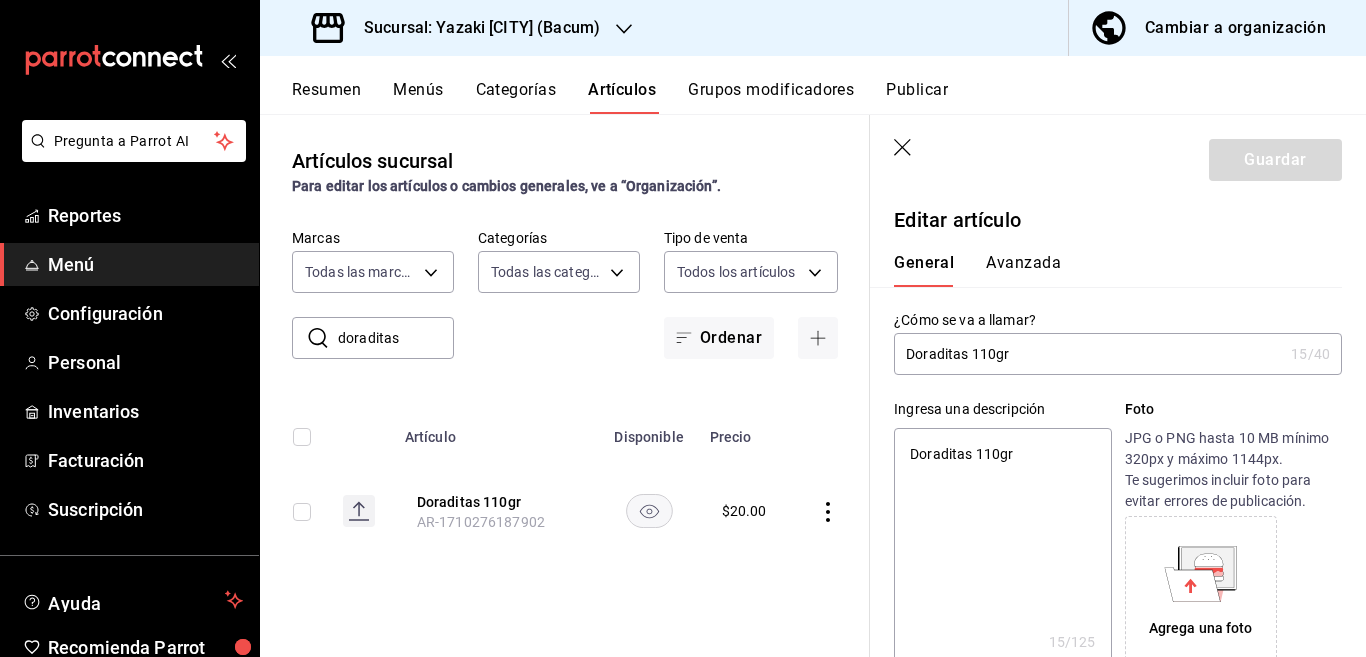 click on "Doraditas 110gr" at bounding box center [1002, 548] 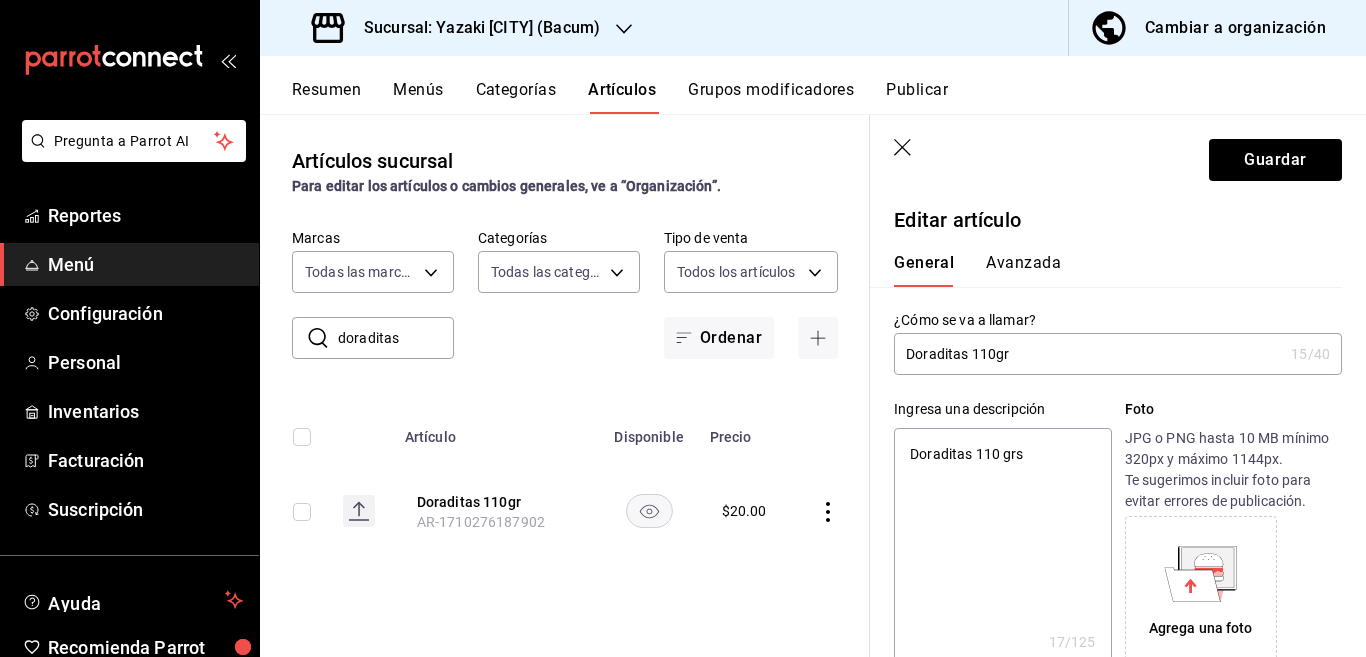 click on "Doraditas 110gr" at bounding box center (1088, 354) 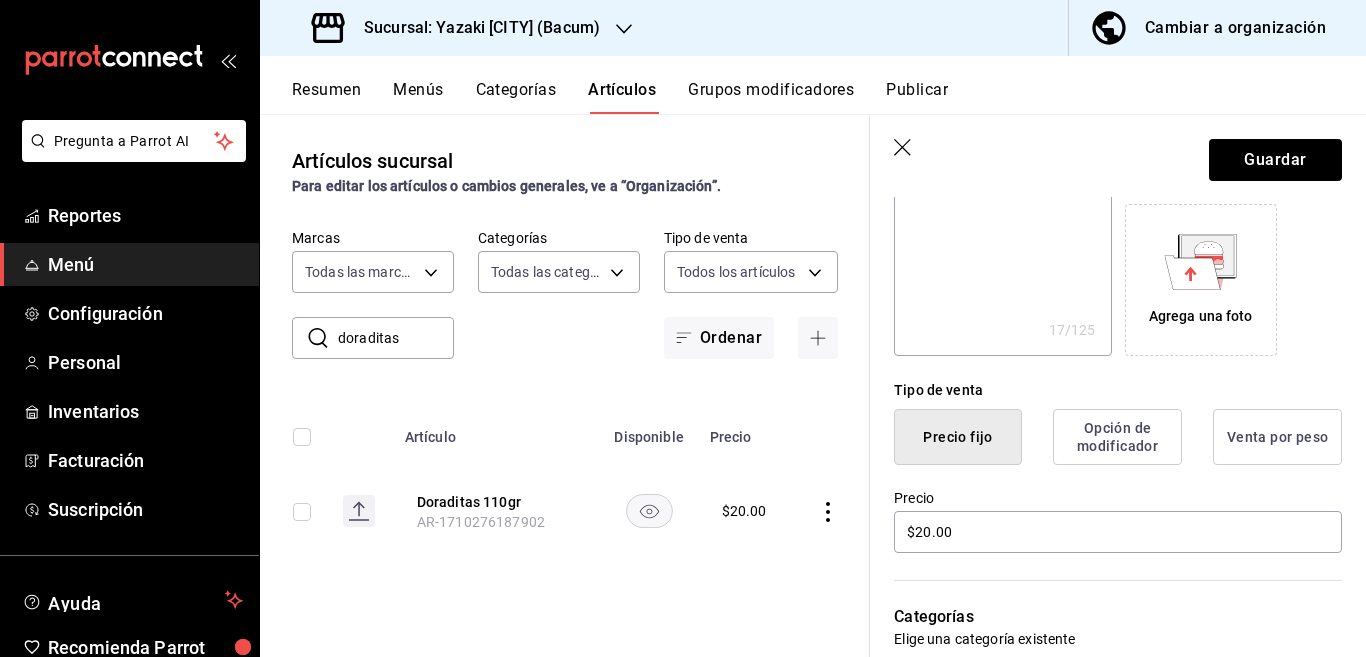 scroll, scrollTop: 325, scrollLeft: 0, axis: vertical 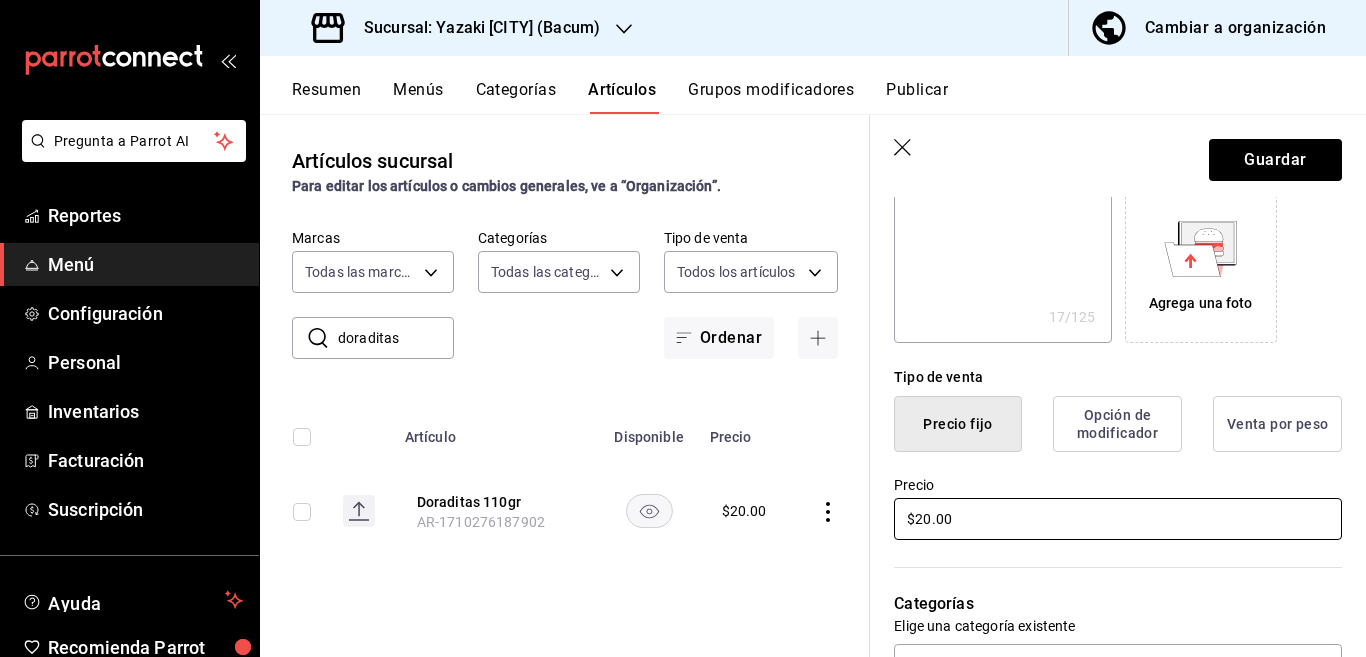 click on "$20.00" at bounding box center [1118, 519] 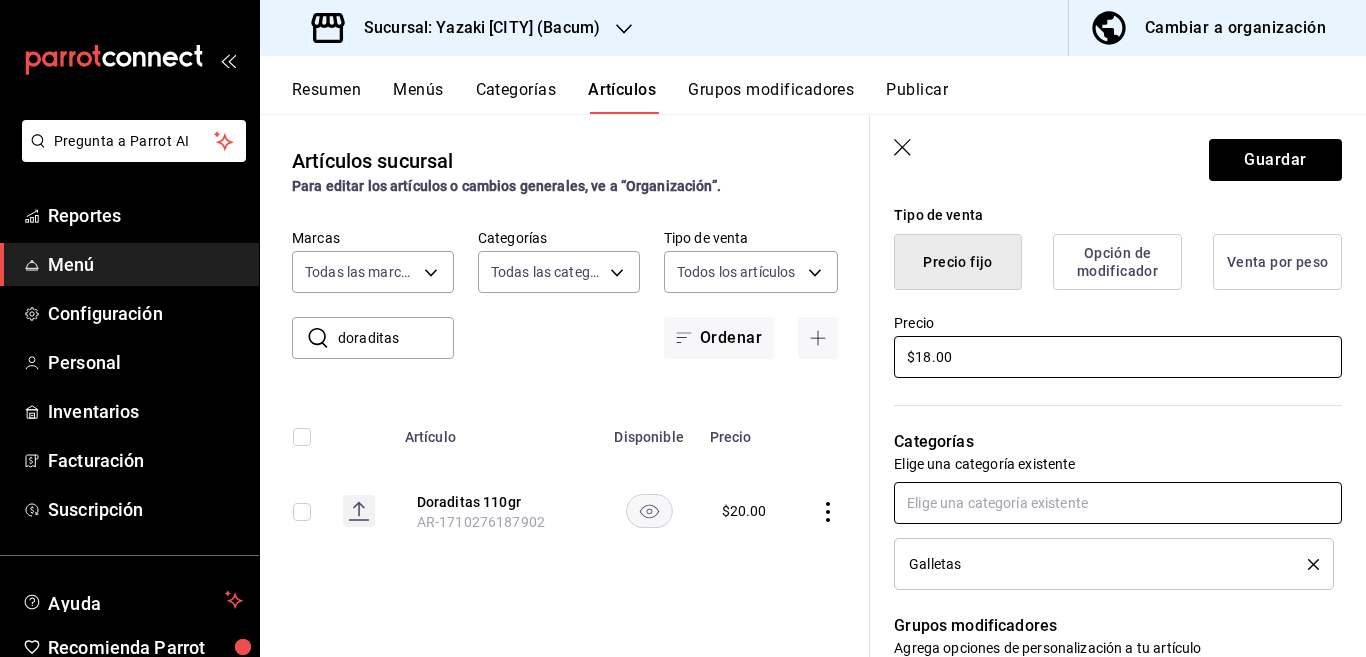scroll, scrollTop: 568, scrollLeft: 0, axis: vertical 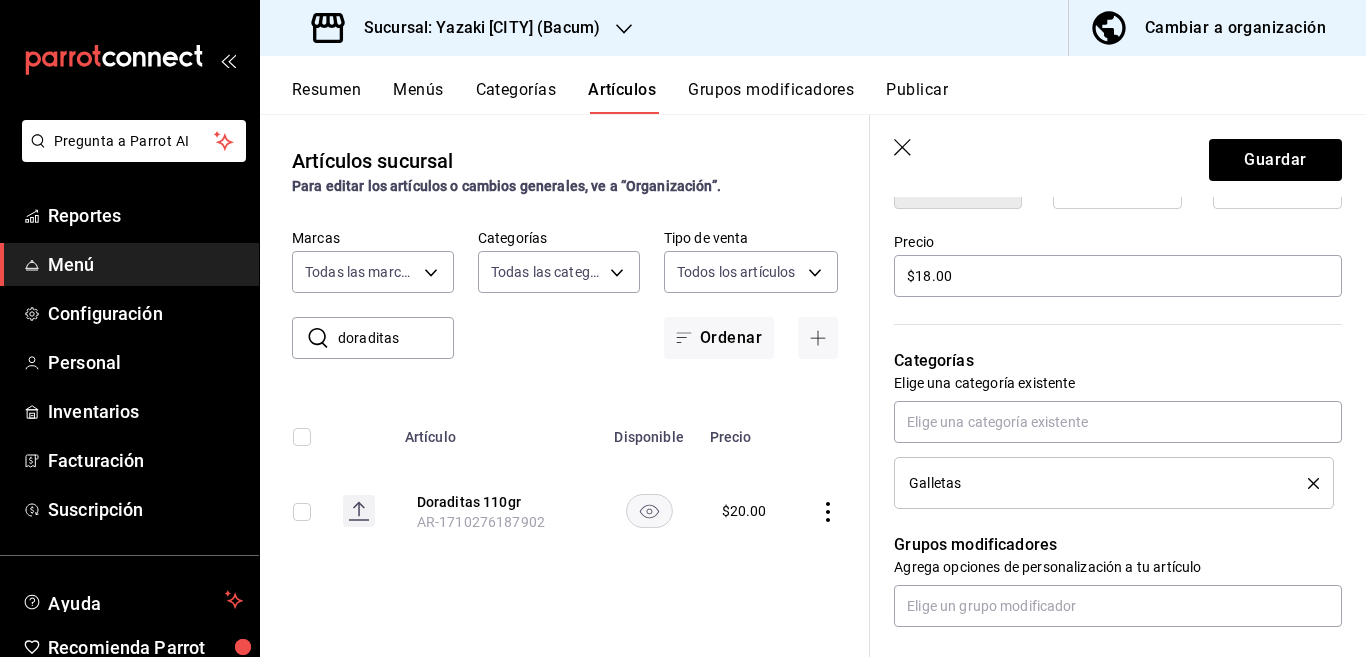 click 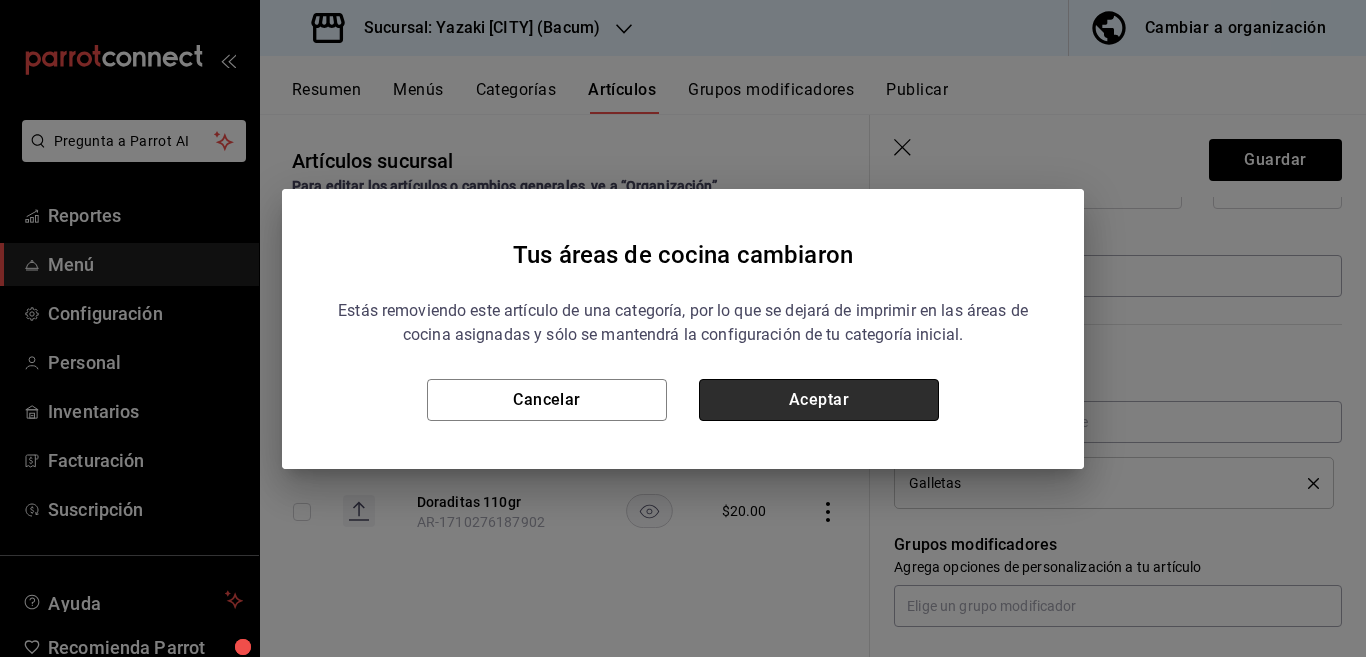 click on "Aceptar" at bounding box center [819, 400] 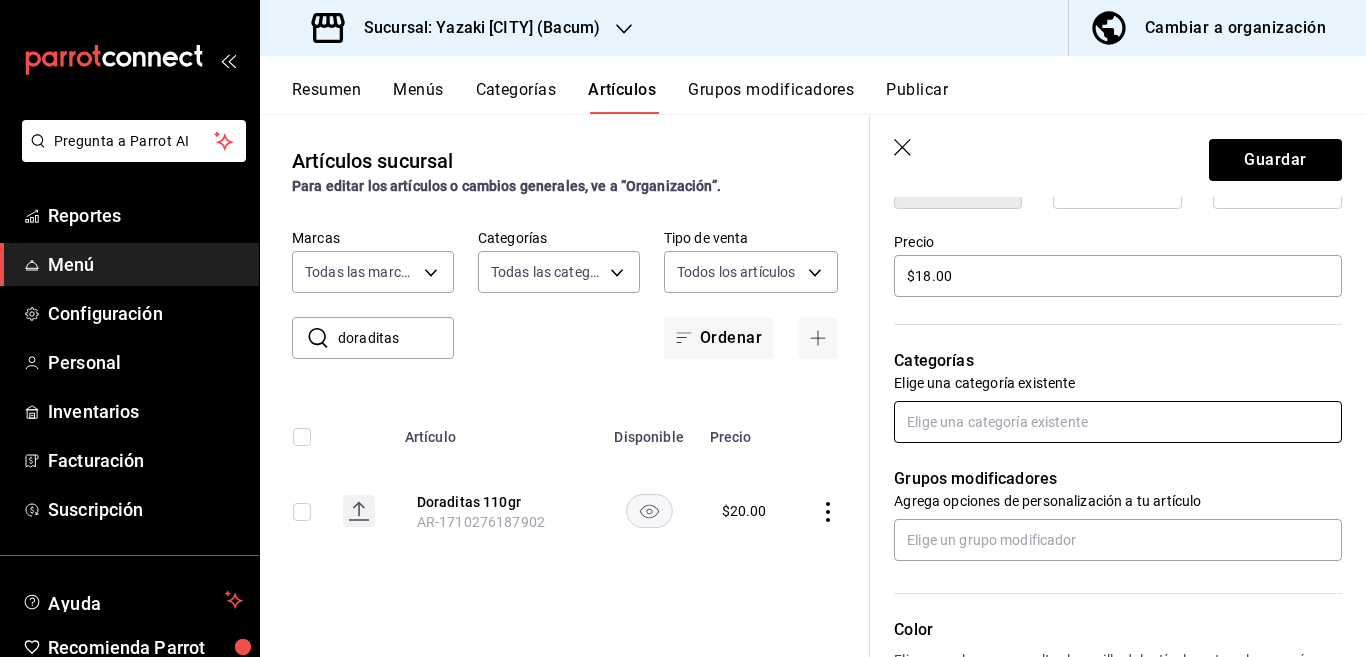 click at bounding box center (1118, 422) 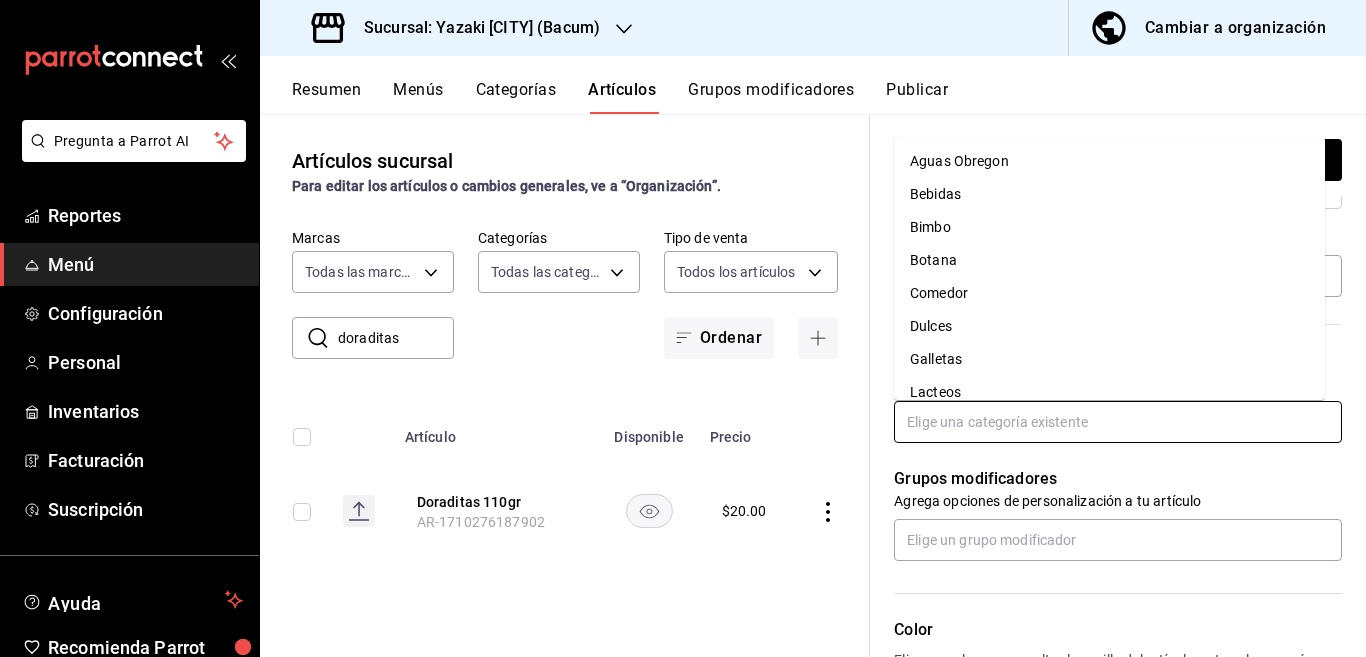 click on "Bimbo" at bounding box center (1109, 227) 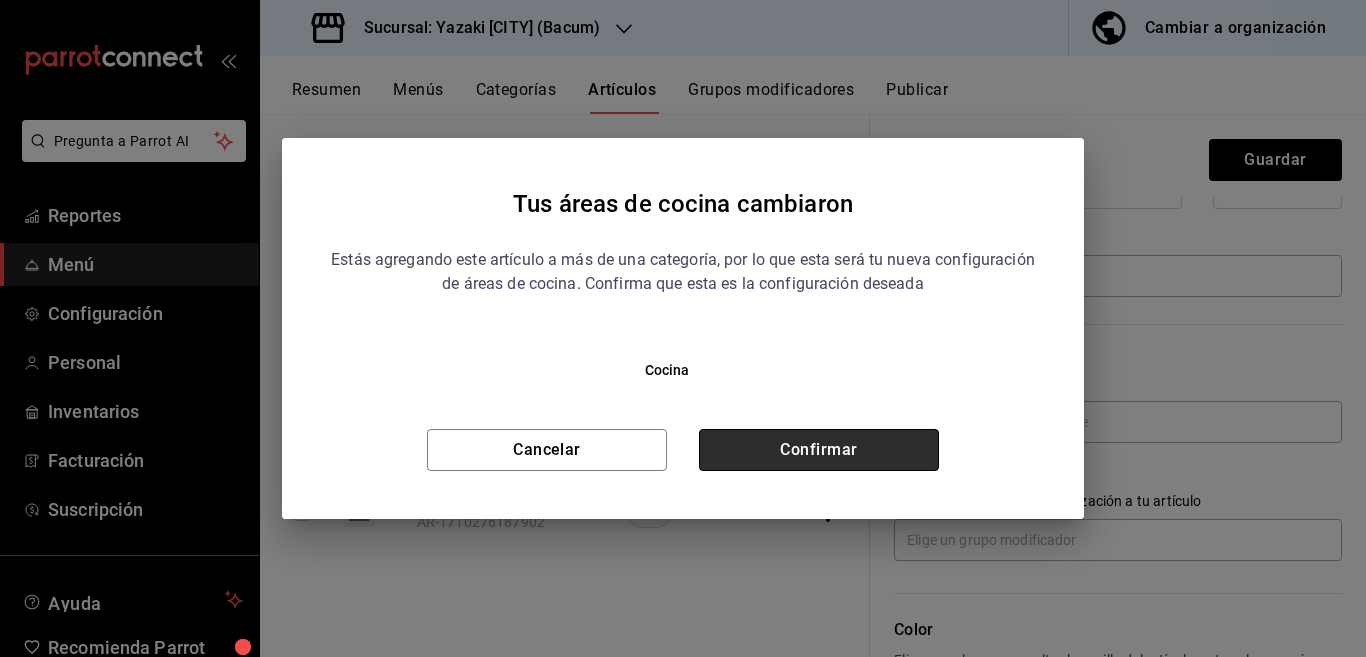 click on "Confirmar" at bounding box center (819, 450) 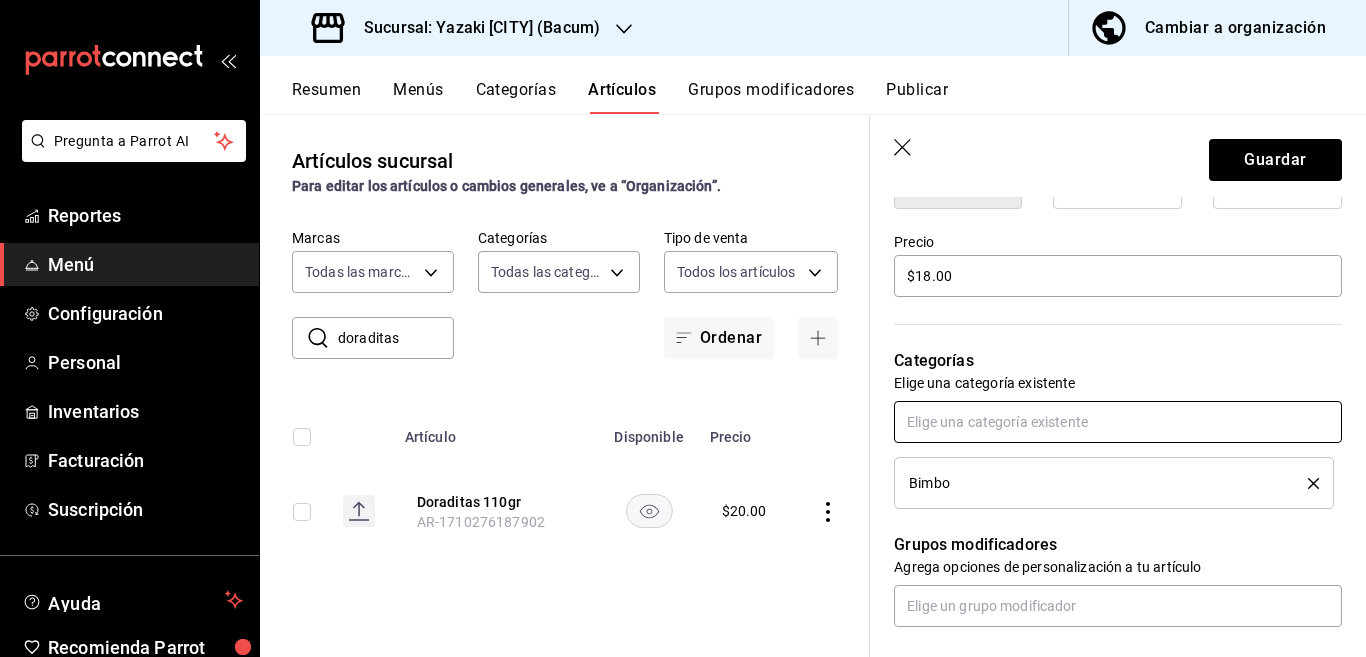 scroll, scrollTop: 569, scrollLeft: 0, axis: vertical 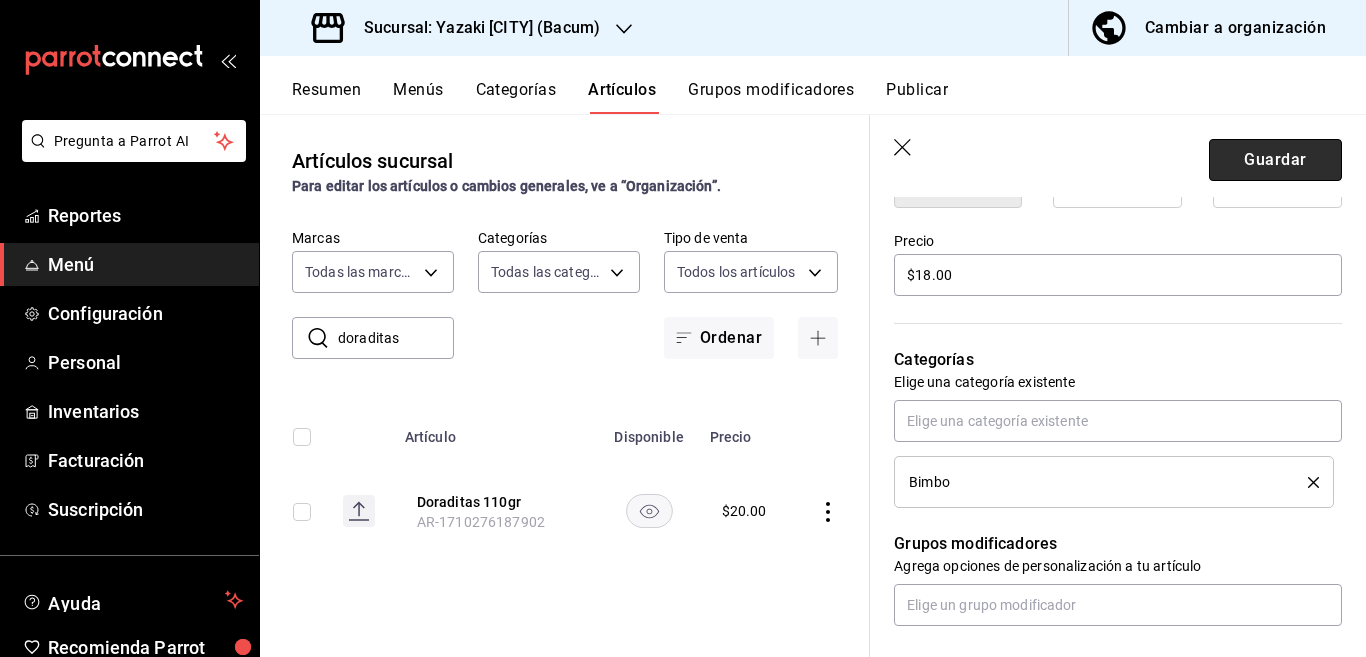 click on "Guardar" at bounding box center (1275, 160) 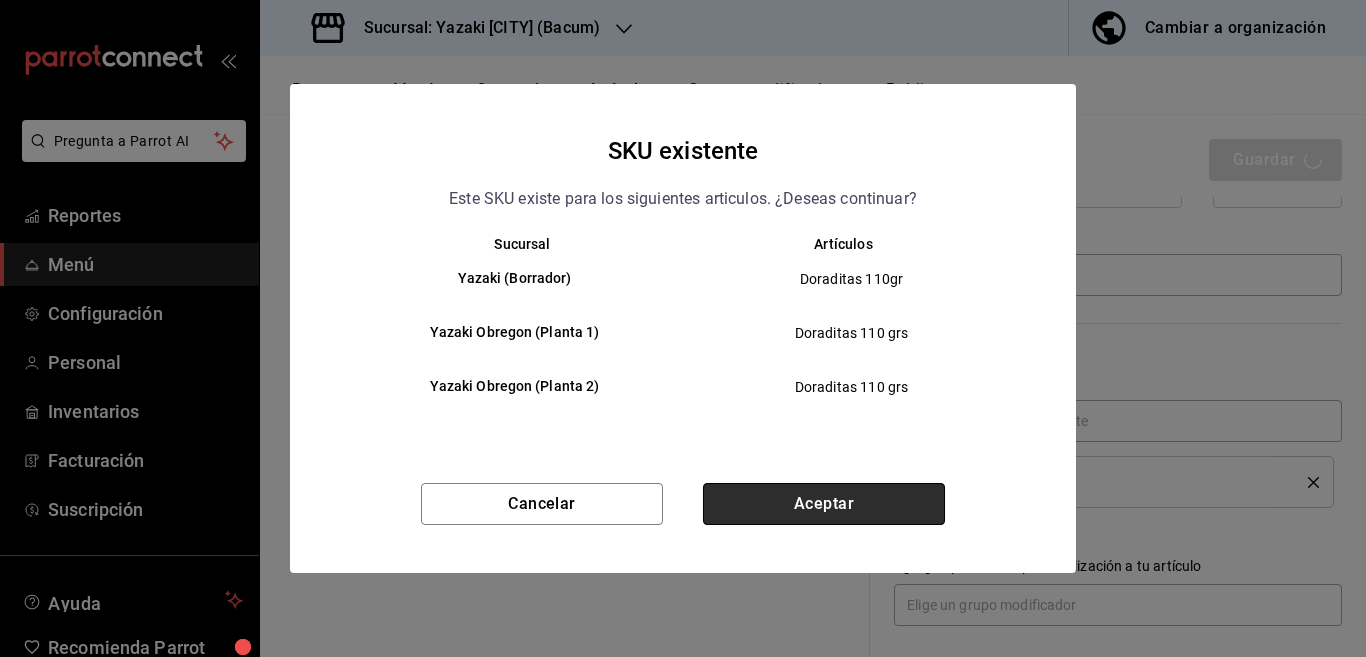 click on "Aceptar" at bounding box center [824, 504] 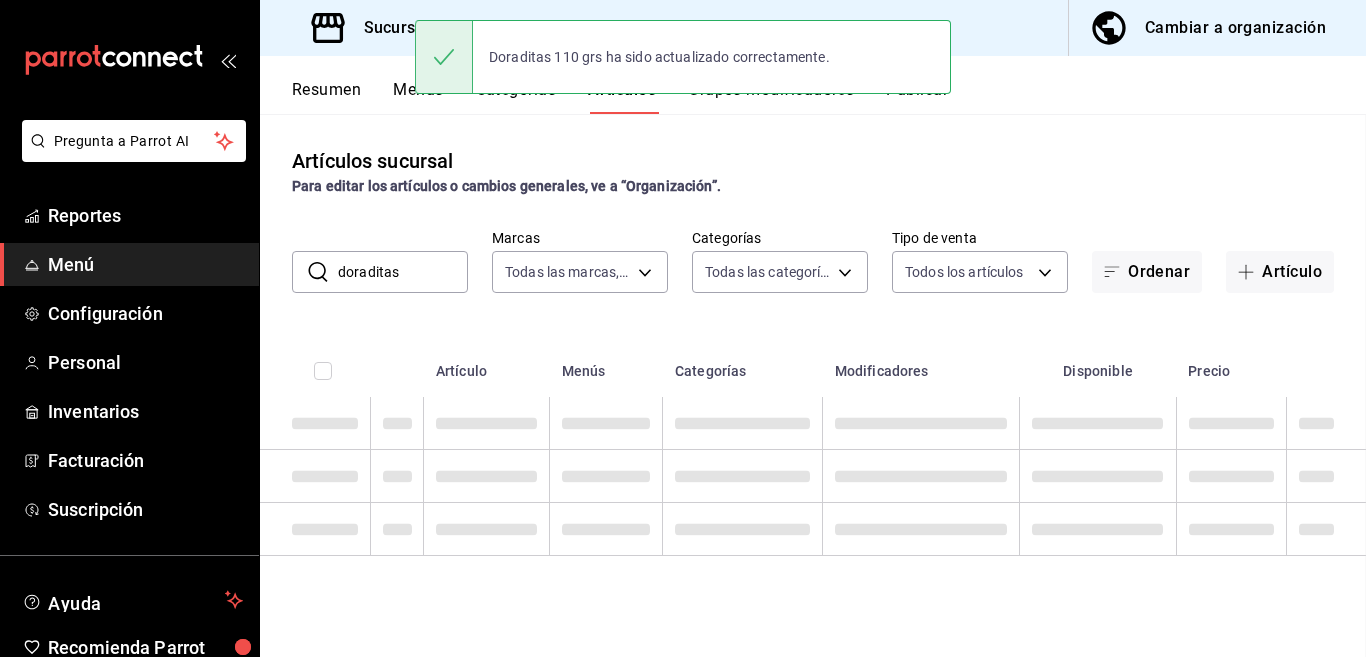 scroll, scrollTop: 0, scrollLeft: 0, axis: both 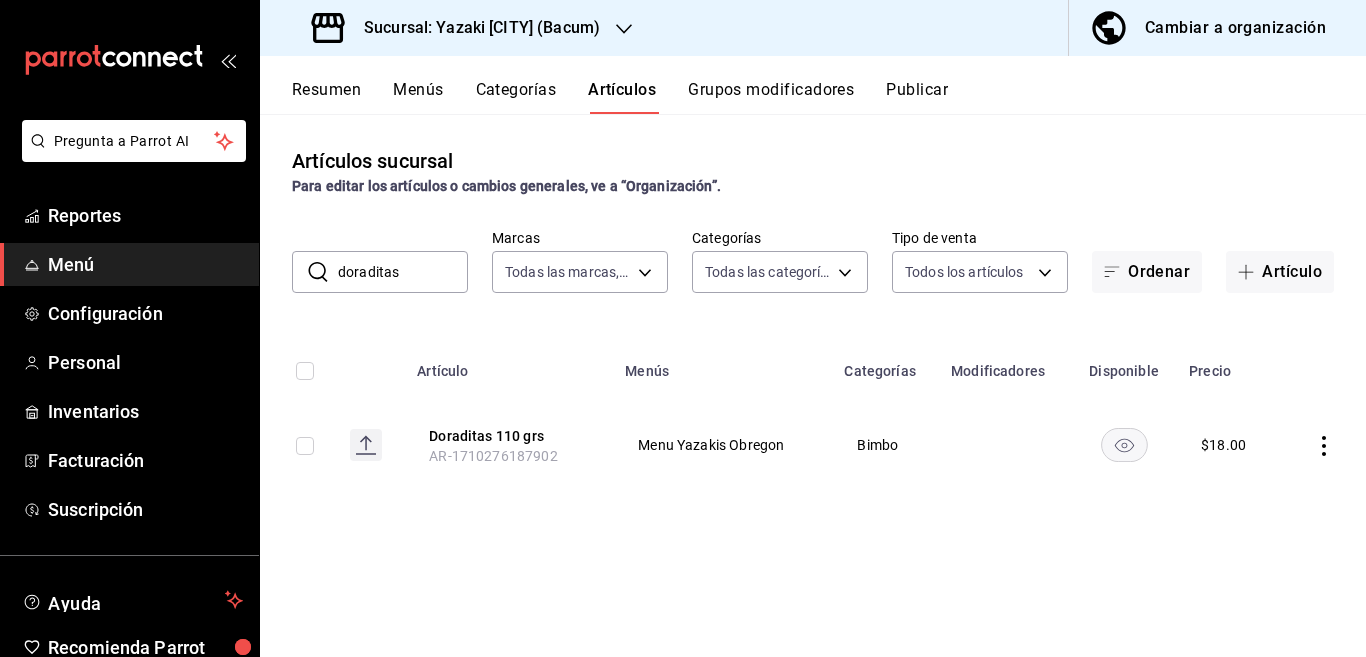 click on "doraditas" at bounding box center [403, 272] 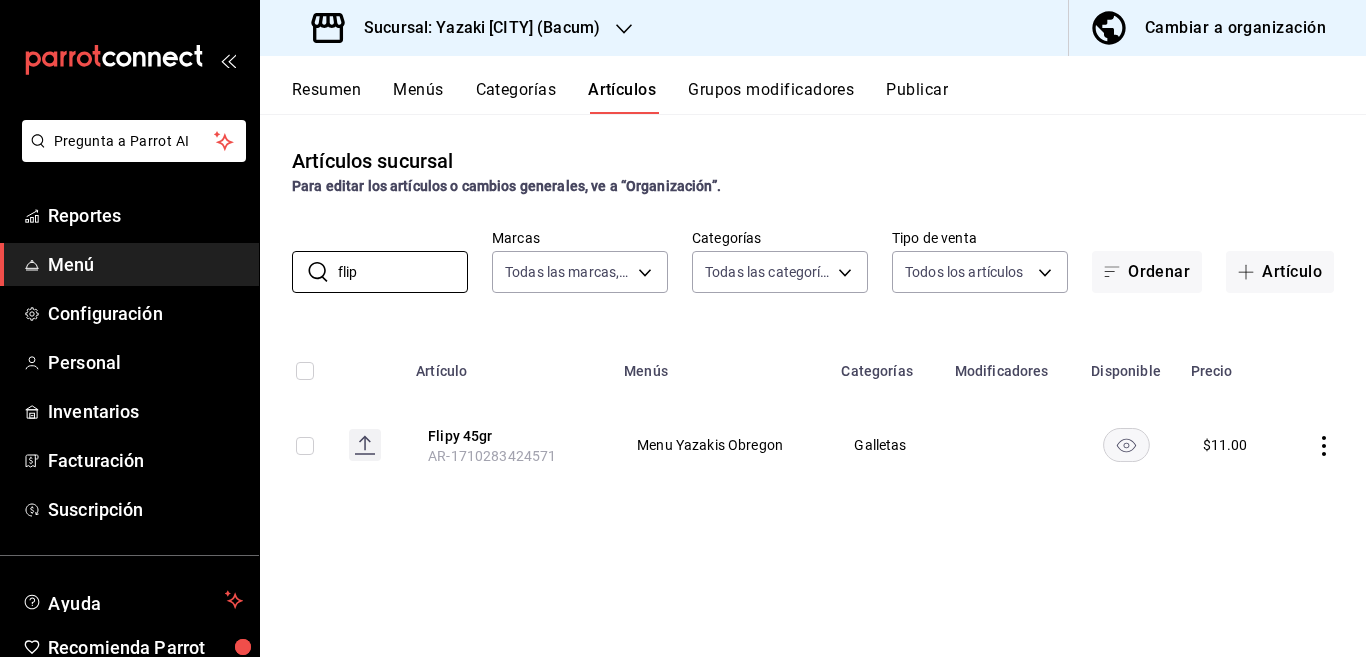 click on "Artículos sucursal Para editar los artículos o cambios generales, ve a “Organización”. ​ flip ​ Marcas Todas las marcas, Sin marca d9131804-351d-4d94-a190-6ea00eea3cd4 Categorías Todas las categorías, Sin categoría 9c52625c-fb7e-4748-94f7-28671a206f5e,4cfa0d4e-065a-4b3b-b5e0-b4c73182f252,42042cb6-8be8-4fca-a0f1-b909df4357e6,7fc62974-f061-41d6-9cb8-3faa51939906,c6d1e102-ecc3-4866-bddd-aeeb7d320cfd,8d0804d6-ae70-4f99-82d8-409871a3c134,b090cc74-a4e3-4f54-8e08-53230da21298,1efa193a-150e-4716-8876-9d2404790ad9,53b1d459-e3b3-4160-a1d7-b8513e62ee31 Tipo de venta Todos los artículos ALL Ordenar Artículo Artículo Menús Categorías Modificadores Disponible Precio Flipy 45gr AR-1710283424571 Menu Yazakis Obregon Galletas $ 11.00" at bounding box center (813, 385) 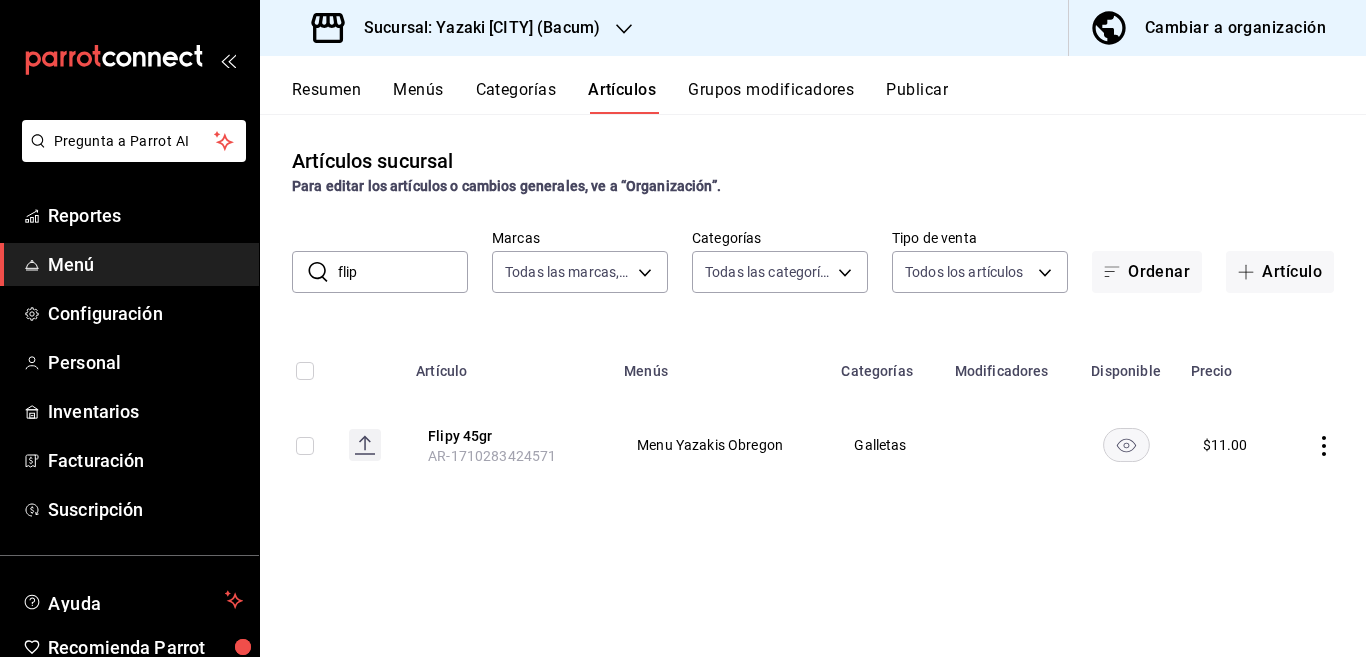 click 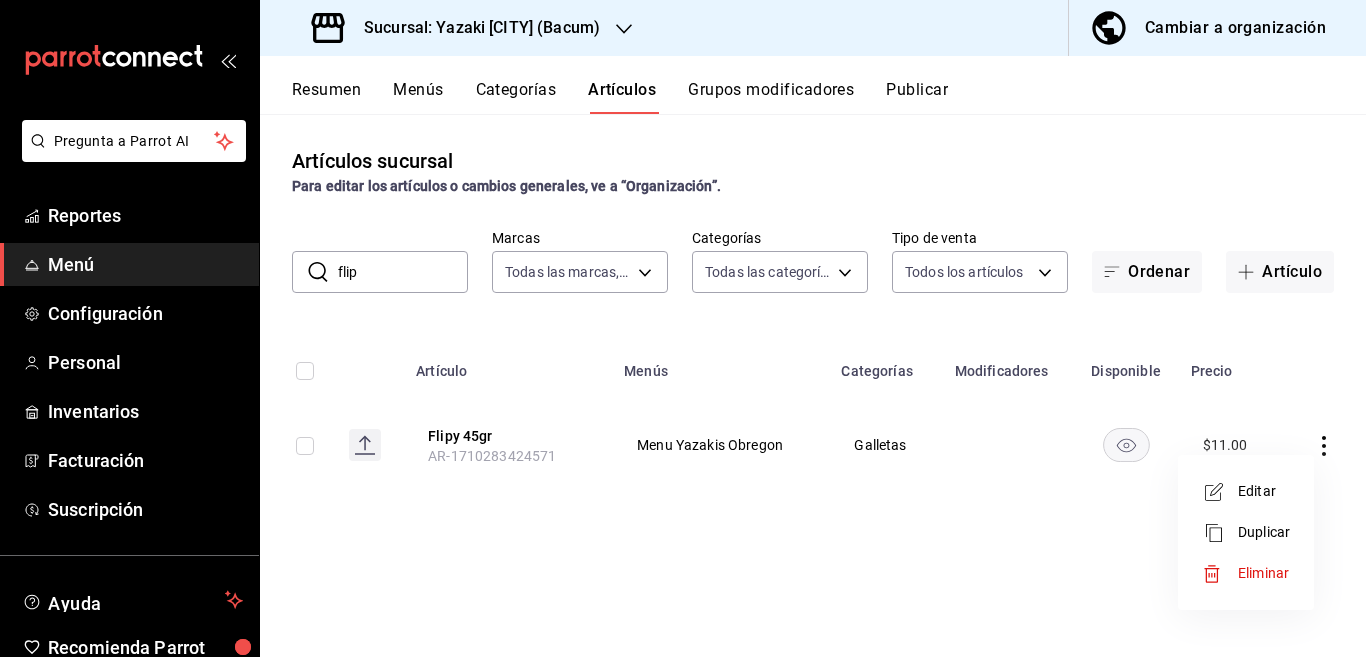 click on "Editar" at bounding box center [1264, 491] 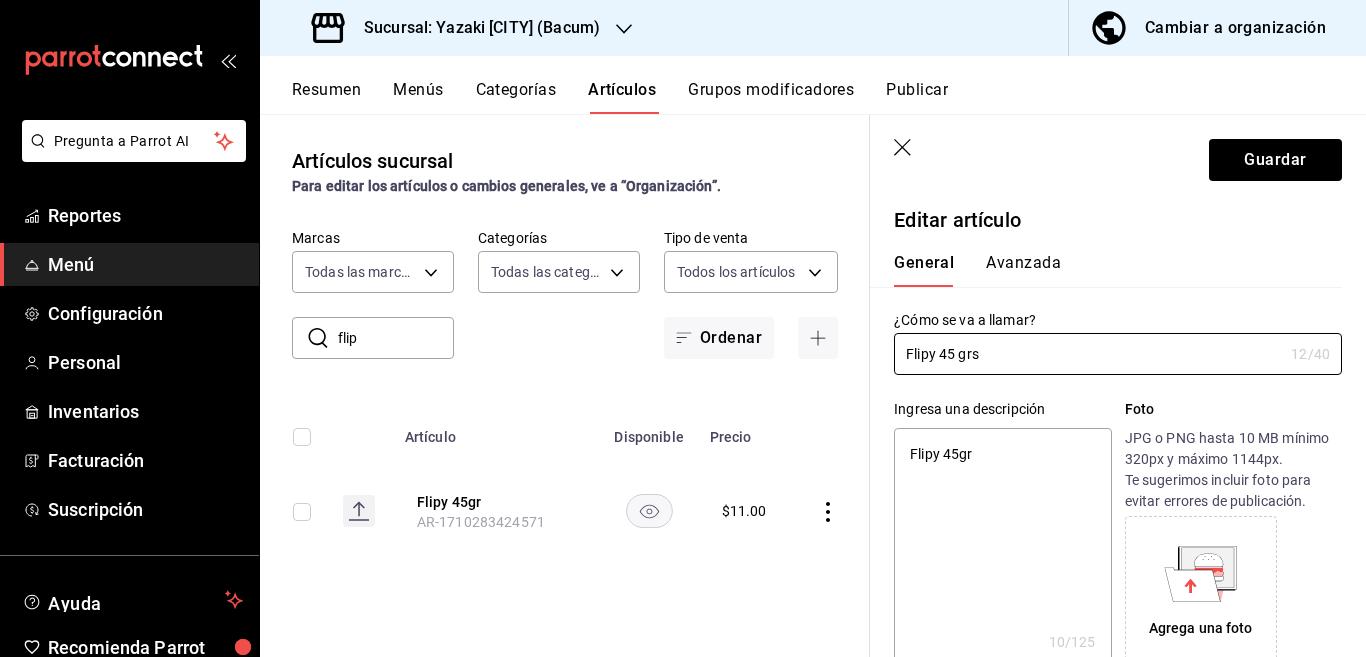 click on "Flipy 45gr" at bounding box center (1002, 548) 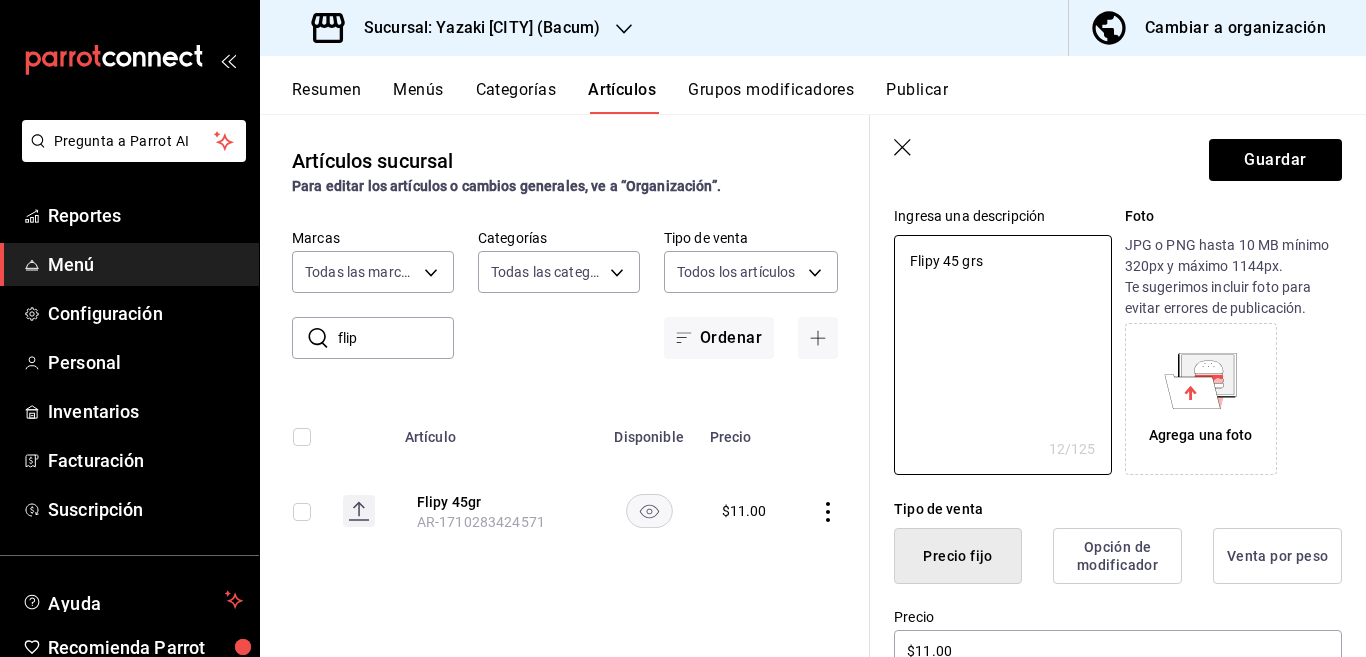 scroll, scrollTop: 325, scrollLeft: 0, axis: vertical 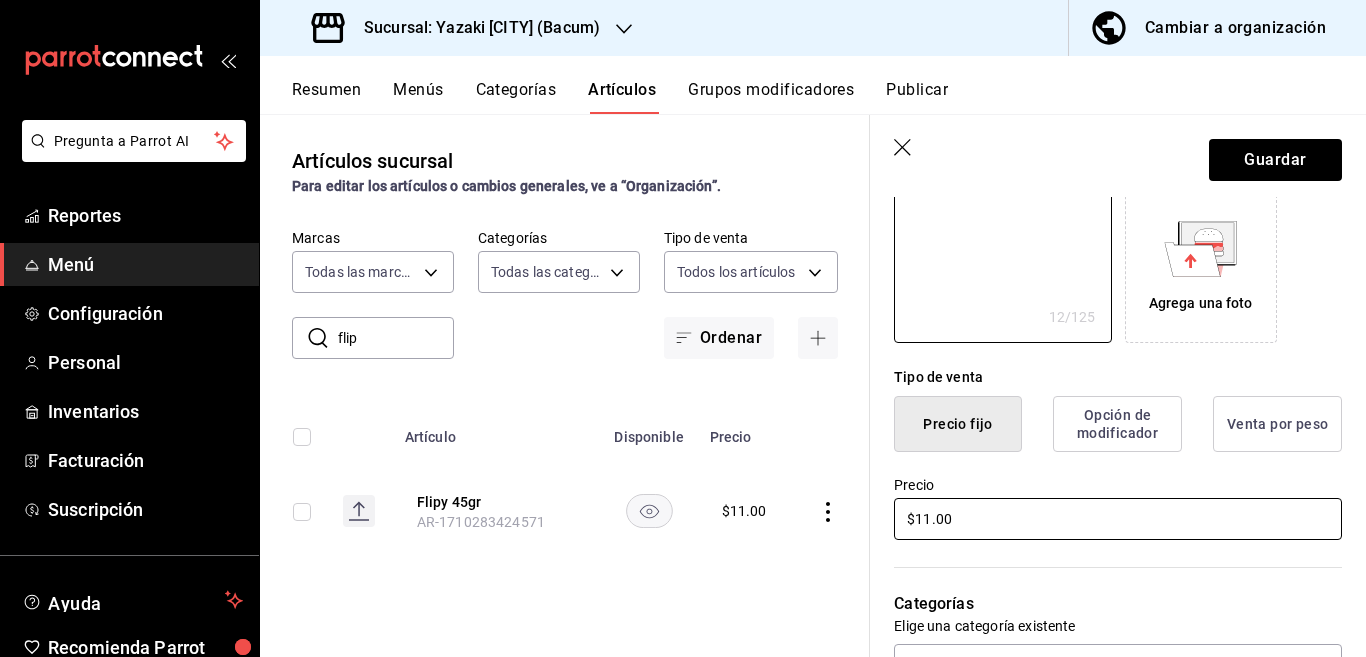 click on "$11.00" at bounding box center (1118, 519) 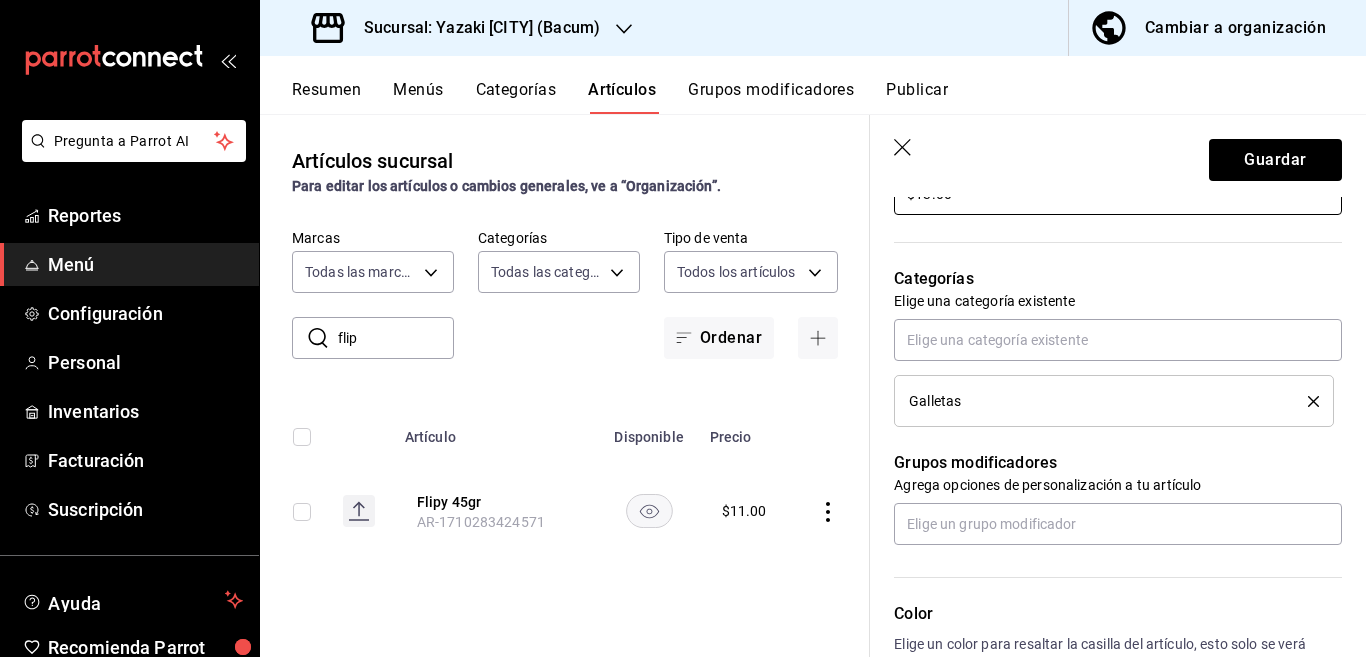 scroll, scrollTop: 650, scrollLeft: 0, axis: vertical 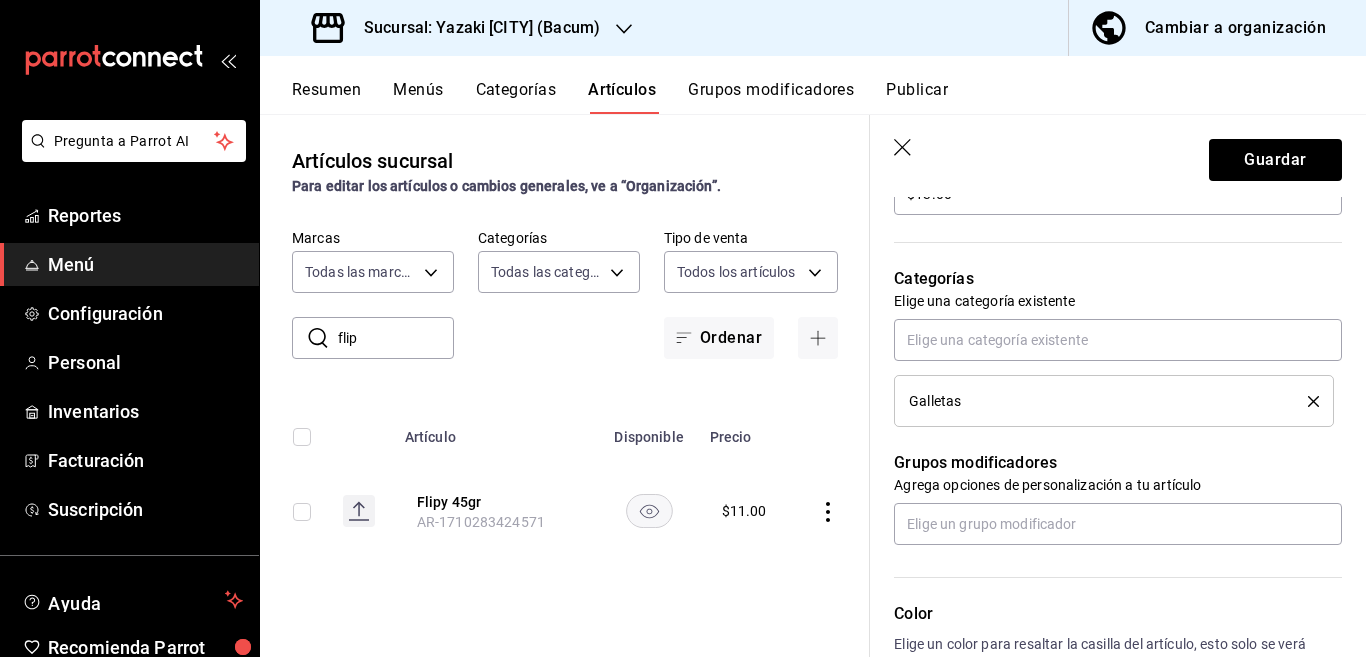 click 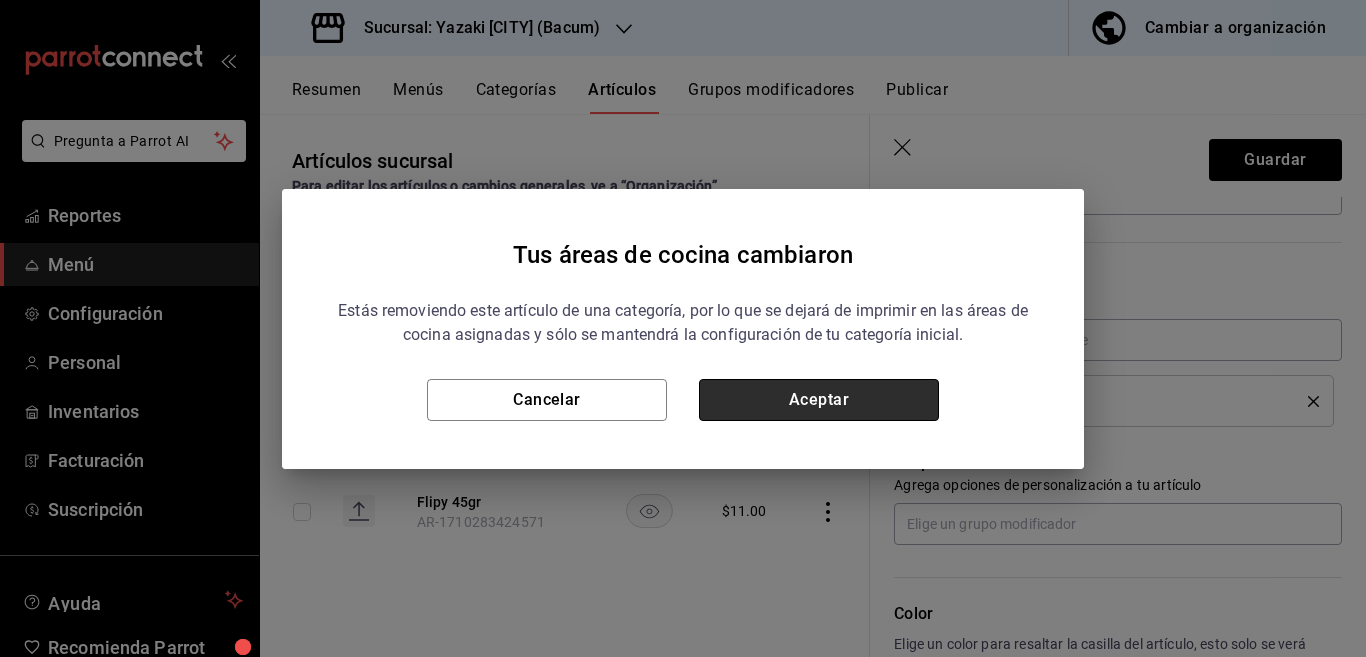 click on "Aceptar" at bounding box center (819, 400) 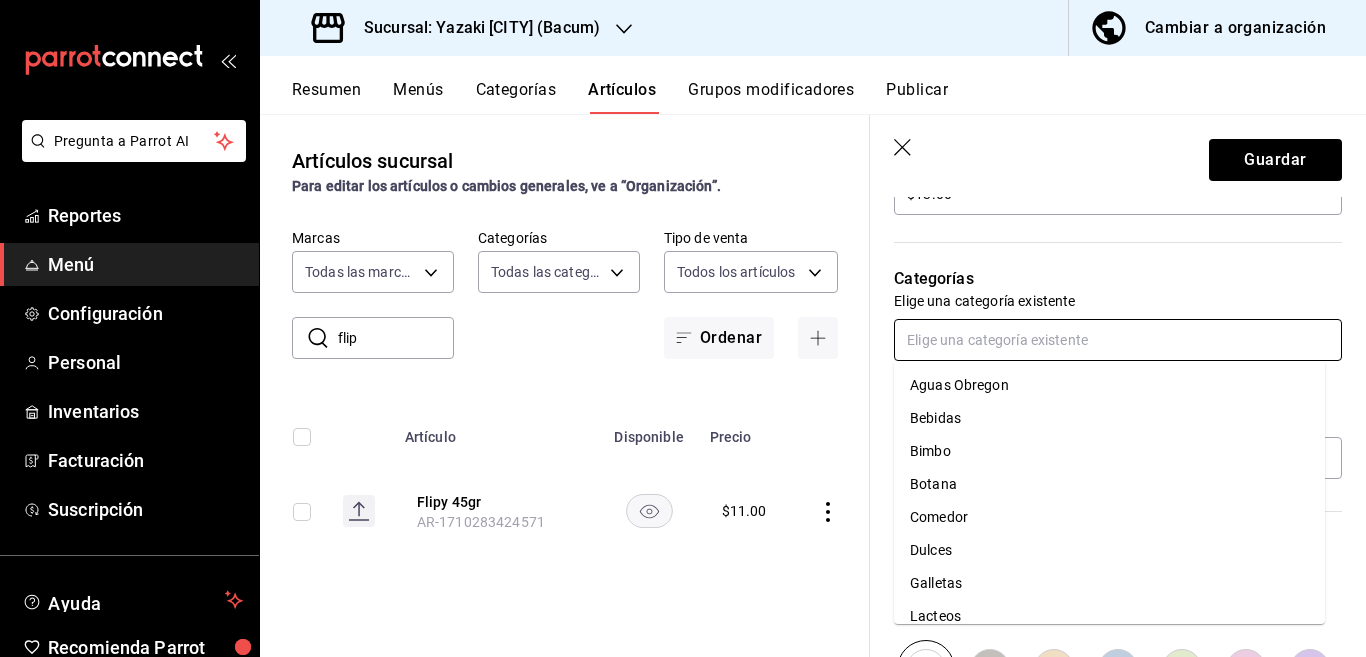 click at bounding box center (1118, 340) 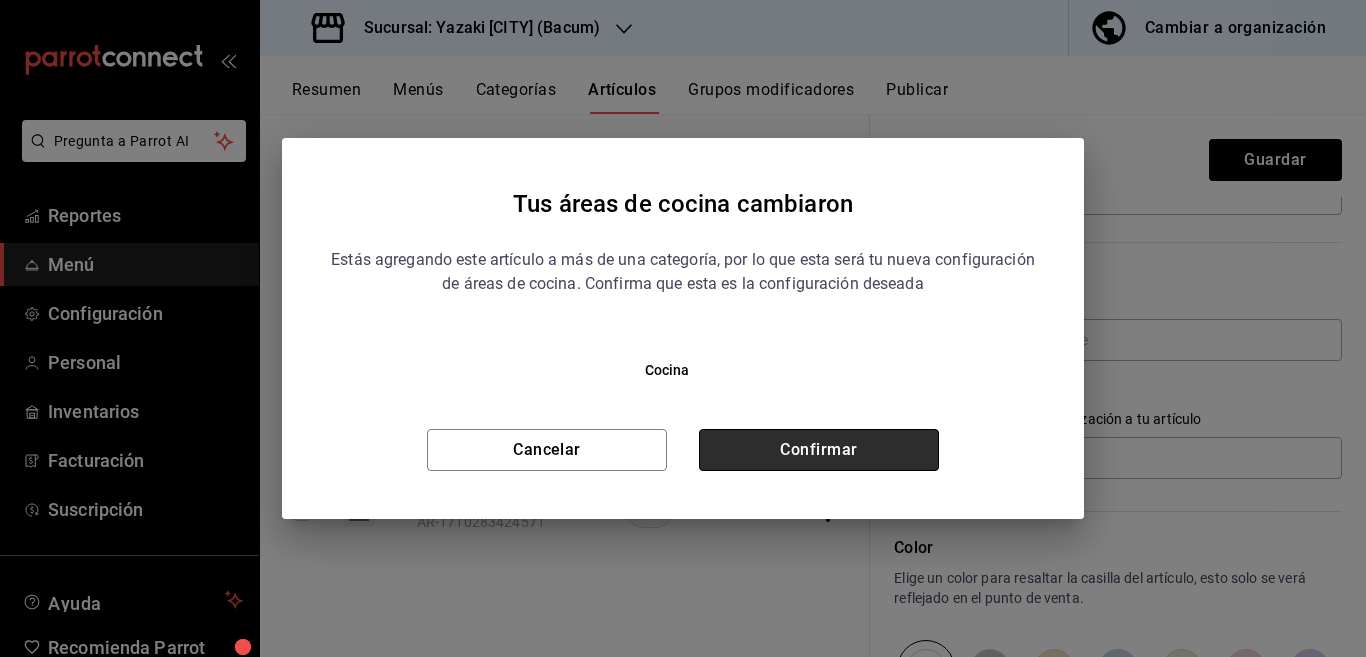 click on "Confirmar" at bounding box center (819, 450) 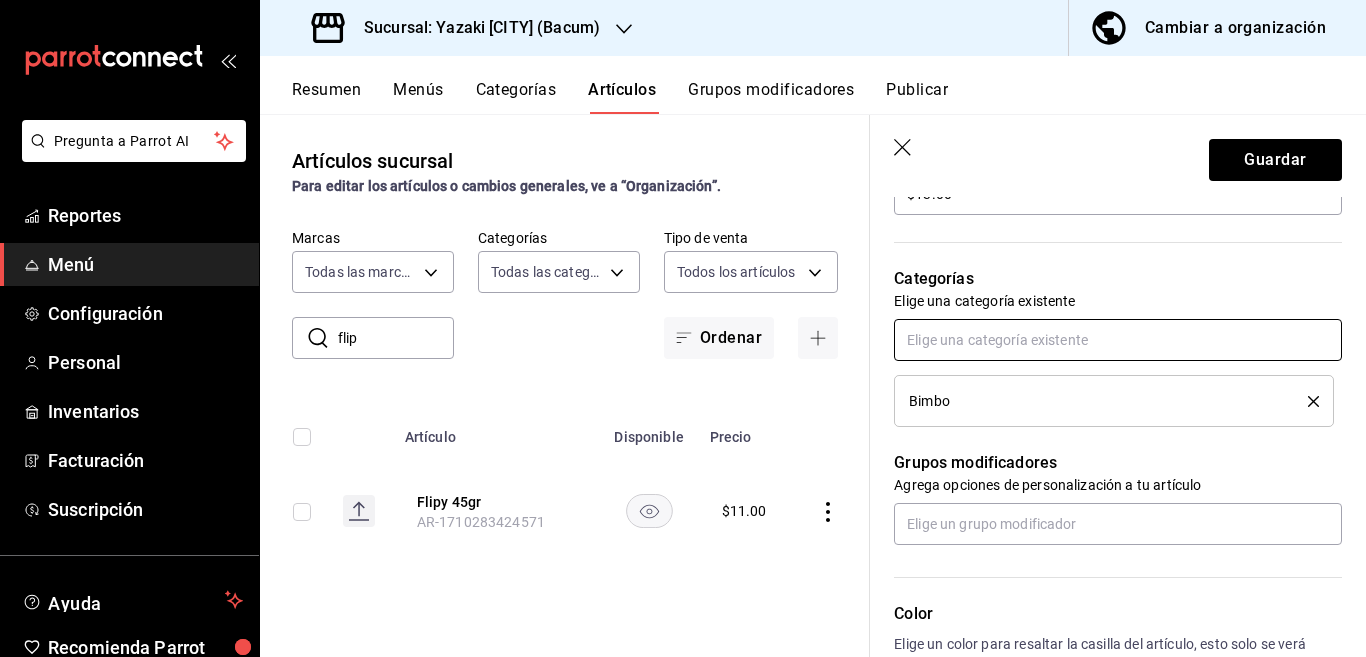 scroll, scrollTop: 650, scrollLeft: 0, axis: vertical 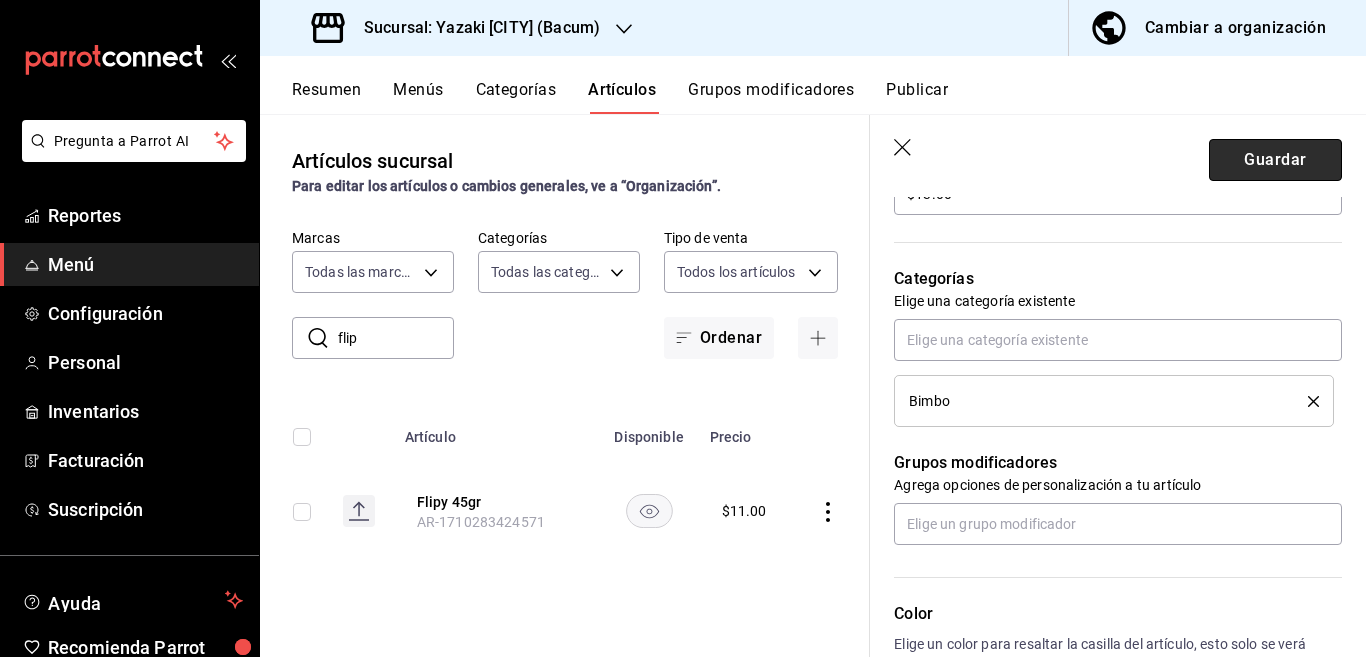 click on "Guardar" at bounding box center [1275, 160] 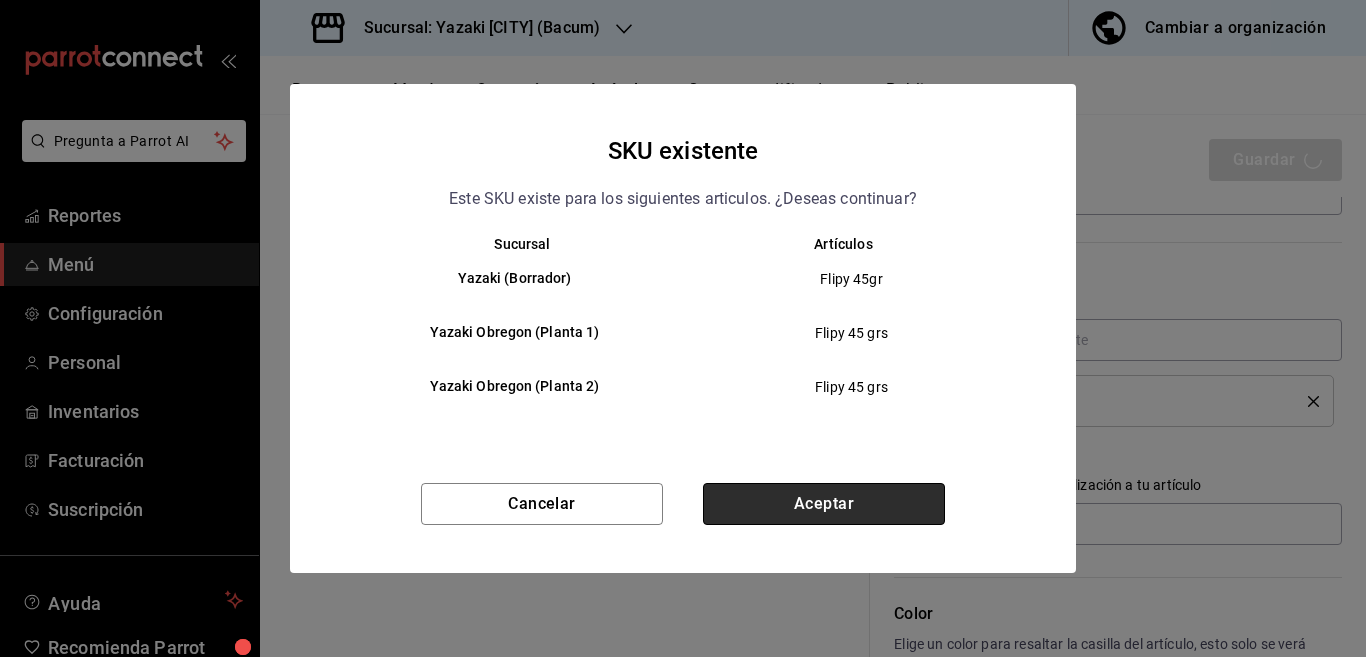 click on "Aceptar" at bounding box center (824, 504) 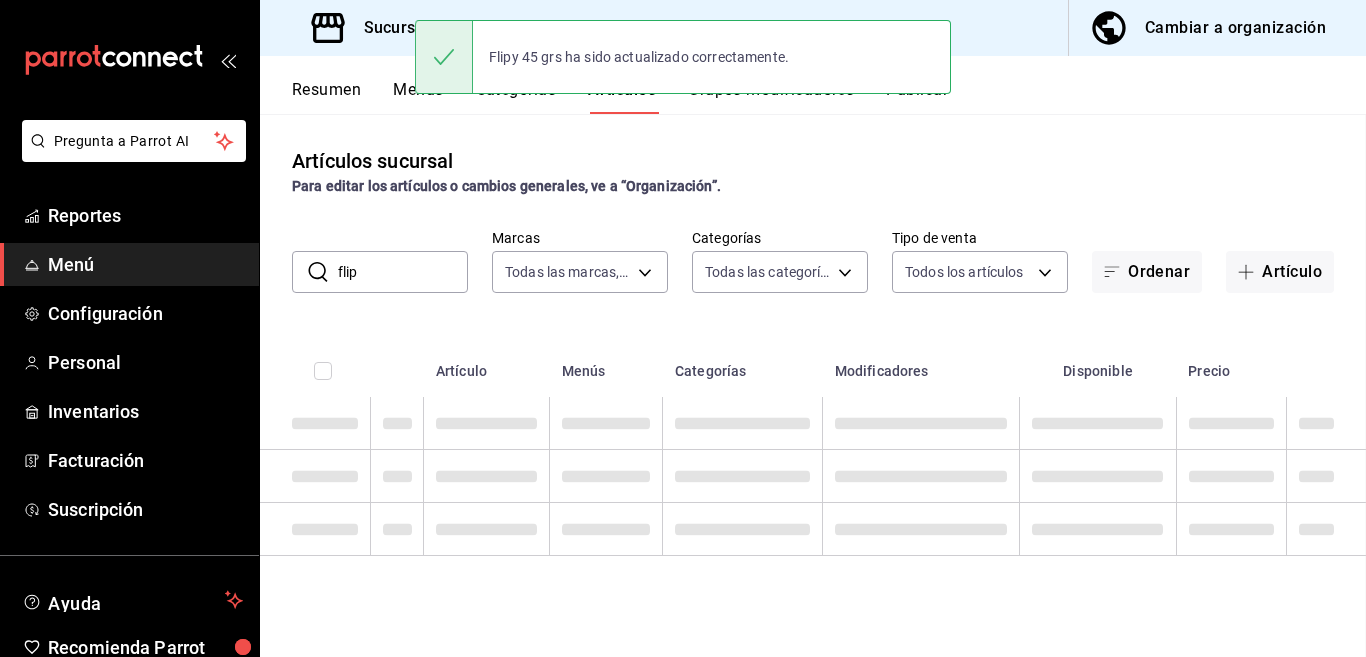 scroll, scrollTop: 0, scrollLeft: 0, axis: both 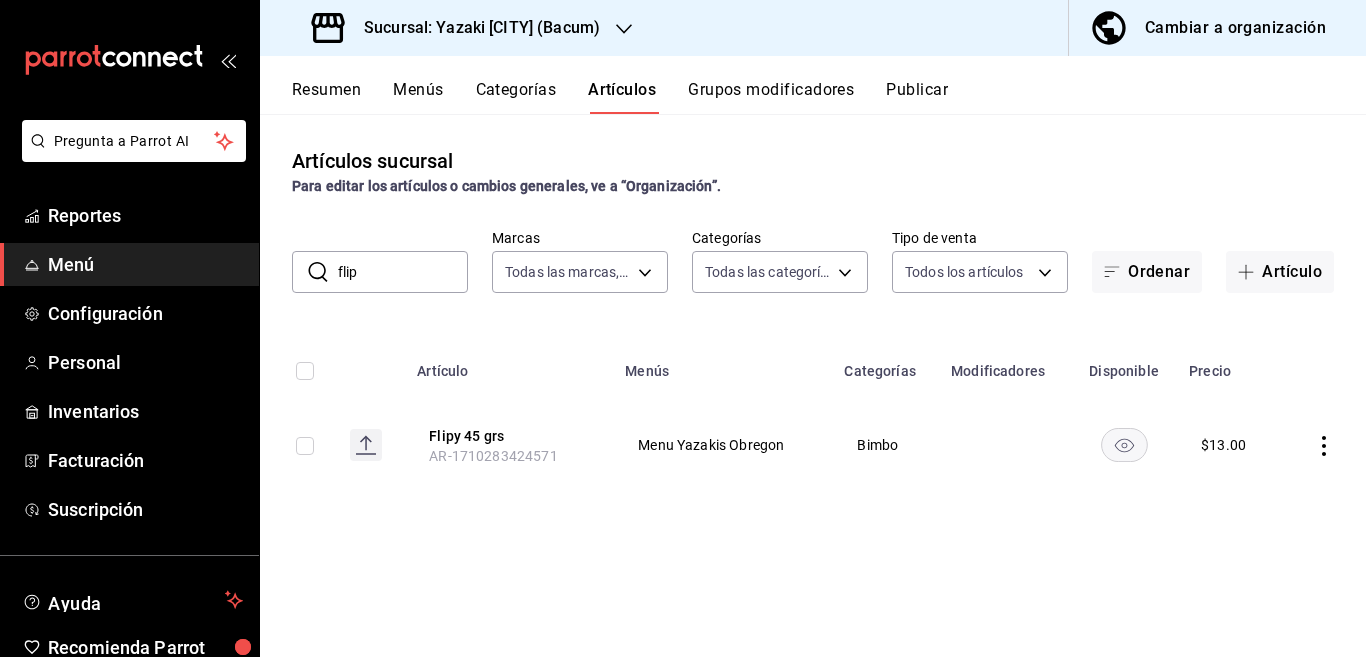 click on "flip" at bounding box center [403, 272] 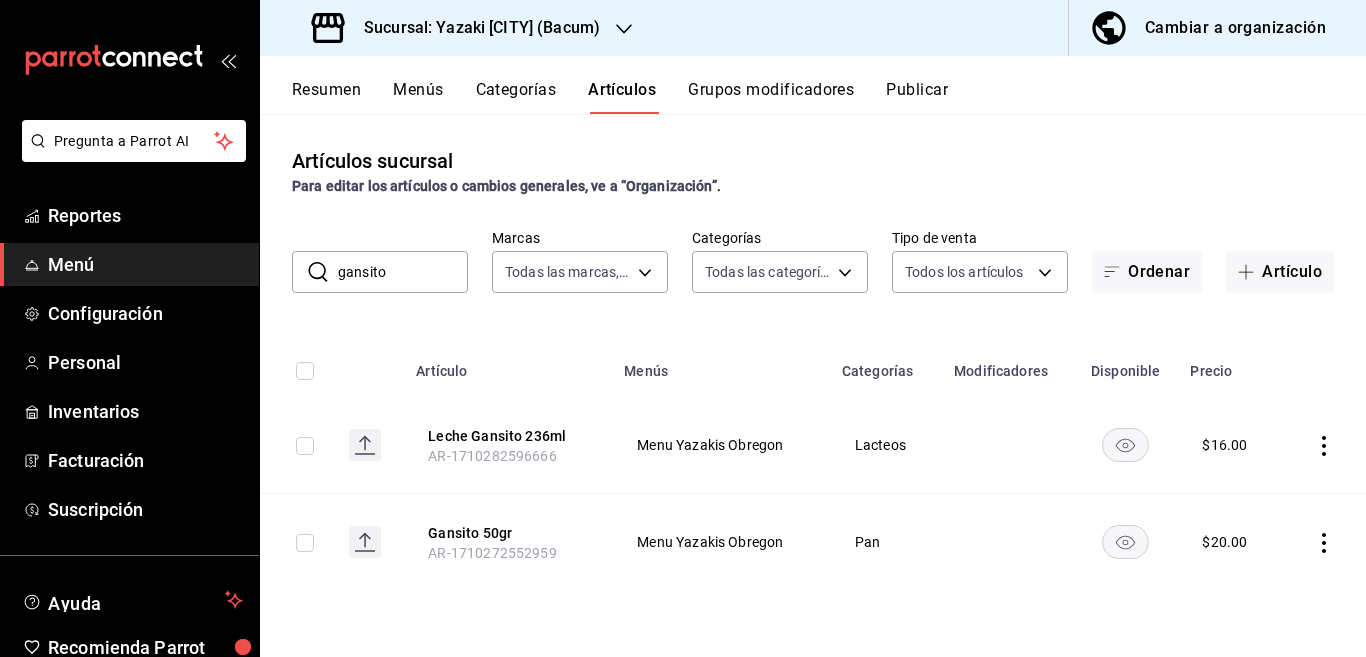 click 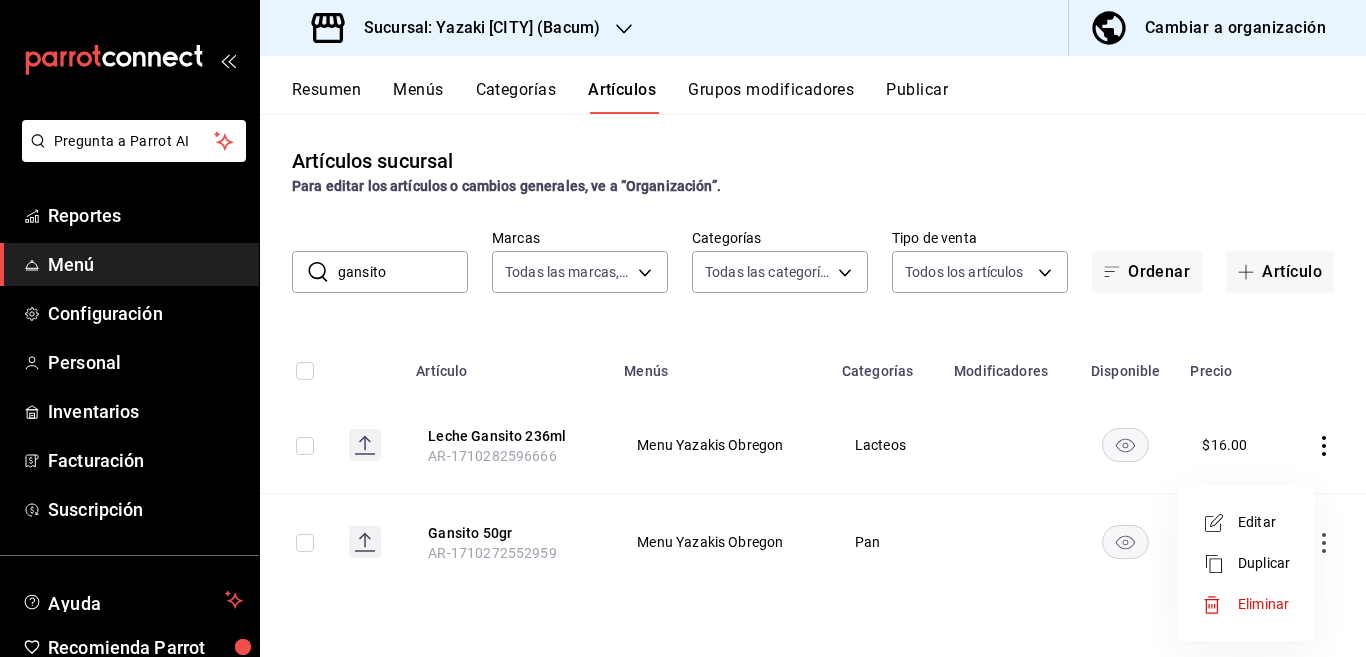 click on "Editar" at bounding box center (1264, 522) 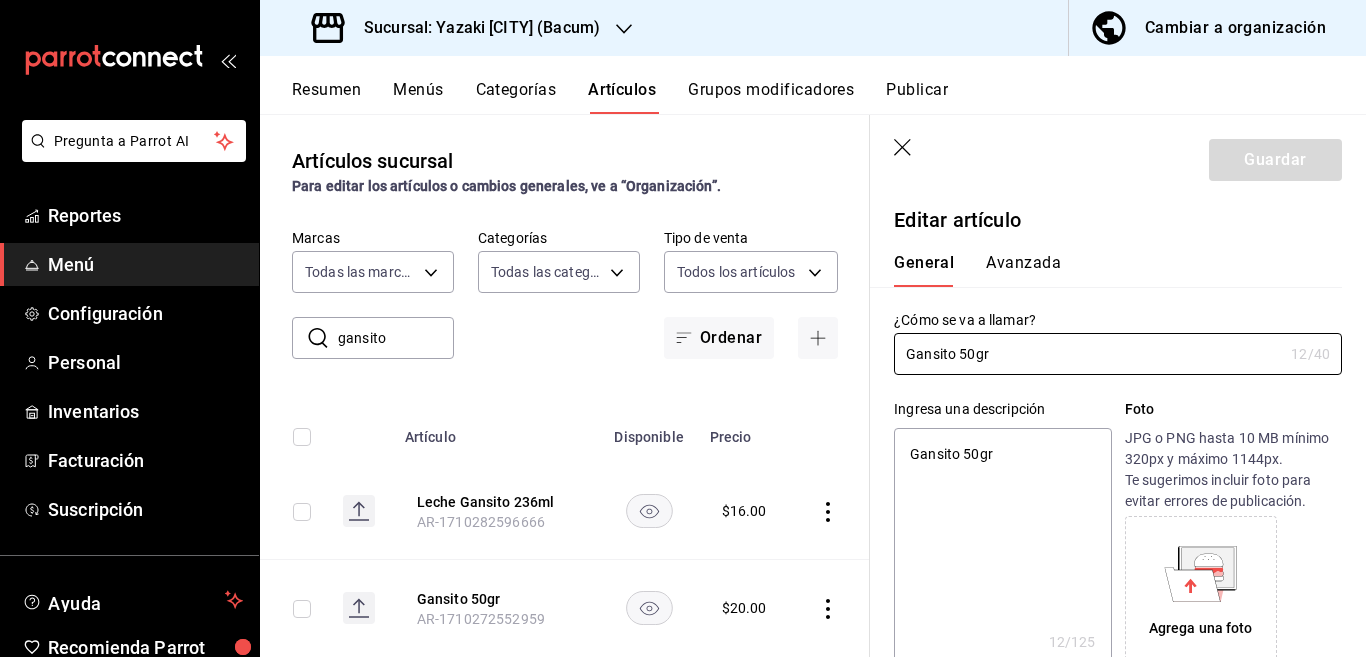 click on "Gansito 50gr" at bounding box center (1002, 548) 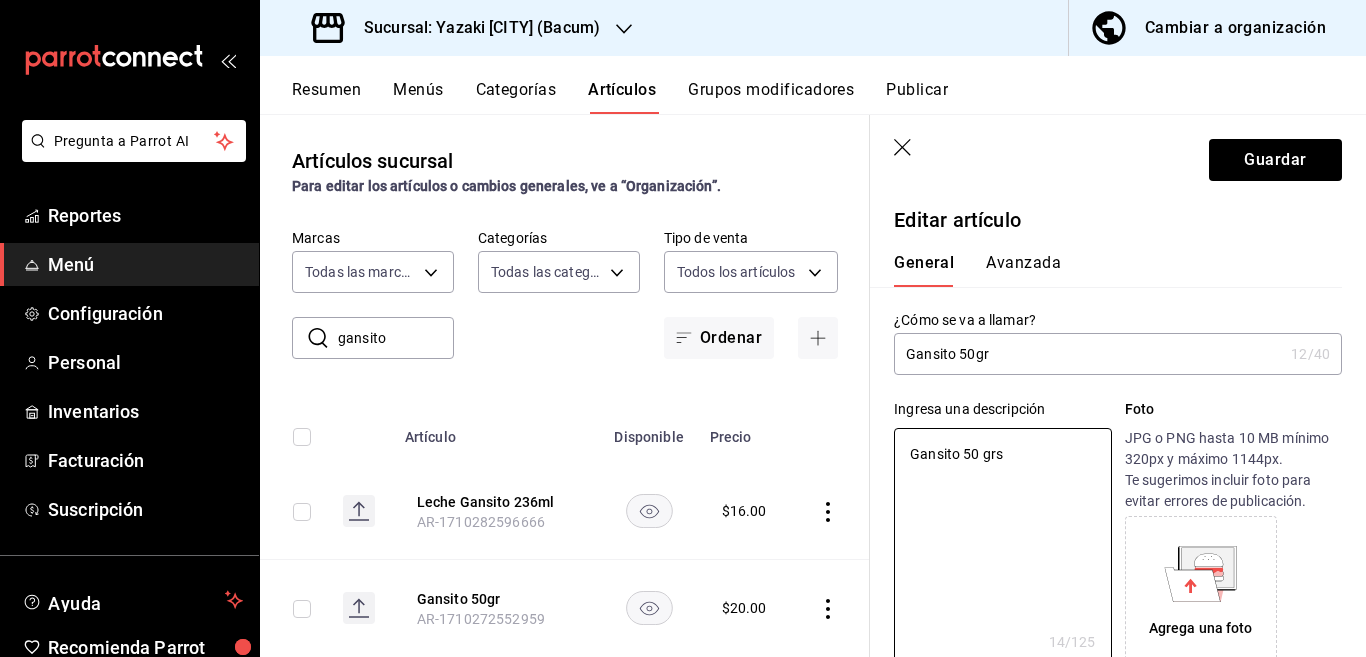 click on "Gansito 50gr" at bounding box center [1088, 354] 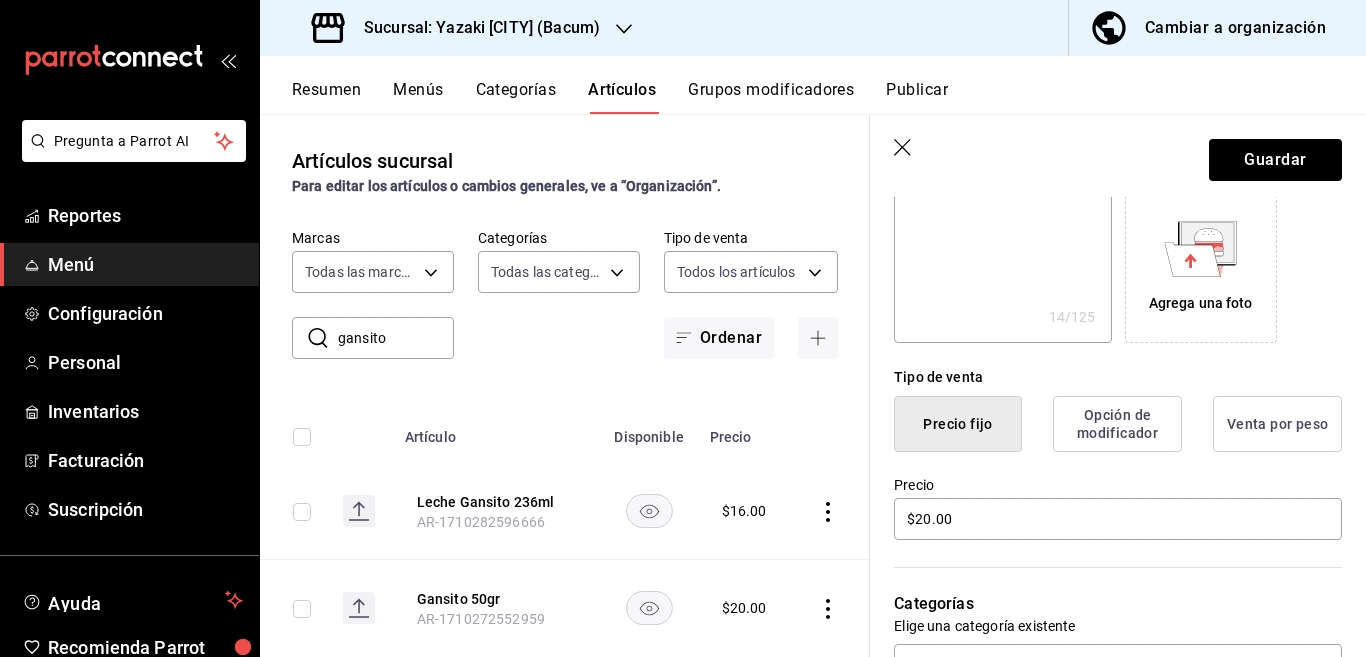 scroll, scrollTop: 406, scrollLeft: 0, axis: vertical 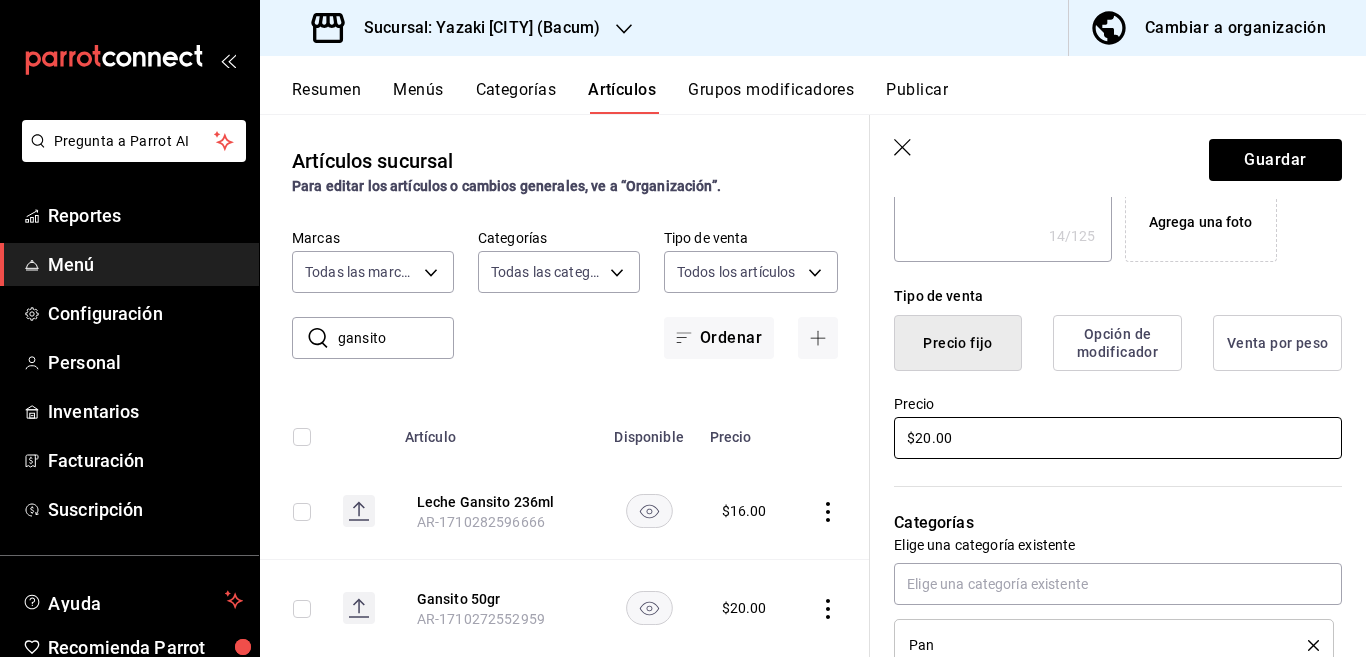click on "$20.00" at bounding box center (1118, 438) 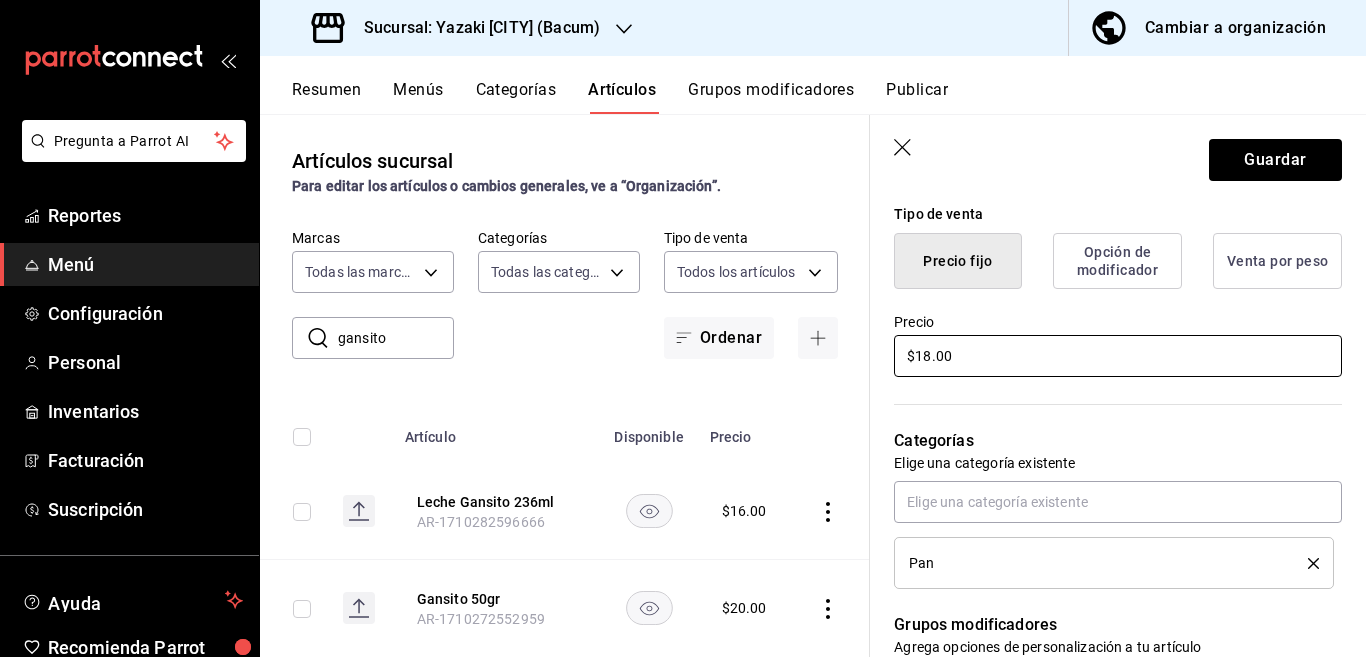 scroll, scrollTop: 569, scrollLeft: 0, axis: vertical 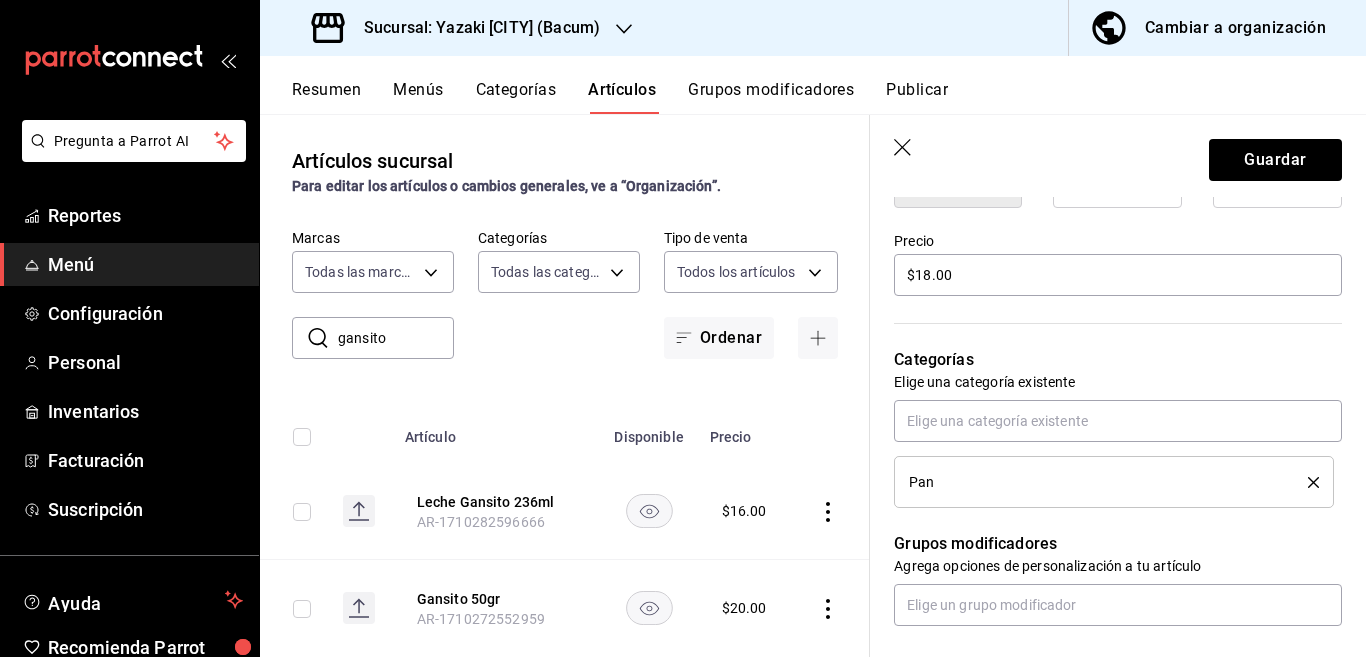 click 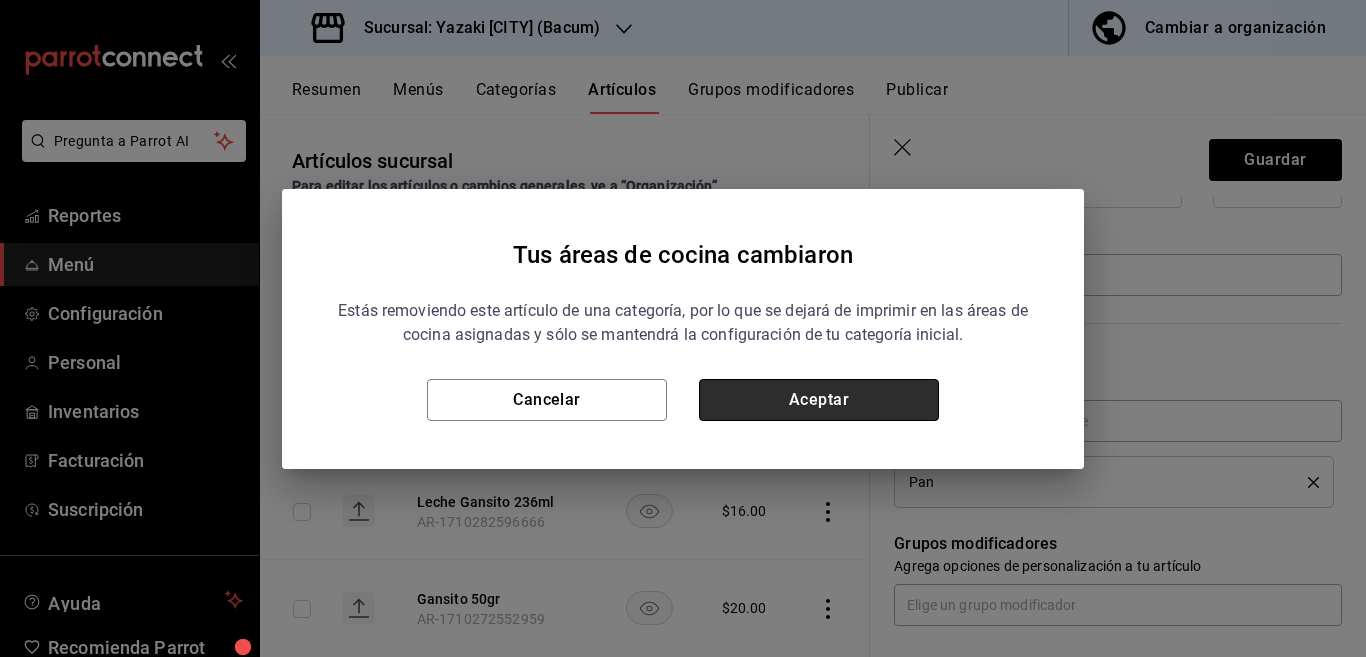 click on "Aceptar" at bounding box center [819, 400] 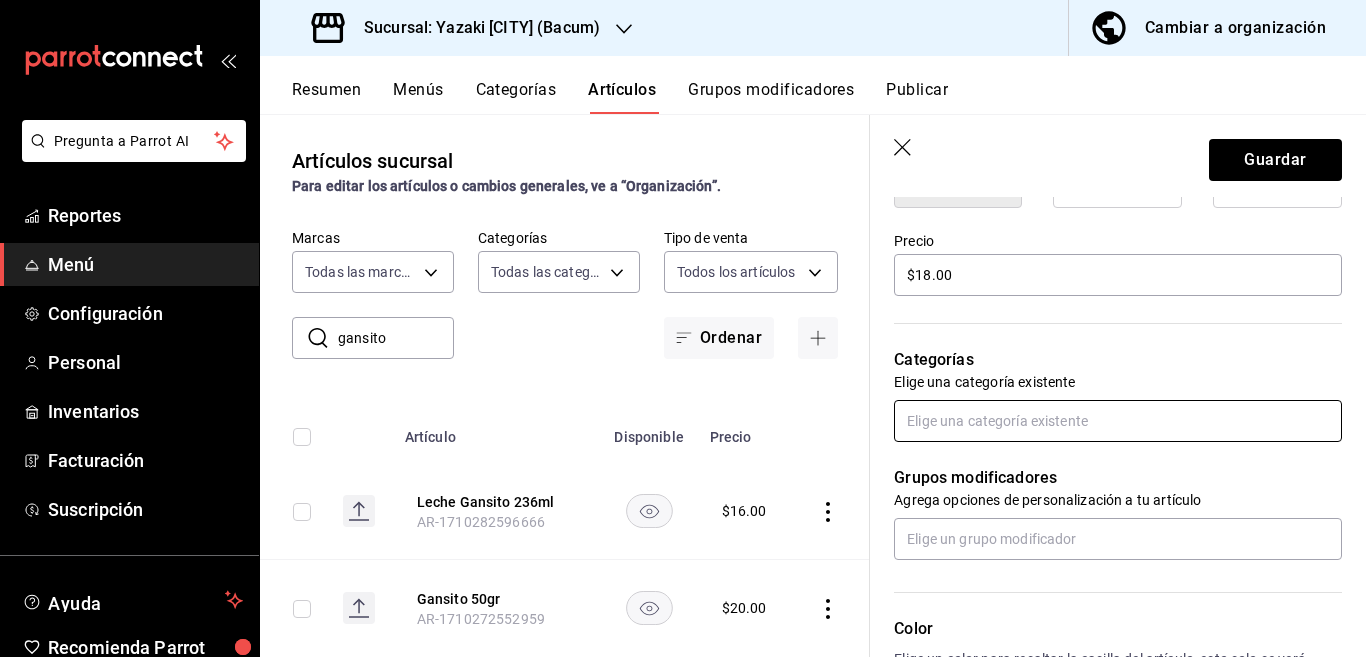 click at bounding box center (1118, 421) 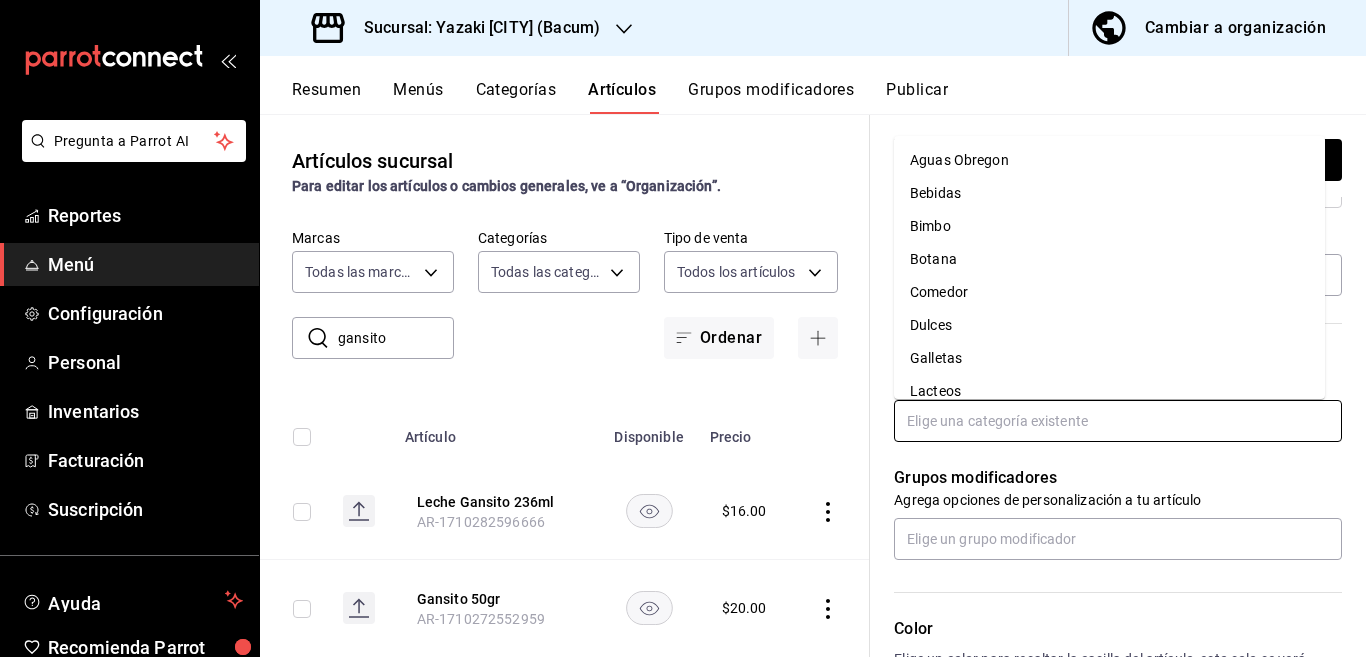 click on "Bimbo" at bounding box center [1109, 226] 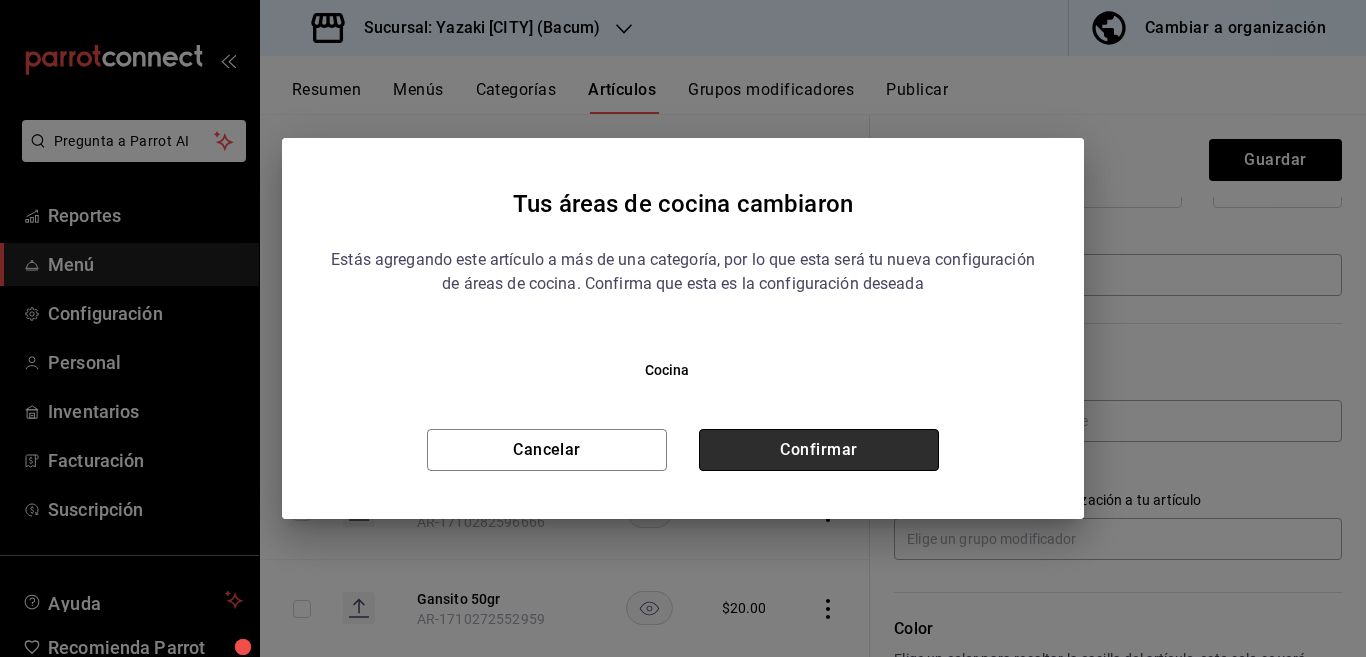 click on "Confirmar" at bounding box center (819, 450) 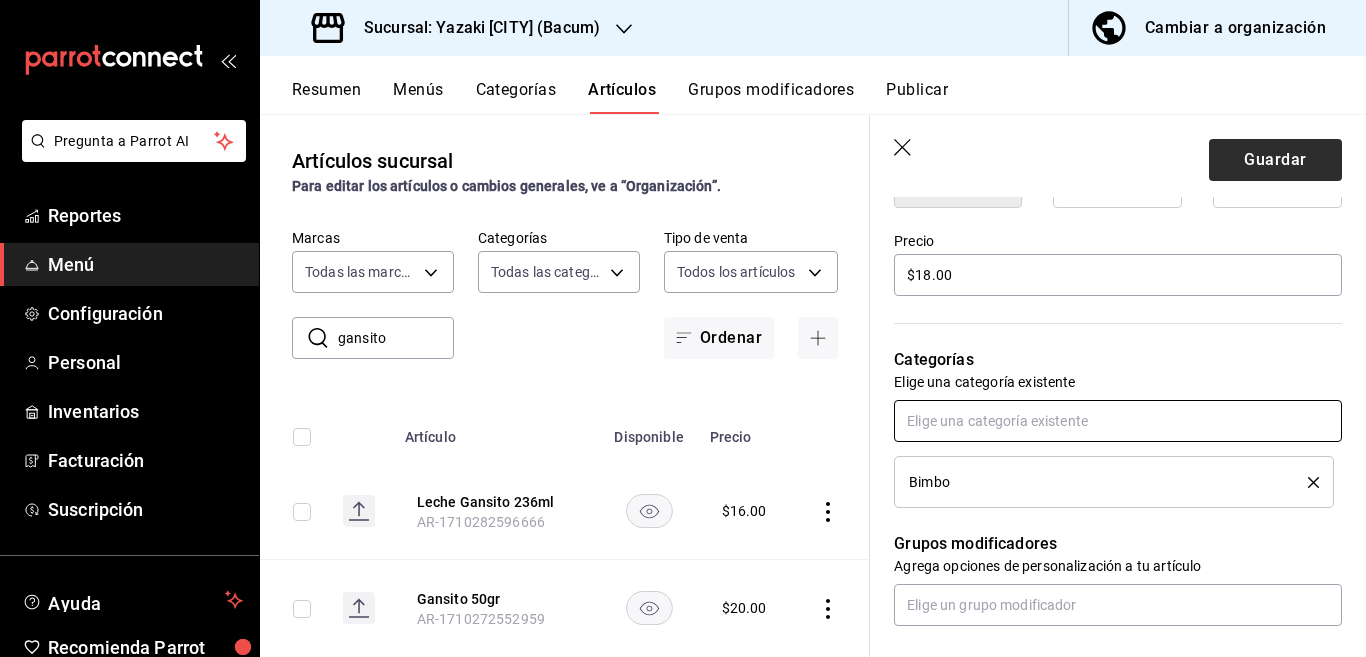 scroll, scrollTop: 570, scrollLeft: 0, axis: vertical 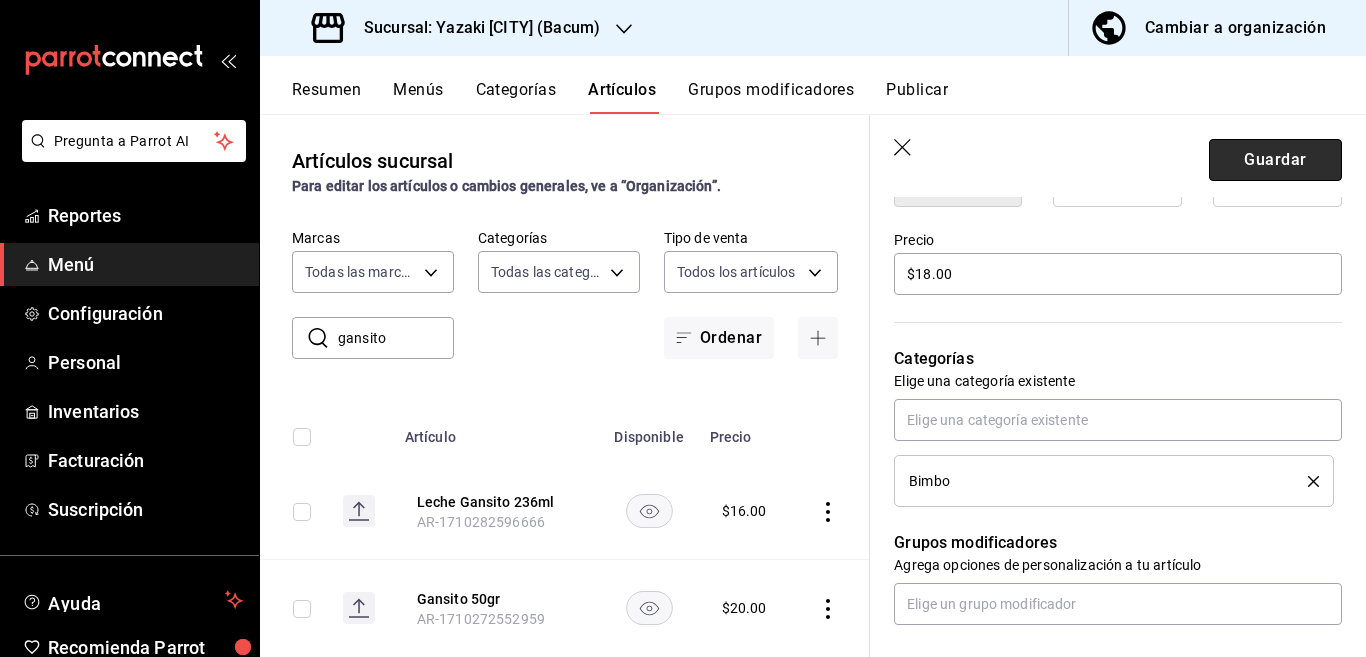 click on "Guardar" at bounding box center (1275, 160) 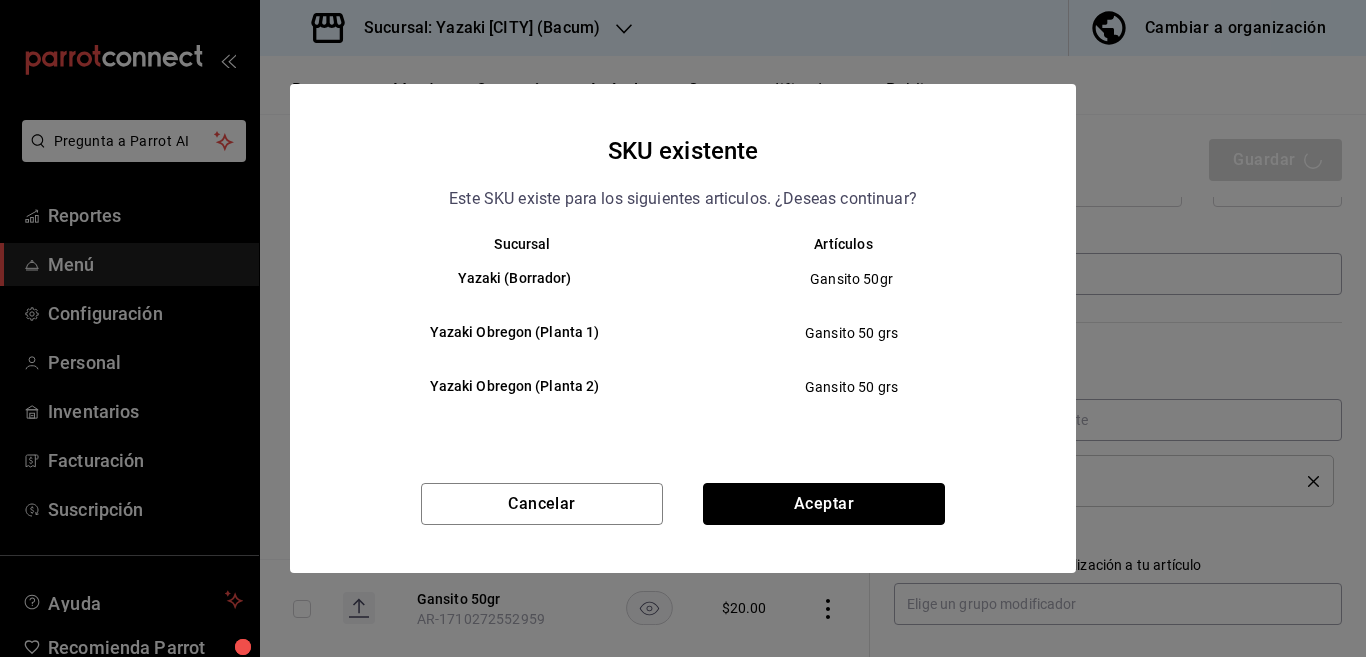 click on "Aceptar" at bounding box center (824, 504) 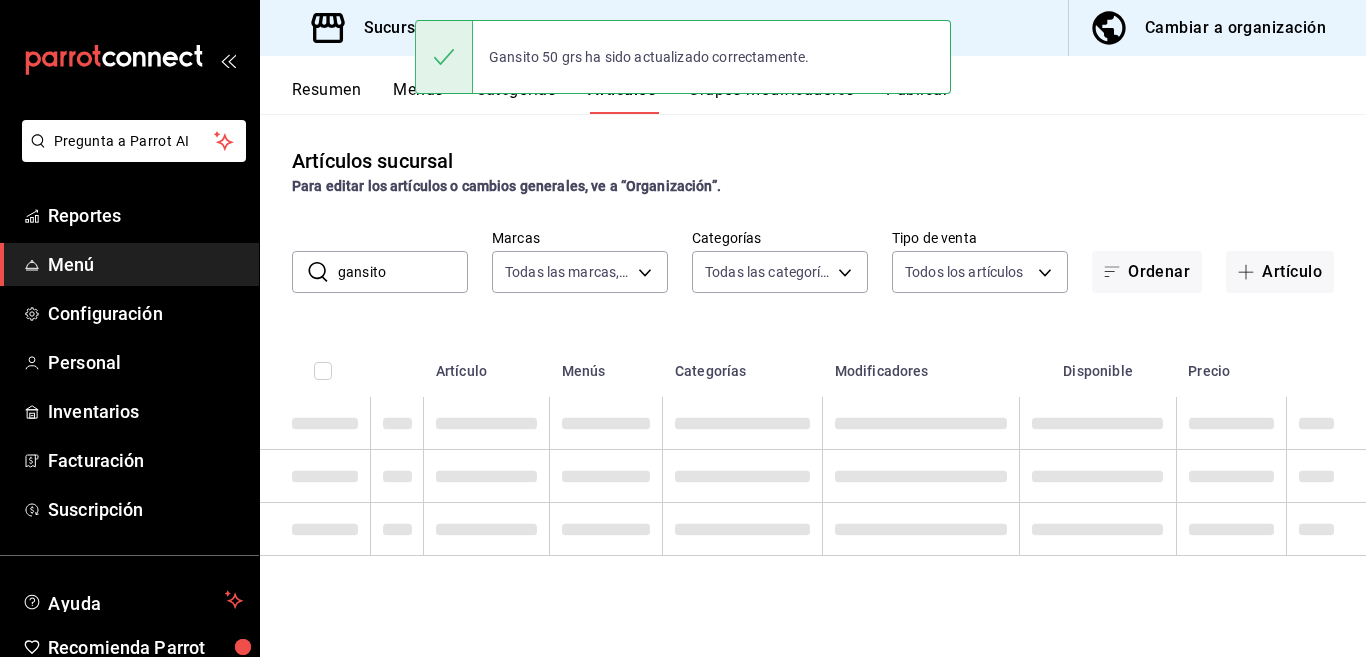 scroll, scrollTop: 0, scrollLeft: 0, axis: both 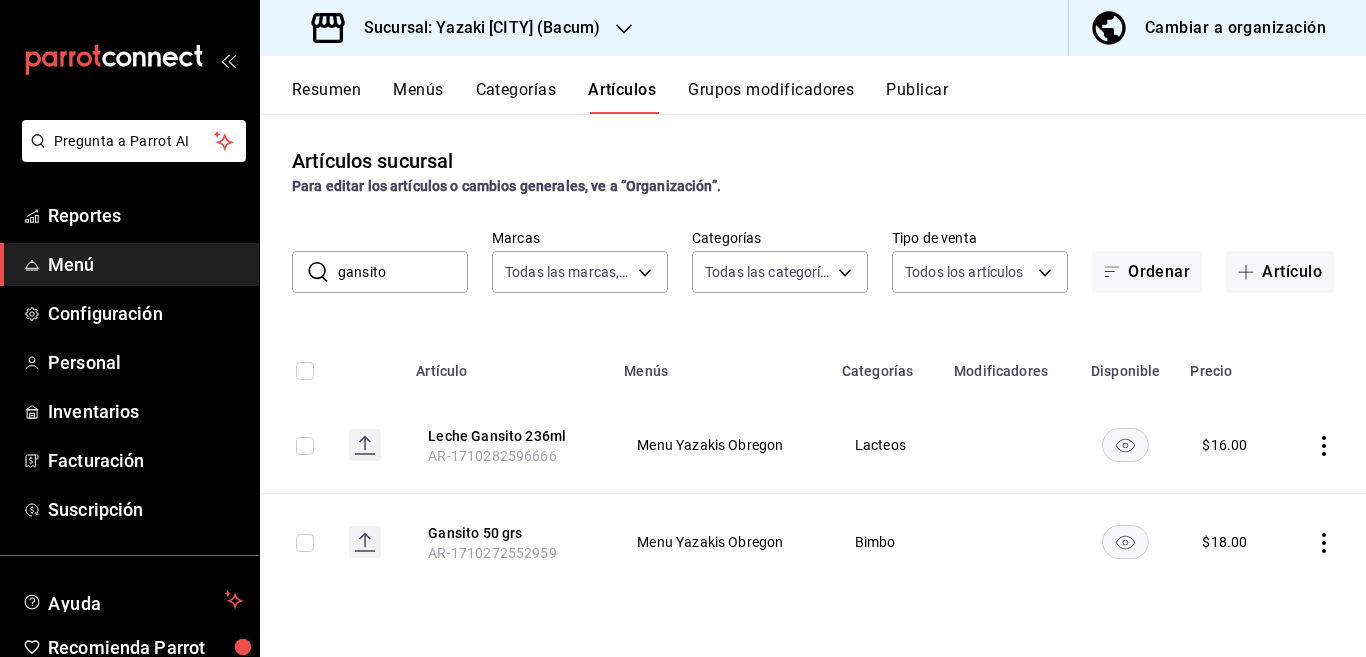 click on "gansito" at bounding box center (403, 272) 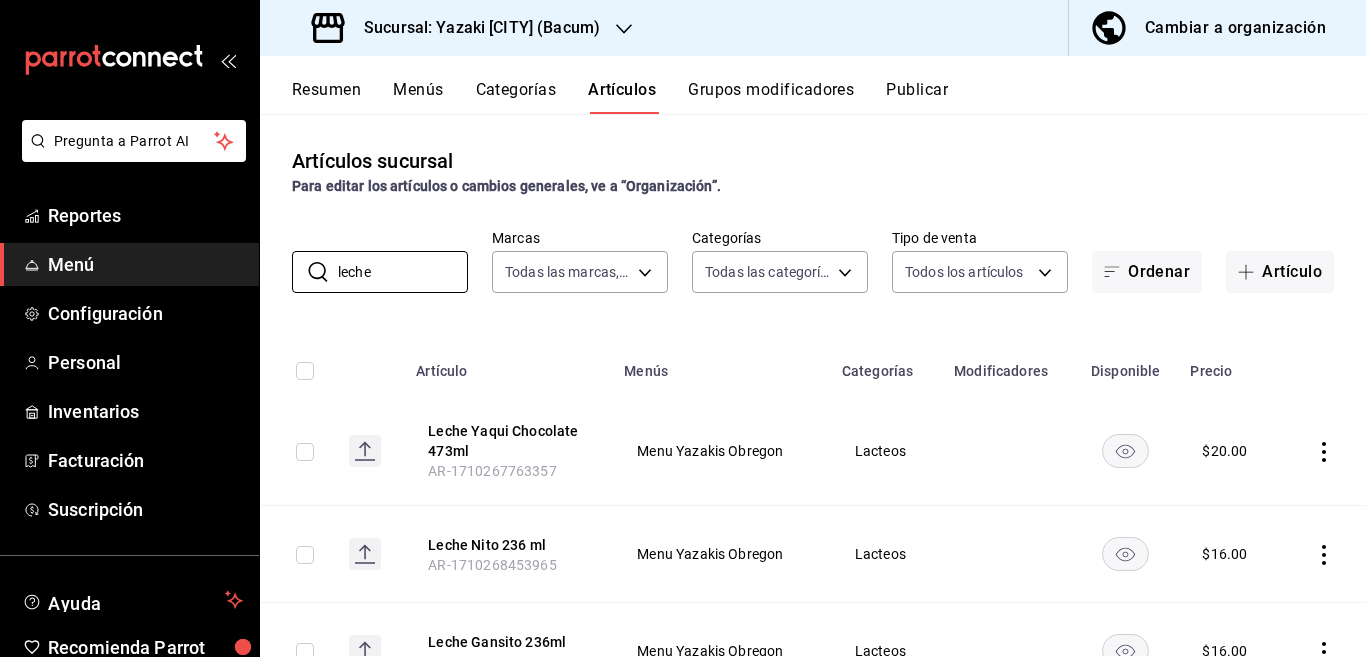 click on "Artículos sucursal Para editar los artículos o cambios generales, ve a “Organización”. ​ leche ​ Marcas Todas las marcas, Sin marca d9131804-351d-4d94-a190-6ea00eea3cd4 Categorías Todas las categorías, Sin categoría 9c52625c-fb7e-4748-94f7-28671a206f5e,4cfa0d4e-065a-4b3b-b5e0-b4c73182f252,42042cb6-8be8-4fca-a0f1-b909df4357e6,7fc62974-f061-41d6-9cb8-3faa51939906,c6d1e102-ecc3-4866-bddd-aeeb7d320cfd,8d0804d6-ae70-4f99-82d8-409871a3c134,b090cc74-a4e3-4f54-8e08-53230da21298,1efa193a-150e-4716-8876-9d2404790ad9,53b1d459-e3b3-4160-a1d7-b8513e62ee31 Tipo de venta Todos los artículos ALL Ordenar Artículo Artículo Menús Categorías Modificadores Disponible Precio Leche Yaqui Chocolate 473ml AR-1710267763357 Menu Yazakis Obregon Lacteos $ 20.00 Leche Nito 236 ml AR-1710268453965 Menu Yazakis Obregon Lacteos $ 16.00 Leche Gansito 236ml AR-1710282596666 Menu Yazakis Obregon Lacteos $ 16.00" at bounding box center (813, 385) 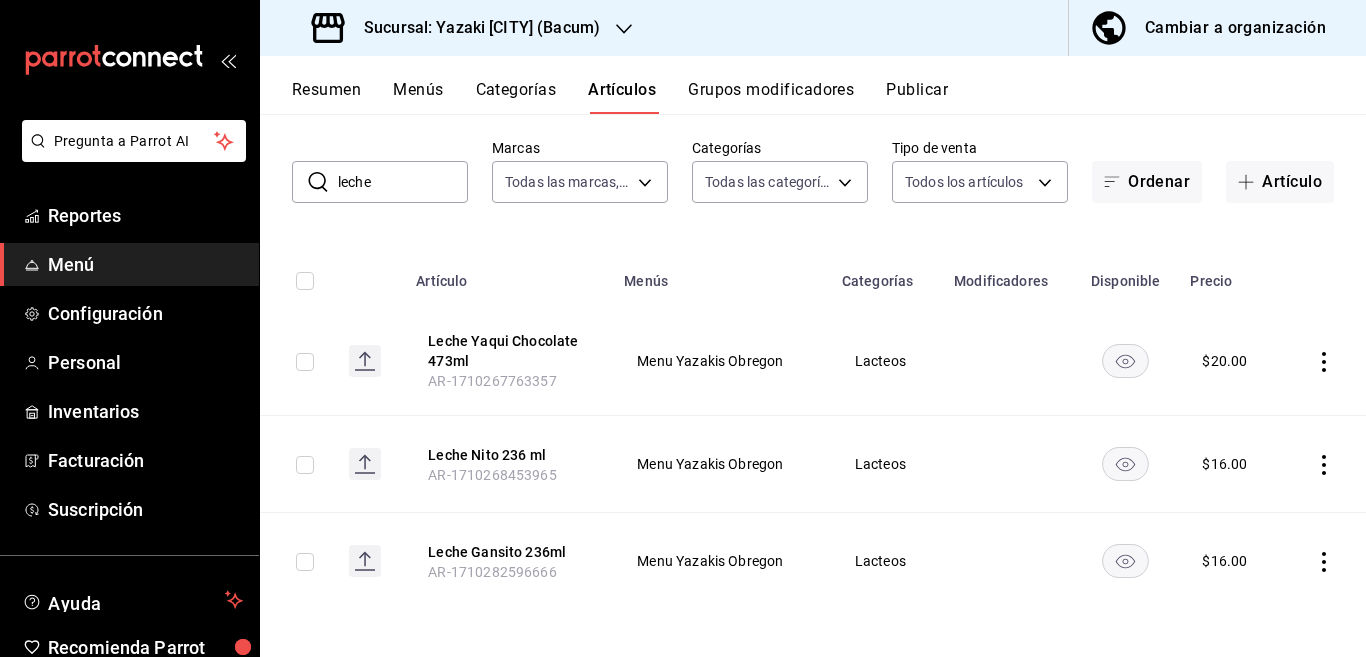scroll, scrollTop: 91, scrollLeft: 0, axis: vertical 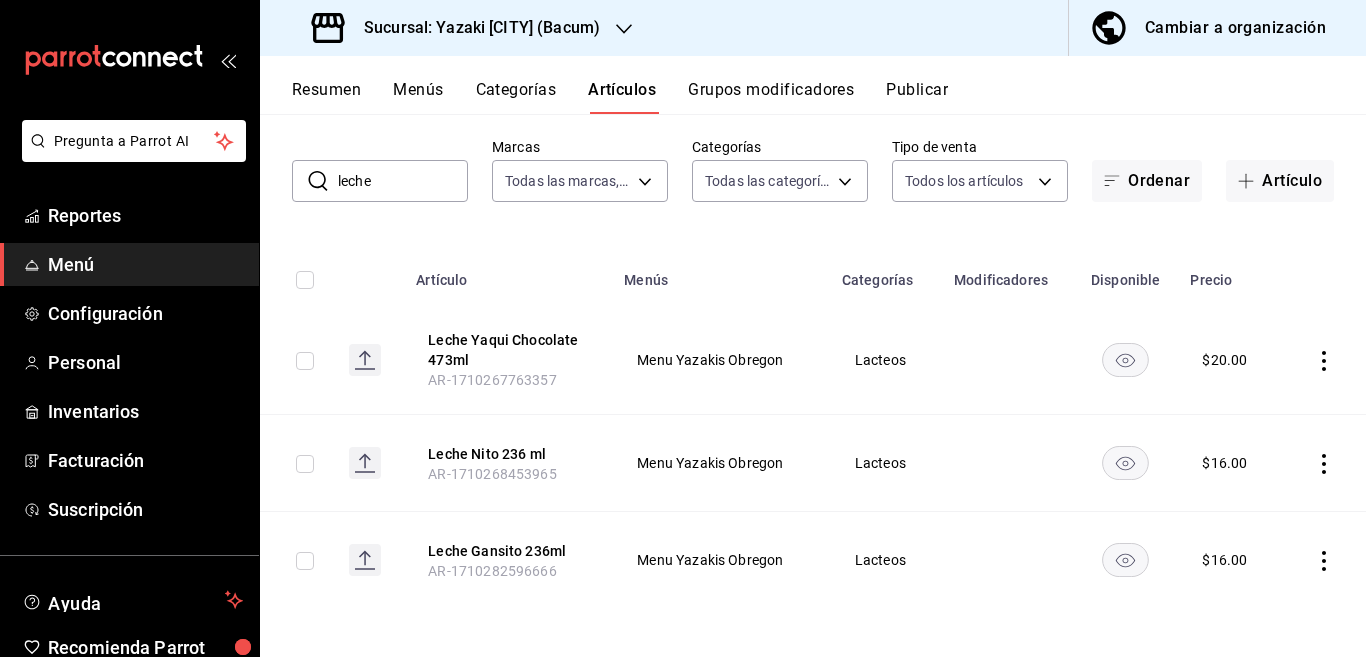 click 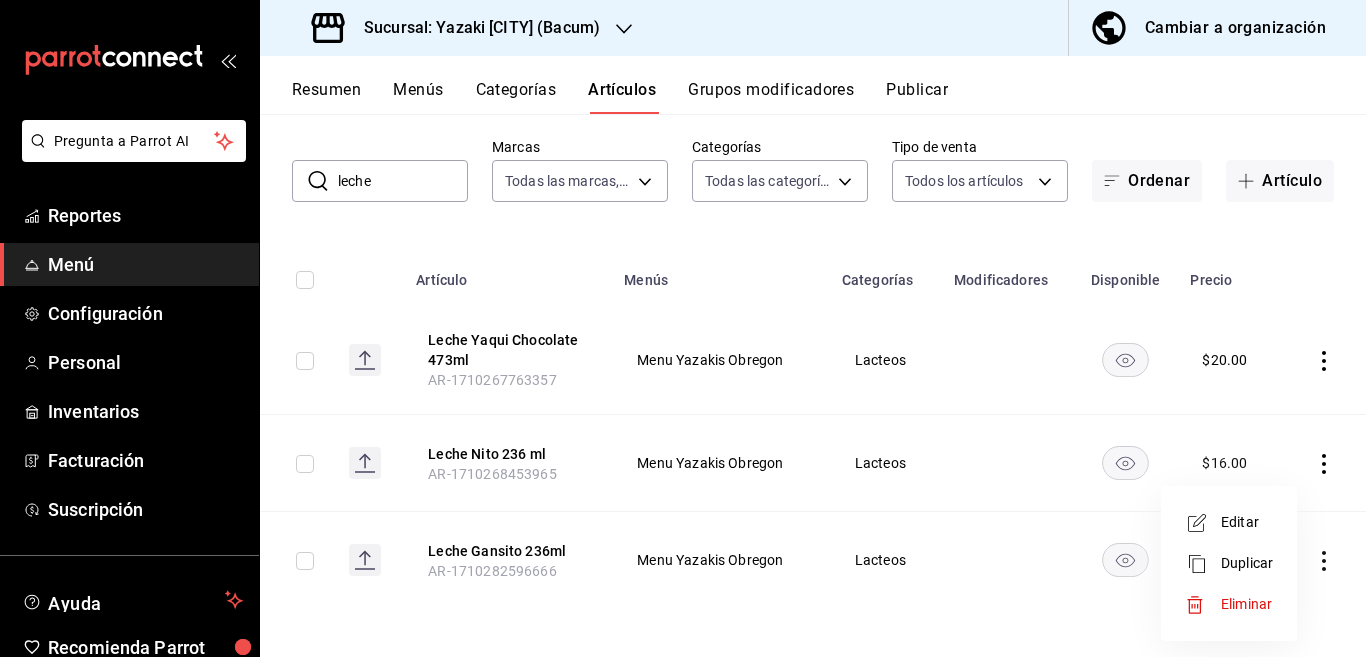 click on "Editar" at bounding box center [1247, 522] 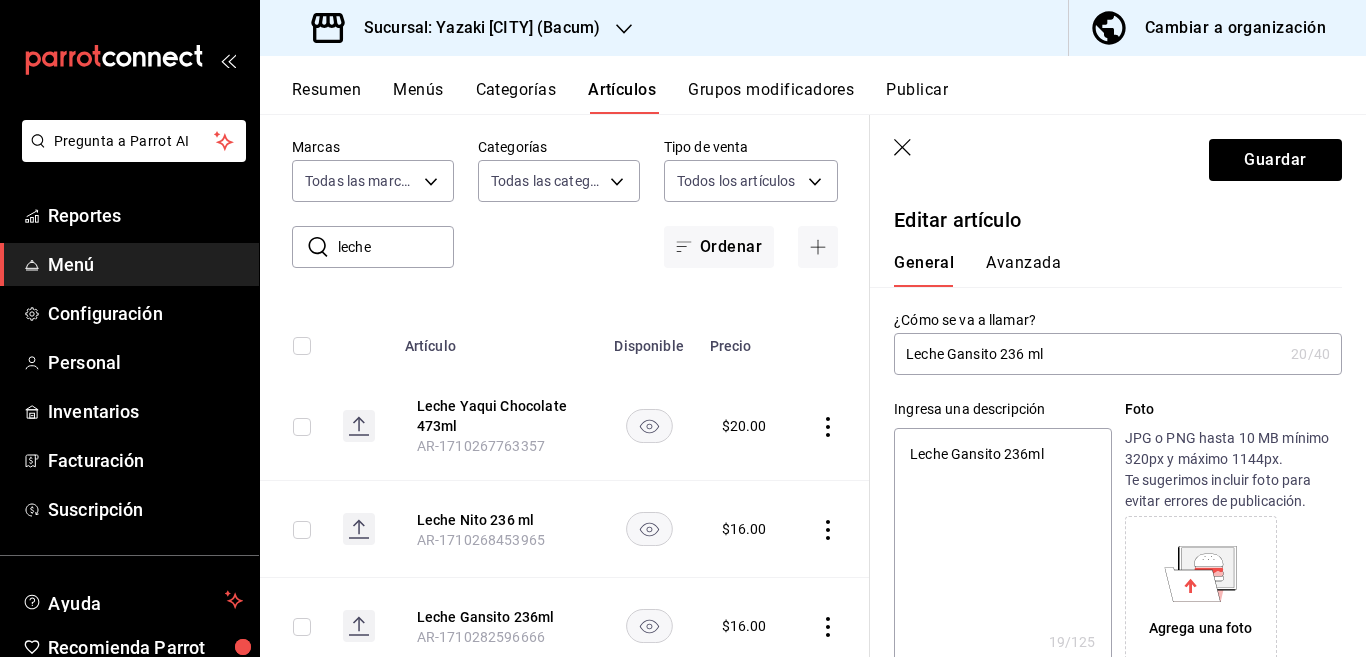 click on "Leche Gansito 236ml" at bounding box center (1002, 548) 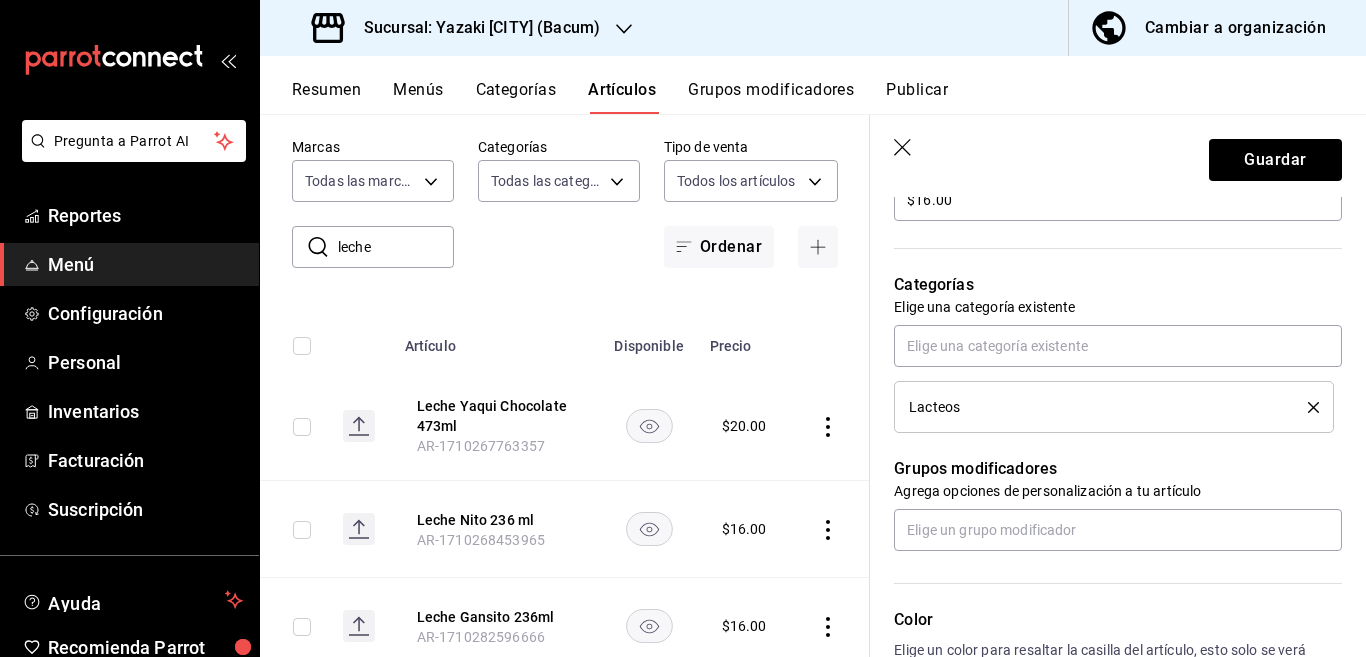 scroll, scrollTop: 650, scrollLeft: 0, axis: vertical 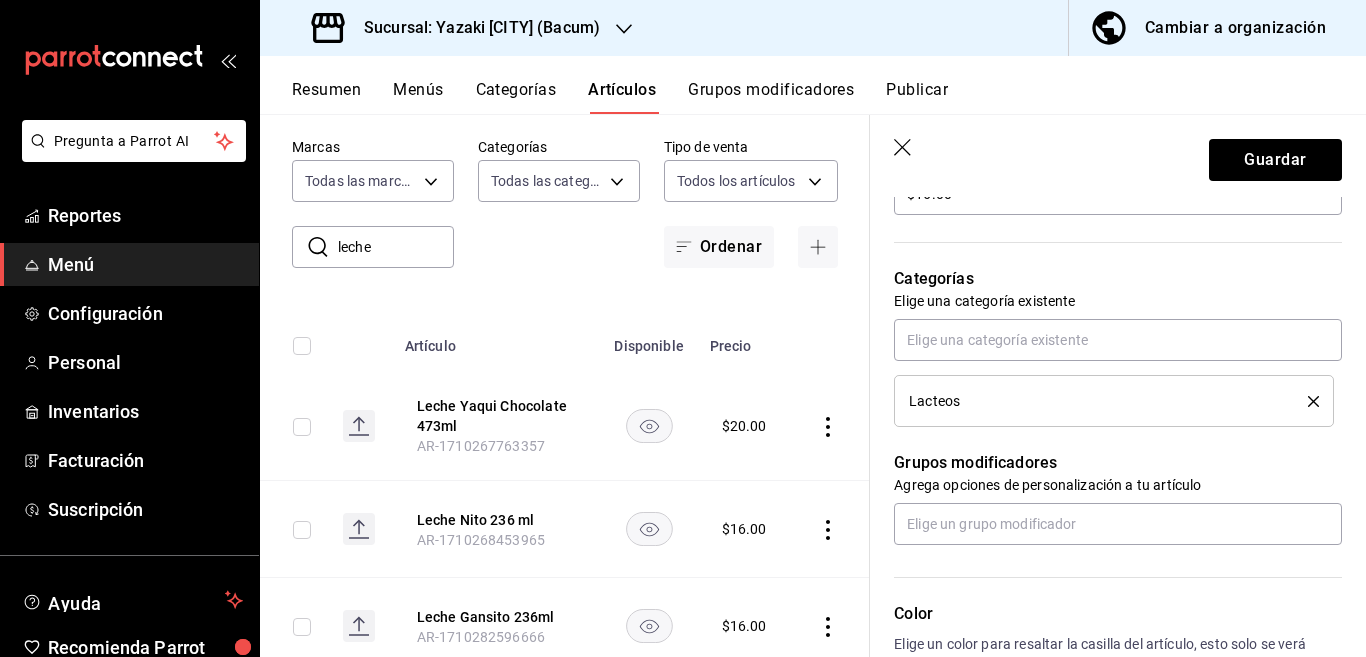 click on "Lacteos" at bounding box center [1114, 401] 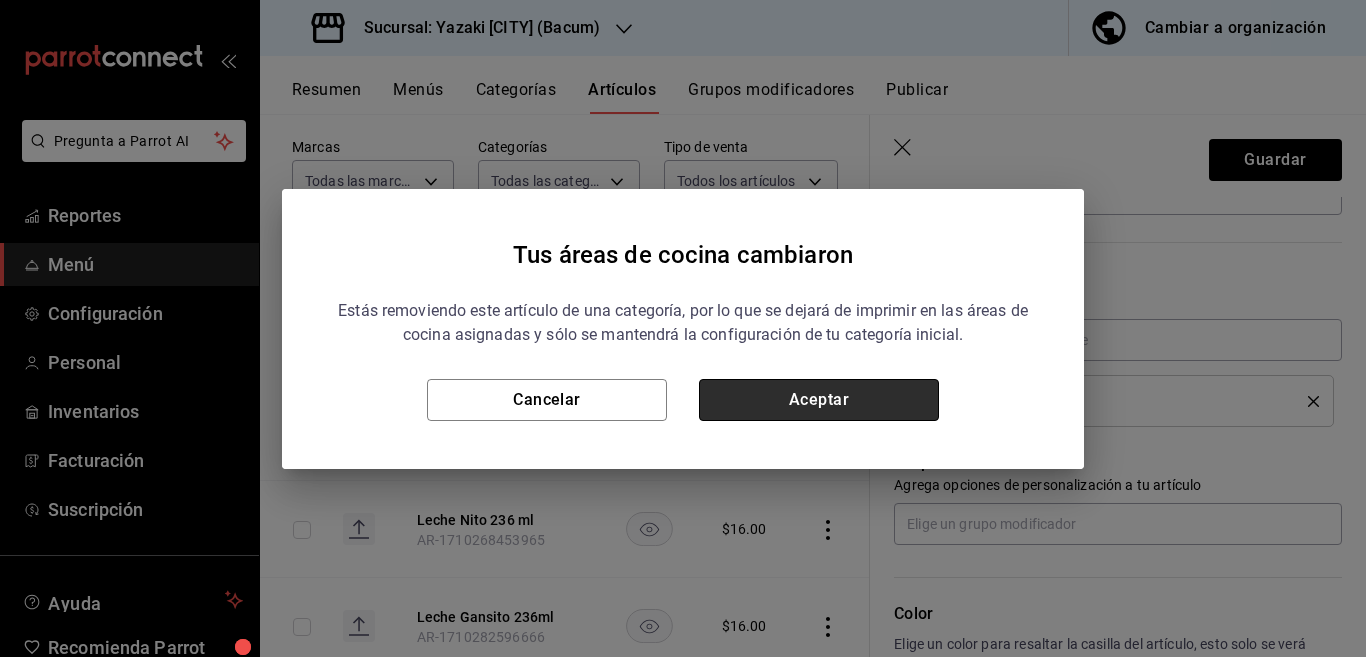 click on "Aceptar" at bounding box center (819, 400) 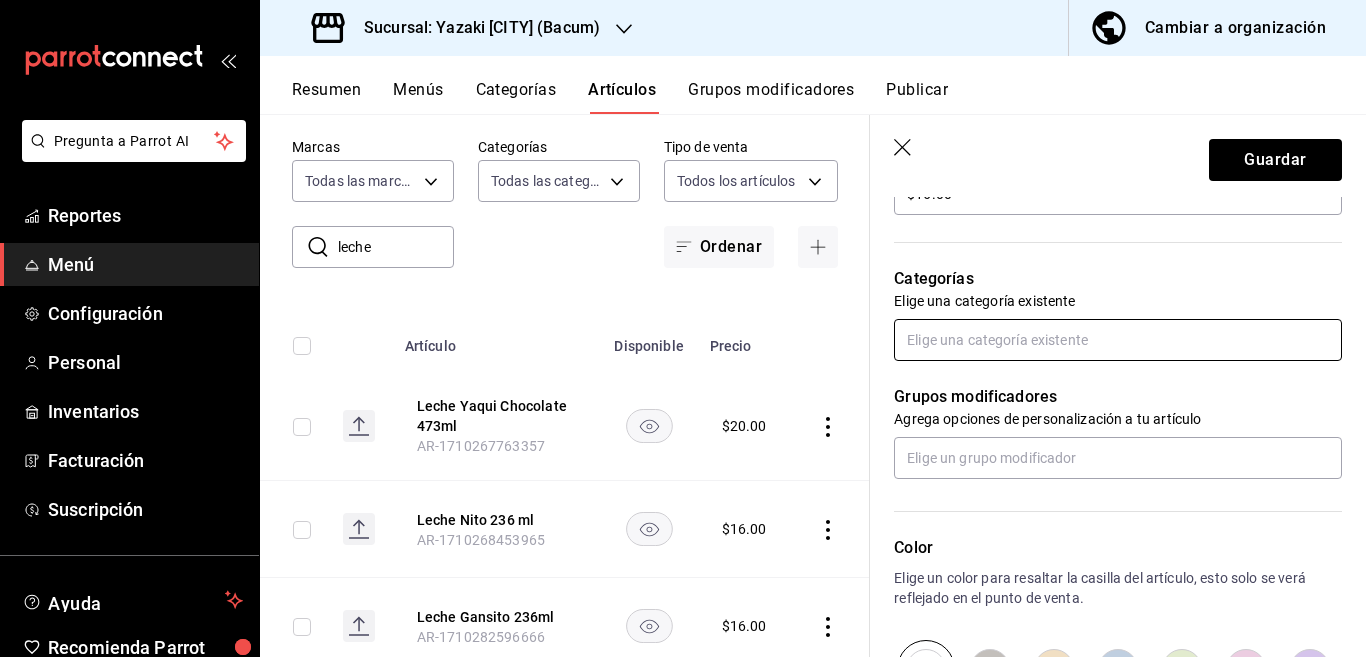 click at bounding box center [1118, 340] 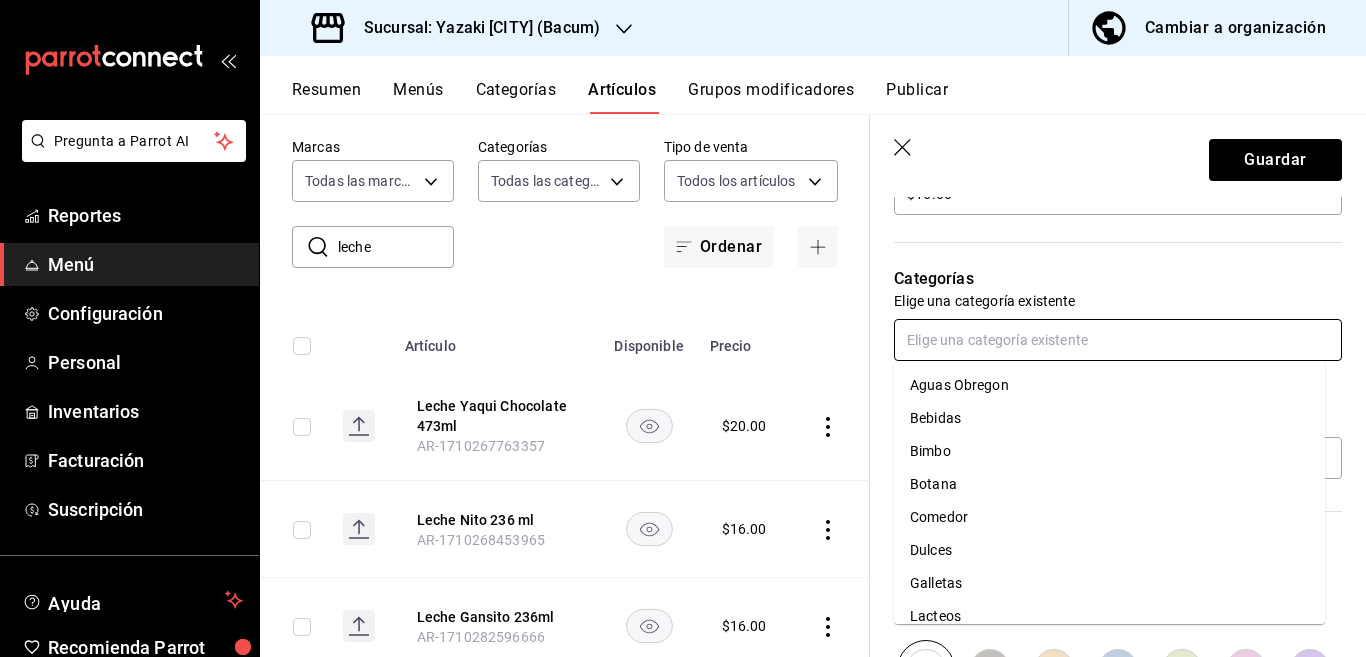 click on "Bimbo" at bounding box center [1109, 451] 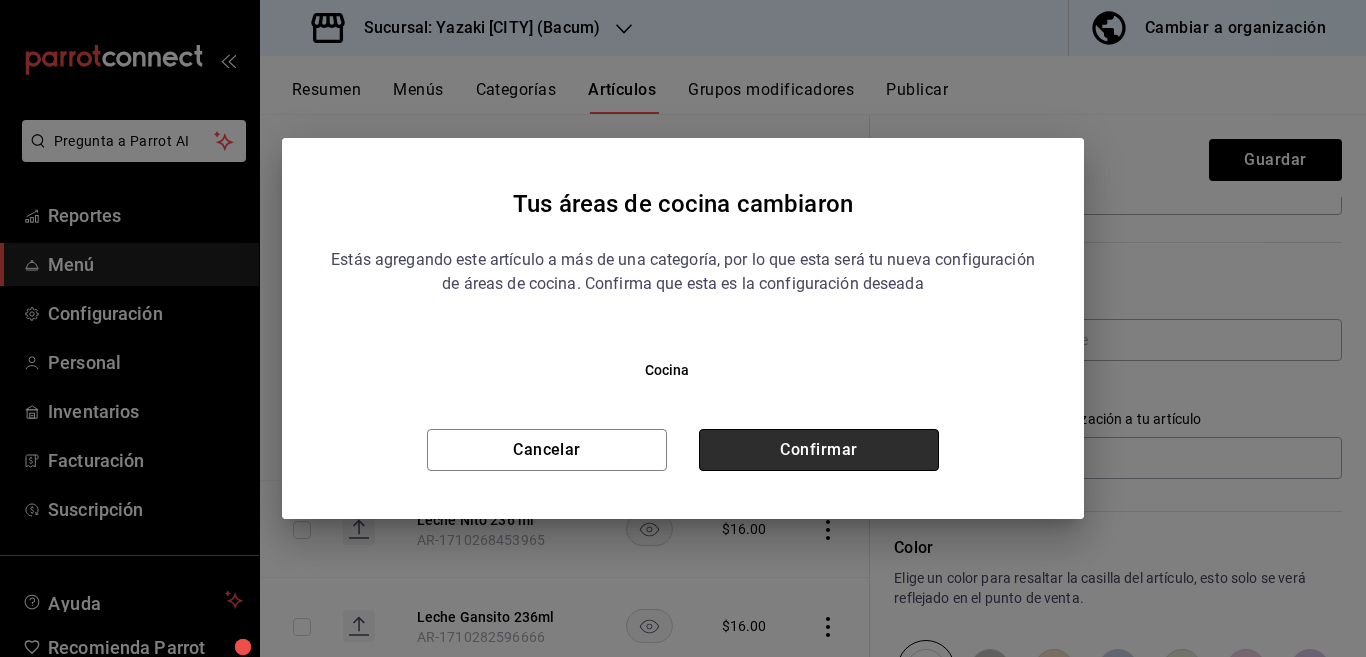 click on "Confirmar" at bounding box center [819, 450] 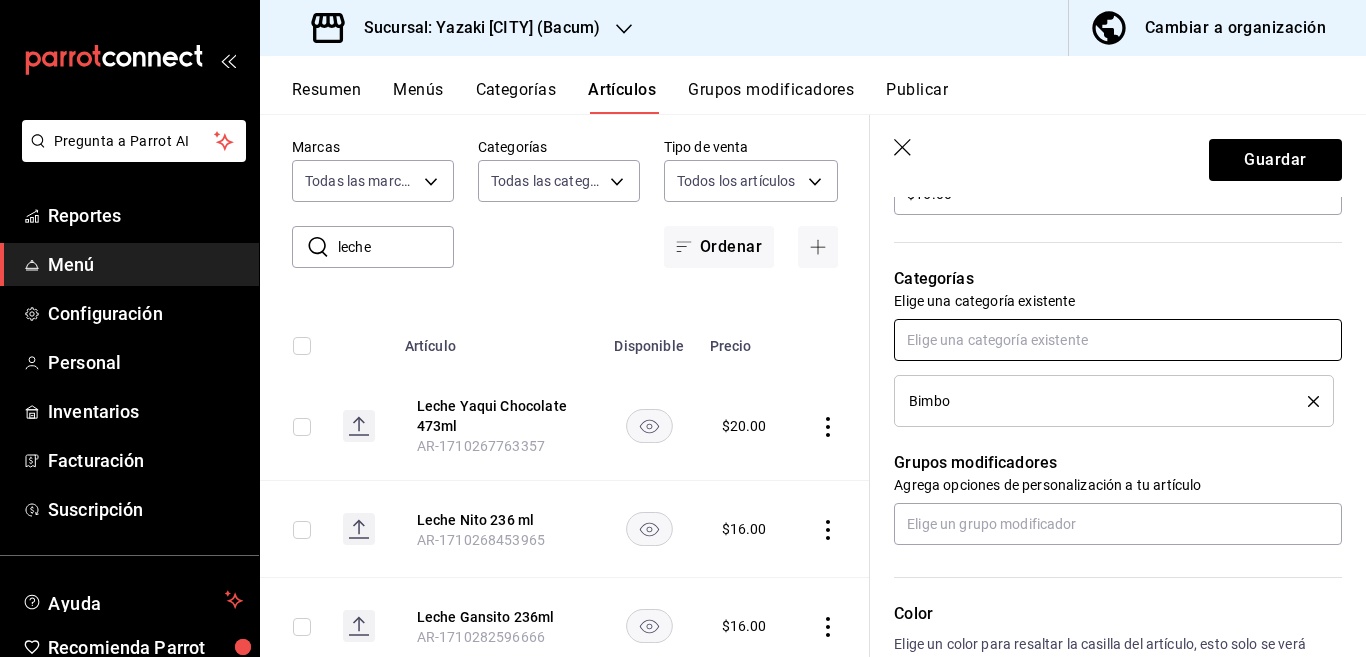 scroll, scrollTop: 650, scrollLeft: 0, axis: vertical 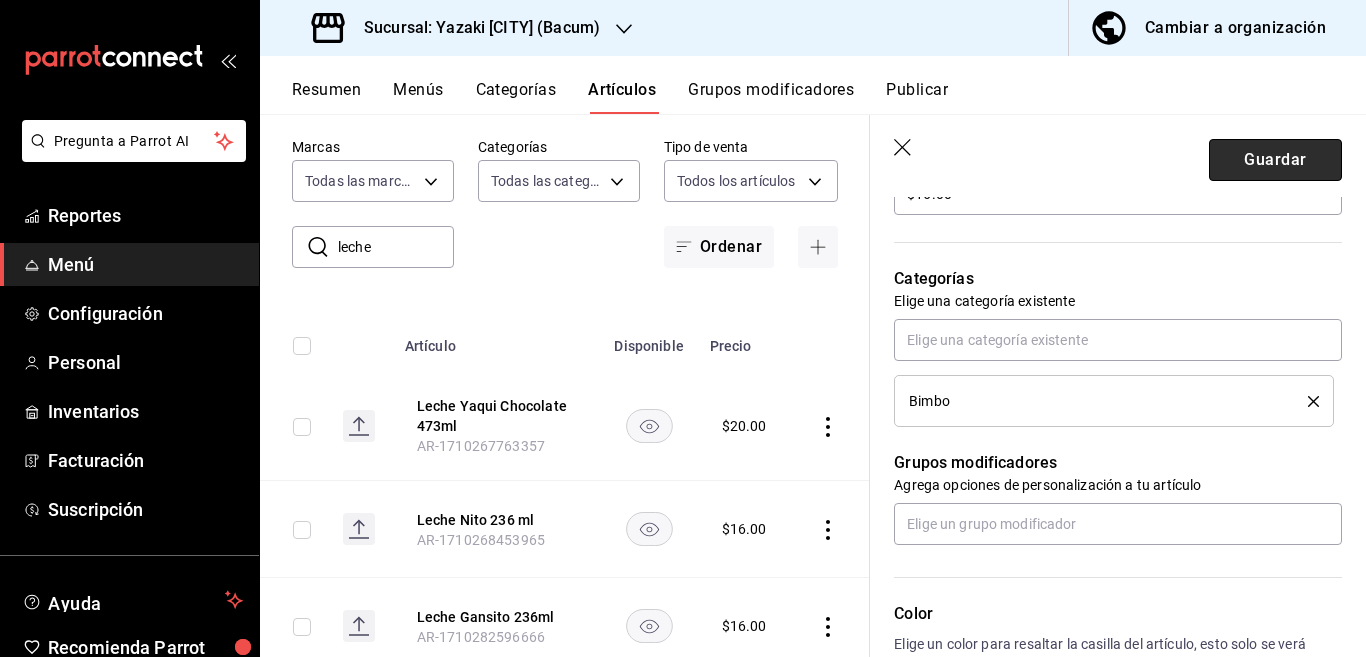 click on "Guardar" at bounding box center (1275, 160) 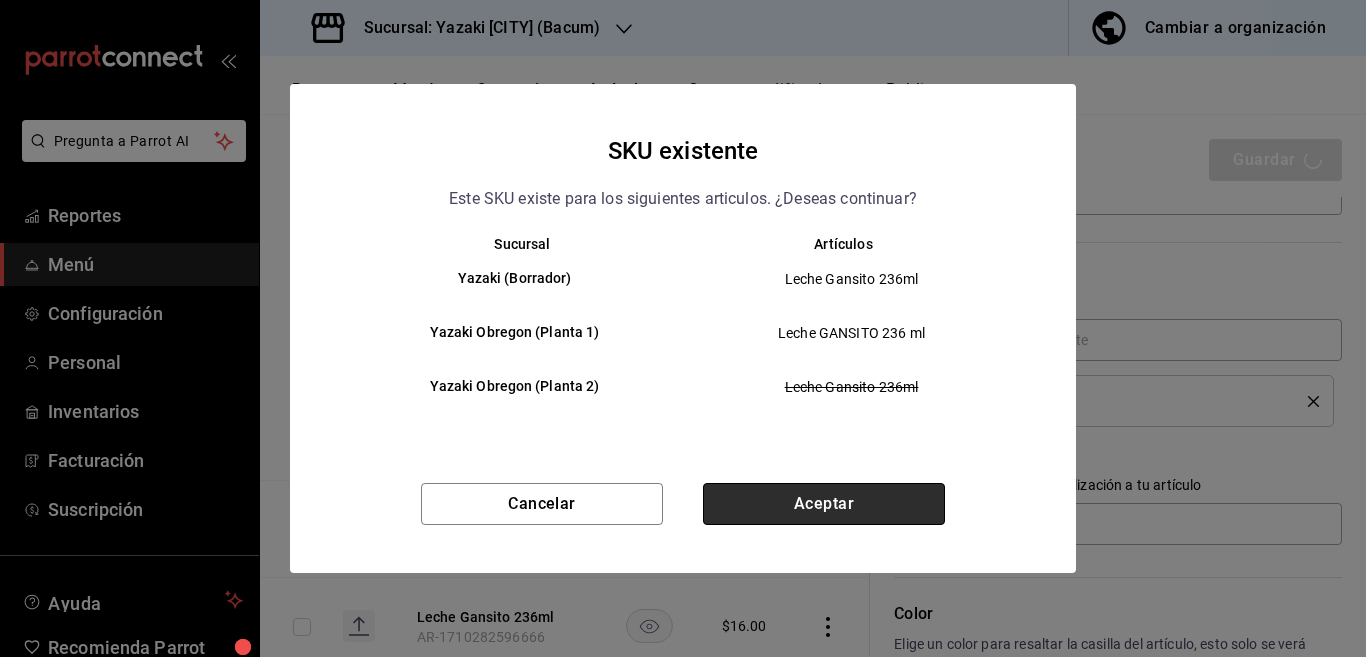 click on "Aceptar" at bounding box center [824, 504] 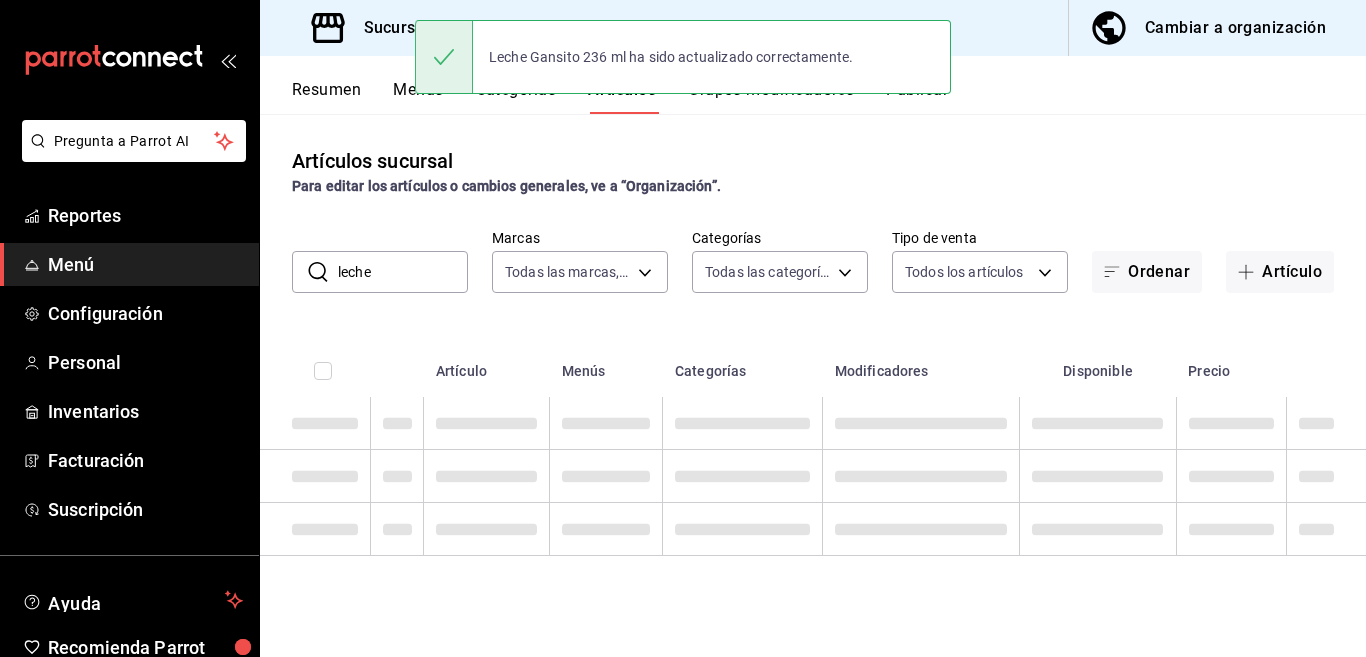 scroll, scrollTop: 0, scrollLeft: 0, axis: both 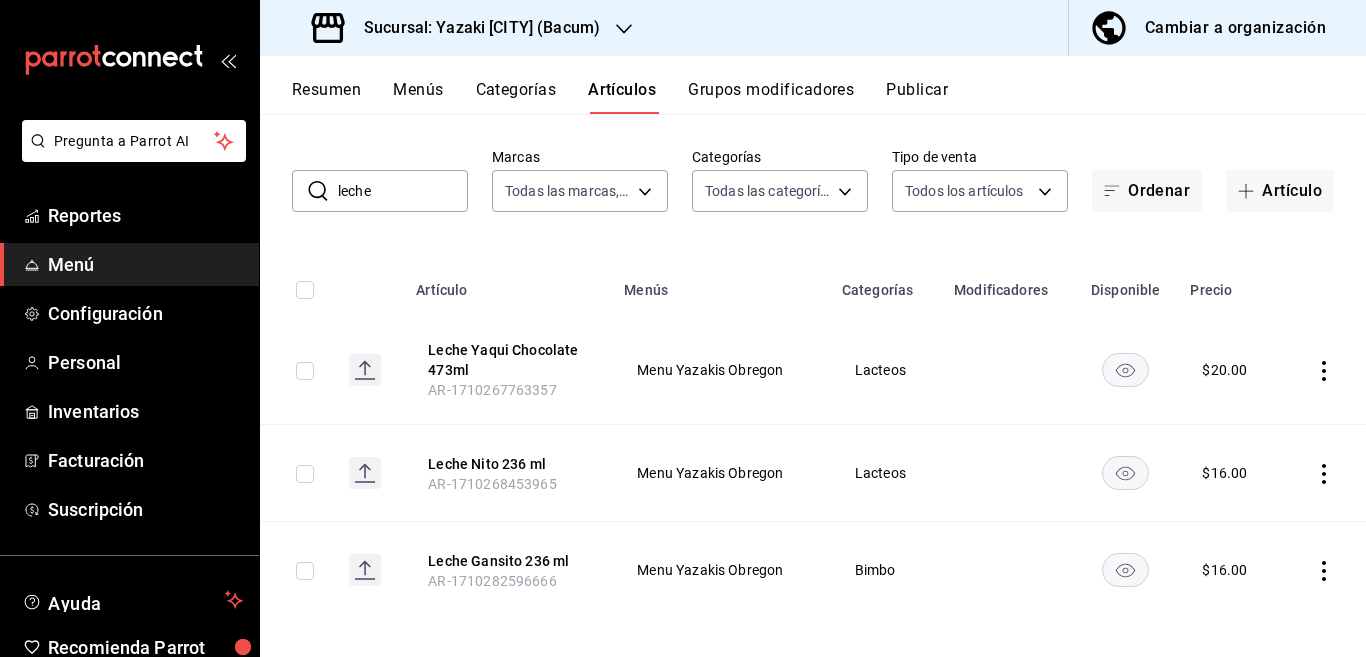 click 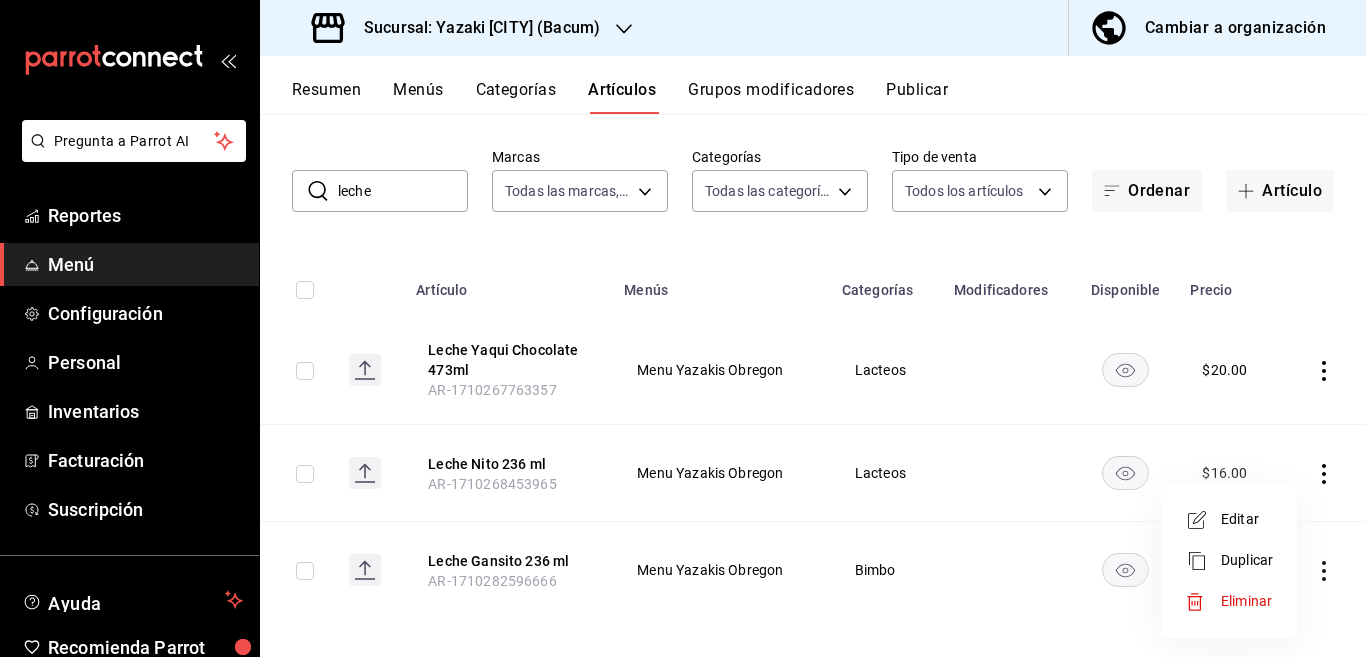 click at bounding box center (683, 328) 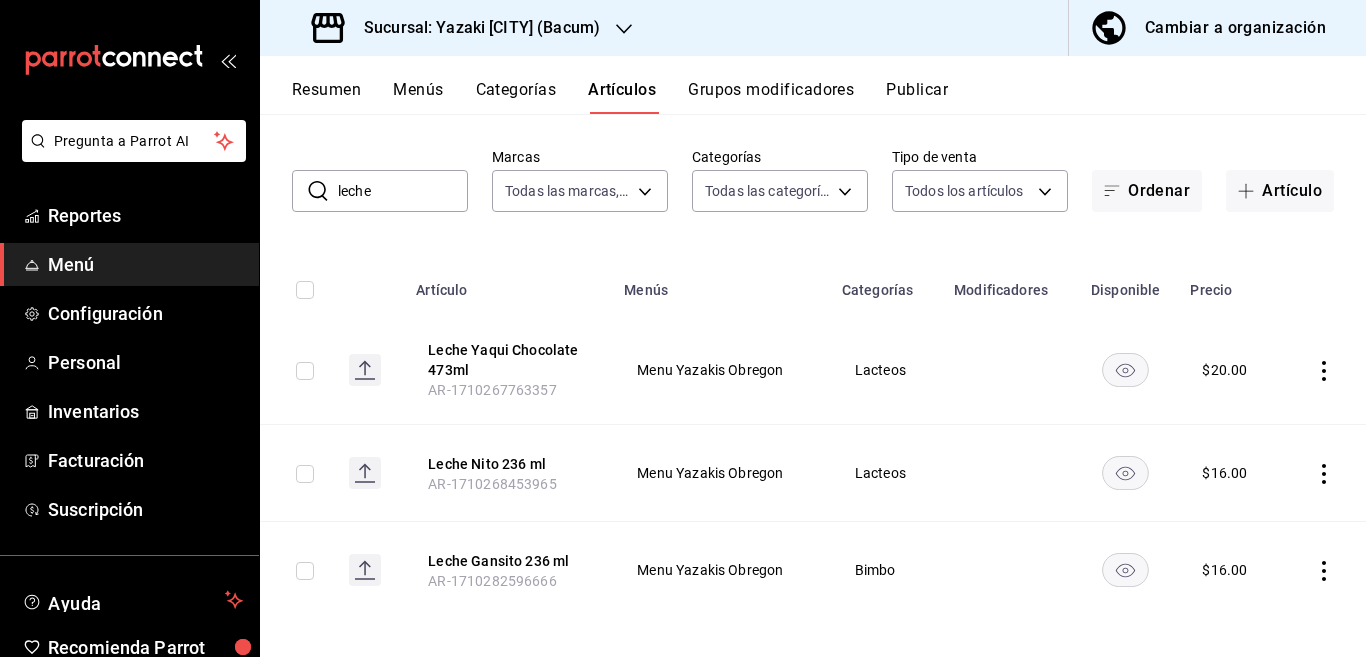 click 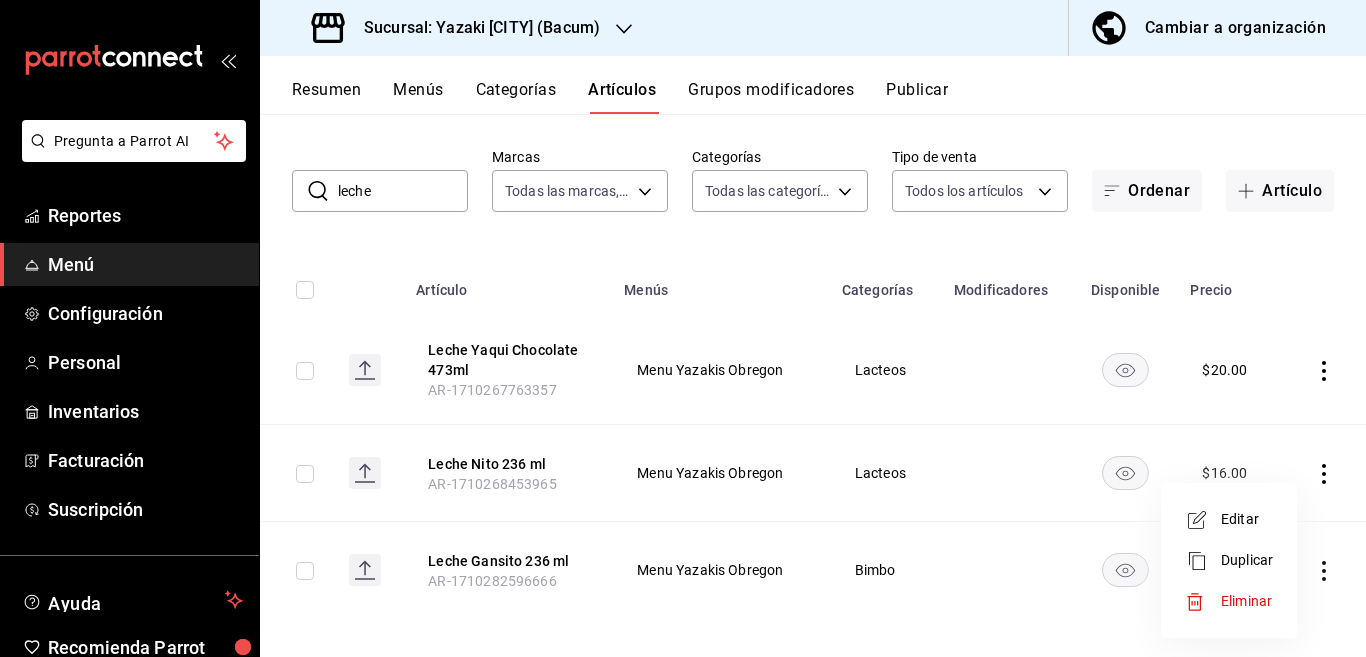 click on "Editar" at bounding box center [1247, 519] 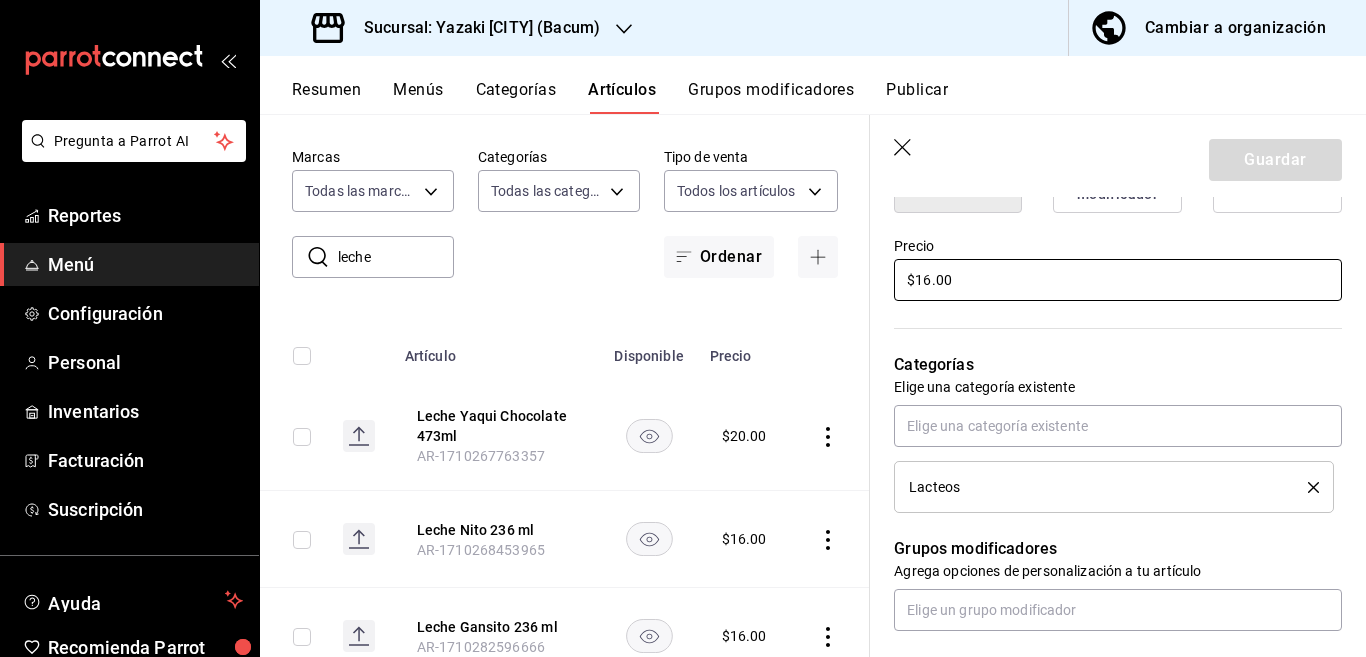 scroll, scrollTop: 569, scrollLeft: 0, axis: vertical 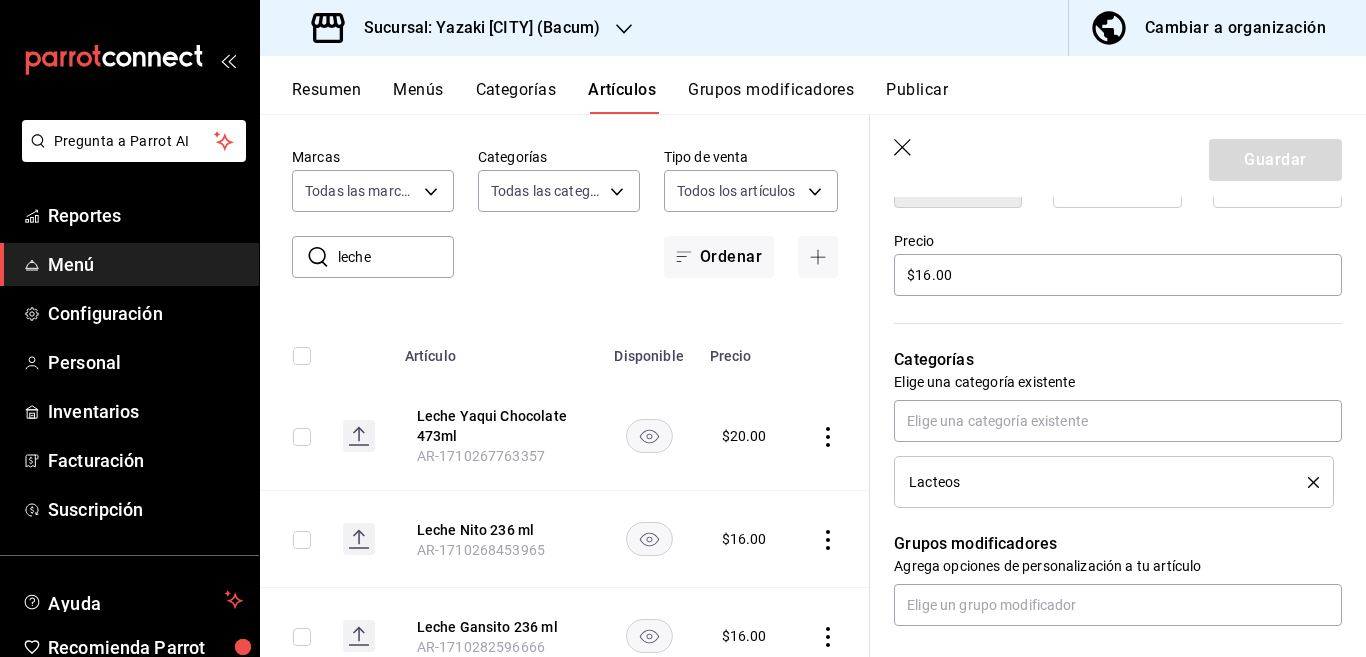 click 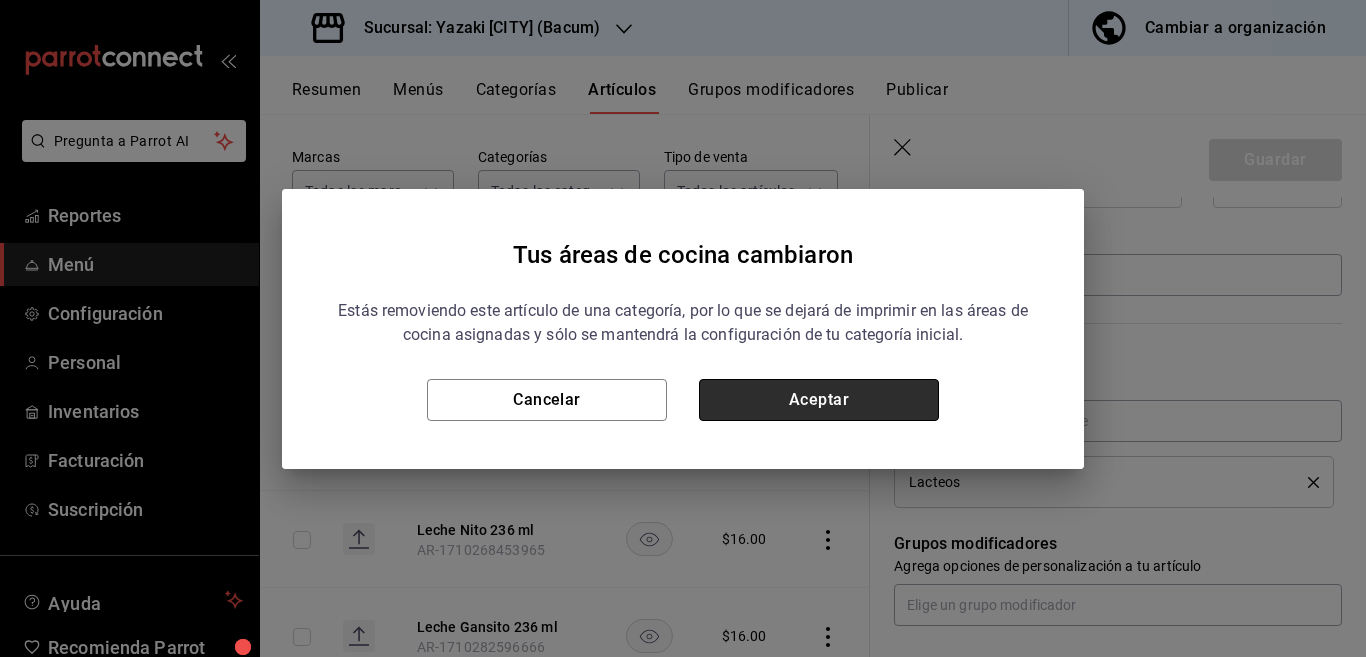click on "Aceptar" at bounding box center (819, 400) 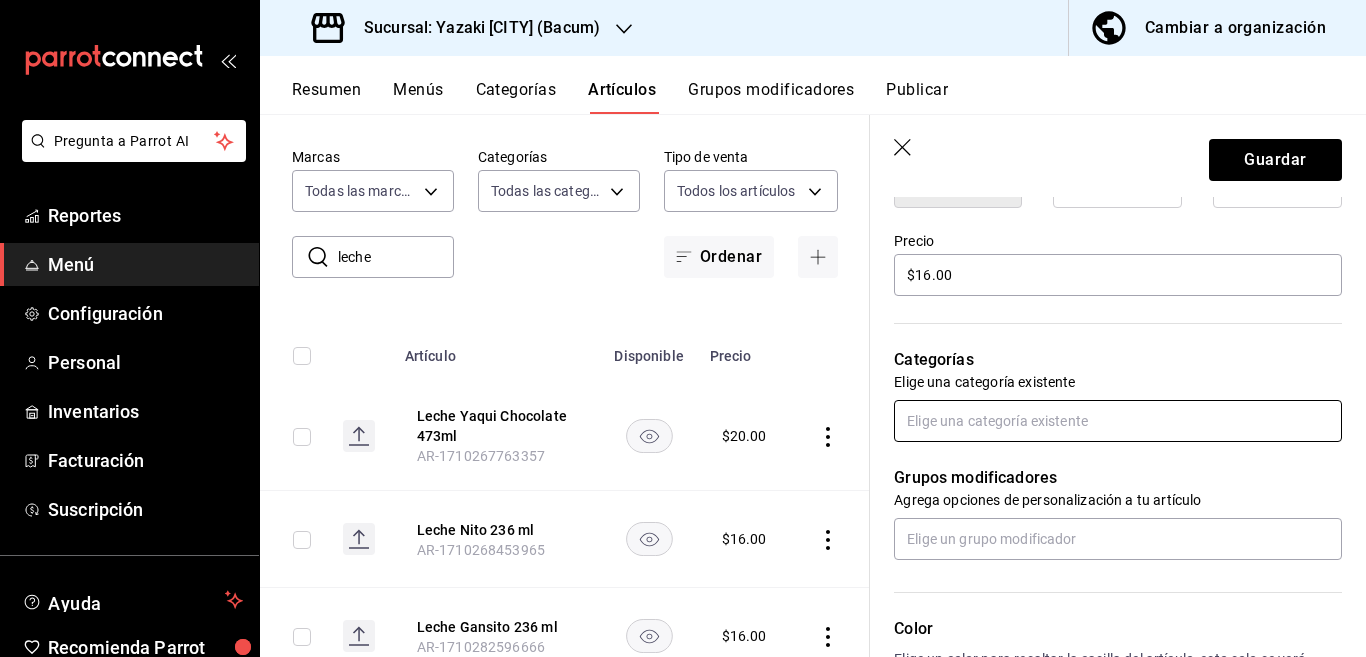 click at bounding box center (1118, 421) 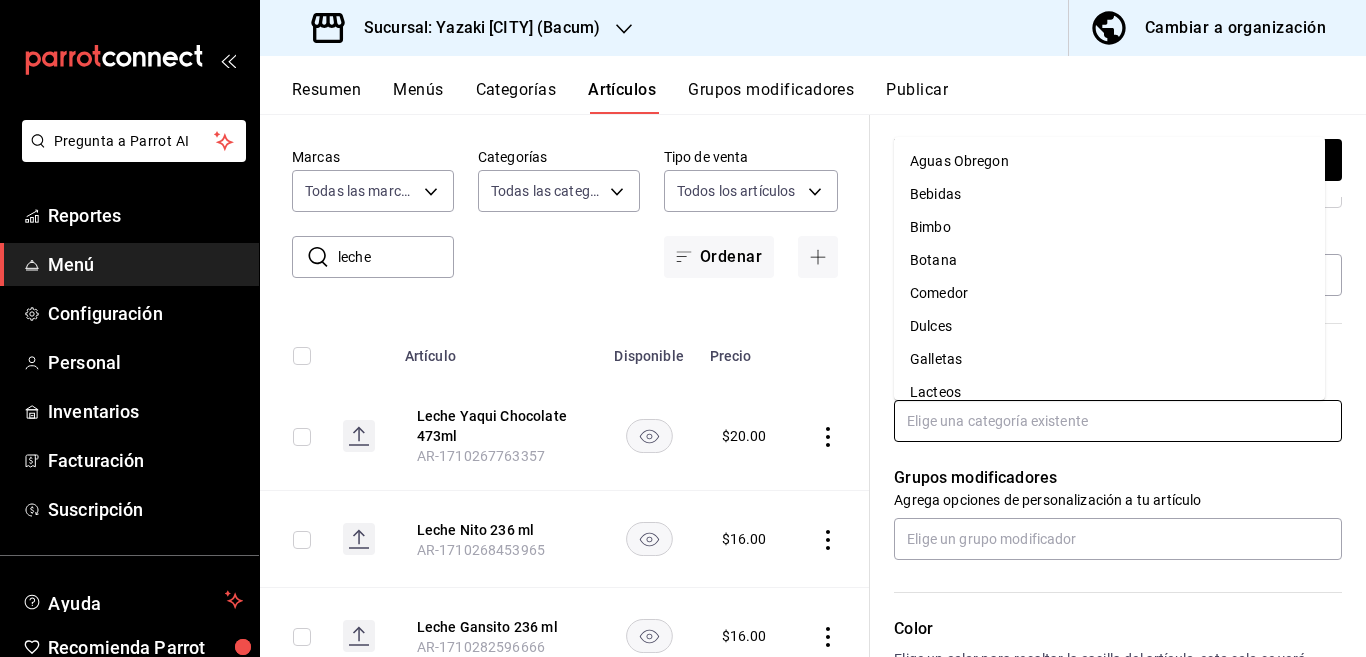 click on "Bimbo" at bounding box center [1109, 227] 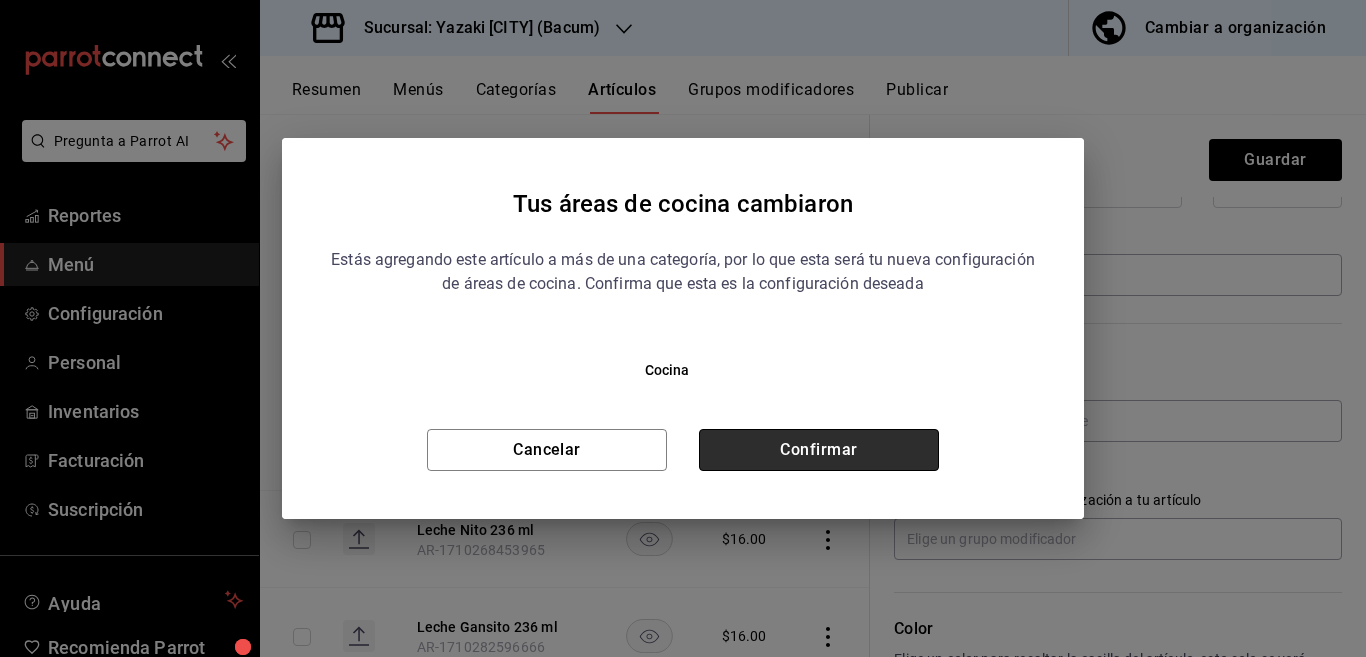 click on "Confirmar" at bounding box center (819, 450) 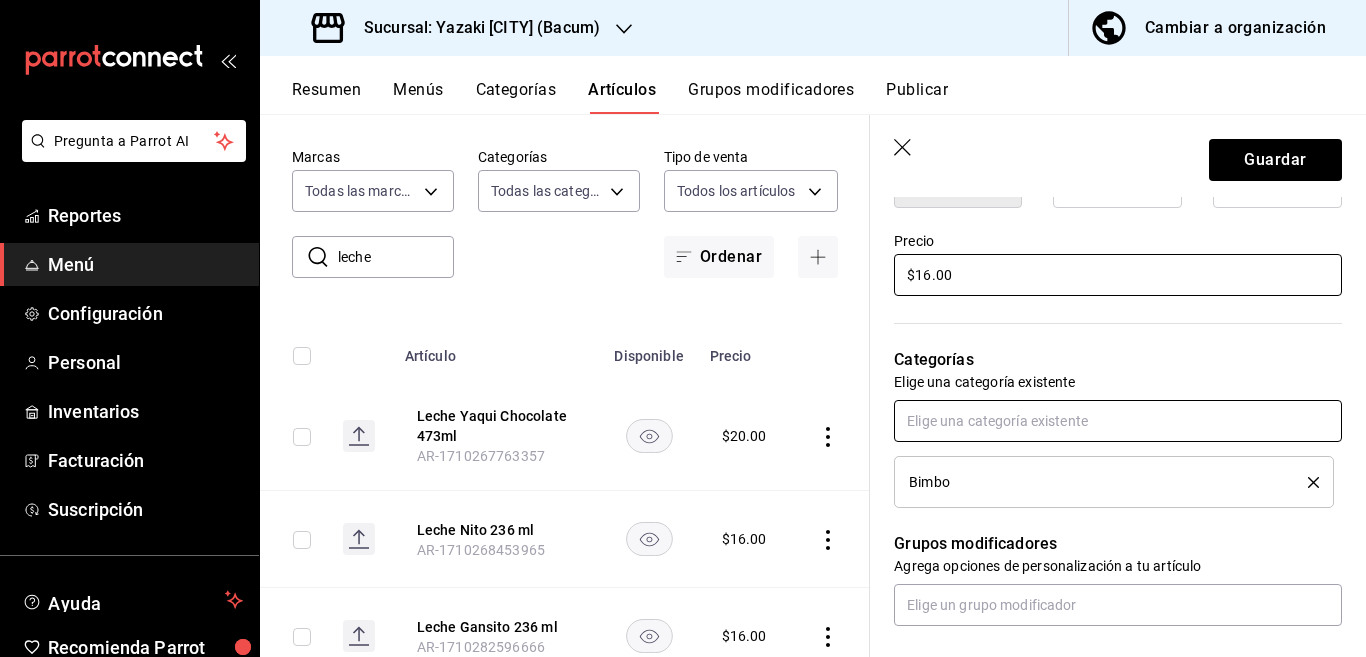 scroll, scrollTop: 569, scrollLeft: 0, axis: vertical 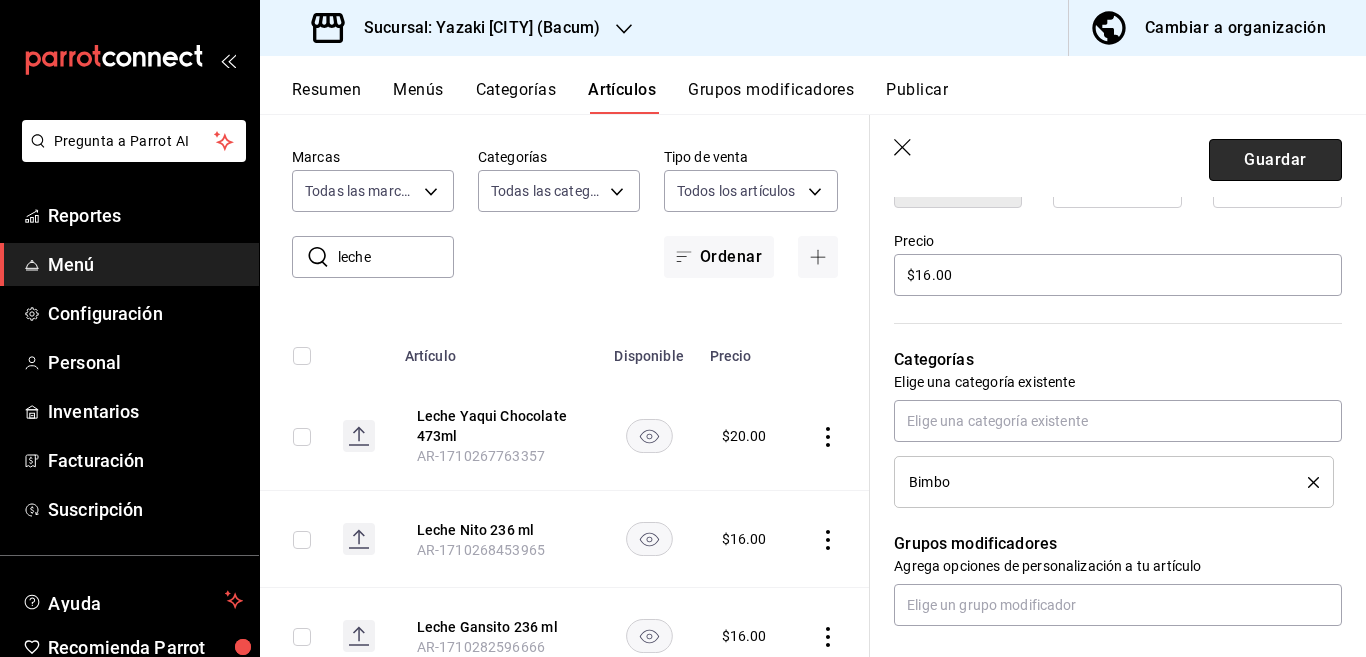 click on "Guardar" at bounding box center (1275, 160) 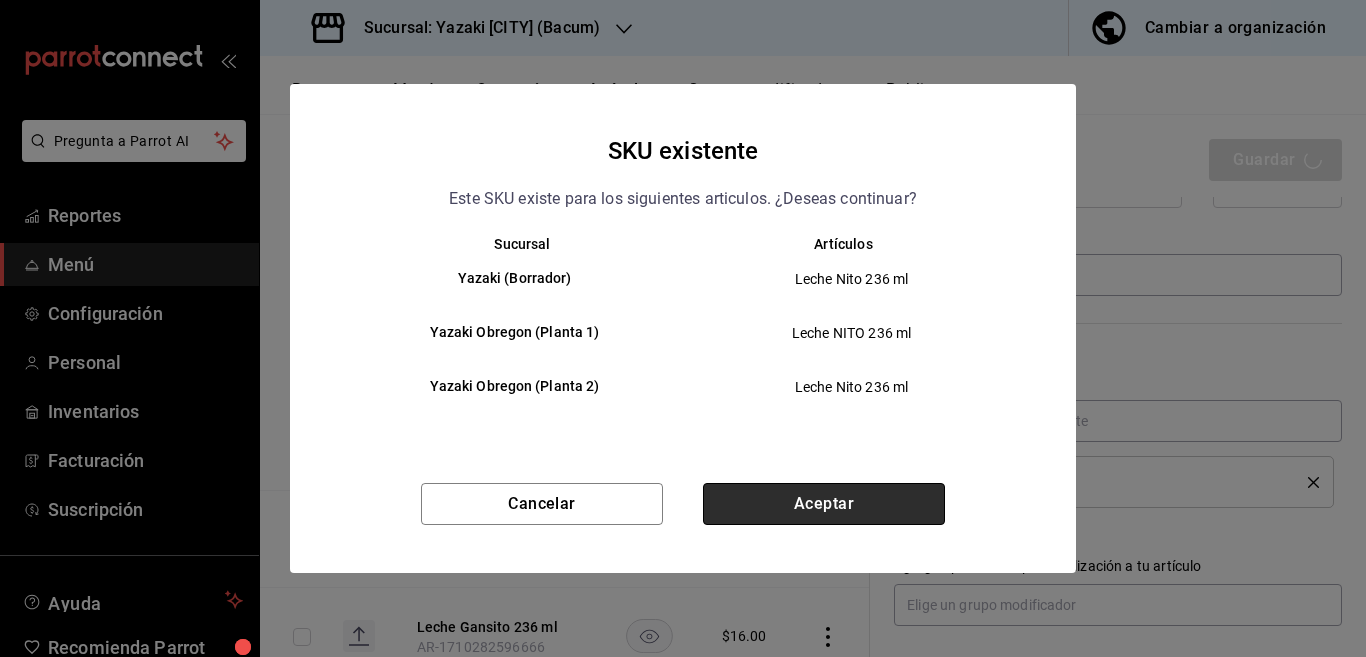 click on "Aceptar" at bounding box center (824, 504) 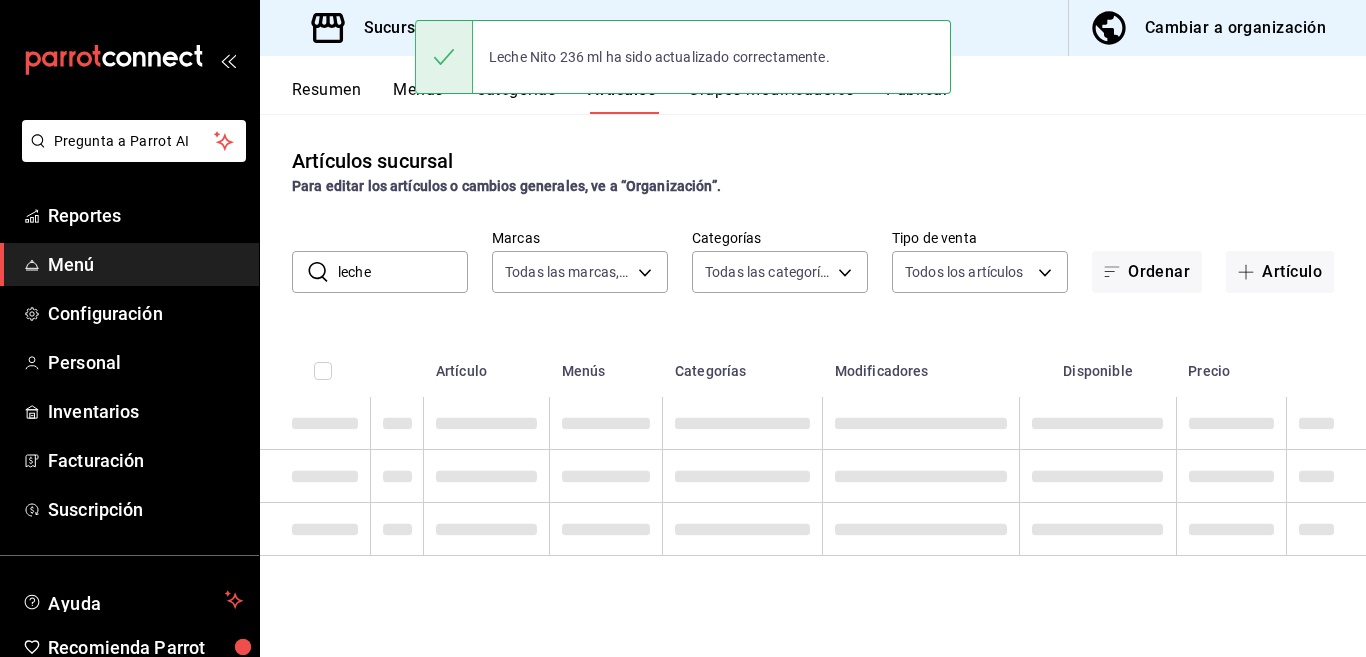scroll, scrollTop: 0, scrollLeft: 0, axis: both 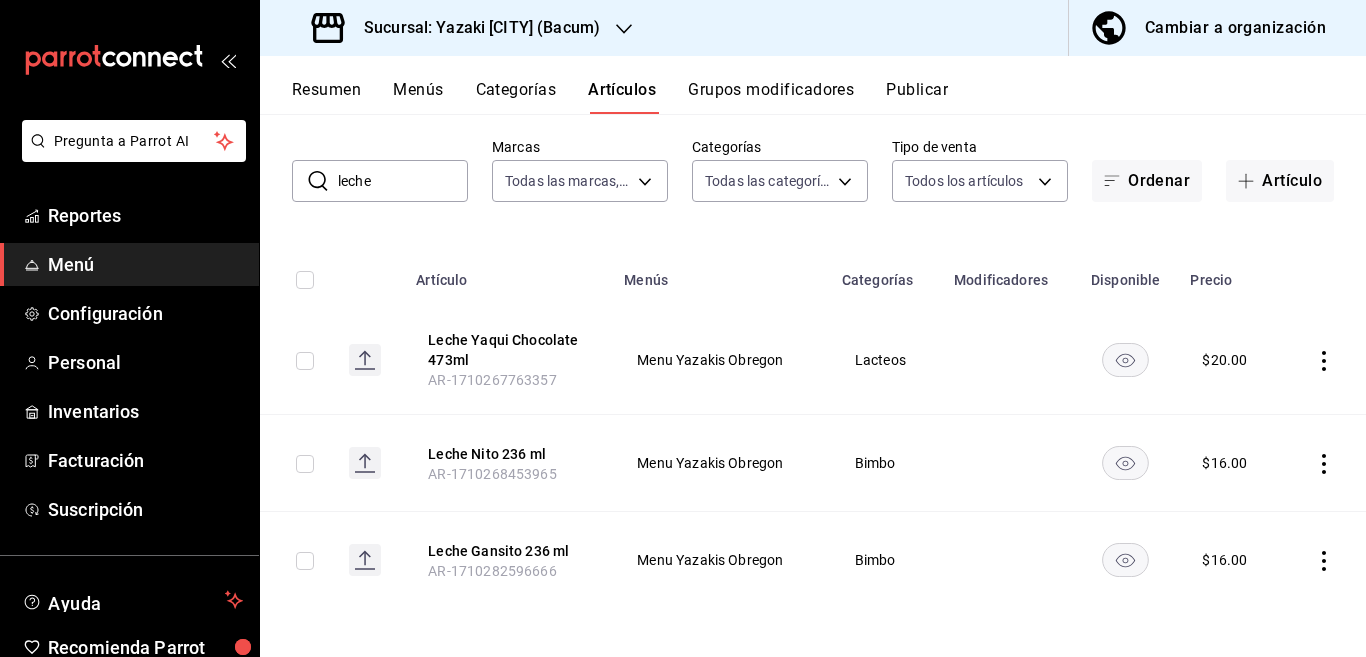 click on "leche" at bounding box center [403, 181] 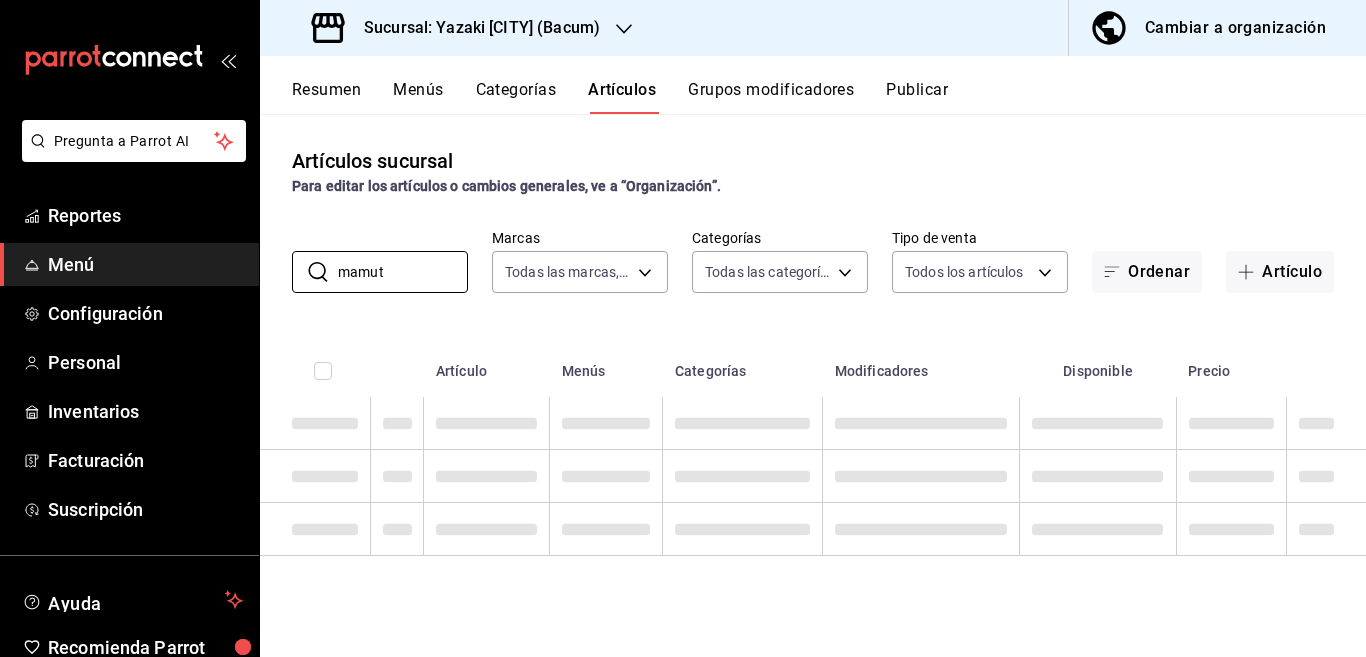 scroll, scrollTop: 0, scrollLeft: 0, axis: both 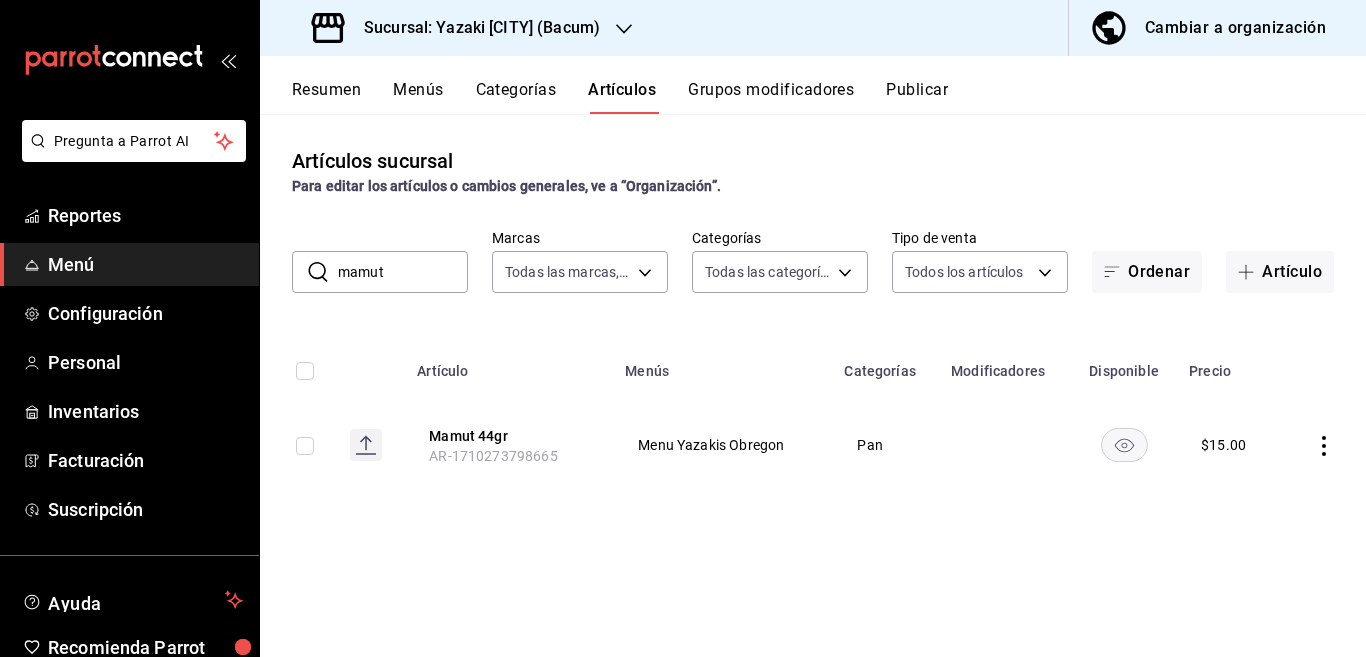 click 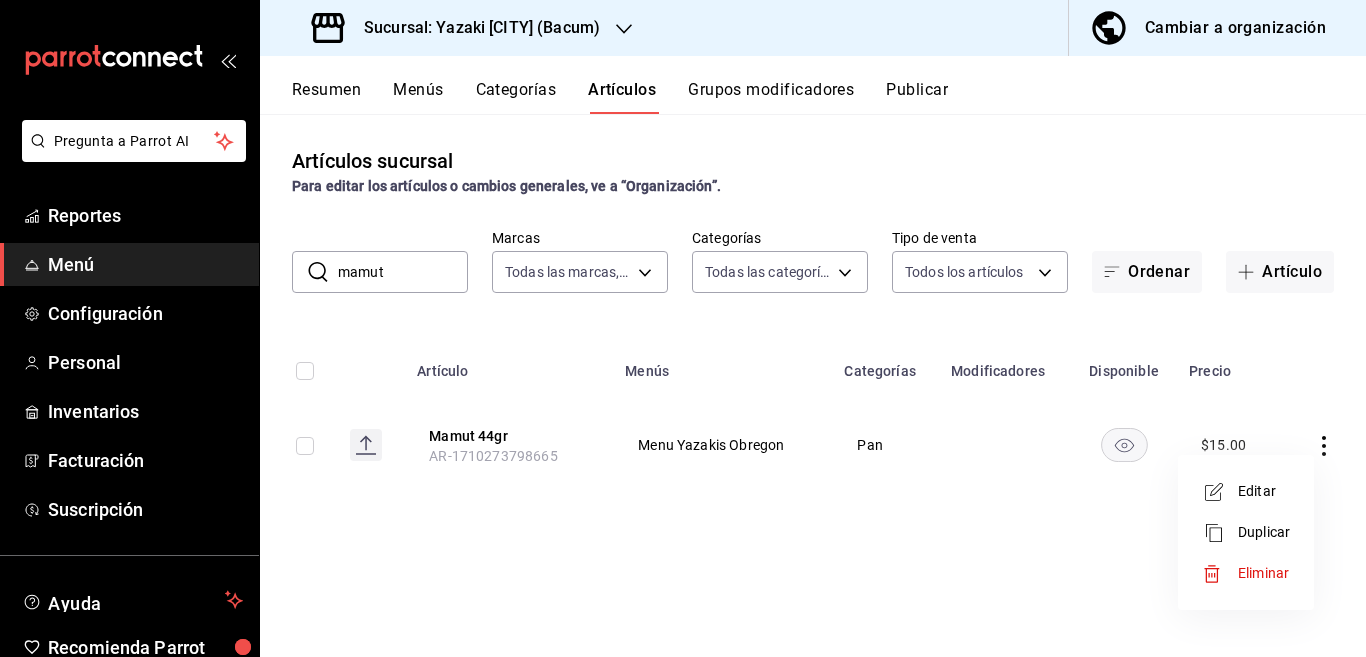 click on "Editar" at bounding box center [1264, 491] 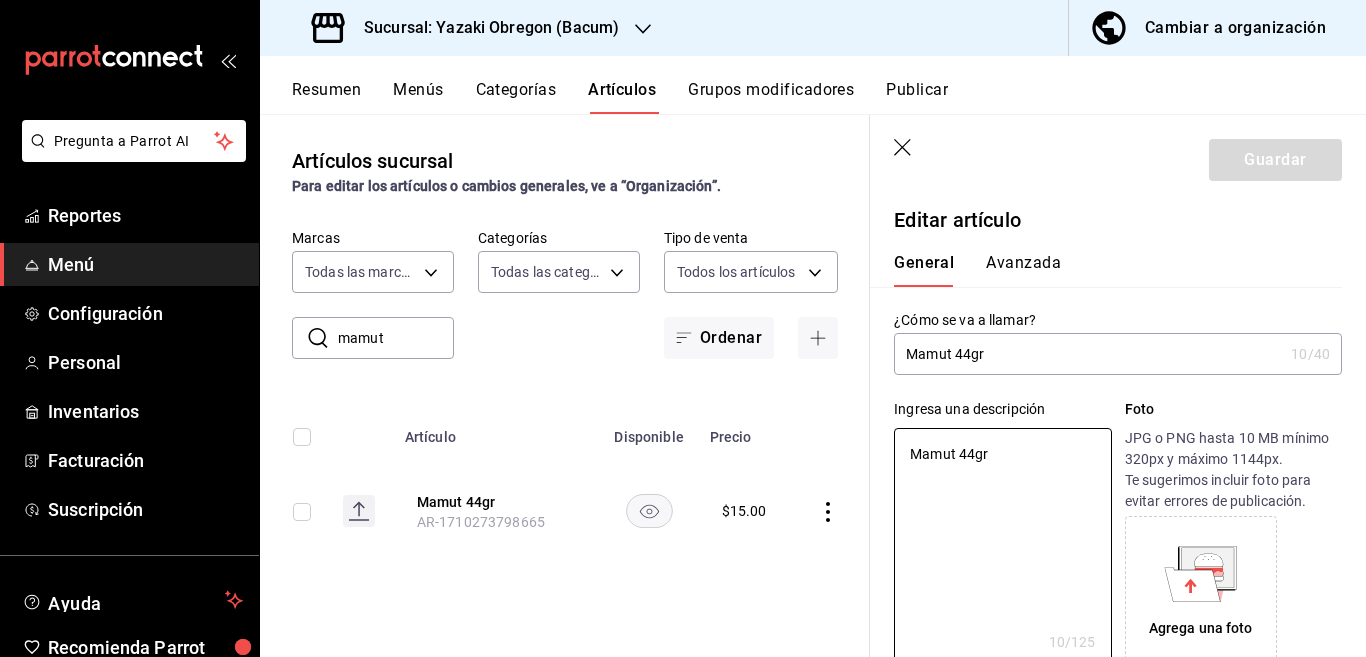 click on "Mamut 44gr" at bounding box center (1002, 548) 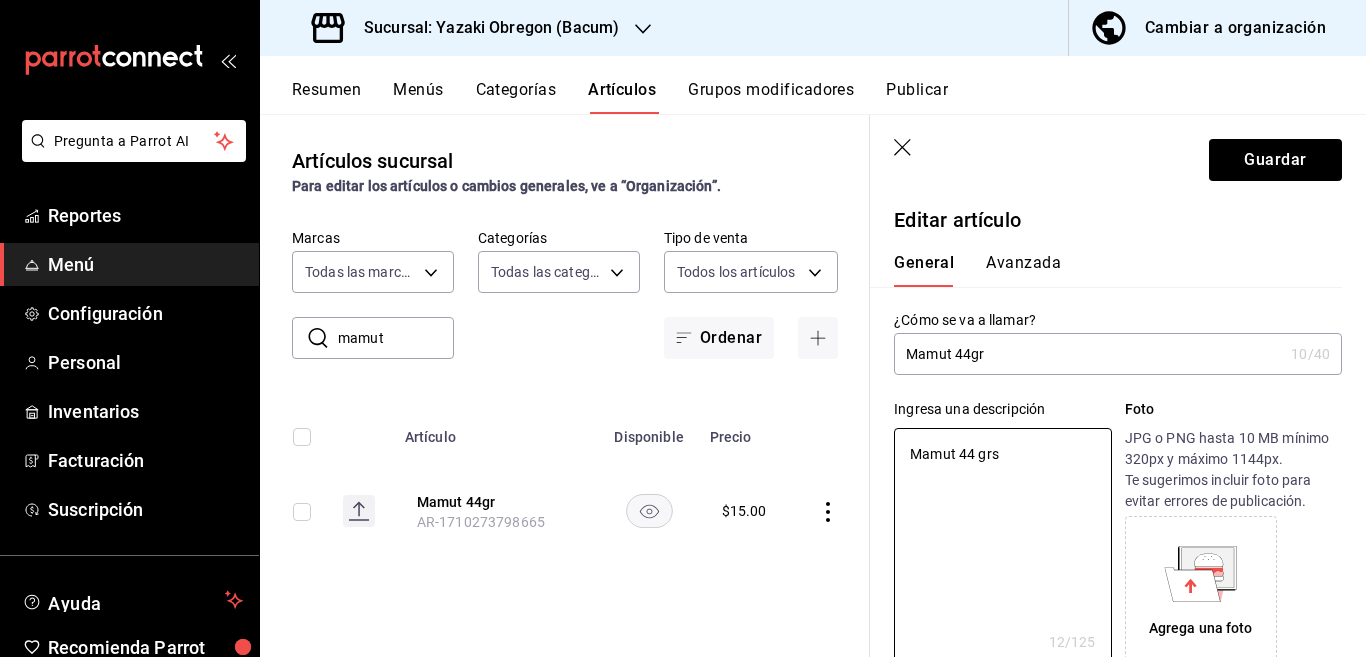 type on "Mamut 44 grs" 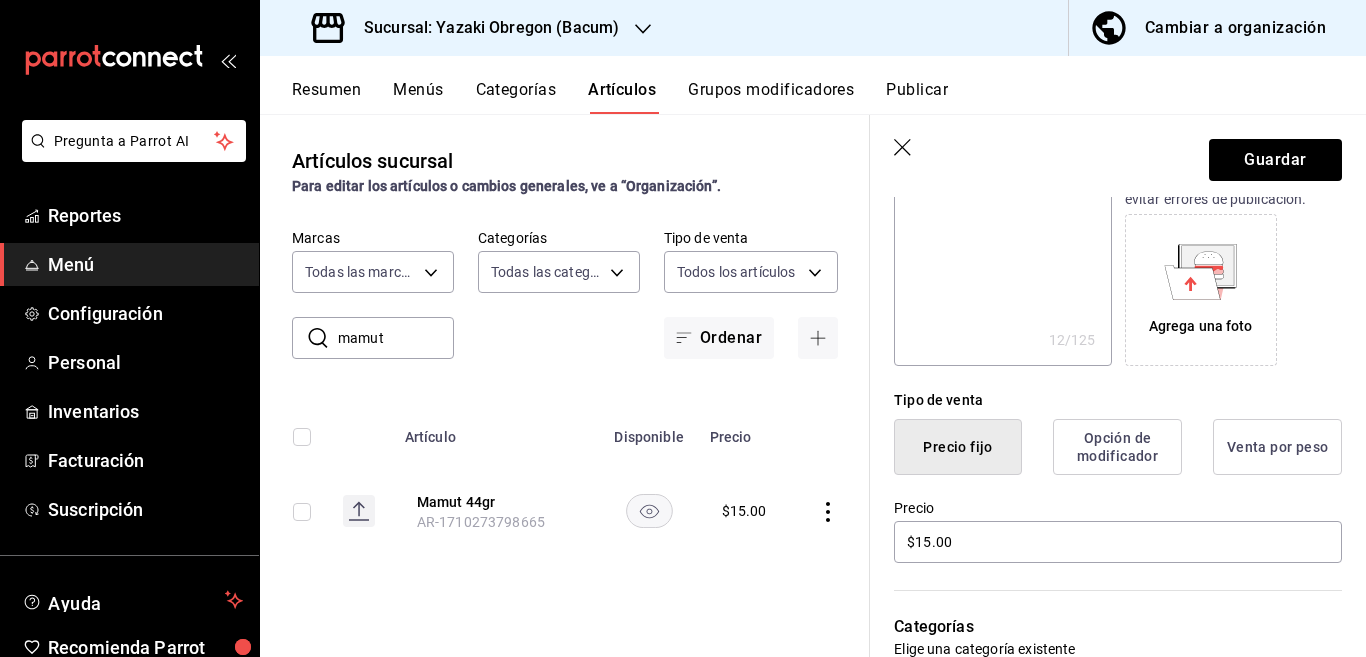 scroll, scrollTop: 325, scrollLeft: 0, axis: vertical 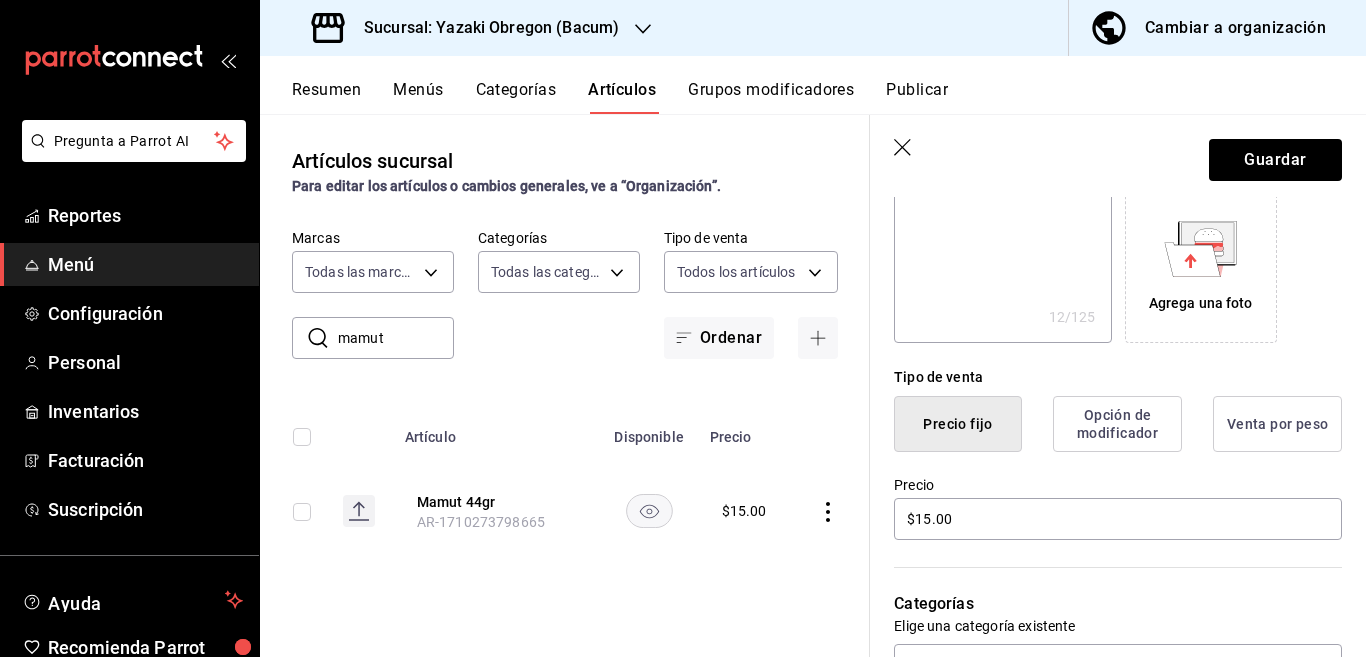 type on "Mamut 44 grs" 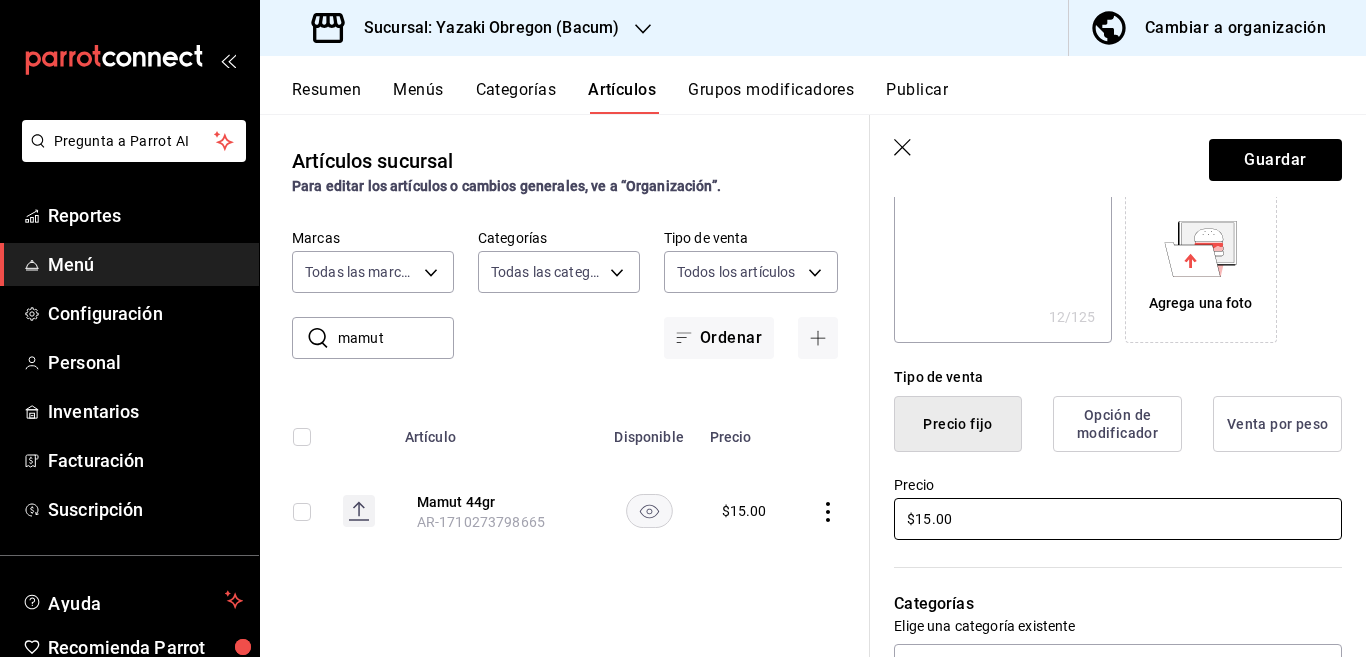click on "$15.00" at bounding box center [1118, 519] 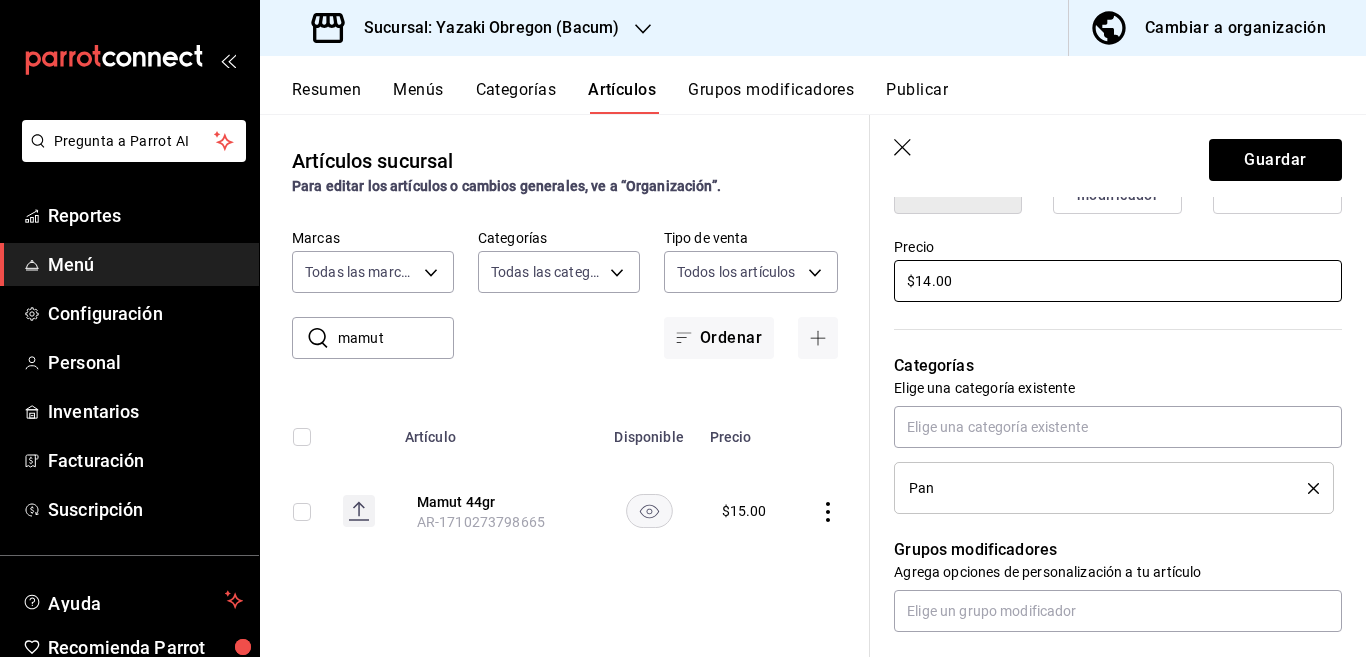 scroll, scrollTop: 650, scrollLeft: 0, axis: vertical 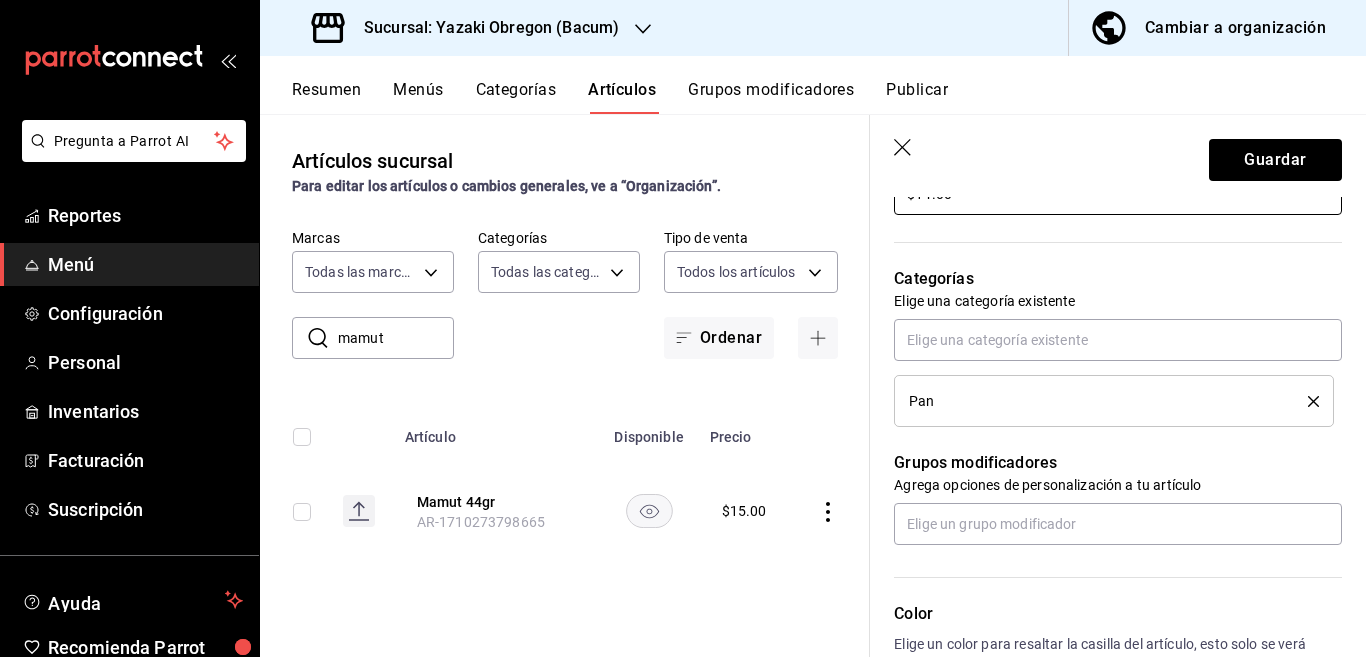 type on "$14.00" 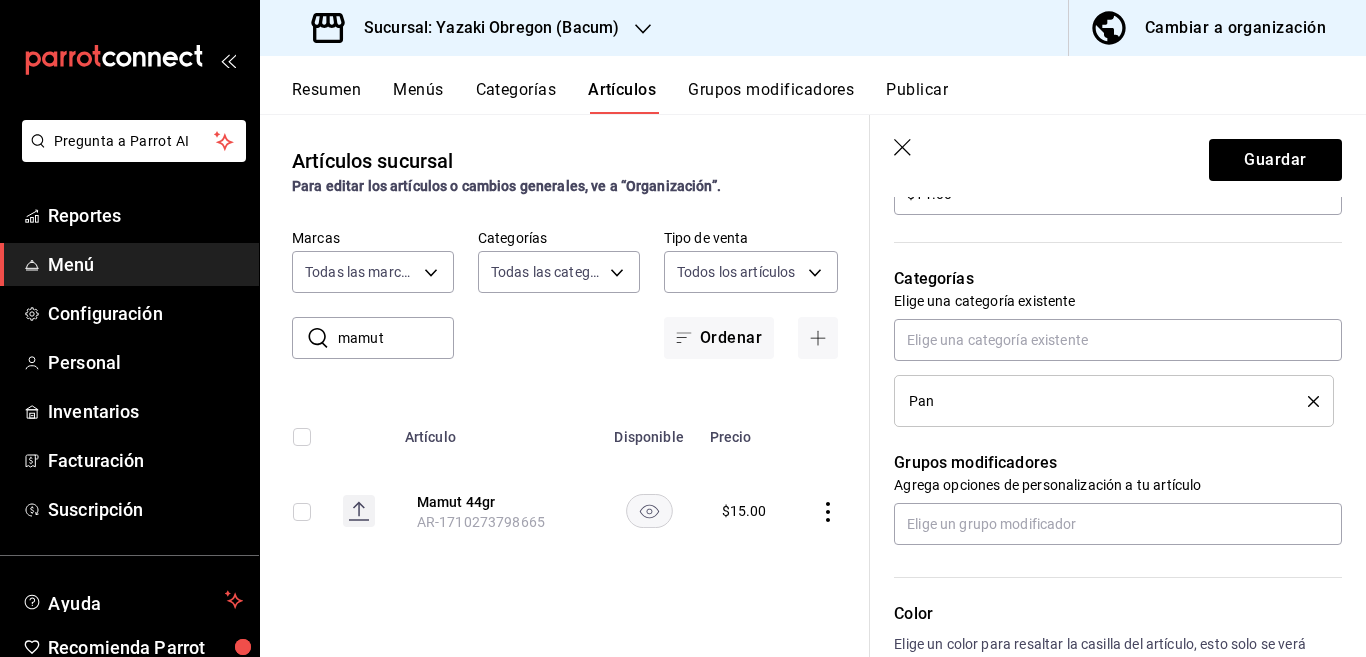 click 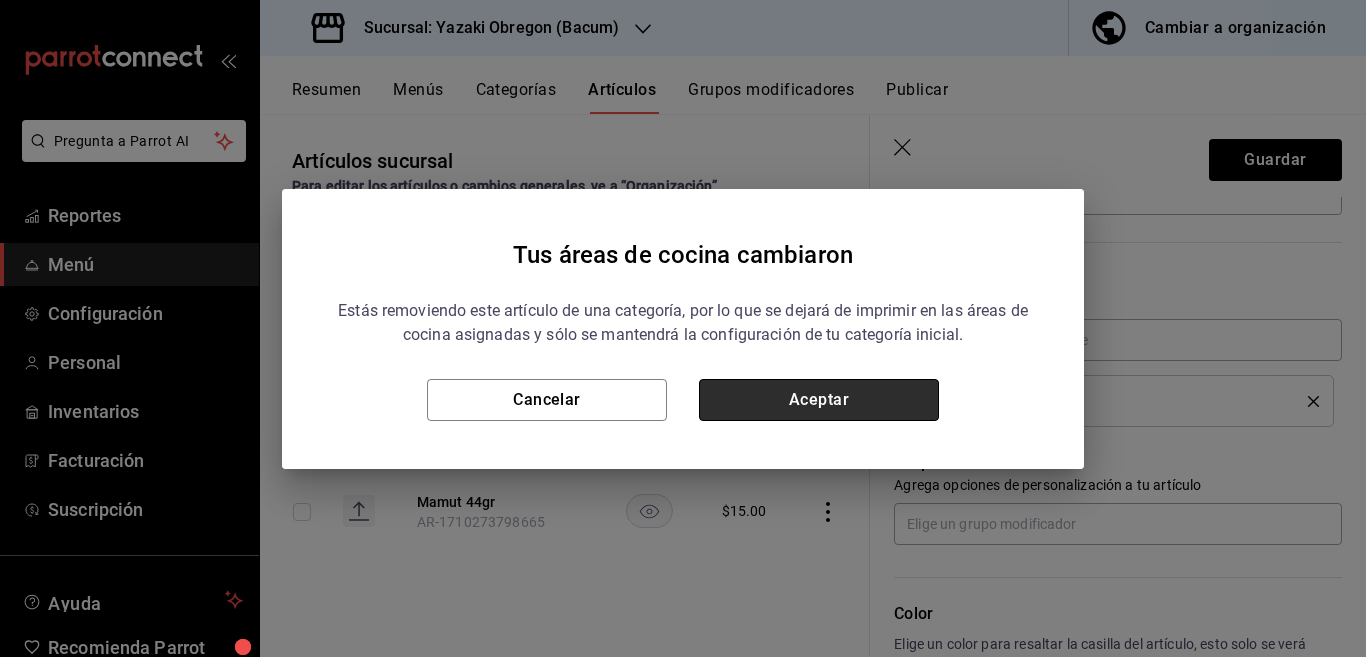 click on "Aceptar" at bounding box center [819, 400] 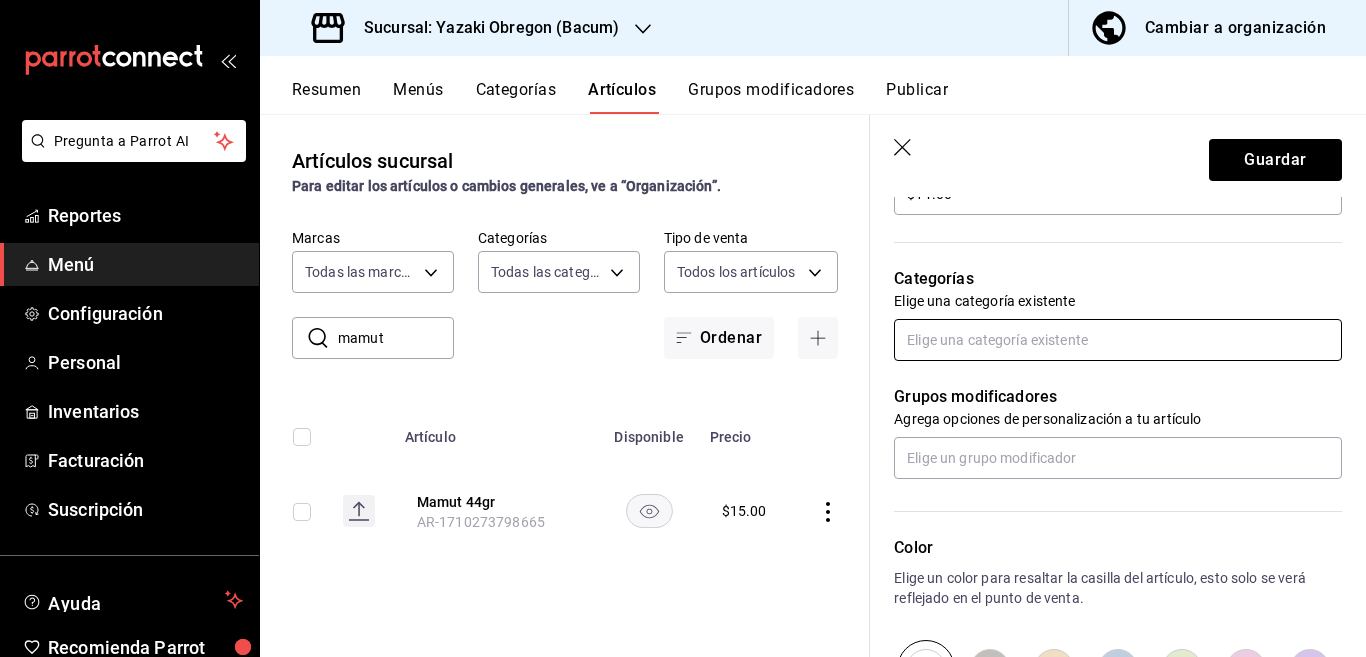 click at bounding box center [1118, 340] 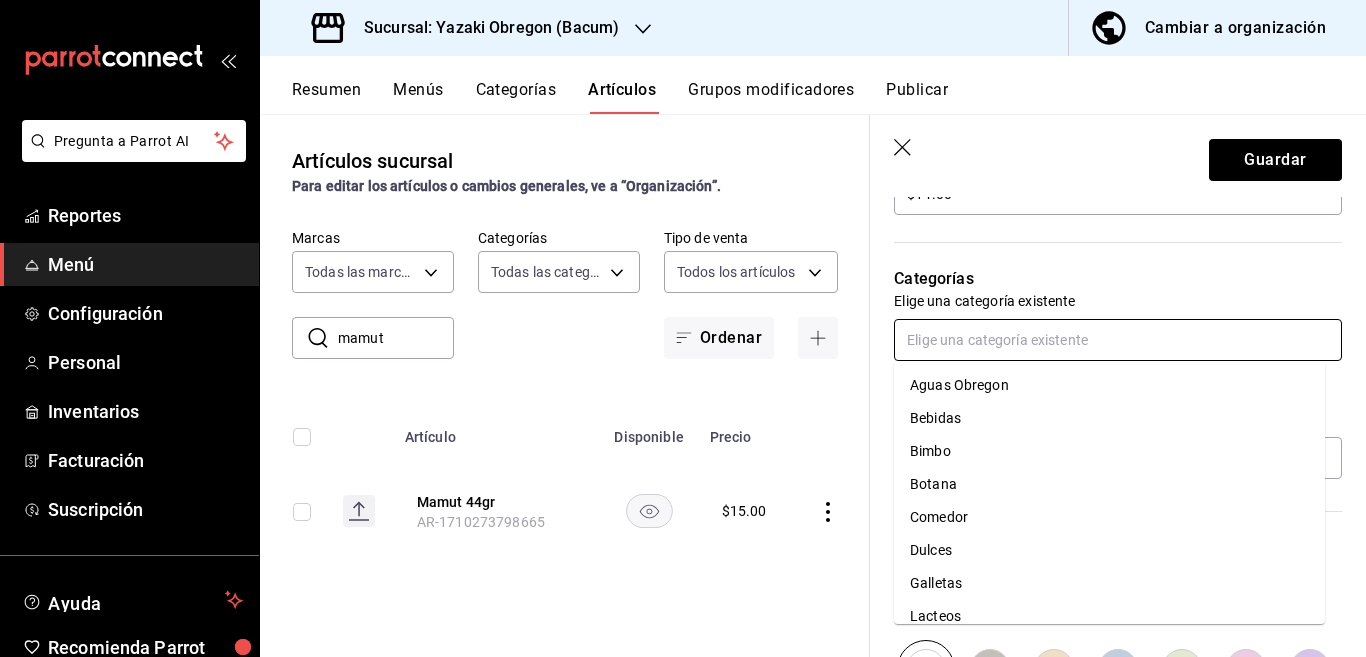click on "Bimbo" at bounding box center [1109, 451] 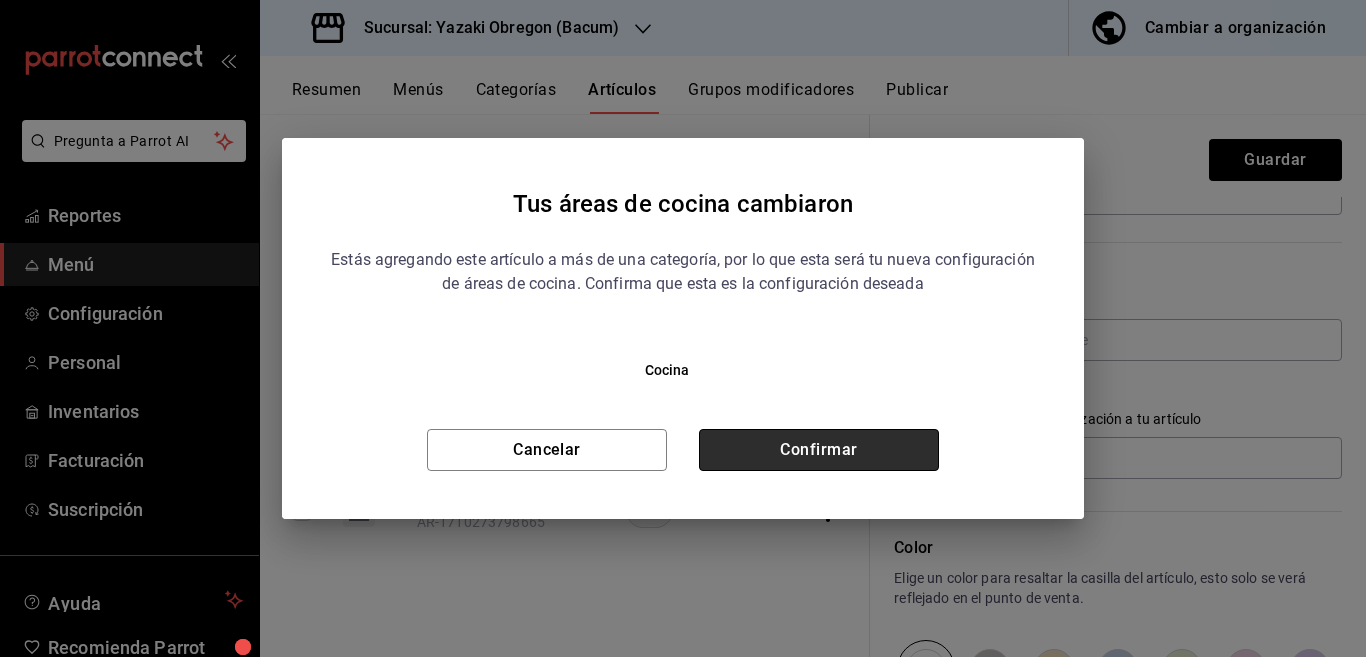 click on "Confirmar" at bounding box center (819, 450) 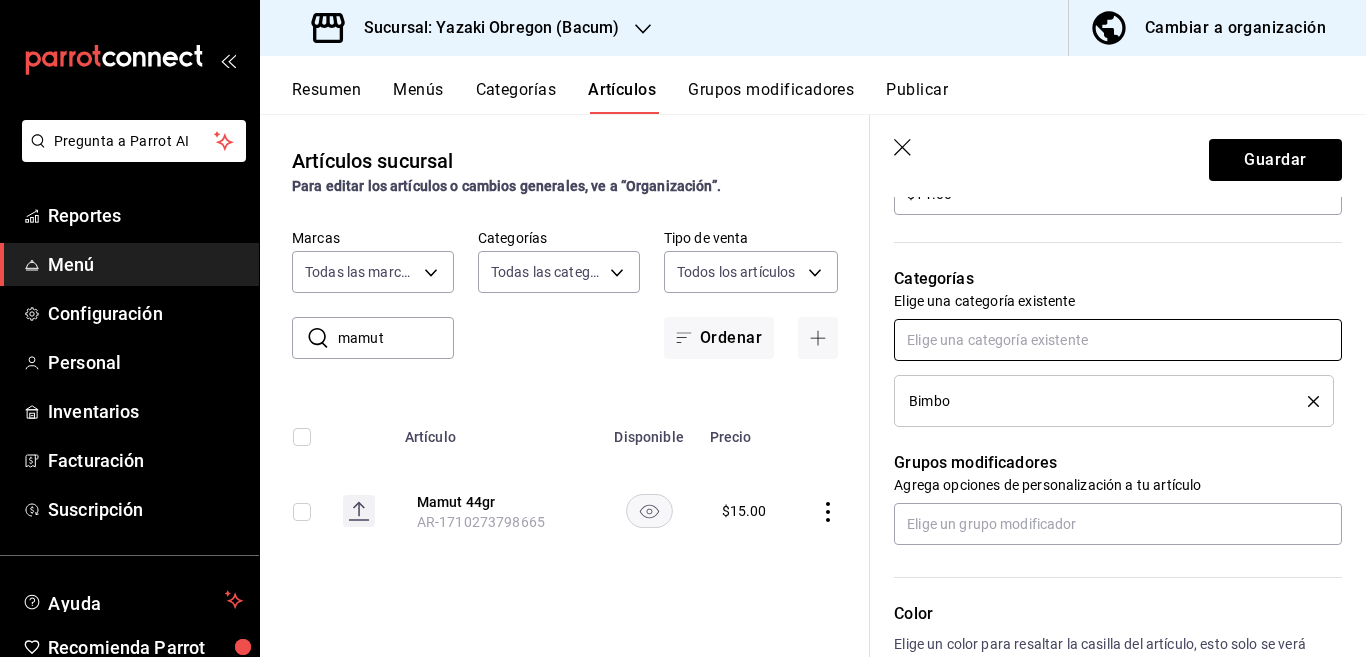 scroll, scrollTop: 650, scrollLeft: 0, axis: vertical 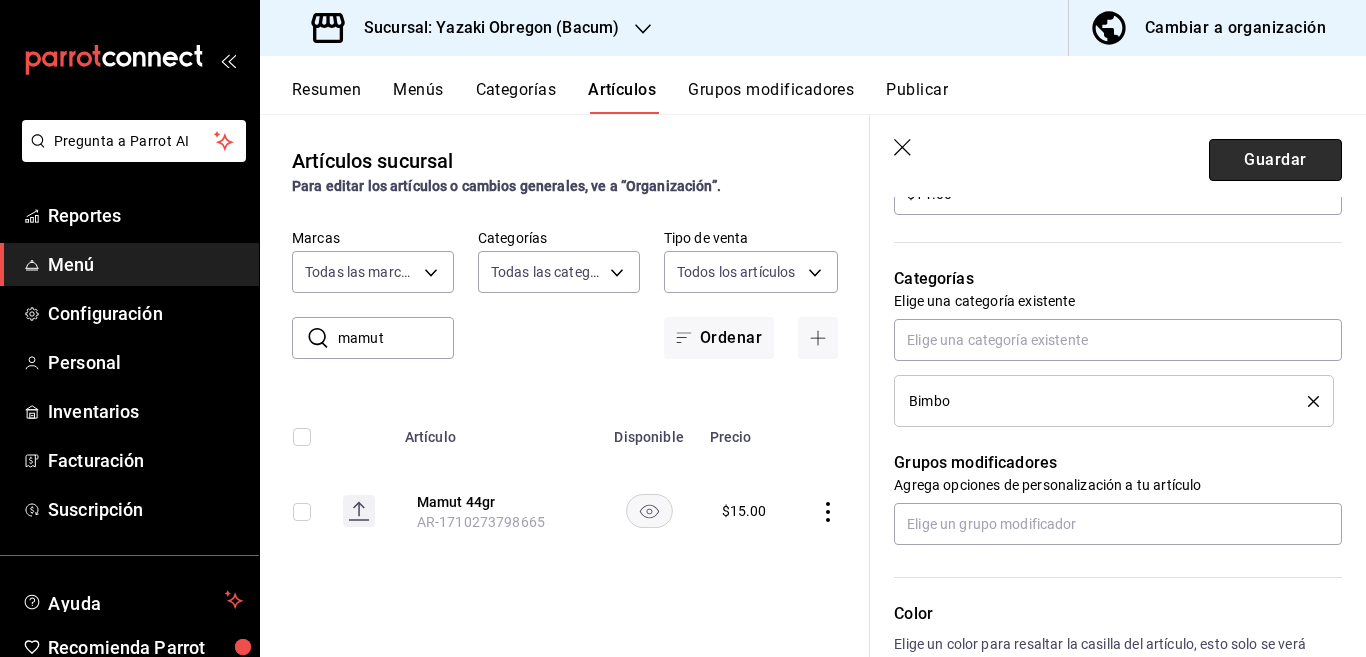 click on "Guardar" at bounding box center [1275, 160] 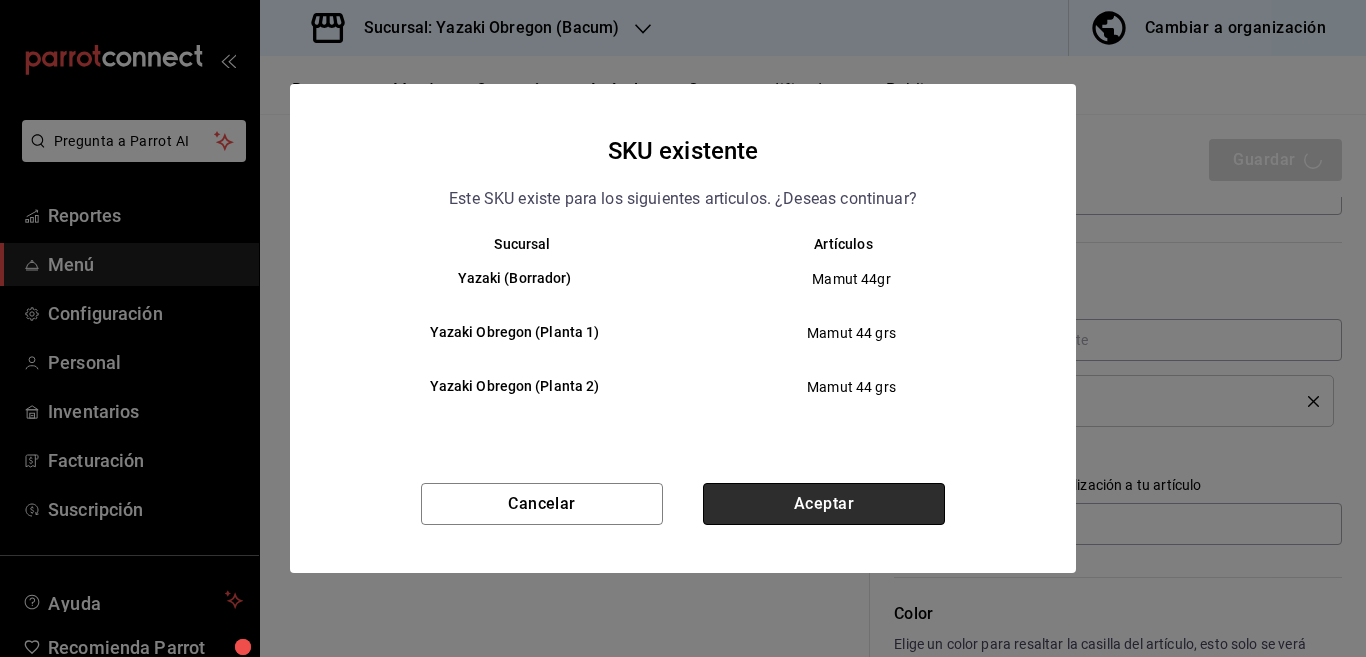 click on "Aceptar" at bounding box center [824, 504] 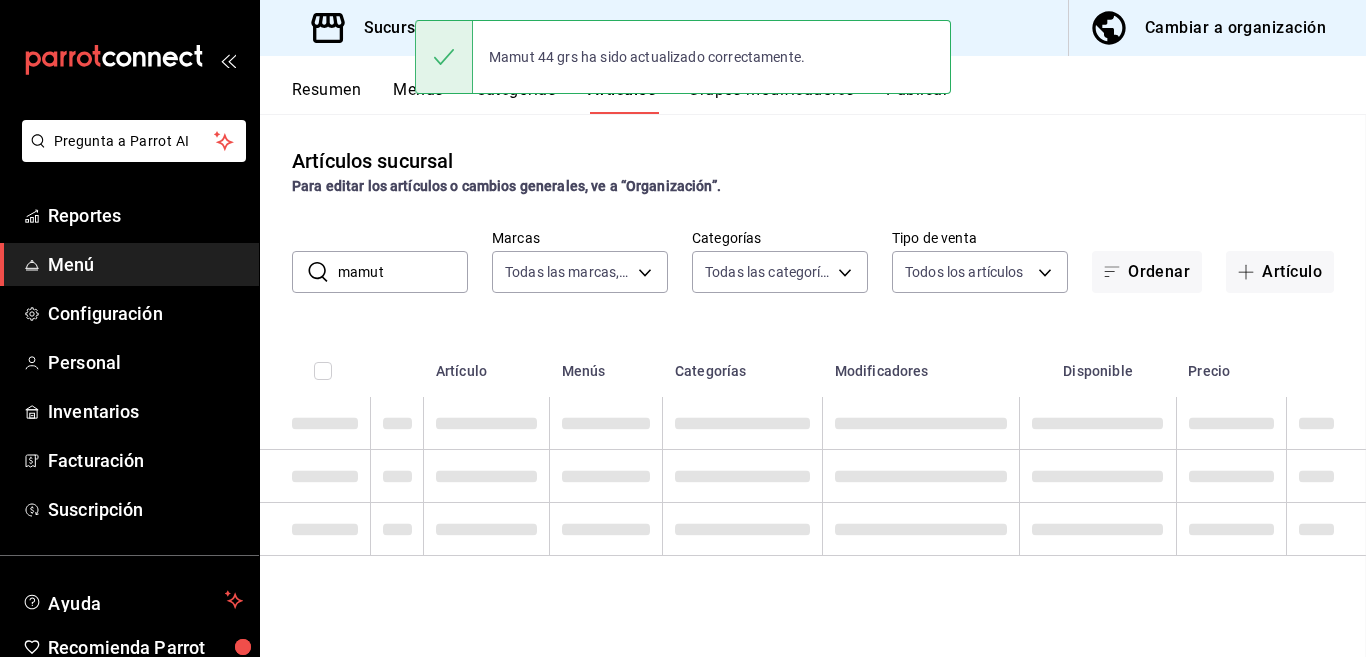 scroll, scrollTop: 0, scrollLeft: 0, axis: both 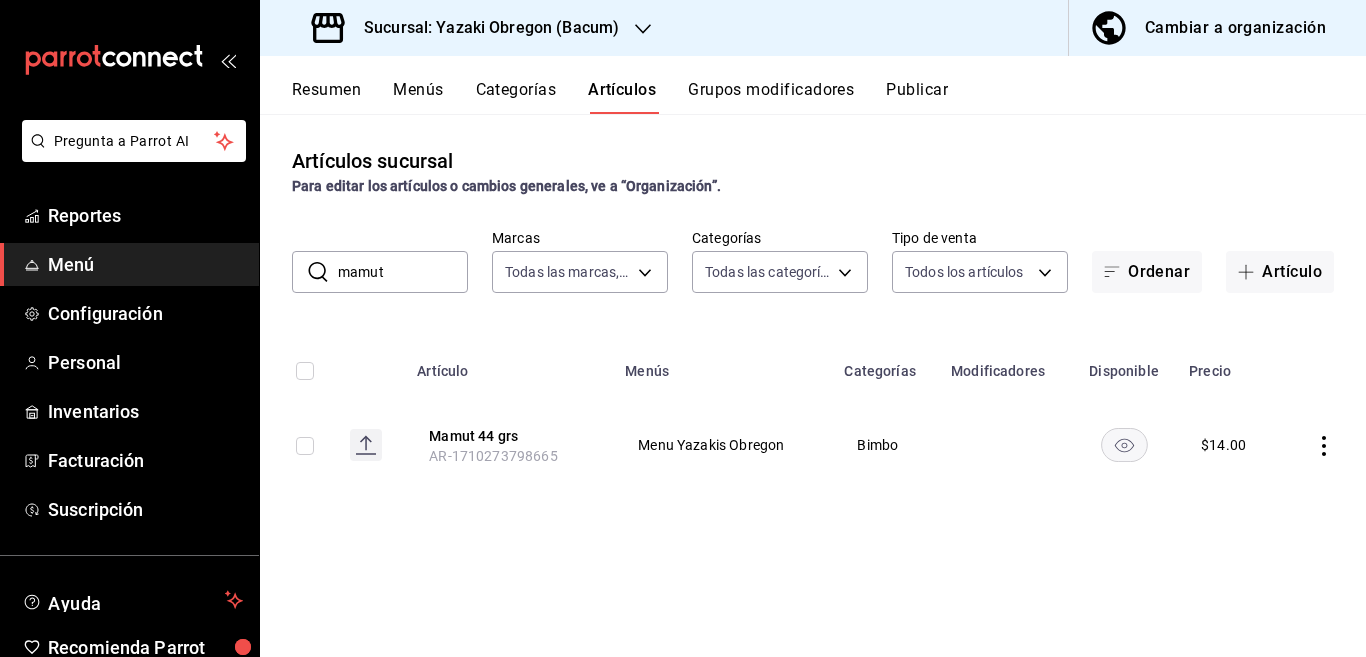 click on "mamut" at bounding box center [403, 272] 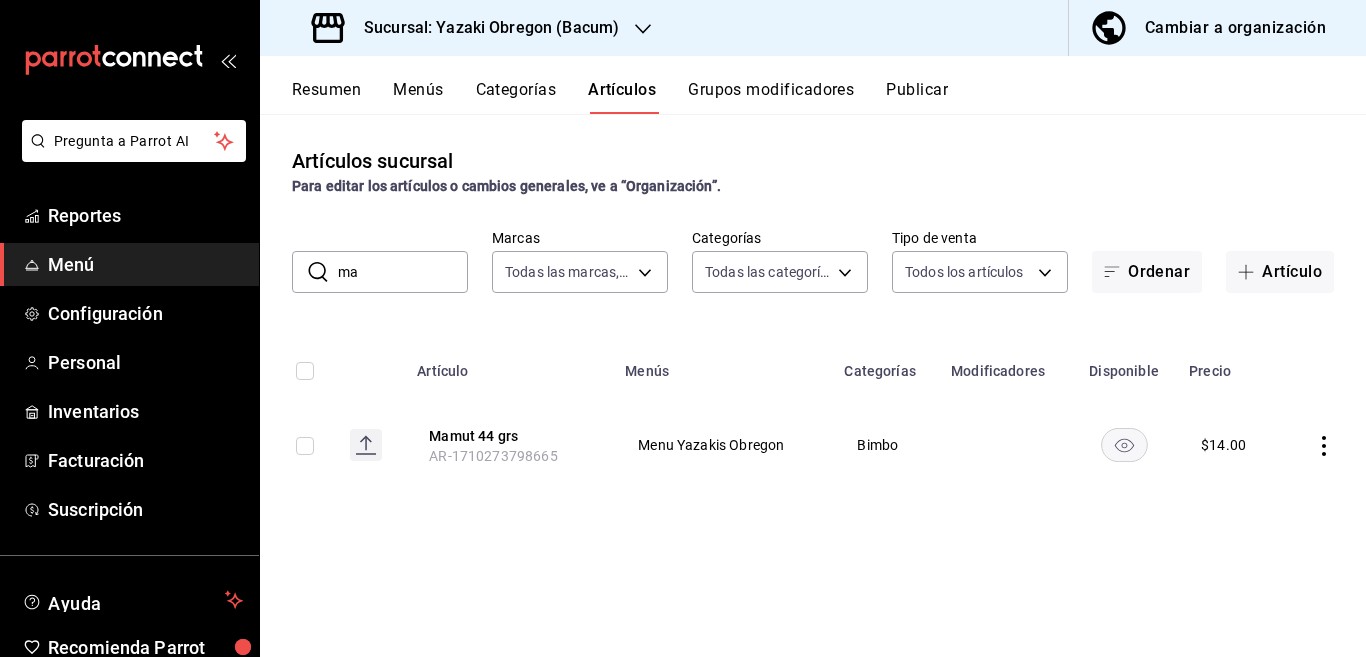 type on "m" 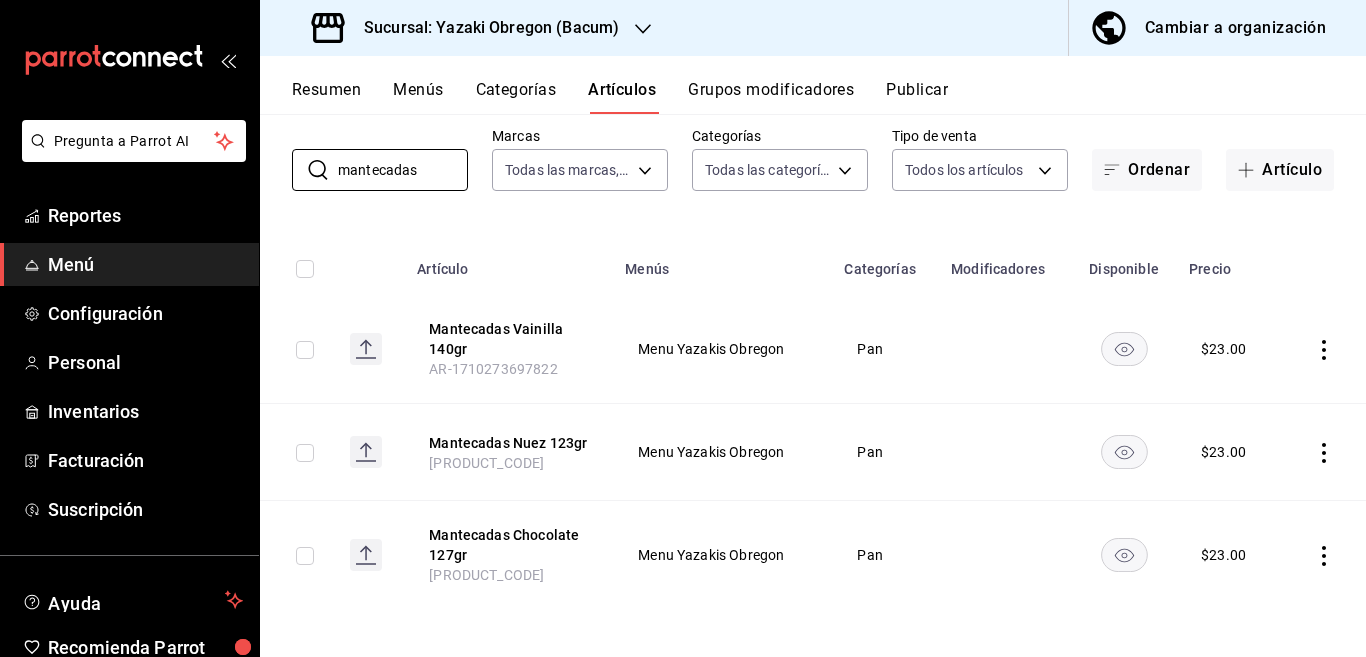 scroll, scrollTop: 103, scrollLeft: 0, axis: vertical 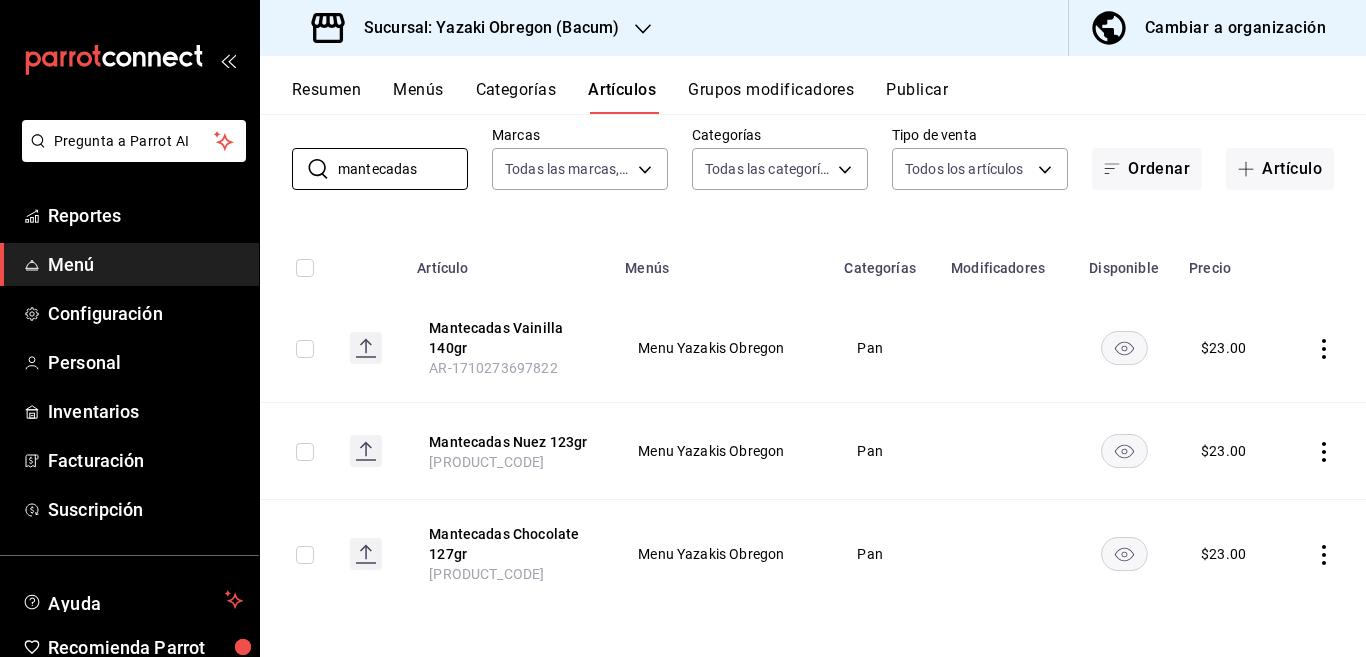 type on "mantecadas" 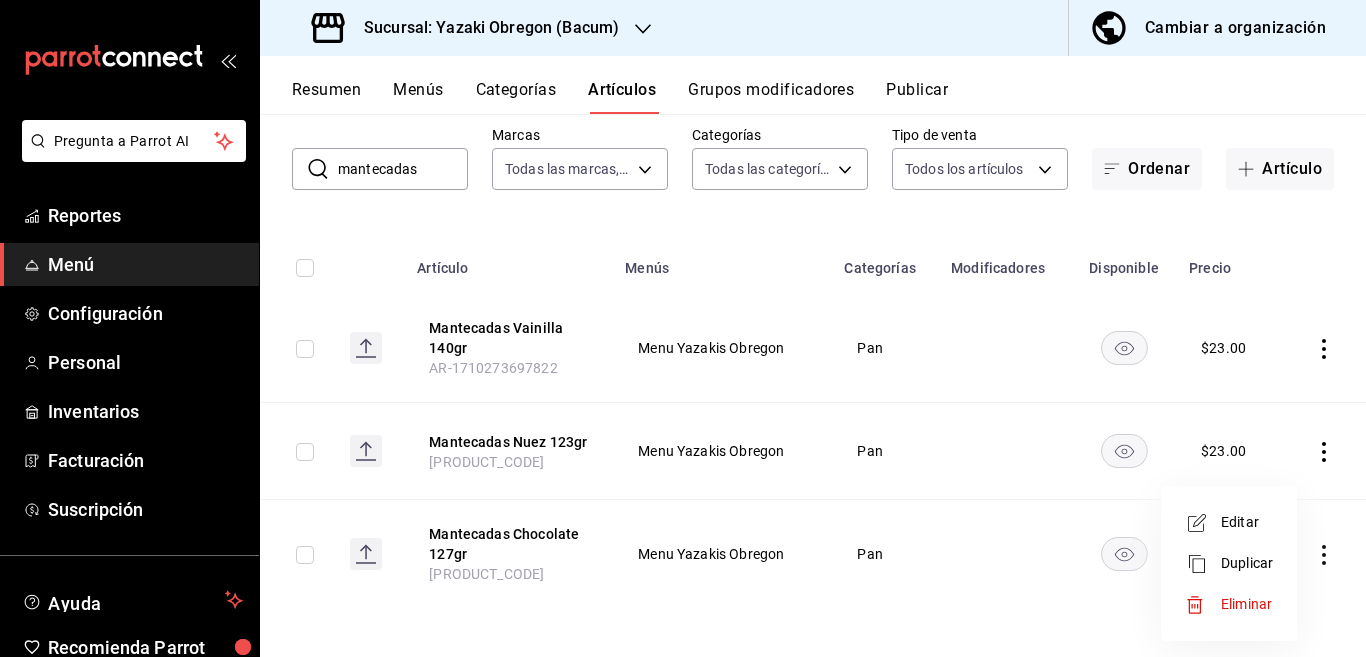 click on "Editar" at bounding box center [1247, 522] 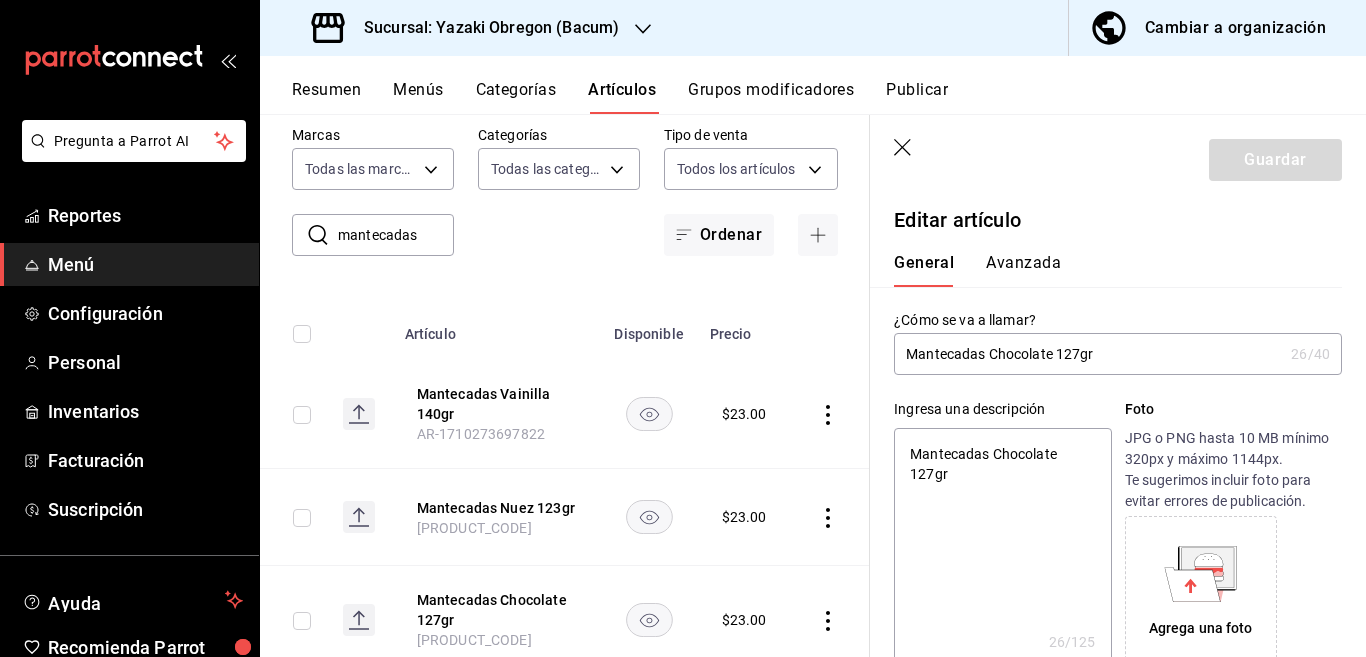 type on "x" 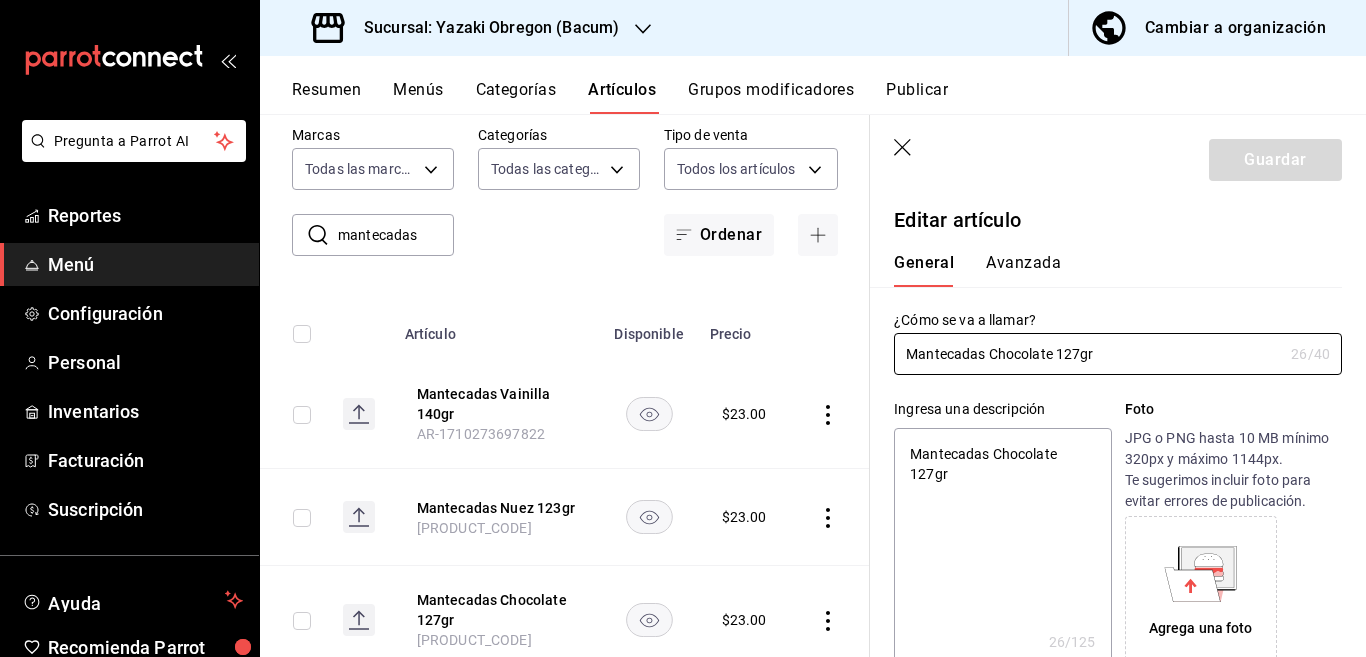 click on "Mantecadas Chocolate 127gr" at bounding box center (1002, 548) 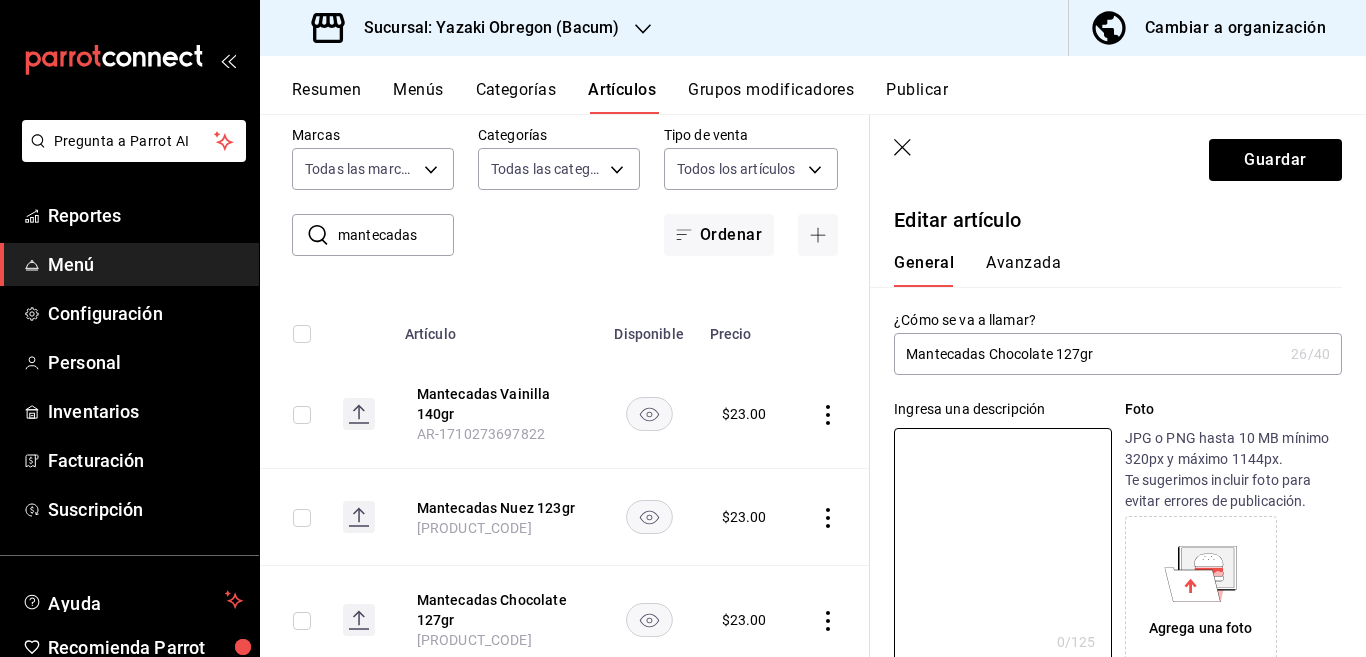 type 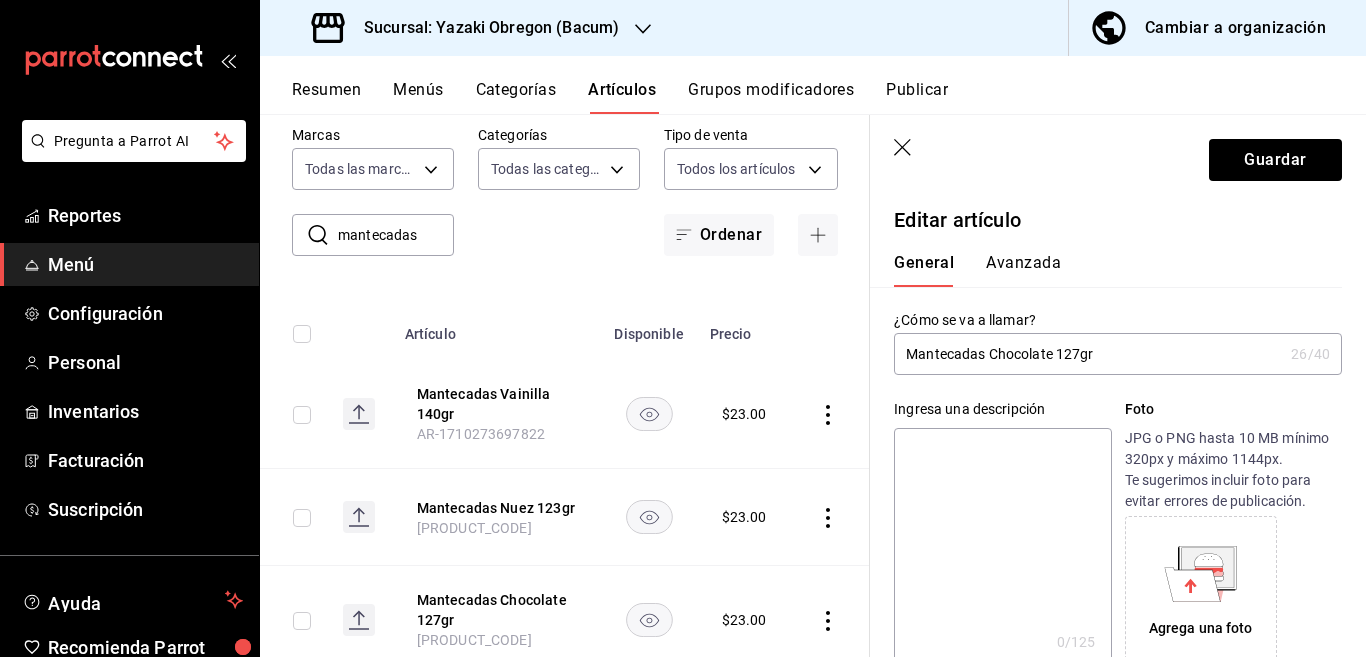 click on "Mantecadas Chocolate 127gr" at bounding box center [1088, 354] 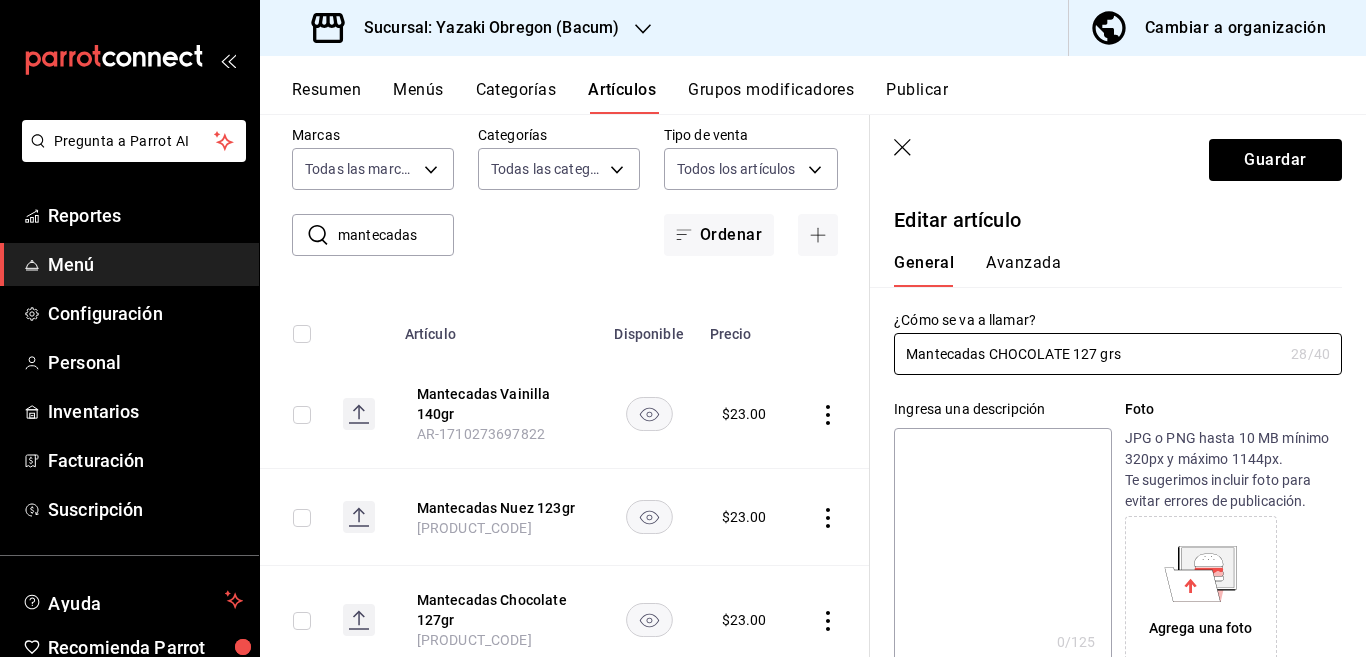 type on "Mantecadas CHOCOLATE 127 grs" 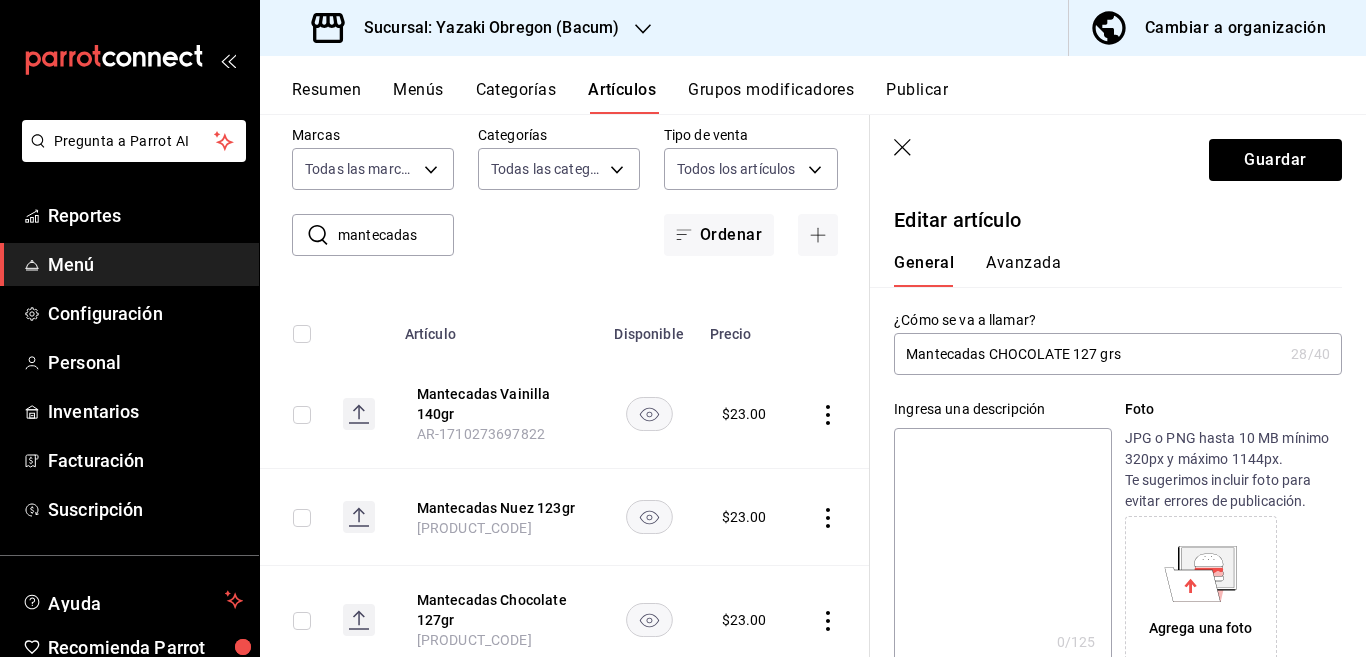 paste on "Mantecadas CHOCOLATE 127 grs" 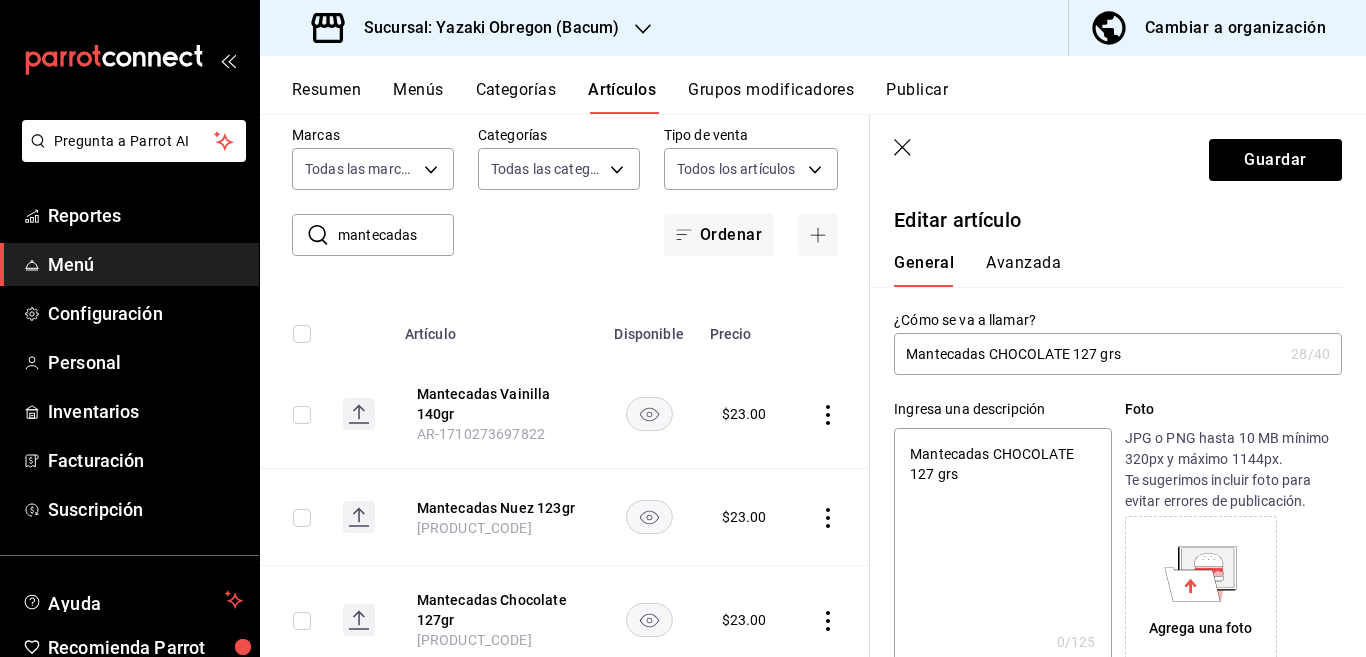 type on "x" 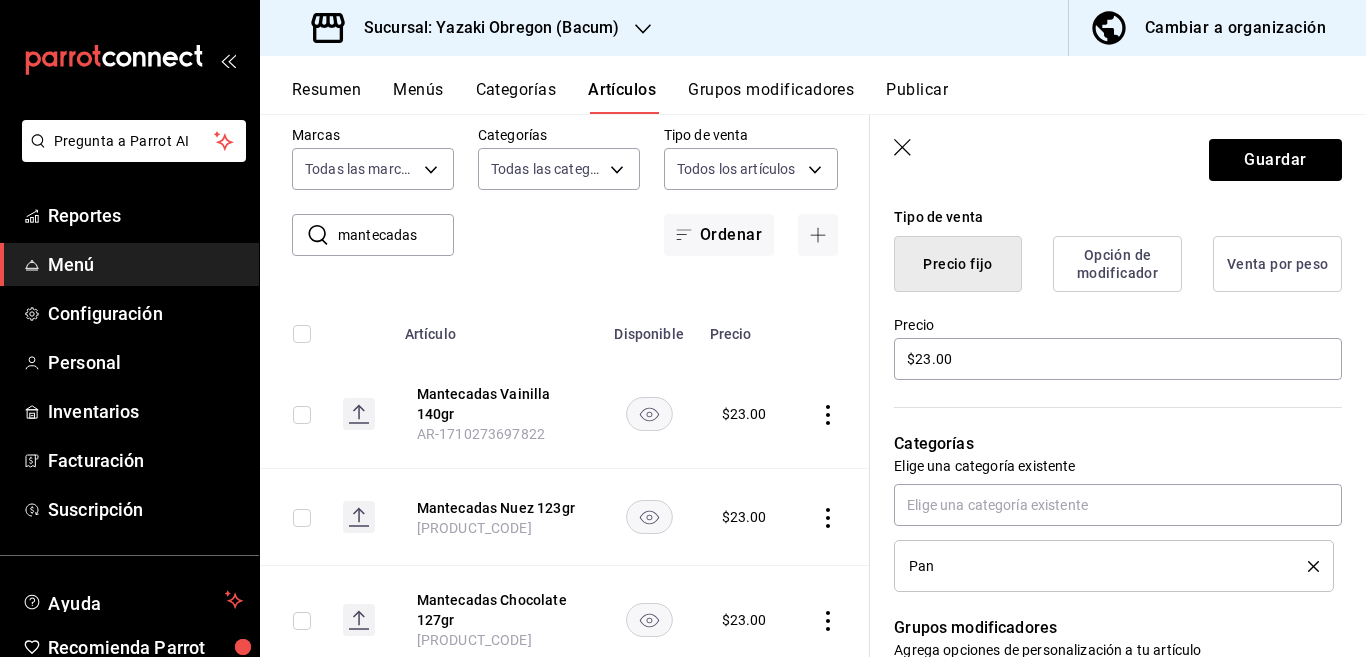 scroll, scrollTop: 487, scrollLeft: 0, axis: vertical 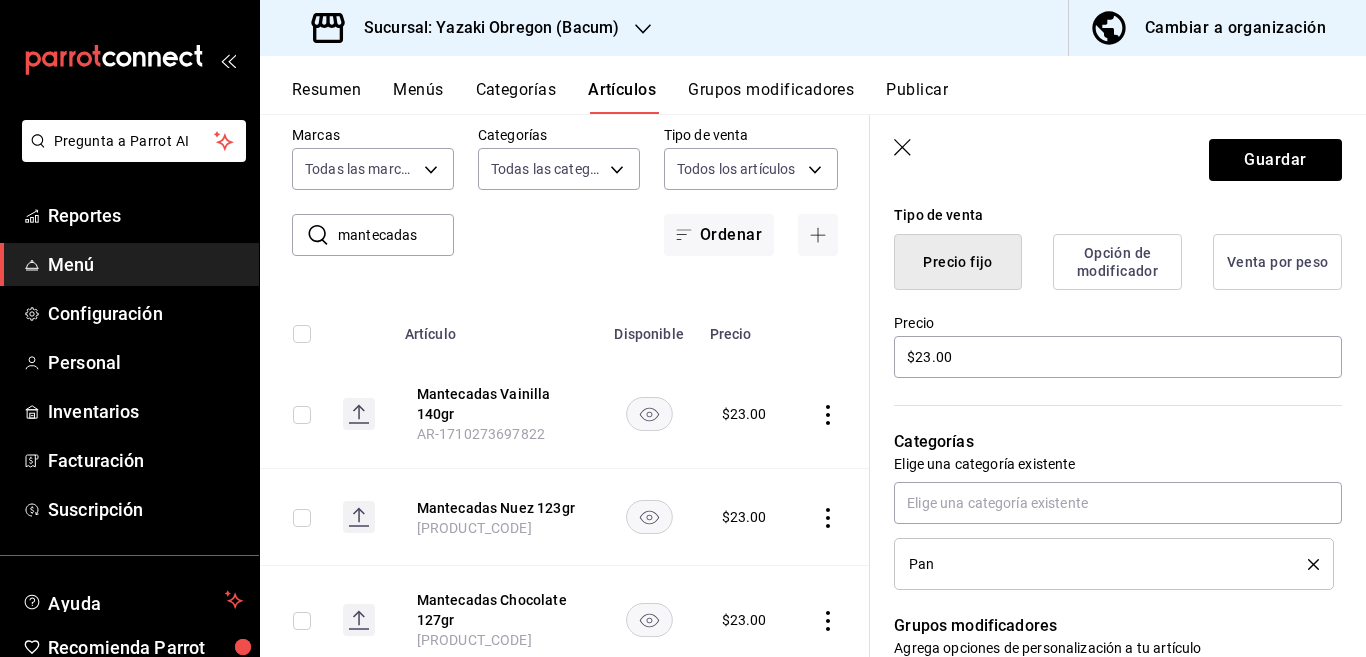 type on "Mantecadas CHOCOLATE 127 grs" 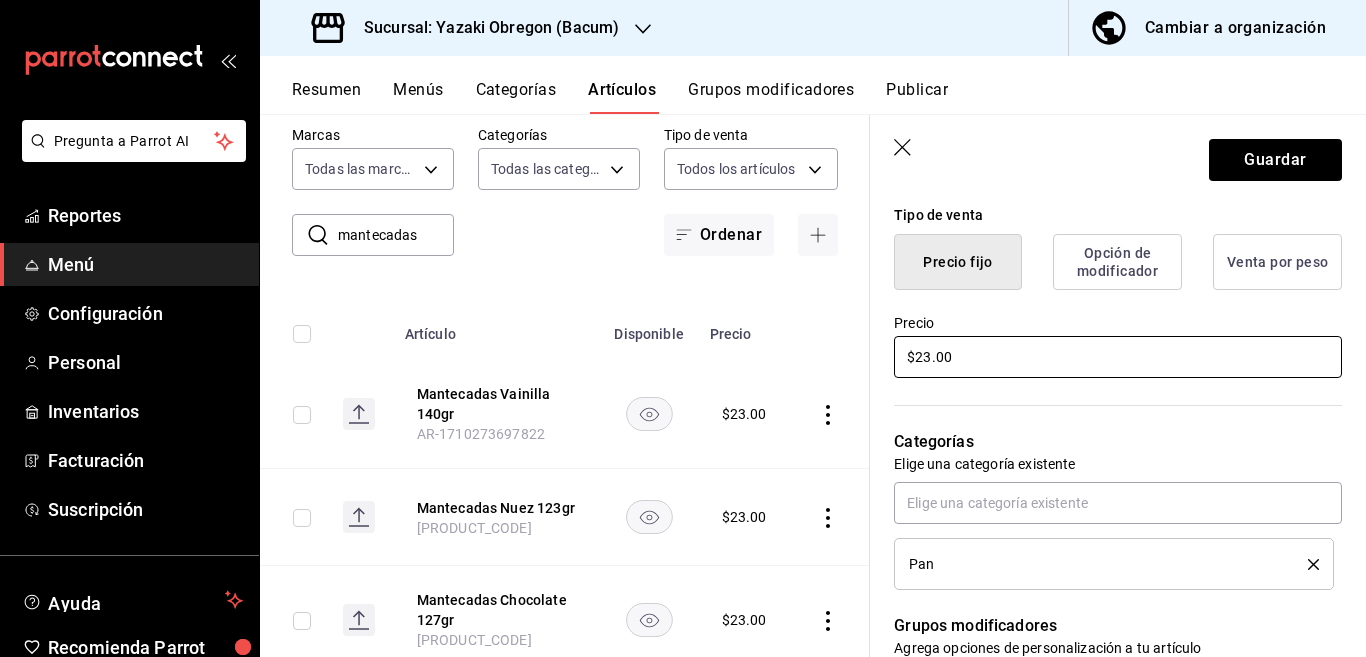 type on "x" 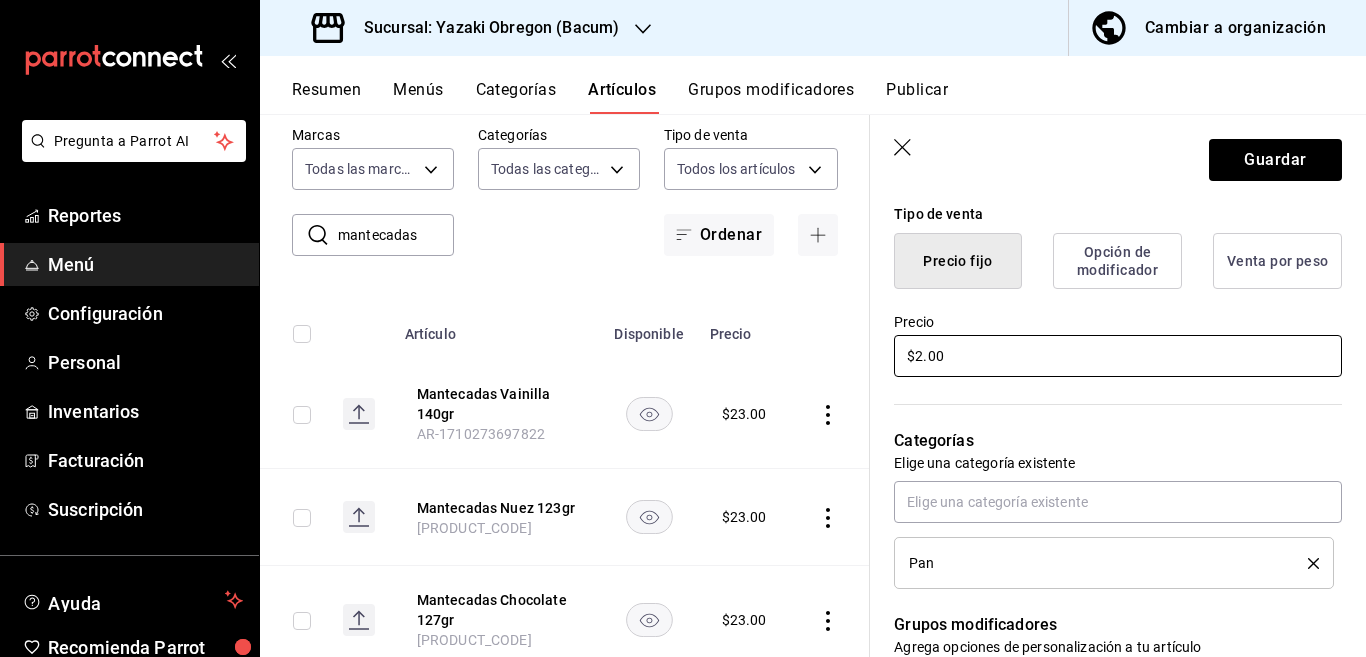 type on "$22.00" 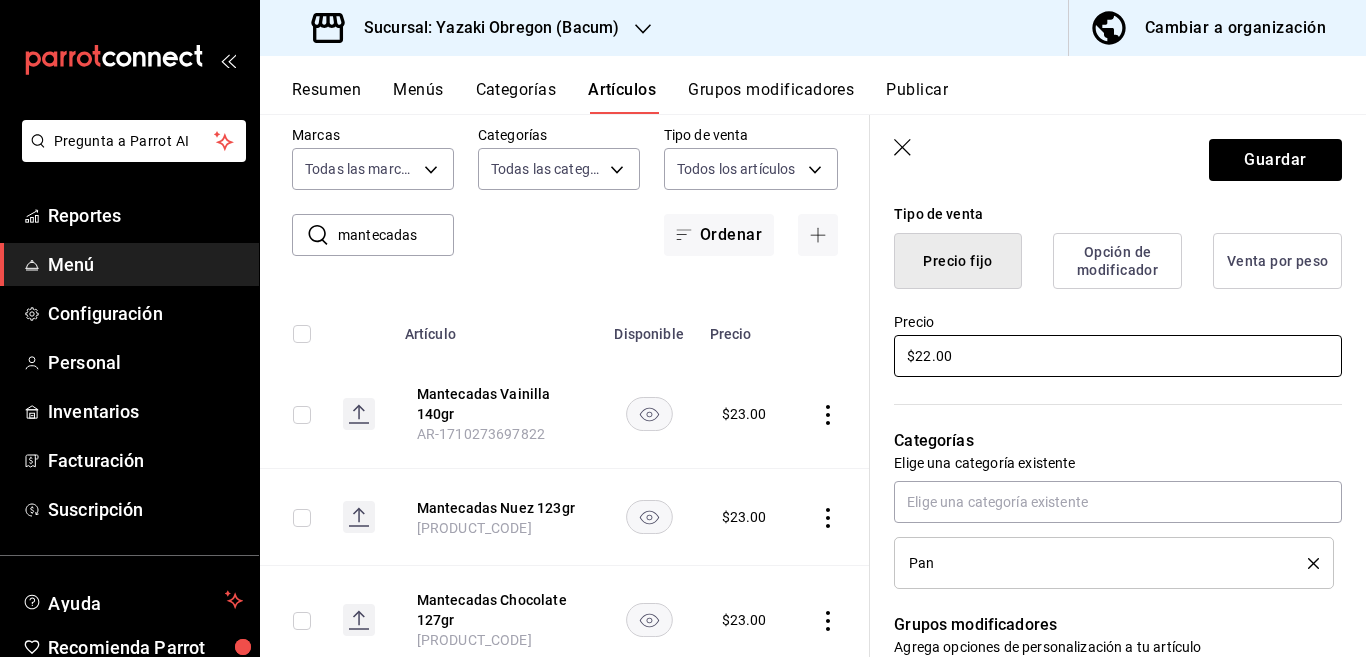 type on "x" 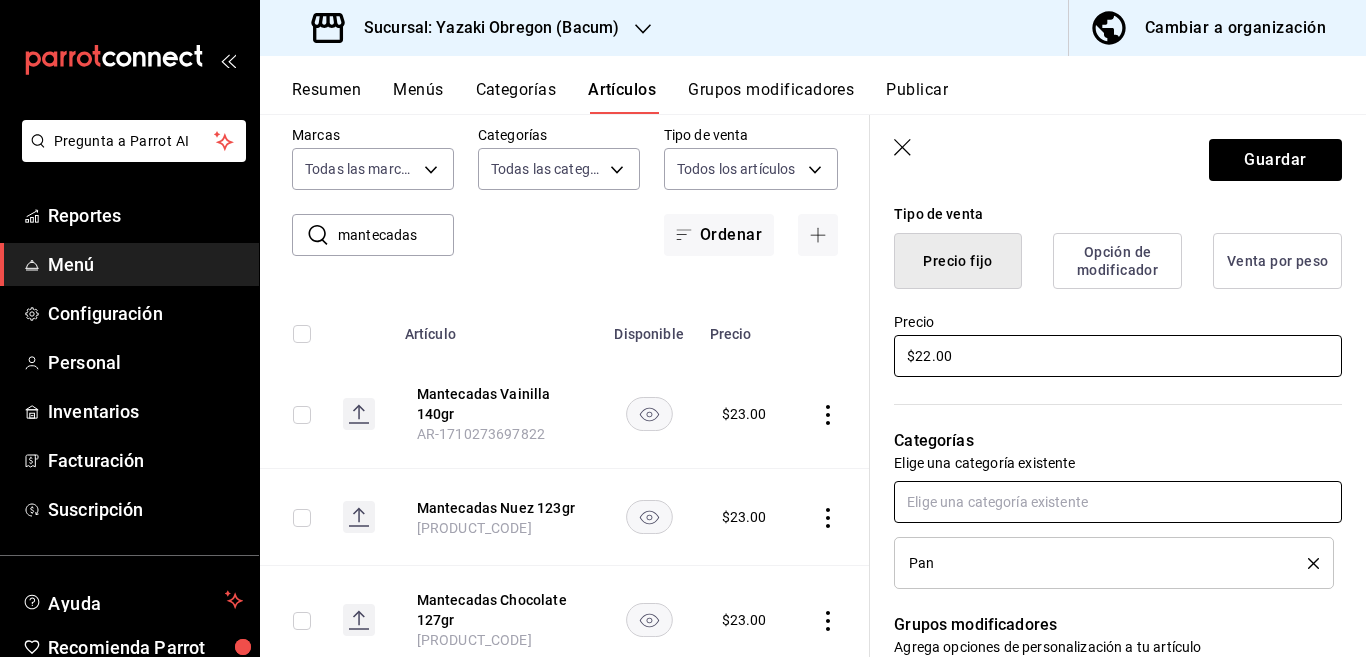 type on "$22.00" 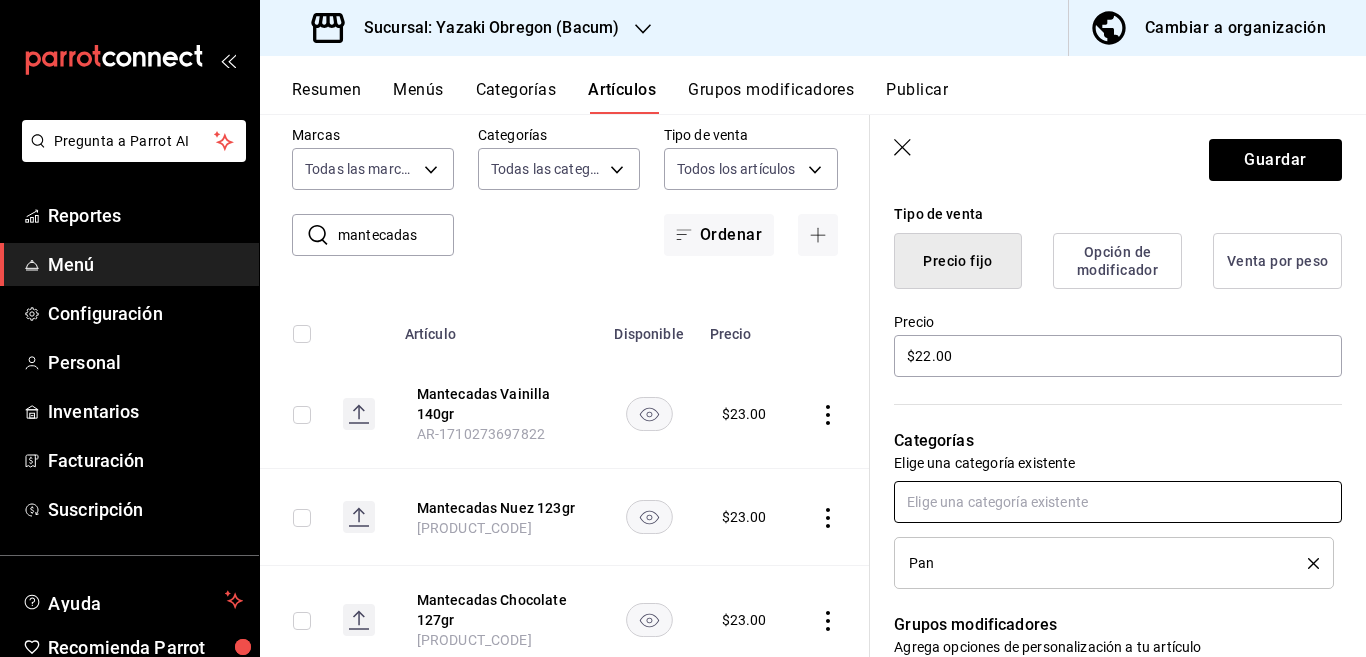 click at bounding box center [1118, 502] 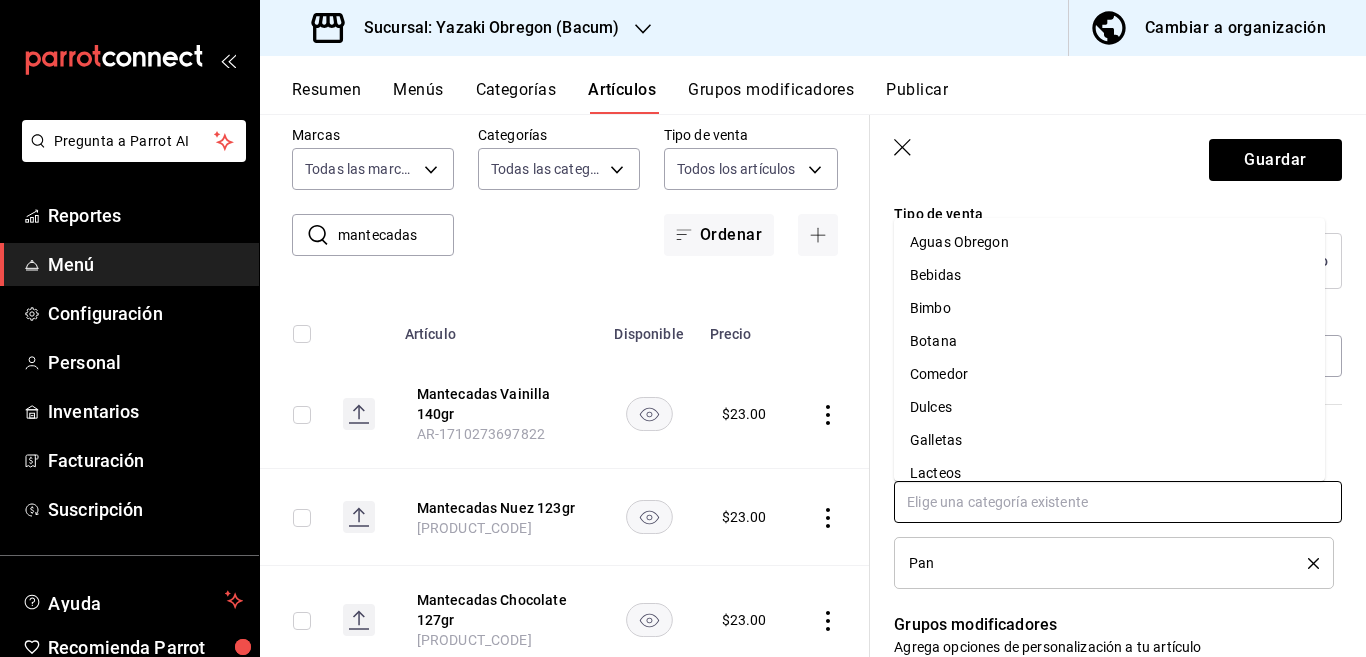 scroll, scrollTop: 0, scrollLeft: 0, axis: both 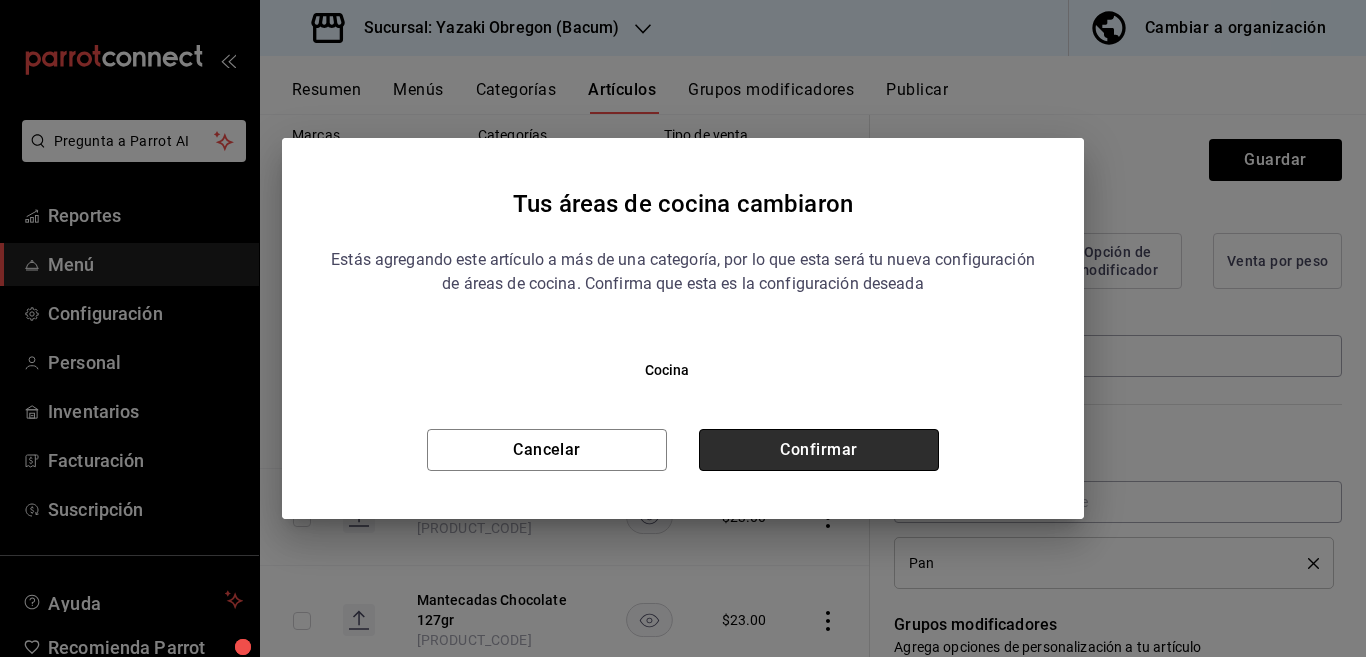 click on "Confirmar" at bounding box center [819, 450] 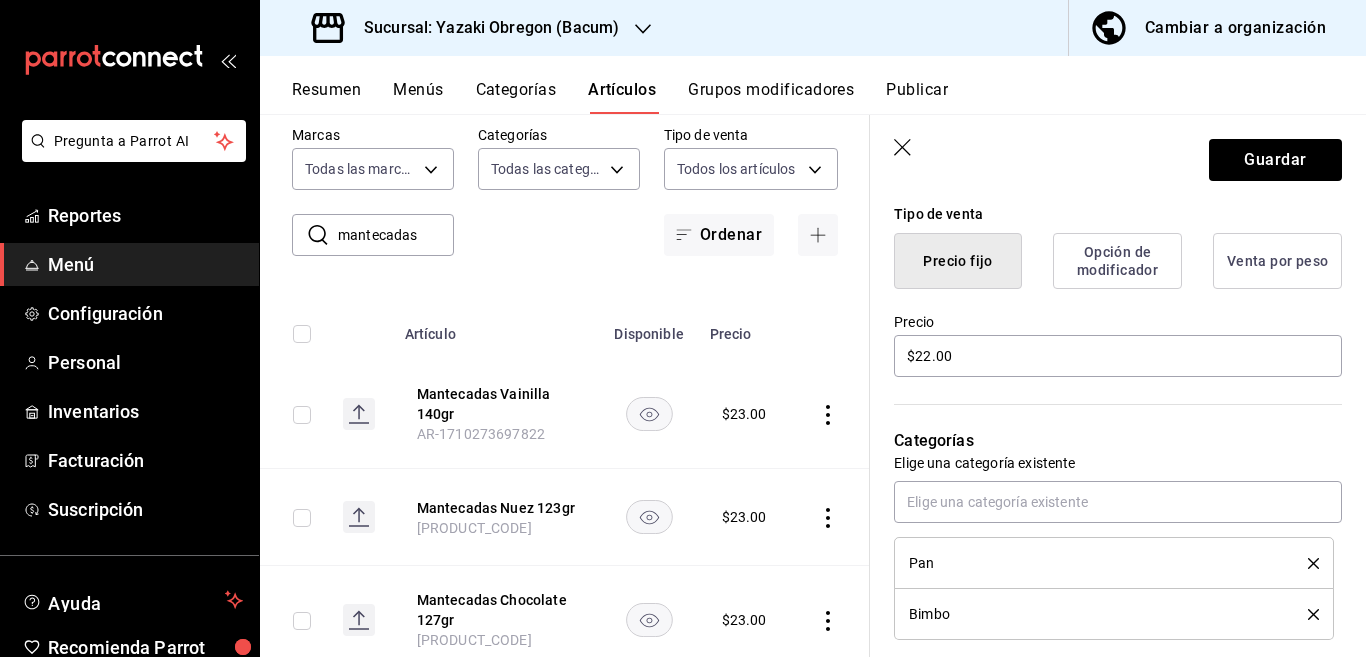 click 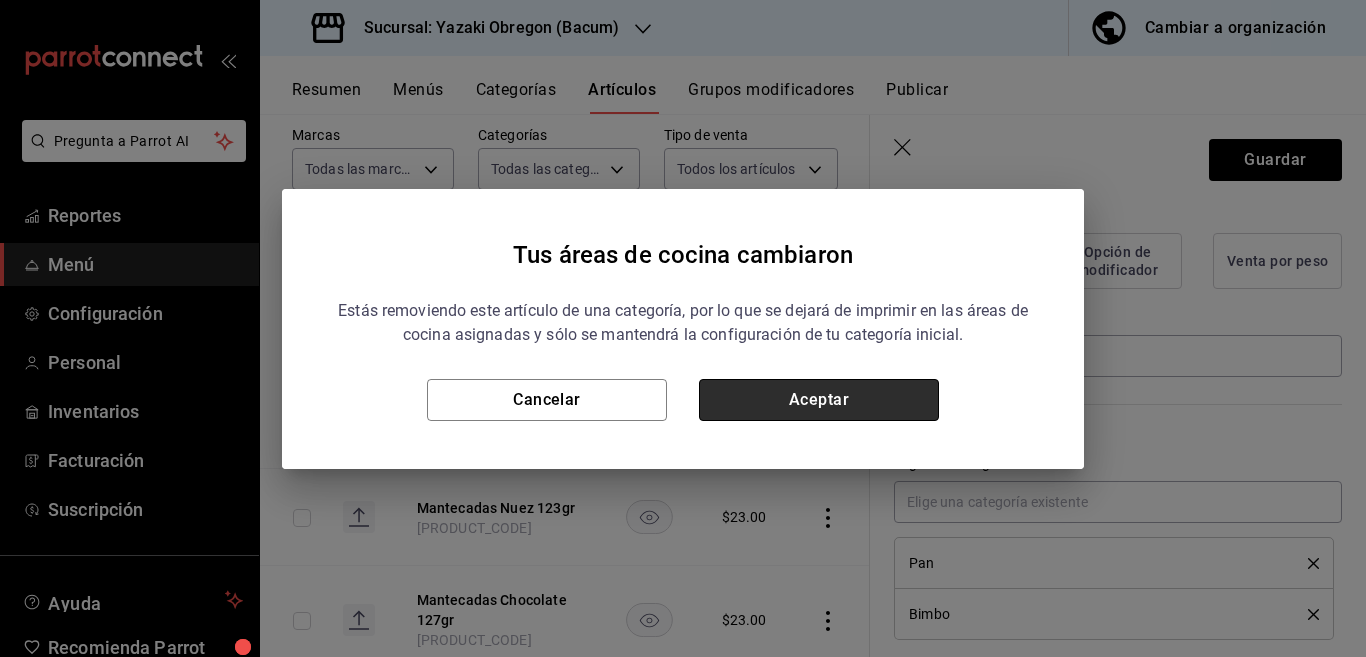 click on "Aceptar" at bounding box center [819, 400] 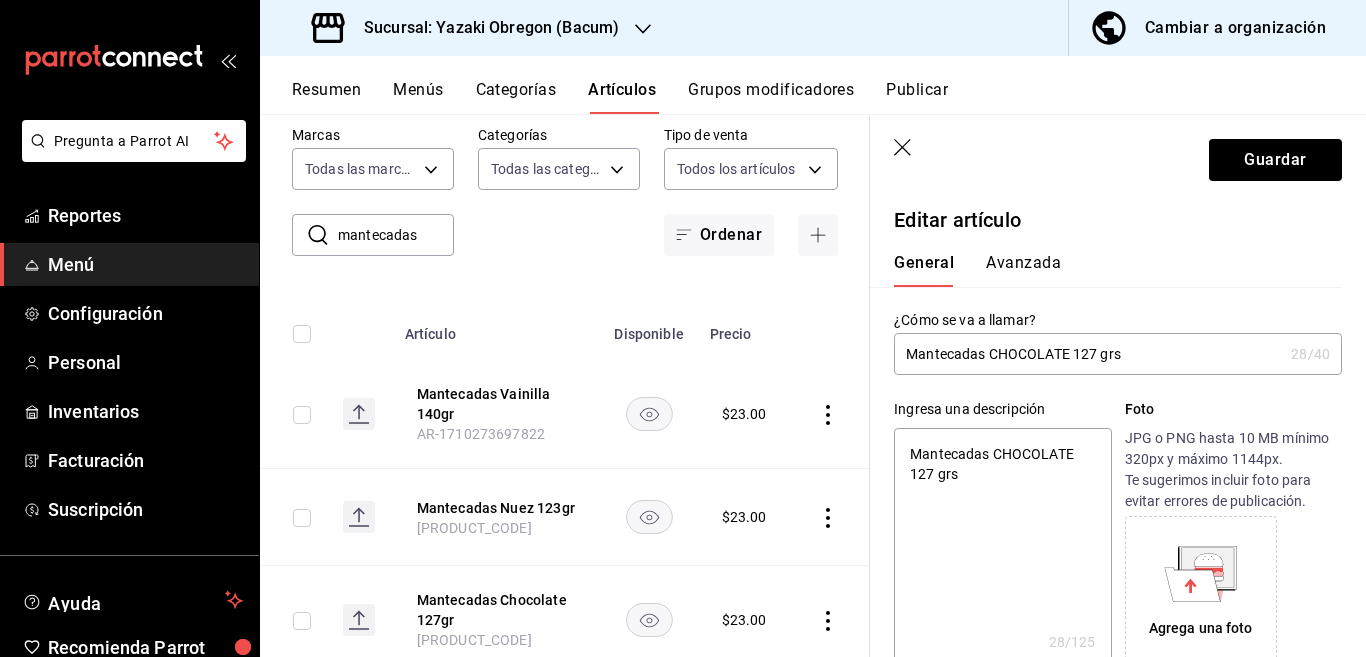 scroll, scrollTop: 0, scrollLeft: 0, axis: both 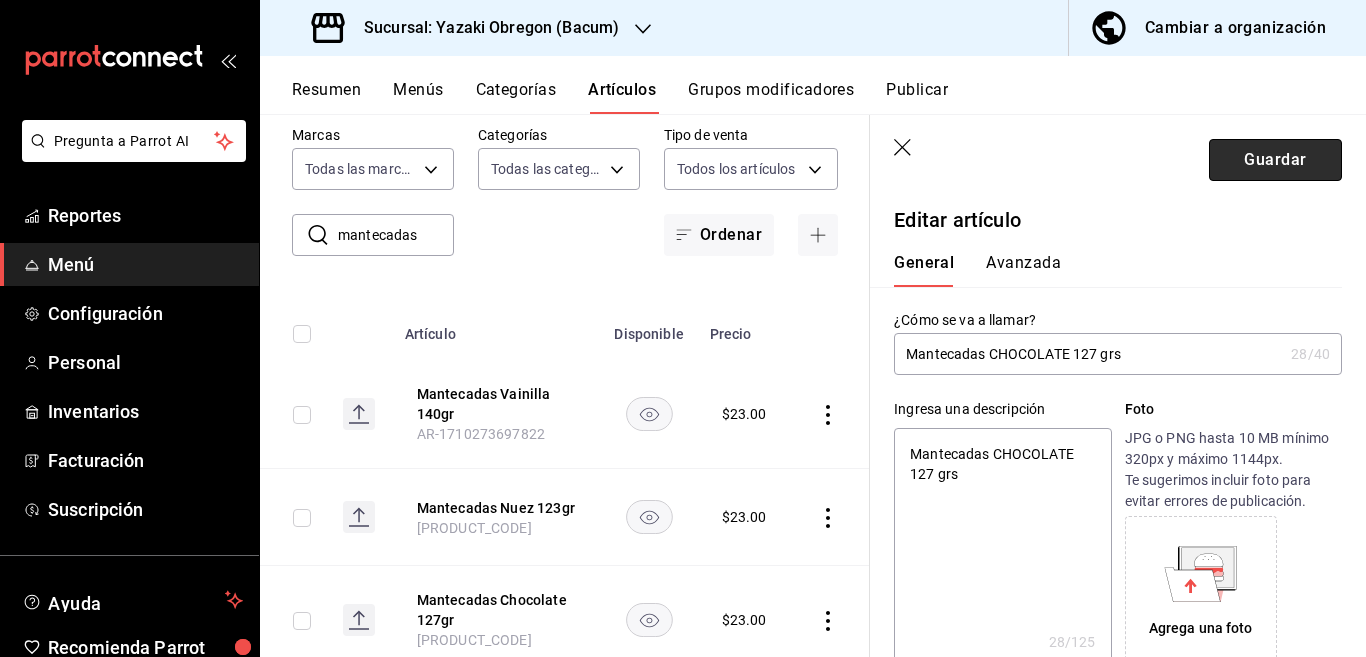 click on "Guardar" at bounding box center (1275, 160) 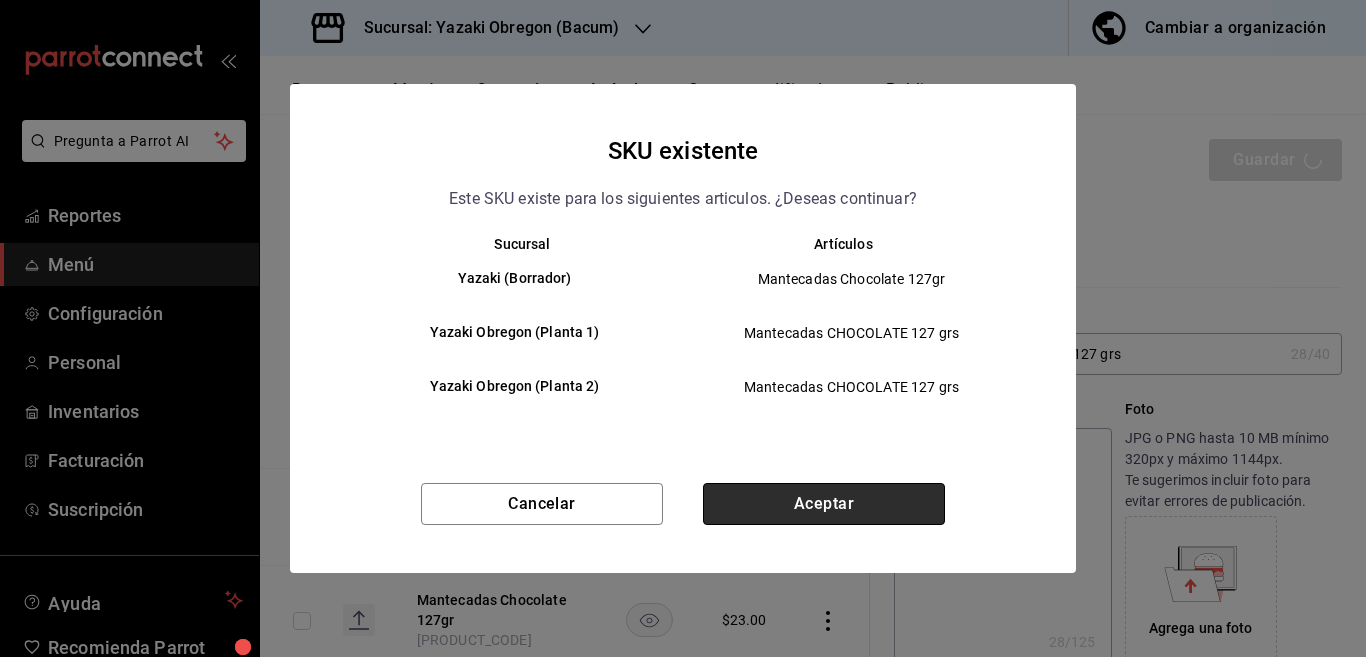 click on "Aceptar" at bounding box center [824, 504] 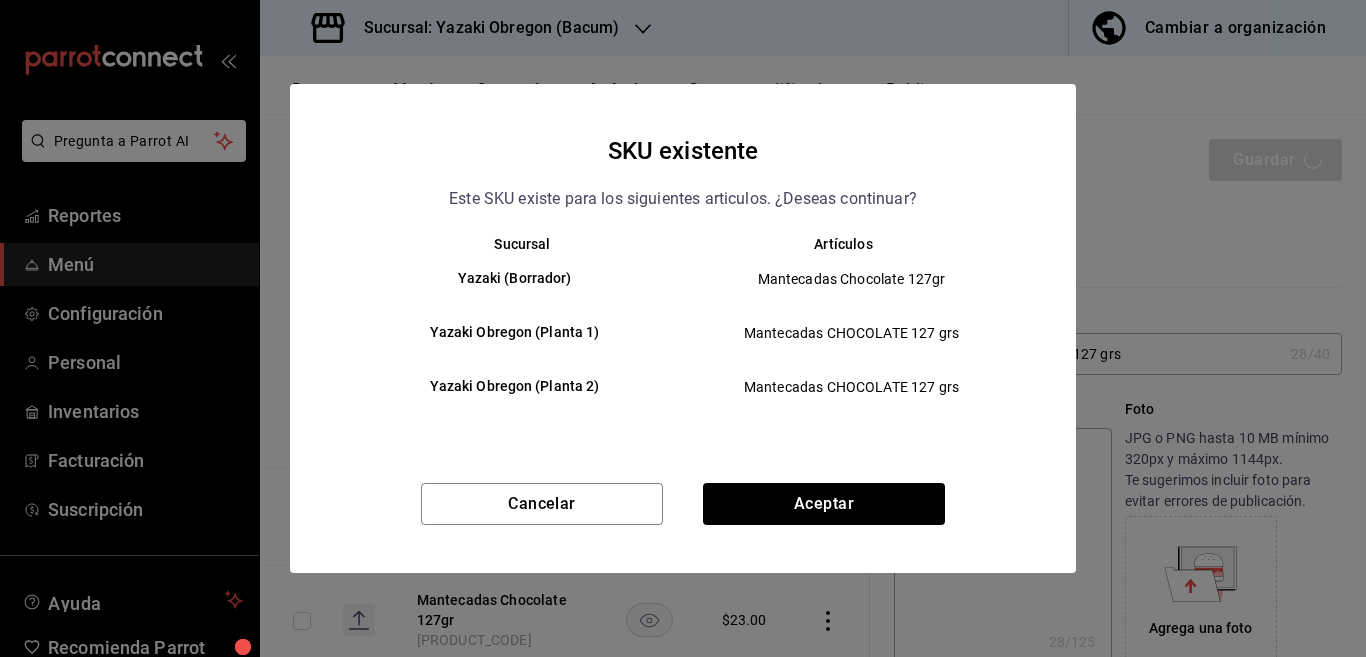 type on "x" 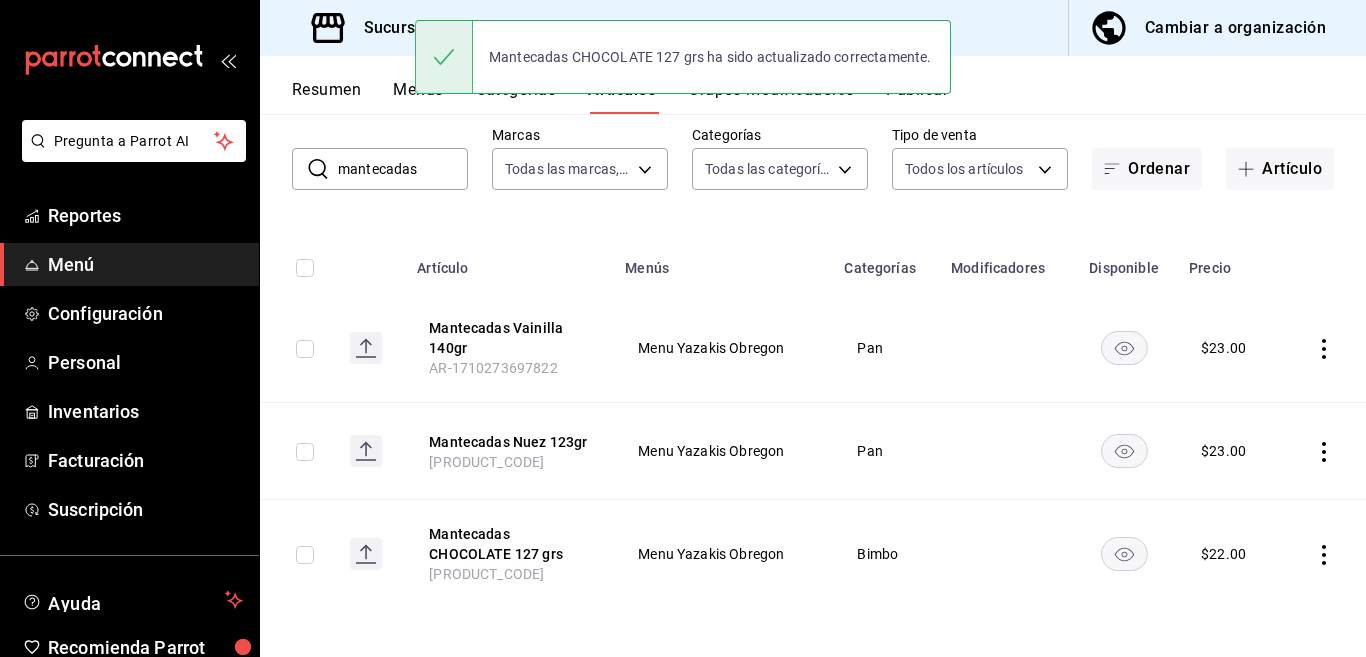 scroll, scrollTop: 0, scrollLeft: 0, axis: both 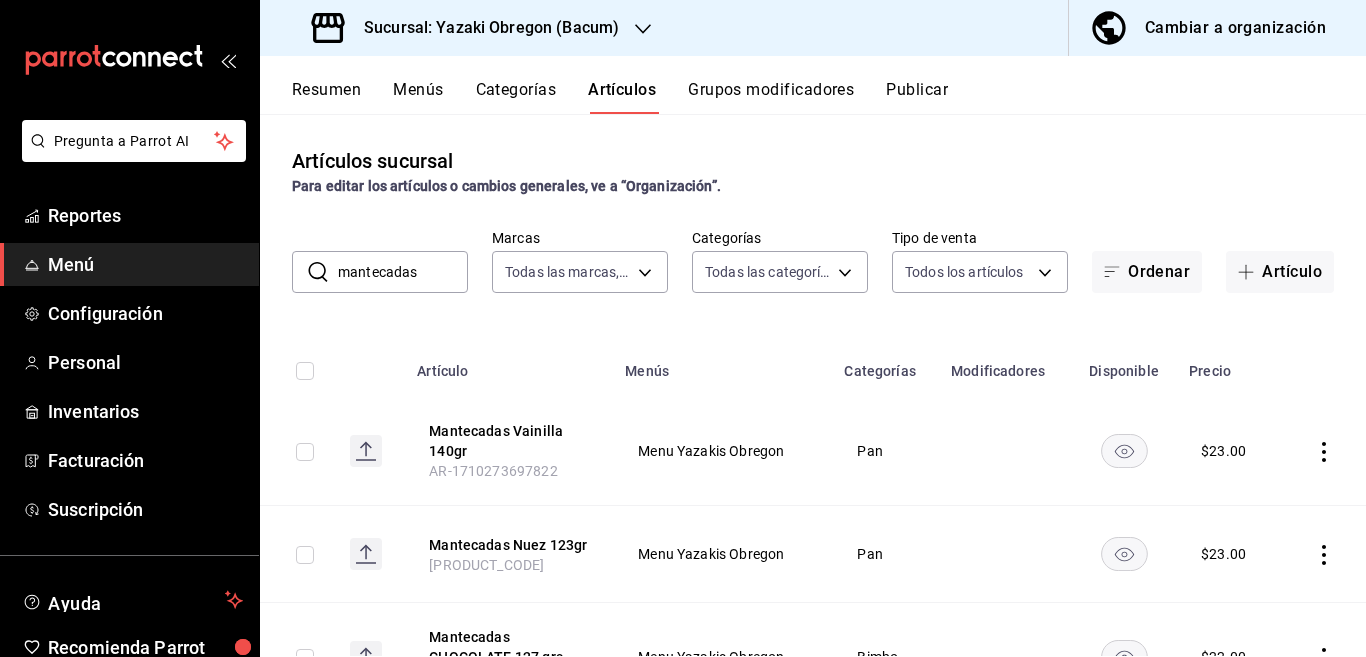 click 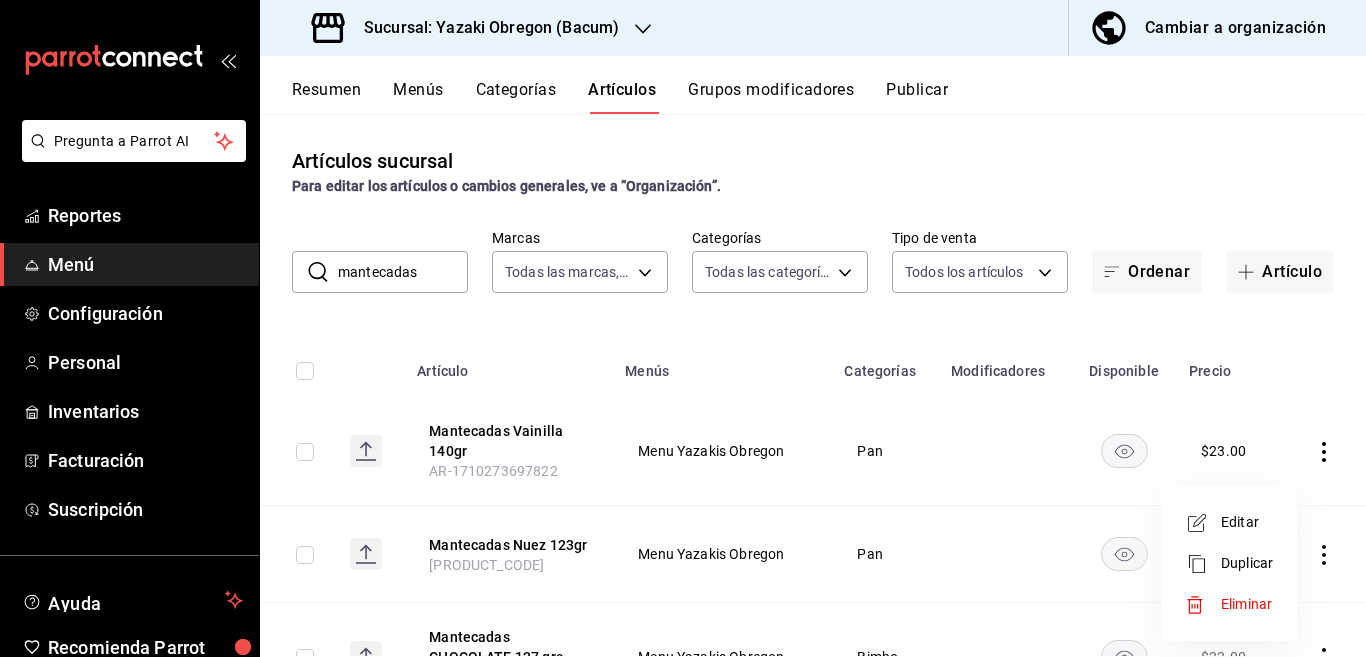 click on "Editar" at bounding box center (1247, 522) 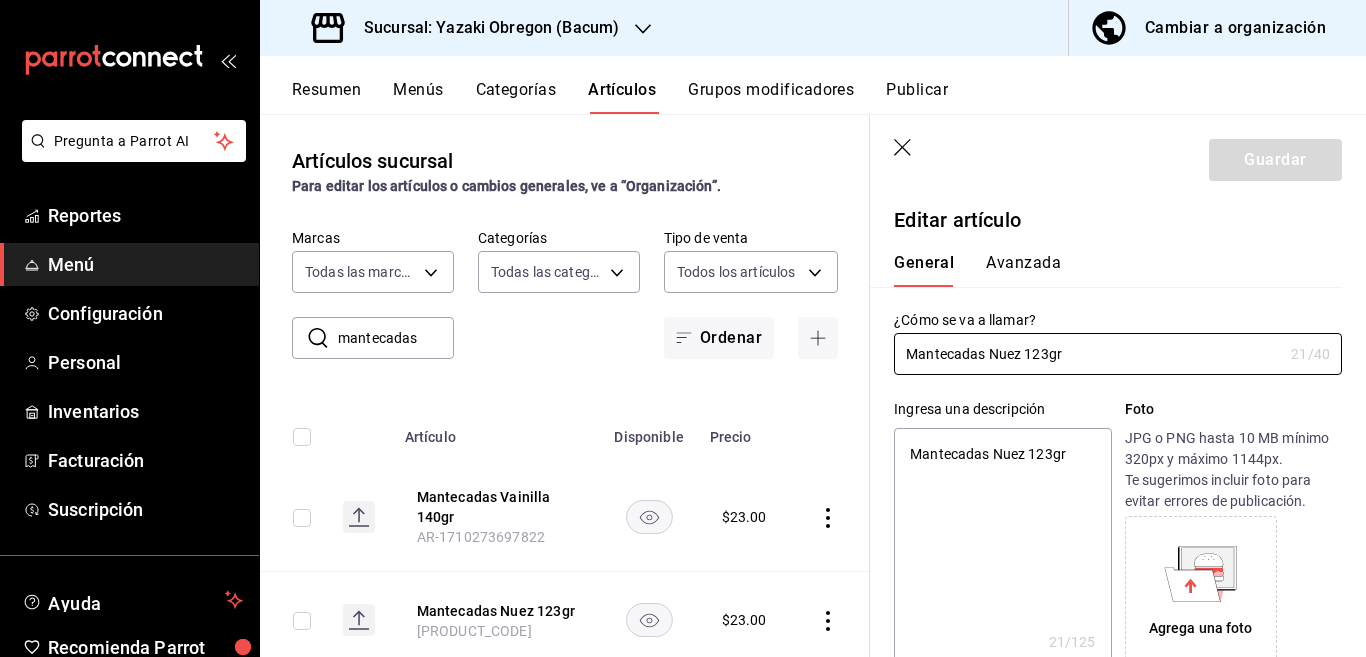 type on "x" 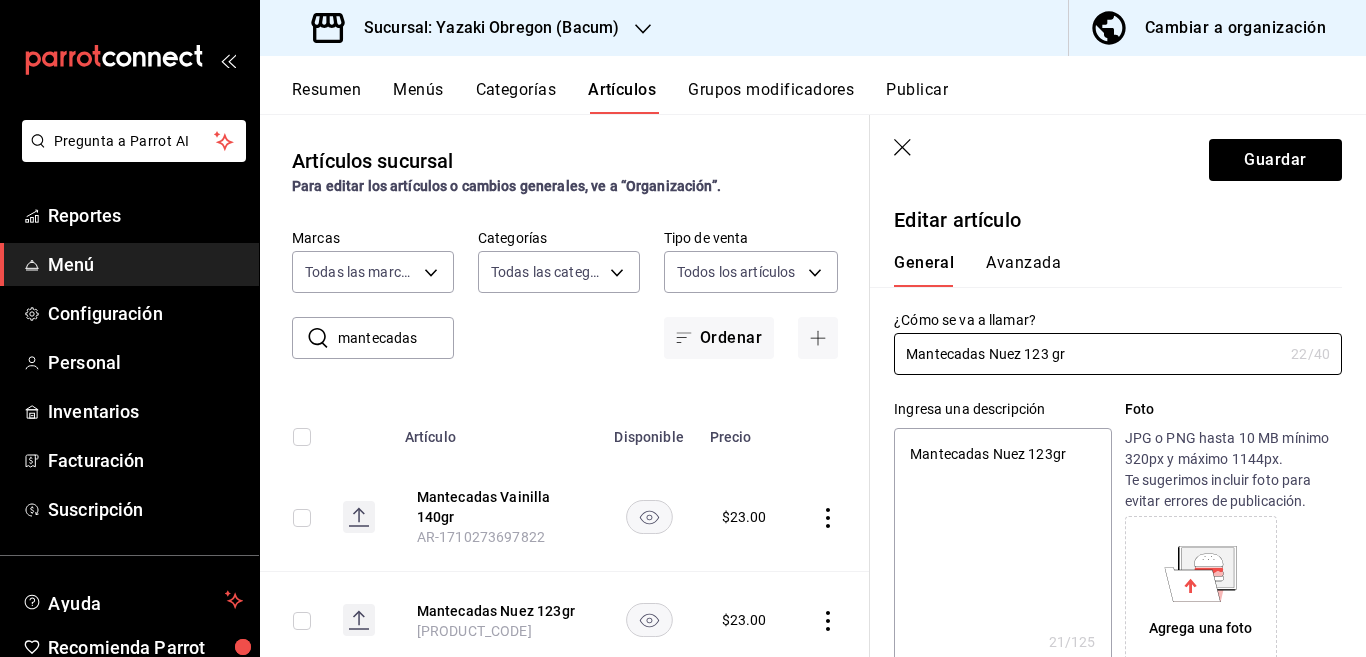 type on "x" 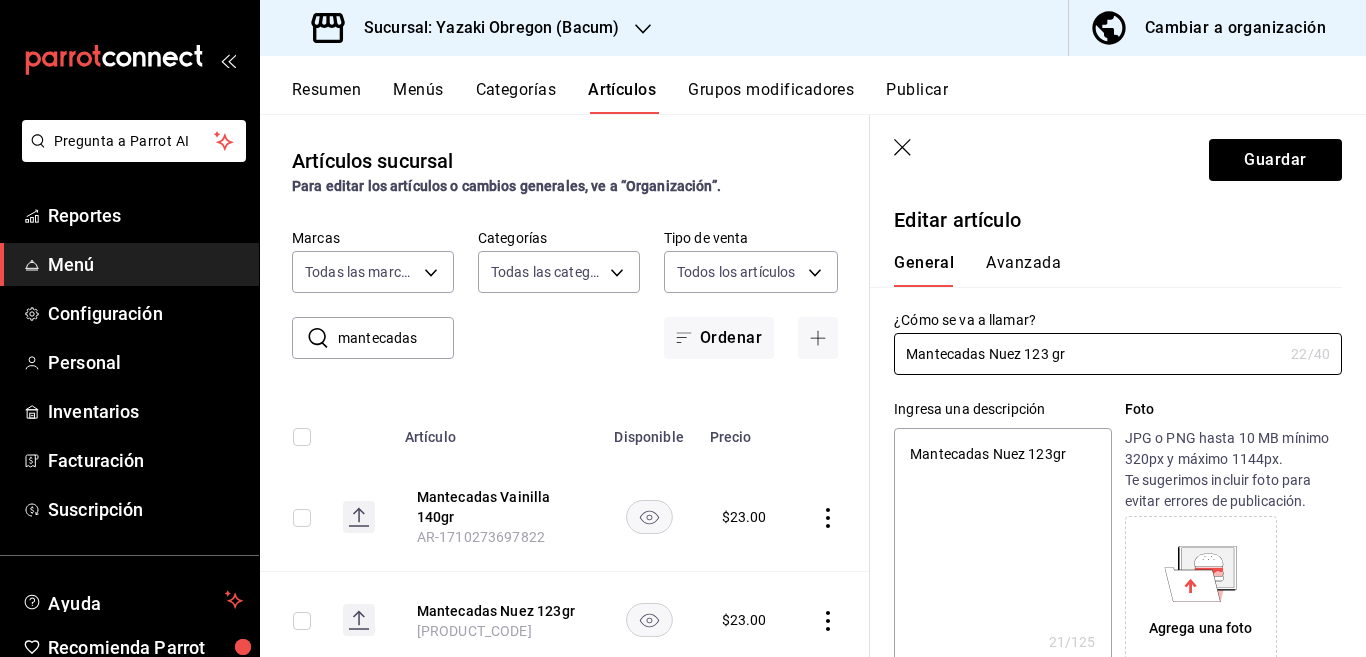 type on "Mantecadas Nuez 123 Sgr" 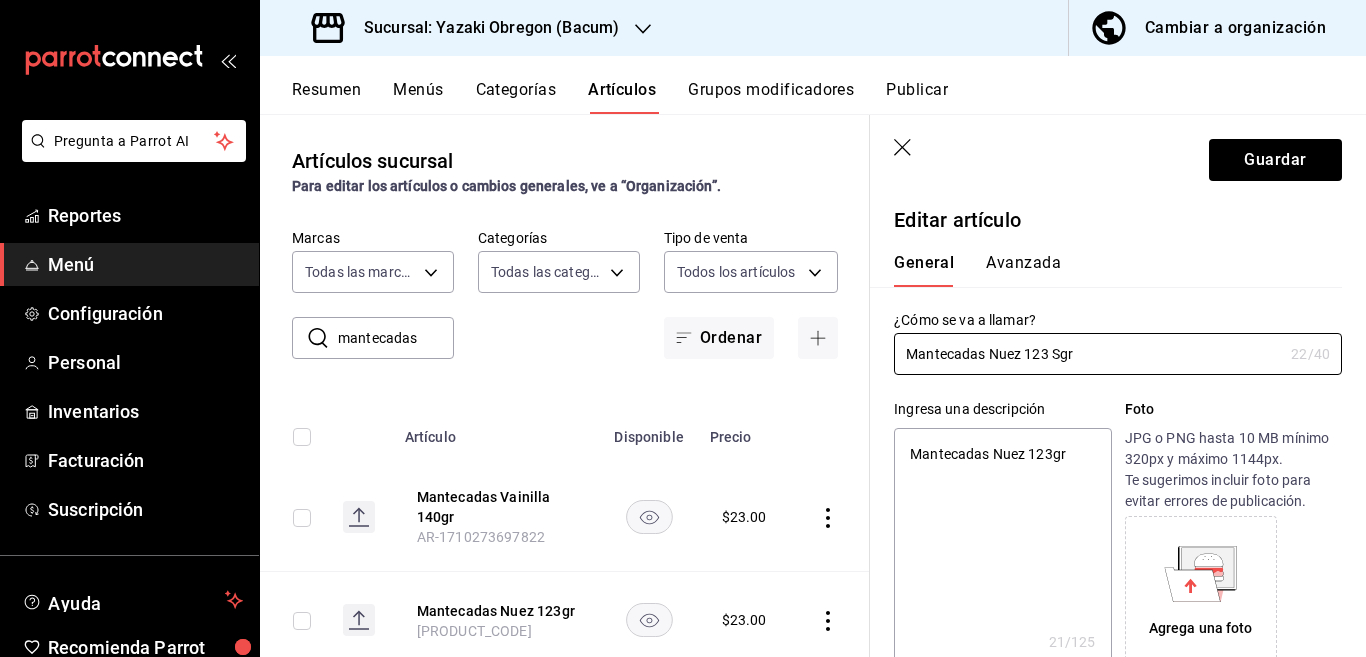 type on "x" 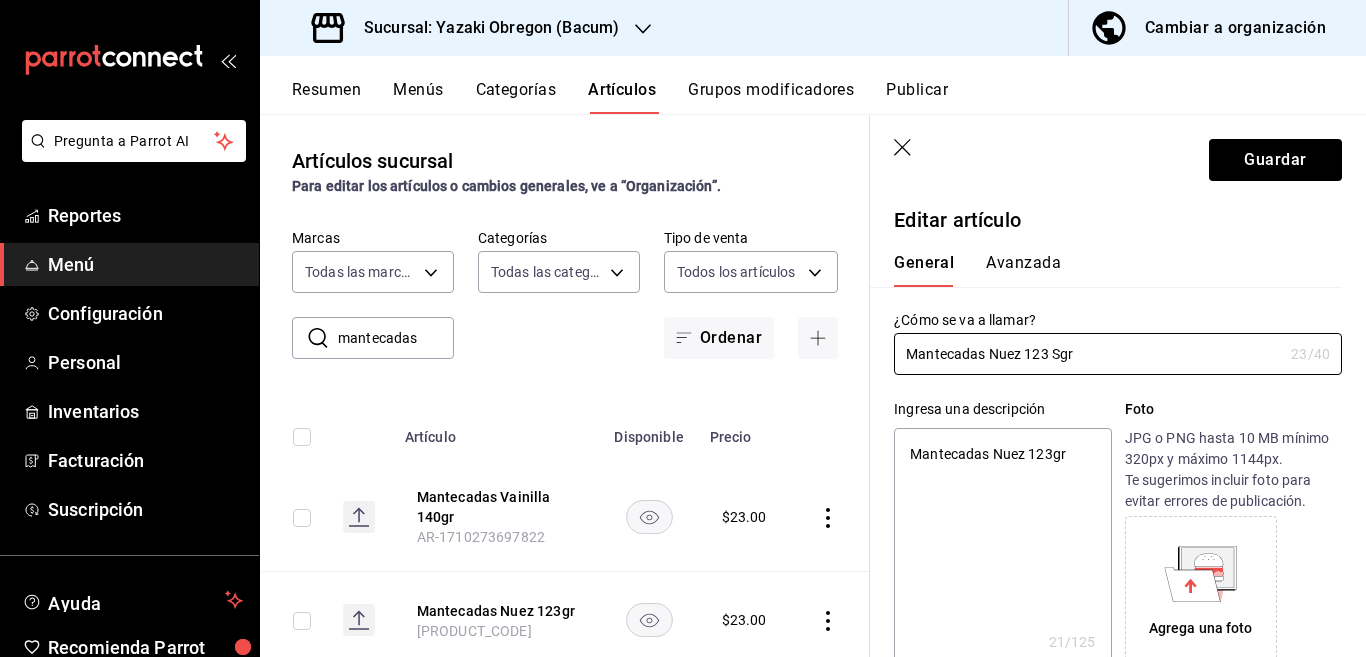 type on "Mantecadas Nuez 123 gr" 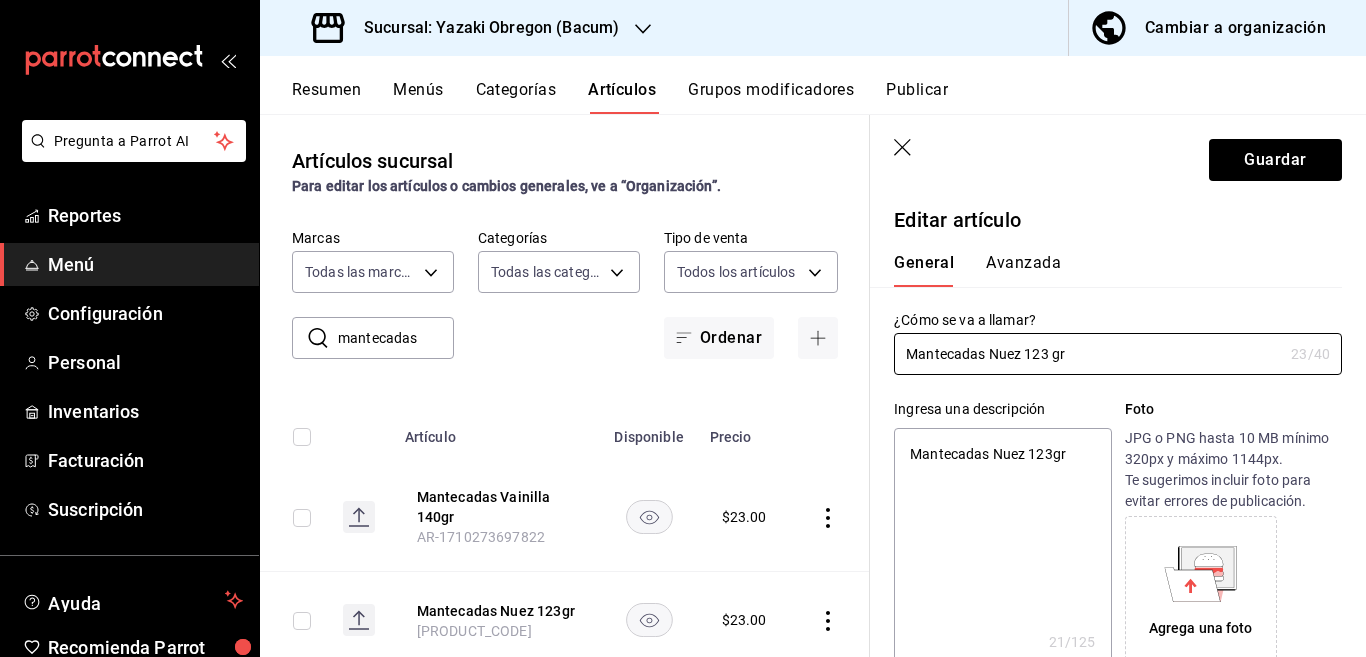 type on "x" 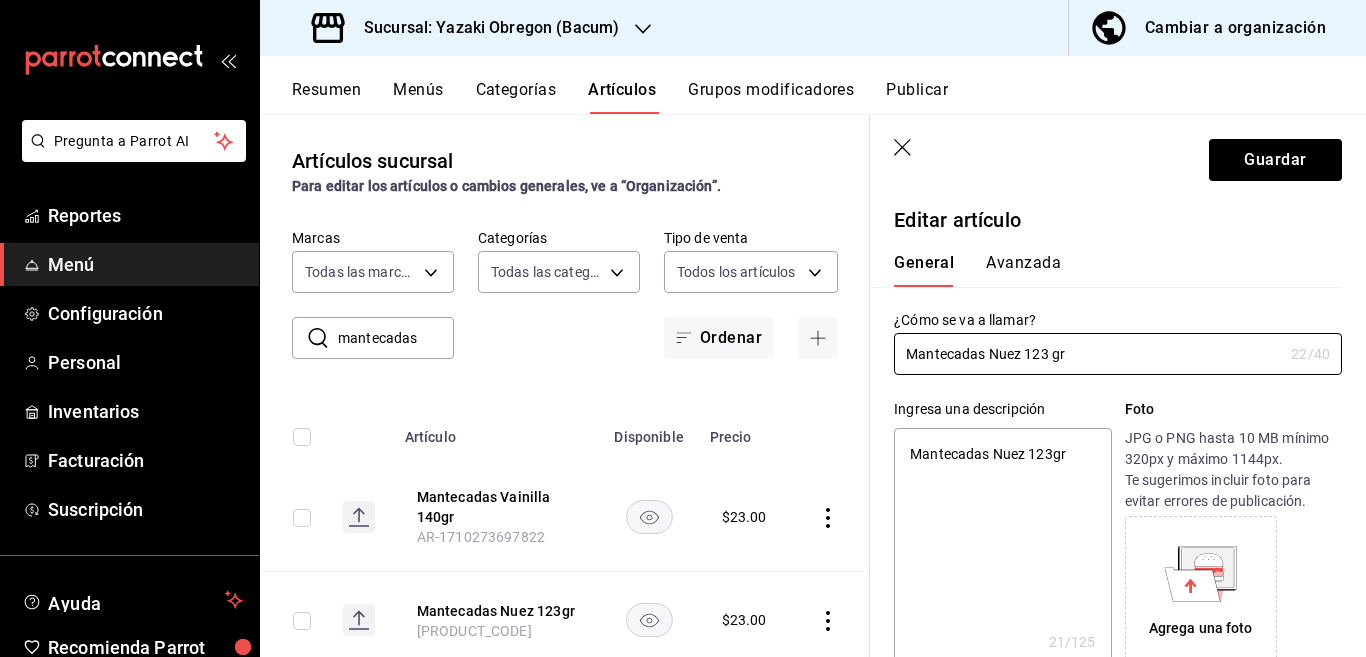 type on "Mantecadas Nuez 123 grs" 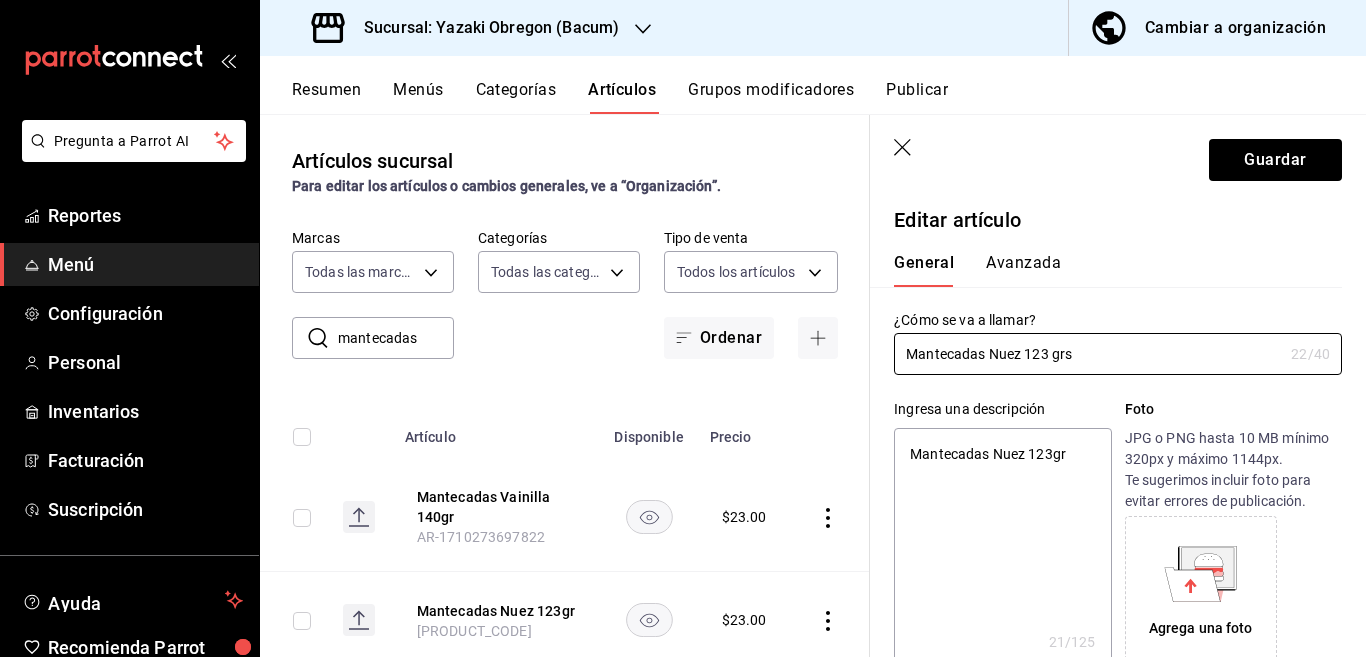 type on "x" 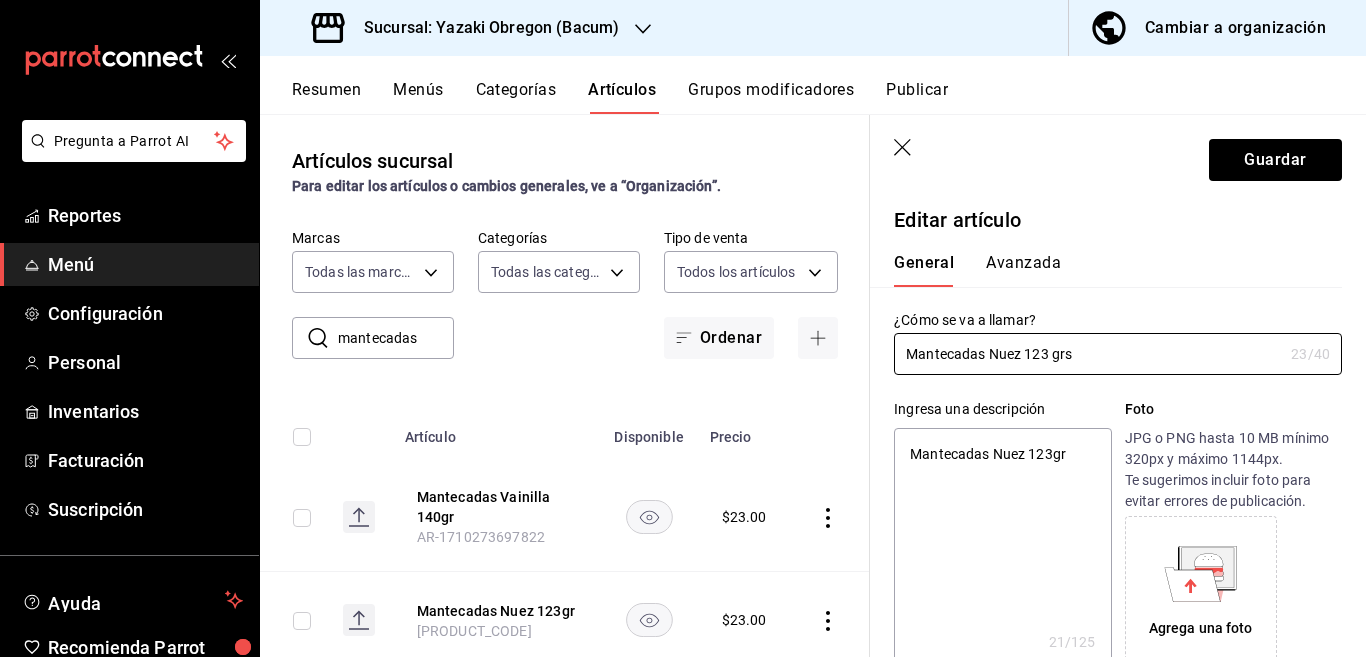 type on "Mantecadas Nuez 123 grs" 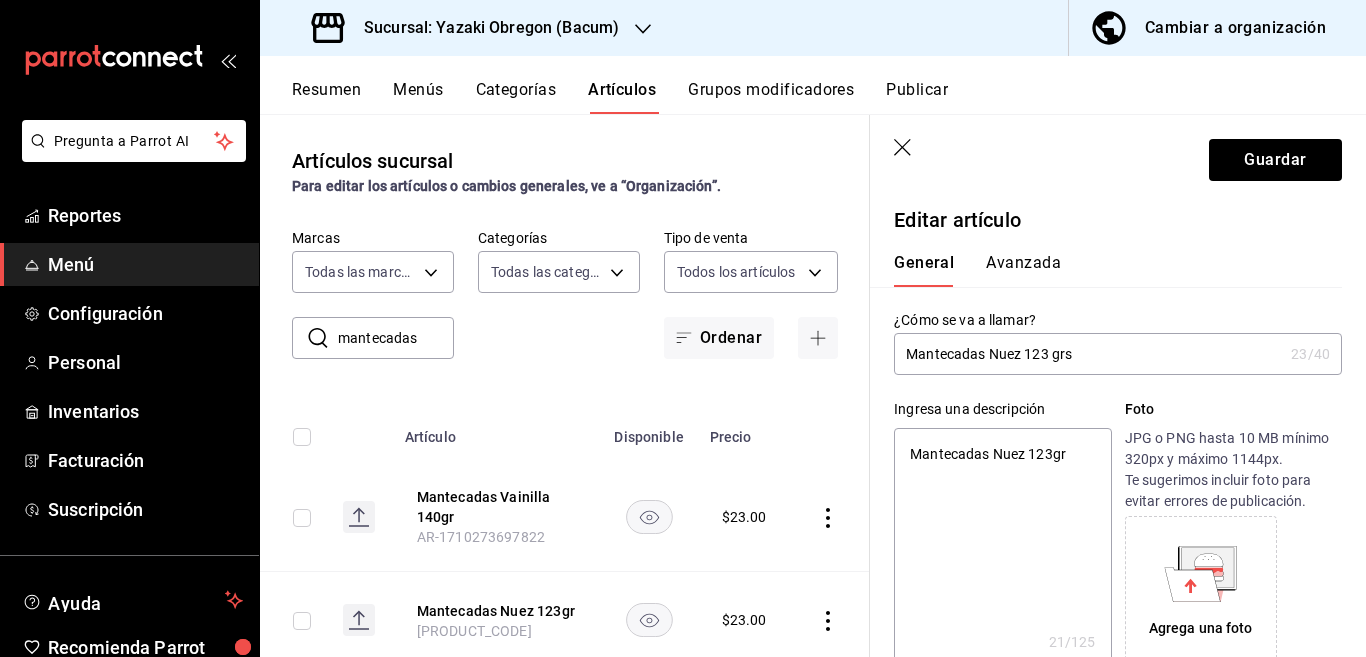 click on "Mantecadas Nuez 123gr" at bounding box center [1002, 548] 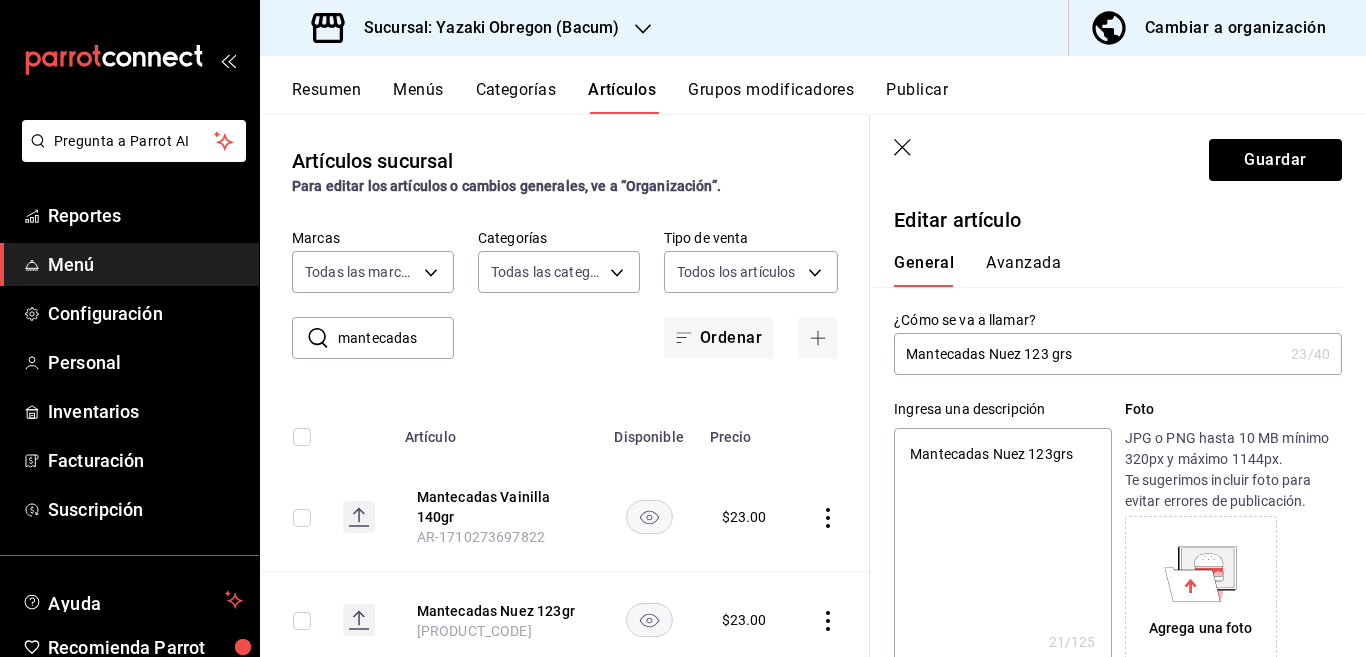 type on "x" 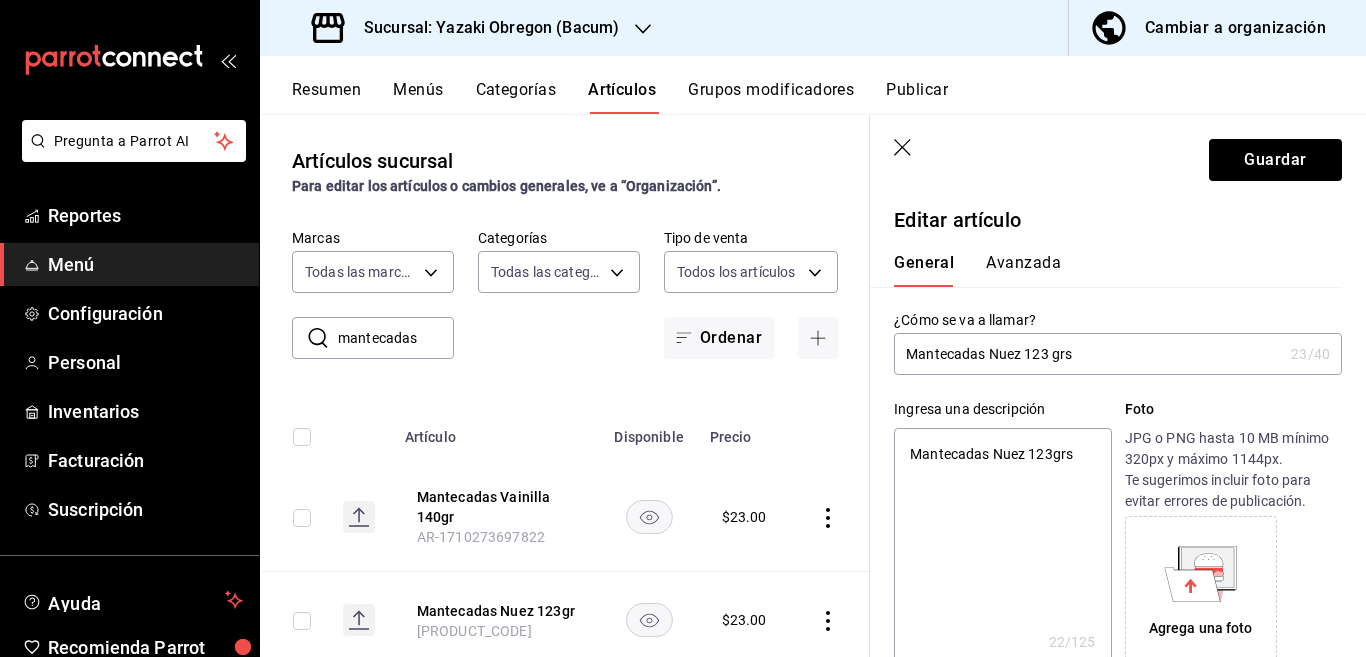 type on "Mantecadas Nuez 123 grs" 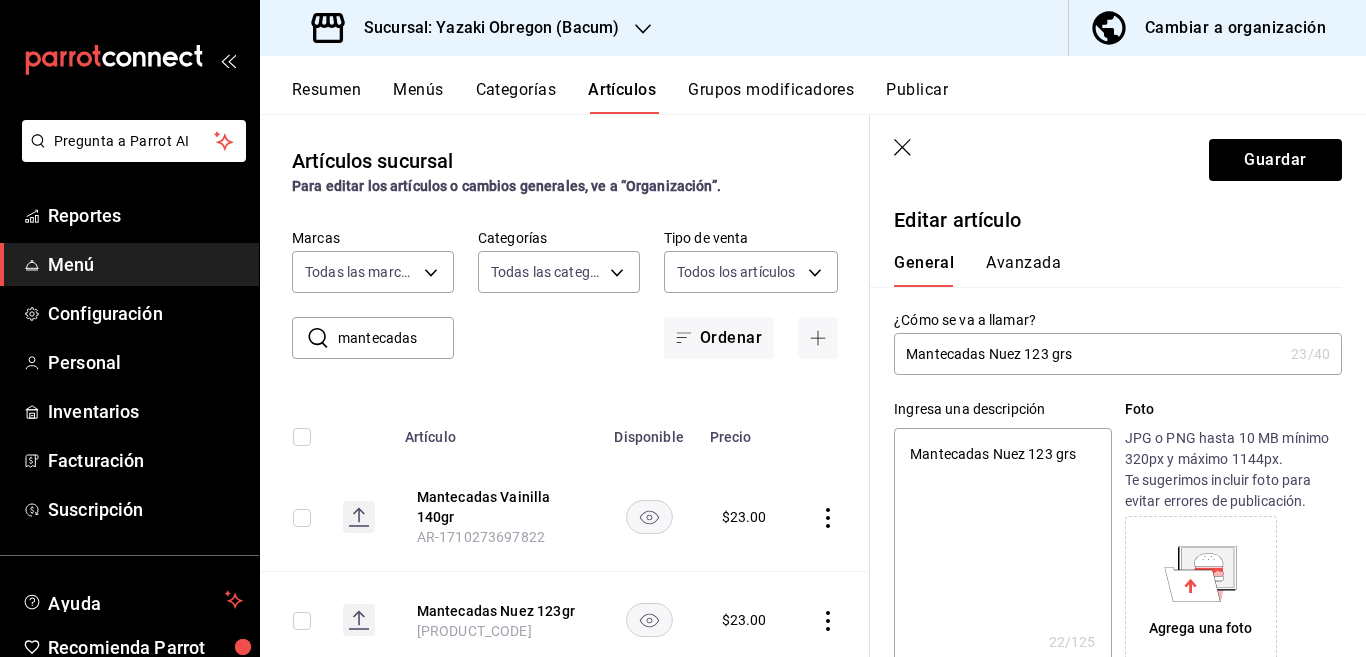 type on "x" 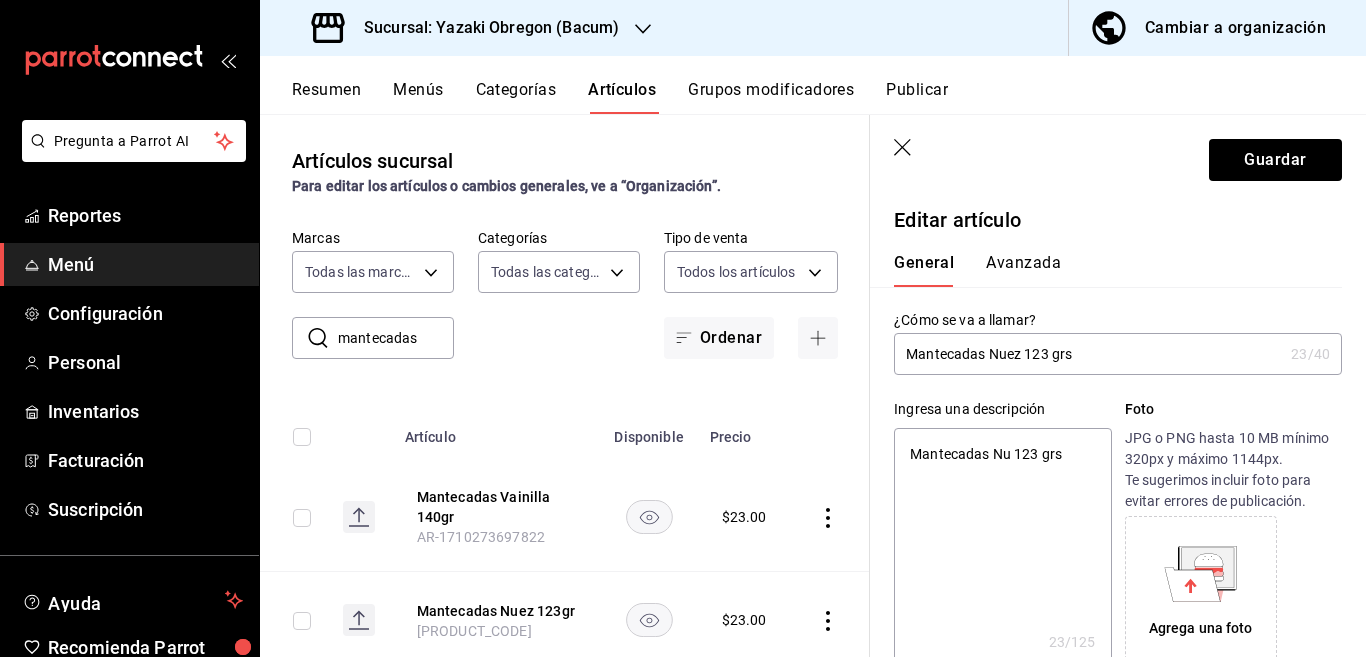 type on "Mantecadas N 123 grs" 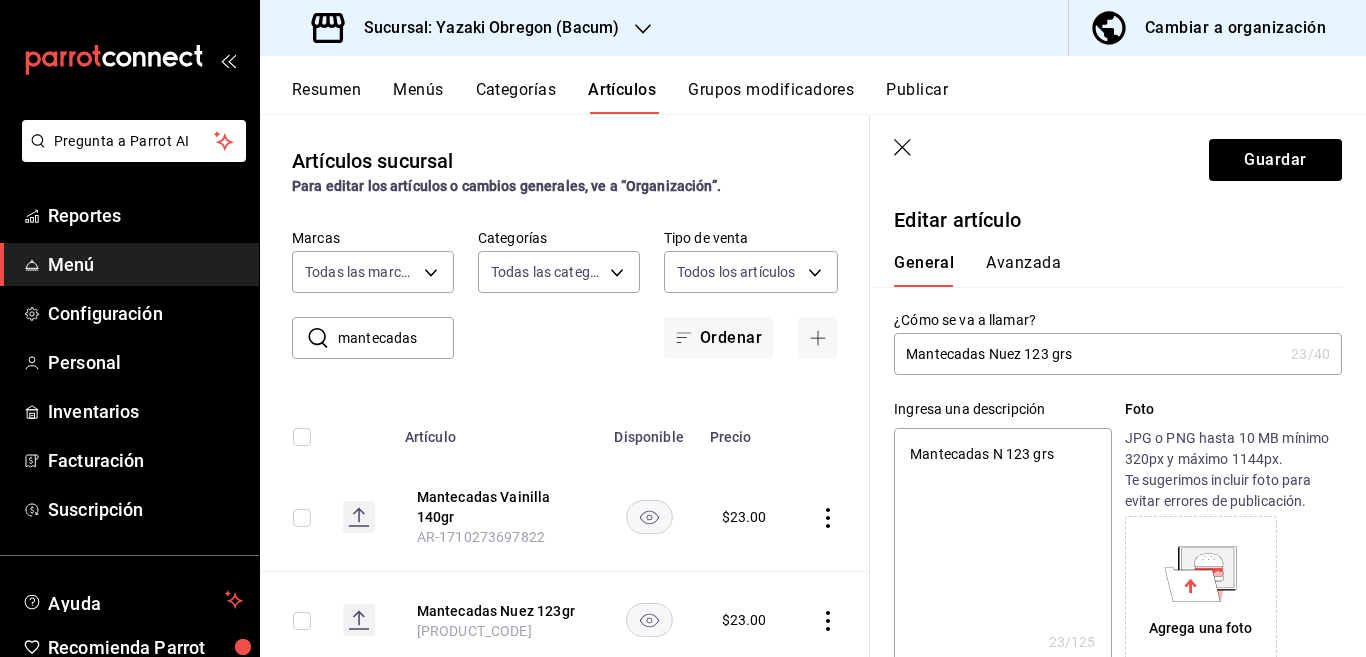 type on "x" 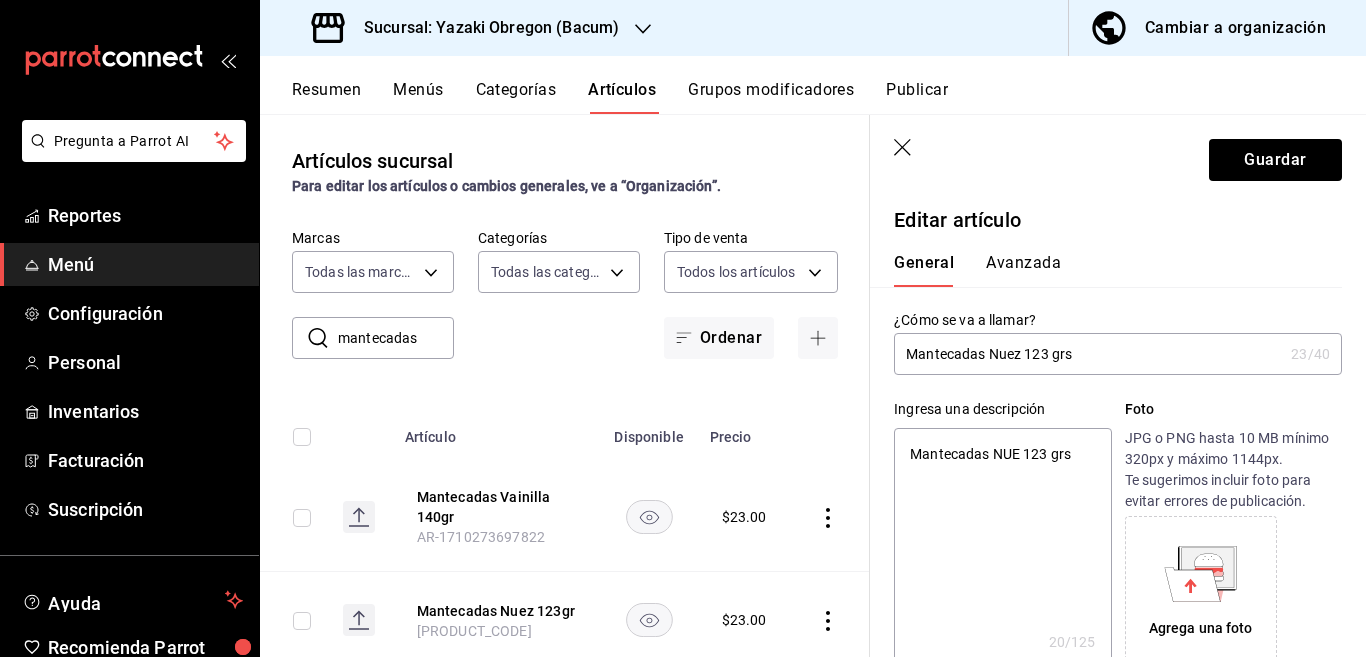 type on "Mantecadas NUEZ 123 grs" 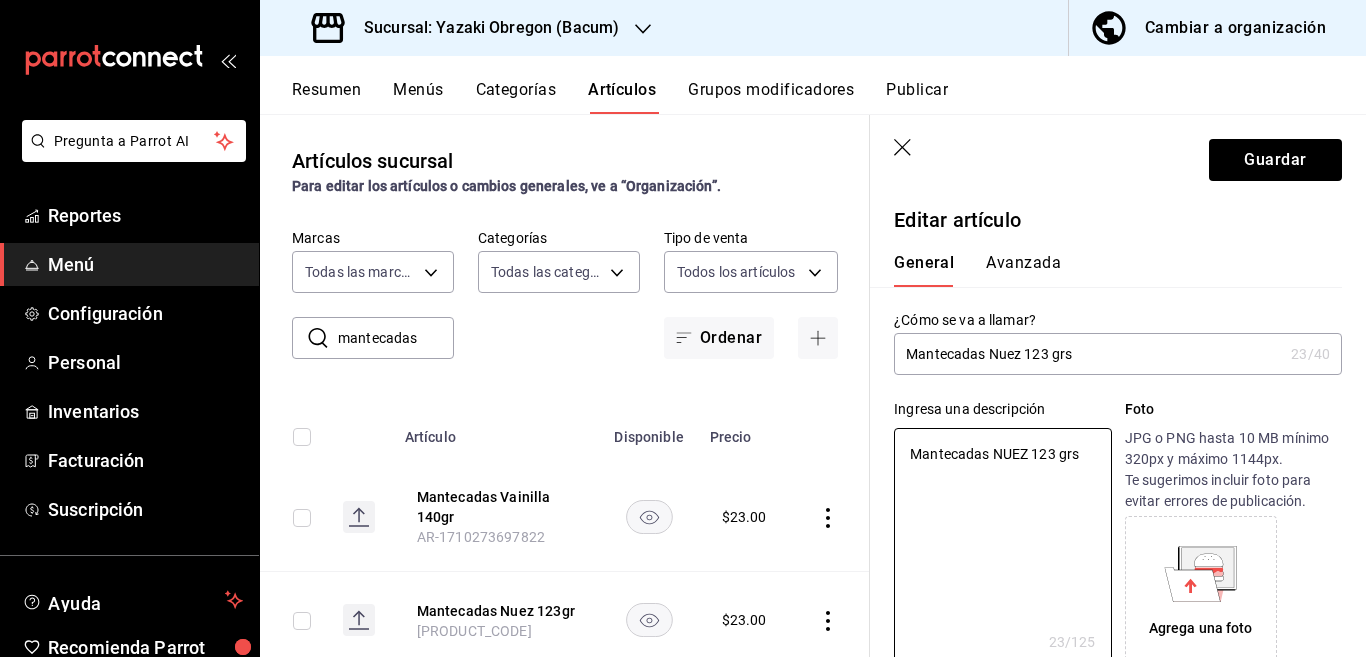 type on "Mantecadas NUEZ 123 grs" 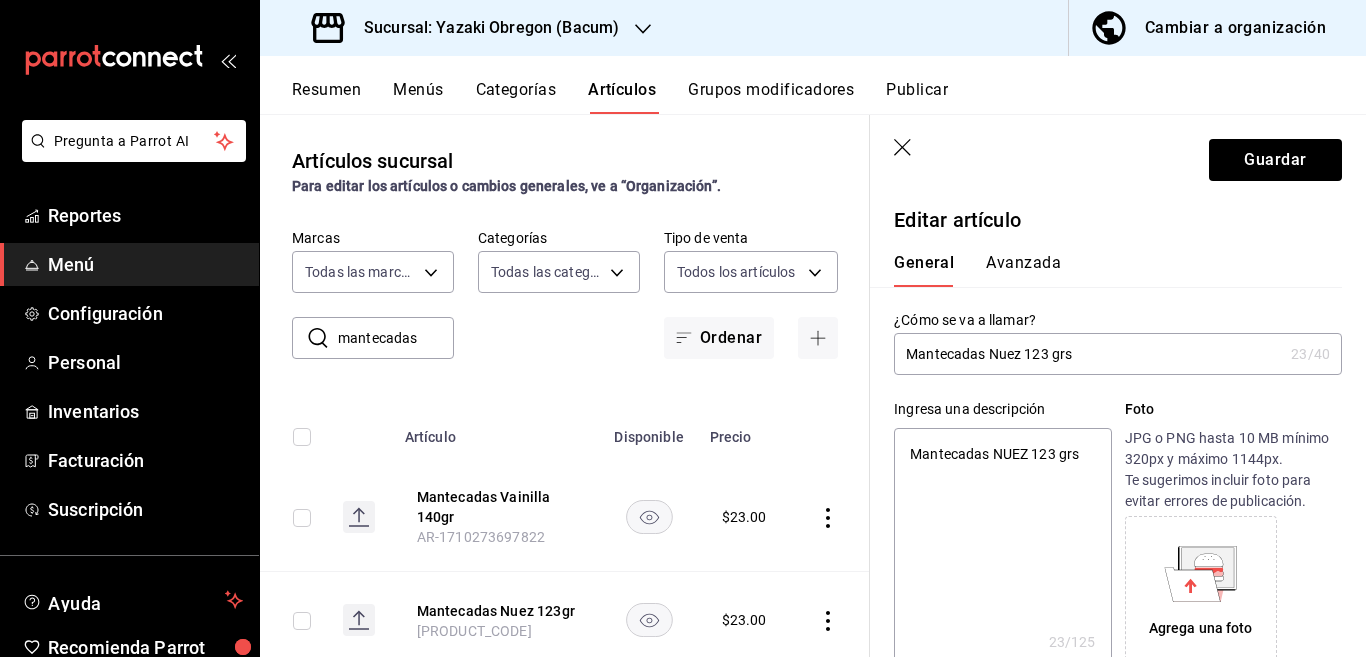 type on "Mantecadas Nue 123 grs" 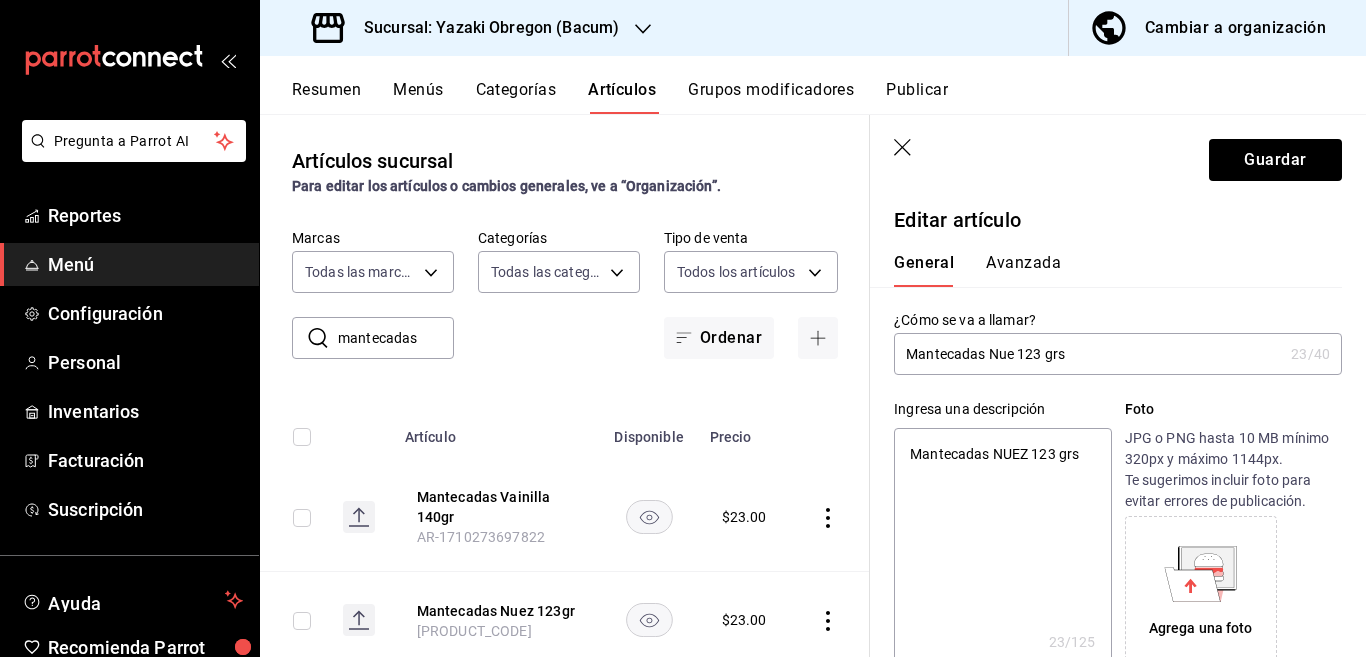 type on "x" 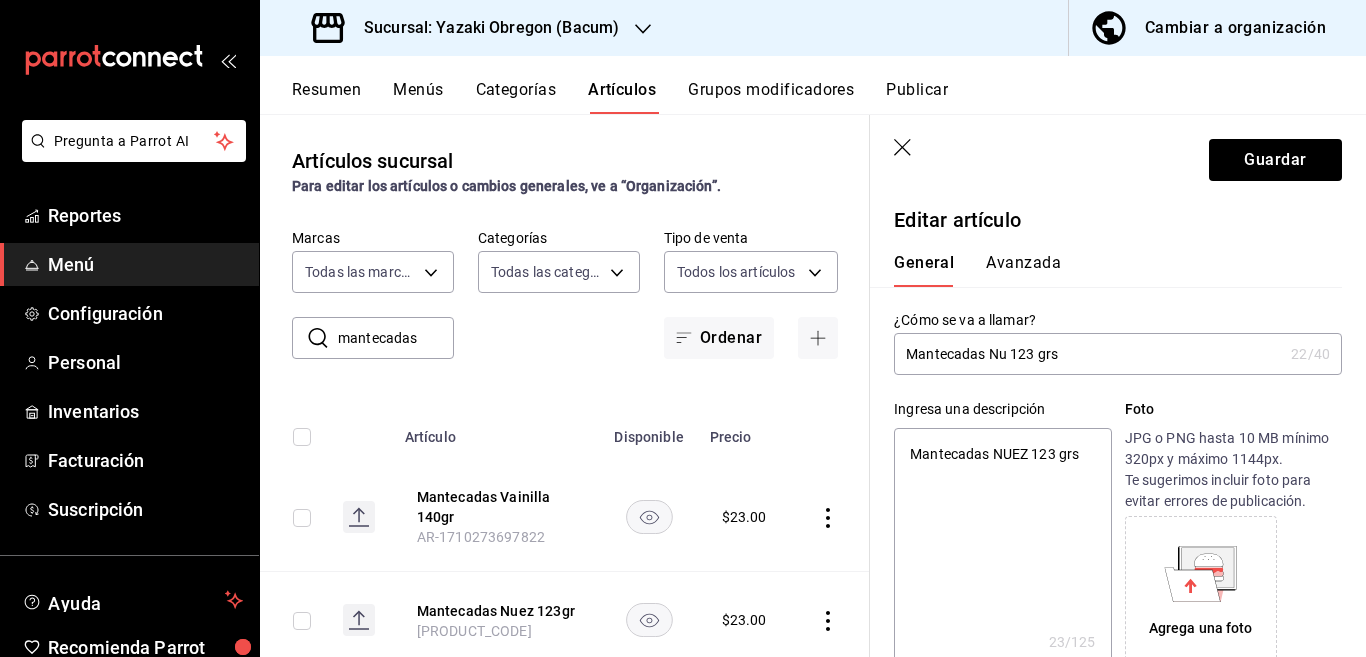 type on "Mantecadas N 123 grs" 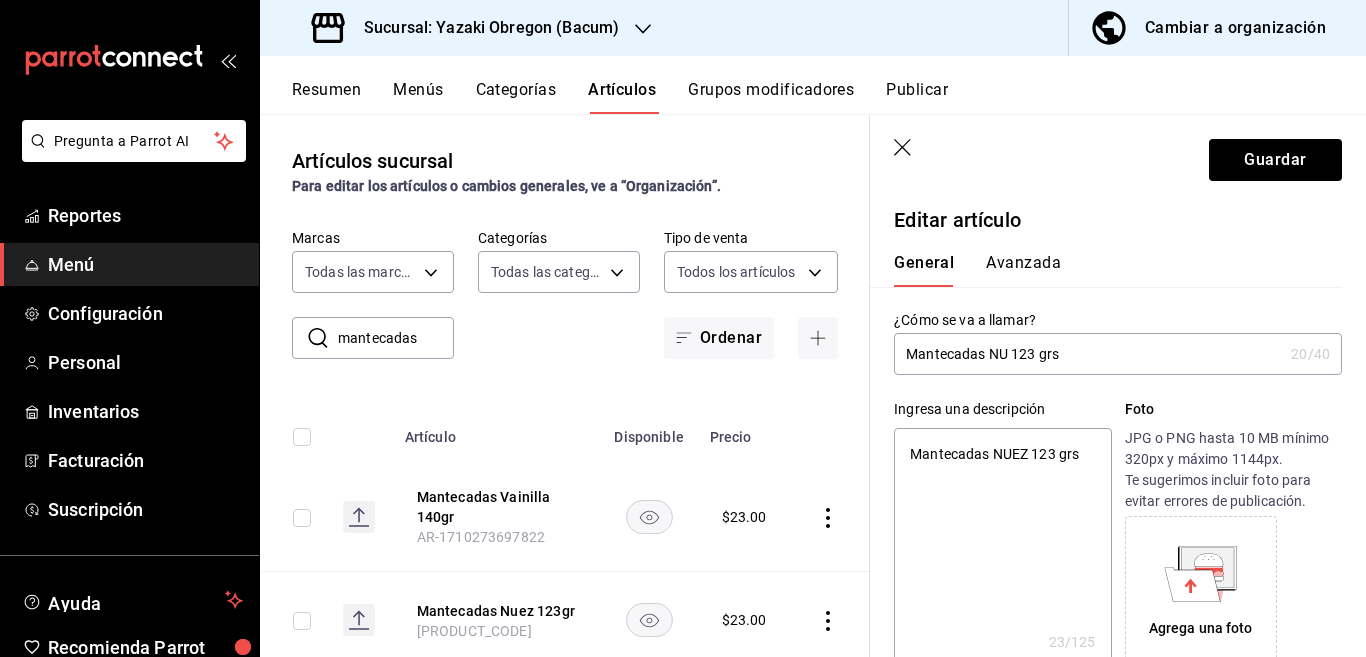 type on "Mantecadas NUE 123 grs" 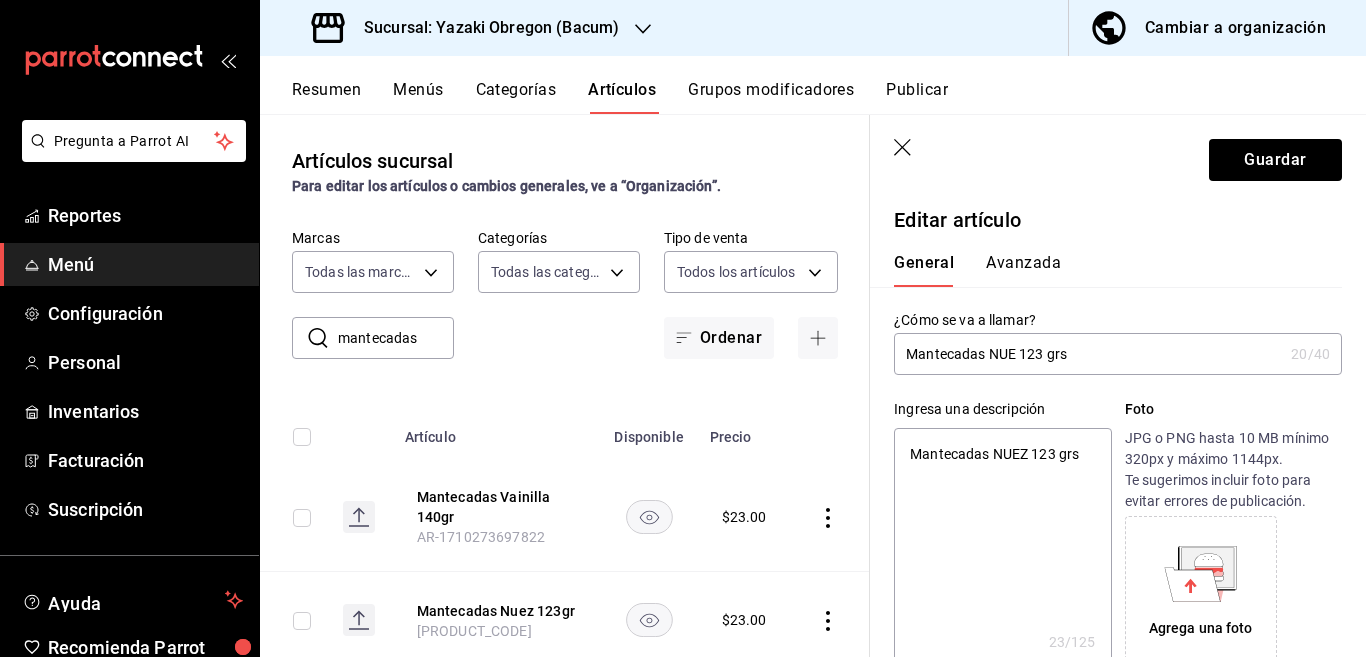 type on "Mantecadas NUEZ 123 grs" 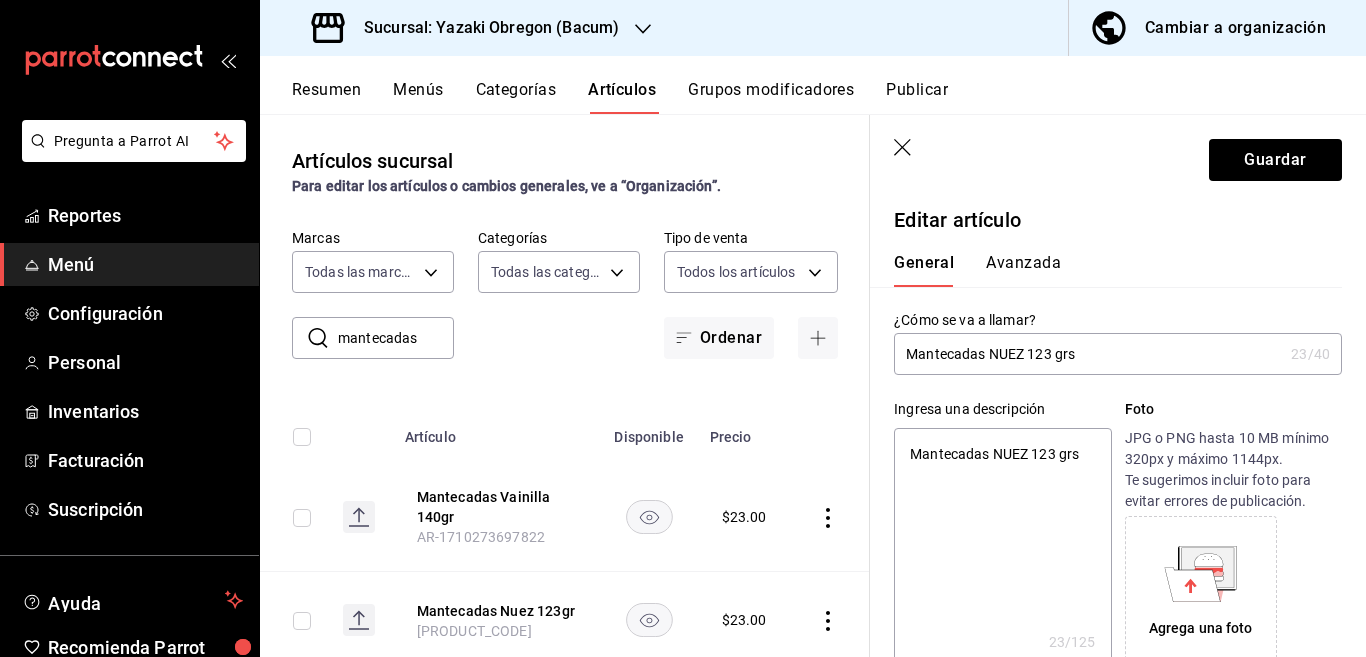 type on "x" 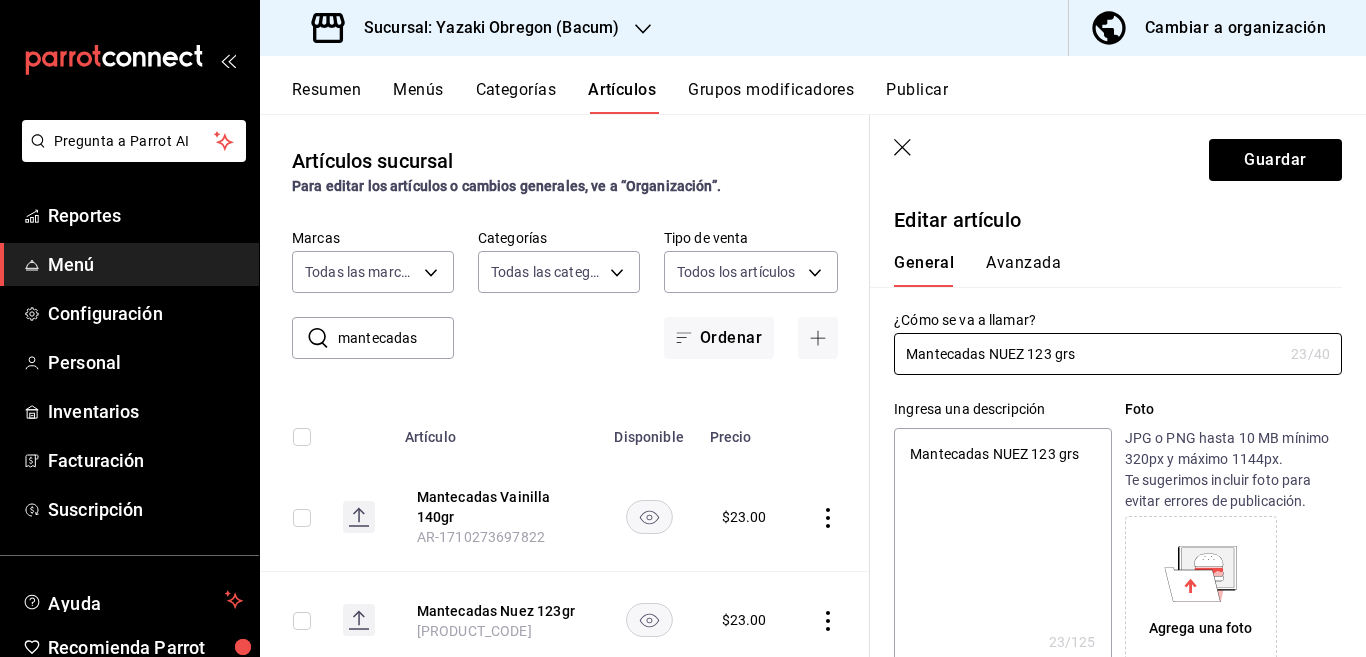 type on "Mantecadas NUEZ 123 grs" 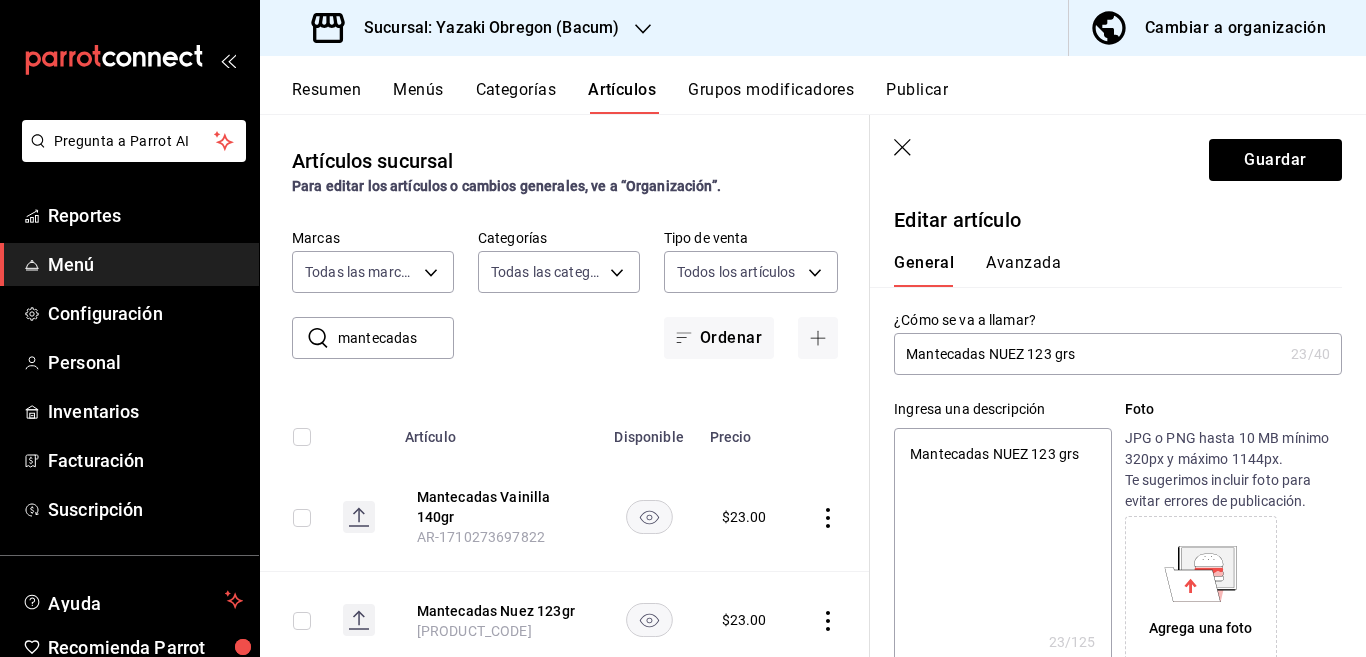 click on "Mantecadas NUEZ 123 grs" at bounding box center [1002, 548] 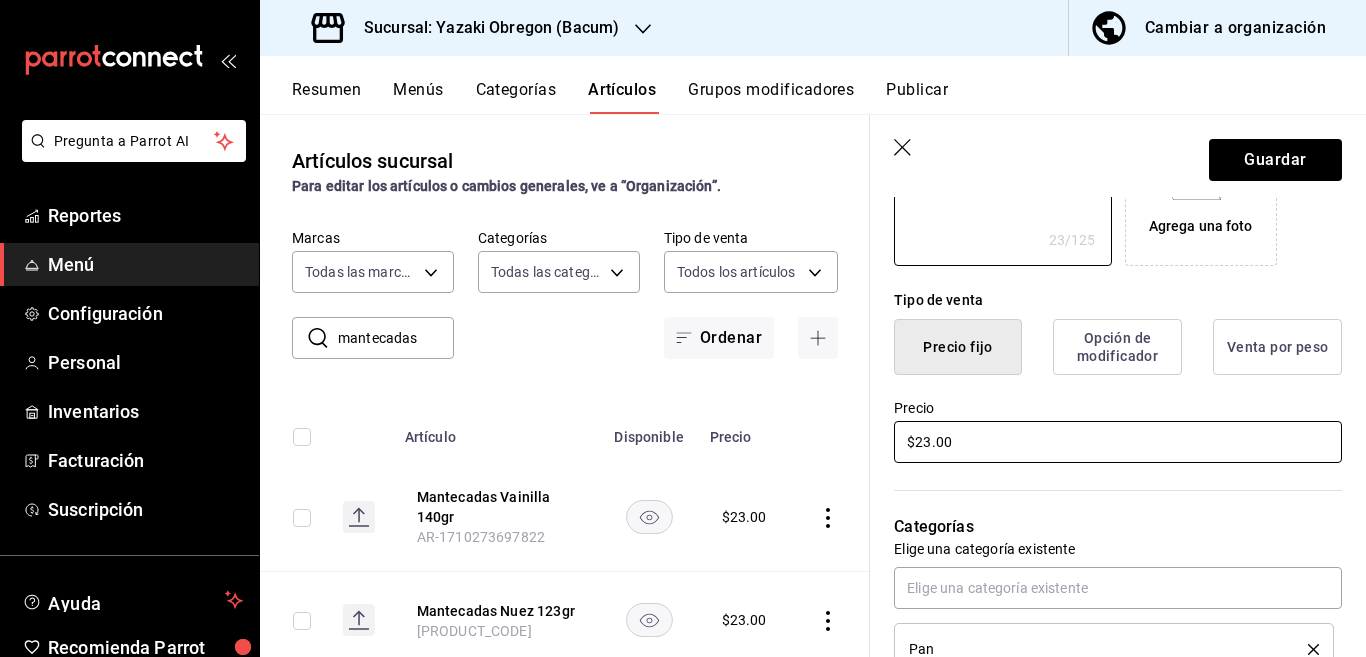 scroll, scrollTop: 406, scrollLeft: 0, axis: vertical 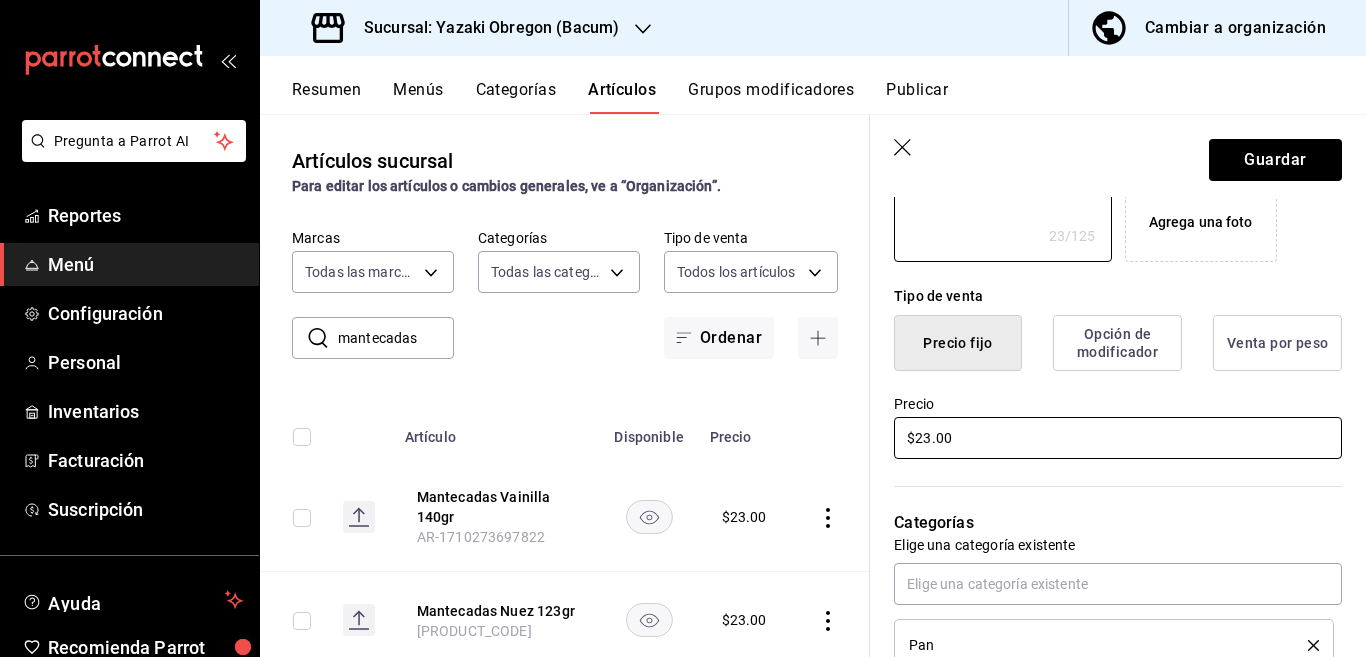 type on "x" 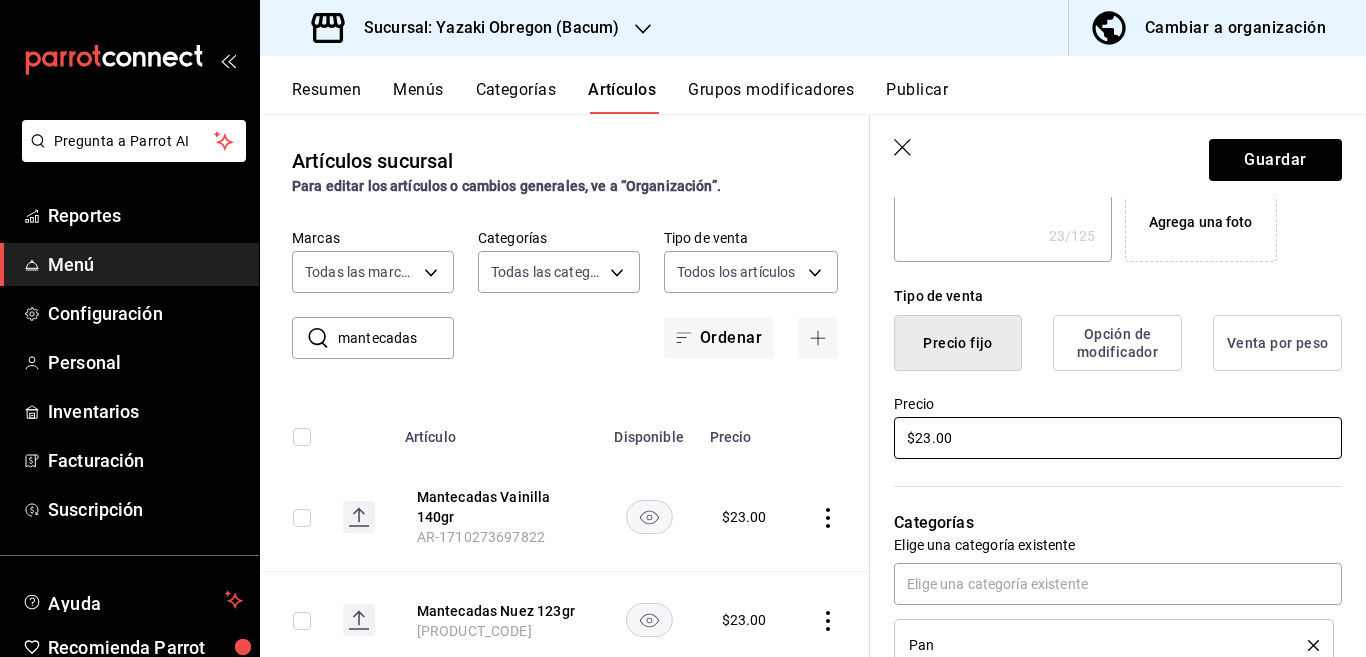 click on "$23.00" at bounding box center [1118, 438] 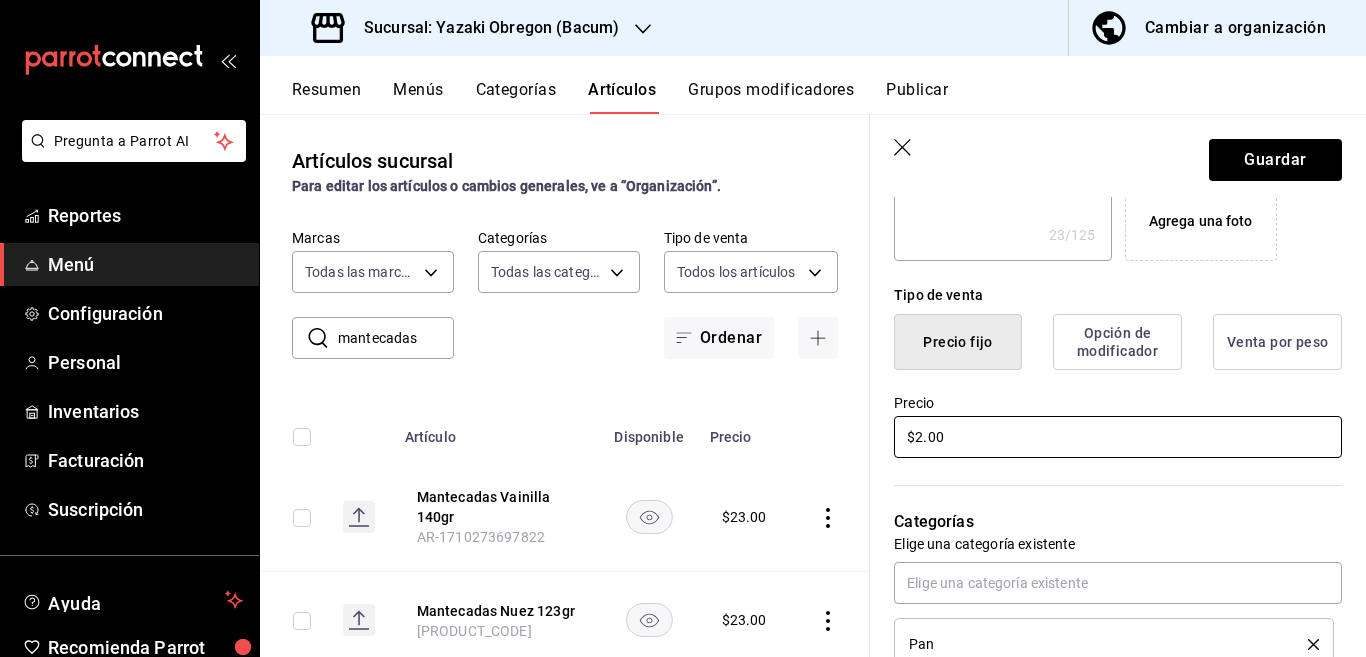 type on "$25.00" 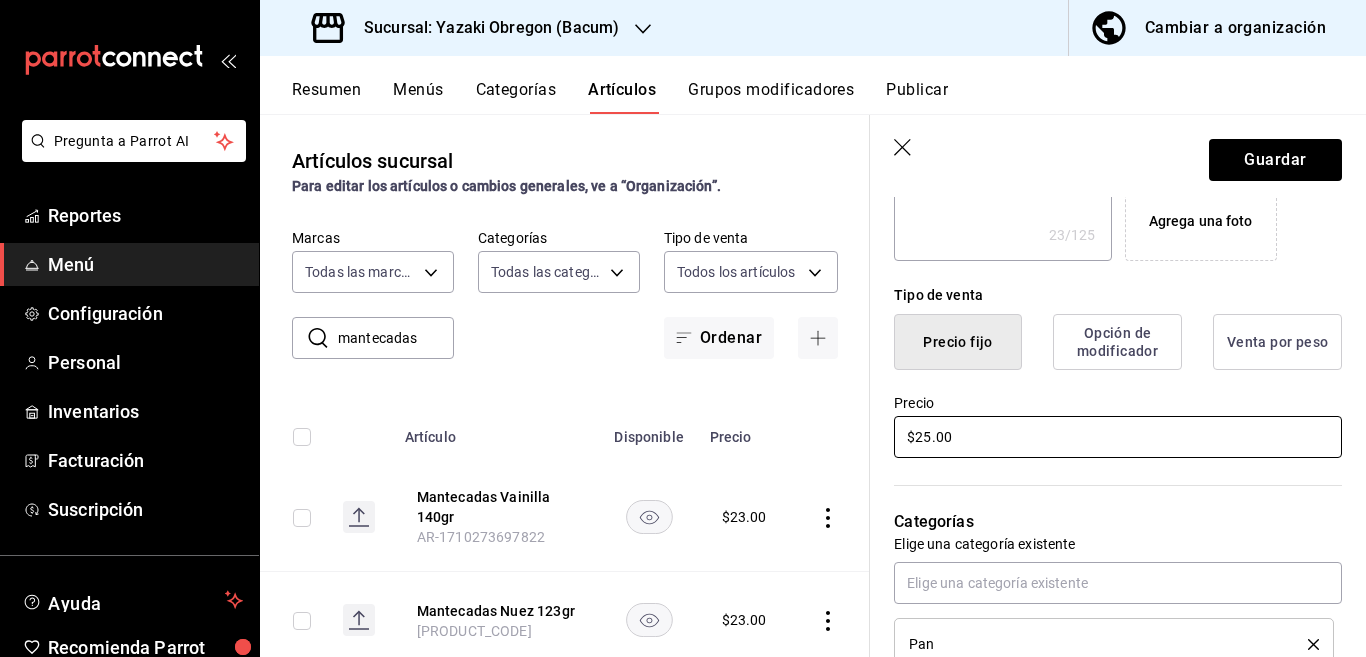 type on "x" 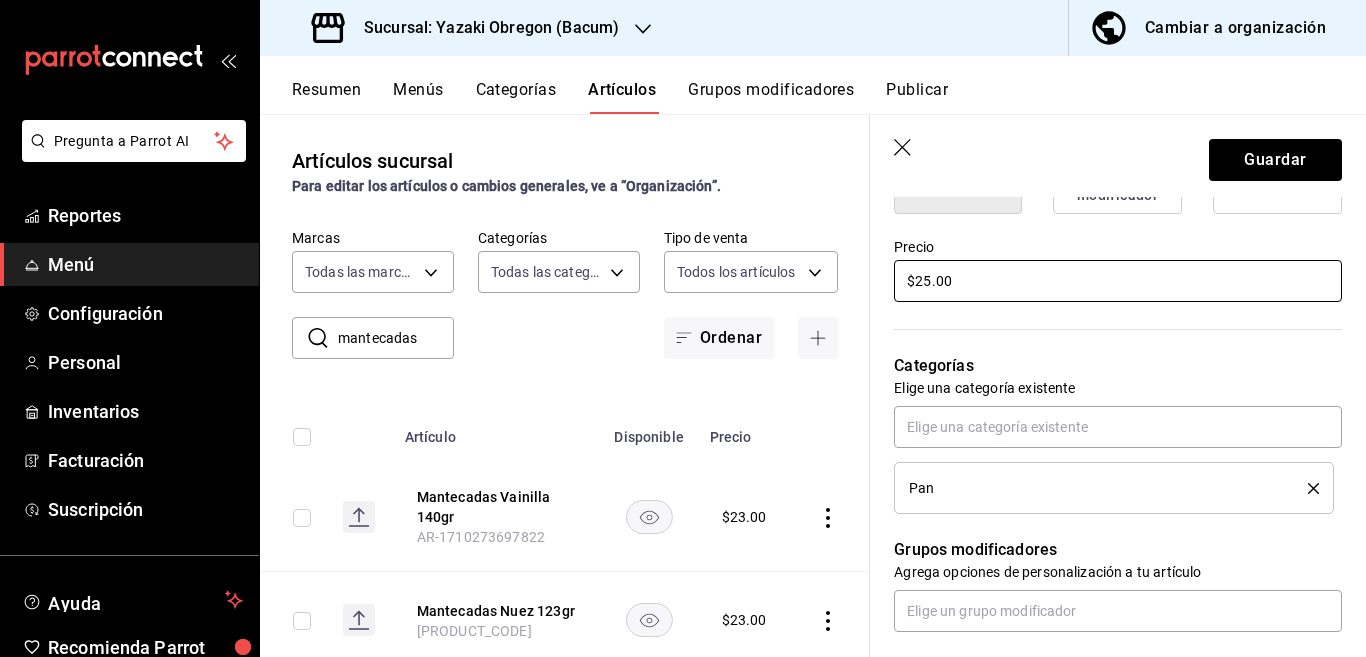 scroll, scrollTop: 569, scrollLeft: 0, axis: vertical 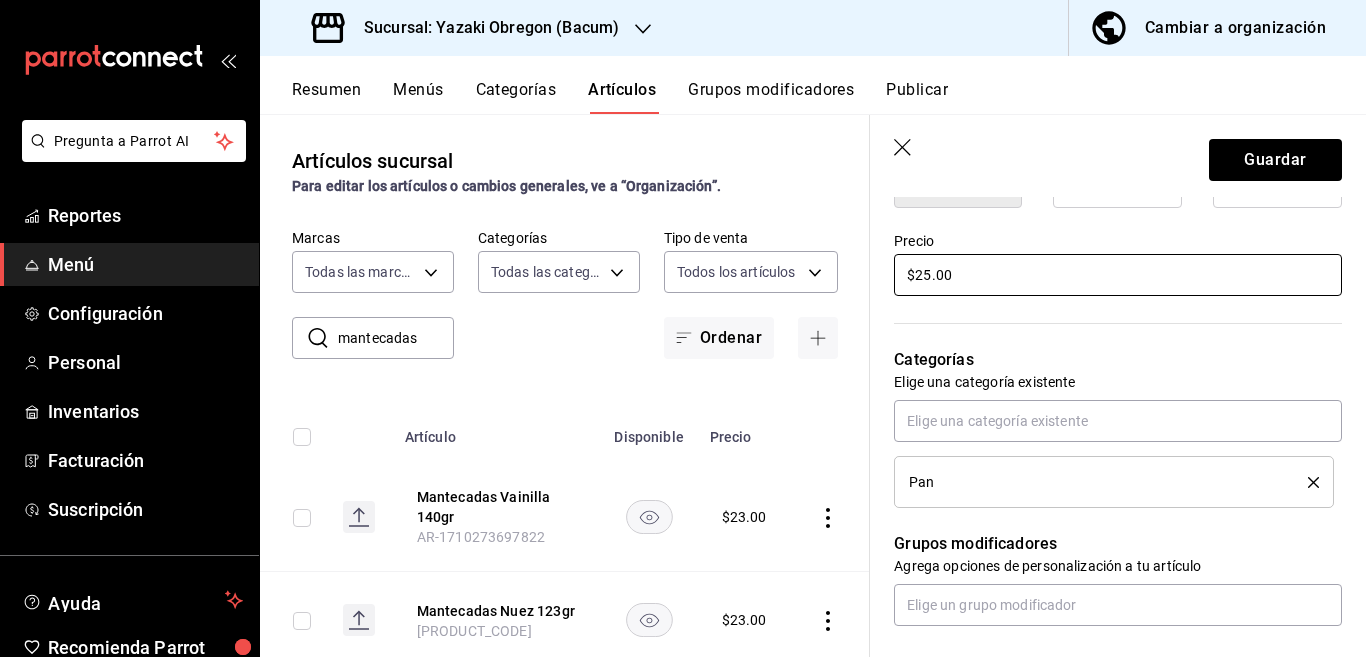 type on "$25.00" 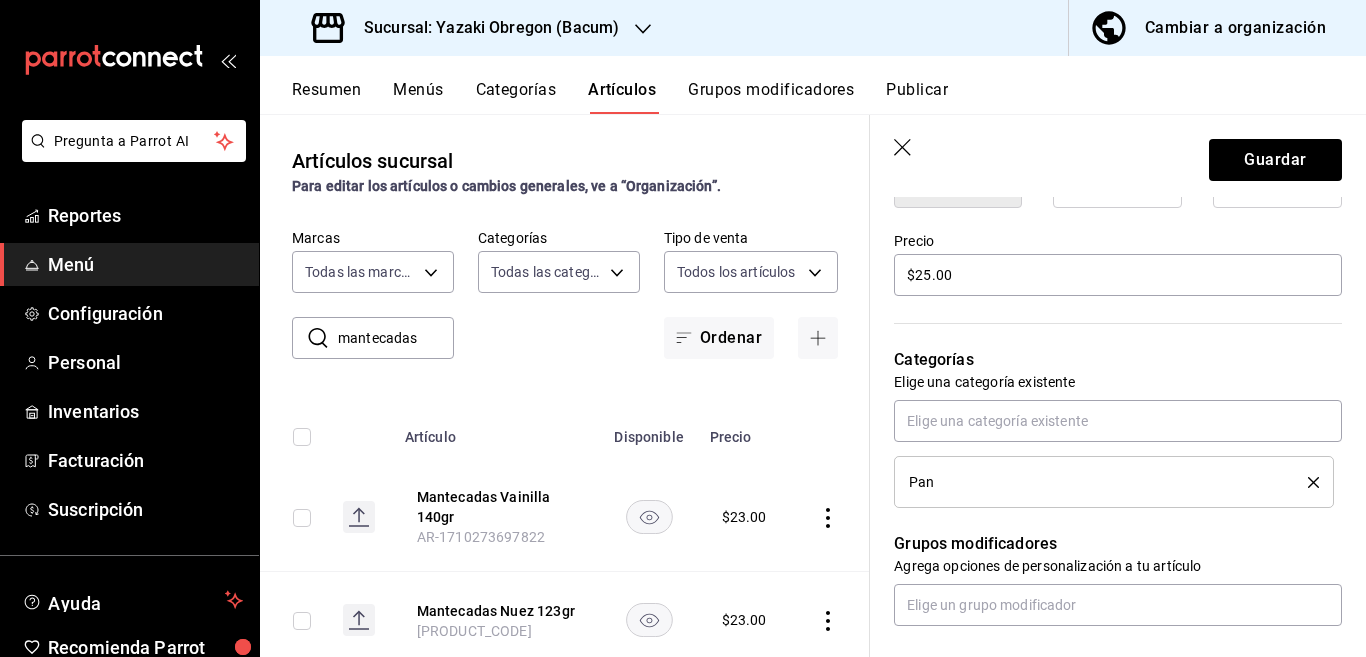 click 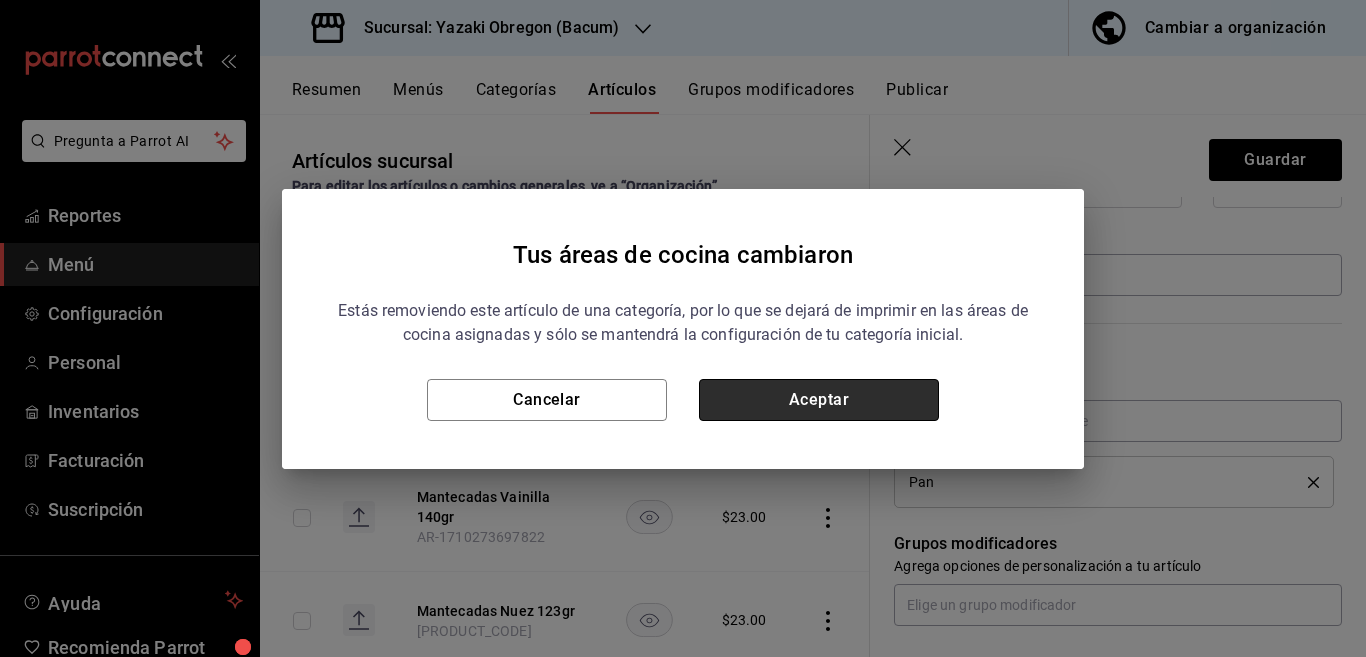 click on "Aceptar" at bounding box center [819, 400] 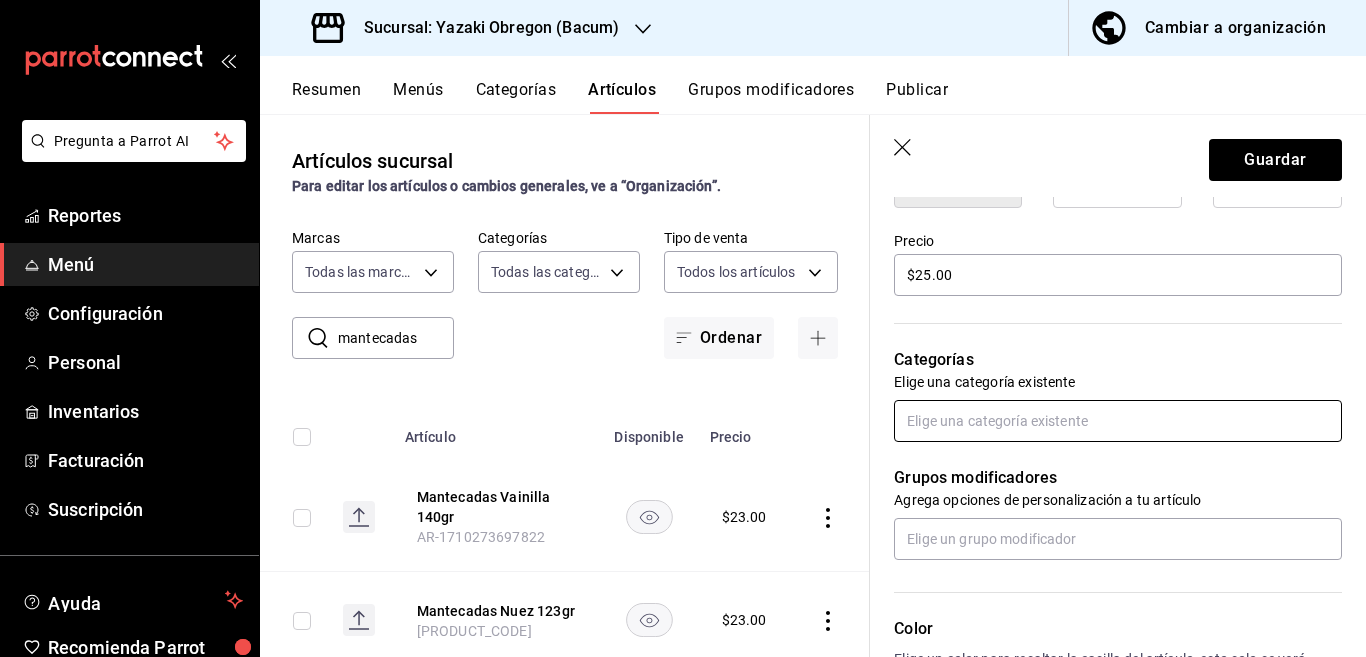 click at bounding box center (1118, 421) 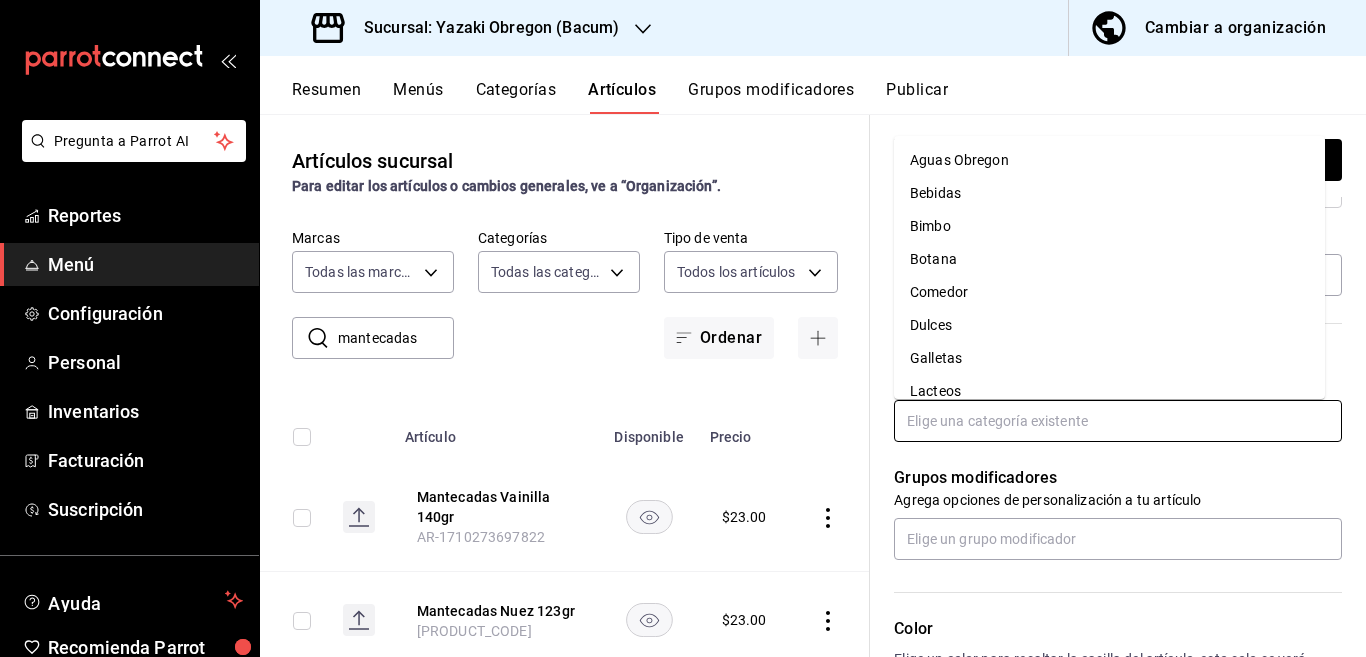 click on "Bimbo" at bounding box center (1109, 226) 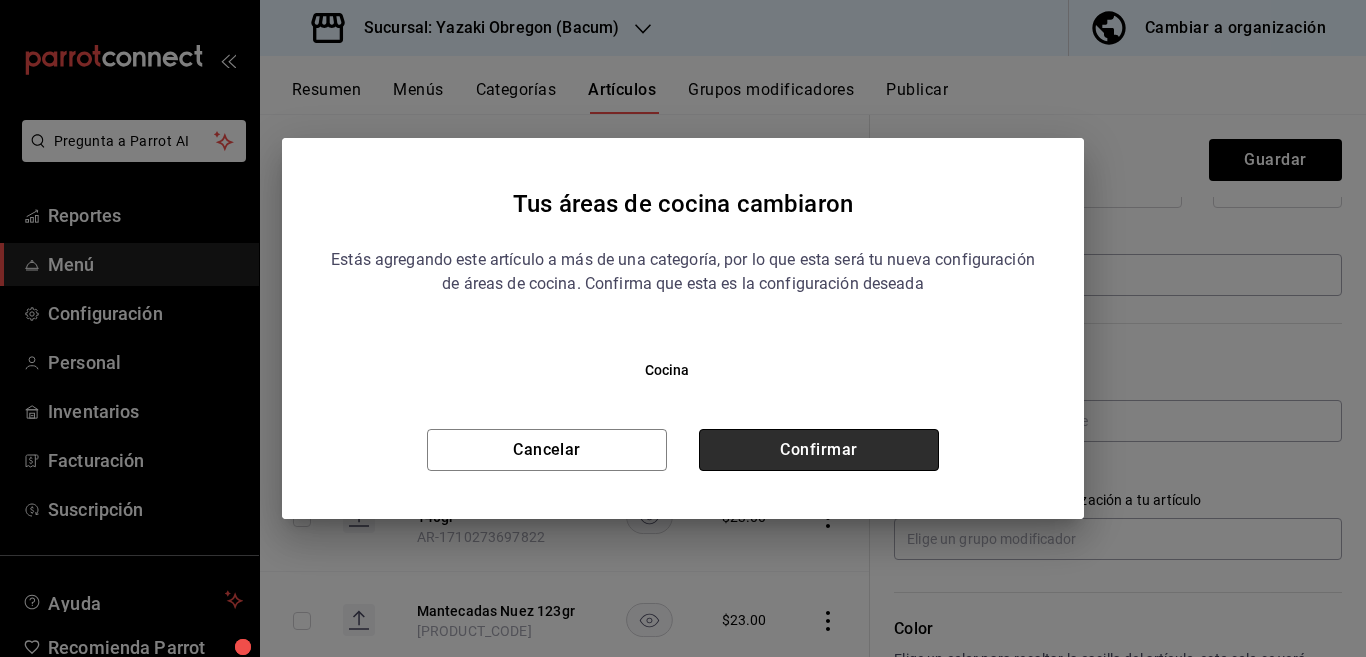 click on "Confirmar" at bounding box center [819, 450] 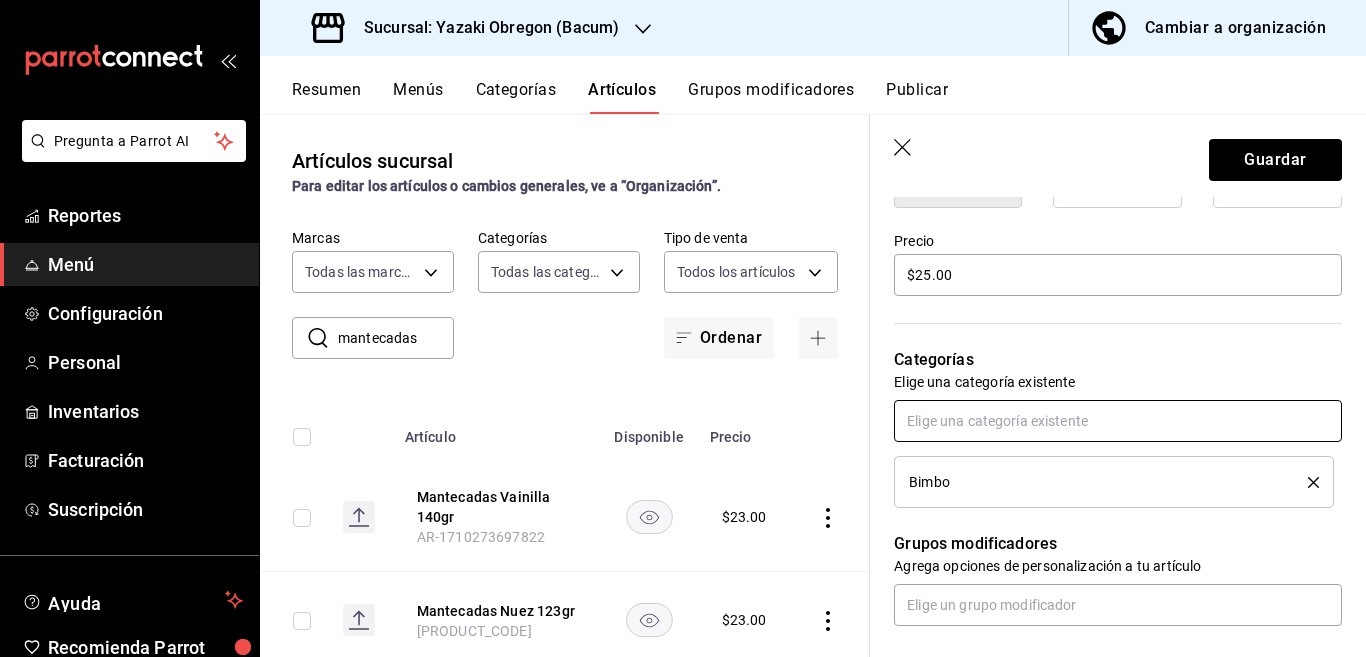 scroll, scrollTop: 570, scrollLeft: 0, axis: vertical 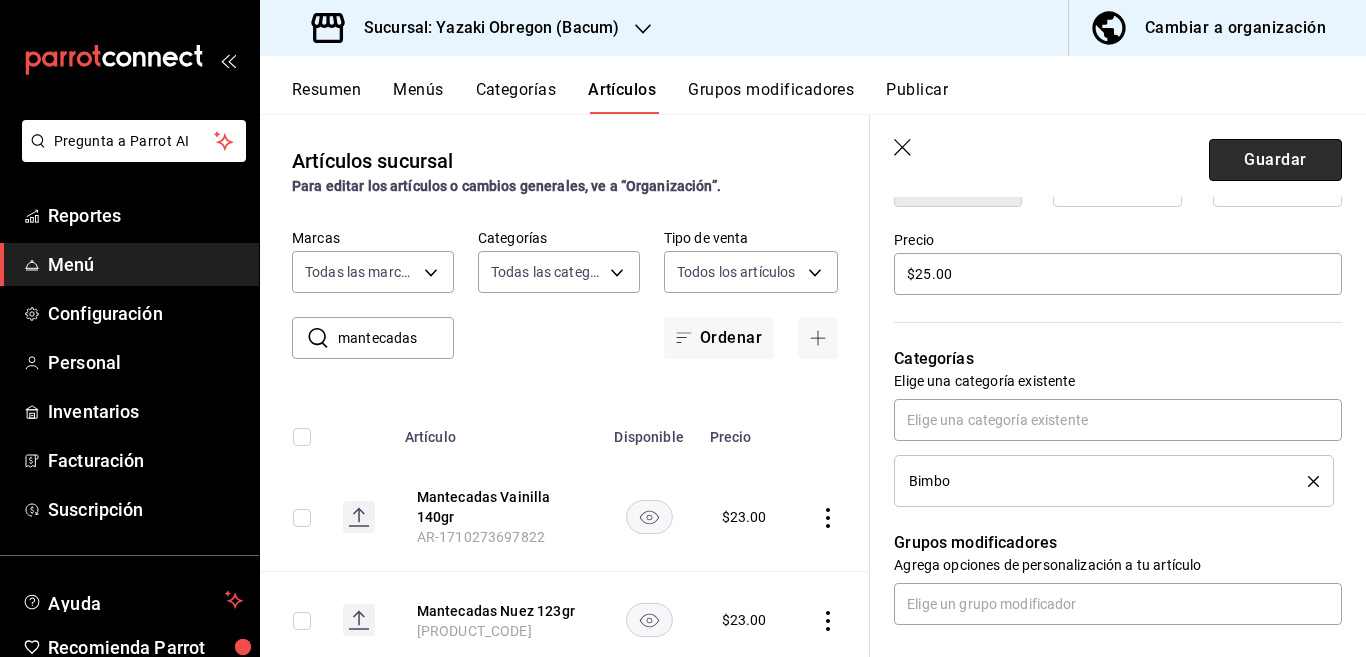 click on "Guardar" at bounding box center [1275, 160] 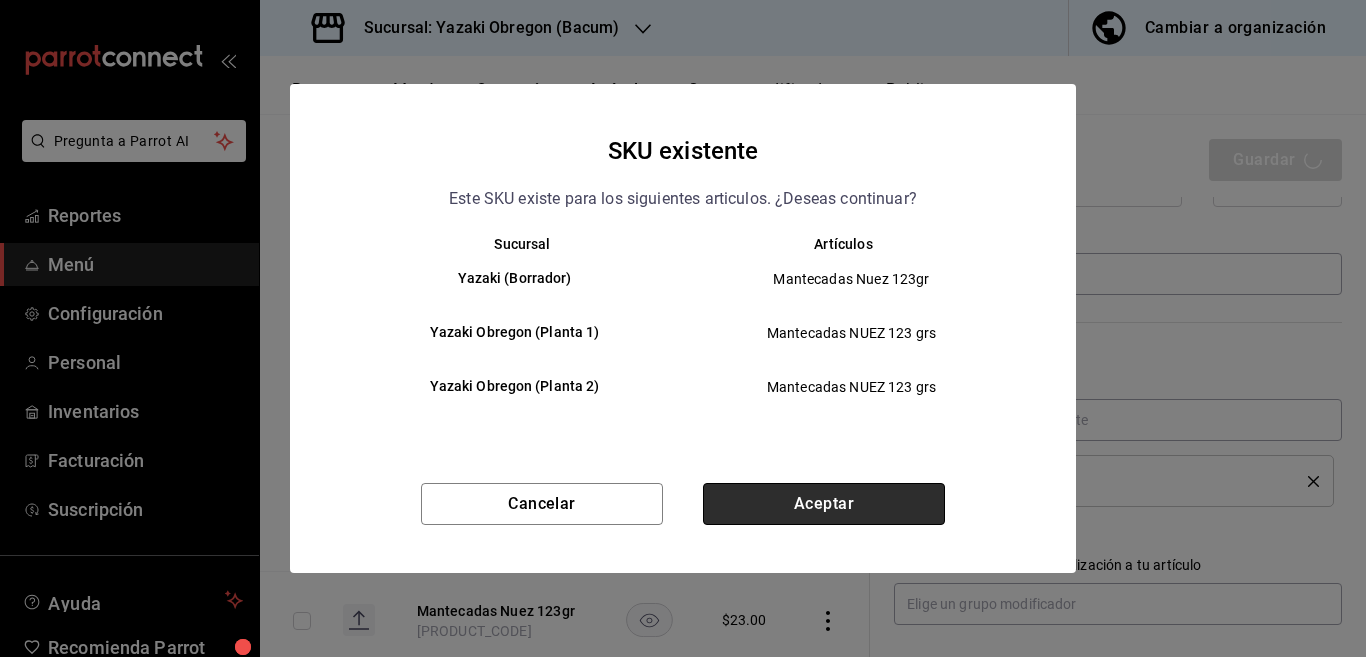 click on "Aceptar" at bounding box center [824, 504] 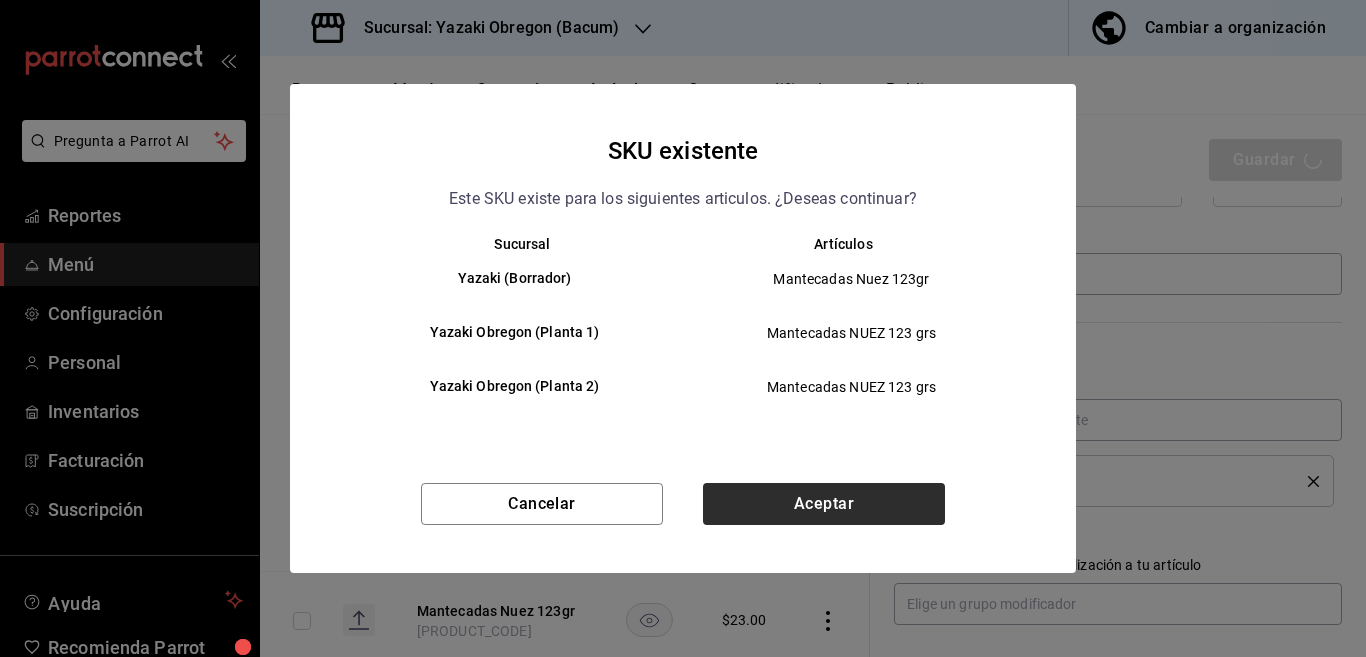 type on "x" 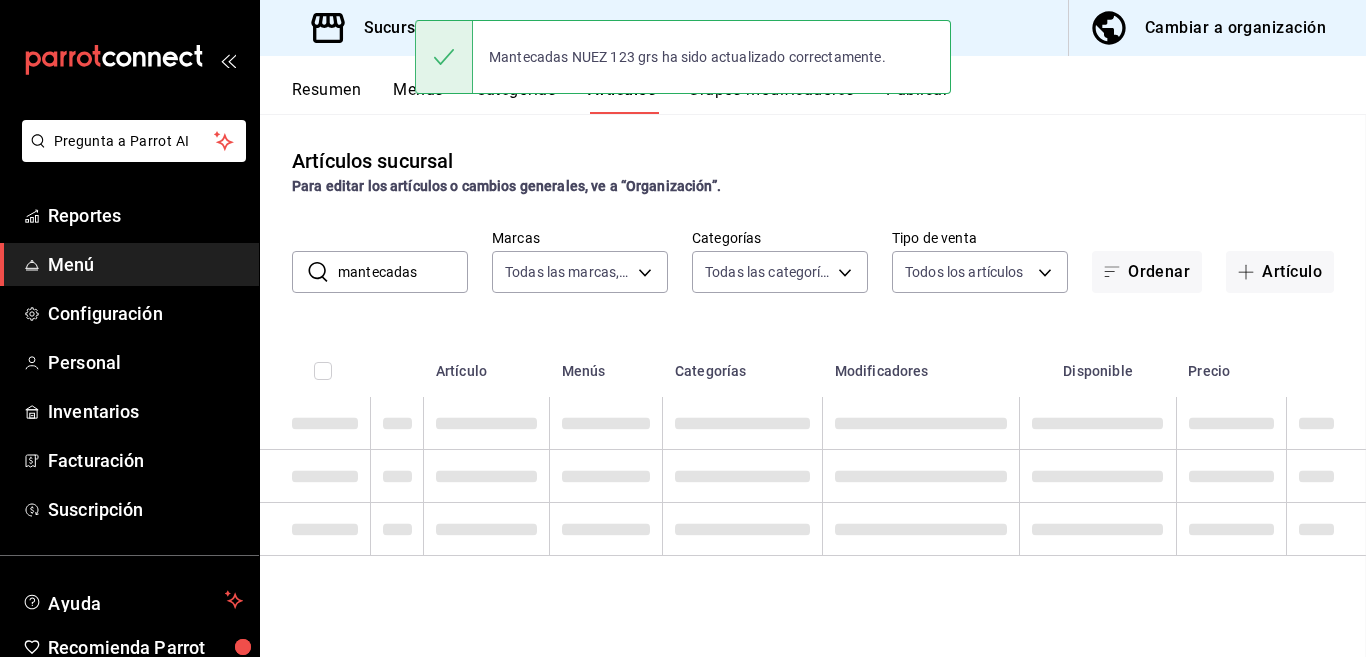 scroll, scrollTop: 0, scrollLeft: 0, axis: both 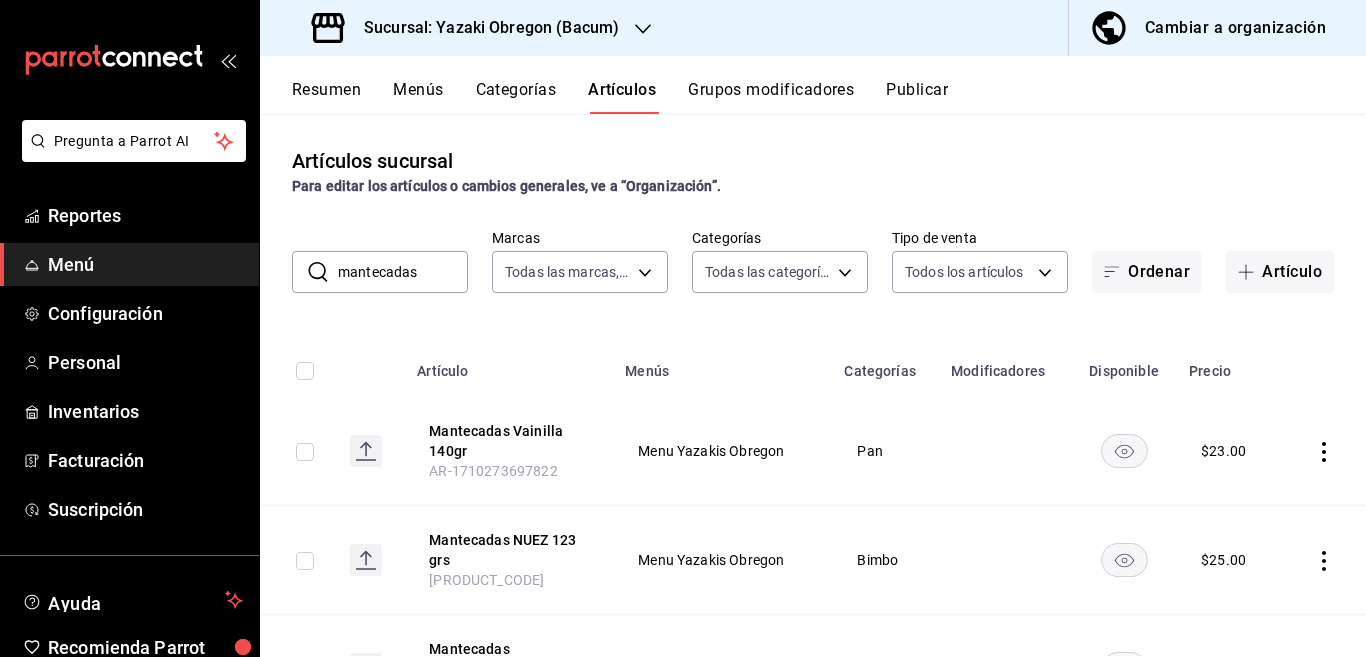 click 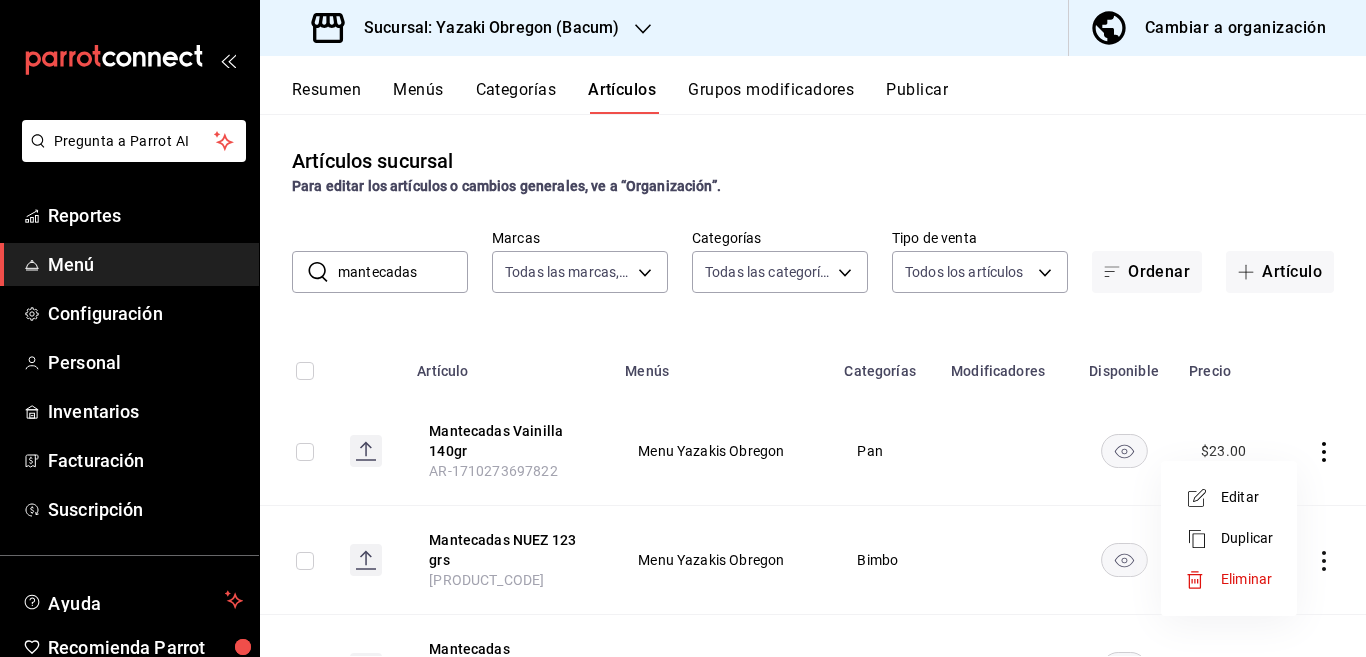 click on "Editar" at bounding box center [1247, 497] 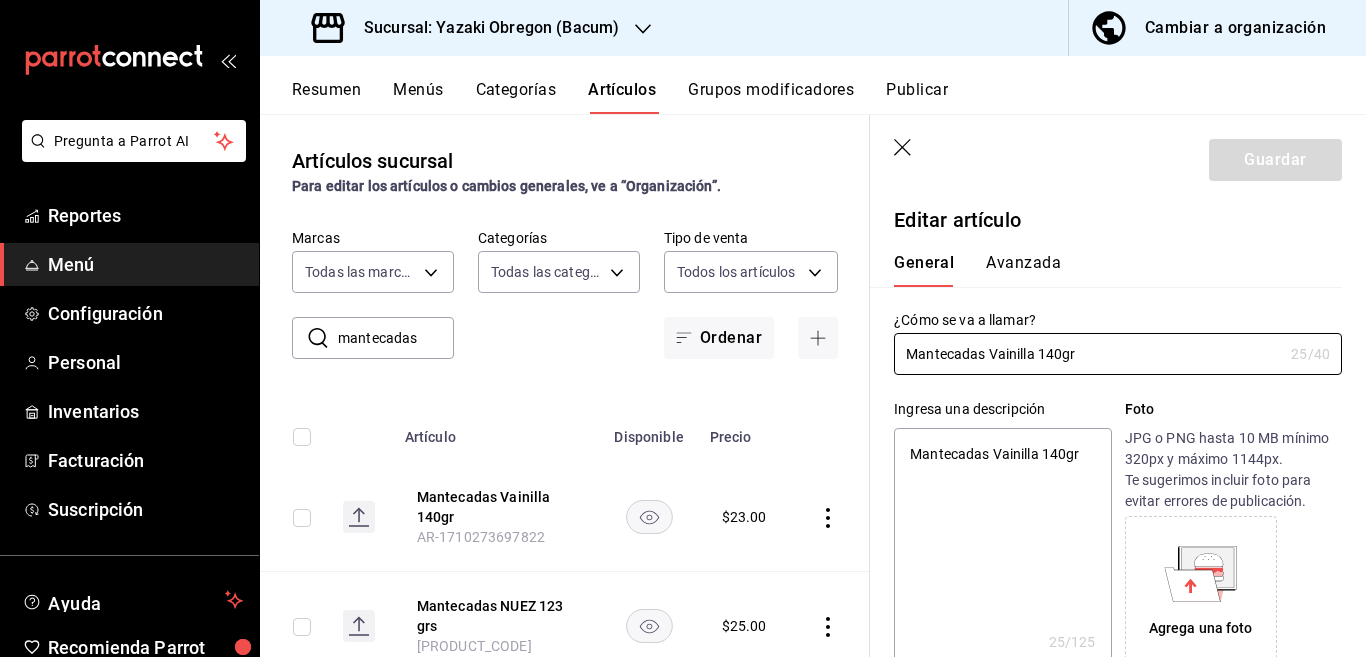 type on "x" 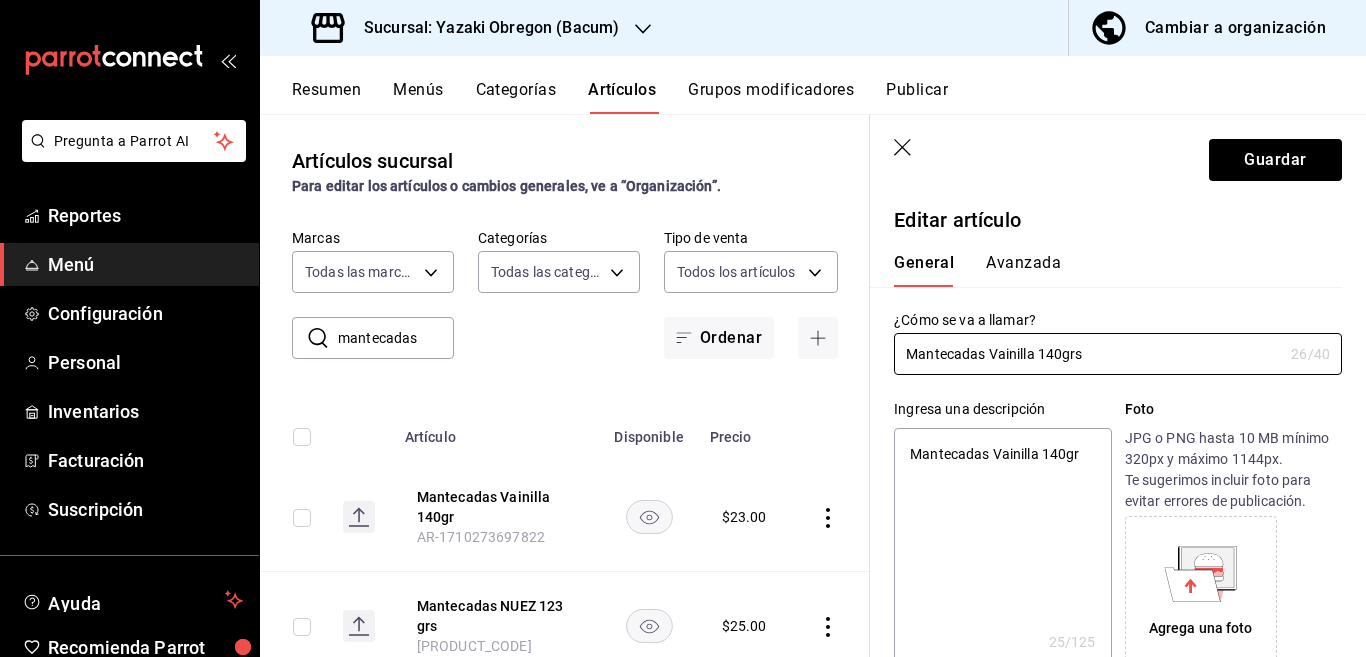 type on "x" 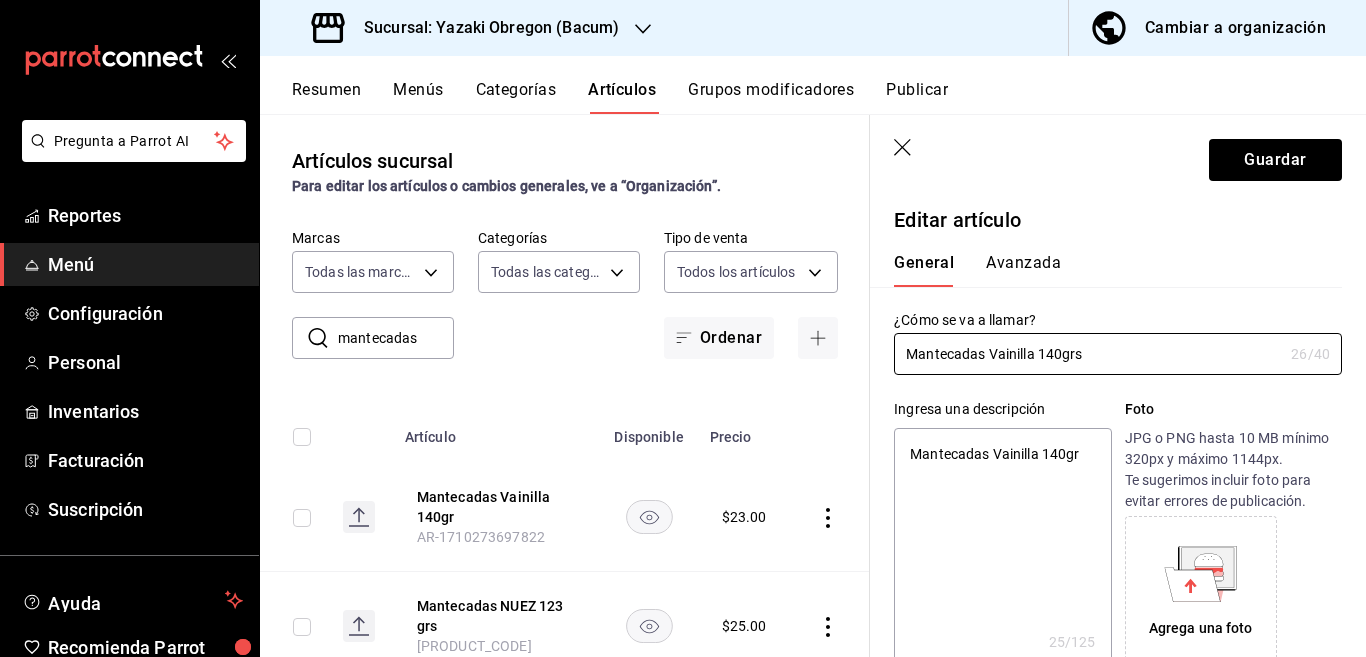 type on "Mantecadas Vainilla 140 grs" 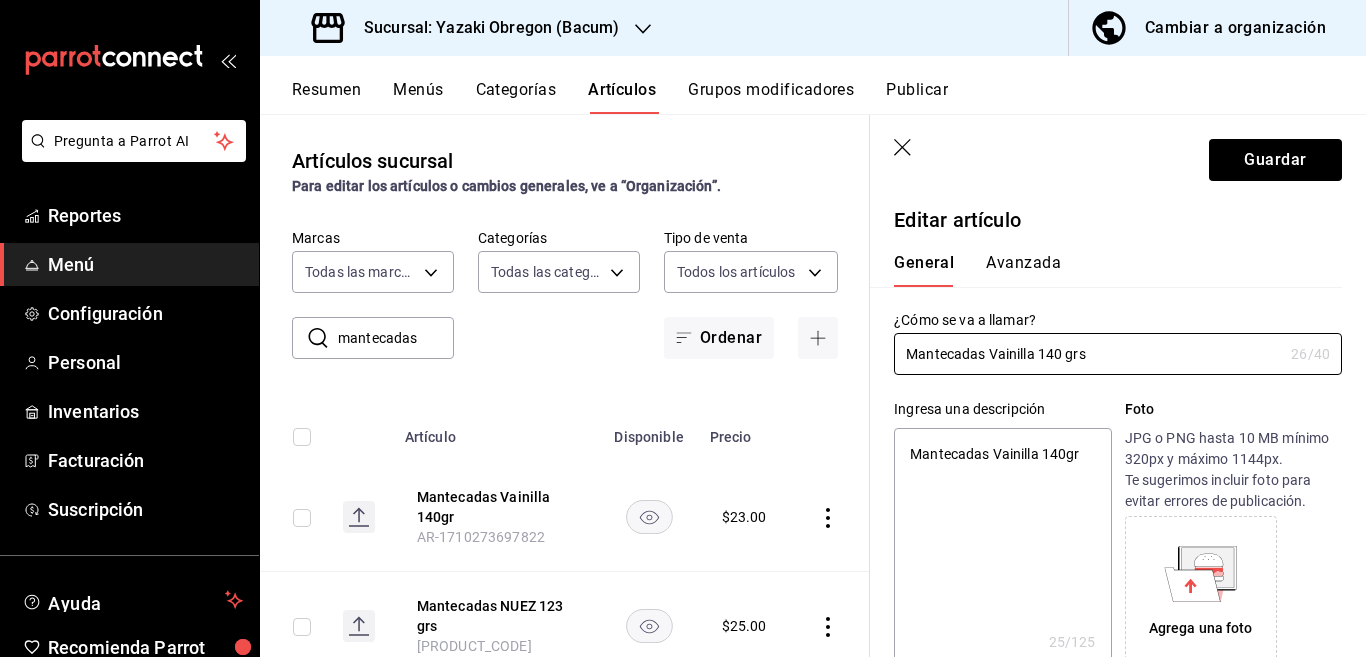 type on "x" 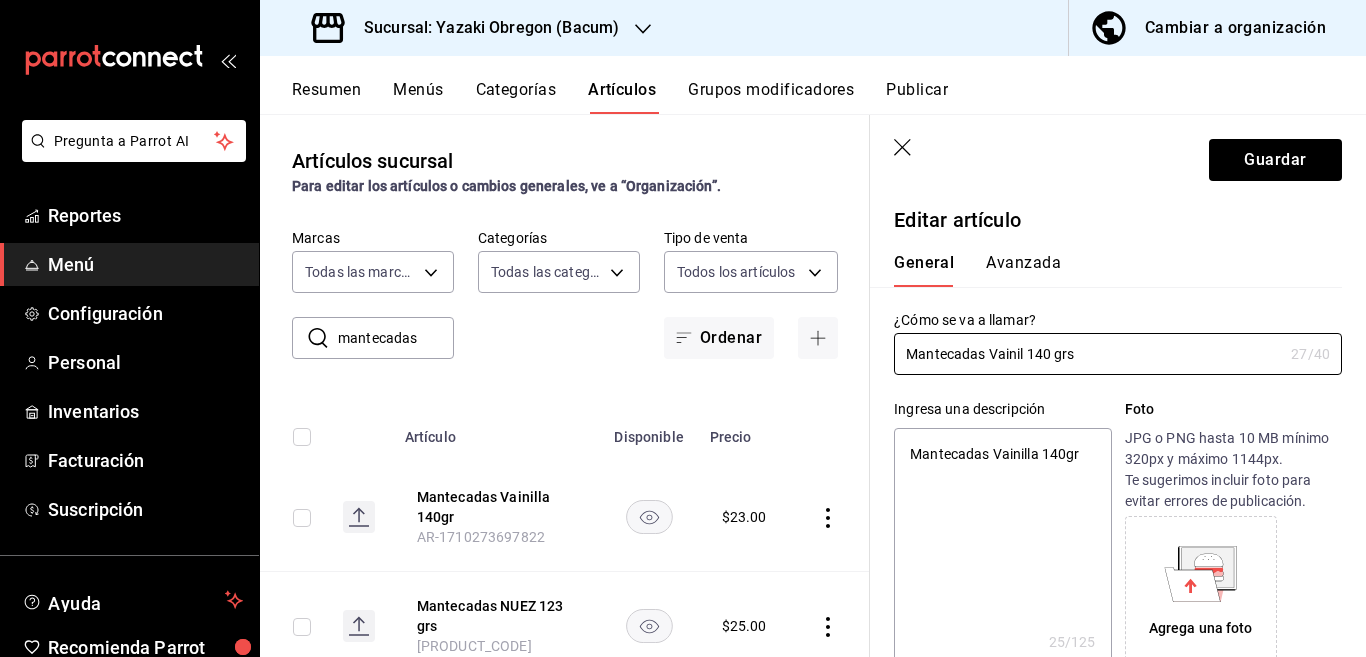 type on "Mantecadas Vaini 140 grs" 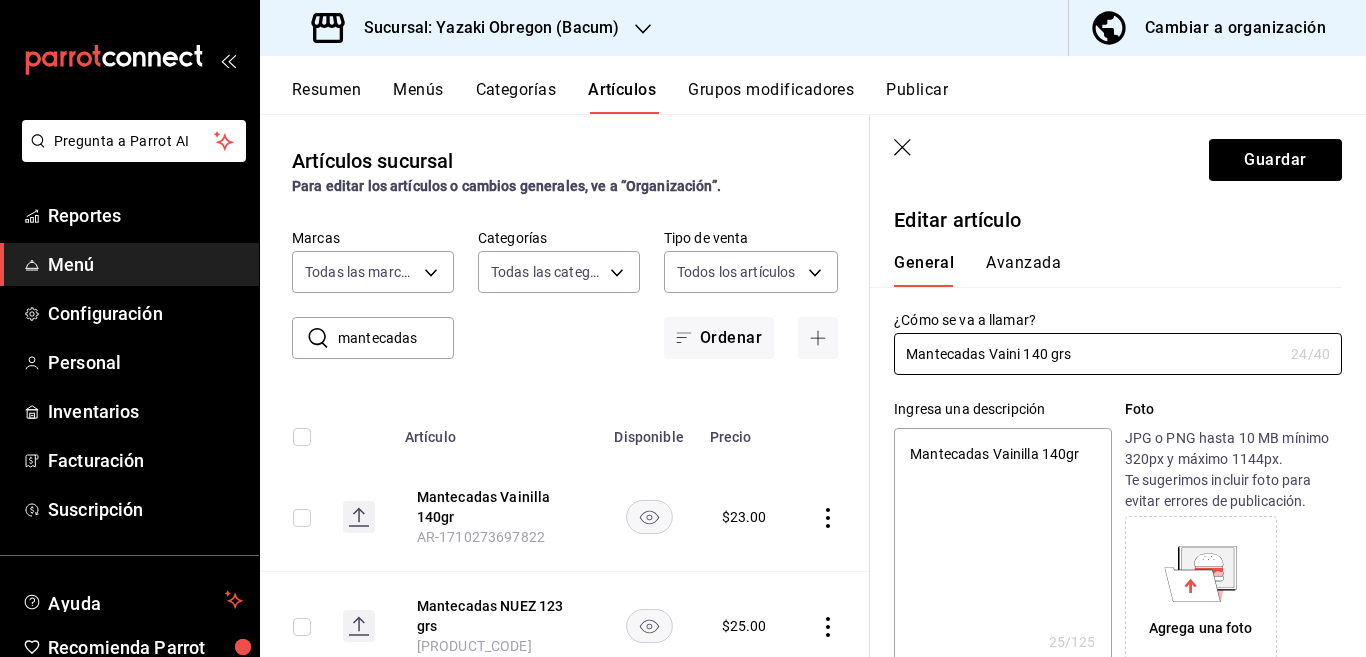 type on "Mantecadas Vain 140 grs" 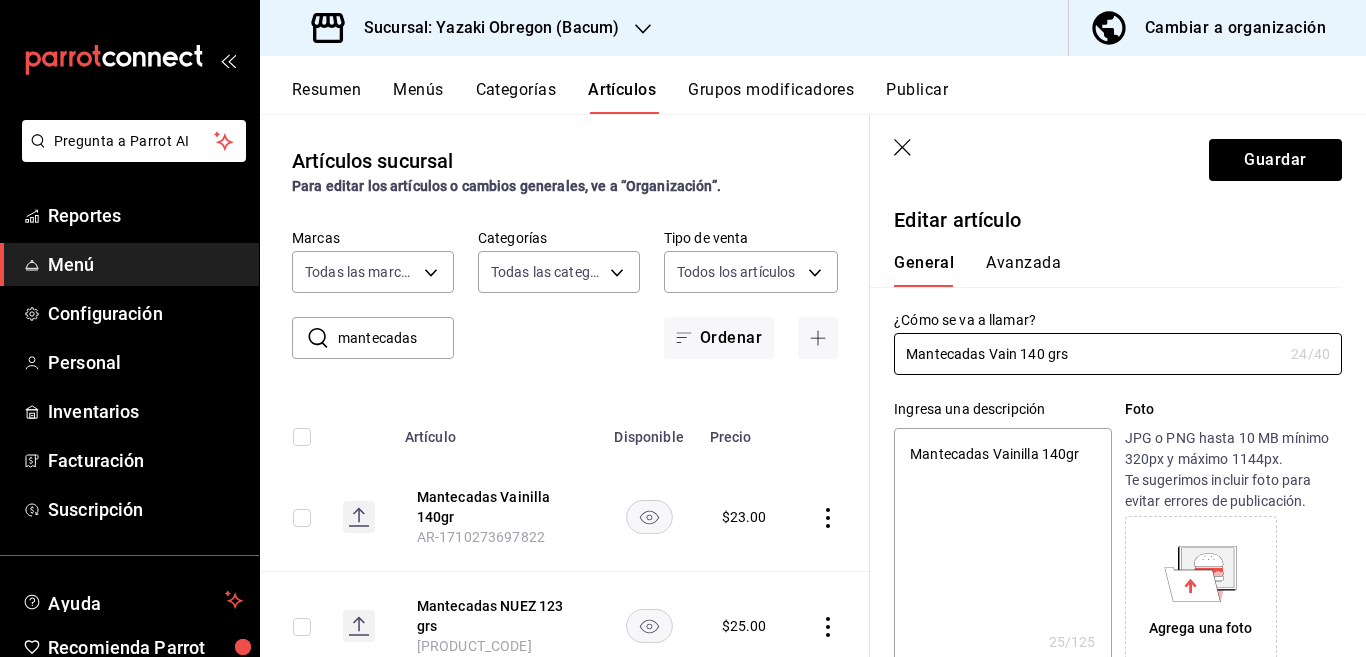 type on "x" 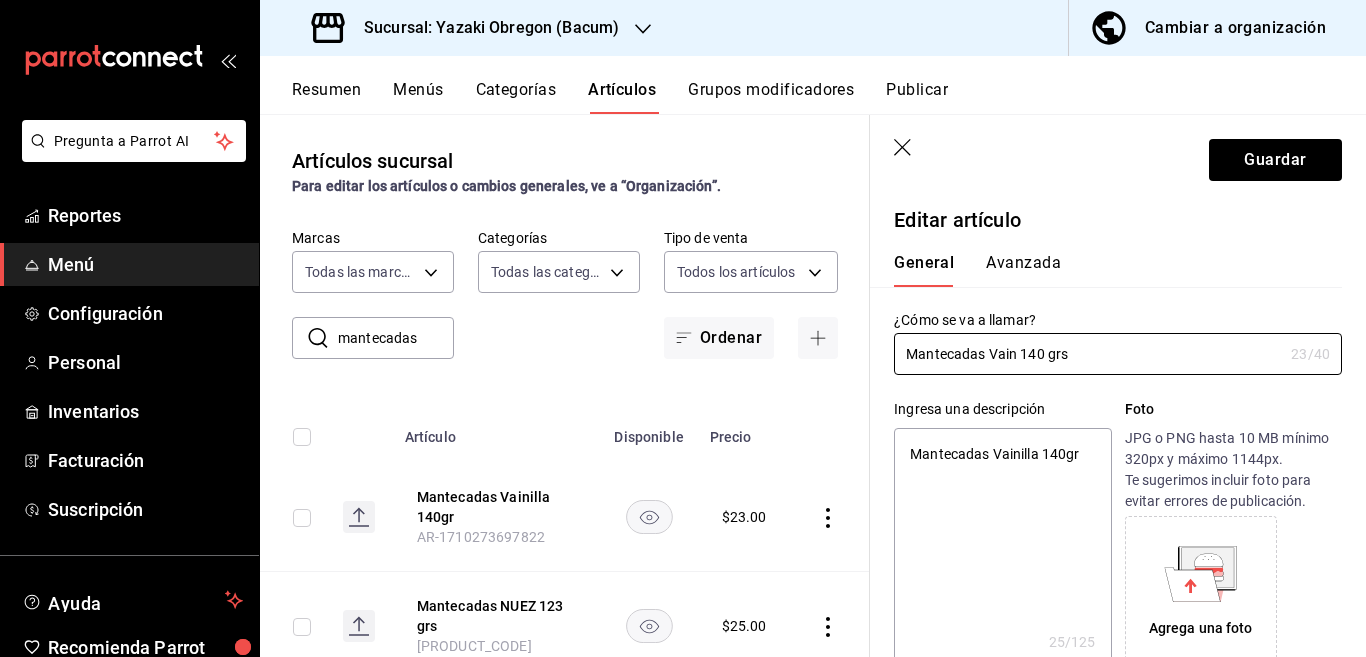 type on "Mantecadas Vai 140 grs" 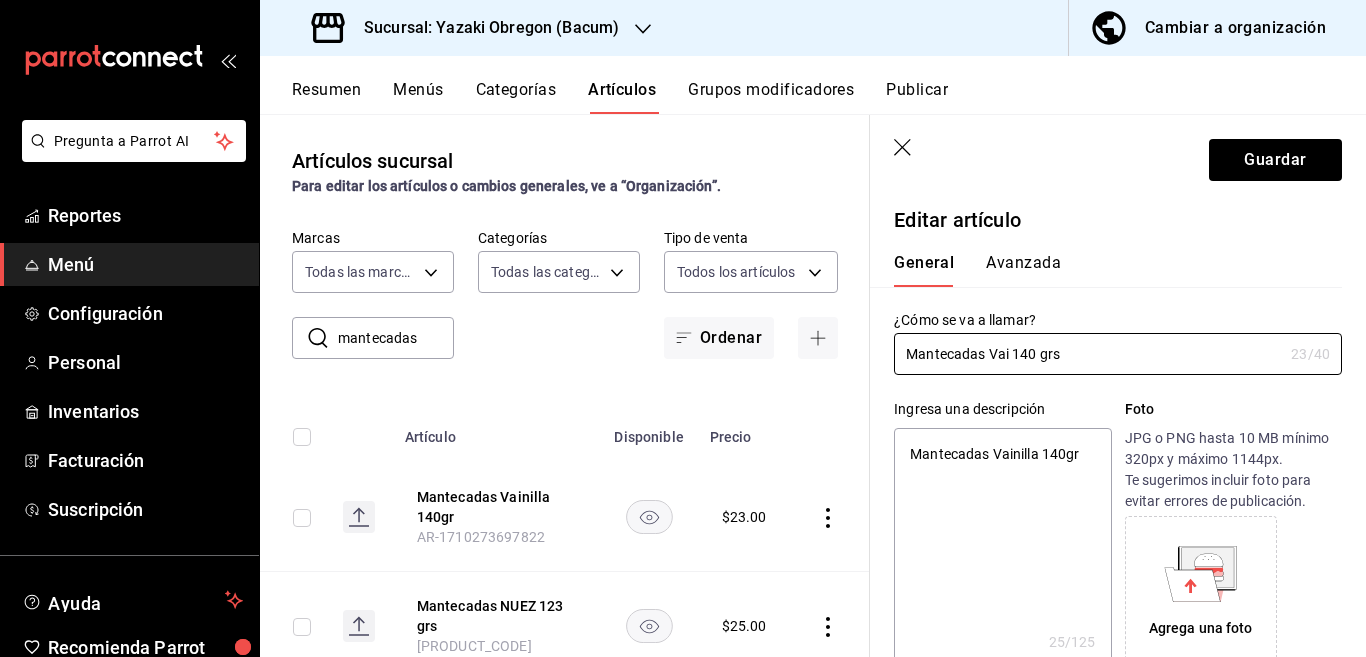 type on "x" 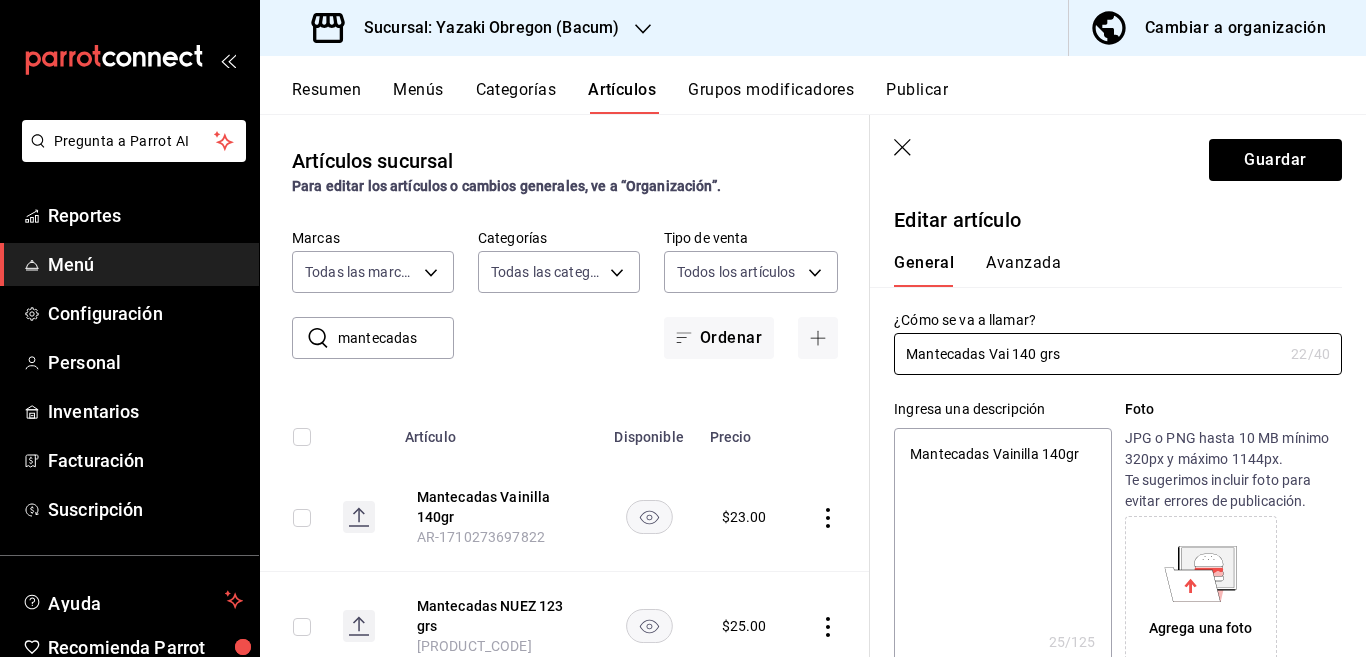 type on "Mantecadas Va 140 grs" 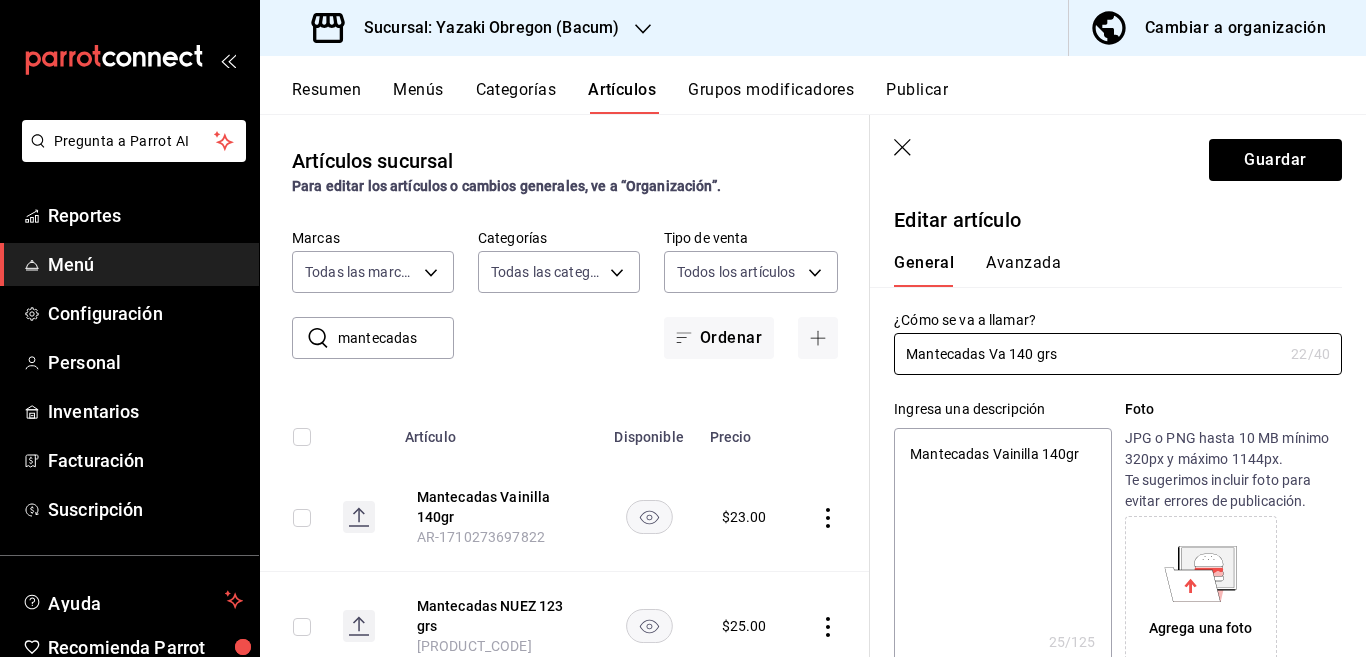 type on "x" 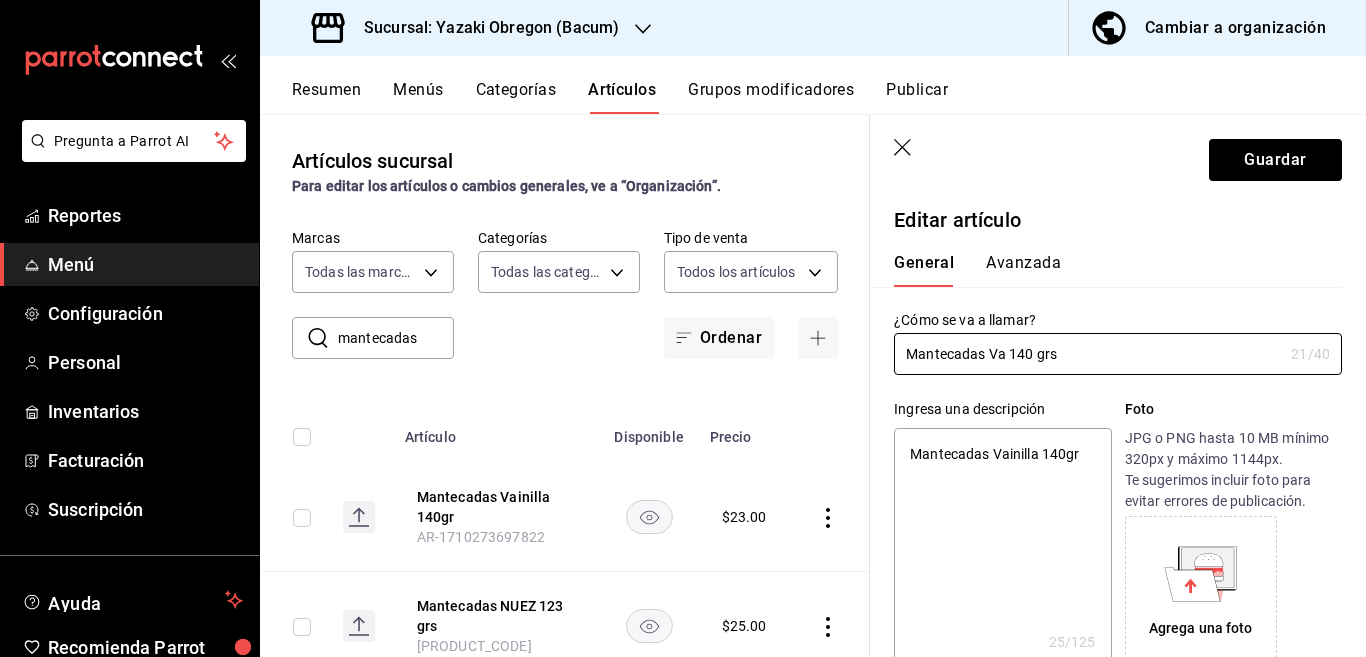 type on "Mantecadas V 140 grs" 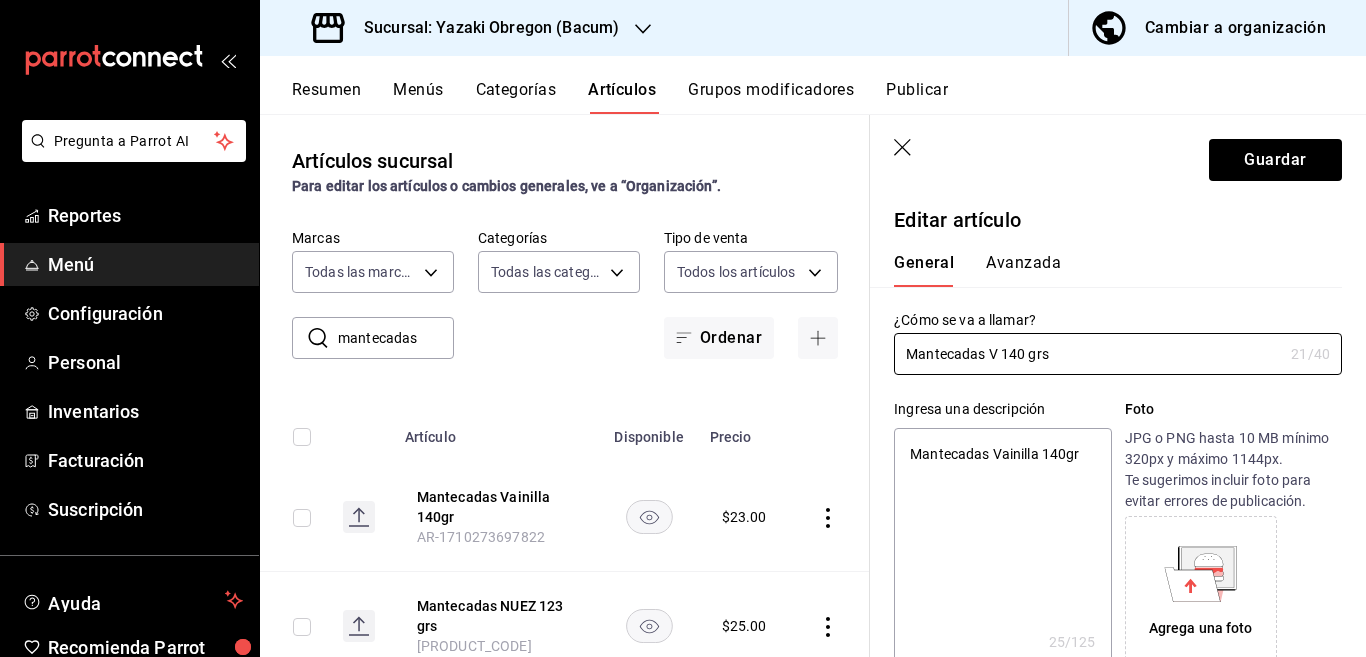 type on "x" 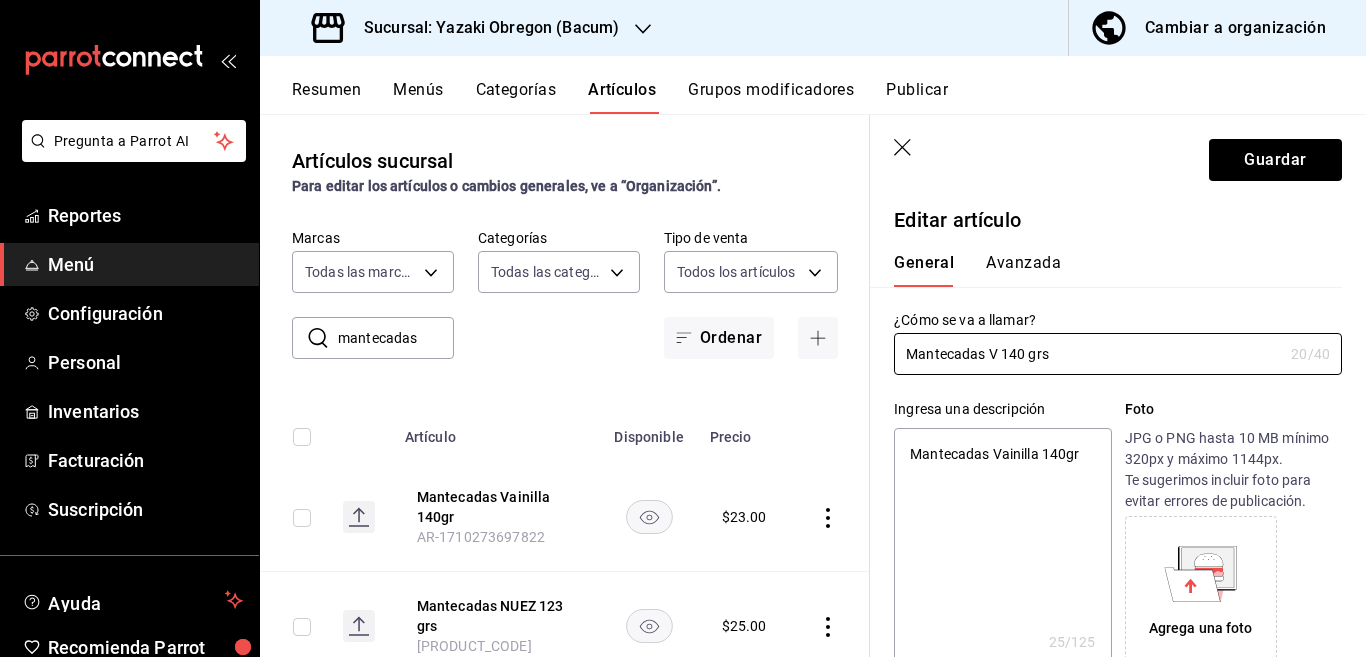 type on "Mantecadas VA 140 grs" 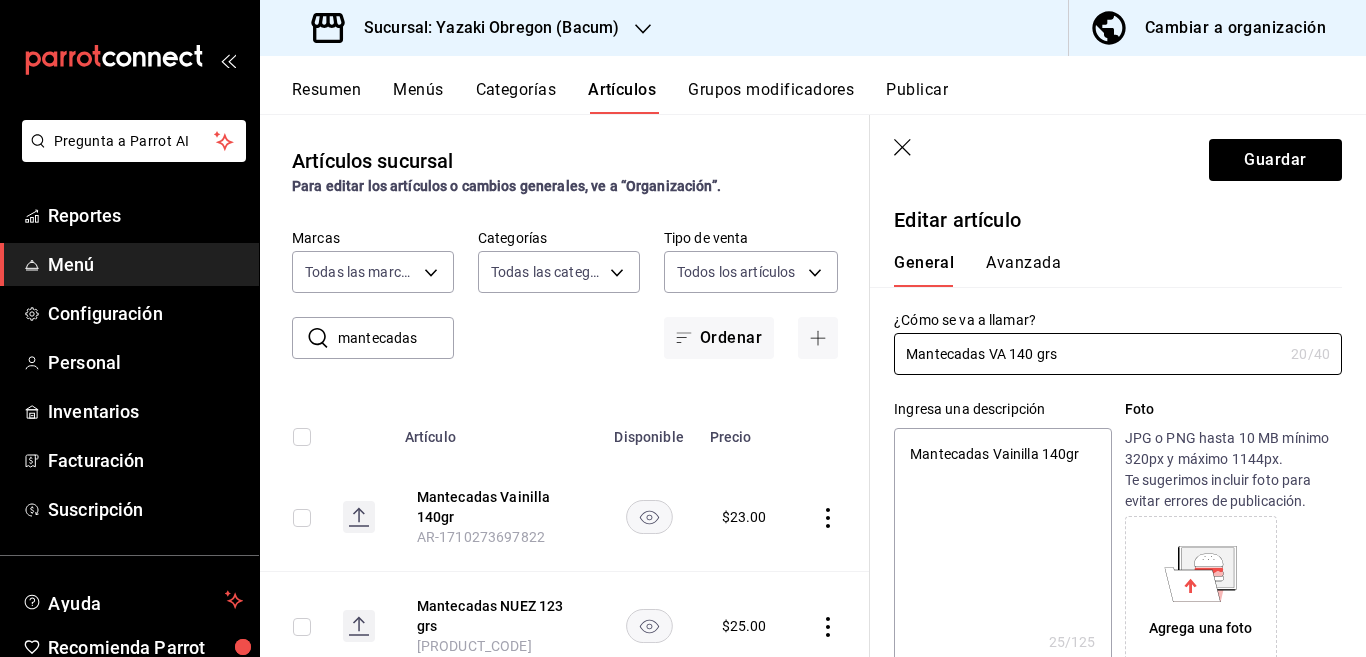 type on "x" 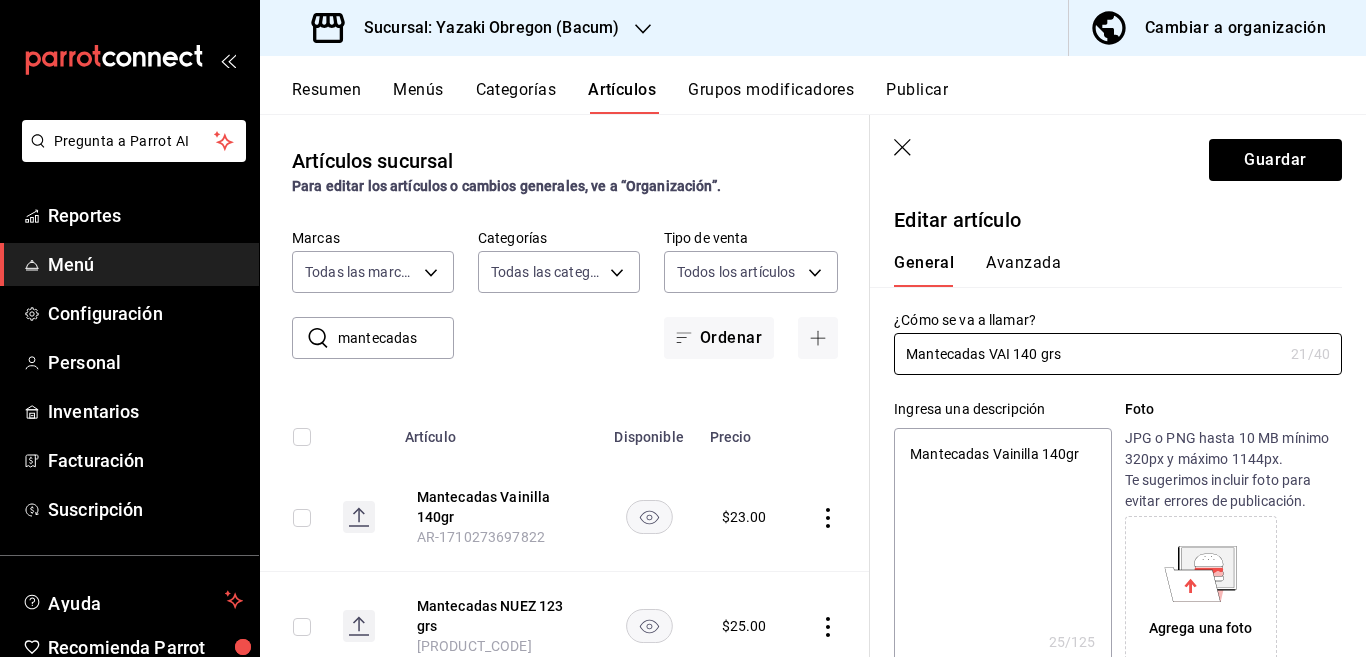 type on "Mantecadas VAIN 140 grs" 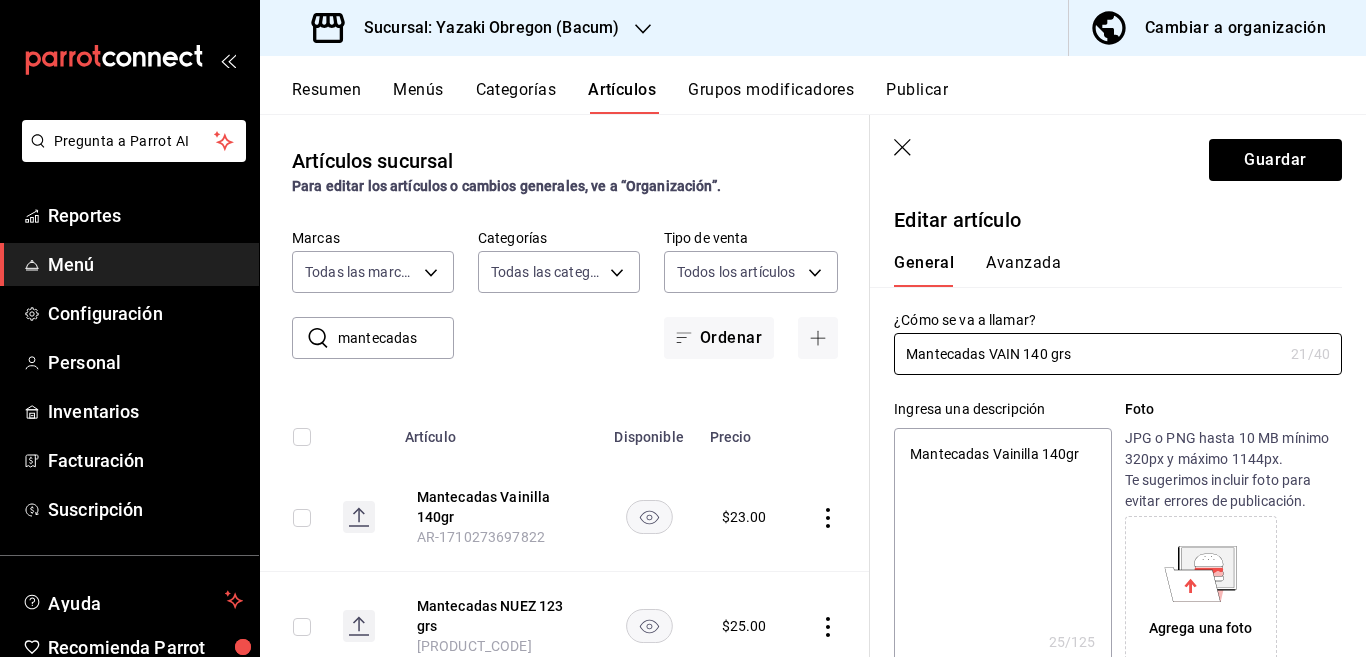 type on "x" 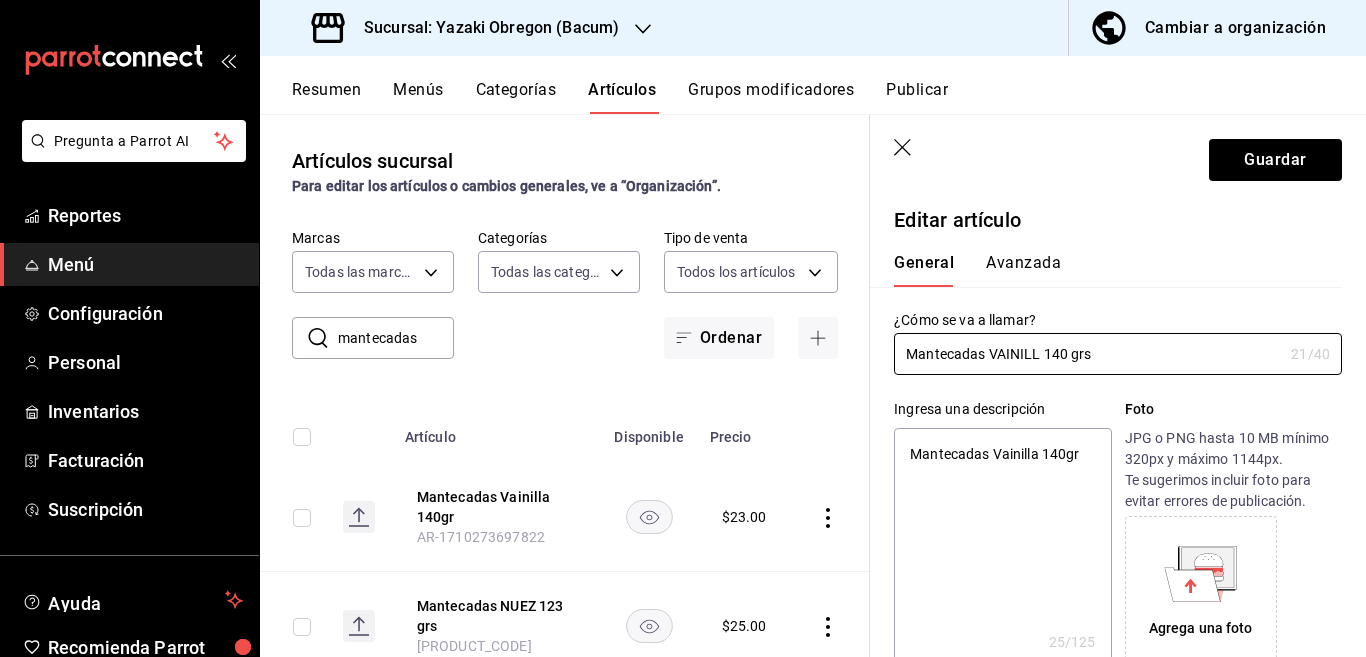 type on "Mantecadas VAINILLA 140 grs" 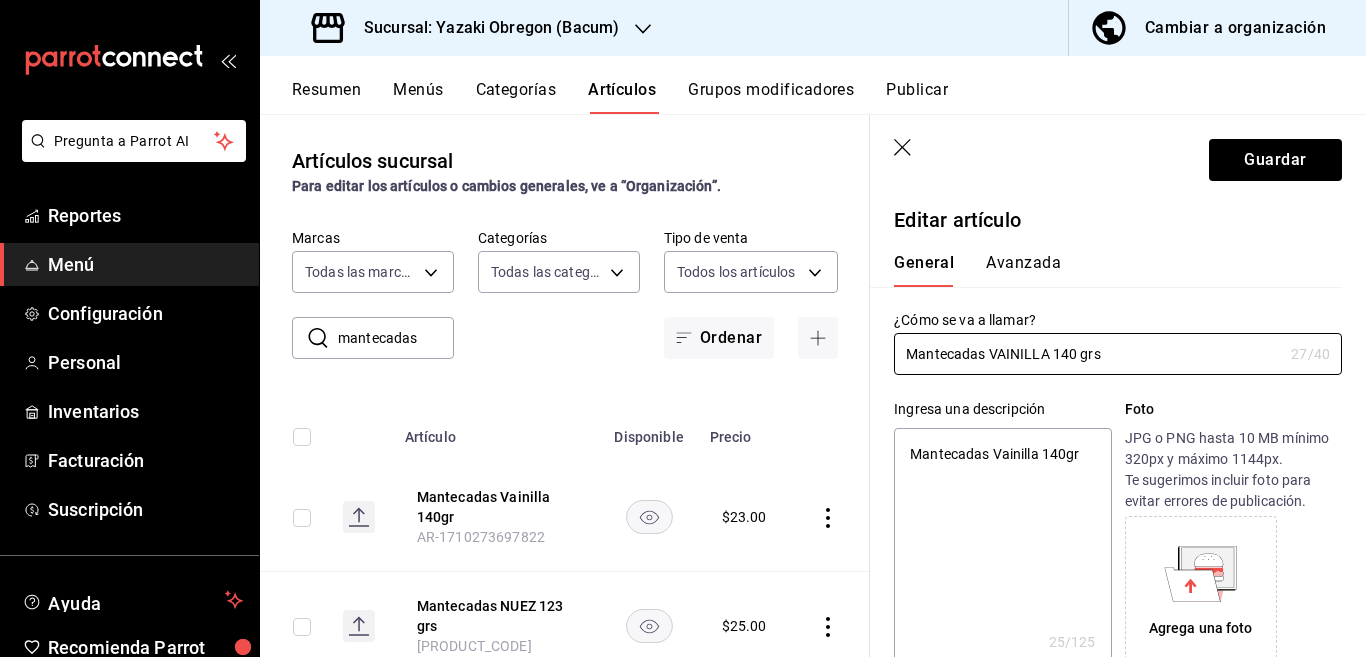 type on "x" 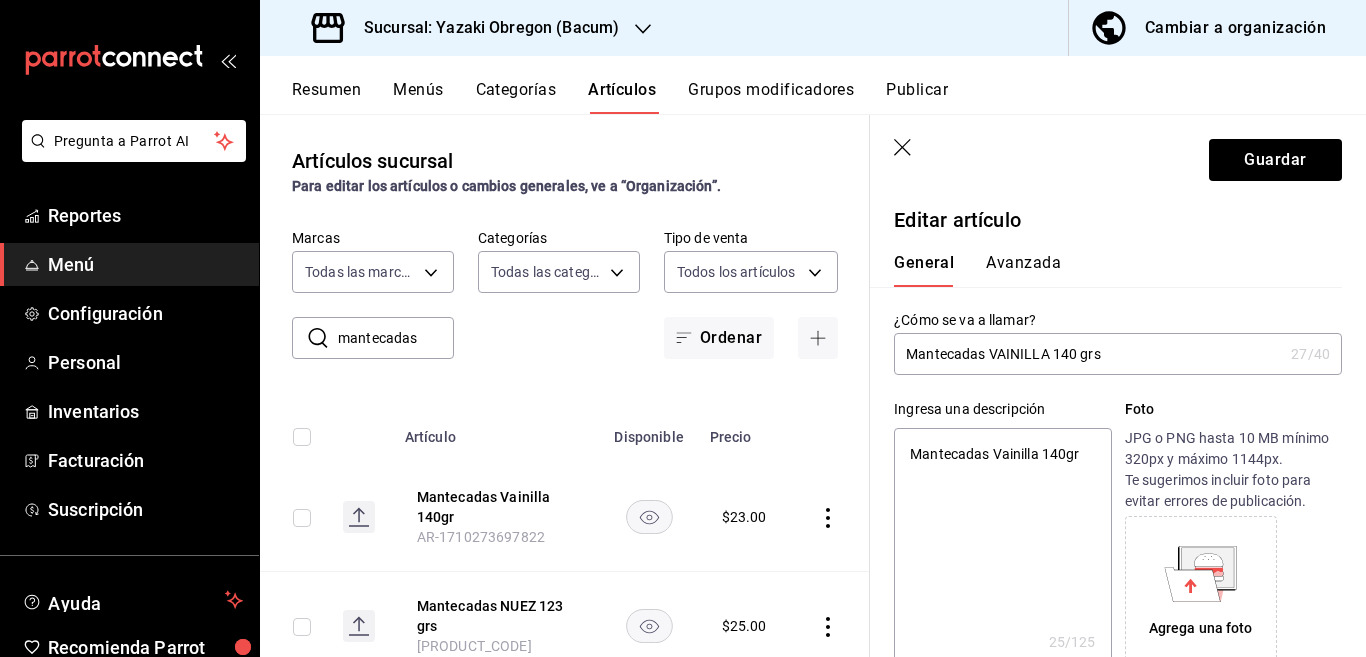 click on "Mantecadas Vainilla 140gr" at bounding box center [1002, 548] 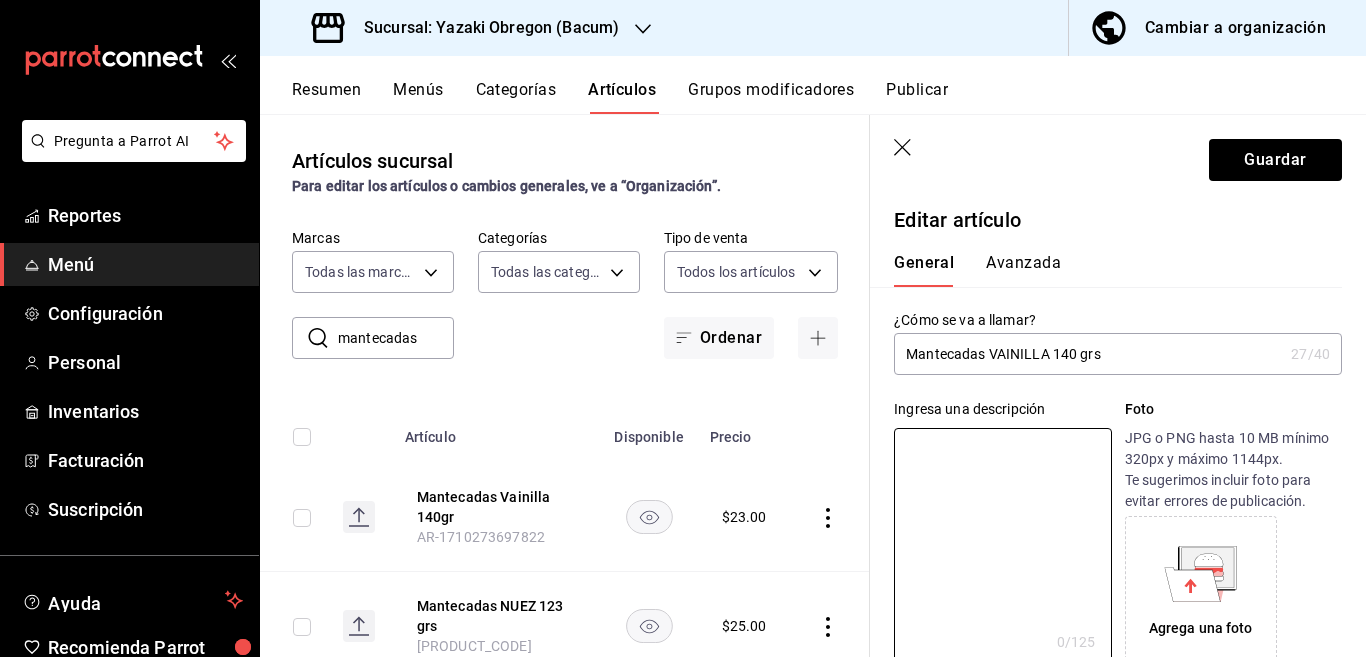 click on "Mantecadas VAINILLA 140 grs" at bounding box center [1088, 354] 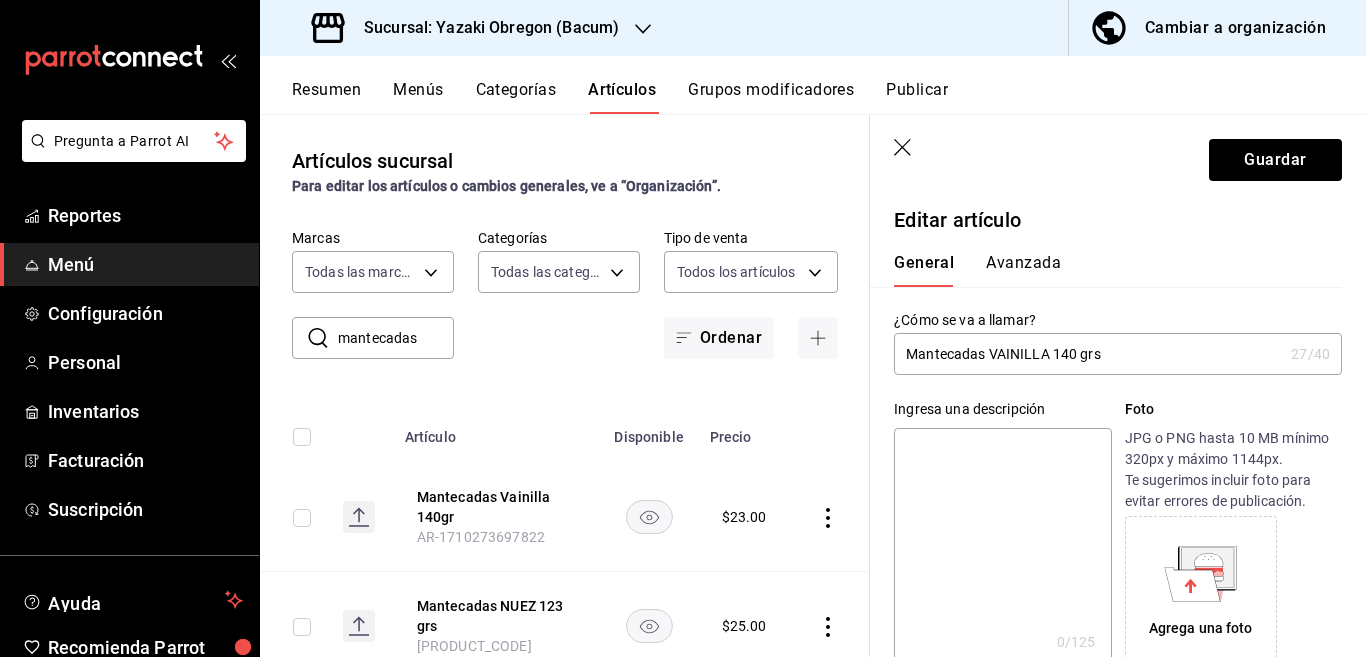 click at bounding box center (1002, 548) 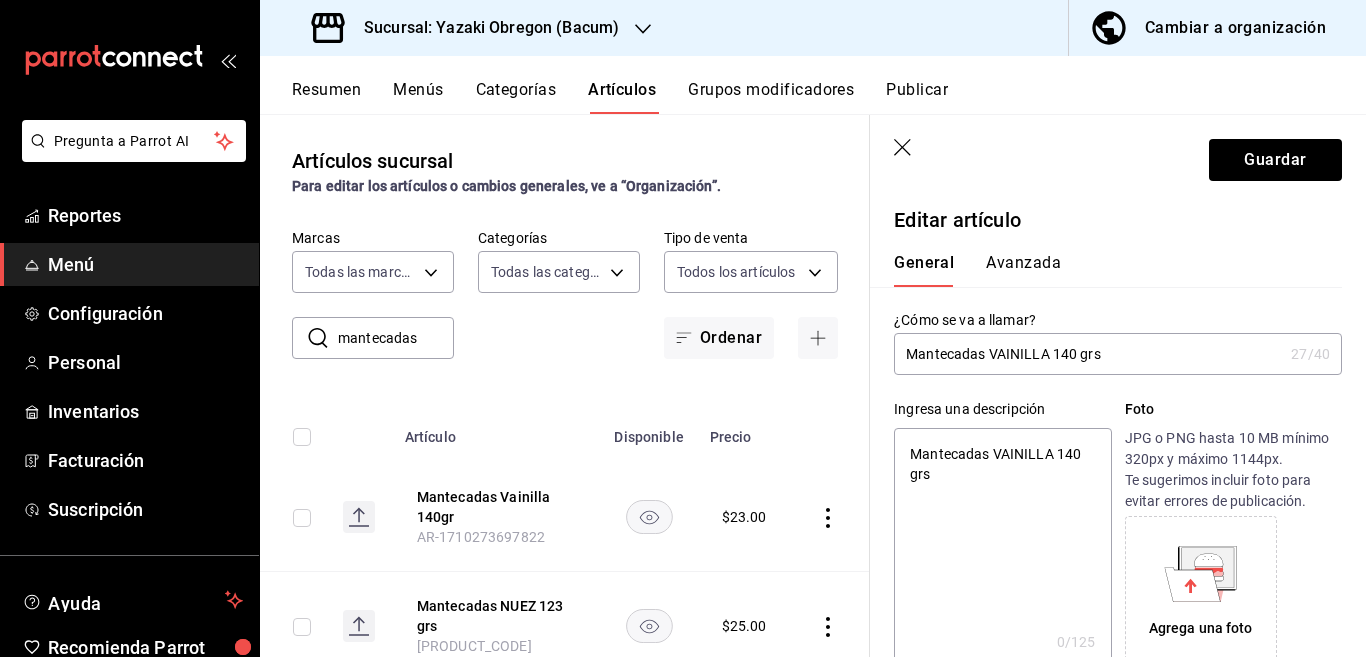 type on "x" 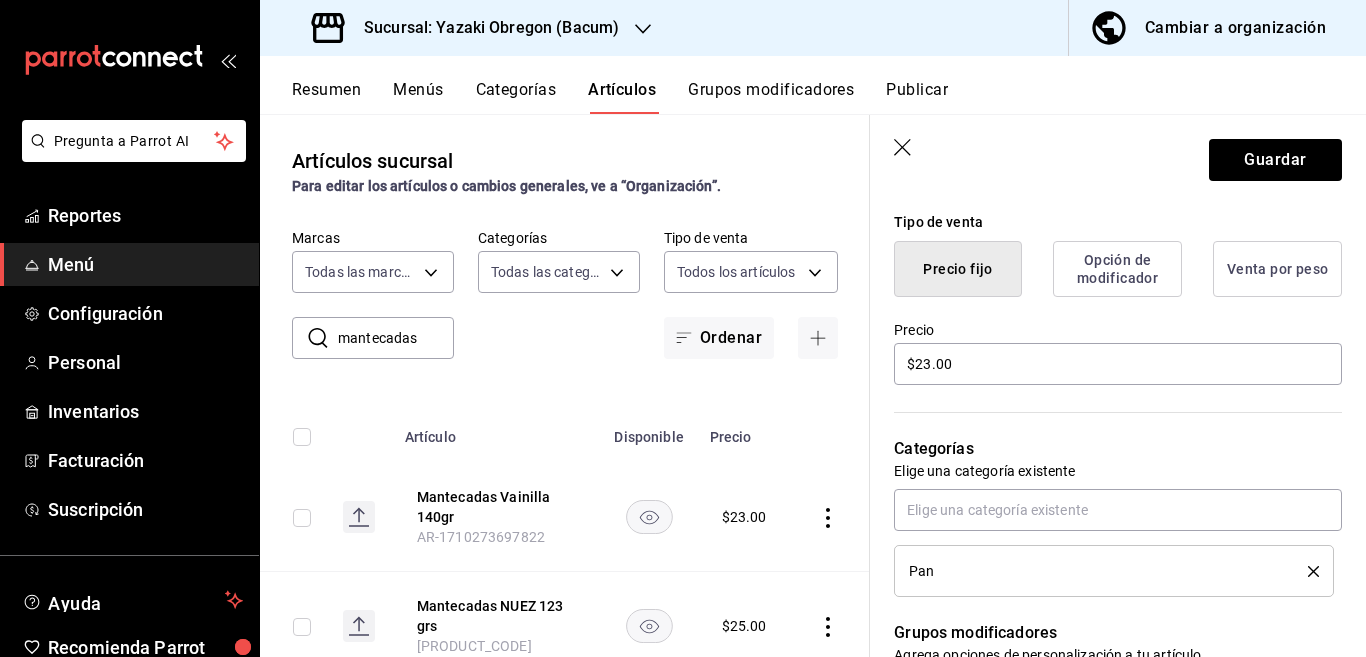 scroll, scrollTop: 487, scrollLeft: 0, axis: vertical 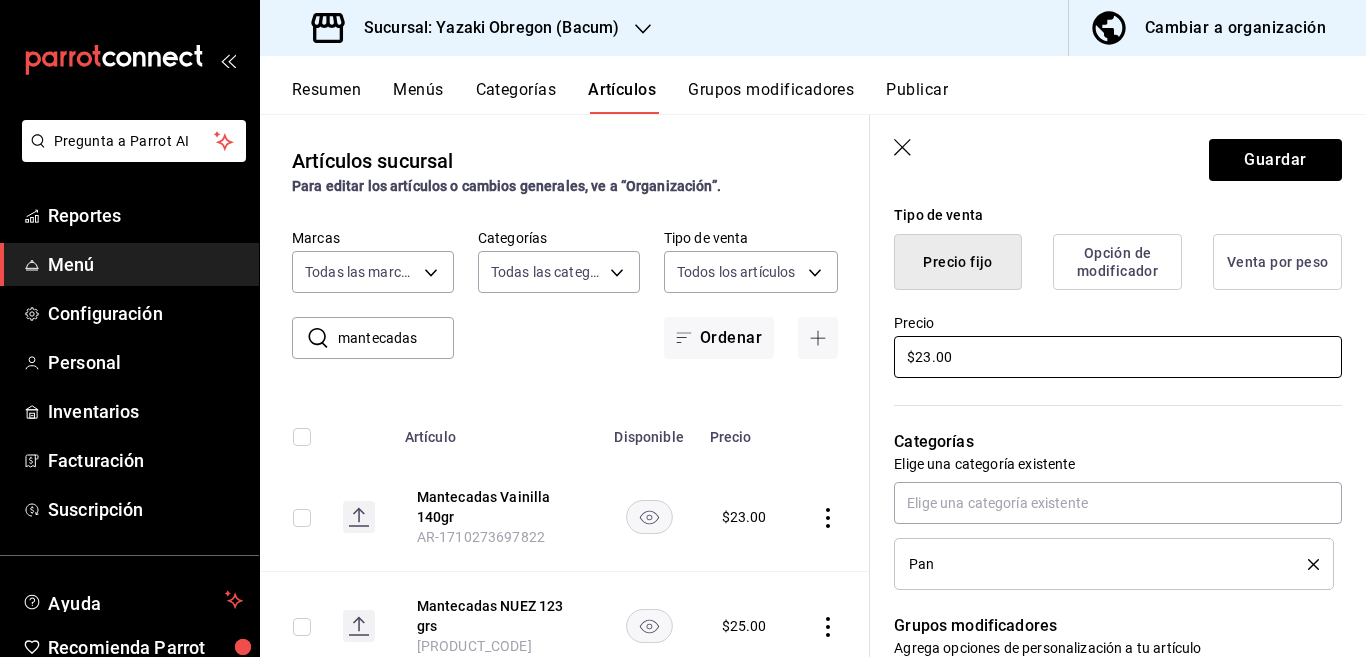 type on "Mantecadas VAINILLA 140 grs" 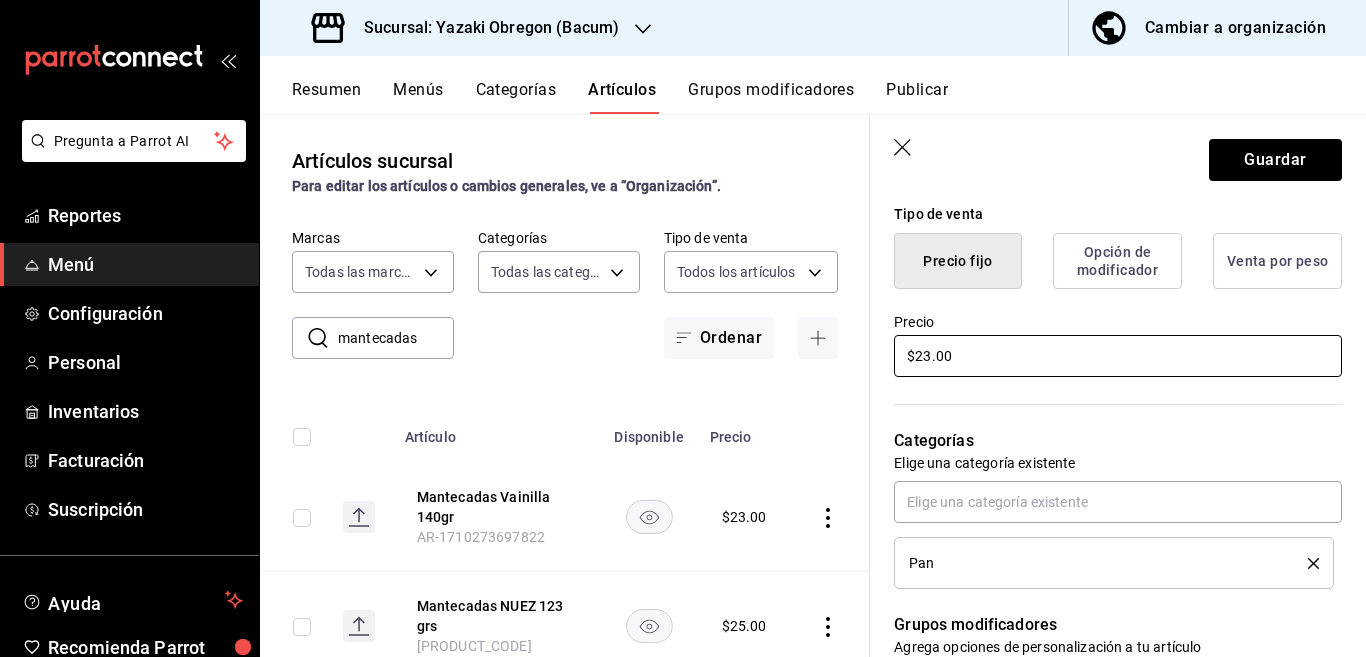 type on "$2.00" 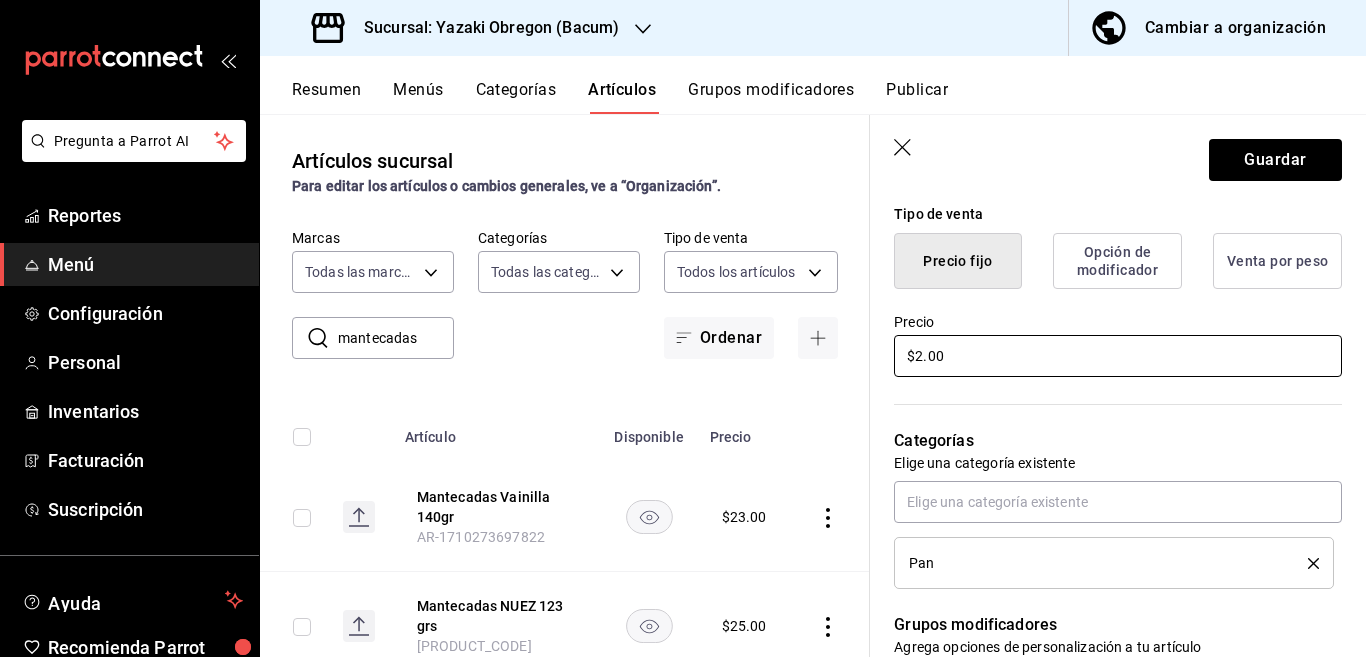 type on "x" 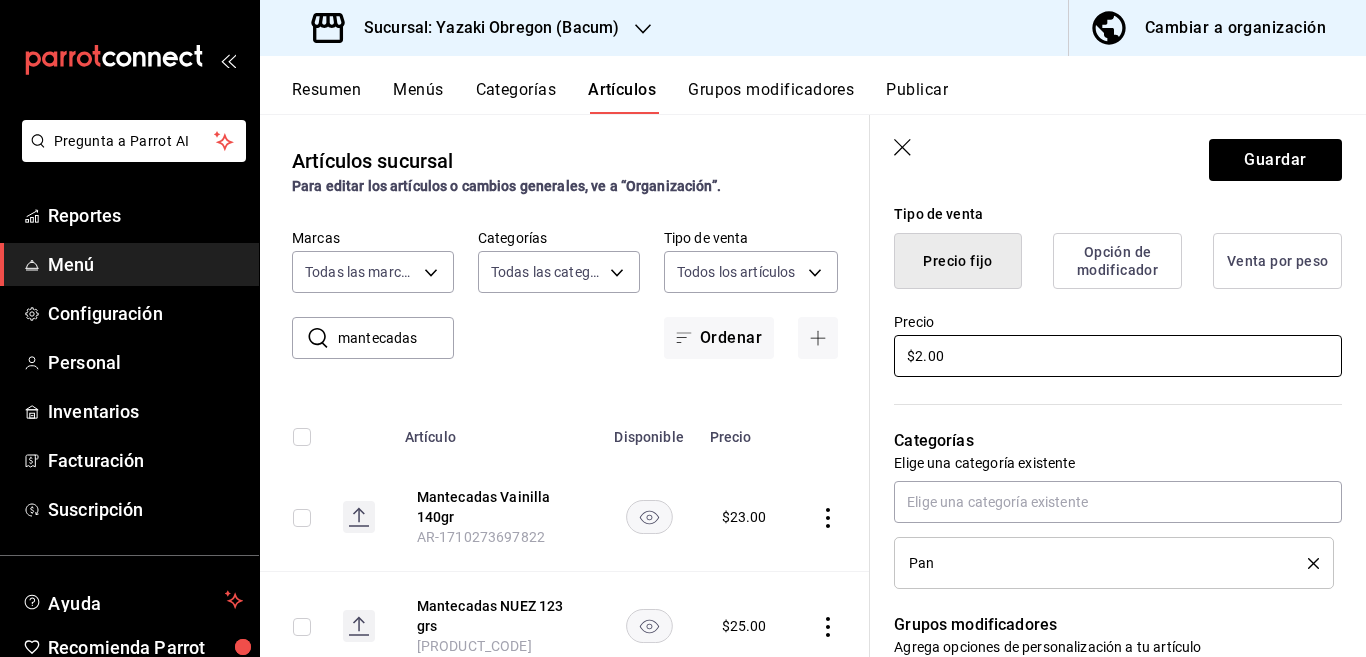 type on "$25.00" 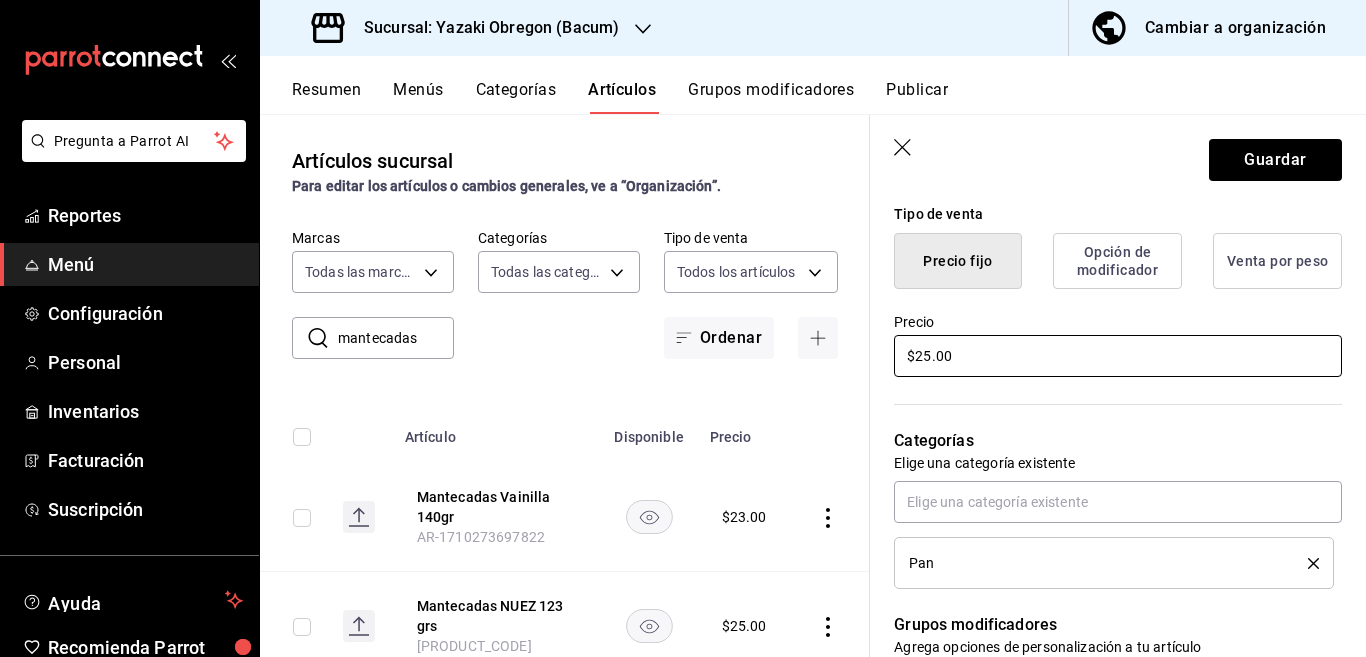 type on "x" 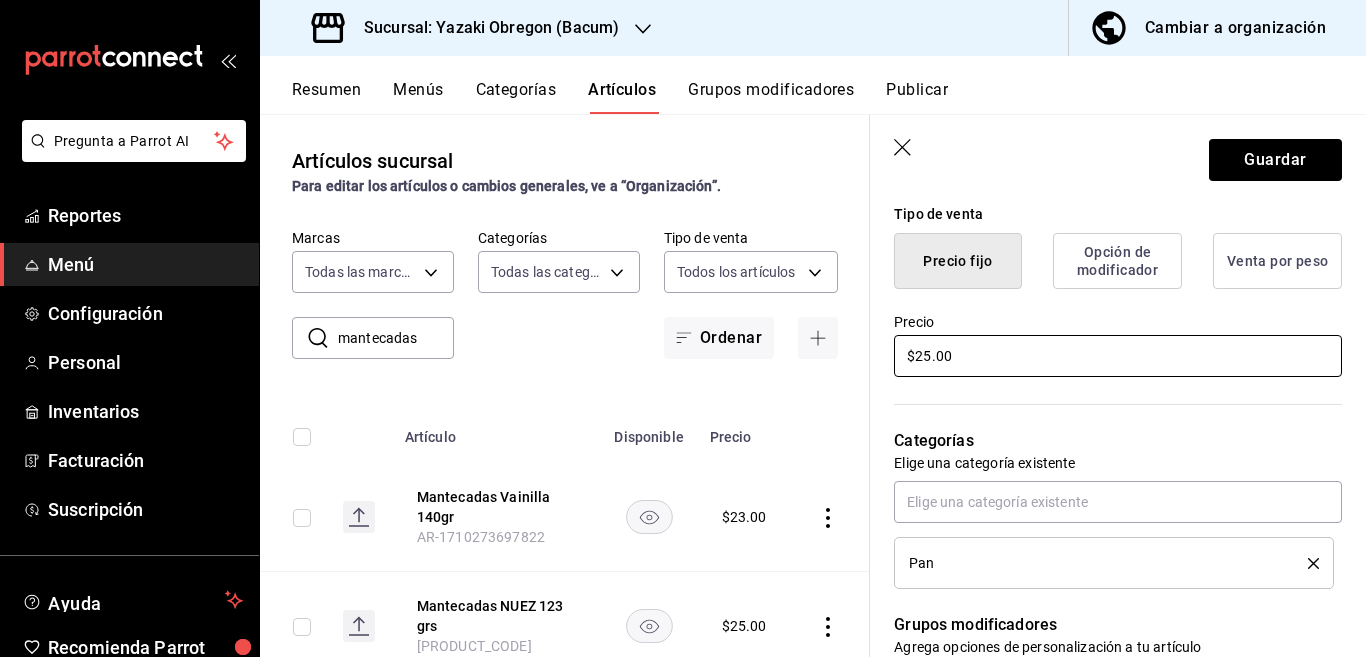 type on "$25.00" 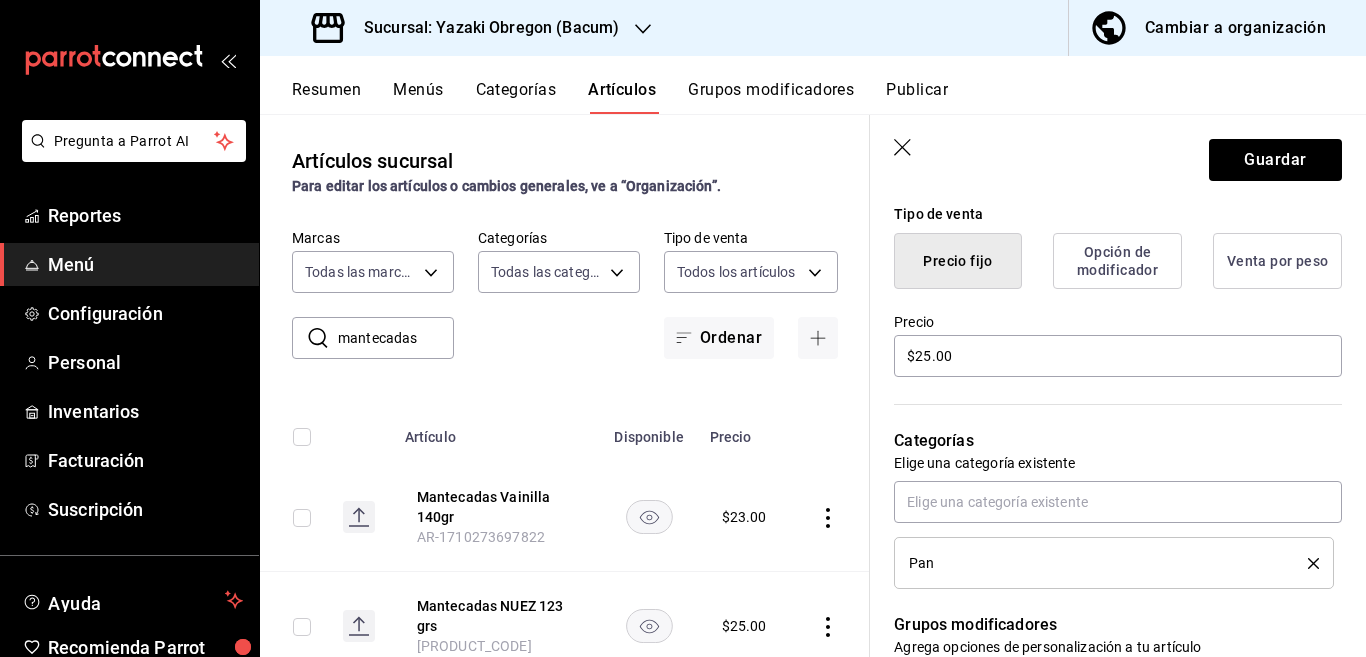 click 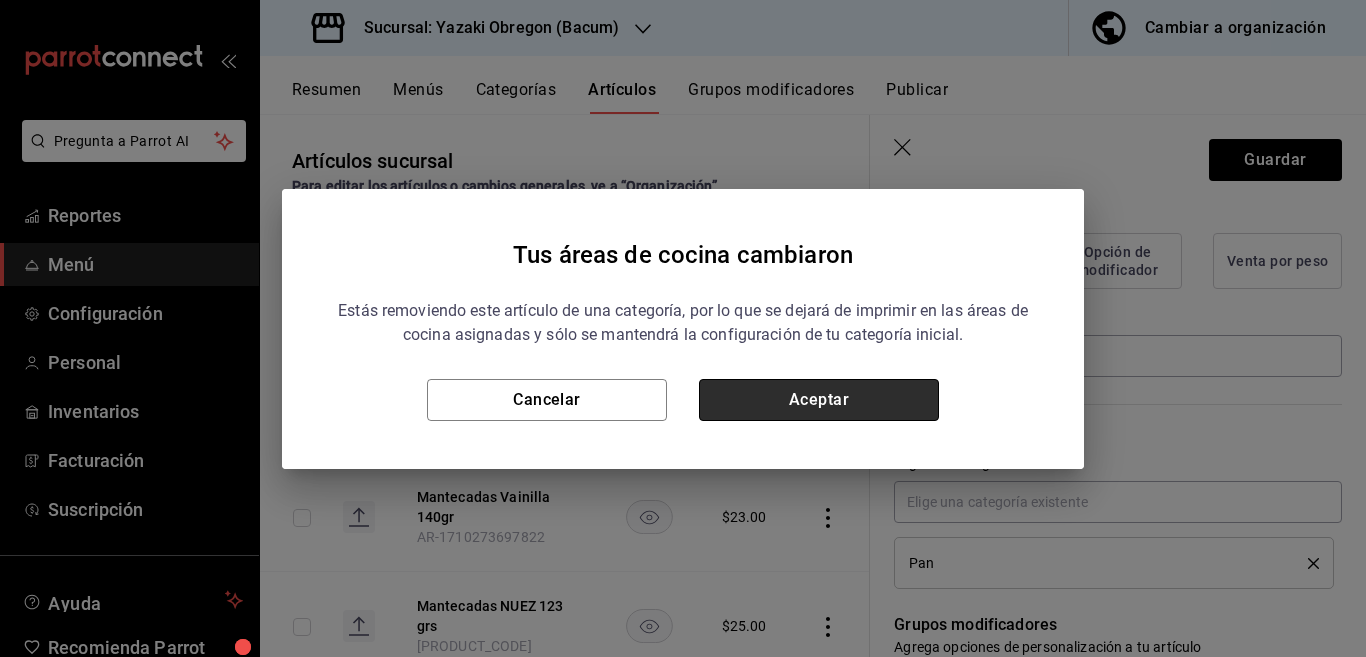 click on "Aceptar" at bounding box center [819, 400] 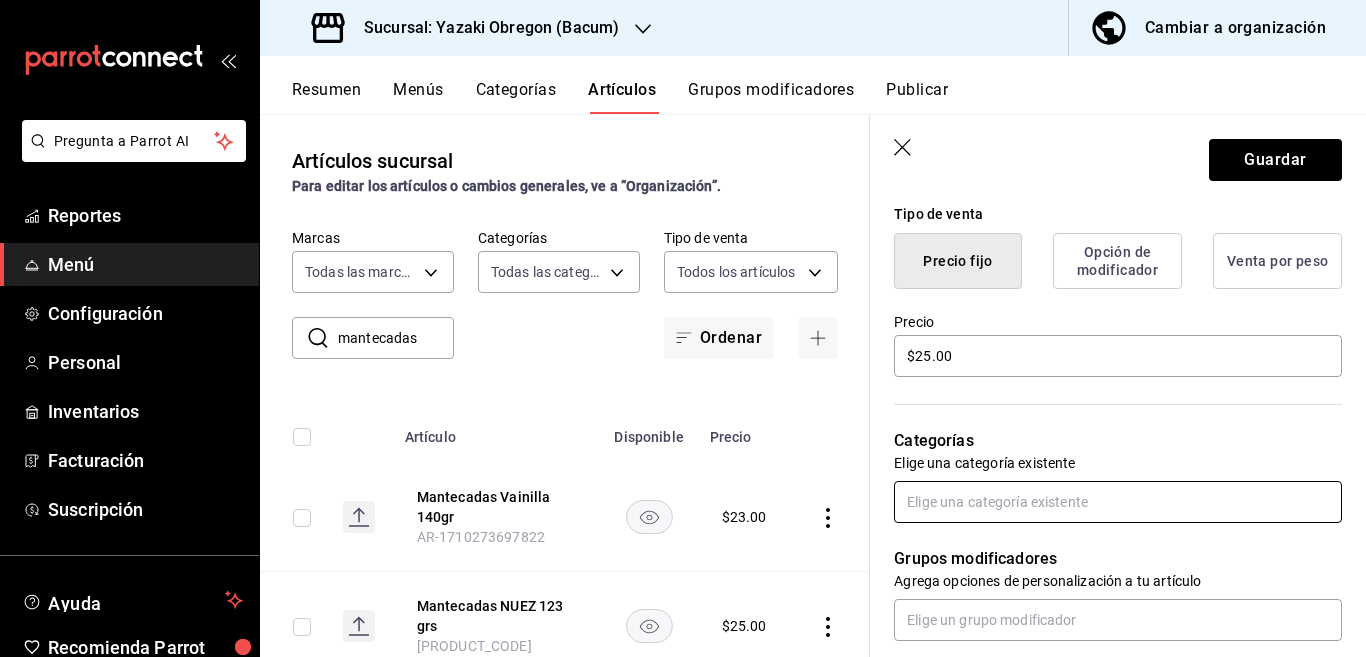 click at bounding box center [1118, 502] 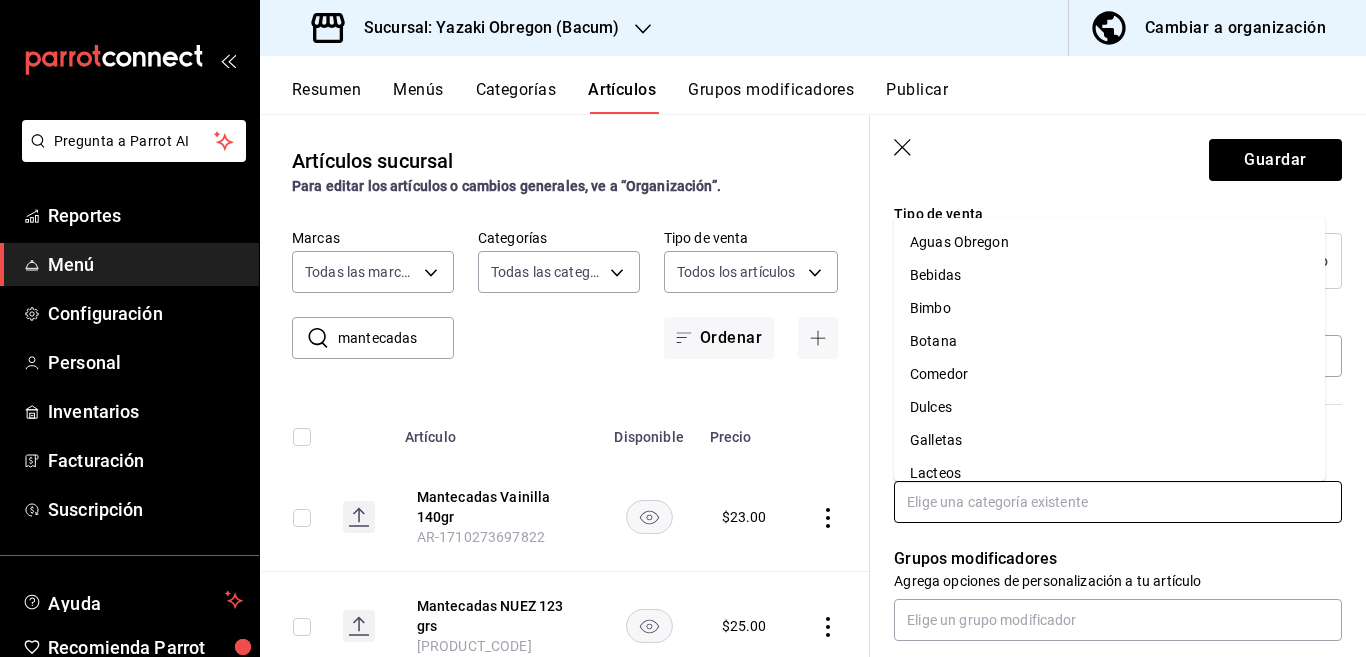 click on "Bimbo" at bounding box center (1109, 308) 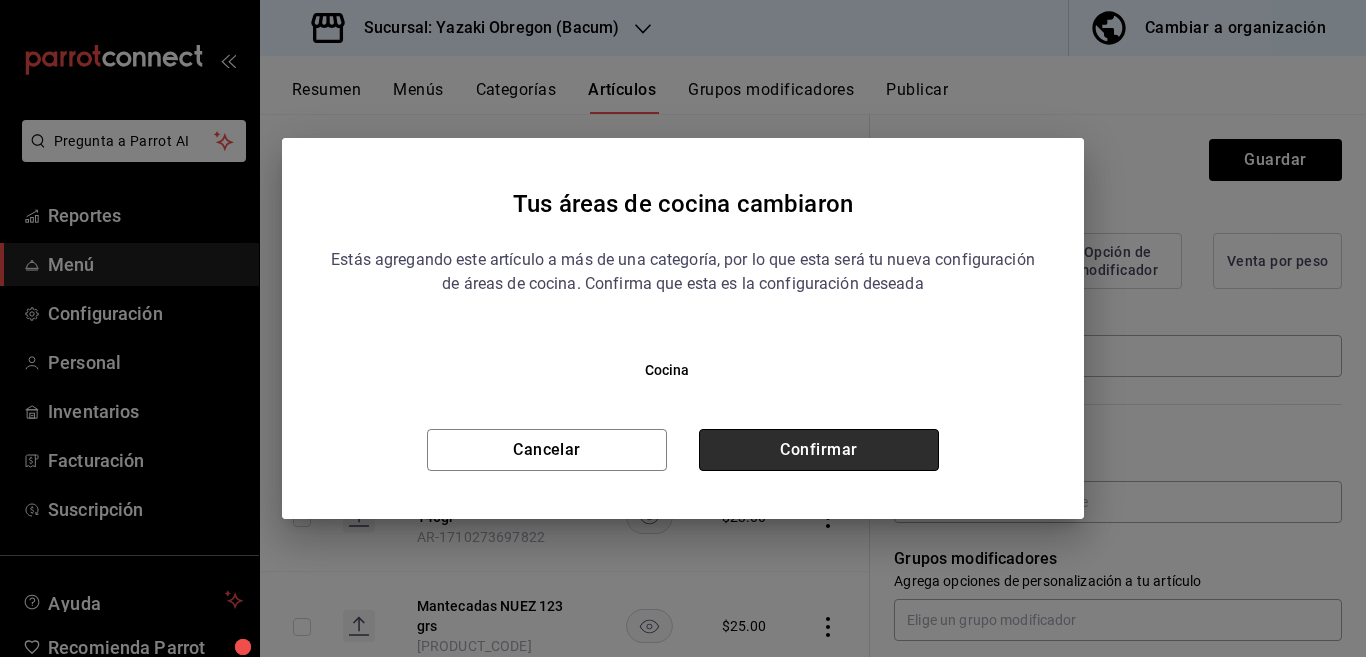 click on "Confirmar" at bounding box center [819, 450] 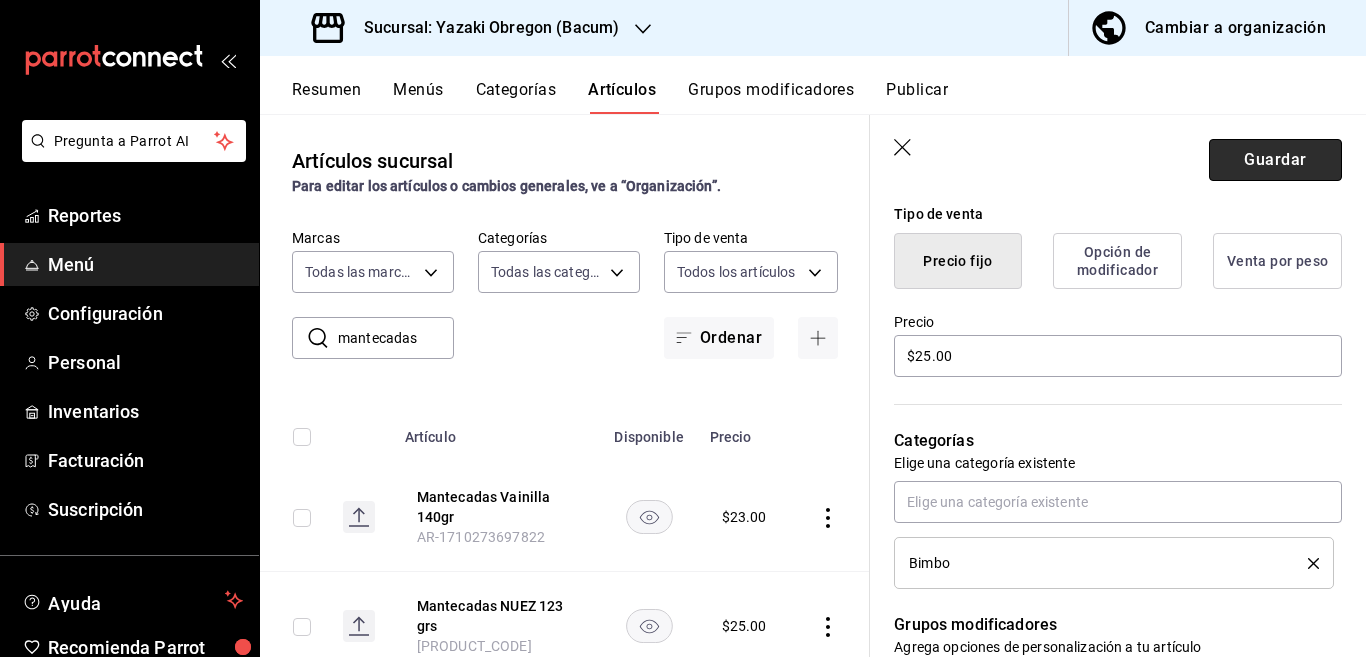 click on "Guardar" at bounding box center [1275, 160] 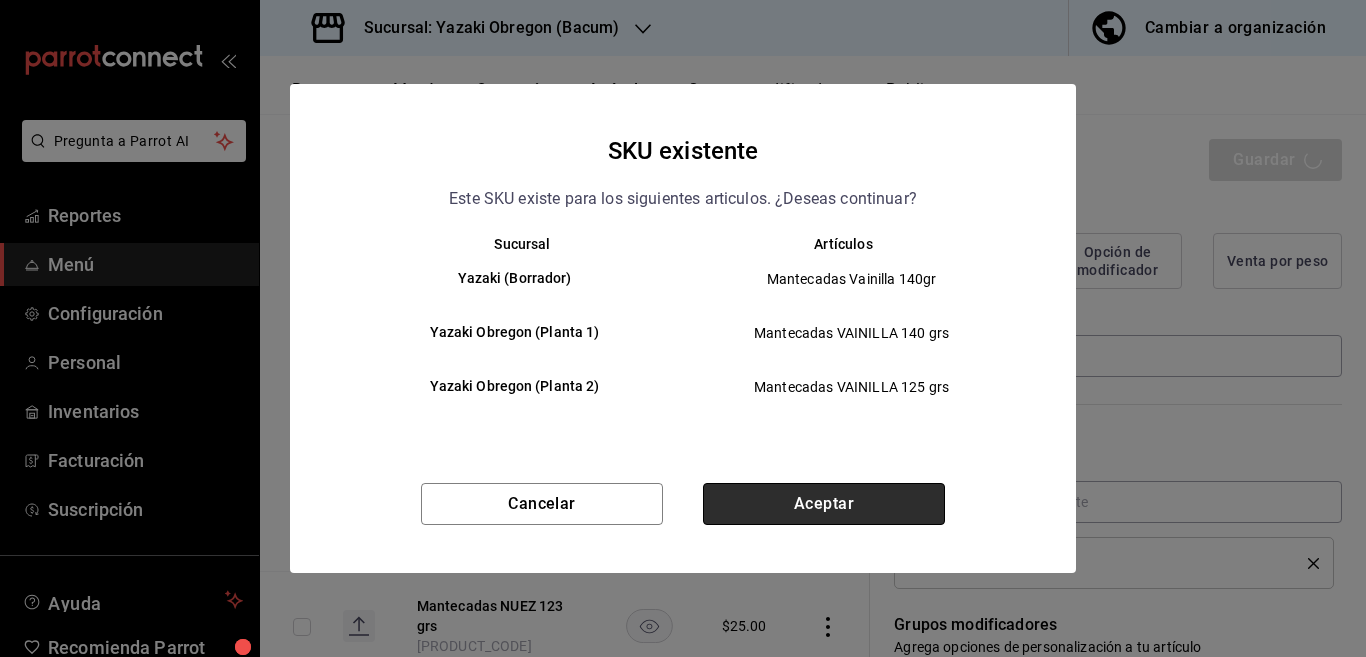 click on "Aceptar" at bounding box center (824, 504) 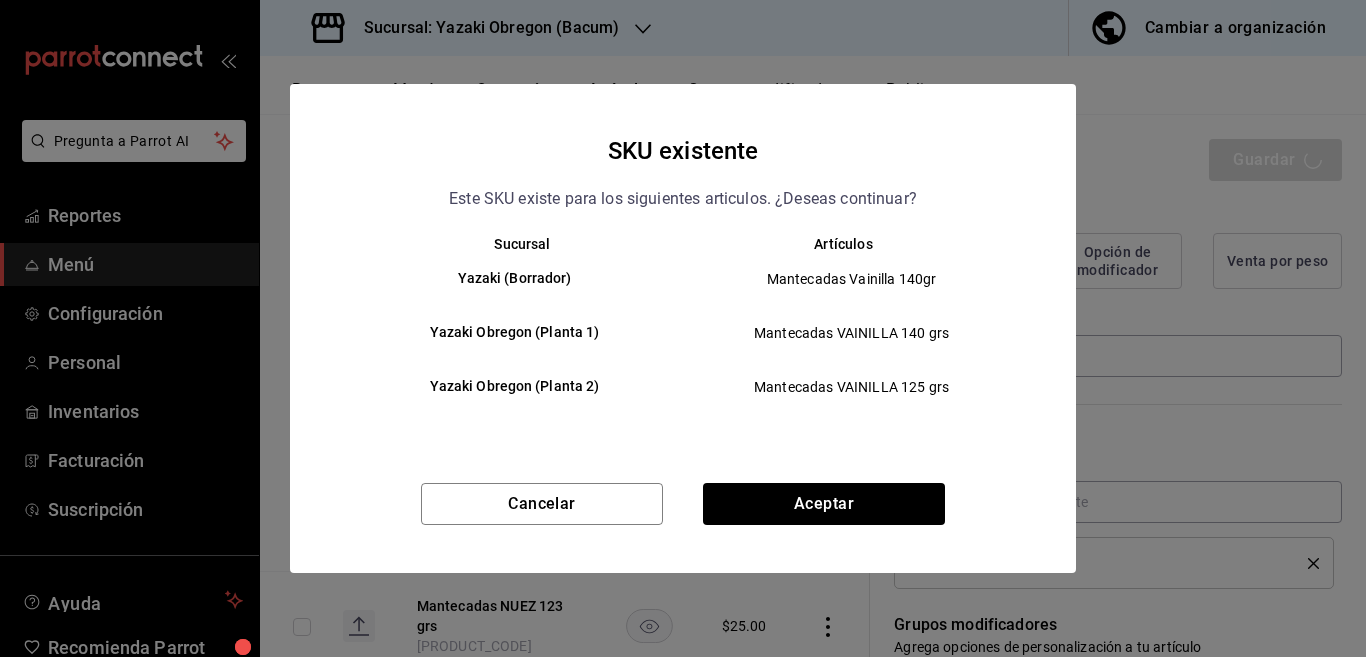 type on "x" 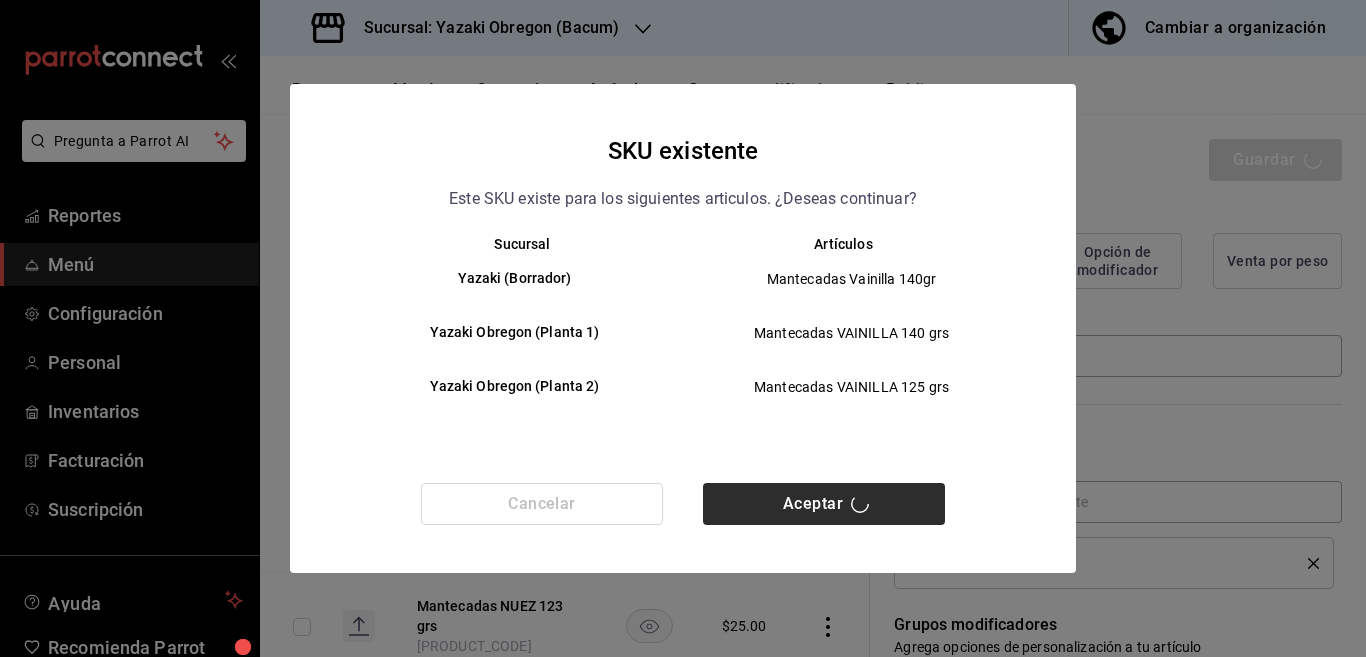 type 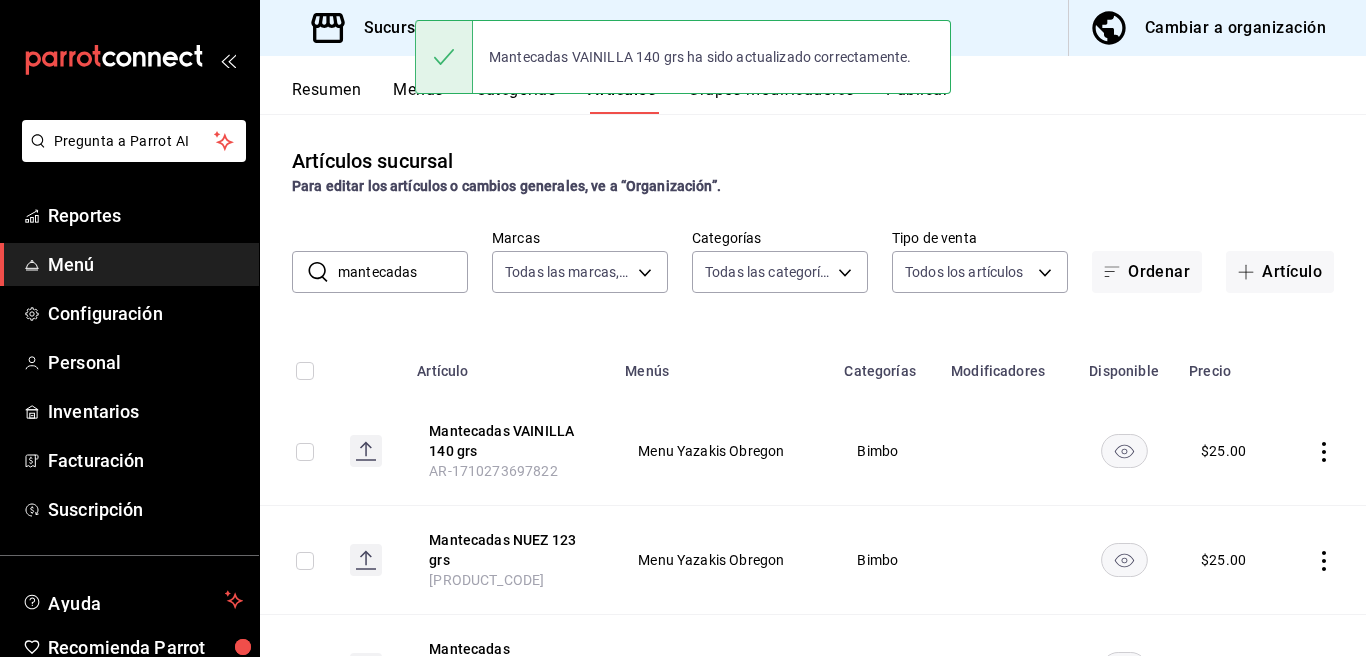 scroll, scrollTop: 0, scrollLeft: 0, axis: both 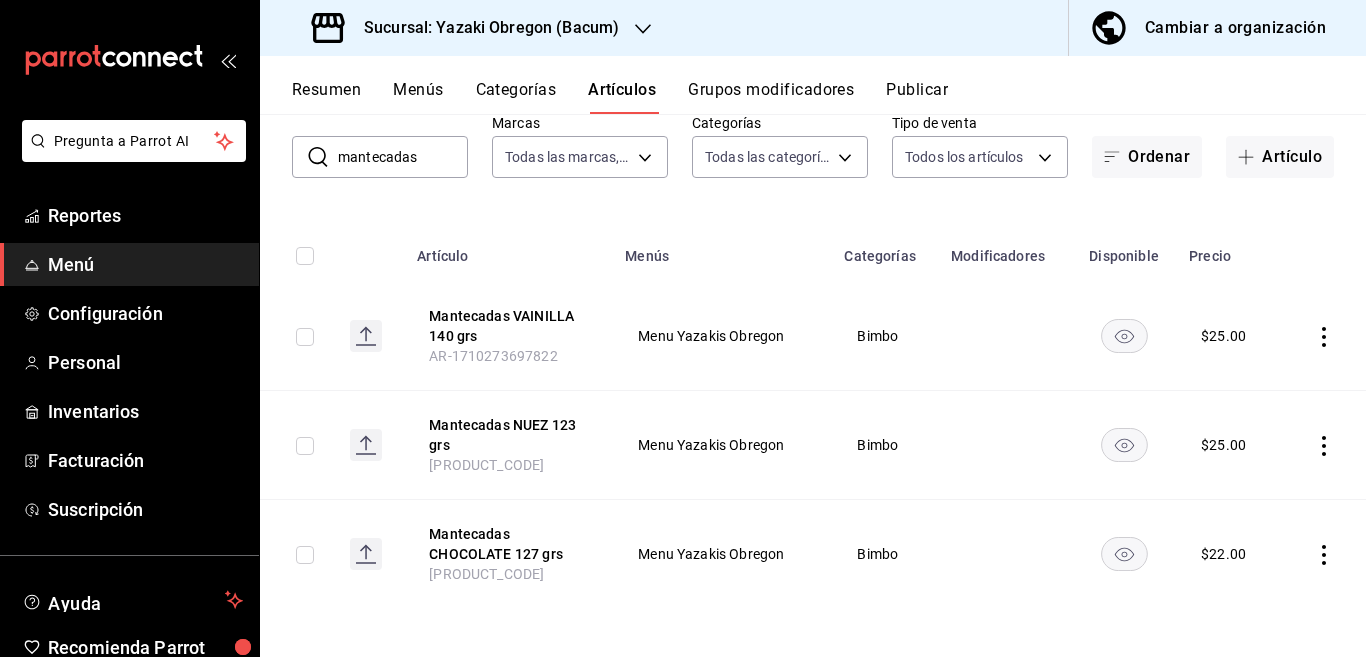 click on "mantecadas" at bounding box center [403, 157] 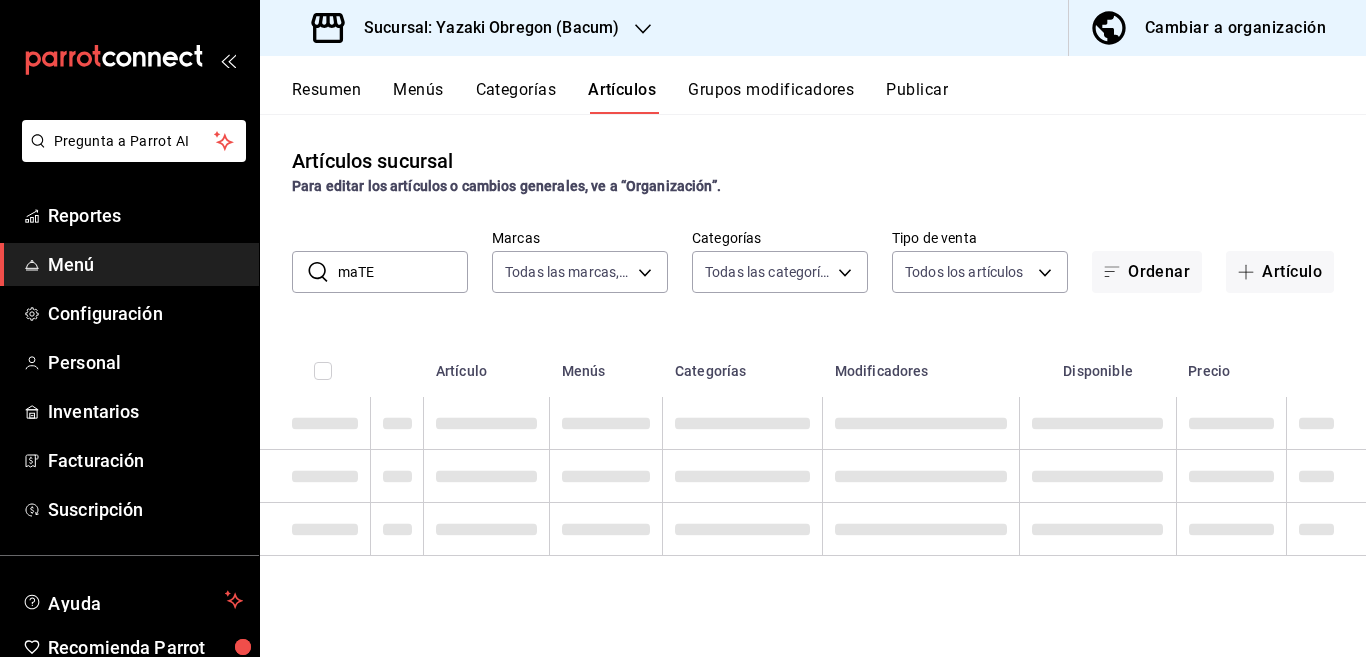 scroll, scrollTop: 0, scrollLeft: 0, axis: both 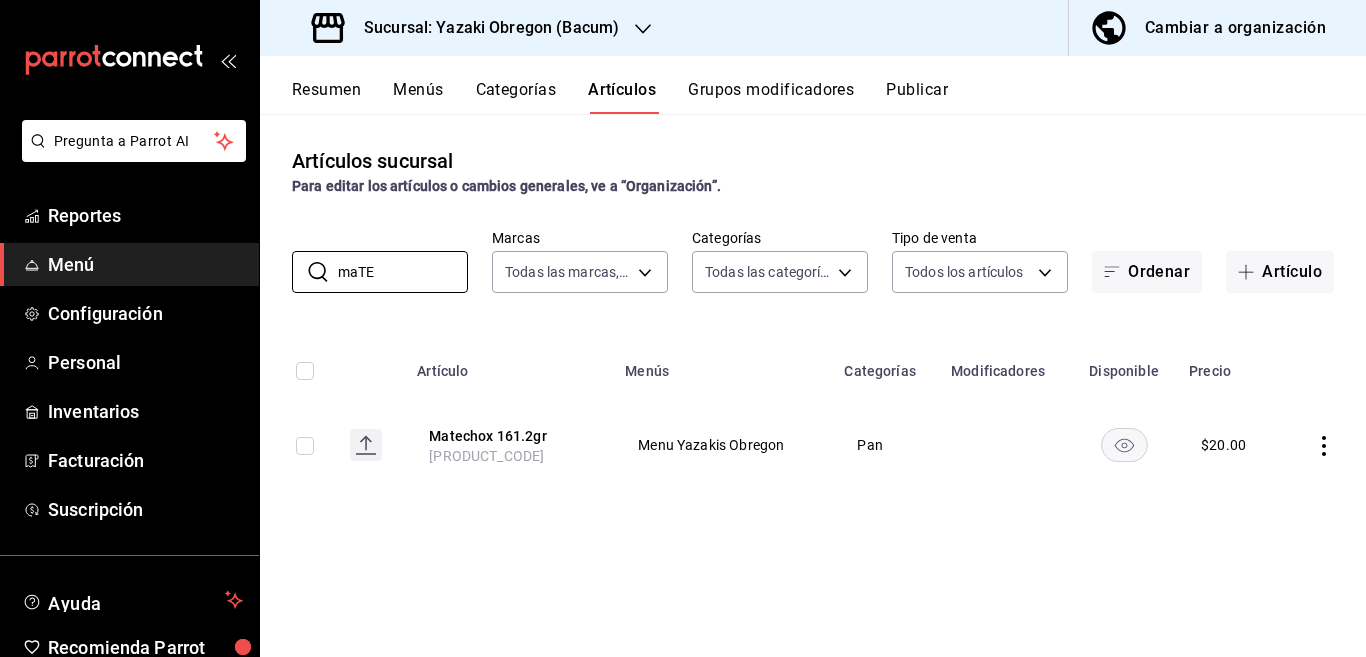 type on "maTE" 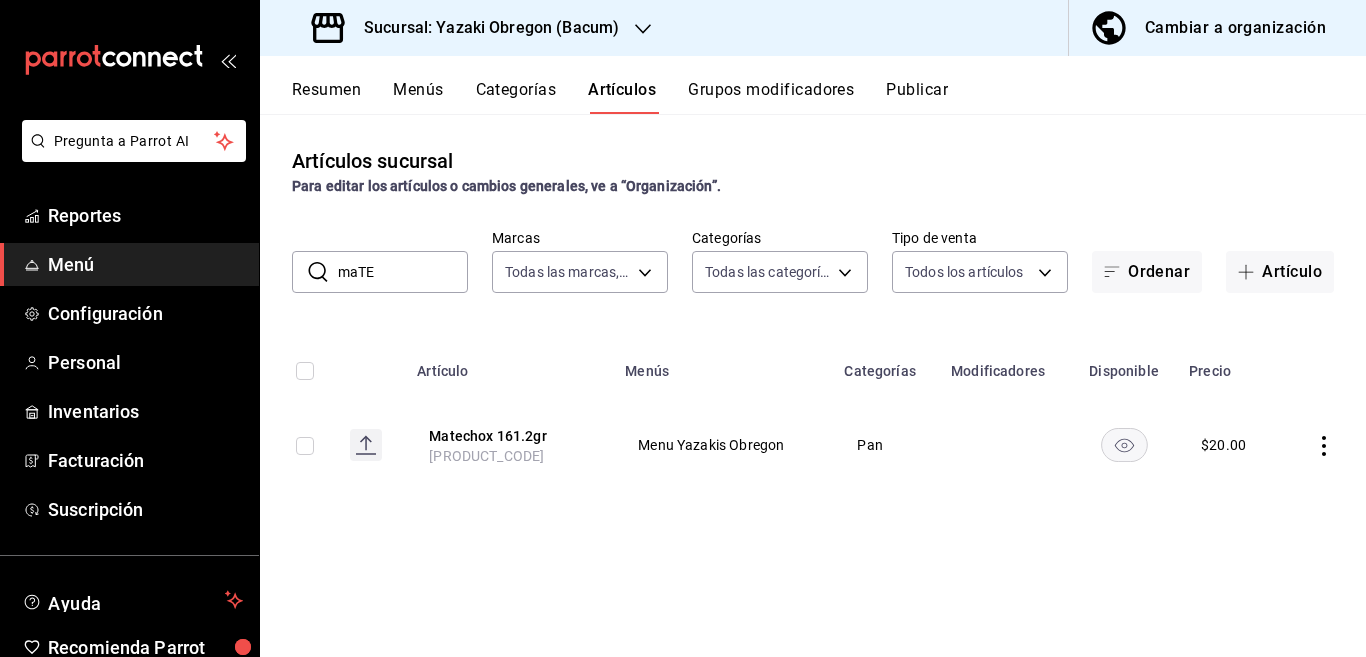 click 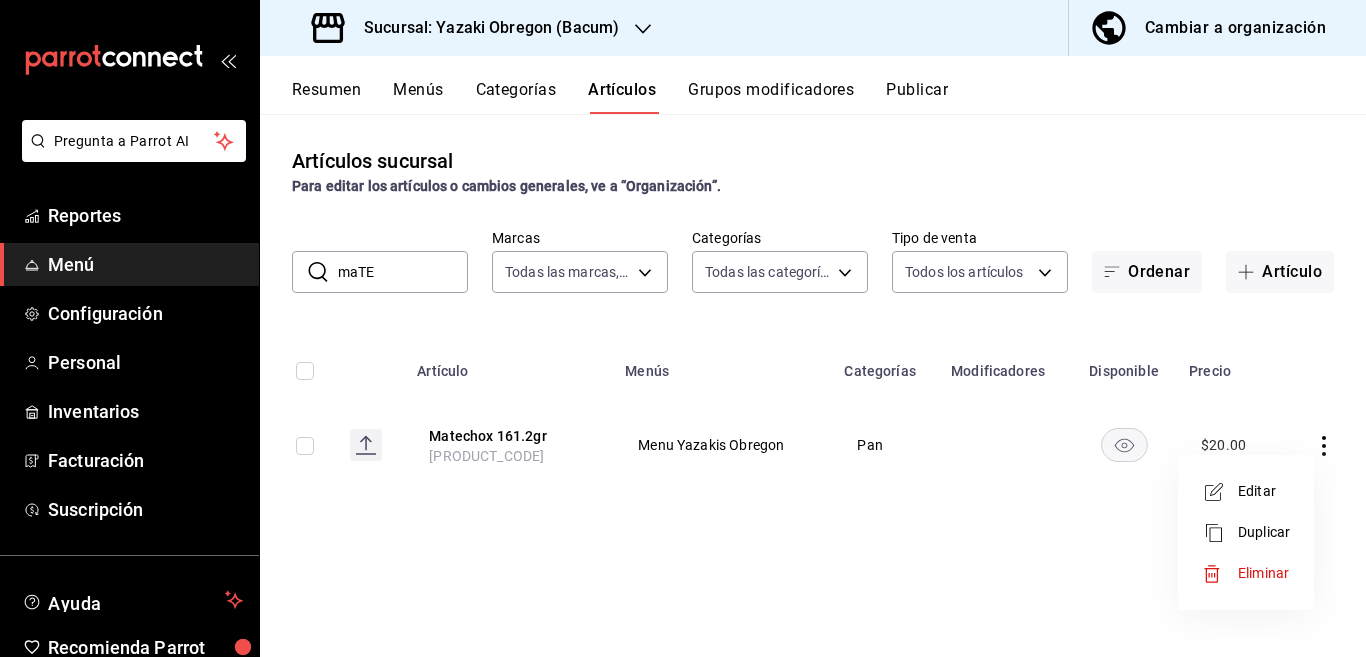 click on "Editar" at bounding box center [1264, 491] 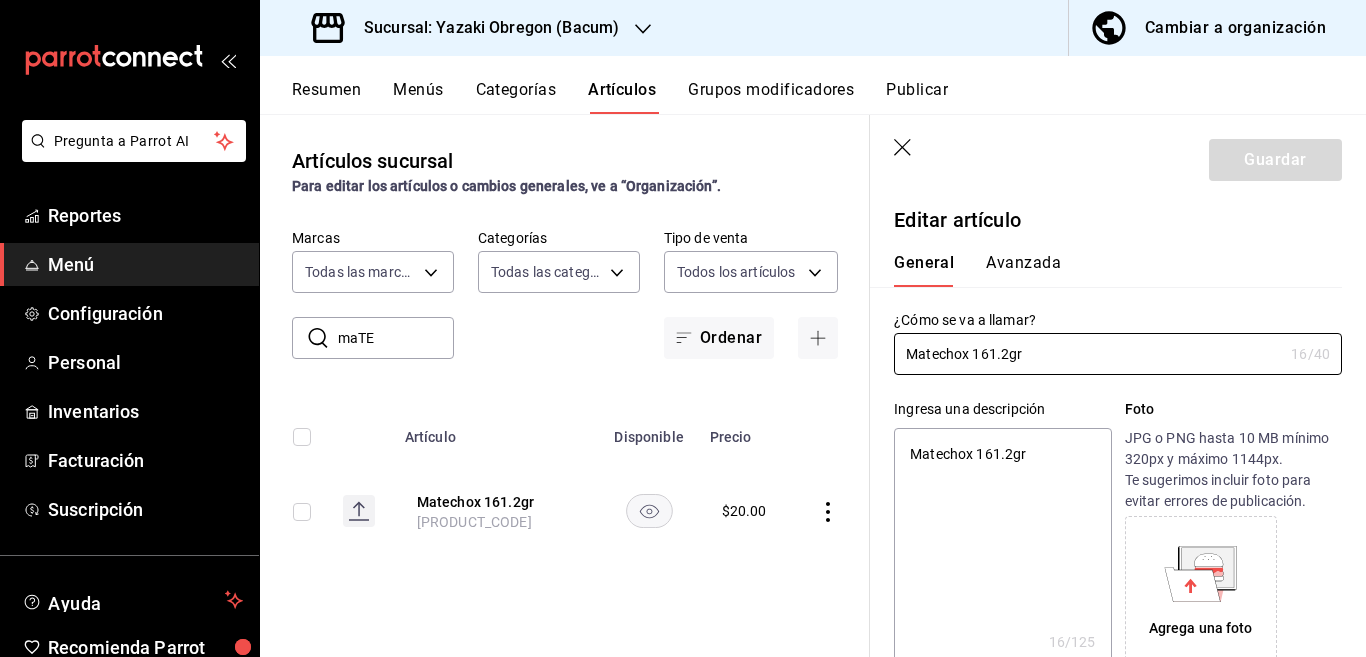 type on "x" 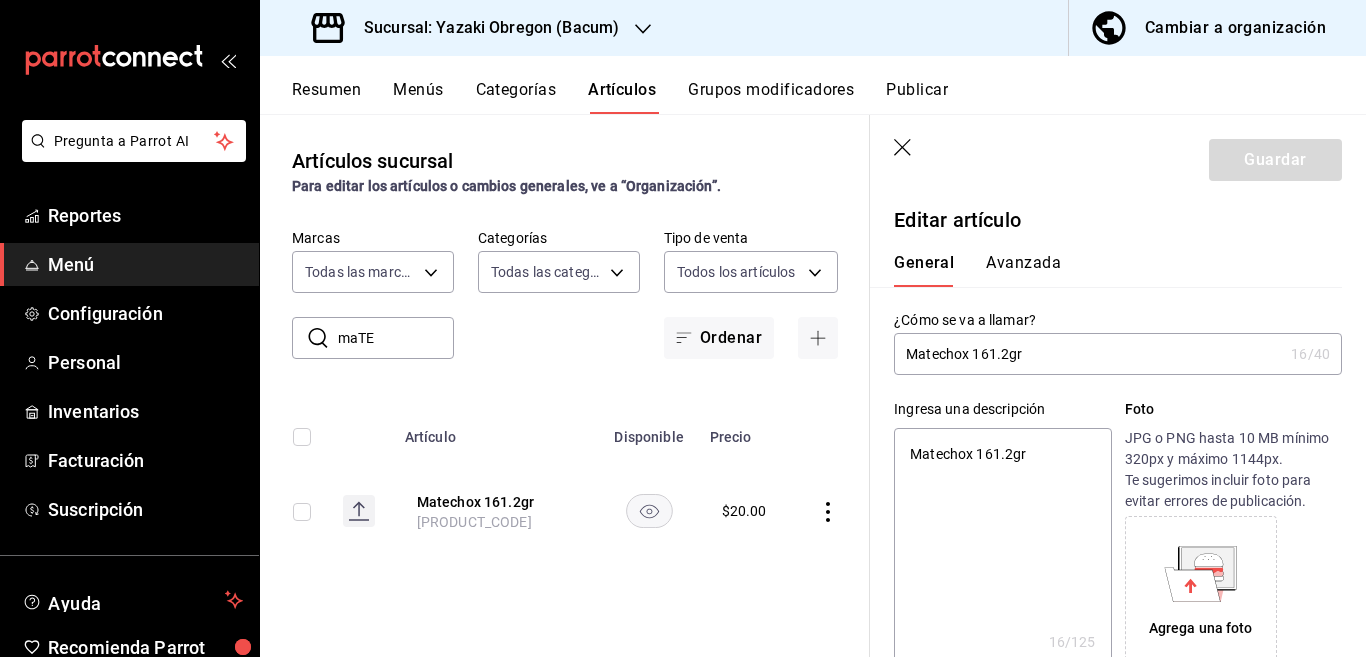 click on "Matechox 161.2gr" at bounding box center (1002, 548) 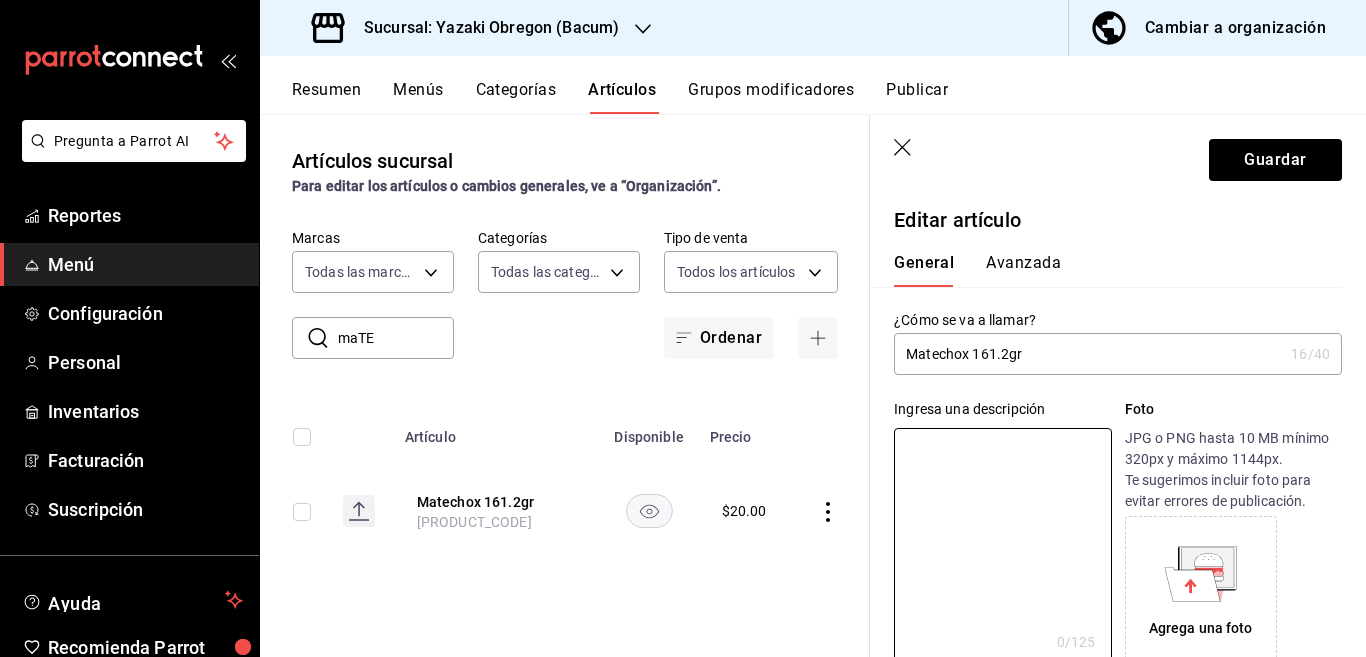 type 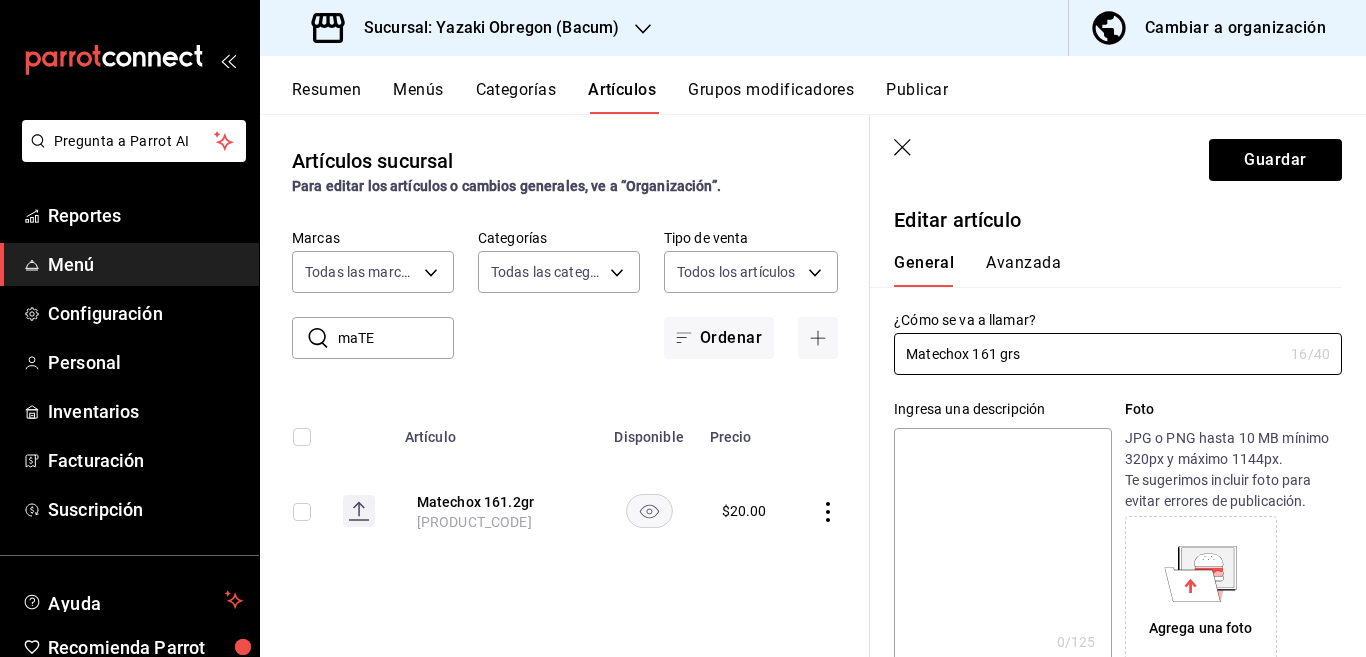 type on "Matechox 161 grs" 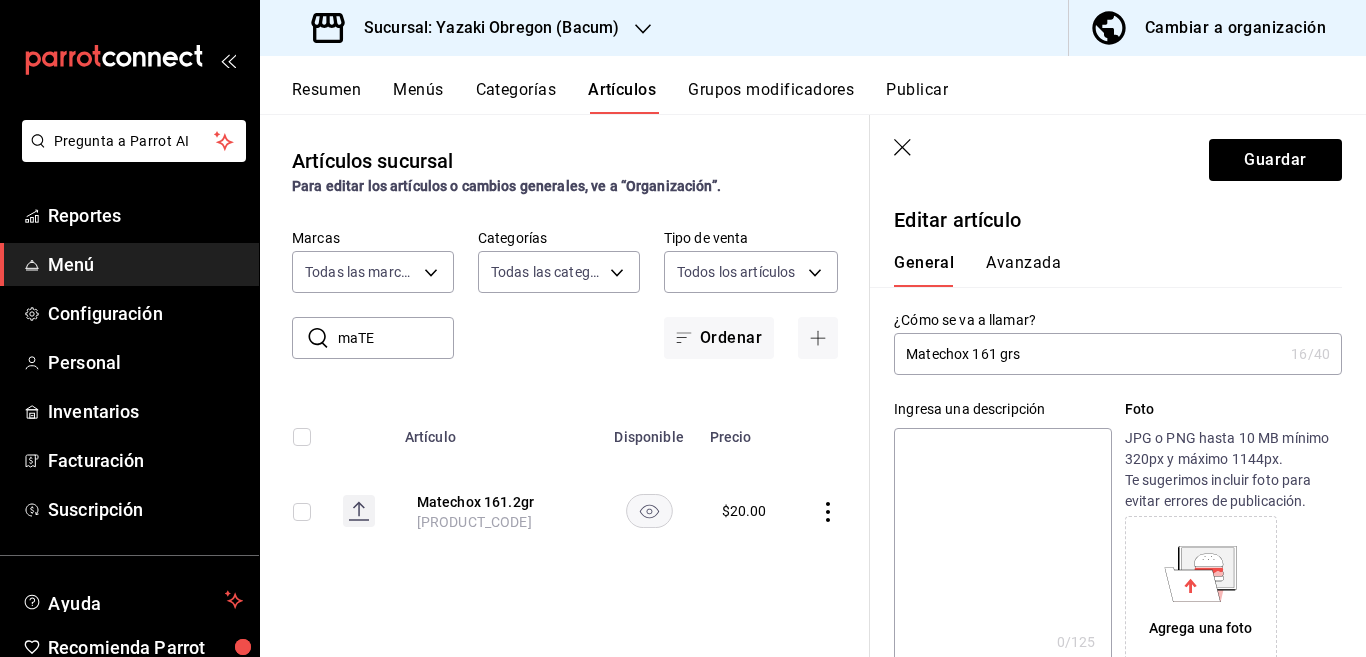 paste on "Matechox 161 grs" 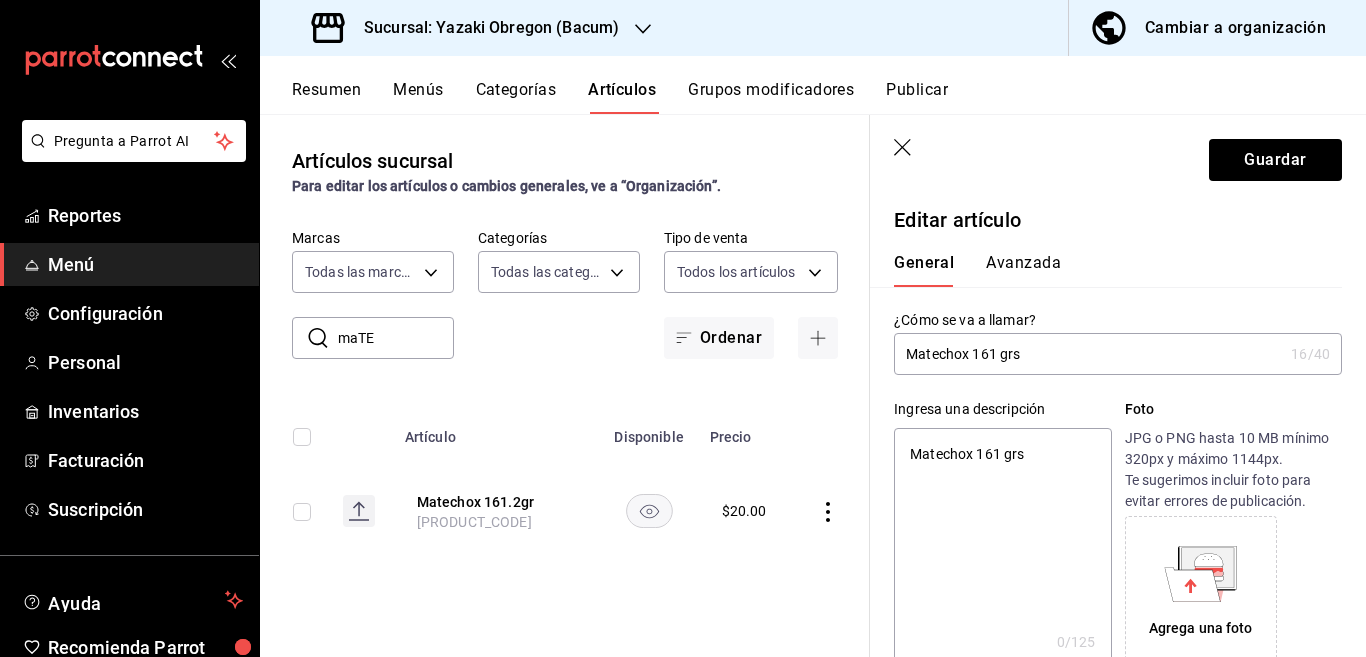 type on "x" 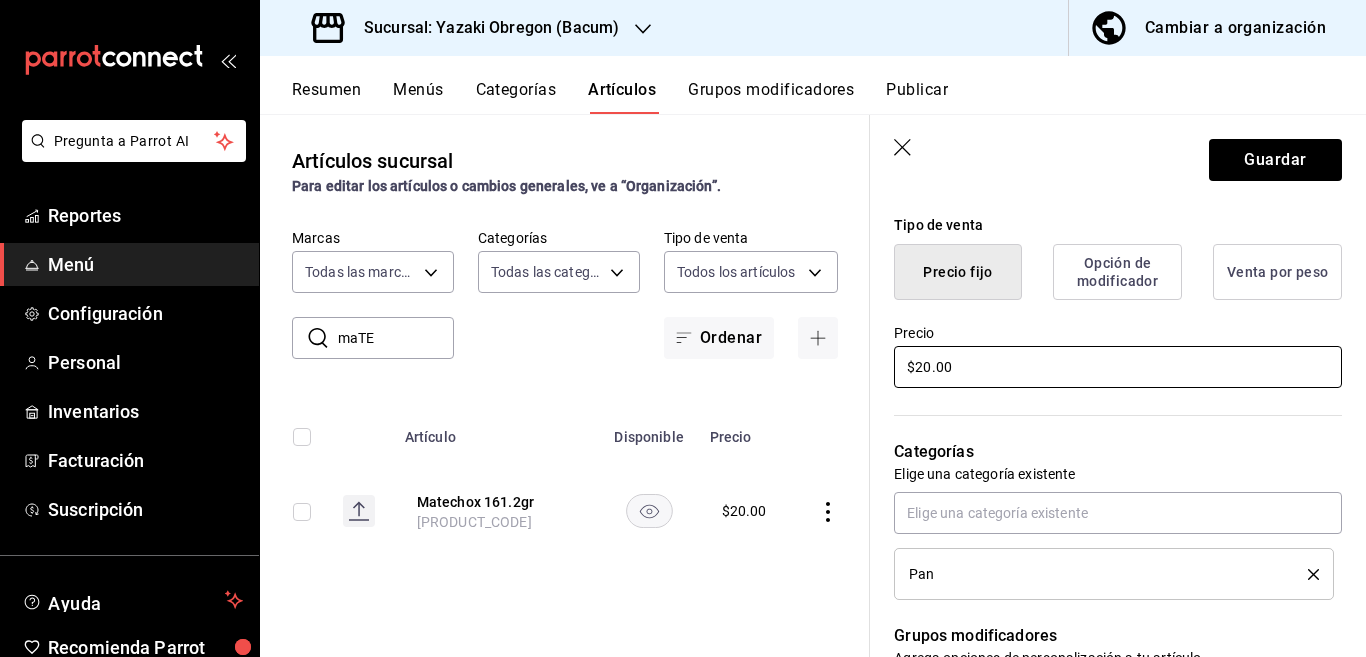 scroll, scrollTop: 487, scrollLeft: 0, axis: vertical 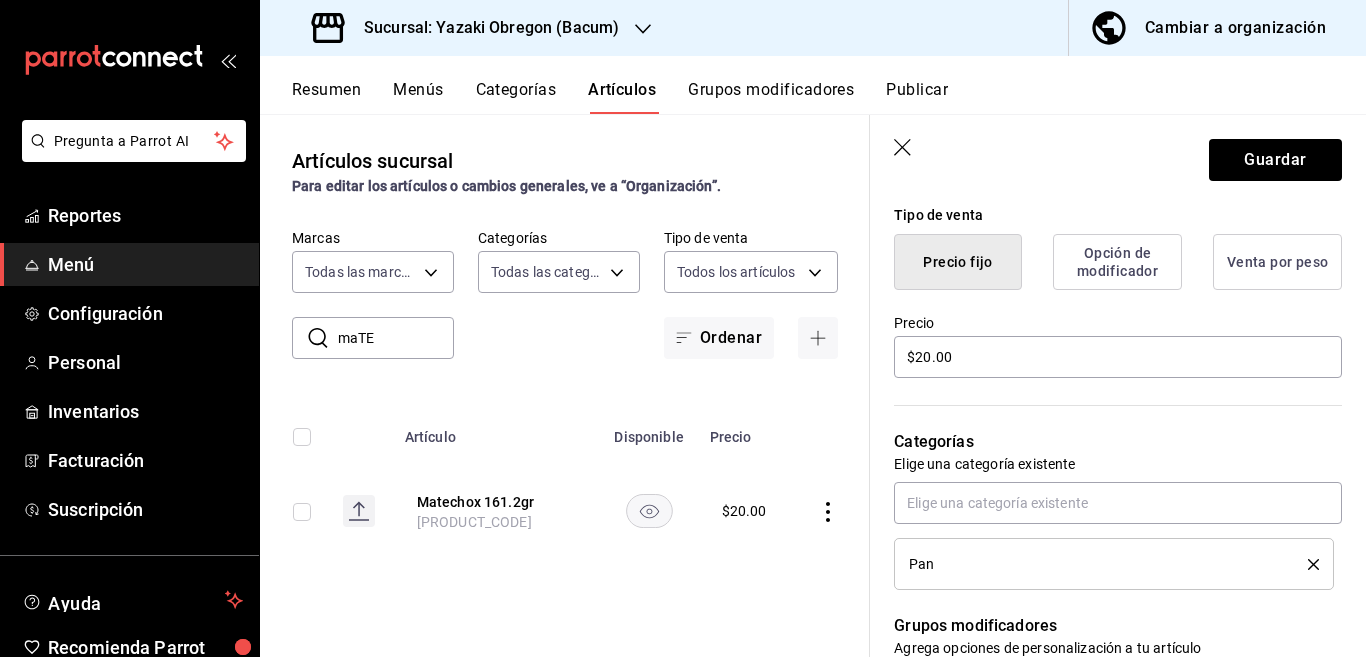 type on "Matechox 161 grs" 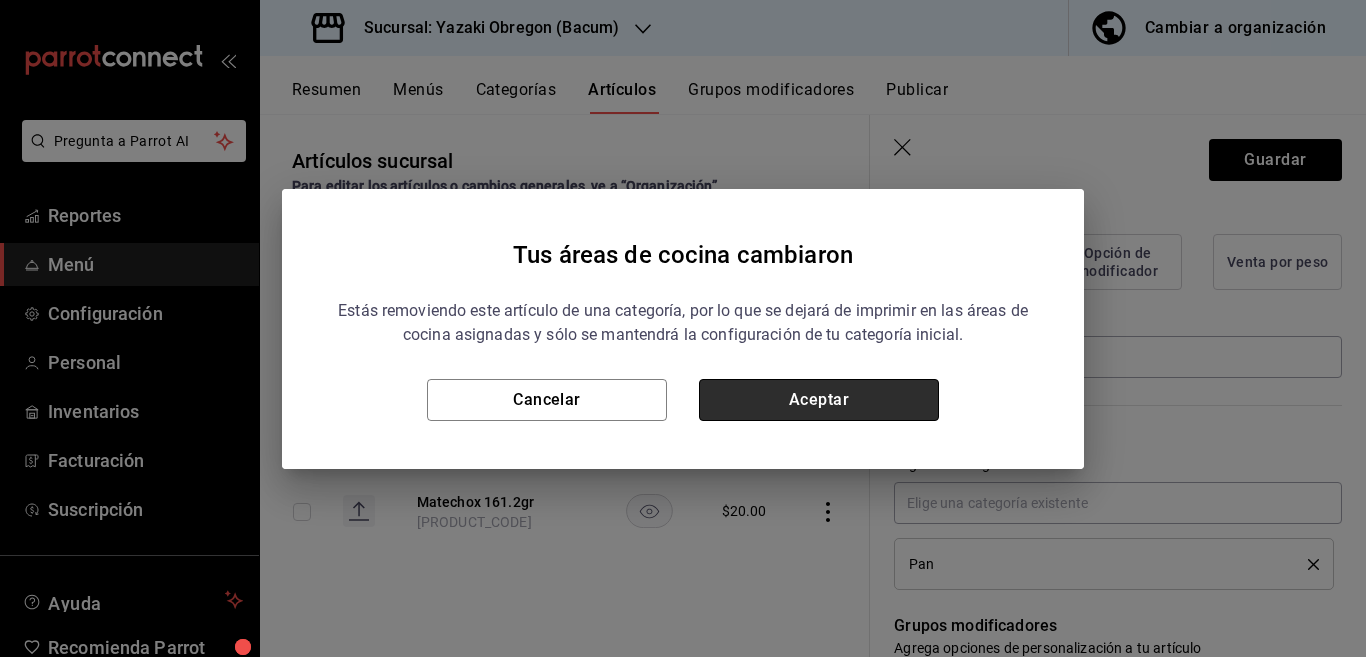 click on "Aceptar" at bounding box center (819, 400) 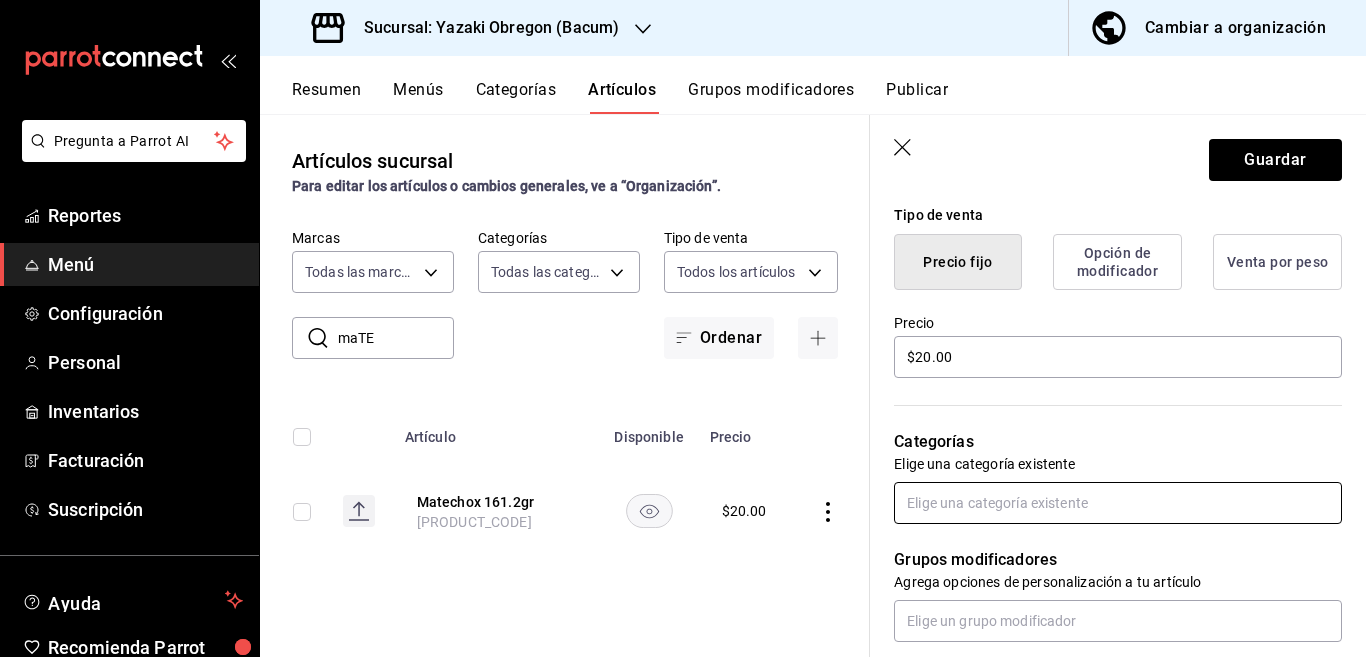 click at bounding box center [1118, 503] 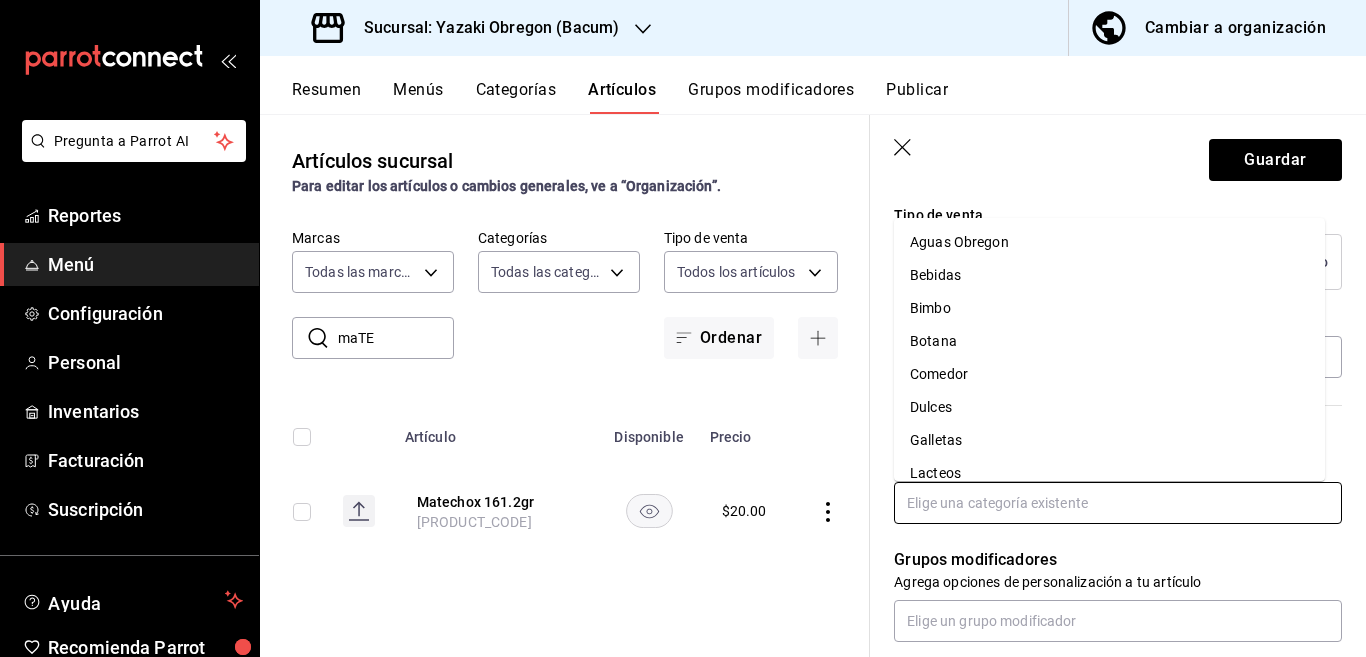 click on "Bimbo" at bounding box center [1109, 308] 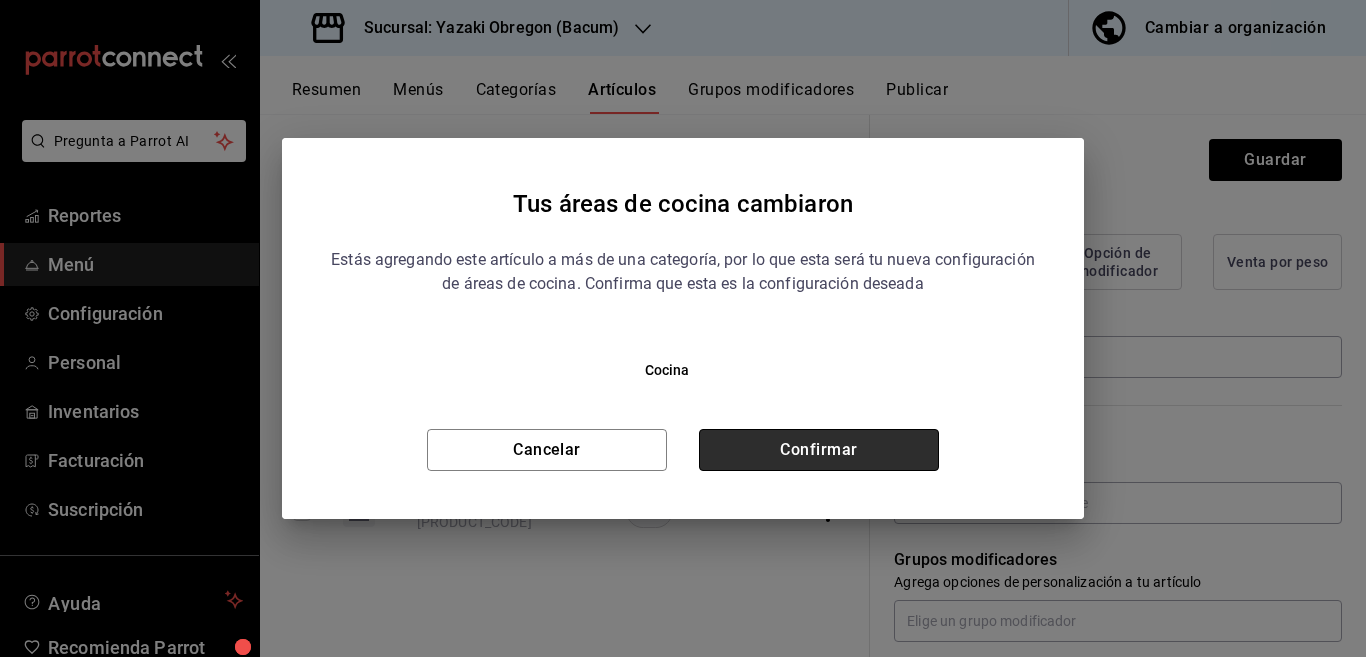 click on "Confirmar" at bounding box center [819, 450] 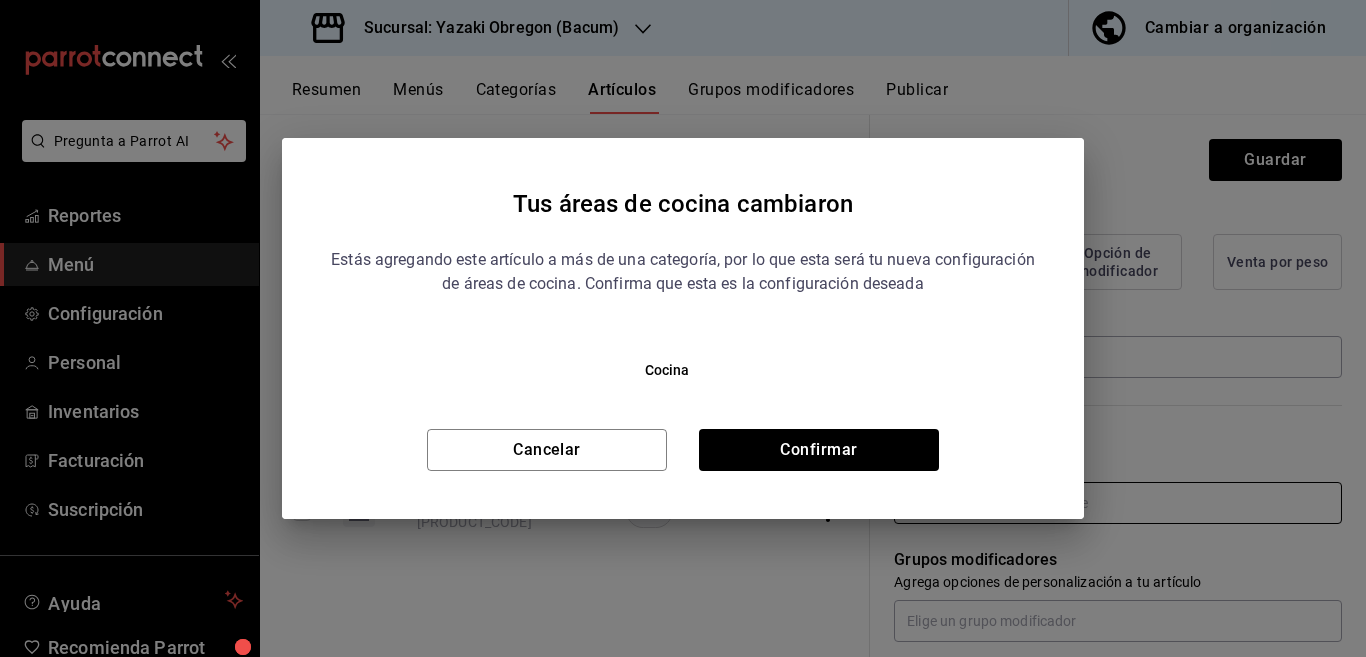 type on "x" 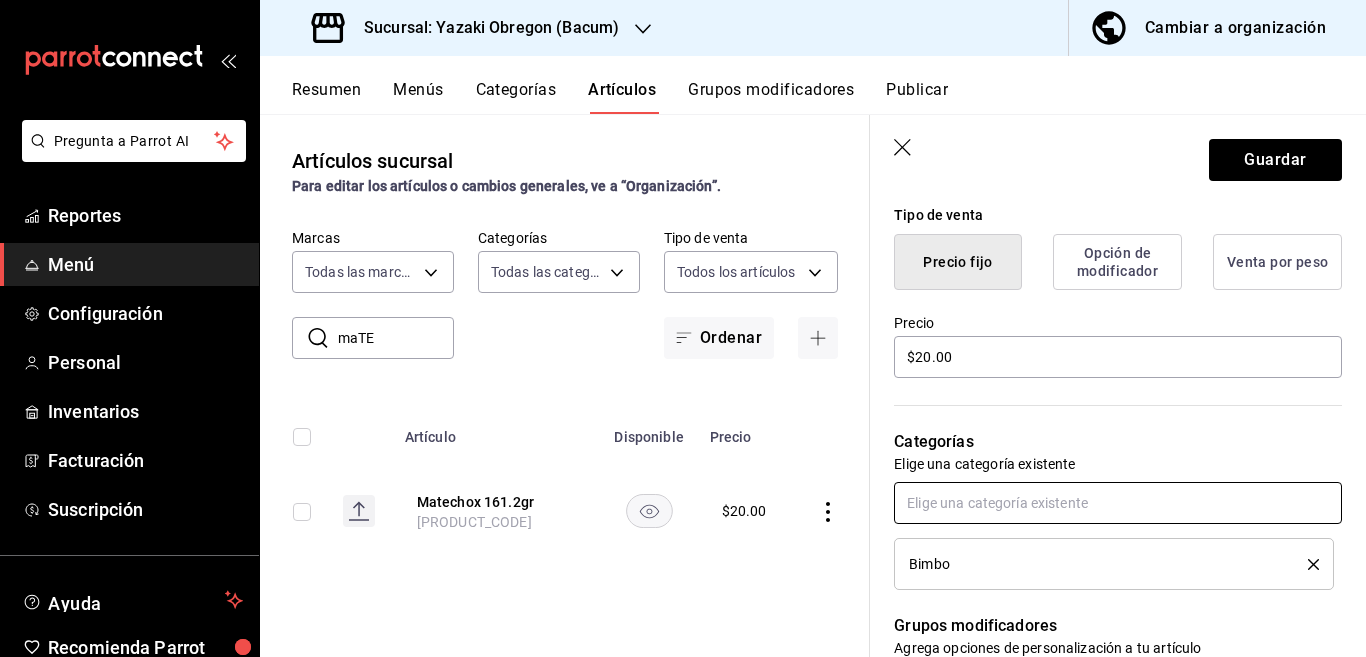 scroll, scrollTop: 488, scrollLeft: 0, axis: vertical 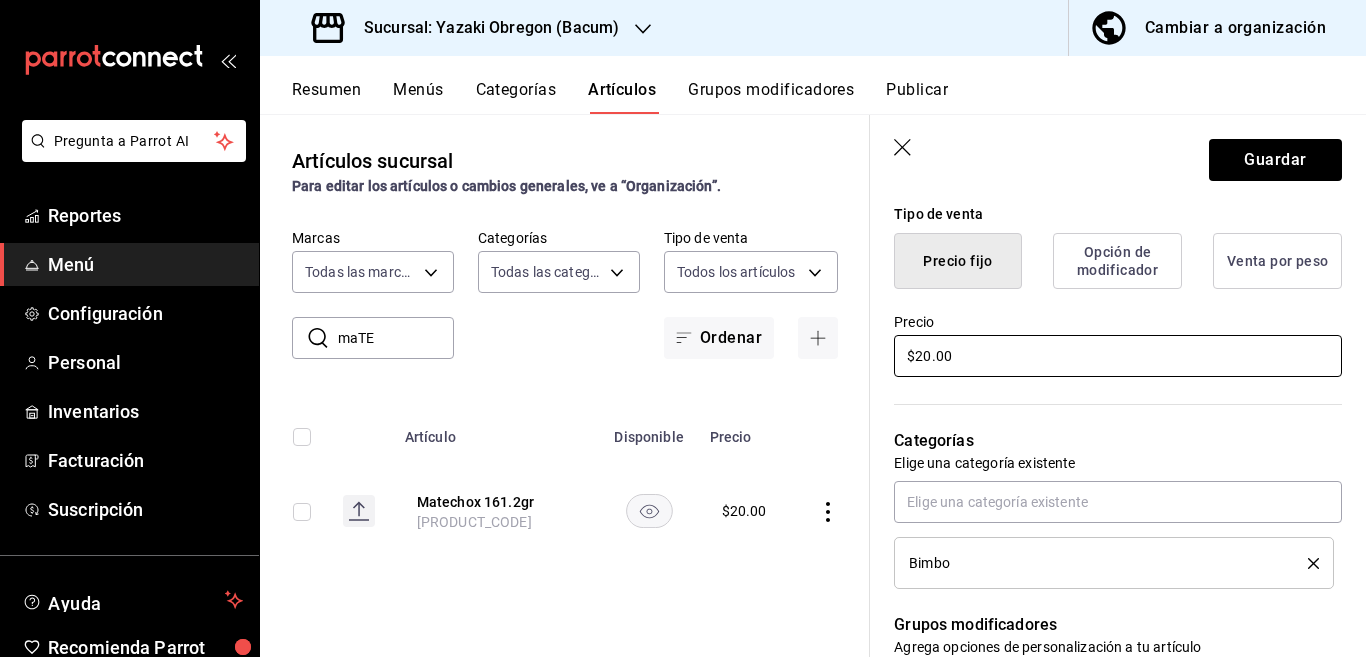click on "$20.00" at bounding box center [1118, 356] 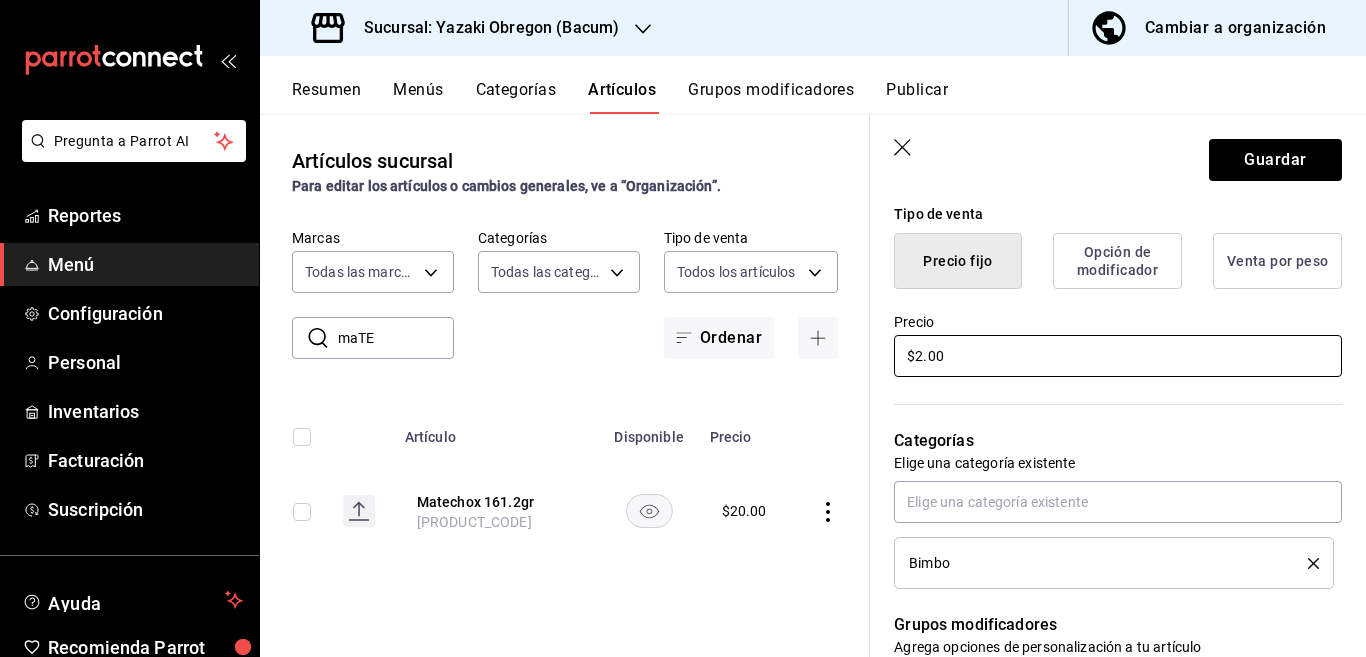 type on "$22.00" 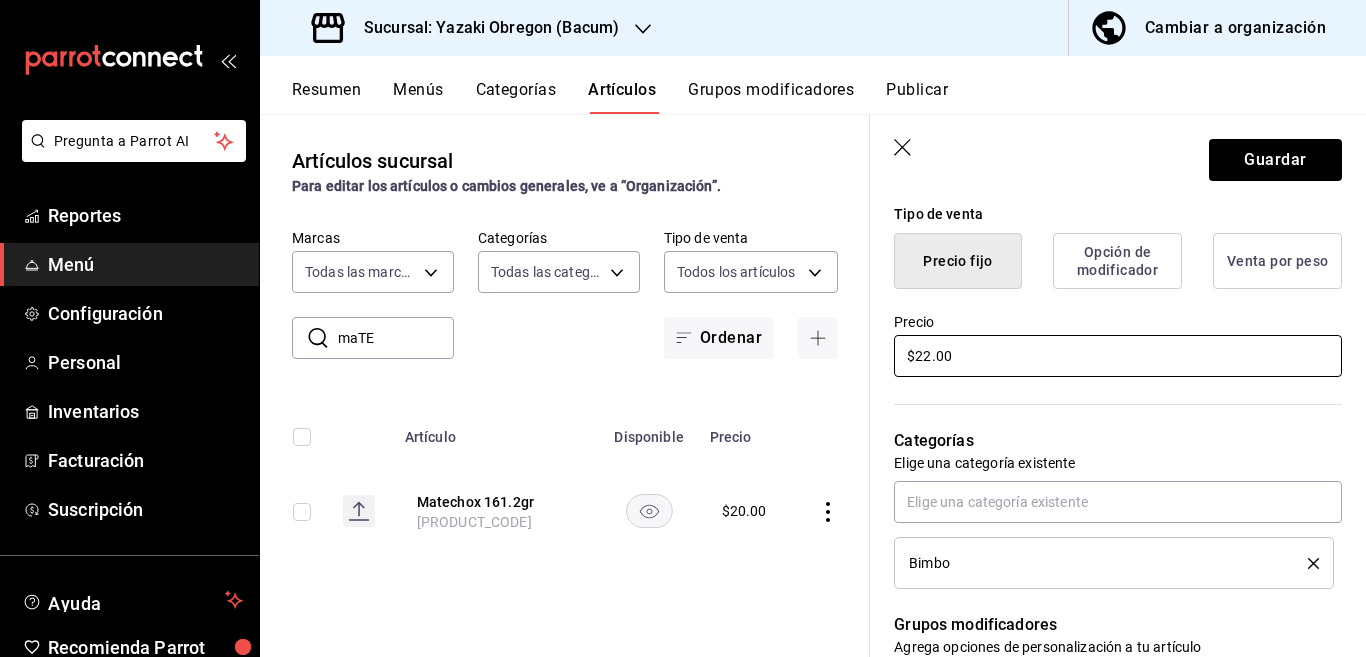 type on "x" 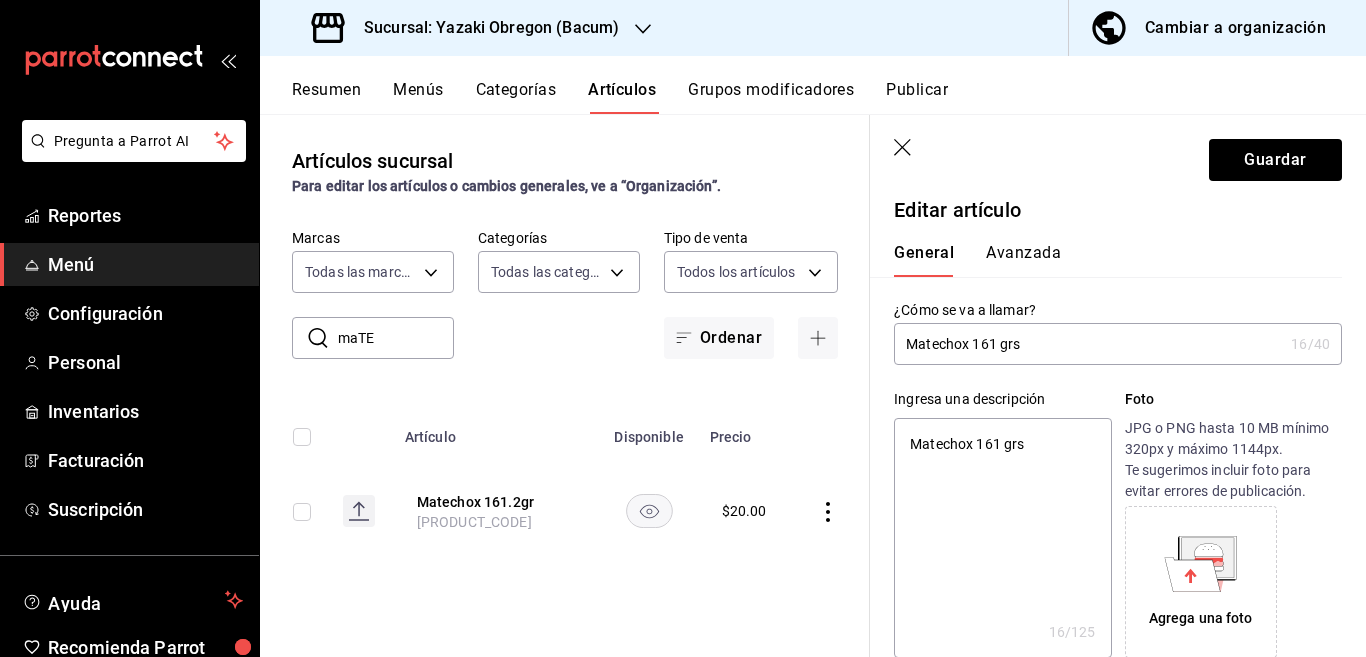 scroll, scrollTop: 0, scrollLeft: 0, axis: both 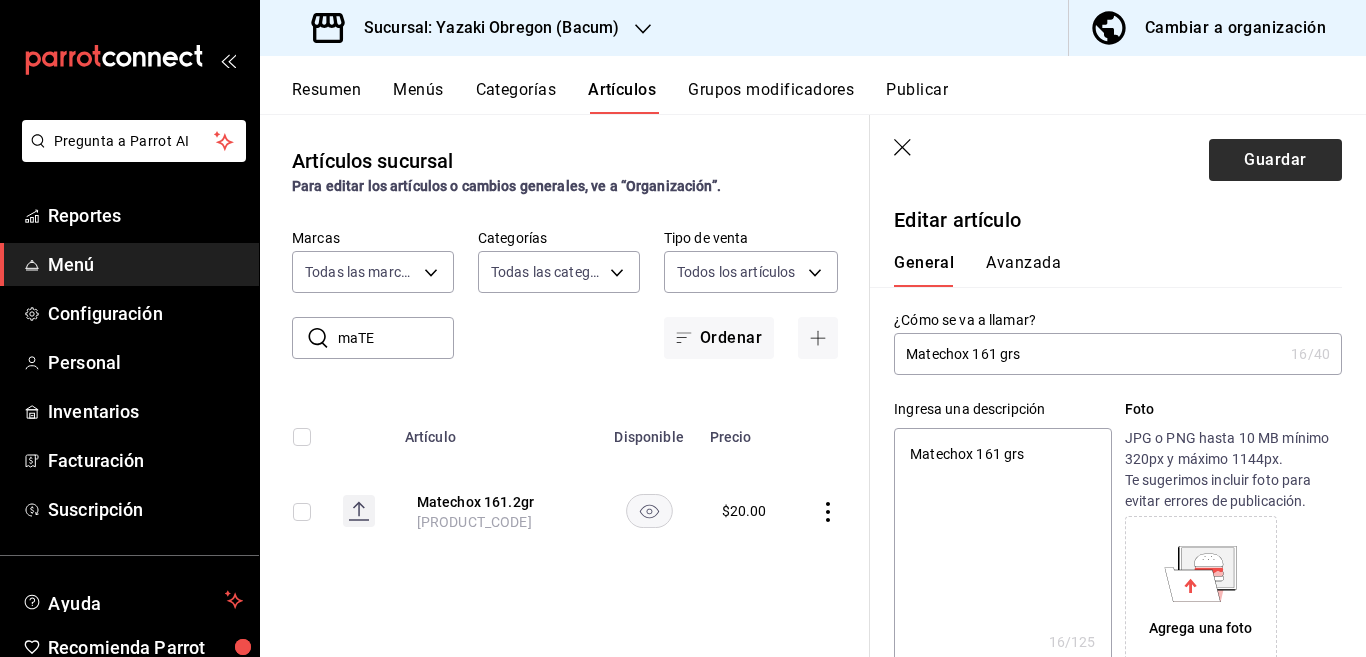 type on "$22.00" 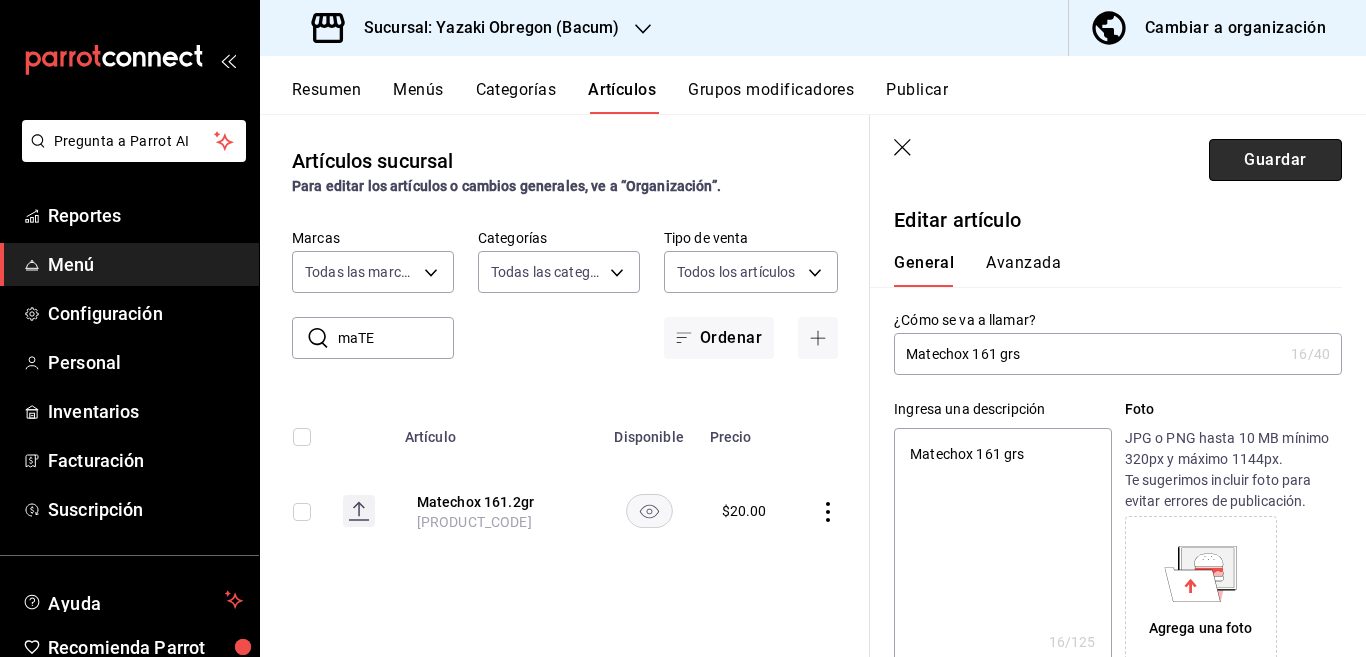 click on "Guardar" at bounding box center [1275, 160] 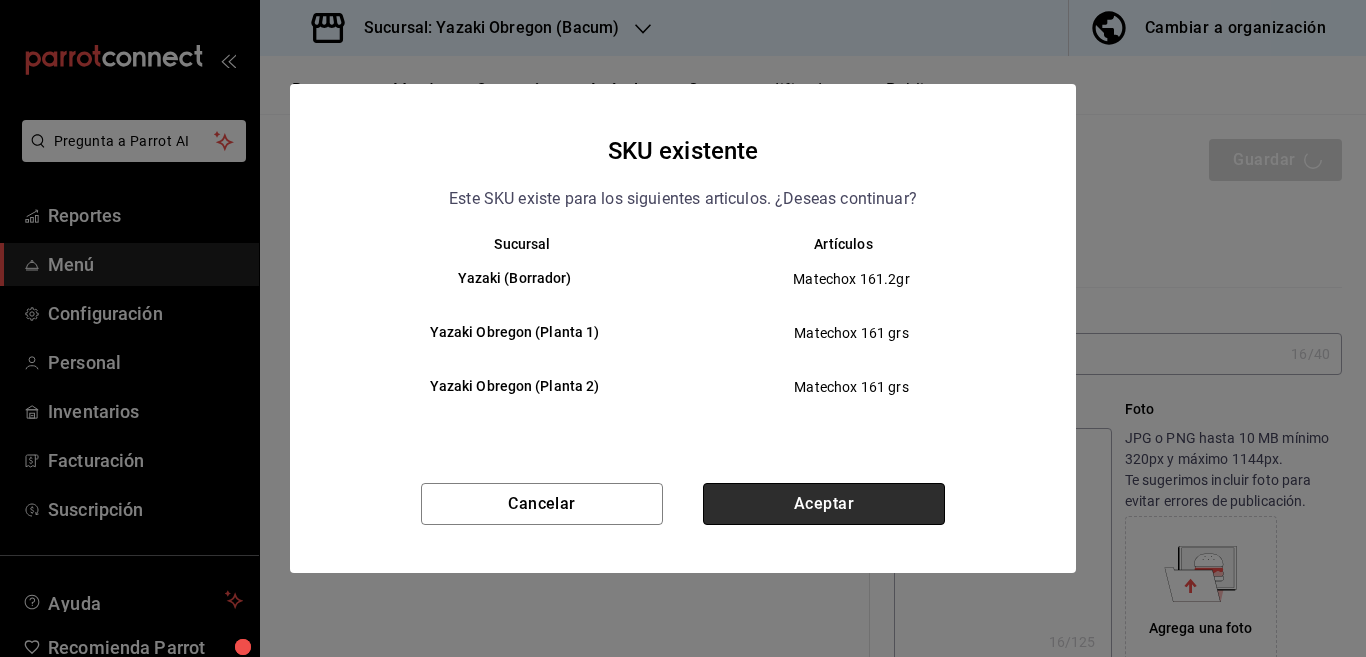 click on "Aceptar" at bounding box center [824, 504] 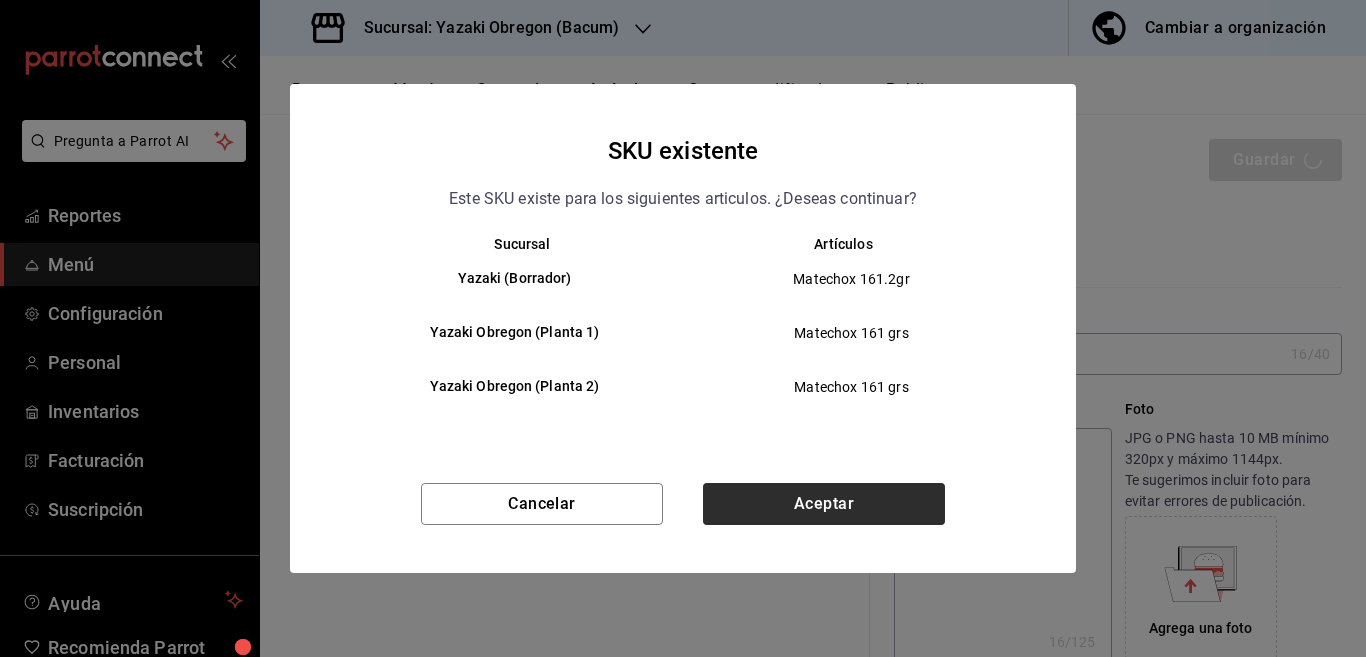 type on "x" 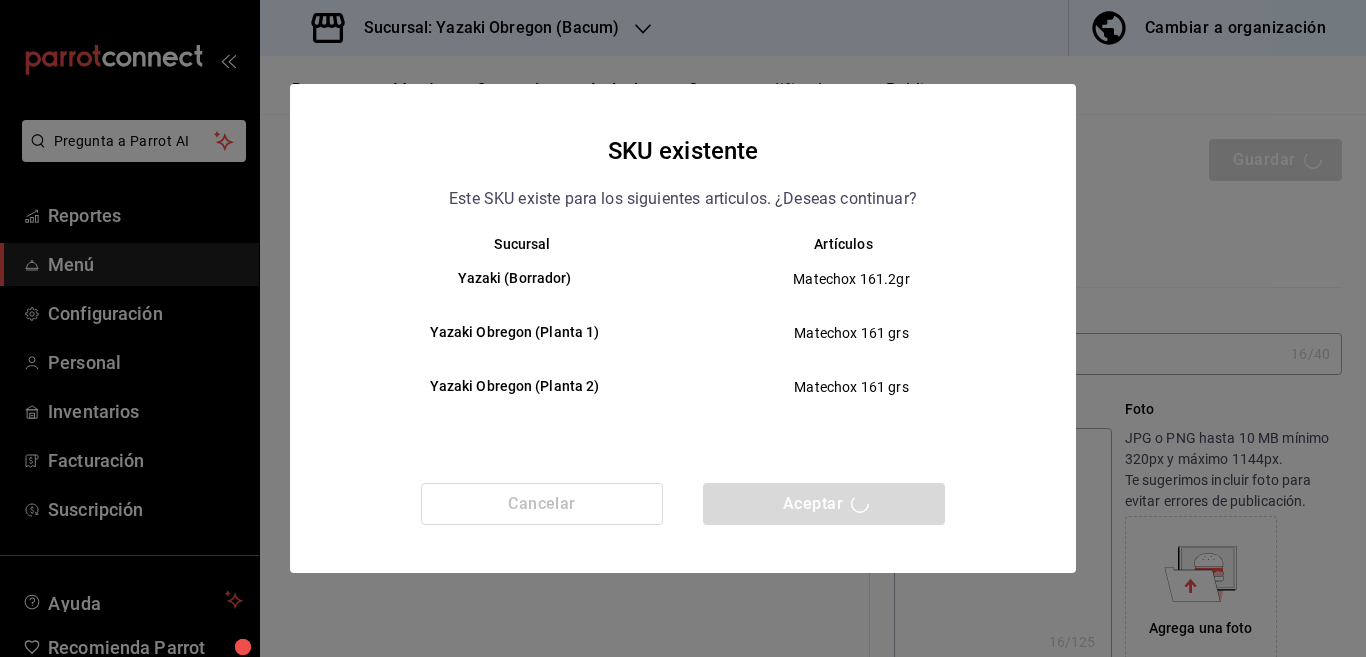 type 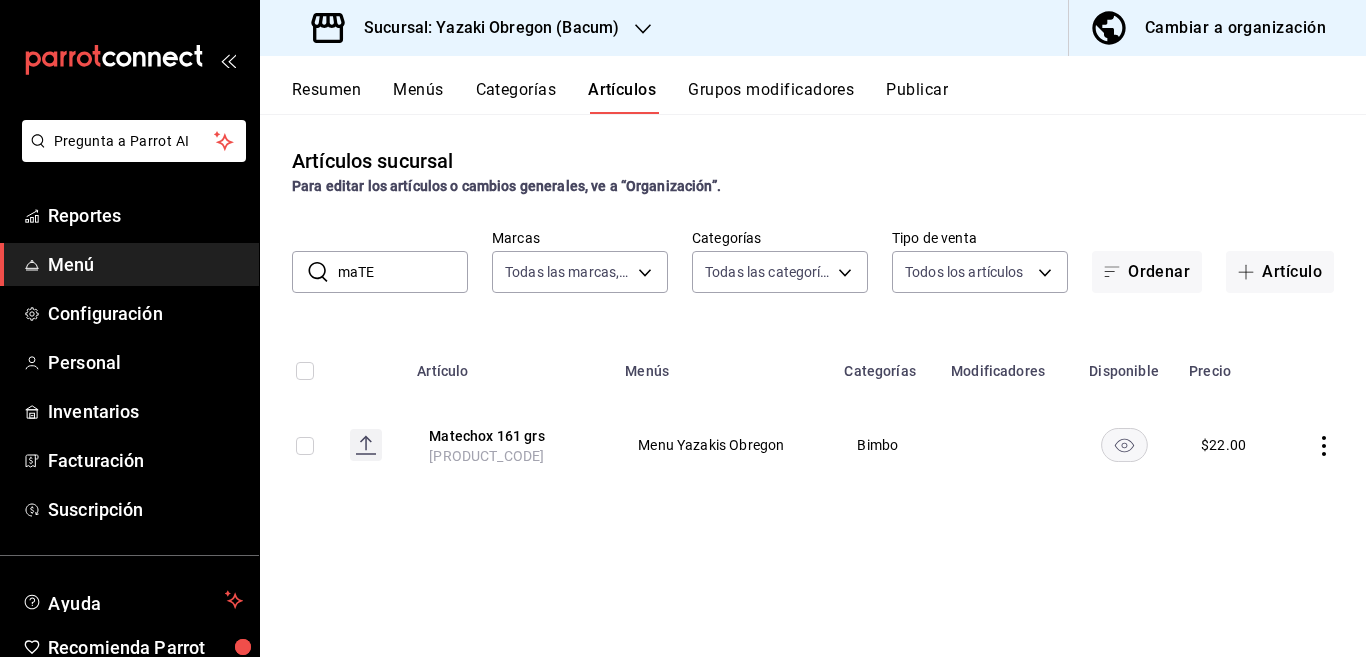 click on "maTE" at bounding box center (403, 272) 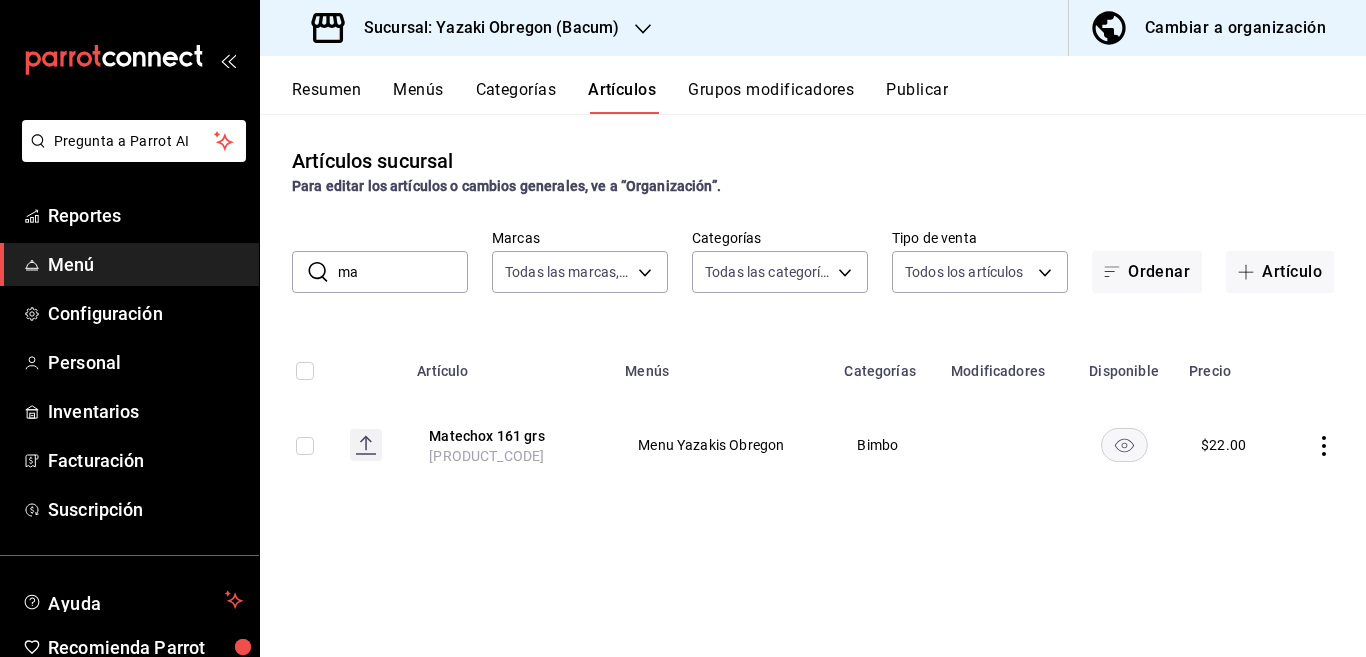 type on "m" 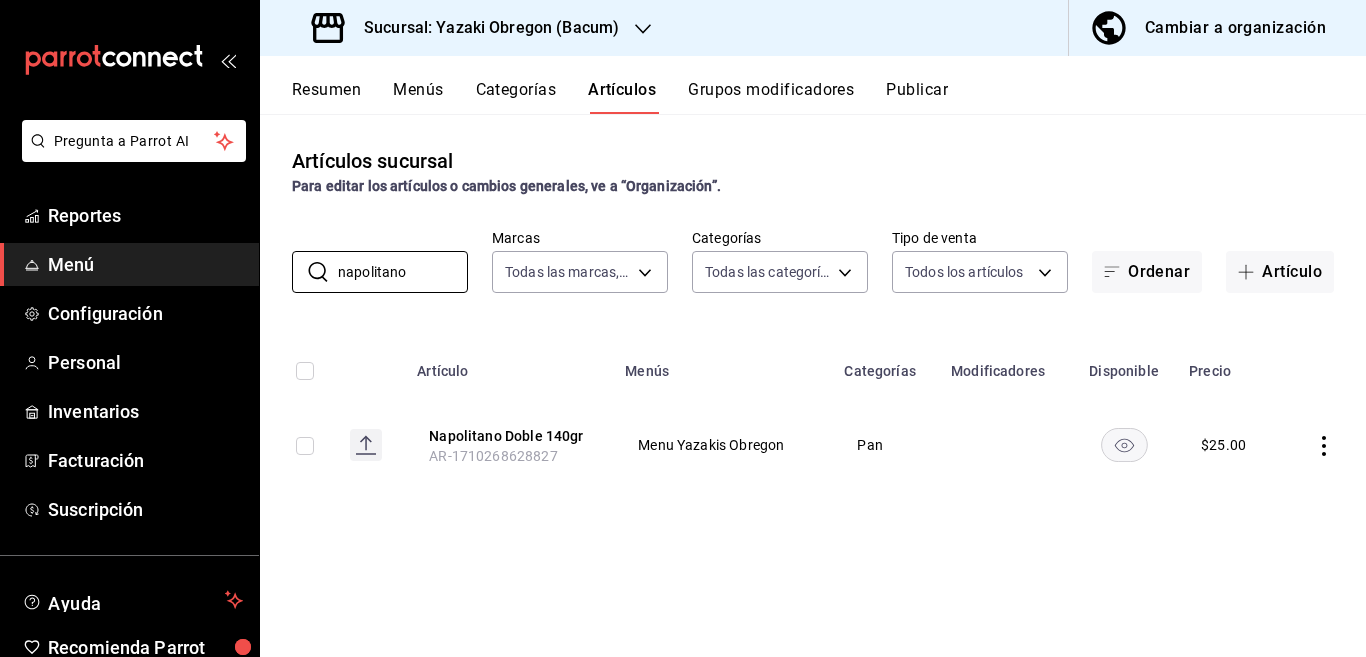 type on "napolitano" 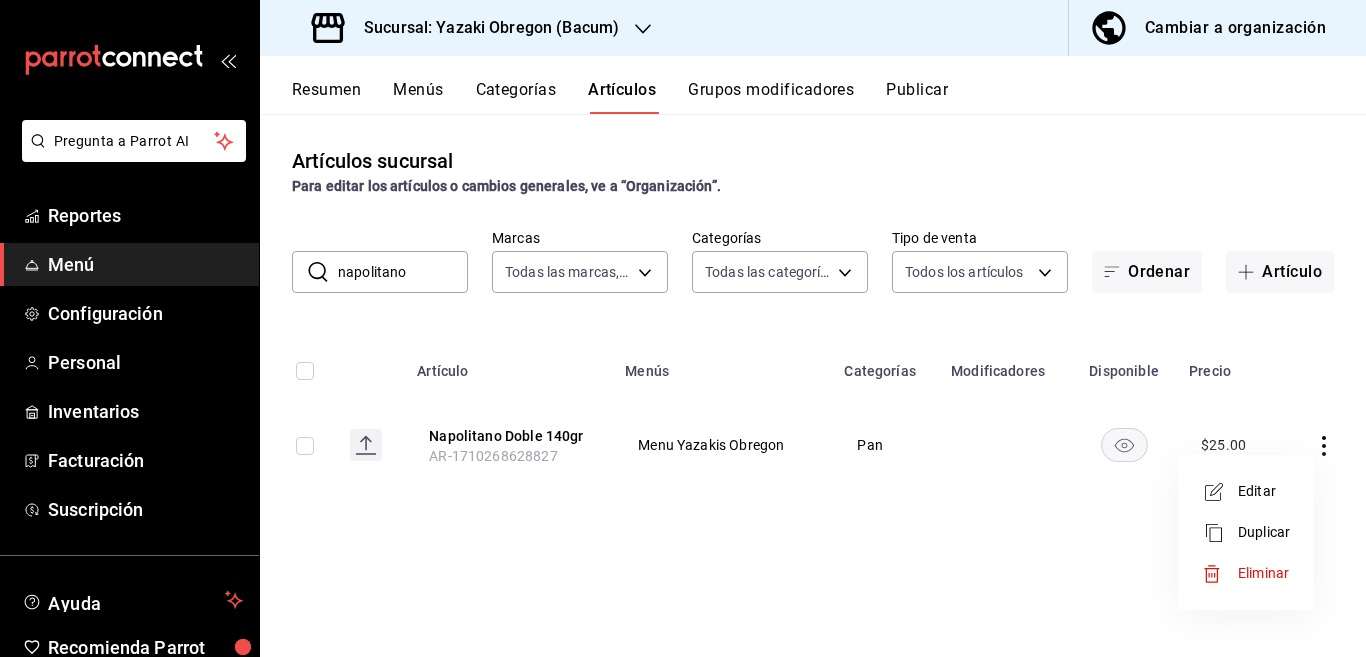click on "Editar" at bounding box center (1264, 491) 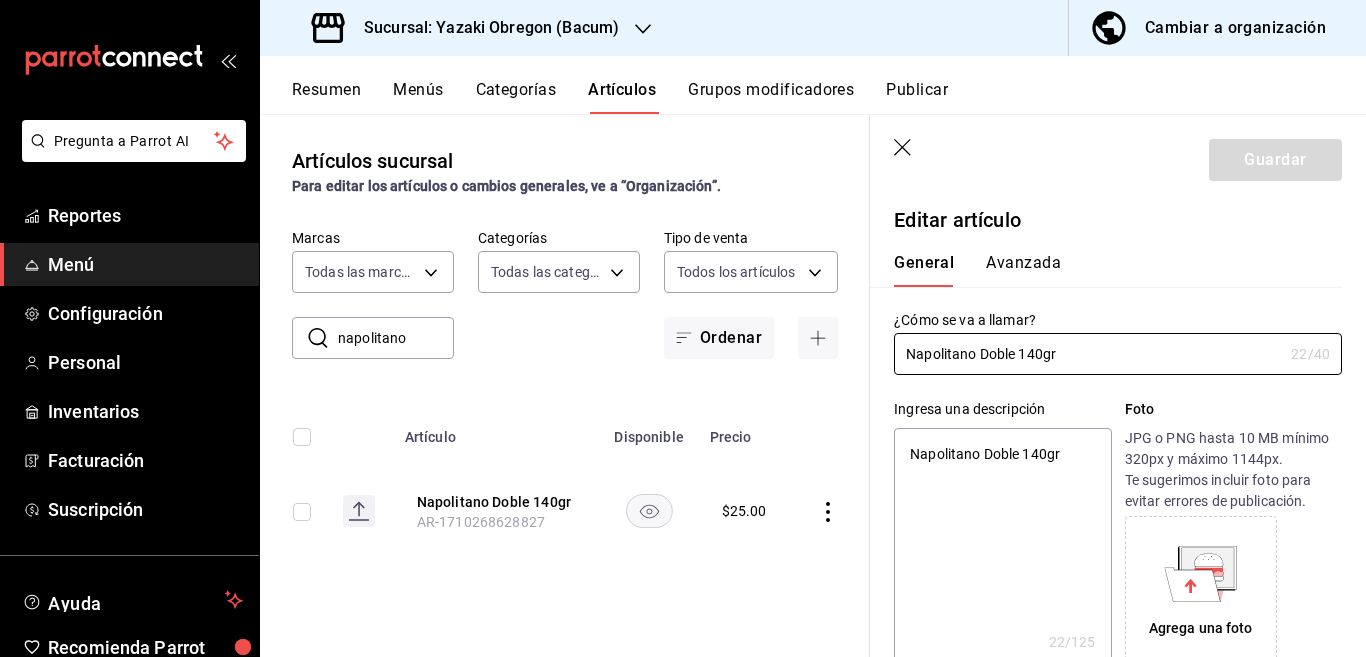 type on "x" 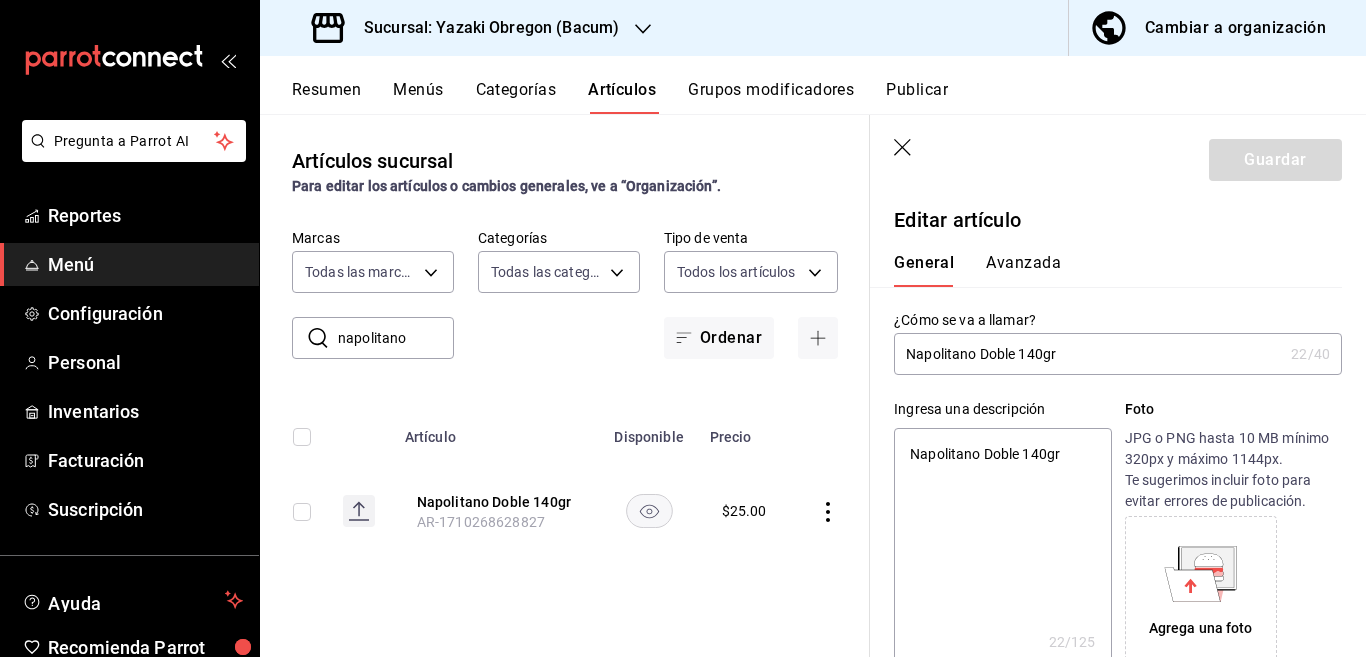 click on "Napolitano Doble 140gr" at bounding box center (1002, 548) 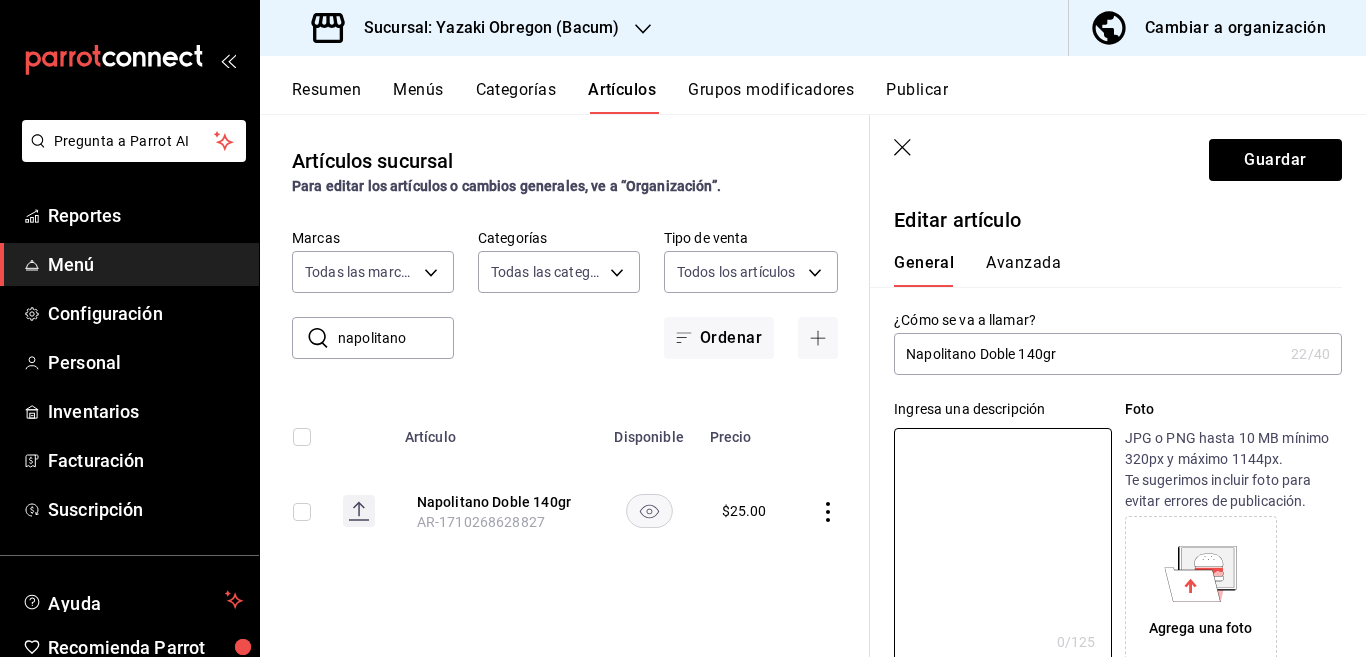 type 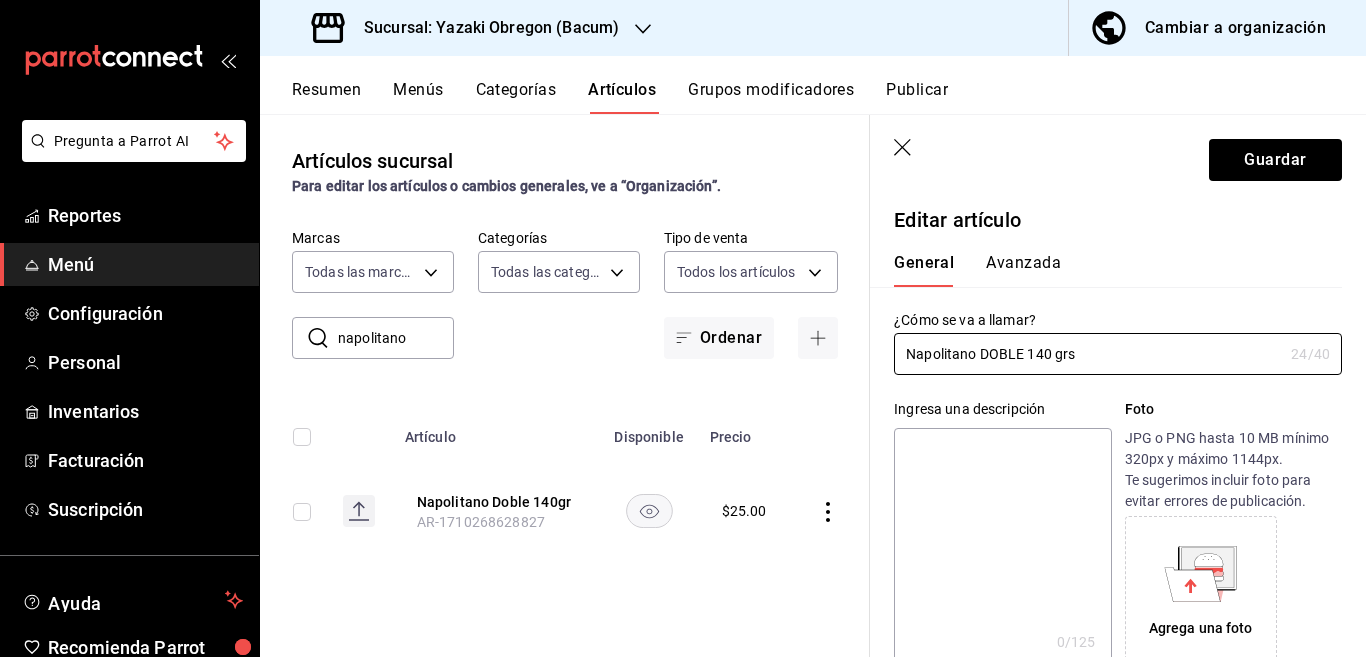 type on "Napolitano DOBLE 140 grs" 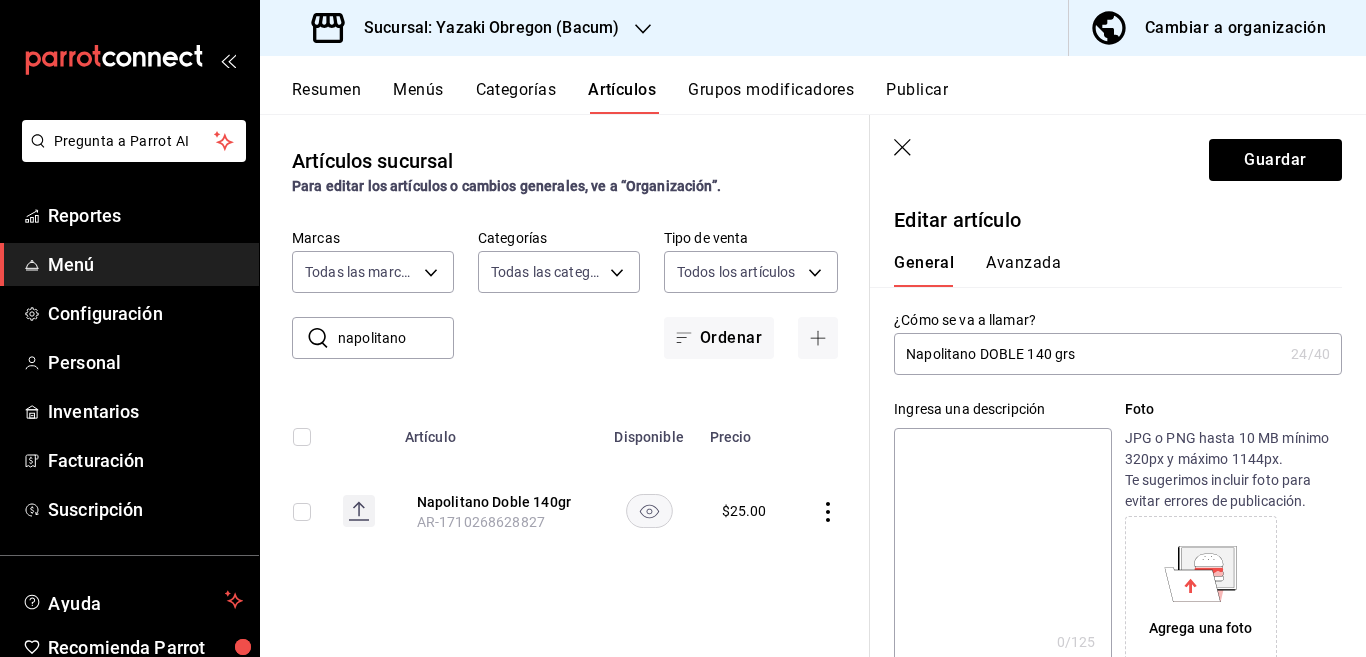 paste on "Napolitano DOBLE 140 grs" 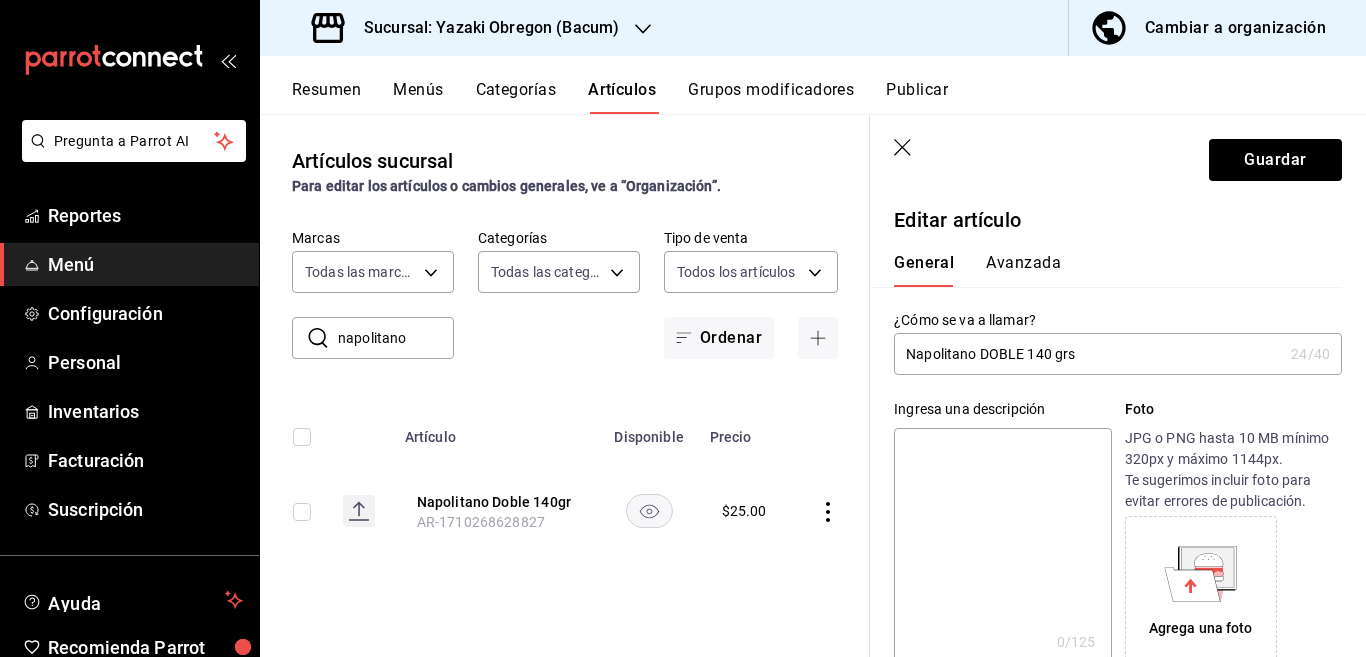 type on "Napolitano DOBLE 140 grs" 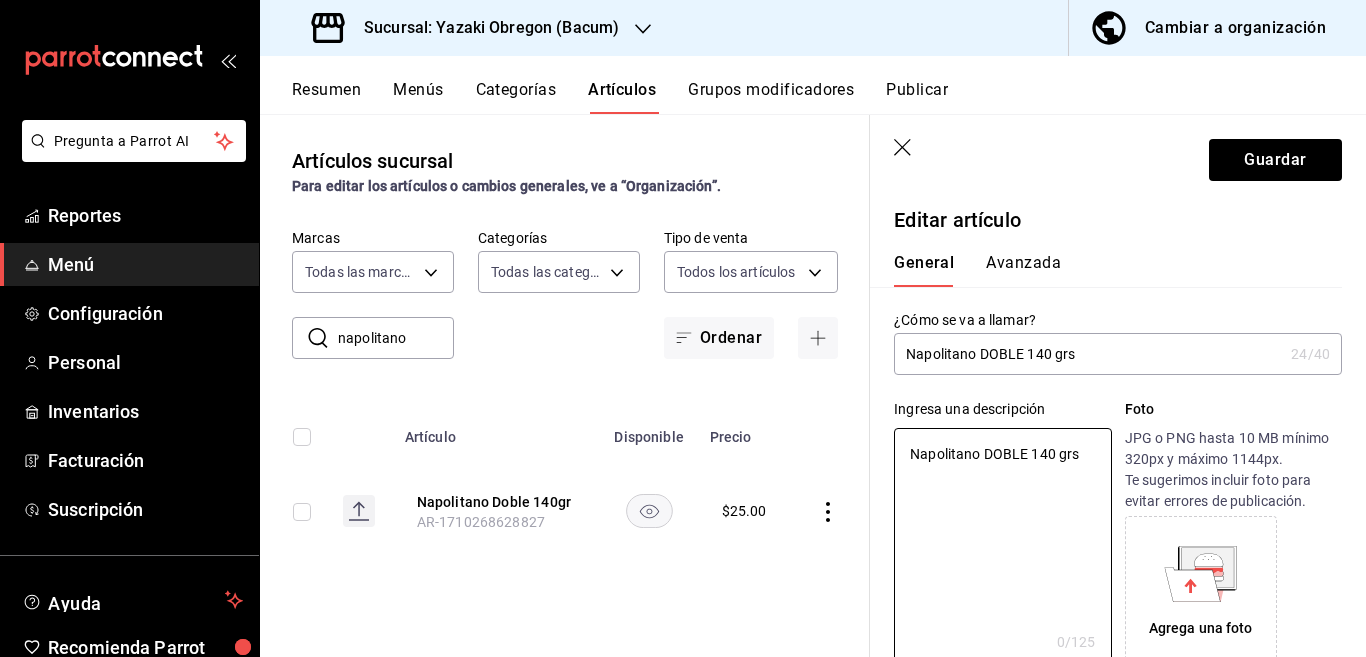 type on "x" 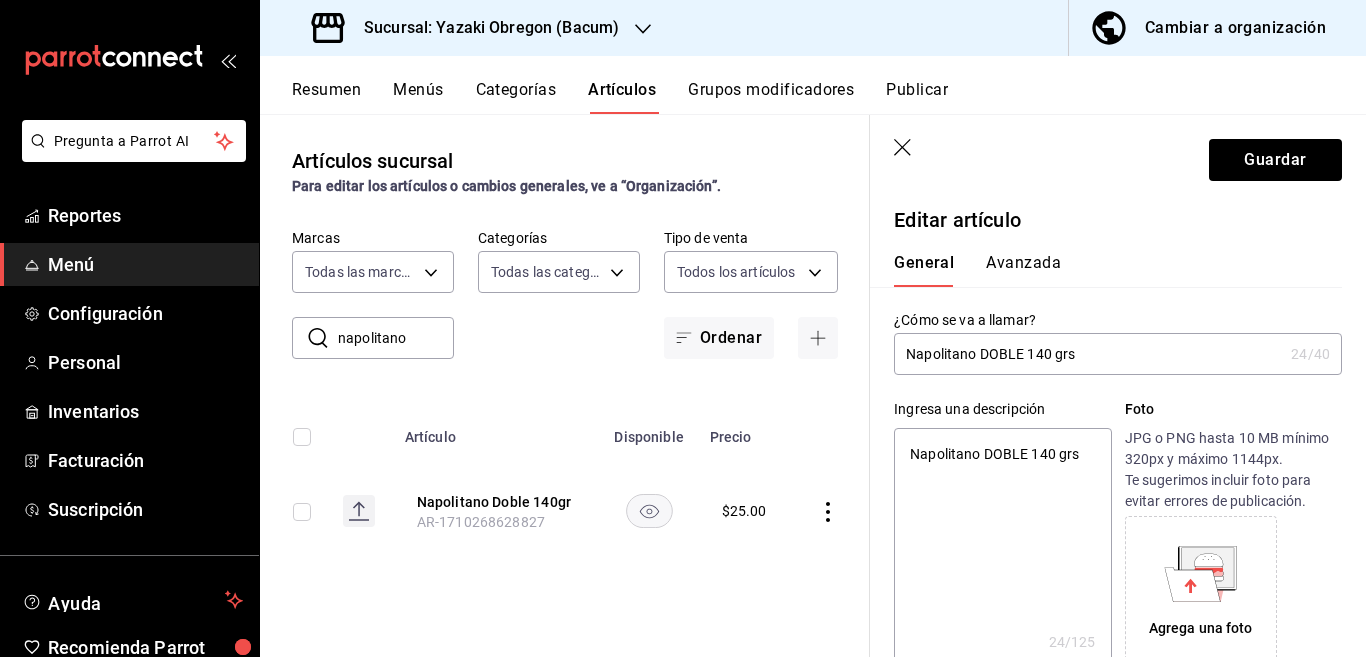 click on "Napolitano DOBLE 140 grs" at bounding box center [1002, 548] 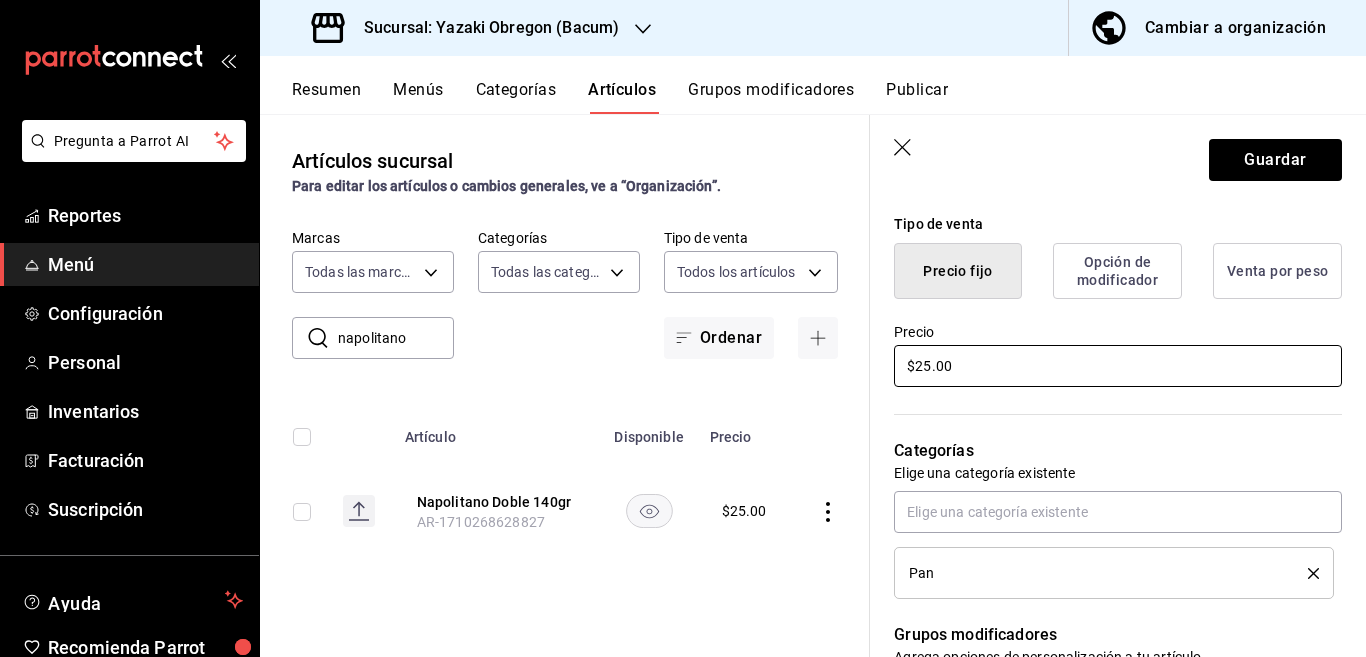 scroll, scrollTop: 487, scrollLeft: 0, axis: vertical 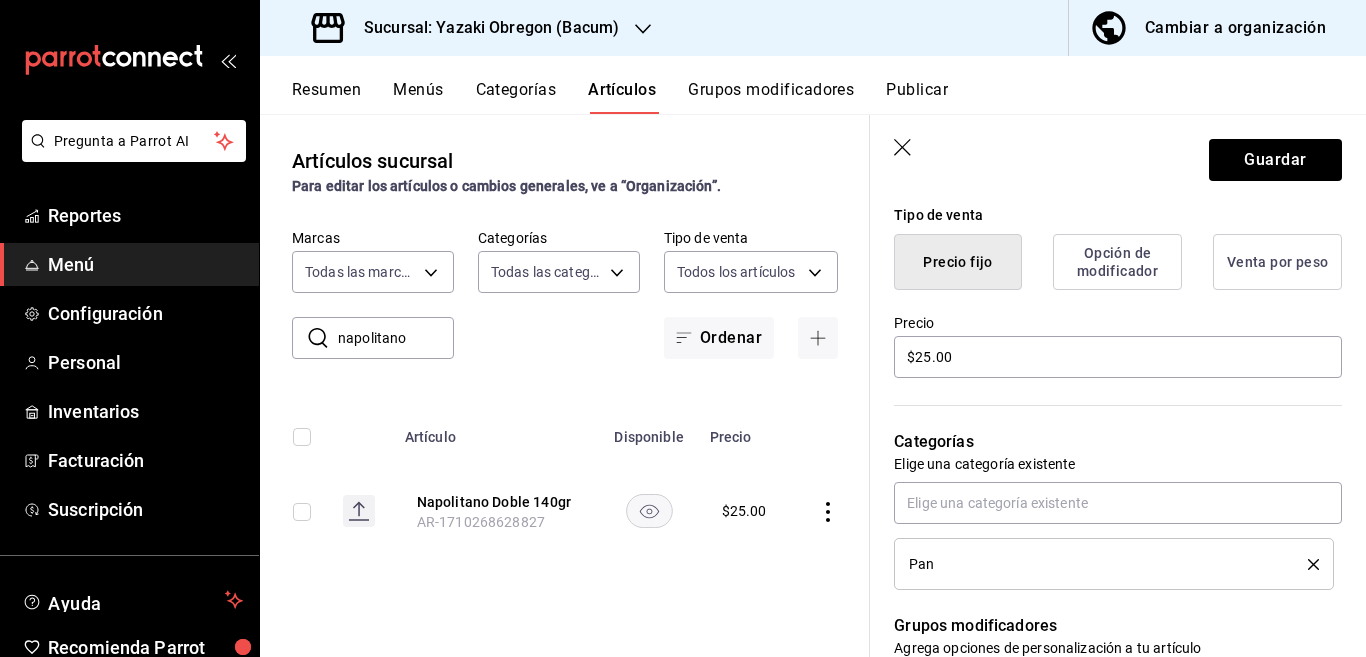type on "Napolitano DOBLE 140 grs" 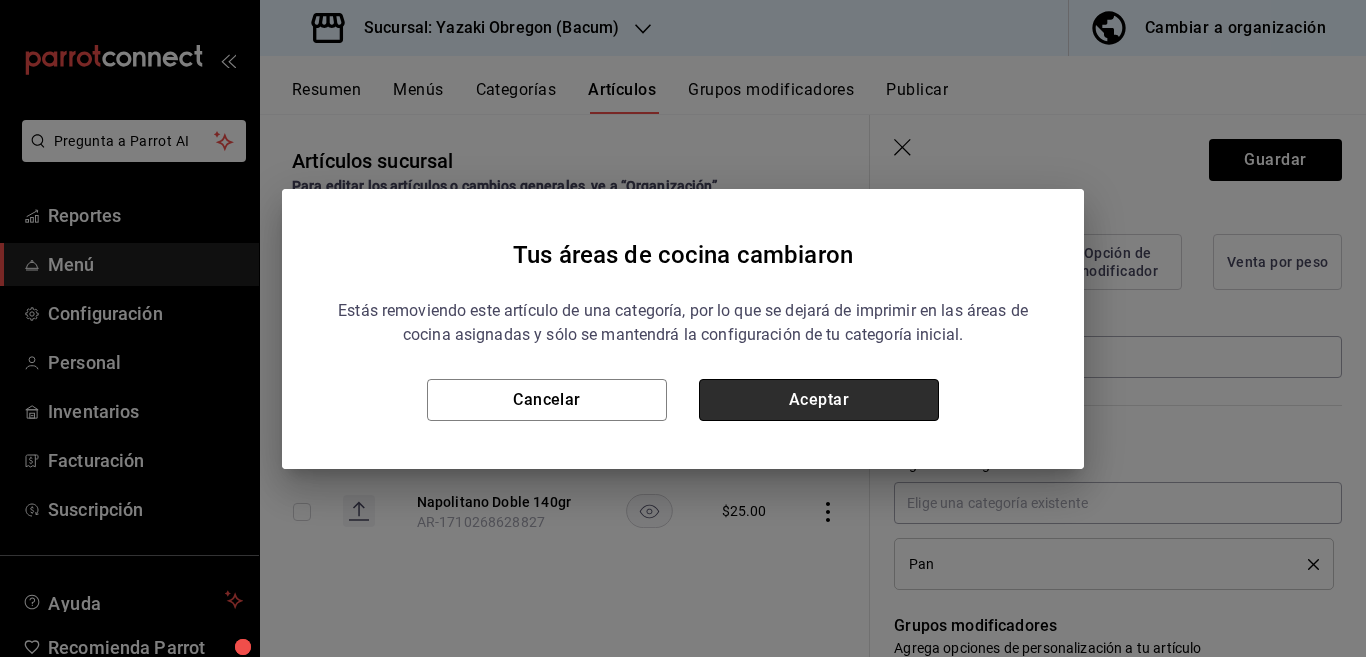 click on "Aceptar" at bounding box center [819, 400] 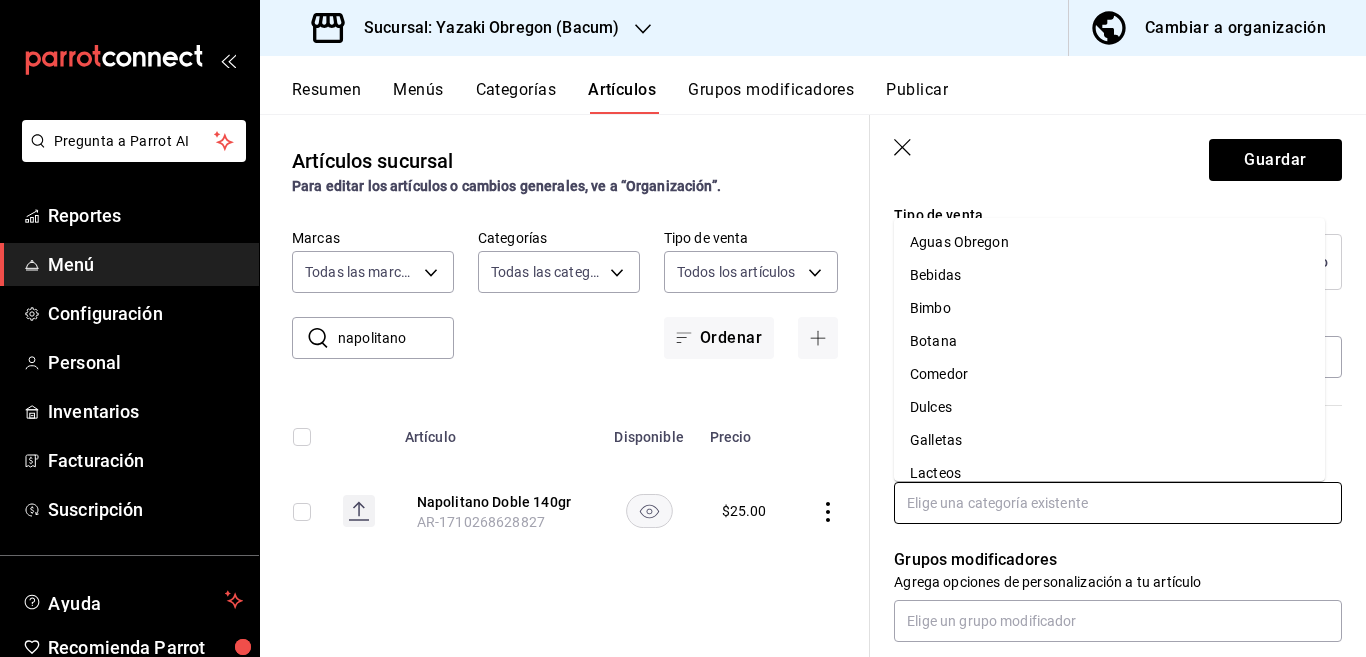 click at bounding box center [1118, 503] 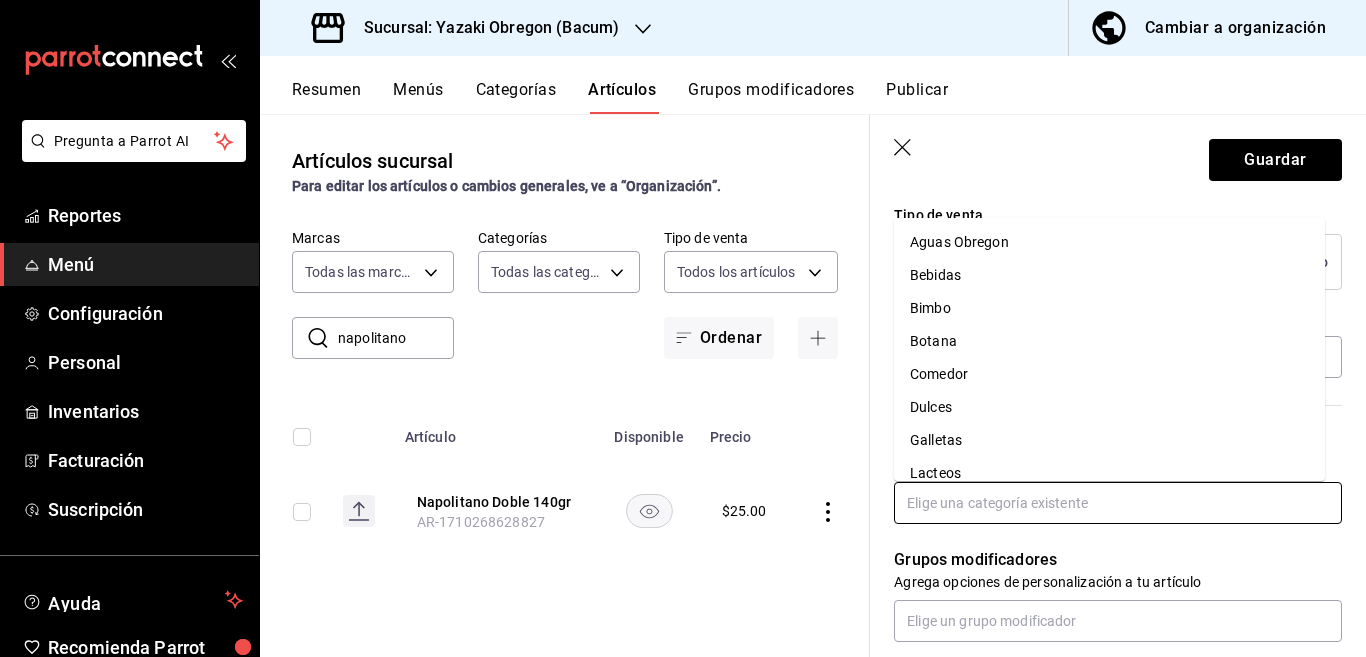 click on "Bimbo" at bounding box center (1109, 308) 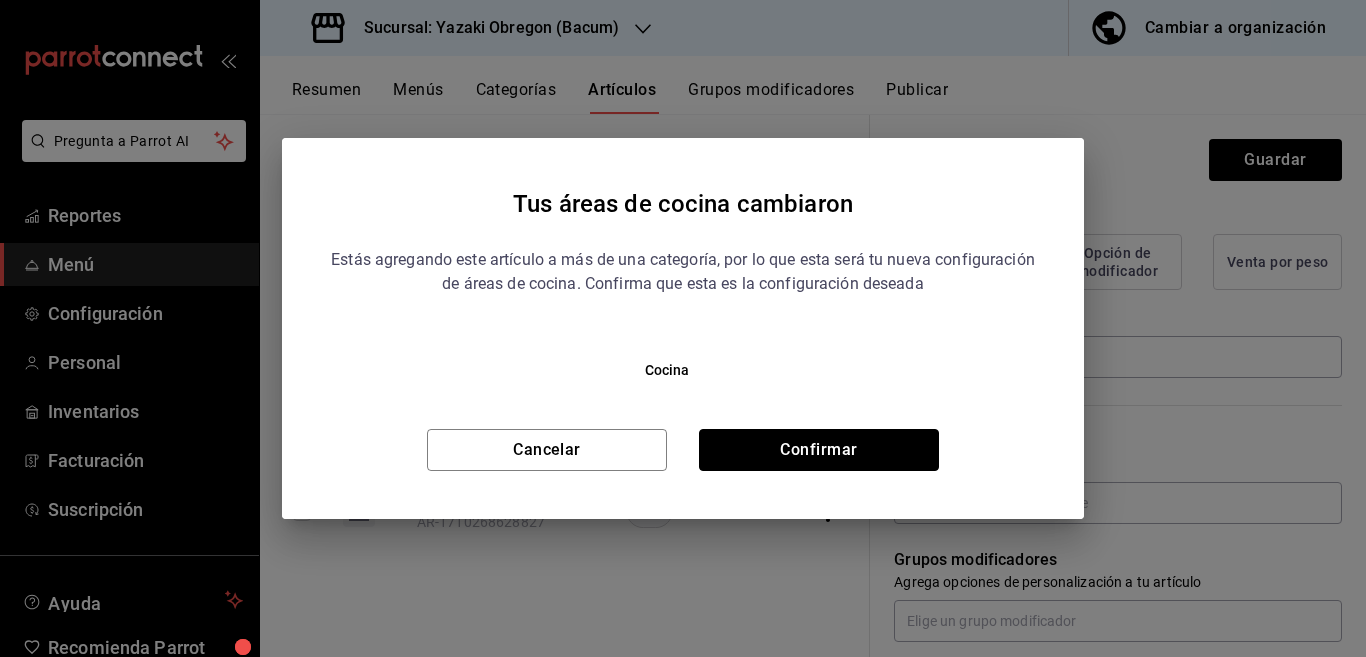 drag, startPoint x: 854, startPoint y: 448, endPoint x: 817, endPoint y: 465, distance: 40.718548 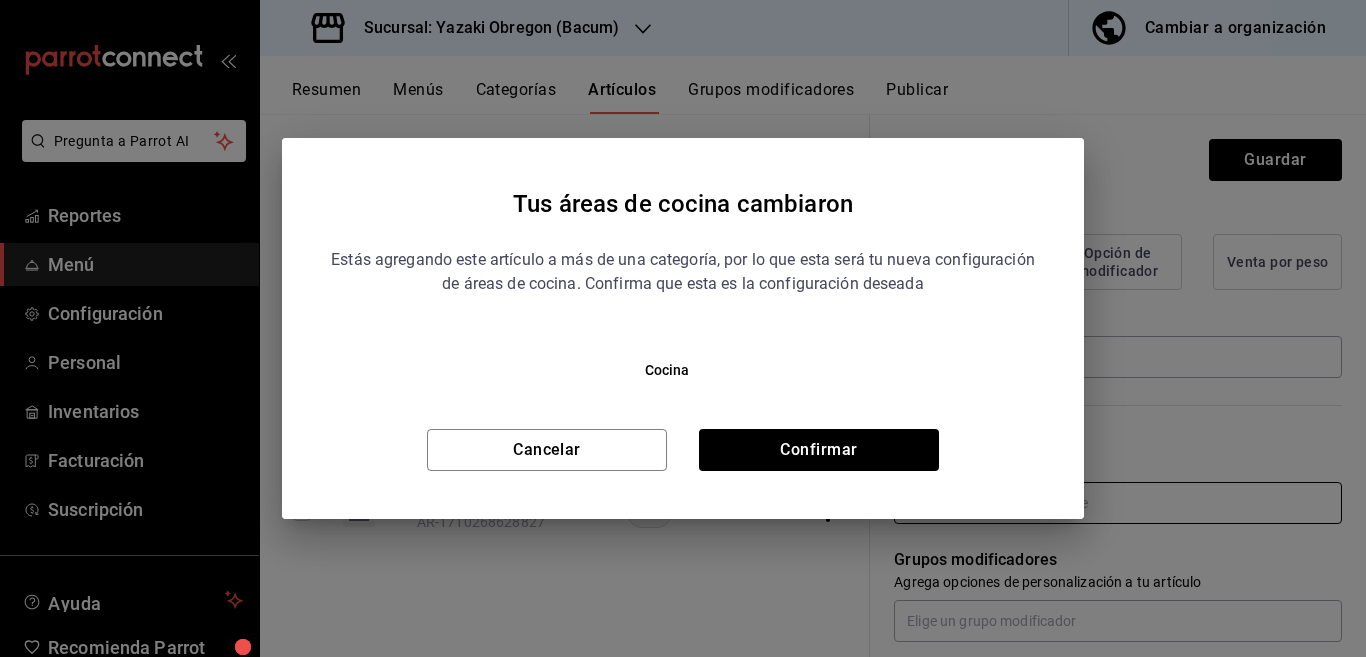 type on "x" 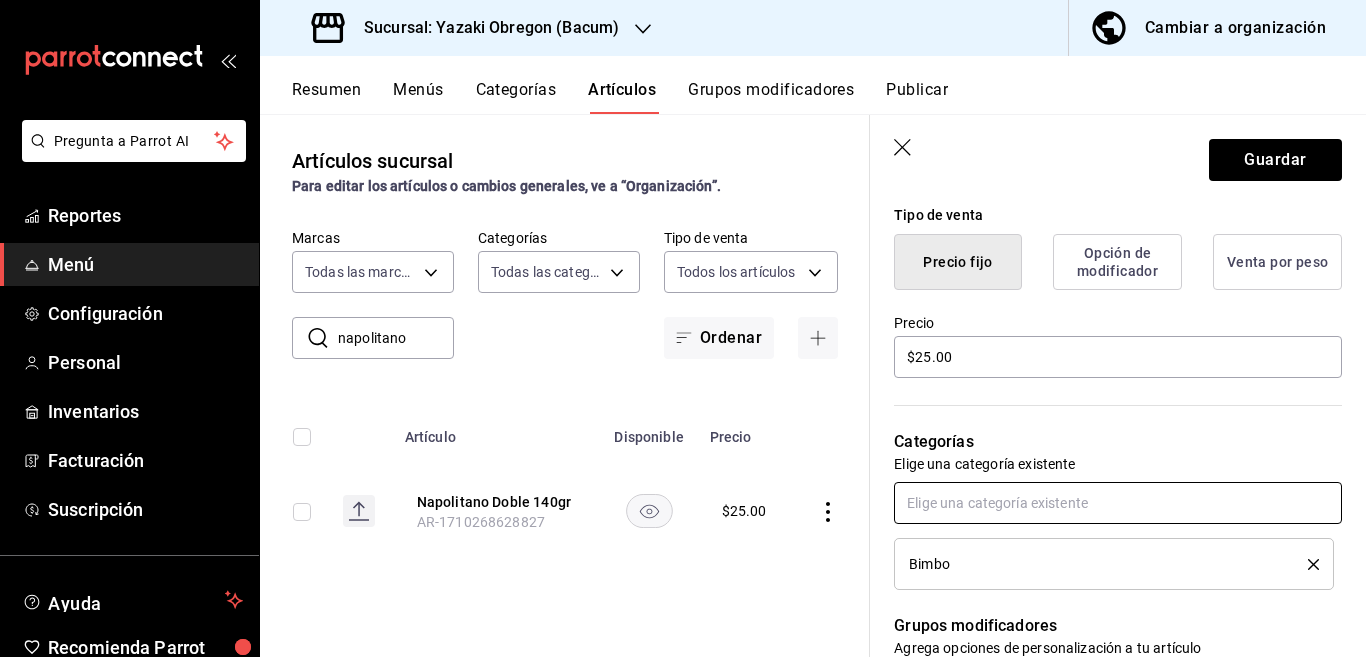 scroll, scrollTop: 488, scrollLeft: 0, axis: vertical 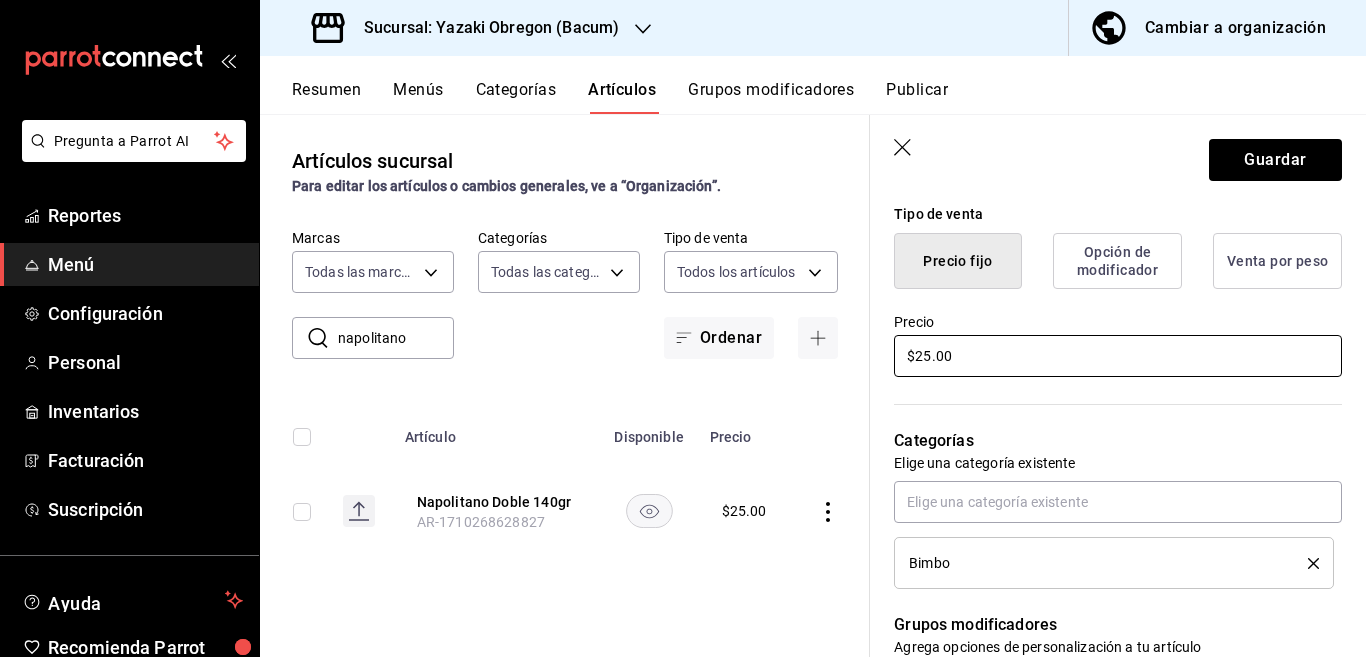 click on "$25.00" at bounding box center [1118, 356] 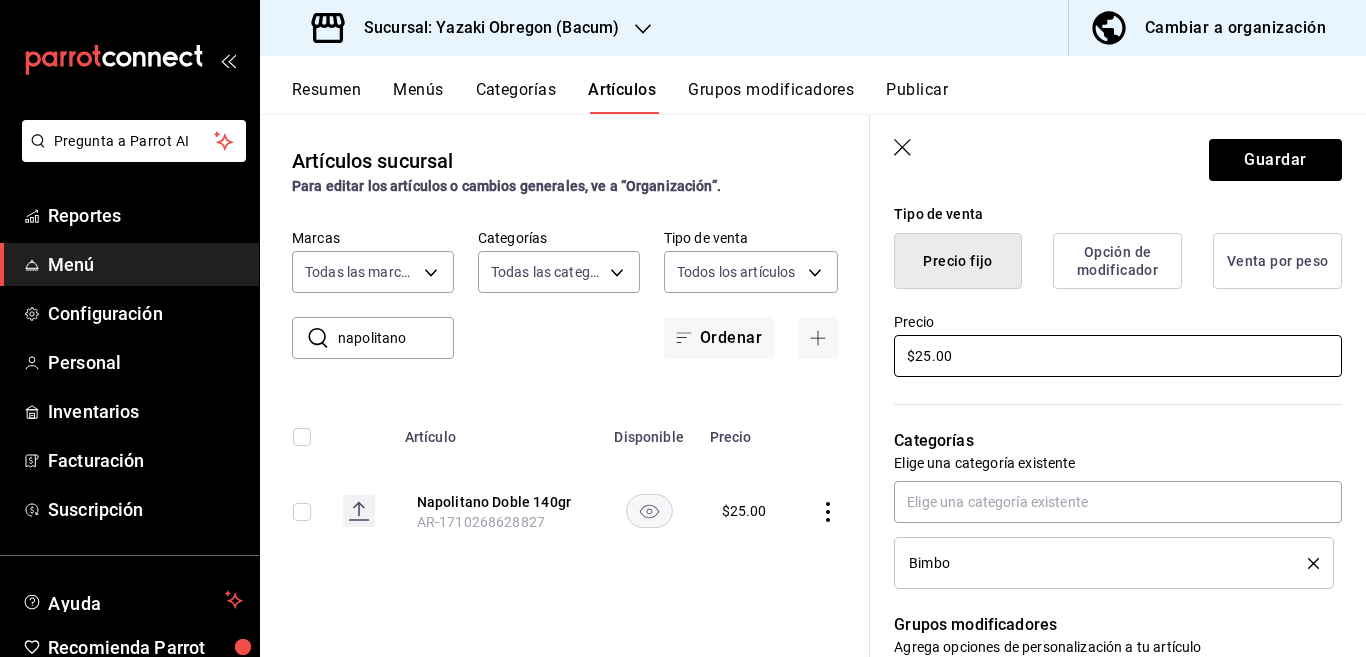 type on "$2.00" 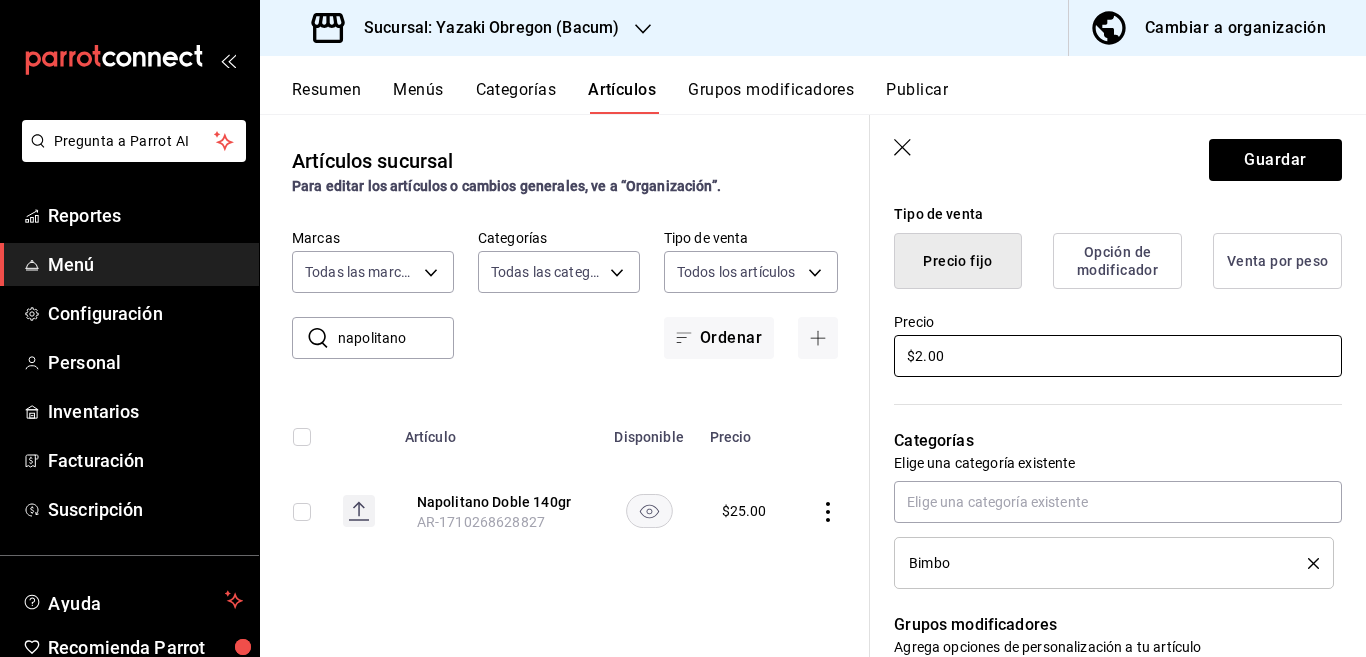 type on "x" 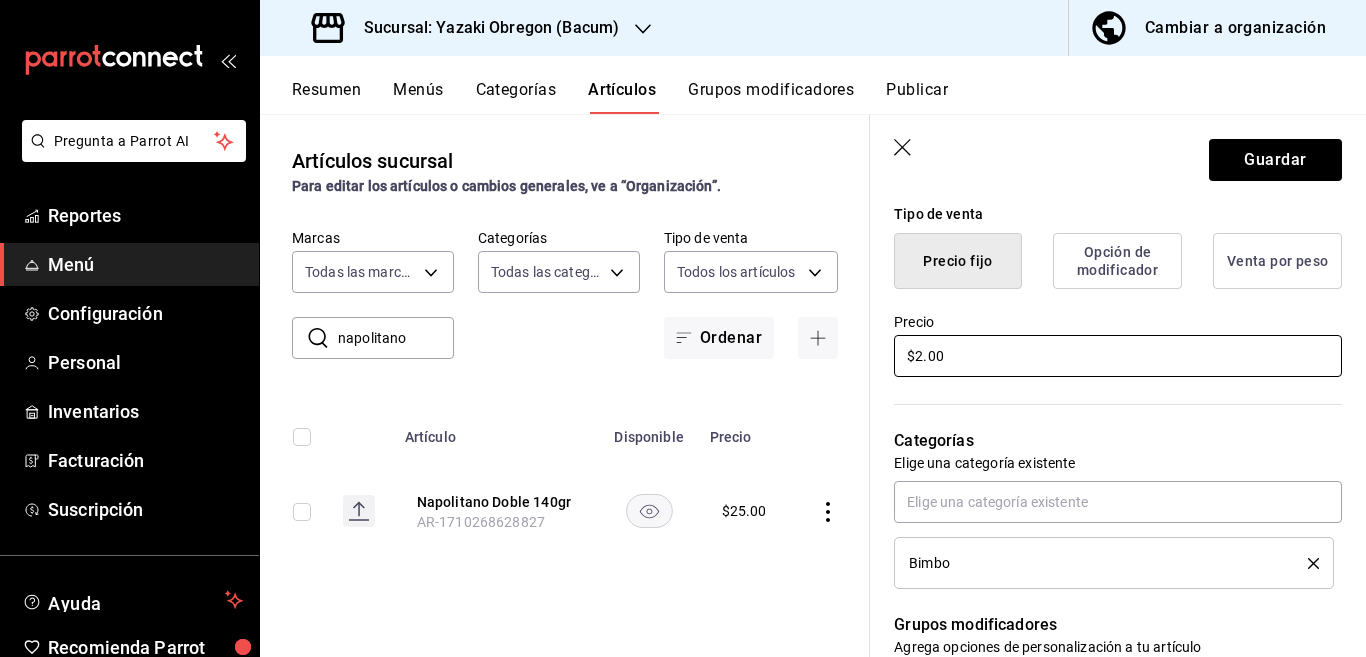 type on "$27.00" 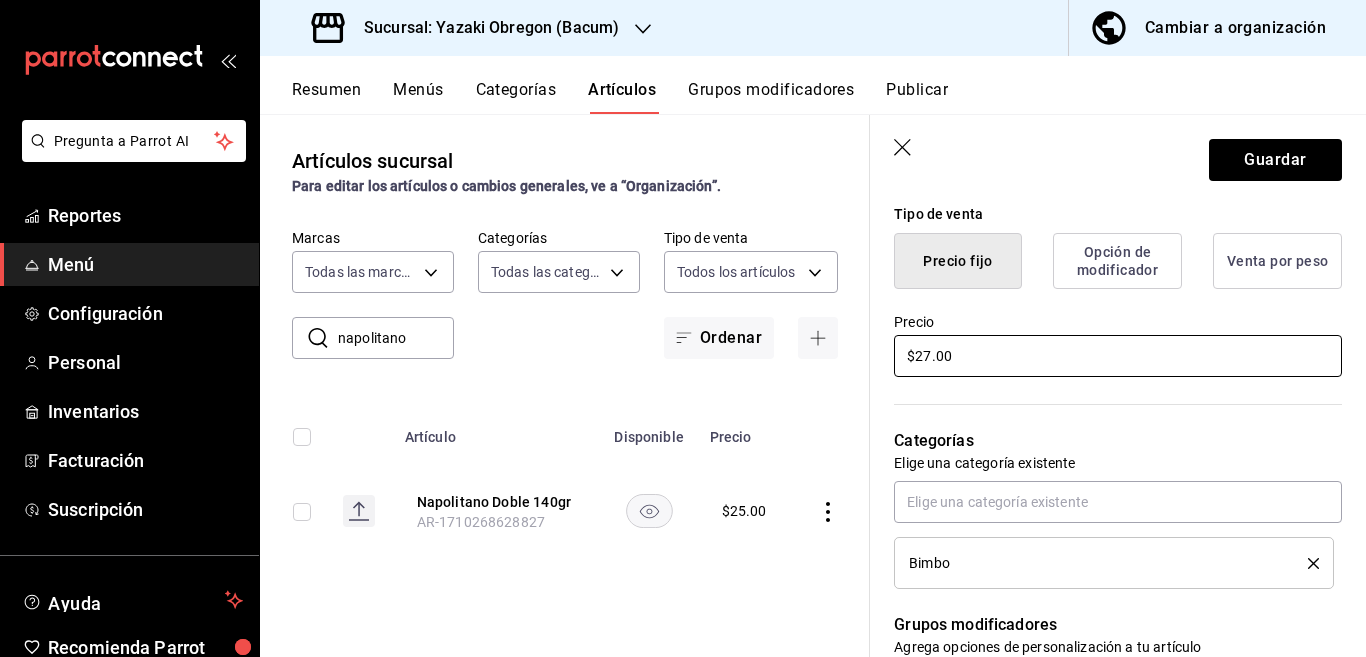 type on "x" 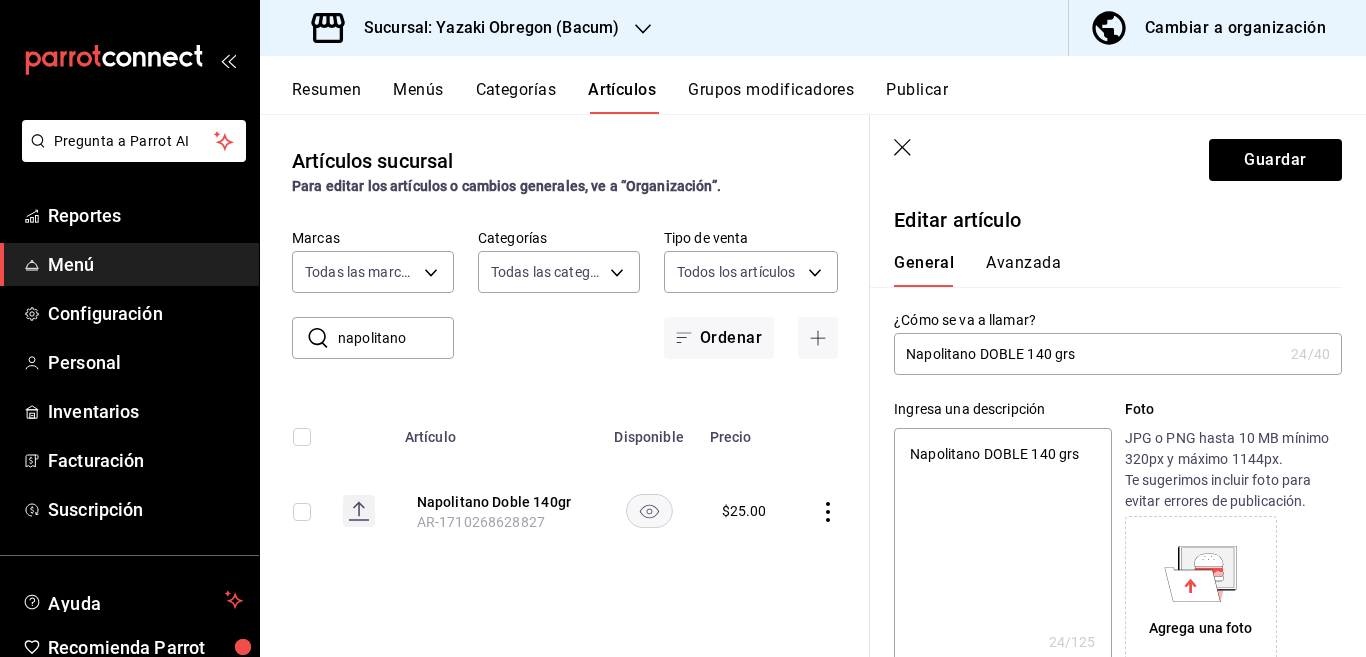 scroll, scrollTop: 0, scrollLeft: 0, axis: both 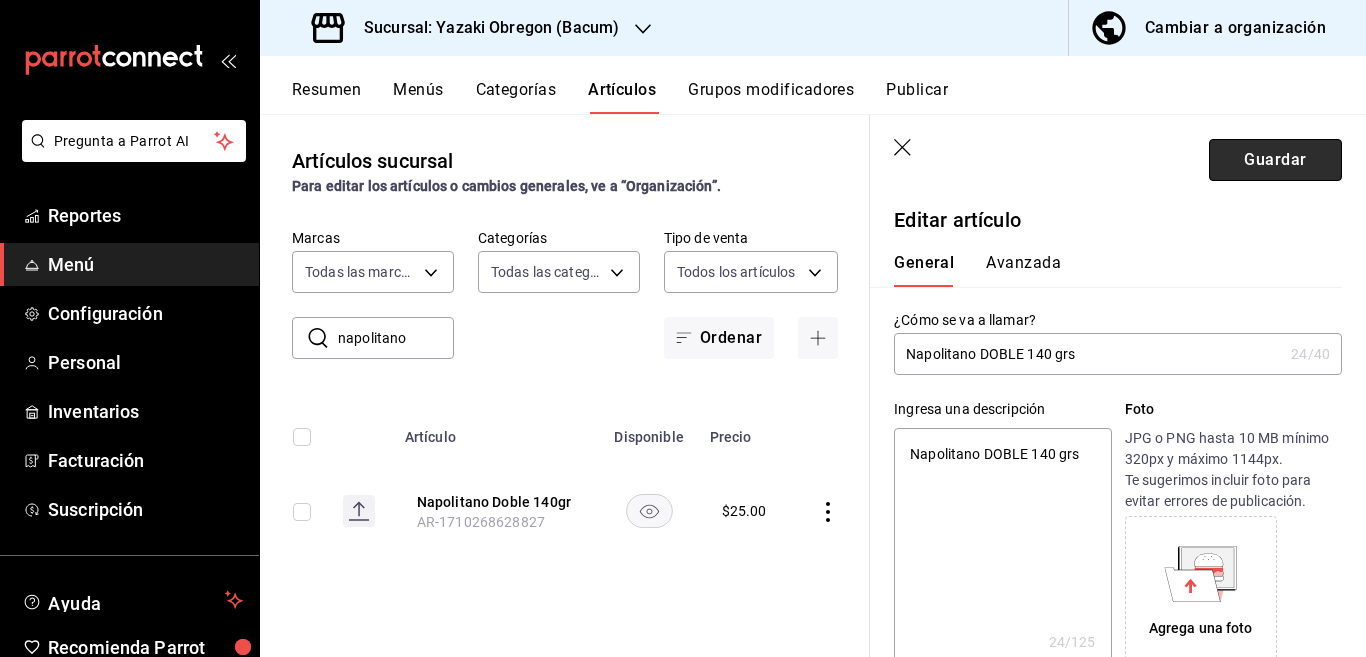 click on "Guardar" at bounding box center (1275, 160) 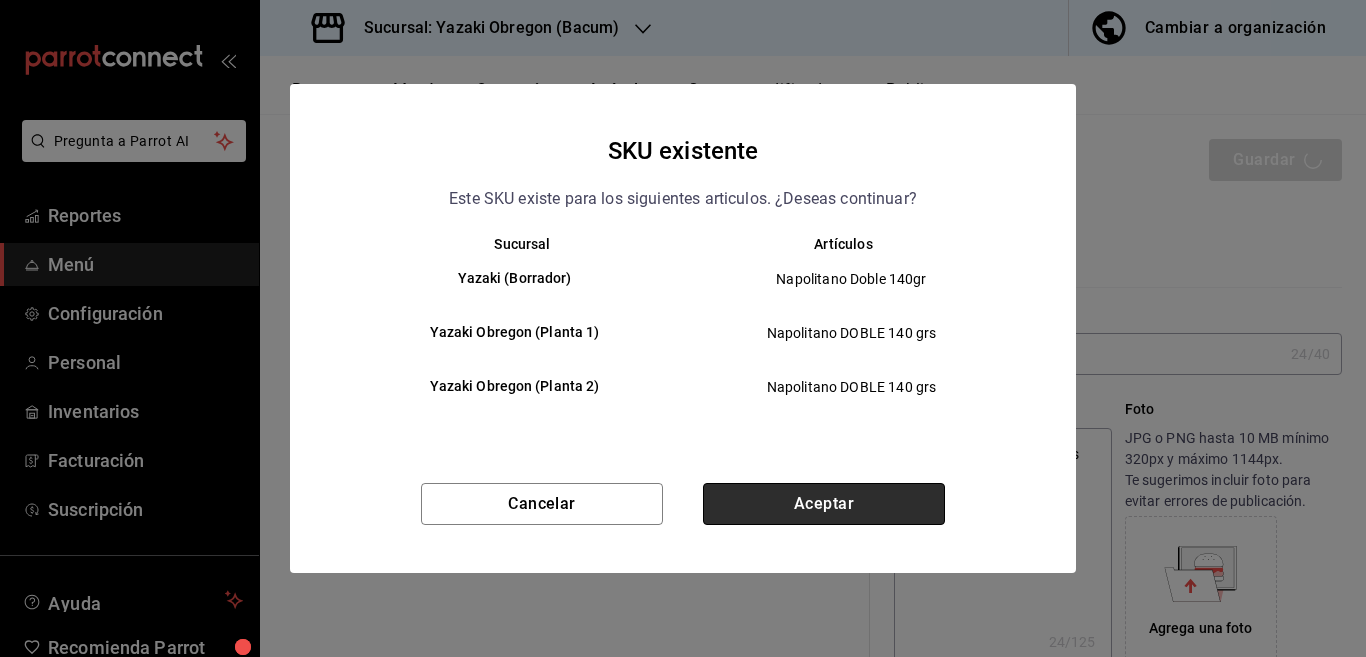 click on "Aceptar" at bounding box center (824, 504) 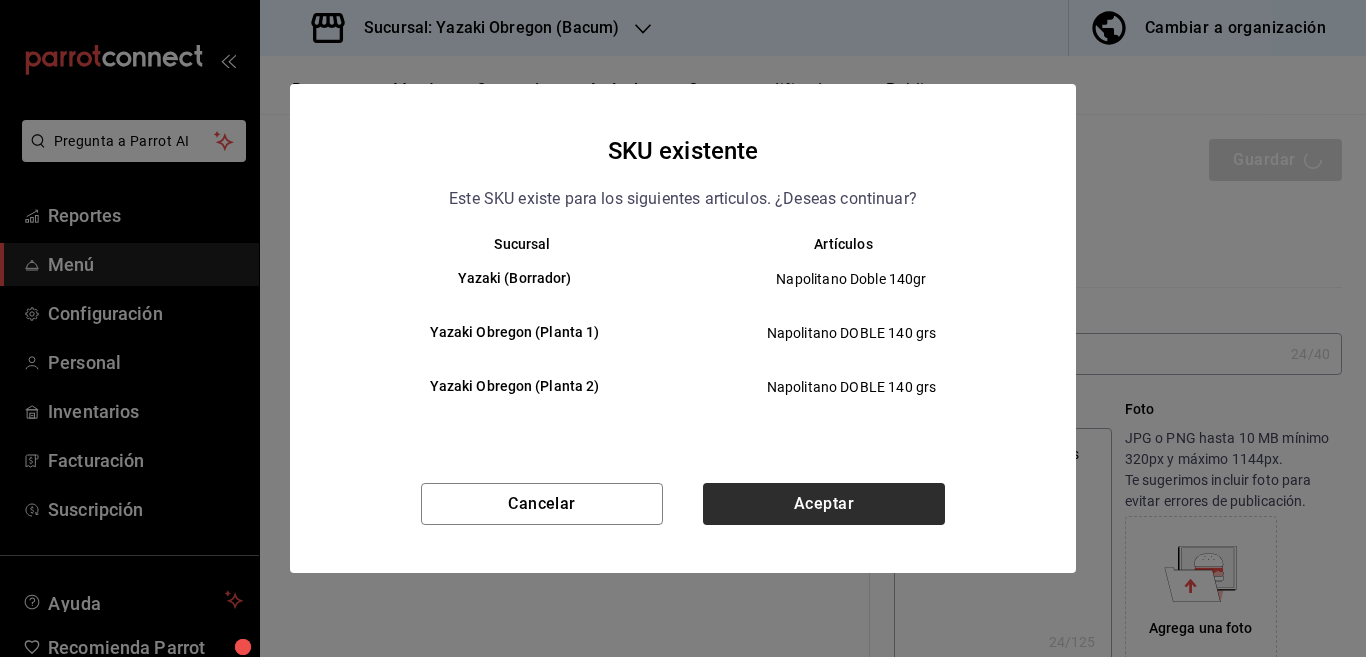 type on "x" 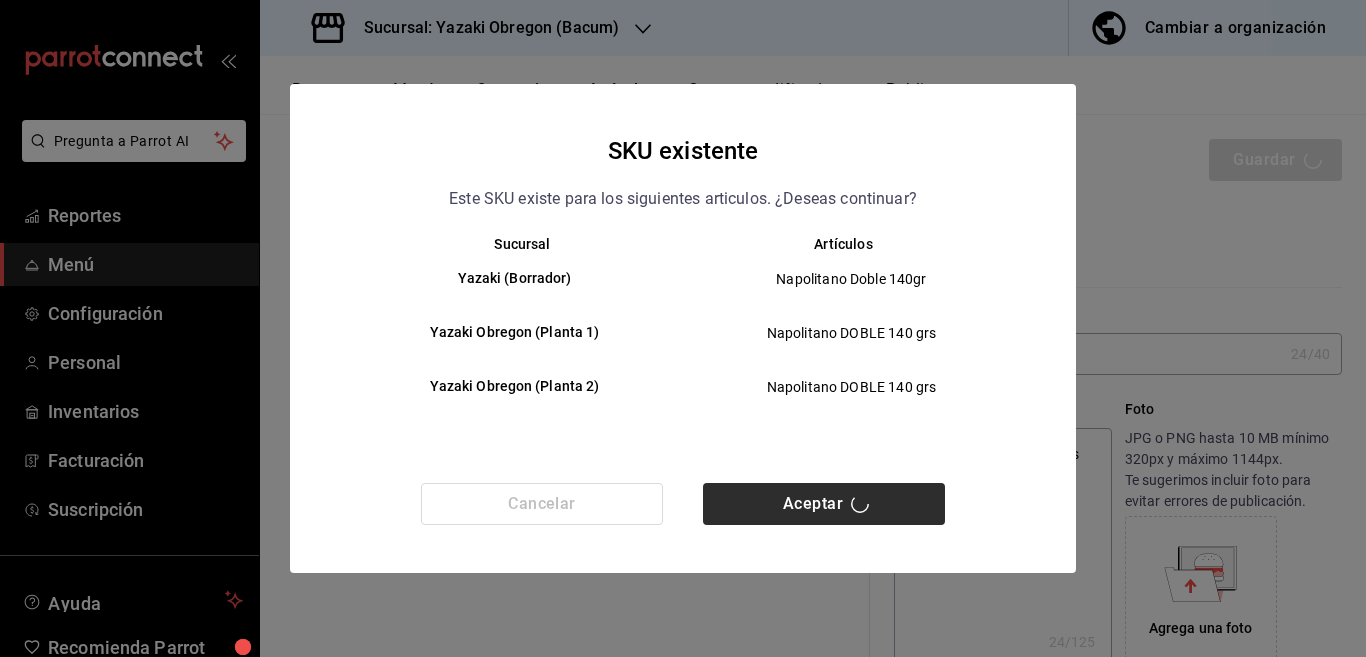 type 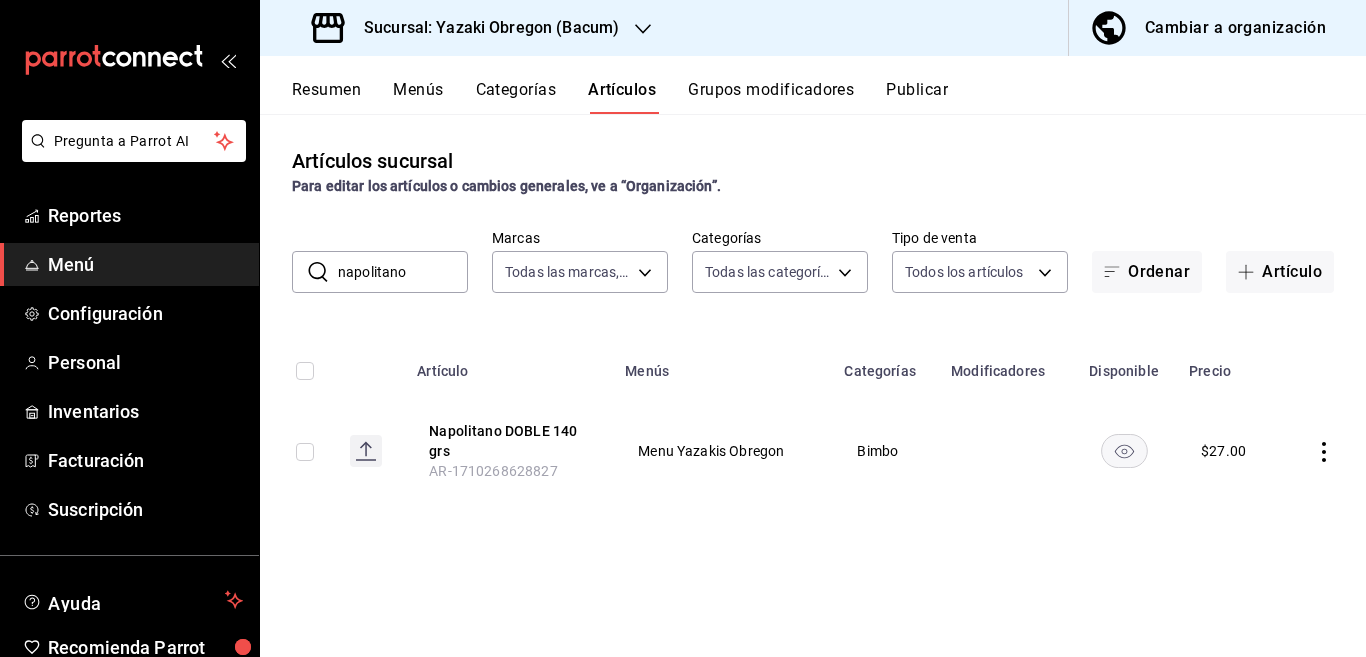 click on "napolitano" at bounding box center [403, 272] 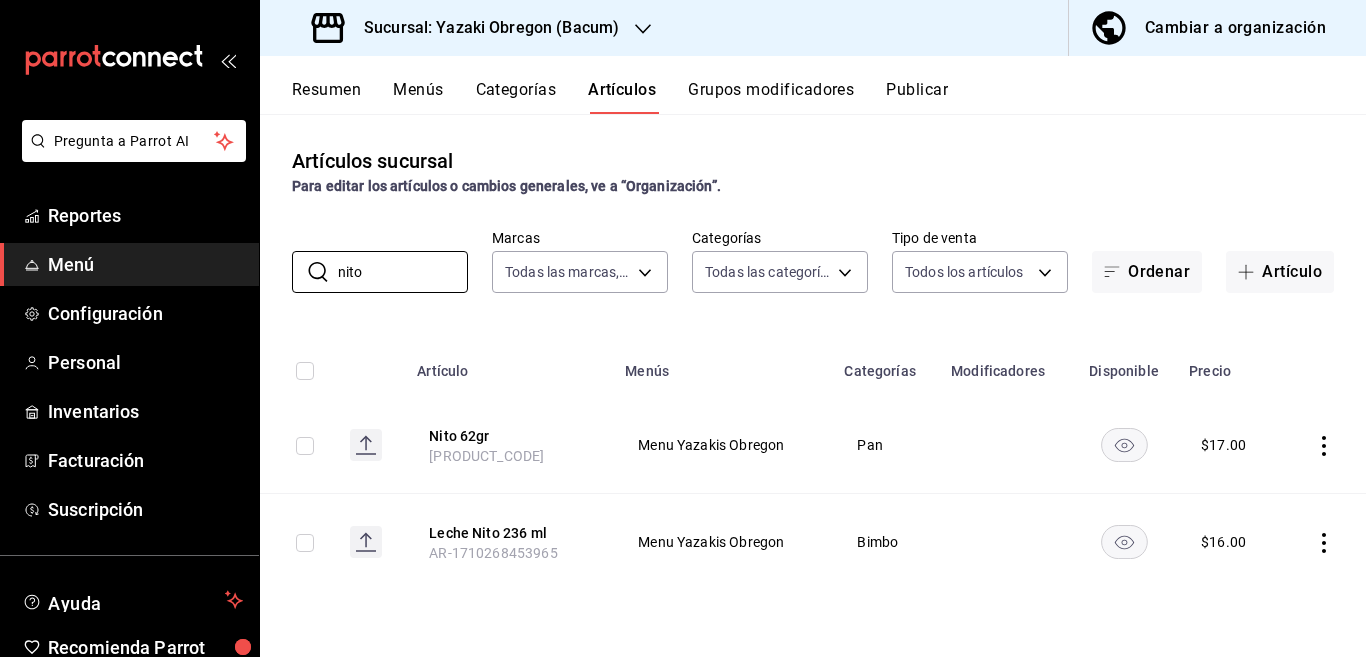 type on "nito" 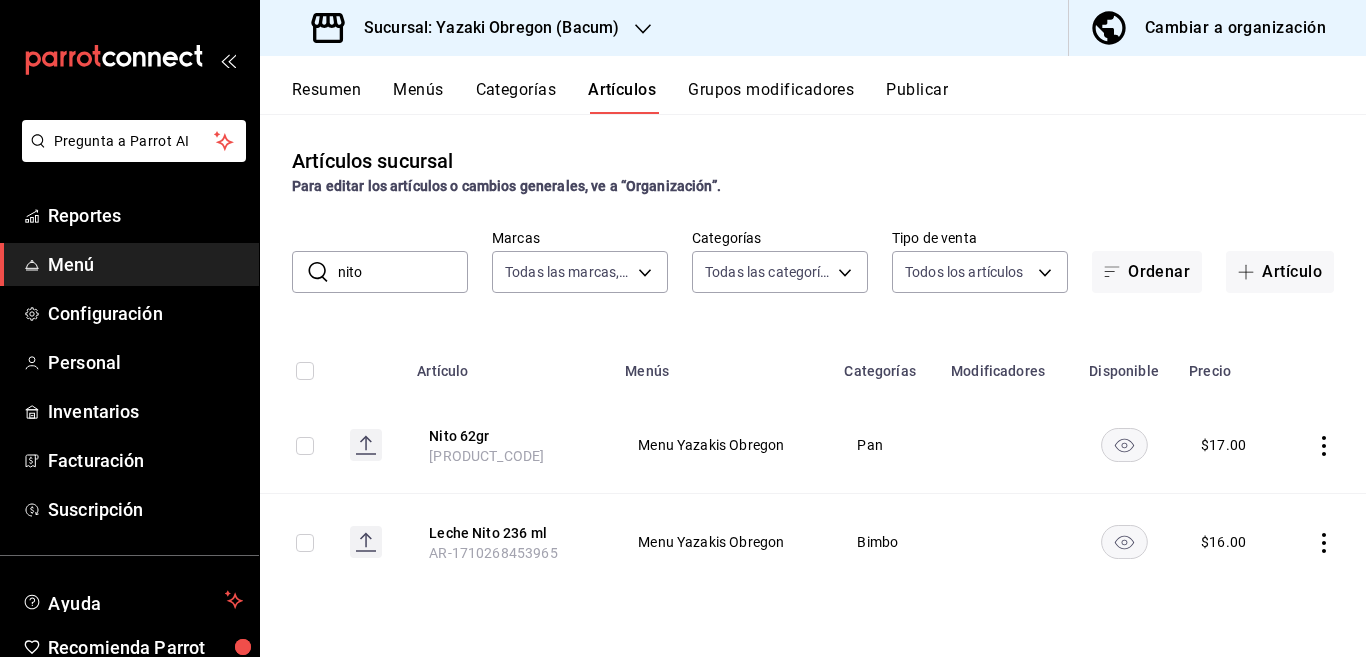 click 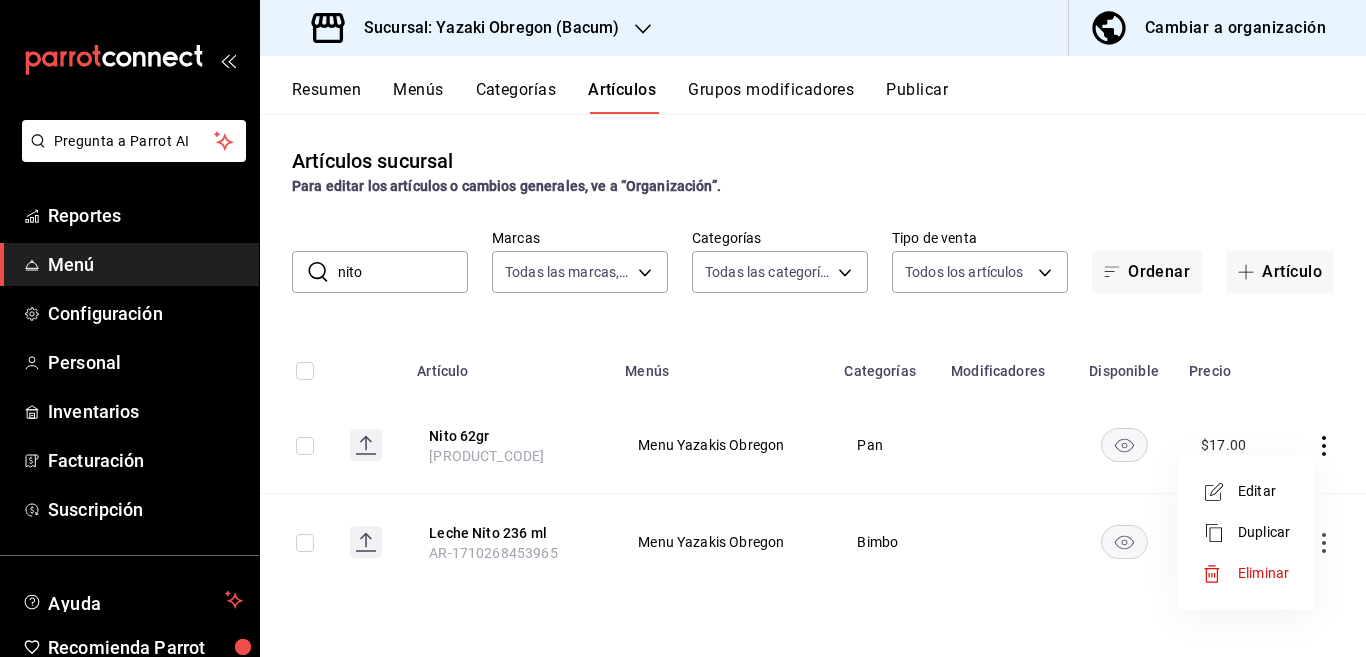 drag, startPoint x: 1251, startPoint y: 487, endPoint x: 1176, endPoint y: 464, distance: 78.44743 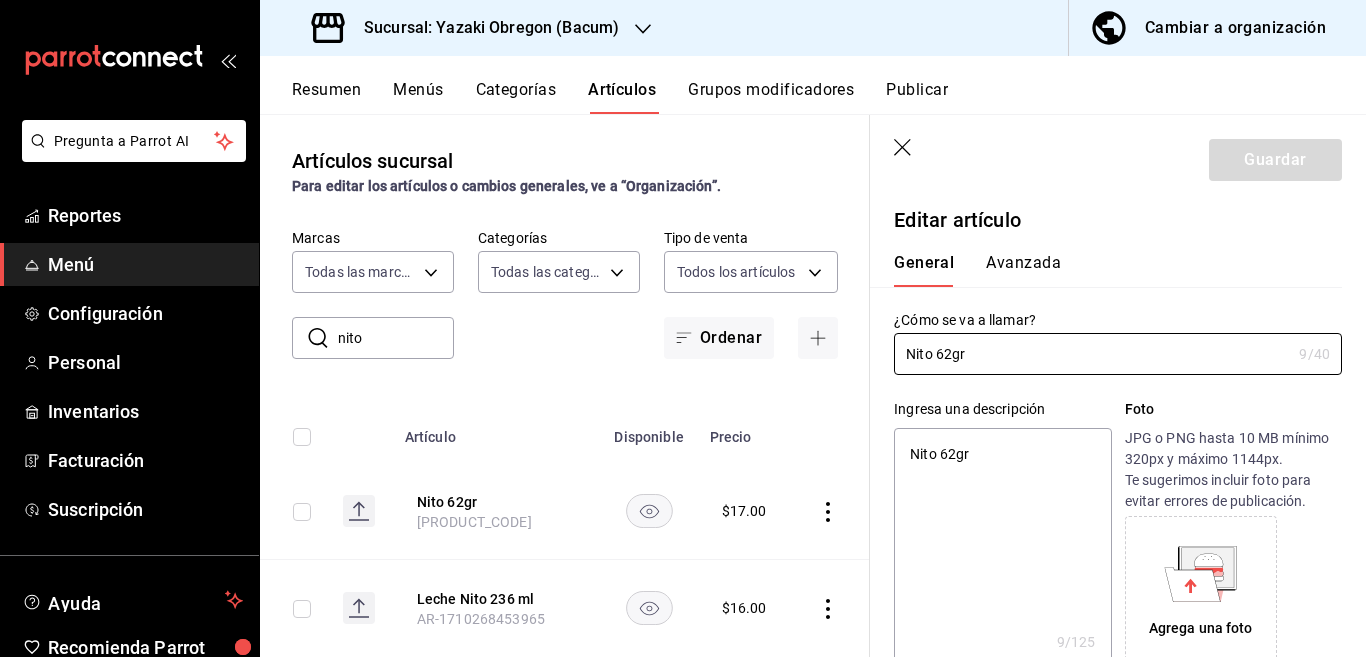 type on "x" 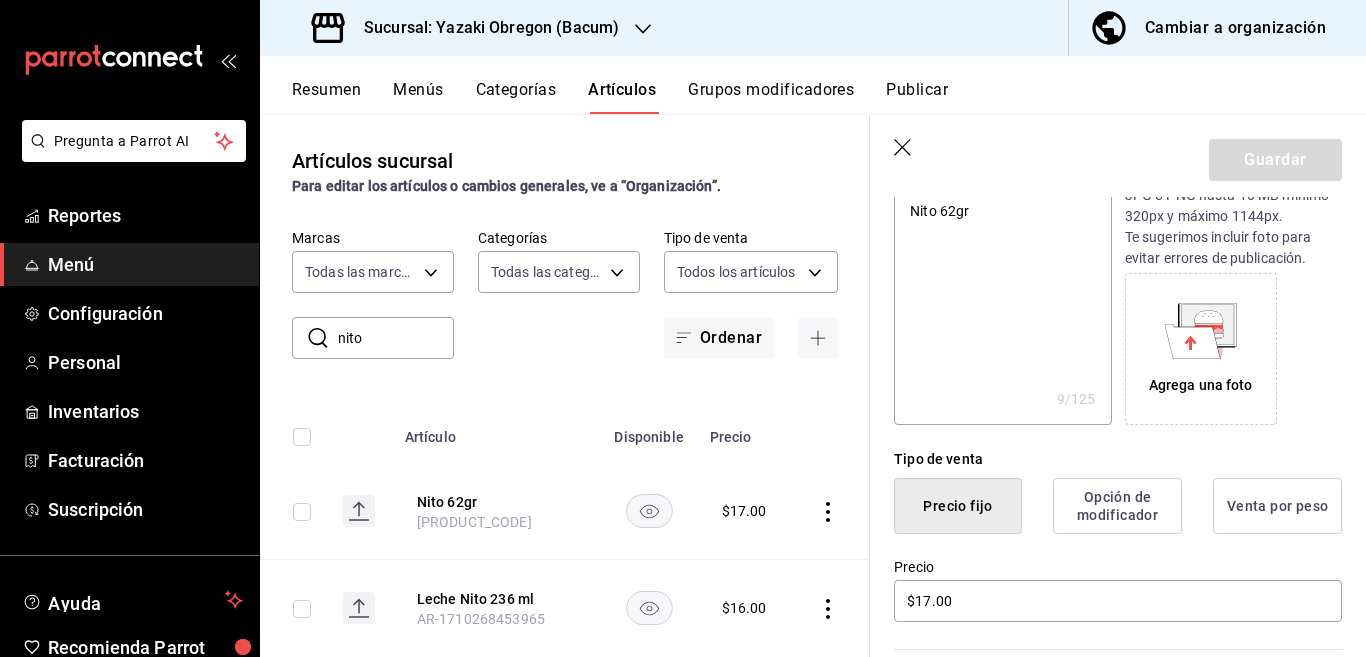 scroll, scrollTop: 325, scrollLeft: 0, axis: vertical 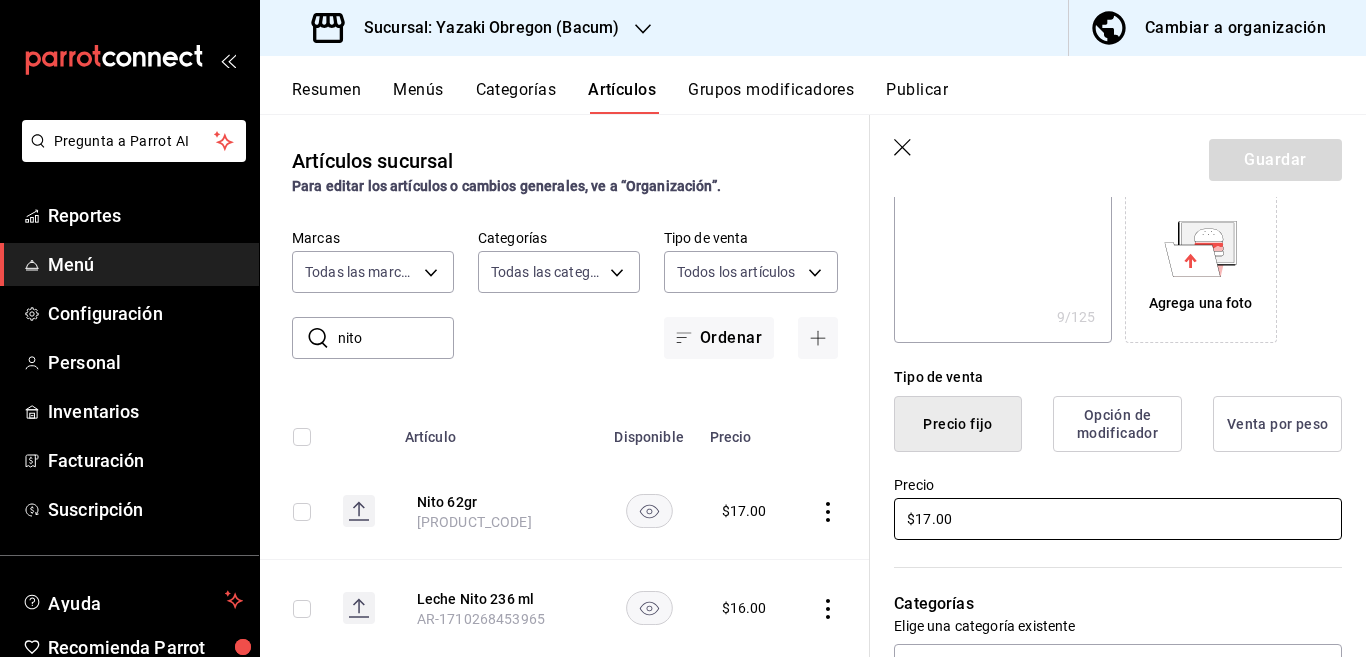 click on "$17.00" at bounding box center [1118, 519] 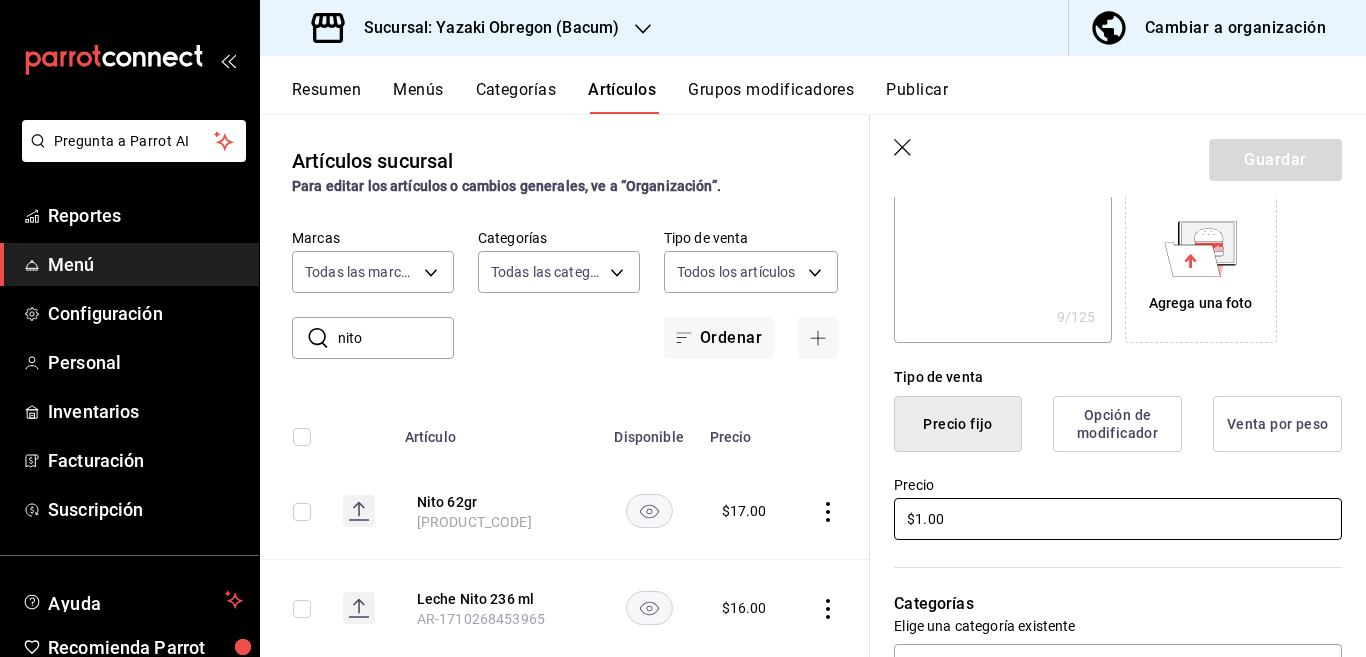 type on "x" 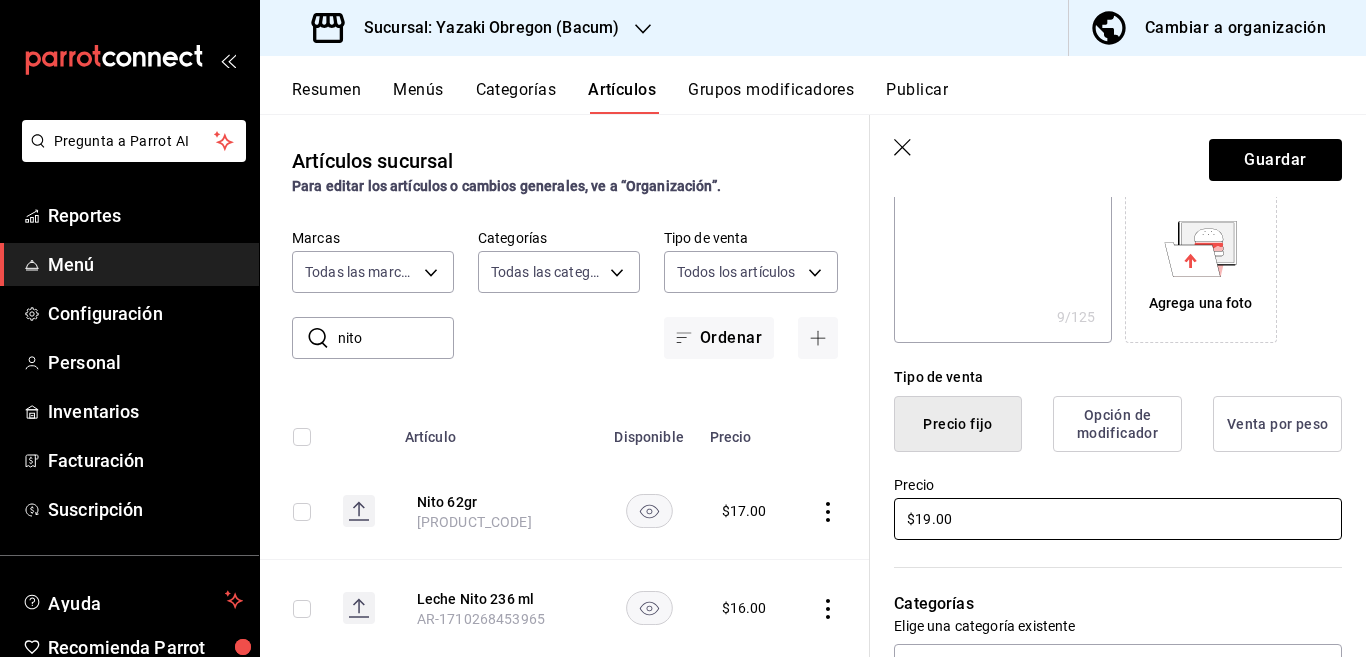 type on "x" 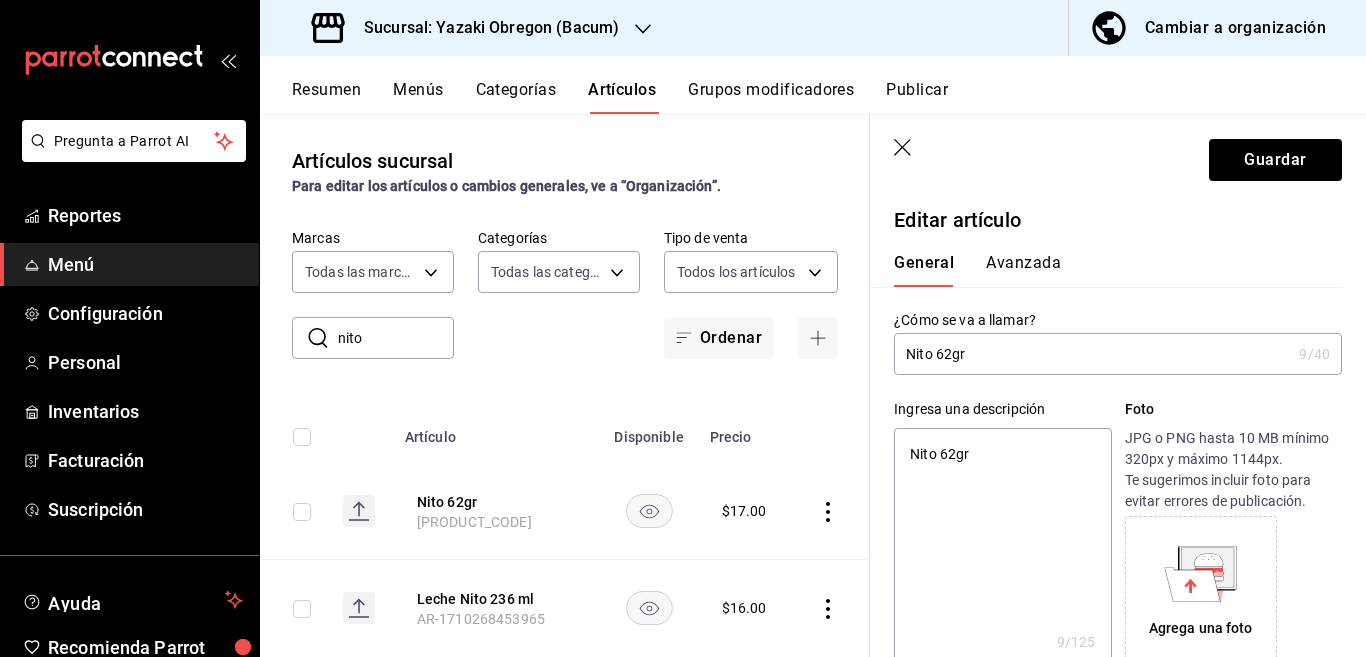 scroll, scrollTop: 0, scrollLeft: 0, axis: both 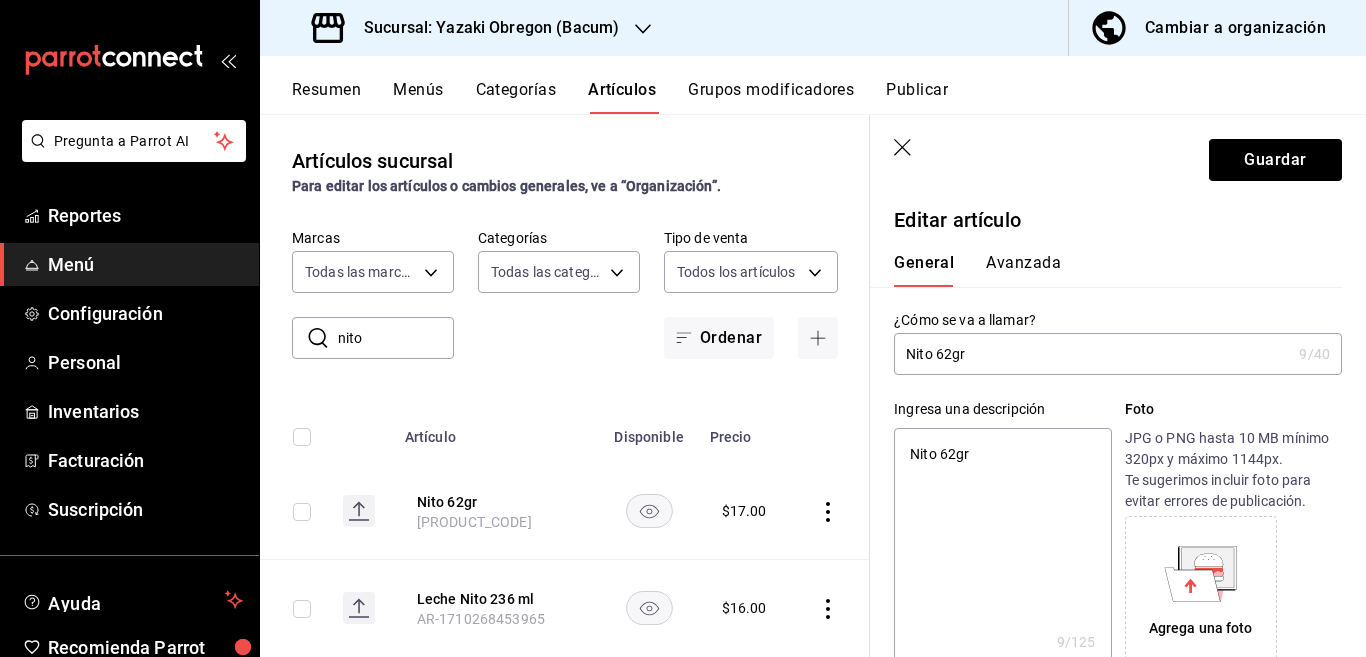 type on "Nito 62grs" 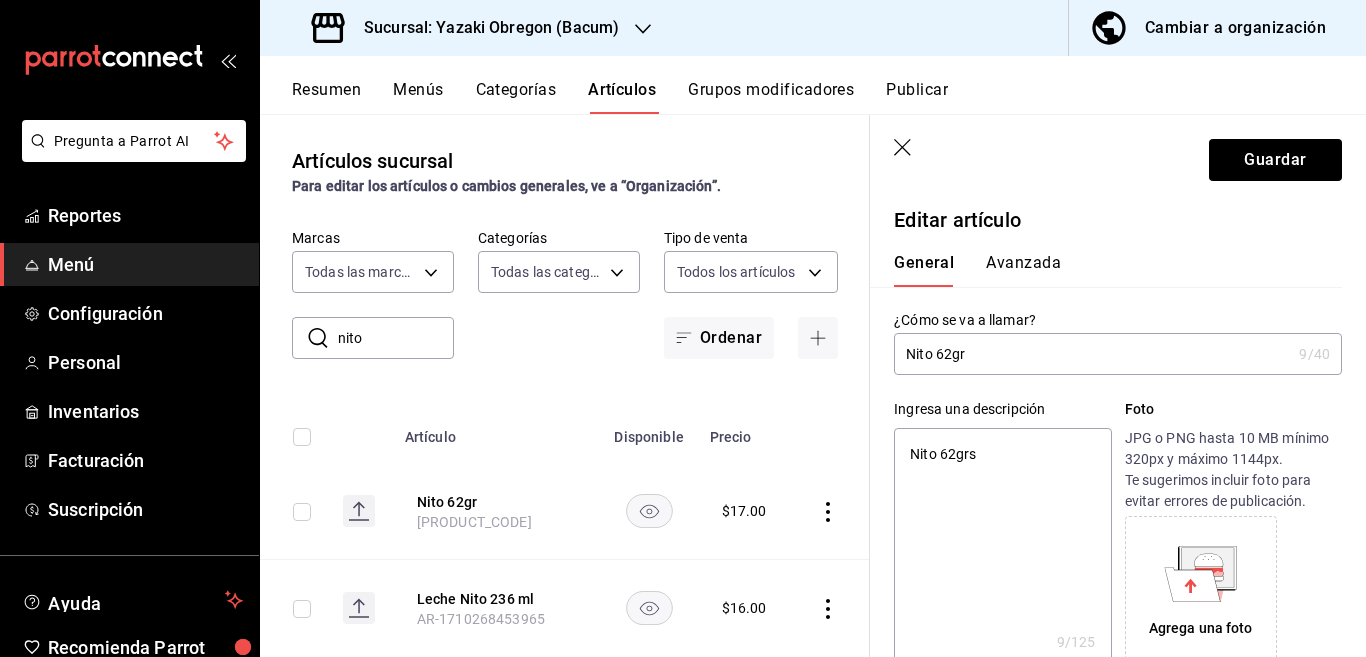 type on "x" 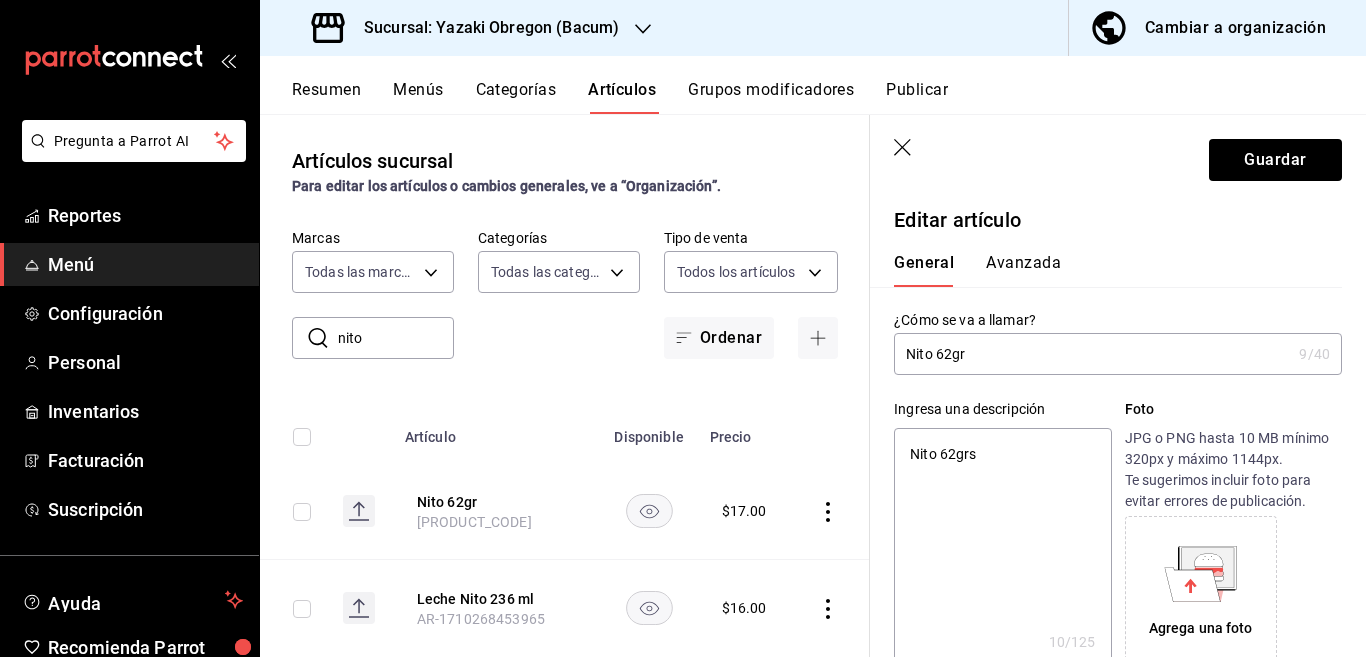 type on "Nito 62 grs" 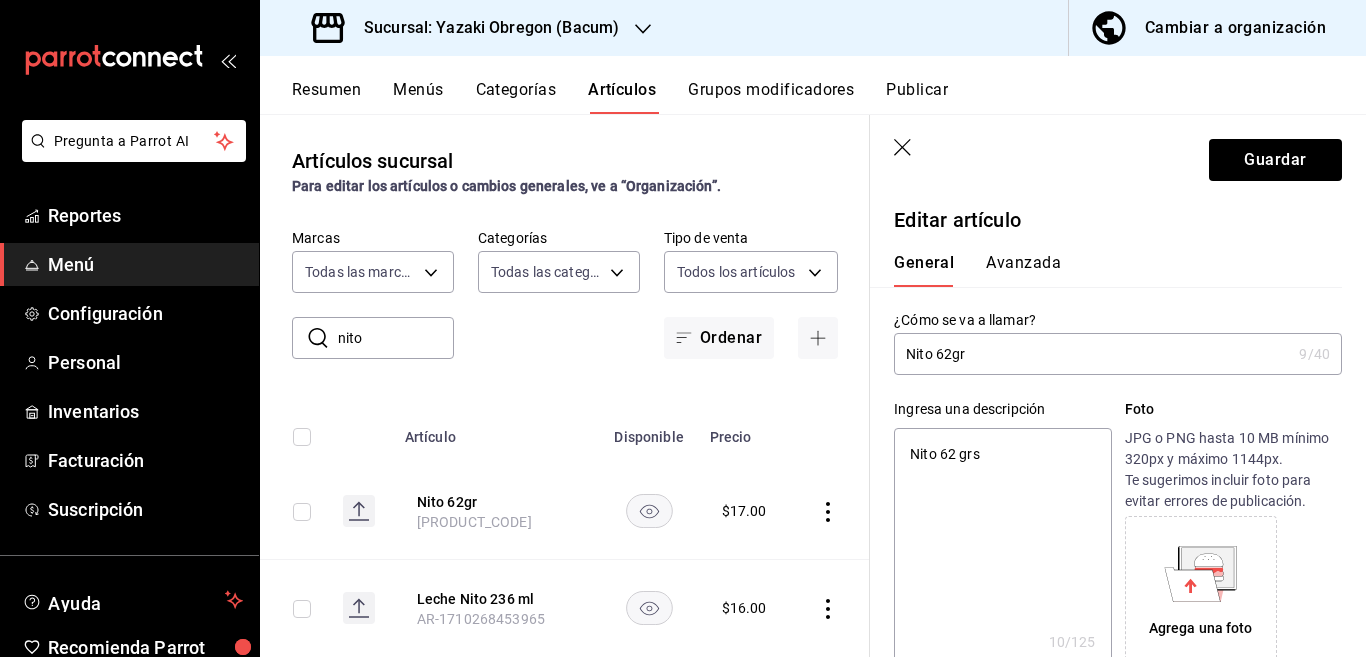 type on "x" 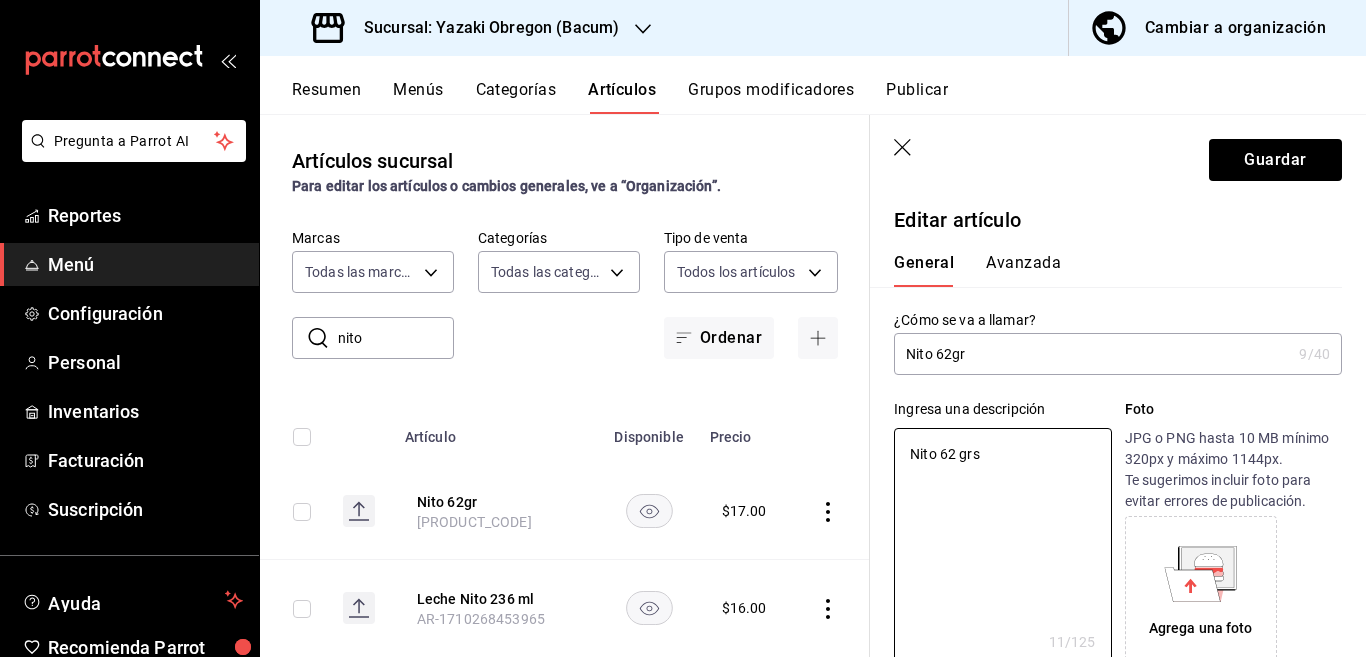 type on "Nito 62 grs" 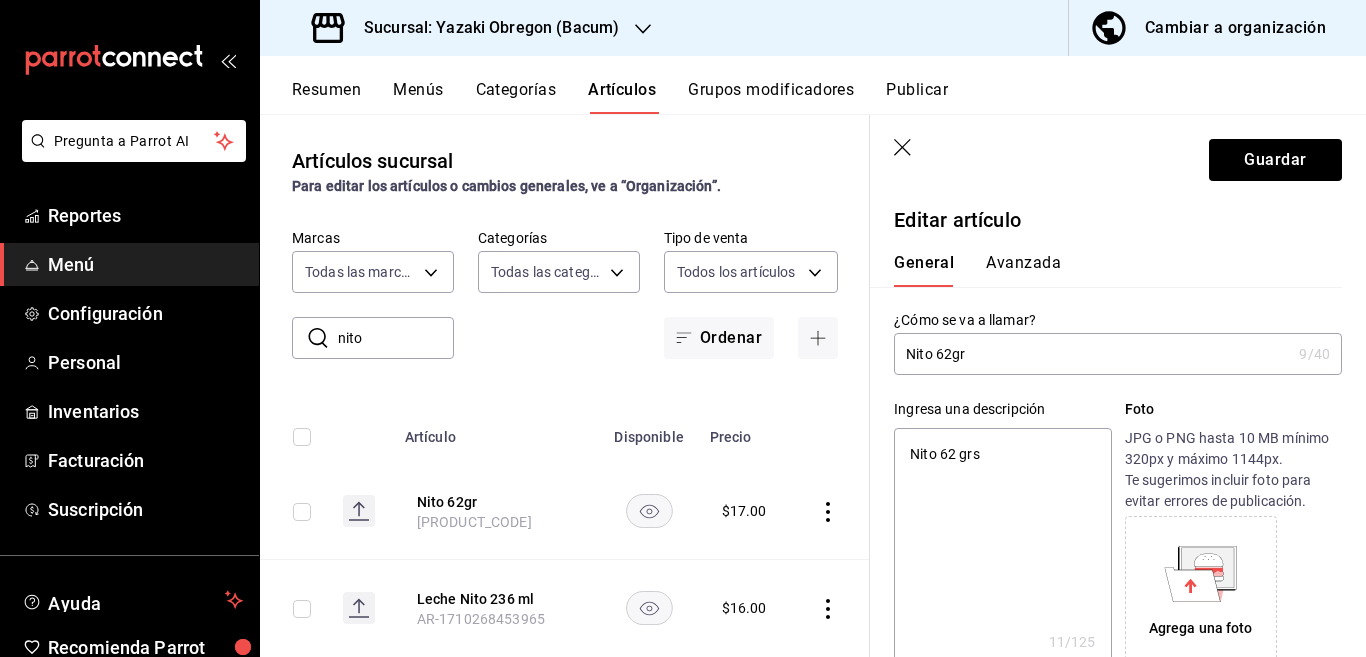 type on "Nito 62grs" 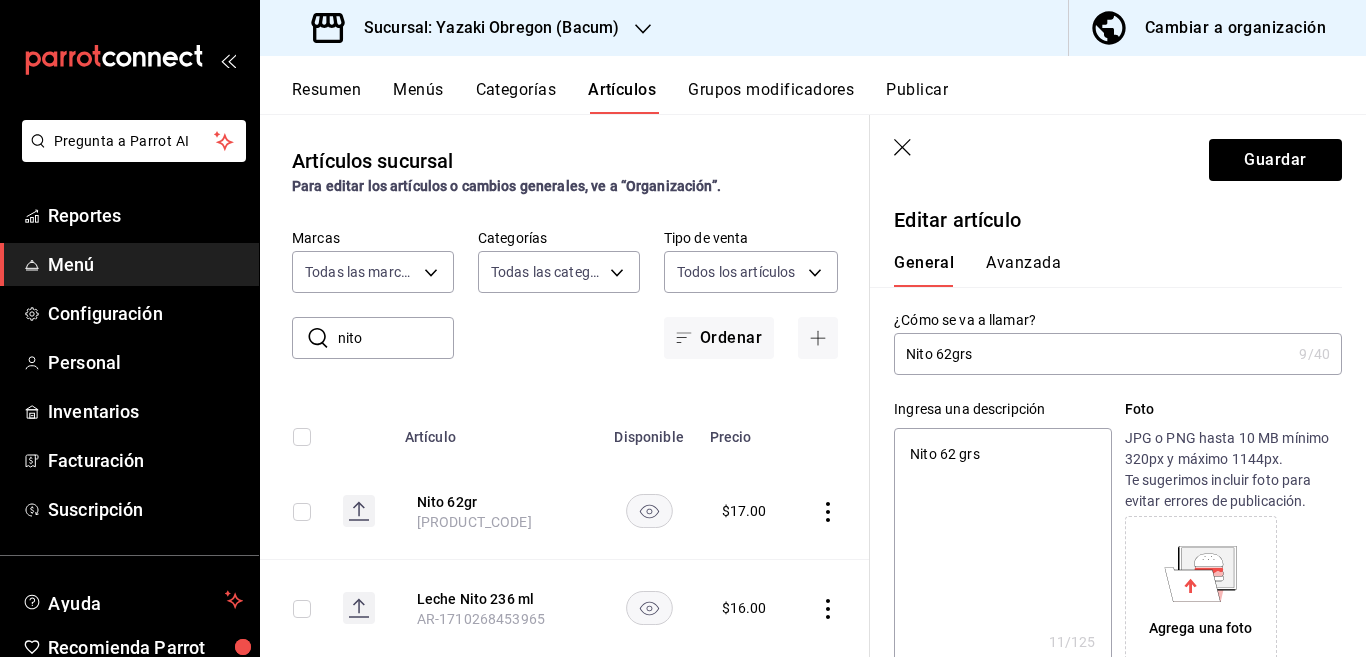 type on "x" 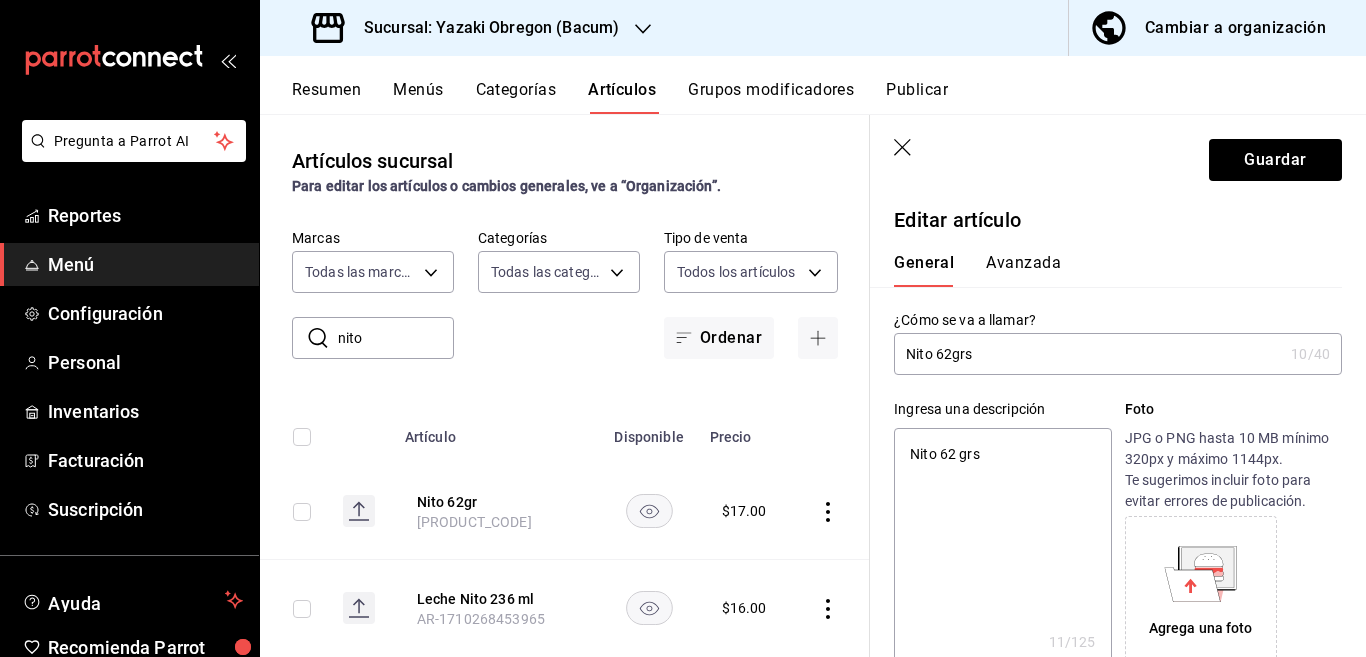type on "Nito 62 grs" 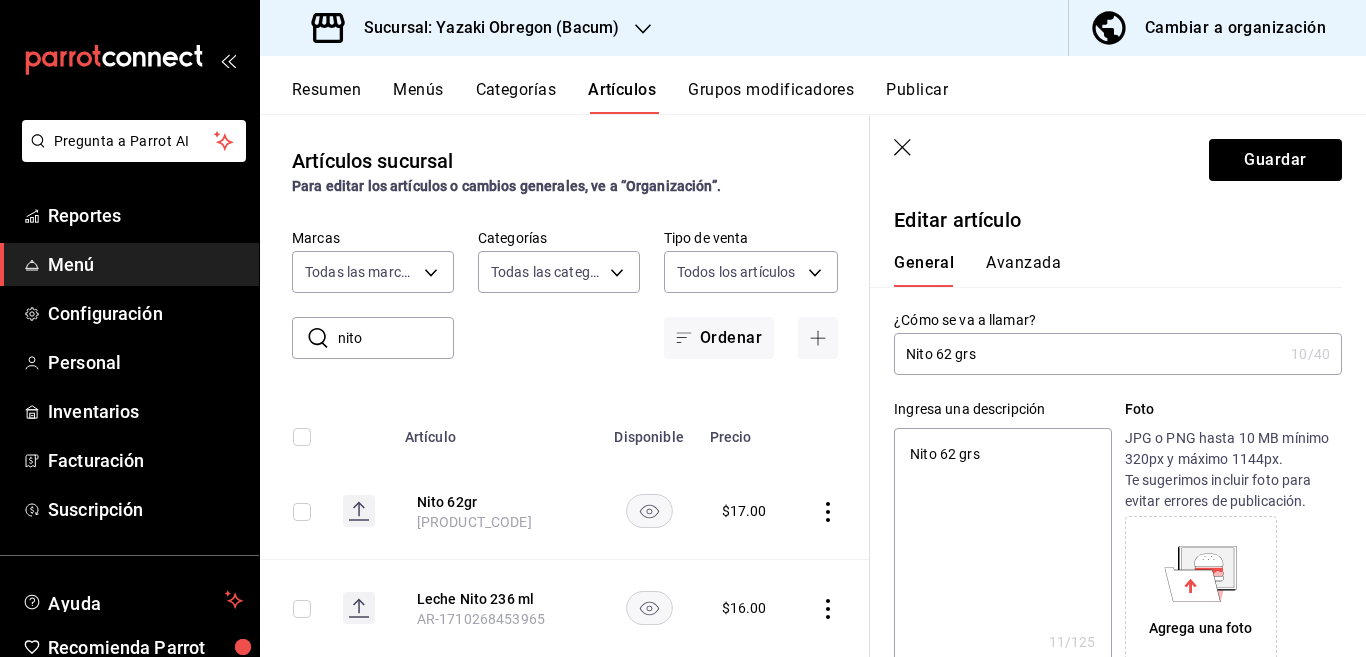 type on "x" 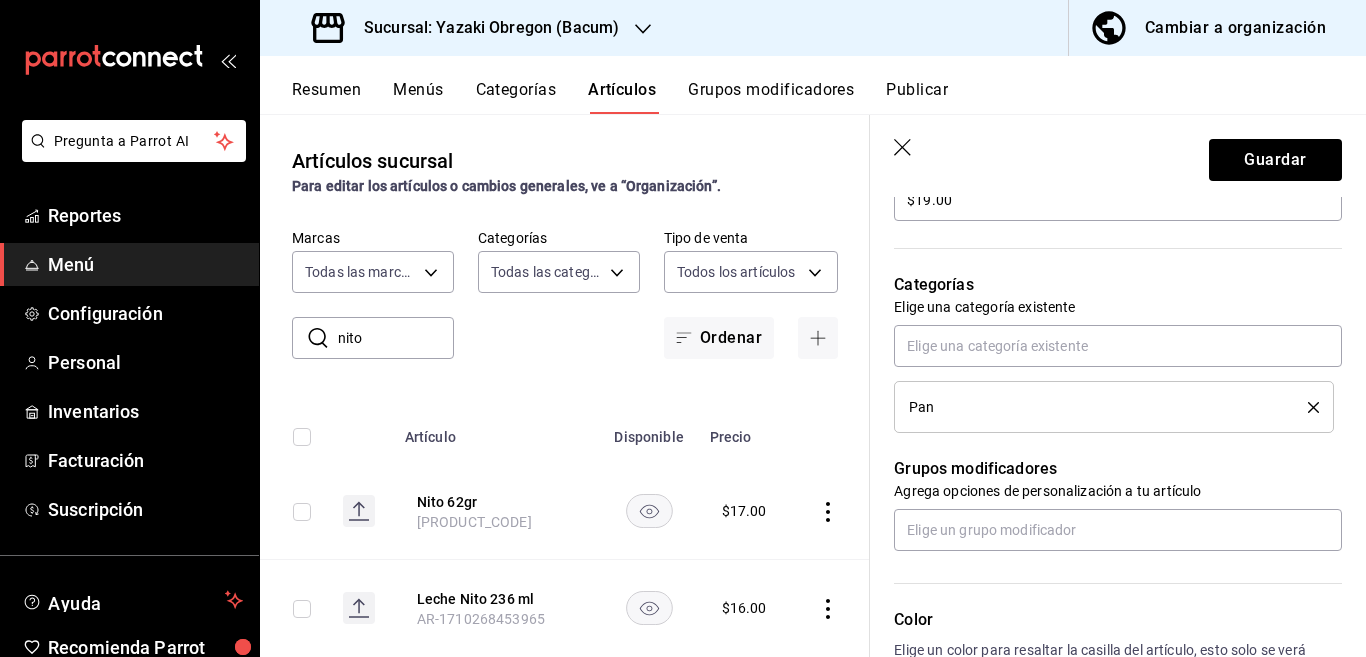scroll, scrollTop: 650, scrollLeft: 0, axis: vertical 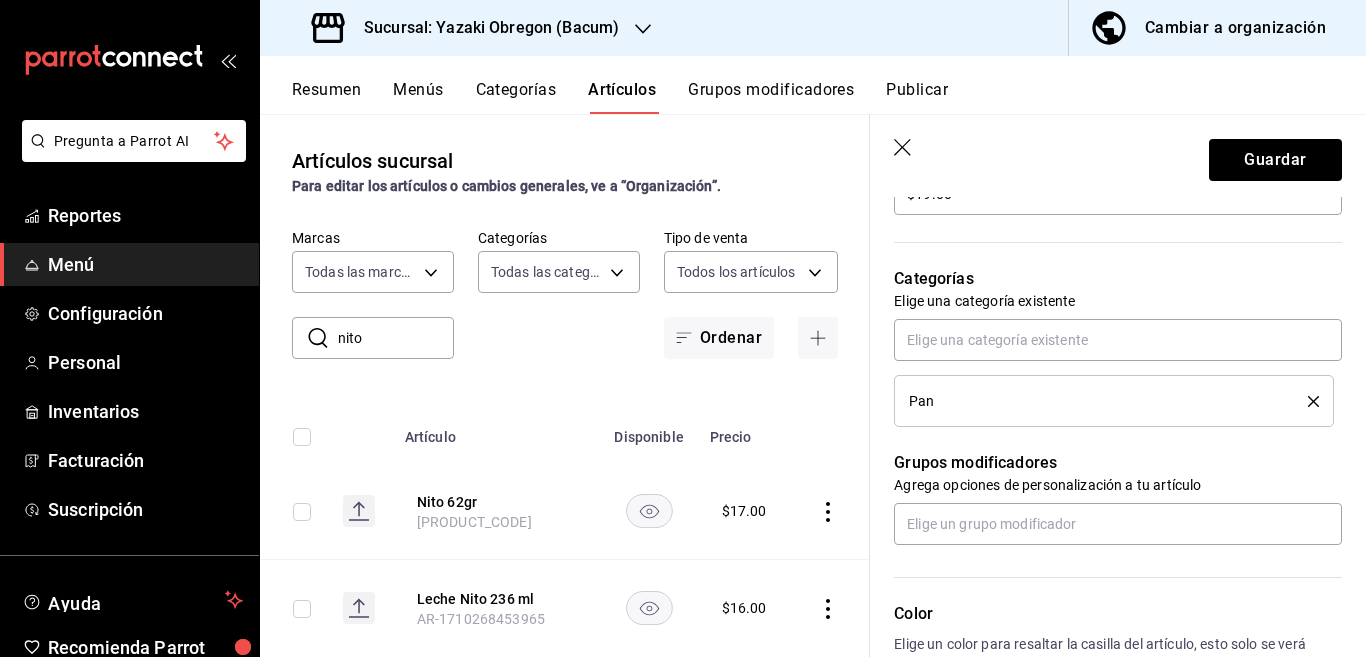 type on "Nito 62 grs" 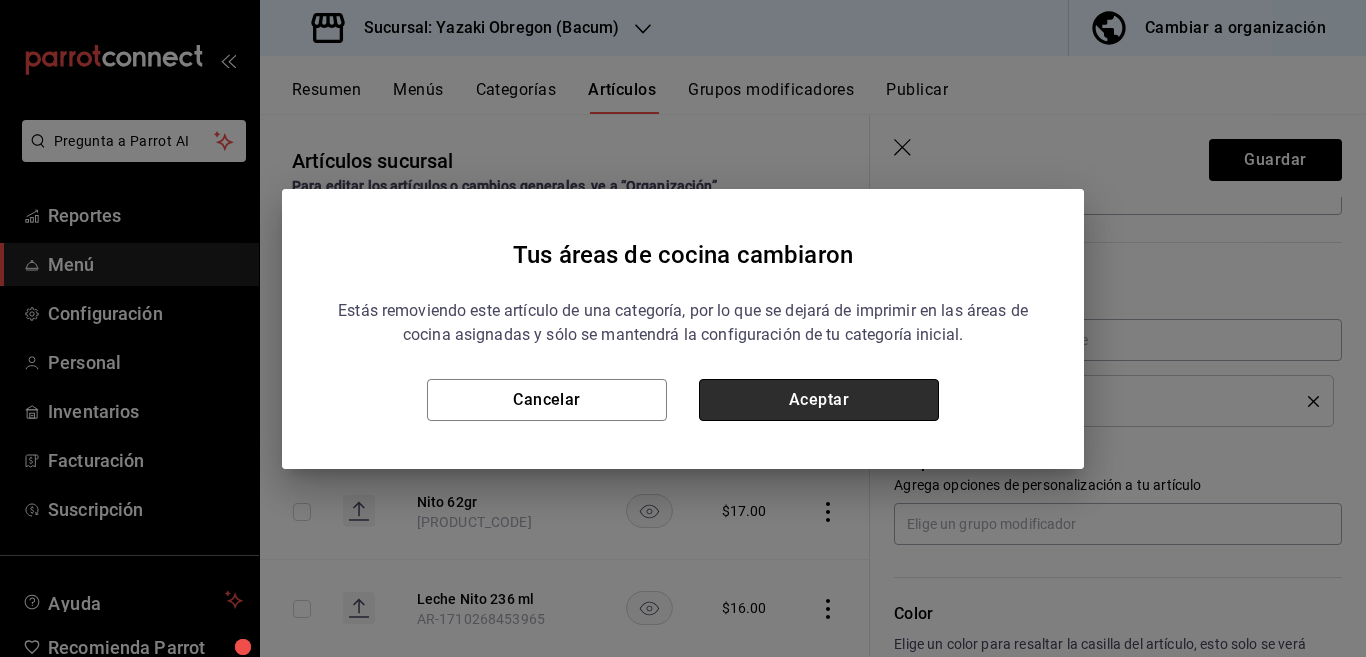 click on "Aceptar" at bounding box center [819, 400] 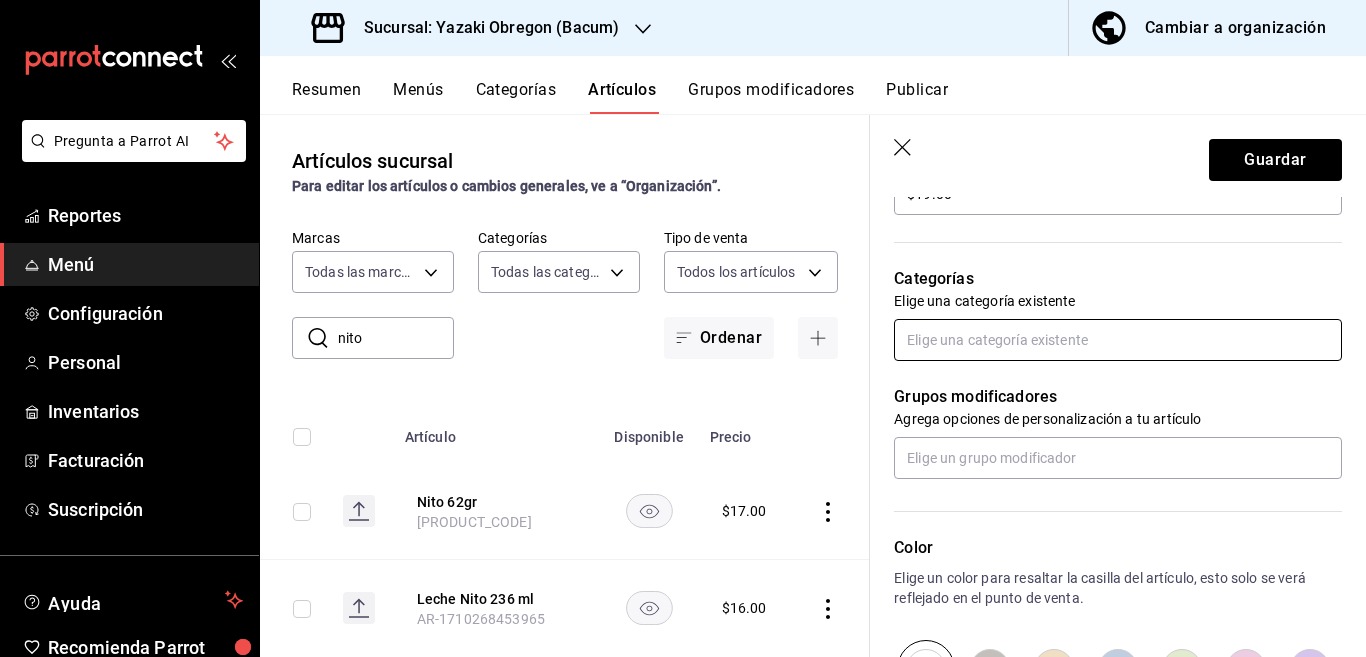 click at bounding box center [1118, 340] 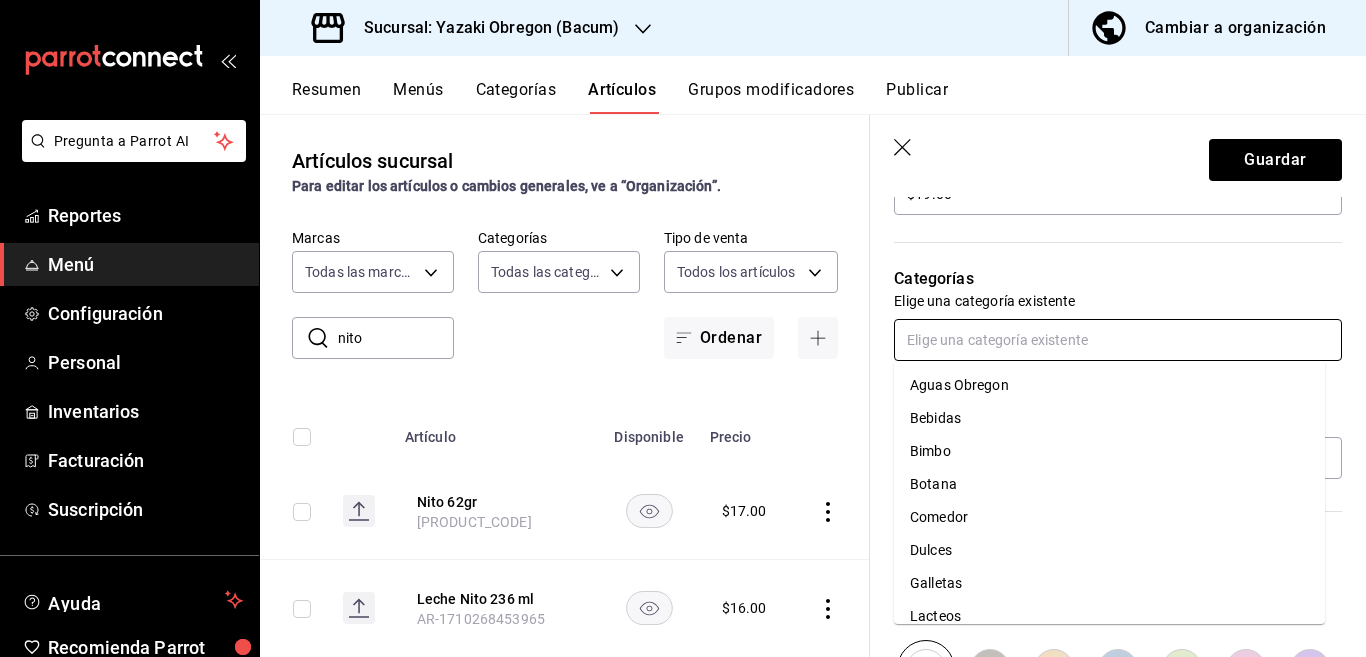 click on "Bimbo" at bounding box center [1109, 451] 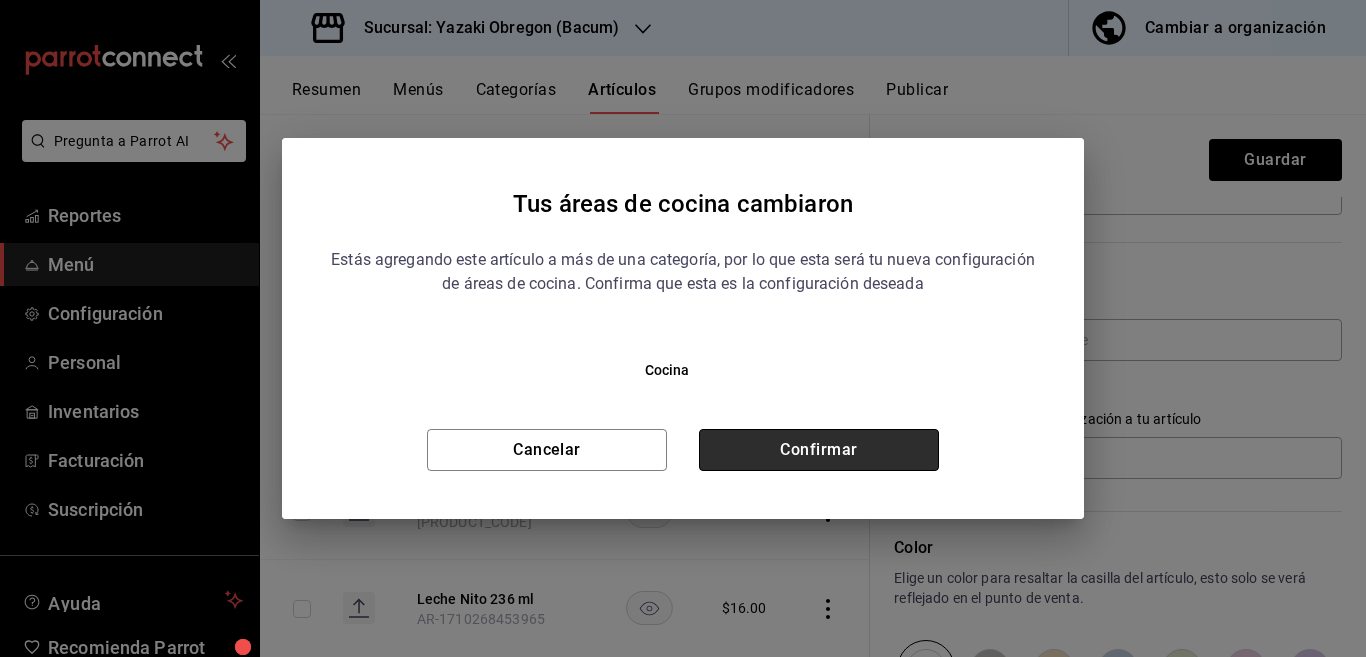 click on "Confirmar" at bounding box center [819, 450] 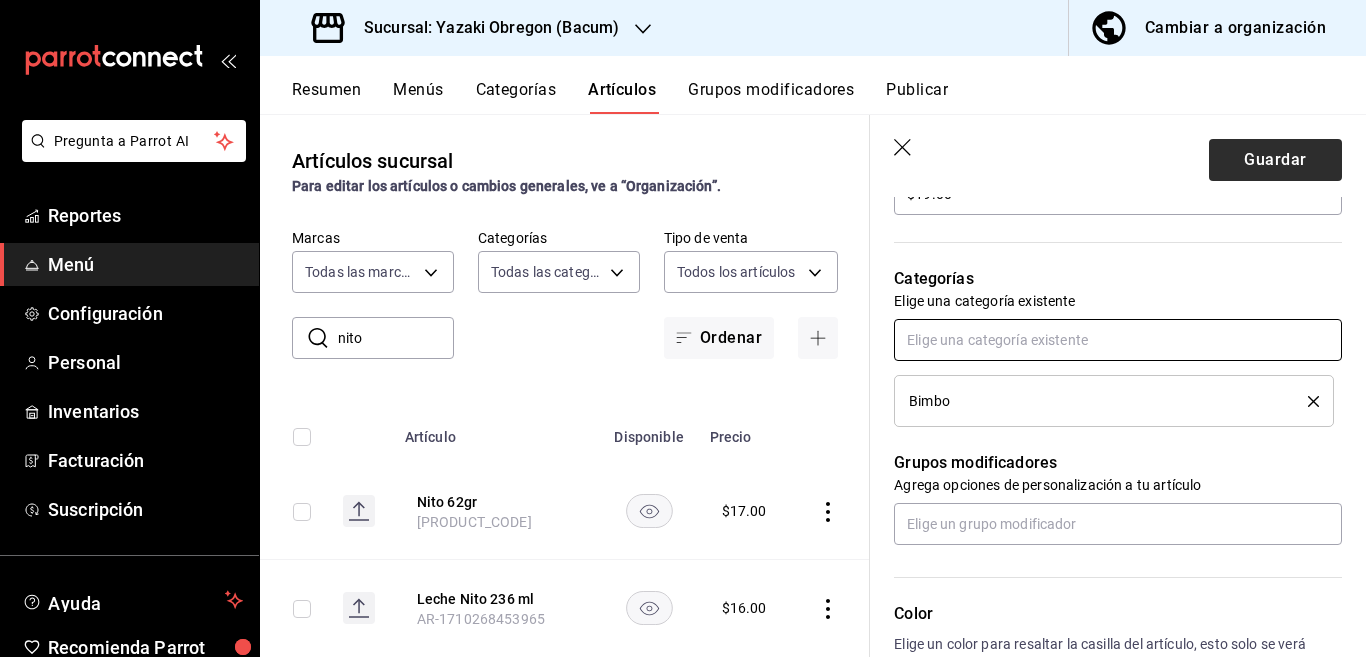scroll, scrollTop: 650, scrollLeft: 0, axis: vertical 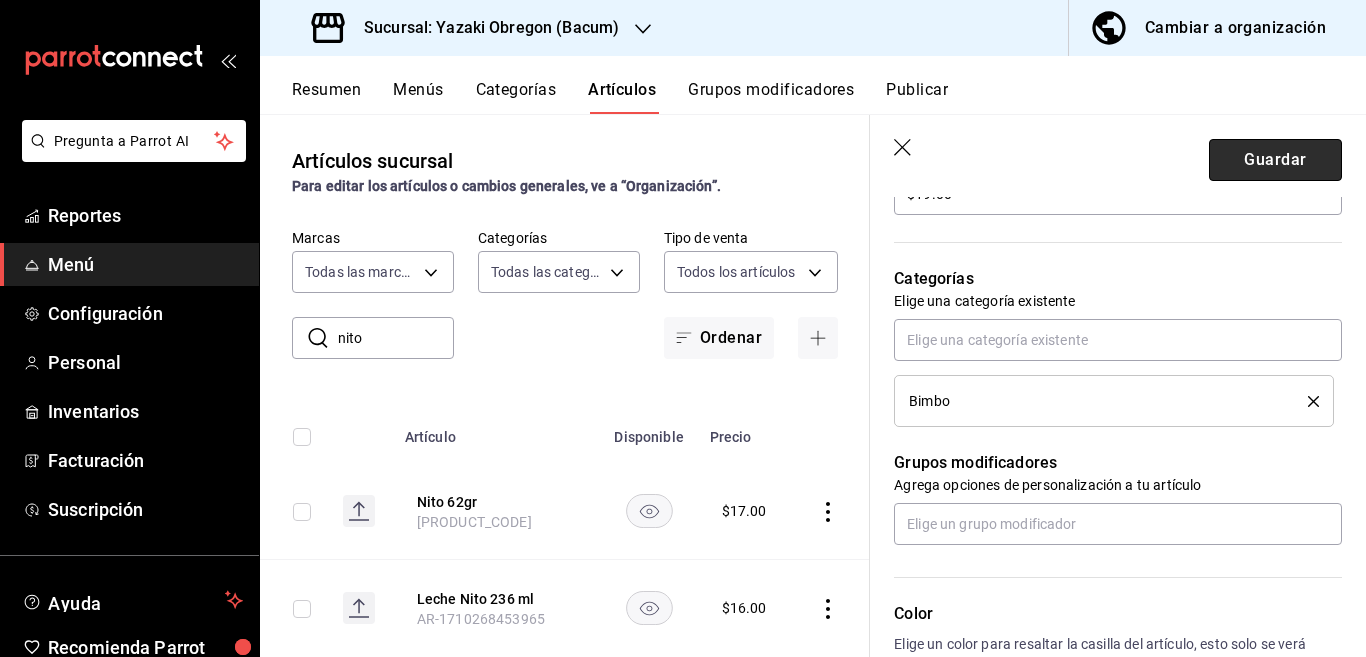 click on "Guardar" at bounding box center [1275, 160] 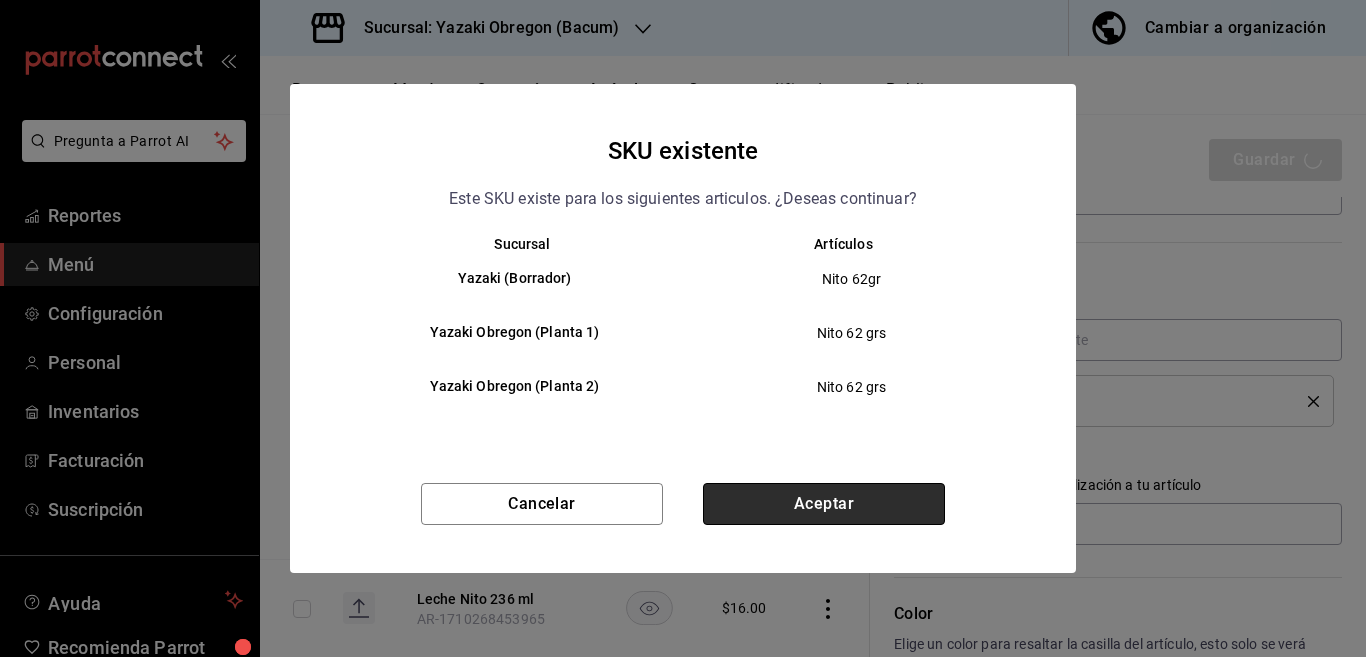 click on "Aceptar" at bounding box center [824, 504] 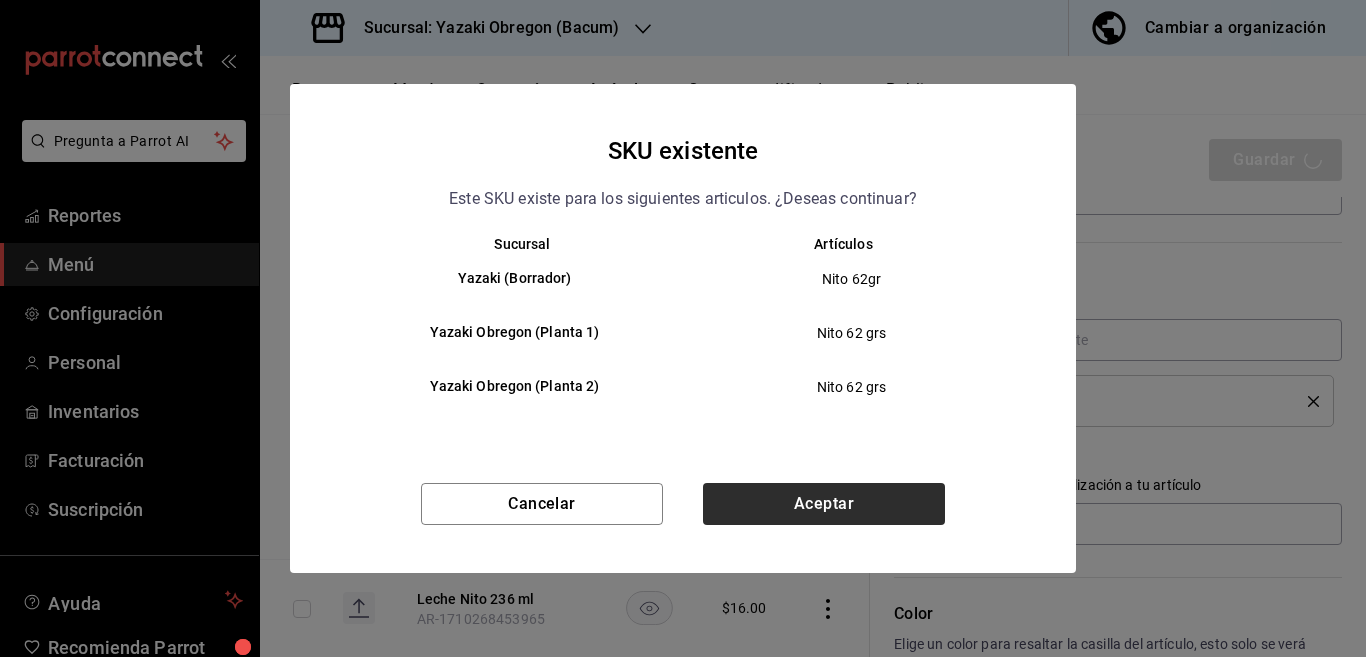 type on "x" 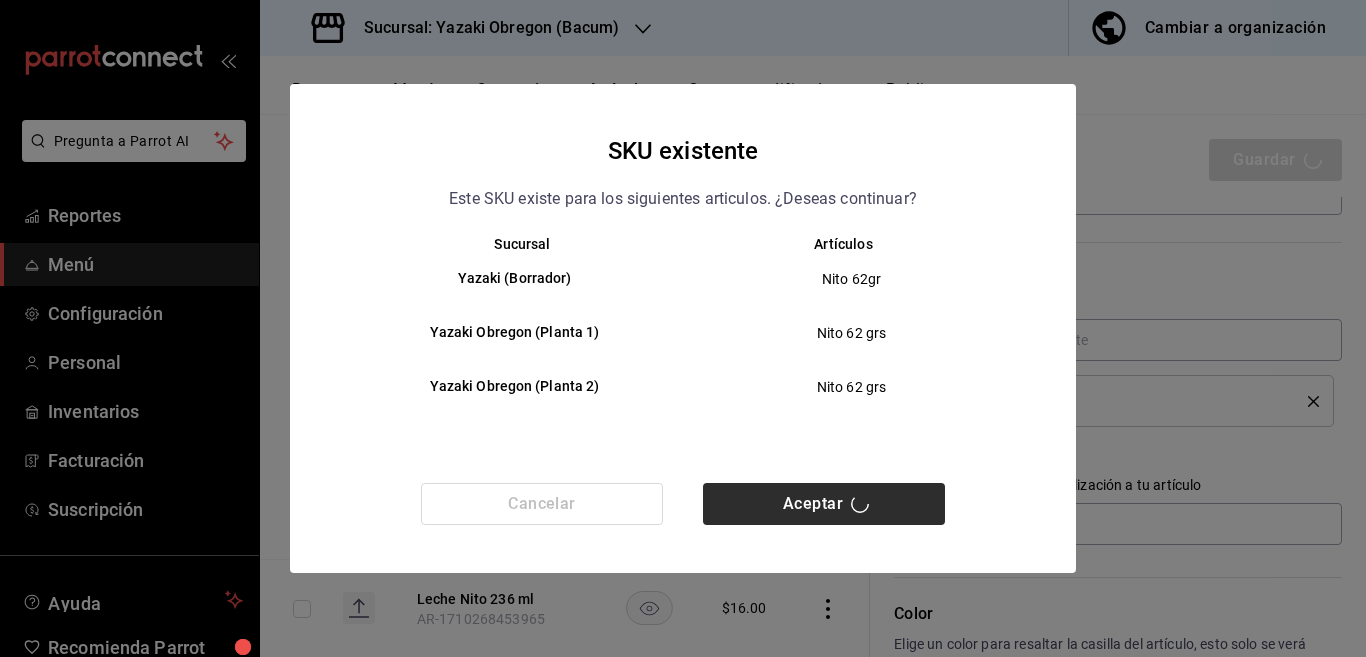 type 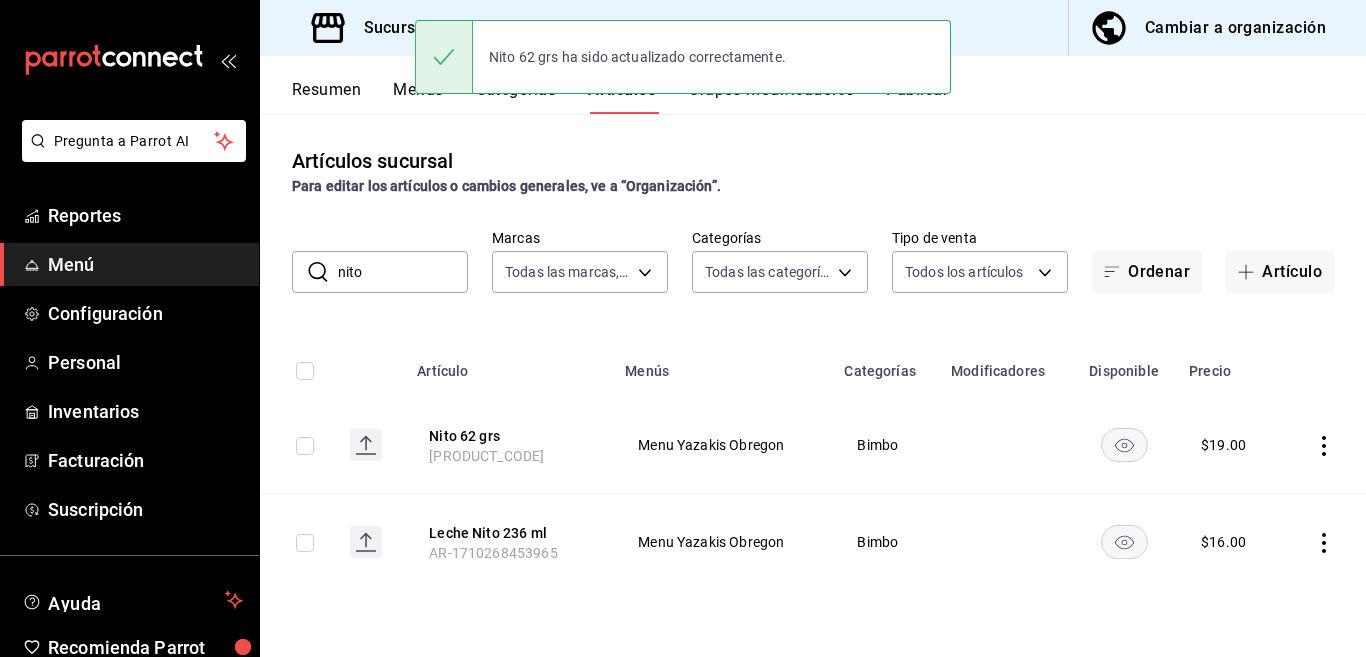 scroll, scrollTop: 0, scrollLeft: 0, axis: both 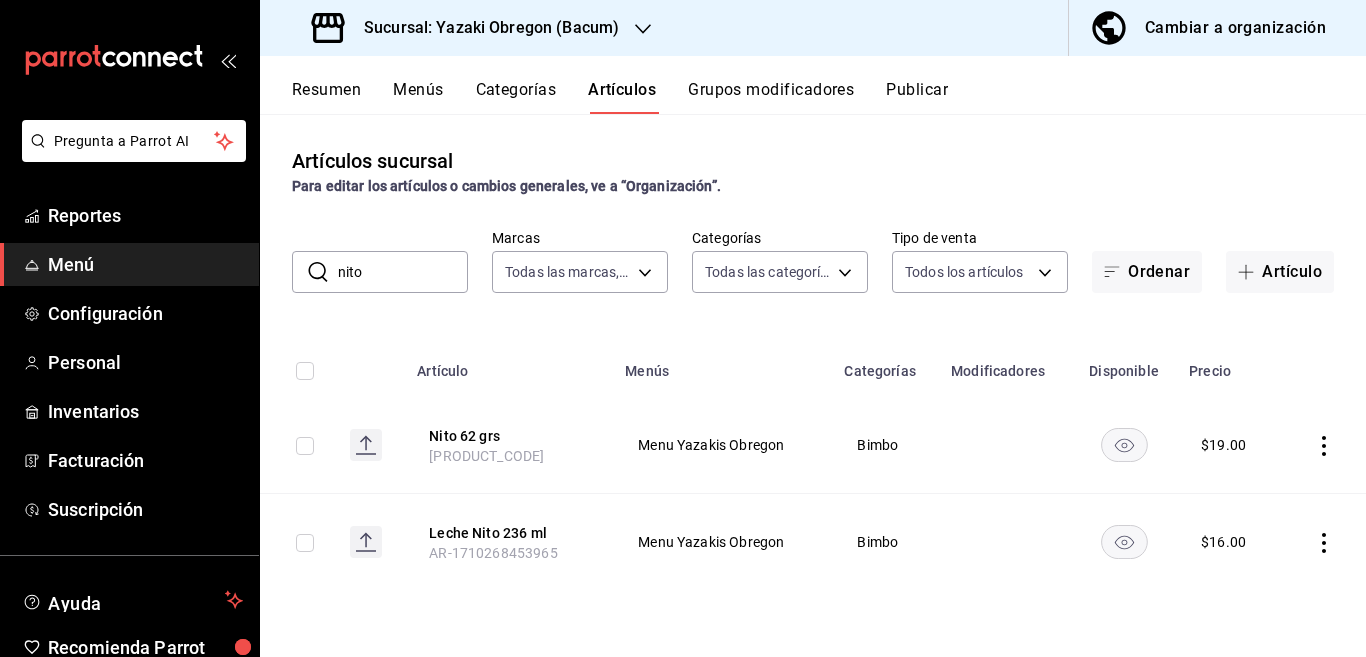 click on "nito" at bounding box center (403, 272) 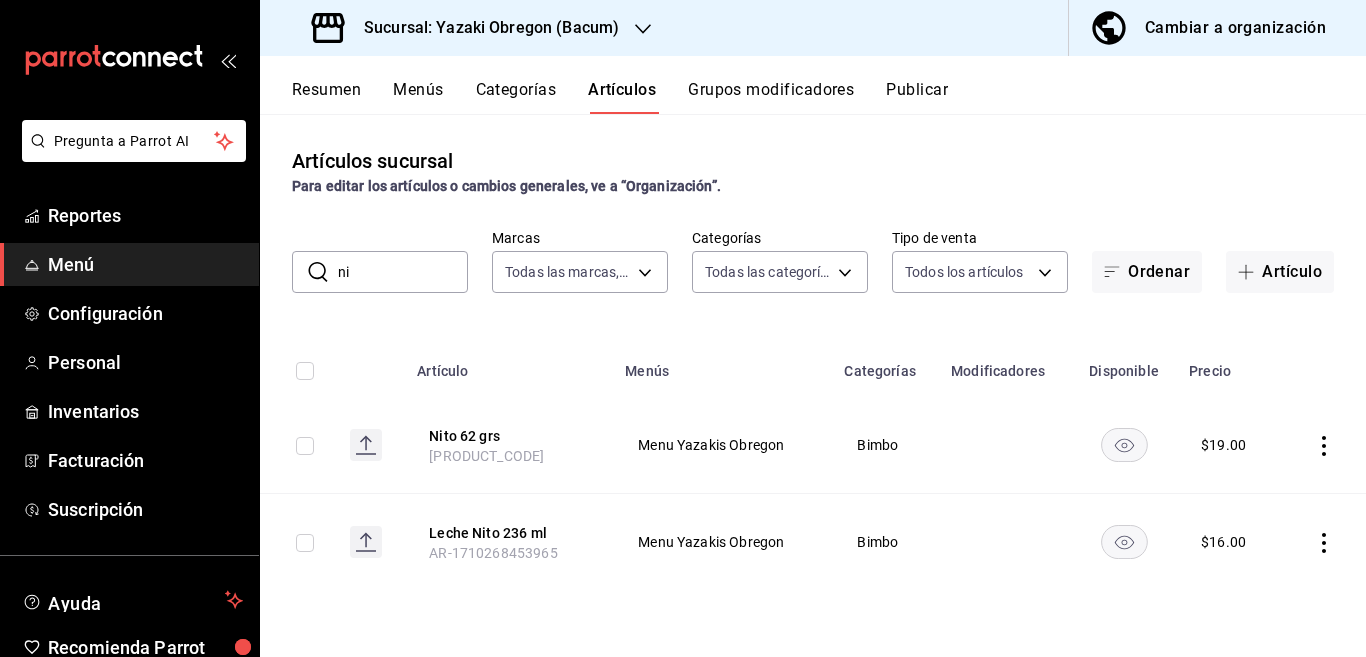 type on "n" 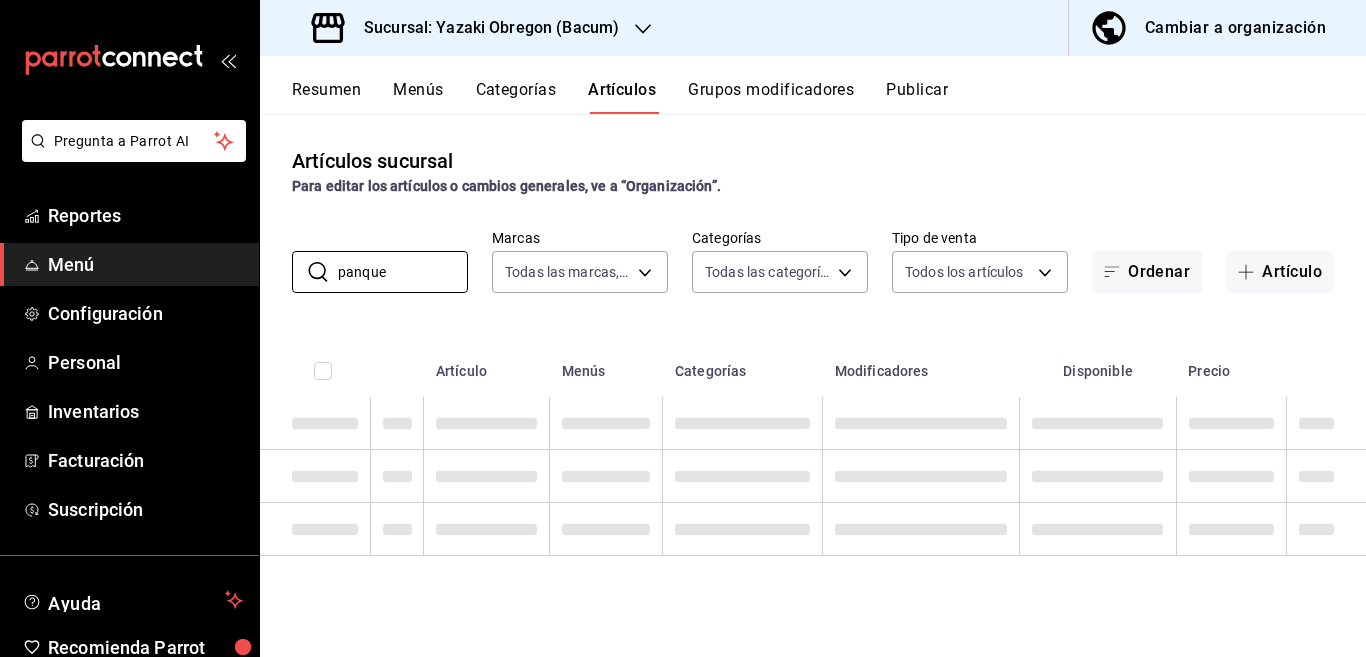type on "panque" 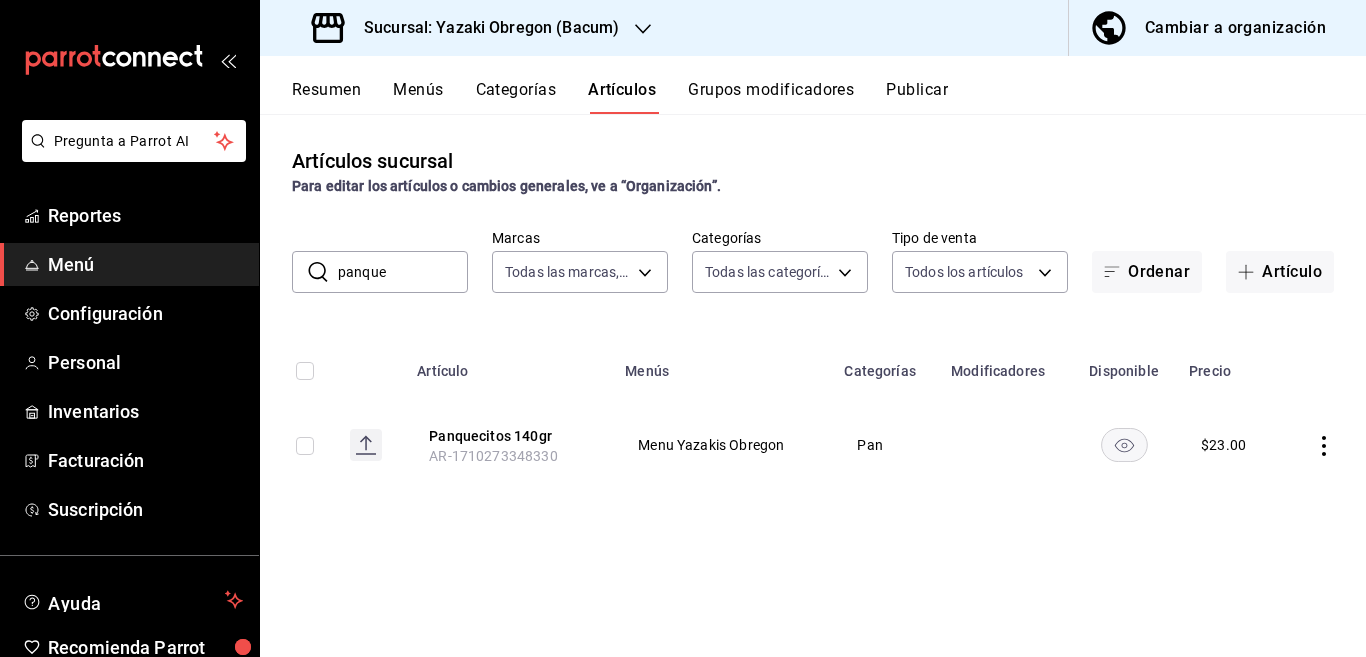 click on "Artículos sucursal Para editar los artículos o cambios generales, ve a “Organización”. ​ panque ​ Marcas Todas las marcas, Sin marca d9131804-351d-4d94-a190-6ea00eea3cd4 Categorías Todas las categorías, Sin categoría 9c52625c-fb7e-4748-94f7-28671a206f5e,4cfa0d4e-065a-4b3b-b5e0-b4c73182f252,42042cb6-8be8-4fca-a0f1-b909df4357e6,7fc62974-f061-41d6-9cb8-3faa51939906,c6d1e102-ecc3-4866-bddd-aeeb7d320cfd,8d0804d6-ae70-4f99-82d8-409871a3c134,b090cc74-a4e3-4f54-8e08-53230da21298,1efa193a-150e-4716-8876-9d2404790ad9,53b1d459-e3b3-4160-a1d7-b8513e62ee31 Tipo de venta Todos los artículos ALL Ordenar Artículo Artículo Menús Categorías Modificadores Disponible Precio Panquecitos 140gr AR-1710273348330 Menu Yazakis Obregon Pan $ 23.00" at bounding box center (813, 385) 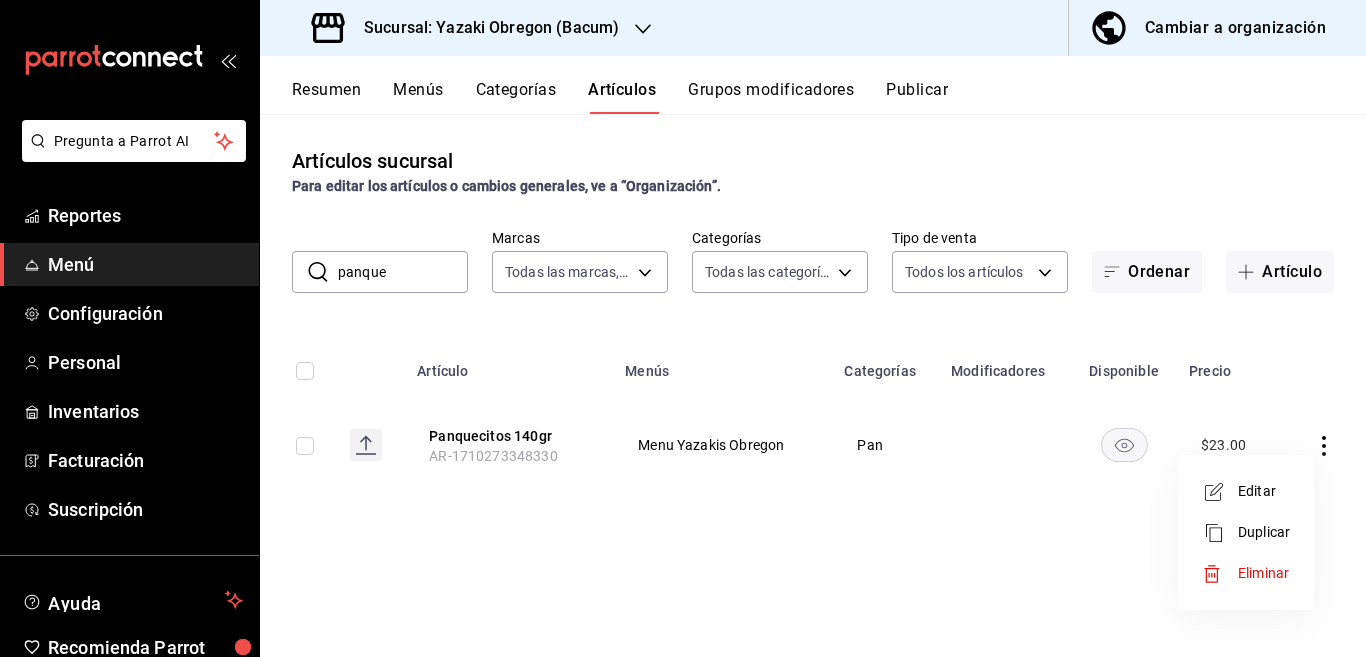 click on "Editar" at bounding box center [1264, 491] 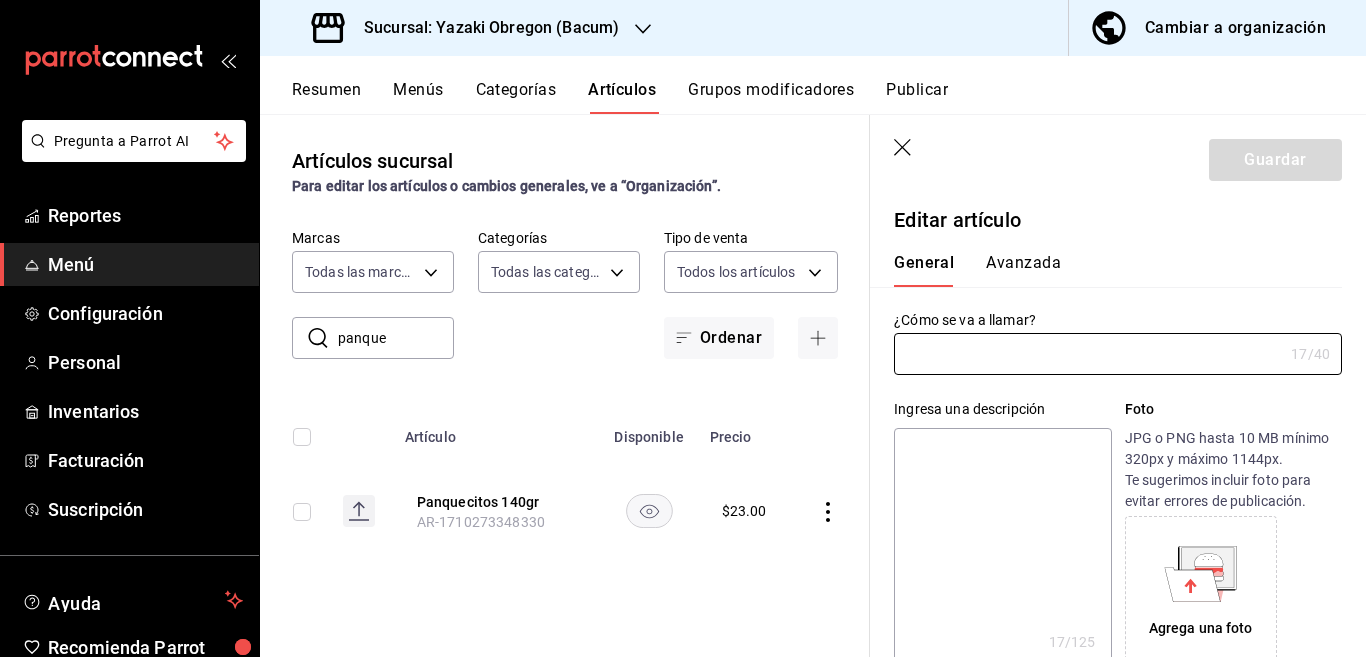 type on "Panquecitos 140gr" 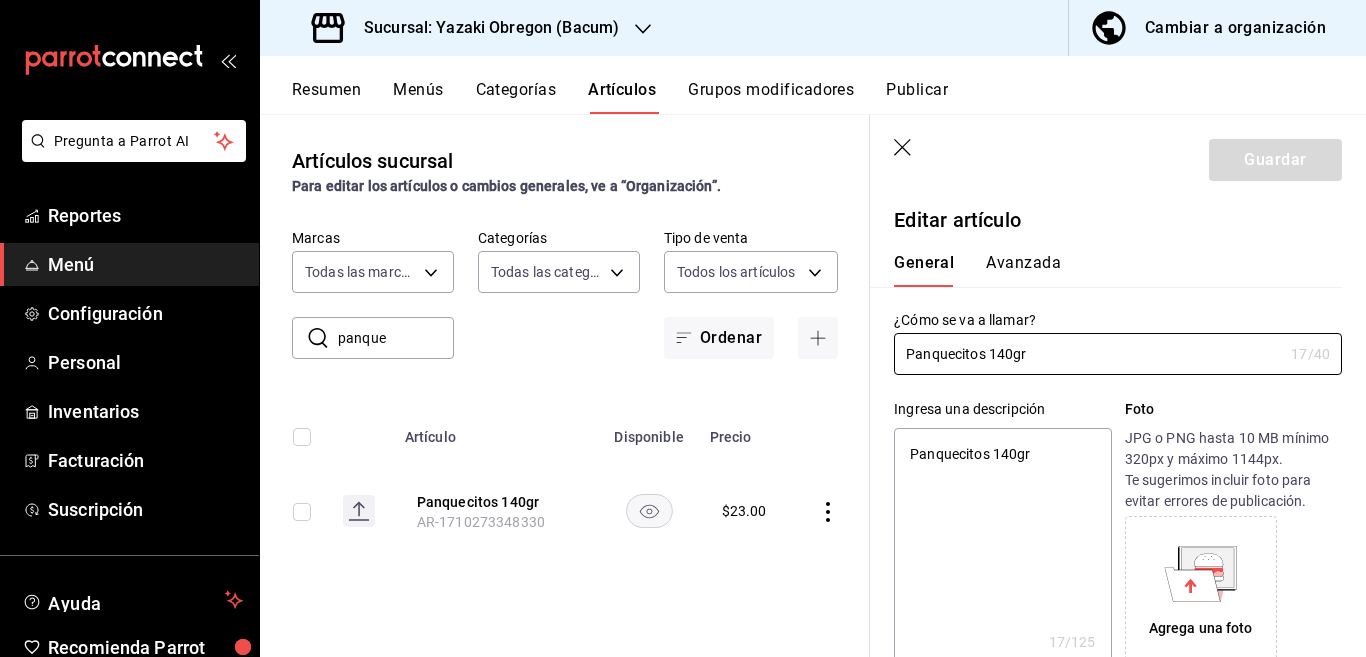 type on "x" 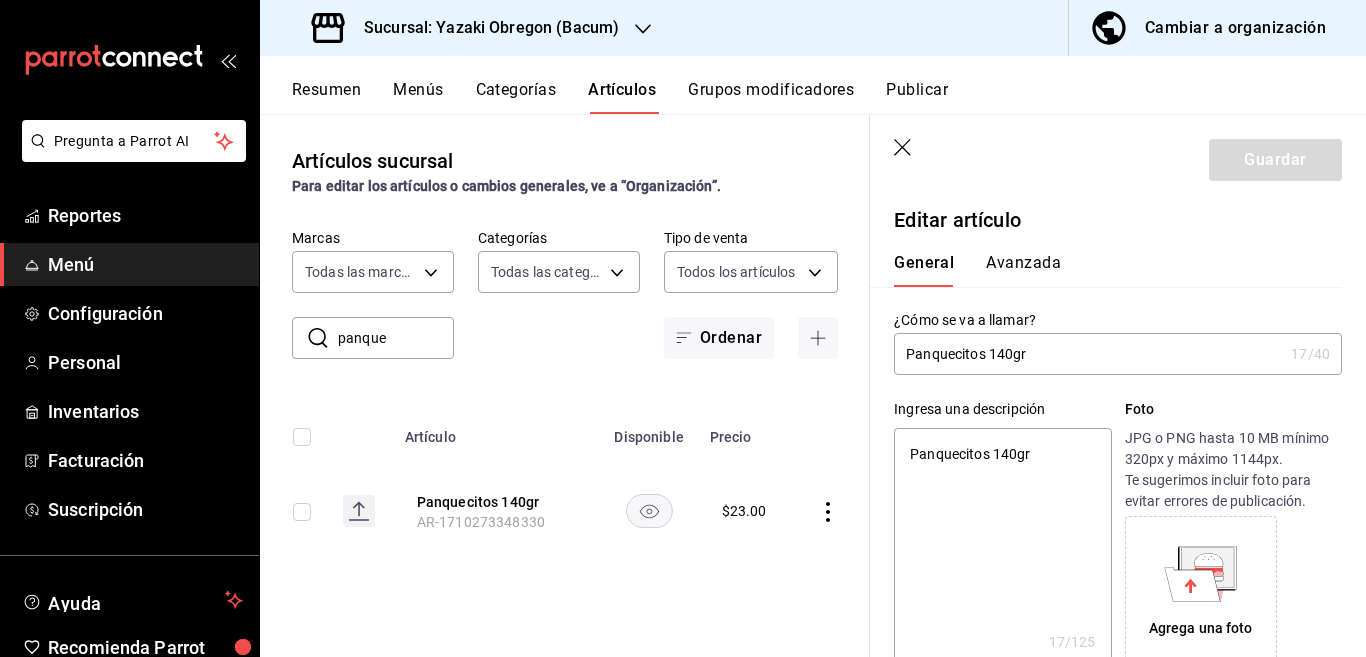 type on "Panquecitos 140grs" 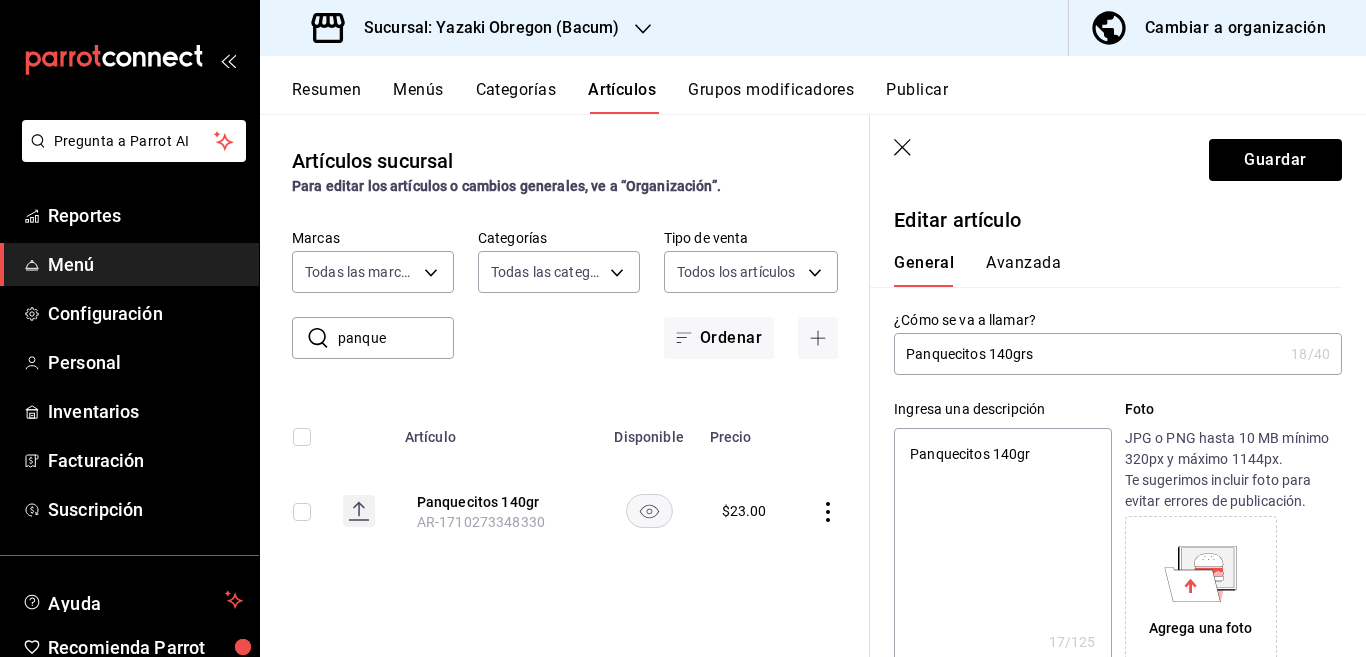 type on "x" 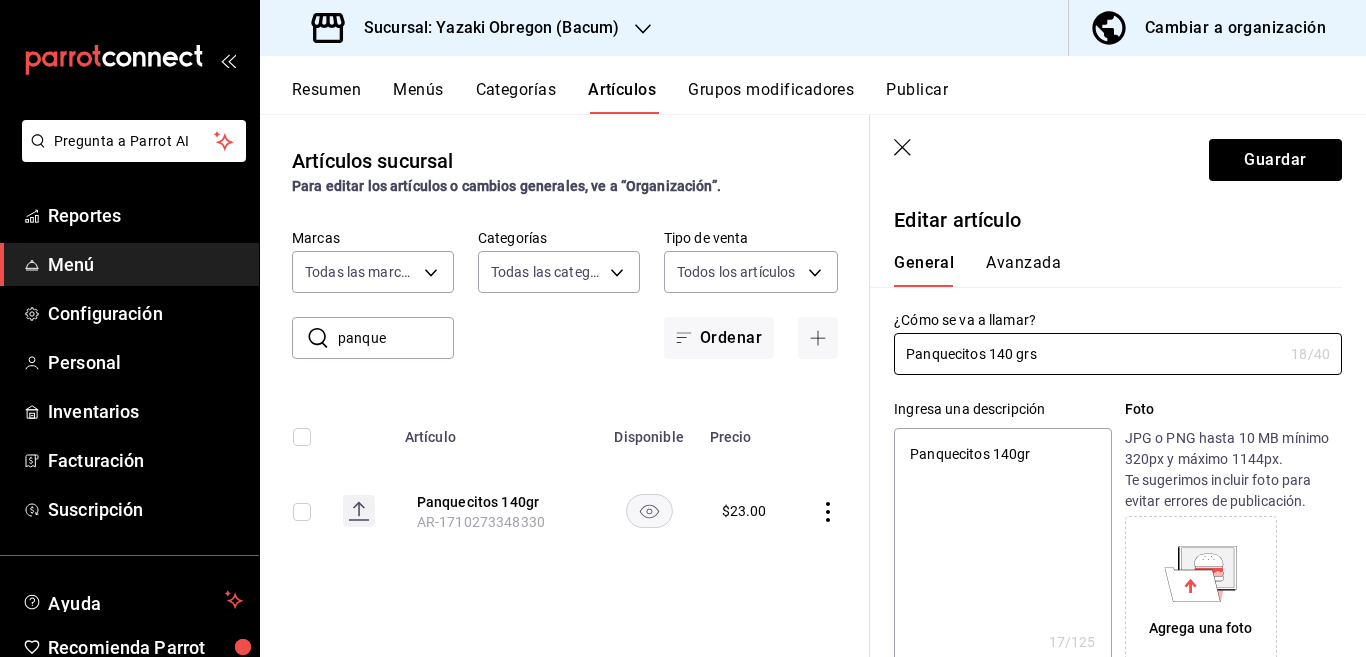type on "x" 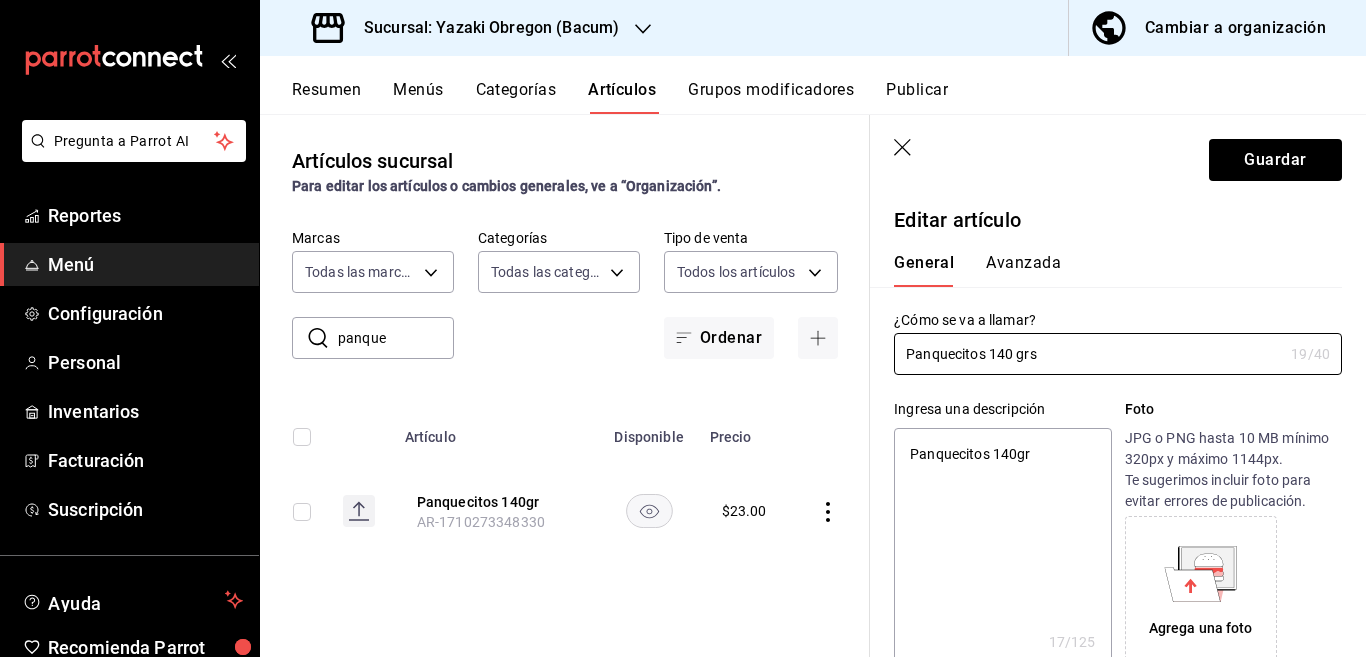 type on "Panquecitos 140 grs" 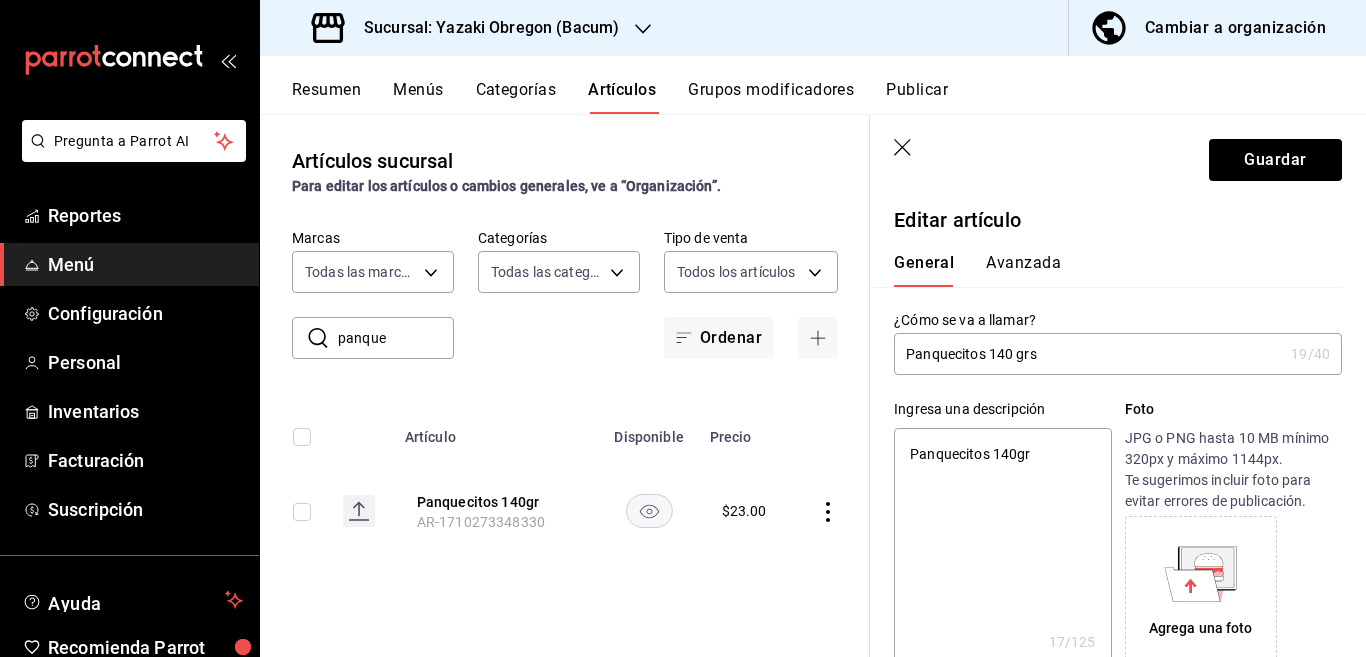 type on "Panquecitos 140grs" 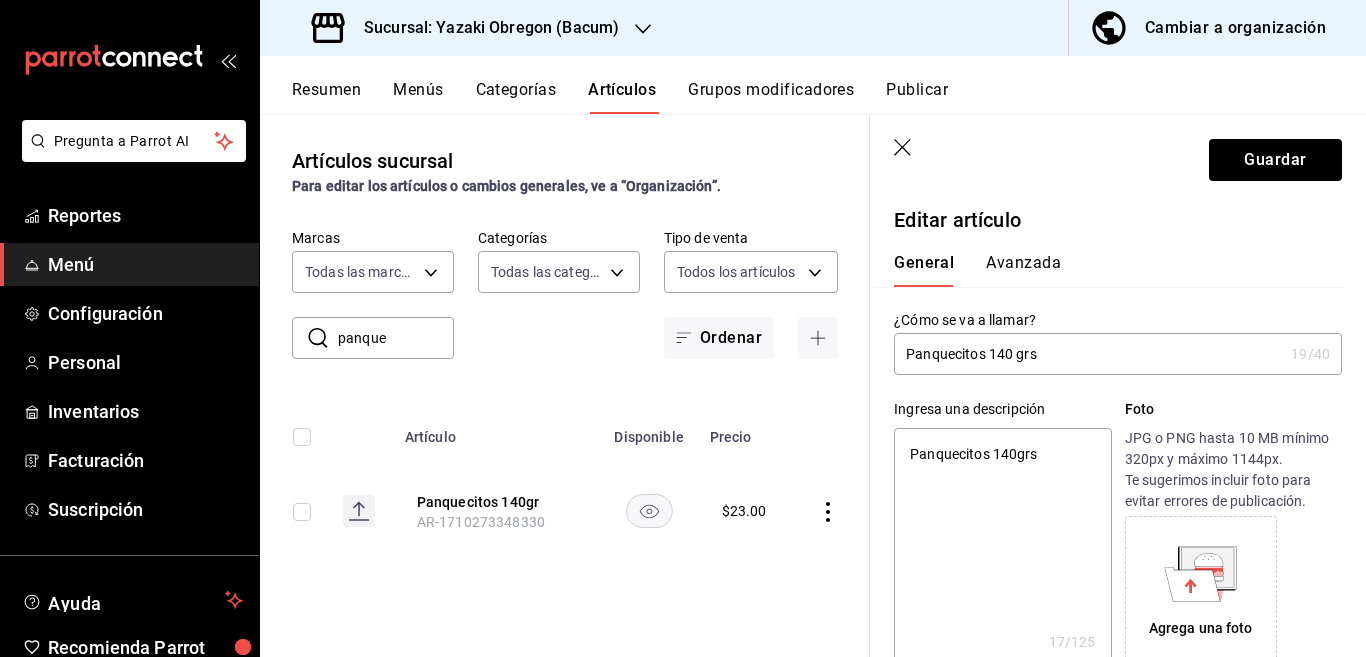 type on "x" 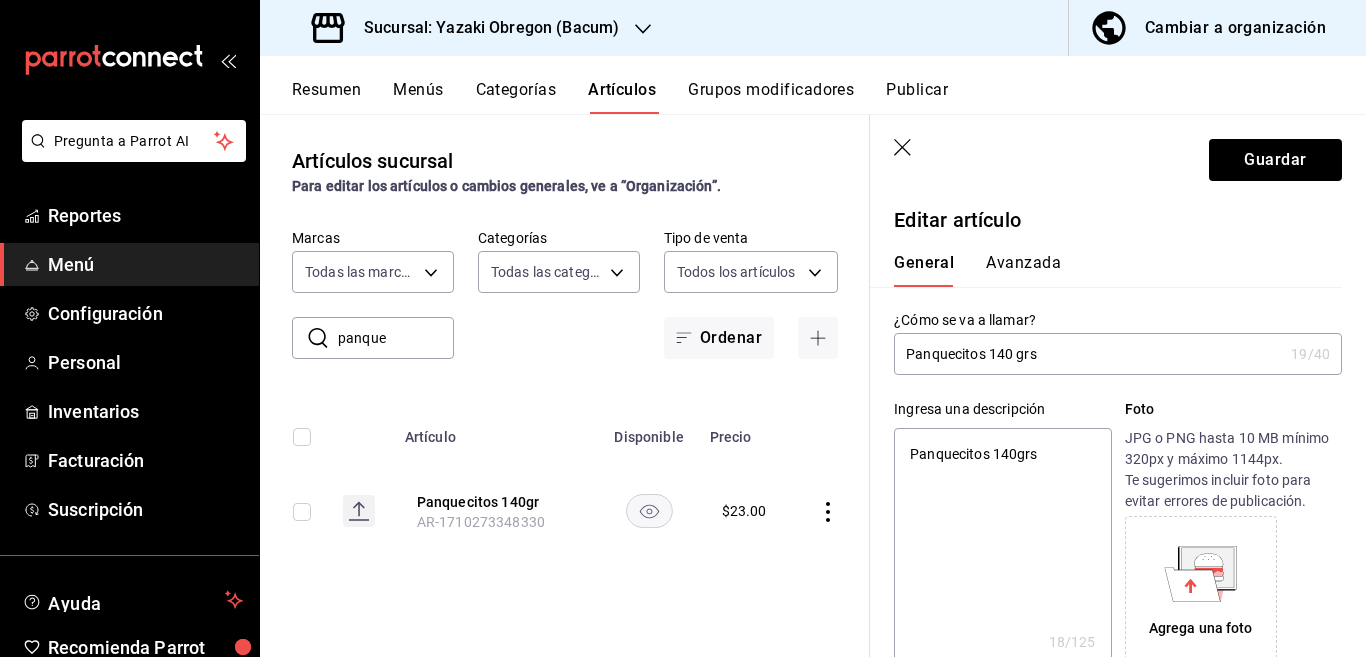 type on "Panquecitos 140 grs" 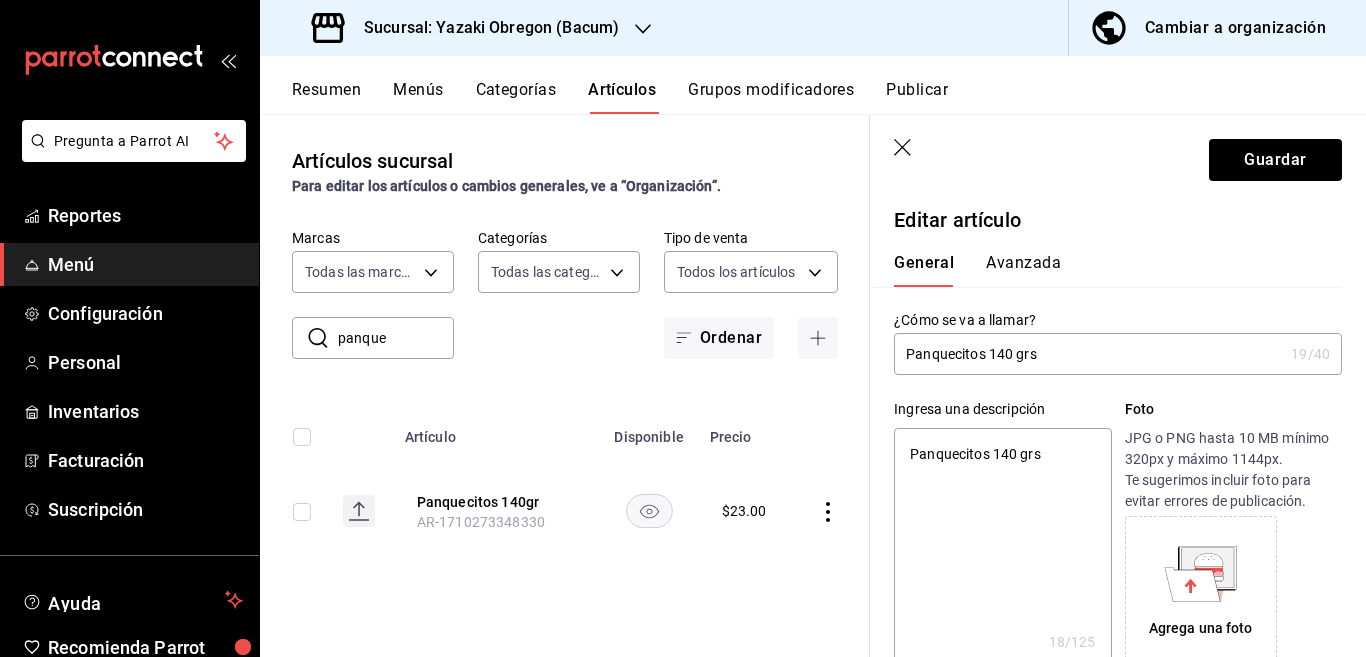 type on "x" 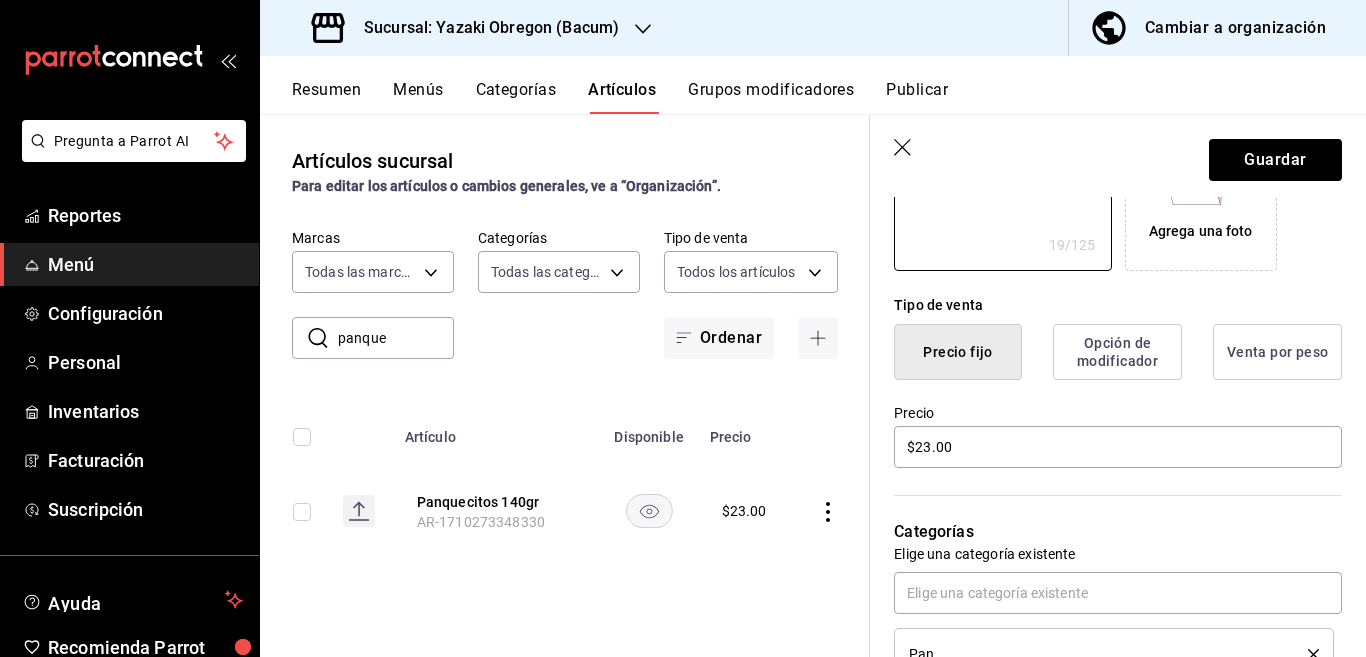 scroll, scrollTop: 406, scrollLeft: 0, axis: vertical 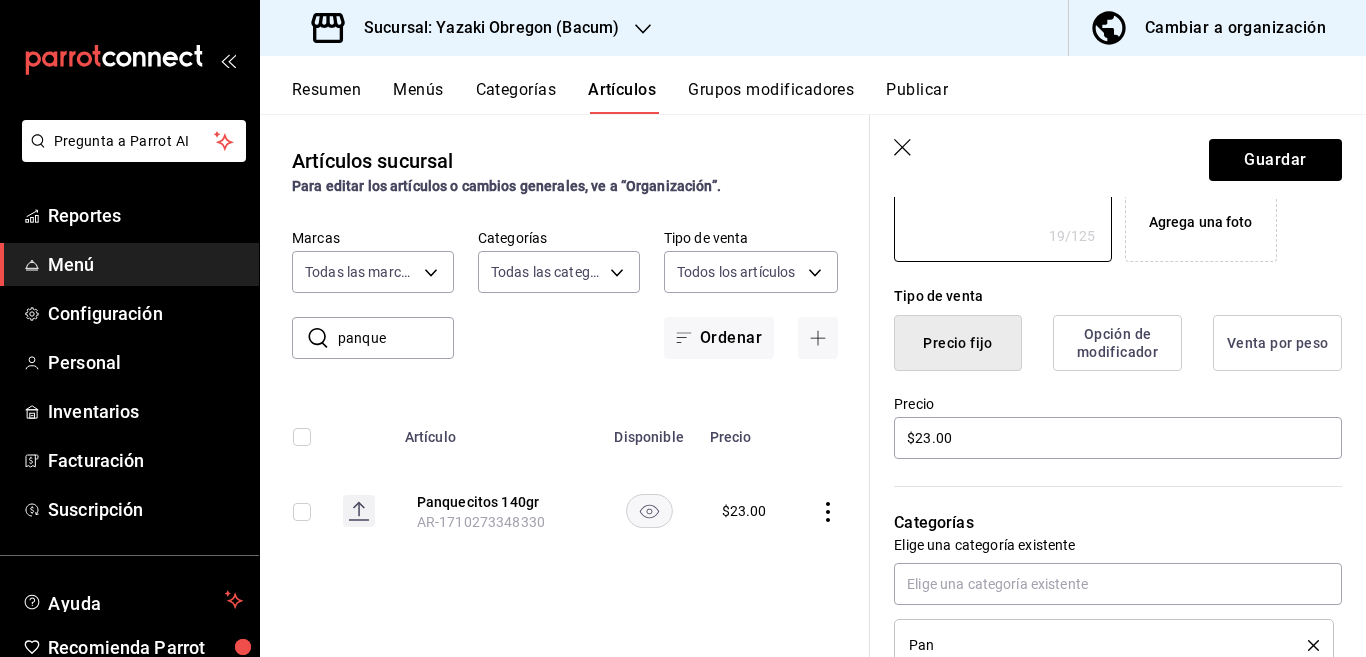 type on "Panquecitos 140 grs" 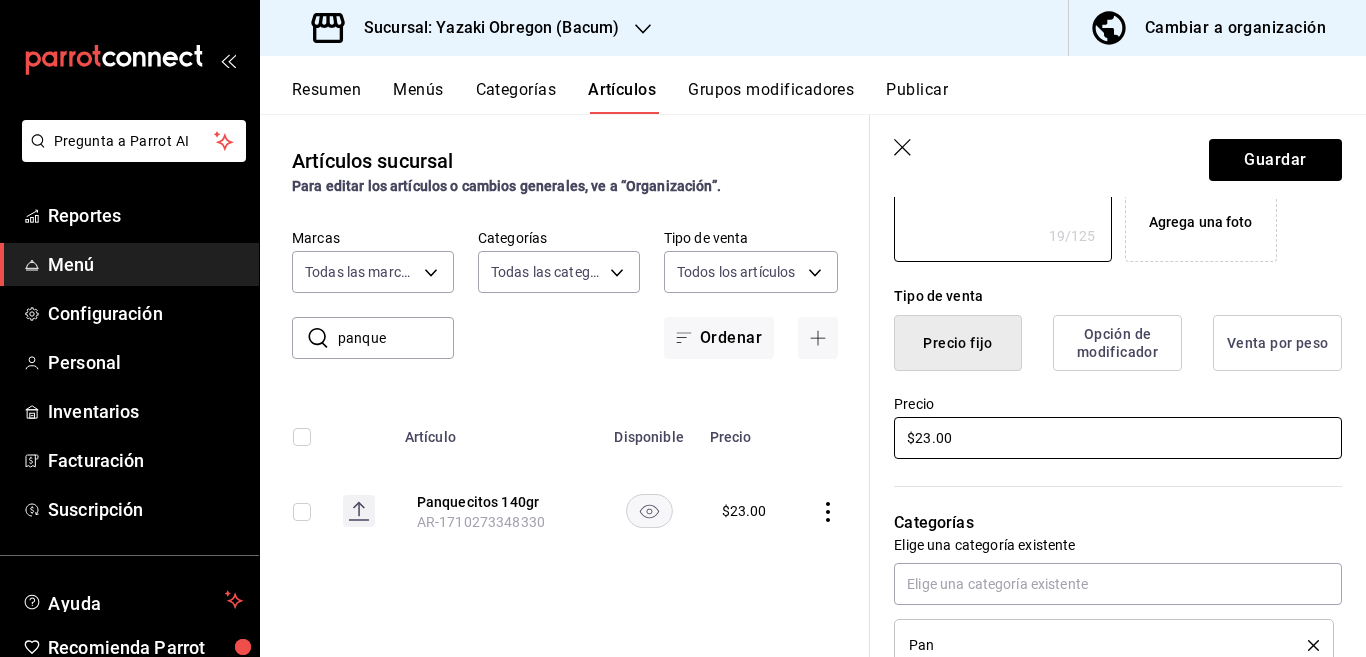 type on "x" 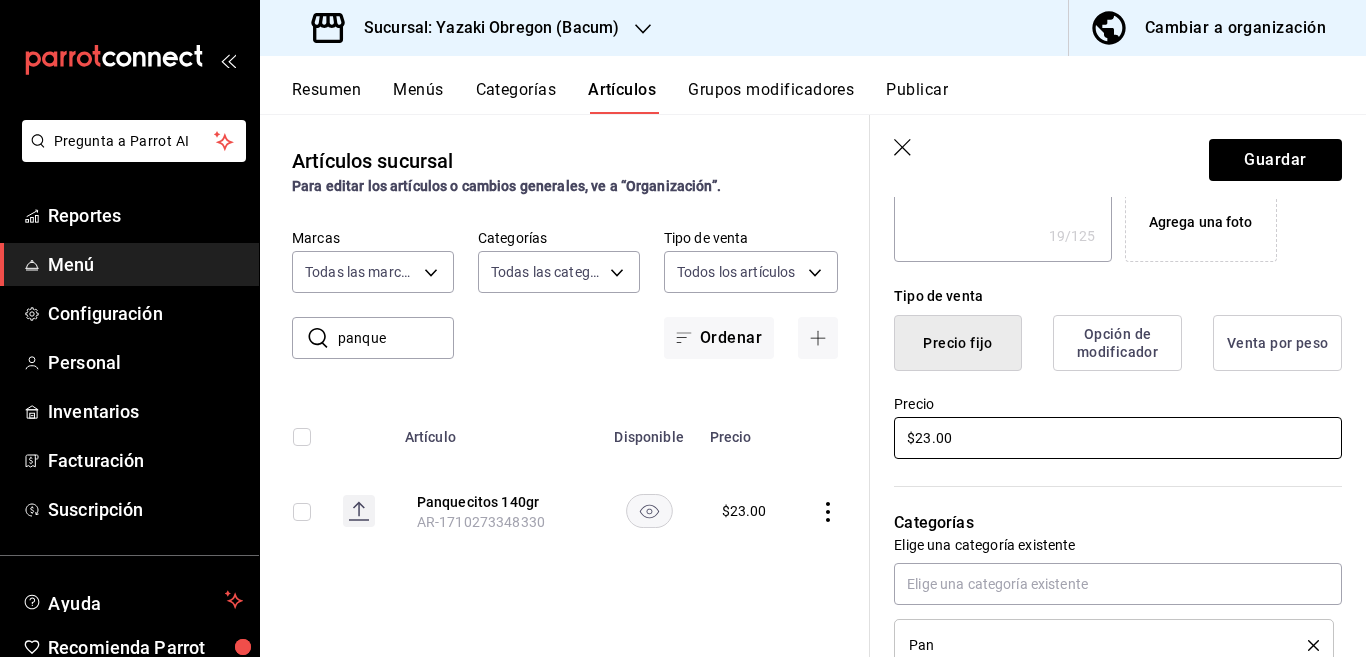 click on "$23.00" at bounding box center [1118, 438] 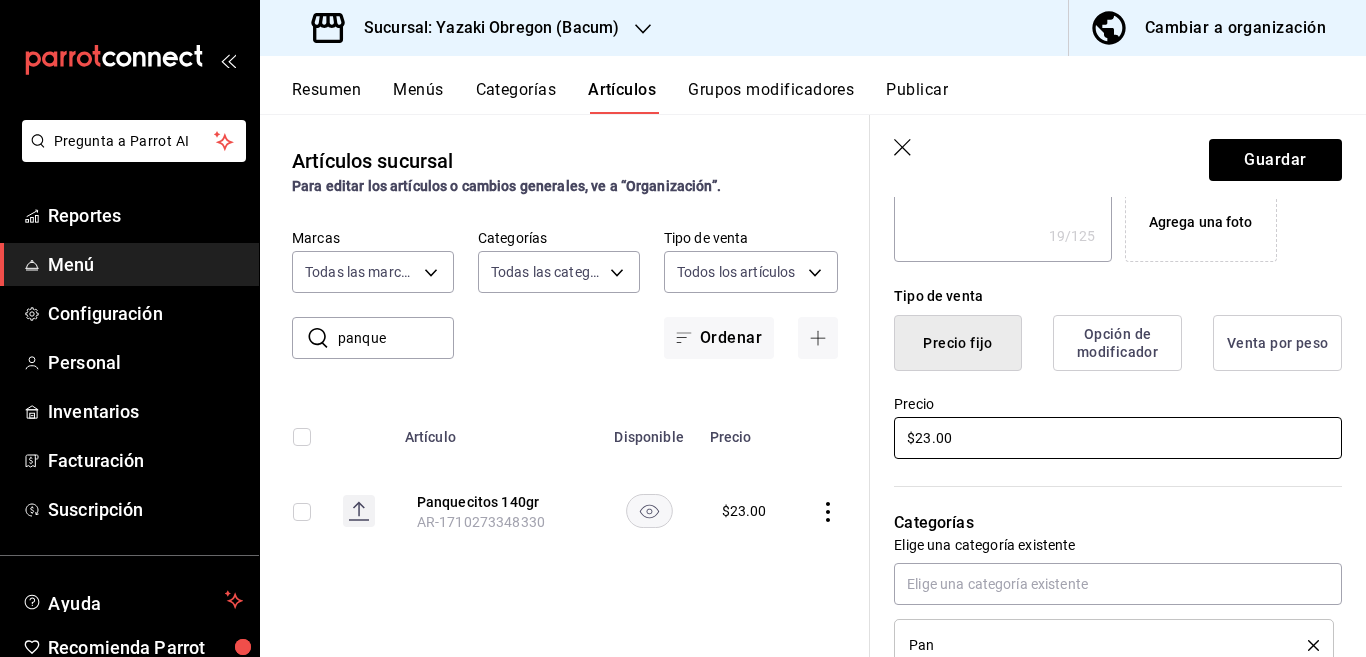 scroll, scrollTop: 407, scrollLeft: 0, axis: vertical 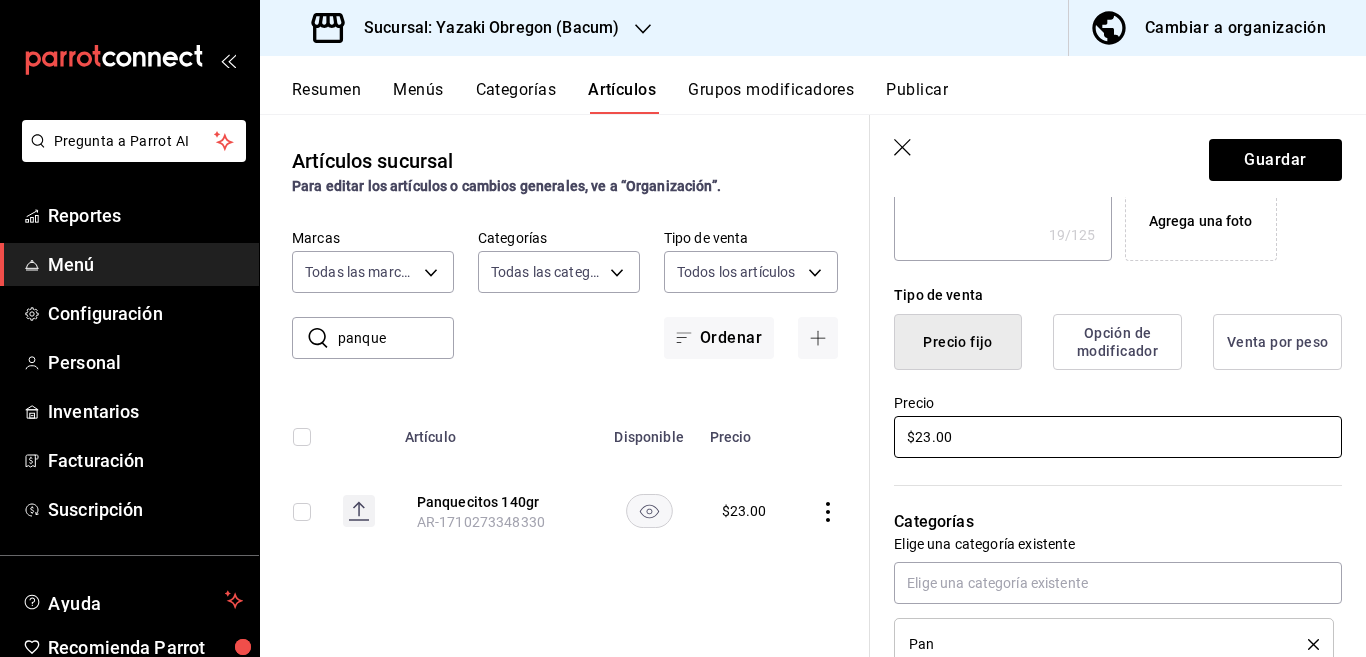 type on "$2.00" 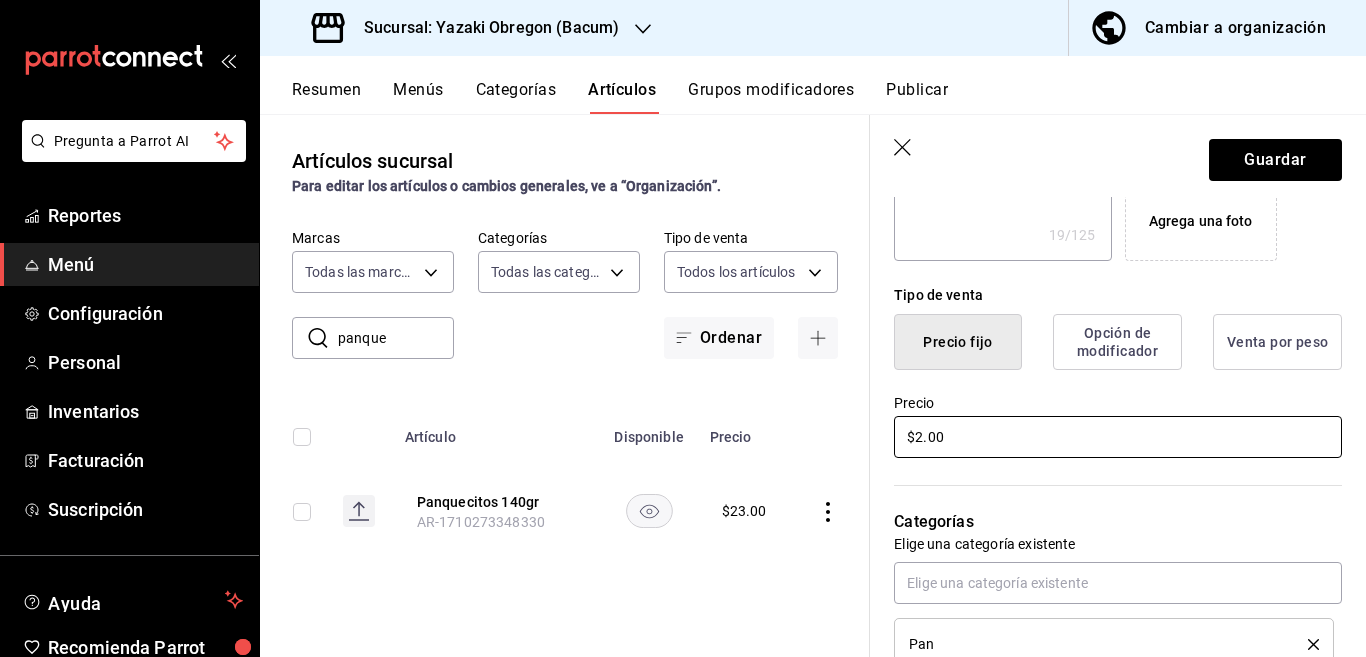 type on "x" 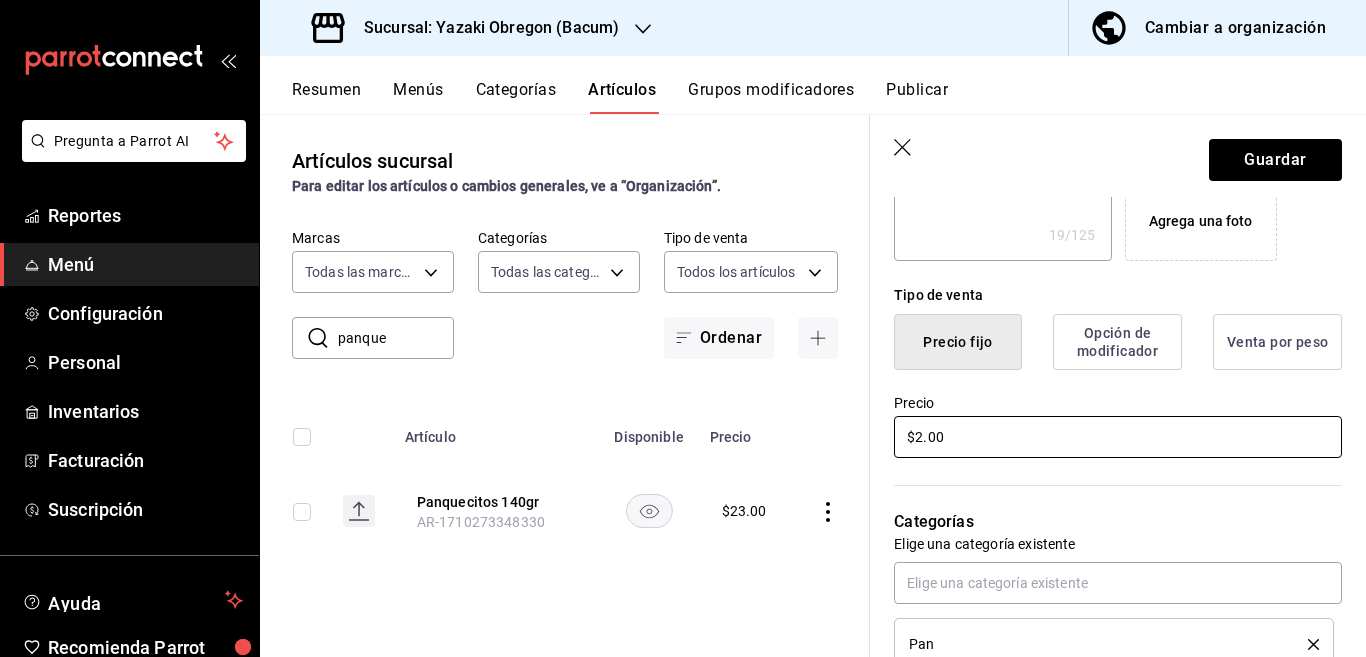 type on "$20.00" 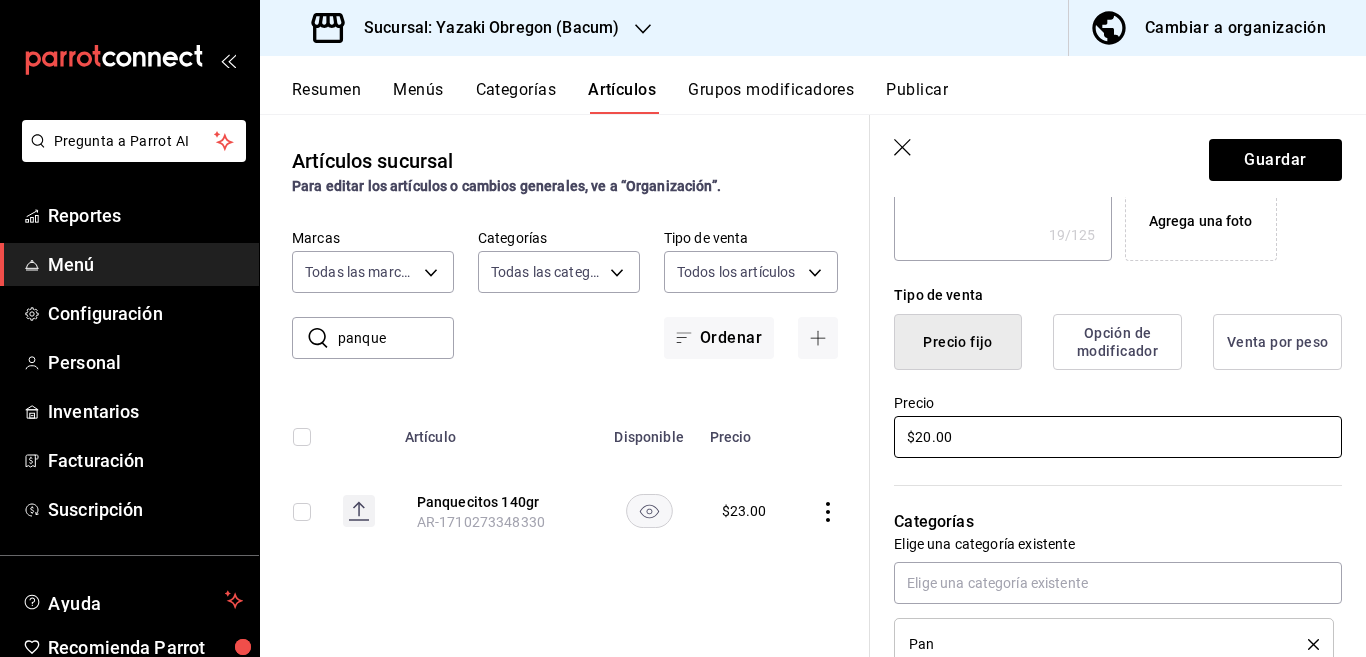 type on "x" 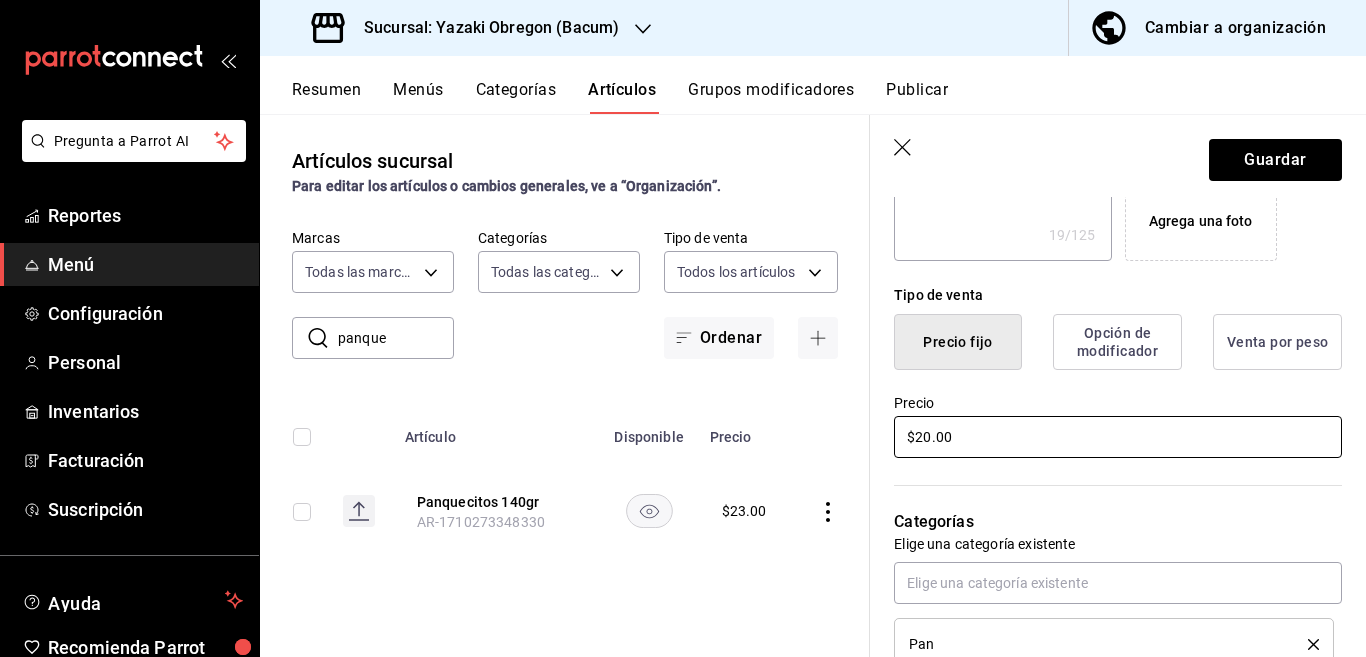click on "$20.00" at bounding box center [1118, 437] 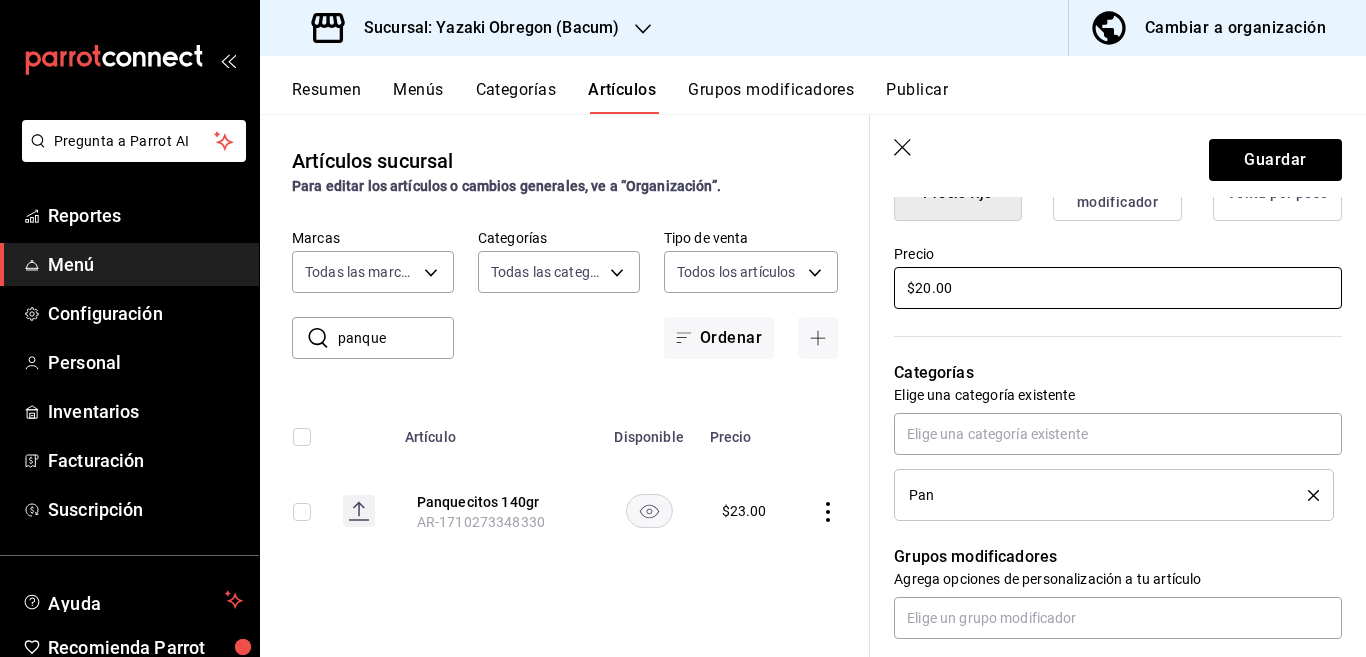 scroll, scrollTop: 569, scrollLeft: 0, axis: vertical 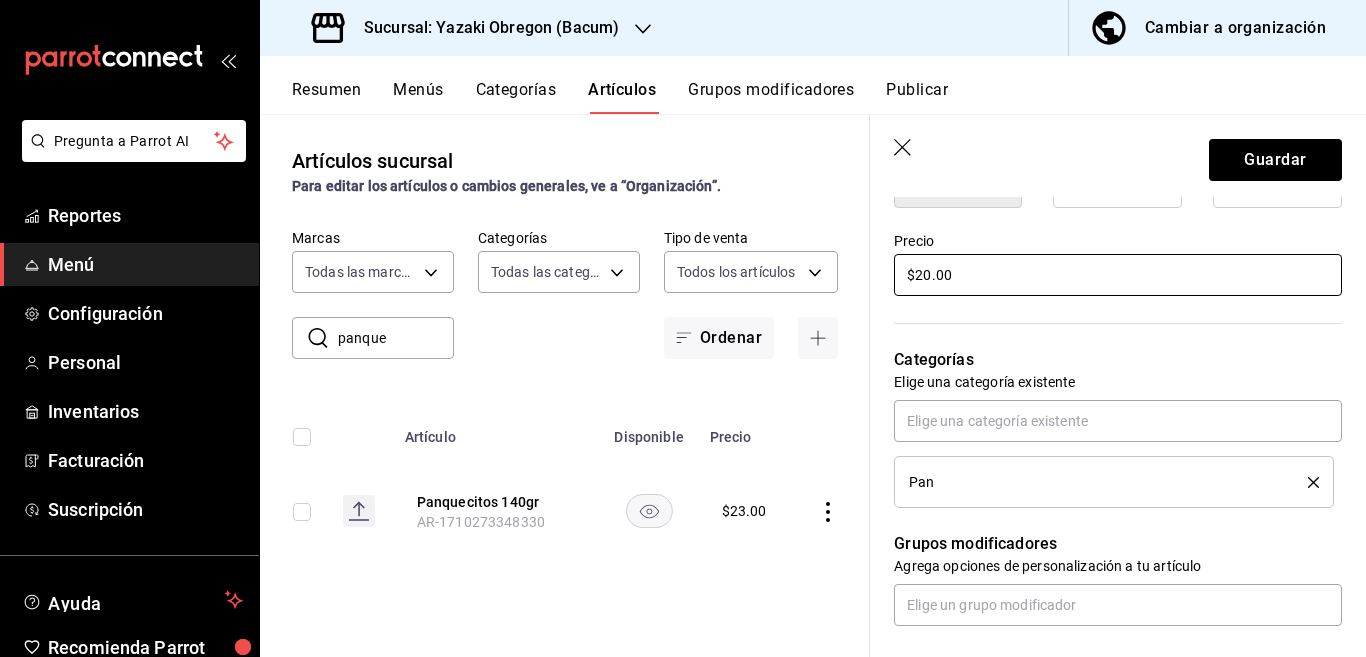 type on "$20.00" 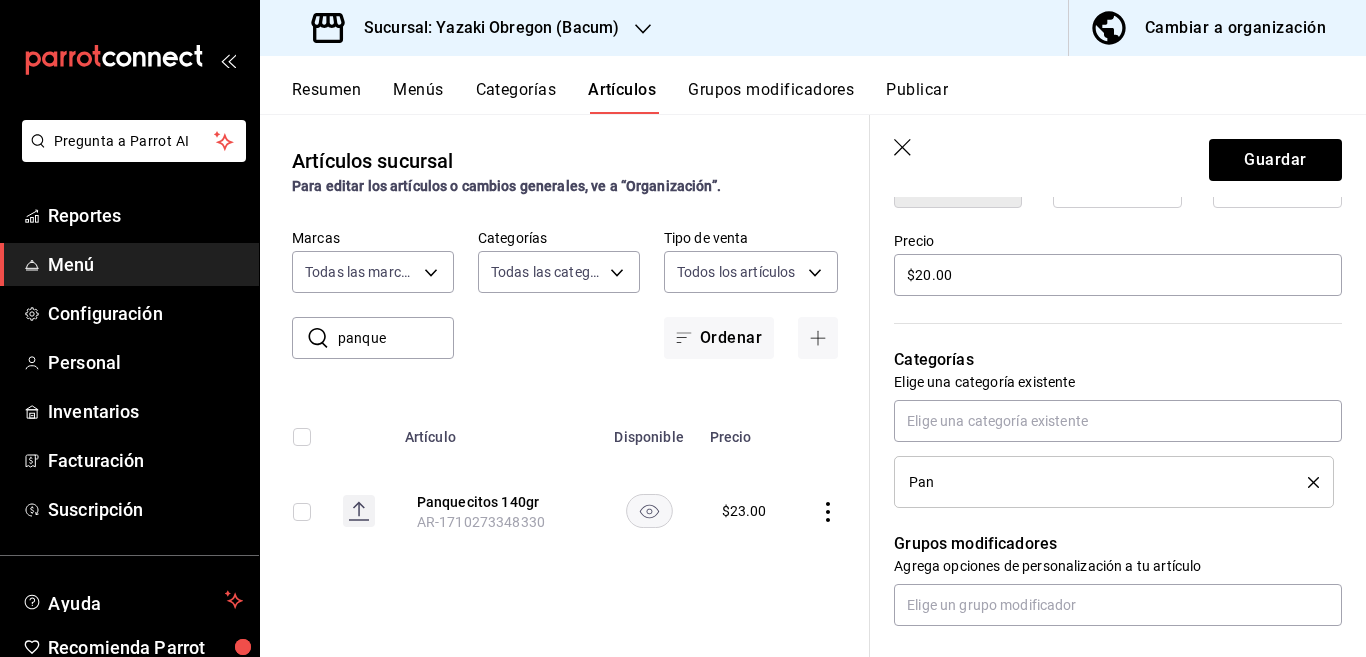 click 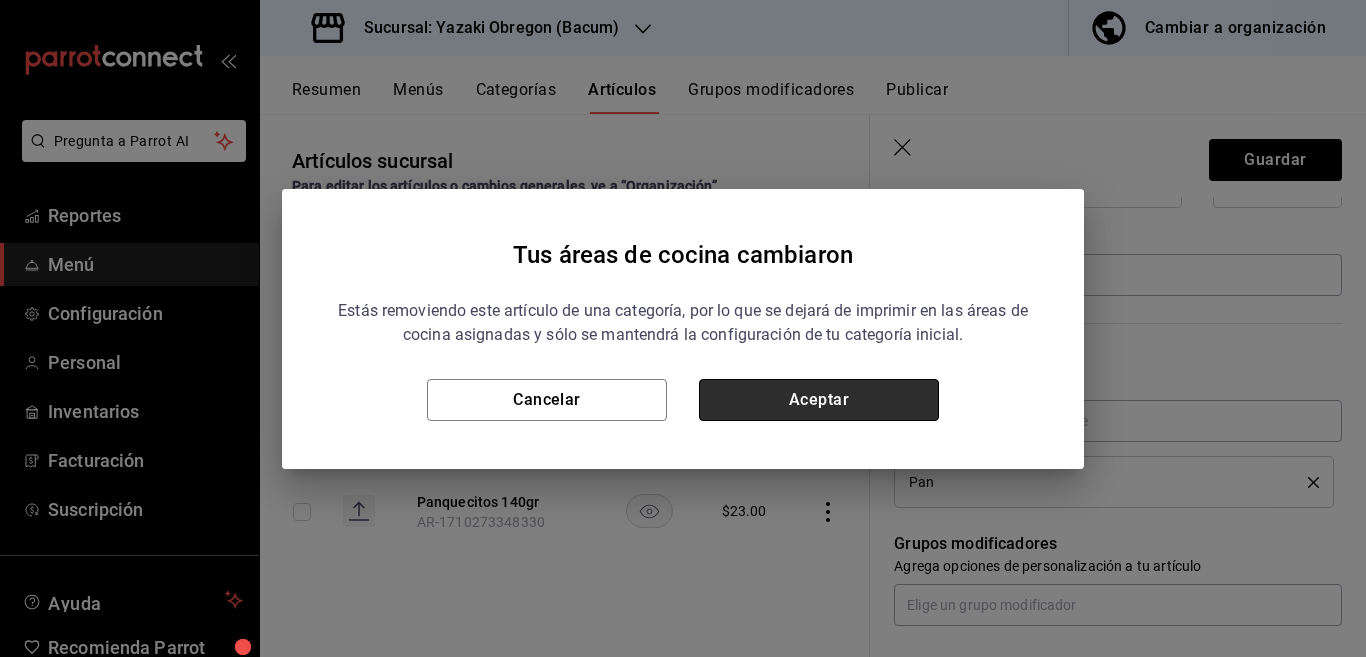 click on "Aceptar" at bounding box center [819, 400] 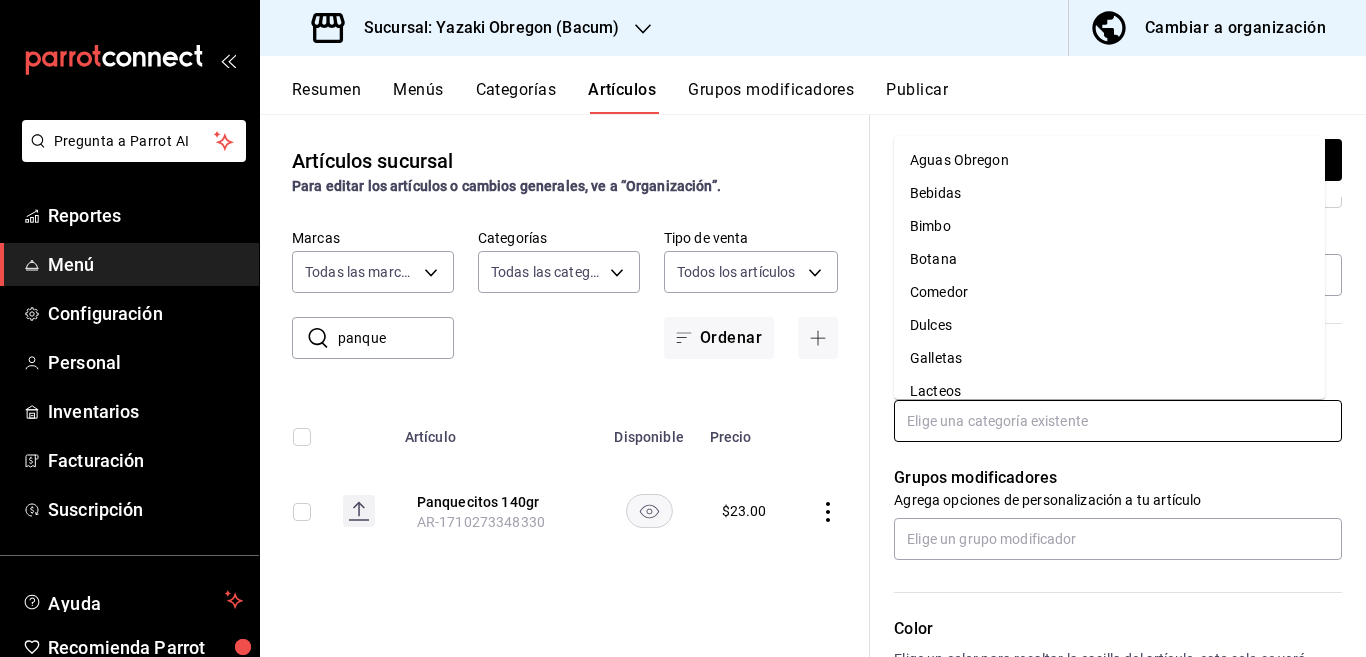 click at bounding box center (1118, 421) 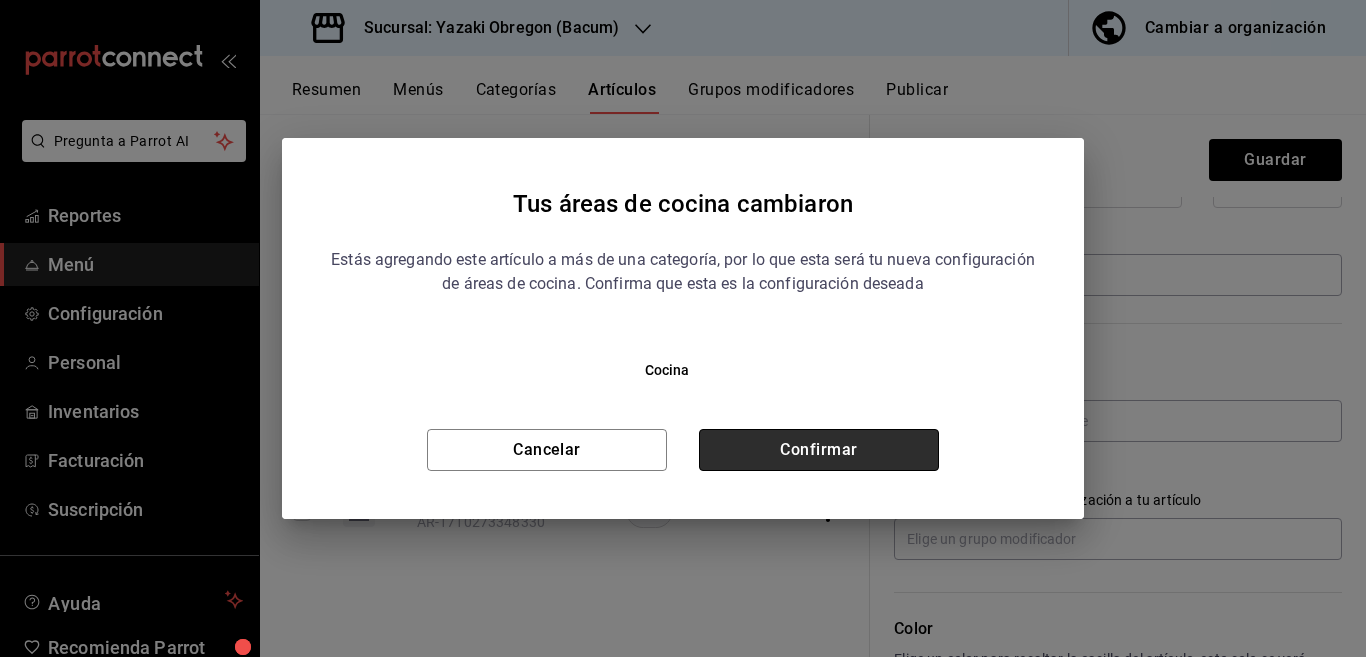 click on "Confirmar" at bounding box center [819, 450] 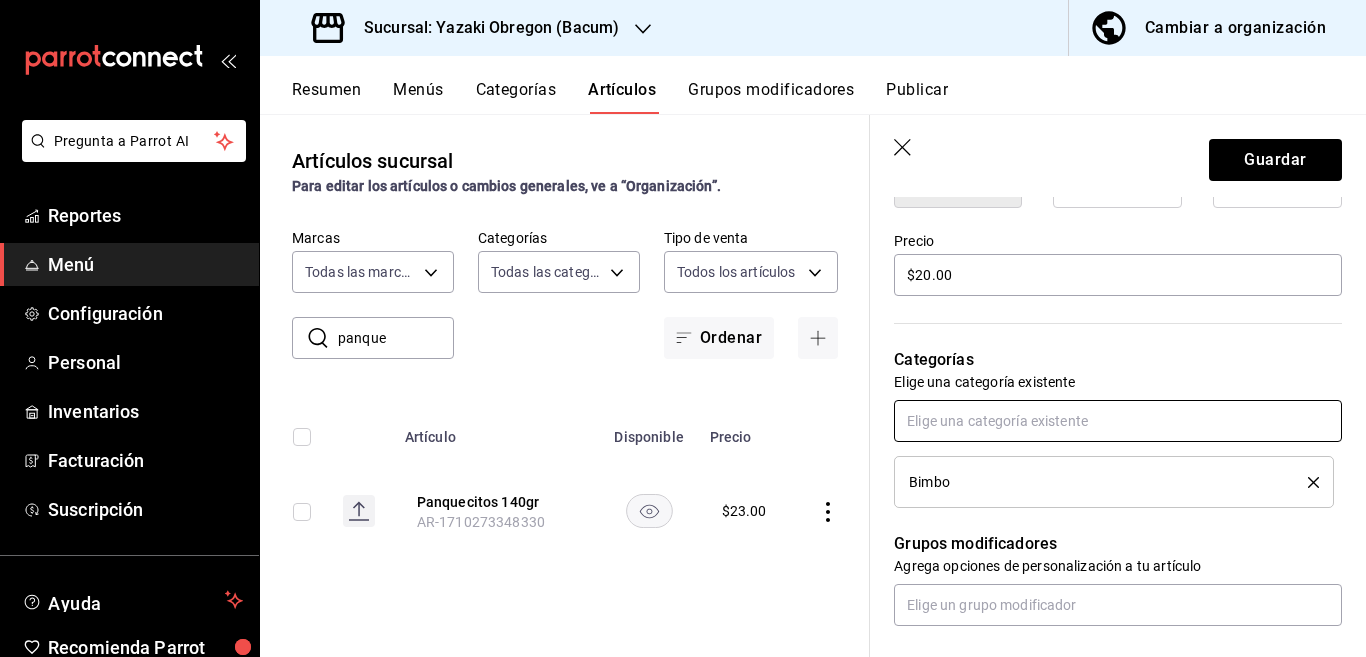 scroll, scrollTop: 570, scrollLeft: 0, axis: vertical 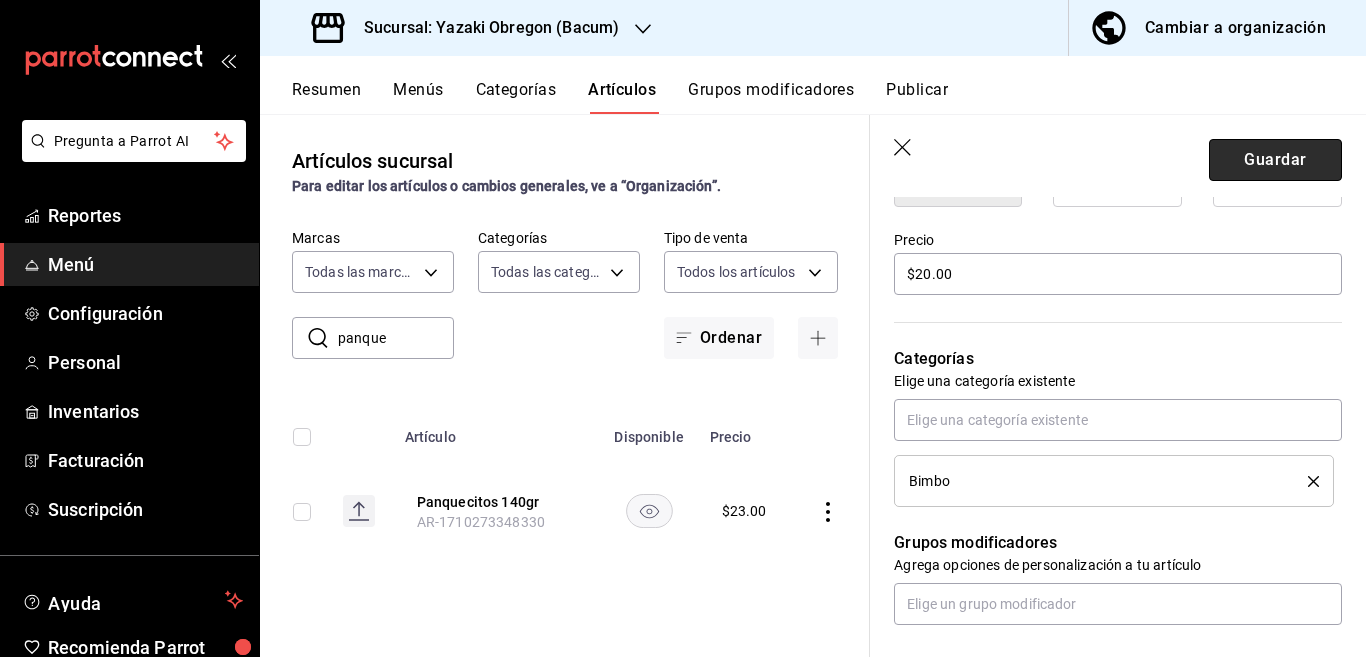 click on "Guardar" at bounding box center (1275, 160) 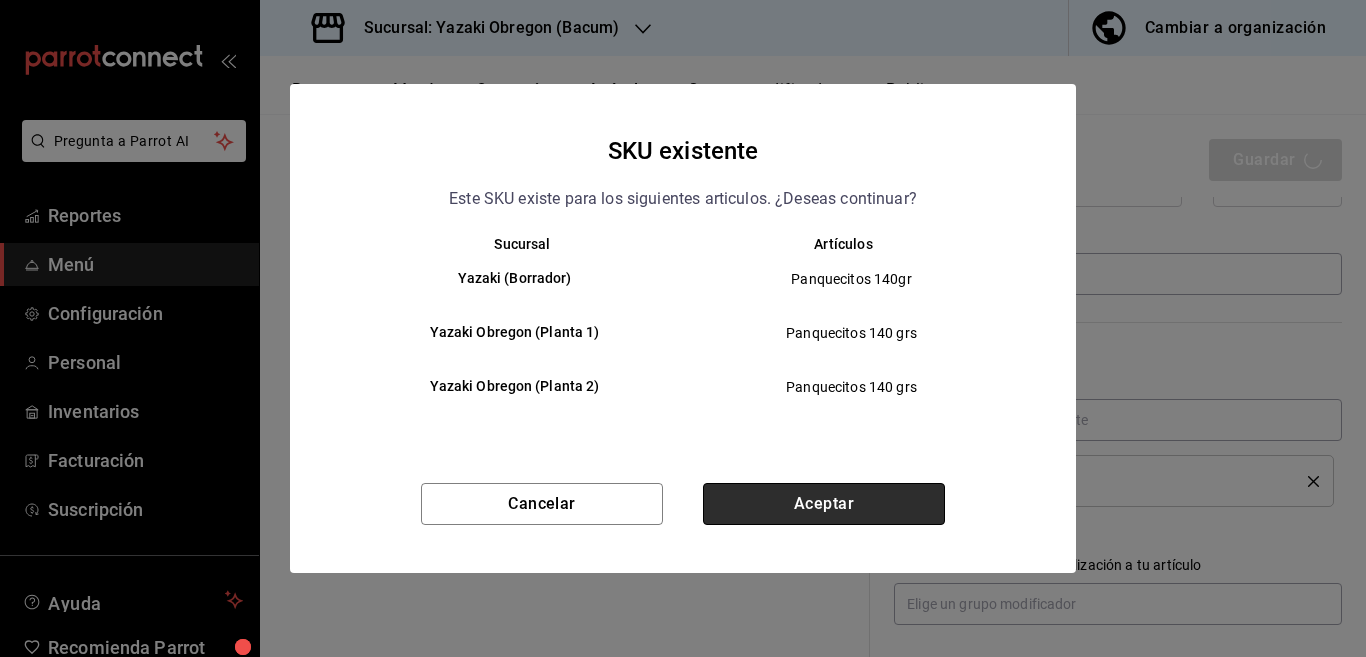 click on "Aceptar" at bounding box center [824, 504] 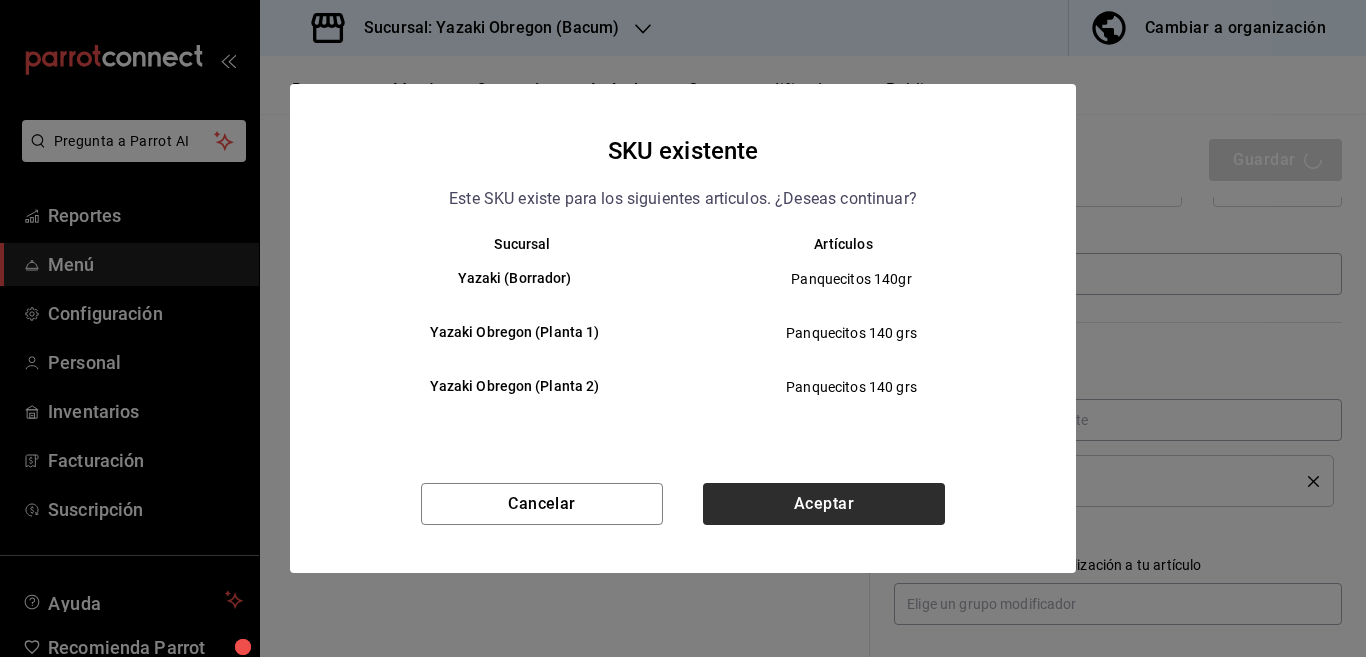 type on "x" 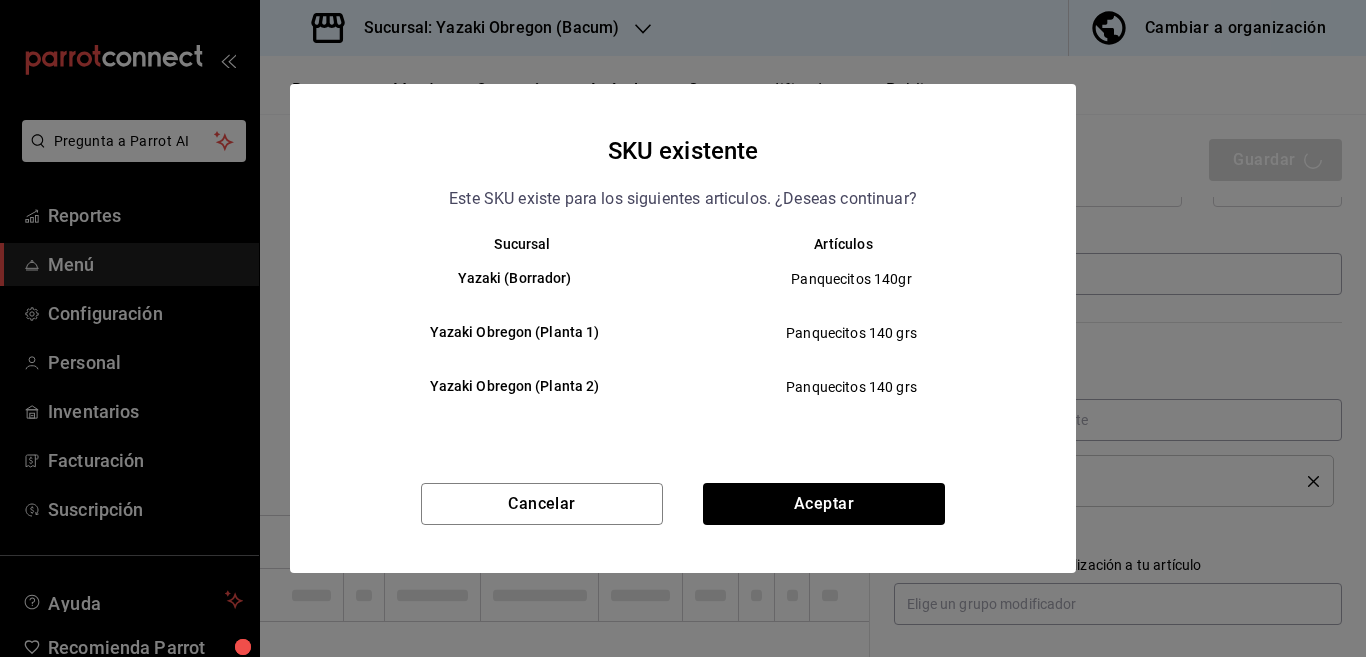 type 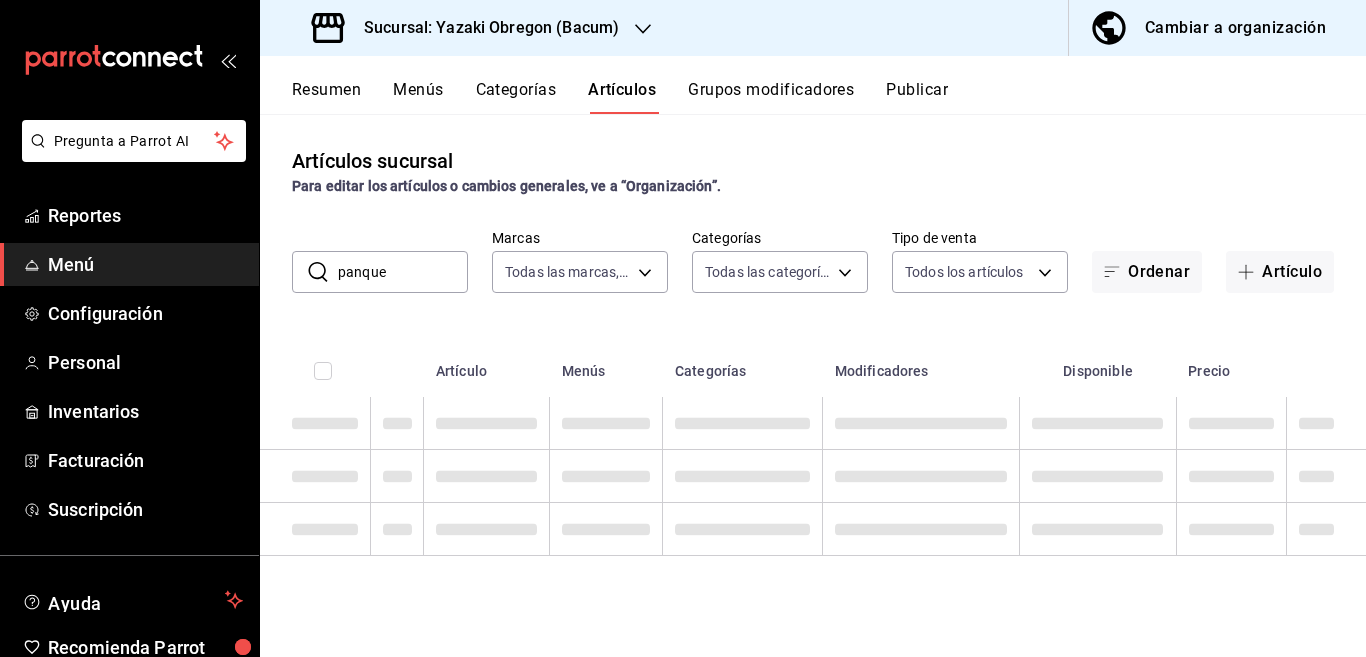 scroll, scrollTop: 0, scrollLeft: 0, axis: both 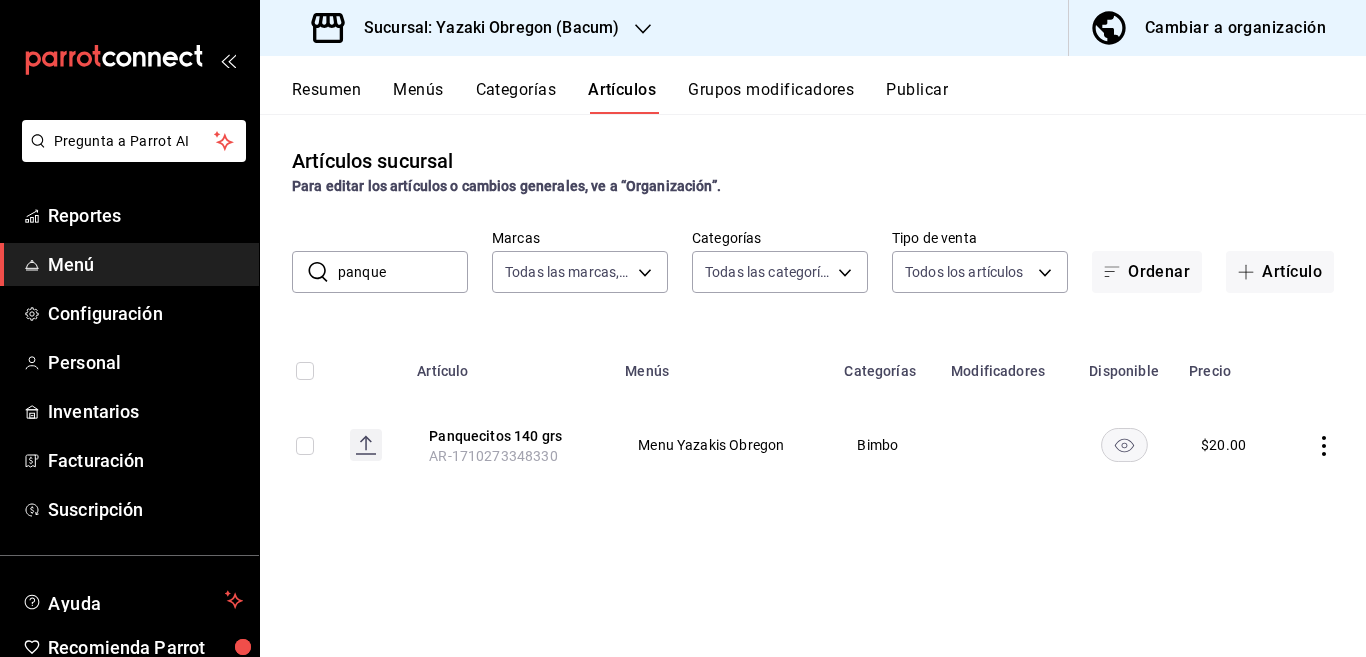 click on "panque" at bounding box center [403, 272] 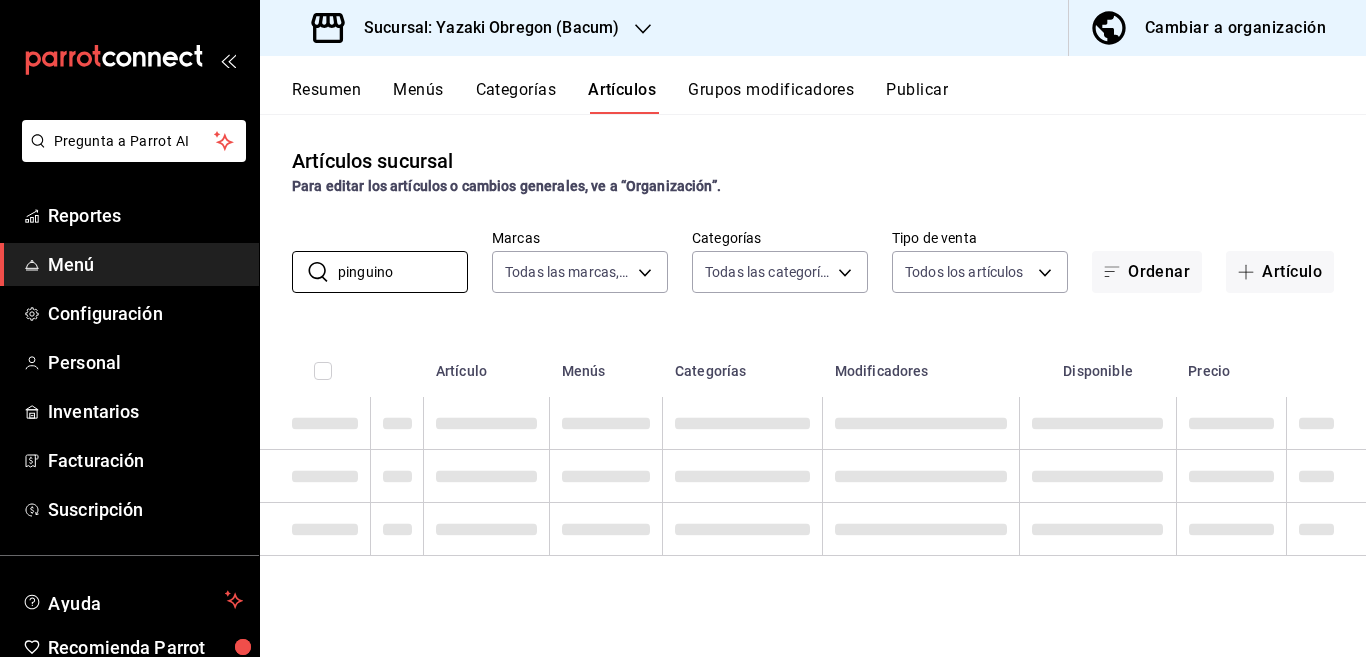 type on "pinguino" 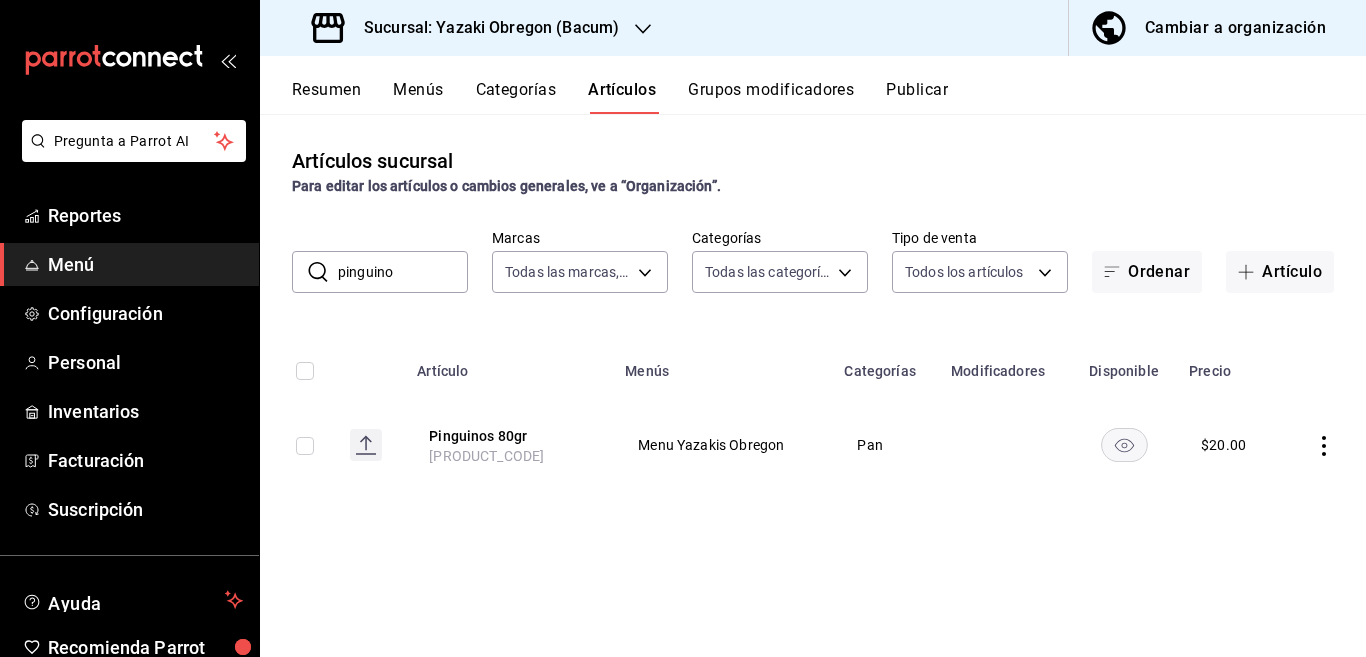 click on "pinguino" at bounding box center [403, 272] 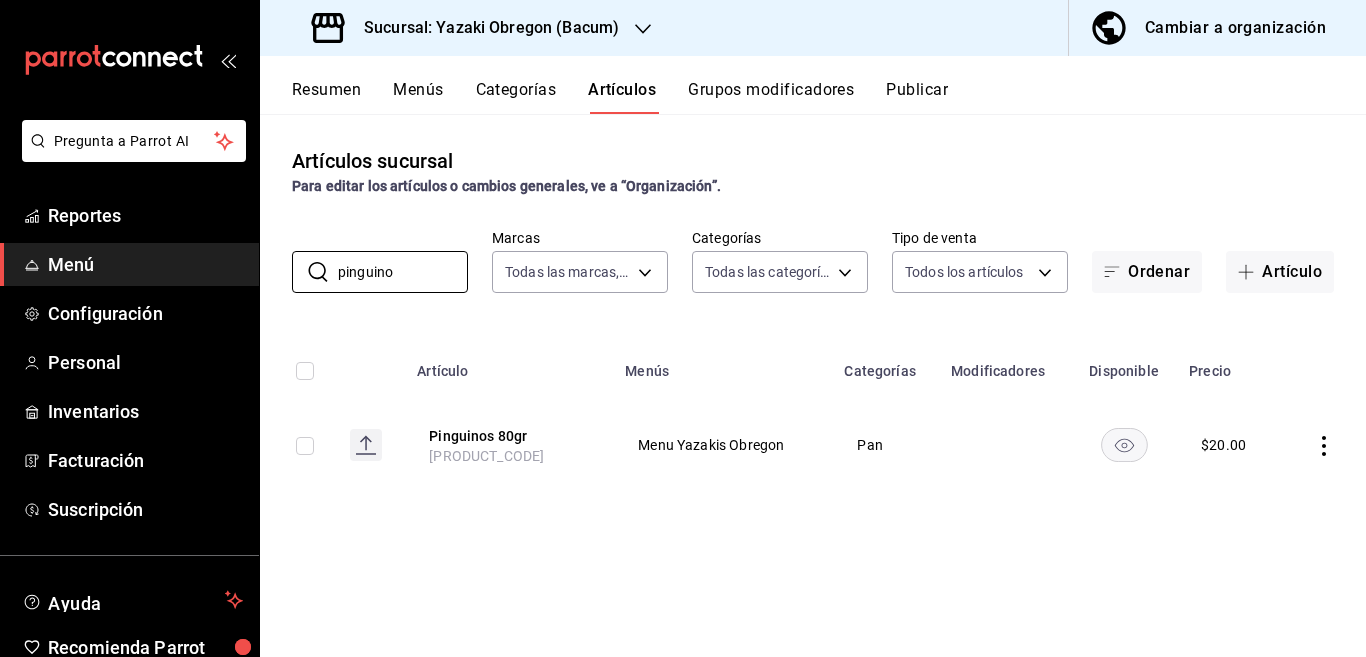 click on "Artículos sucursal Para editar los artículos o cambios generales, ve a “Organización”. ​ pinguino ​ Marcas Todas las marcas, Sin marca d9131804-351d-4d94-a190-6ea00eea3cd4 Categorías Todas las categorías, Sin categoría 9c52625c-fb7e-4748-94f7-28671a206f5e,4cfa0d4e-065a-4b3b-b5e0-b4c73182f252,42042cb6-8be8-4fca-a0f1-b909df4357e6,7fc62974-f061-41d6-9cb8-3faa51939906,c6d1e102-ecc3-4866-bddd-aeeb7d320cfd,8d0804d6-ae70-4f99-82d8-409871a3c134,b090cc74-a4e3-4f54-8e08-53230da21298,1efa193a-150e-4716-8876-9d2404790ad9,53b1d459-e3b3-4160-a1d7-b8513e62ee31 Tipo de venta Todos los artículos ALL Ordenar Artículo Artículo Menús Categorías Modificadores Disponible Precio Pinguinos 80gr AR-1710272615258 Menu Yazakis Obregon Pan $ 20.00" at bounding box center [813, 385] 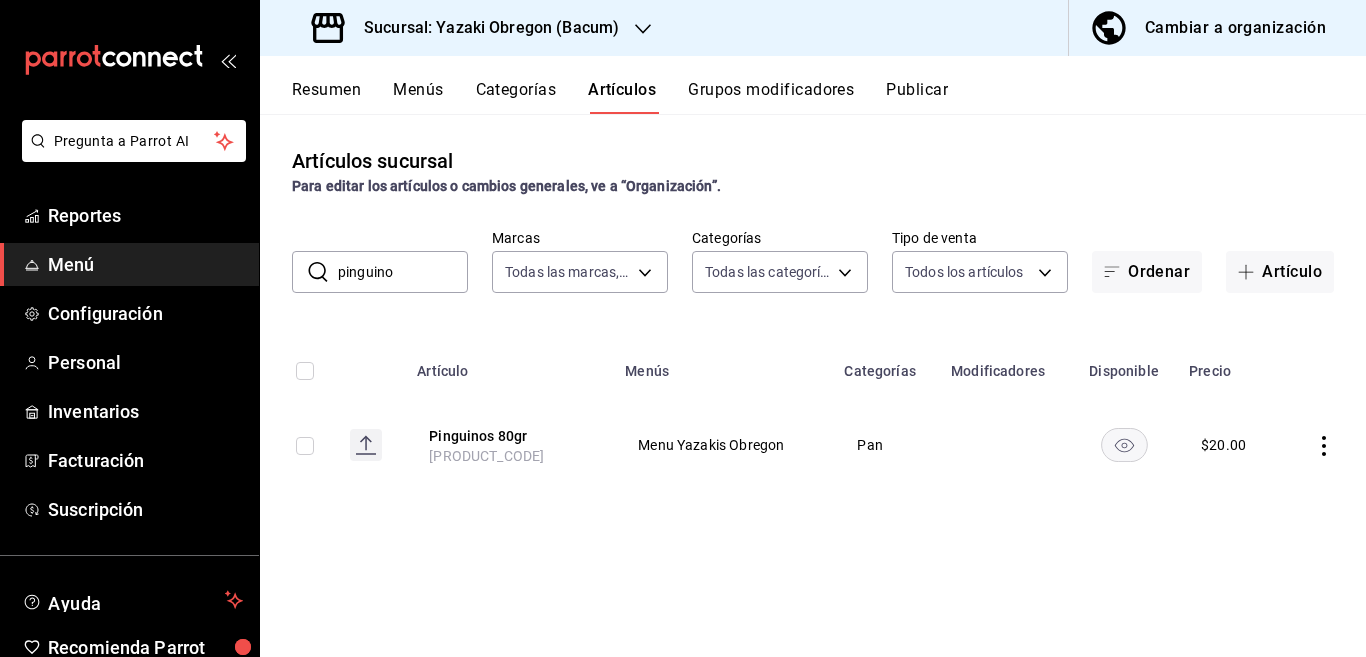 click 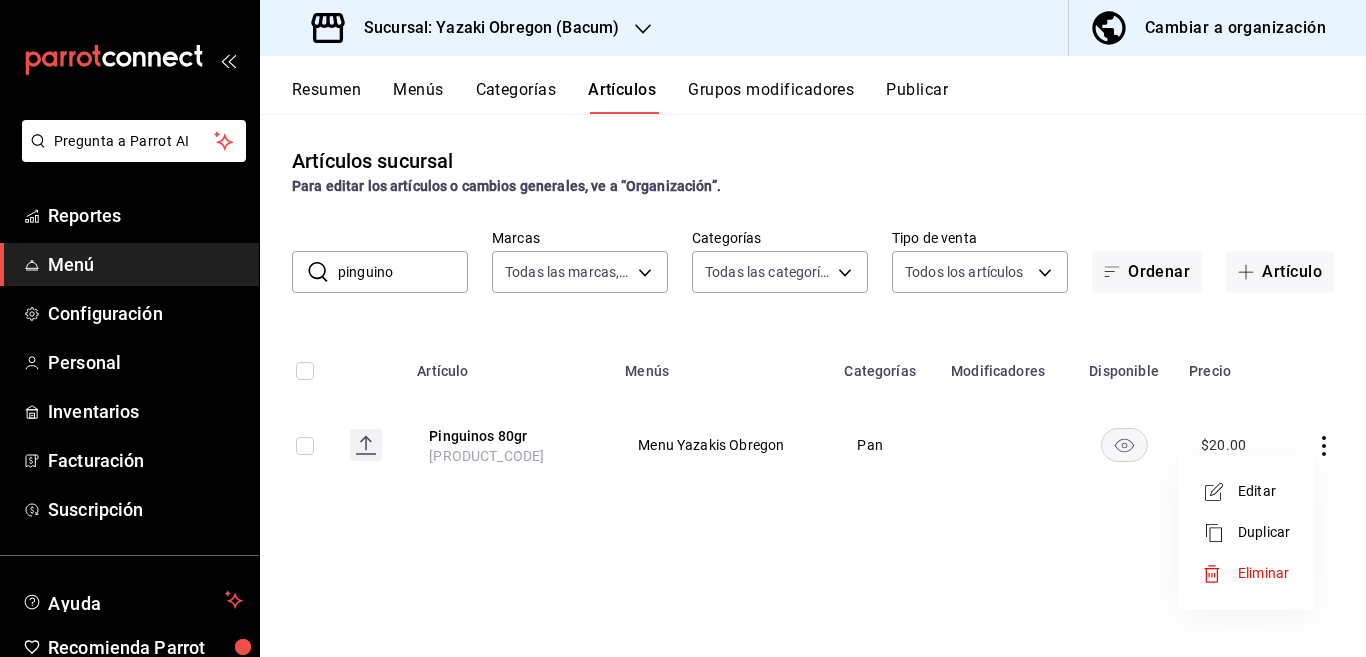 click on "Editar" at bounding box center (1264, 491) 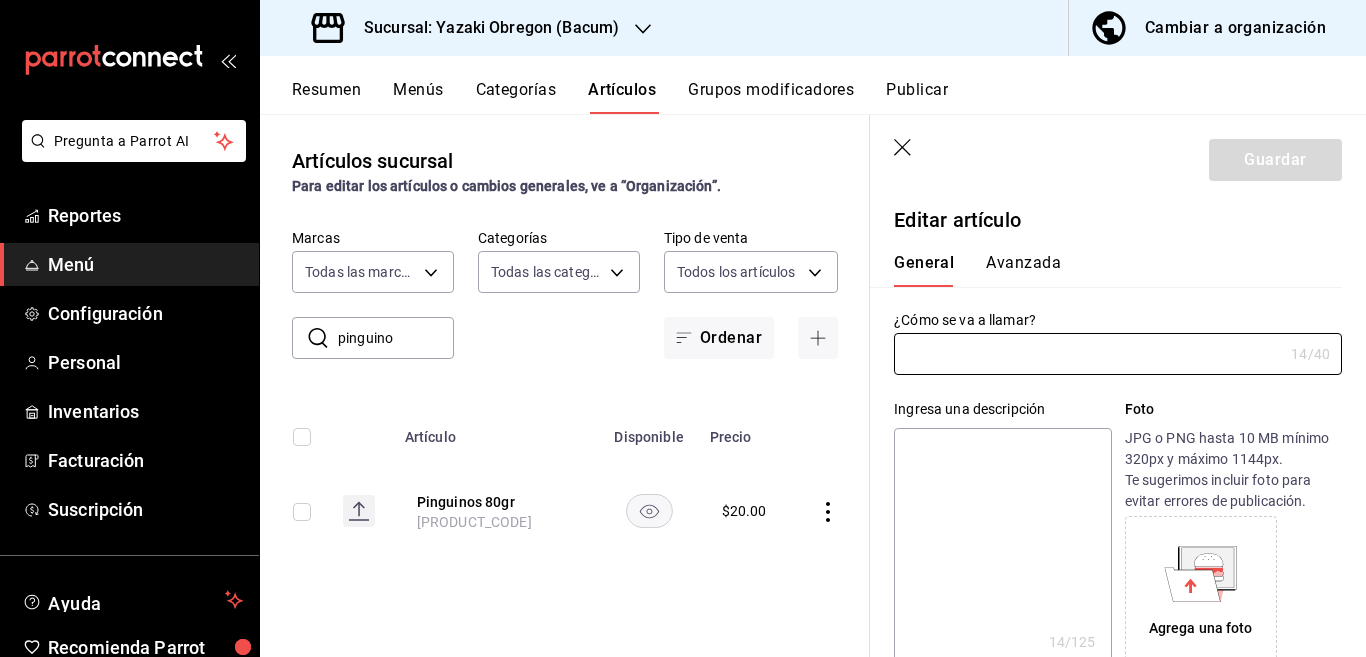 type on "Pinguinos 80gr" 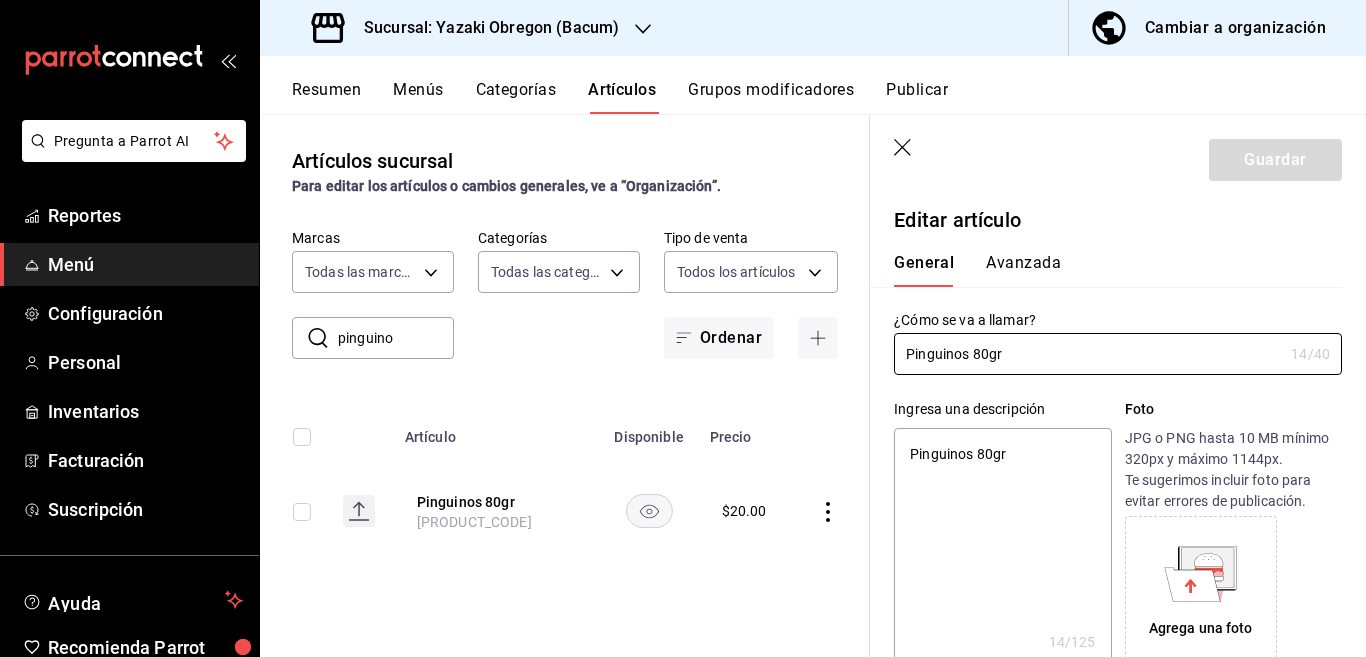 type on "x" 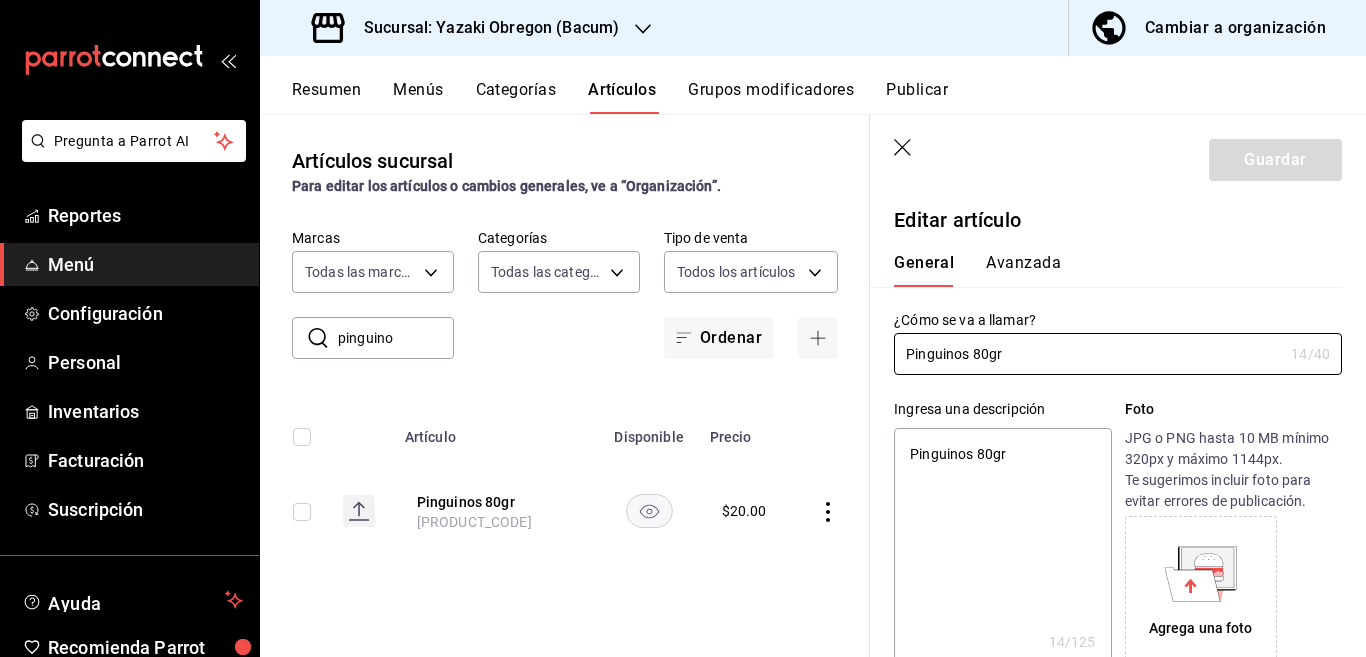 type on "Pinguinos 80grs" 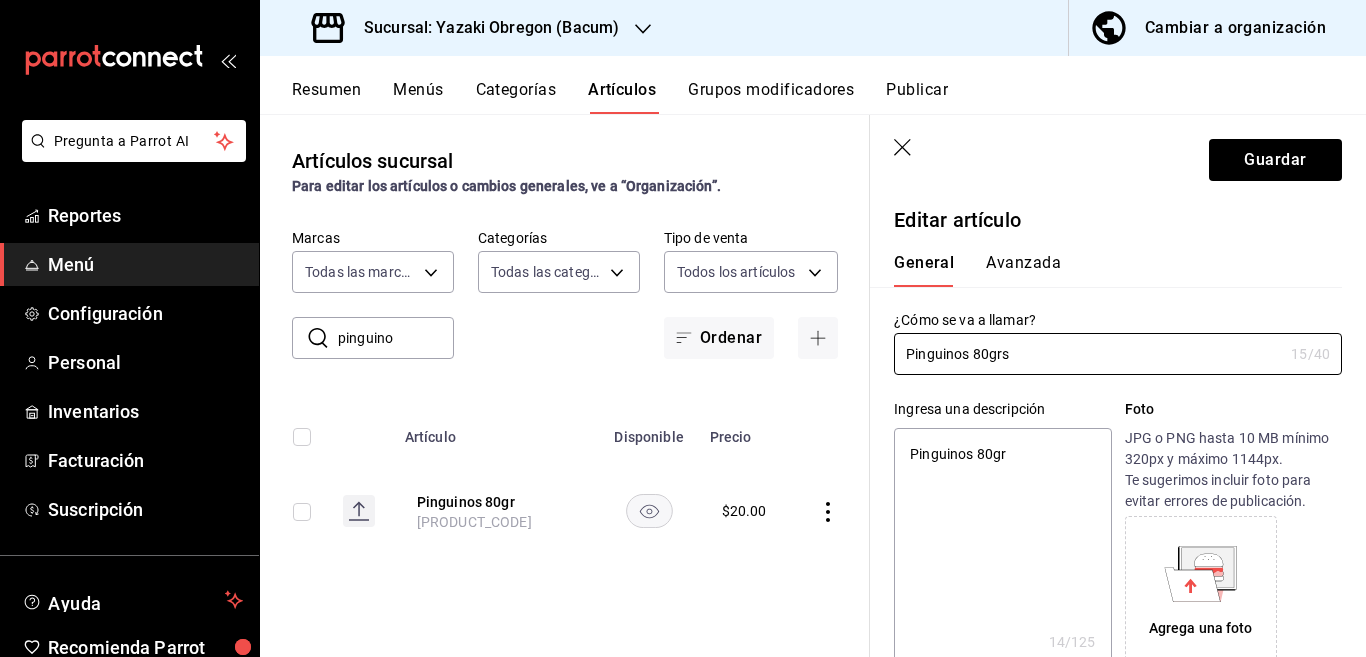 type on "x" 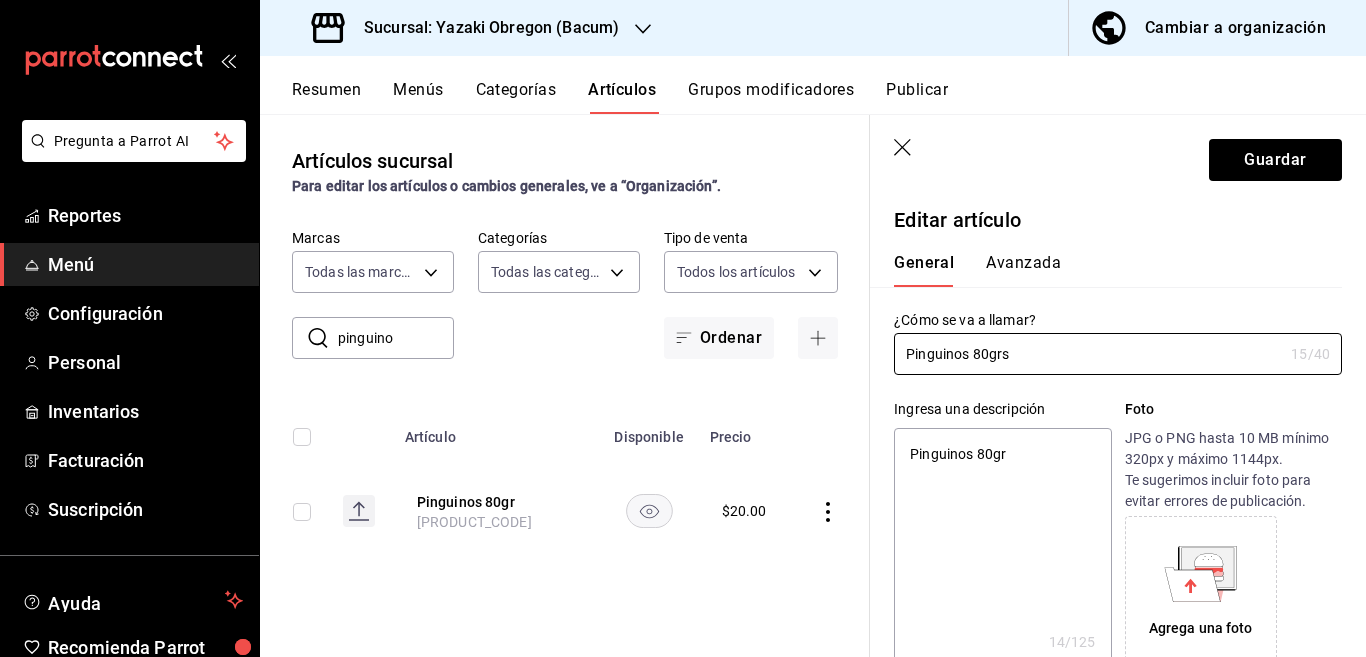 type on "Pinguinos 80 grs" 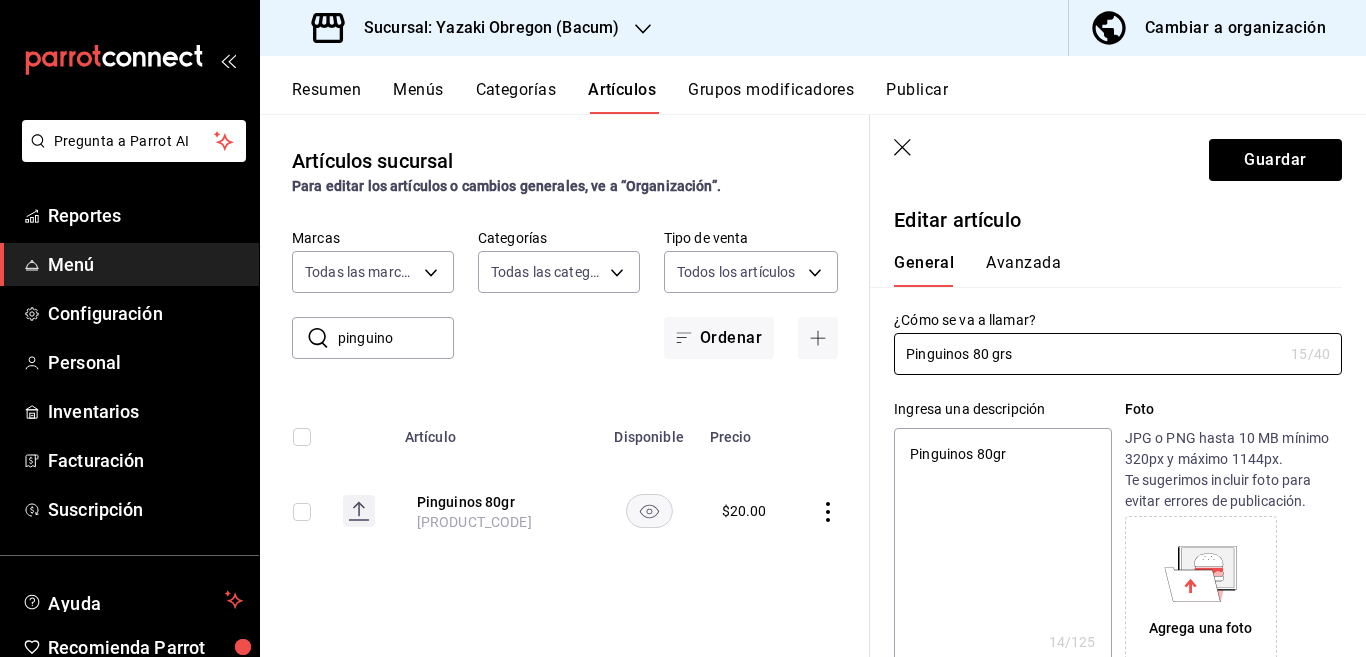 type on "x" 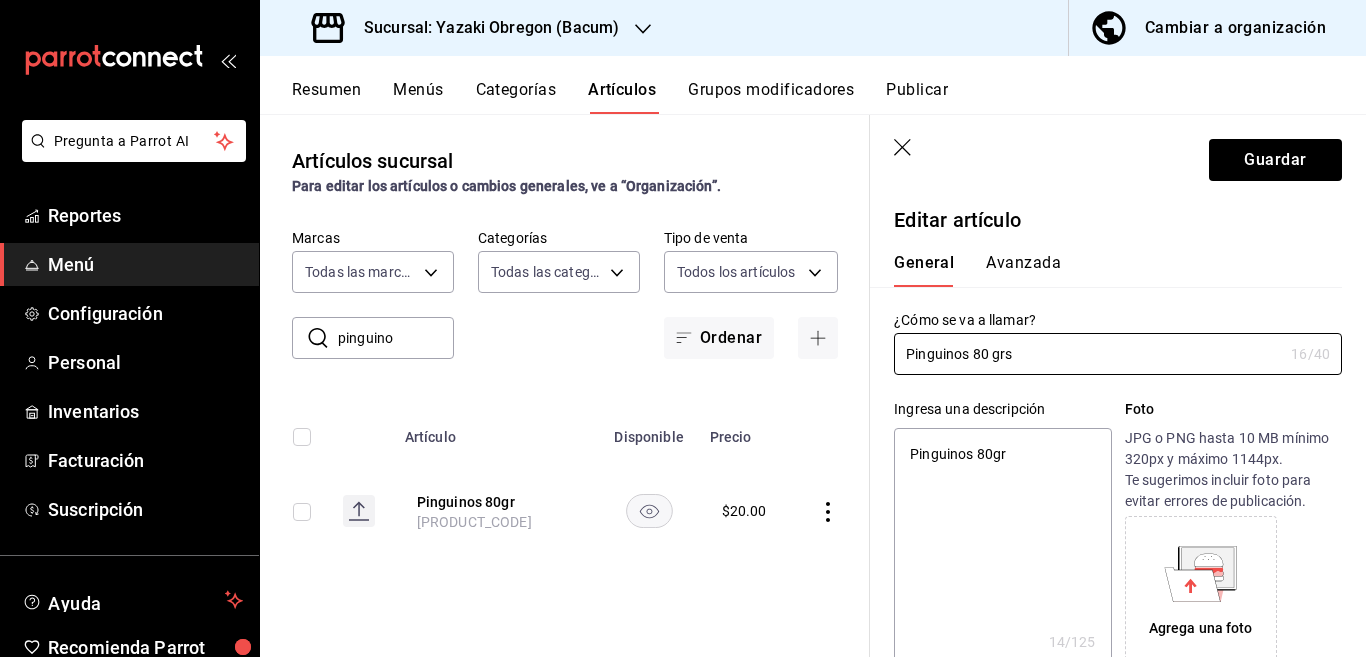 type on "Pinguinos 80 grs" 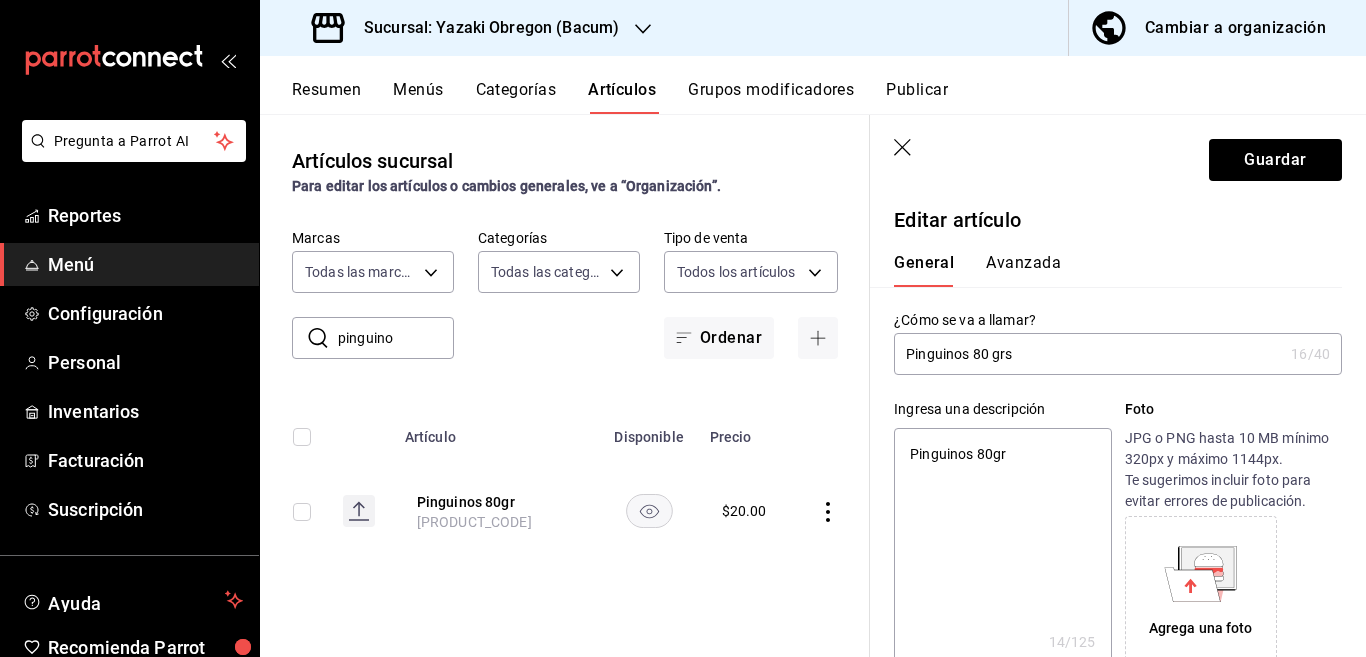 type on "Pinguinos 80grs" 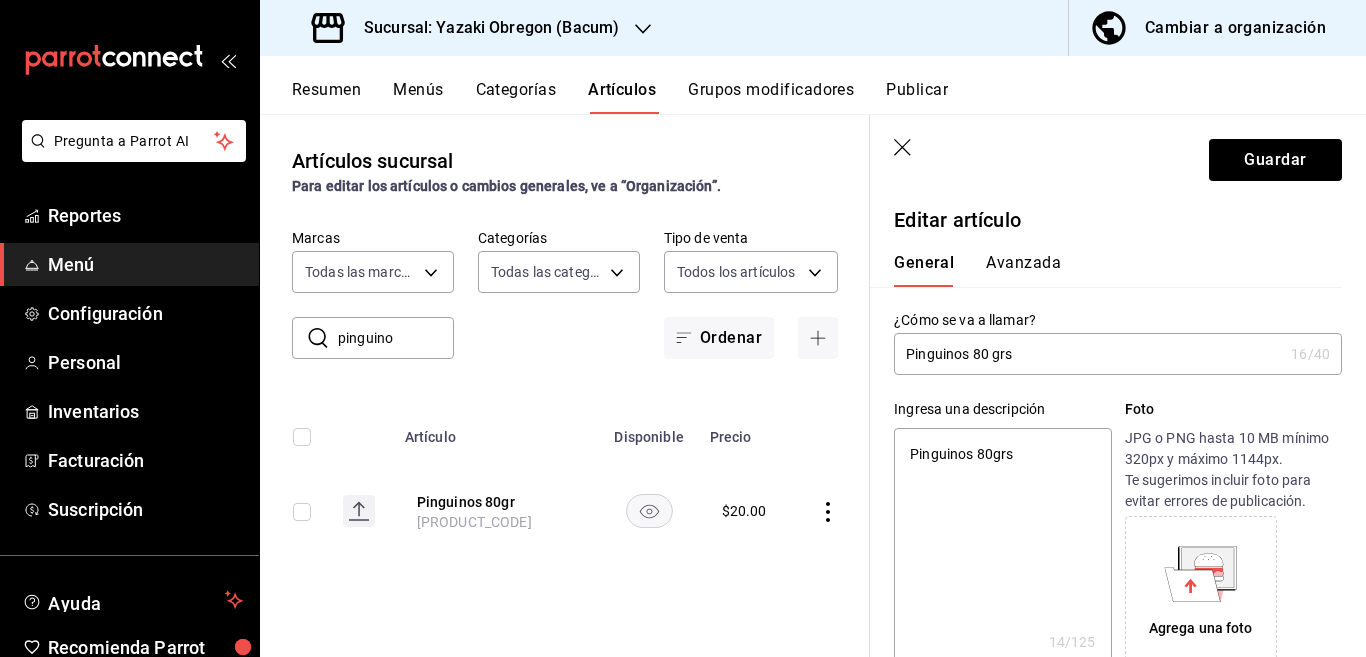 type on "x" 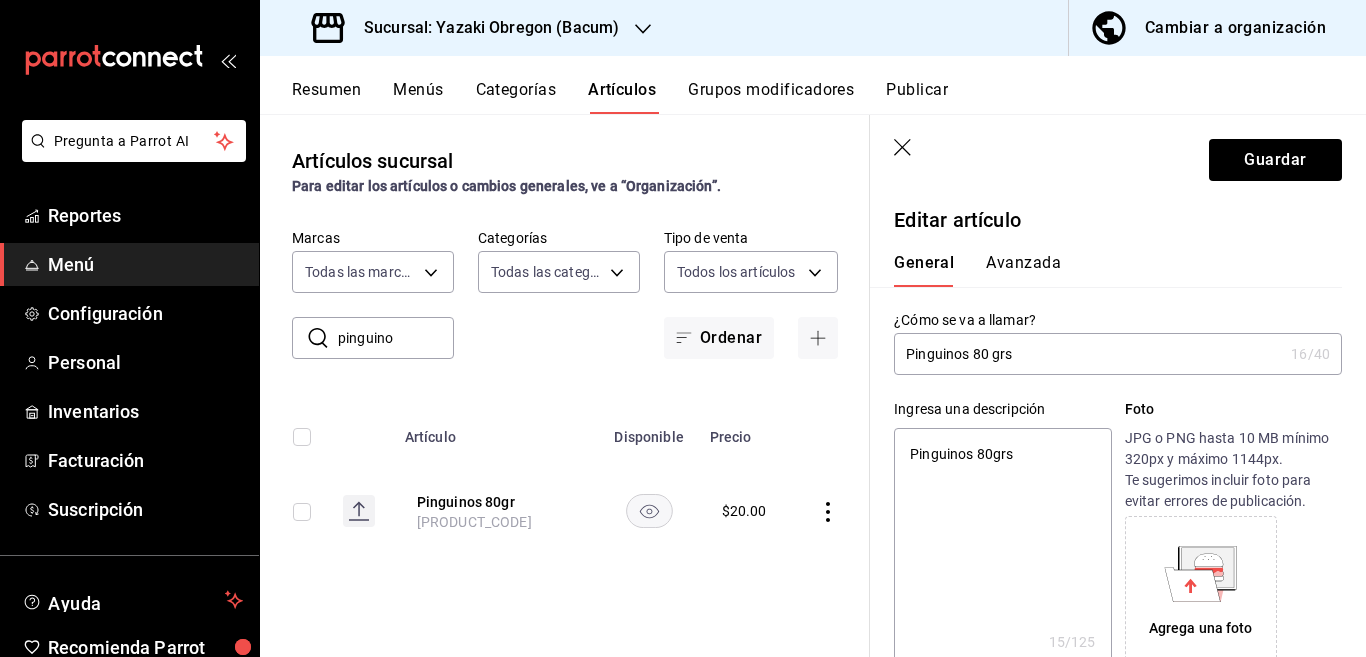 type 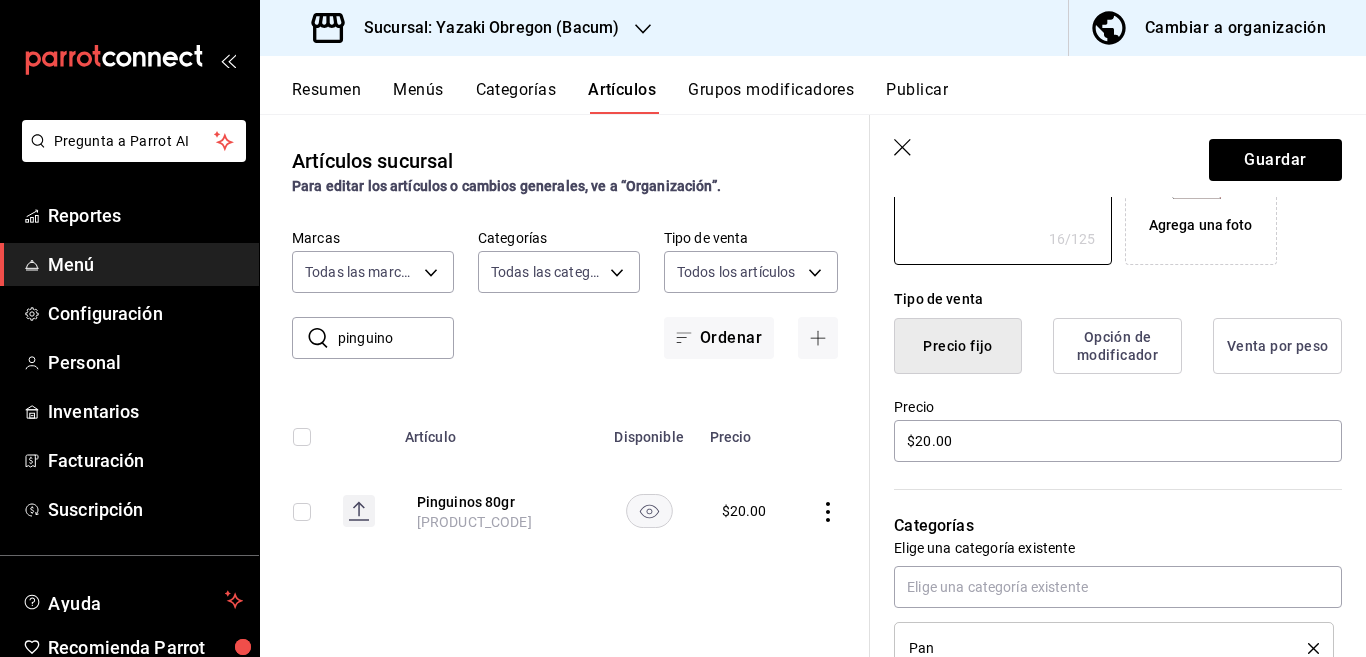 scroll, scrollTop: 487, scrollLeft: 0, axis: vertical 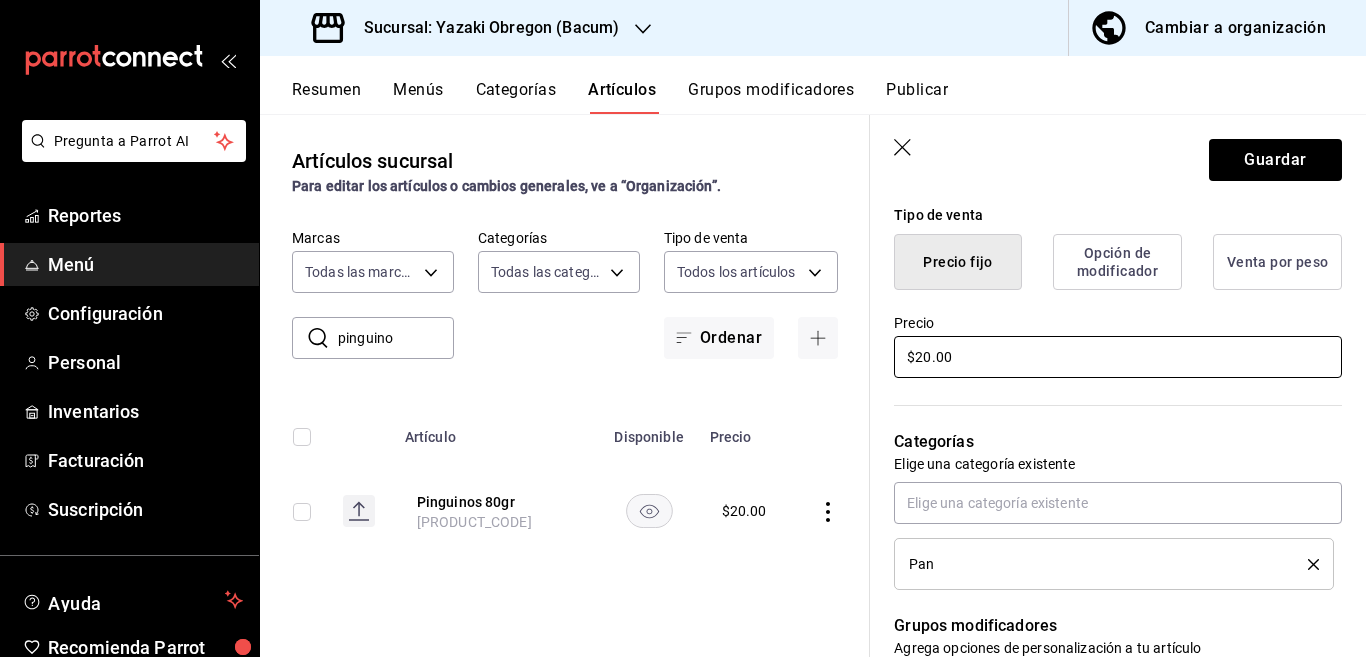 click on "$20.00" at bounding box center [1118, 357] 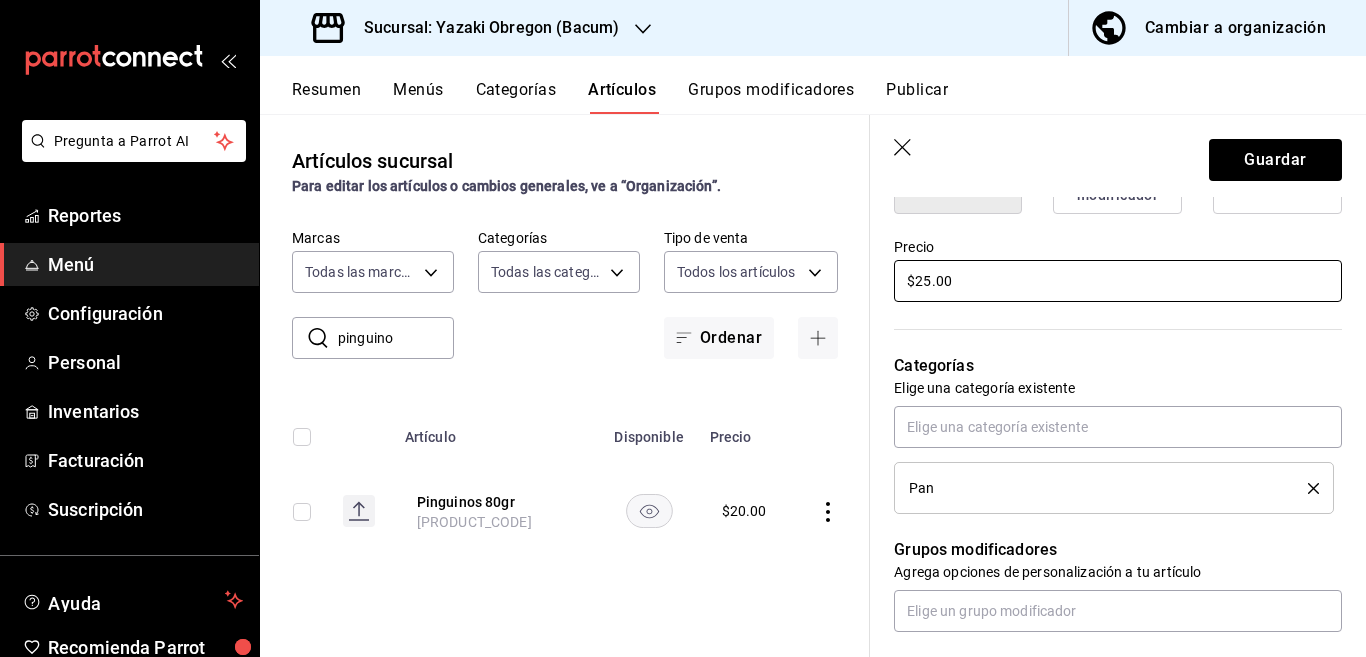 scroll, scrollTop: 569, scrollLeft: 0, axis: vertical 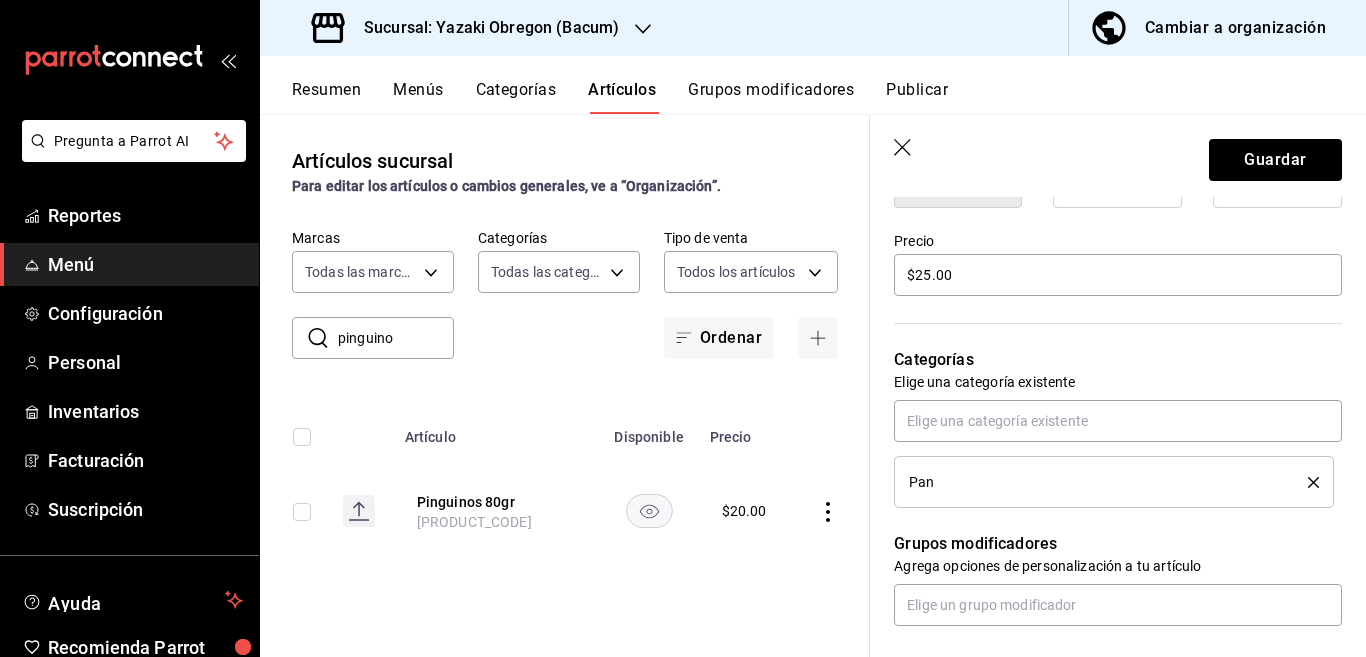 click 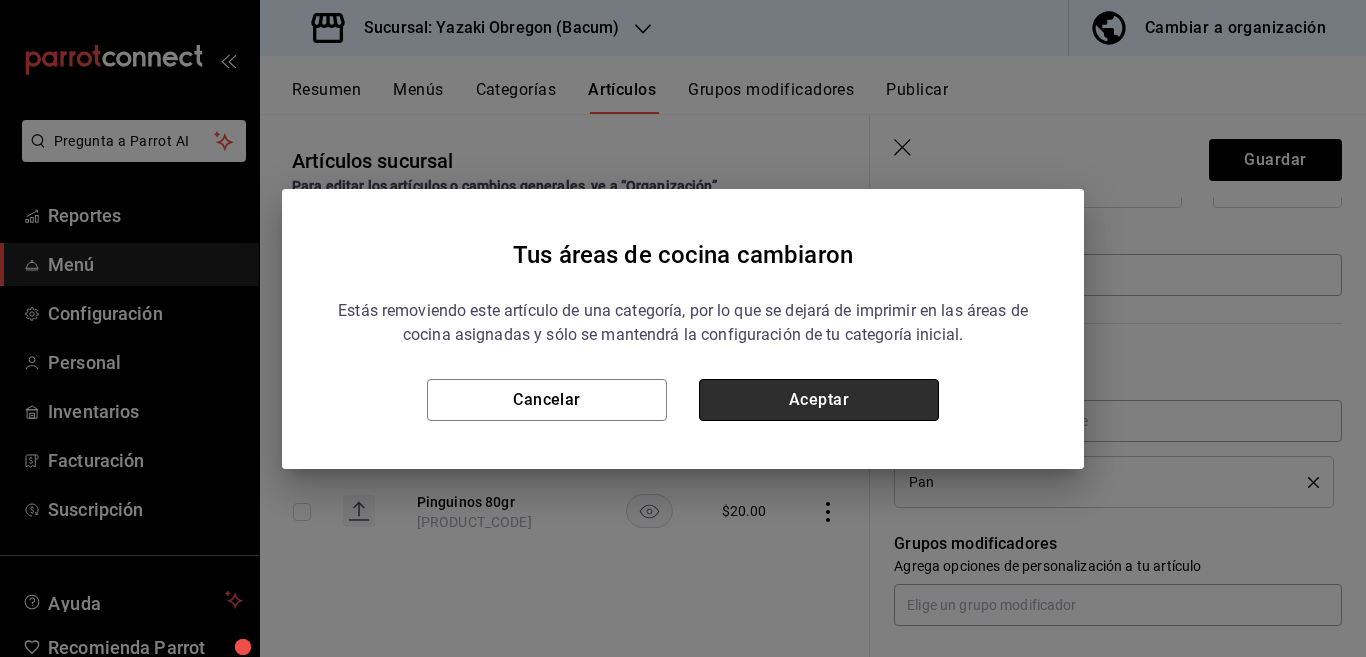 click on "Aceptar" at bounding box center (819, 400) 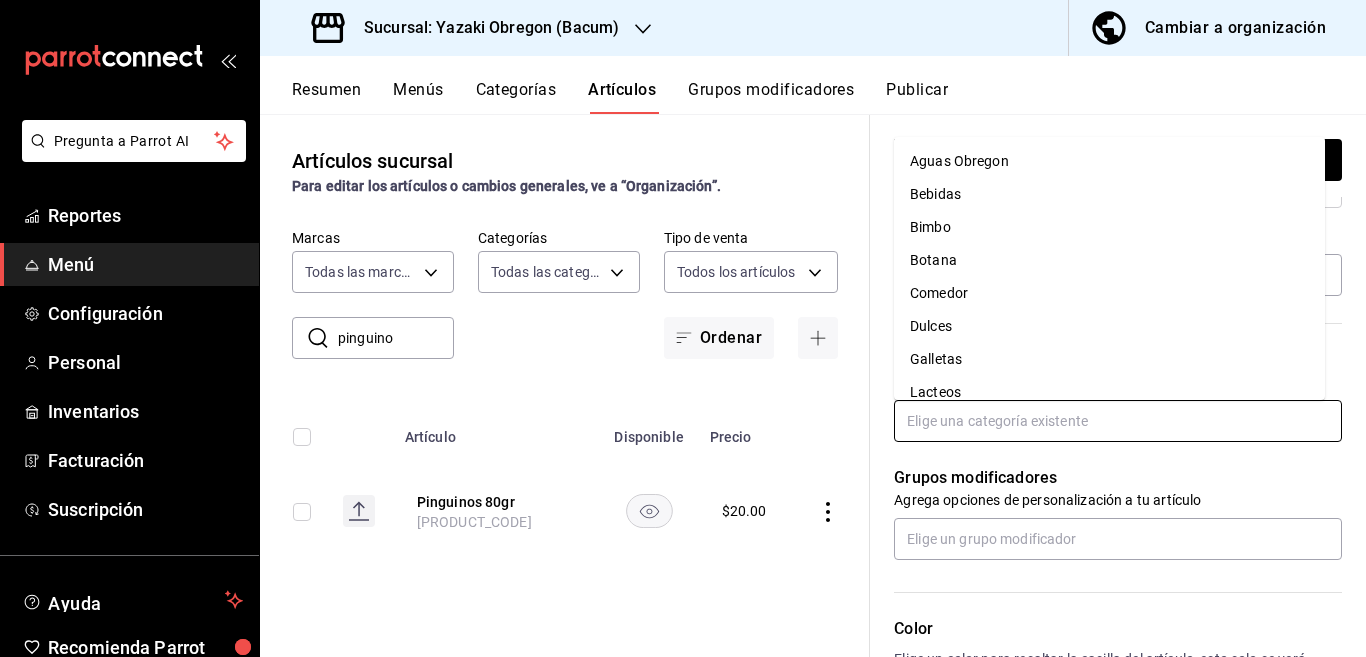 click at bounding box center (1118, 421) 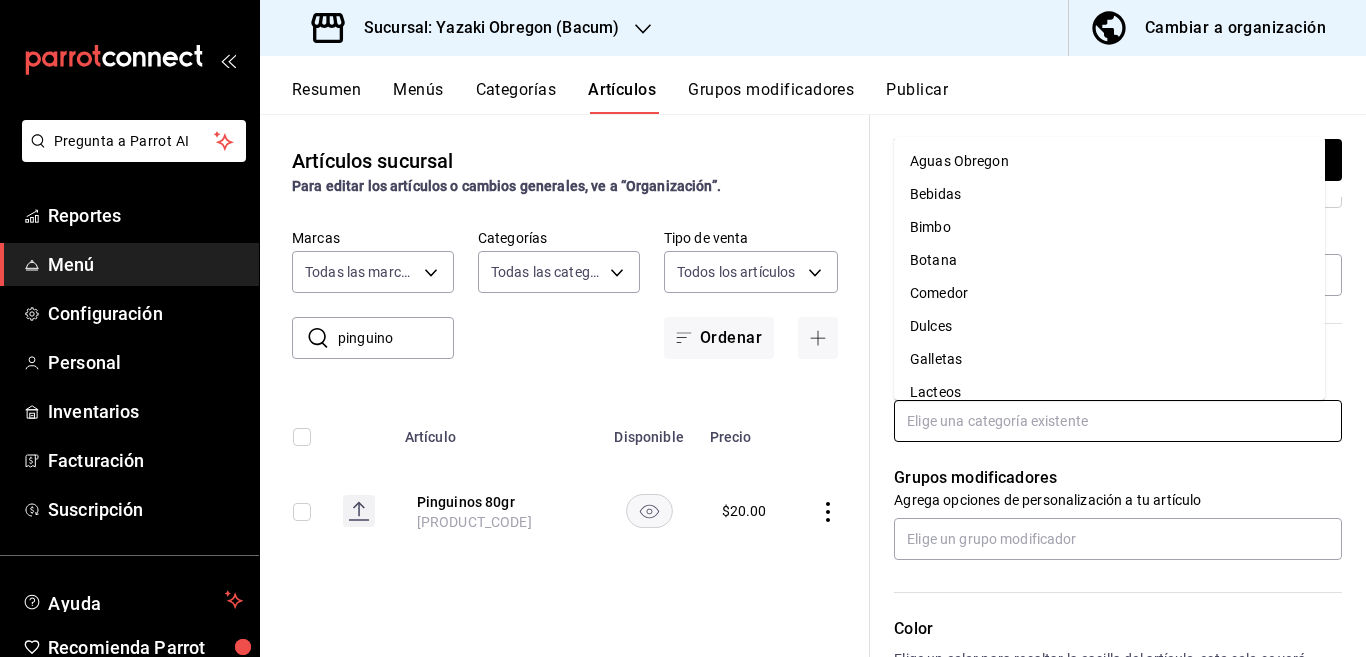 click on "Bimbo" at bounding box center [1109, 227] 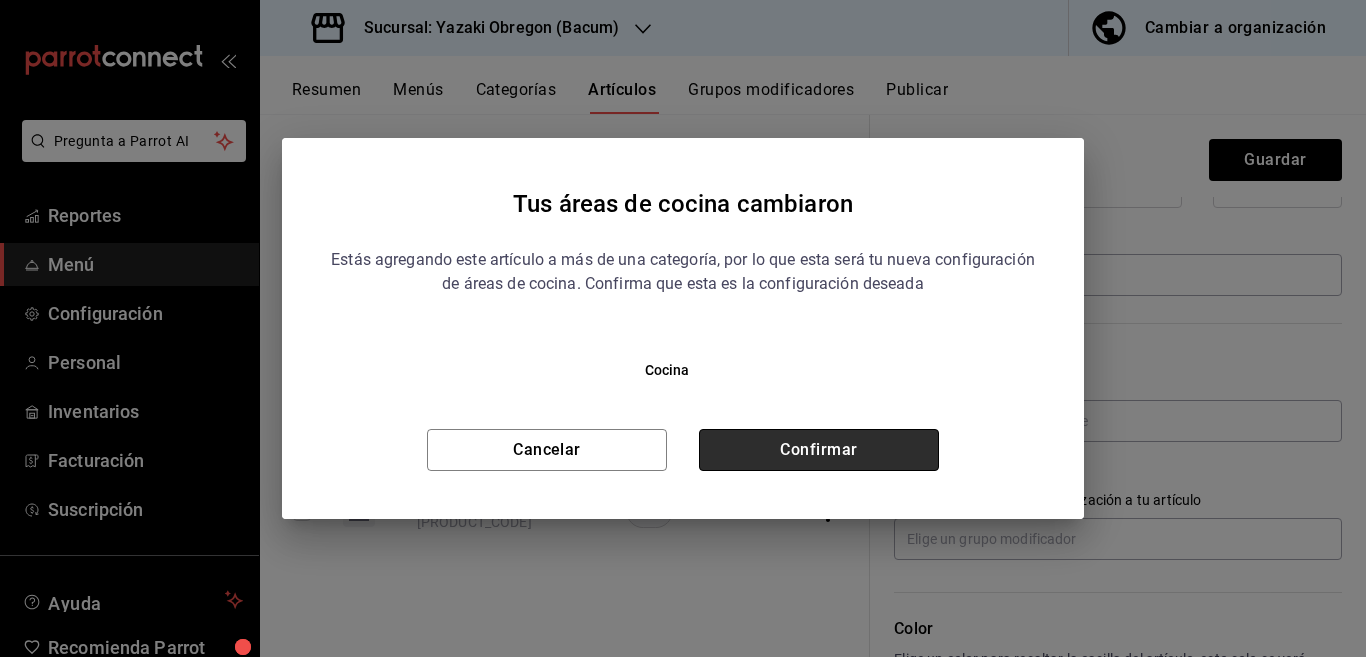 click on "Confirmar" at bounding box center [819, 450] 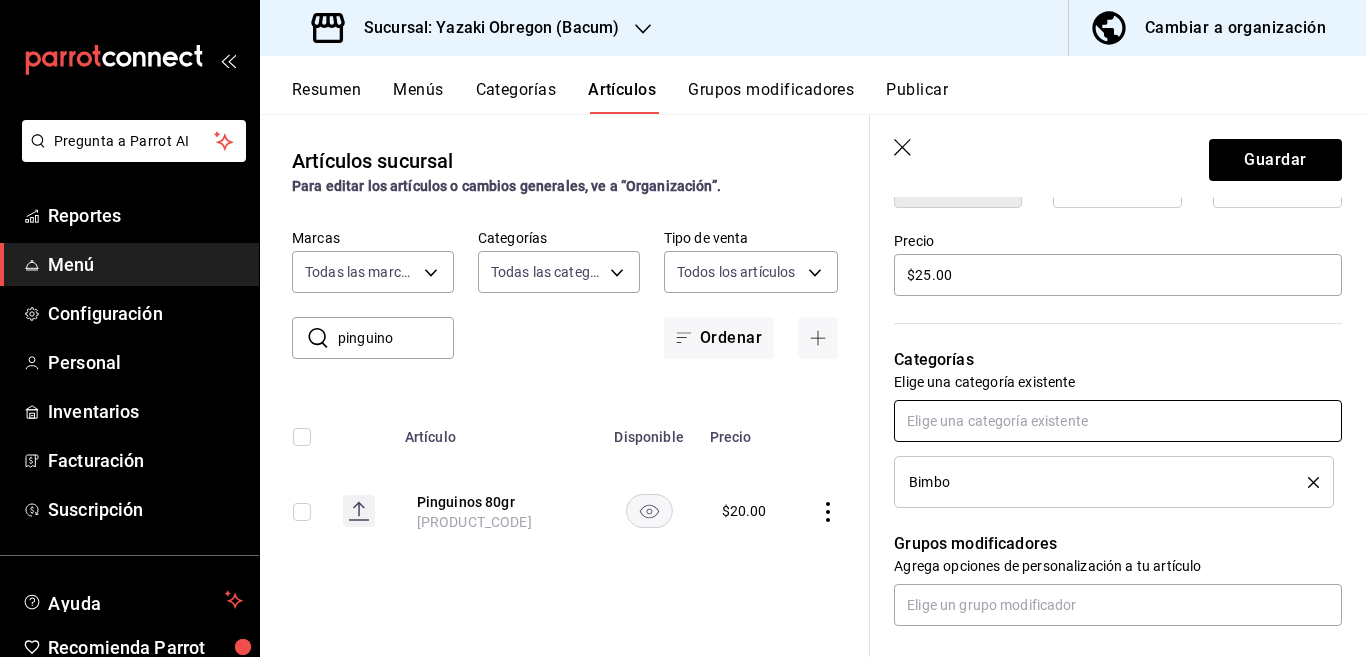 scroll, scrollTop: 569, scrollLeft: 0, axis: vertical 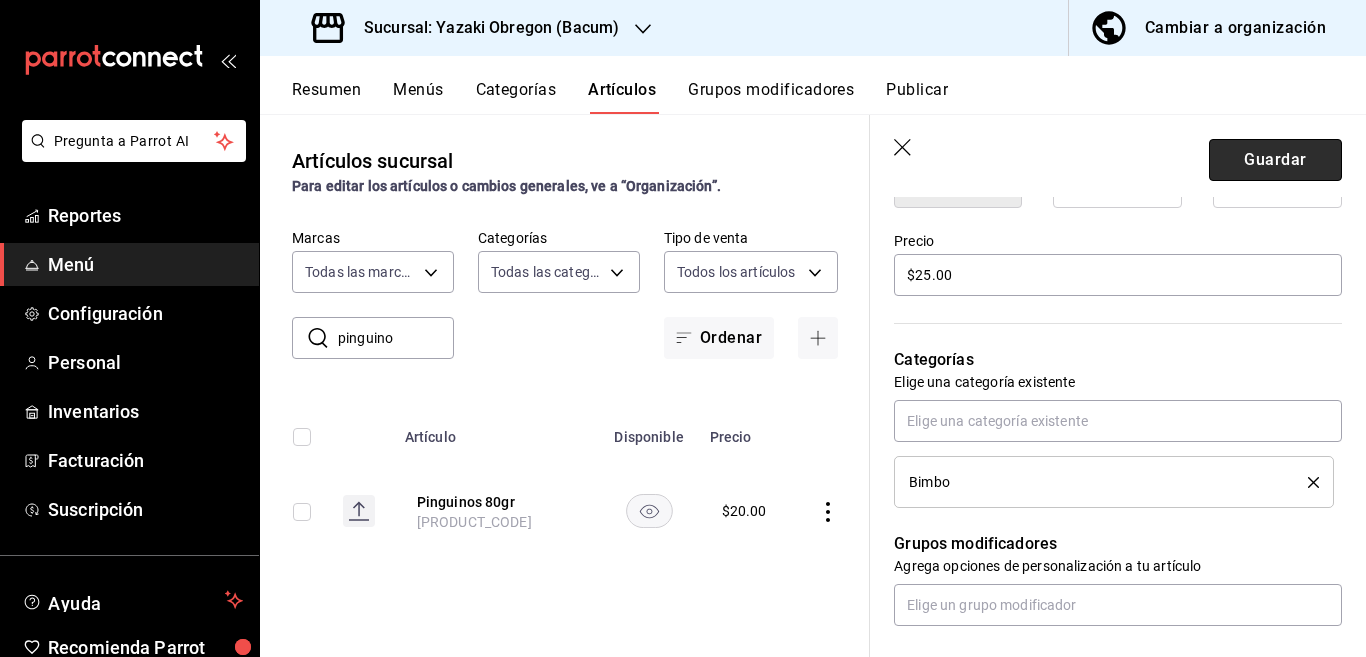 click on "Guardar" at bounding box center [1275, 160] 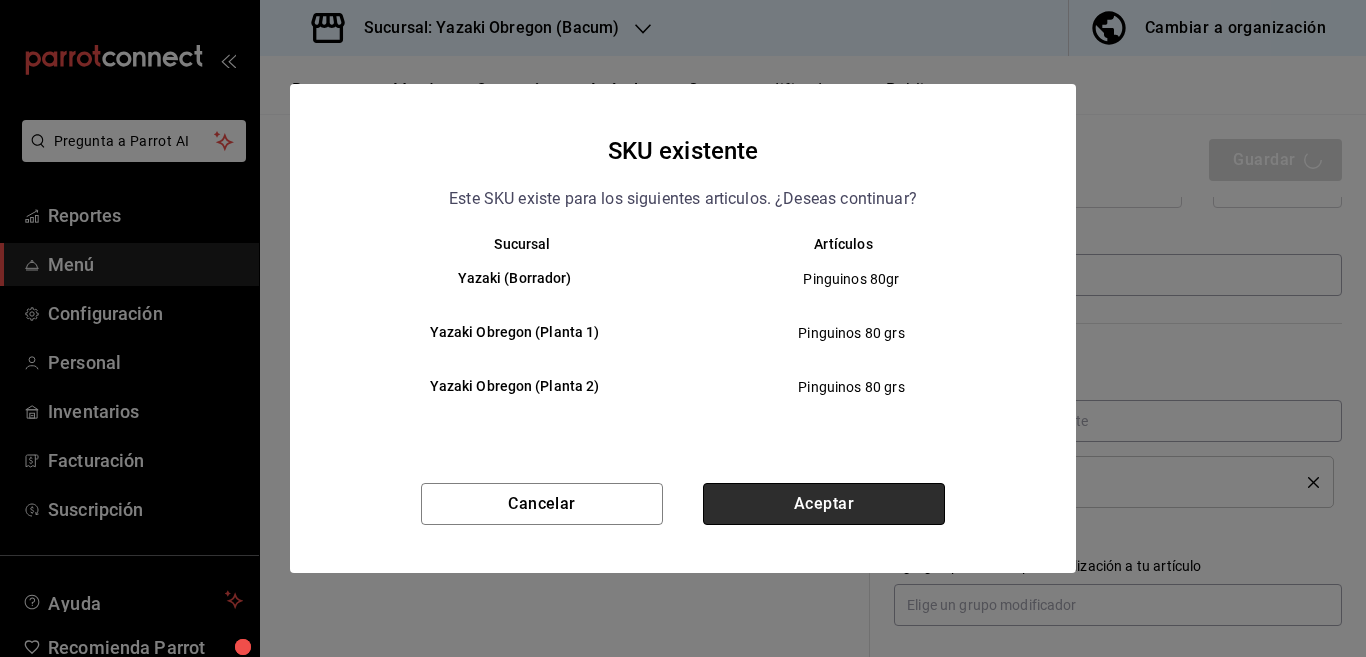 click on "Aceptar" at bounding box center (824, 504) 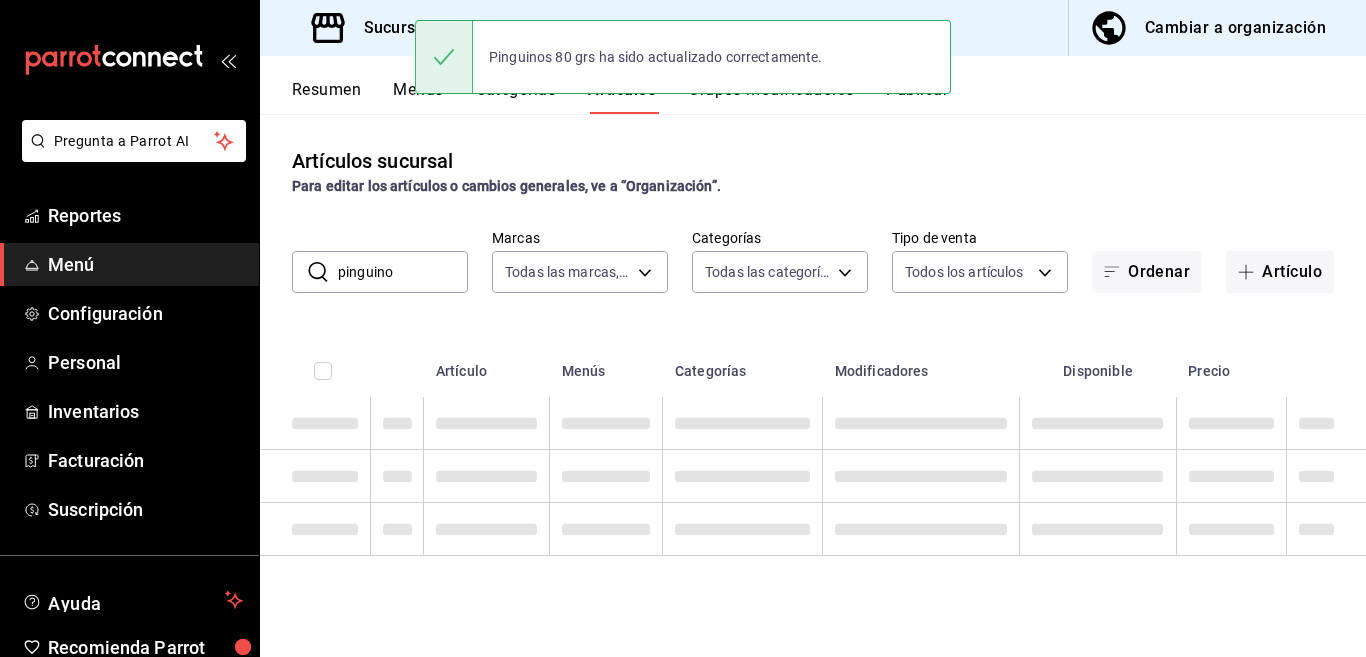 scroll, scrollTop: 0, scrollLeft: 0, axis: both 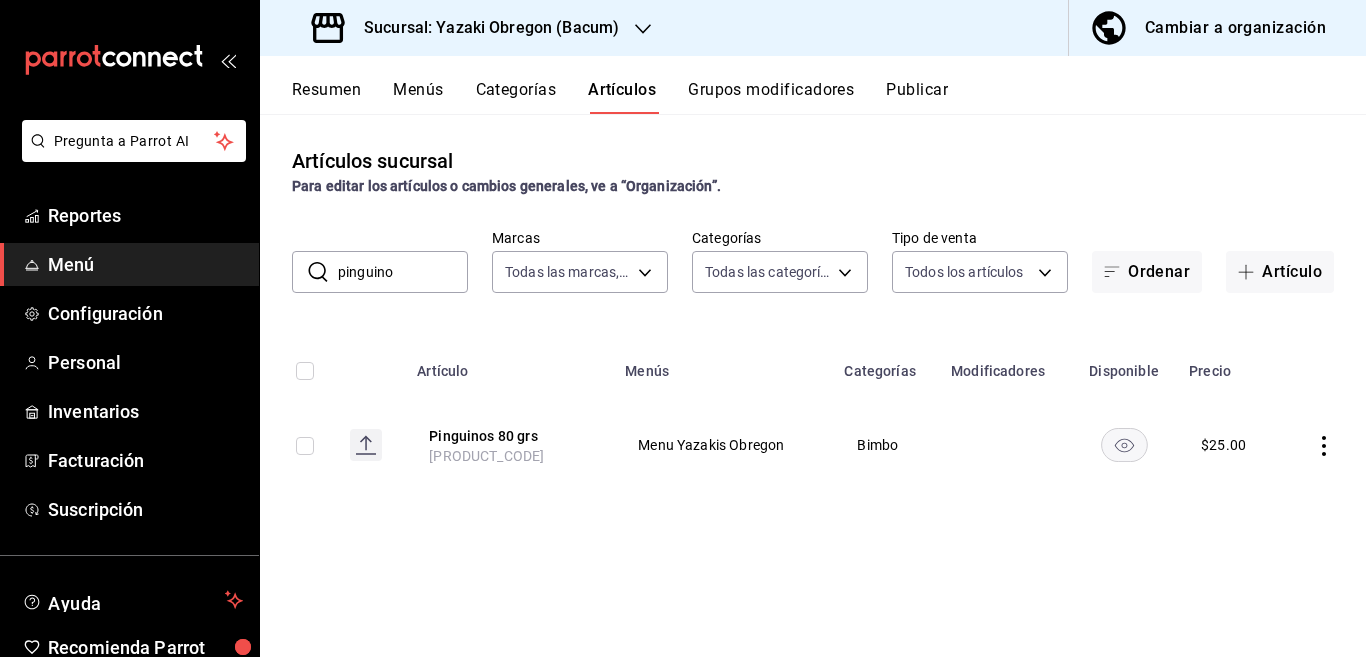 click on "pinguino" at bounding box center [403, 272] 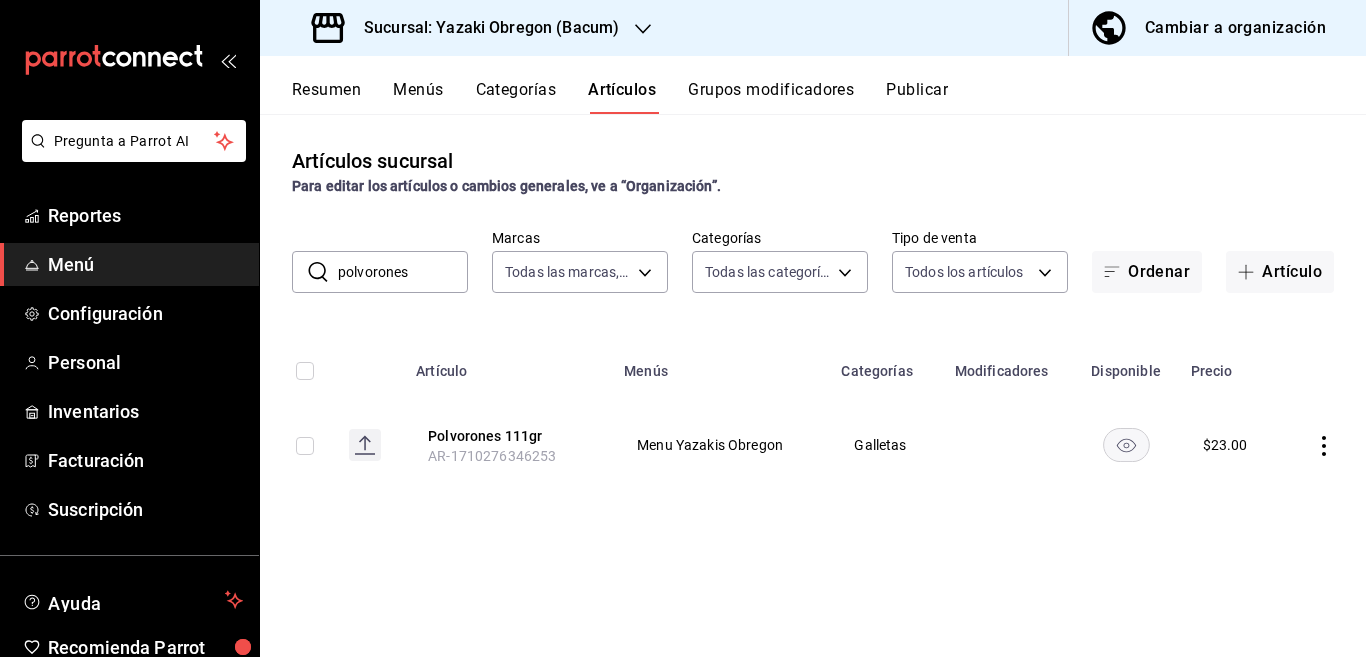 click on "Artículos sucursal Para editar los artículos o cambios generales, ve a “Organización”. ​ polvorones ​ Marcas Todas las marcas, Sin marca d9131804-351d-4d94-a190-6ea00eea3cd4 Categorías Todas las categorías, Sin categoría 9c52625c-fb7e-4748-94f7-28671a206f5e,4cfa0d4e-065a-4b3b-b5e0-b4c73182f252,42042cb6-8be8-4fca-a0f1-b909df4357e6,7fc62974-f061-41d6-9cb8-3faa51939906,c6d1e102-ecc3-4866-bddd-aeeb7d320cfd,8d0804d6-ae70-4f99-82d8-409871a3c134,b090cc74-a4e3-4f54-8e08-53230da21298,1efa193a-150e-4716-8876-9d2404790ad9,53b1d459-e3b3-4160-a1d7-b8513e62ee31 Tipo de venta Todos los artículos ALL Ordenar Artículo Artículo Menús Categorías Modificadores Disponible Precio Polvorones 111gr AR-1710276346253 Menu Yazakis Obregon Galletas $ 23.00" at bounding box center (813, 385) 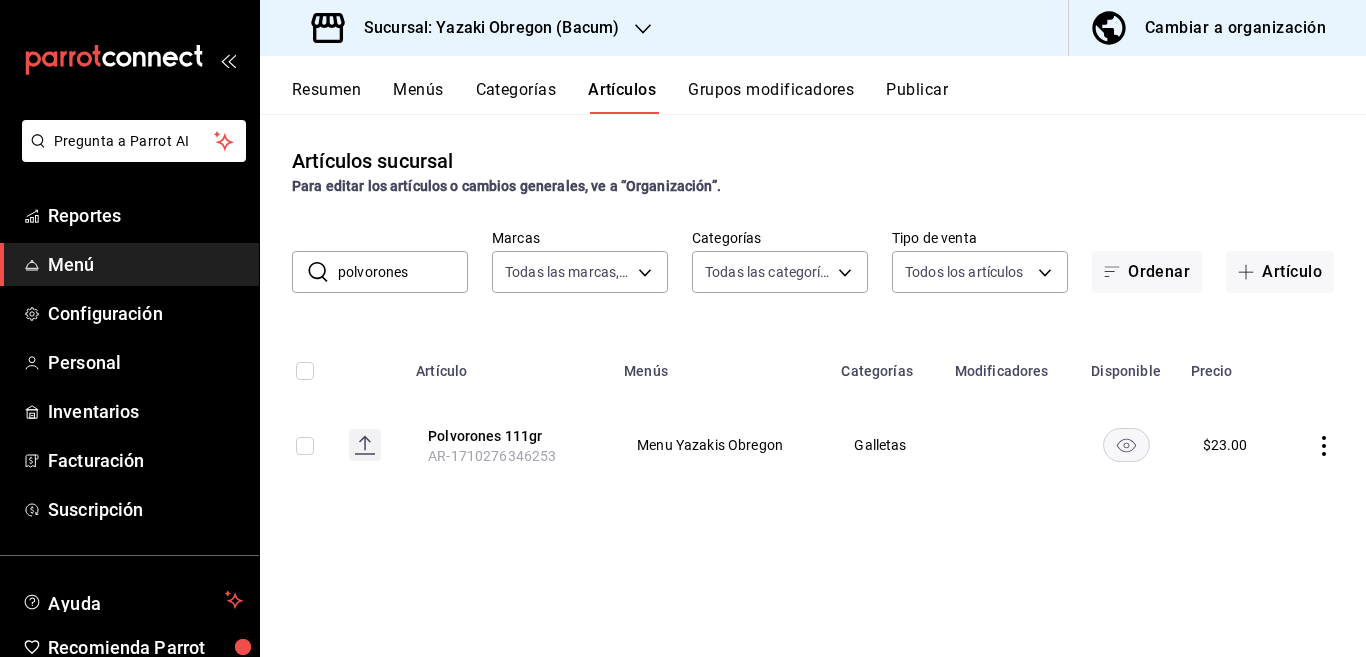 click 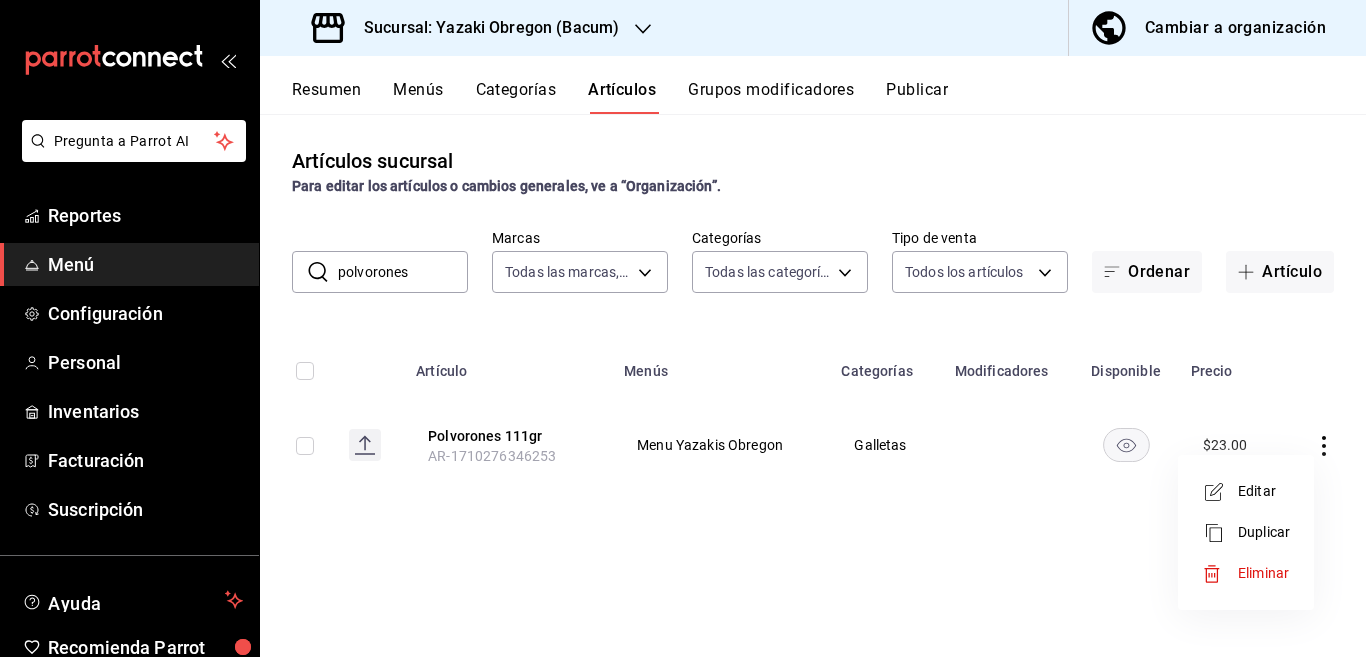 click on "Editar" at bounding box center [1264, 491] 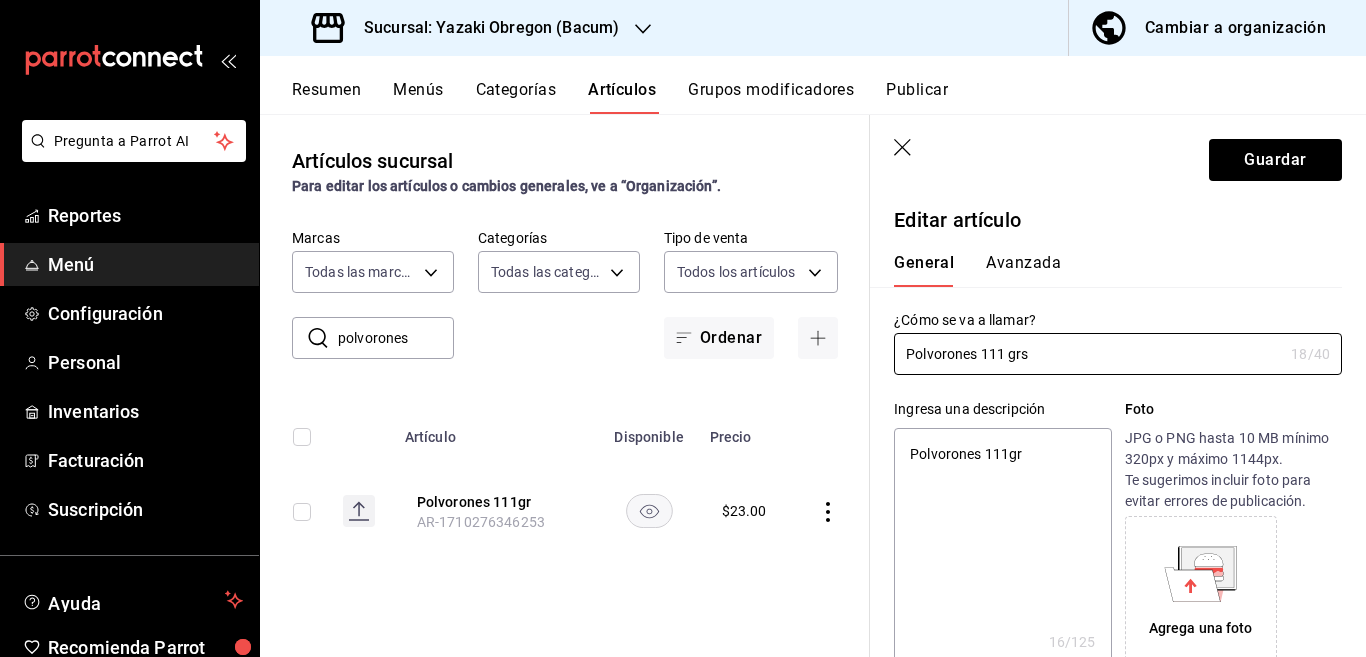 click on "Polvorones 111gr" at bounding box center [1002, 548] 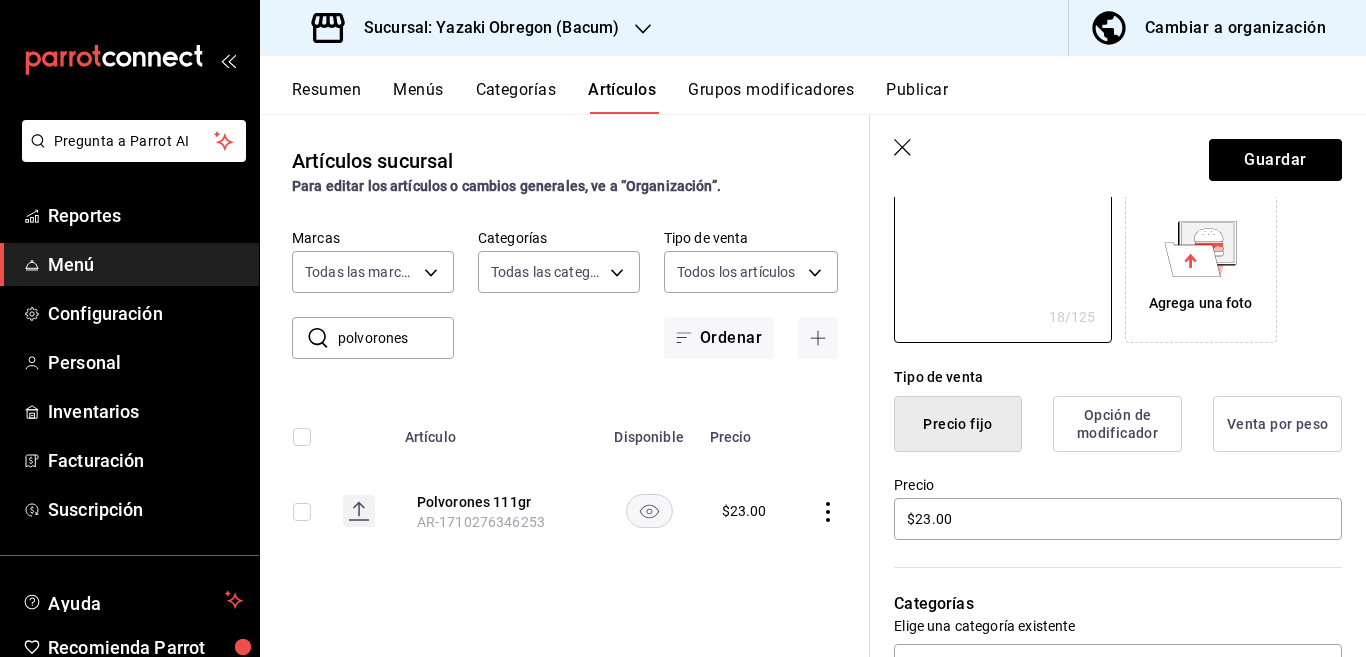 scroll, scrollTop: 406, scrollLeft: 0, axis: vertical 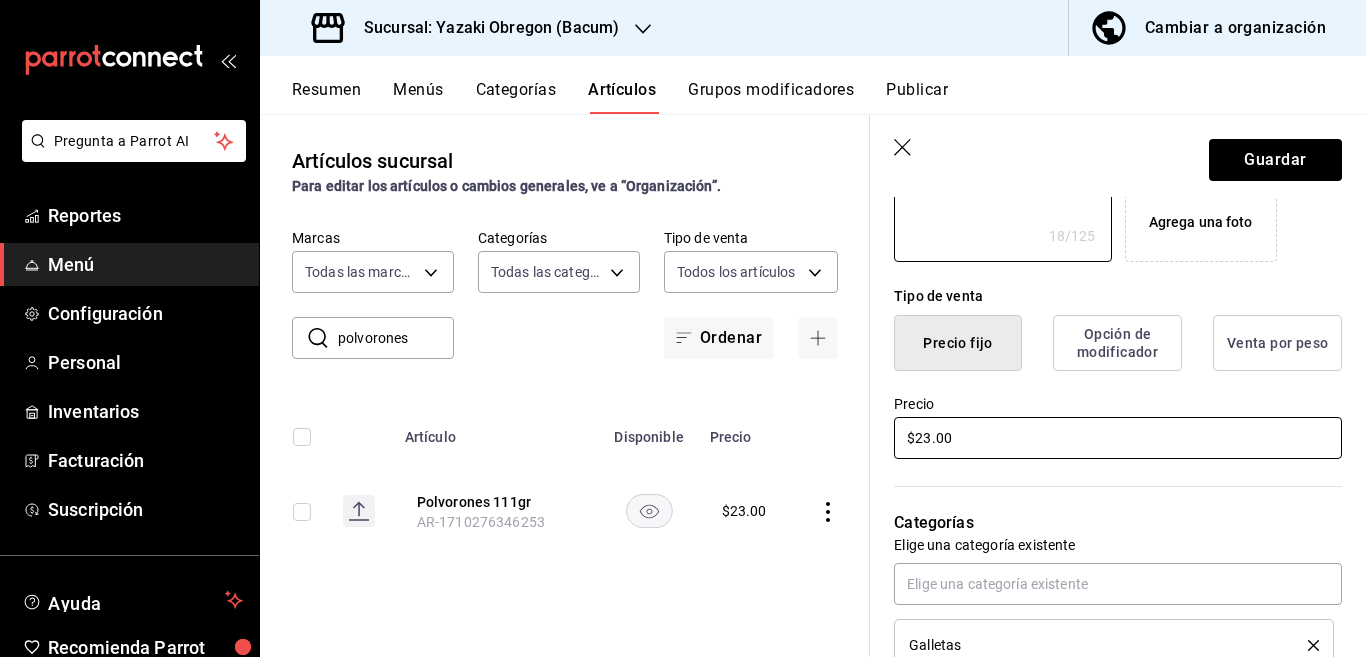 click on "$23.00" at bounding box center [1118, 438] 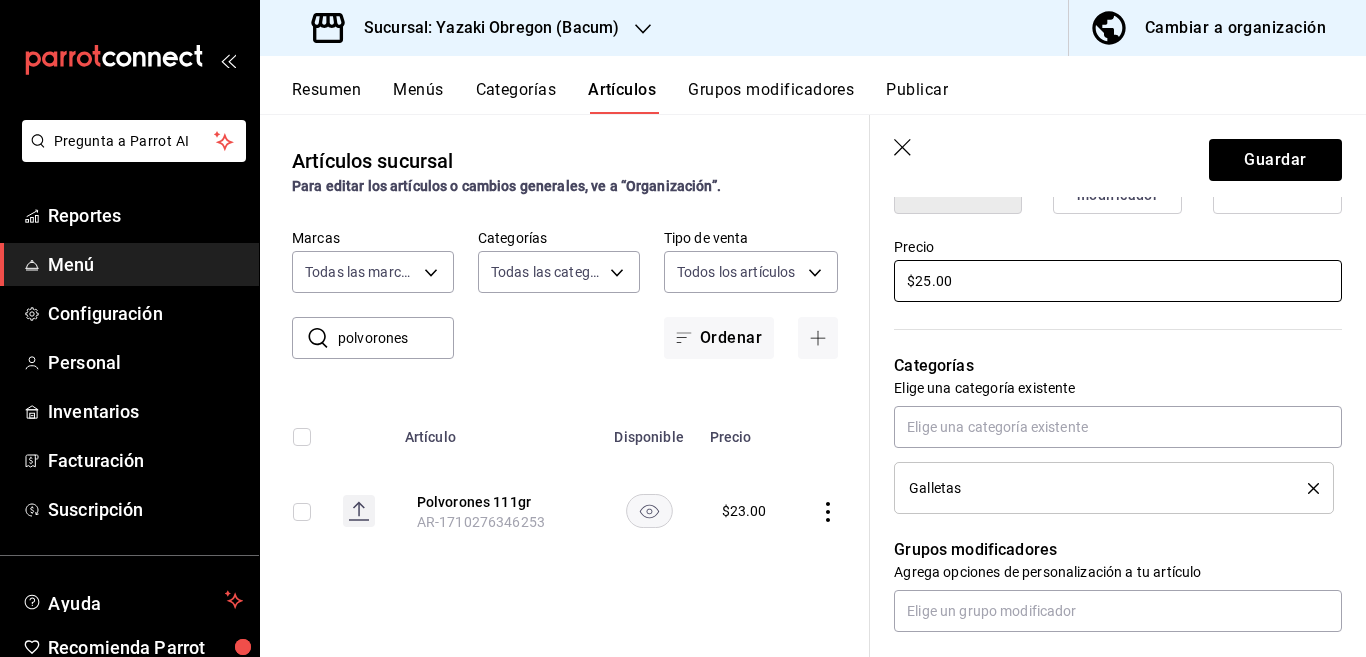 scroll, scrollTop: 569, scrollLeft: 0, axis: vertical 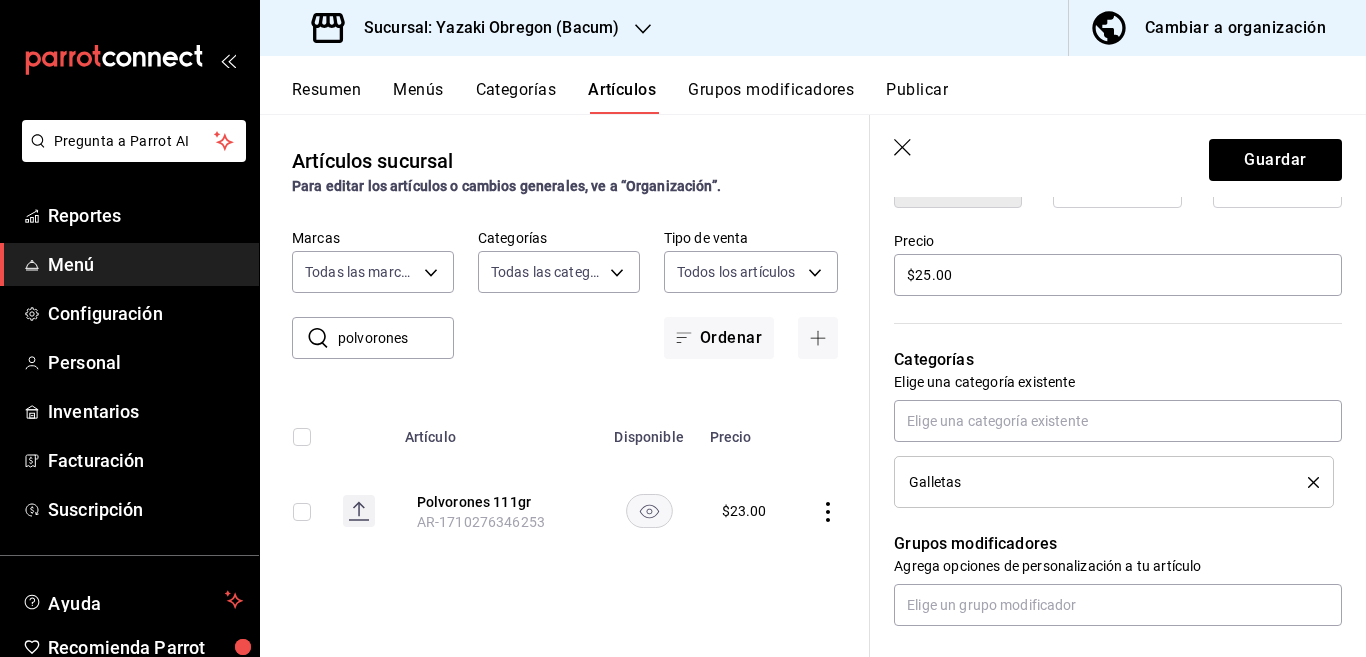 click 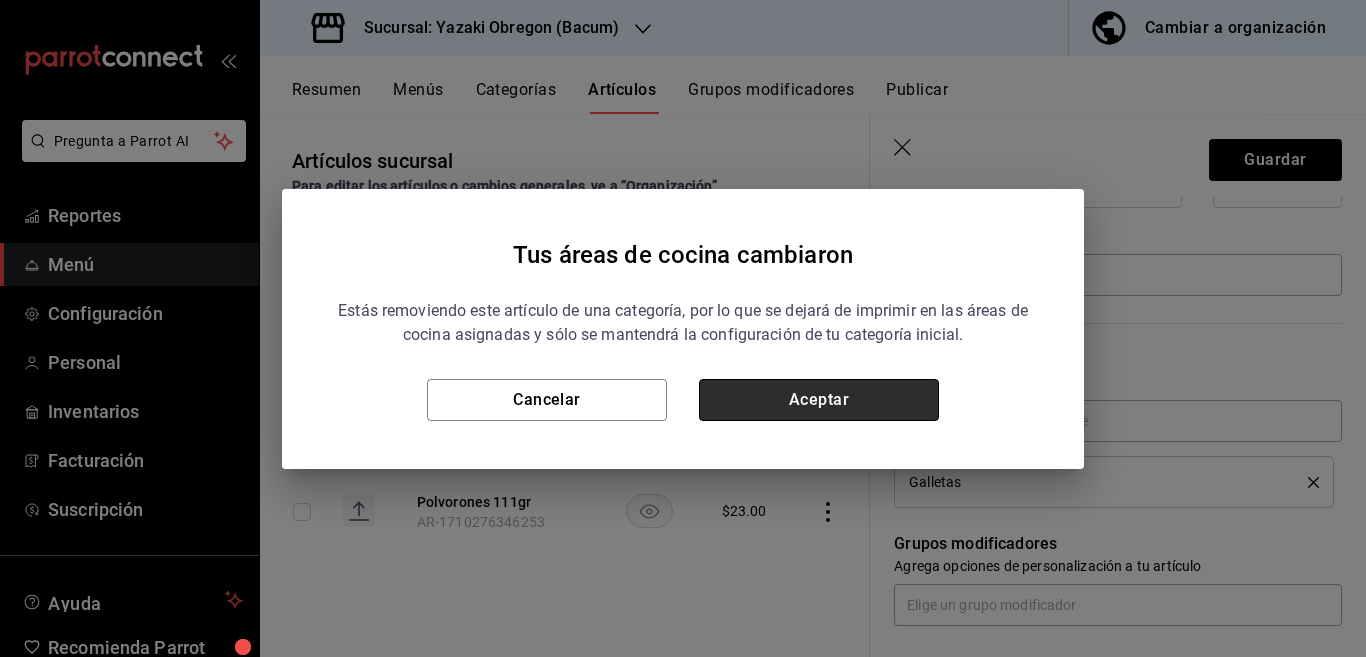 click on "Aceptar" at bounding box center [819, 400] 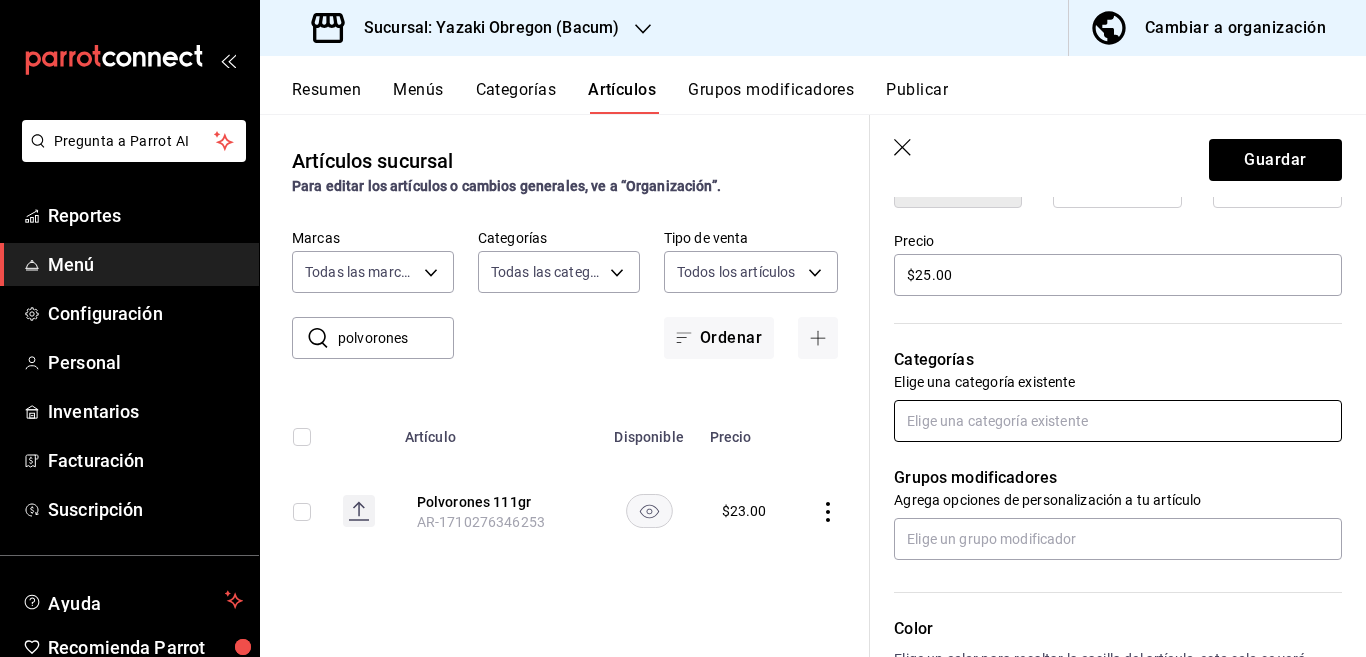 click at bounding box center [1118, 421] 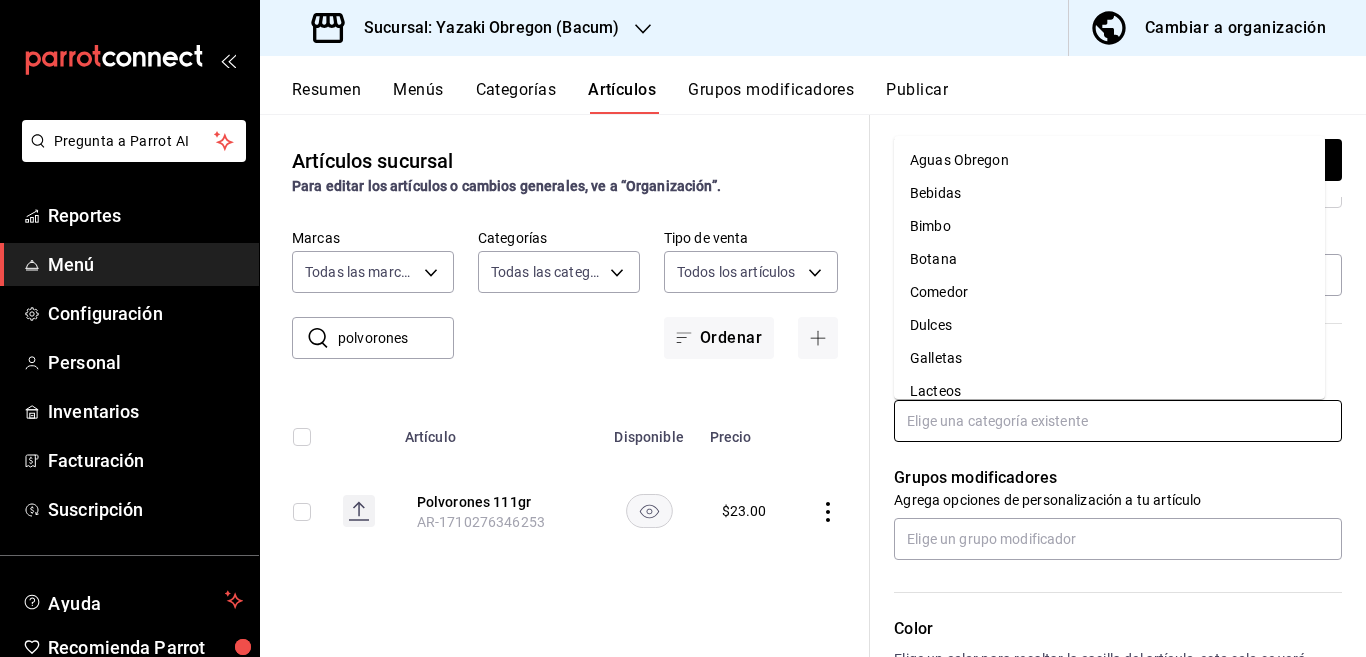 click on "Bimbo" at bounding box center [1109, 226] 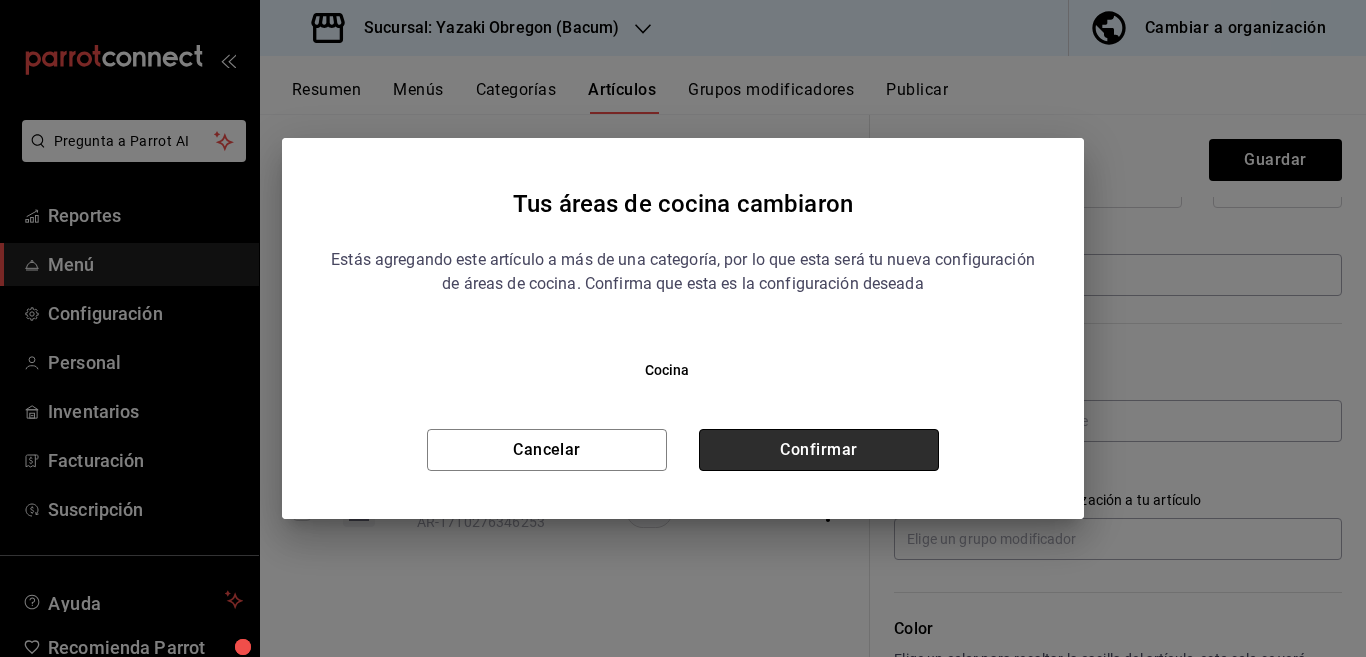 click on "Confirmar" at bounding box center (819, 450) 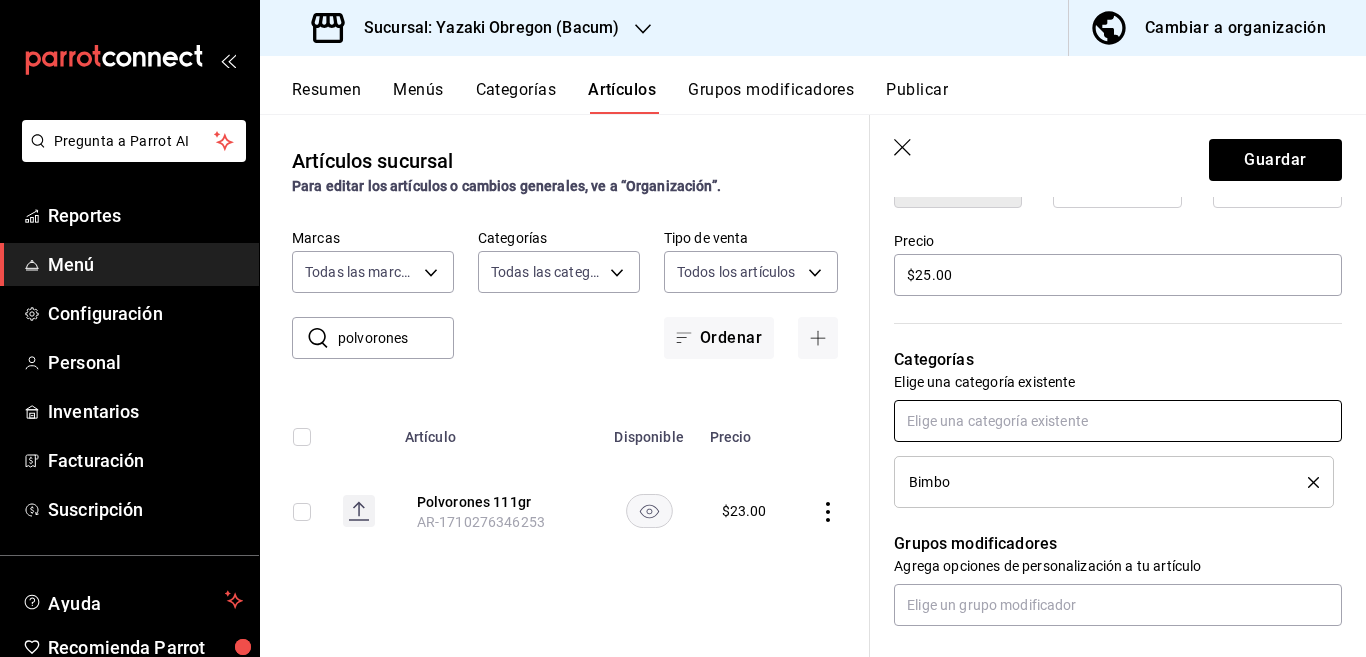 scroll, scrollTop: 570, scrollLeft: 0, axis: vertical 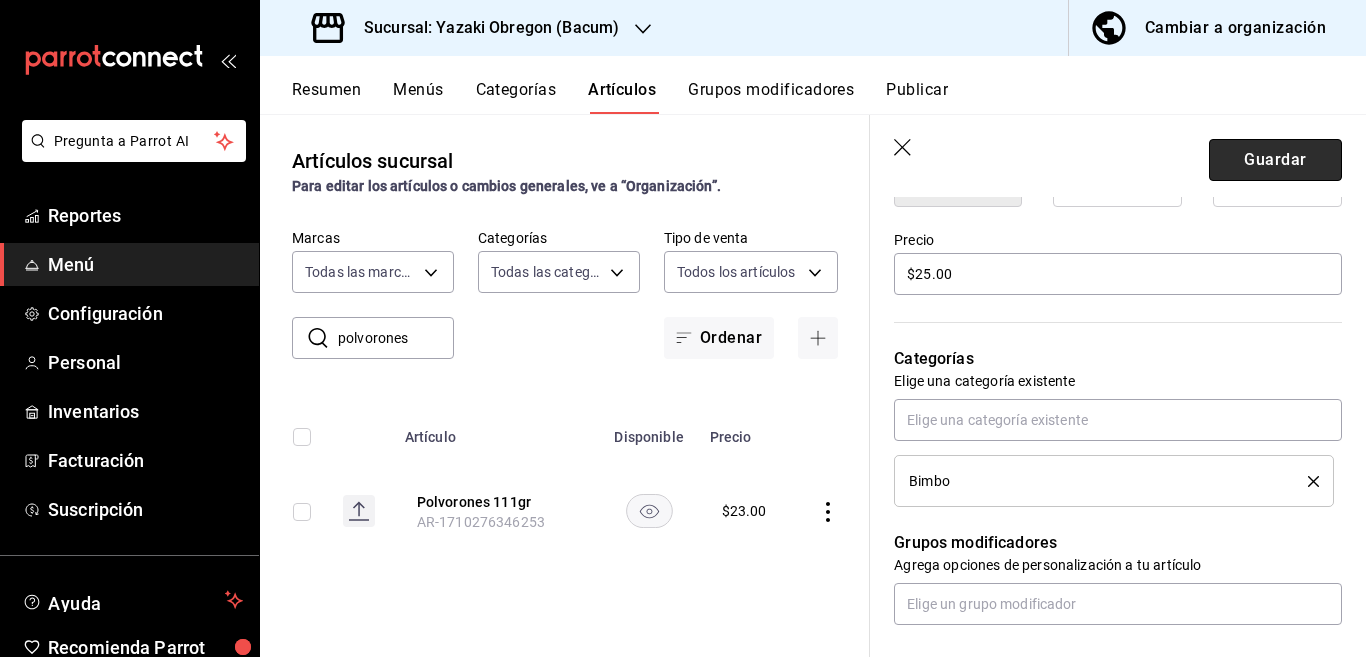 click on "Guardar" at bounding box center [1275, 160] 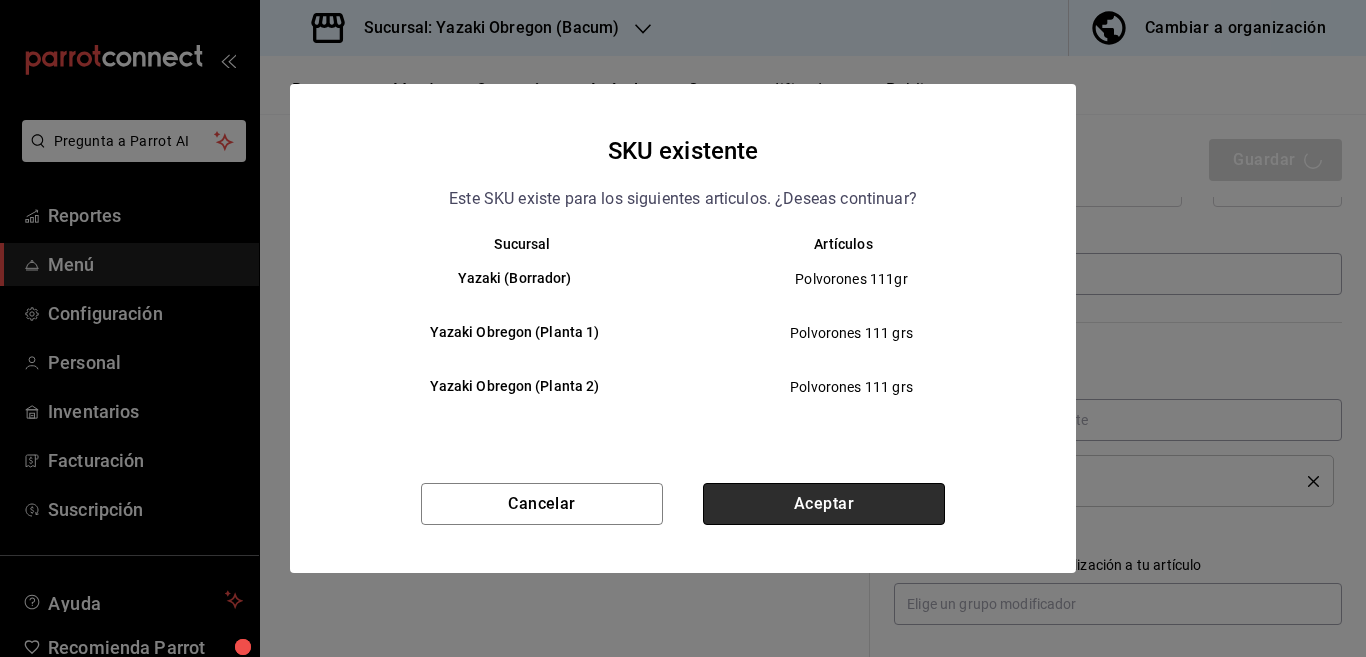click on "Aceptar" at bounding box center [824, 504] 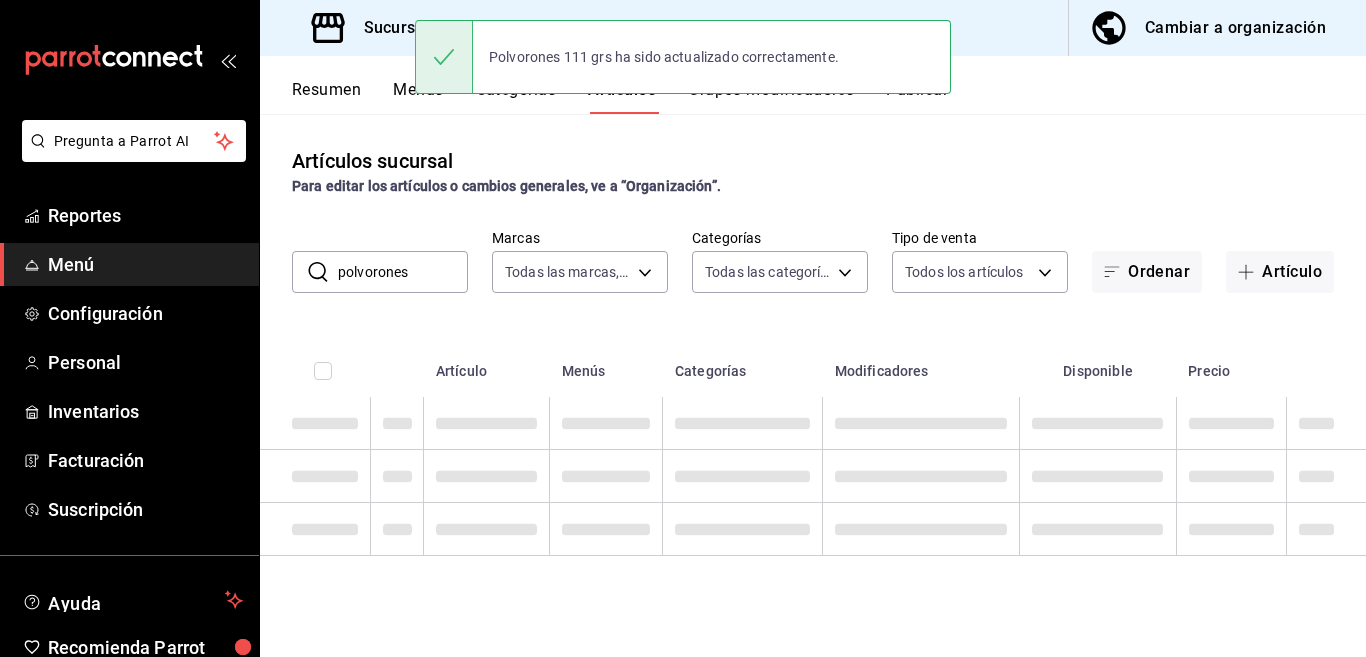 scroll, scrollTop: 0, scrollLeft: 0, axis: both 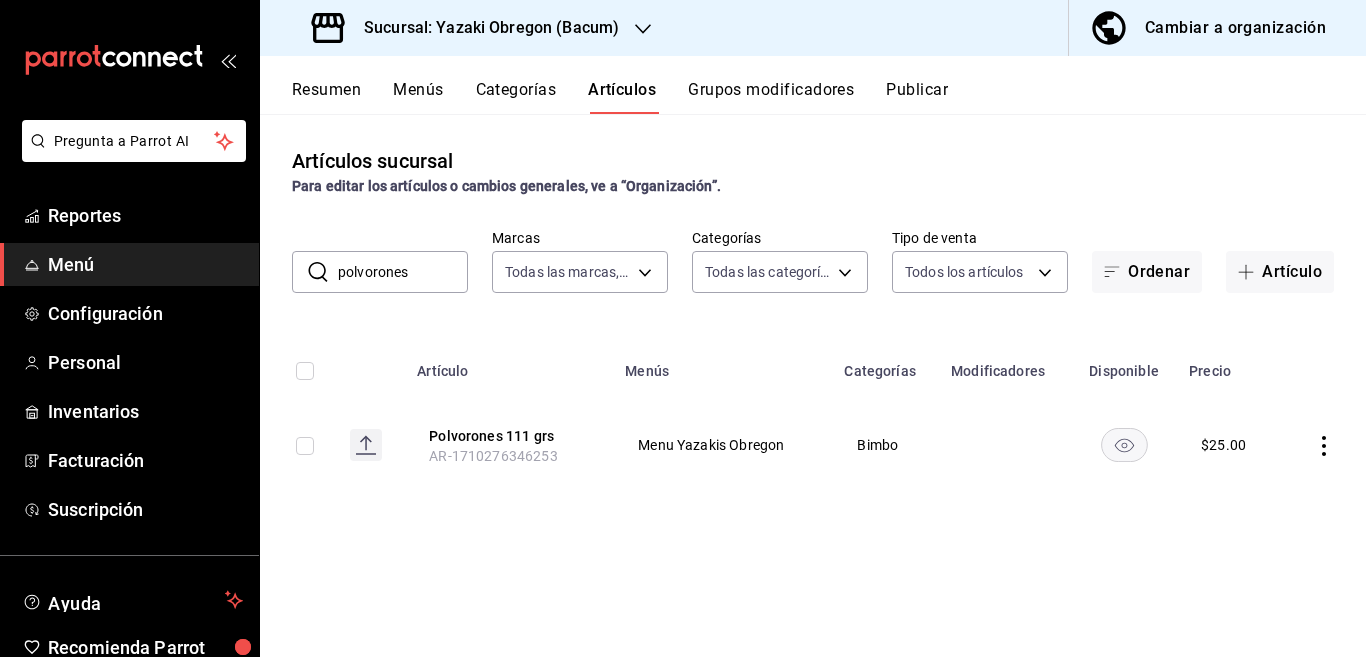 click on "polvorones" at bounding box center (403, 272) 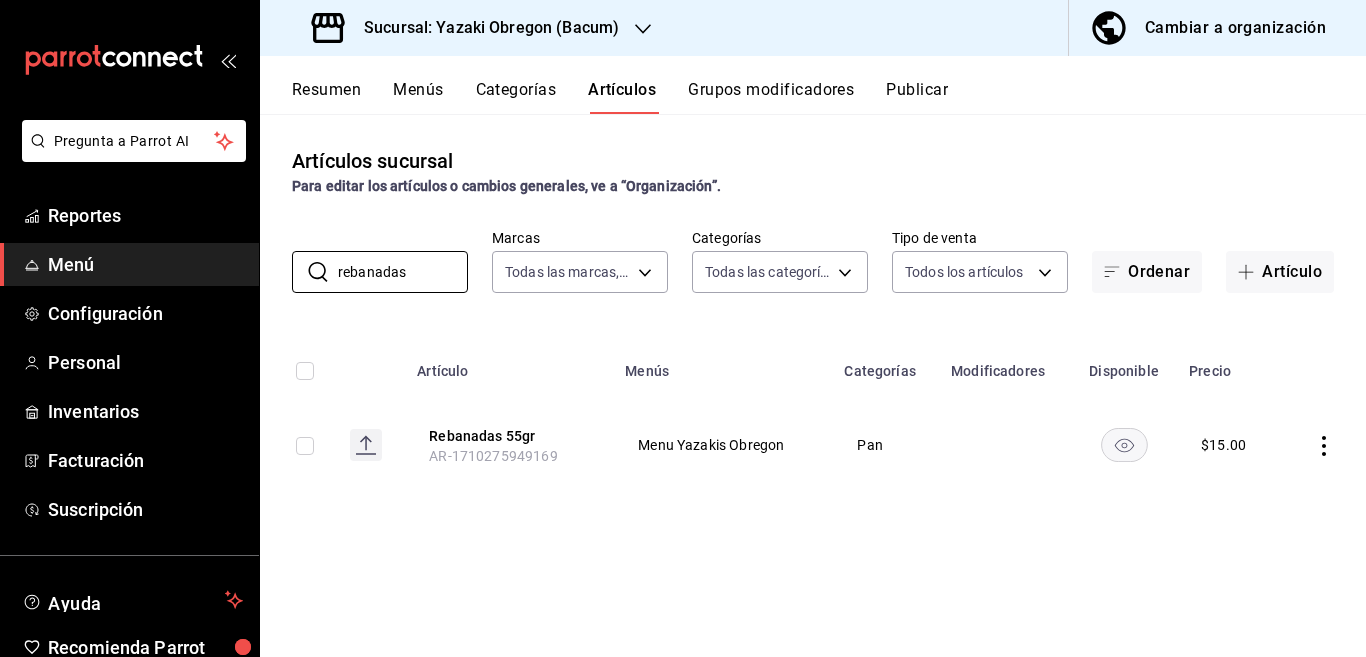 click on "Artículos sucursal Para editar los artículos o cambios generales, ve a “Organización”. ​ rebanadas ​ Marcas Todas las marcas, Sin marca d9131804-351d-4d94-a190-6ea00eea3cd4 Categorías Todas las categorías, Sin categoría 9c52625c-fb7e-4748-94f7-28671a206f5e,4cfa0d4e-065a-4b3b-b5e0-b4c73182f252,42042cb6-8be8-4fca-a0f1-b909df4357e6,7fc62974-f061-41d6-9cb8-3faa51939906,c6d1e102-ecc3-4866-bddd-aeeb7d320cfd,8d0804d6-ae70-4f99-82d8-409871a3c134,b090cc74-a4e3-4f54-8e08-53230da21298,1efa193a-150e-4716-8876-9d2404790ad9,53b1d459-e3b3-4160-a1d7-b8513e62ee31 Tipo de venta Todos los artículos ALL Ordenar Artículo Artículo Menús Categorías Modificadores Disponible Precio Rebanadas 55gr AR-1710275949169 Menu Yazakis Obregon Pan $ 15.00" at bounding box center [813, 385] 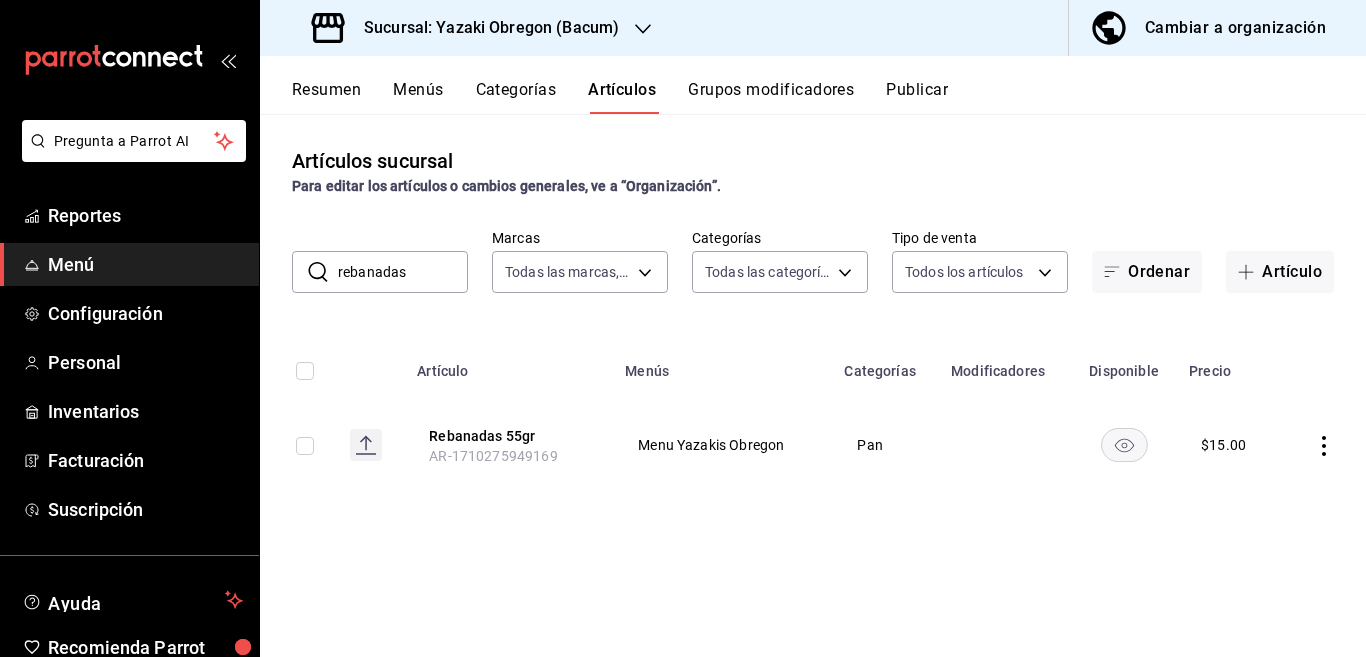 click 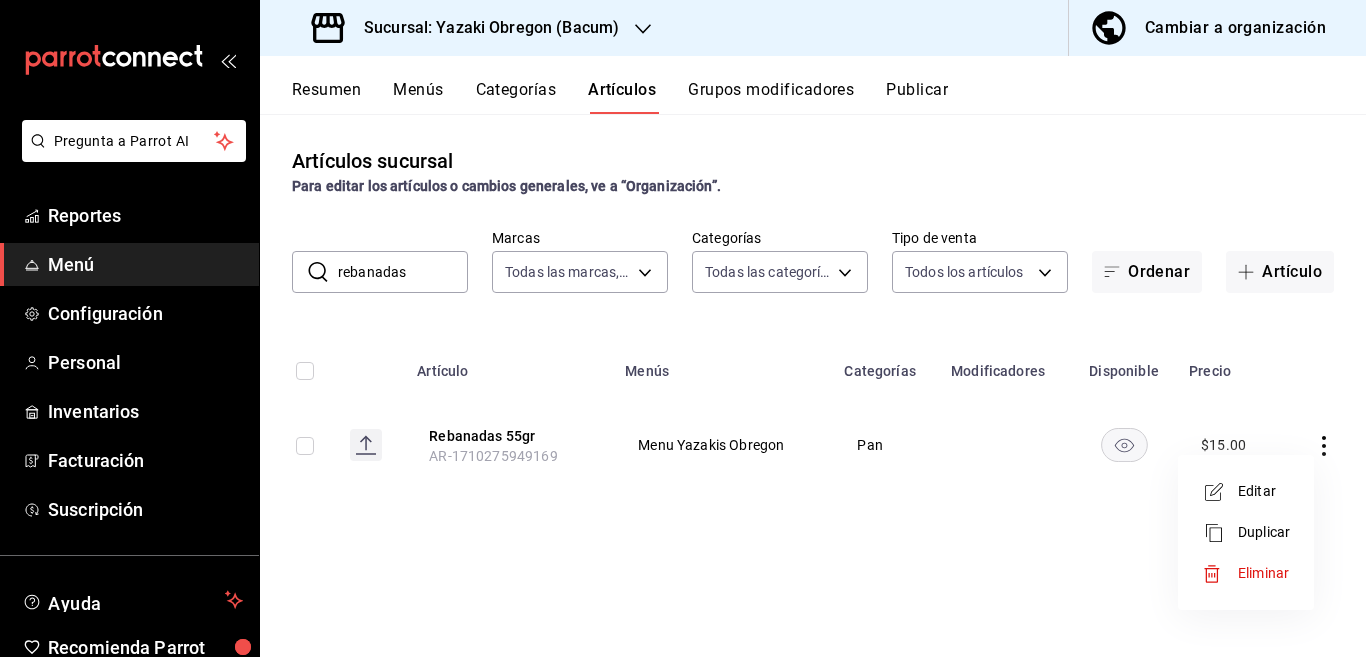 click on "Editar" at bounding box center (1264, 491) 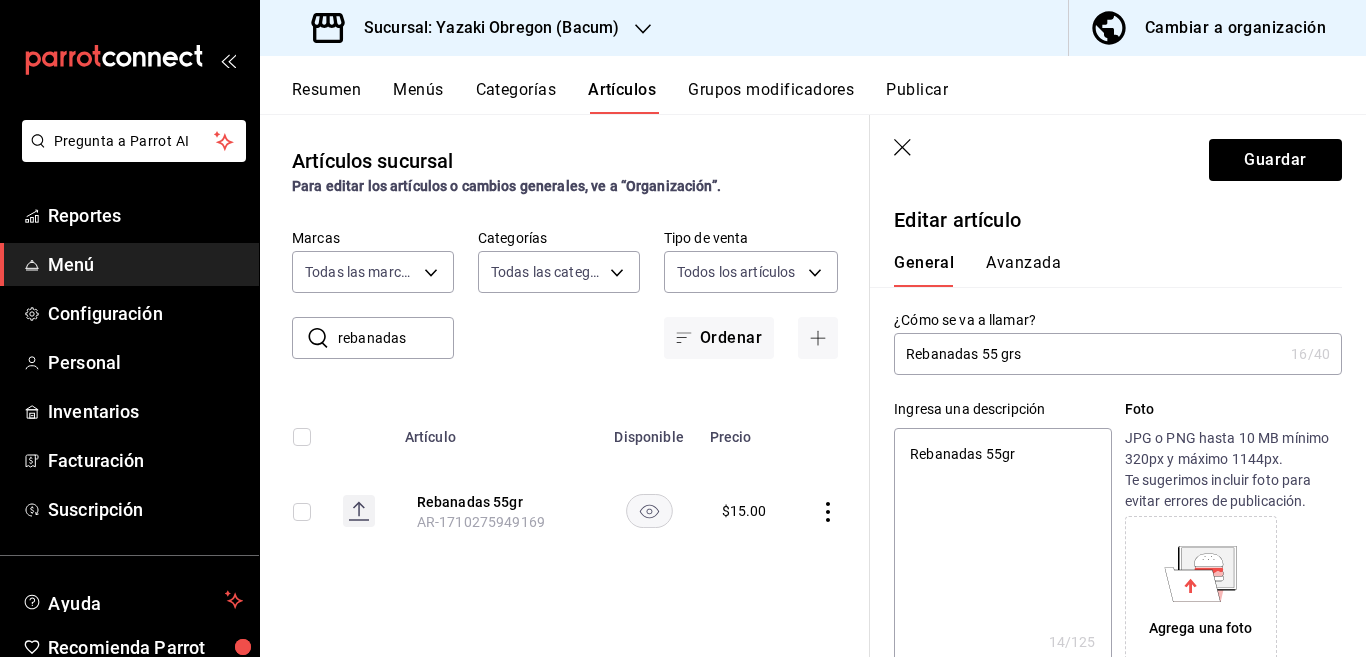 click on "Rebanadas 55gr" at bounding box center [1002, 548] 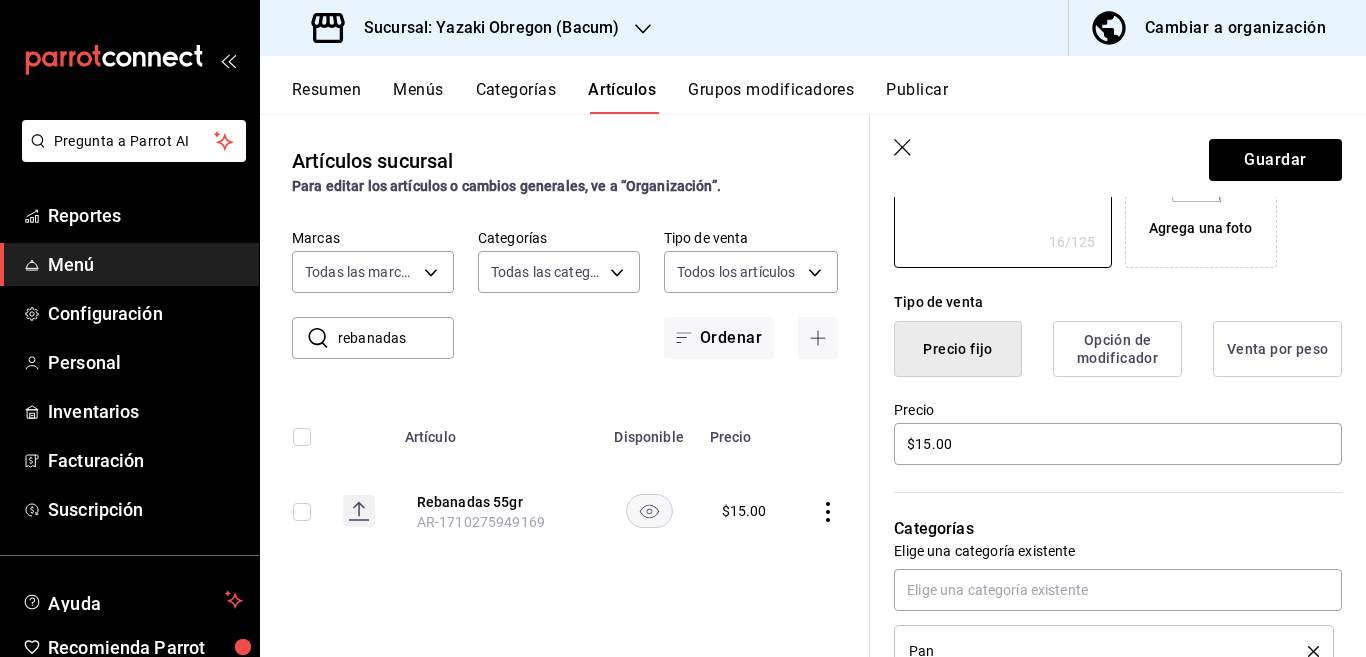 scroll, scrollTop: 406, scrollLeft: 0, axis: vertical 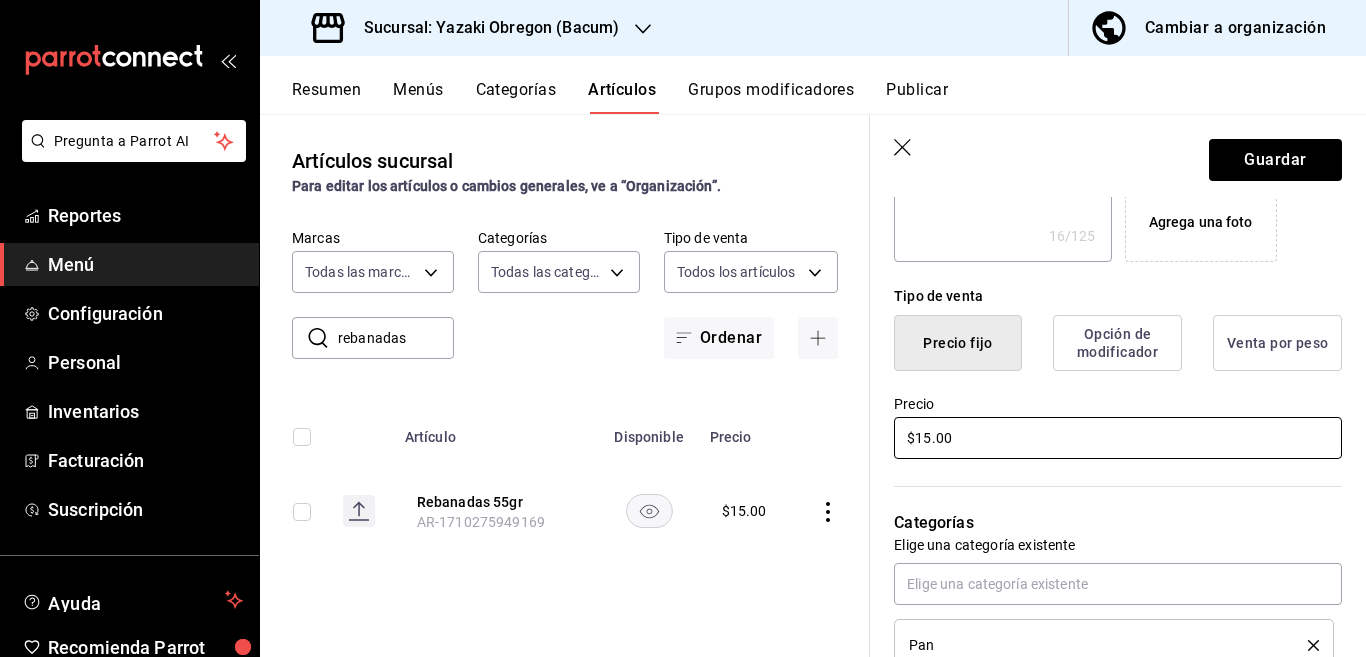 click on "$15.00" at bounding box center (1118, 438) 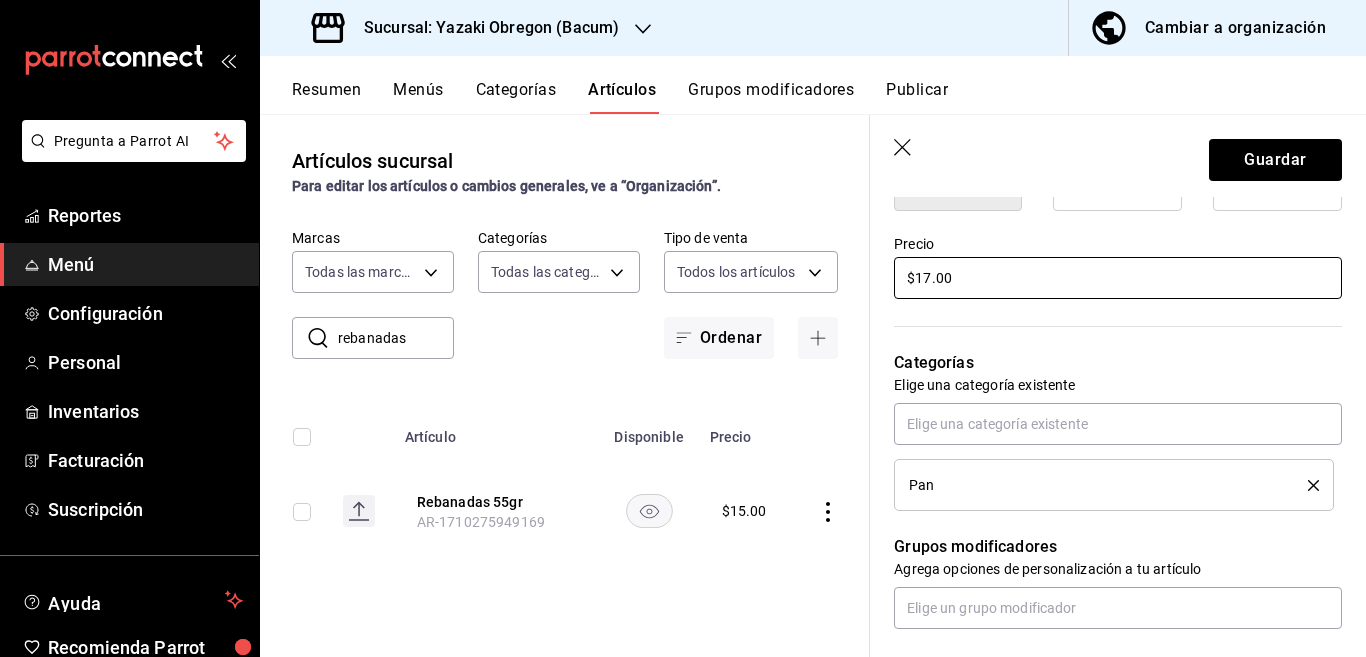 scroll, scrollTop: 569, scrollLeft: 0, axis: vertical 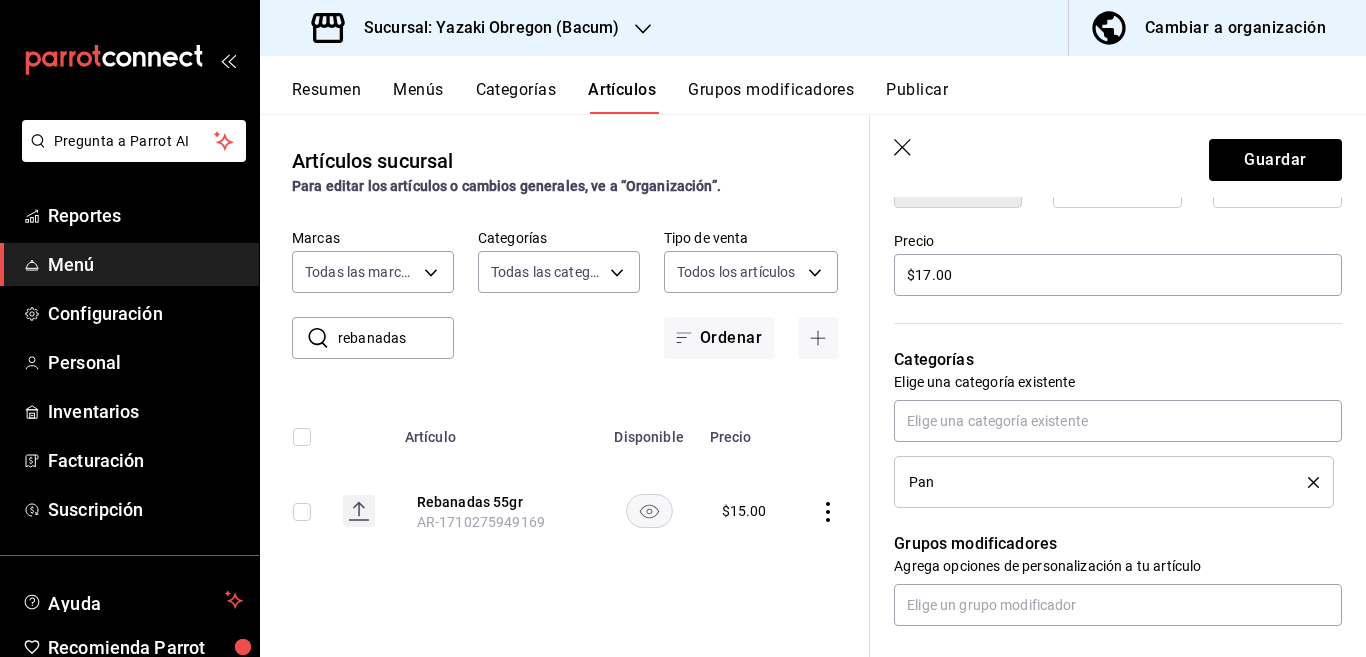click 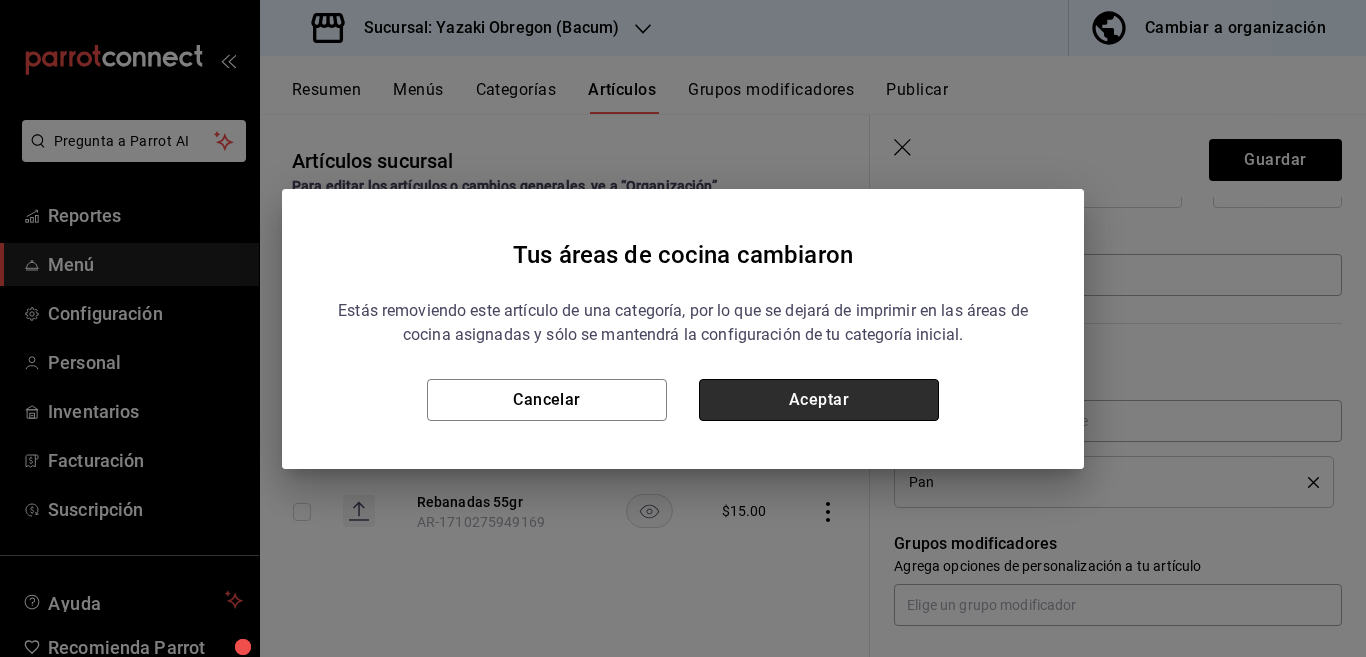 click on "Aceptar" at bounding box center (819, 400) 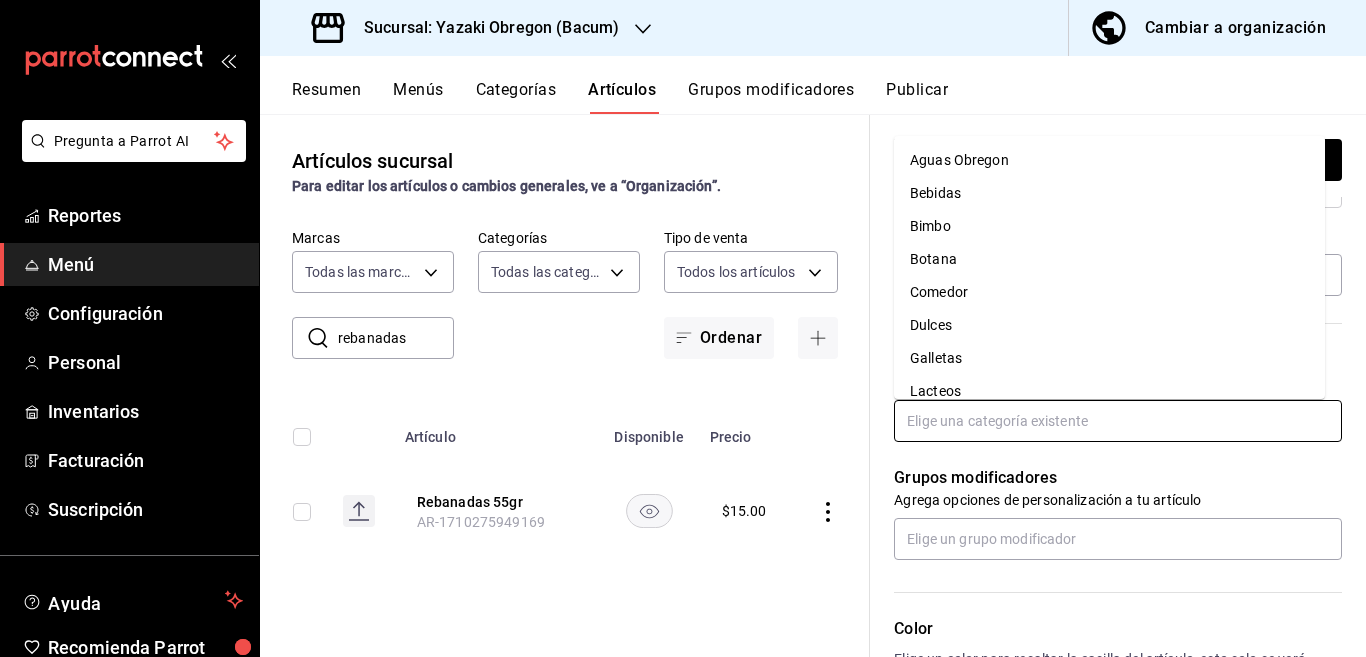 click at bounding box center (1118, 421) 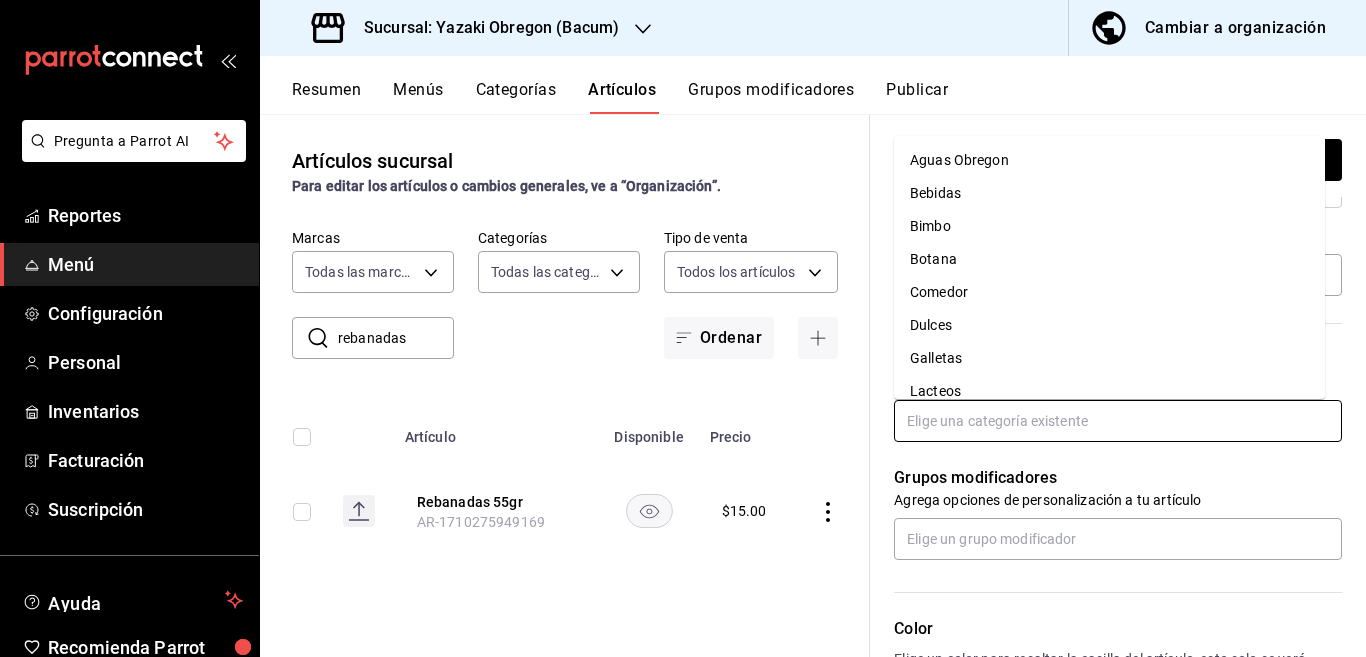 click on "Bimbo" at bounding box center (1109, 226) 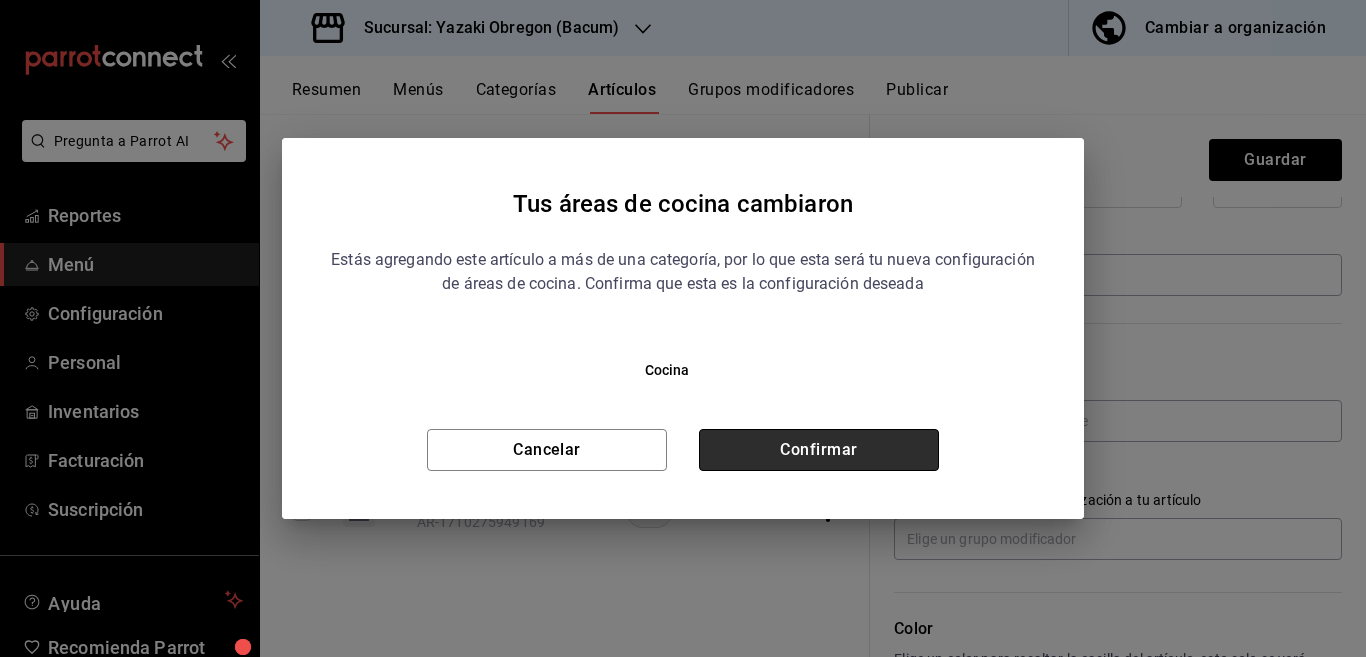 click on "Confirmar" at bounding box center (819, 450) 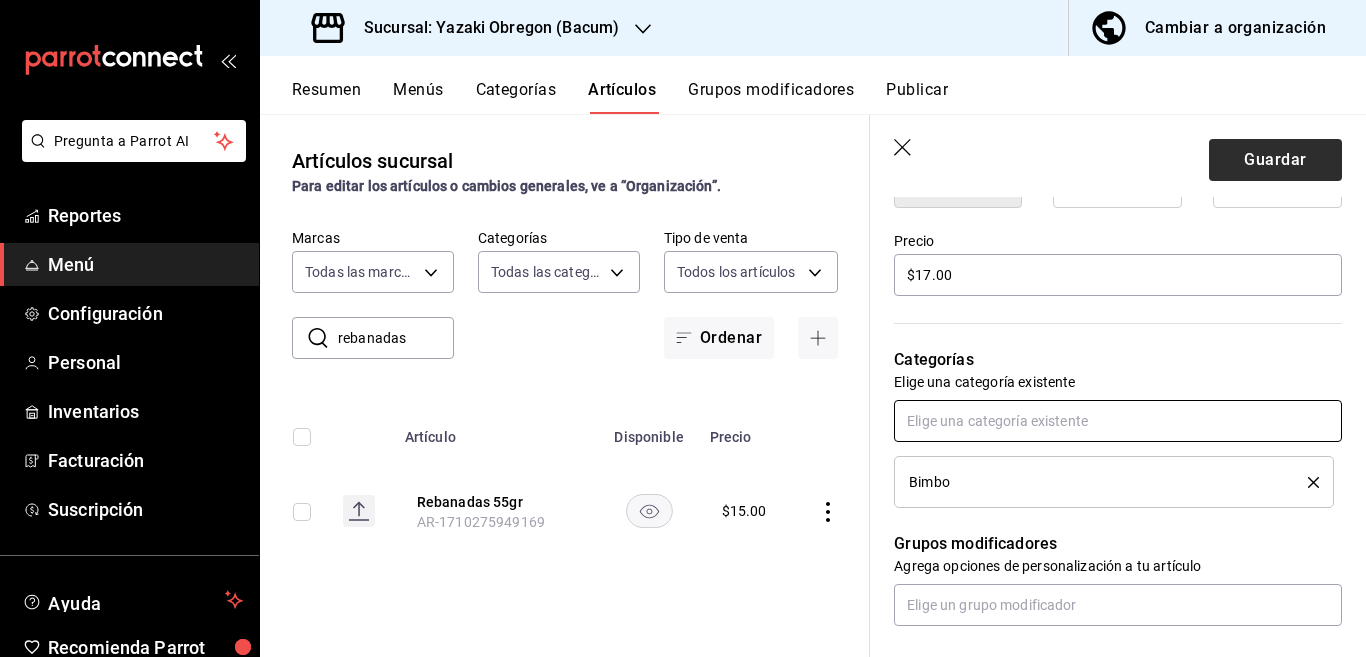 scroll, scrollTop: 570, scrollLeft: 0, axis: vertical 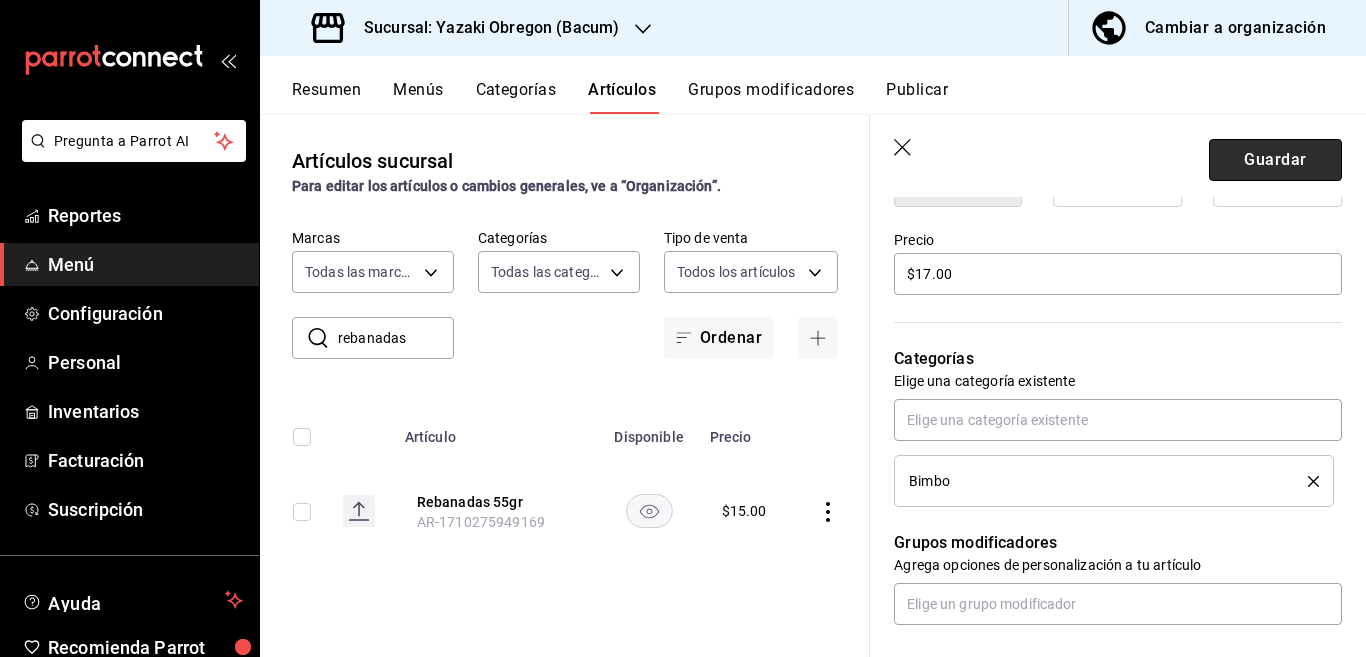 click on "Guardar" at bounding box center [1275, 160] 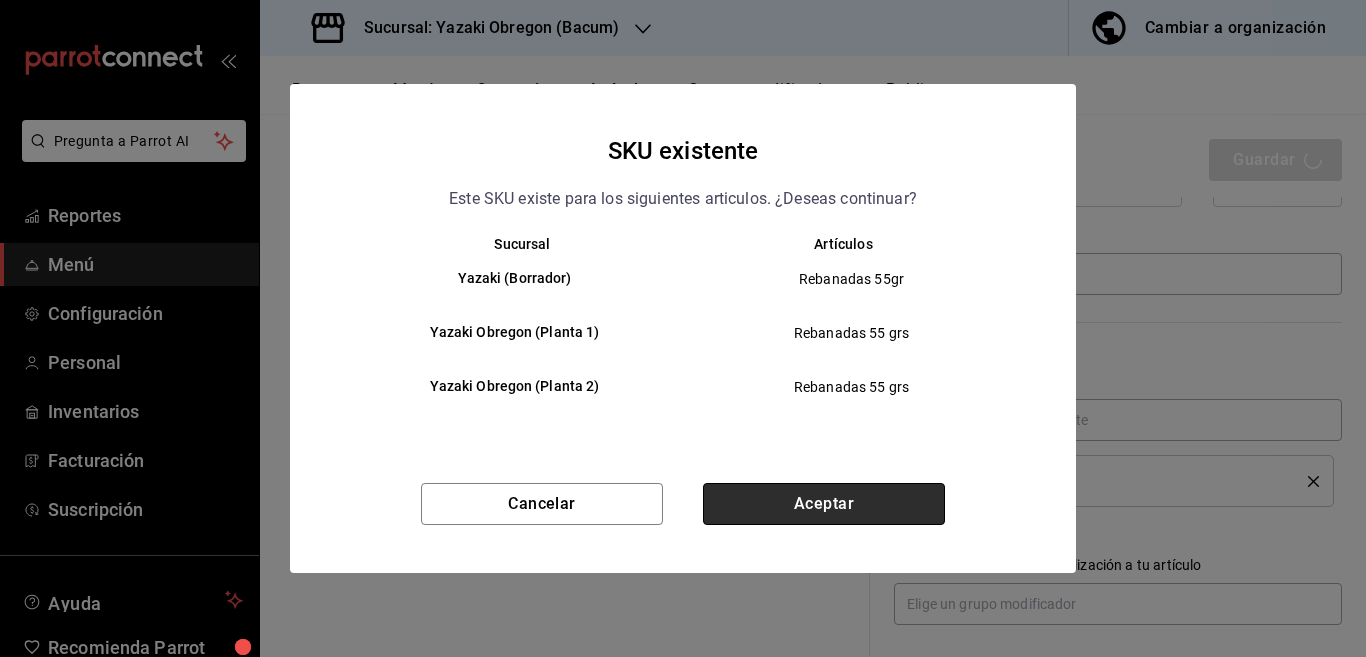 click on "Aceptar" at bounding box center [824, 504] 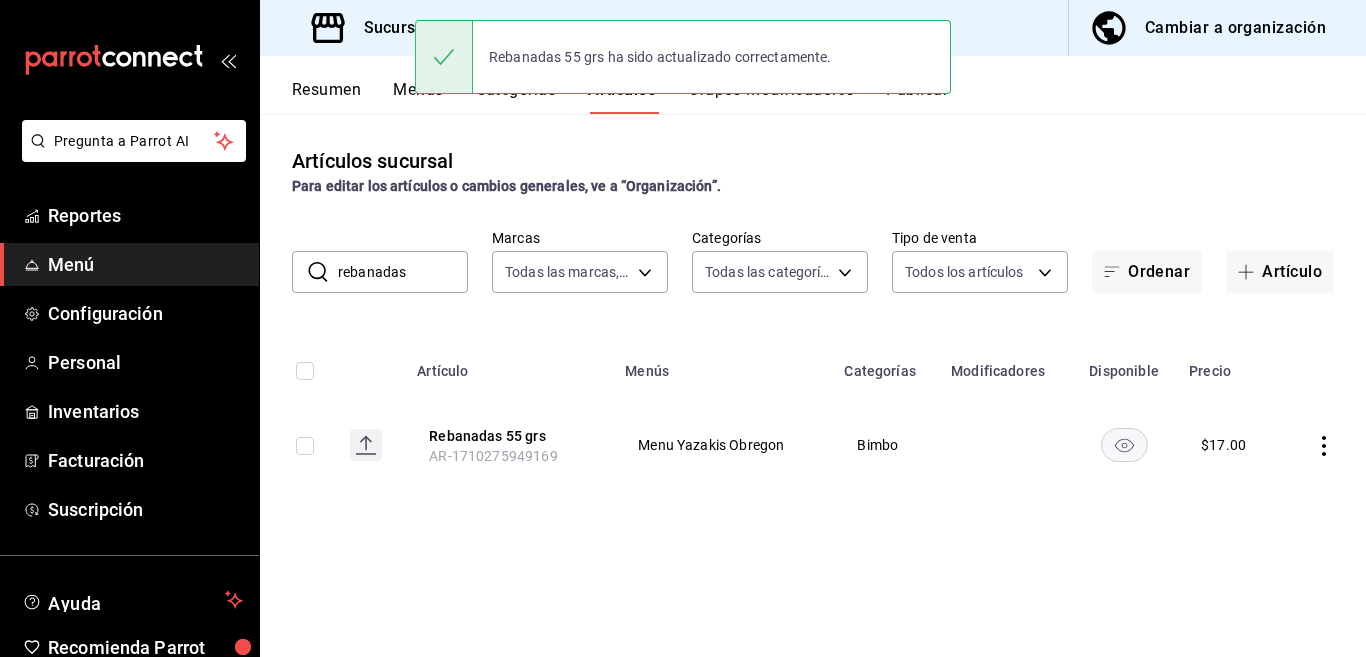 scroll, scrollTop: 0, scrollLeft: 0, axis: both 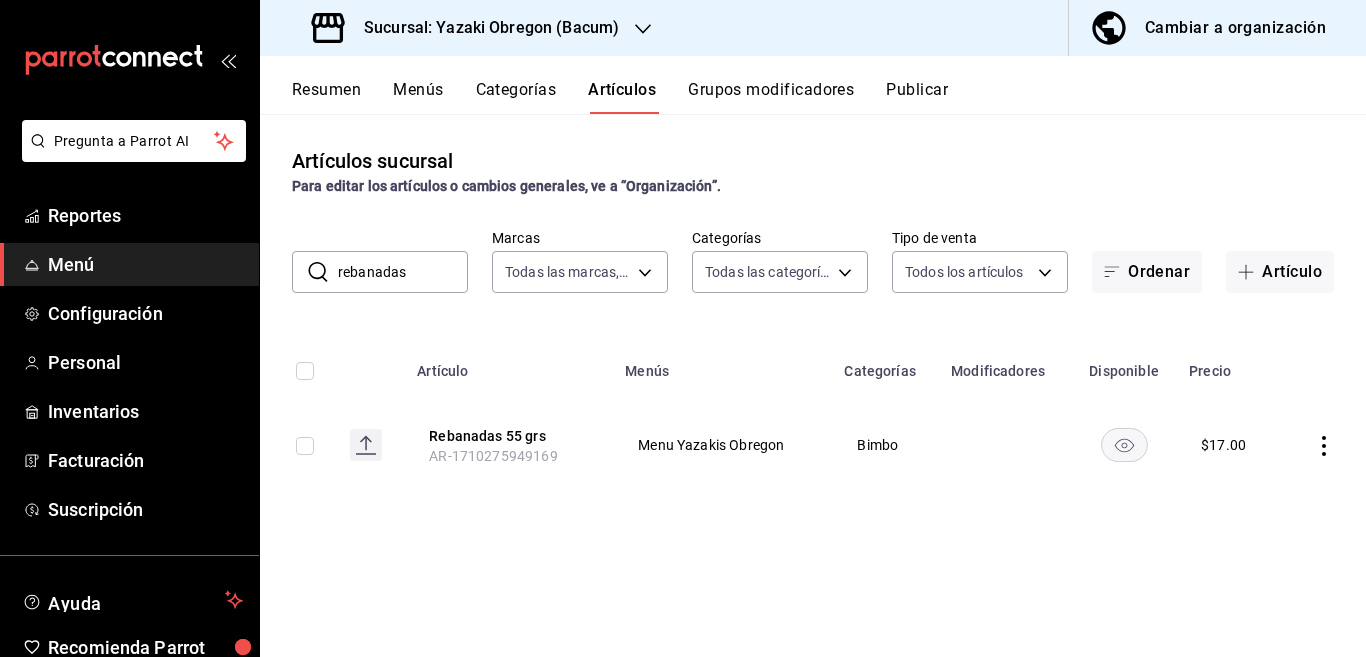 click on "rebanadas" at bounding box center (403, 272) 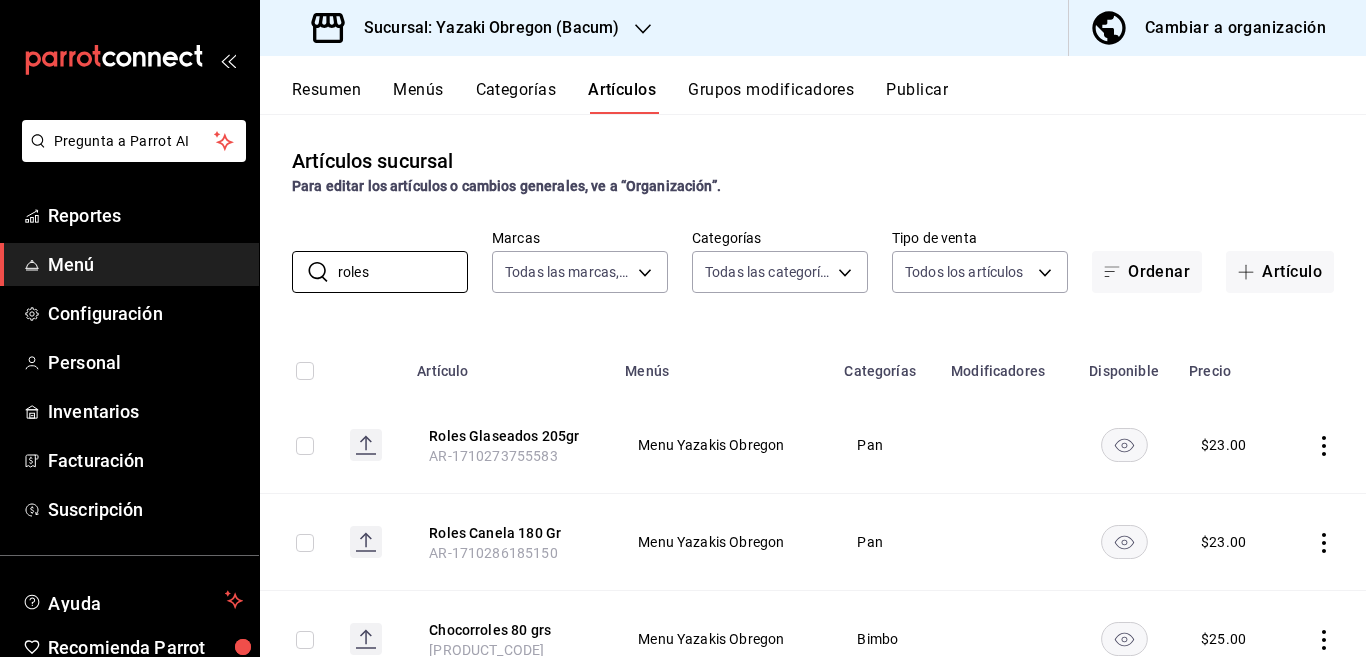 click on "Artículos sucursal Para editar los artículos o cambios generales, ve a “Organización”. ​ roles ​ Marcas Todas las marcas, Sin marca d9131804-351d-4d94-a190-6ea00eea3cd4 Categorías Todas las categorías, Sin categoría 9c52625c-fb7e-4748-94f7-28671a206f5e,4cfa0d4e-065a-4b3b-b5e0-b4c73182f252,42042cb6-8be8-4fca-a0f1-b909df4357e6,7fc62974-f061-41d6-9cb8-3faa51939906,c6d1e102-ecc3-4866-bddd-aeeb7d320cfd,8d0804d6-ae70-4f99-82d8-409871a3c134,b090cc74-a4e3-4f54-8e08-53230da21298,1efa193a-150e-4716-8876-9d2404790ad9,53b1d459-e3b3-4160-a1d7-b8513e62ee31 Tipo de venta Todos los artículos ALL Ordenar Artículo Artículo Menús Categorías Modificadores Disponible Precio Roles Glaseados 205gr AR-1710273755583 Menu Yazakis Obregon Pan $ 23.00 Roles Canela 180 Gr AR-1710286185150 Menu Yazakis Obregon Pan $ 23.00 Chocorroles 80 grs AR-1710268670058 Menu Yazakis Obregon Bimbo $ 25.00" at bounding box center (813, 385) 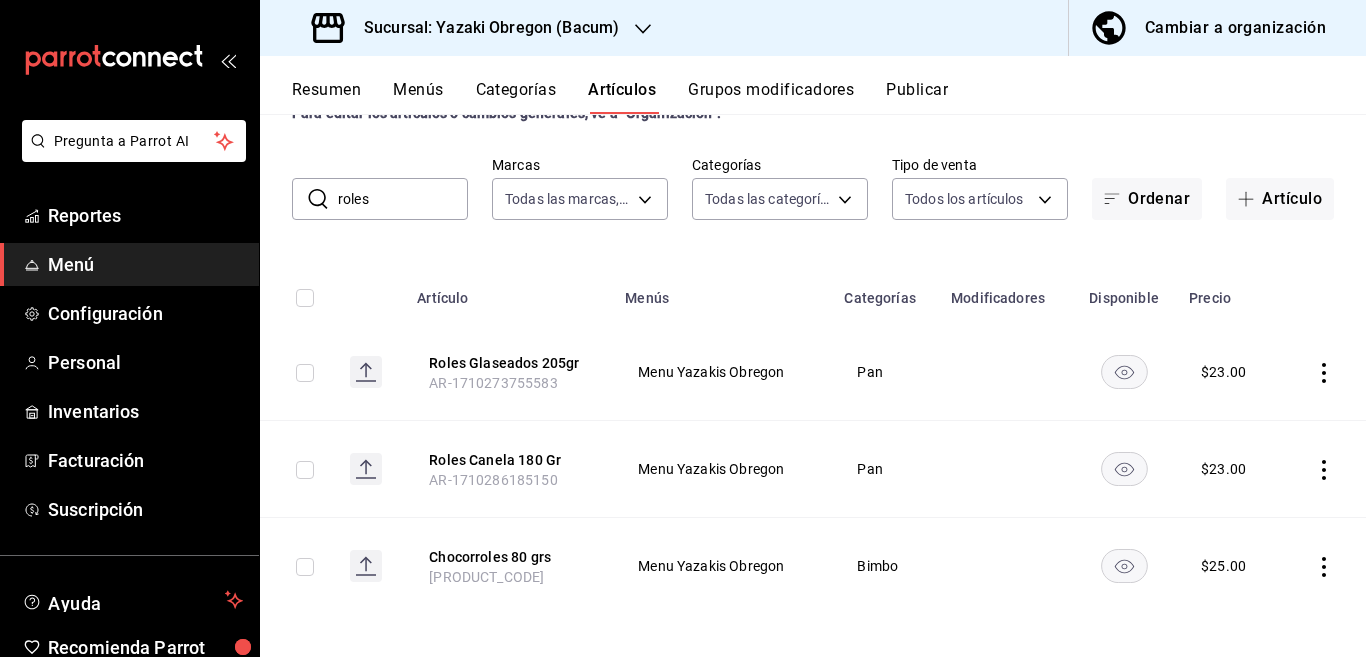 scroll, scrollTop: 79, scrollLeft: 0, axis: vertical 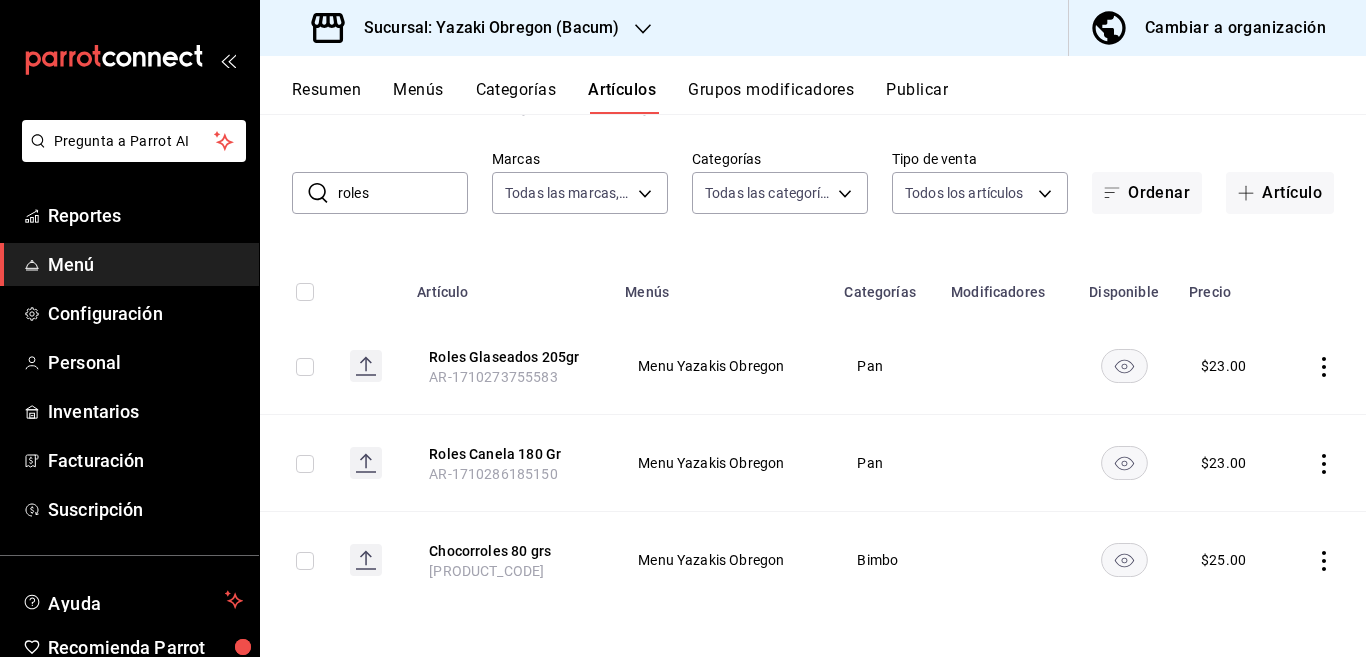 click 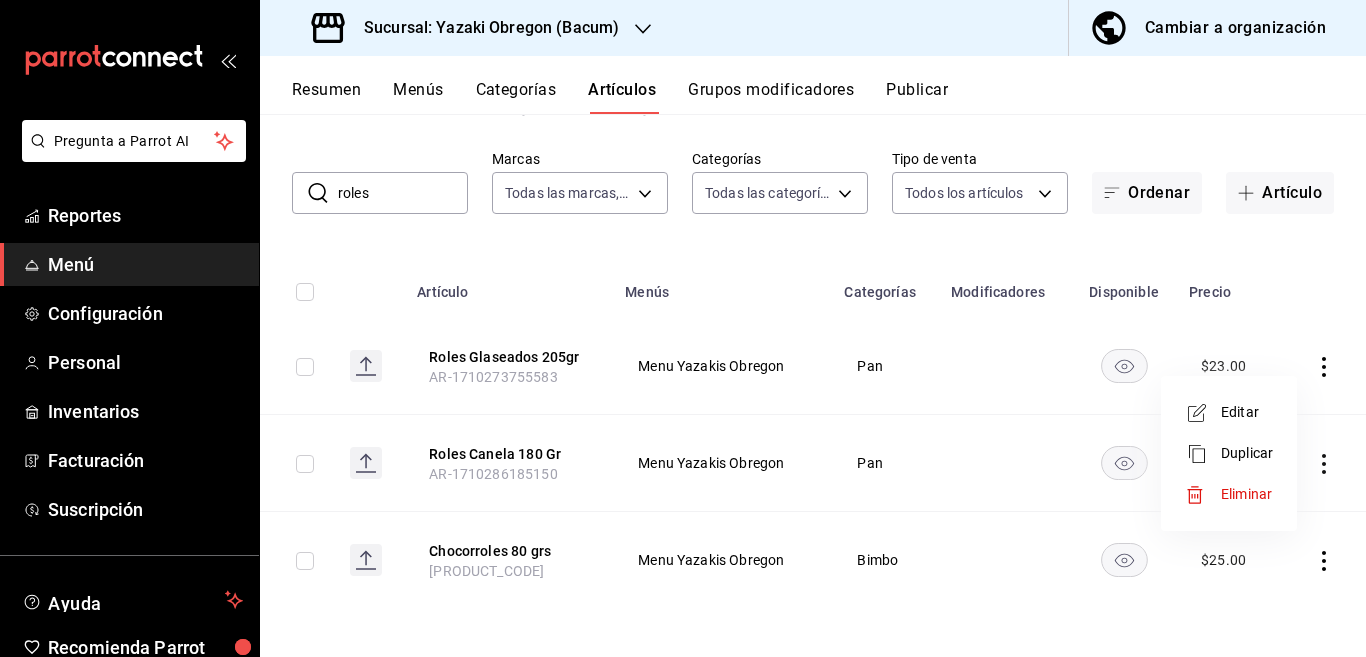 click at bounding box center (683, 328) 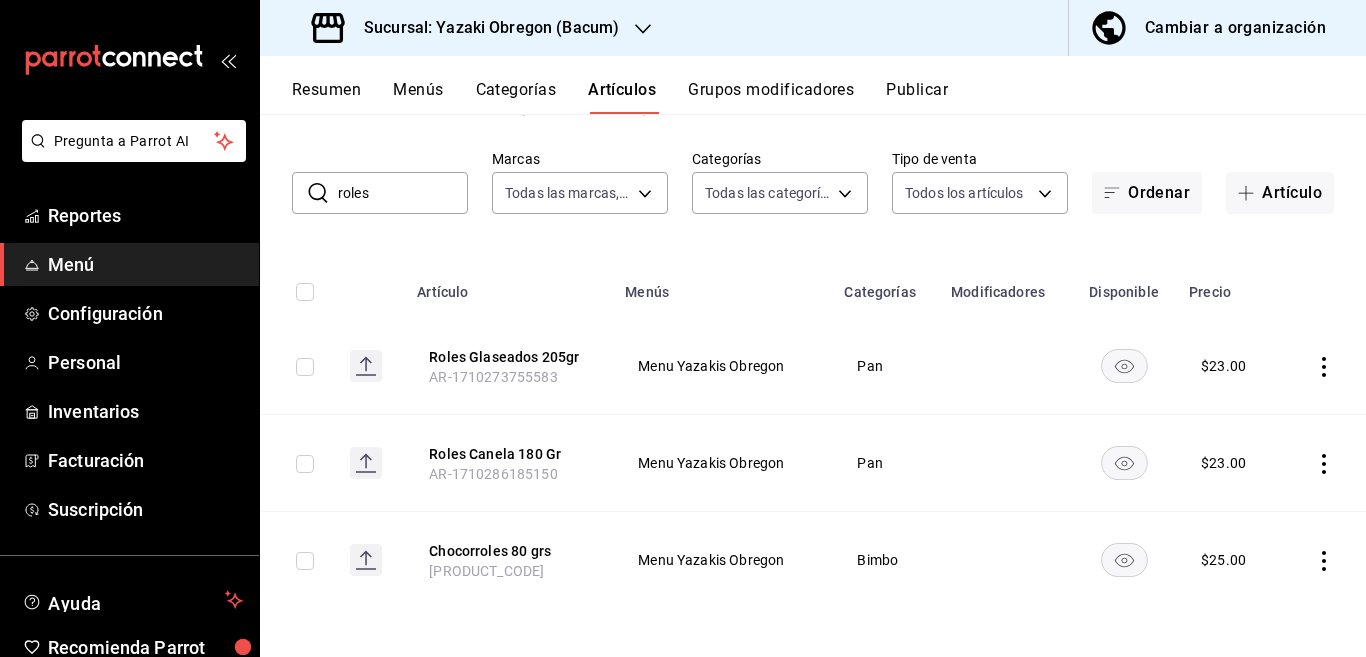 click 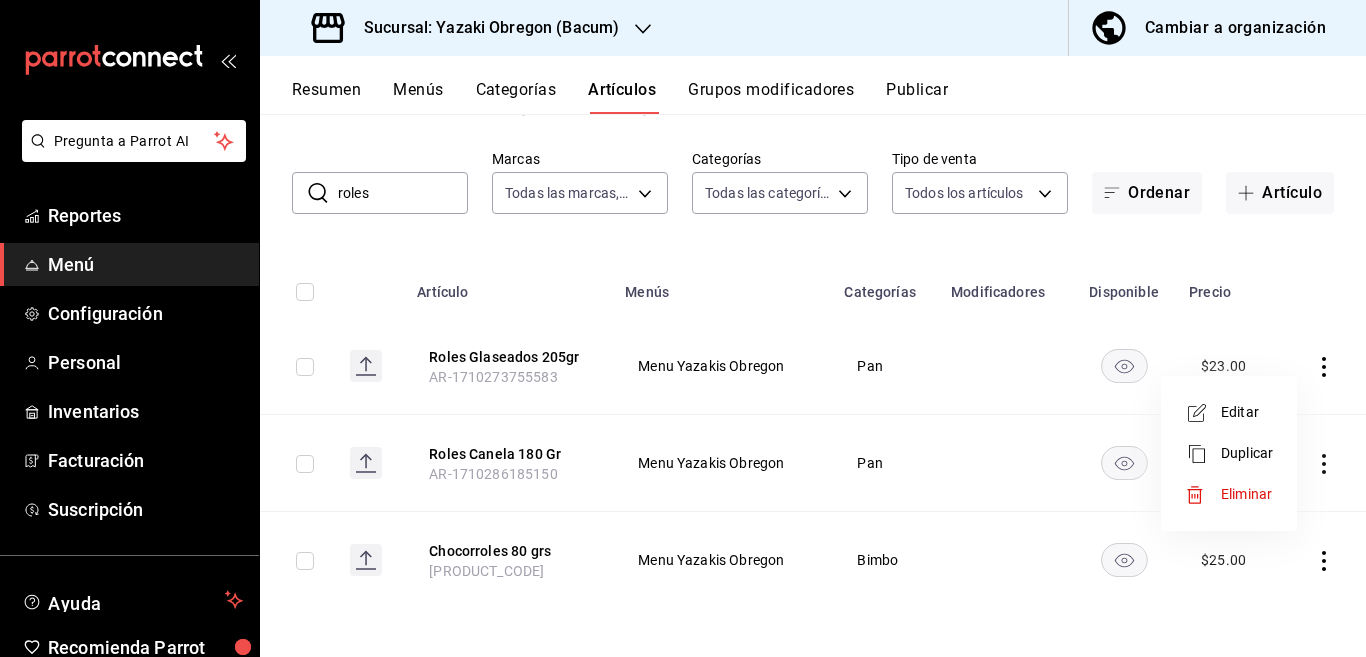 click on "Editar" at bounding box center (1247, 412) 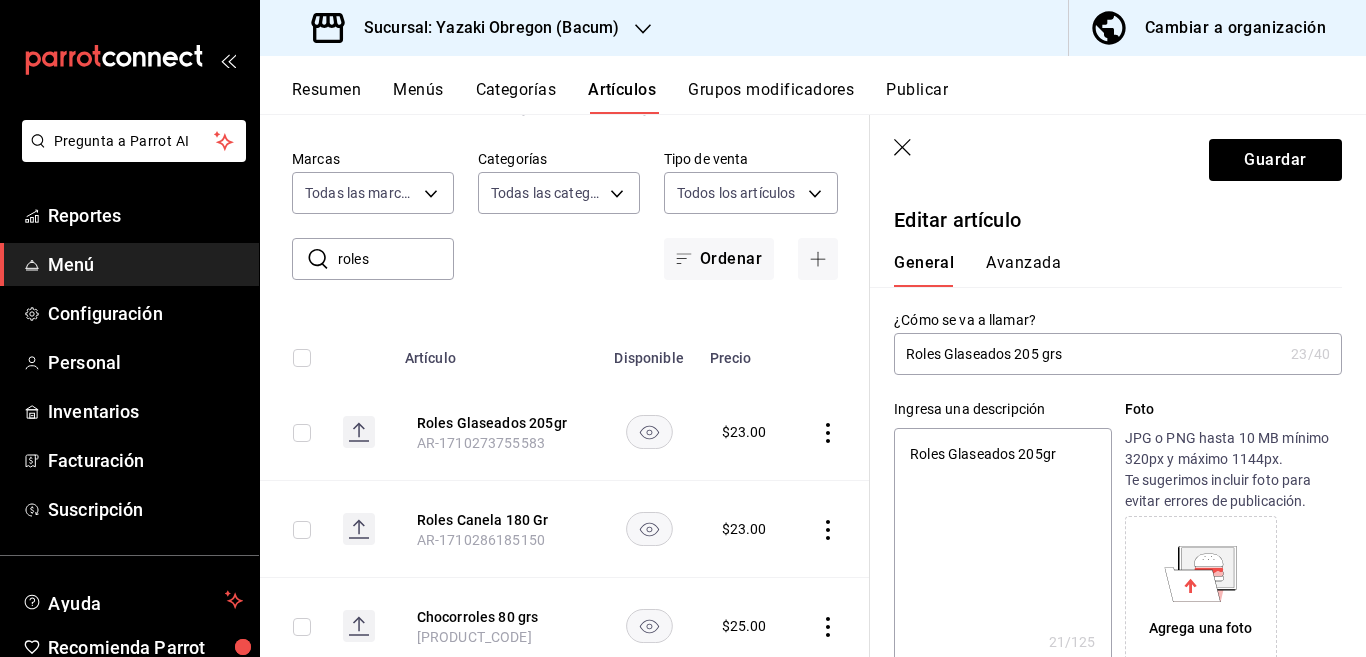 click on "Roles Glaseados 205gr" at bounding box center [1002, 548] 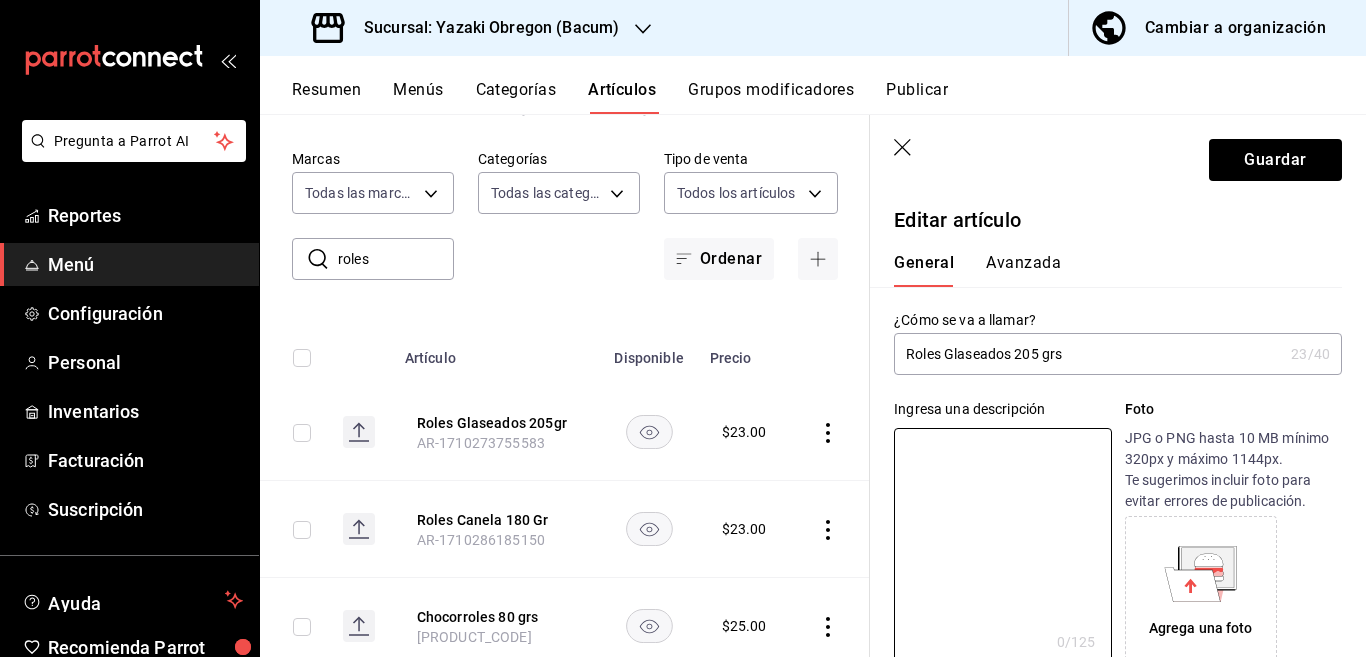click on "Roles Glaseados 205 grs" at bounding box center [1088, 354] 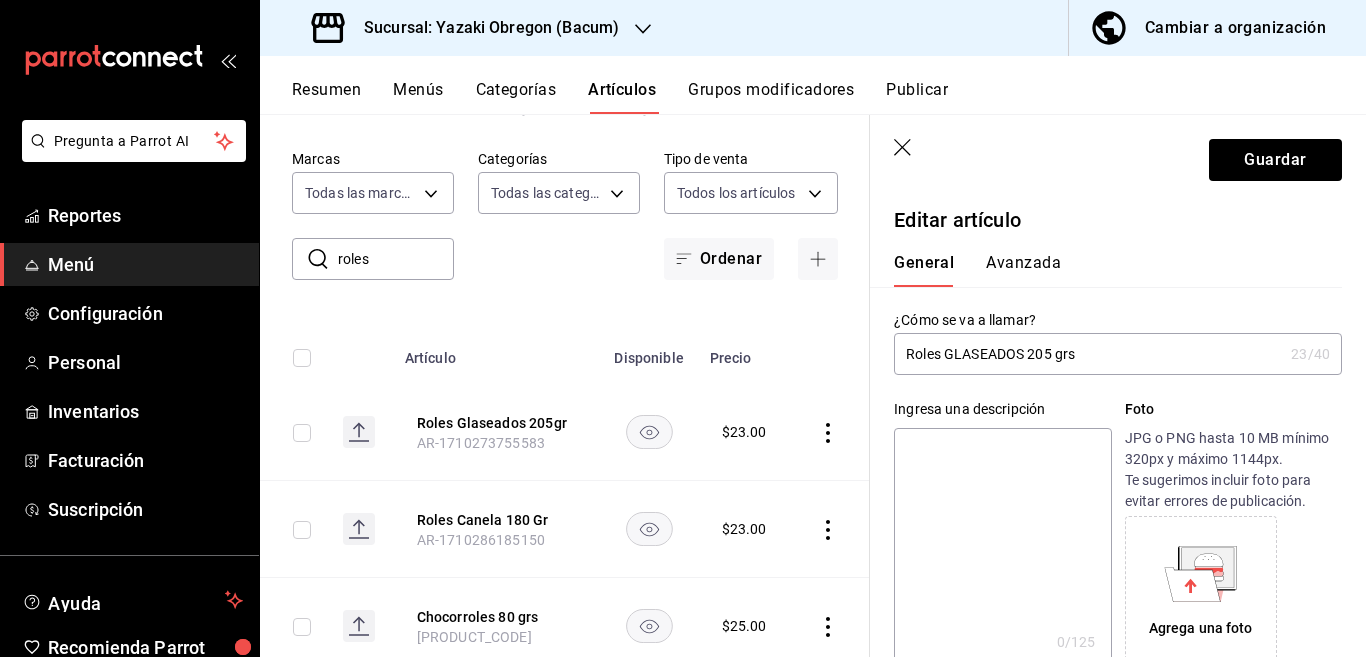 click on "Roles GLASEADOS 205 grs" at bounding box center [1088, 354] 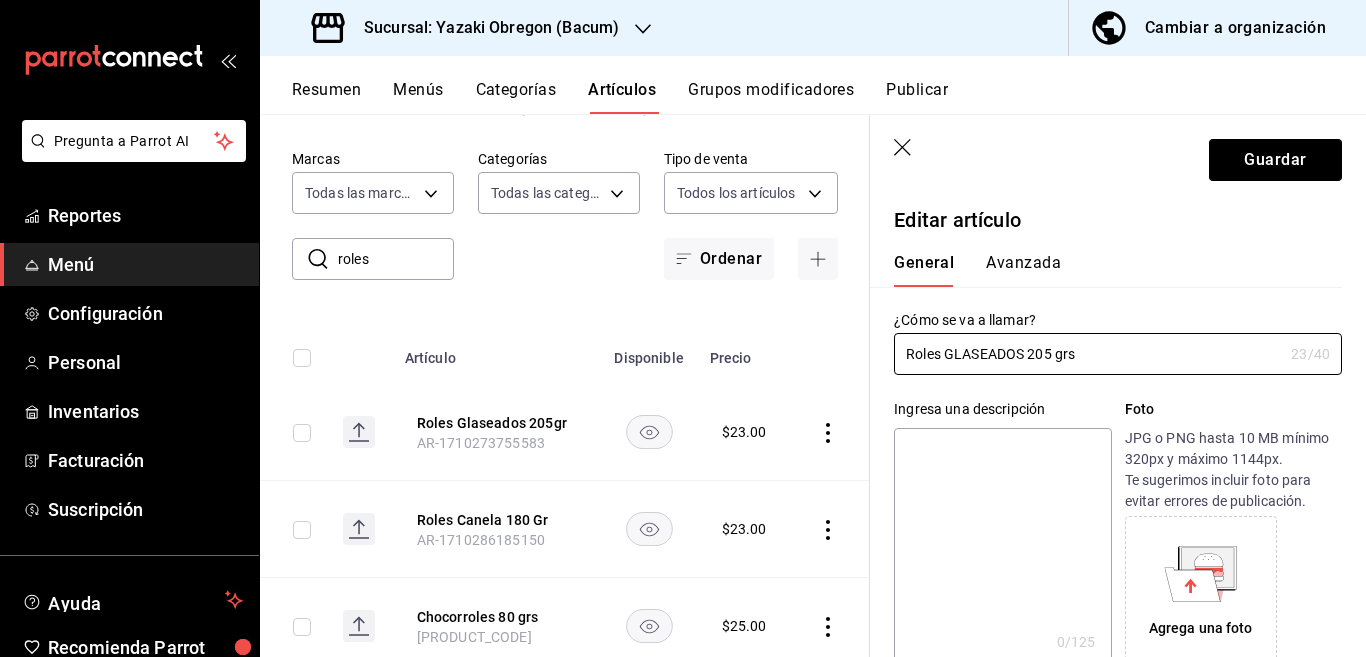 click at bounding box center [1002, 548] 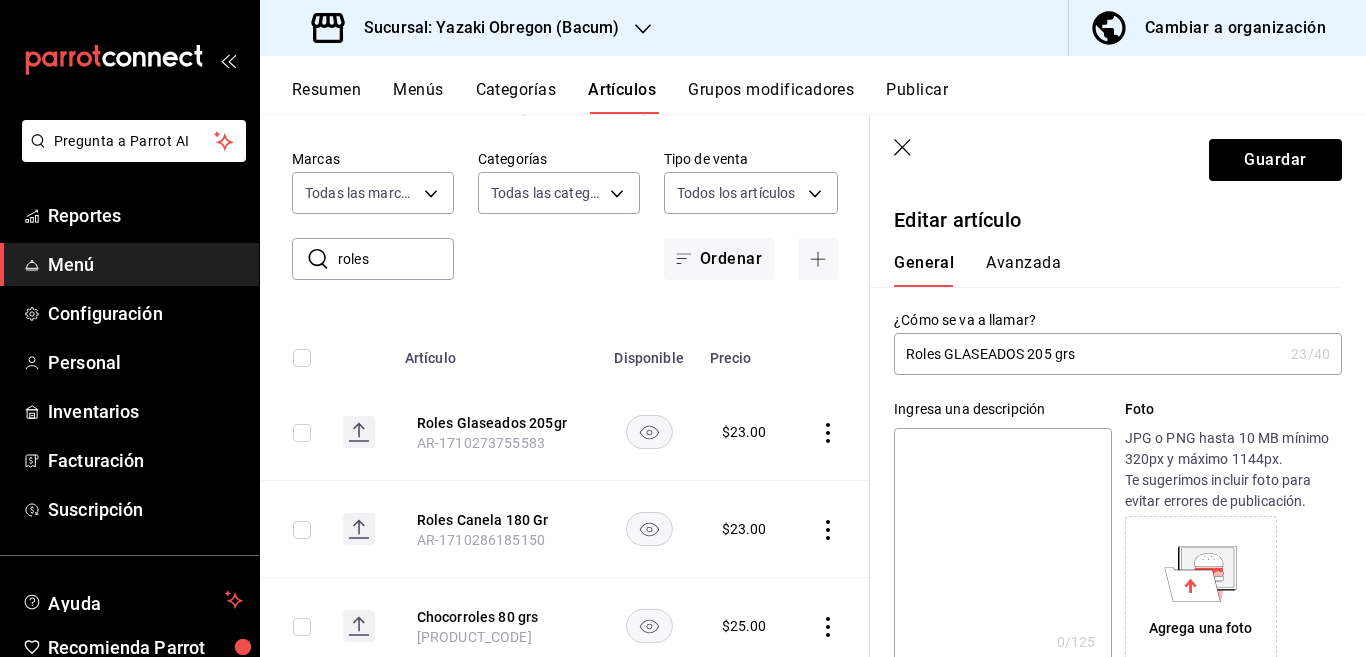 paste on "Roles GLASEADOS 205 grs" 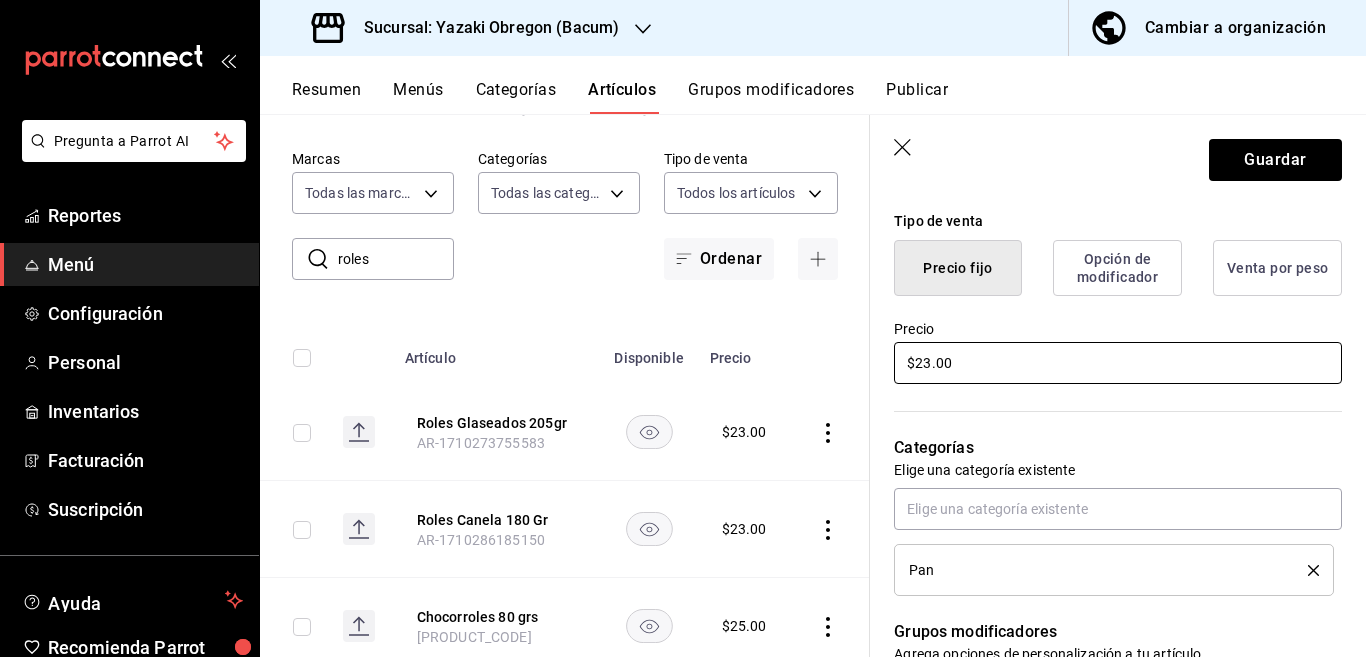 scroll, scrollTop: 487, scrollLeft: 0, axis: vertical 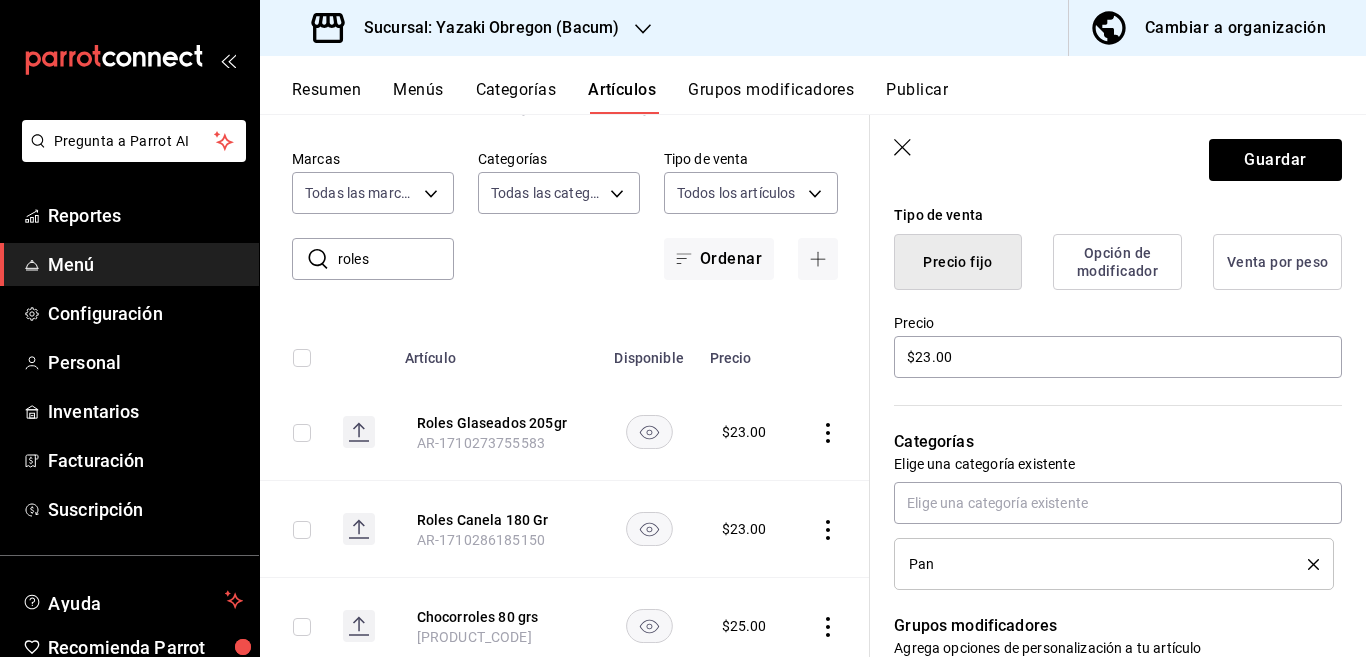 click 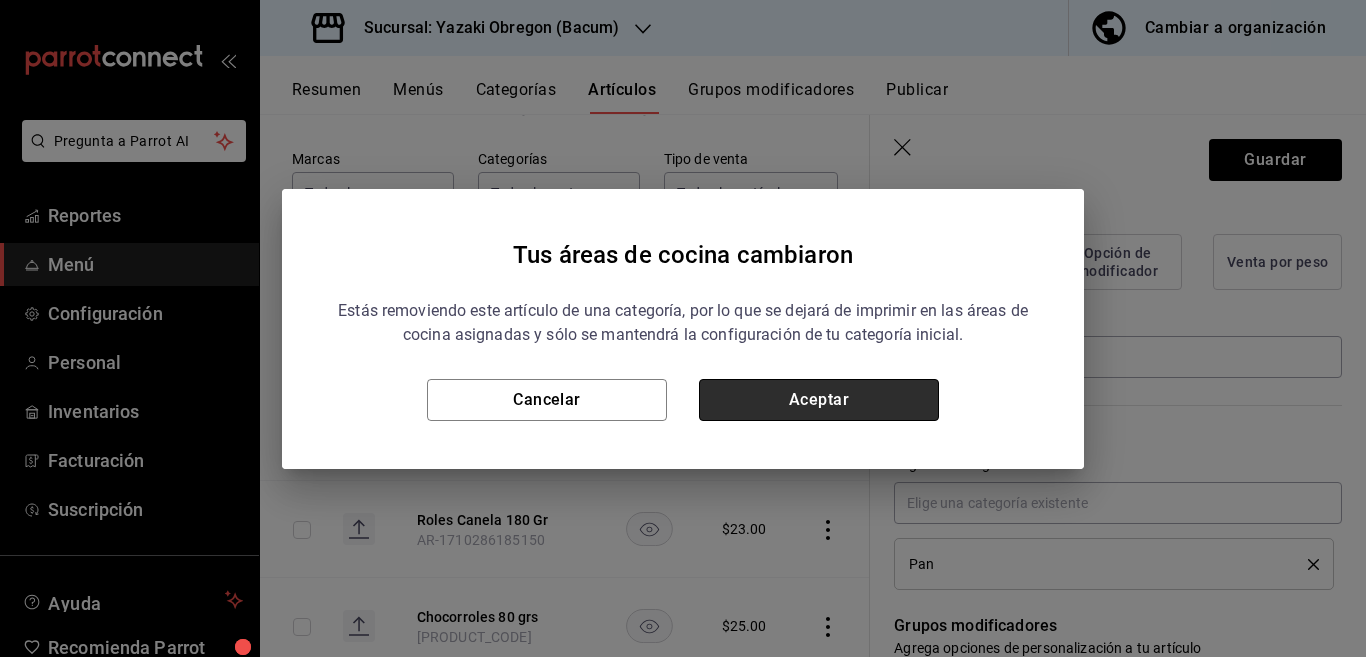 click on "Aceptar" at bounding box center [819, 400] 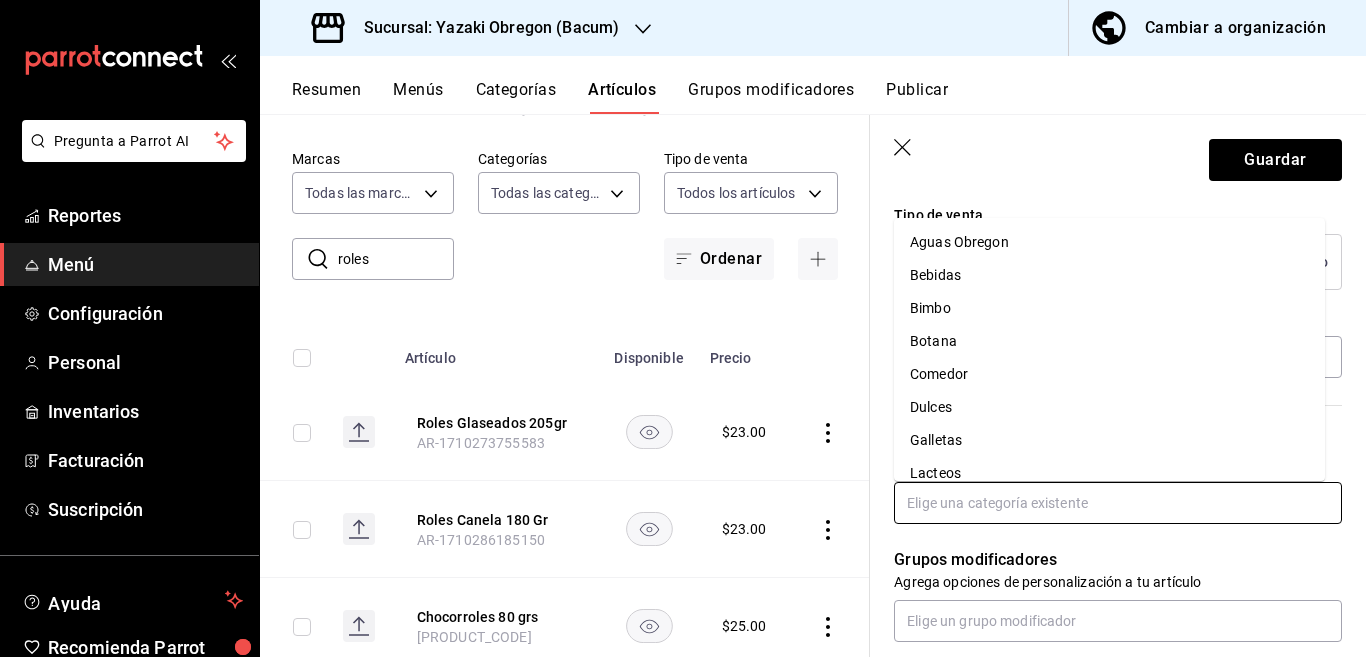 click at bounding box center (1118, 503) 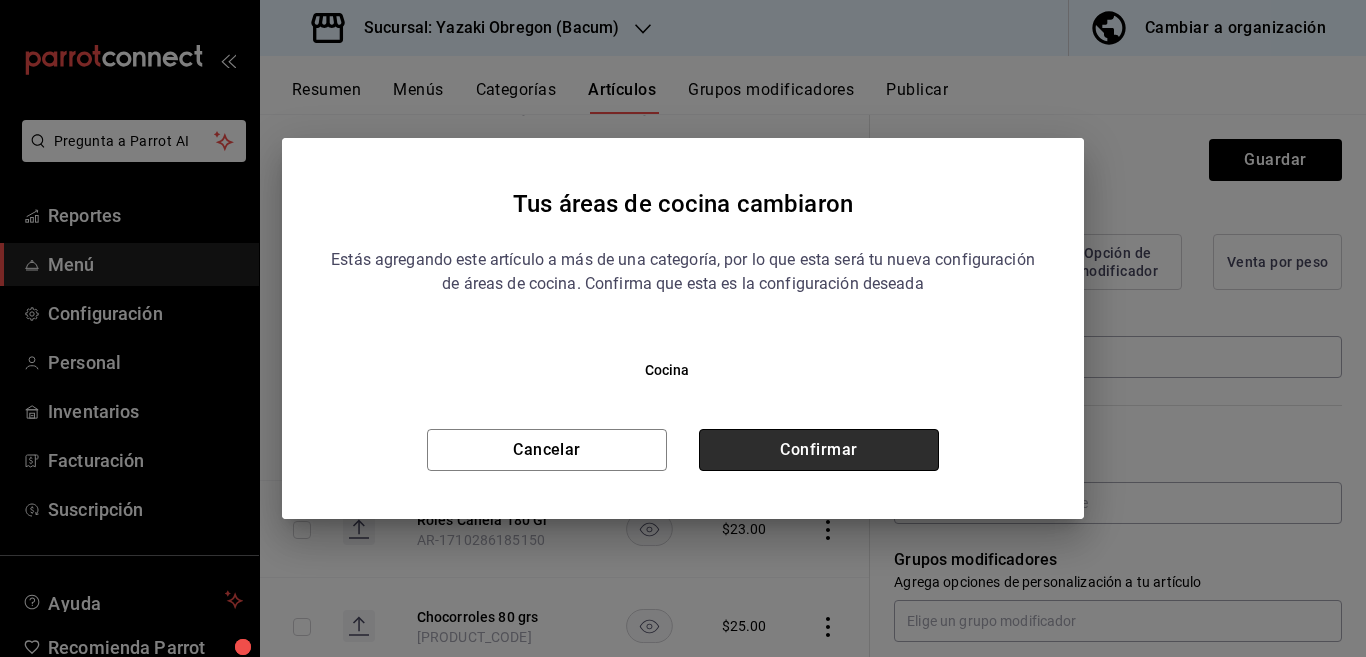 click on "Confirmar" at bounding box center [819, 450] 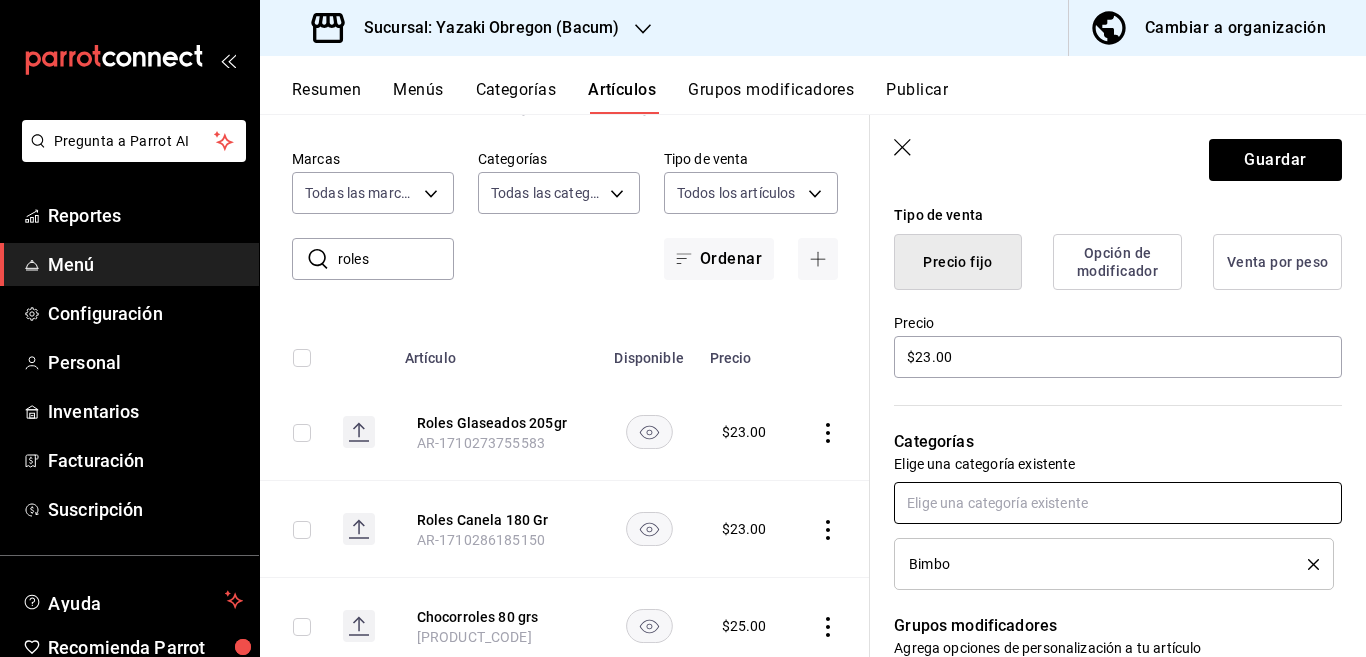 scroll, scrollTop: 487, scrollLeft: 0, axis: vertical 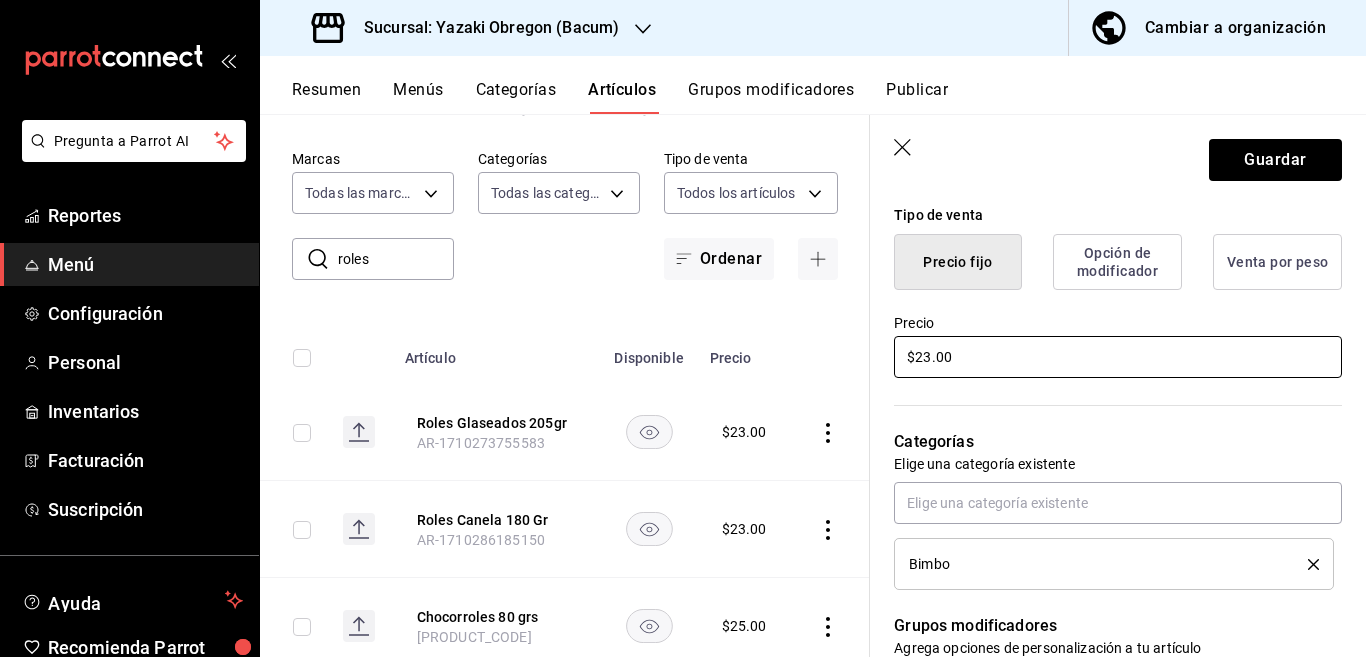 click on "$23.00" at bounding box center [1118, 357] 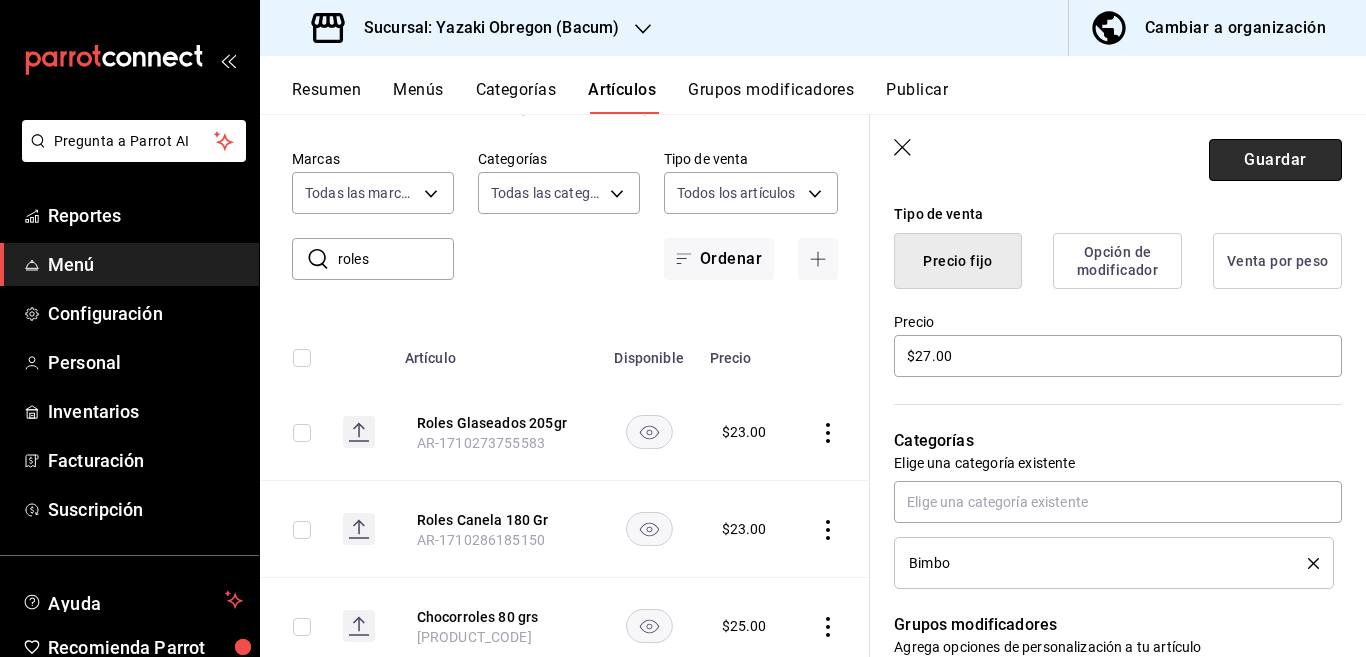 click on "Guardar" at bounding box center (1275, 160) 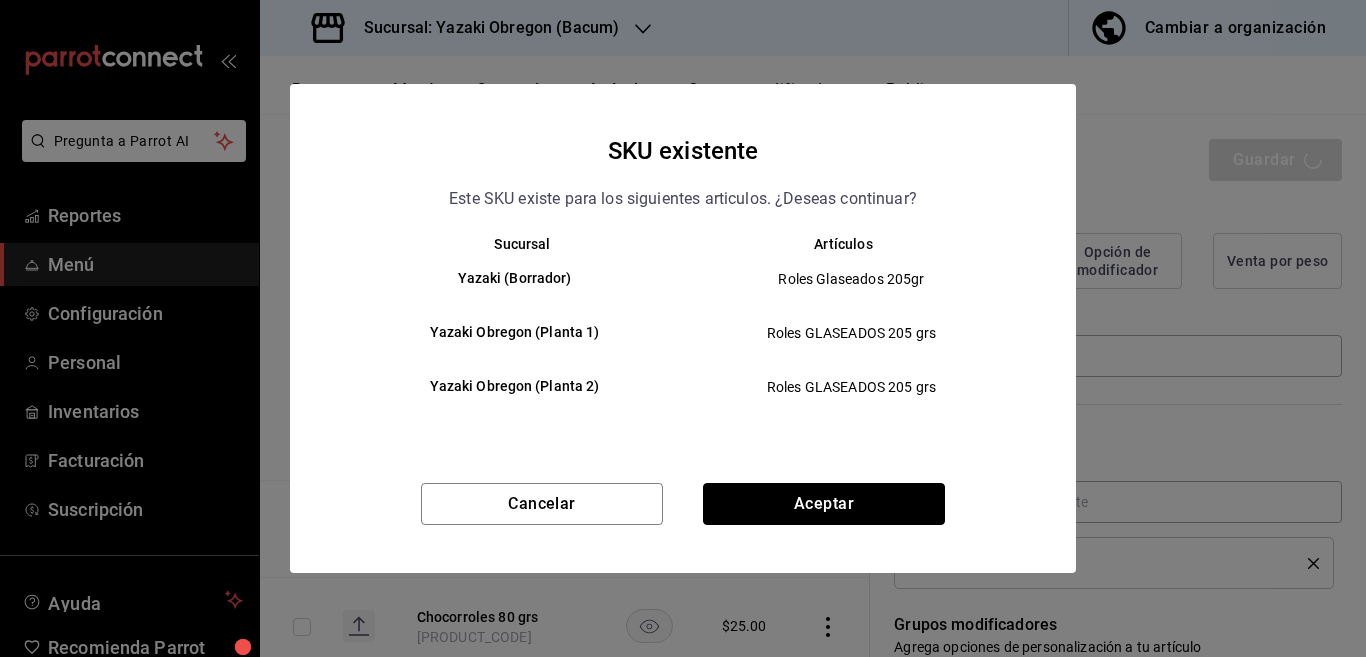 click on "Aceptar" at bounding box center (824, 504) 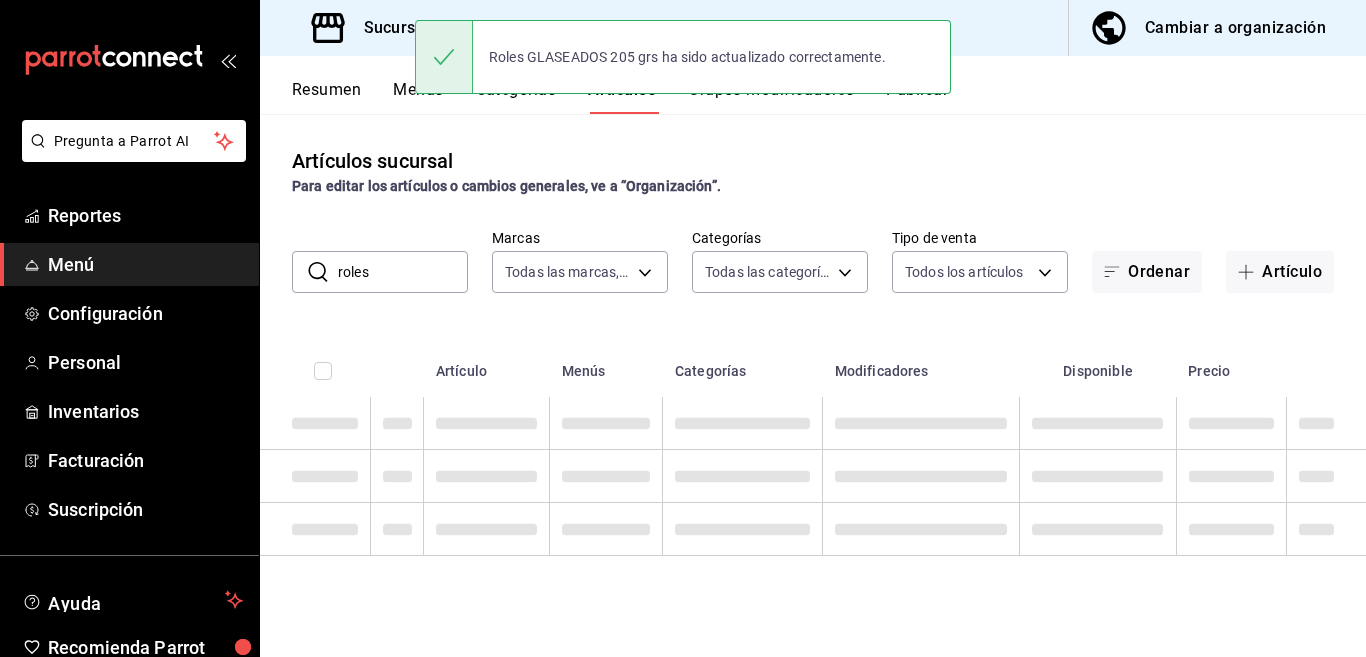 scroll, scrollTop: 0, scrollLeft: 0, axis: both 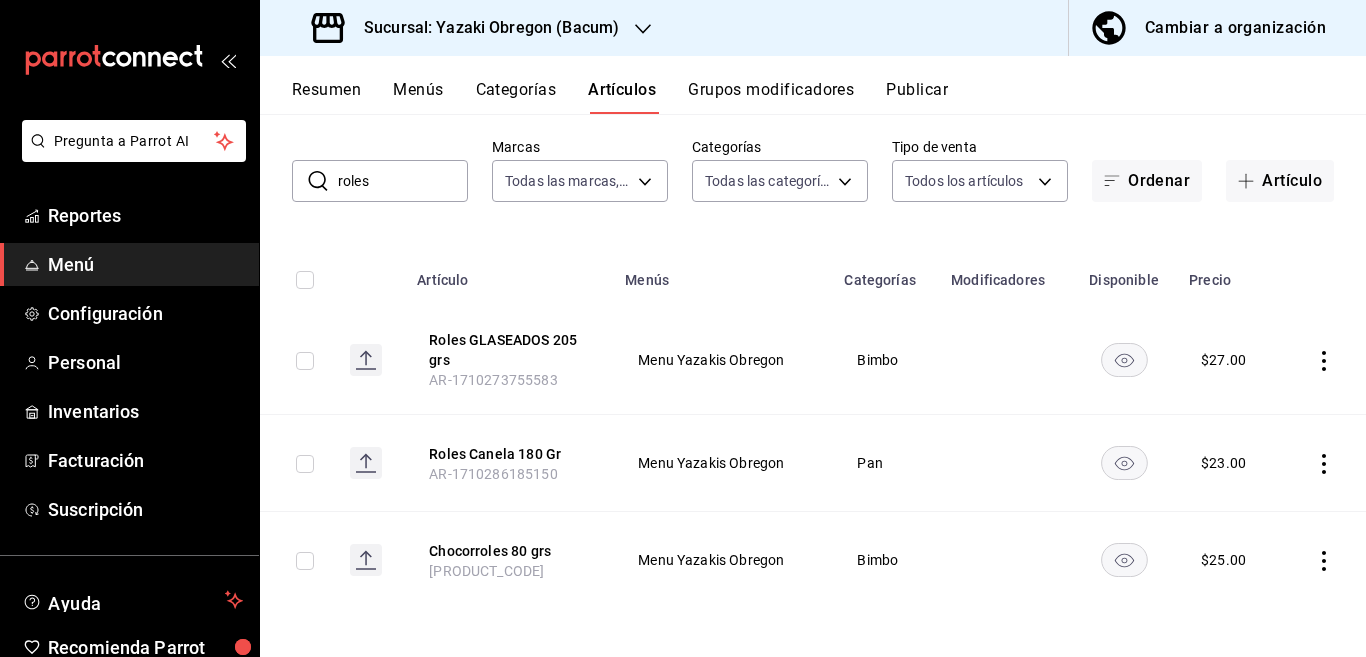 click 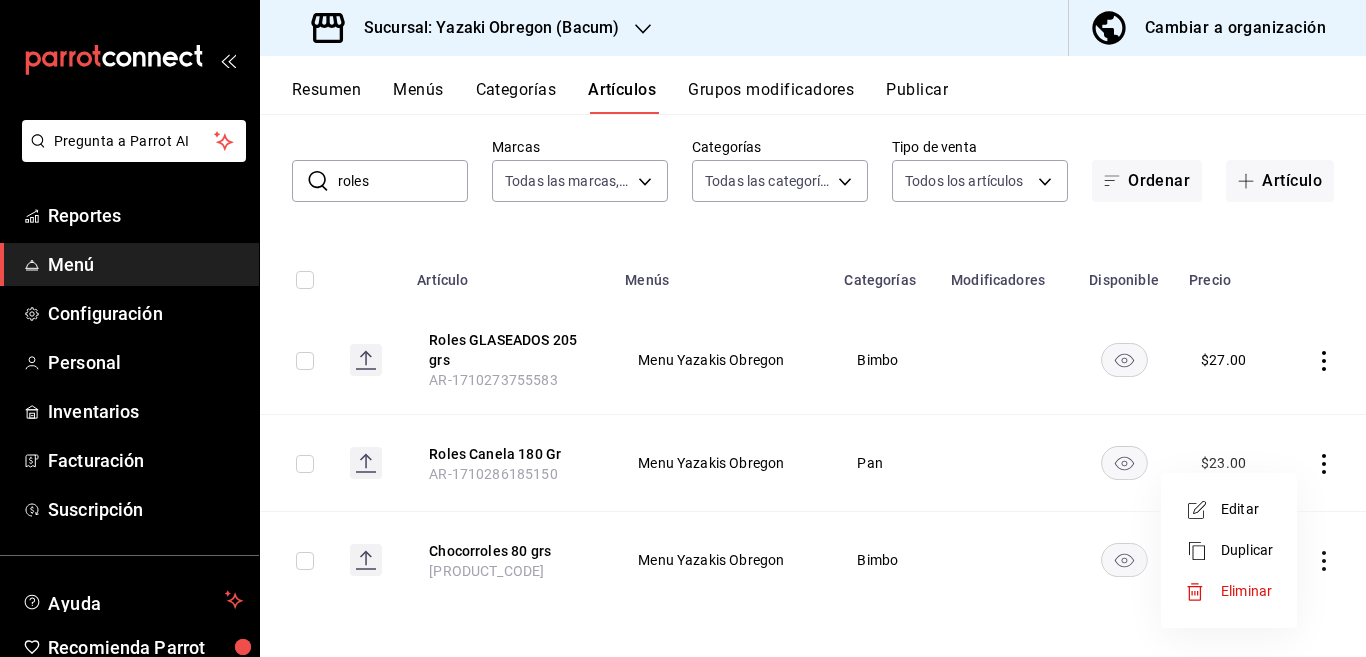 click on "Editar" at bounding box center [1247, 509] 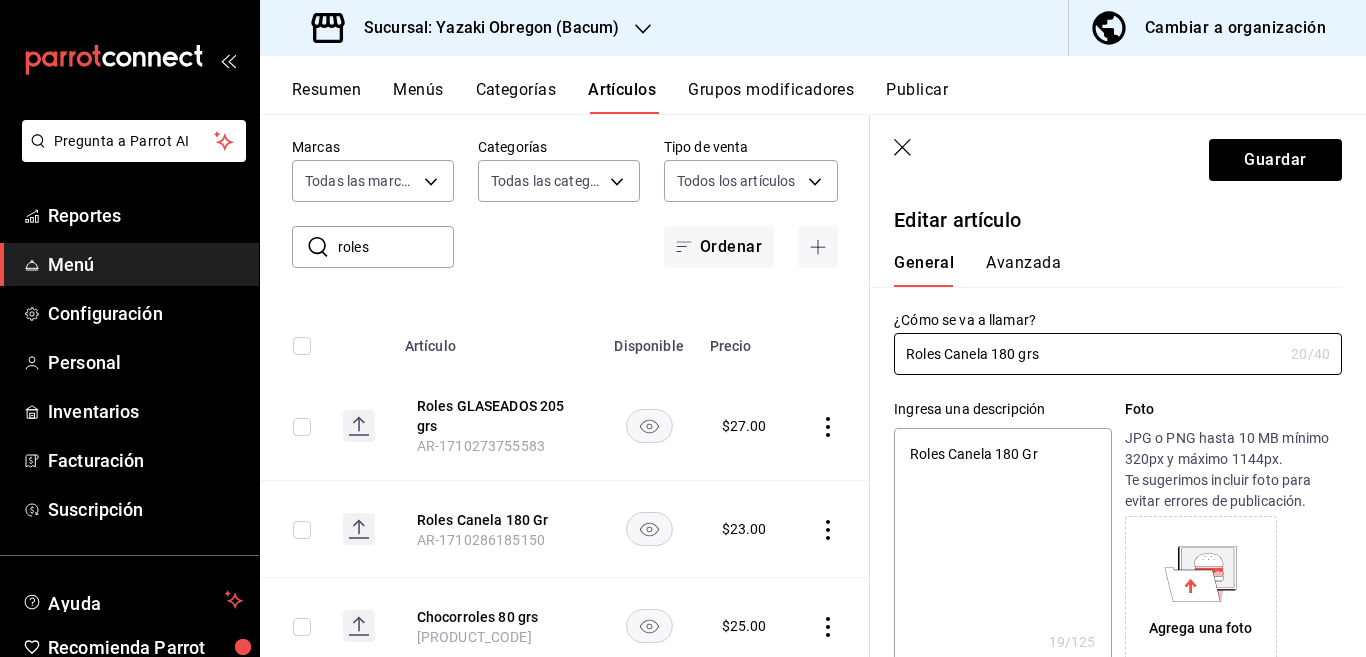 click on "Roles Canela 180 Gr" at bounding box center [1002, 548] 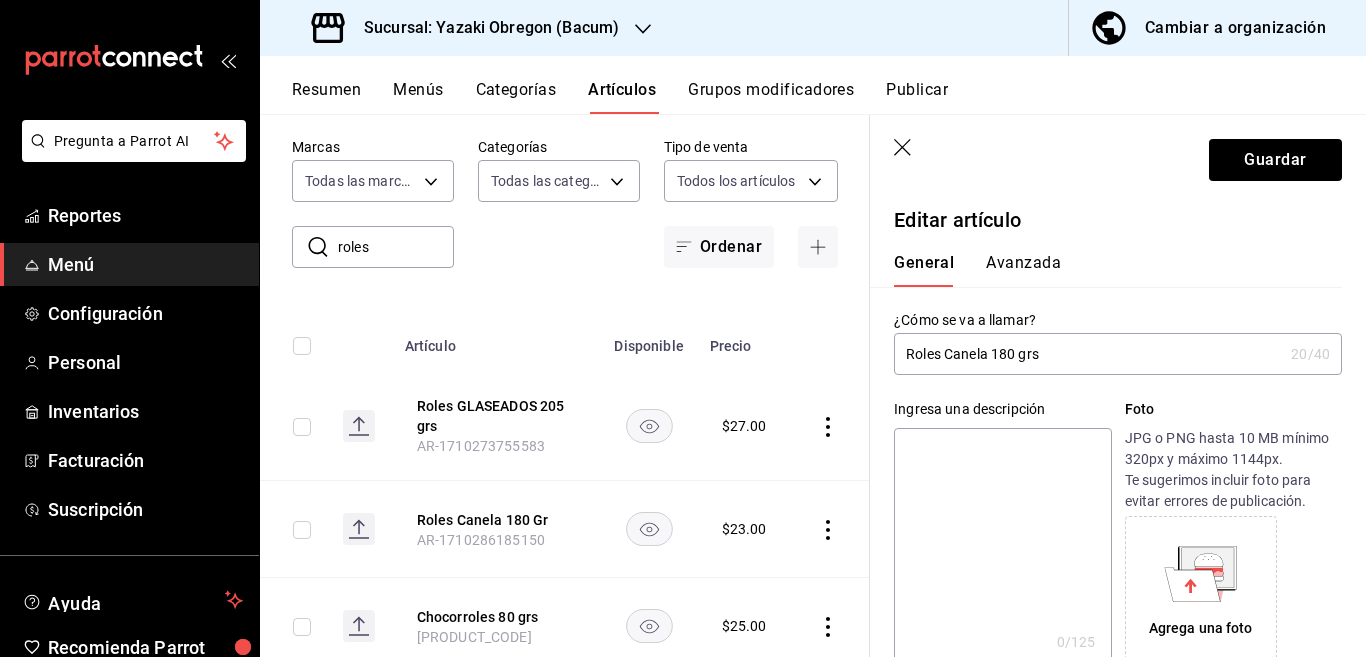 click on "Roles Canela 180 grs" at bounding box center (1088, 354) 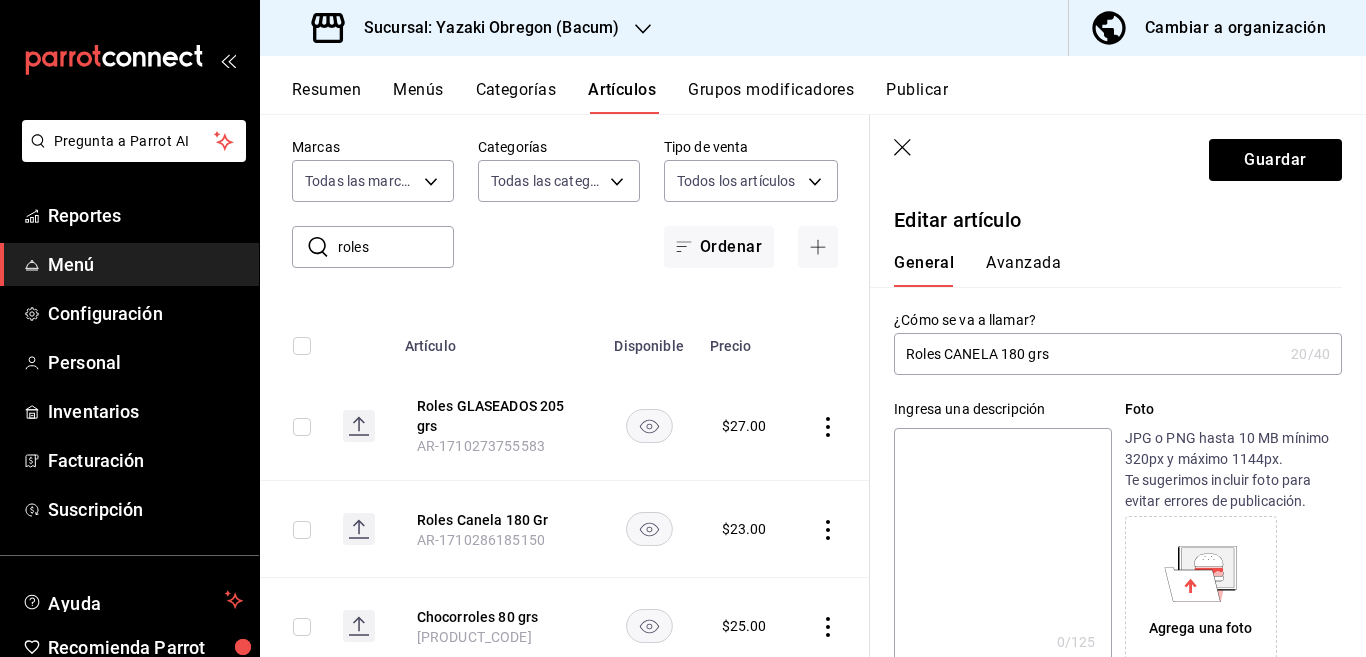 click at bounding box center [1002, 548] 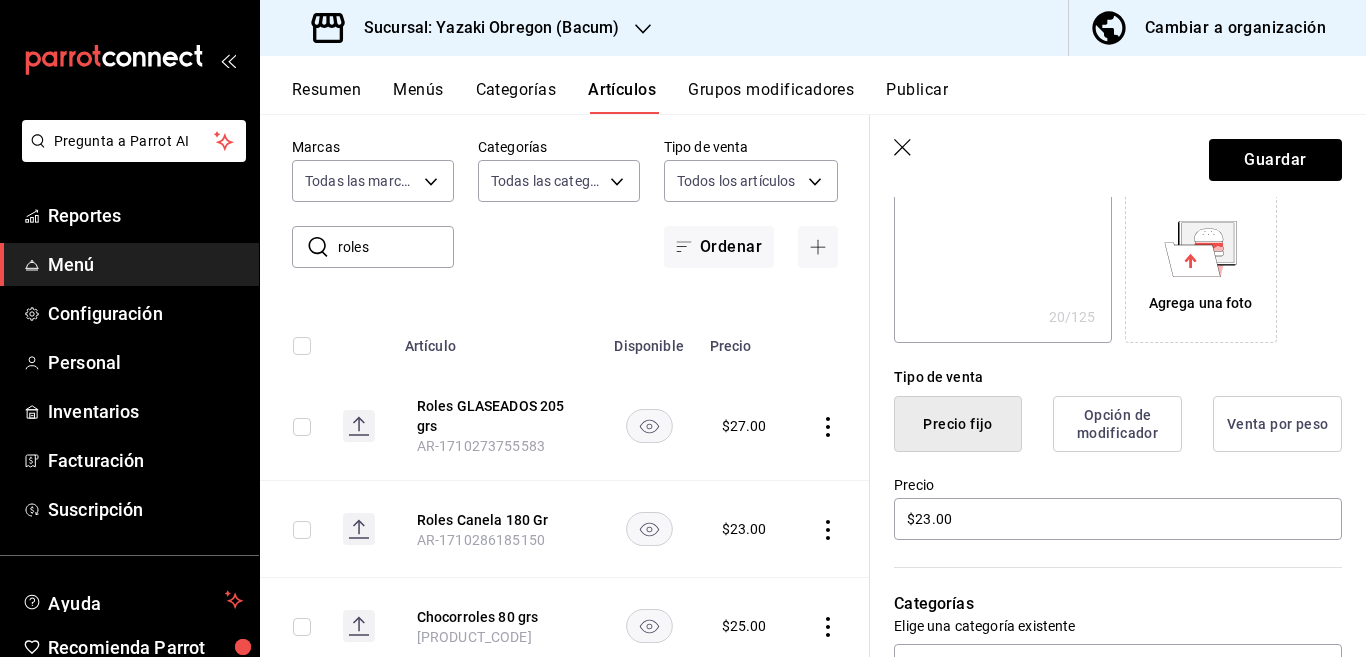 scroll, scrollTop: 406, scrollLeft: 0, axis: vertical 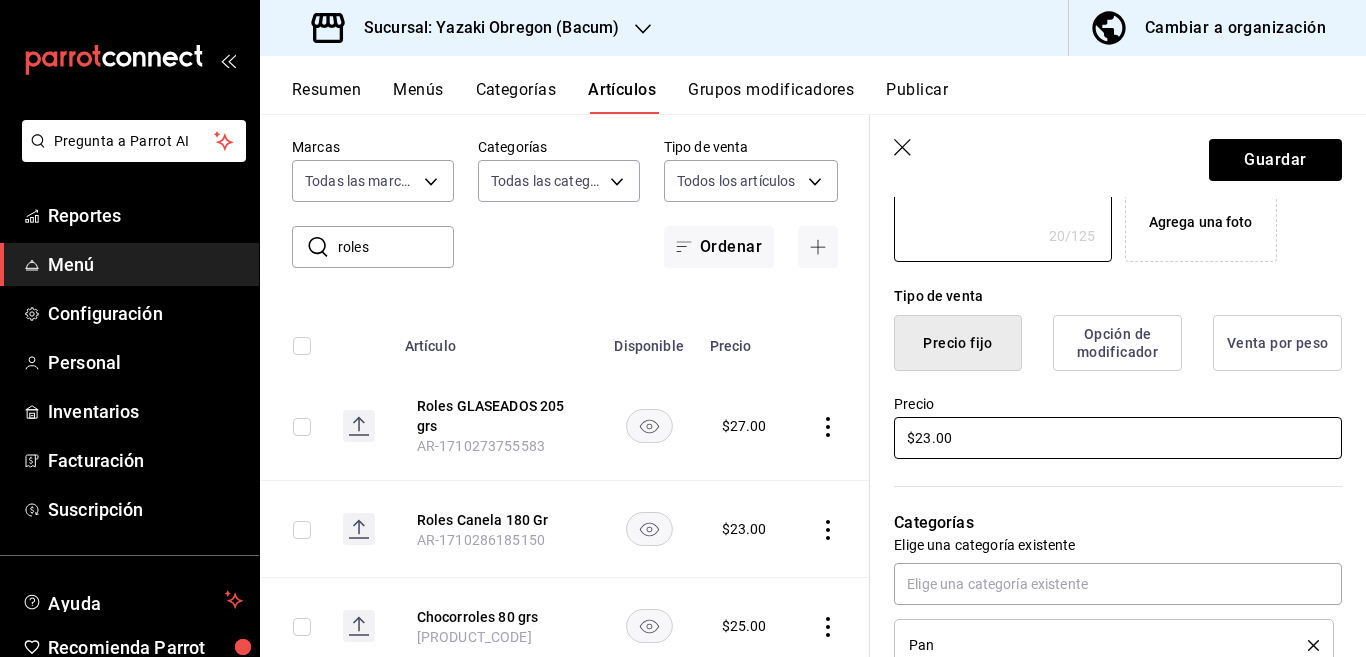 click on "$23.00" at bounding box center (1118, 438) 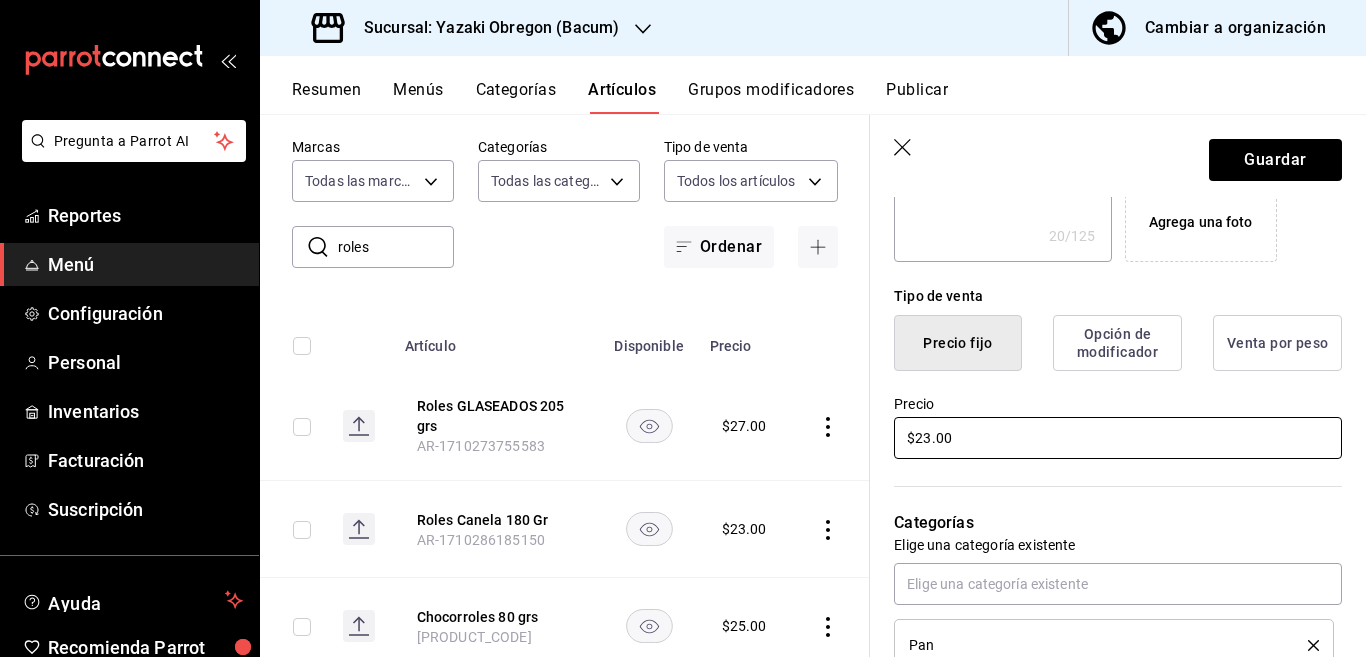 scroll, scrollTop: 407, scrollLeft: 0, axis: vertical 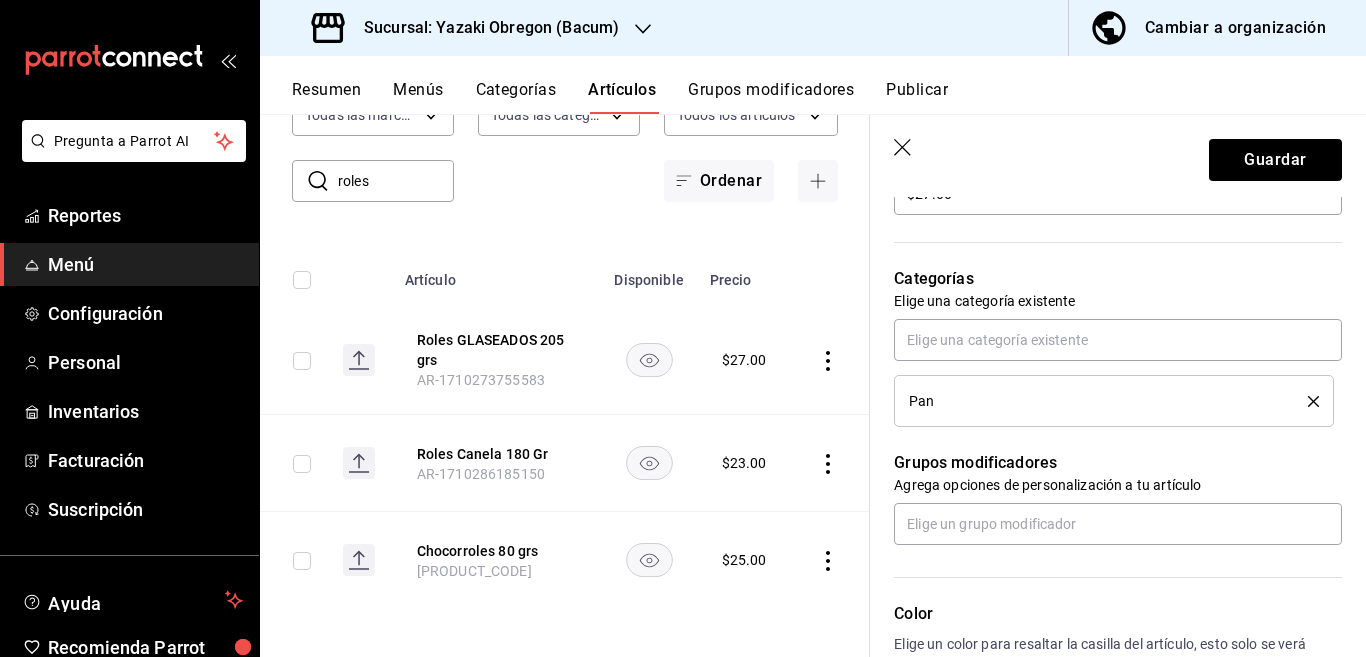 click 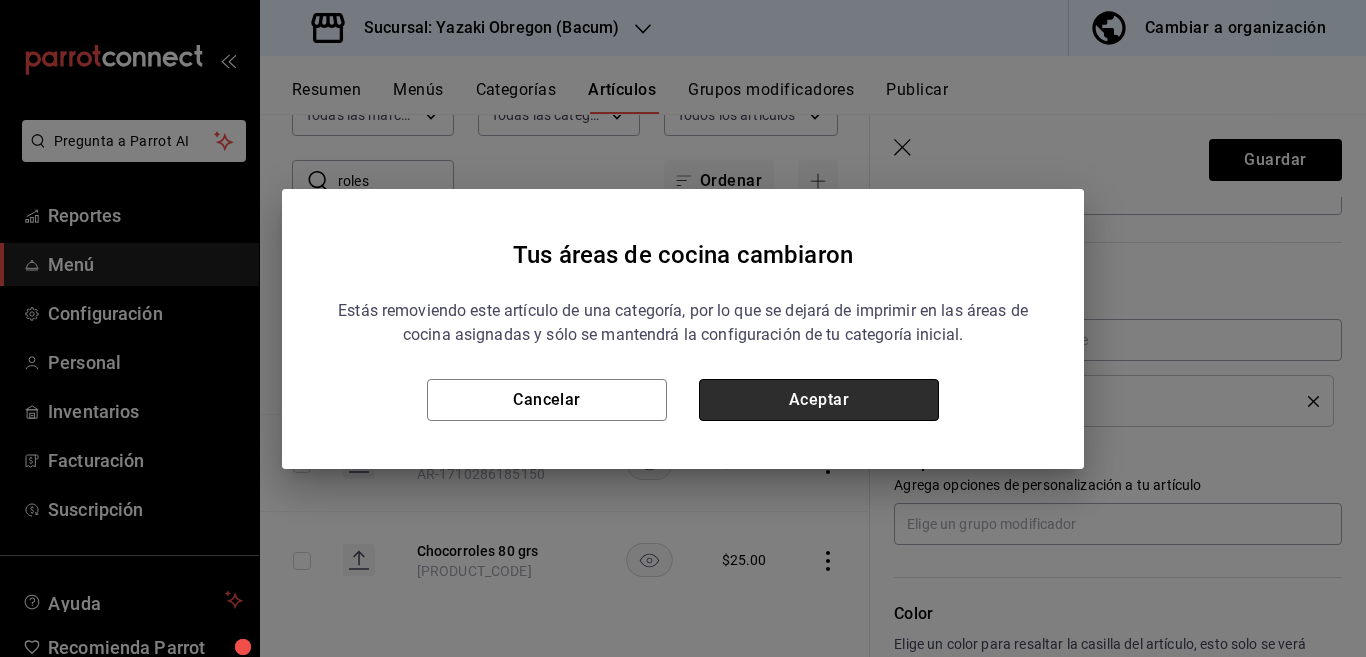 click on "Aceptar" at bounding box center [819, 400] 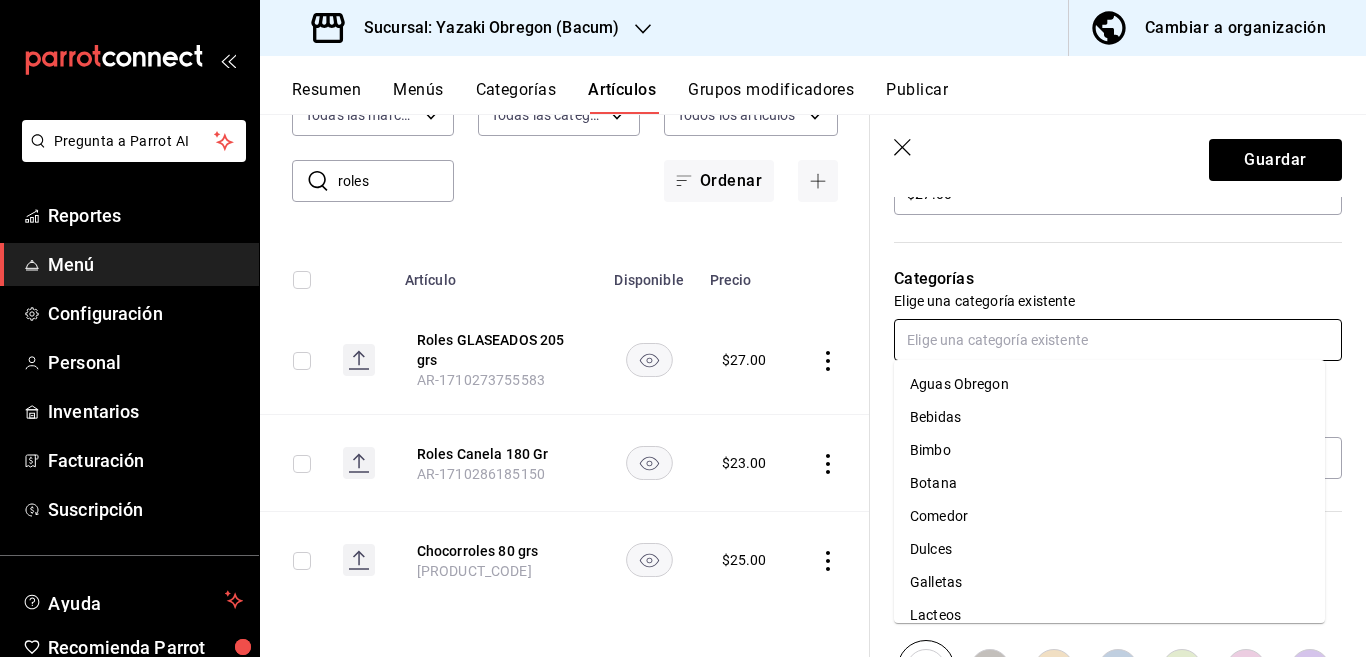 click at bounding box center [1118, 340] 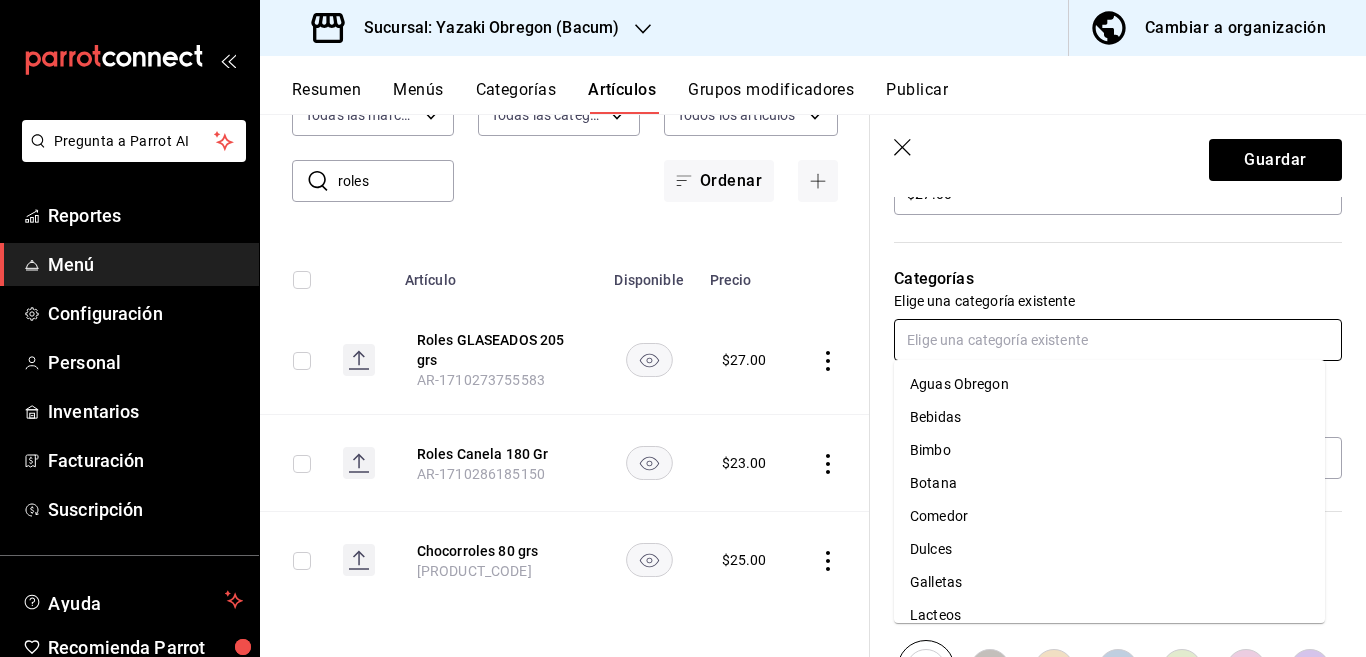 scroll, scrollTop: 0, scrollLeft: 0, axis: both 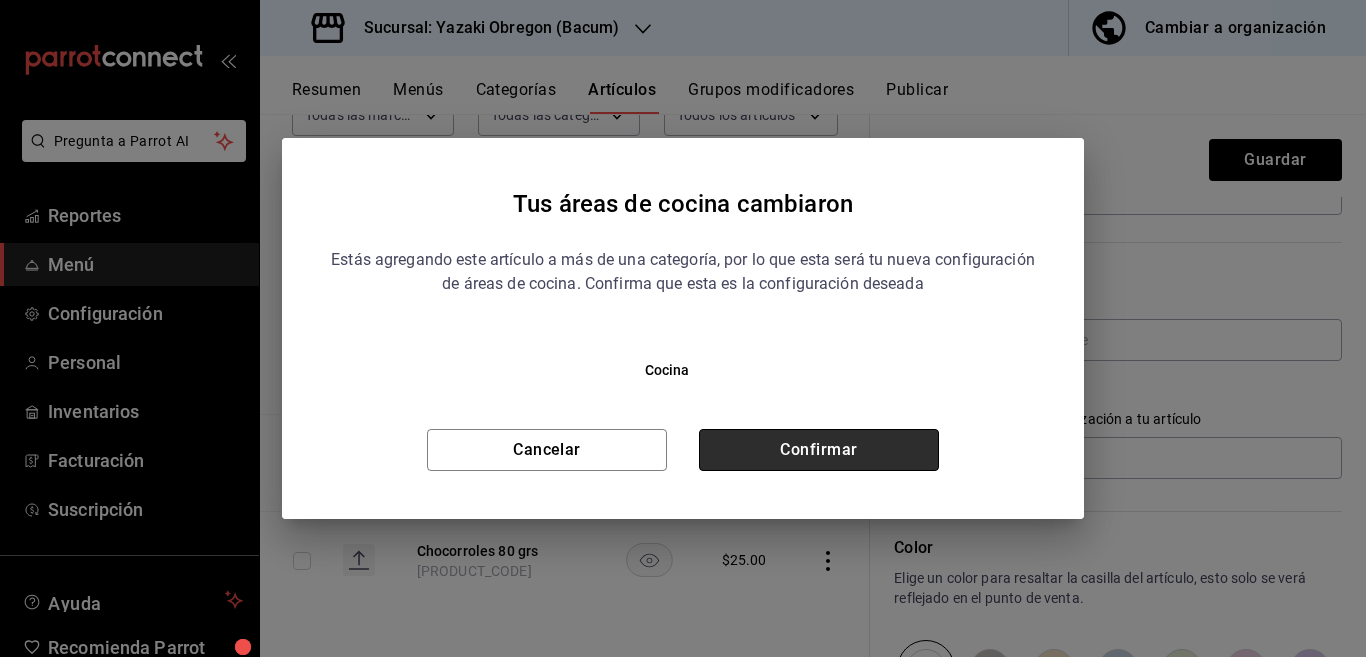 click on "Confirmar" at bounding box center [819, 450] 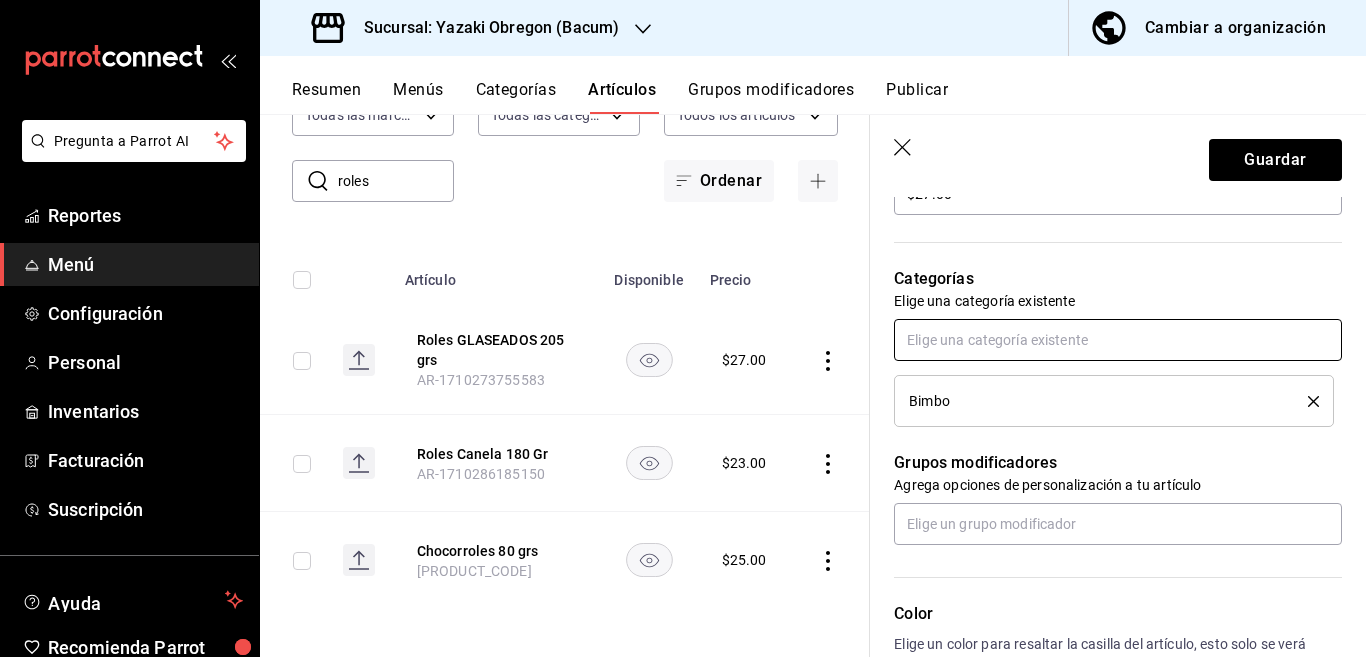scroll, scrollTop: 651, scrollLeft: 0, axis: vertical 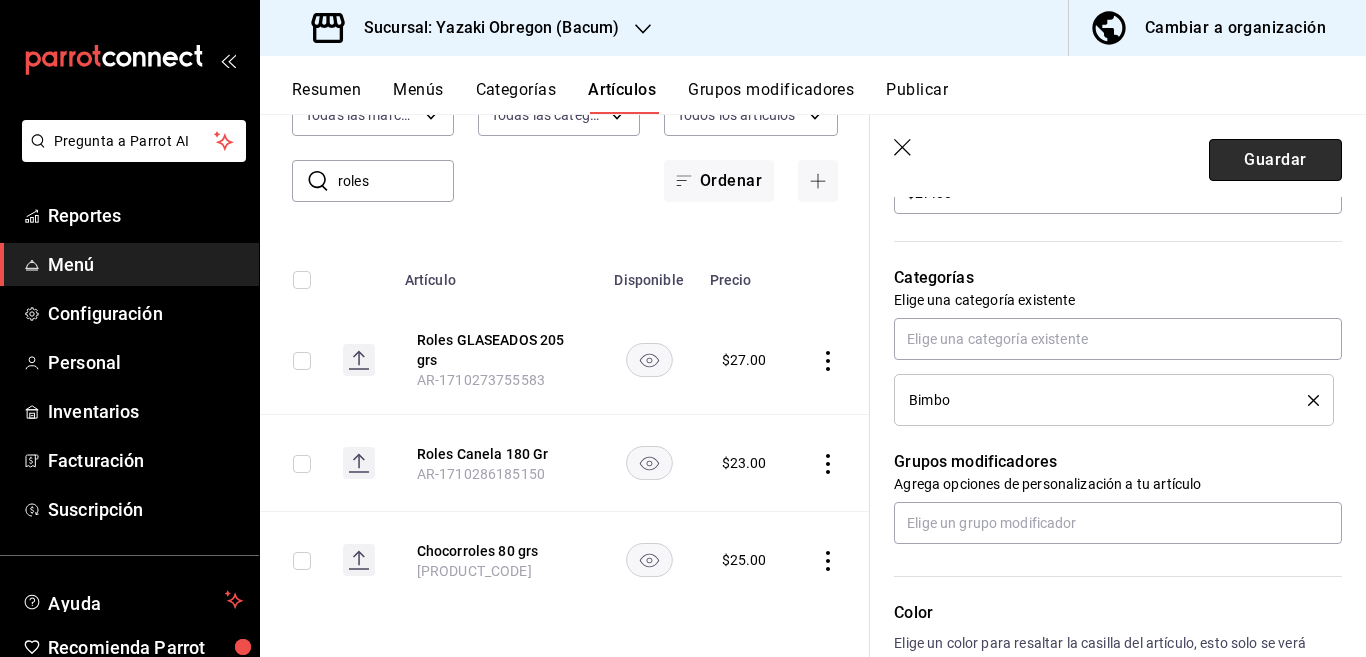 click on "Guardar" at bounding box center (1275, 160) 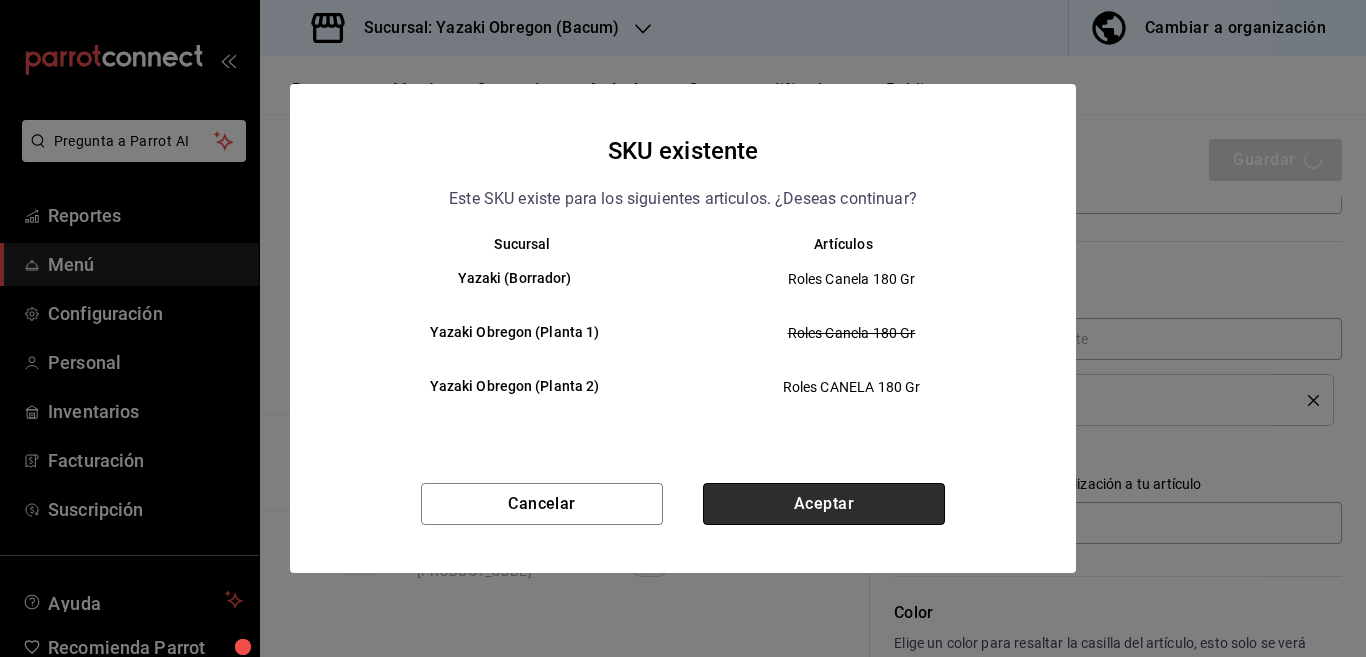 click on "Aceptar" at bounding box center [824, 504] 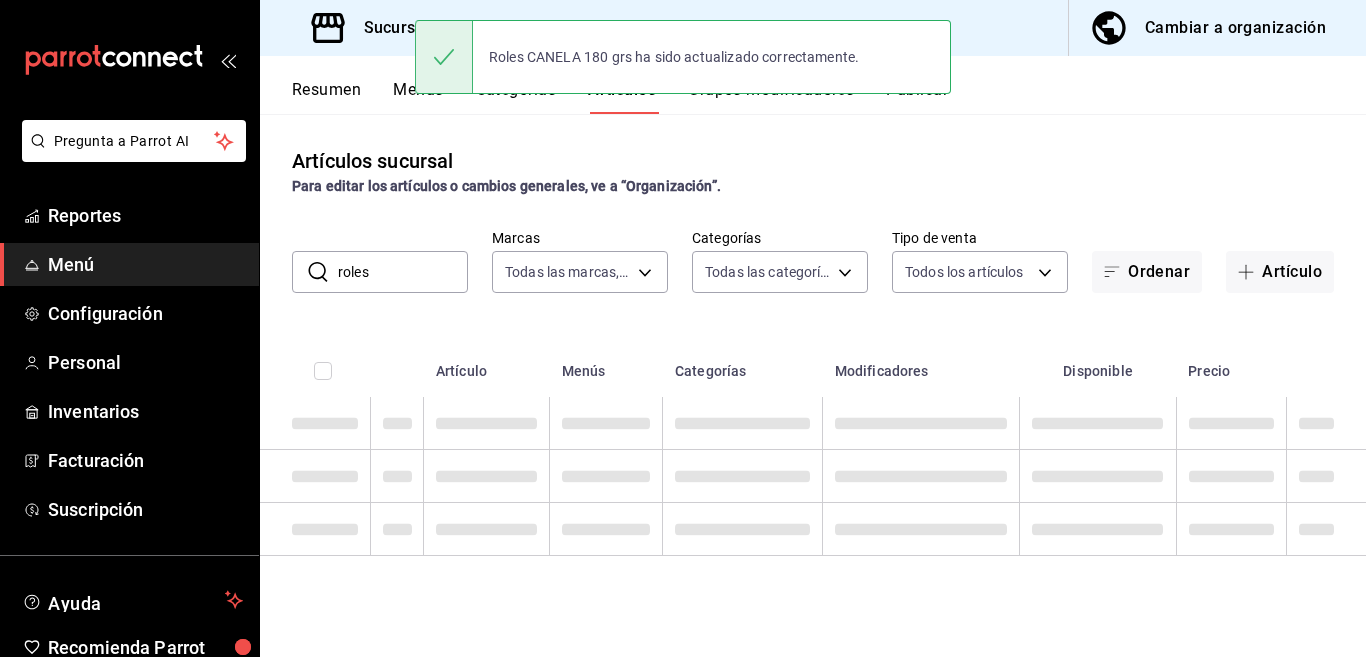 scroll, scrollTop: 0, scrollLeft: 0, axis: both 